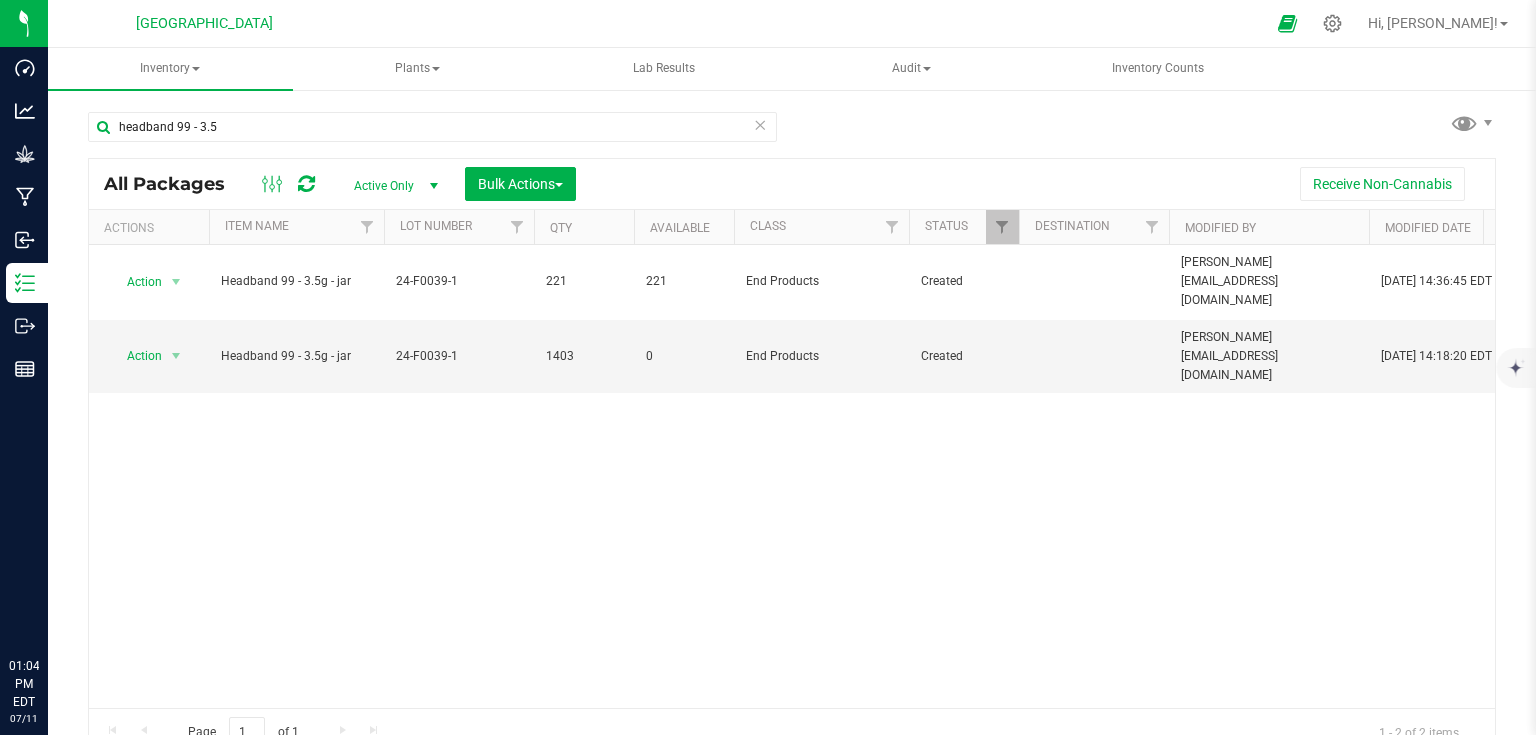 scroll, scrollTop: 0, scrollLeft: 0, axis: both 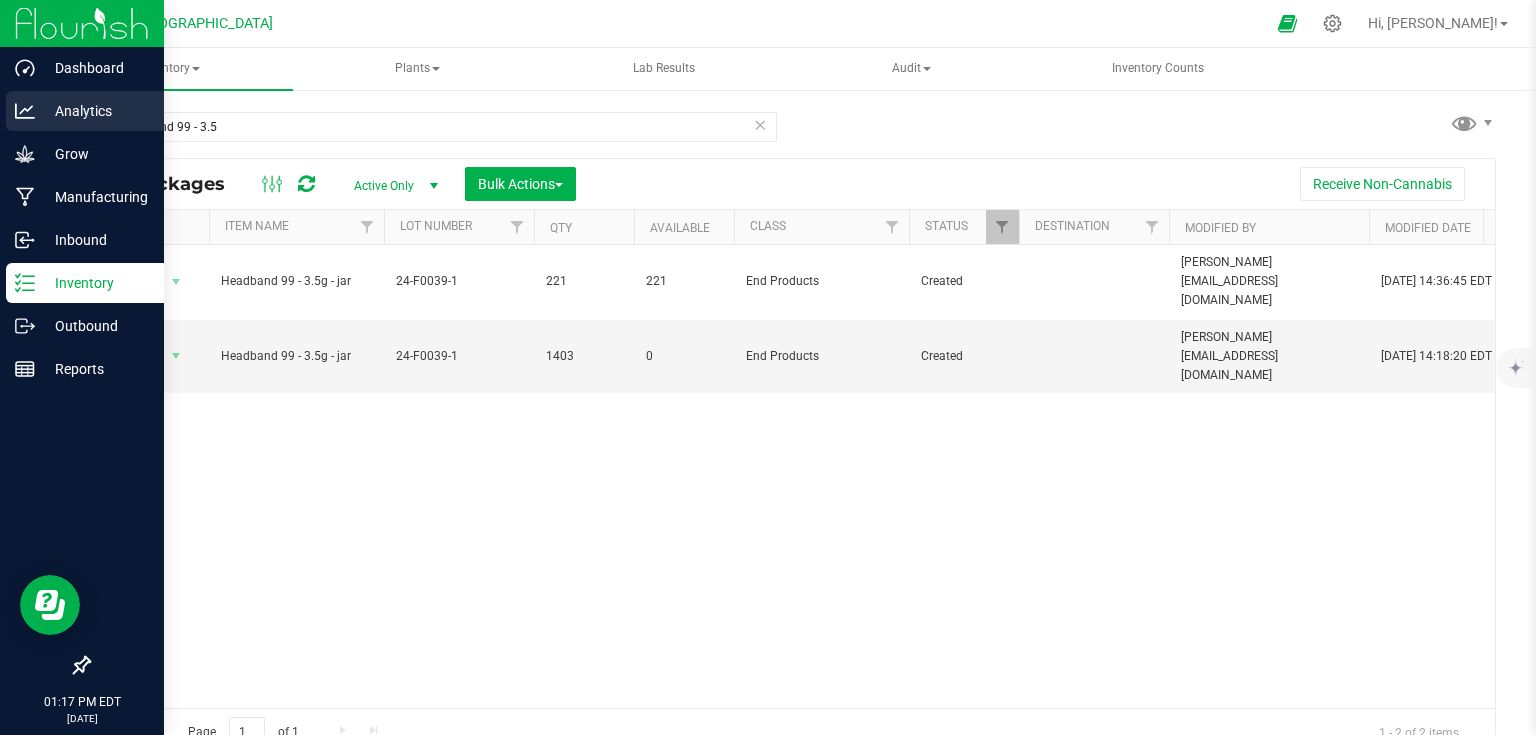click on "Analytics" at bounding box center [95, 111] 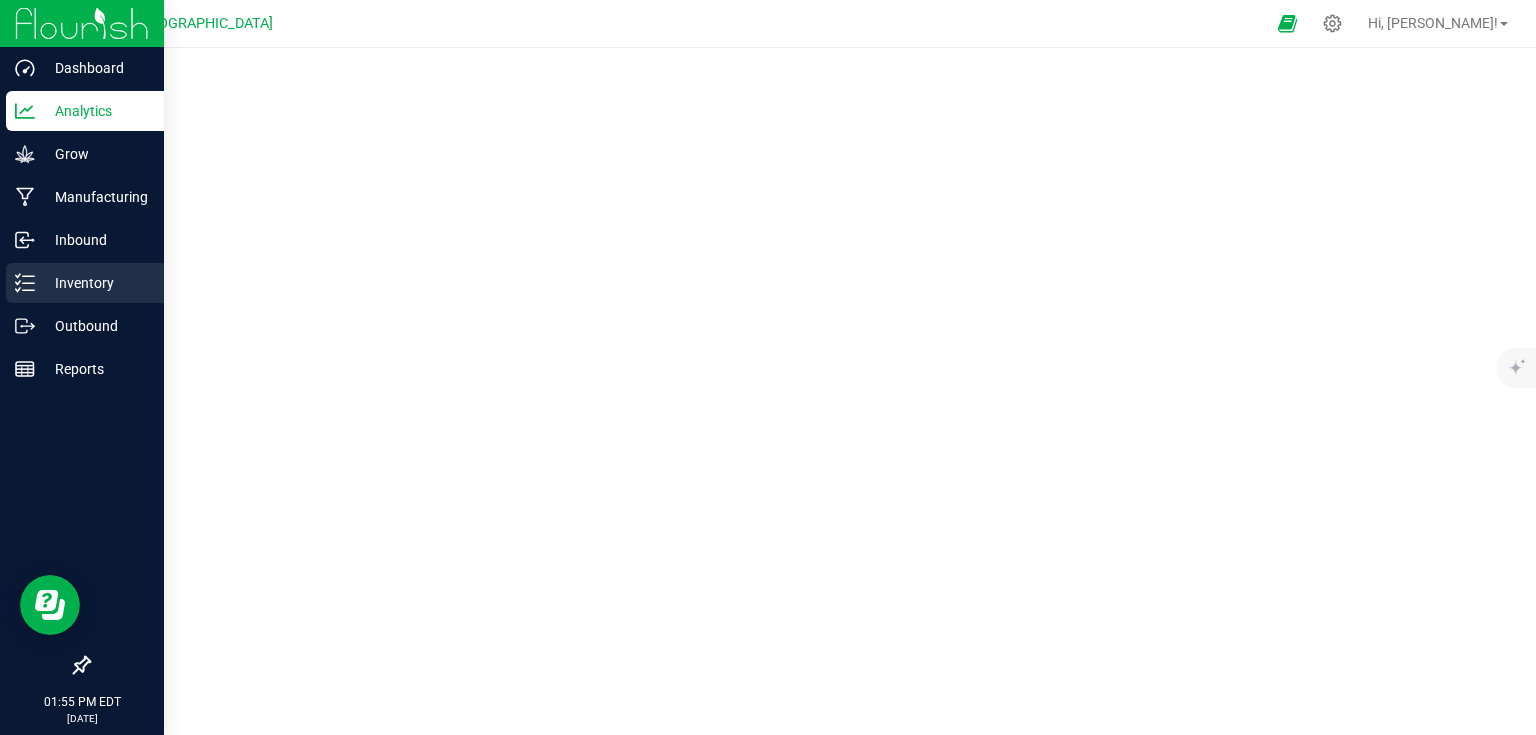 click on "Inventory" at bounding box center [95, 283] 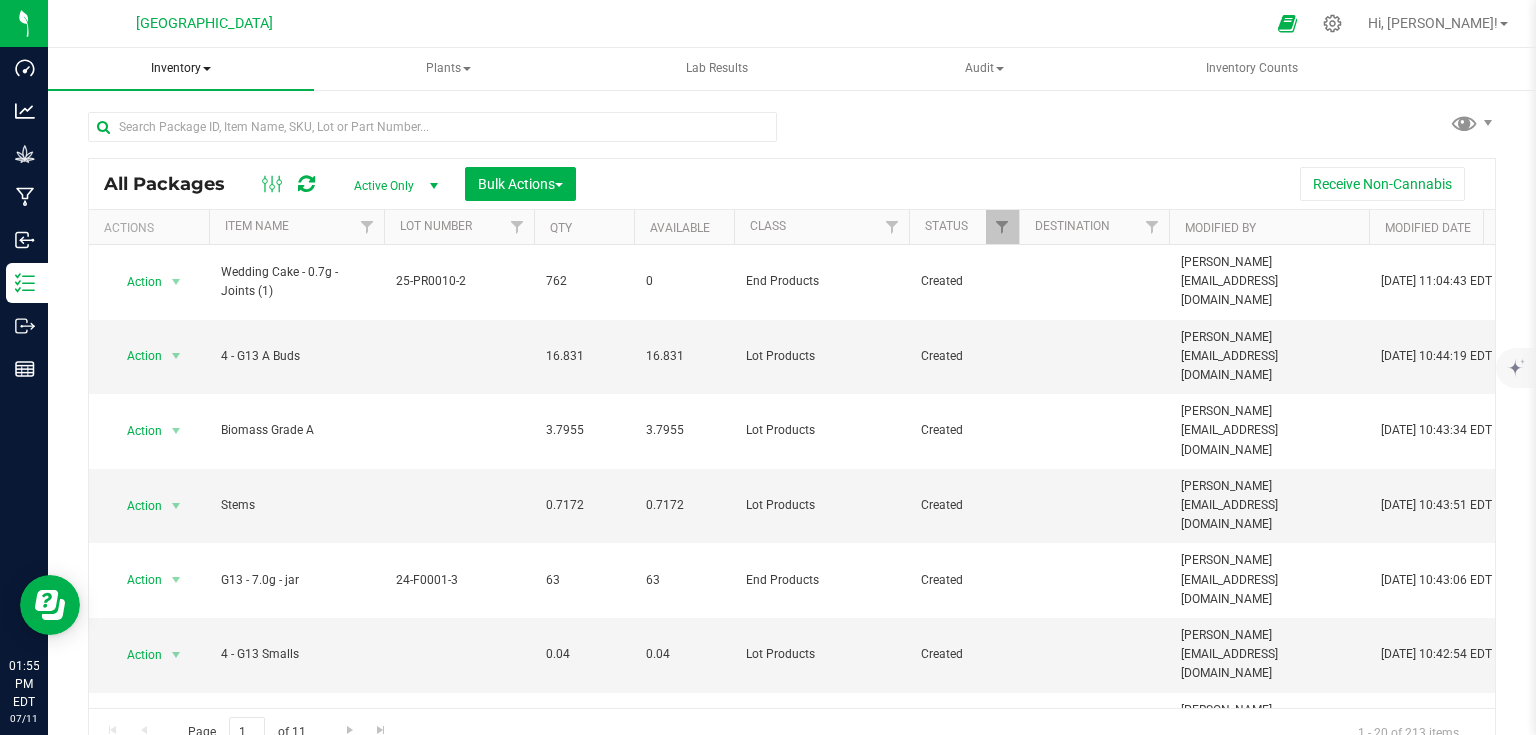 click on "Inventory" at bounding box center (181, 69) 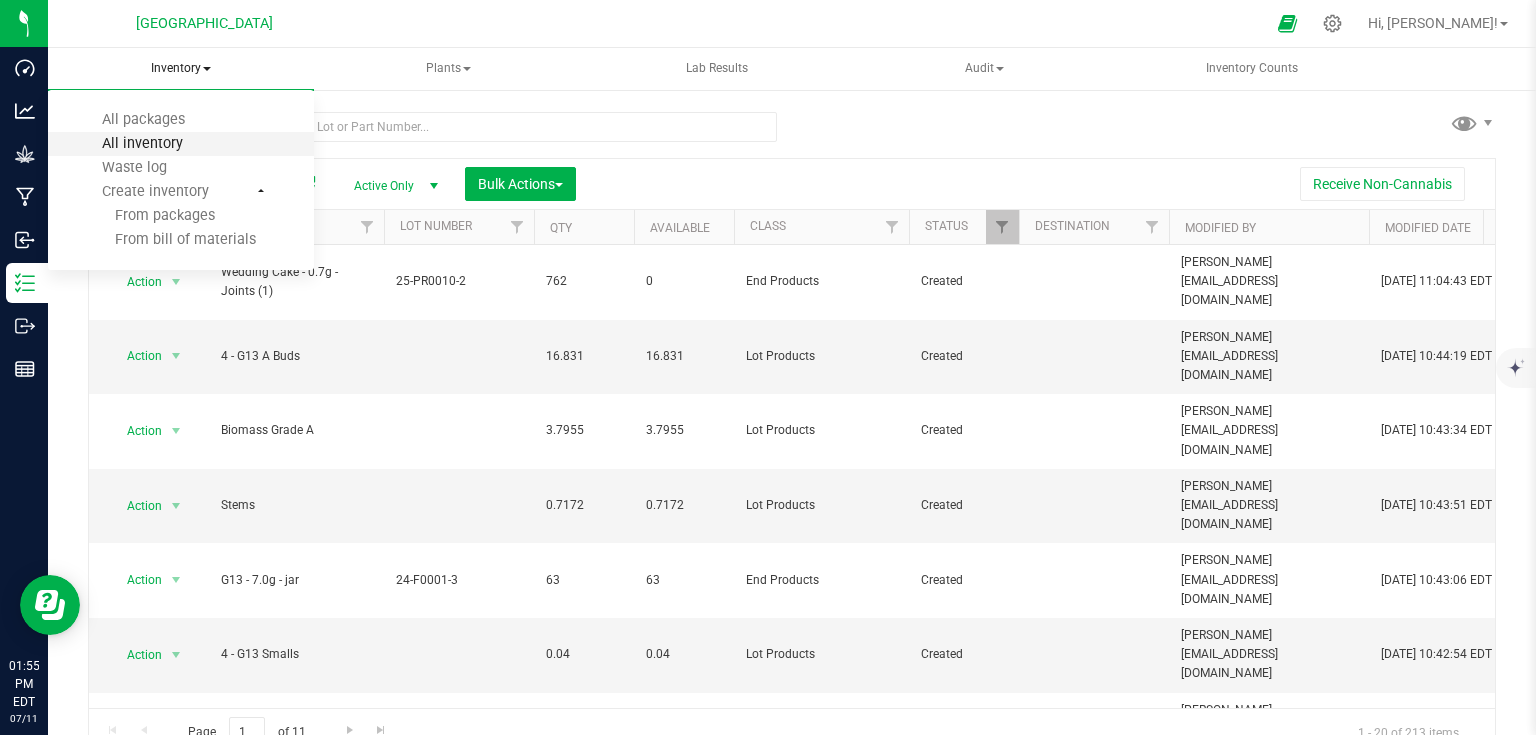 click on "All inventory" at bounding box center [142, 143] 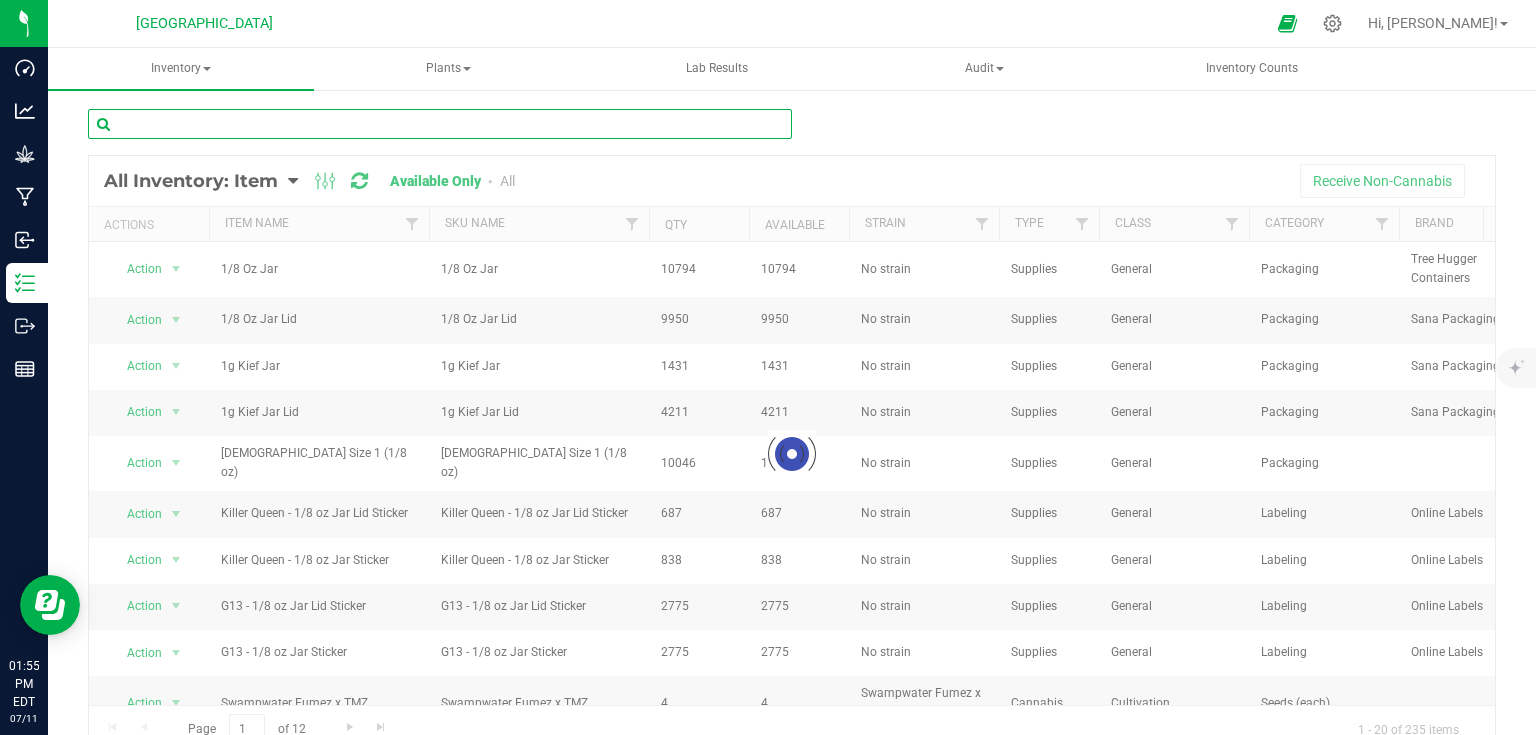 click at bounding box center [440, 124] 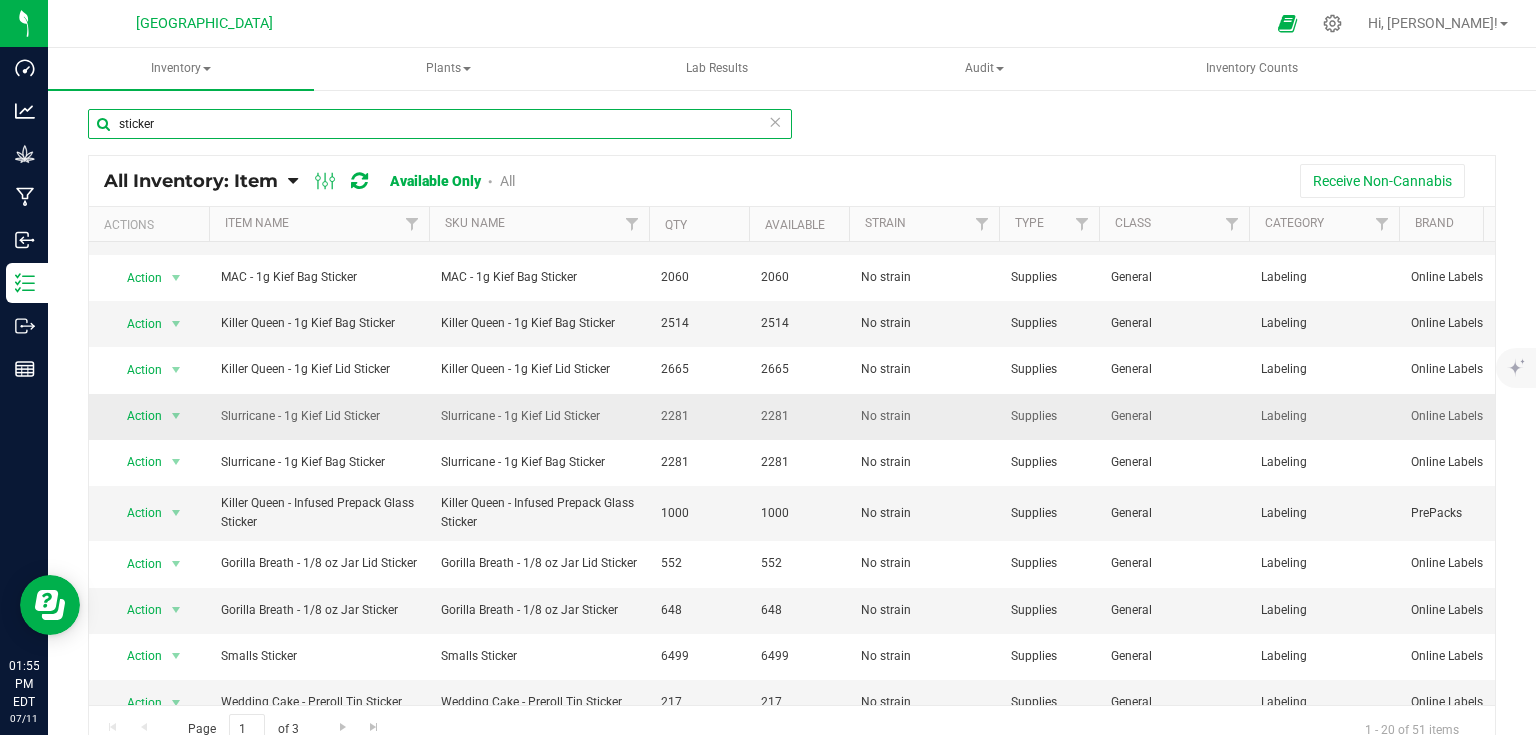 scroll, scrollTop: 476, scrollLeft: 0, axis: vertical 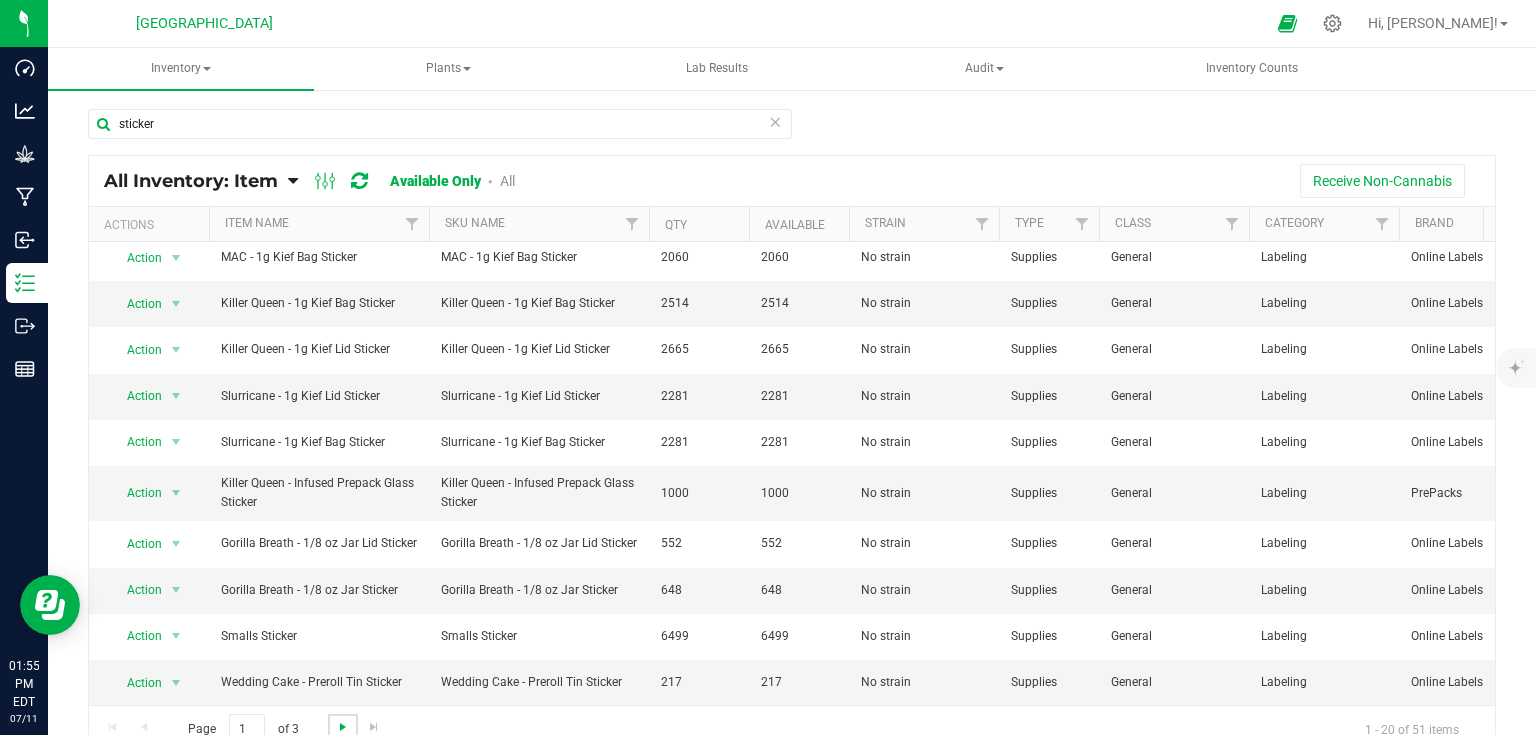 click at bounding box center (343, 727) 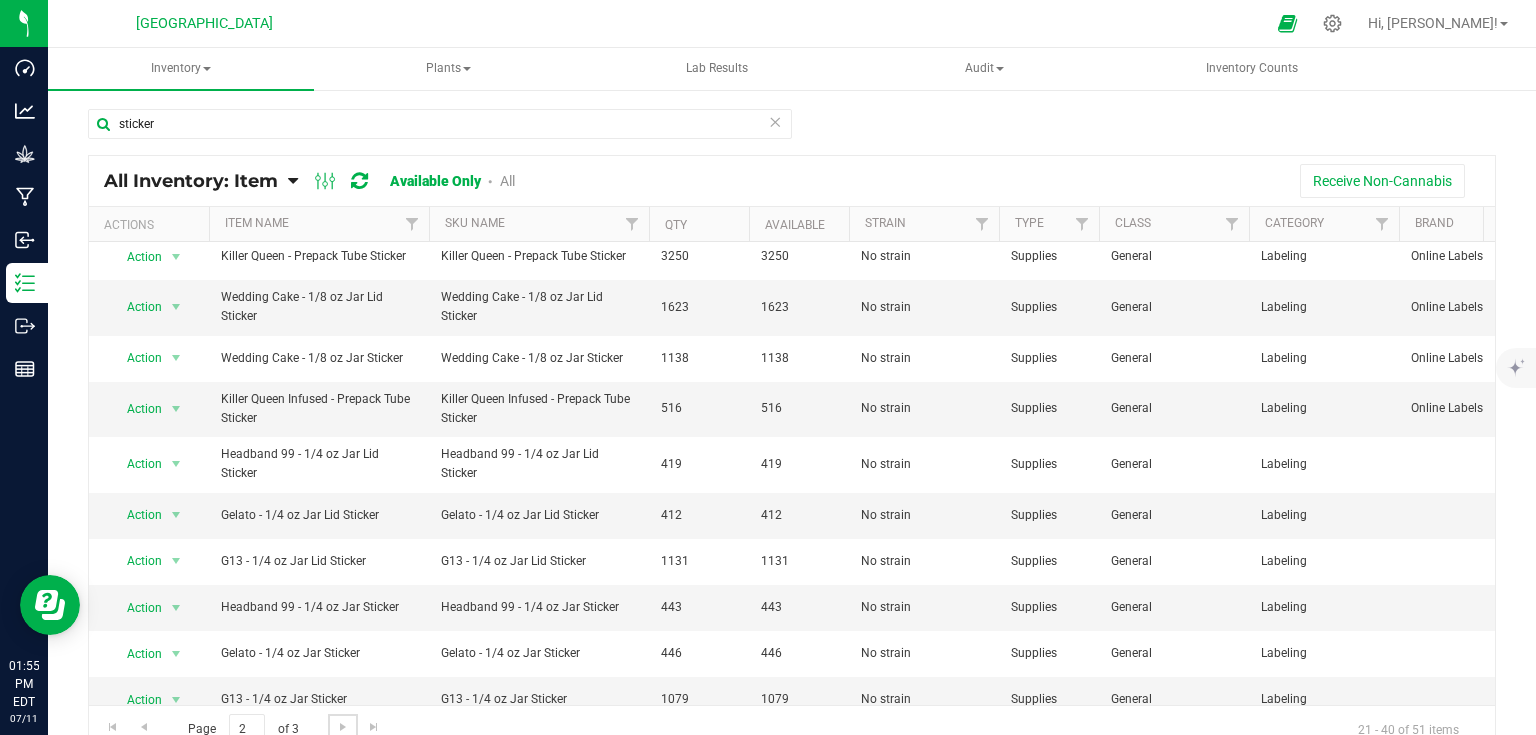 scroll, scrollTop: 486, scrollLeft: 0, axis: vertical 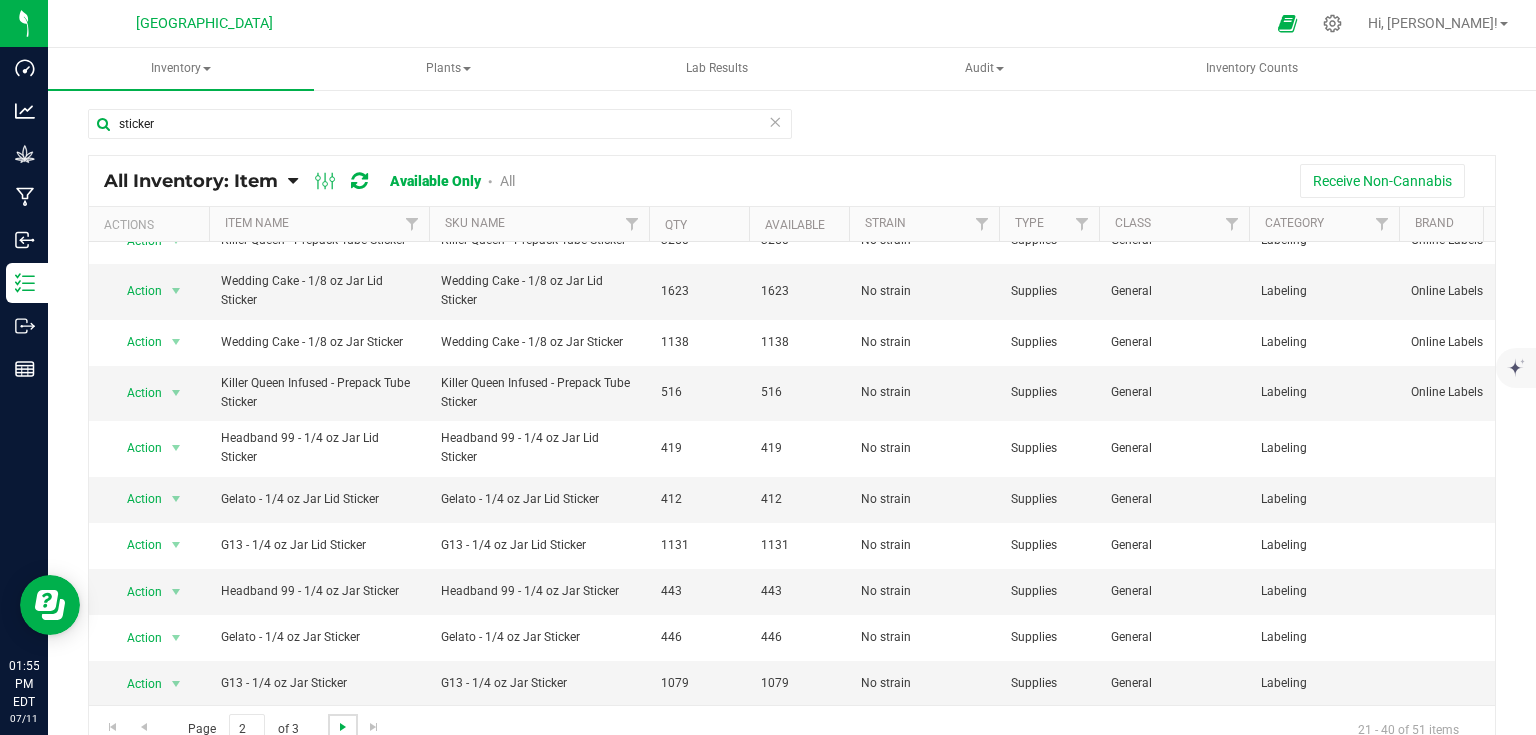 click at bounding box center (343, 727) 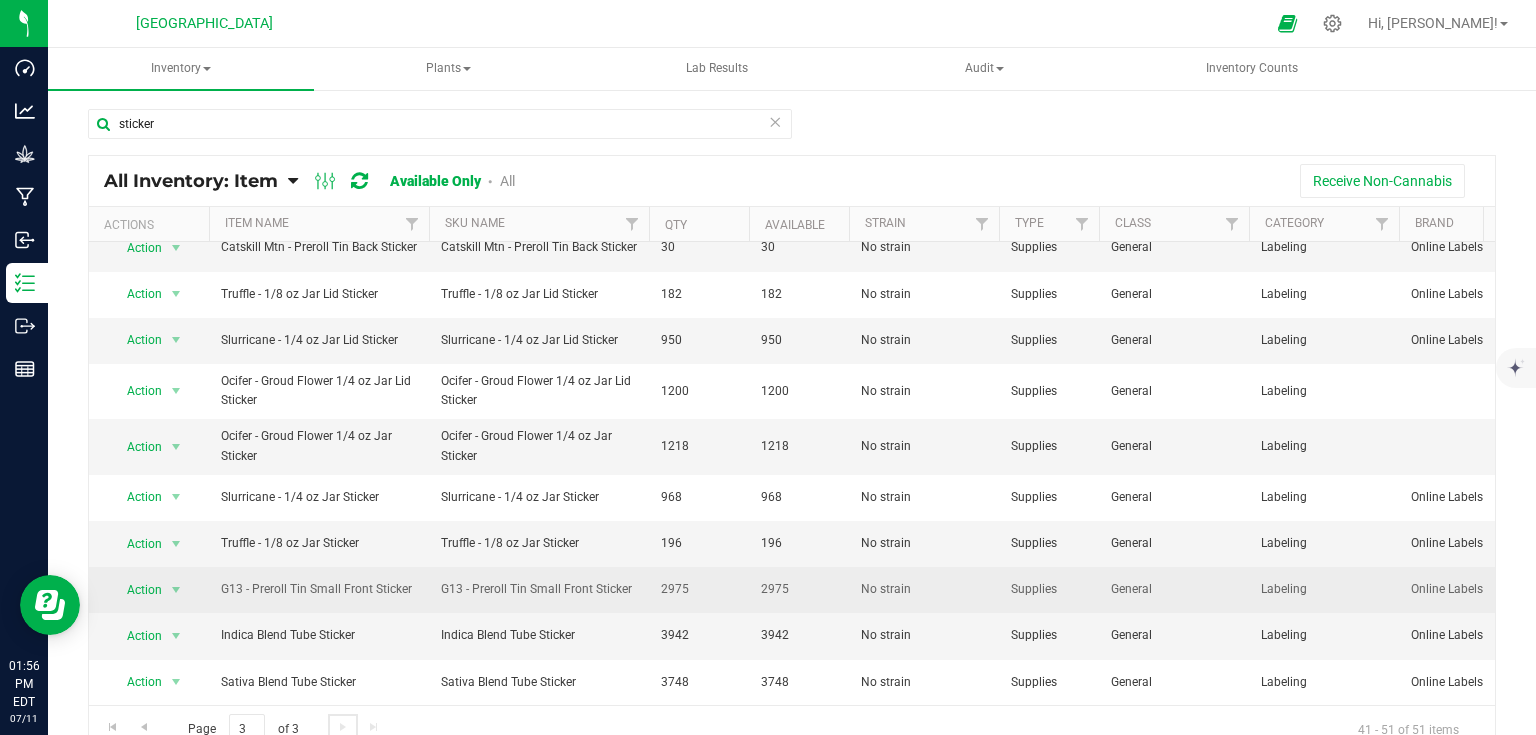scroll, scrollTop: 81, scrollLeft: 0, axis: vertical 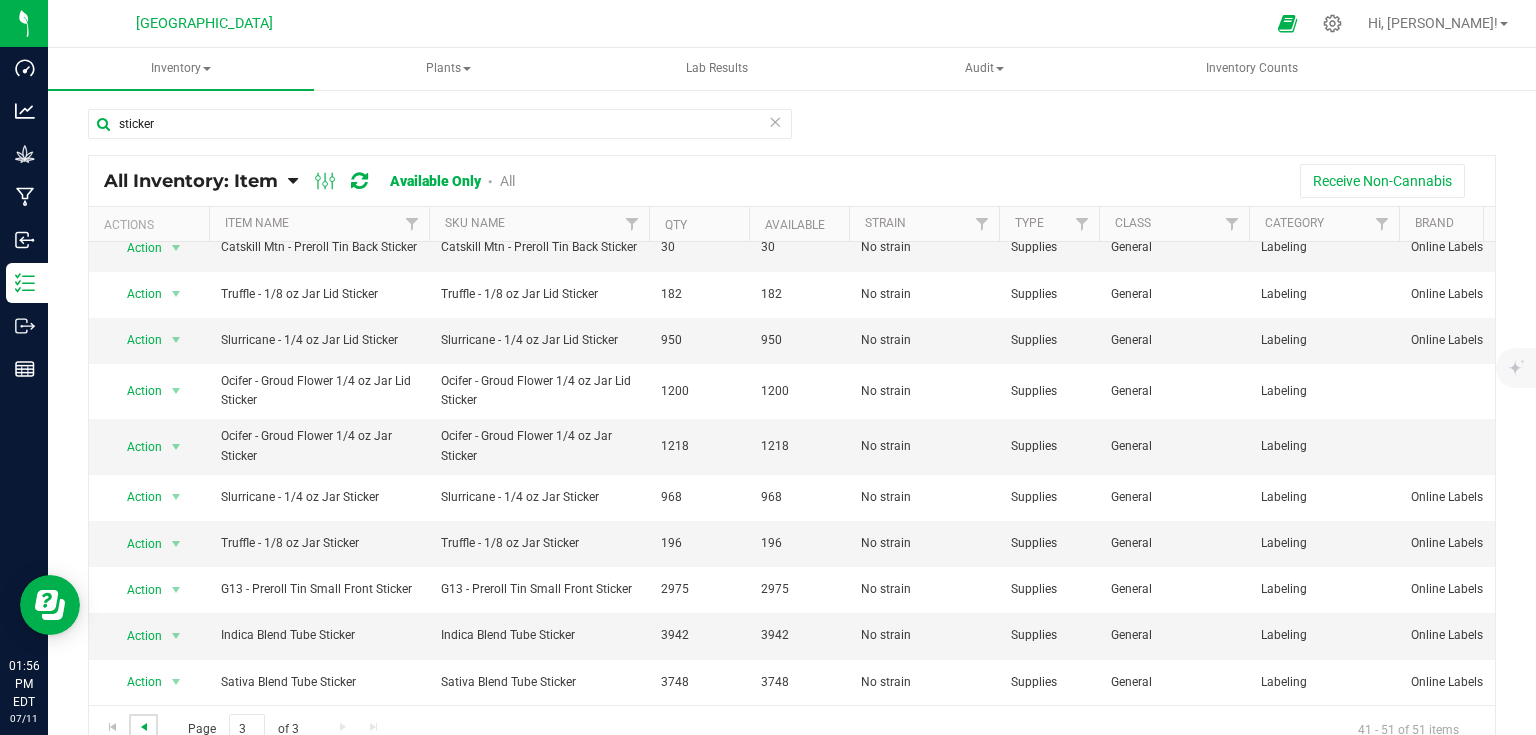 click at bounding box center (144, 727) 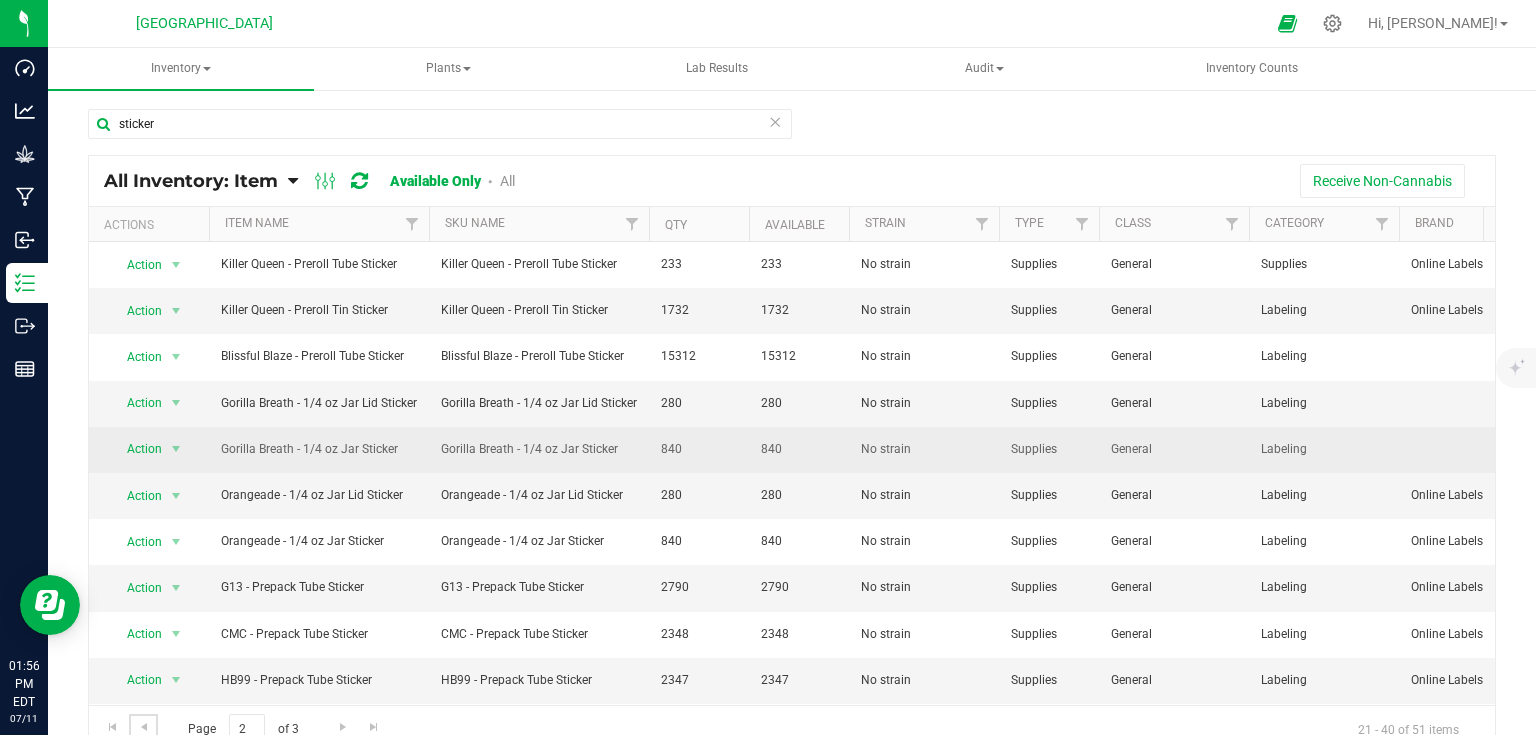 scroll, scrollTop: 486, scrollLeft: 0, axis: vertical 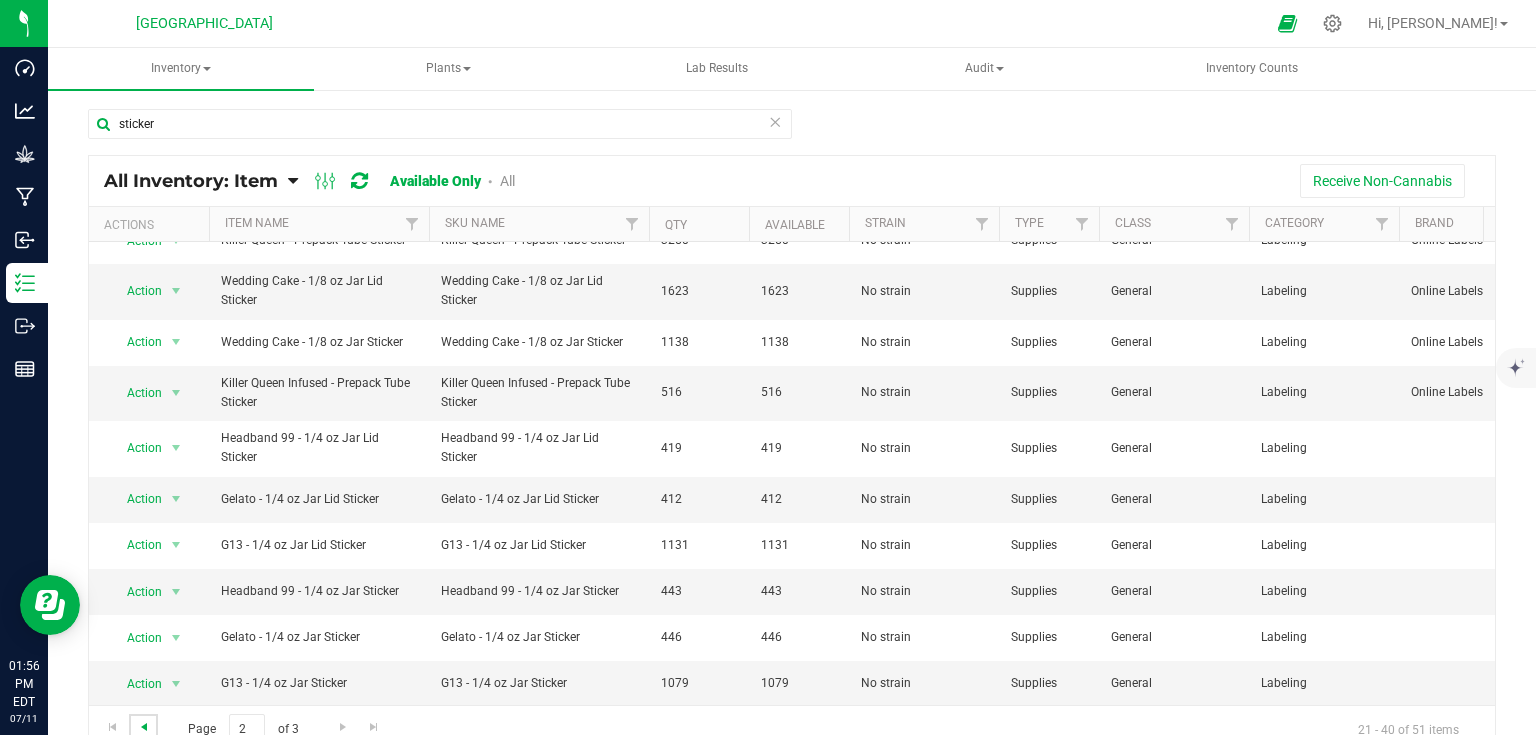 click at bounding box center (144, 727) 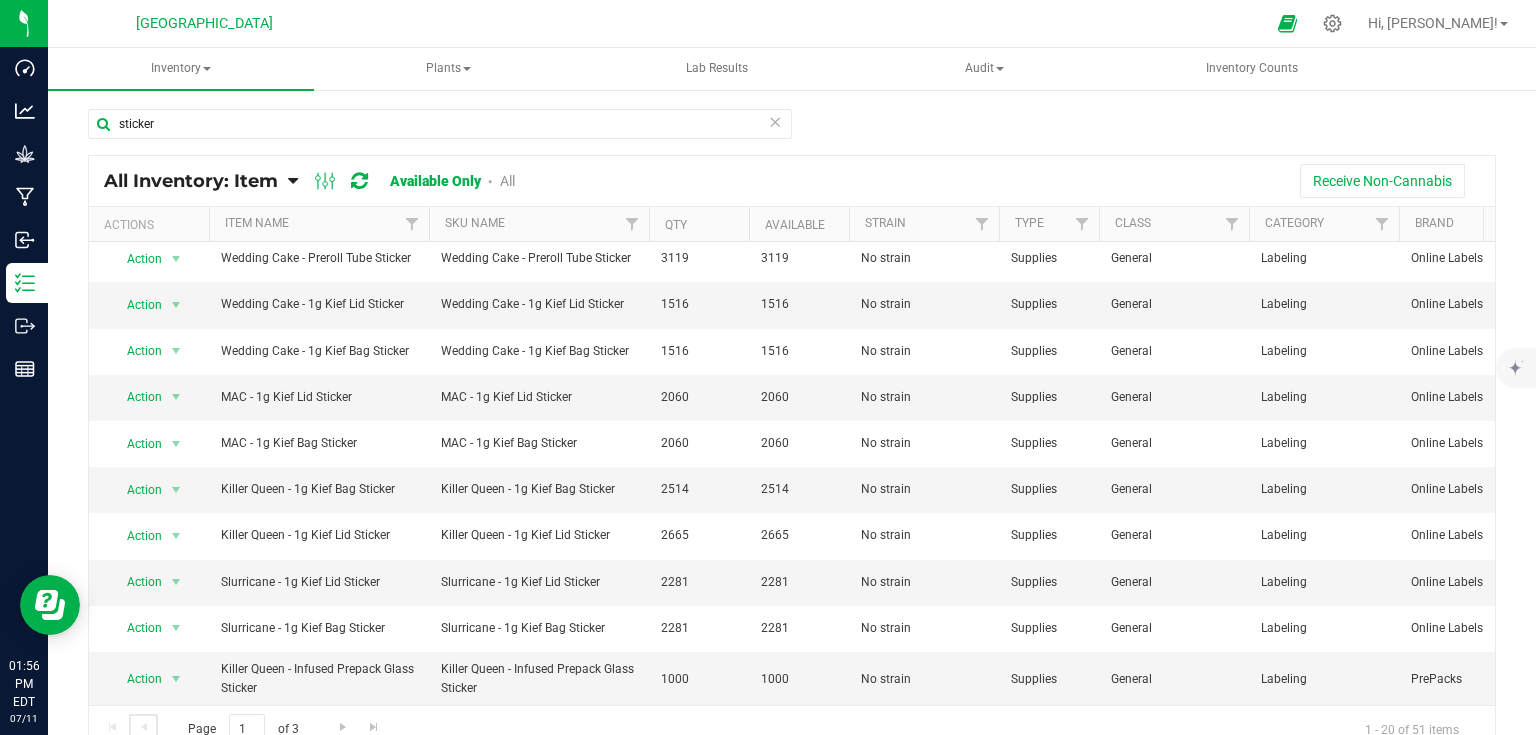 scroll, scrollTop: 476, scrollLeft: 0, axis: vertical 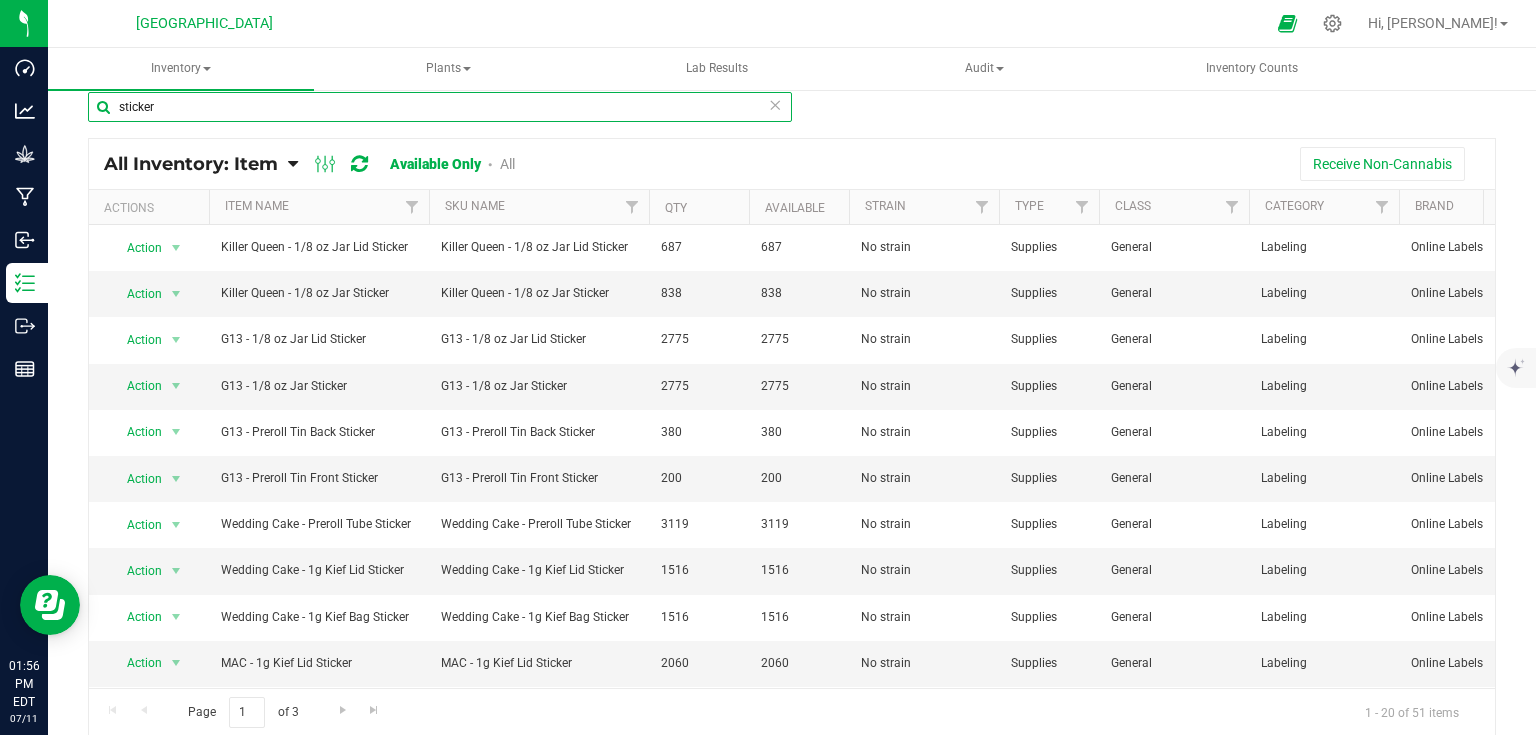 click on "sticker" at bounding box center (440, 107) 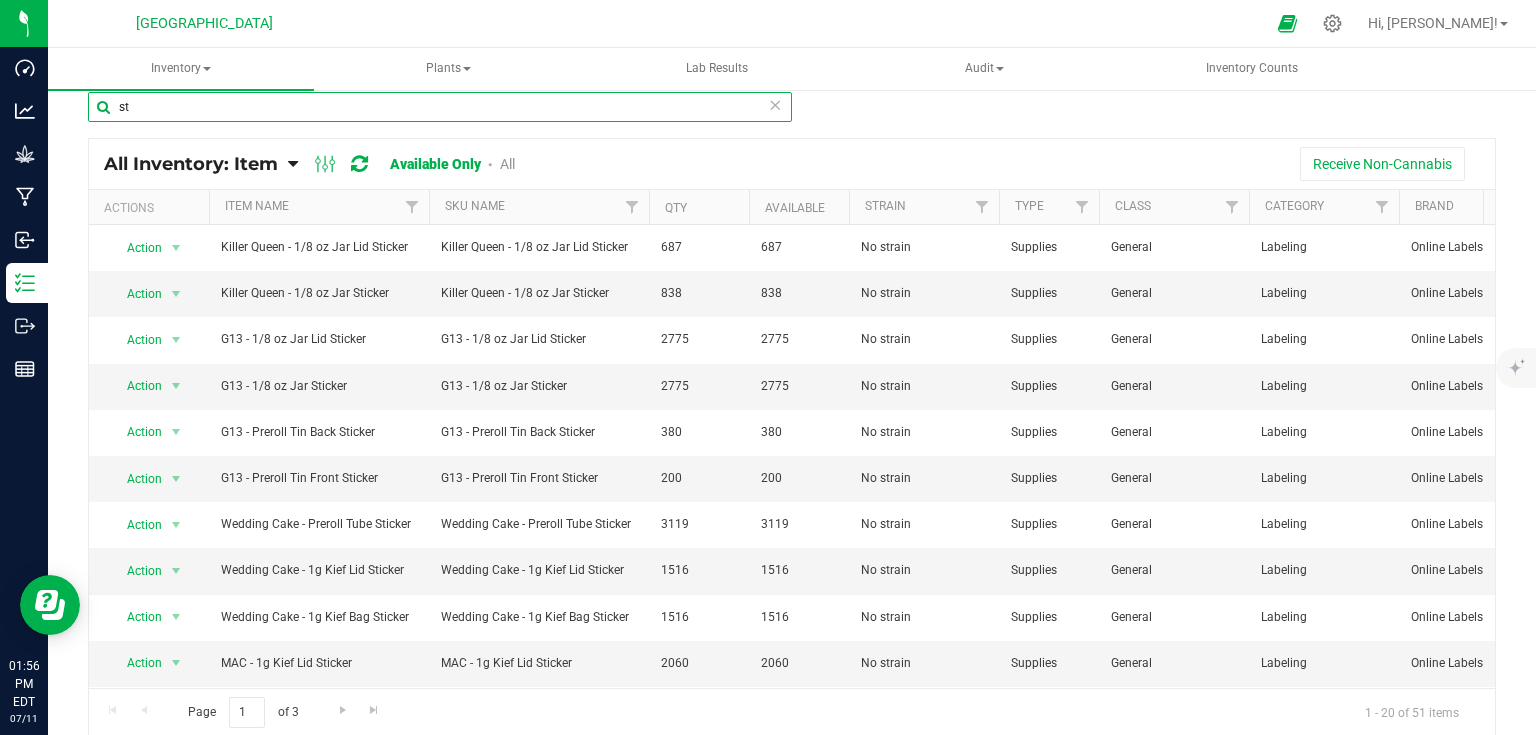 type on "s" 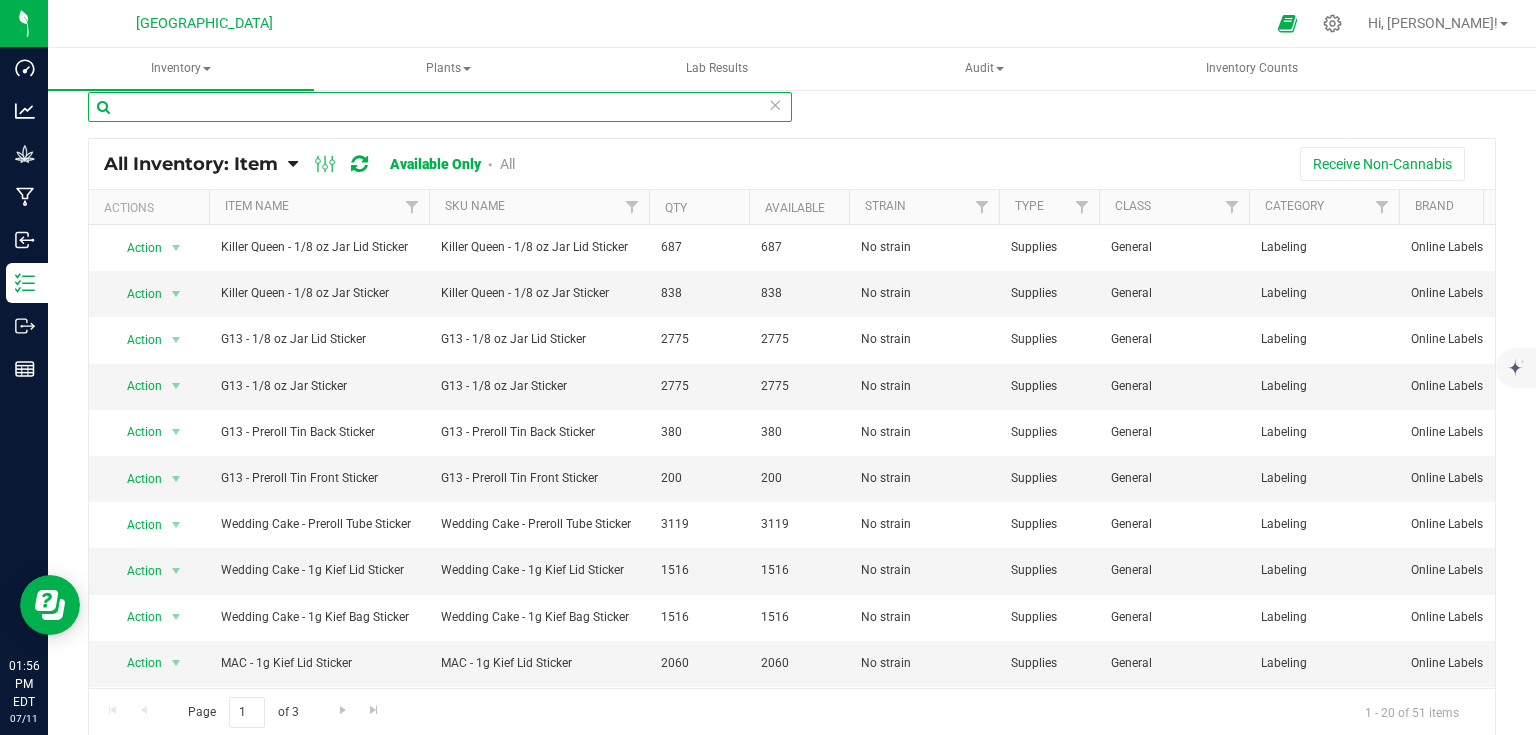 type on "a" 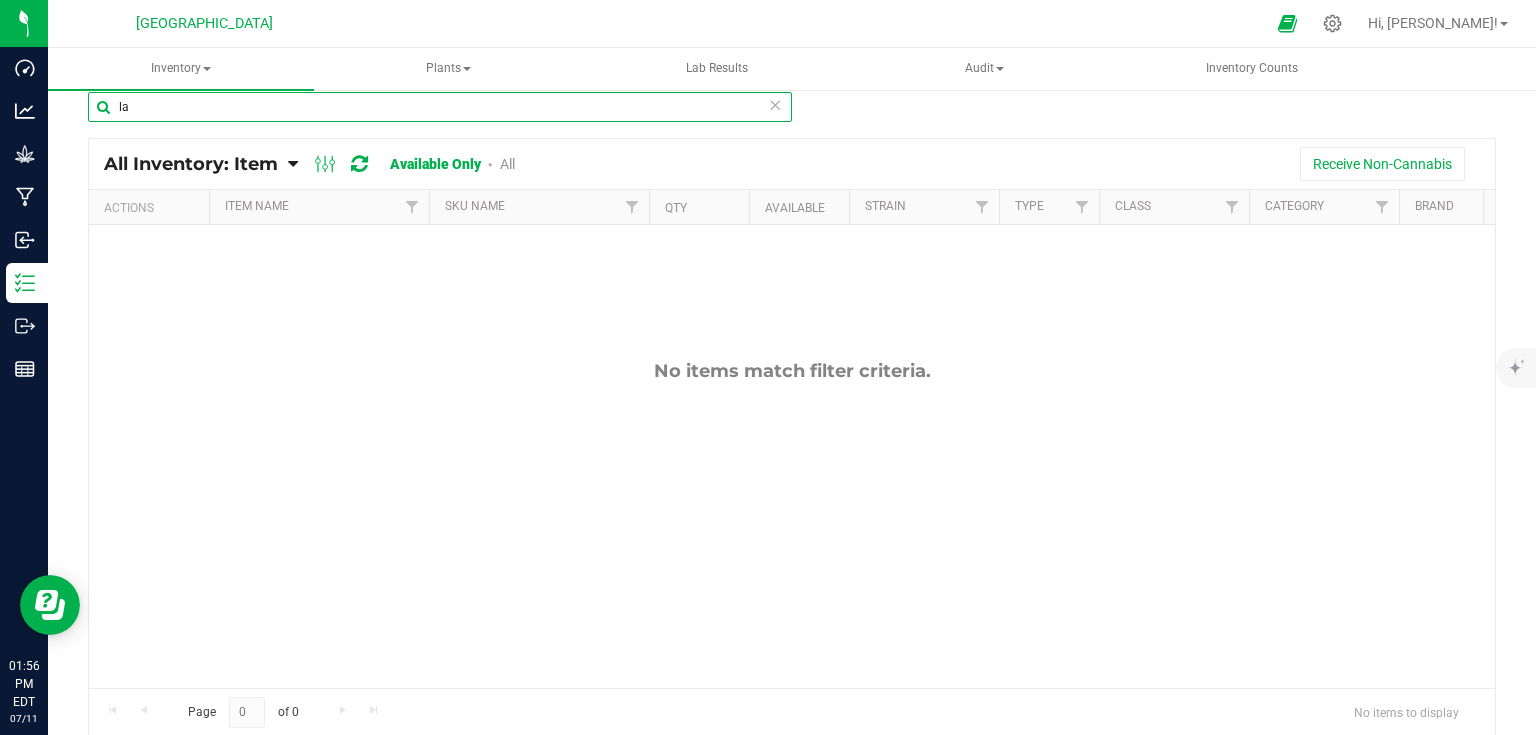type on "l" 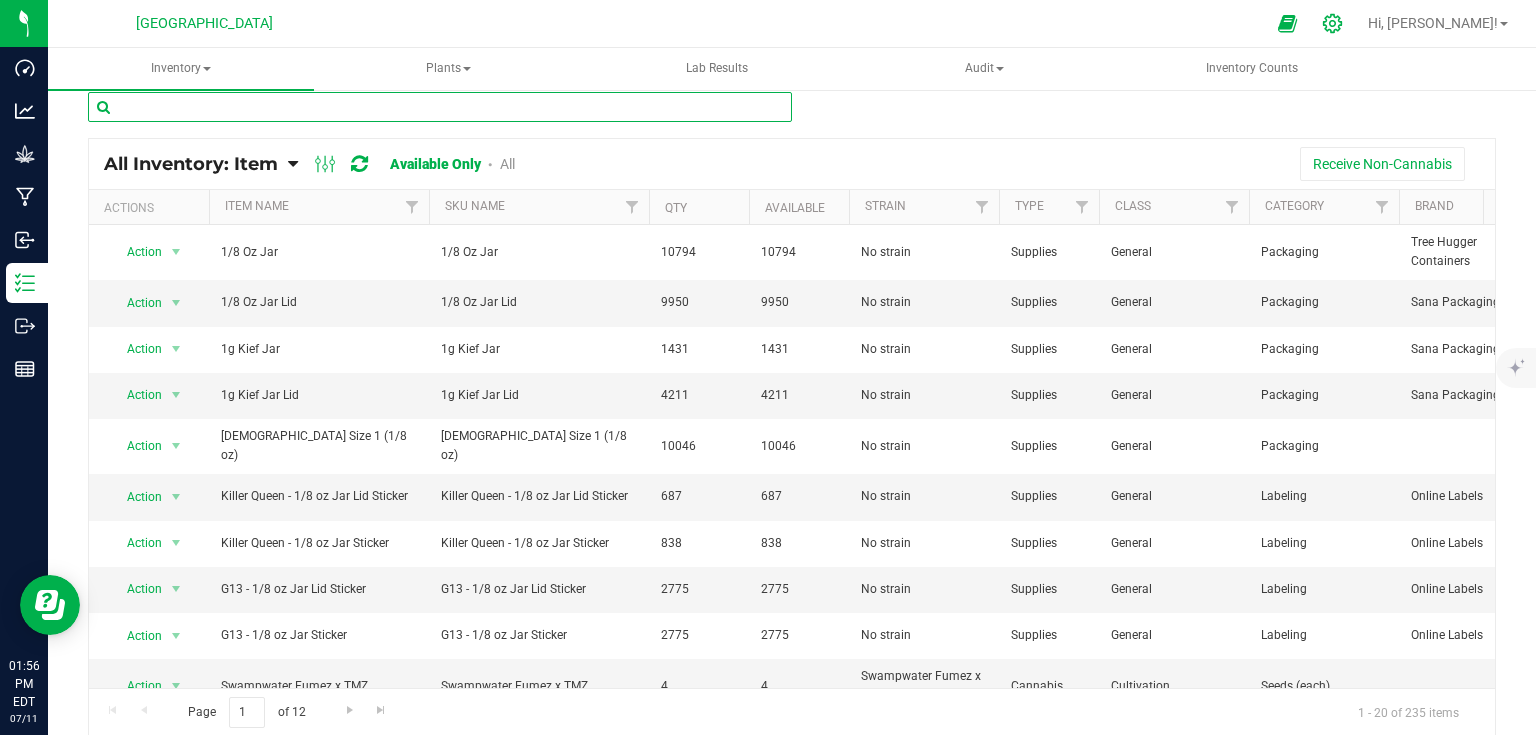 type 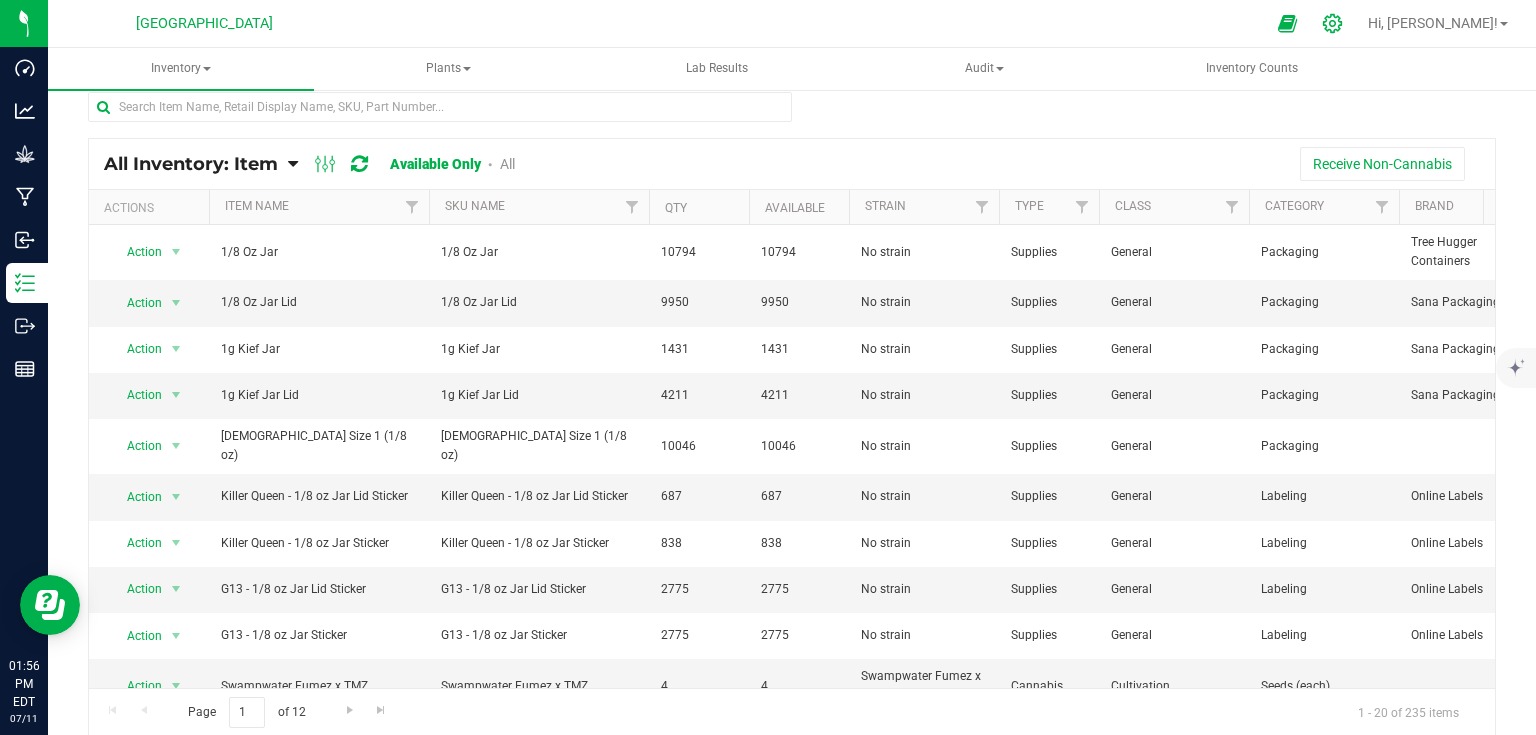 click 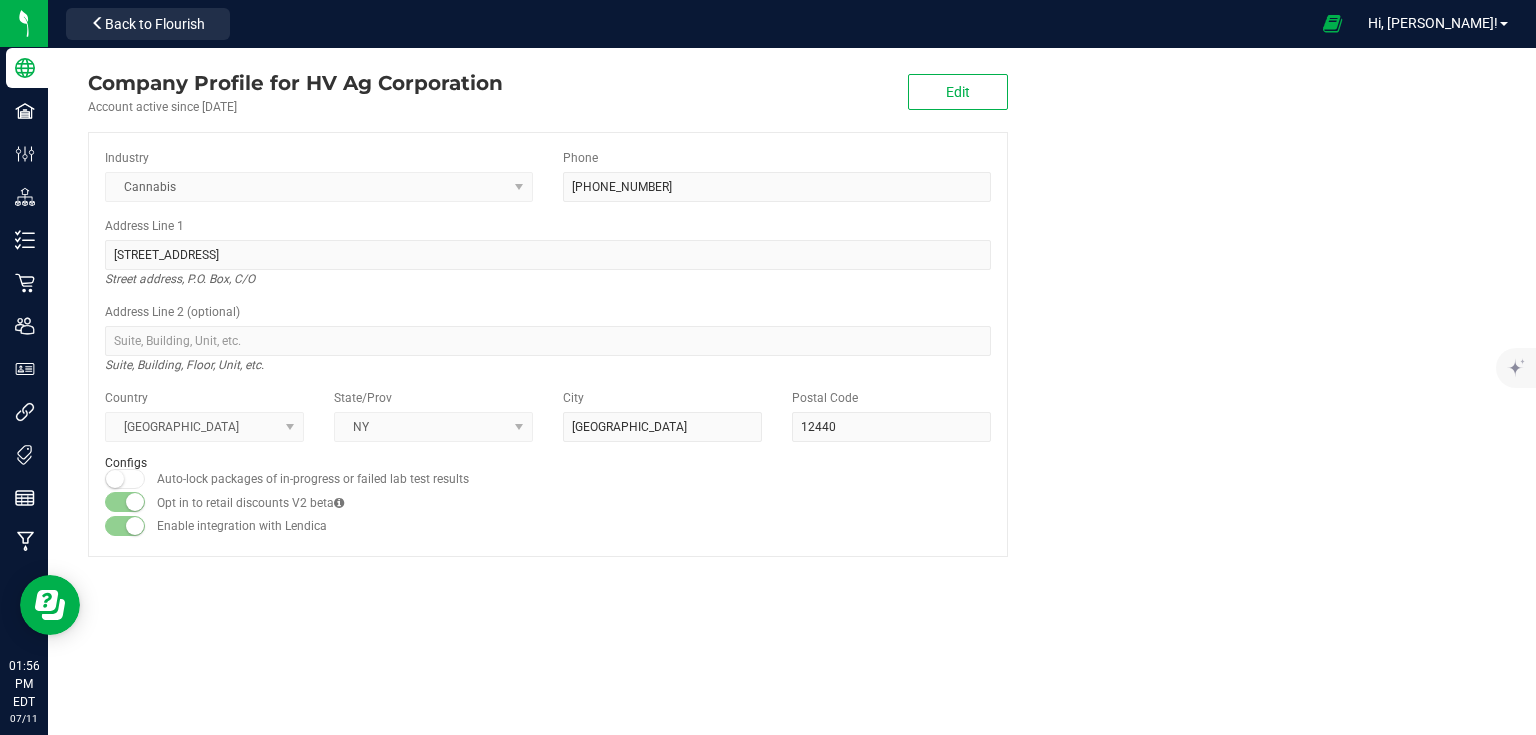 scroll, scrollTop: 0, scrollLeft: 0, axis: both 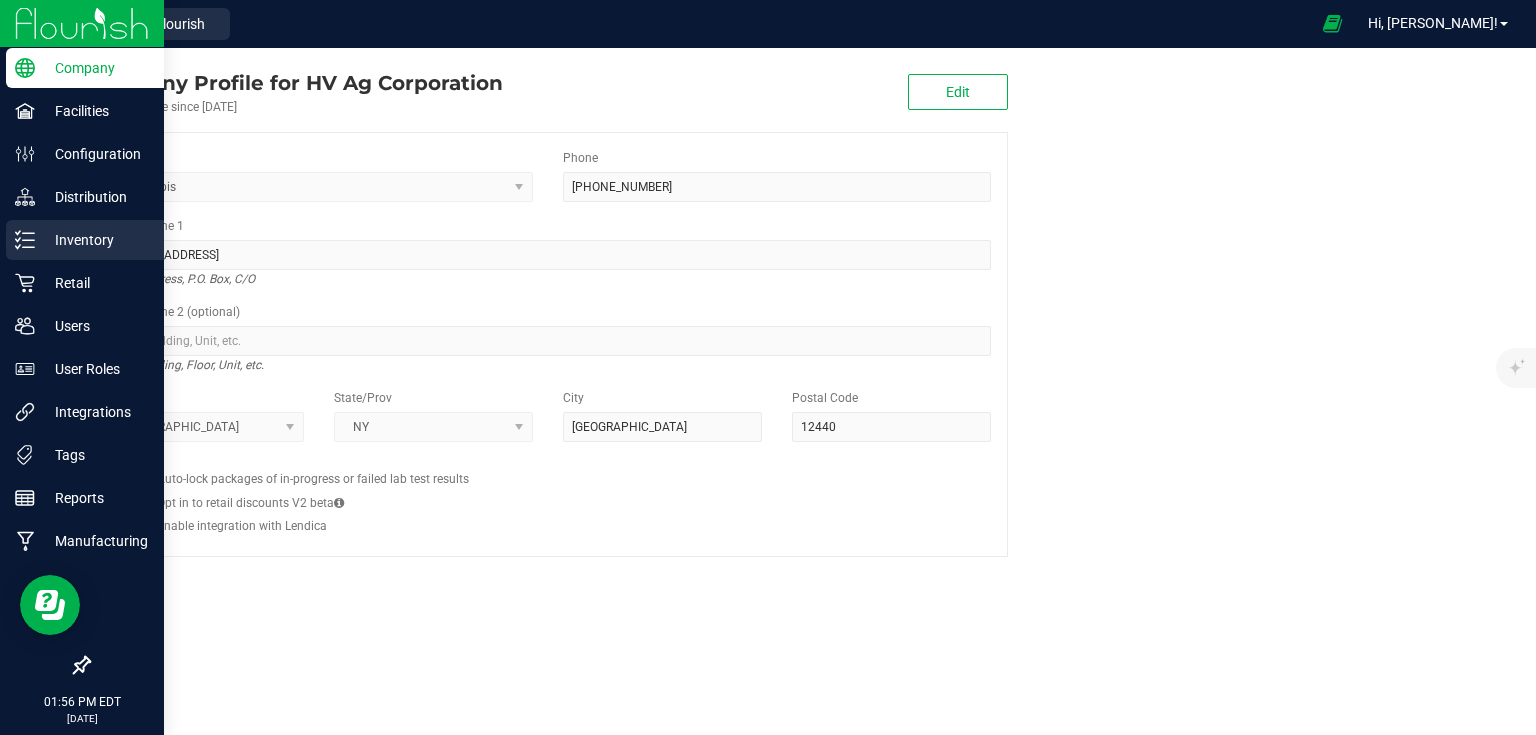 click on "Inventory" at bounding box center (95, 240) 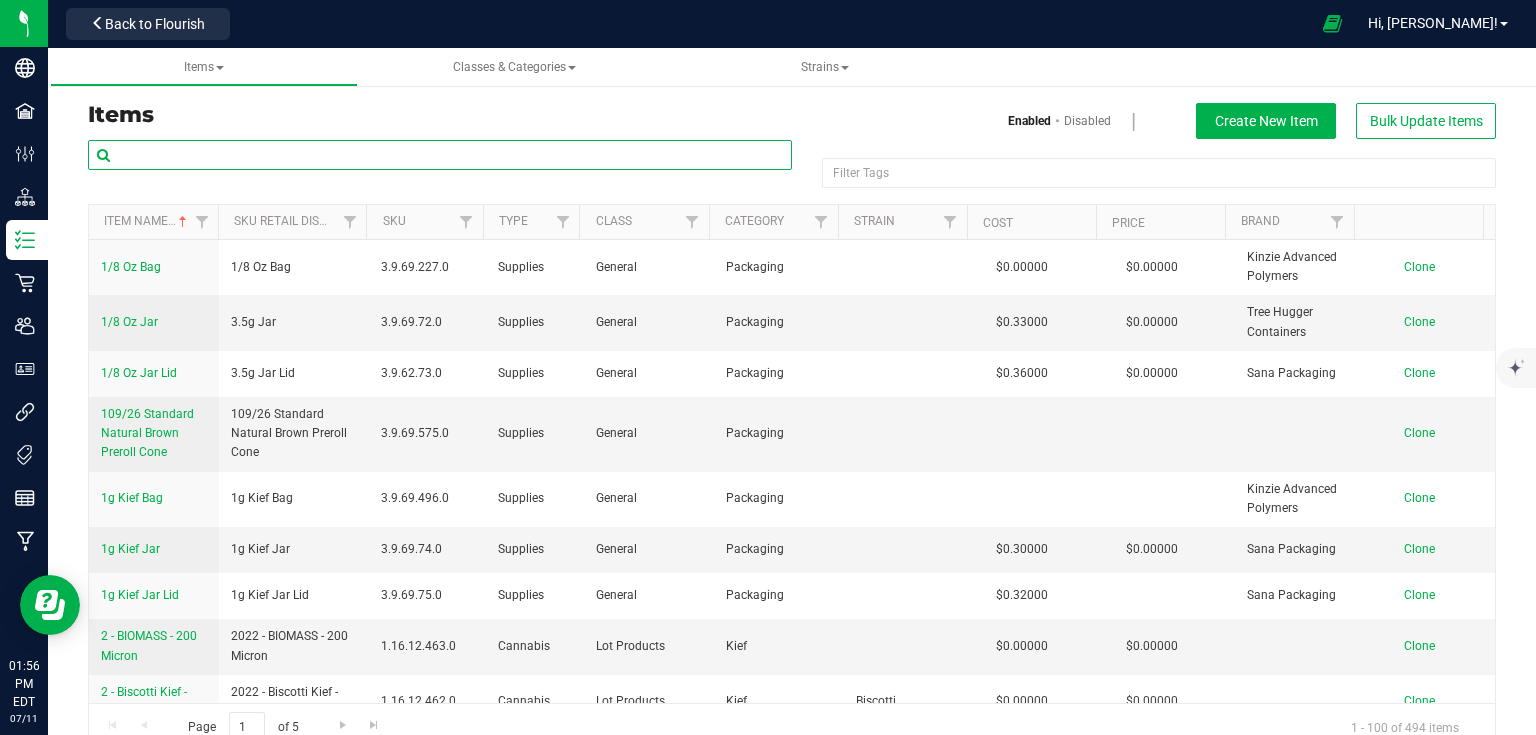 click at bounding box center [440, 155] 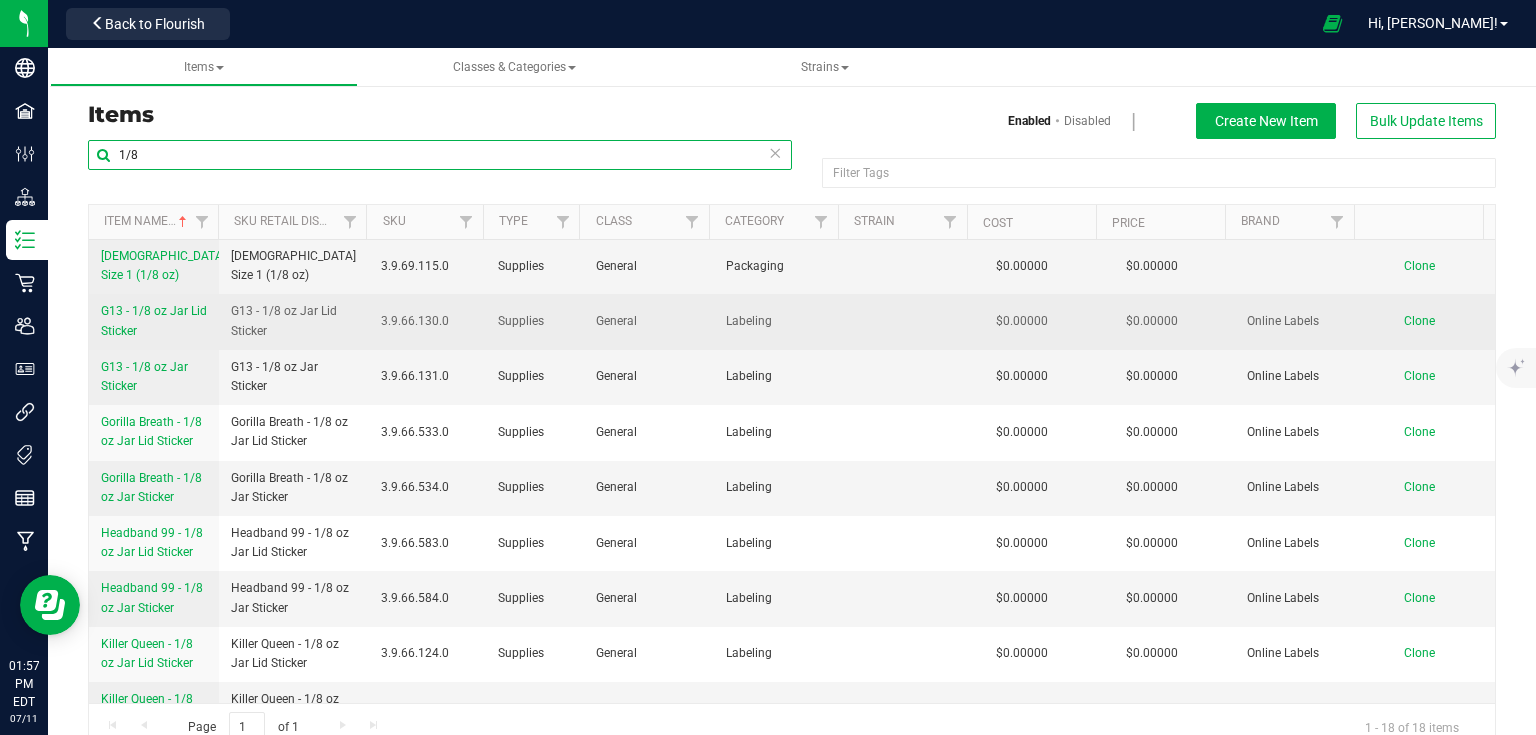 scroll, scrollTop: 160, scrollLeft: 0, axis: vertical 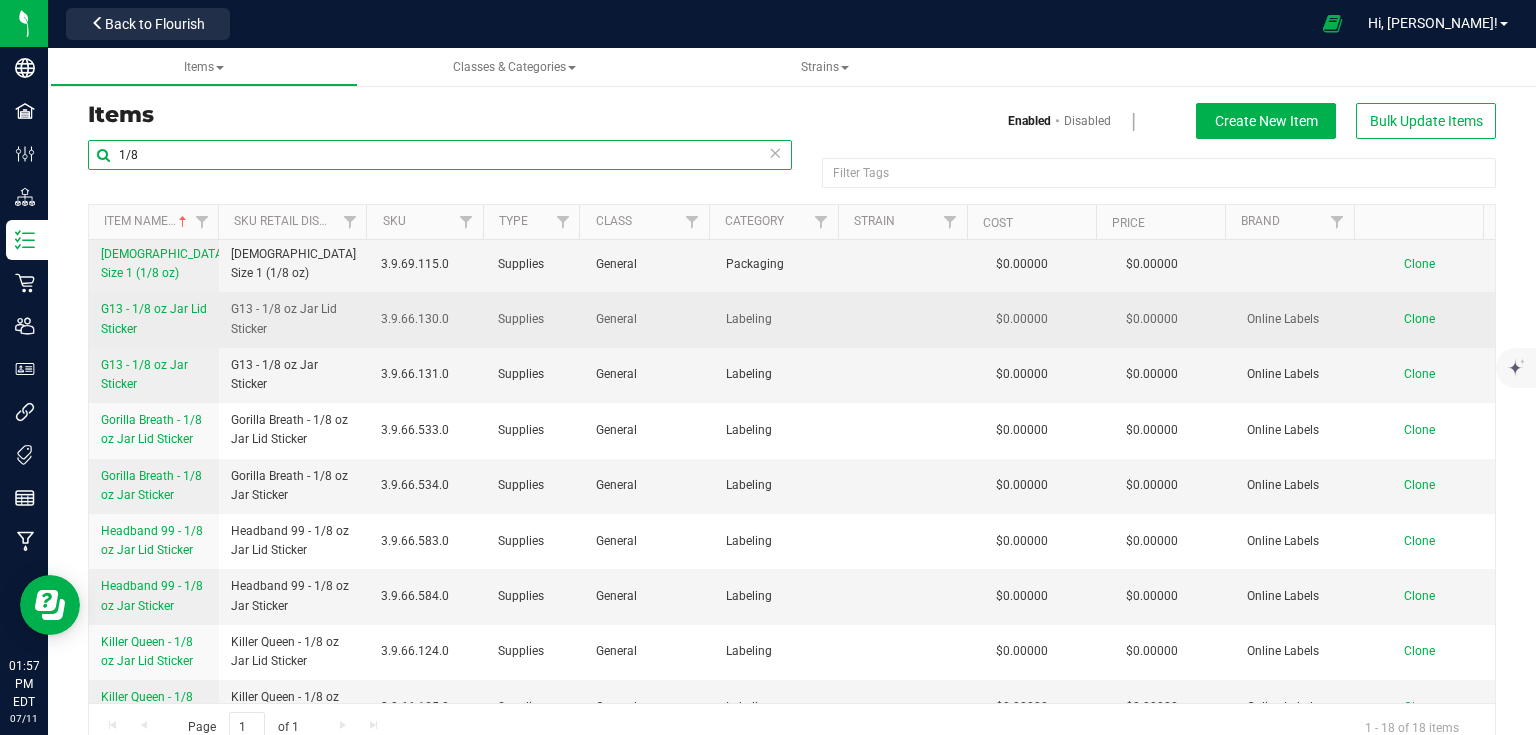 type on "1/8" 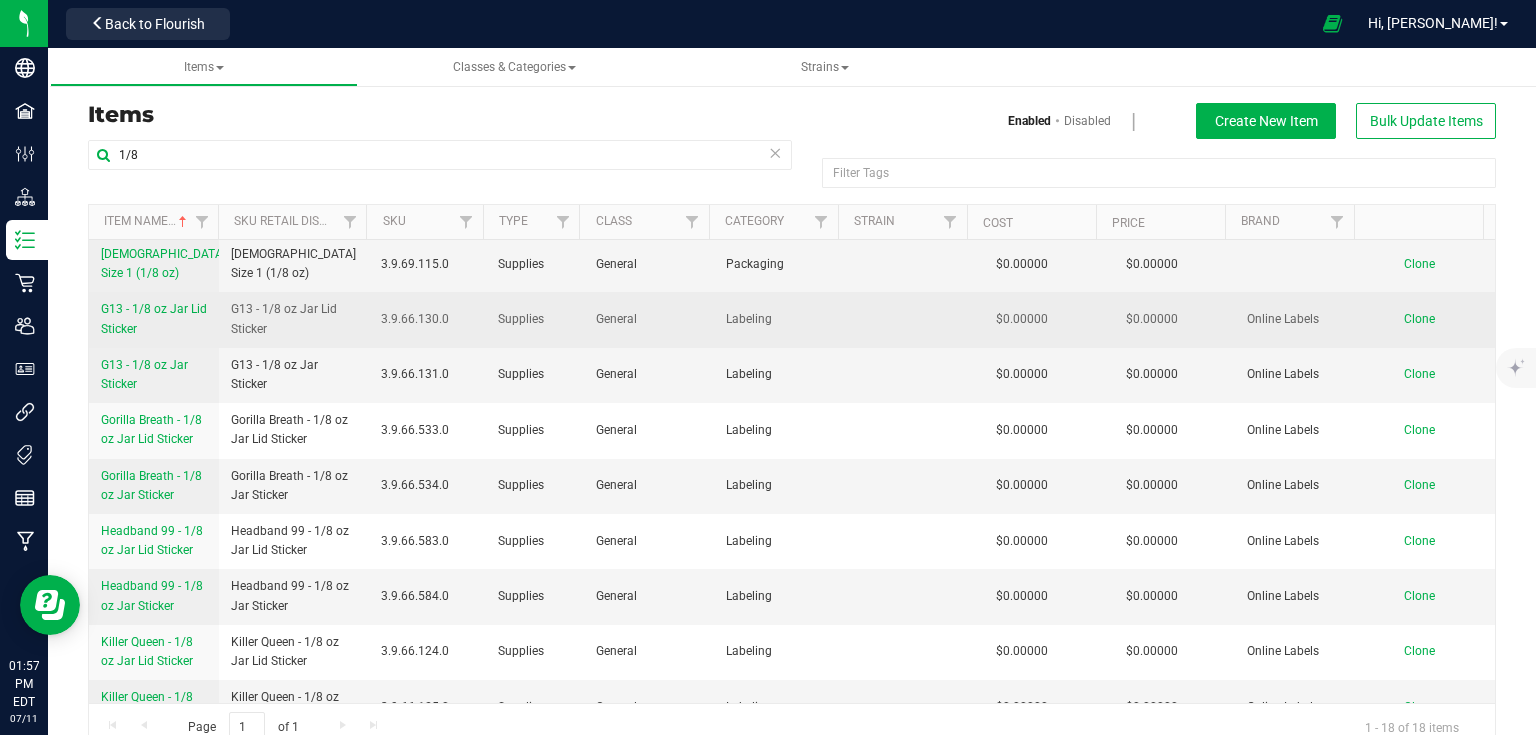 drag, startPoint x: 97, startPoint y: 303, endPoint x: 167, endPoint y: 328, distance: 74.330345 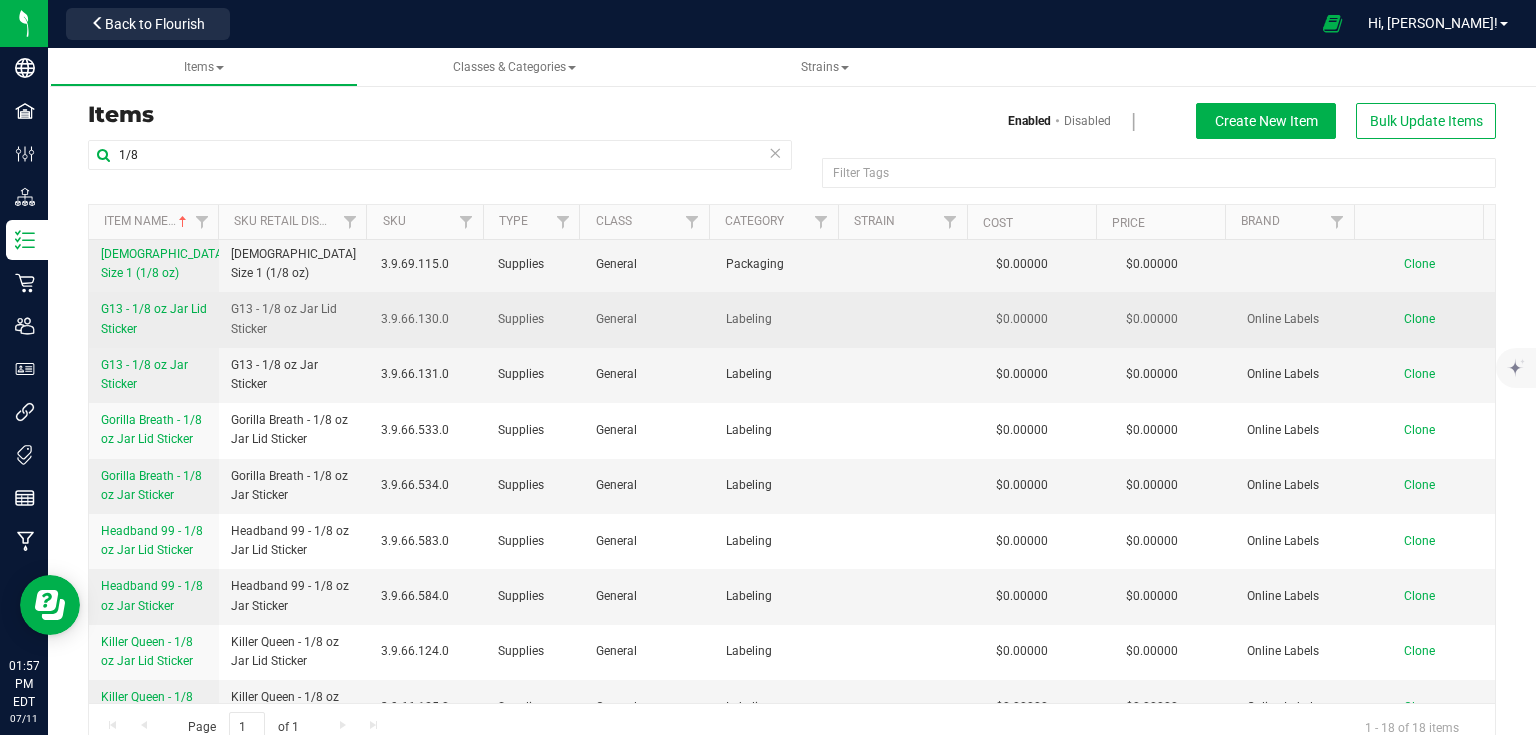 click on "G13 - 1/8 oz Jar Lid Sticker" at bounding box center (154, 319) 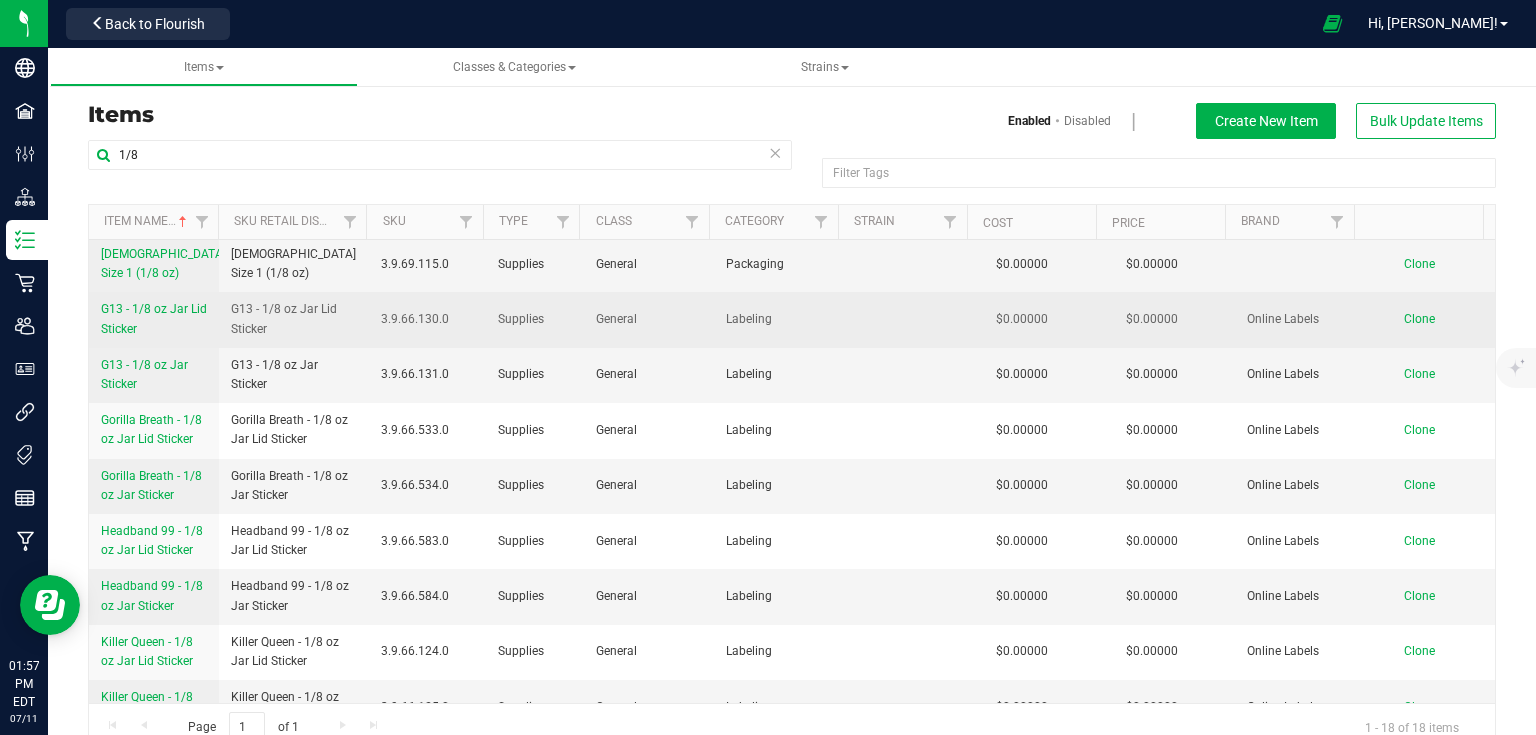copy on "G13 - 1/8 oz Jar Lid Sticker" 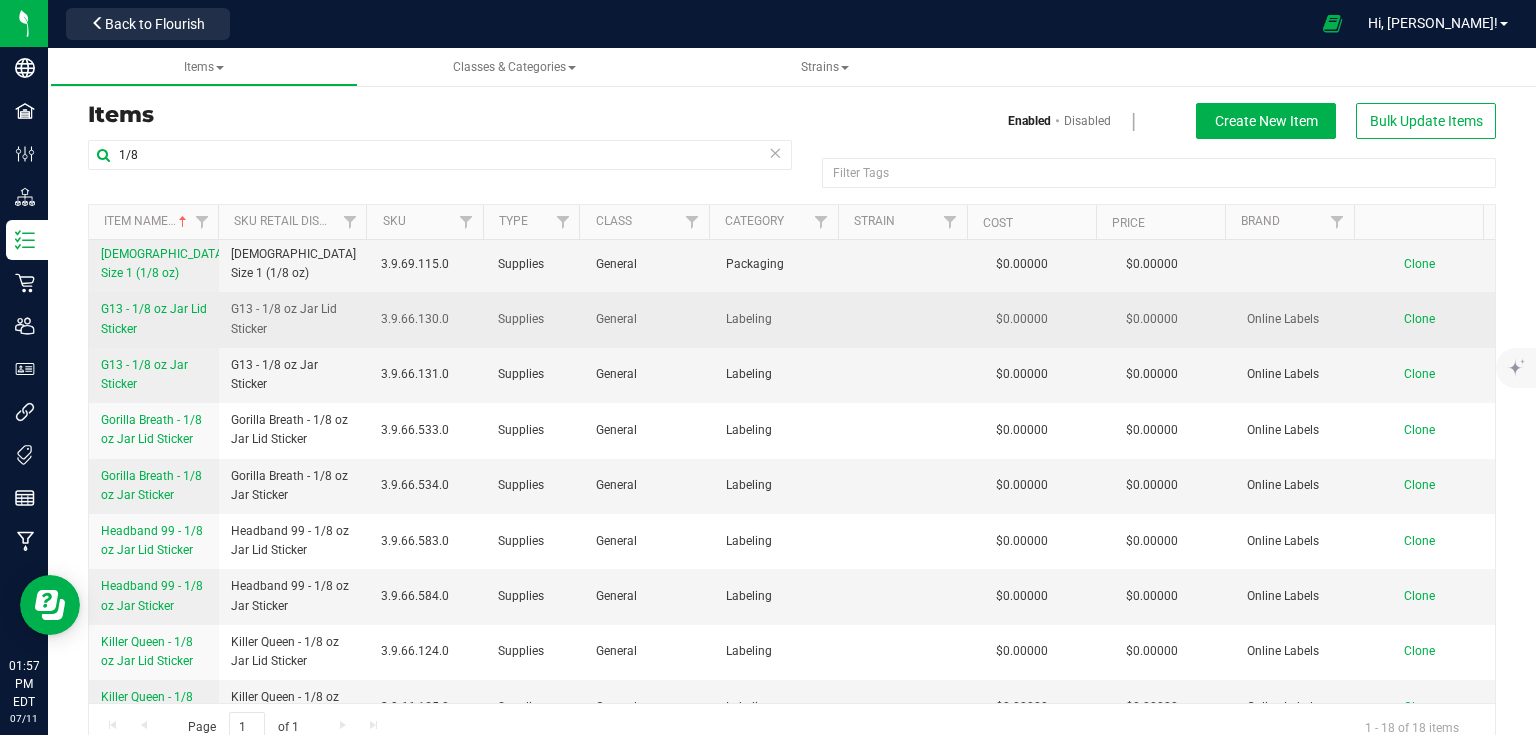 click on "Clone" at bounding box center (1419, 319) 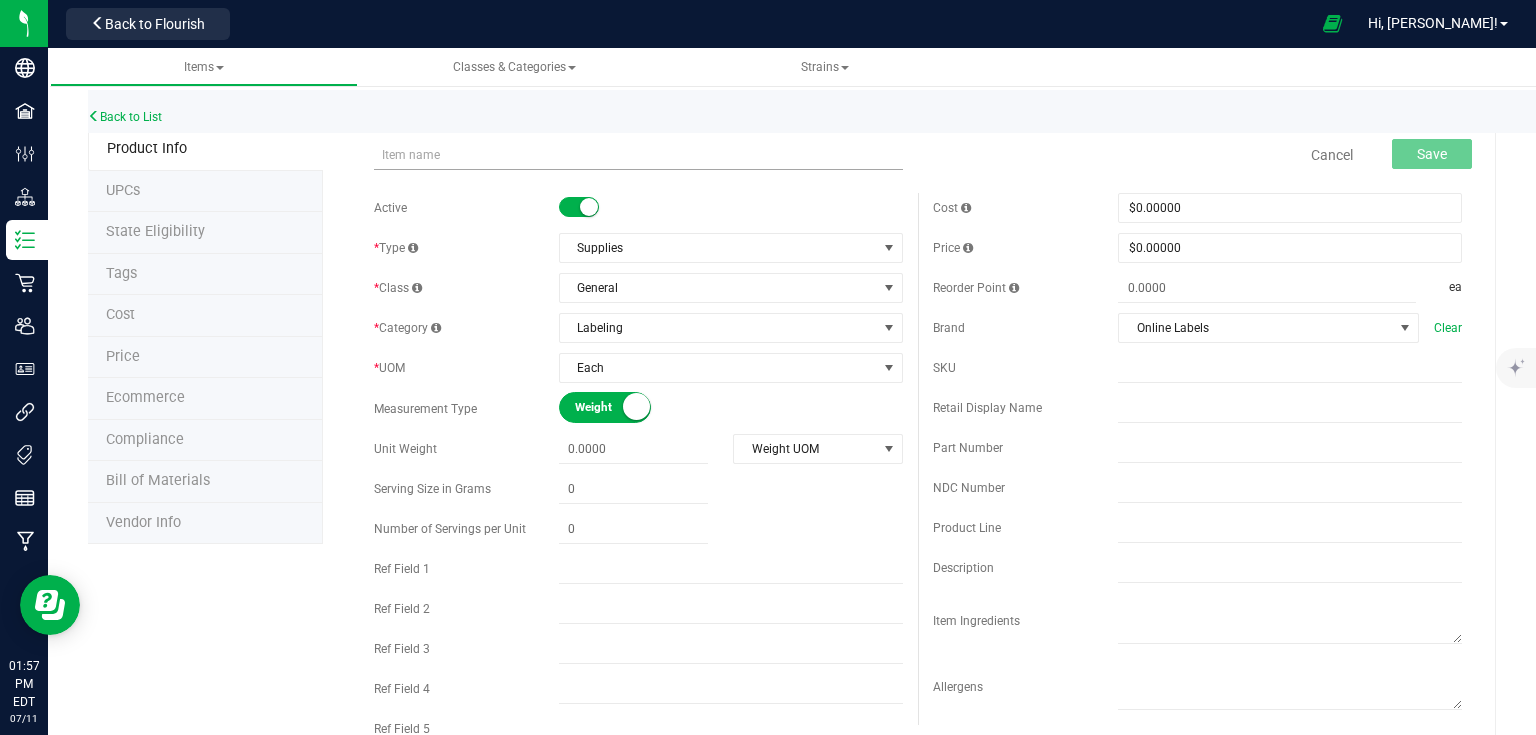 click at bounding box center [638, 155] 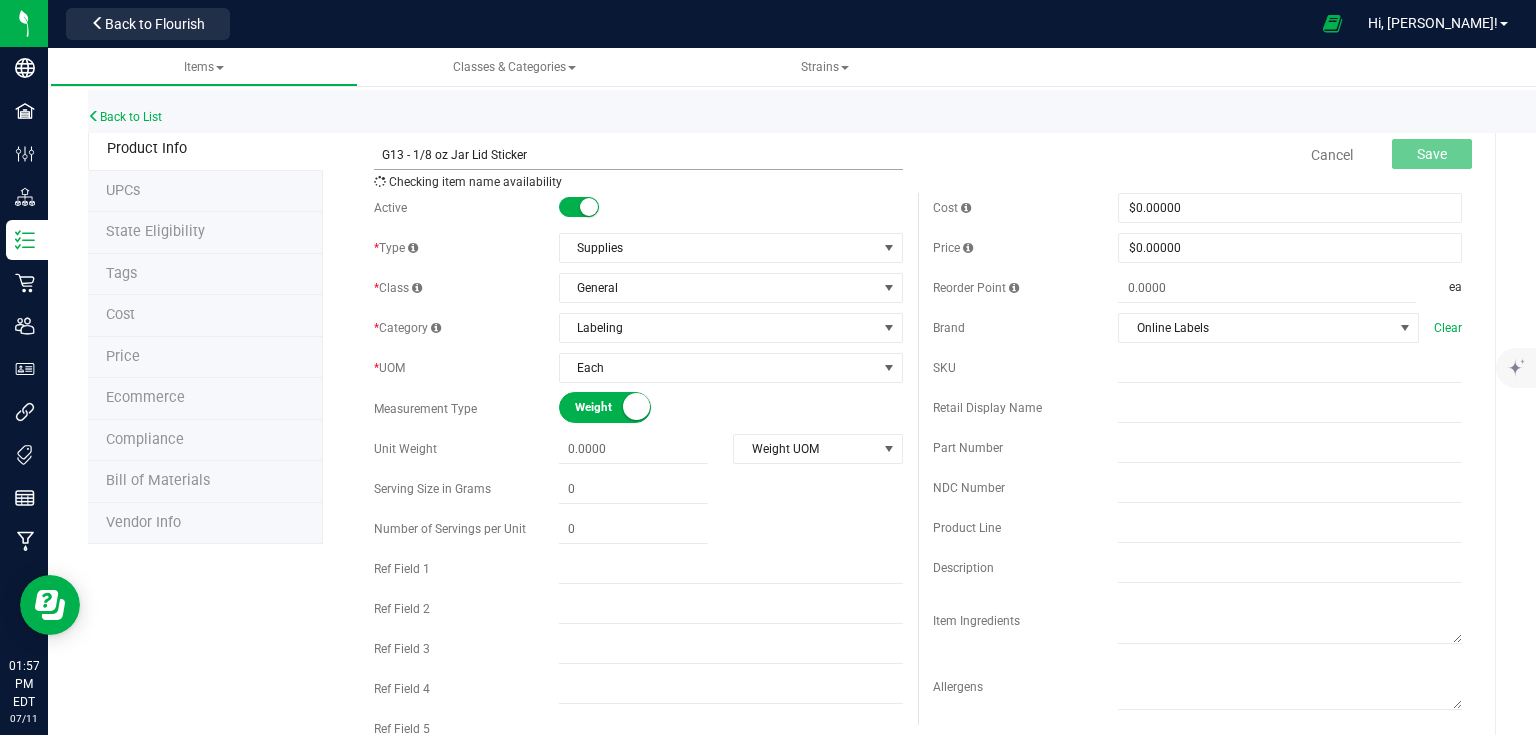 click on "G13 - 1/8 oz Jar Lid Sticker" at bounding box center [638, 155] 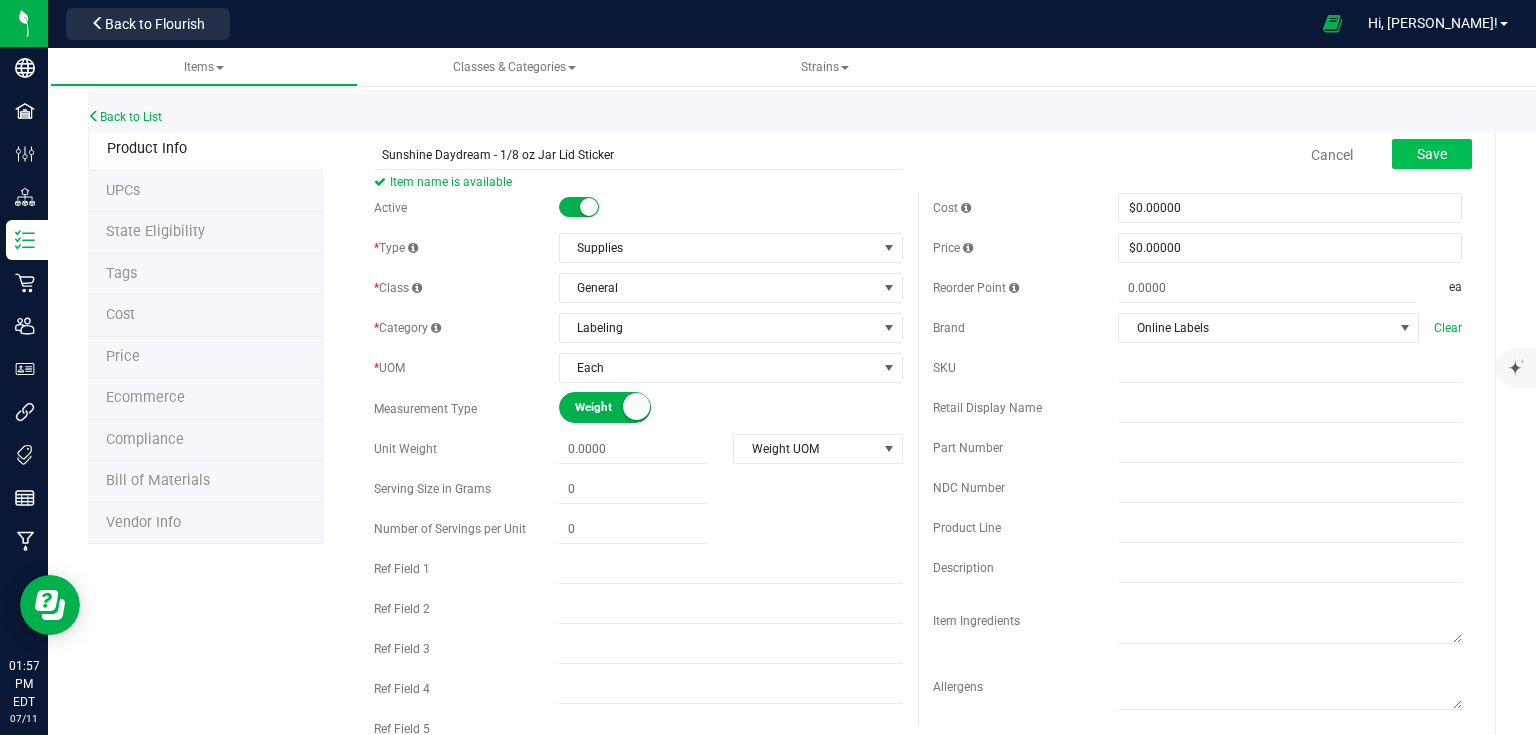 type on "Sunshine Daydream - 1/8 oz Jar Lid Sticker" 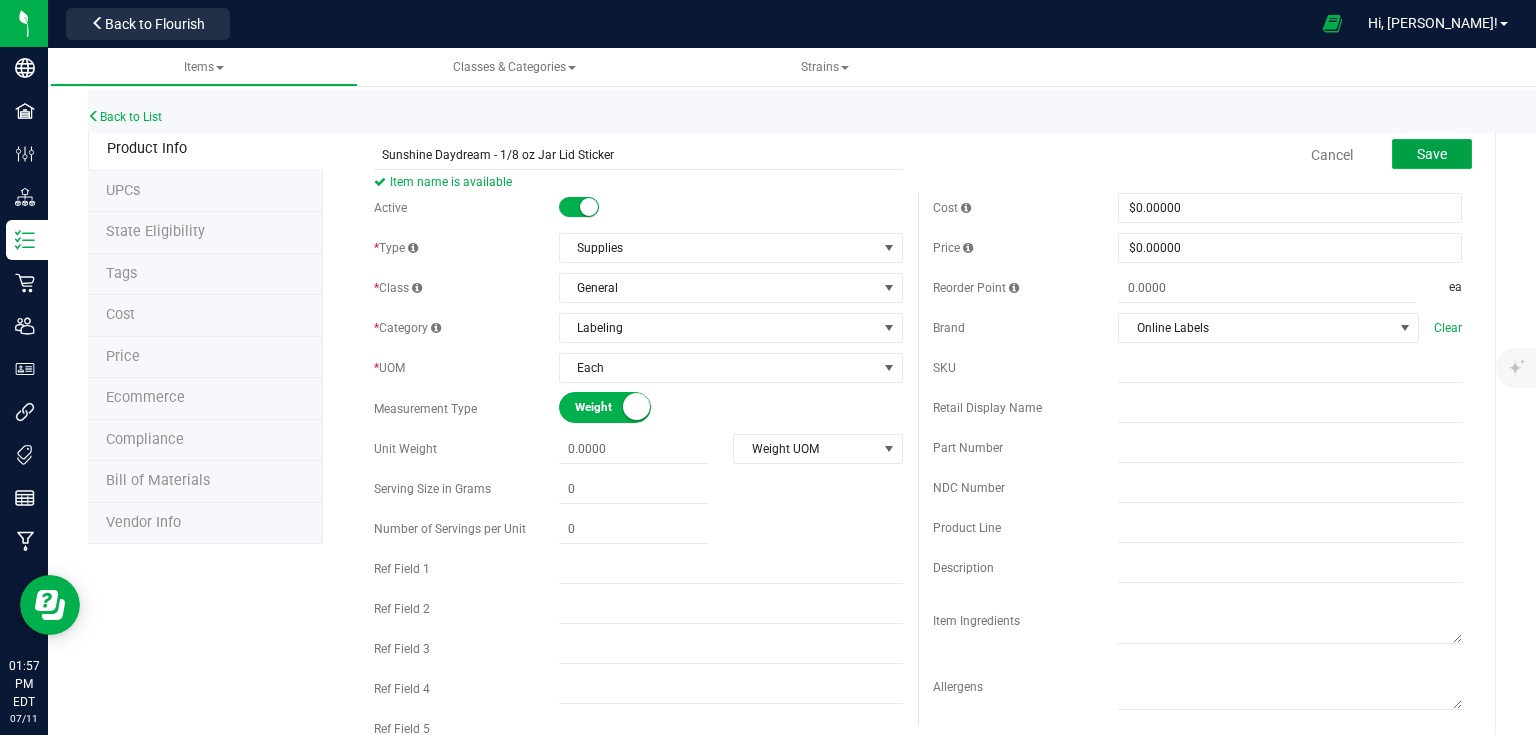 click on "Save" at bounding box center (1432, 154) 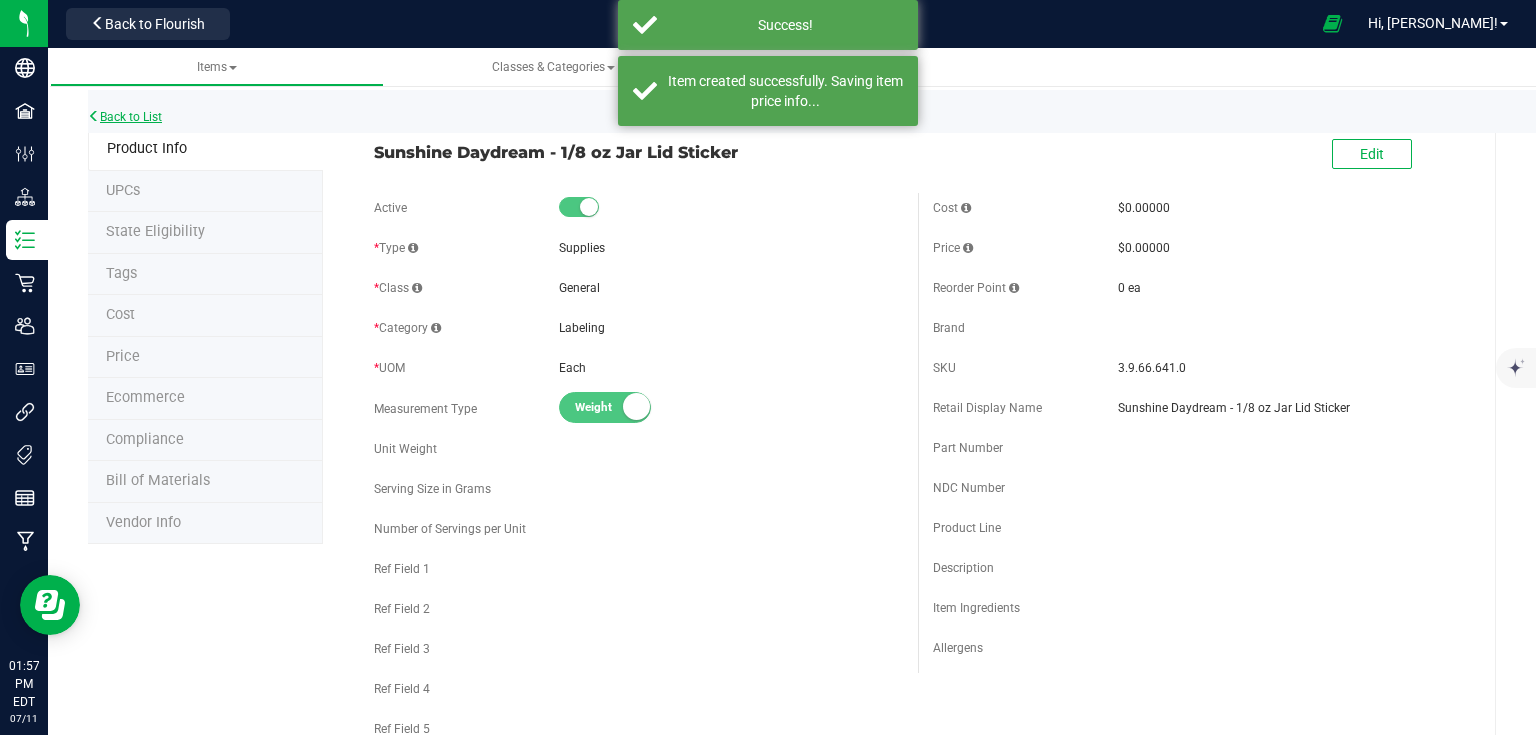 click on "Back to List" at bounding box center (125, 117) 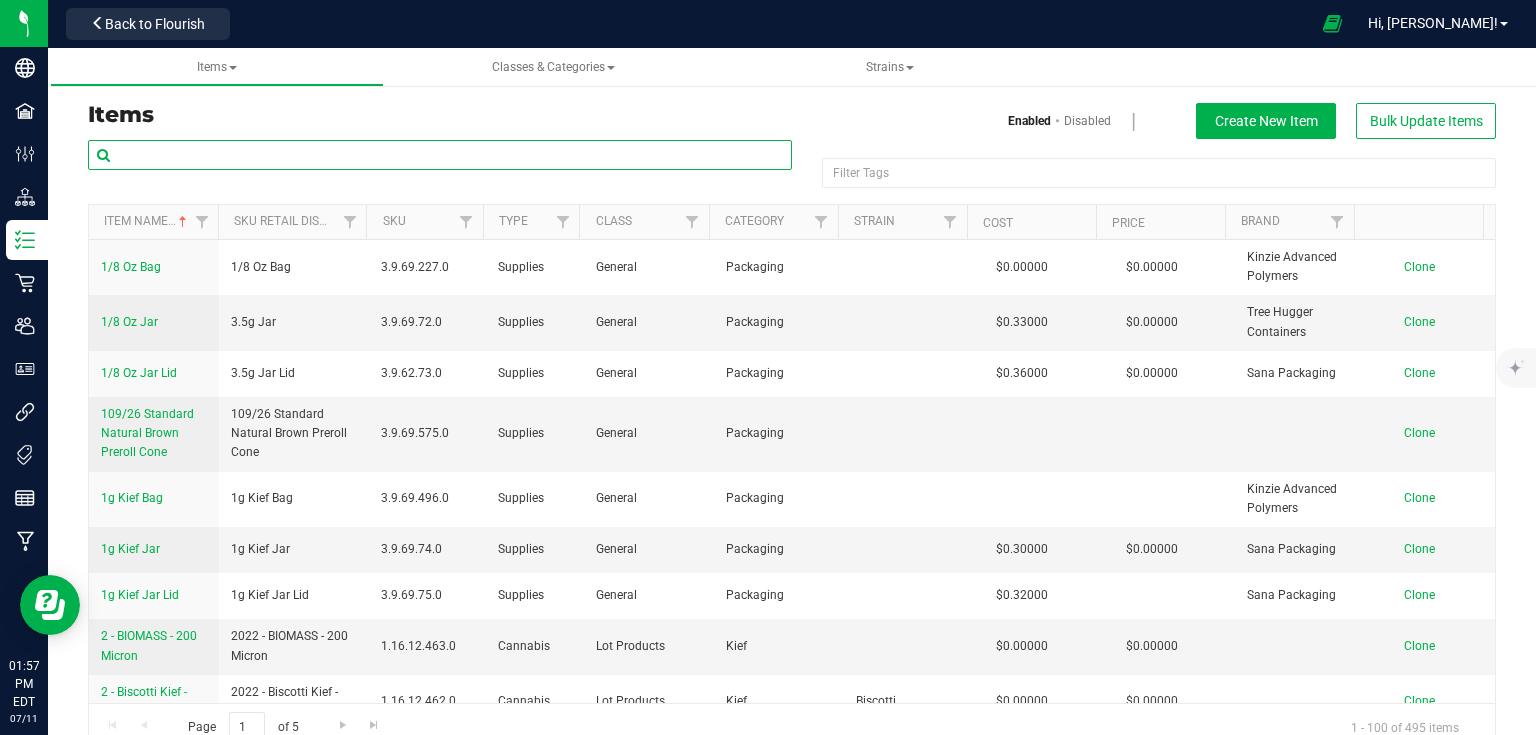 click at bounding box center [440, 155] 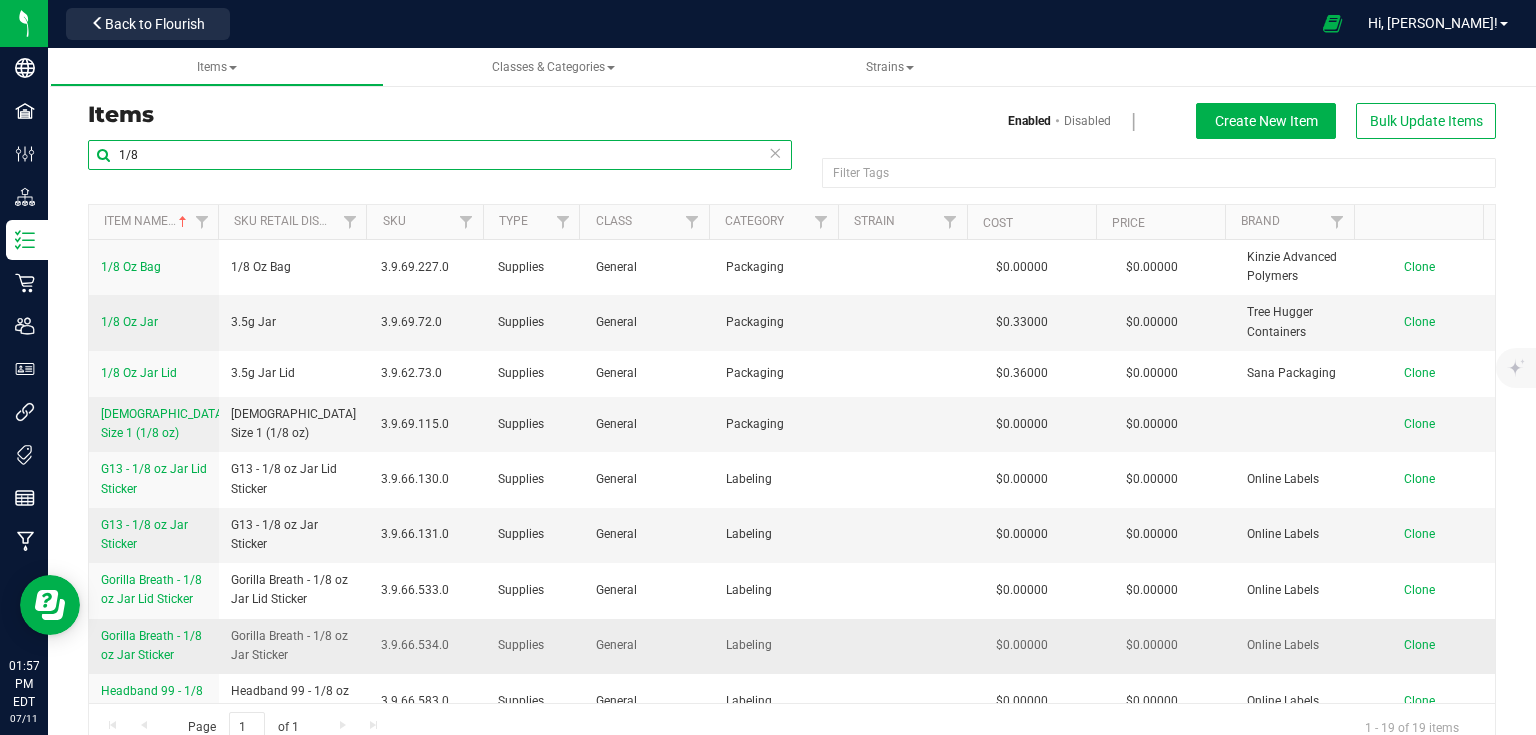 type on "1/8" 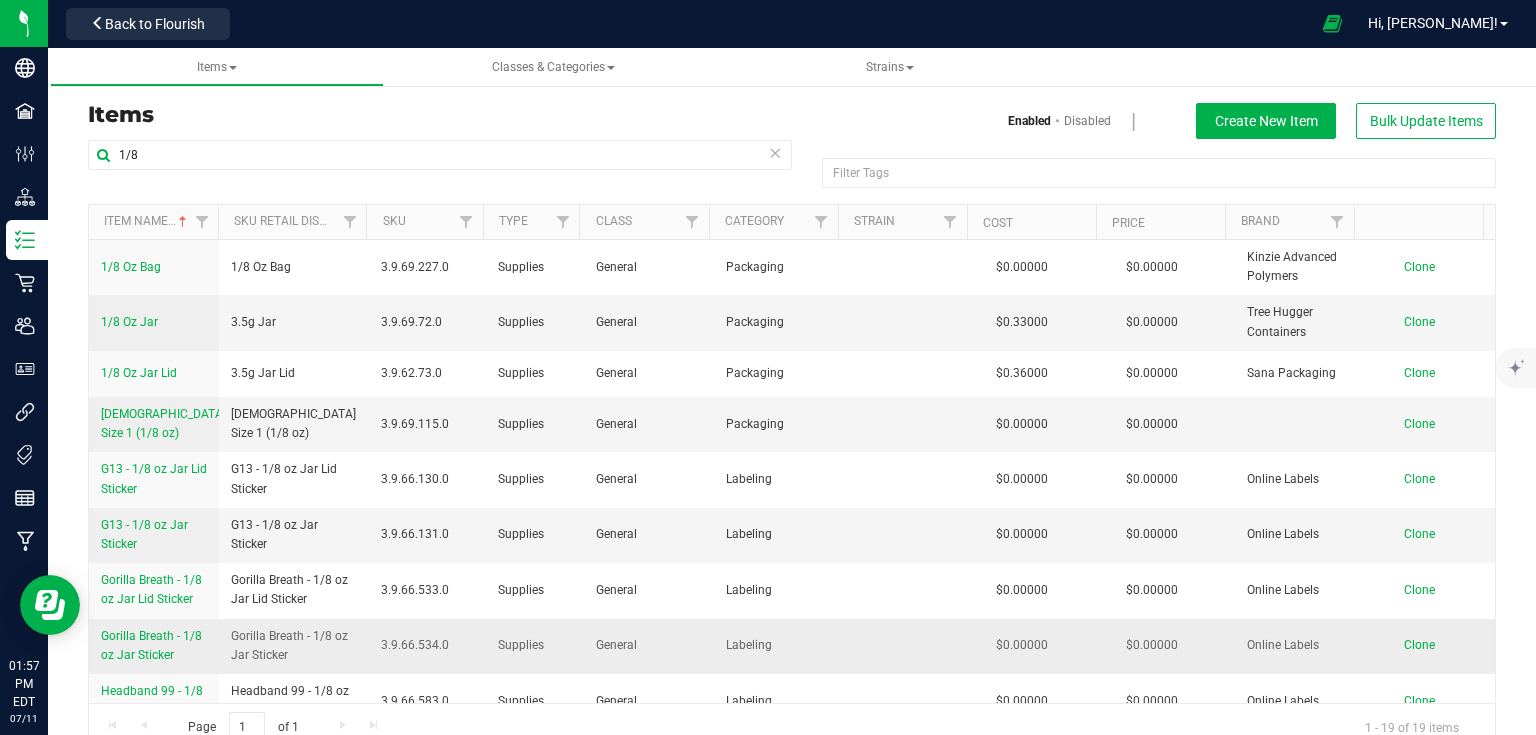 drag, startPoint x: 100, startPoint y: 635, endPoint x: 188, endPoint y: 656, distance: 90.47099 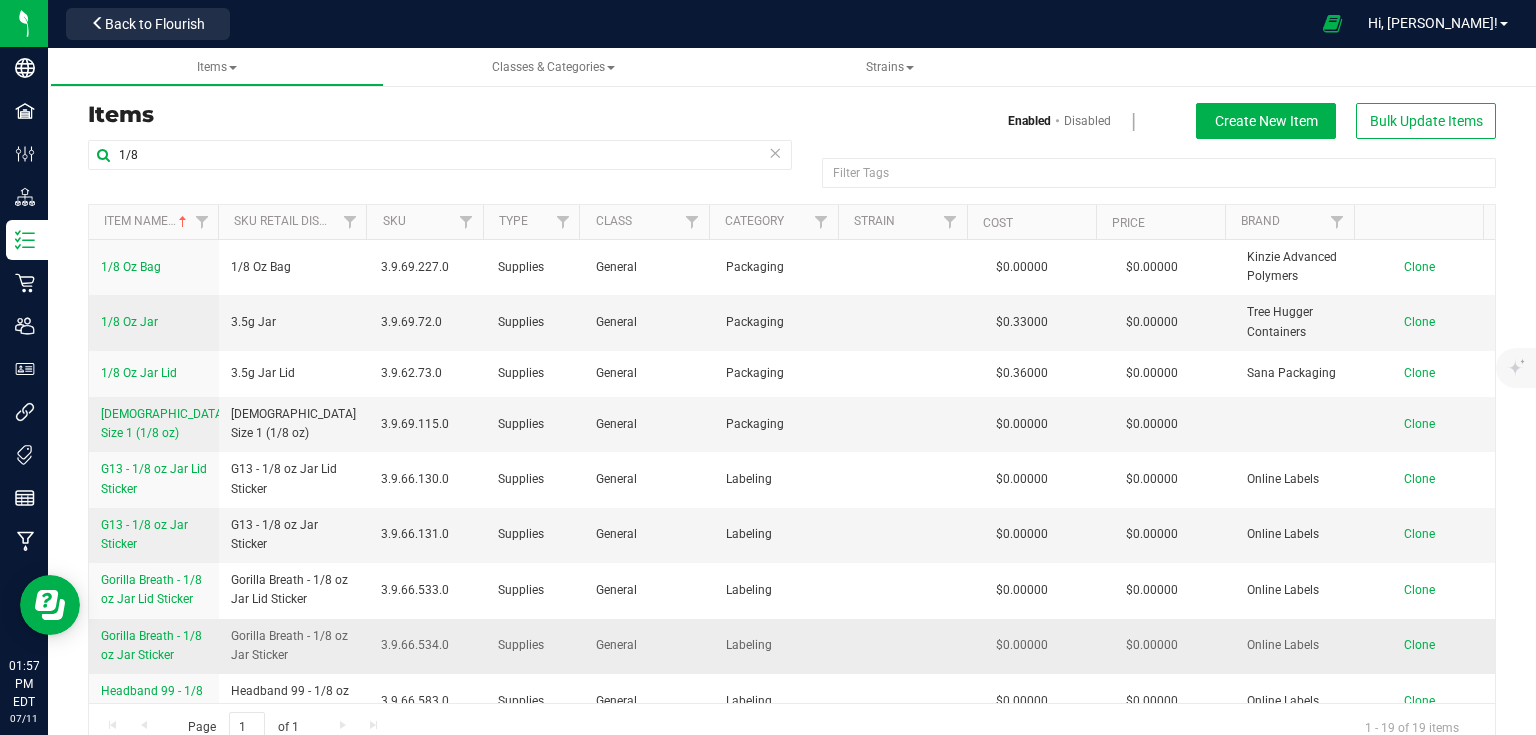 click on "Gorilla Breath - 1/8 oz Jar Sticker" at bounding box center [154, 646] 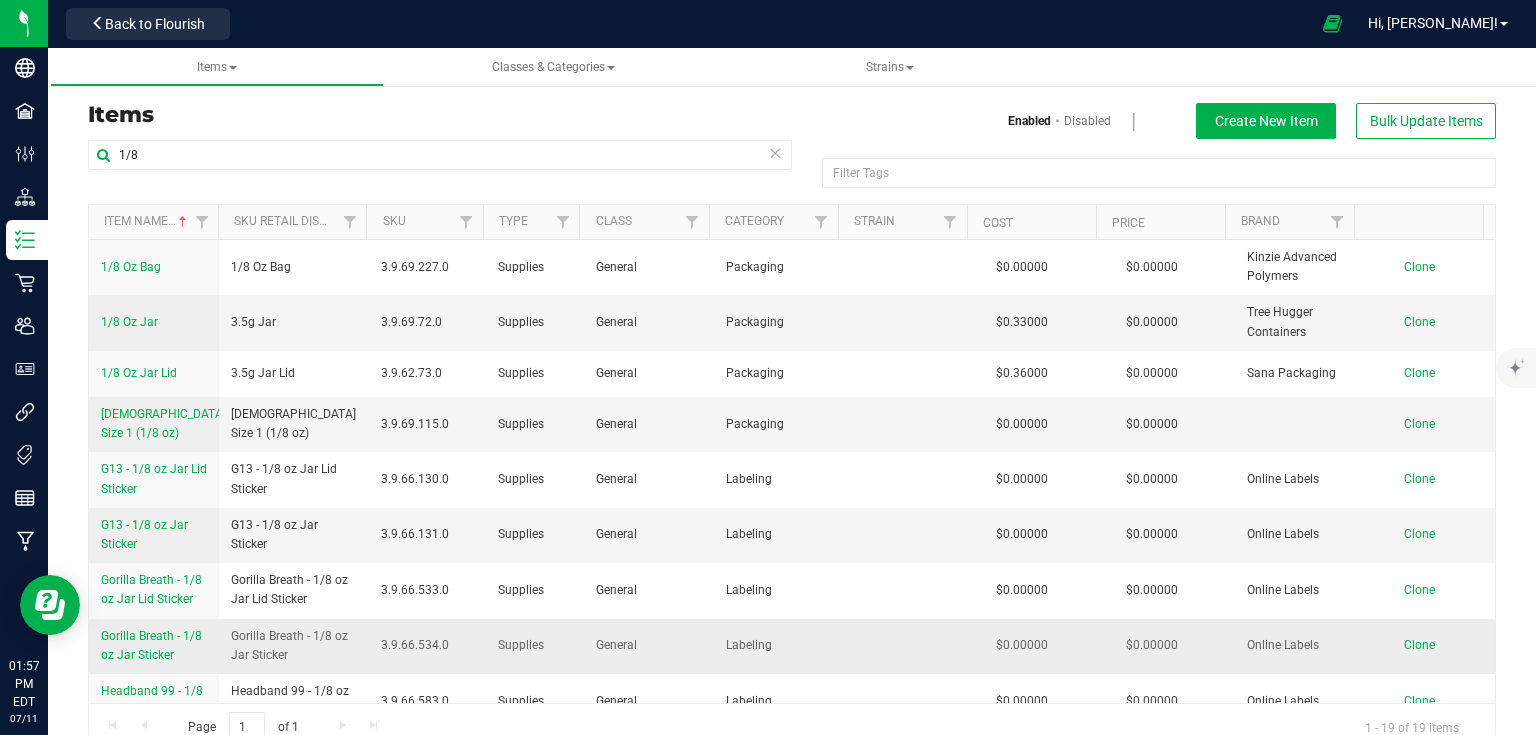 copy on "Gorilla Breath - 1/8 oz Jar Sticker" 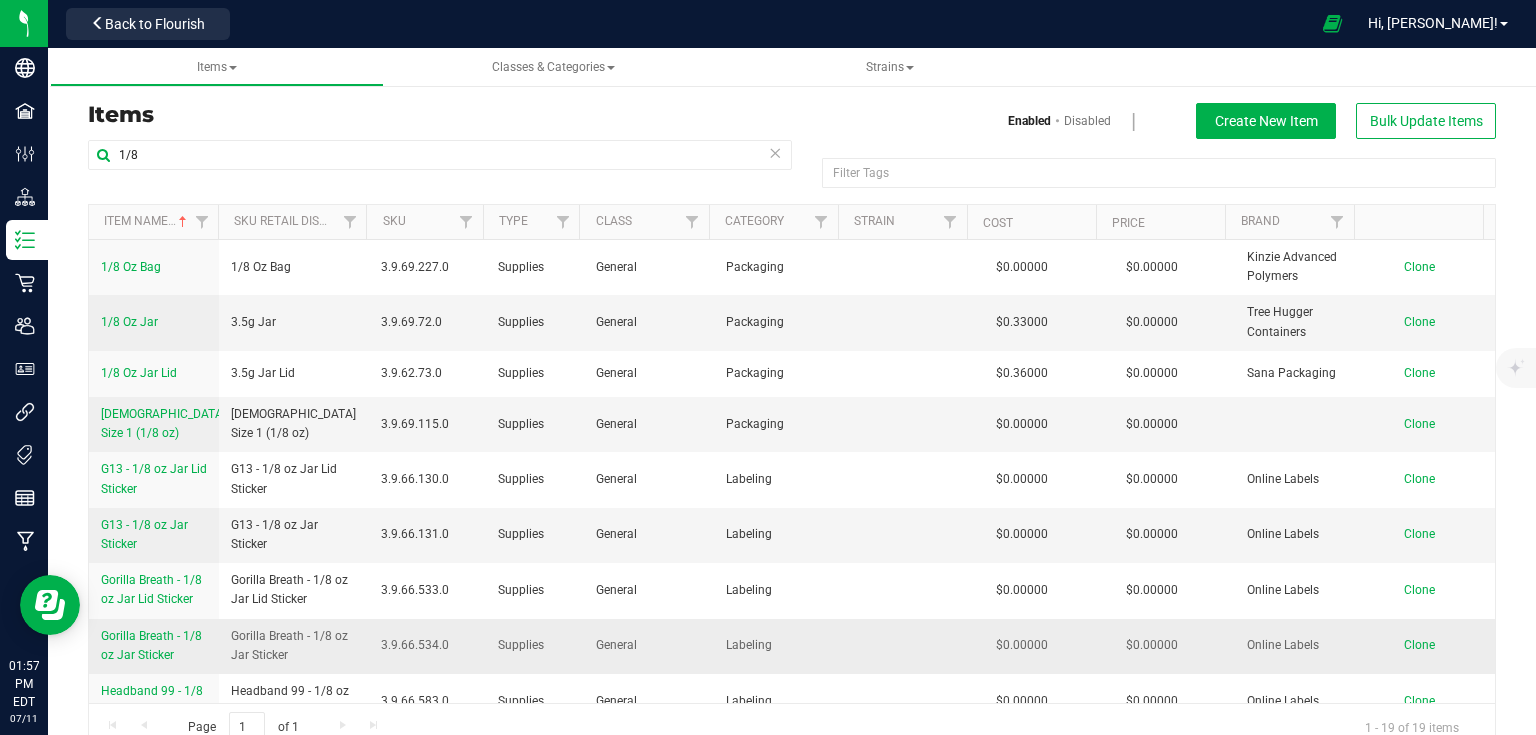 click on "Clone" at bounding box center (1419, 645) 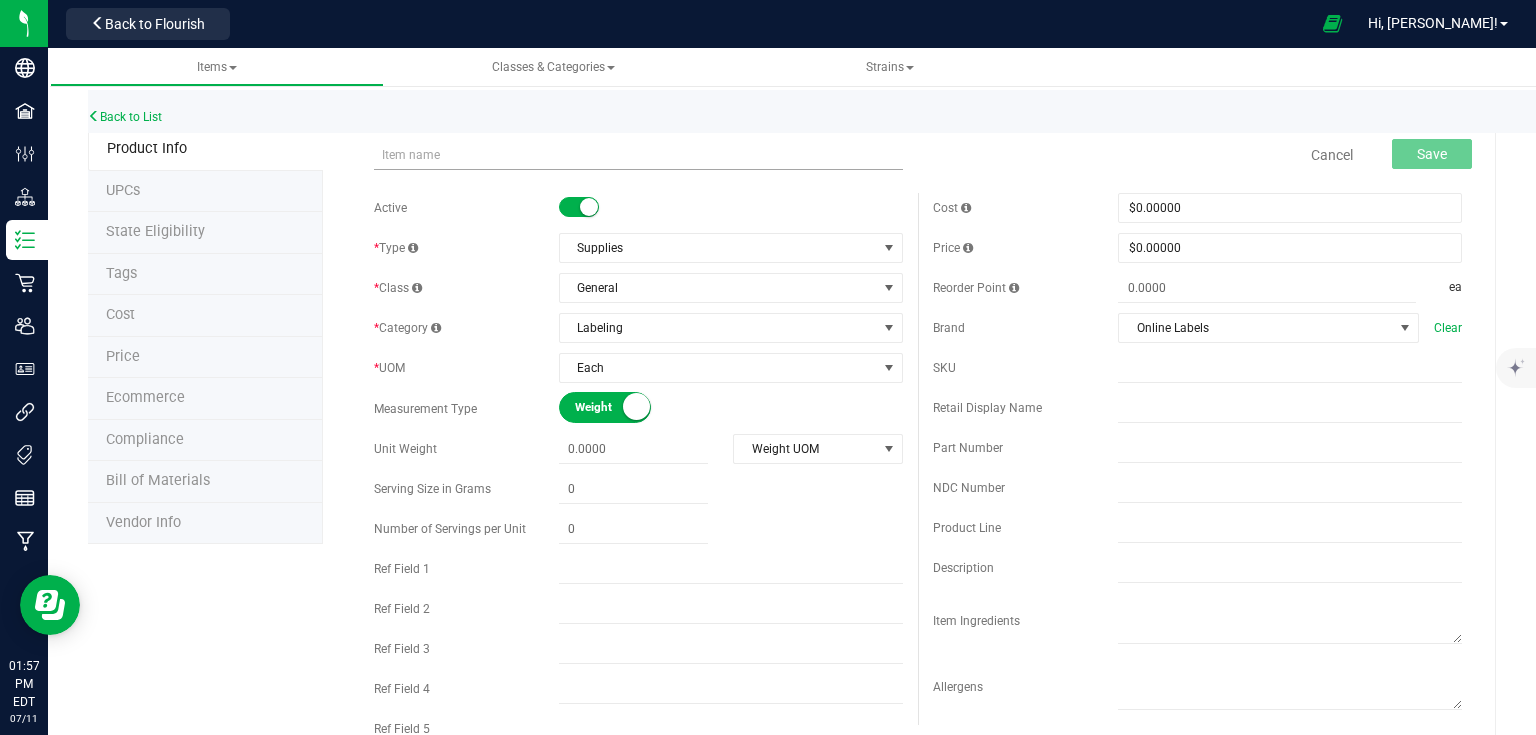 click at bounding box center (638, 155) 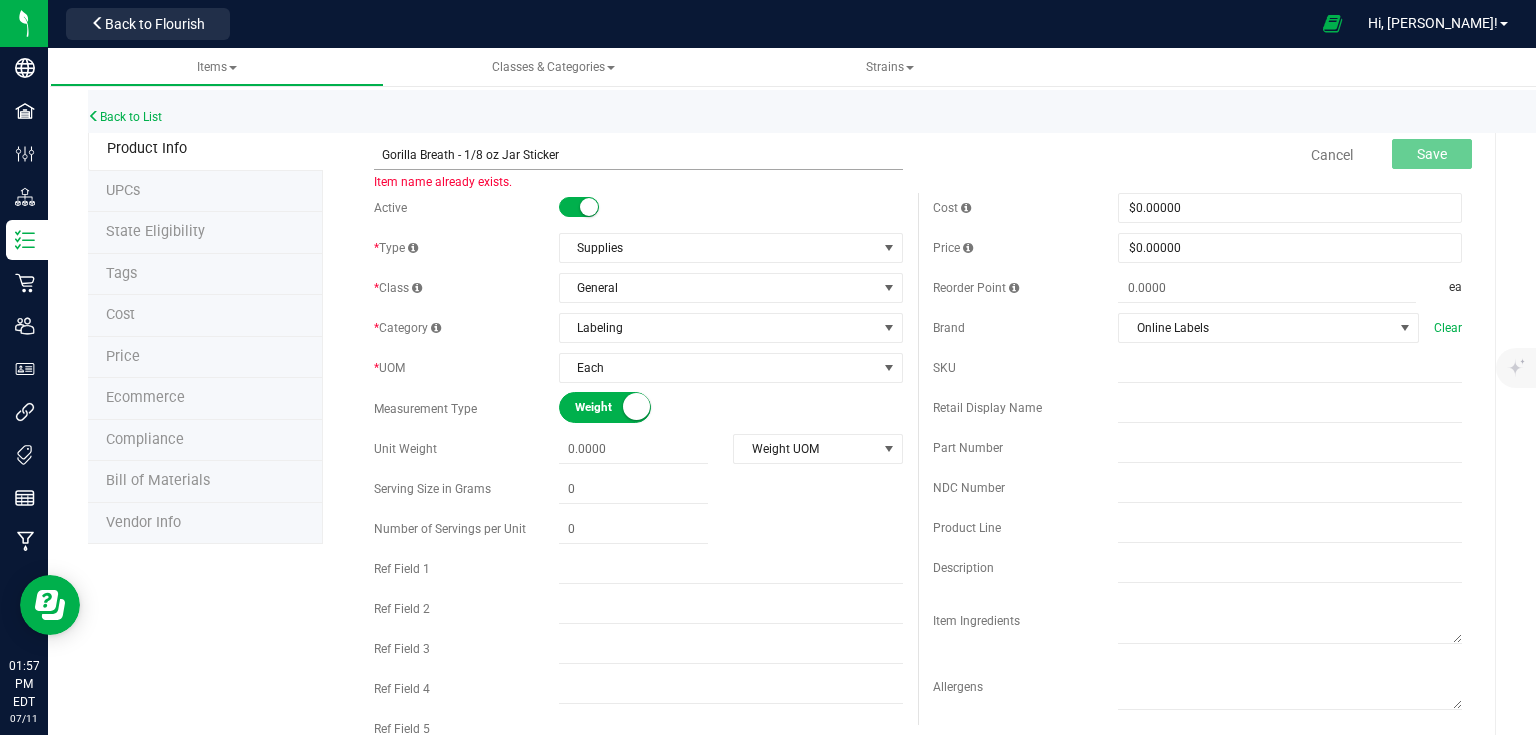click on "Gorilla Breath - 1/8 oz Jar Sticker" at bounding box center [638, 155] 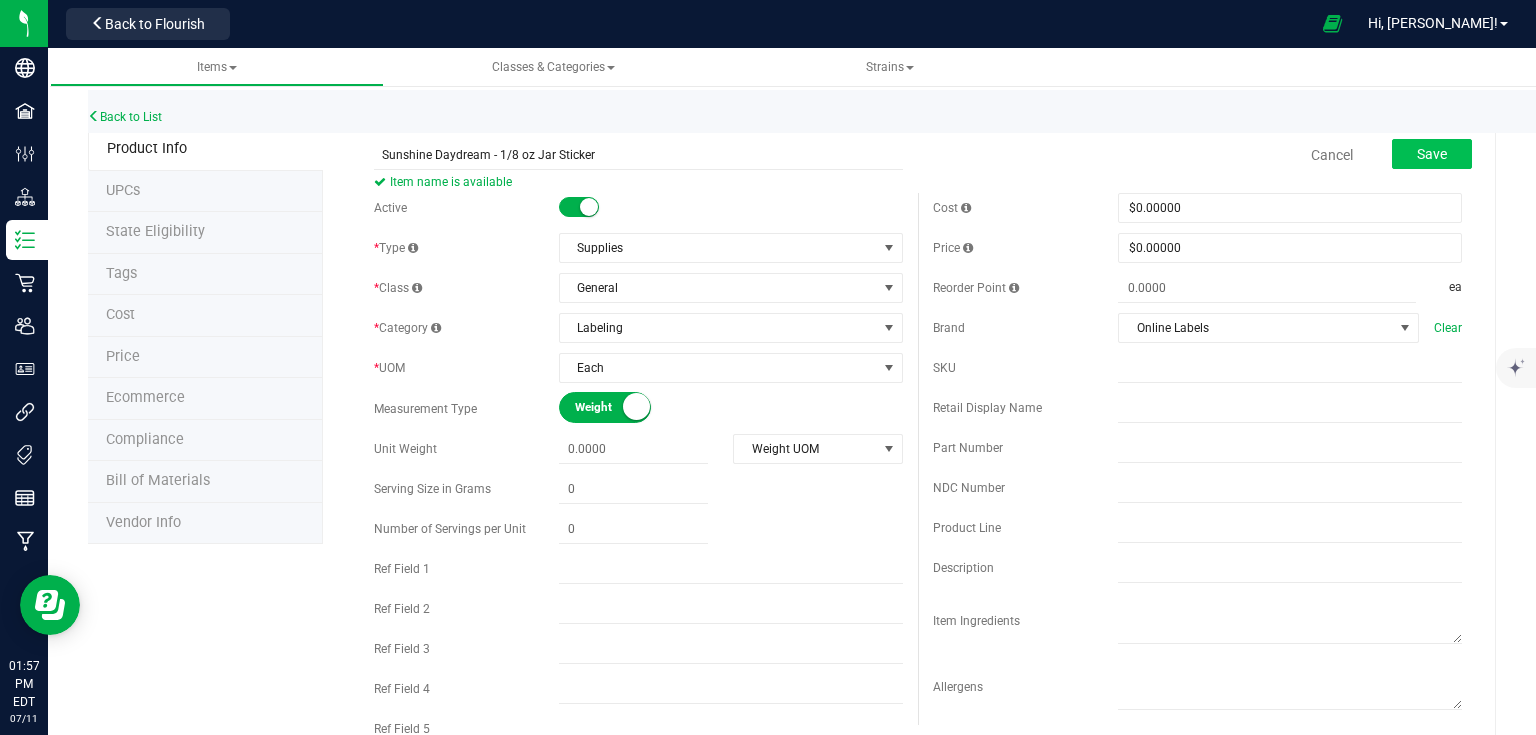 type on "Sunshine Daydream - 1/8 oz Jar Sticker" 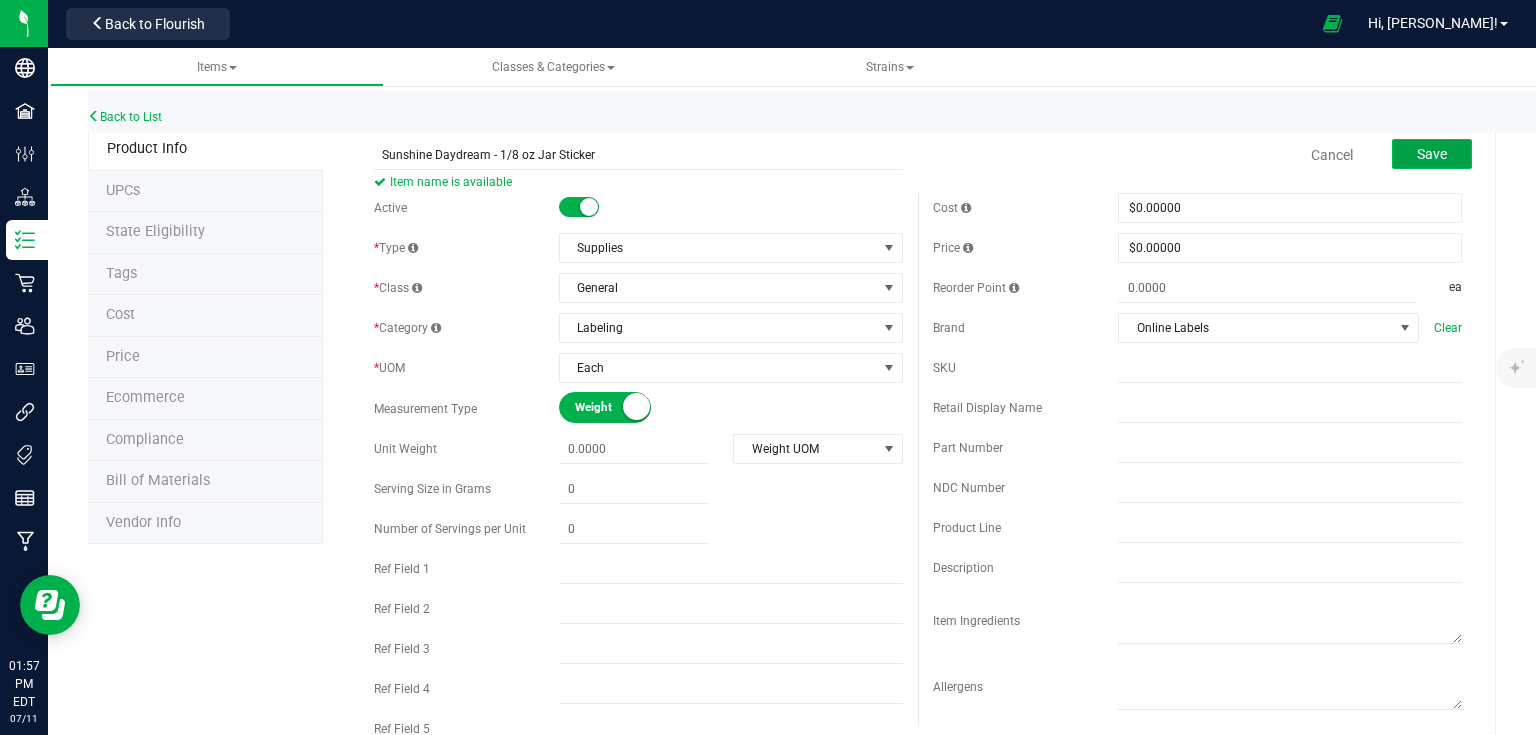 click on "Save" at bounding box center [1432, 154] 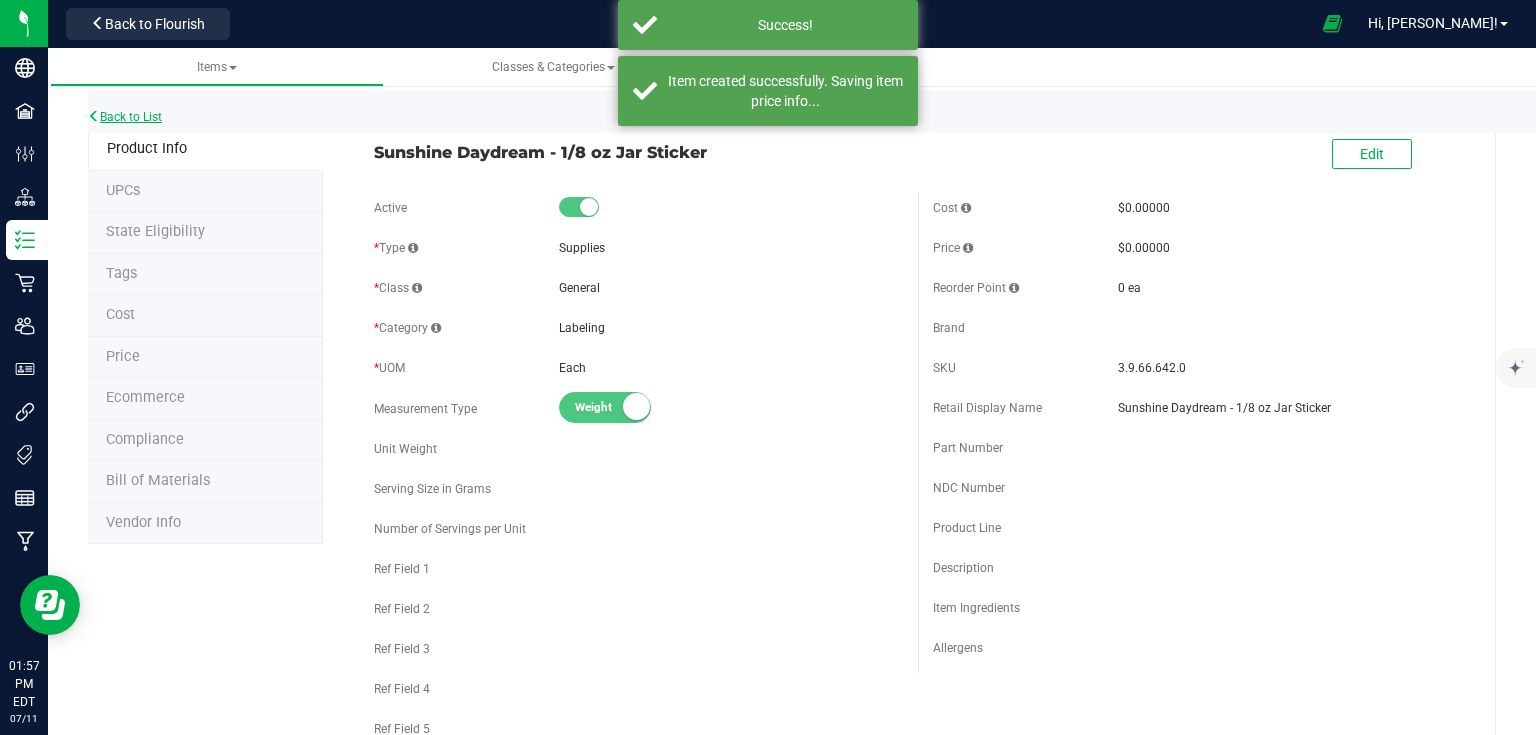 click on "Back to List" at bounding box center (125, 117) 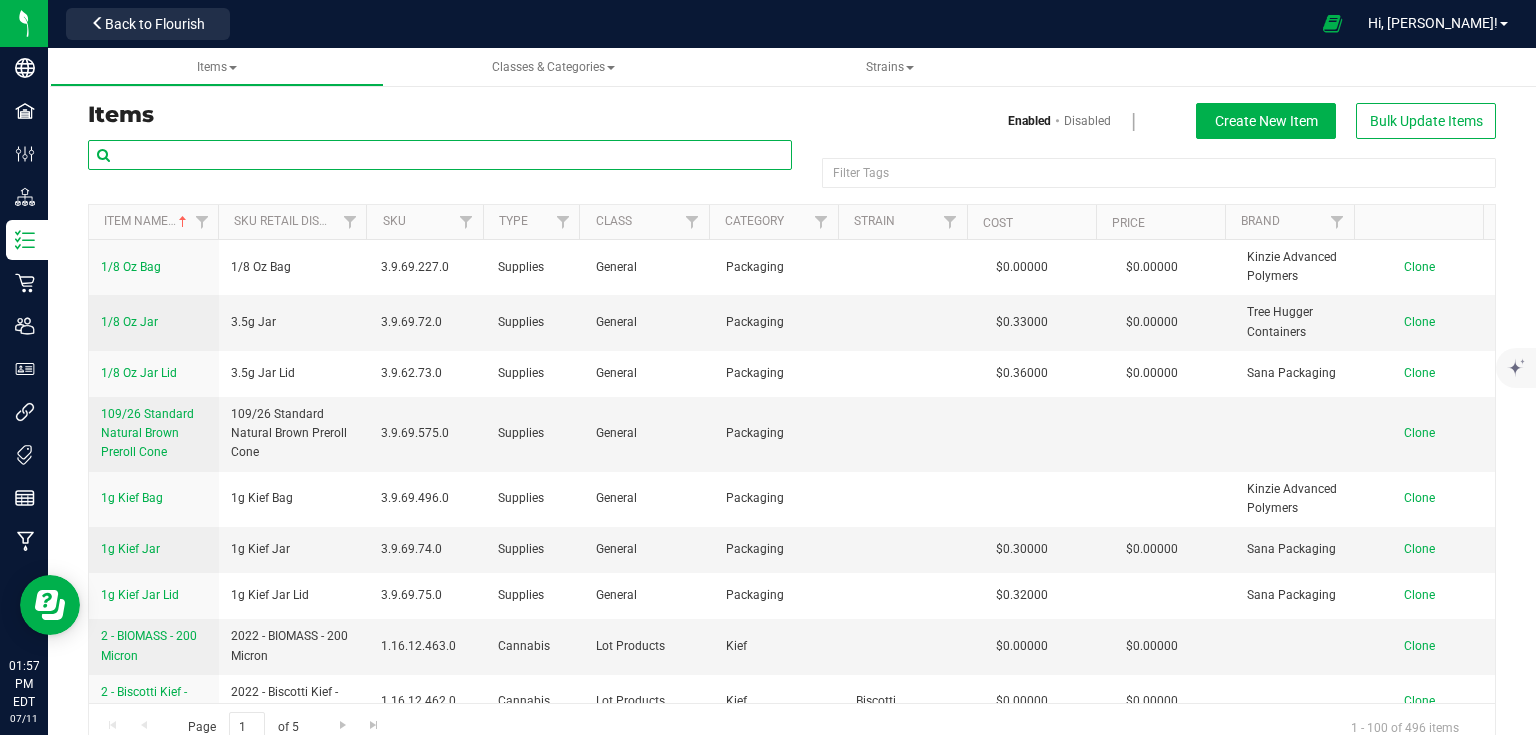 click at bounding box center [440, 155] 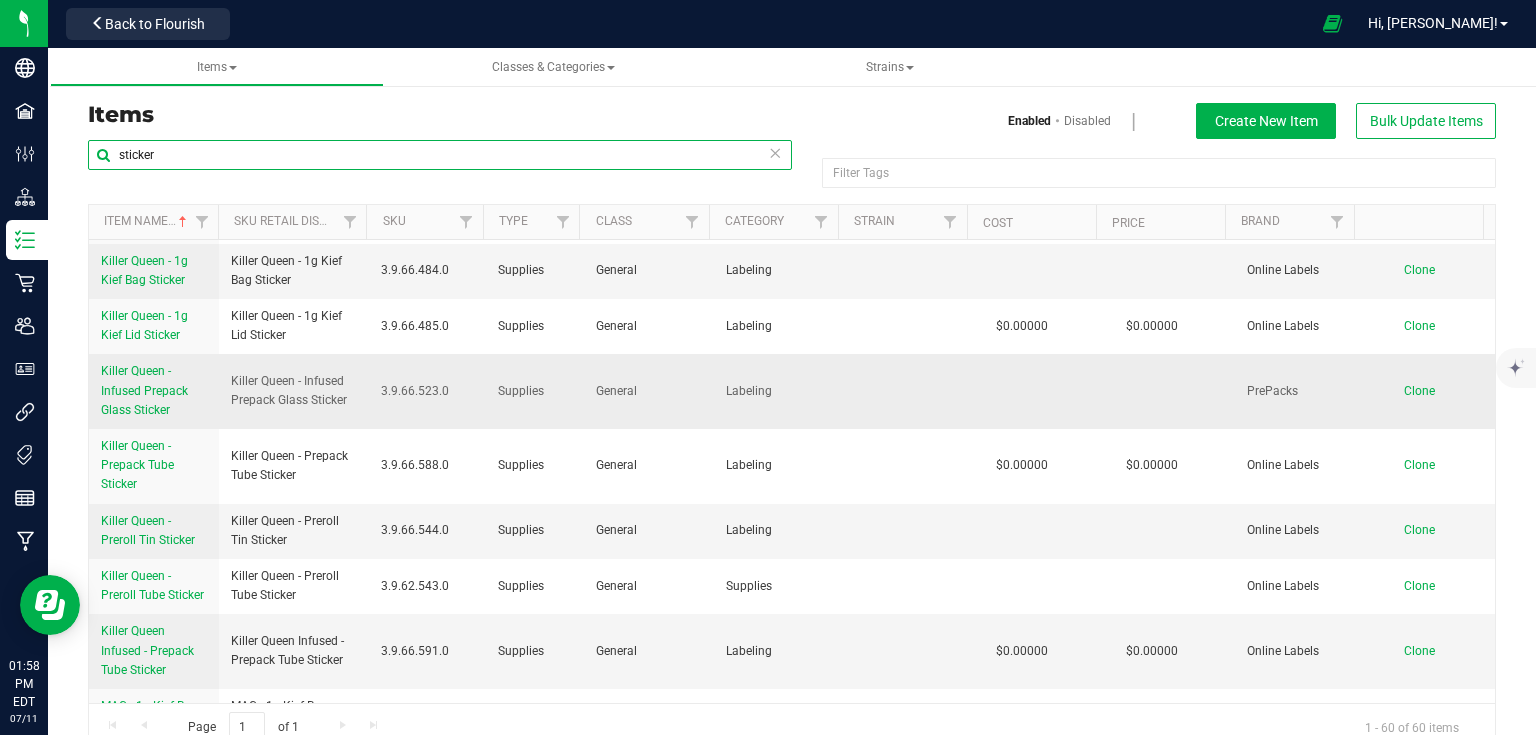 scroll, scrollTop: 1760, scrollLeft: 0, axis: vertical 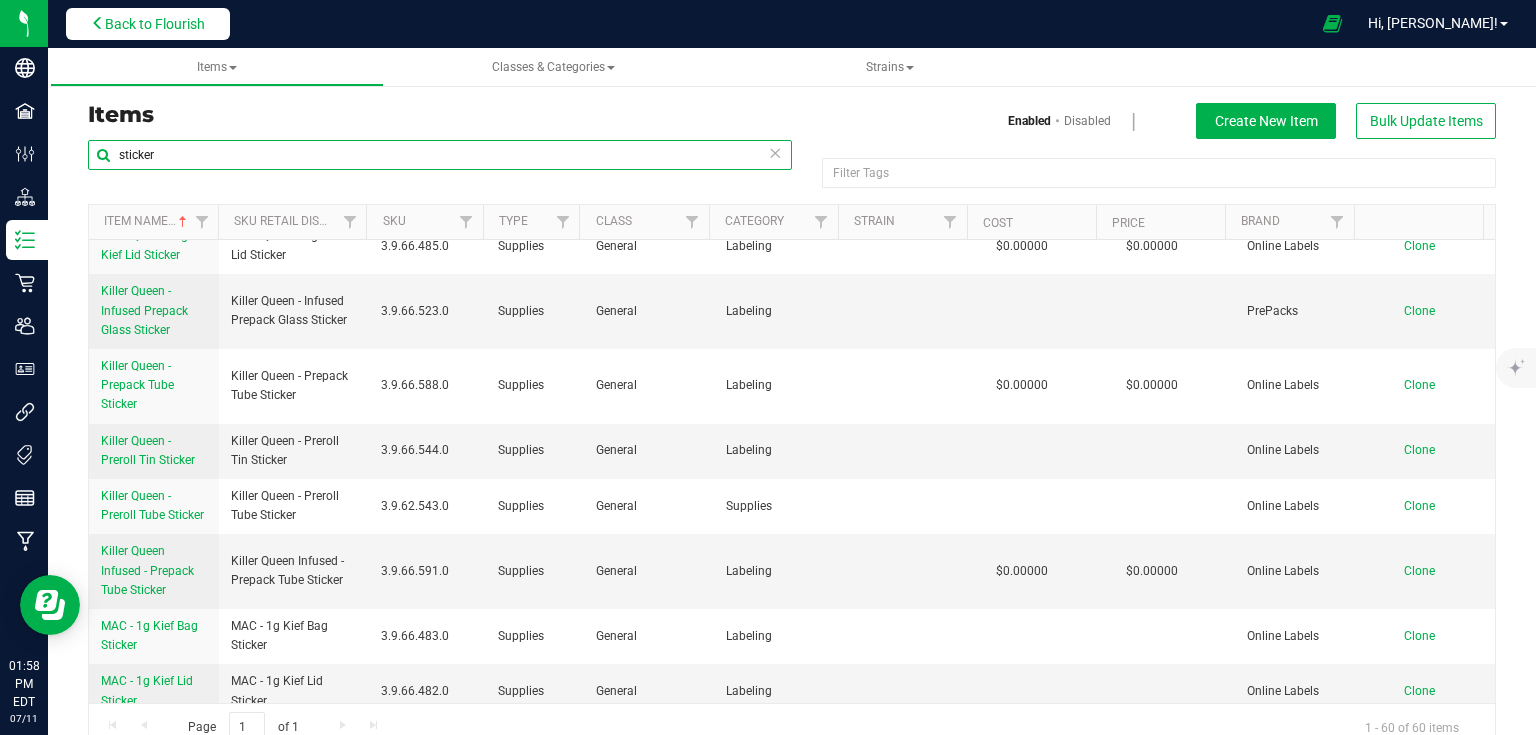 type on "sticker" 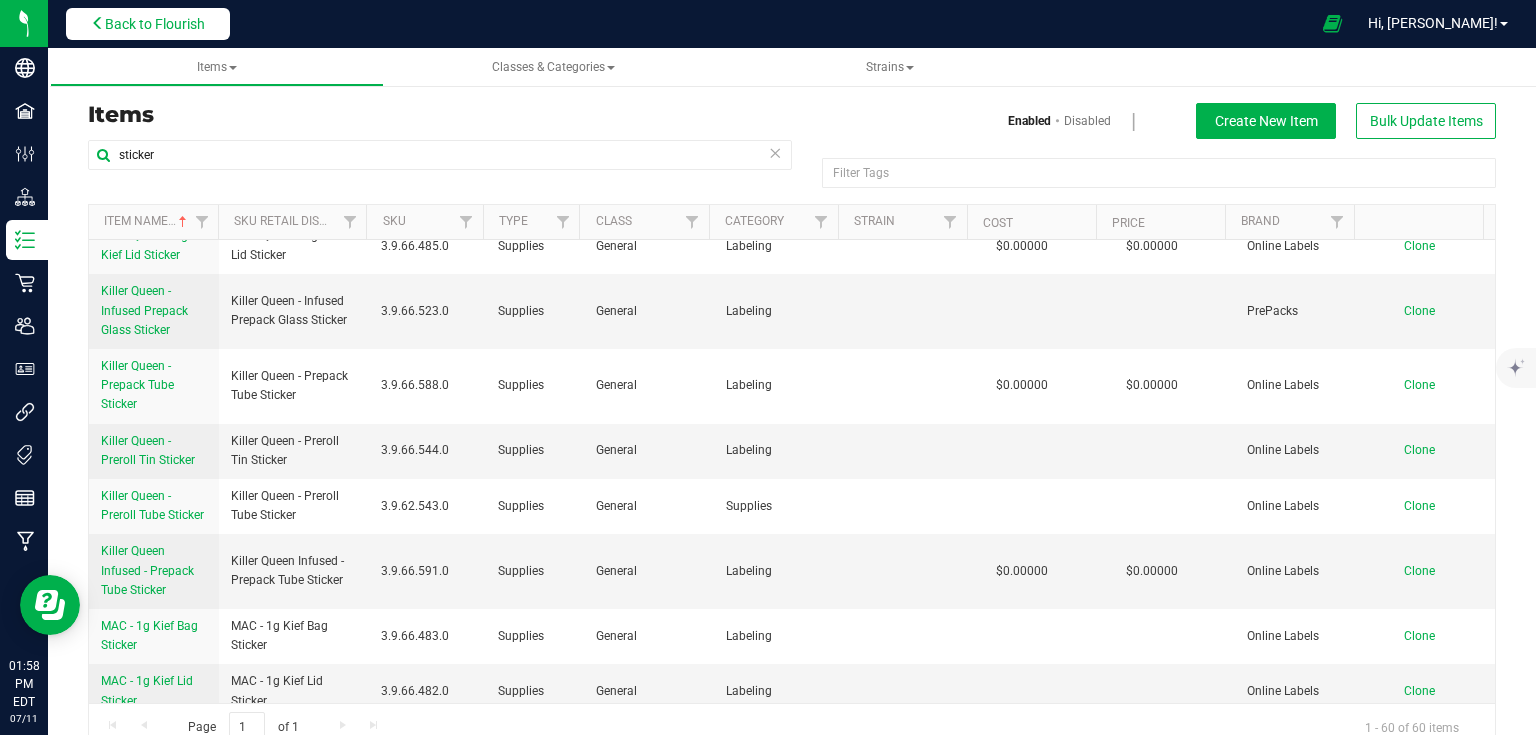 click on "Back to Flourish" at bounding box center [155, 24] 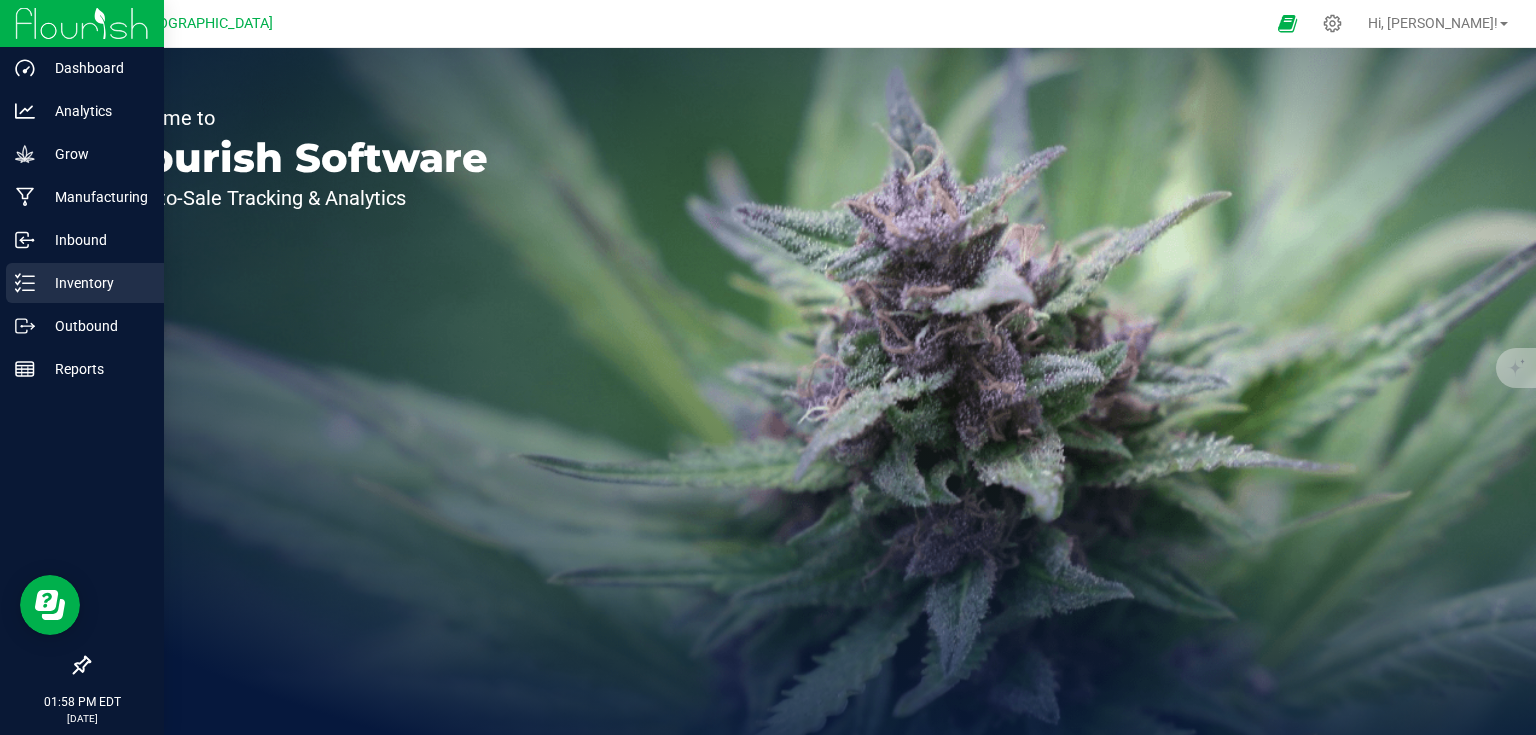 click on "Inventory" at bounding box center [95, 283] 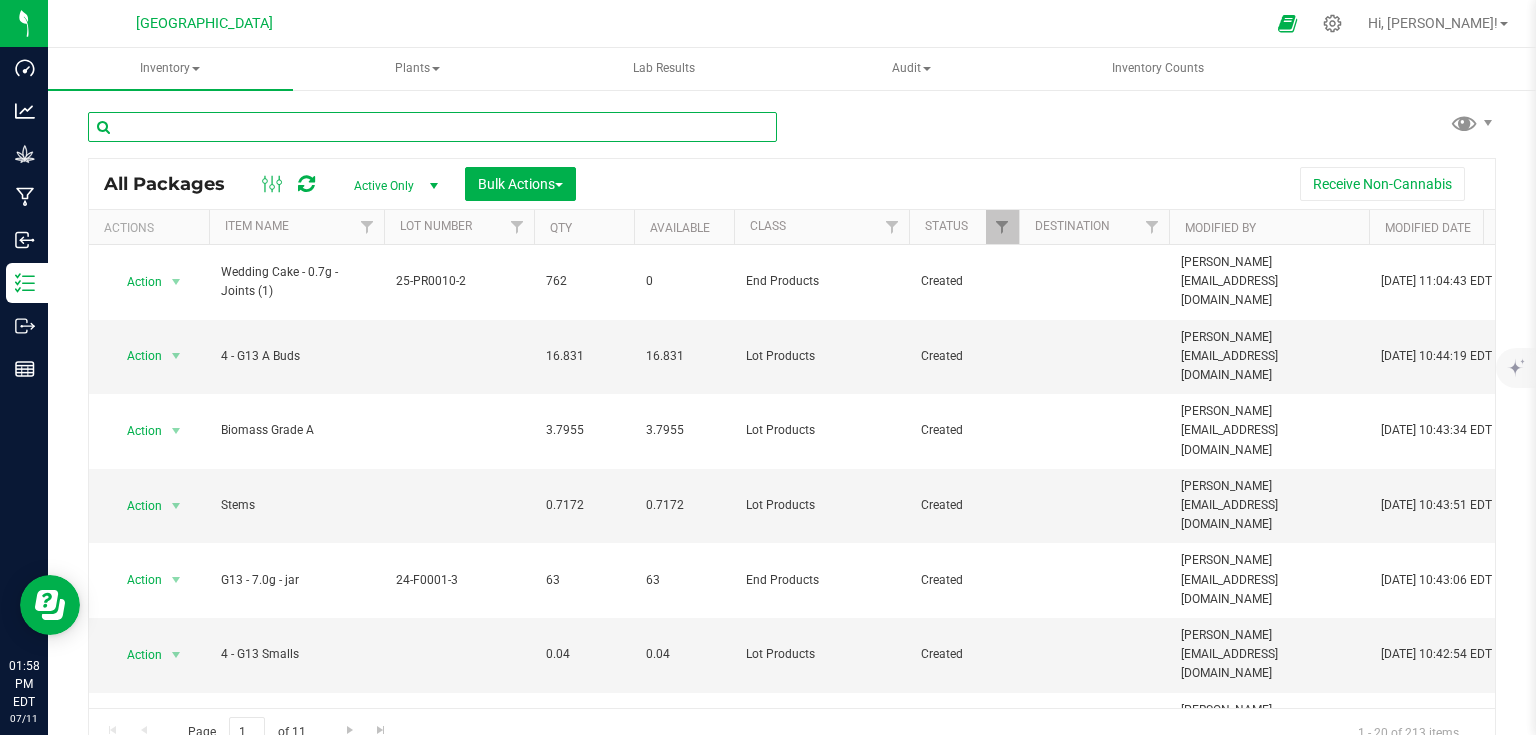click at bounding box center (432, 127) 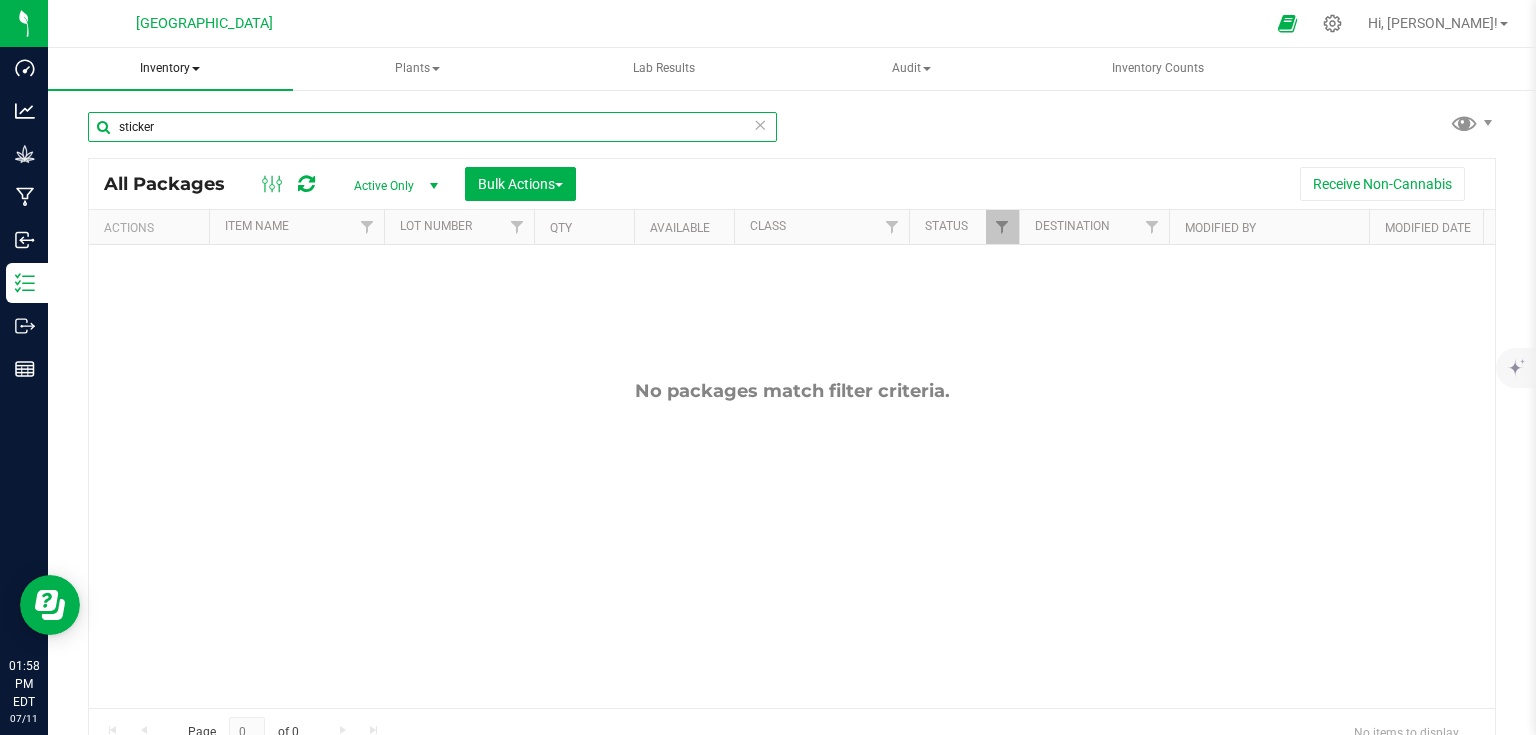 type on "sticker" 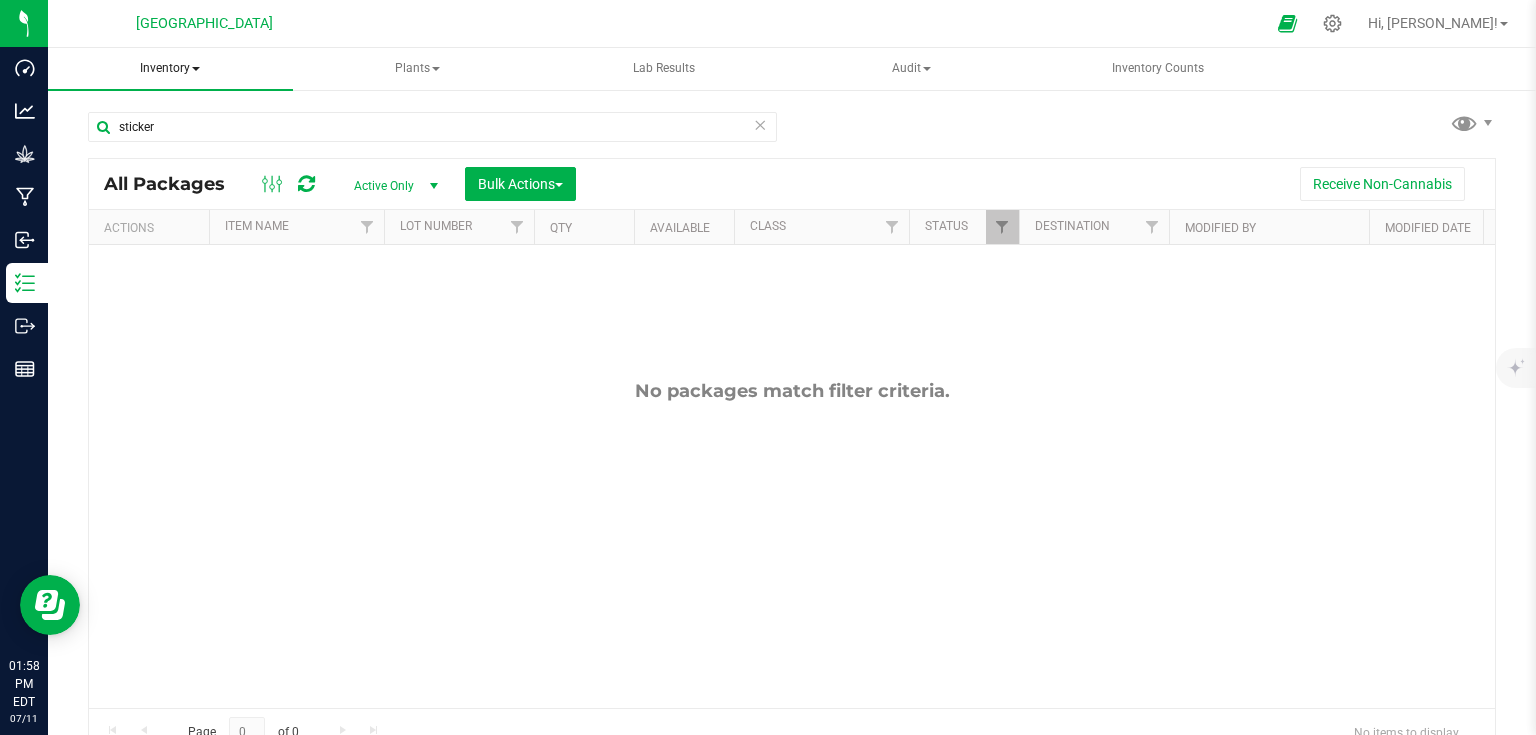 click on "Inventory" at bounding box center (170, 69) 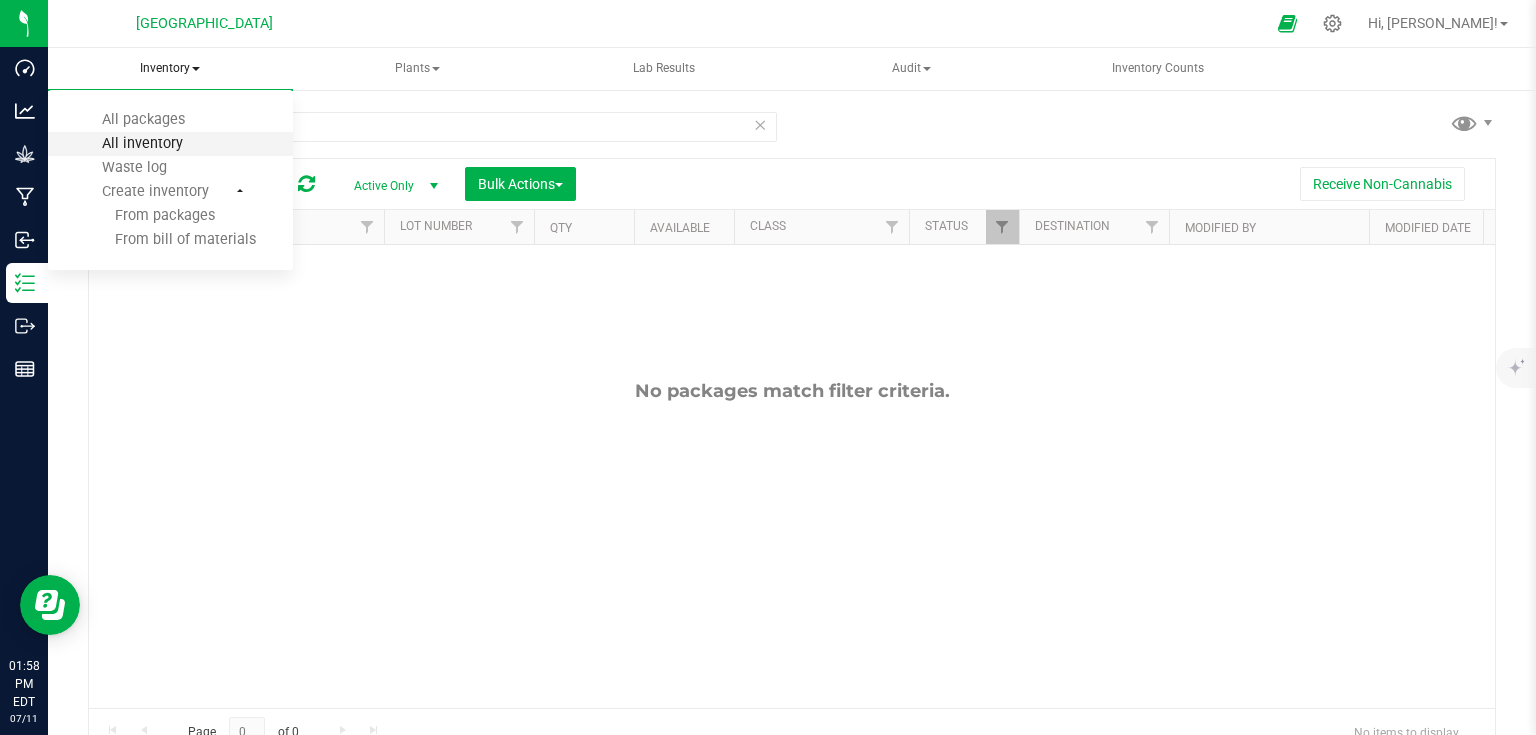 click on "All inventory" at bounding box center (142, 143) 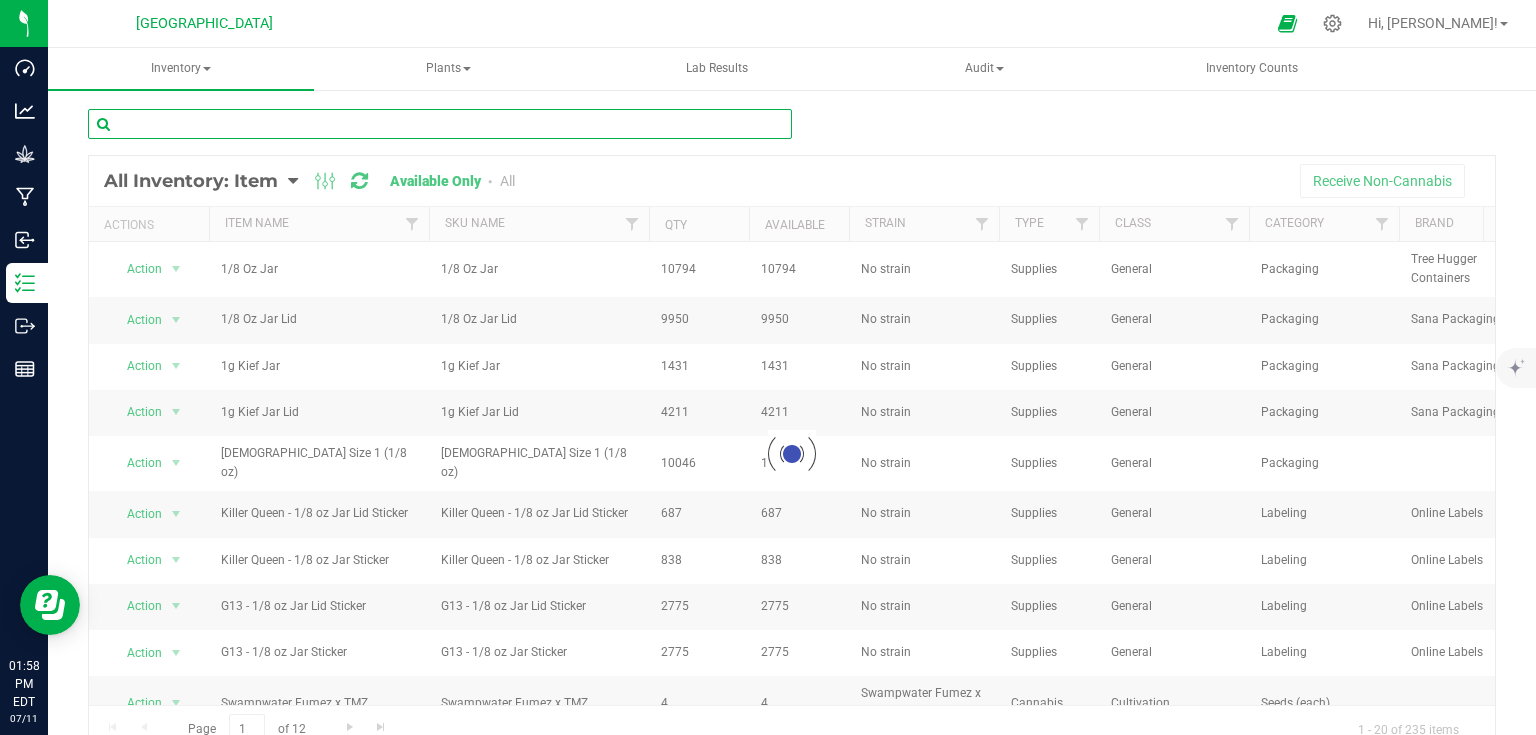 click at bounding box center [440, 124] 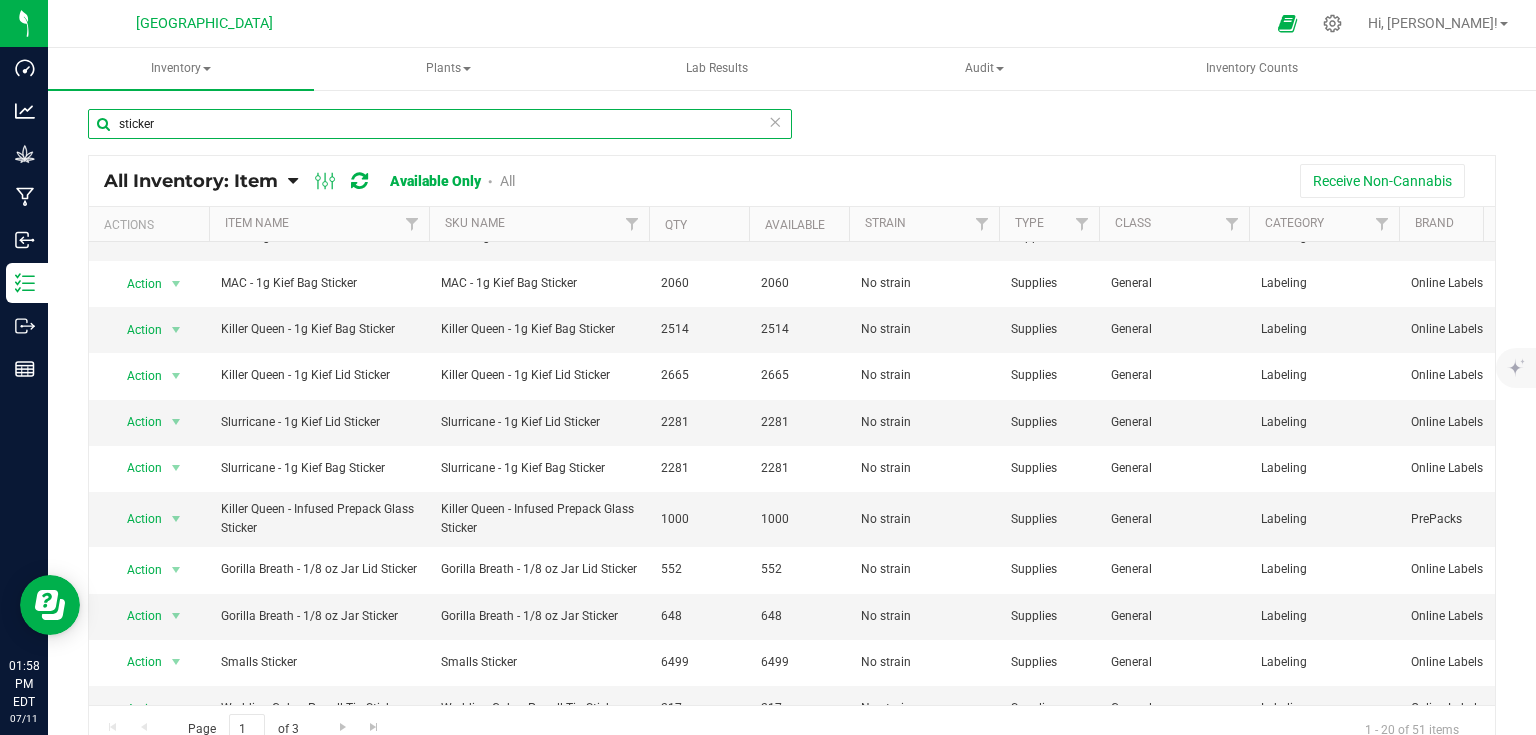 scroll, scrollTop: 476, scrollLeft: 0, axis: vertical 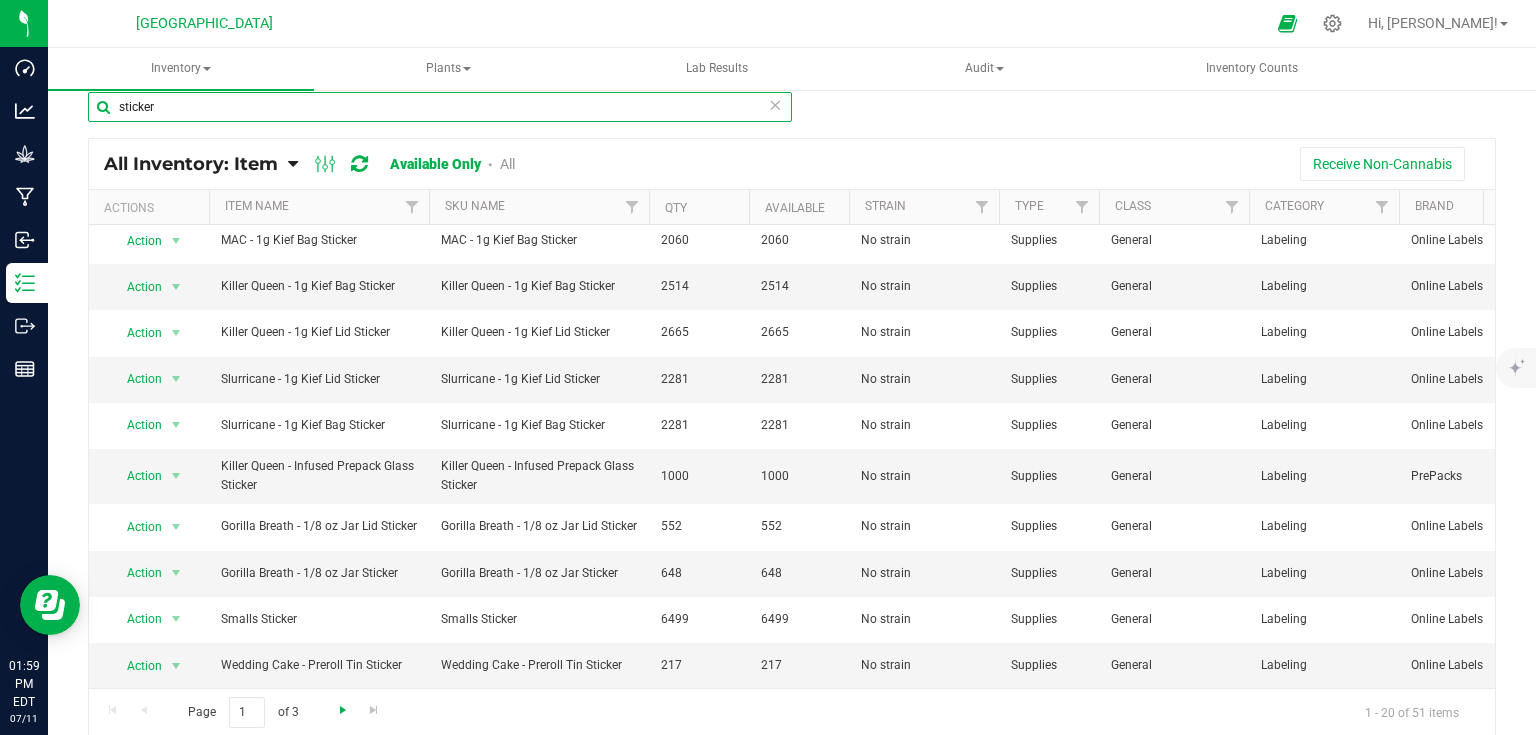 type on "sticker" 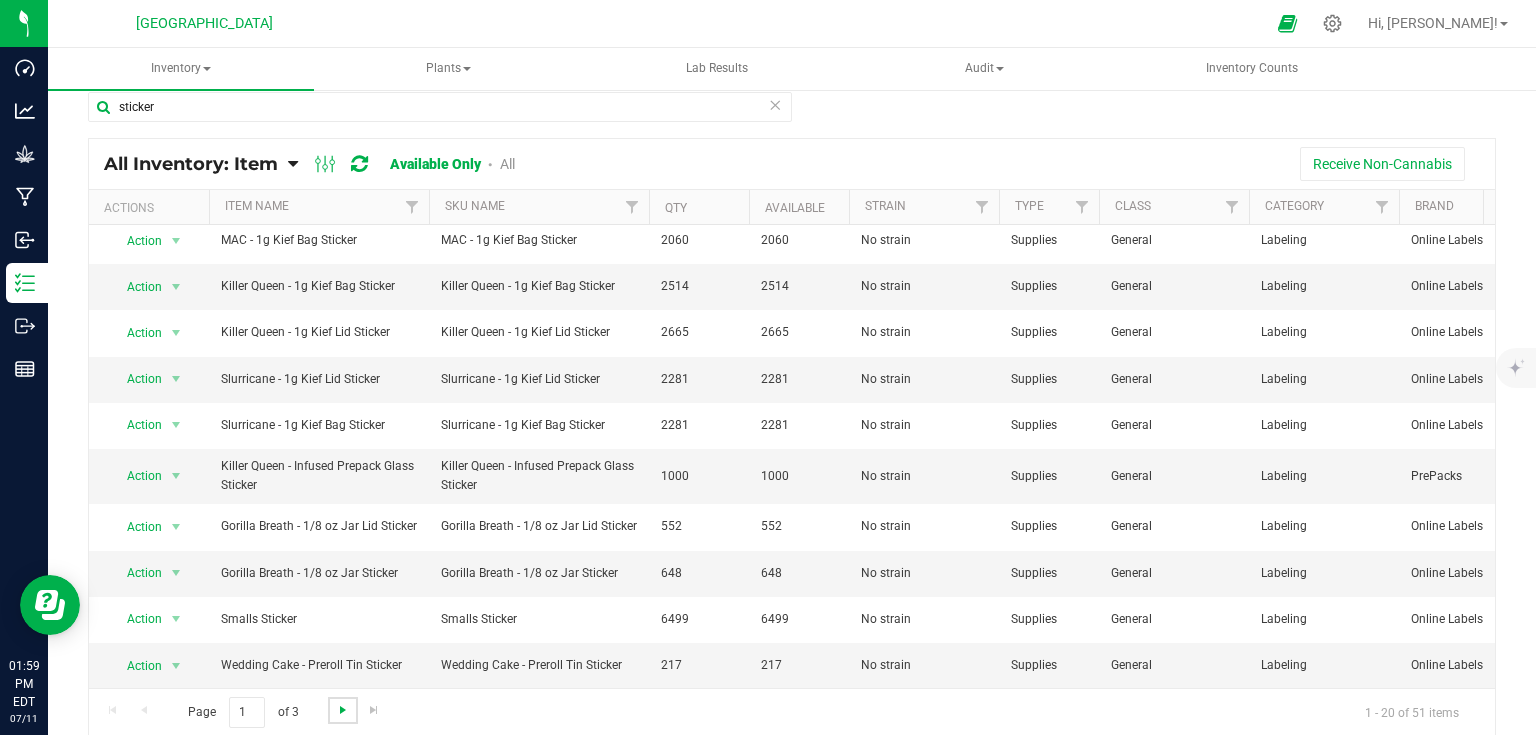 click at bounding box center [343, 710] 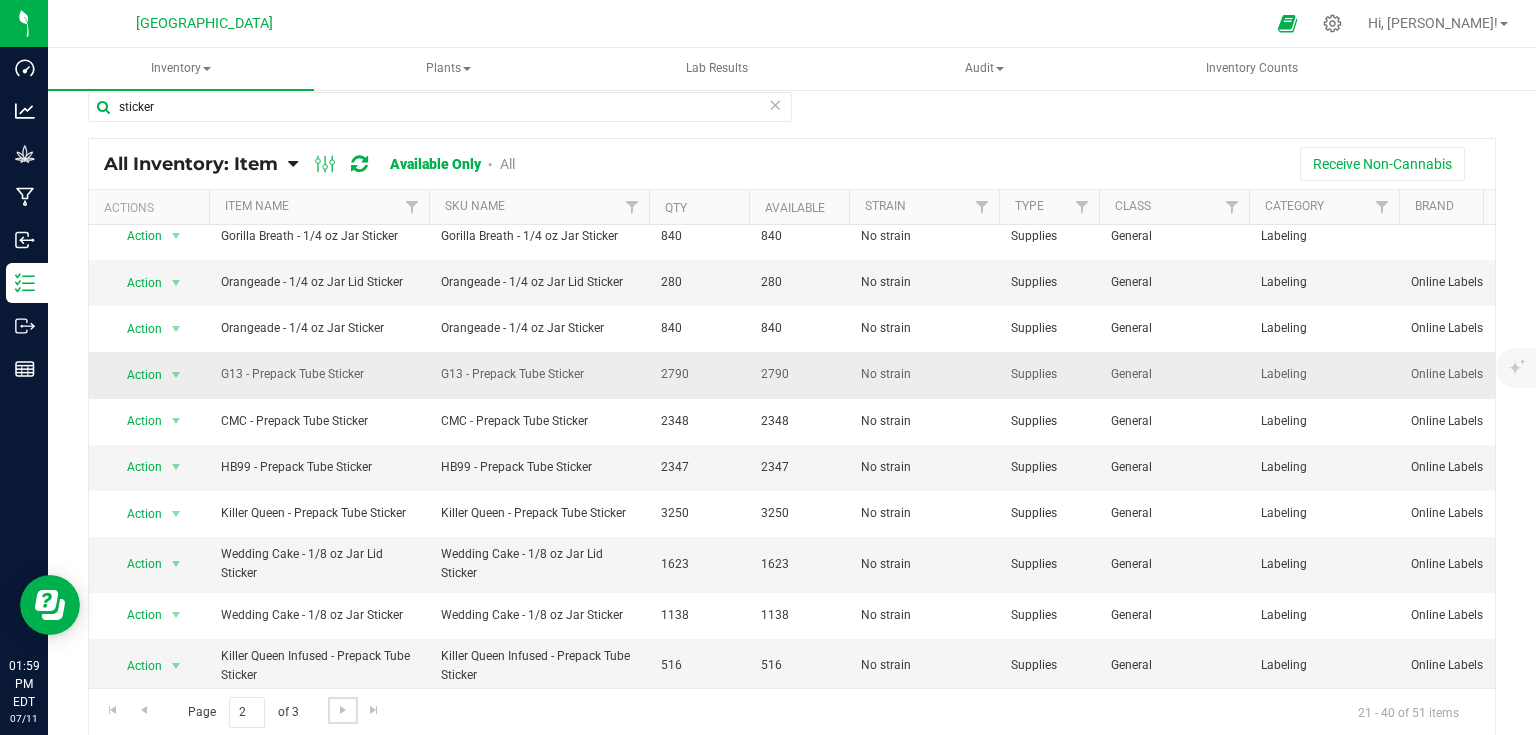 scroll, scrollTop: 240, scrollLeft: 0, axis: vertical 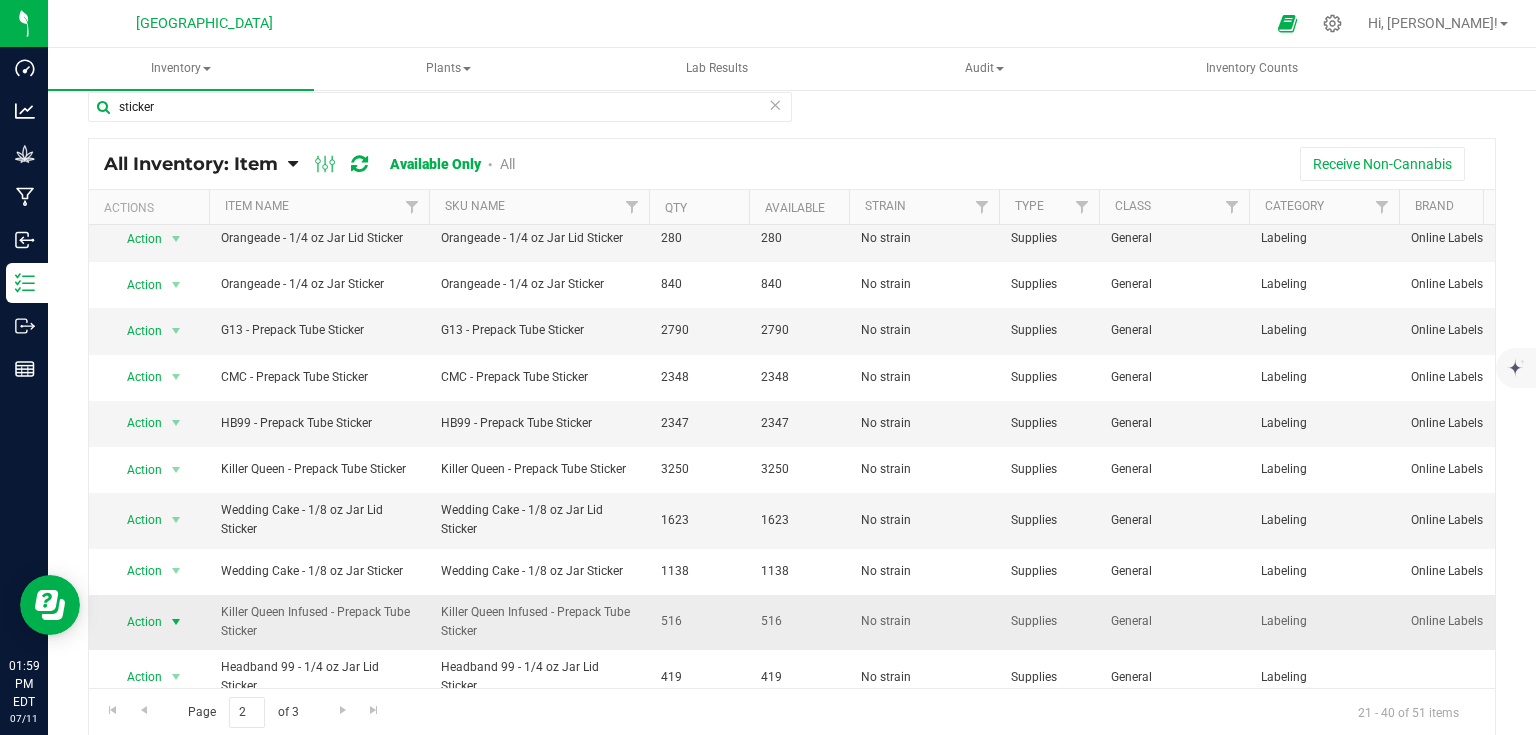 click at bounding box center (176, 622) 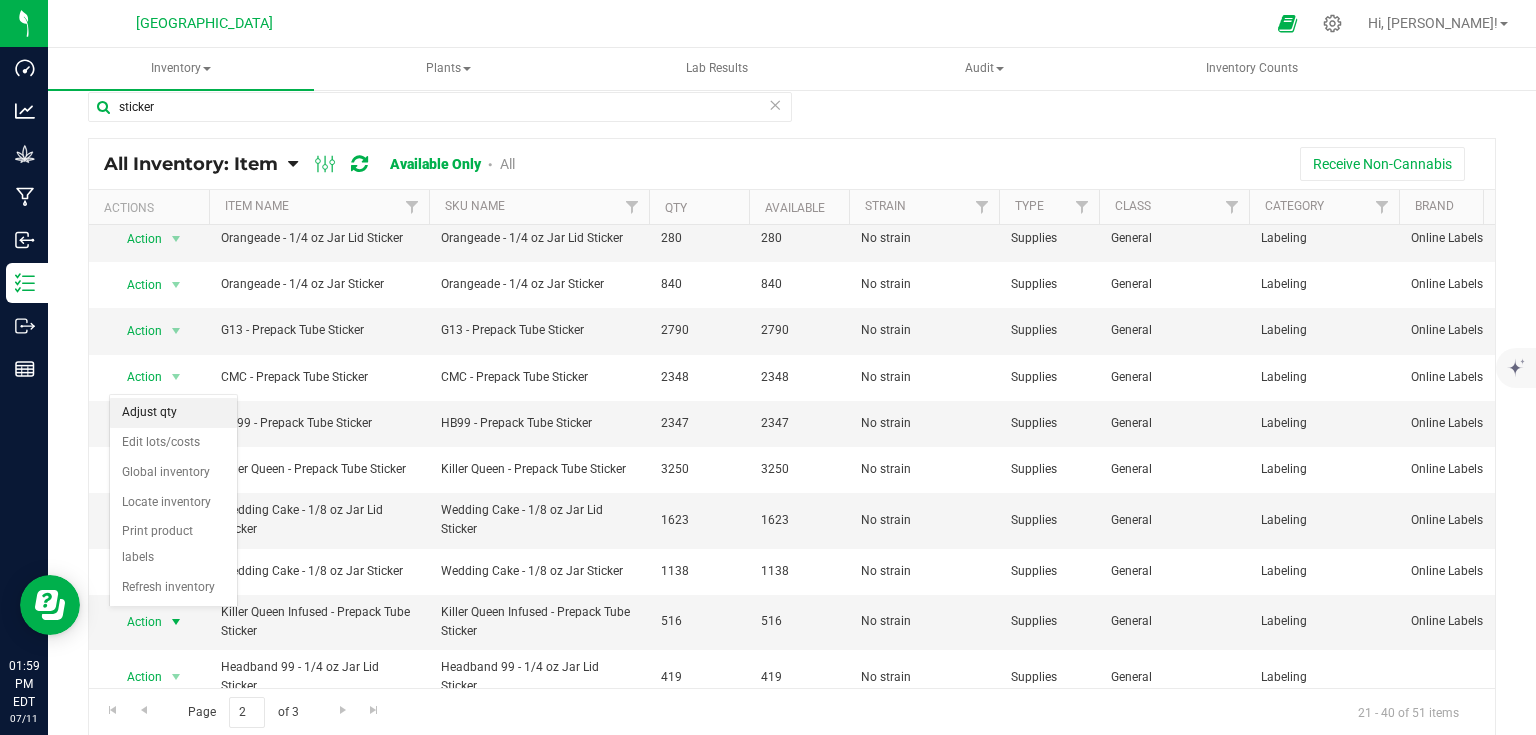 click on "Adjust qty" at bounding box center (173, 413) 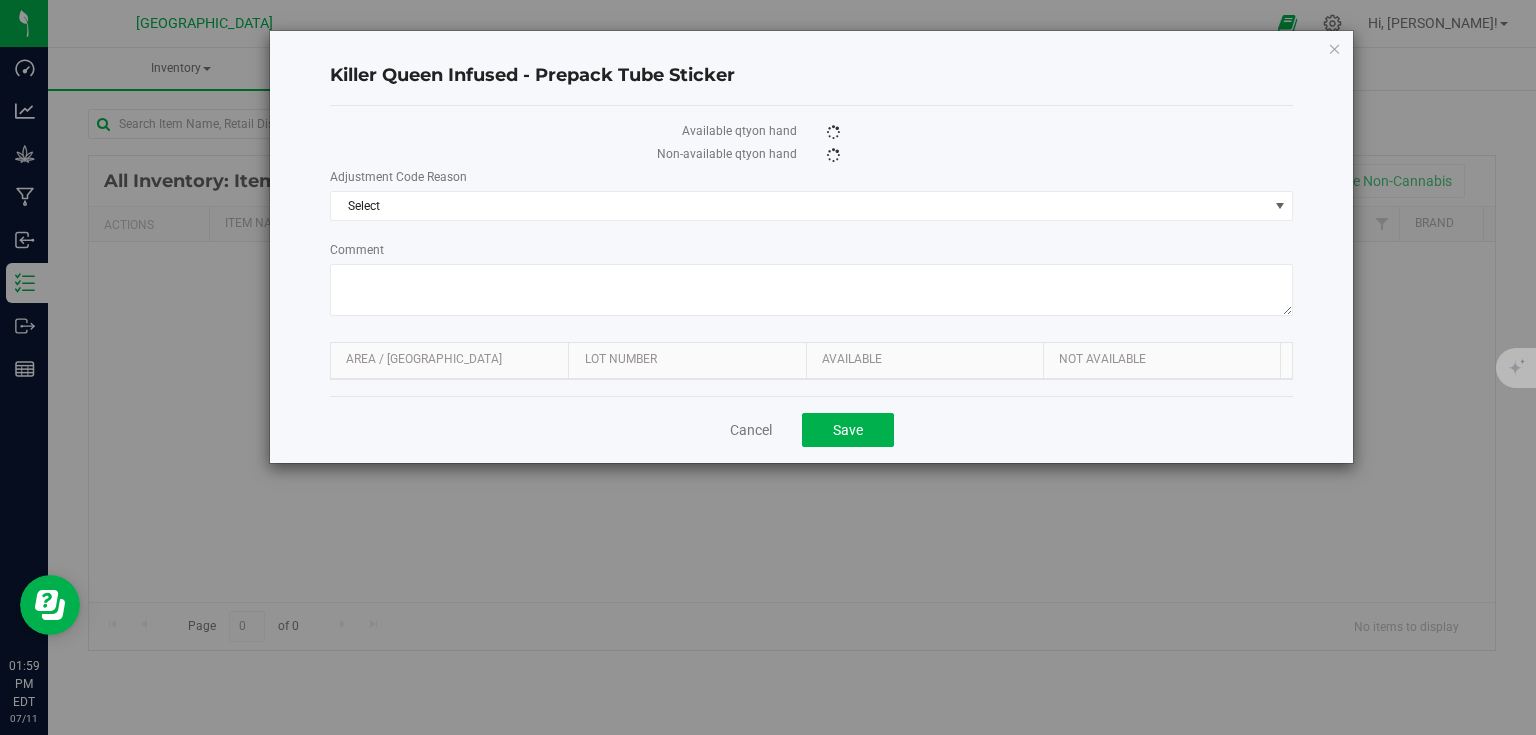 scroll, scrollTop: 0, scrollLeft: 0, axis: both 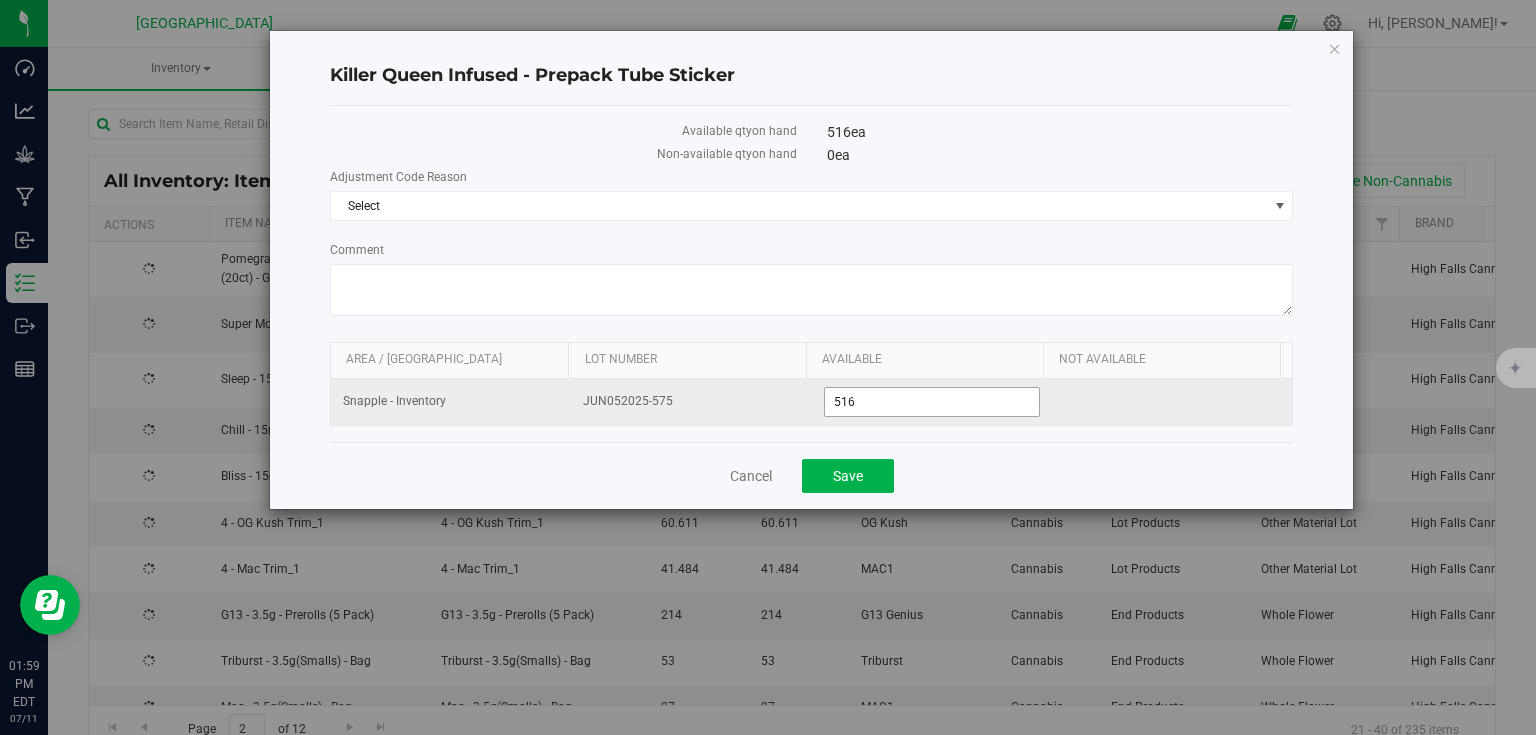 click on "516" at bounding box center (932, 402) 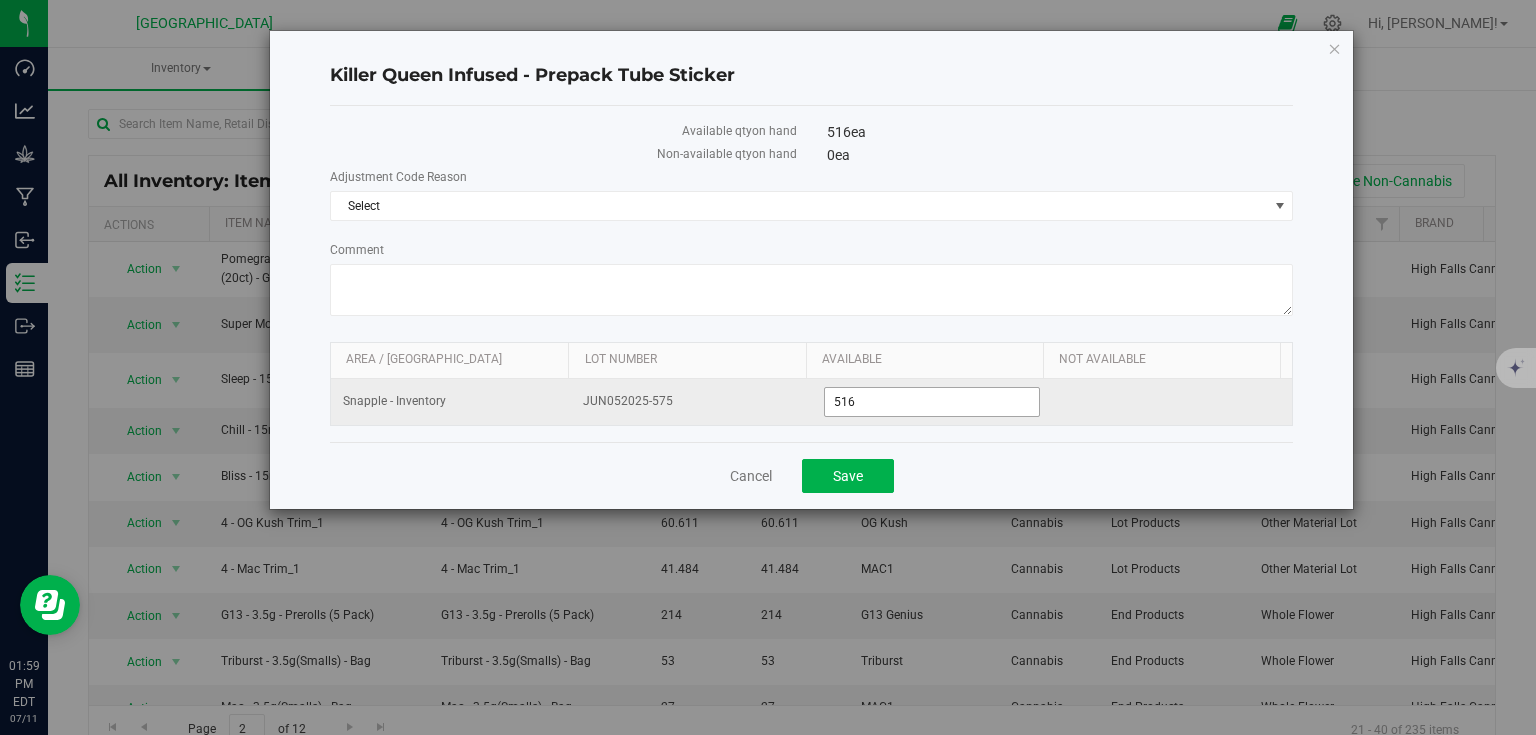 click on "516 516" at bounding box center (932, 402) 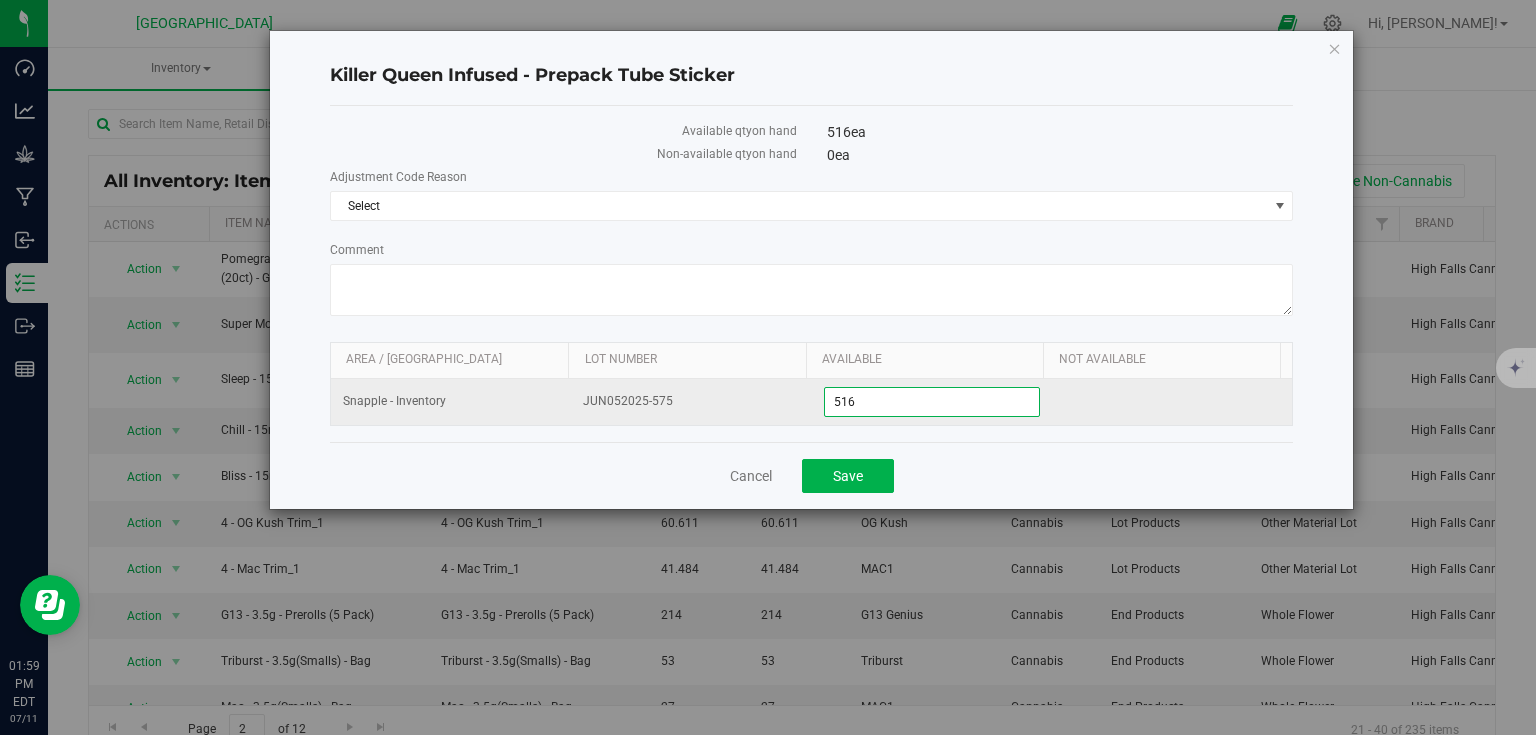 click on "516" at bounding box center [932, 402] 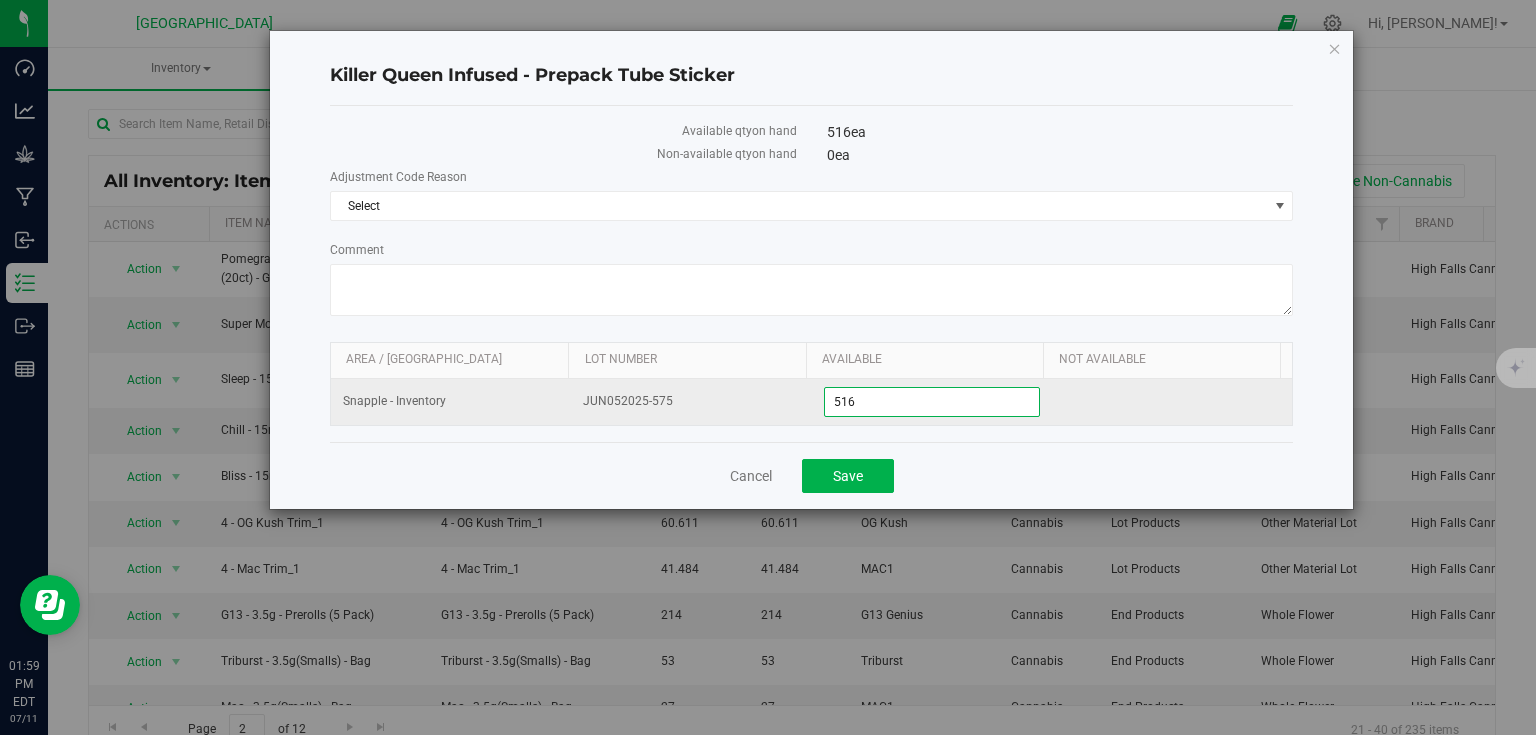 click on "516" at bounding box center [932, 402] 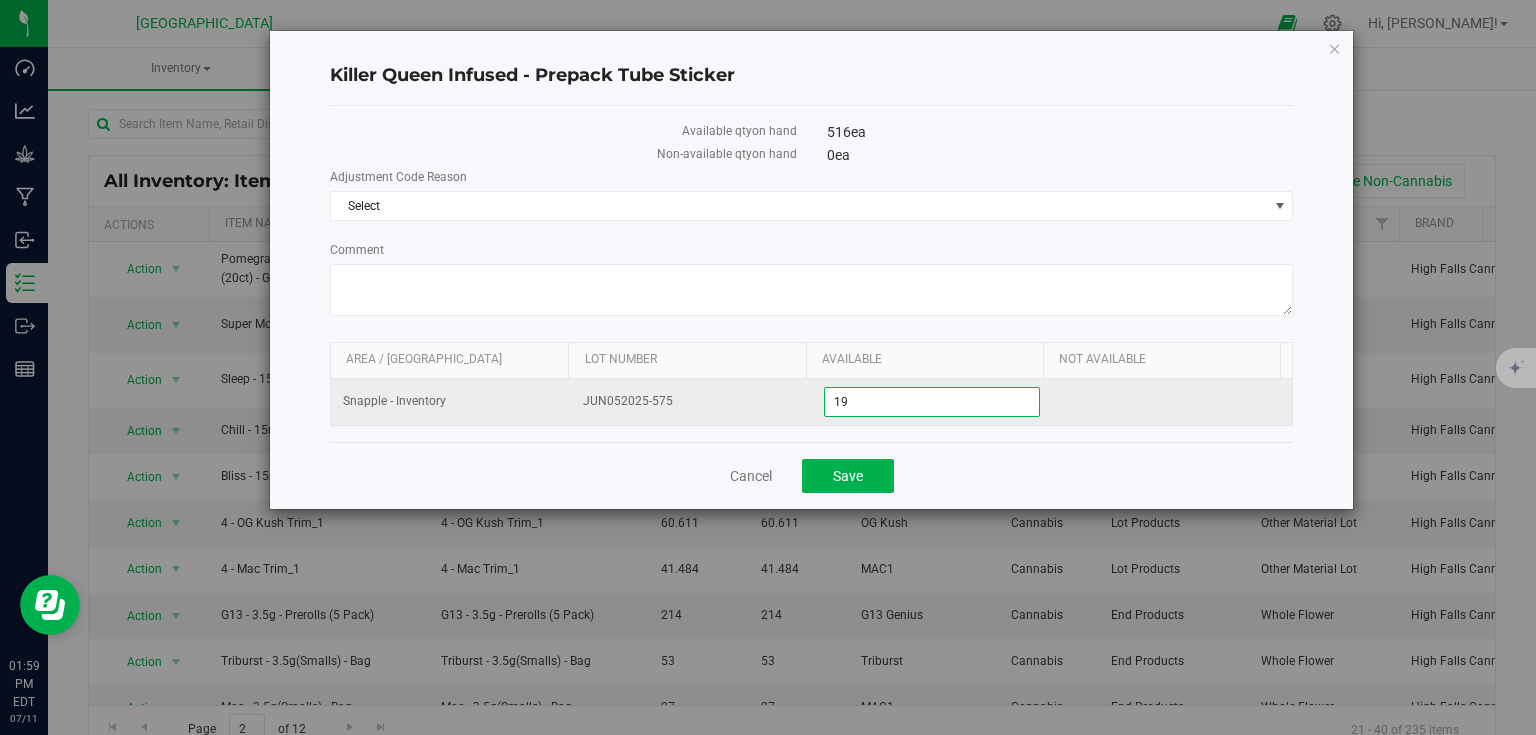 type on "195" 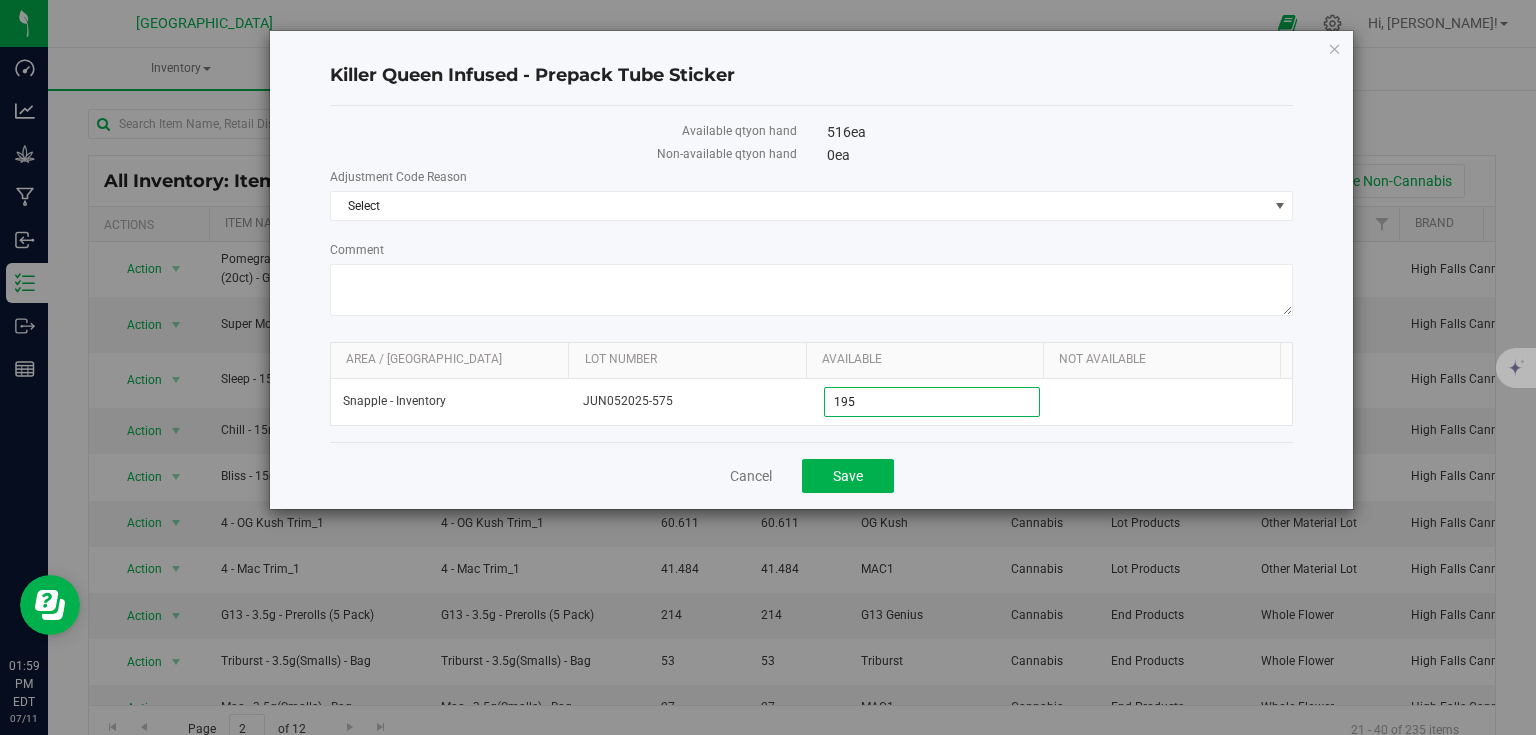 type on "195" 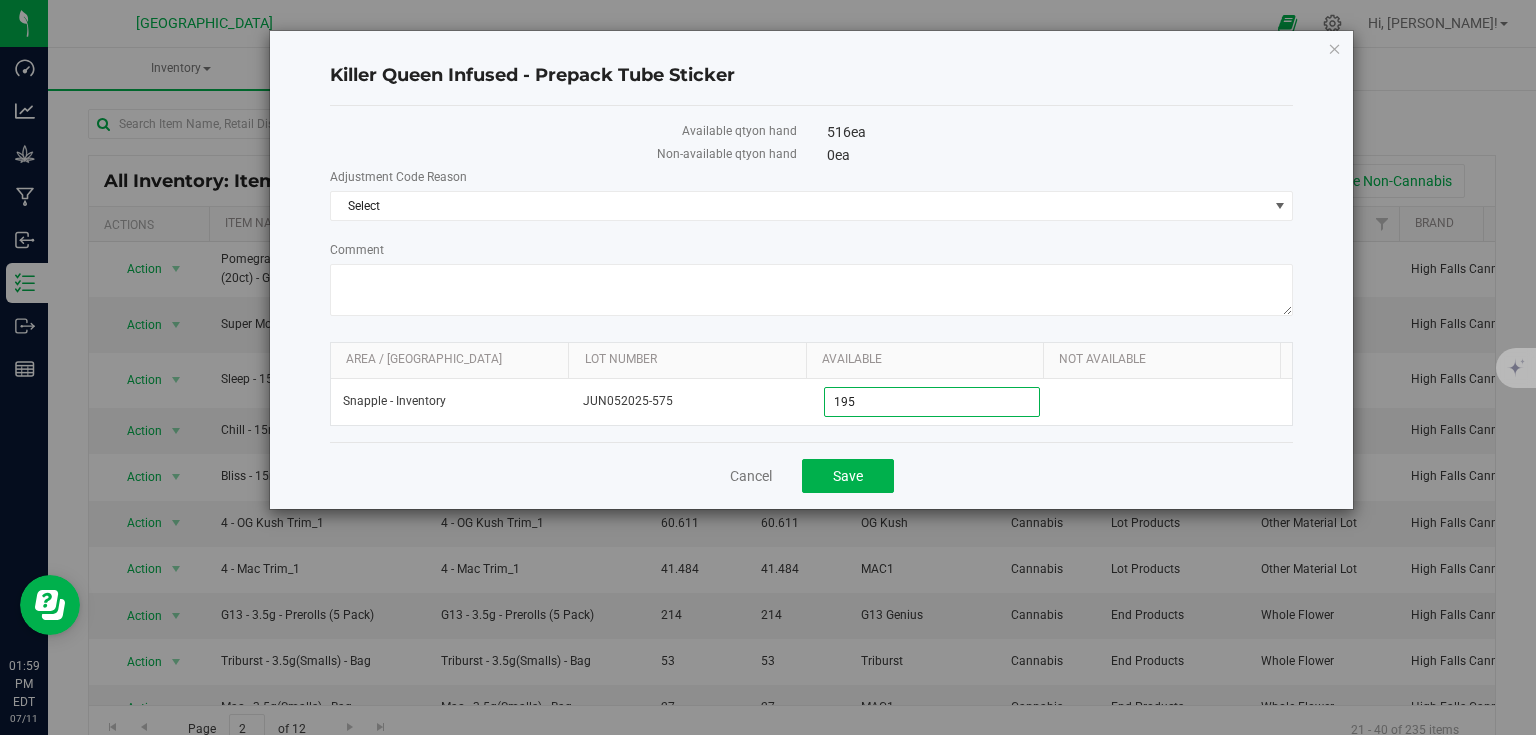click on "Adjustment Code Reason
Select Select Incorrect Quantity
Comment" at bounding box center (812, 245) 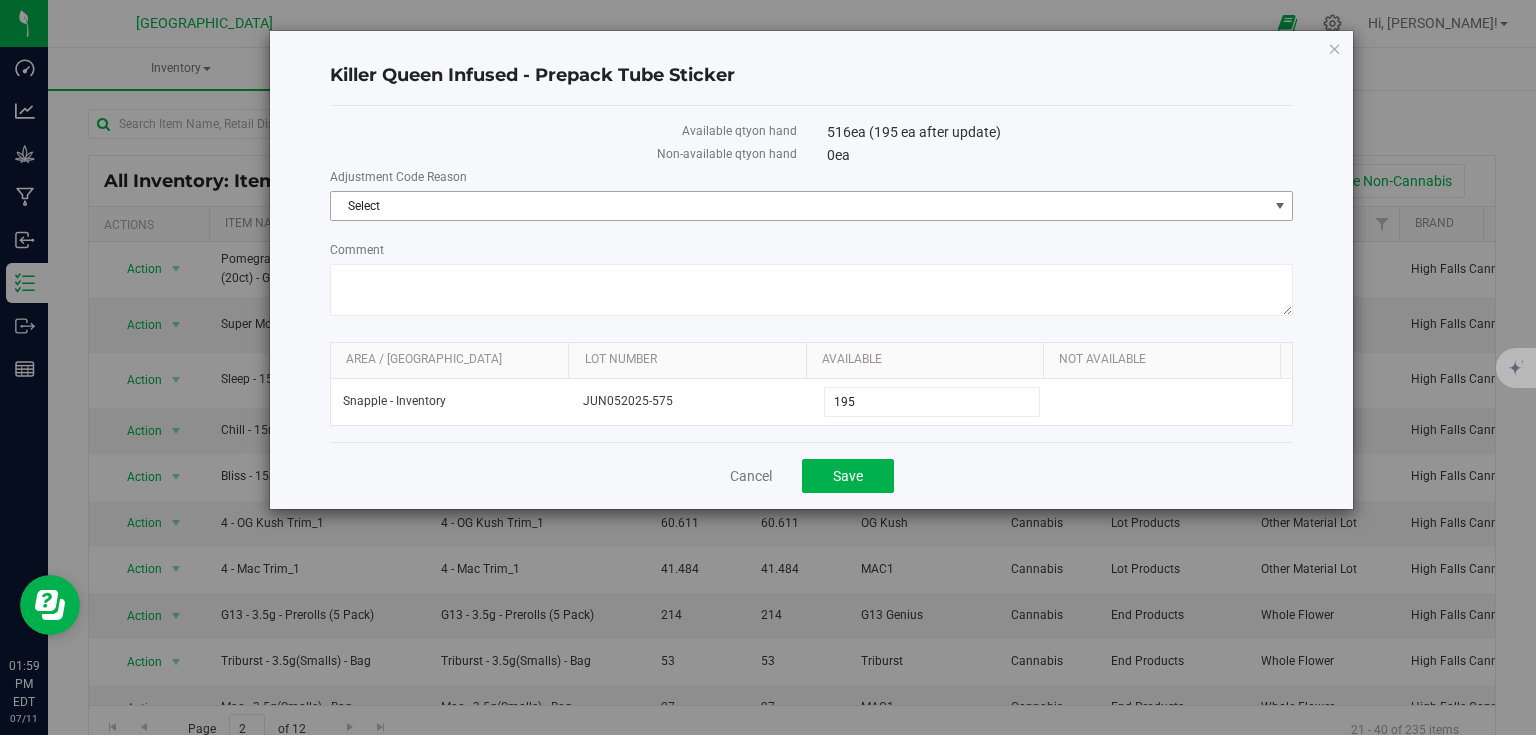 click on "Select" at bounding box center (799, 206) 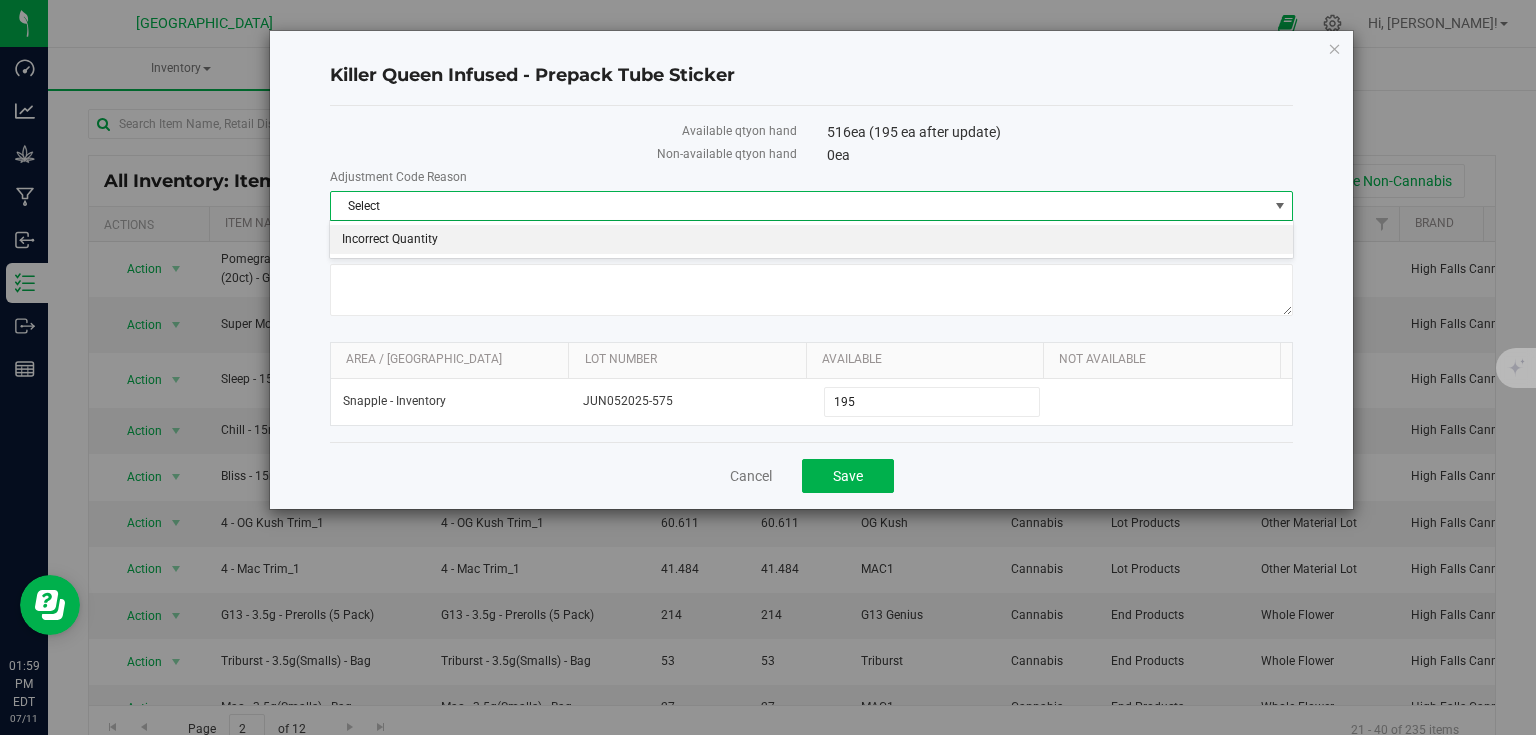 click on "Incorrect Quantity" at bounding box center [811, 240] 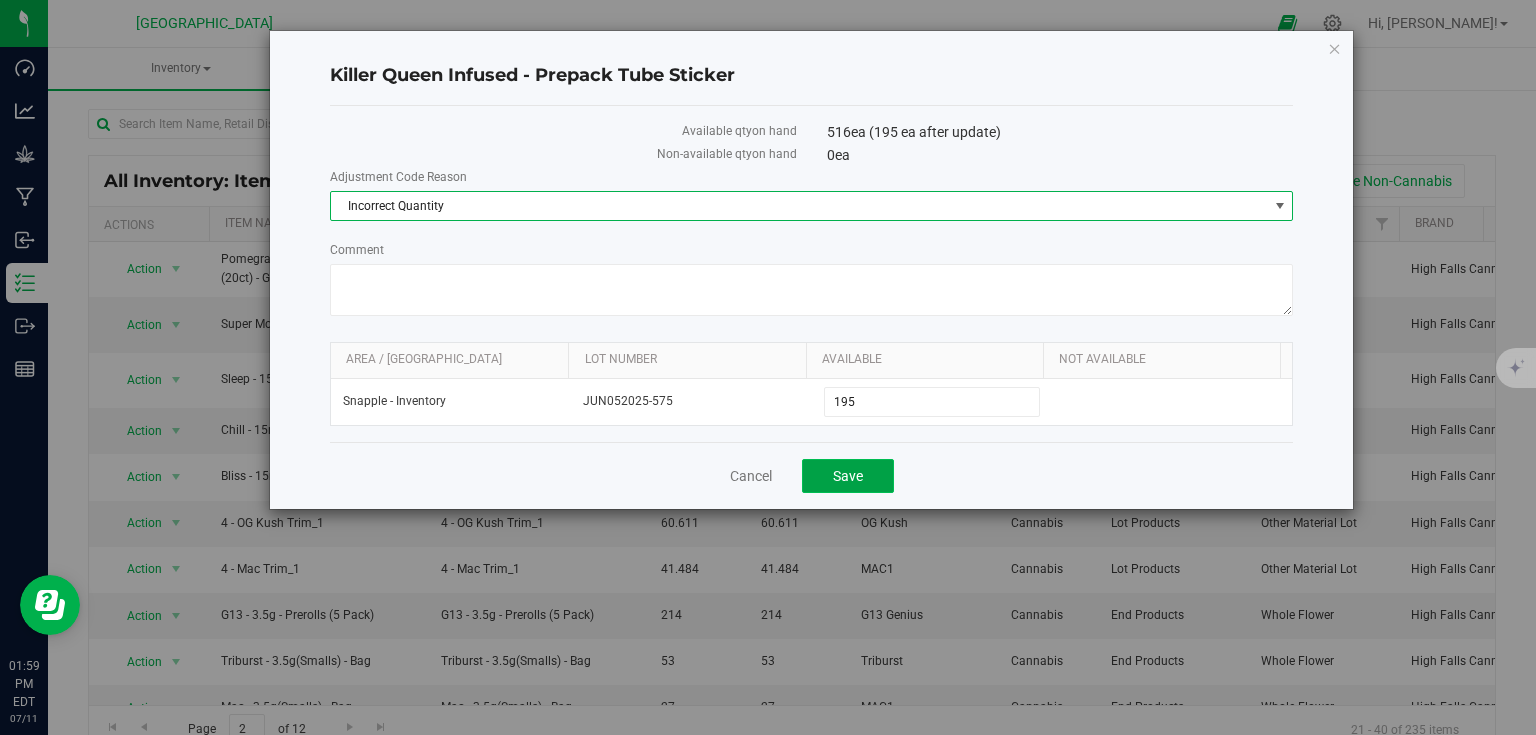 click on "Save" 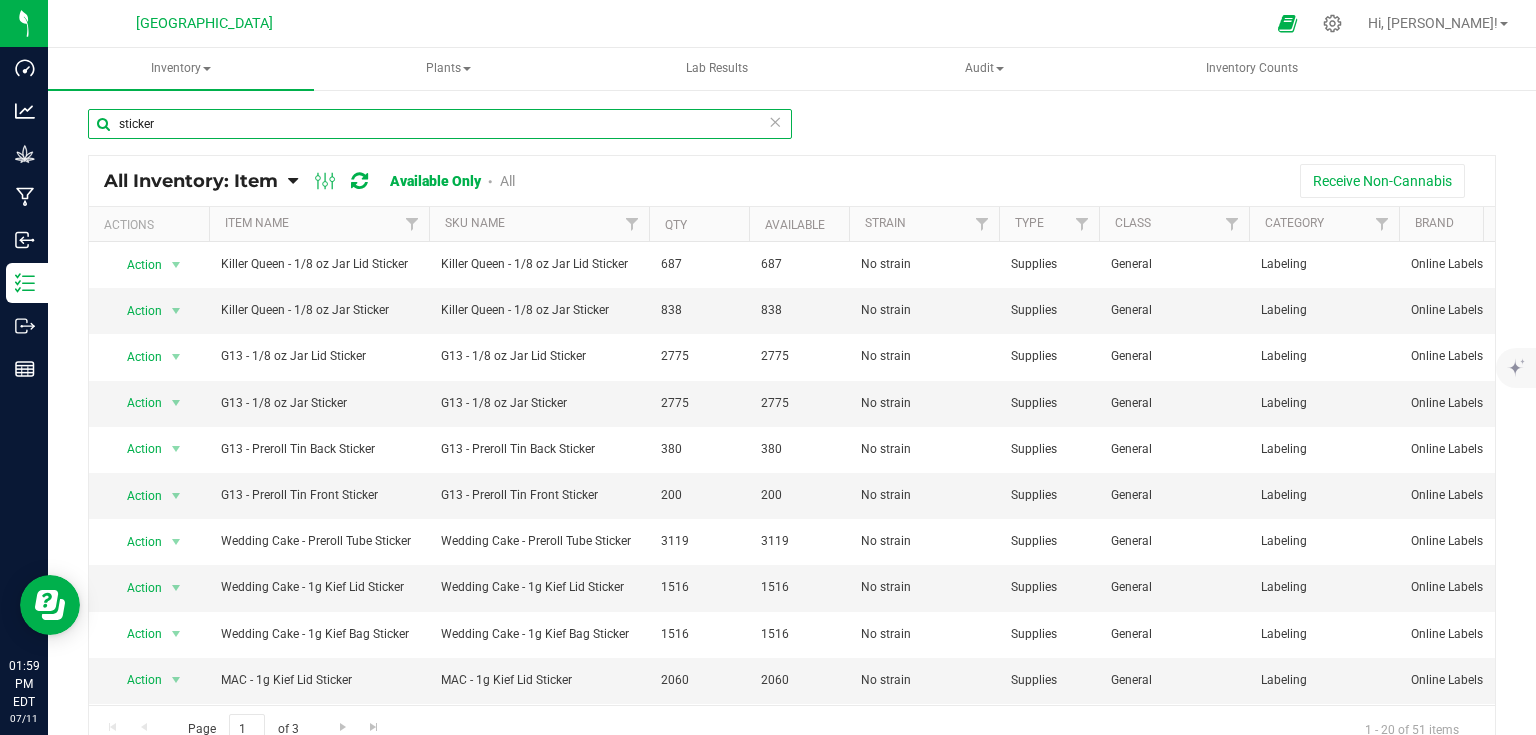 click on "sticker" at bounding box center (440, 124) 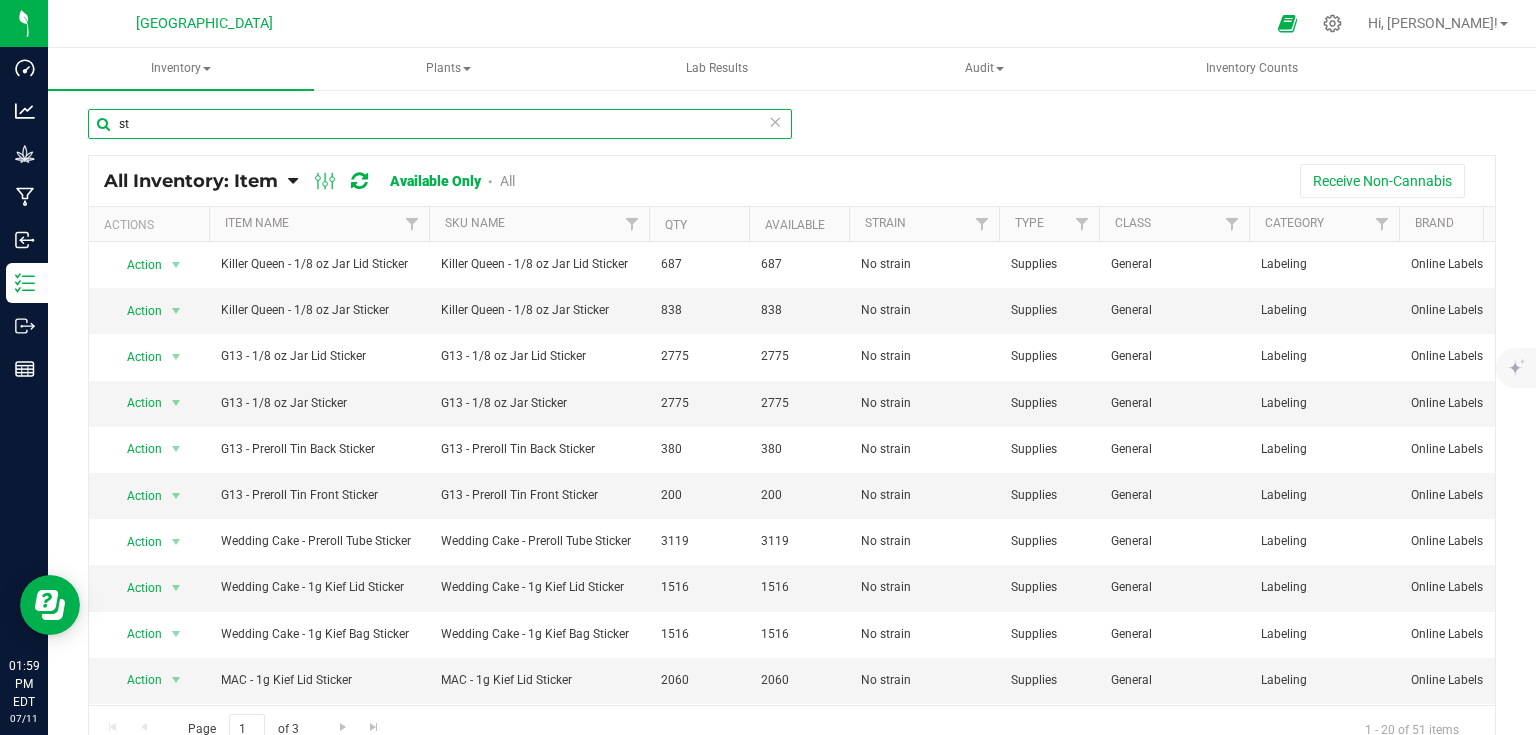 type on "s" 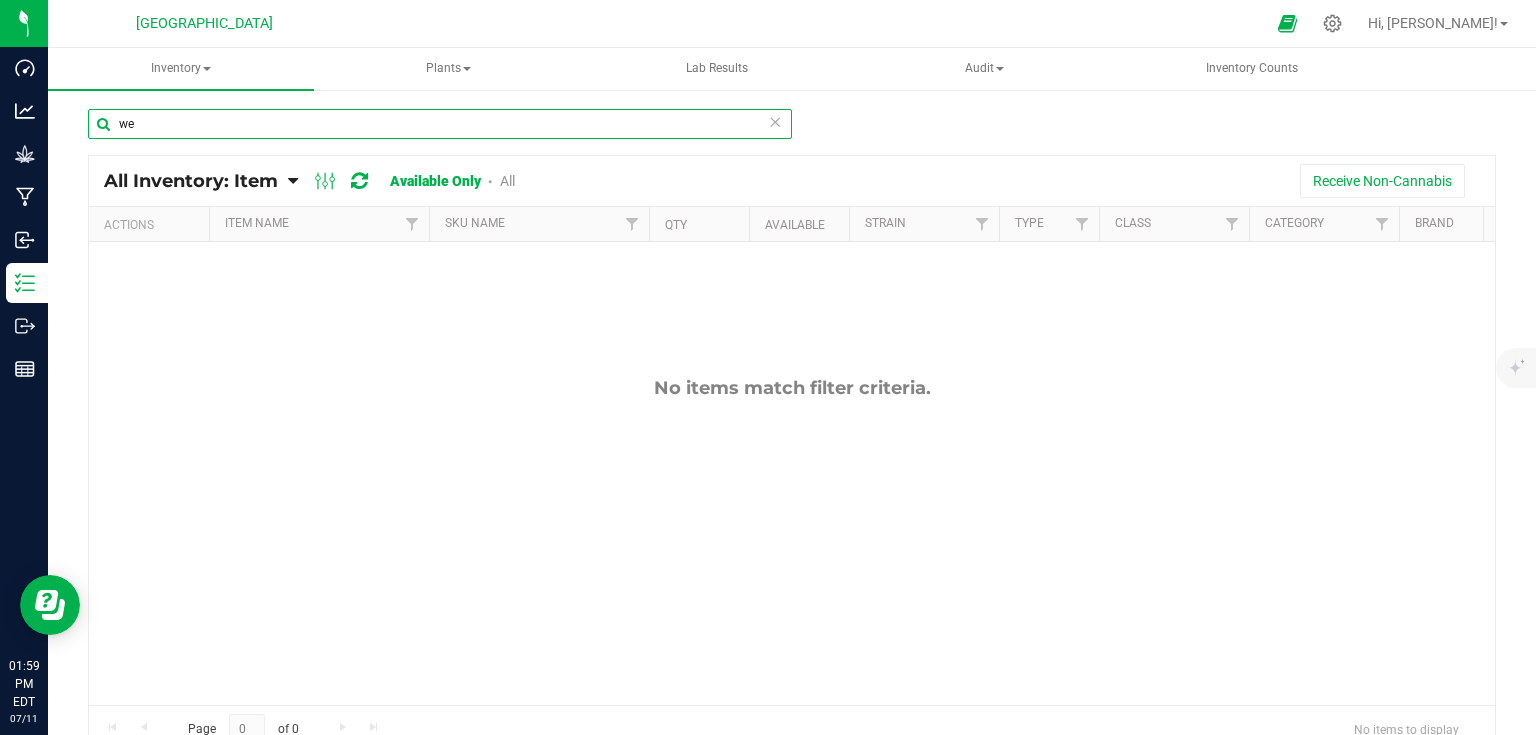 type on "w" 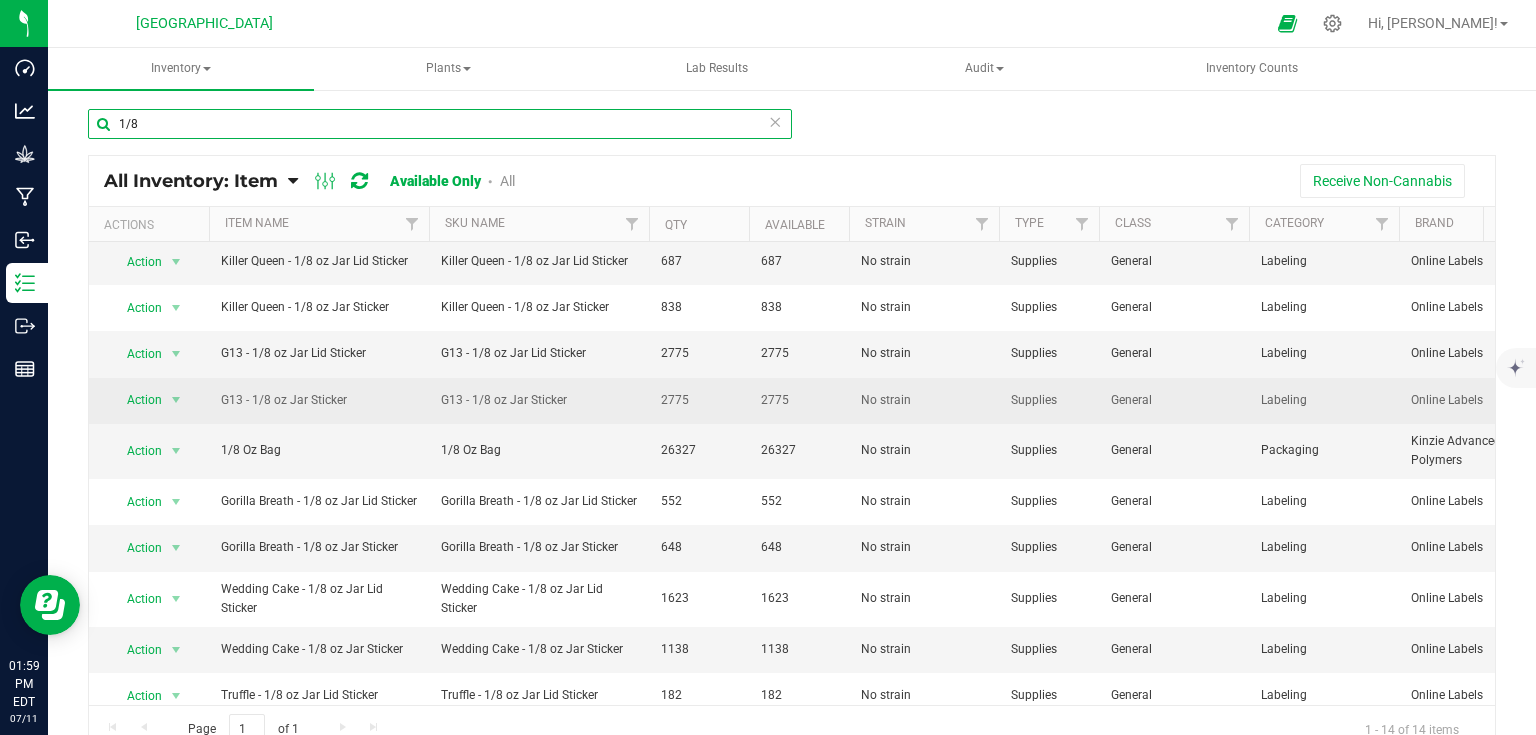scroll, scrollTop: 219, scrollLeft: 0, axis: vertical 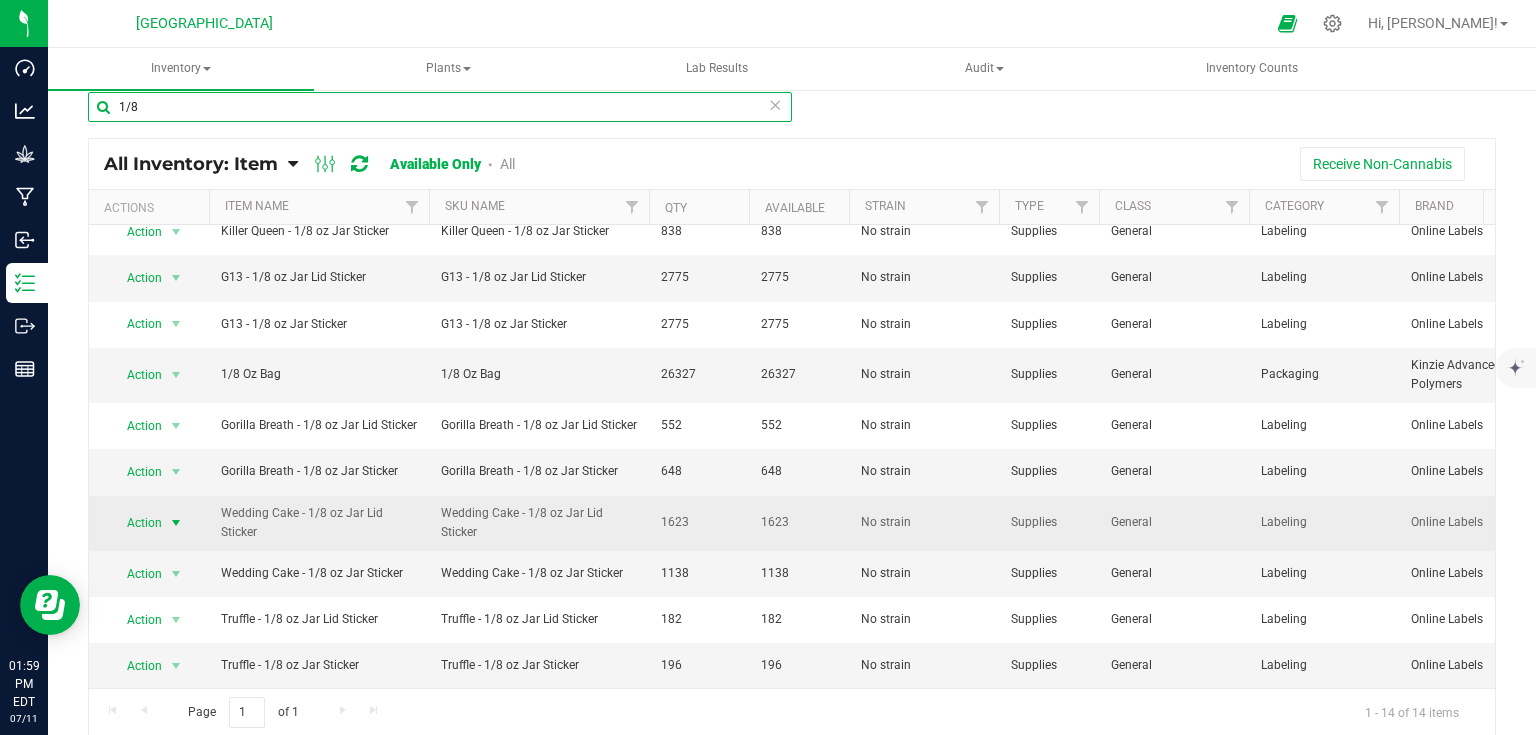 type on "1/8" 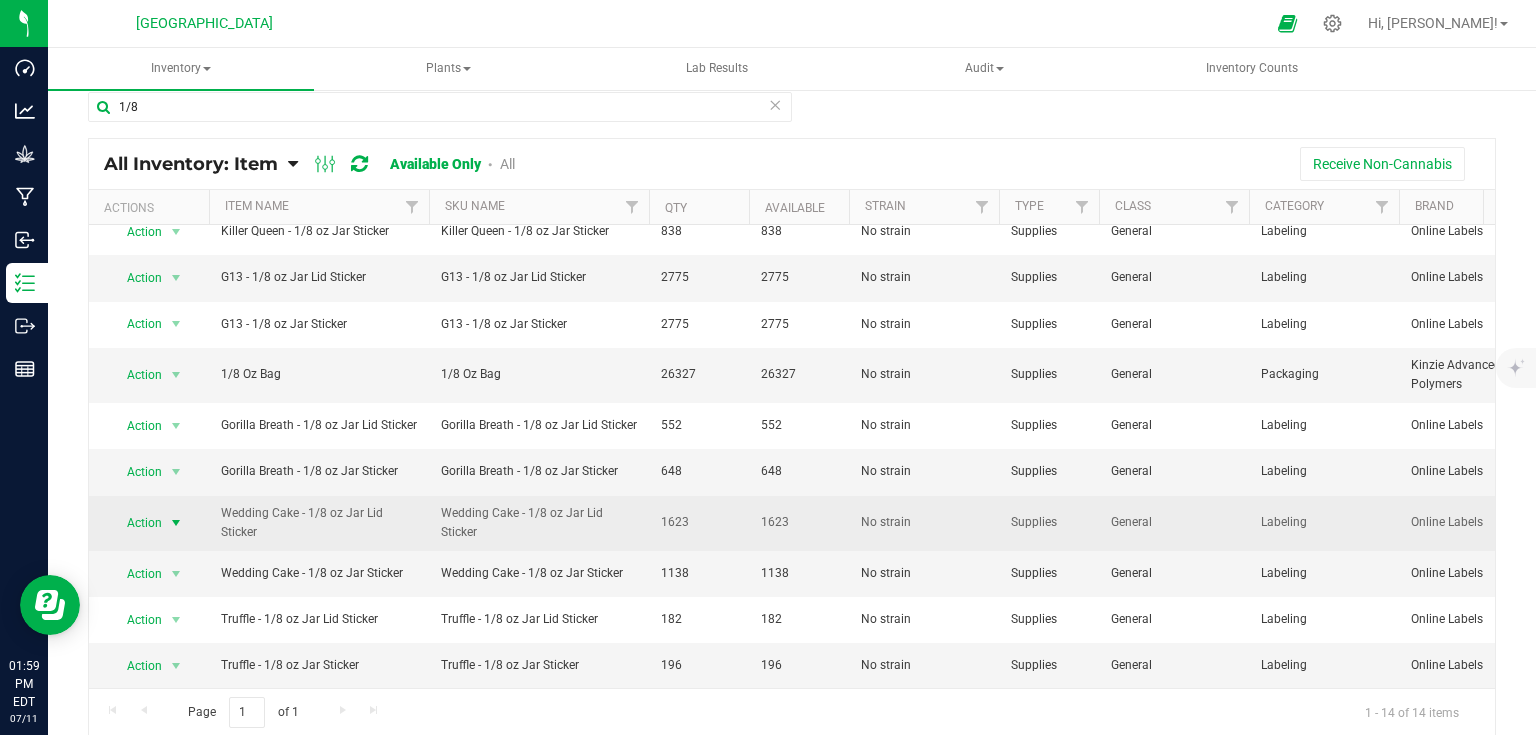 click at bounding box center (176, 523) 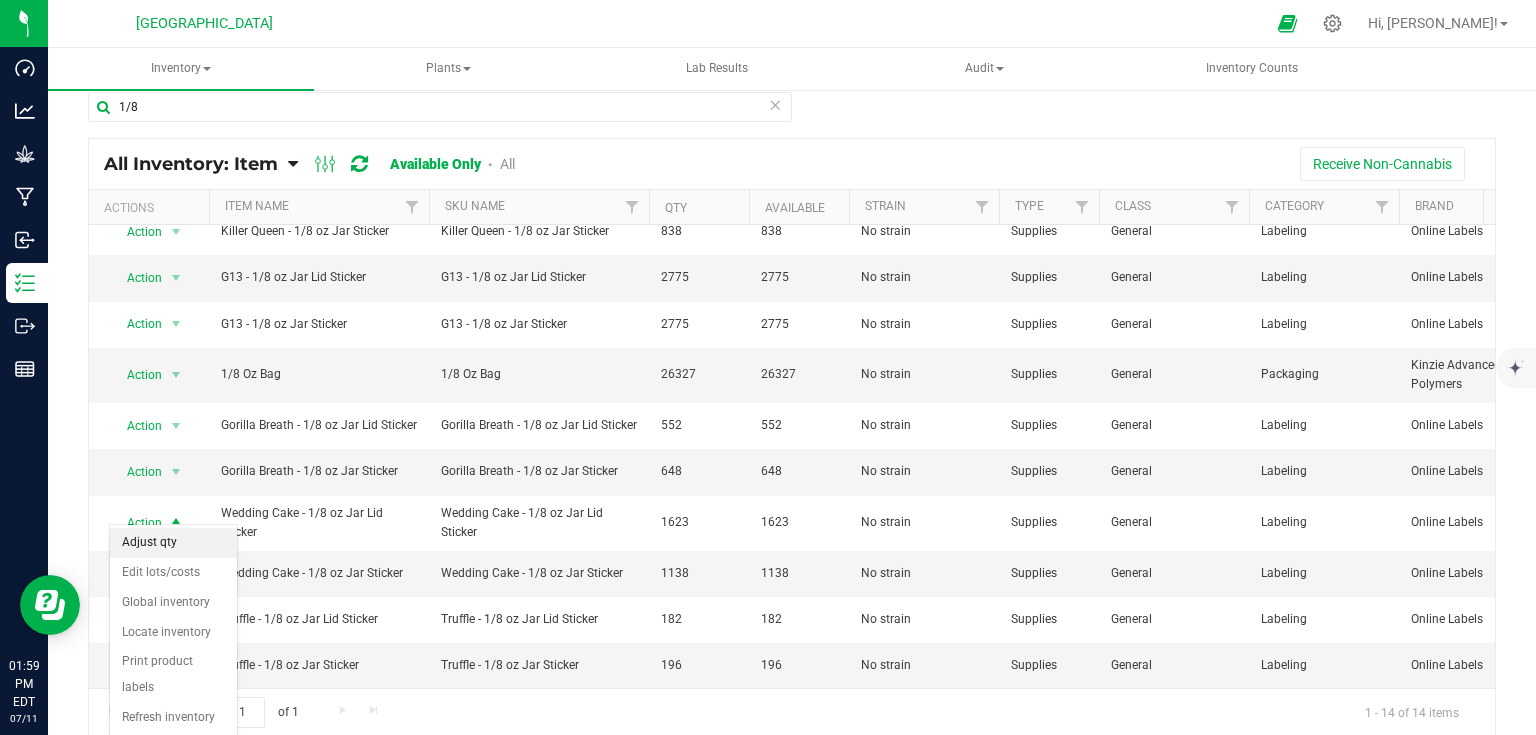 click on "Adjust qty" at bounding box center [173, 543] 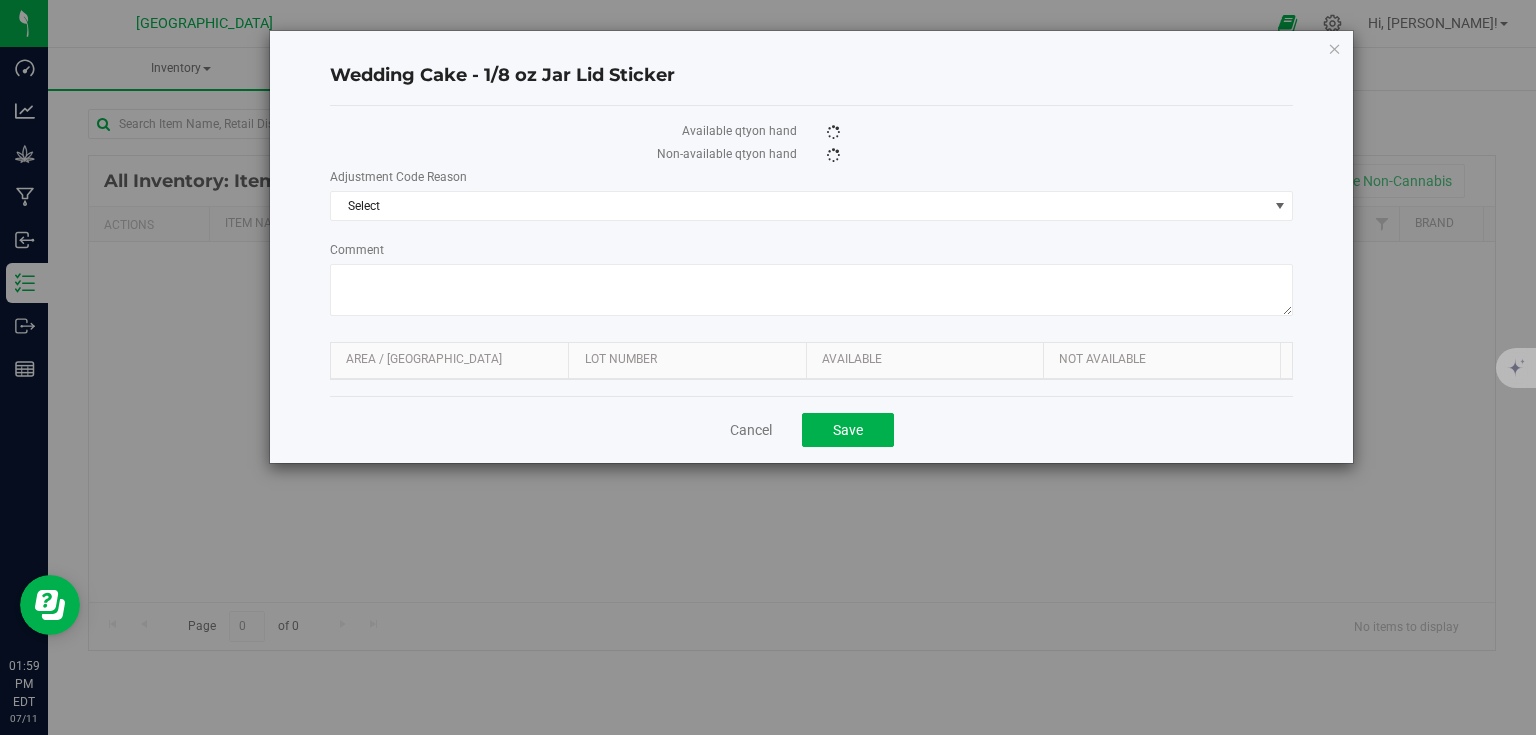 scroll, scrollTop: 0, scrollLeft: 0, axis: both 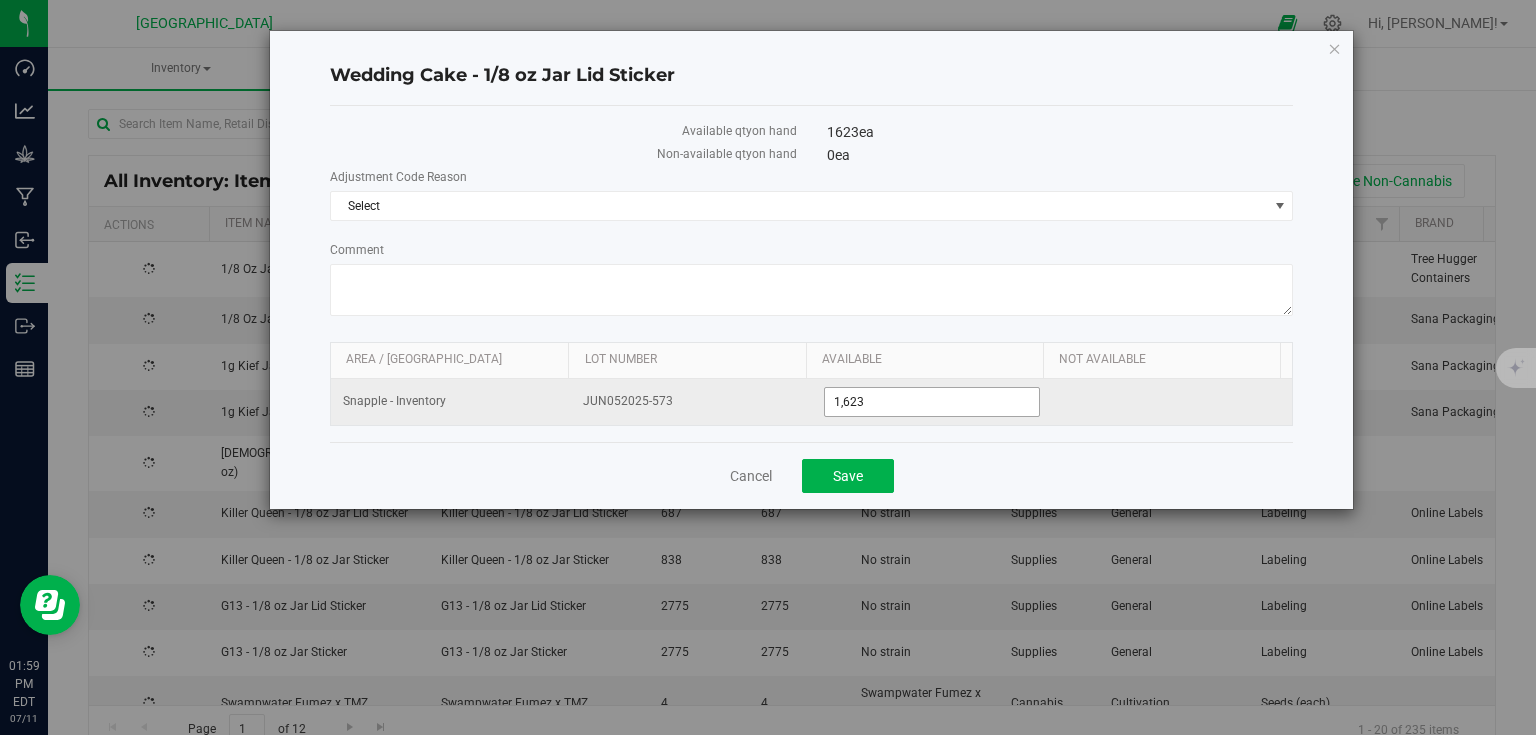 click on "1,623 1623" at bounding box center (932, 402) 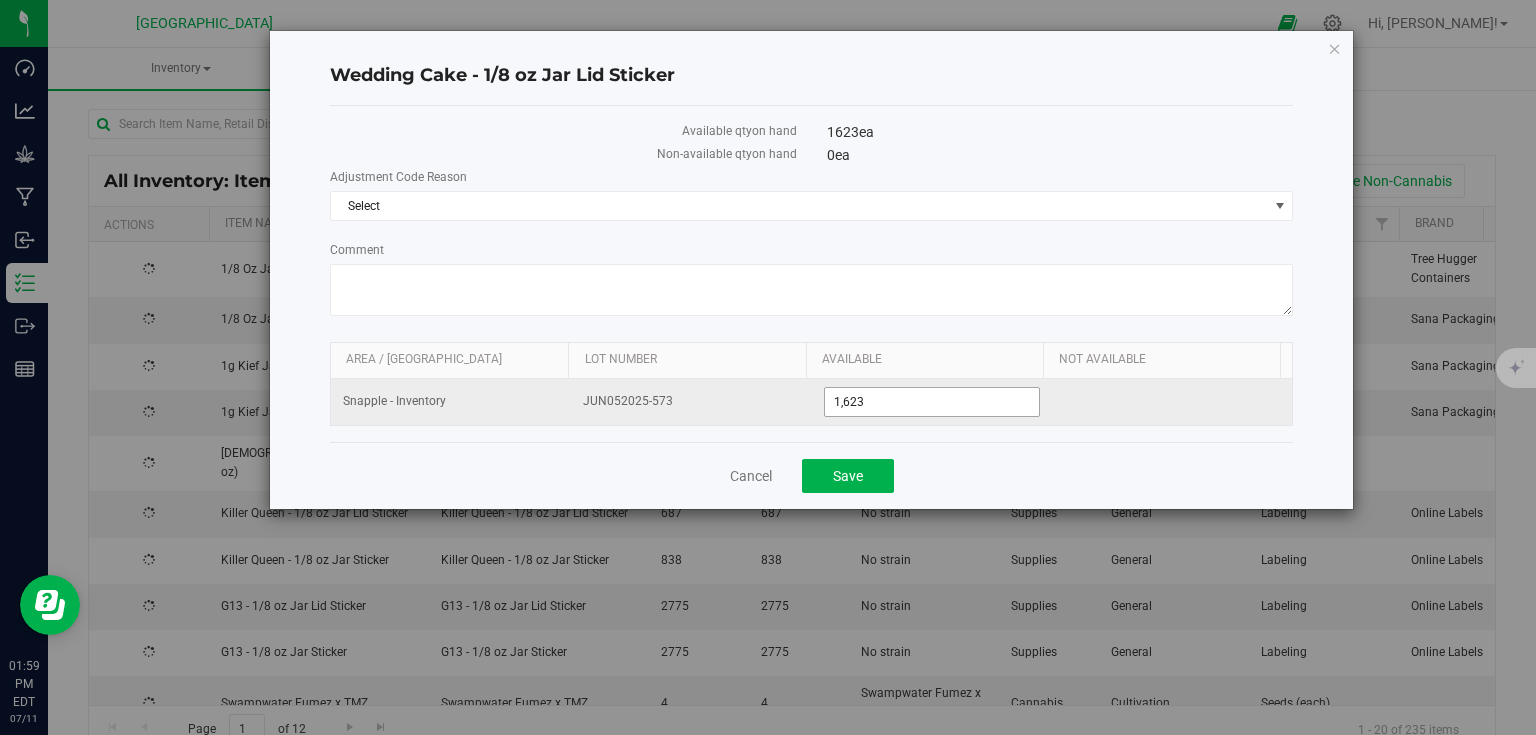 click on "1,623 1623" at bounding box center (932, 402) 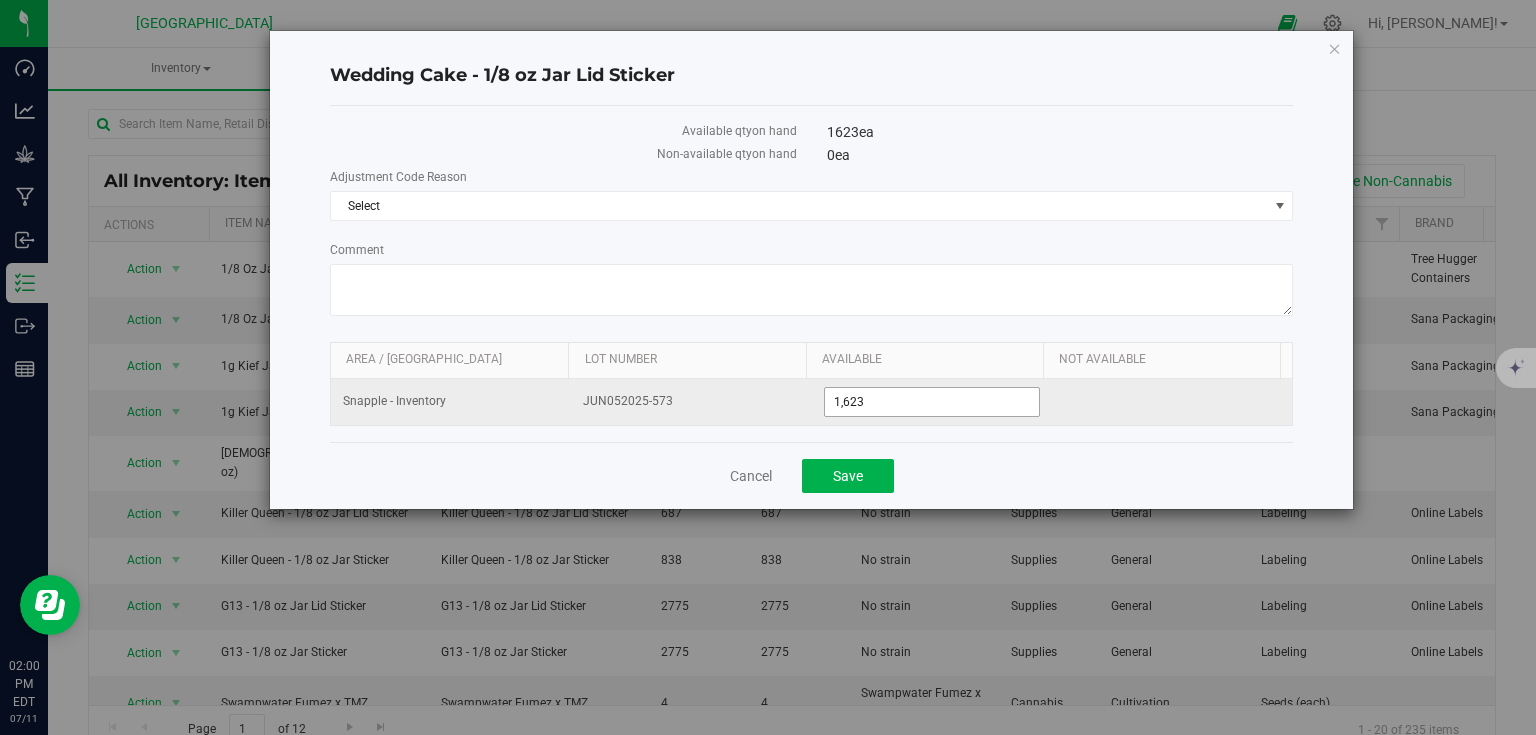 click on "1,623" at bounding box center [932, 402] 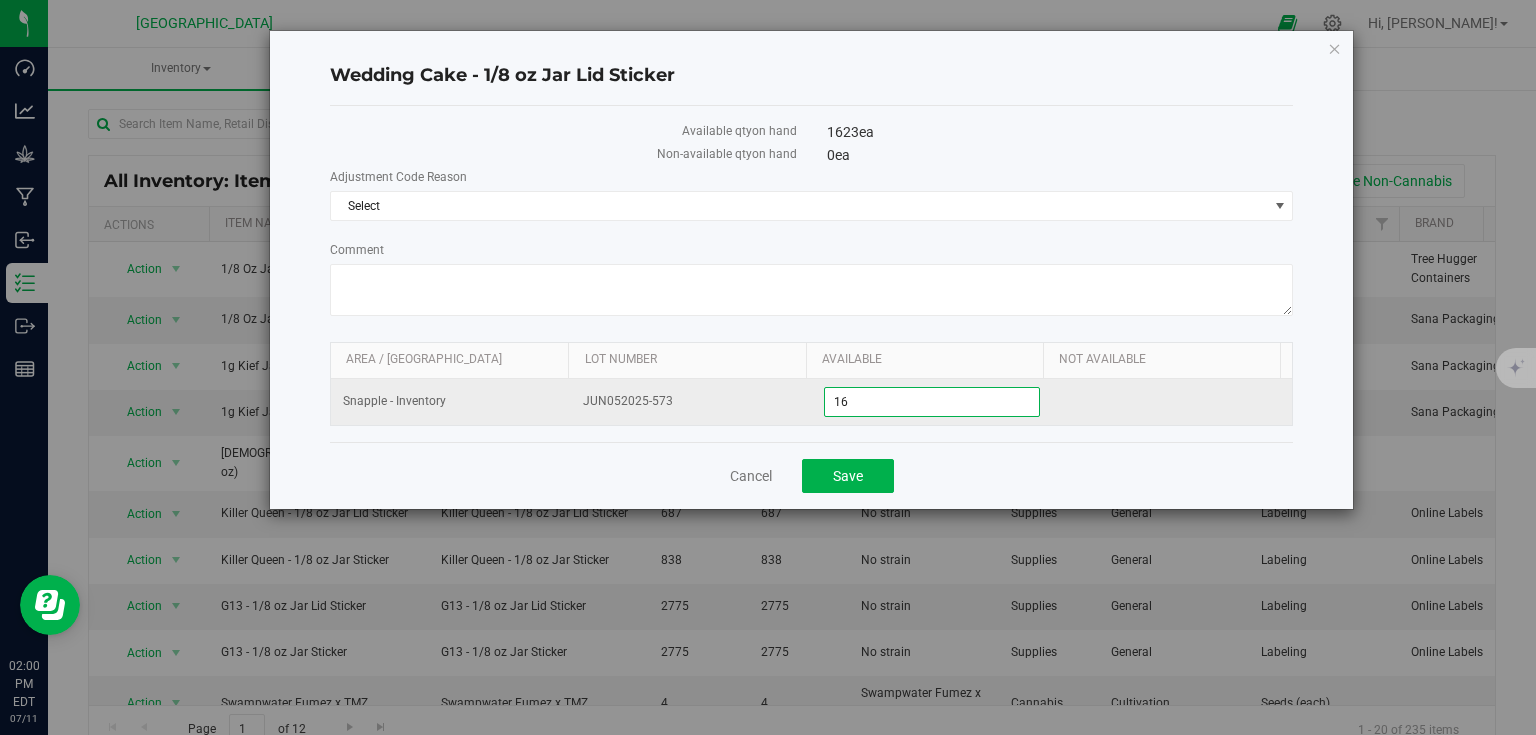 type on "1" 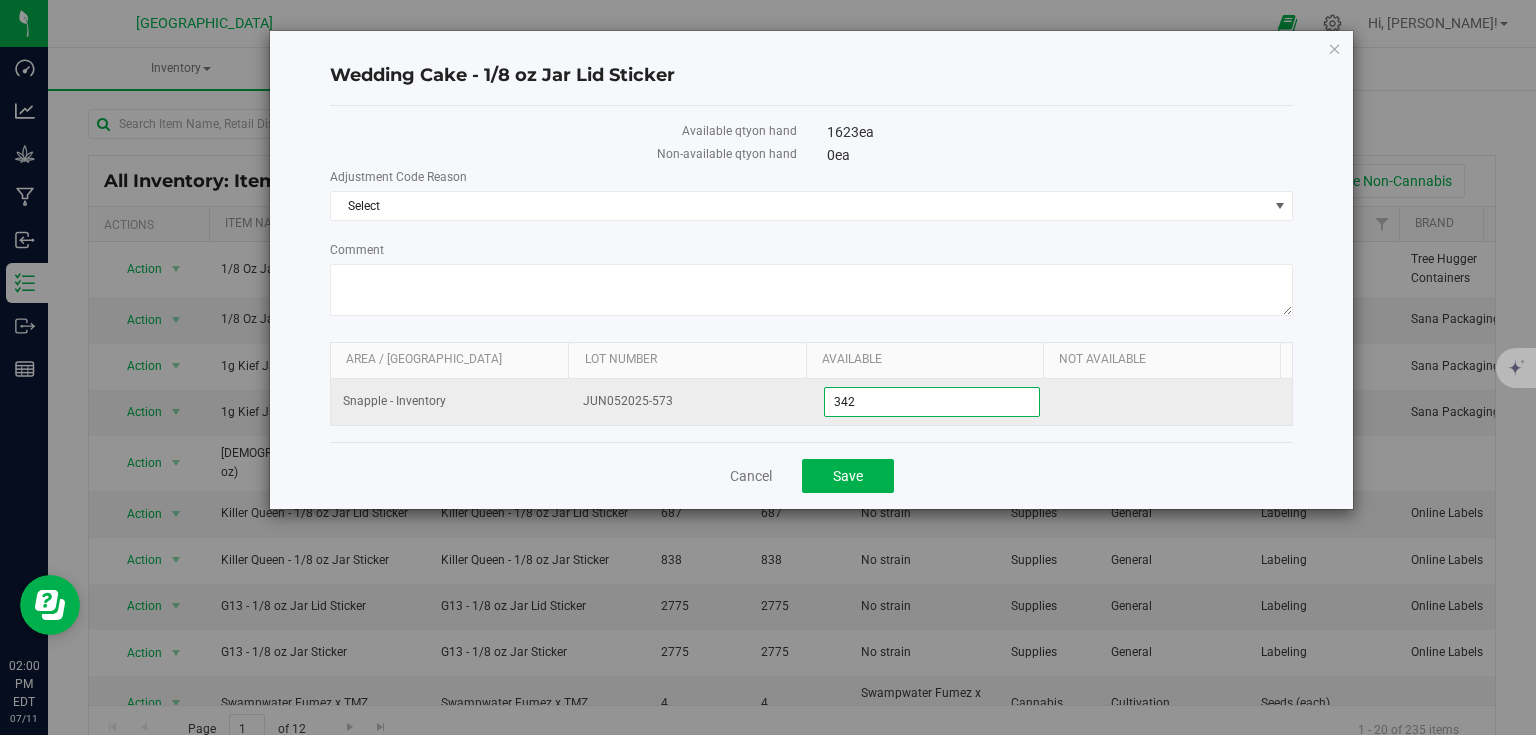 type on "3423" 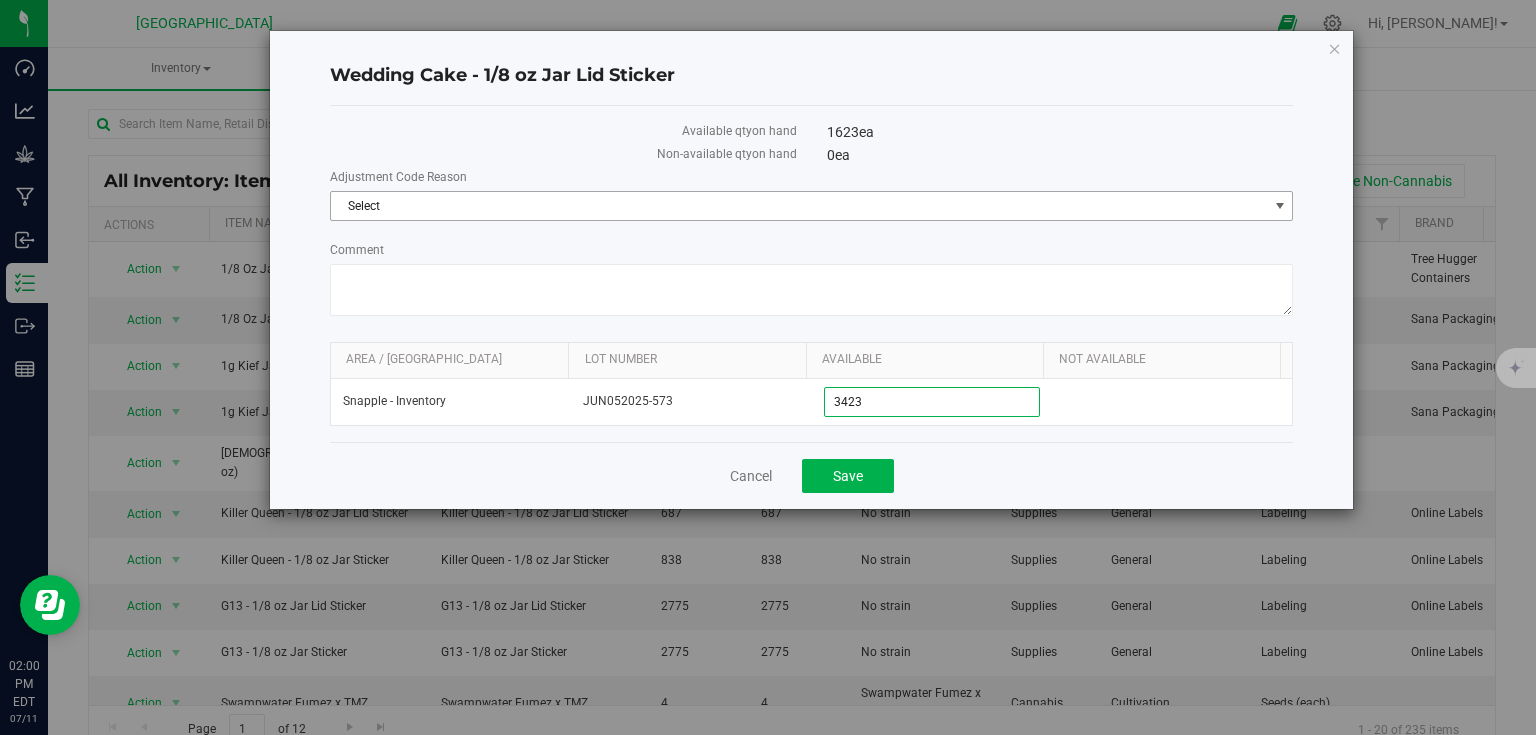 type on "3,423" 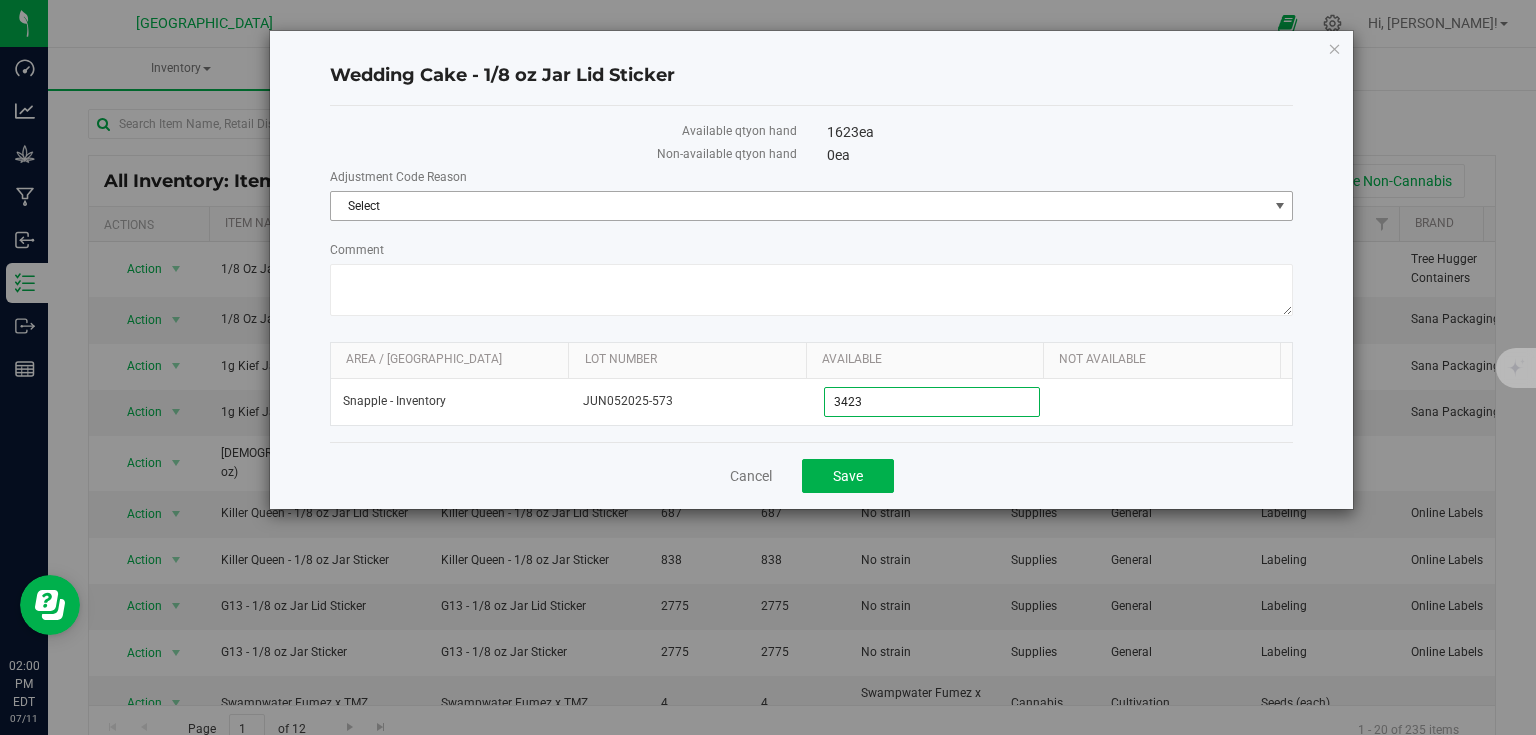 click on "Select" at bounding box center [799, 206] 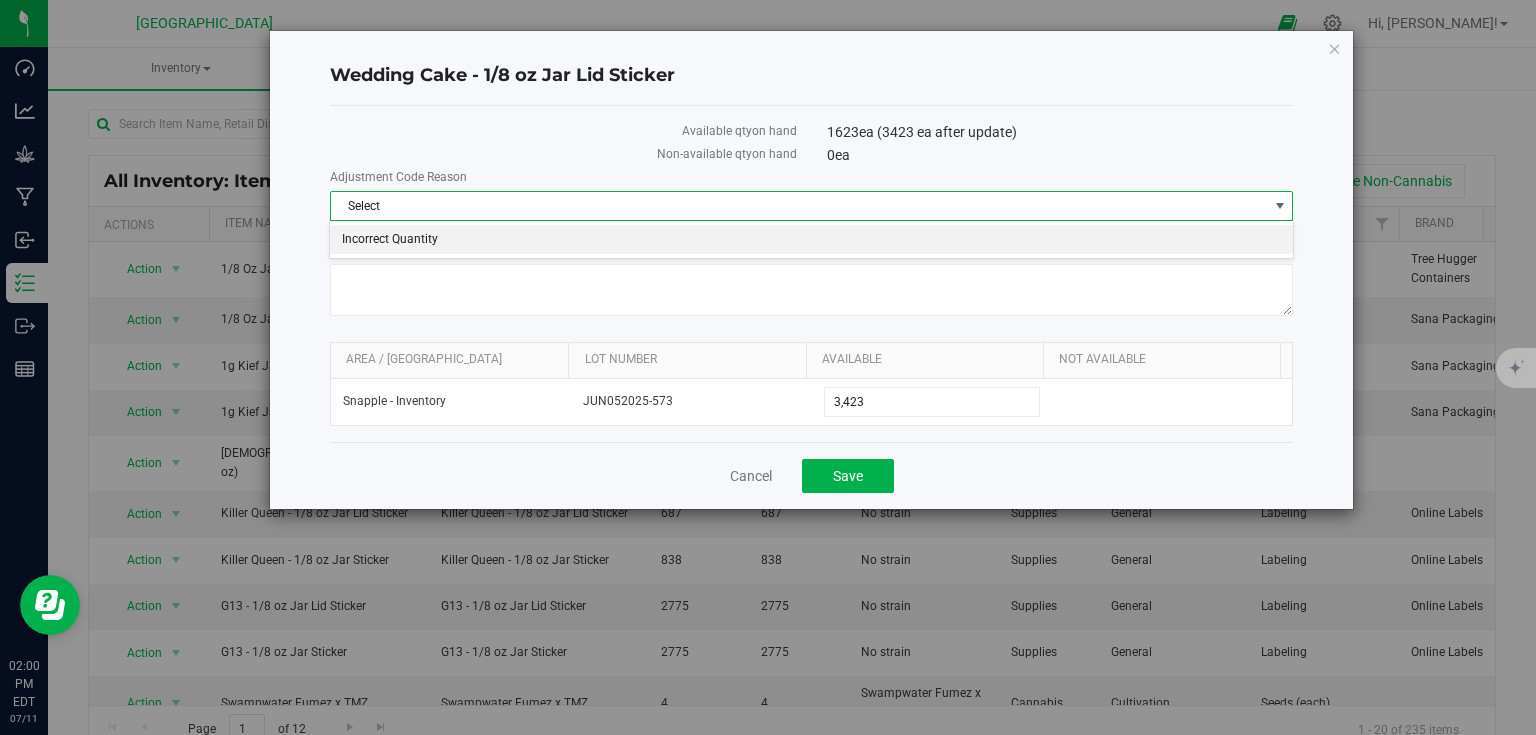 click on "Incorrect Quantity" at bounding box center (811, 240) 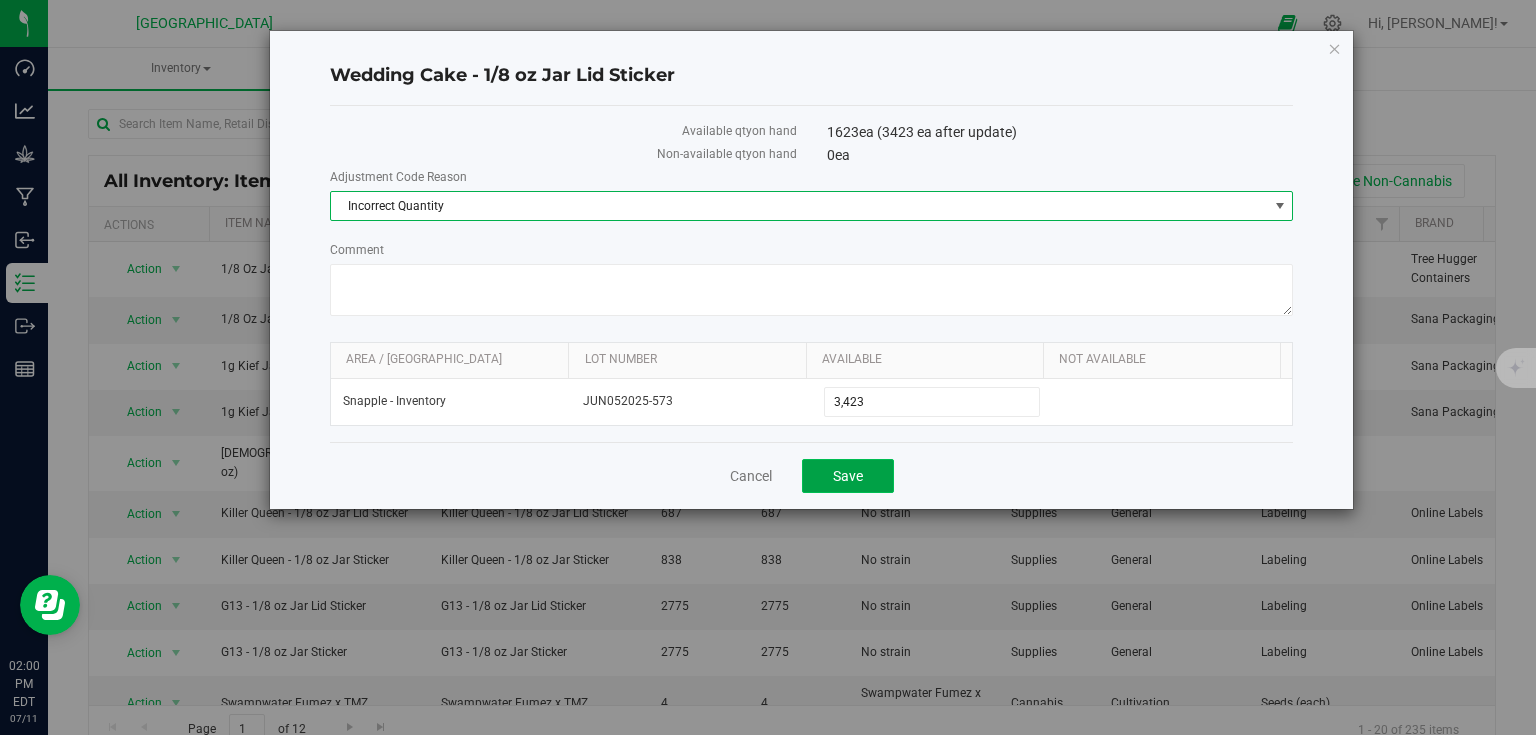 click on "Save" 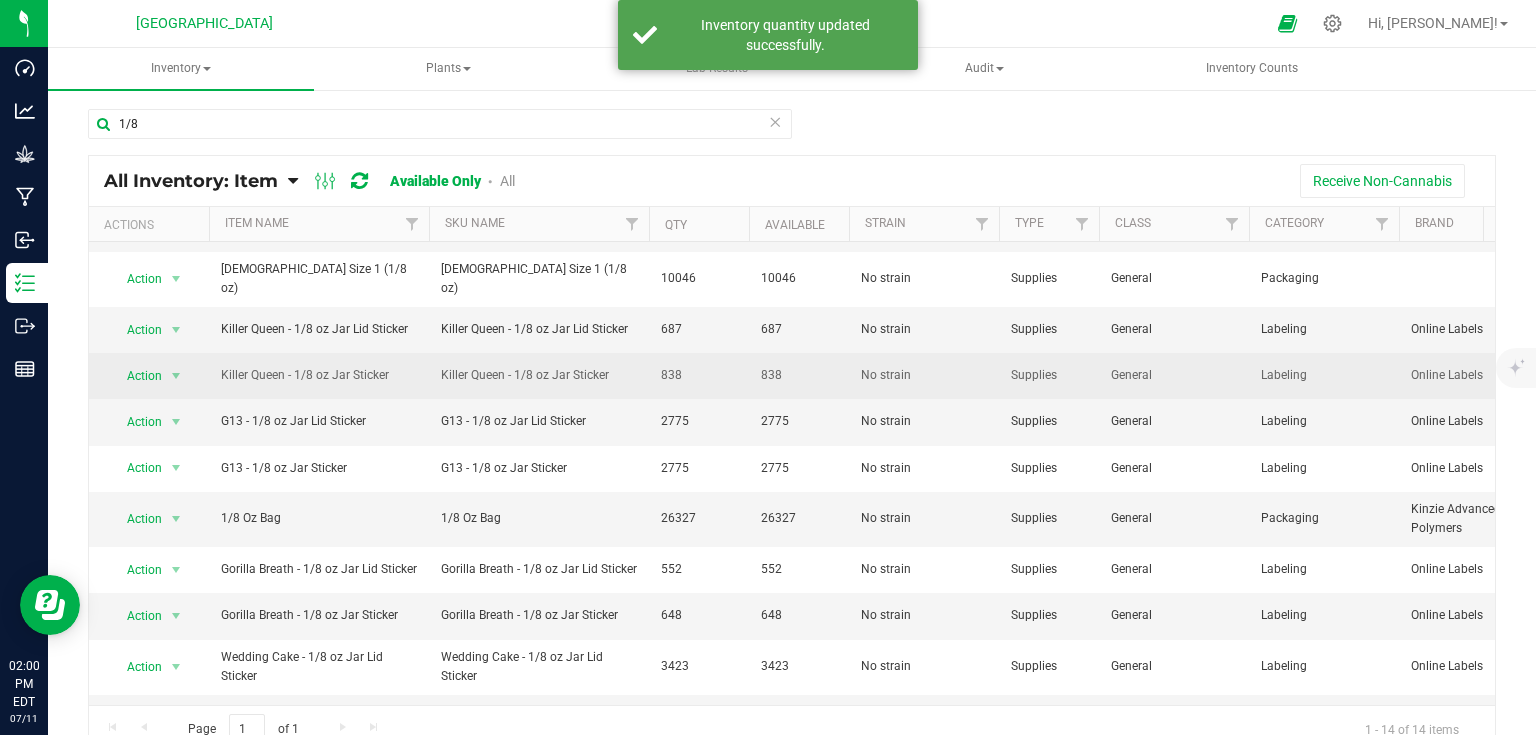 scroll, scrollTop: 219, scrollLeft: 0, axis: vertical 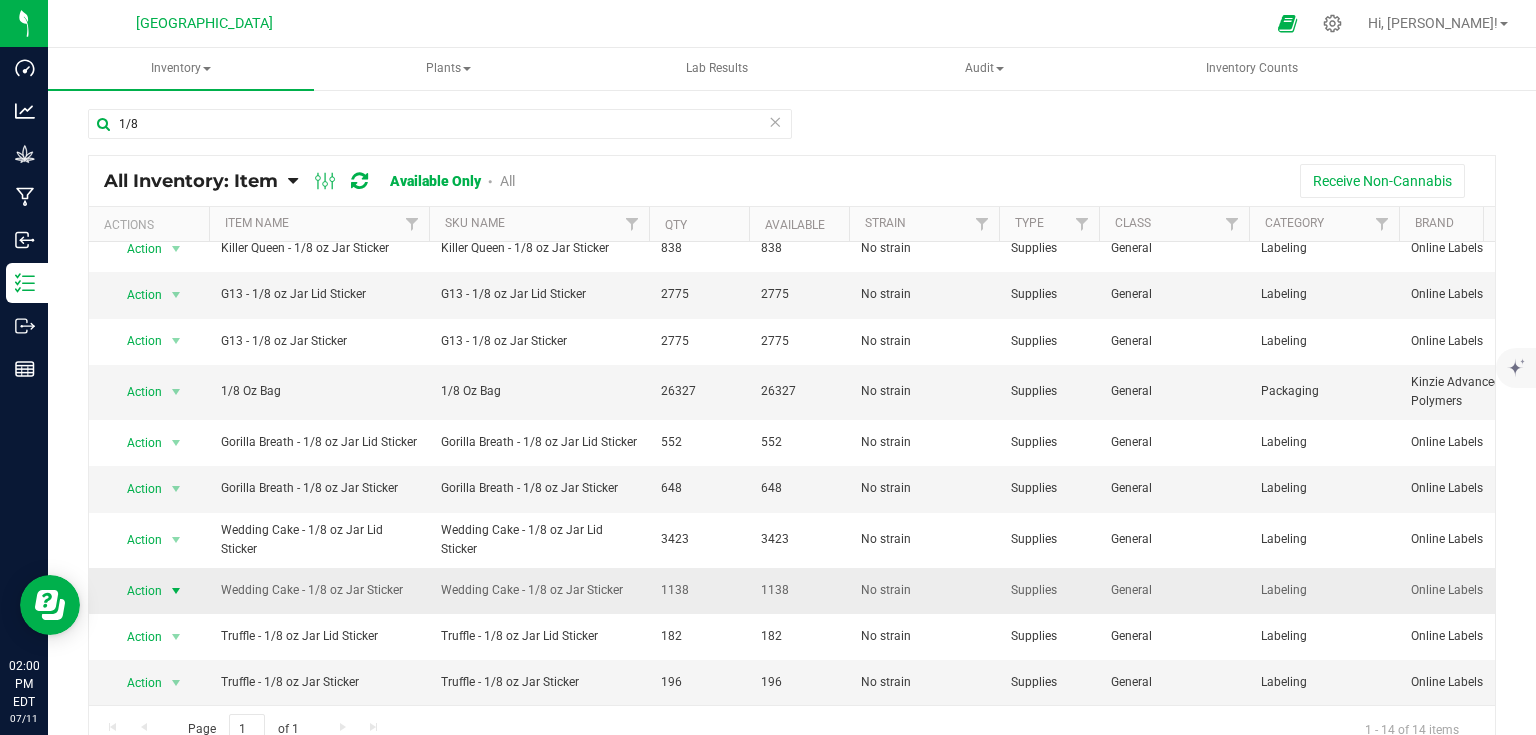 click at bounding box center (176, 591) 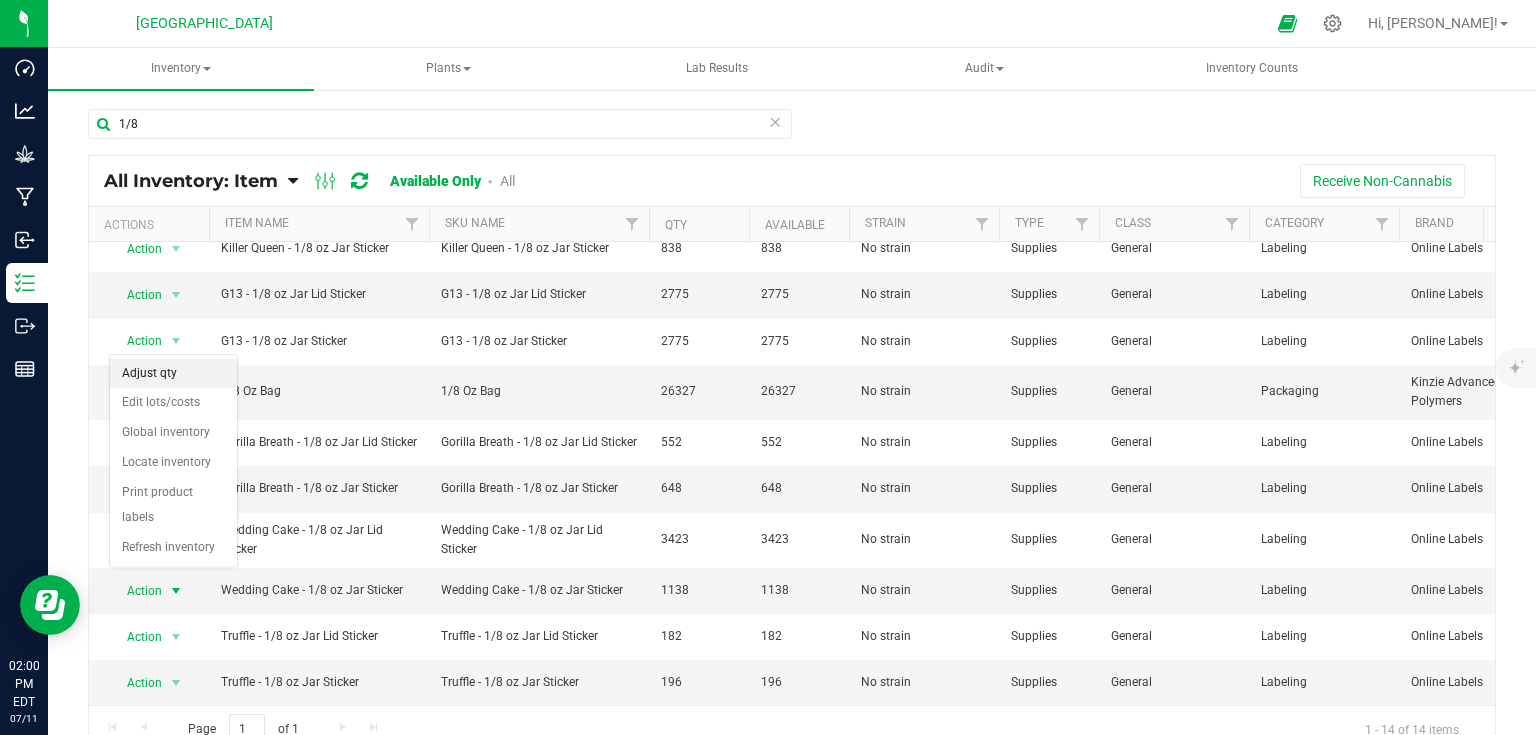 click on "Adjust qty" at bounding box center (173, 374) 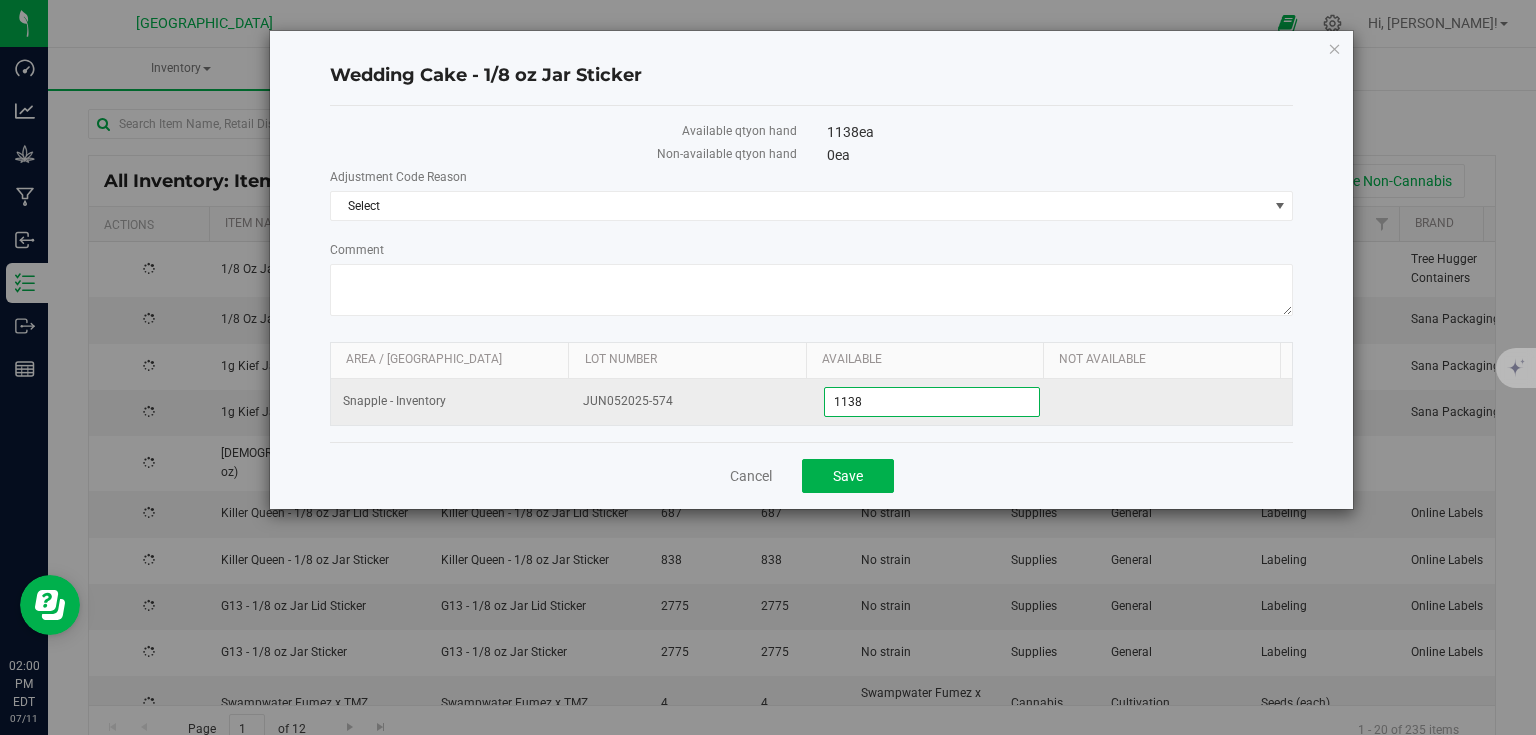 click on "1,138 1138" at bounding box center [932, 402] 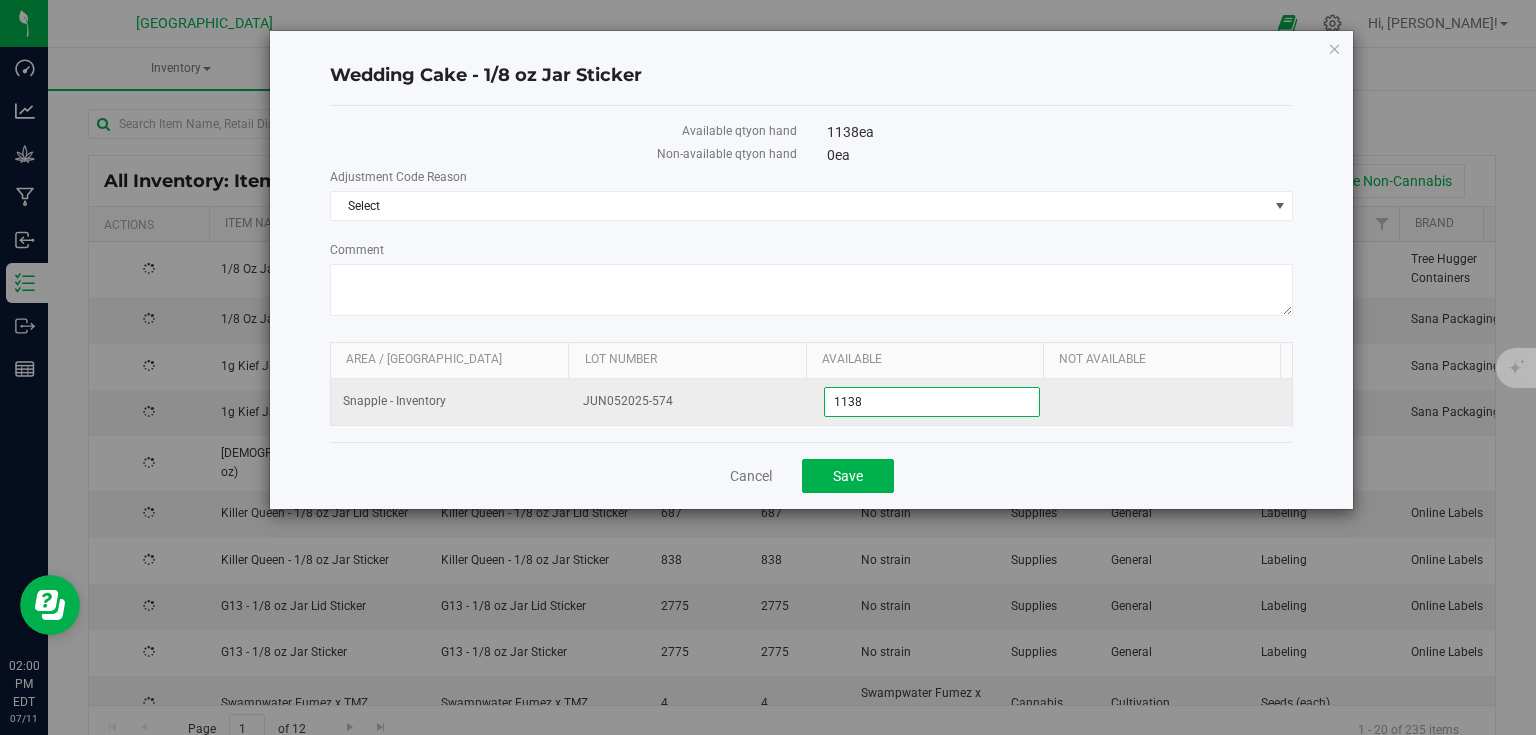 click on "1138" at bounding box center [932, 402] 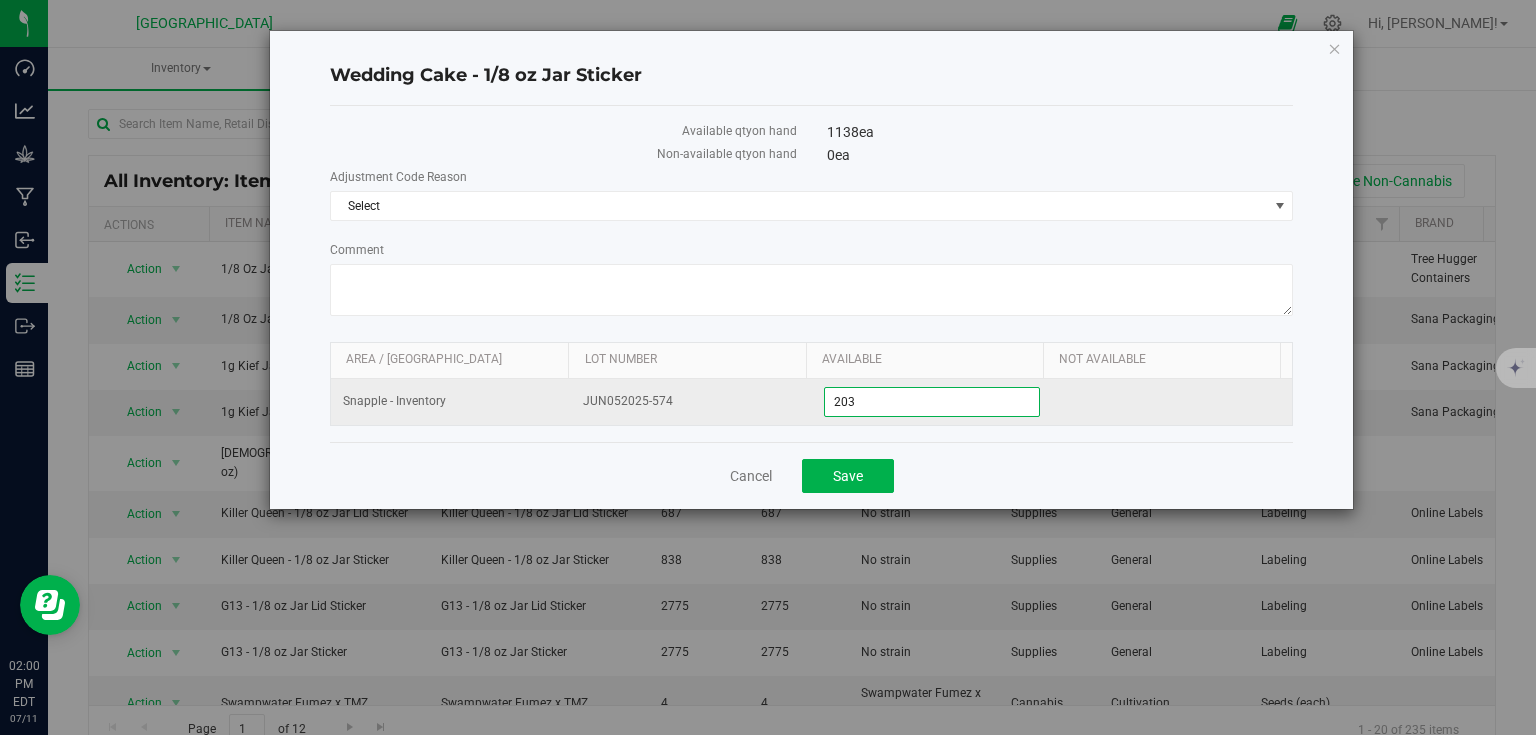 type on "2035" 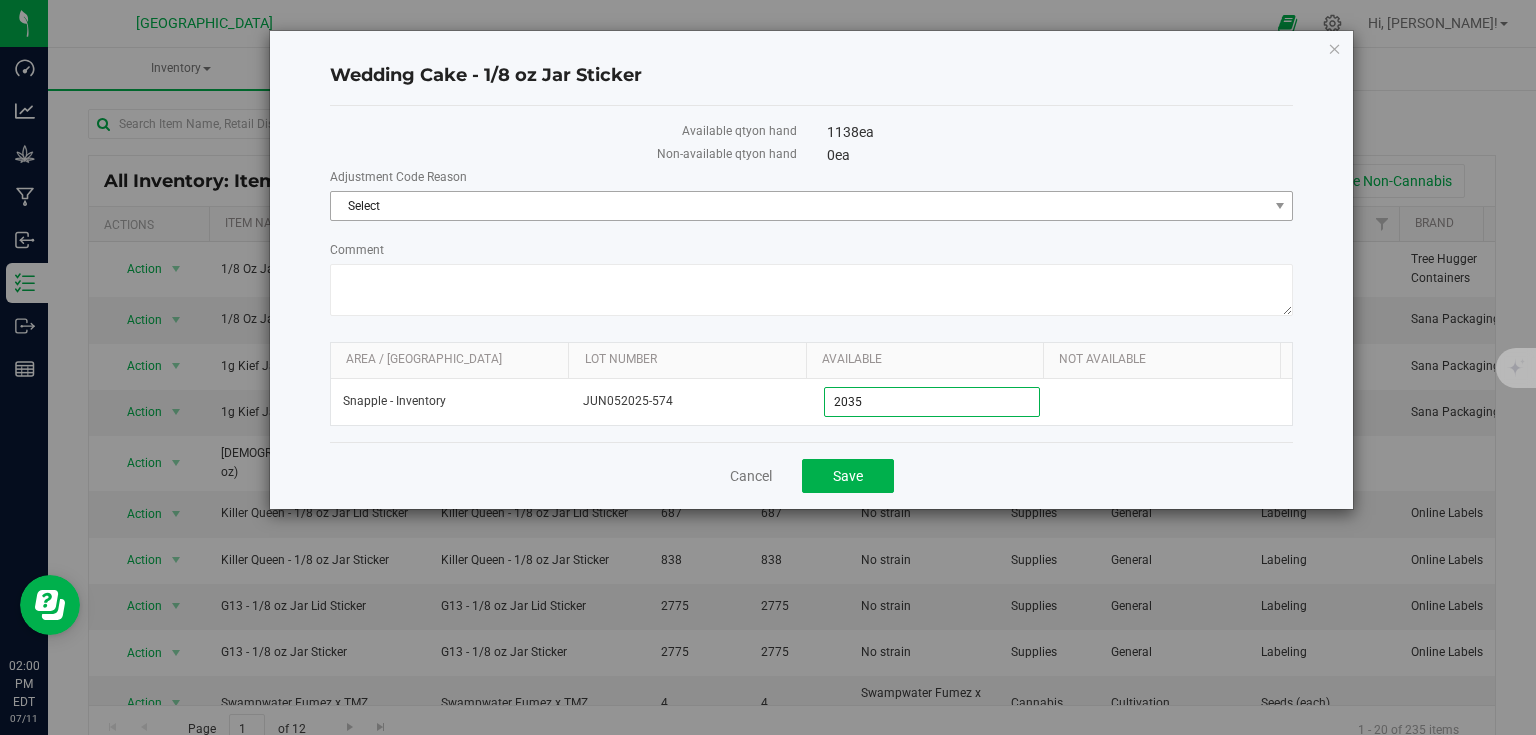 type on "2,035" 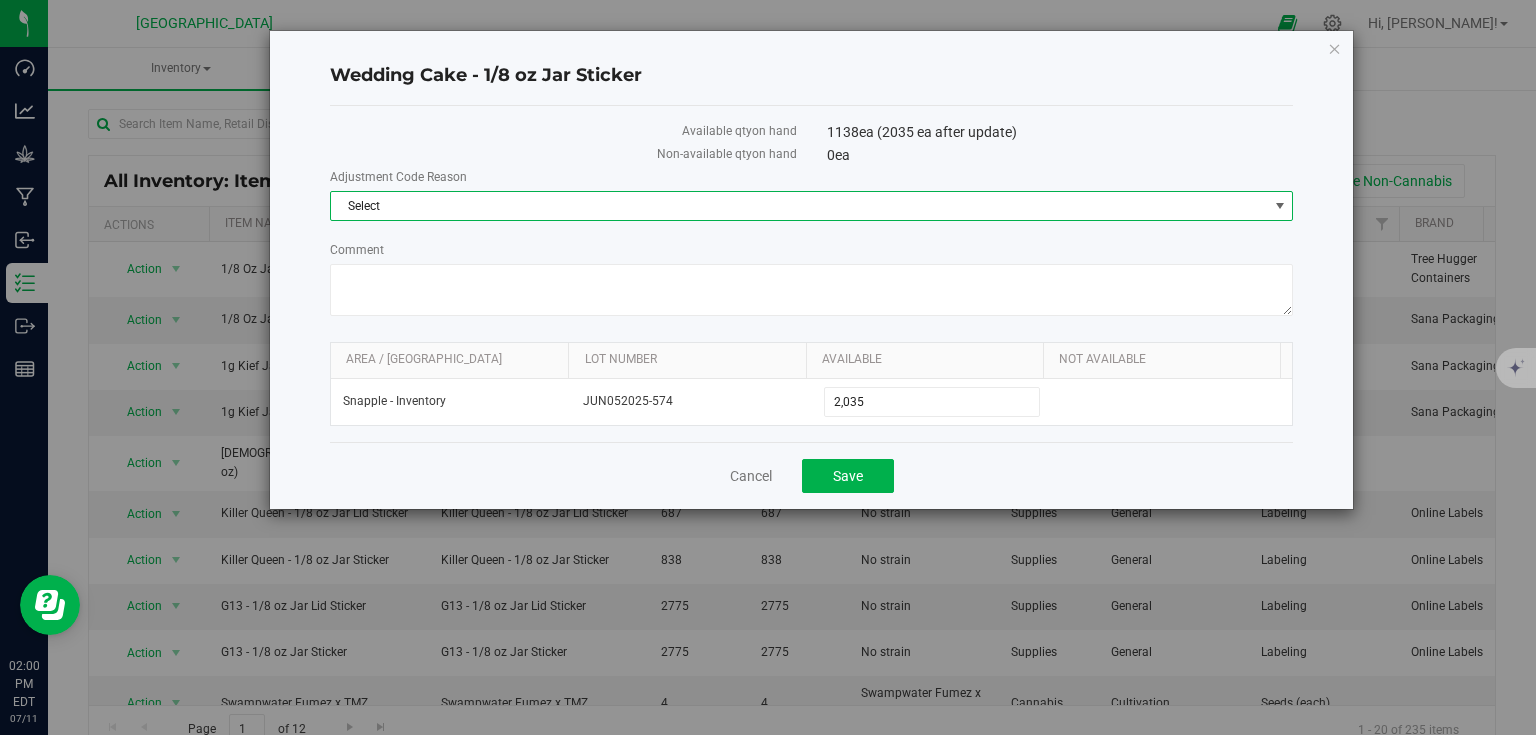 click on "Select" at bounding box center (799, 206) 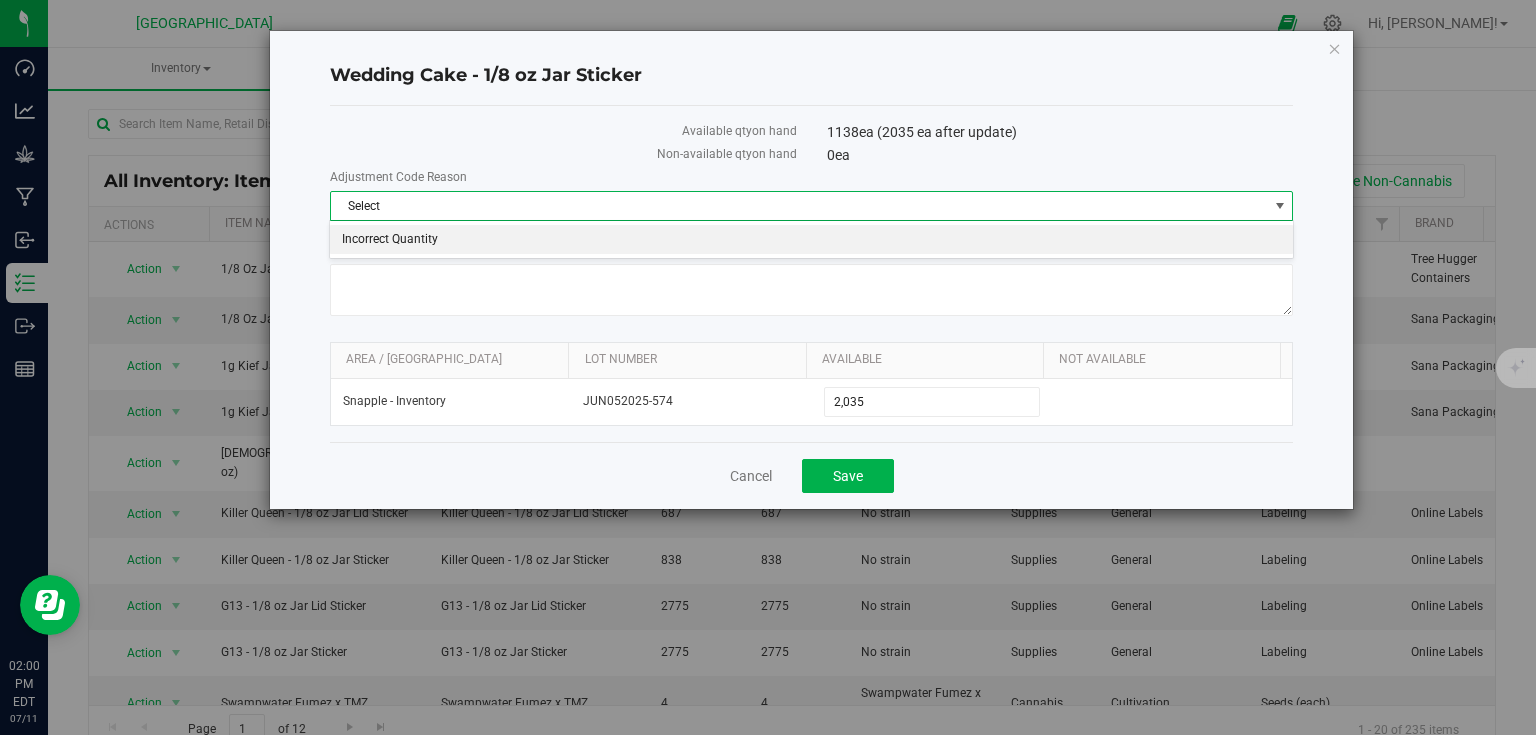 click on "Incorrect Quantity" at bounding box center [811, 240] 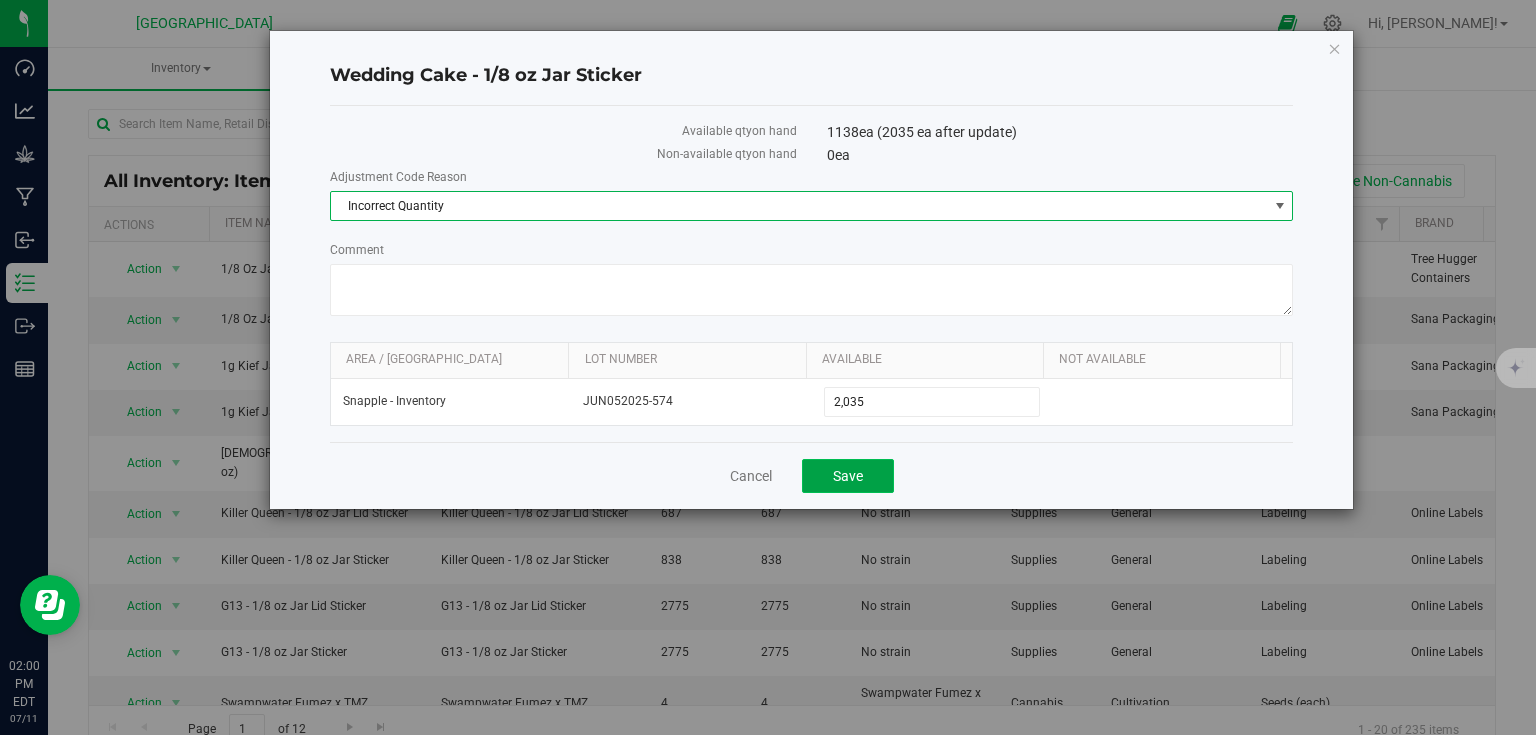 click on "Save" 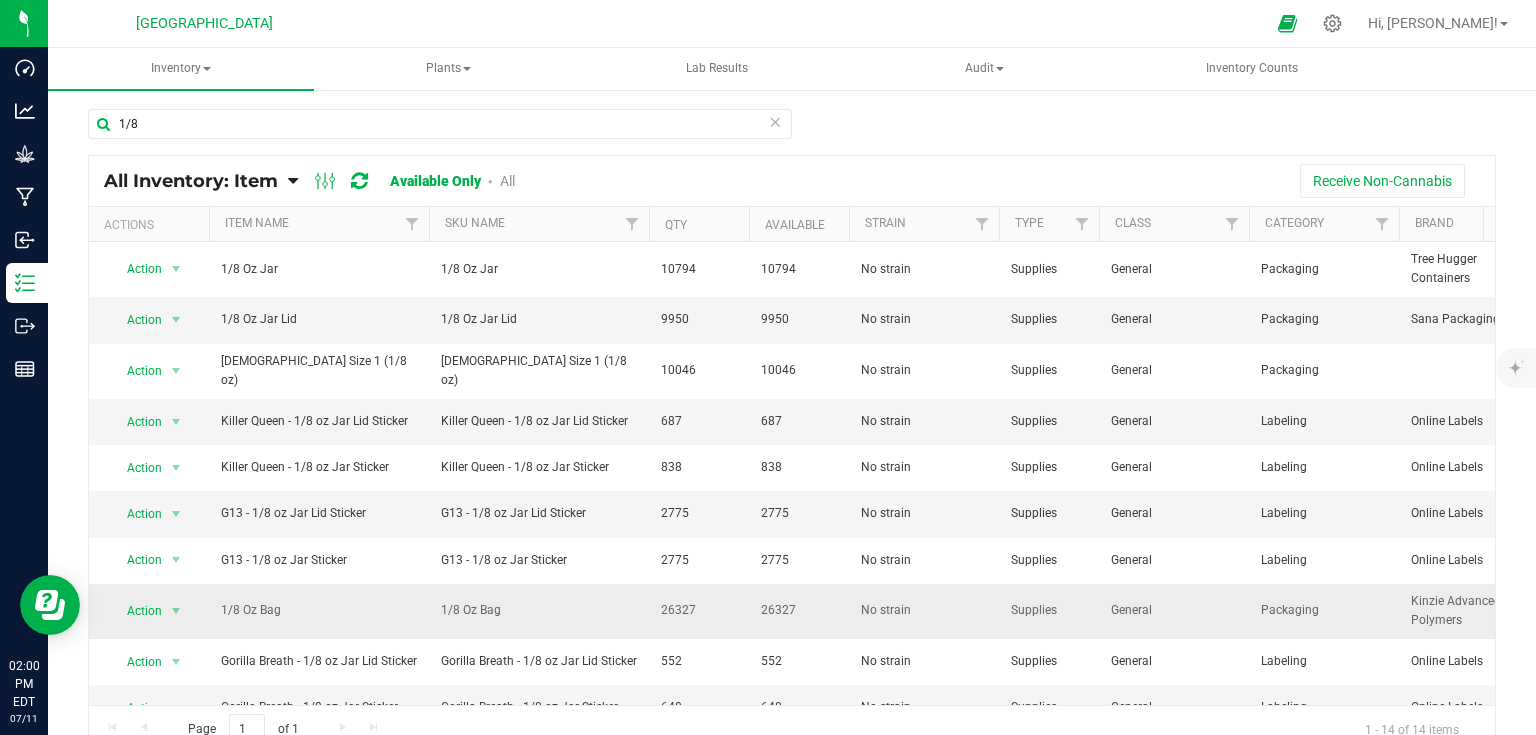scroll, scrollTop: 0, scrollLeft: 0, axis: both 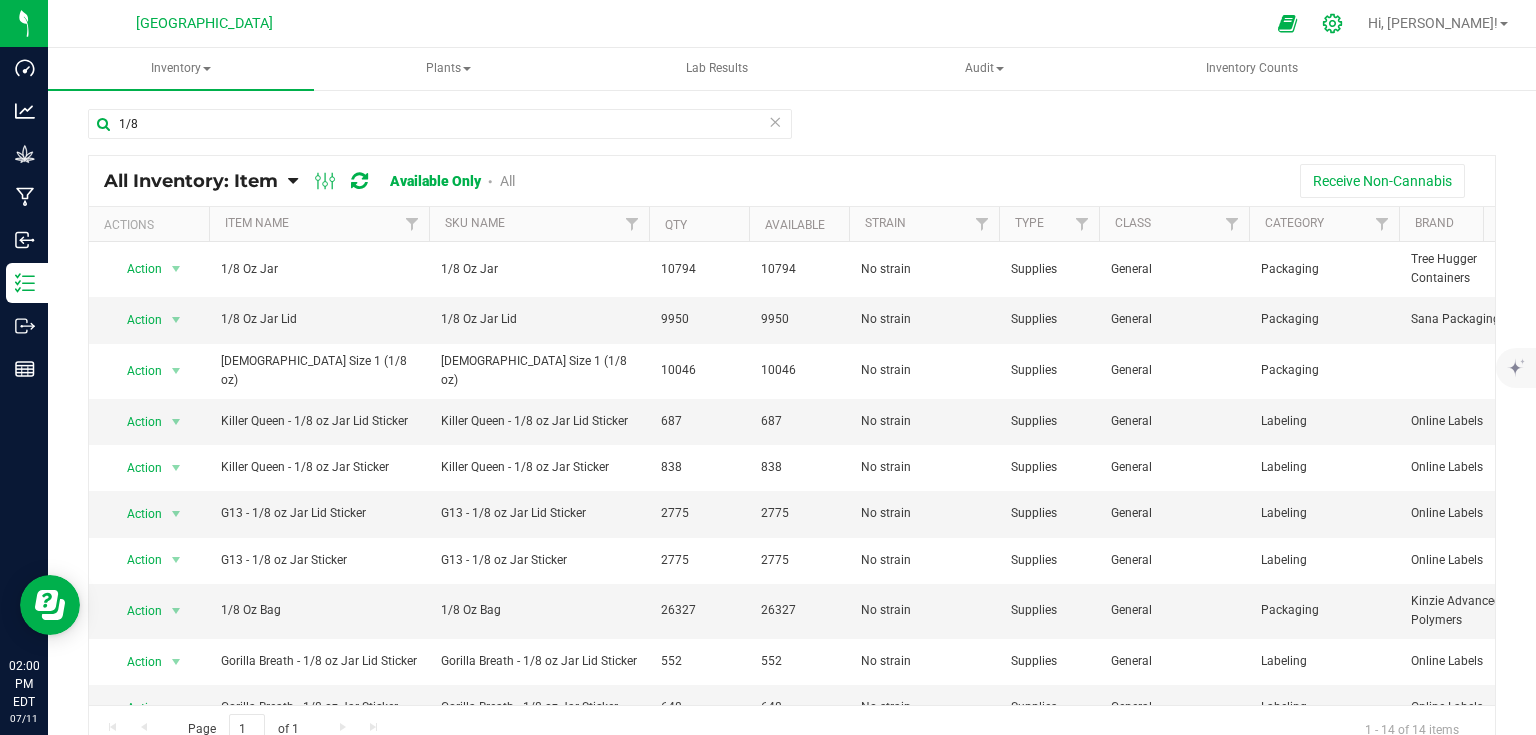 click 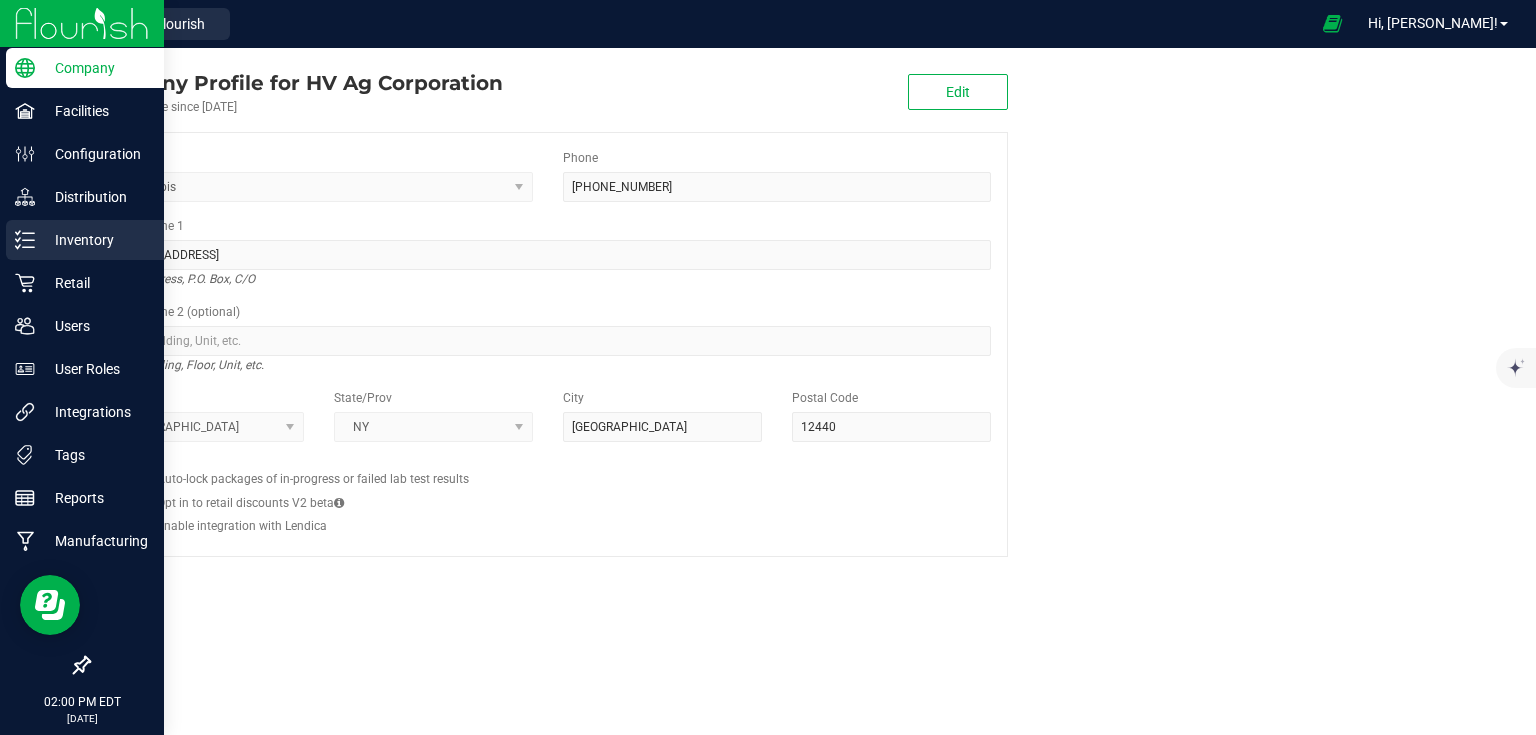 click on "Inventory" at bounding box center (95, 240) 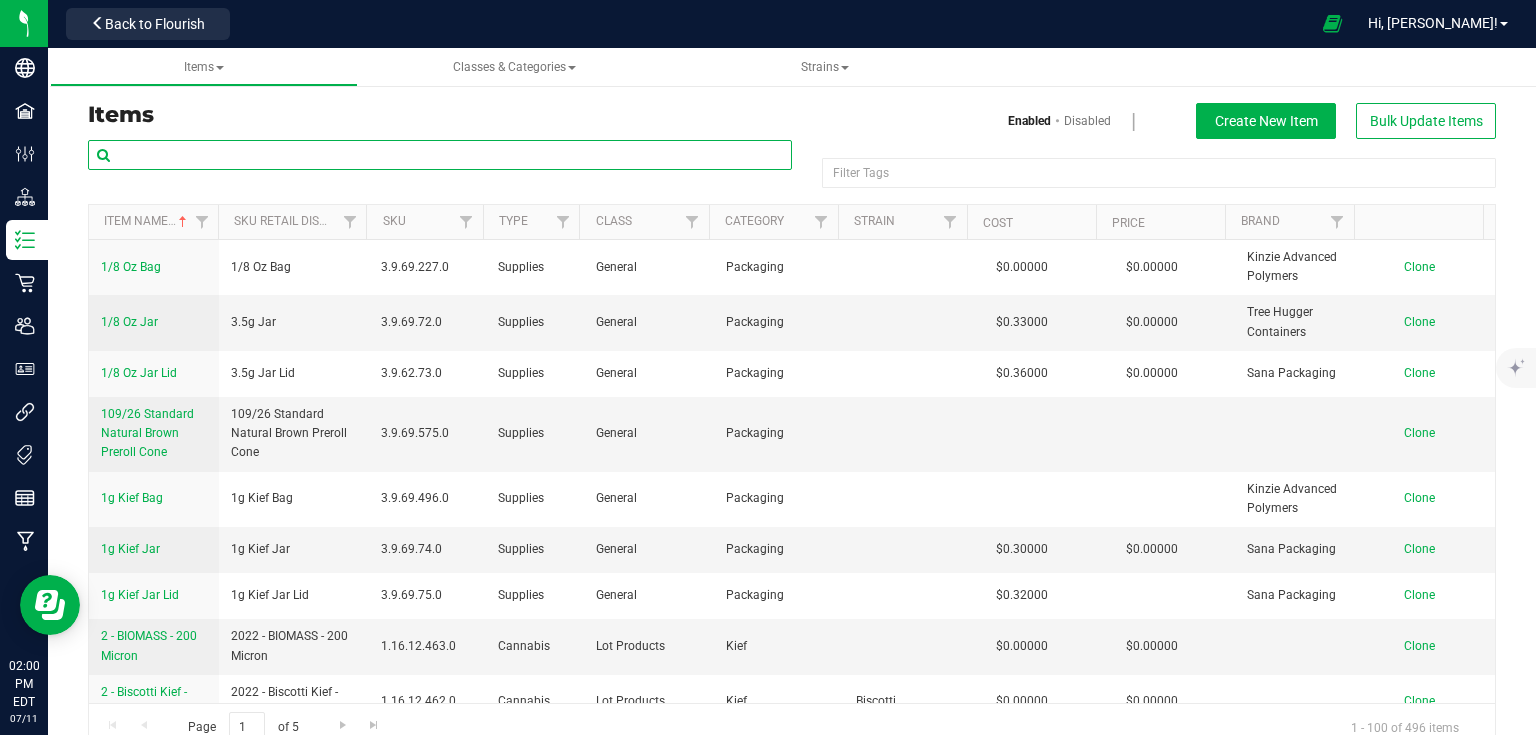 click at bounding box center [440, 155] 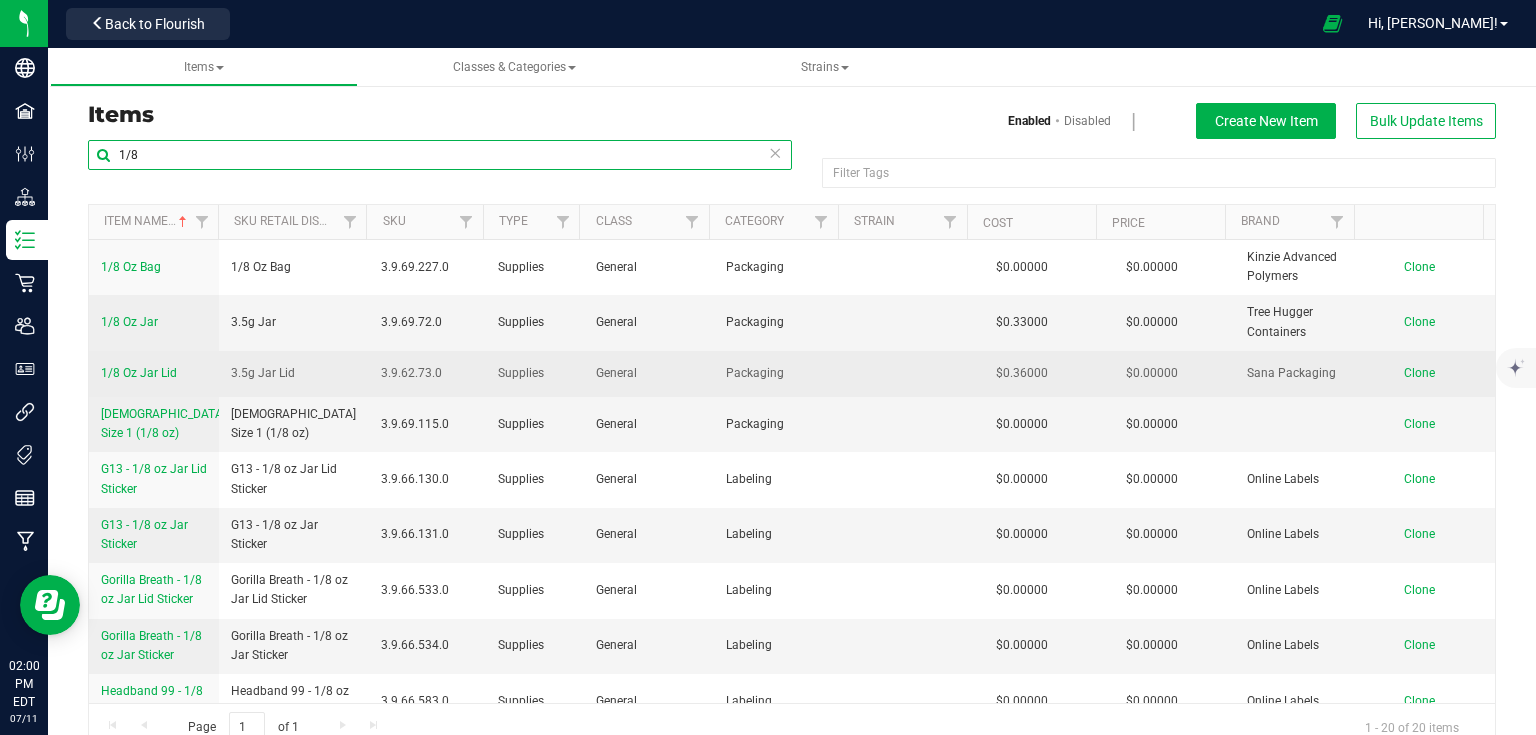 scroll, scrollTop: 80, scrollLeft: 0, axis: vertical 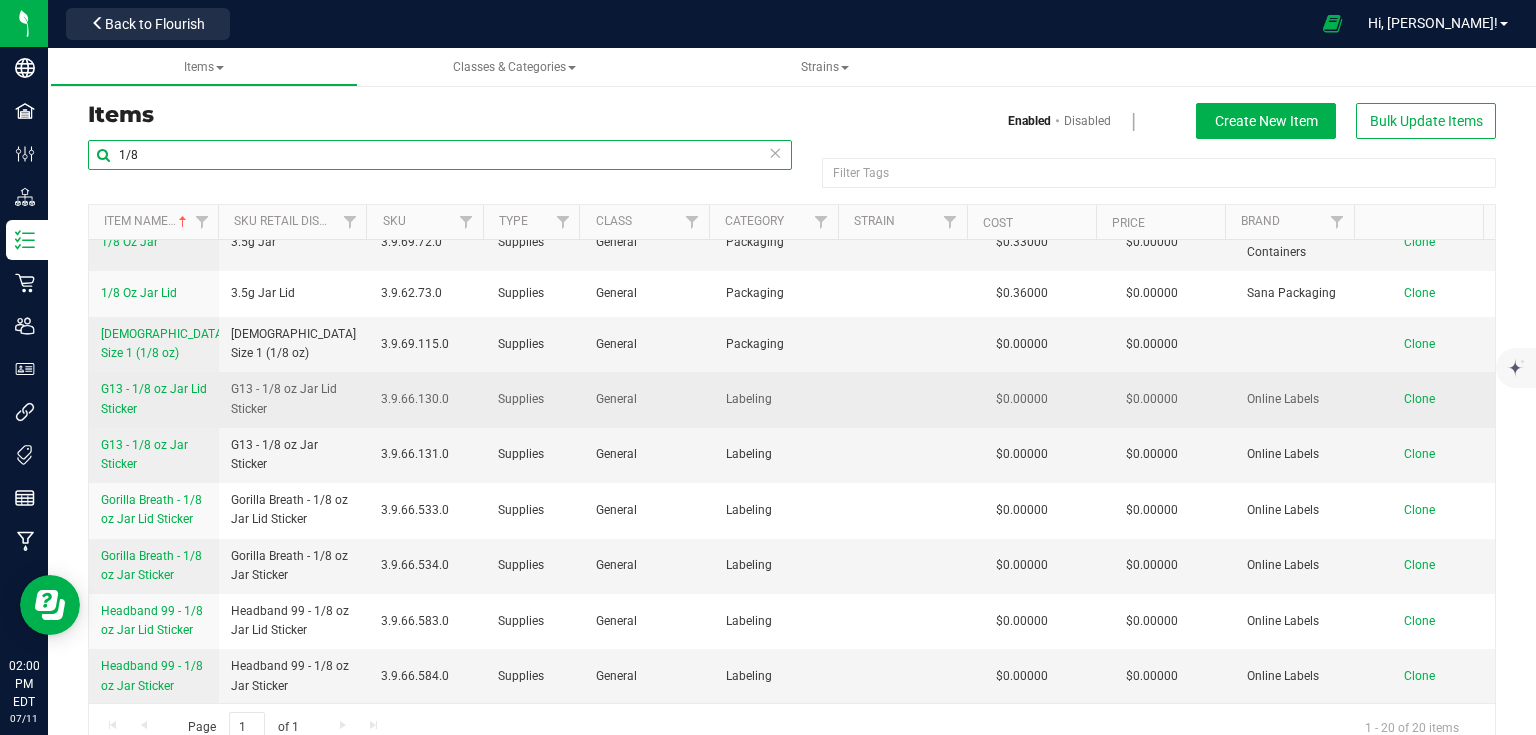 type on "1/8" 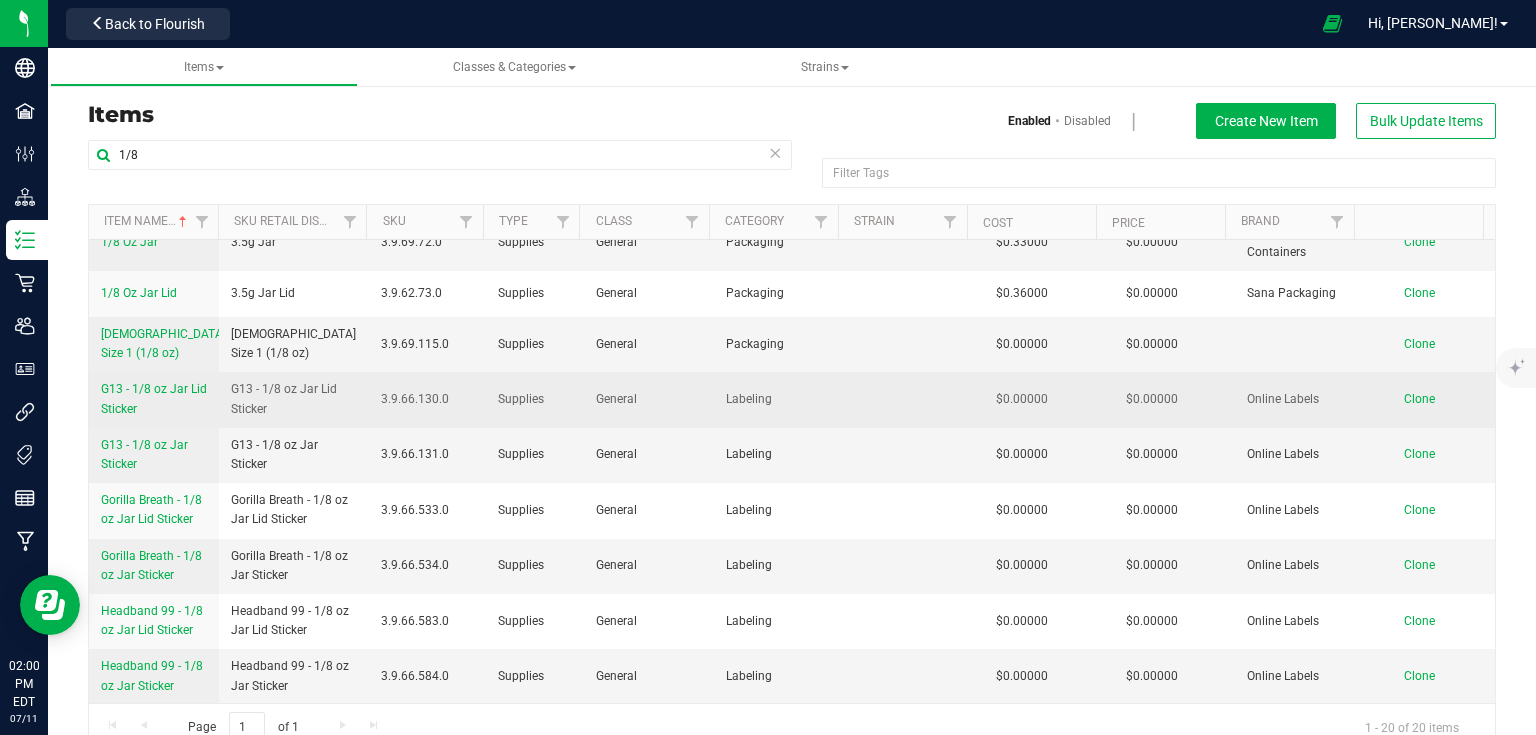 drag, startPoint x: 100, startPoint y: 388, endPoint x: 157, endPoint y: 407, distance: 60.083275 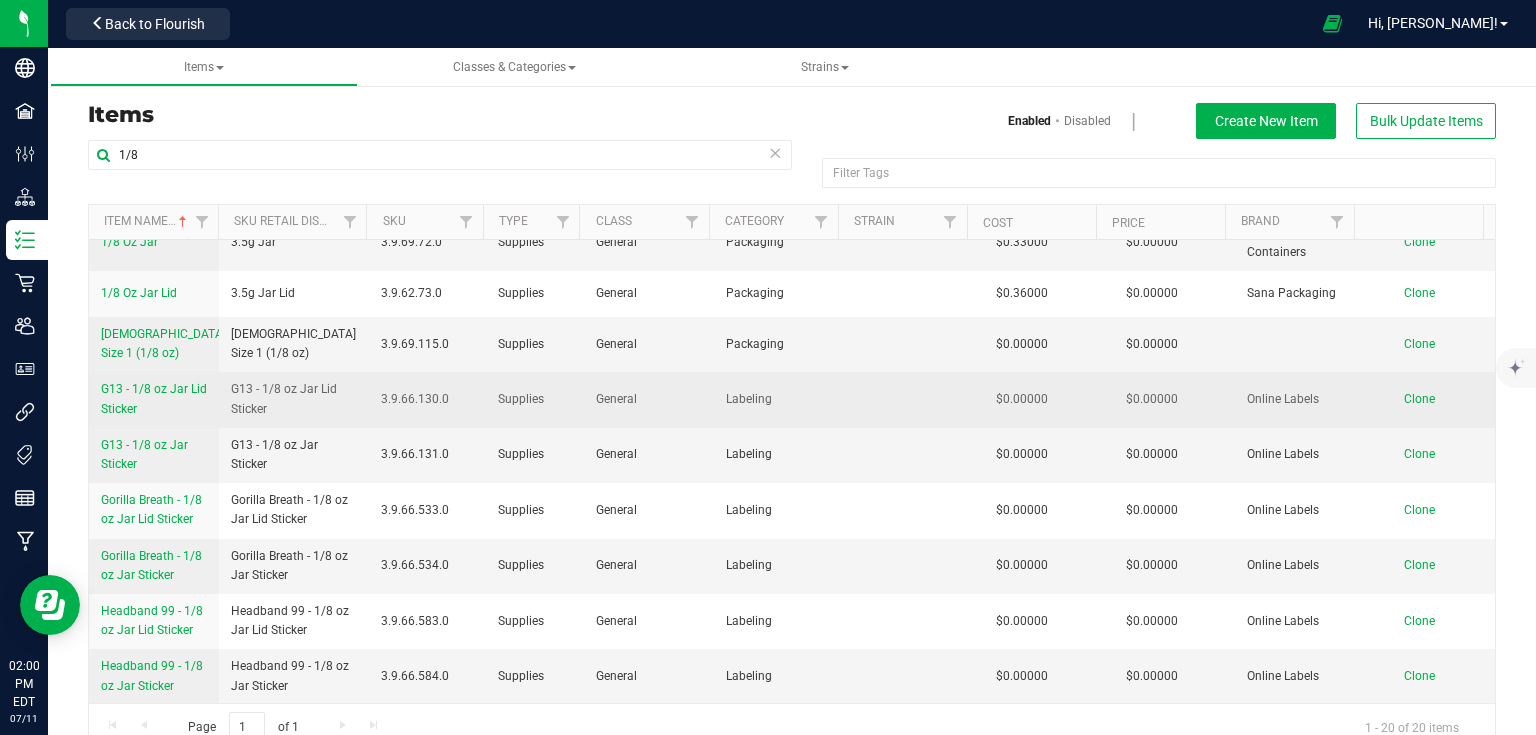 click on "G13 - 1/8 oz Jar Lid Sticker" at bounding box center (154, 399) 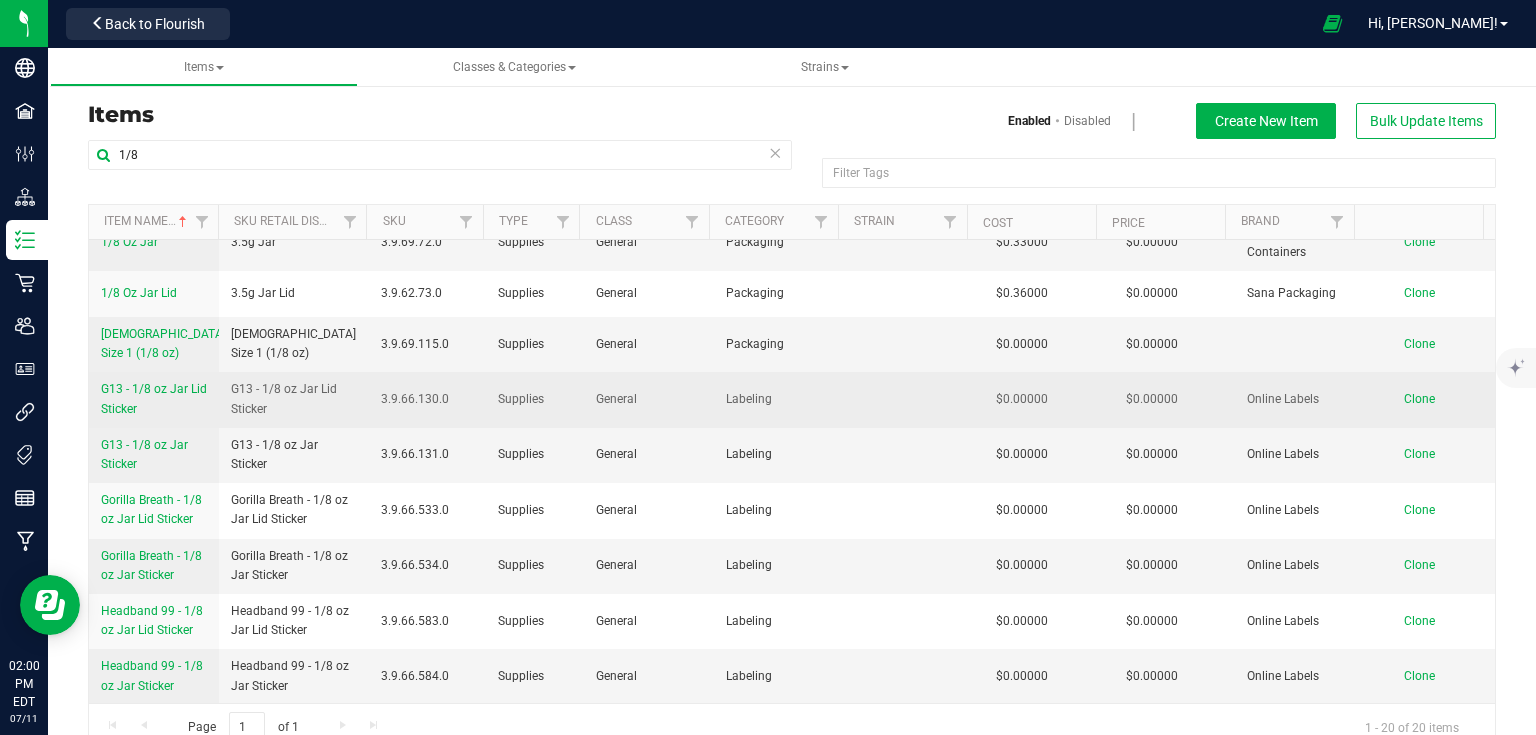 copy on "G13 - 1/8 oz Jar Lid Sticker" 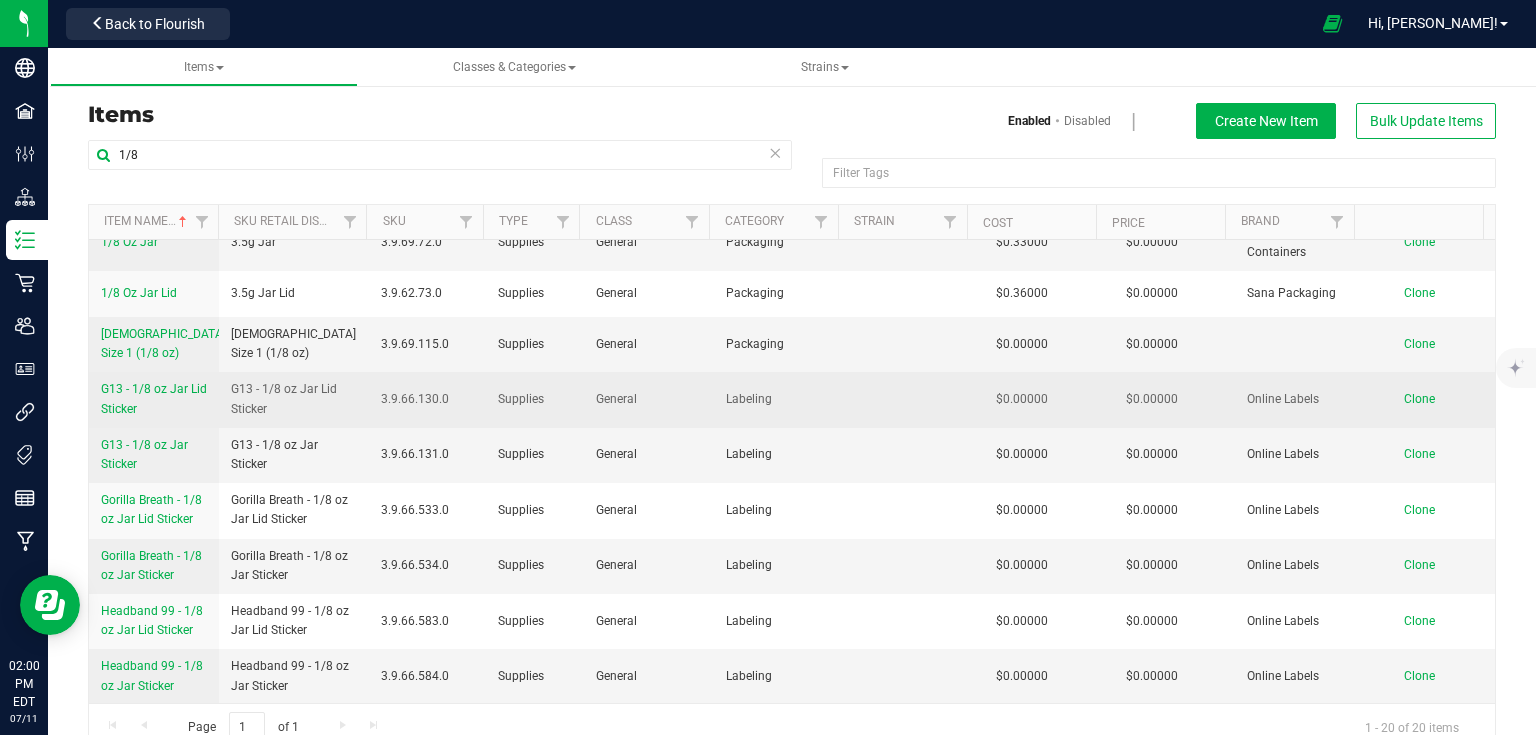 click on "Clone" at bounding box center [1419, 399] 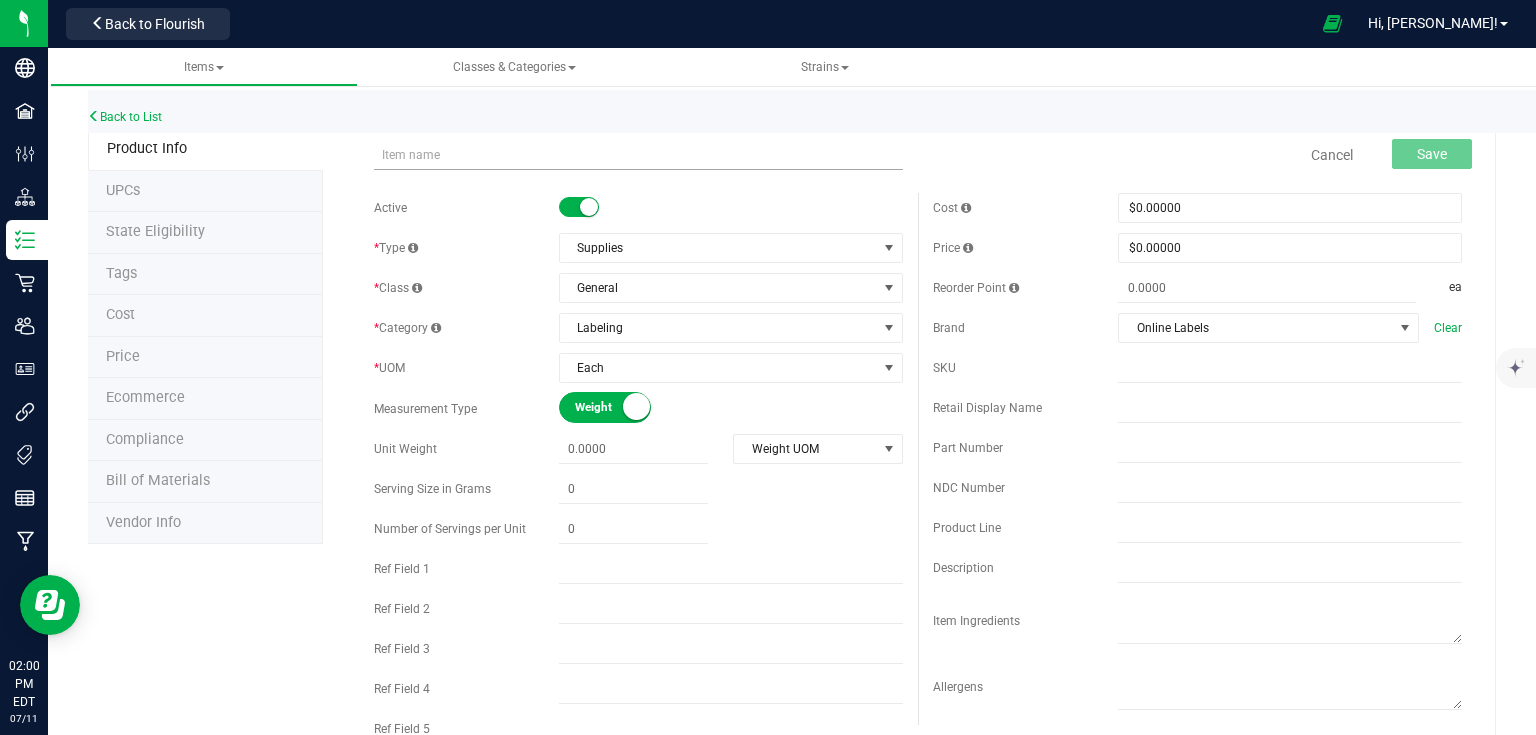 click at bounding box center [638, 155] 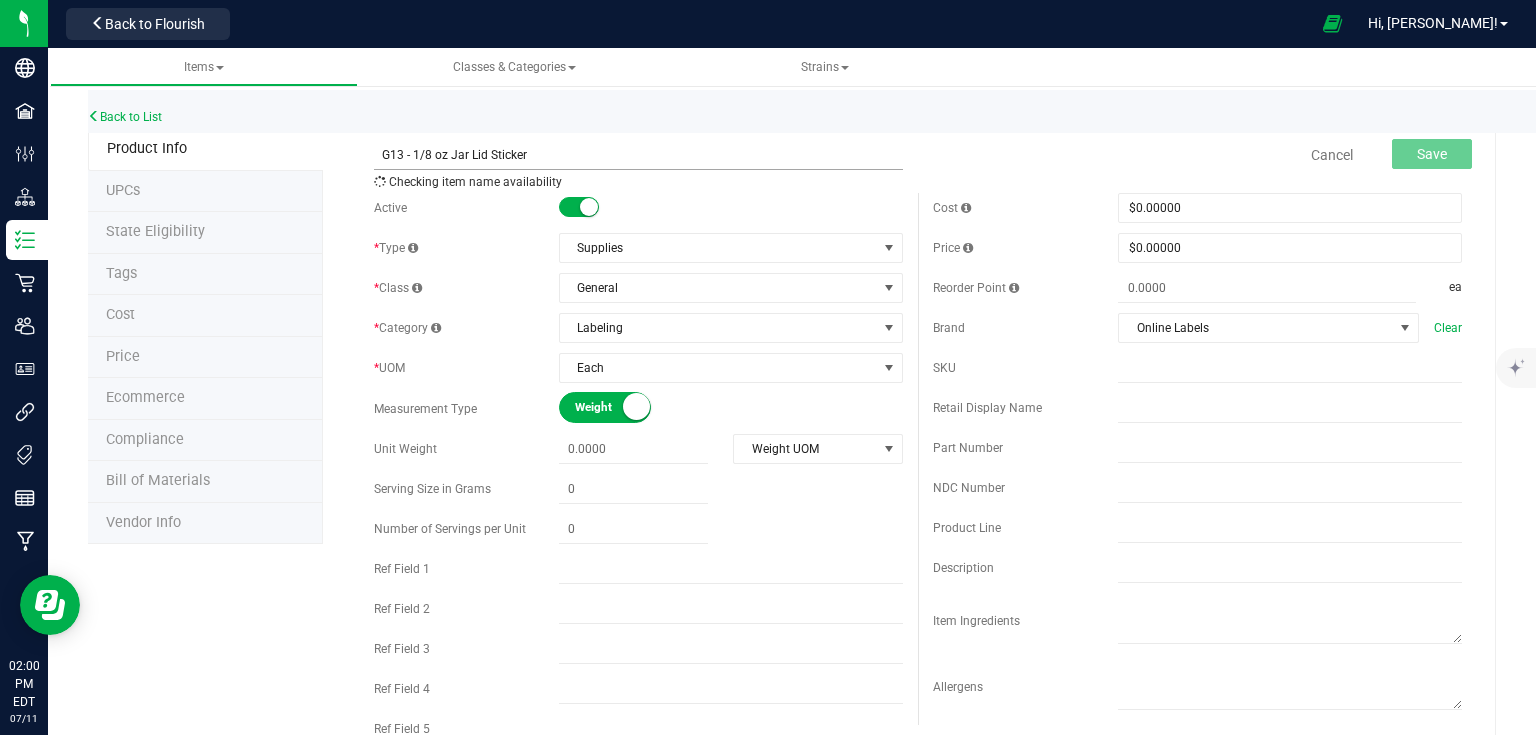 click on "G13 - 1/8 oz Jar Lid Sticker" at bounding box center [638, 155] 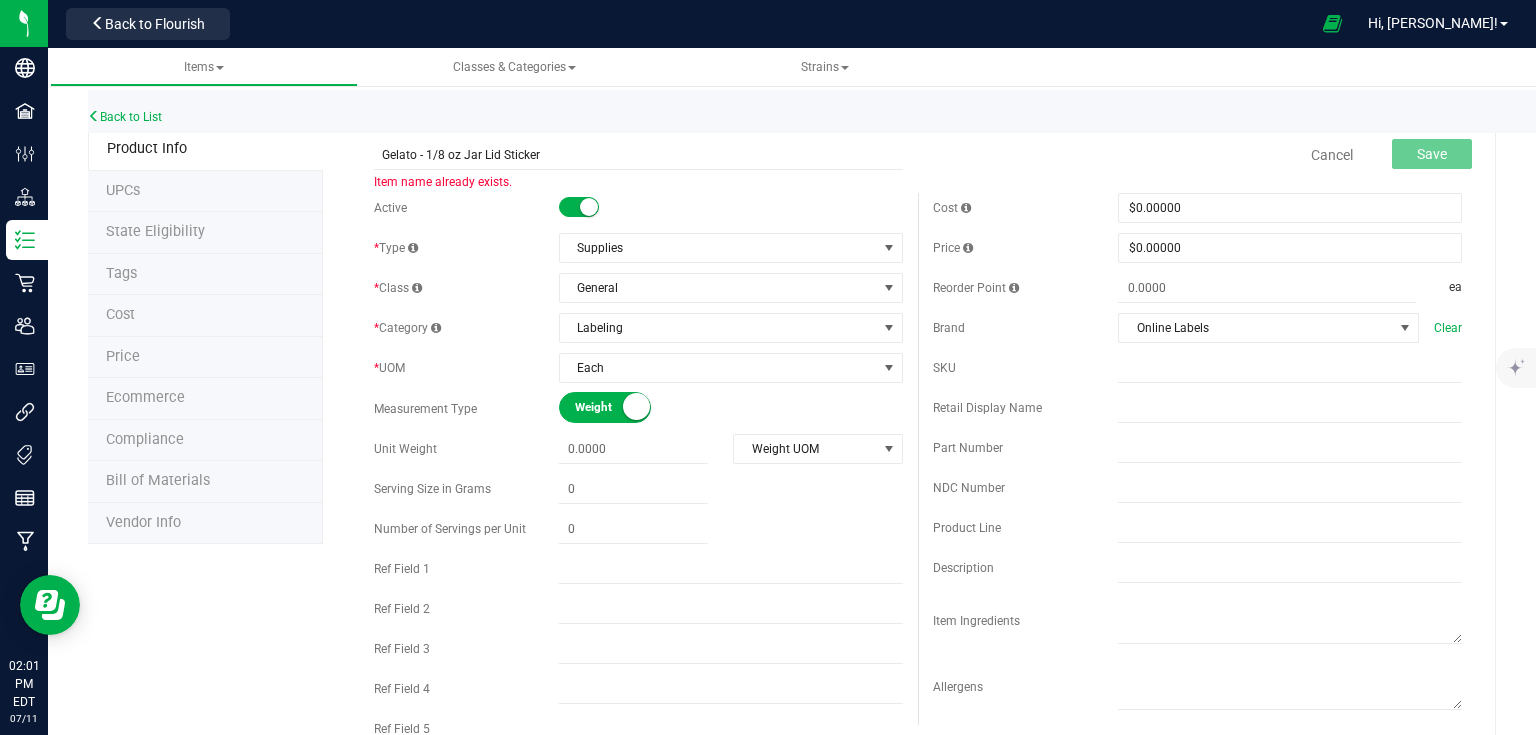 type on "Gelato - 1/8 oz Jar Lid Sticker" 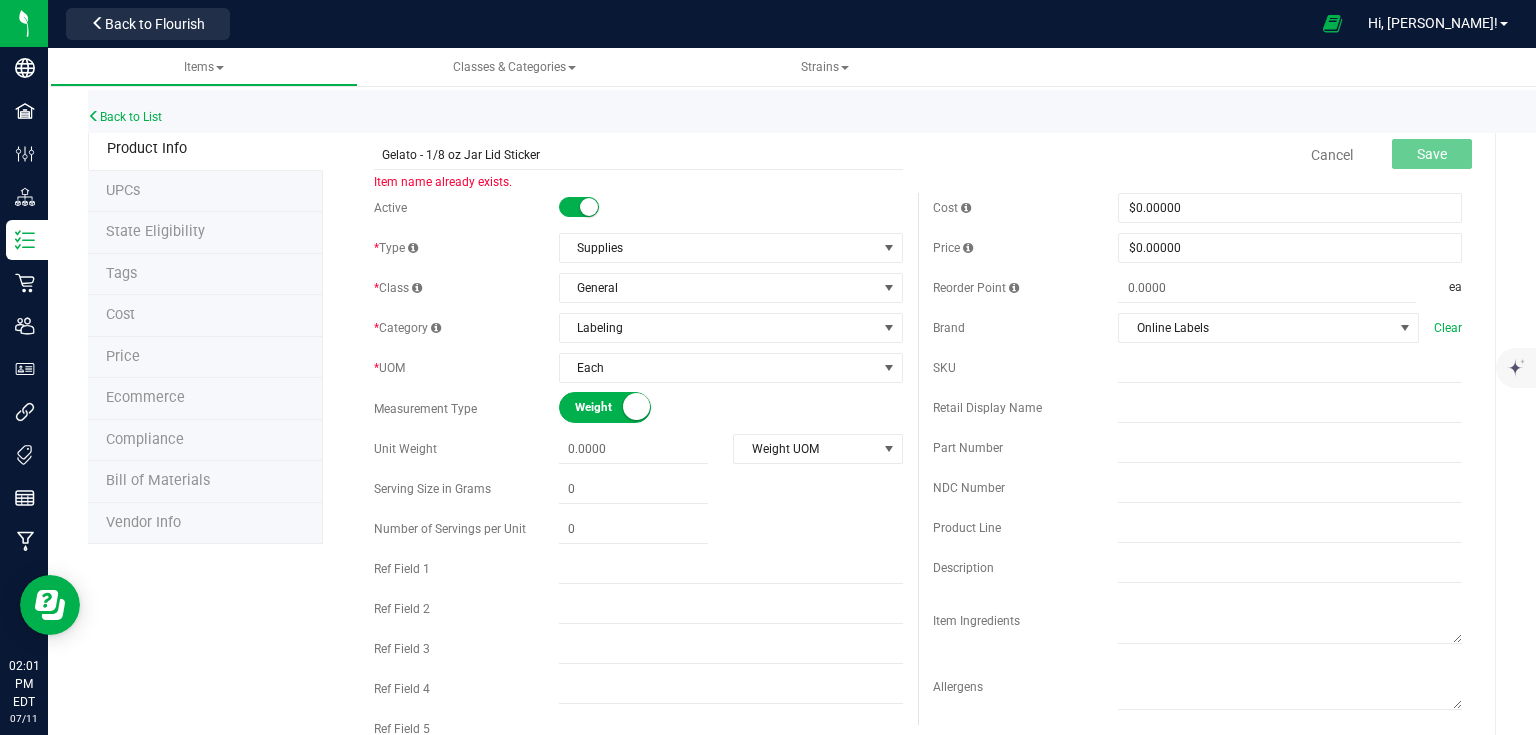click on "Back to List" at bounding box center [856, 111] 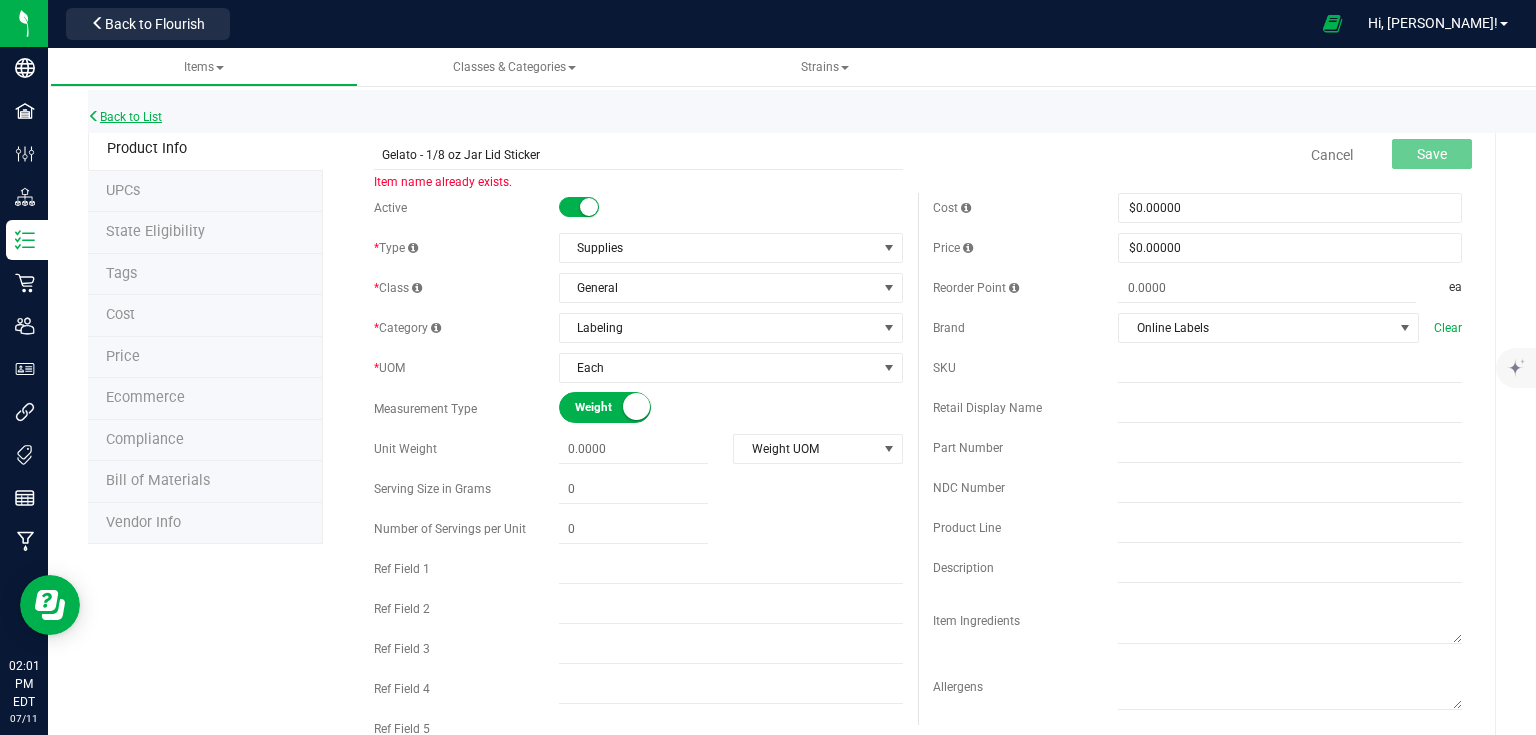 click on "Back to List" at bounding box center (125, 117) 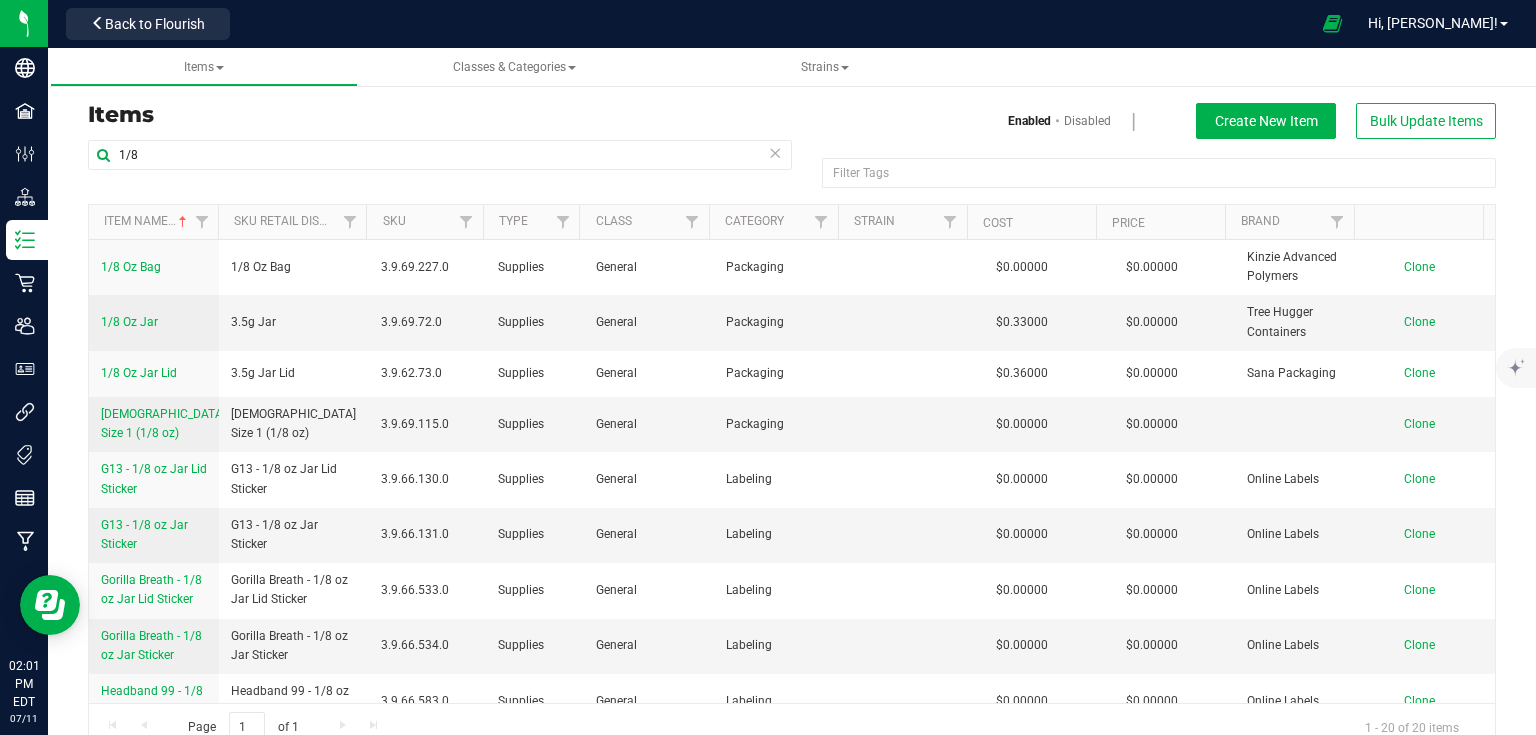 click on "Disabled" at bounding box center [1087, 121] 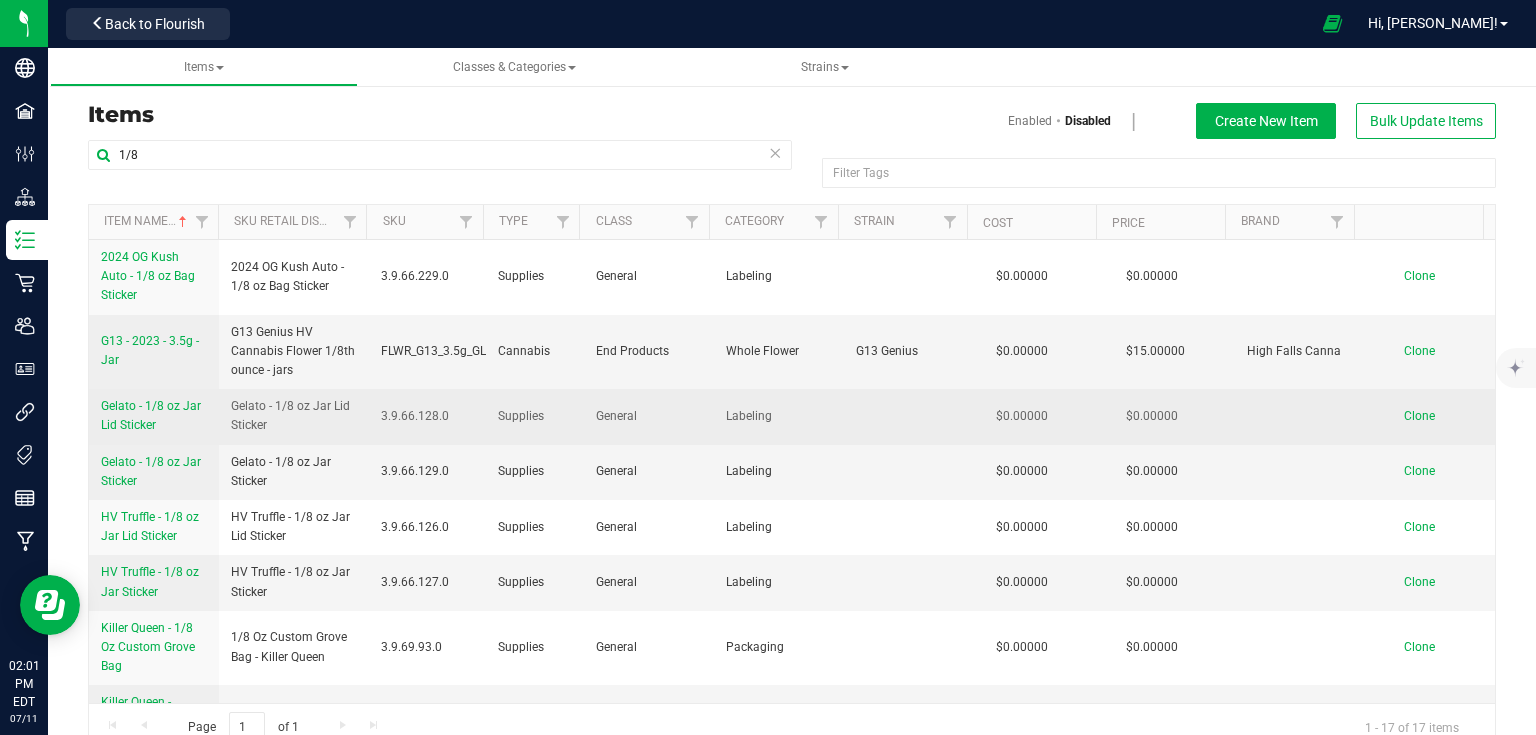 click on "Gelato - 1/8 oz Jar Lid Sticker" at bounding box center [151, 415] 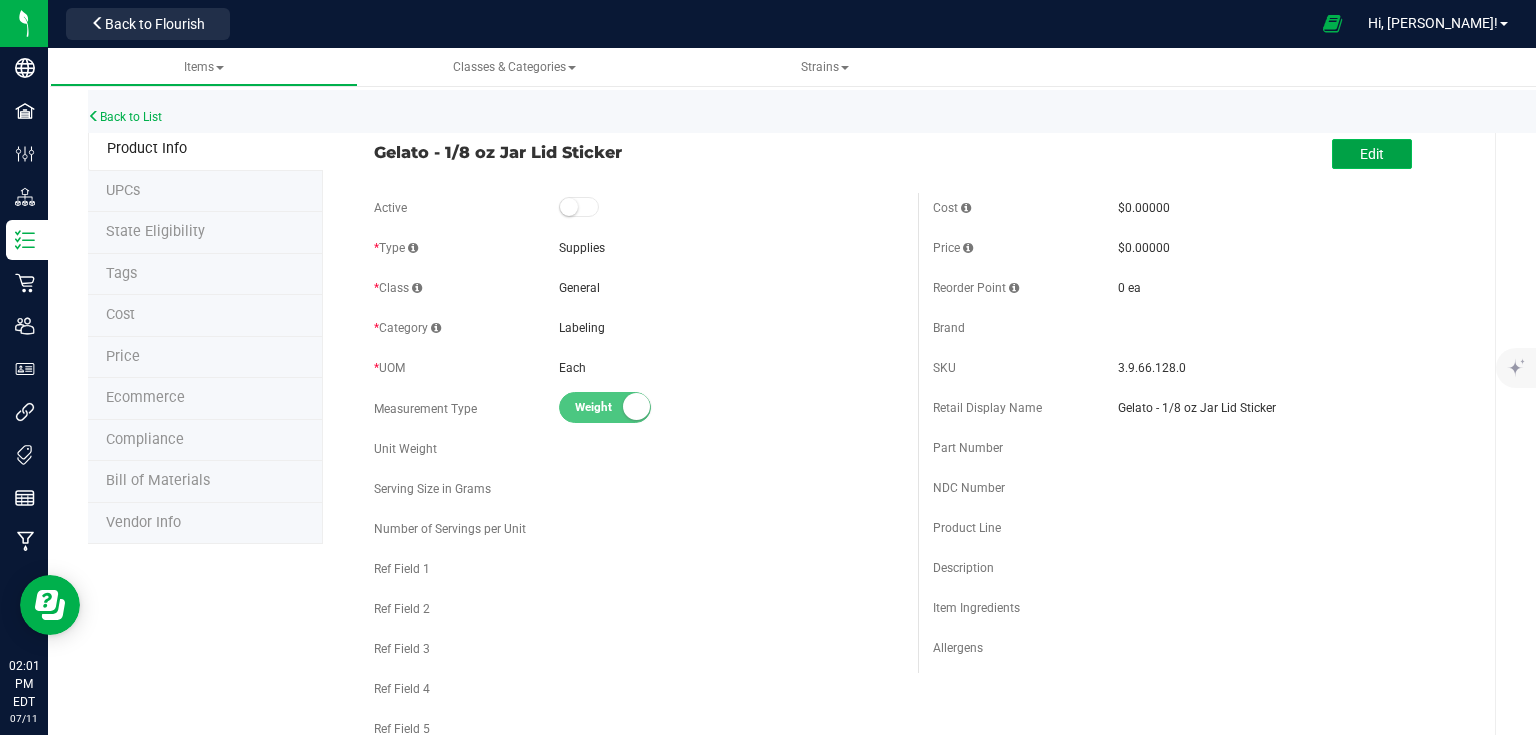 click on "Edit" at bounding box center (1372, 154) 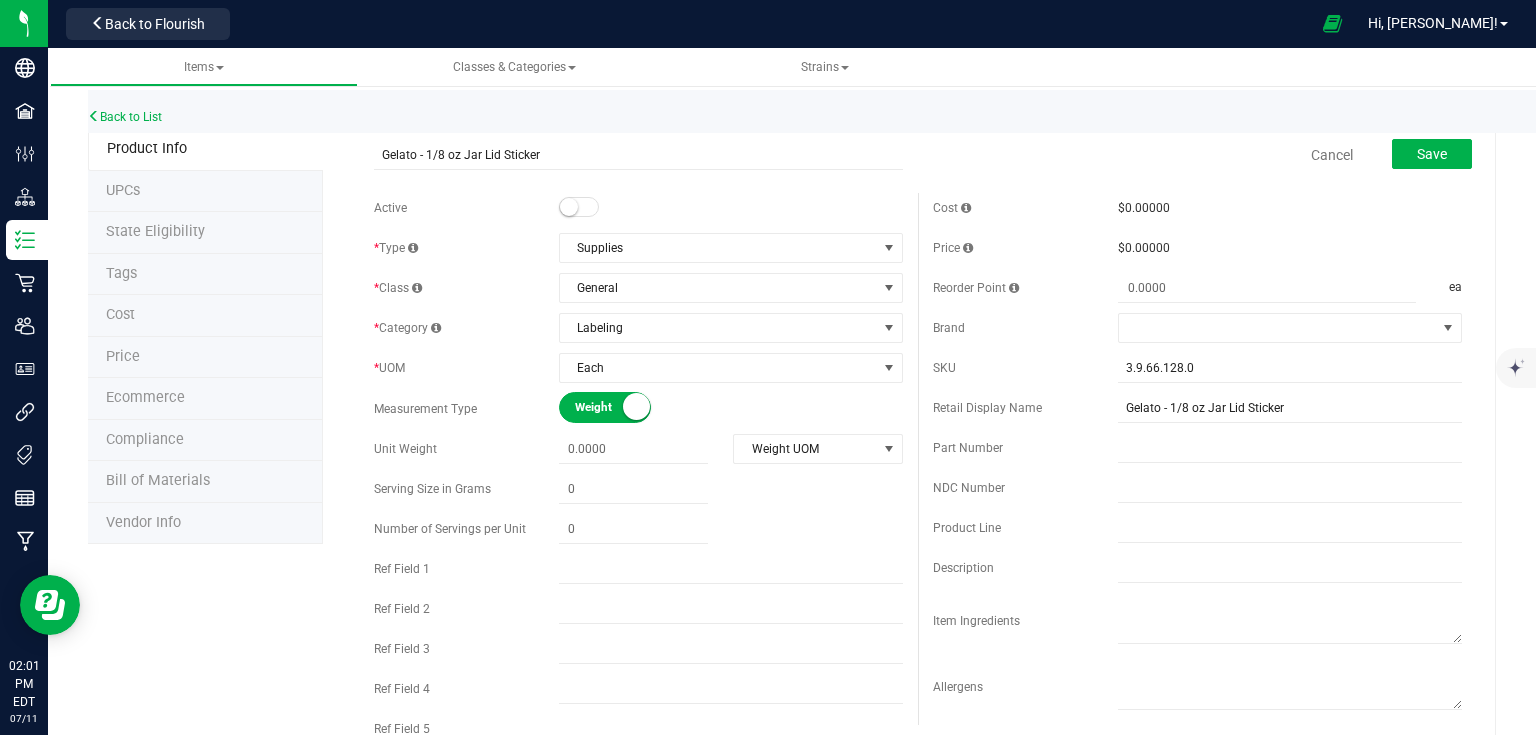 click at bounding box center [569, 207] 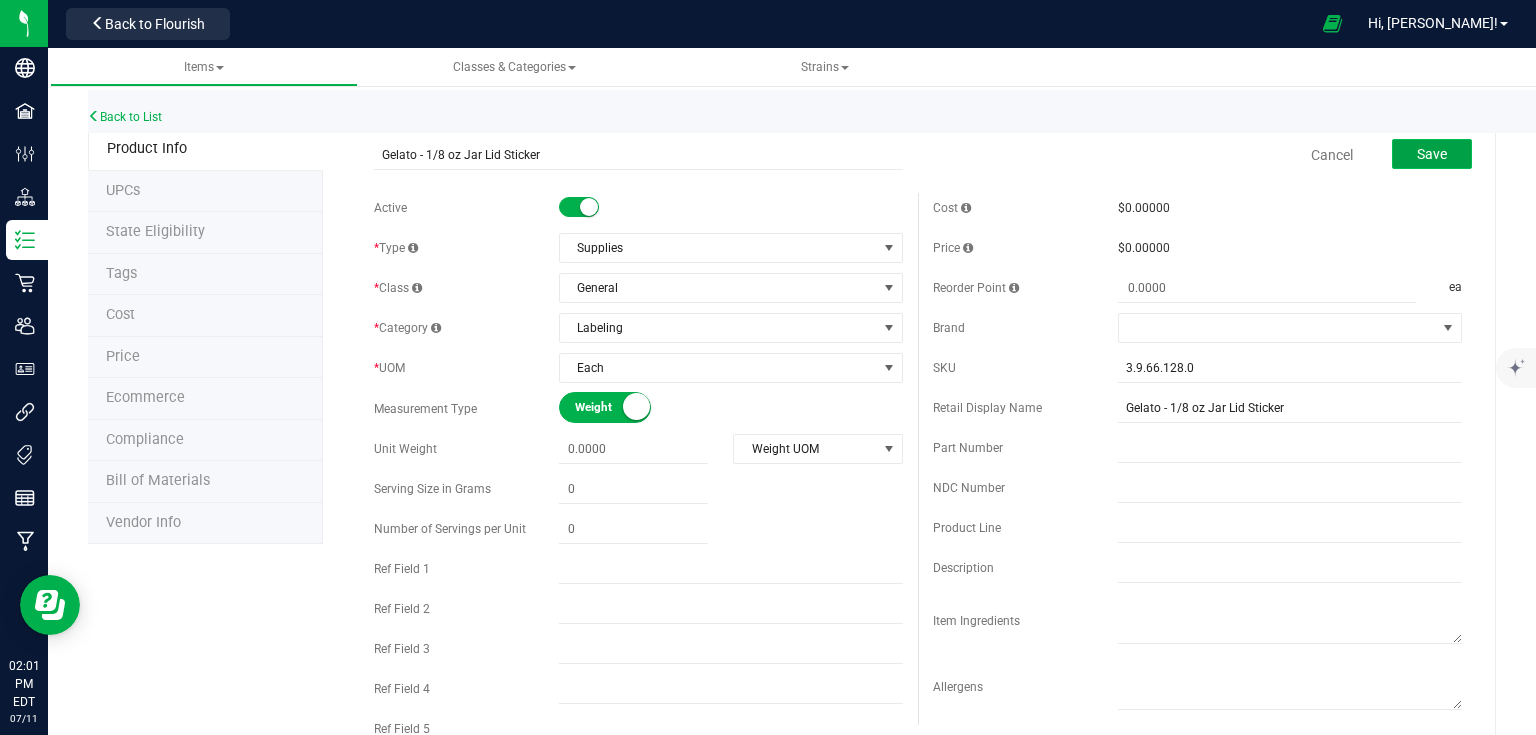 click on "Save" at bounding box center [1432, 154] 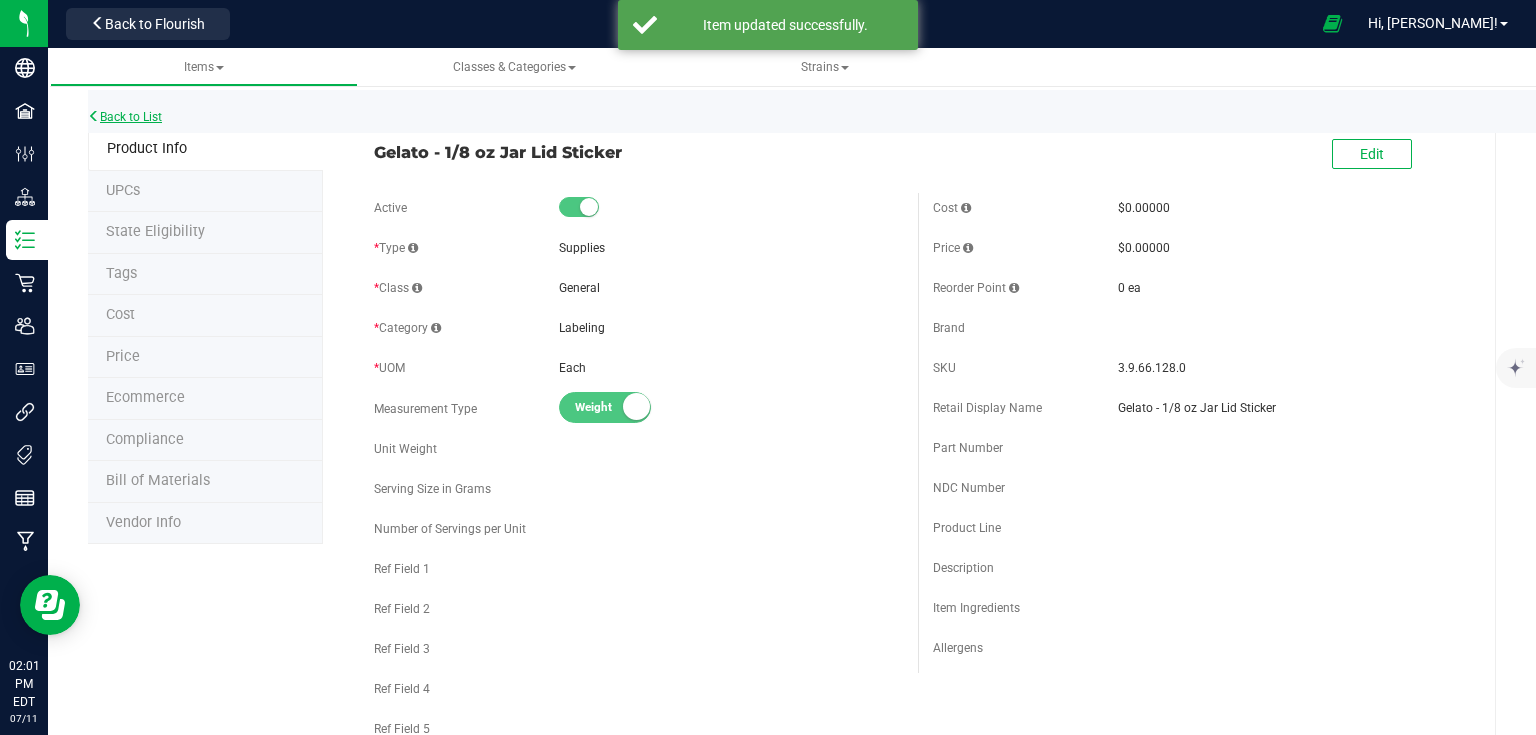 click on "Back to List" at bounding box center [125, 117] 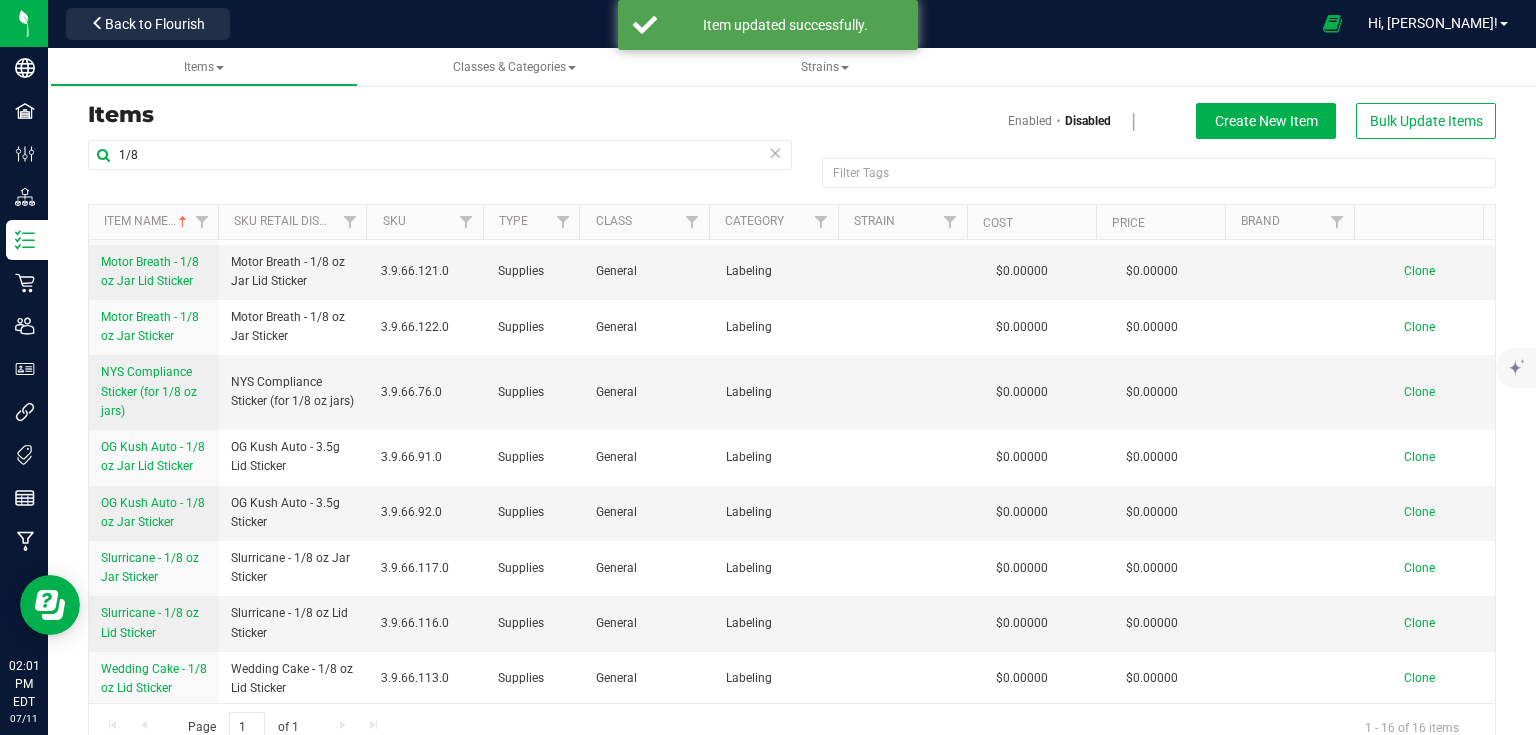 scroll, scrollTop: 515, scrollLeft: 0, axis: vertical 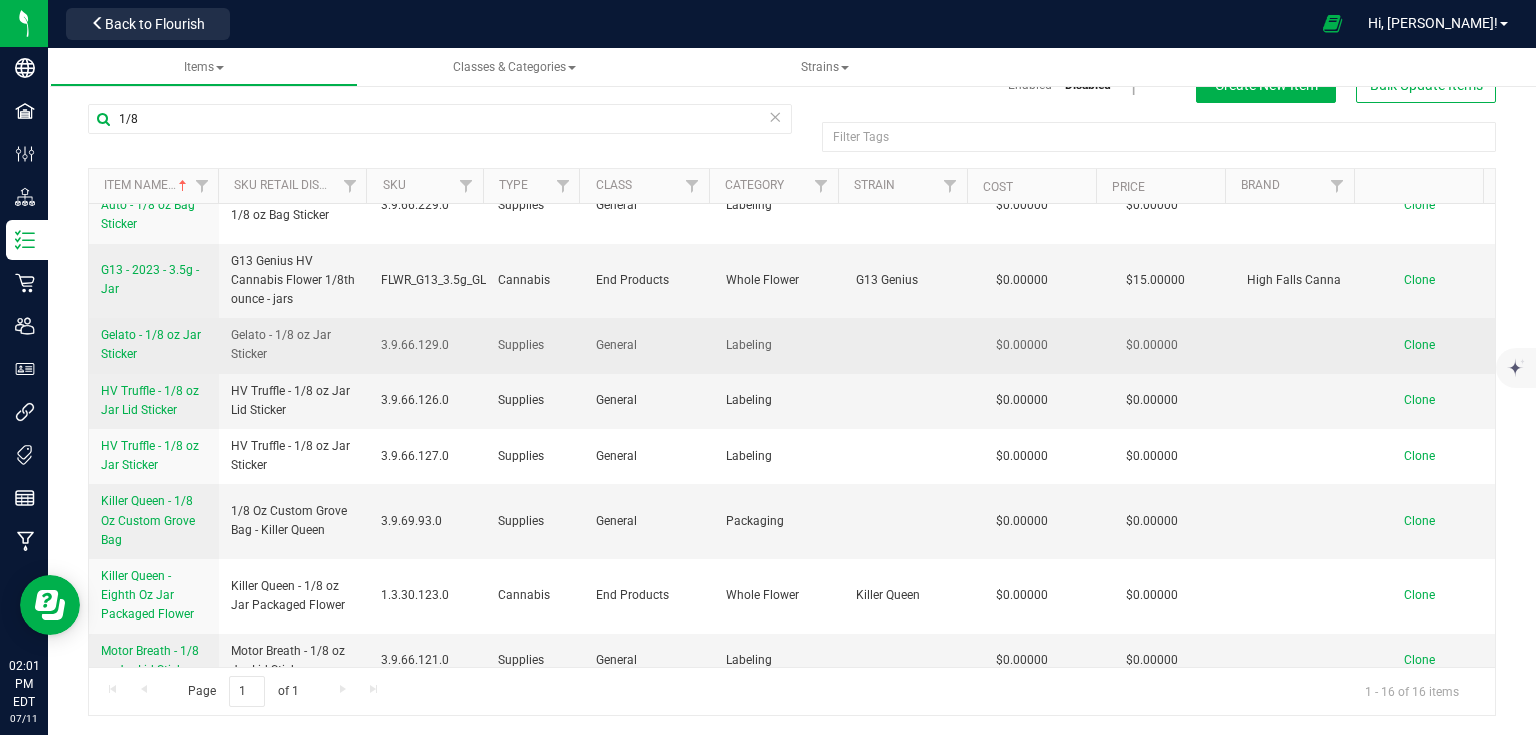 click on "Gelato - 1/8 oz Jar Sticker" at bounding box center (151, 344) 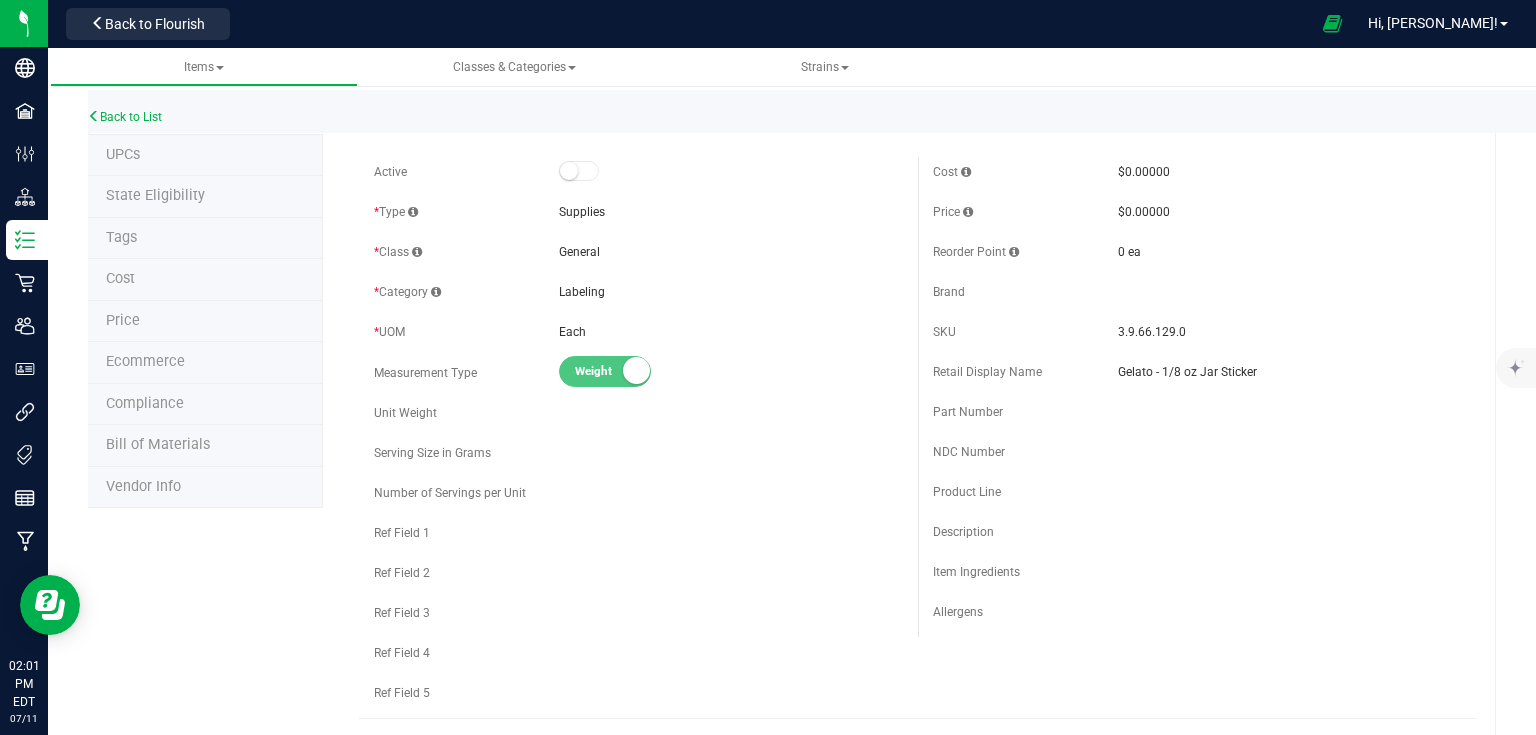 scroll, scrollTop: 0, scrollLeft: 0, axis: both 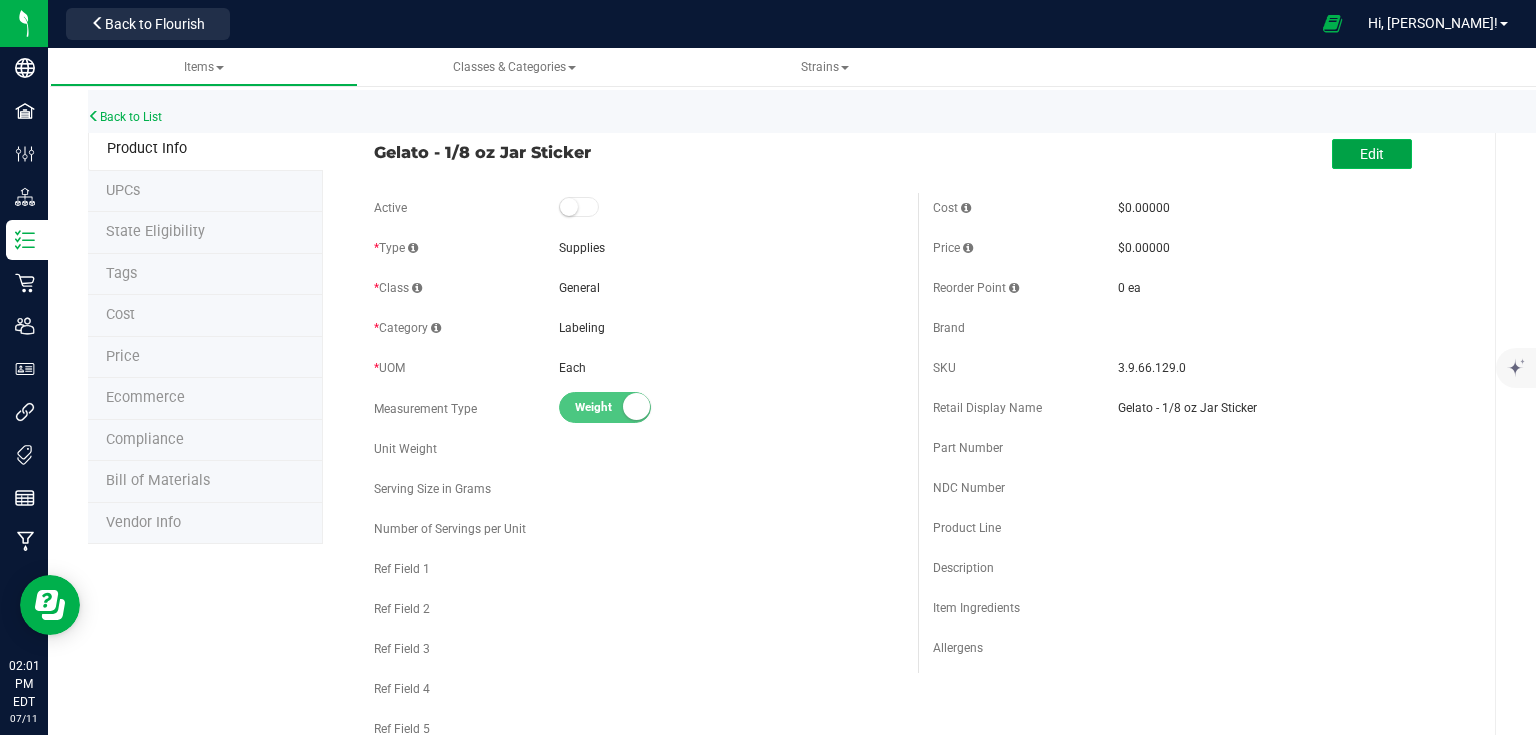 click on "Edit" at bounding box center [1372, 154] 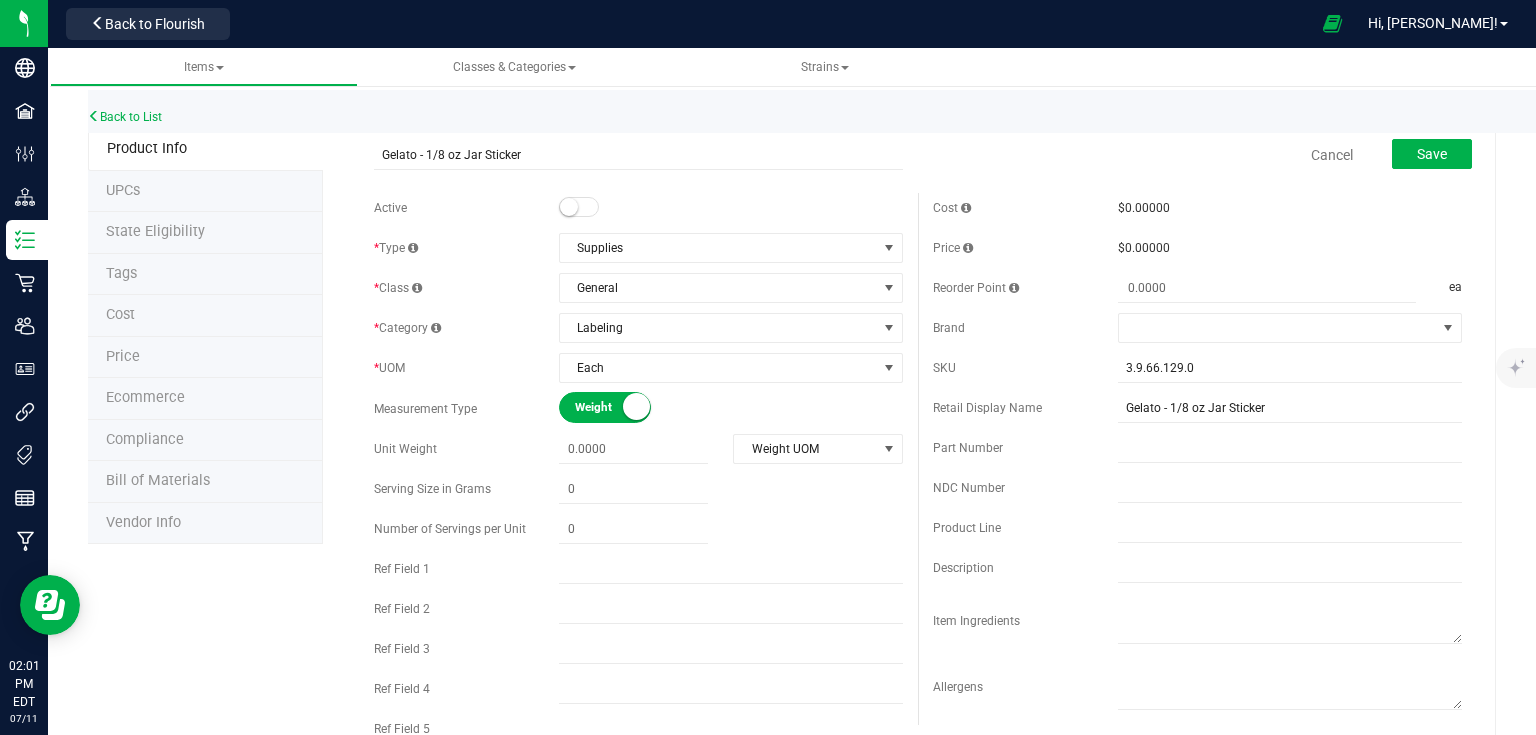 click at bounding box center [579, 207] 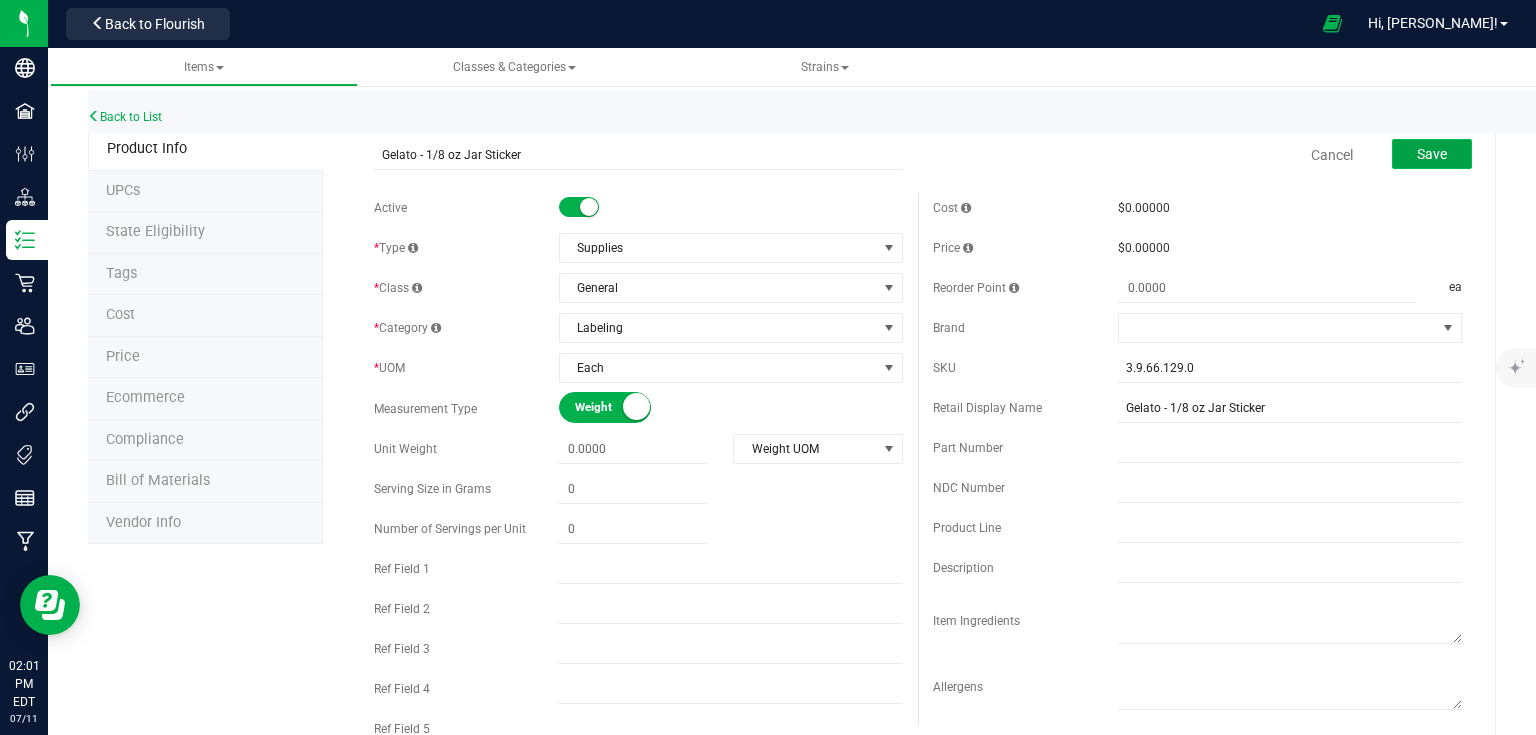 click on "Save" at bounding box center [1432, 154] 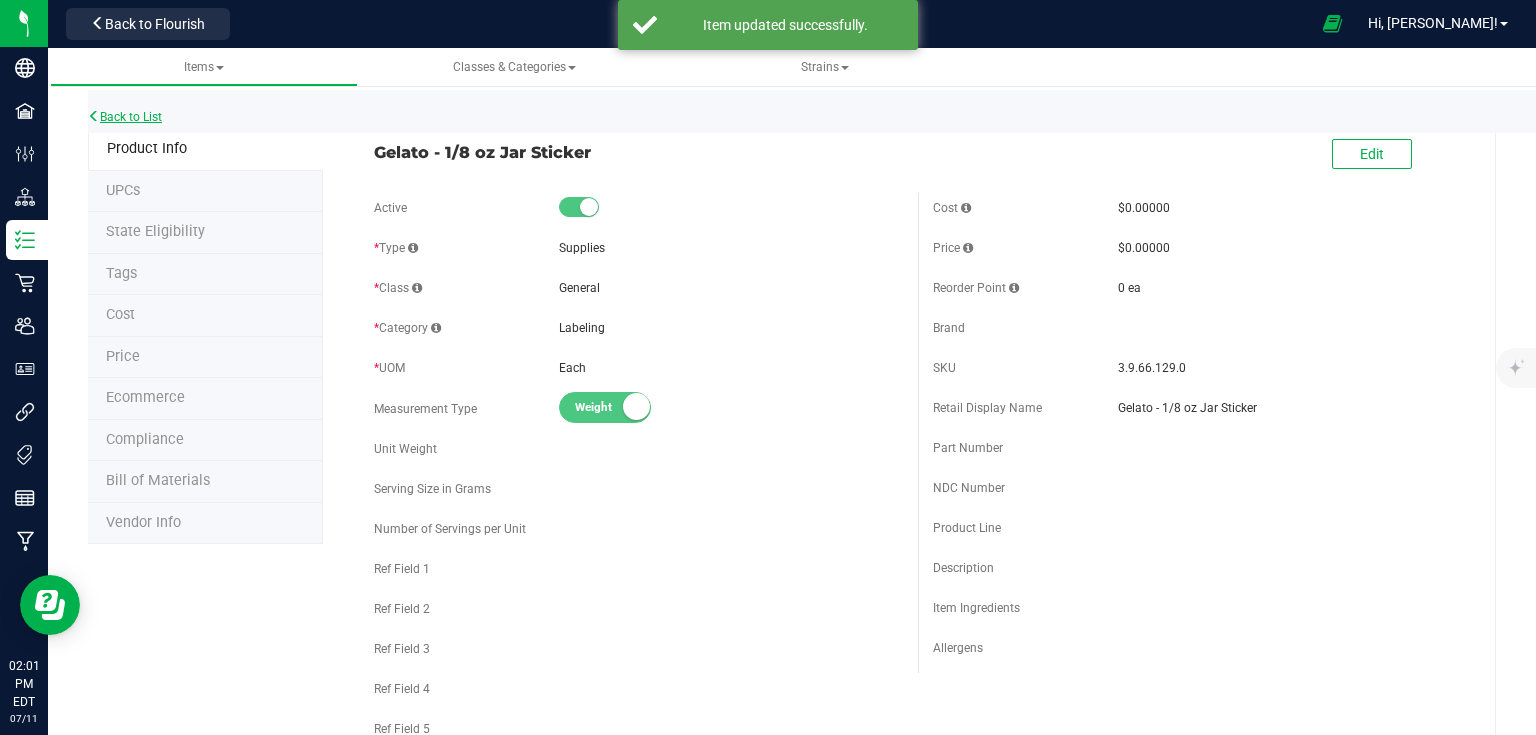 click on "Back to List" at bounding box center [125, 117] 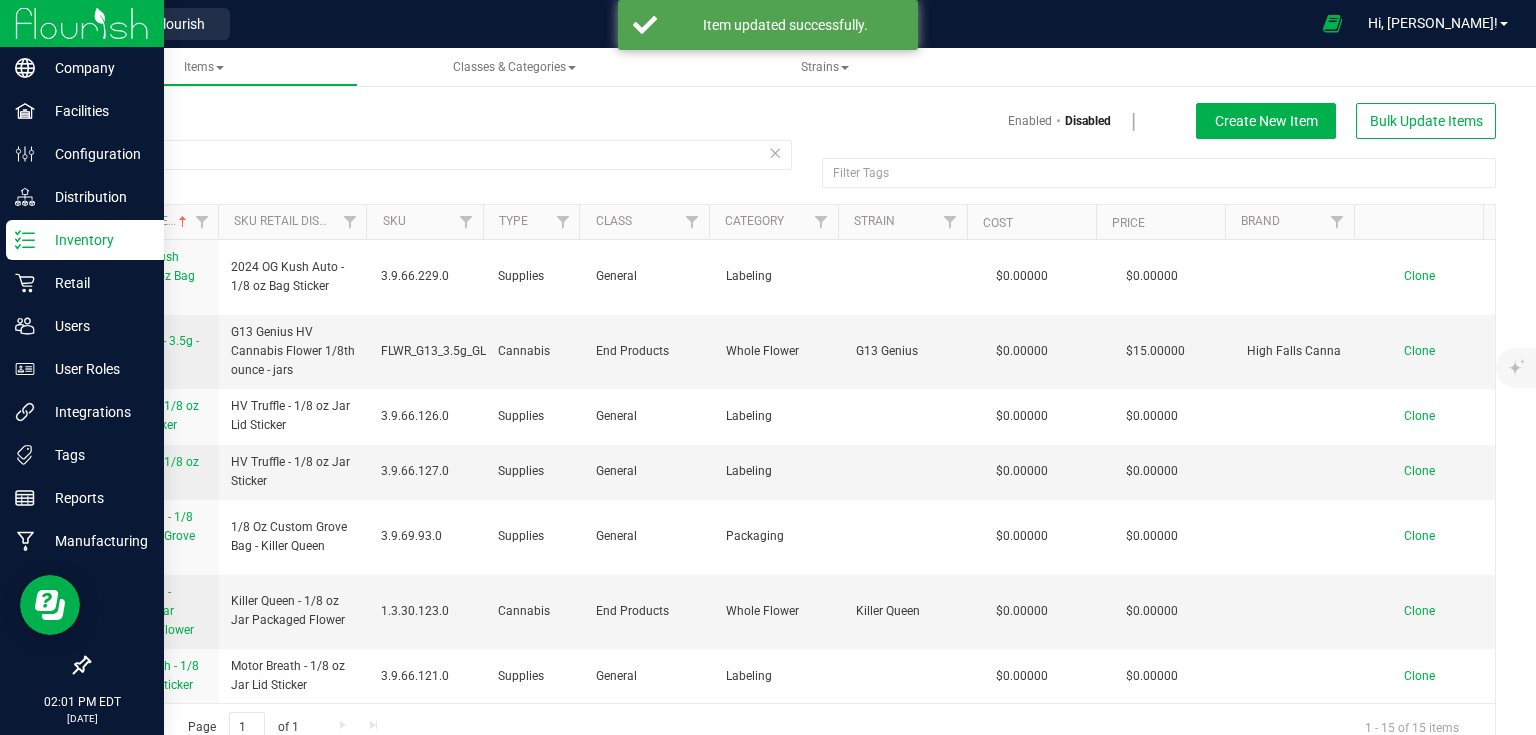 click at bounding box center (82, 23) 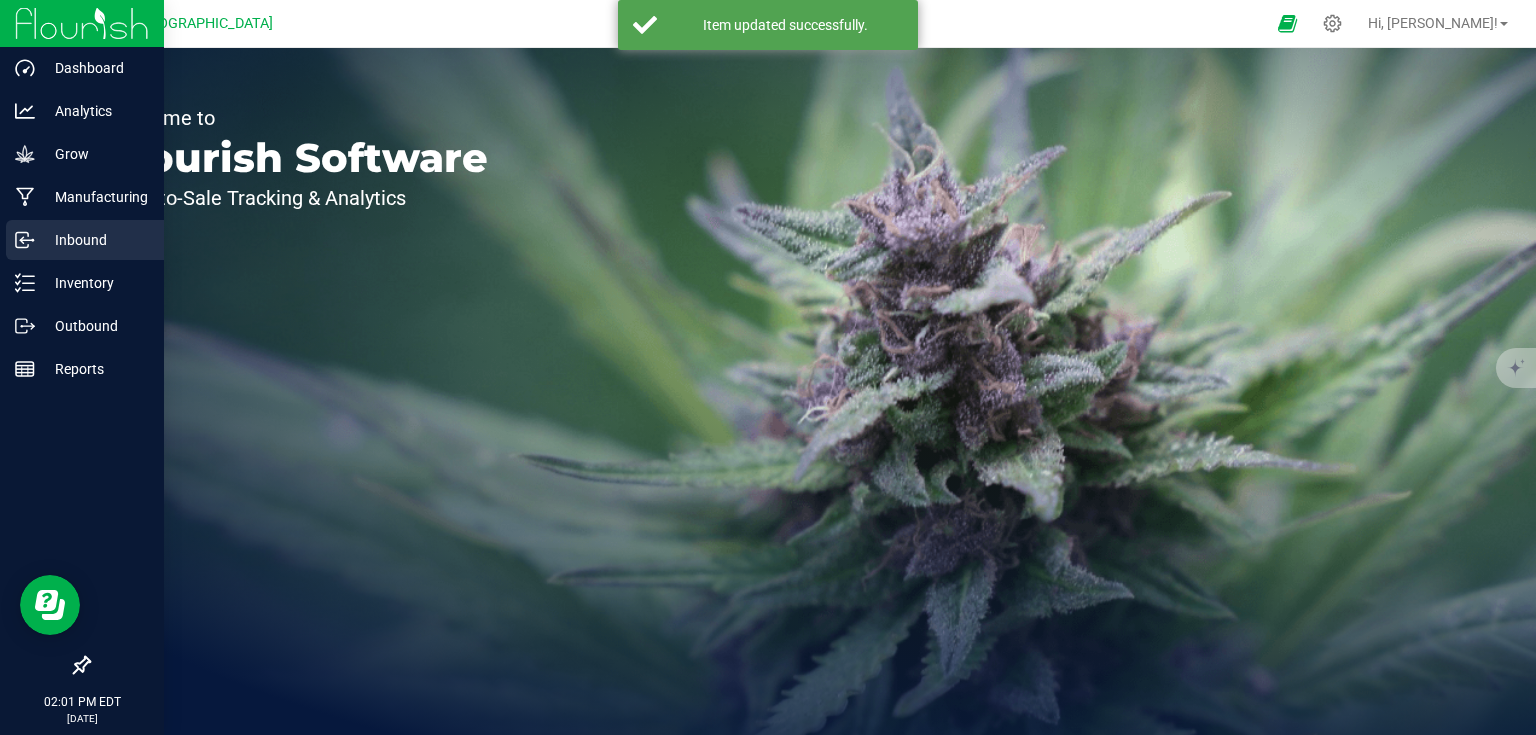click on "Inbound" at bounding box center [95, 240] 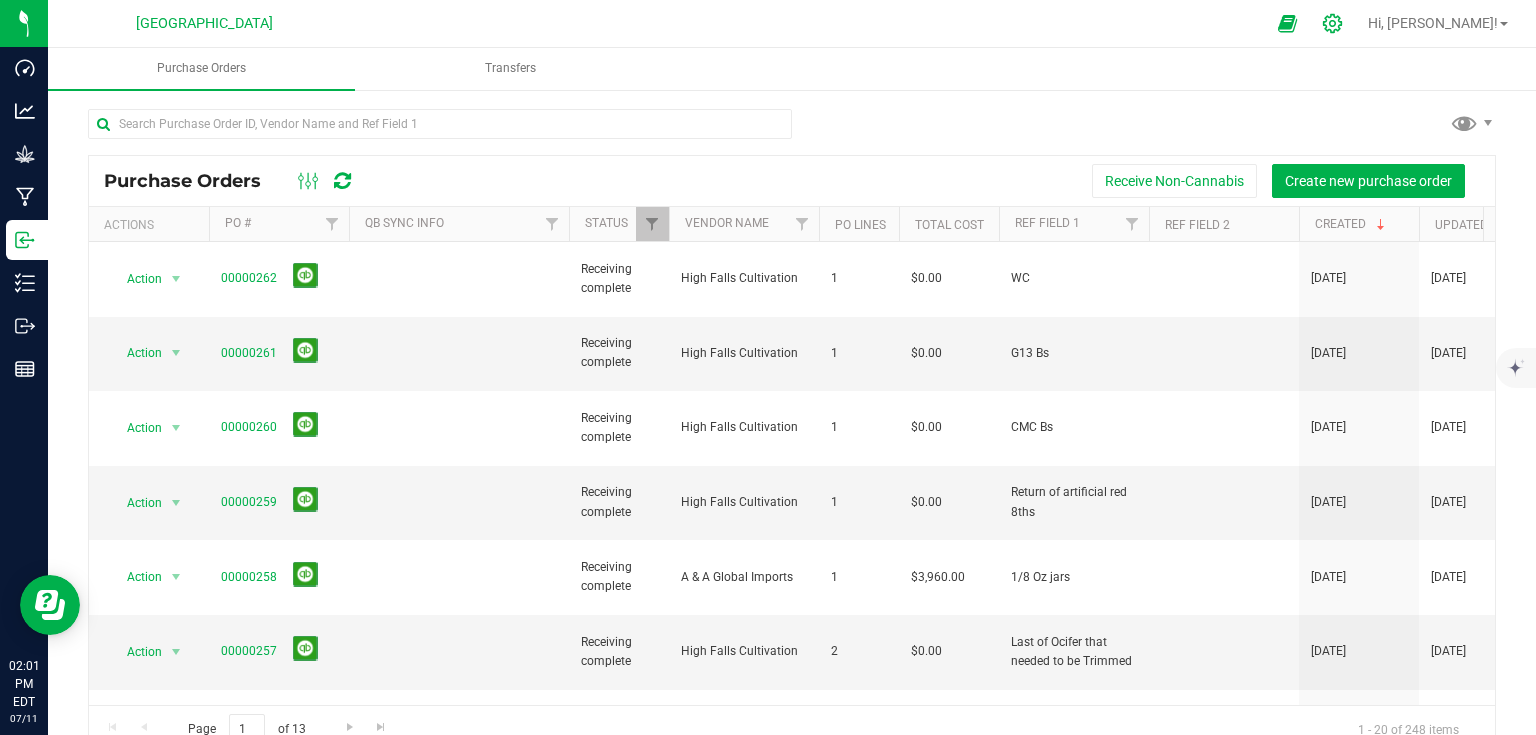 click 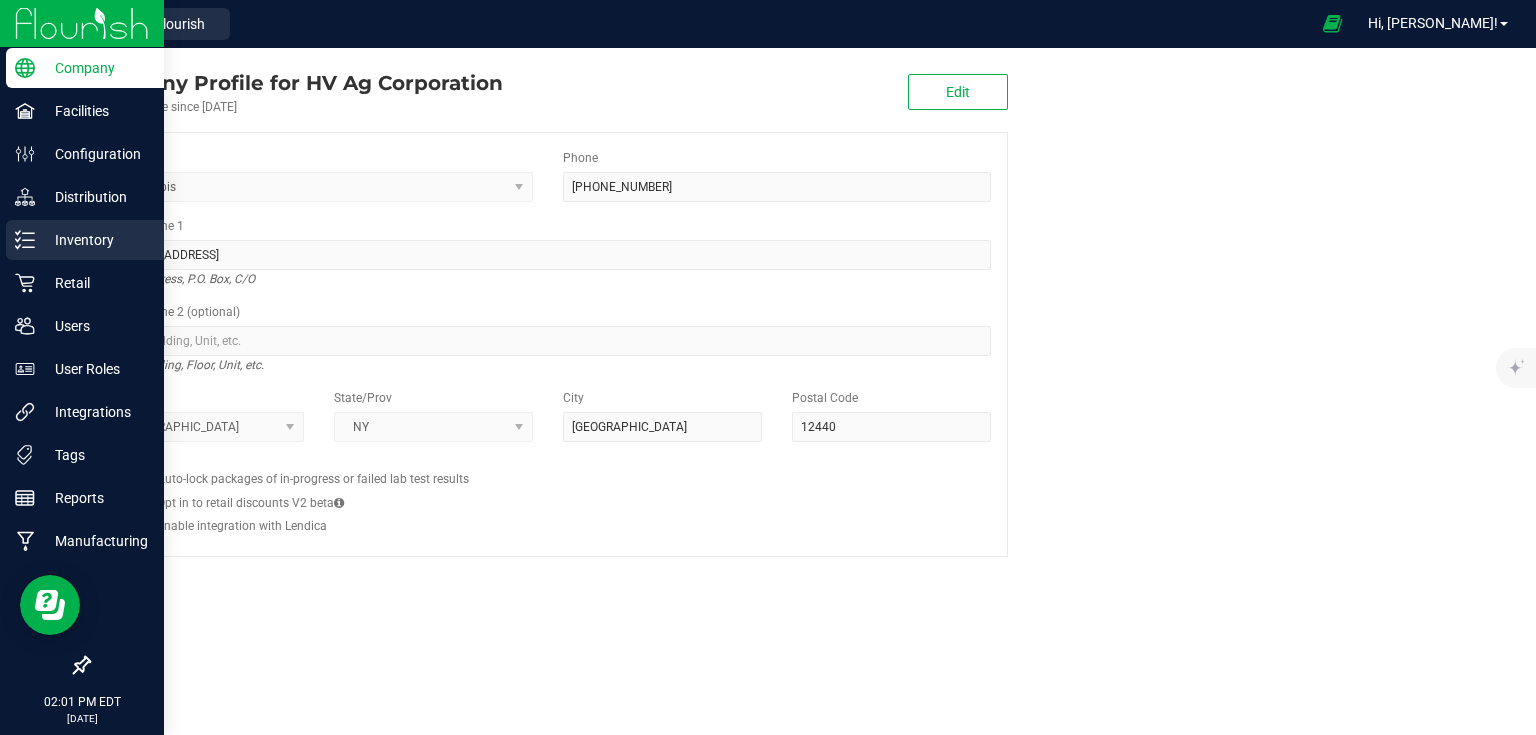 click on "Inventory" at bounding box center [95, 240] 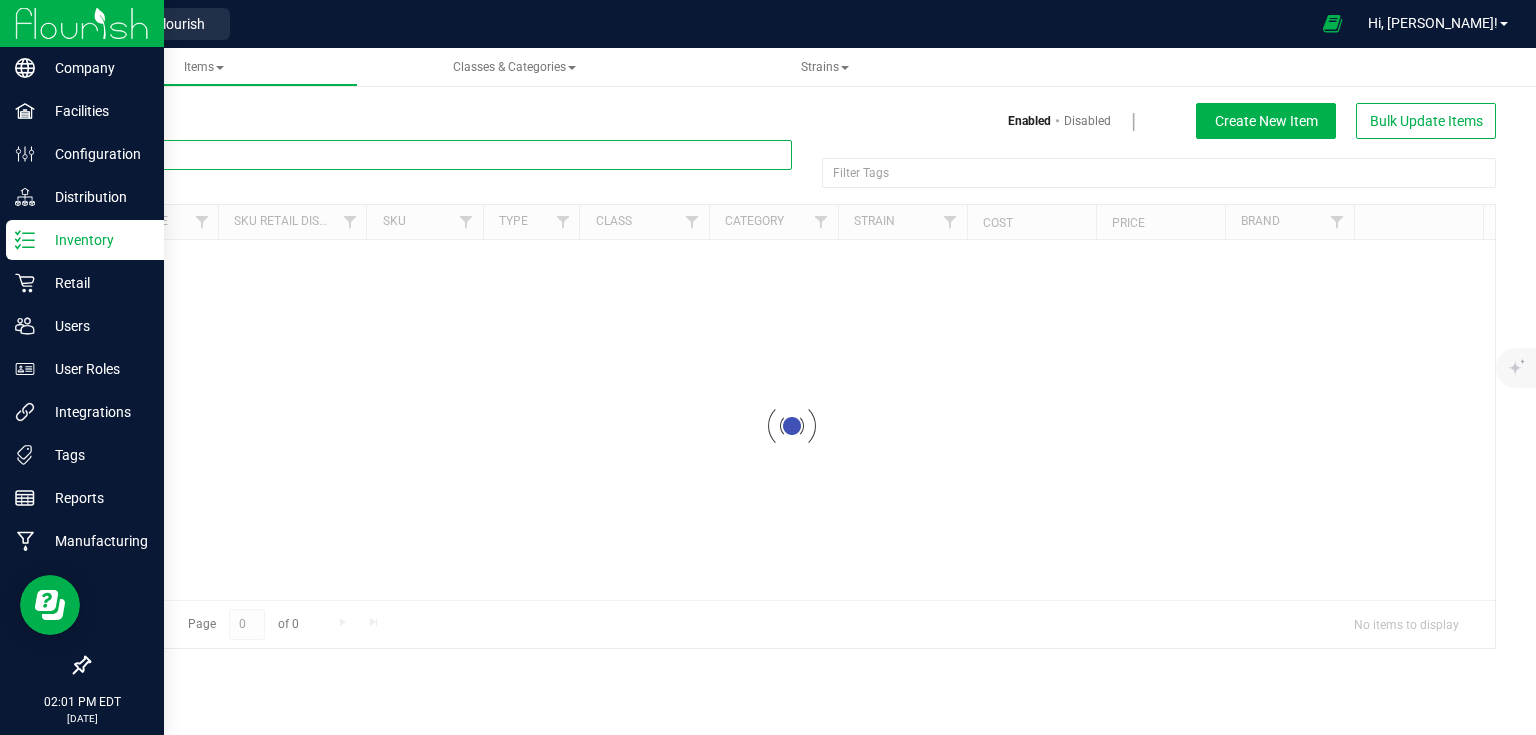 click at bounding box center [440, 155] 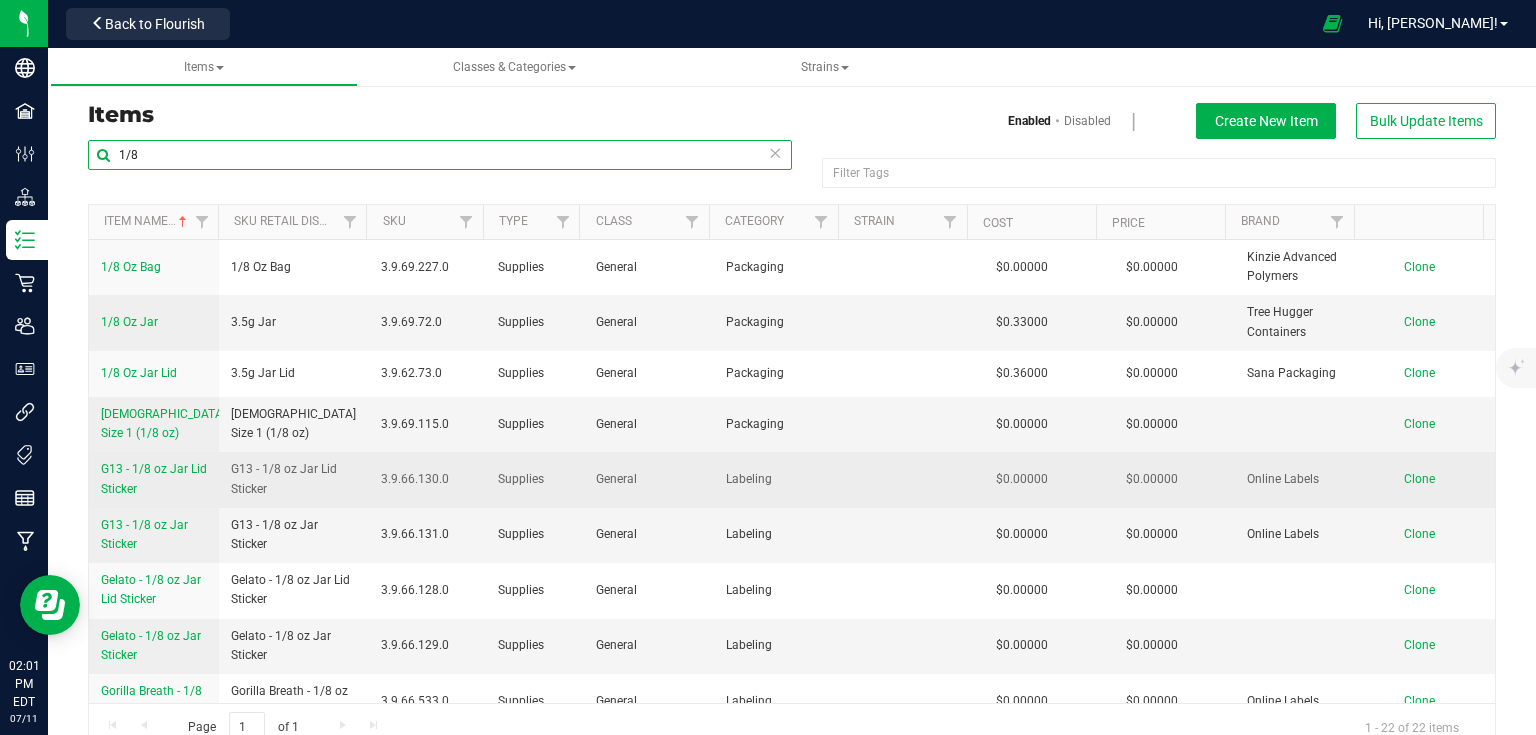 type on "1/8" 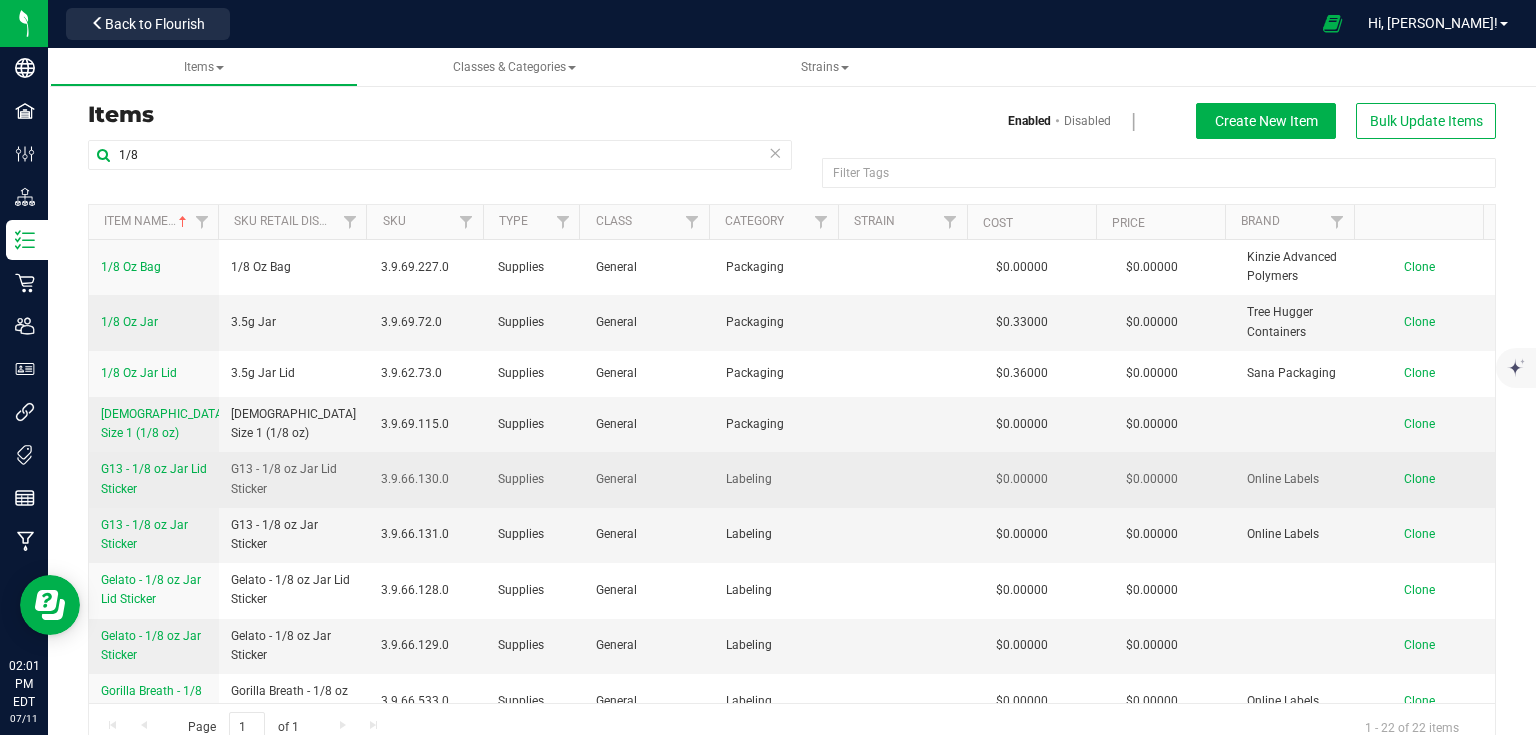 drag, startPoint x: 98, startPoint y: 464, endPoint x: 164, endPoint y: 498, distance: 74.24284 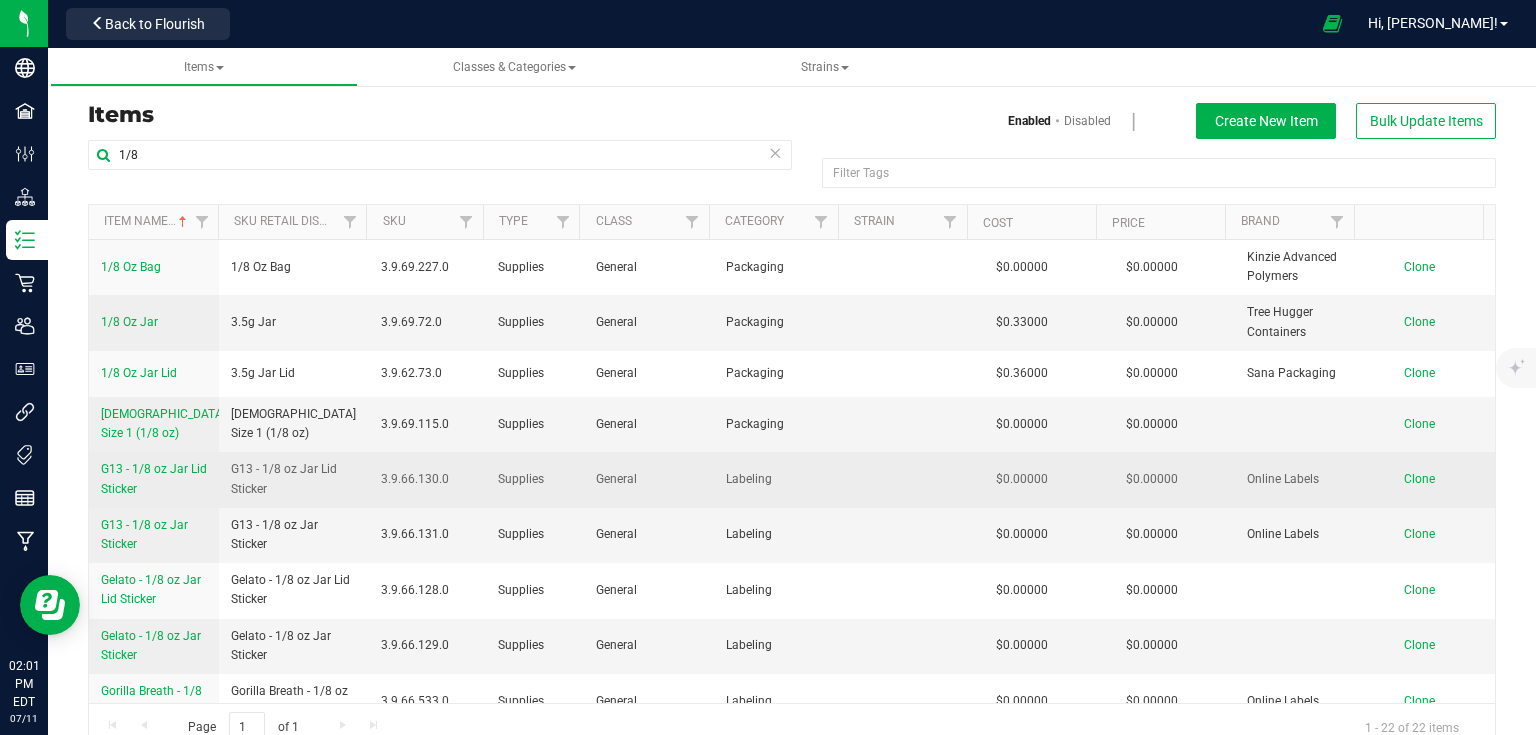 click on "G13 - 1/8 oz Jar Lid Sticker" at bounding box center [154, 479] 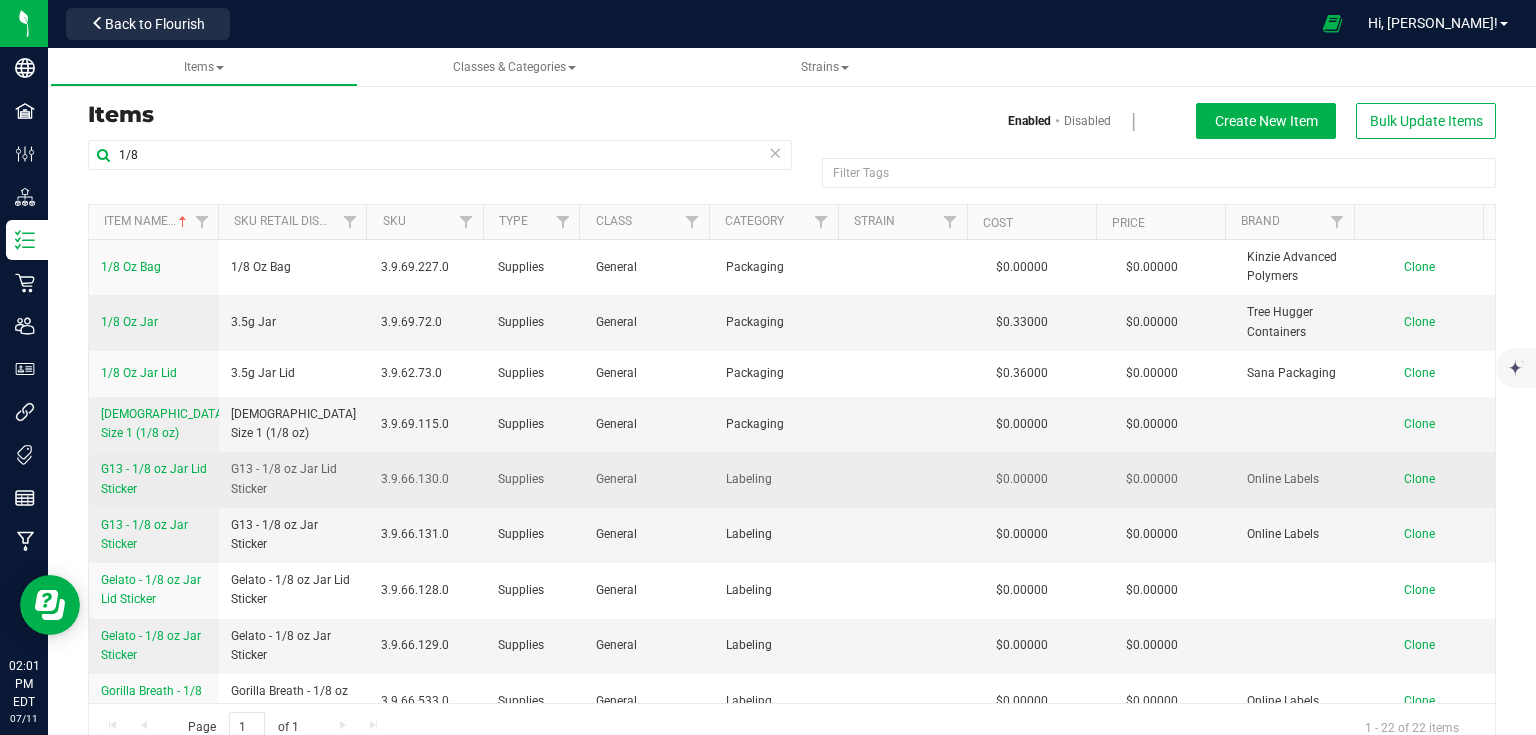 copy on "G13 - 1/8 oz Jar Lid Sticker" 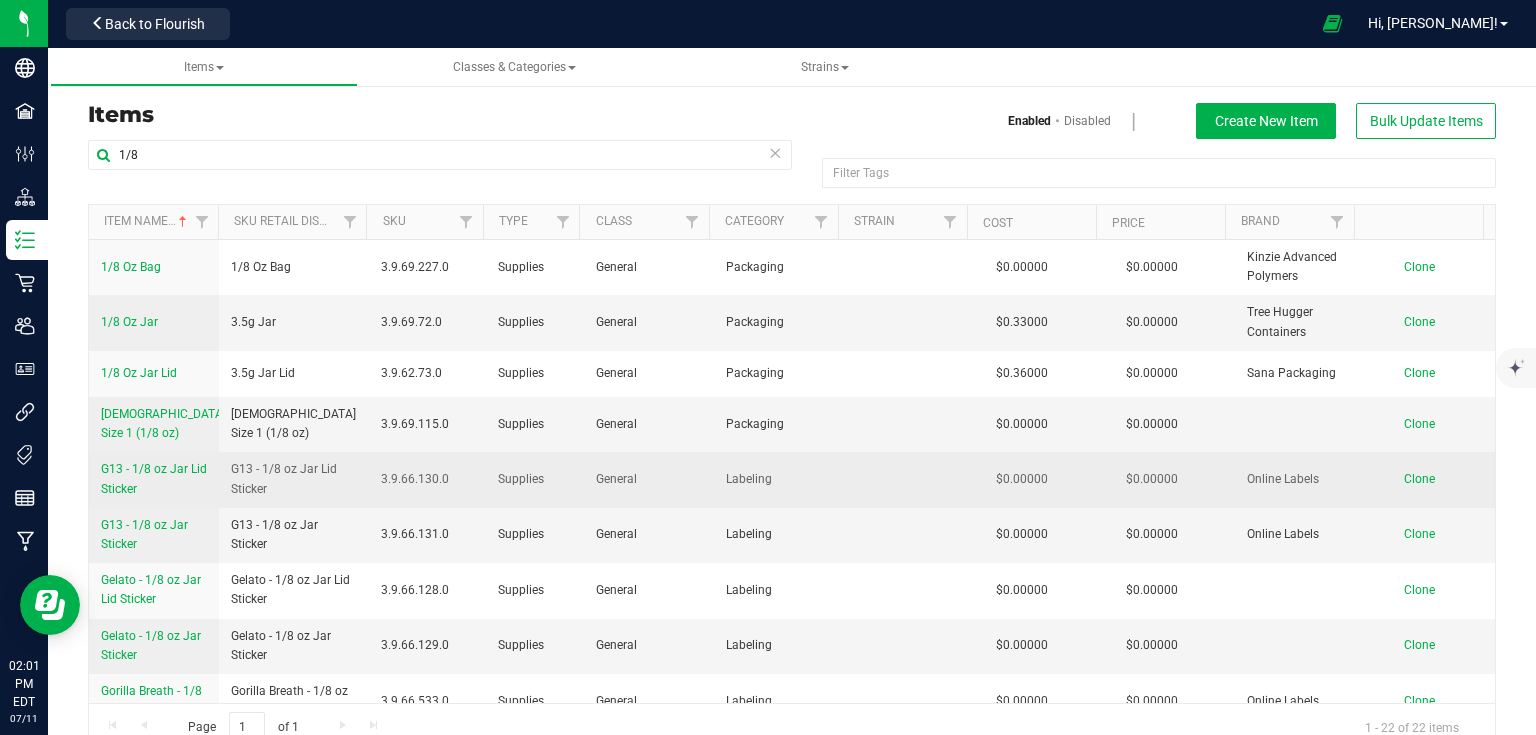 click on "Clone" at bounding box center (1419, 479) 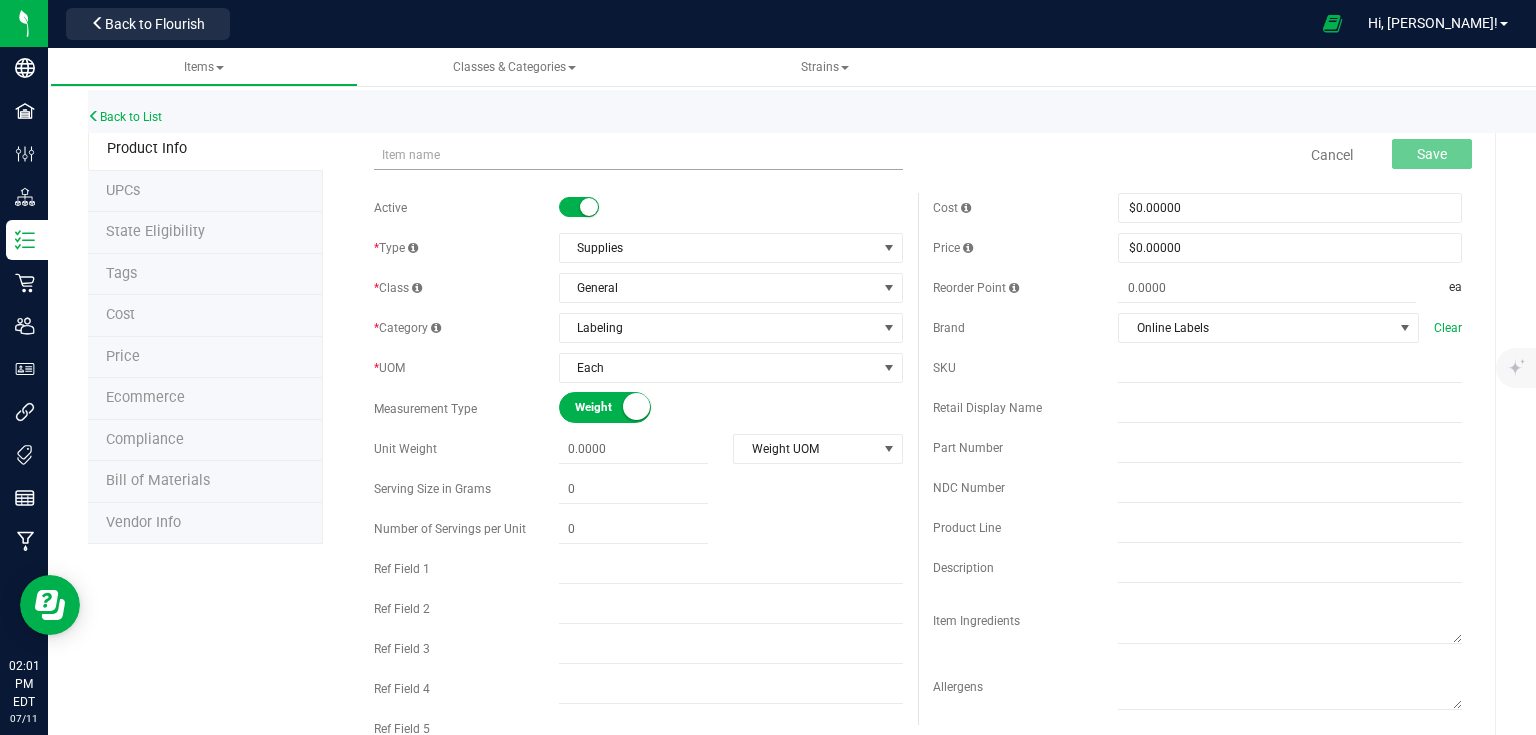 click at bounding box center (638, 155) 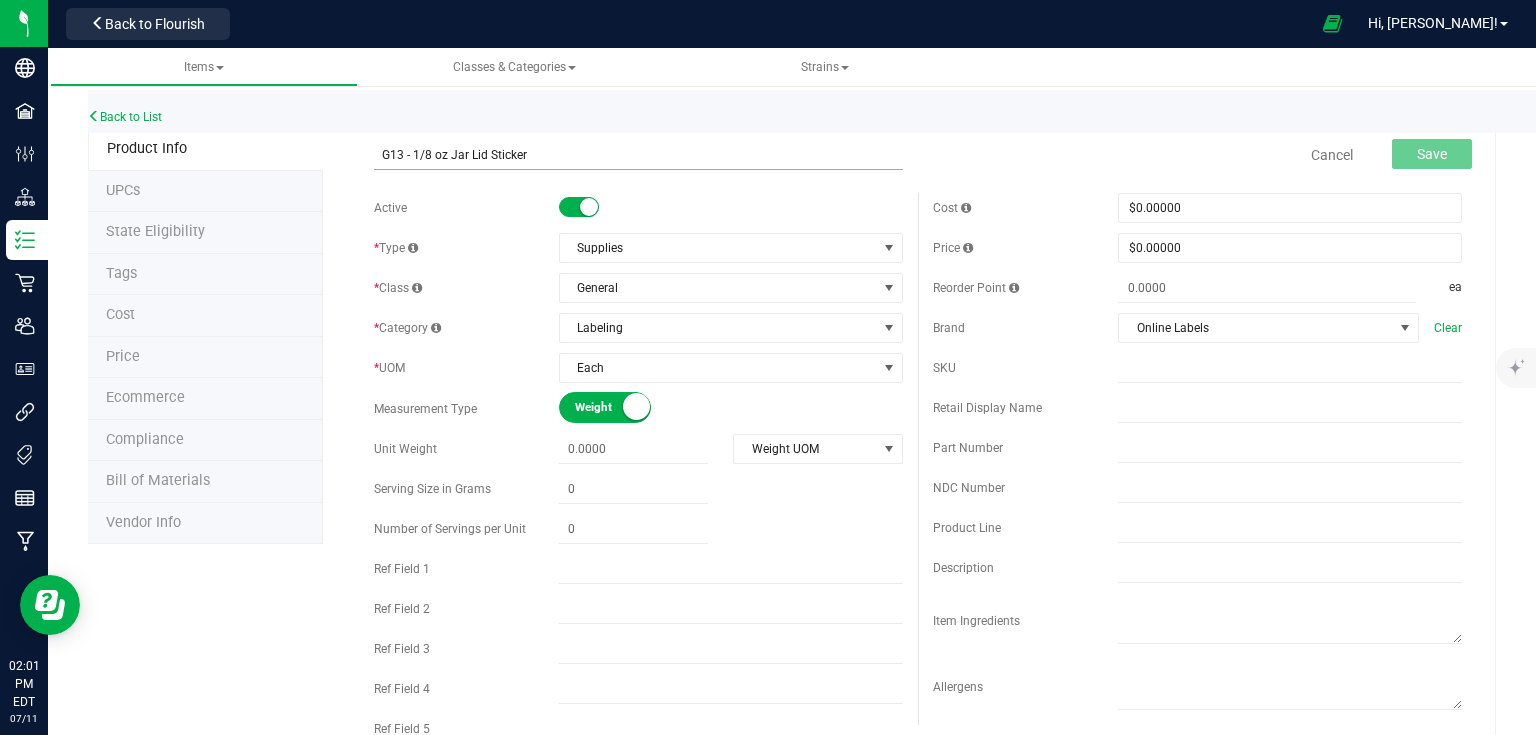 click on "G13 - 1/8 oz Jar Lid Sticker" at bounding box center [638, 155] 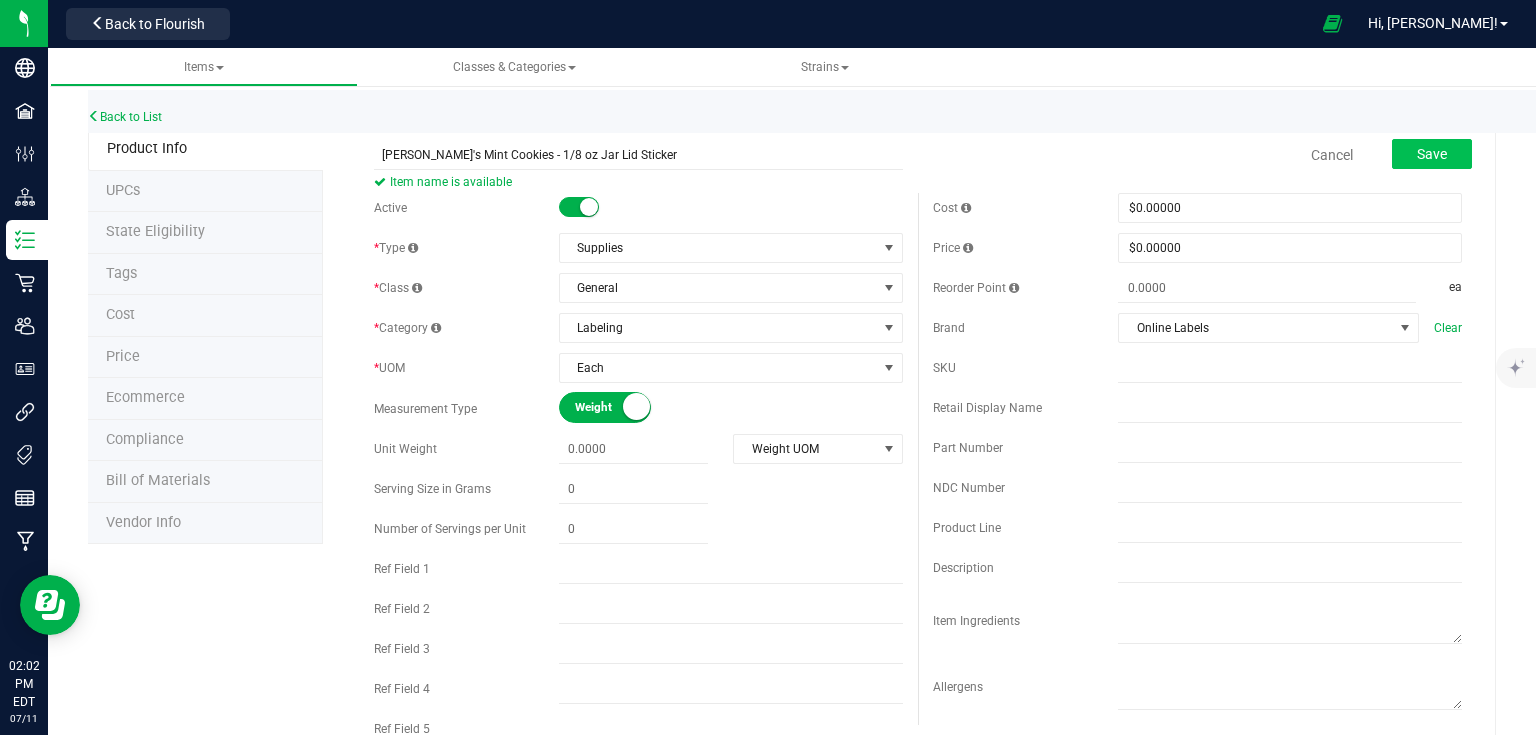 type on "[PERSON_NAME]'s Mint Cookies - 1/8 oz Jar Lid Sticker" 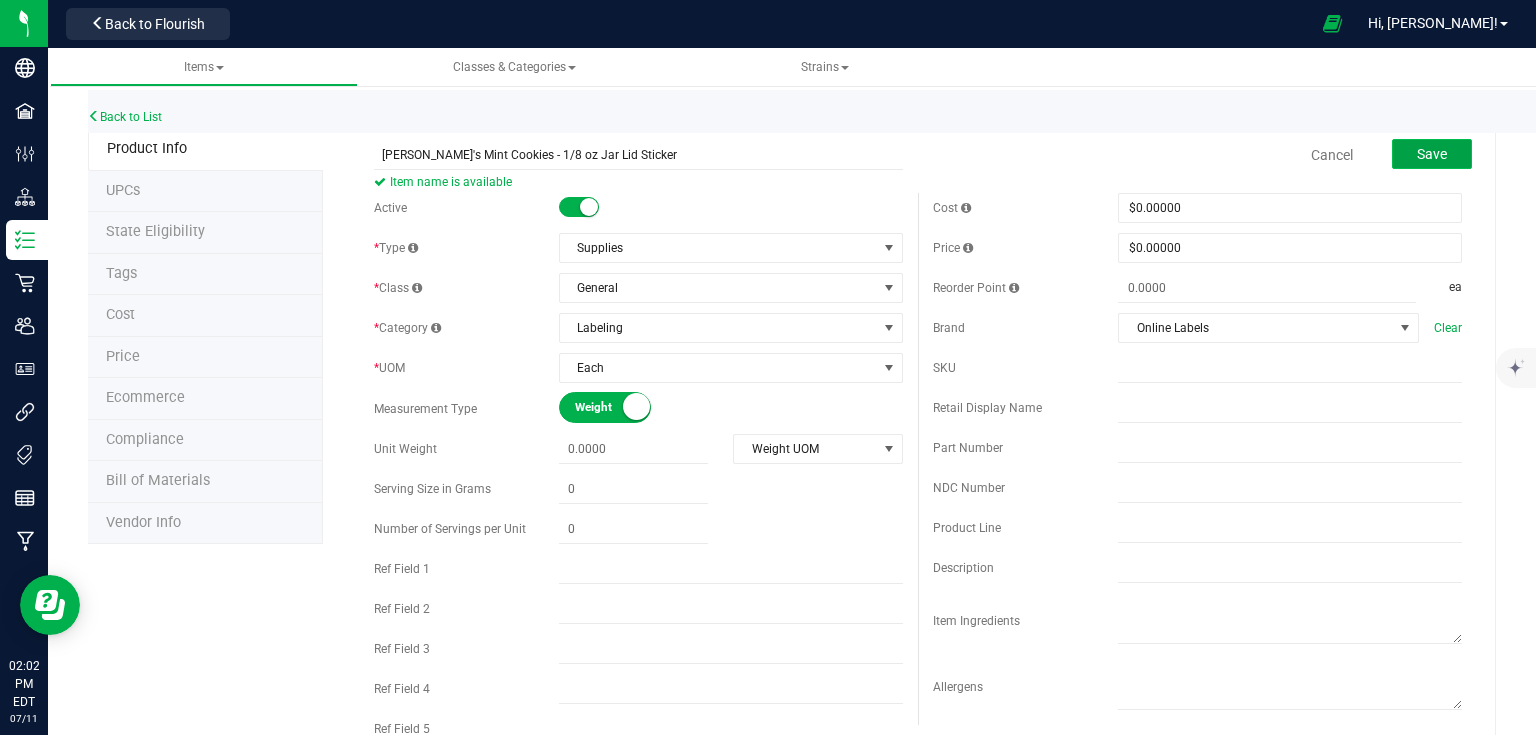click on "Save" at bounding box center (1432, 154) 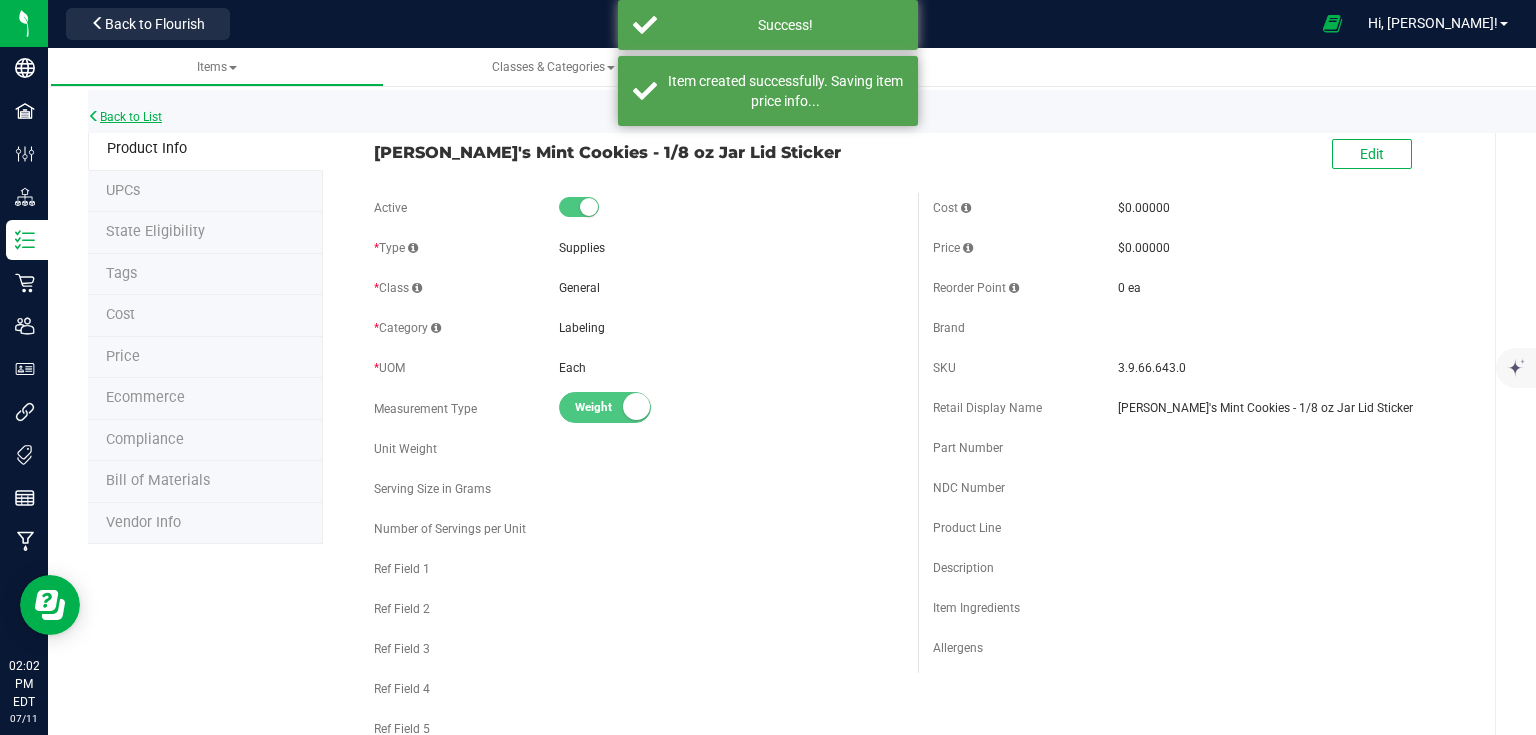click on "Back to List" at bounding box center [125, 117] 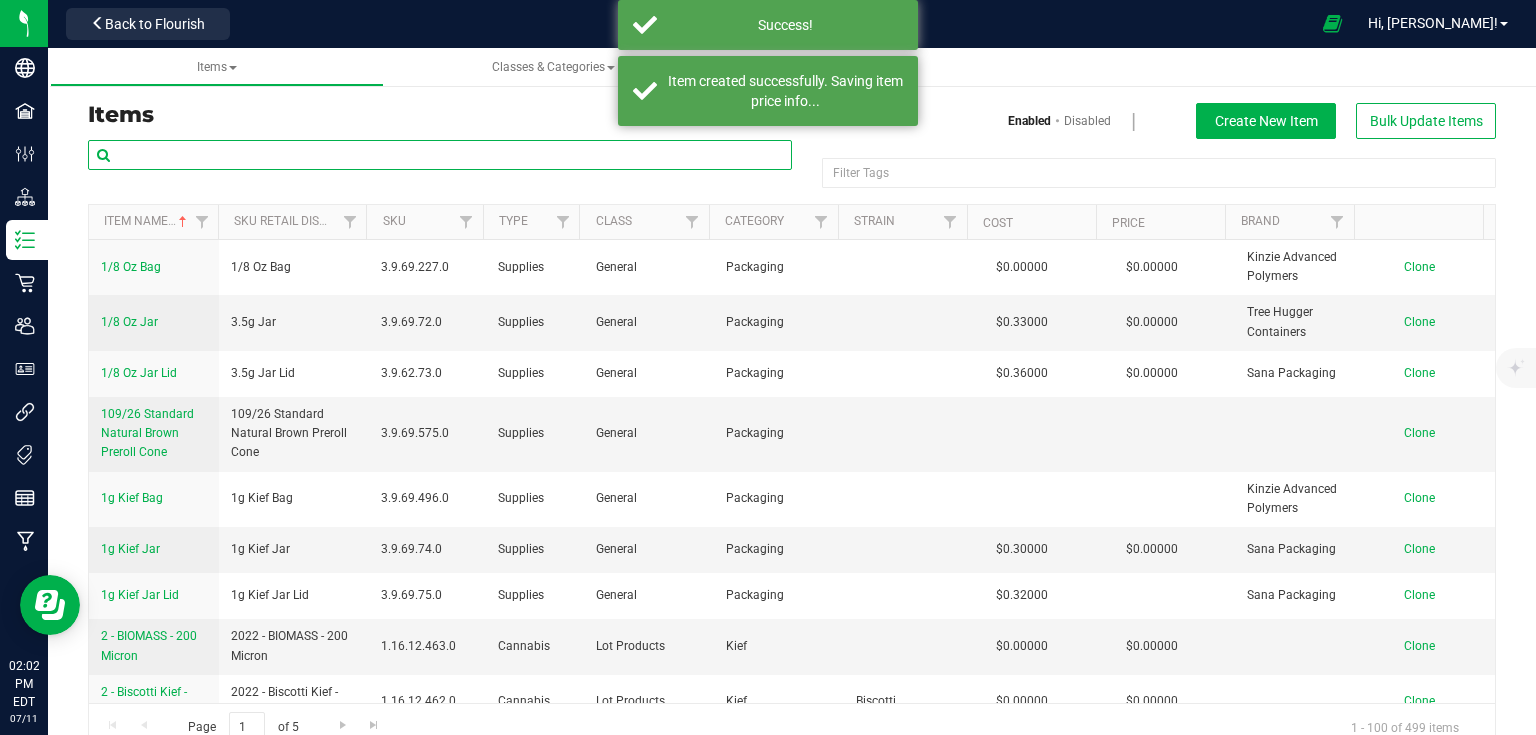 click at bounding box center (440, 155) 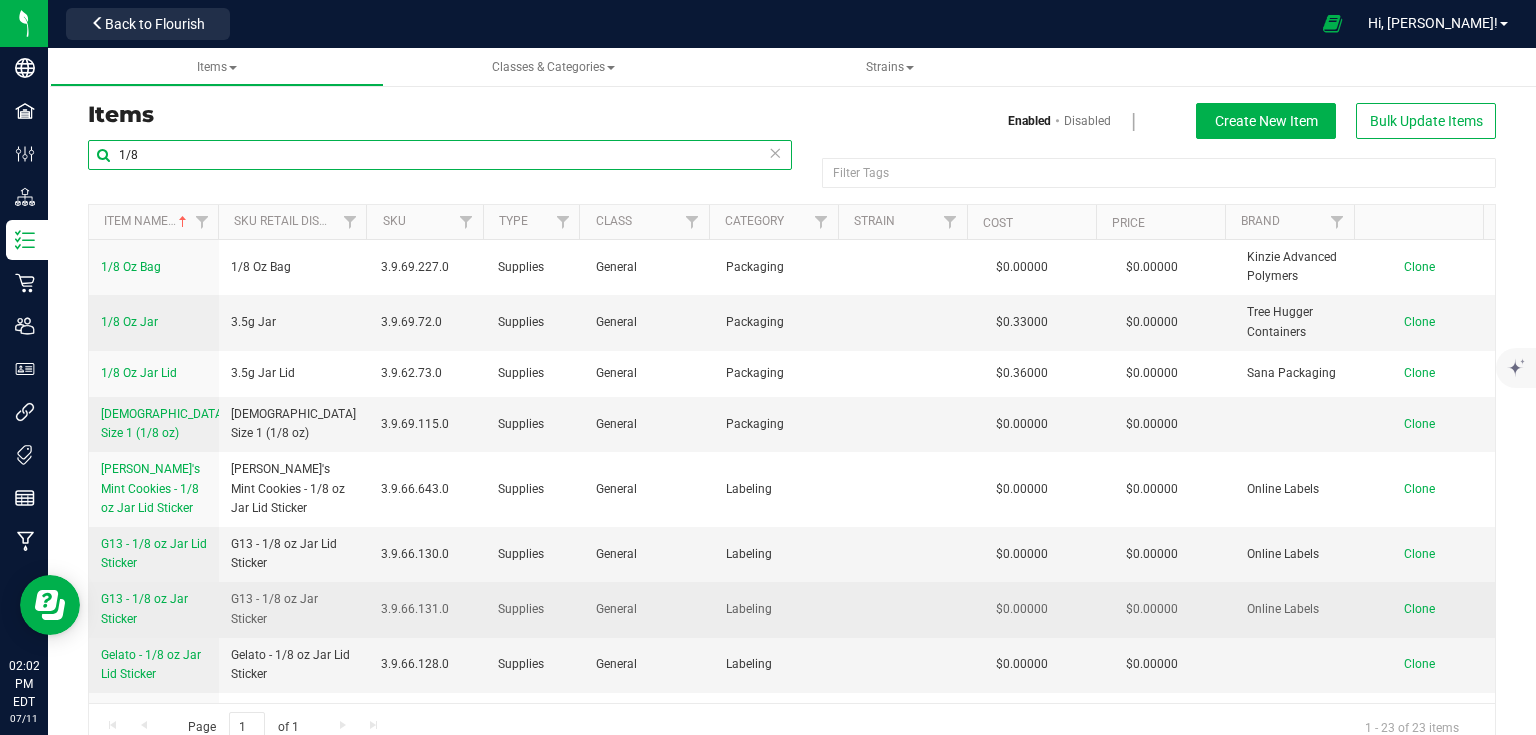 type on "1/8" 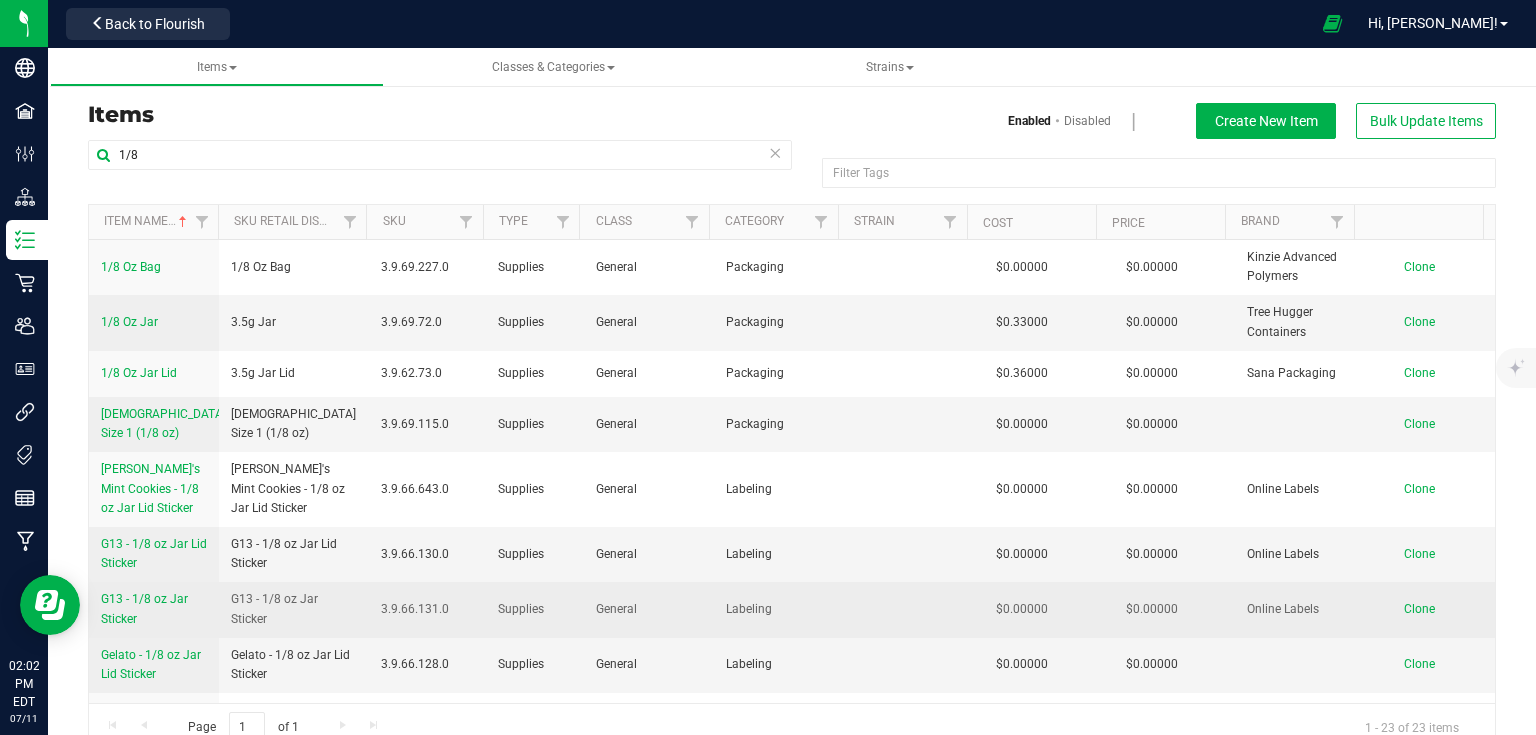 drag, startPoint x: 97, startPoint y: 594, endPoint x: 196, endPoint y: 624, distance: 103.44564 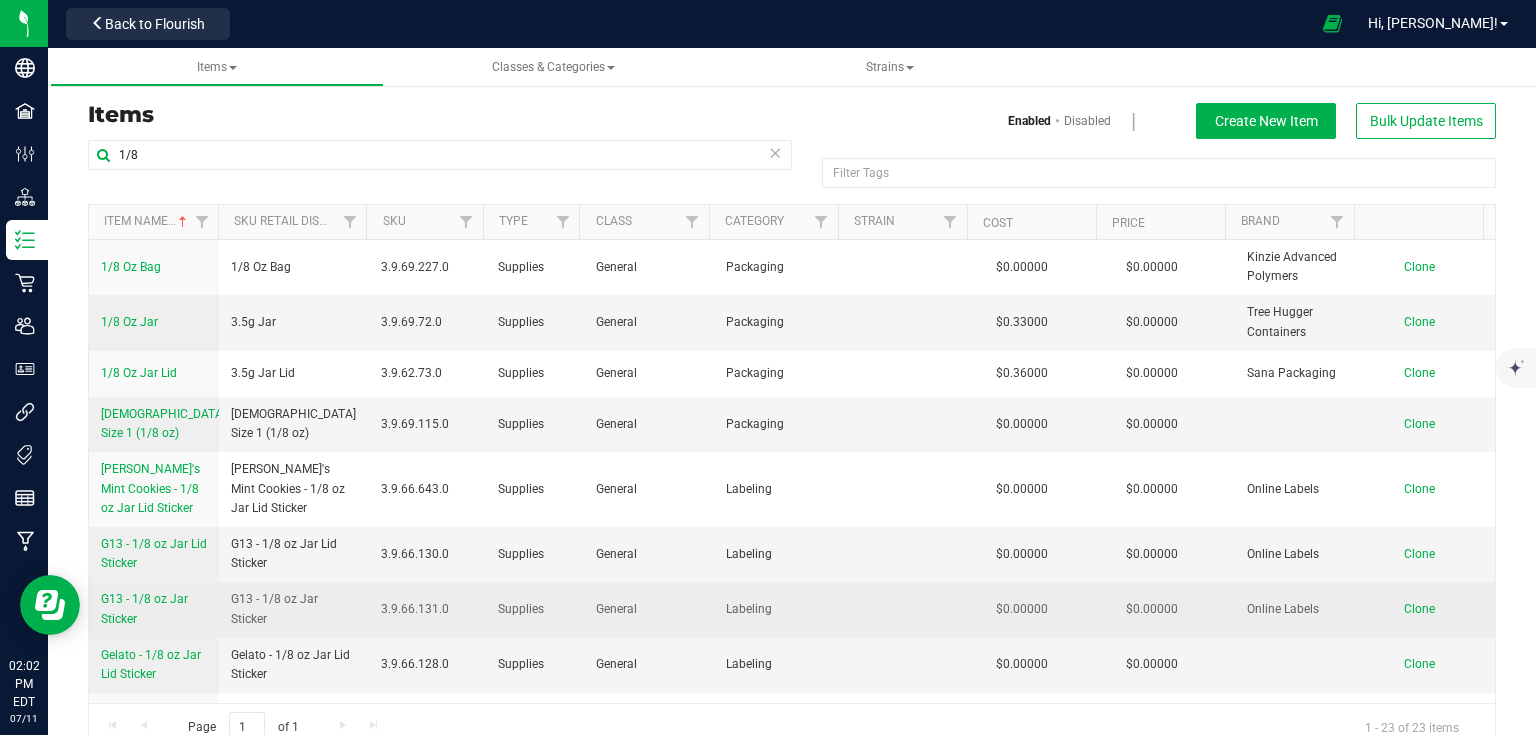 click on "G13 - 1/8 oz Jar Sticker" at bounding box center [154, 609] 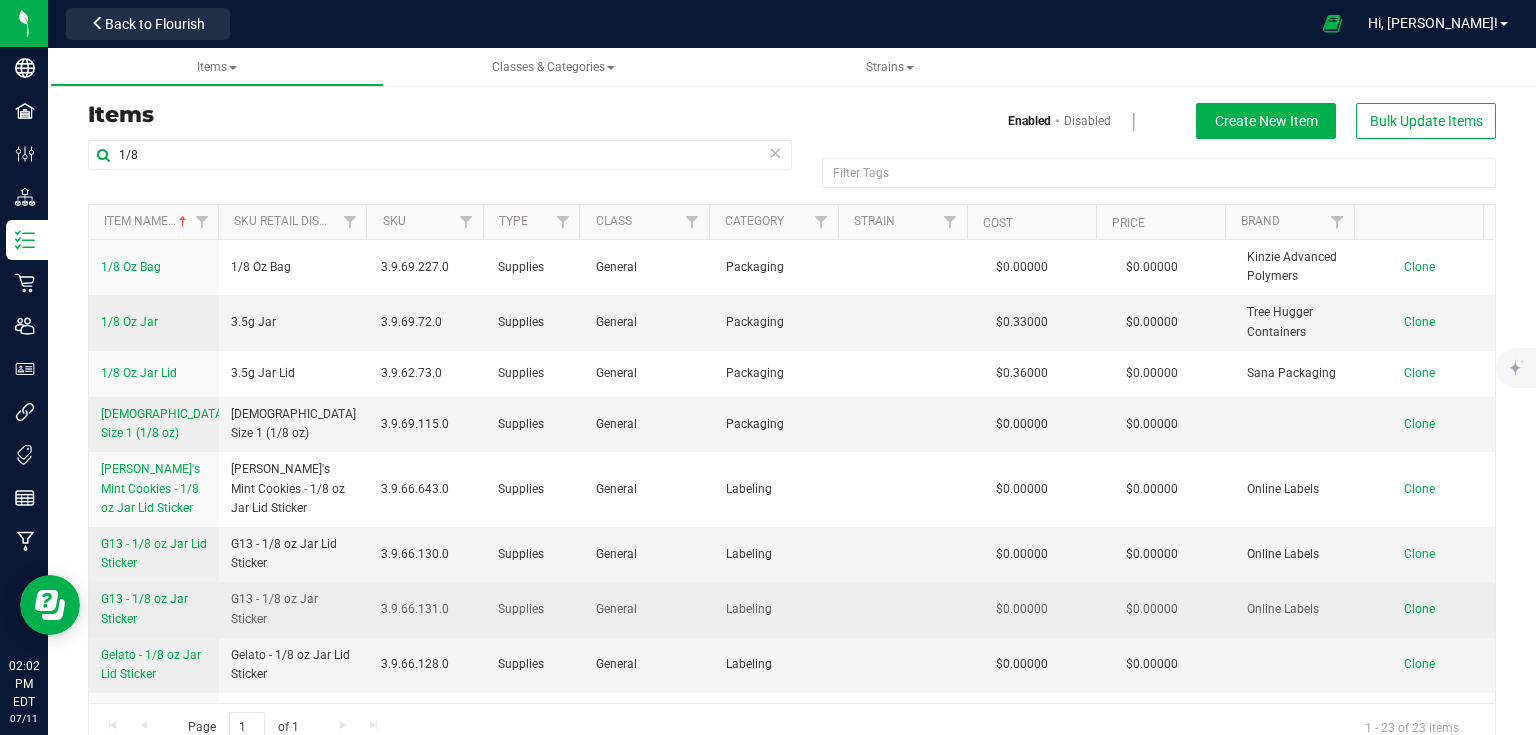 copy on "G13 - 1/8 oz Jar Sticker" 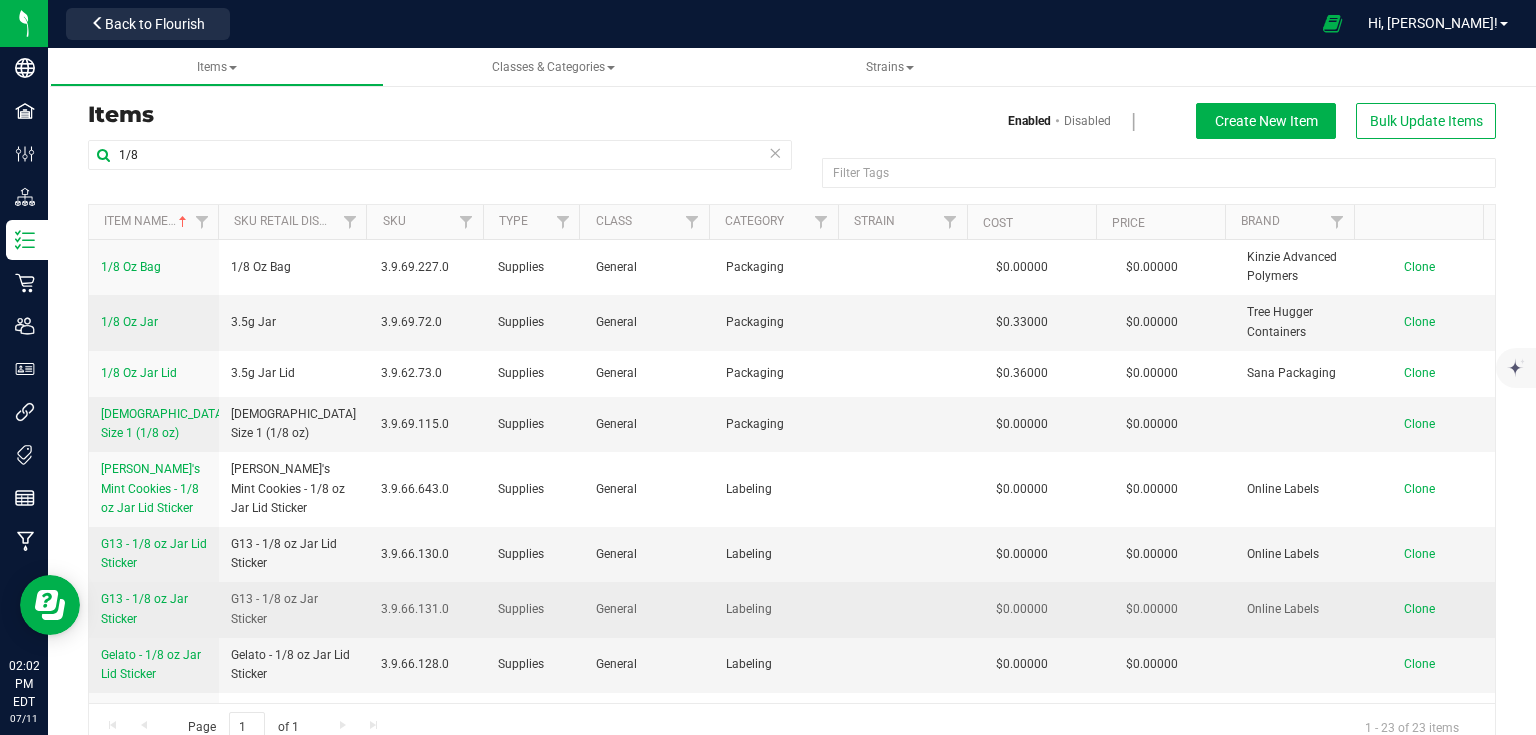 click on "Clone" at bounding box center (1419, 609) 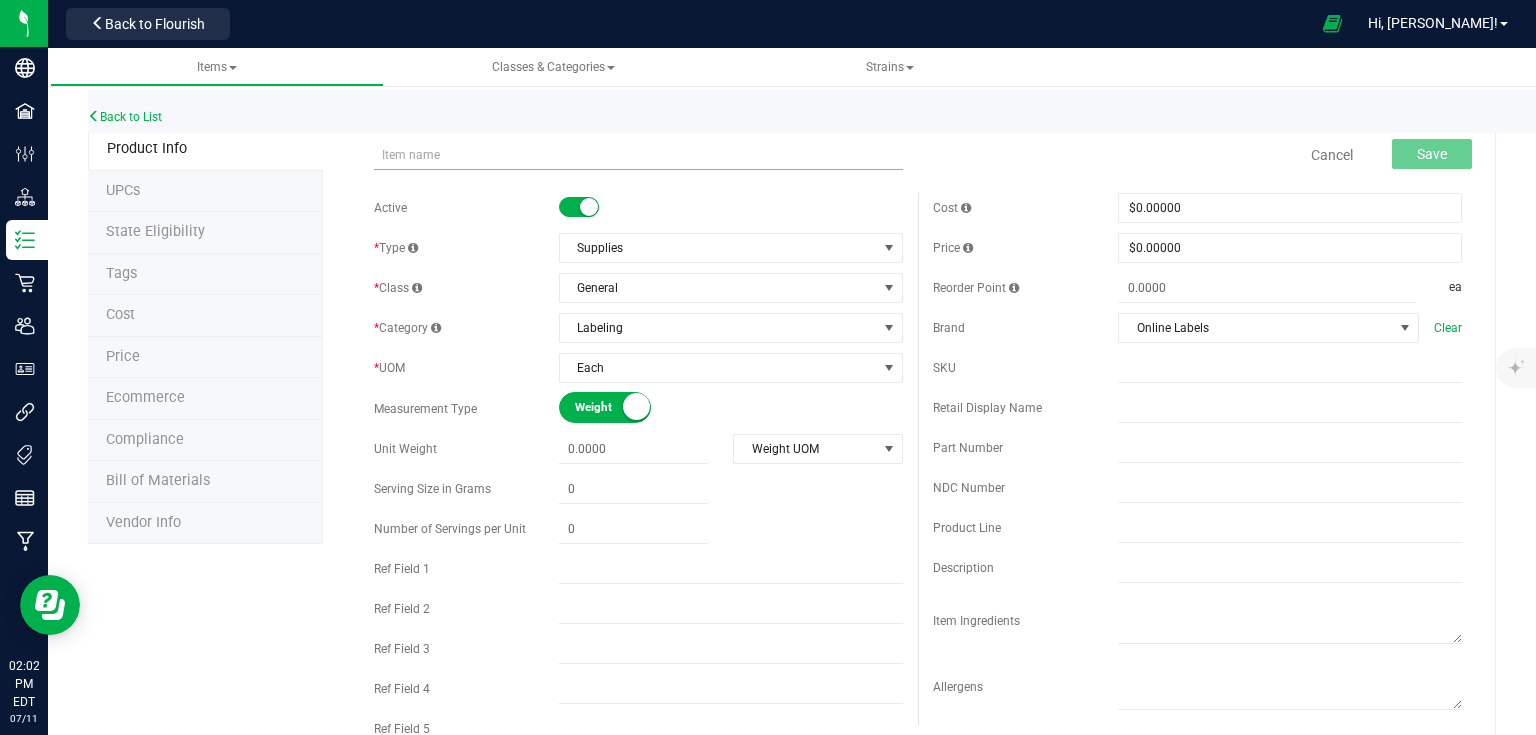 click at bounding box center (638, 155) 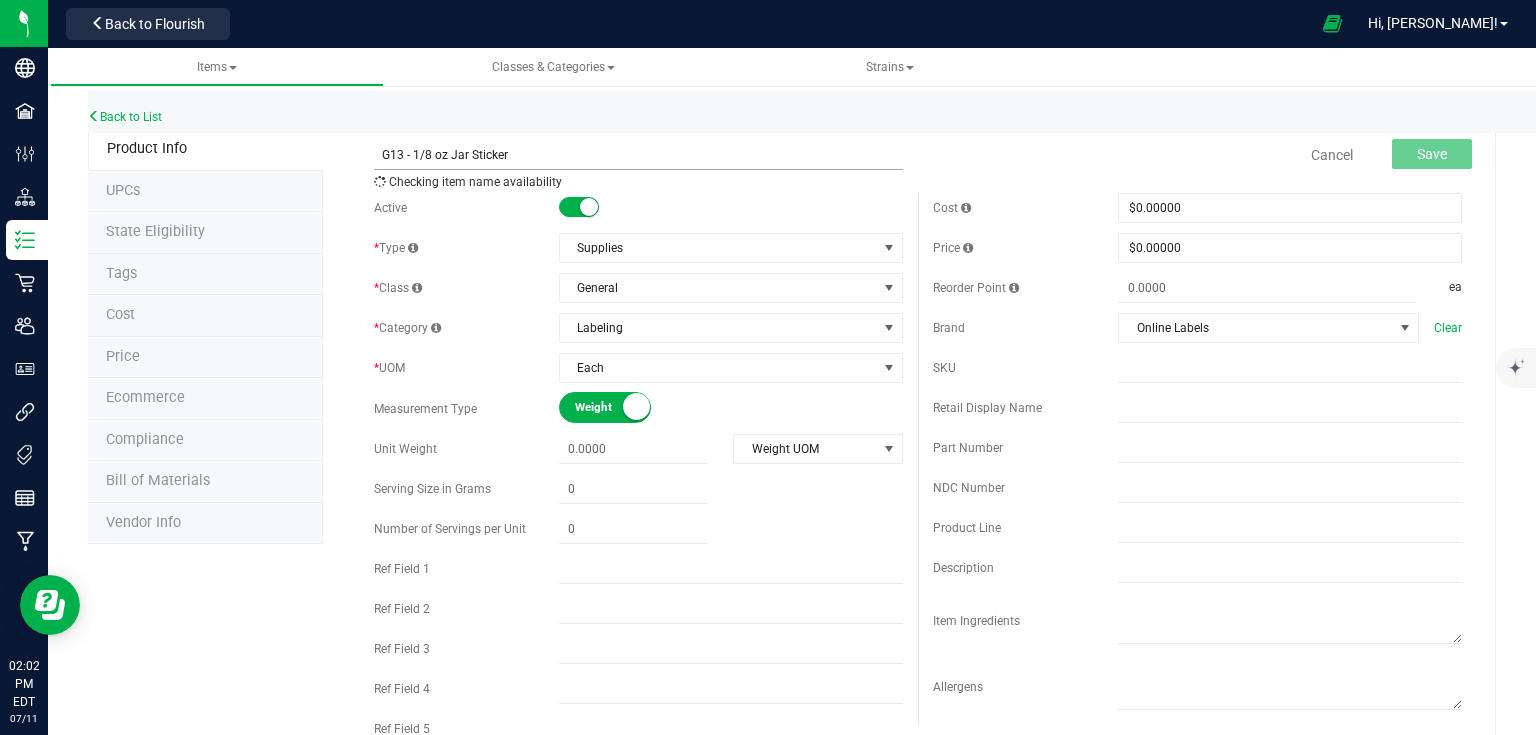 click on "G13 - 1/8 oz Jar Sticker" at bounding box center (638, 155) 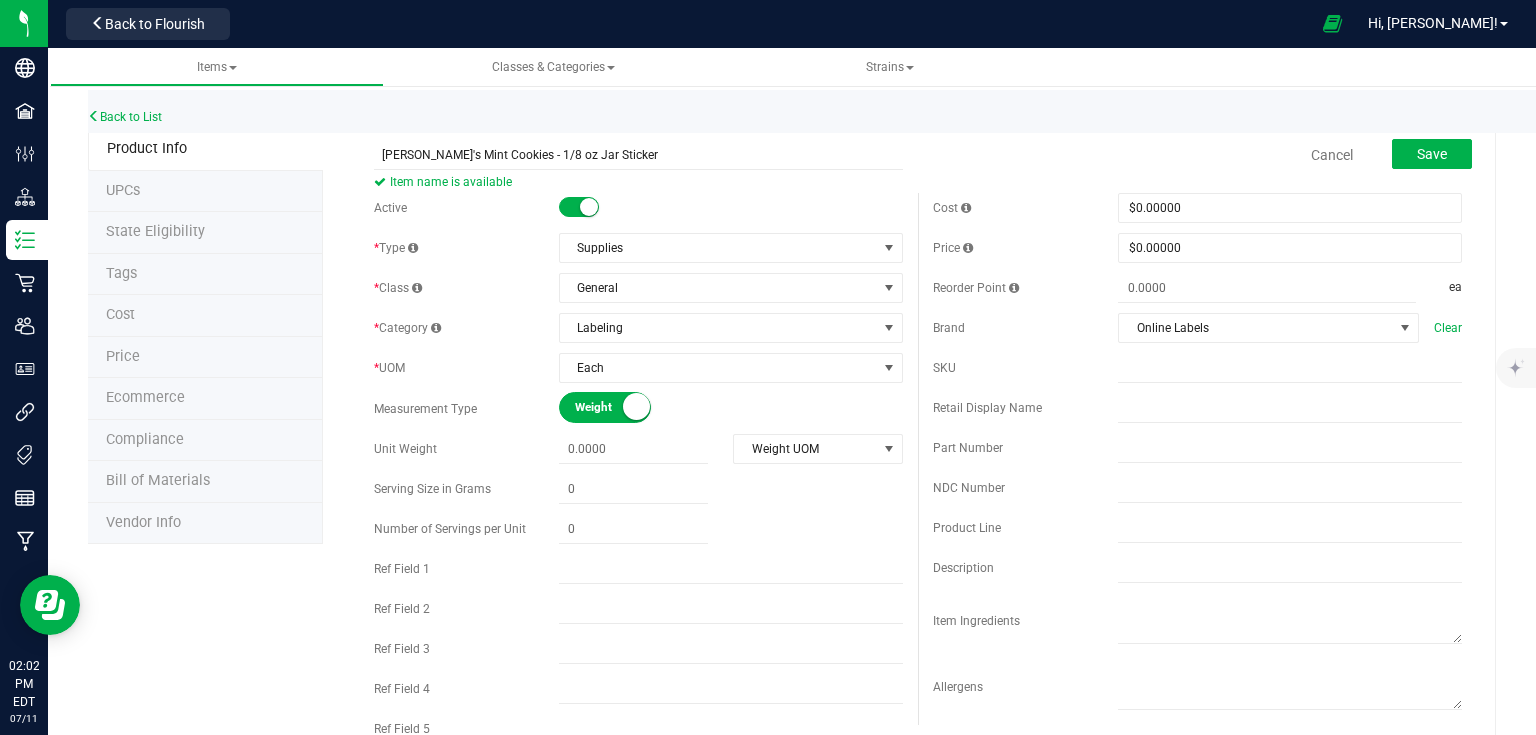 type on "[PERSON_NAME]'s Mint Cookies - 1/8 oz Jar Sticker" 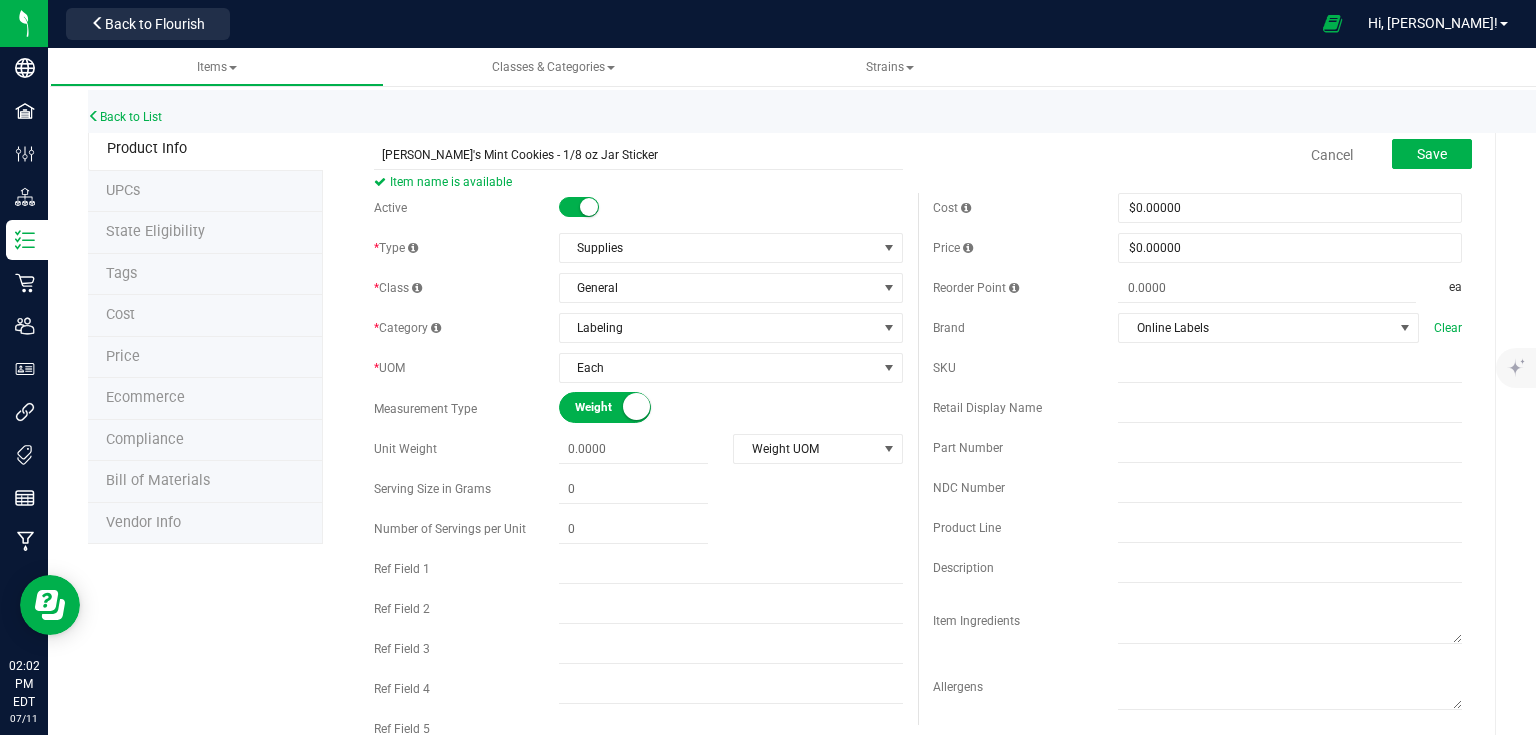 click on "Active" at bounding box center (466, 208) 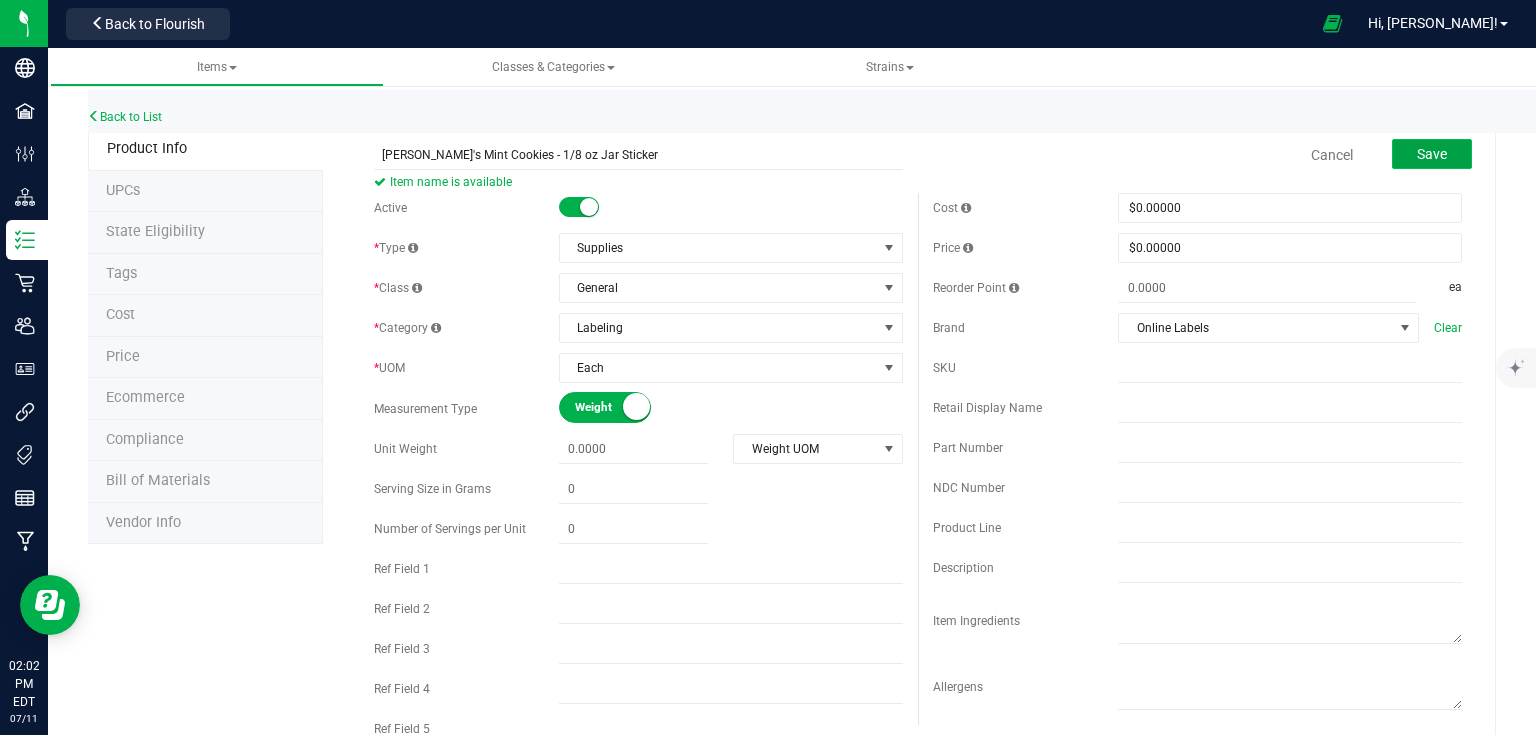 click on "Save" at bounding box center (1432, 154) 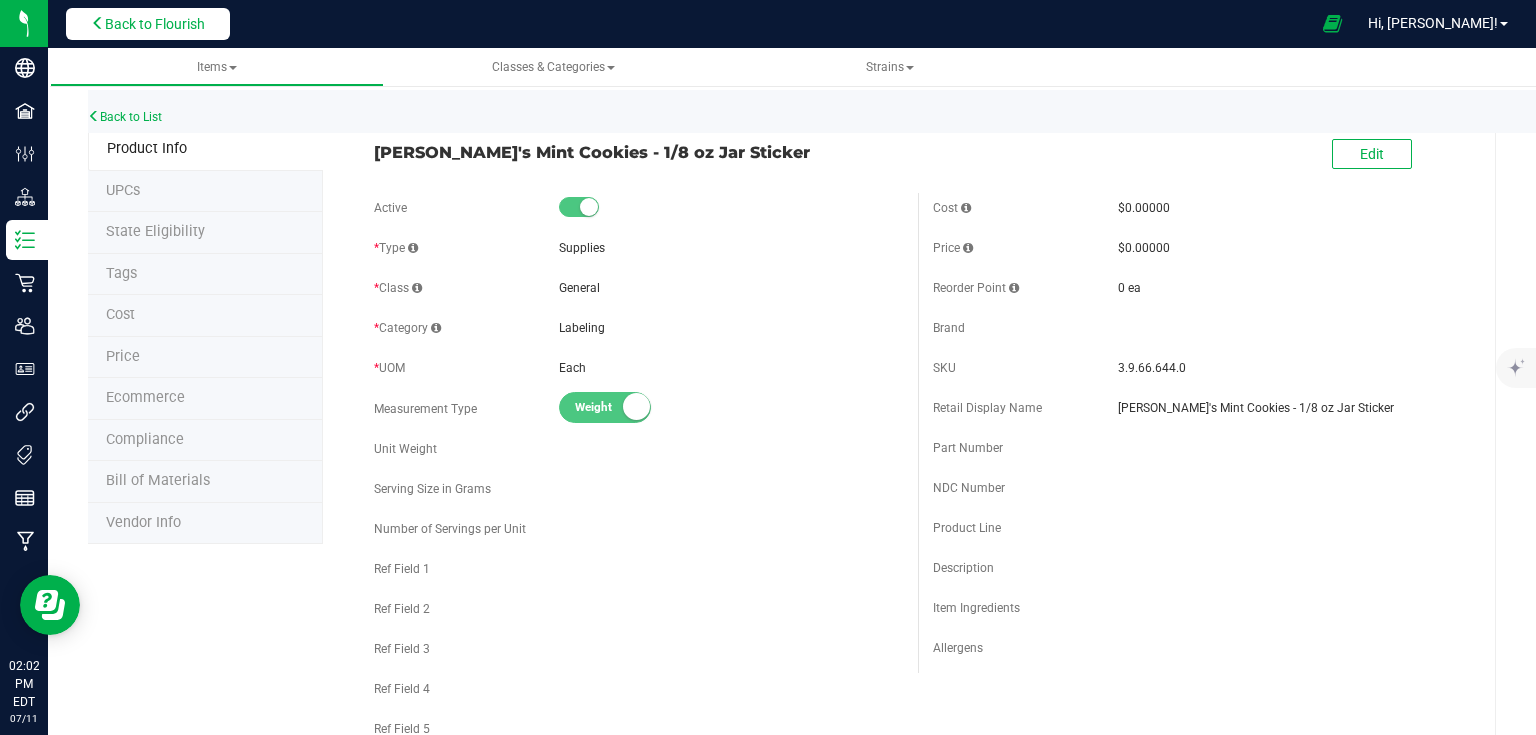 click on "Back to Flourish" at bounding box center [155, 24] 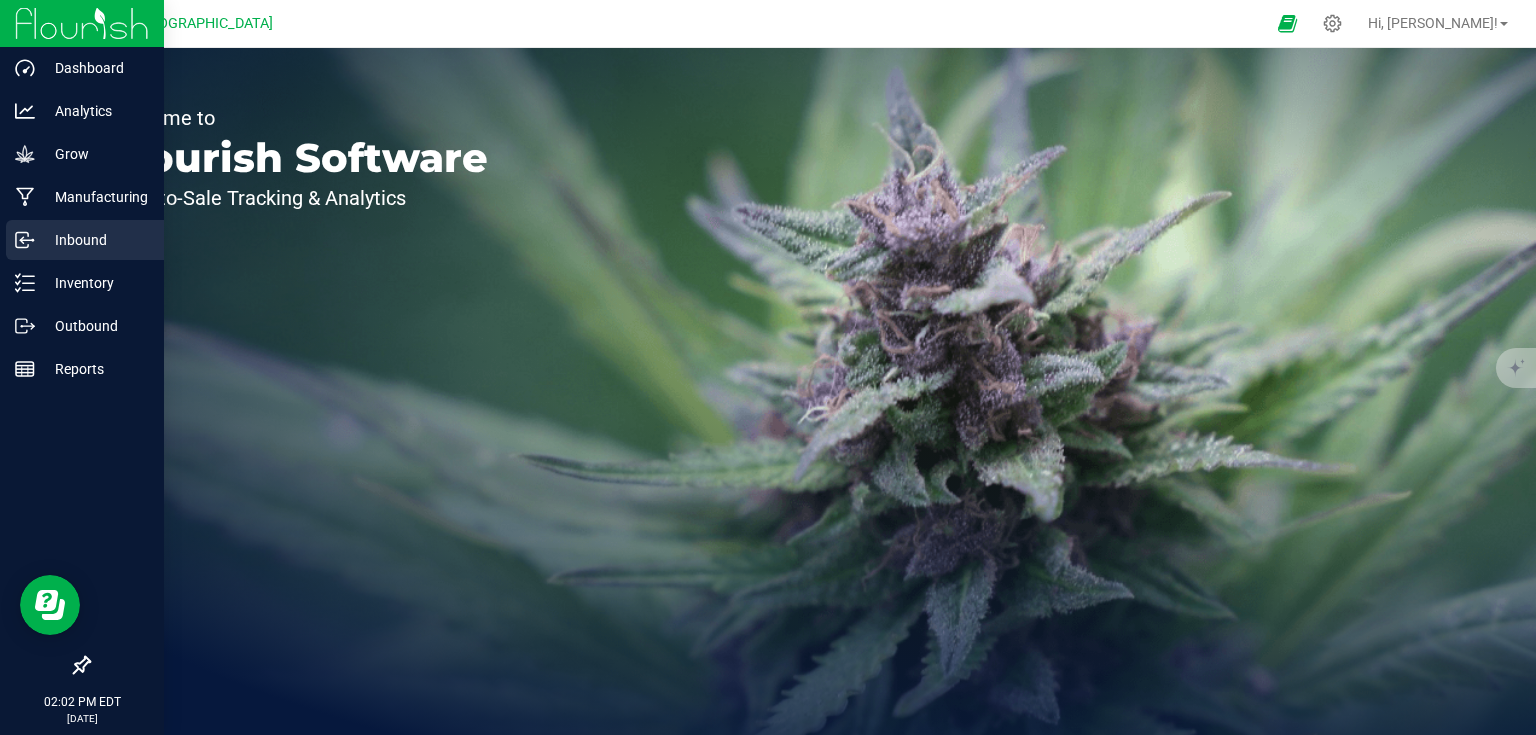 click on "Inbound" at bounding box center [95, 240] 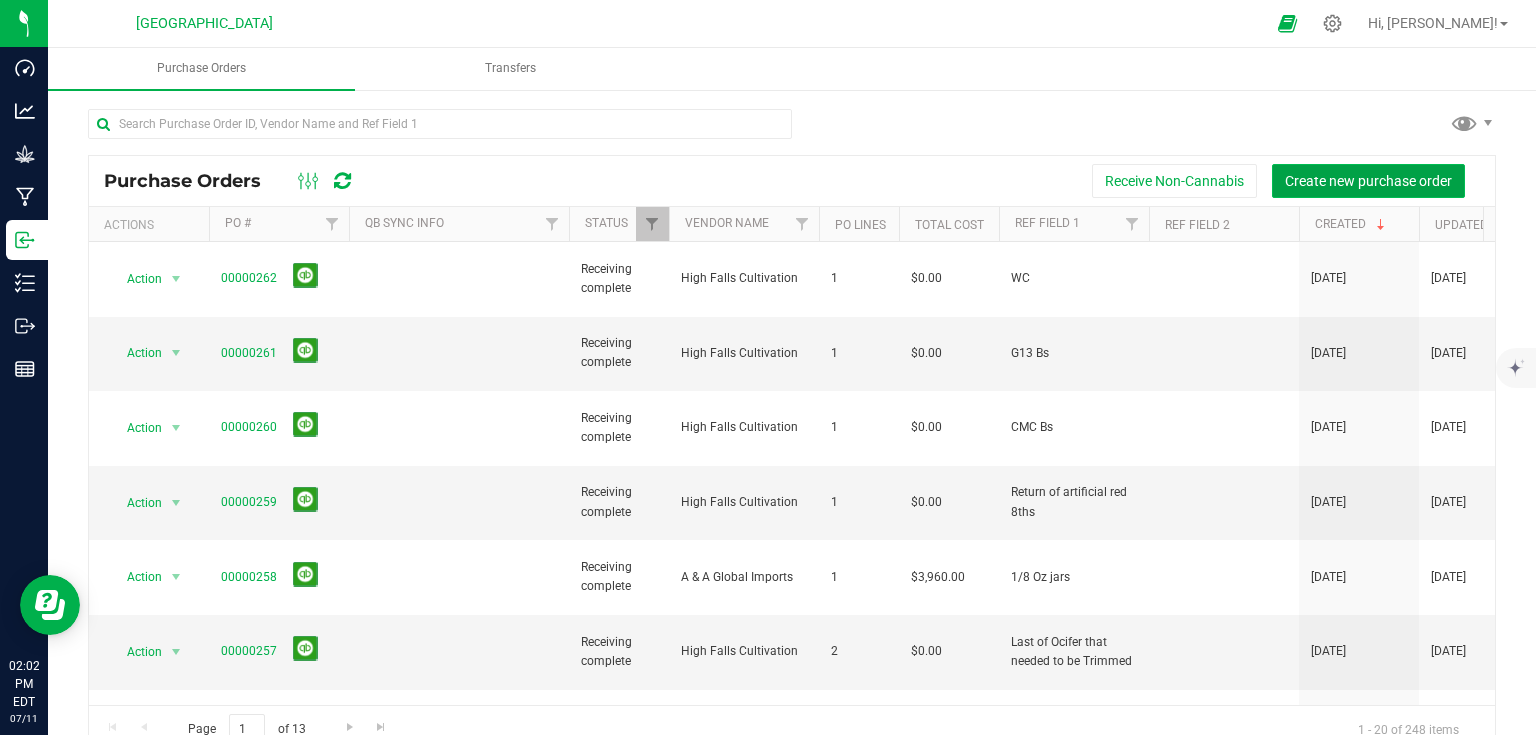 click on "Create new purchase order" at bounding box center (1368, 181) 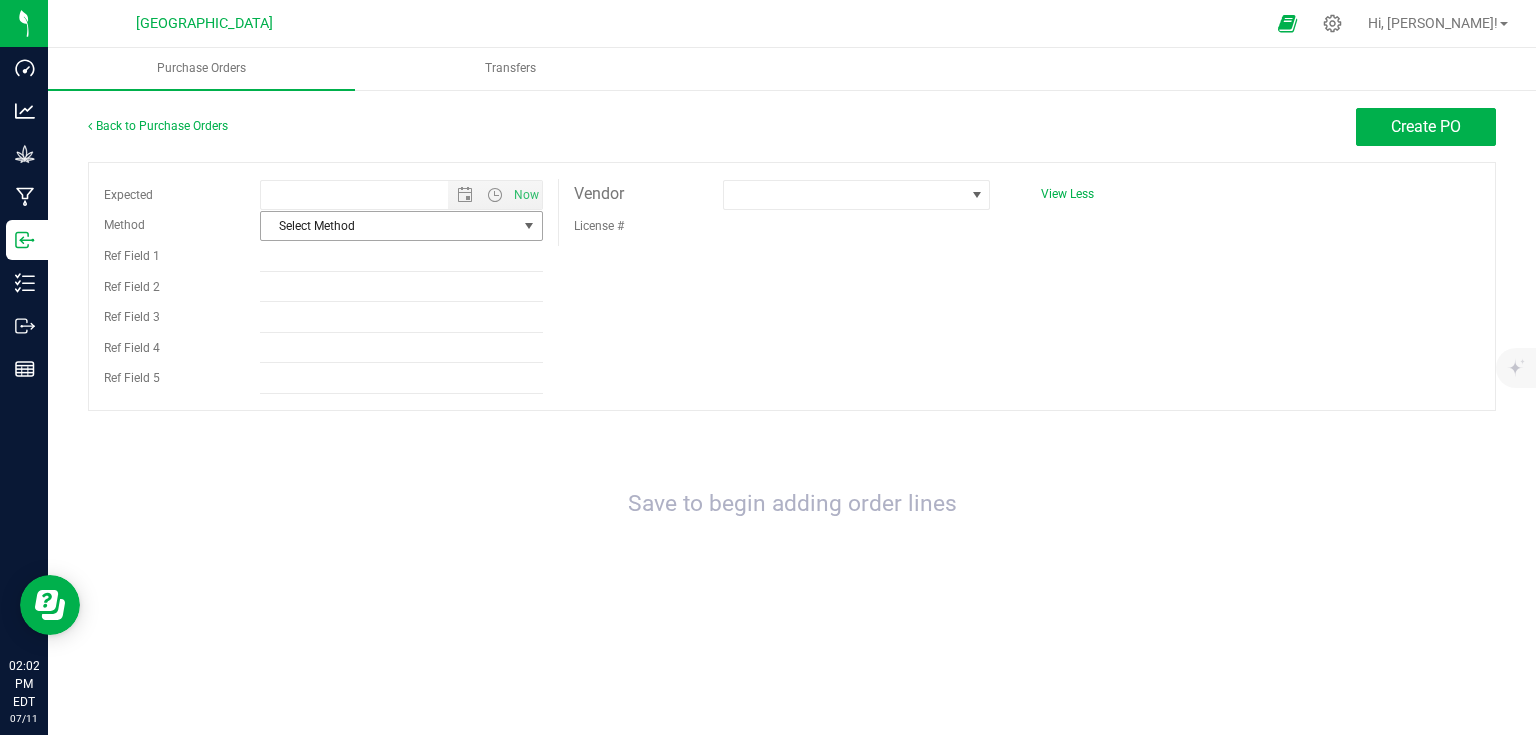 type on "7/11/2025 2:02 PM" 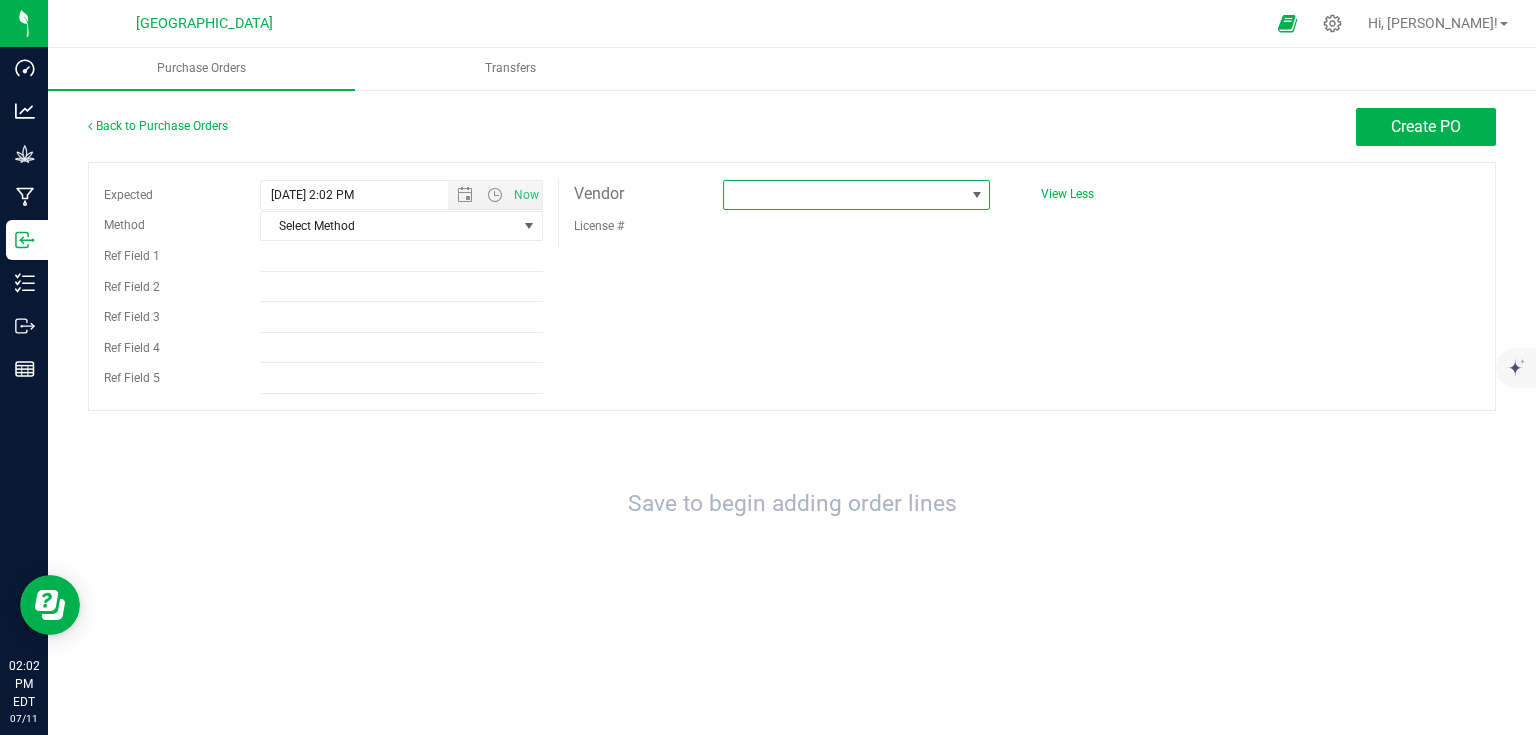 click at bounding box center [844, 195] 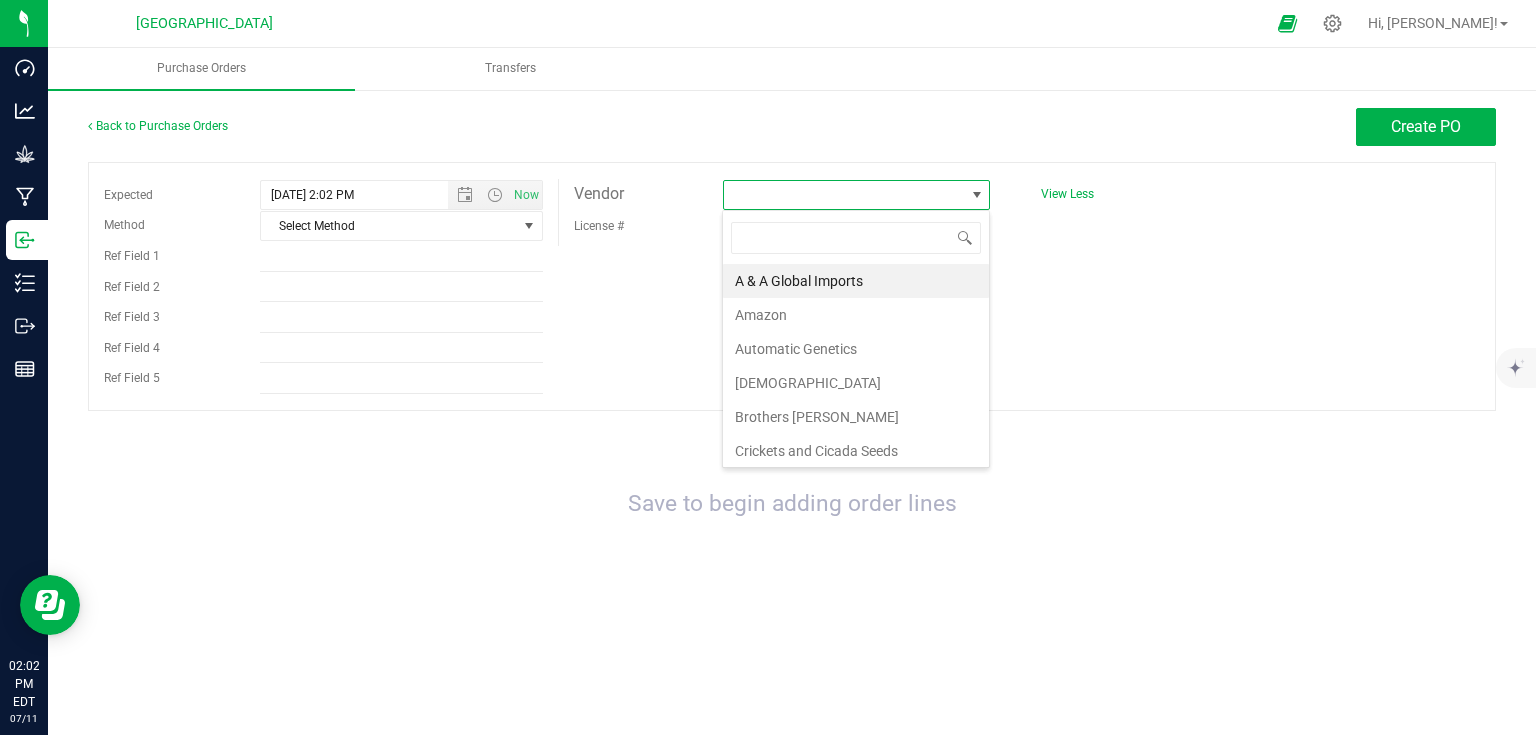 scroll, scrollTop: 99970, scrollLeft: 99732, axis: both 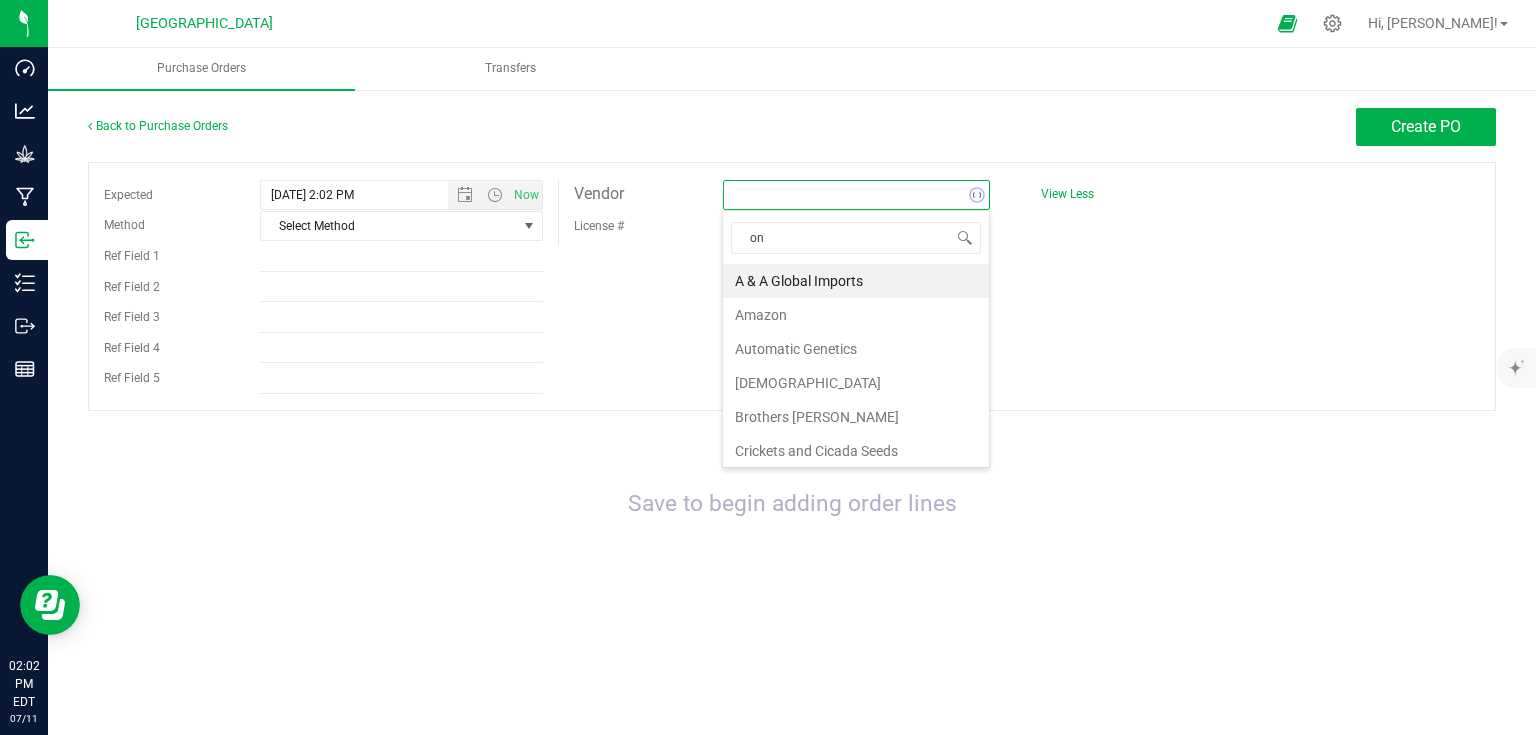 type on "onl" 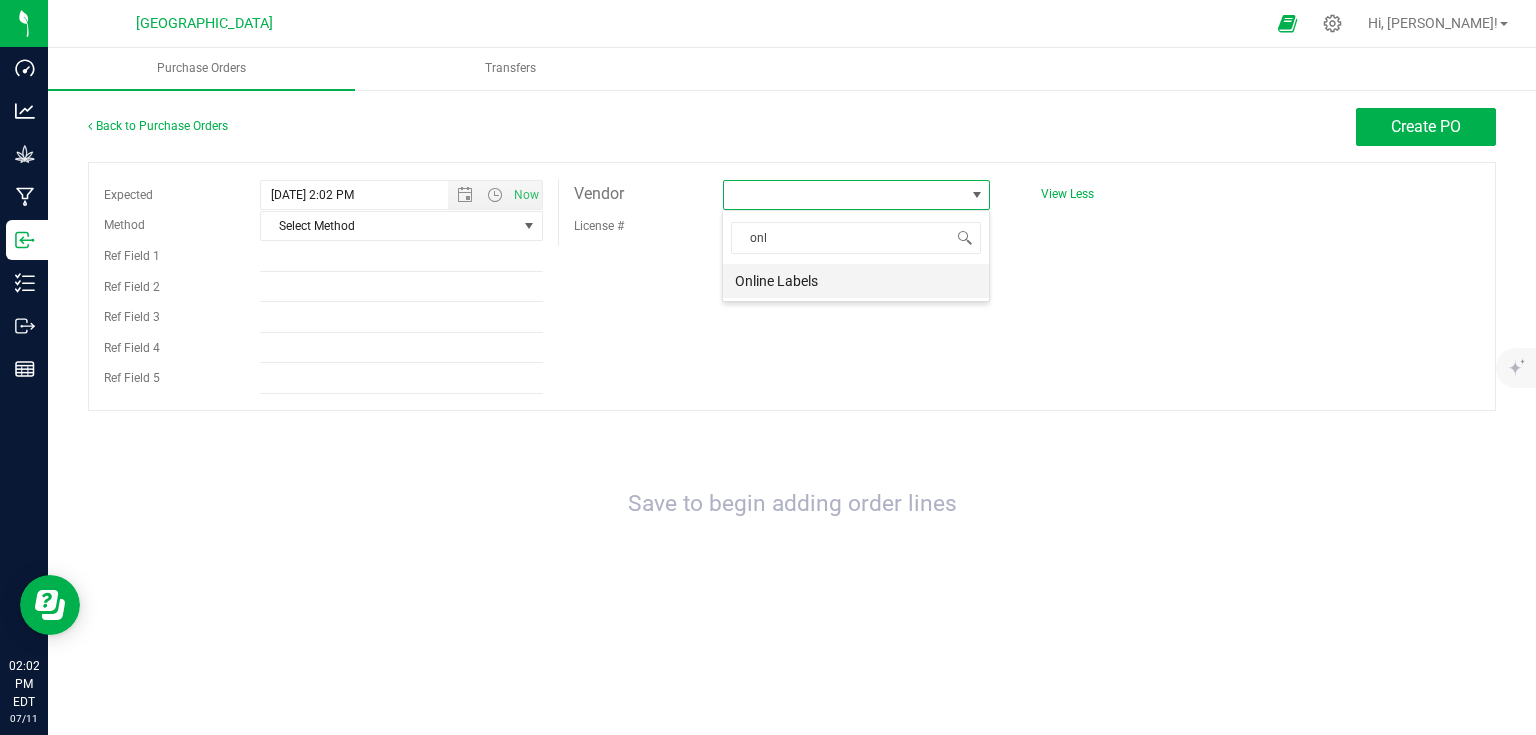 click on "Online Labels" at bounding box center (856, 281) 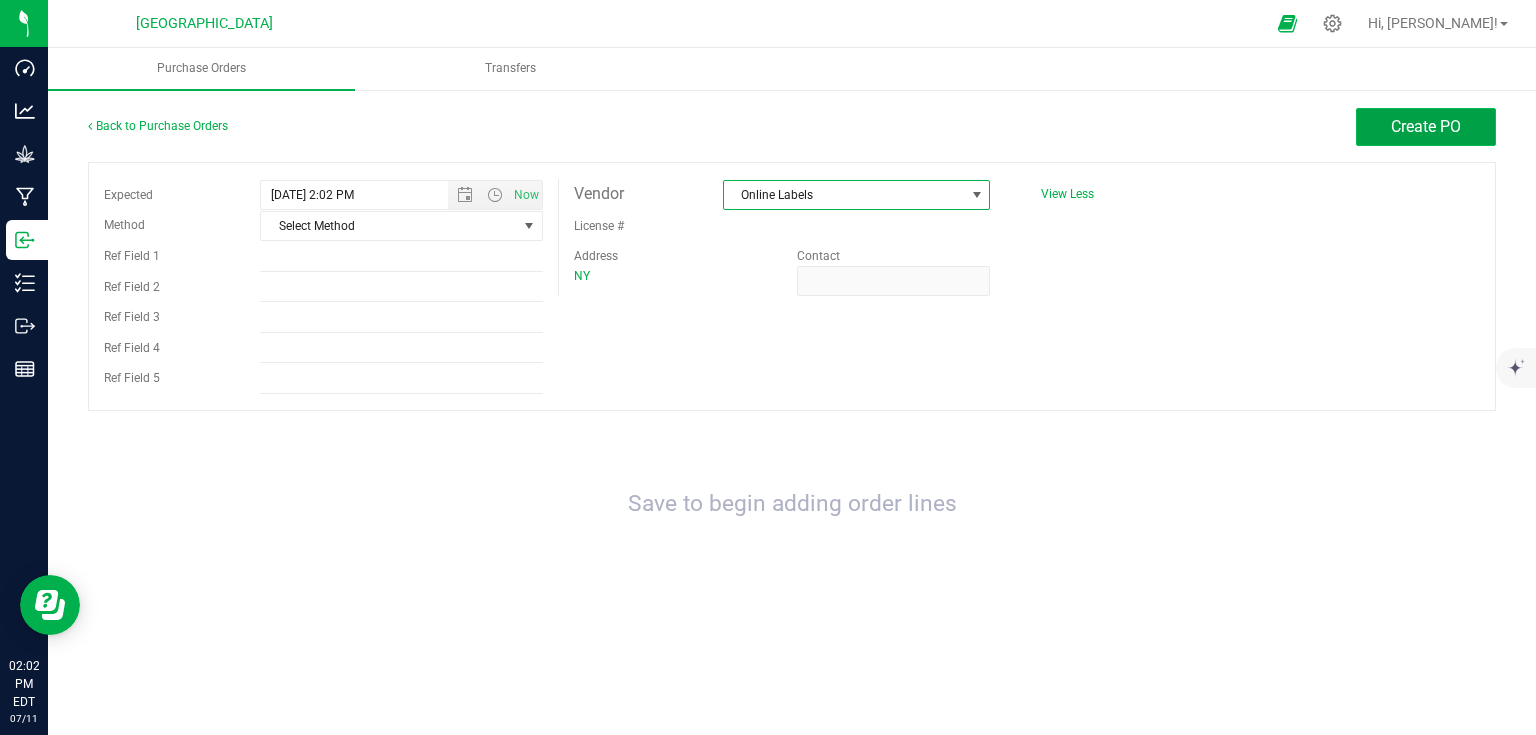click on "Create PO" at bounding box center (1426, 126) 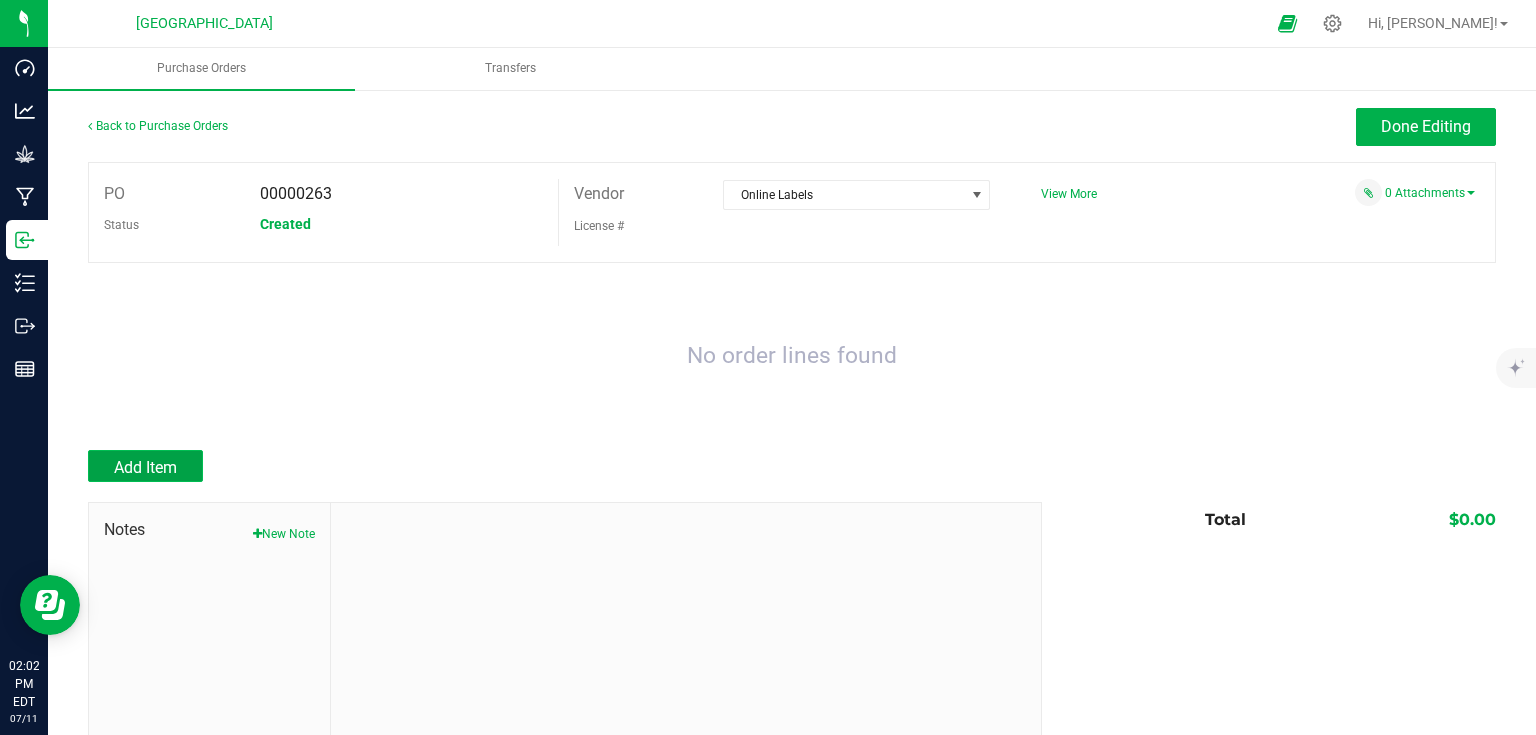 click on "Add Item" at bounding box center [145, 466] 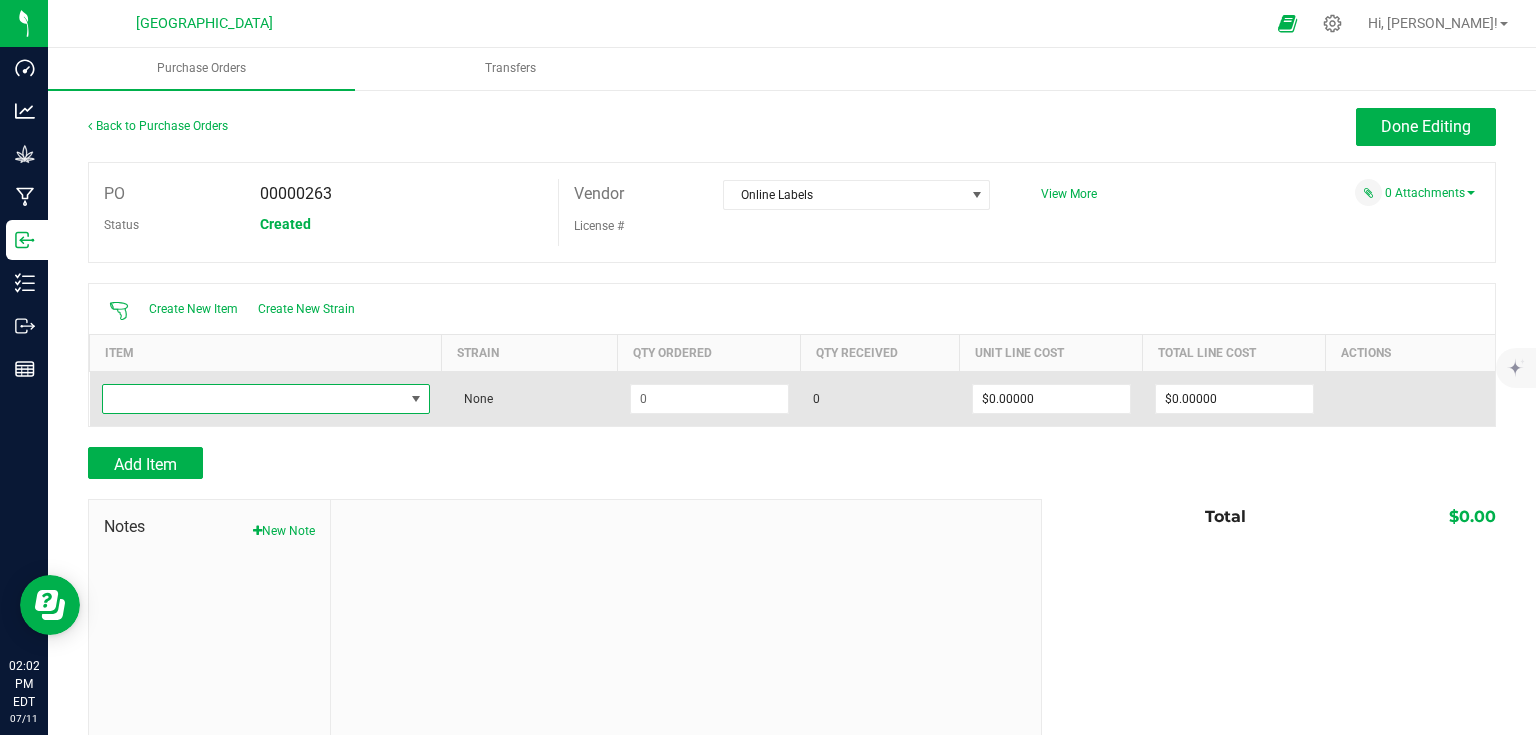 click at bounding box center [253, 399] 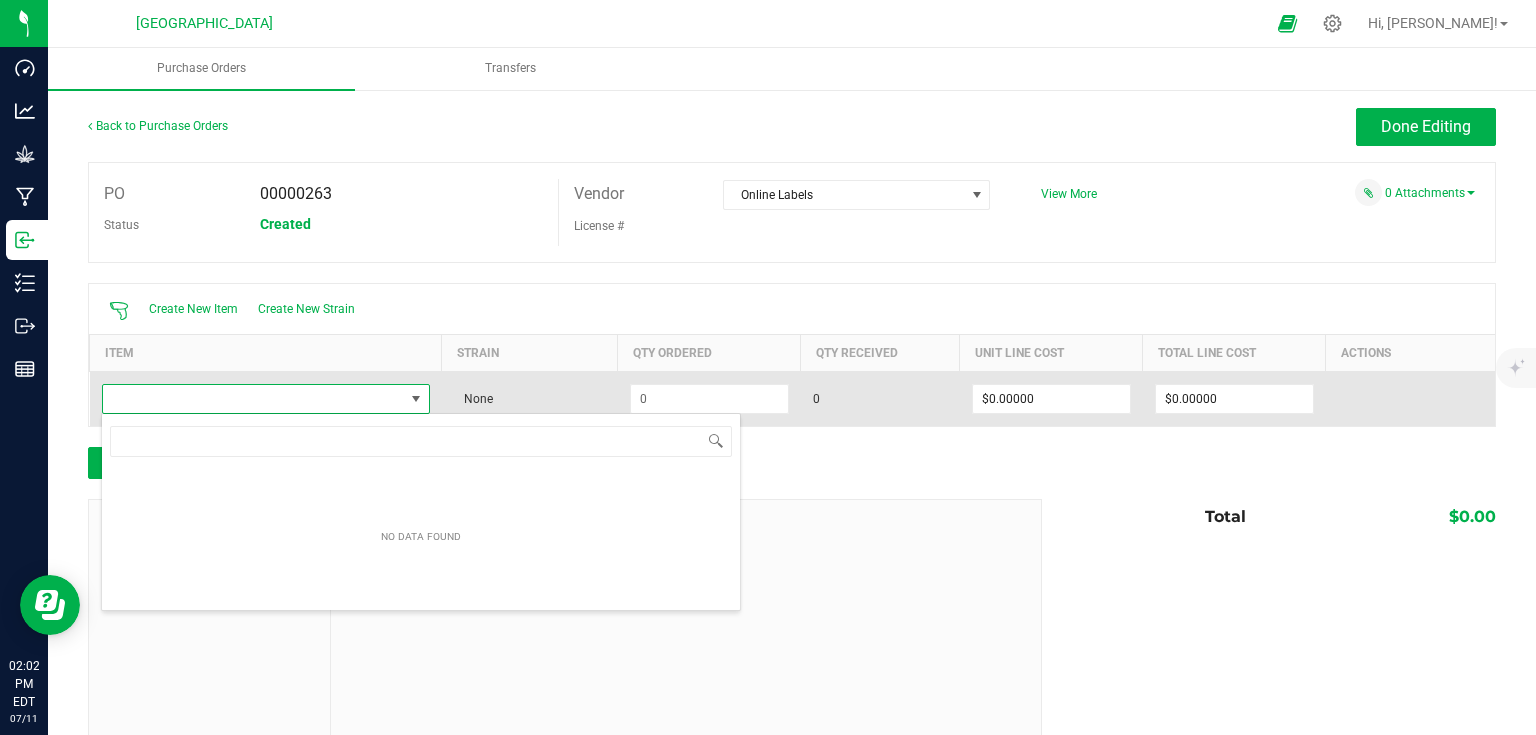 scroll, scrollTop: 29, scrollLeft: 323, axis: both 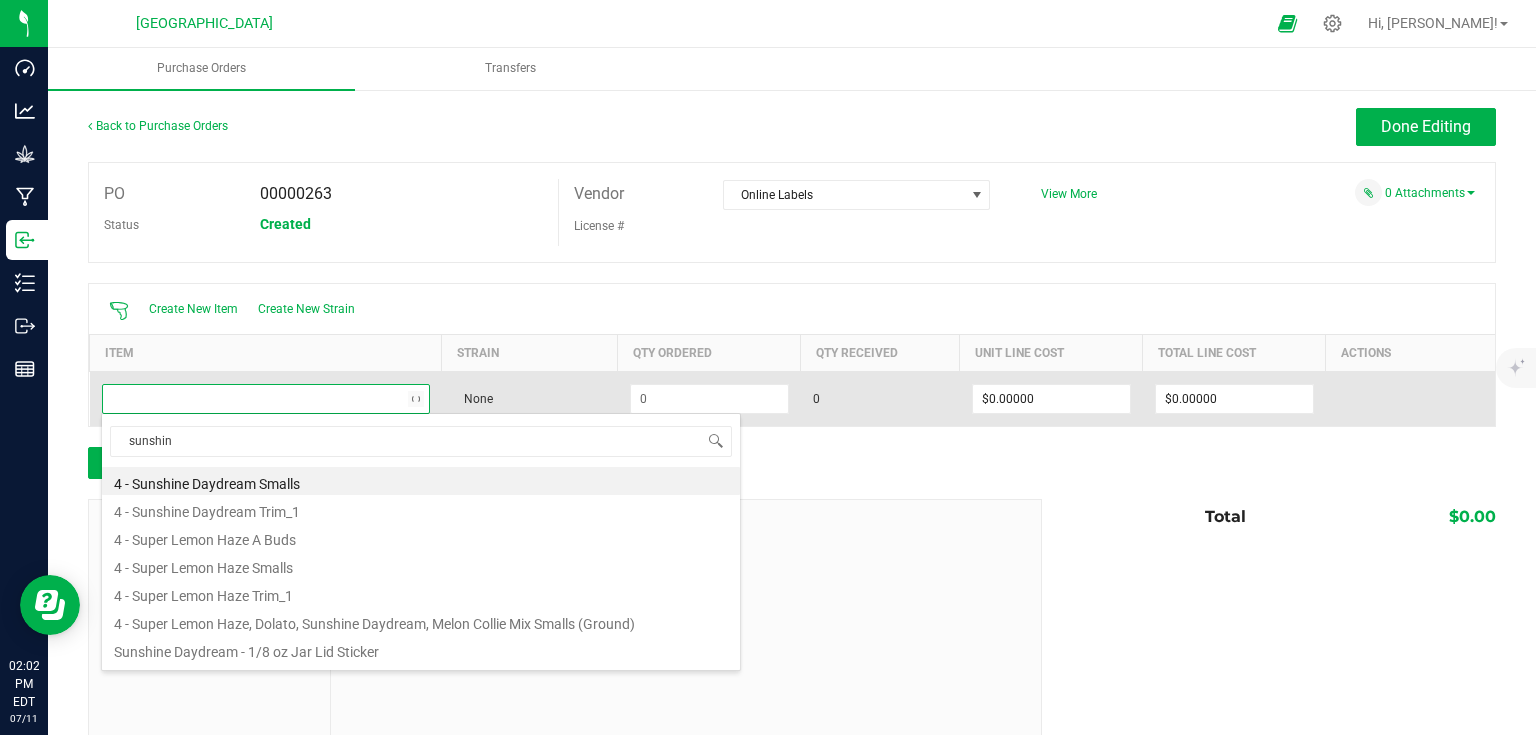 type on "sunshine" 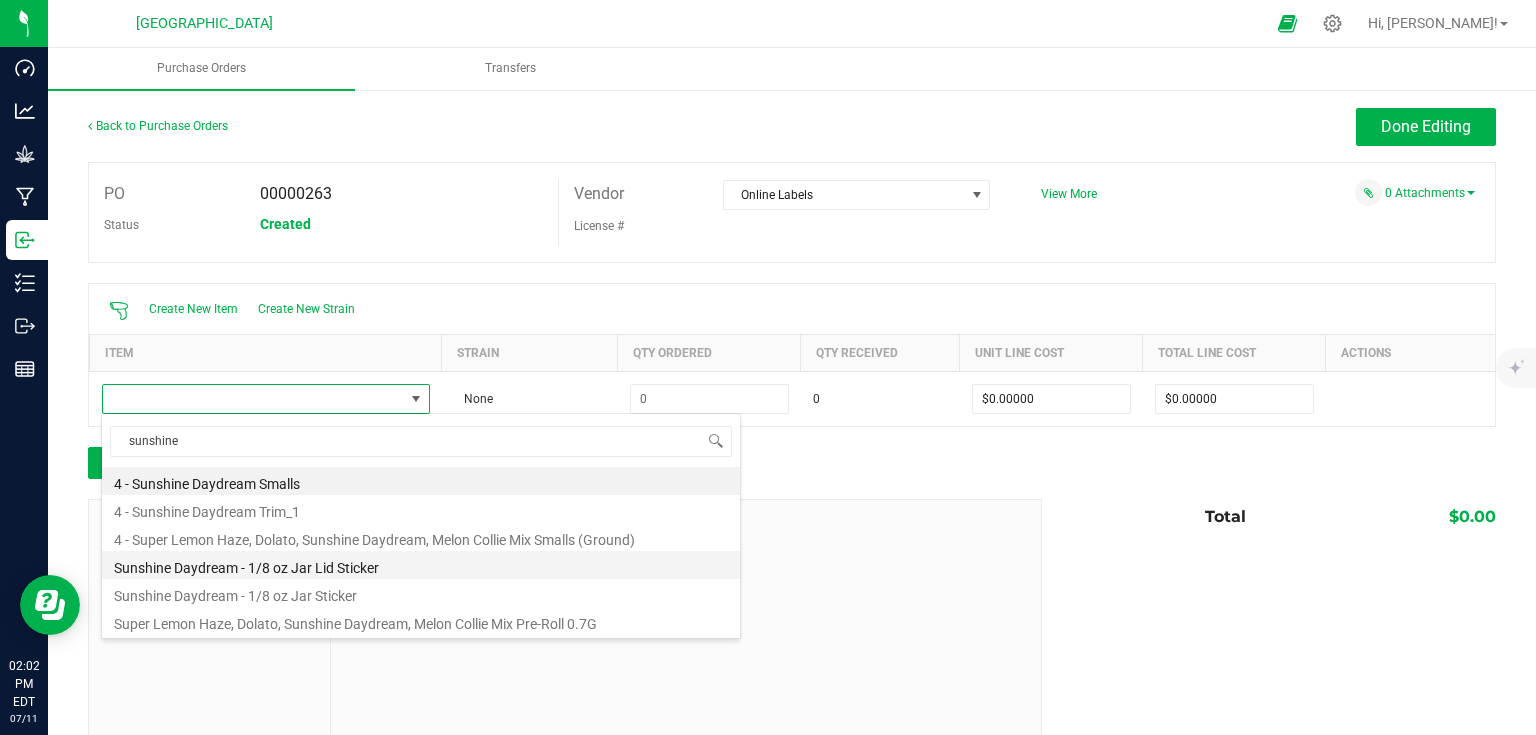 click on "Sunshine Daydream - 1/8 oz Jar Lid Sticker" at bounding box center (421, 565) 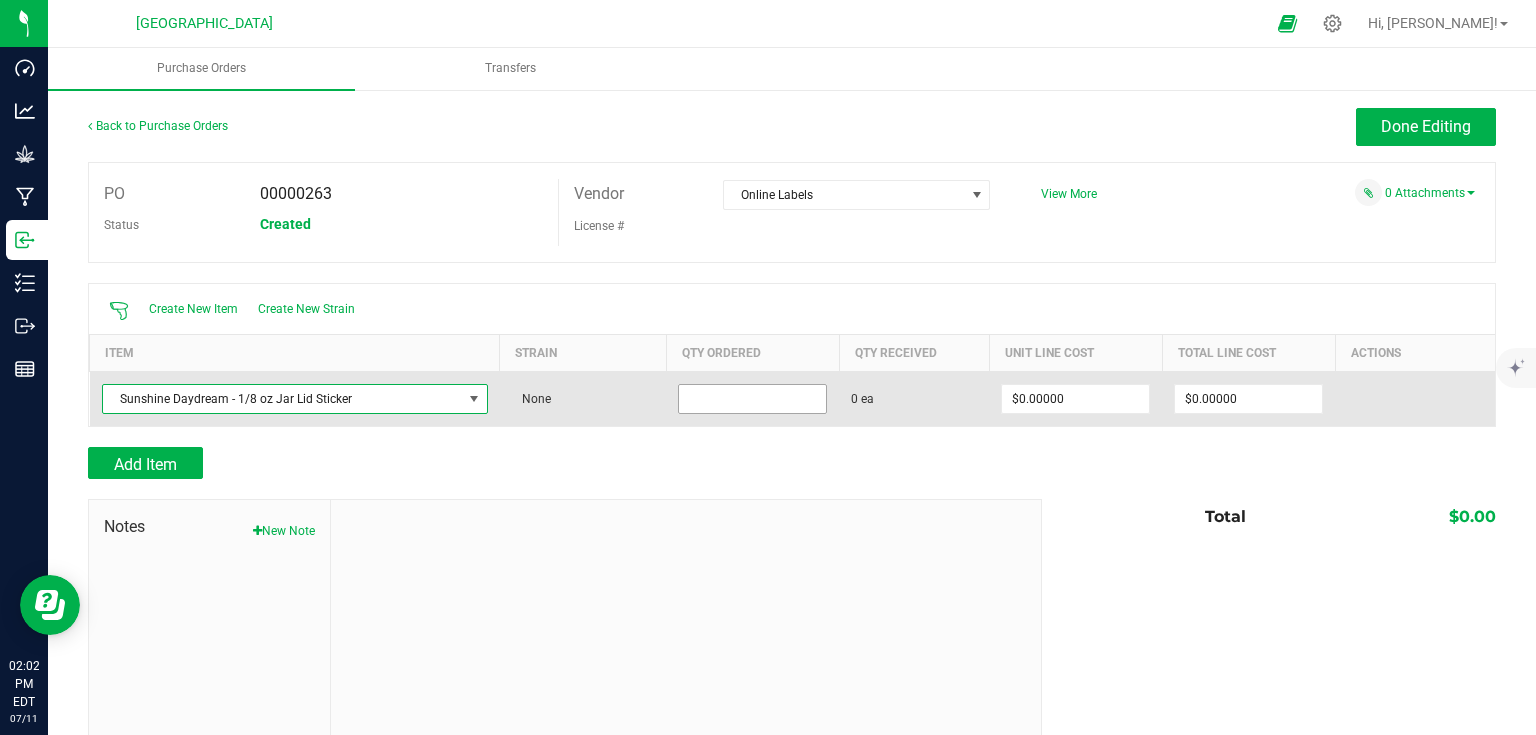 click at bounding box center (752, 399) 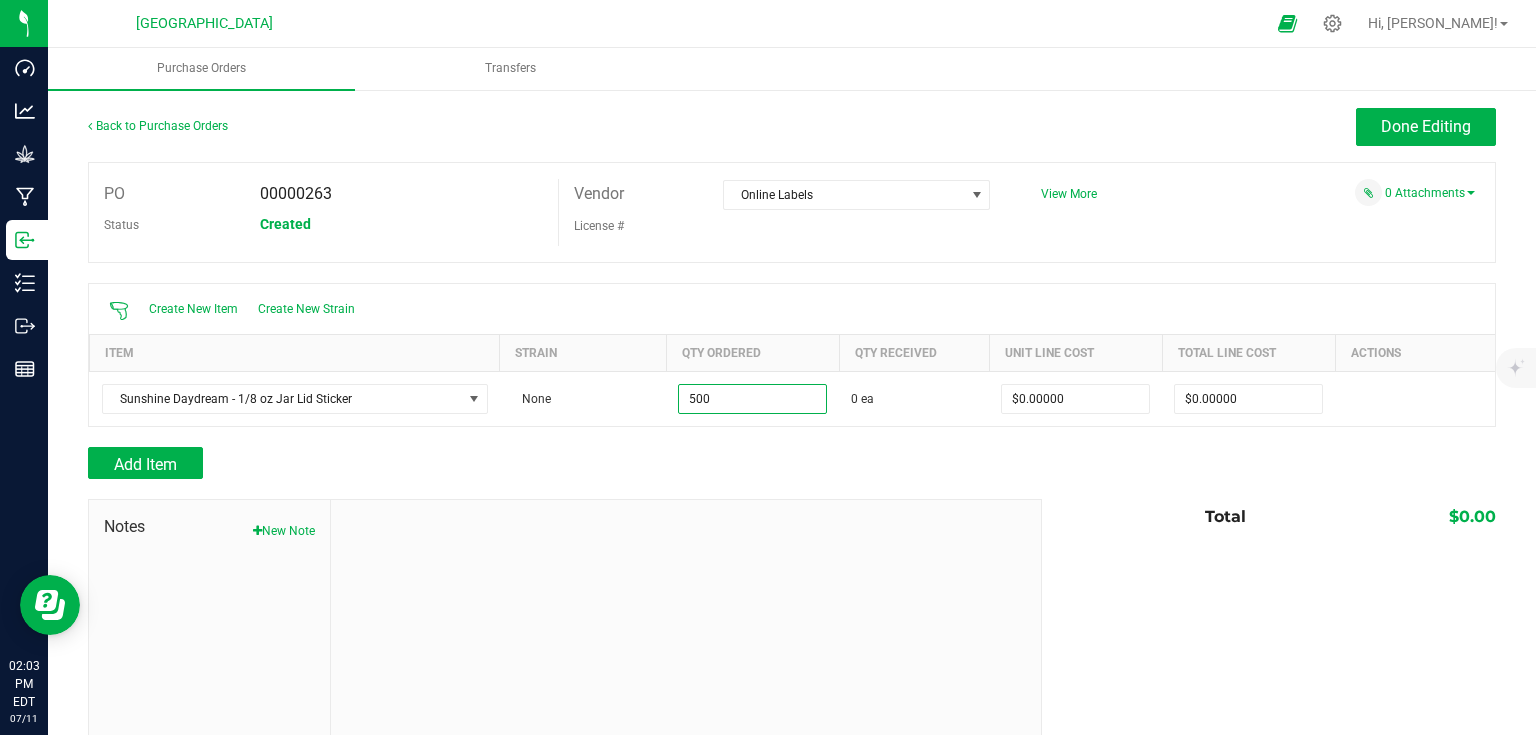 type on "500 ea" 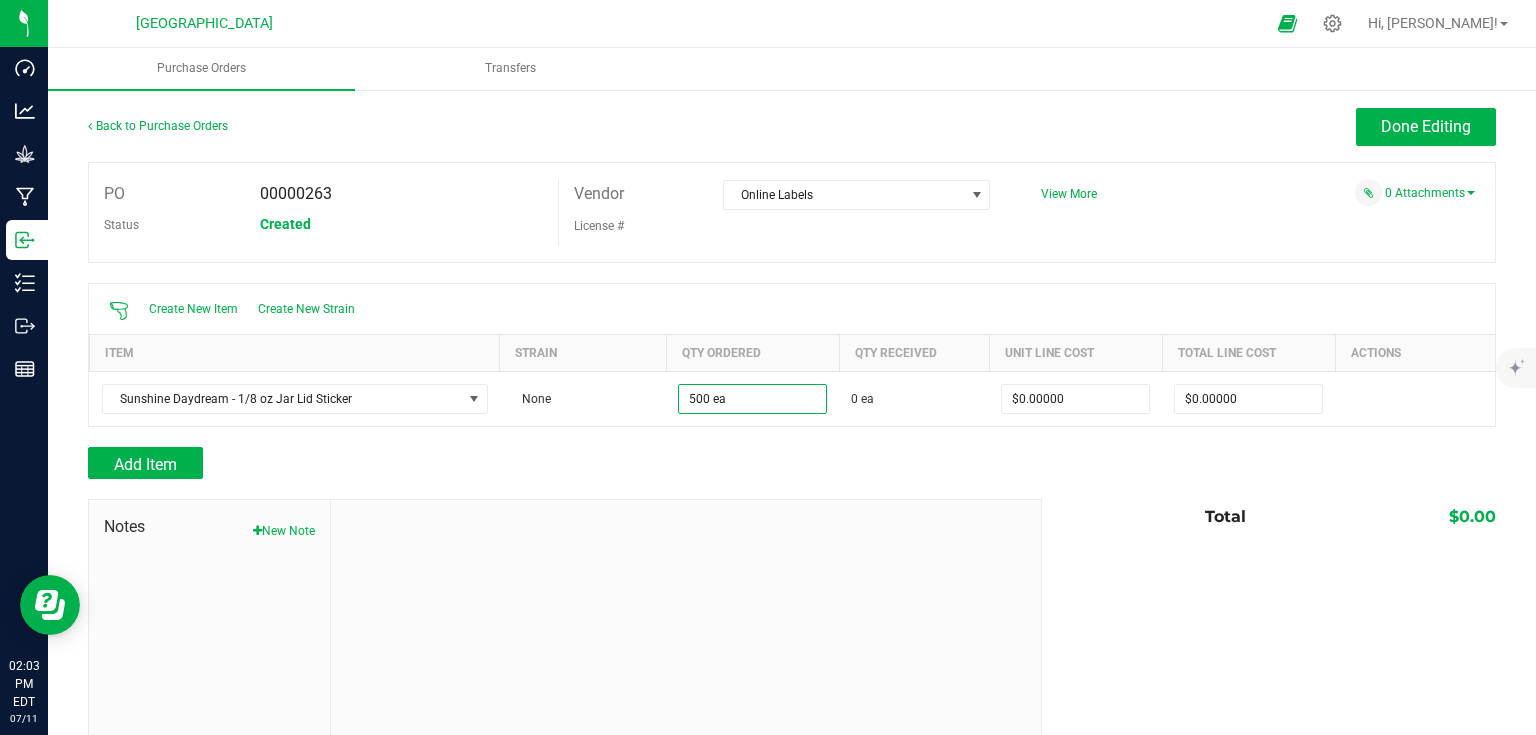 click at bounding box center [792, 437] 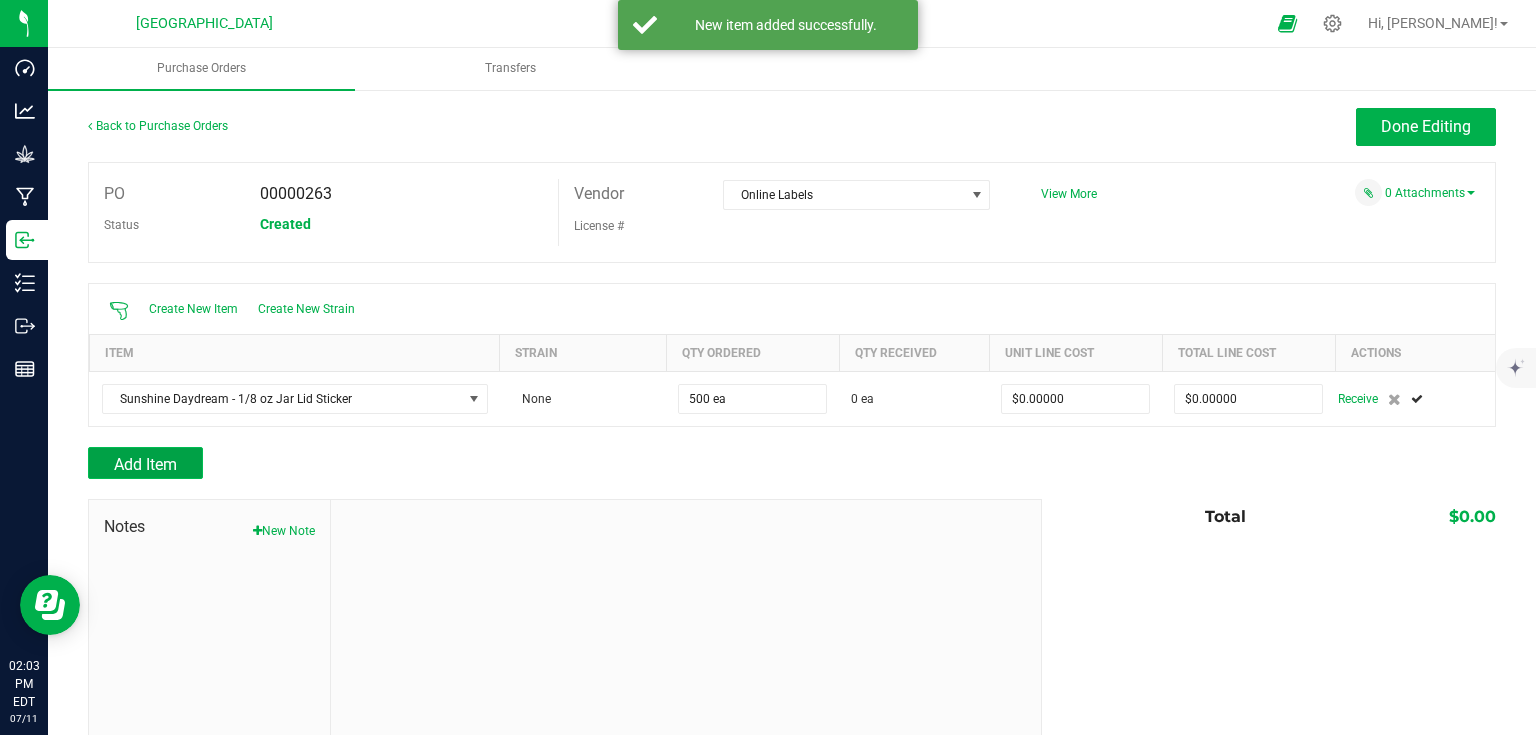 click on "Add Item" at bounding box center (145, 463) 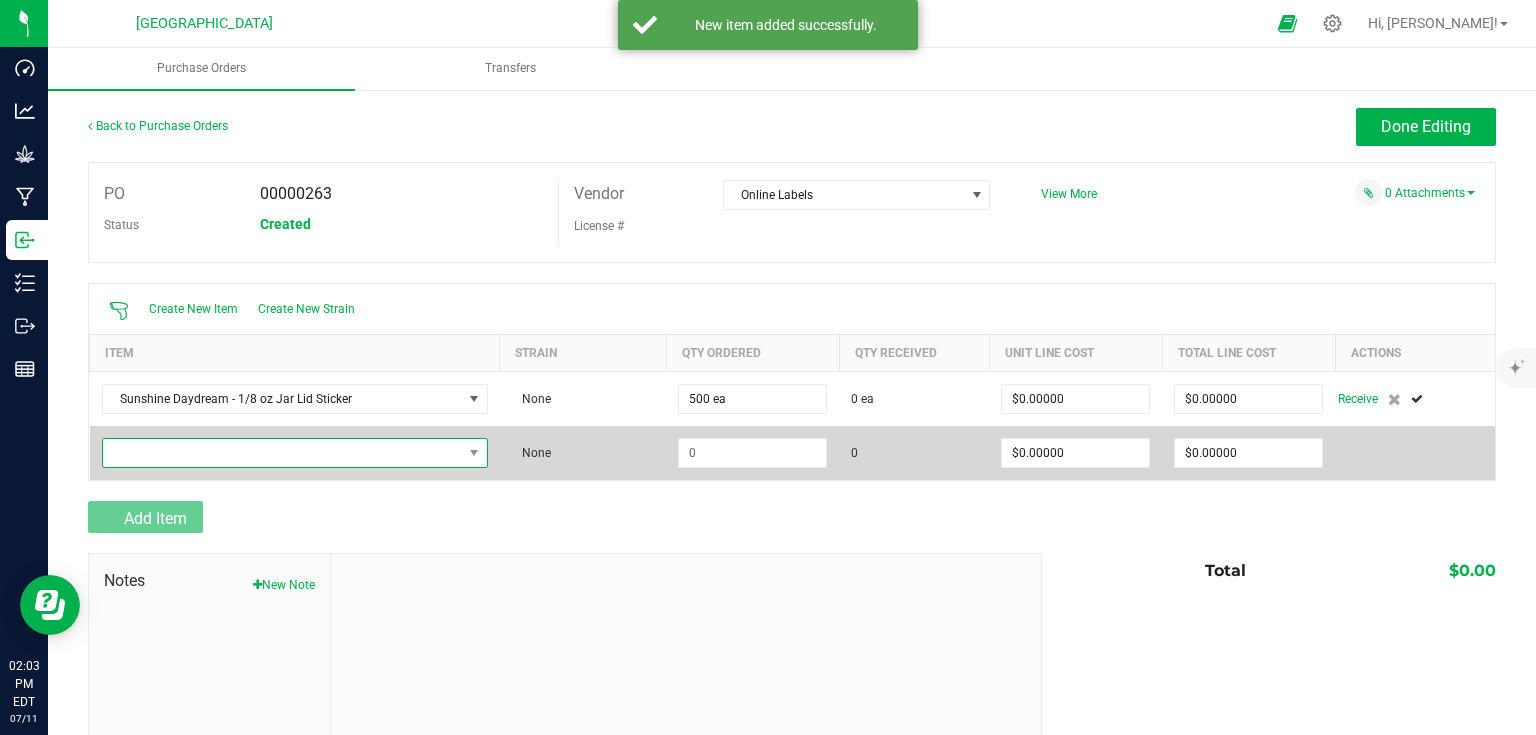 click at bounding box center (282, 453) 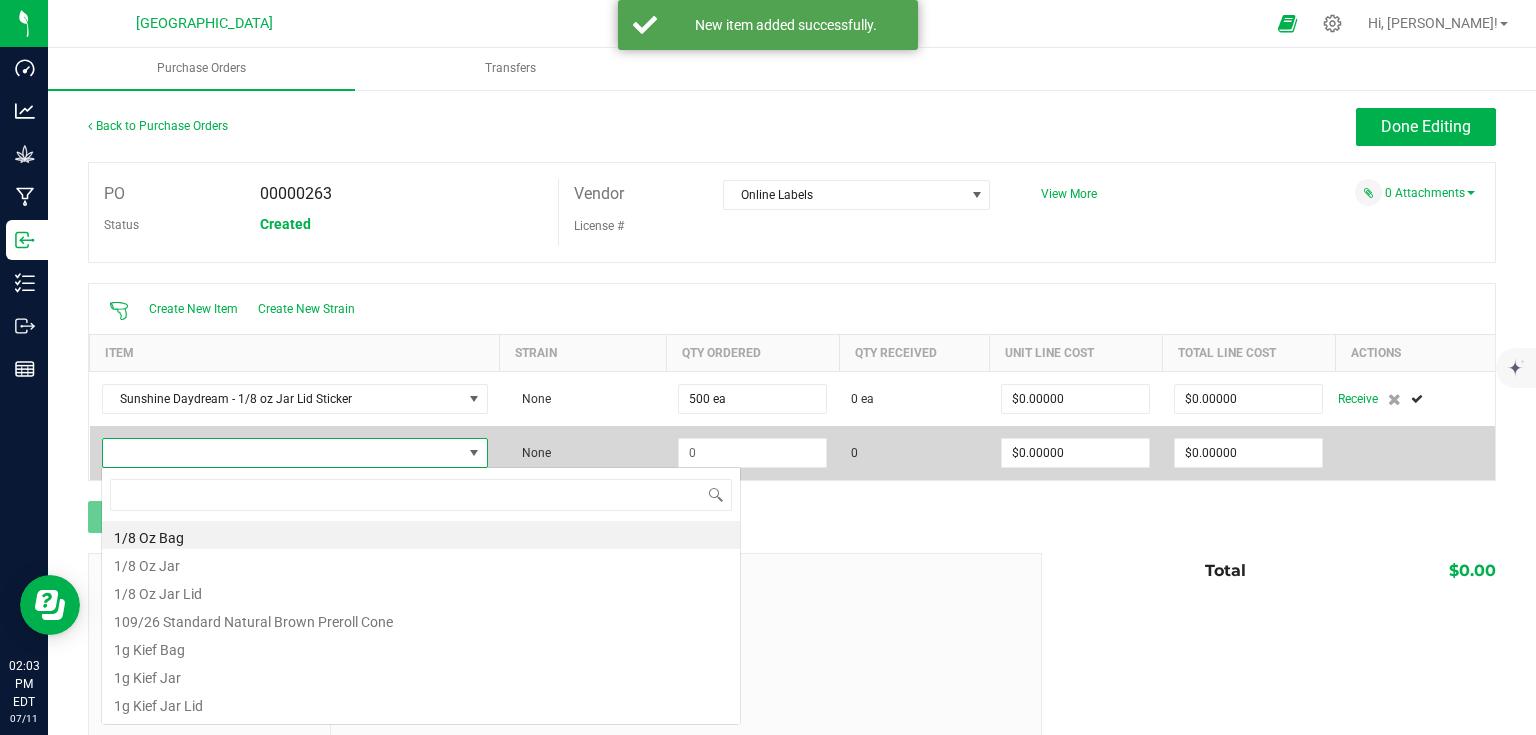 scroll, scrollTop: 99970, scrollLeft: 99620, axis: both 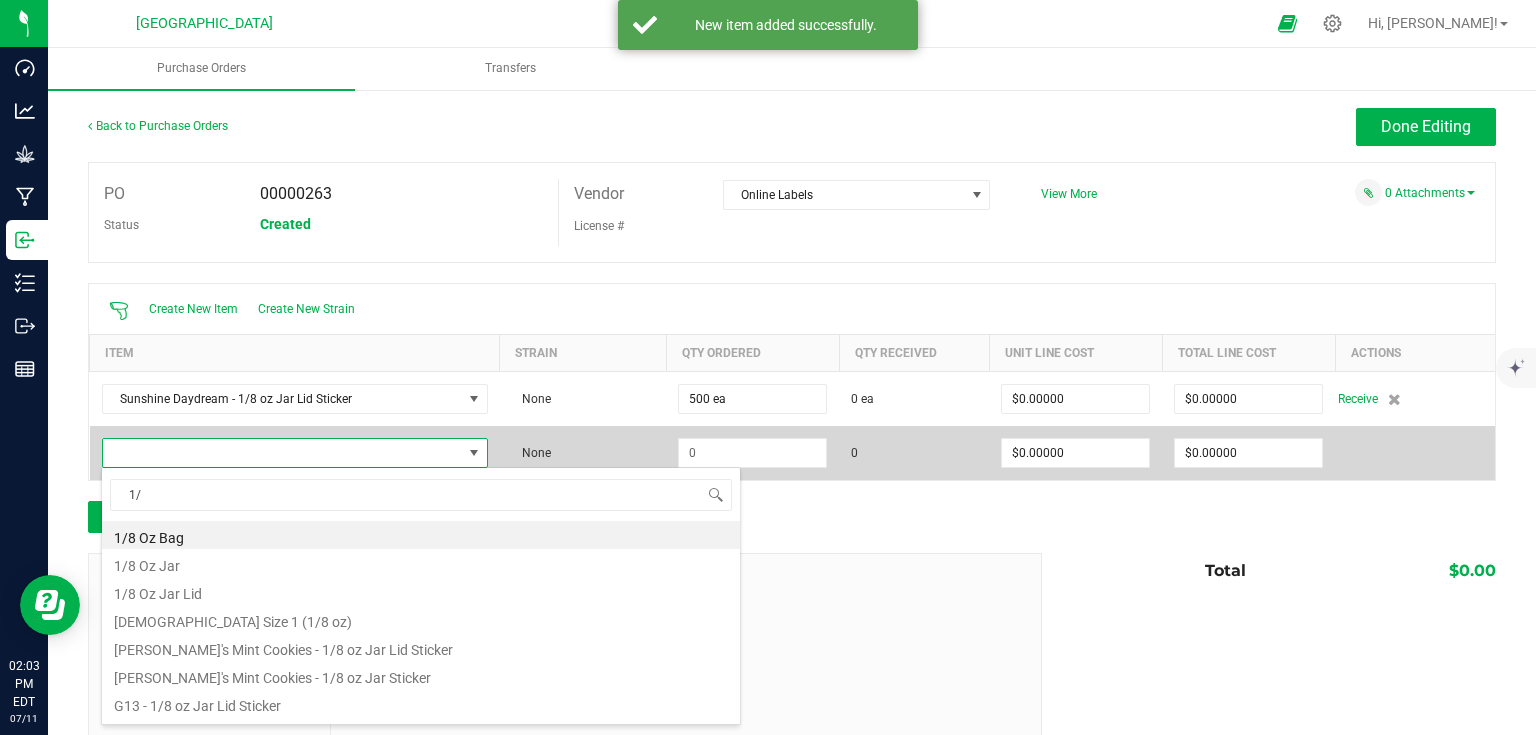 type on "1" 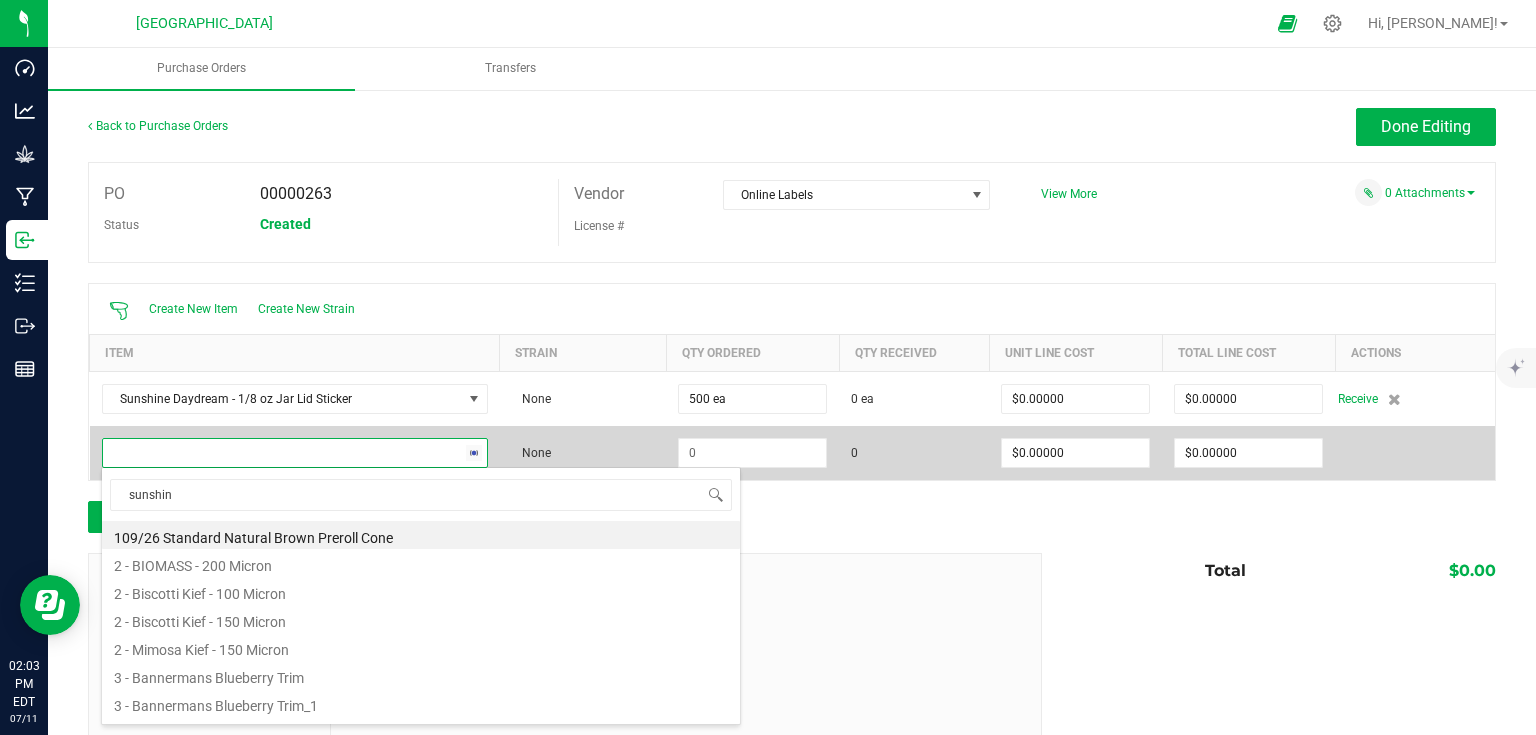 type on "sunshine" 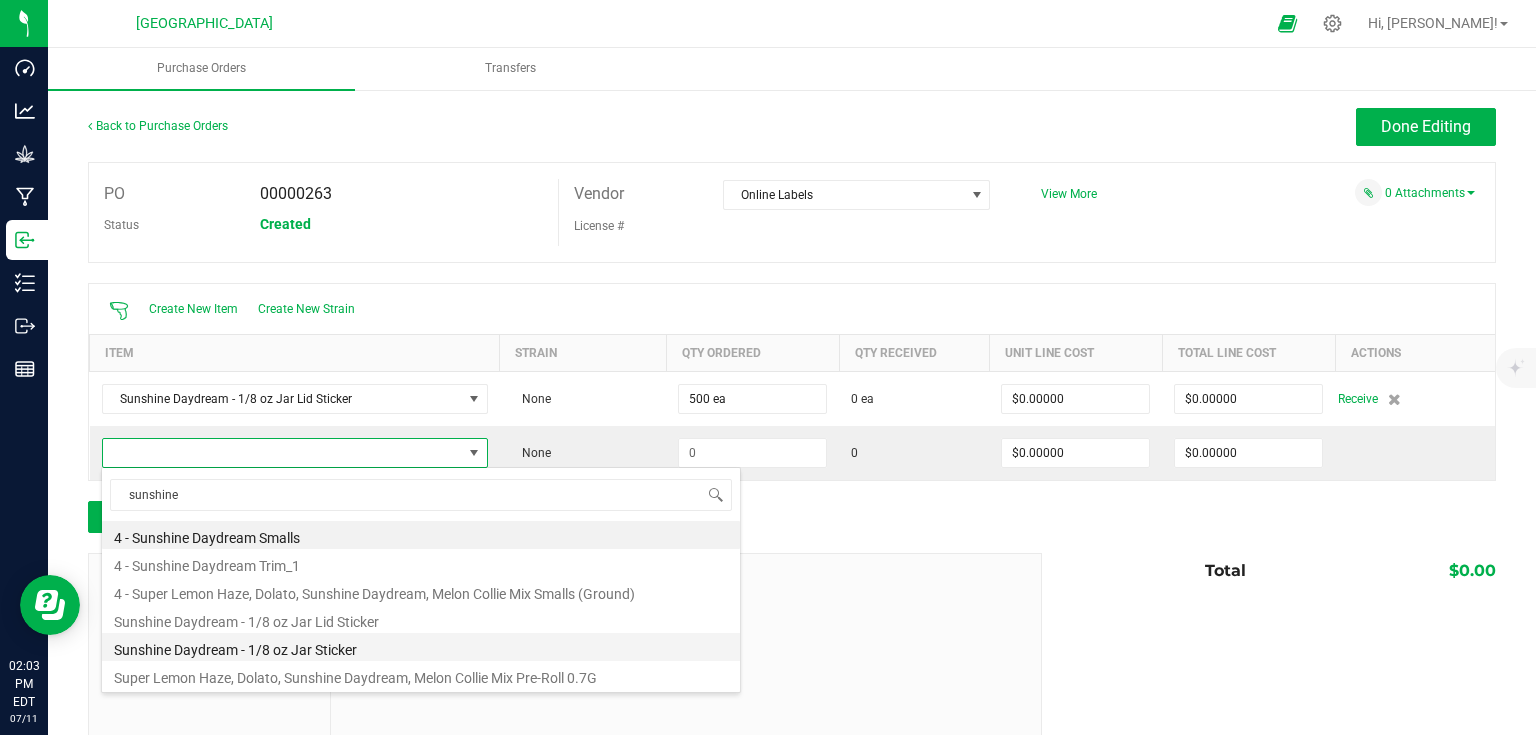 click on "Sunshine Daydream - 1/8 oz Jar Sticker" at bounding box center (421, 647) 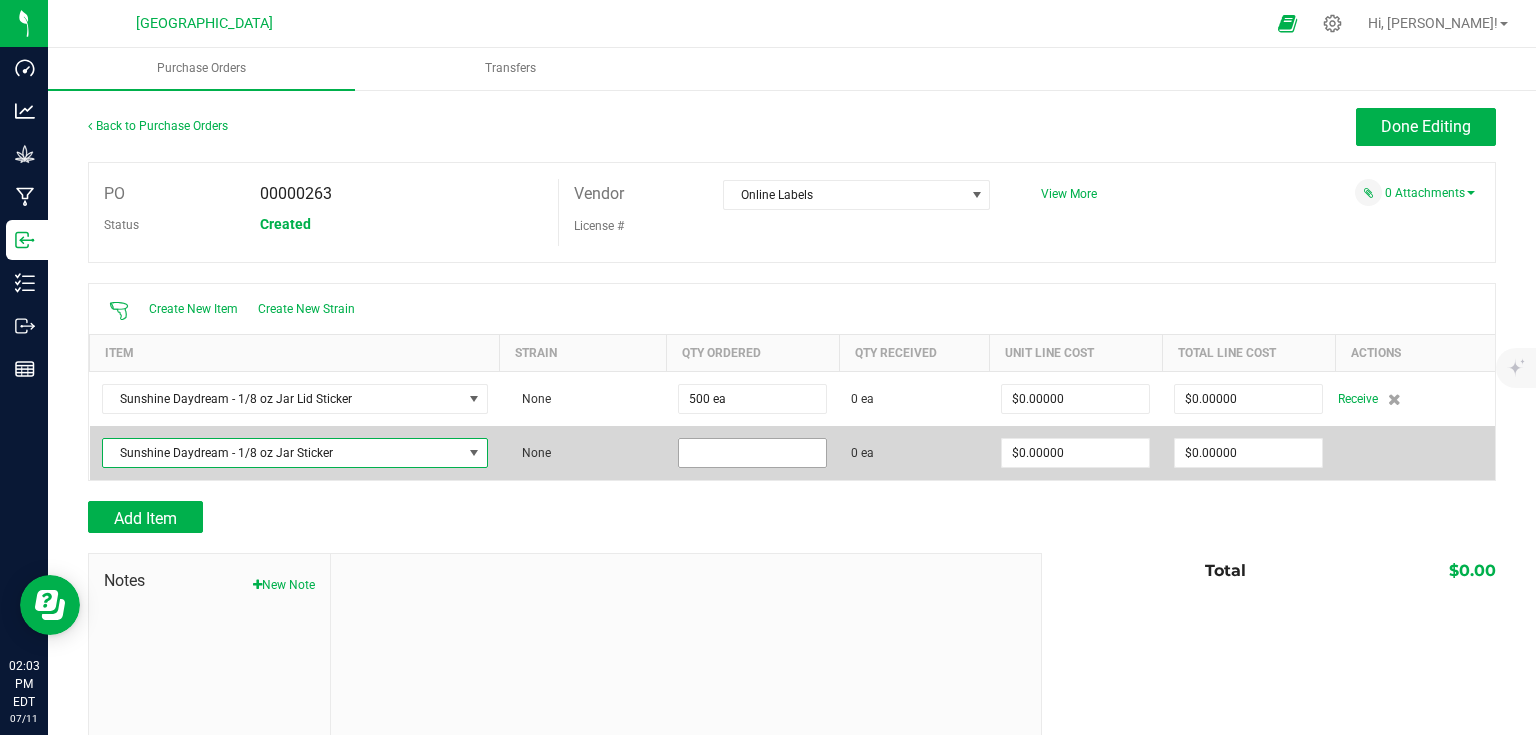 click at bounding box center [752, 453] 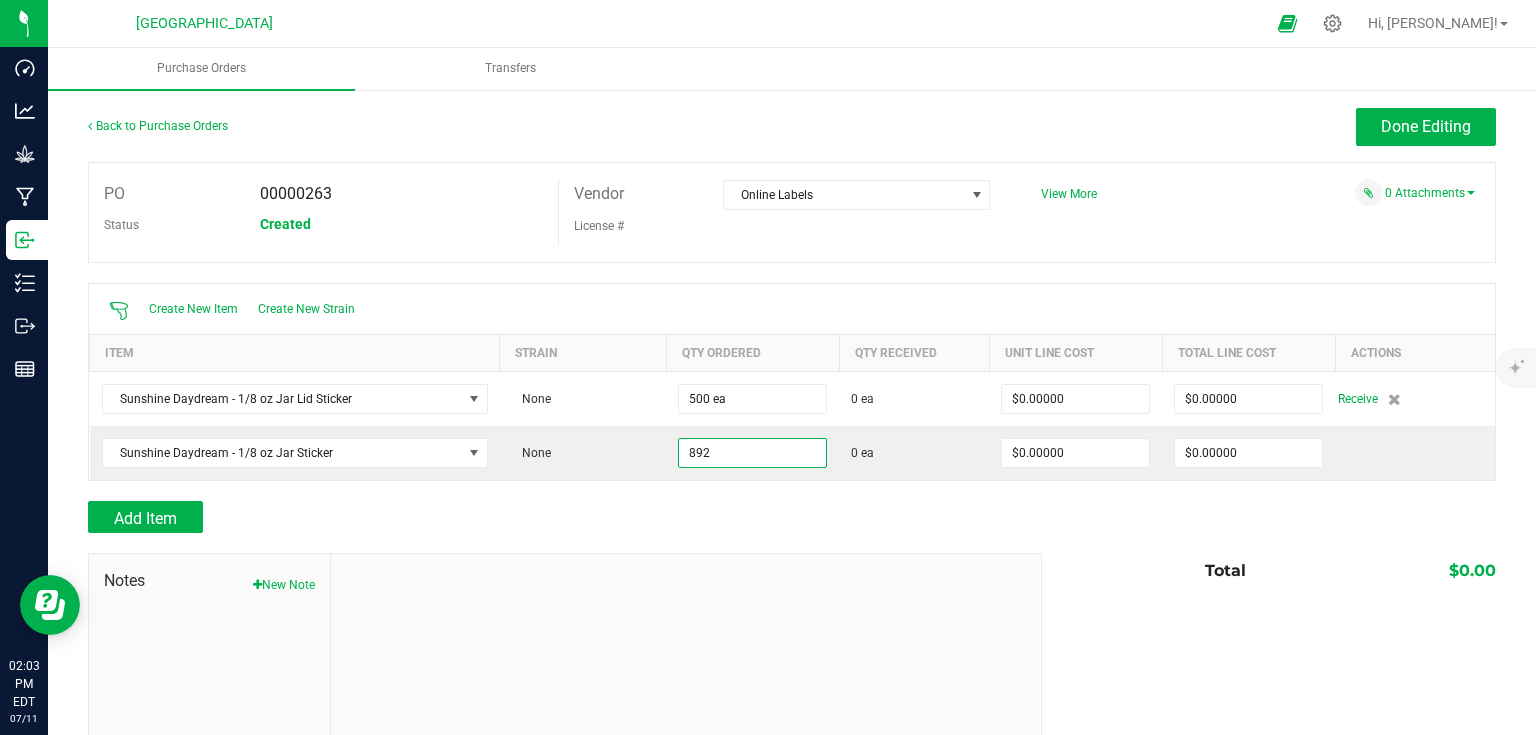 type on "892 ea" 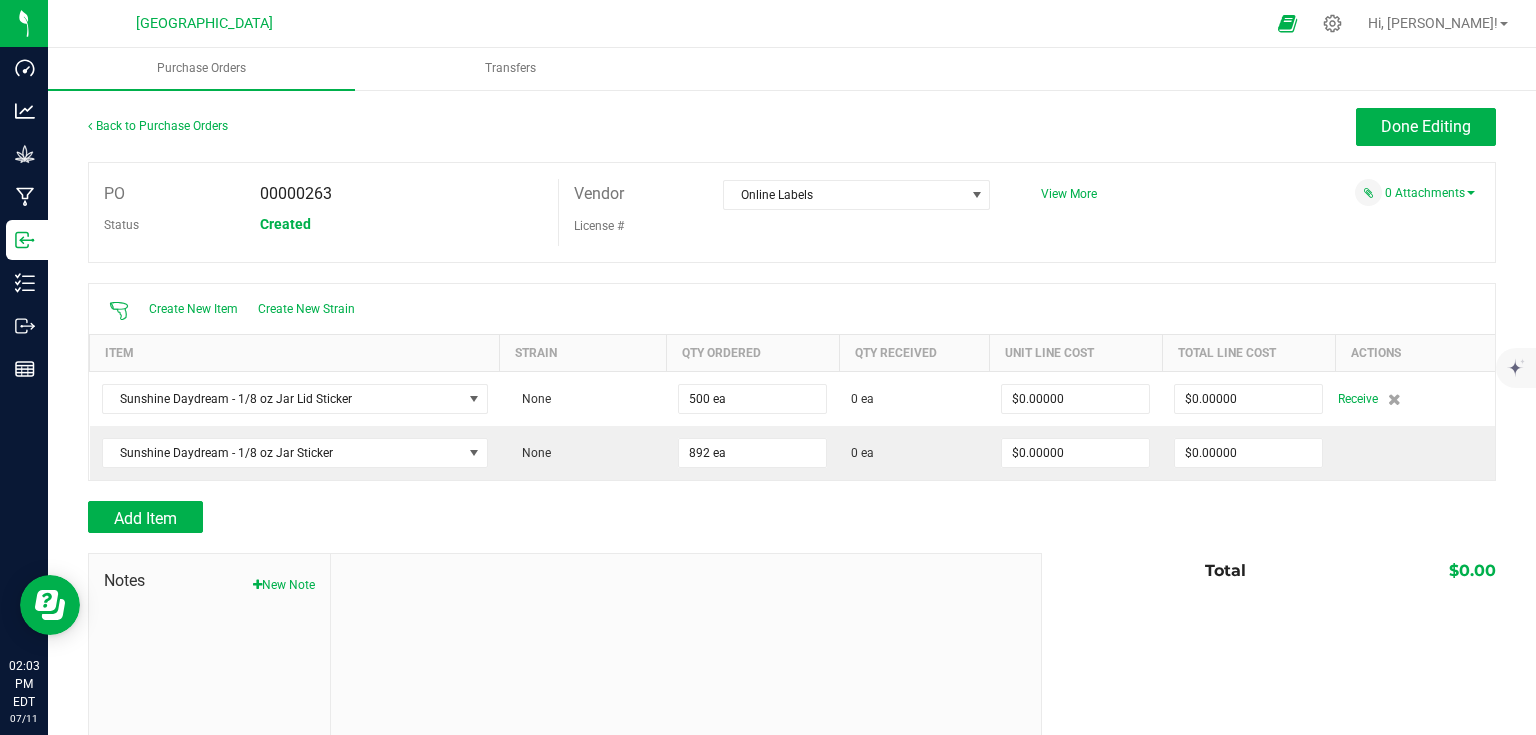 click at bounding box center (792, 491) 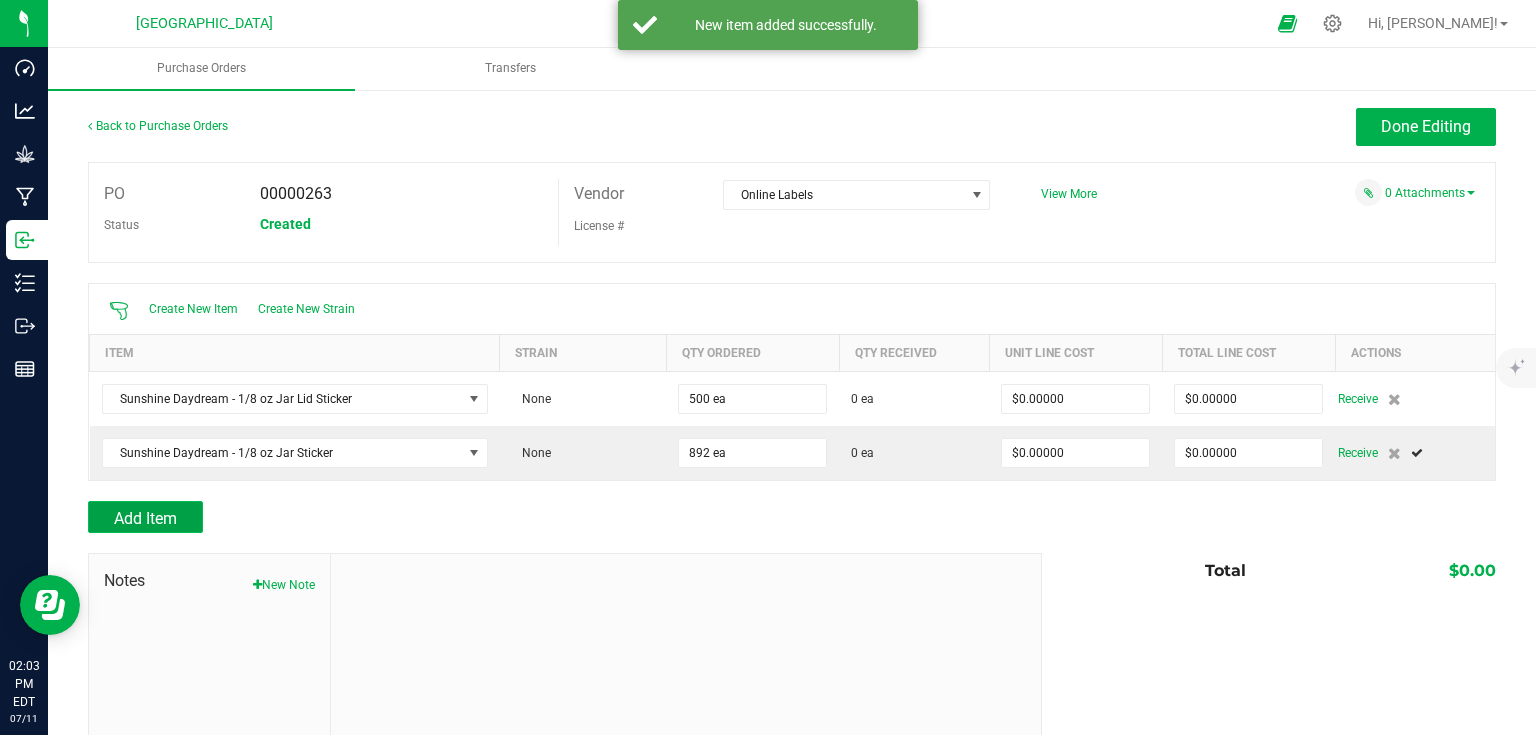 click on "Add Item" at bounding box center [145, 518] 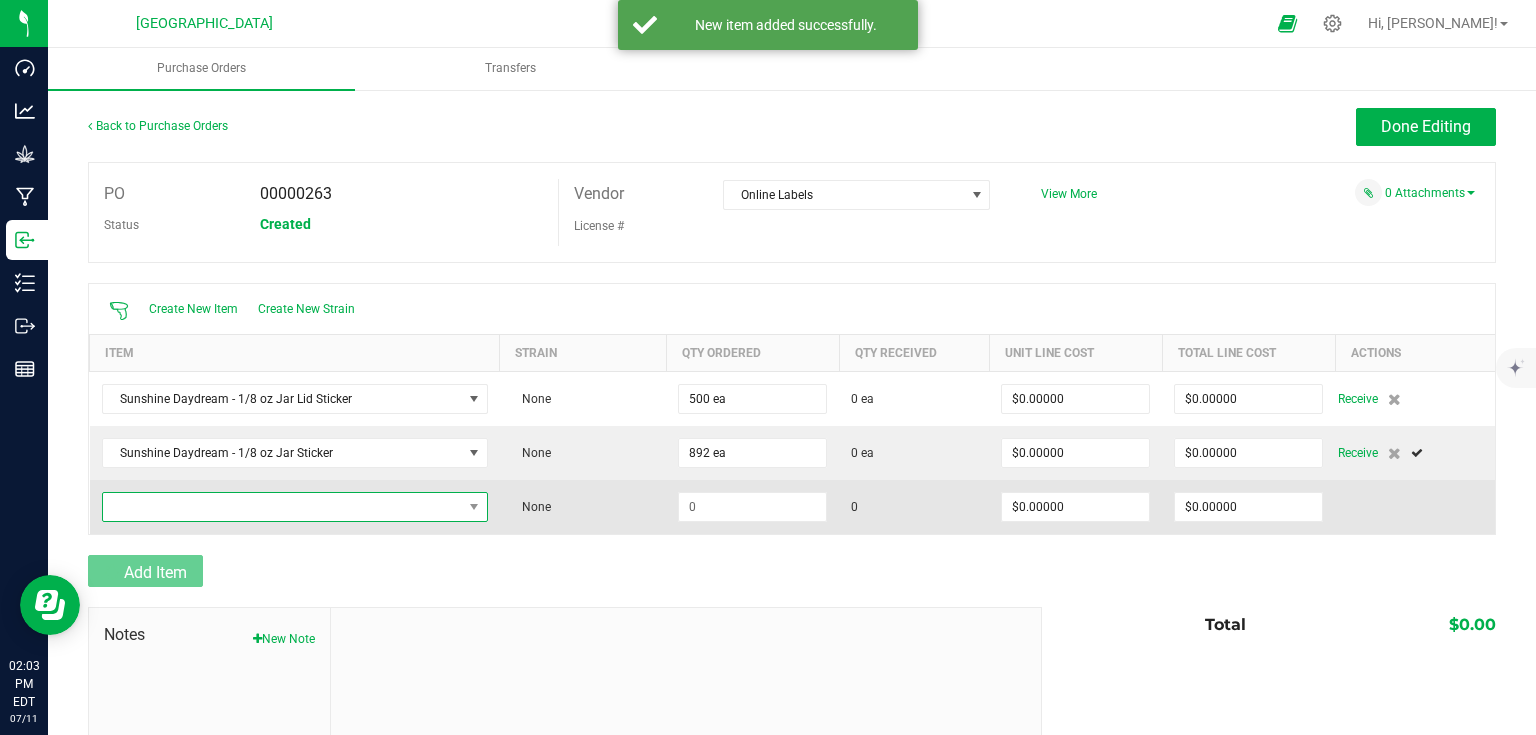 click at bounding box center (282, 507) 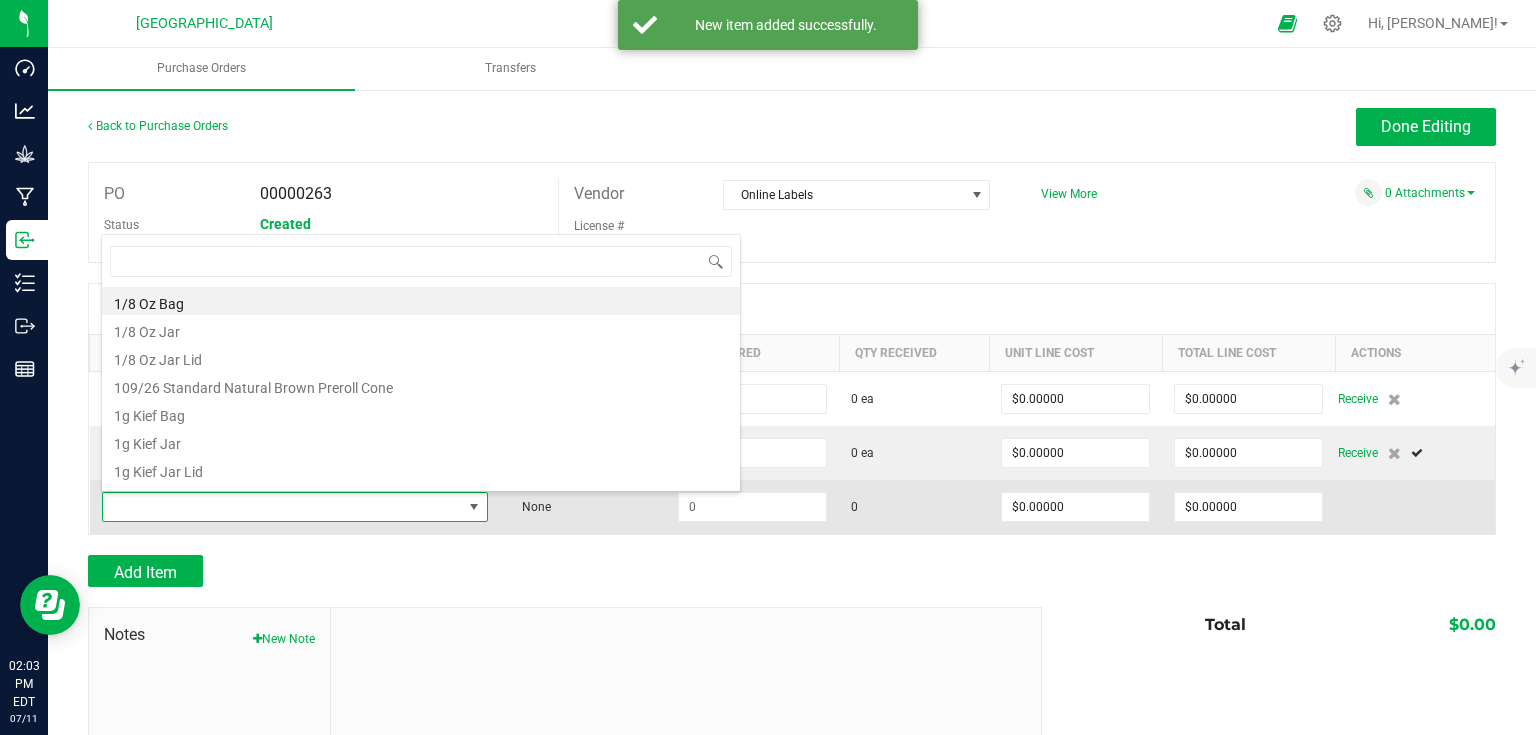 scroll, scrollTop: 99970, scrollLeft: 99620, axis: both 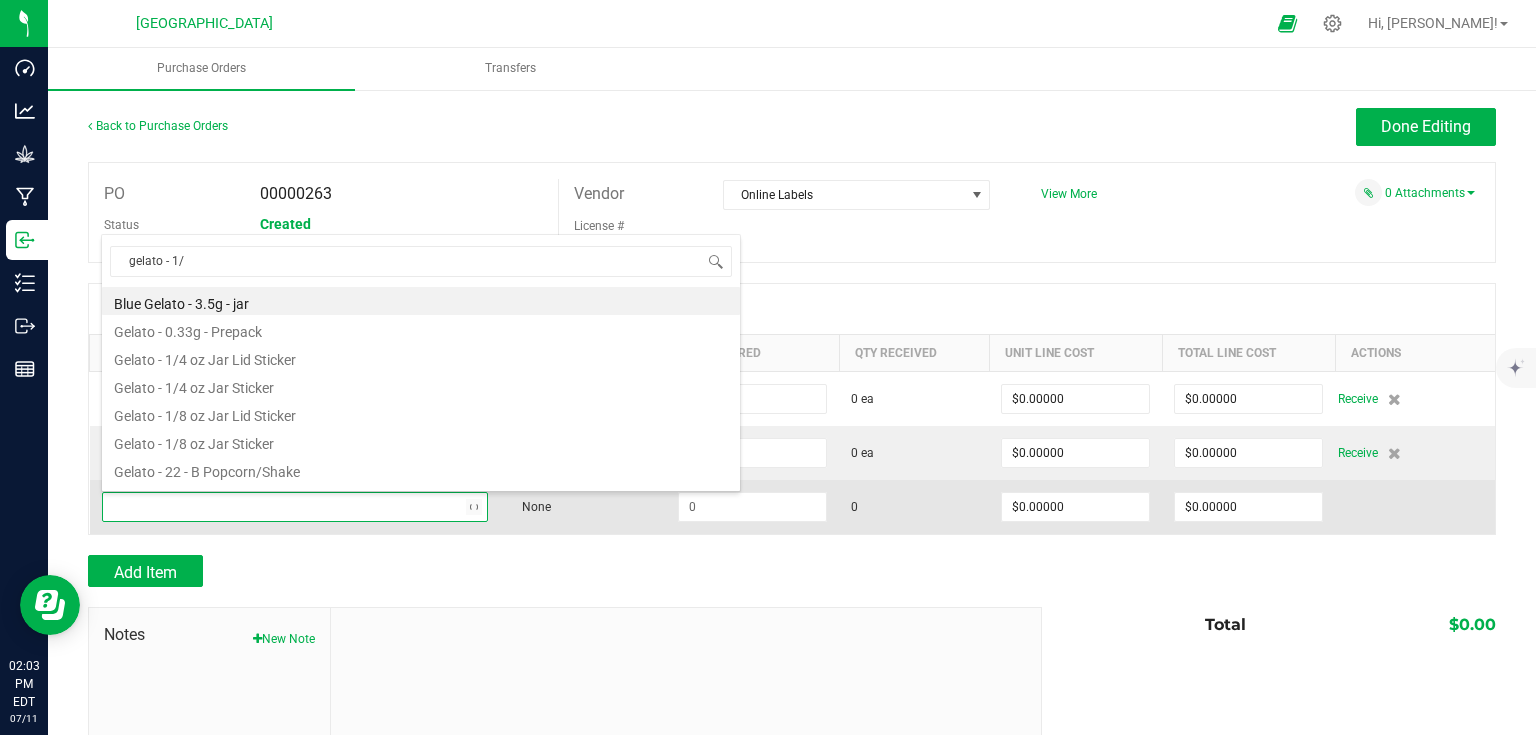 type on "gelato - 1/8" 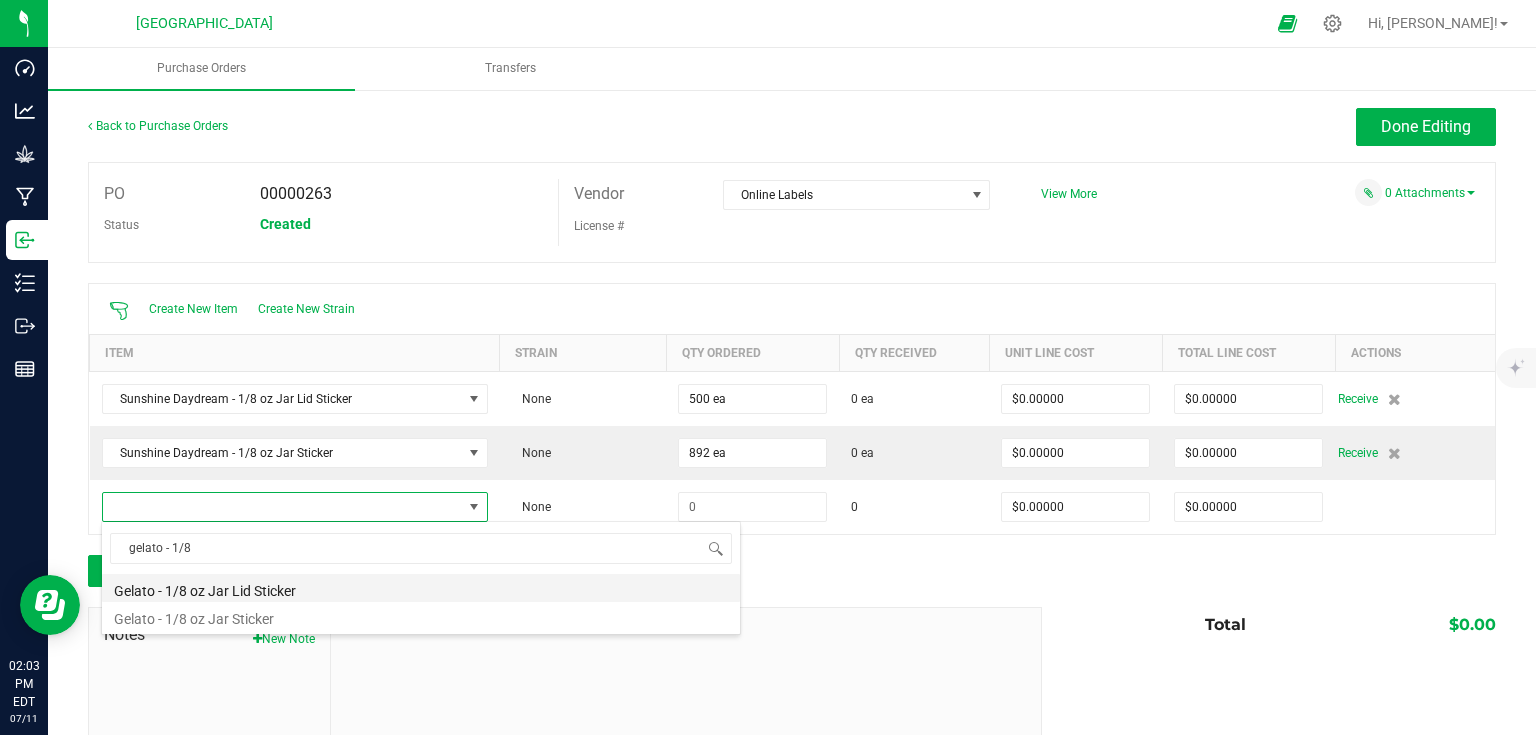 click on "Gelato - 1/8 oz Jar Lid Sticker" at bounding box center [421, 588] 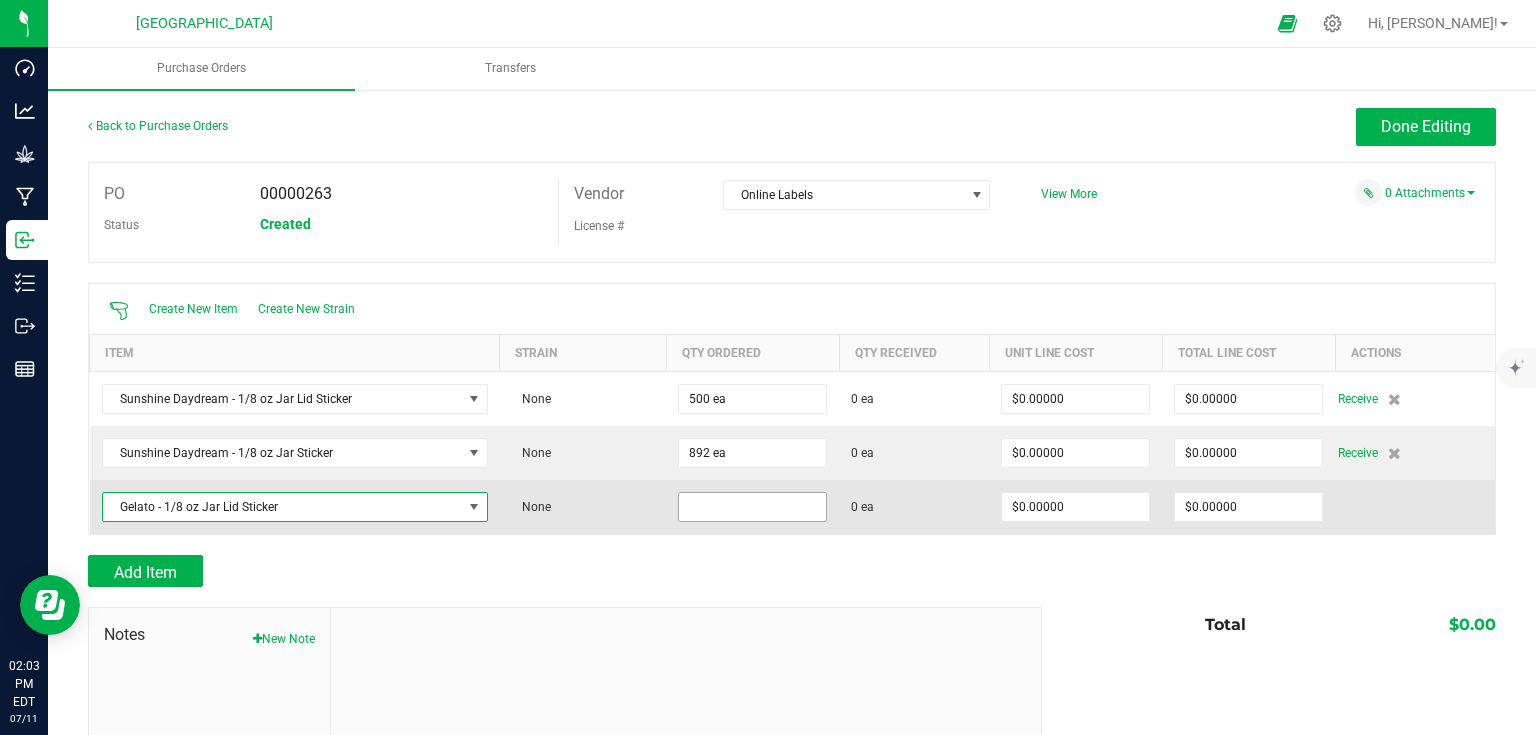 click at bounding box center (752, 507) 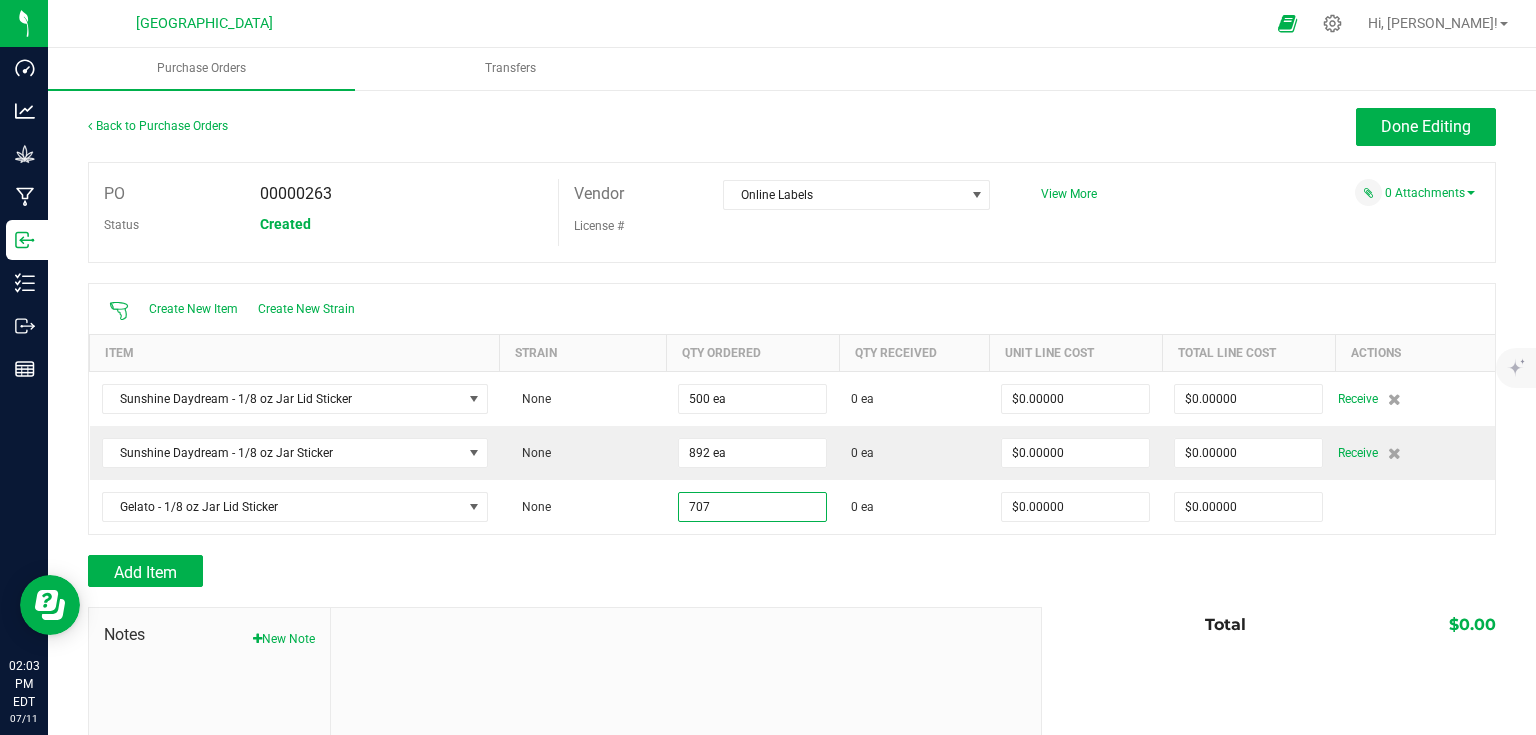 type on "707 ea" 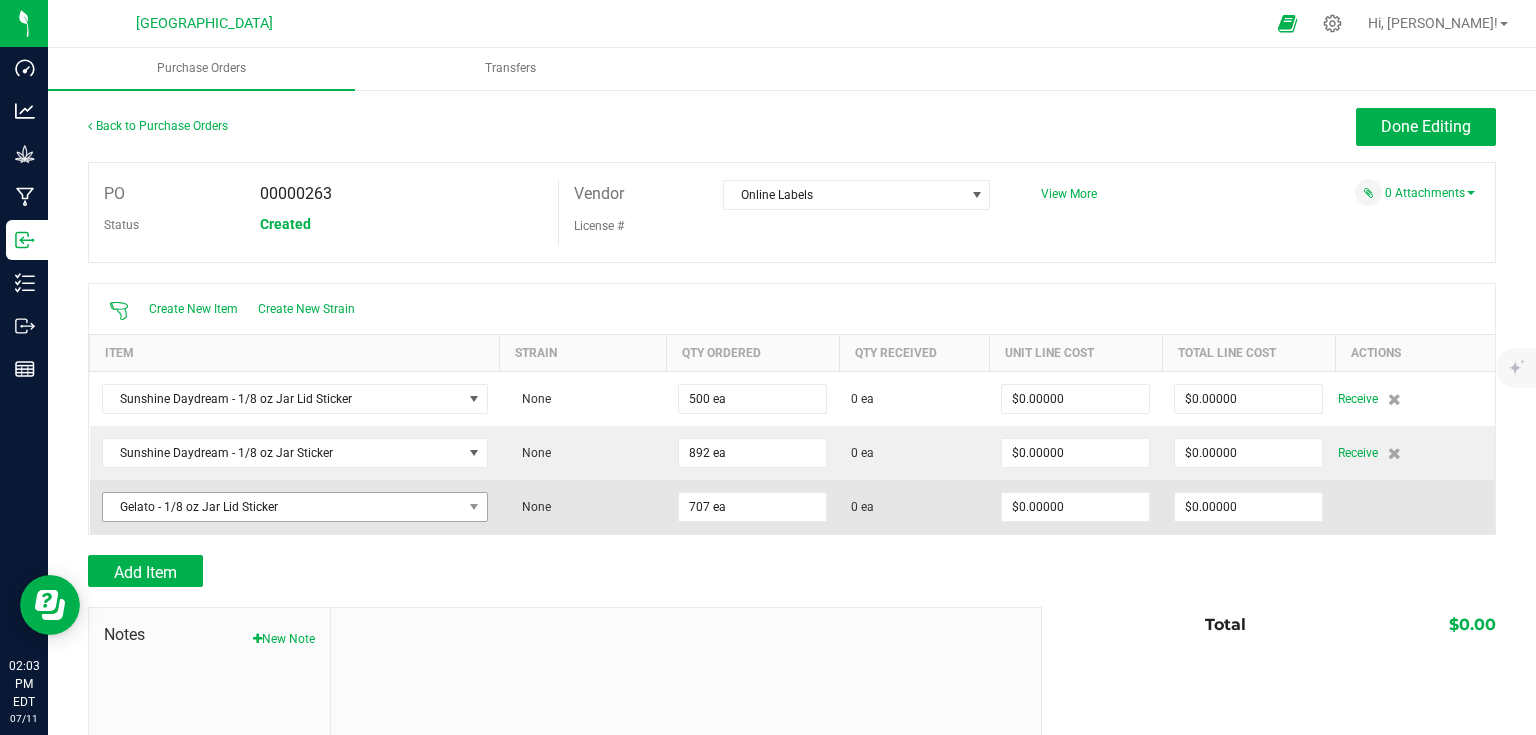 drag, startPoint x: 528, startPoint y: 560, endPoint x: 170, endPoint y: 507, distance: 361.90192 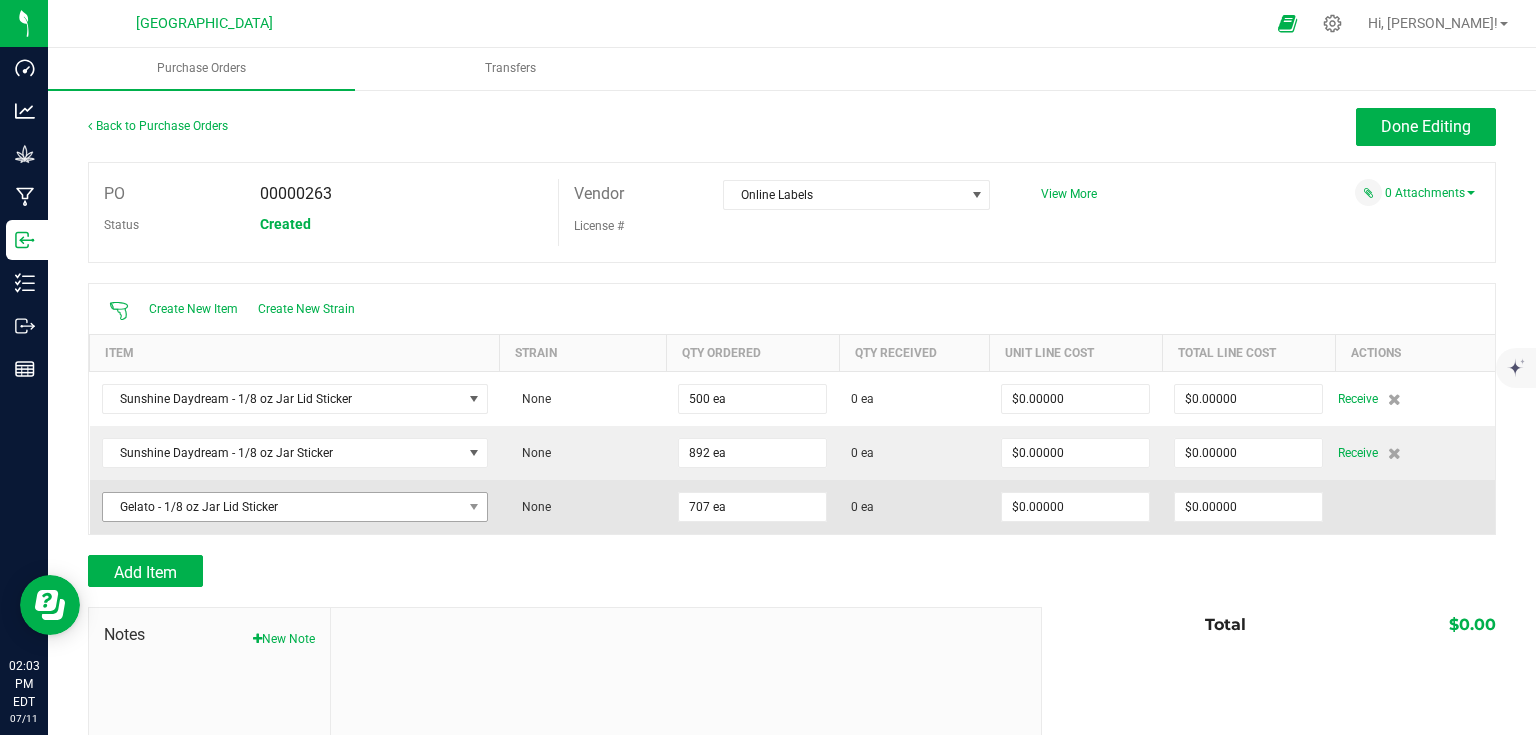 click on "Add Item" at bounding box center (557, 571) 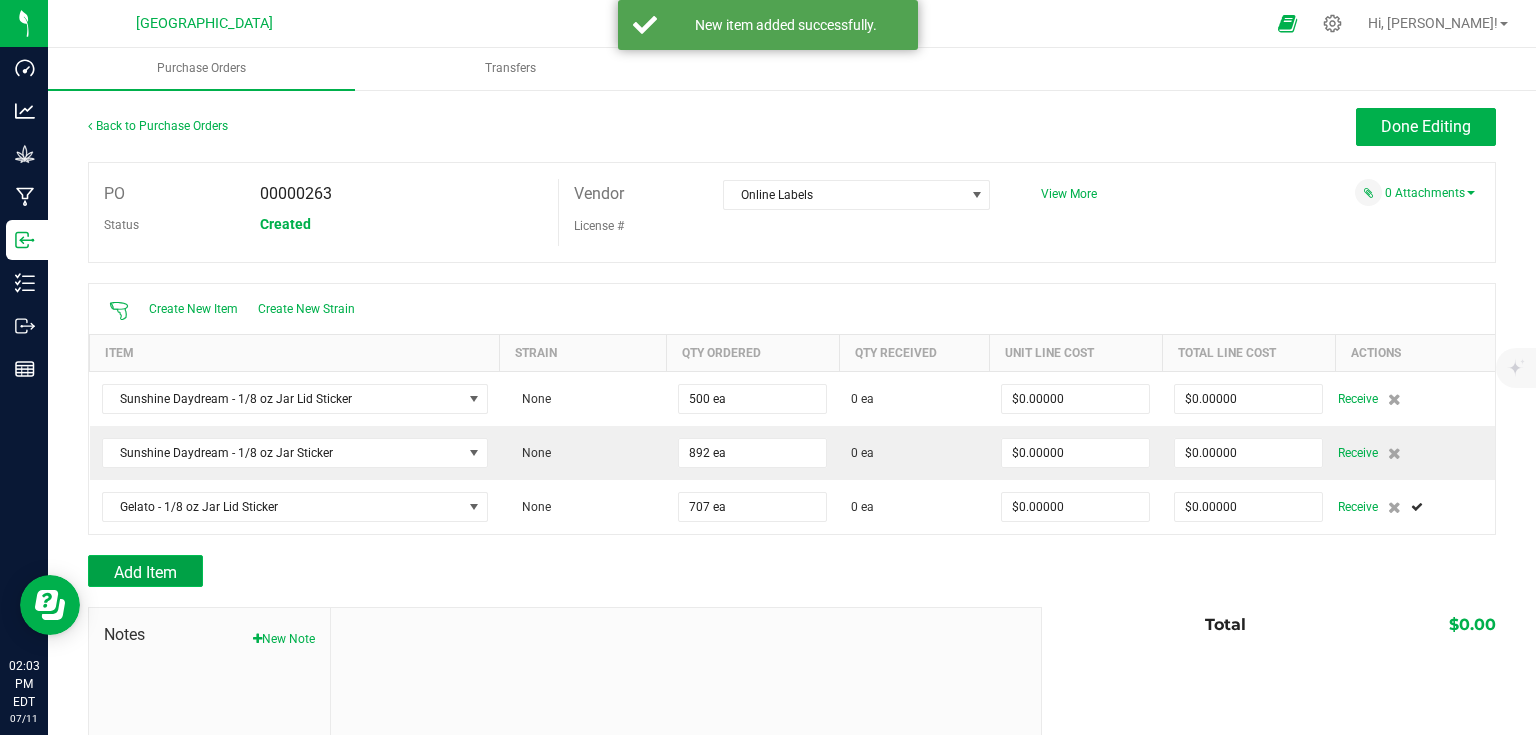 click on "Add Item" at bounding box center [145, 572] 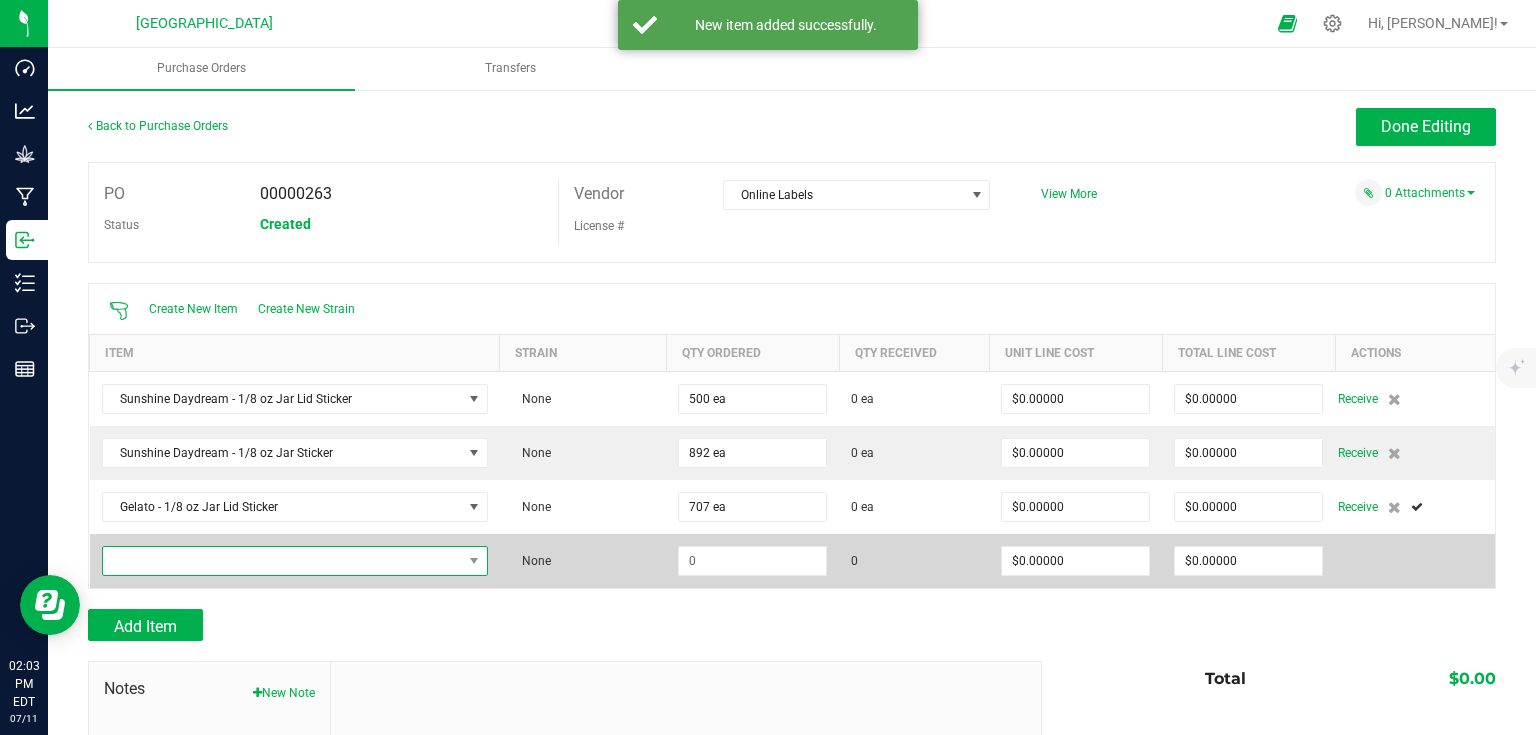 click at bounding box center (282, 561) 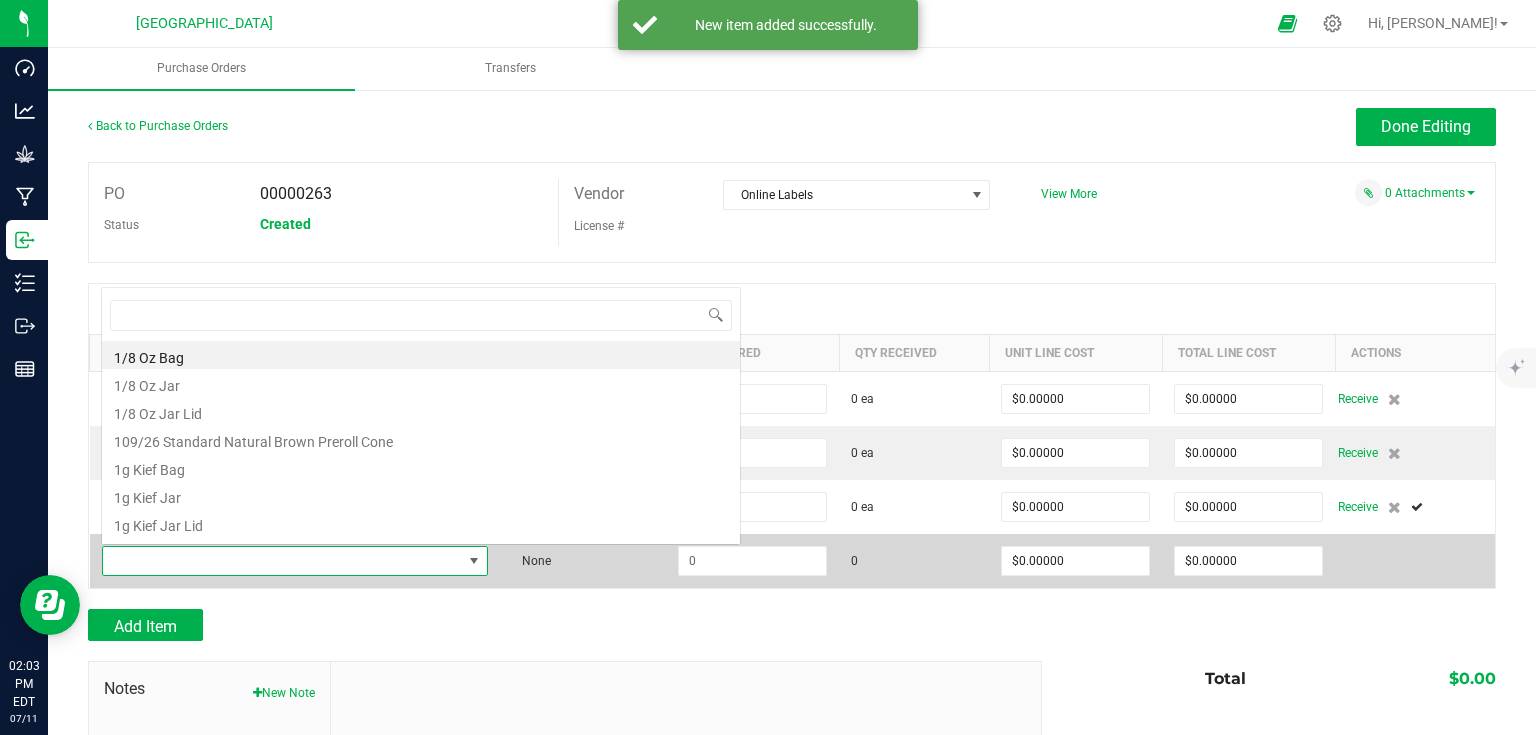 scroll, scrollTop: 0, scrollLeft: 0, axis: both 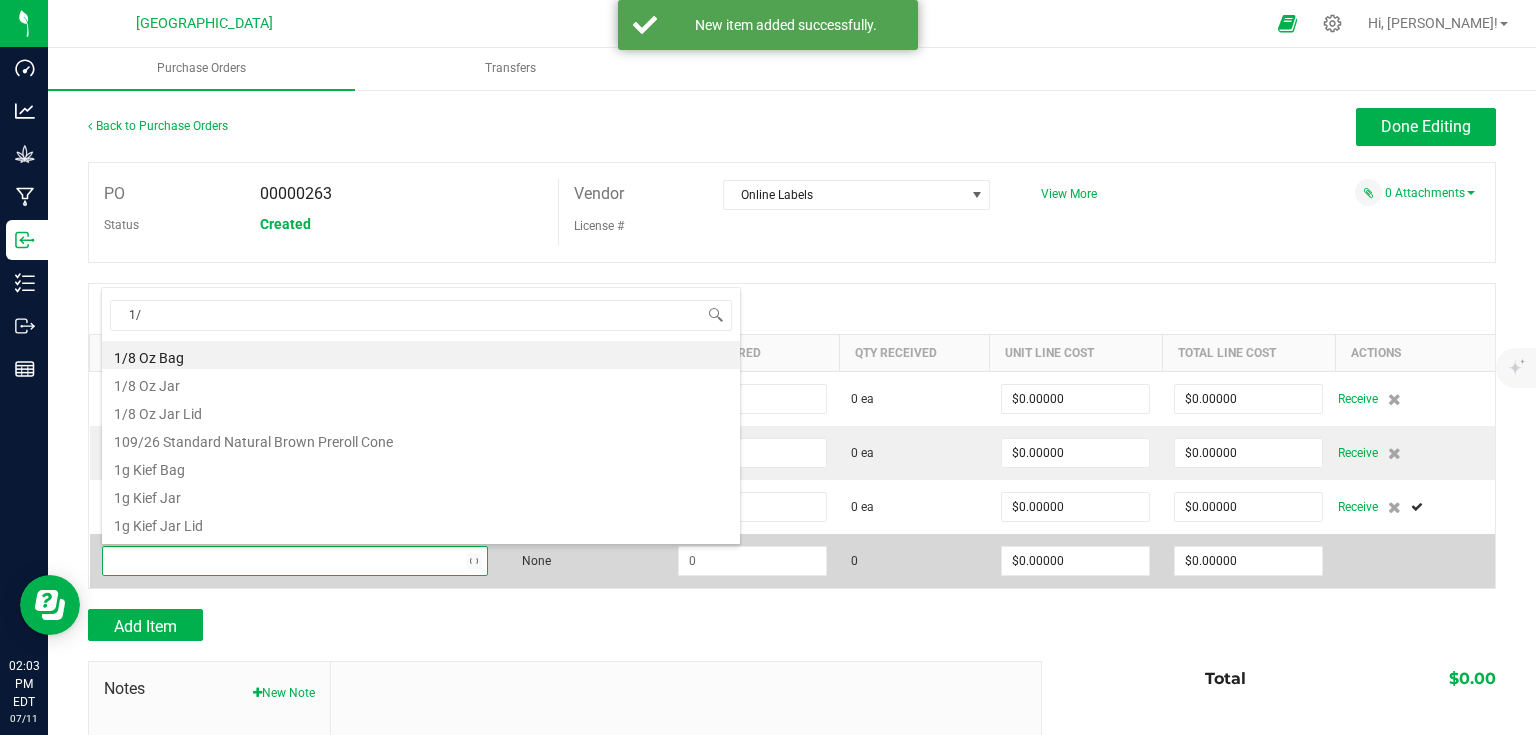 type on "1/8" 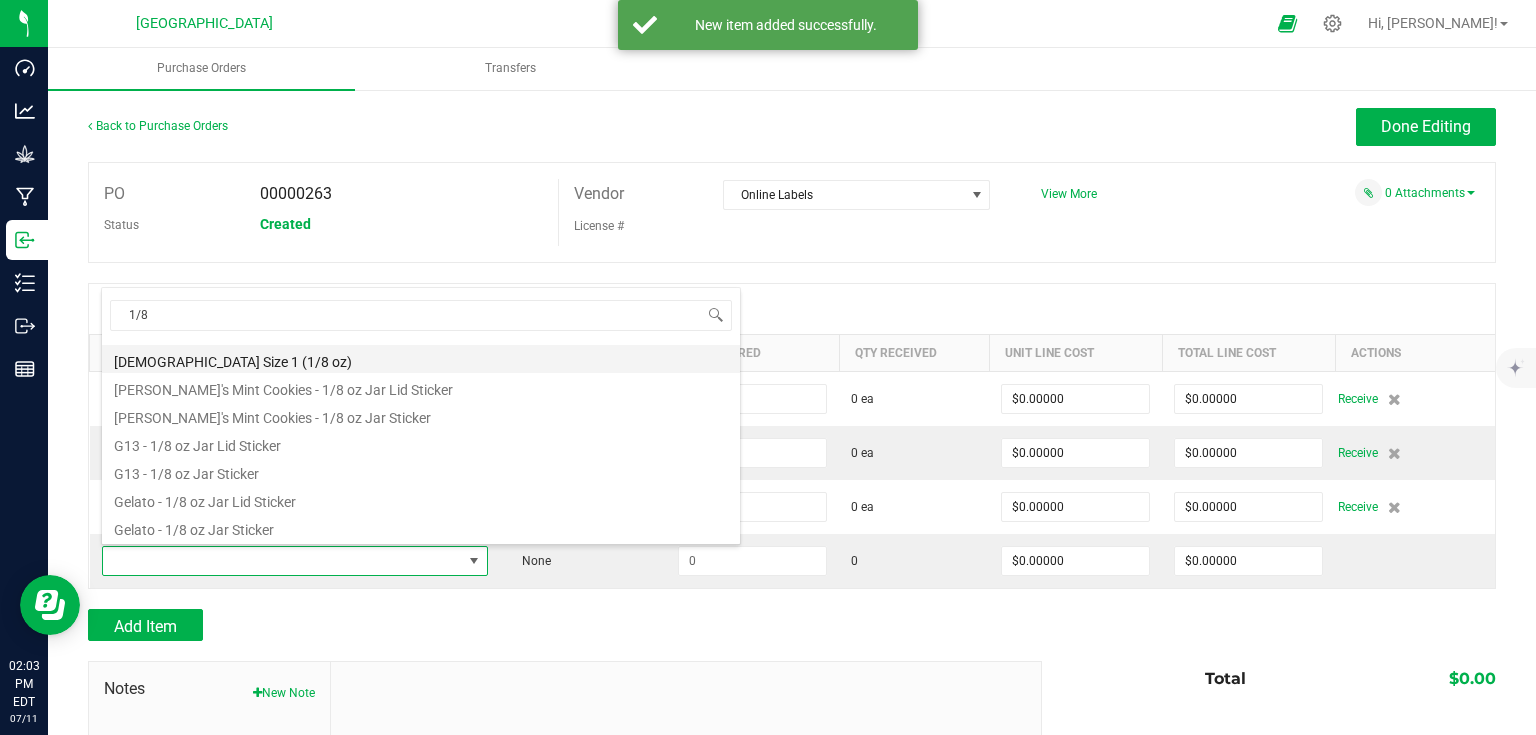 scroll, scrollTop: 160, scrollLeft: 0, axis: vertical 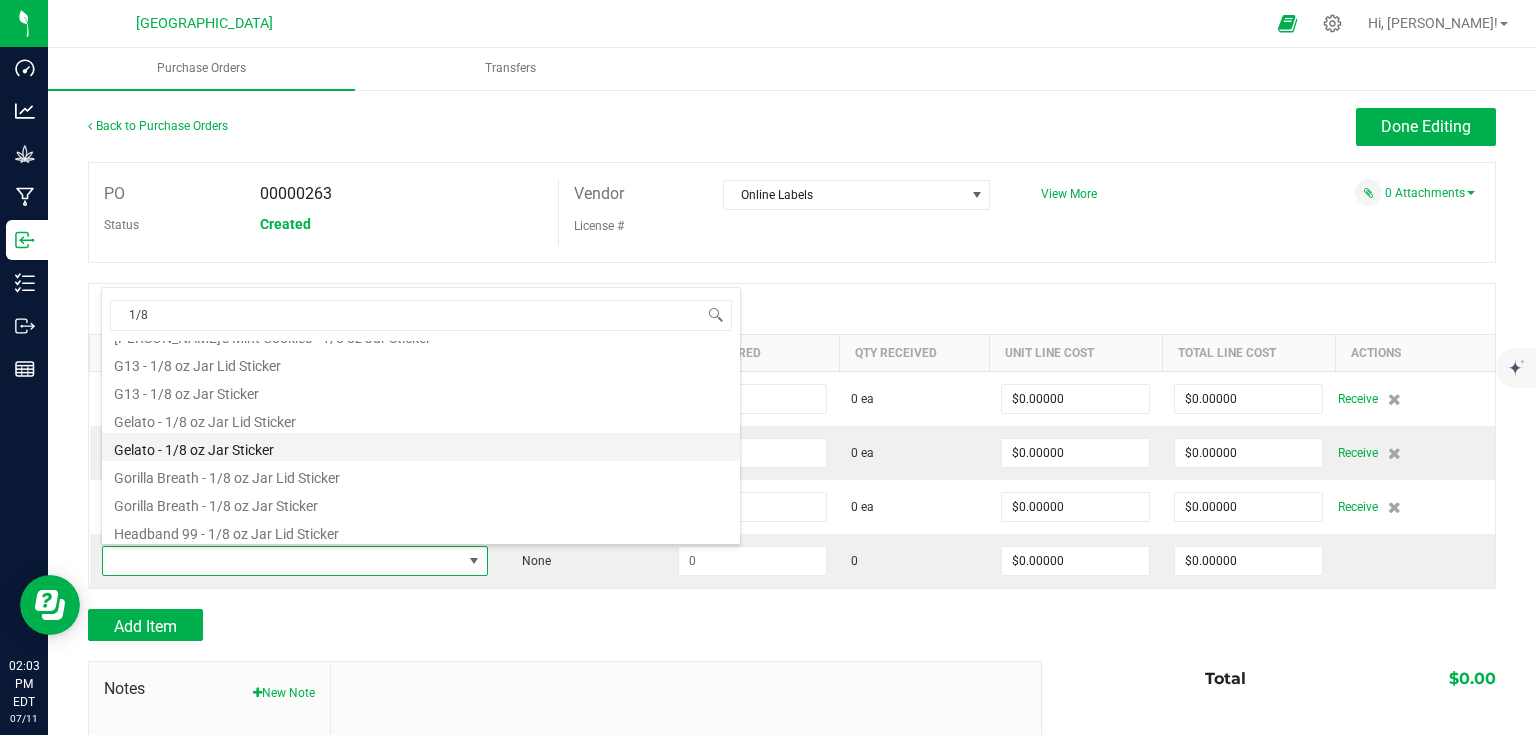 click on "Gelato - 1/8 oz Jar Sticker" at bounding box center [421, 447] 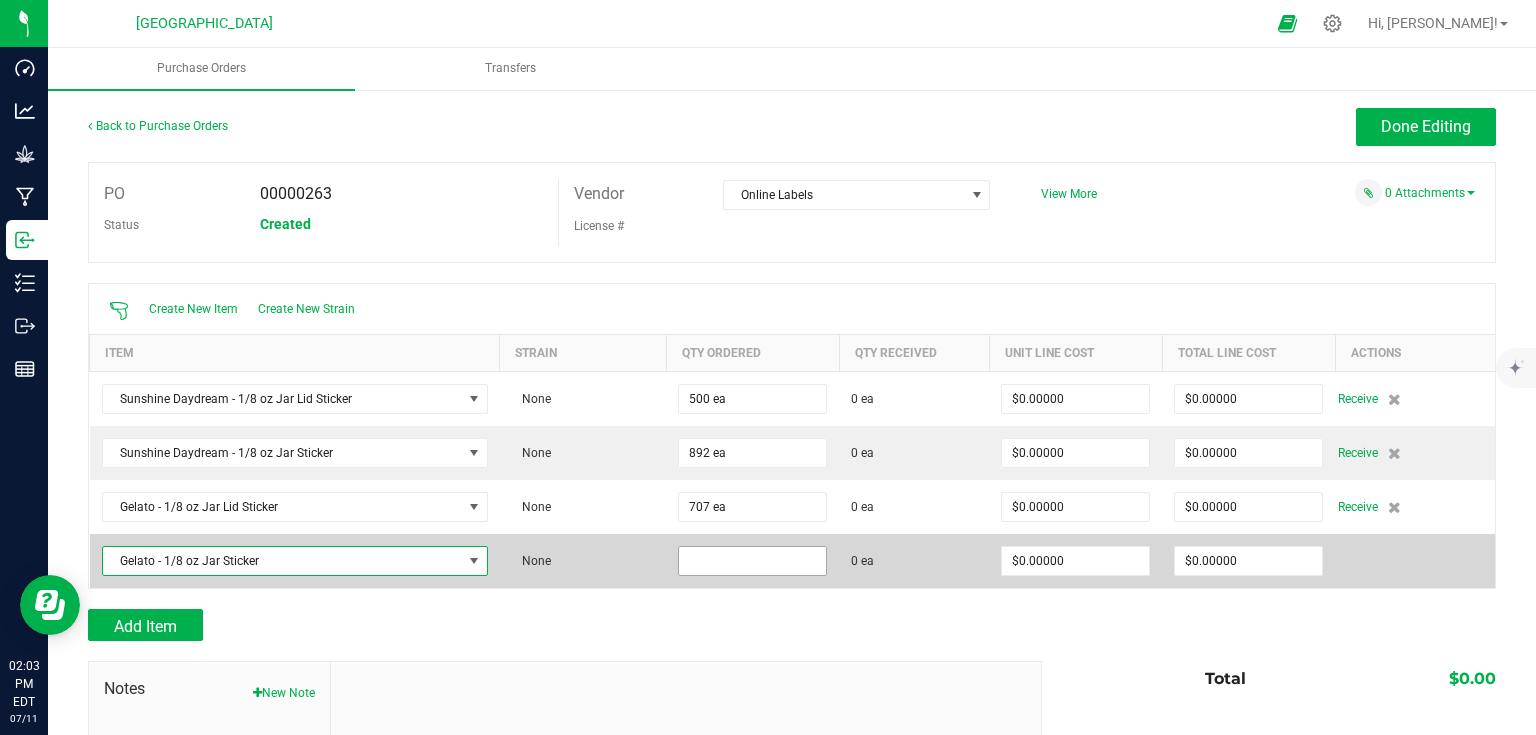 click at bounding box center [752, 561] 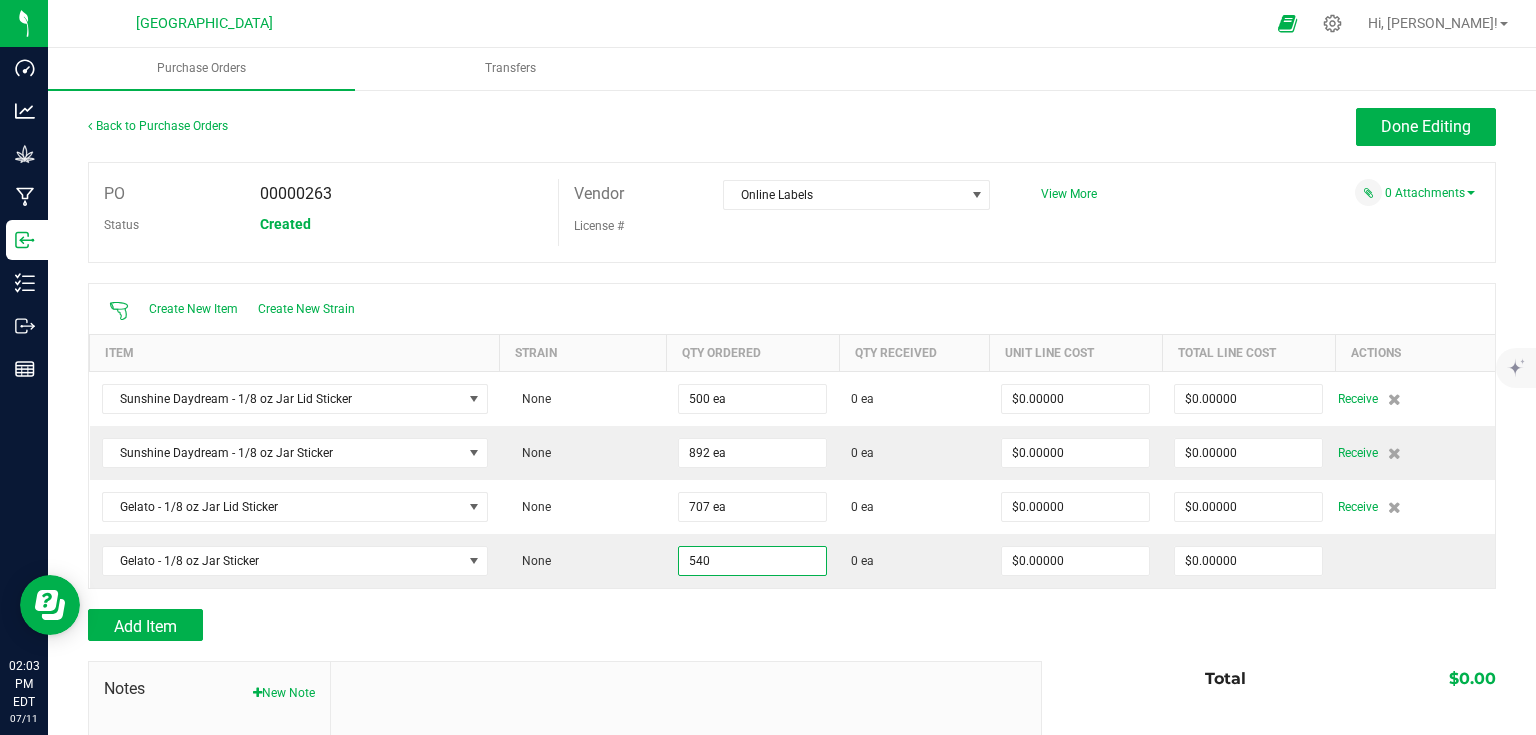 type on "540 ea" 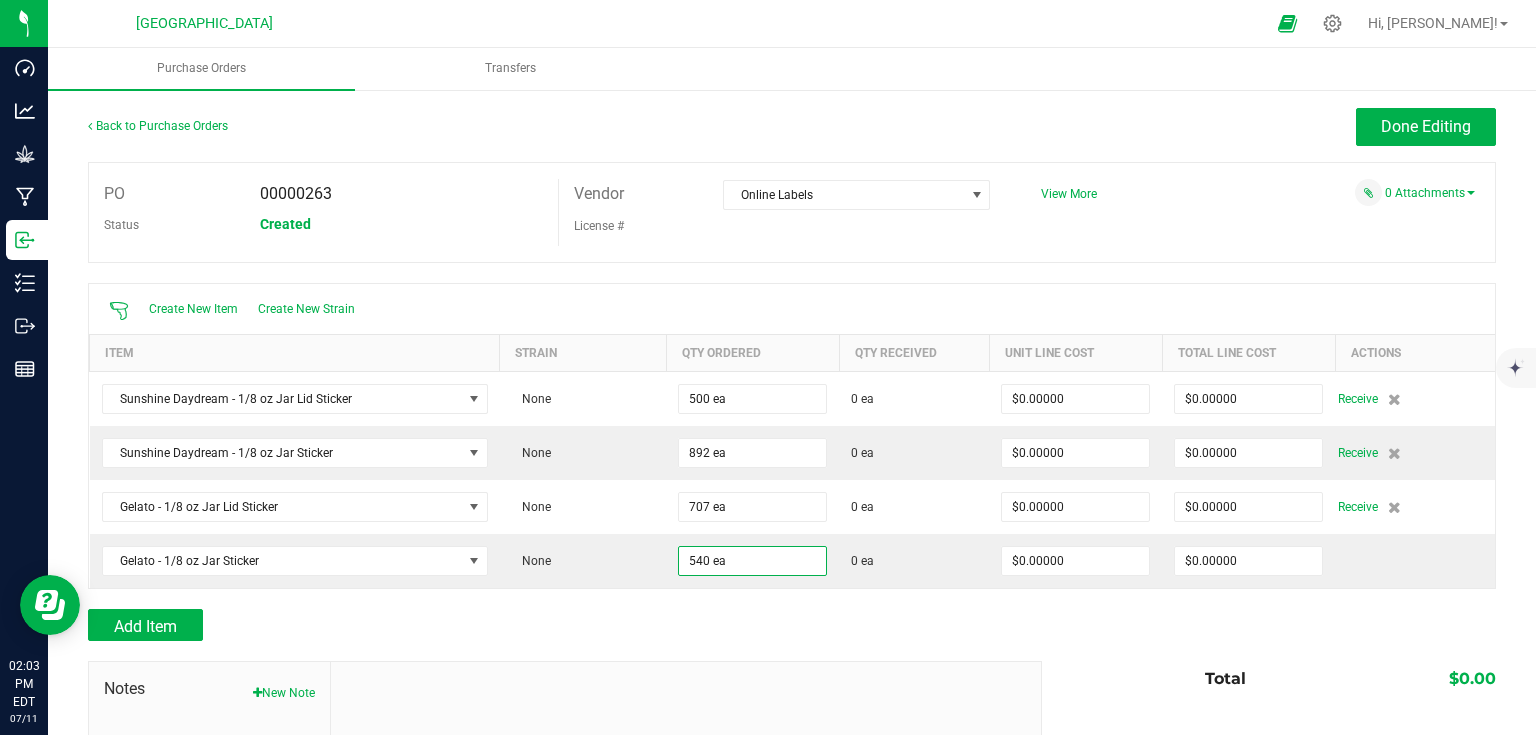 click at bounding box center [792, 651] 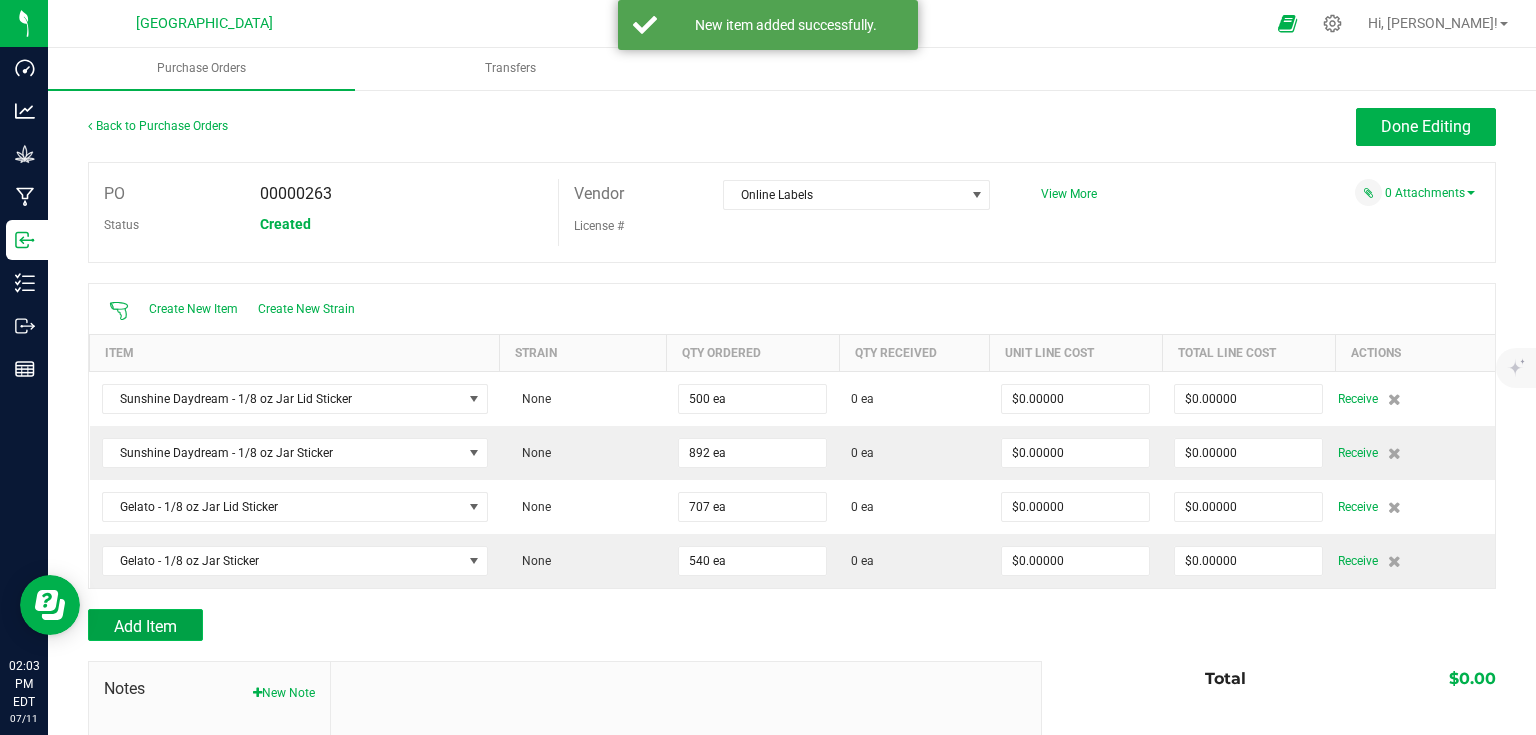 click on "Add Item" at bounding box center [145, 625] 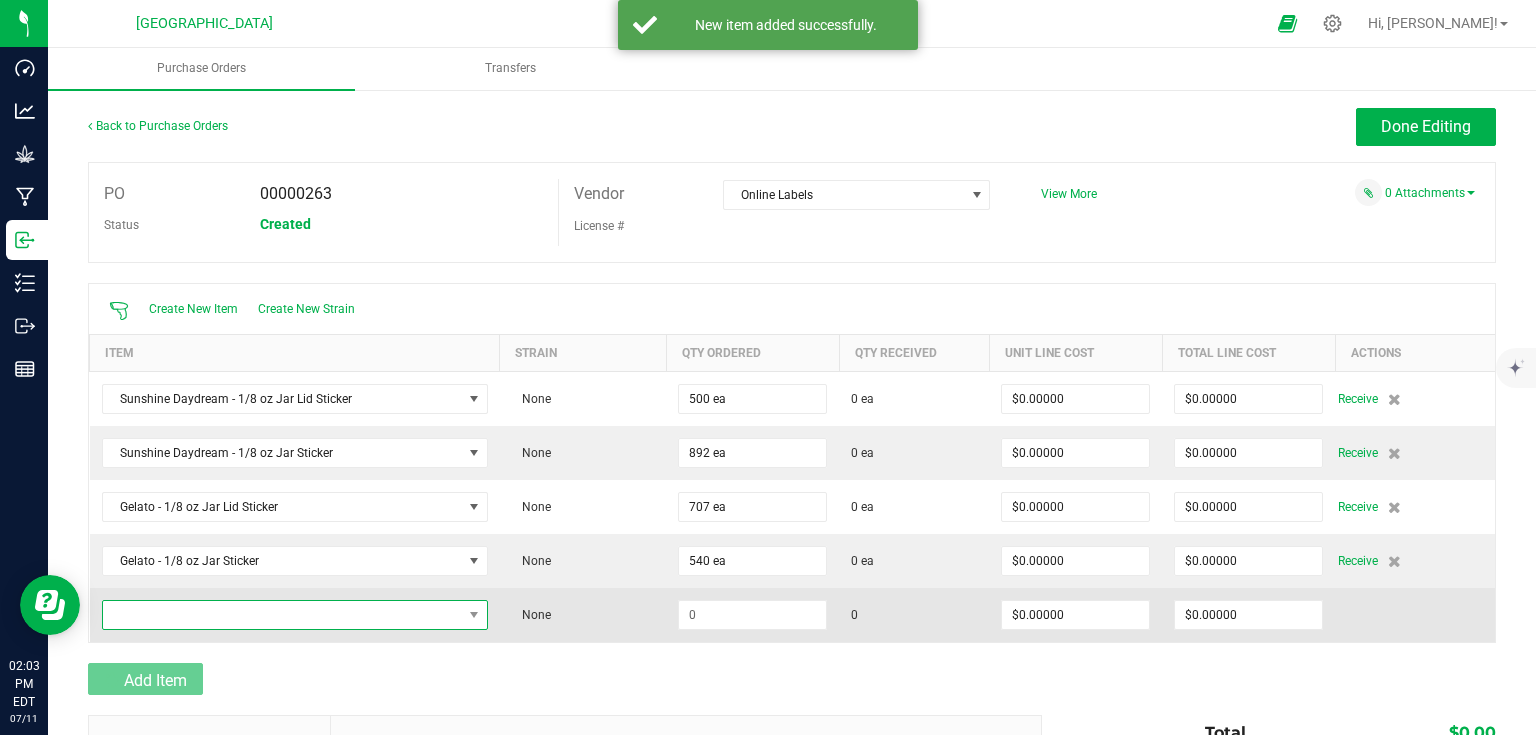 click at bounding box center [282, 615] 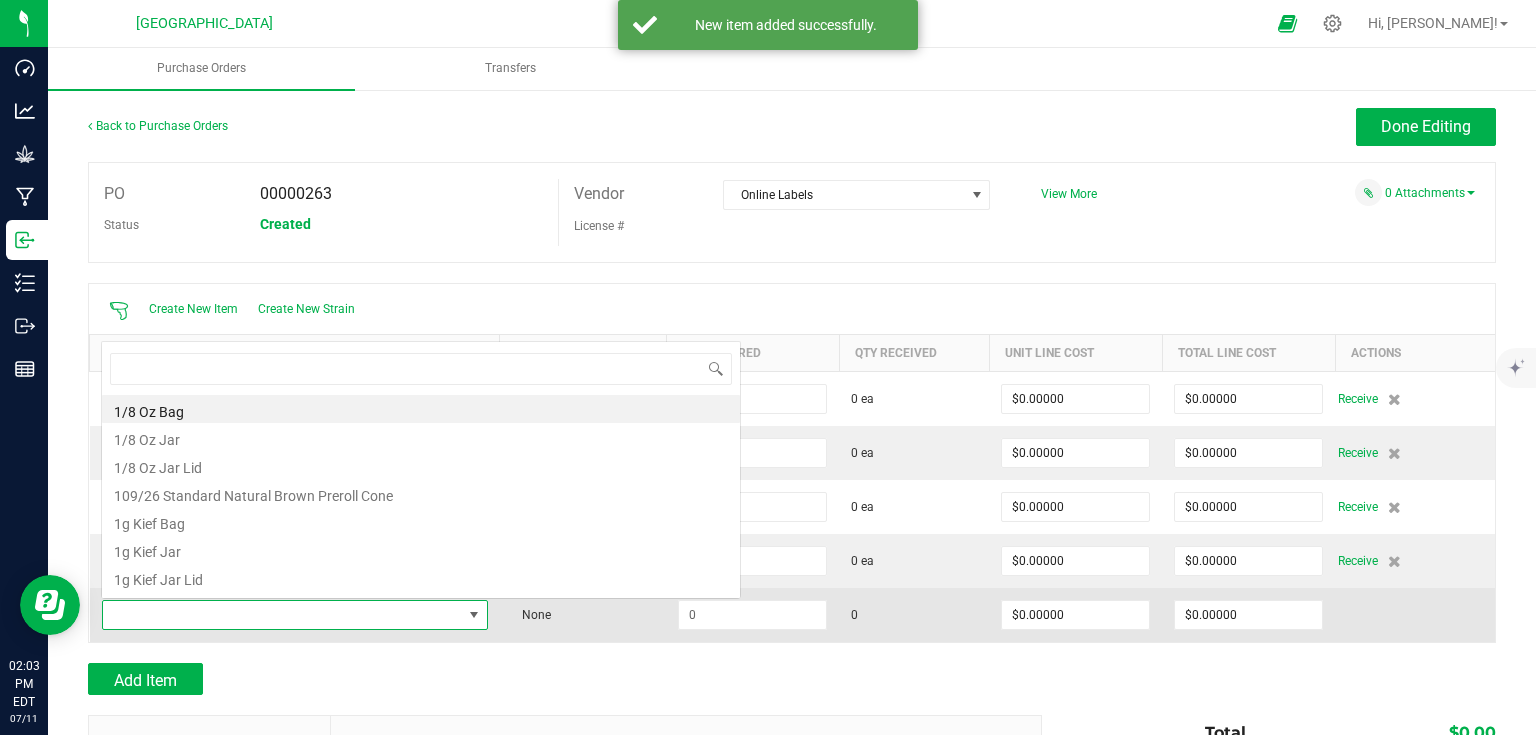 scroll, scrollTop: 0, scrollLeft: 0, axis: both 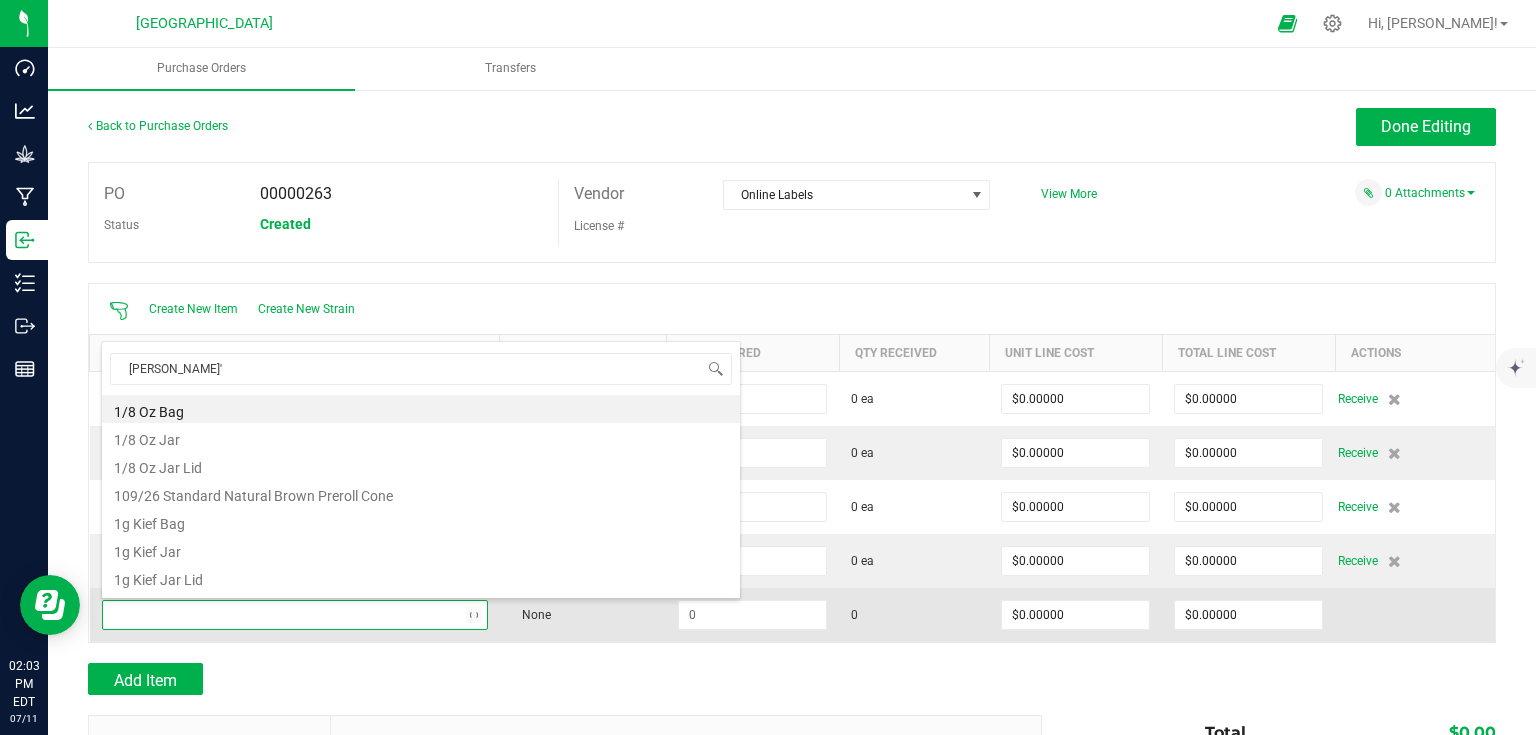 type on "cindy's" 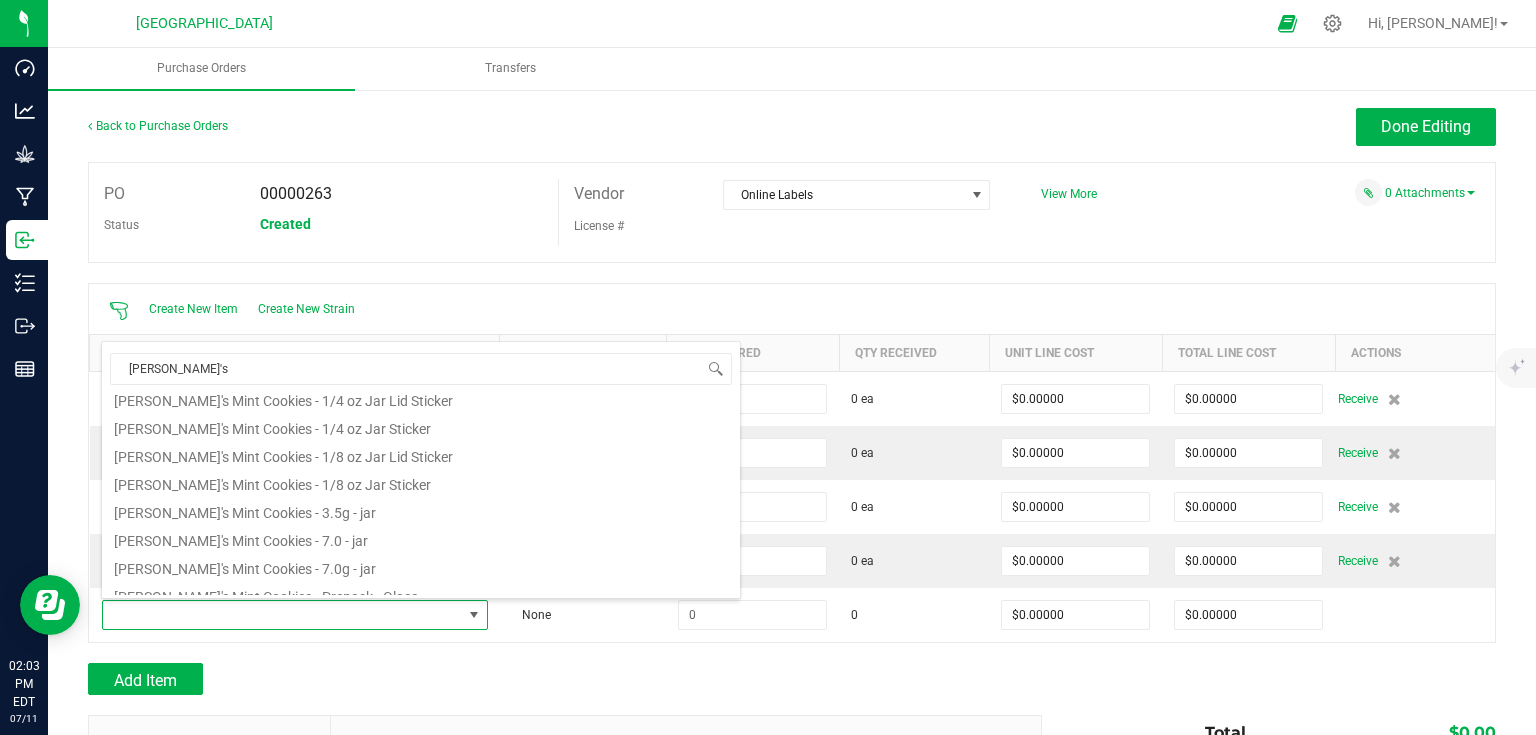 scroll, scrollTop: 240, scrollLeft: 0, axis: vertical 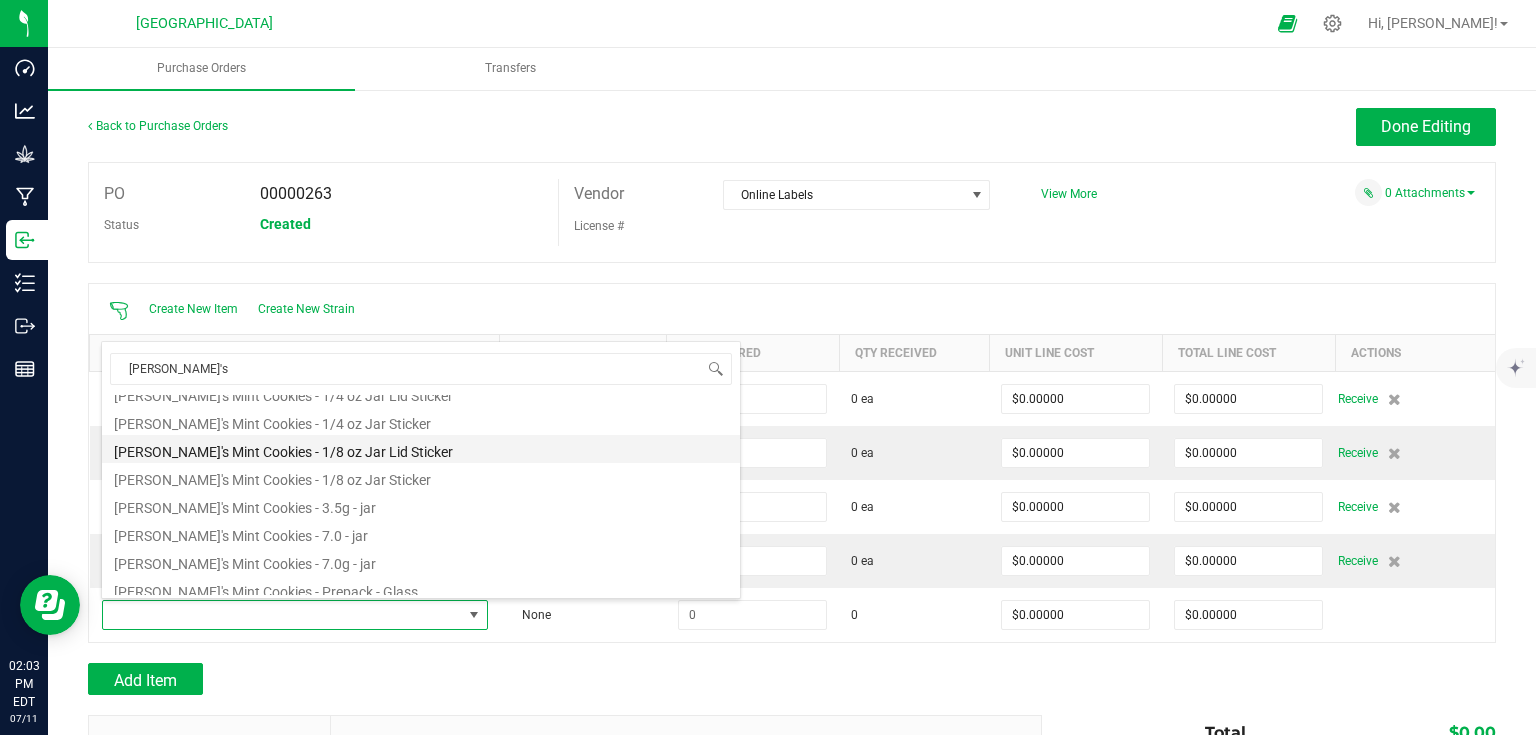click on "[PERSON_NAME]'s Mint Cookies - 1/8 oz Jar Lid Sticker" at bounding box center (421, 449) 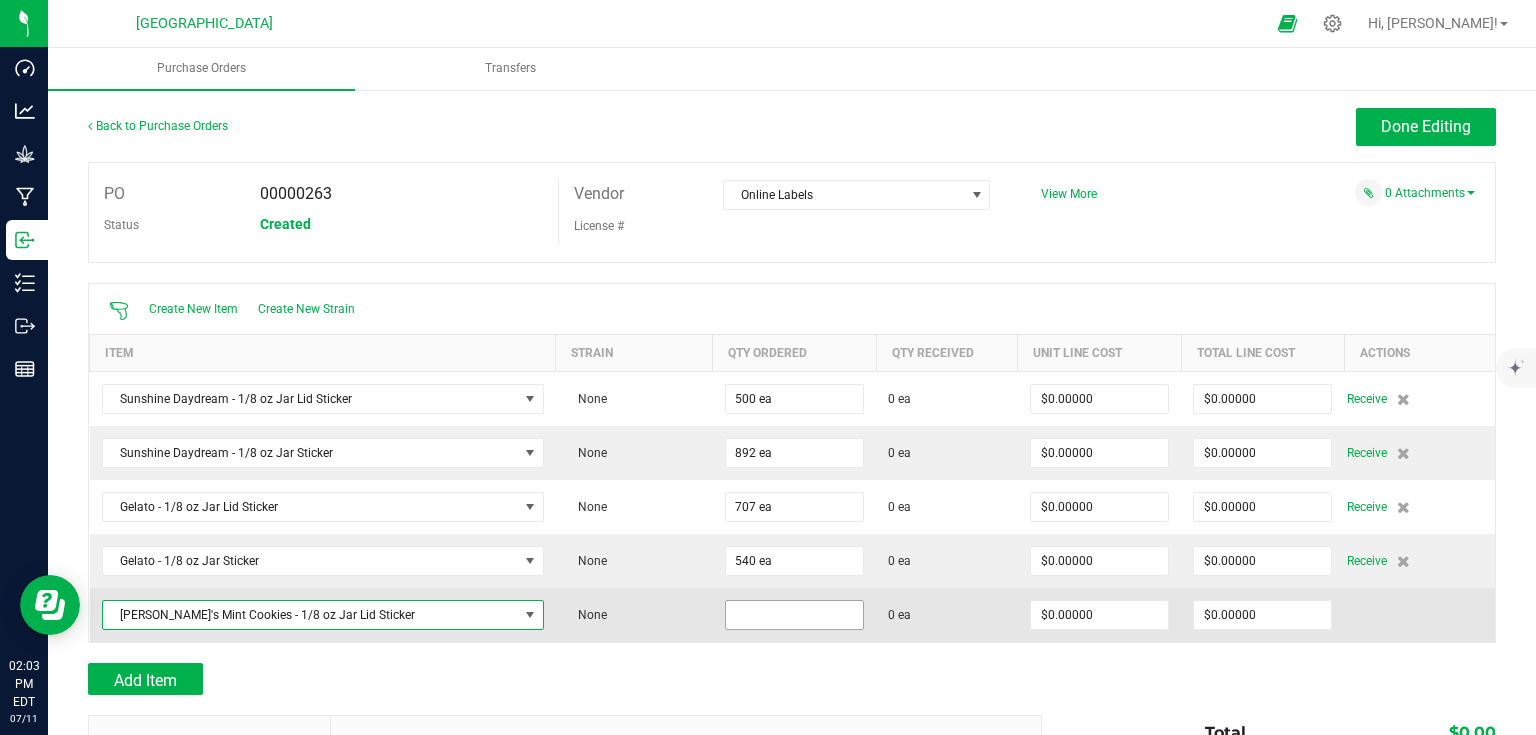 click at bounding box center [794, 615] 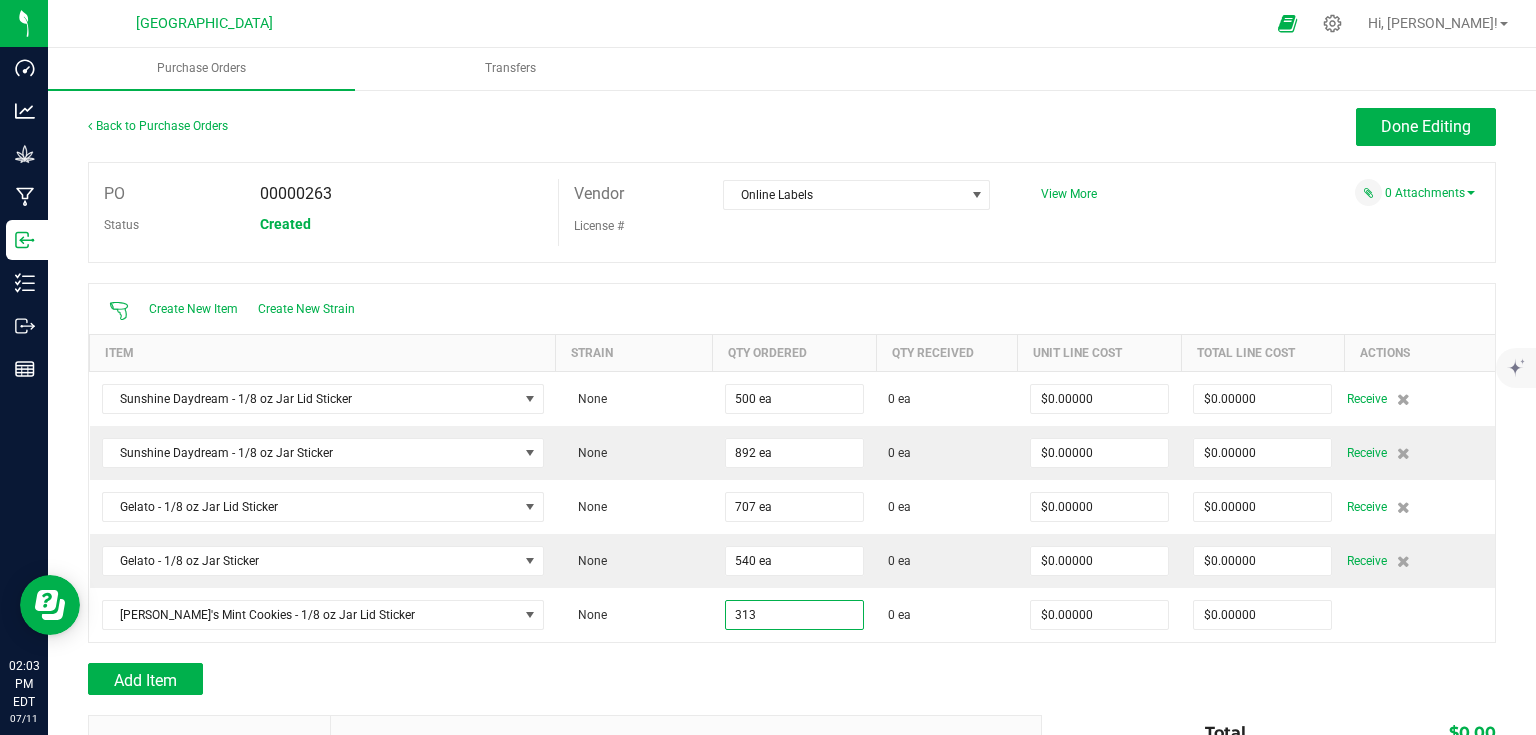 type on "313 ea" 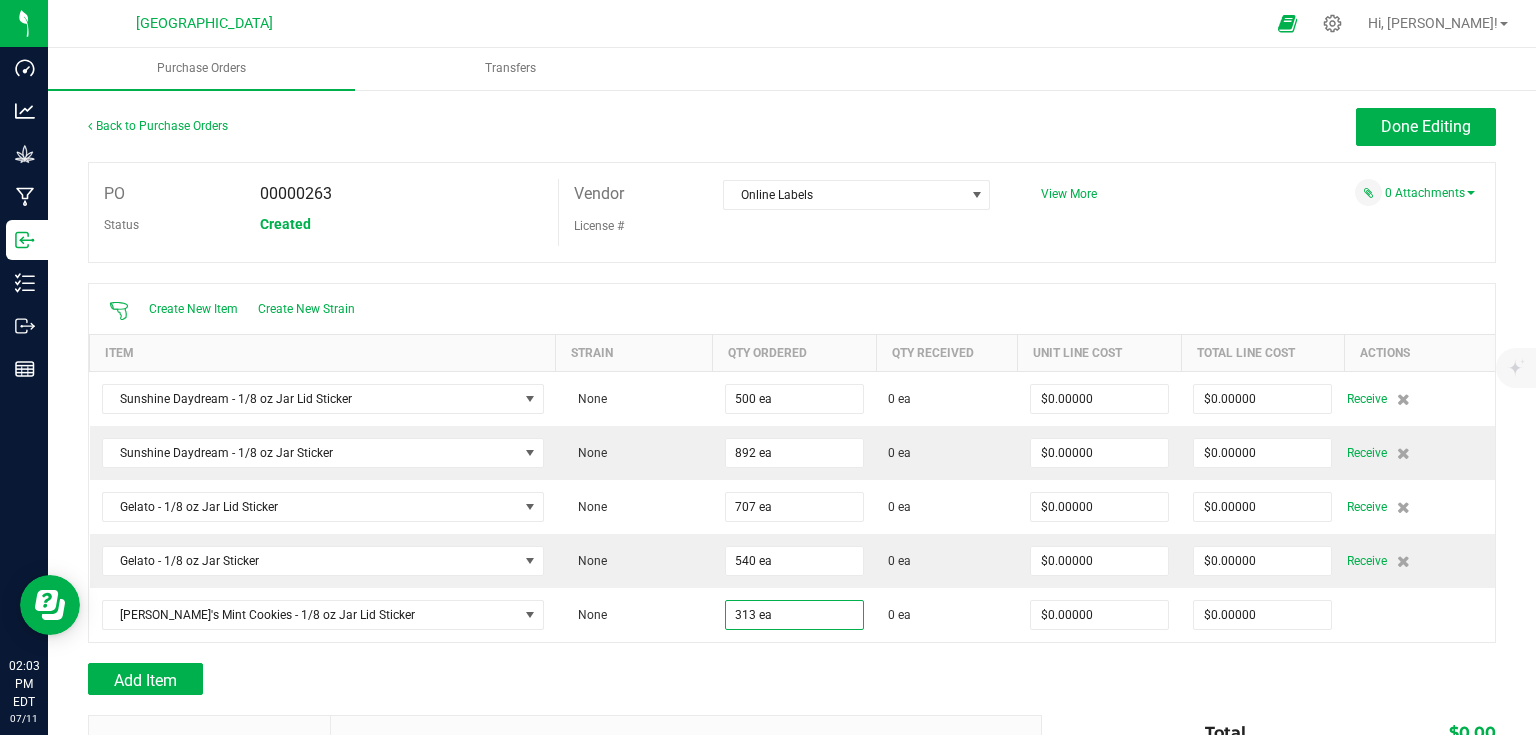 click at bounding box center (792, 653) 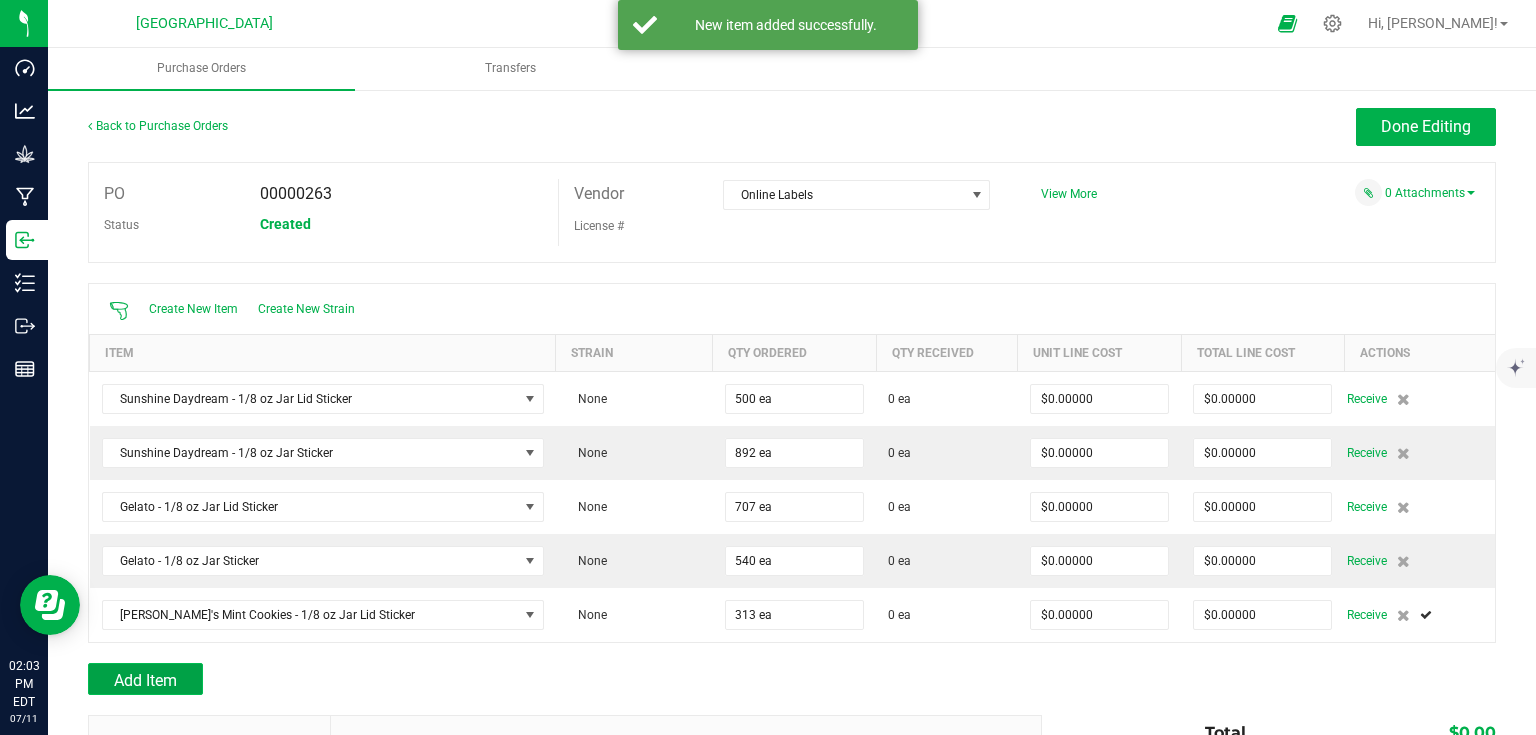 click on "Add Item" at bounding box center [145, 680] 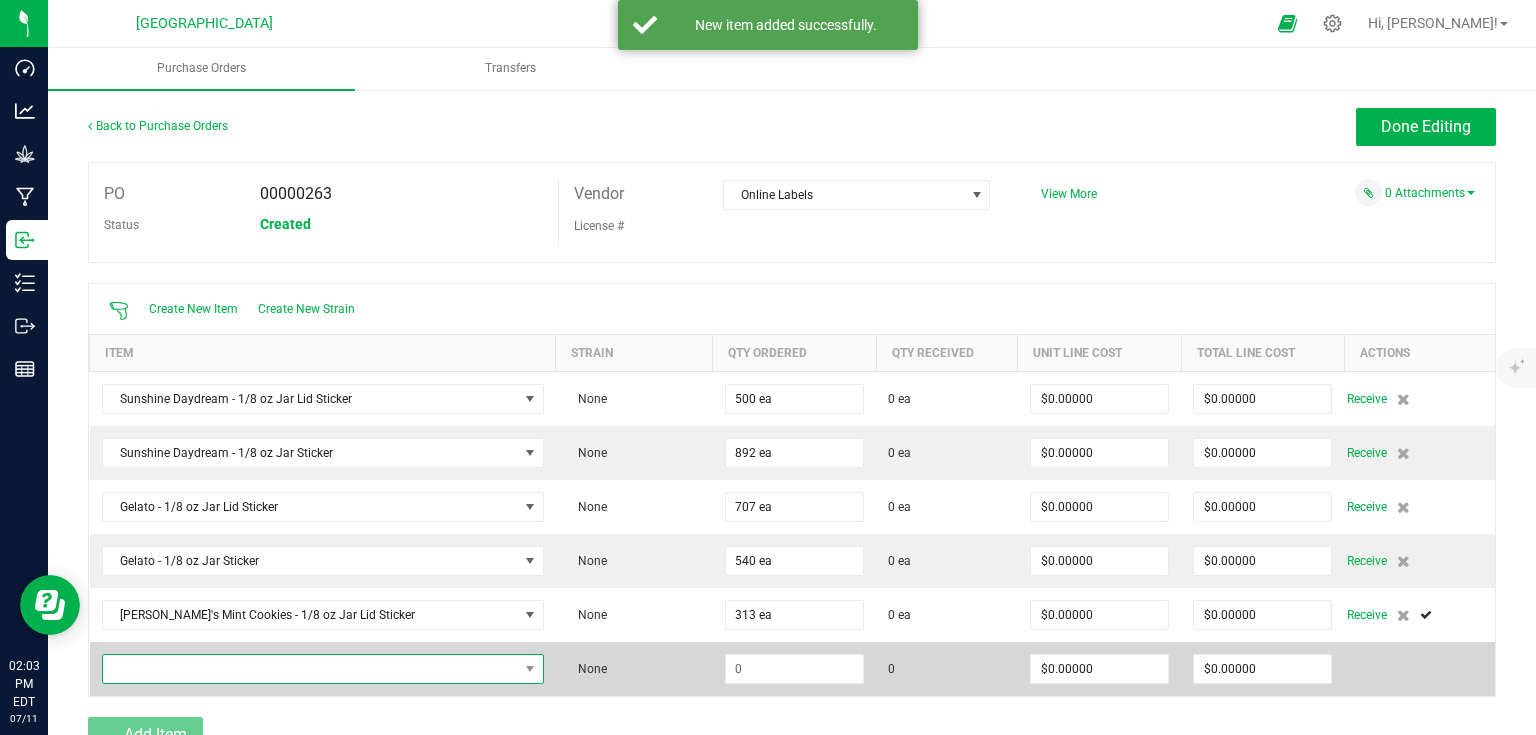 click at bounding box center [310, 669] 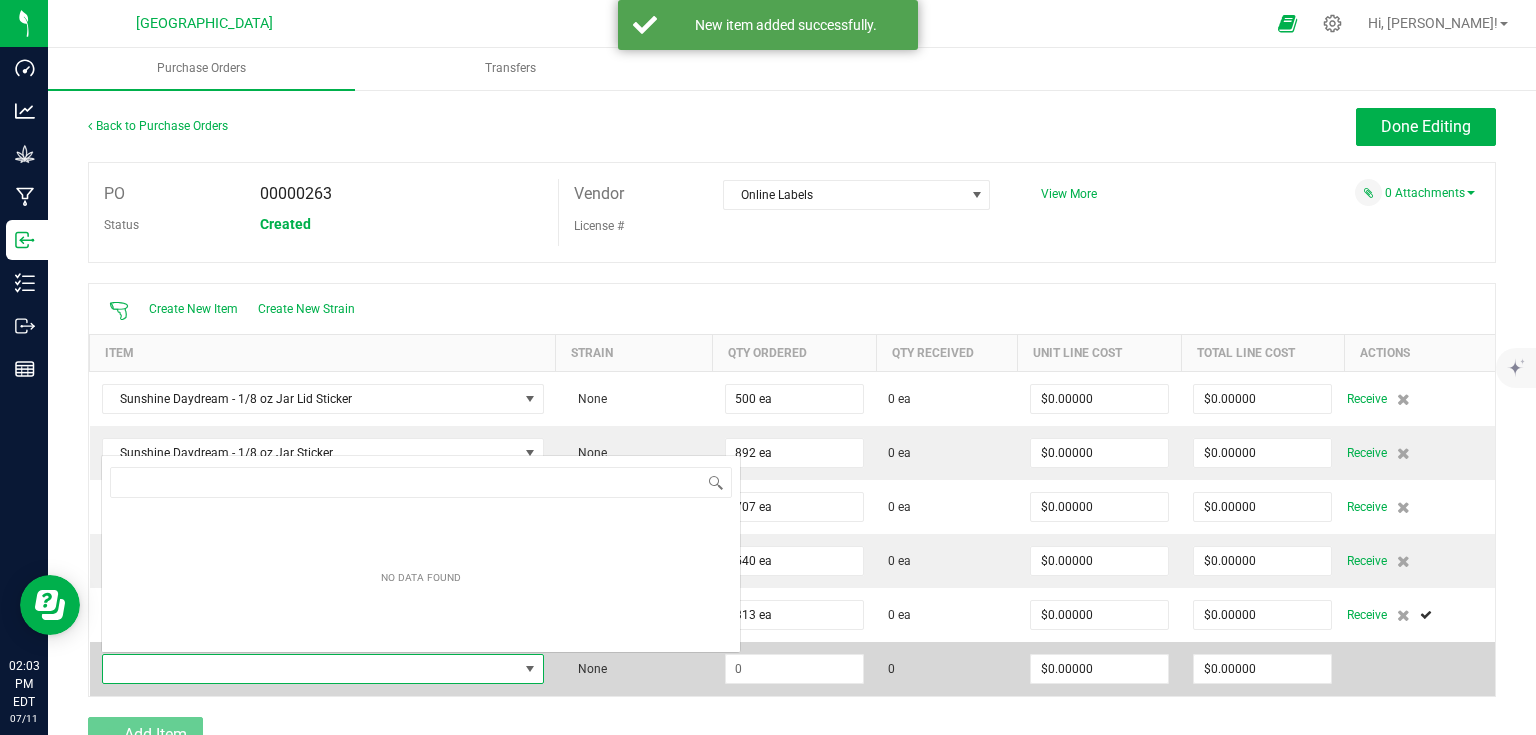 scroll, scrollTop: 0, scrollLeft: 0, axis: both 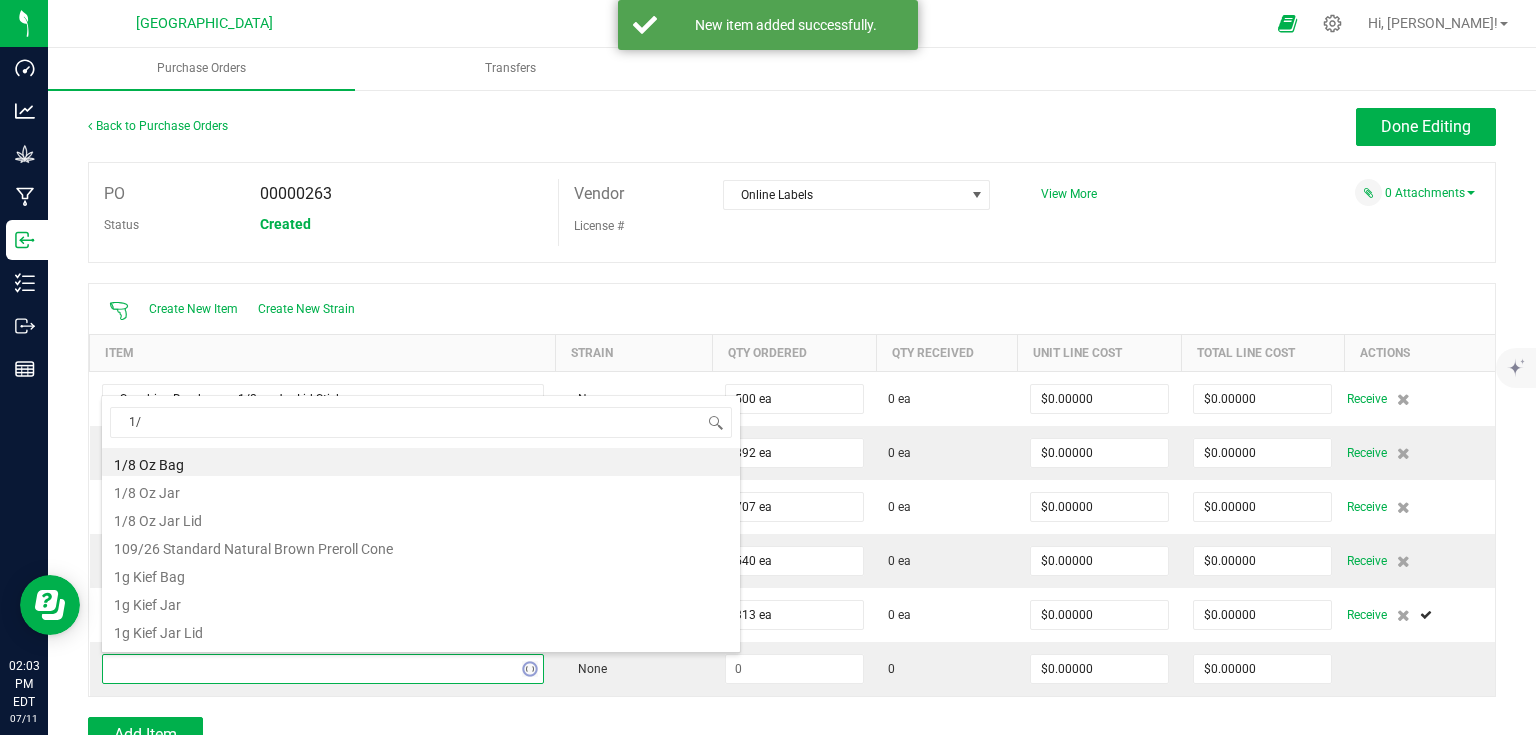 type on "1/8" 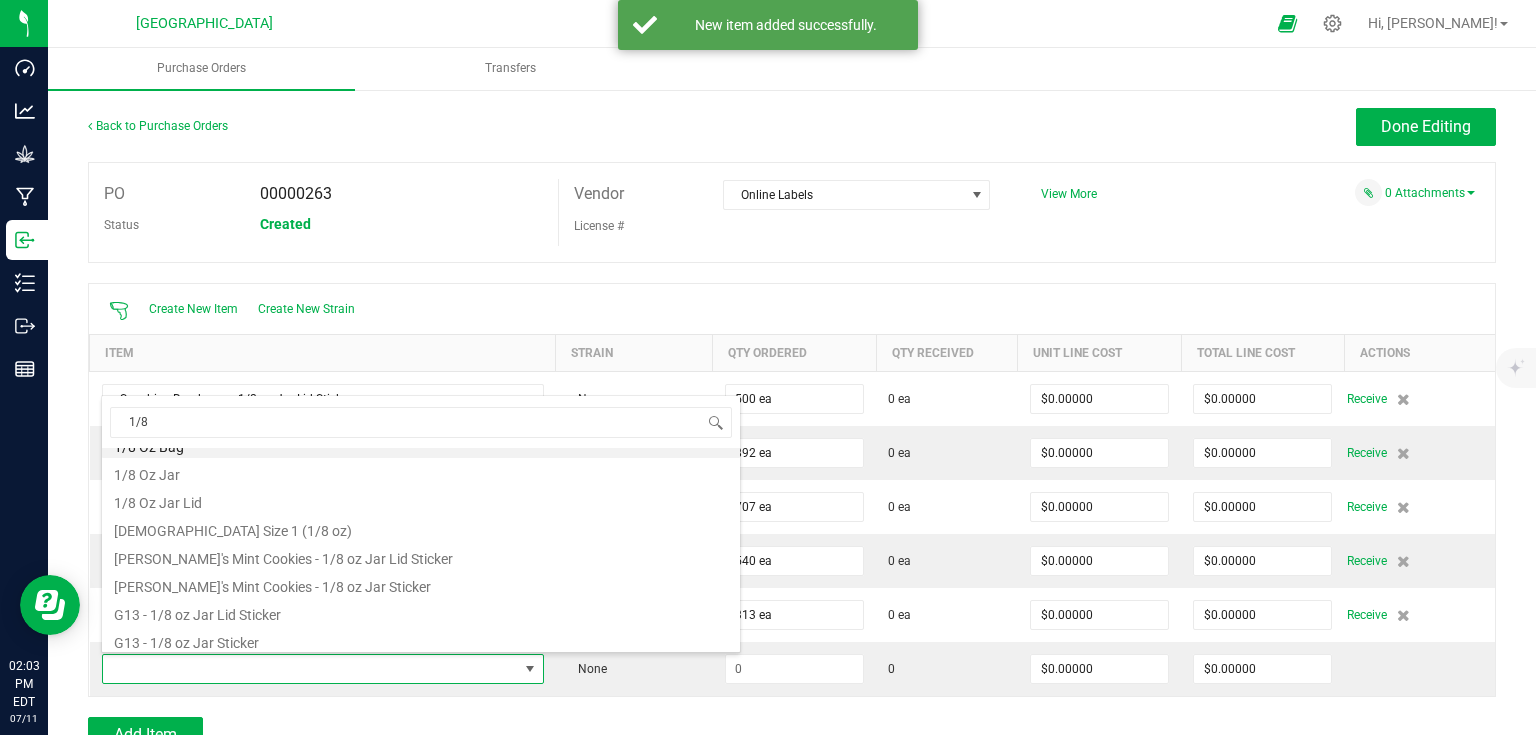 scroll, scrollTop: 0, scrollLeft: 0, axis: both 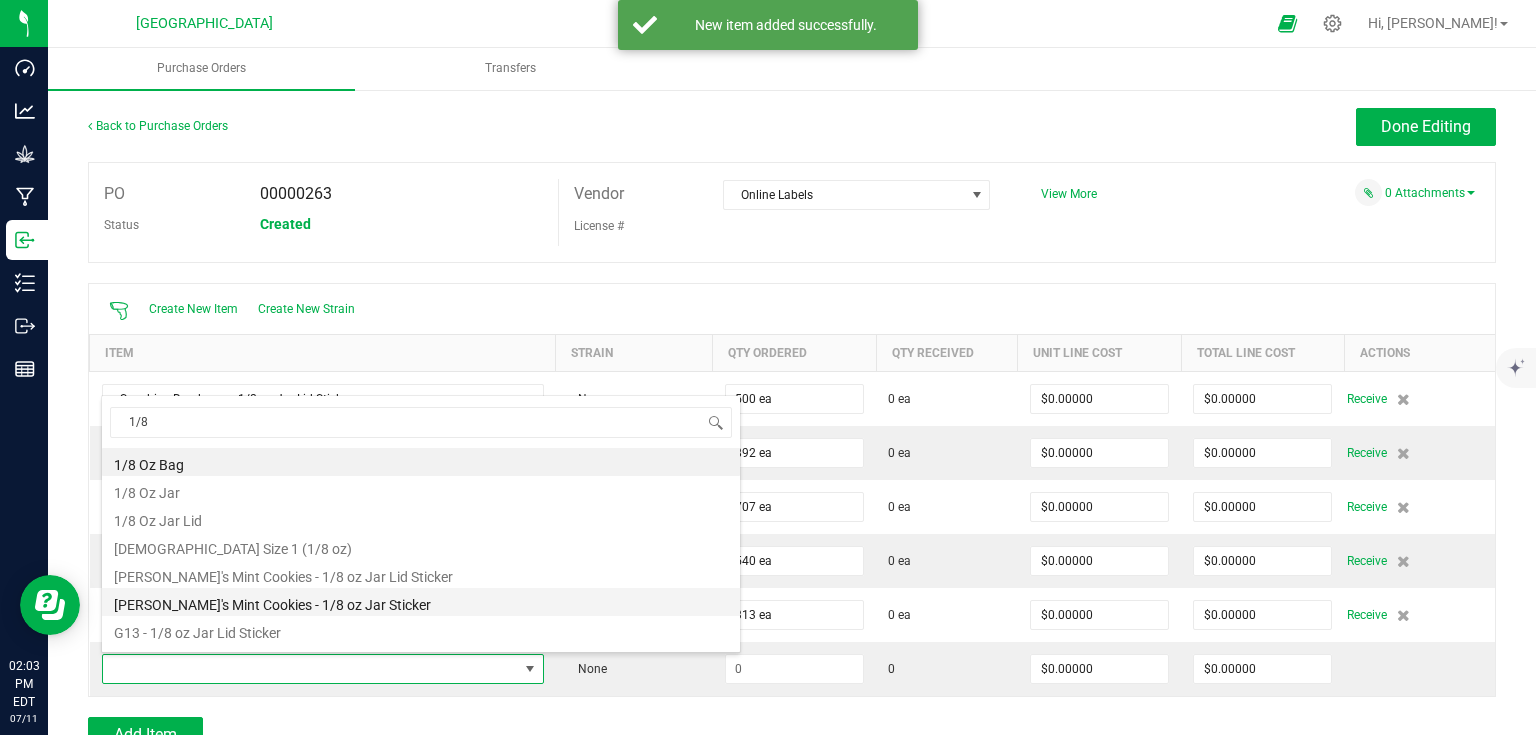 click on "[PERSON_NAME]'s Mint Cookies - 1/8 oz Jar Sticker" at bounding box center (421, 602) 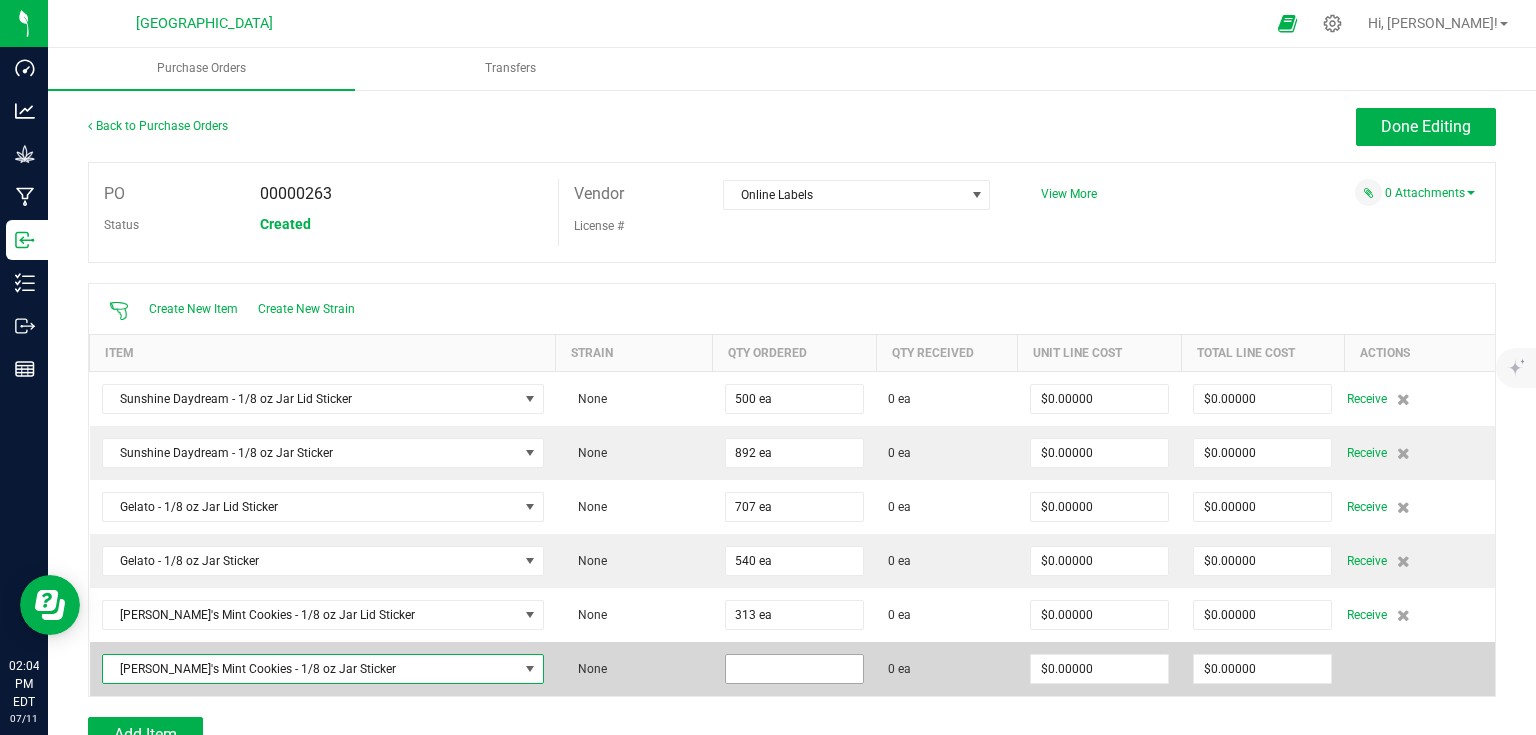 click at bounding box center (794, 669) 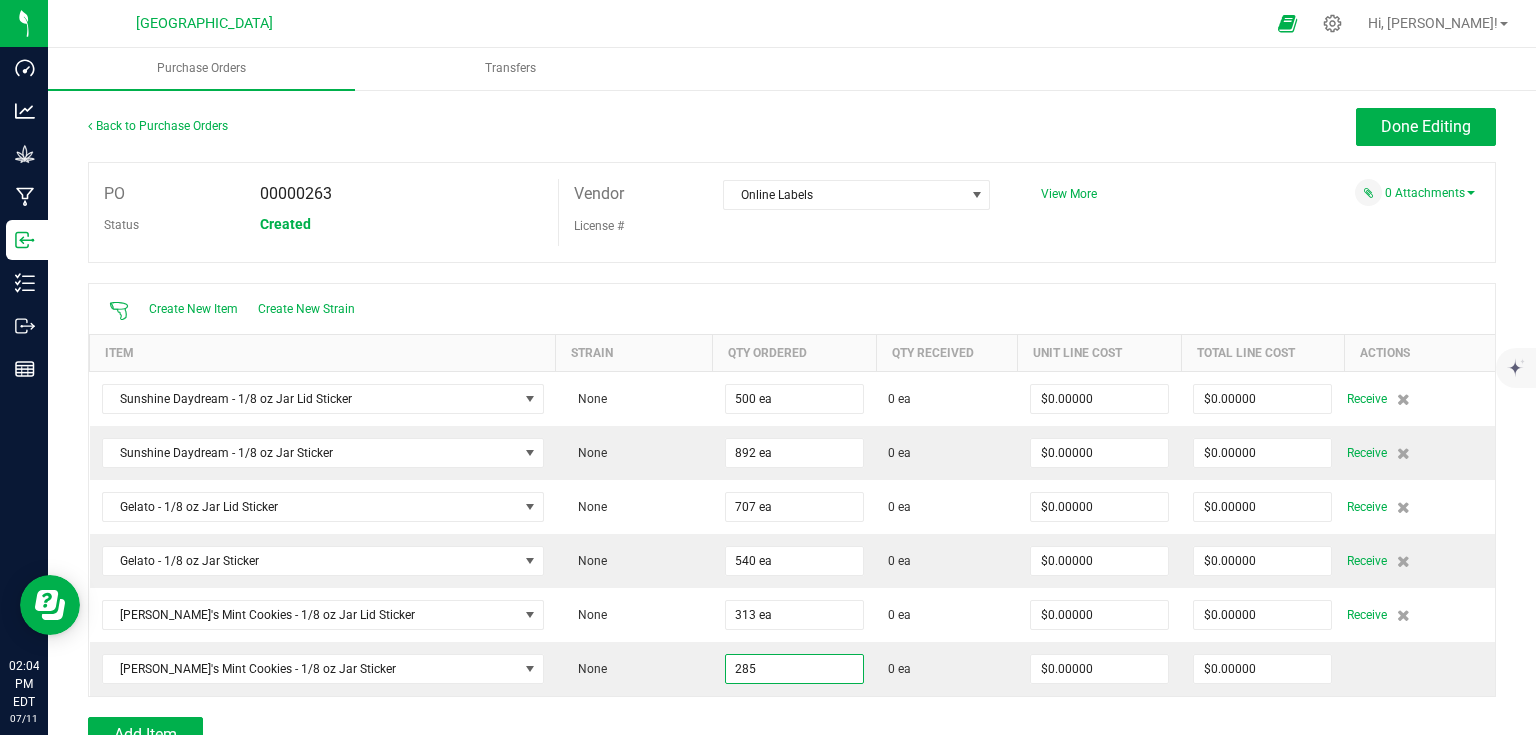 type on "285 ea" 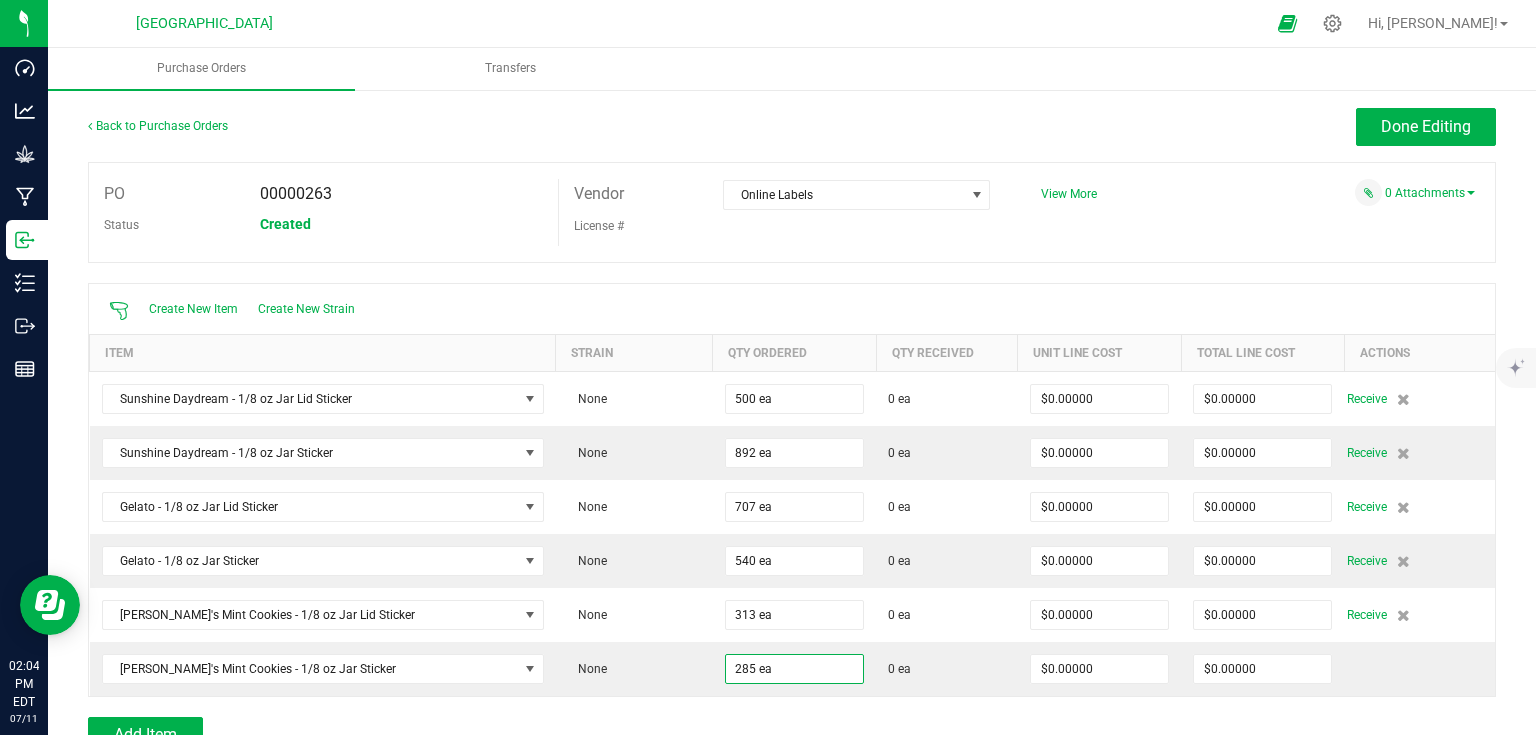 click on "Add Item" at bounding box center (557, 733) 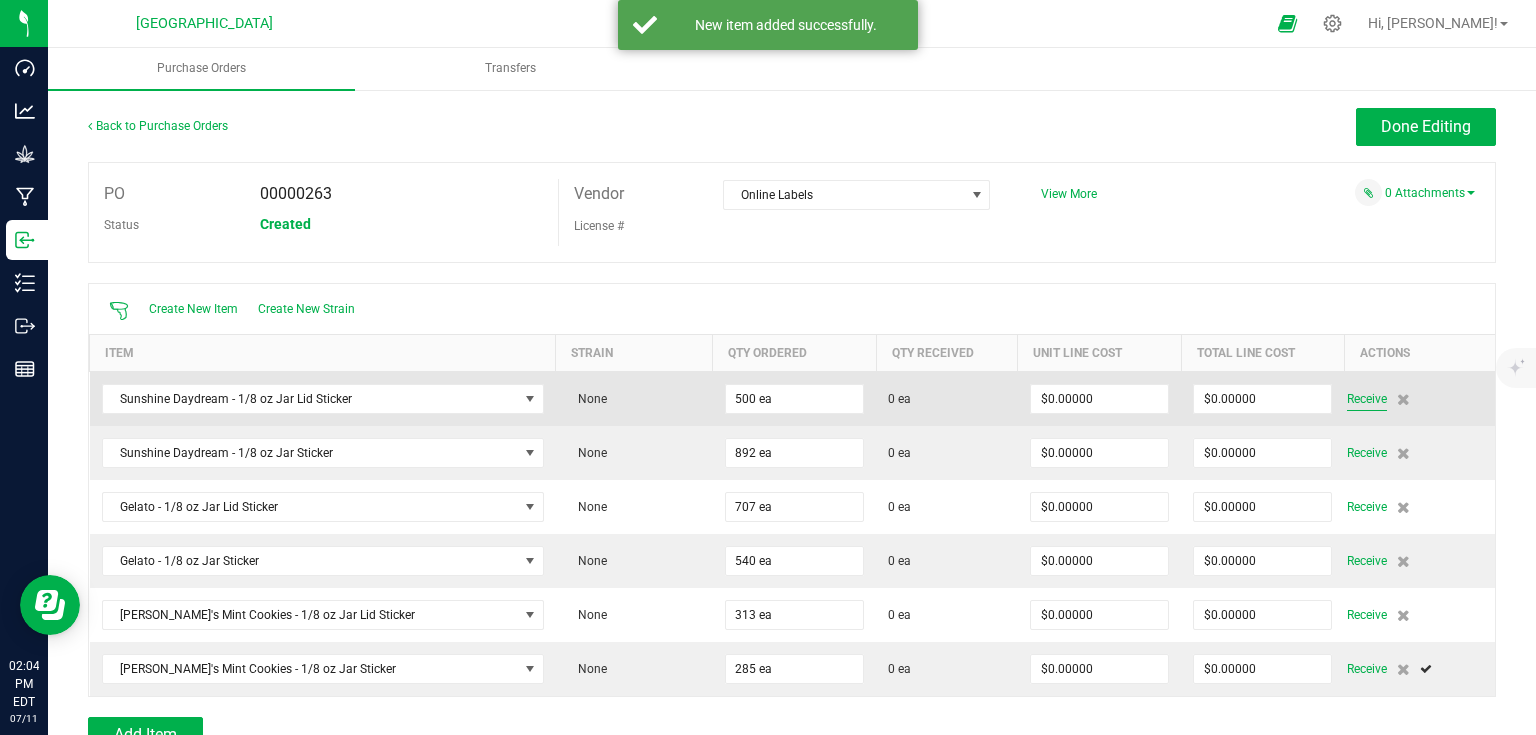 click on "Receive" at bounding box center (1367, 399) 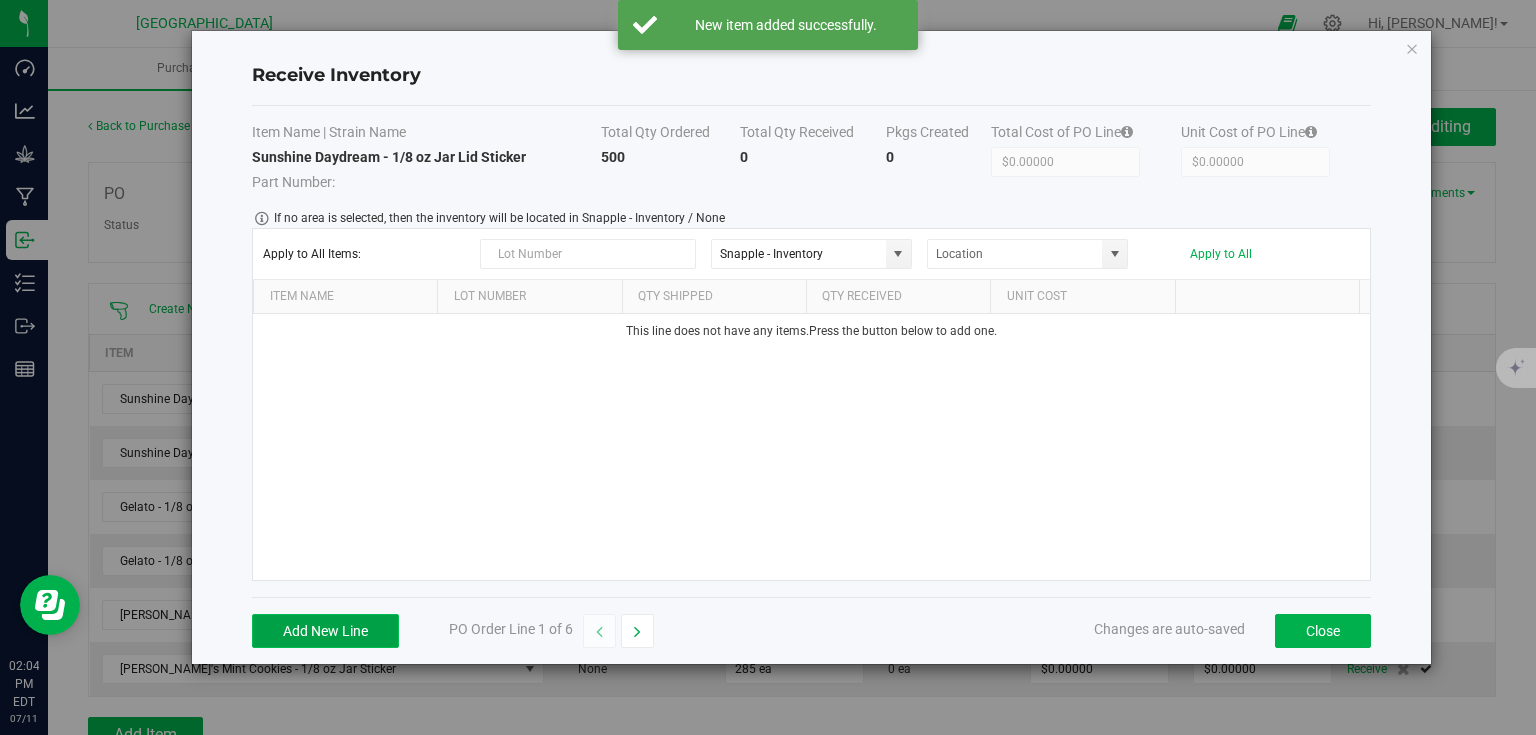 click on "Add New Line" at bounding box center (325, 631) 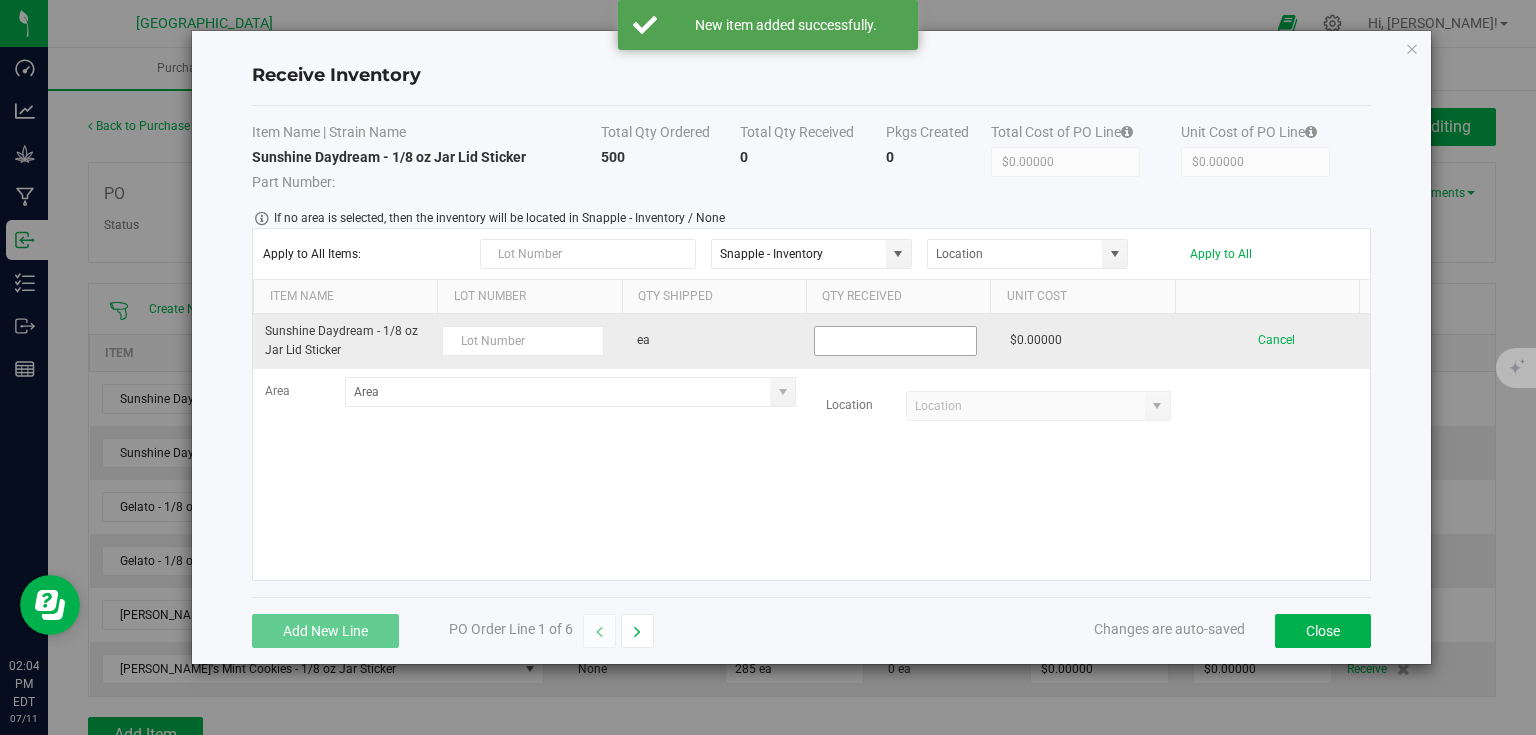 click at bounding box center [895, 341] 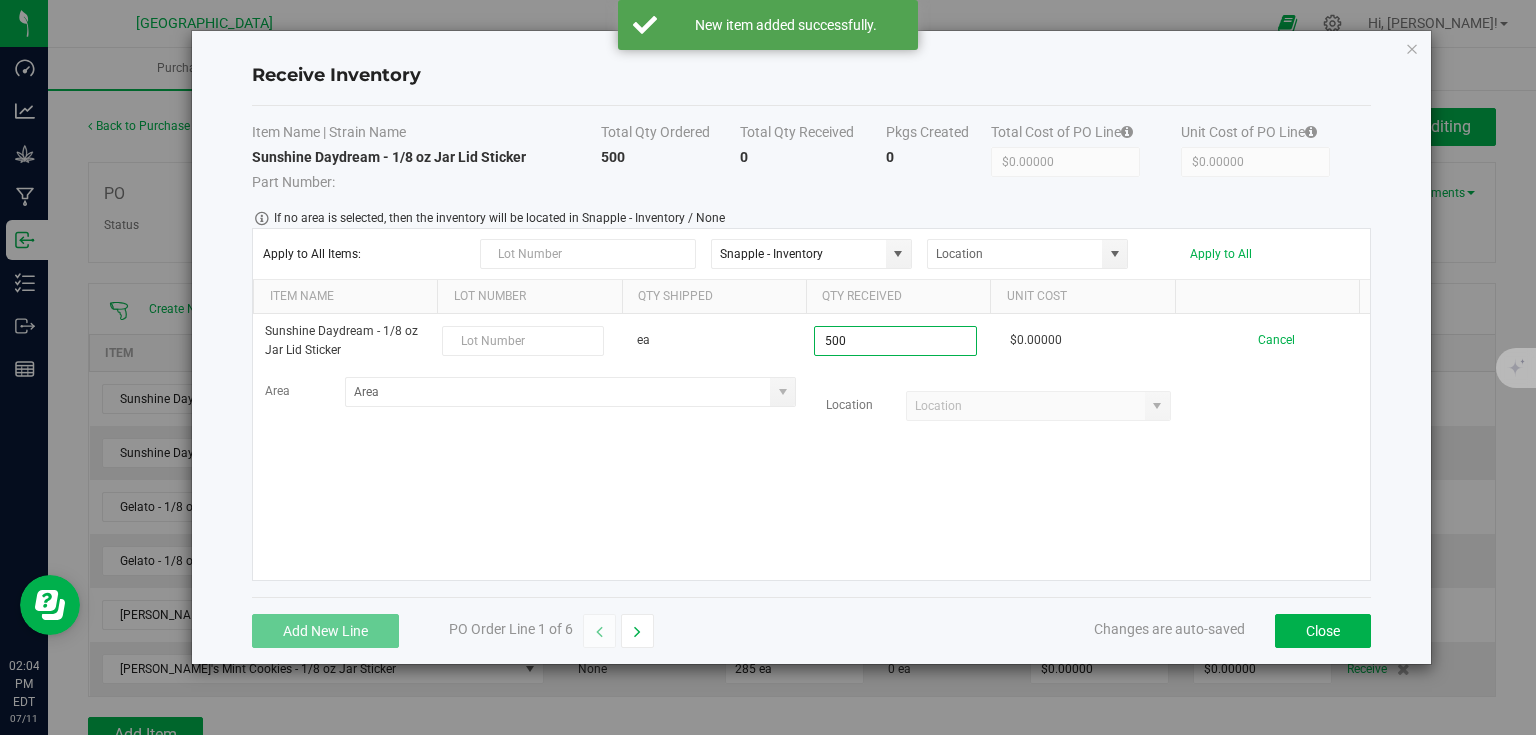 type on "500 ea" 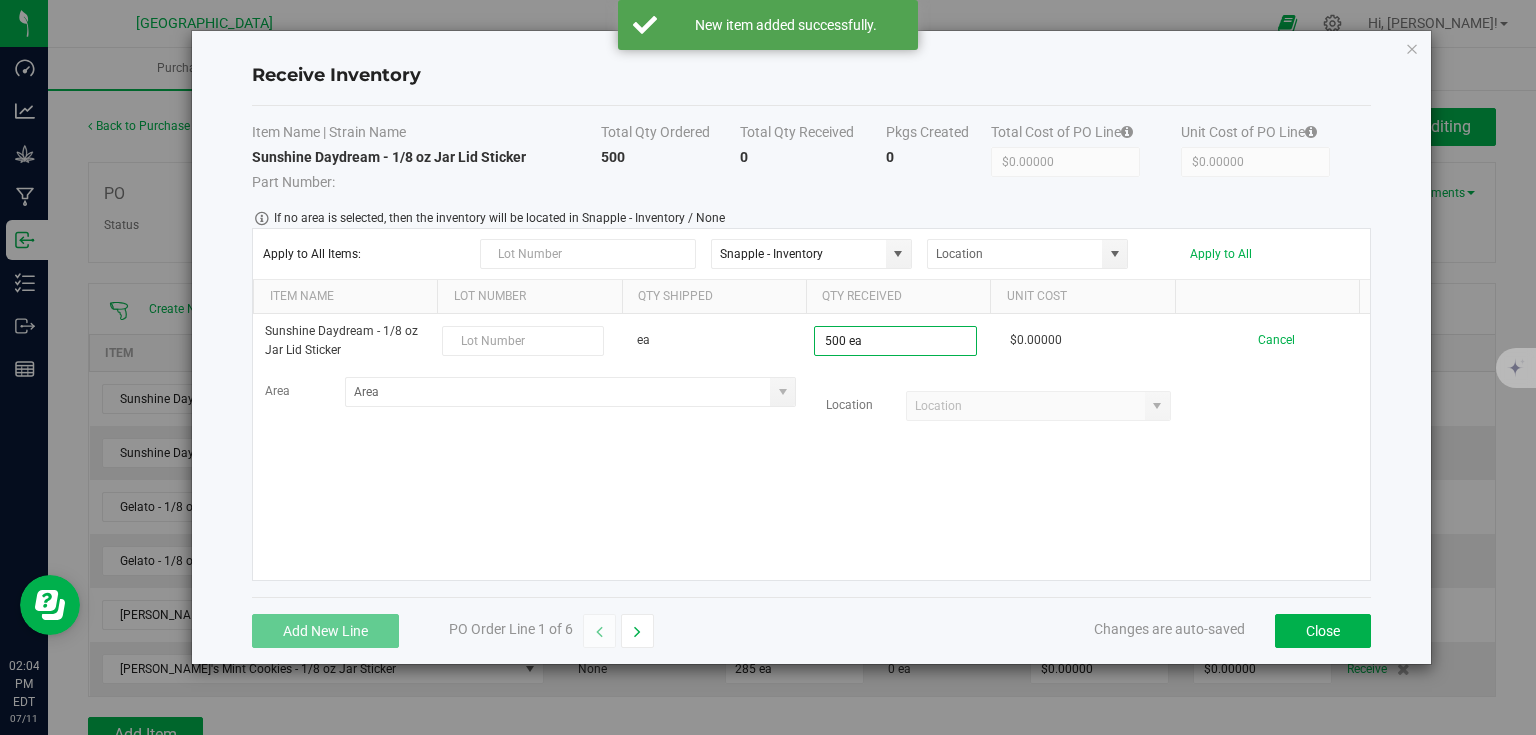 scroll, scrollTop: 0, scrollLeft: 1, axis: horizontal 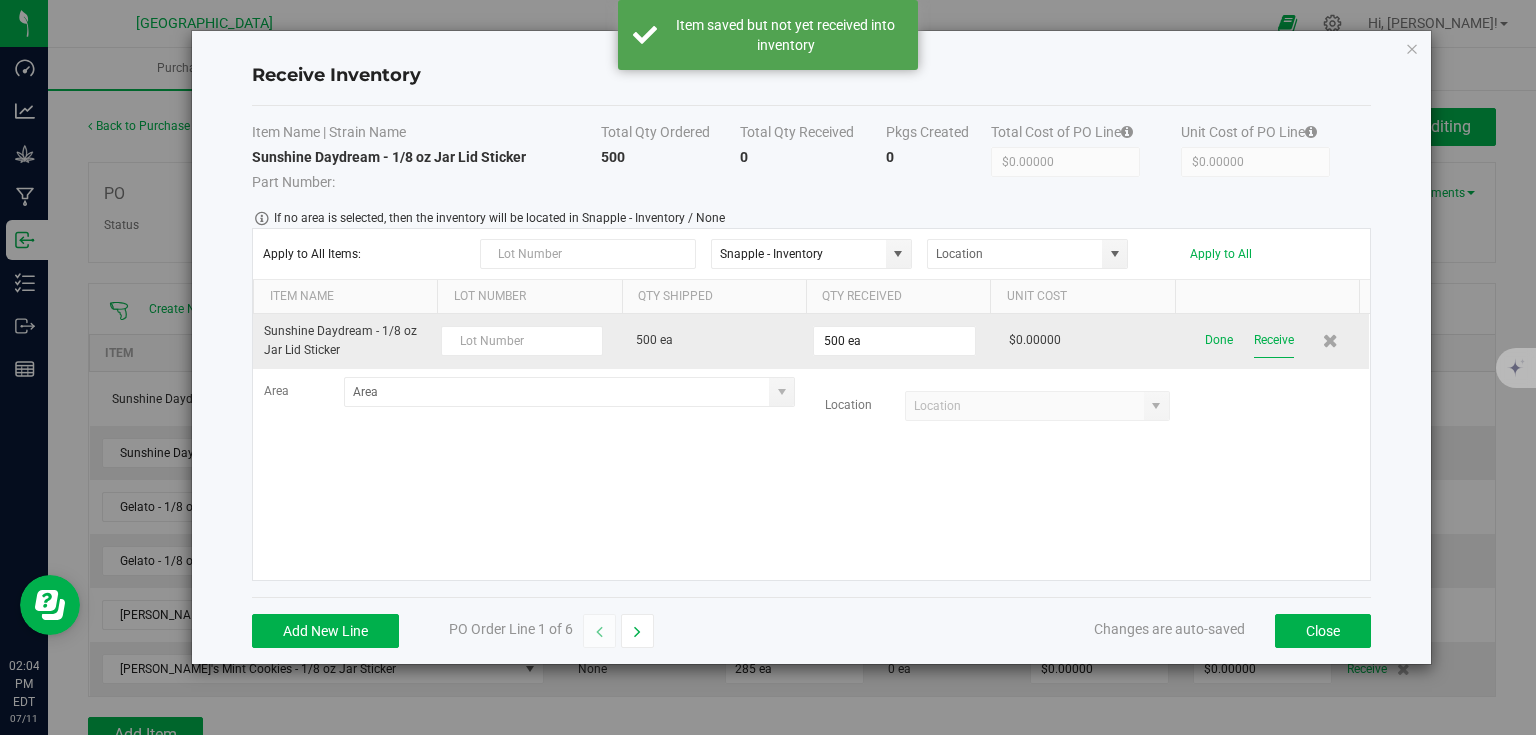 click on "Receive" at bounding box center [1274, 340] 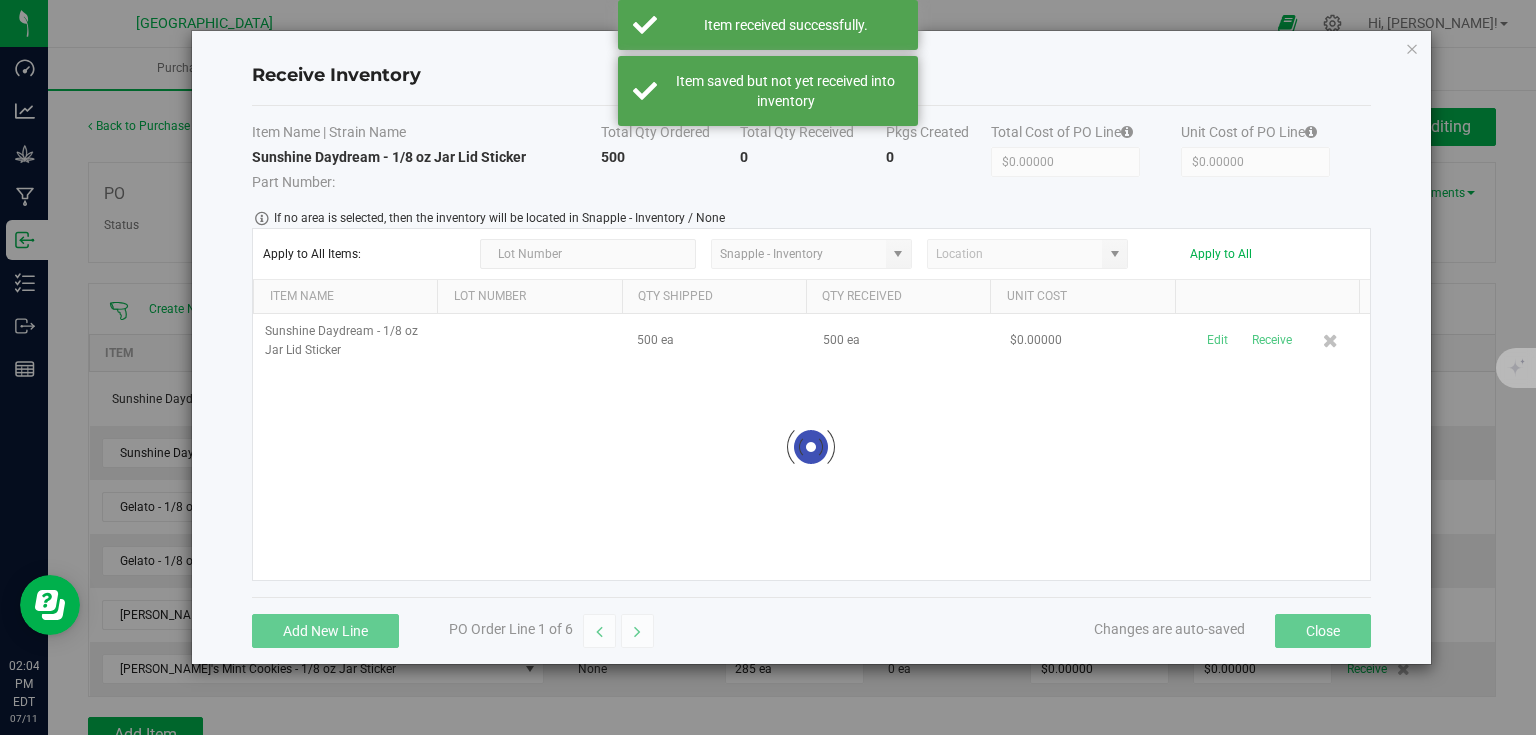 scroll, scrollTop: 0, scrollLeft: 0, axis: both 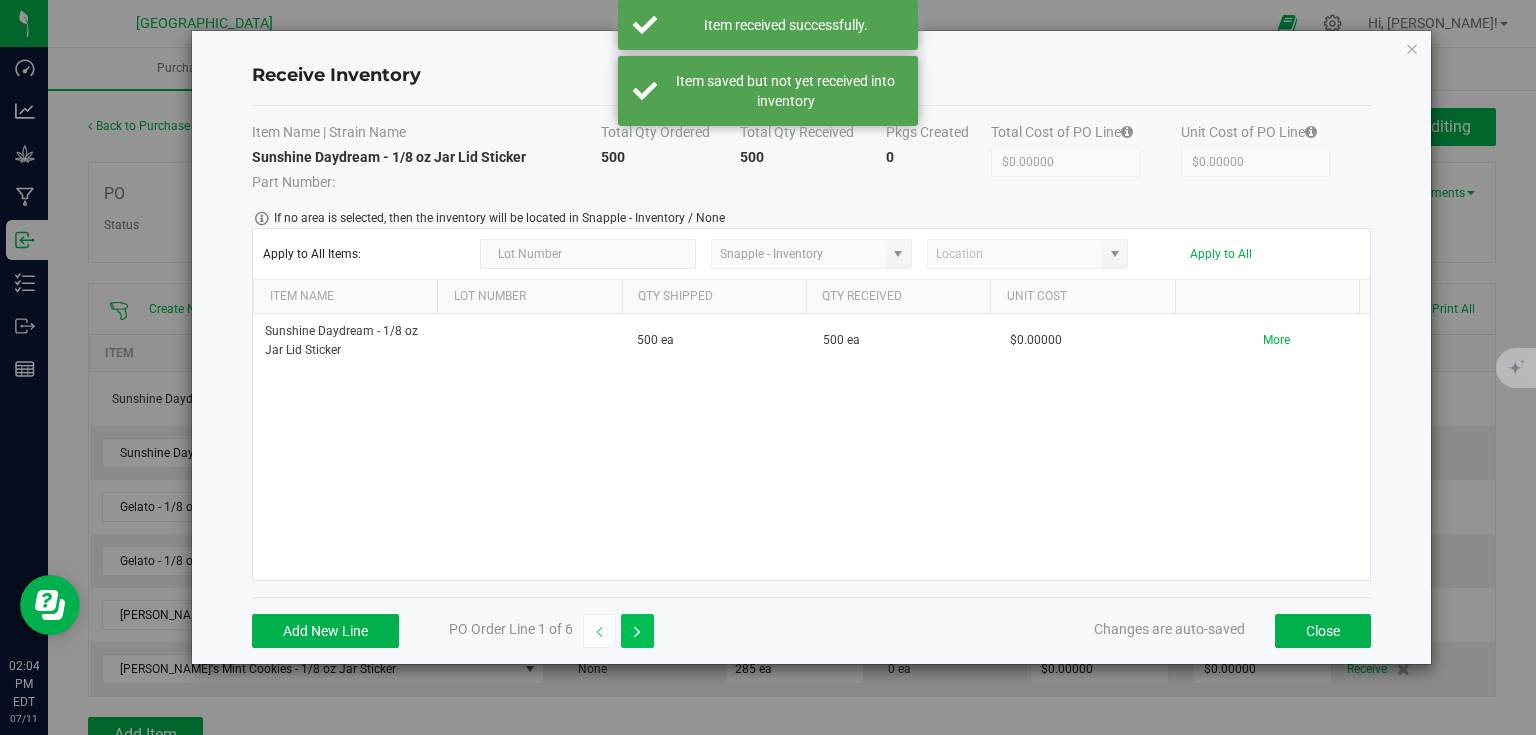 click at bounding box center [637, 631] 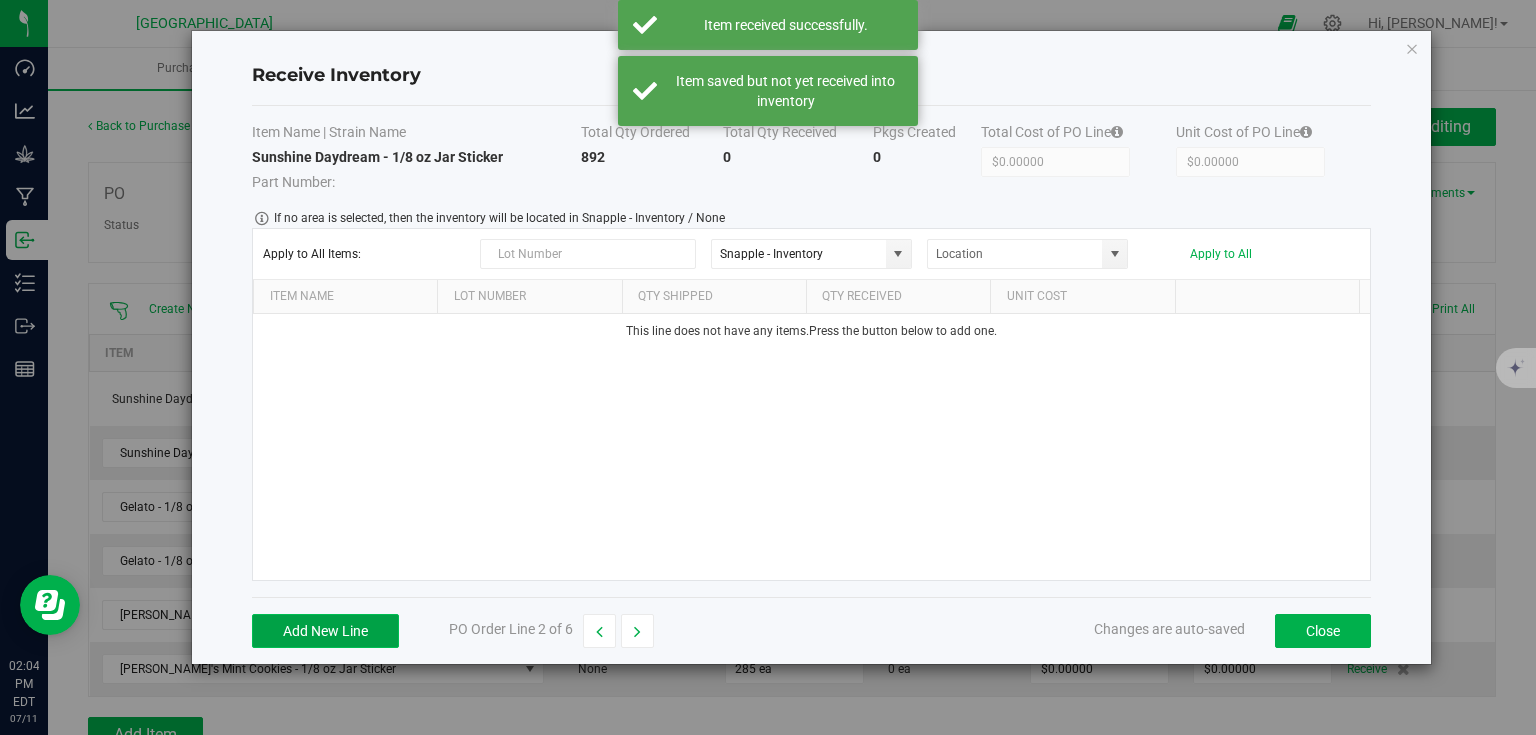 click on "Add New Line" at bounding box center (325, 631) 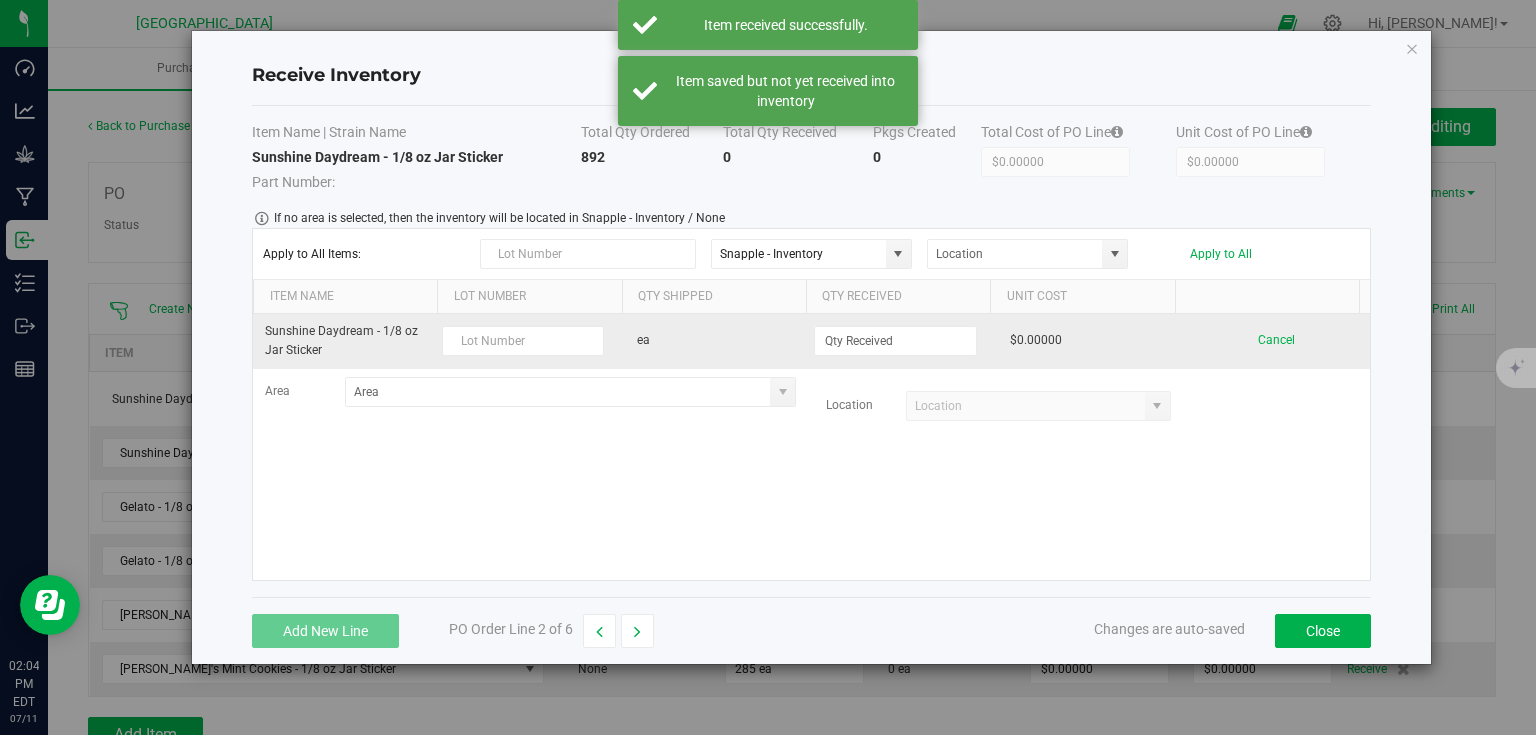 click at bounding box center [904, 341] 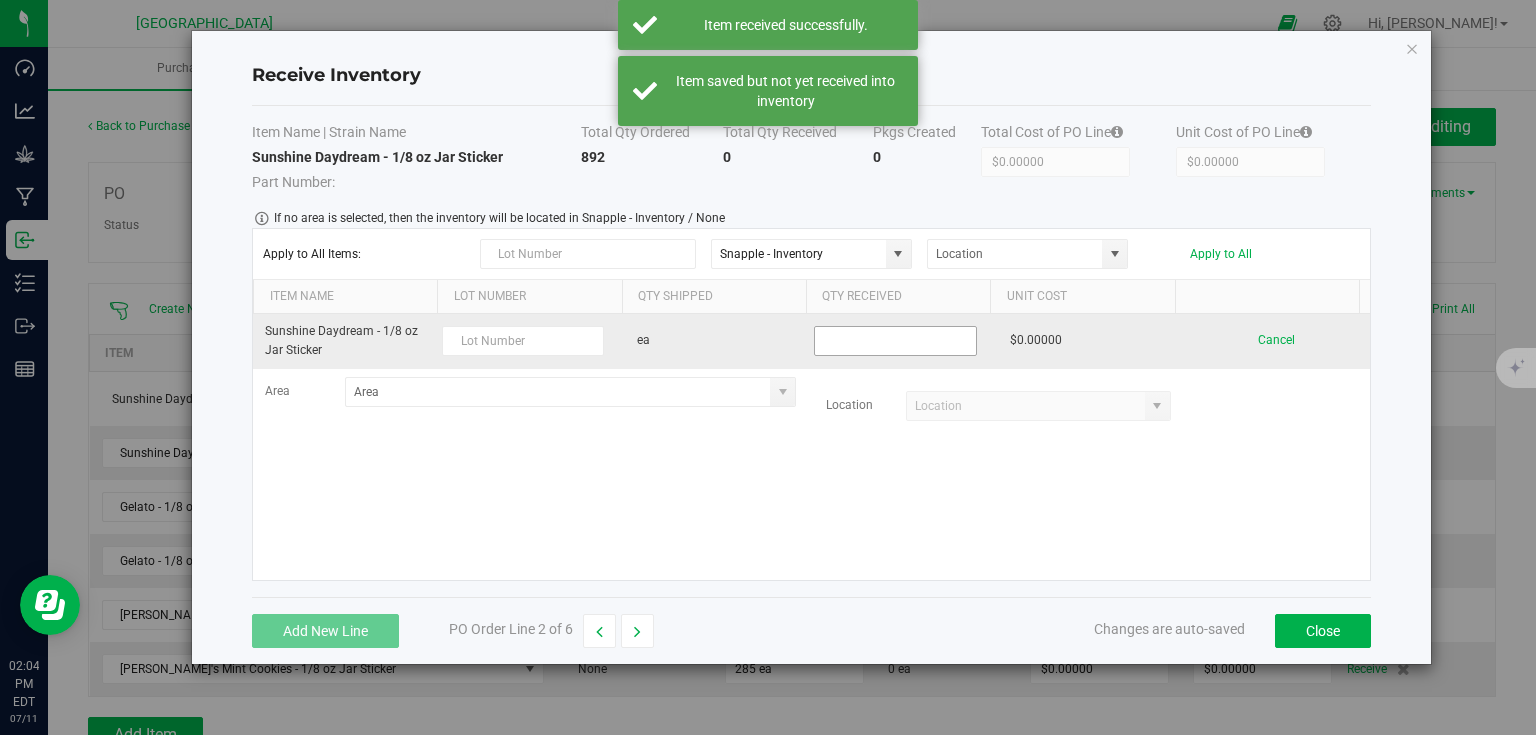 click at bounding box center [895, 341] 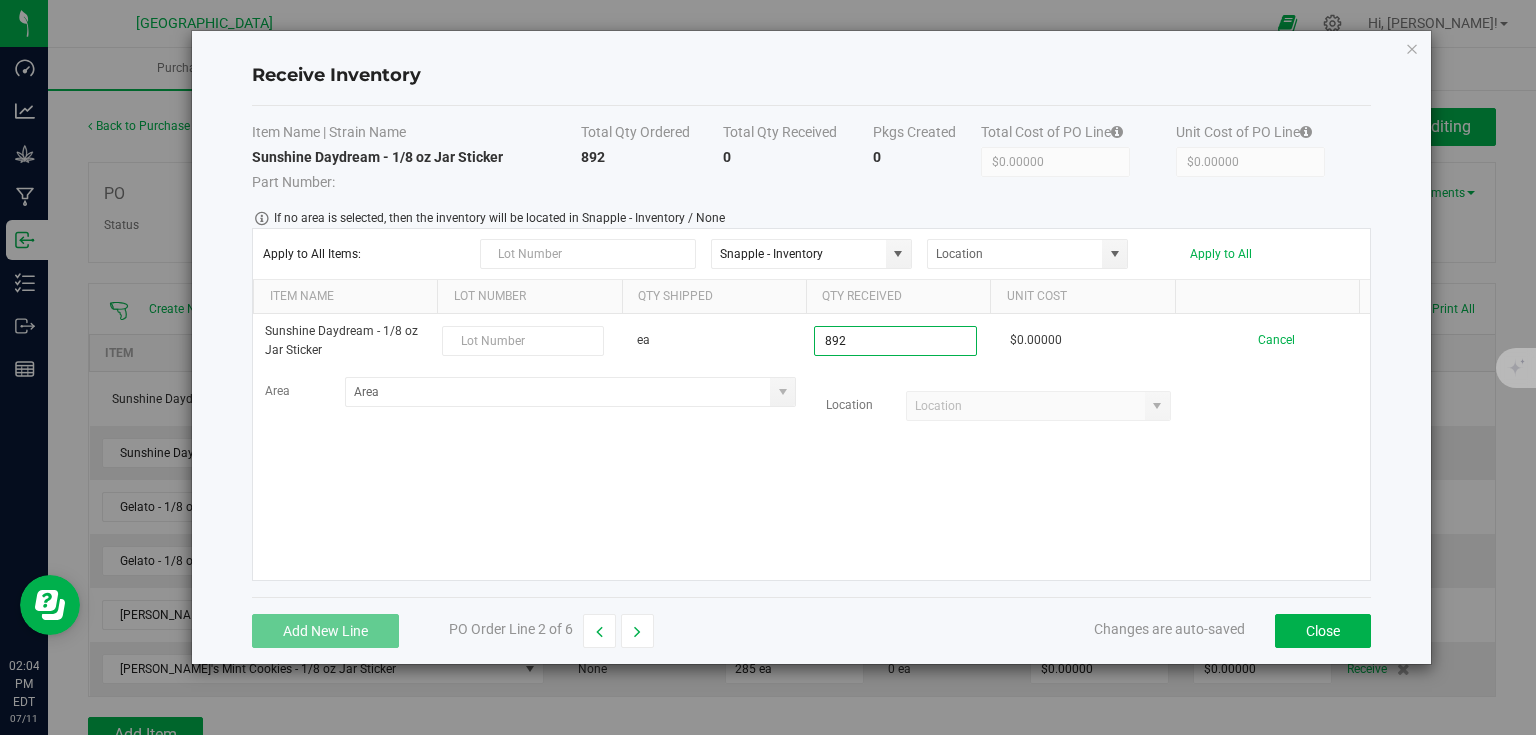 type on "892 ea" 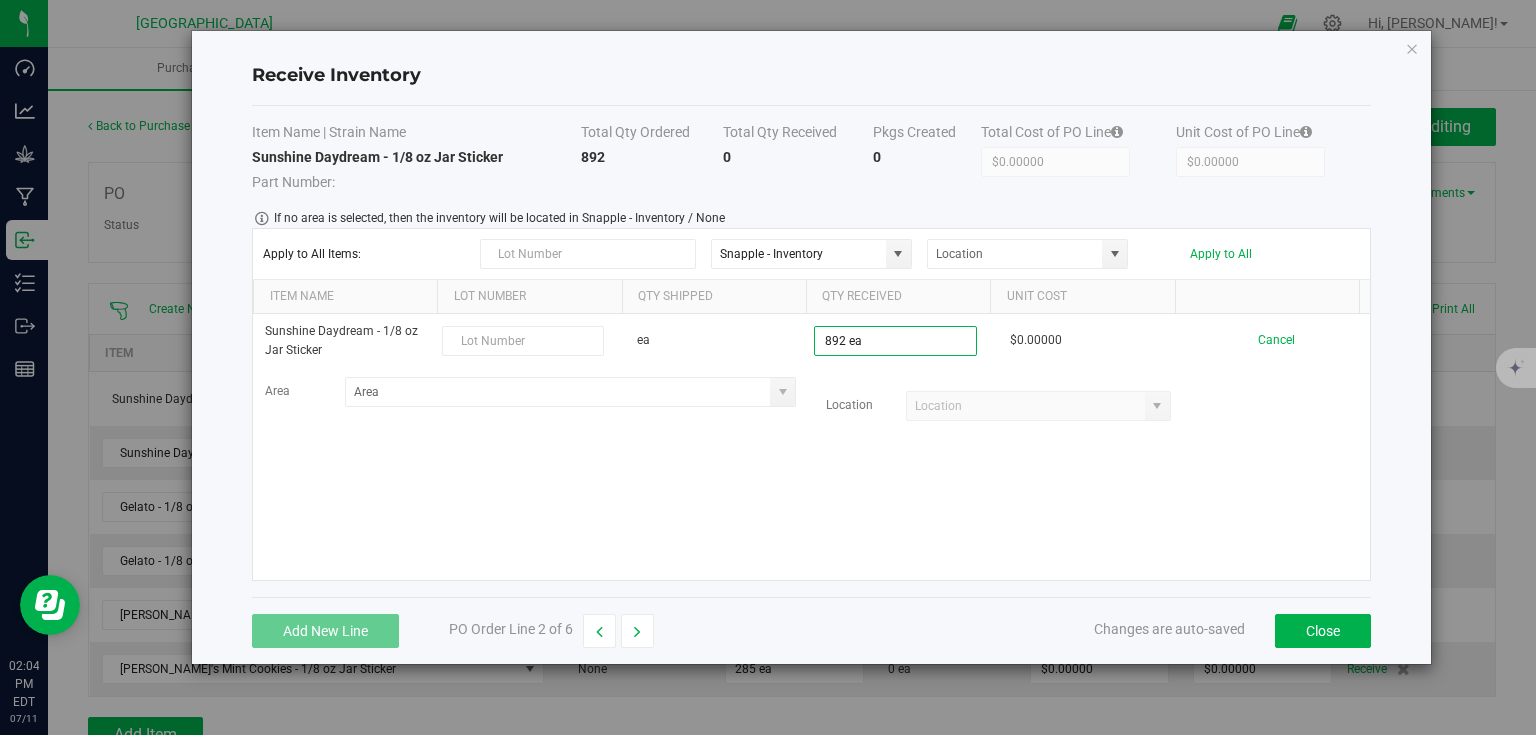 click on "Sunshine Daydream - 1/8 oz Jar Sticker    ea  892 ea  $0.00000   Cancel   Area   Location" at bounding box center (811, 447) 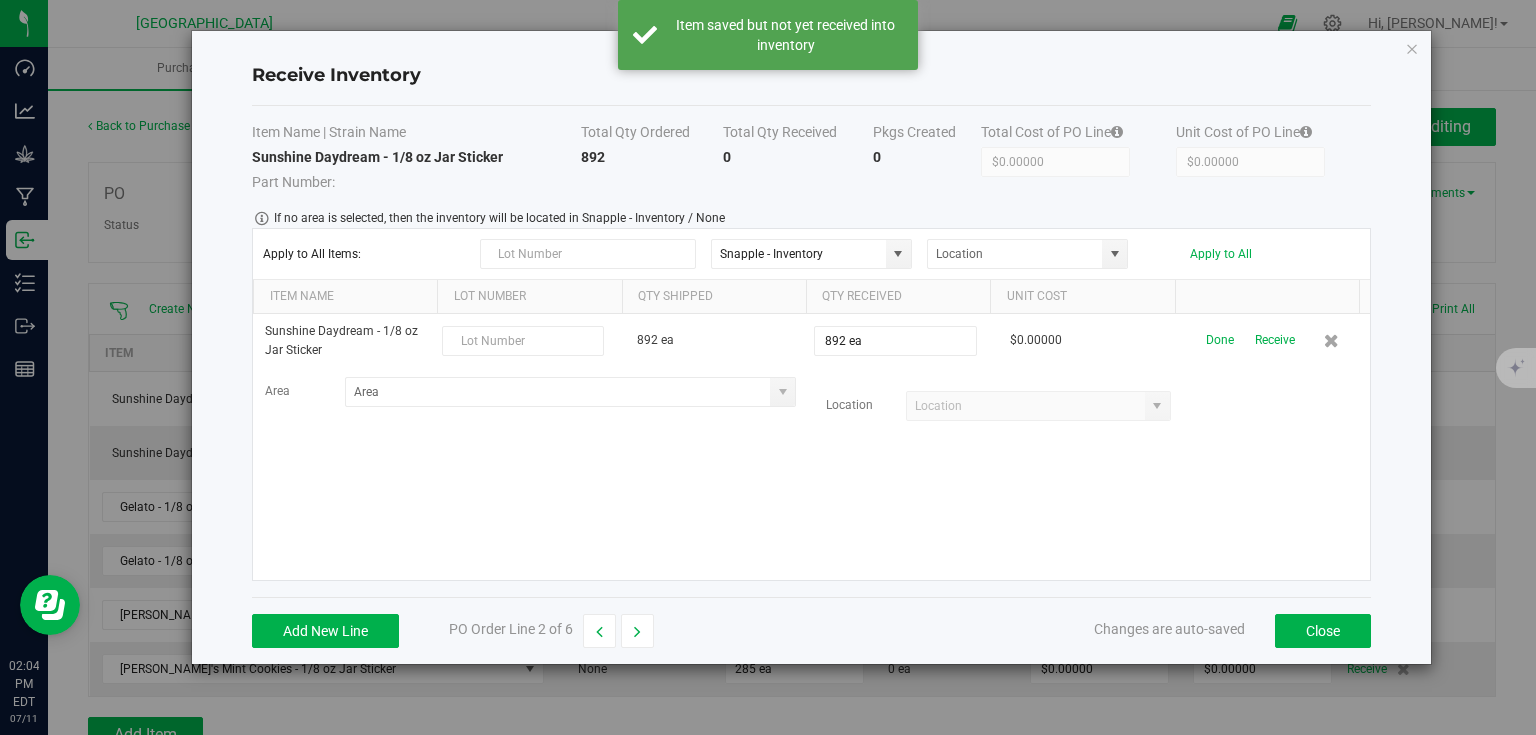 drag, startPoint x: 901, startPoint y: 488, endPoint x: 1257, endPoint y: 349, distance: 382.17404 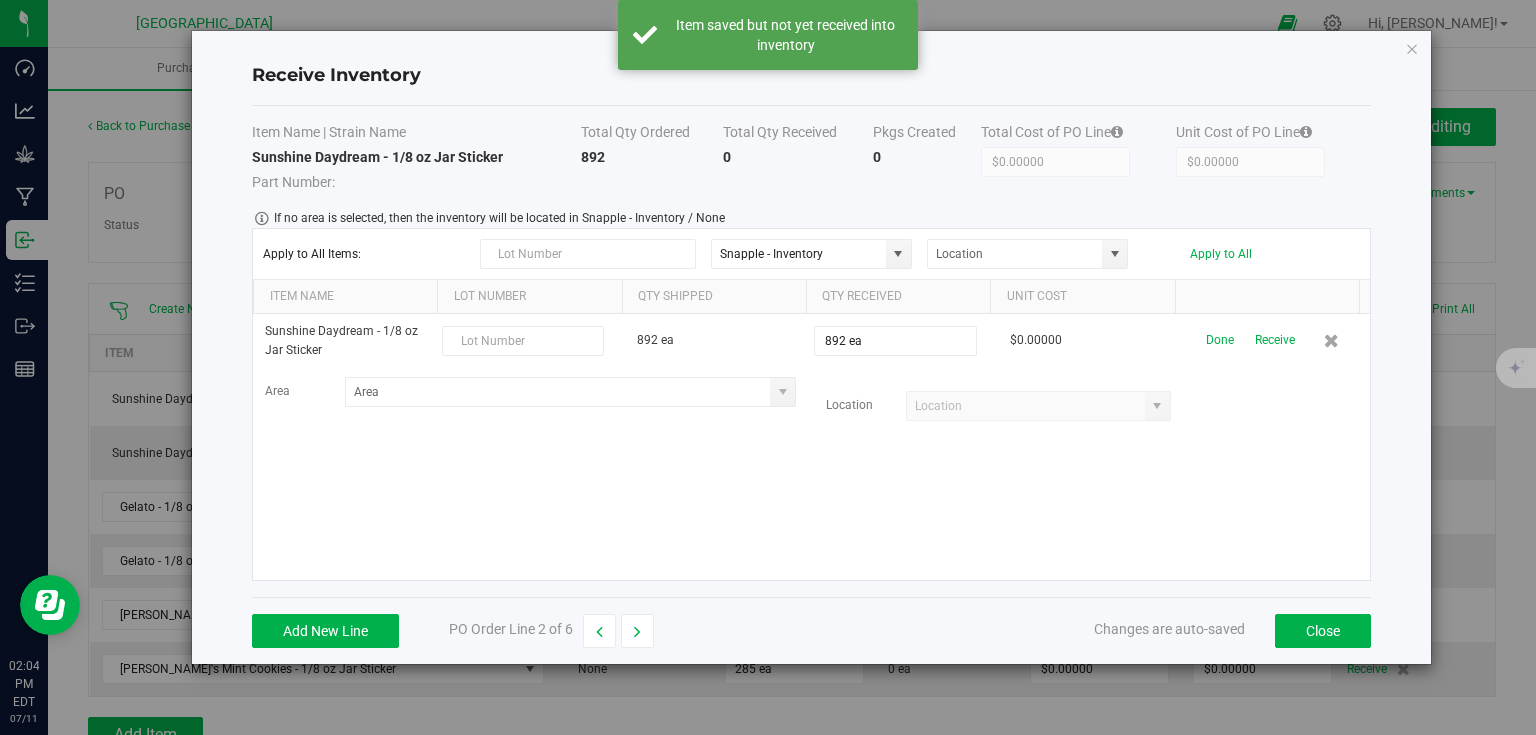 click on "Receive" at bounding box center (1275, 340) 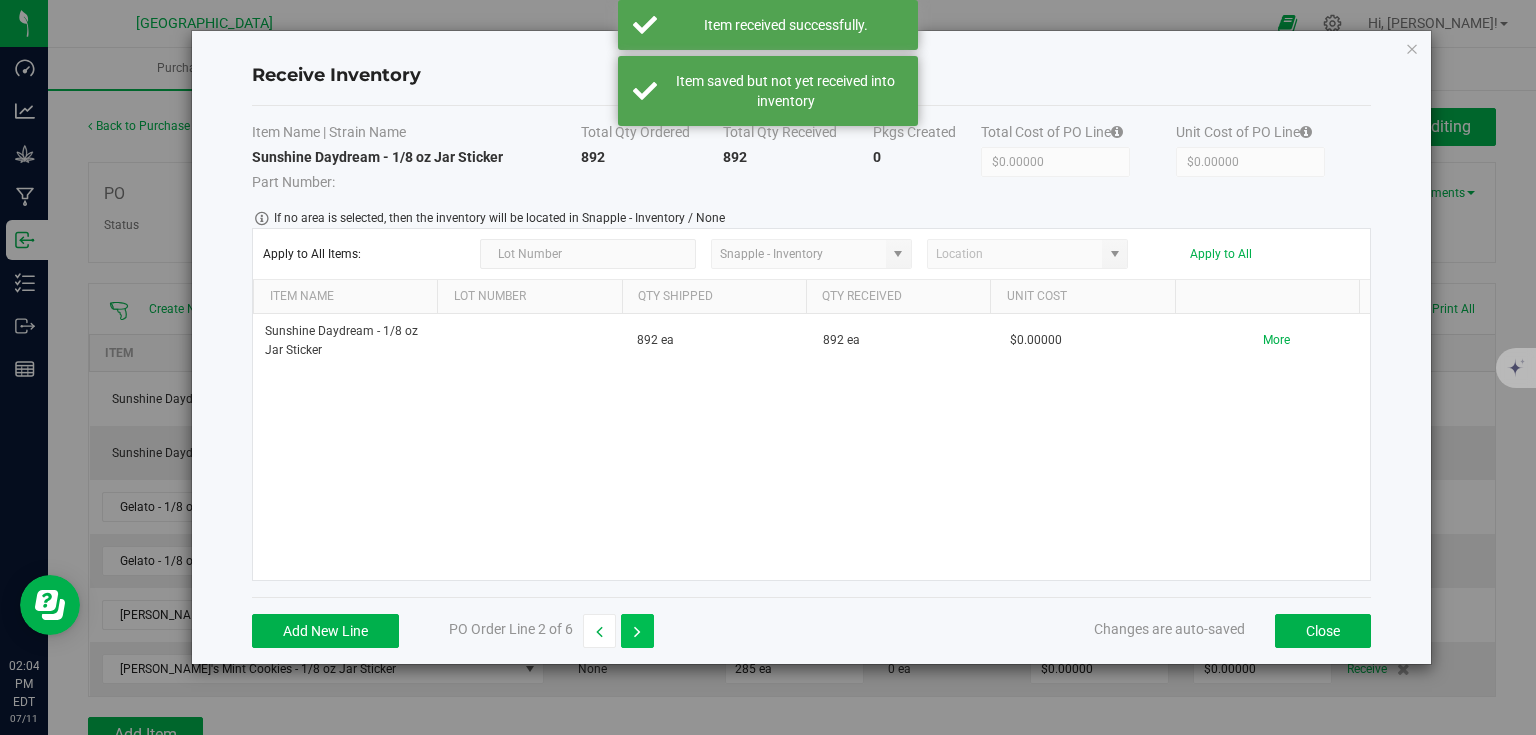 click at bounding box center (637, 631) 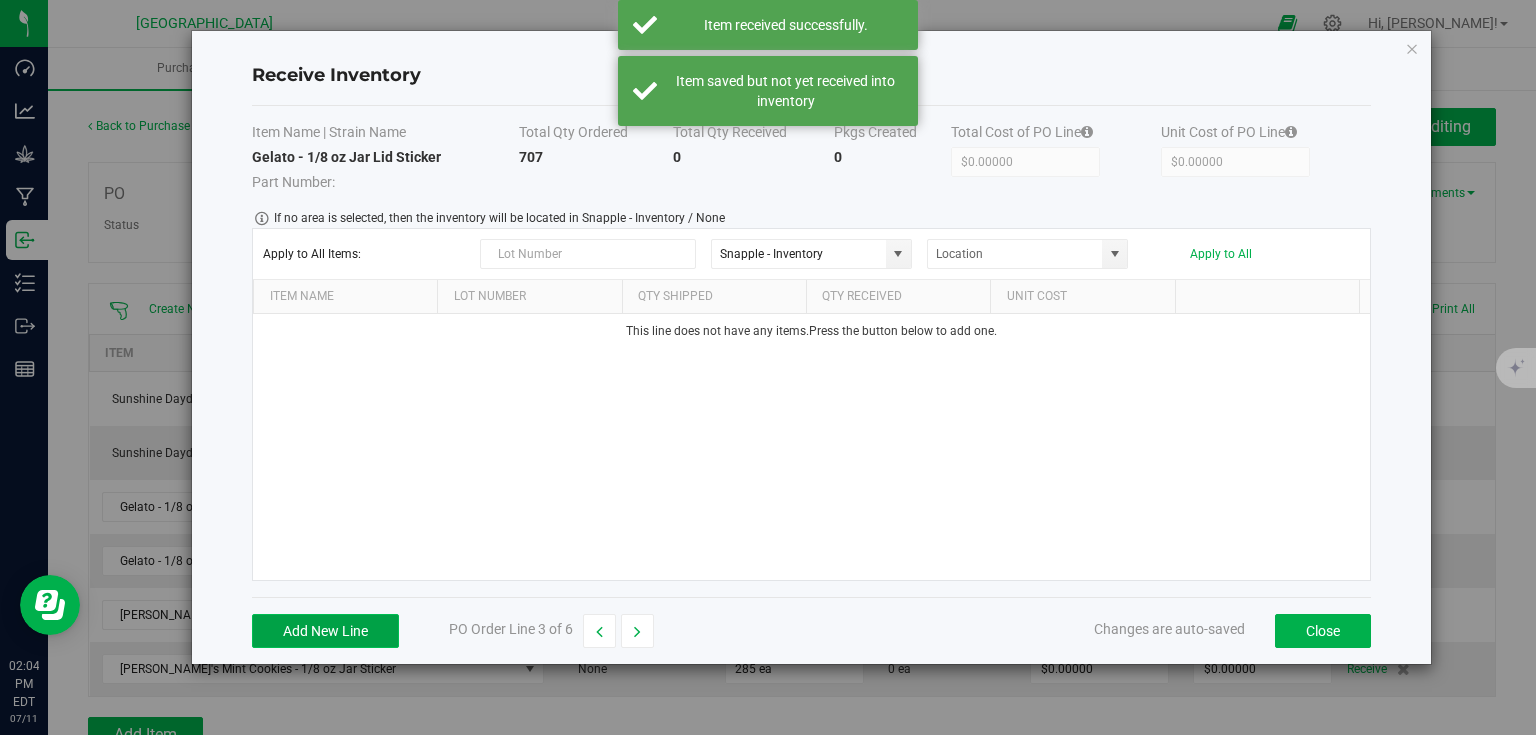 click on "Add New Line" at bounding box center [325, 631] 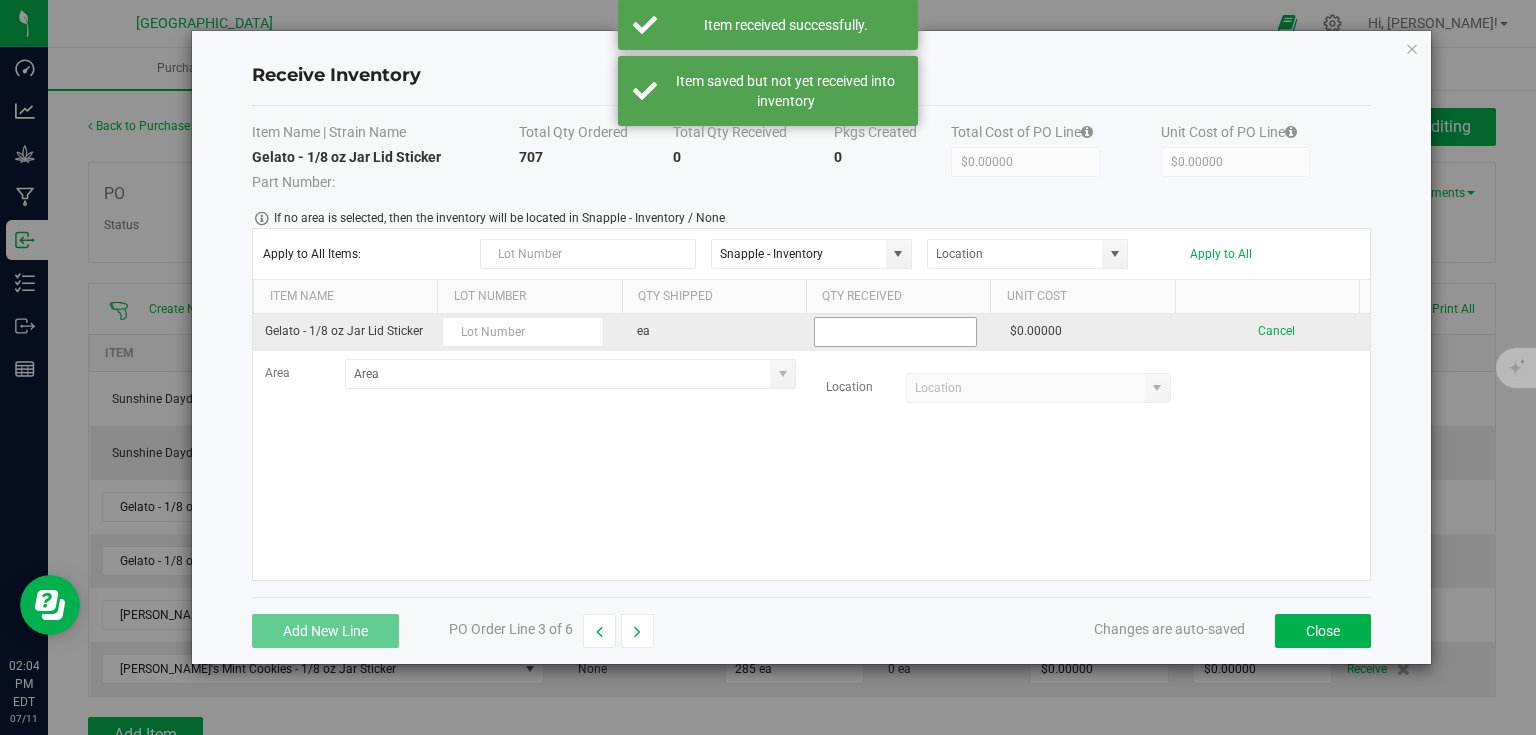 click at bounding box center (895, 332) 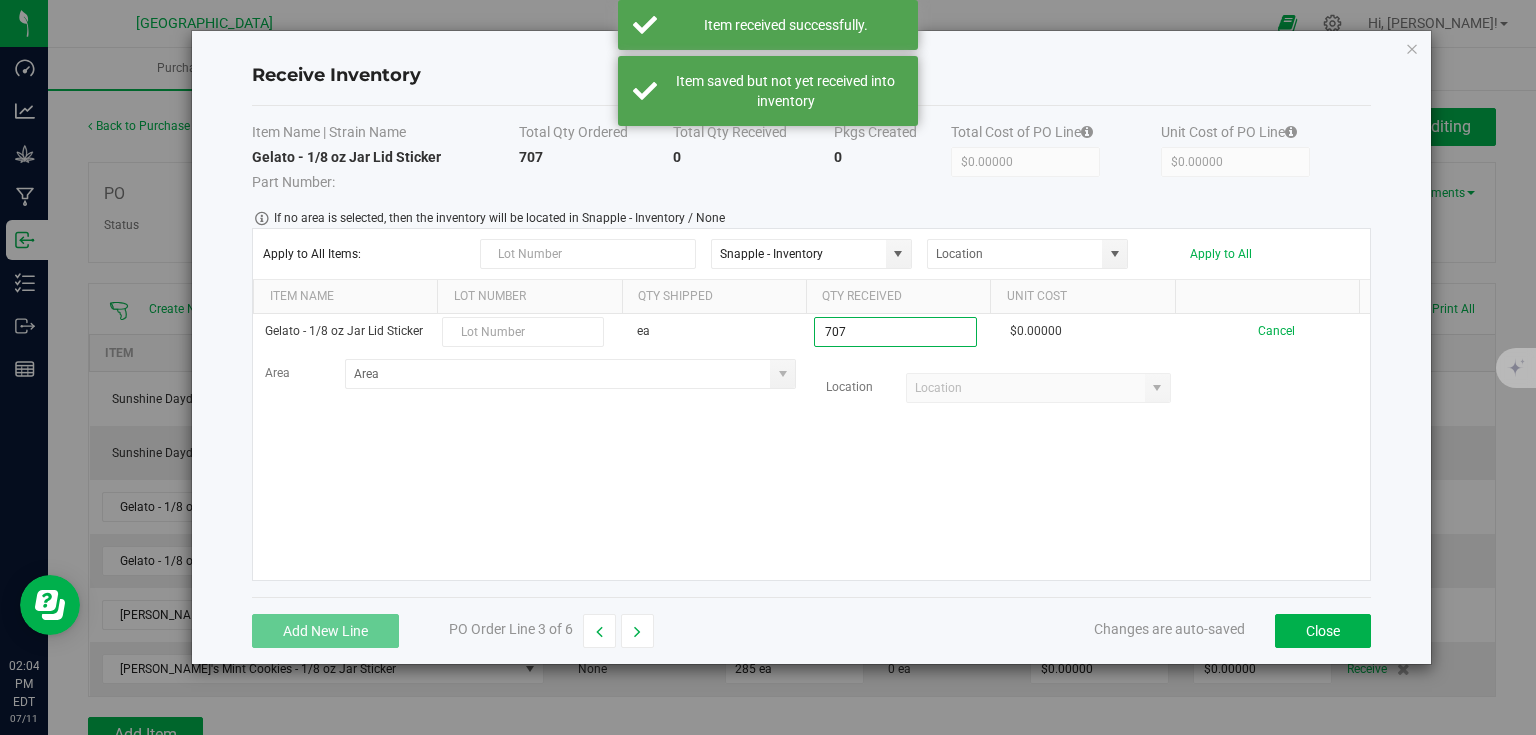 type on "707 ea" 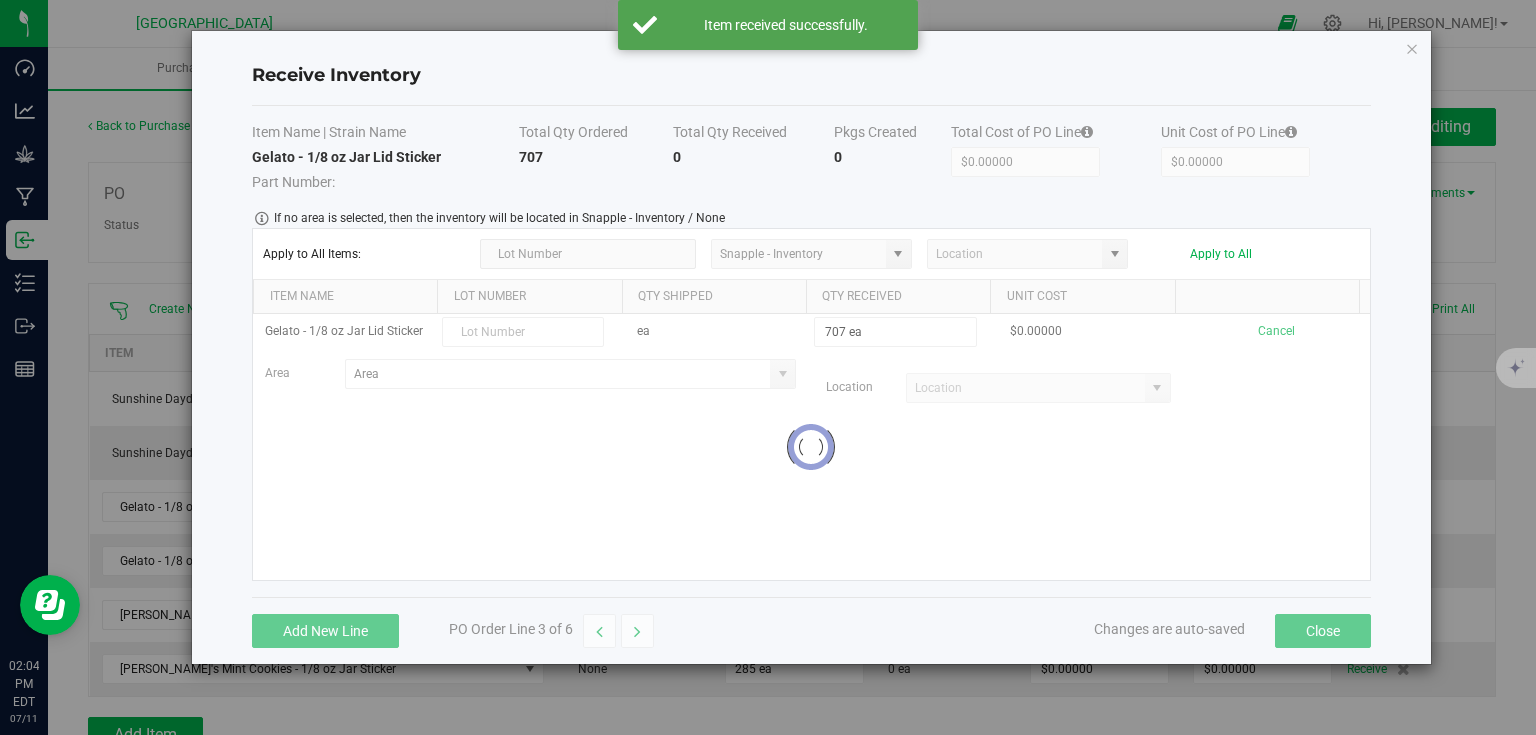 click on "Gelato - 1/8 oz Jar Lid Sticker    ea  707 ea  $0.00000   Cancel   Area   Location  Loading" at bounding box center (811, 447) 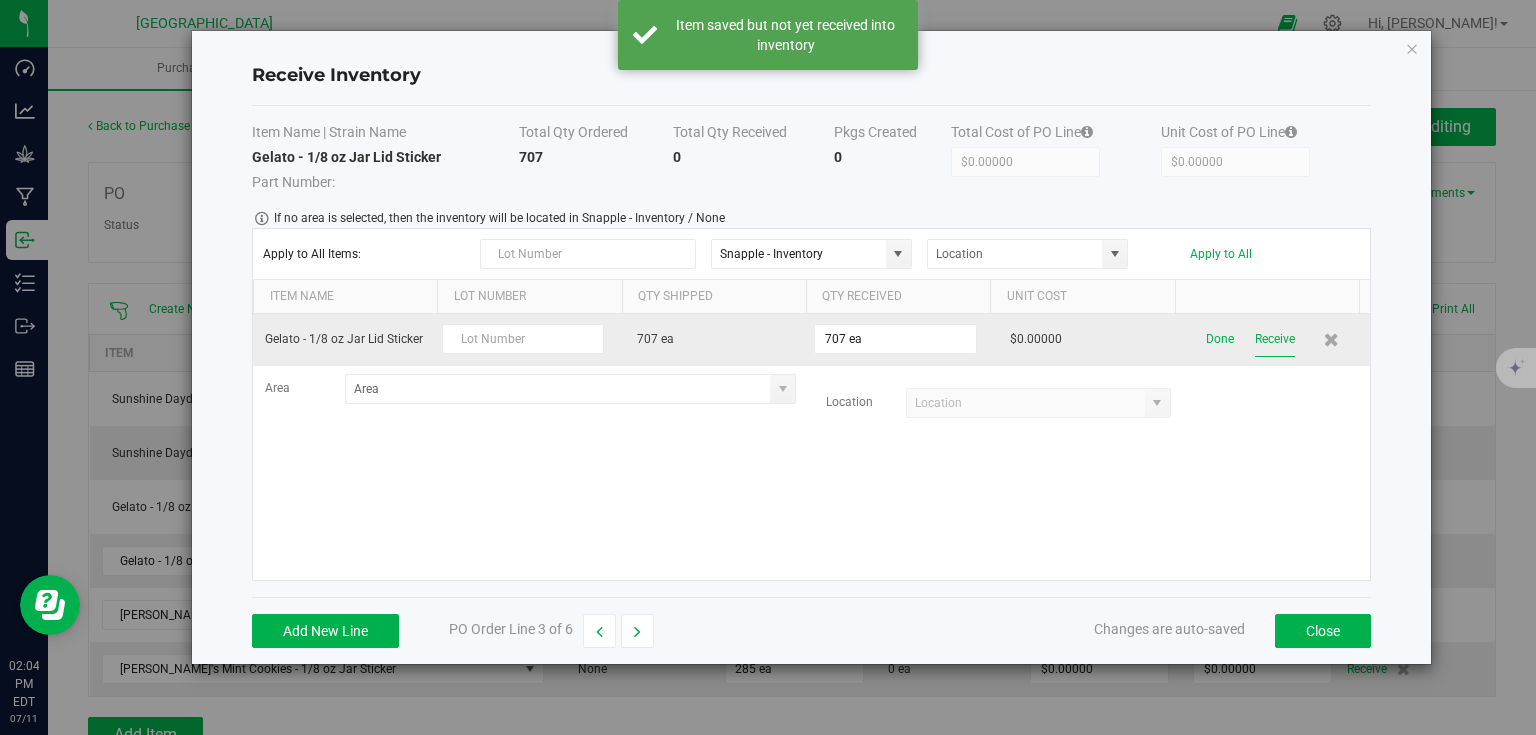 click on "Receive" at bounding box center (1275, 339) 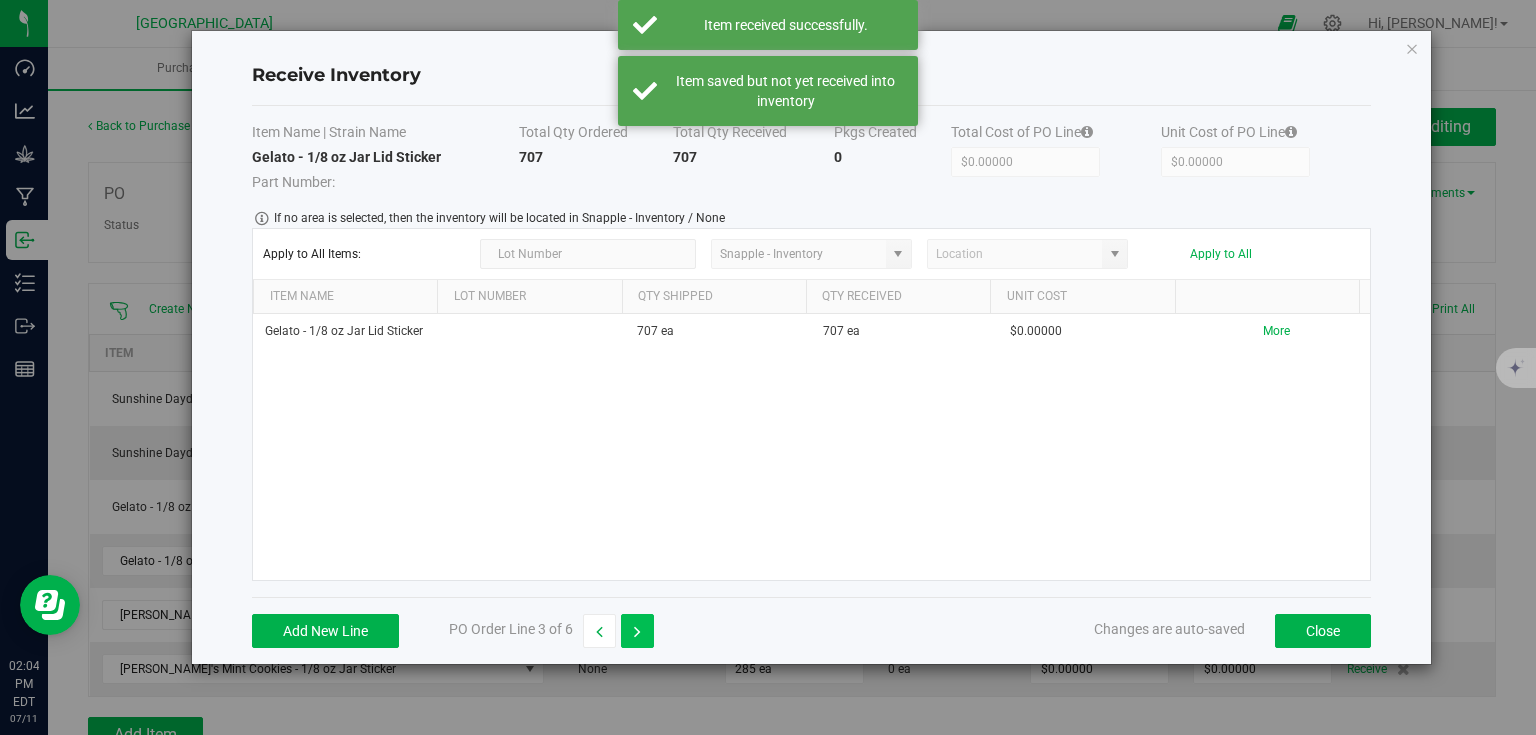 click at bounding box center [637, 631] 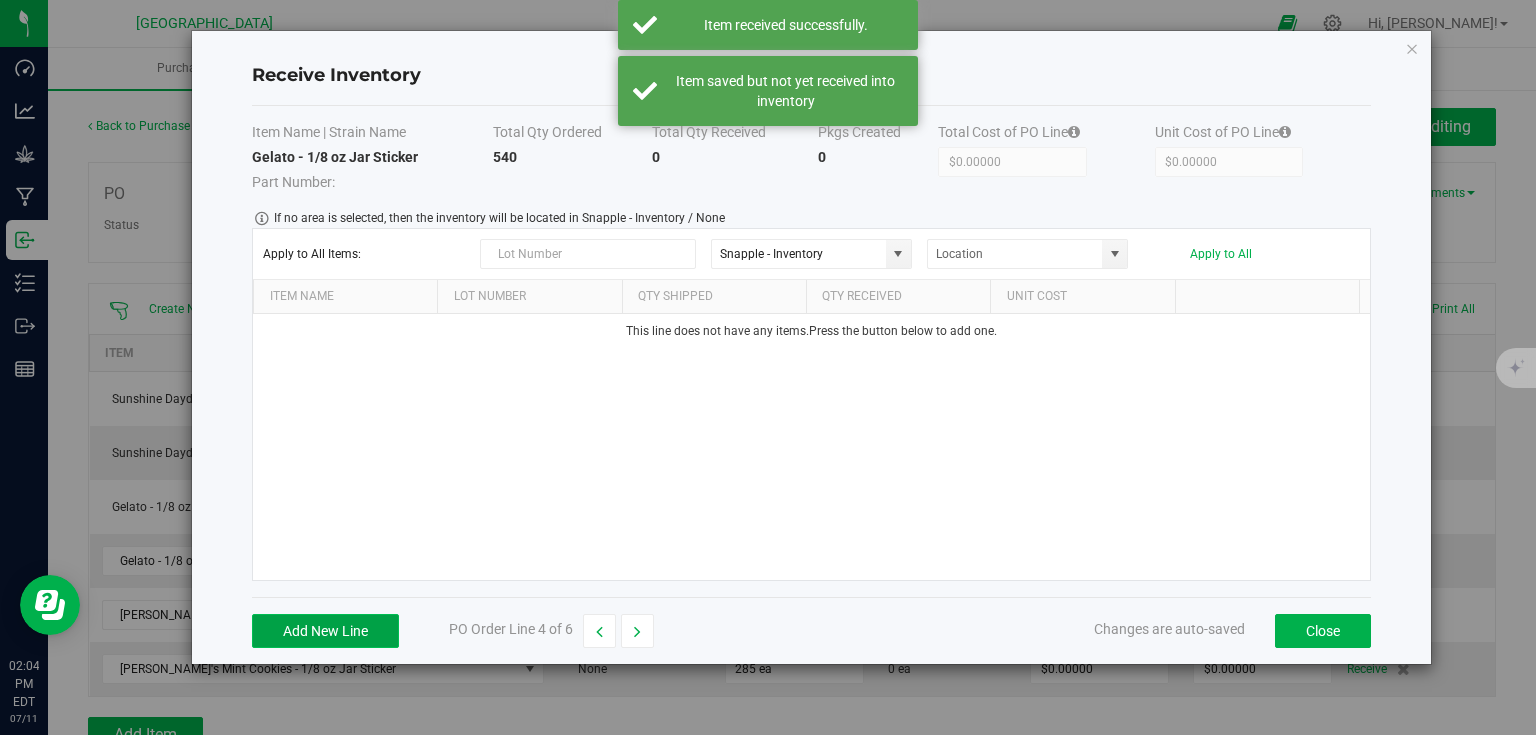click on "Add New Line" at bounding box center (325, 631) 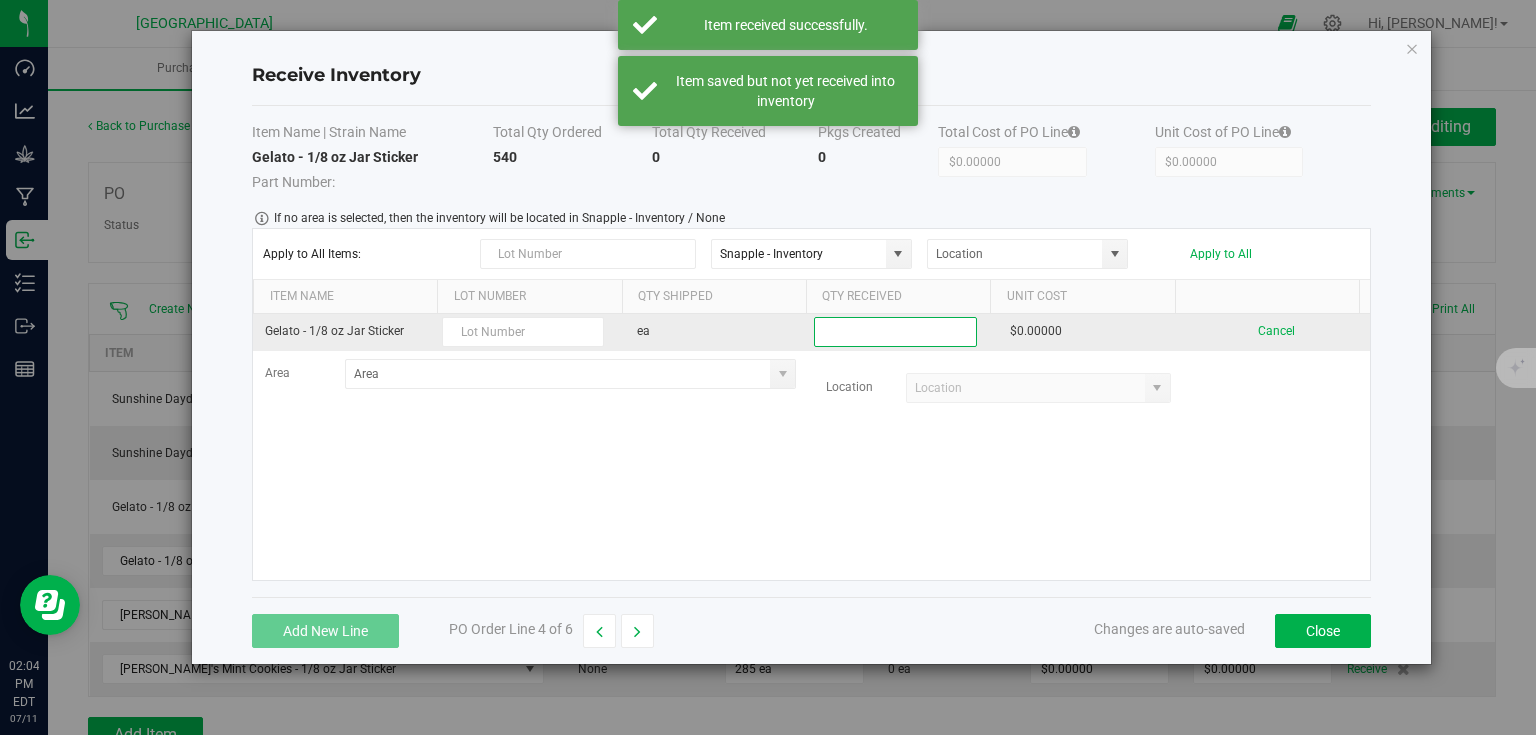click at bounding box center (895, 332) 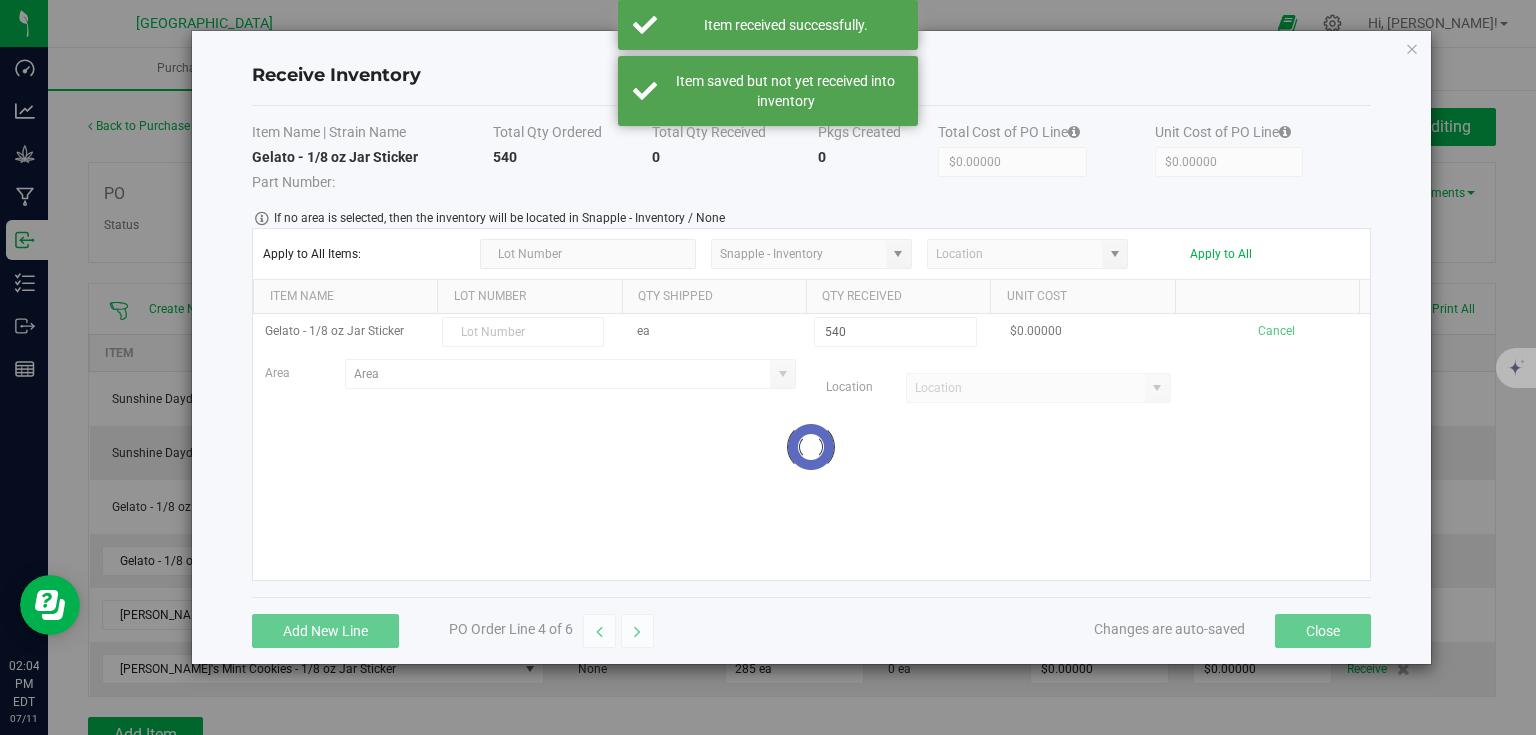 type on "540 ea" 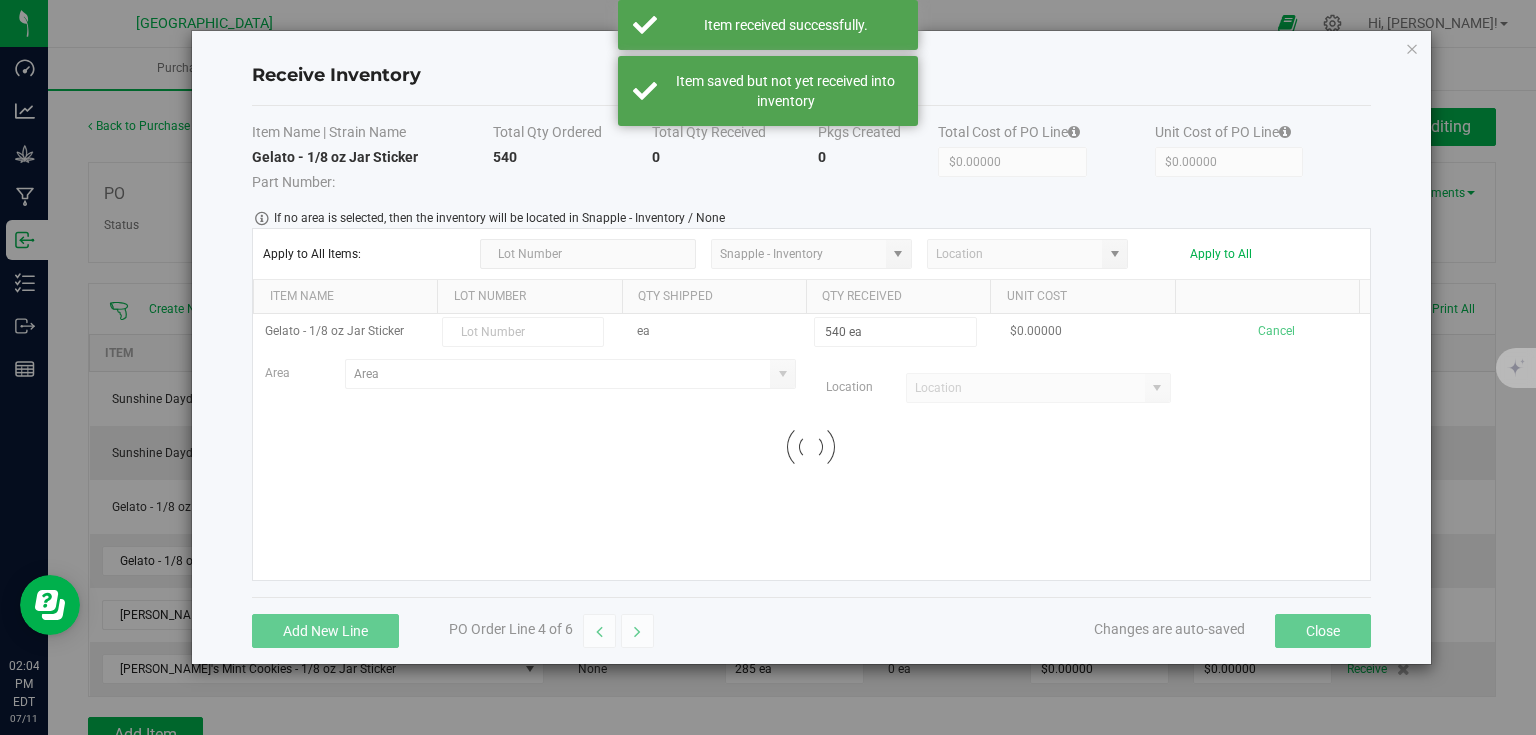 click on "Gelato - 1/8 oz Jar Sticker    ea  540 ea  $0.00000   Cancel   Area   Location  Loading" at bounding box center [811, 447] 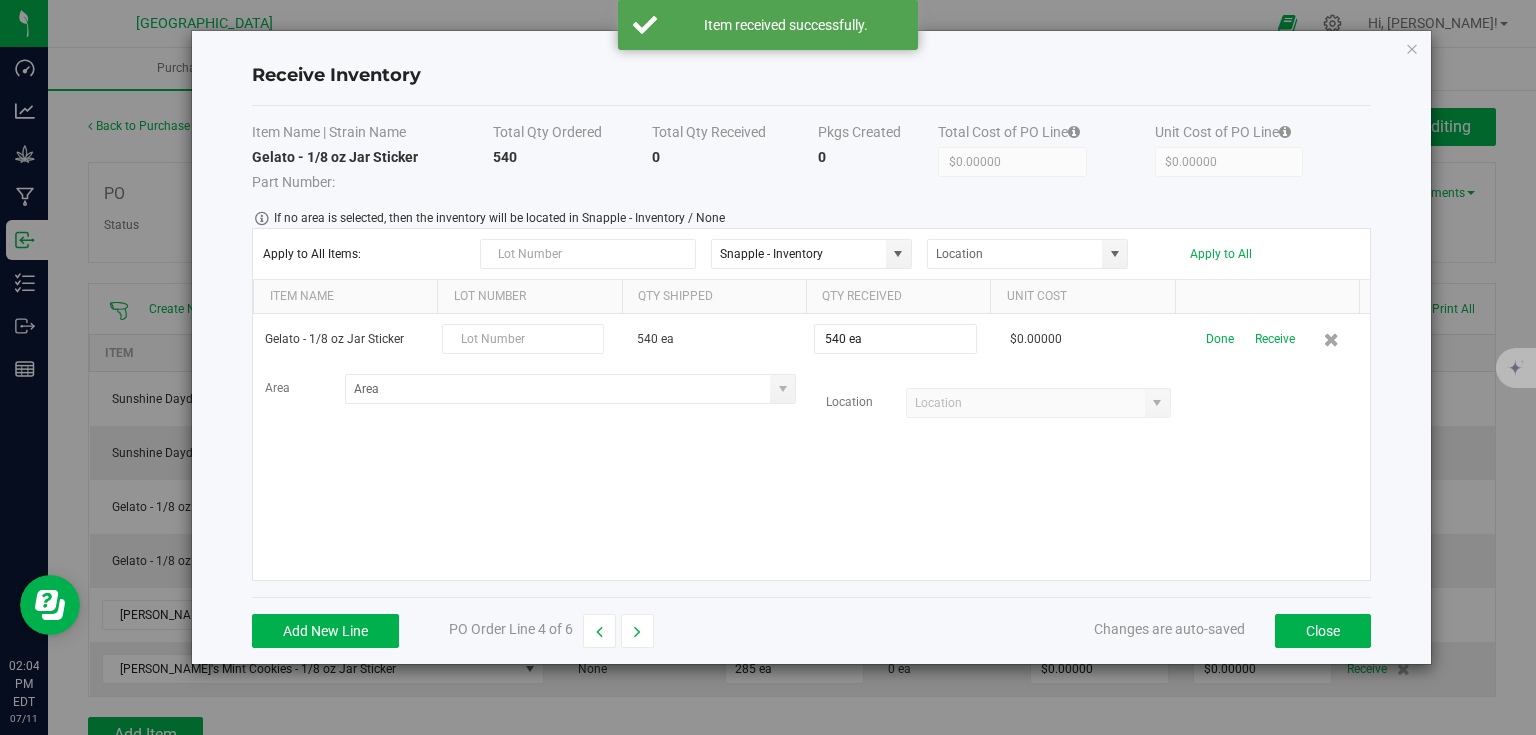 click on "Receive" at bounding box center (1275, 339) 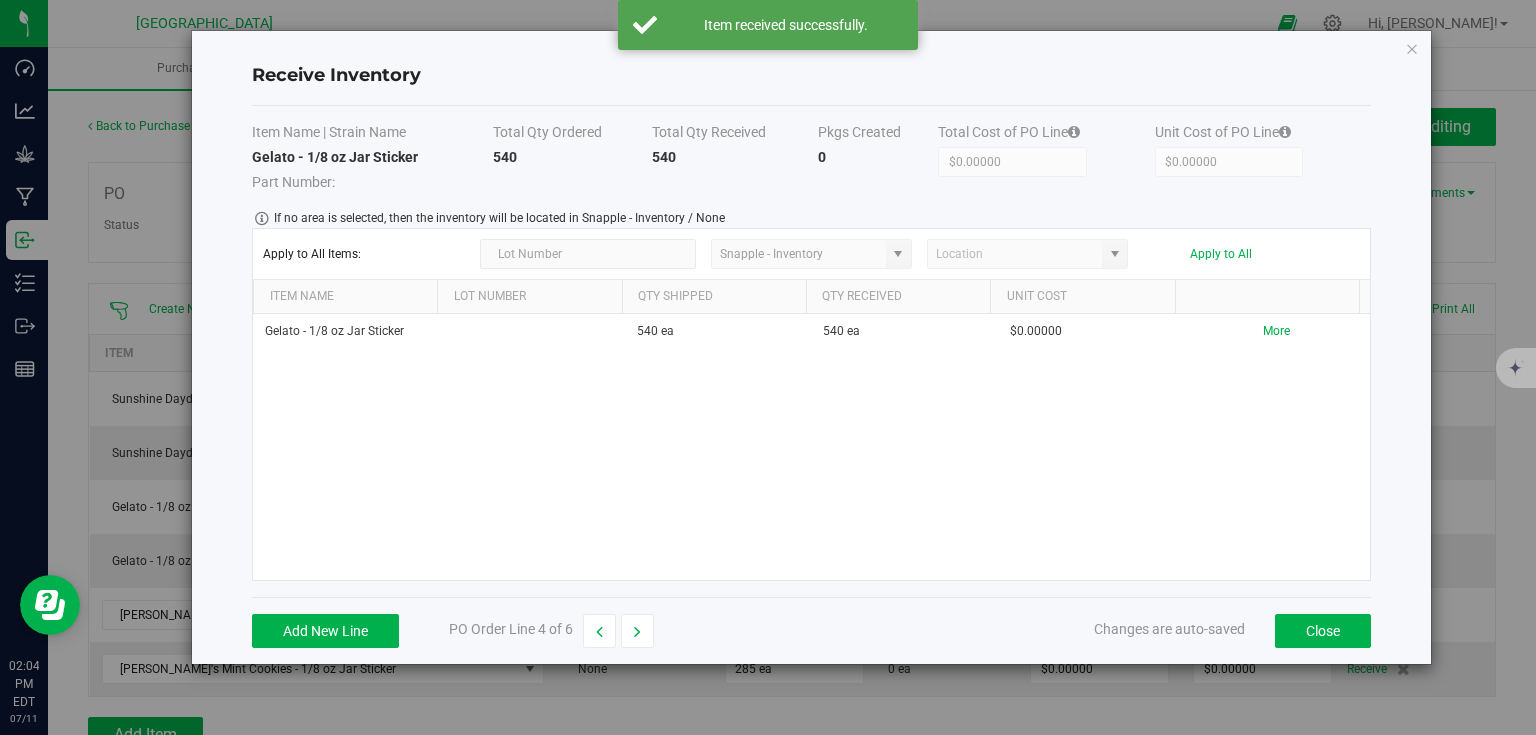 click on "Add New Line  PO Order Line 4 of 6 Changes are auto-saved  Close" at bounding box center [811, 630] 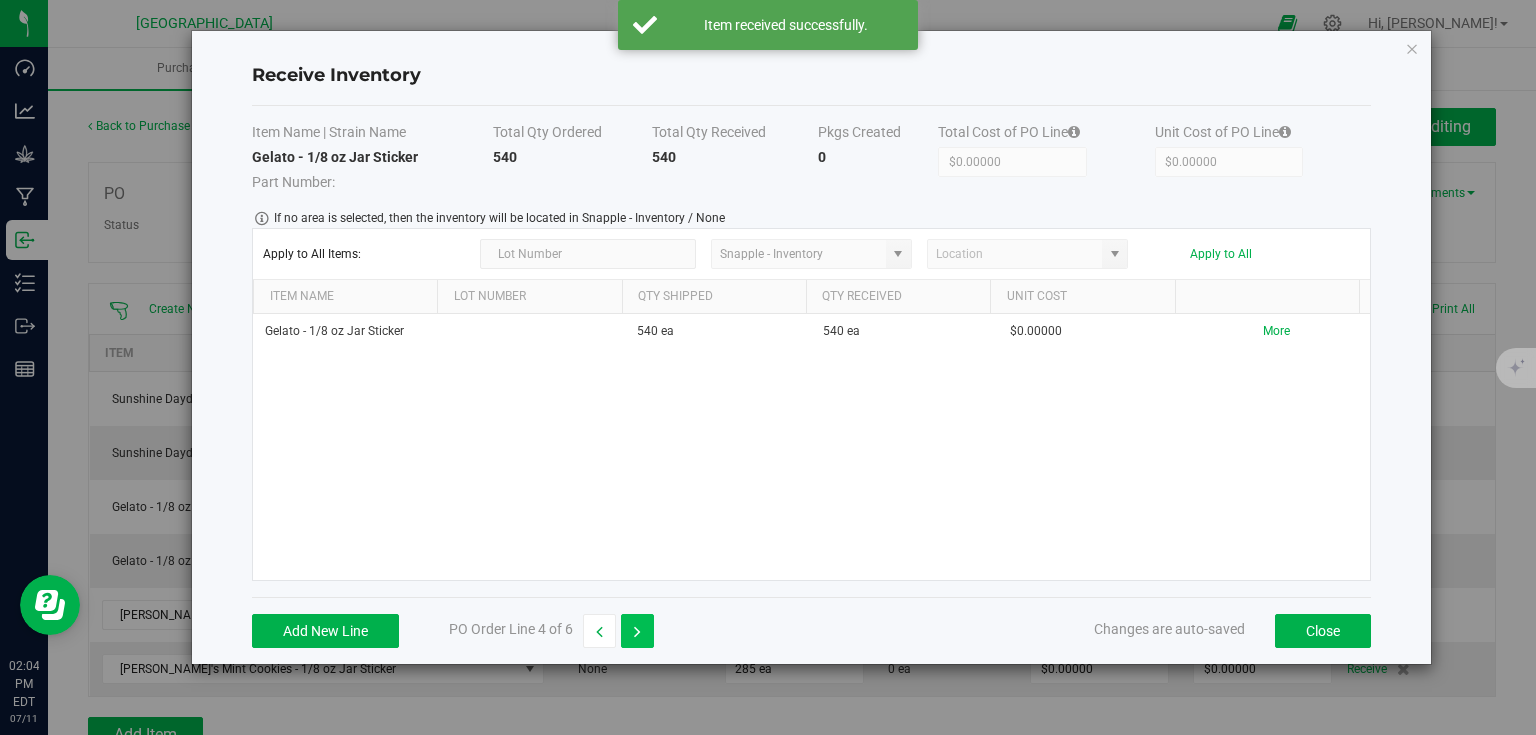 click at bounding box center (637, 631) 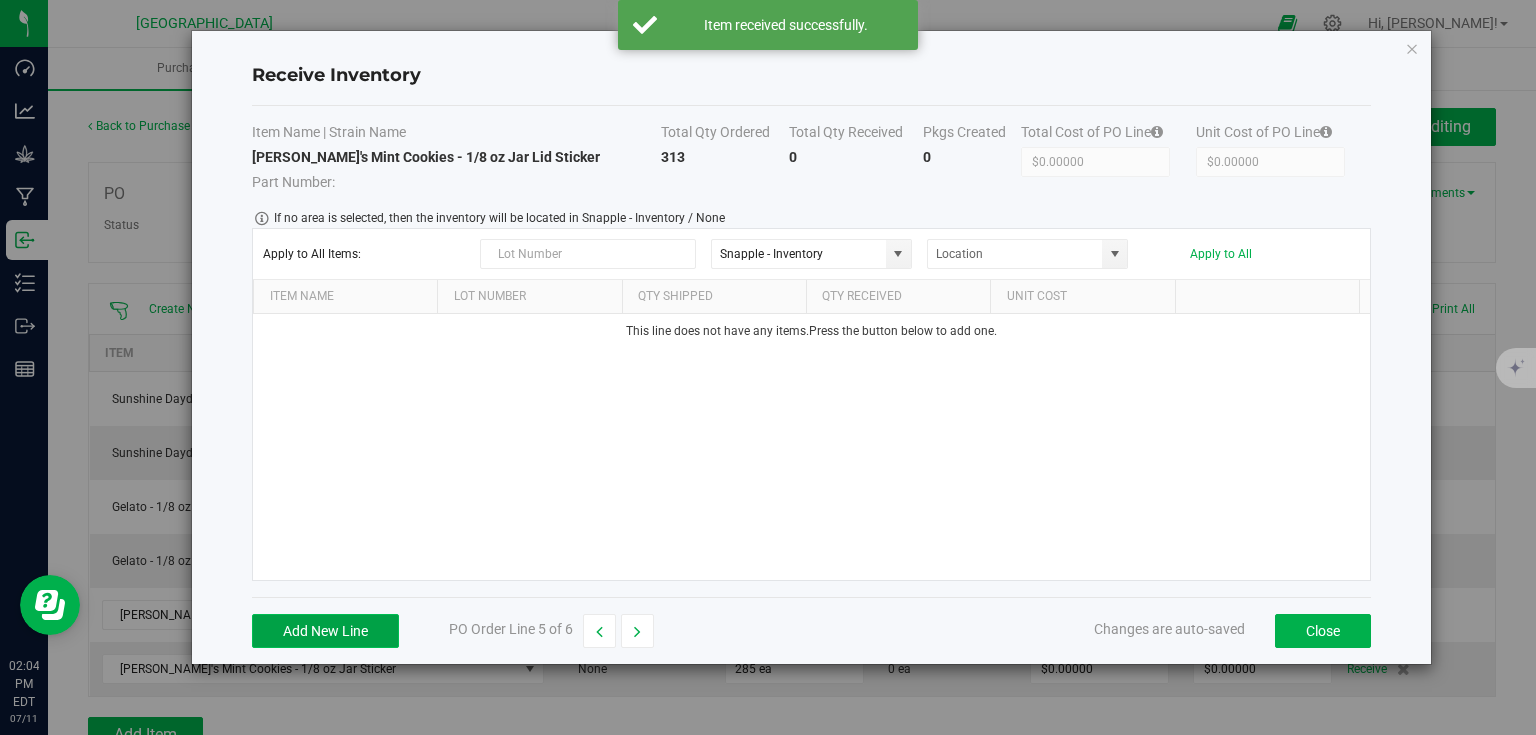 click on "Add New Line" at bounding box center [325, 631] 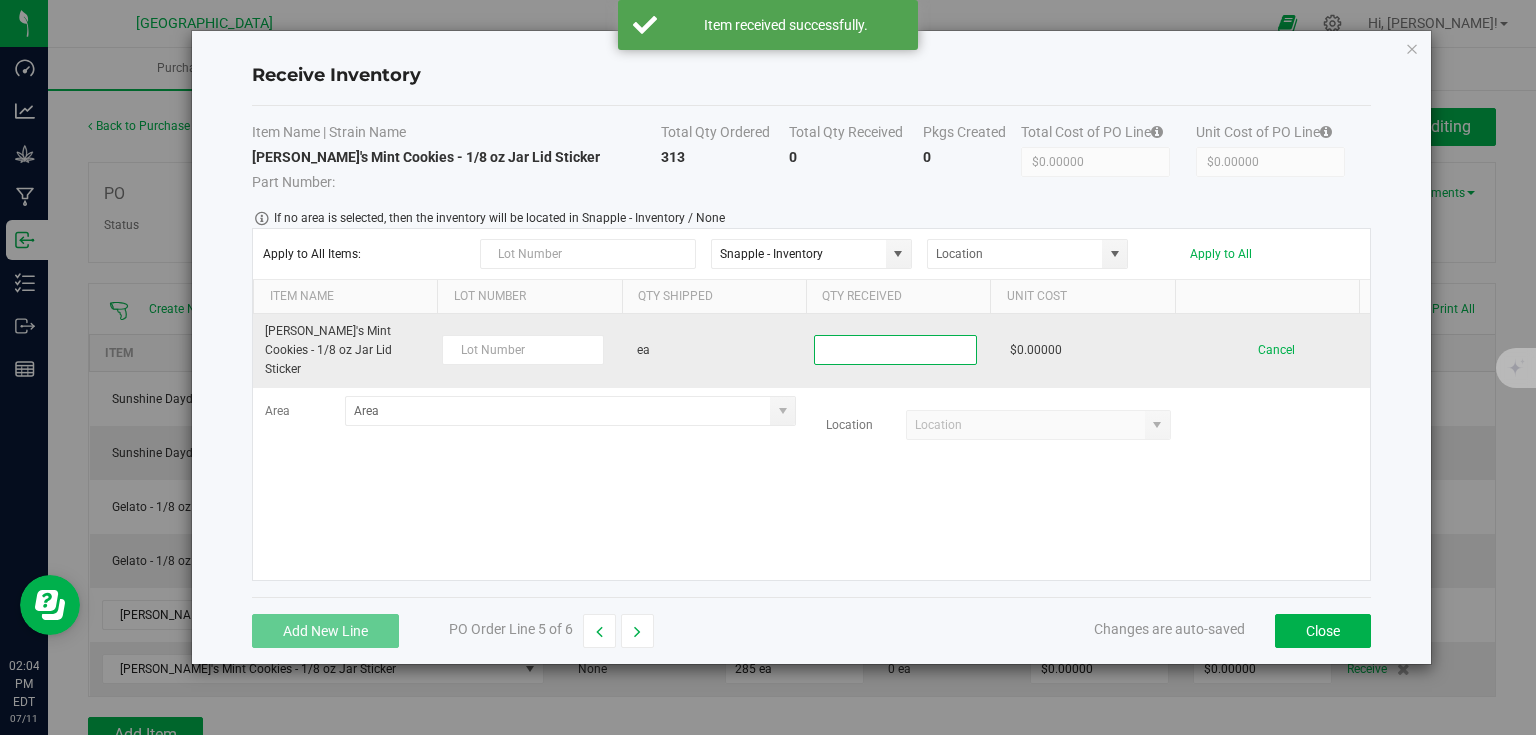 click at bounding box center (895, 350) 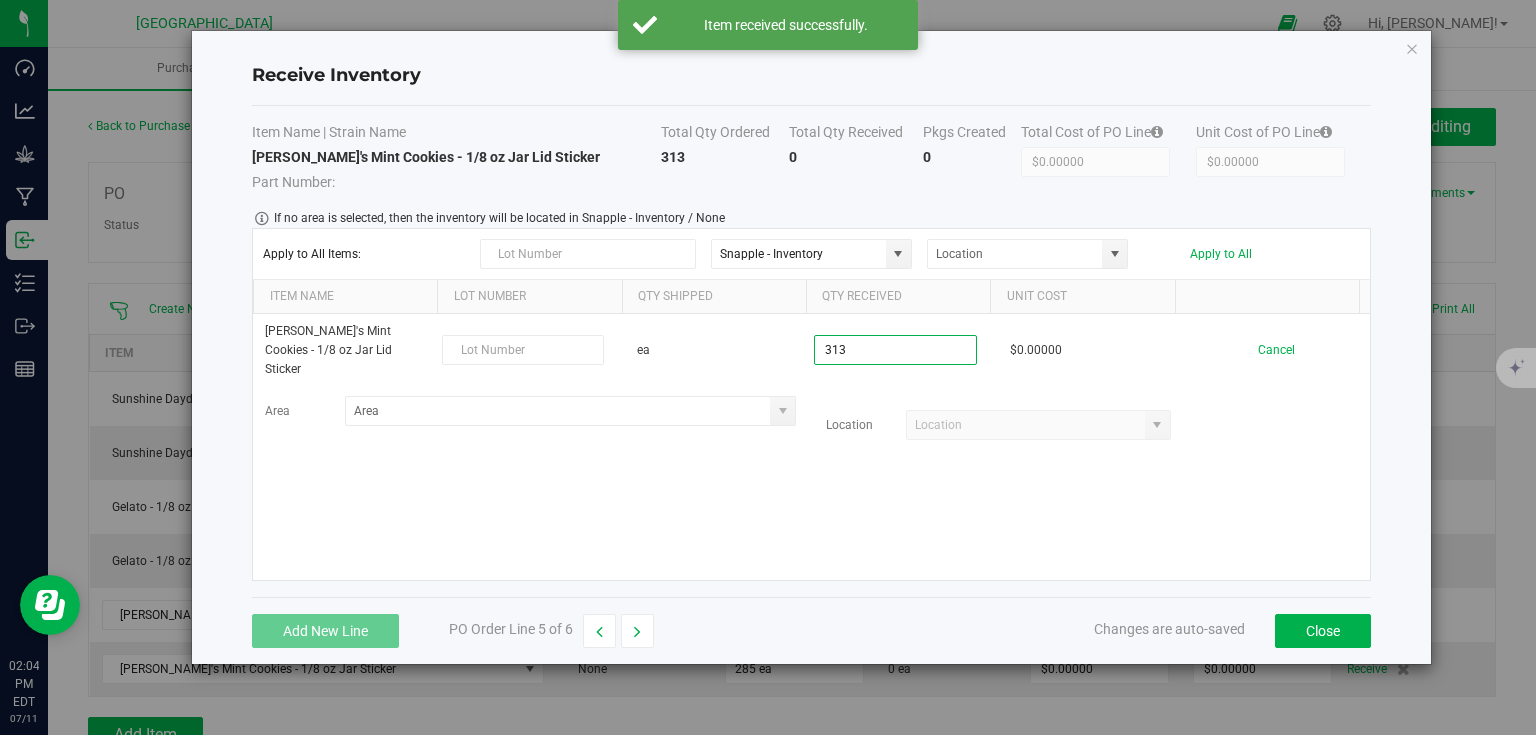 type on "313 ea" 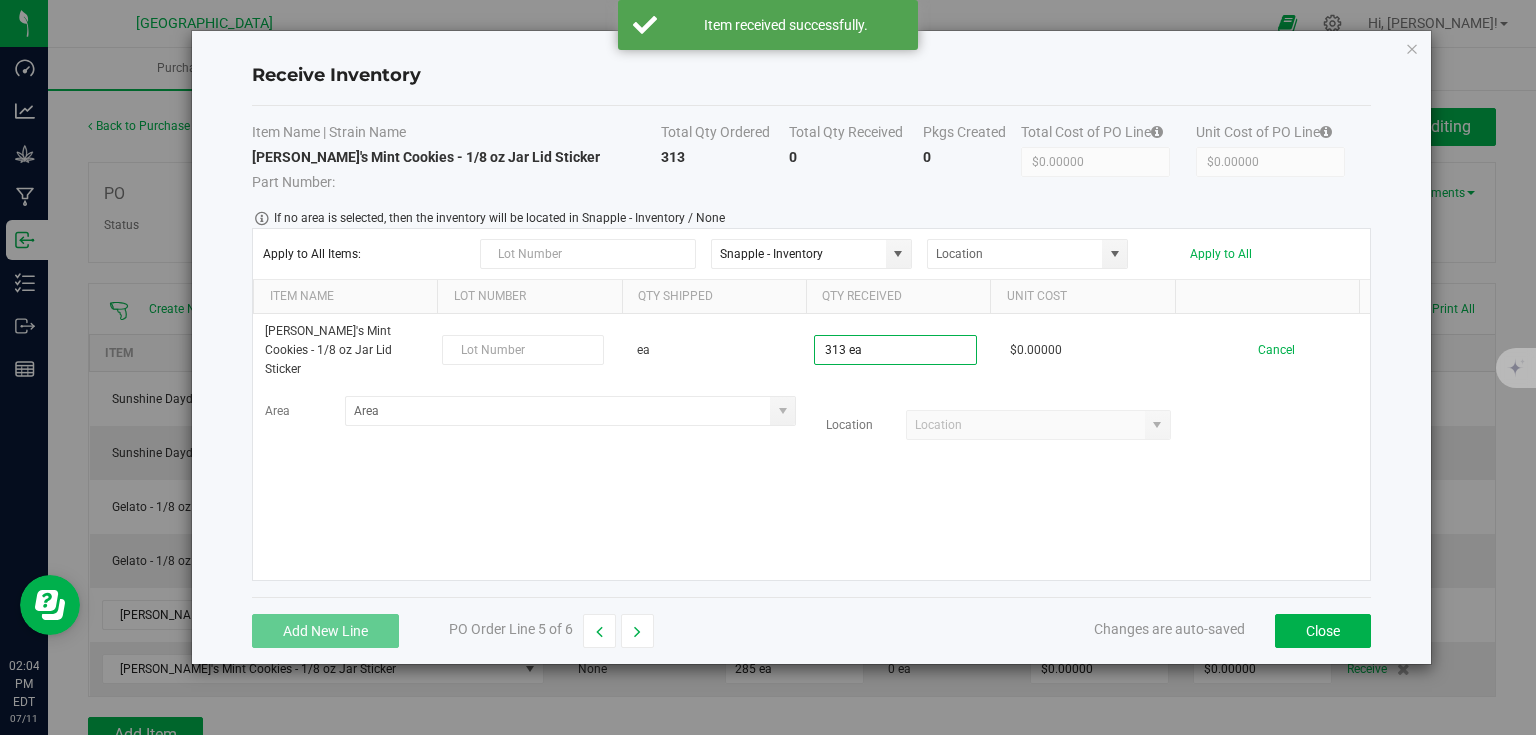 click on "Cindy's Mint Cookies - 1/8 oz Jar Lid Sticker    ea  313 ea  $0.00000   Cancel   Area   Location" at bounding box center (811, 447) 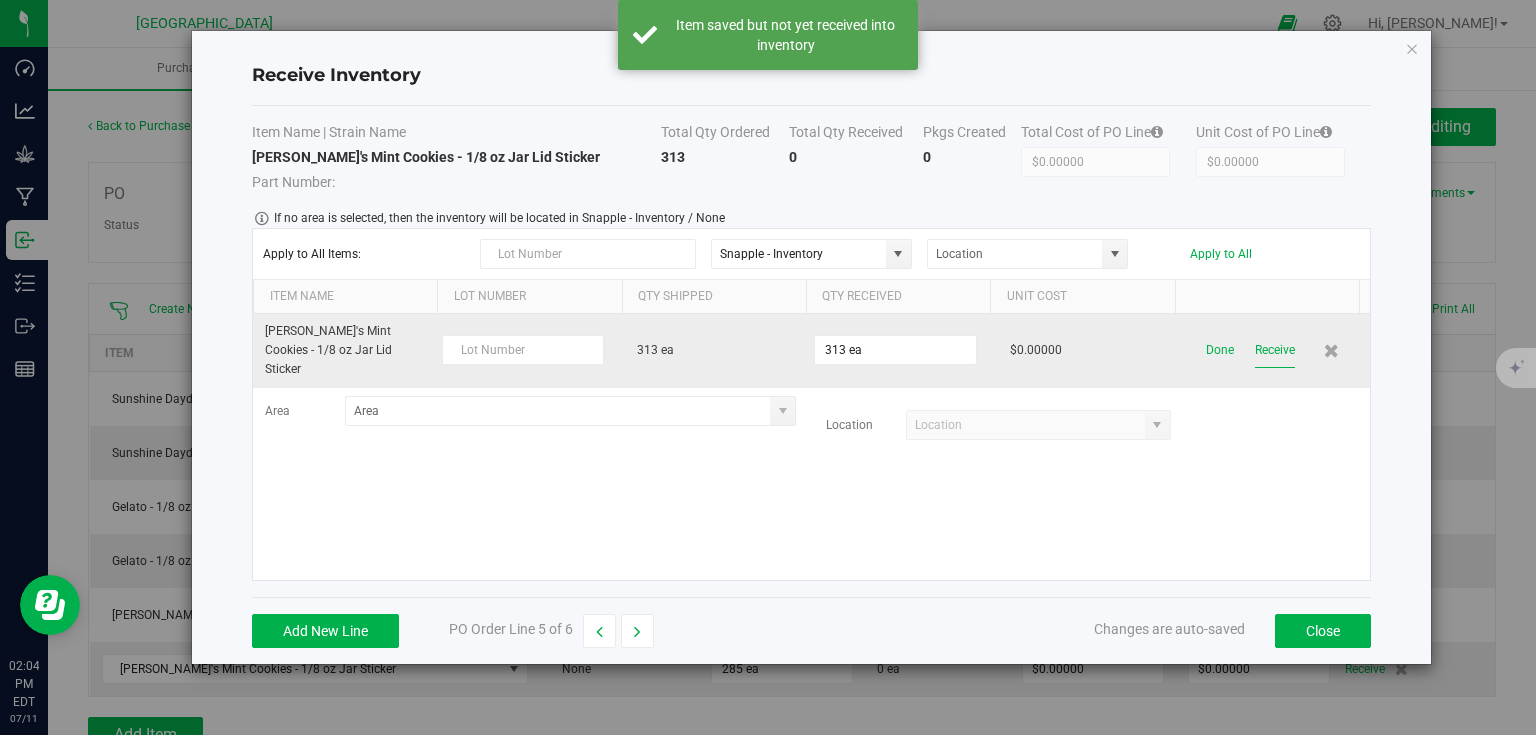 click on "Receive" at bounding box center [1275, 350] 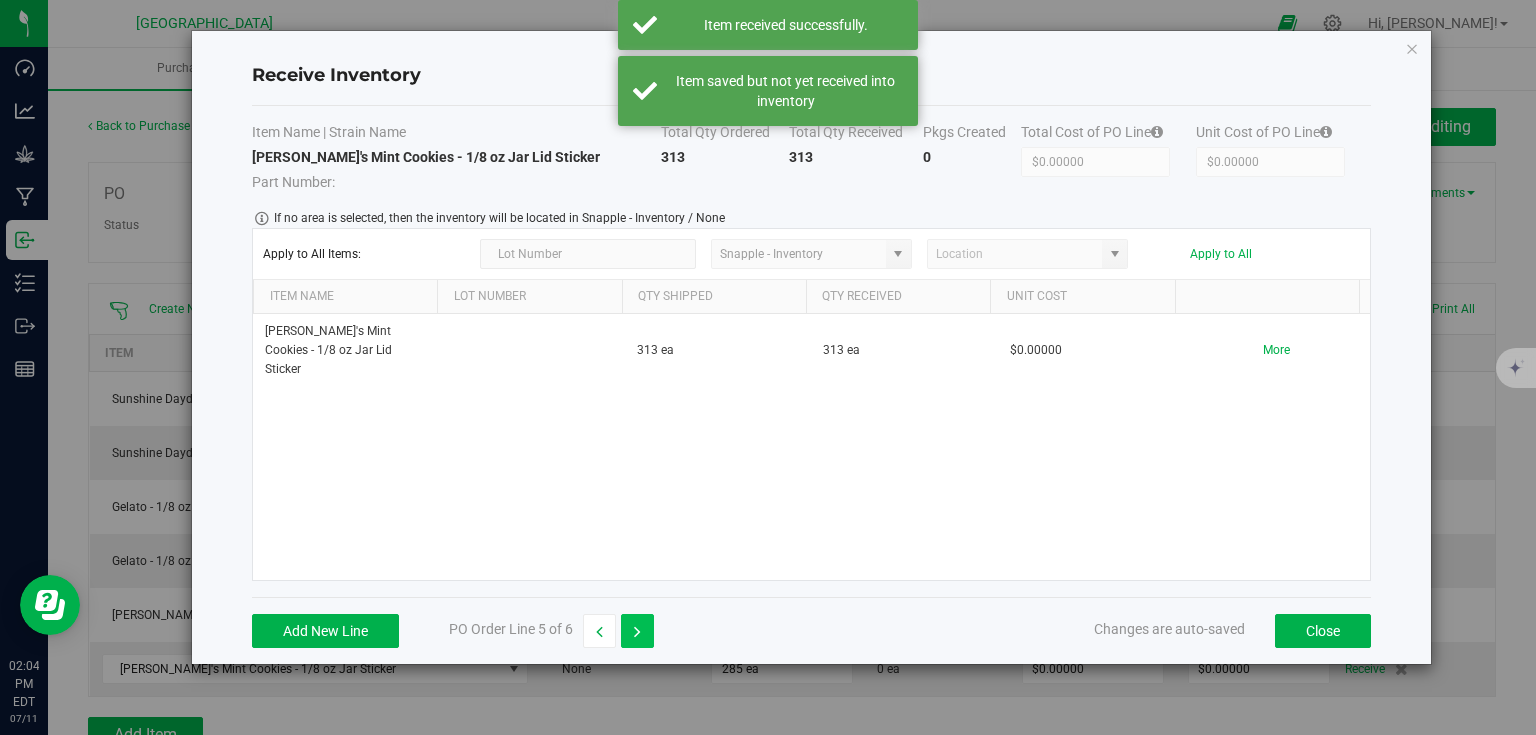 click at bounding box center (637, 631) 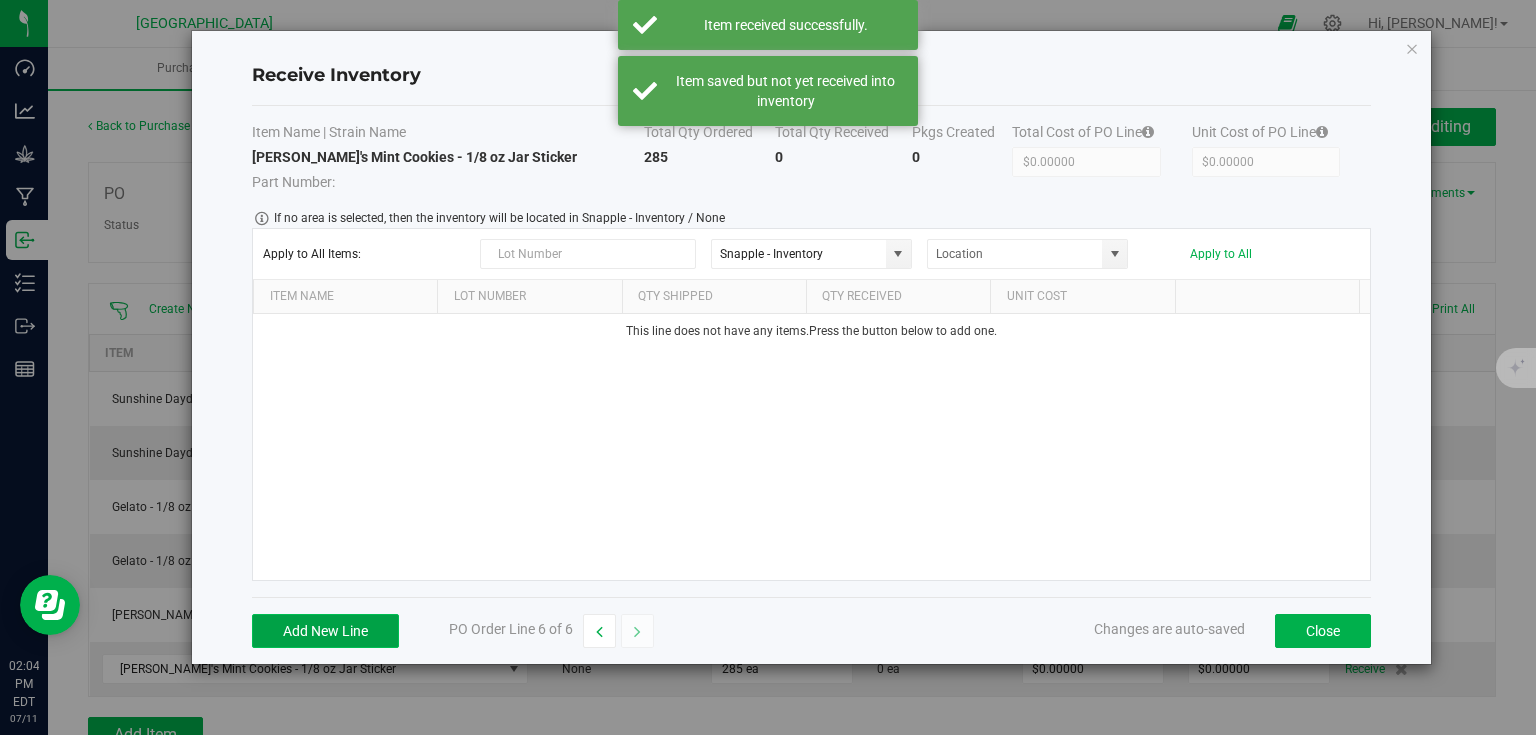 click on "Add New Line" at bounding box center (325, 631) 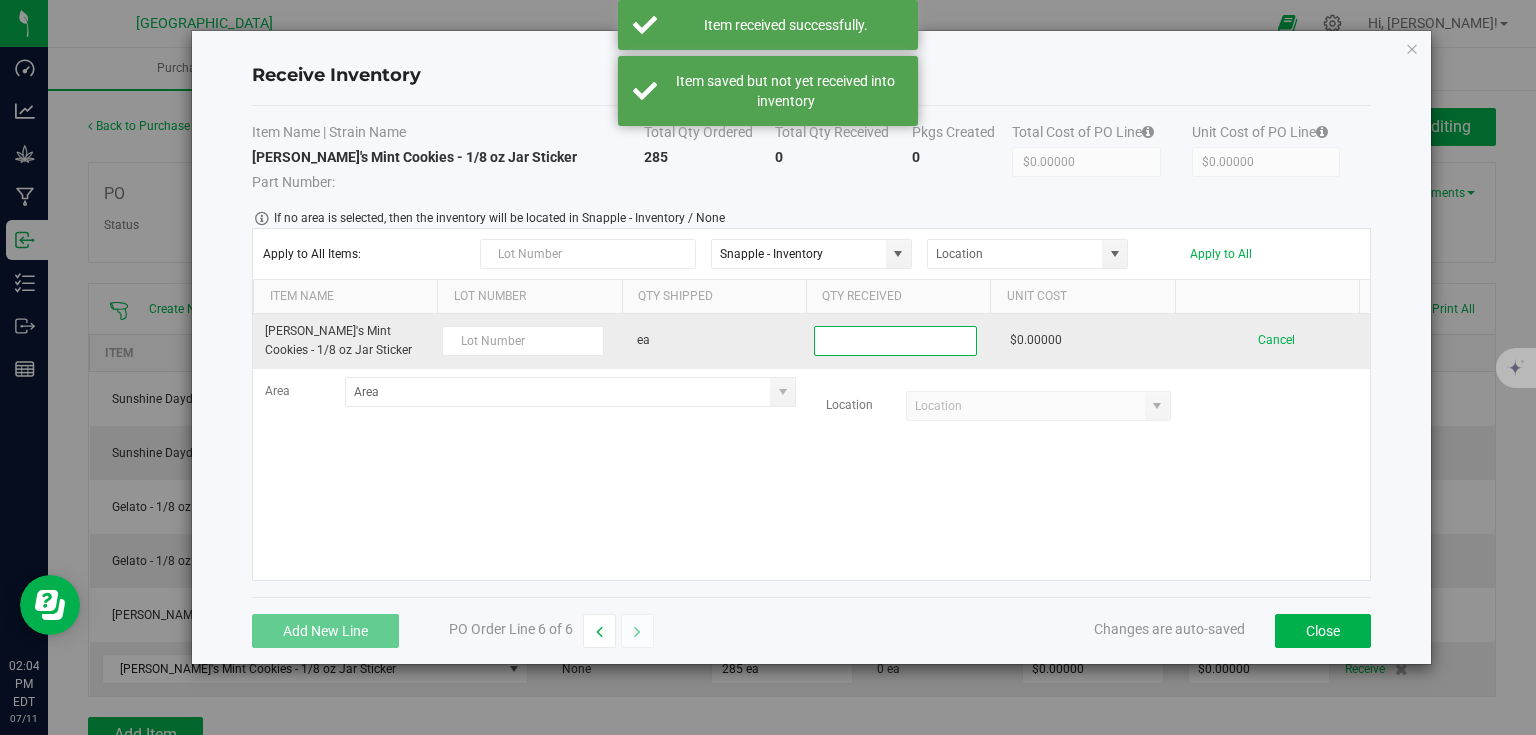 click at bounding box center (895, 341) 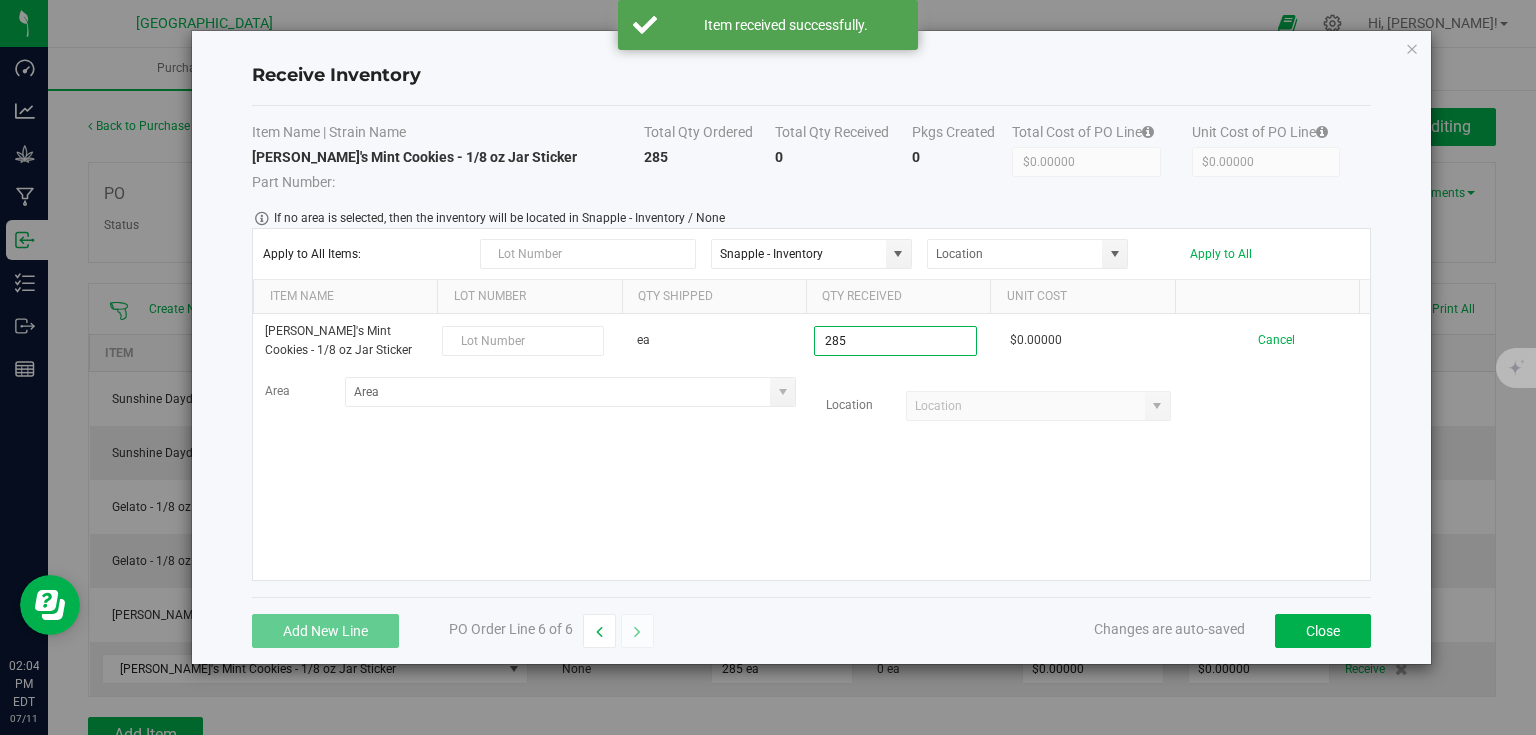 type on "285 ea" 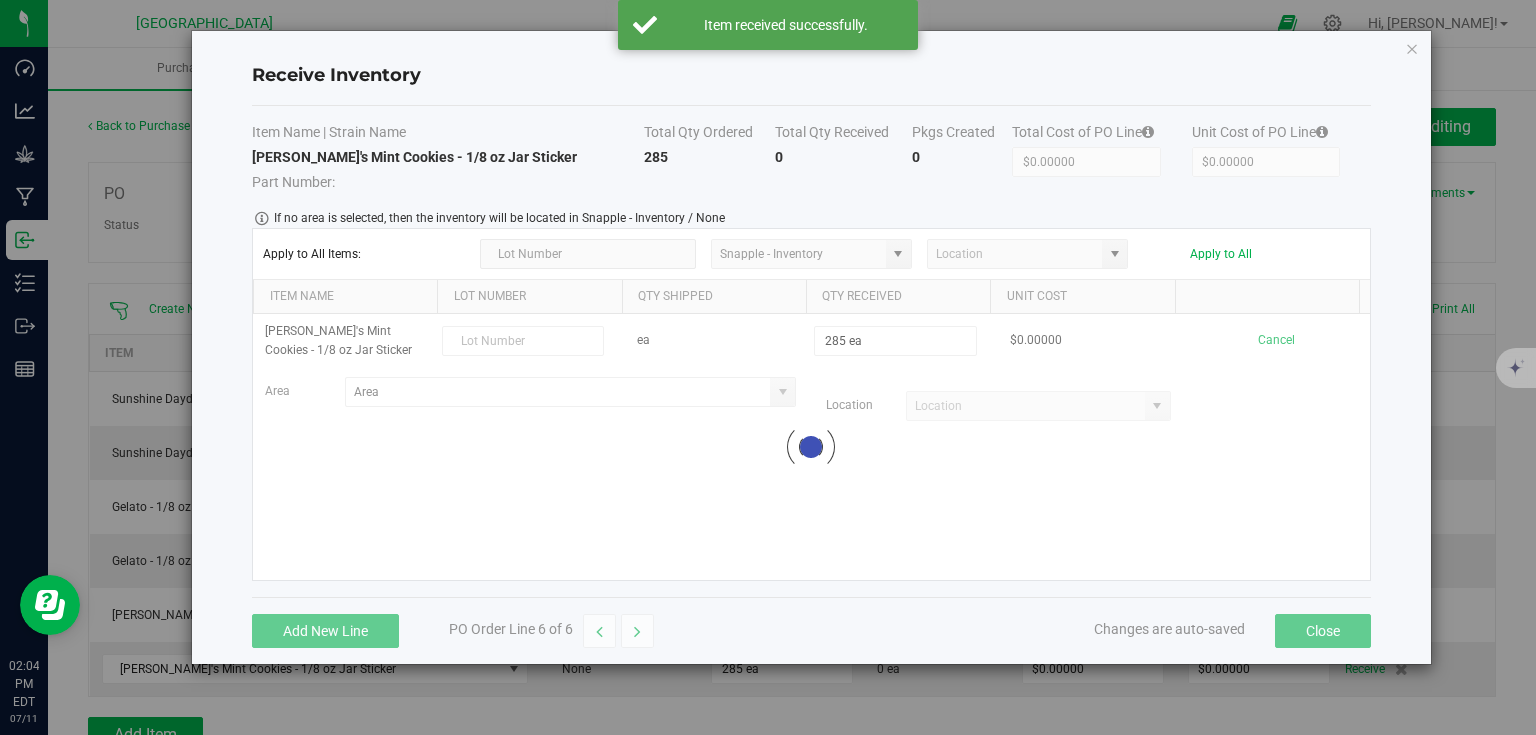 click on "Cindy's Mint Cookies - 1/8 oz Jar Sticker    ea  285 ea  $0.00000   Cancel   Area   Location  Loading" at bounding box center [811, 447] 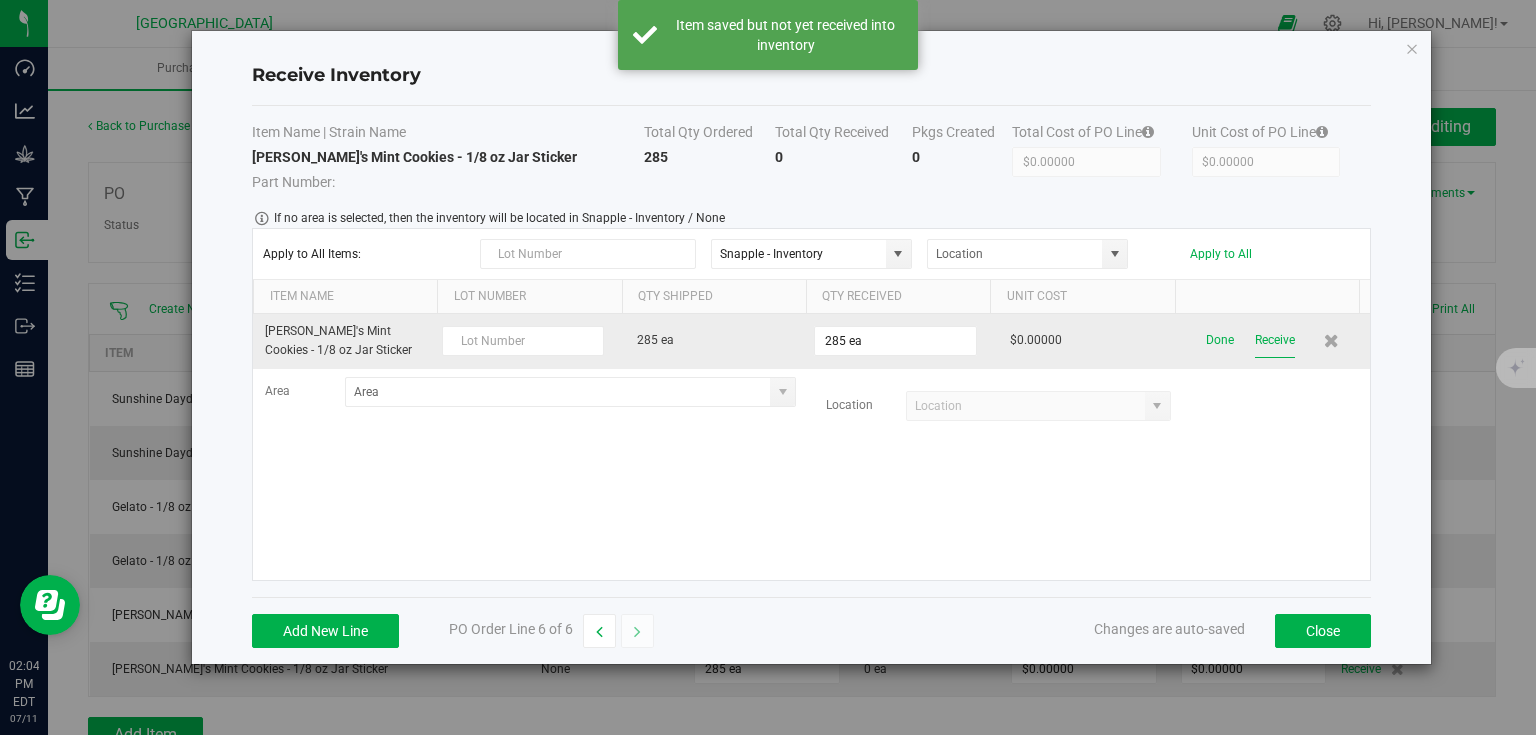 click on "Receive" at bounding box center [1275, 340] 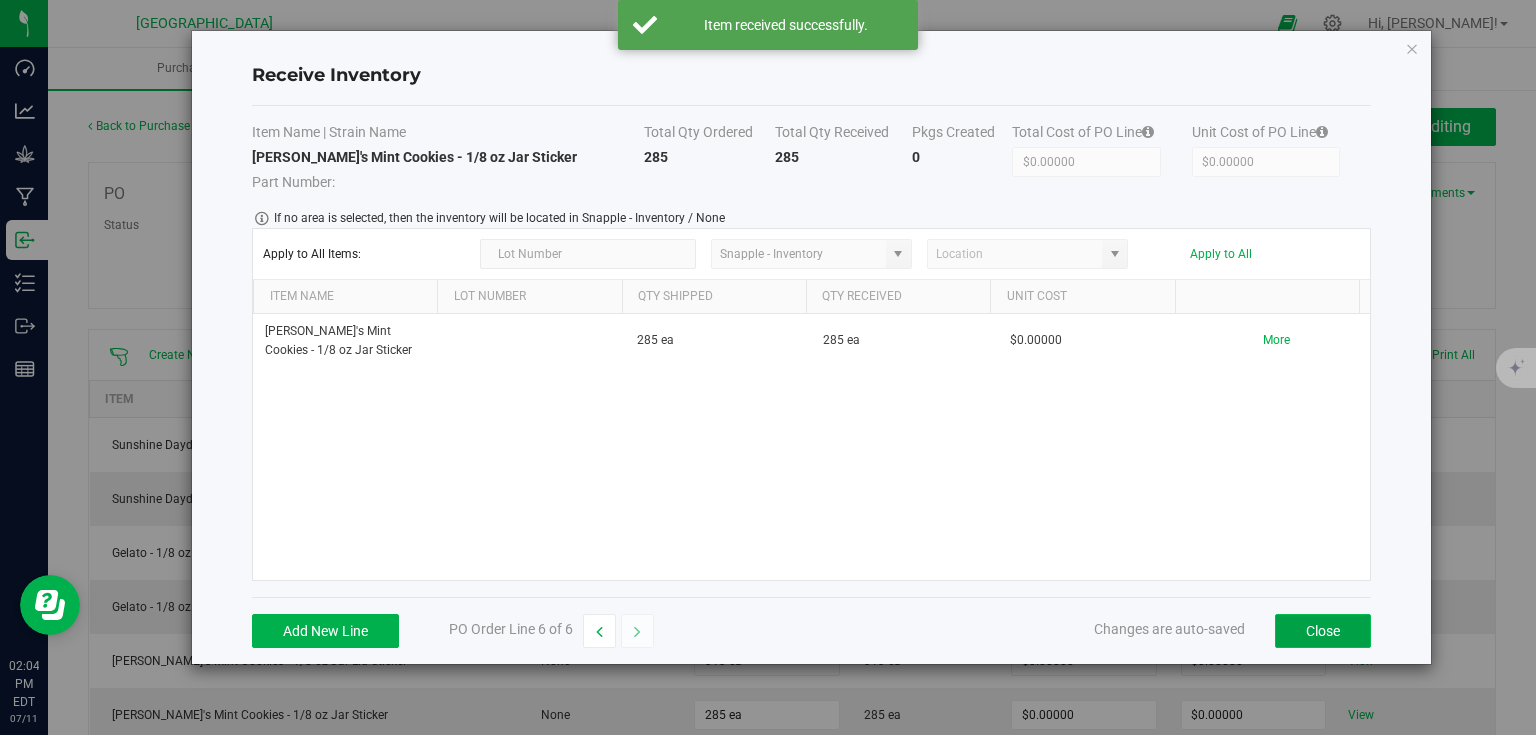 click on "Close" at bounding box center (1323, 631) 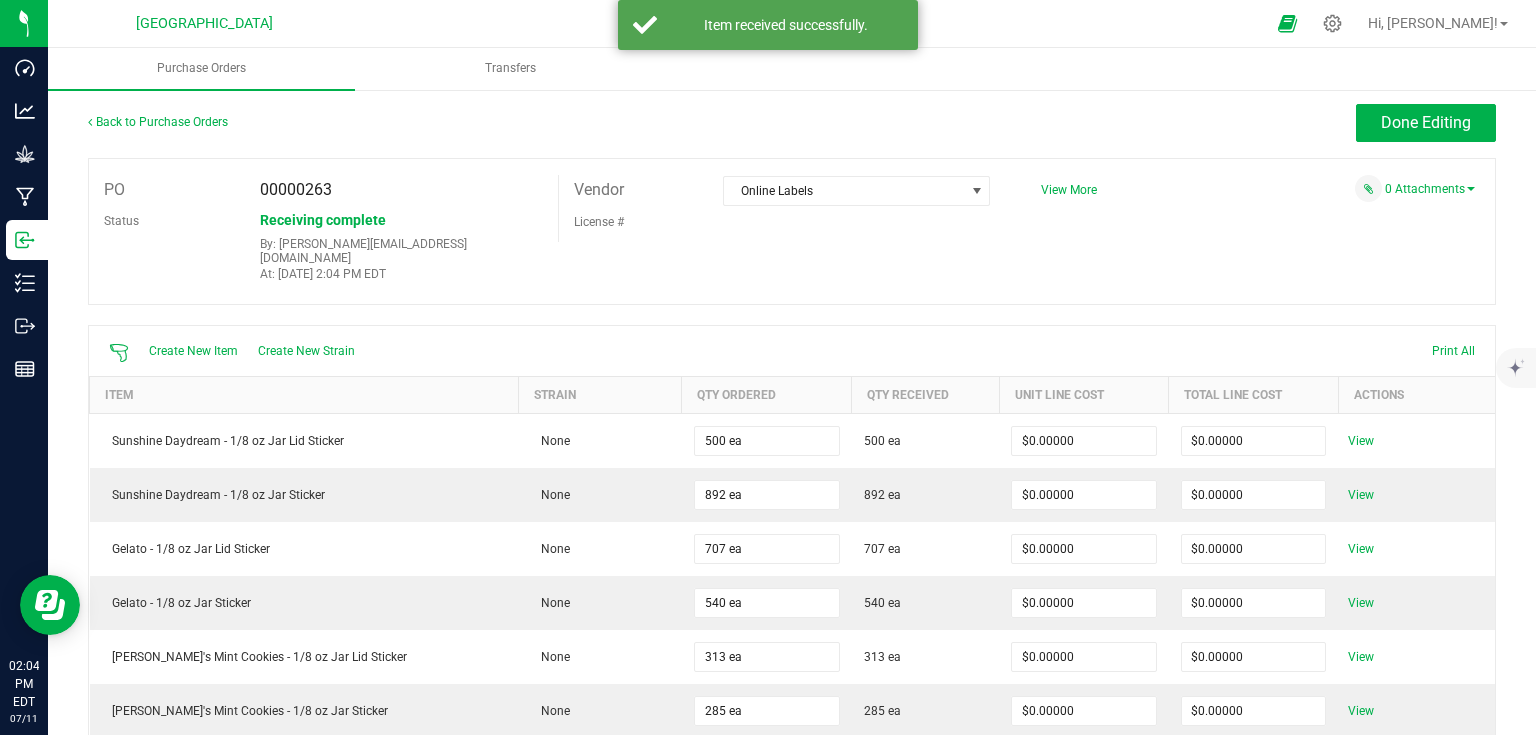 scroll, scrollTop: 0, scrollLeft: 0, axis: both 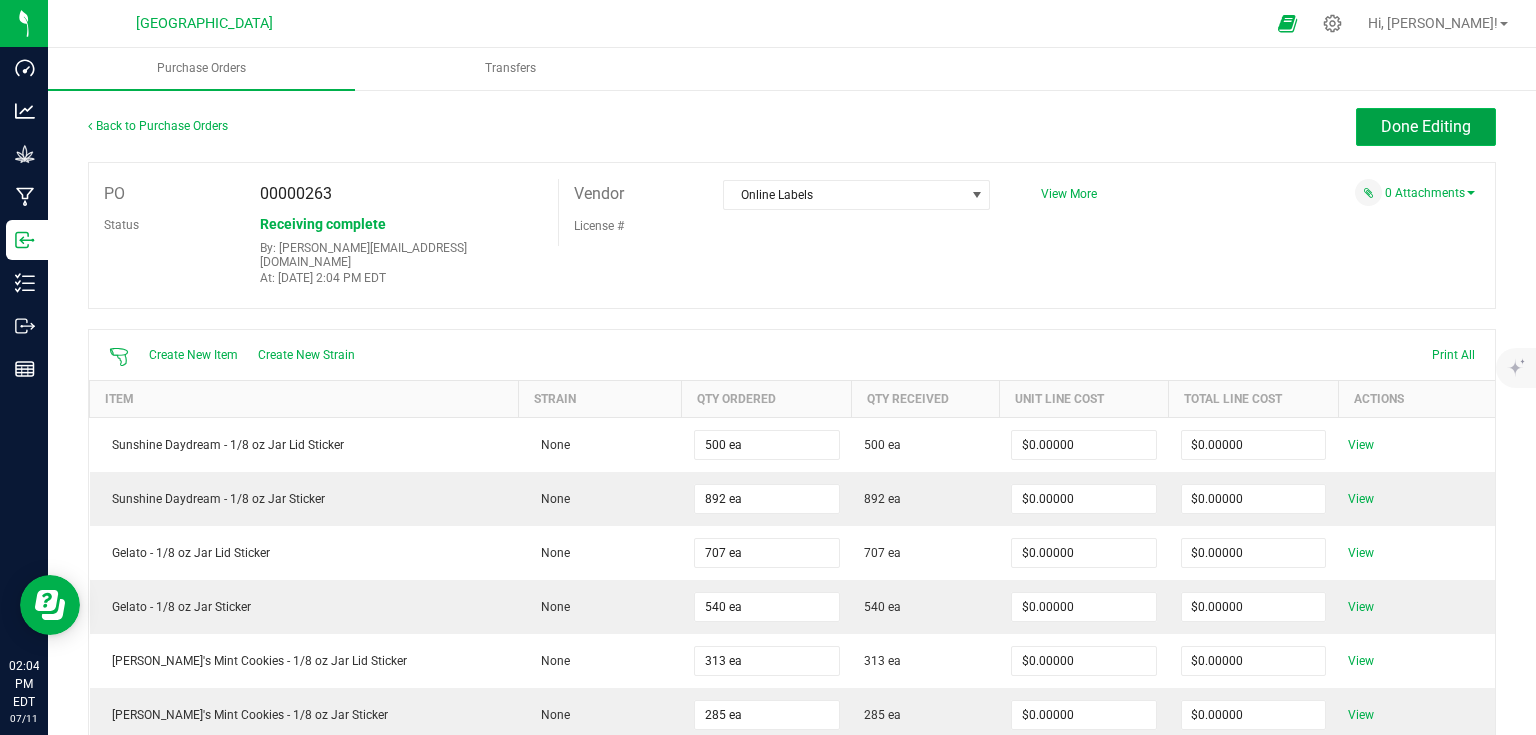 click on "Done Editing" at bounding box center (1426, 126) 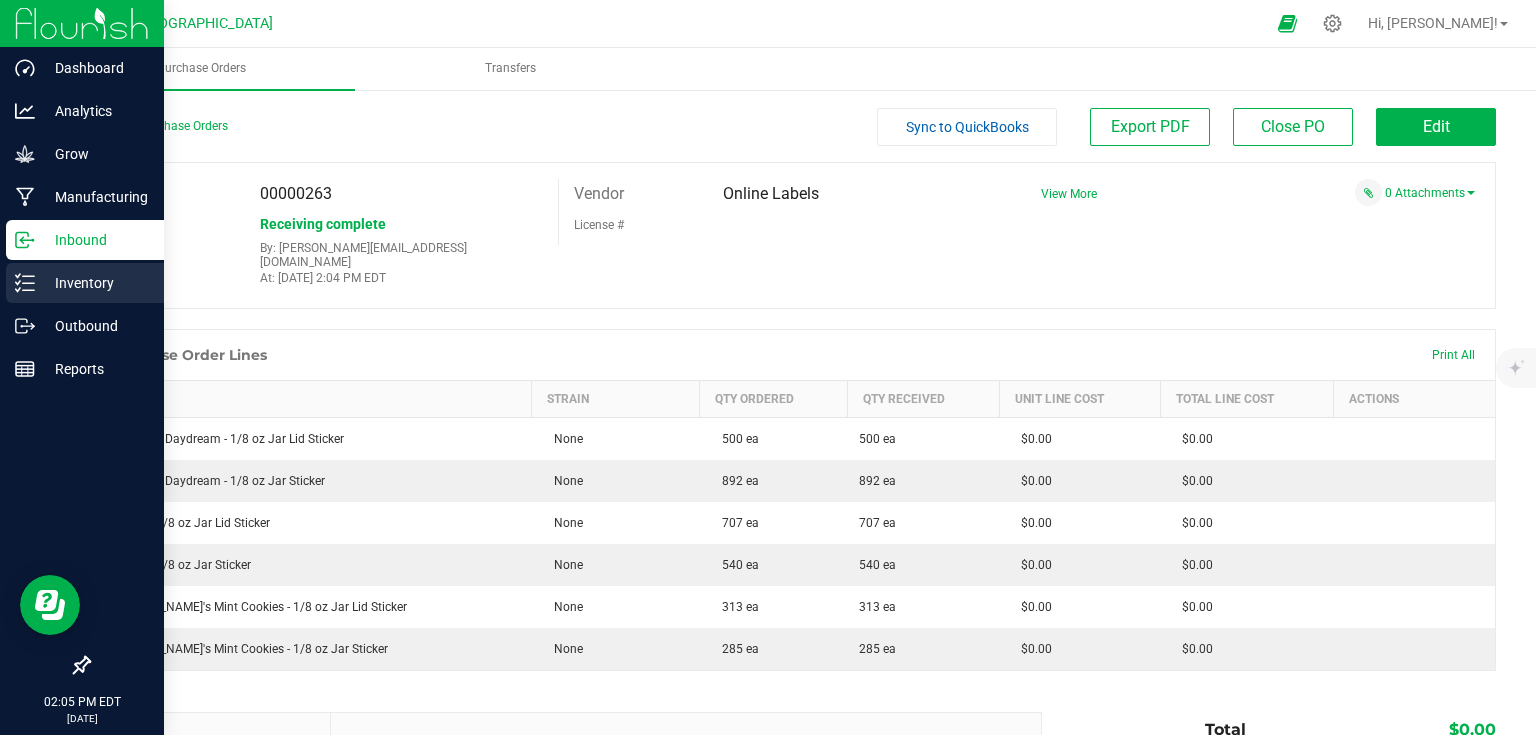 click on "Inventory" at bounding box center (85, 283) 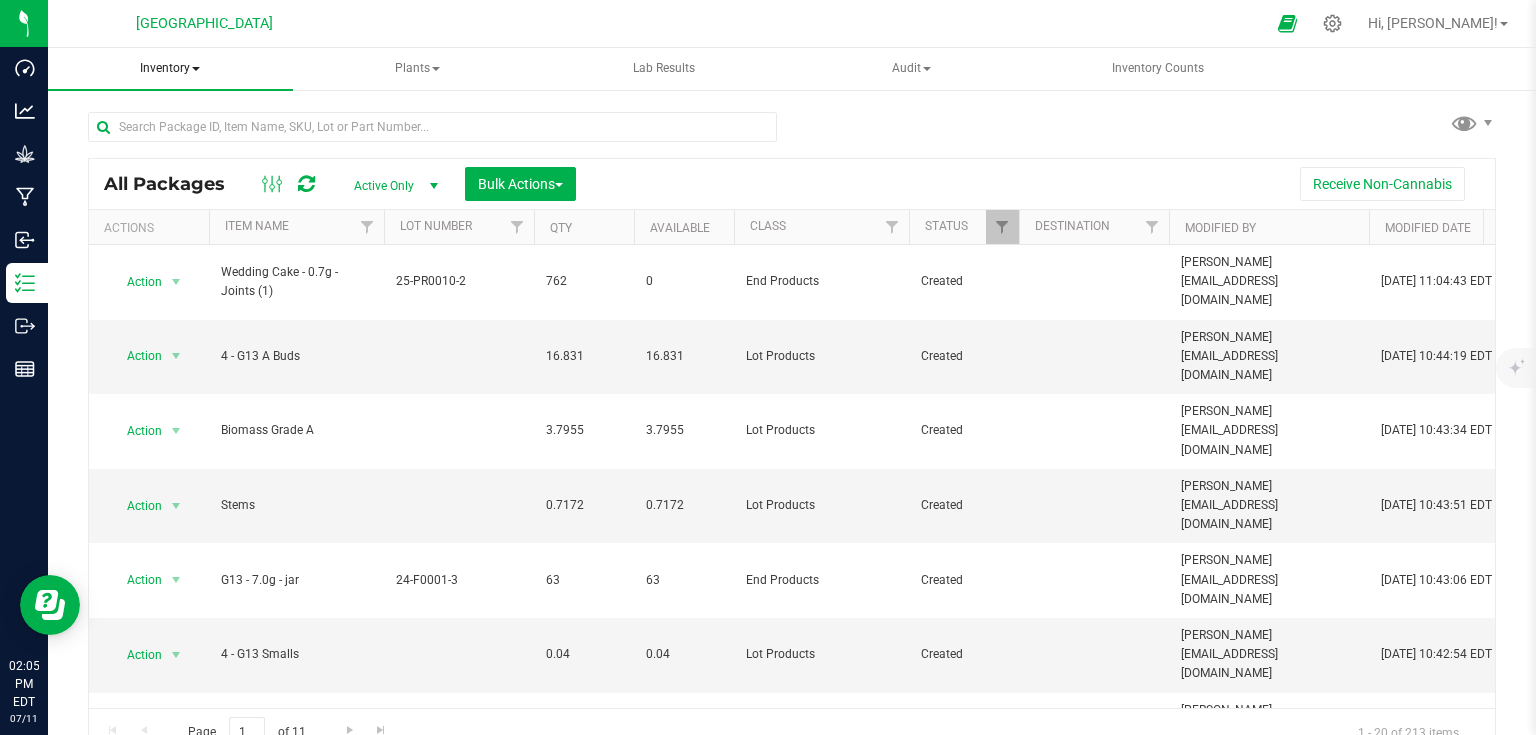 click on "Inventory" at bounding box center [170, 69] 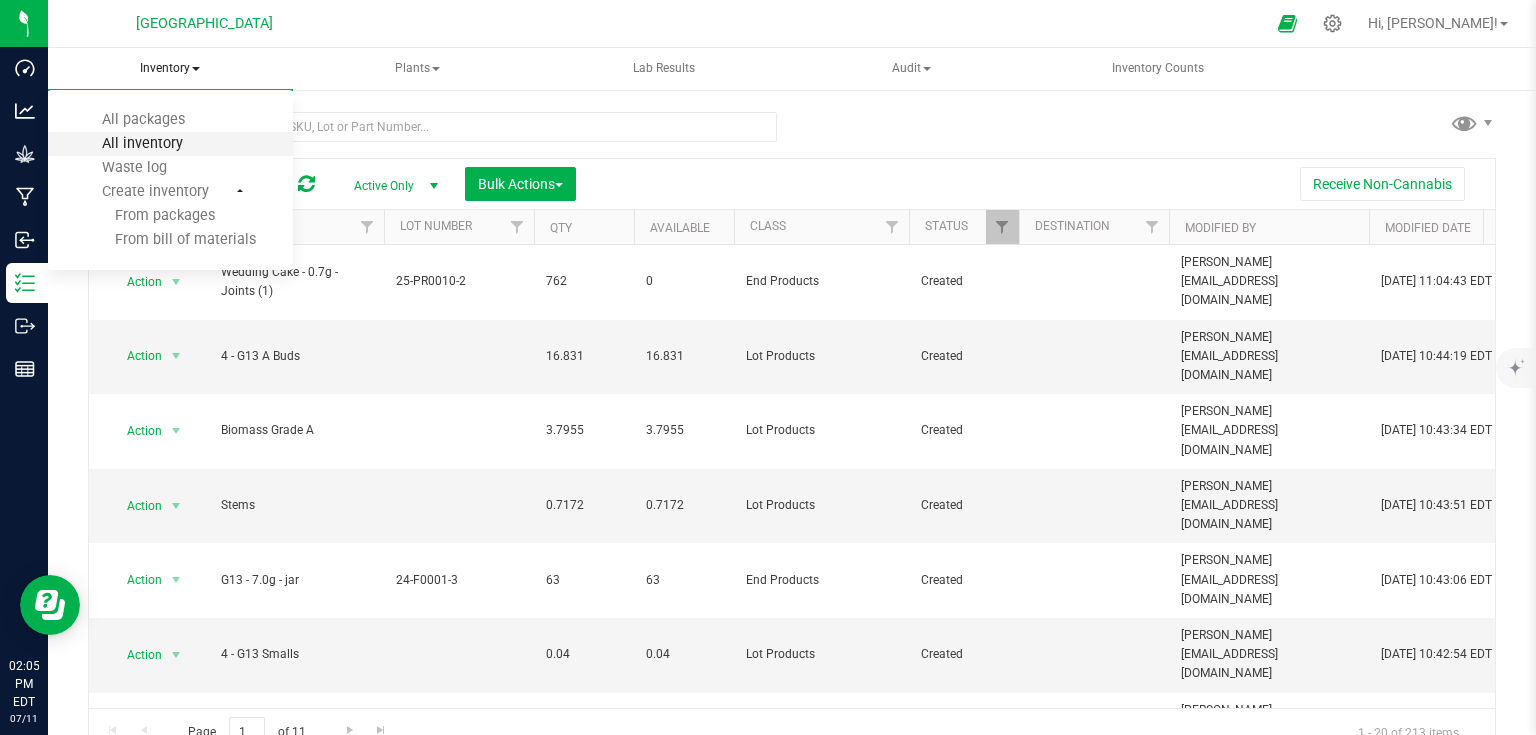 click on "All inventory" at bounding box center [142, 143] 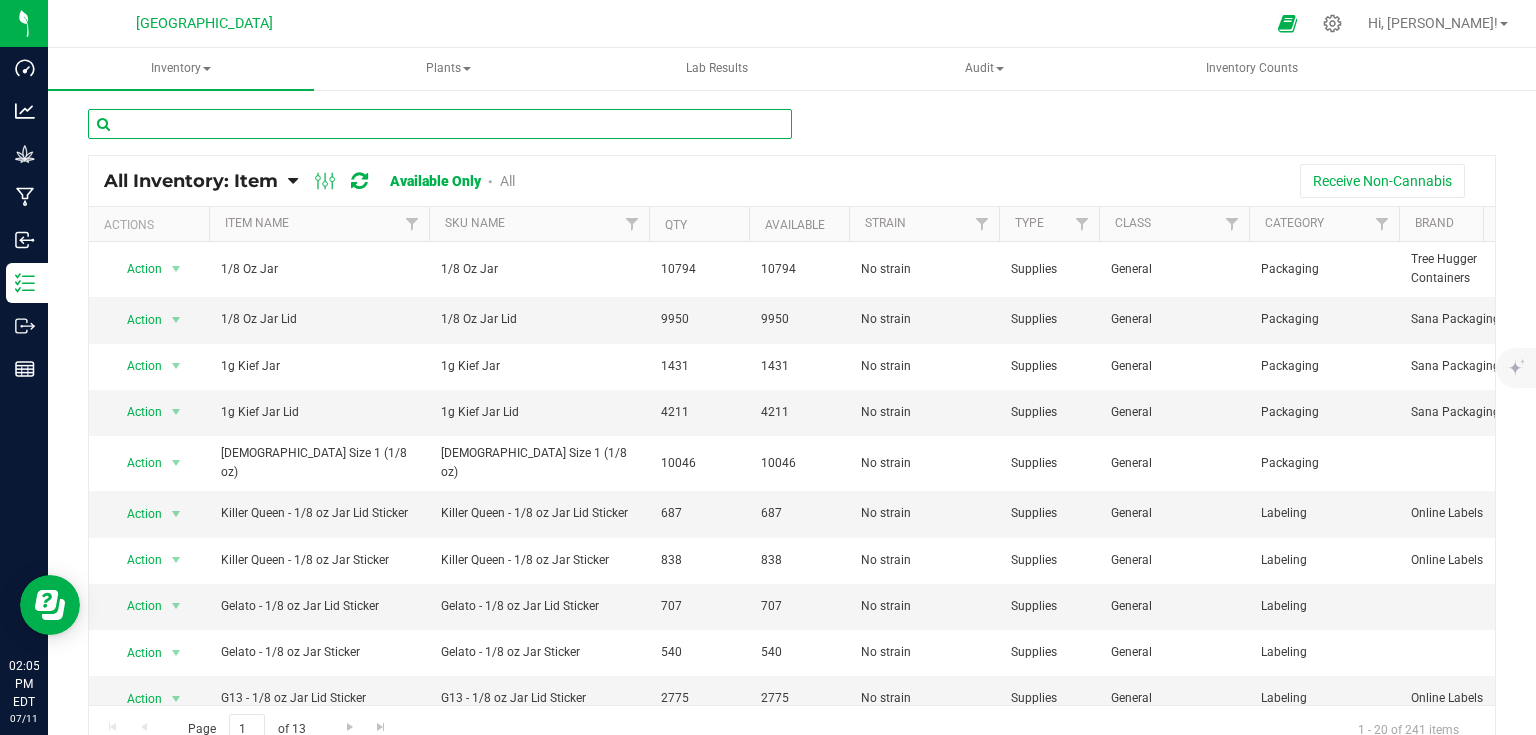 click at bounding box center [440, 124] 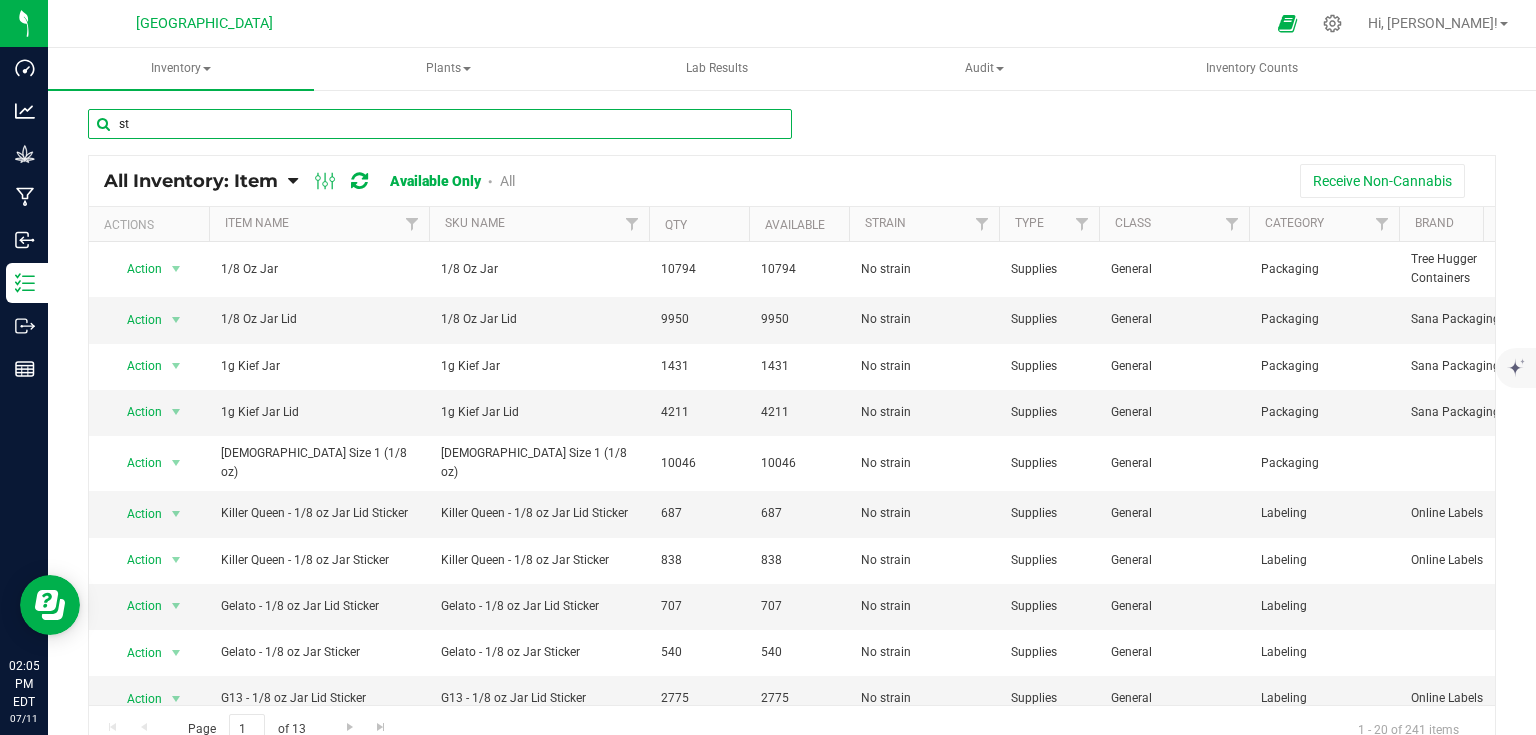 type on "s" 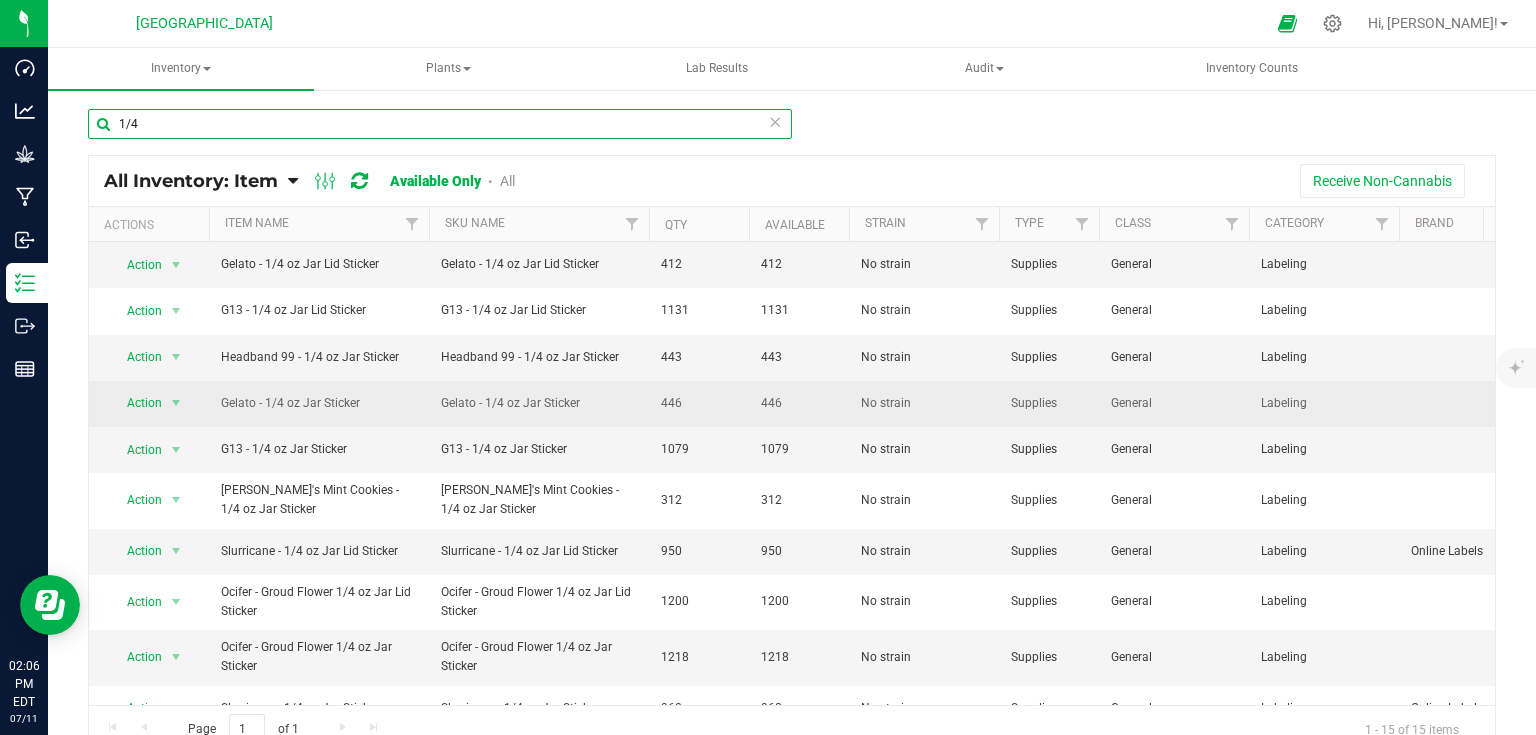 scroll, scrollTop: 265, scrollLeft: 0, axis: vertical 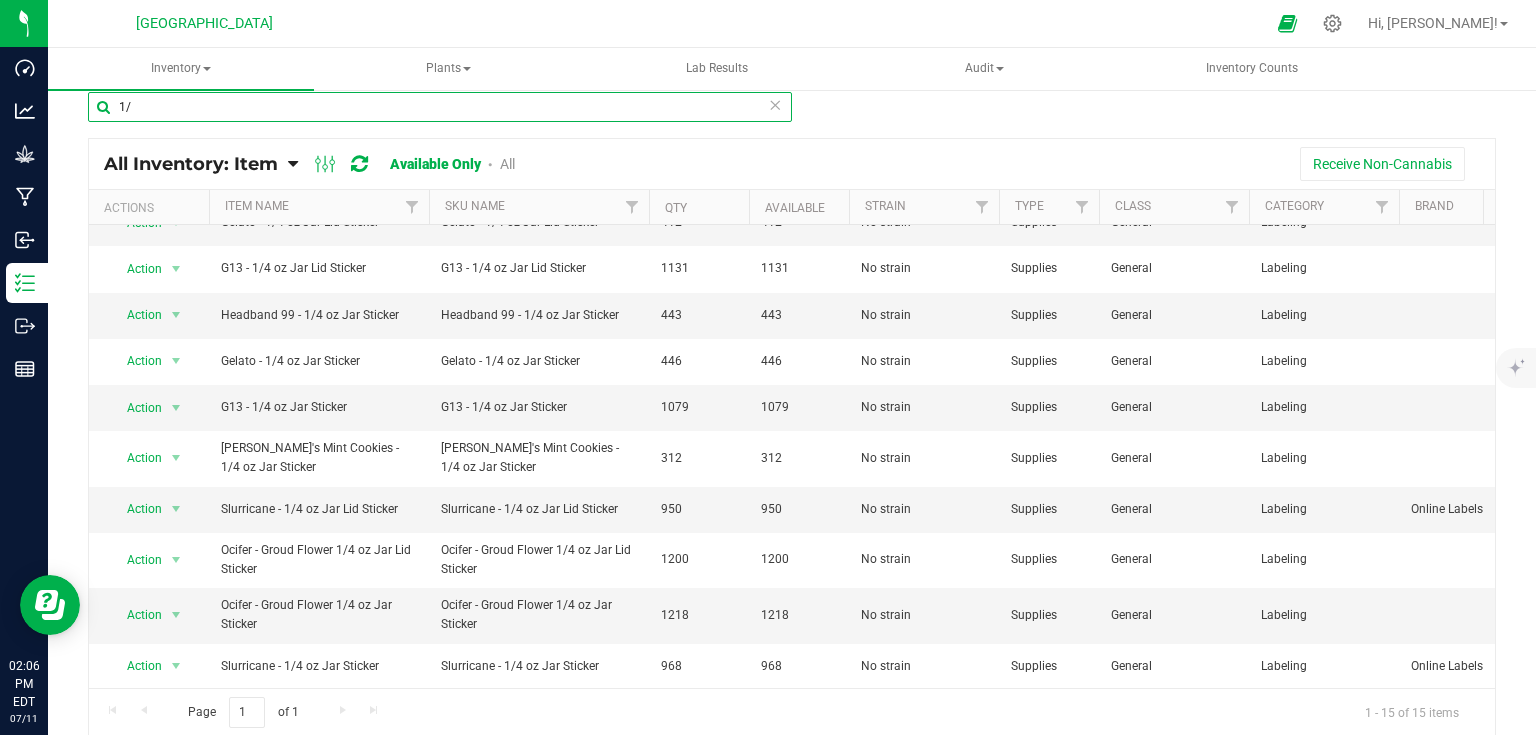 type on "1" 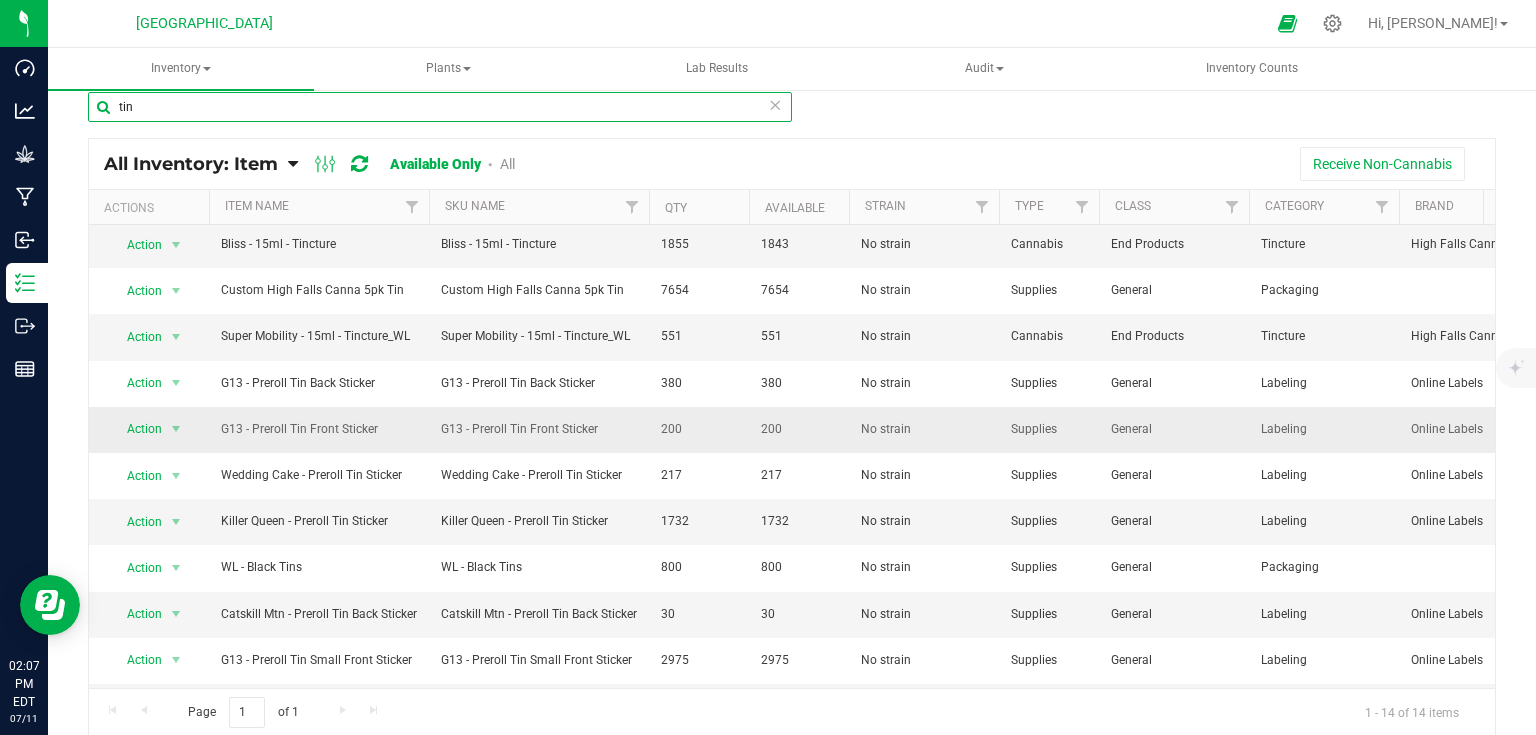 scroll, scrollTop: 210, scrollLeft: 0, axis: vertical 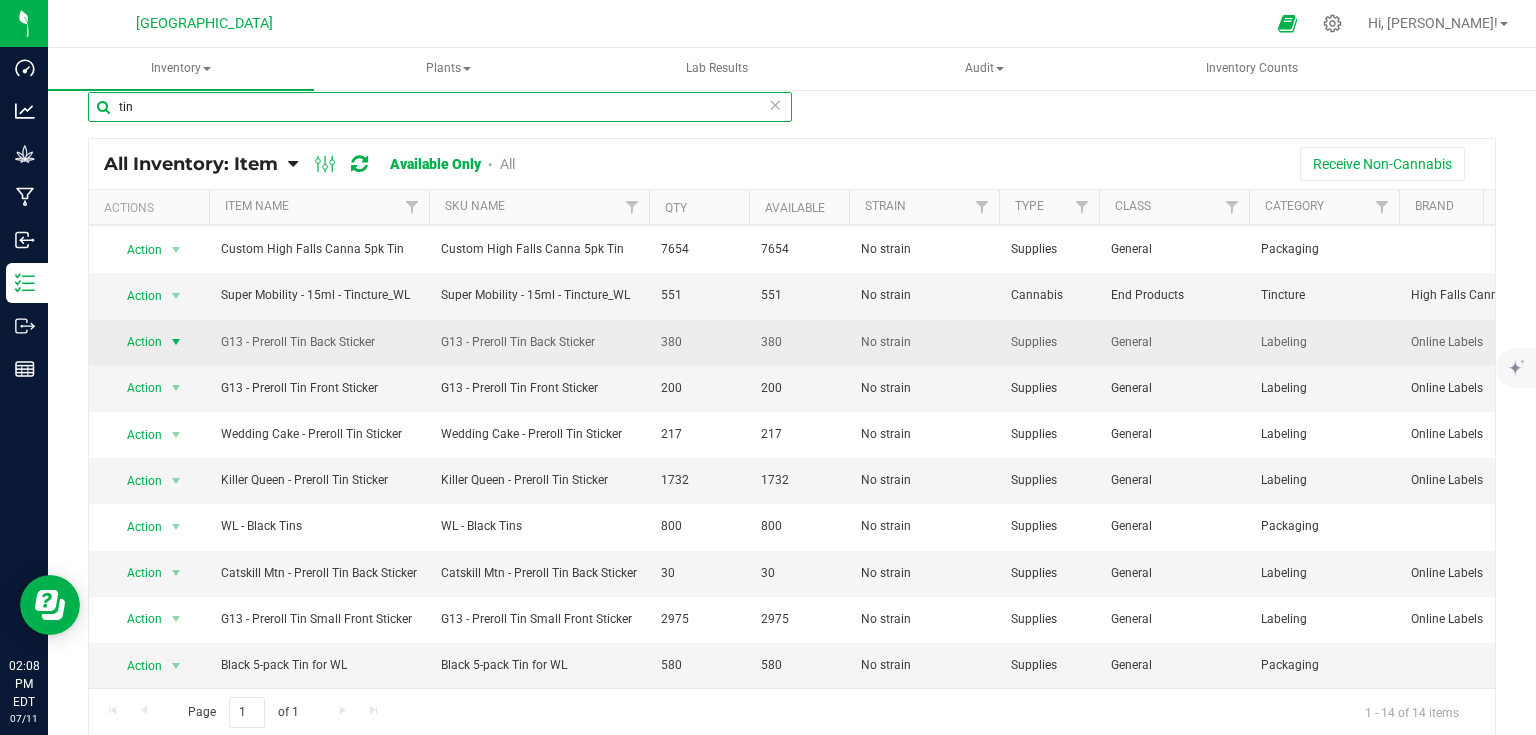 type on "tin" 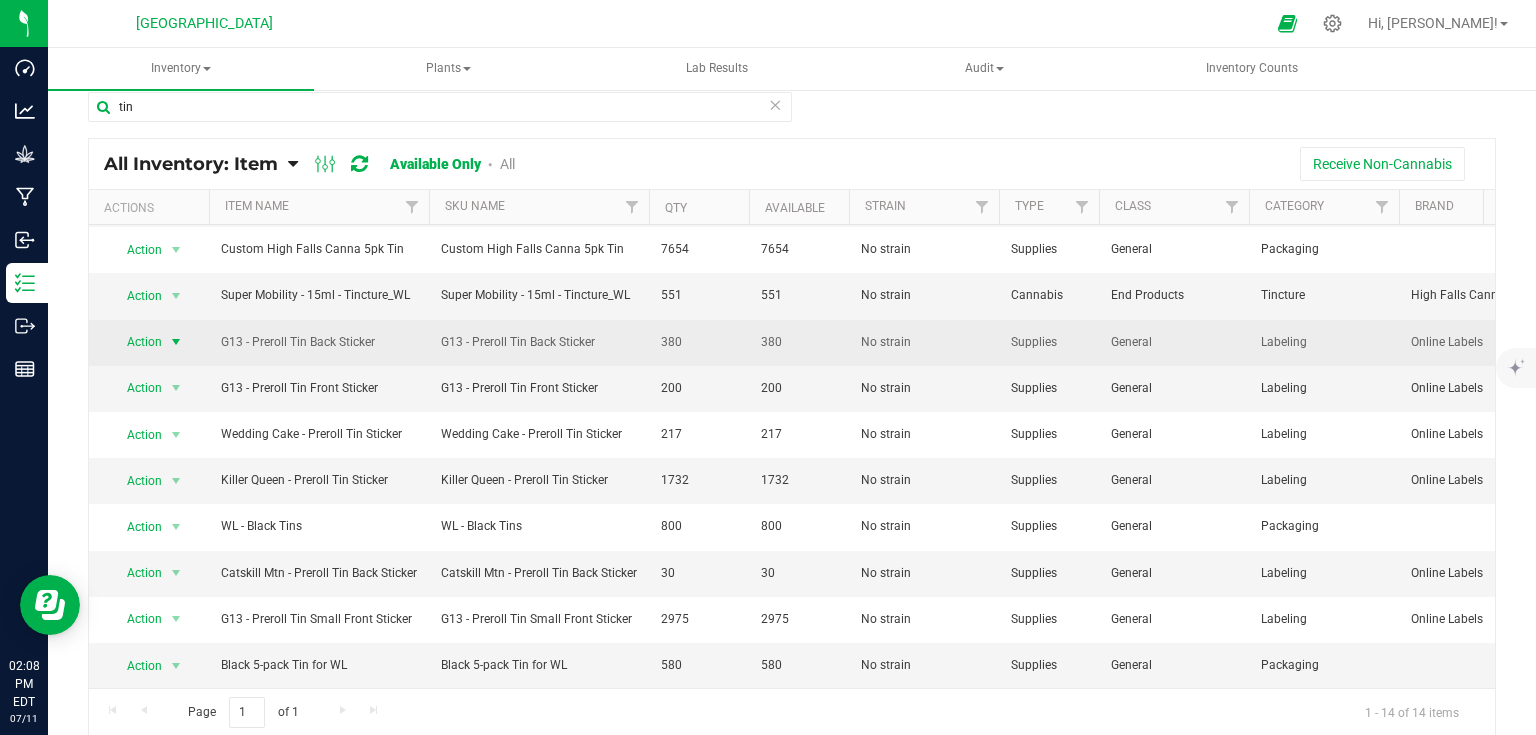 click at bounding box center (176, 342) 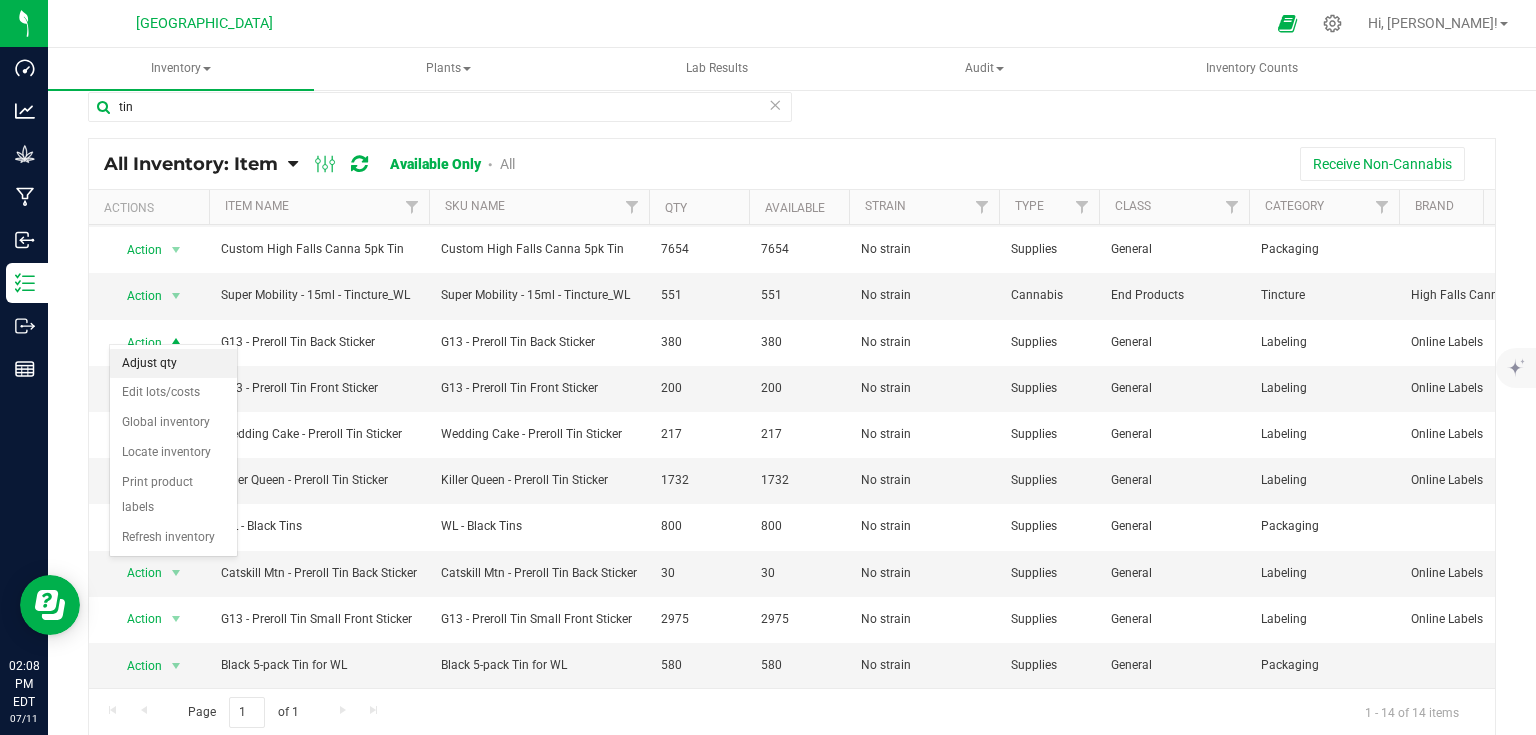 click on "Adjust qty" at bounding box center [173, 364] 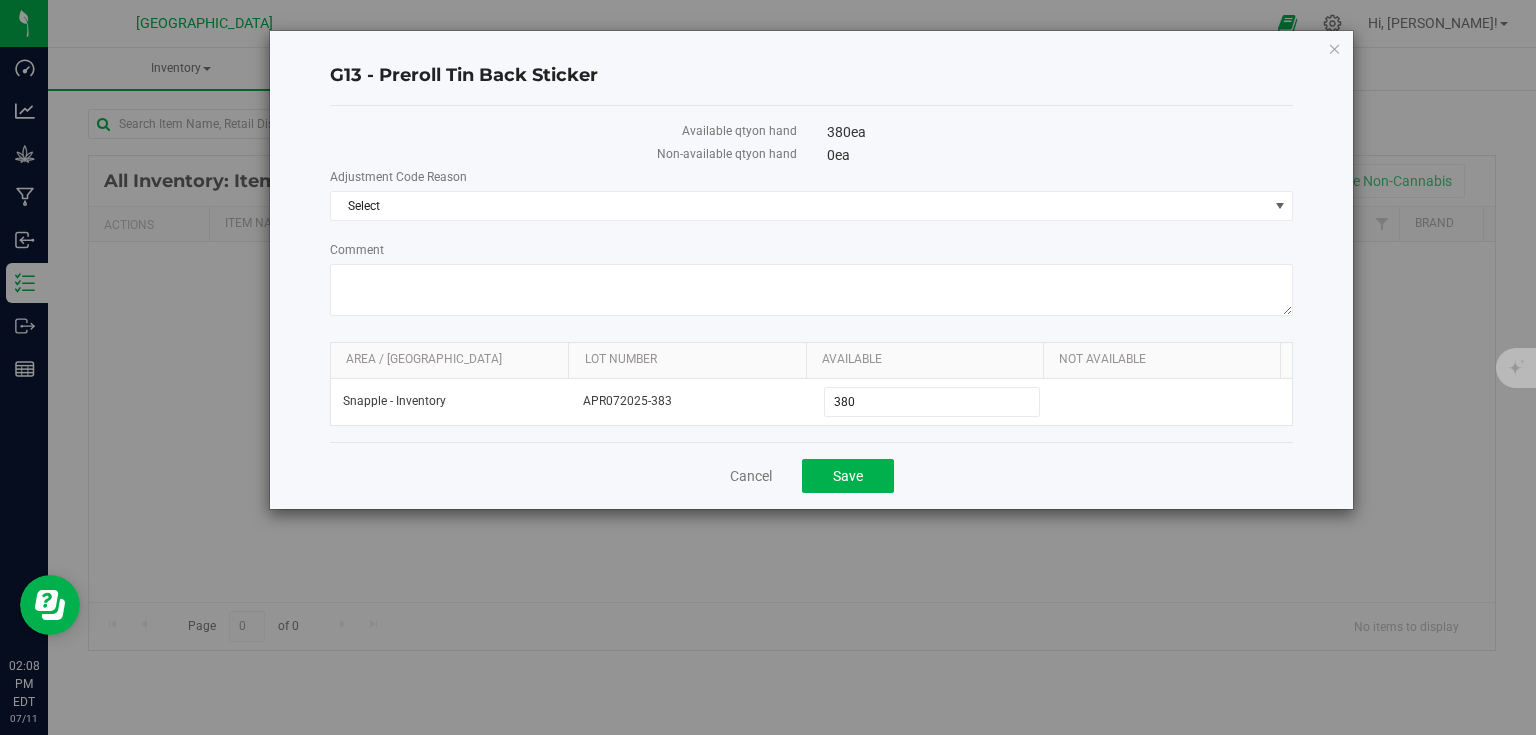 scroll, scrollTop: 0, scrollLeft: 0, axis: both 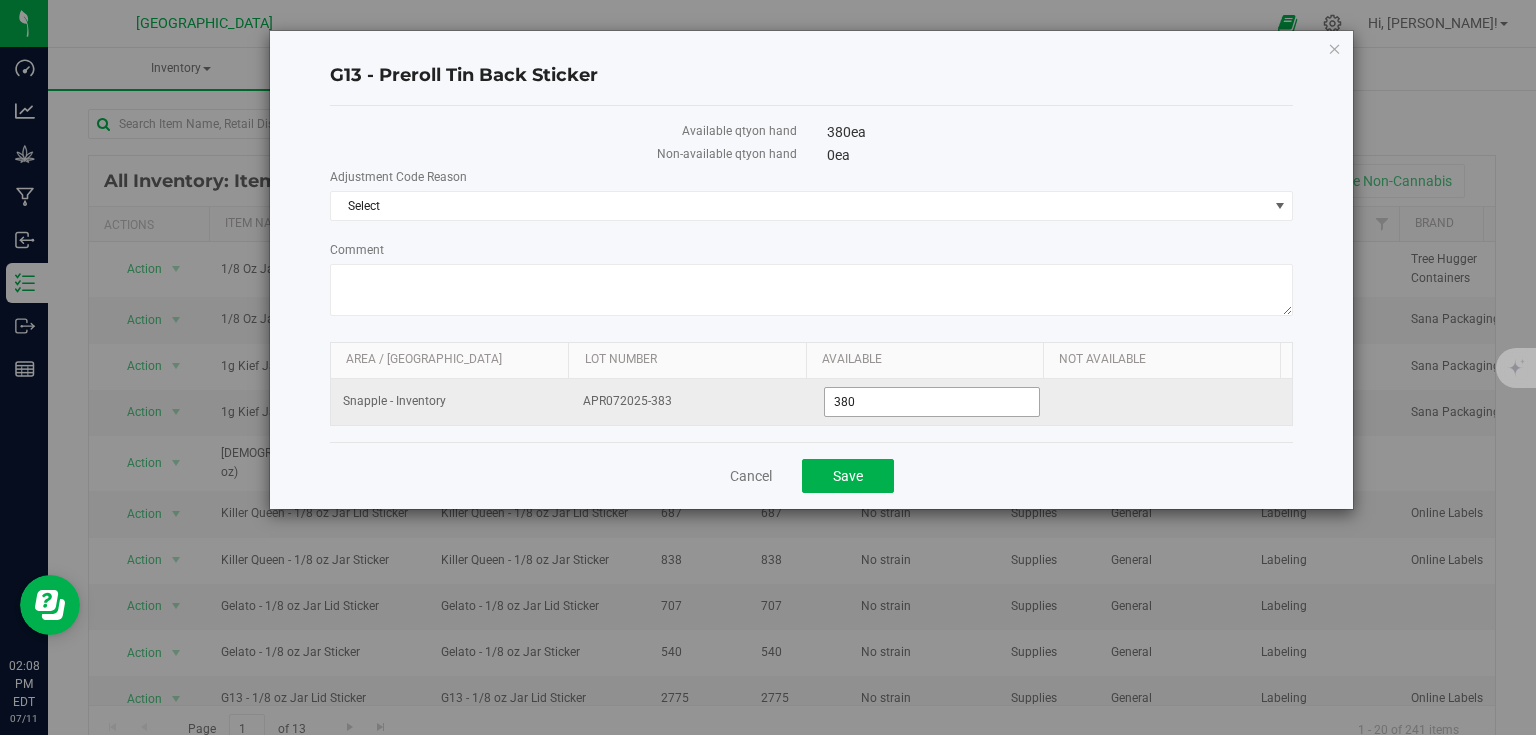 click on "380" at bounding box center [932, 402] 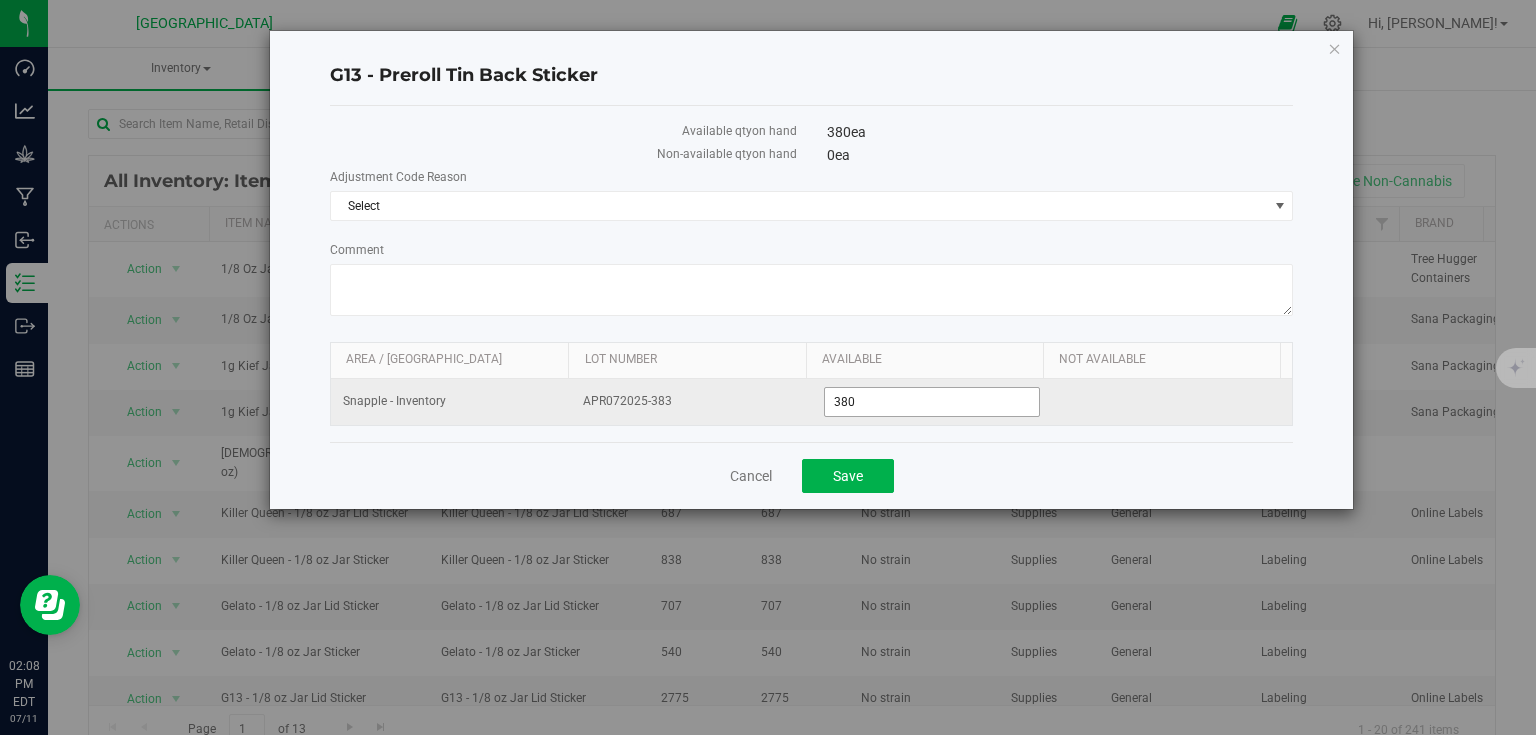 click on "380" at bounding box center (932, 402) 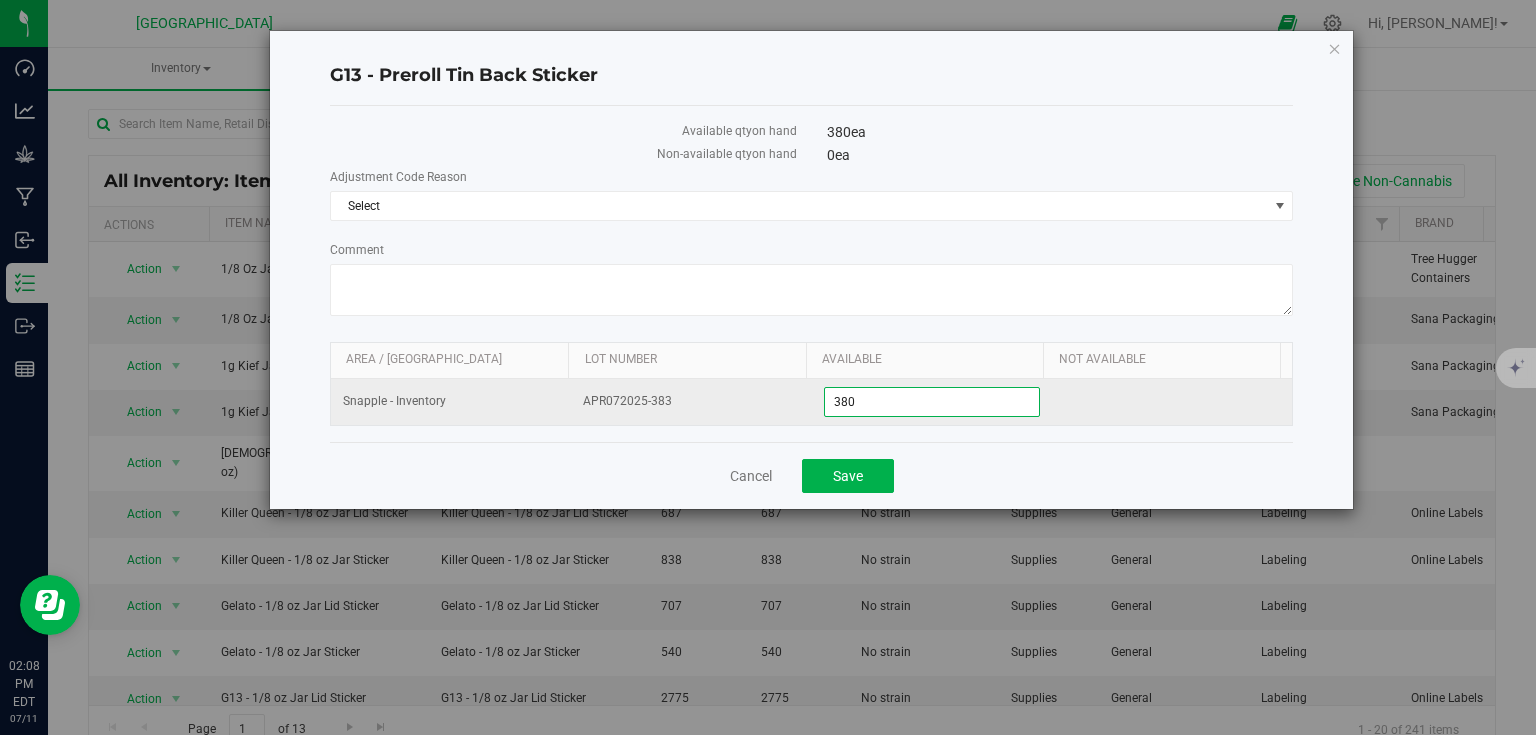 click on "380" at bounding box center (932, 402) 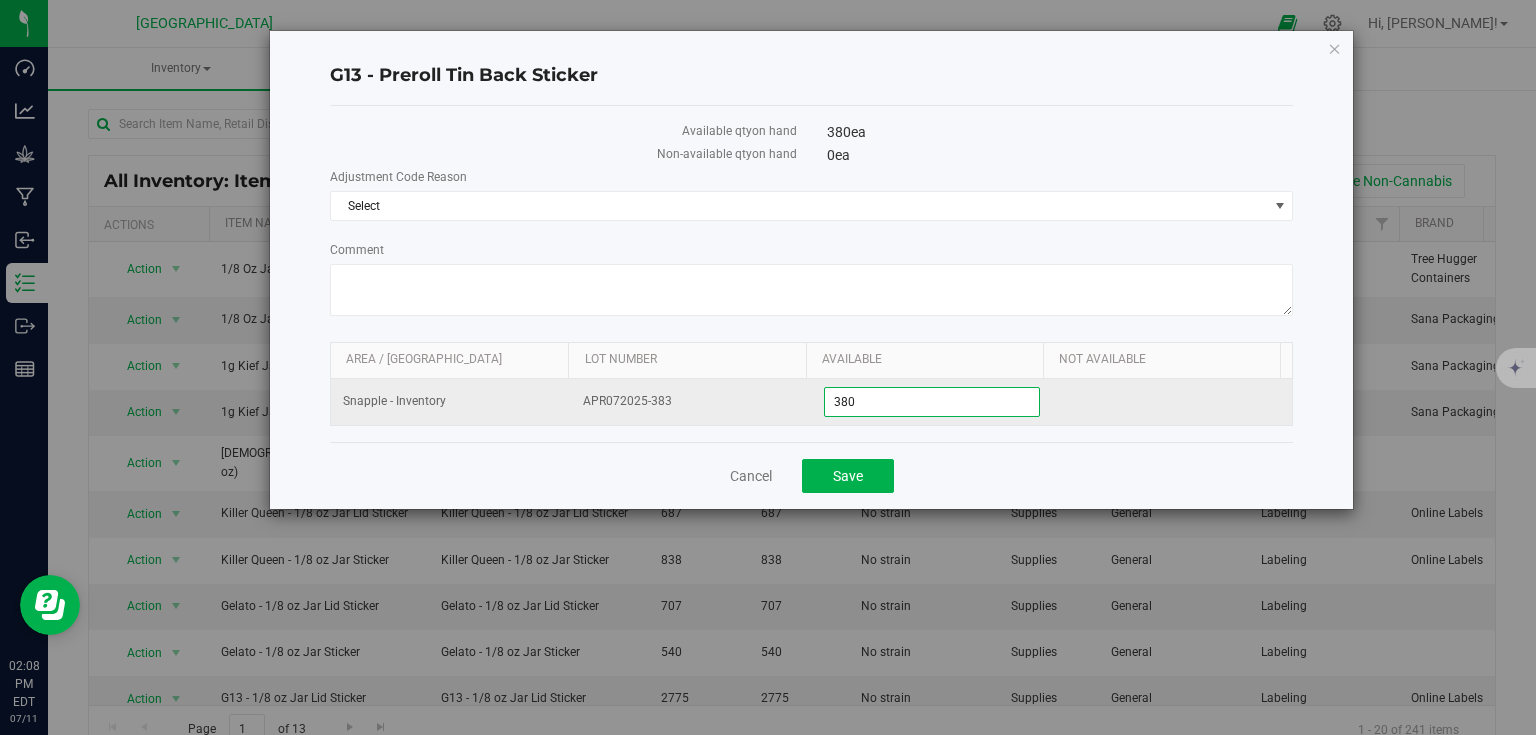 click on "380" at bounding box center [932, 402] 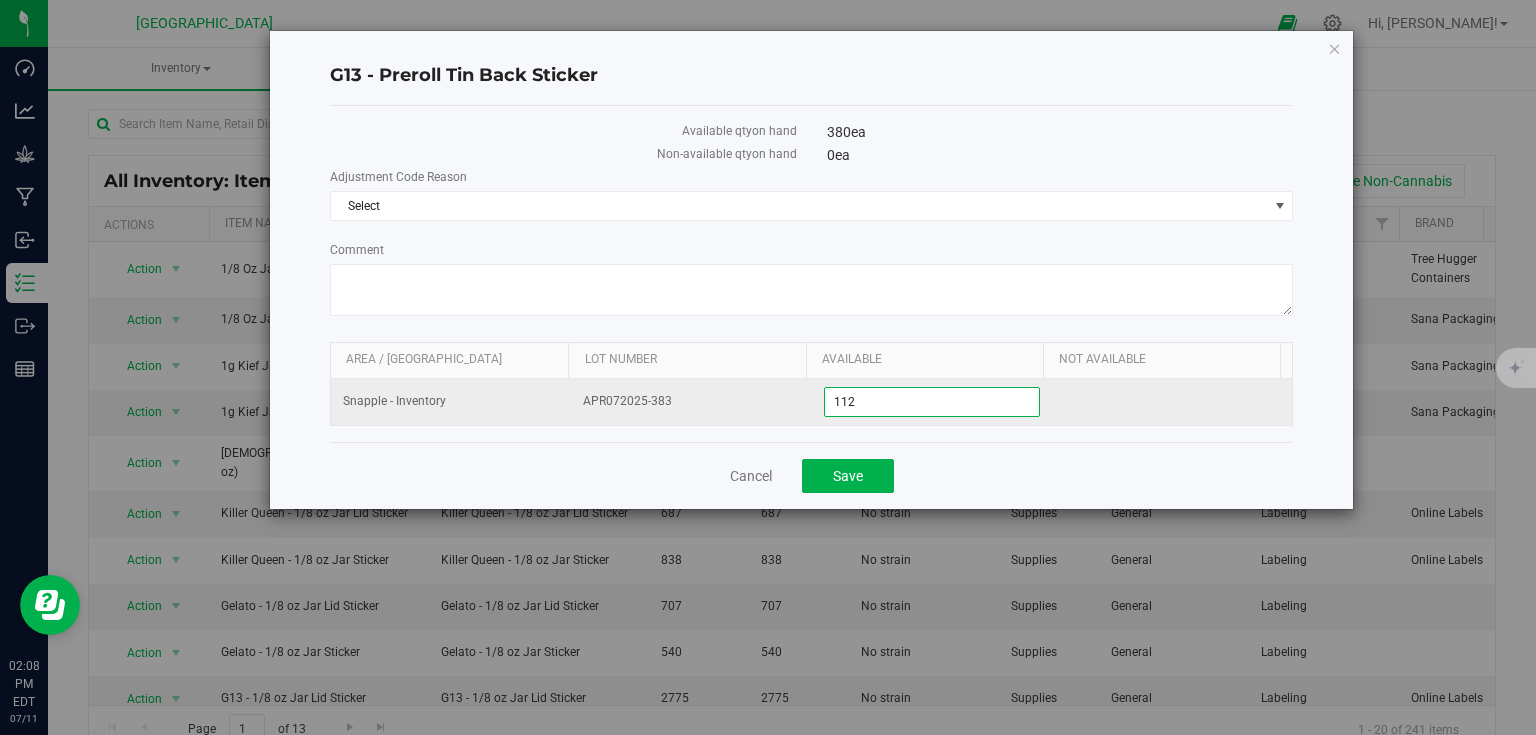 type on "1121" 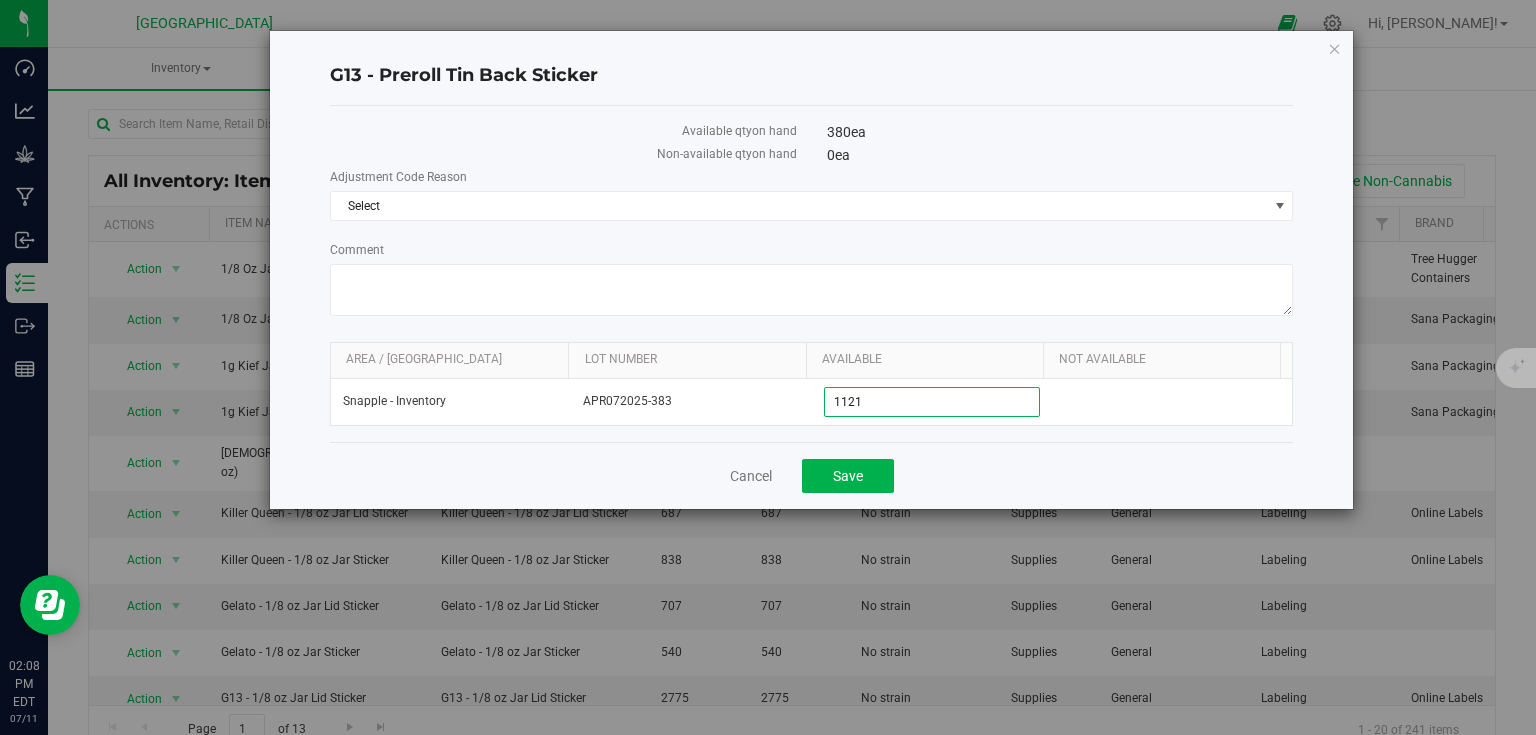 type on "1,121" 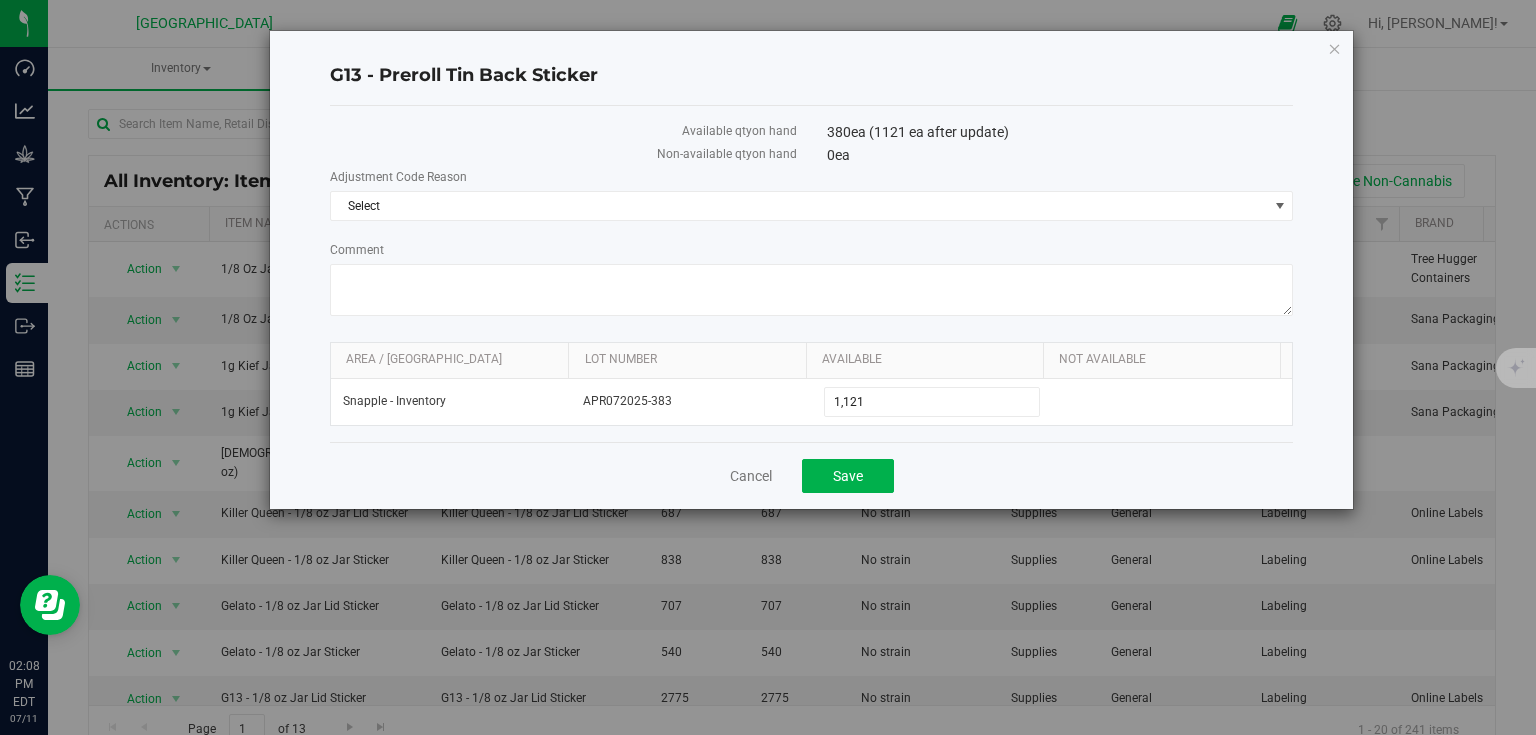 click on "Cancel
Save" at bounding box center (812, 475) 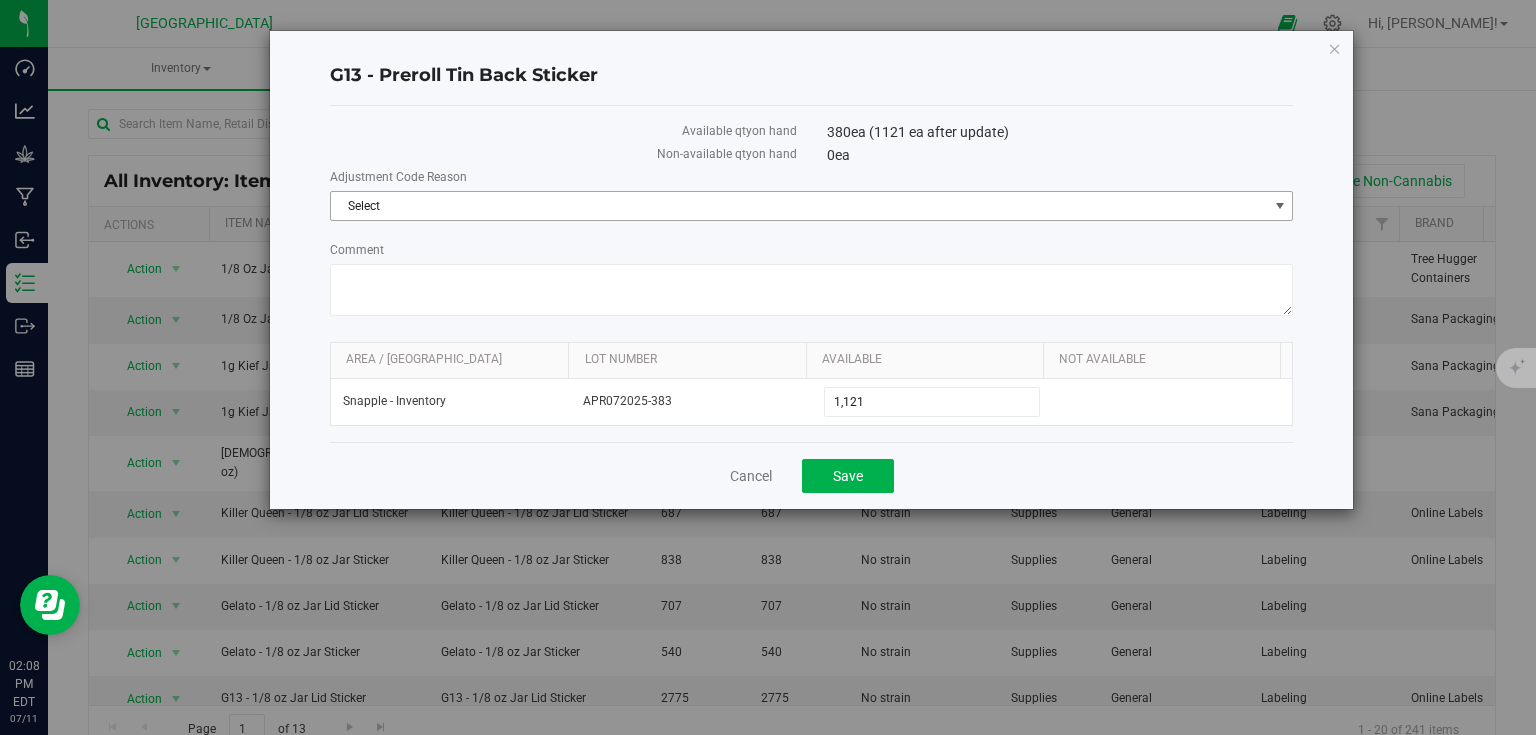 click on "Select" at bounding box center [799, 206] 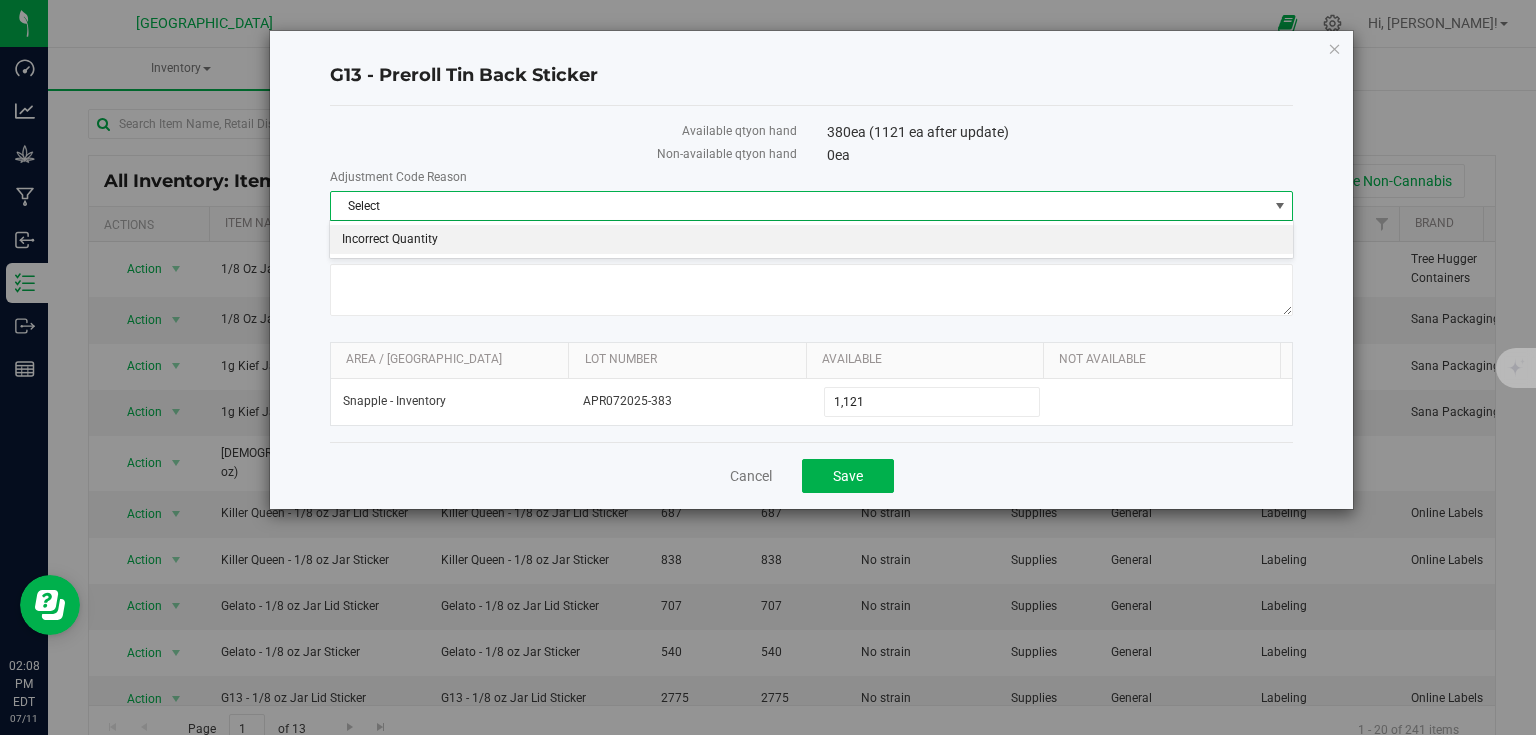 click on "Incorrect Quantity" at bounding box center (811, 240) 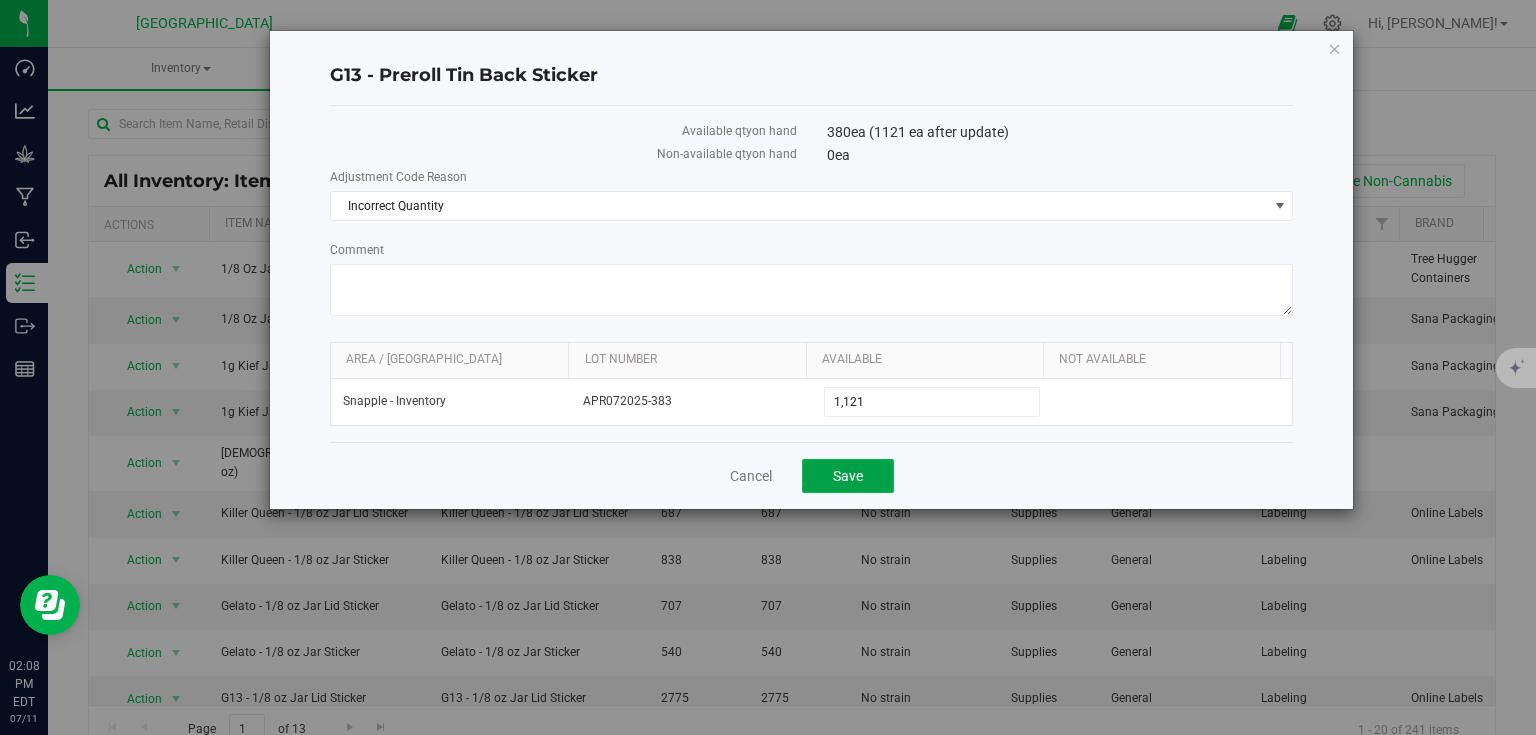 click on "Save" 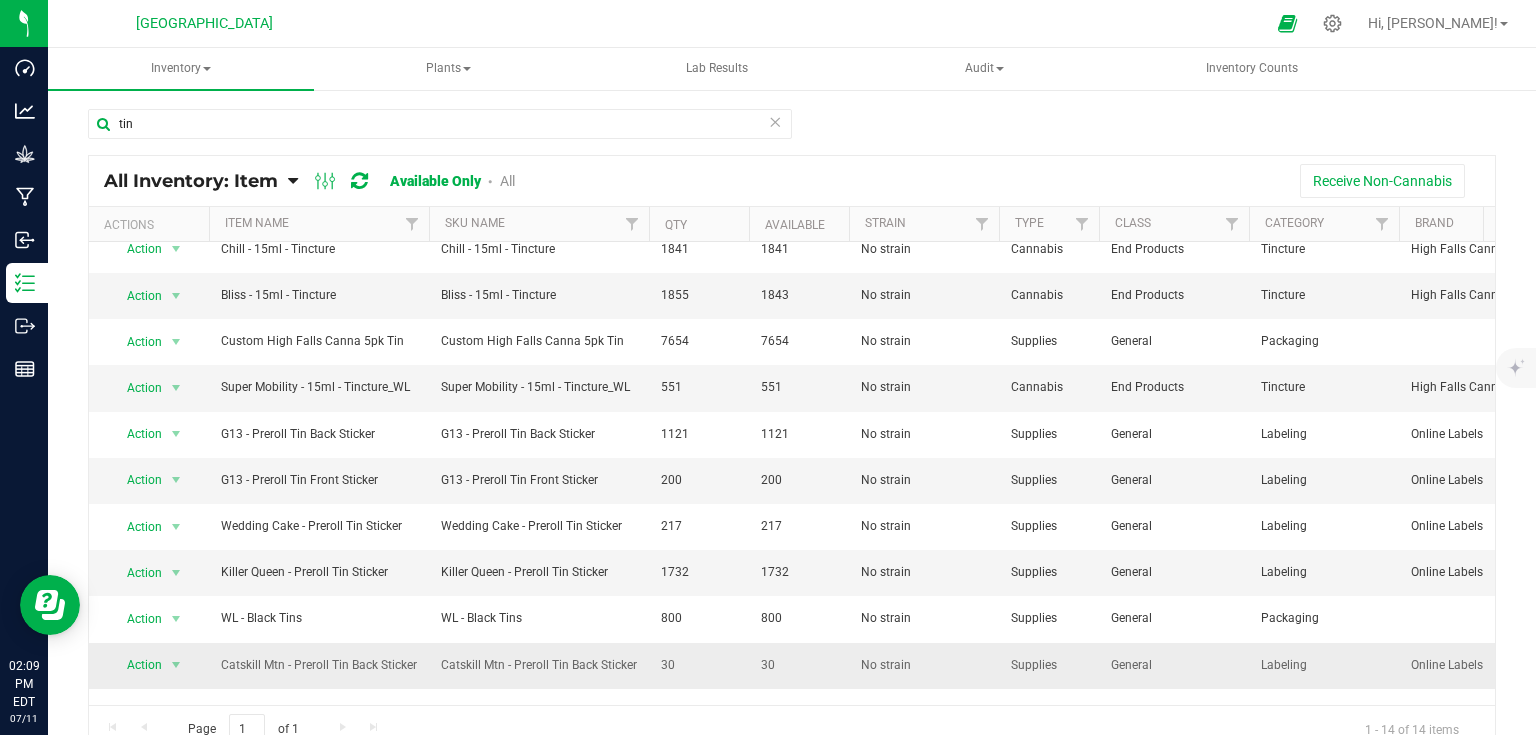 scroll, scrollTop: 0, scrollLeft: 0, axis: both 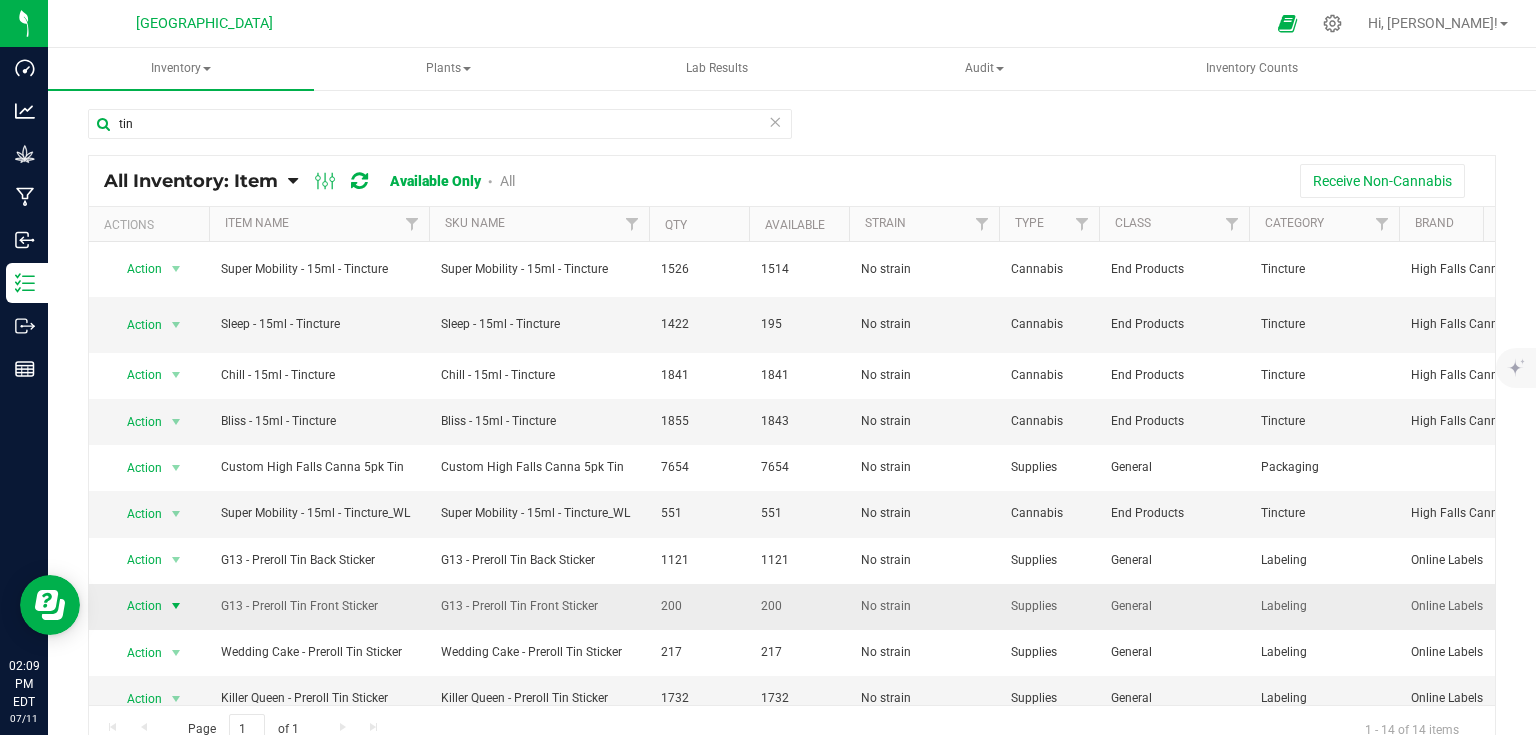 click at bounding box center (176, 606) 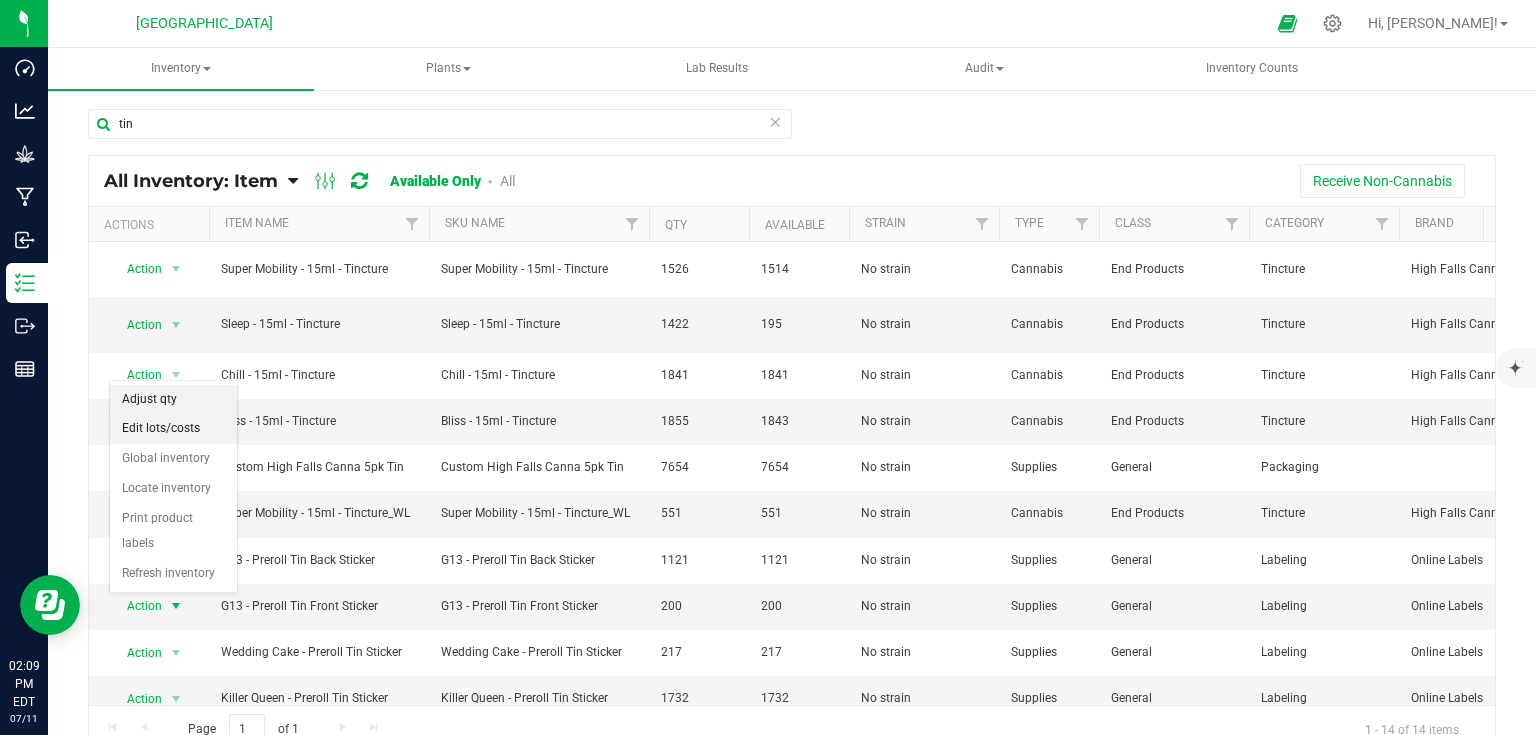 click on "Adjust qty" at bounding box center (173, 400) 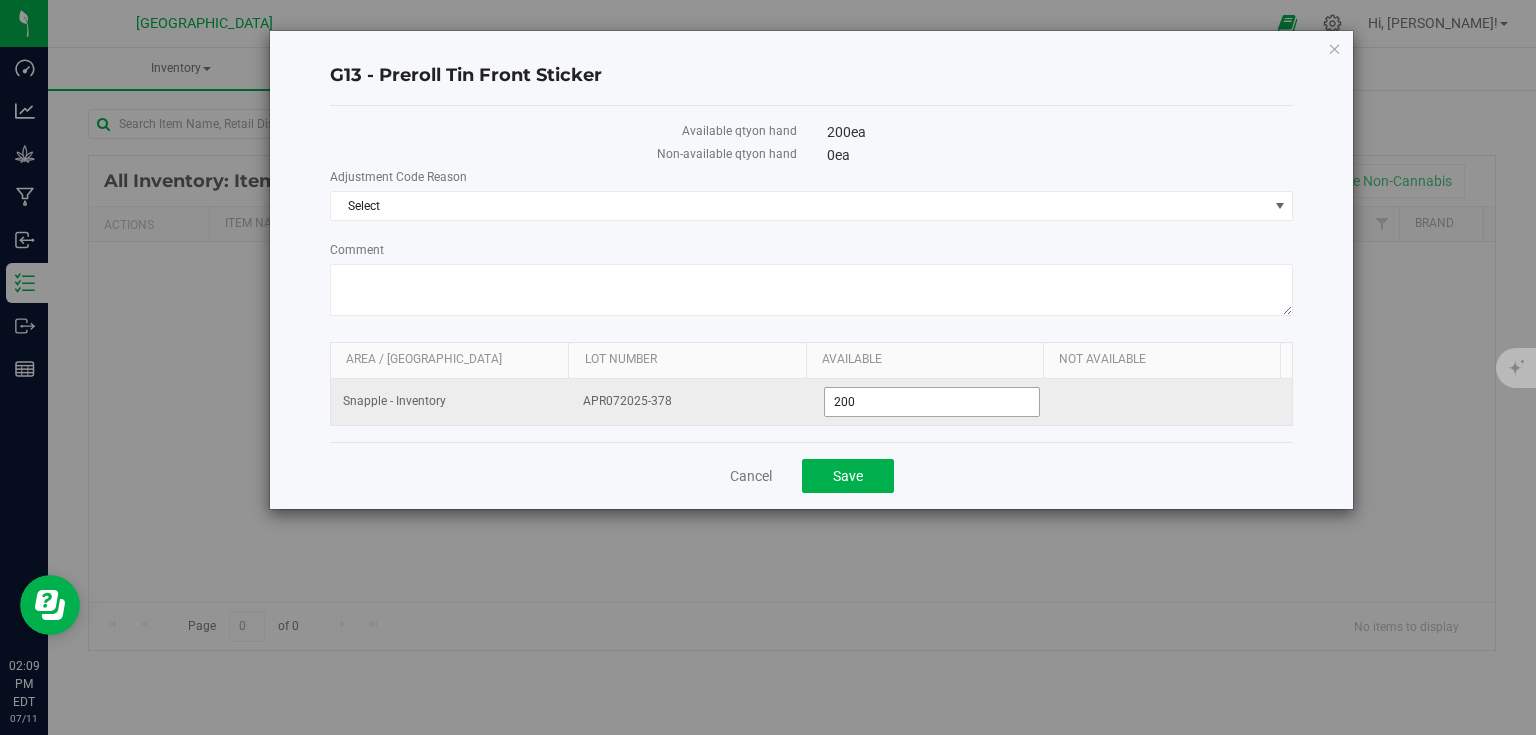 click on "200 200" at bounding box center [932, 402] 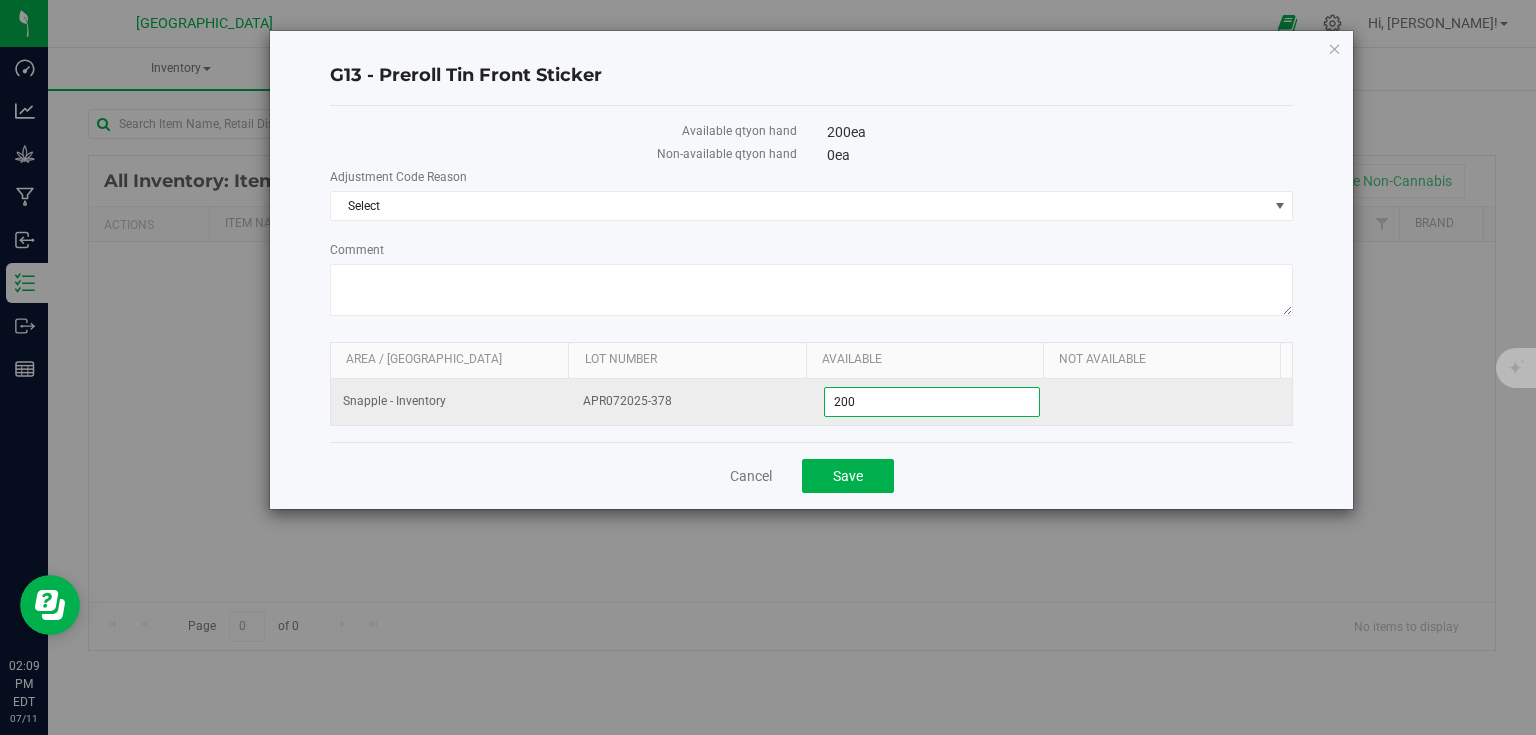 click on "200" at bounding box center (932, 402) 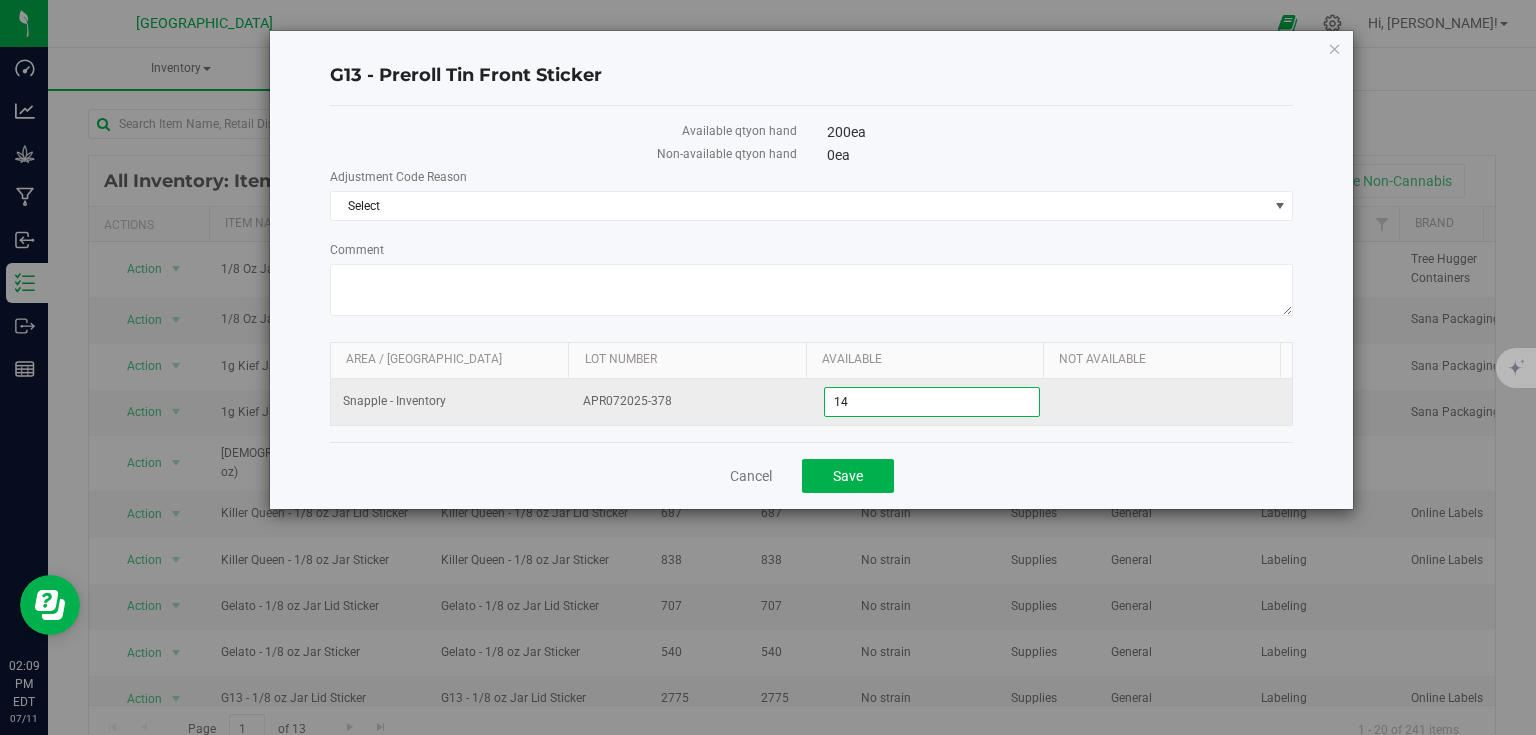 type on "145" 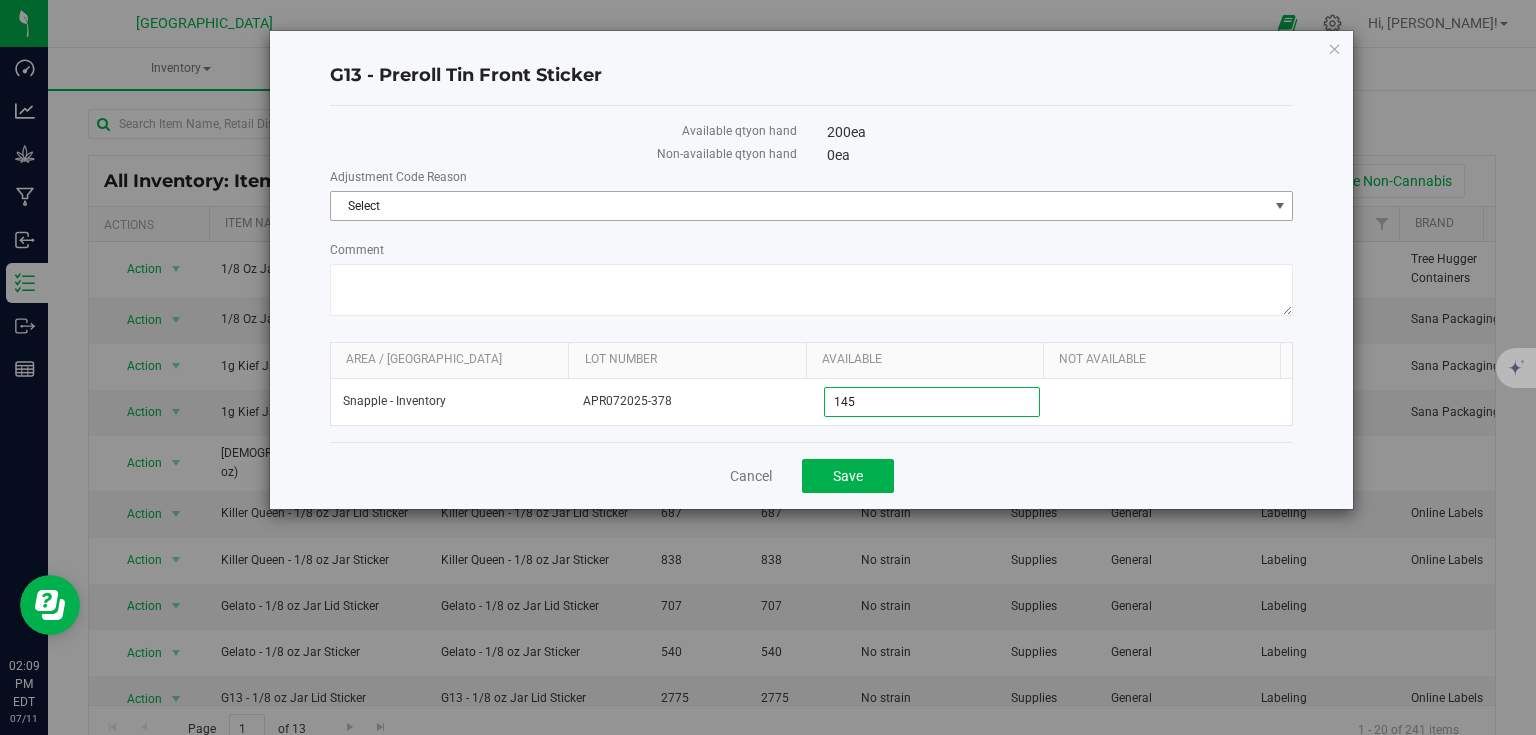 type on "145" 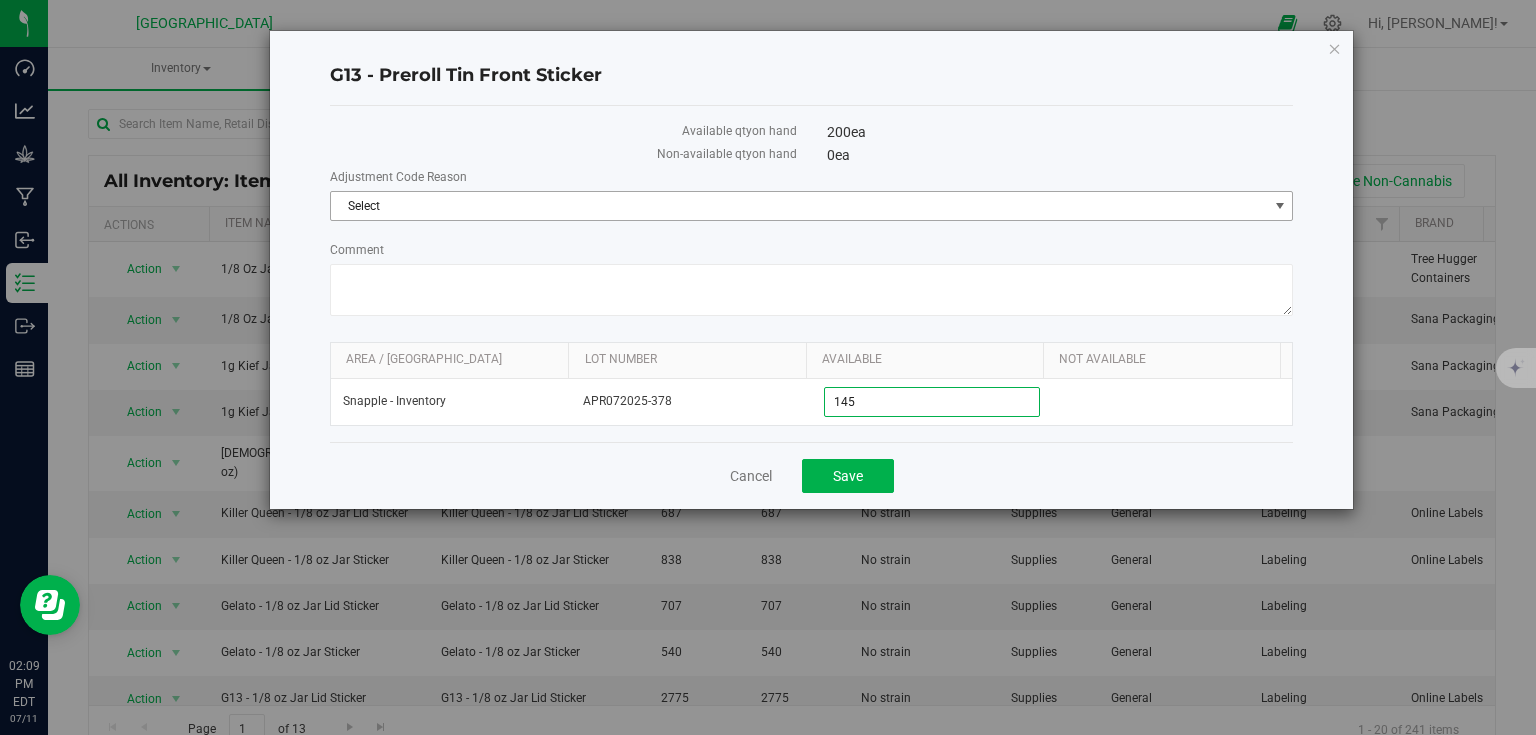 click on "Select" at bounding box center (799, 206) 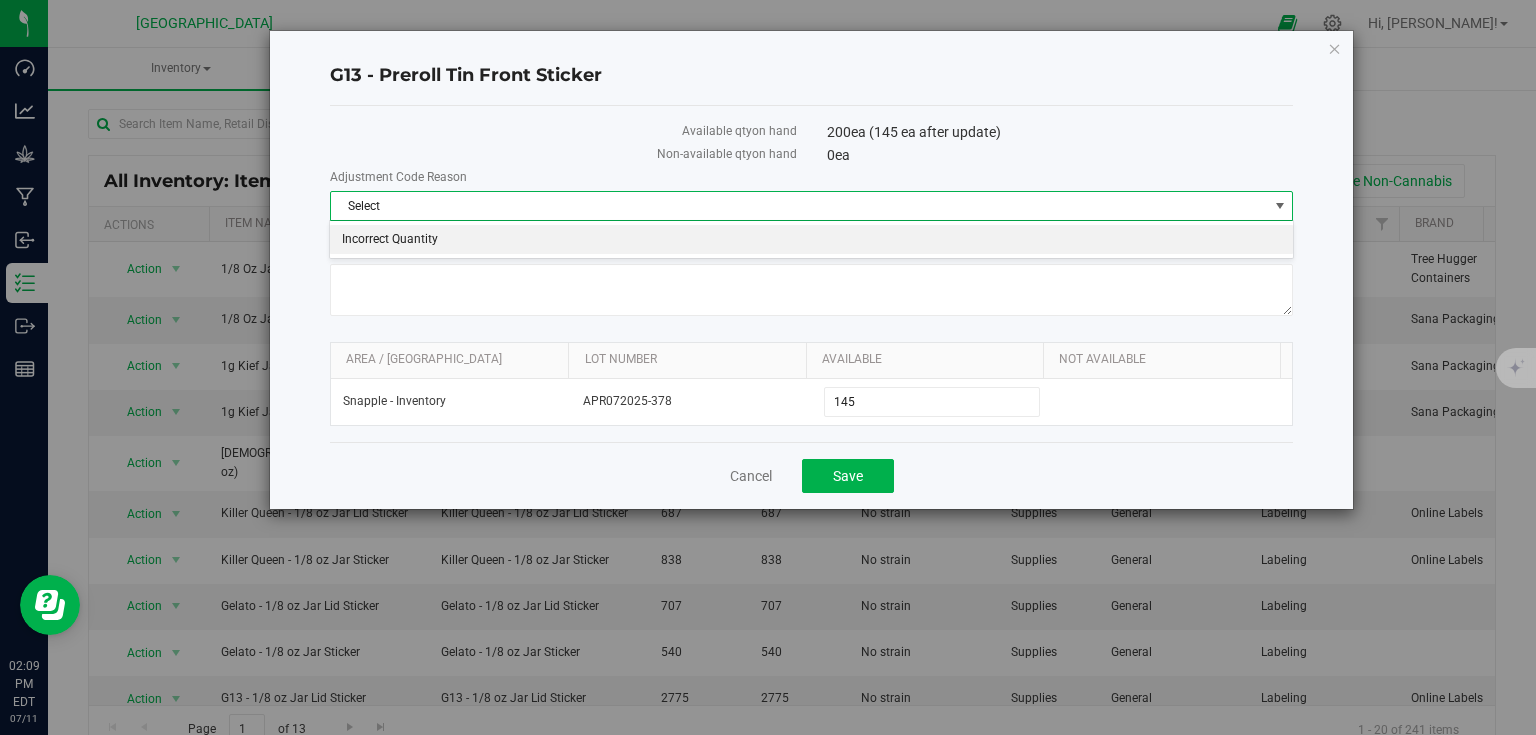 click on "Incorrect Quantity" at bounding box center [811, 240] 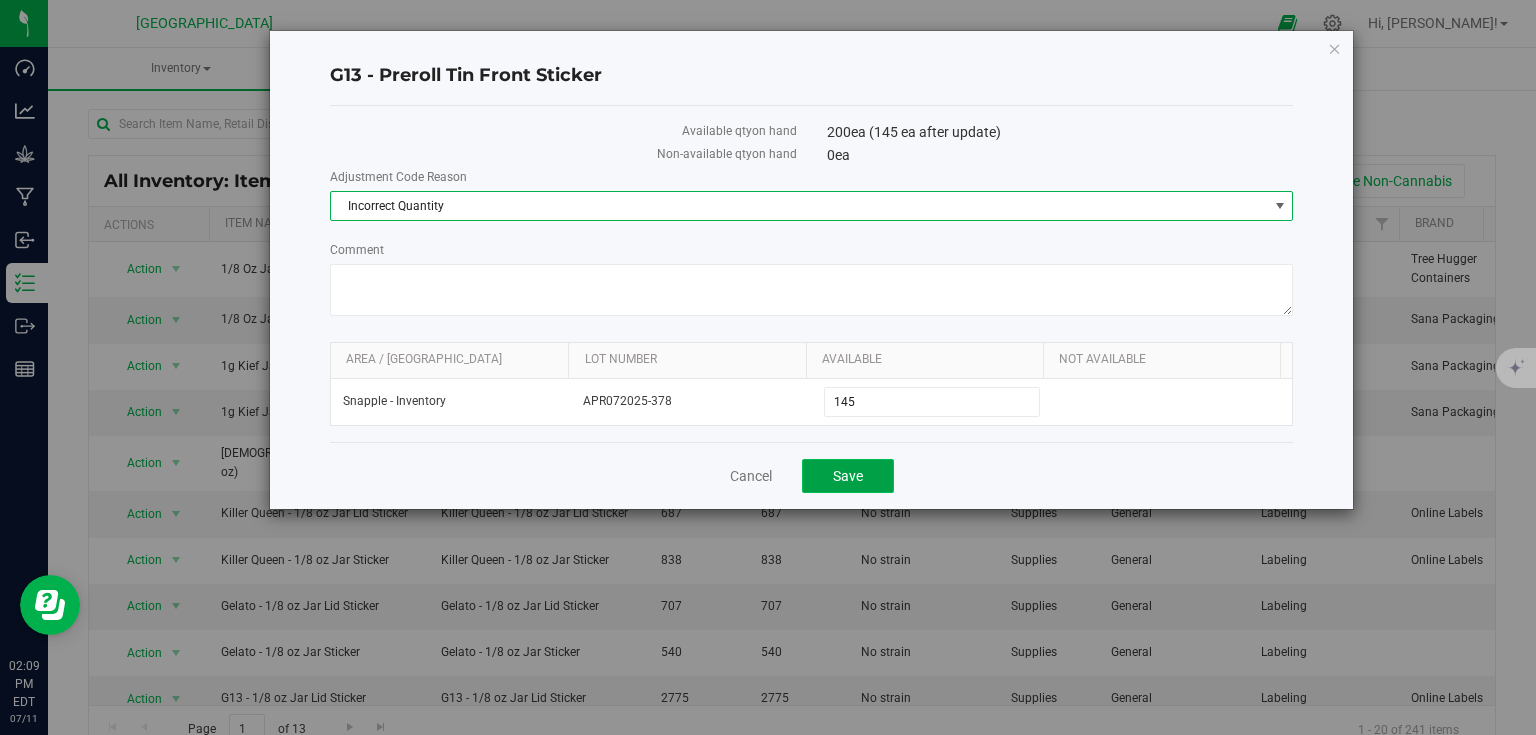 click on "Save" 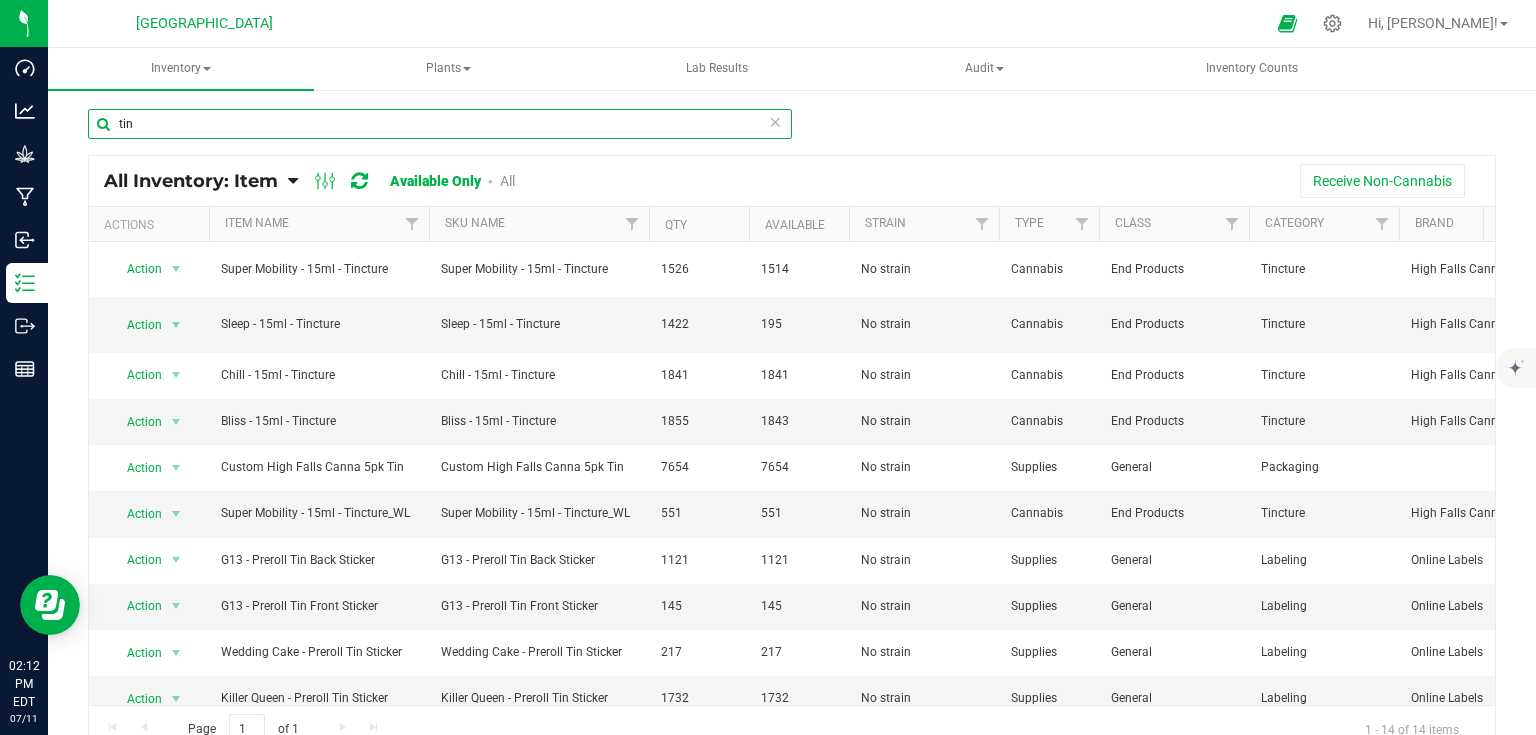 click on "tin" at bounding box center [440, 124] 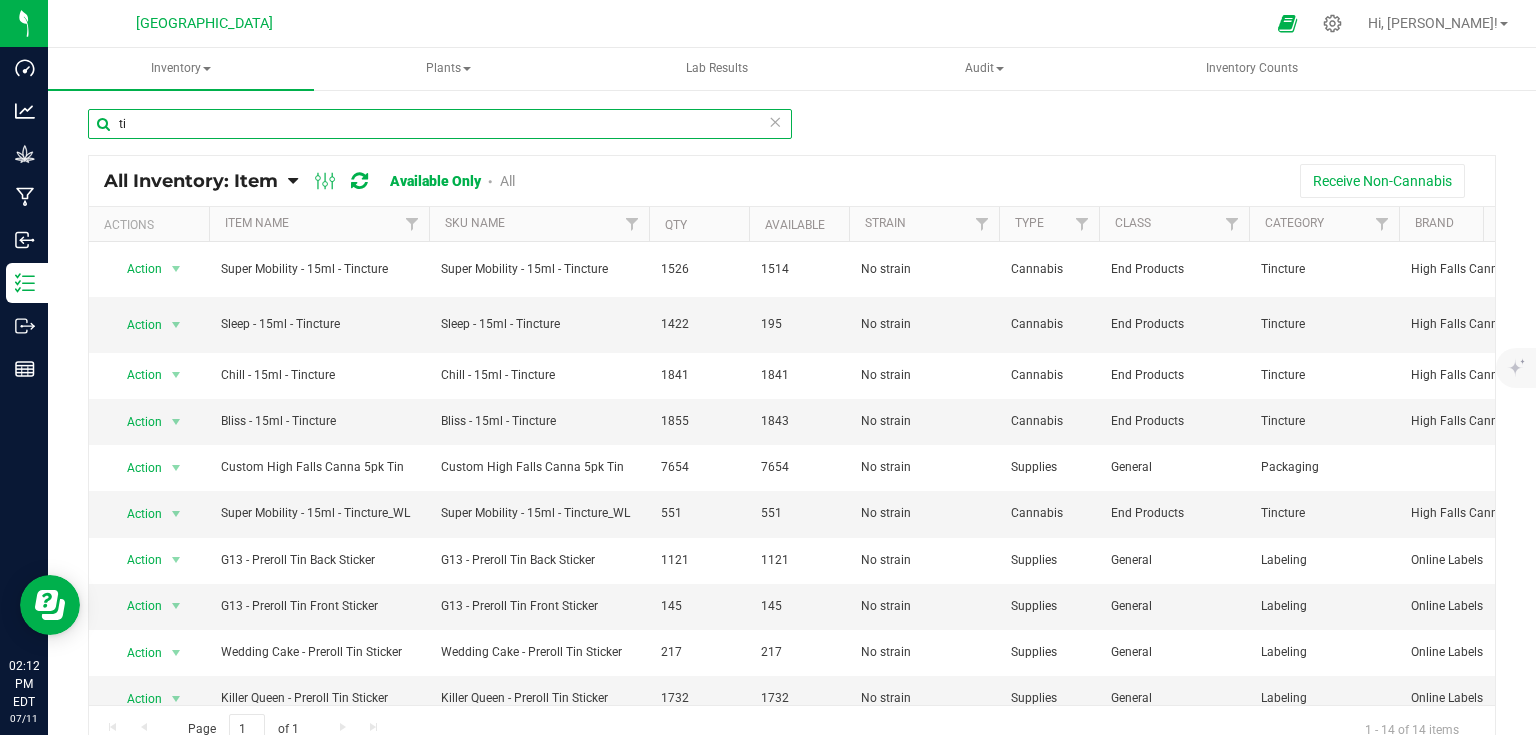 type on "t" 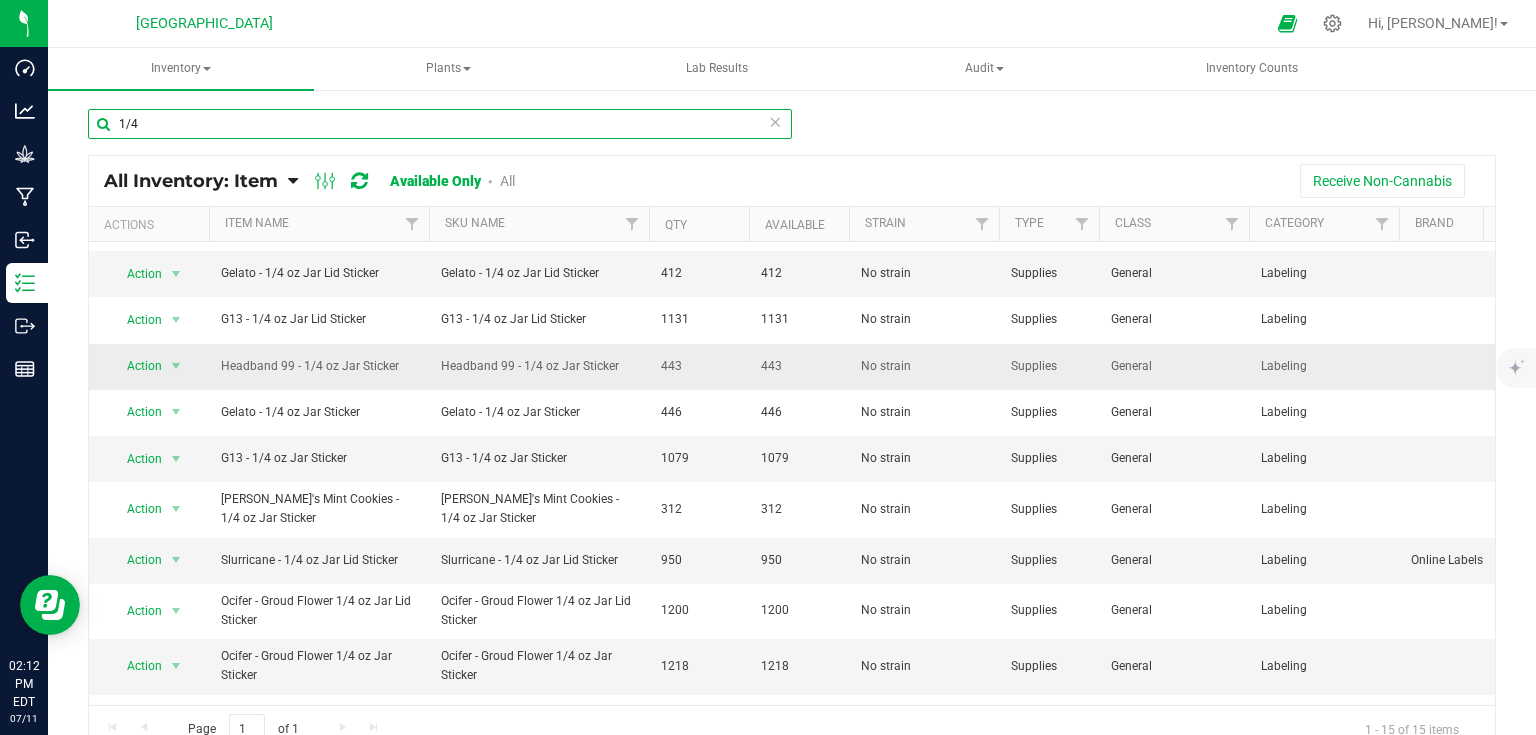 scroll, scrollTop: 265, scrollLeft: 0, axis: vertical 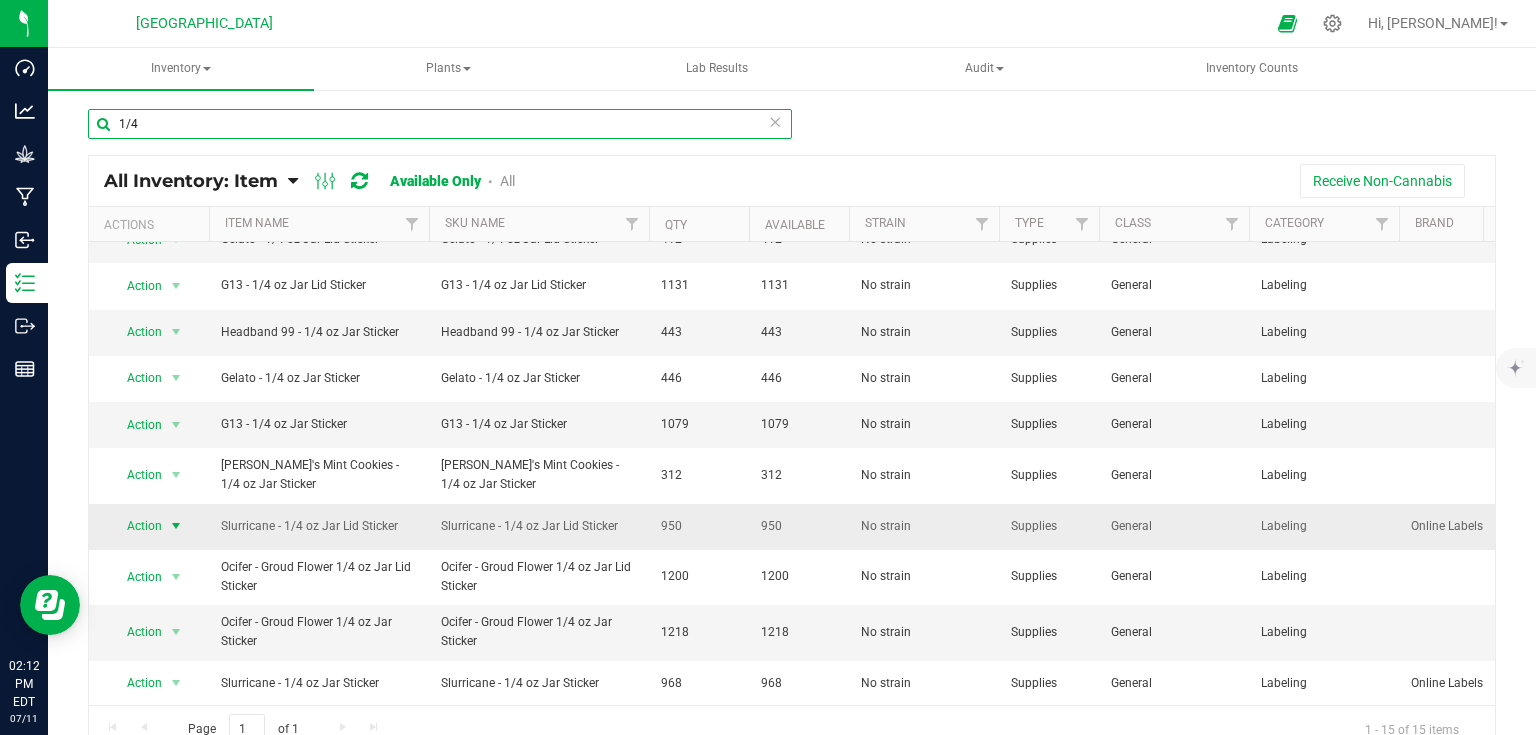 type on "1/4" 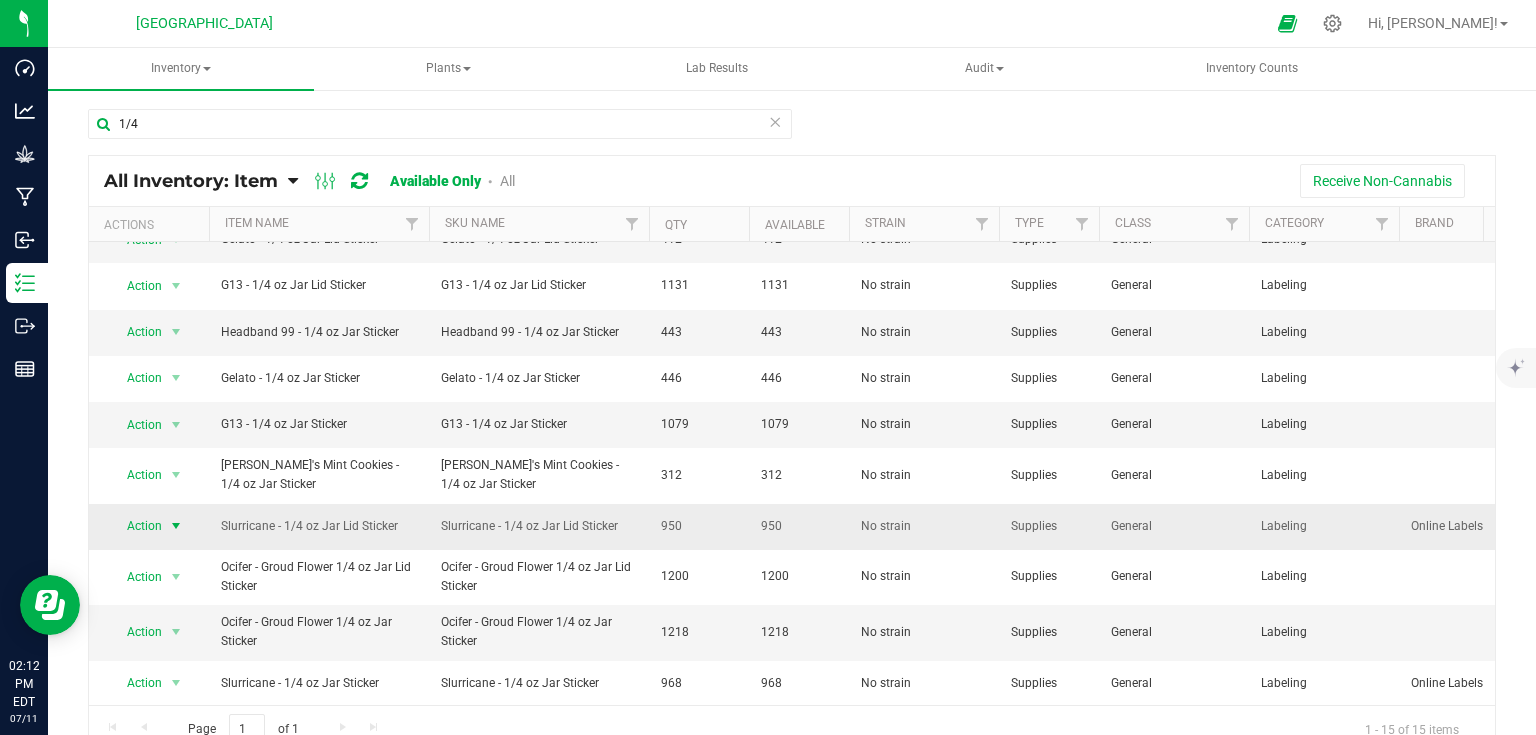 click at bounding box center [176, 526] 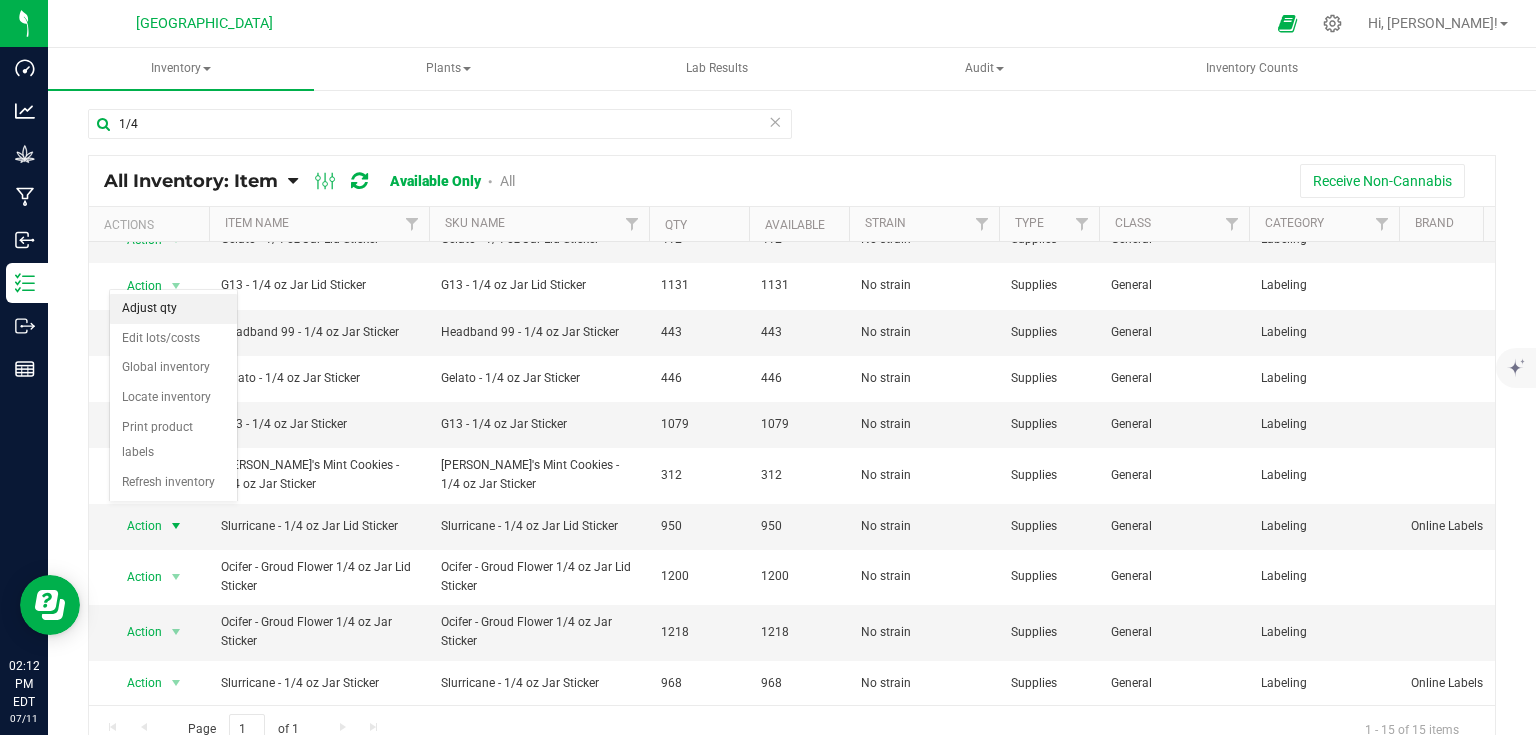 click on "Adjust qty" at bounding box center (173, 309) 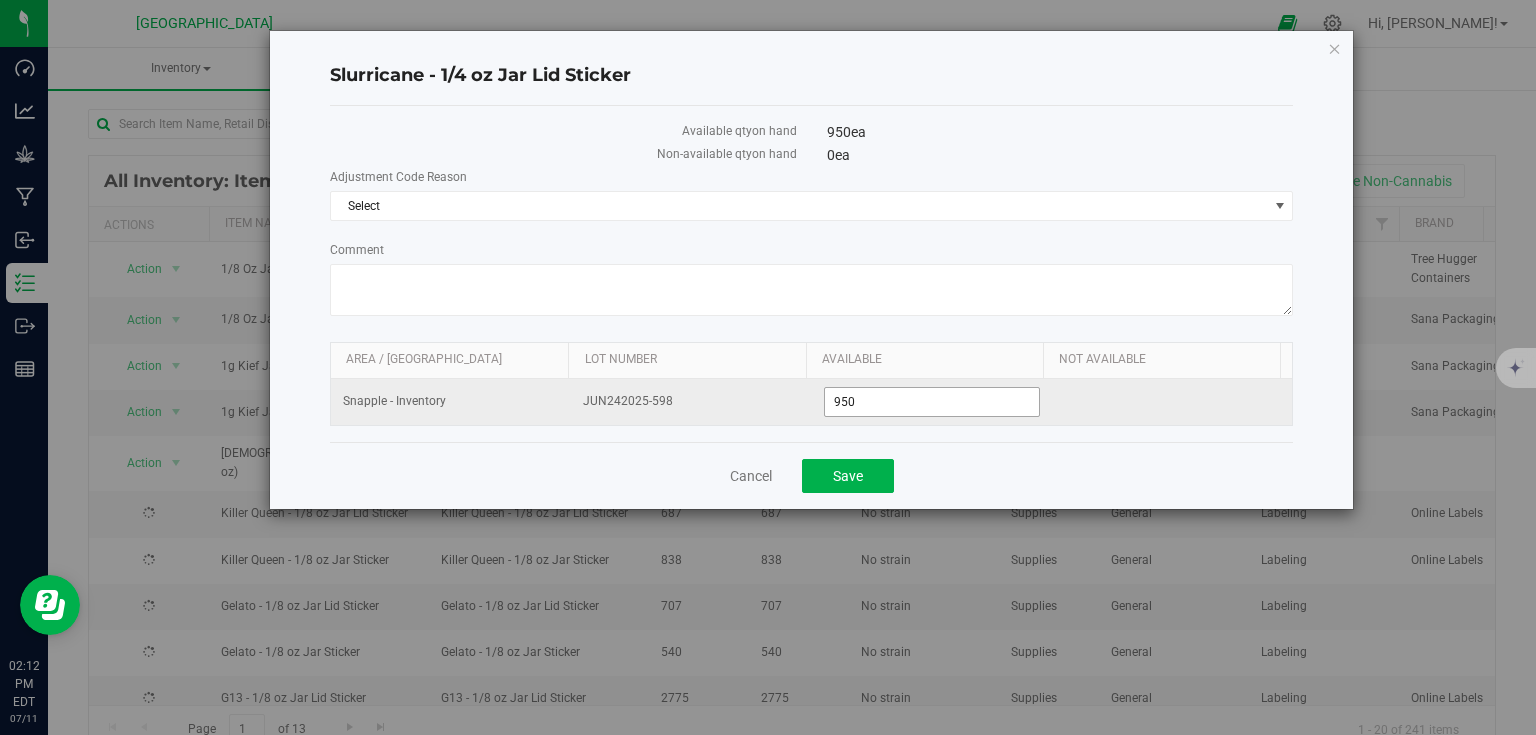 click on "950" at bounding box center (932, 402) 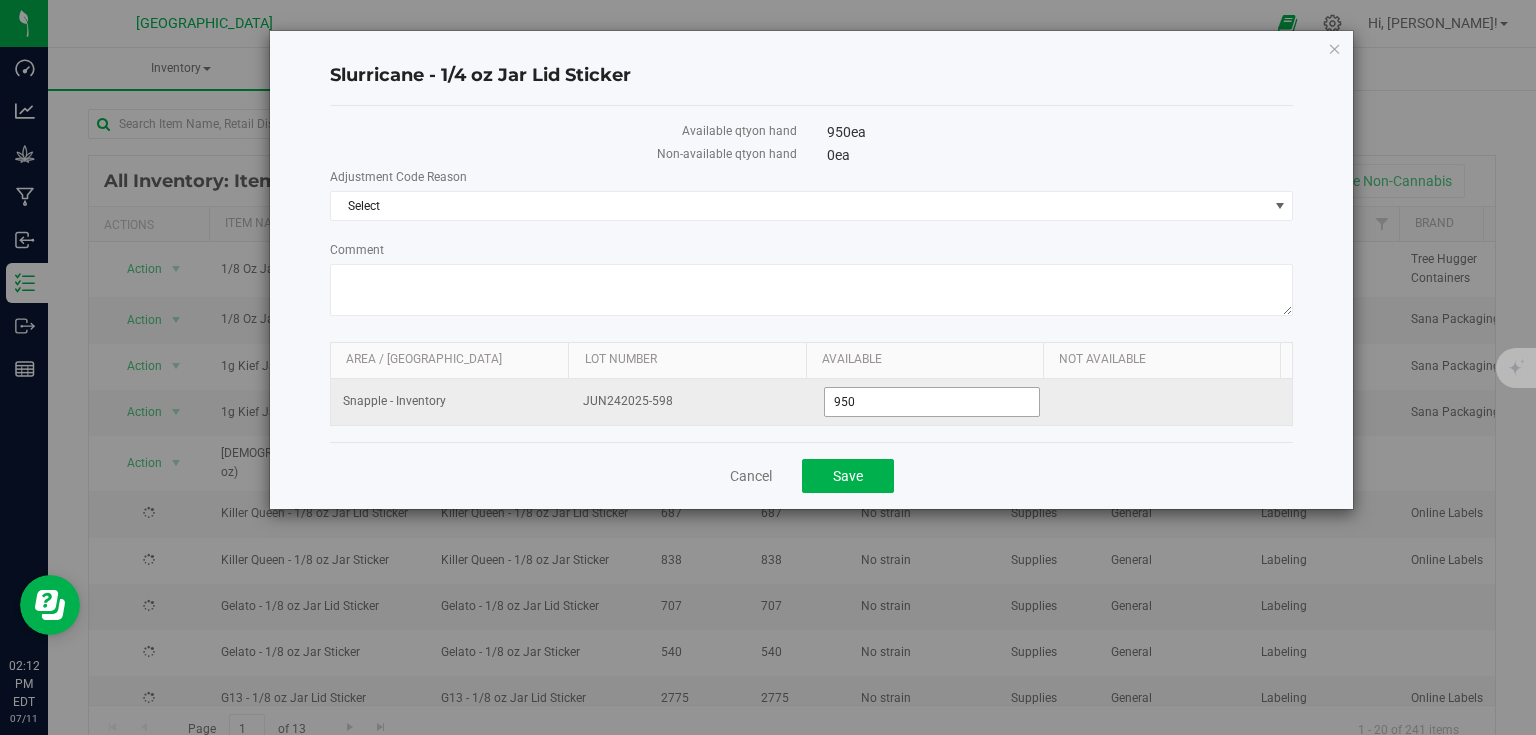 click on "950" at bounding box center (932, 402) 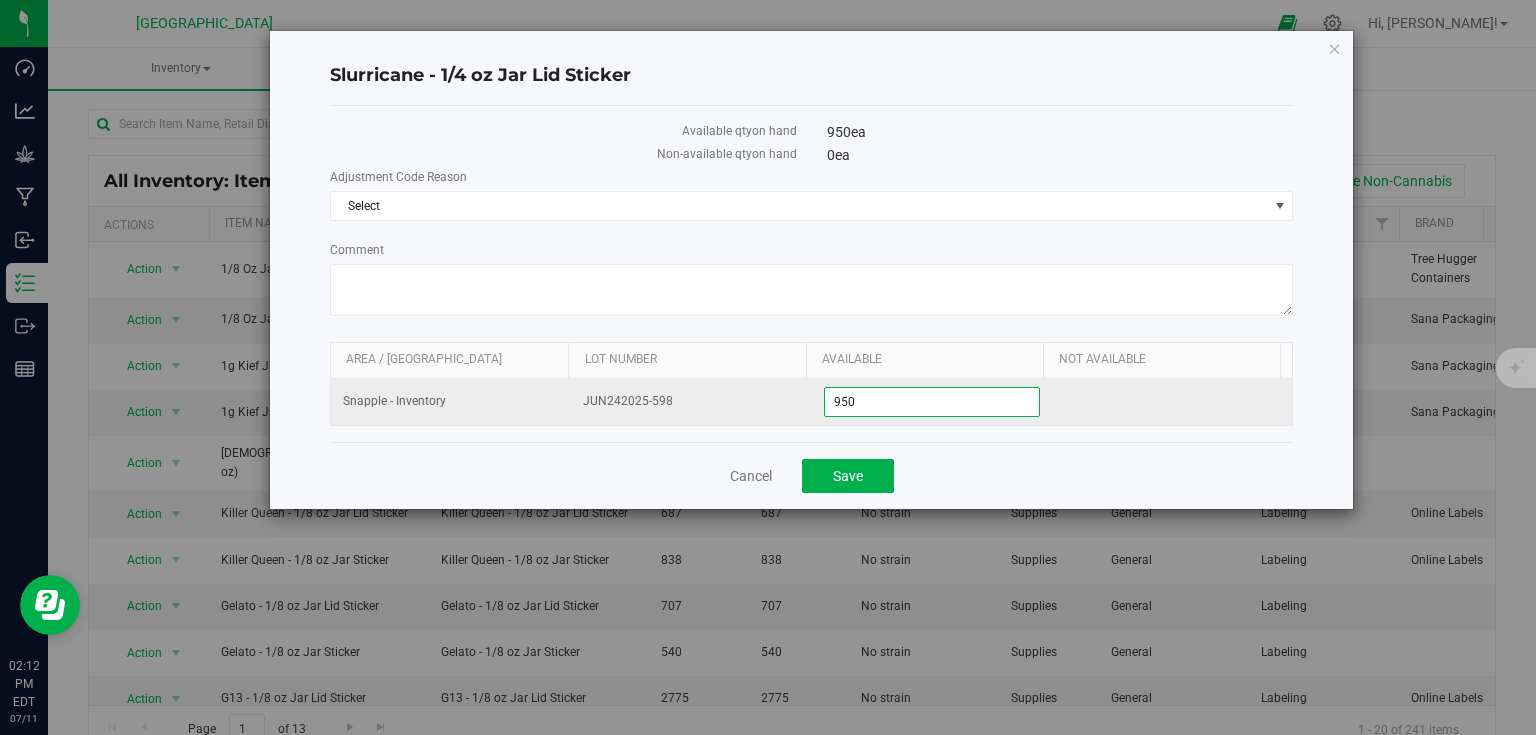 click on "950" at bounding box center (932, 402) 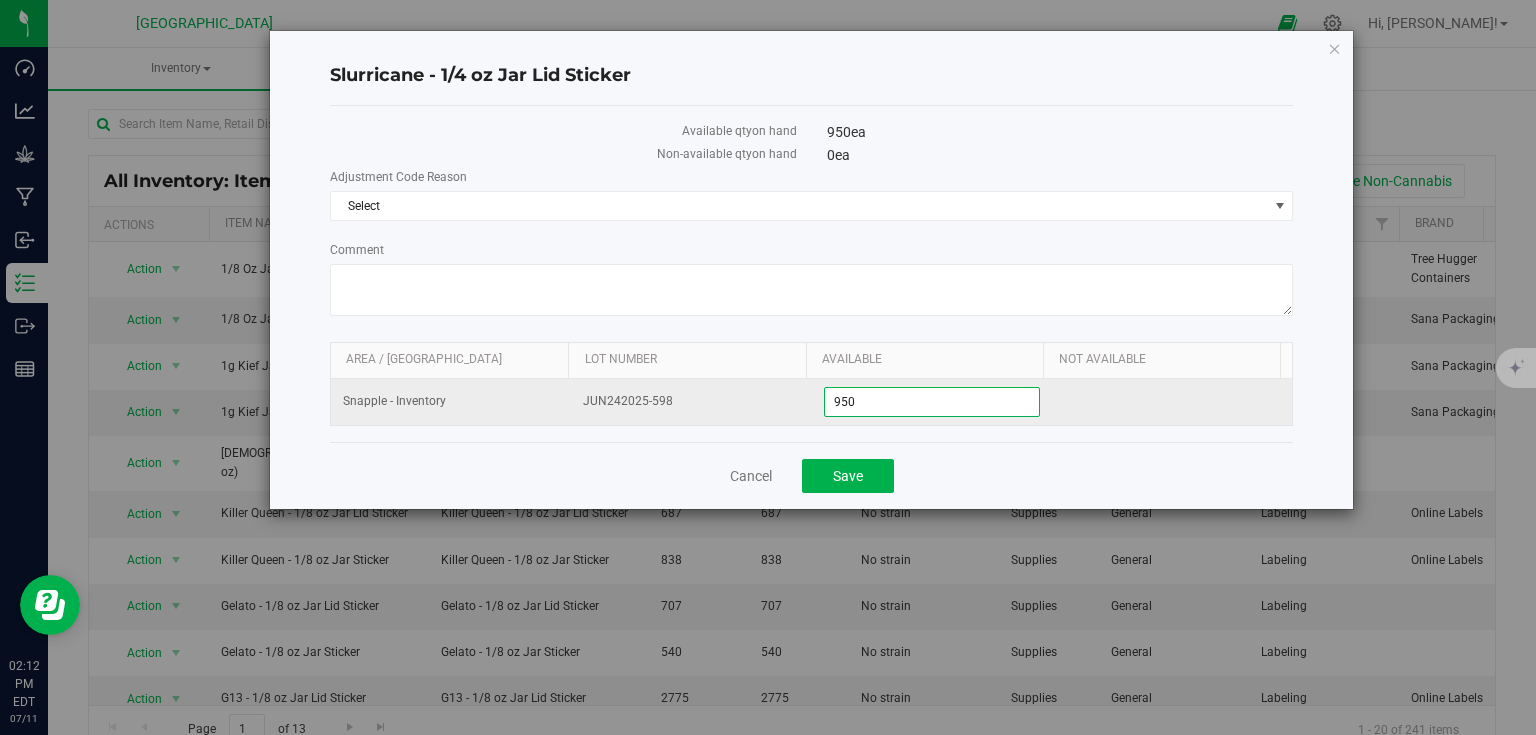 click on "950" at bounding box center (932, 402) 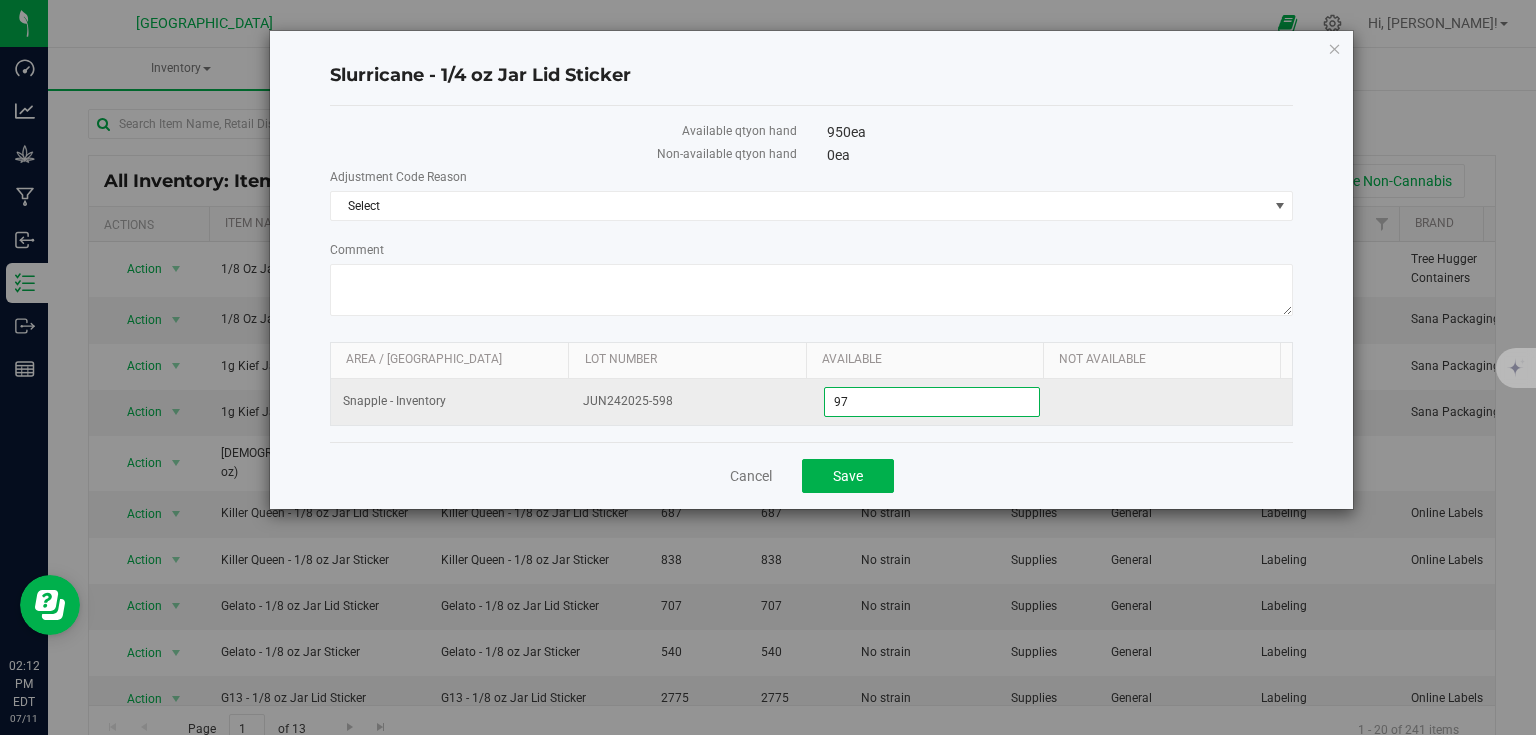 type on "970" 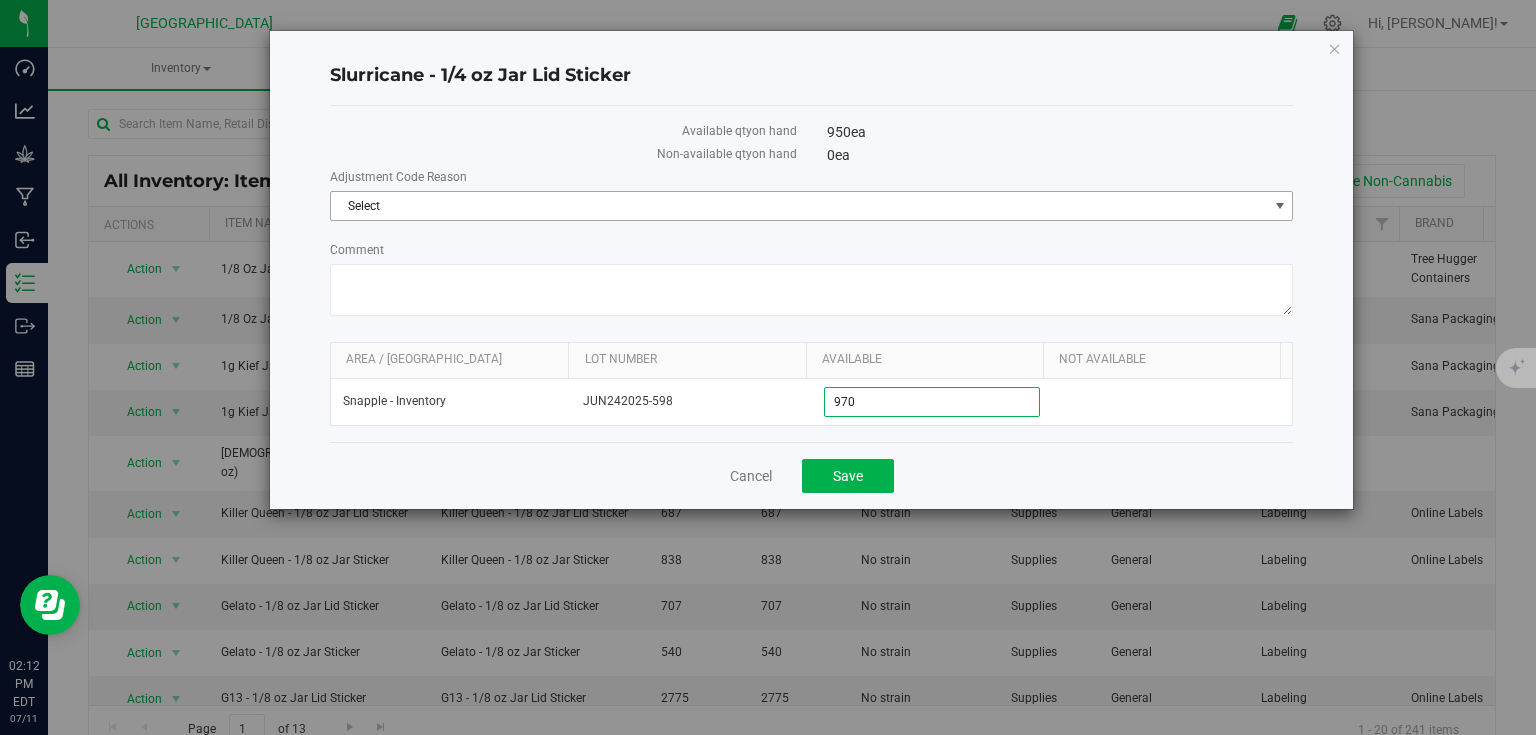 type on "970" 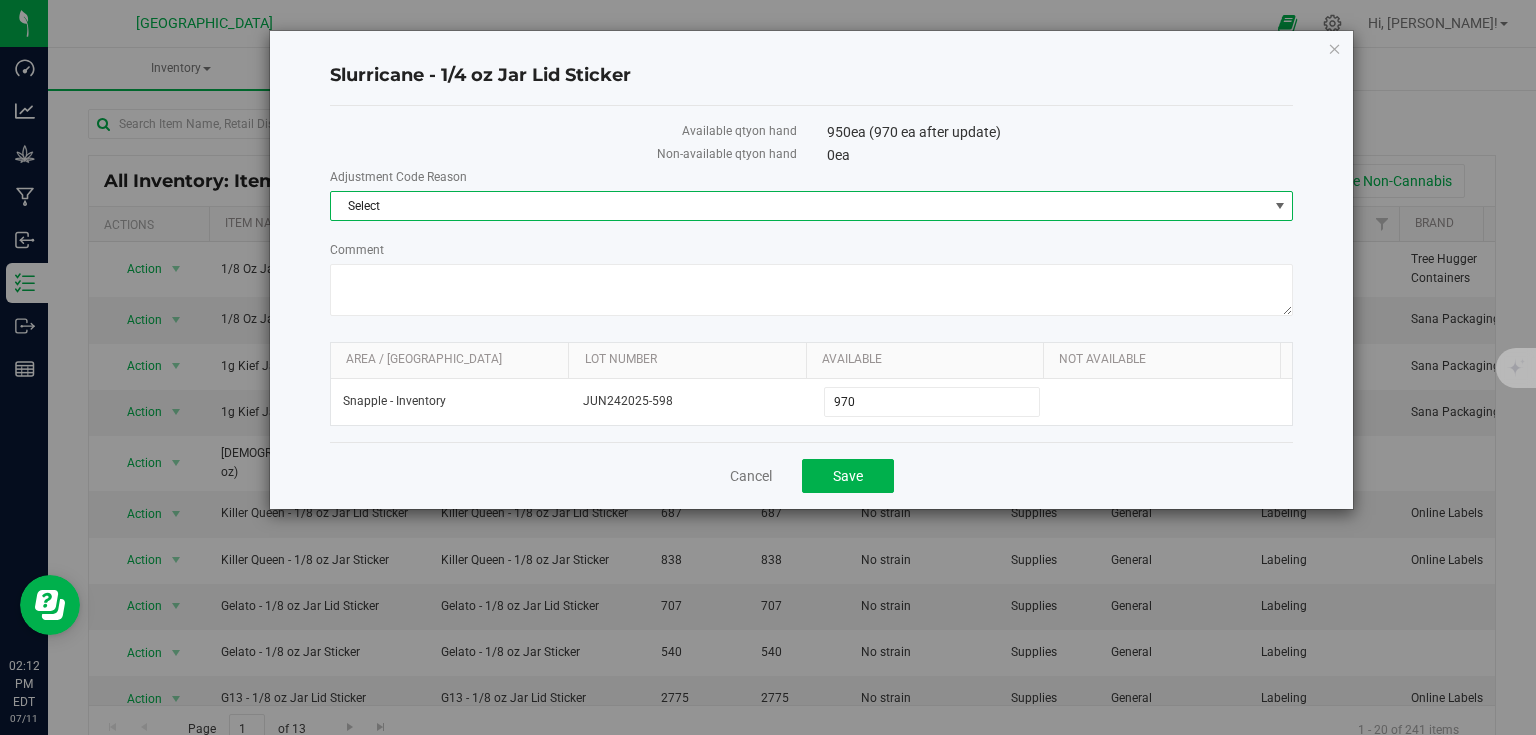 click on "Select" at bounding box center (799, 206) 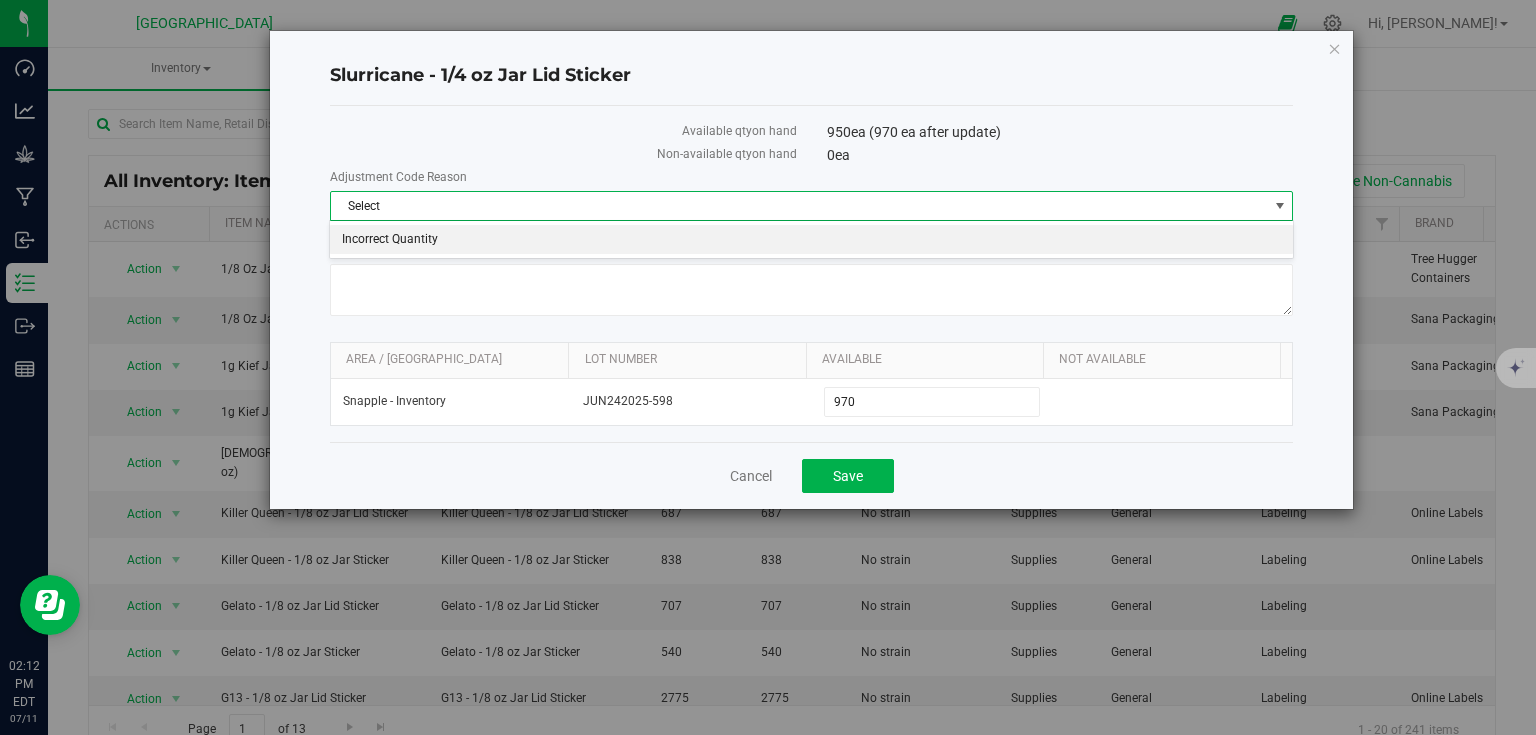 click on "Incorrect Quantity" at bounding box center [811, 240] 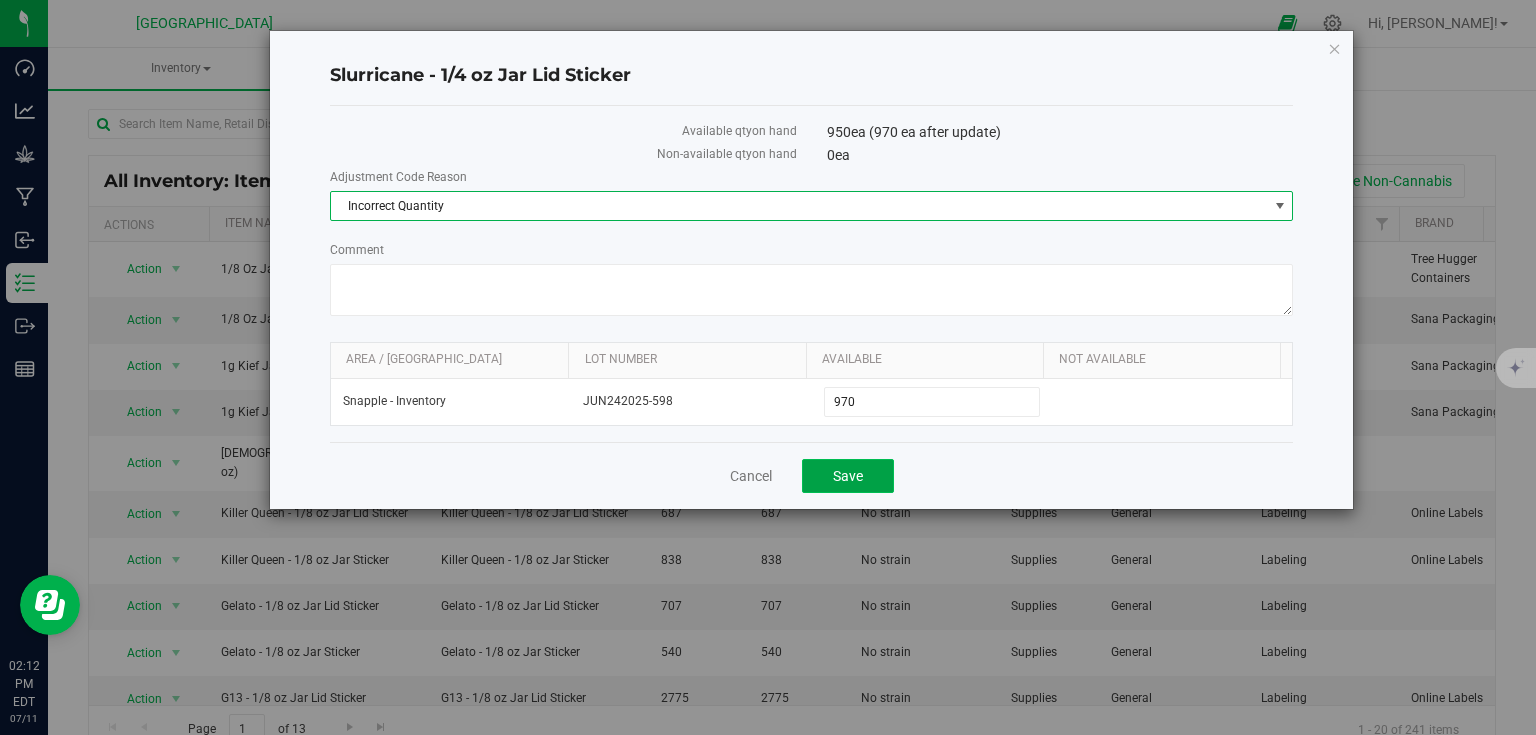 click on "Save" 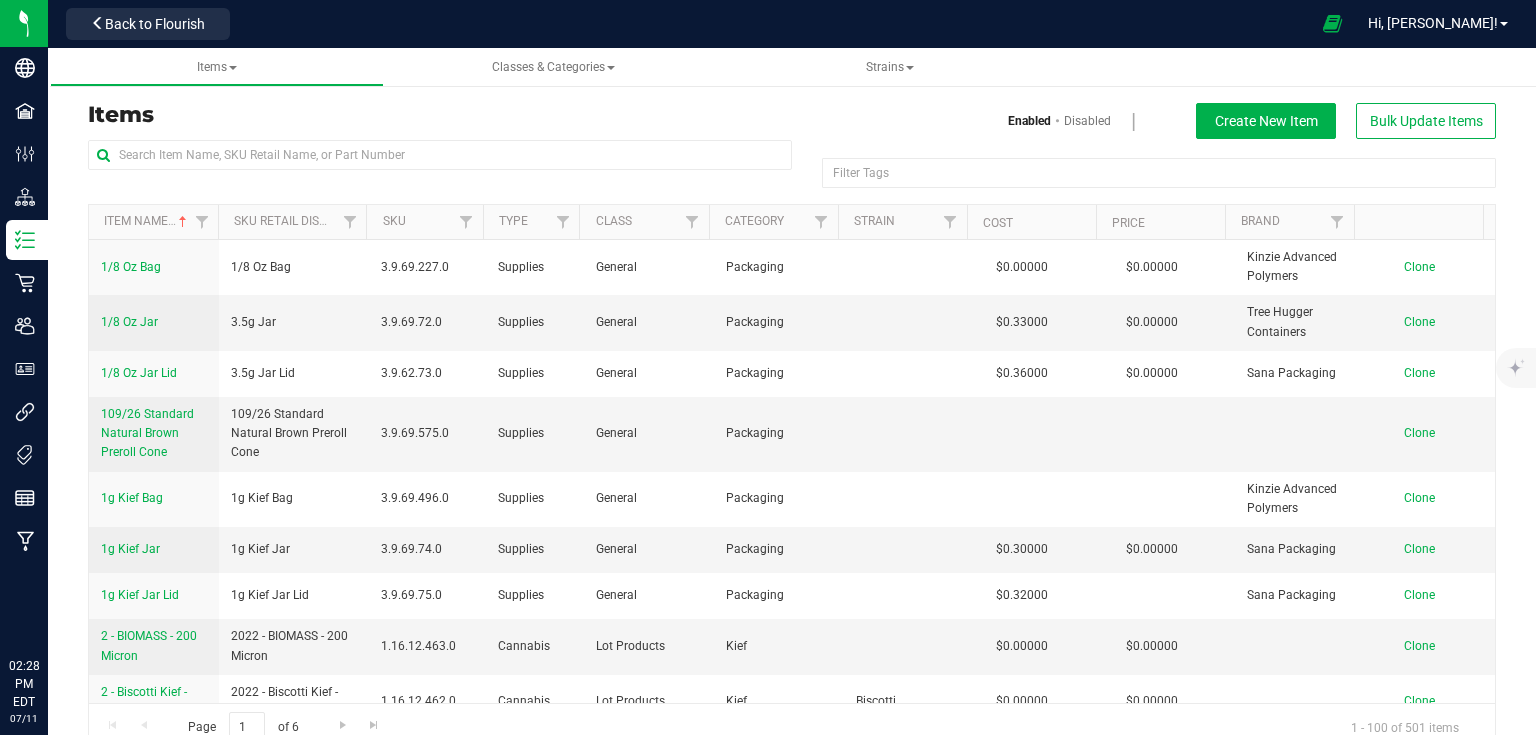 scroll, scrollTop: 0, scrollLeft: 0, axis: both 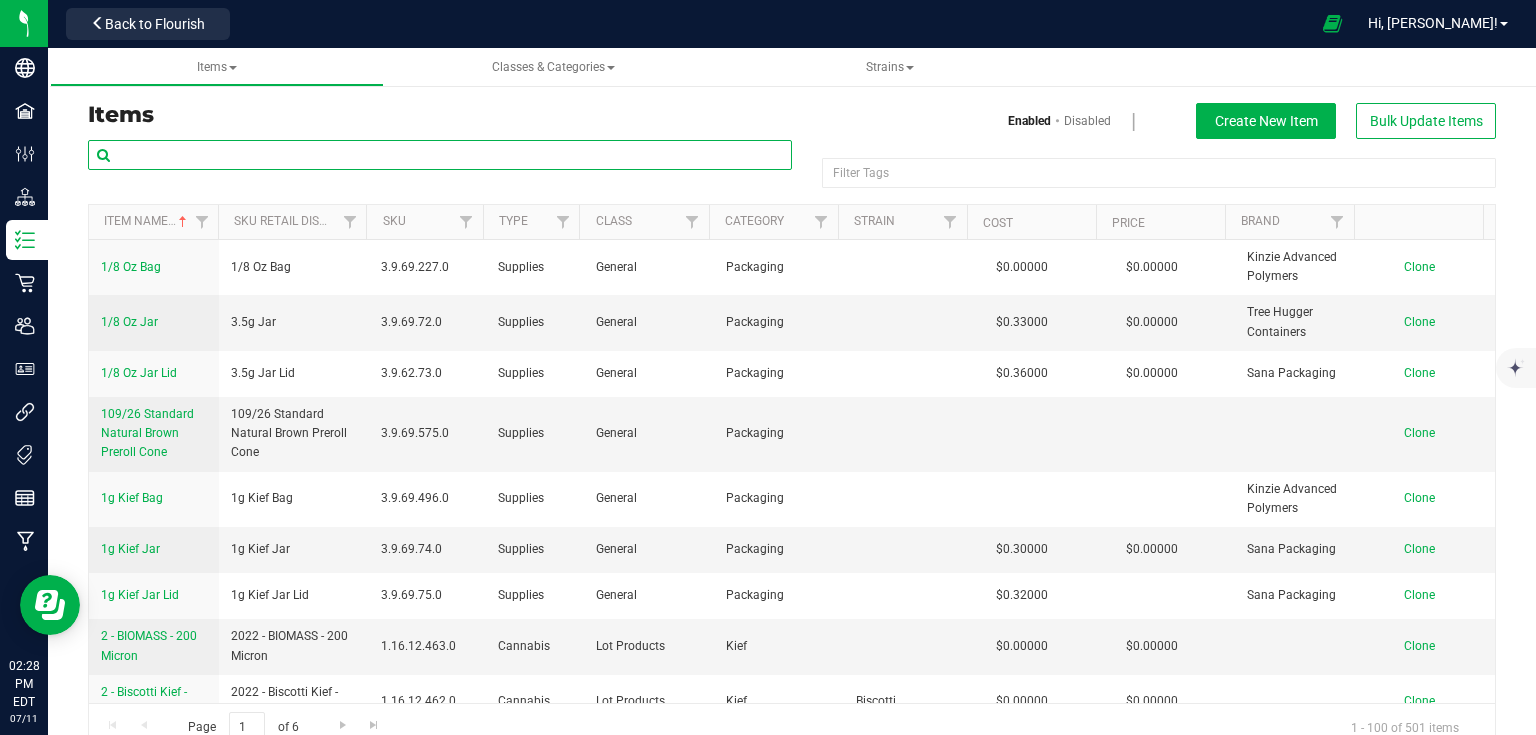 click at bounding box center [440, 155] 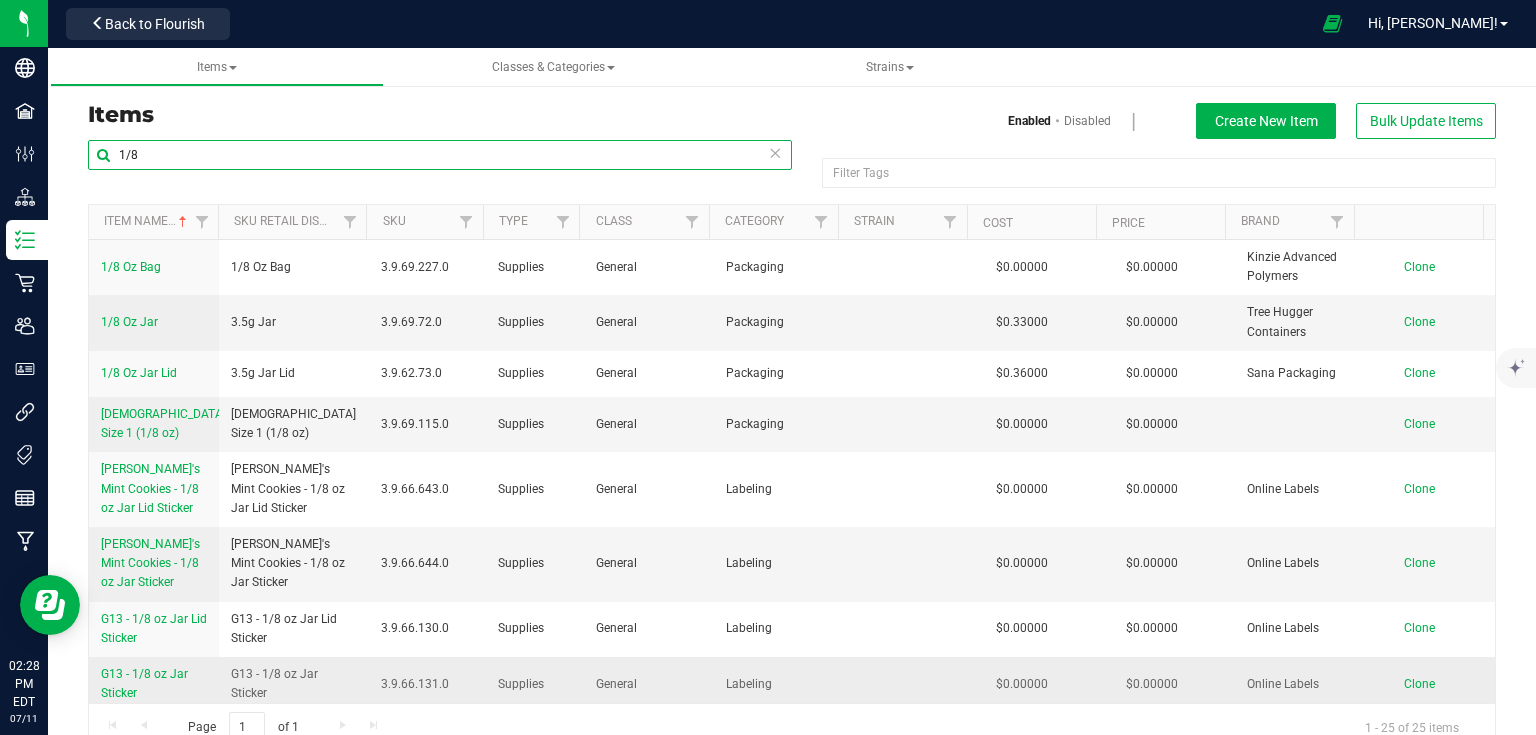 type on "1/8" 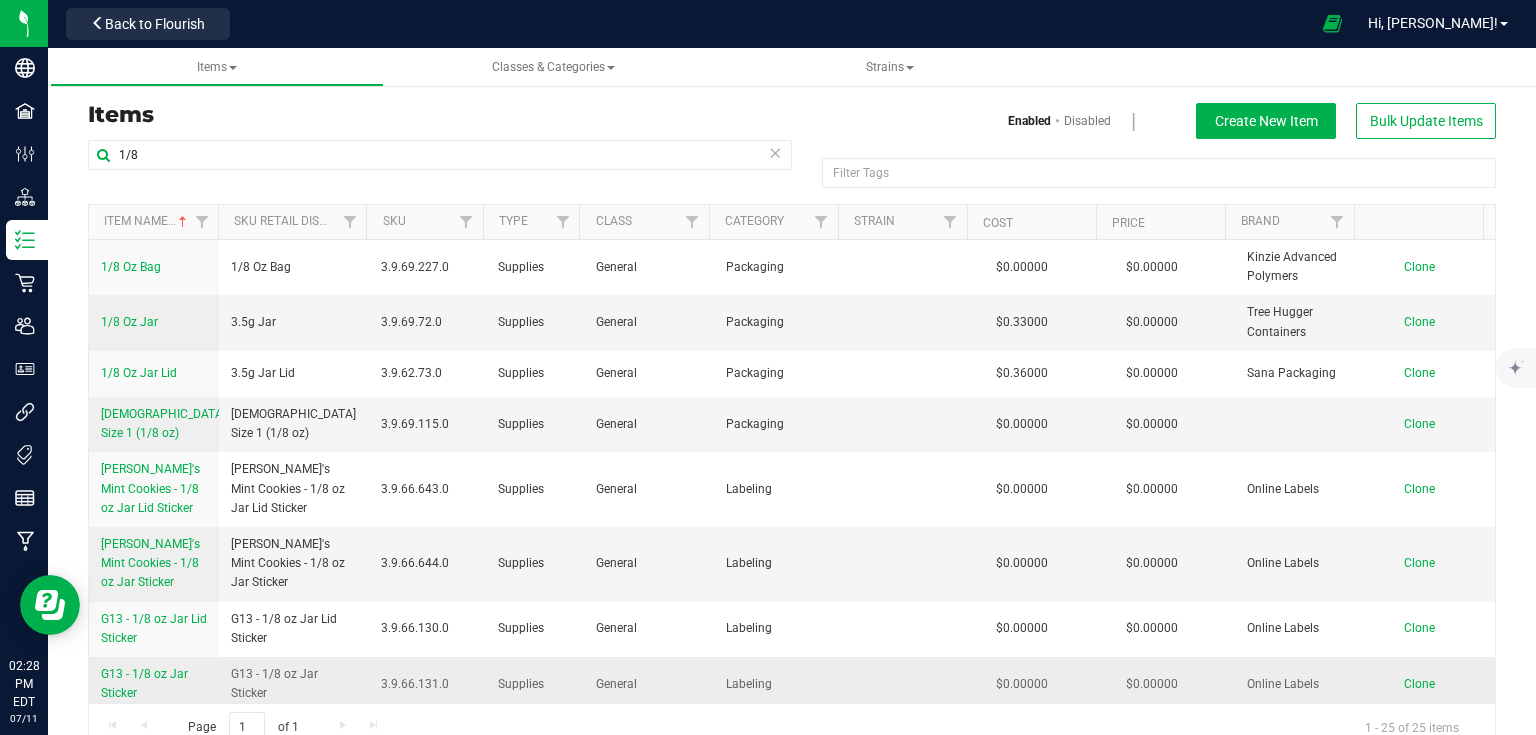 drag, startPoint x: 92, startPoint y: 671, endPoint x: 191, endPoint y: 685, distance: 99.985 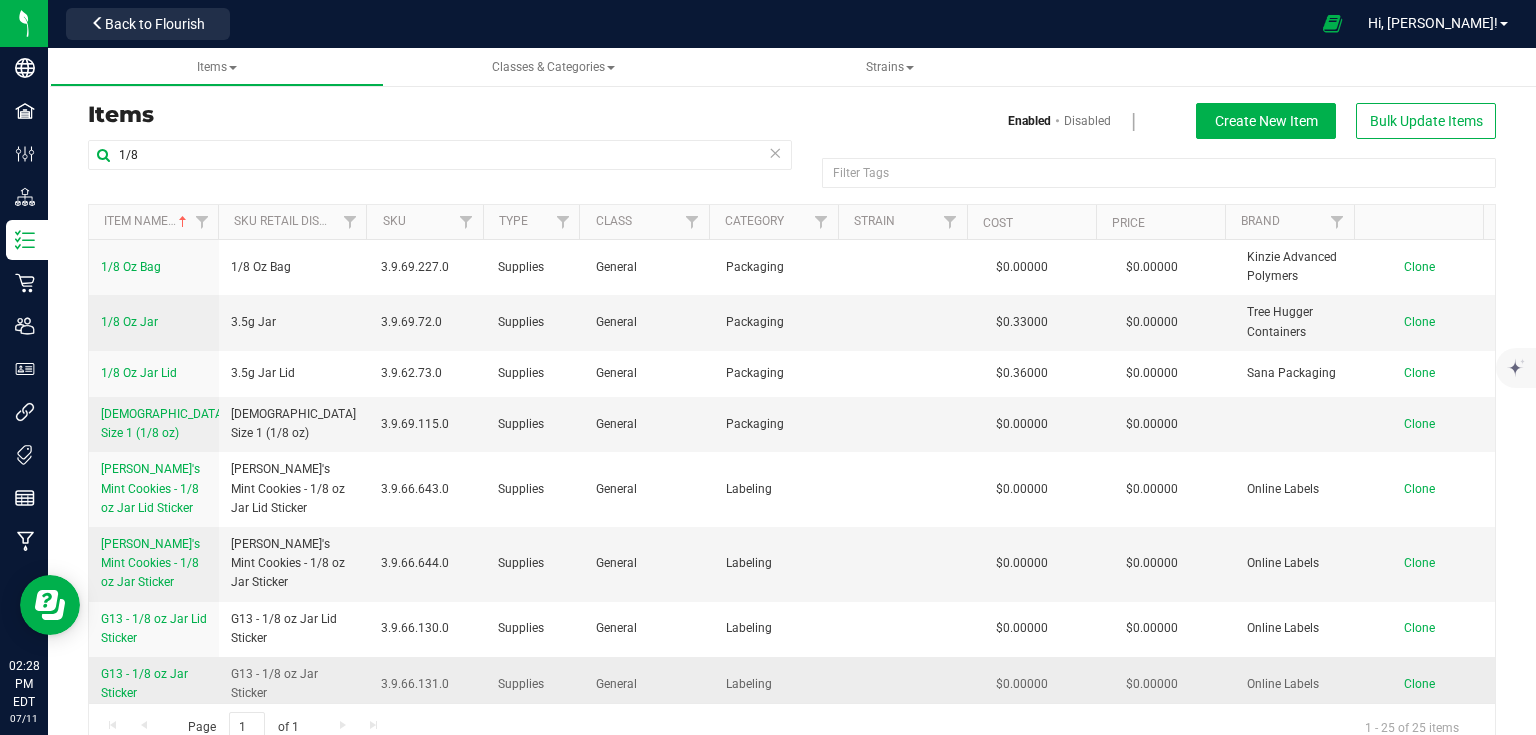 click on "G13 - 1/8 oz Jar Sticker" at bounding box center (154, 684) 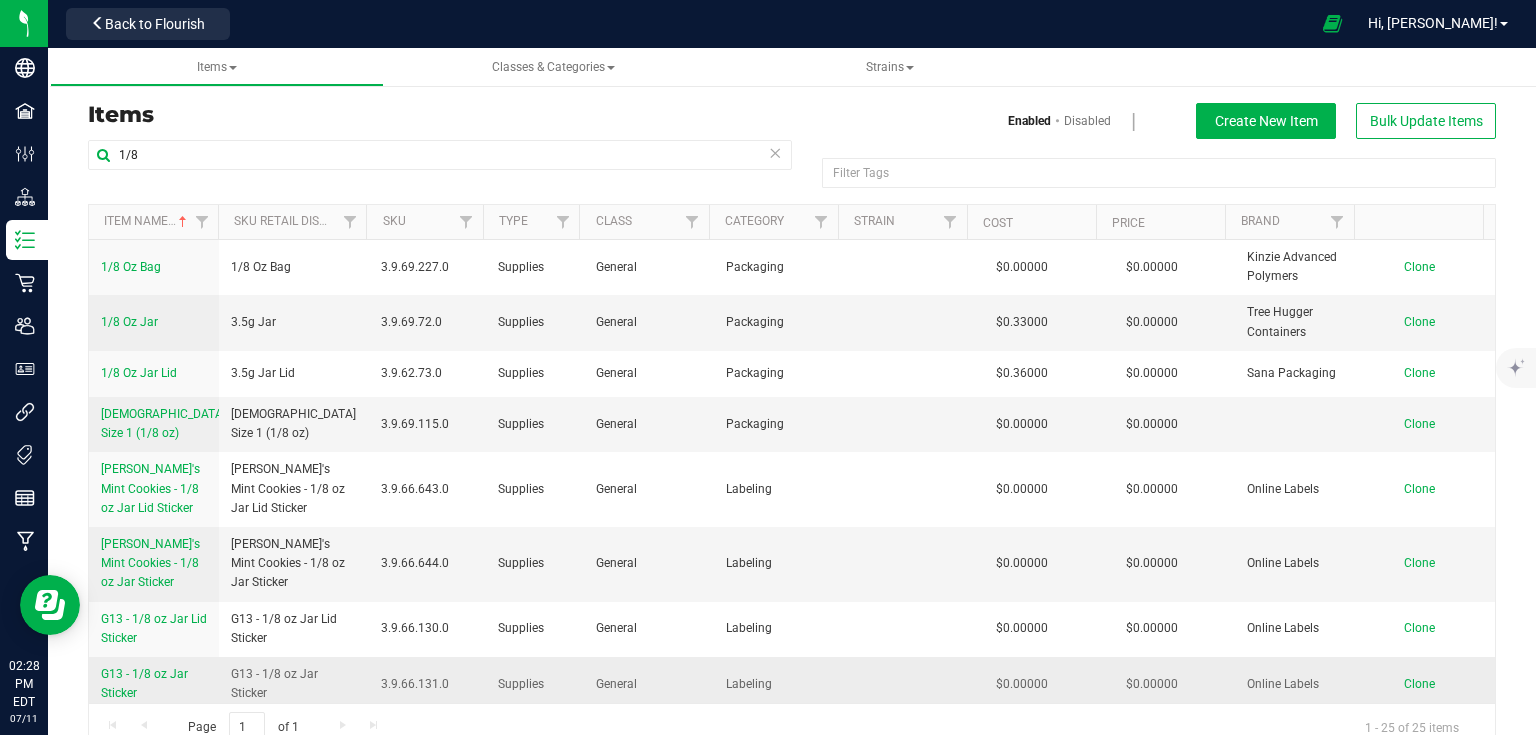 copy on "G13 - 1/8 oz Jar Sticker" 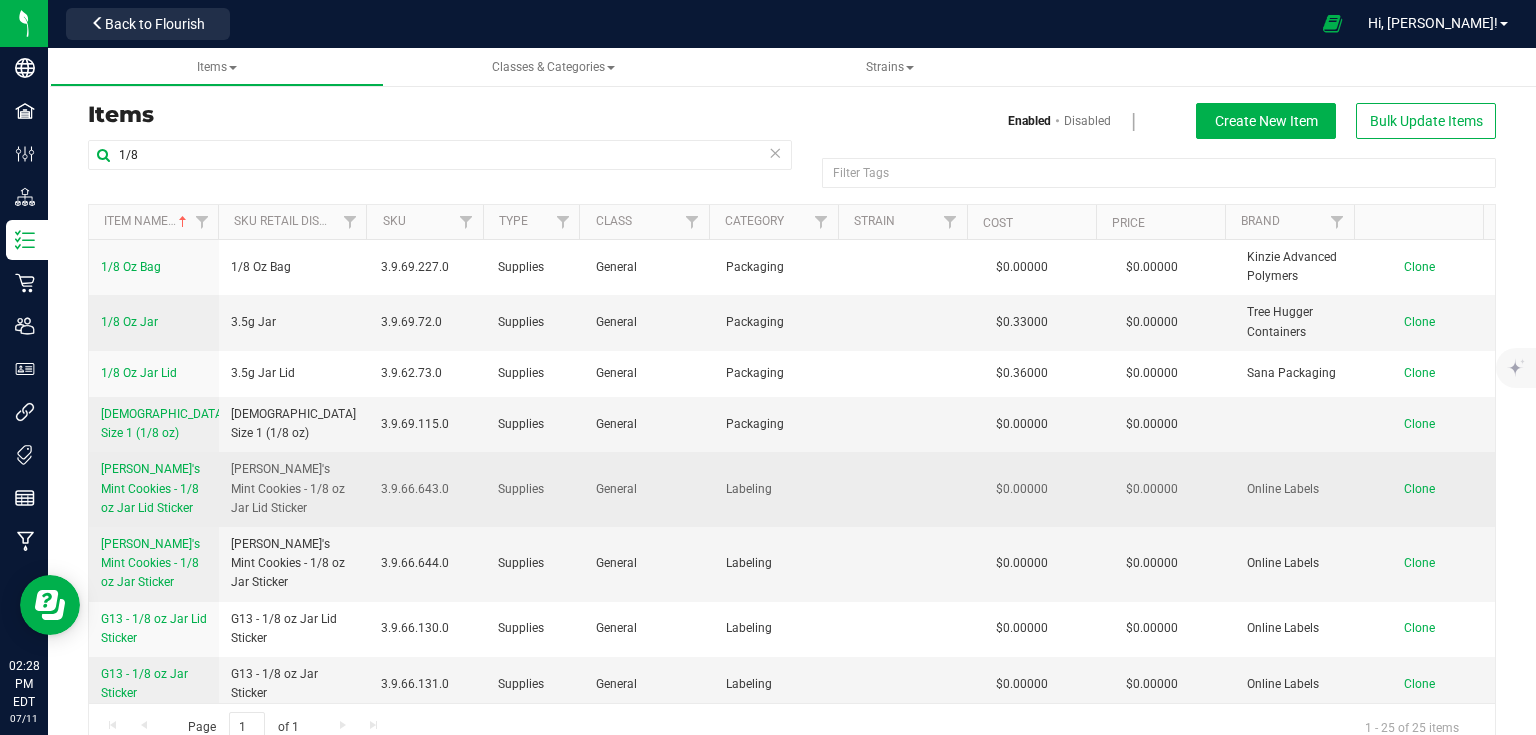 scroll, scrollTop: 80, scrollLeft: 0, axis: vertical 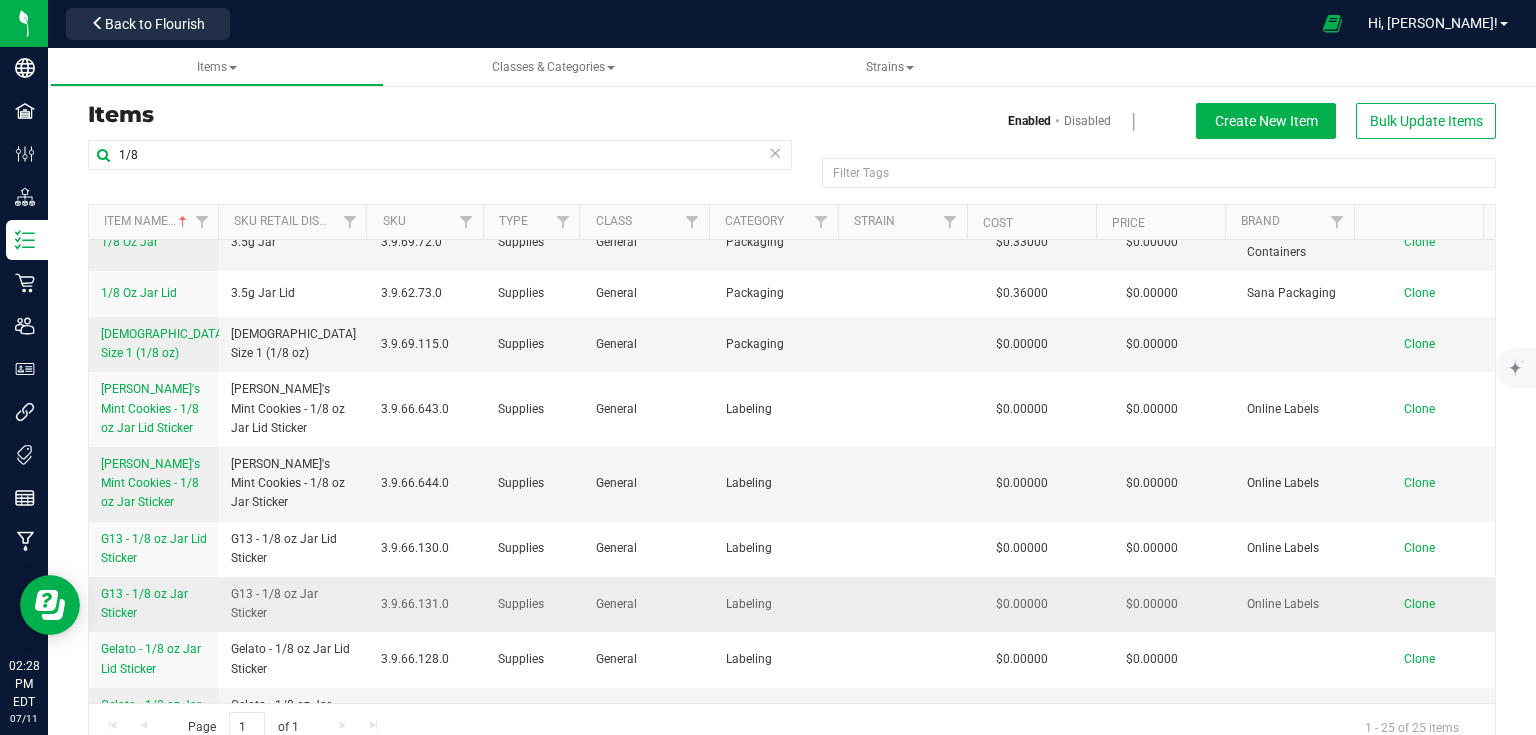 click on "Clone" at bounding box center (1419, 604) 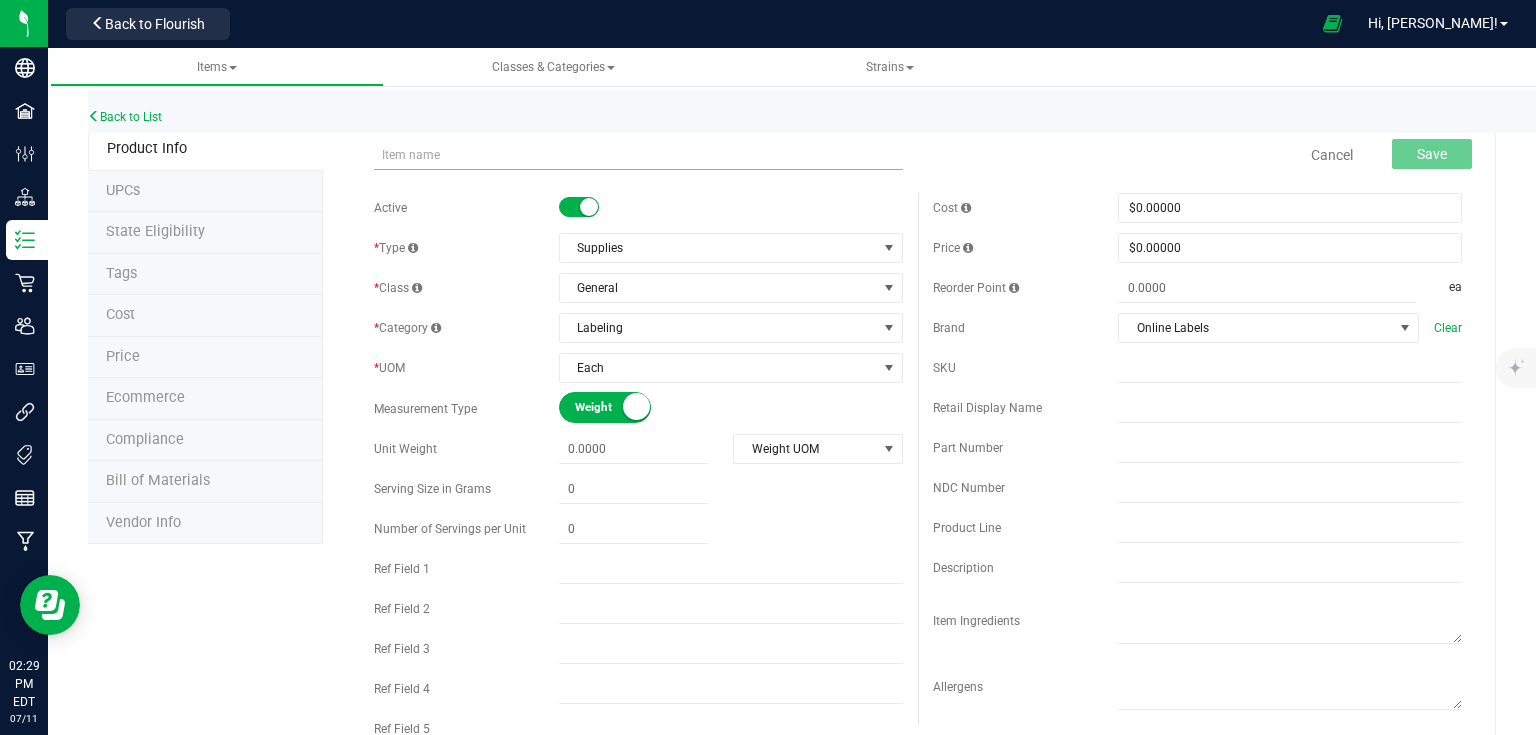 click at bounding box center (638, 155) 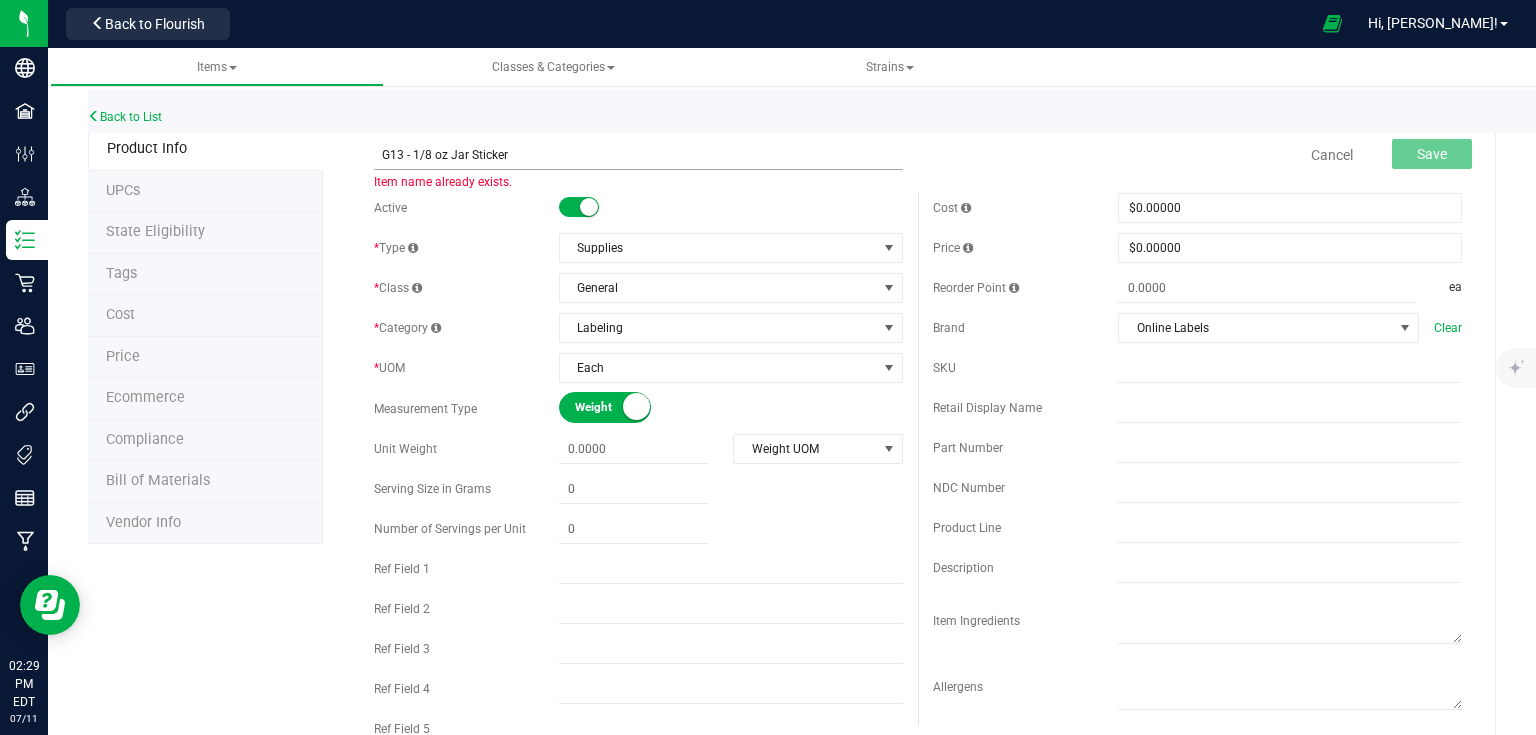 click on "G13 - 1/8 oz Jar Sticker" at bounding box center (638, 155) 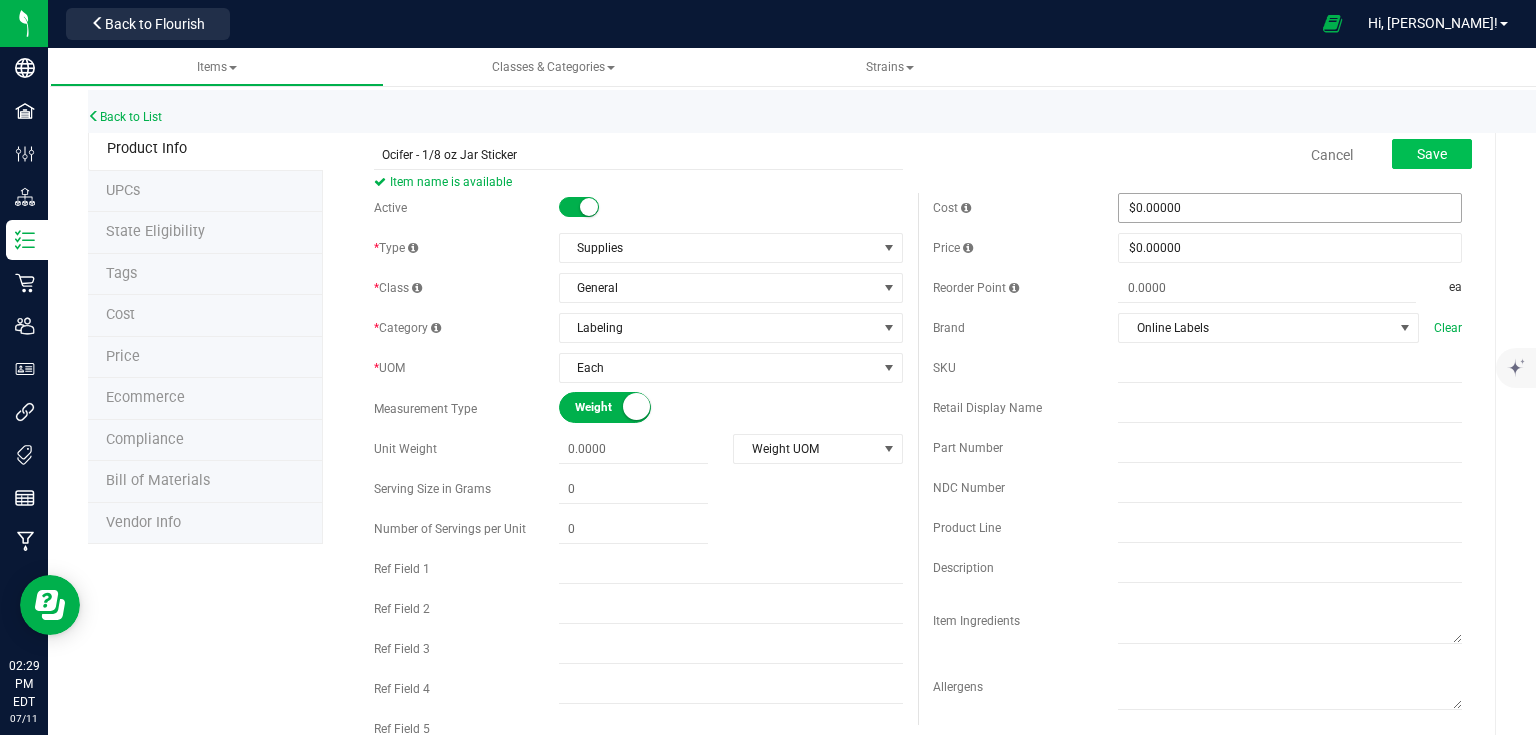 type on "Ocifer - 1/8 oz Jar Sticker" 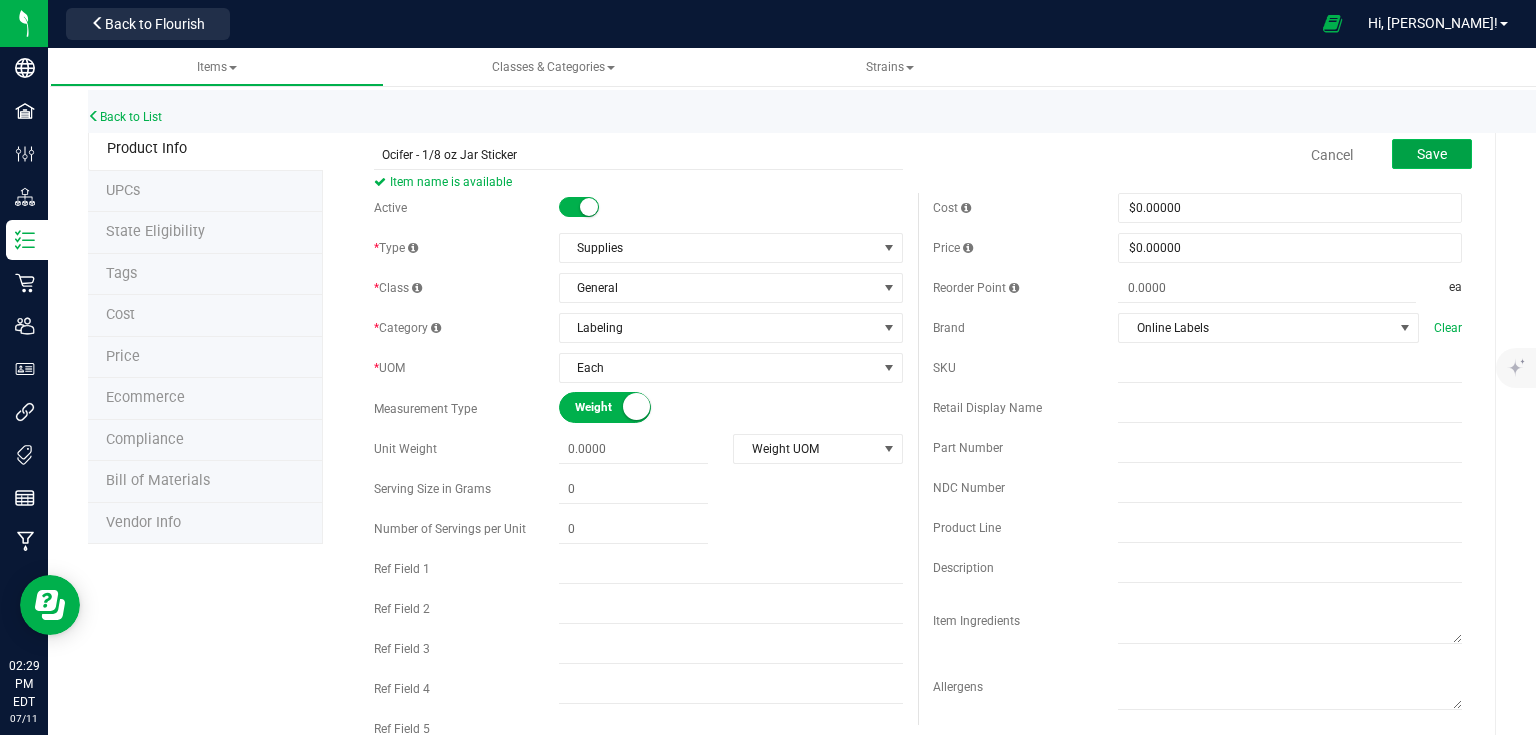 click on "Save" at bounding box center (1432, 154) 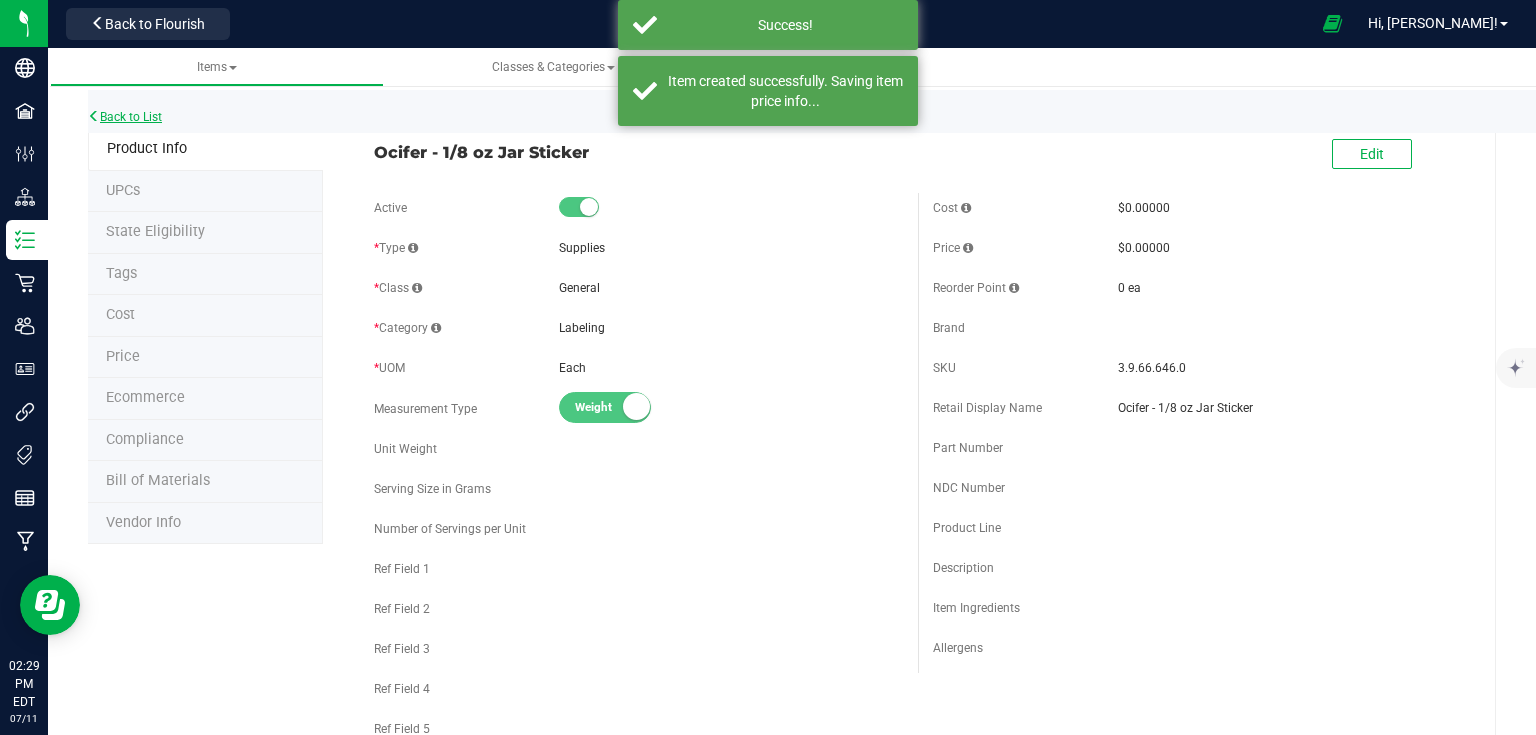 click on "Back to List" at bounding box center [125, 117] 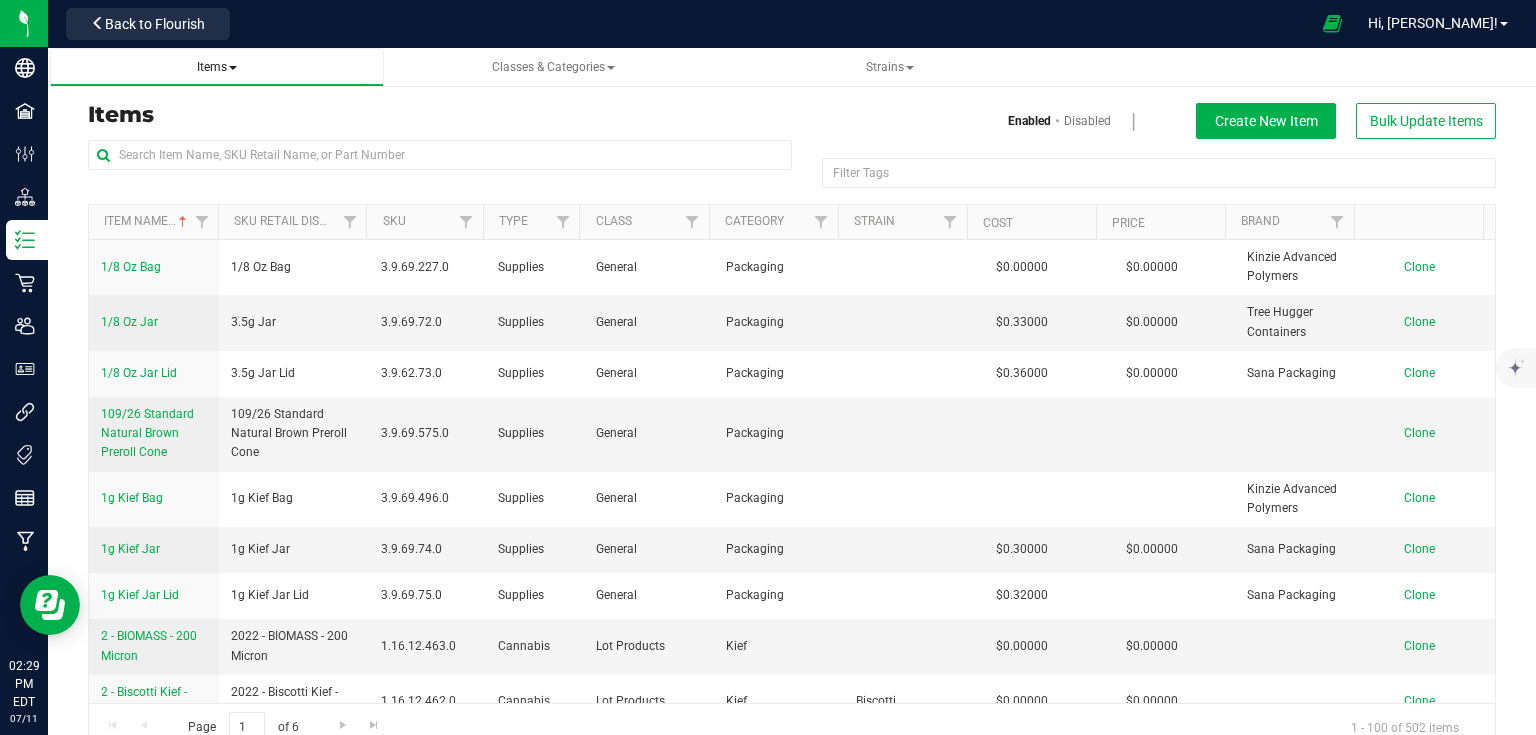 click on "Items" at bounding box center [217, 67] 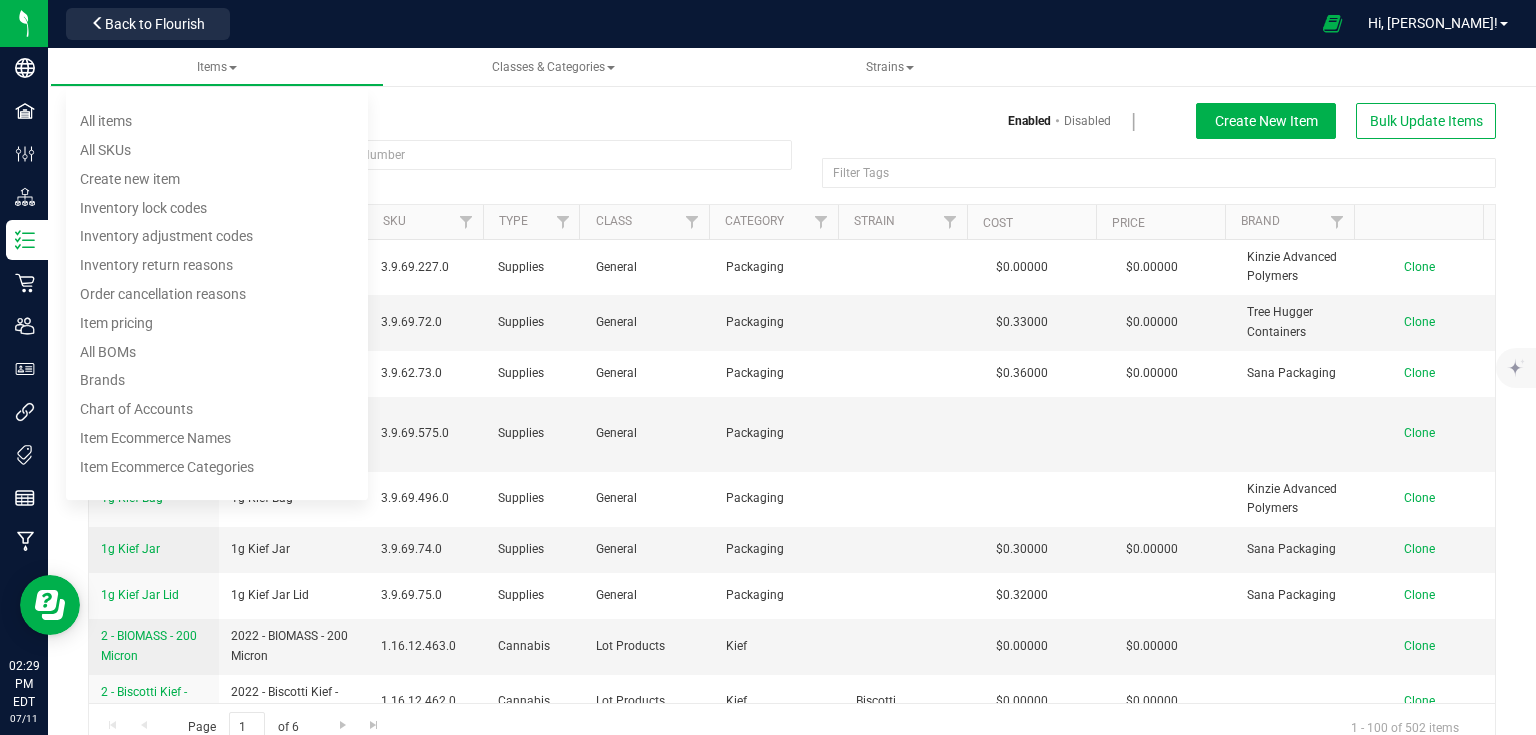 click on "Items" at bounding box center [432, 115] 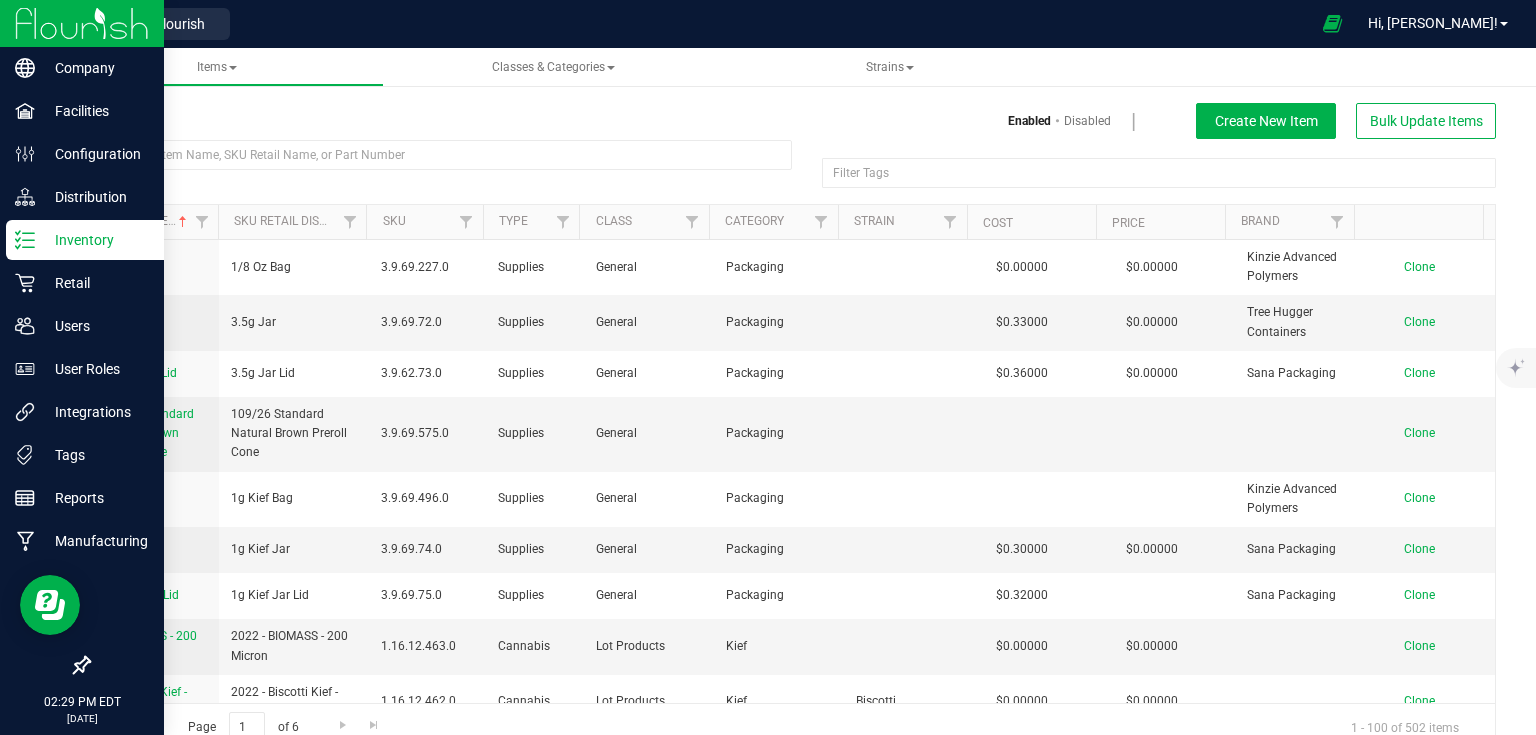 click at bounding box center [82, 23] 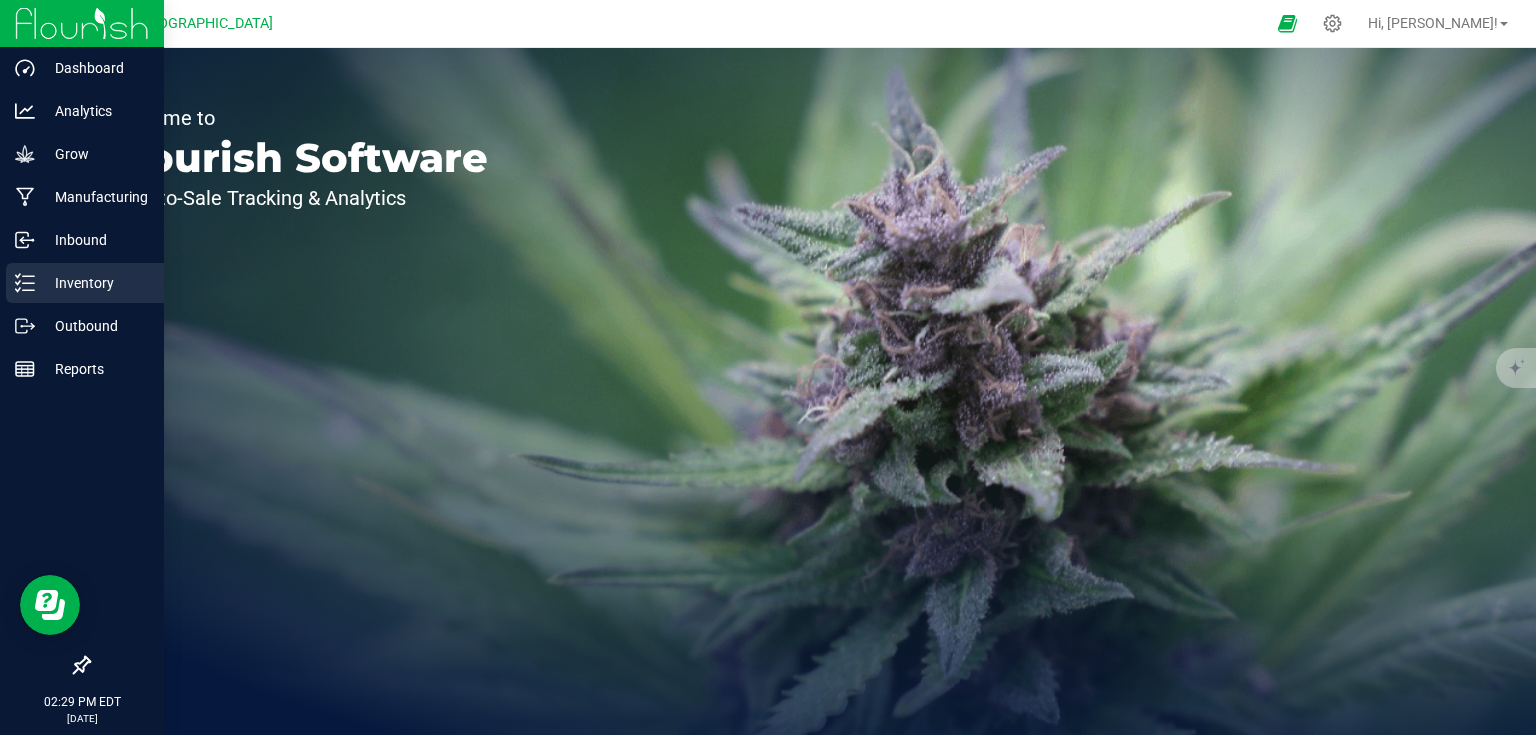click on "Inventory" at bounding box center [95, 283] 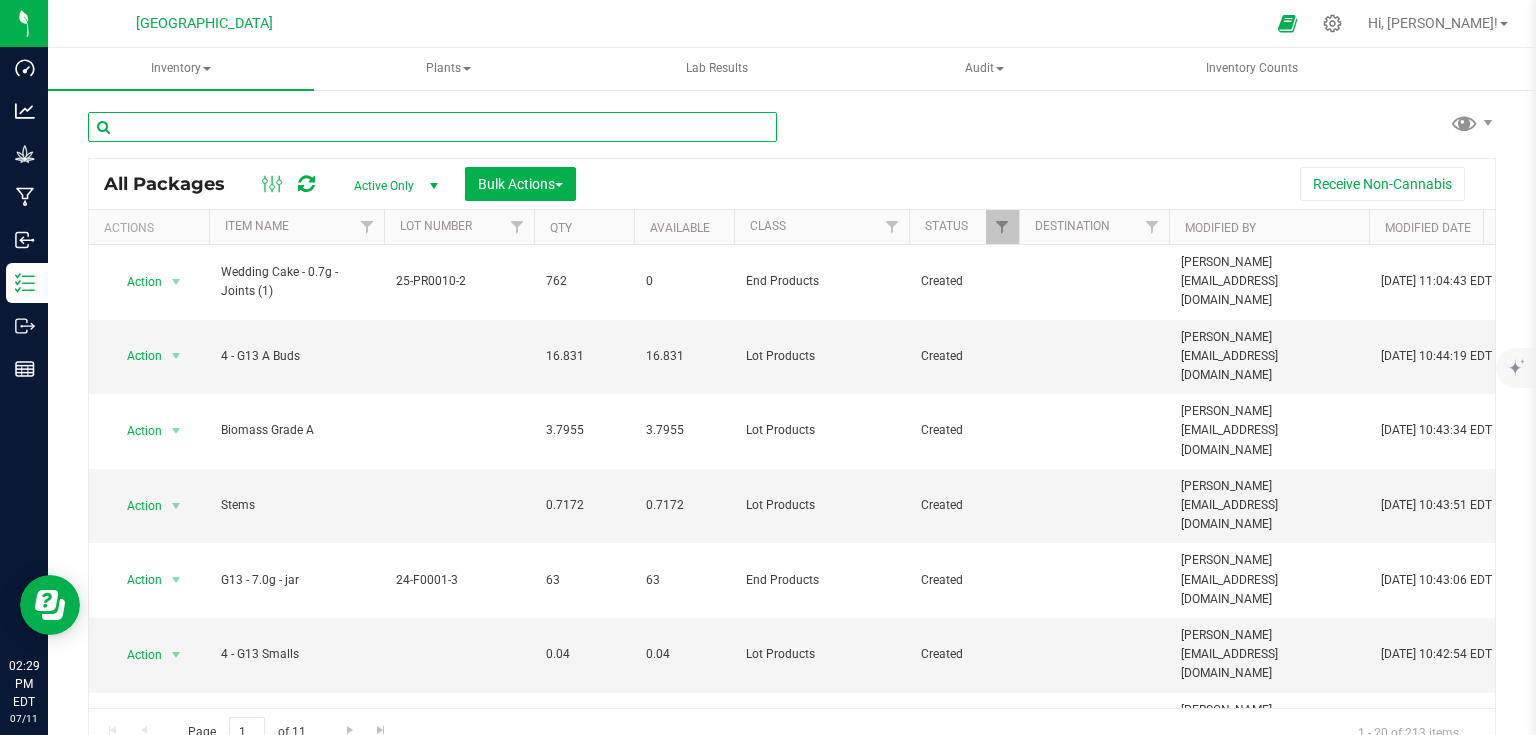 click at bounding box center (432, 127) 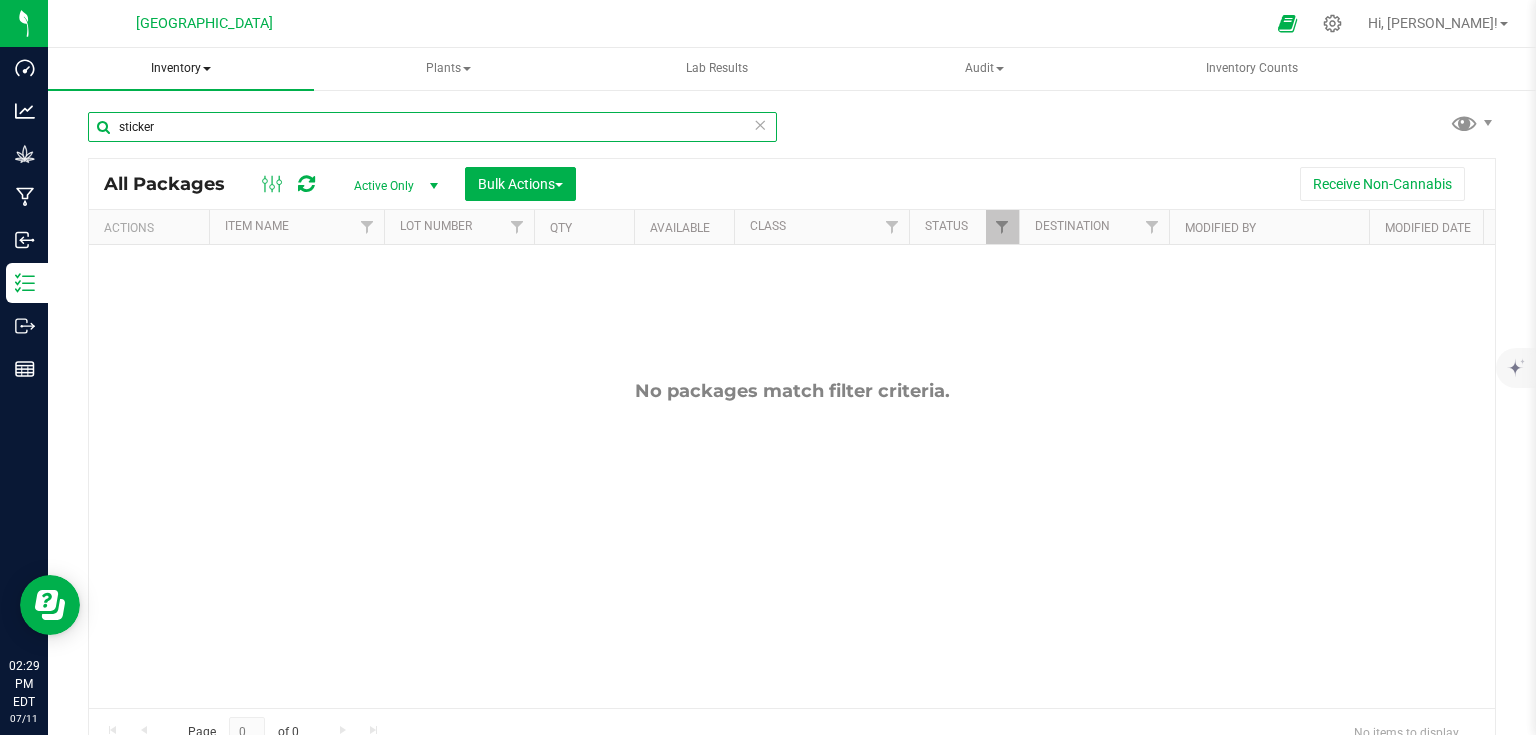 type on "sticker" 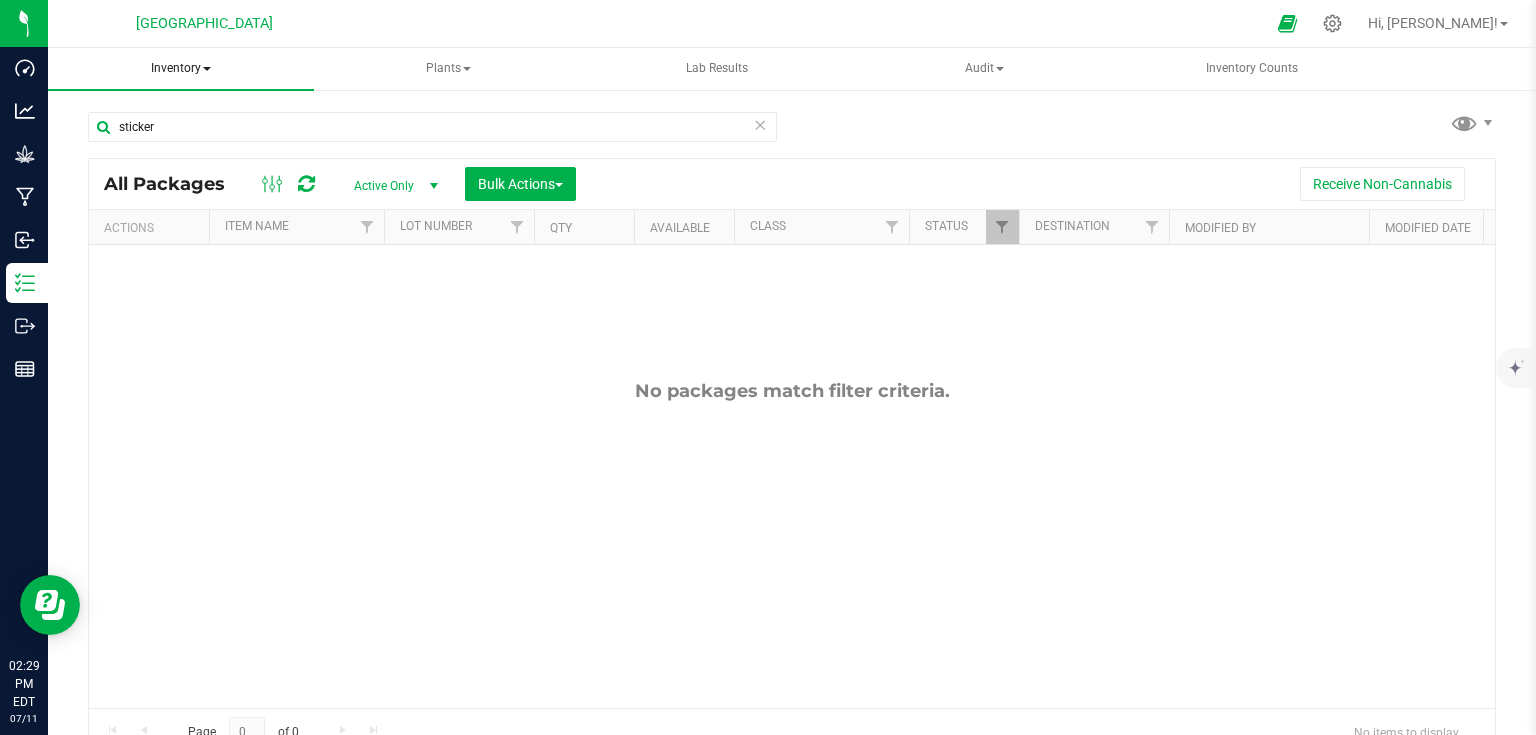 click on "Inventory" at bounding box center [181, 69] 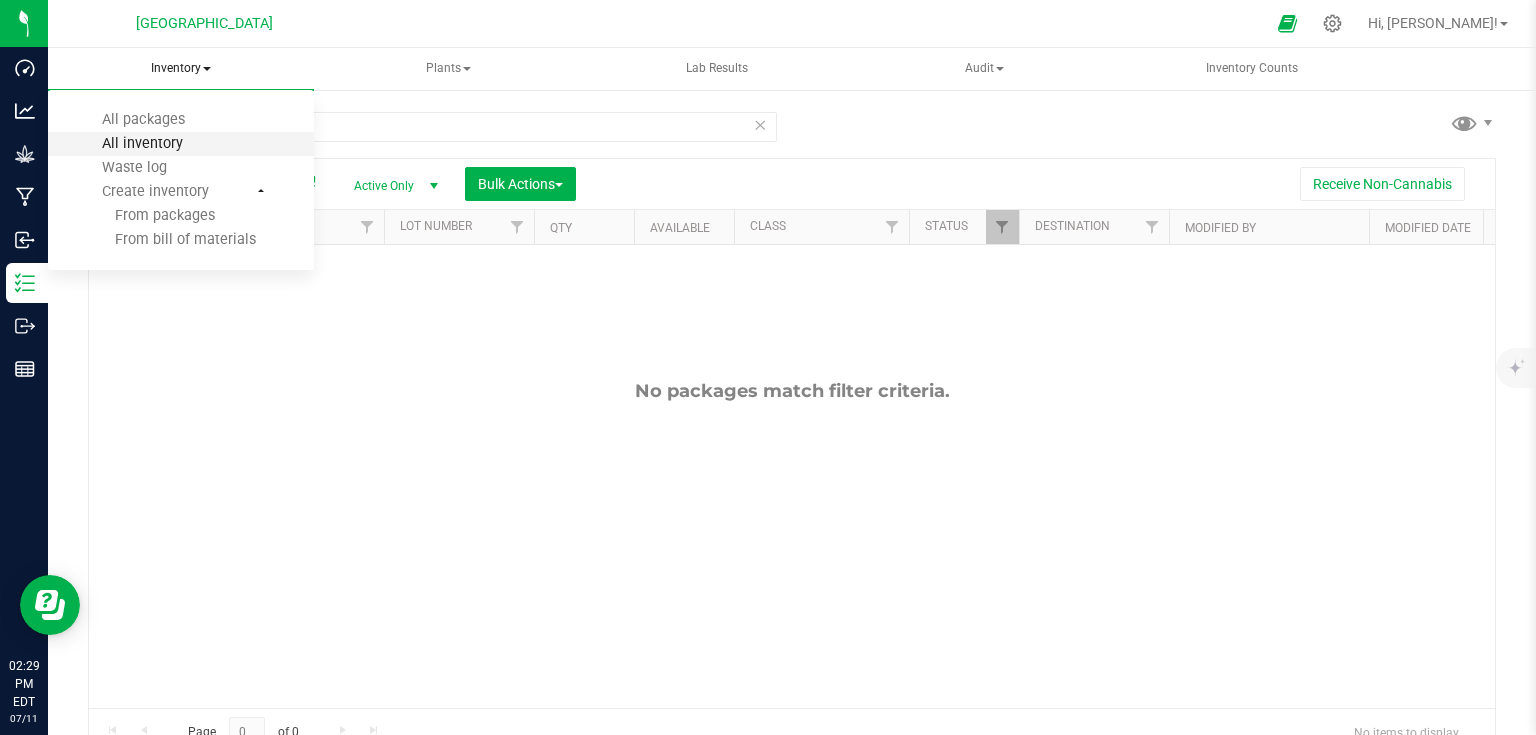 click on "All inventory" at bounding box center (142, 143) 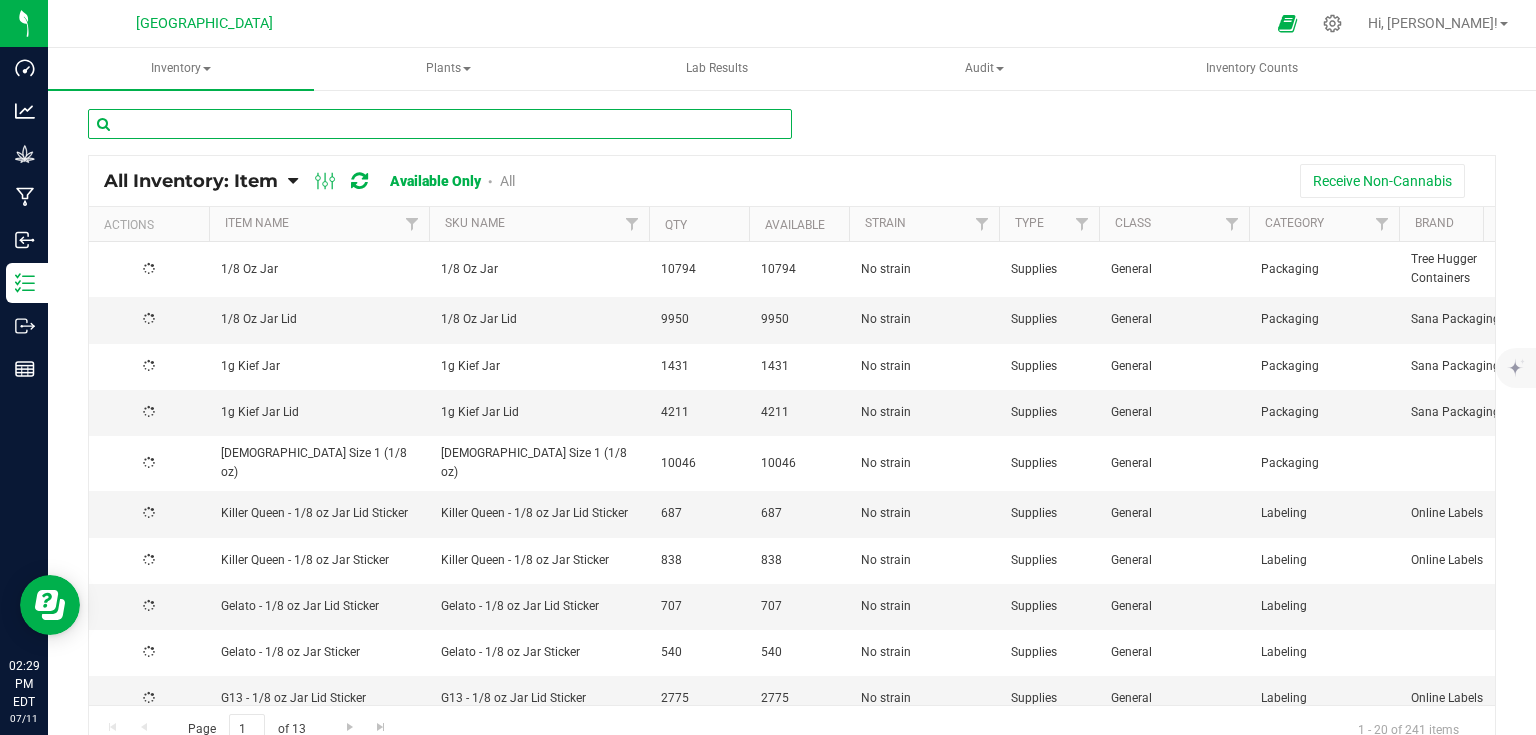 click at bounding box center [440, 124] 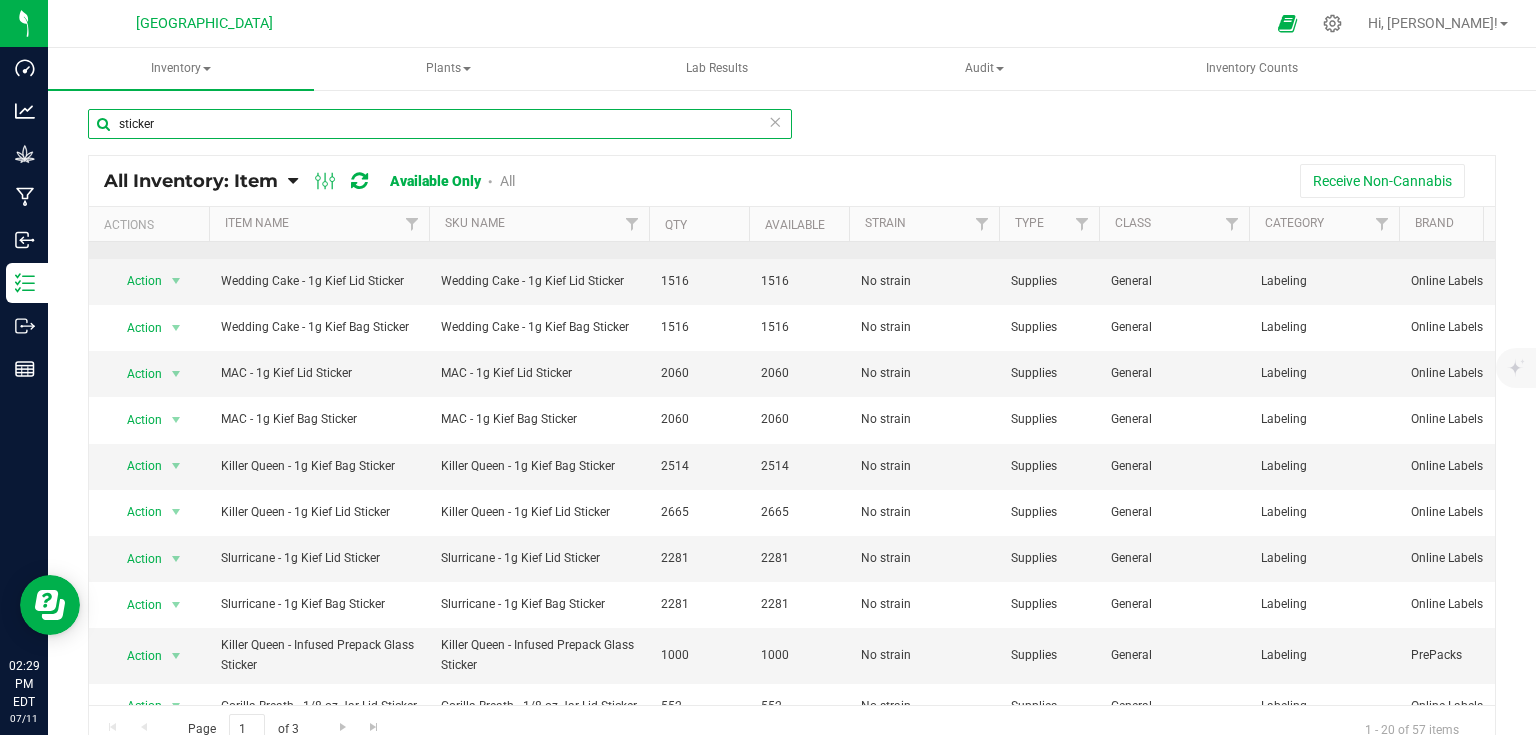 scroll, scrollTop: 476, scrollLeft: 0, axis: vertical 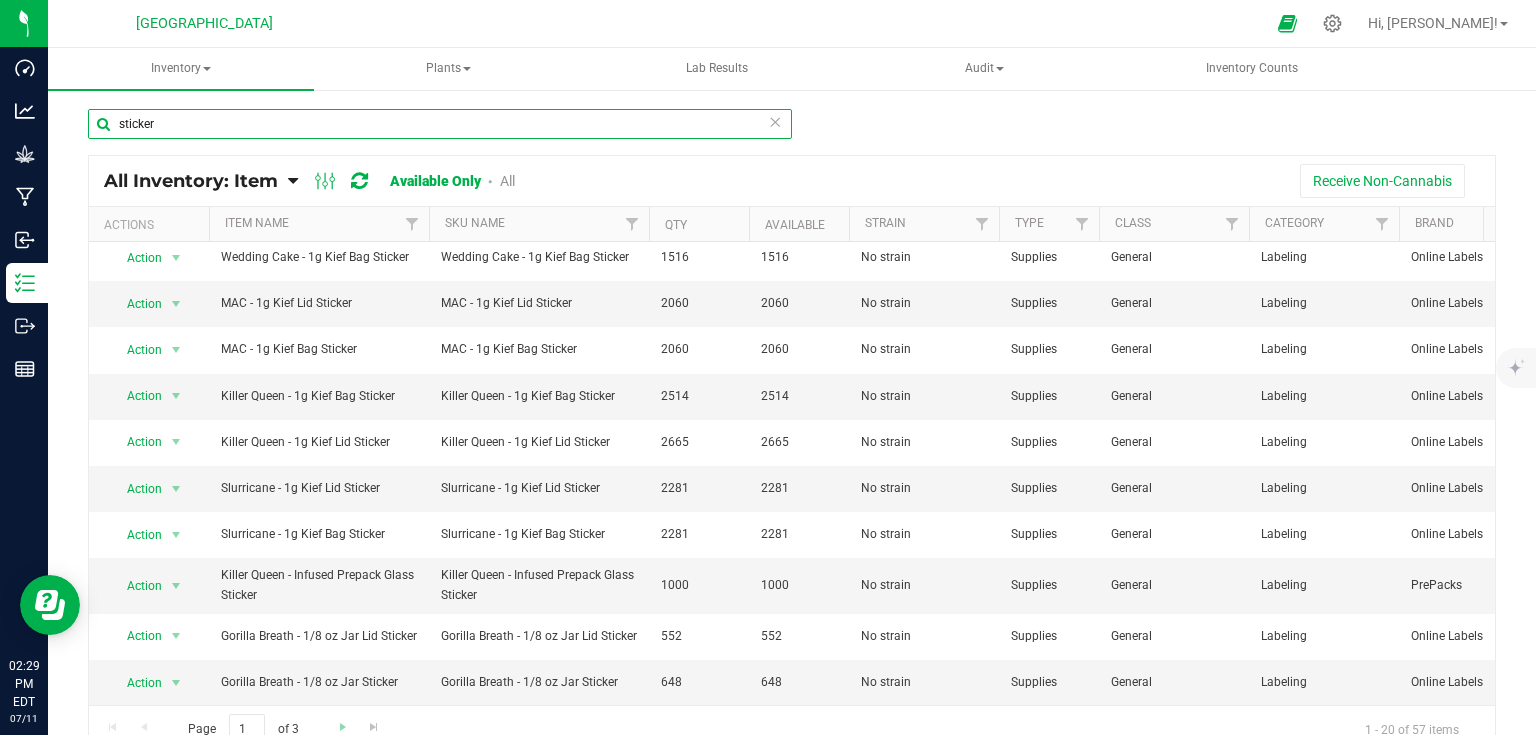 type on "sticker" 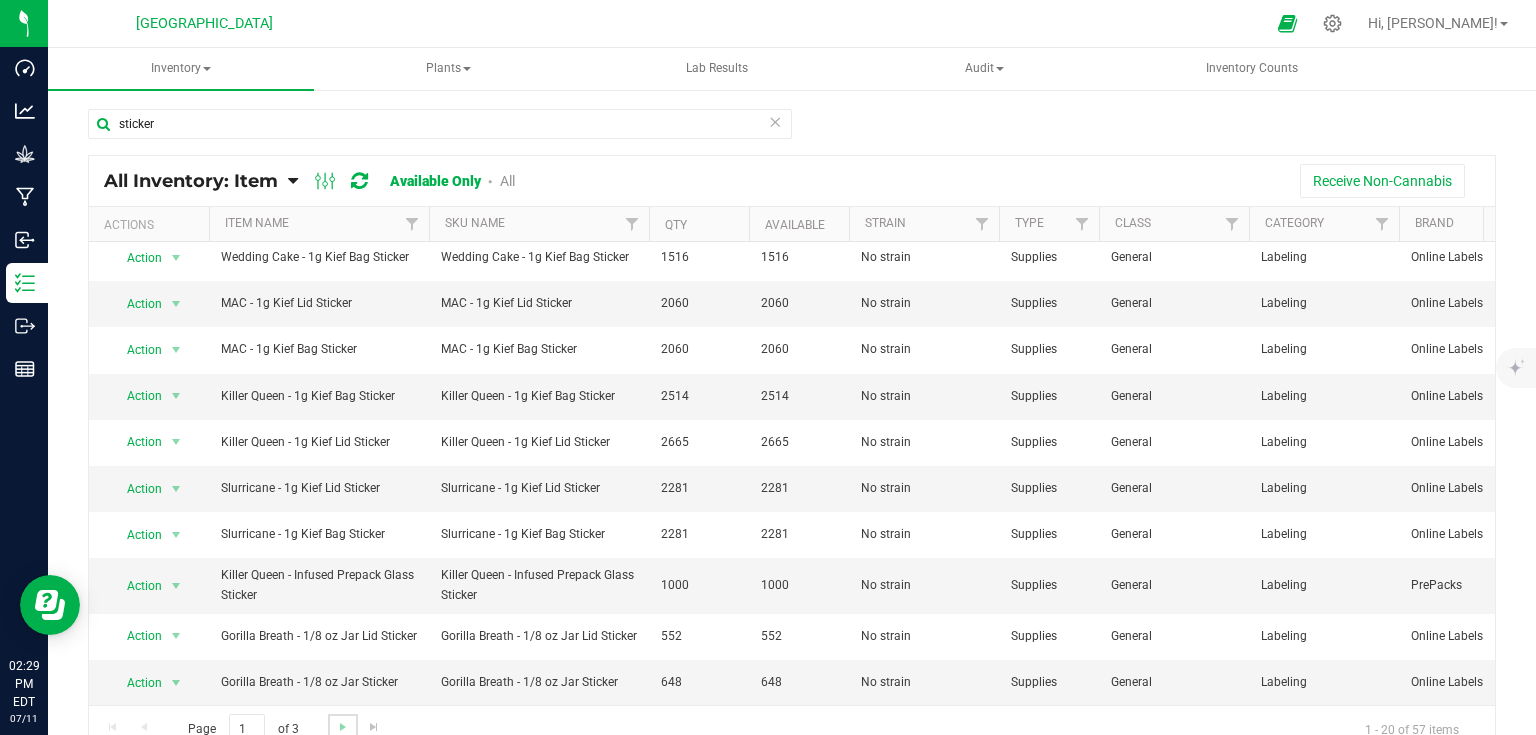 click at bounding box center (342, 727) 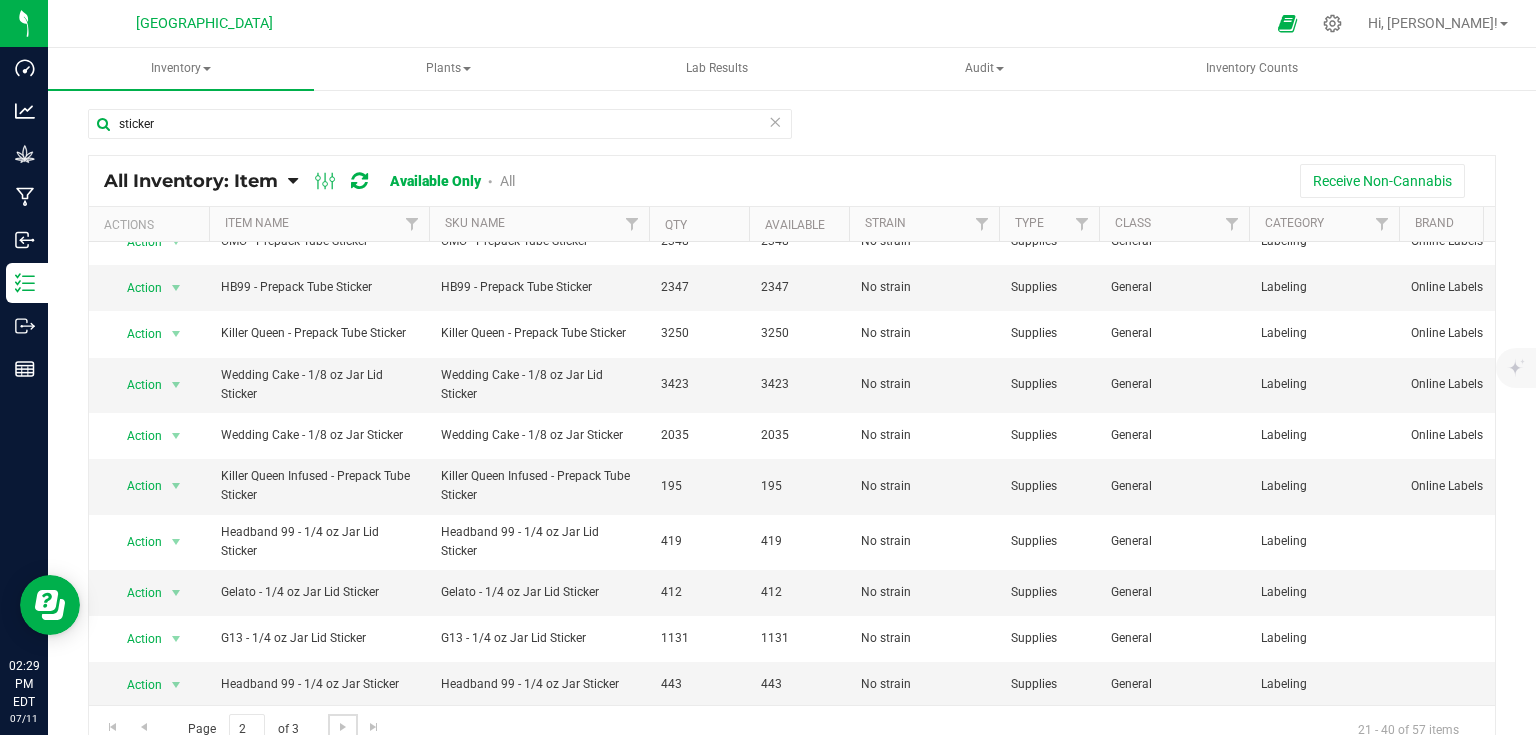 scroll, scrollTop: 486, scrollLeft: 0, axis: vertical 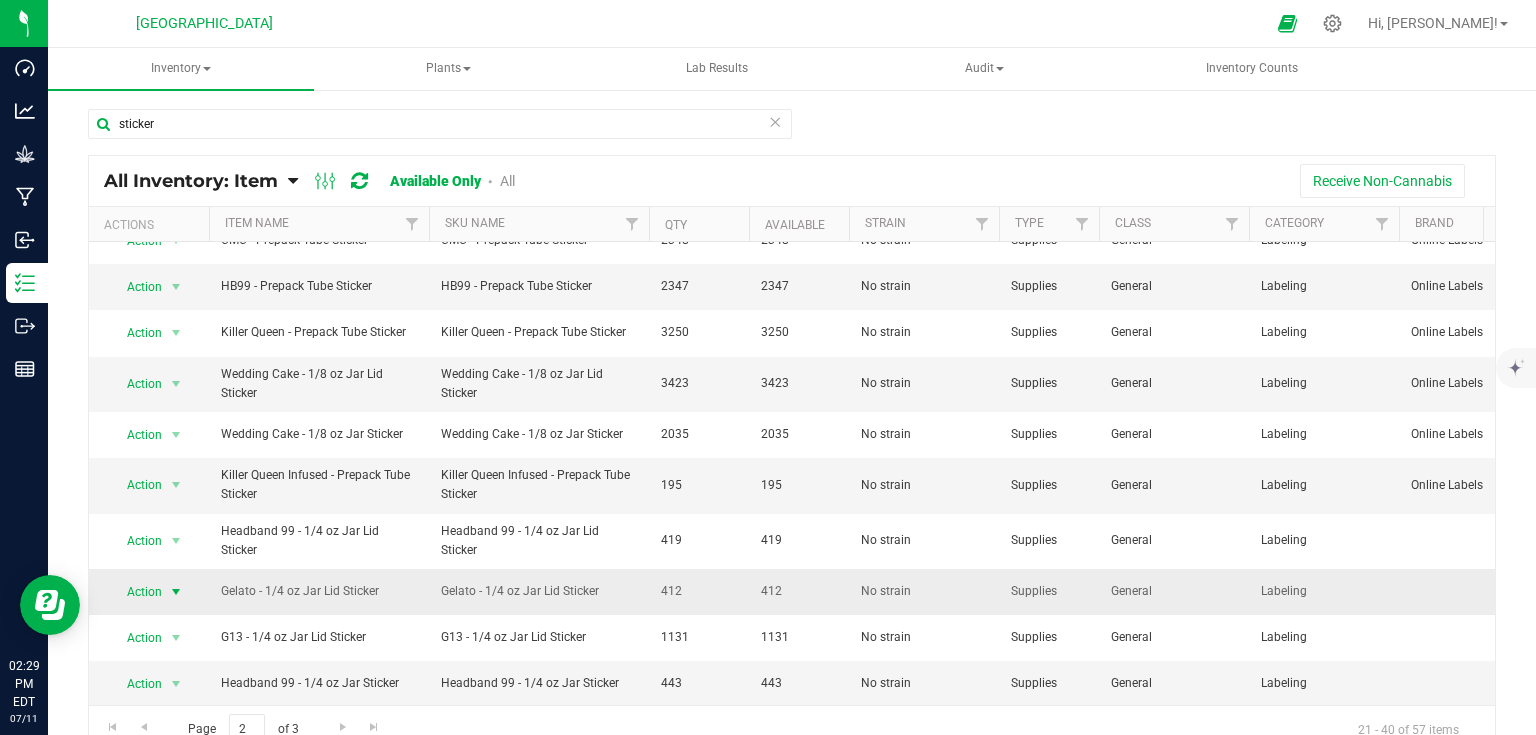 click at bounding box center (176, 592) 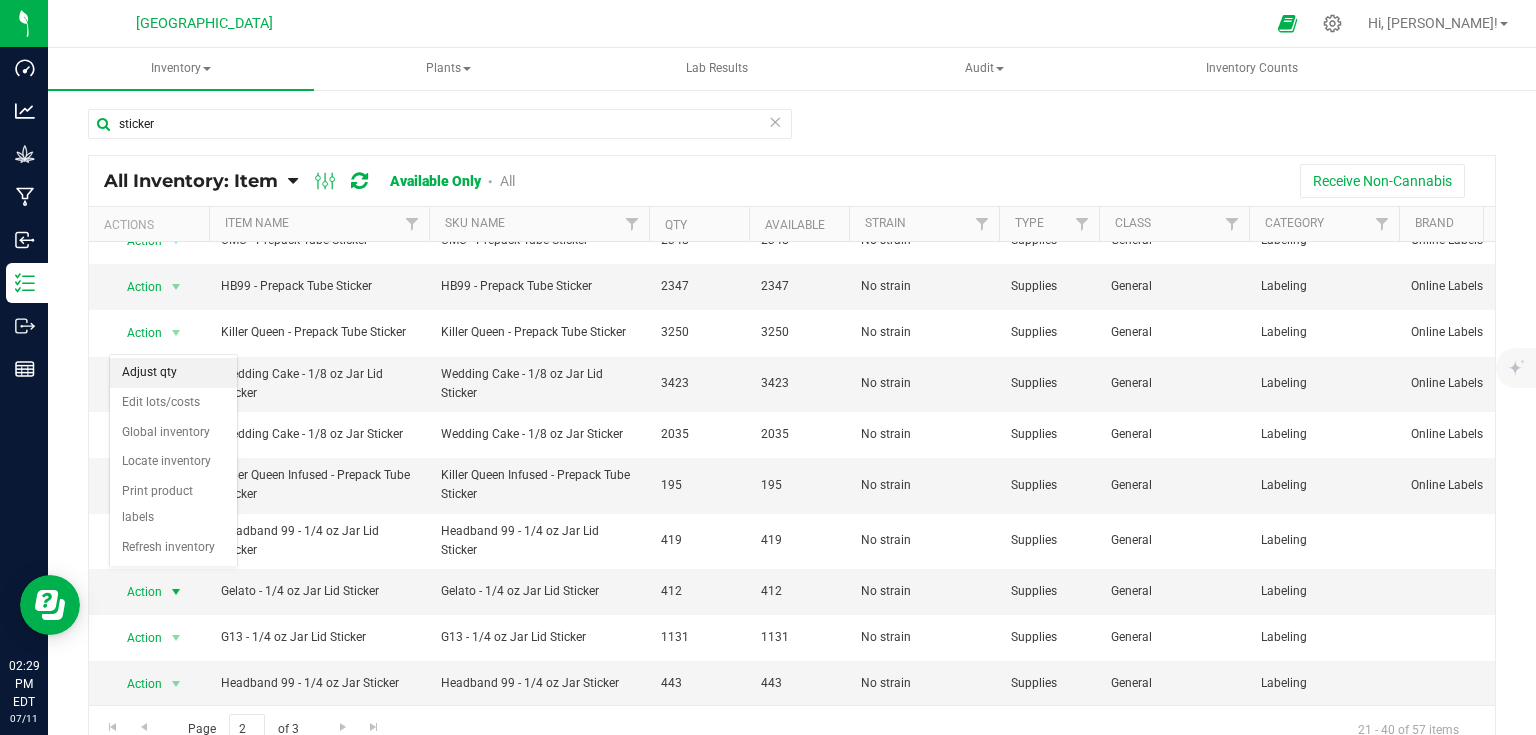click on "Adjust qty" at bounding box center (173, 373) 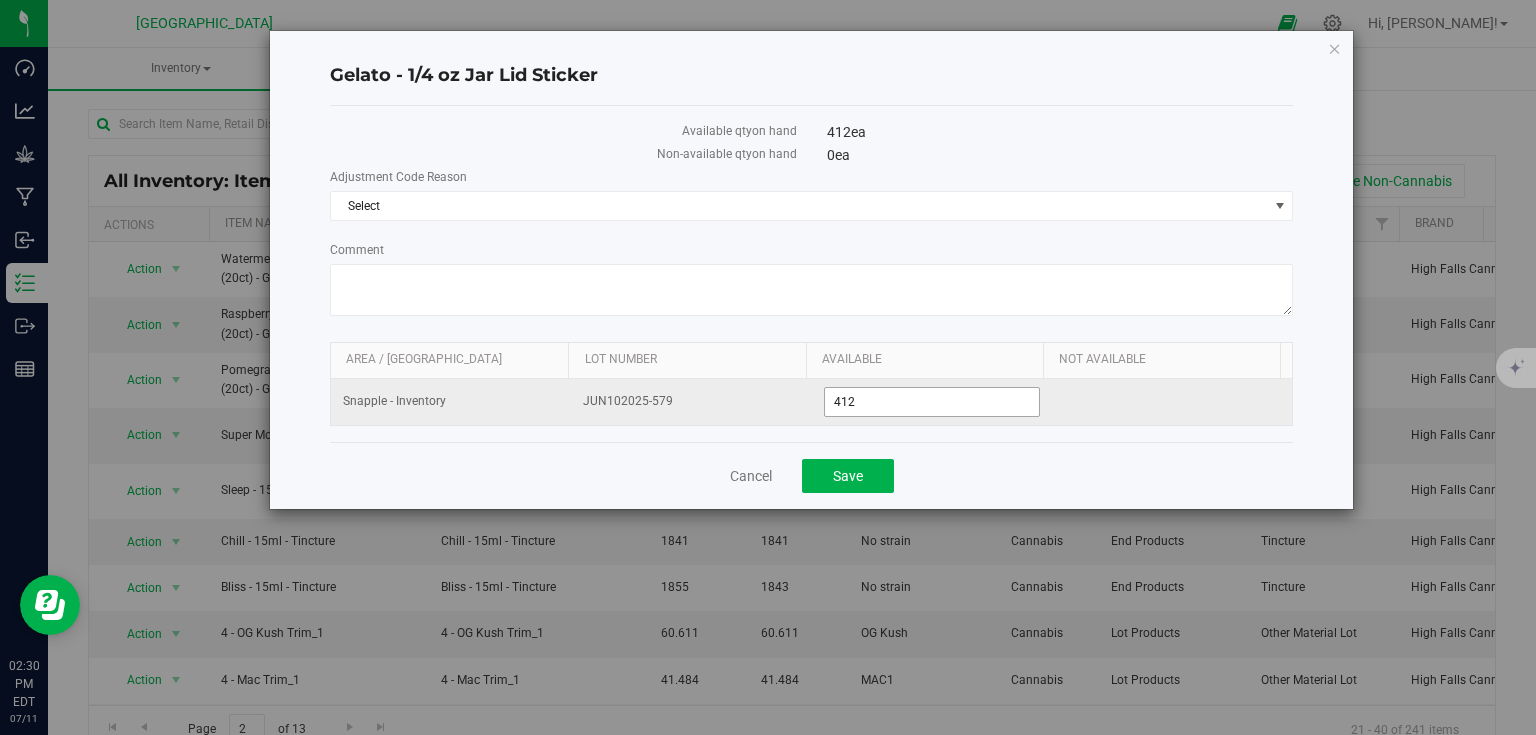 click on "412 412" at bounding box center (932, 402) 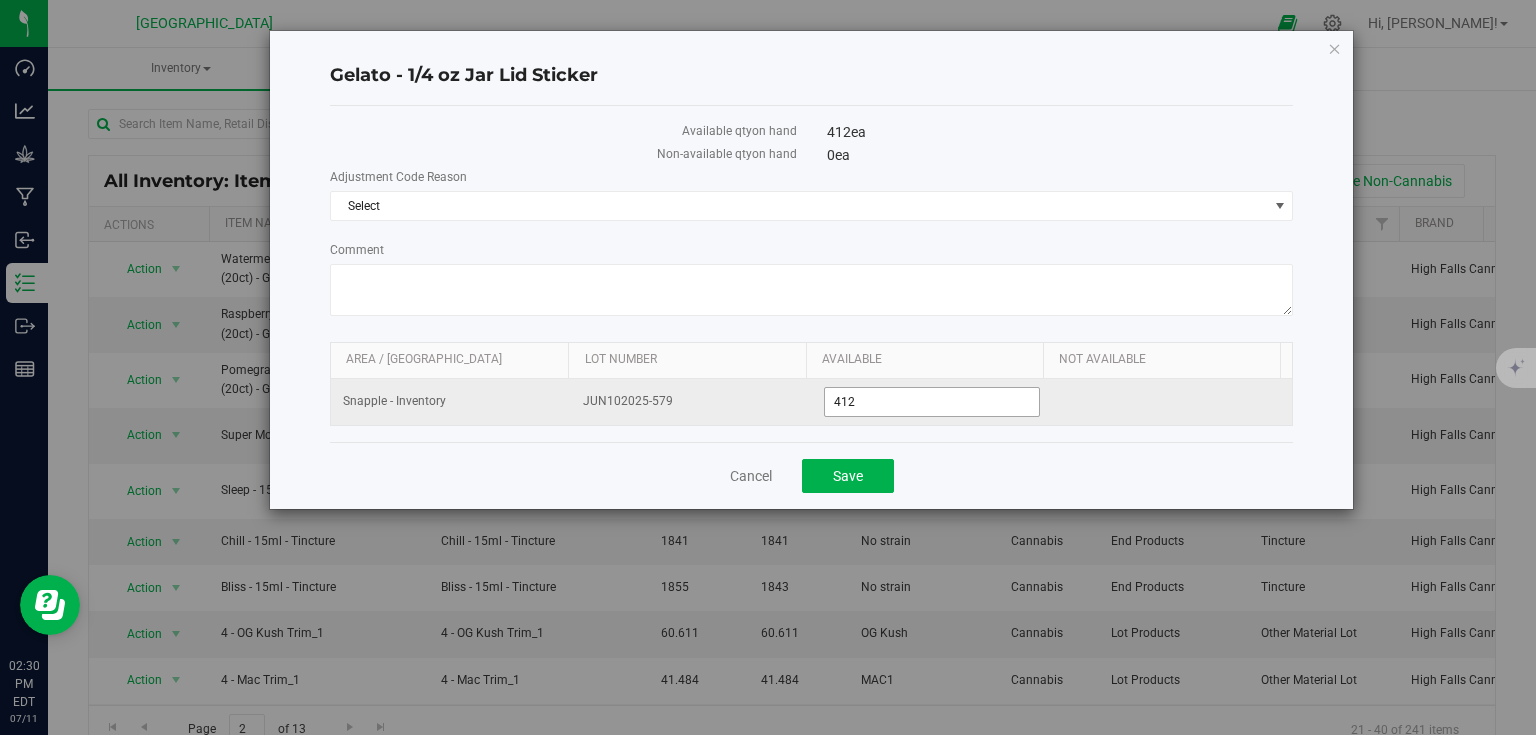 click on "412" at bounding box center (0, 0) 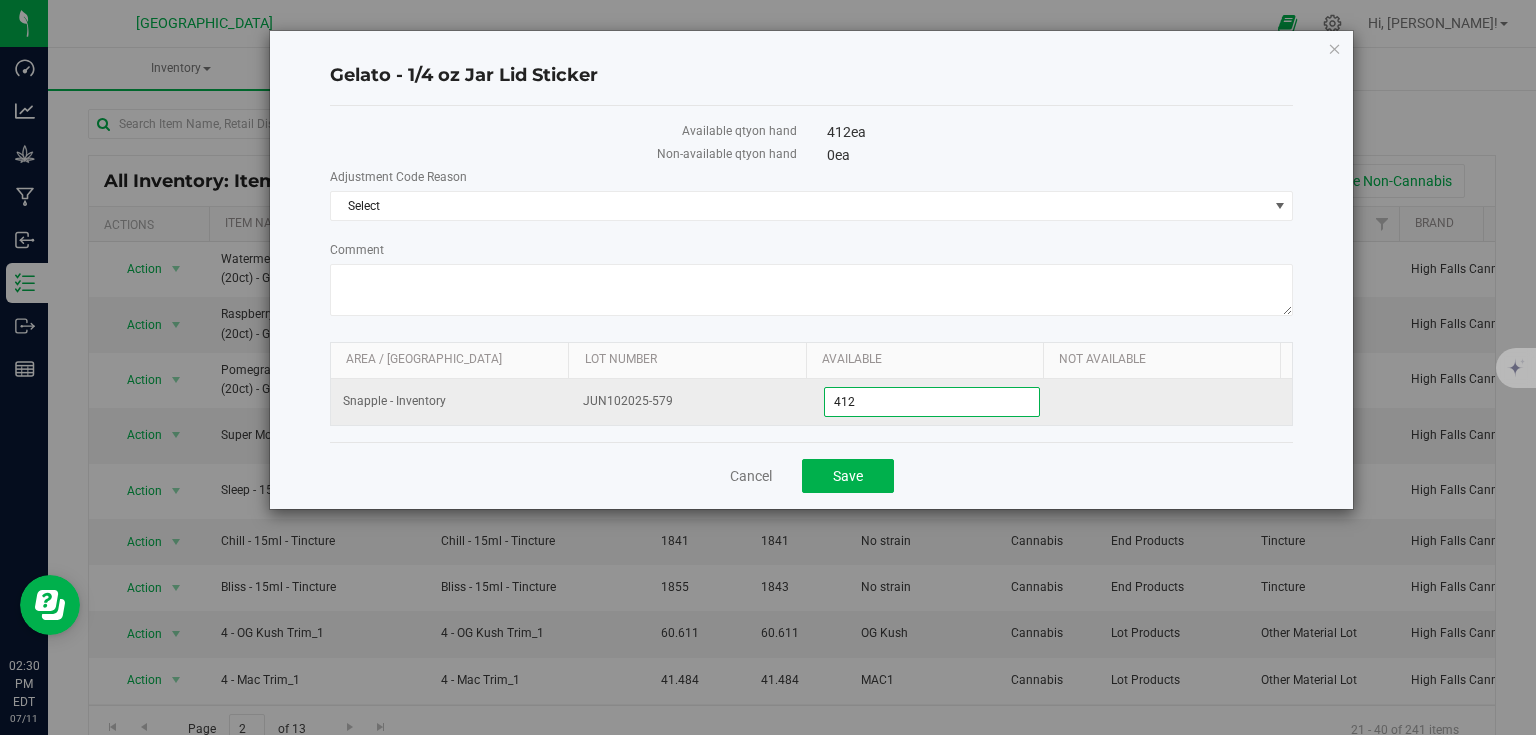 click on "412" at bounding box center [932, 402] 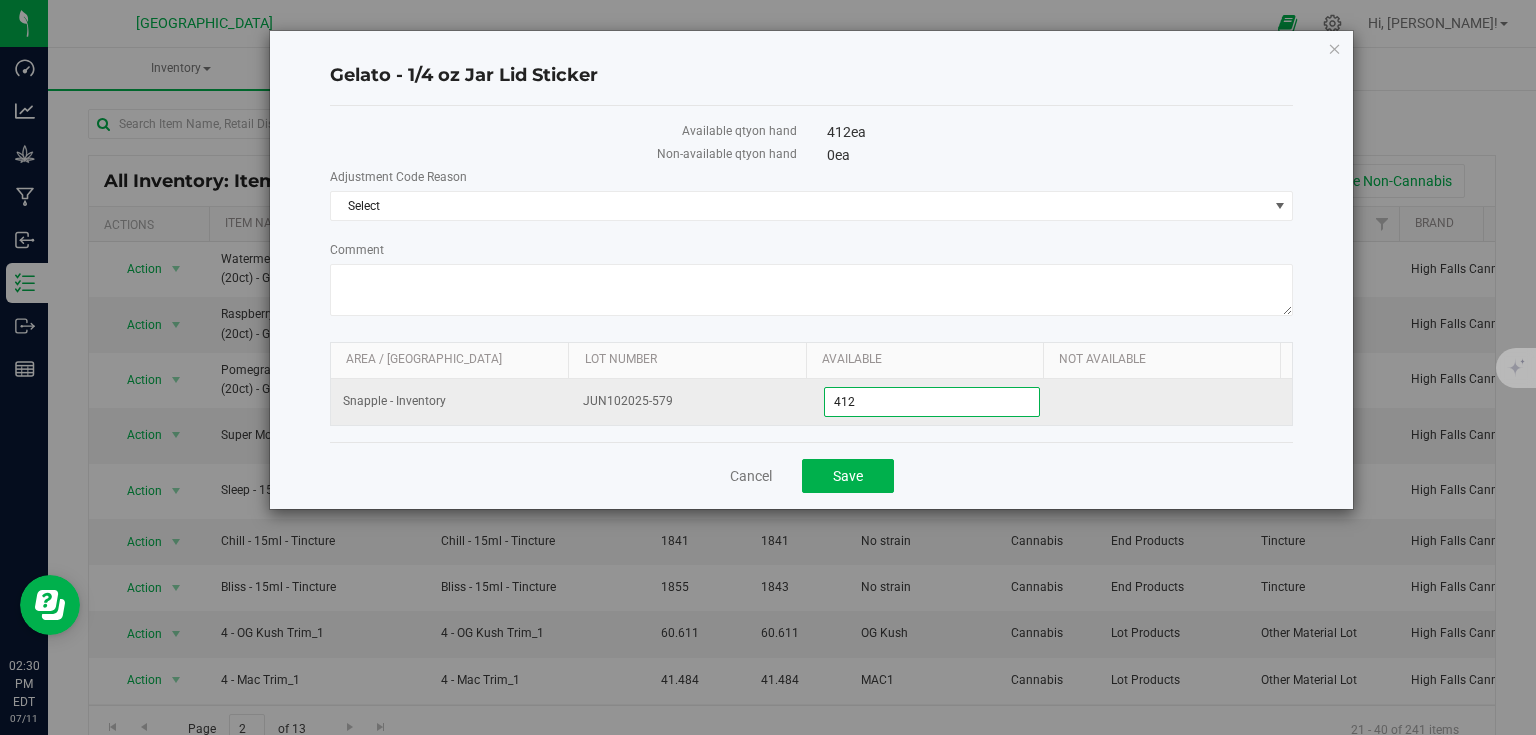 click on "412" at bounding box center (932, 402) 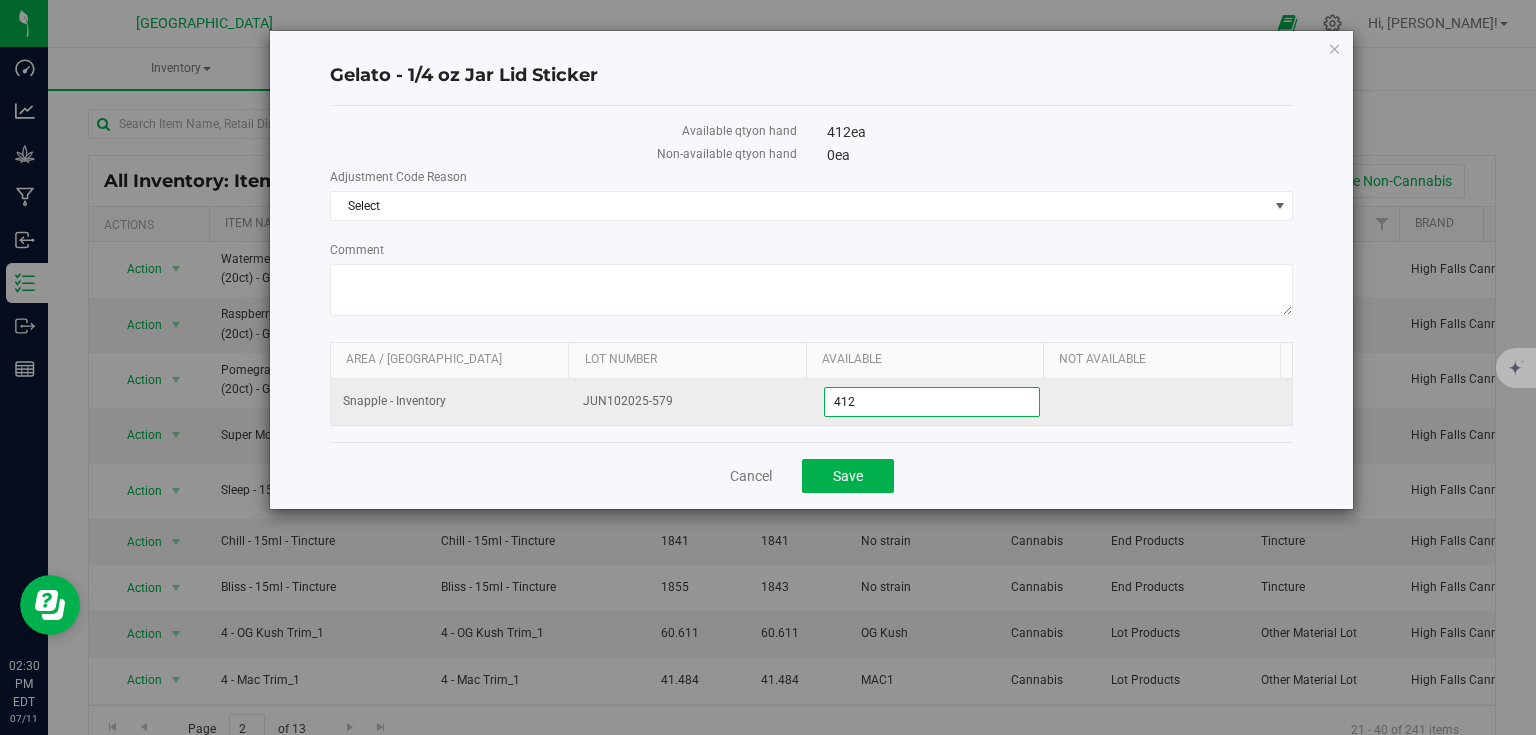 click on "412" at bounding box center [932, 402] 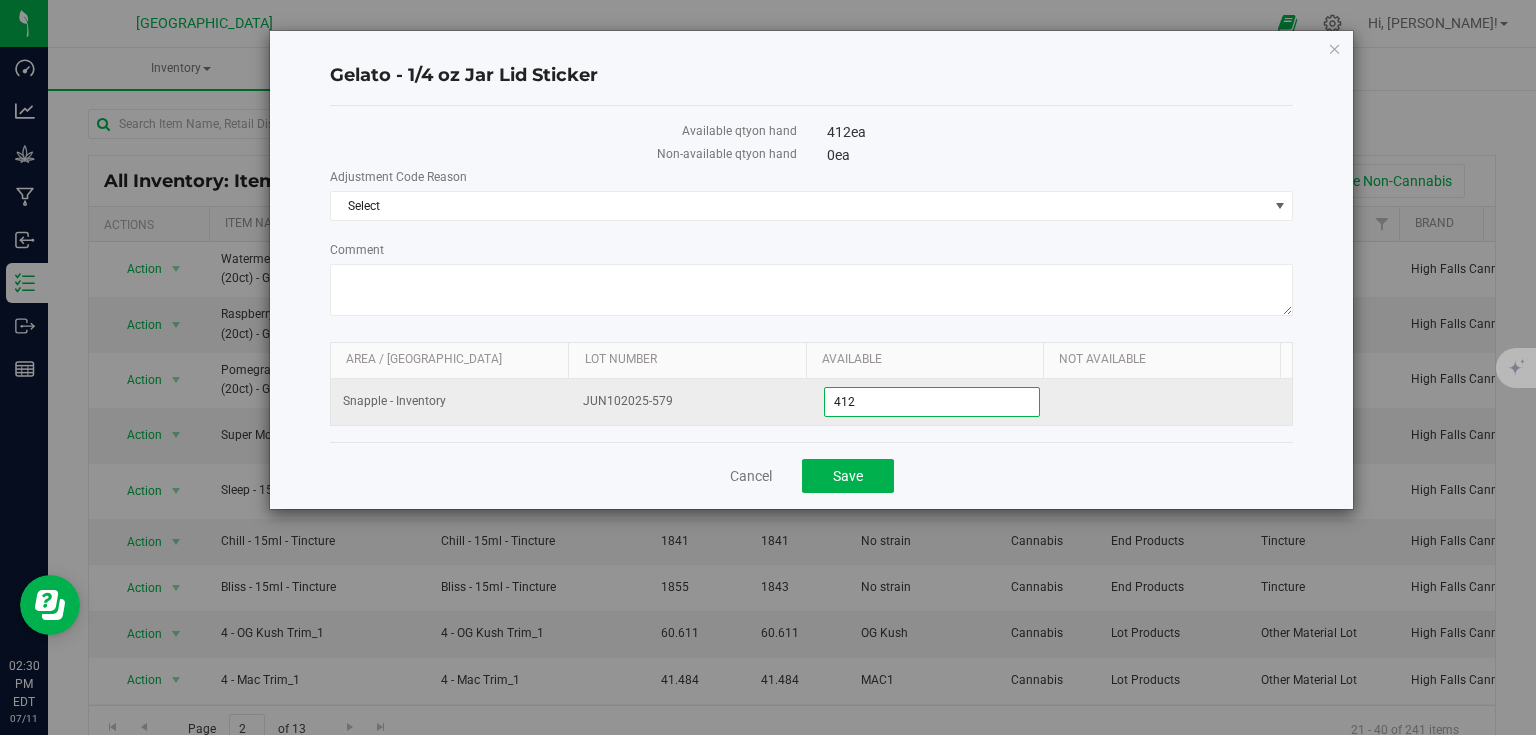 click on "412" at bounding box center [932, 402] 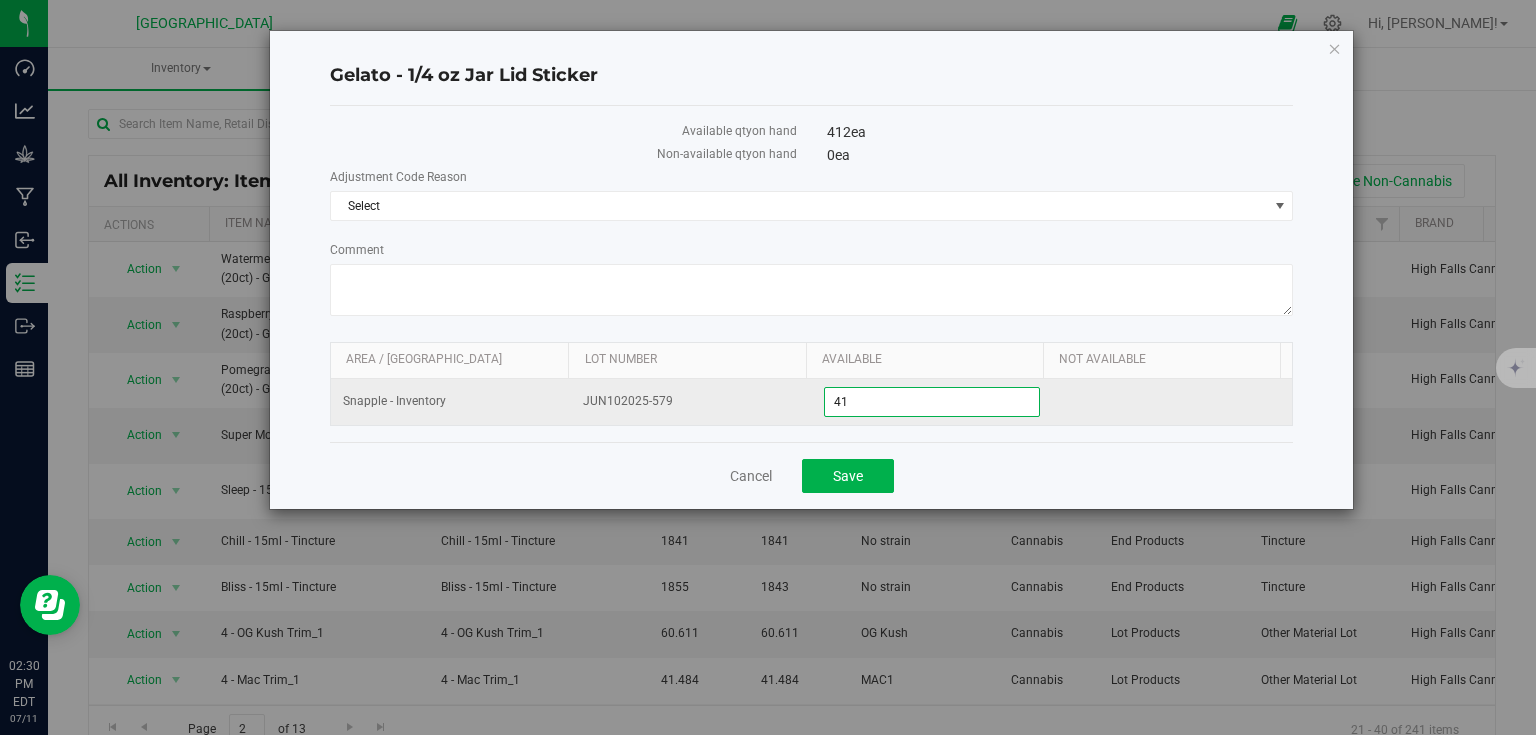 type on "417" 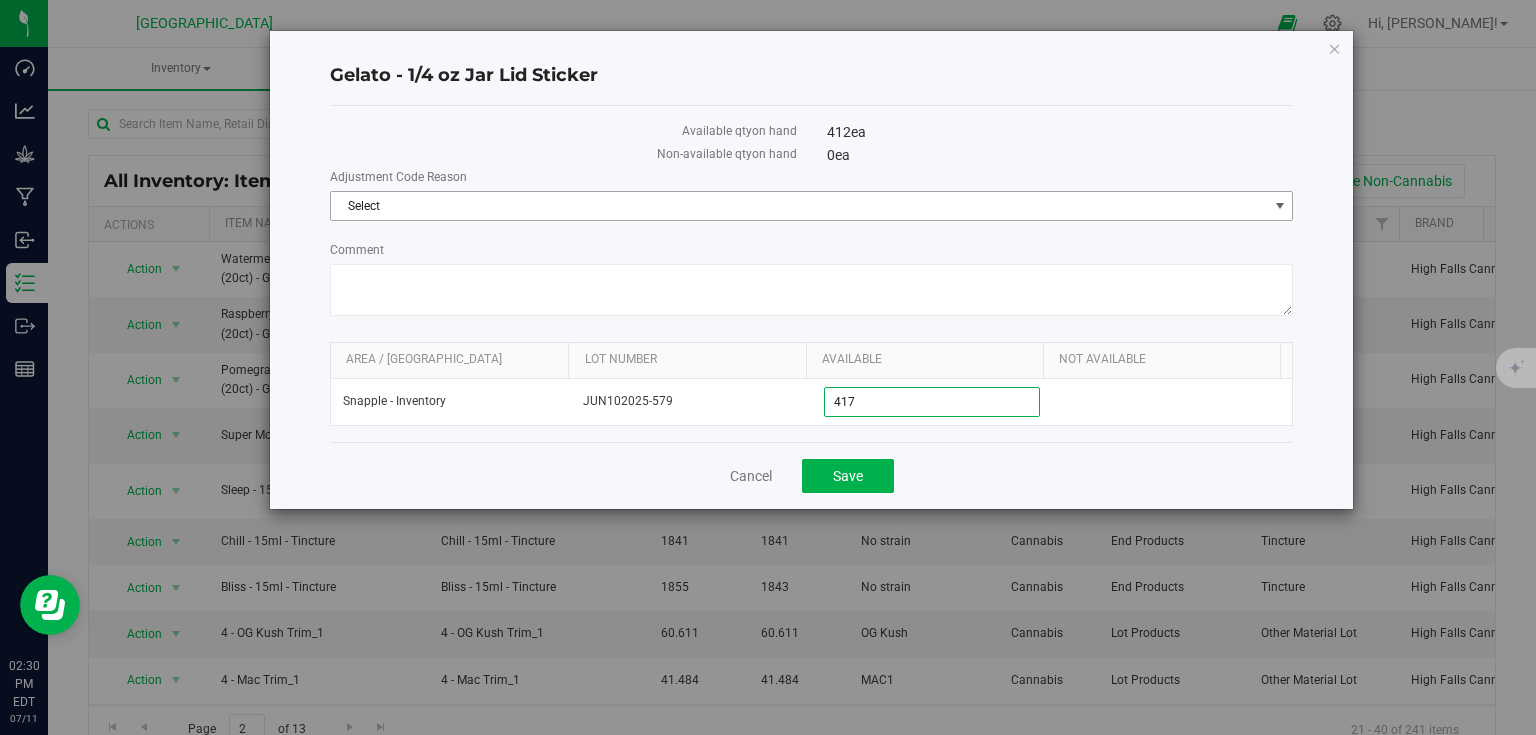 type on "417" 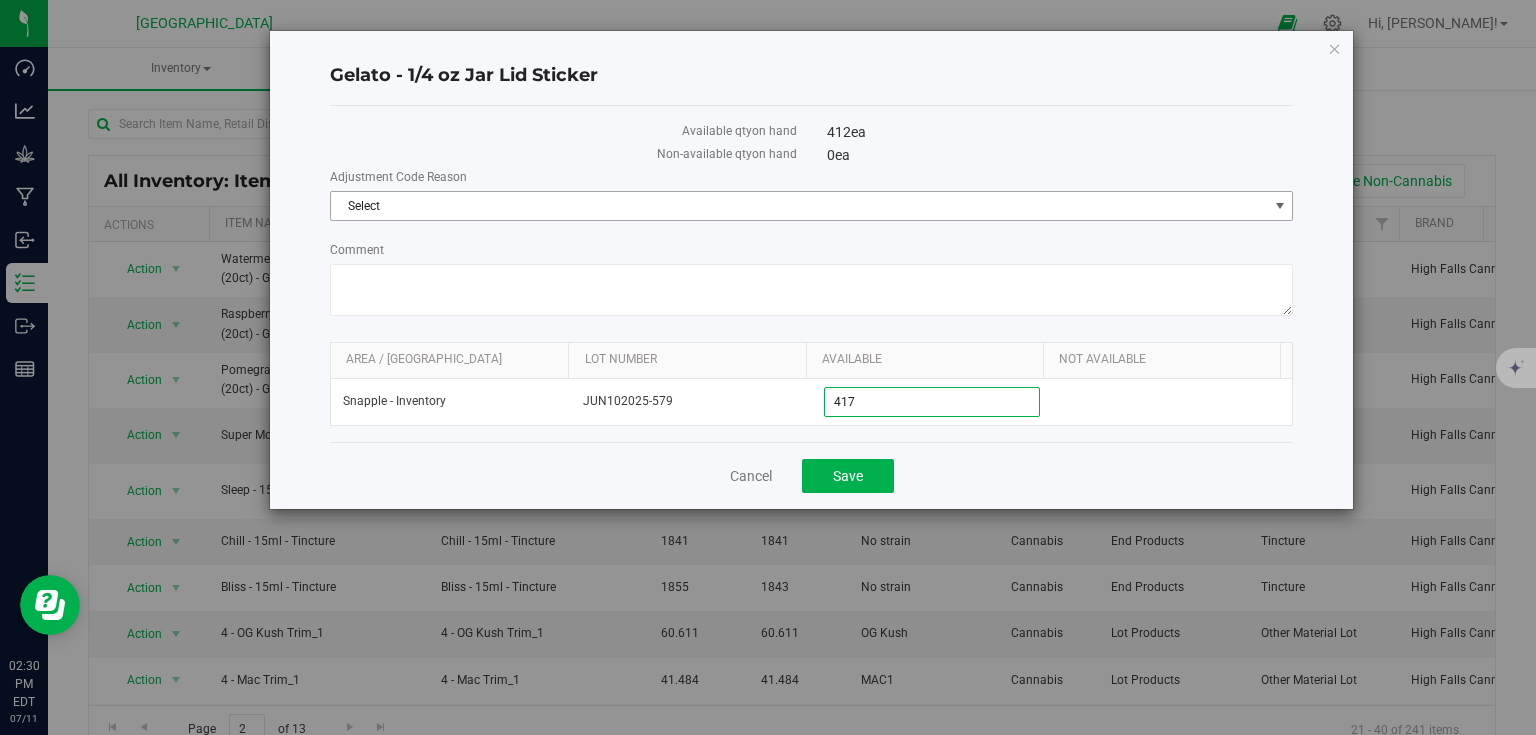 click on "Select" at bounding box center (799, 206) 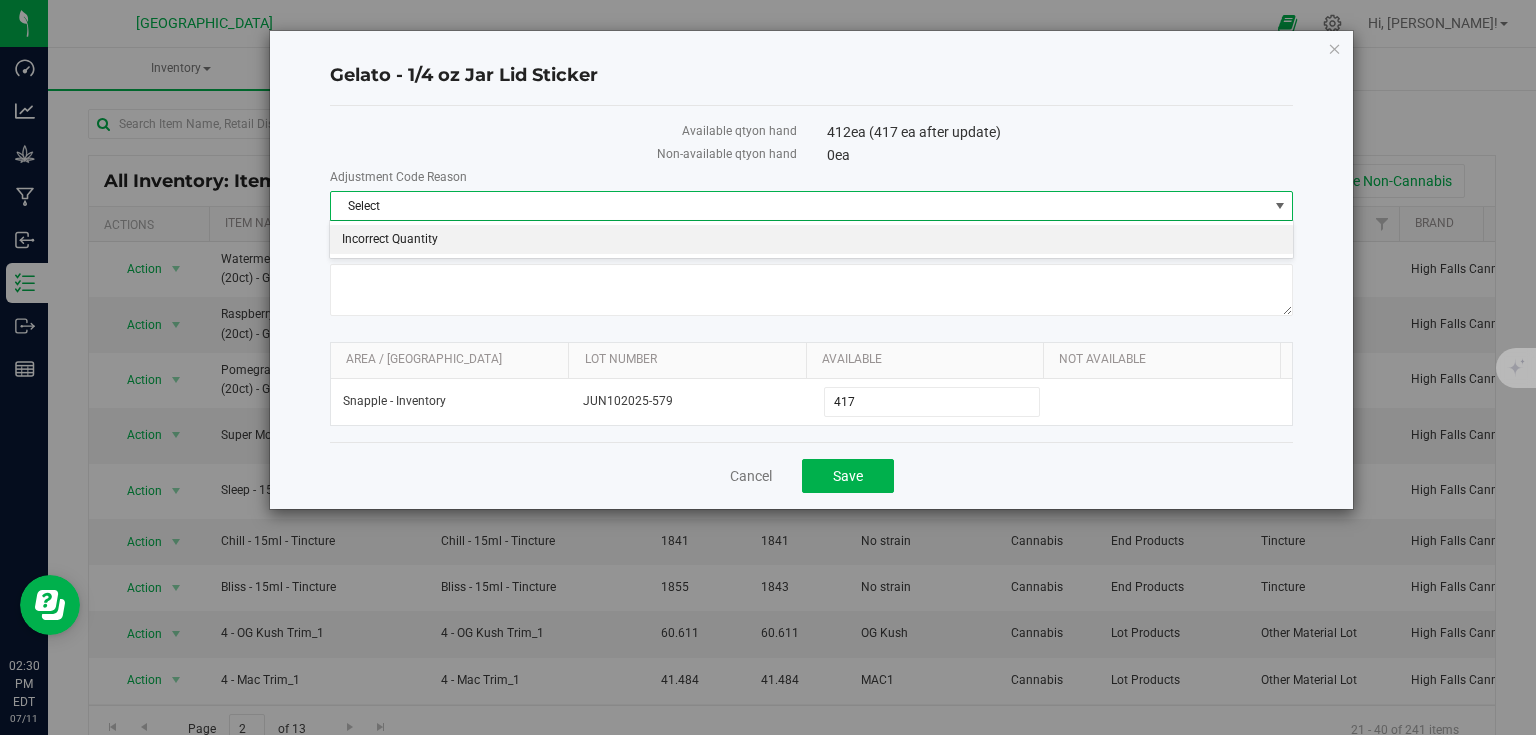 click on "Incorrect Quantity" at bounding box center [811, 240] 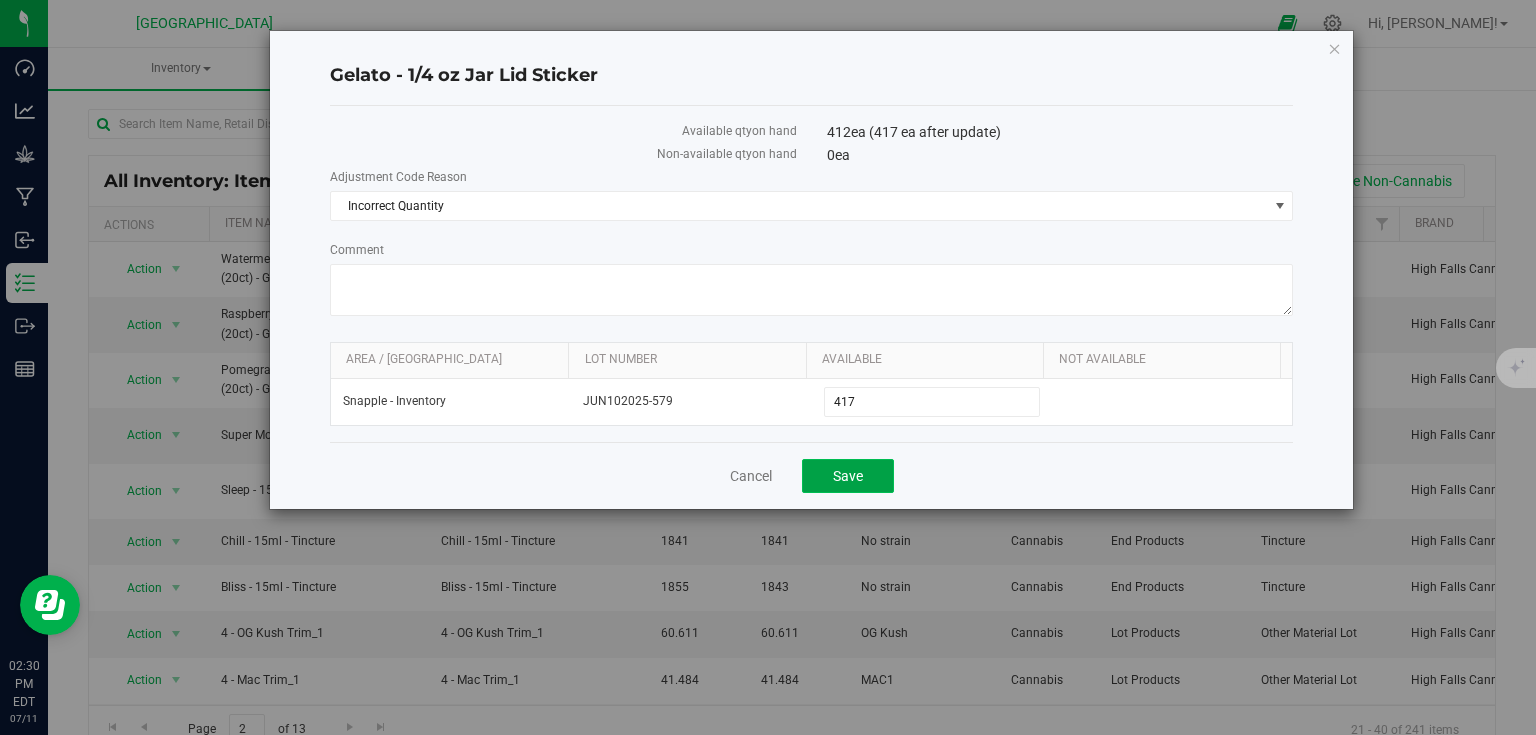 click on "Save" 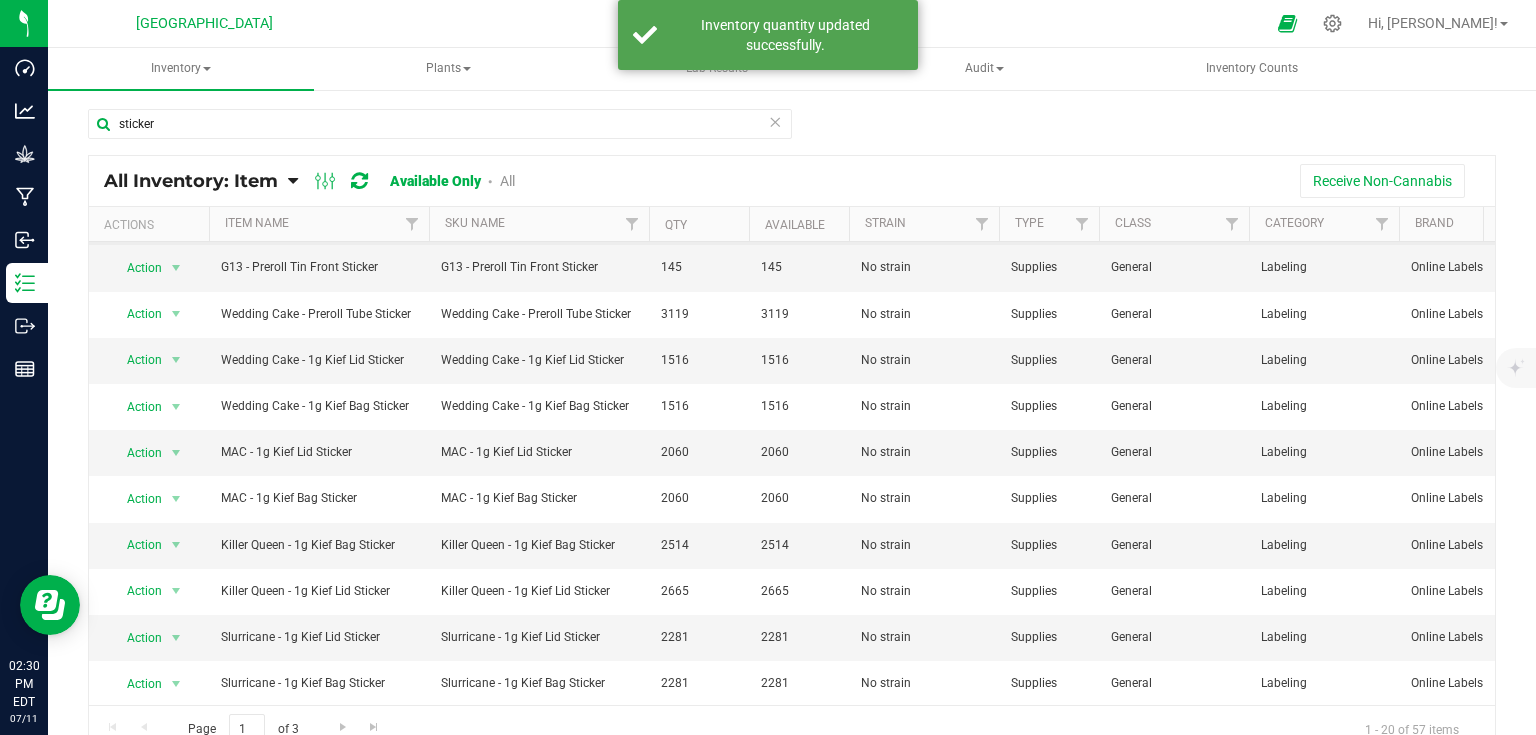 scroll, scrollTop: 476, scrollLeft: 0, axis: vertical 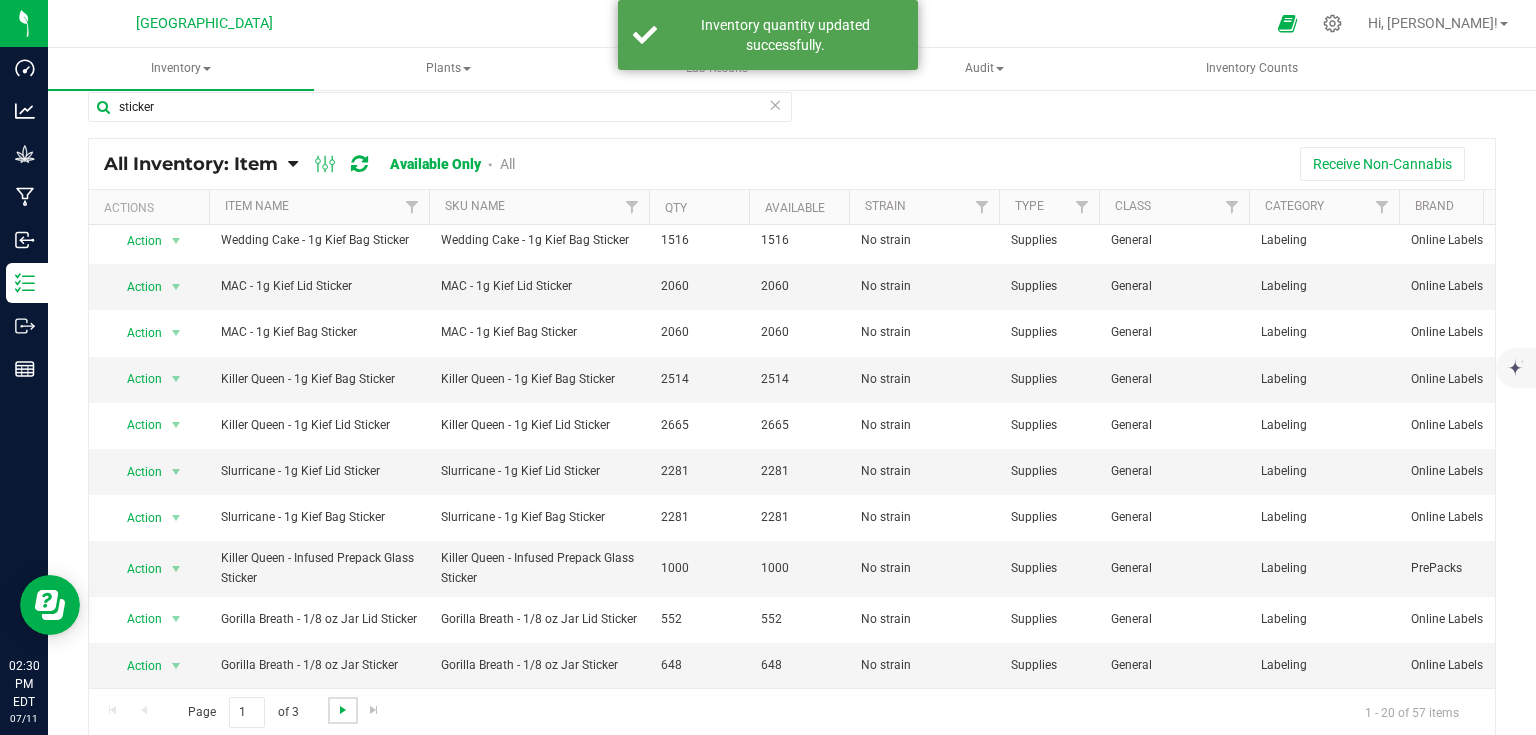 click at bounding box center (343, 710) 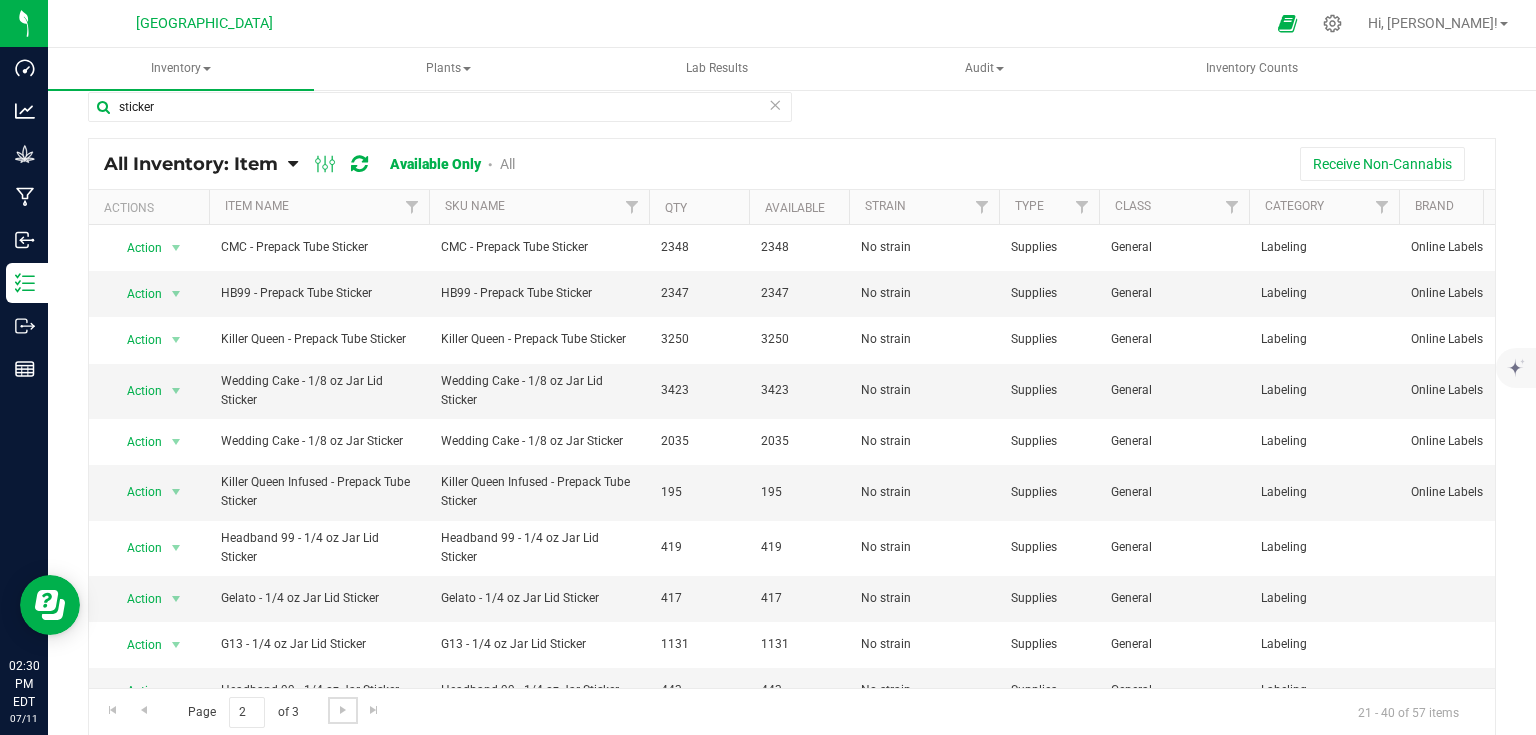 scroll, scrollTop: 486, scrollLeft: 0, axis: vertical 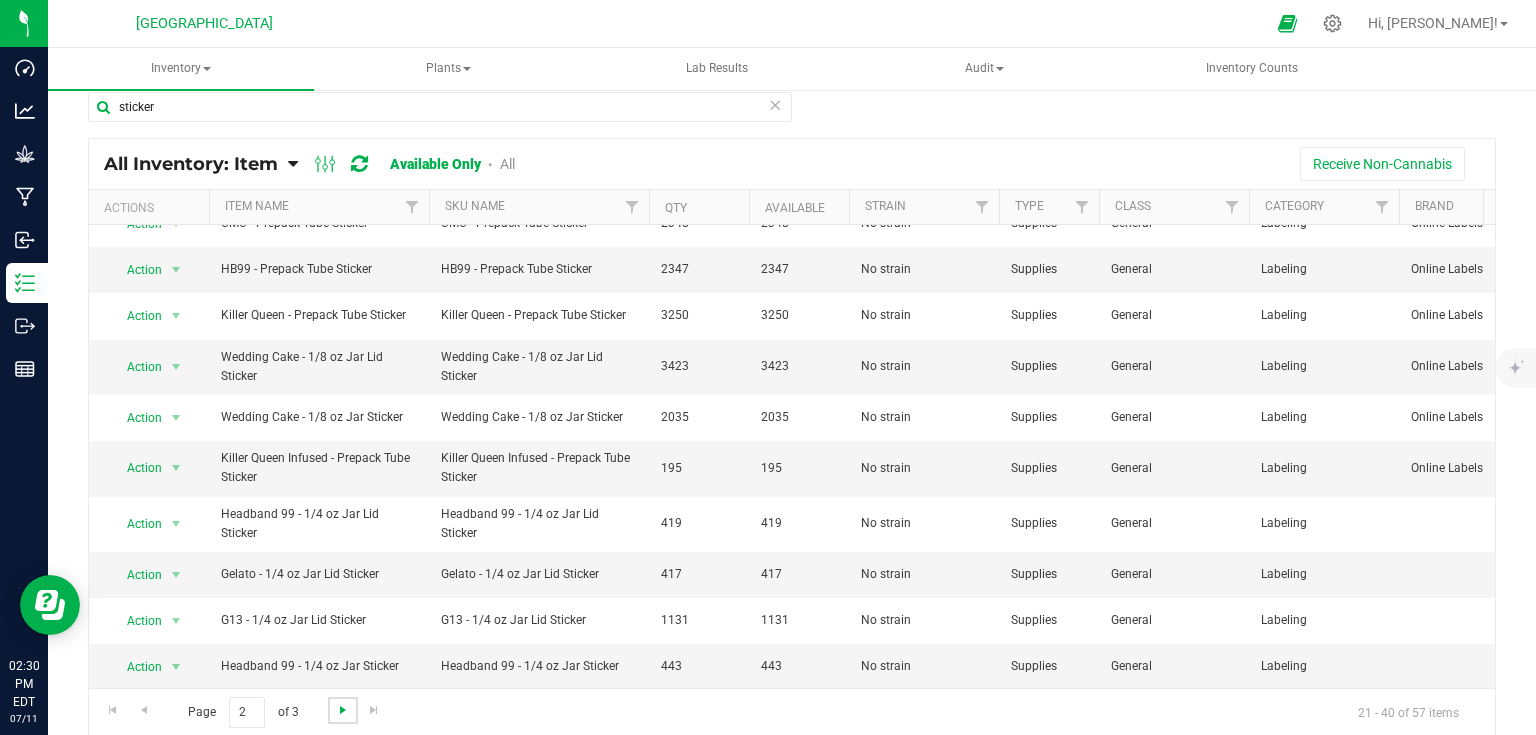 click at bounding box center (343, 710) 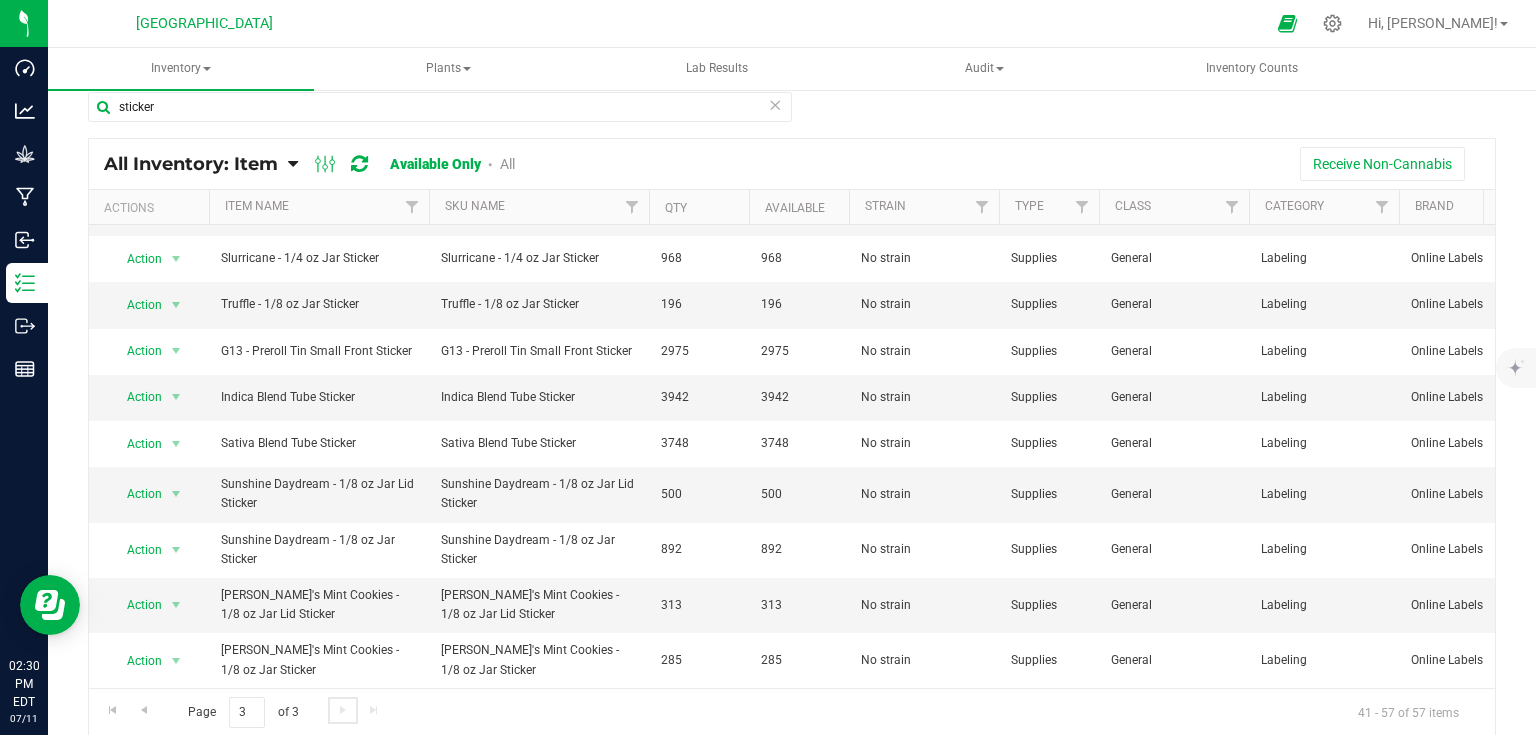 scroll, scrollTop: 0, scrollLeft: 0, axis: both 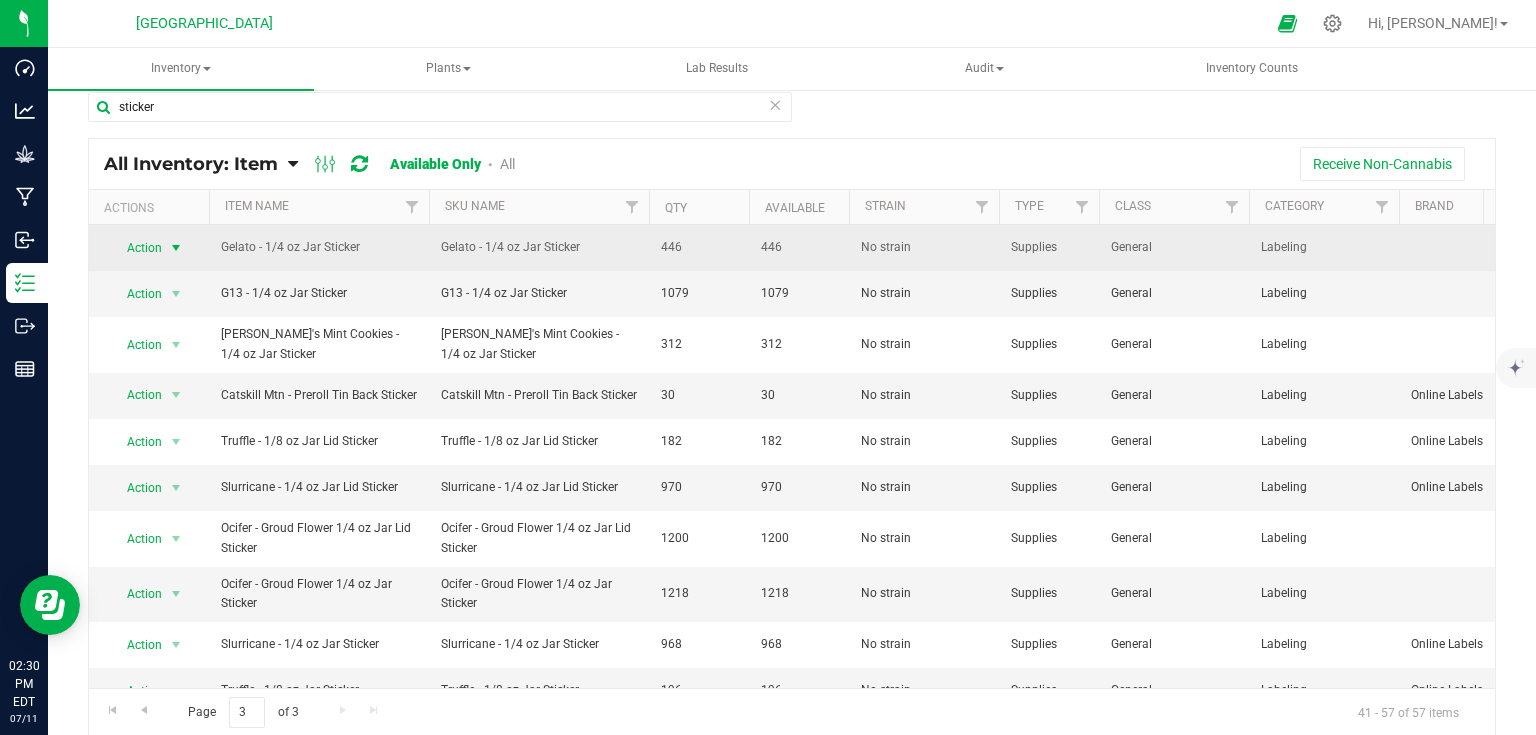 click on "Action" at bounding box center [136, 248] 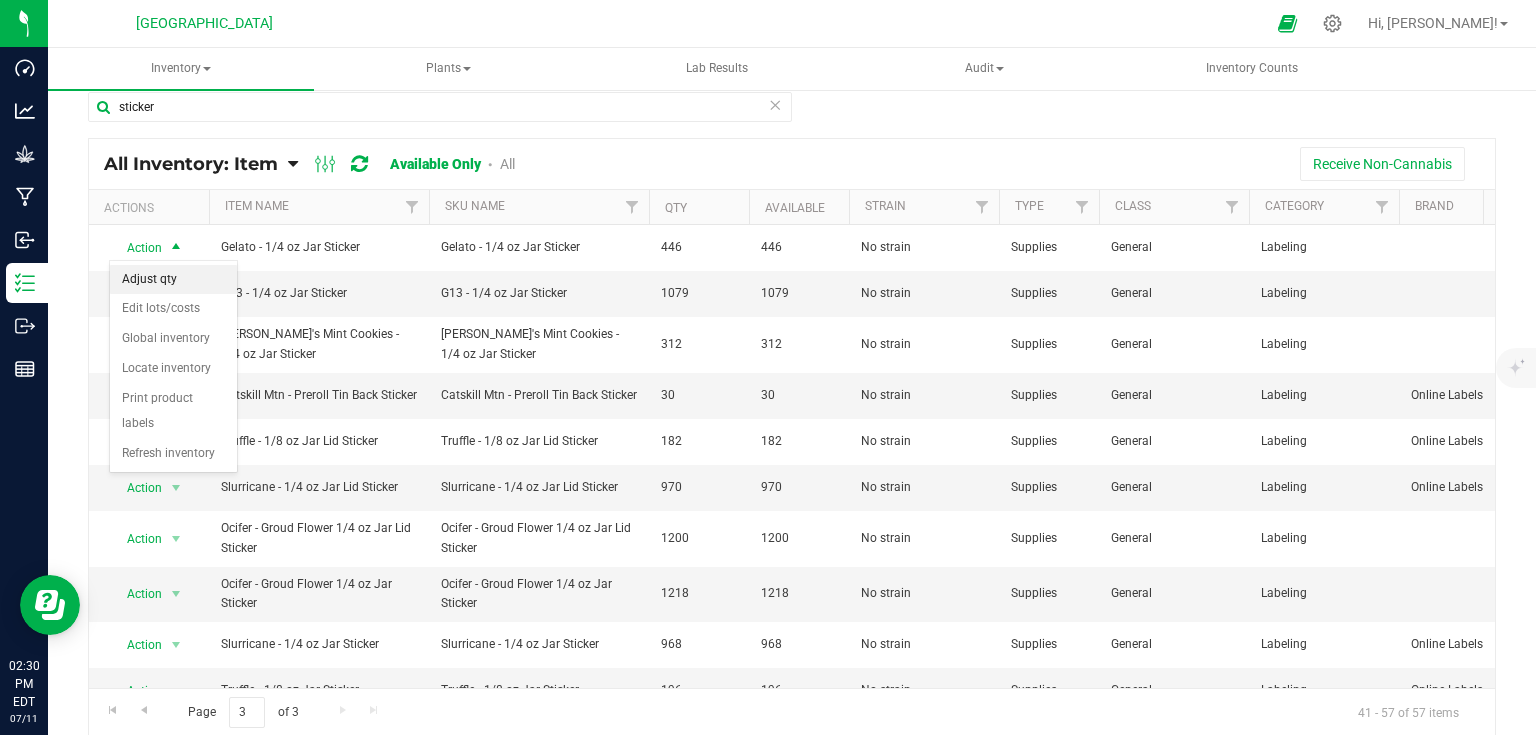 click on "Adjust qty" at bounding box center (173, 280) 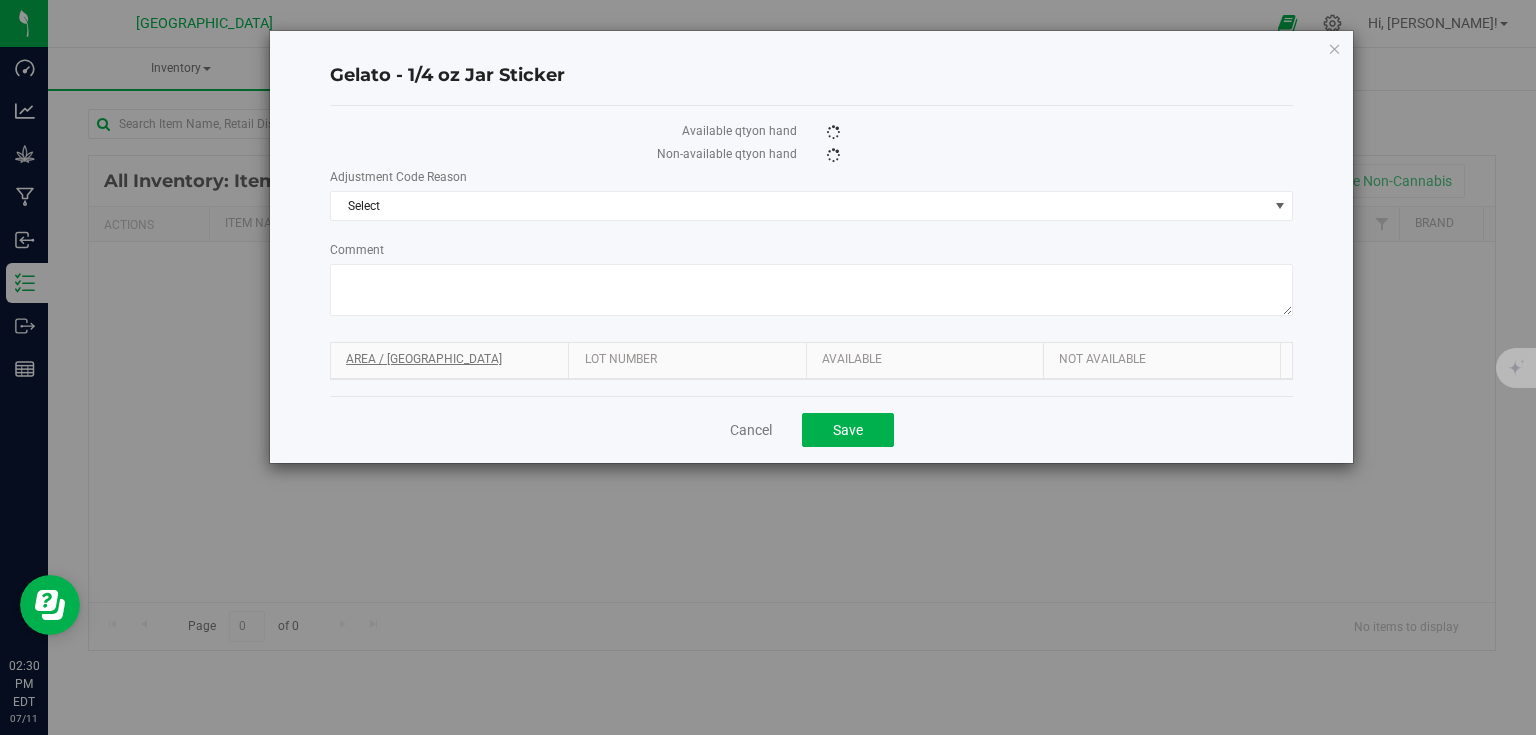 scroll, scrollTop: 0, scrollLeft: 0, axis: both 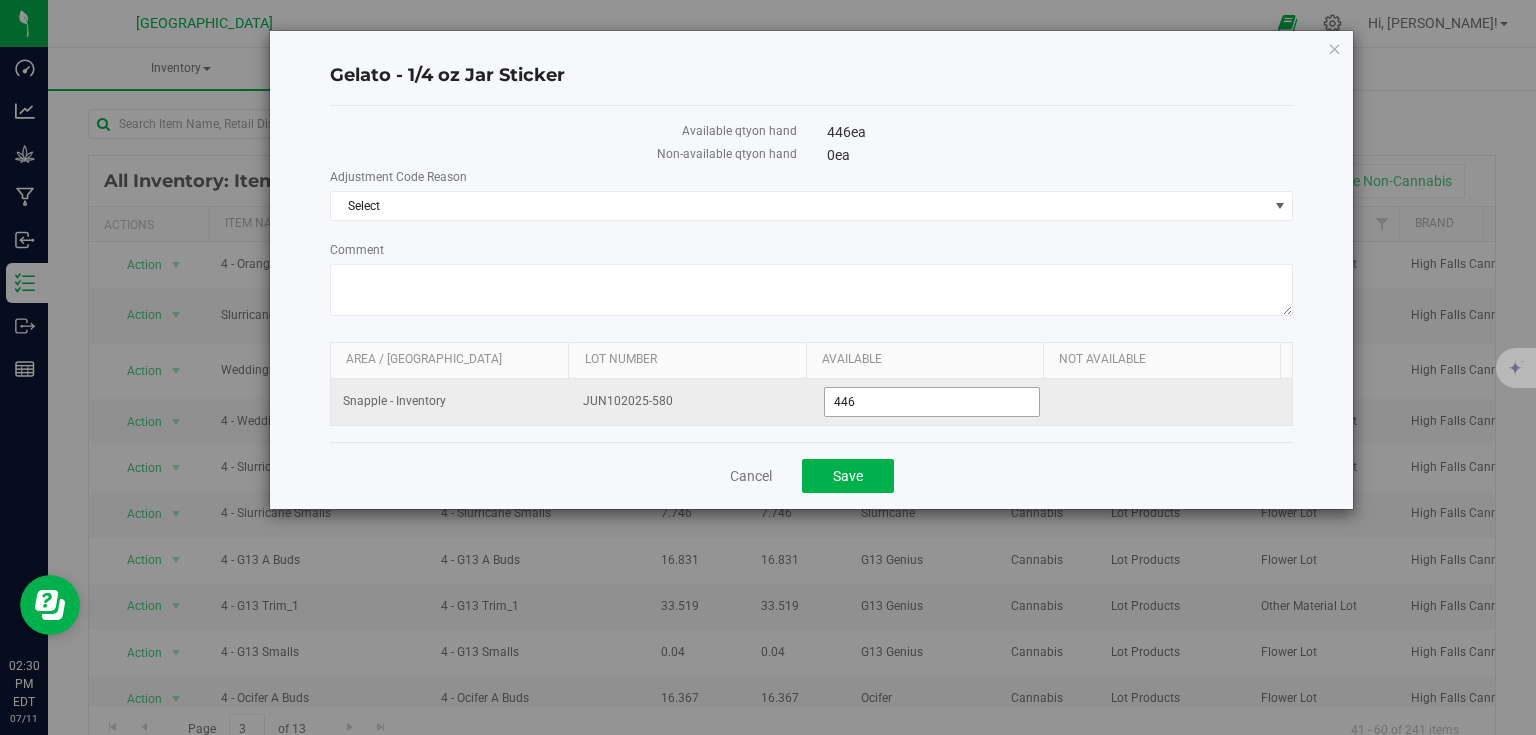 click on "446" at bounding box center [932, 402] 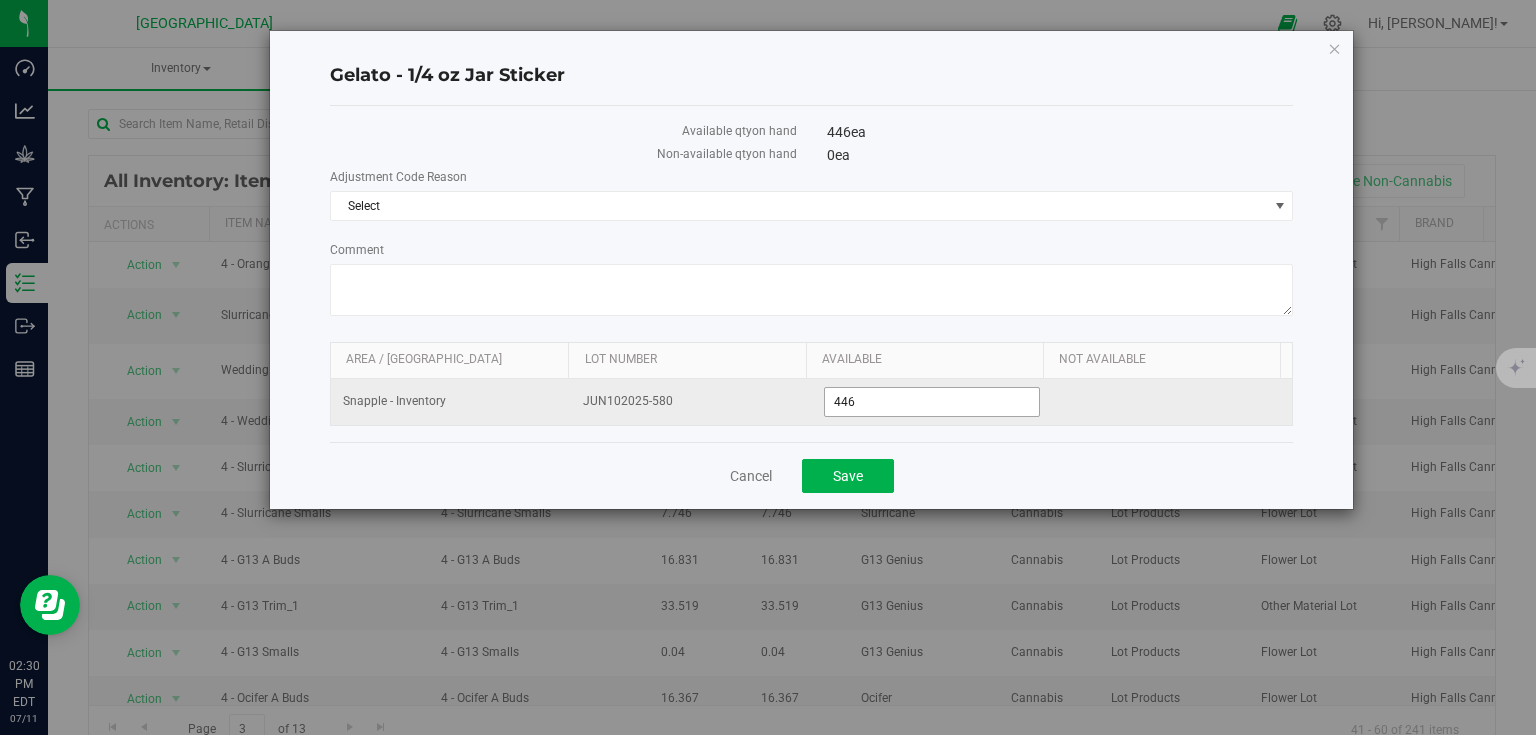 click on "446" at bounding box center (932, 402) 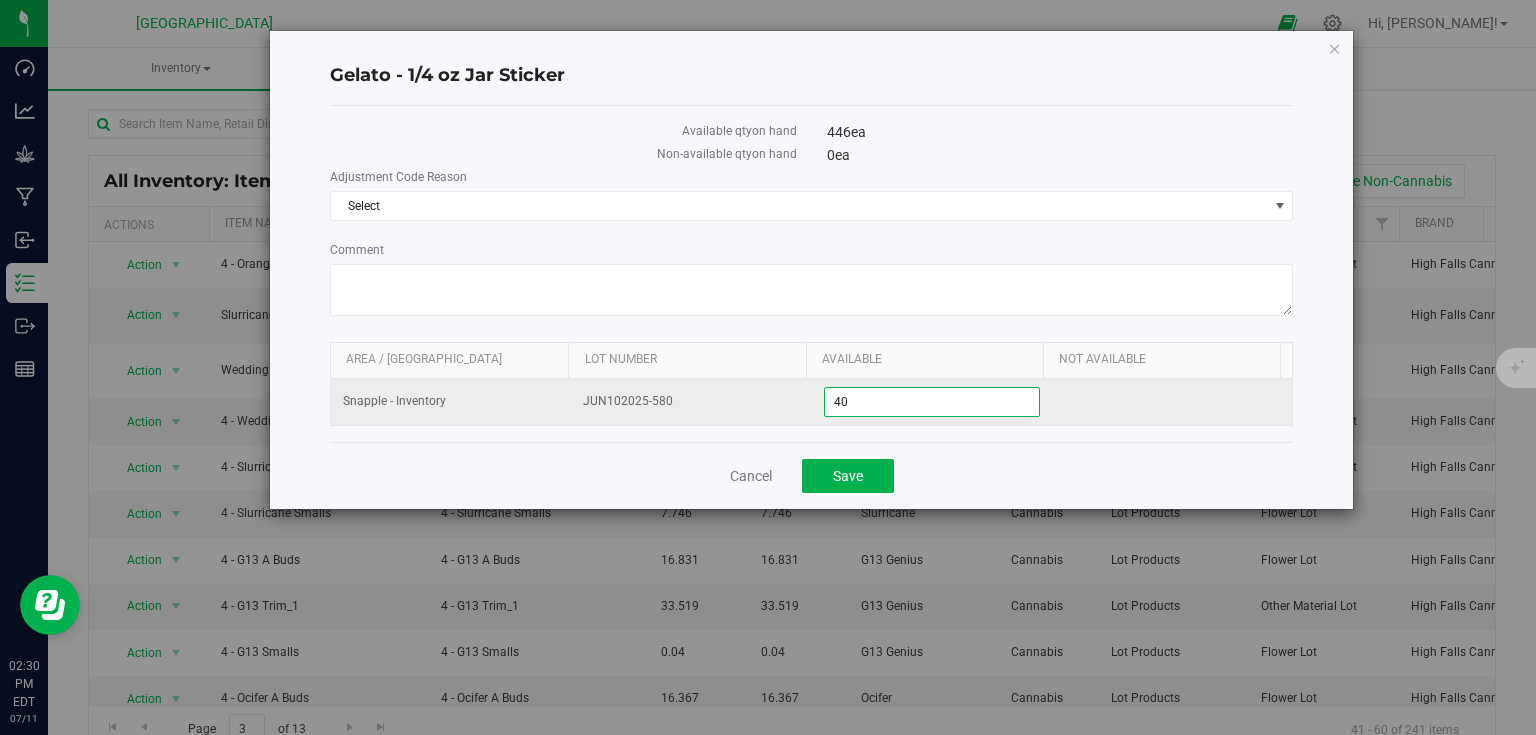 type on "4" 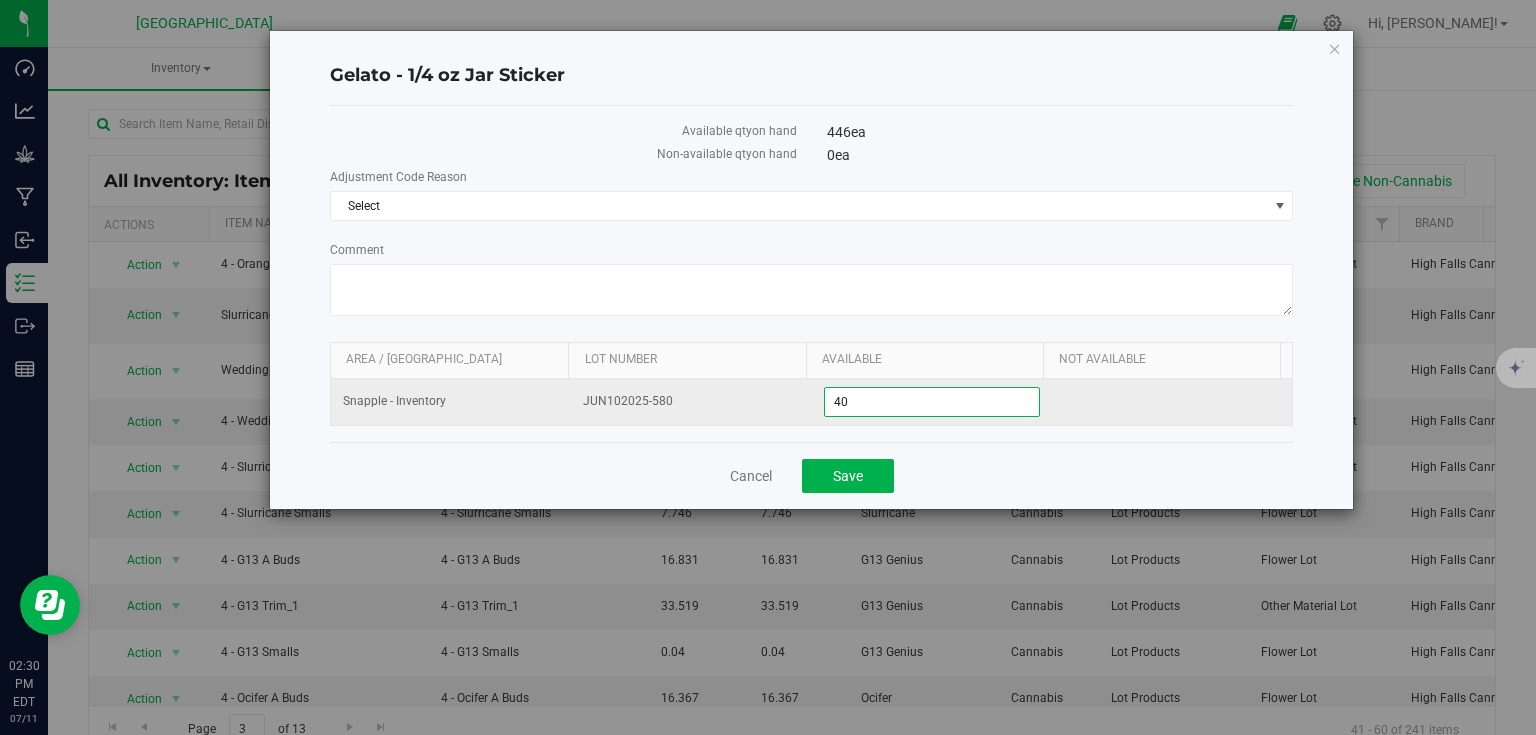 type on "403" 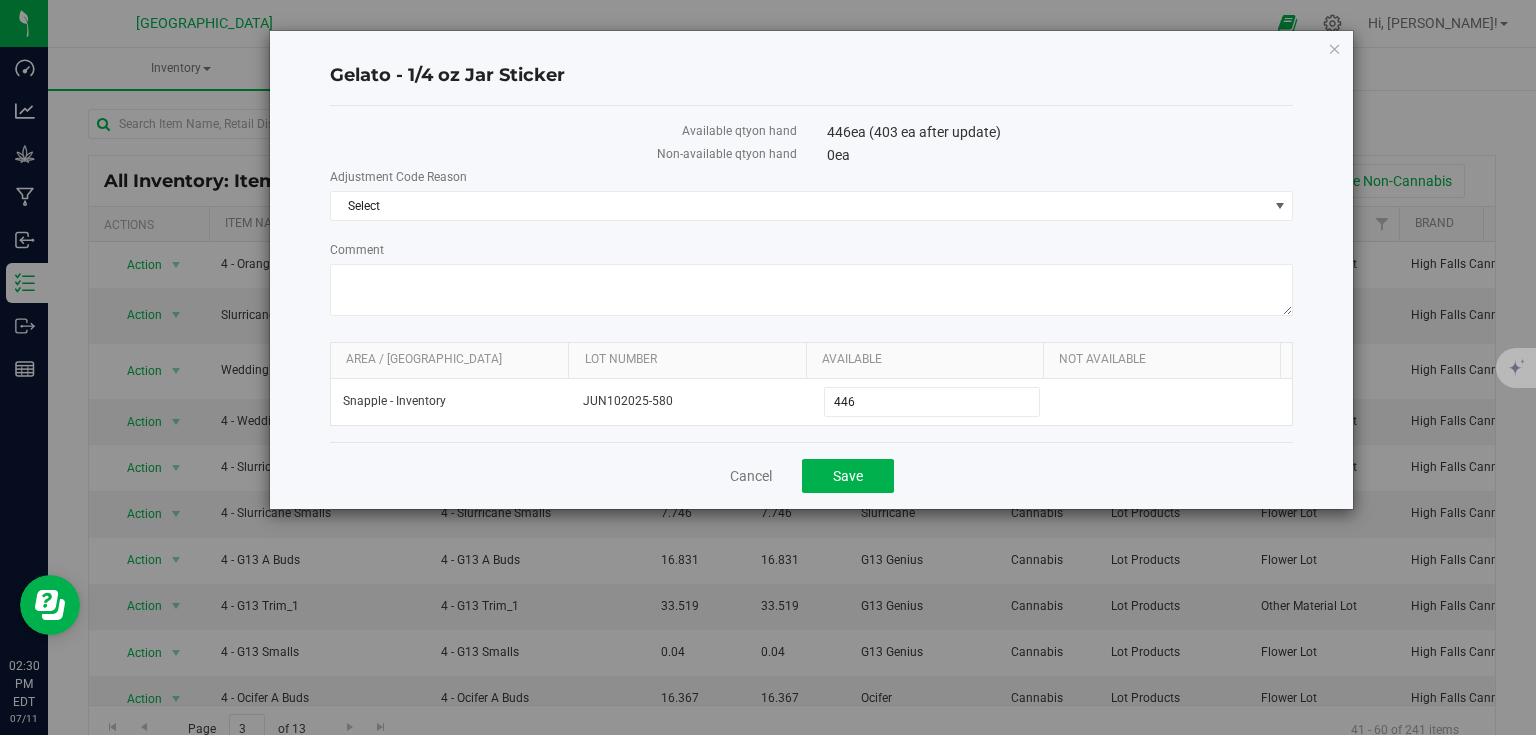 type on "403" 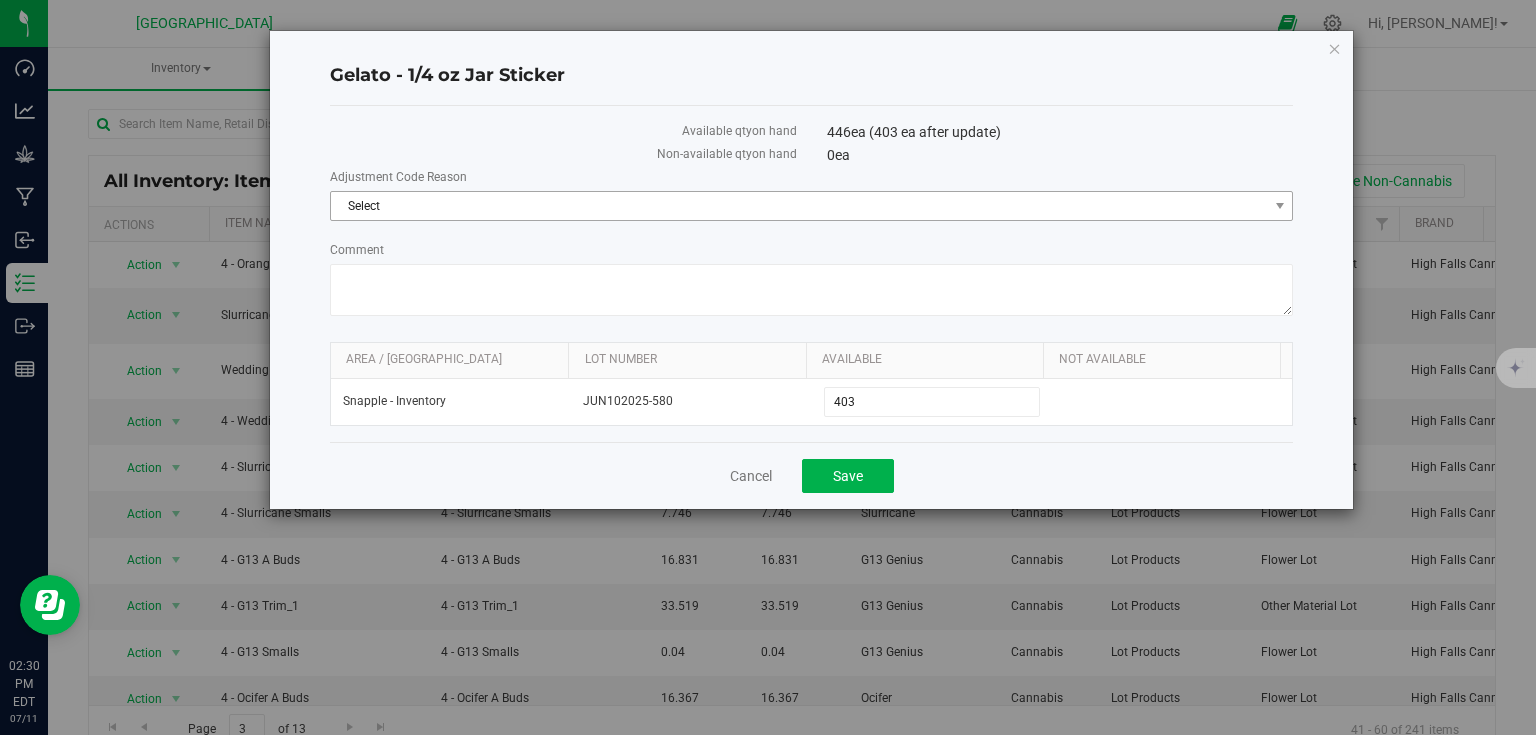 drag, startPoint x: 823, startPoint y: 229, endPoint x: 848, endPoint y: 217, distance: 27.730848 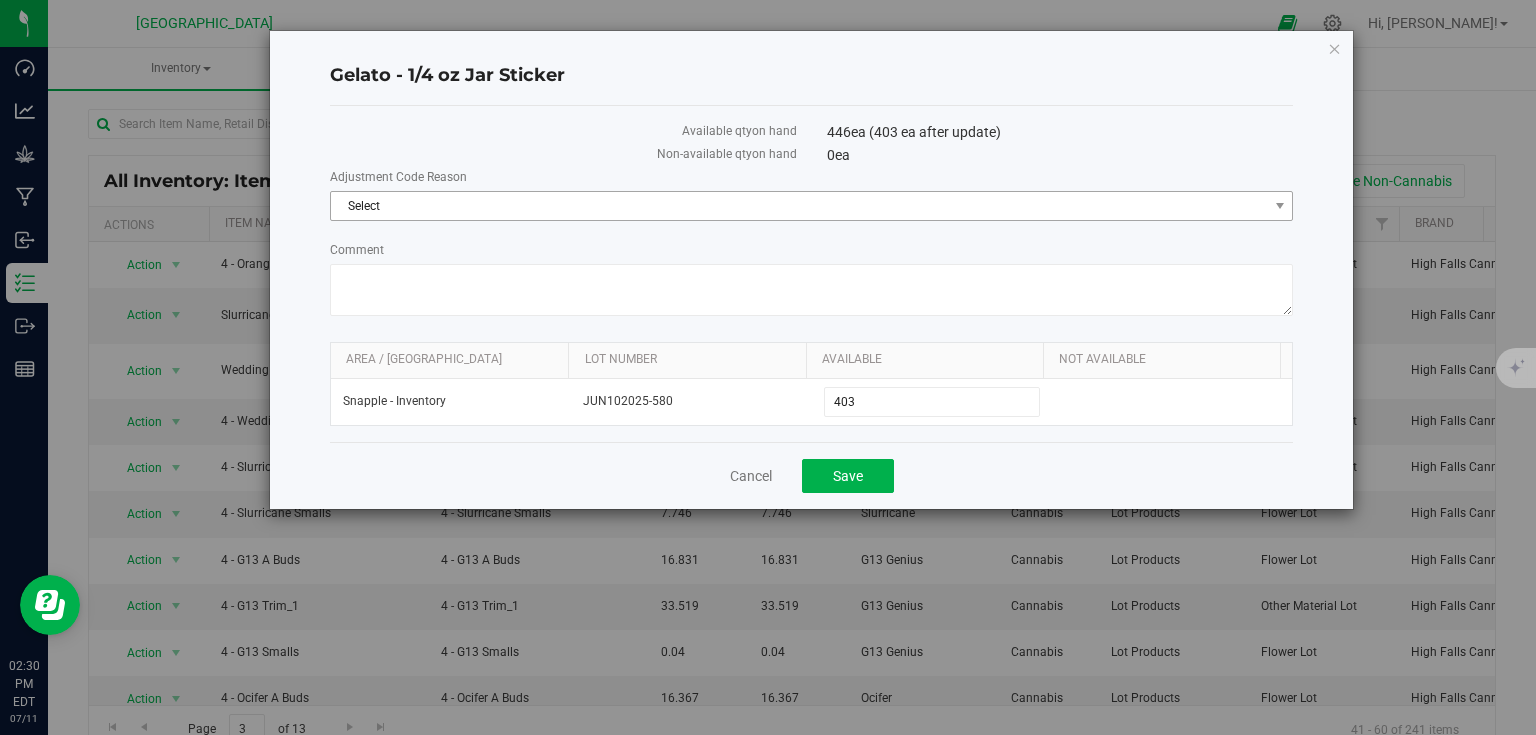click on "Adjustment Code Reason
Select Select Incorrect Quantity
Comment" at bounding box center (812, 245) 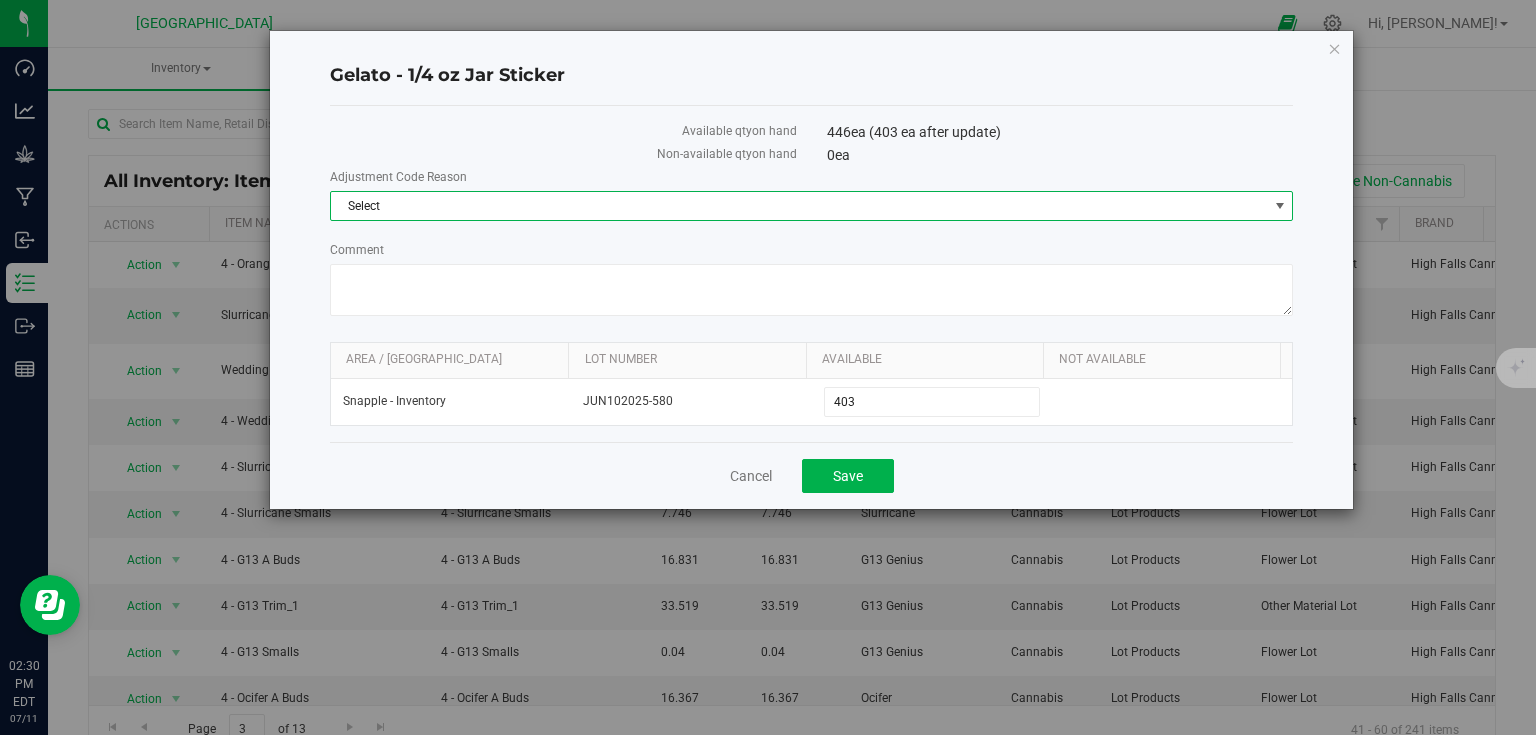 click on "Select" at bounding box center [799, 206] 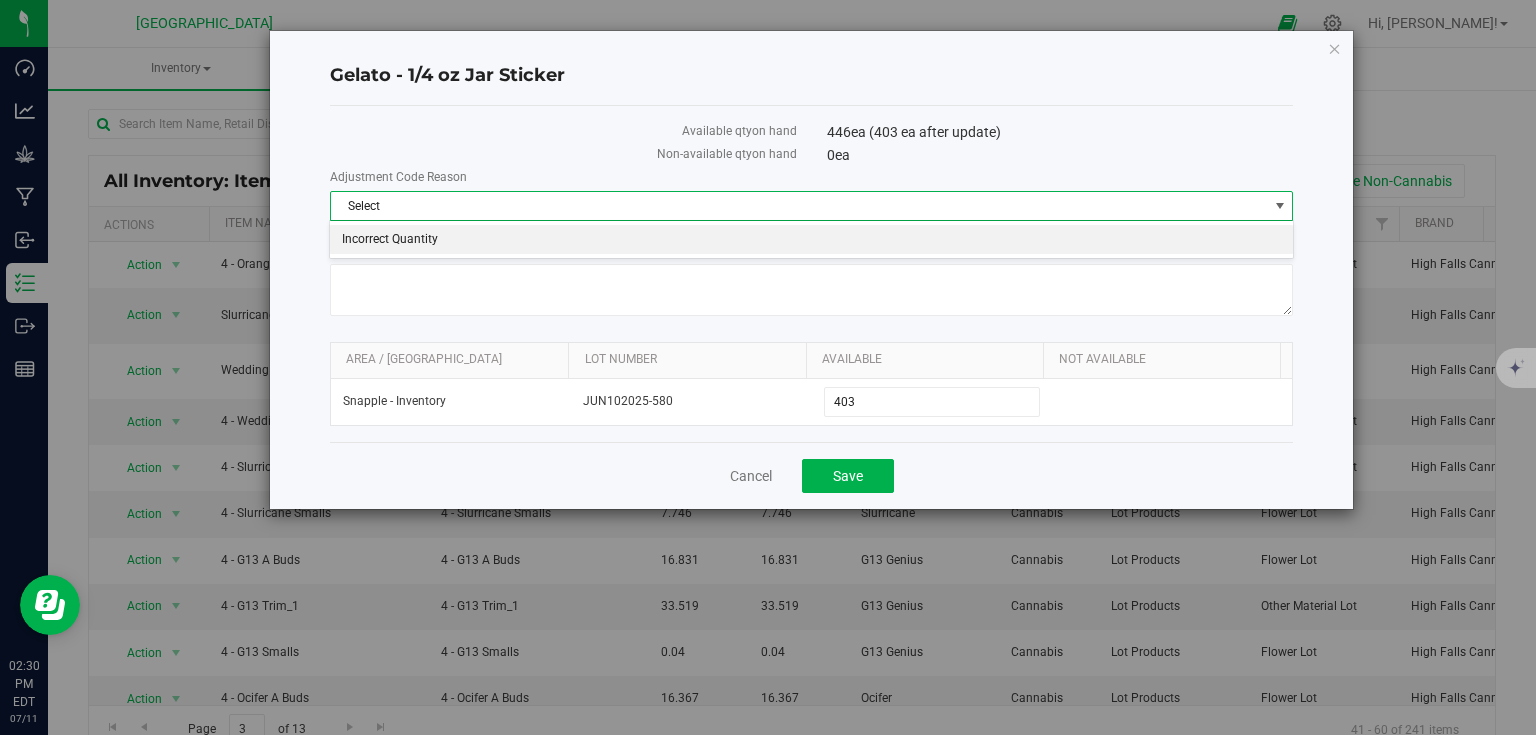 click on "Incorrect Quantity" at bounding box center (811, 240) 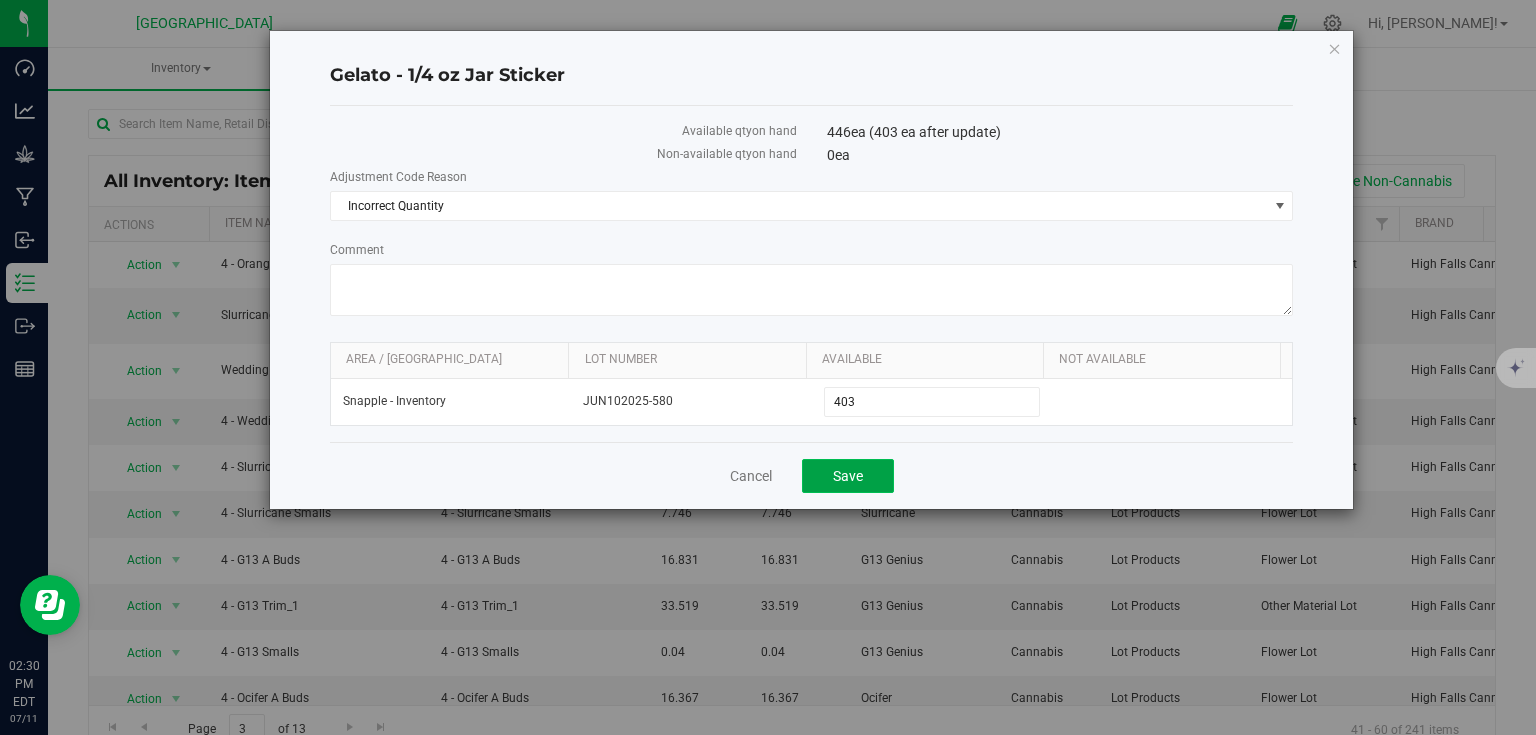 click on "Save" 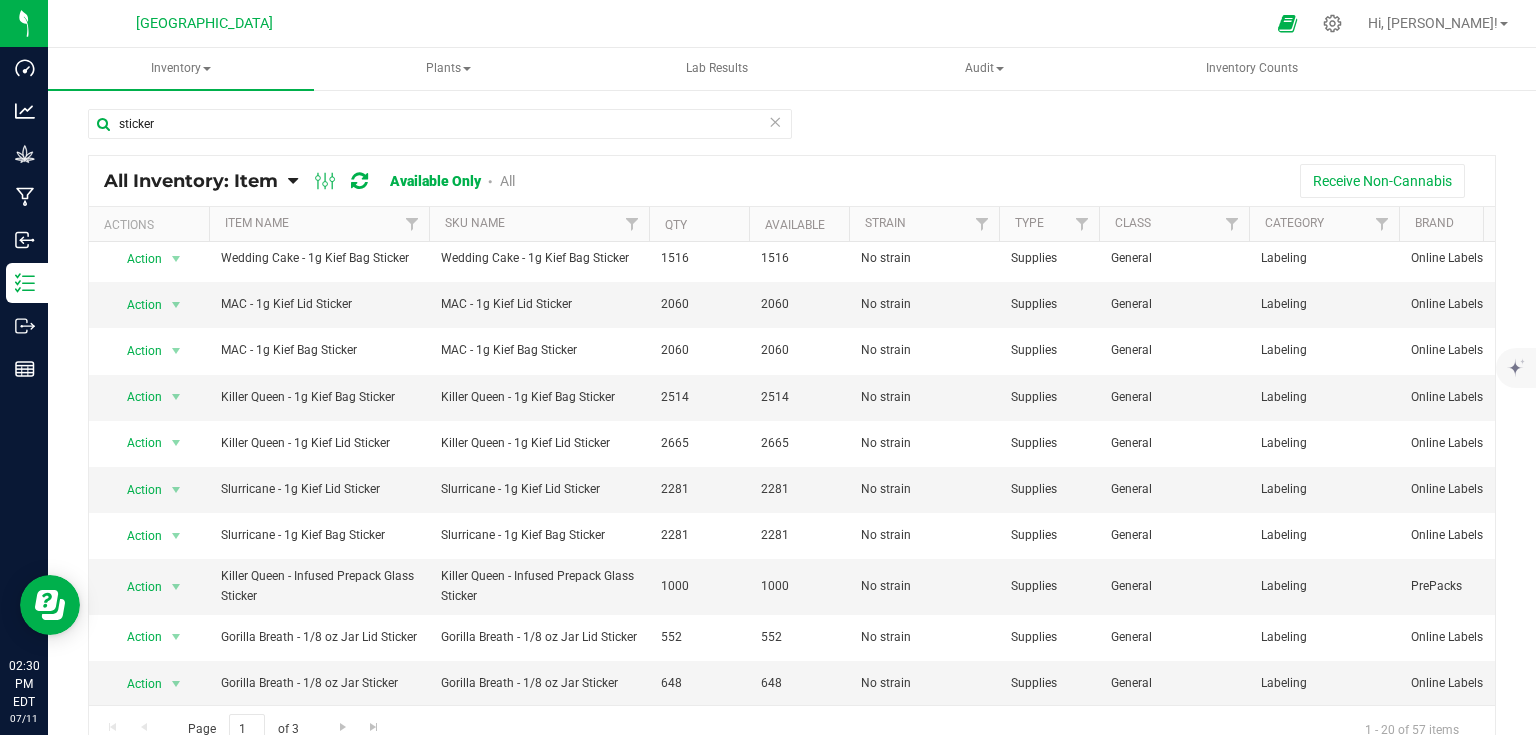 scroll, scrollTop: 476, scrollLeft: 0, axis: vertical 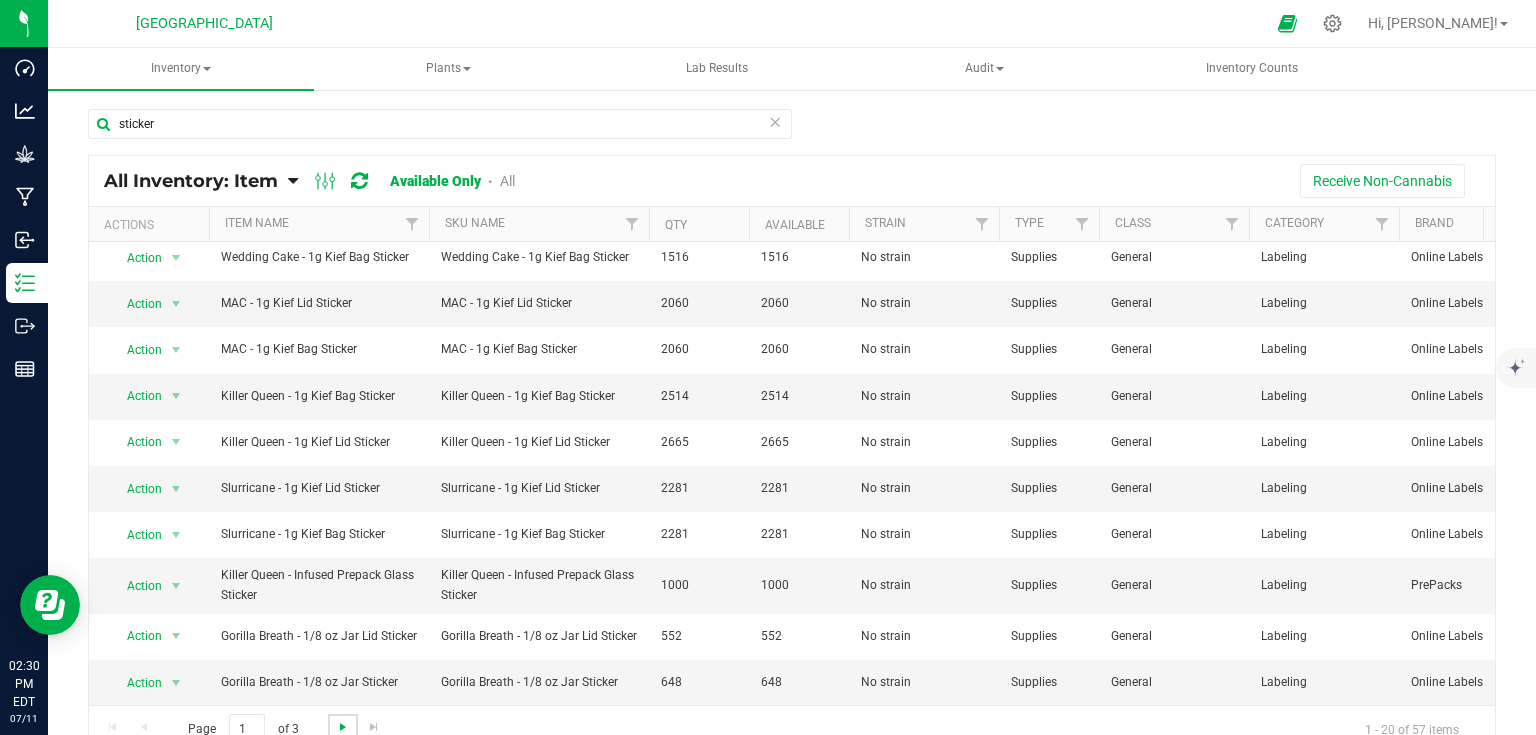 click at bounding box center [343, 727] 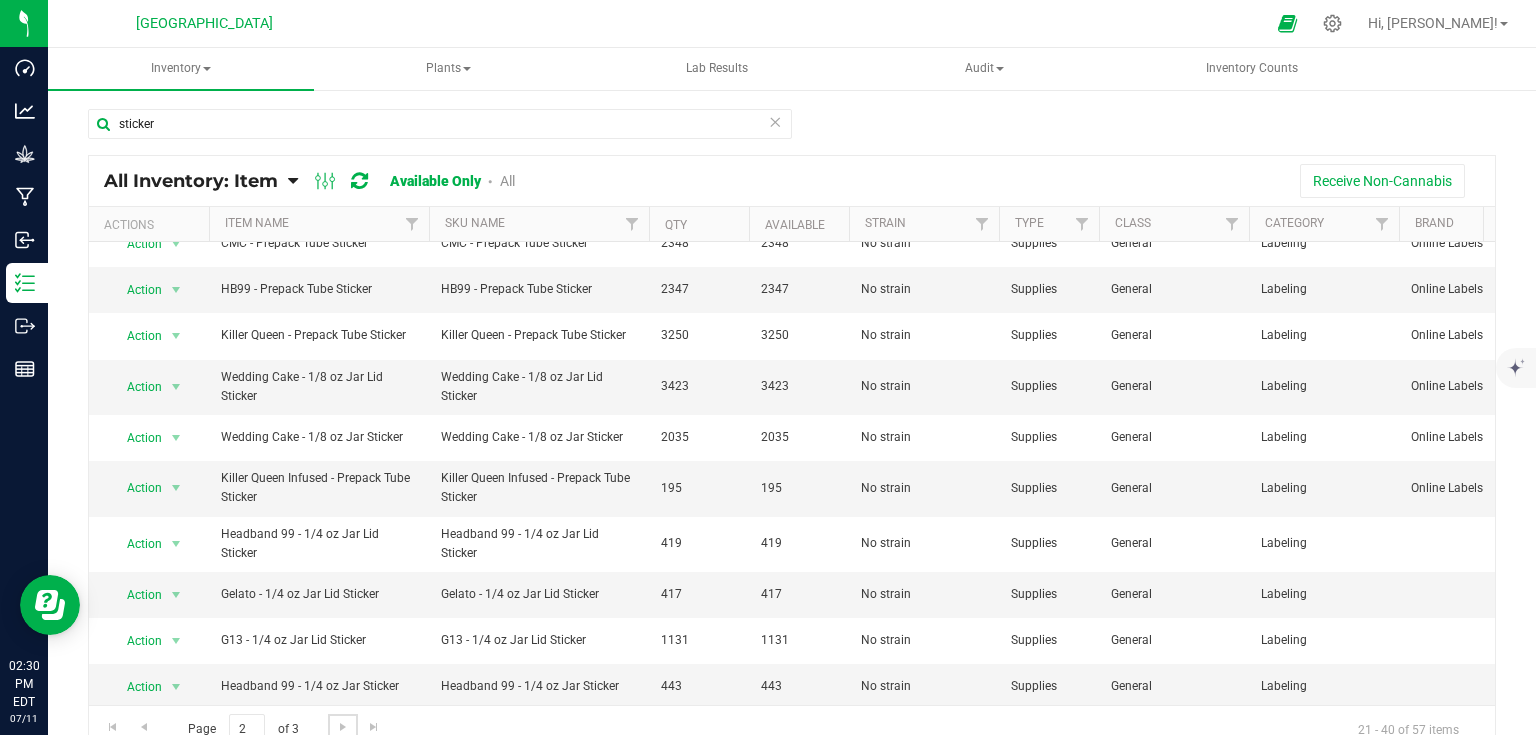 scroll, scrollTop: 486, scrollLeft: 0, axis: vertical 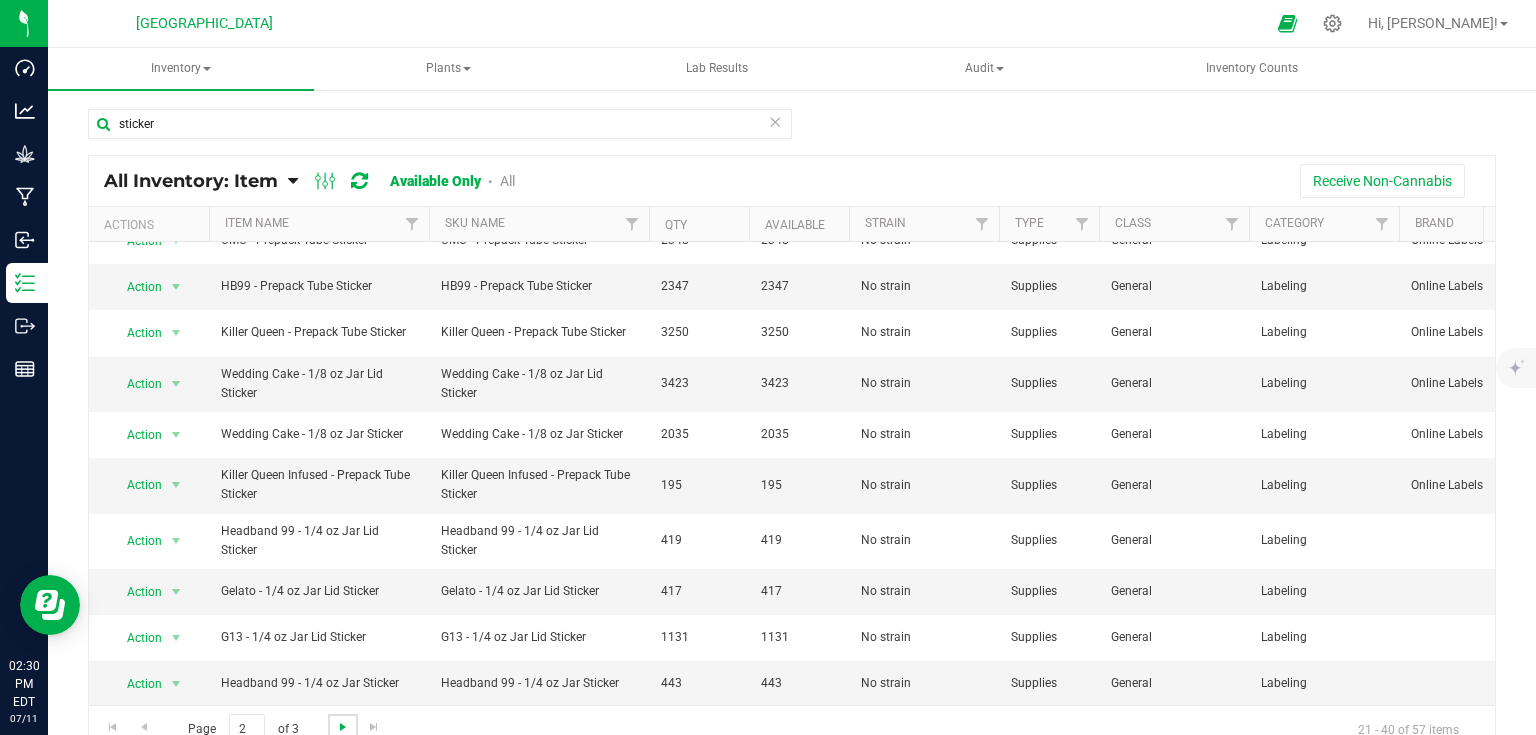 click at bounding box center (343, 727) 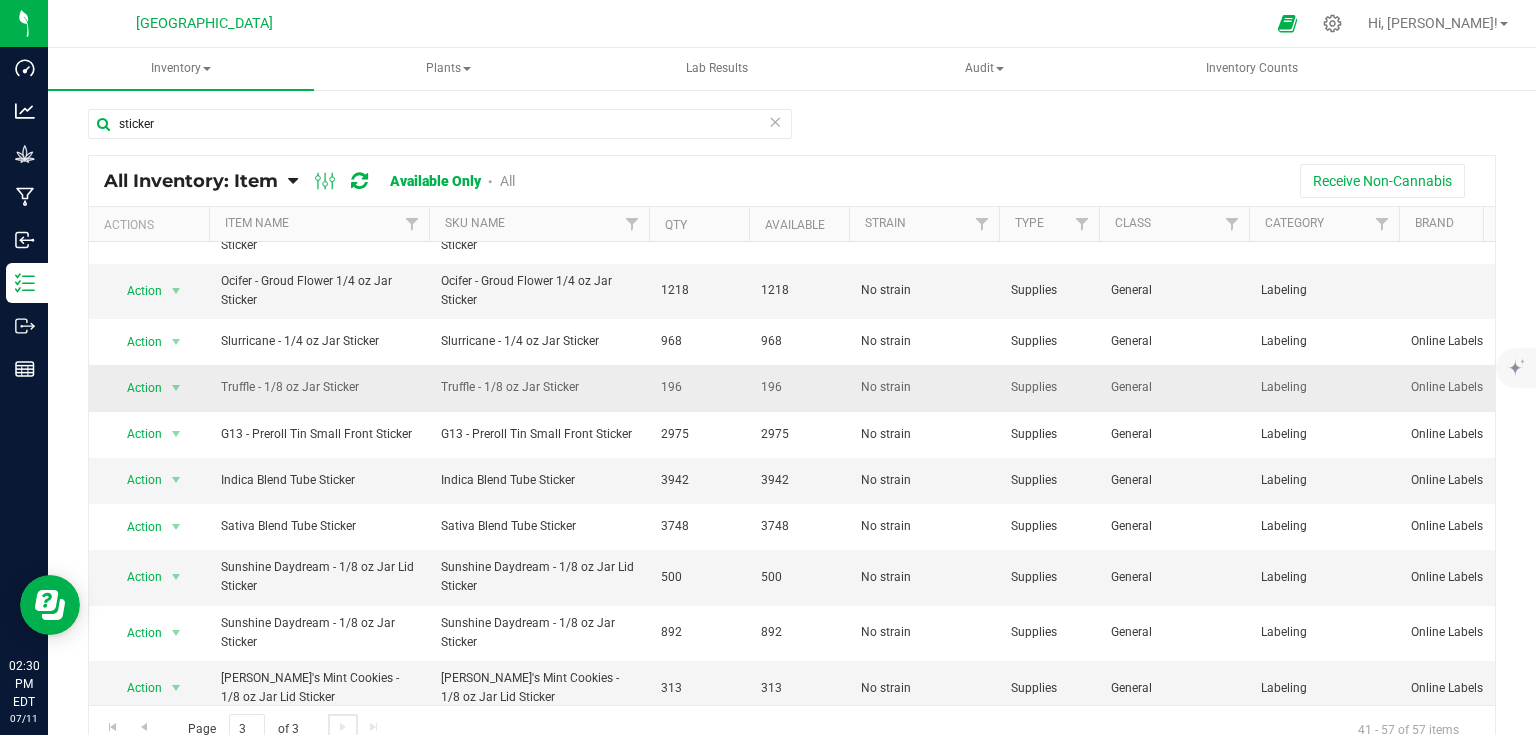 scroll, scrollTop: 394, scrollLeft: 0, axis: vertical 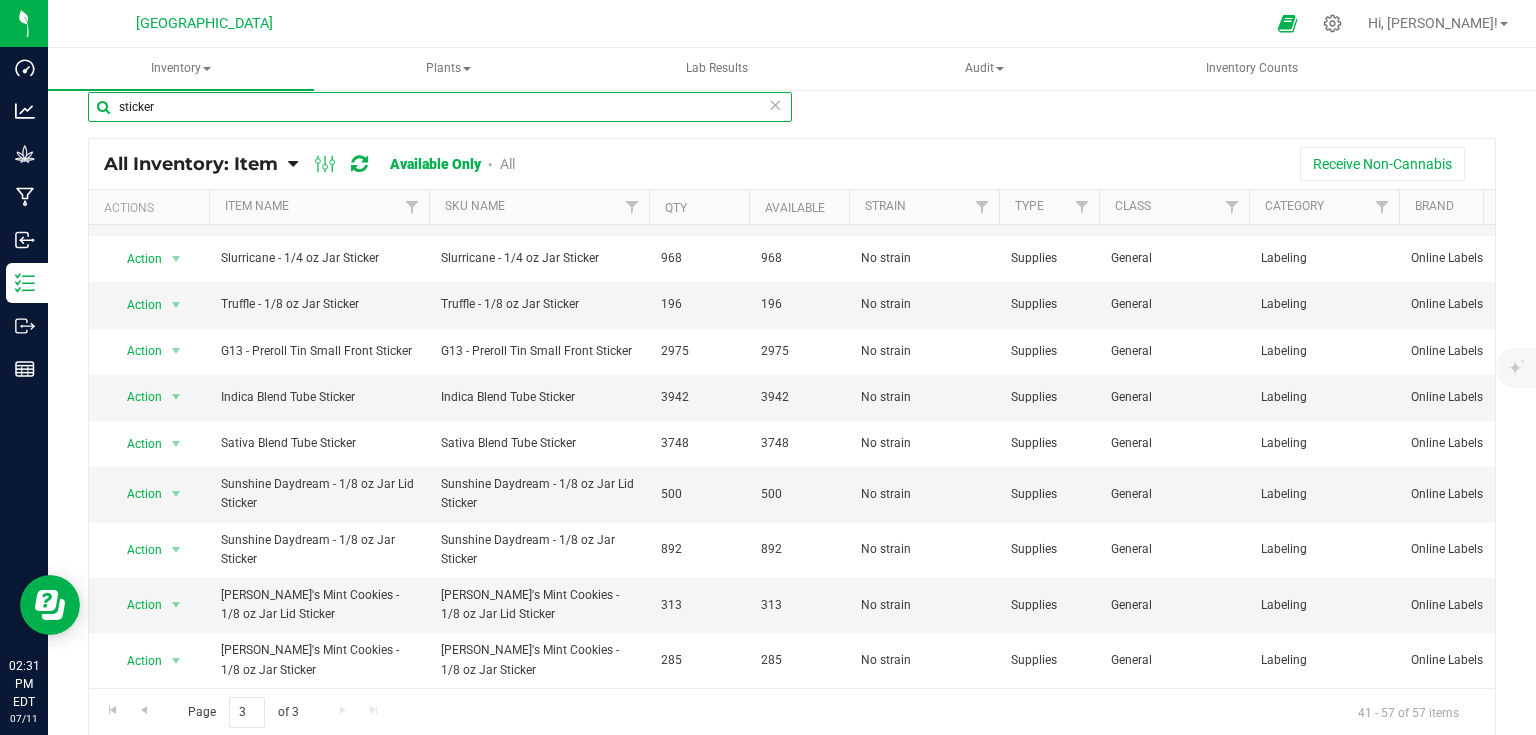 click on "sticker" at bounding box center (440, 107) 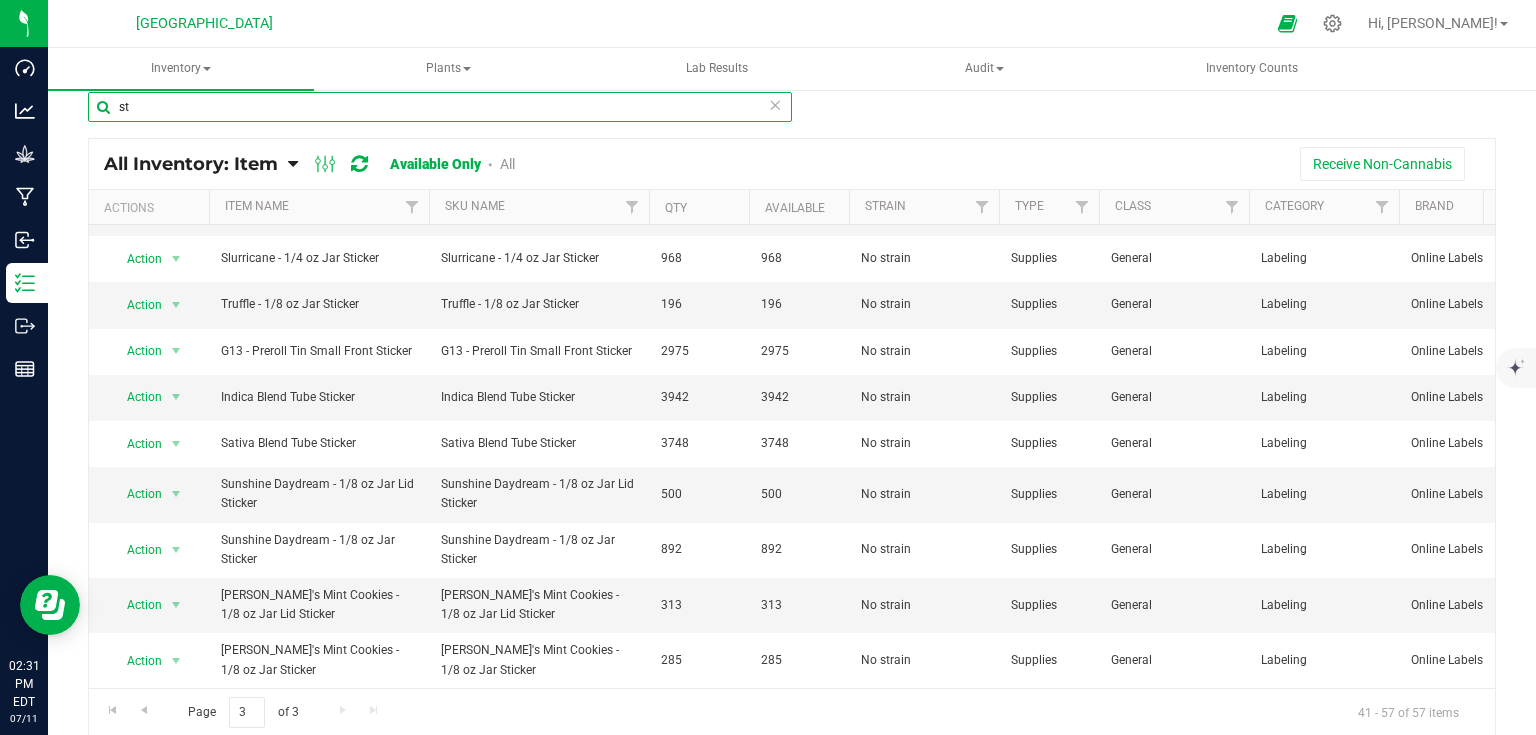 type on "s" 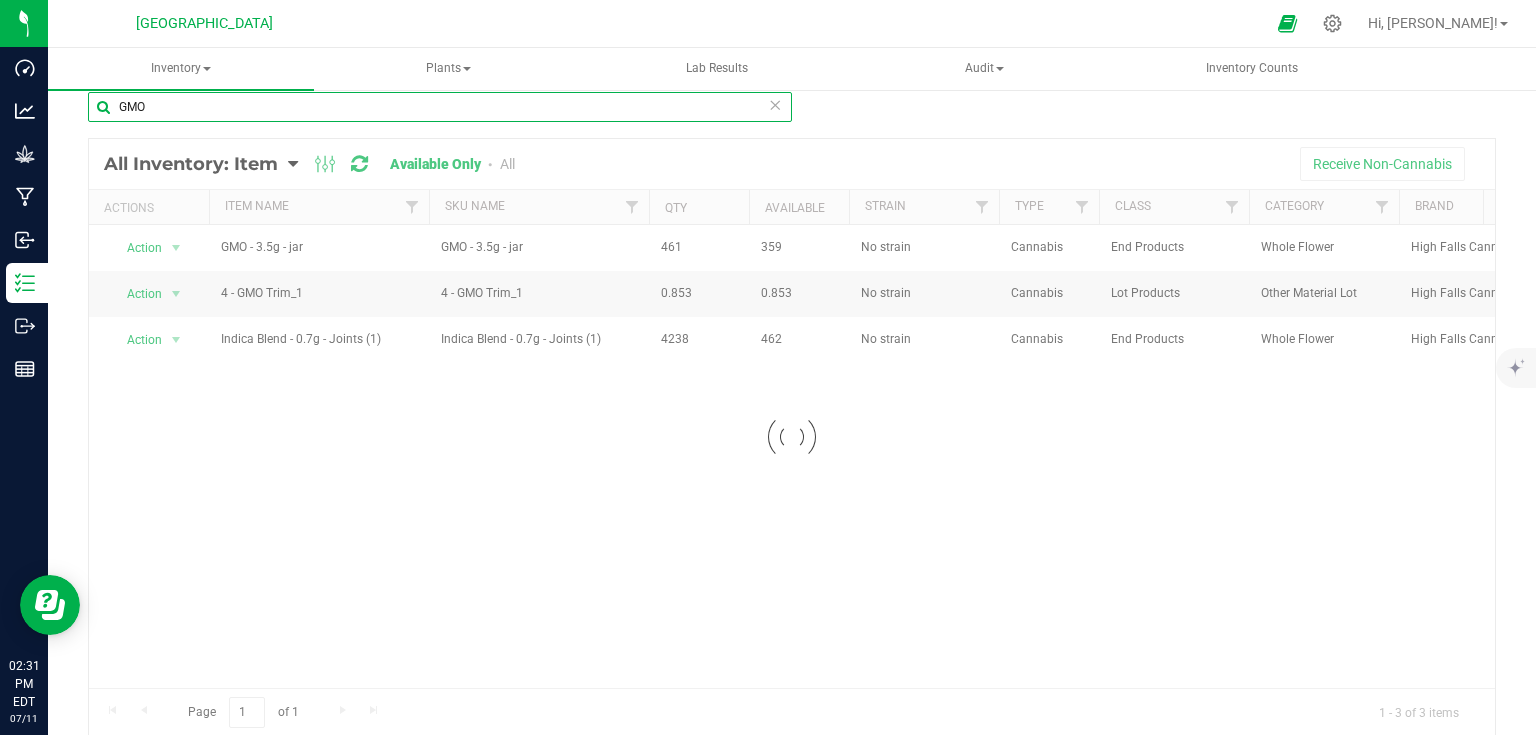 scroll, scrollTop: 0, scrollLeft: 0, axis: both 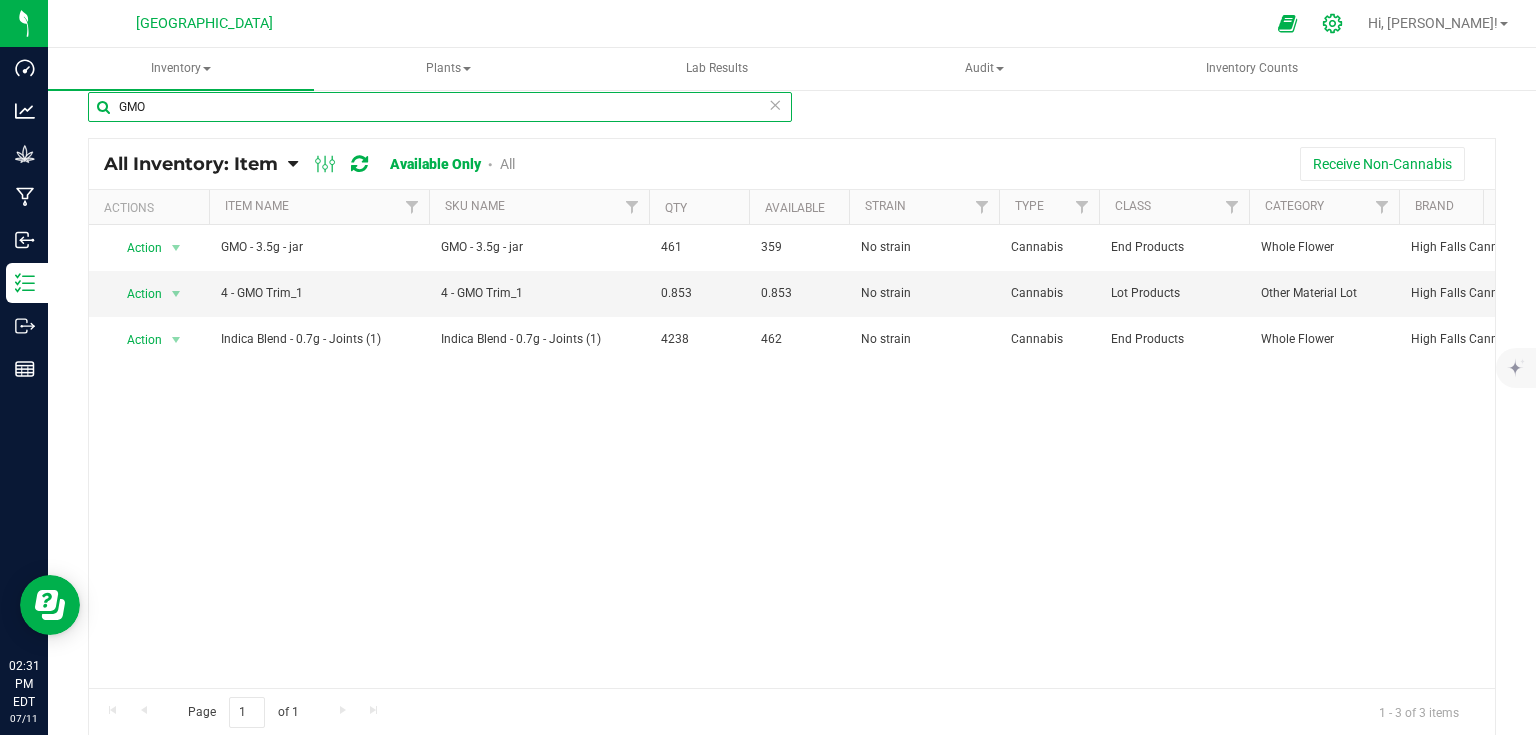 type on "GMO" 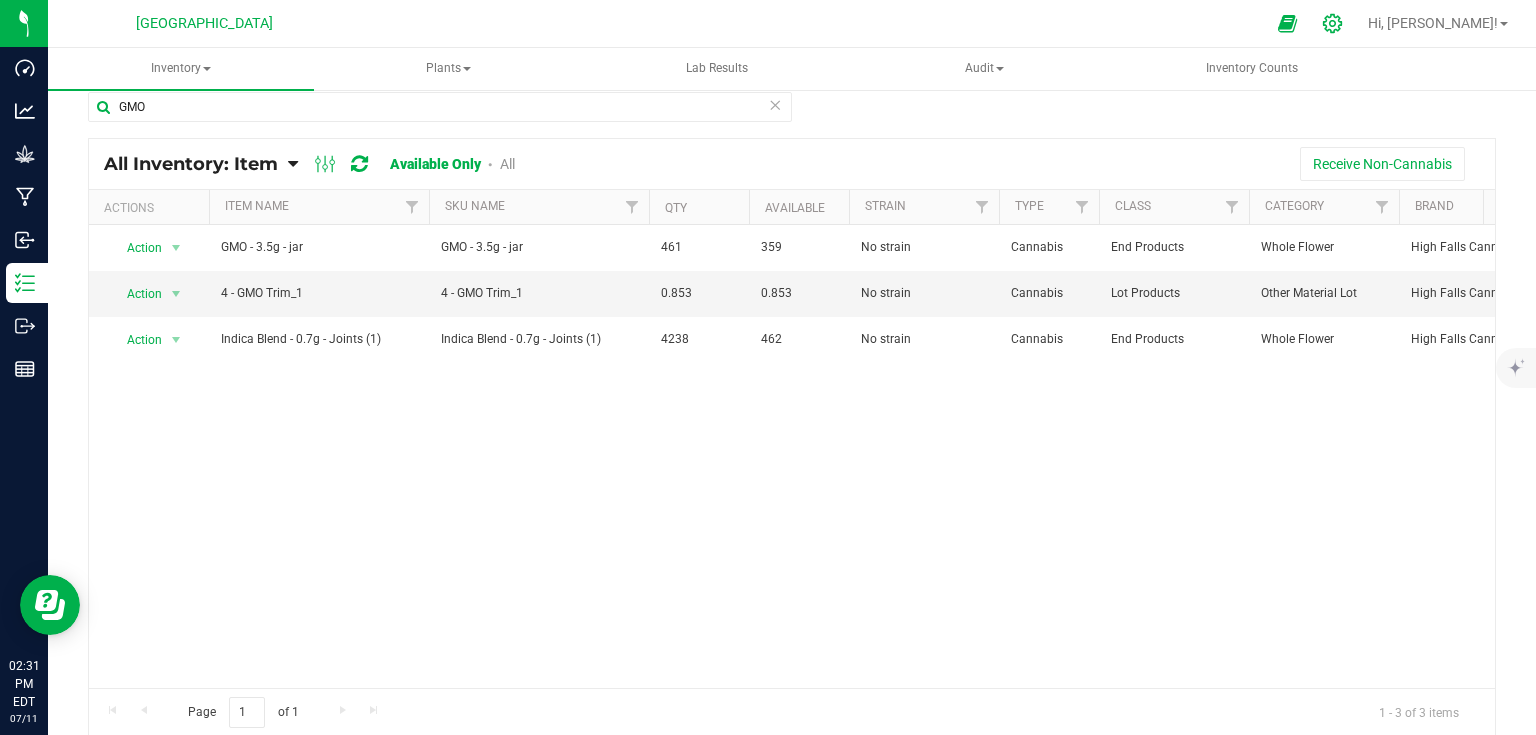 click at bounding box center [1333, 23] 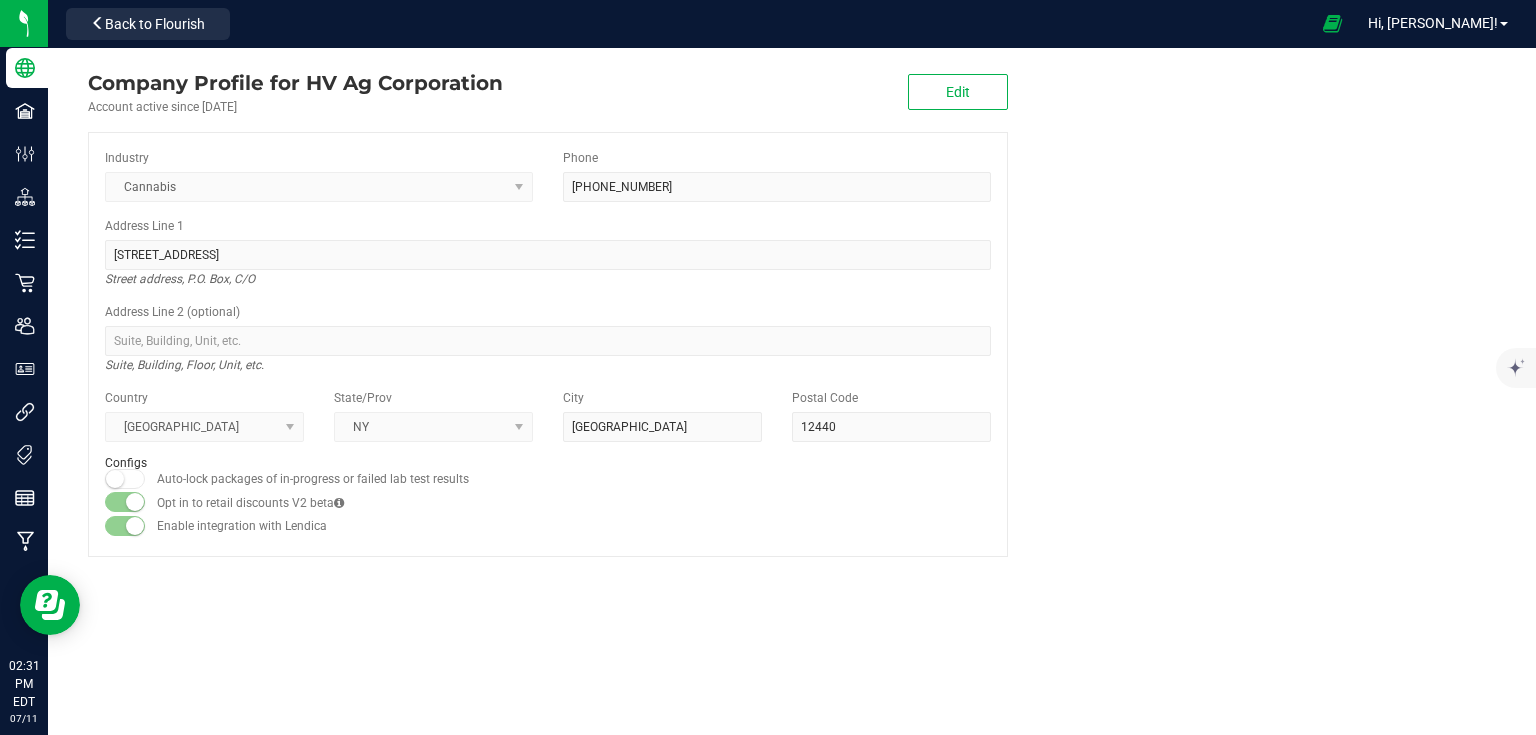 scroll, scrollTop: 0, scrollLeft: 0, axis: both 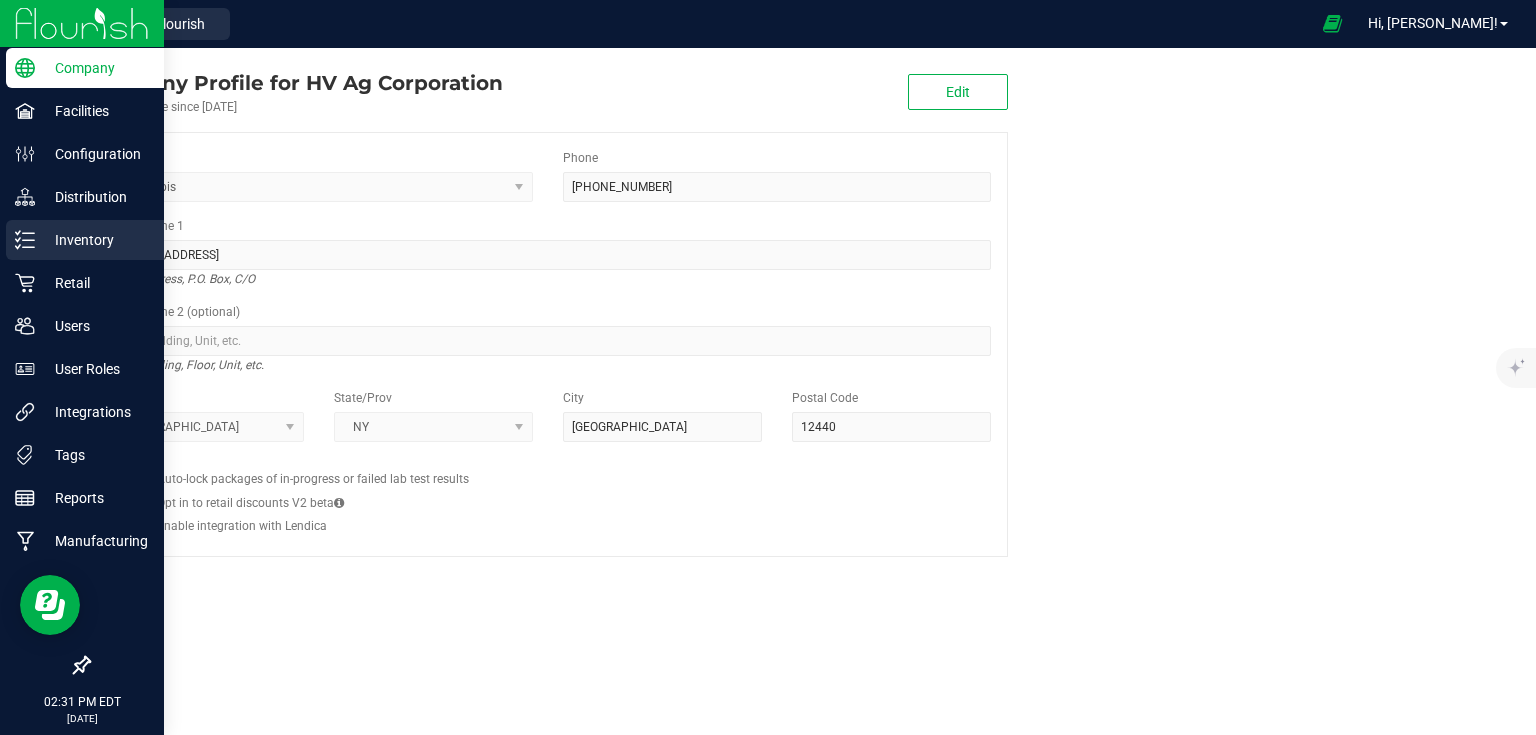 click on "Inventory" at bounding box center (95, 240) 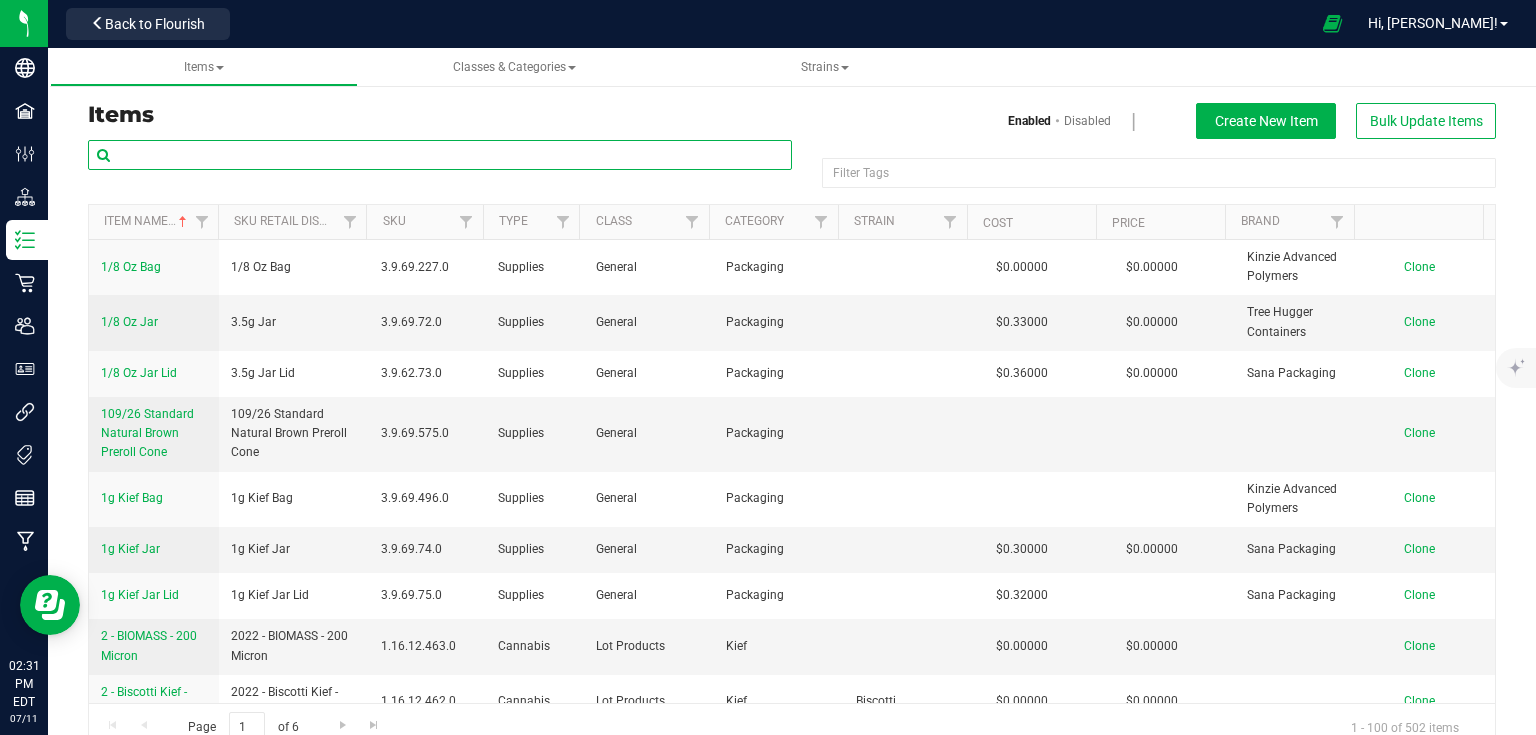 click at bounding box center [440, 155] 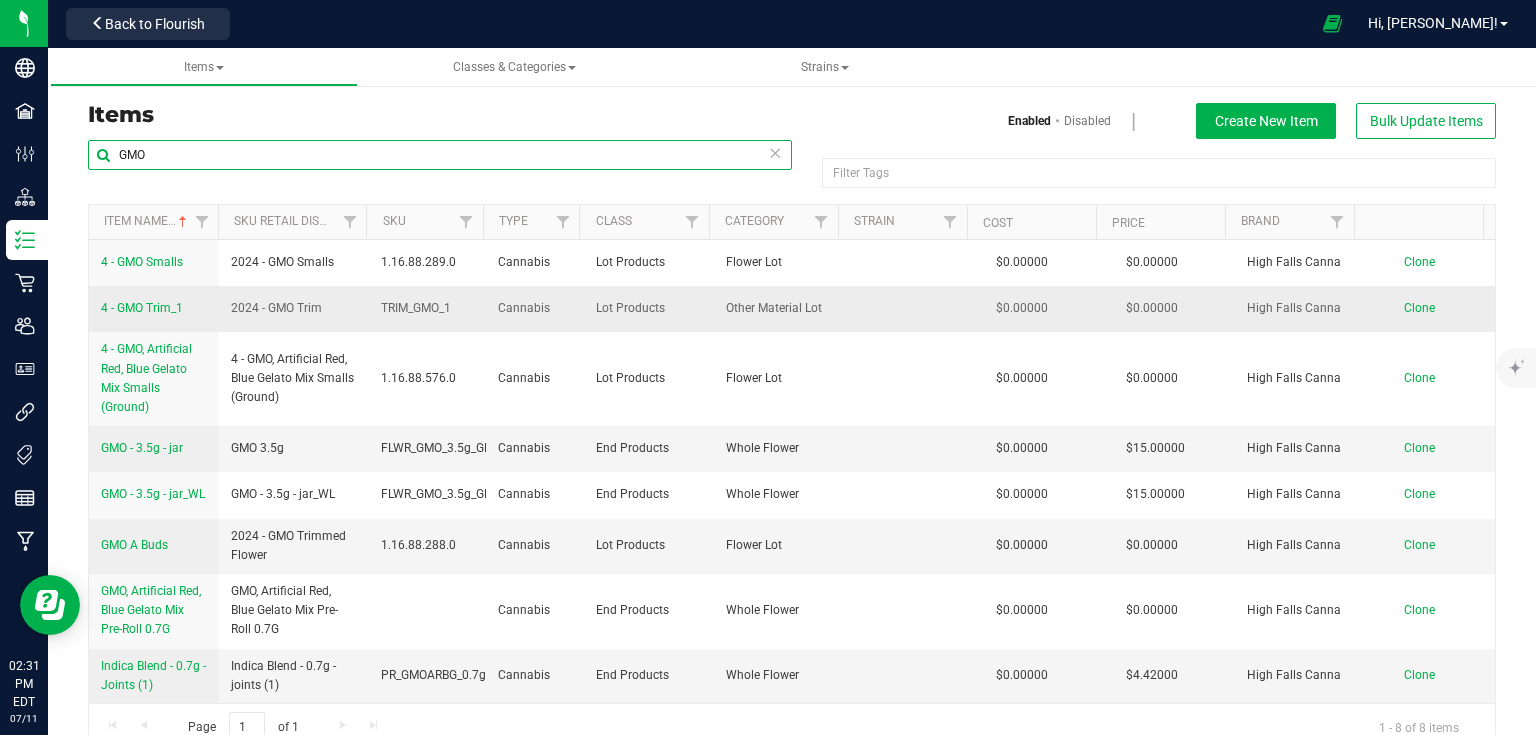 scroll, scrollTop: 8, scrollLeft: 0, axis: vertical 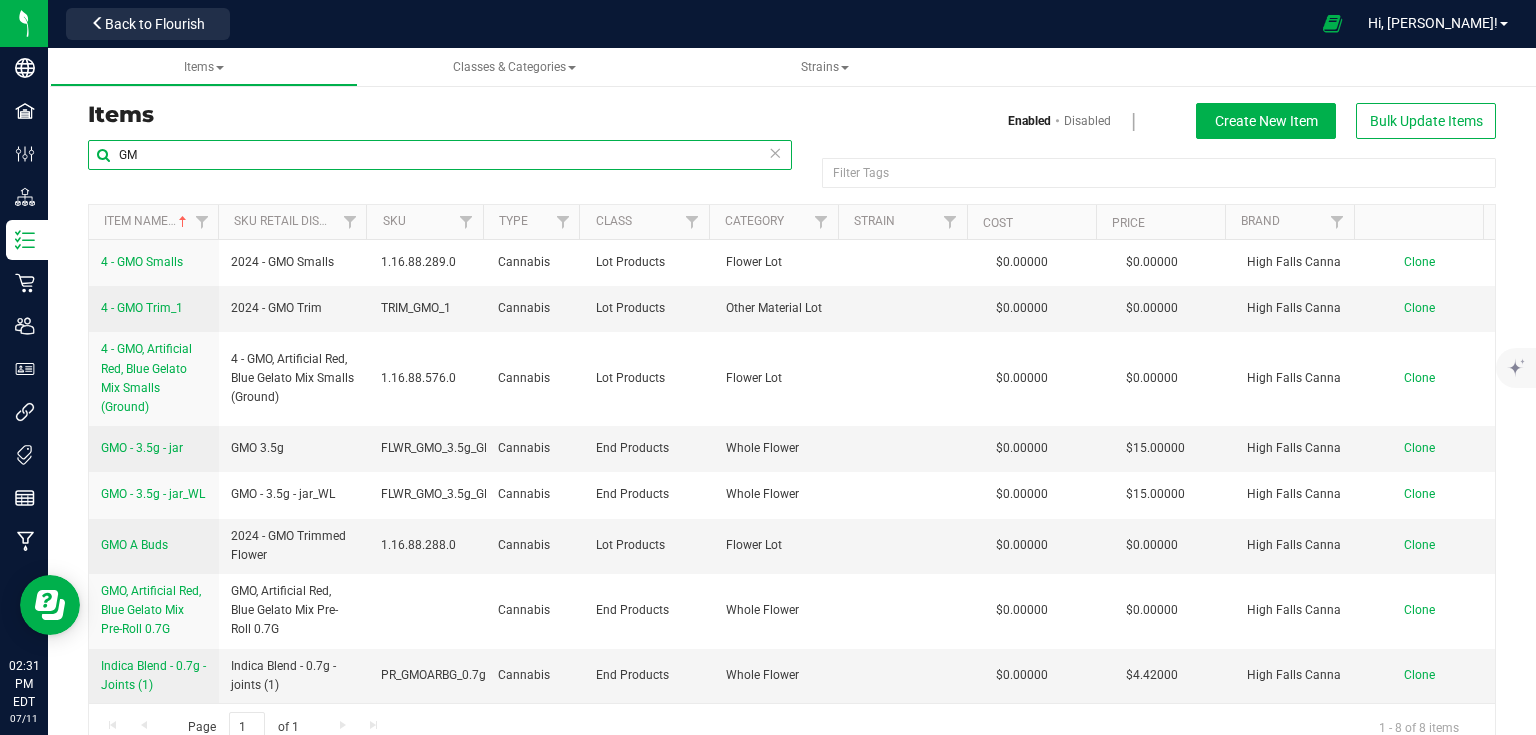 type on "G" 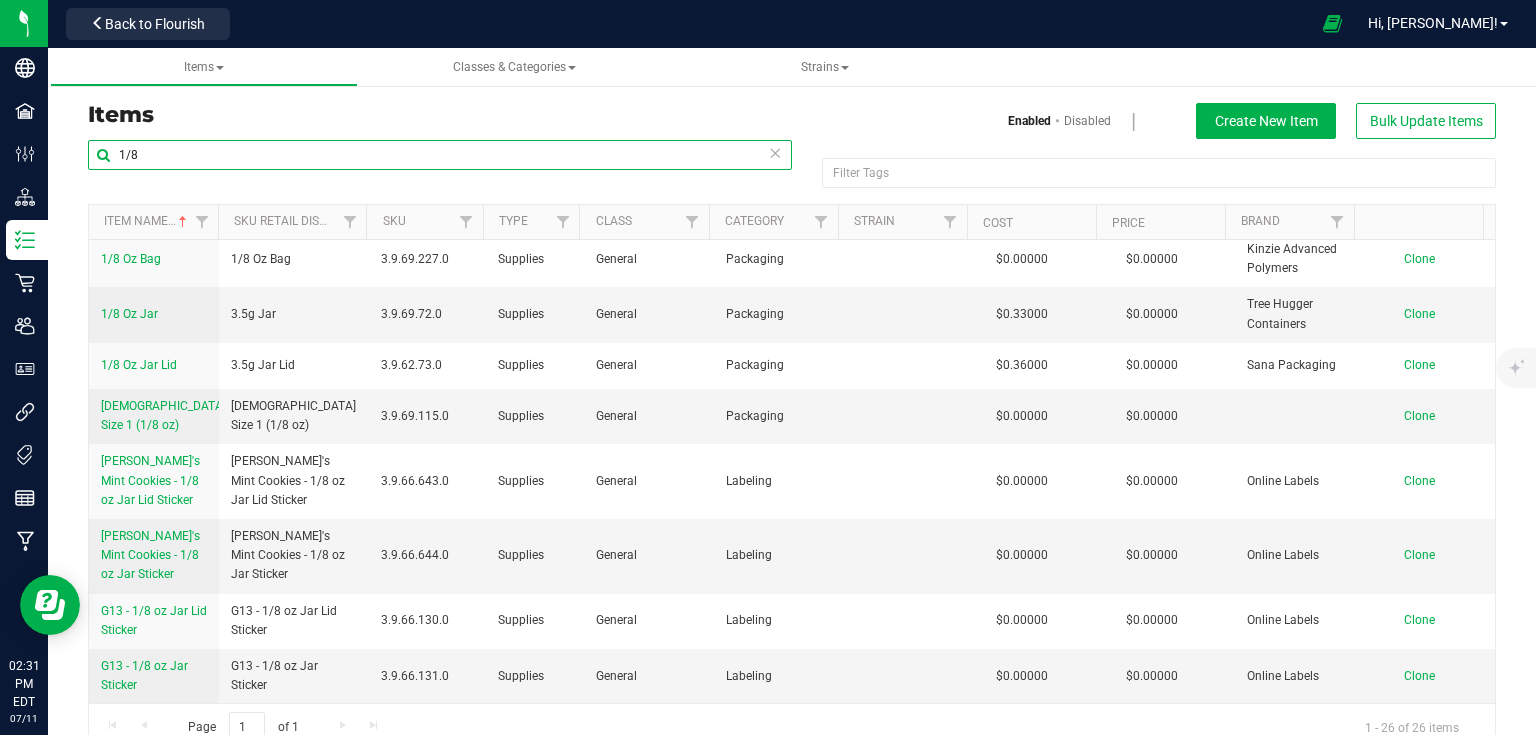 scroll, scrollTop: 0, scrollLeft: 0, axis: both 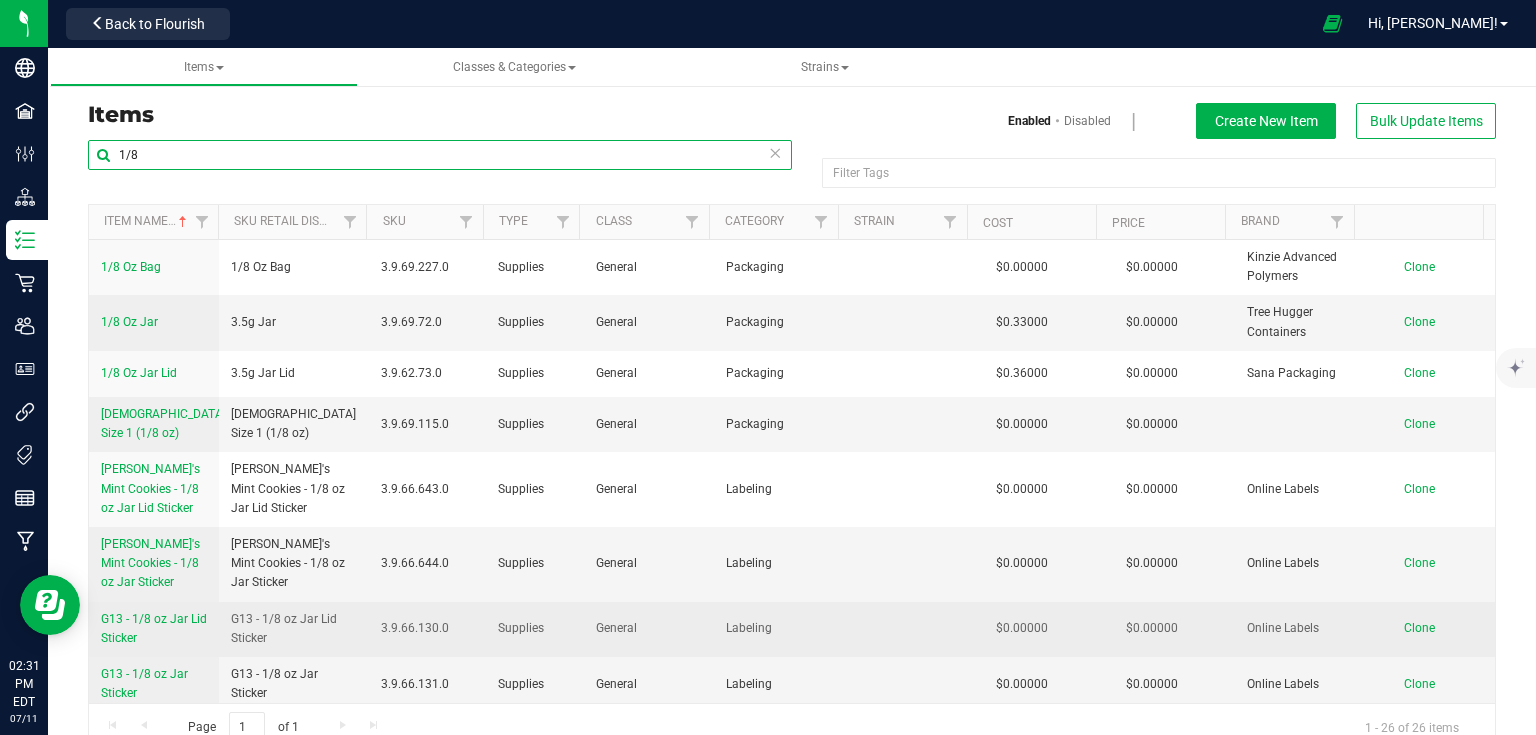 type on "1/8" 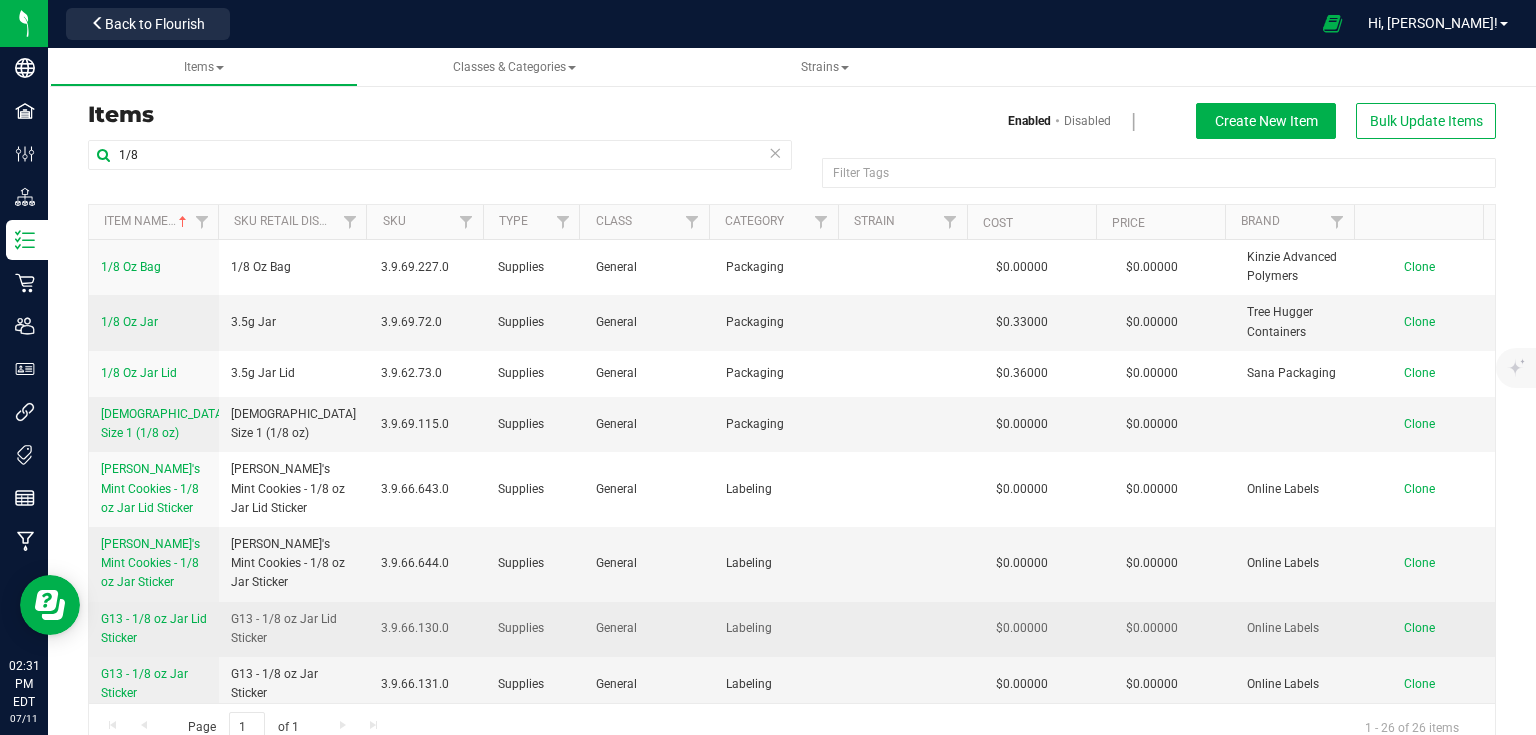 drag, startPoint x: 92, startPoint y: 612, endPoint x: 173, endPoint y: 636, distance: 84.48077 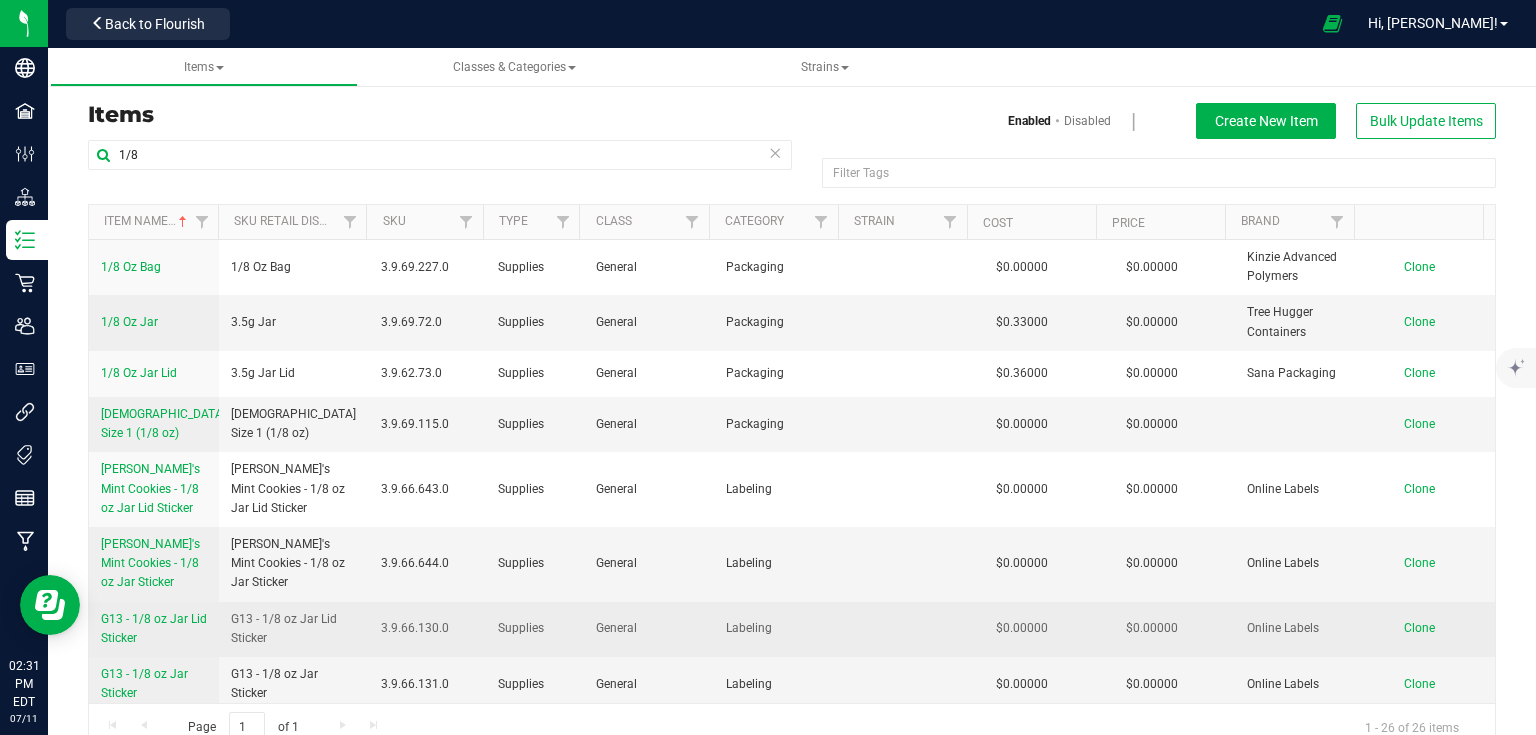 click on "G13 - 1/8 oz Jar Lid Sticker" at bounding box center (154, 629) 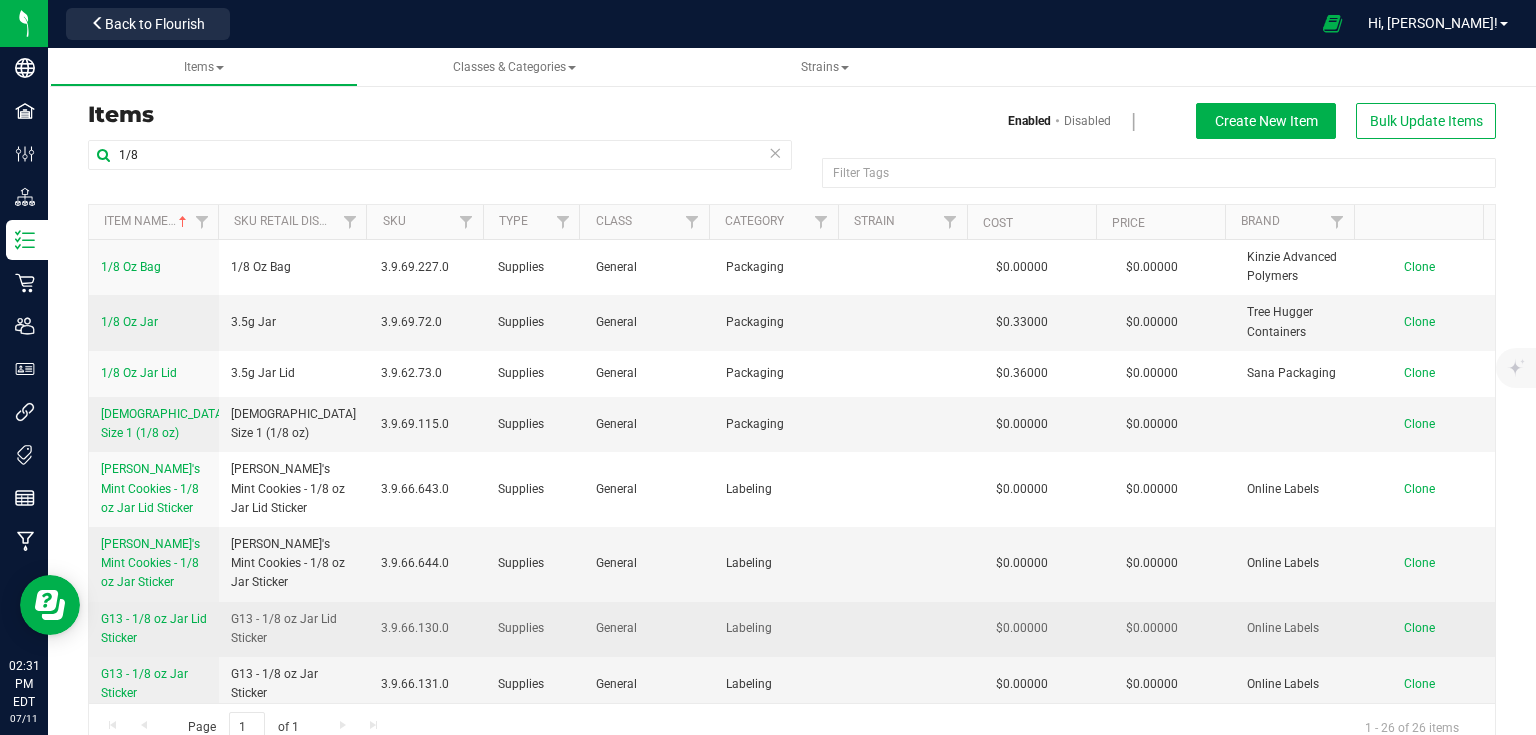 copy on "G13 - 1/8 oz Jar Lid Sticker" 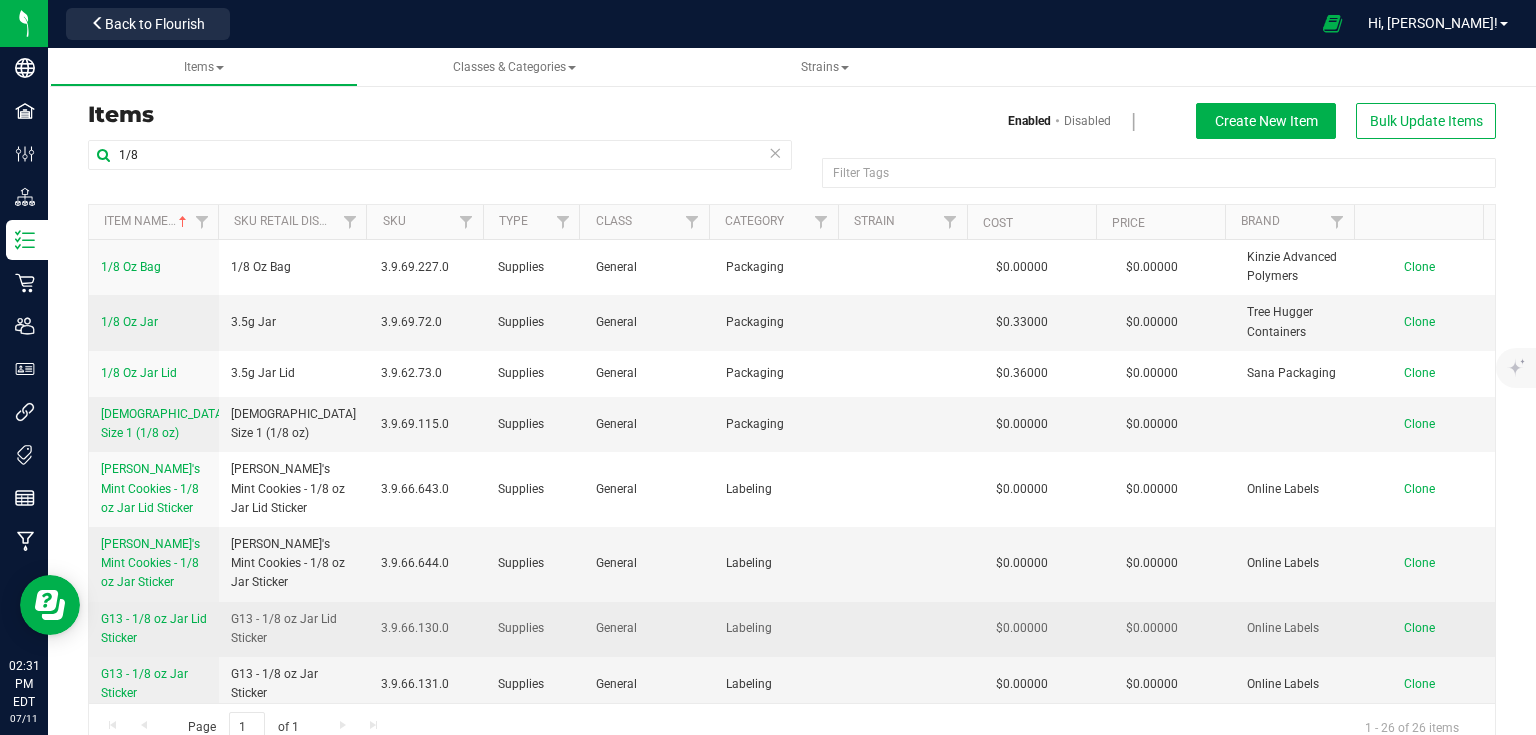 click on "Clone" at bounding box center [1430, 629] 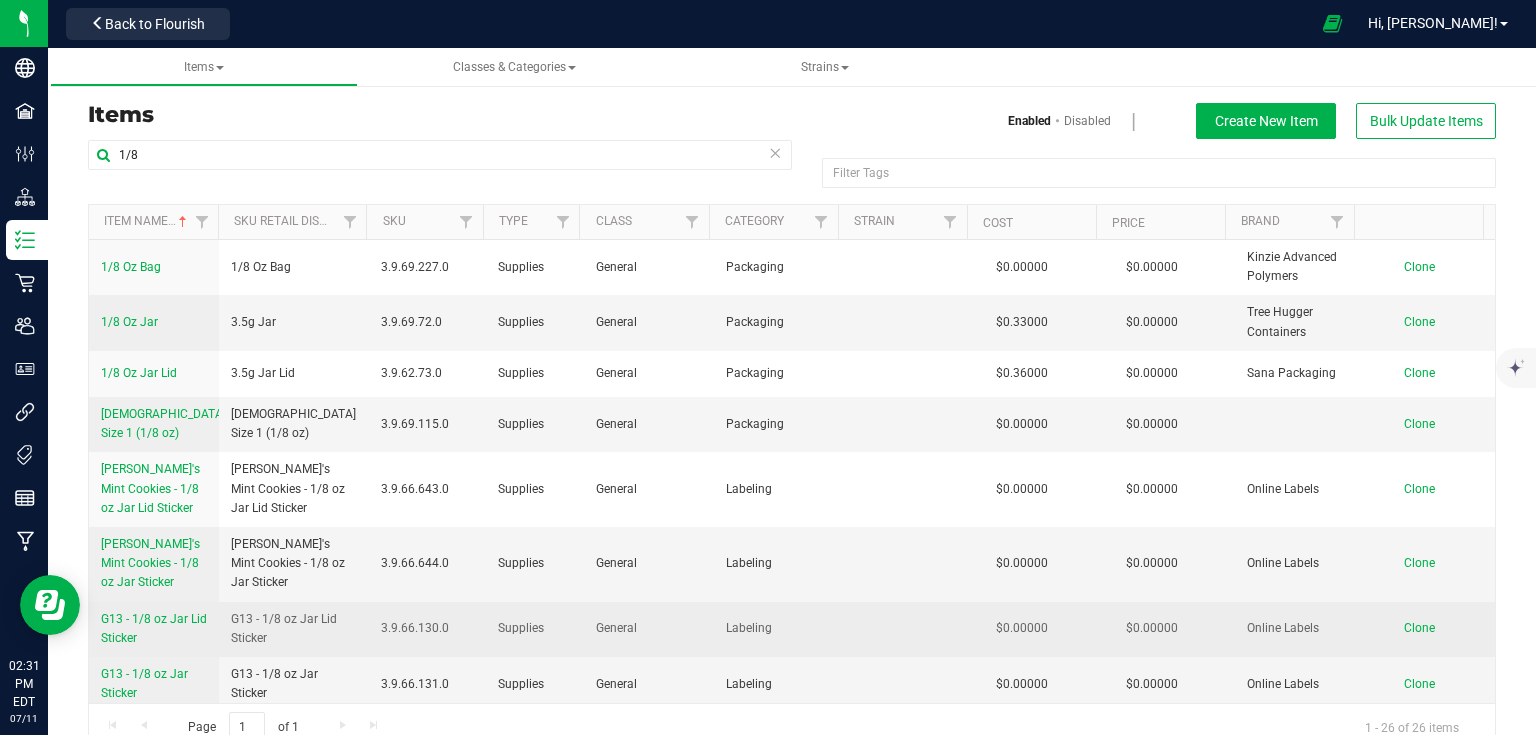 click on "Clone" at bounding box center [1419, 628] 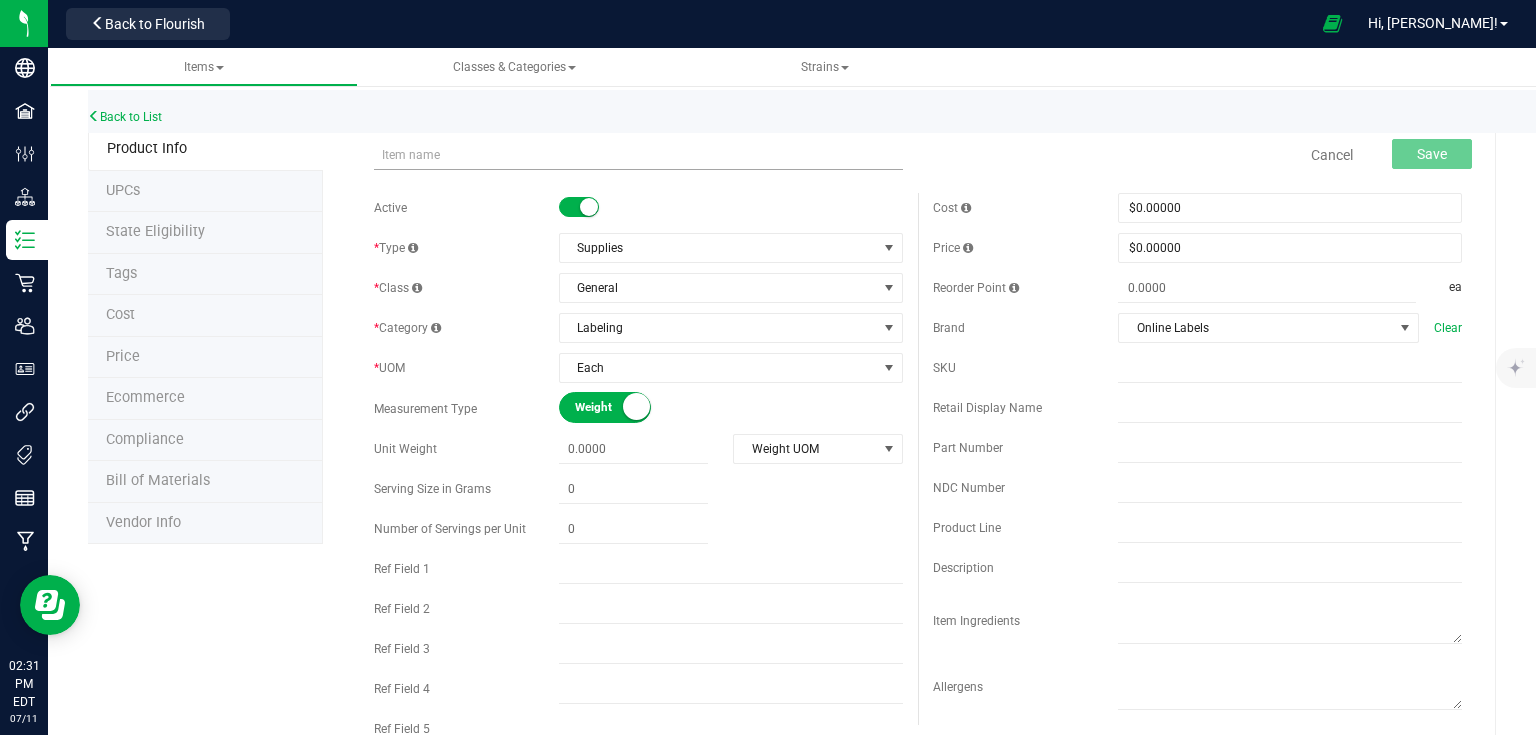 click at bounding box center (638, 155) 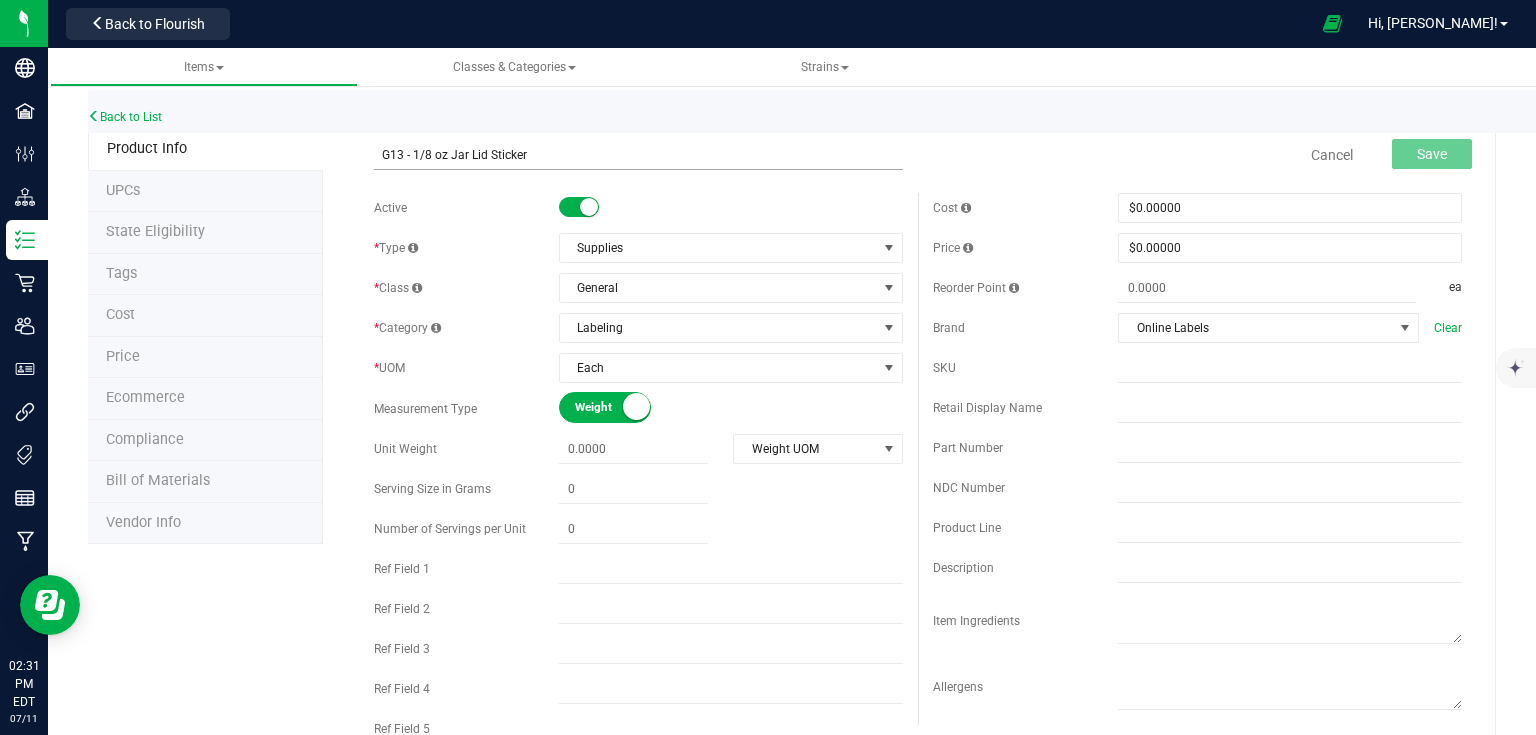 click on "G13 - 1/8 oz Jar Lid Sticker" at bounding box center (638, 155) 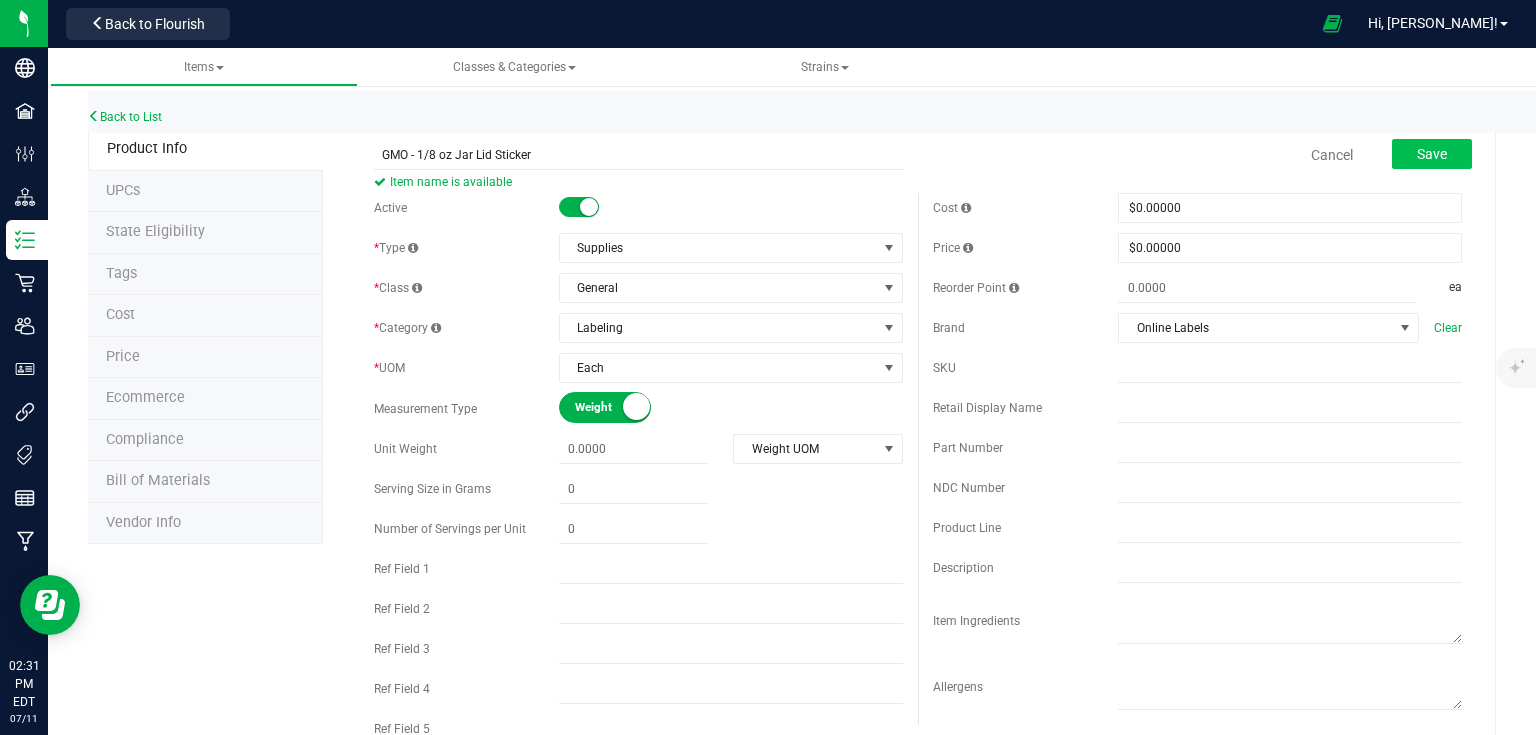type on "GMO - 1/8 oz Jar Lid Sticker" 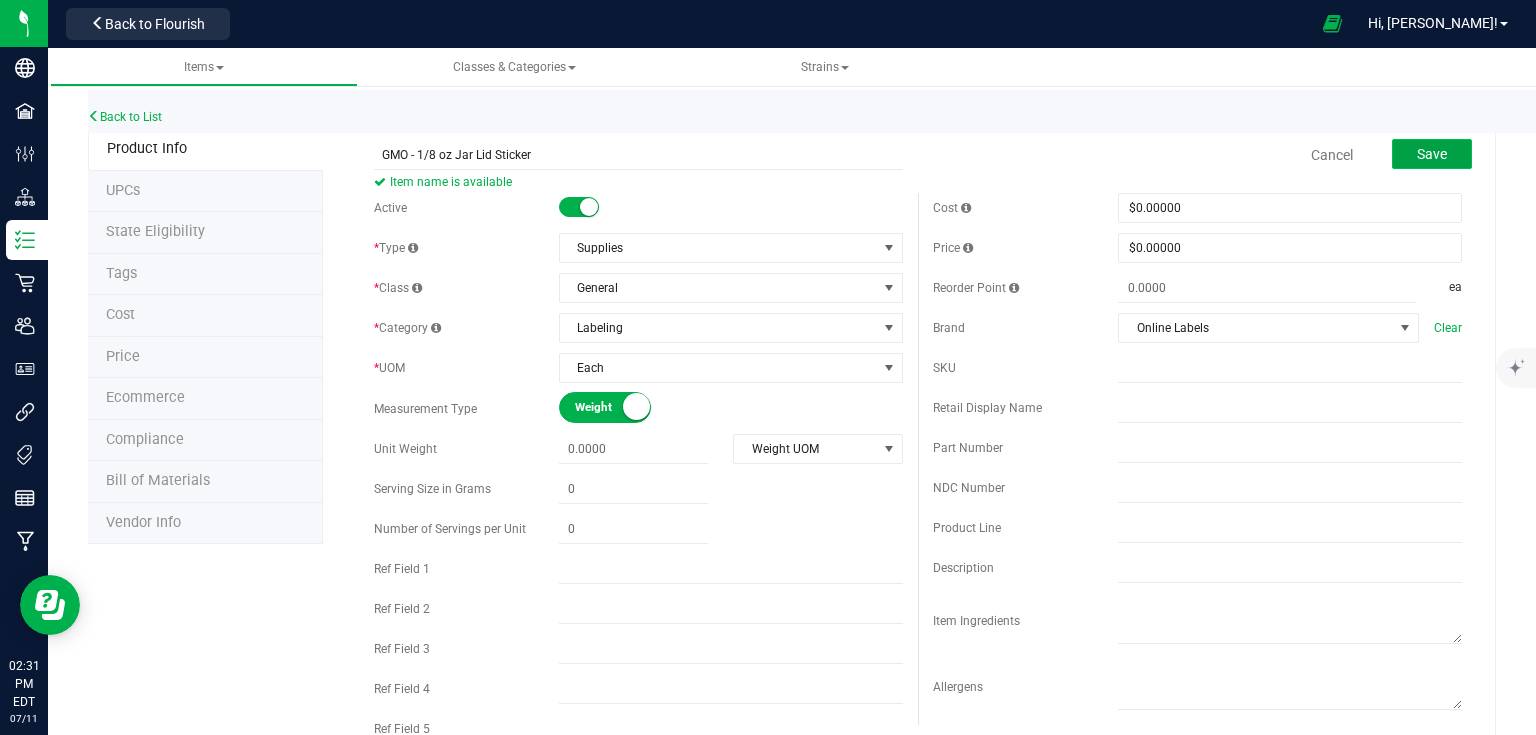 click on "Save" at bounding box center [1432, 154] 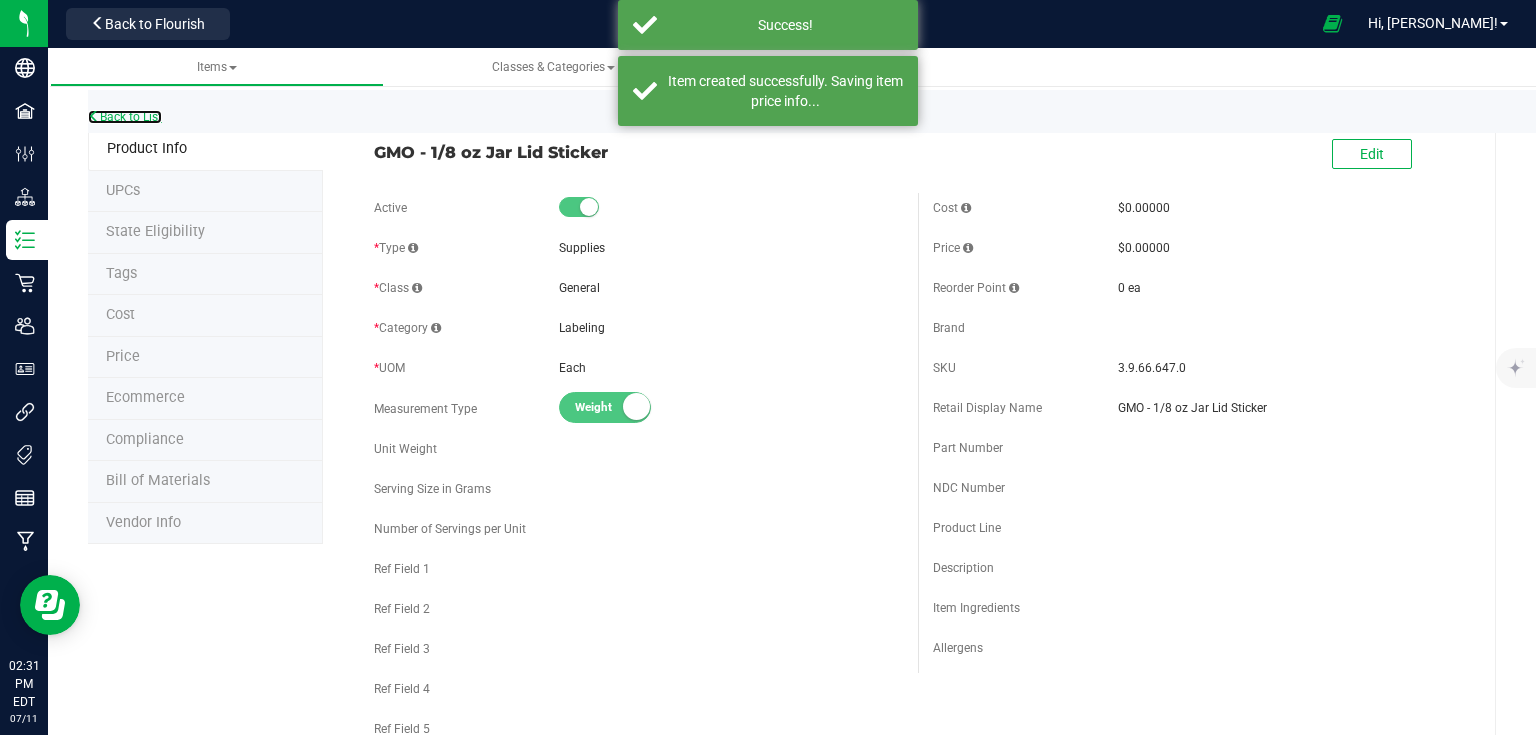 click on "Back to List" at bounding box center (125, 117) 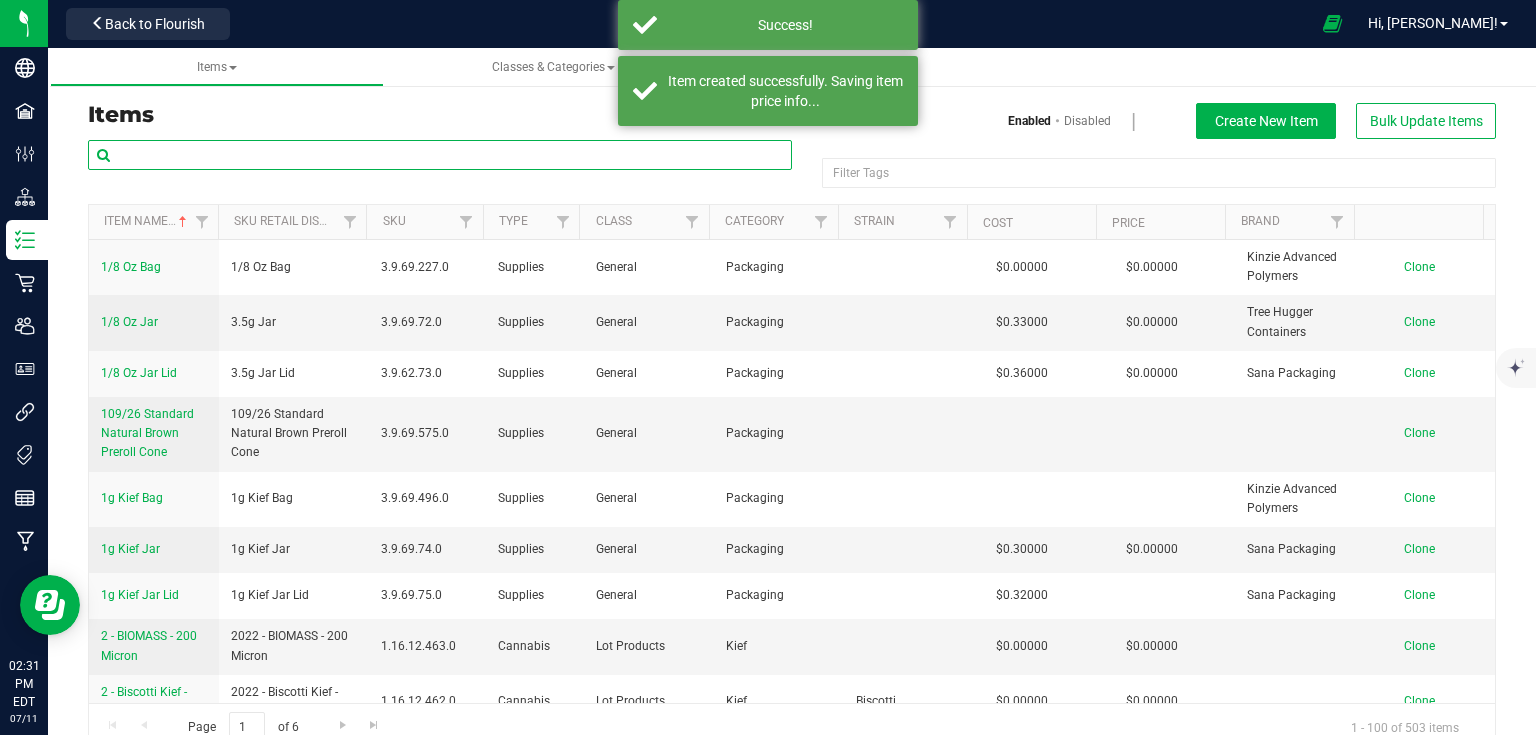 click at bounding box center [440, 155] 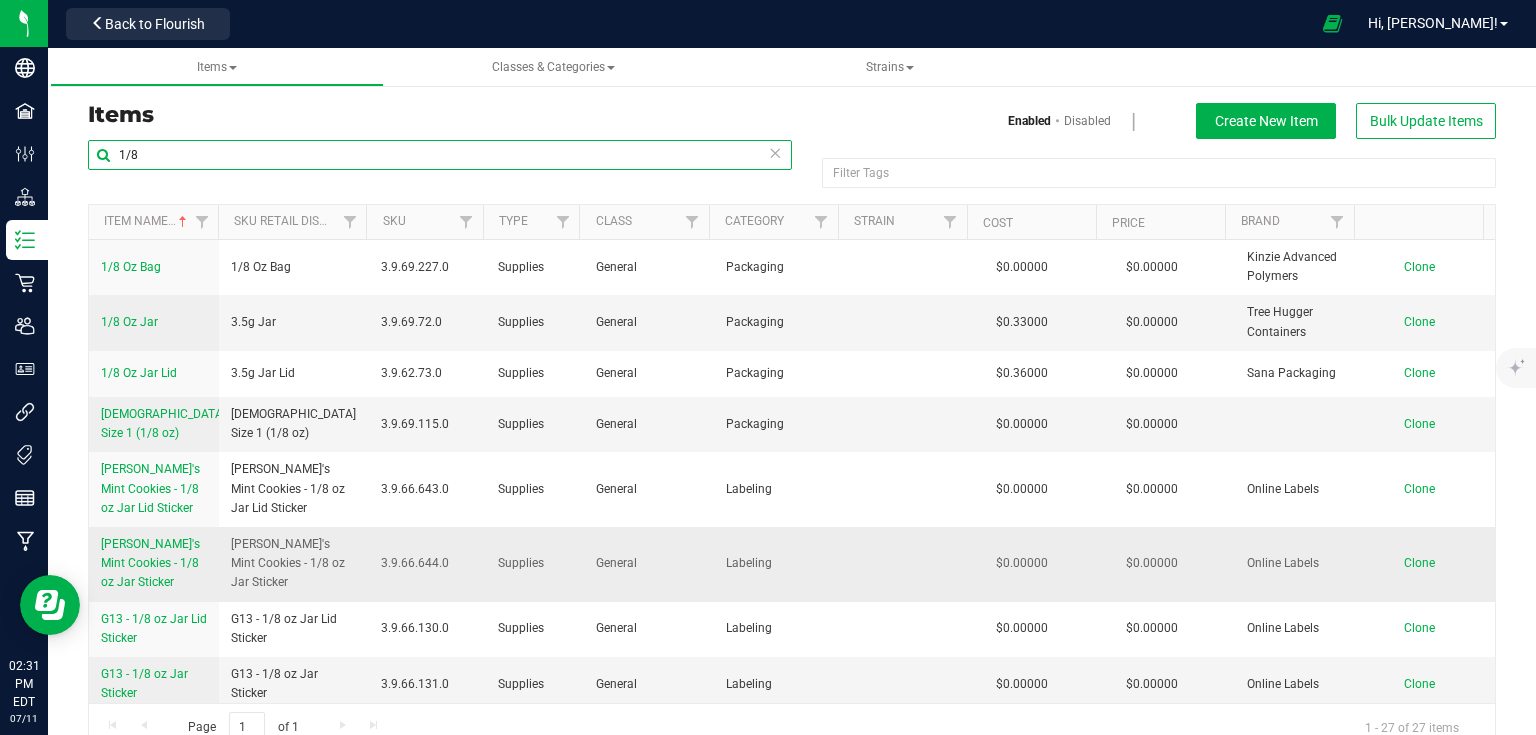 scroll, scrollTop: 160, scrollLeft: 0, axis: vertical 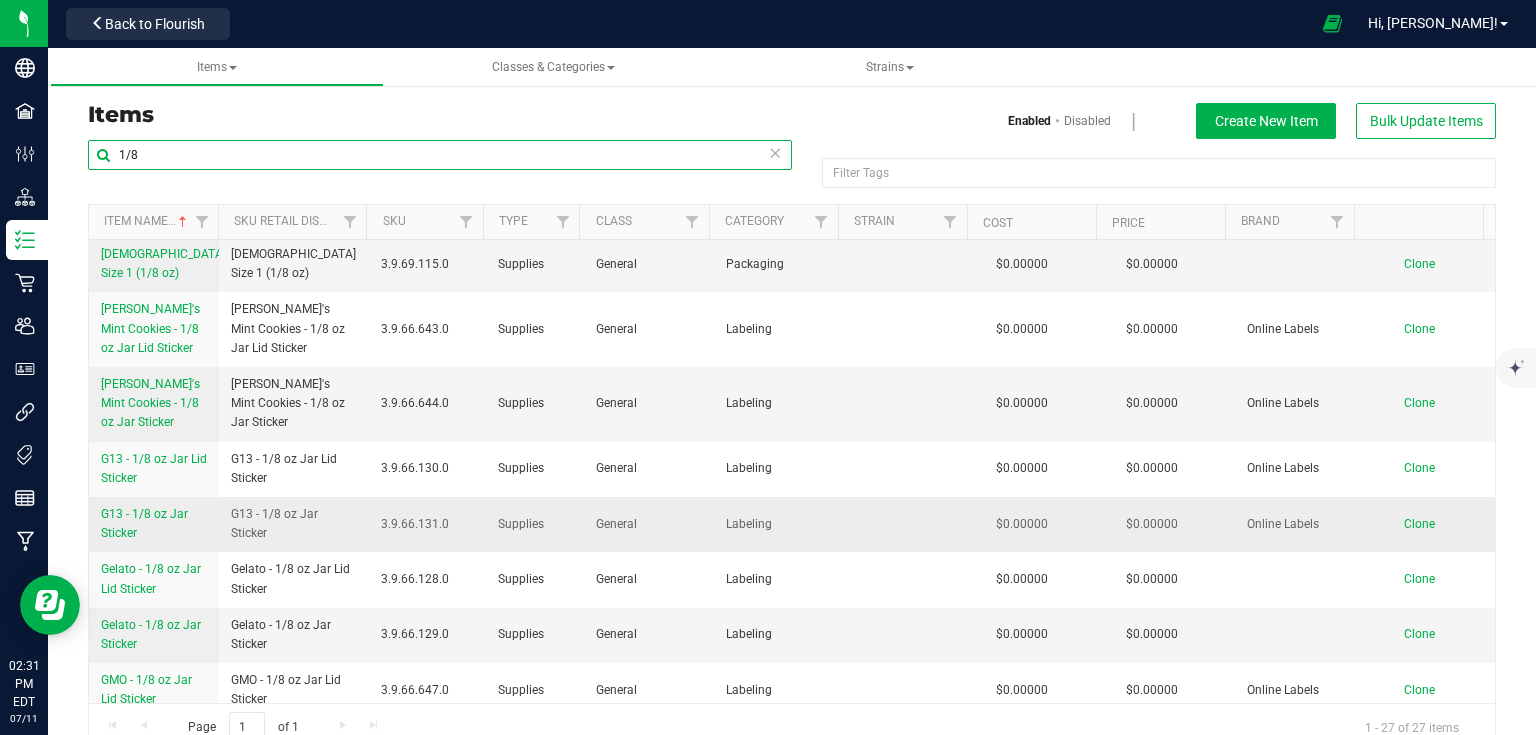 type on "1/8" 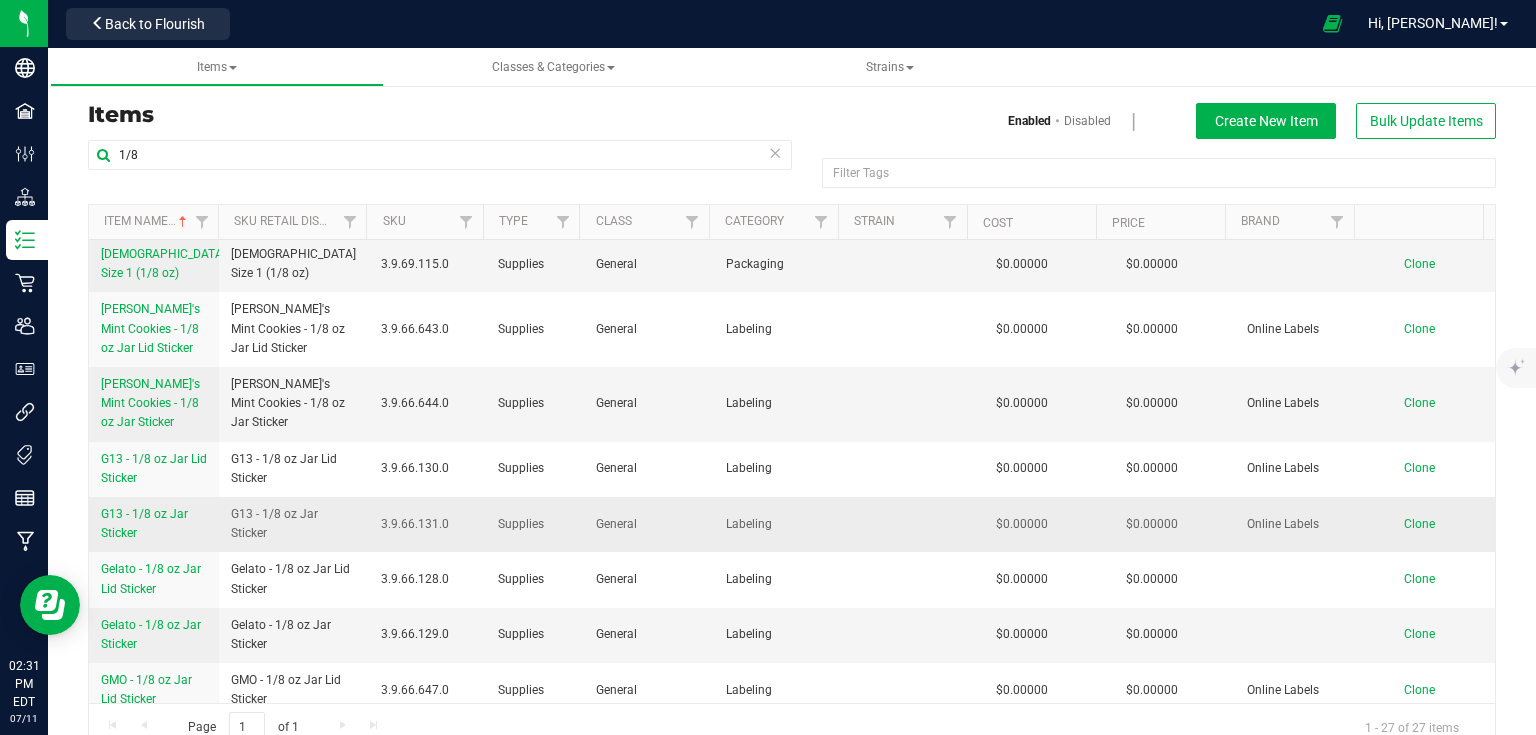 drag, startPoint x: 97, startPoint y: 513, endPoint x: 178, endPoint y: 540, distance: 85.3815 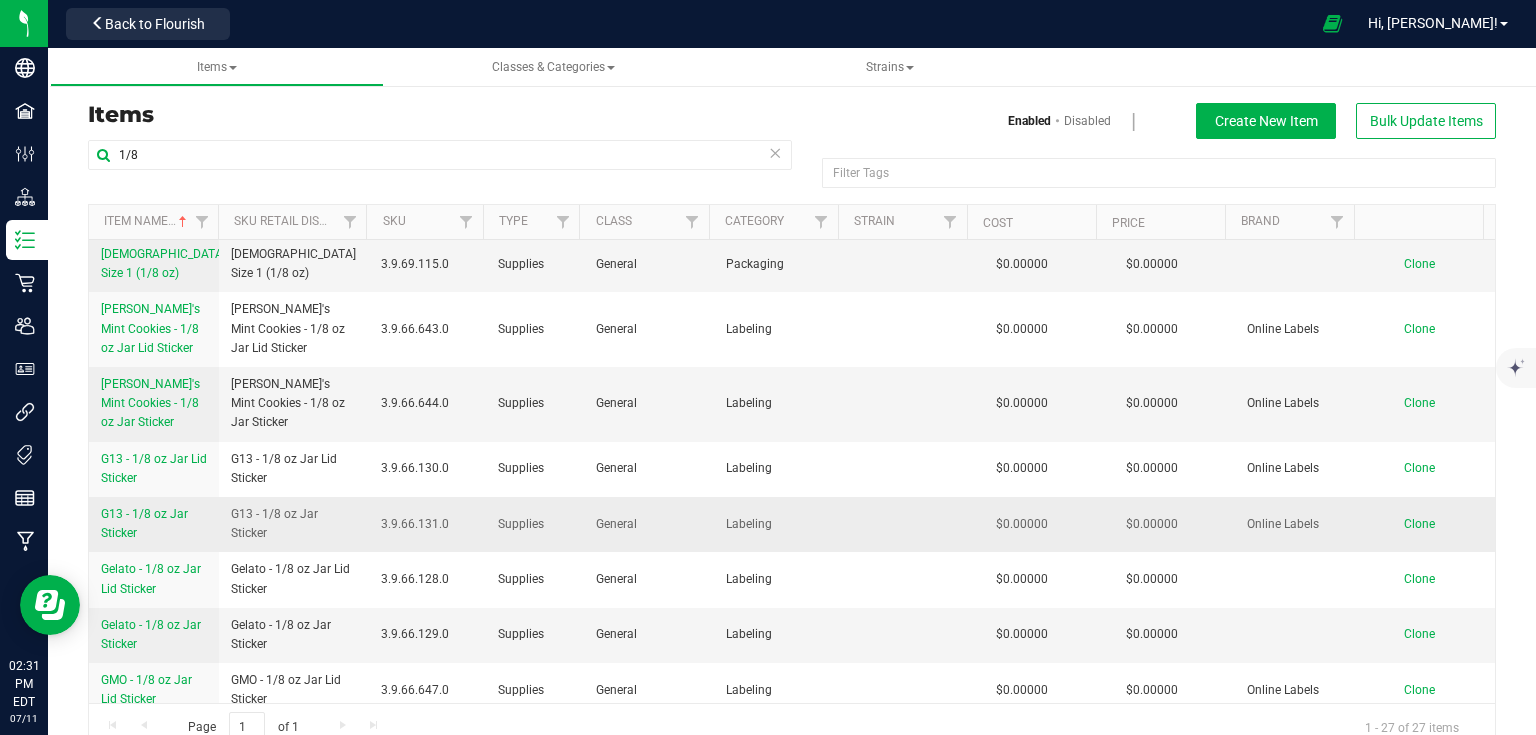 click on "G13 - 1/8 oz Jar Sticker" at bounding box center [154, 524] 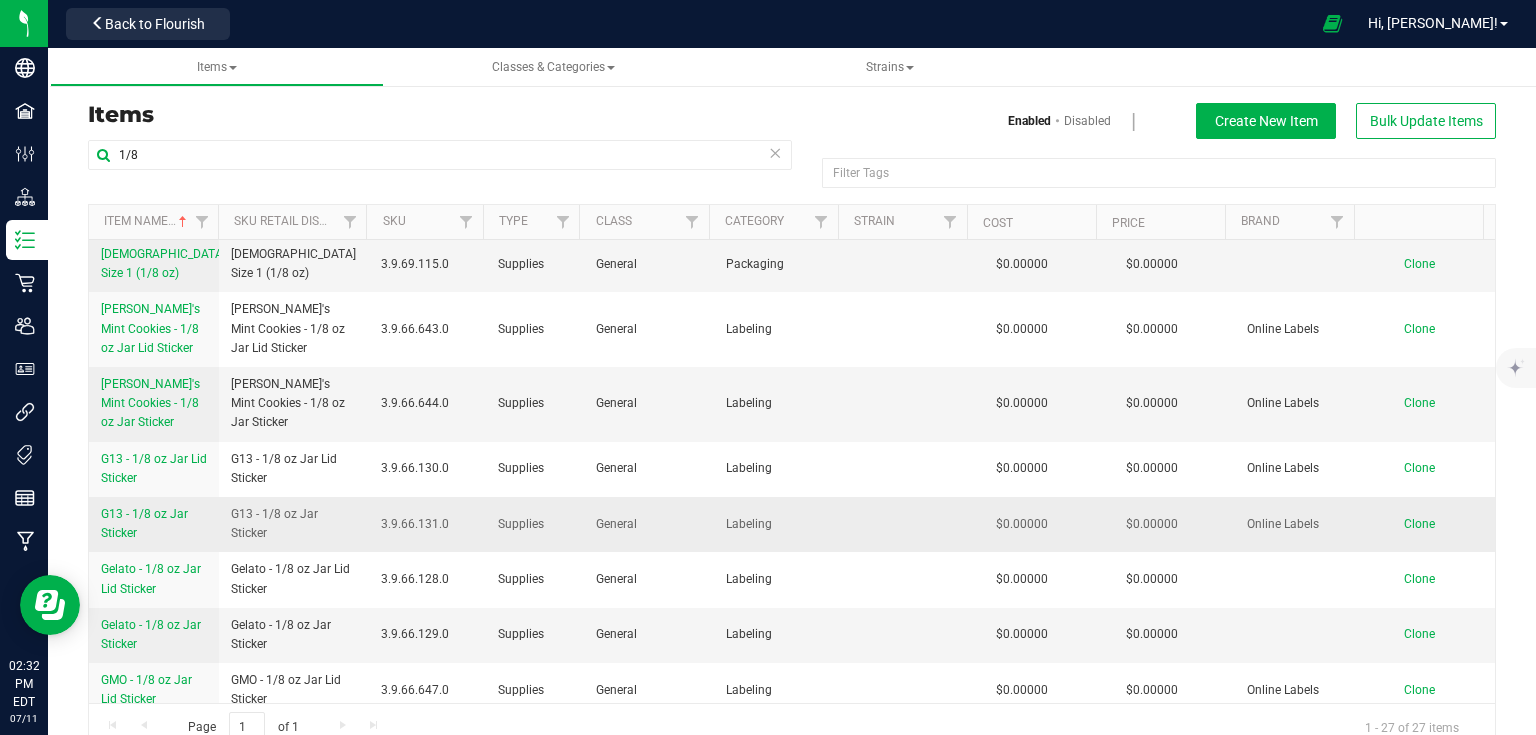 copy on "G13 - 1/8 oz Jar Sticker" 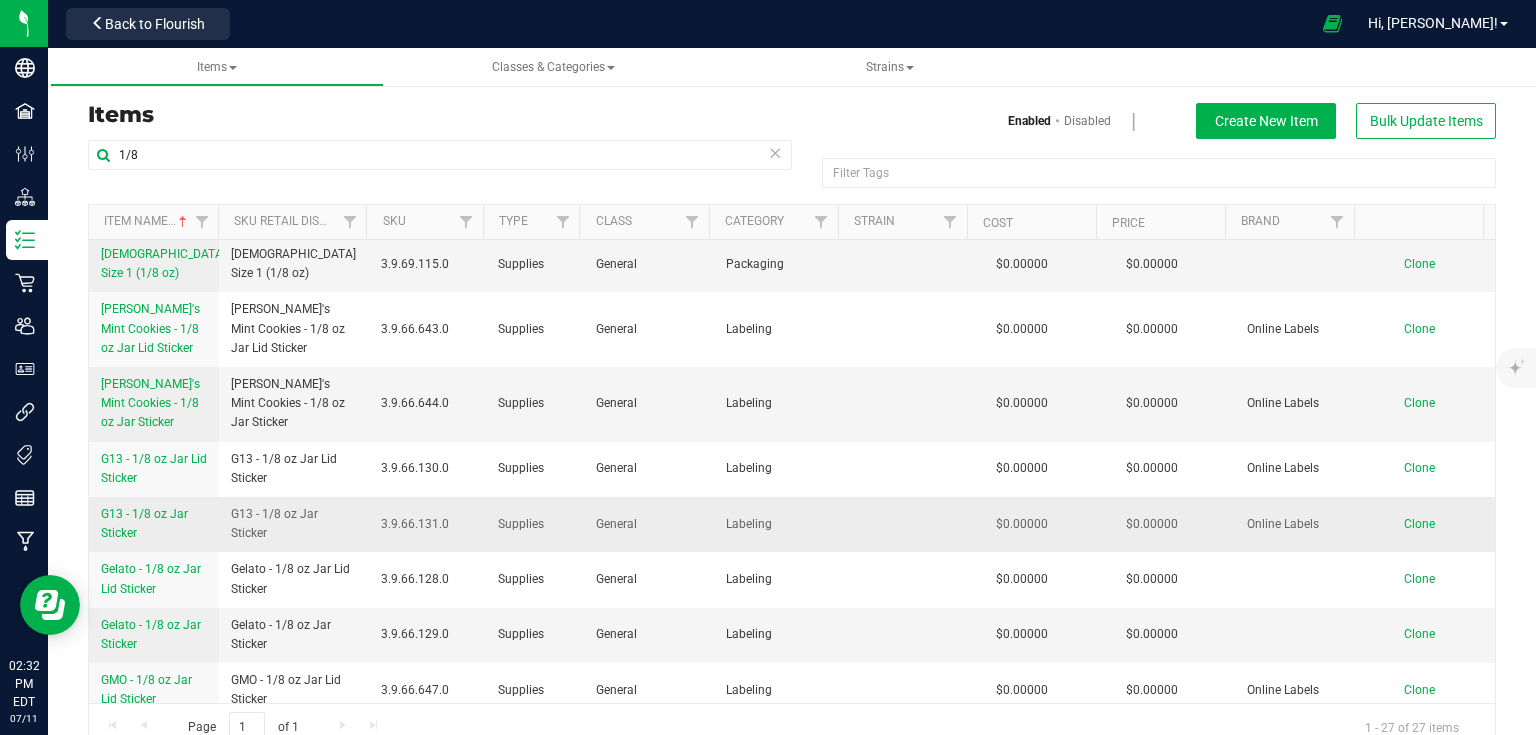 click on "Clone" at bounding box center (1419, 524) 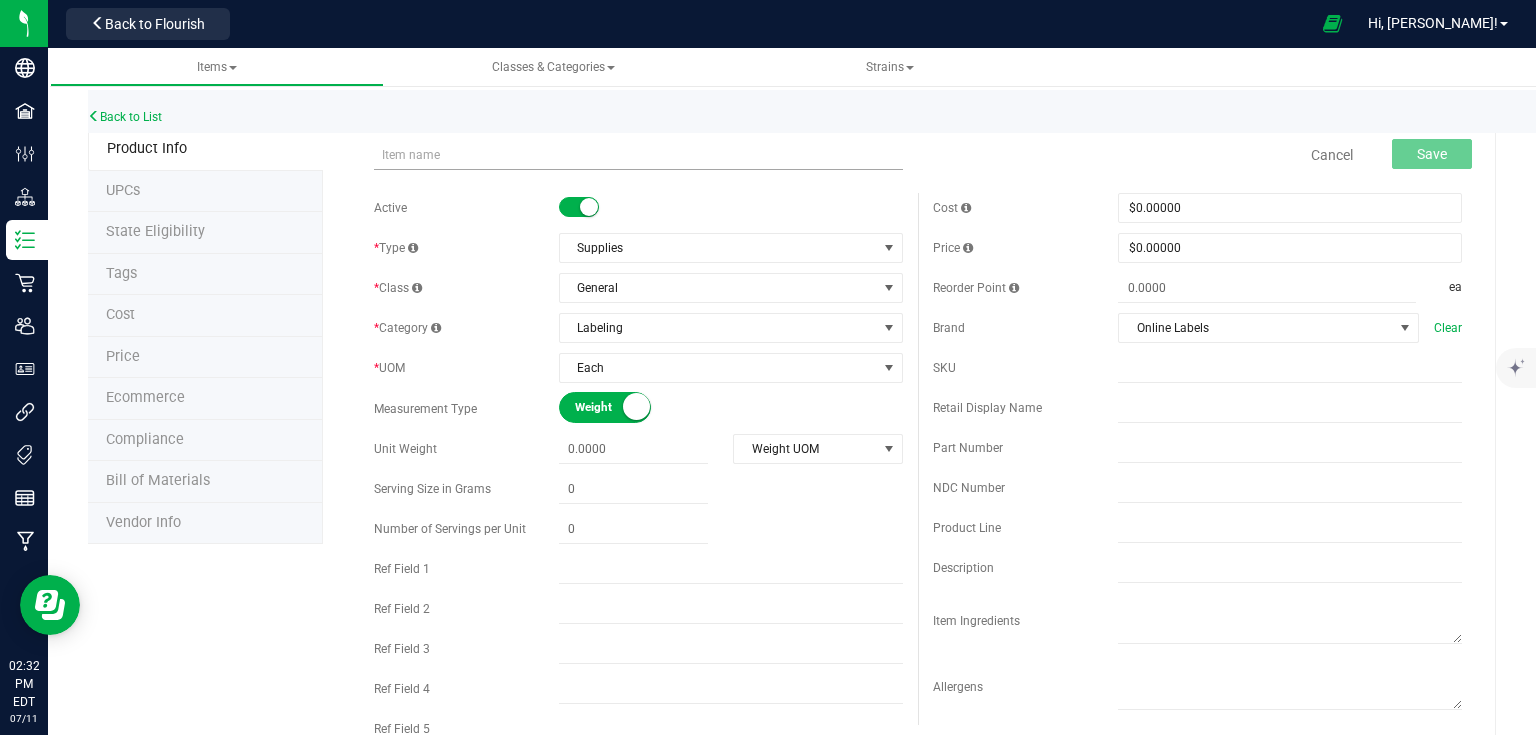 click at bounding box center [638, 155] 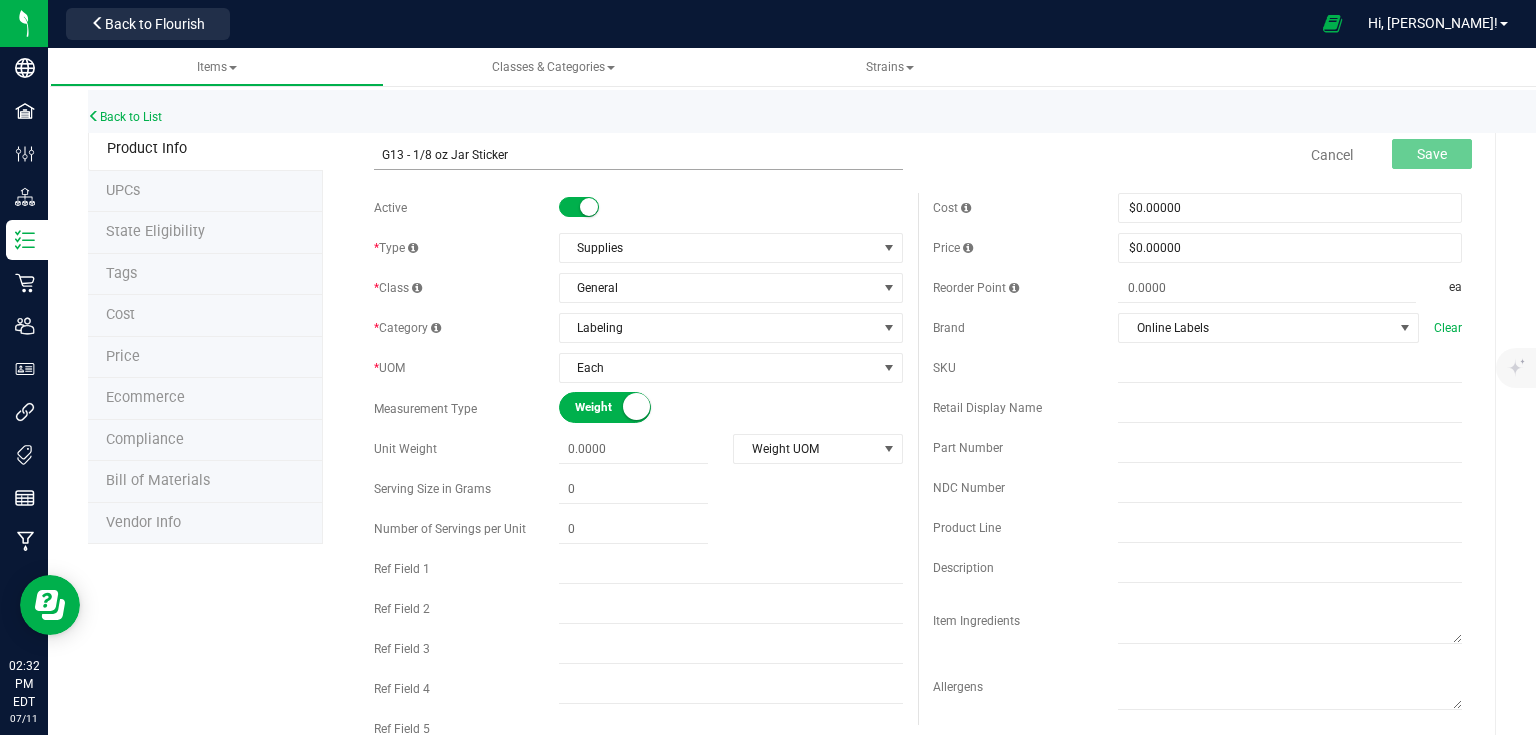 click on "G13 - 1/8 oz Jar Sticker" at bounding box center (638, 155) 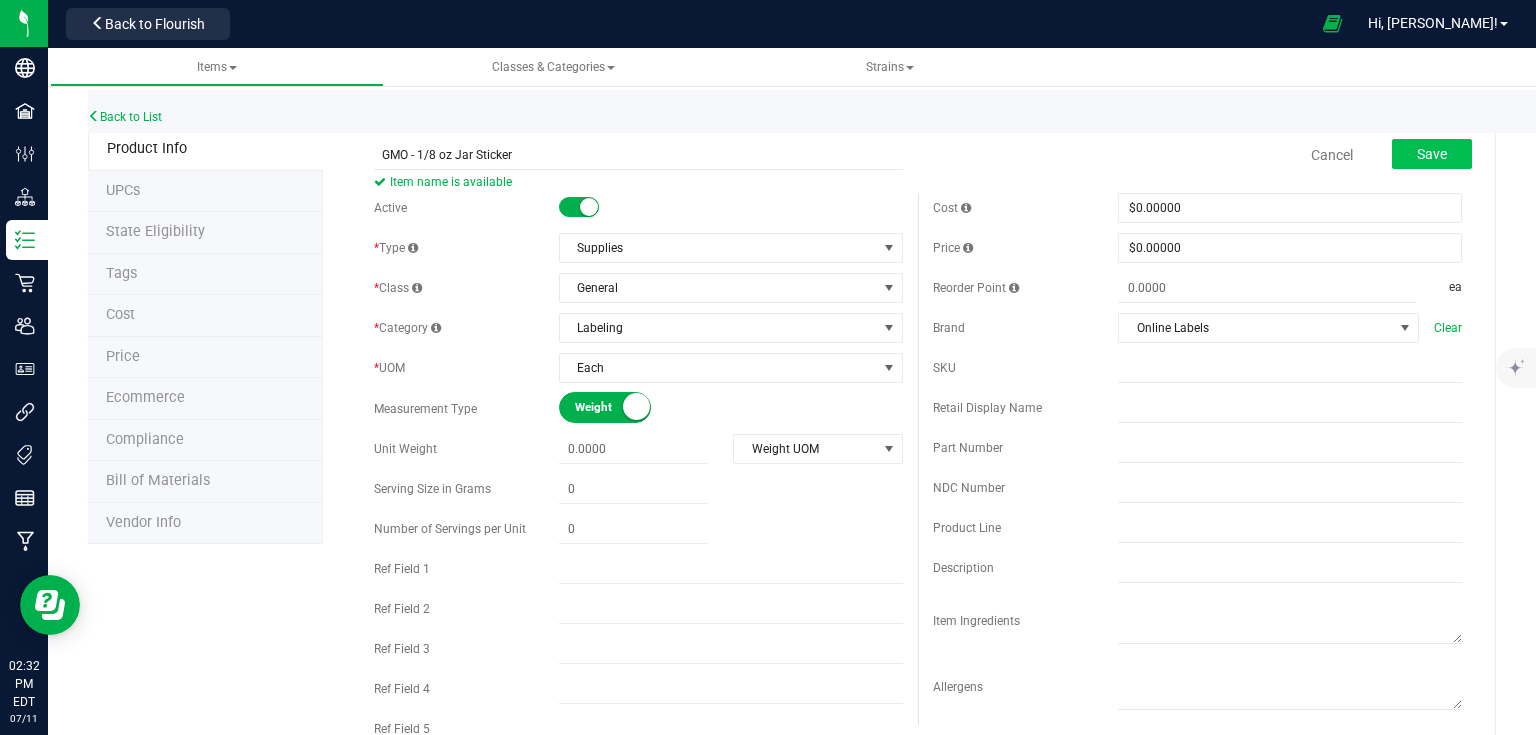 type on "GMO - 1/8 oz Jar Sticker" 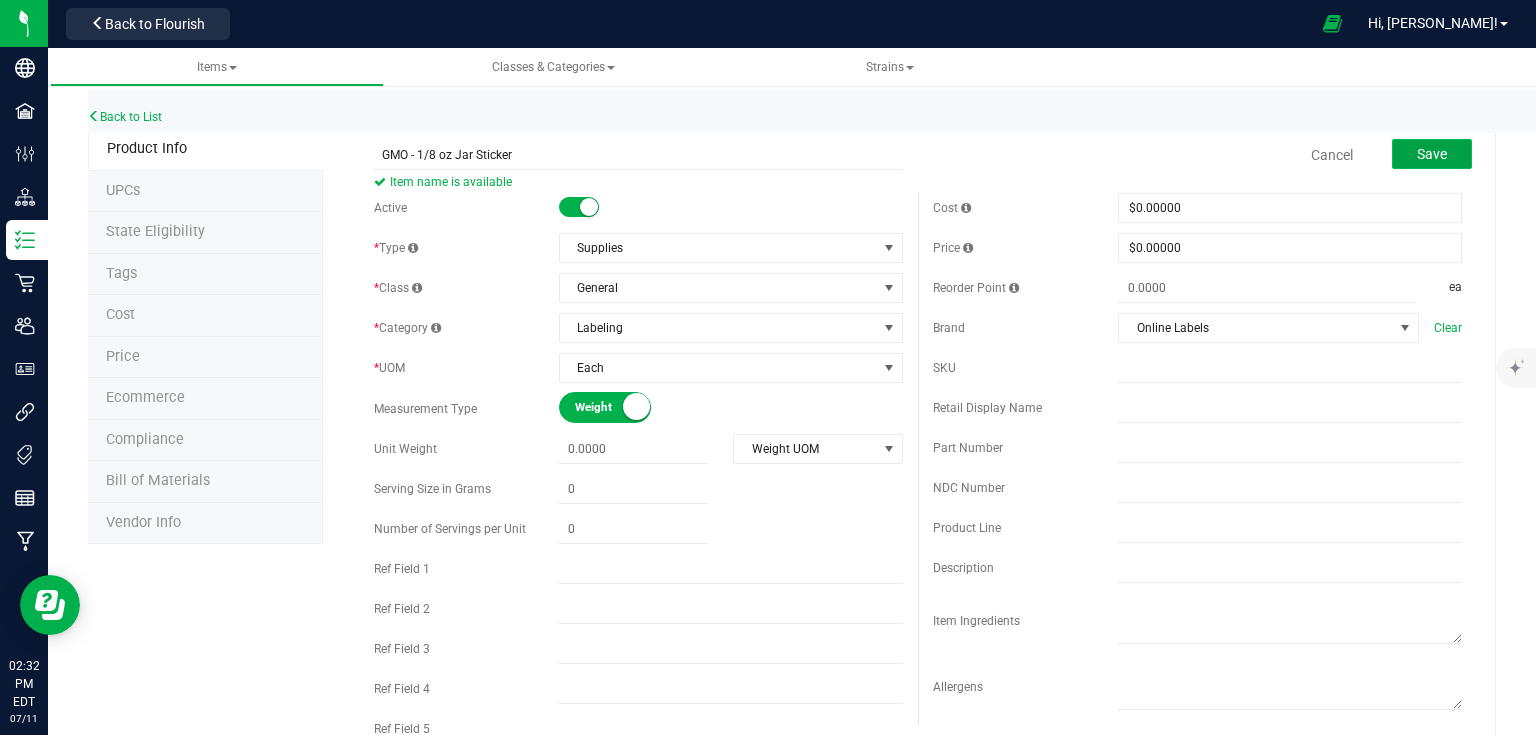 click on "Save" at bounding box center (1432, 154) 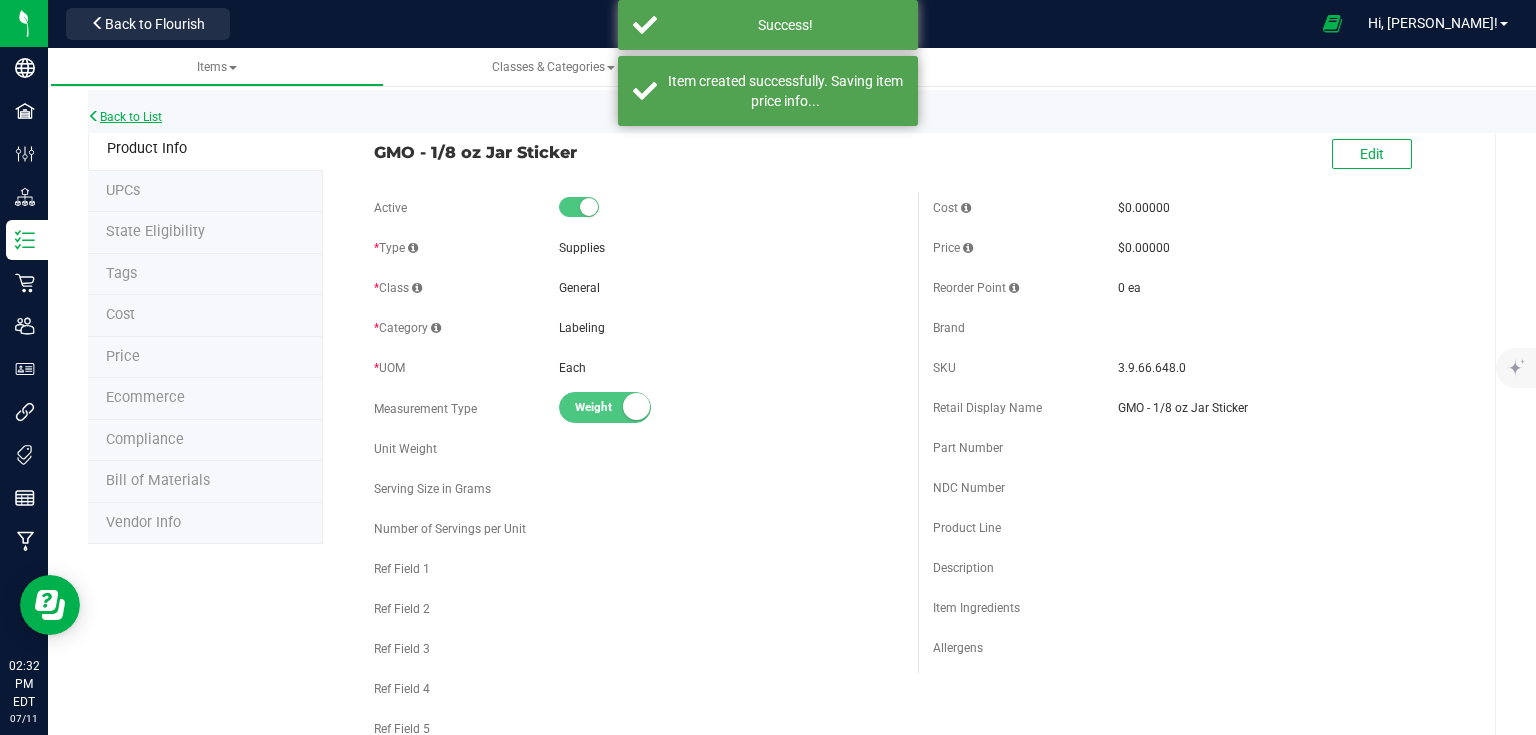 click on "Back to List" at bounding box center [125, 117] 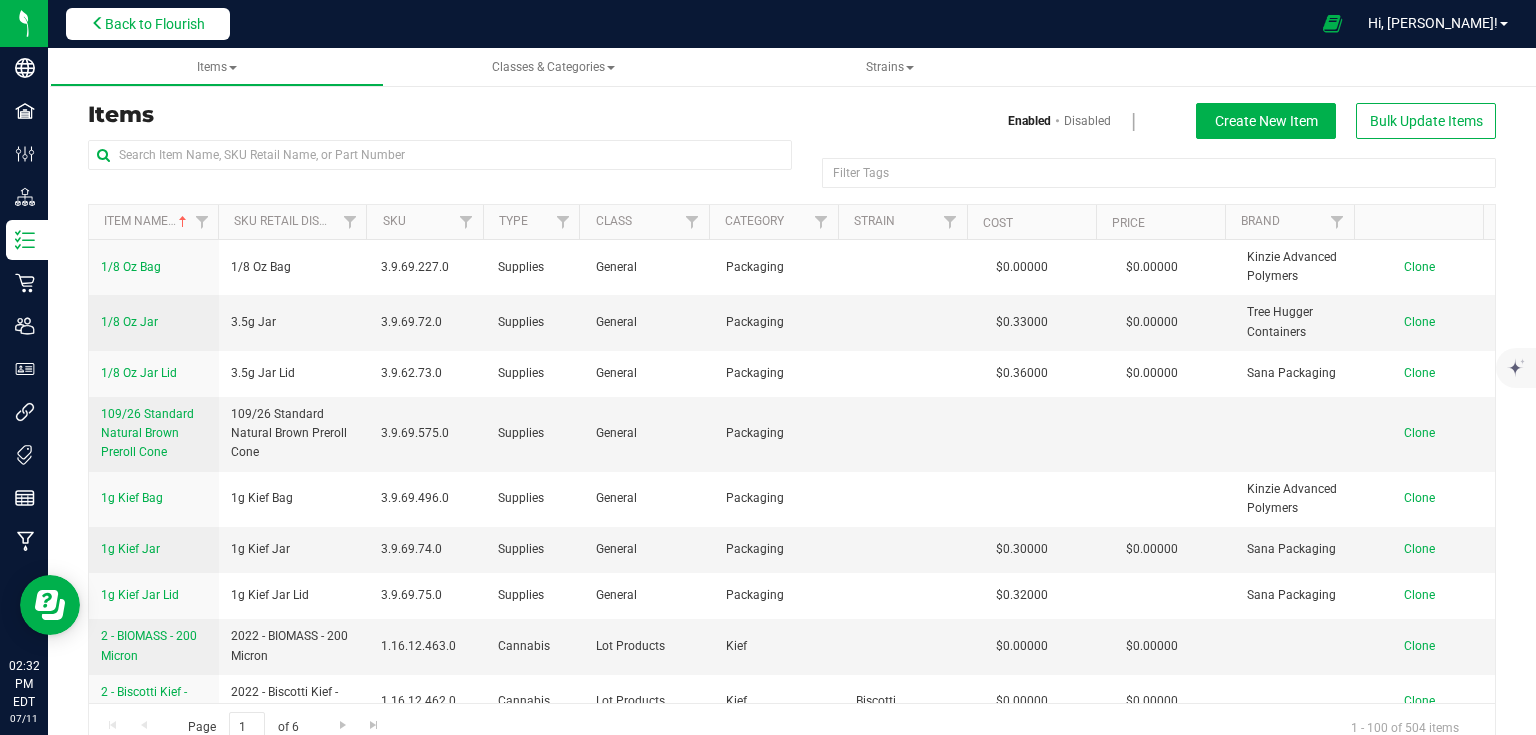 click on "Back to Flourish" at bounding box center (148, 24) 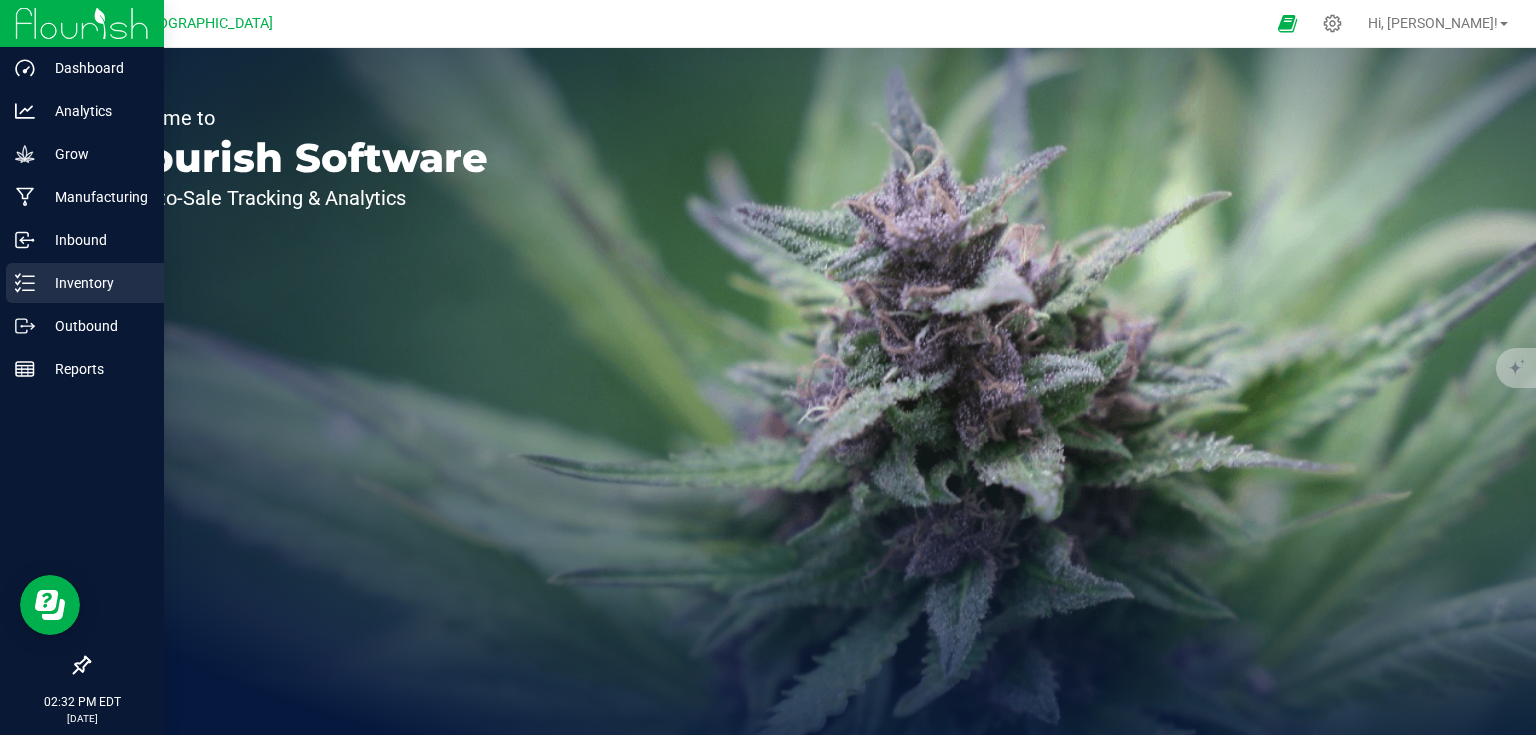 click 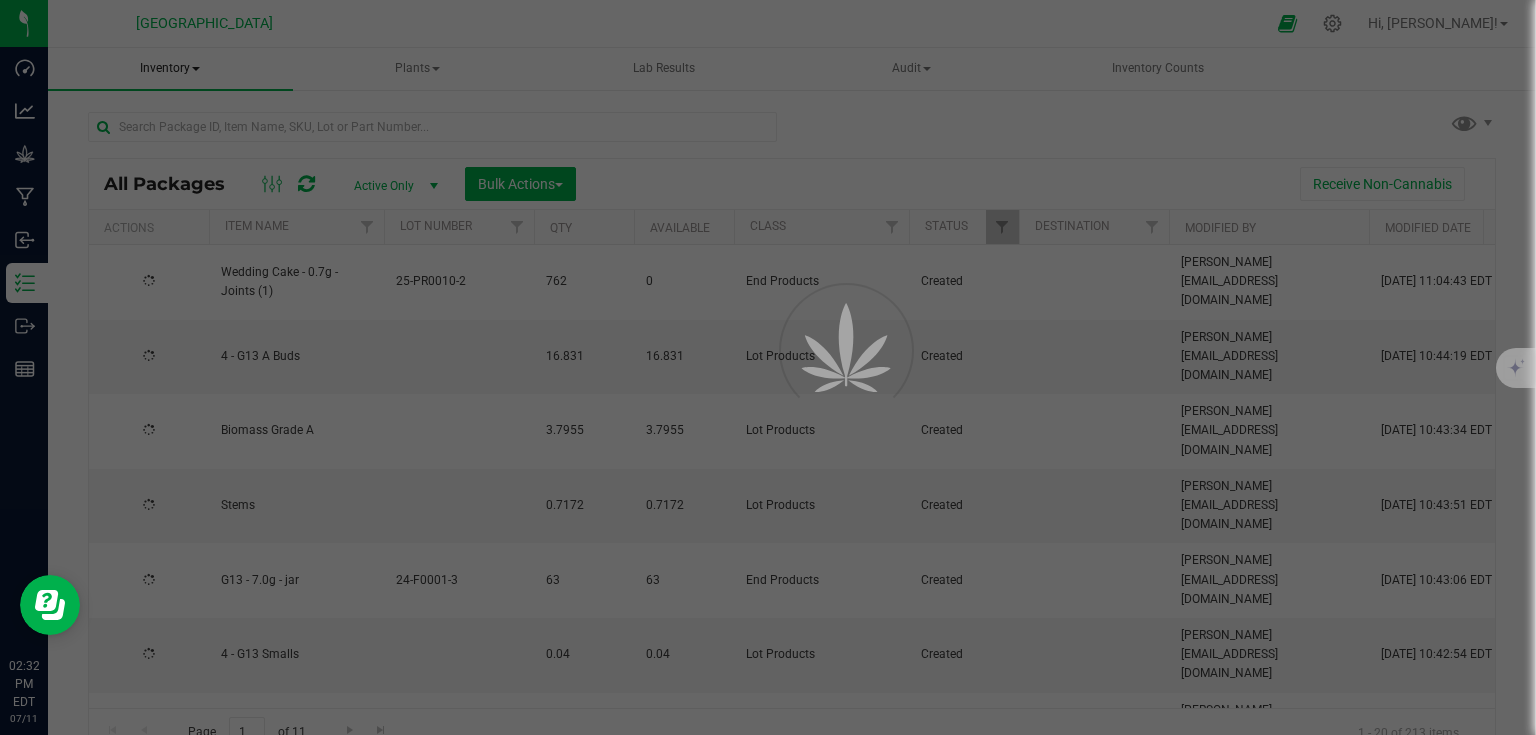 drag, startPoint x: 67, startPoint y: 234, endPoint x: 191, endPoint y: 66, distance: 208.80614 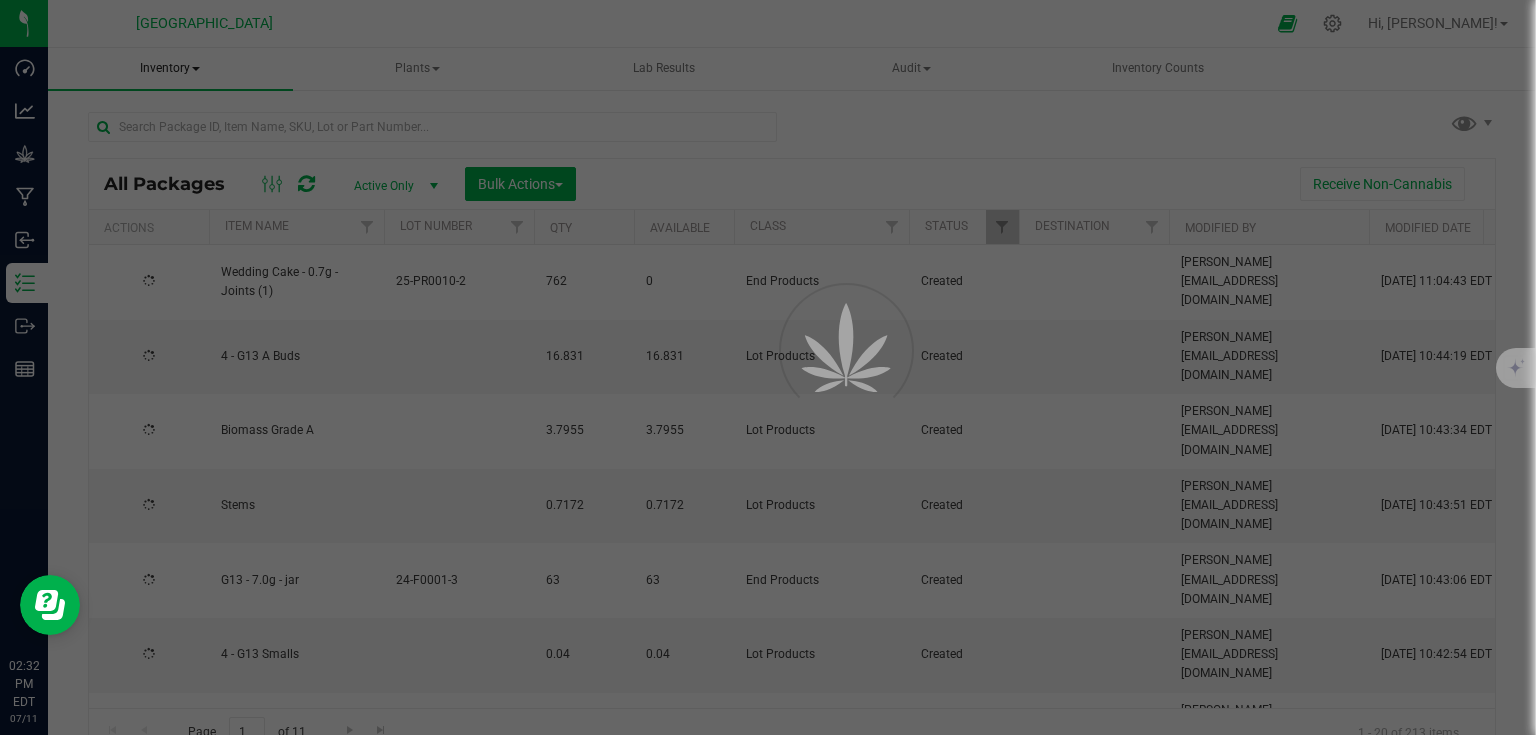 click on "Inventory" at bounding box center [170, 69] 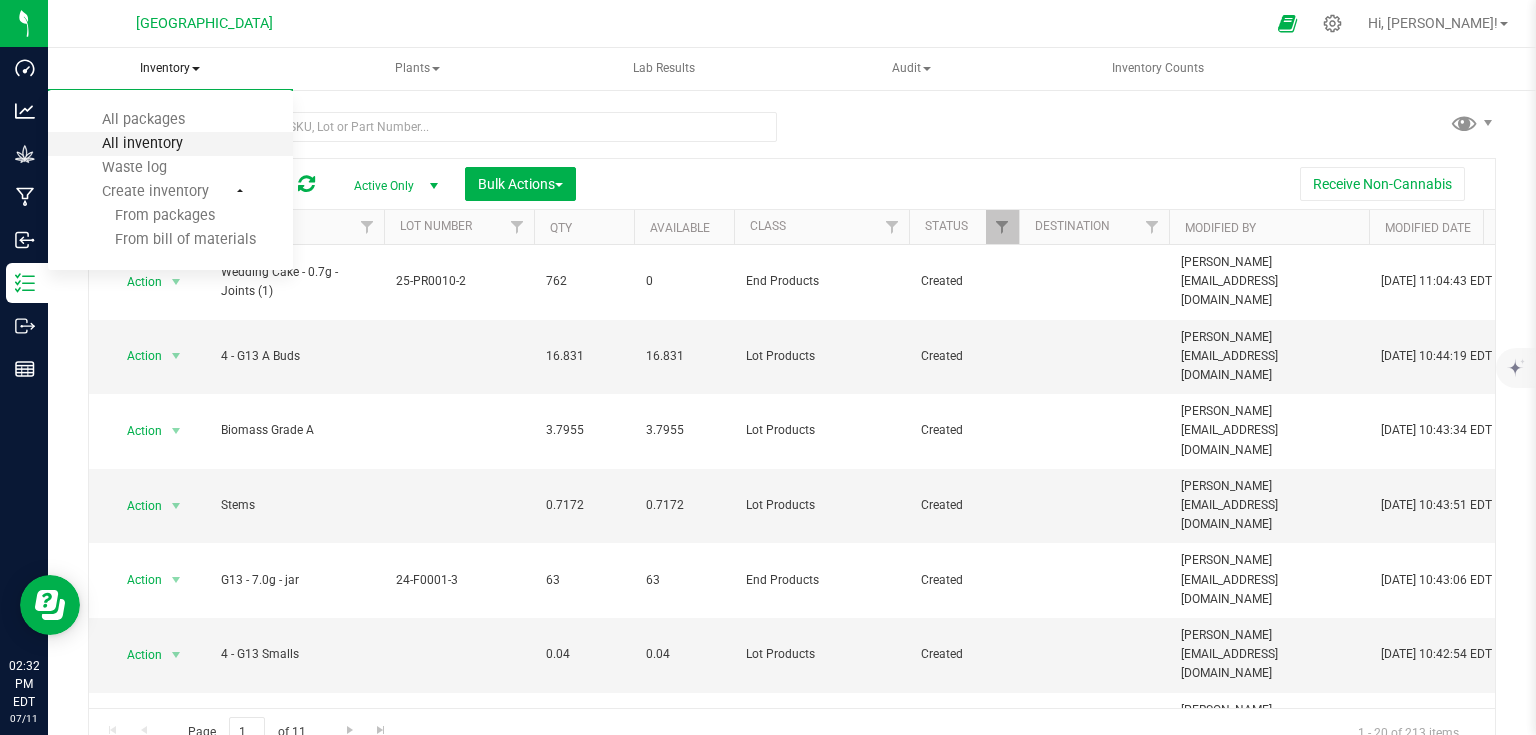click on "All inventory" at bounding box center (142, 143) 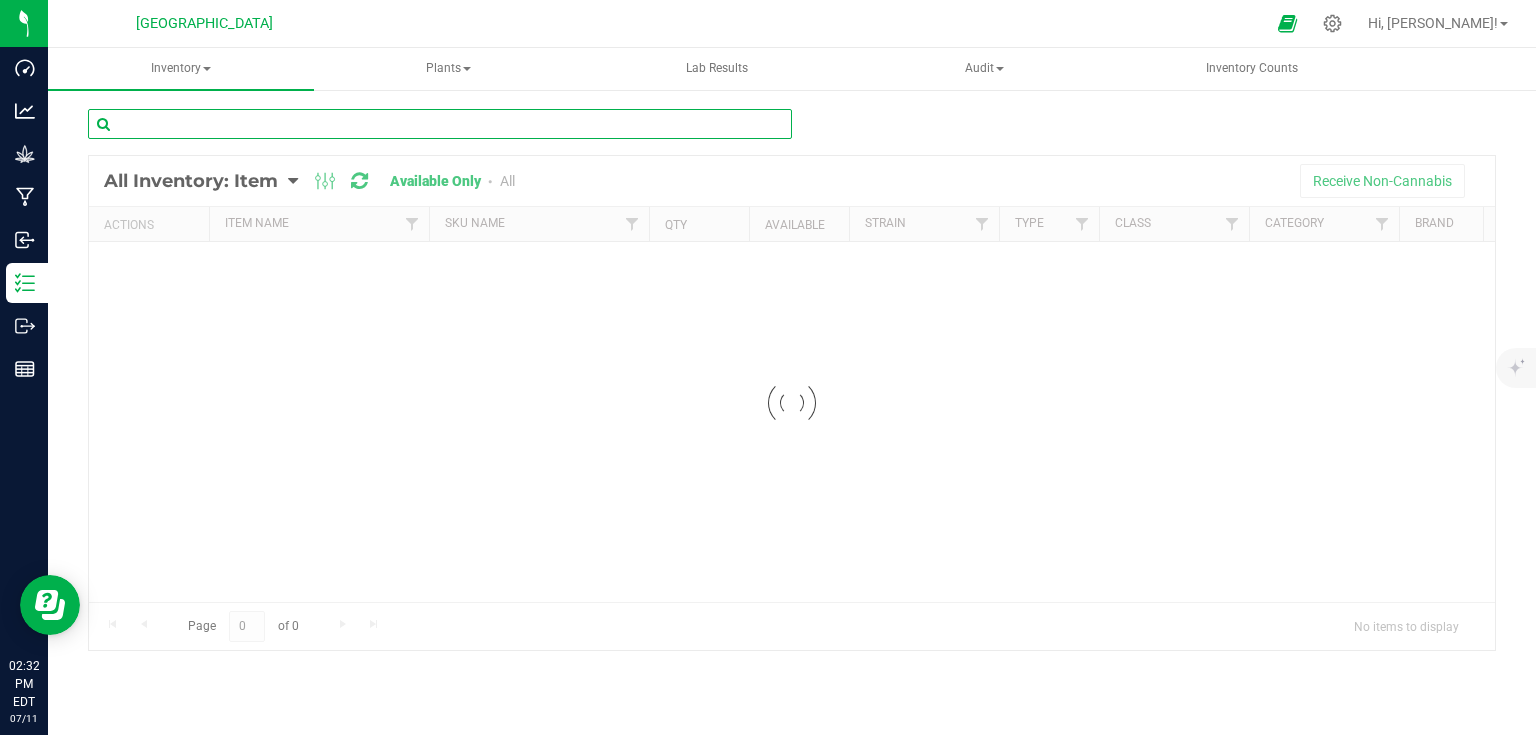 click at bounding box center [440, 124] 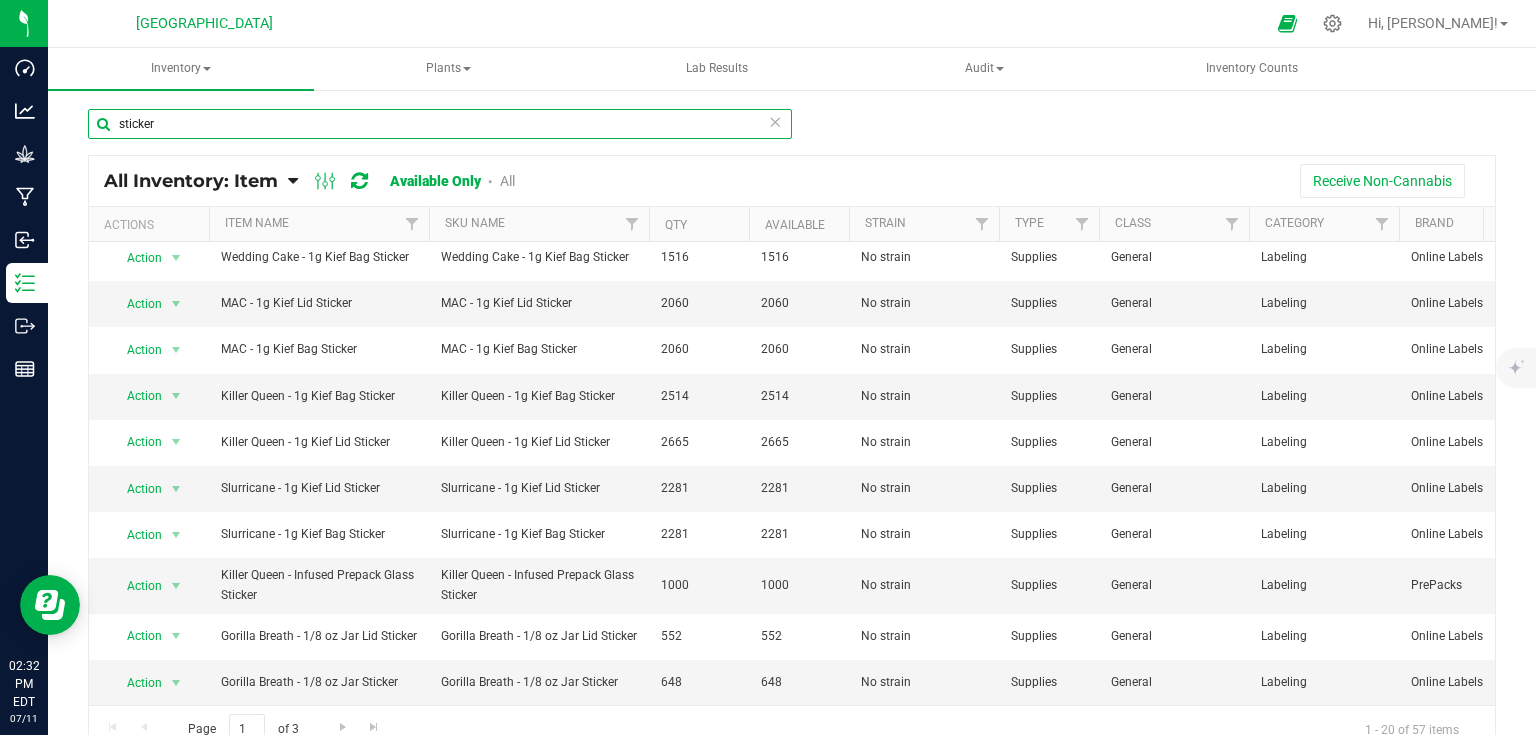 scroll, scrollTop: 476, scrollLeft: 0, axis: vertical 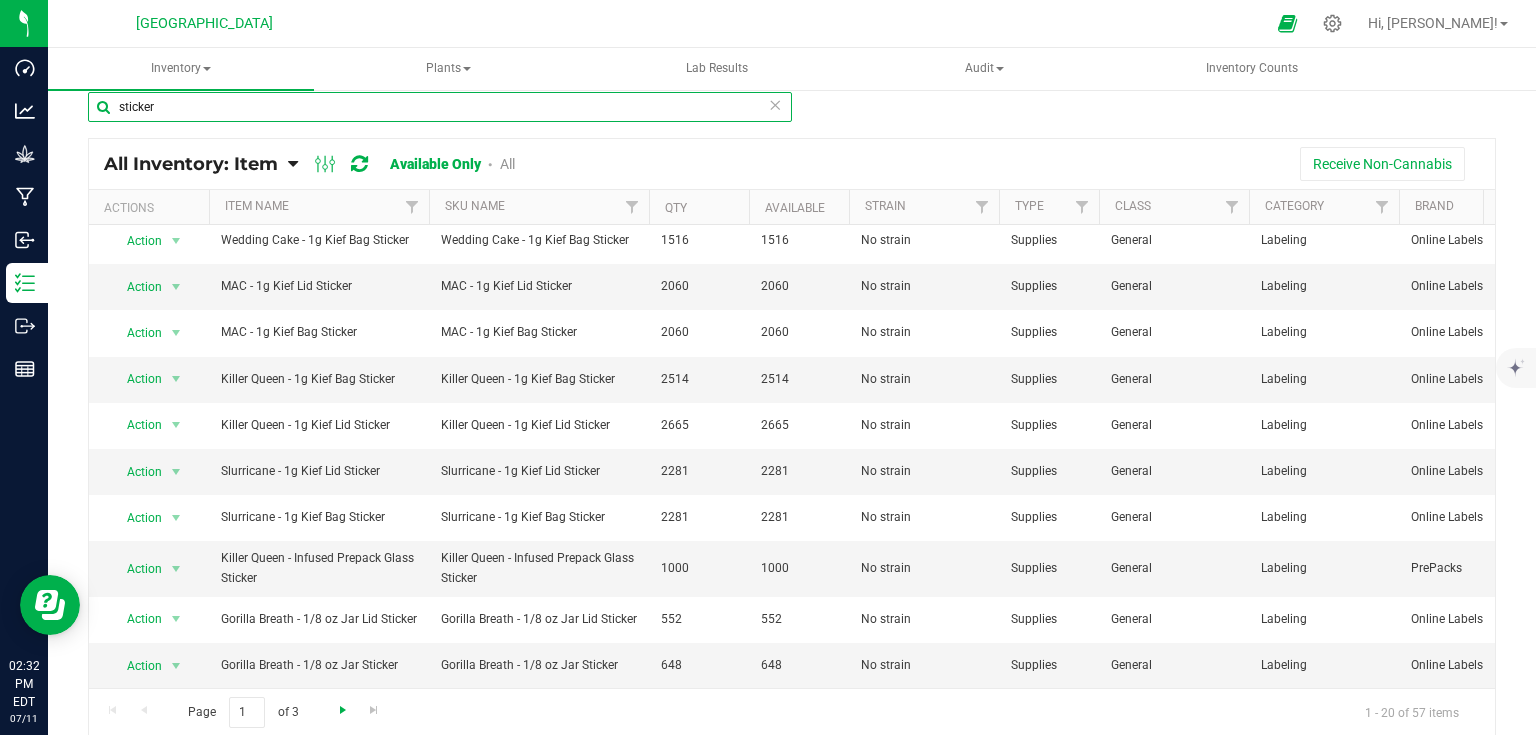 type on "sticker" 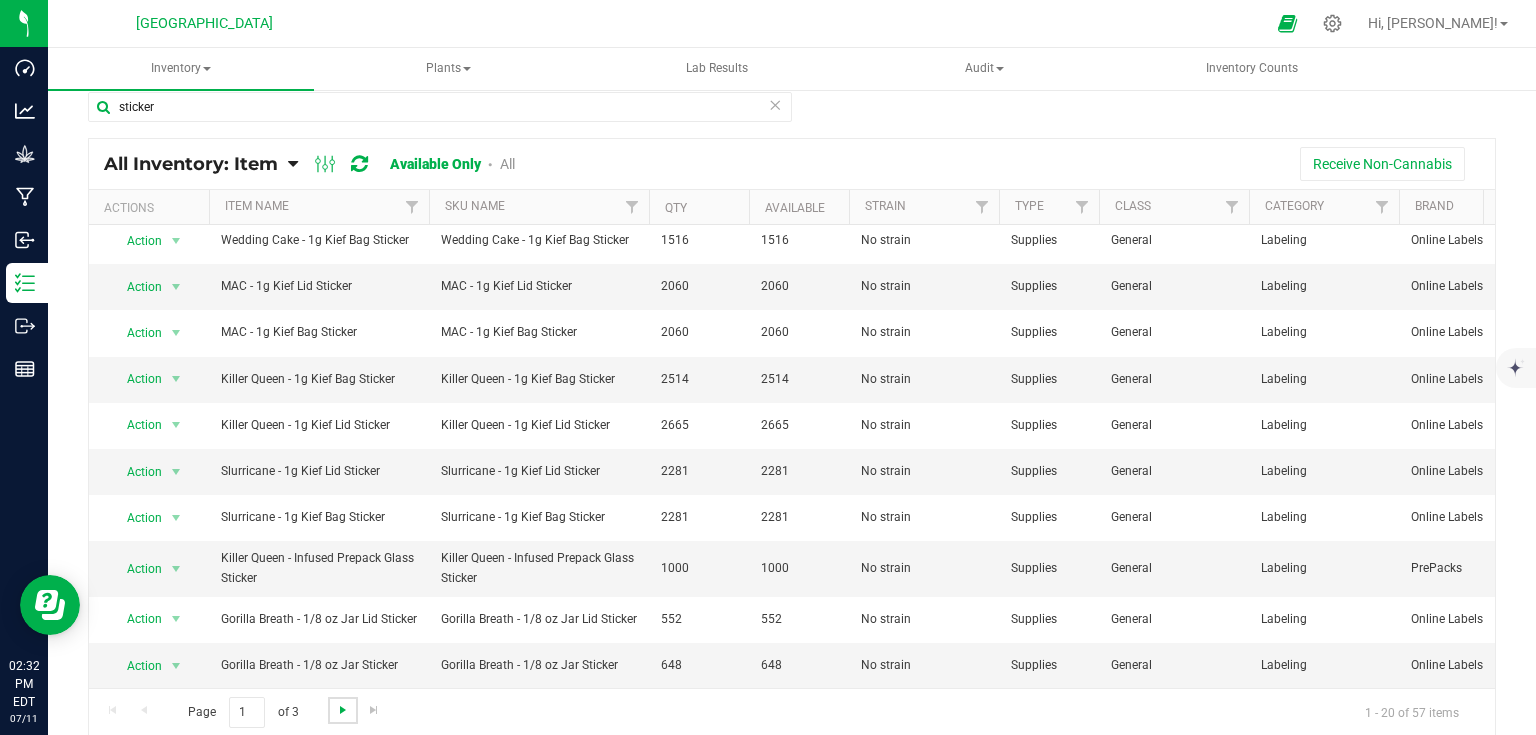 click at bounding box center [343, 710] 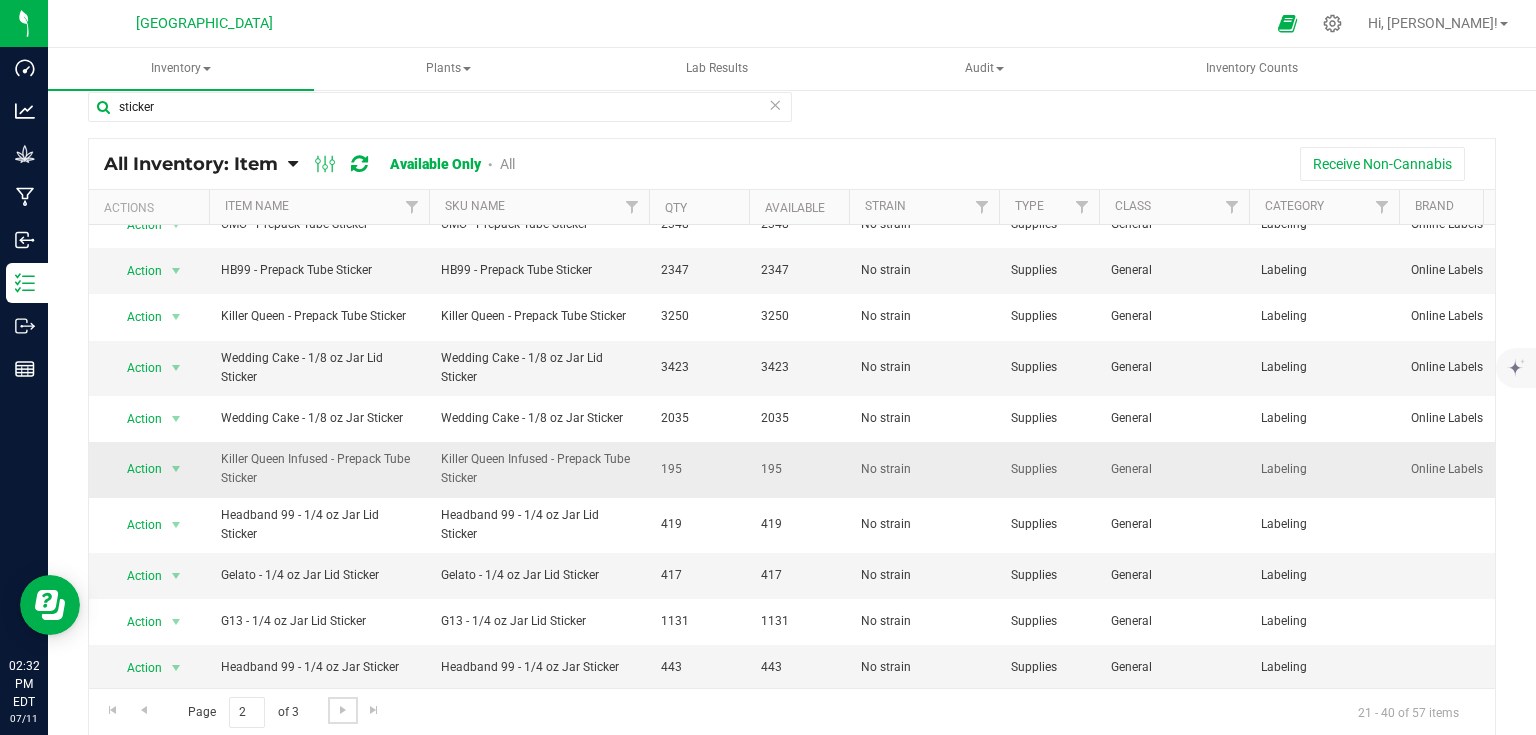 scroll, scrollTop: 486, scrollLeft: 0, axis: vertical 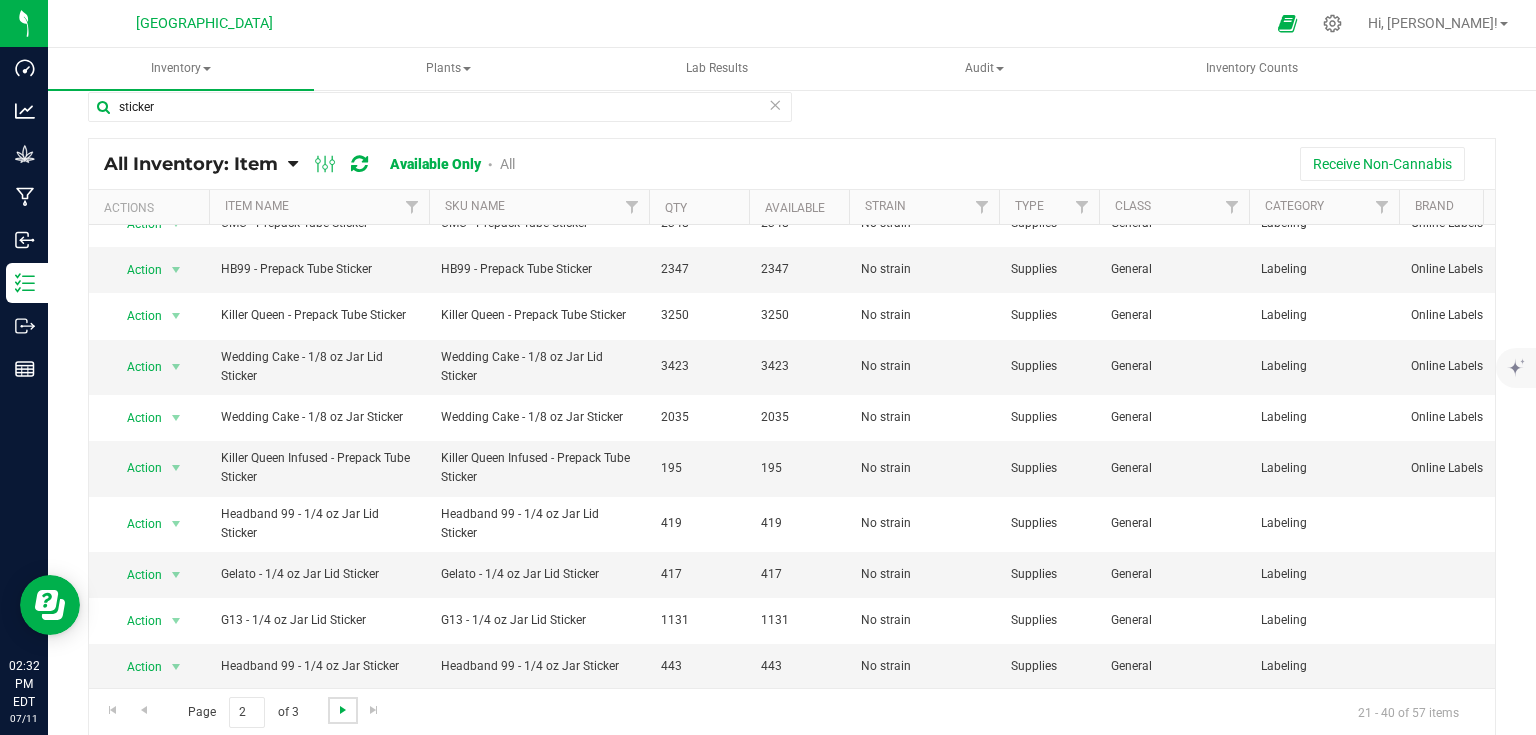 click at bounding box center (343, 710) 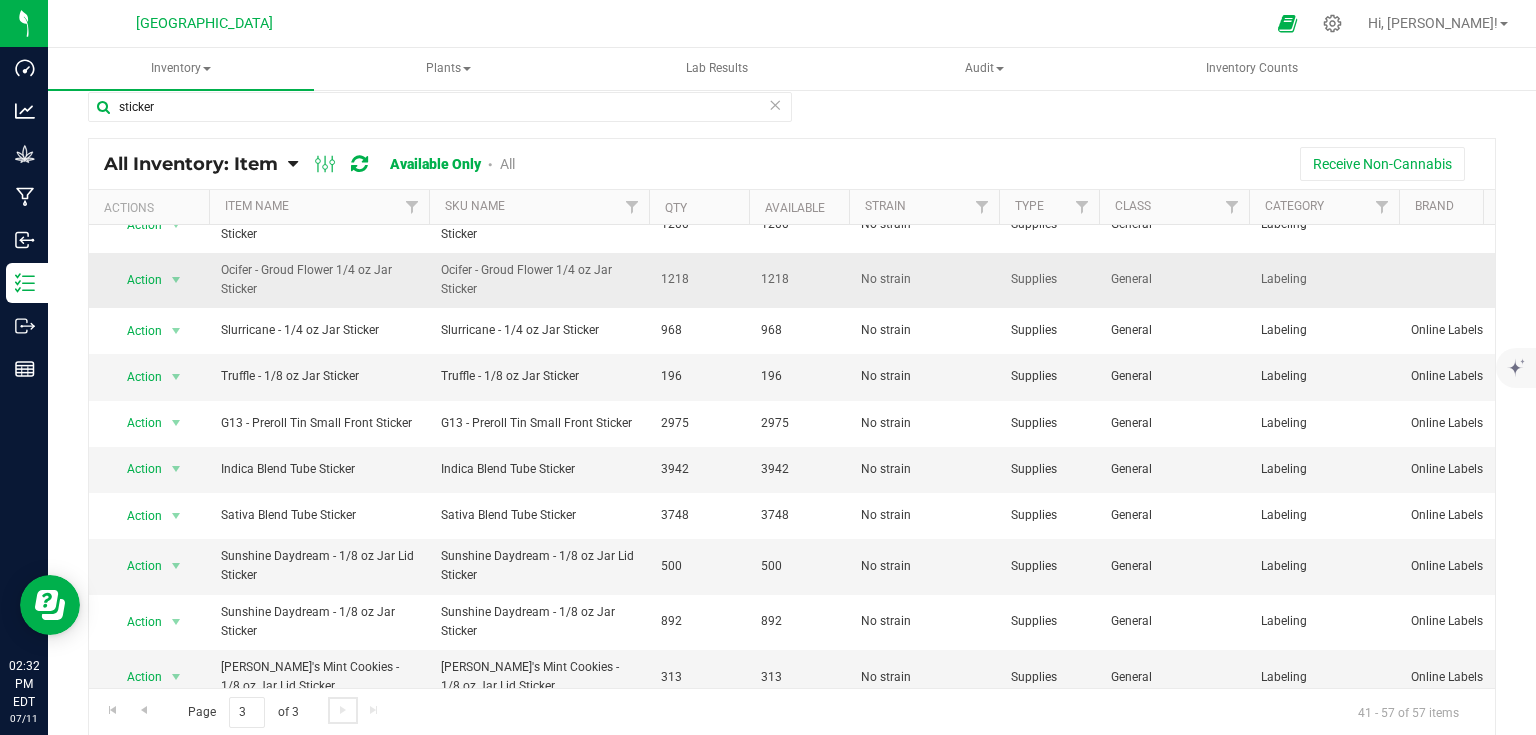 scroll, scrollTop: 394, scrollLeft: 0, axis: vertical 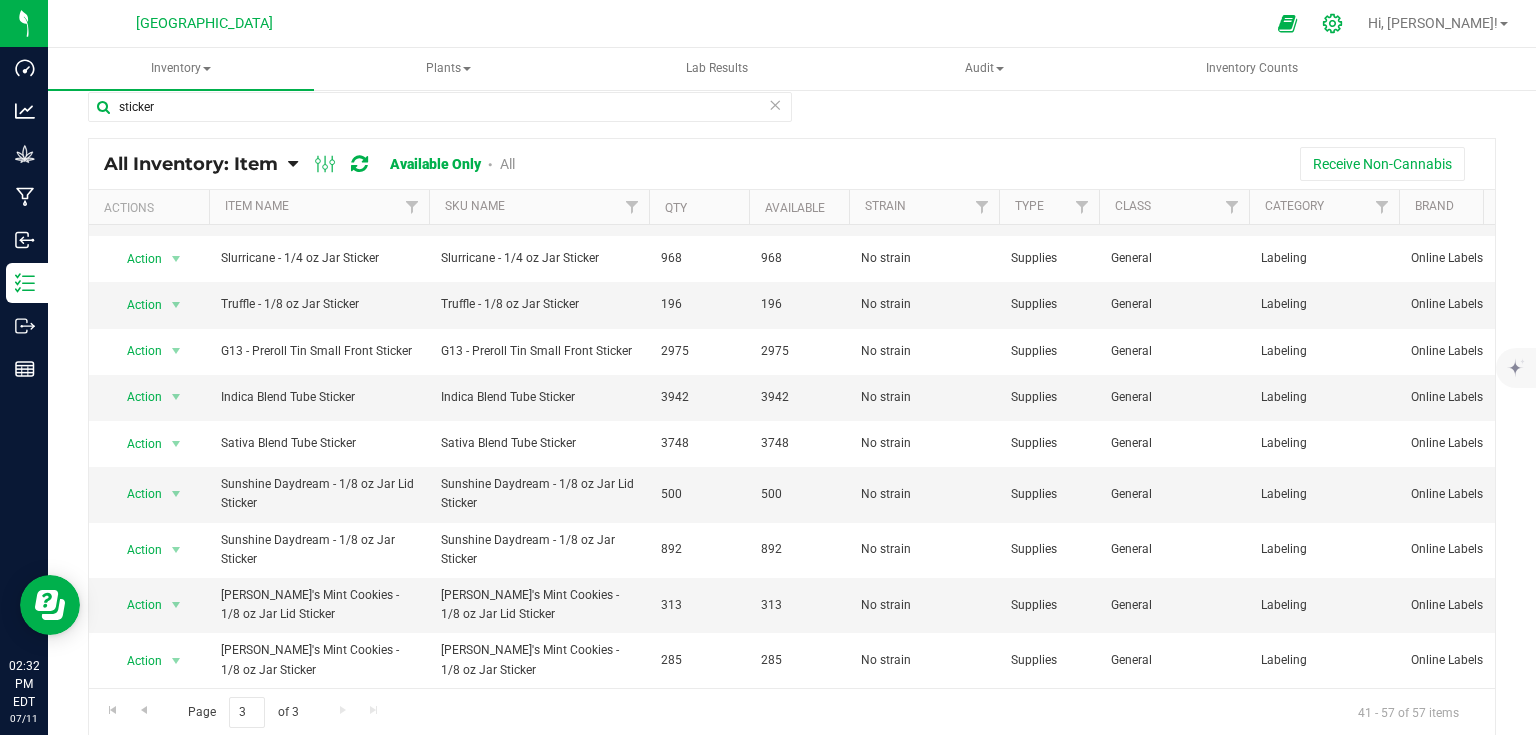 click 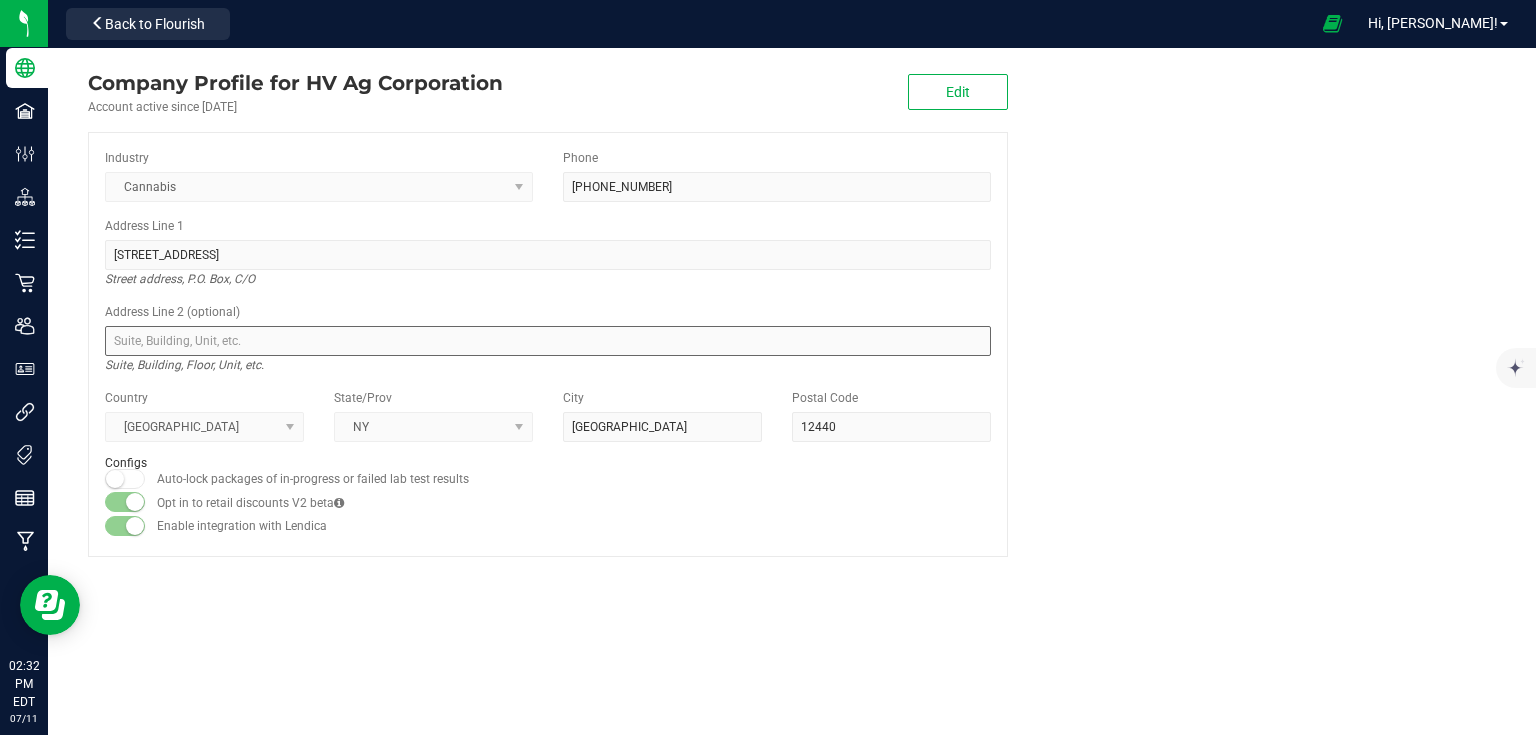 scroll, scrollTop: 0, scrollLeft: 0, axis: both 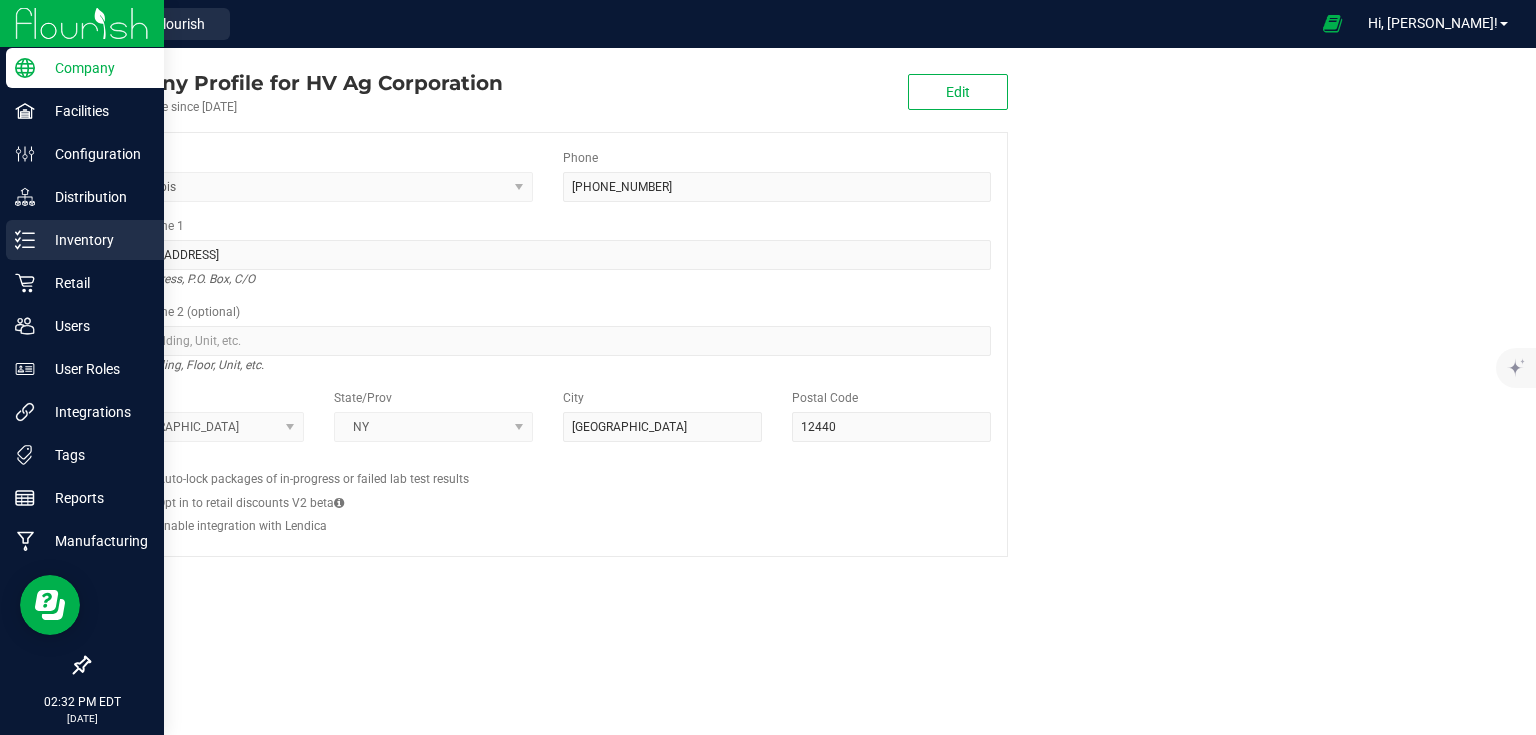click on "Inventory" at bounding box center [95, 240] 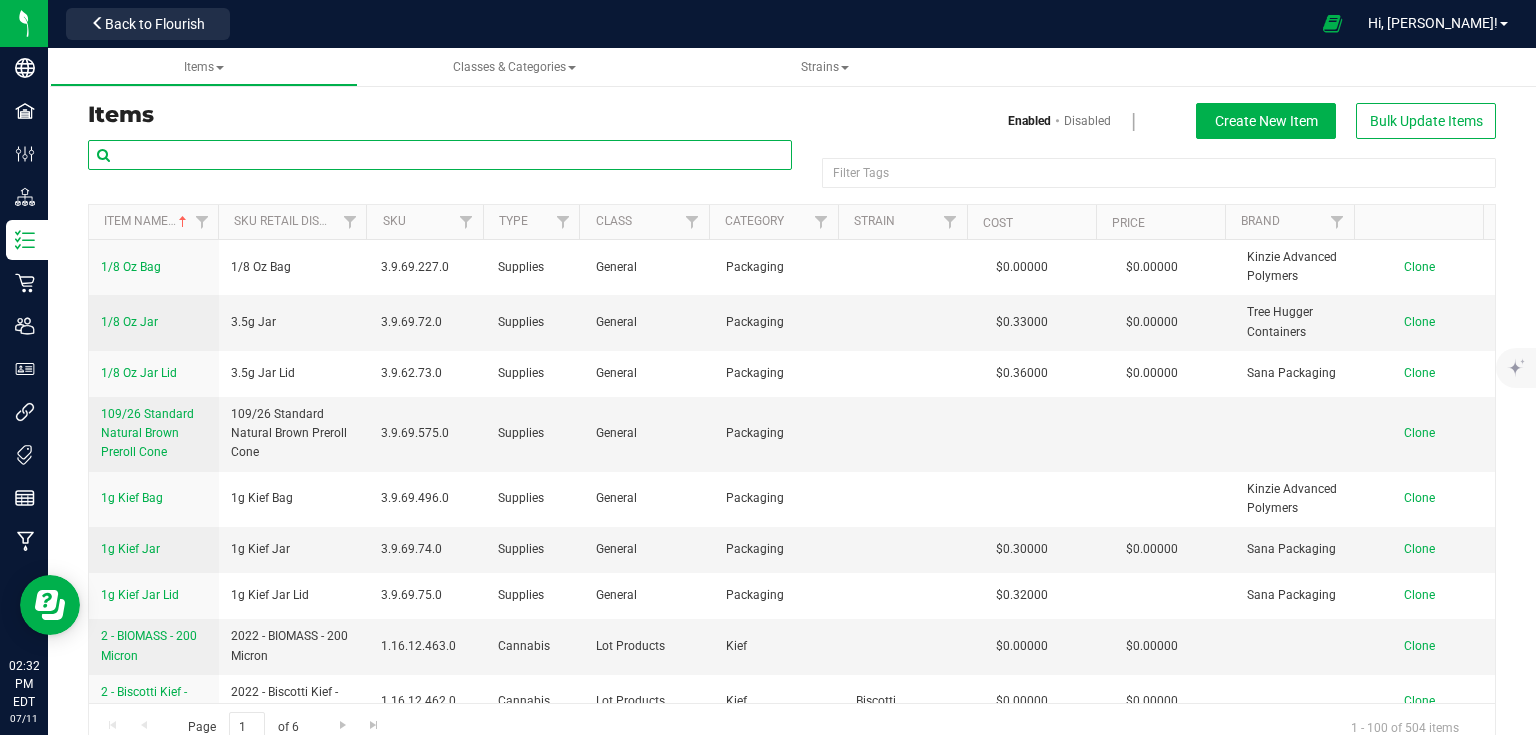 click at bounding box center (440, 155) 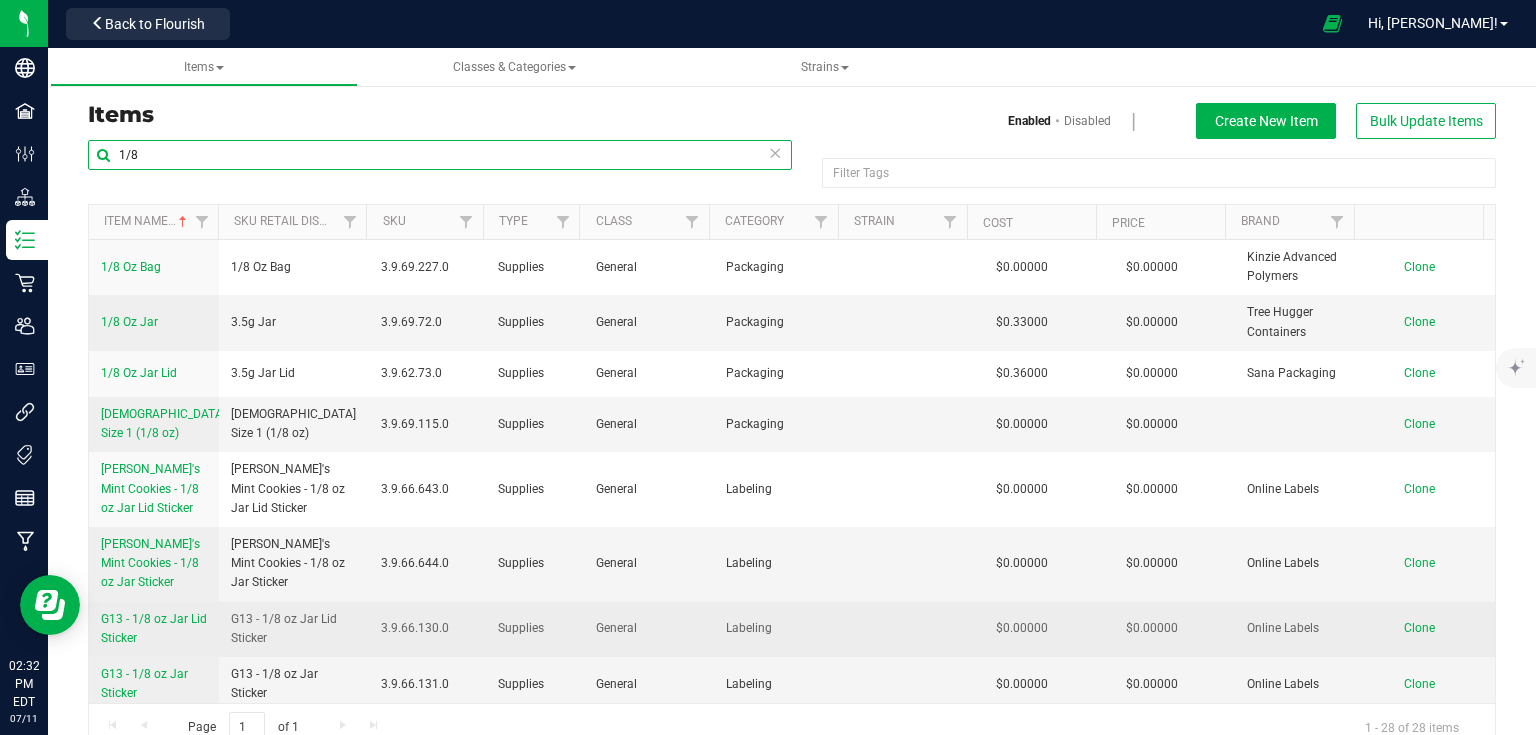 type on "1/8" 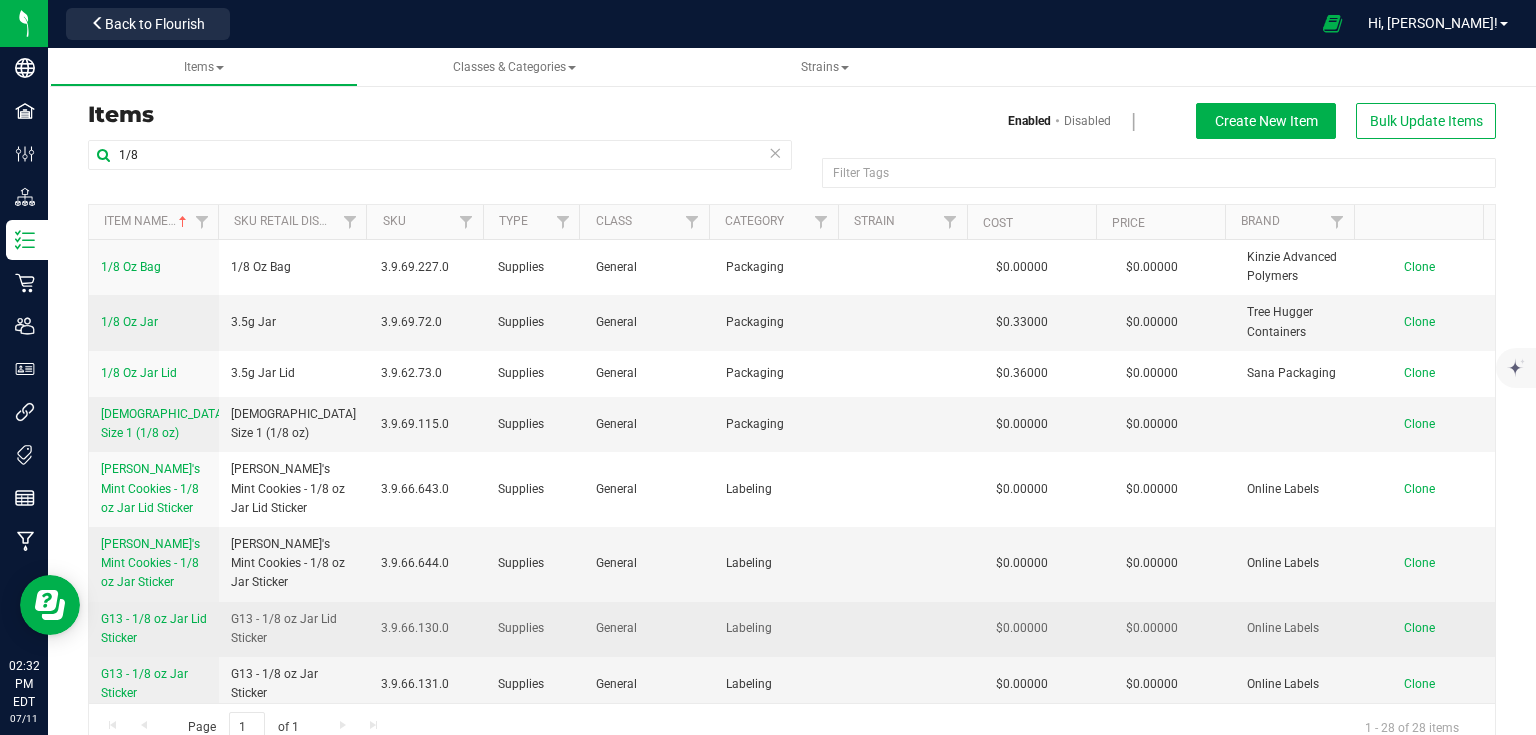 drag, startPoint x: 94, startPoint y: 612, endPoint x: 180, endPoint y: 641, distance: 90.75792 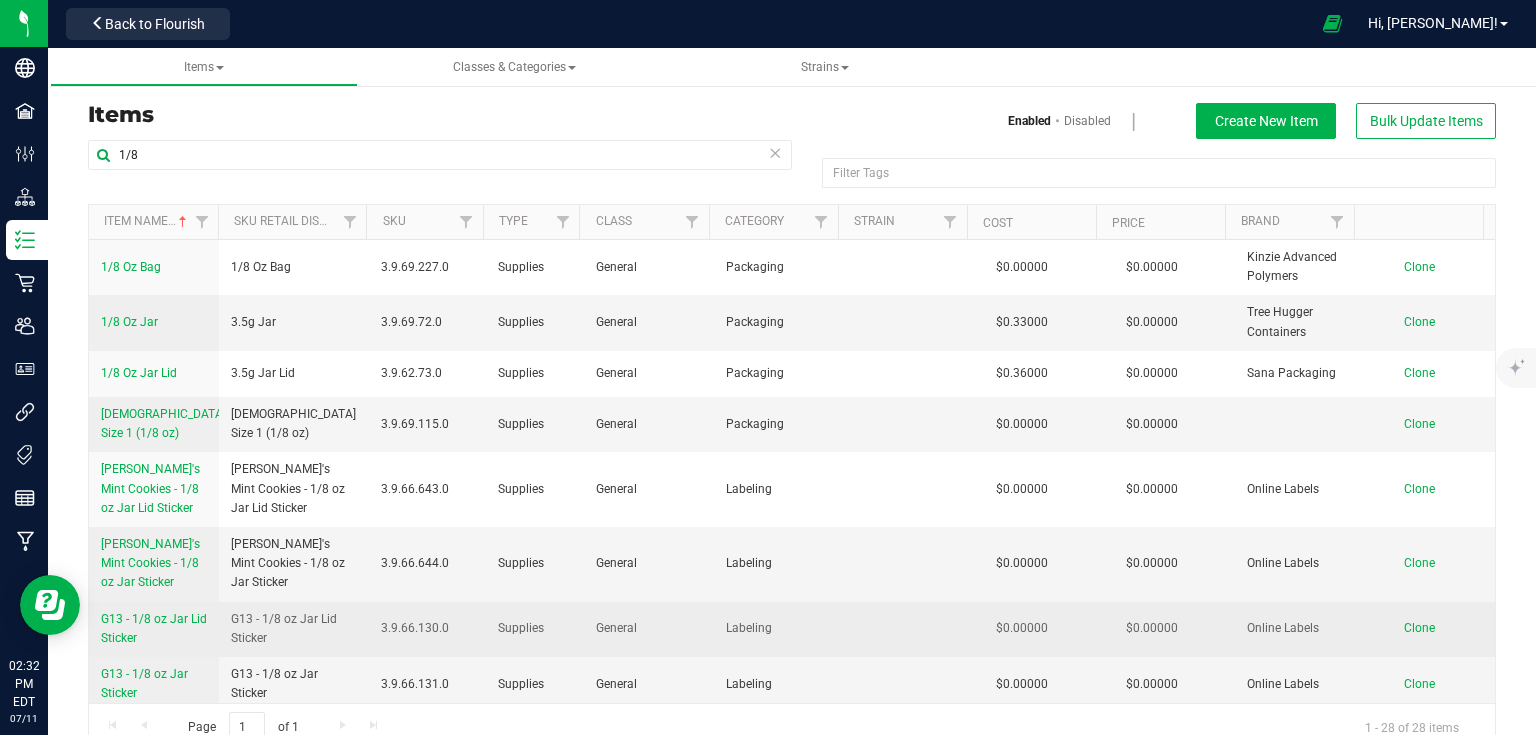 click on "G13 - 1/8 oz Jar Lid Sticker" at bounding box center [154, 629] 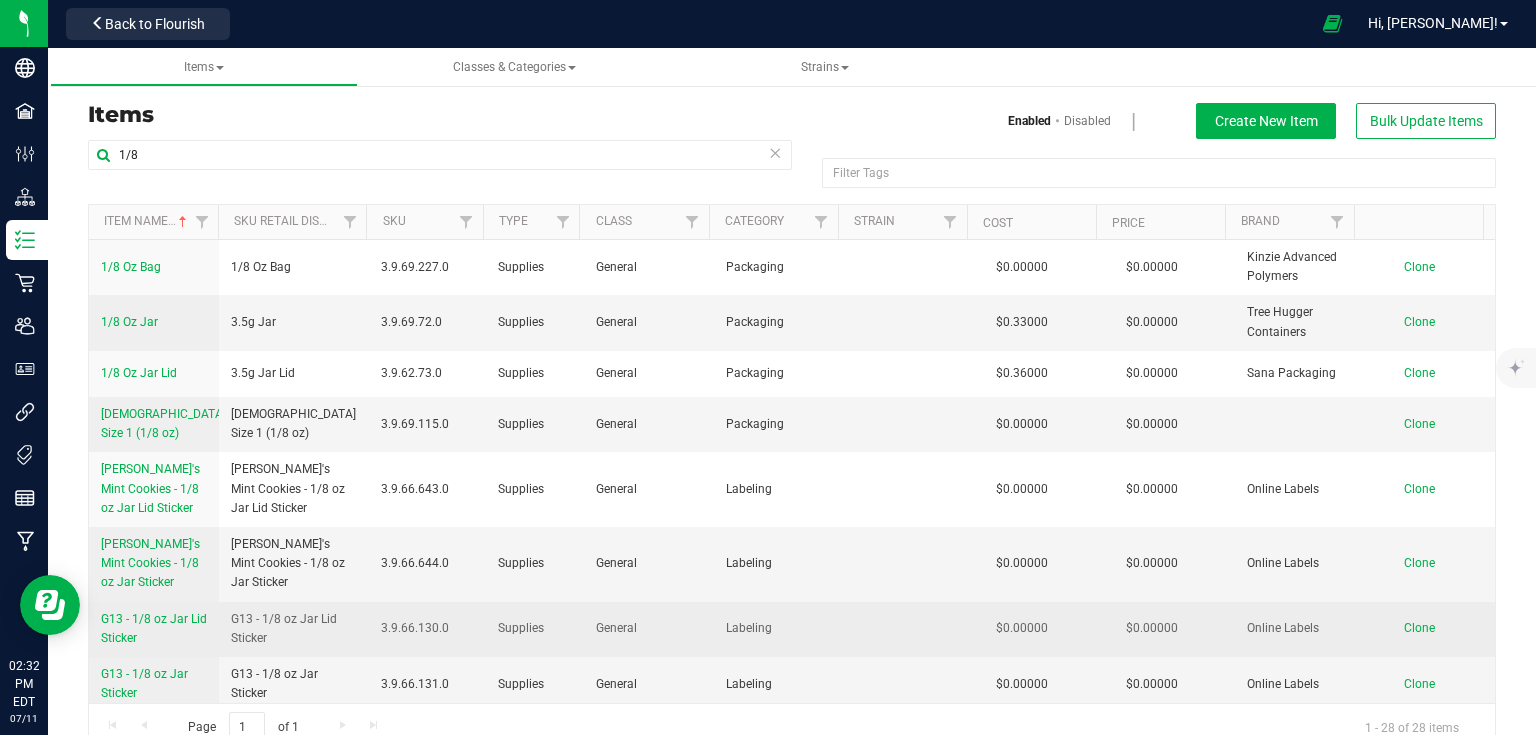 copy on "G13 - 1/8 oz Jar Lid Sticker" 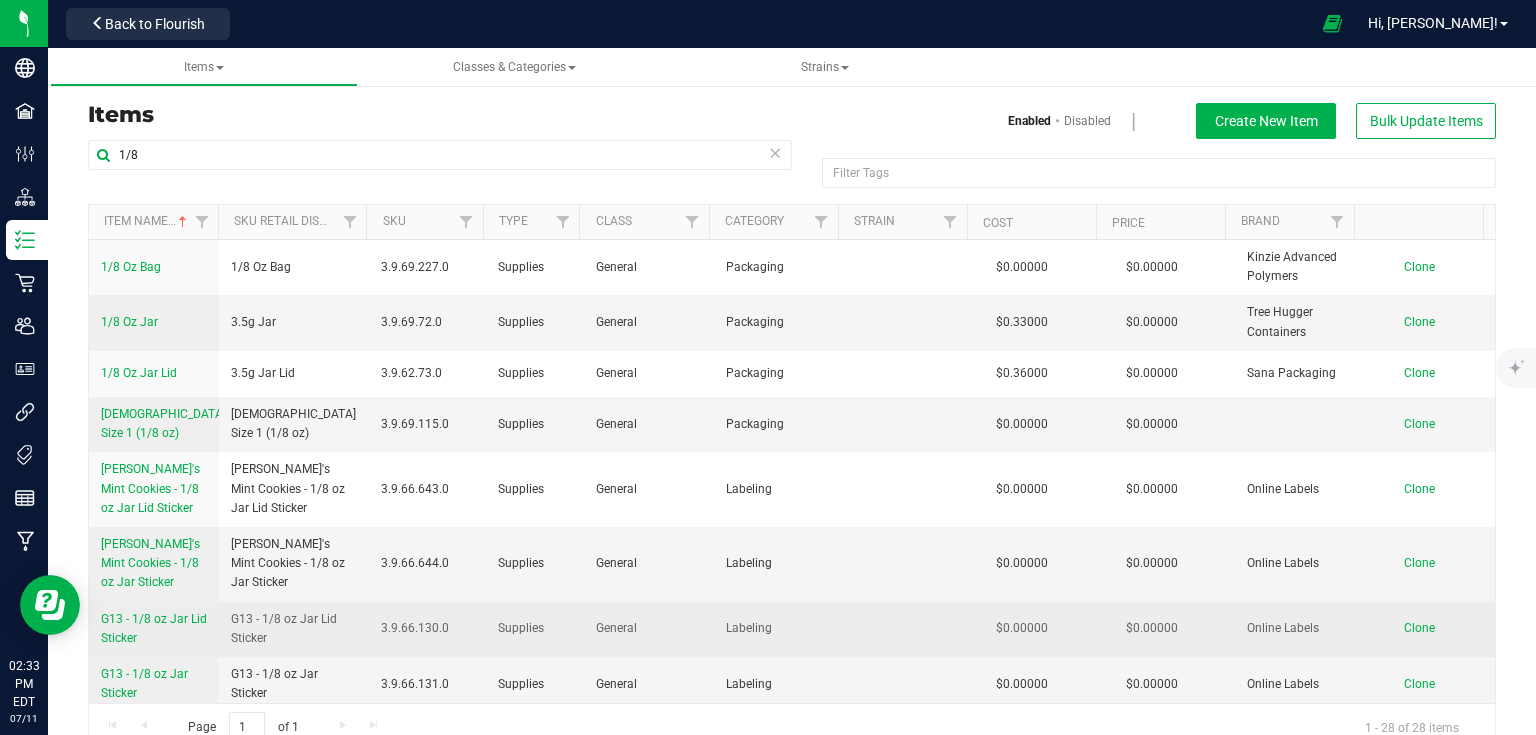 click on "Clone" at bounding box center (1419, 628) 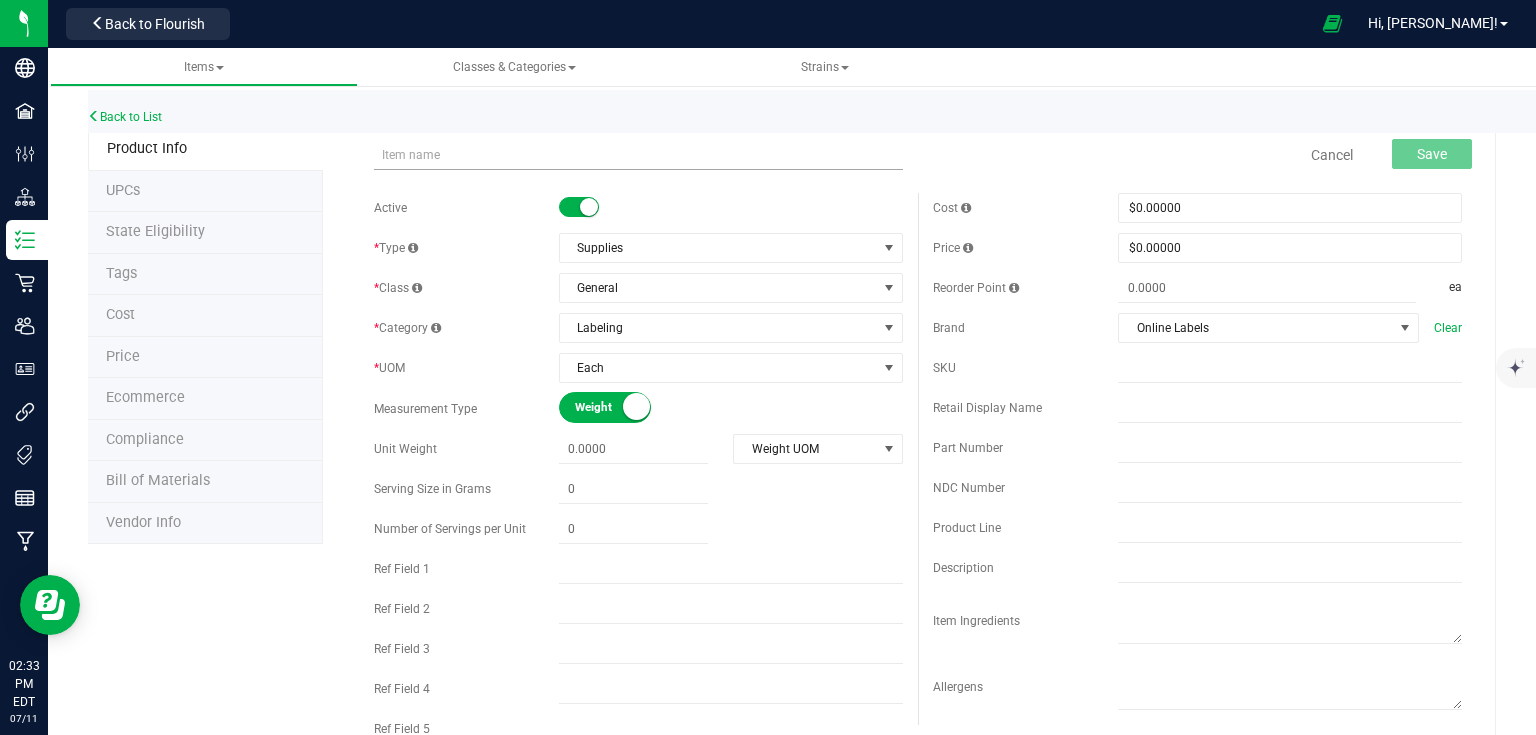 click at bounding box center (638, 155) 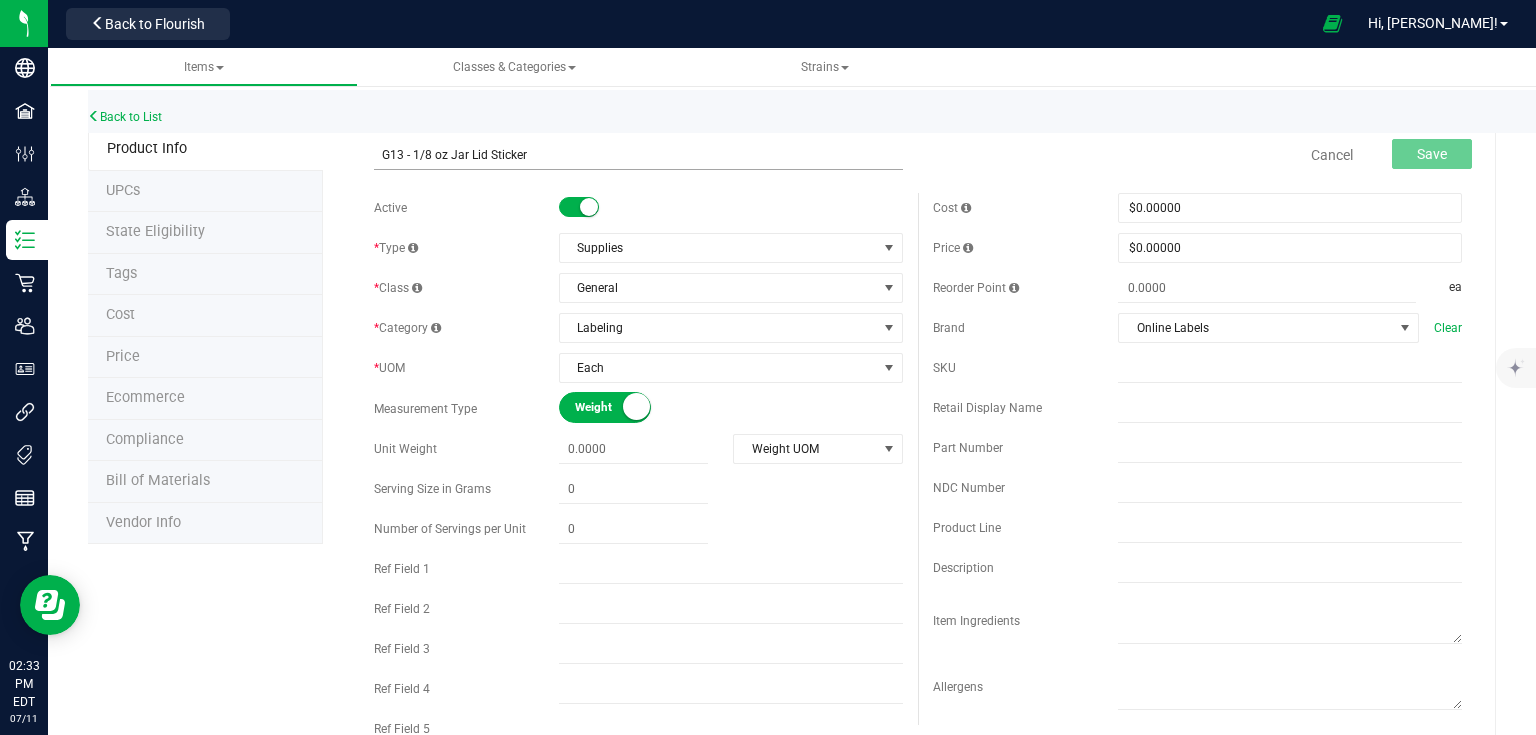 click on "G13 - 1/8 oz Jar Lid Sticker" at bounding box center [638, 155] 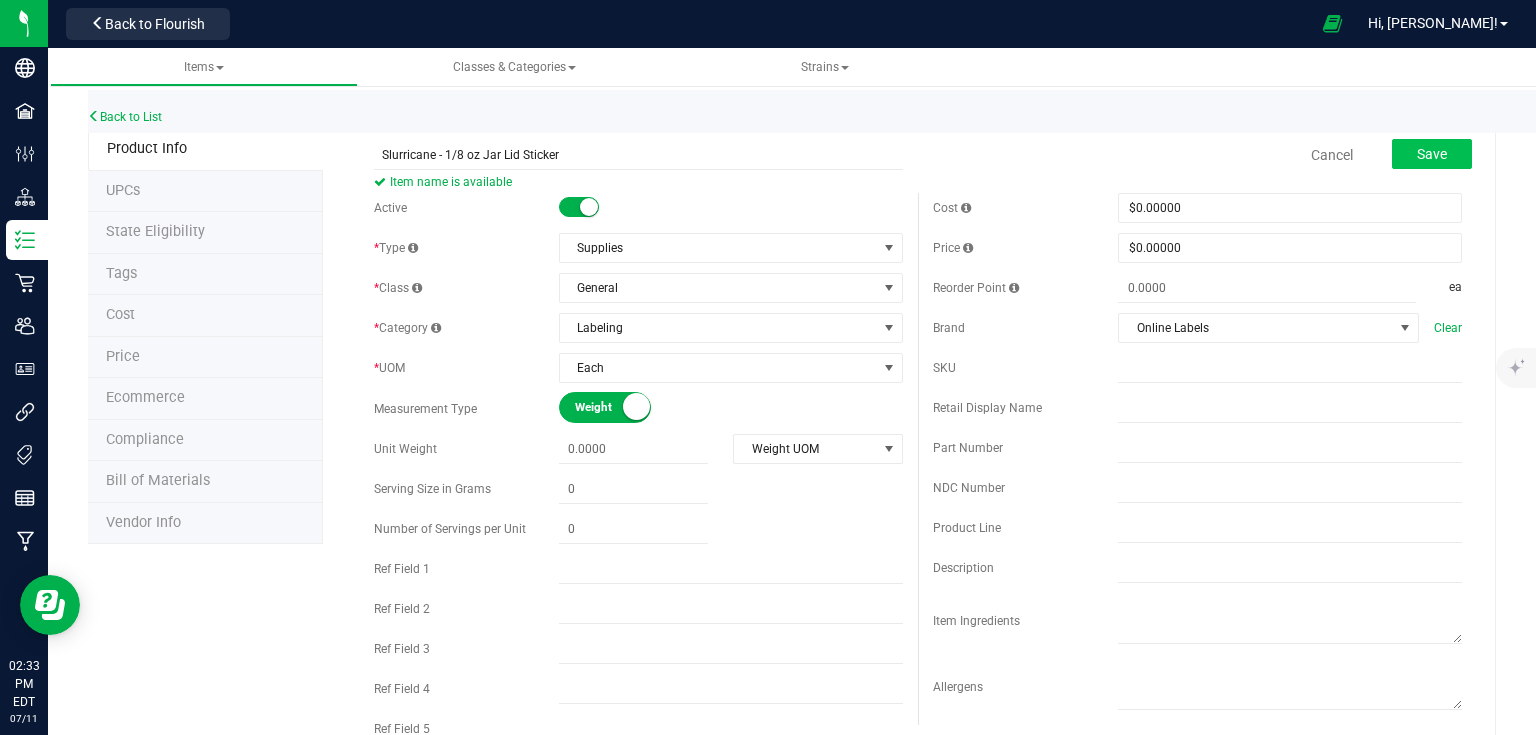 type on "Slurricane - 1/8 oz Jar Lid Sticker" 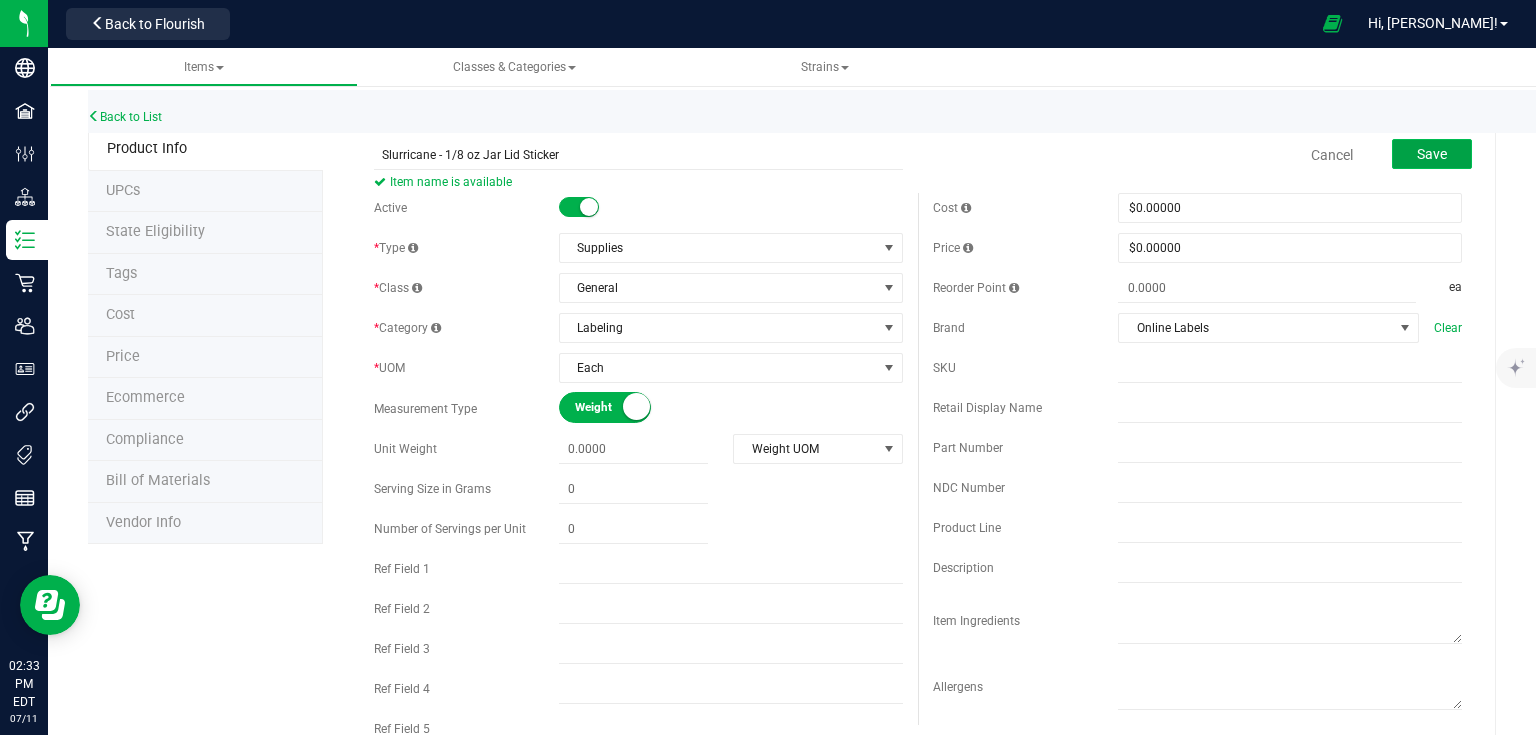 click on "Save" at bounding box center [1432, 154] 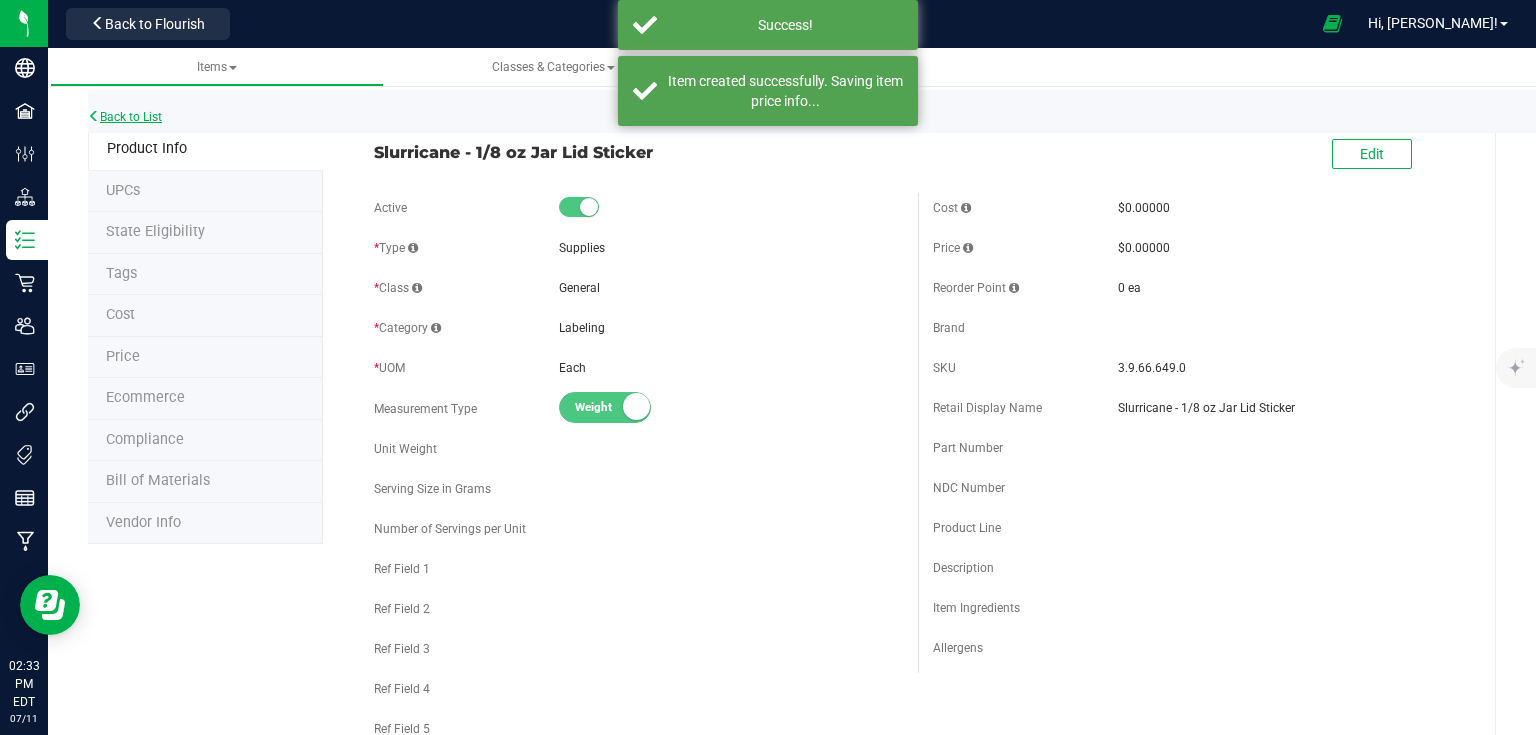 click on "Back to List" at bounding box center [125, 117] 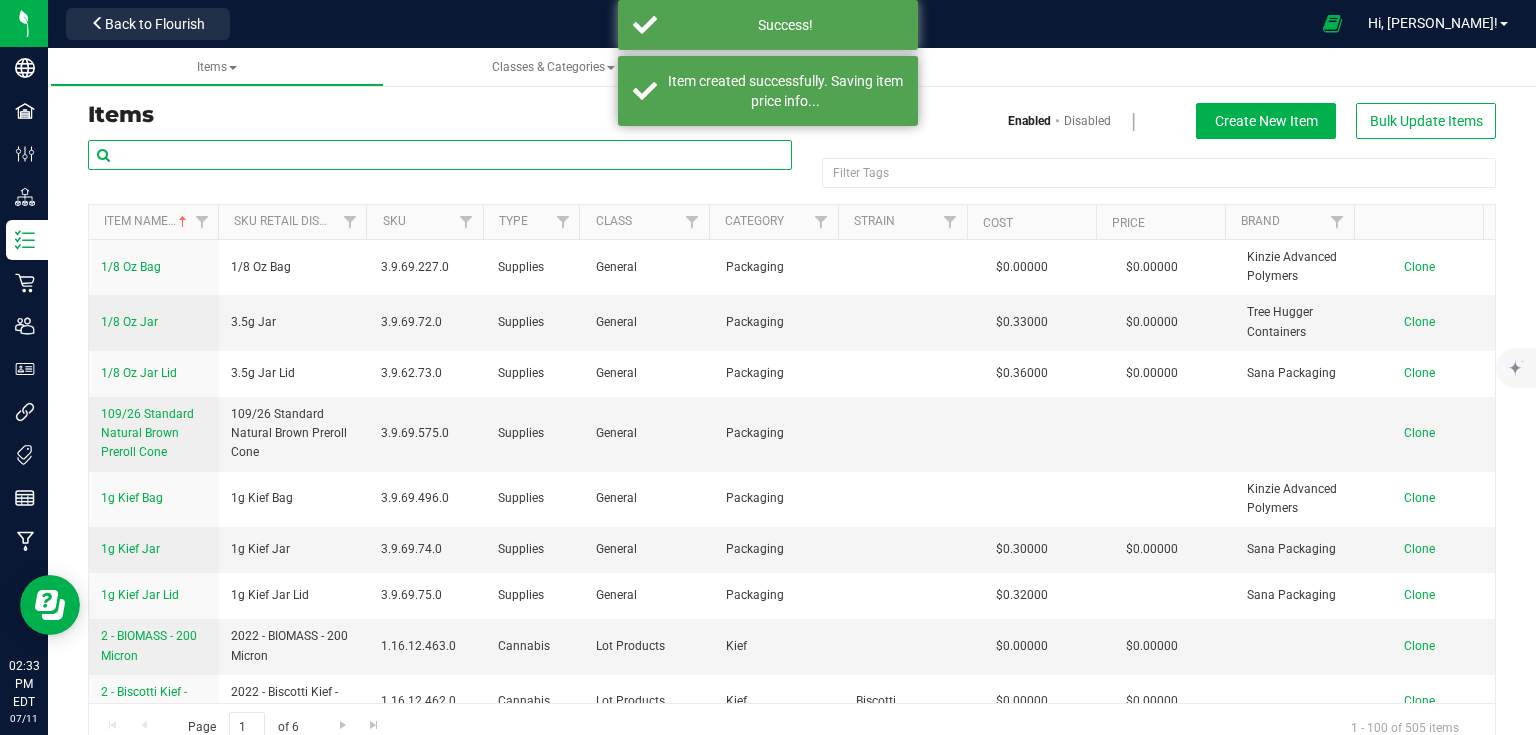 click at bounding box center [440, 155] 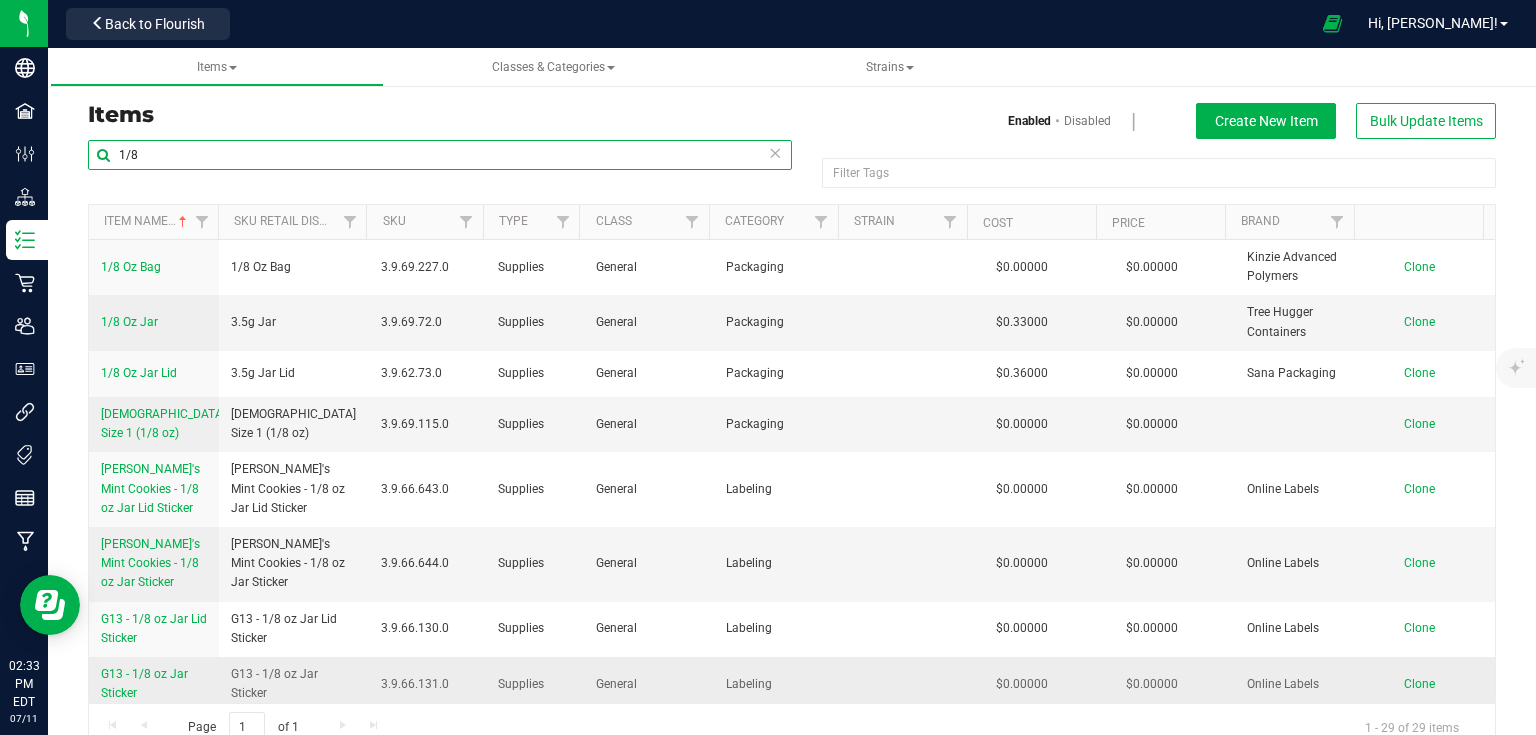 type on "1/8" 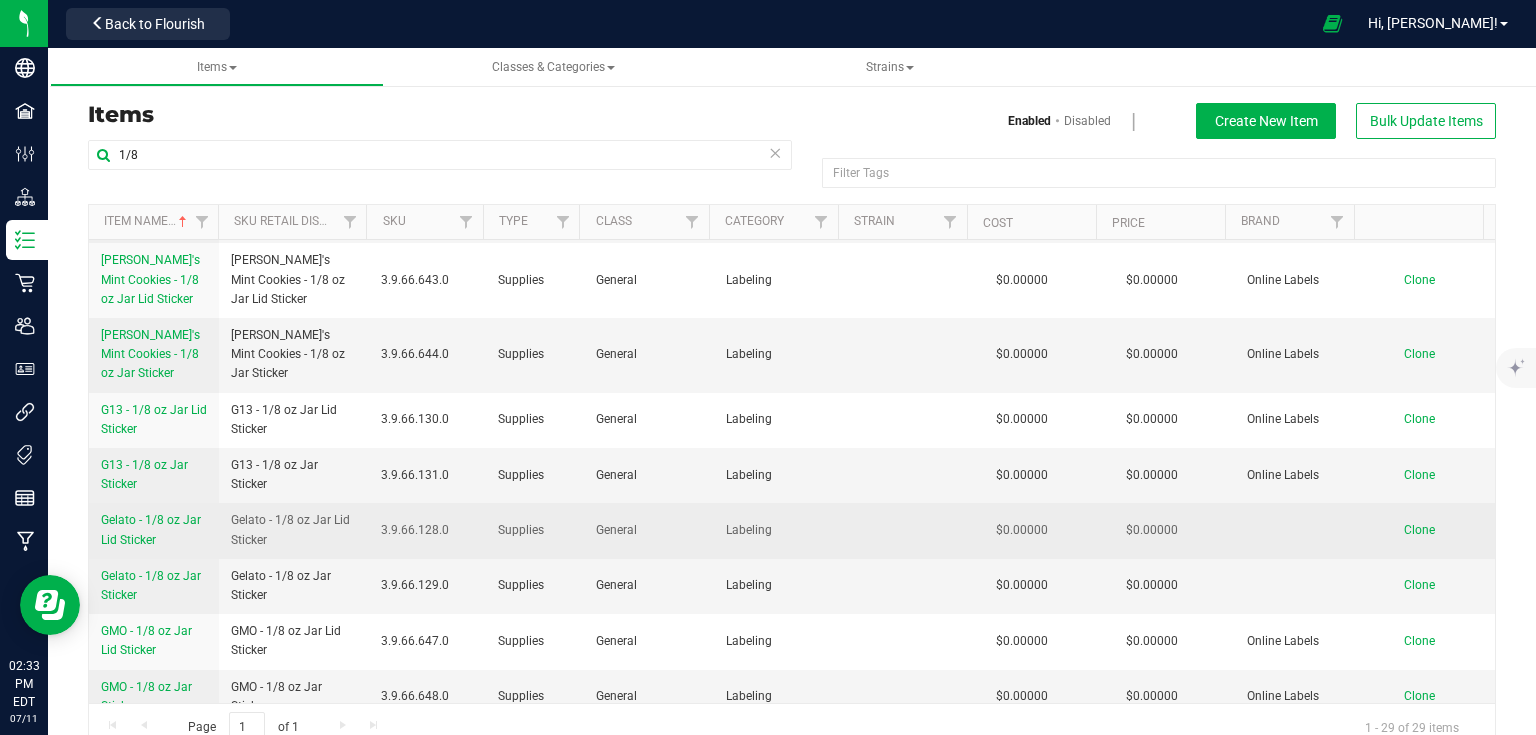 drag, startPoint x: 96, startPoint y: 668, endPoint x: 176, endPoint y: 698, distance: 85.44004 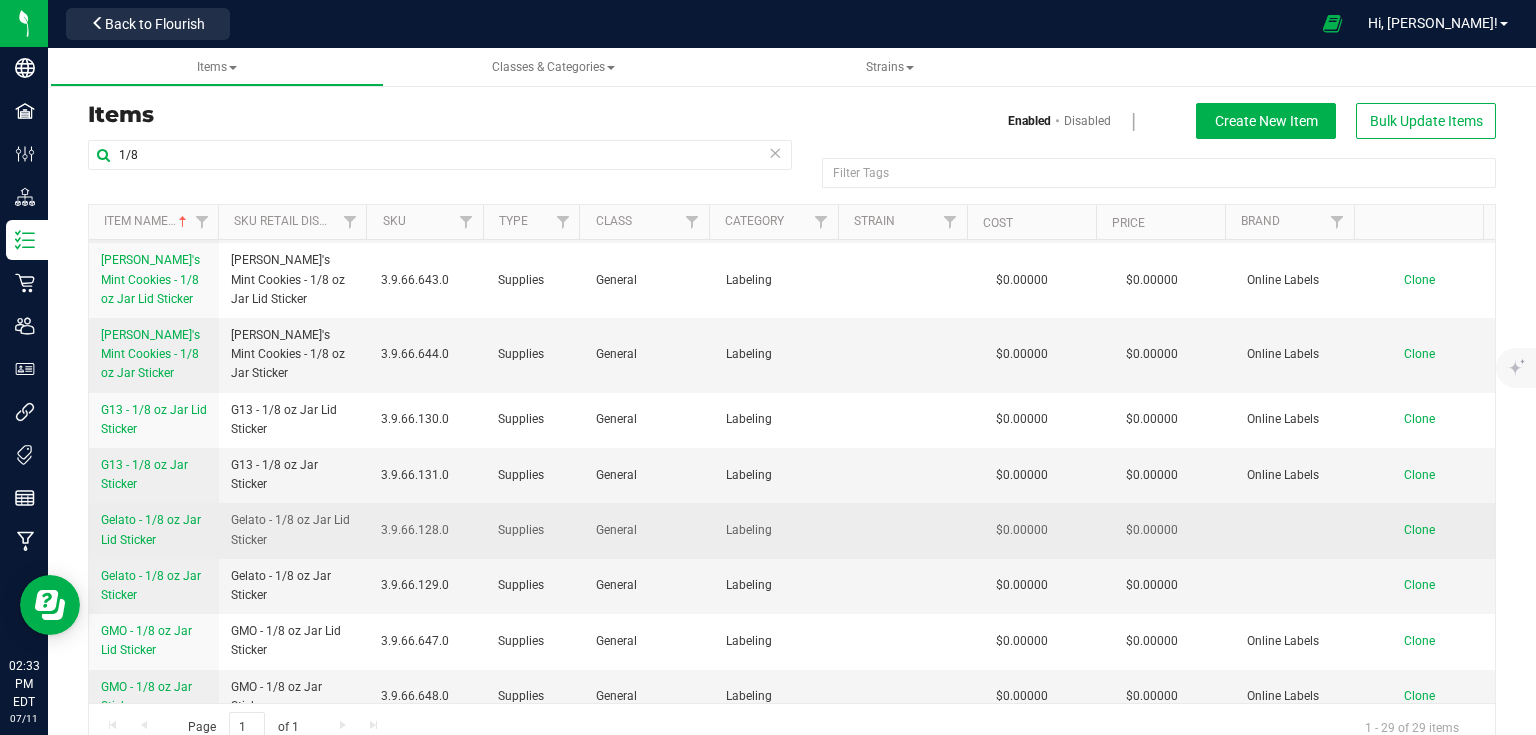 click on "1/8 Oz Bag
1/8 Oz Bag
3.9.69.227.0
Supplies
General
Packaging
$0.00000 $0.00000
Kinzie Advanced Polymers
227 Each 0 morgan@highfallsag.com 2024-08-30T18:39:01Z morgan@highfallsag.com 2025-03-18T12:45:37Z Clone
1/8 Oz Jar
3.5g Jar
3.9.69.72.0
Supplies
General
Packaging
$0.33000 $0.00000
Tree Hugger Containers
72 Each 10000 0 lance@highfallsextracts.com 2023-11-09T13:35:46Z brandon@highfallsextracts.com 2025-04-03T16:54:52Z Clone
1/8 Oz Jar Lid
3.5g Jar Lid
3.9.62.73.0
Supplies
0" at bounding box center [792, 867] 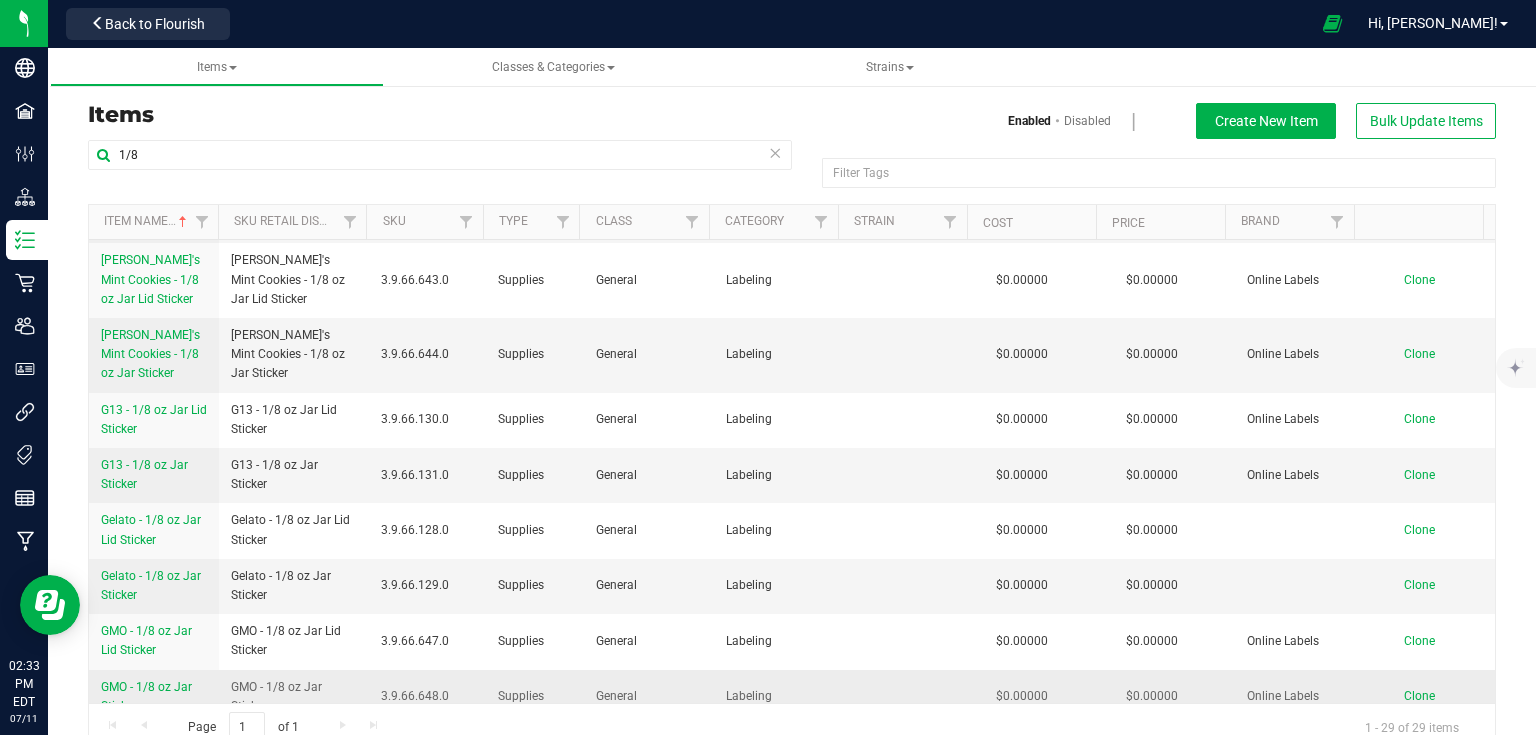 scroll, scrollTop: 222, scrollLeft: 0, axis: vertical 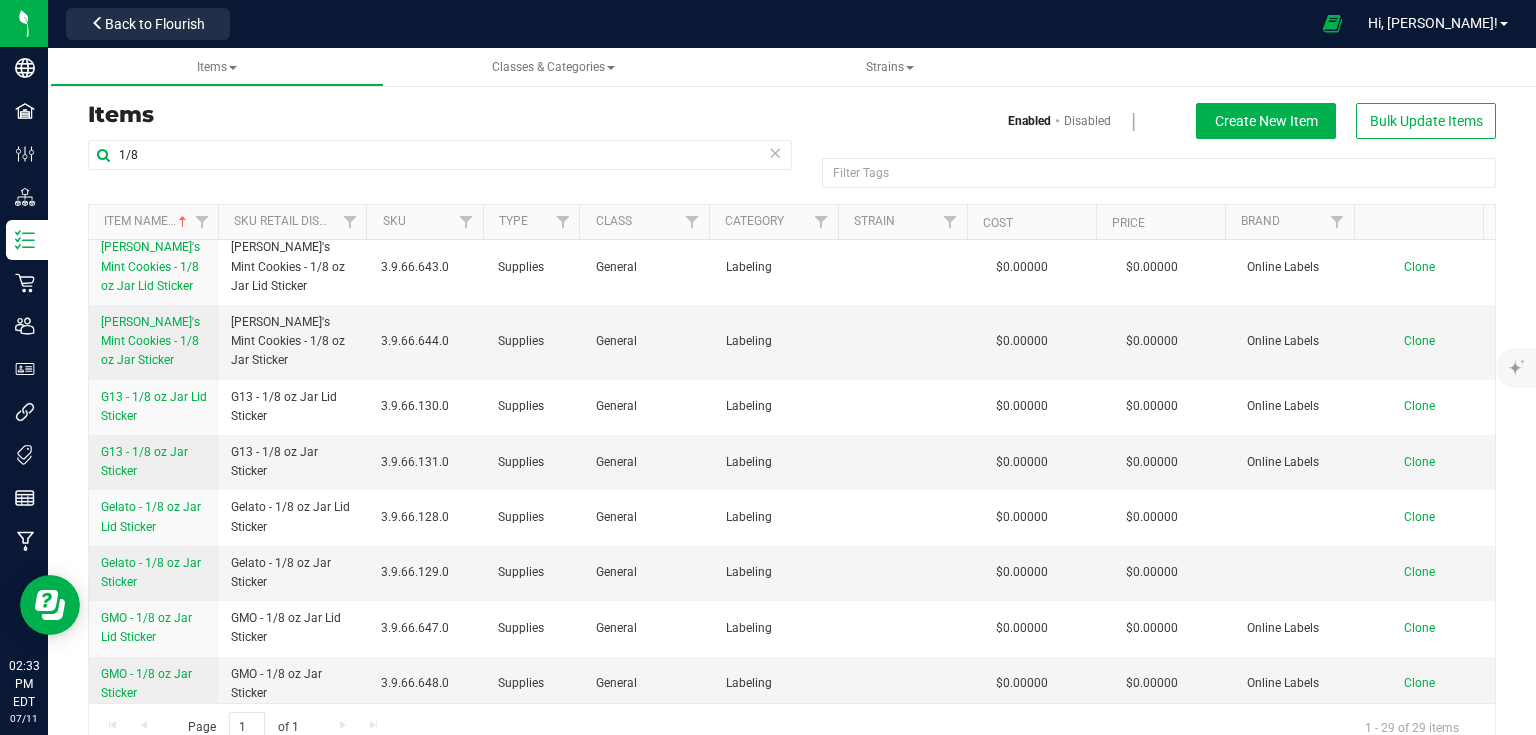 click on "1/8
Filter Tags
Filter Tags
Item Name Sku Retail Display Name SKU Type Class Category Strain Cost Price Brand Item ID UOM Reorder Point Thc Ratio Cbd Ratio Unit Thc Percent Unit Cbd Percent Cbd Per Unit Thc Per Unit Source Type Part Number Item Description Shelf Days Ecommerce Category Ecommerce Item Ecommerce Active Ecommerce Sub Category Ecommerce Unit Cannabinoids Ecommerce Unit Days Dose Measurement Cbd Per Unit Thc Per Unit Cbd Mg Per Day Thc Mg Per Day Cbd Per Dose Thc Per Dose Onset Time Low Minutes Onset Time High Minutes Duration Low Minutes Duration High Minutes Standard Daily Use Description Helpful Tips Warning Storage Instructions Created By Created At Last Updated By Updated At
1/8 Oz Bag
1/8 Oz Bag
227" at bounding box center (792, 445) 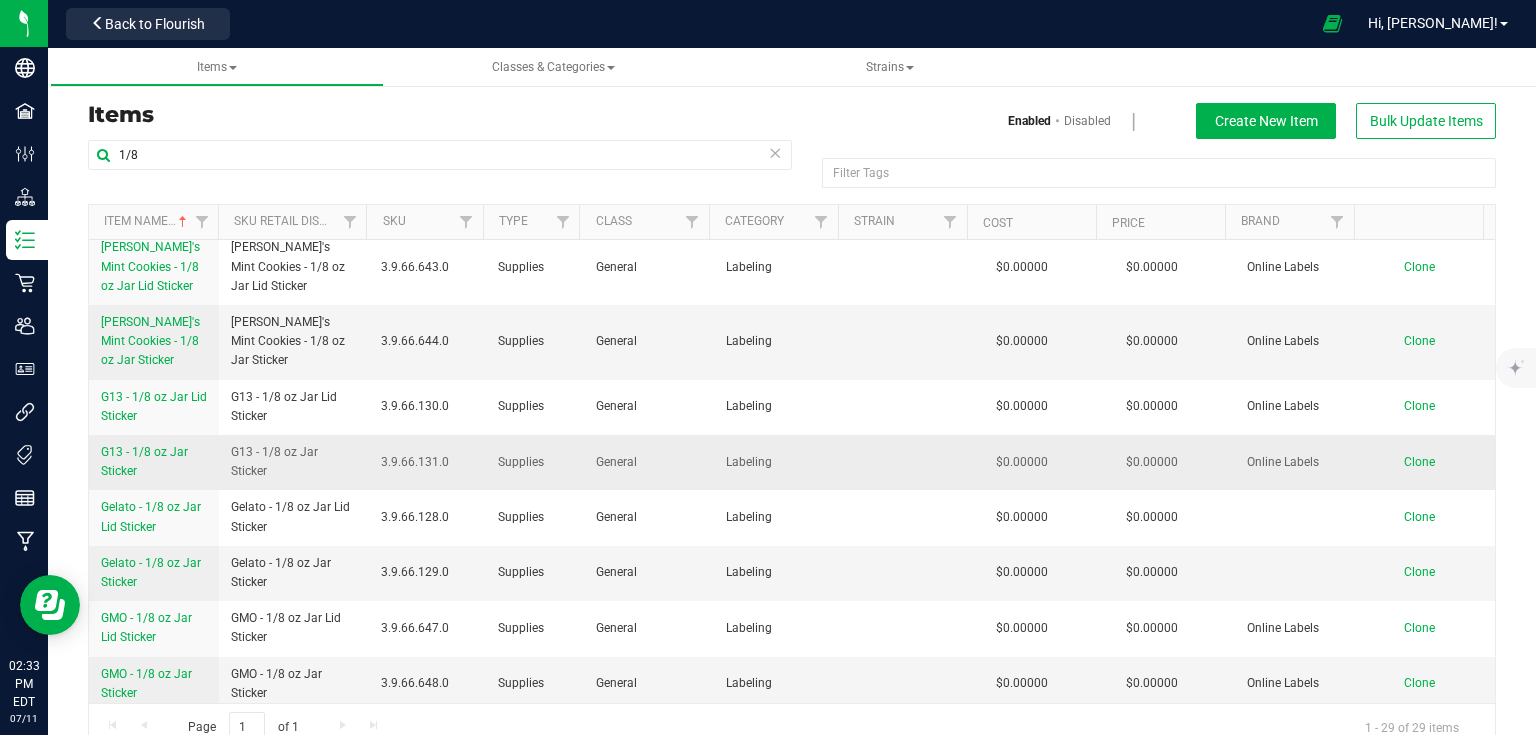 drag, startPoint x: 96, startPoint y: 446, endPoint x: 159, endPoint y: 468, distance: 66.730804 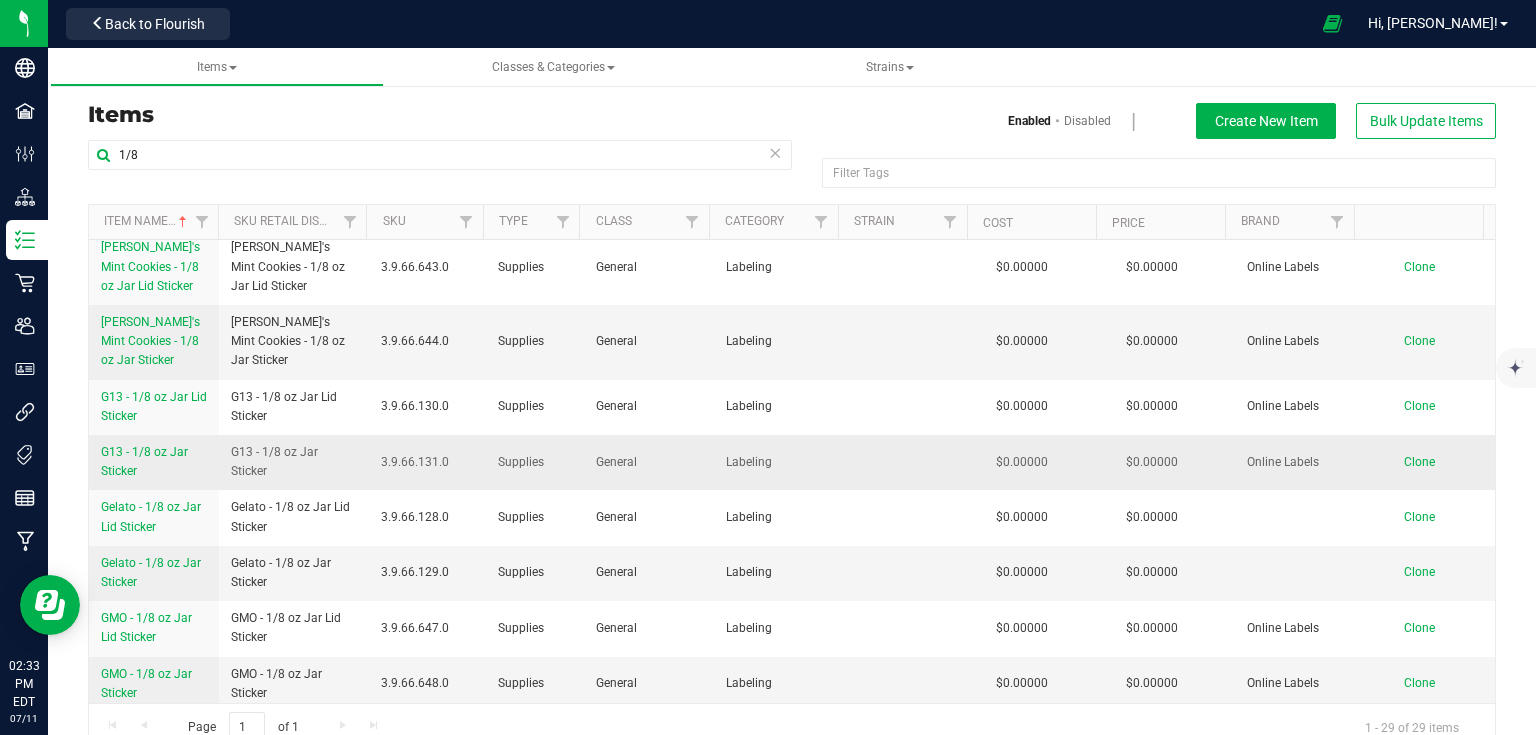 click on "G13 - 1/8 oz Jar Sticker" at bounding box center [154, 462] 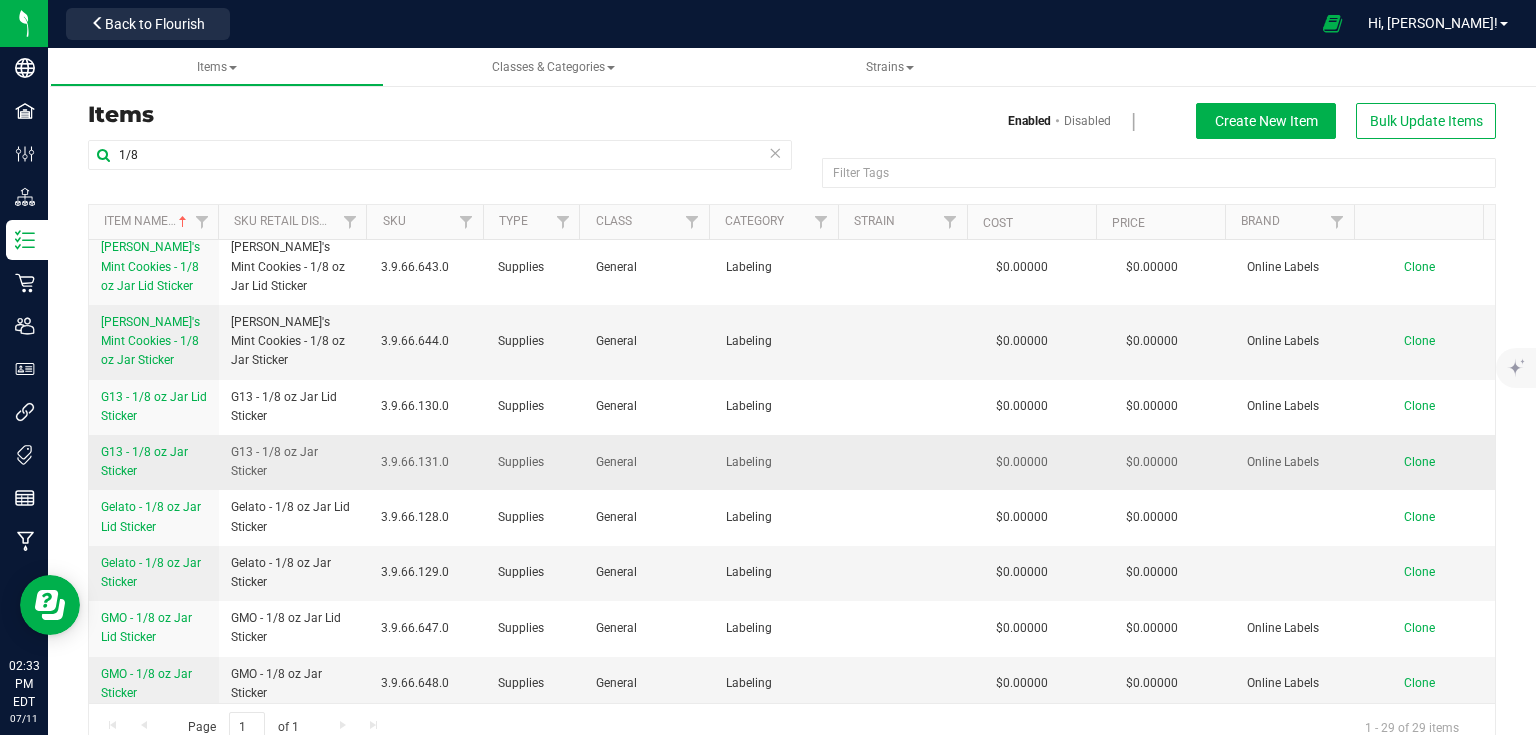 copy on "G13 - 1/8 oz Jar Sticker" 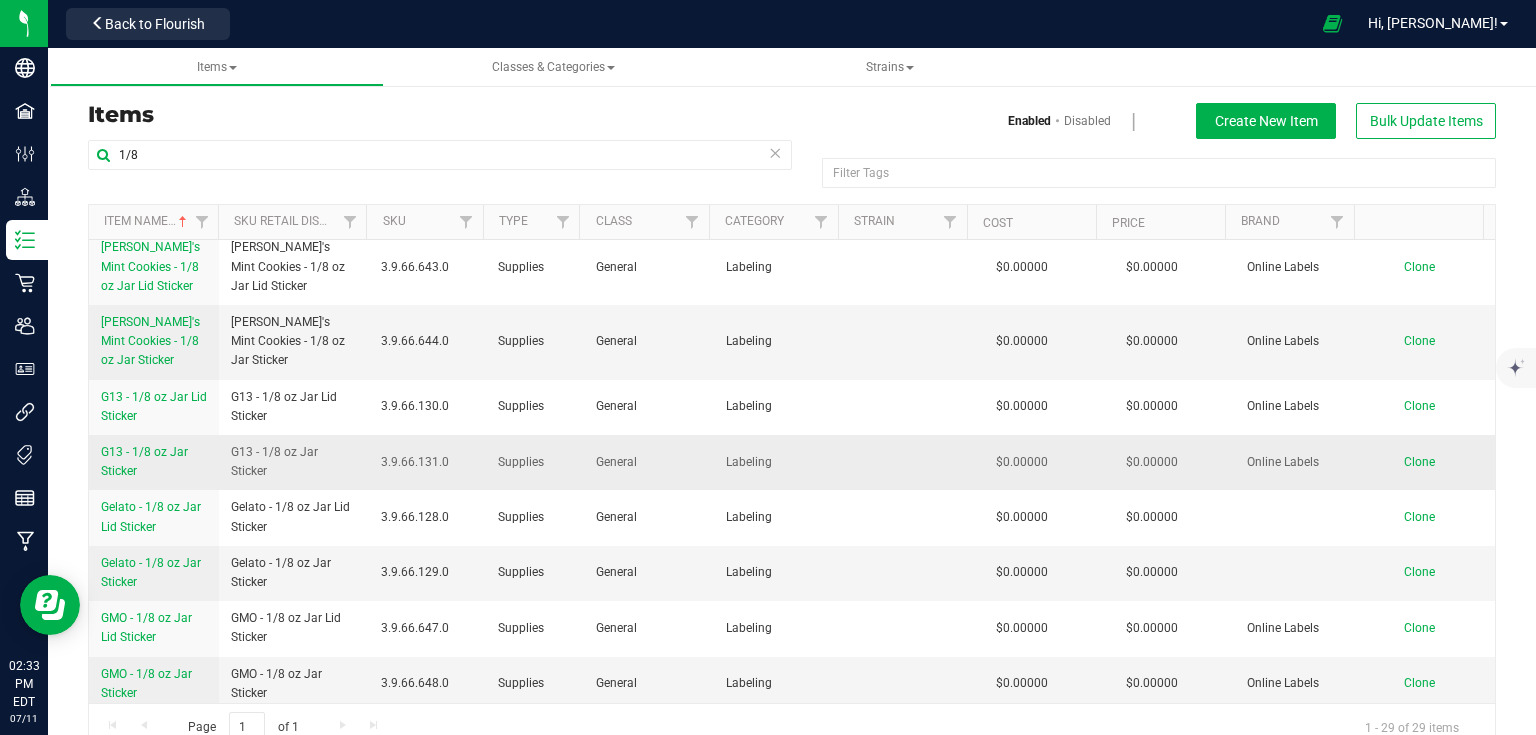 click on "Clone" at bounding box center (1419, 462) 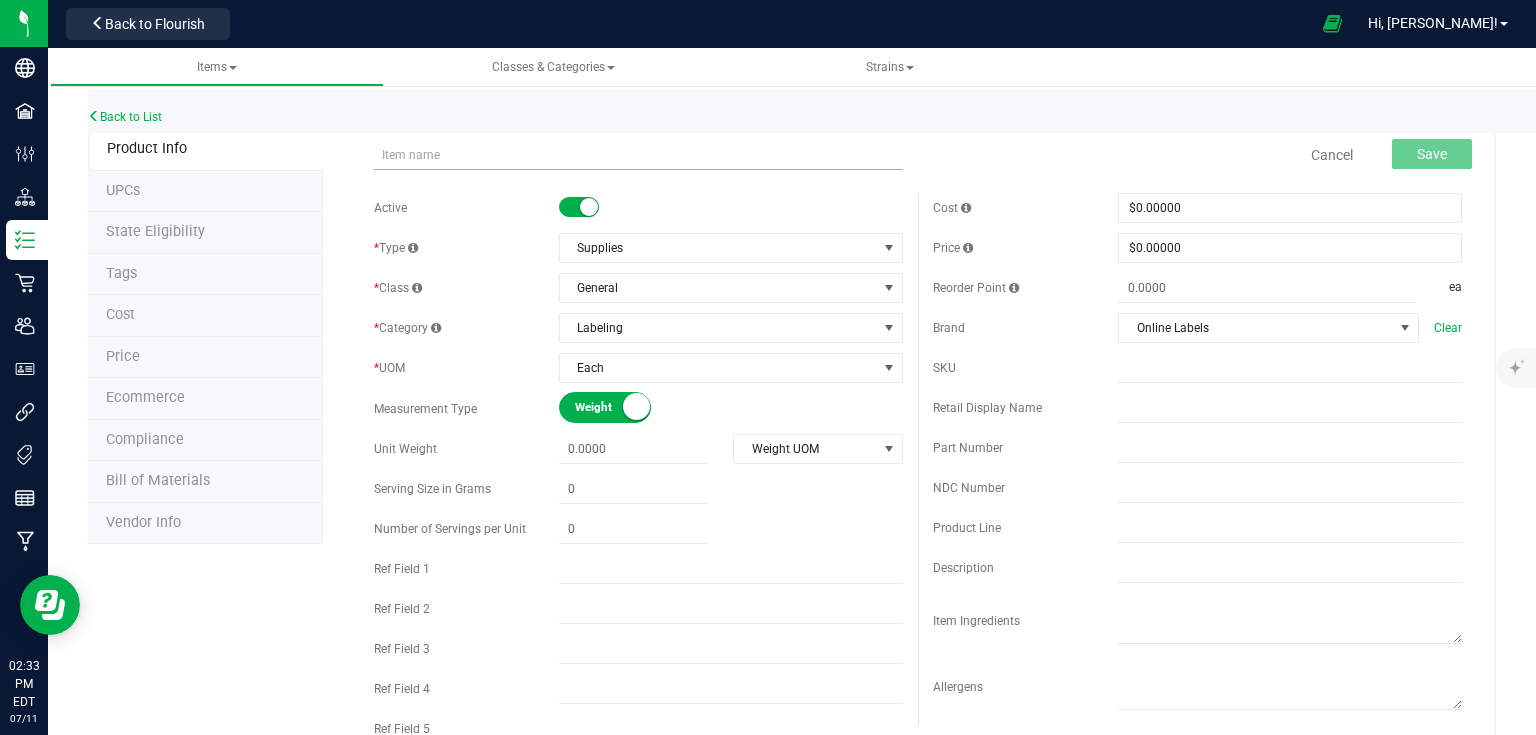 click at bounding box center [638, 155] 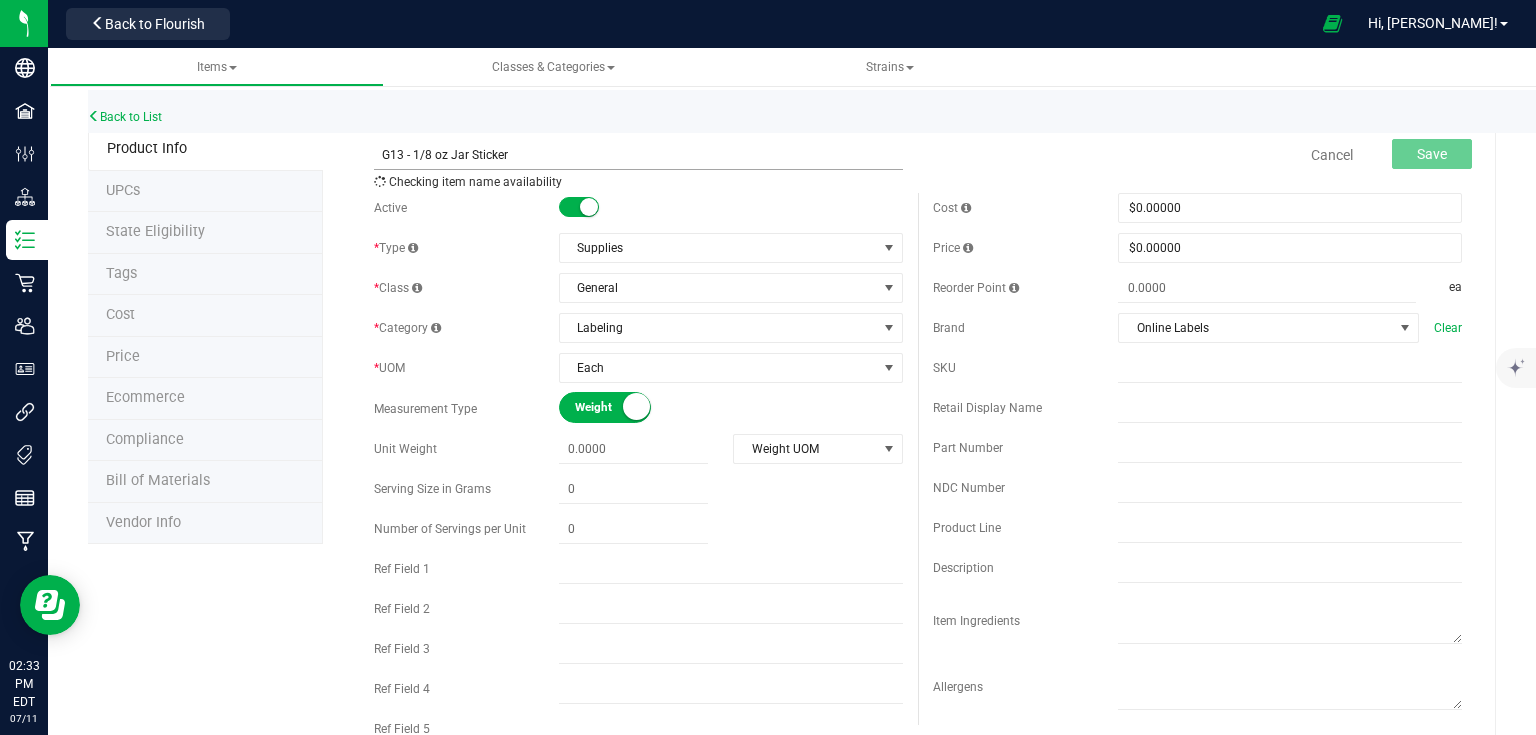 click on "G13 - 1/8 oz Jar Sticker" at bounding box center [638, 155] 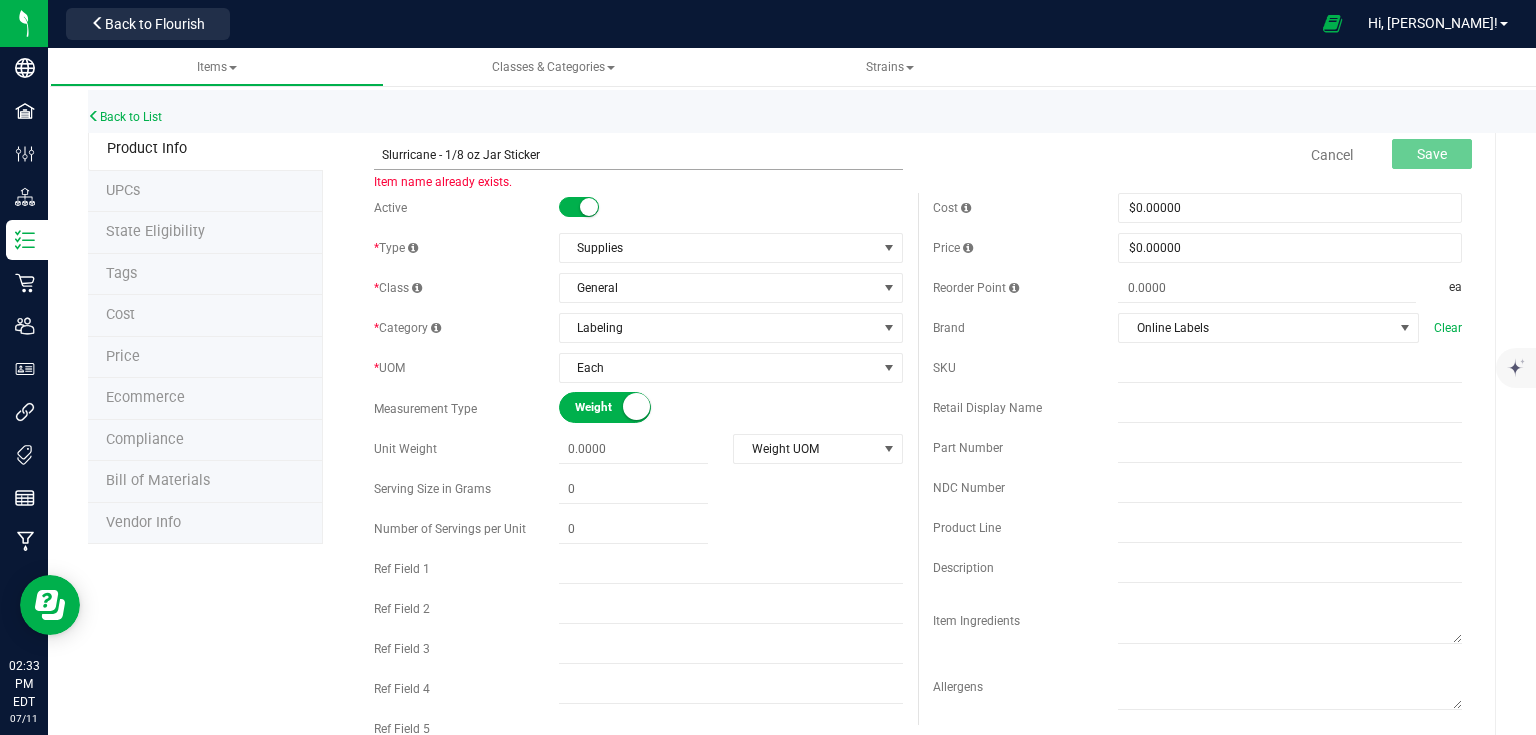 click on "Slurricane - 1/8 oz Jar Sticker" at bounding box center [638, 155] 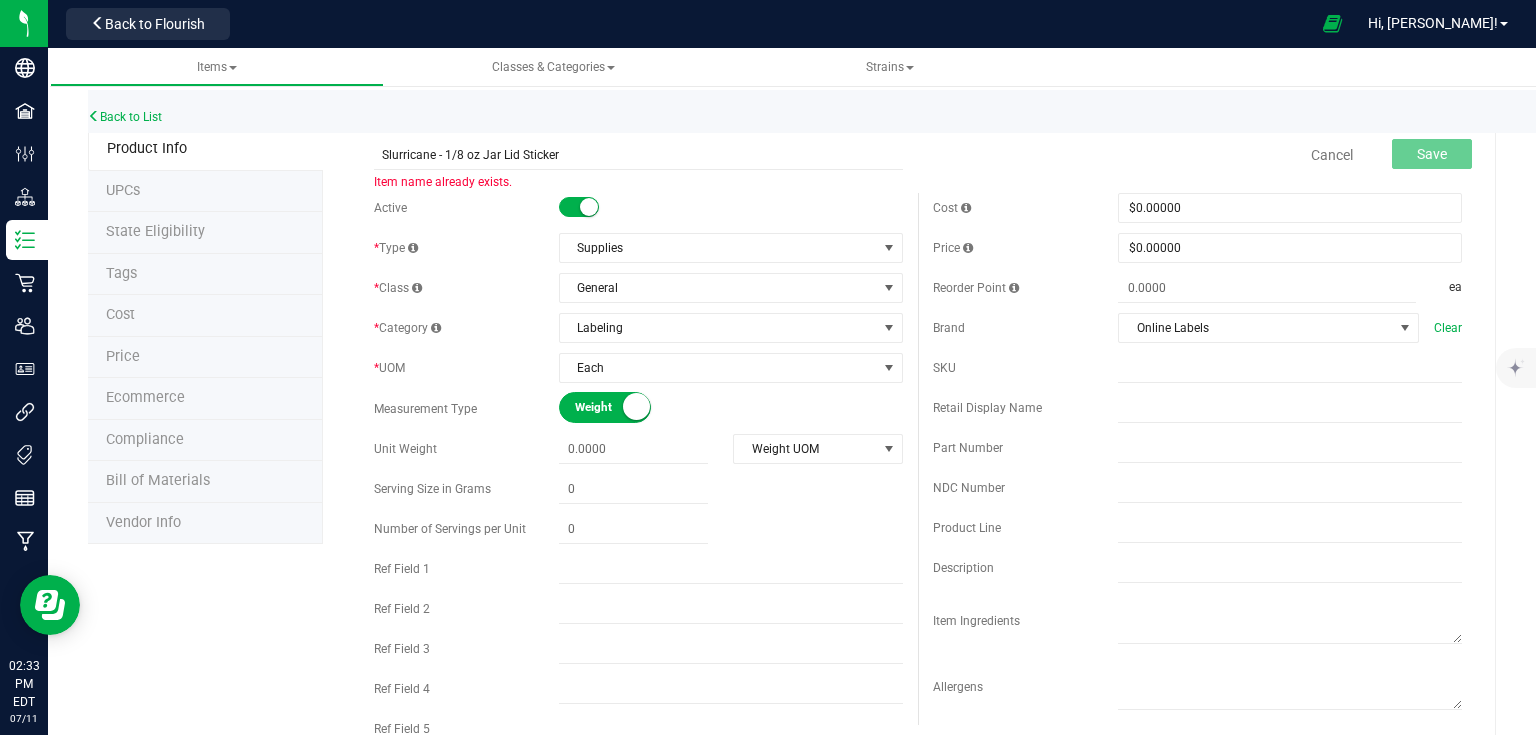 type on "Slurricane - 1/8 oz Jar Lid Sticker" 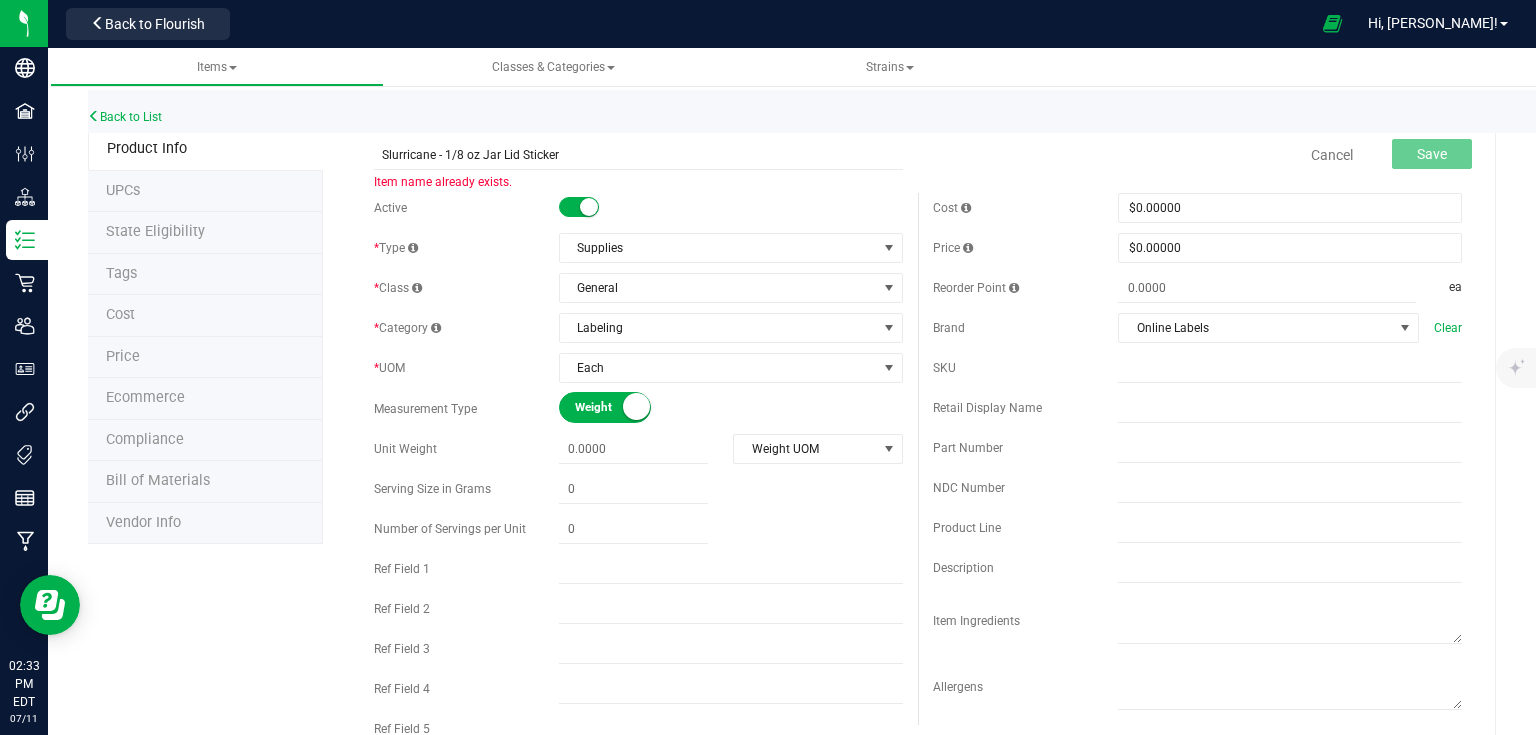 click on "Back to List" at bounding box center [856, 111] 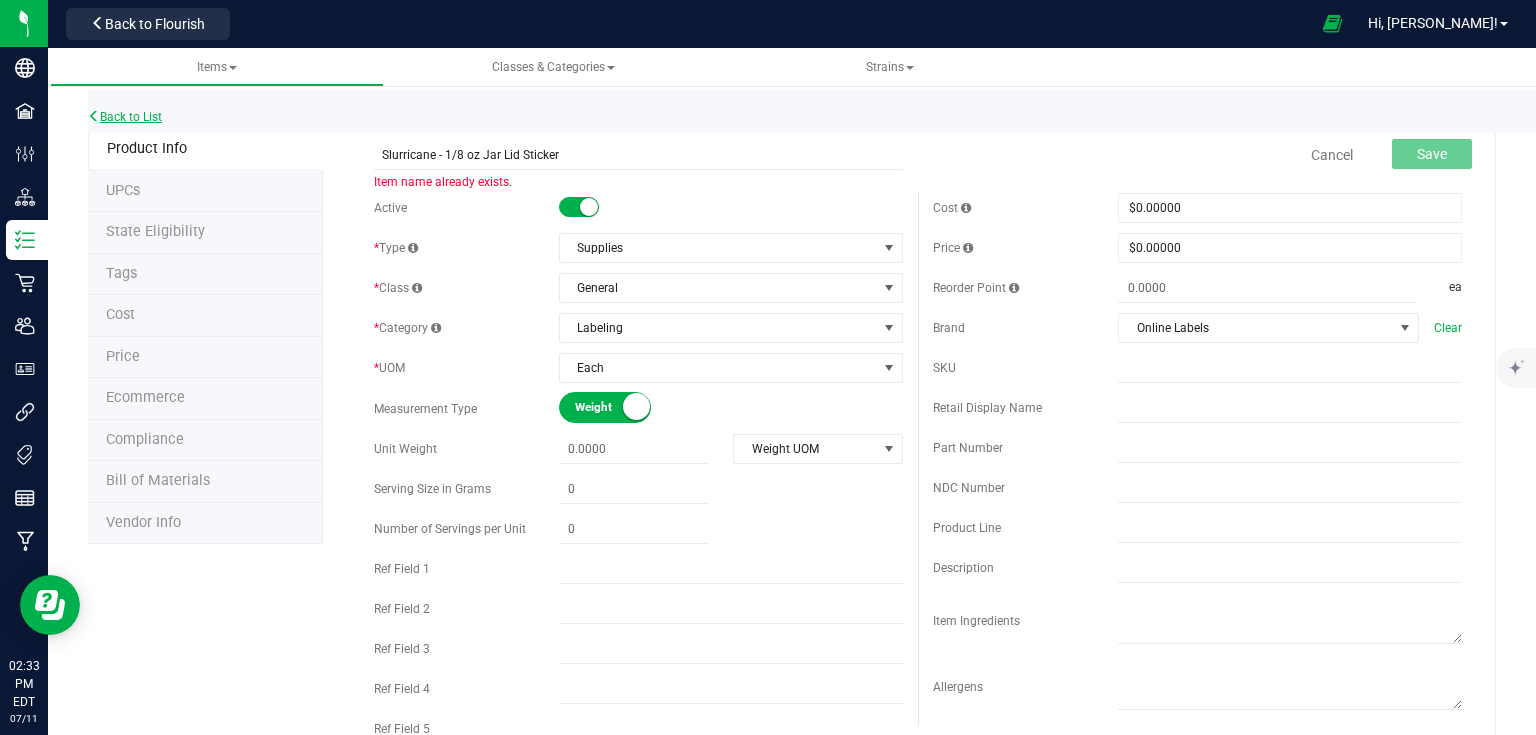 click on "Back to List" at bounding box center [125, 117] 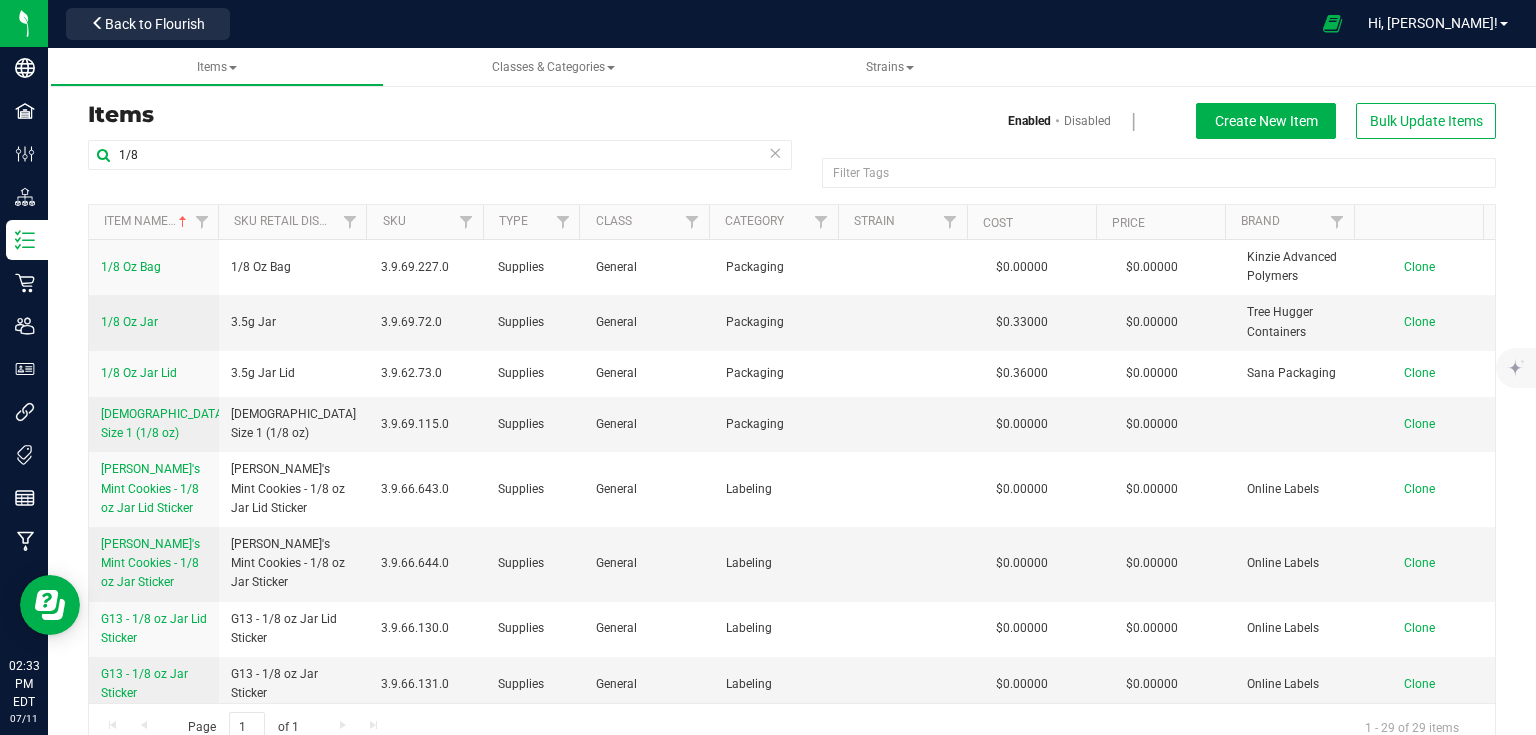 click on "Disabled" at bounding box center [1087, 121] 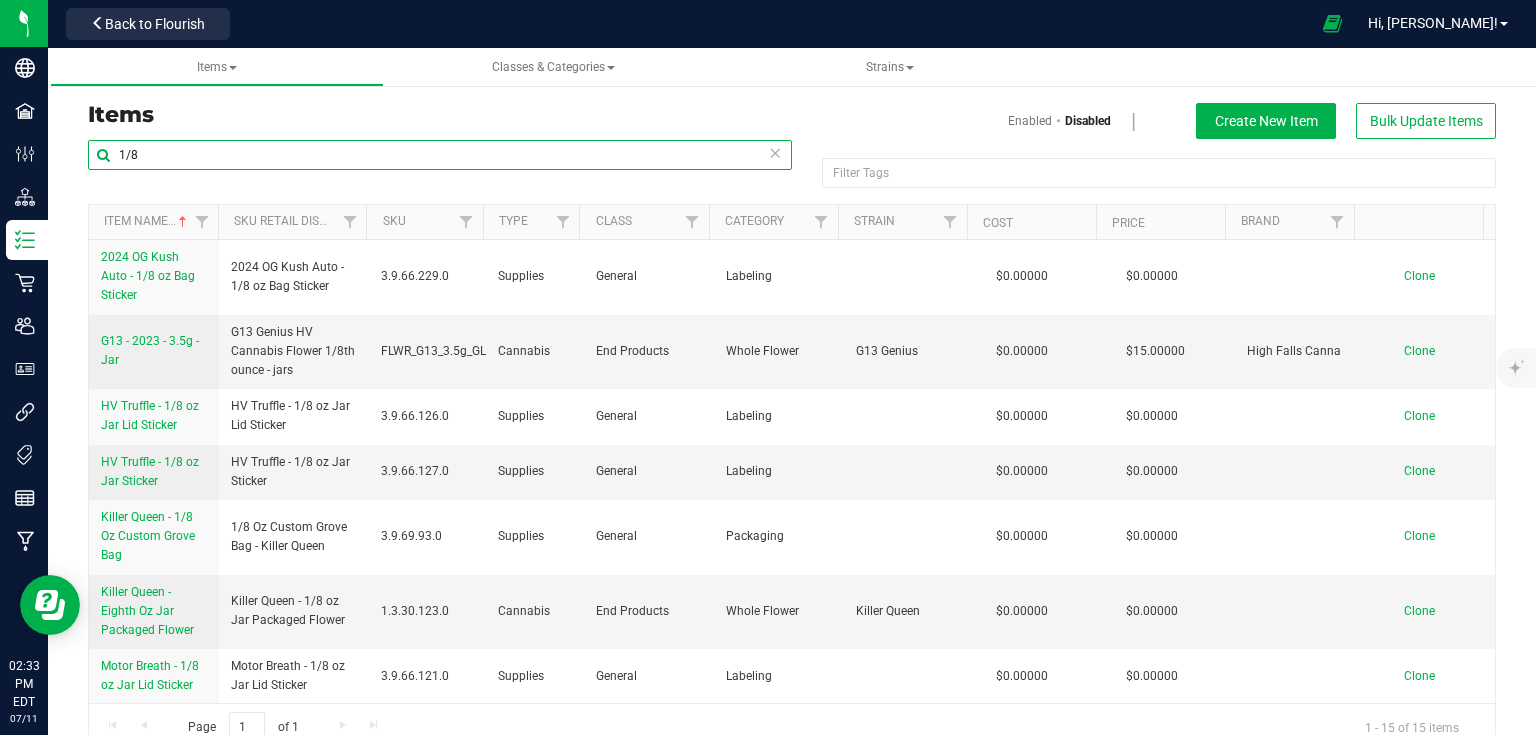 click on "1/8" at bounding box center [440, 155] 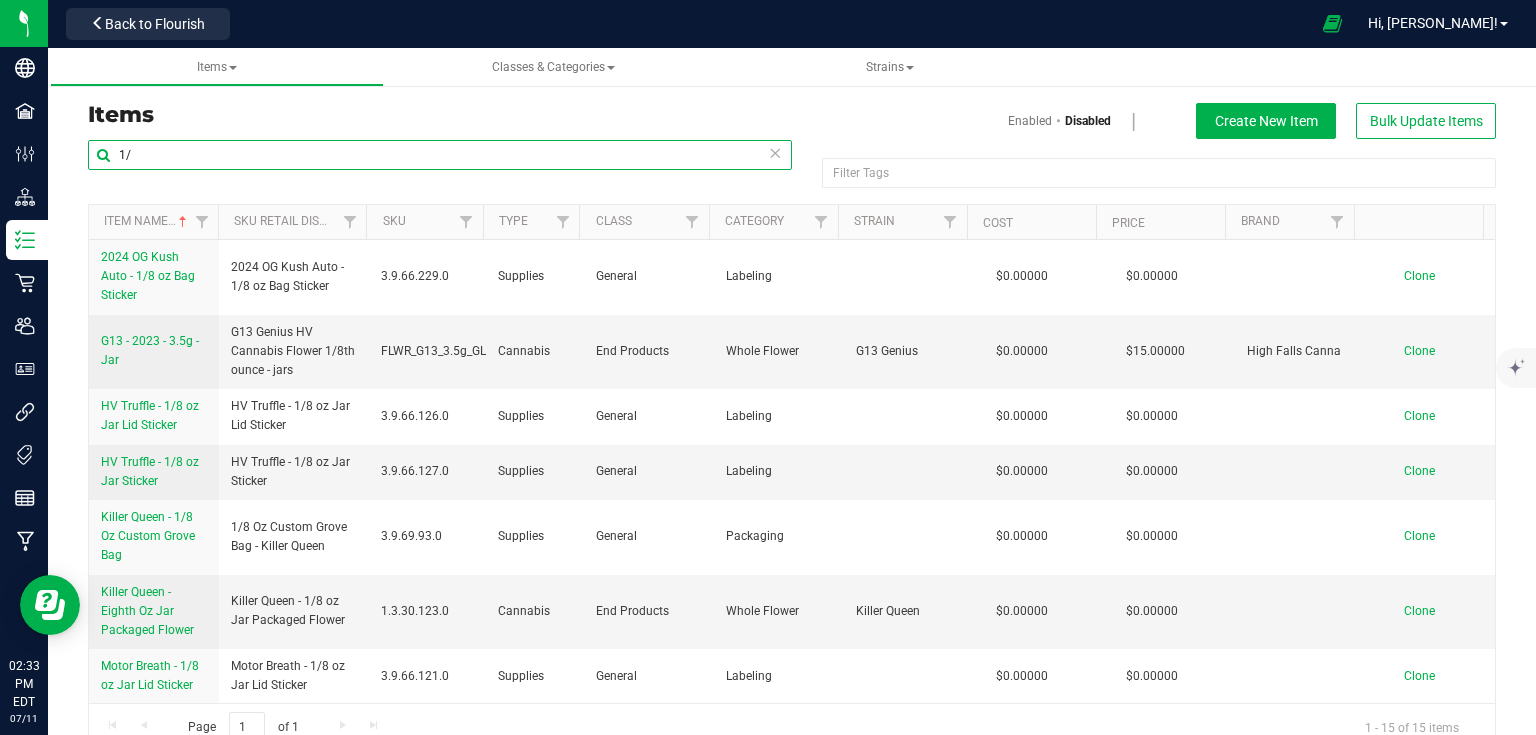 type on "1" 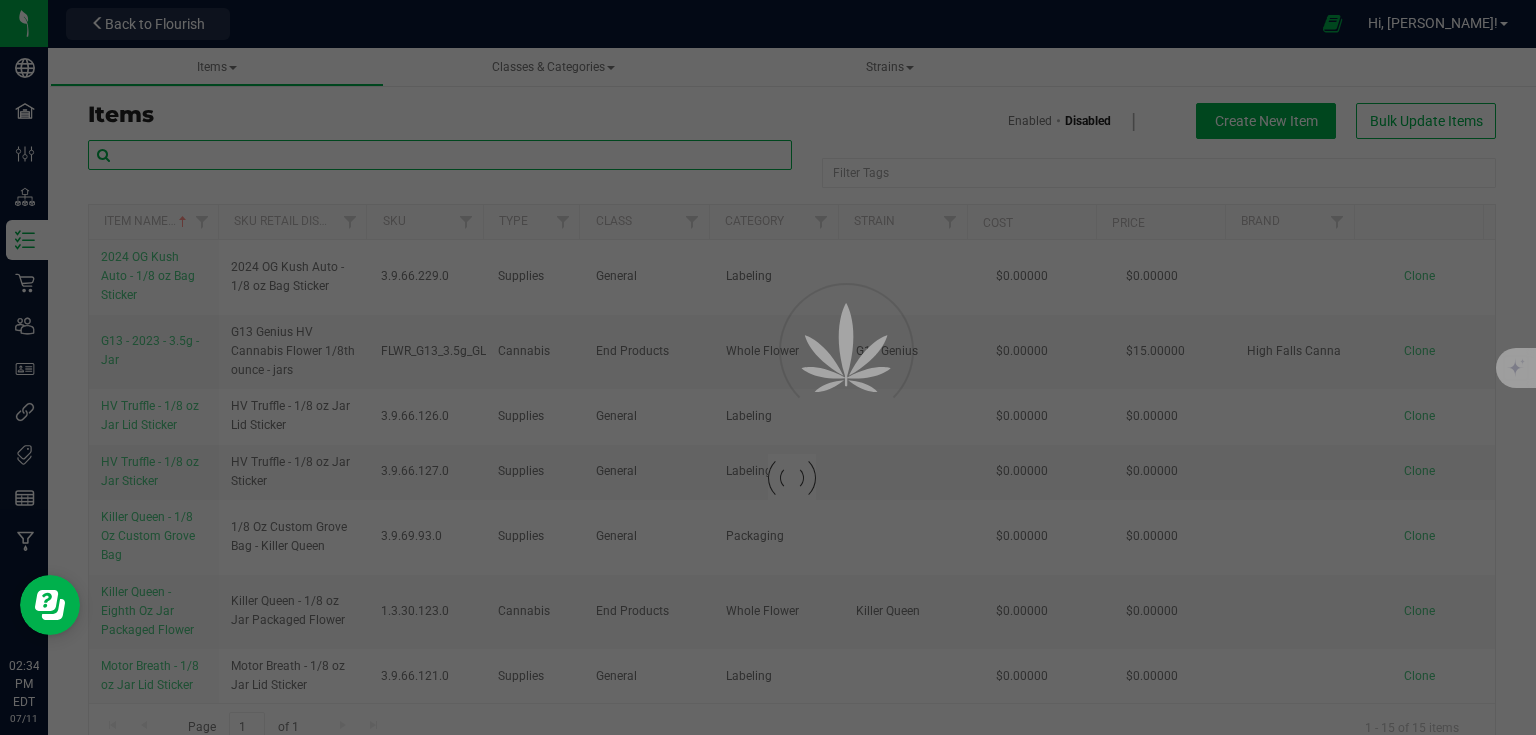click at bounding box center (440, 155) 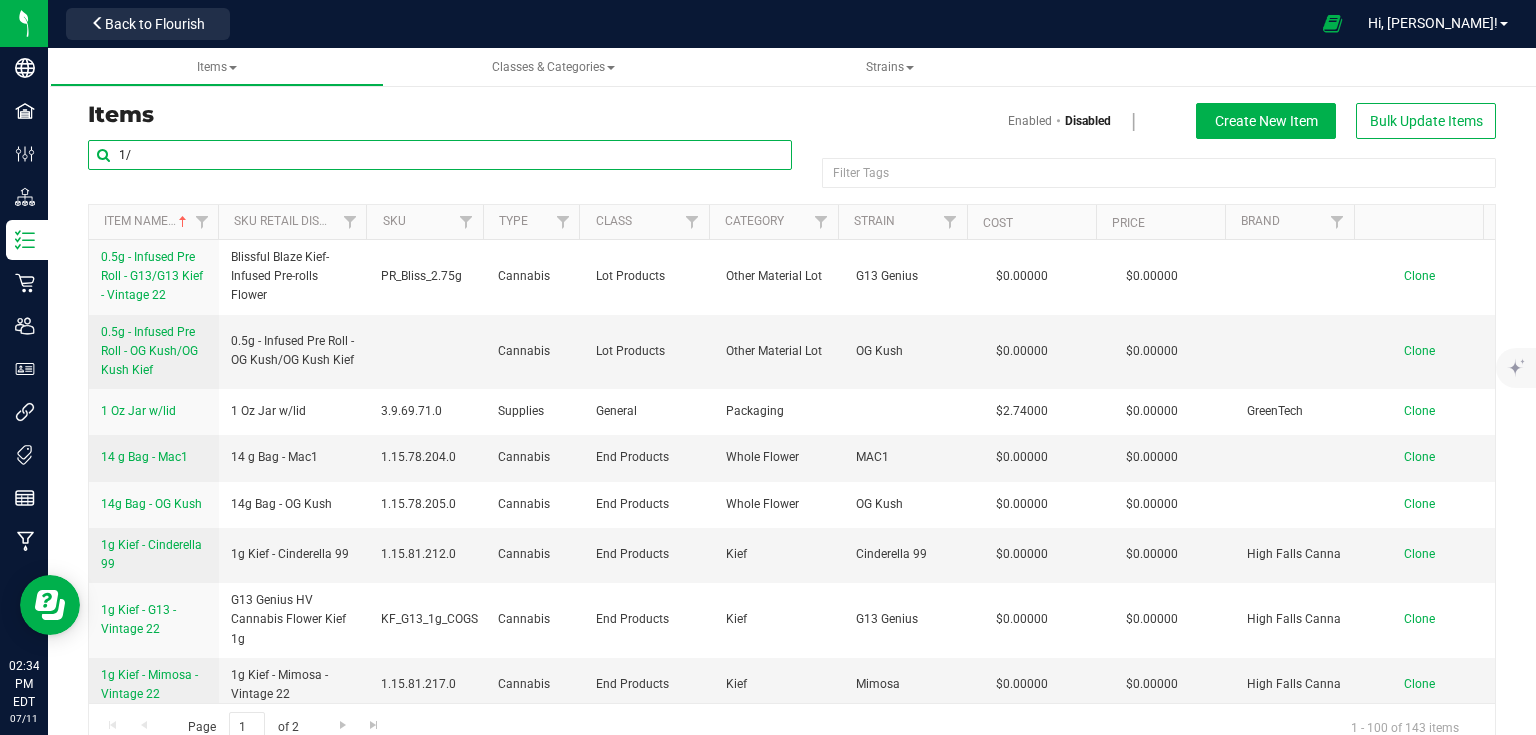 type on "1/8" 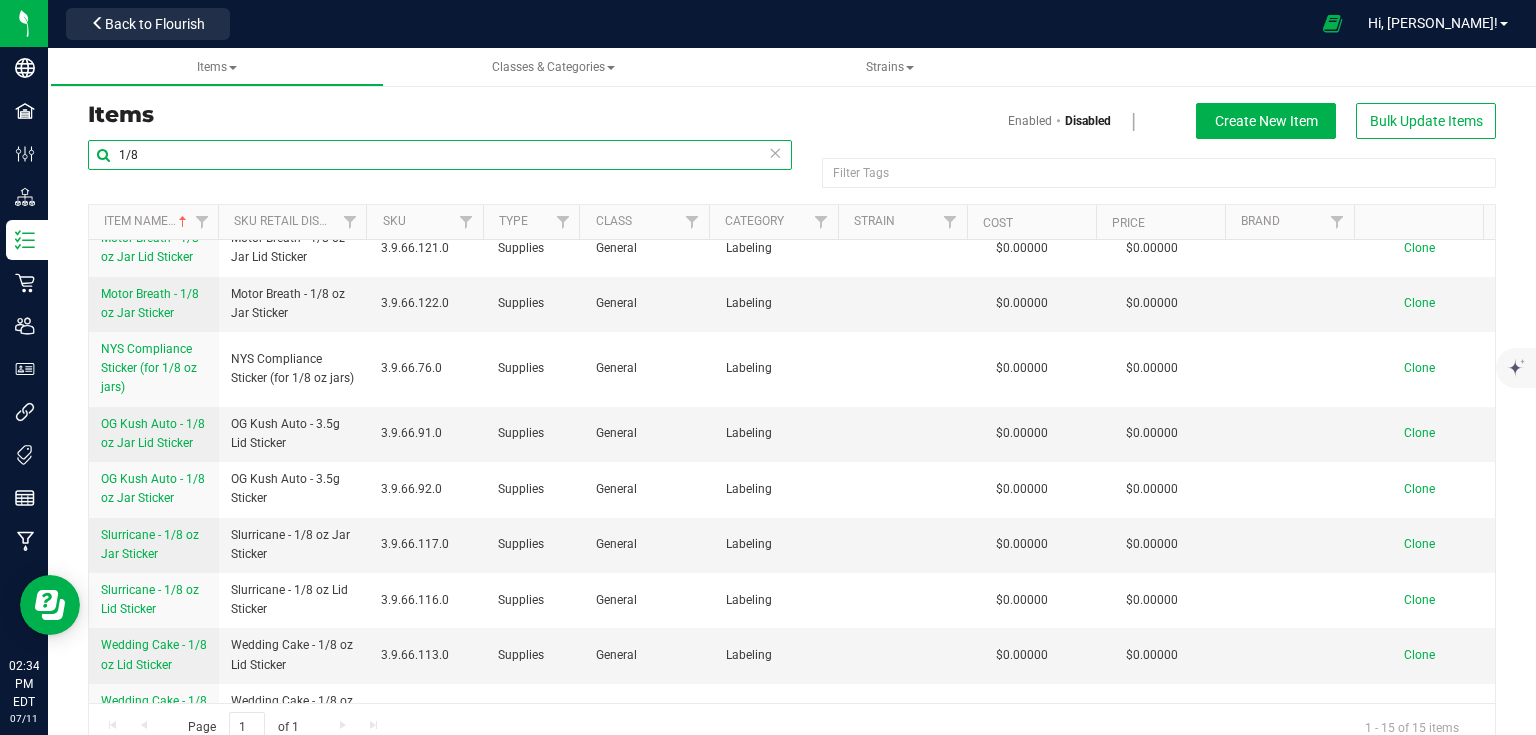 scroll, scrollTop: 460, scrollLeft: 0, axis: vertical 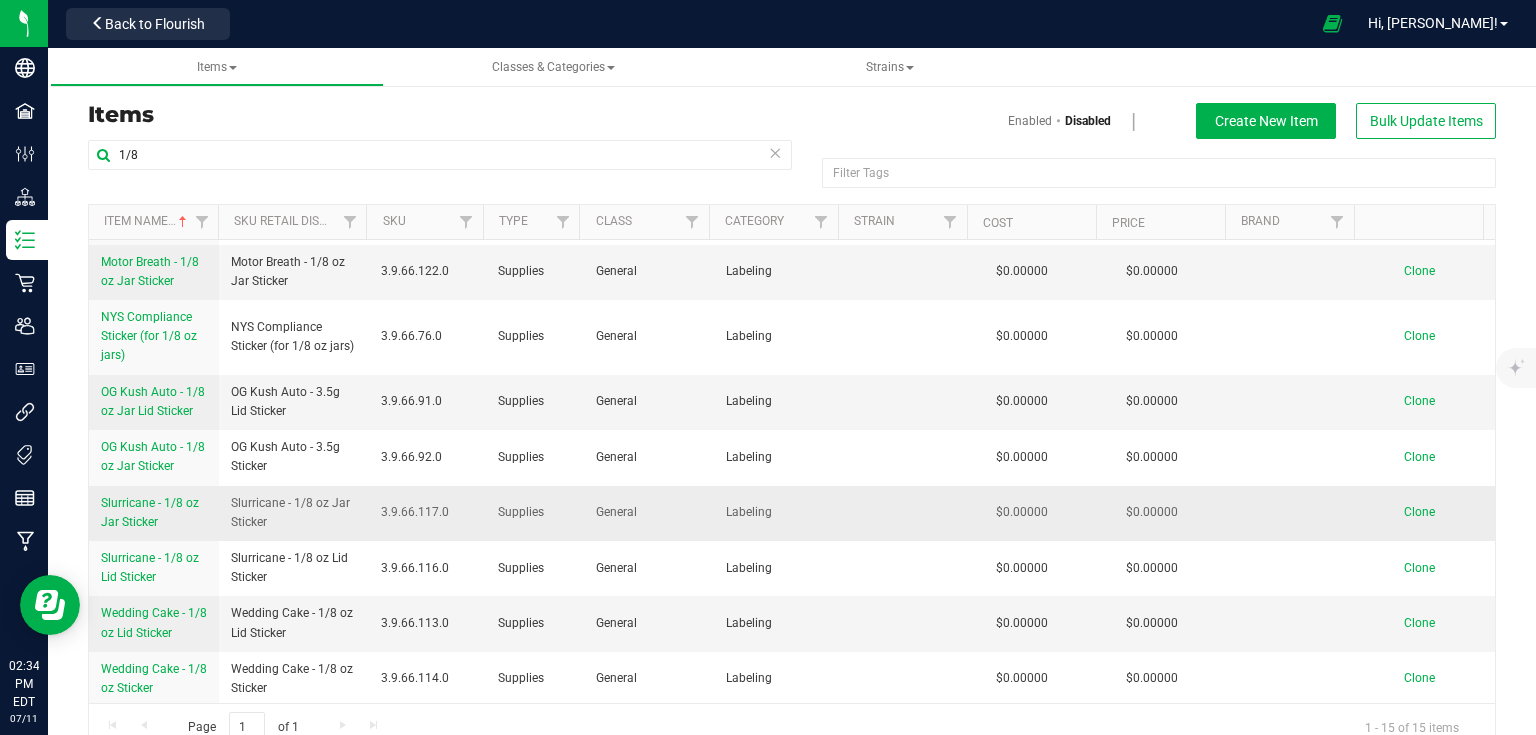 click on "Slurricane - 1/8 oz Jar Sticker" at bounding box center [150, 512] 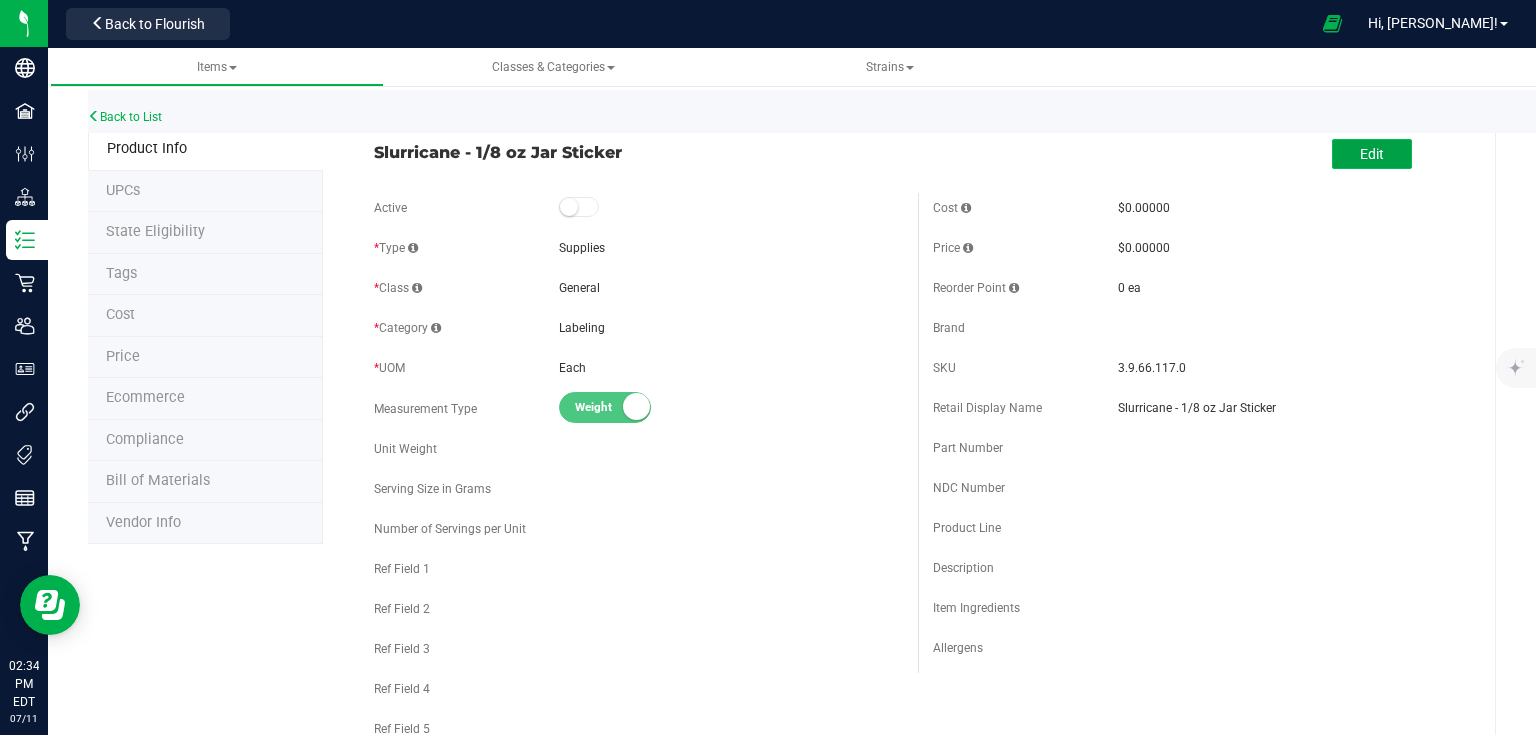 click on "Edit" at bounding box center [1372, 154] 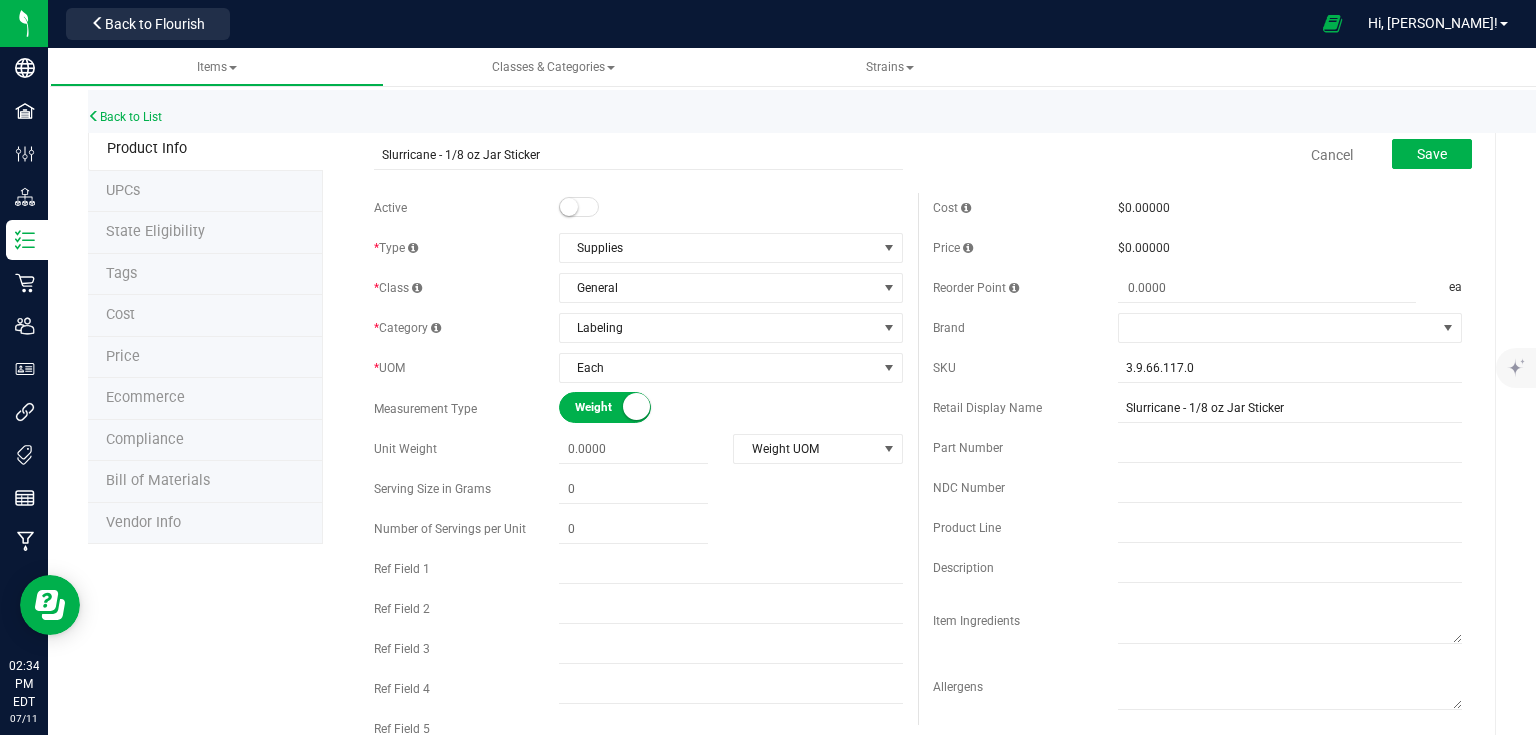 click at bounding box center [579, 207] 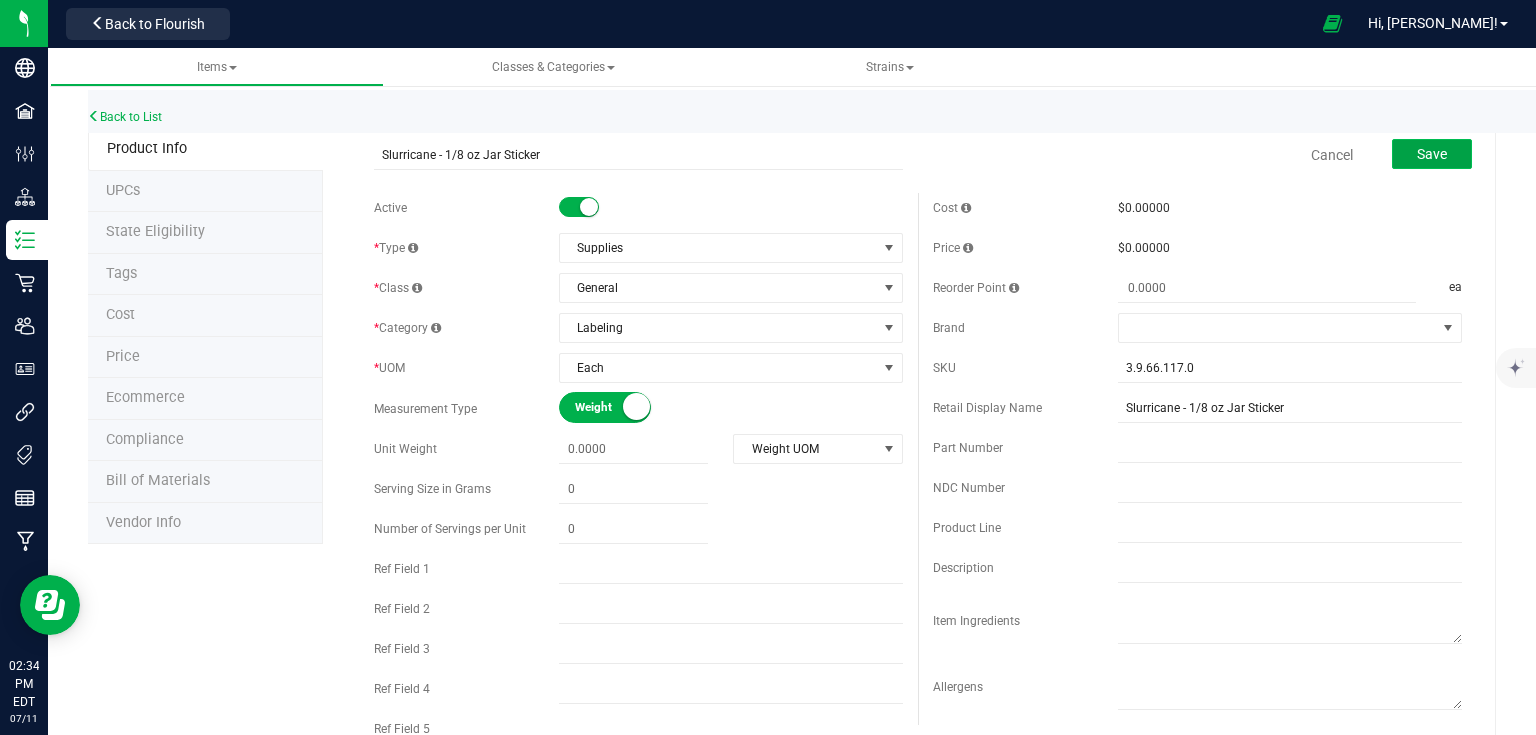 click on "Save" at bounding box center [1432, 154] 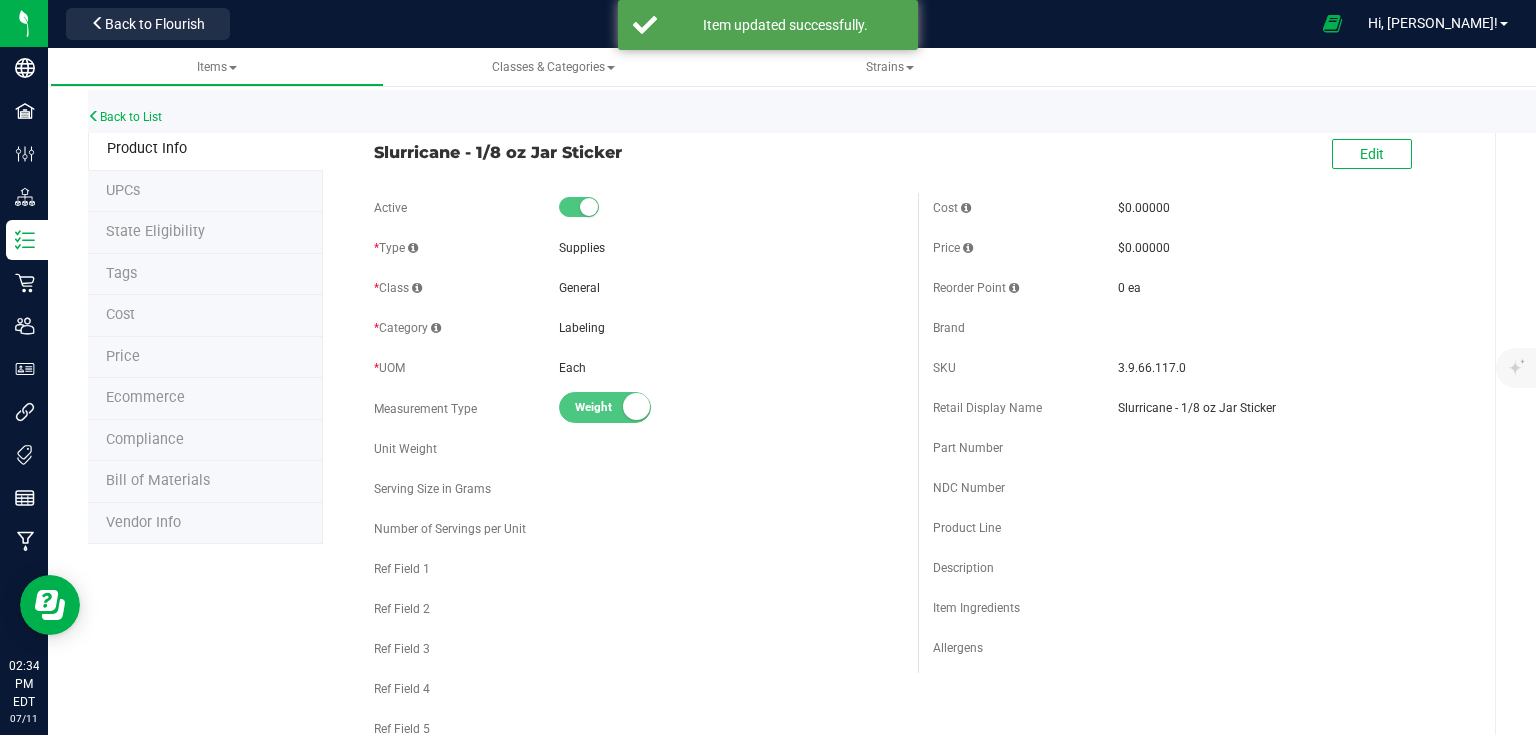 click on "Back to List" at bounding box center [856, 111] 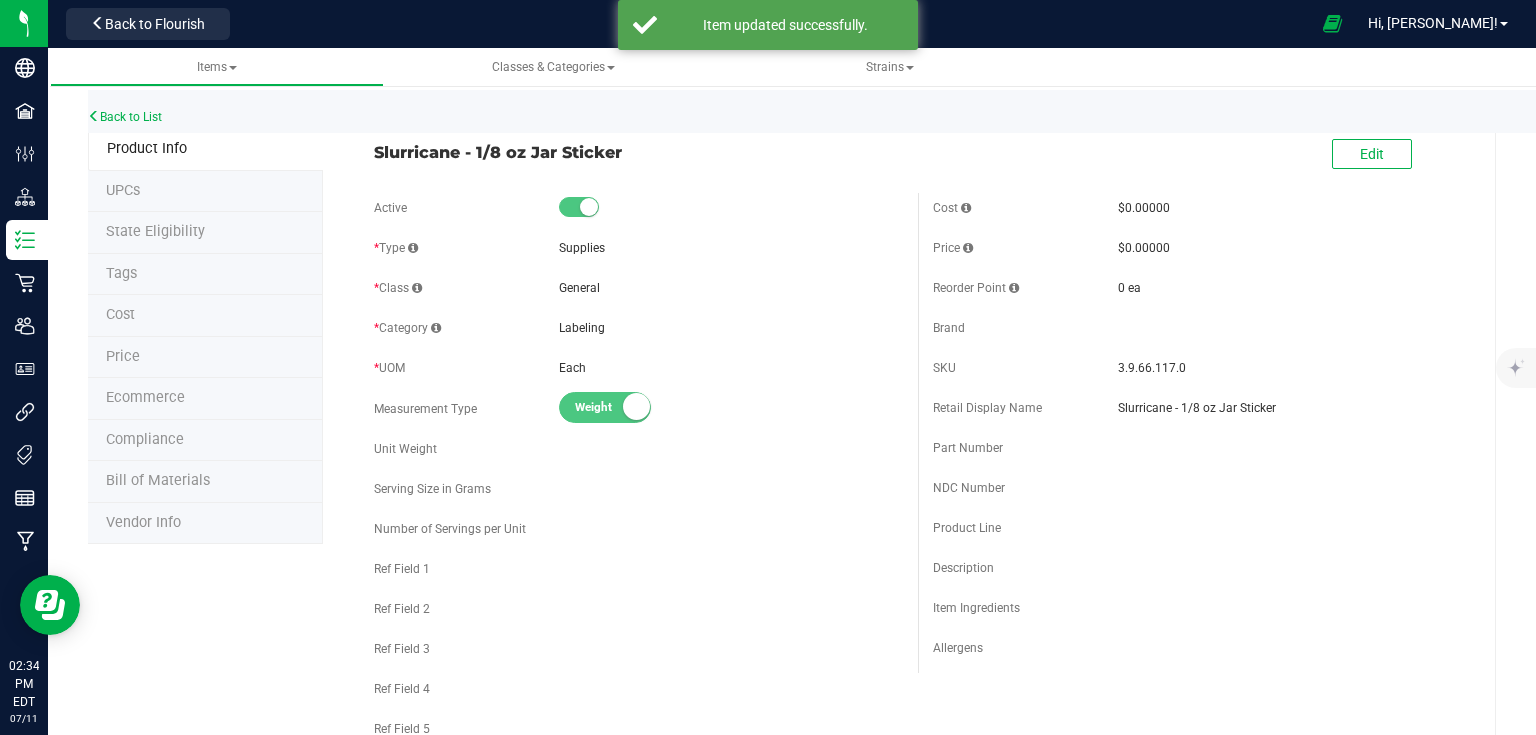 click on "Back to List" at bounding box center [856, 111] 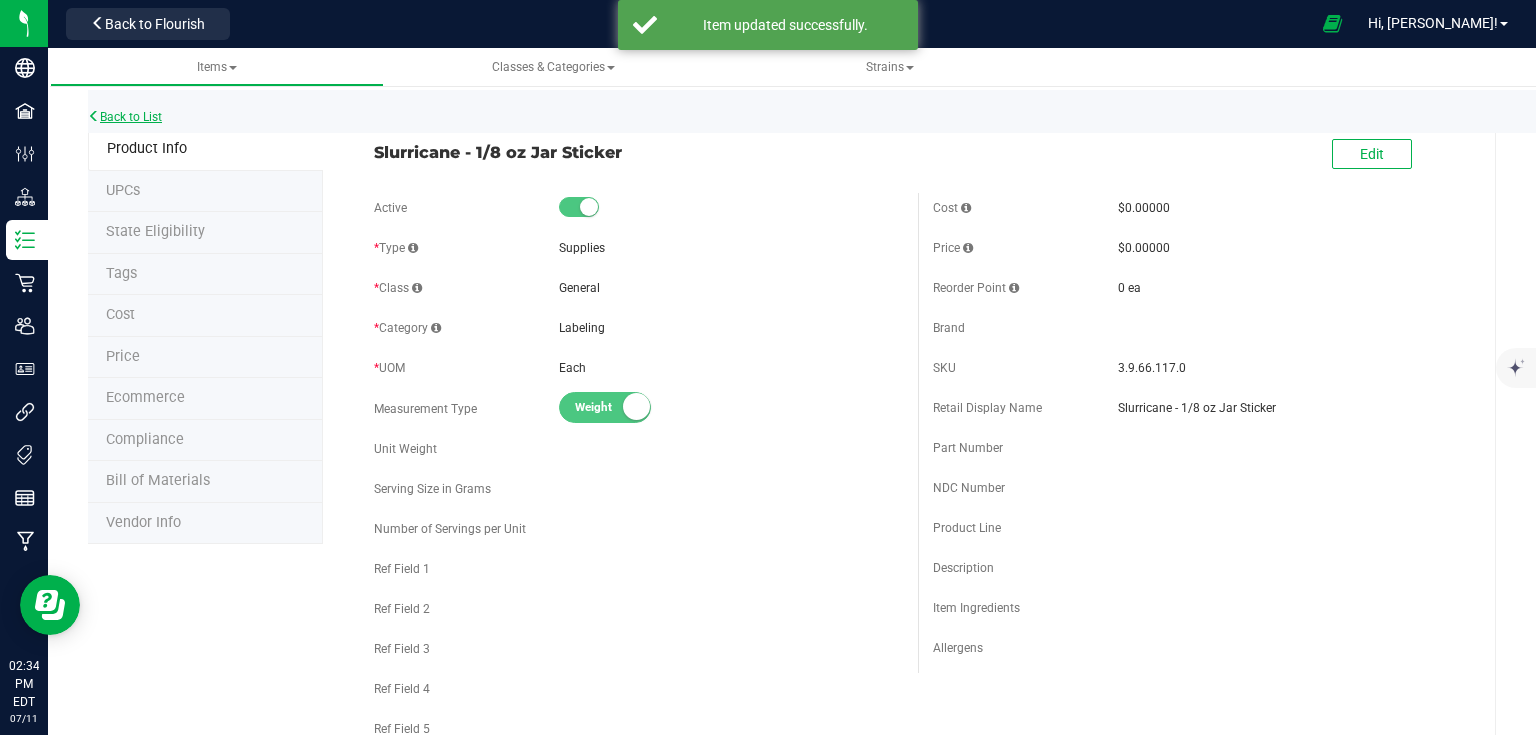 click on "Back to List" at bounding box center (125, 117) 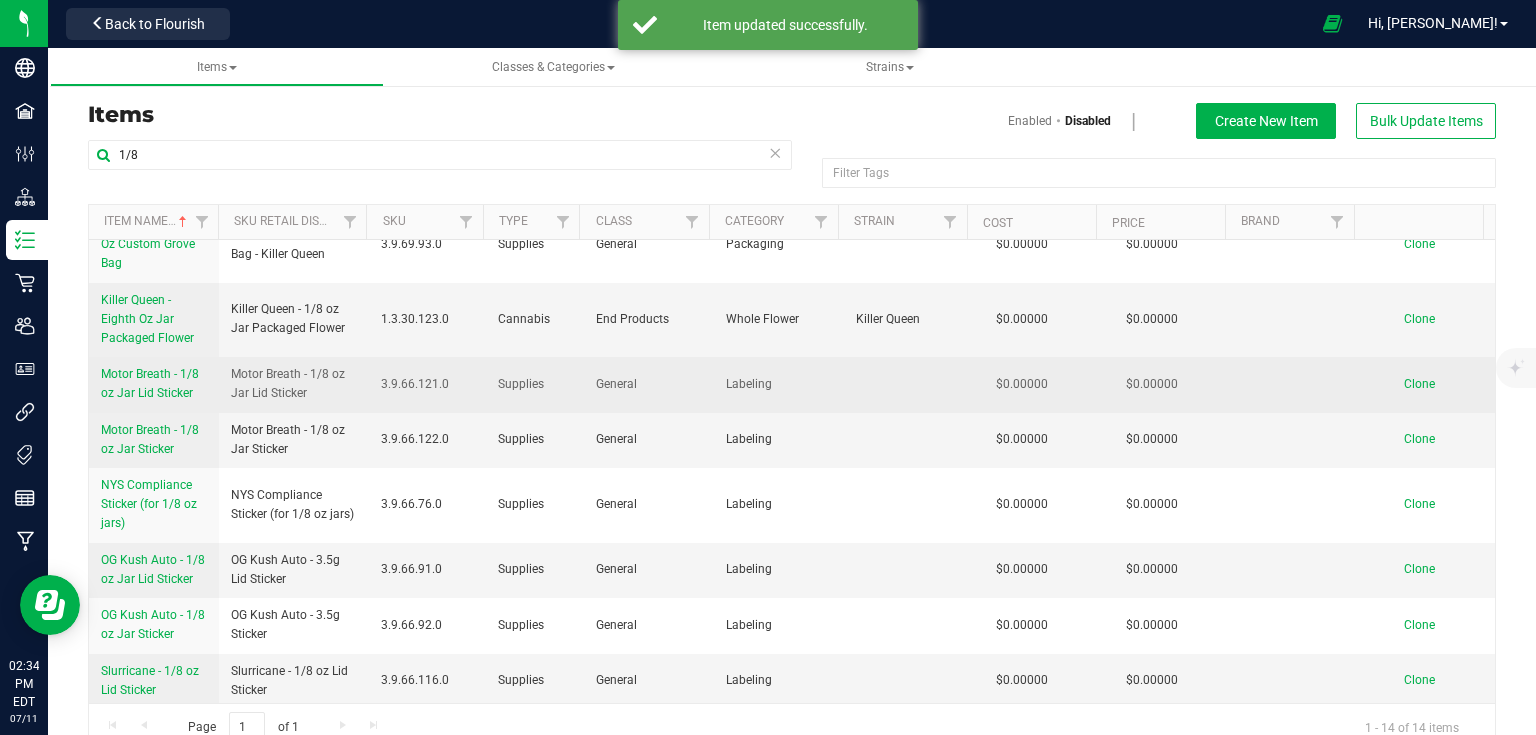 scroll, scrollTop: 404, scrollLeft: 0, axis: vertical 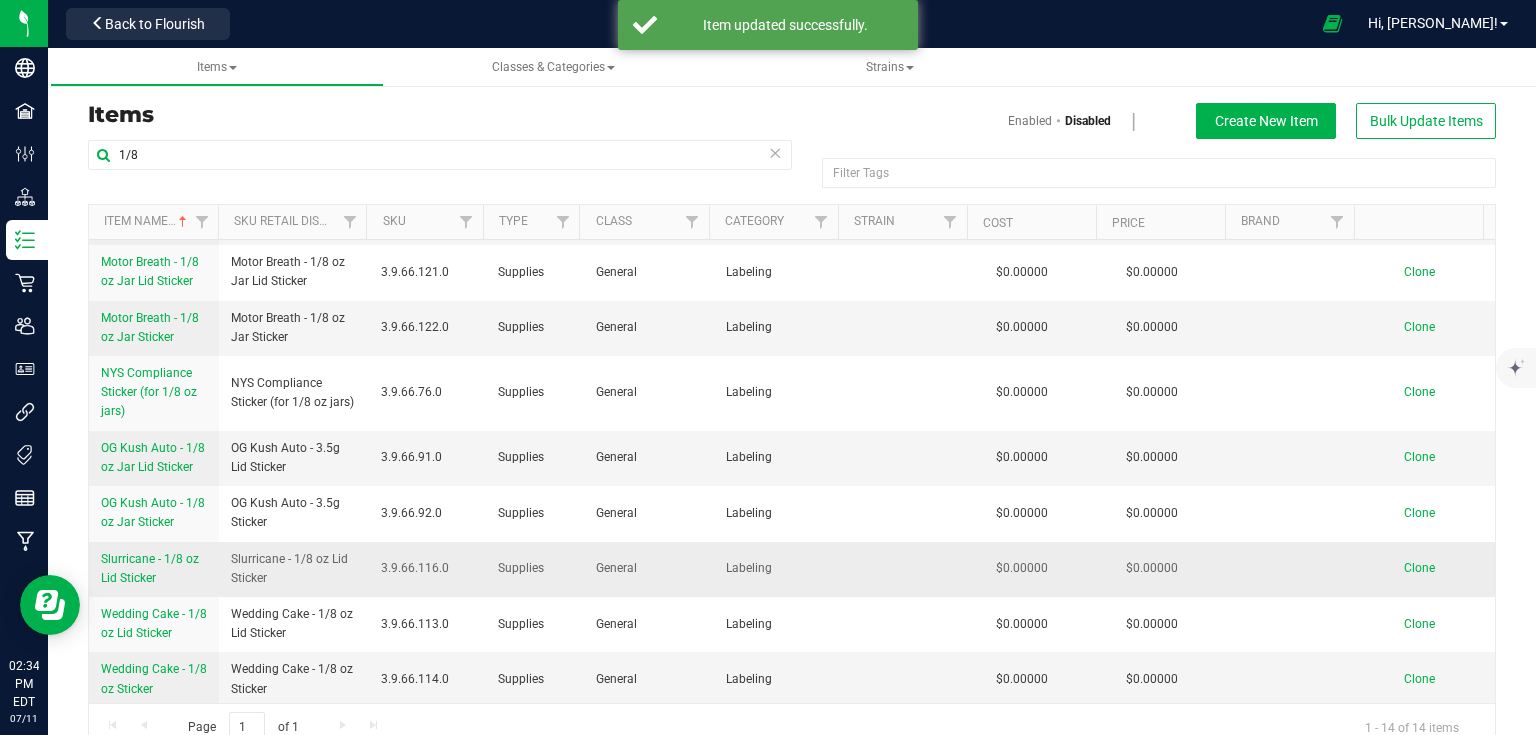 click on "Slurricane - 1/8 oz Lid Sticker" at bounding box center [150, 568] 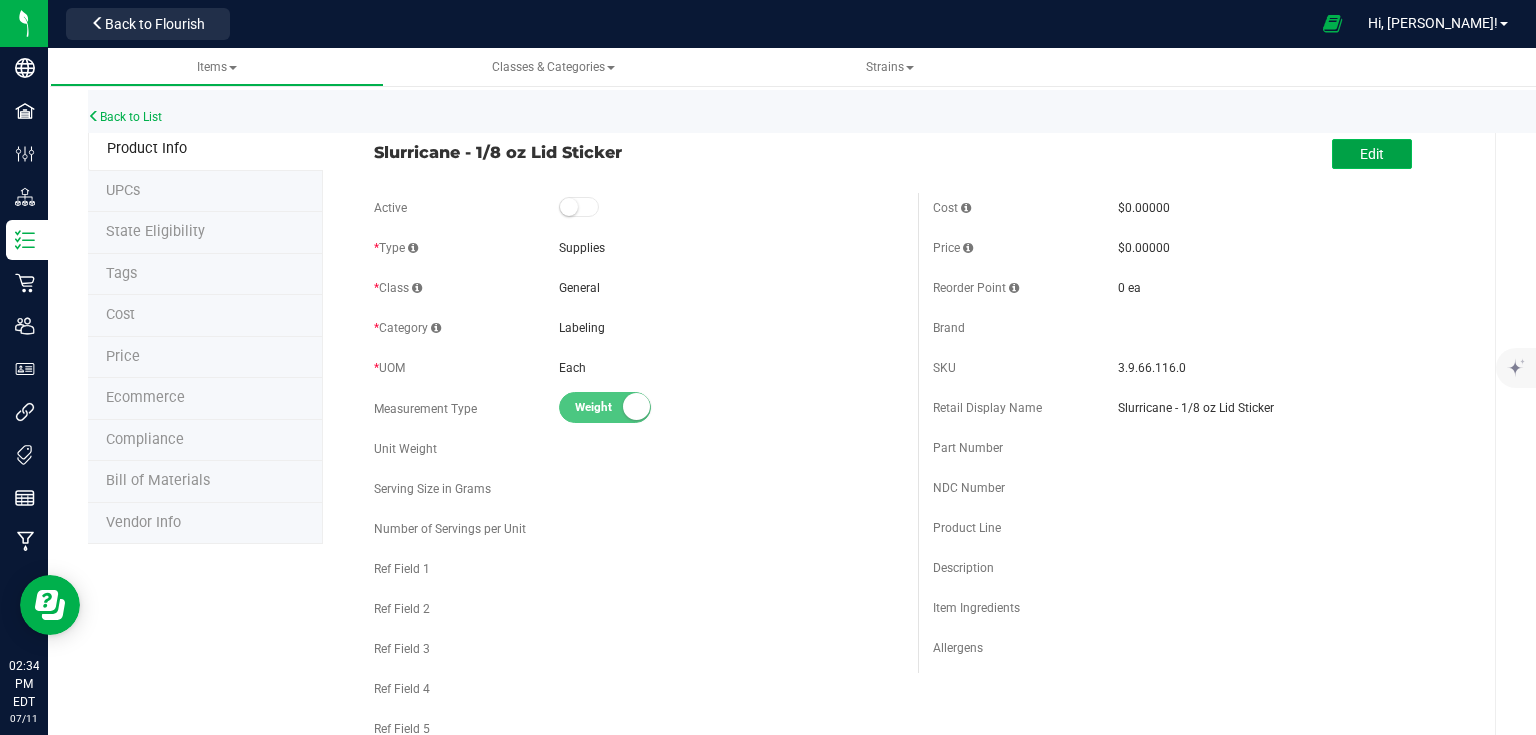 click on "Edit" at bounding box center (1372, 154) 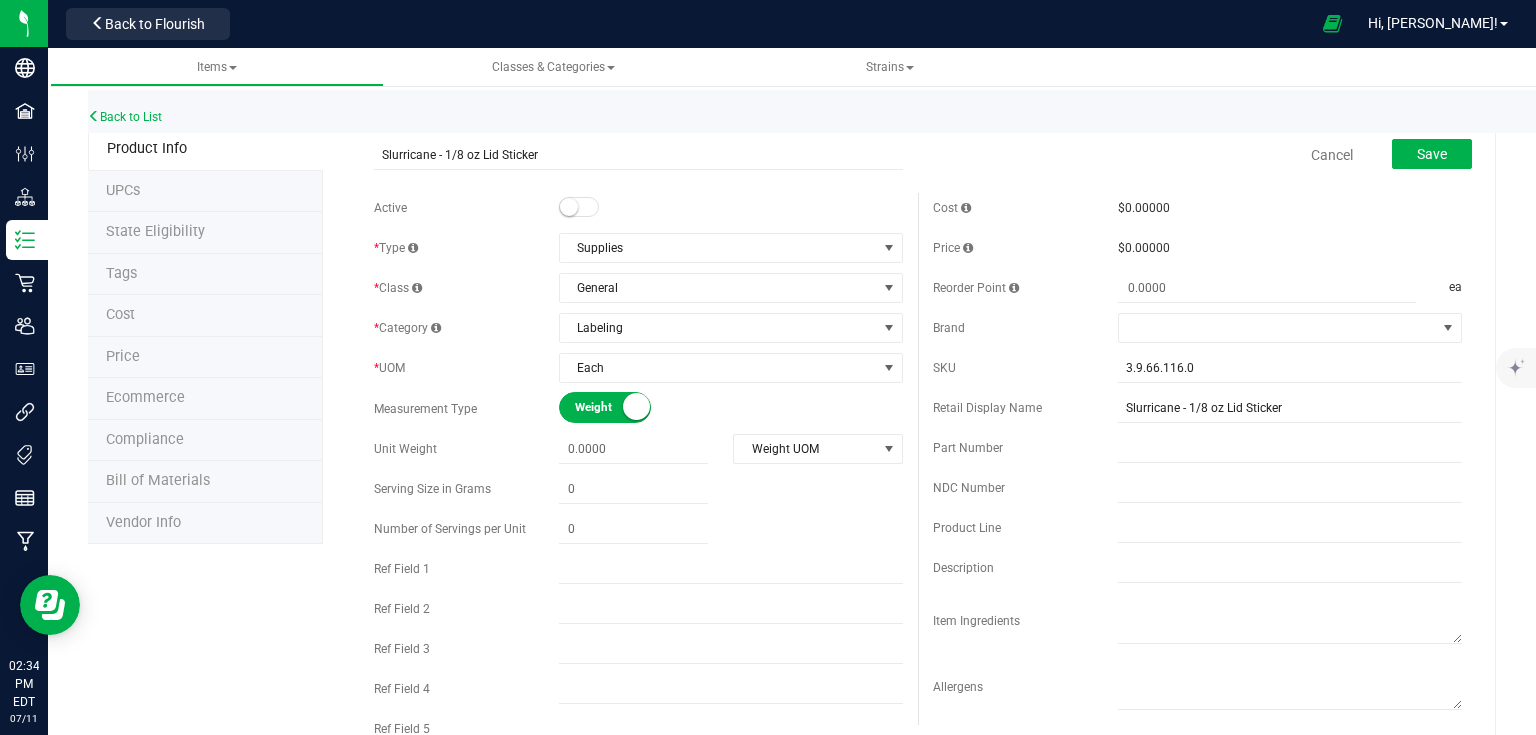 click at bounding box center (569, 207) 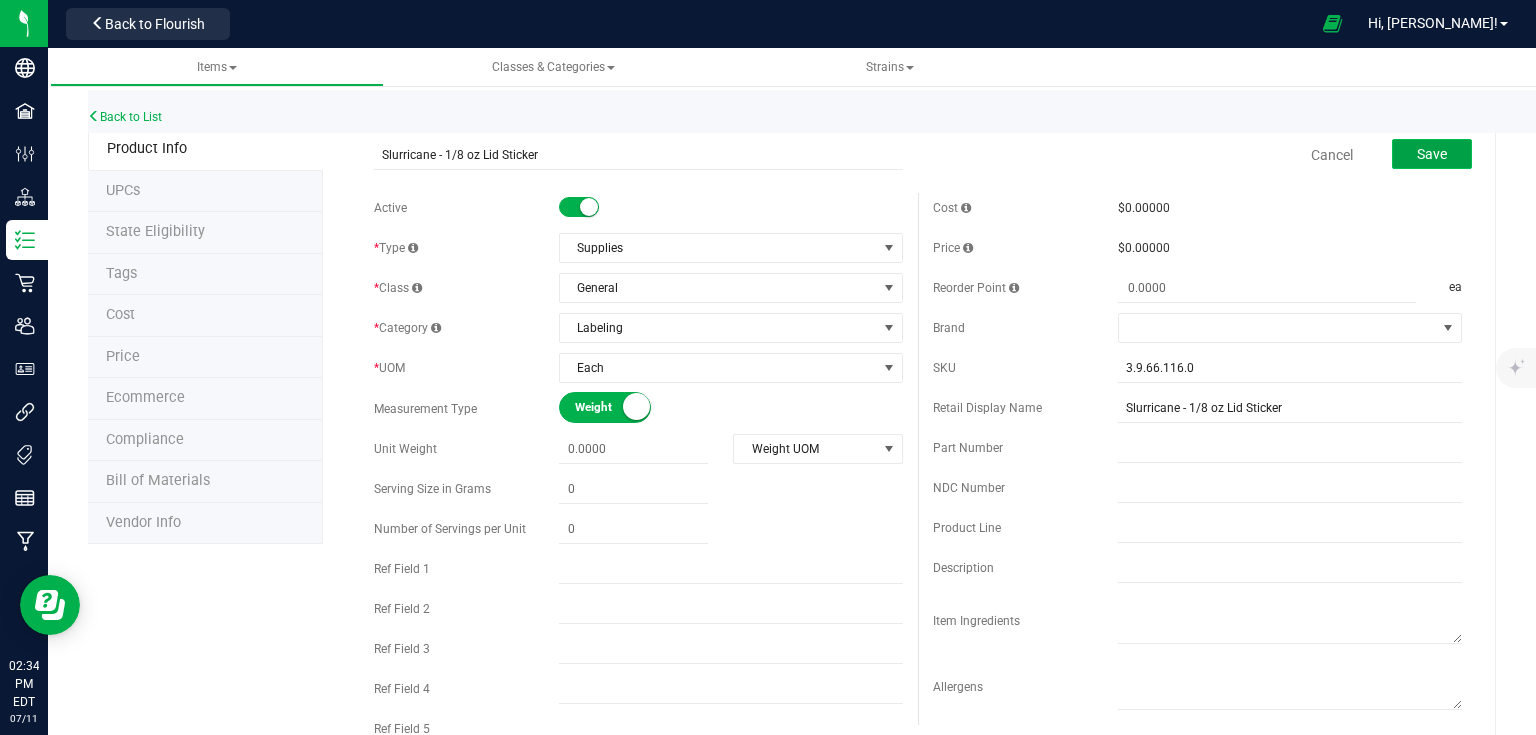 click on "Save" at bounding box center [1432, 154] 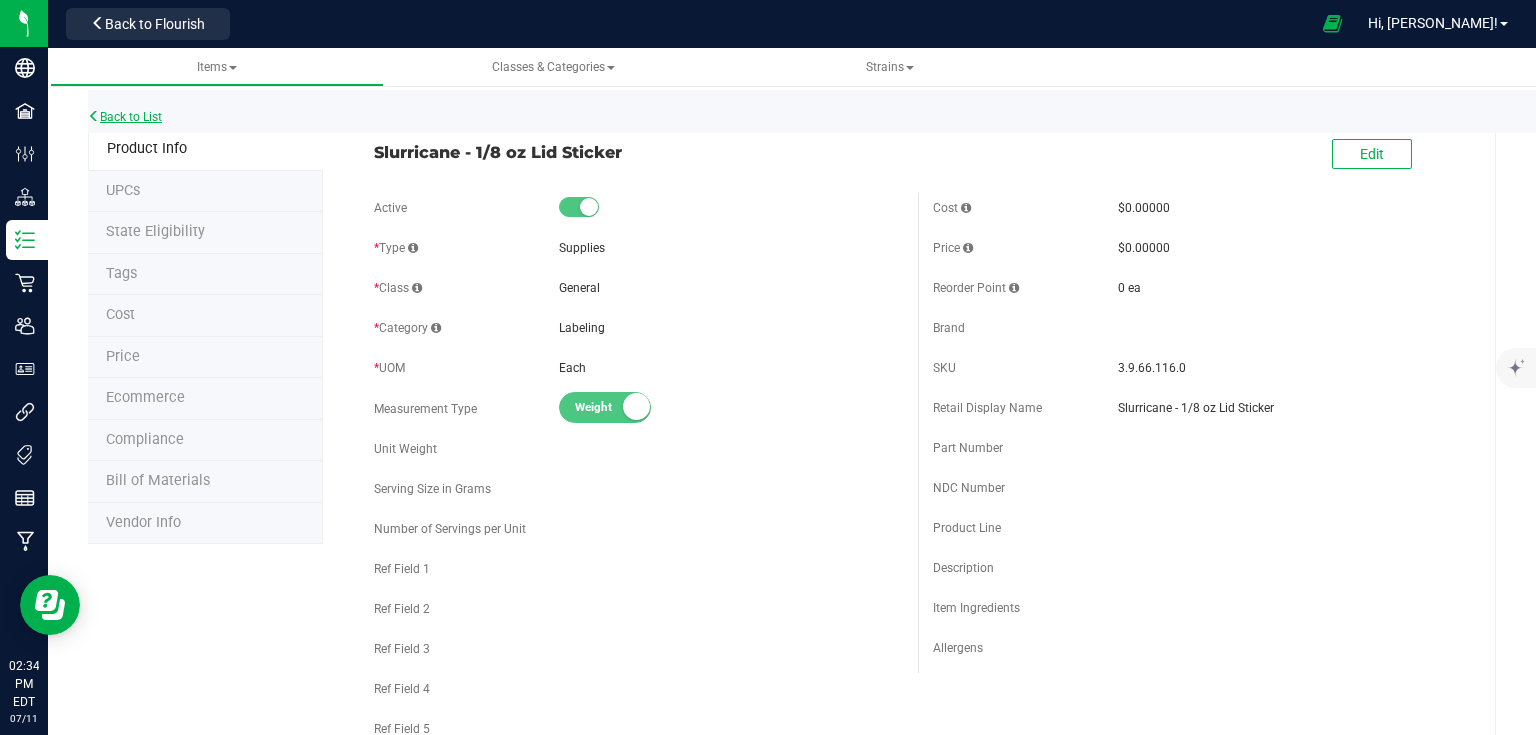 click on "Back to List" at bounding box center [125, 117] 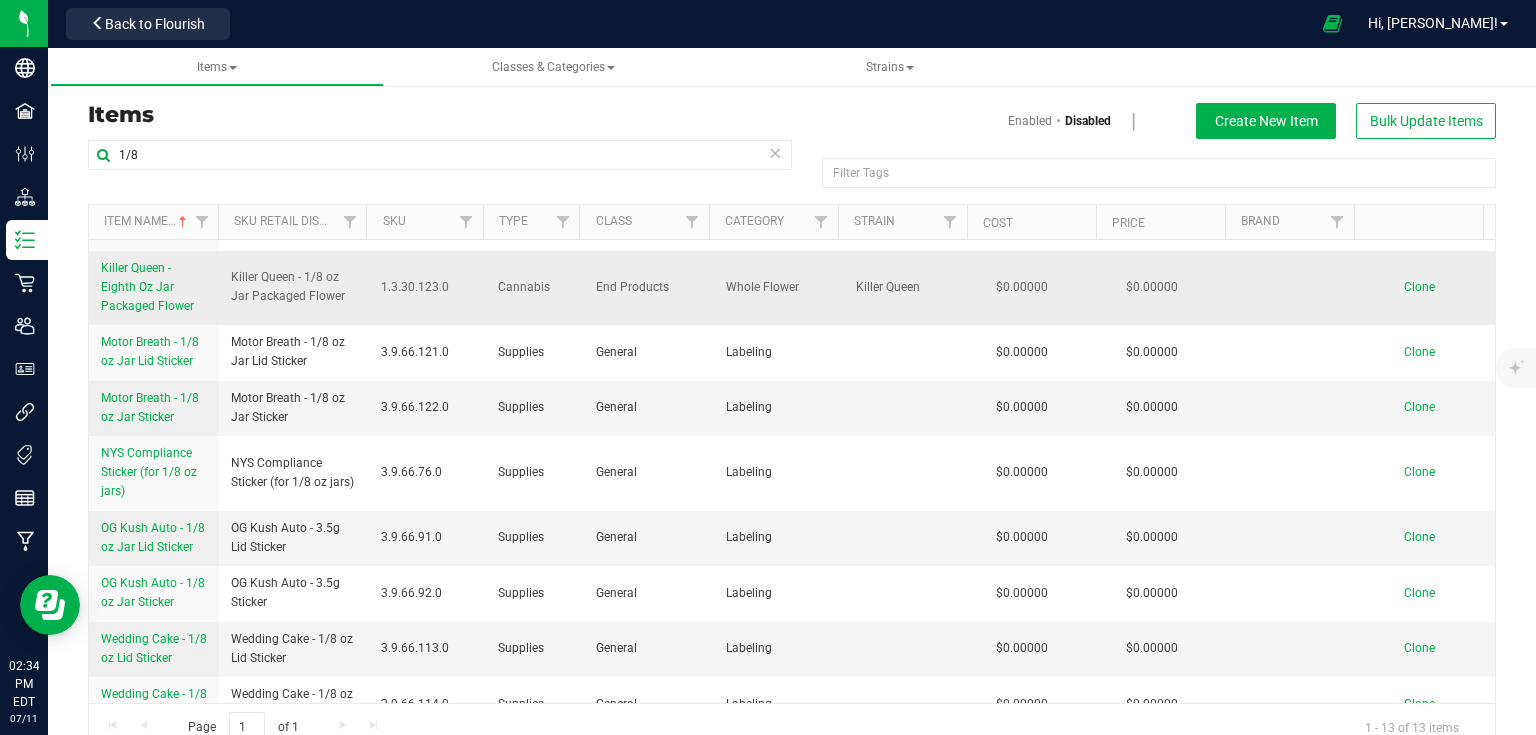 scroll, scrollTop: 349, scrollLeft: 0, axis: vertical 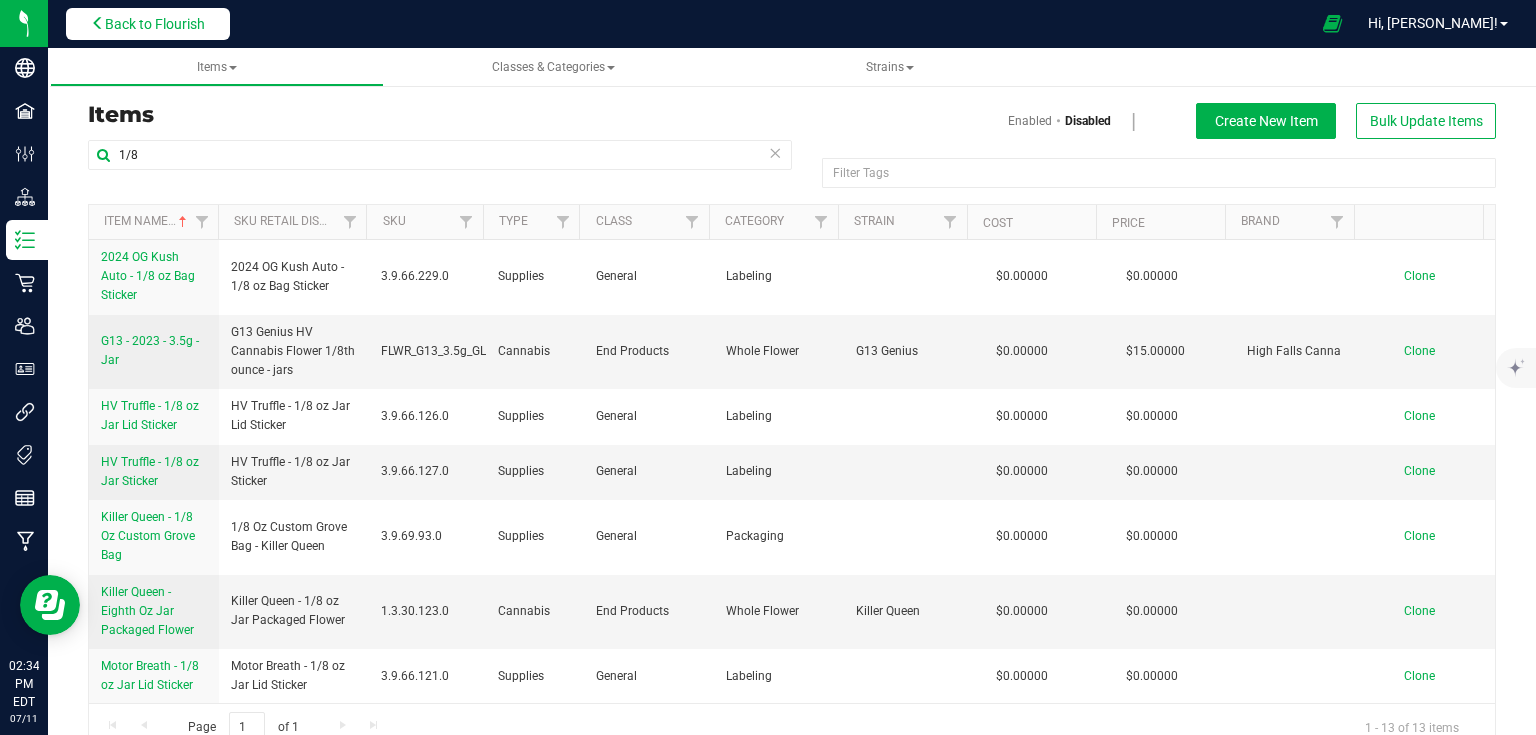click on "Back to Flourish" at bounding box center (155, 24) 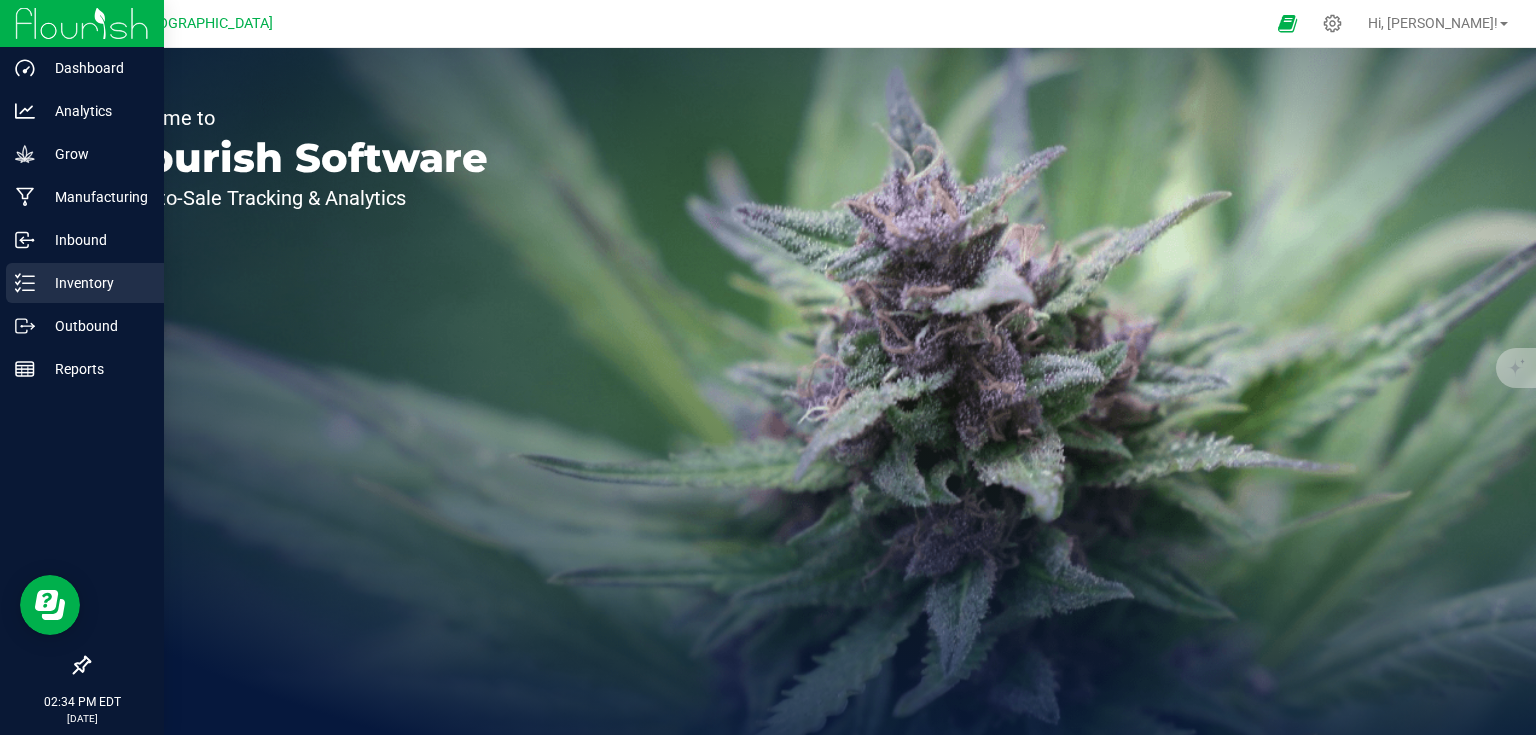 click on "Inventory" at bounding box center [95, 283] 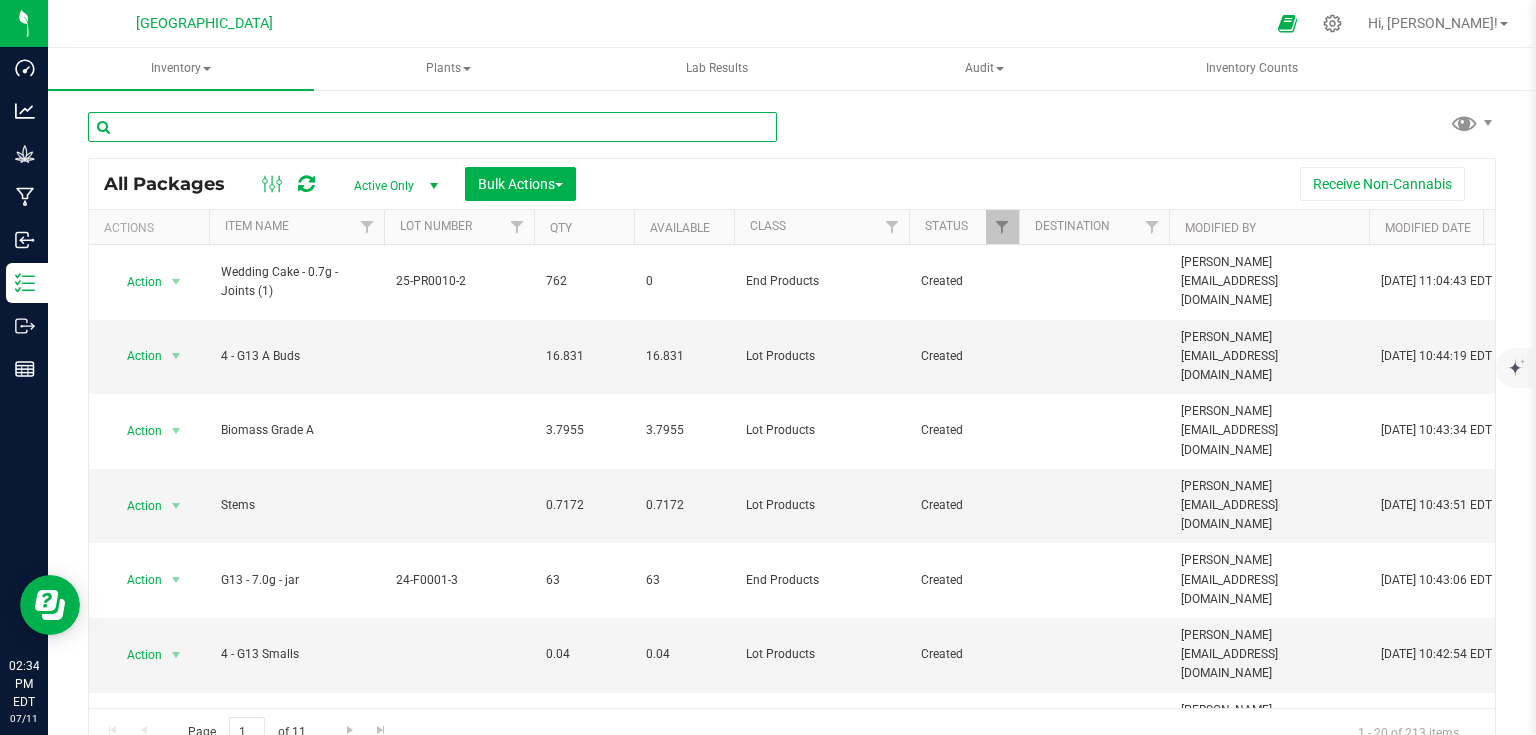 click at bounding box center [432, 127] 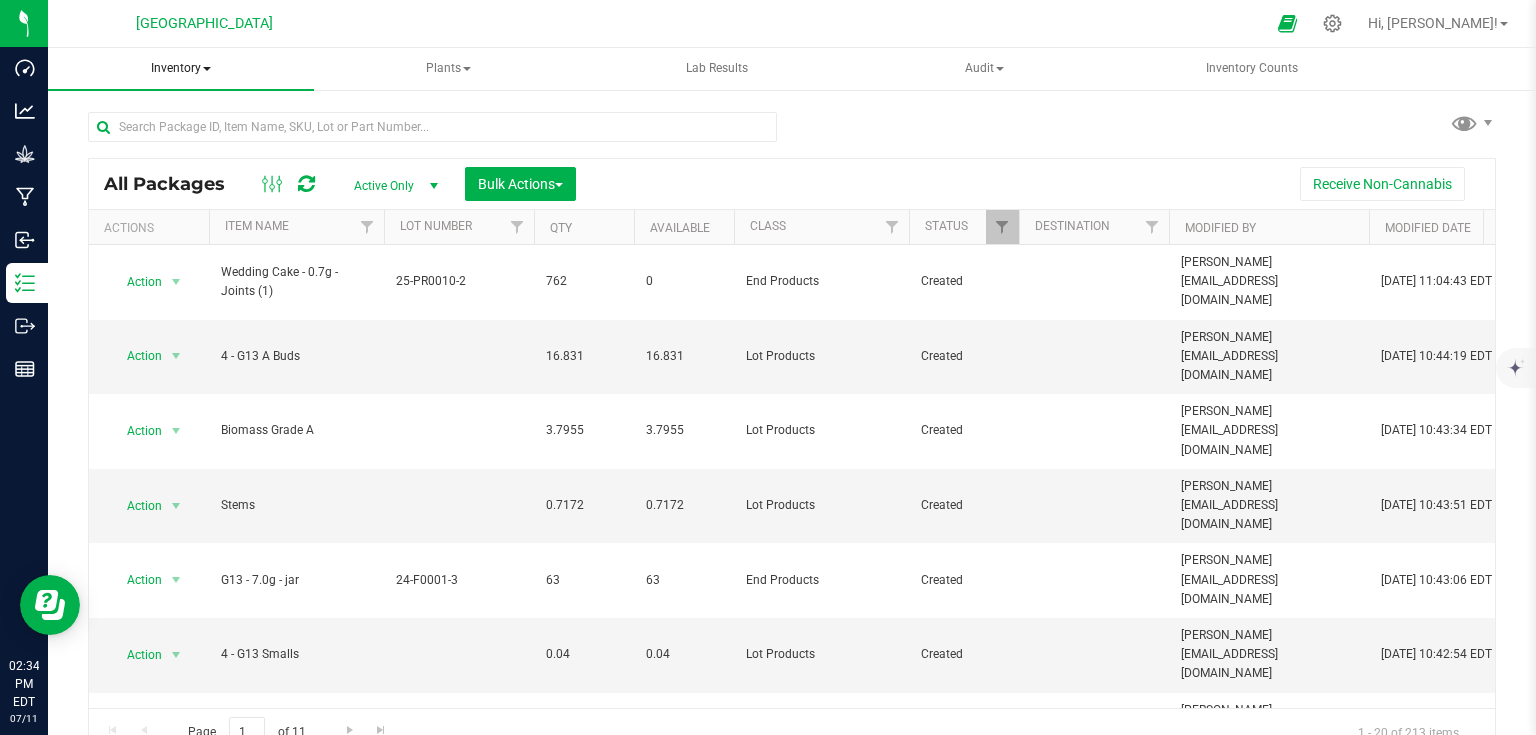 click on "Inventory" at bounding box center [181, 69] 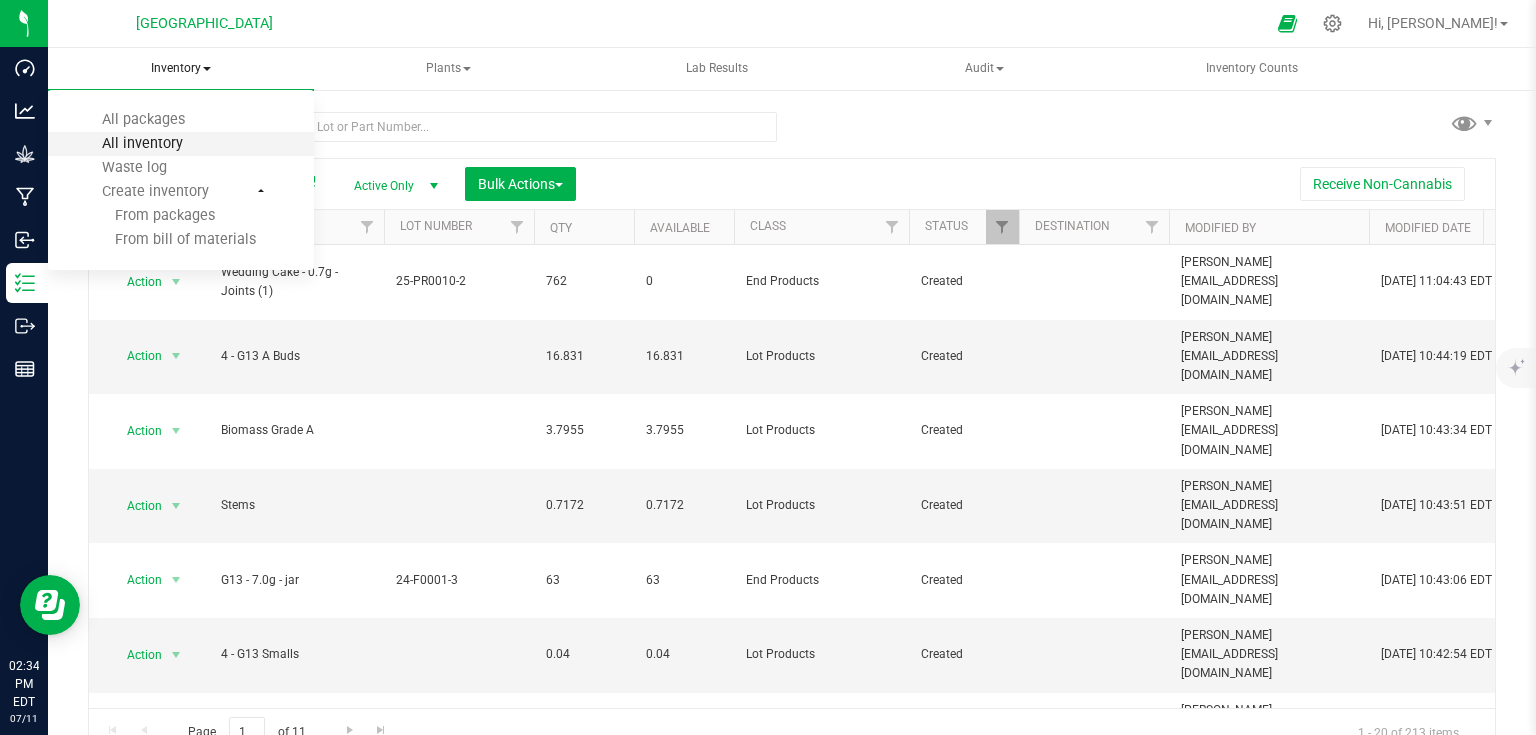 click on "All inventory" at bounding box center [142, 143] 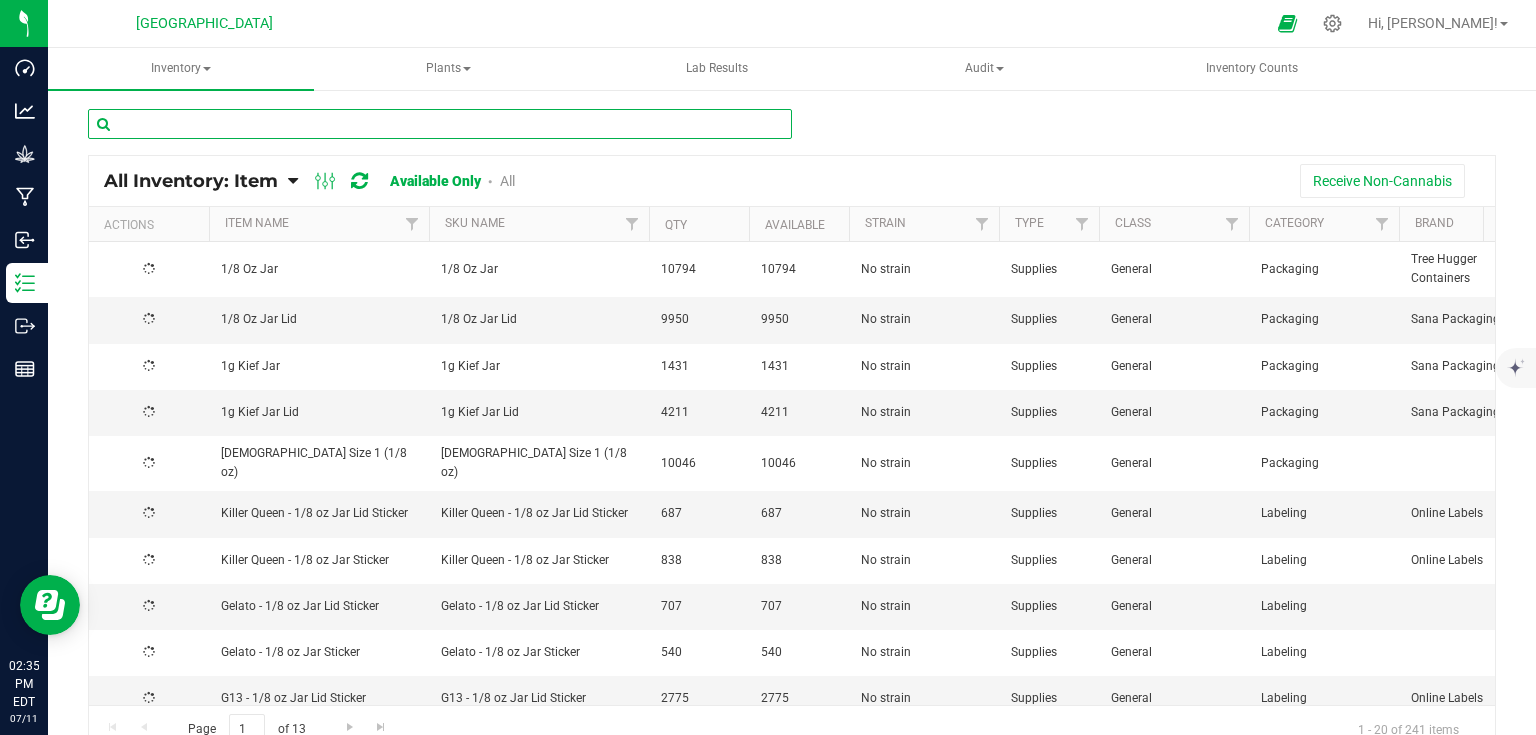 click at bounding box center (440, 124) 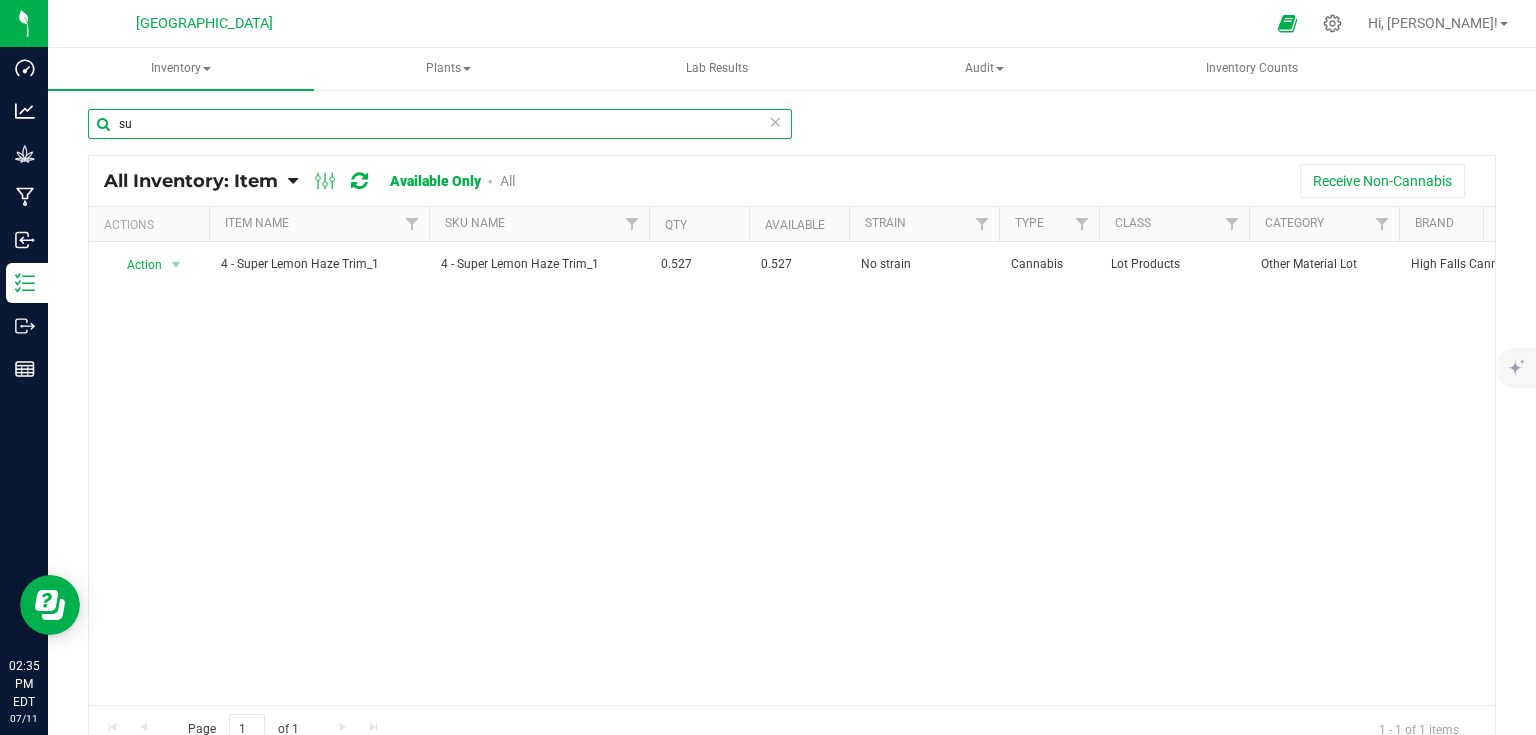 type on "s" 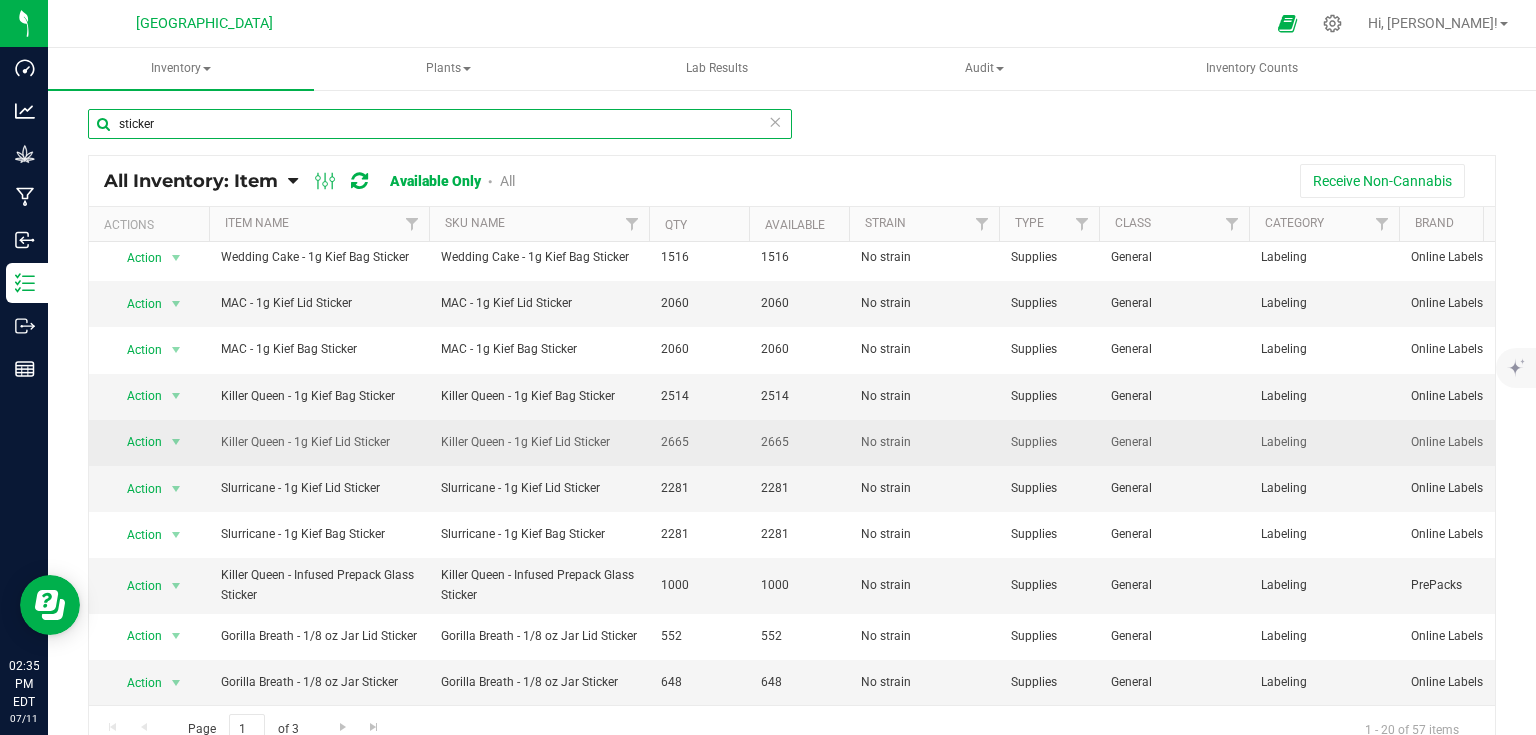 scroll, scrollTop: 476, scrollLeft: 0, axis: vertical 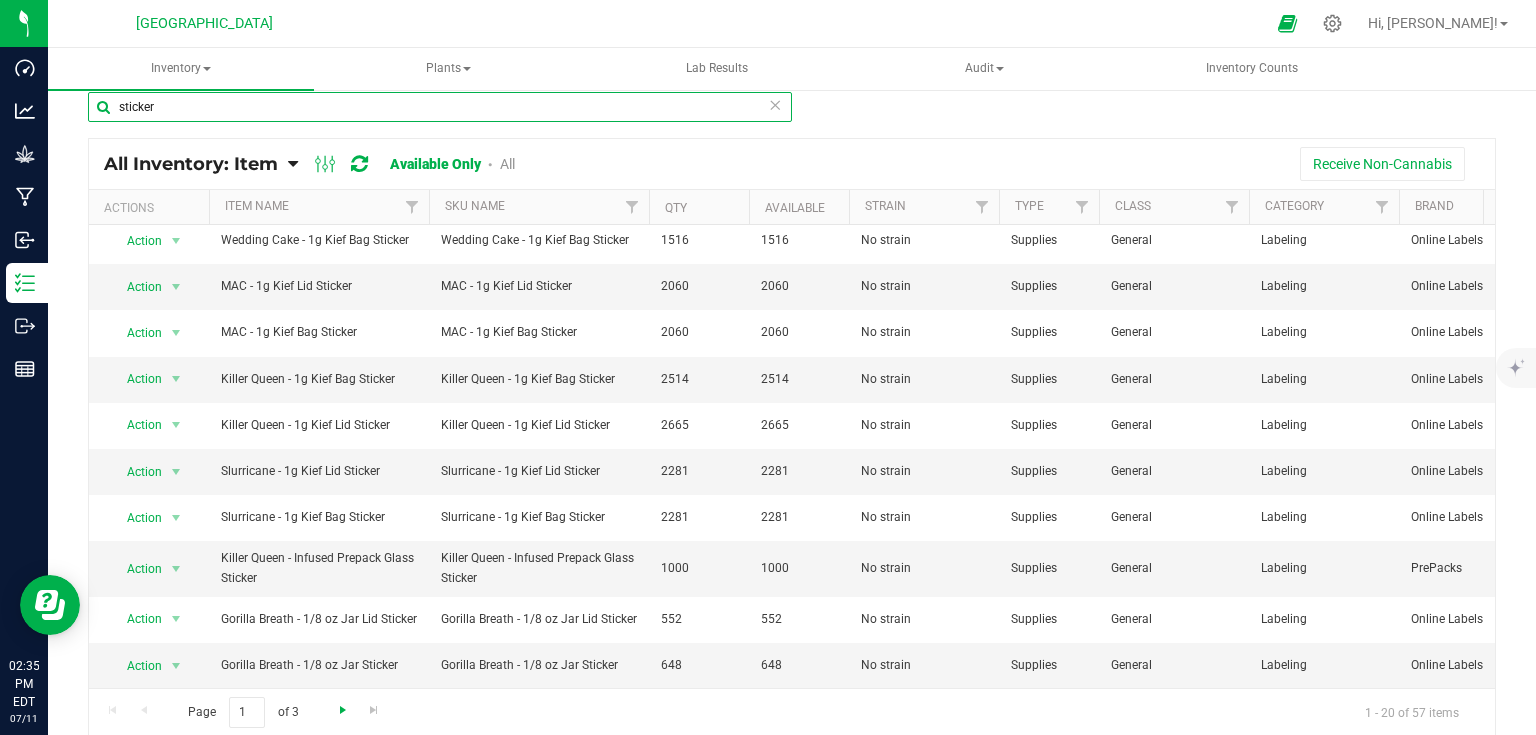 type on "sticker" 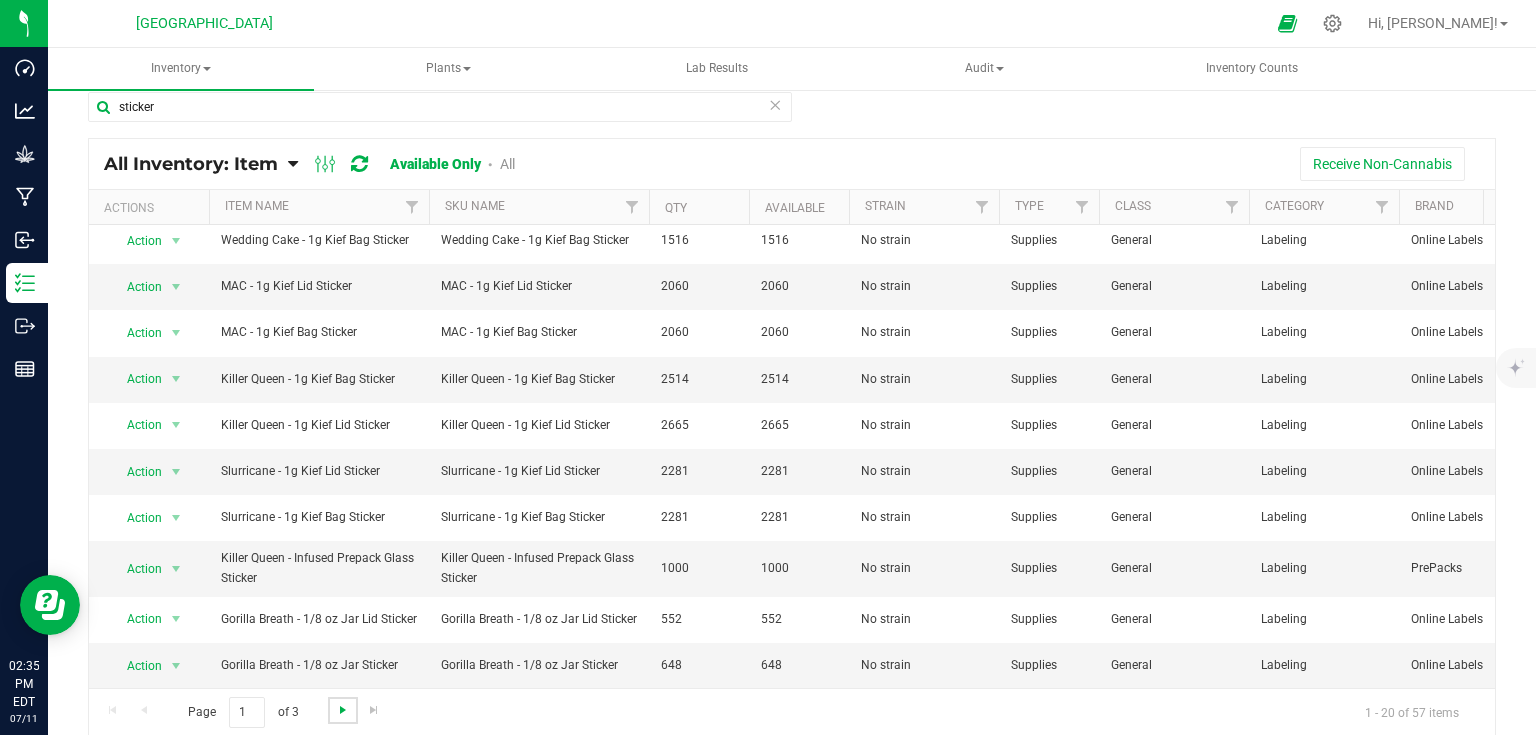 click at bounding box center [343, 710] 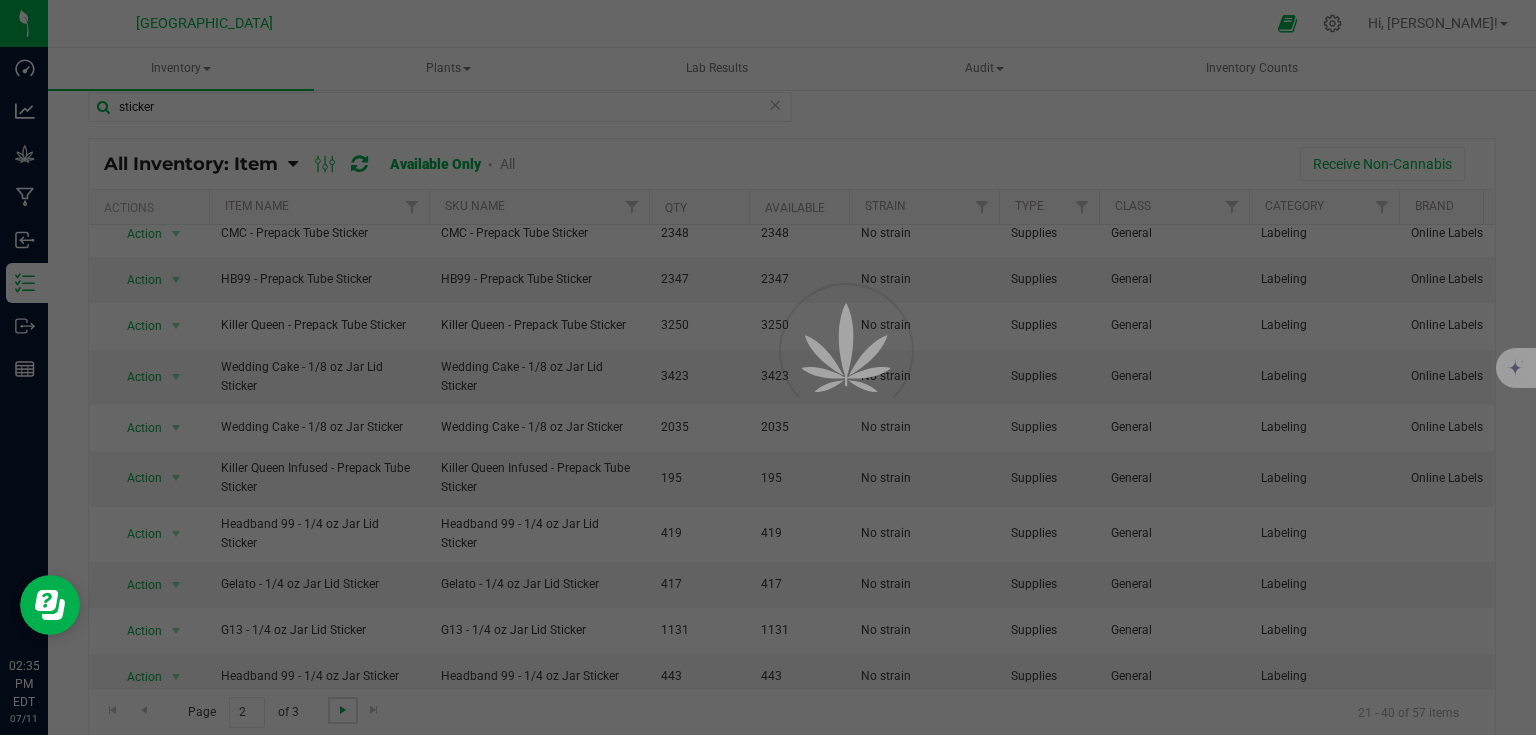 scroll, scrollTop: 0, scrollLeft: 0, axis: both 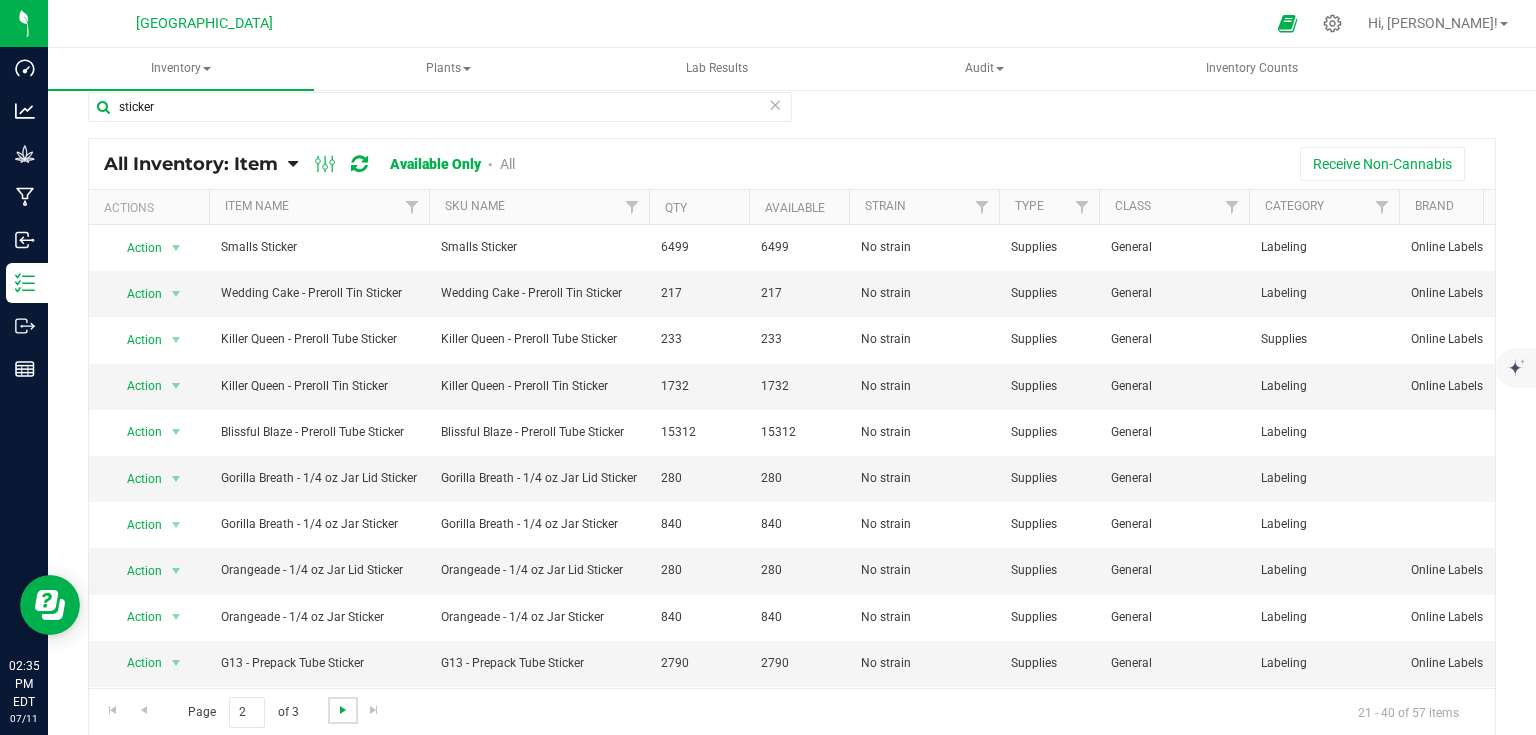 click at bounding box center (343, 710) 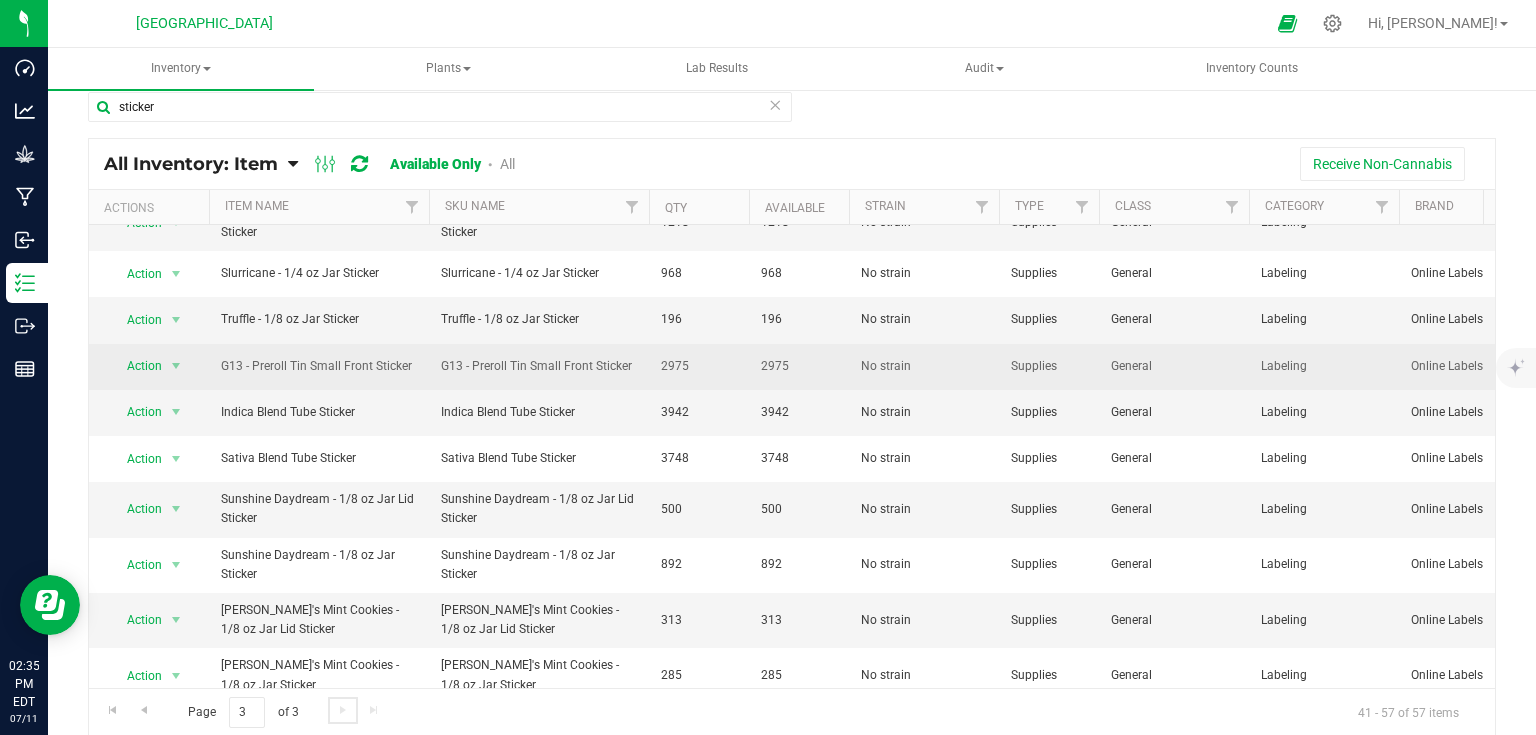 scroll, scrollTop: 394, scrollLeft: 0, axis: vertical 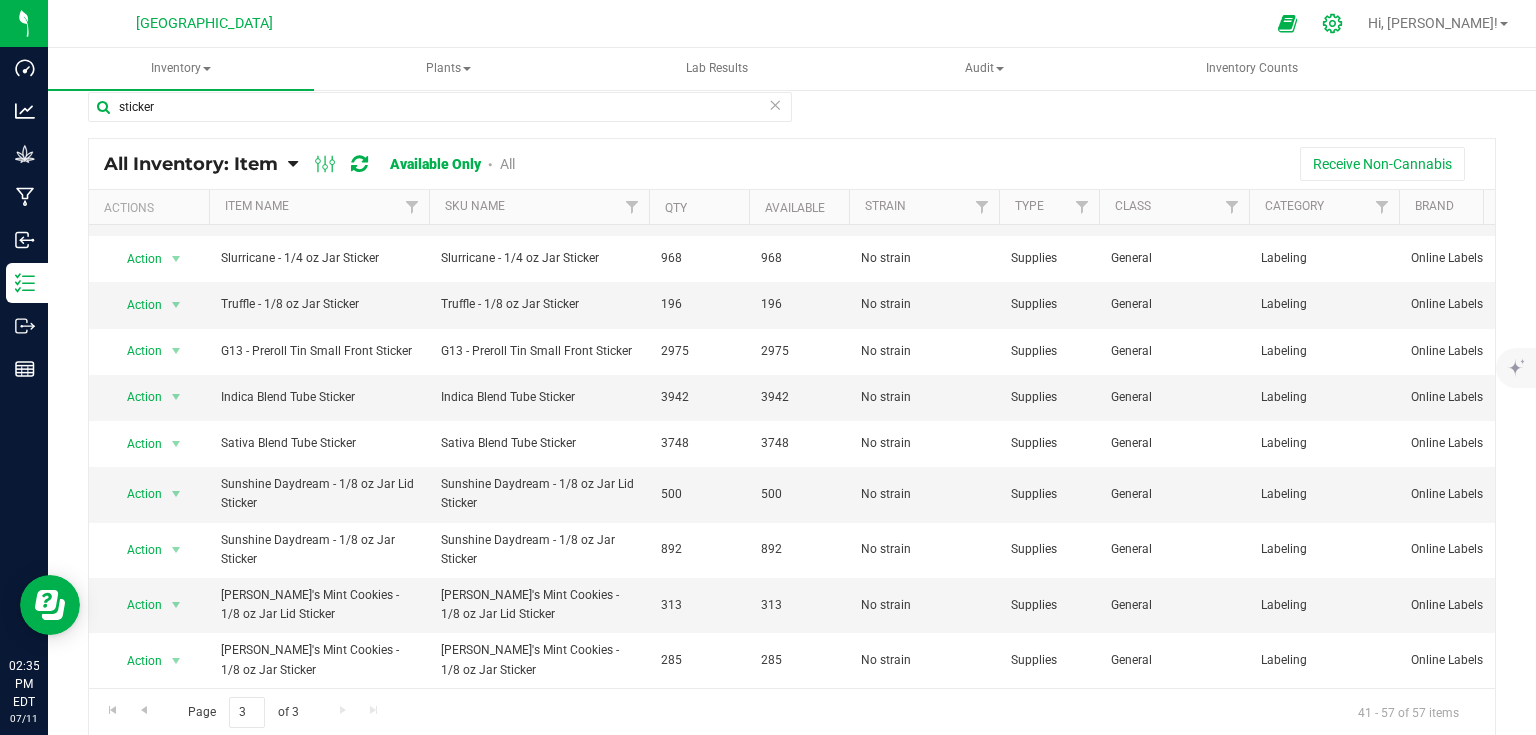 click 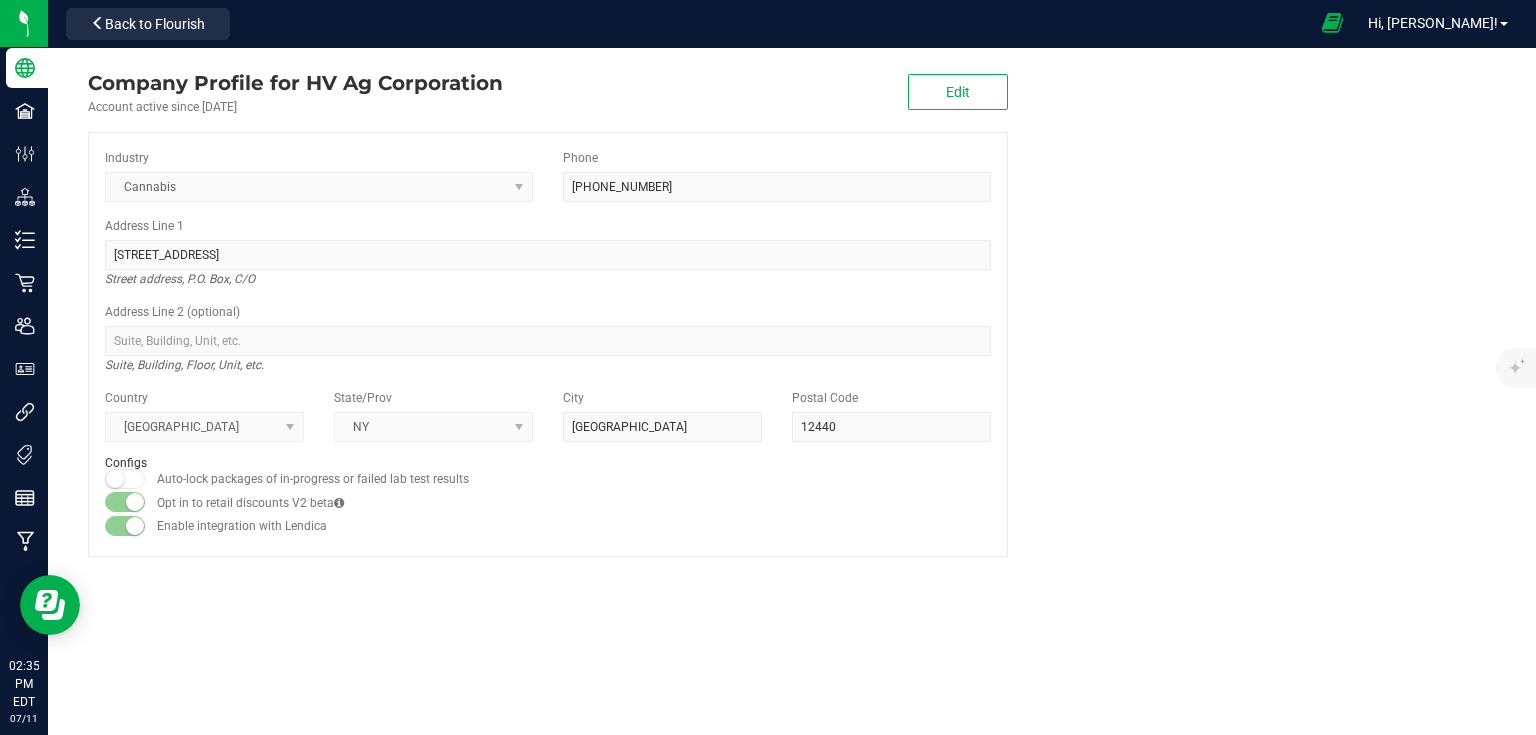 scroll, scrollTop: 0, scrollLeft: 0, axis: both 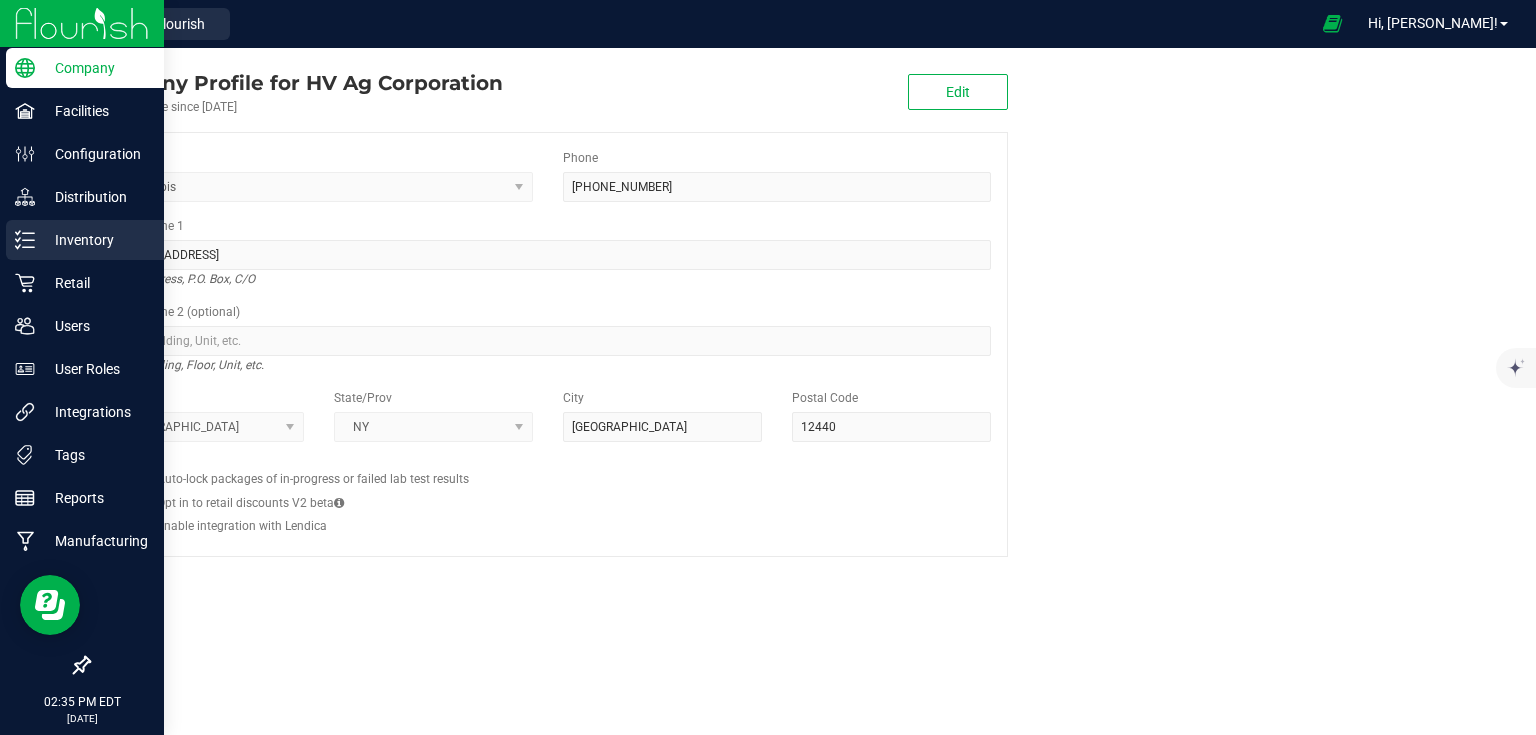 click on "Inventory" at bounding box center (95, 240) 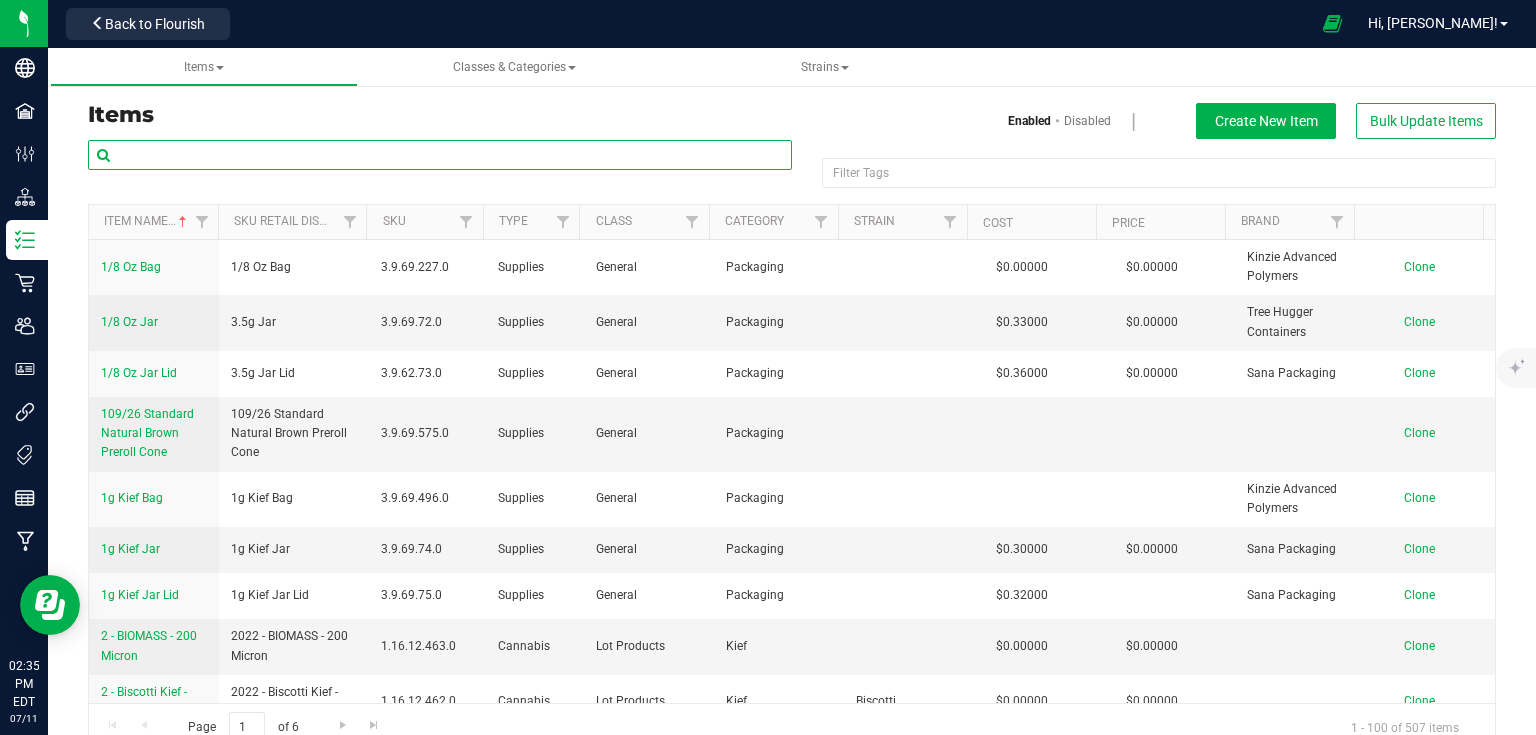 click at bounding box center (440, 155) 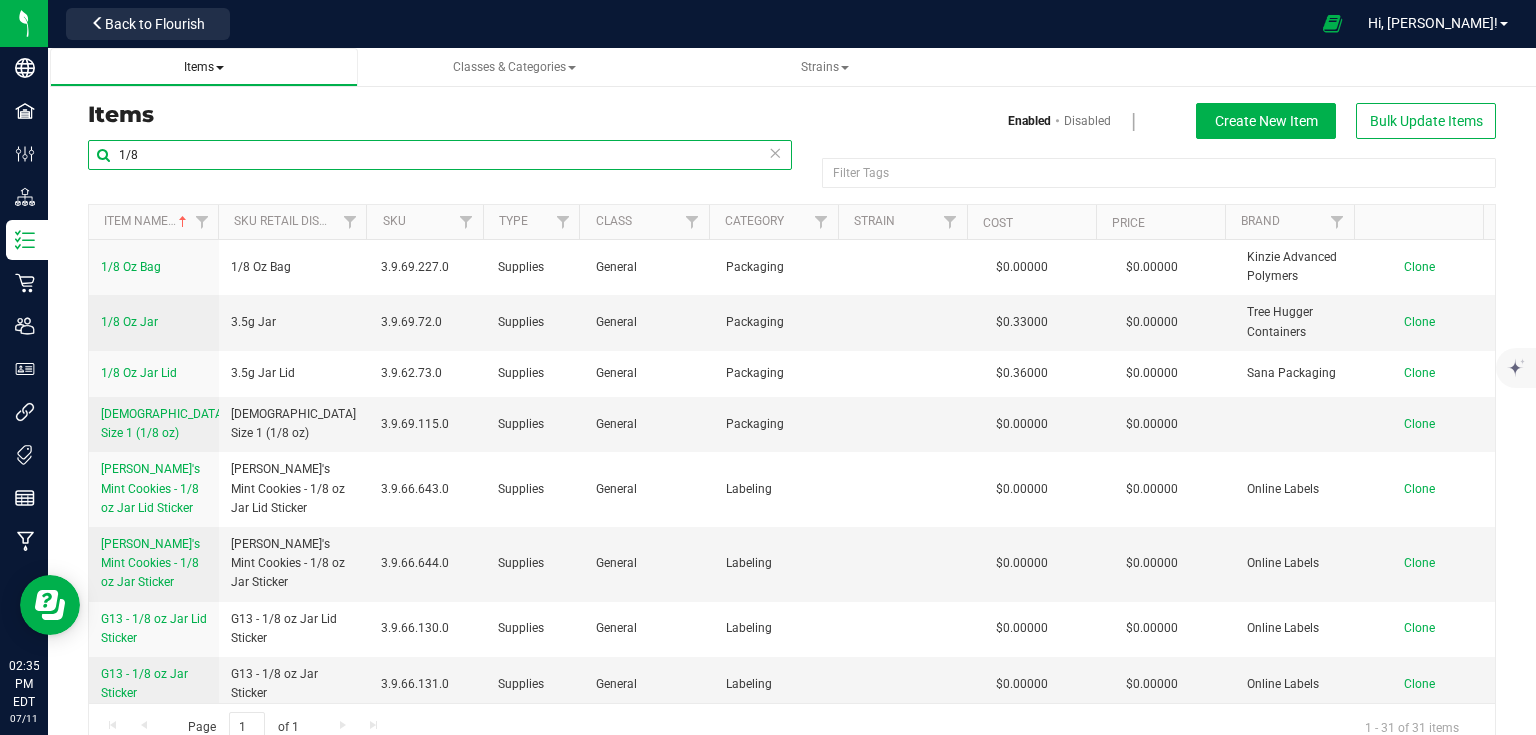 type on "1/8" 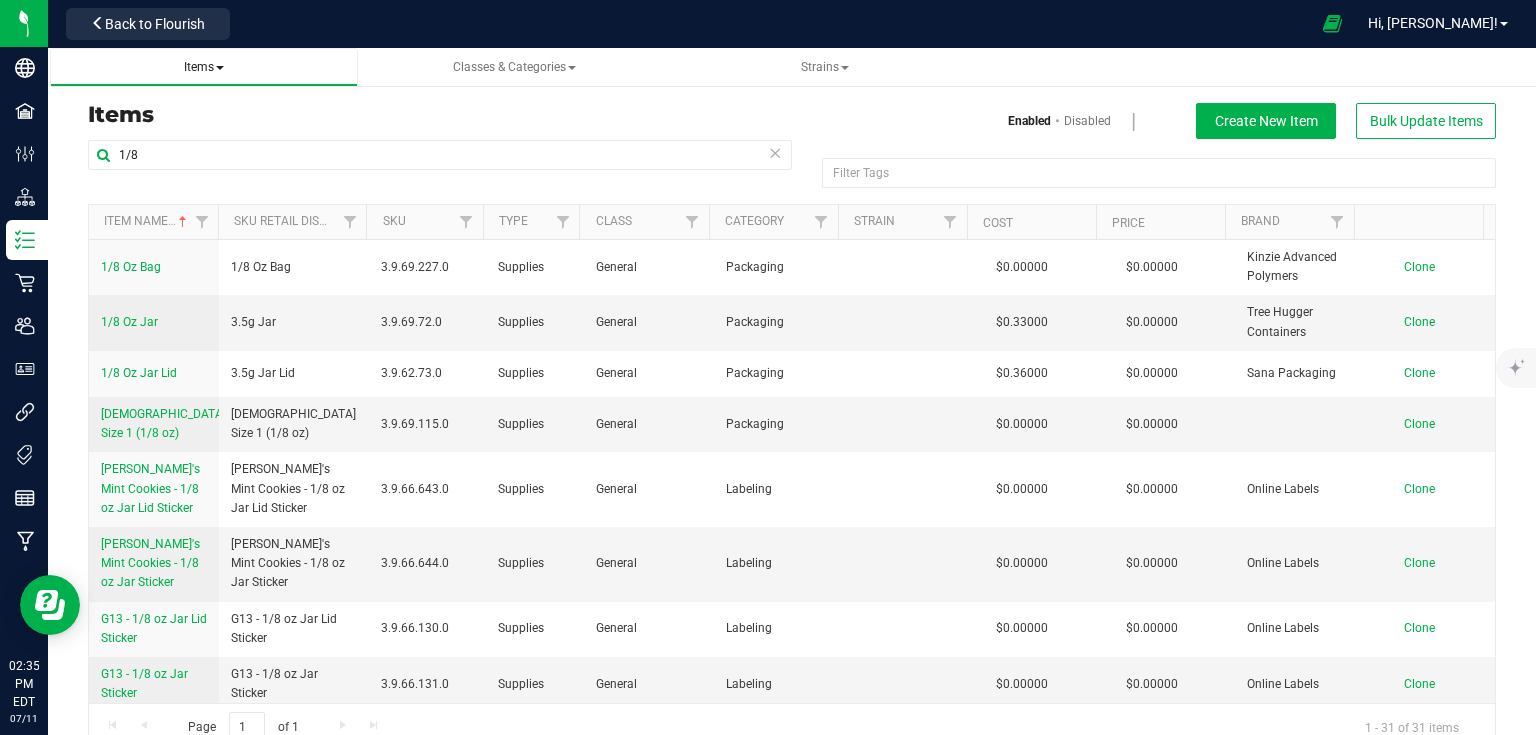click on "Items" at bounding box center (204, 67) 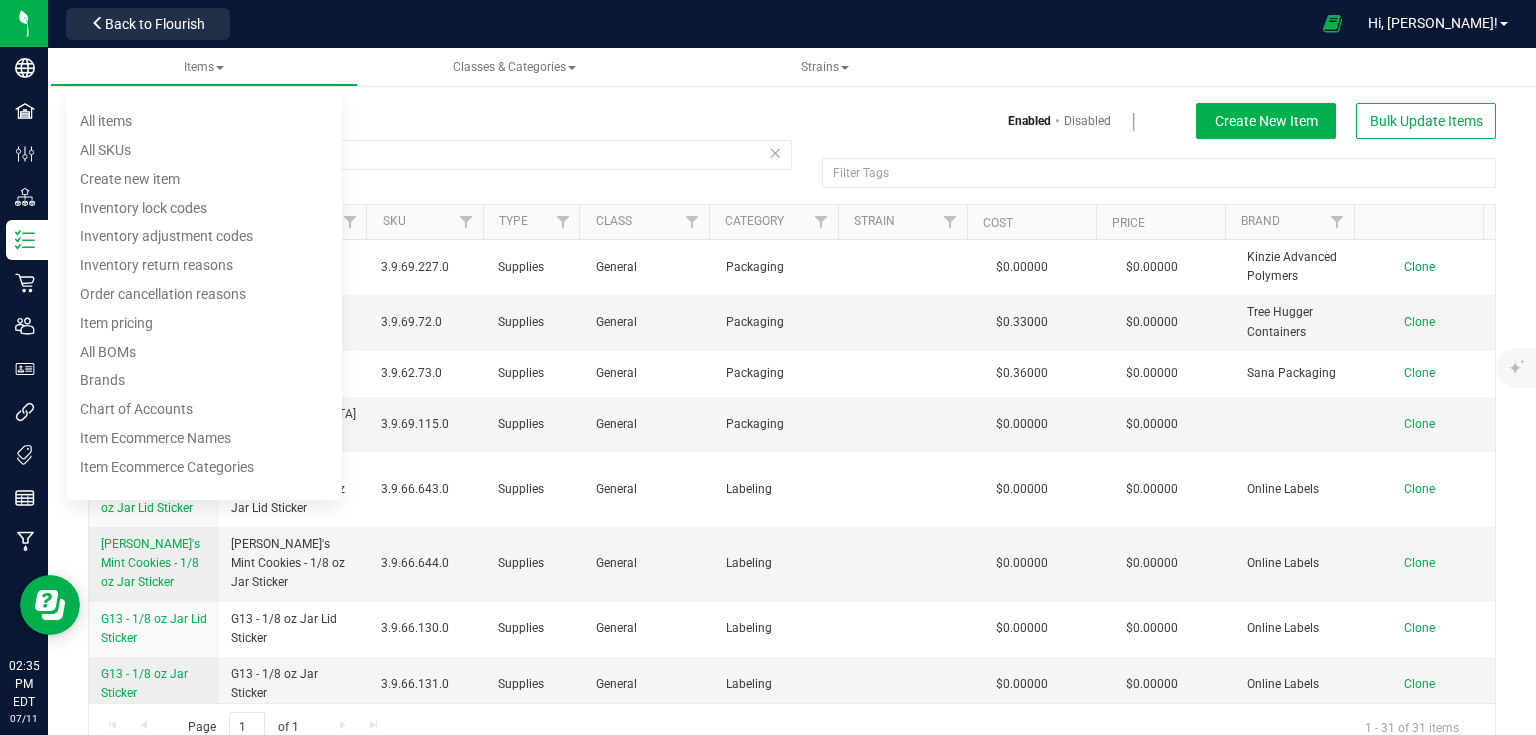 click on "Items
Enabled
Disabled
Create New Item
Bulk Update Items
1/8
Filter Tags
Filter Tags
Item Name Sku Retail Display Name SKU Type Class Category Strain Cost Price Brand Item ID UOM Reorder Point Thc Ratio Cbd Ratio" at bounding box center [792, 415] 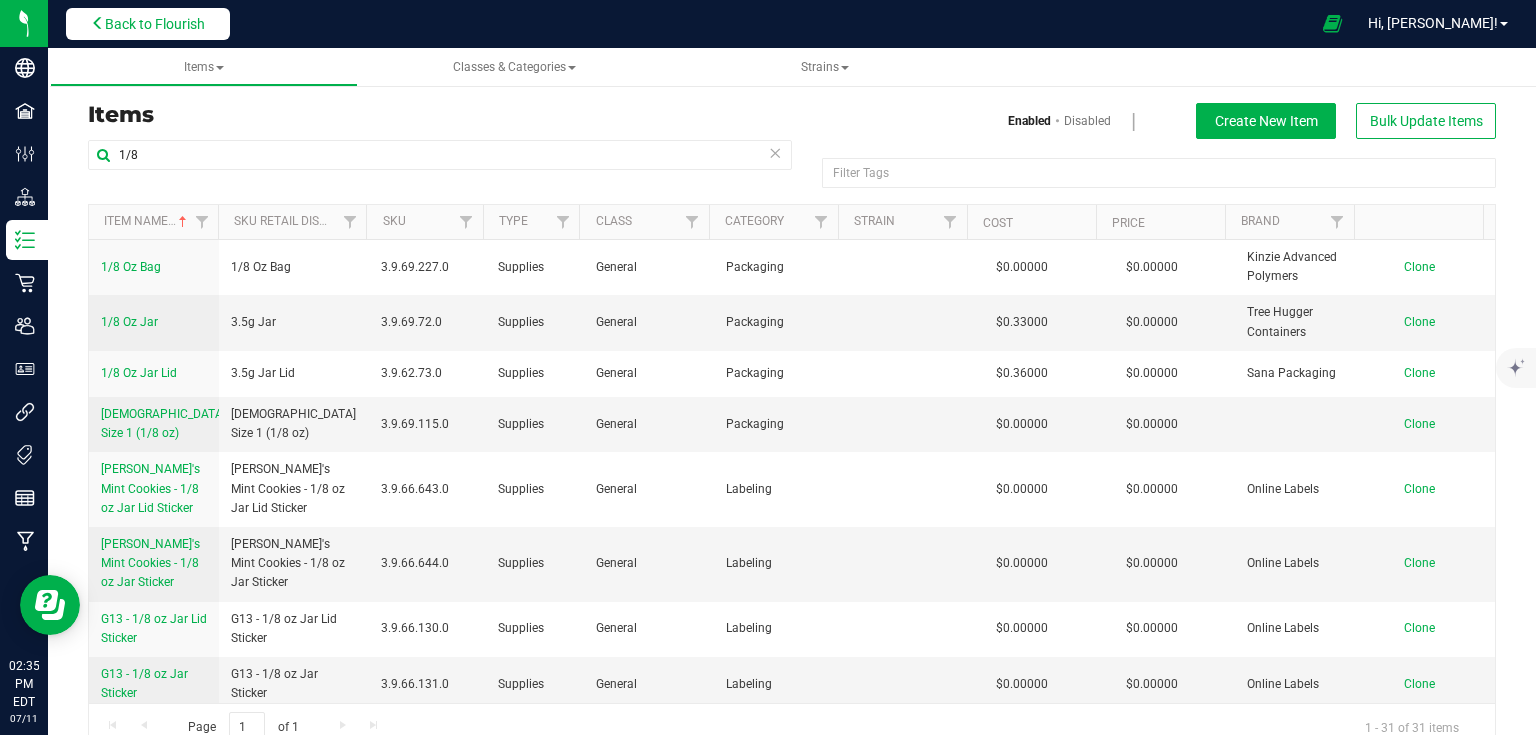 click on "Back to Flourish" at bounding box center [155, 24] 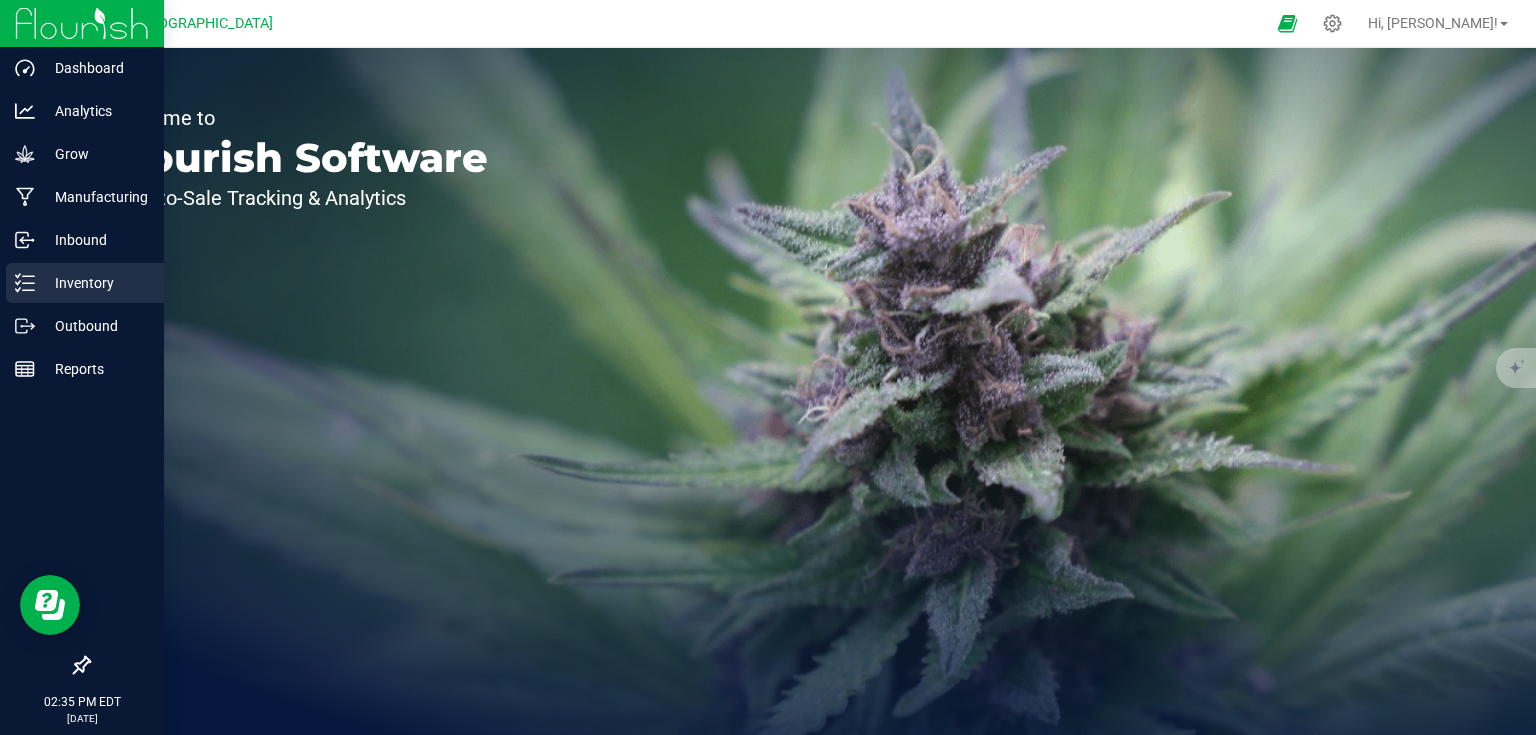 click on "Inventory" at bounding box center (85, 283) 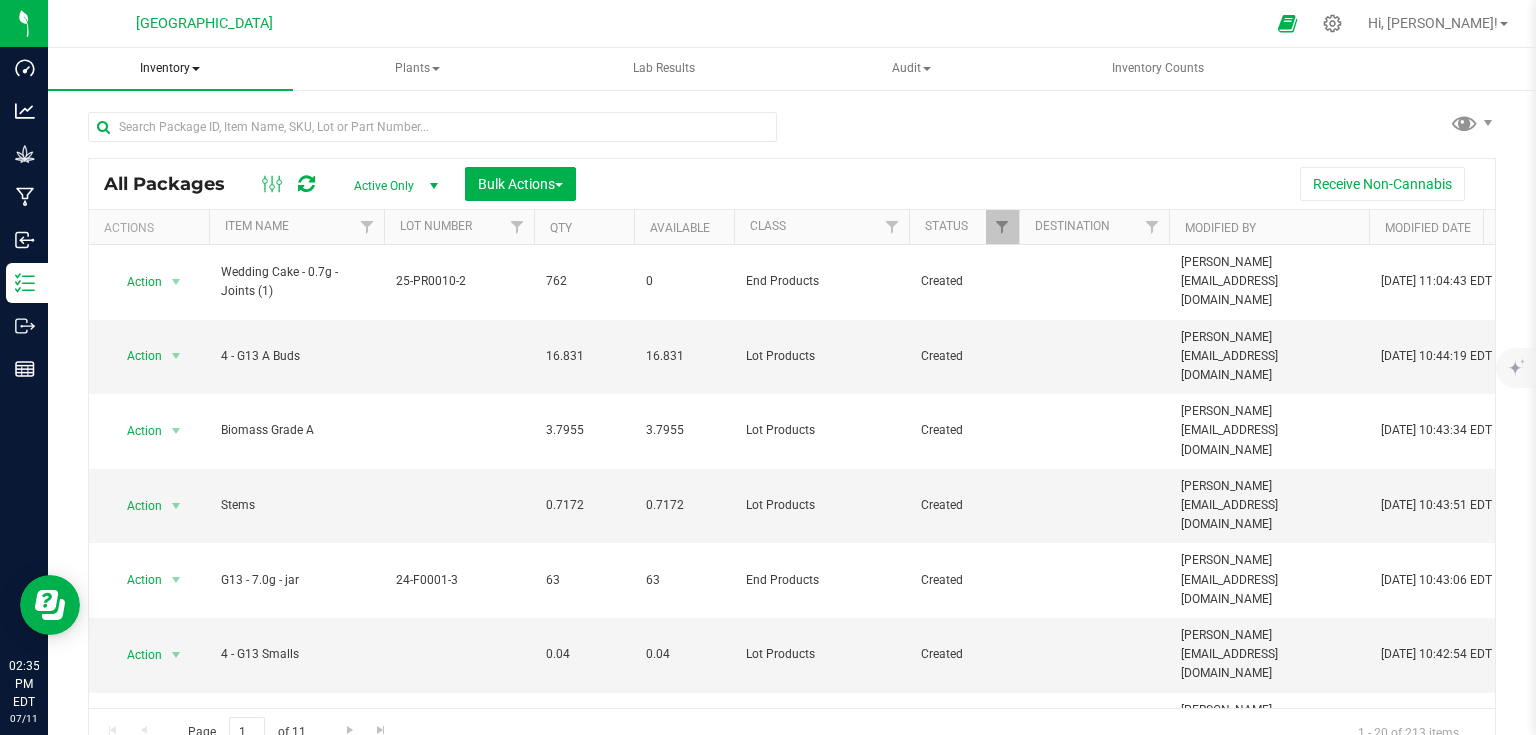 click on "Inventory" at bounding box center (170, 69) 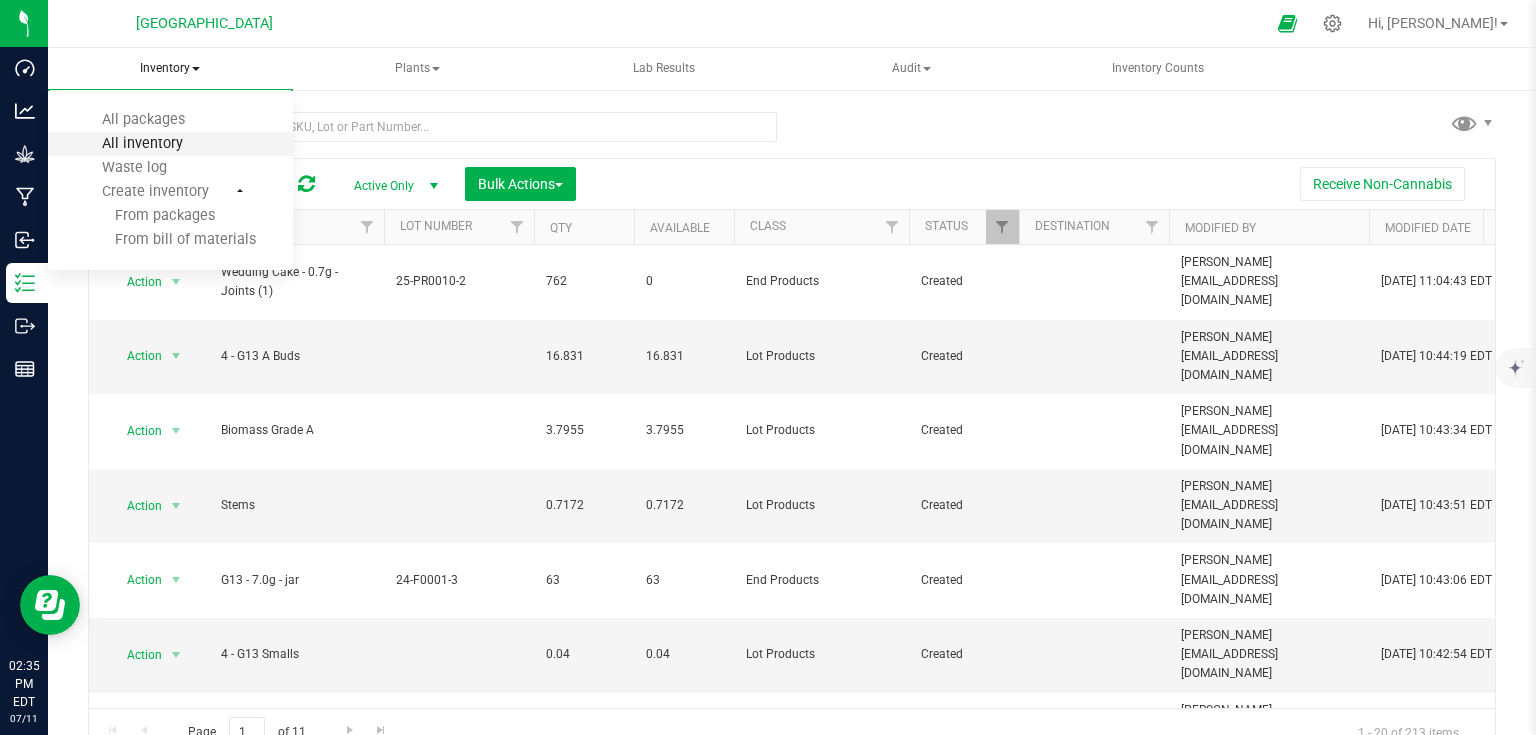 click on "All inventory" at bounding box center [142, 143] 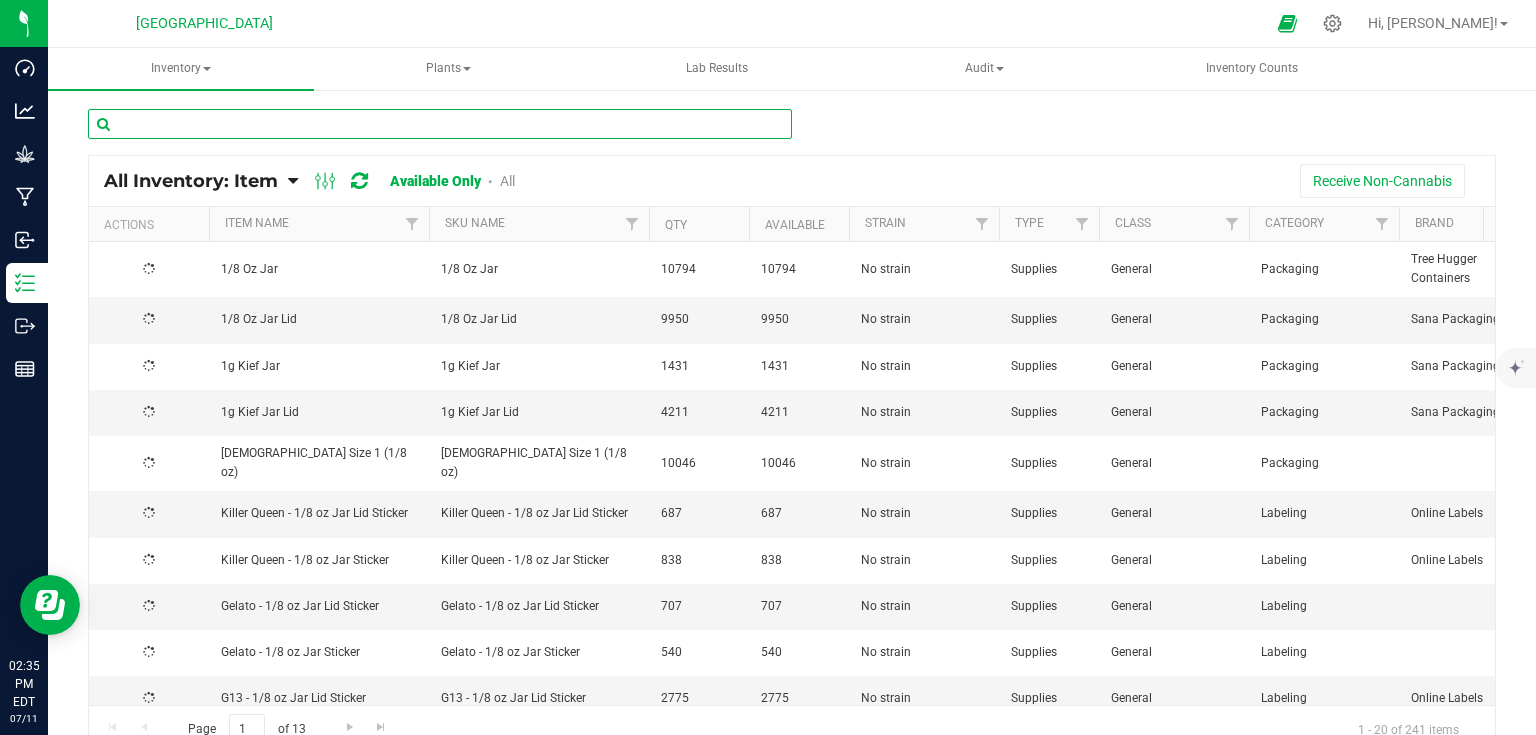 click at bounding box center (440, 124) 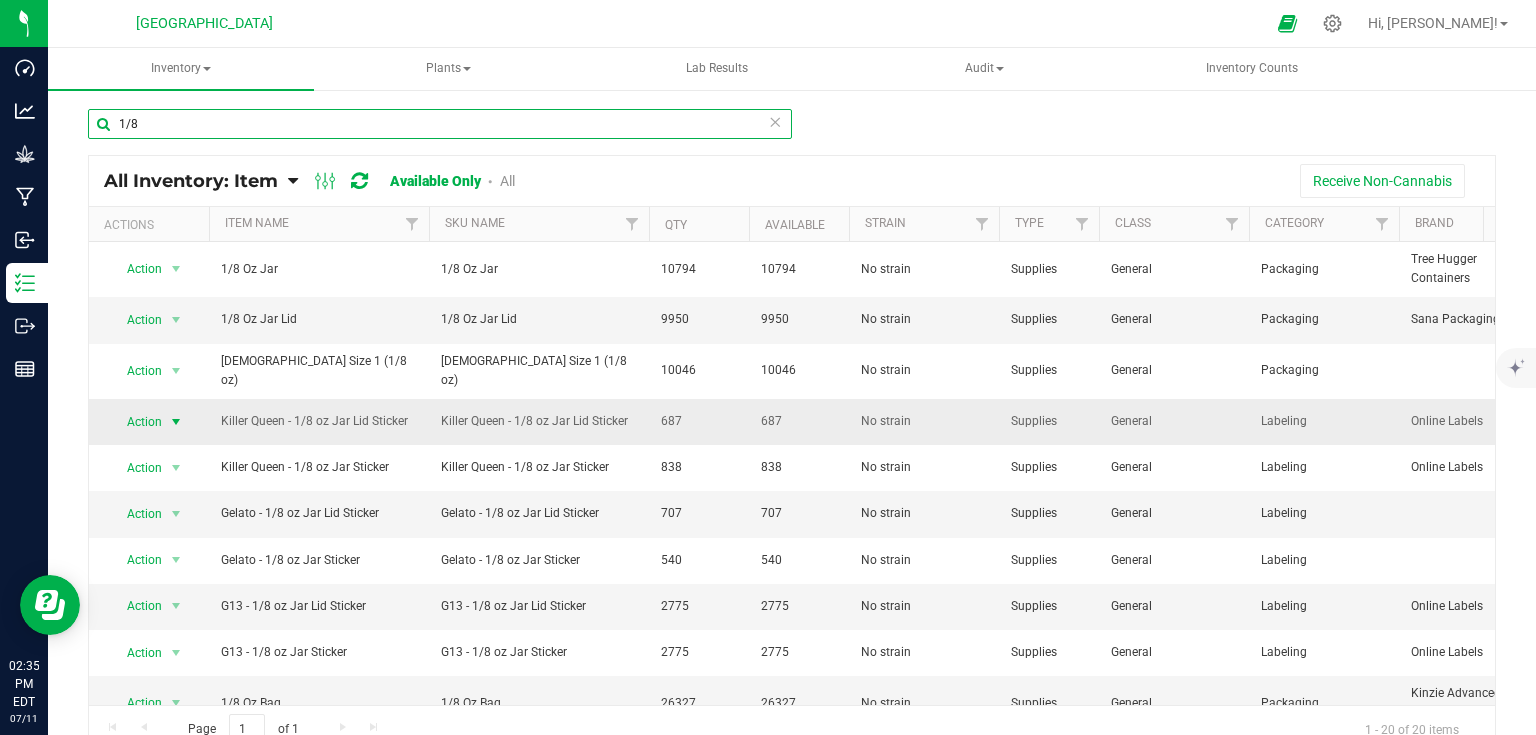 type on "1/8" 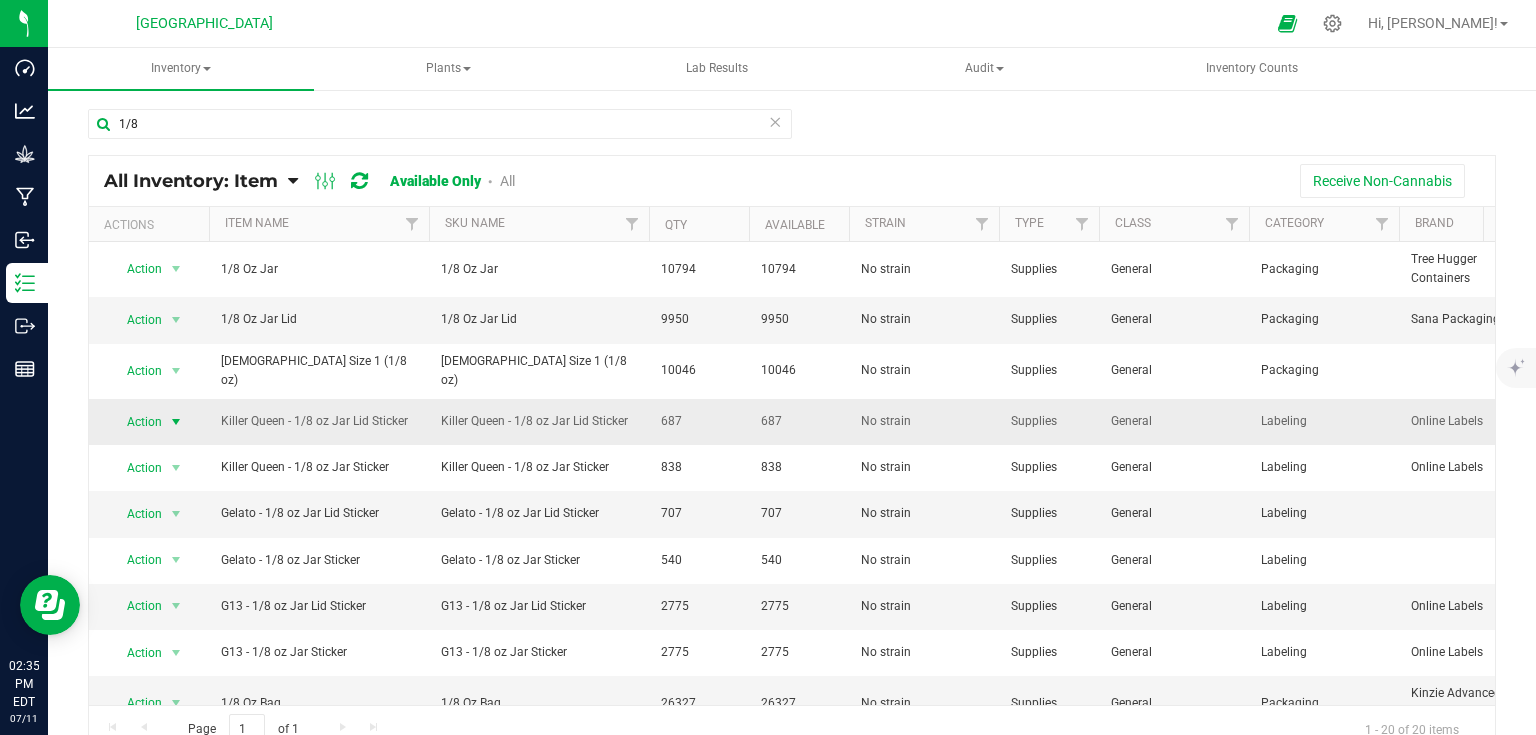 click at bounding box center (176, 422) 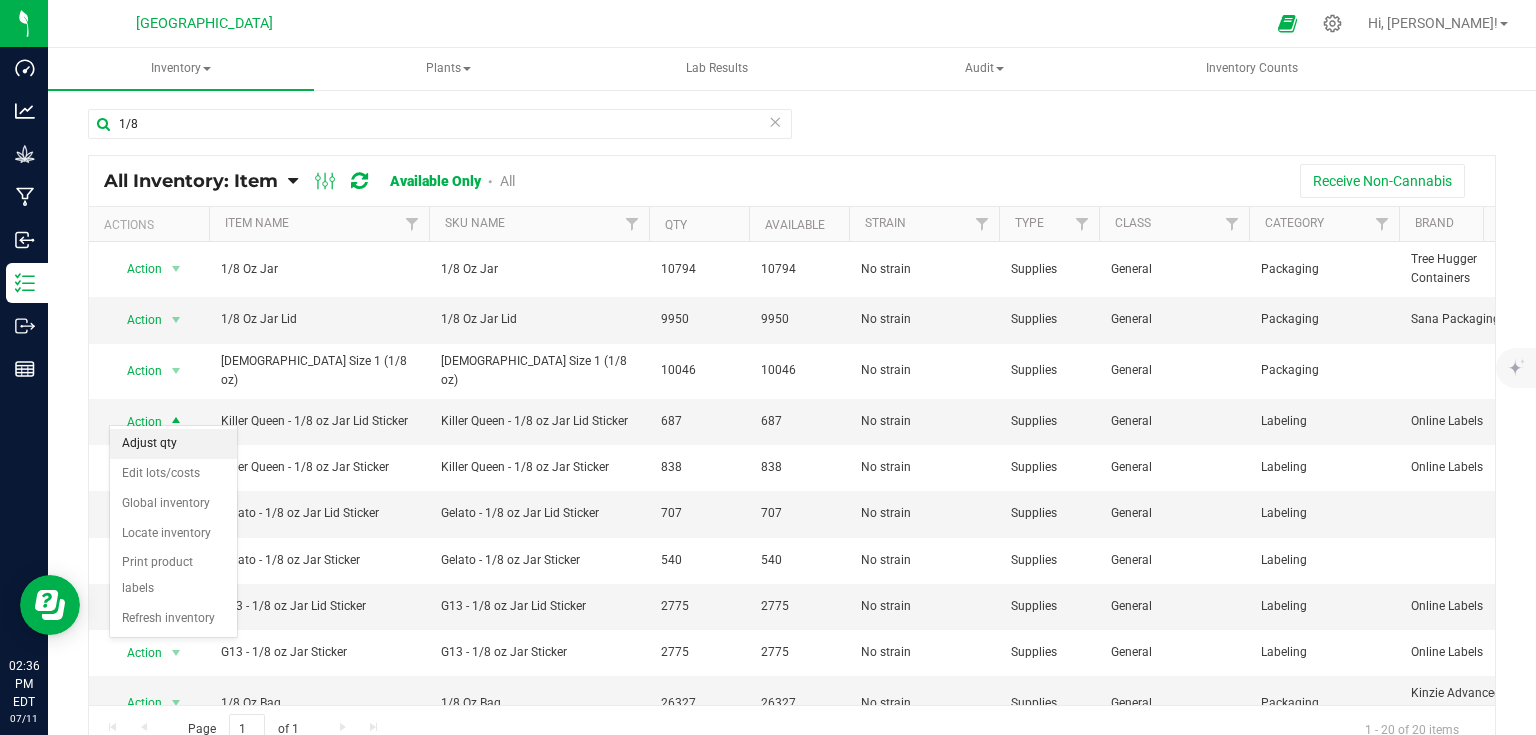 click on "Adjust qty" at bounding box center [173, 444] 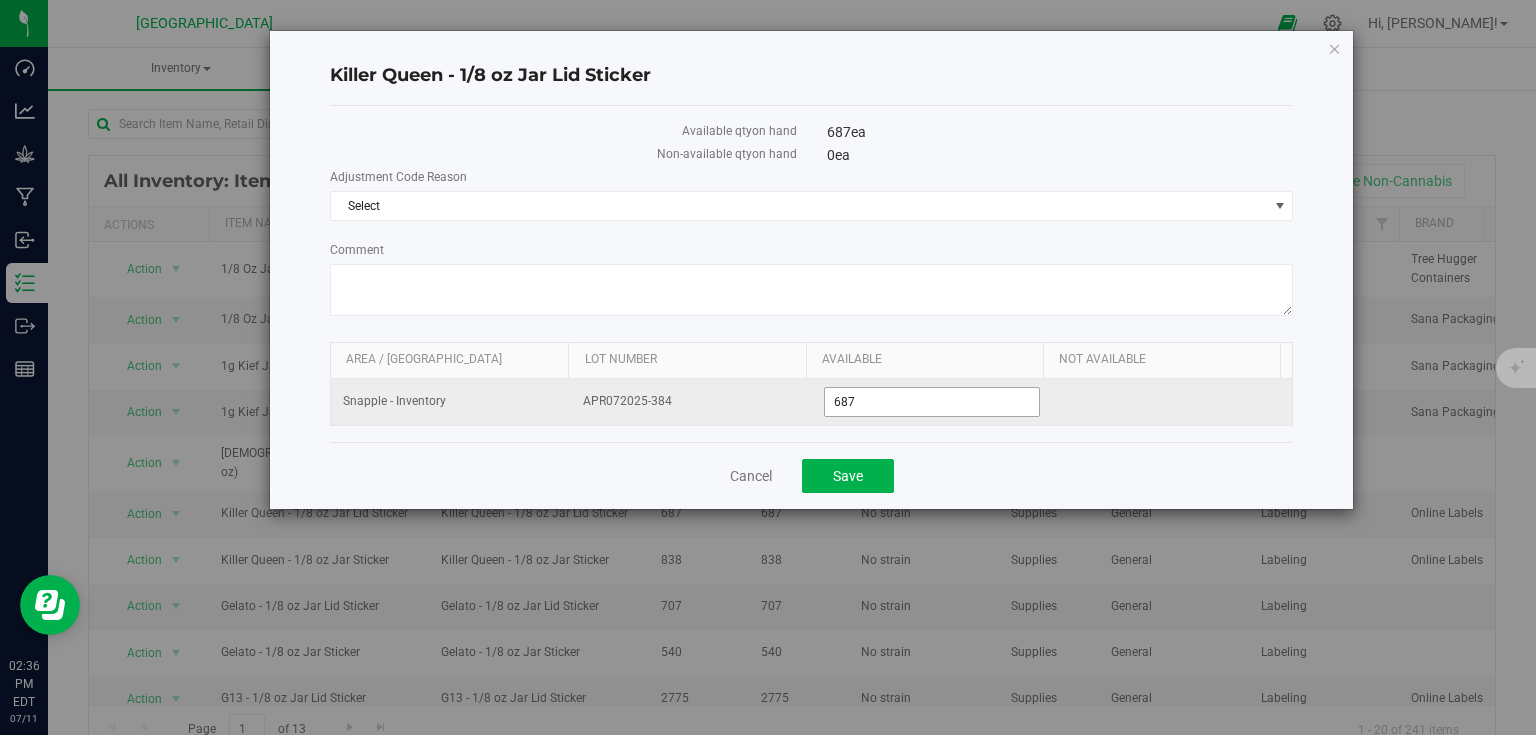 click on "687" at bounding box center [932, 402] 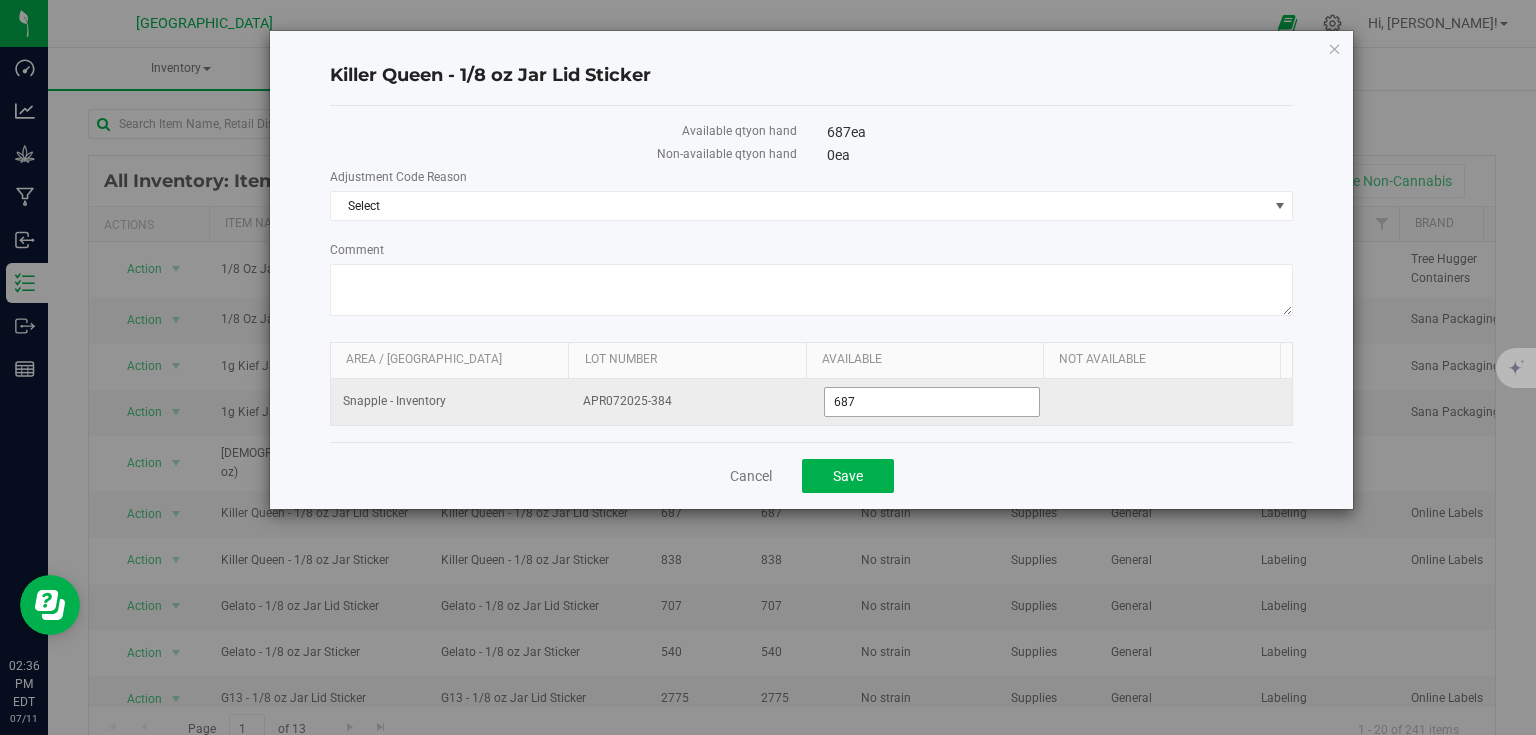 click on "687" at bounding box center [932, 402] 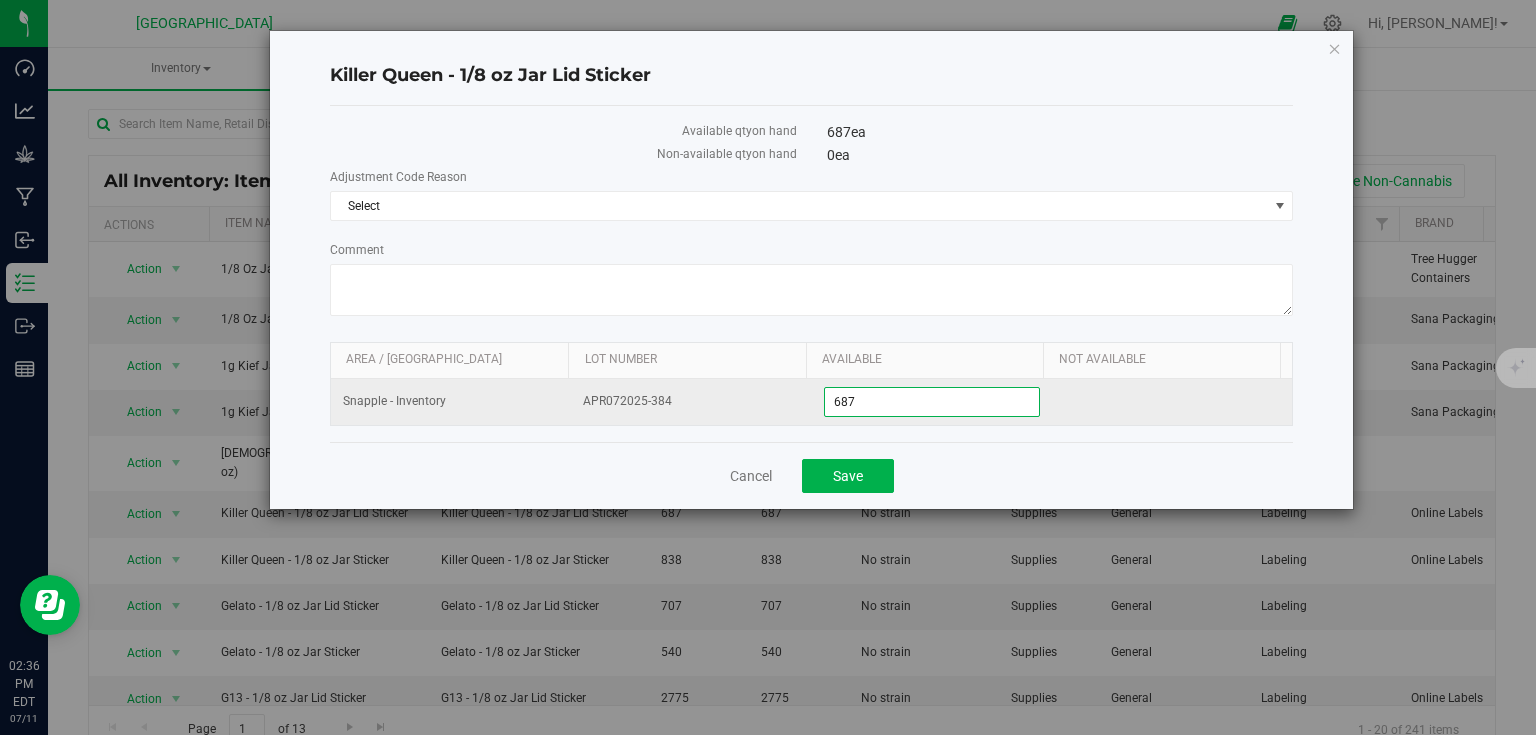 click on "687" at bounding box center (932, 402) 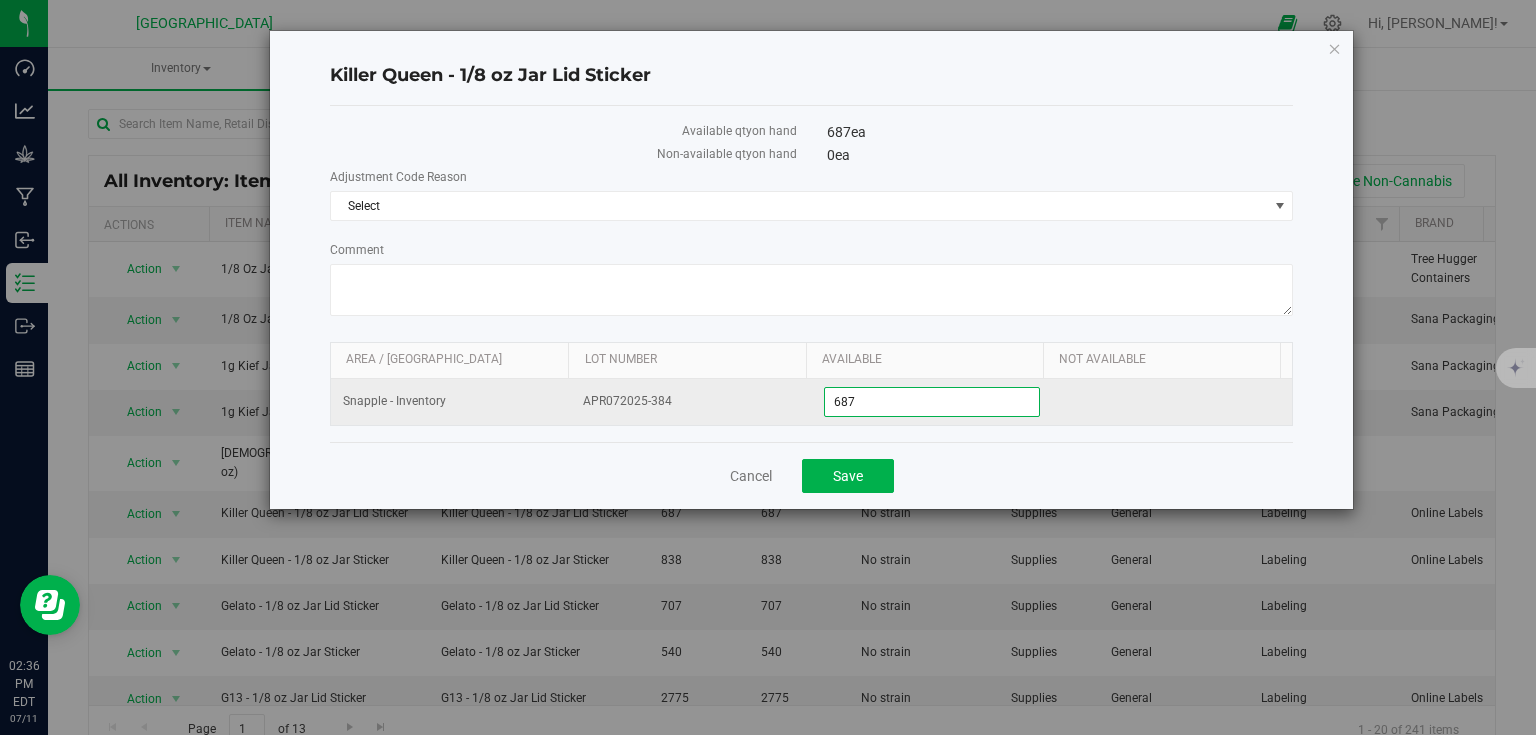 click on "687" at bounding box center [932, 402] 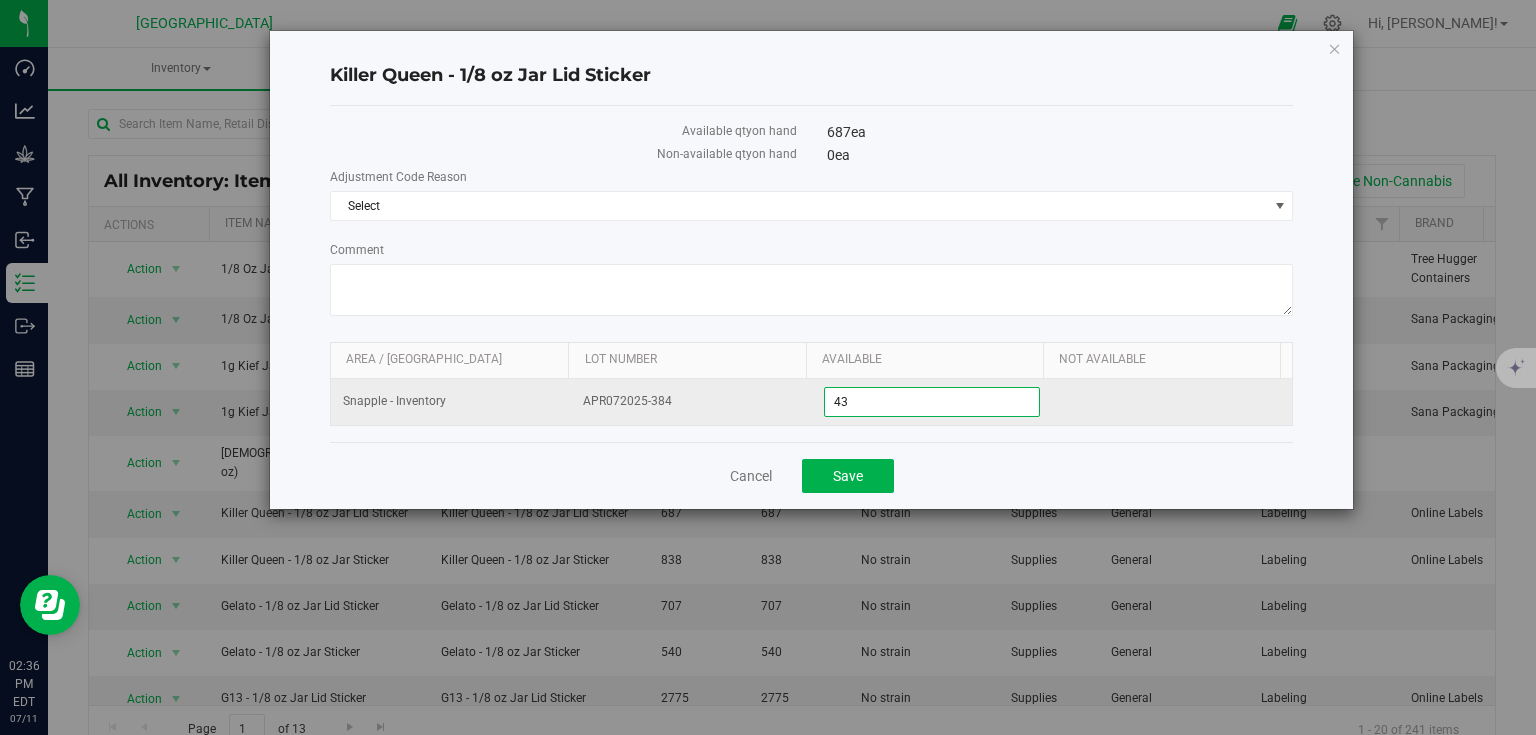 type on "437" 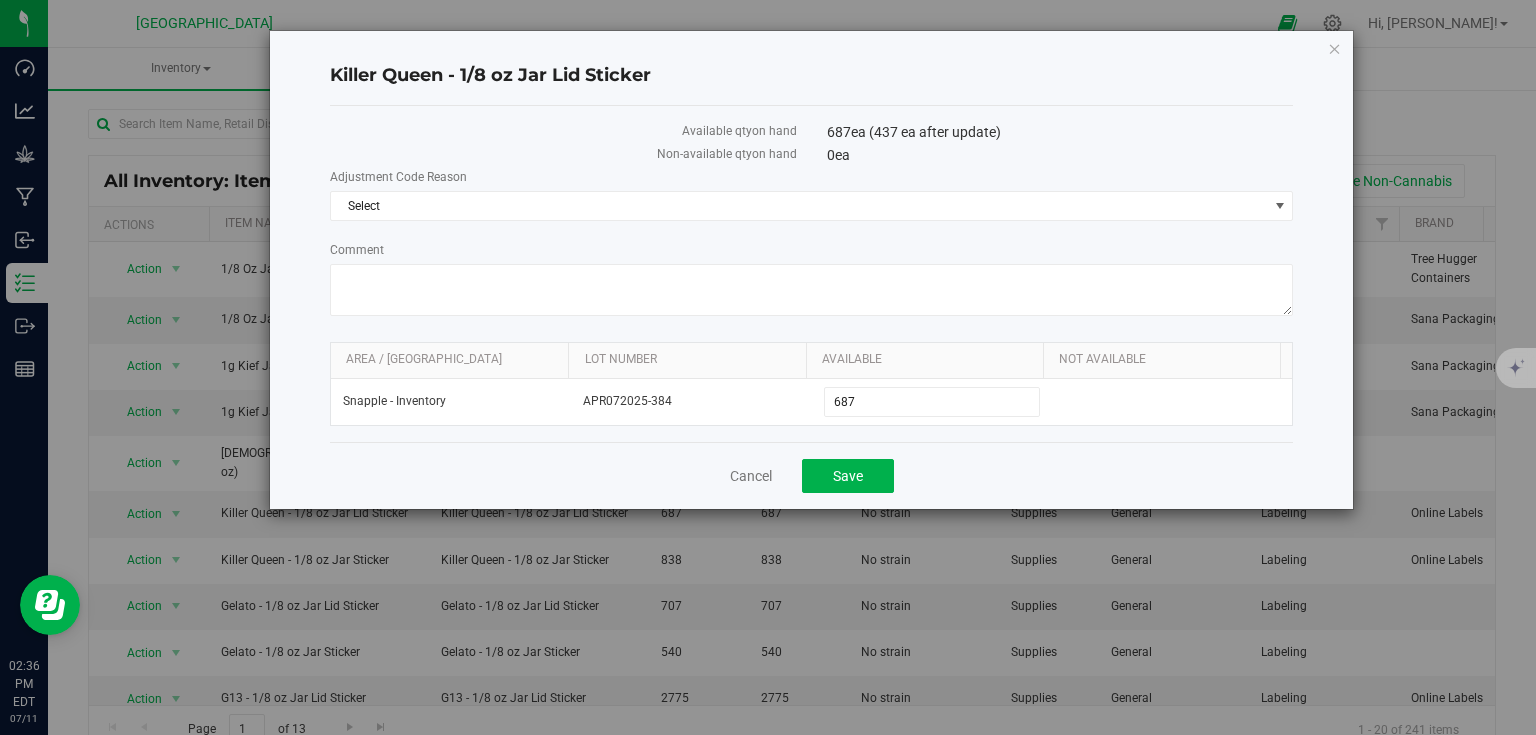 type on "437" 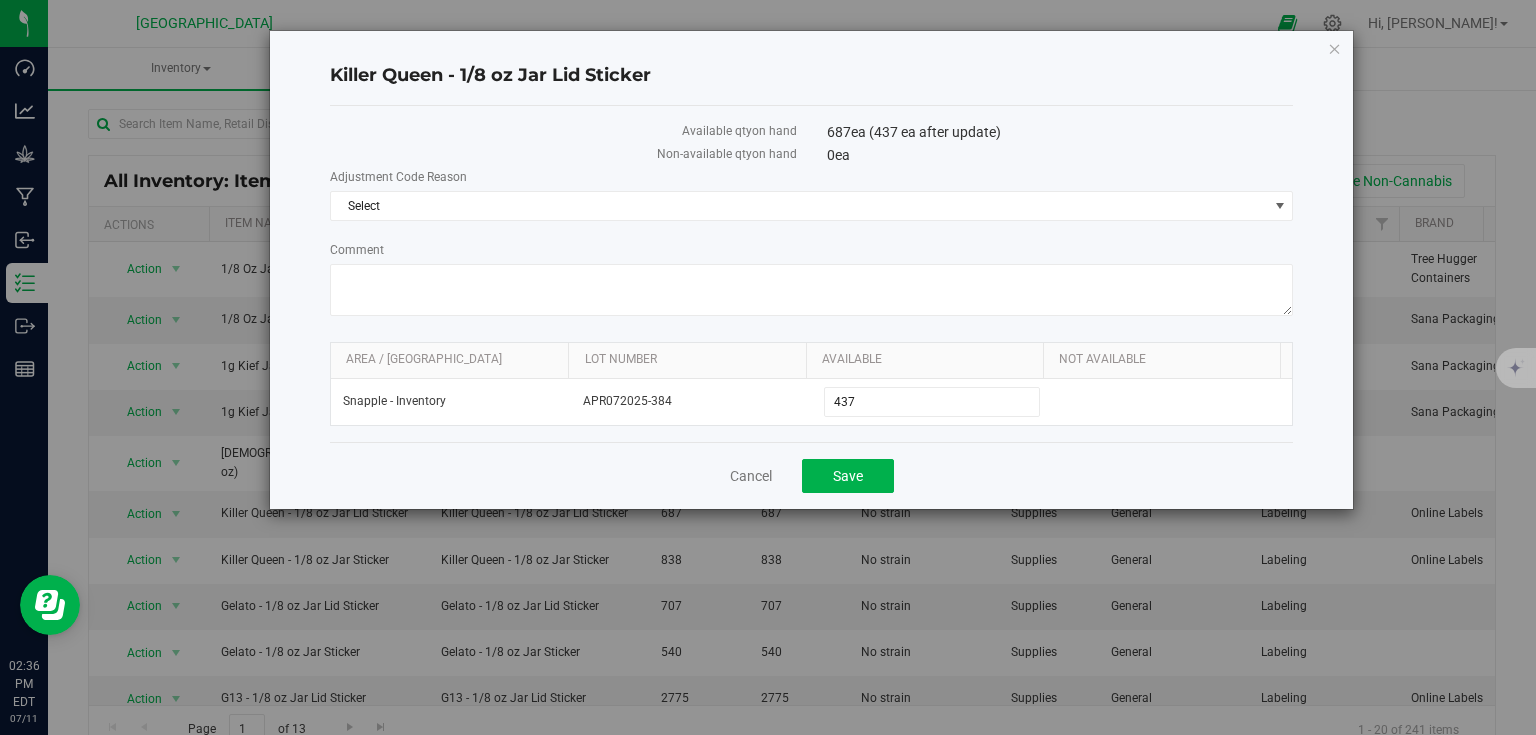 click on "Cancel
Save" at bounding box center [812, 475] 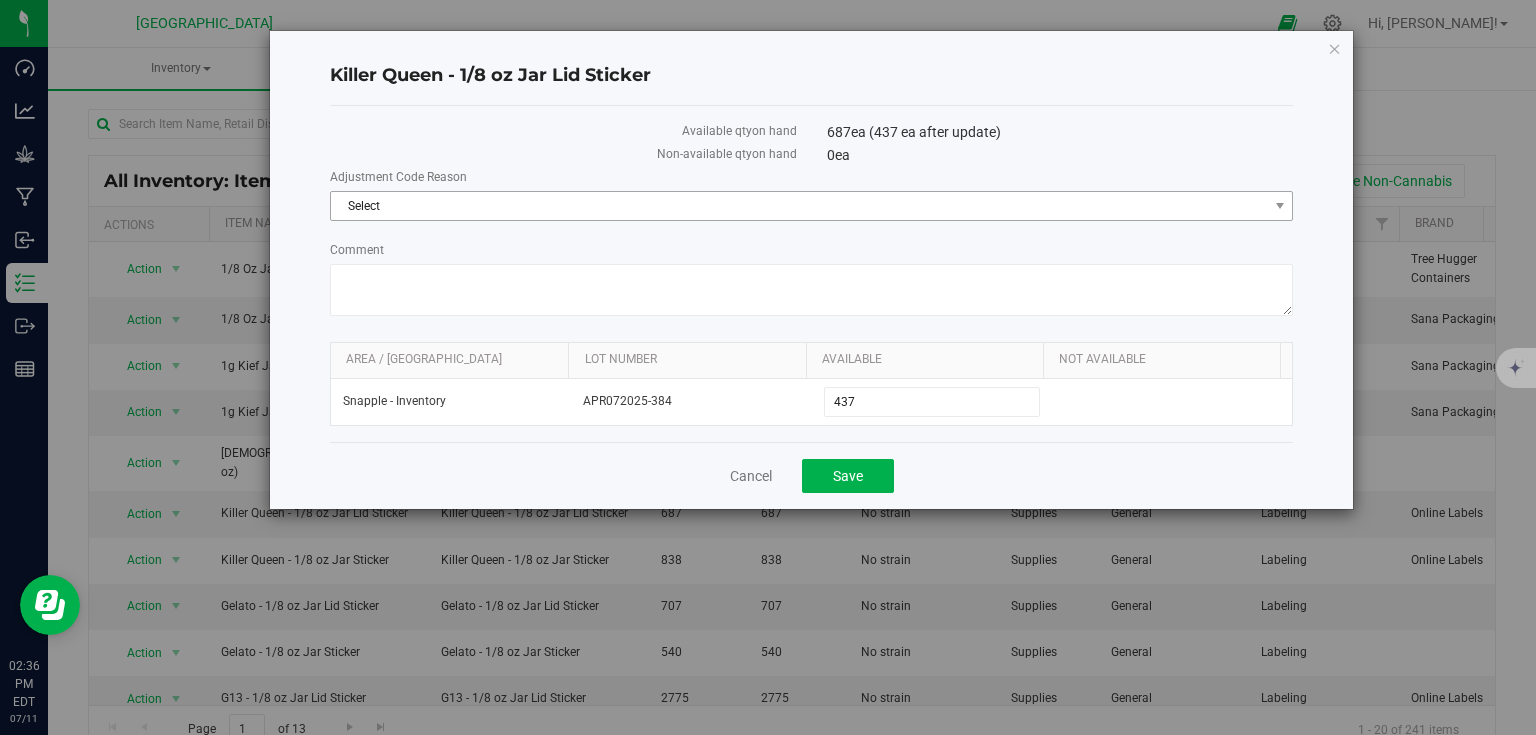 click on "Select" at bounding box center [799, 206] 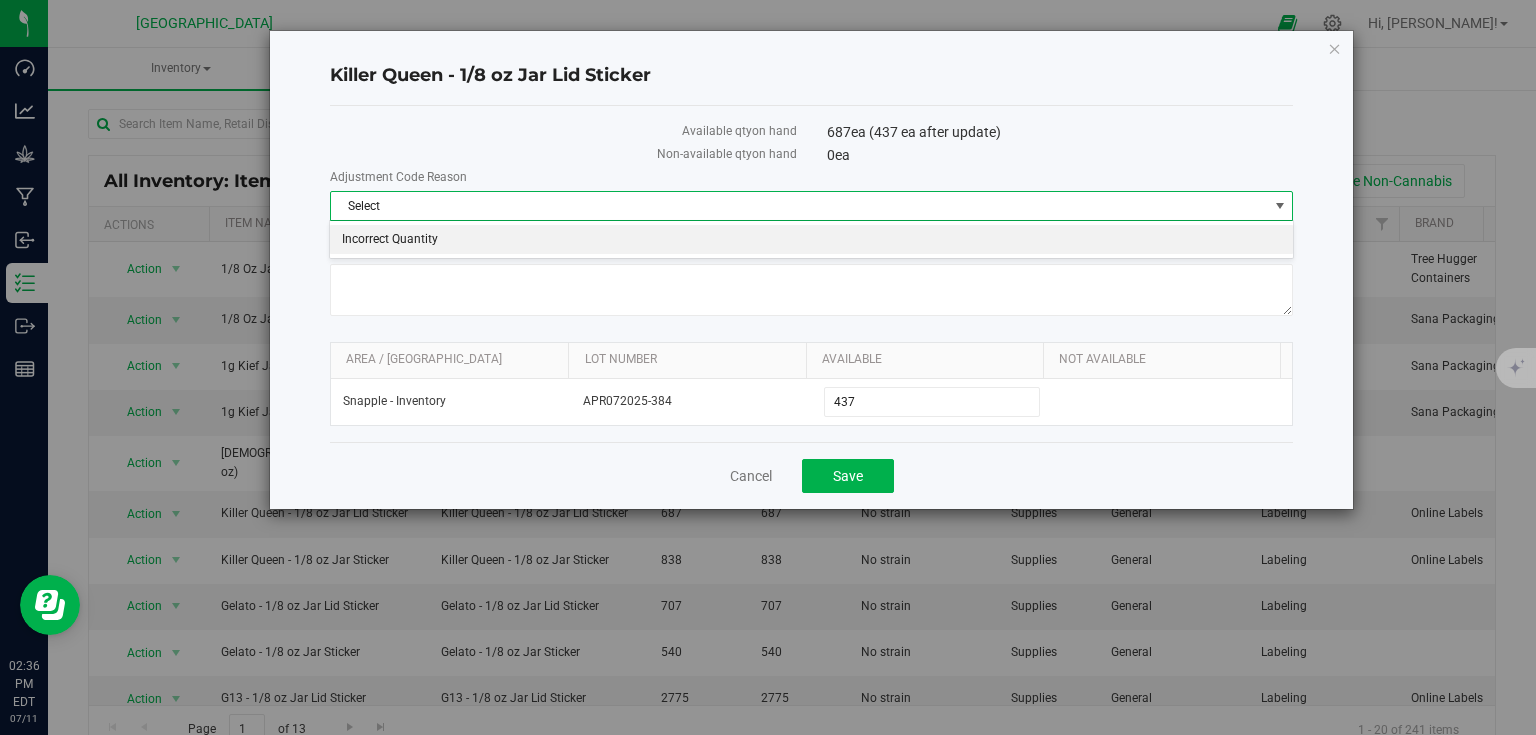 click on "Incorrect Quantity" at bounding box center [811, 240] 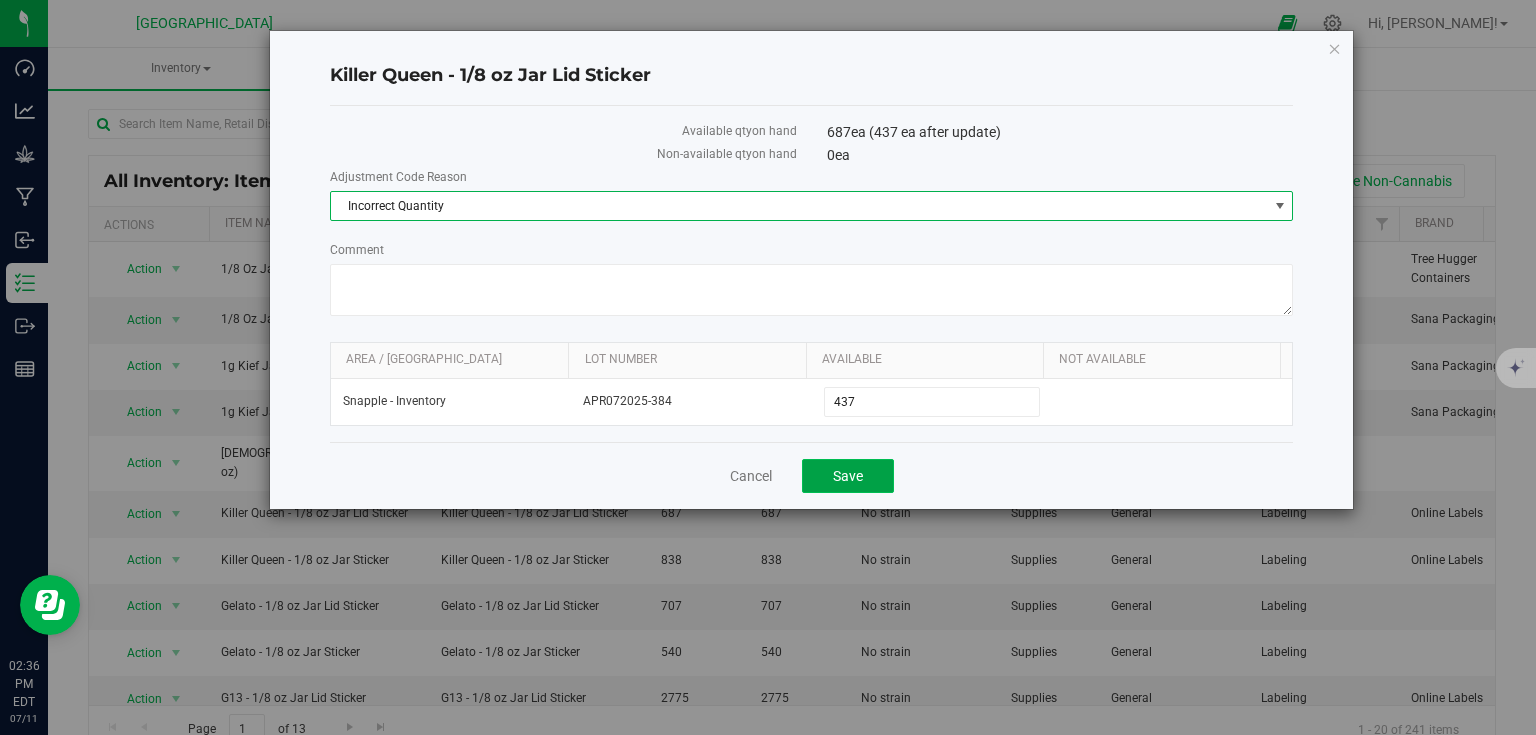click on "Save" 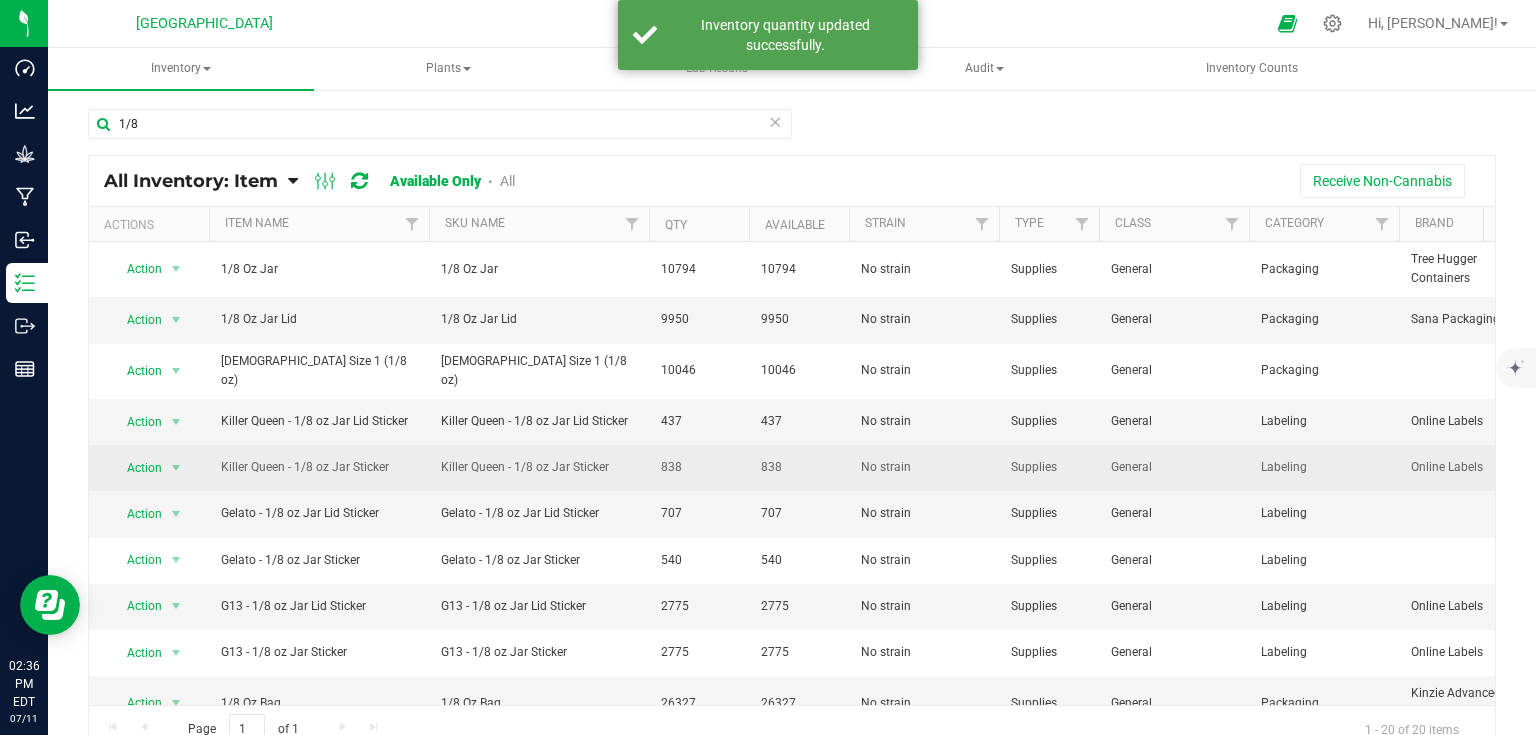click on "Action" at bounding box center (136, 468) 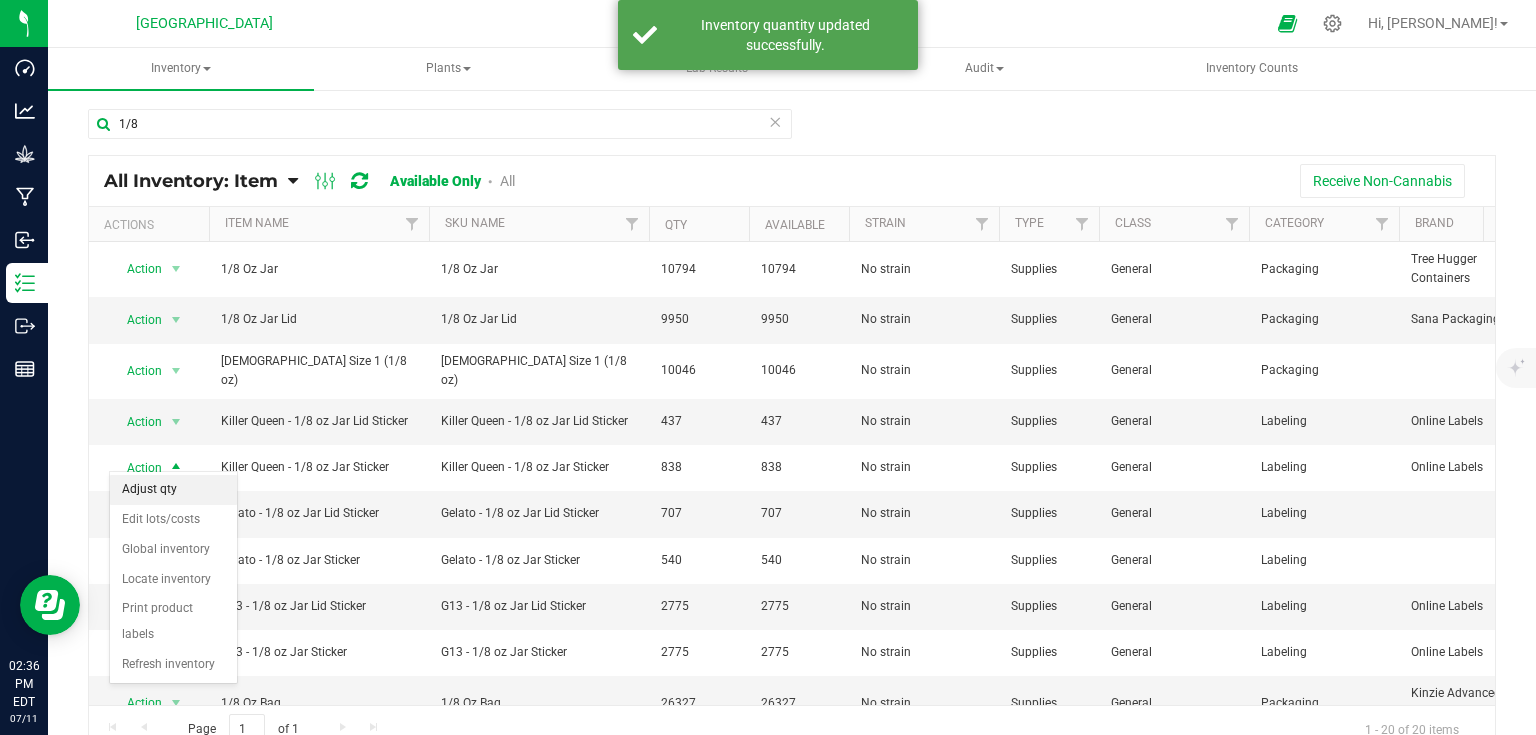 click on "Adjust qty" at bounding box center (173, 490) 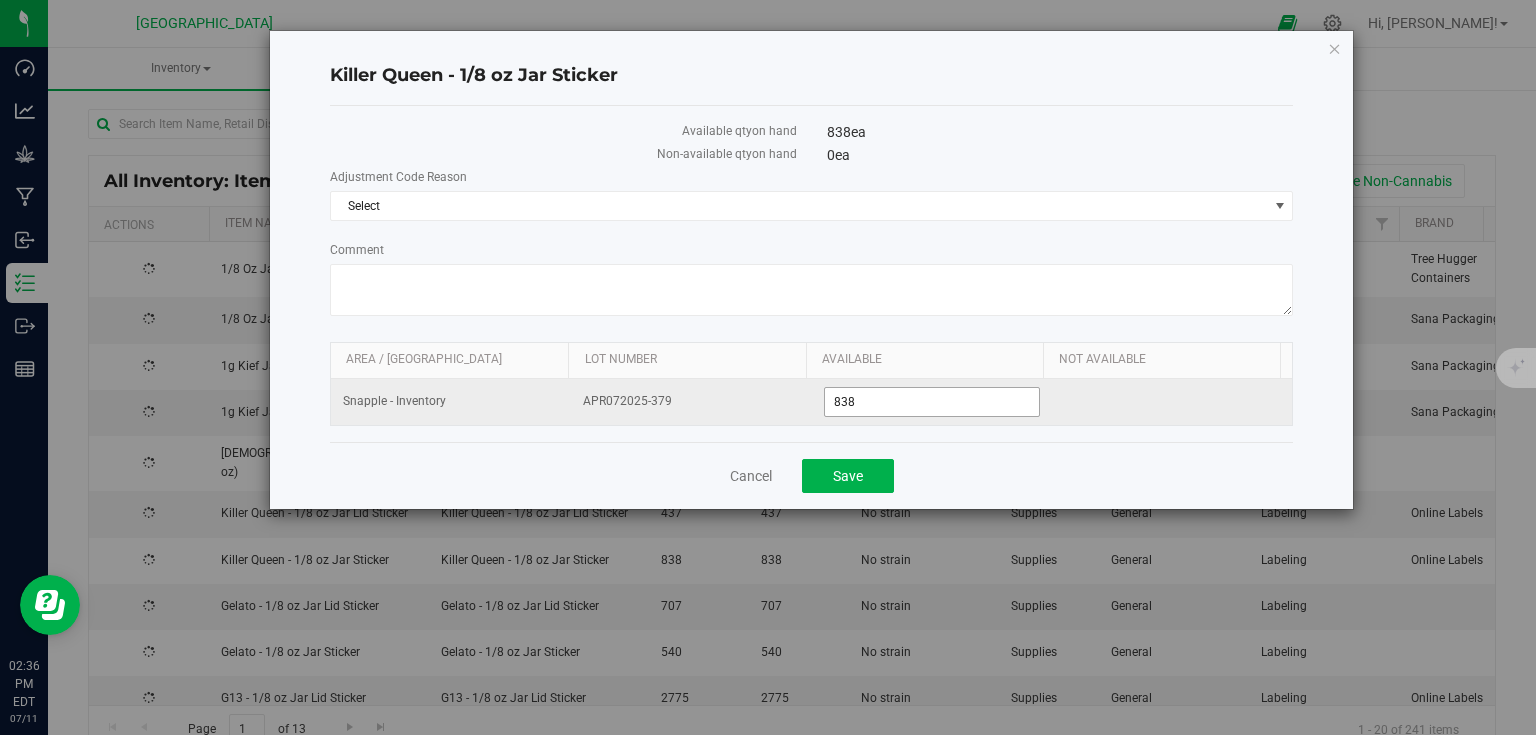 click on "838" at bounding box center (932, 402) 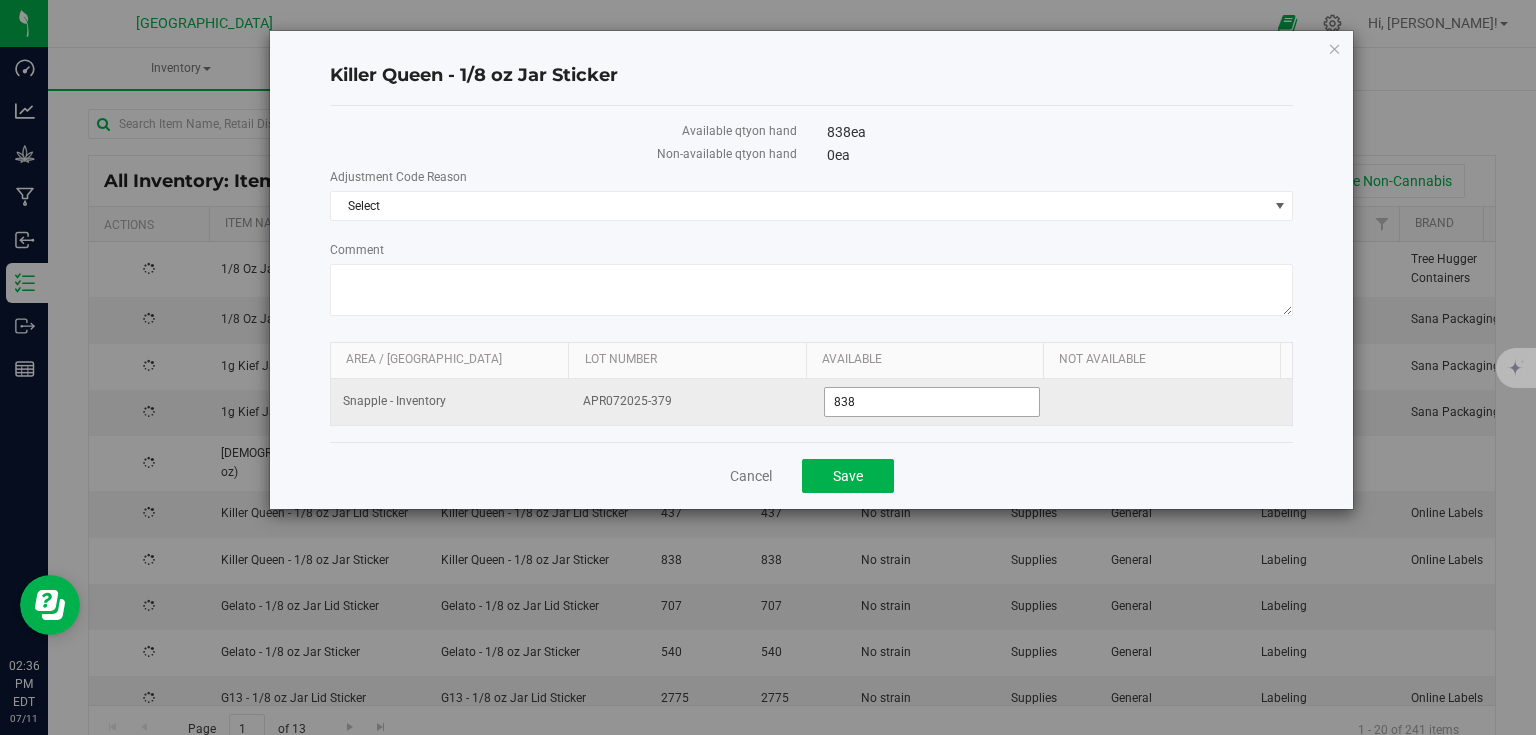 click on "838" at bounding box center [932, 402] 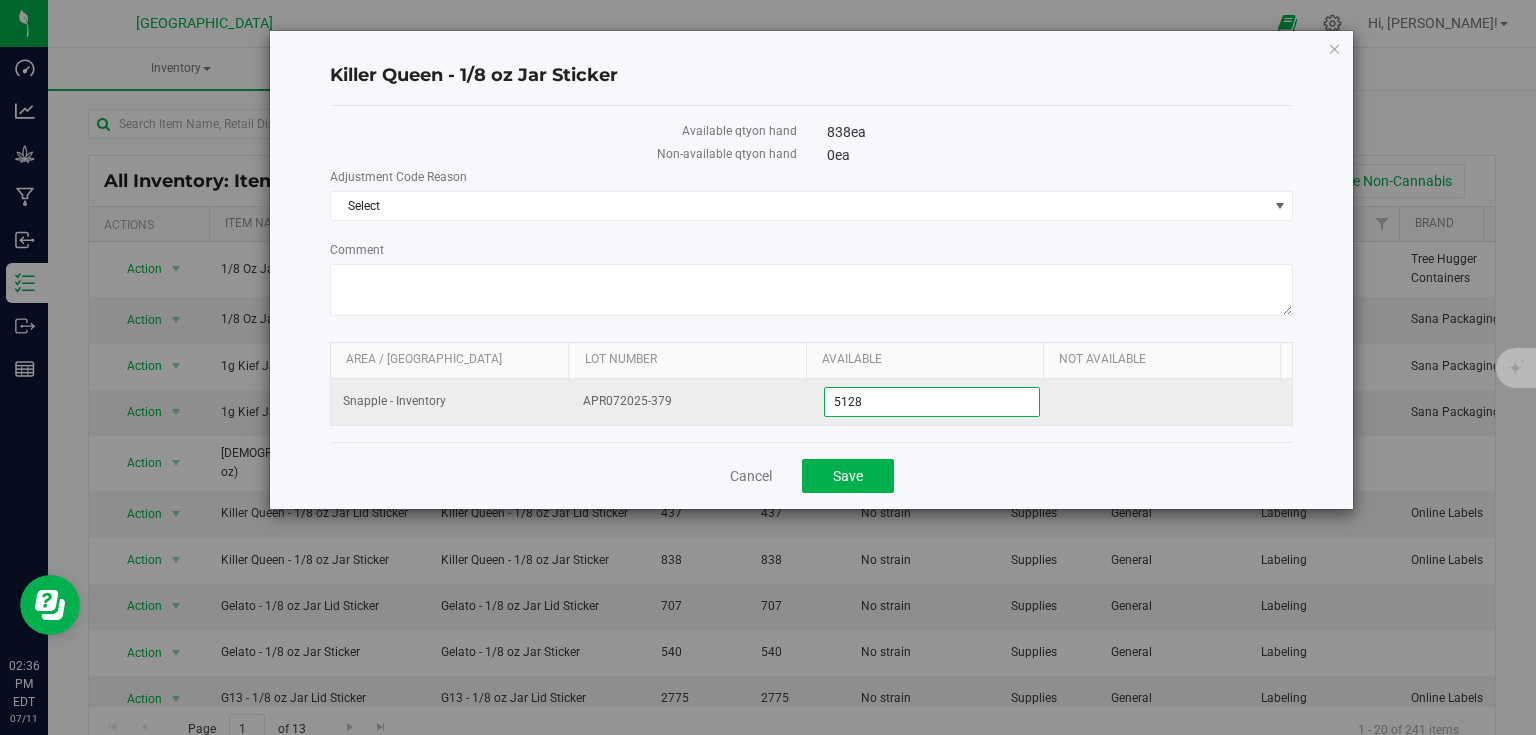 type on "512" 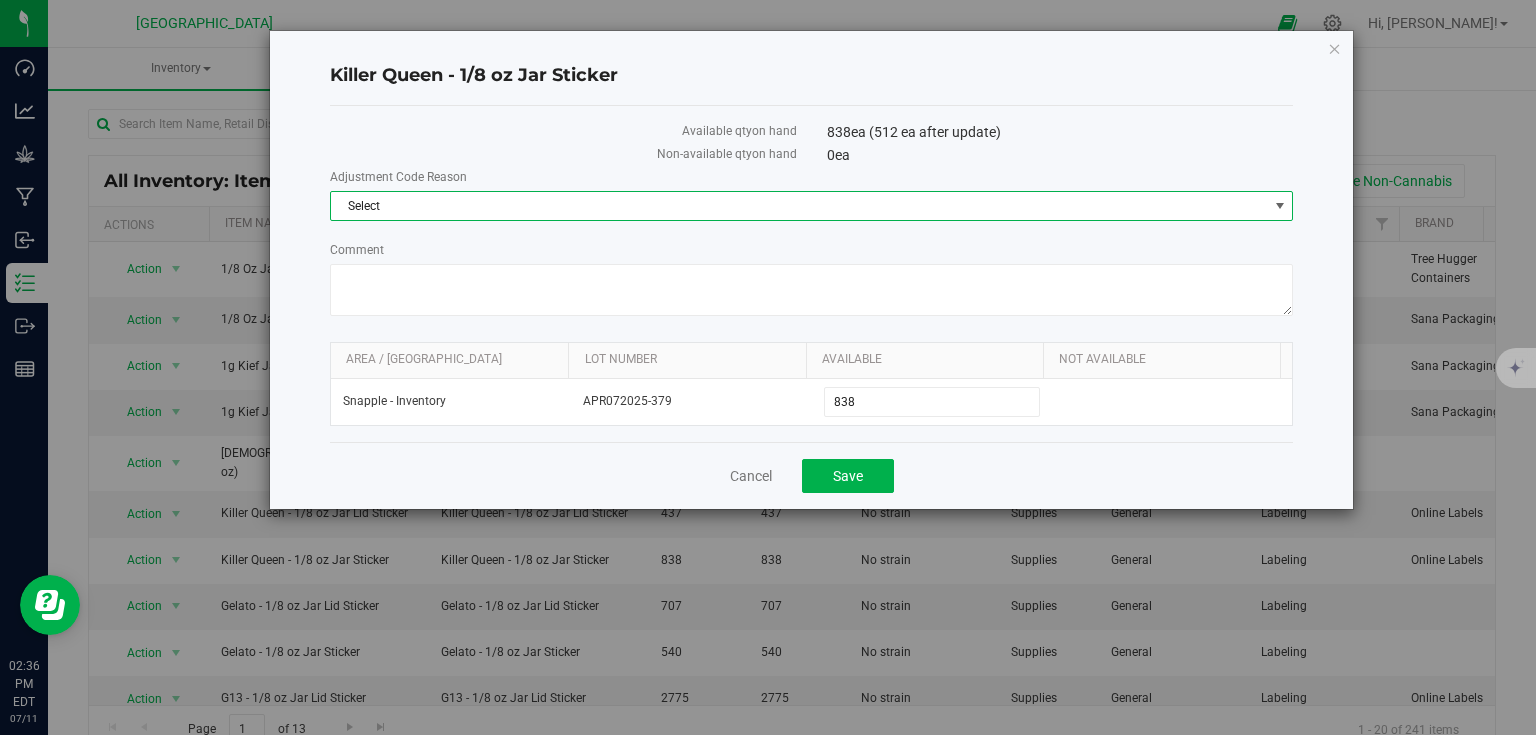 type on "512" 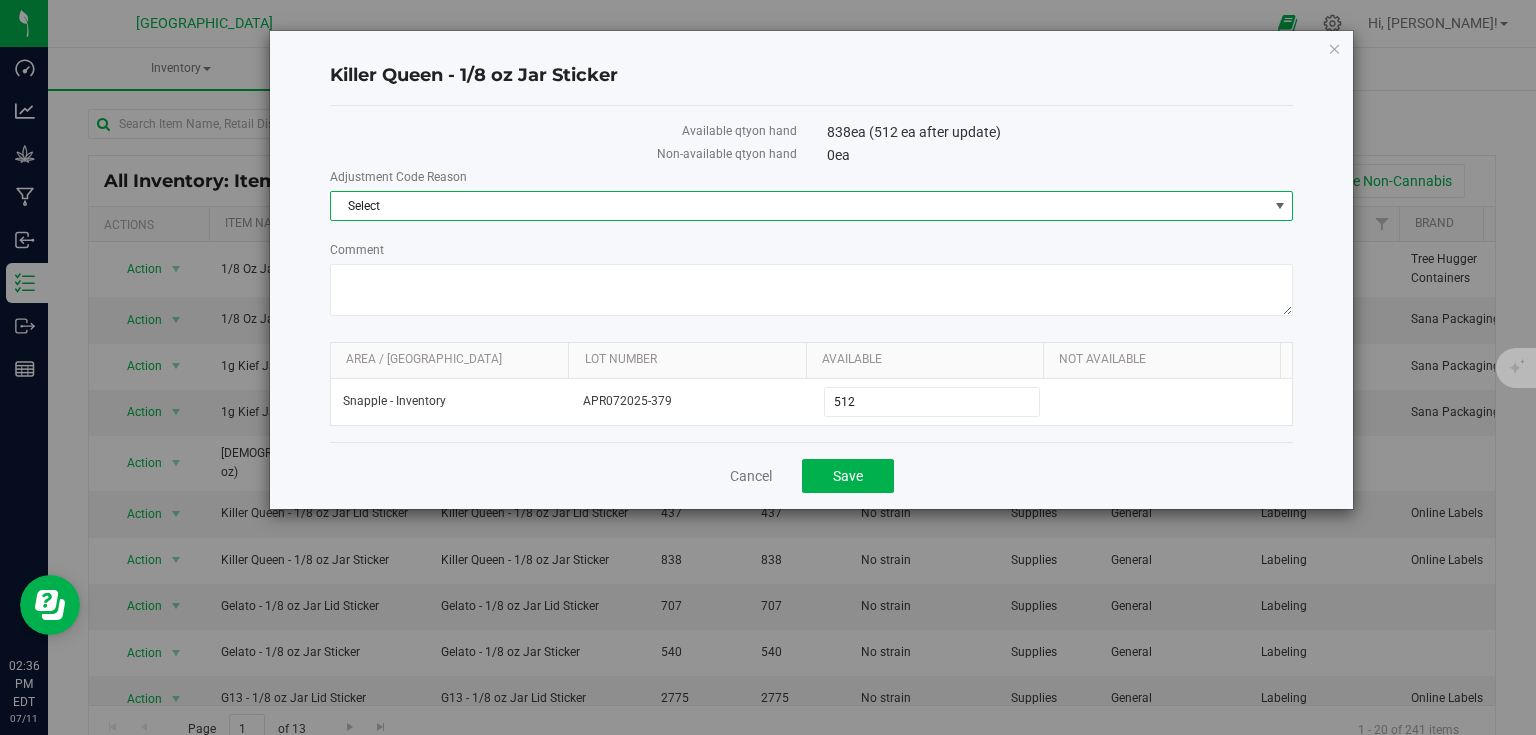 click on "Select" at bounding box center (799, 206) 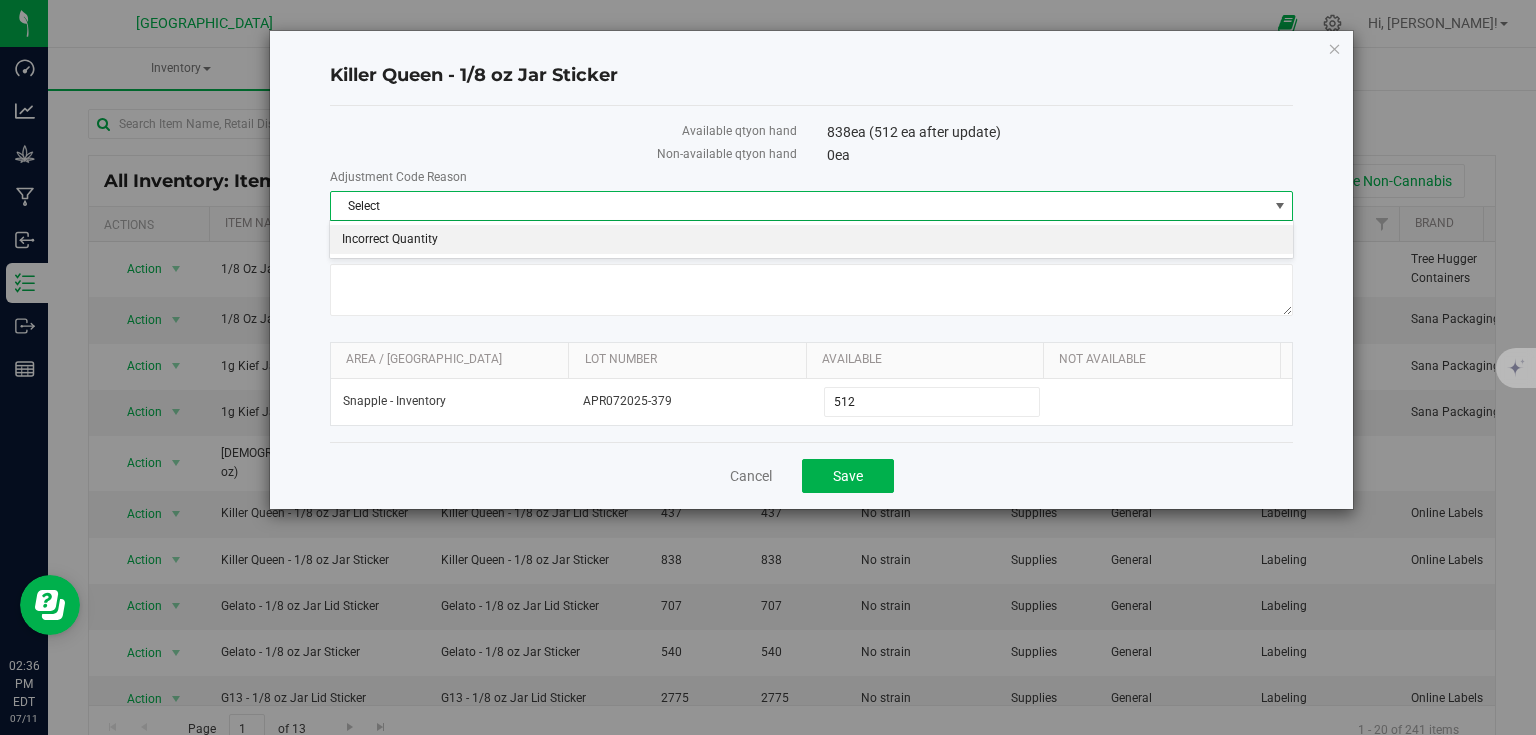 click on "Incorrect Quantity" at bounding box center (811, 240) 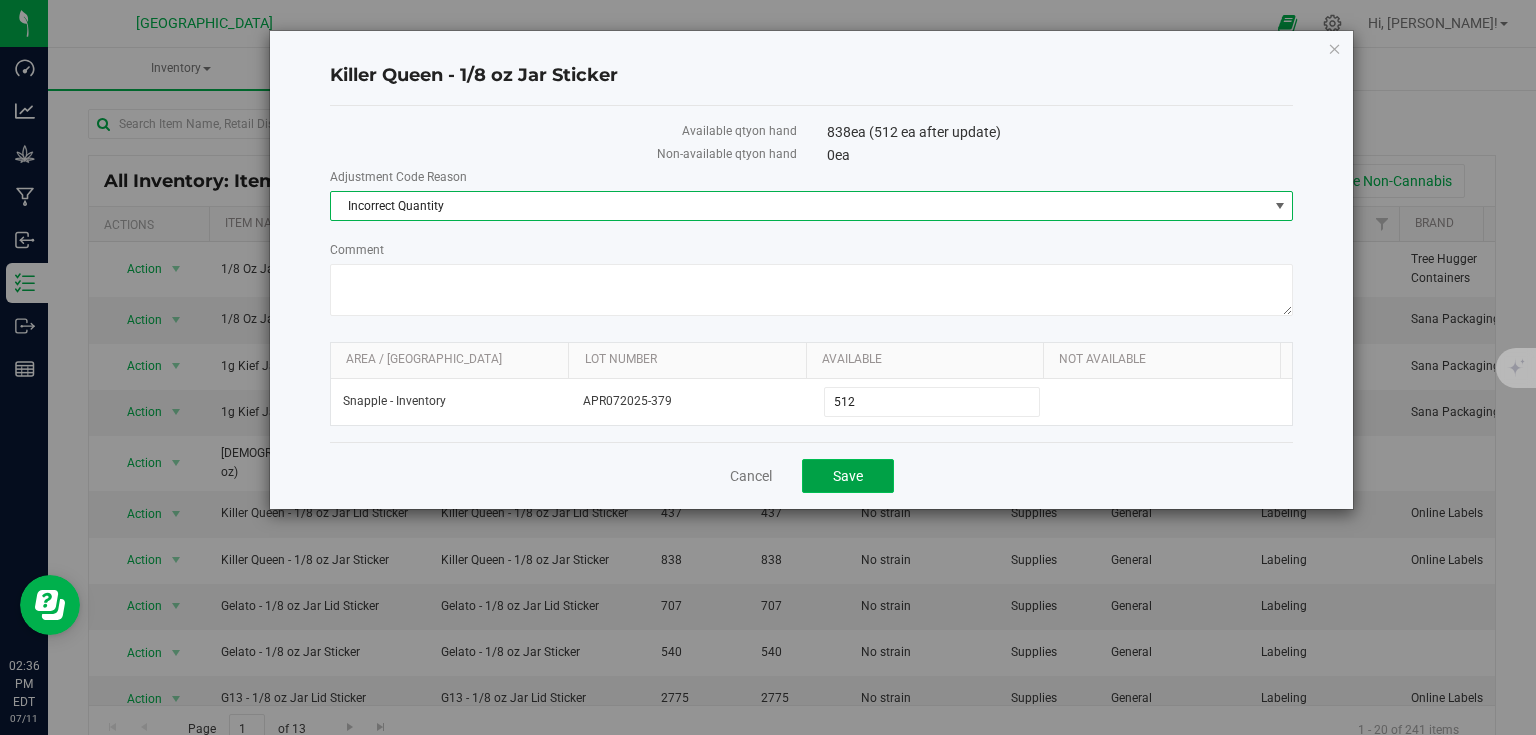 click on "Save" 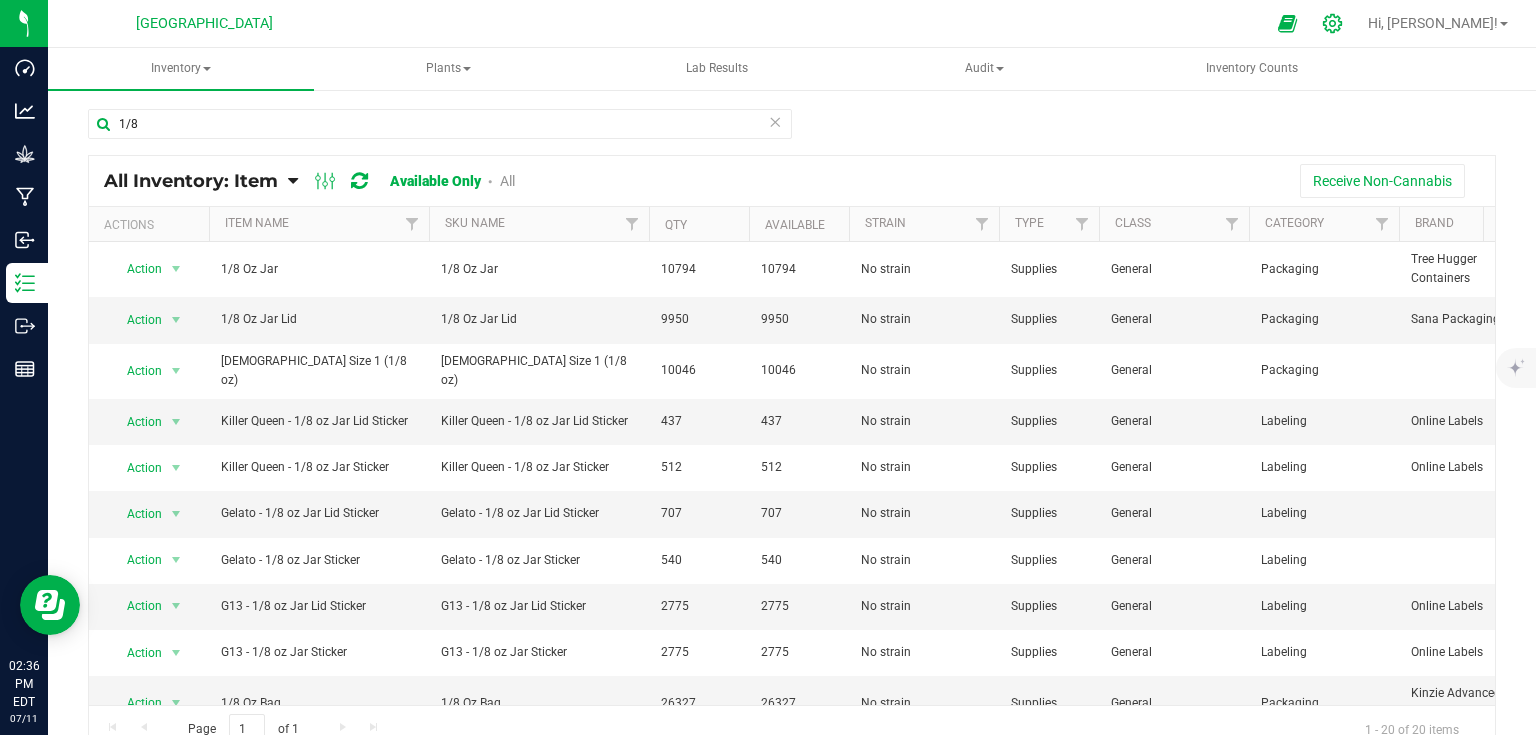 click at bounding box center (1333, 23) 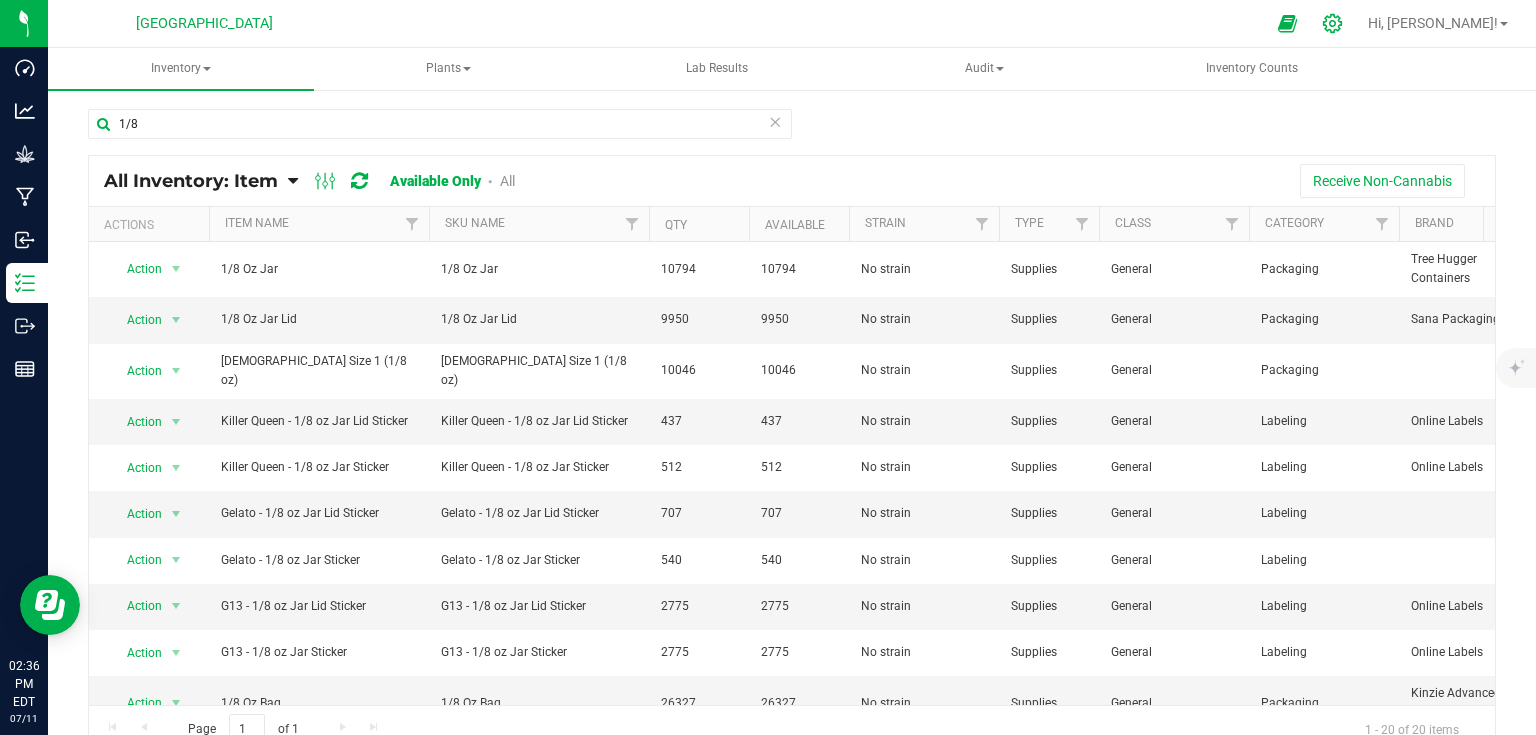 click 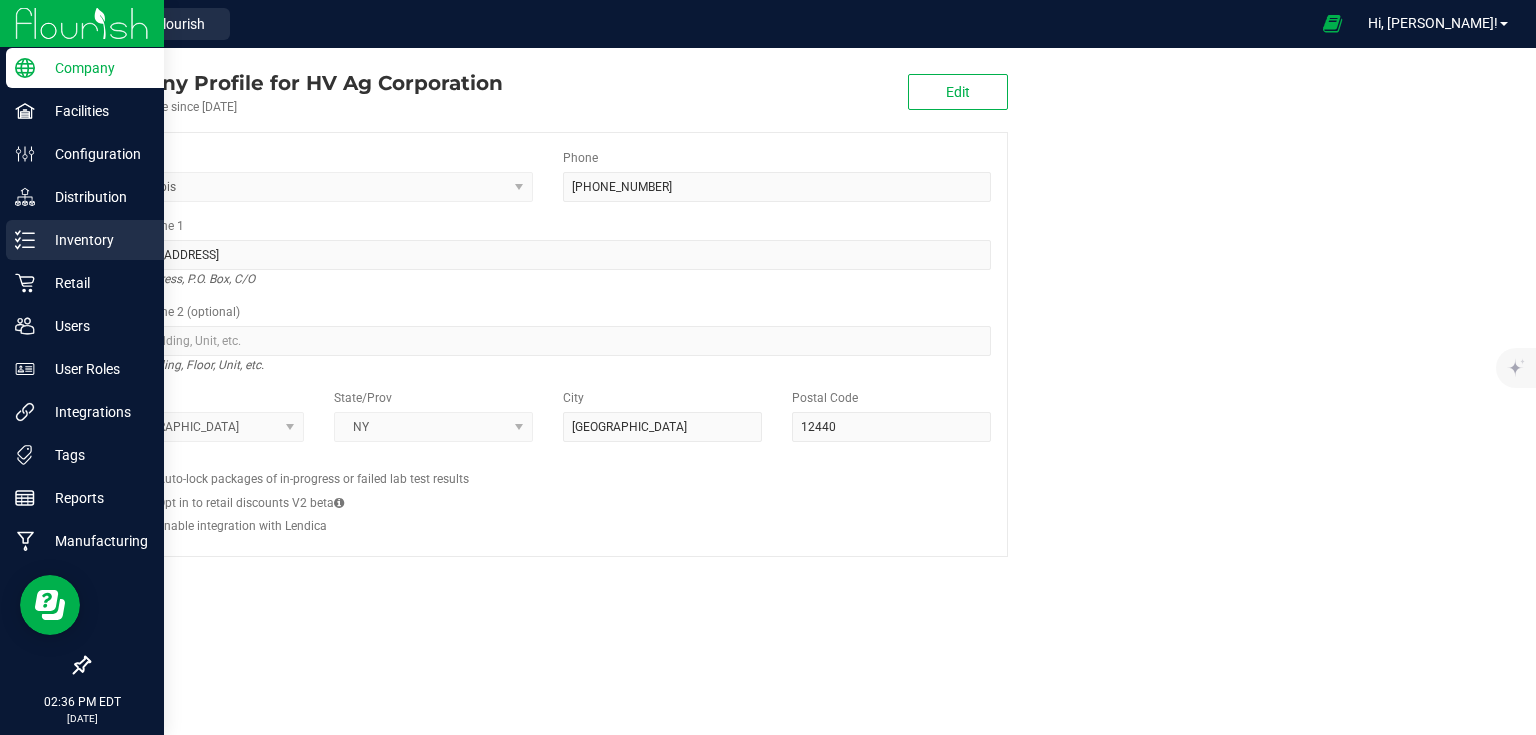 click on "Inventory" at bounding box center [85, 240] 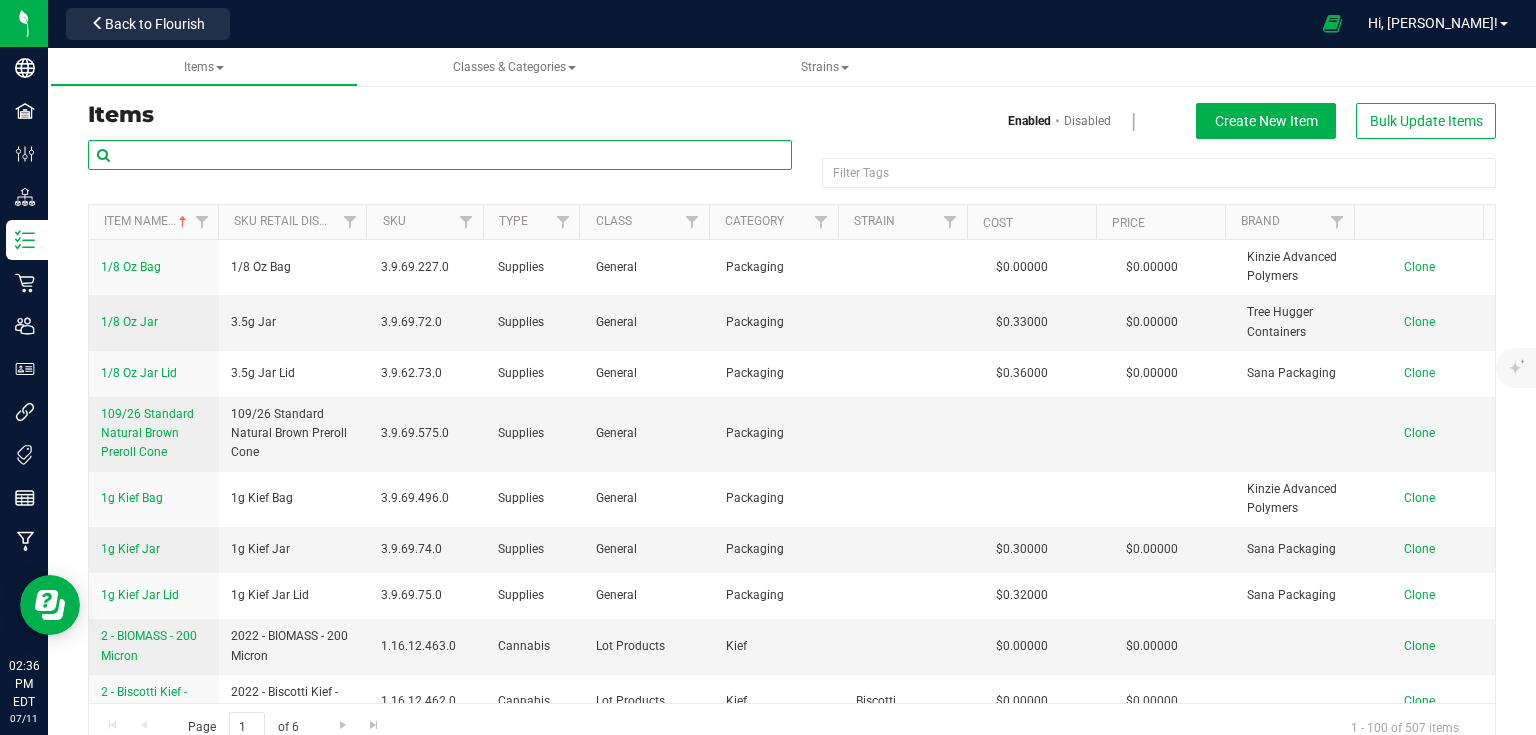 click at bounding box center (440, 155) 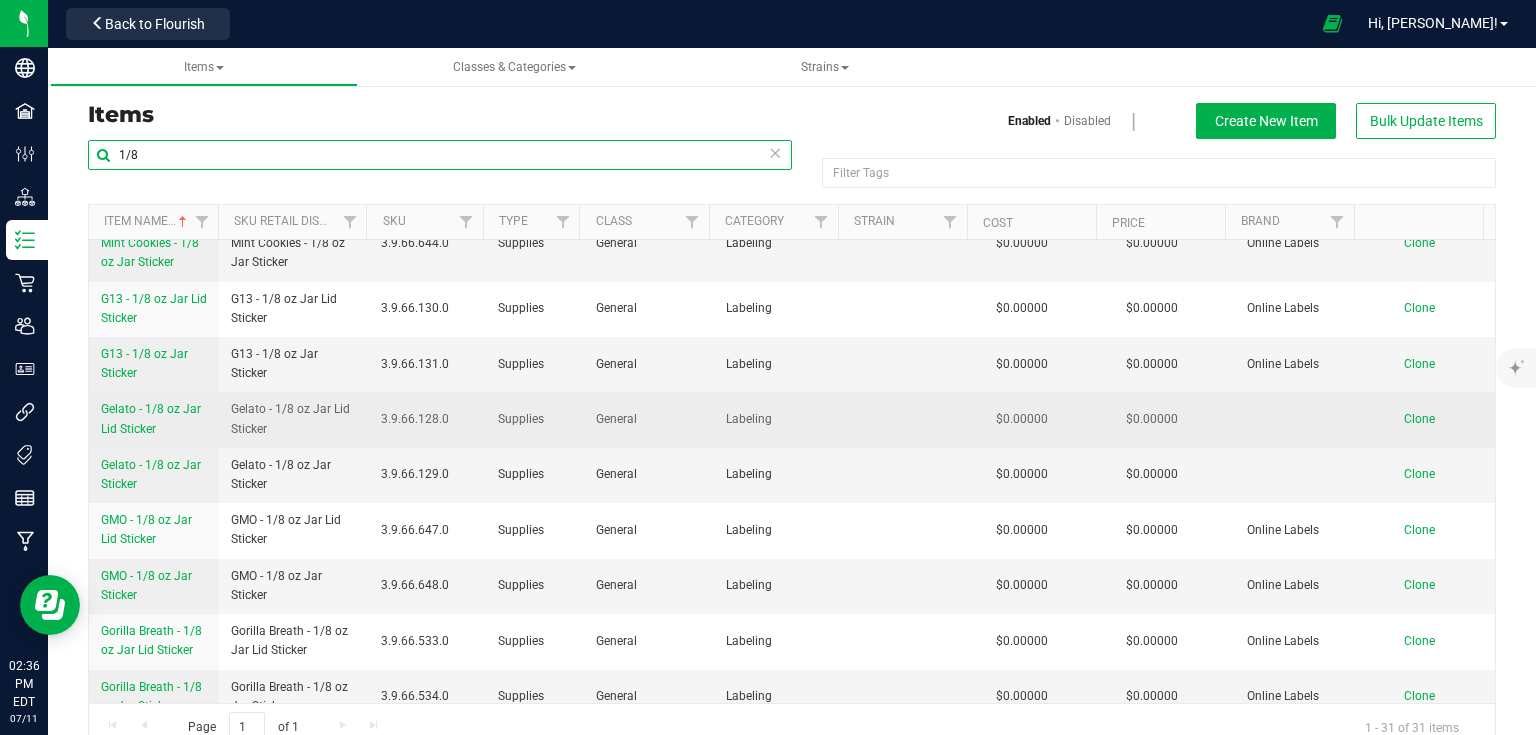 scroll, scrollTop: 80, scrollLeft: 0, axis: vertical 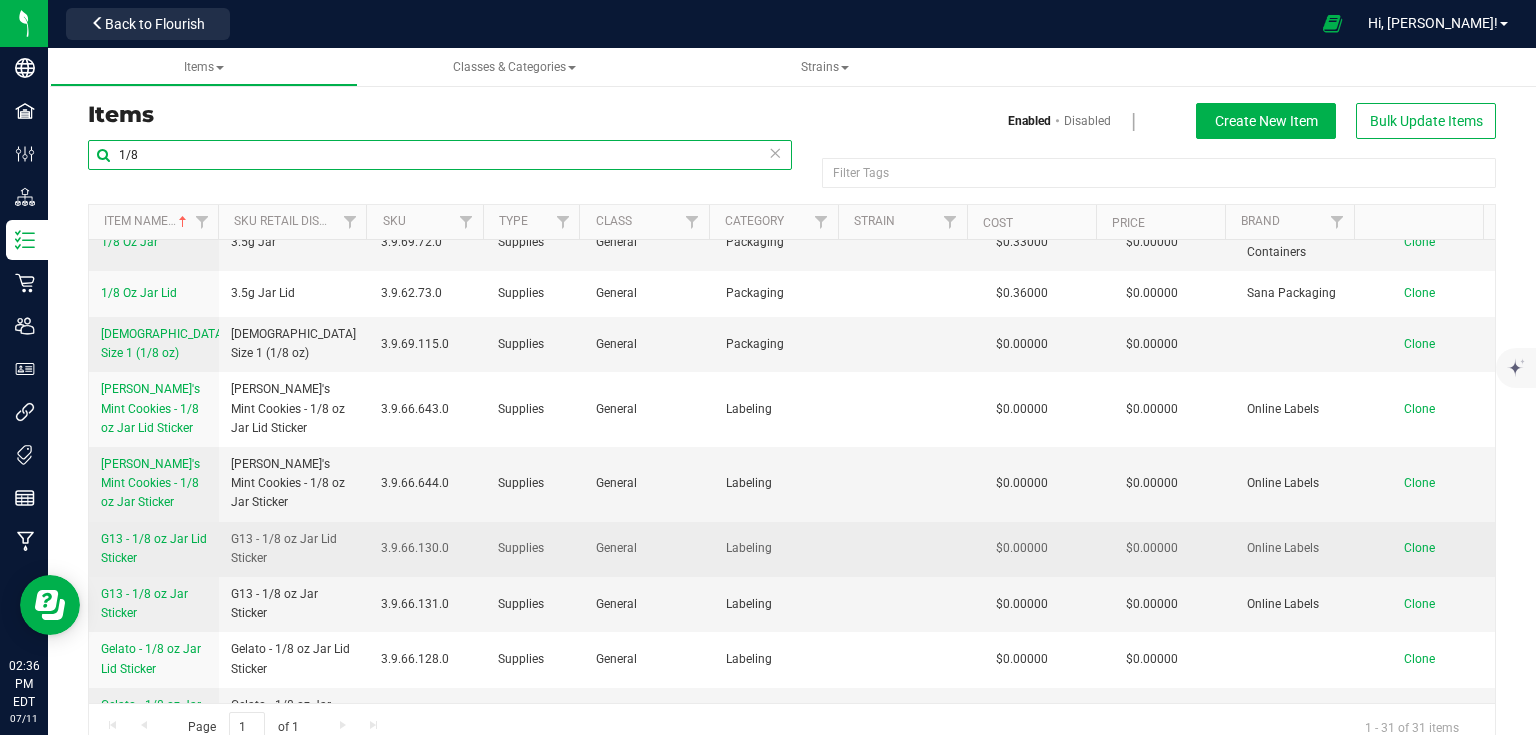 type on "1/8" 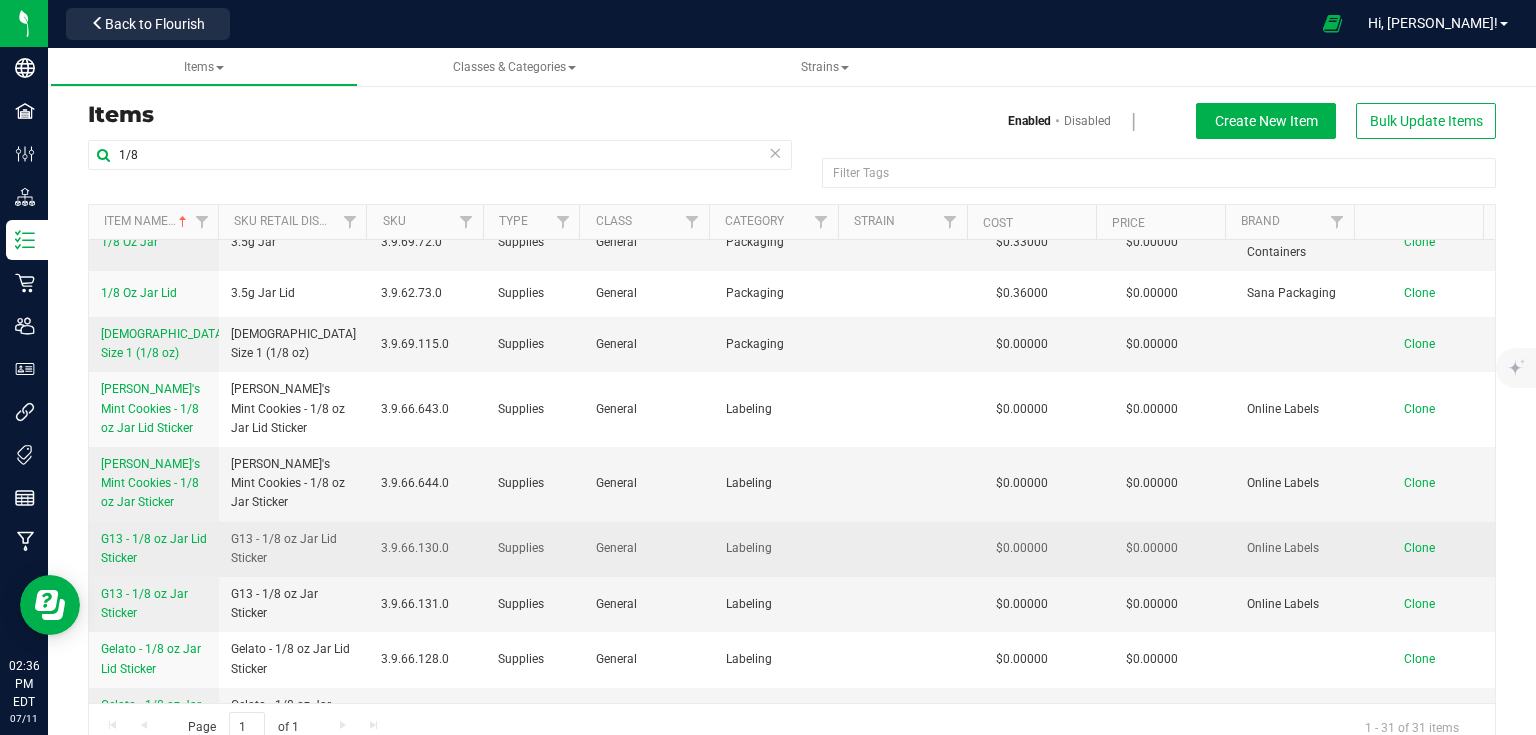 drag, startPoint x: 98, startPoint y: 533, endPoint x: 181, endPoint y: 556, distance: 86.127815 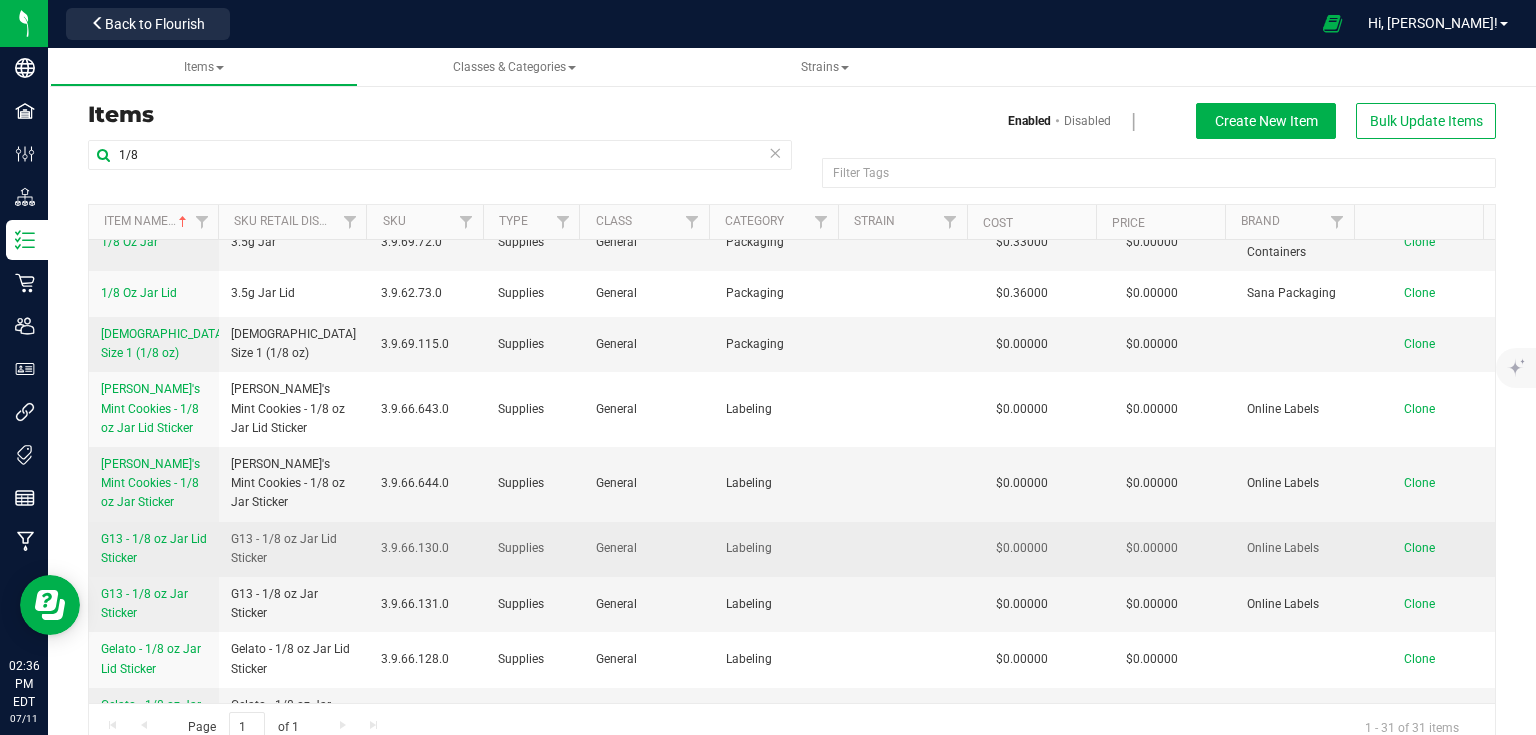 click on "G13 - 1/8 oz Jar Lid Sticker" at bounding box center [154, 549] 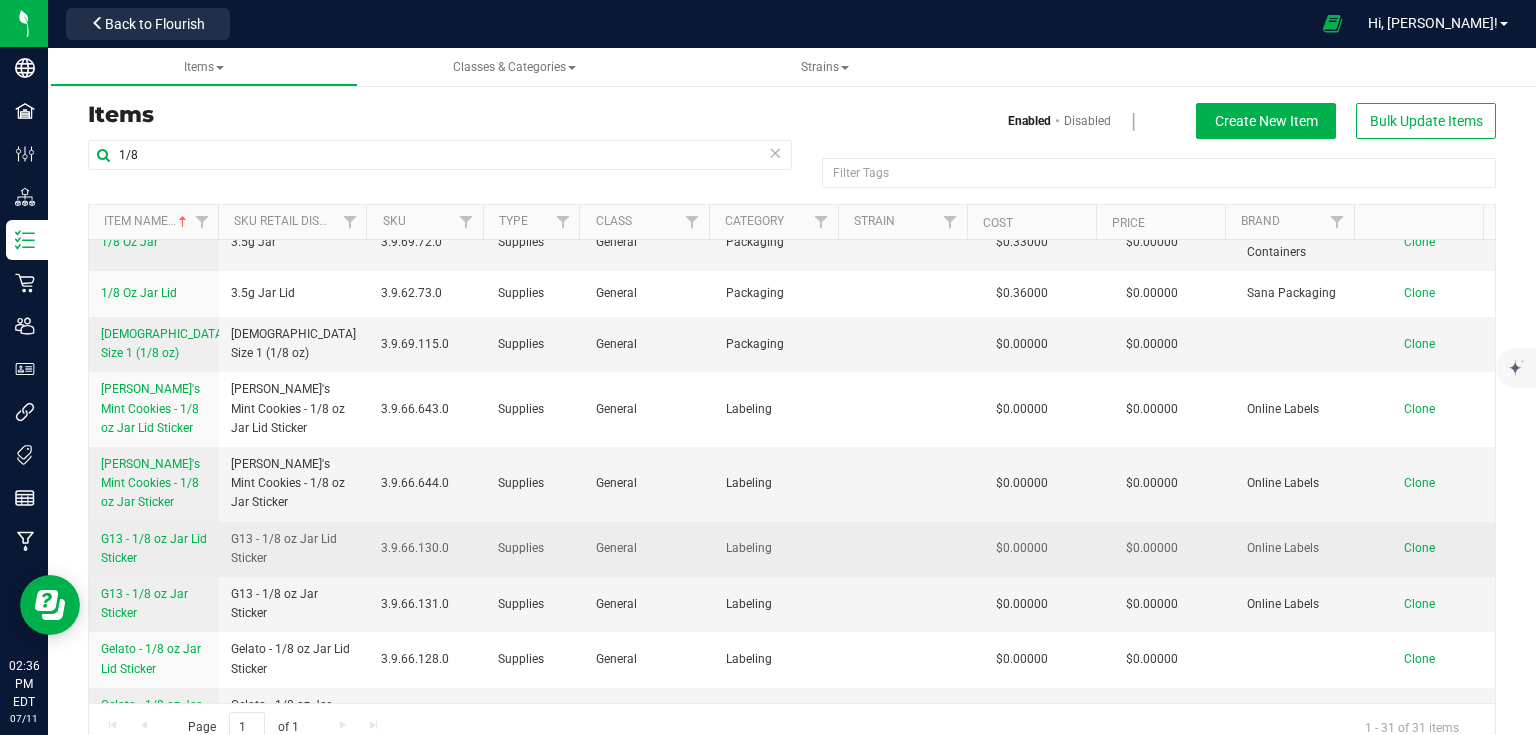 copy on "G13 - 1/8 oz Jar Lid Sticker" 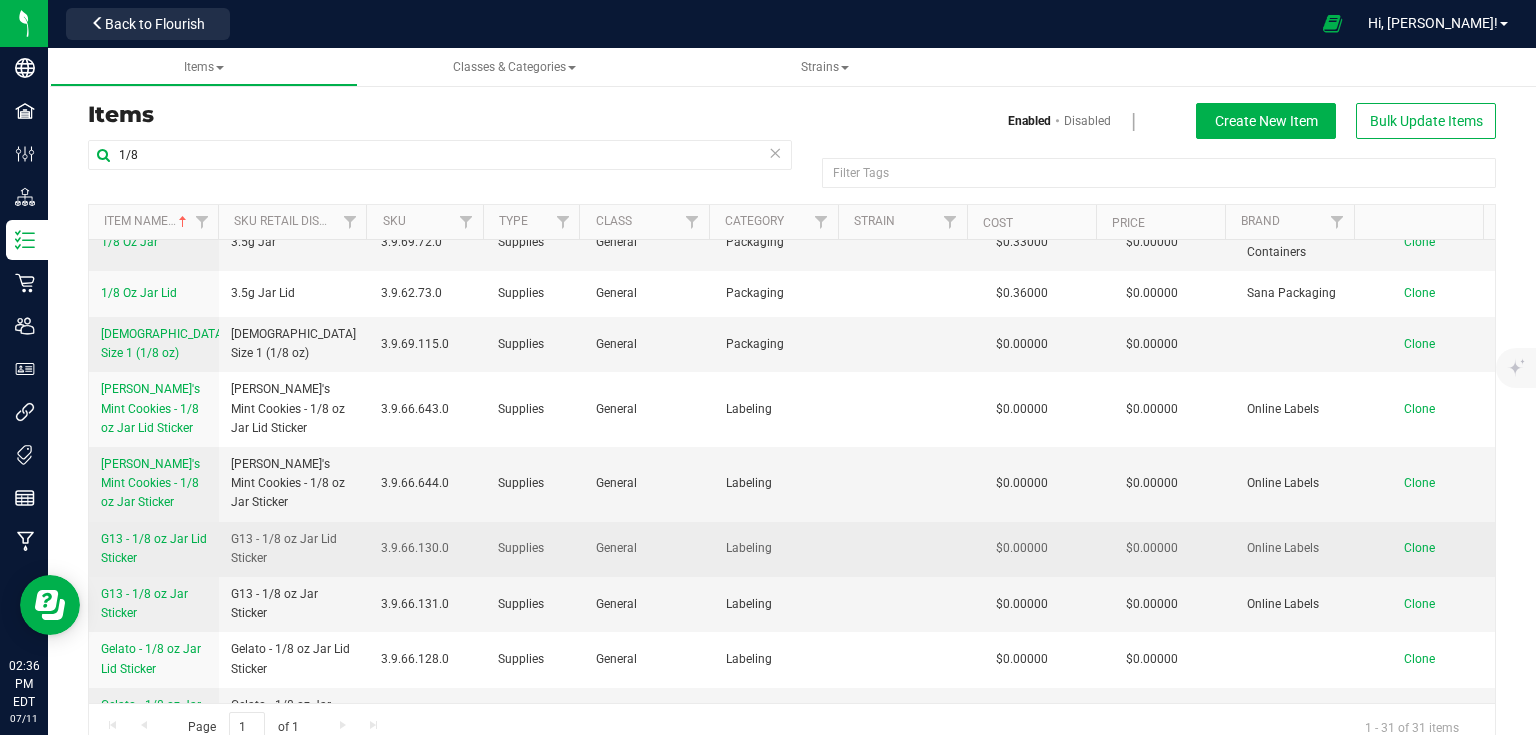 click on "Clone" at bounding box center (1419, 548) 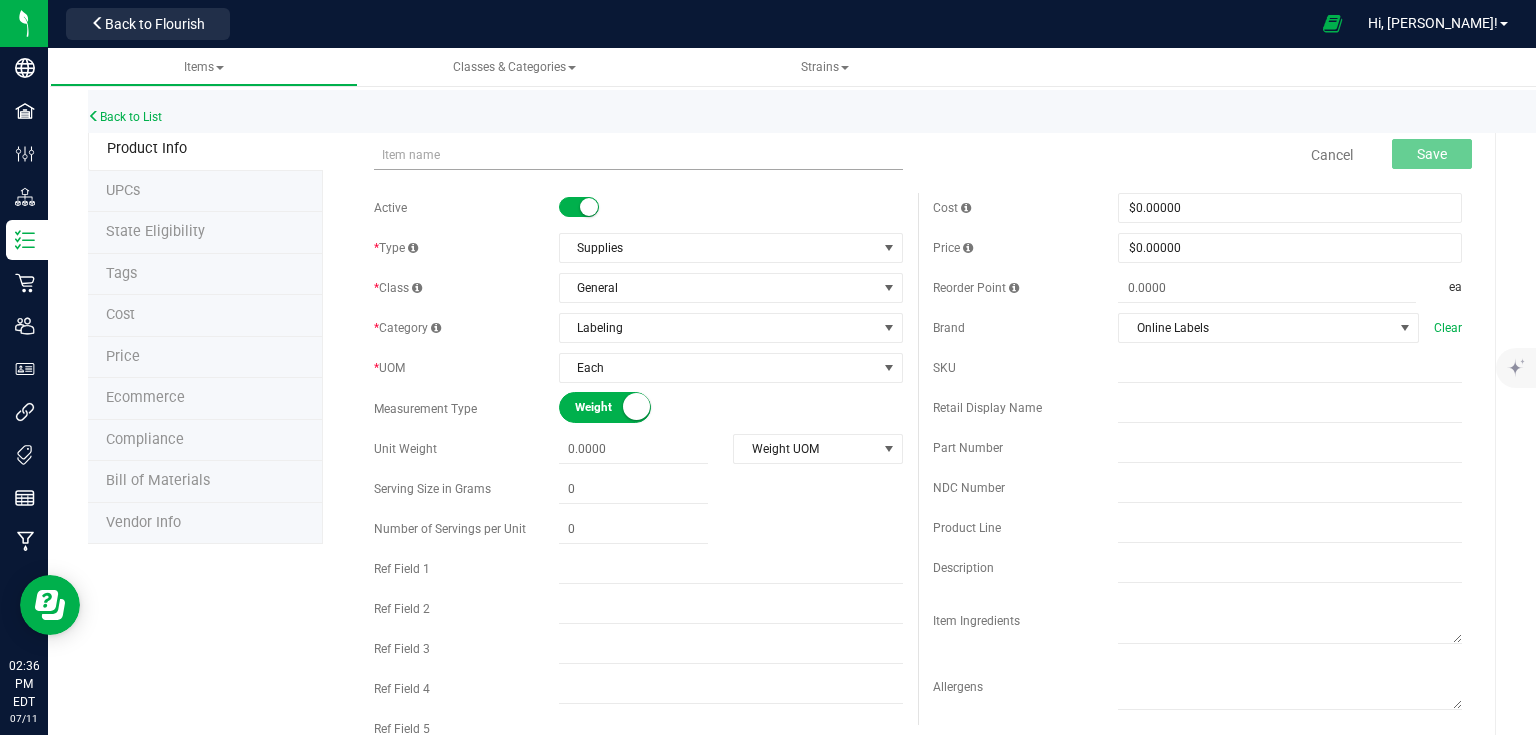 click at bounding box center (638, 155) 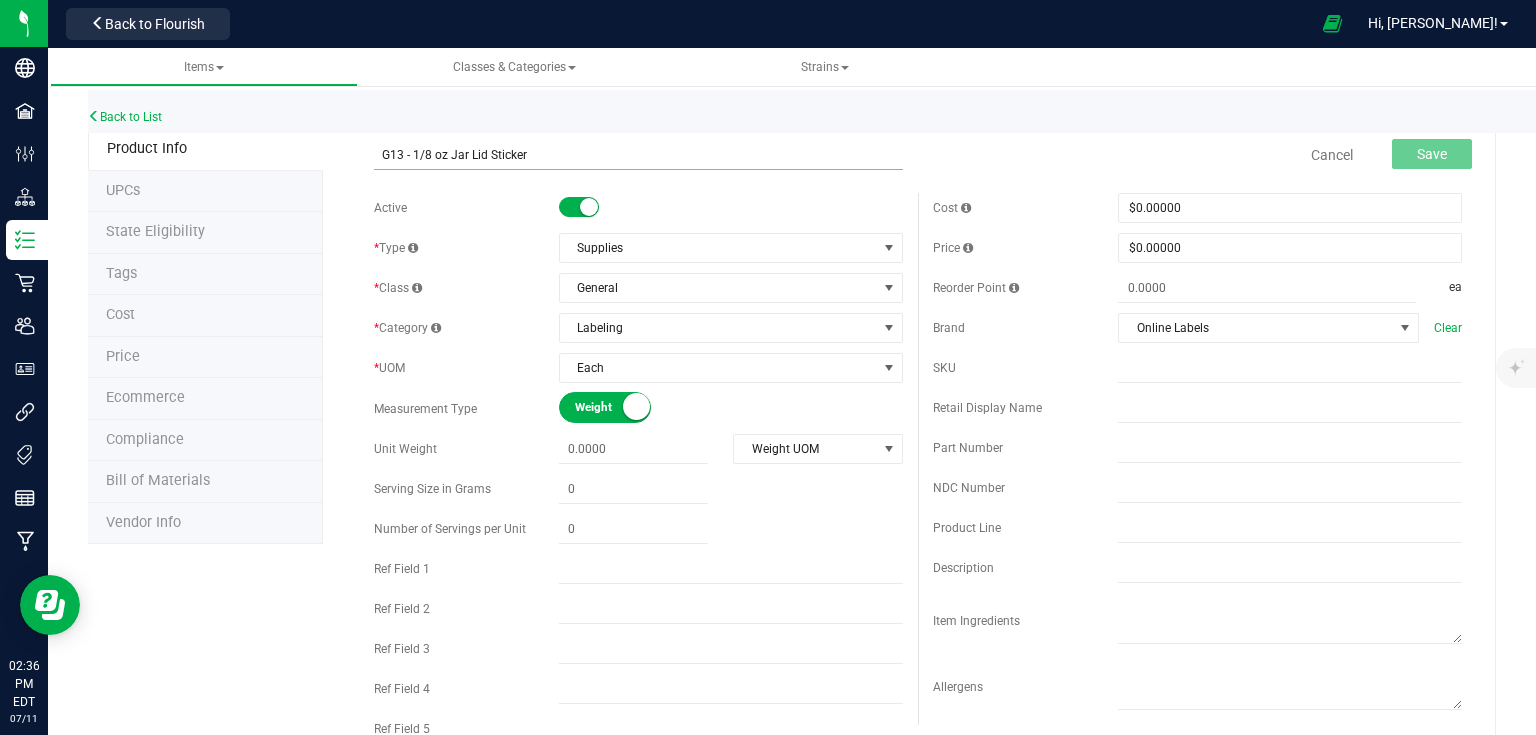 click on "G13 - 1/8 oz Jar Lid Sticker" at bounding box center (638, 155) 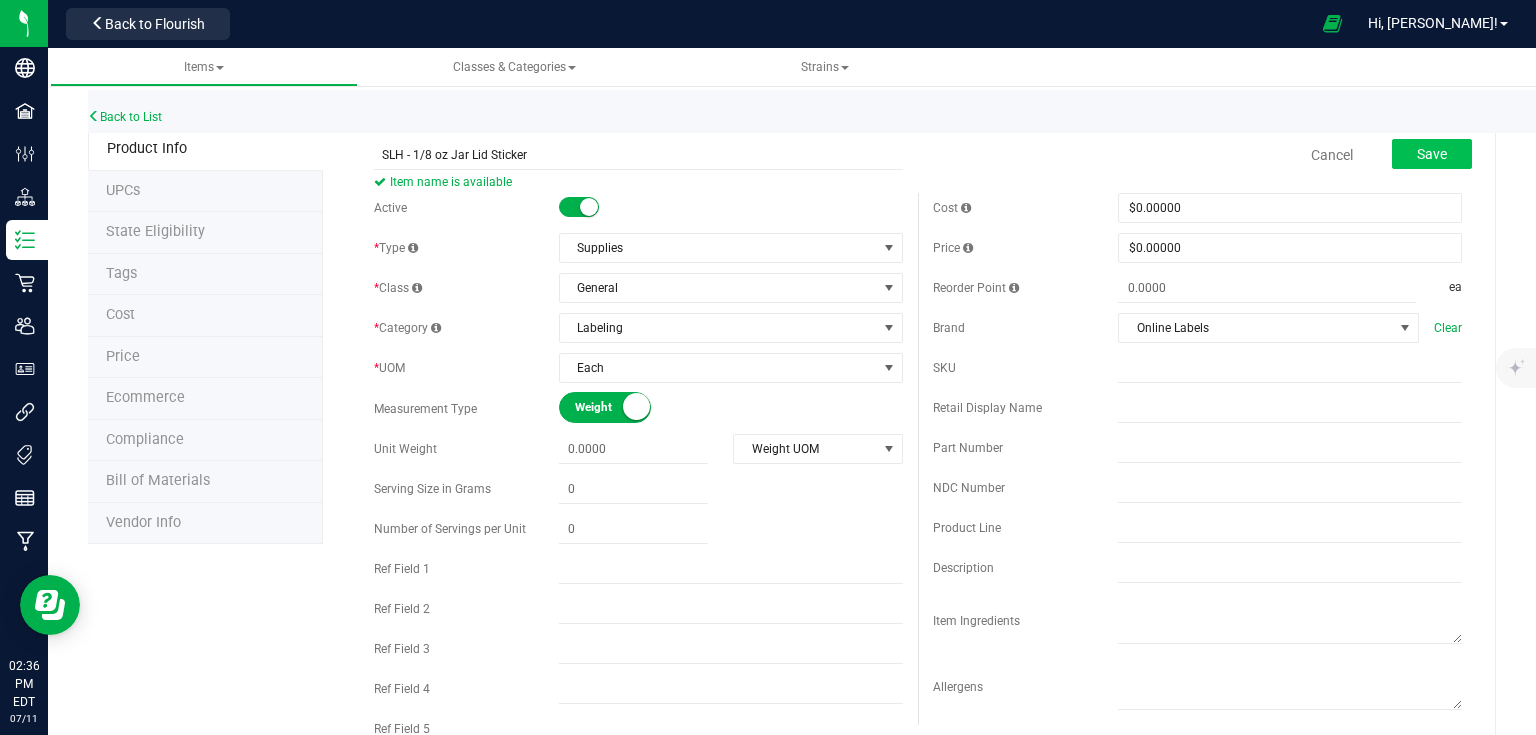 type on "SLH - 1/8 oz Jar Lid Sticker" 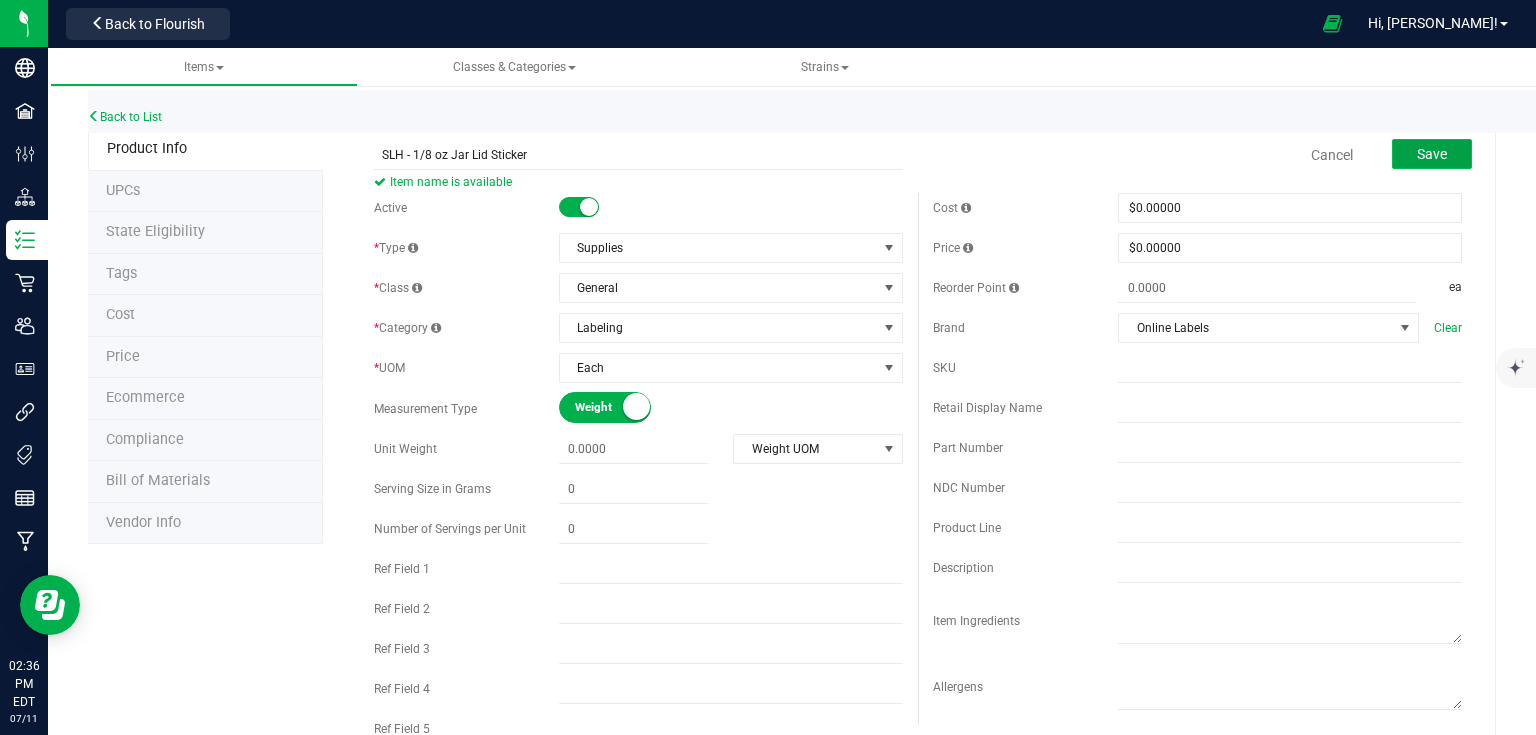 click on "Save" at bounding box center (1432, 154) 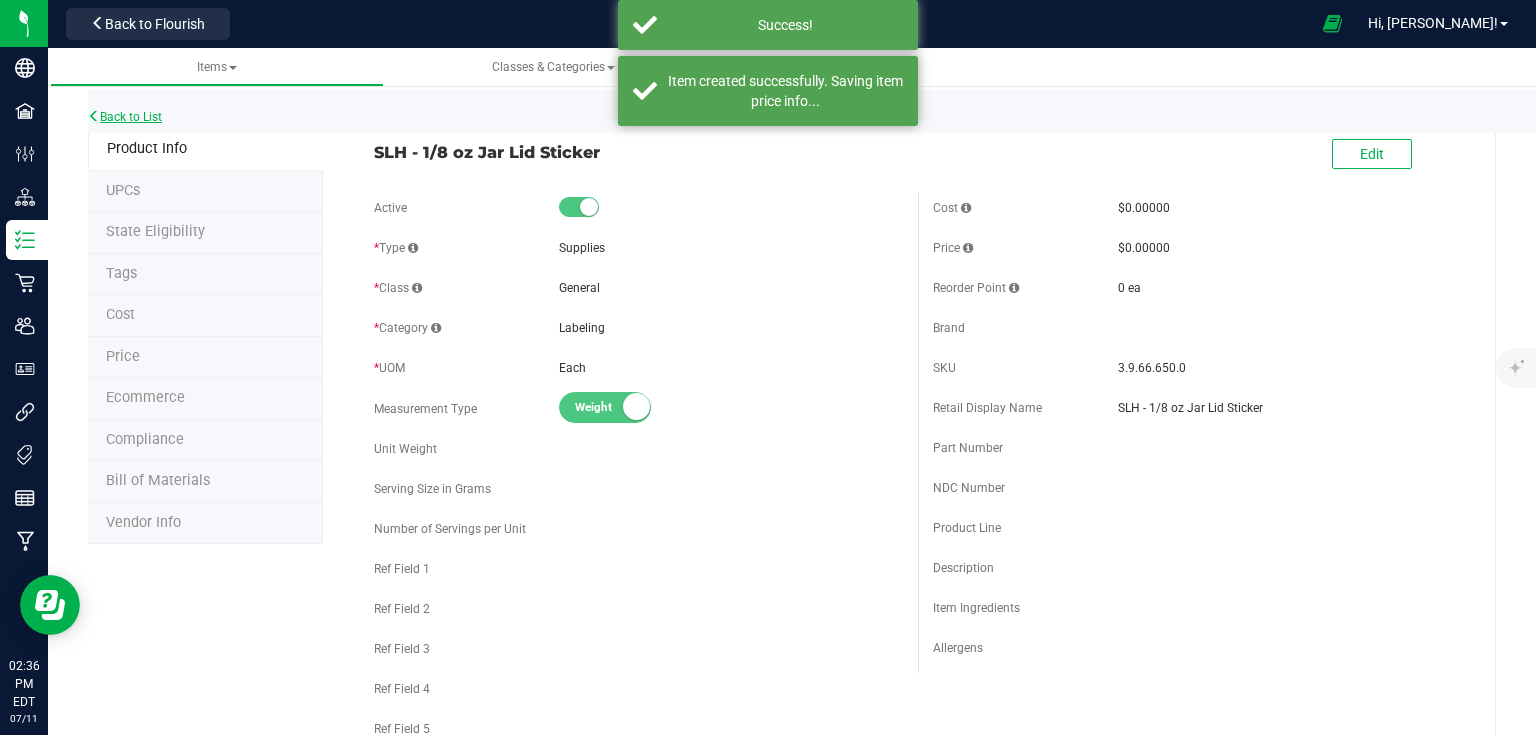 click on "Back to List" at bounding box center [125, 117] 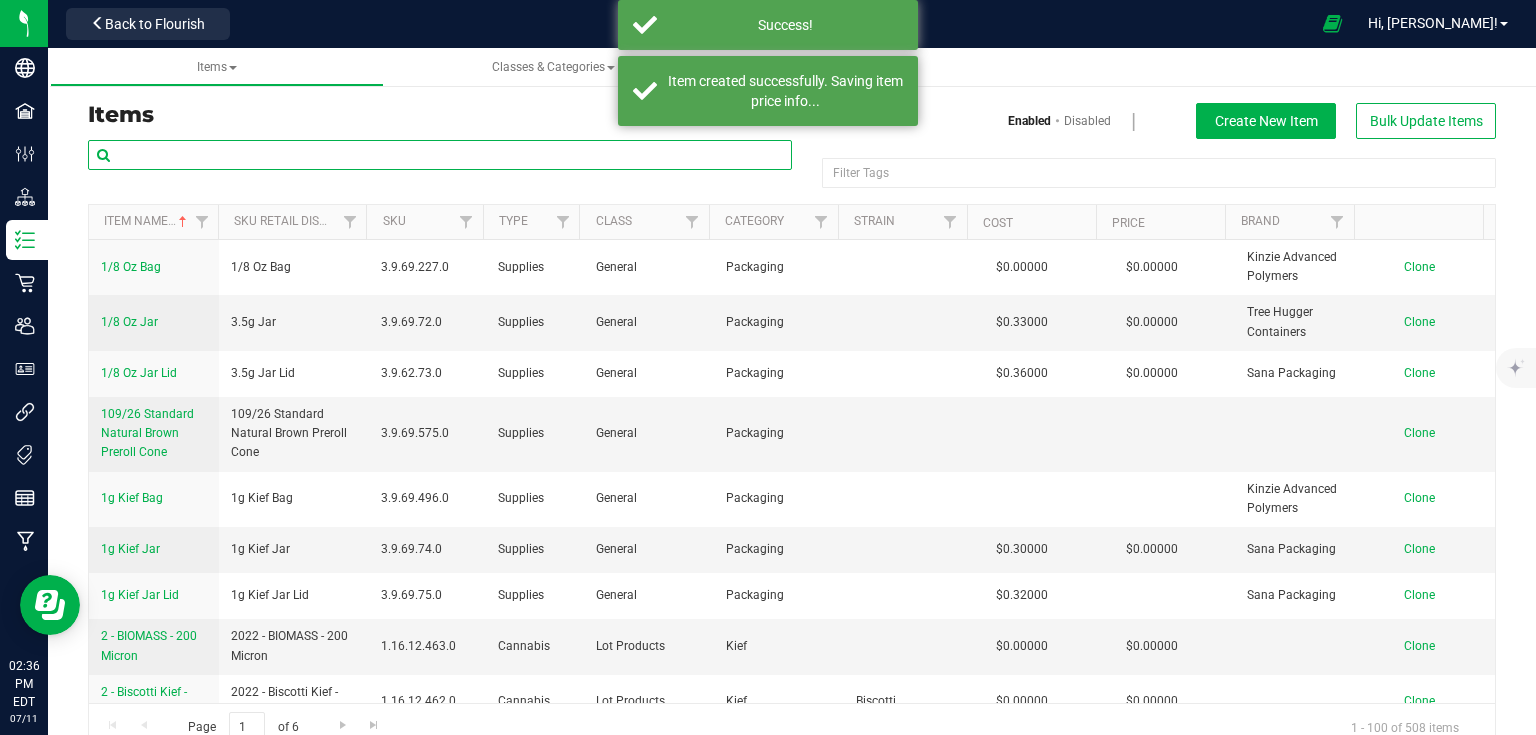 click at bounding box center (440, 155) 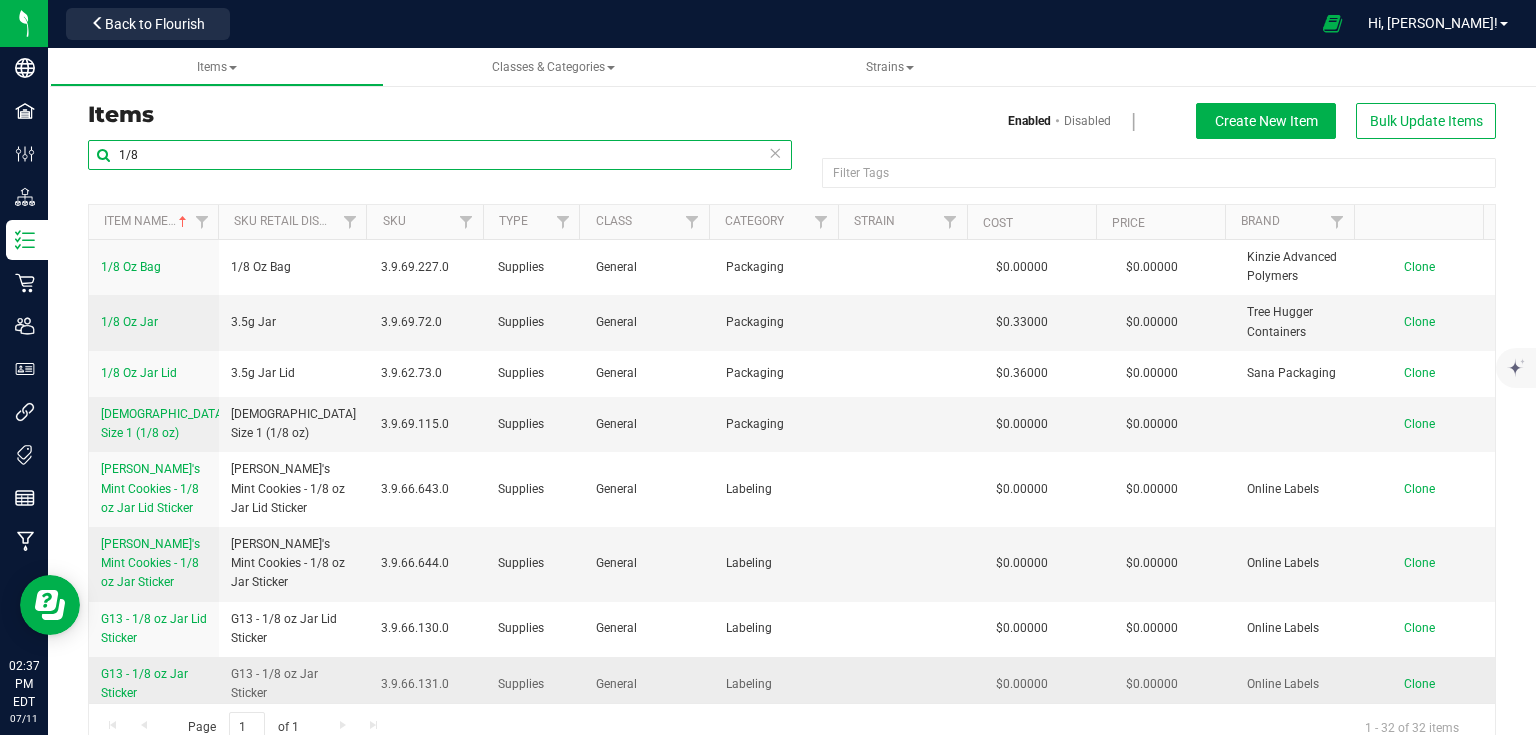 type on "1/8" 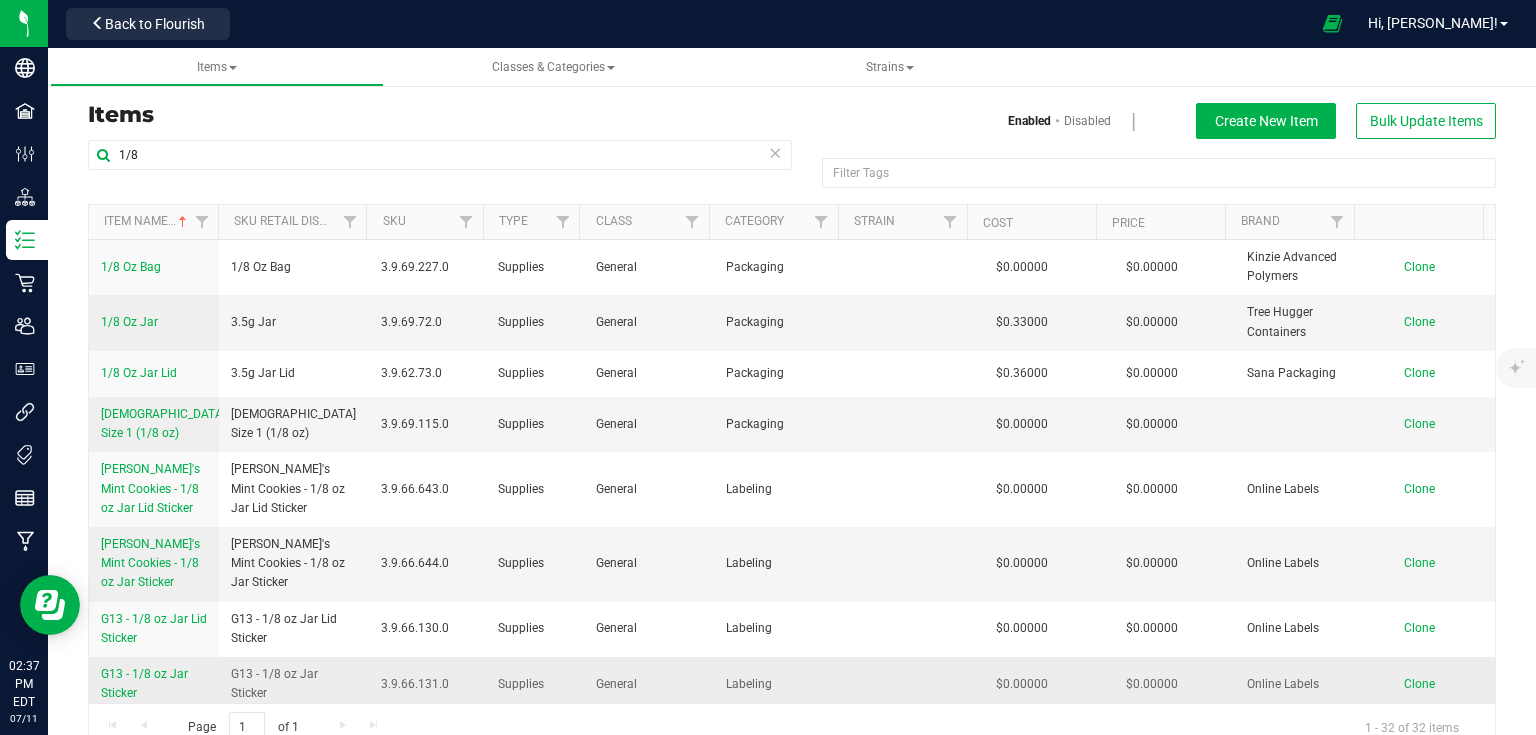 drag, startPoint x: 97, startPoint y: 672, endPoint x: 160, endPoint y: 684, distance: 64.132675 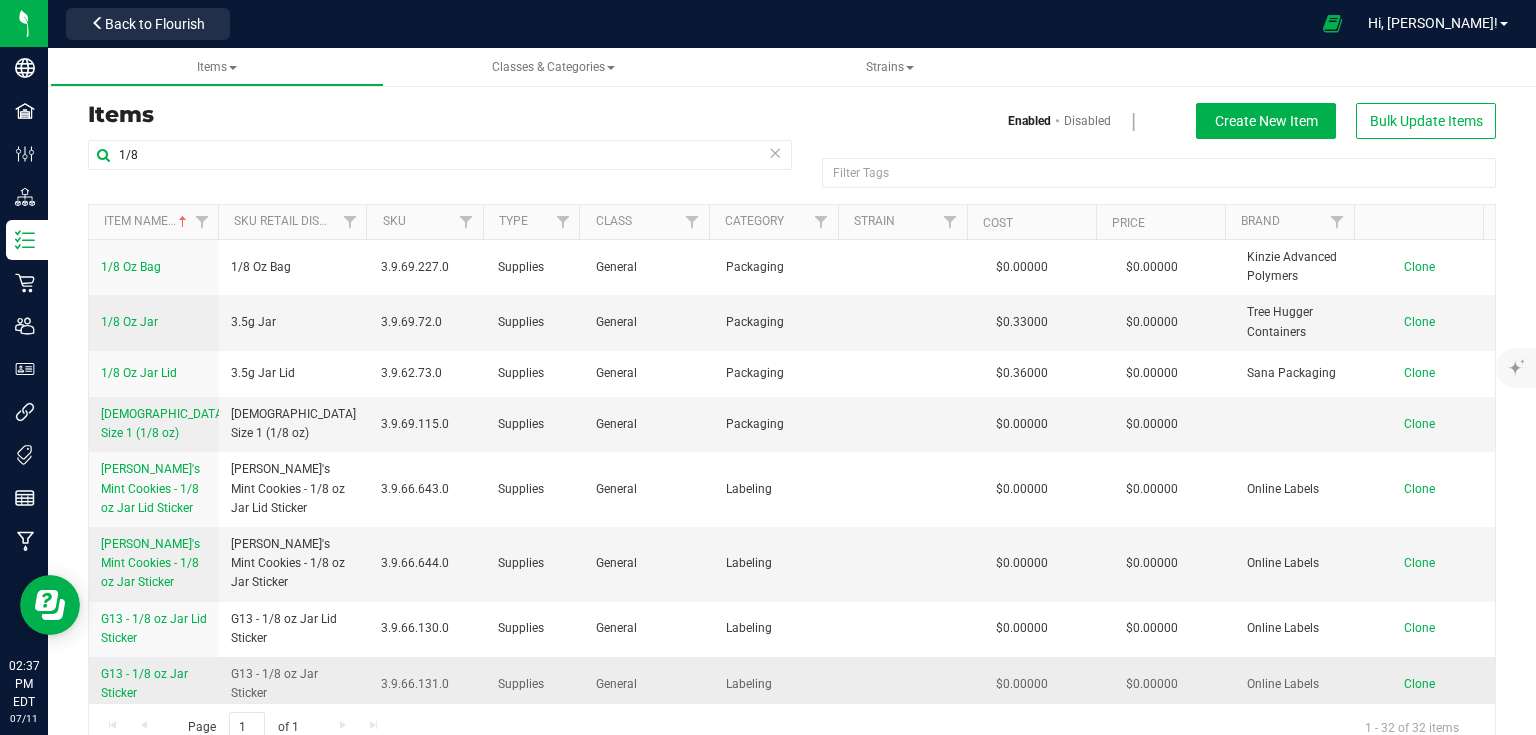click on "G13 - 1/8 oz Jar Sticker" at bounding box center [154, 684] 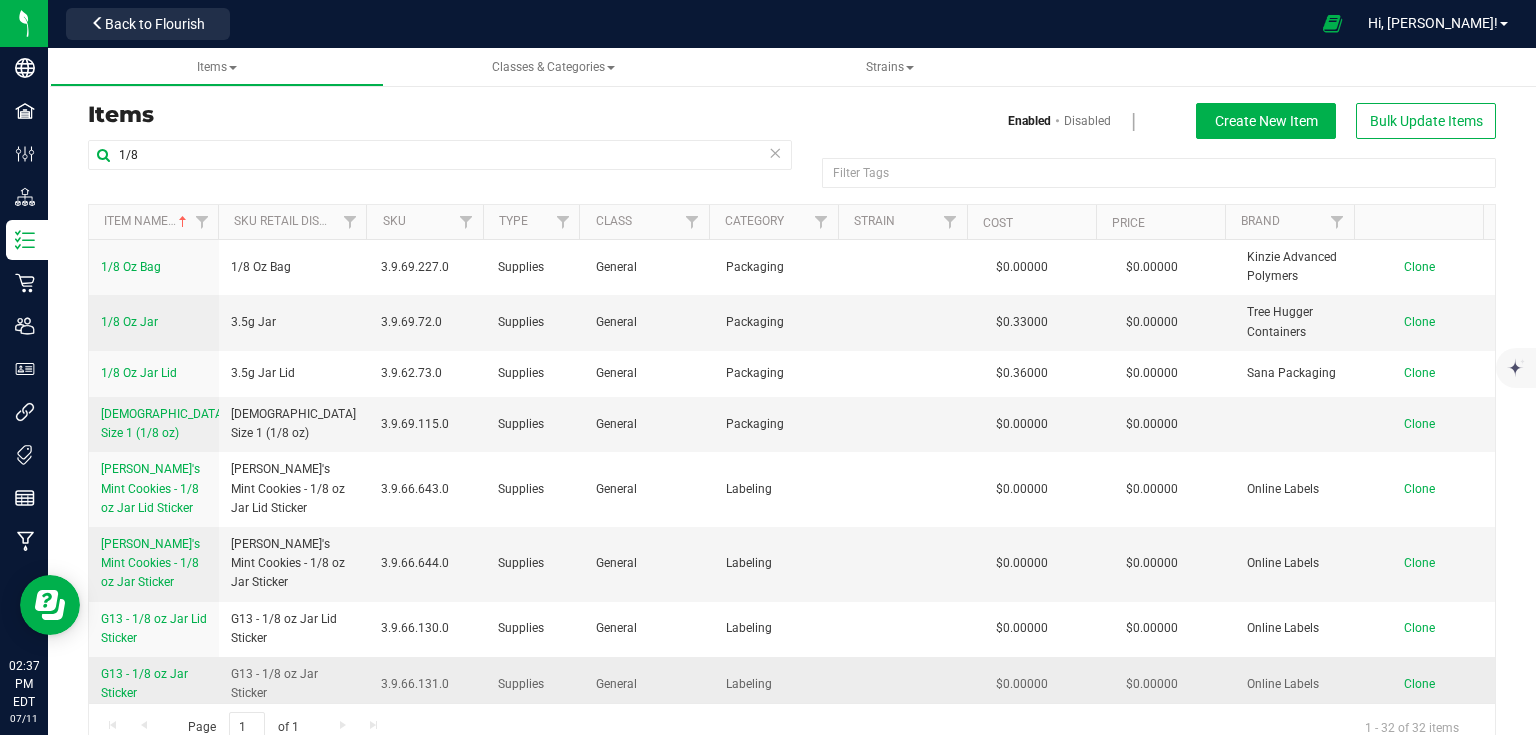 copy on "G13 - 1/8 oz Jar Sticker" 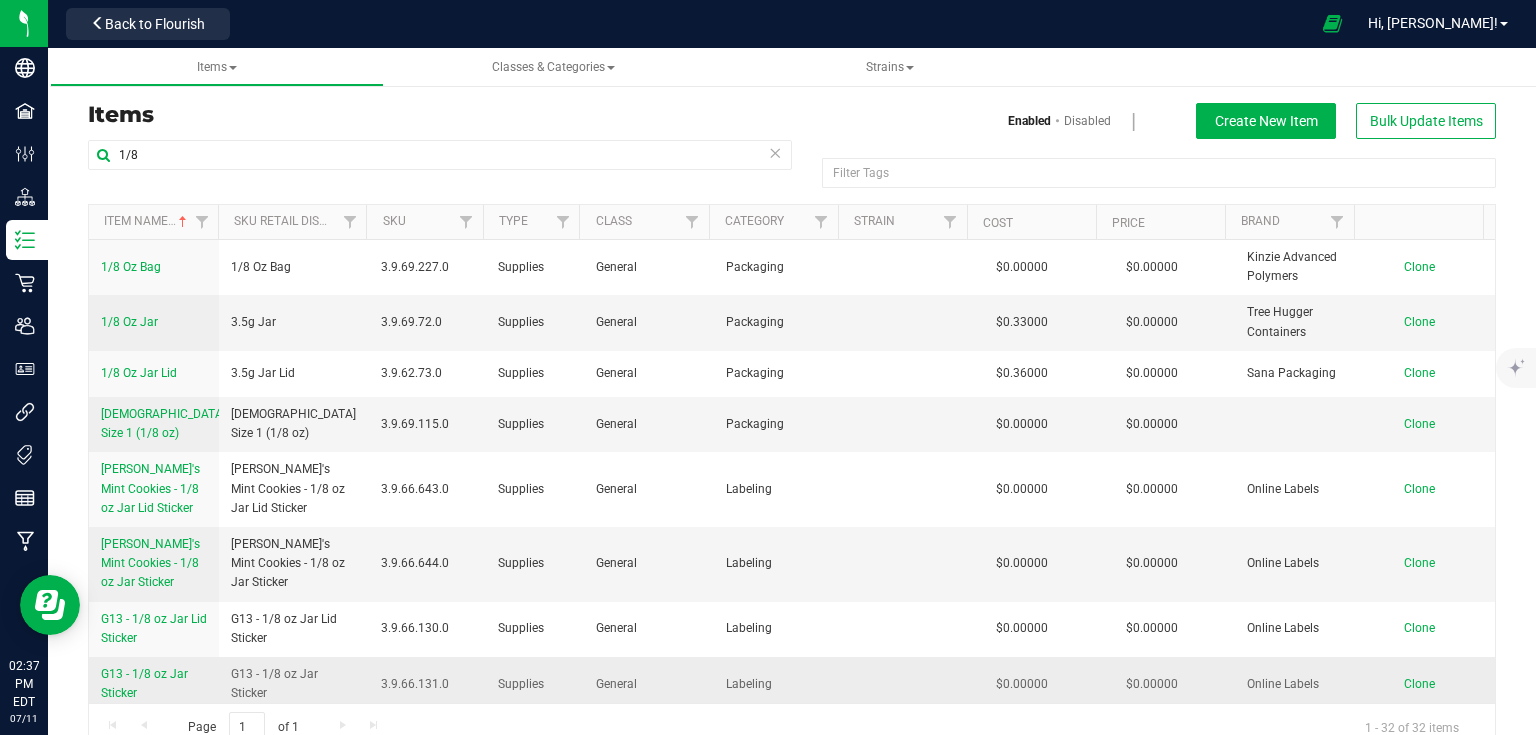 click on "Clone" at bounding box center [1430, 684] 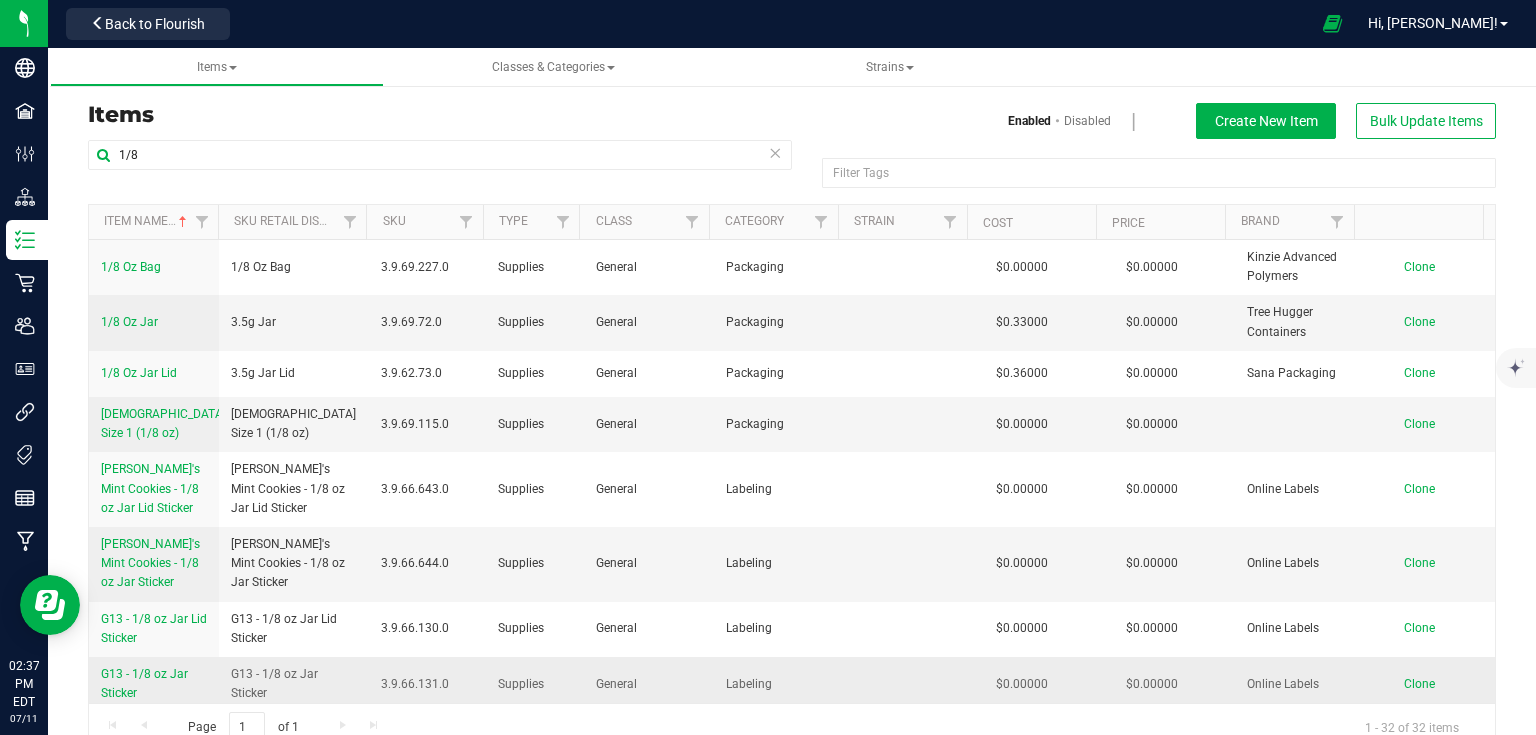 click on "Clone" at bounding box center [1419, 684] 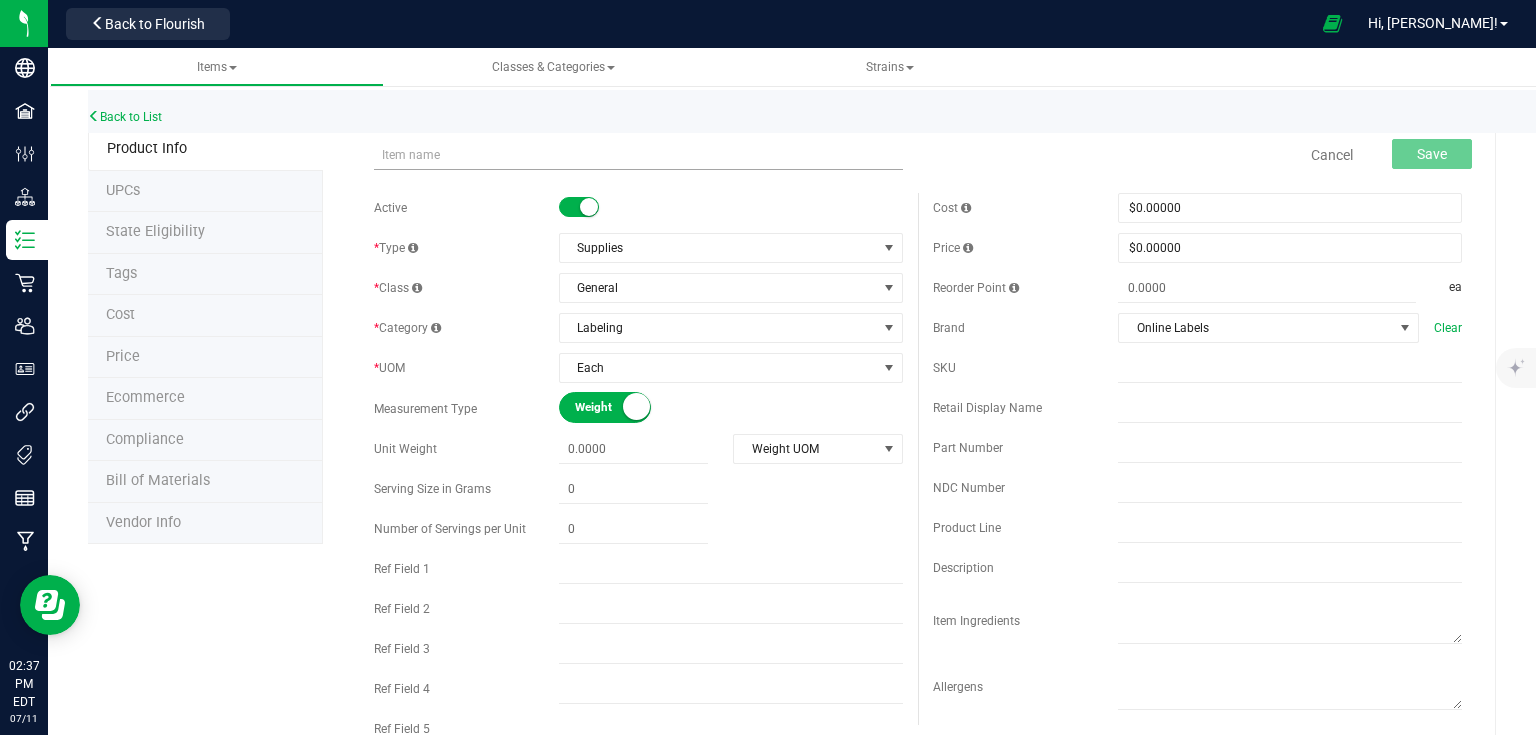 click at bounding box center [638, 155] 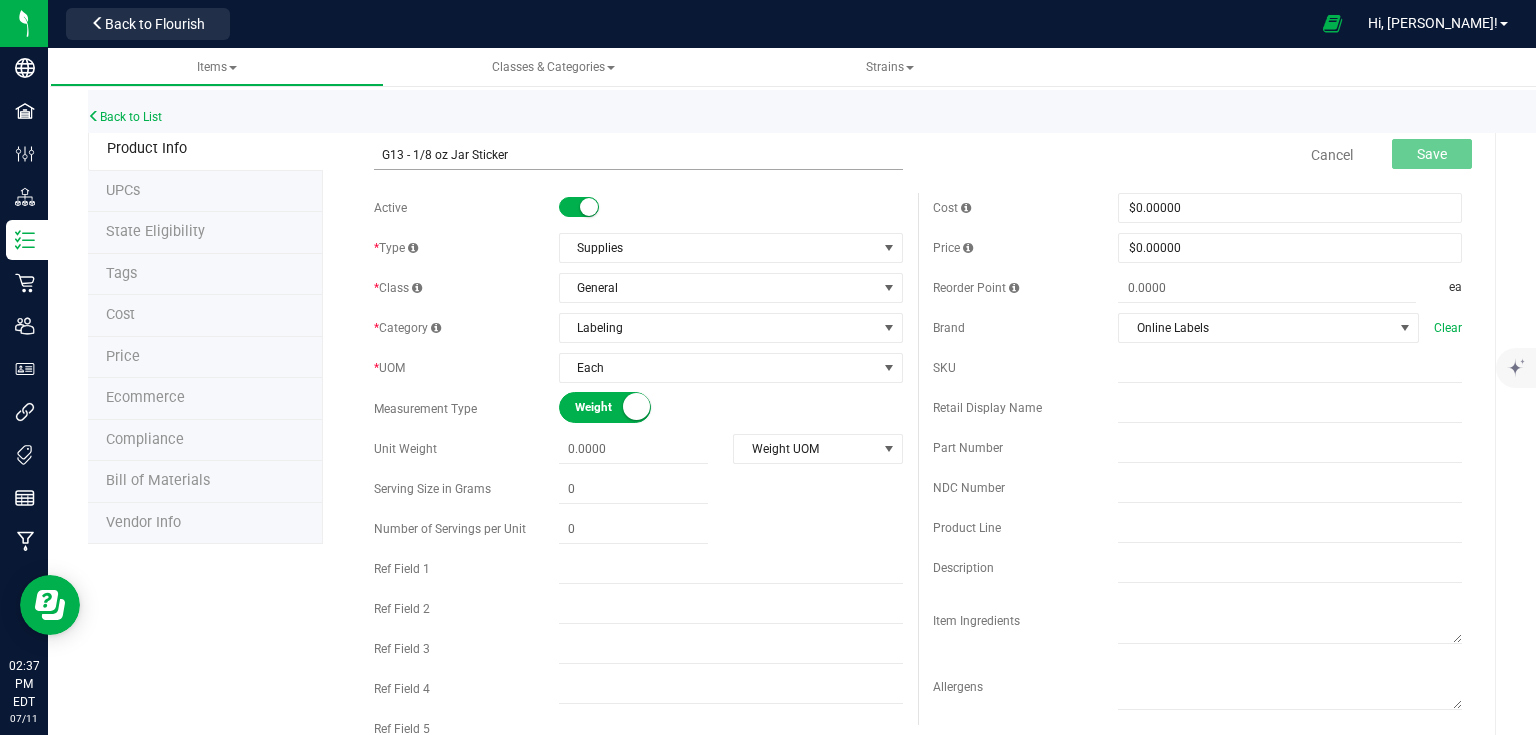 click on "G13 - 1/8 oz Jar Sticker" at bounding box center [638, 155] 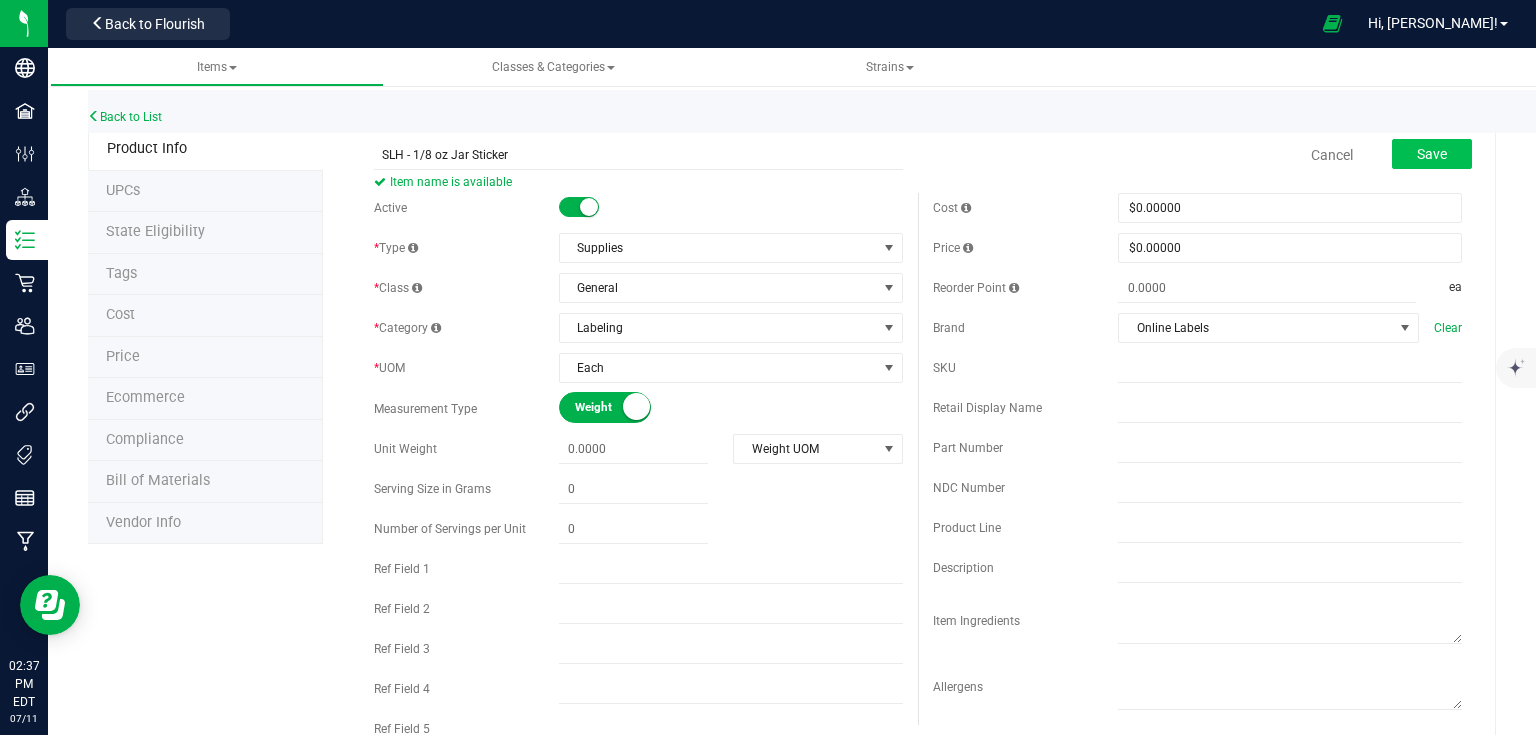 type on "SLH - 1/8 oz Jar Sticker" 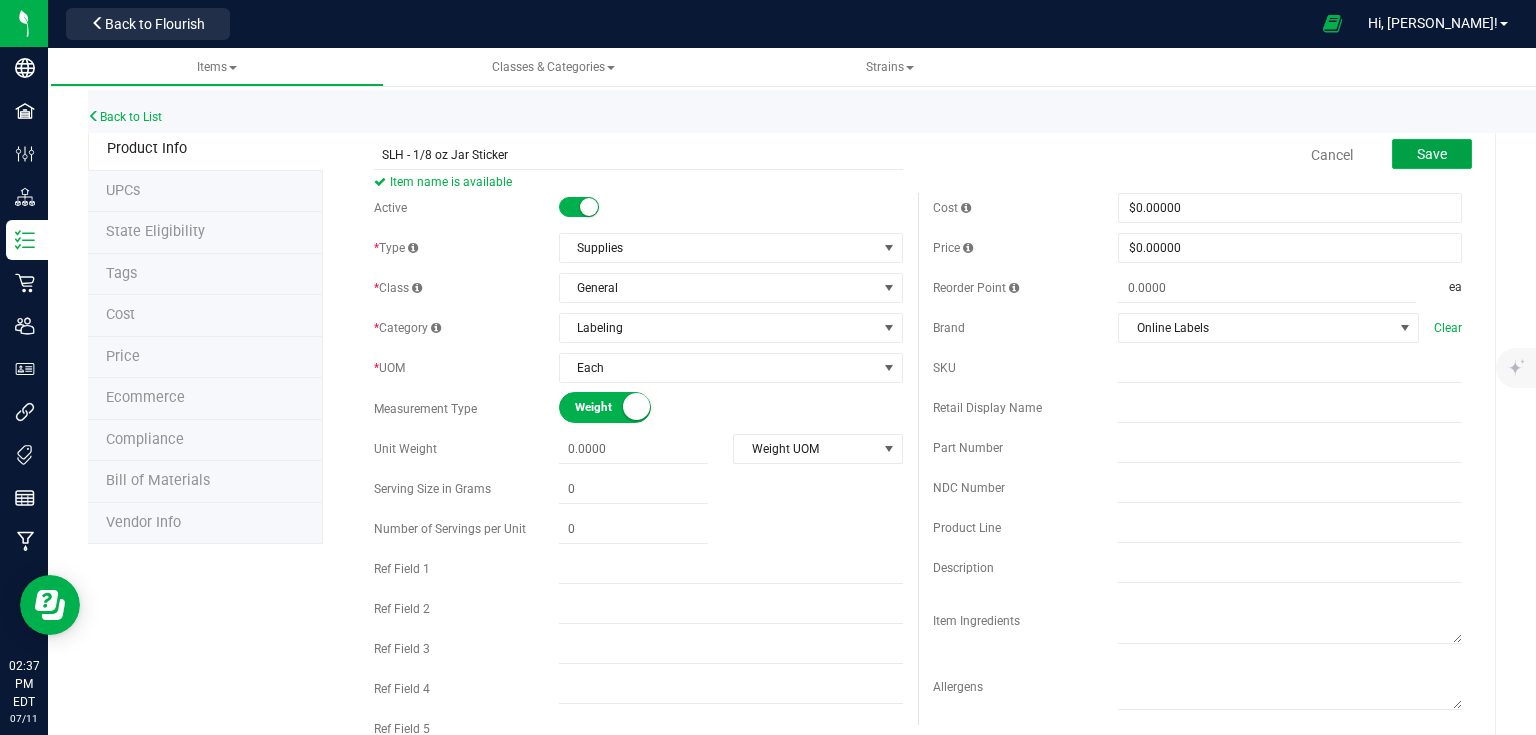 click on "Save" at bounding box center [1432, 154] 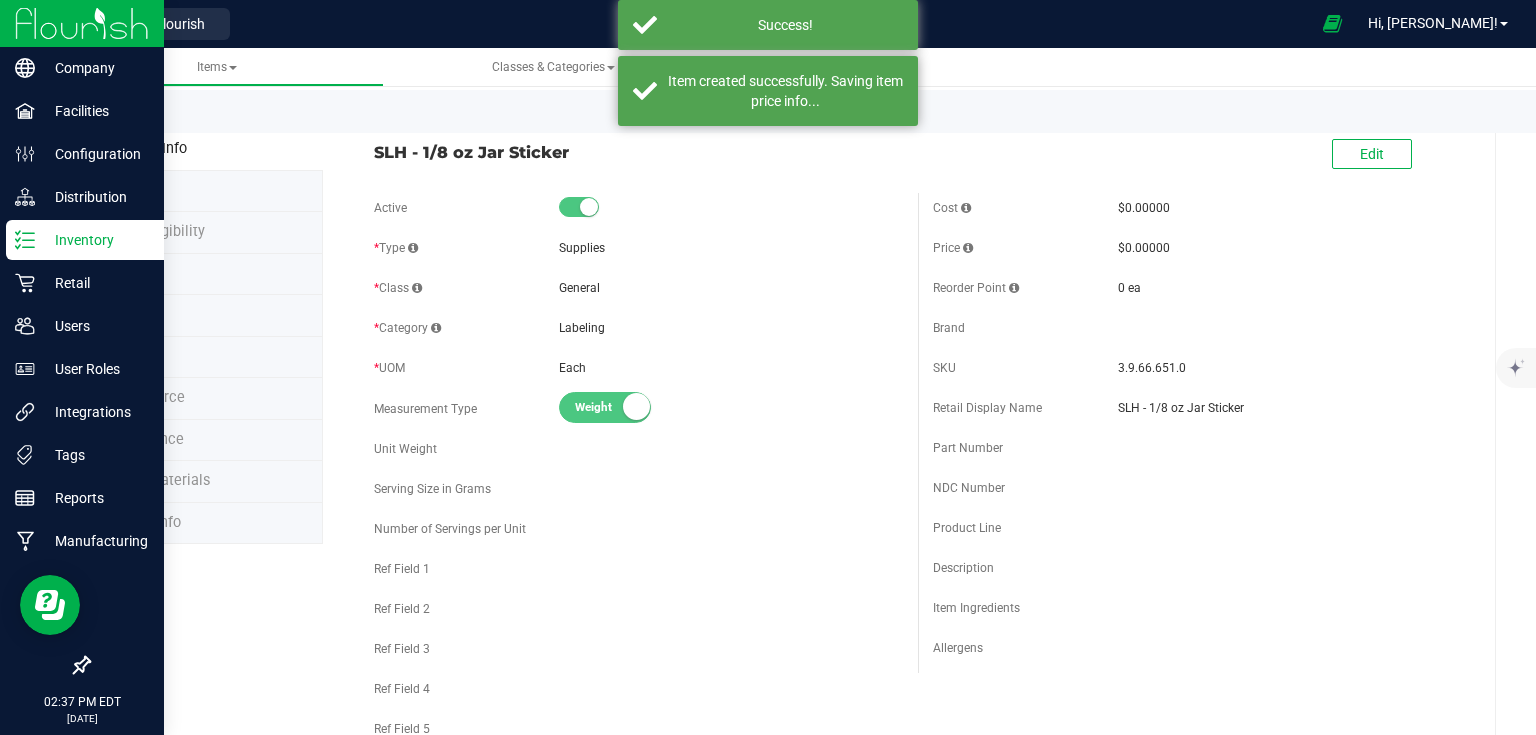 click at bounding box center (82, 23) 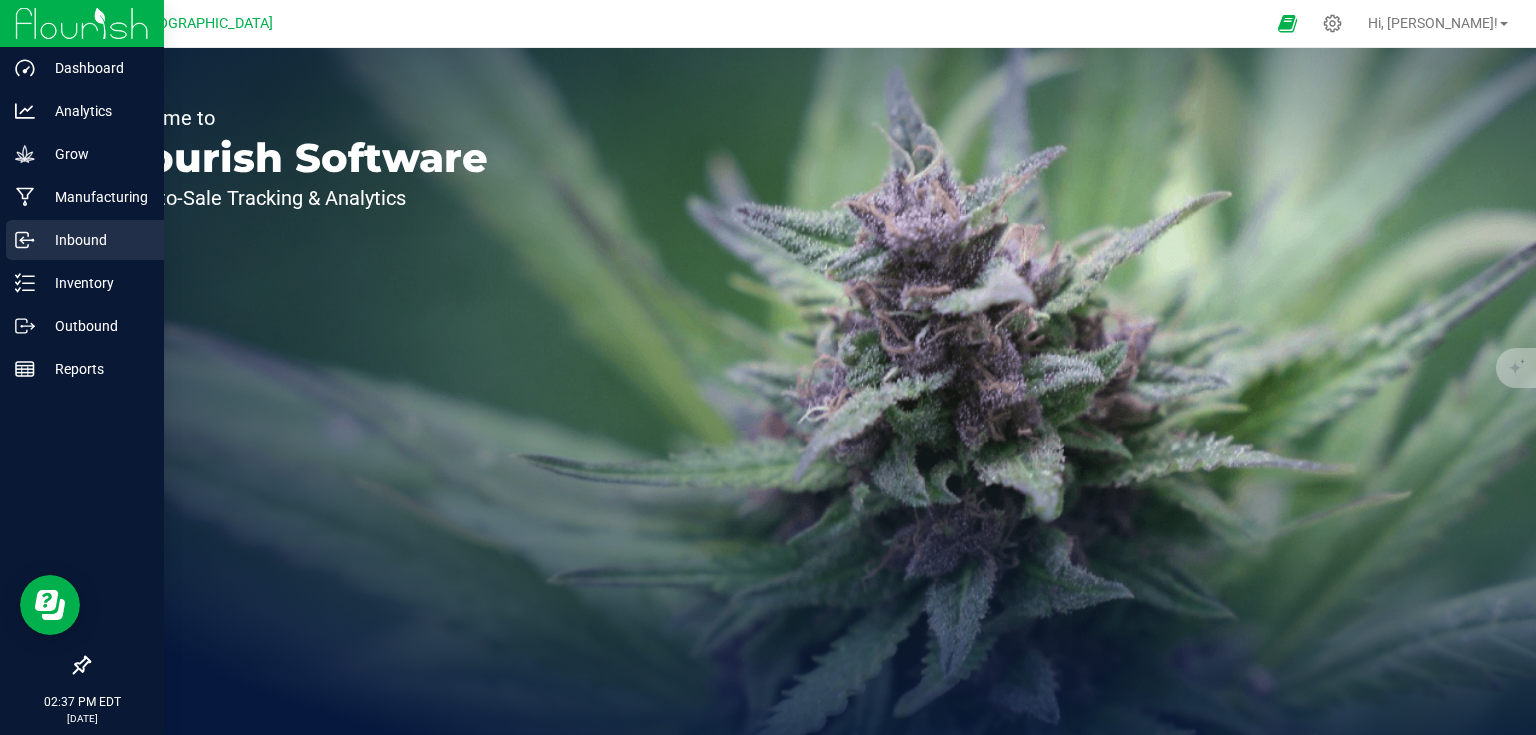 click on "Inbound" at bounding box center [95, 240] 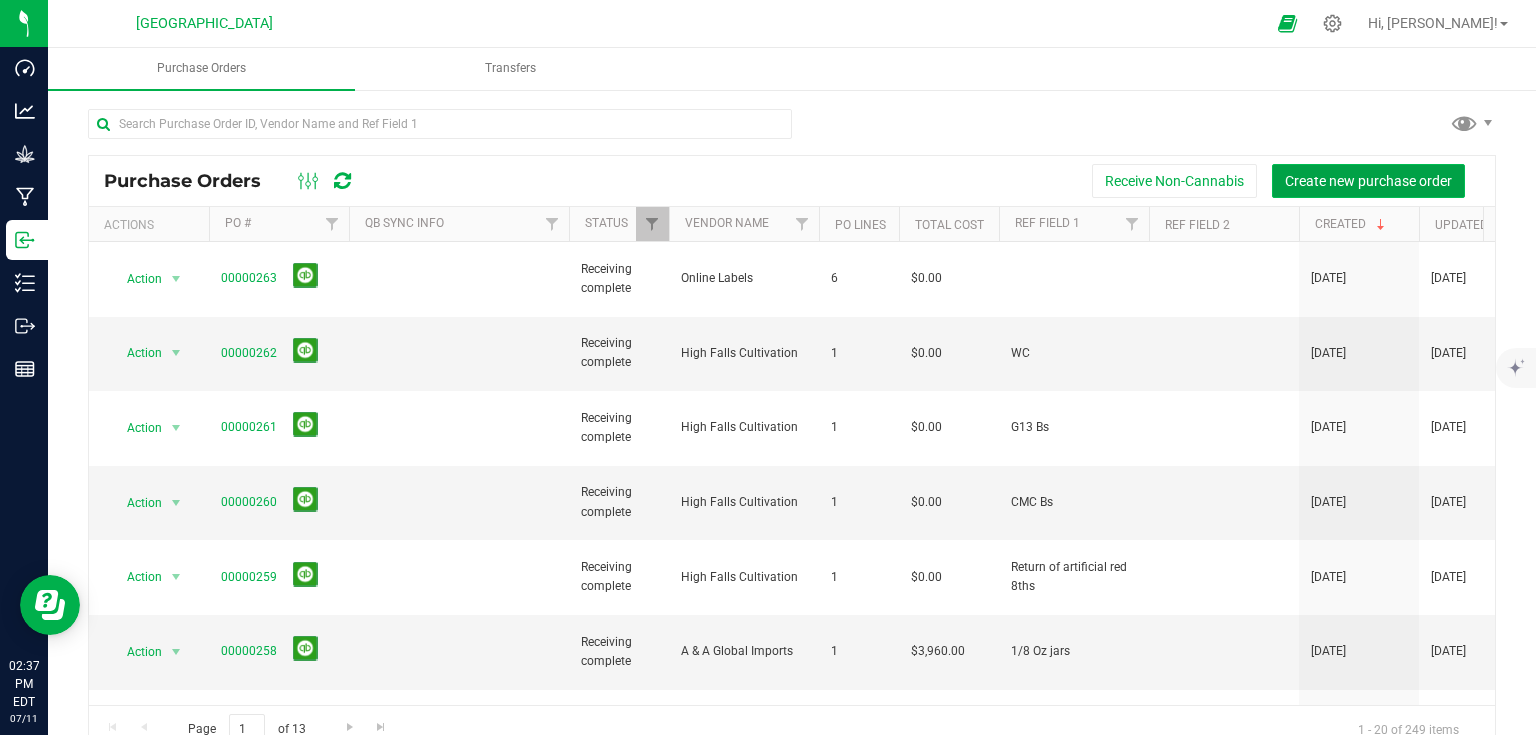 click on "Create new purchase order" at bounding box center (1368, 181) 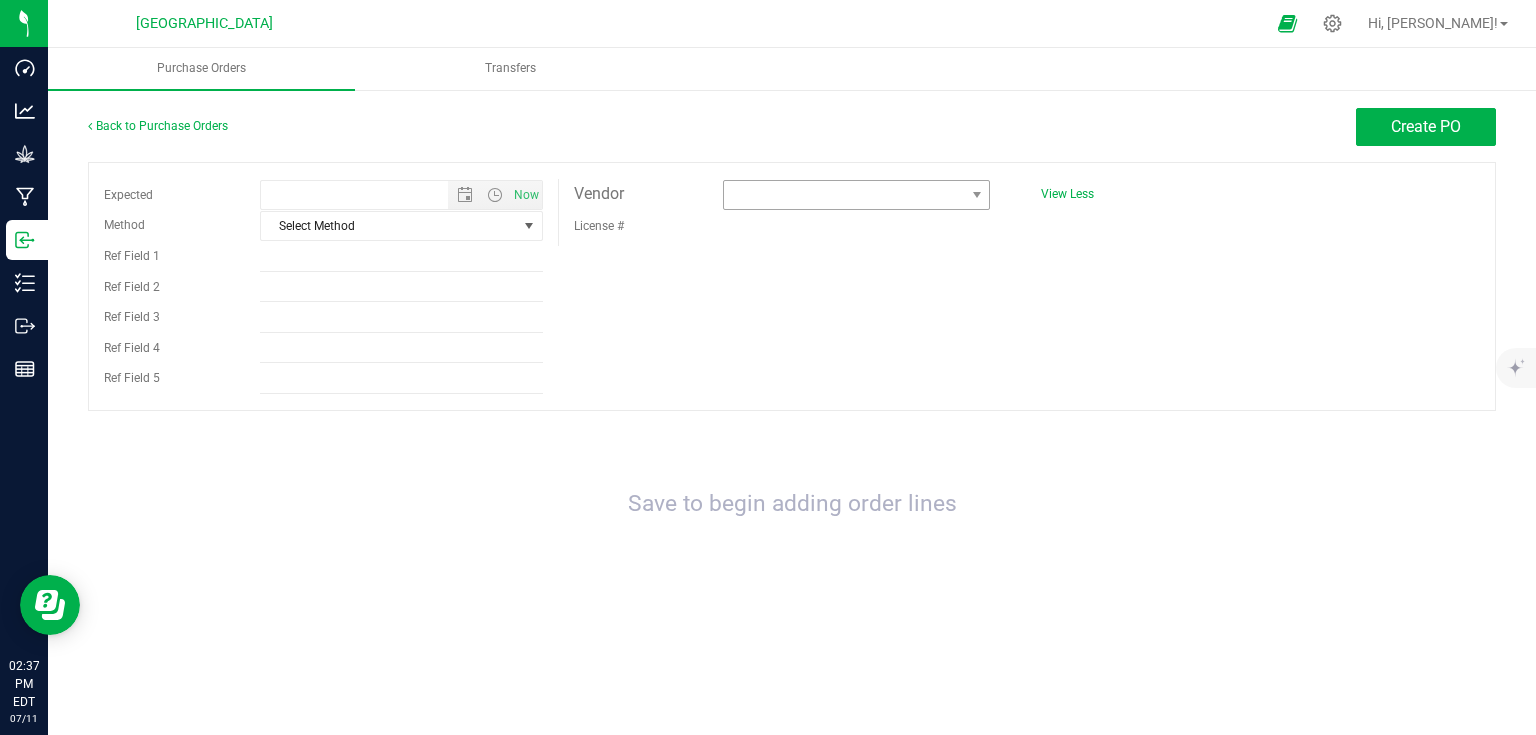 type on "7/11/2025 2:37 PM" 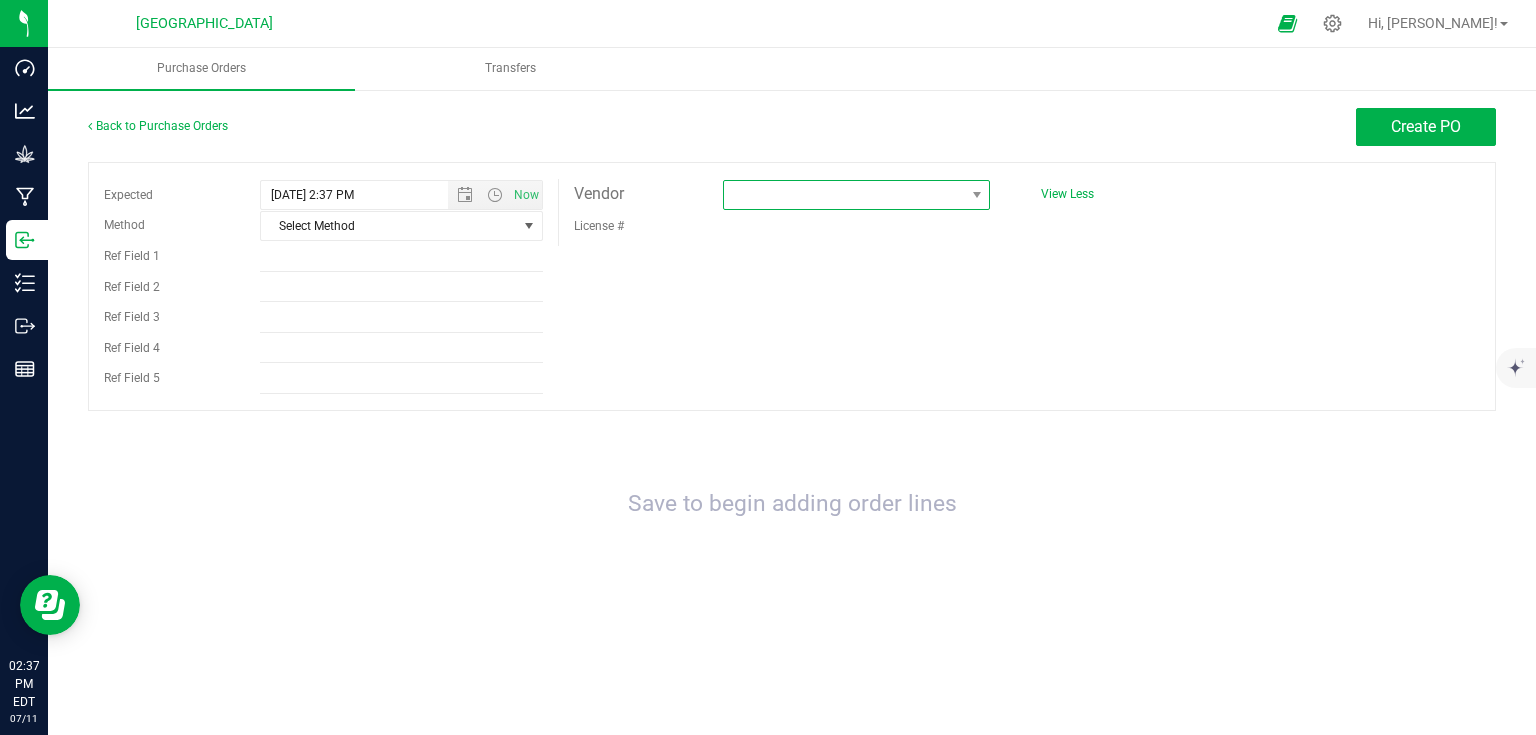 click at bounding box center [844, 195] 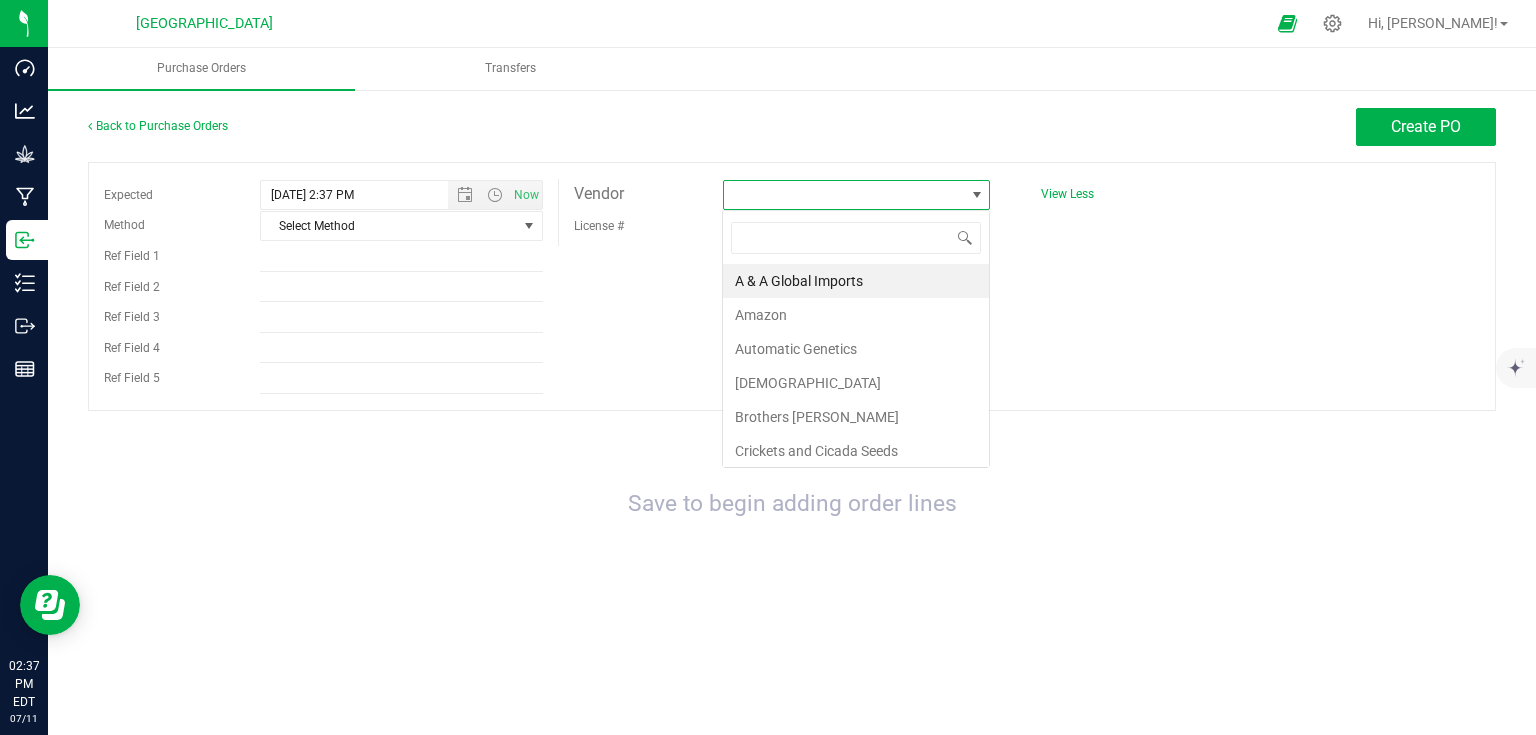 scroll, scrollTop: 99970, scrollLeft: 99732, axis: both 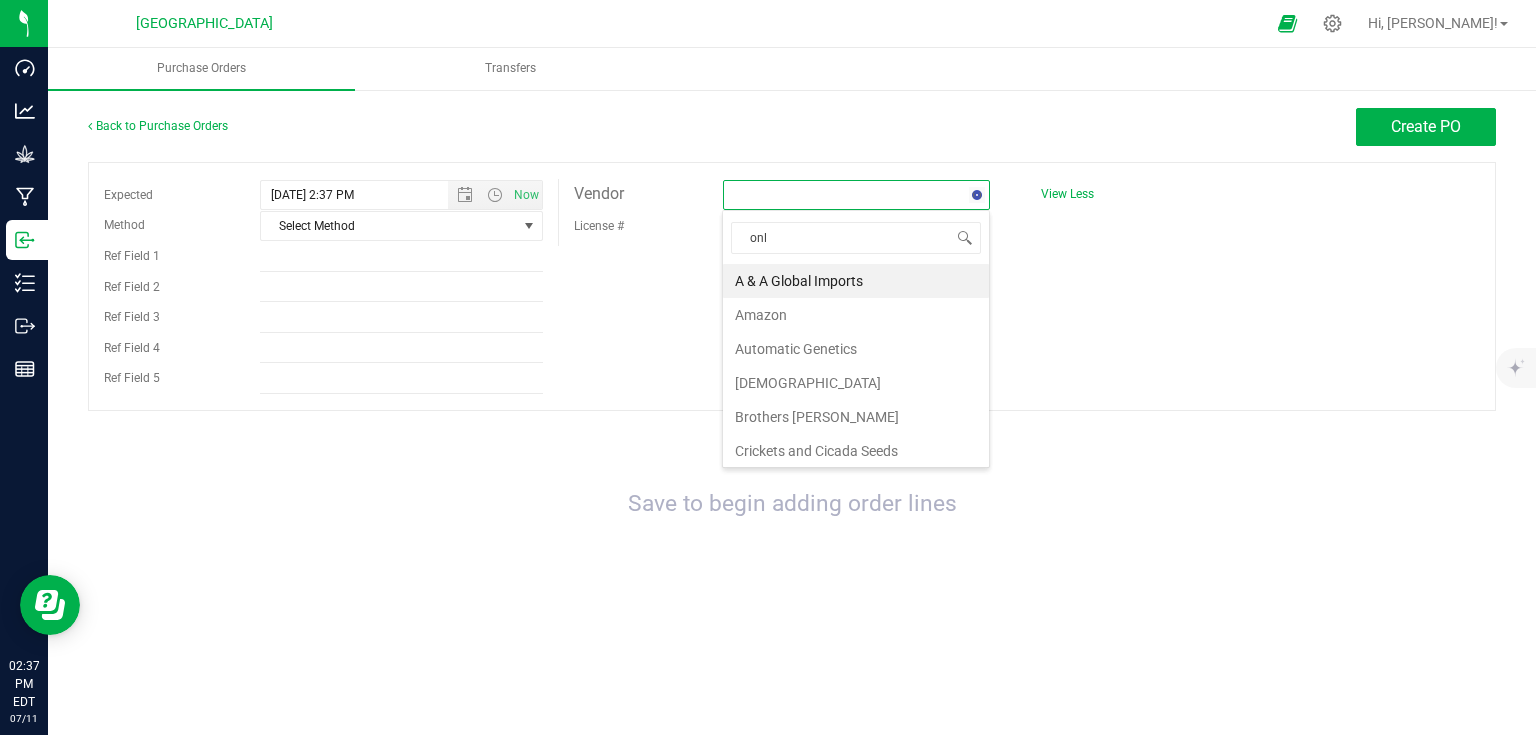 type on "onli" 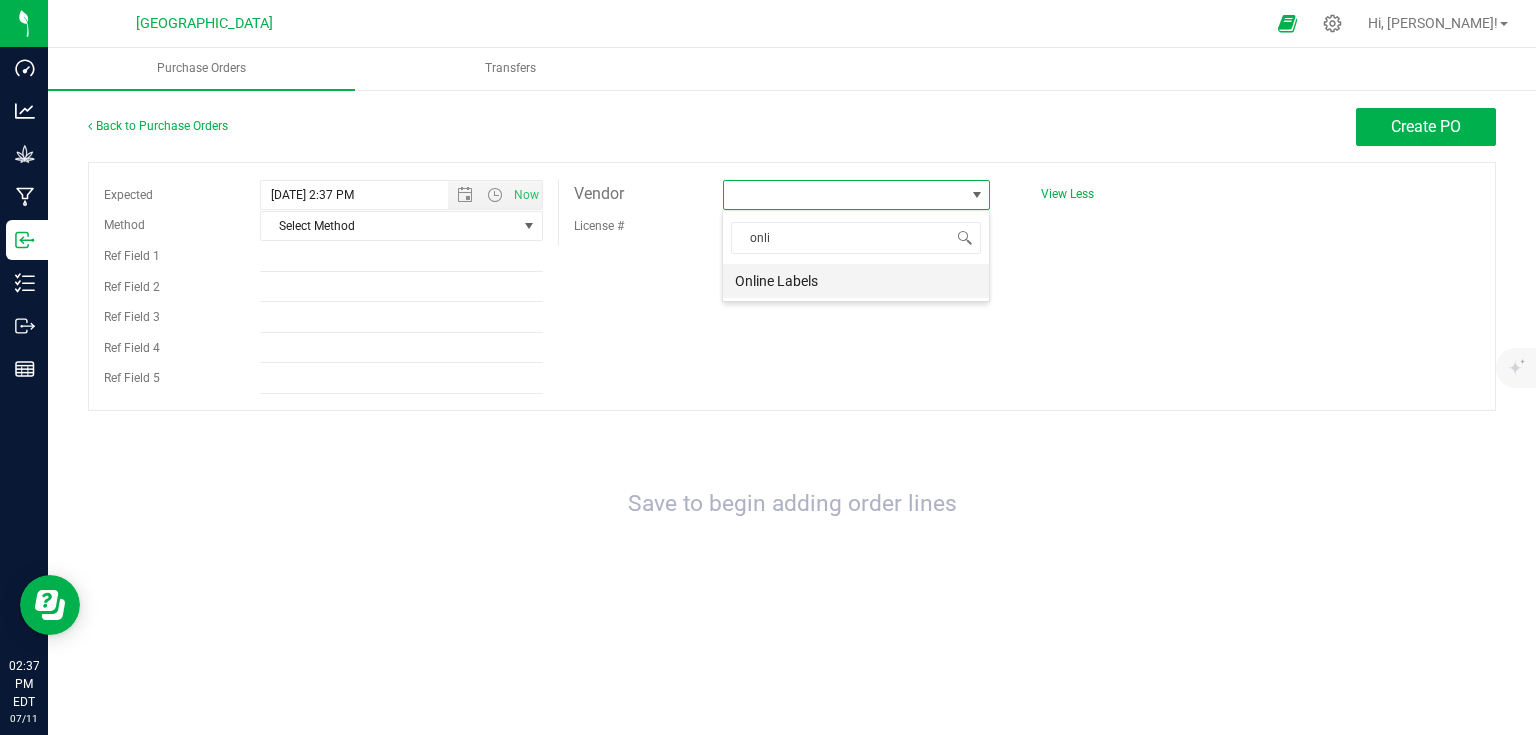 click on "Online Labels" at bounding box center [856, 281] 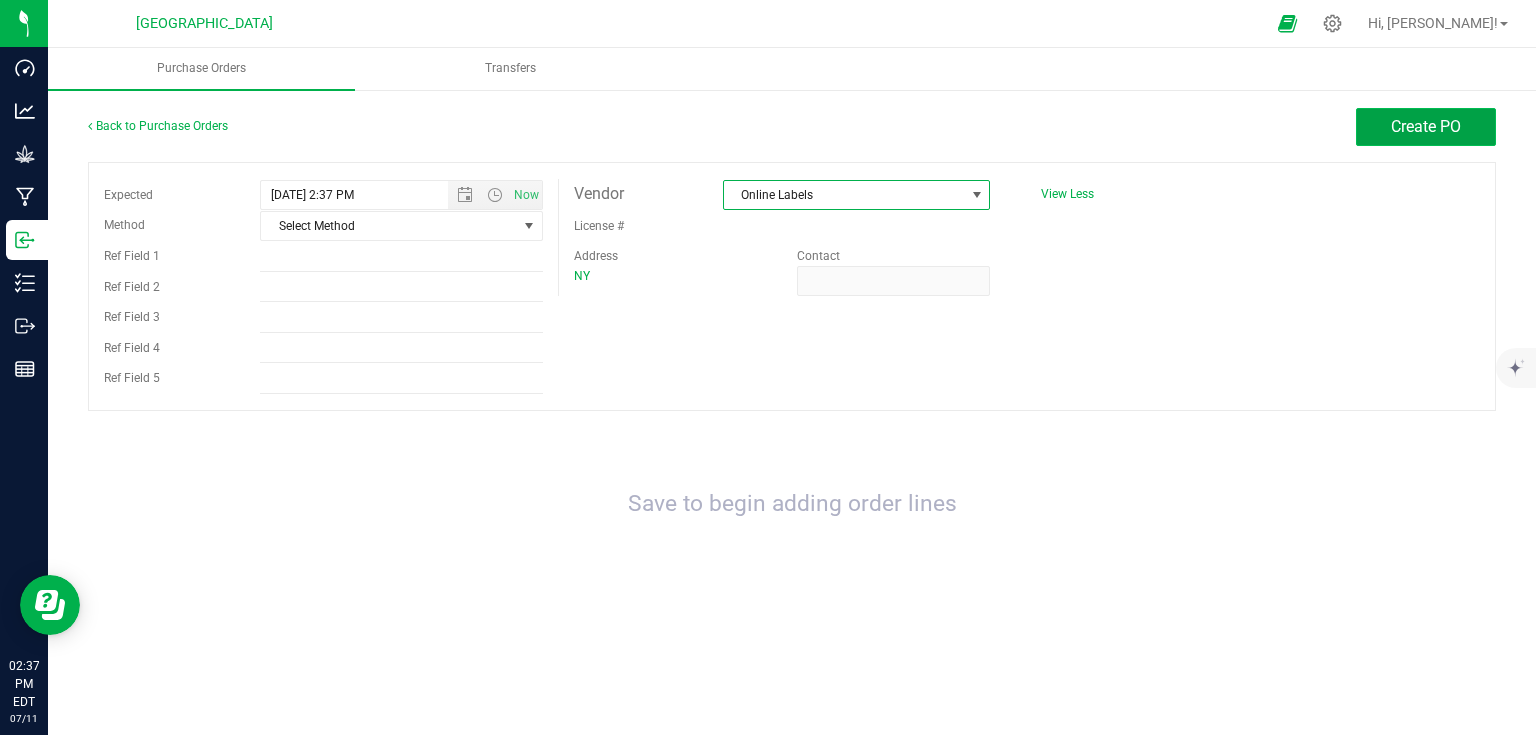 click on "Create PO" at bounding box center [1426, 127] 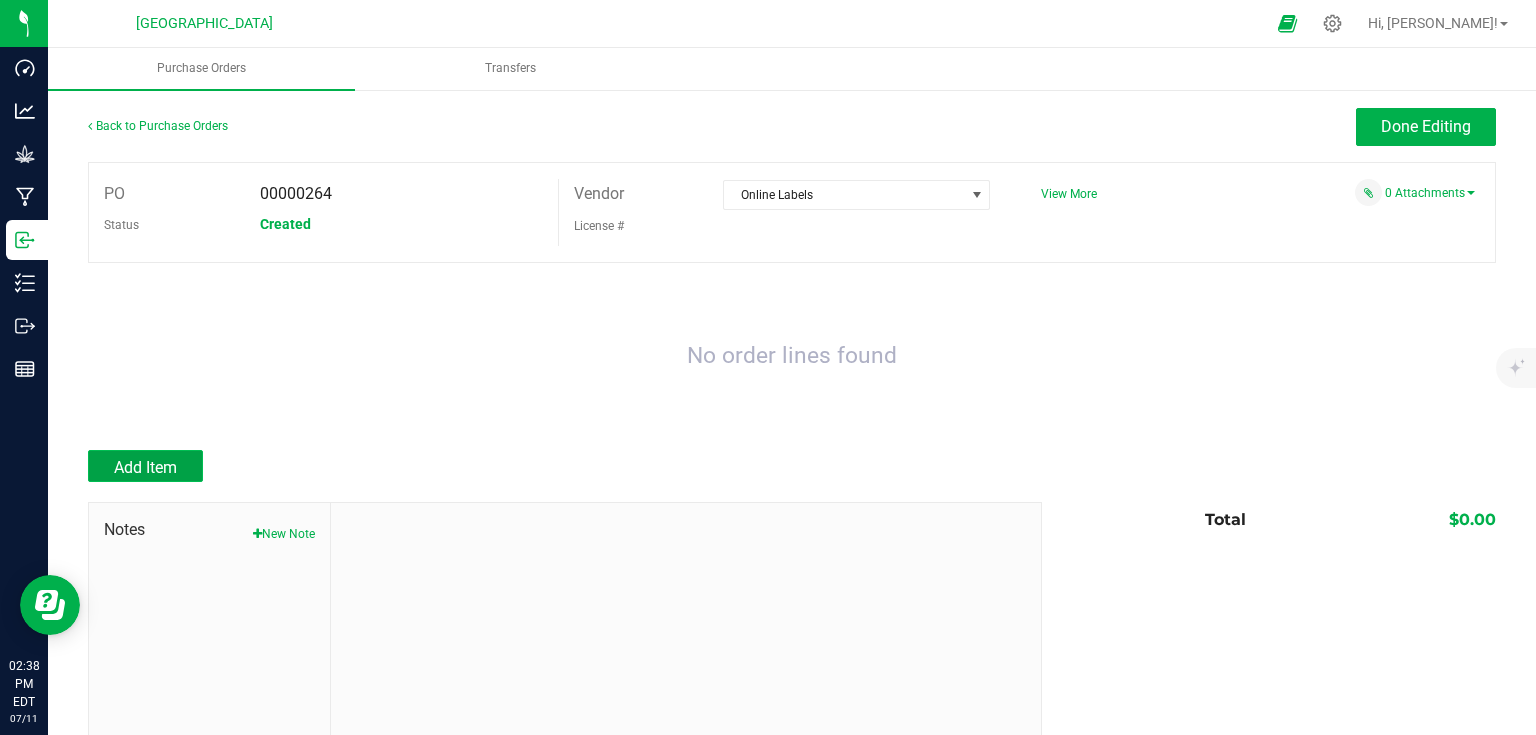 click on "Add Item" at bounding box center (145, 467) 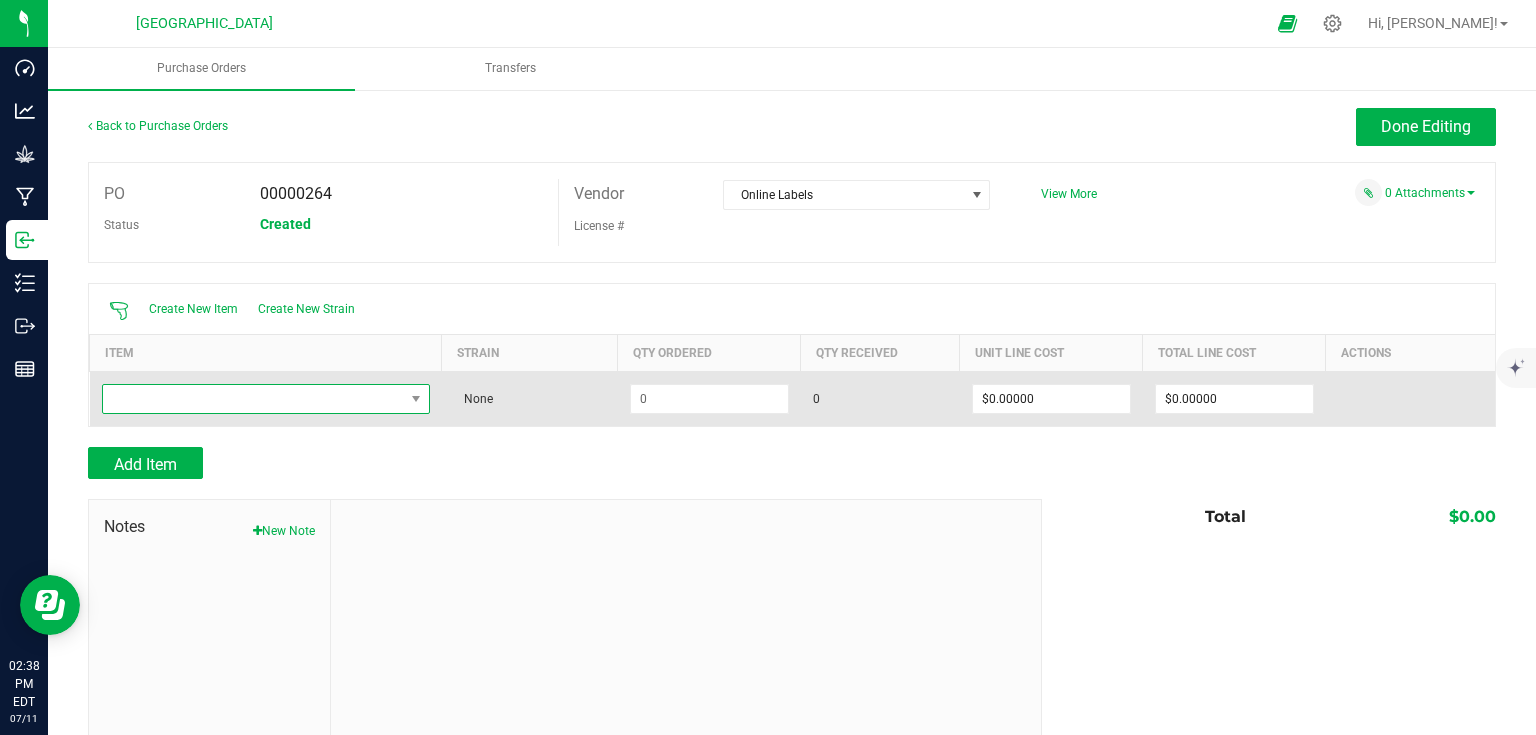 click at bounding box center (253, 399) 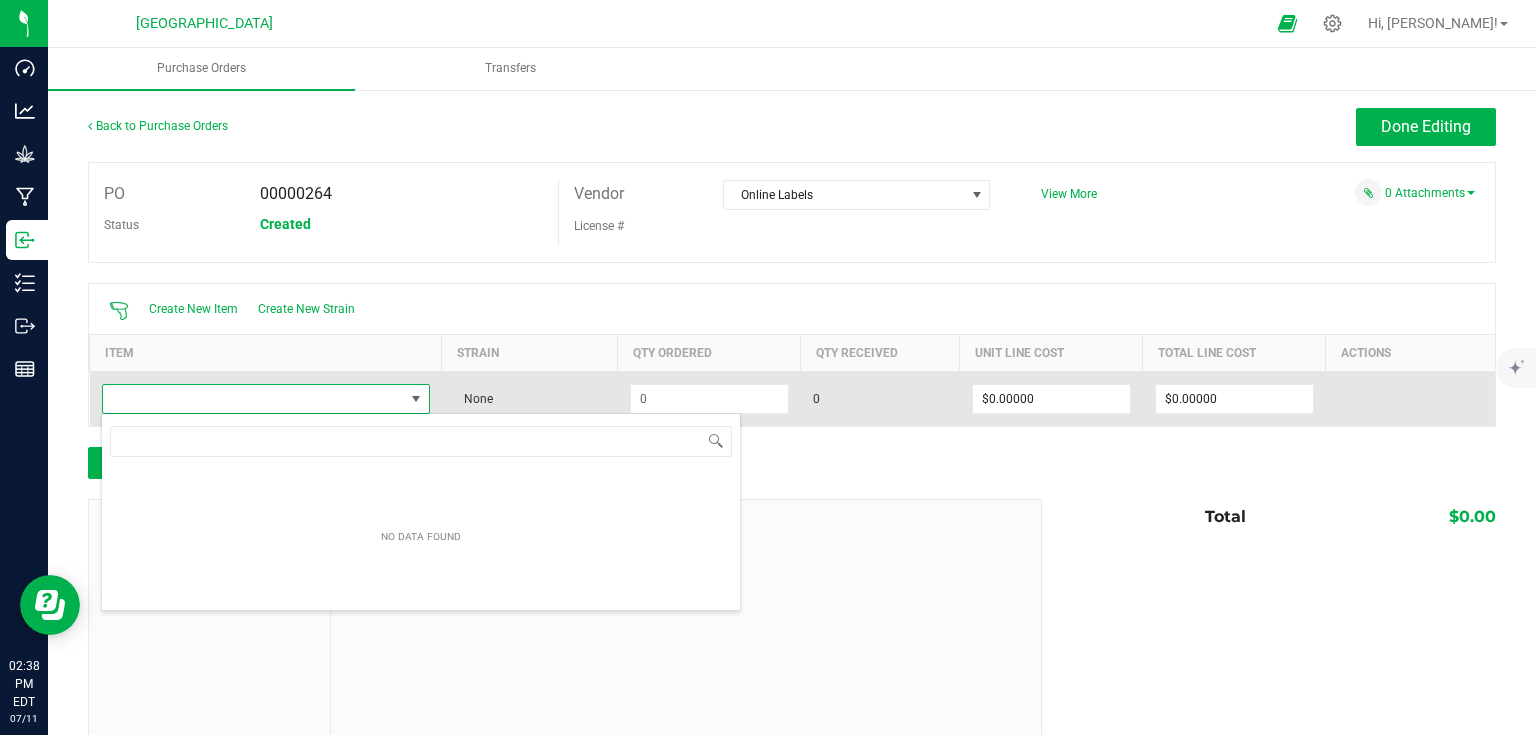 scroll, scrollTop: 99970, scrollLeft: 99674, axis: both 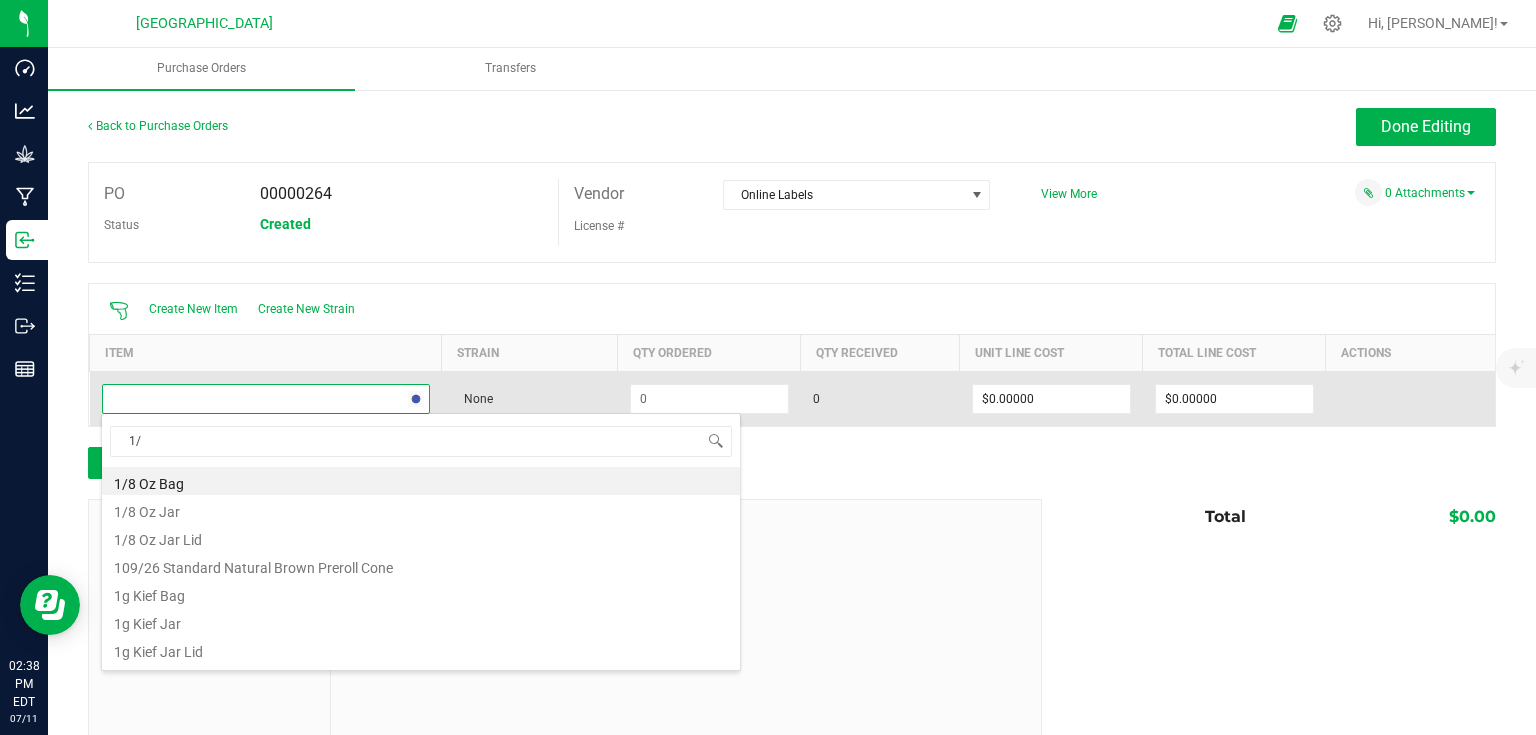 type on "1/8" 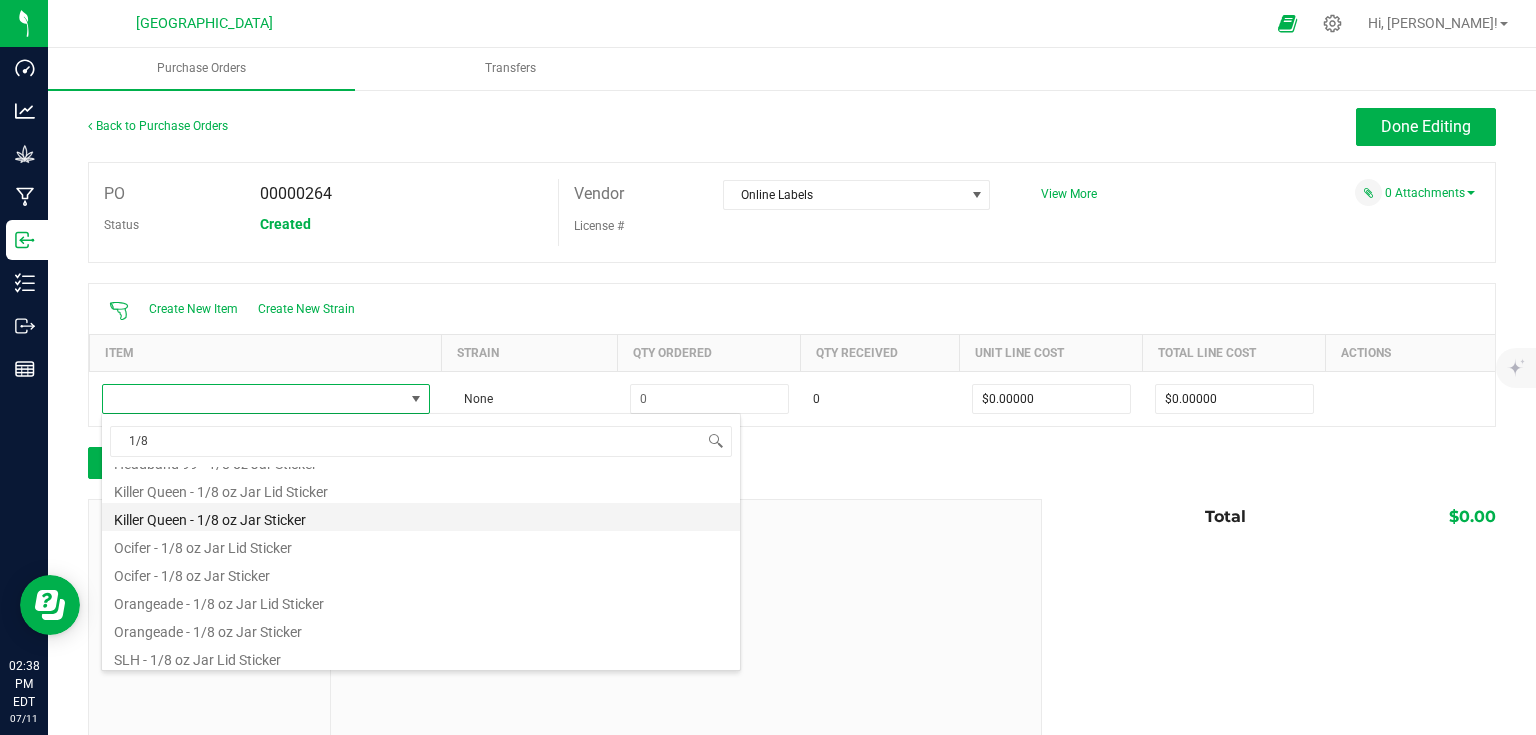 scroll, scrollTop: 480, scrollLeft: 0, axis: vertical 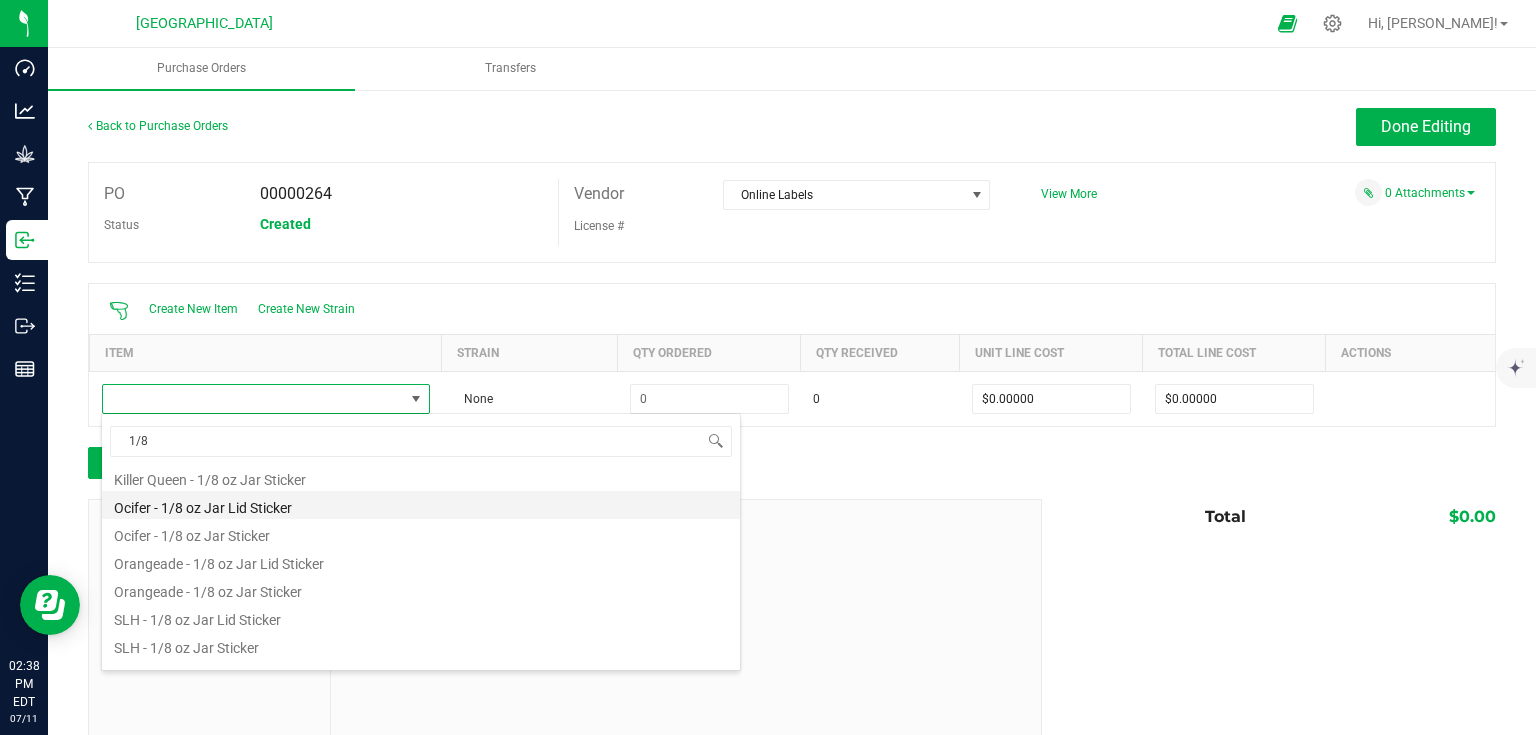 click on "Ocifer - 1/8 oz Jar Lid Sticker" at bounding box center [421, 505] 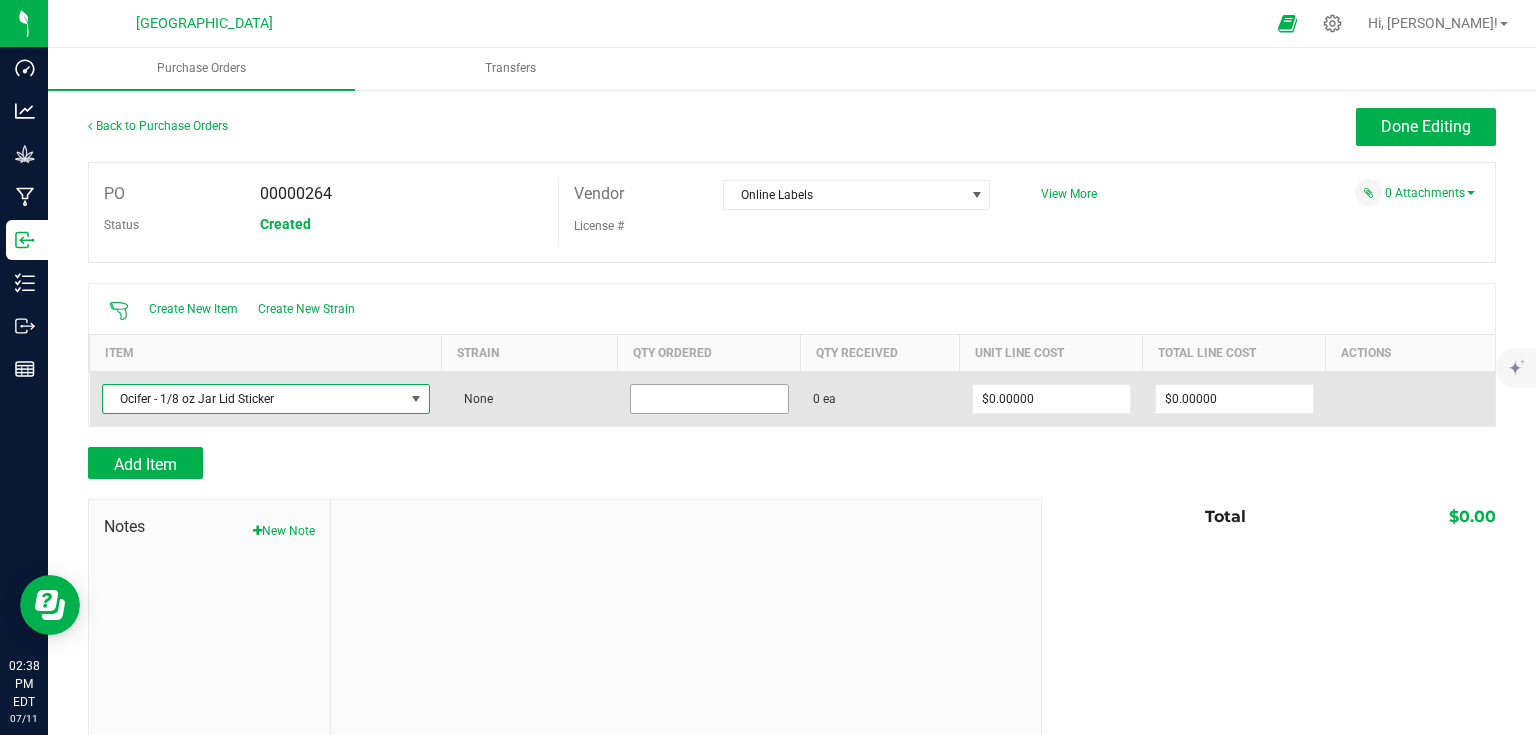 click at bounding box center (709, 399) 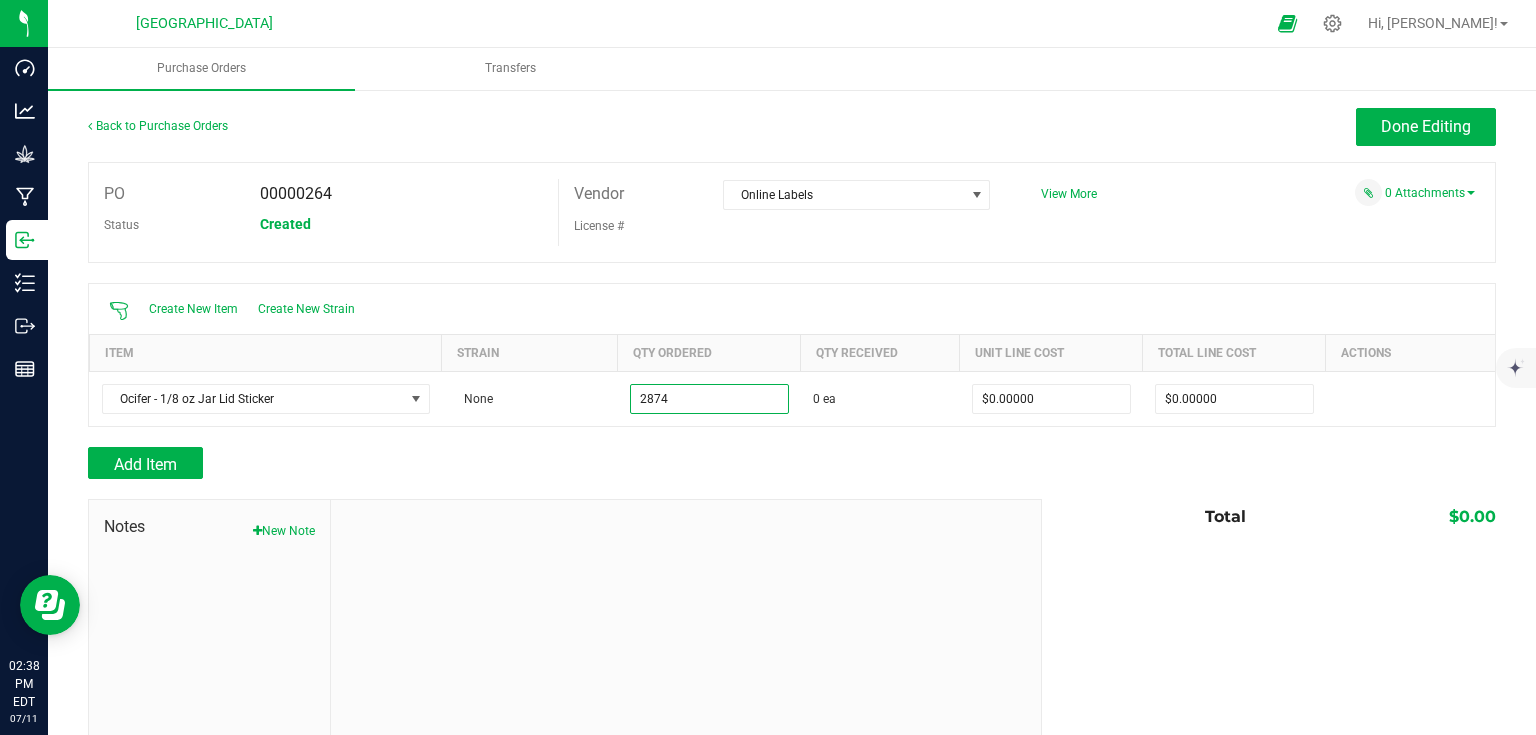 type on "2874 ea" 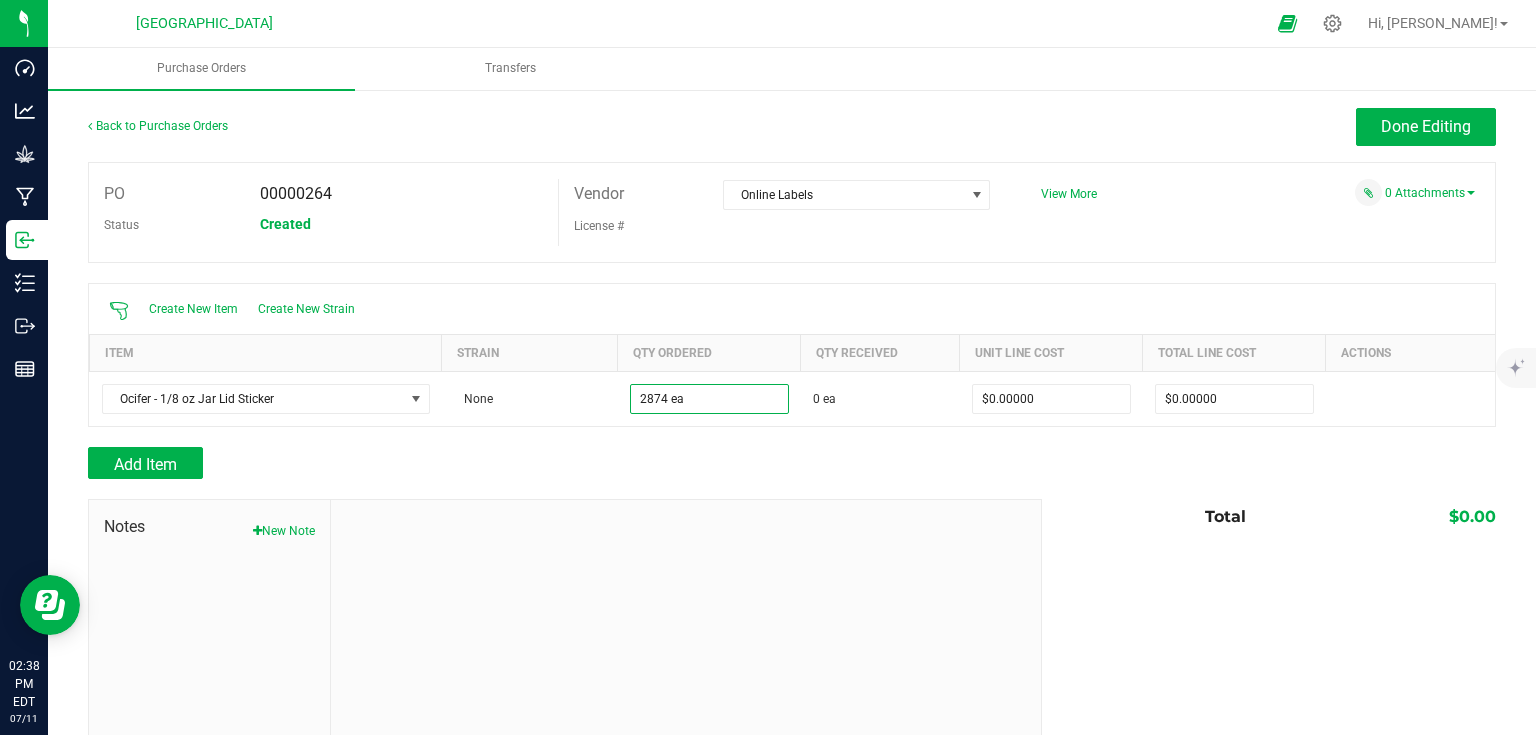 click at bounding box center [792, 437] 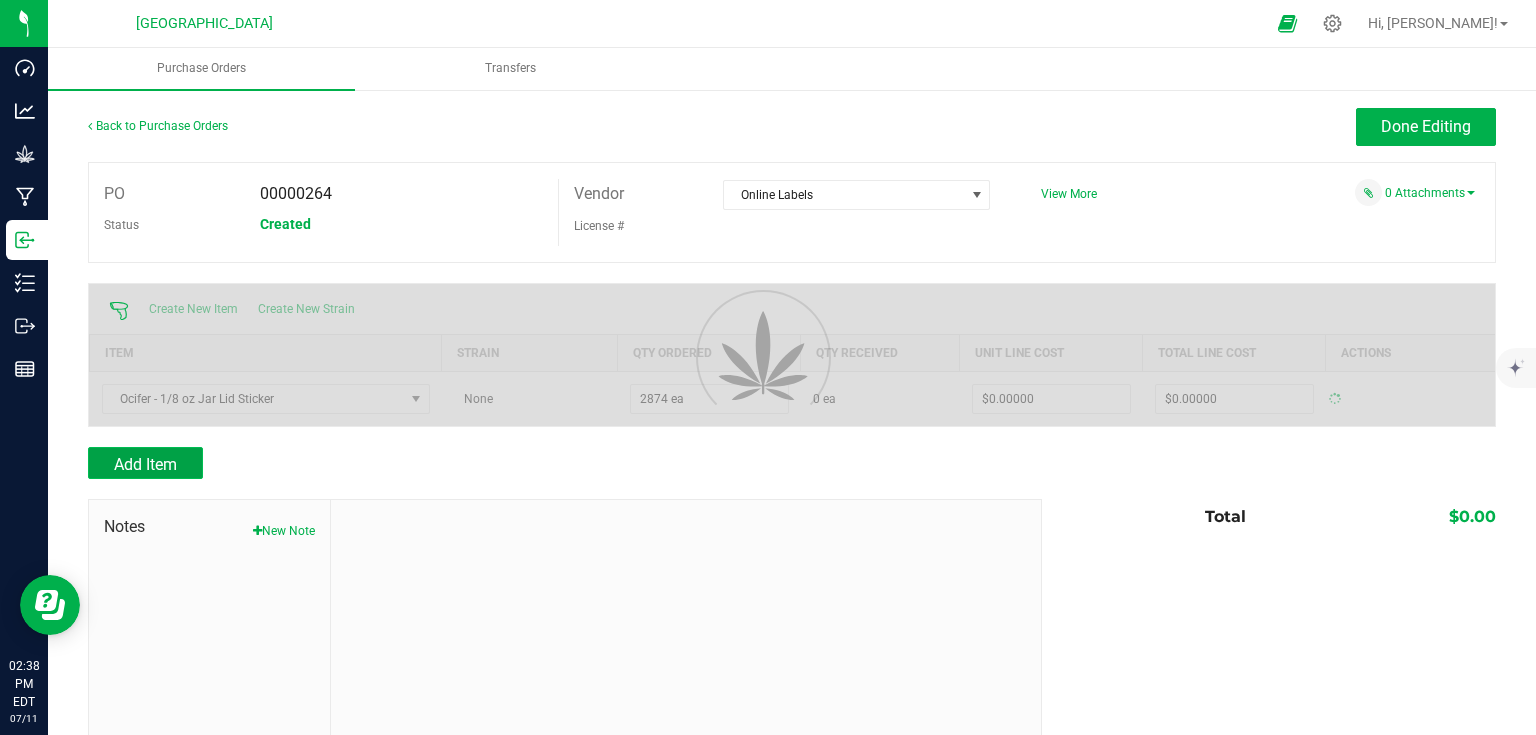 click on "Add Item" at bounding box center (145, 464) 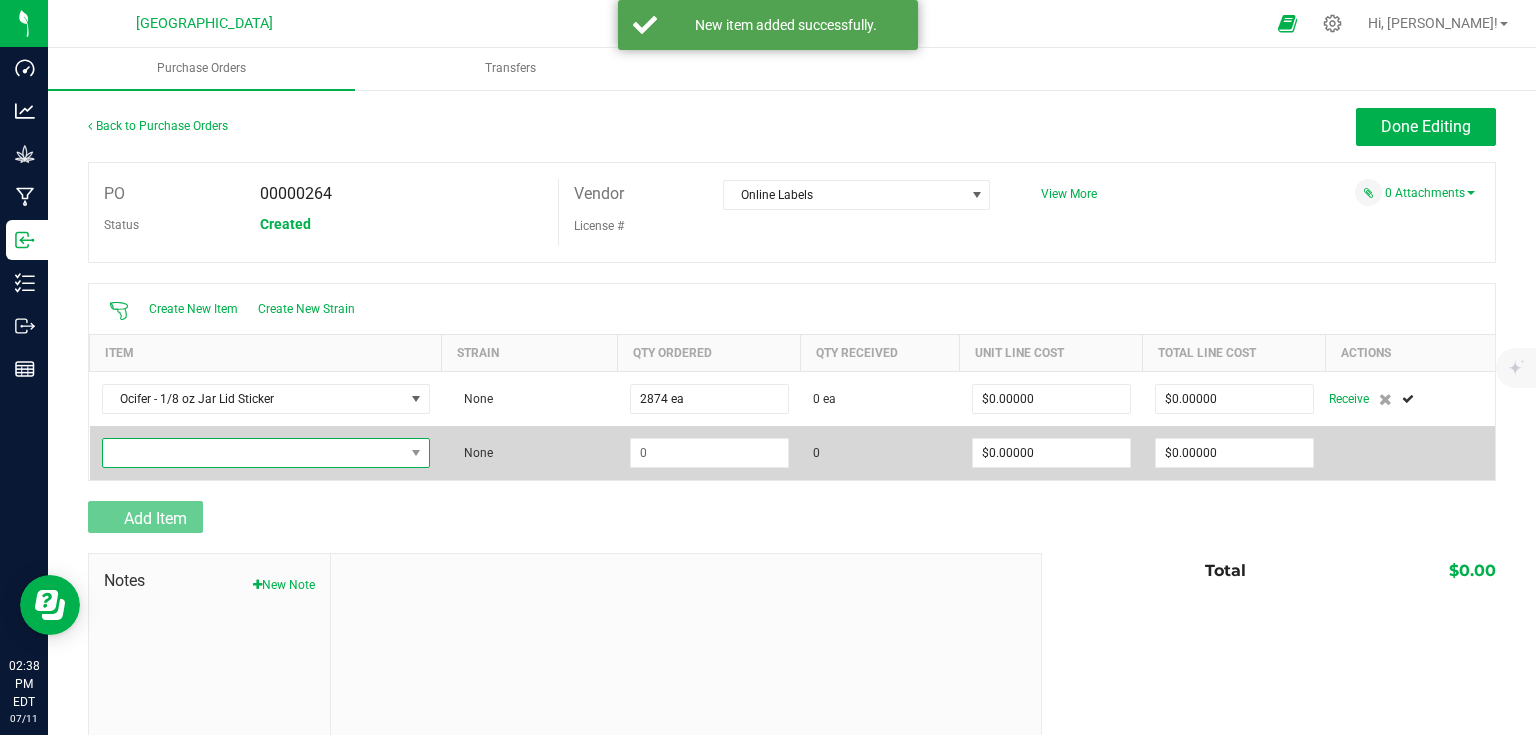 click at bounding box center [253, 453] 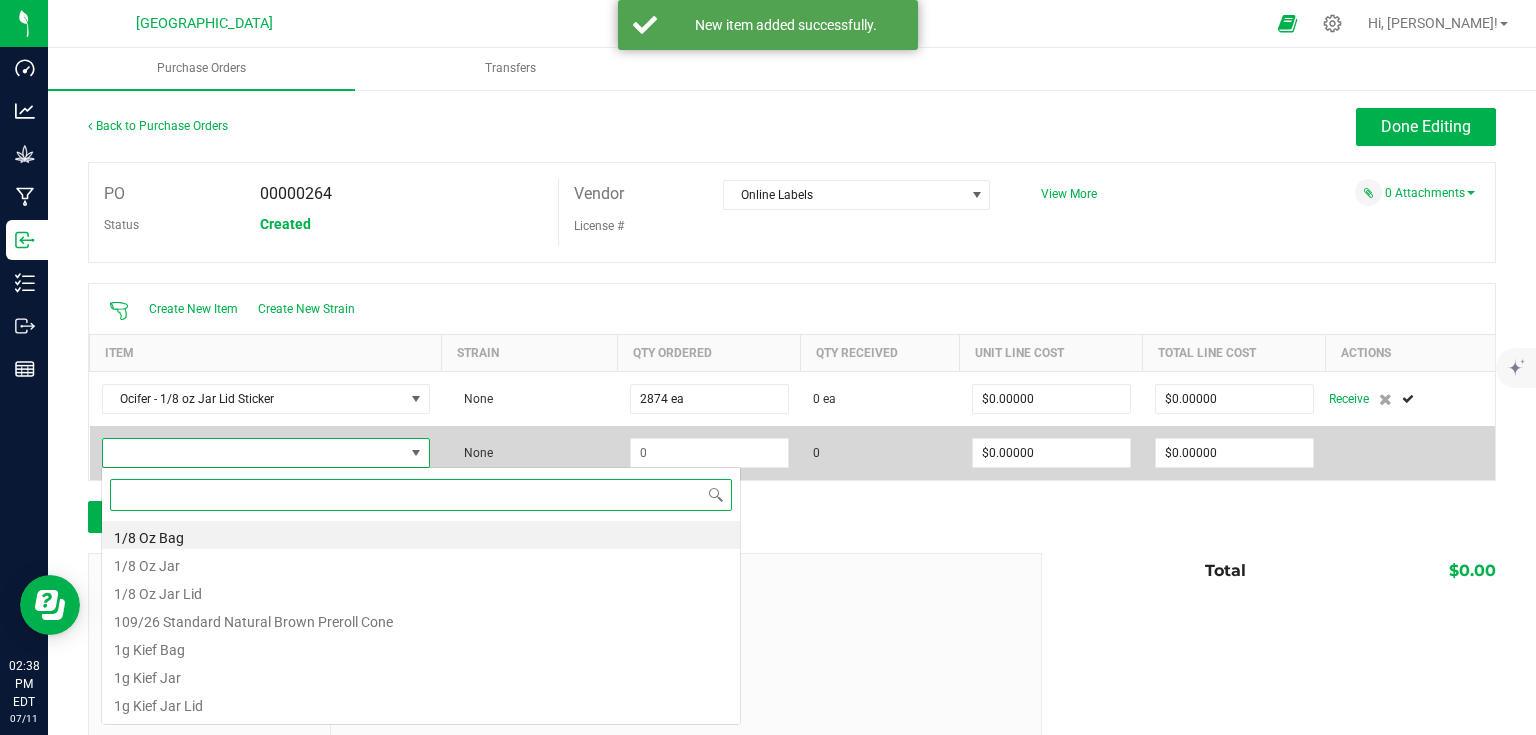 scroll, scrollTop: 99970, scrollLeft: 99674, axis: both 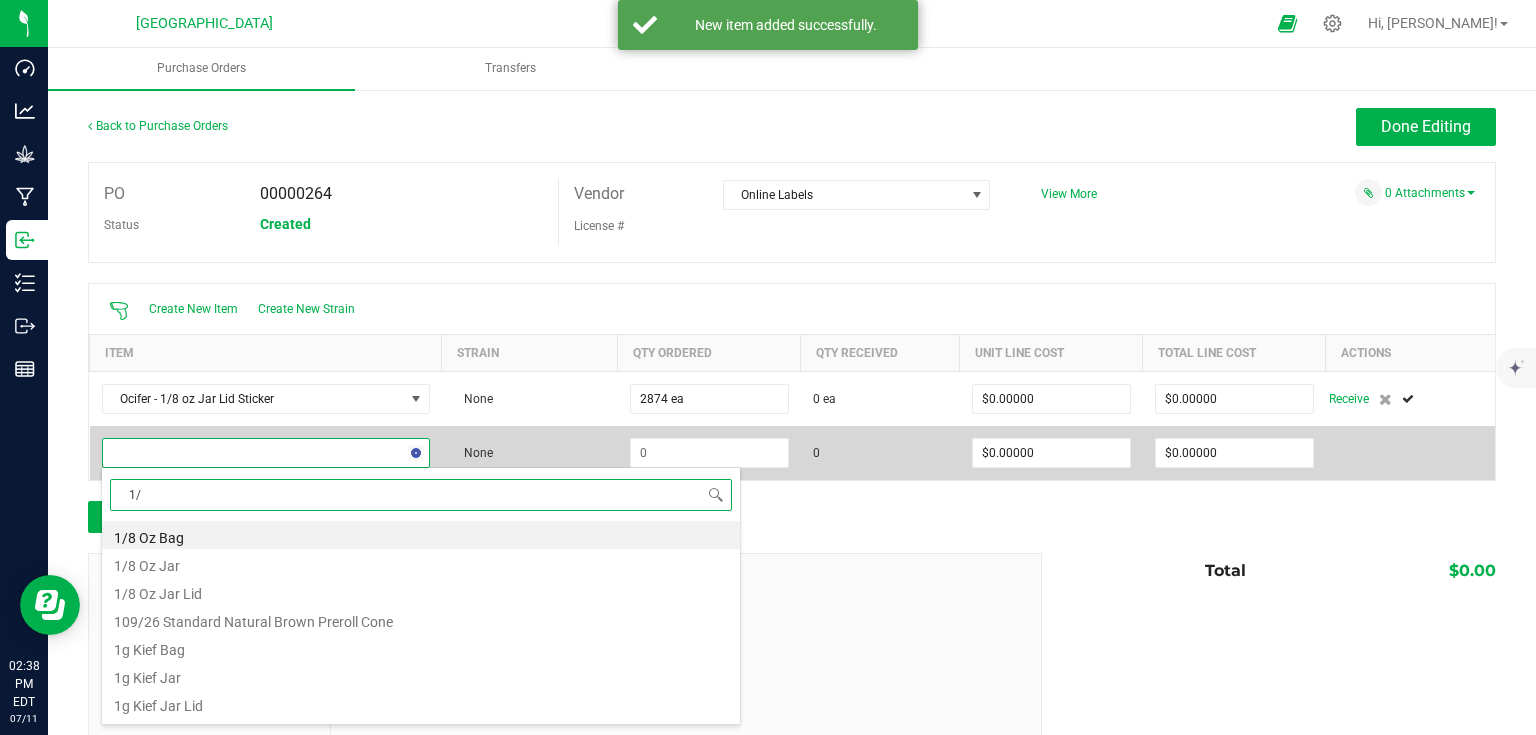 type on "1/8" 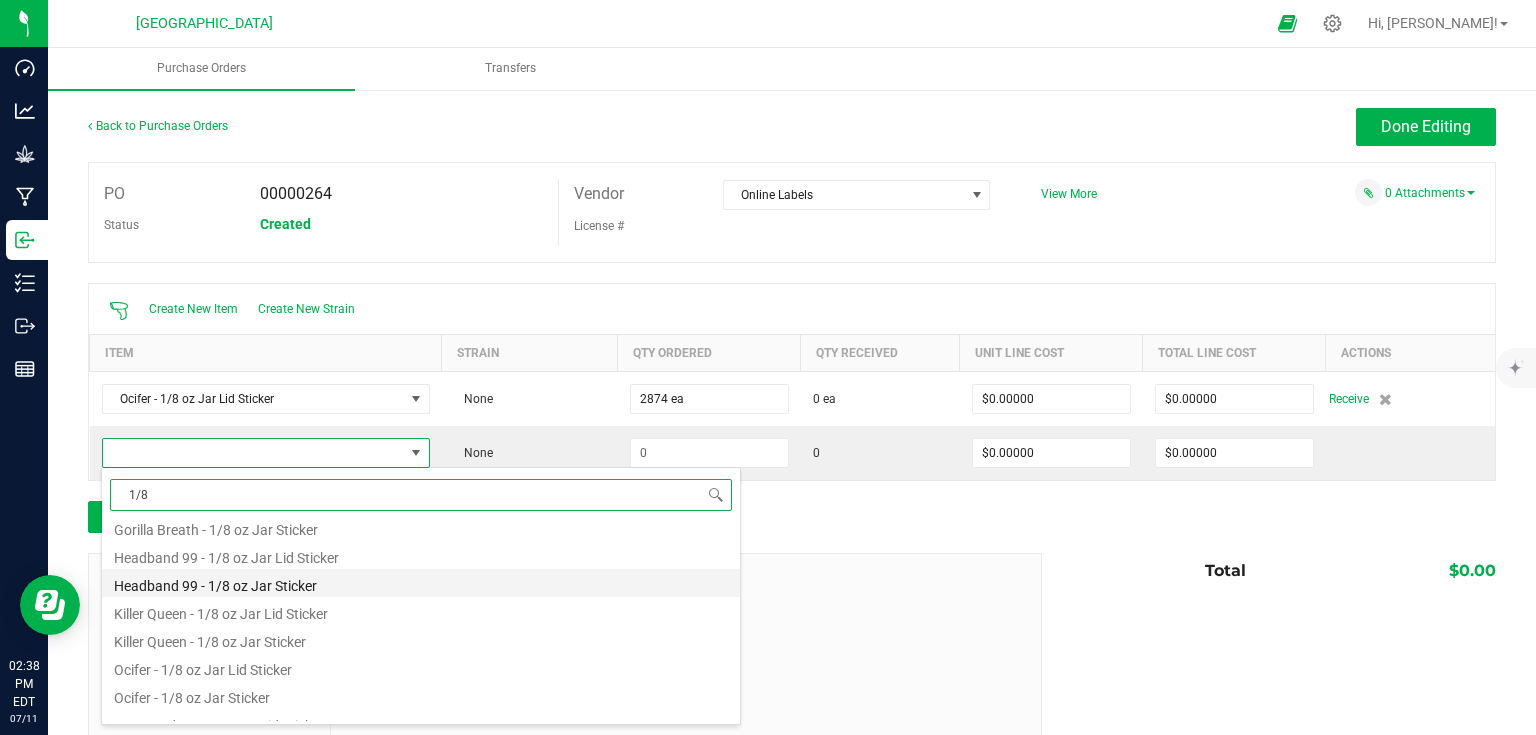 scroll, scrollTop: 400, scrollLeft: 0, axis: vertical 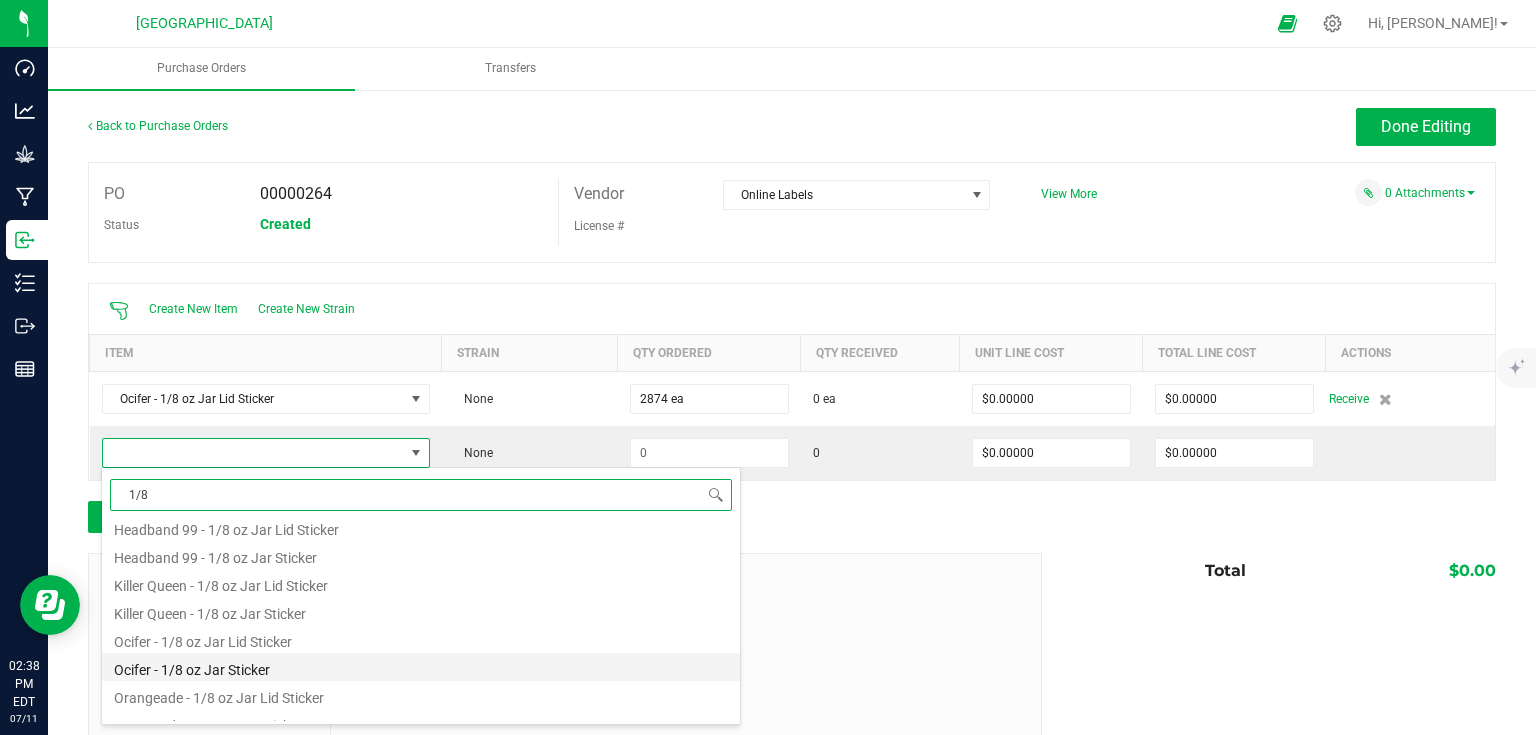 click on "Ocifer - 1/8 oz Jar Sticker" at bounding box center (421, 667) 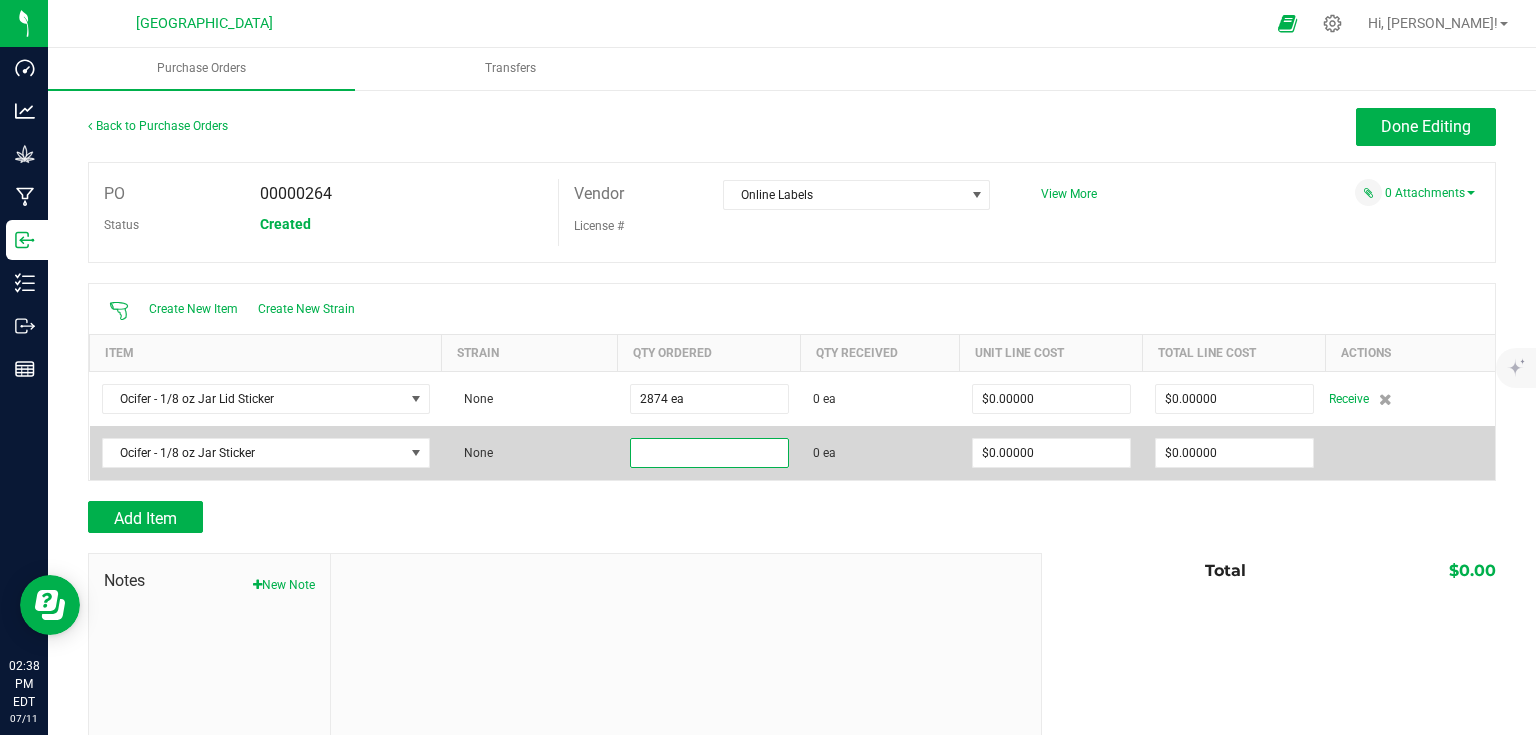 click at bounding box center (709, 453) 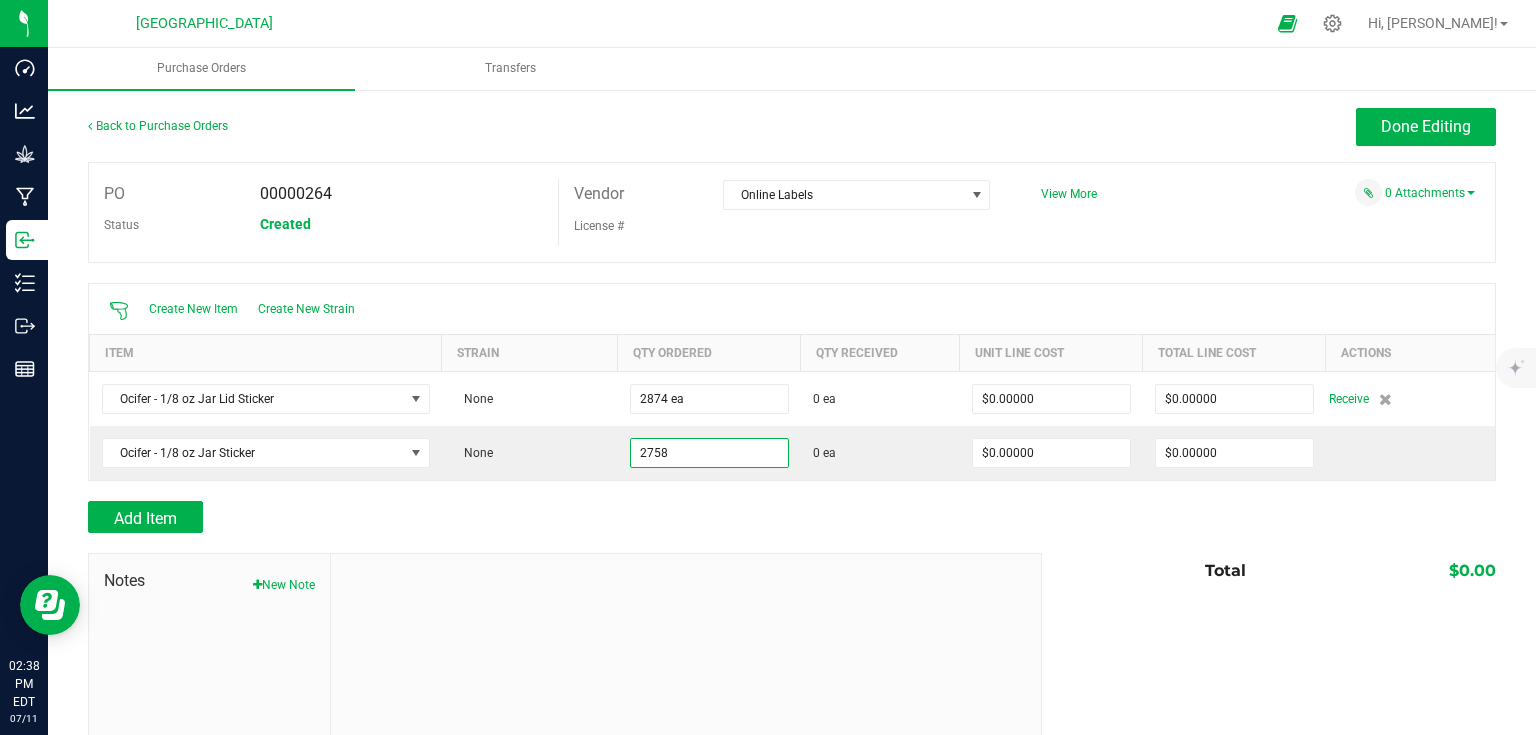 type on "2758 ea" 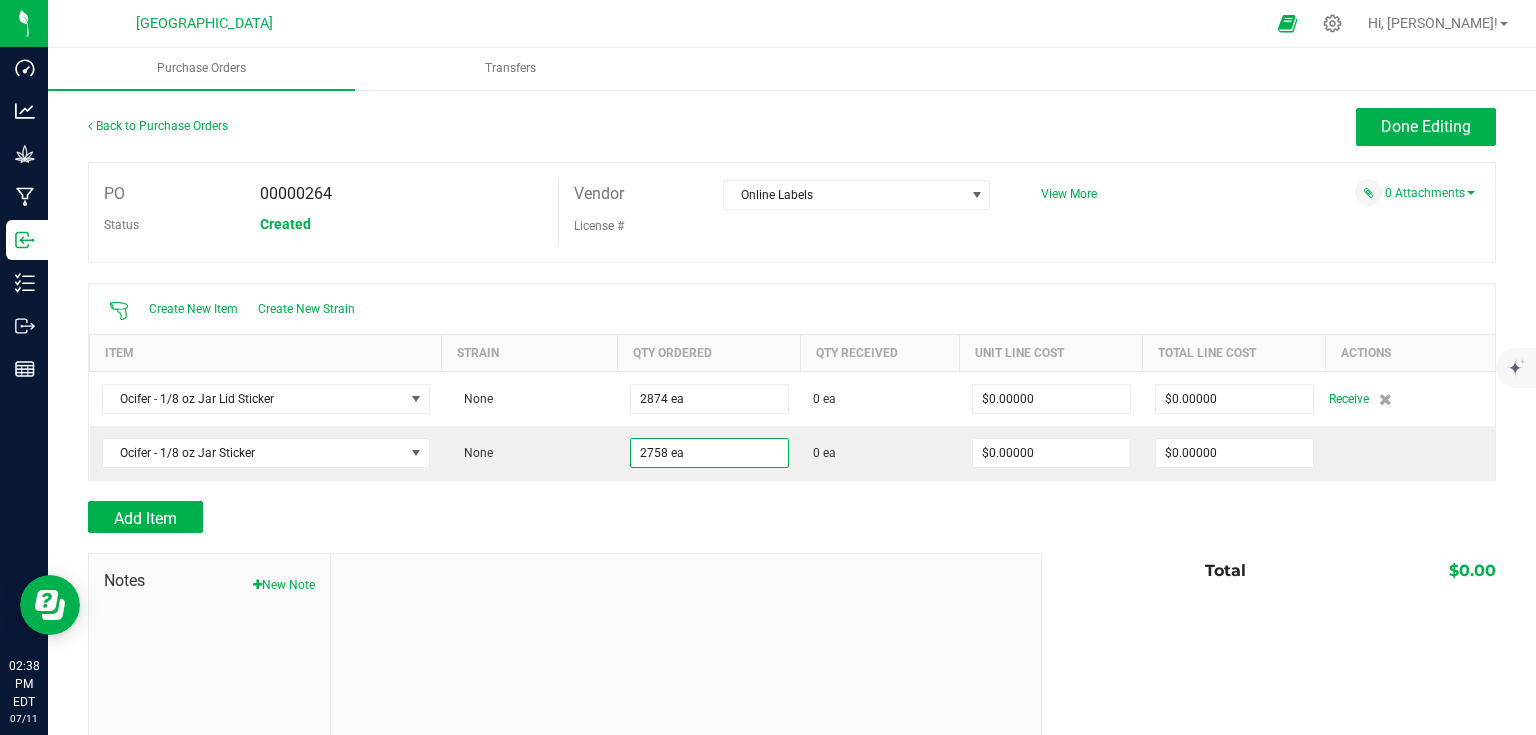 click on "Add Item" at bounding box center [557, 517] 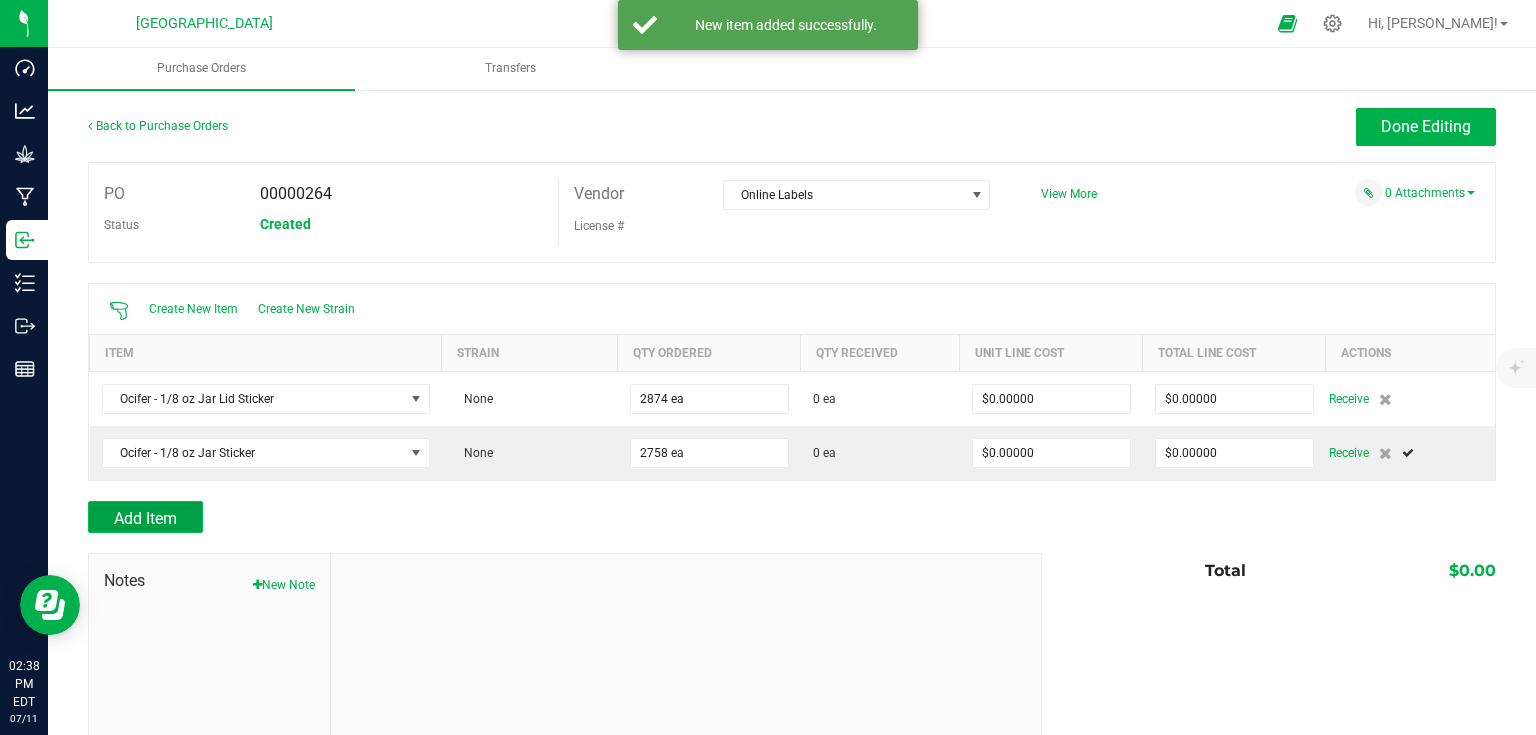 click on "Add Item" at bounding box center [145, 517] 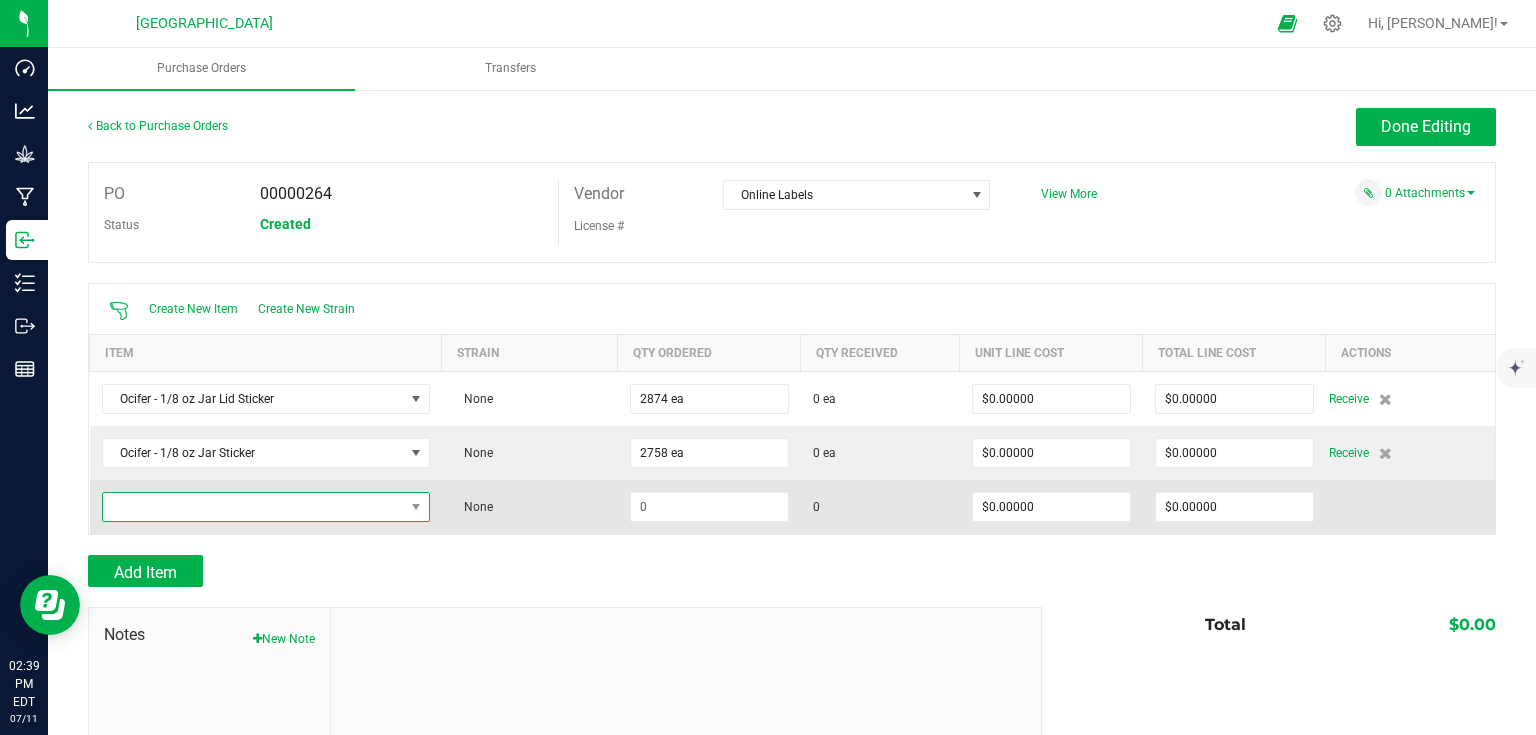 click at bounding box center [253, 507] 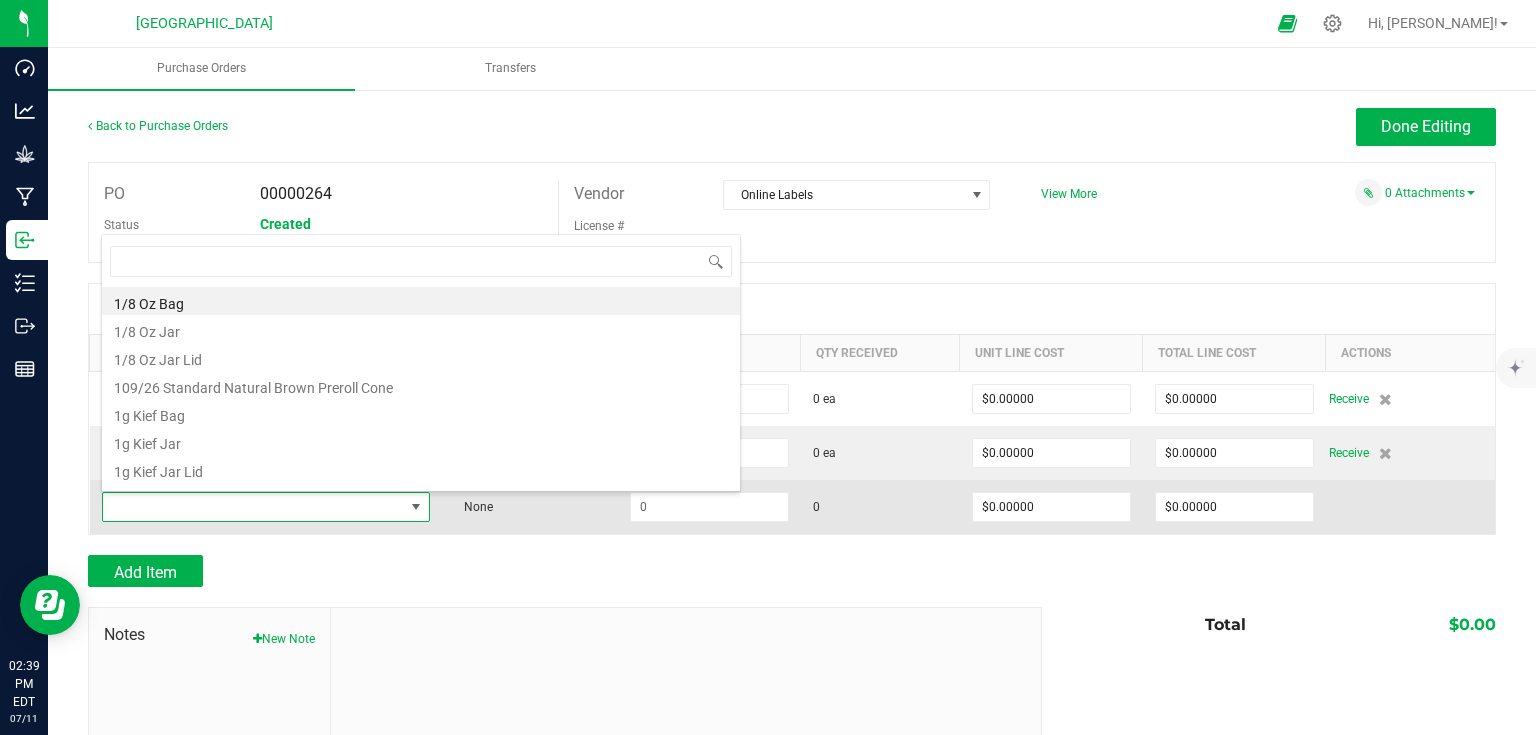 scroll, scrollTop: 99970, scrollLeft: 99674, axis: both 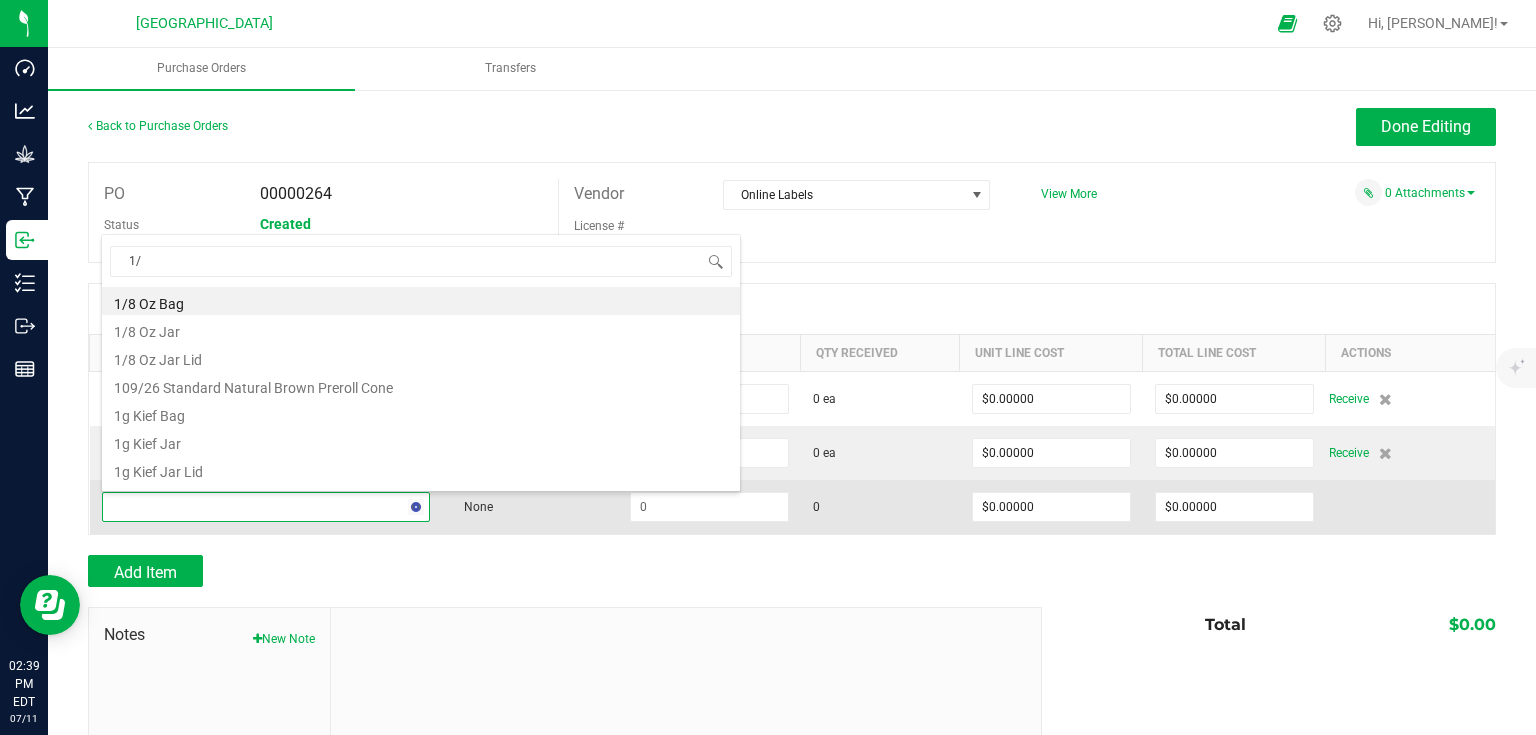 type on "1/8" 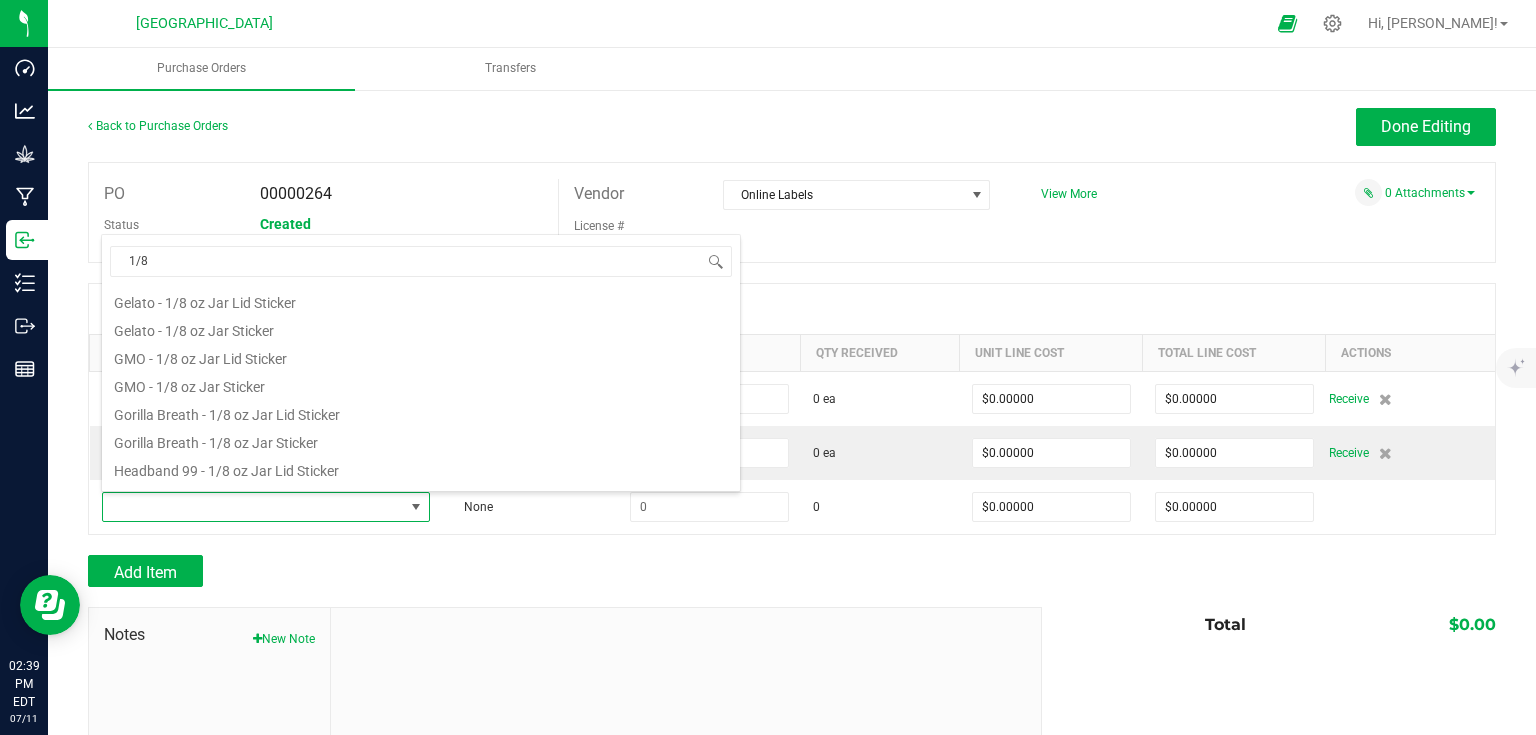 scroll, scrollTop: 240, scrollLeft: 0, axis: vertical 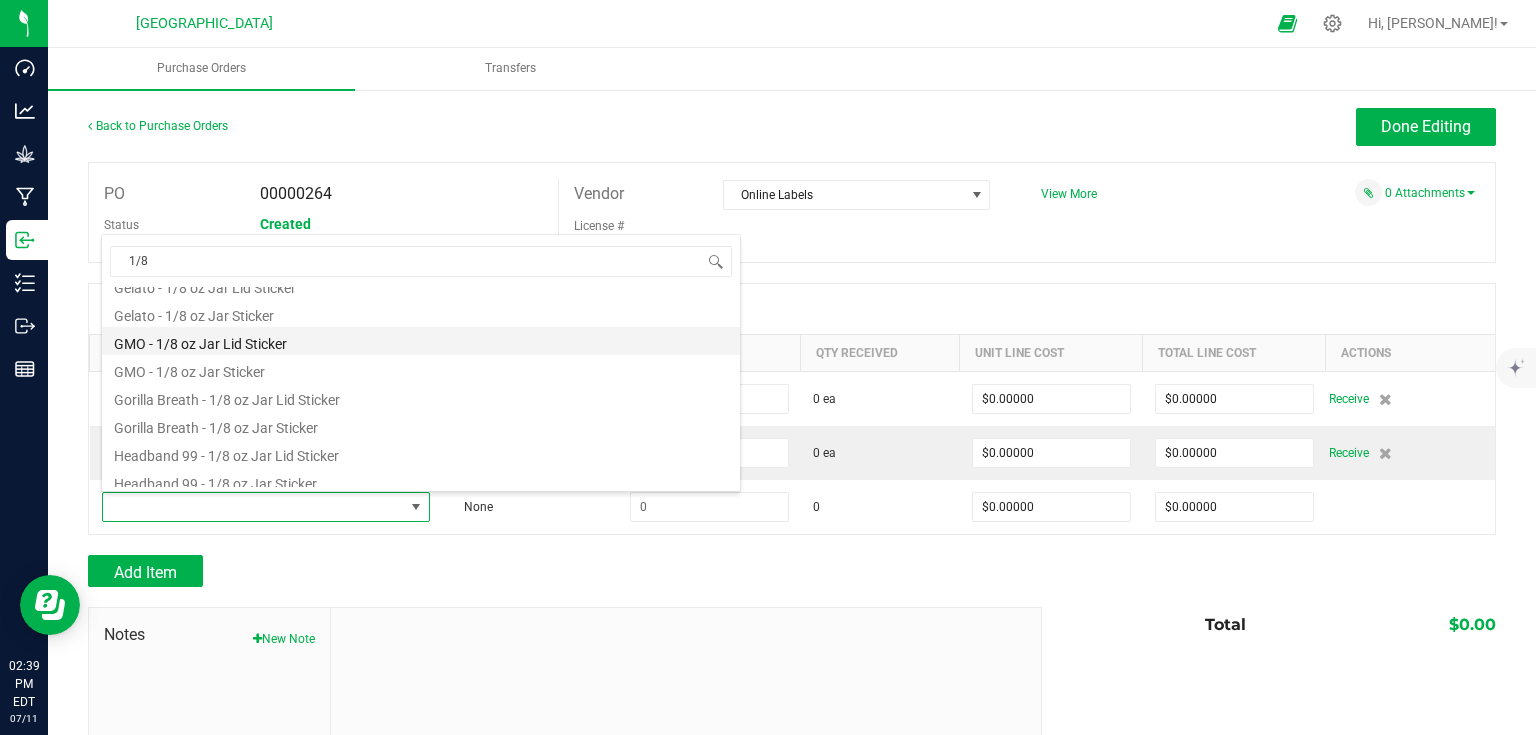 click on "GMO - 1/8 oz Jar Lid Sticker" at bounding box center (421, 341) 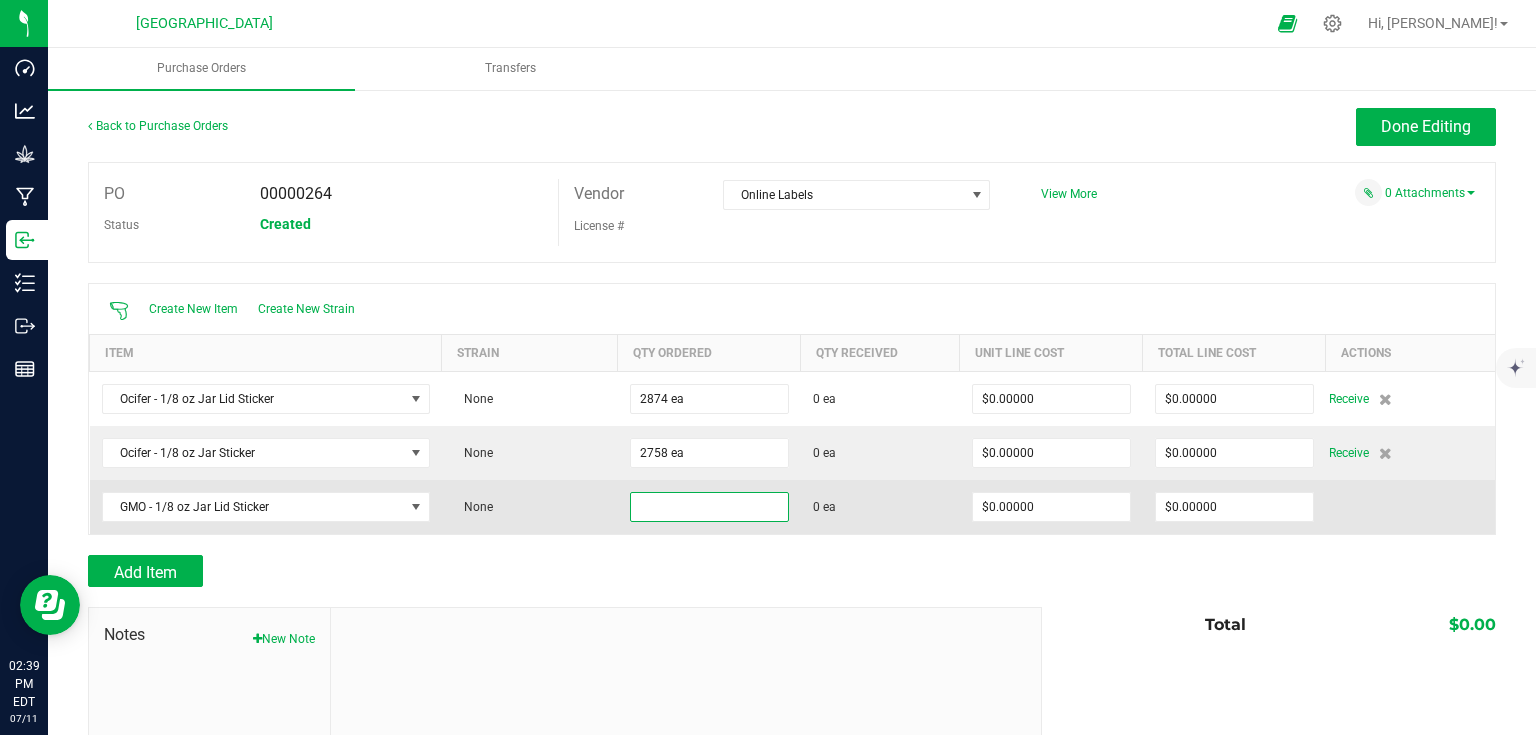click at bounding box center [709, 507] 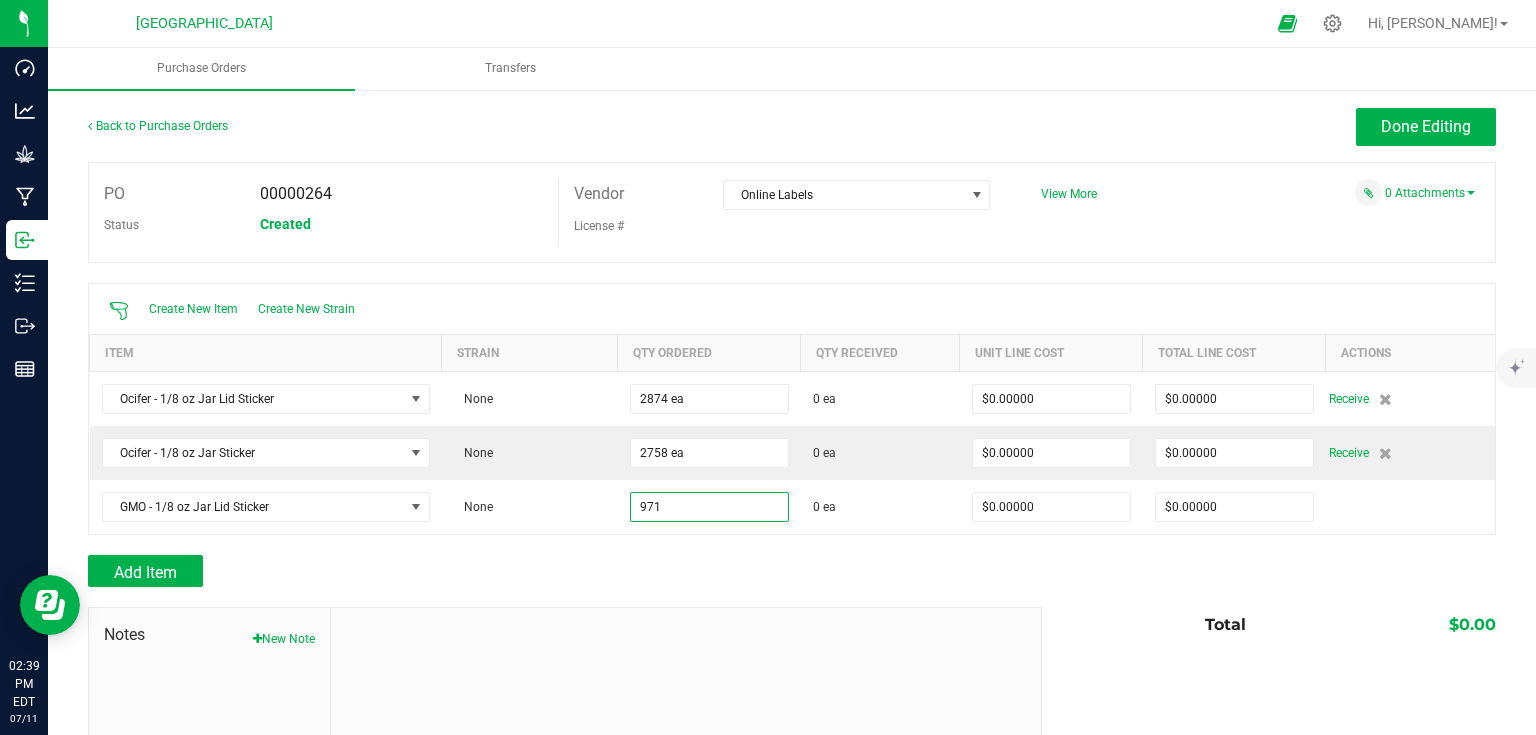 type on "971 ea" 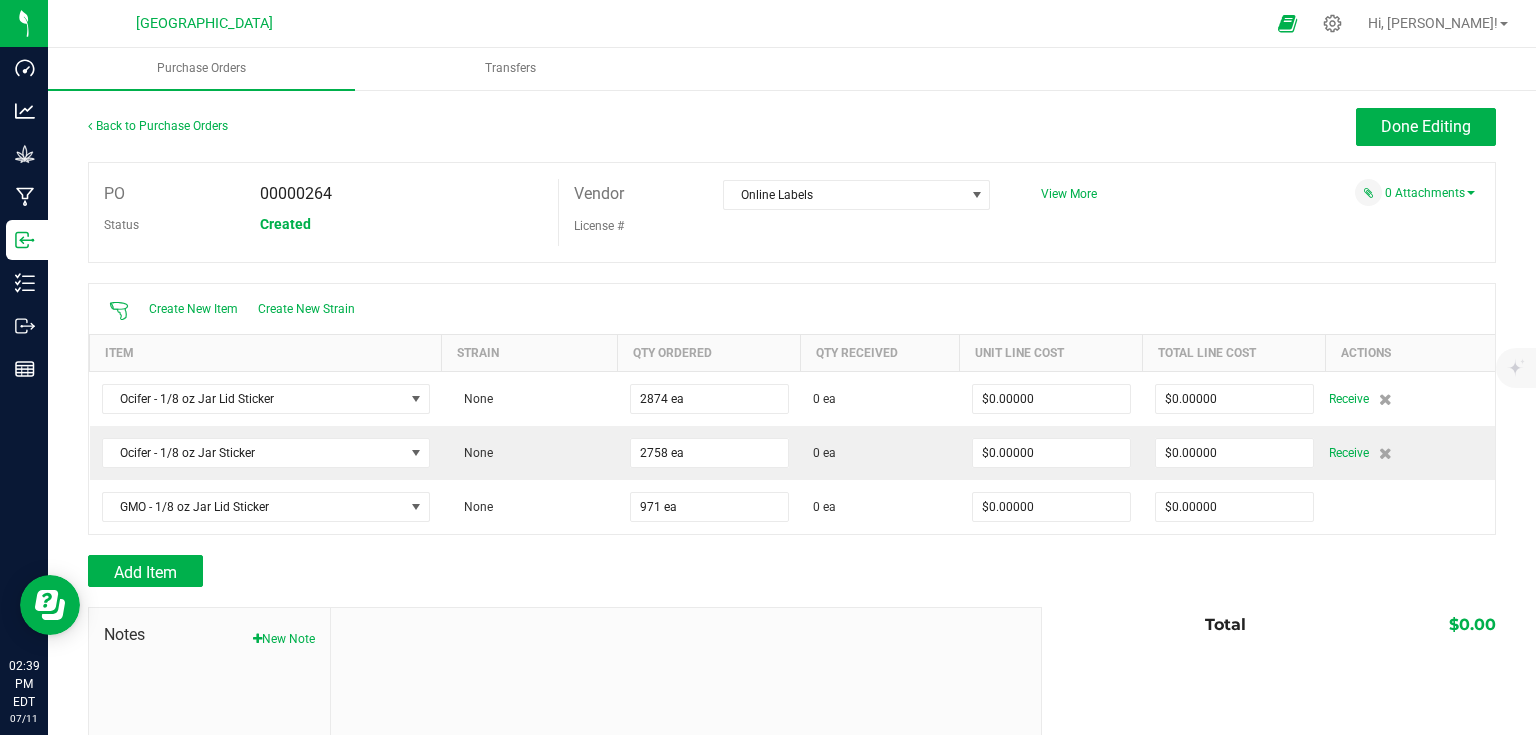 click on "Add Item" at bounding box center (557, 571) 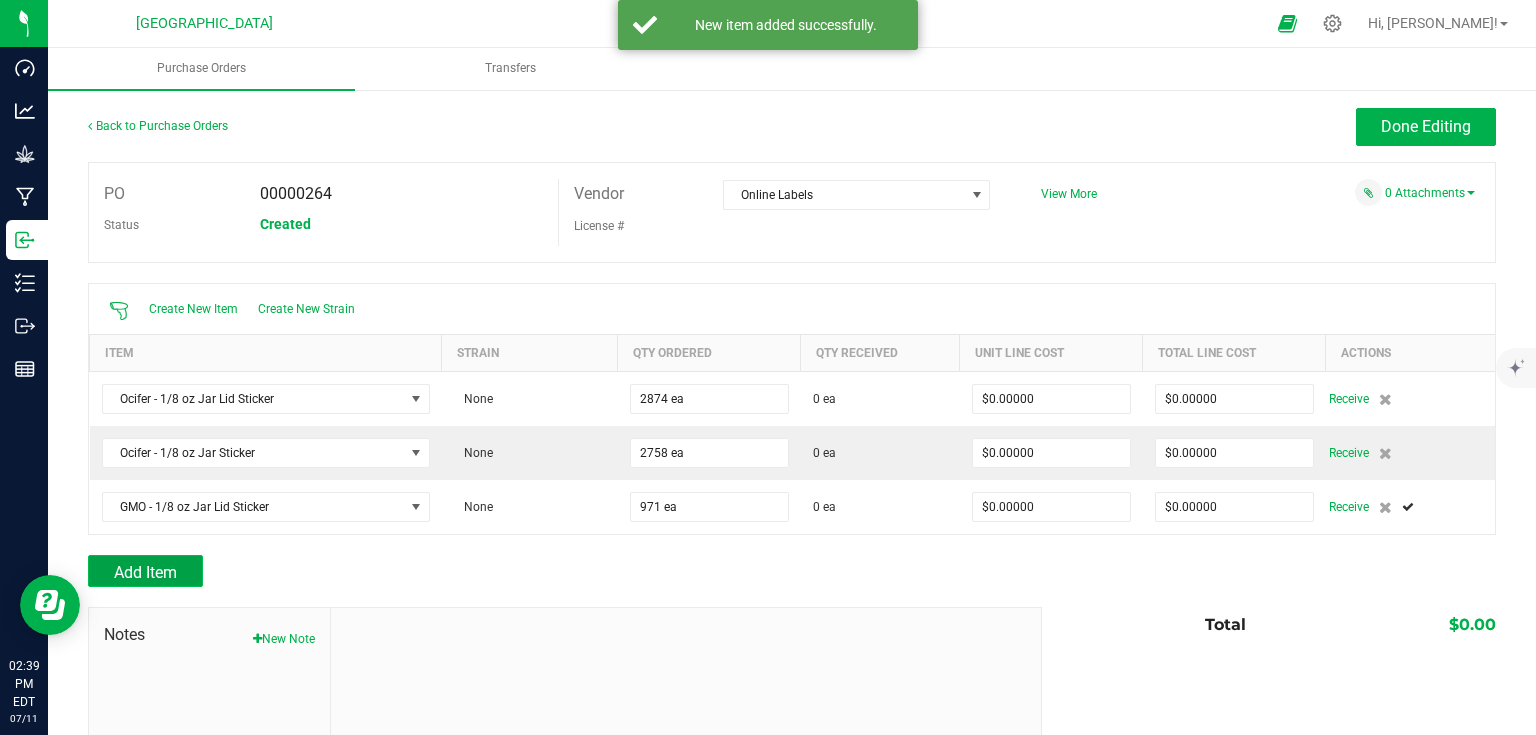 click on "Add Item" at bounding box center (145, 572) 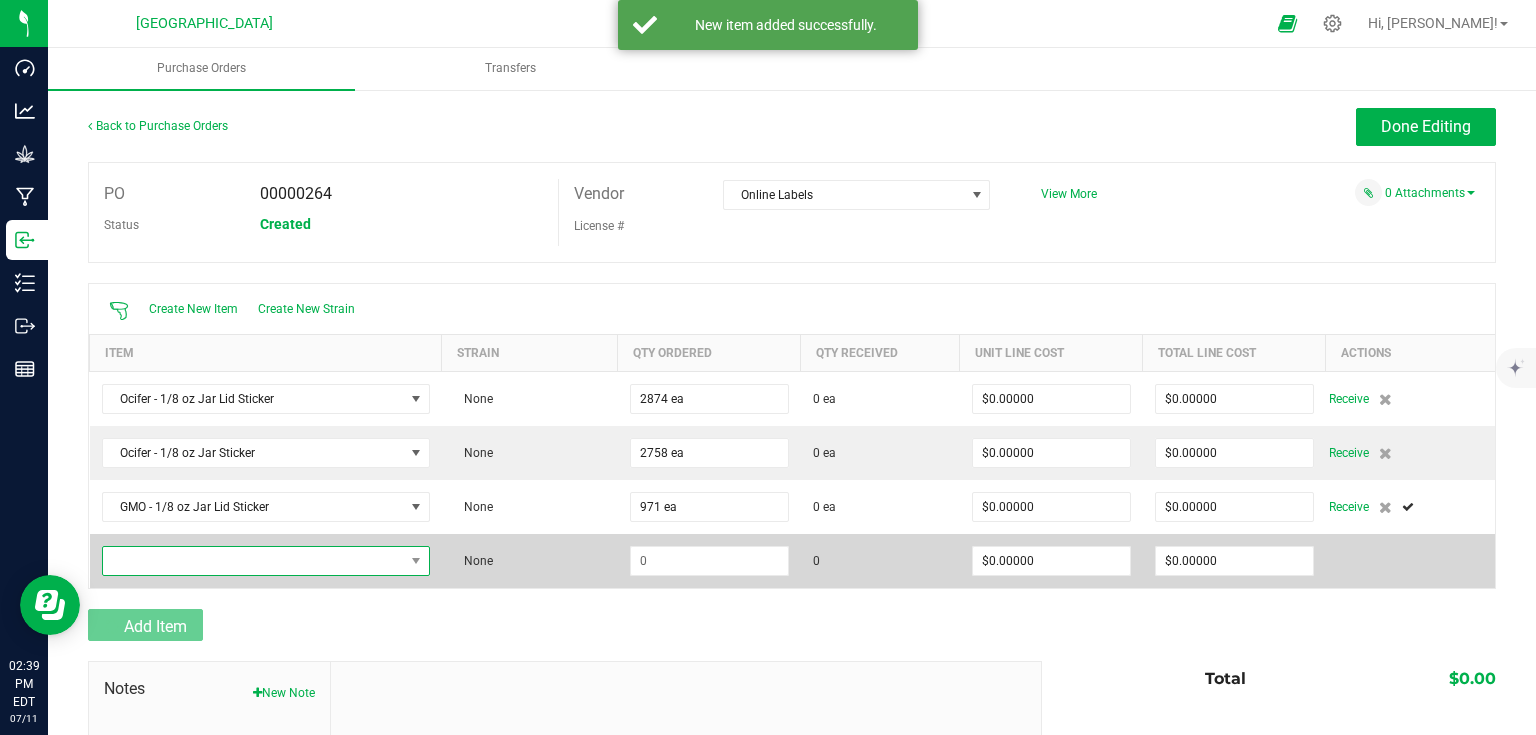 click at bounding box center (253, 561) 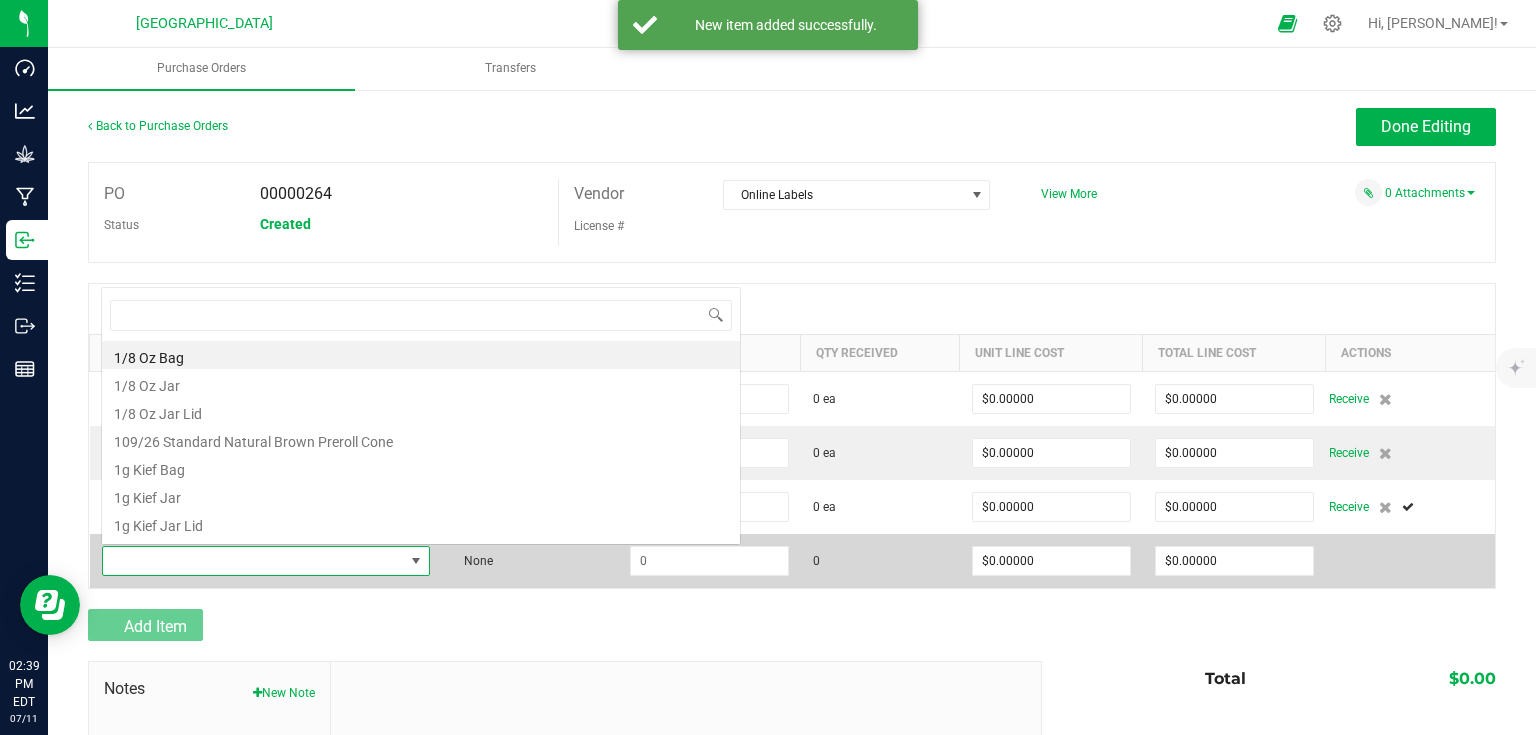 scroll, scrollTop: 0, scrollLeft: 0, axis: both 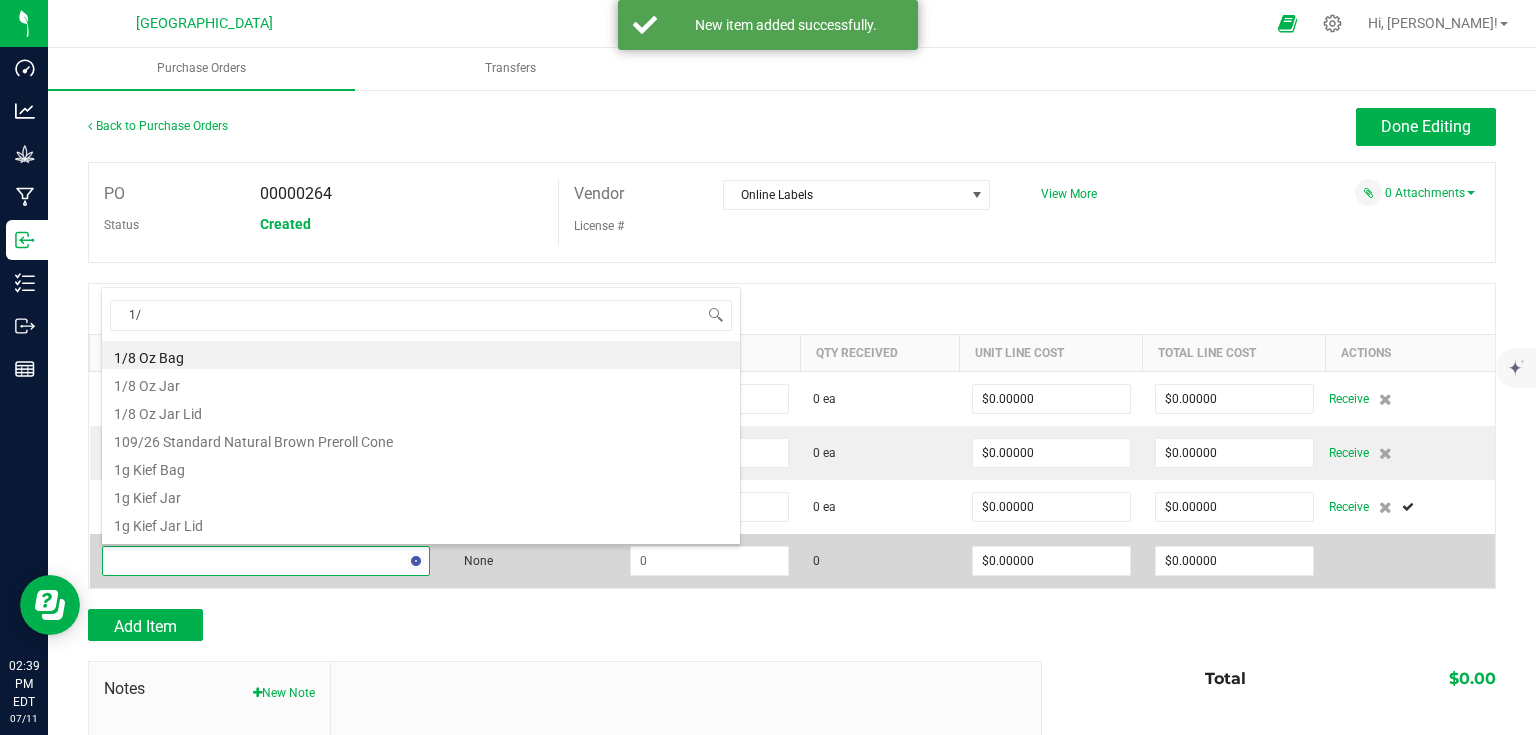 type on "1/8" 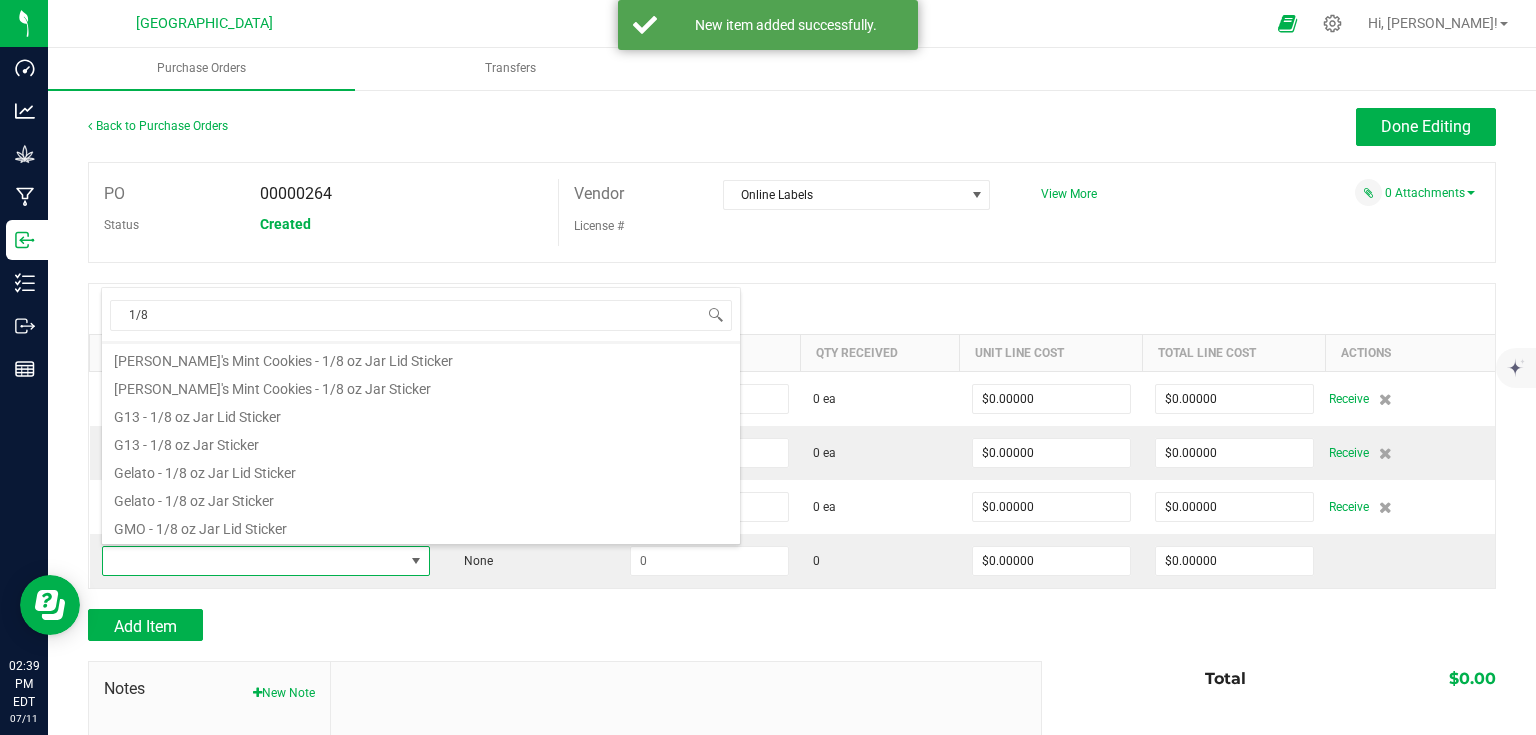 scroll, scrollTop: 160, scrollLeft: 0, axis: vertical 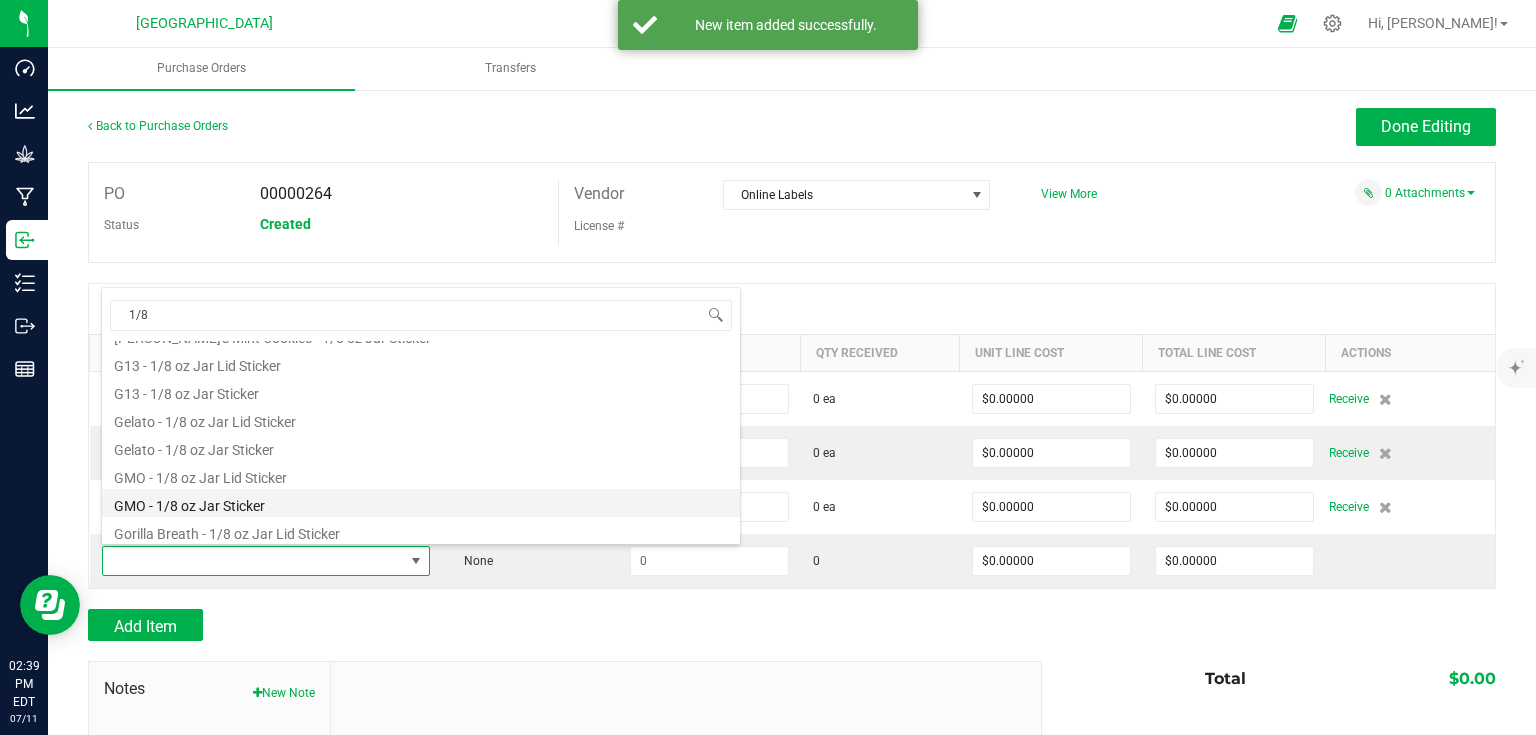 click on "GMO - 1/8 oz Jar Sticker" at bounding box center (421, 503) 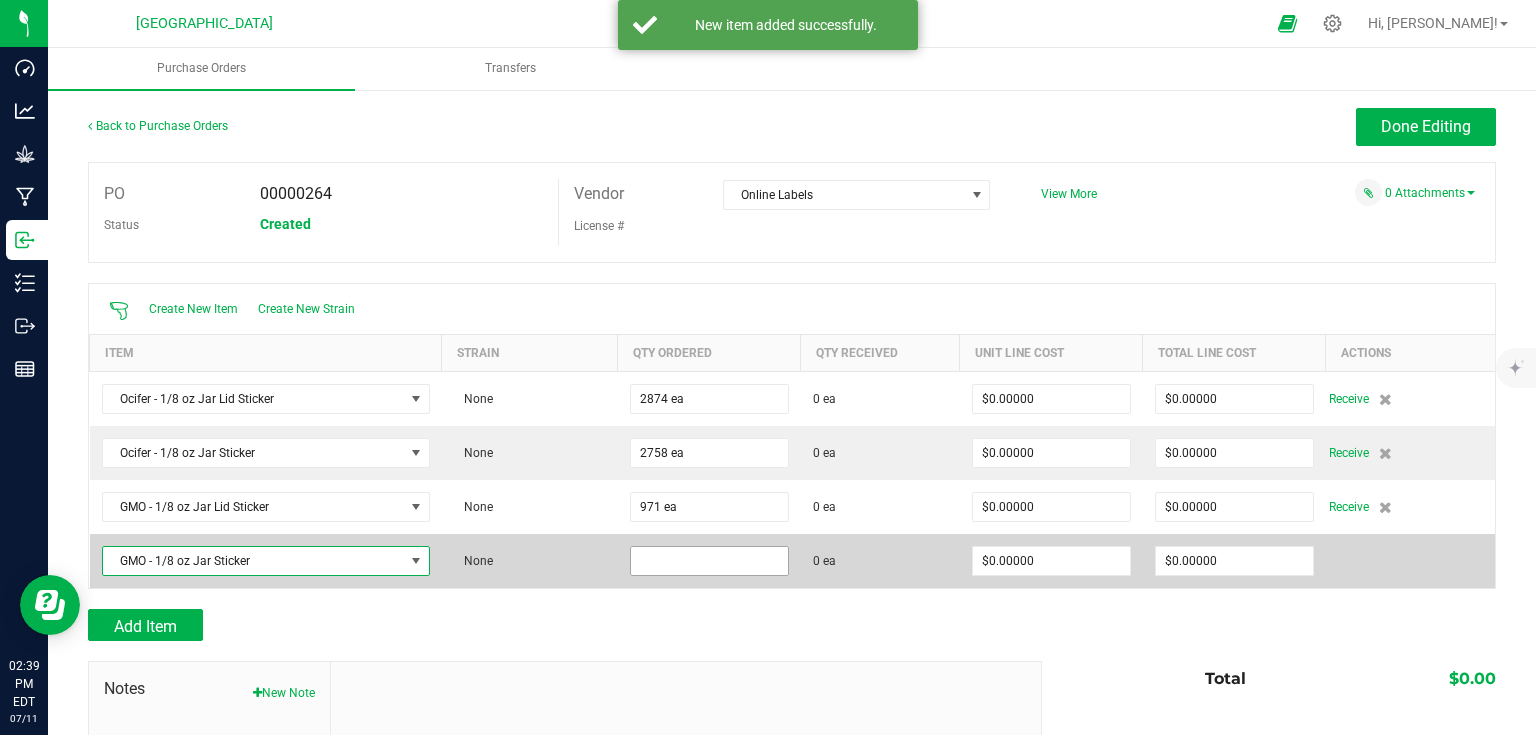 click at bounding box center (709, 561) 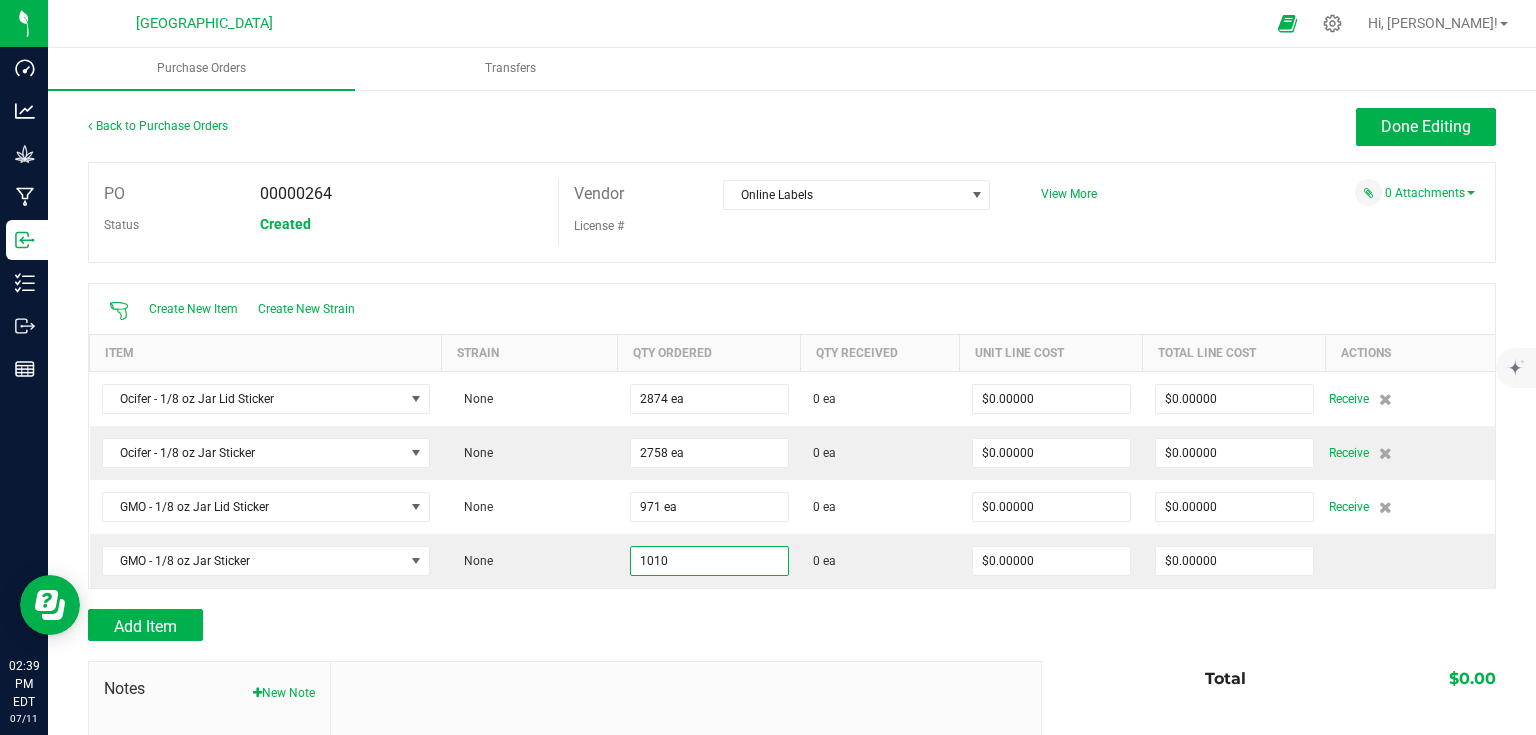 type on "1010 ea" 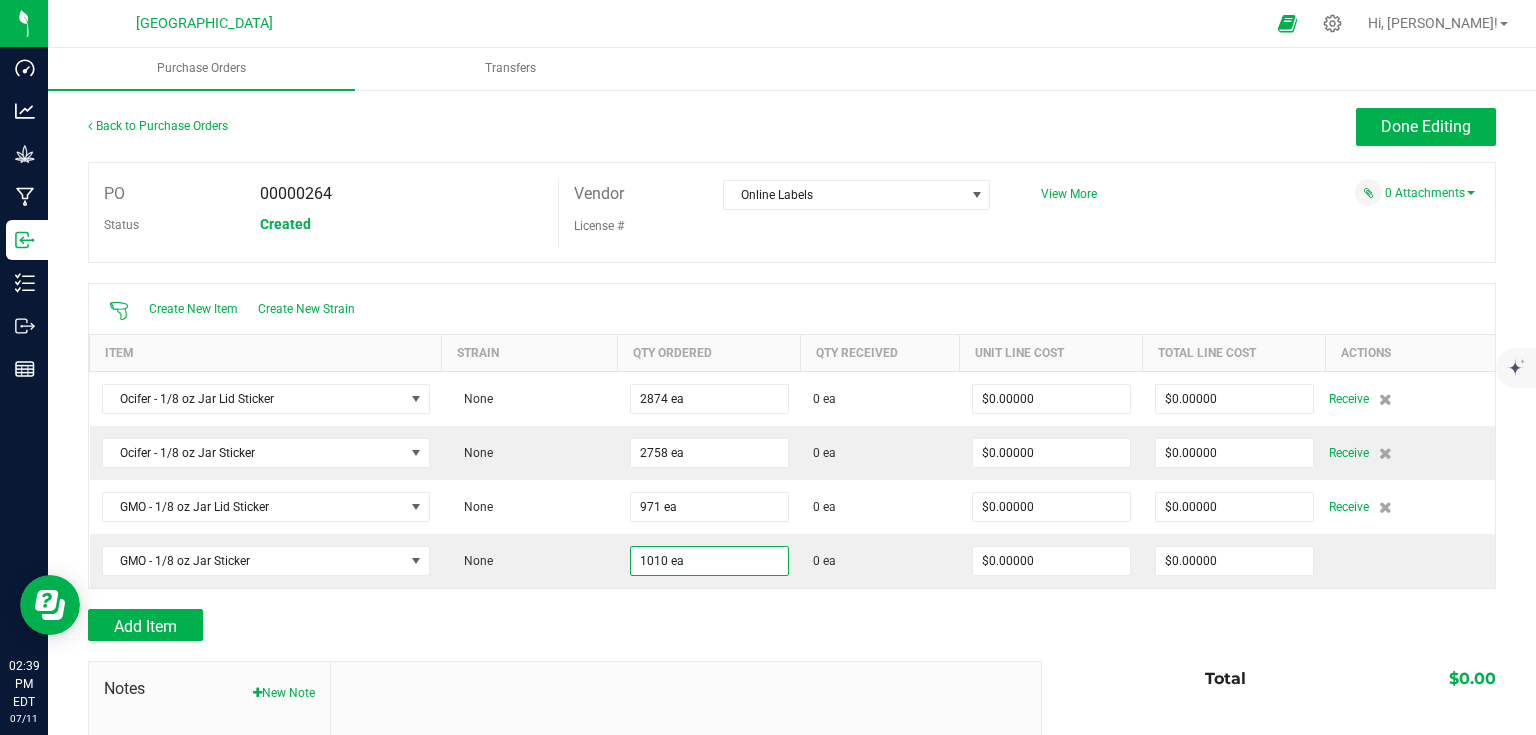 click on "Add Item" at bounding box center (557, 625) 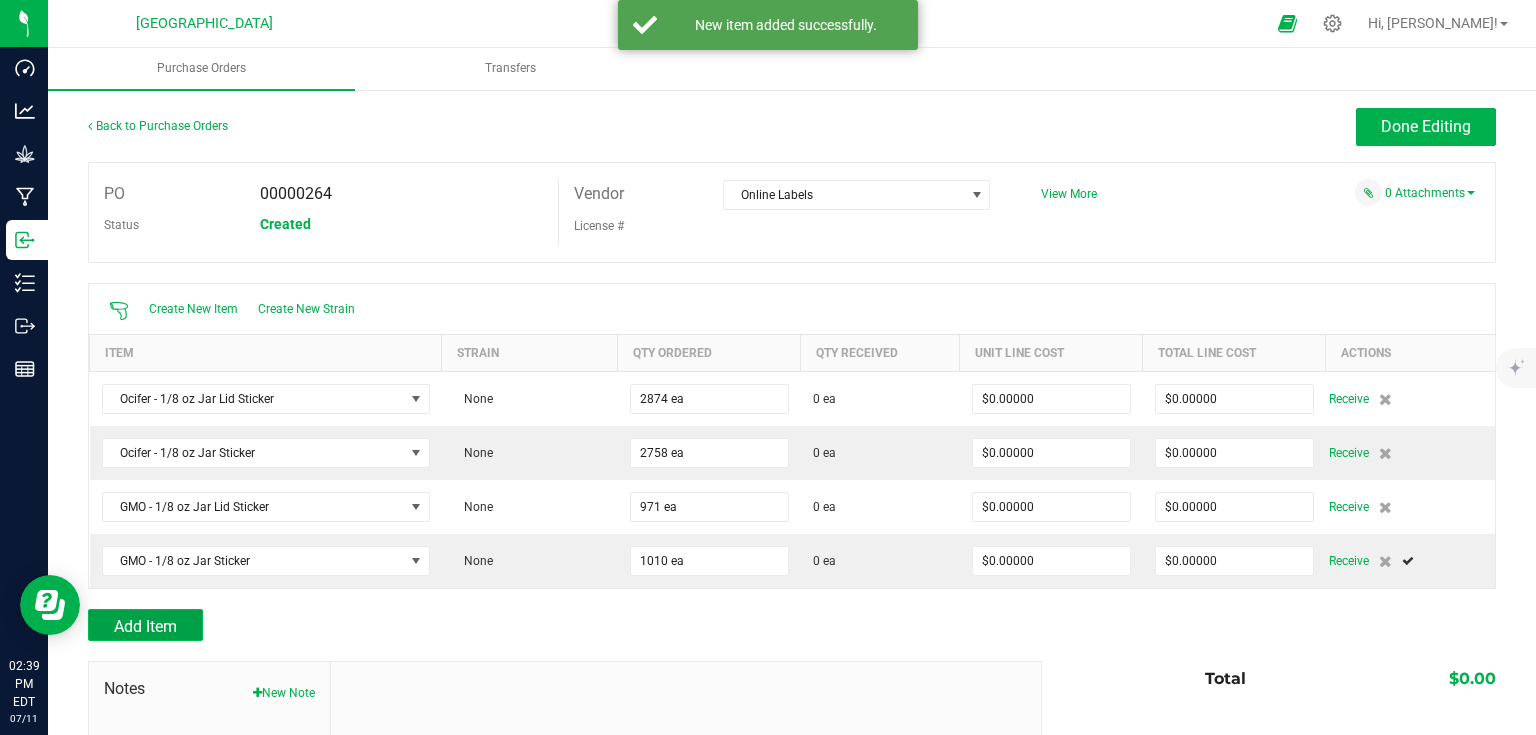 click on "Add Item" at bounding box center (145, 625) 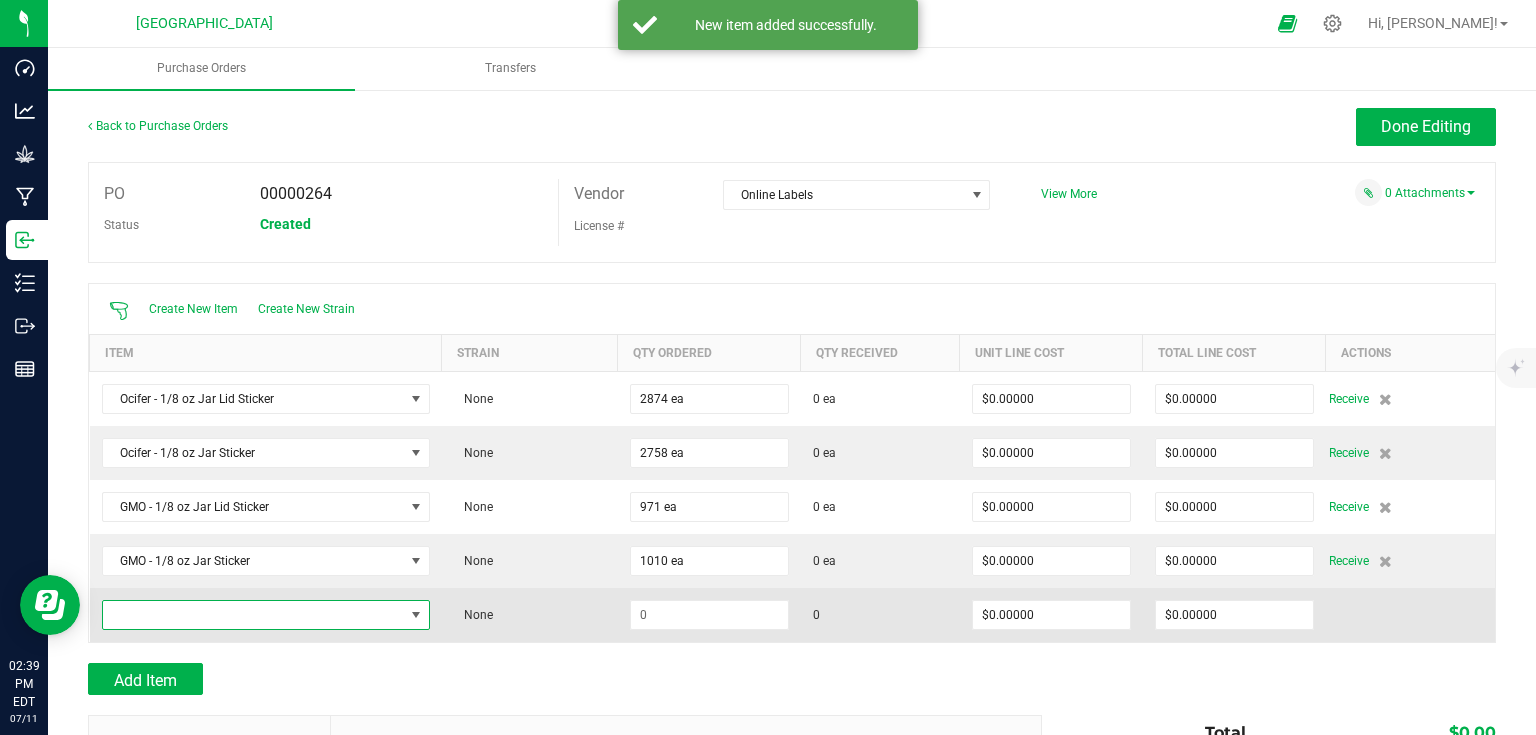 click at bounding box center (253, 615) 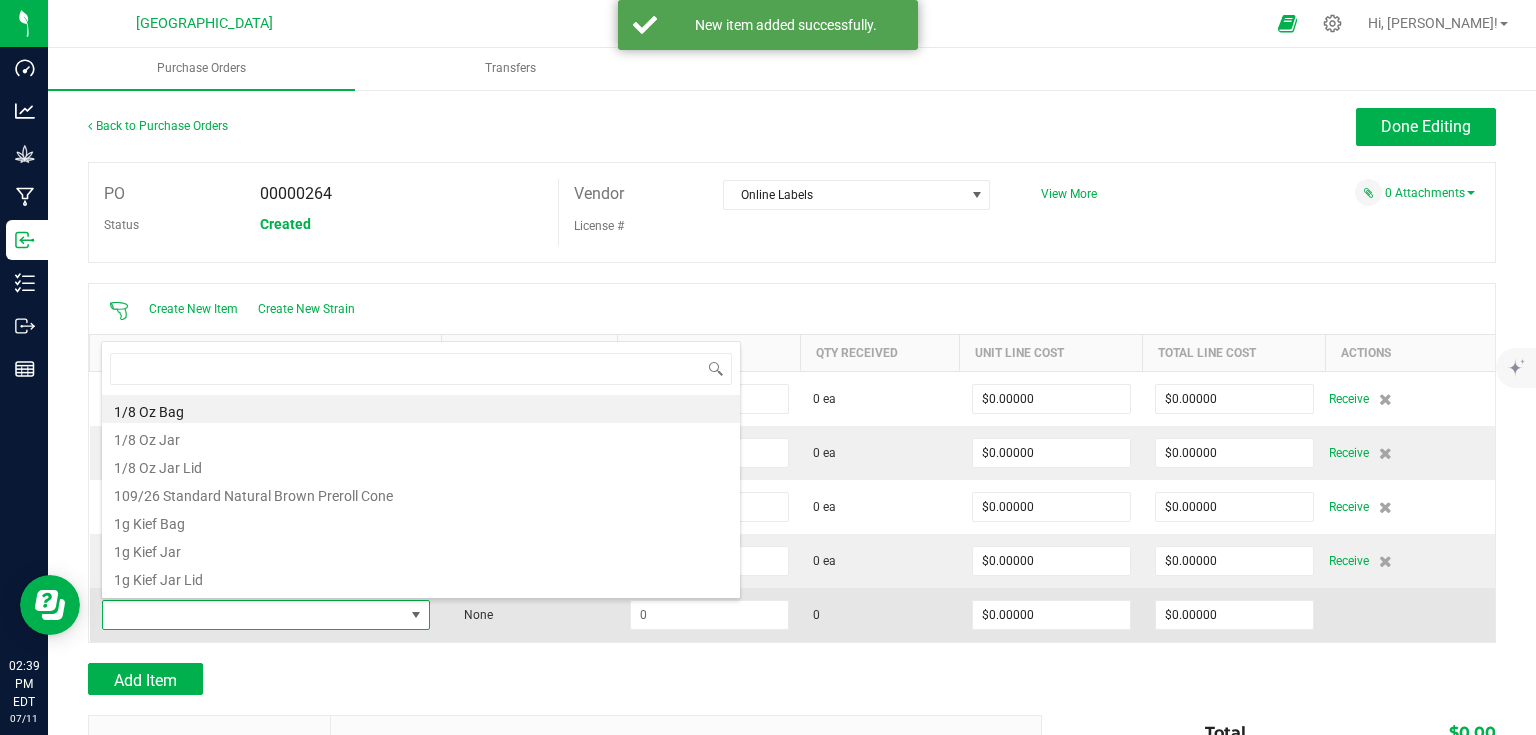 scroll, scrollTop: 99970, scrollLeft: 99674, axis: both 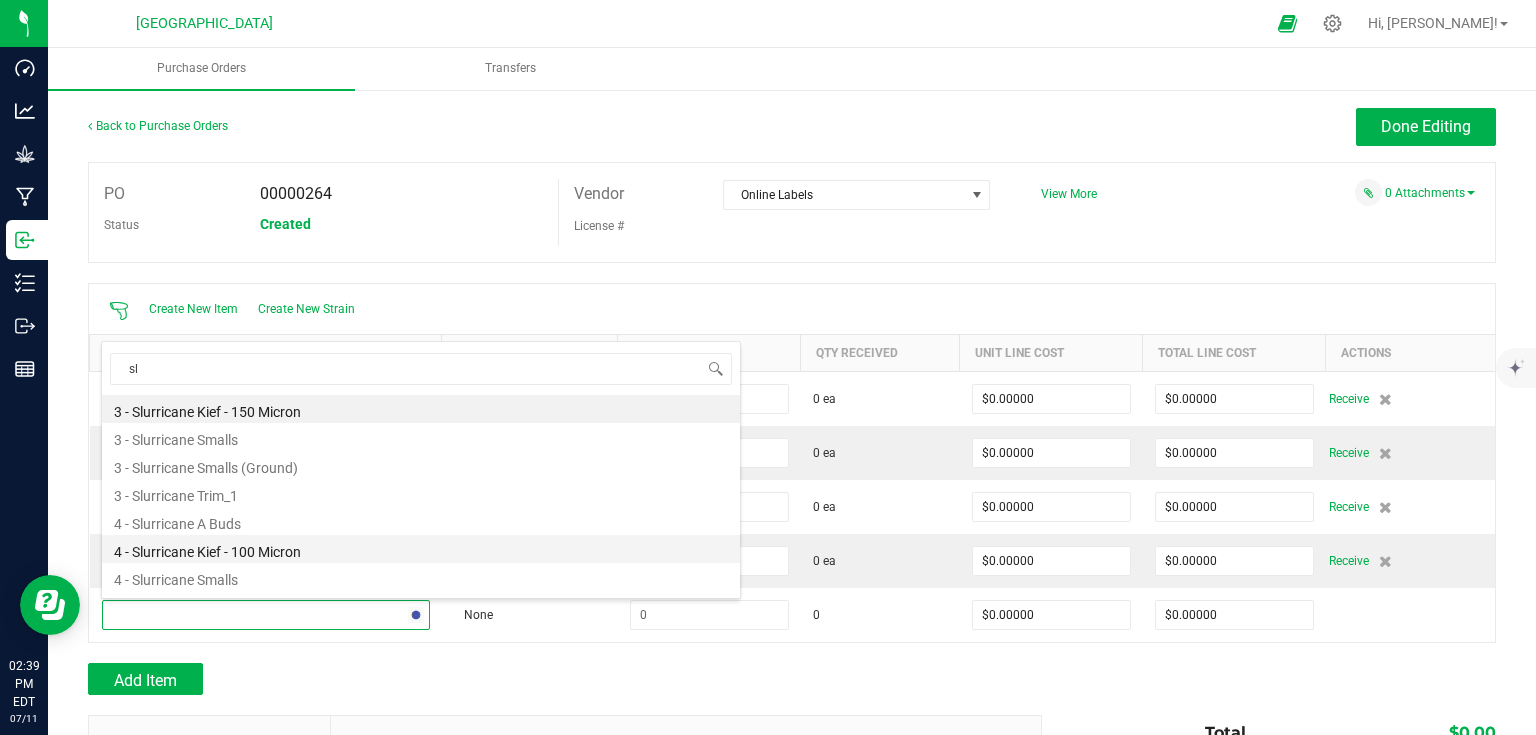 type on "s" 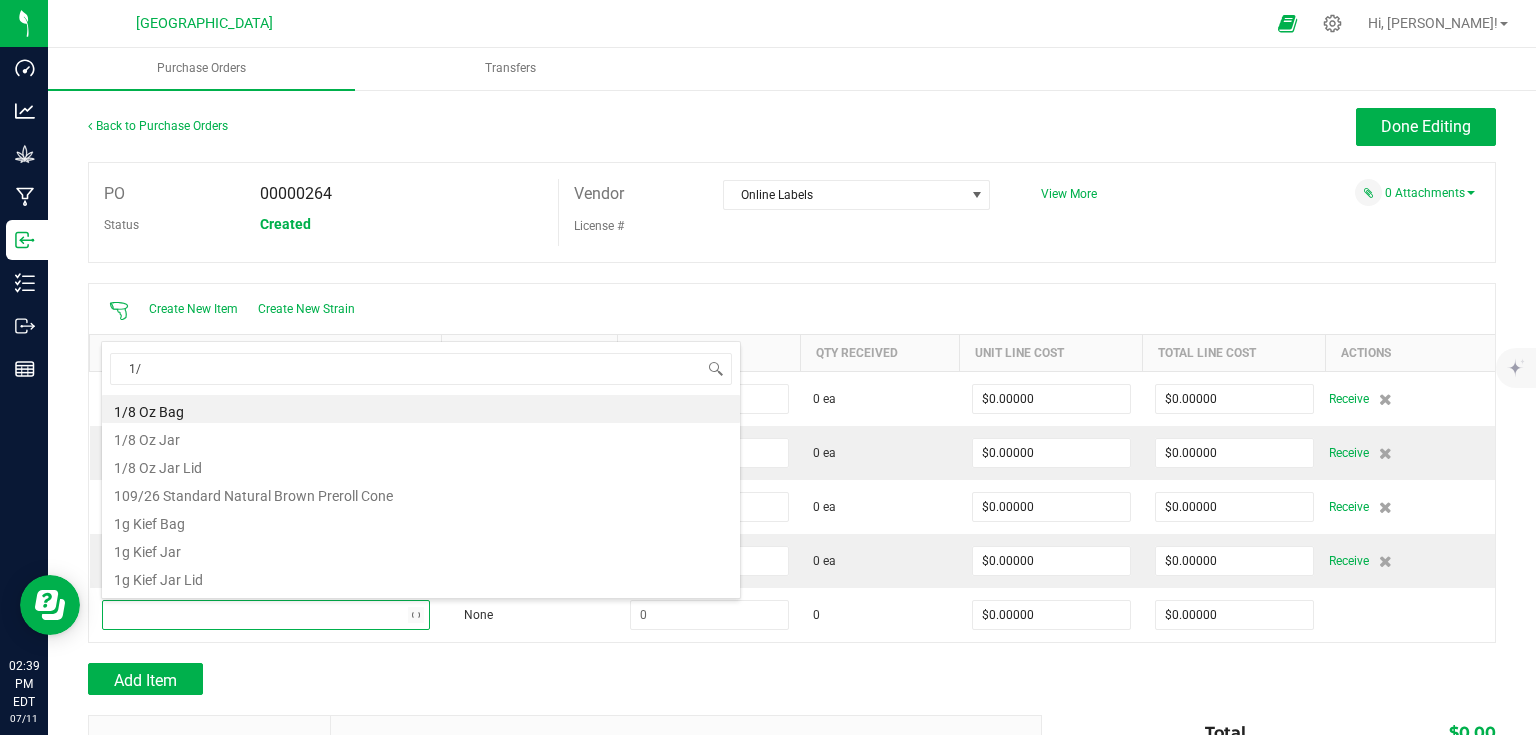 type on "1/8" 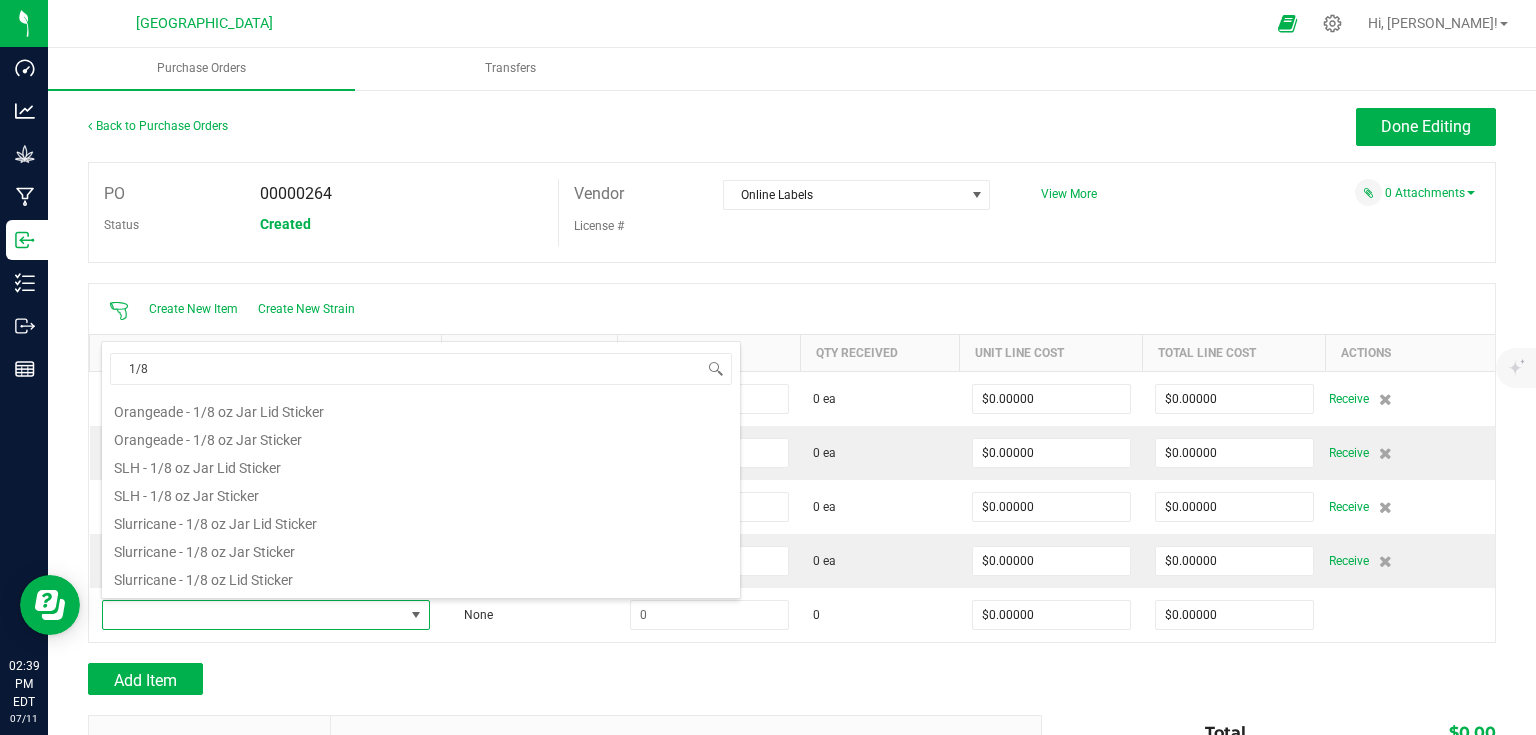 scroll, scrollTop: 640, scrollLeft: 0, axis: vertical 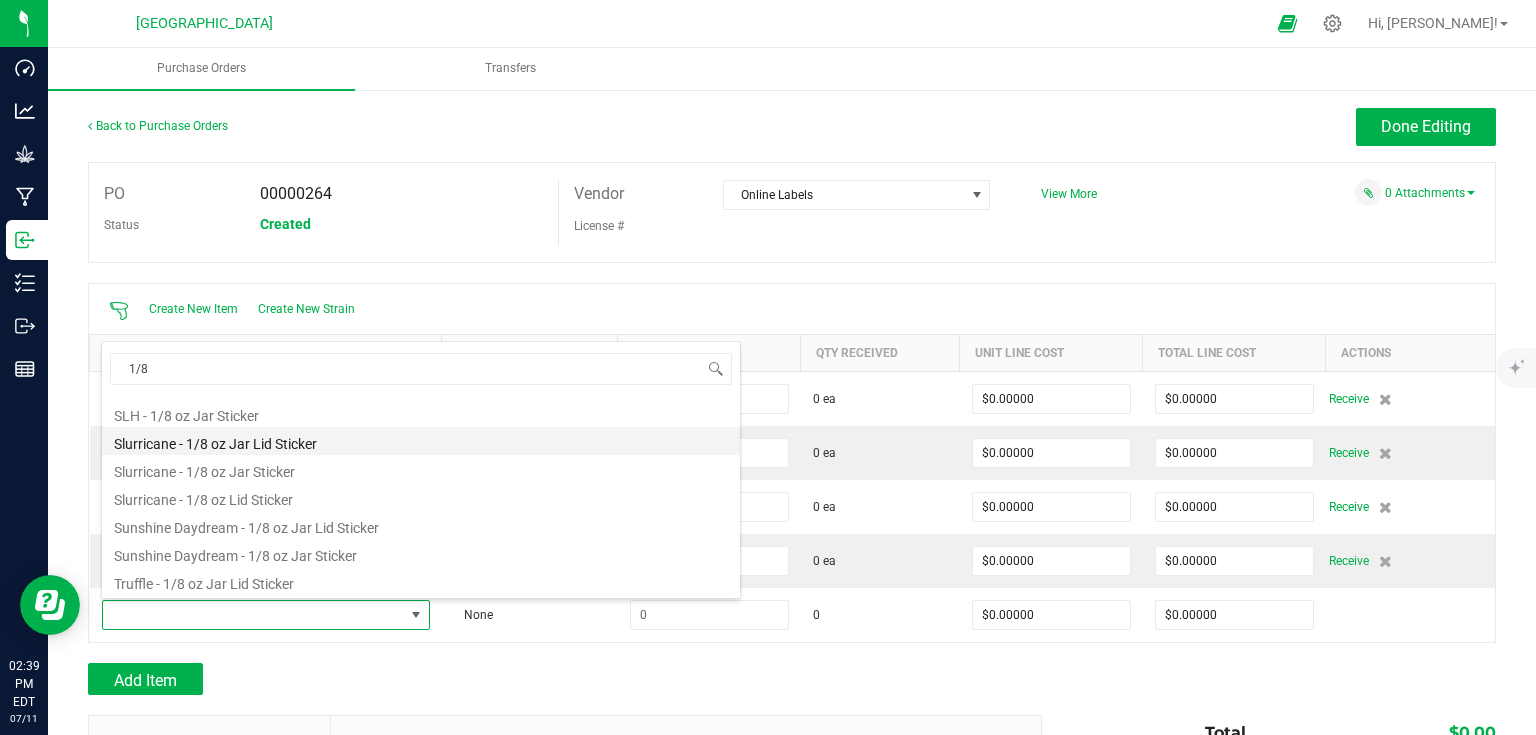 click on "Slurricane - 1/8 oz Jar Lid Sticker" at bounding box center (421, 441) 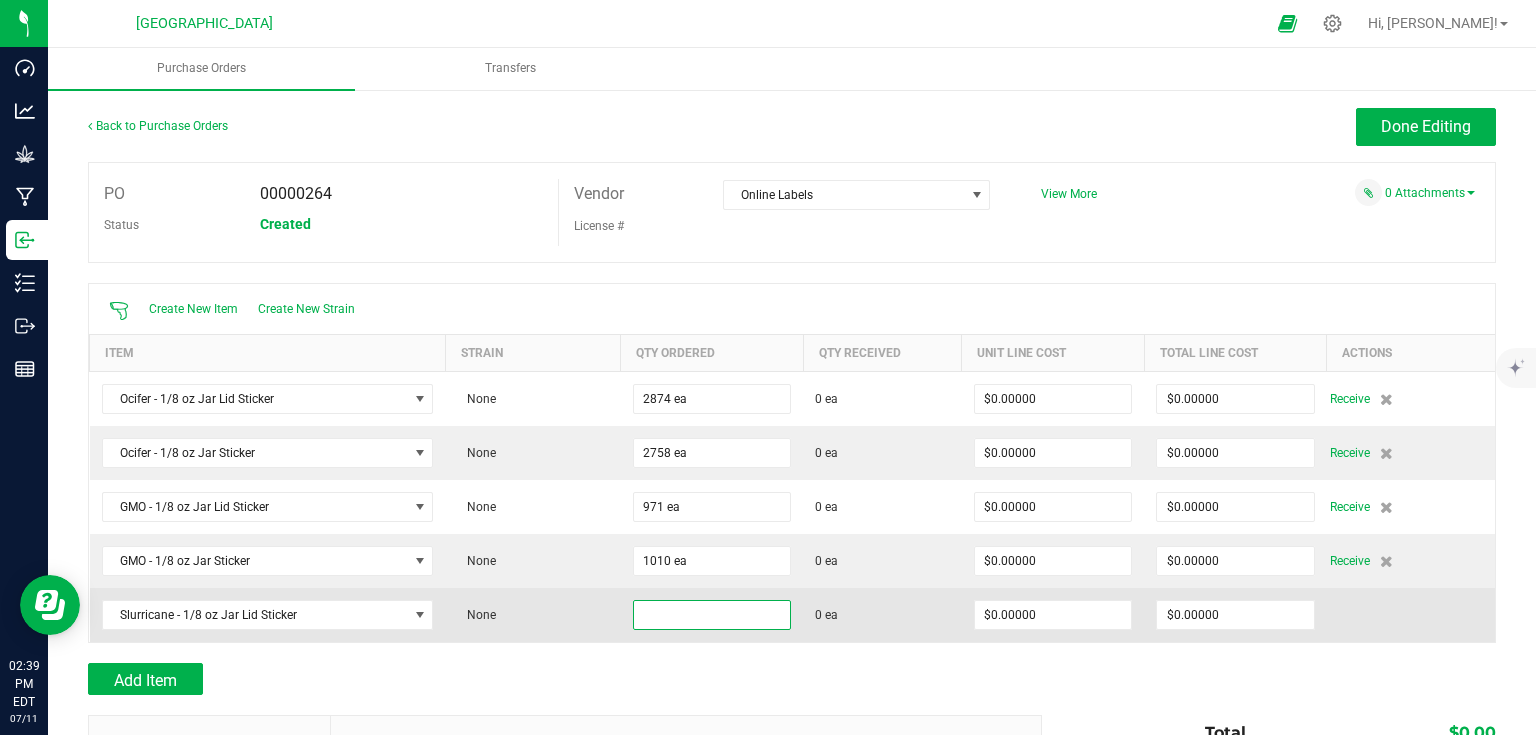 click at bounding box center [712, 615] 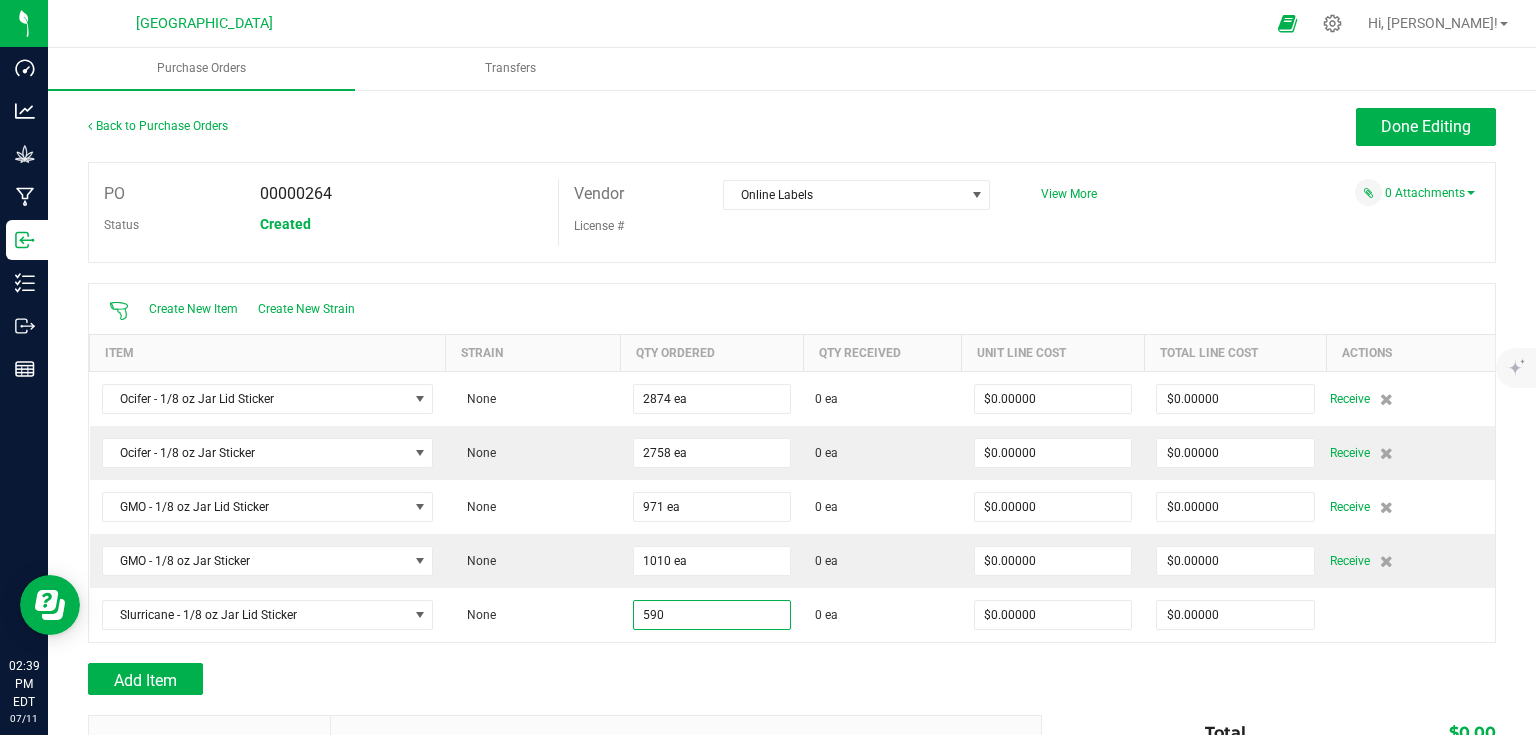 type on "590 ea" 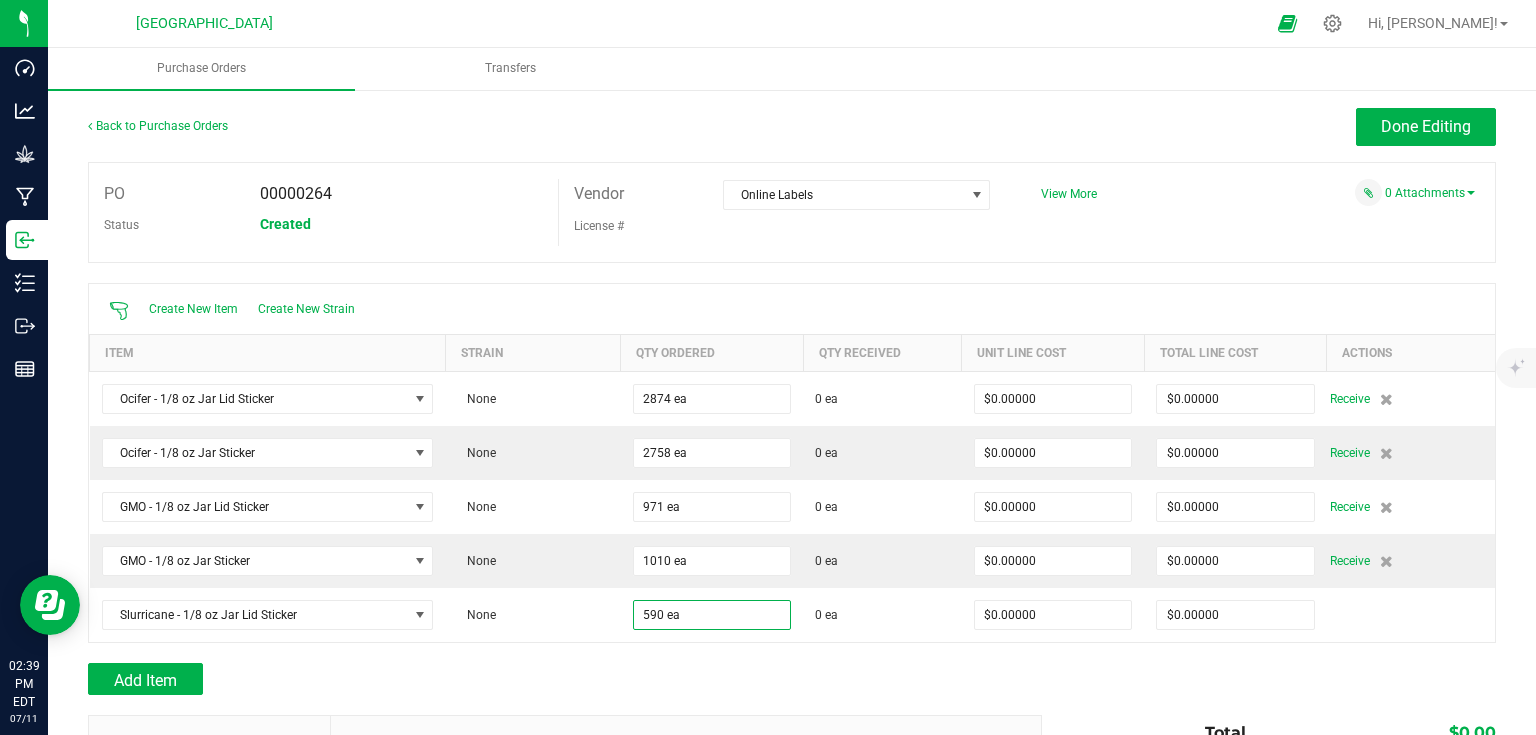 click at bounding box center [792, 653] 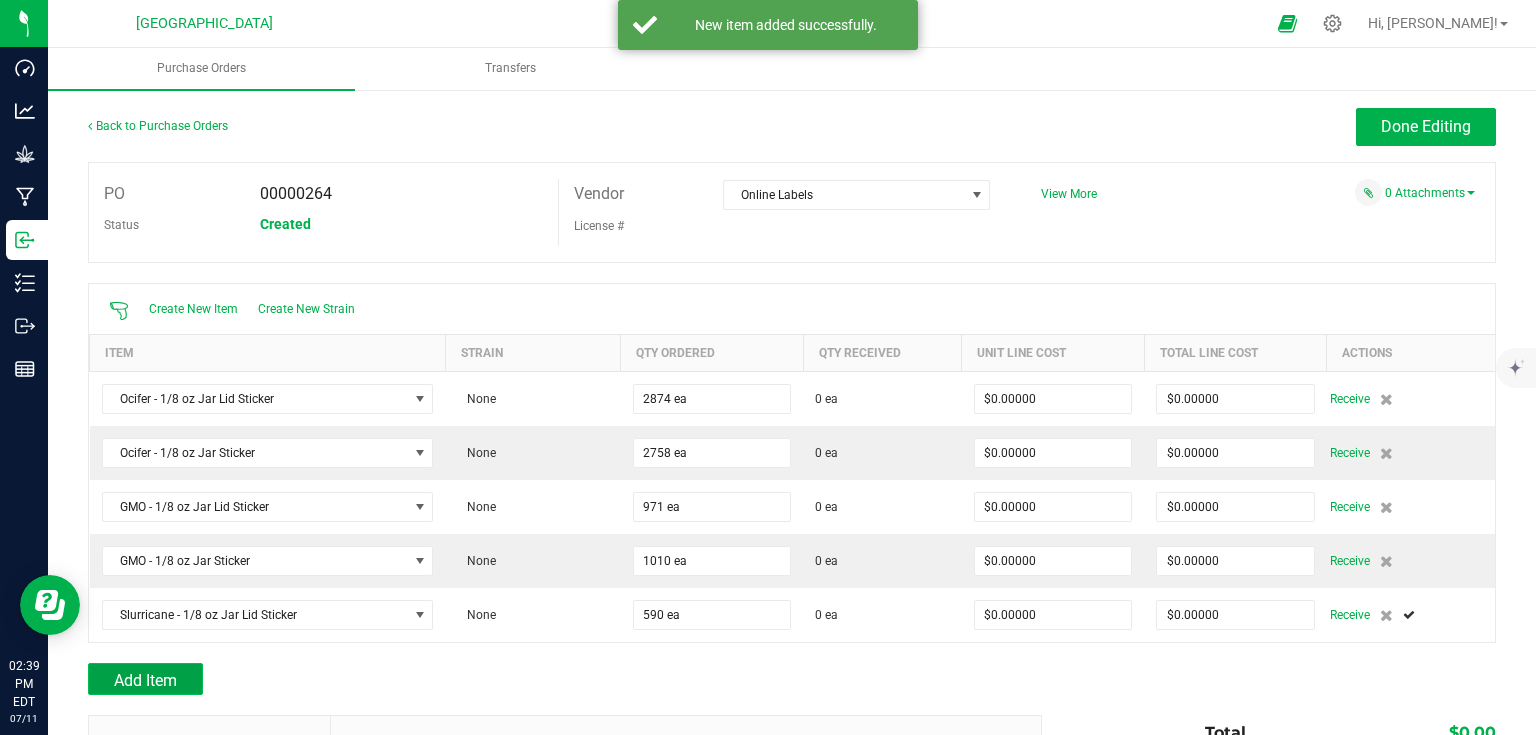 click on "Add Item" at bounding box center [145, 679] 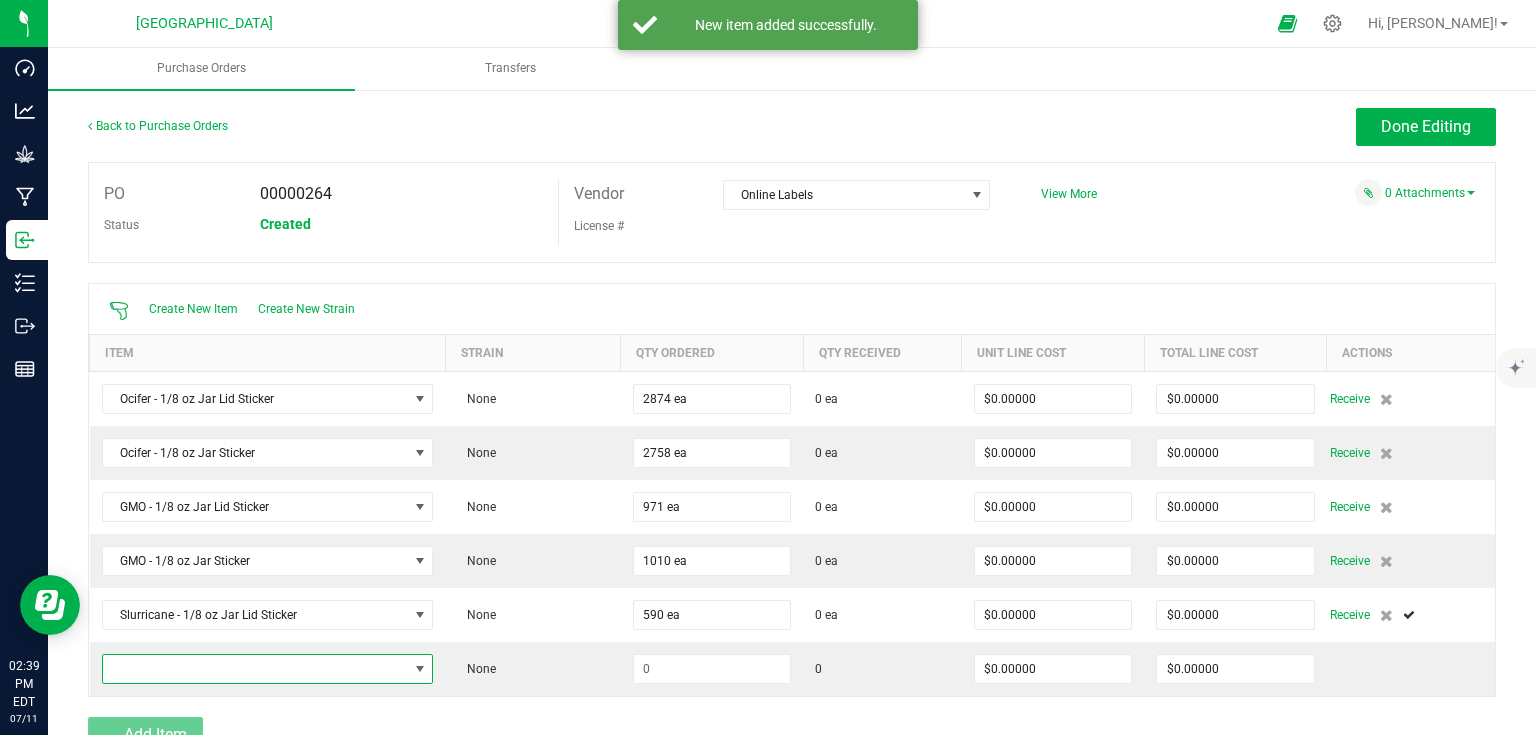 click at bounding box center [255, 669] 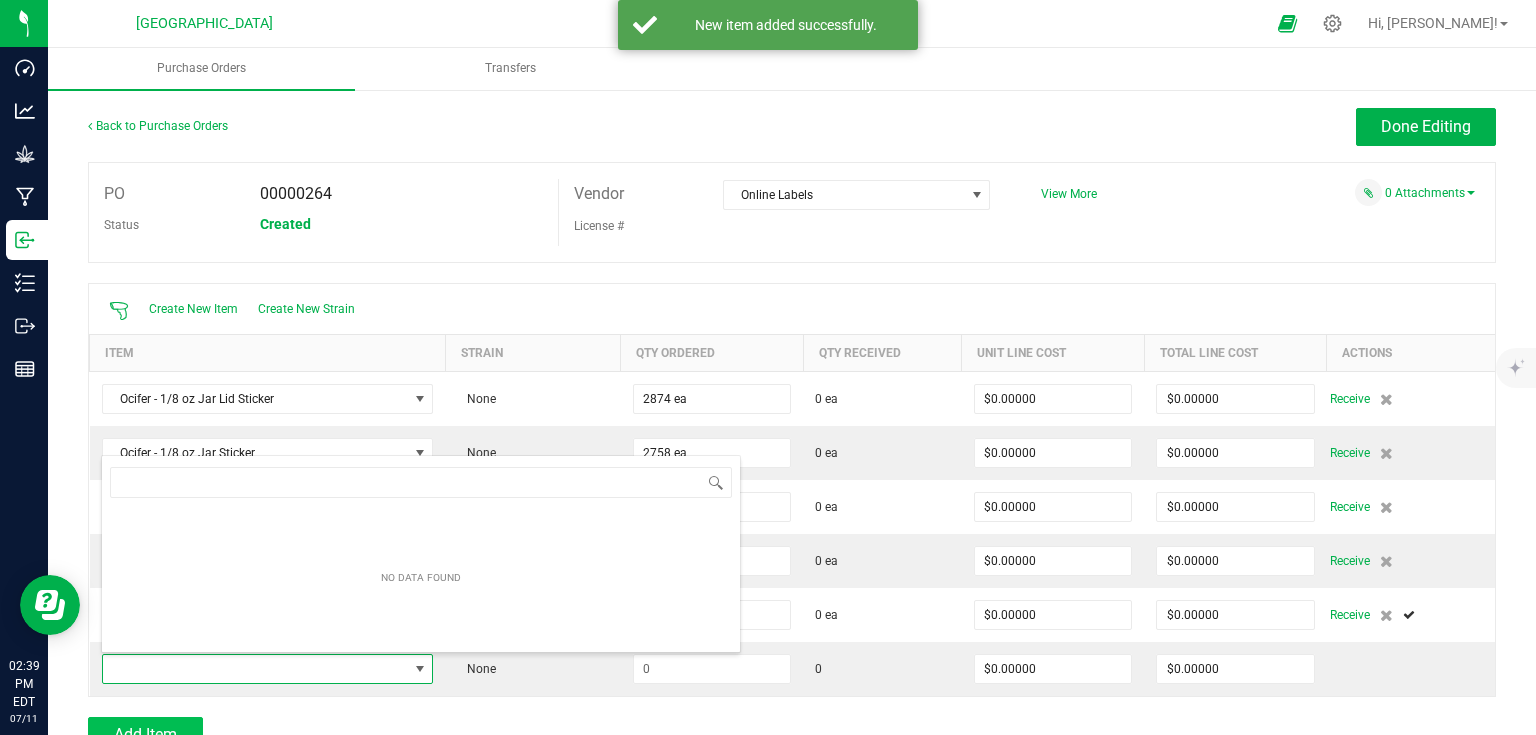 scroll, scrollTop: 99970, scrollLeft: 99672, axis: both 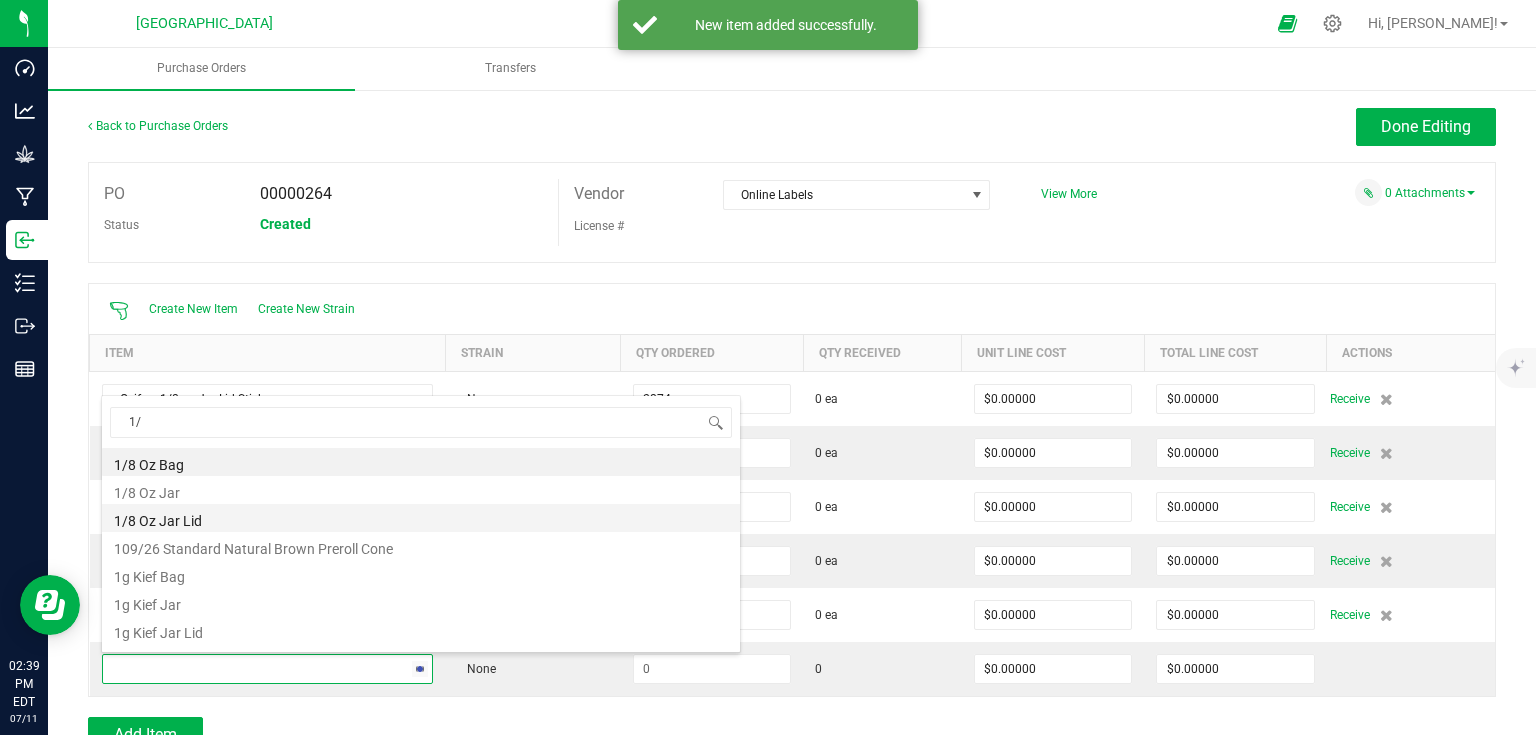 type on "1/8" 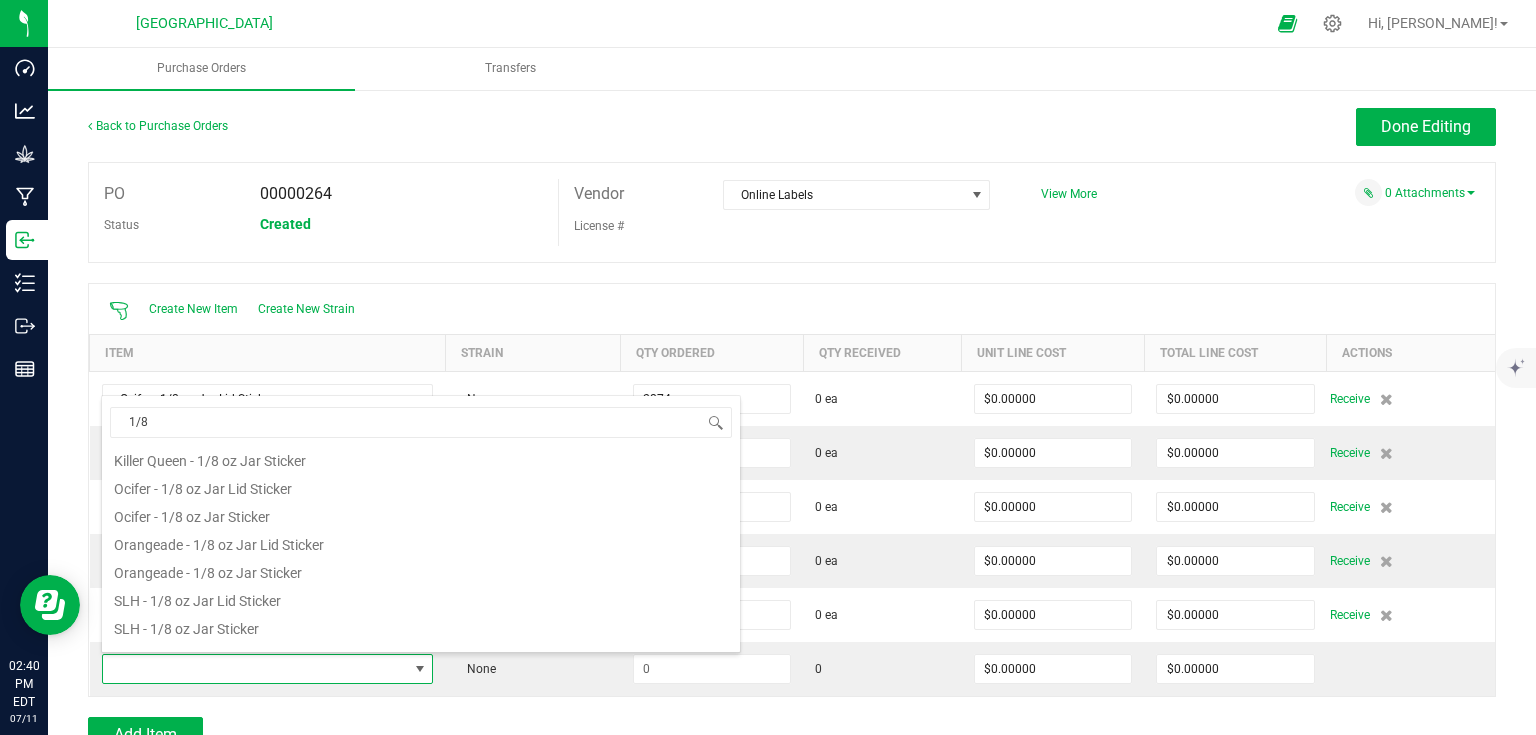 scroll, scrollTop: 560, scrollLeft: 0, axis: vertical 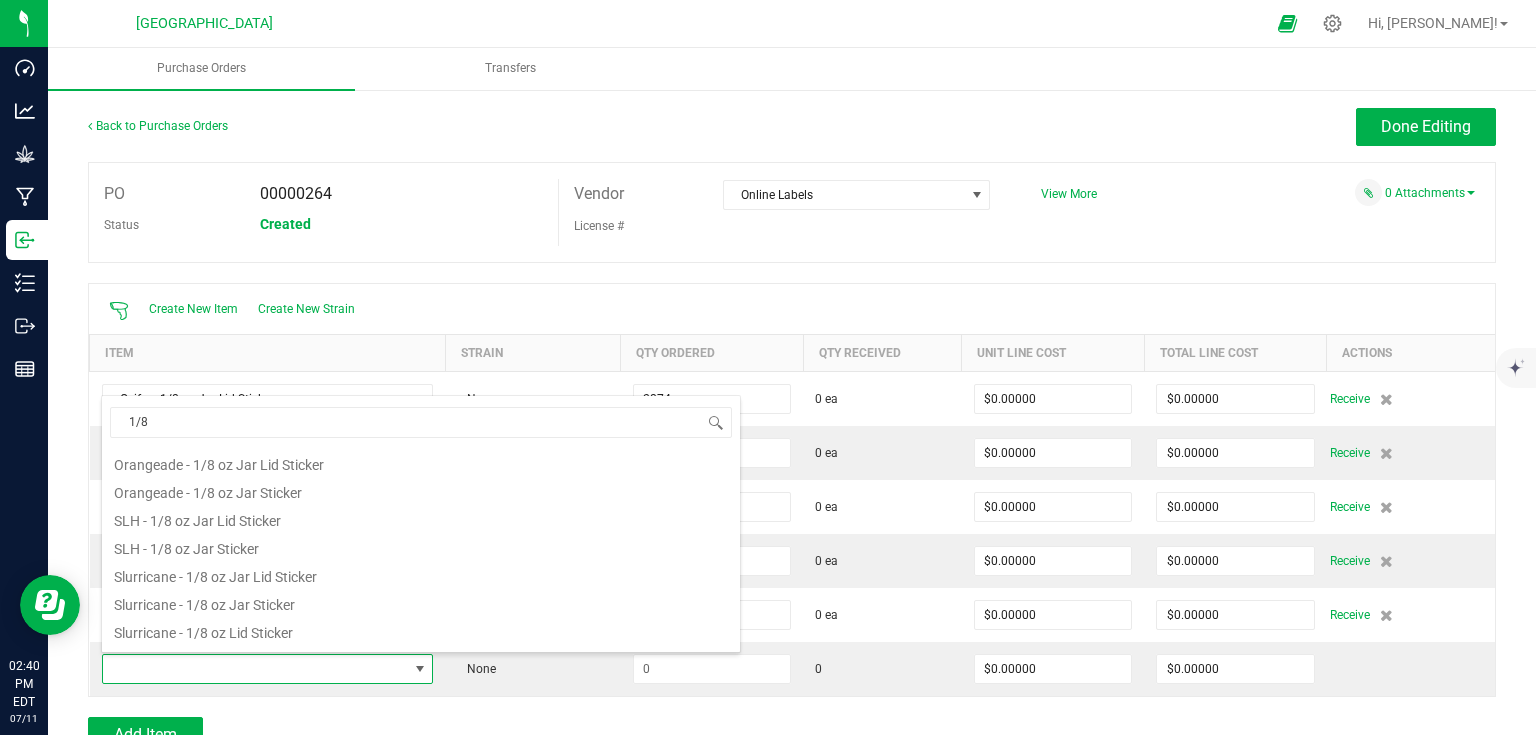 click on "Add Item" at bounding box center (557, 733) 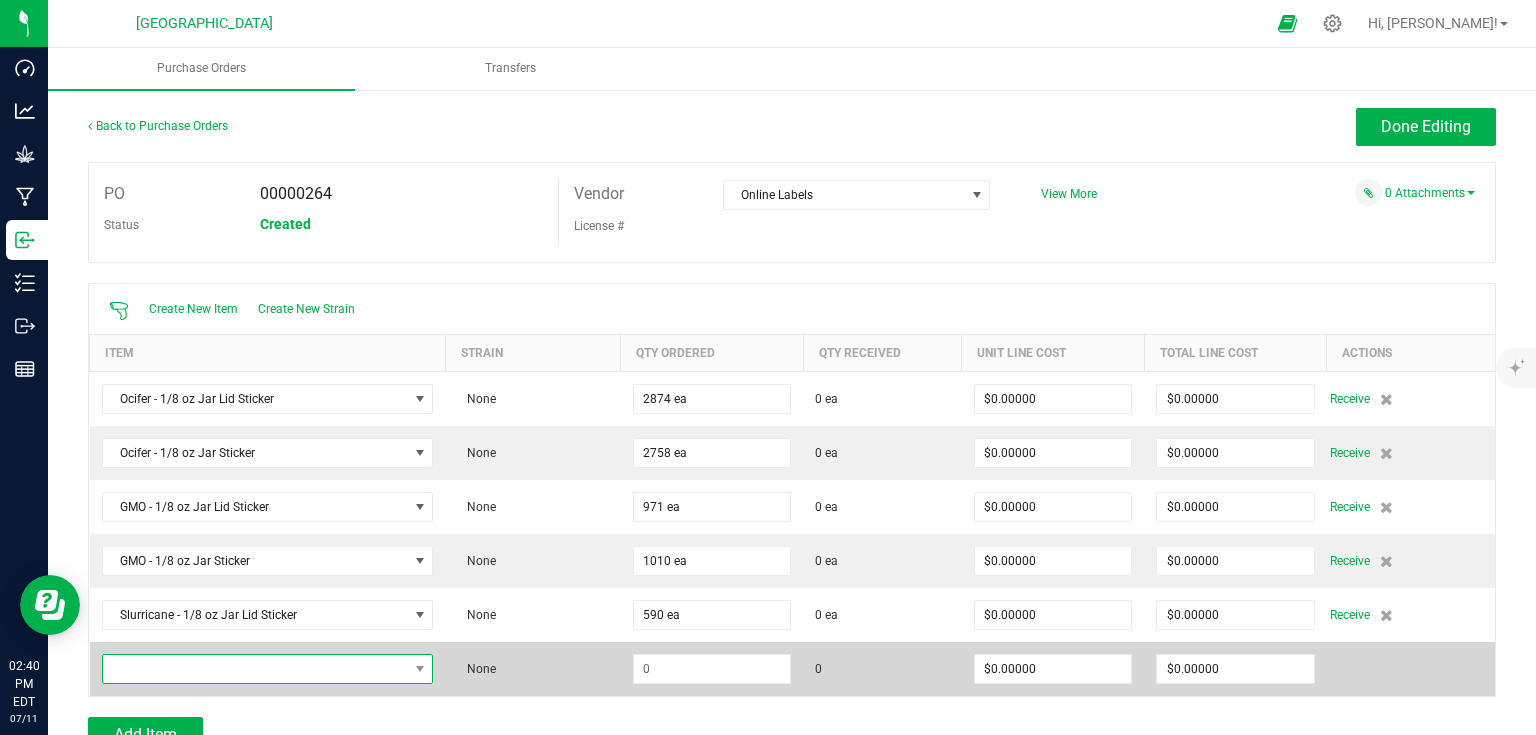 click at bounding box center (255, 669) 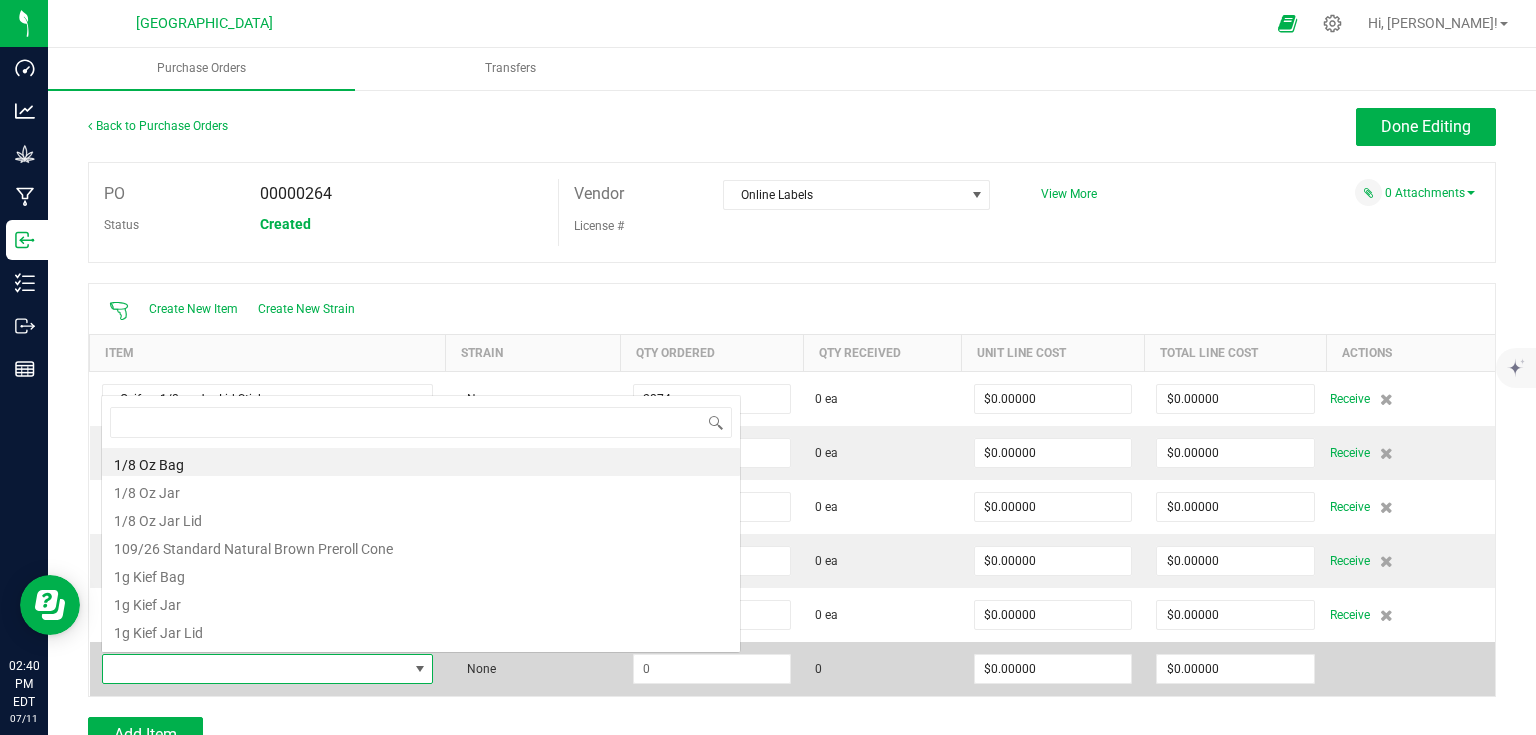 scroll, scrollTop: 0, scrollLeft: 0, axis: both 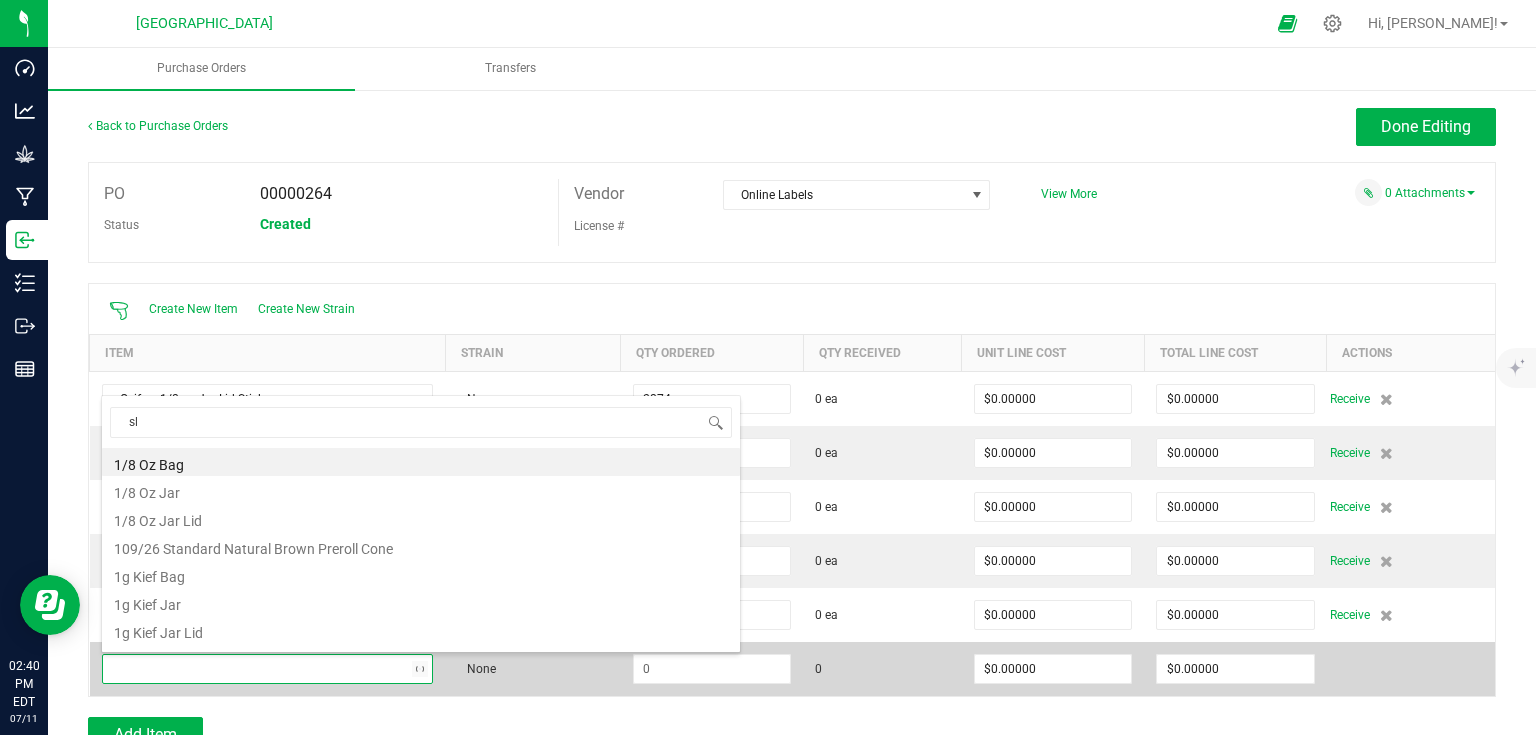 type on "slh" 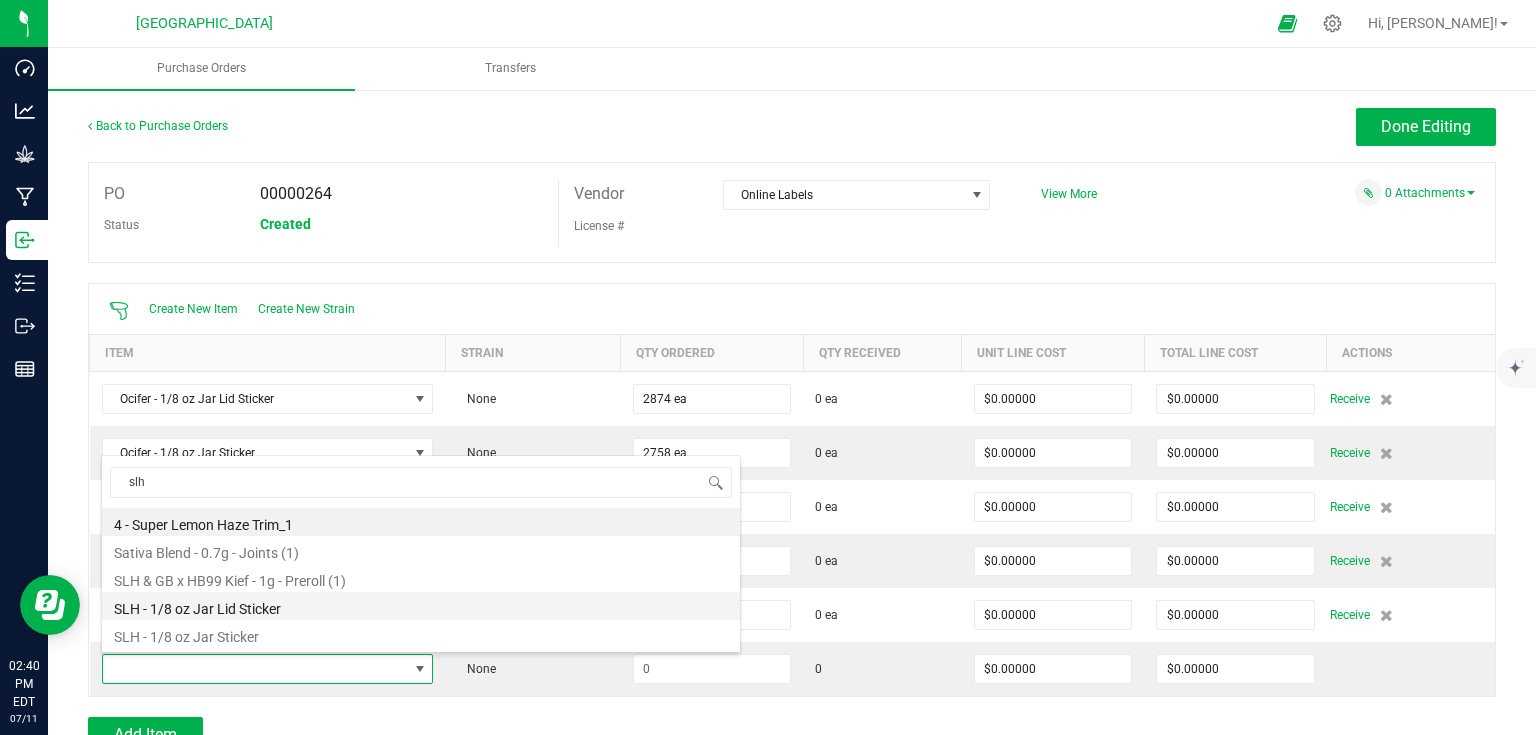 click on "SLH - 1/8 oz Jar Lid Sticker" at bounding box center [421, 606] 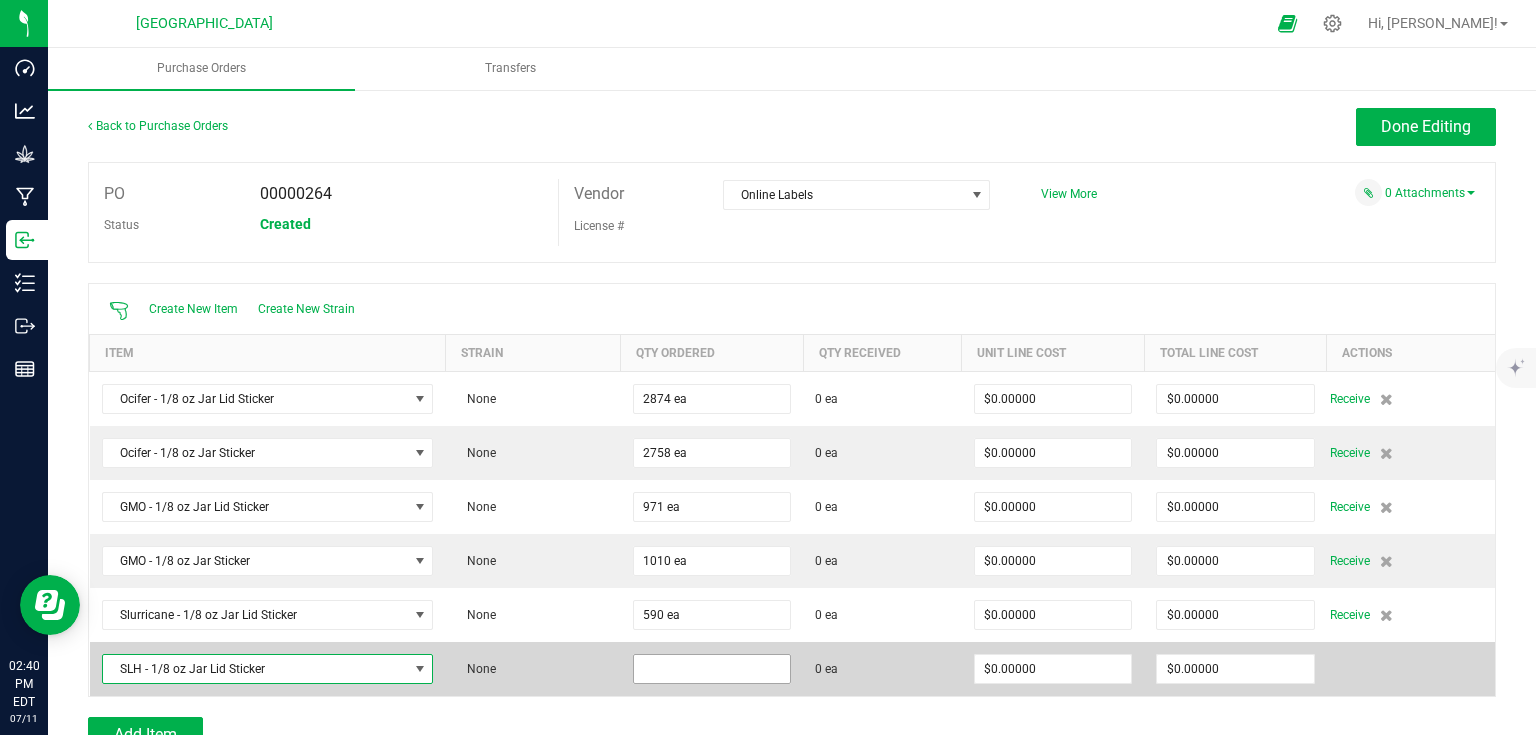 click at bounding box center [712, 669] 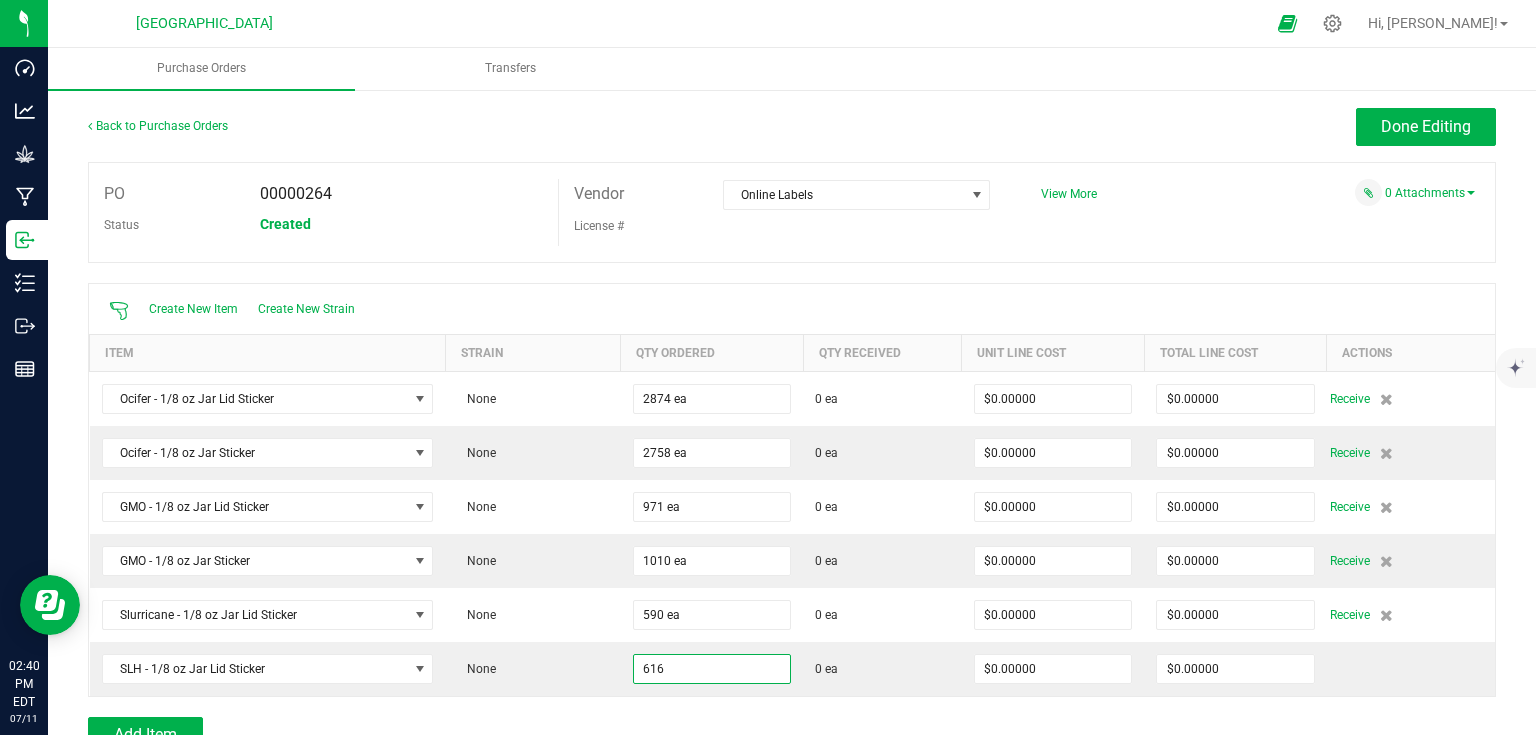type on "616 ea" 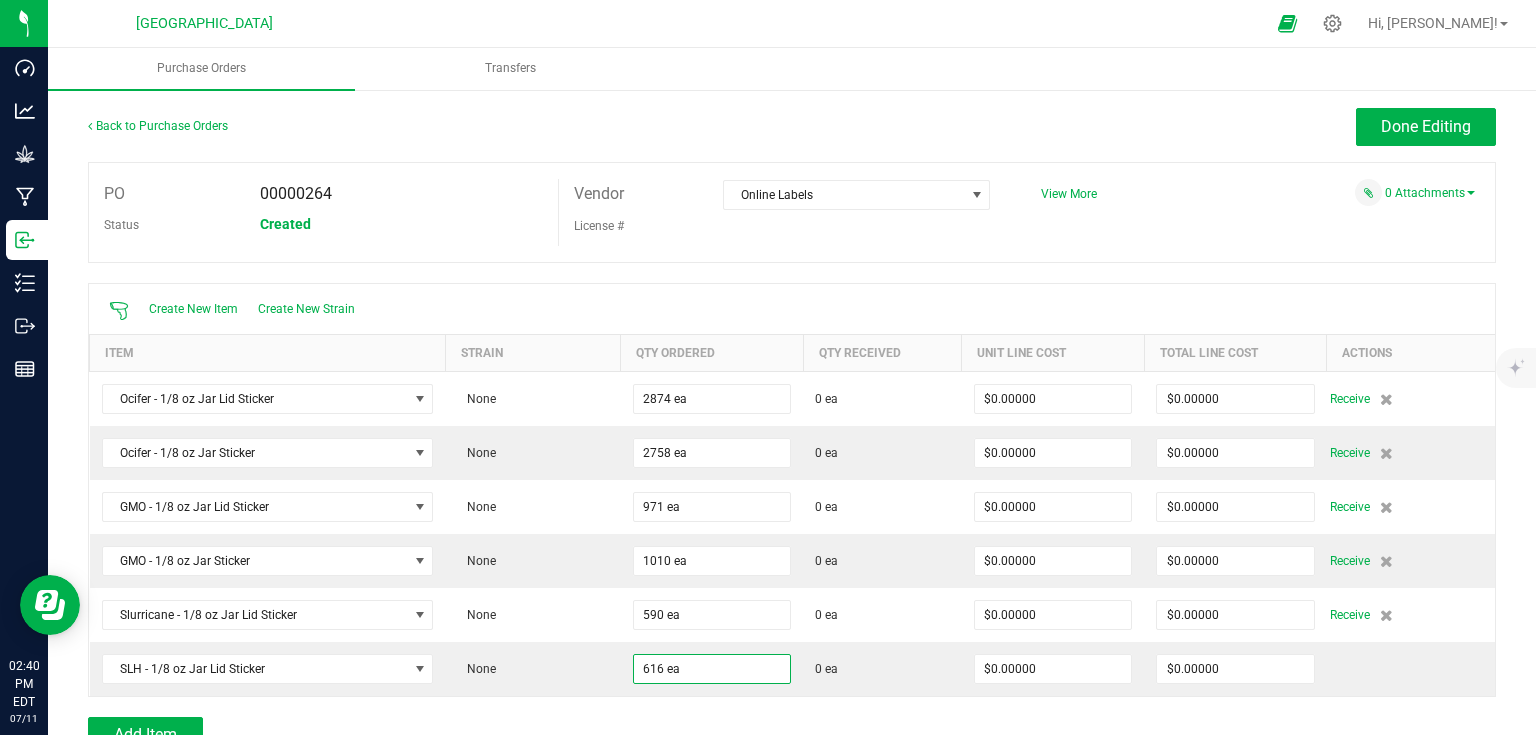 click on "Back to Purchase Orders
Done Editing
PO
00000264
Status
Created
Vendor
Online Labels
License #
View More" at bounding box center (792, 573) 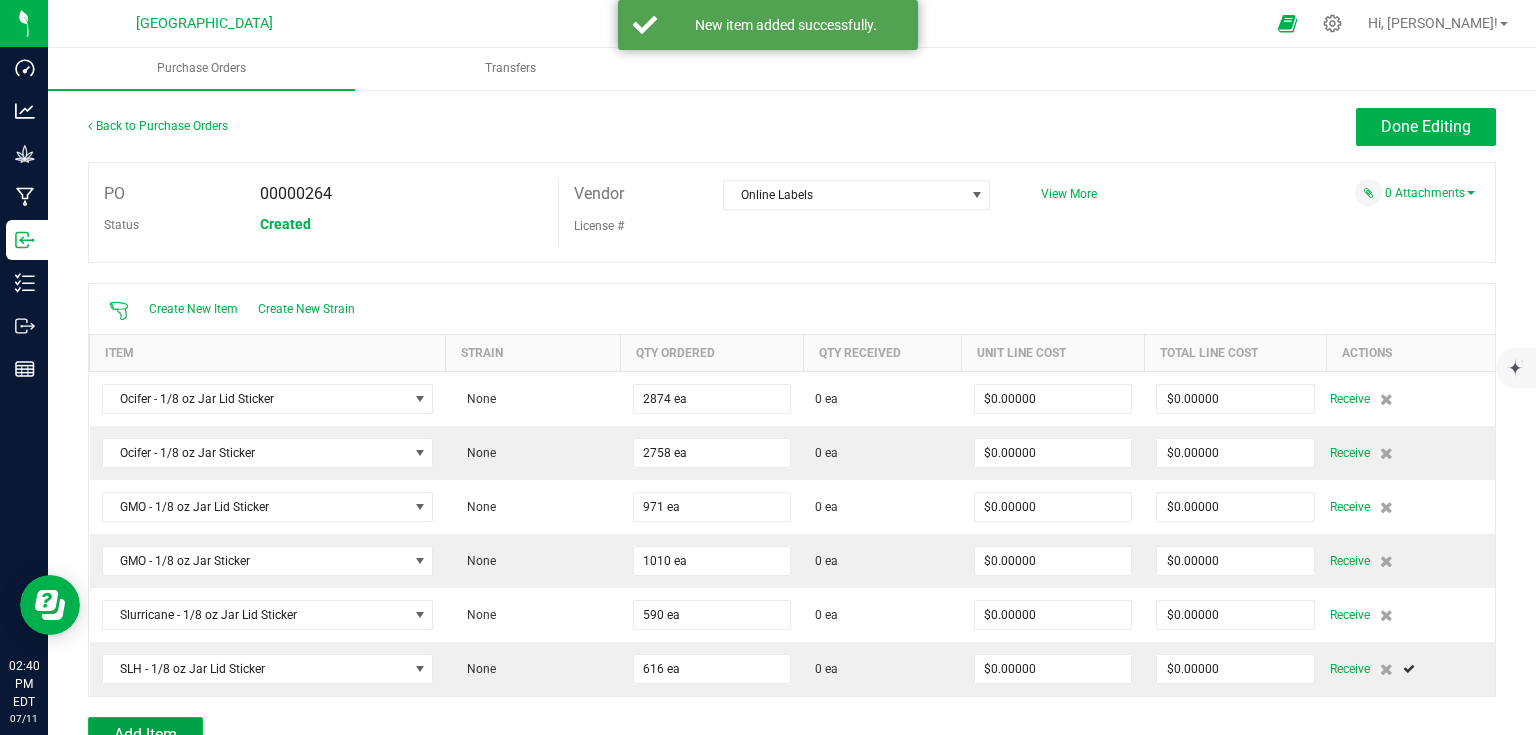 click on "Add Item" at bounding box center [145, 733] 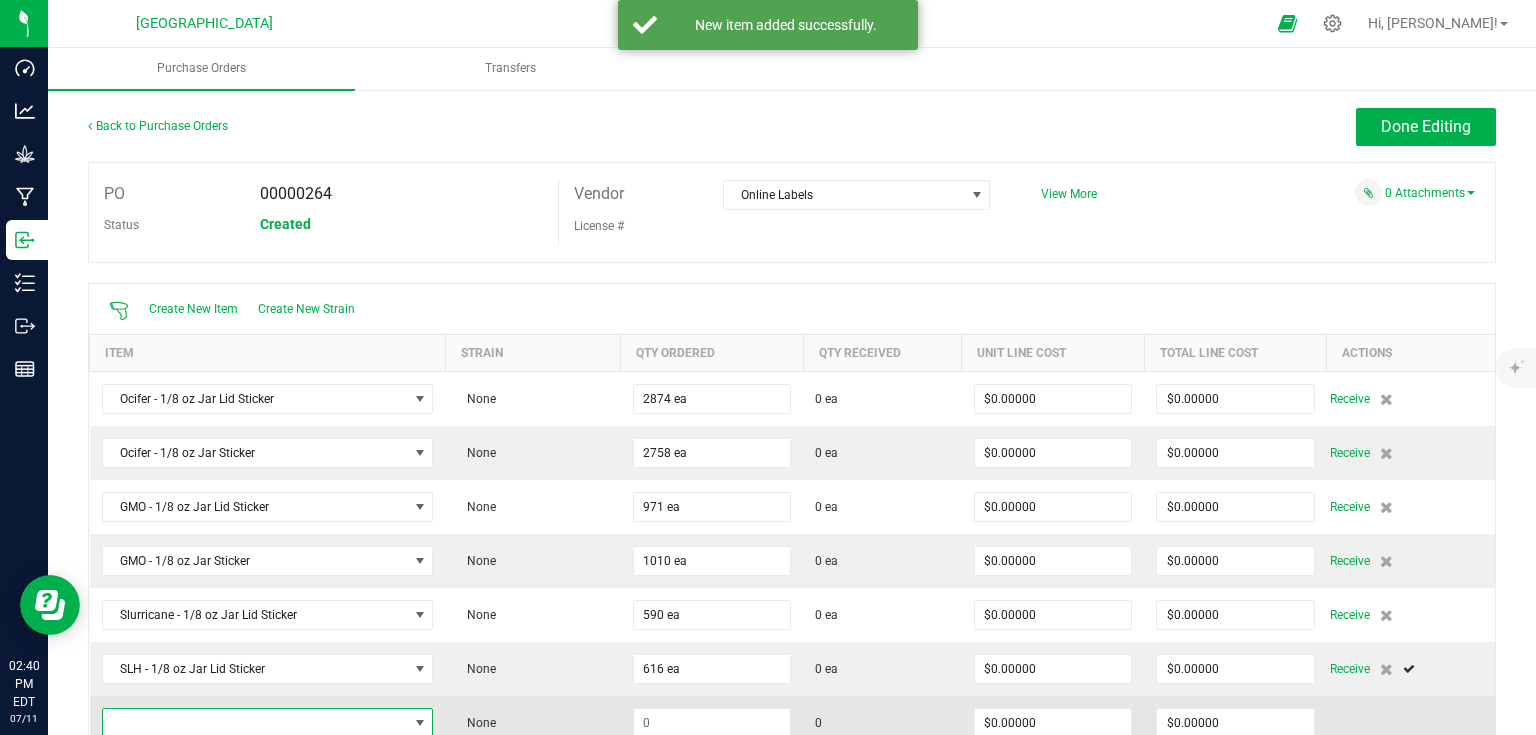 click at bounding box center [255, 723] 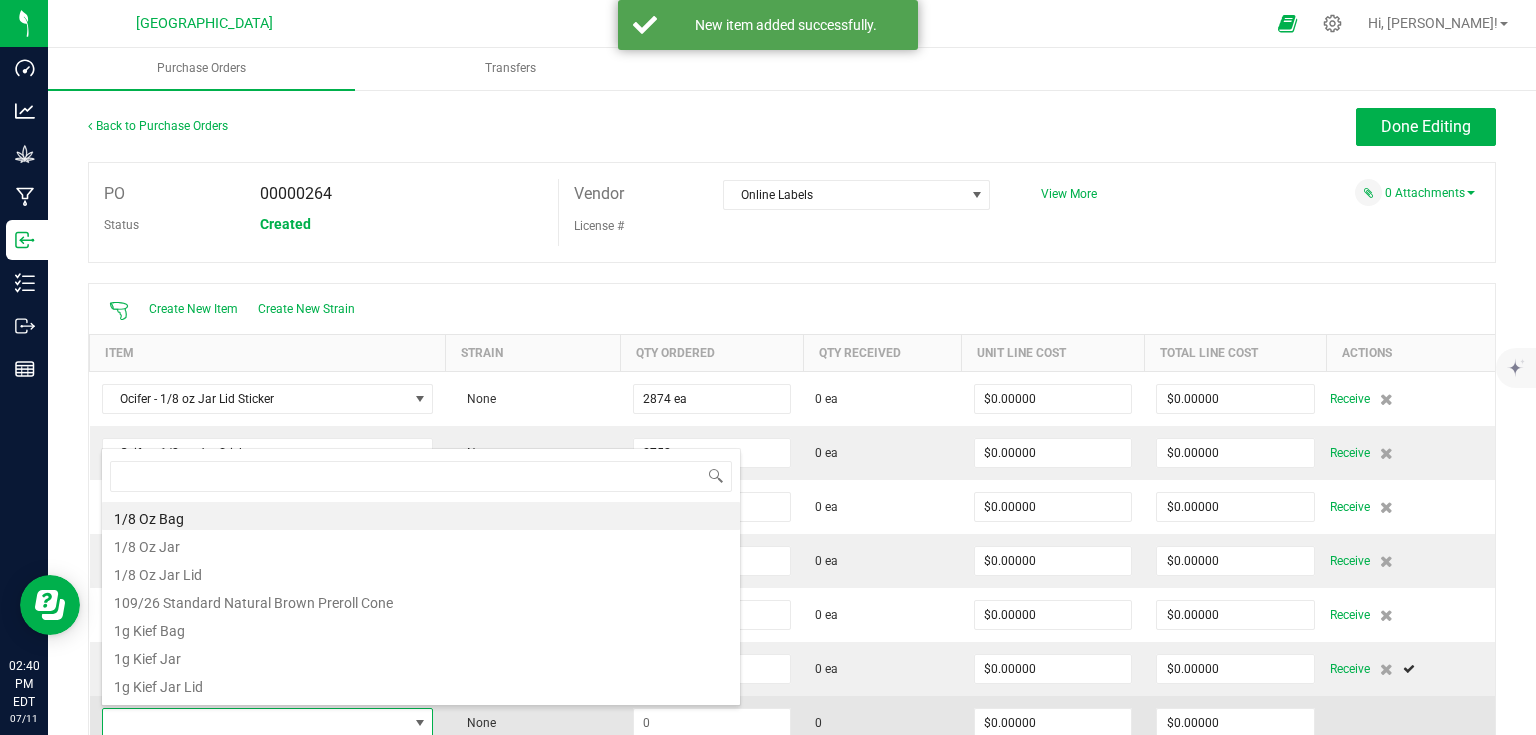 scroll, scrollTop: 99970, scrollLeft: 99672, axis: both 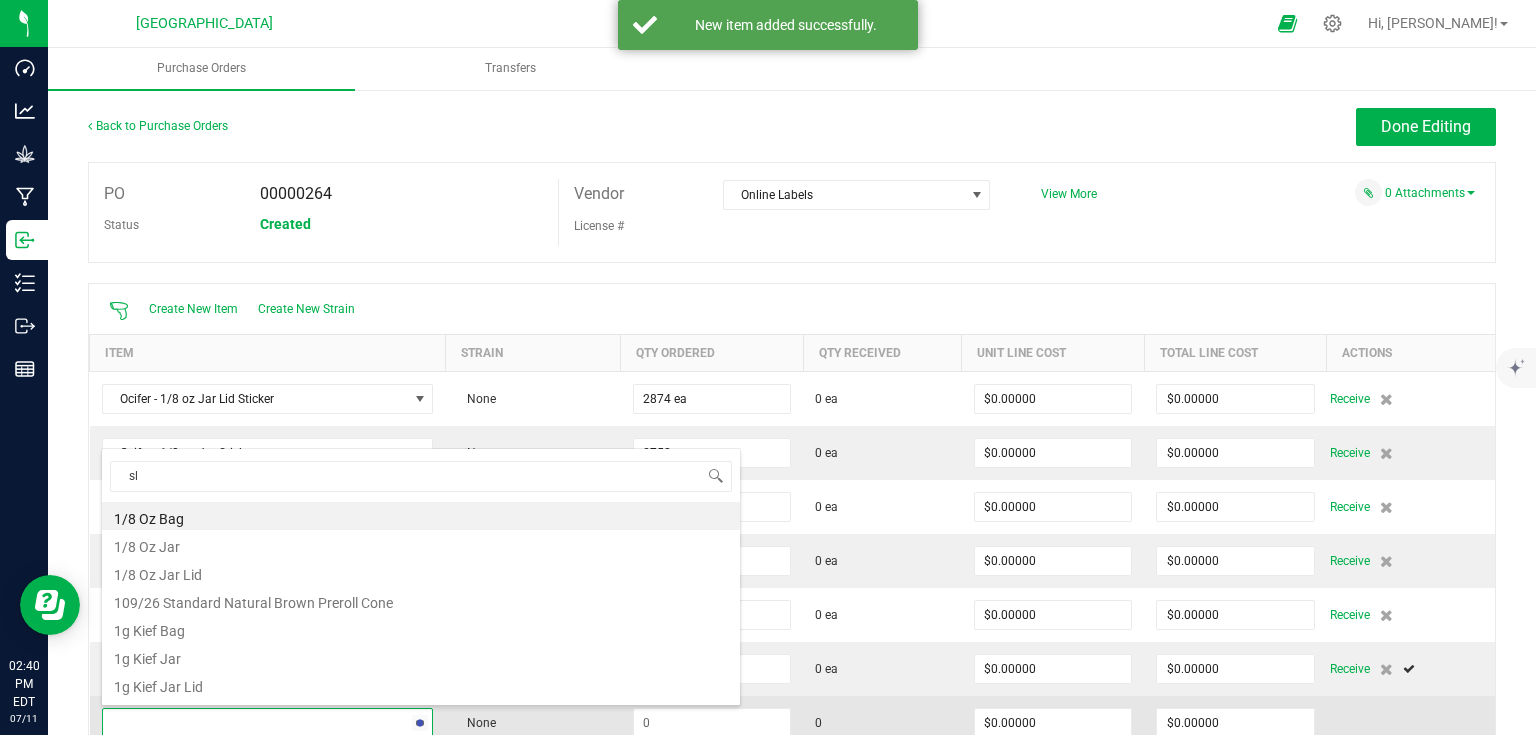 type on "slh" 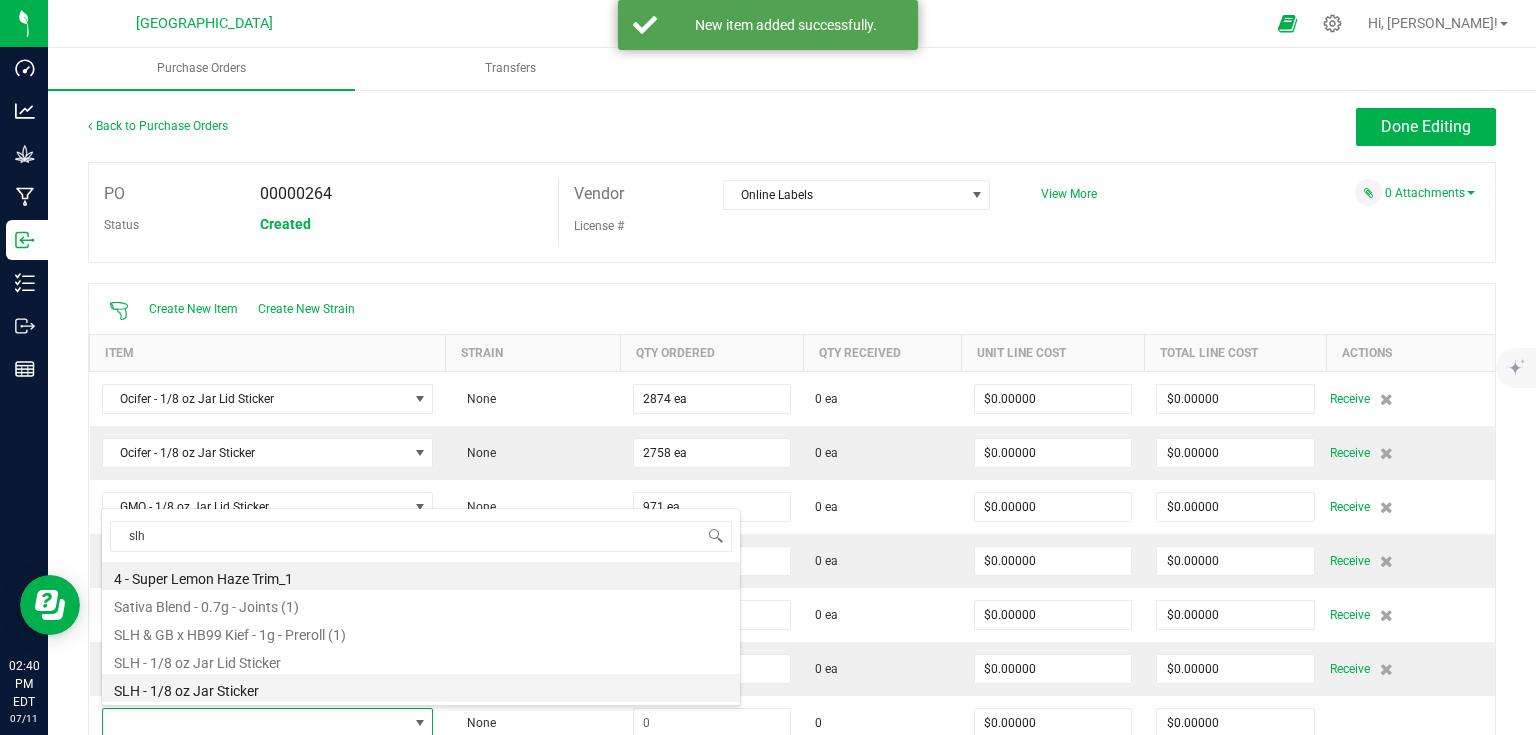 click on "SLH - 1/8 oz Jar Sticker" at bounding box center [421, 688] 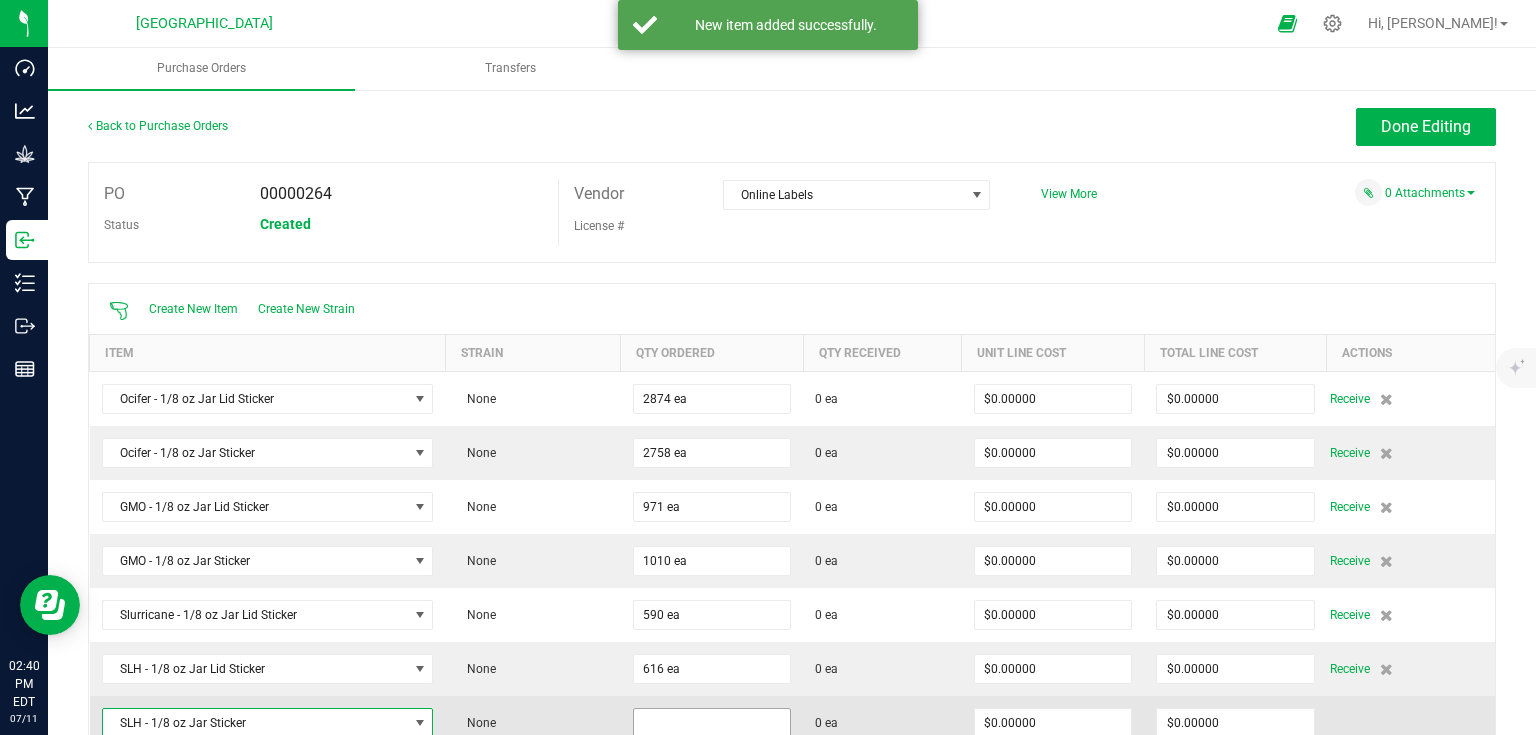 click at bounding box center [712, 723] 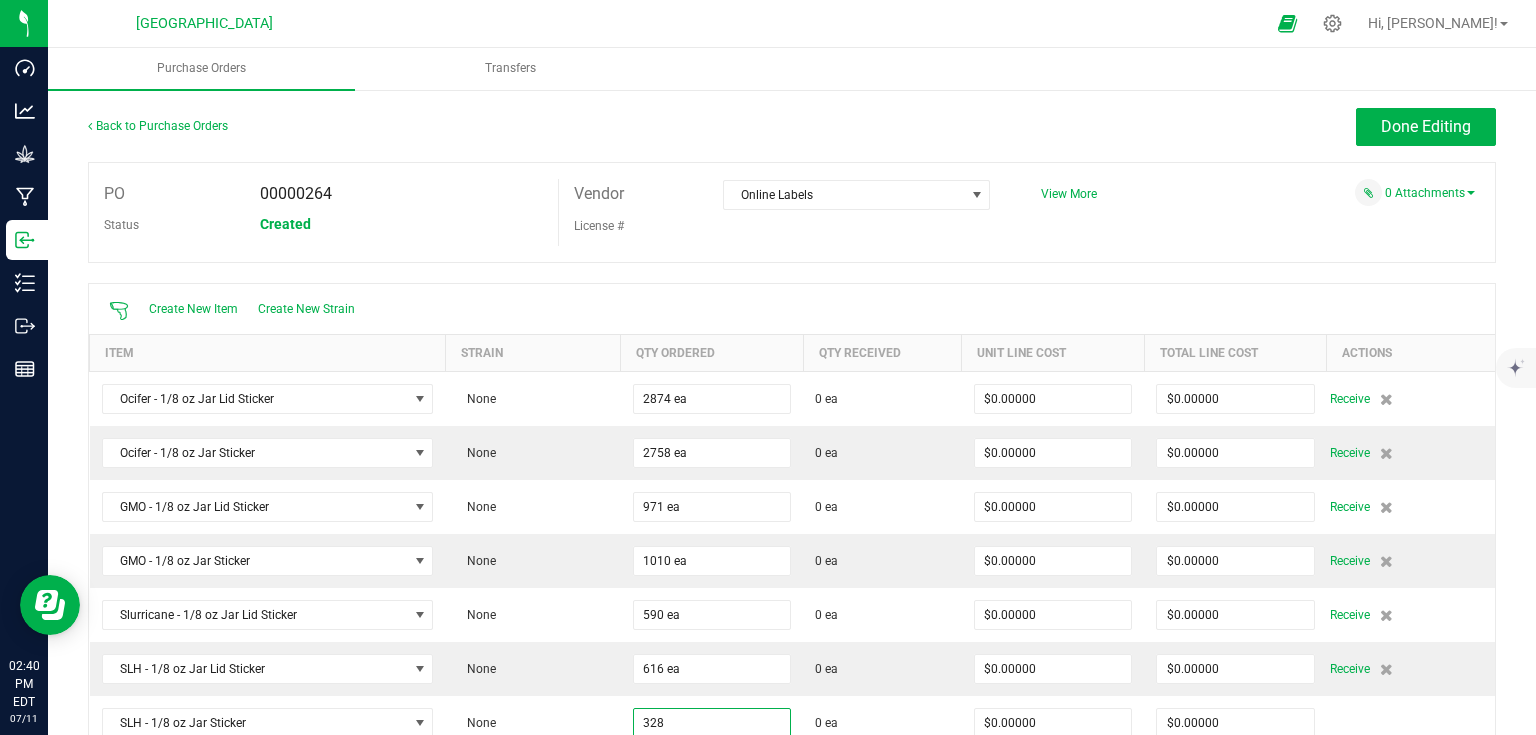 type on "328 ea" 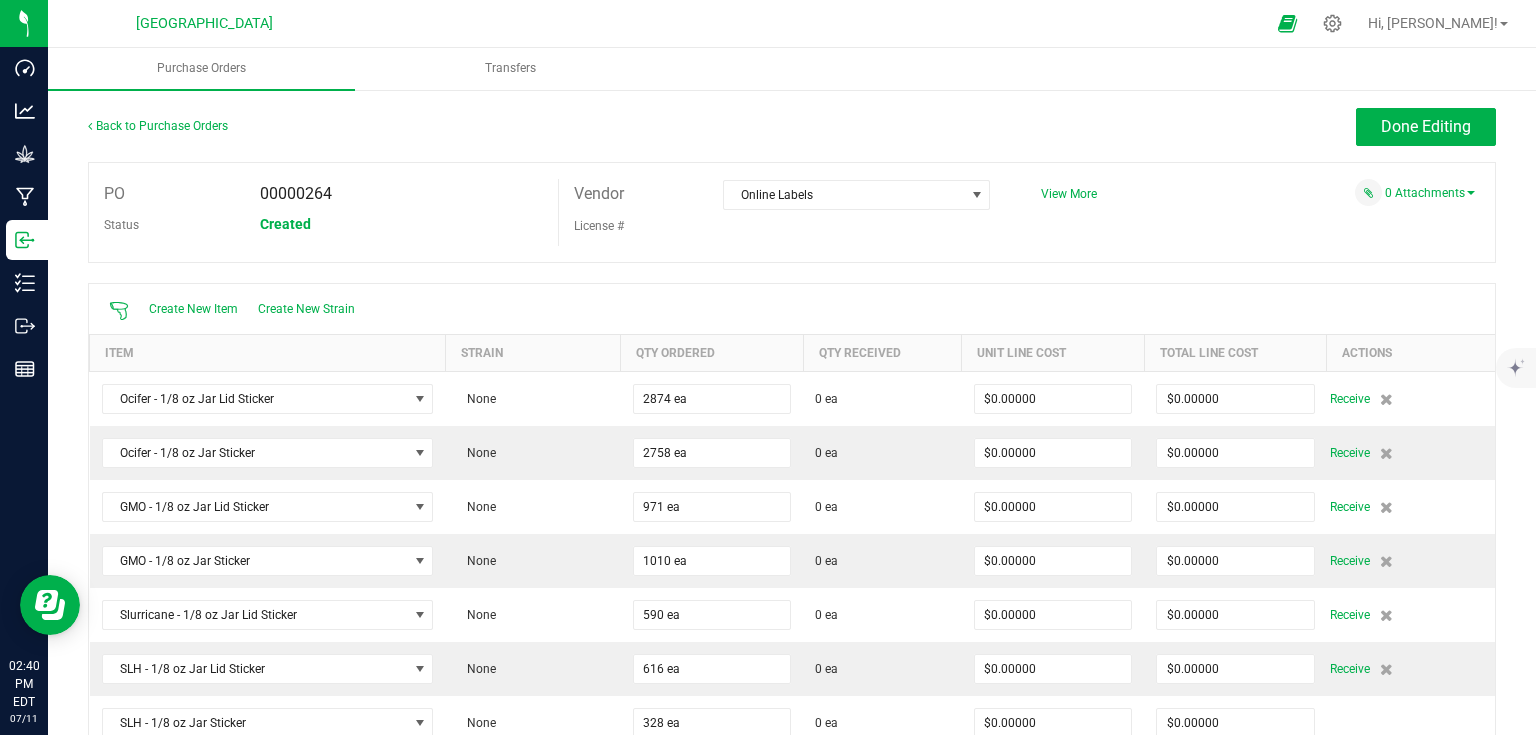 click on "Back to Purchase Orders
Done Editing
PO
00000264
Status
Created
Vendor
Online Labels
License #
View More" at bounding box center [792, 600] 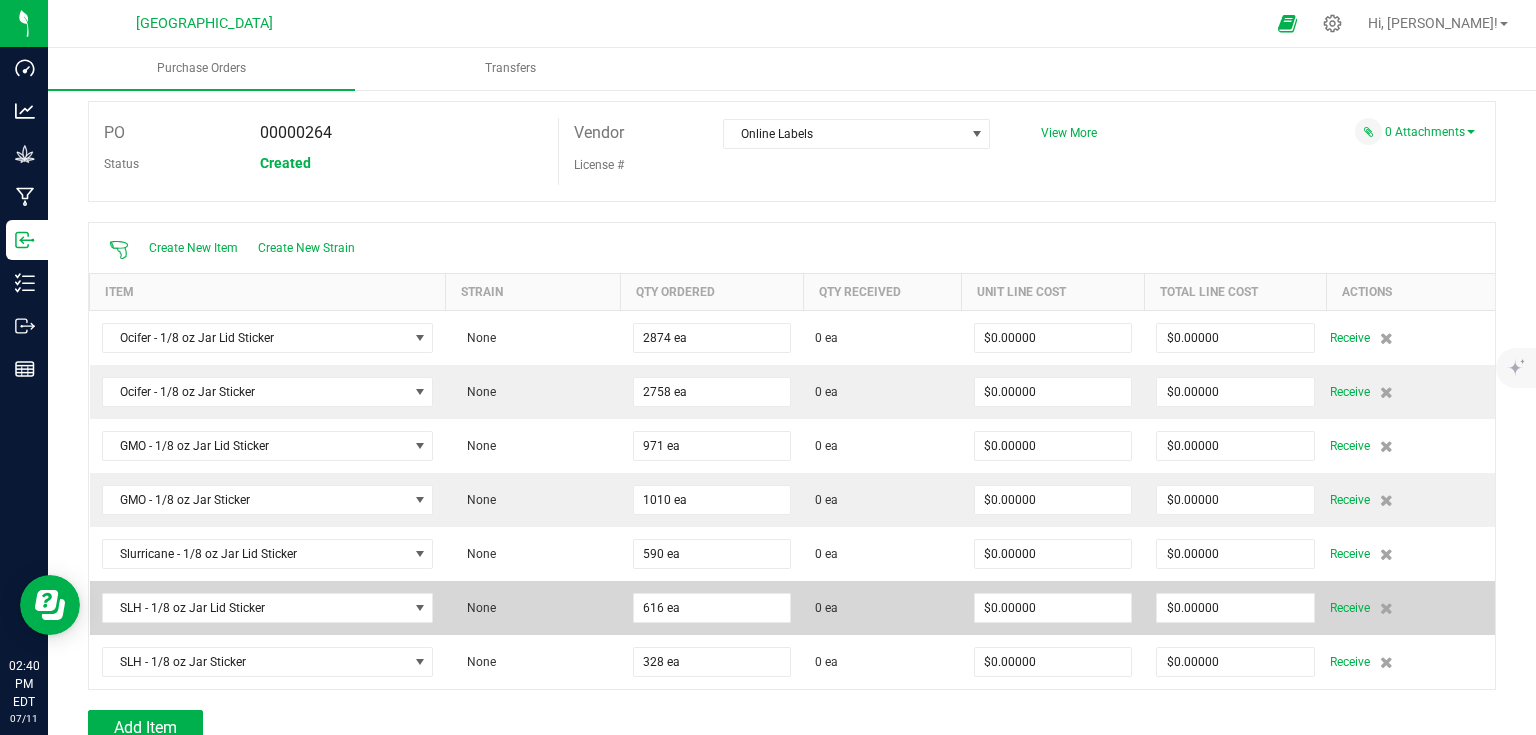 scroll, scrollTop: 80, scrollLeft: 0, axis: vertical 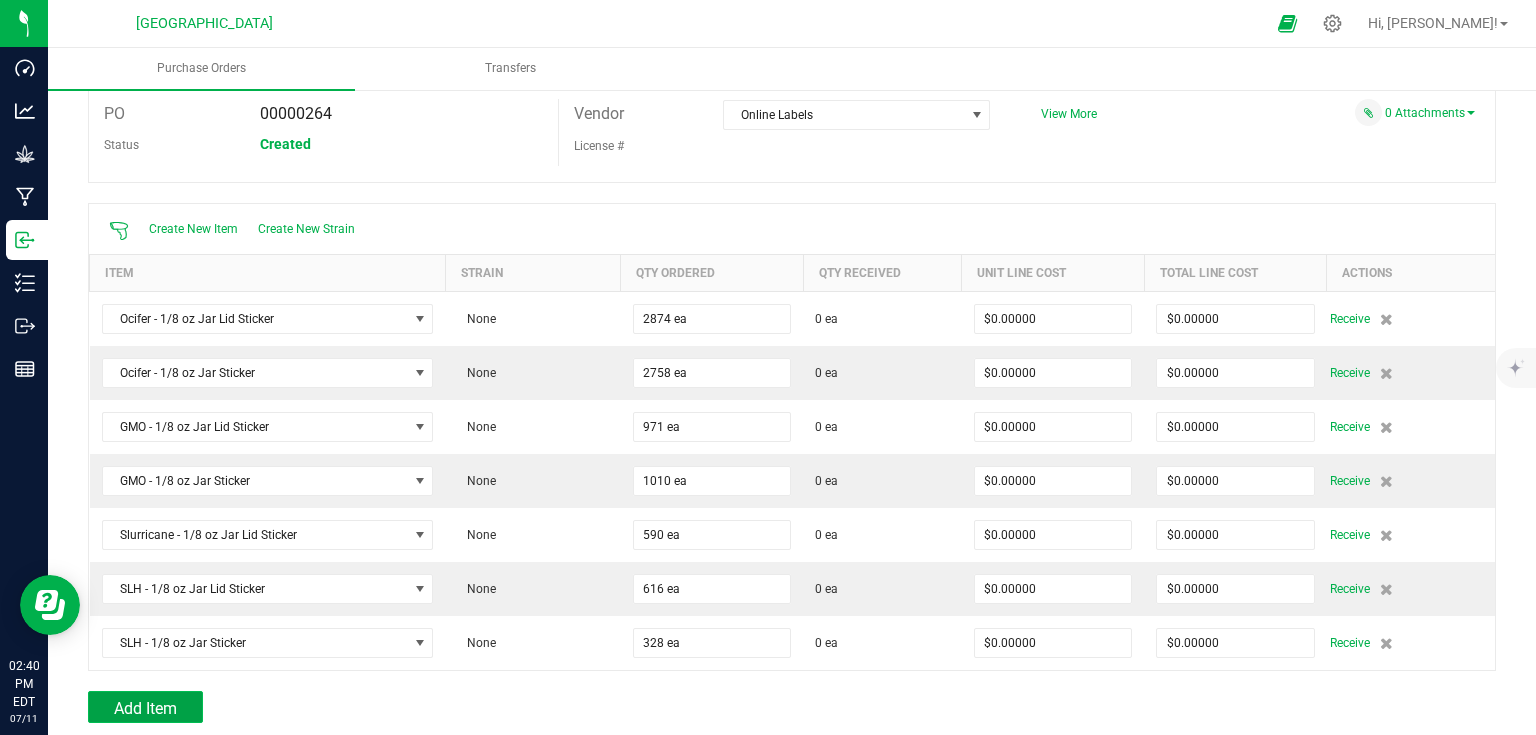 click on "Add Item" at bounding box center (145, 707) 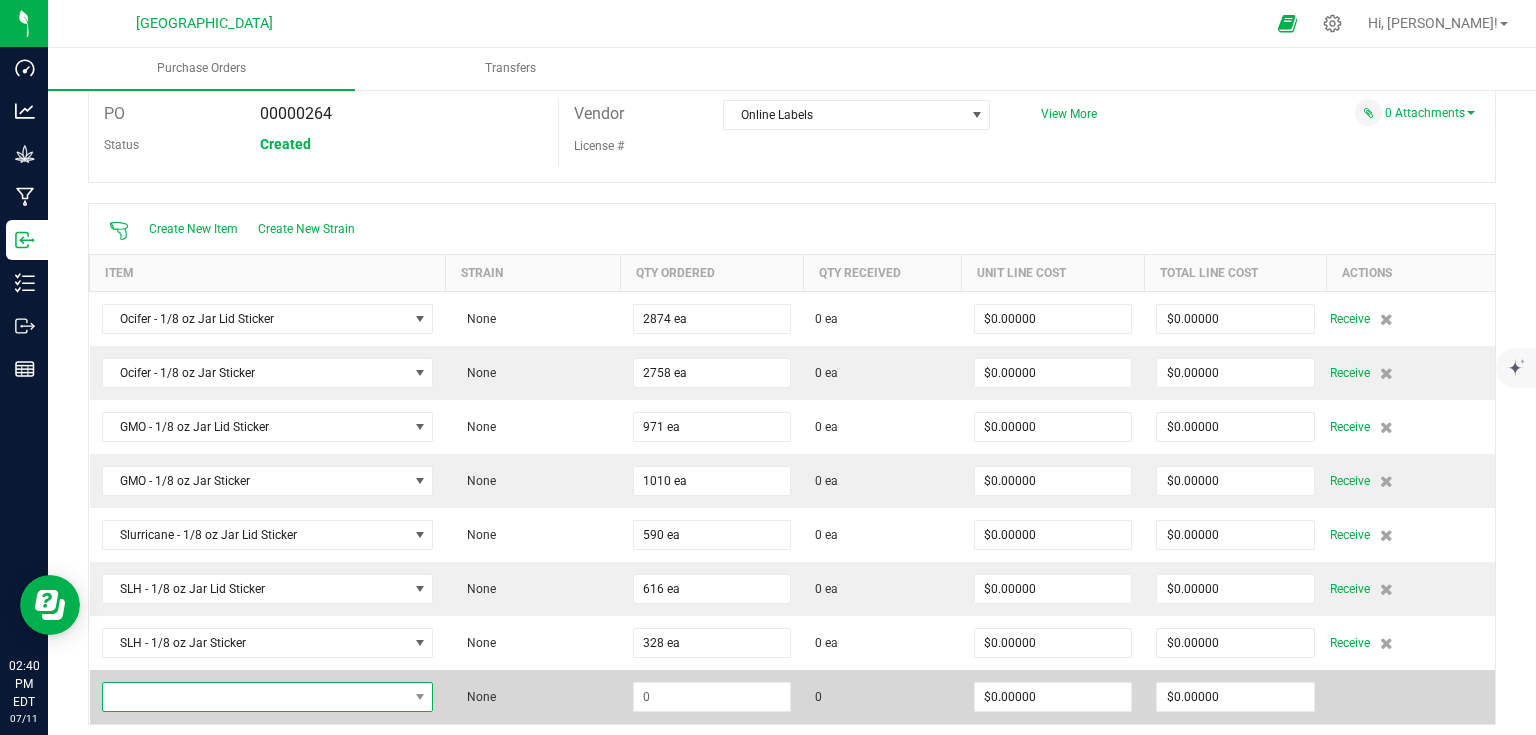 click at bounding box center (255, 697) 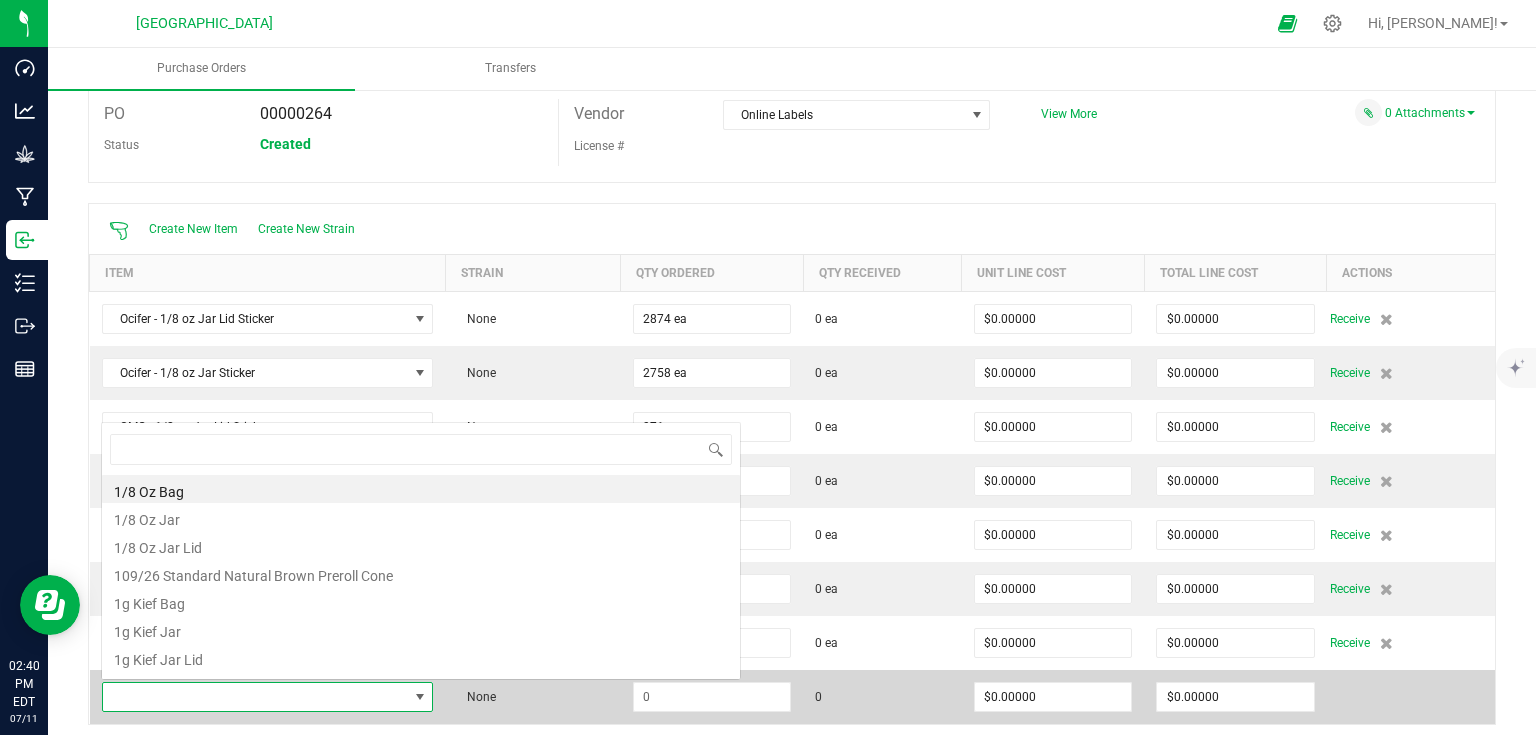 scroll, scrollTop: 0, scrollLeft: 0, axis: both 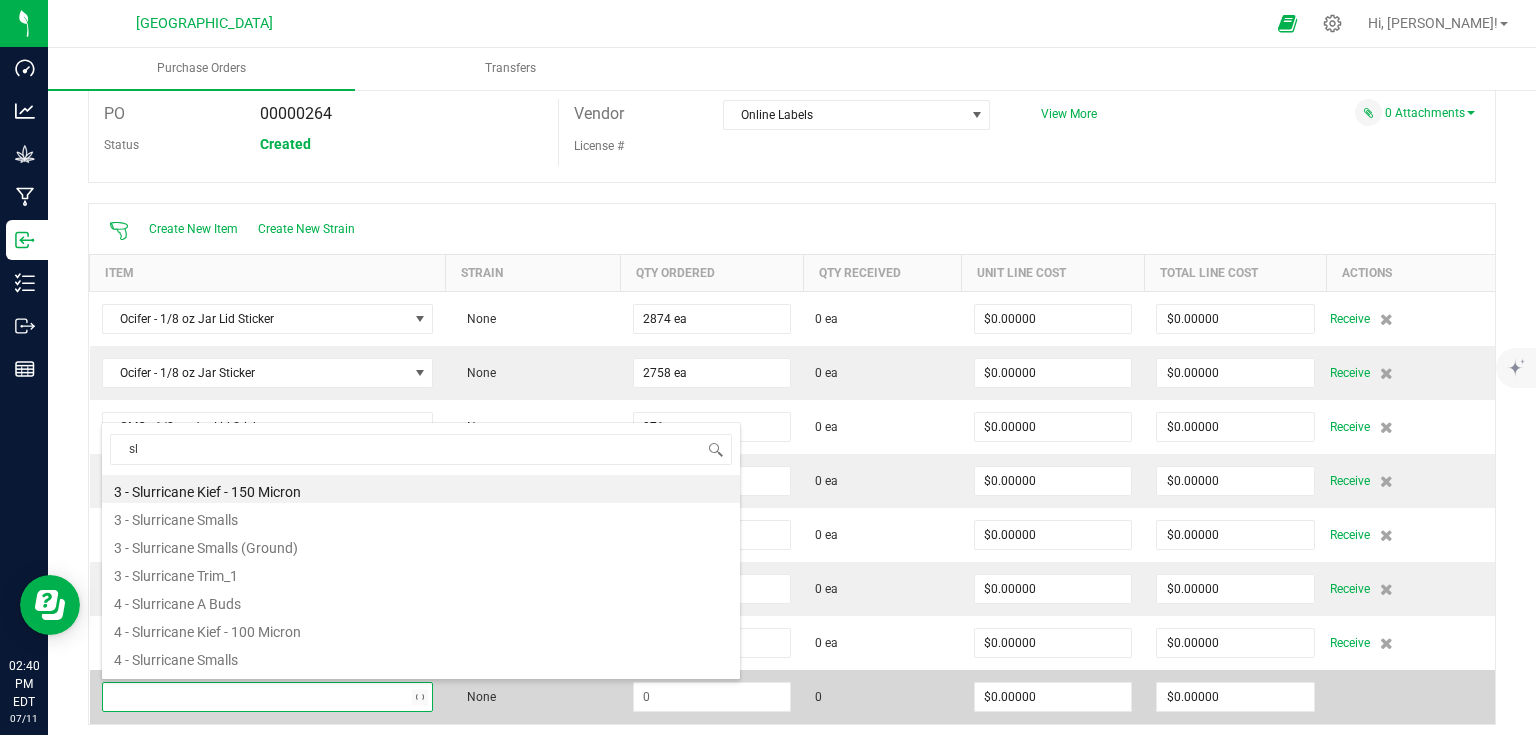 type on "s" 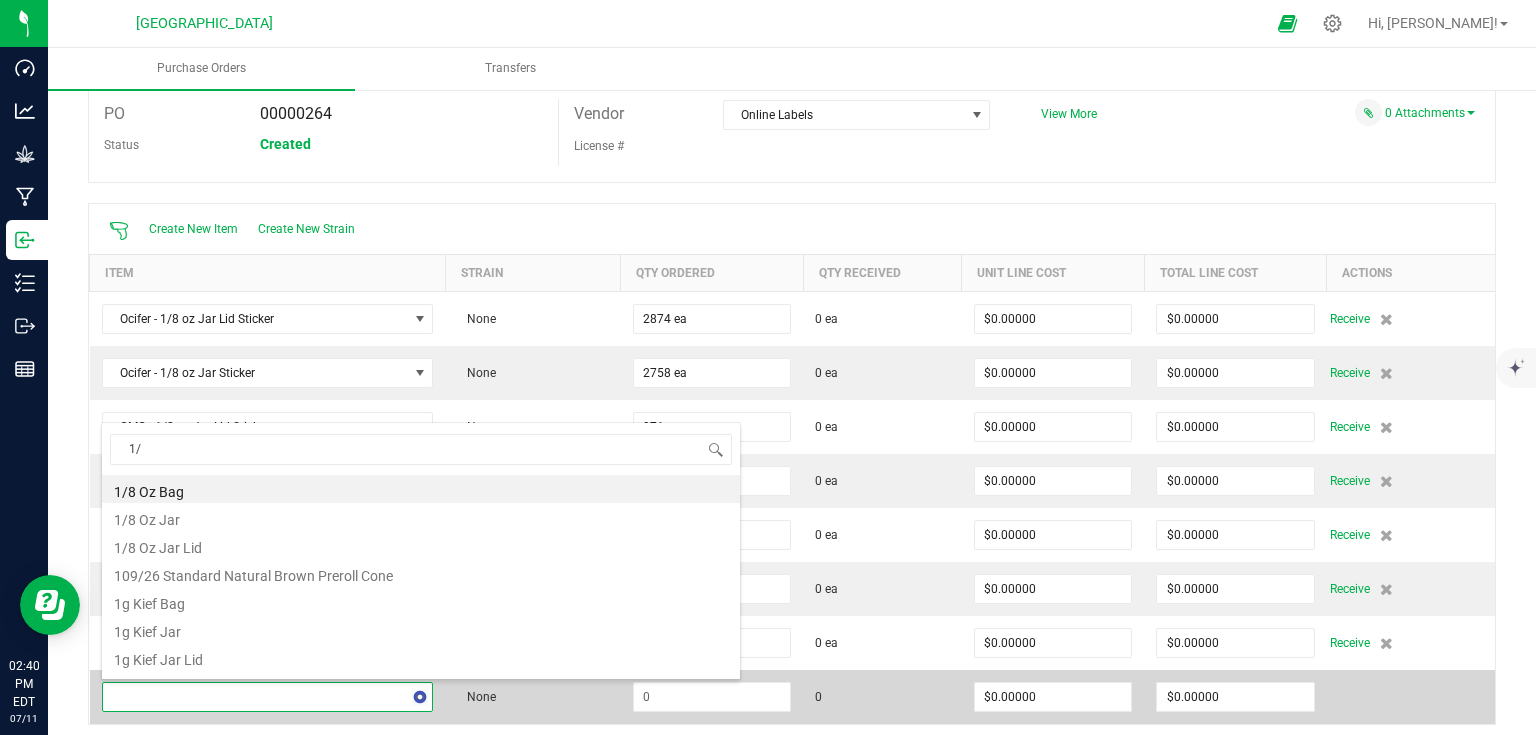 type on "1/8" 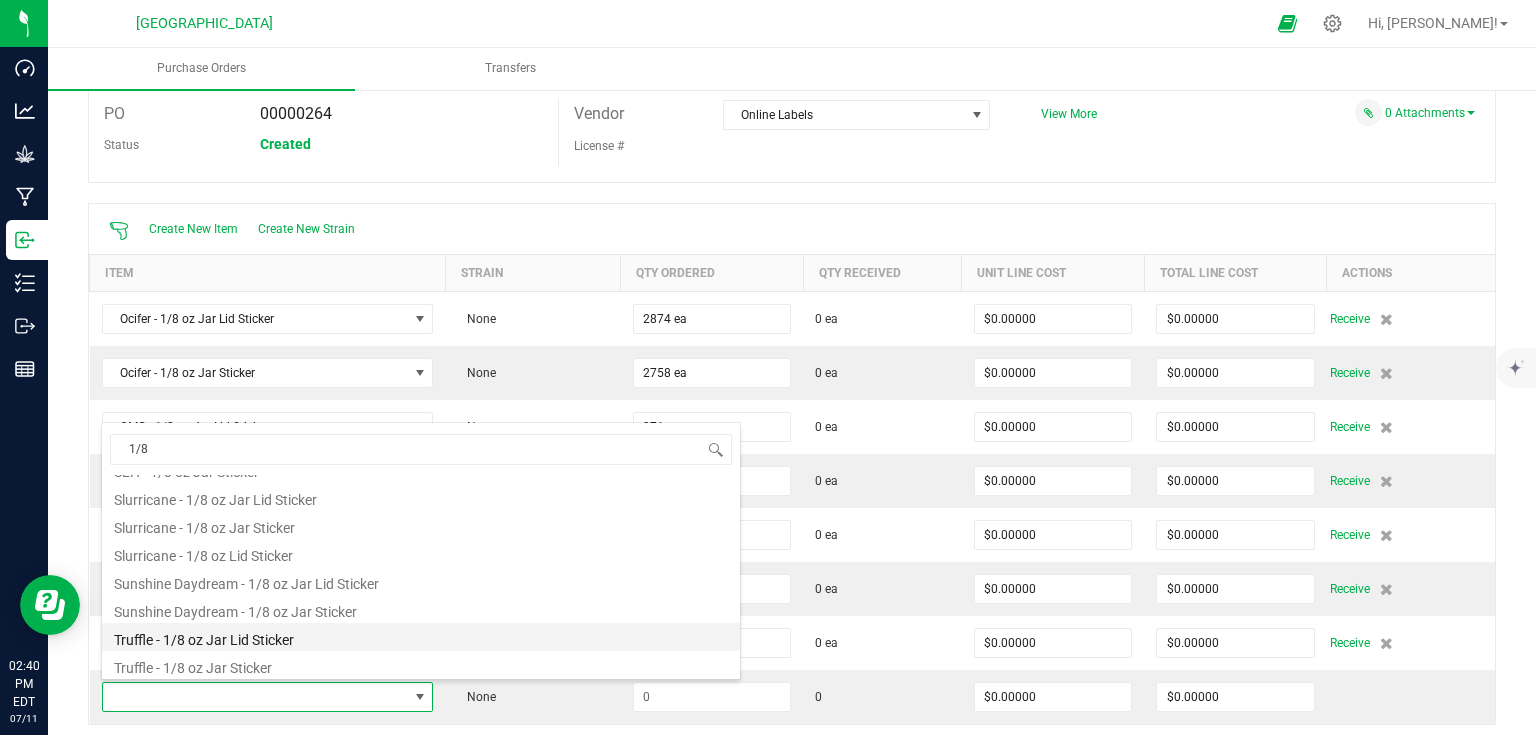 scroll, scrollTop: 564, scrollLeft: 0, axis: vertical 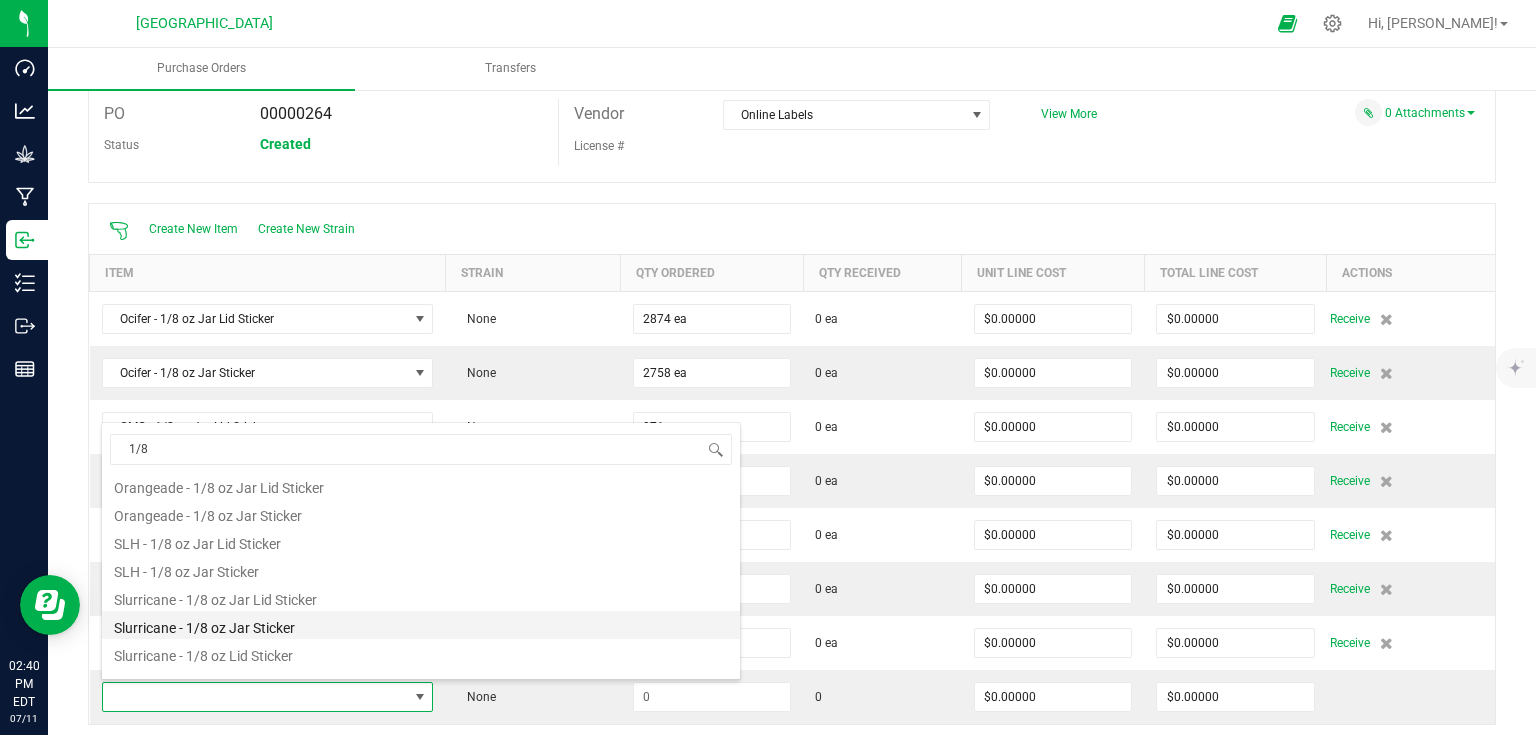 click on "Slurricane - 1/8 oz Jar Sticker" at bounding box center (421, 625) 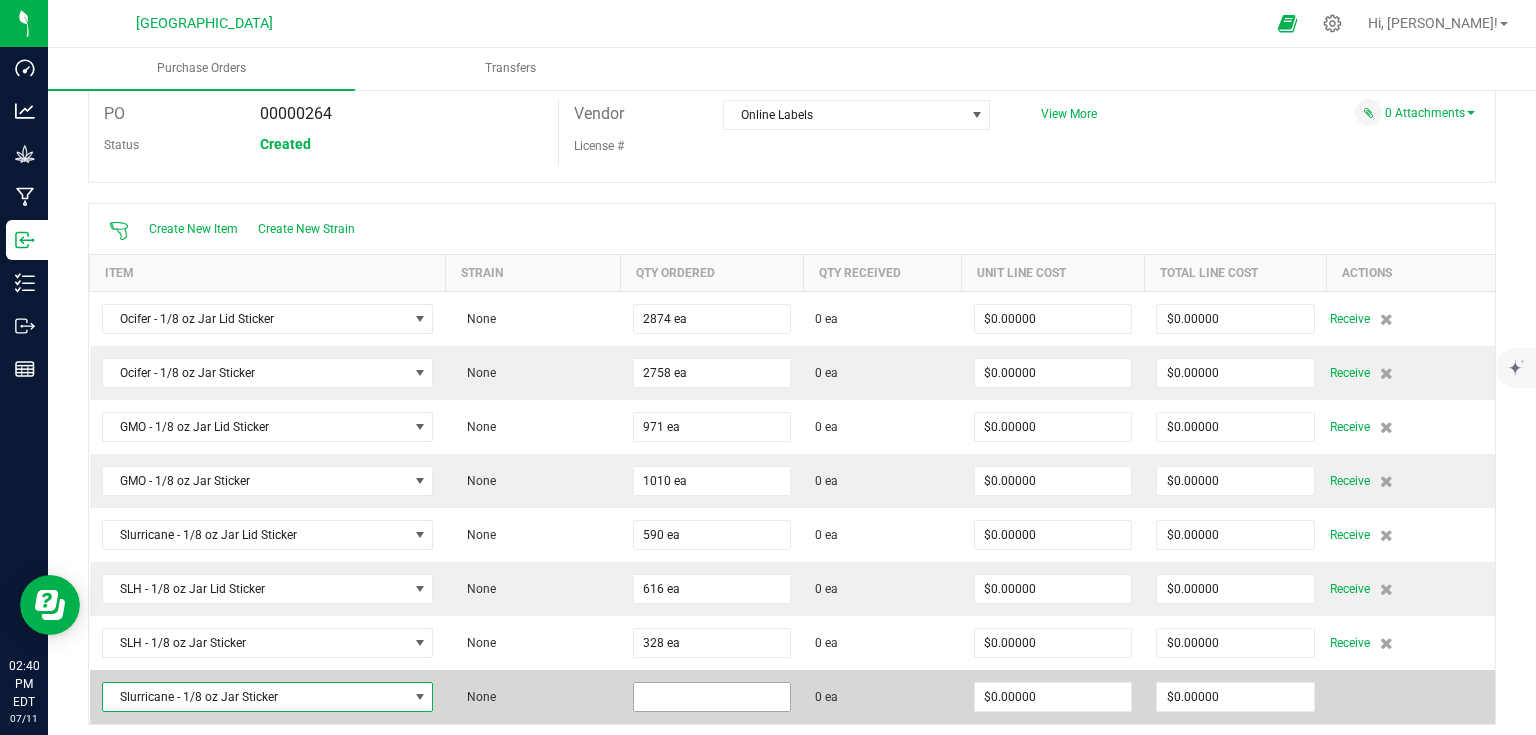 click at bounding box center [712, 697] 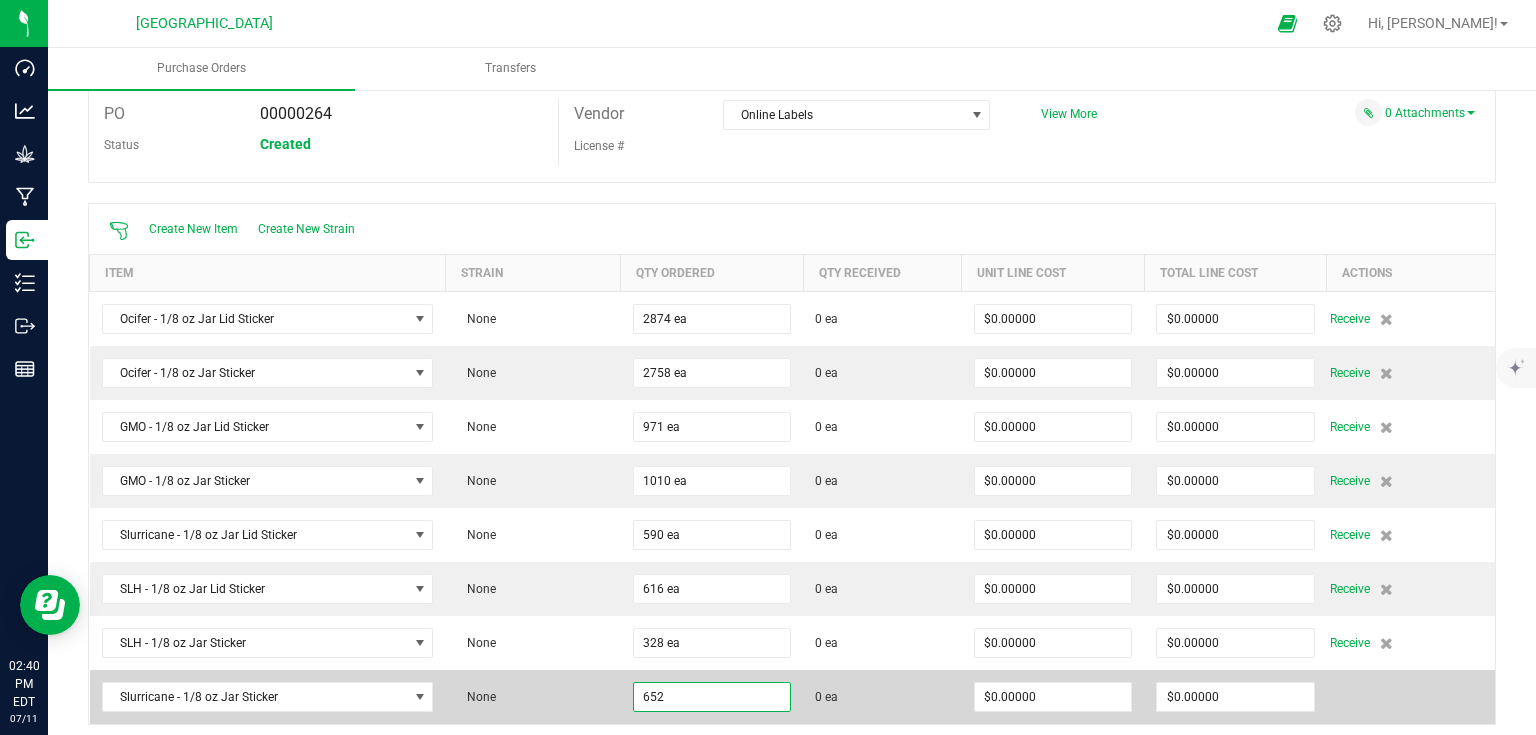 type on "652 ea" 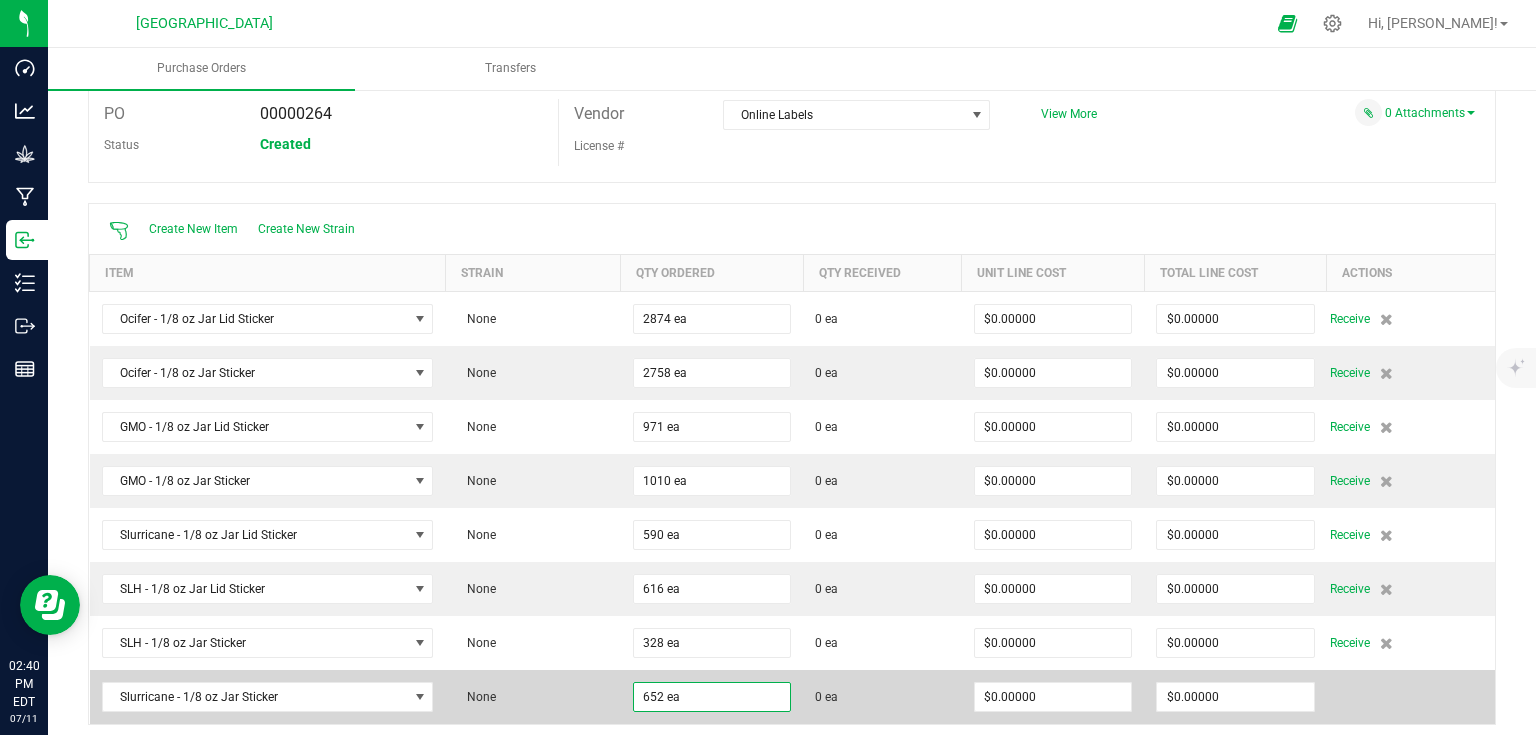 click at bounding box center [1411, 697] 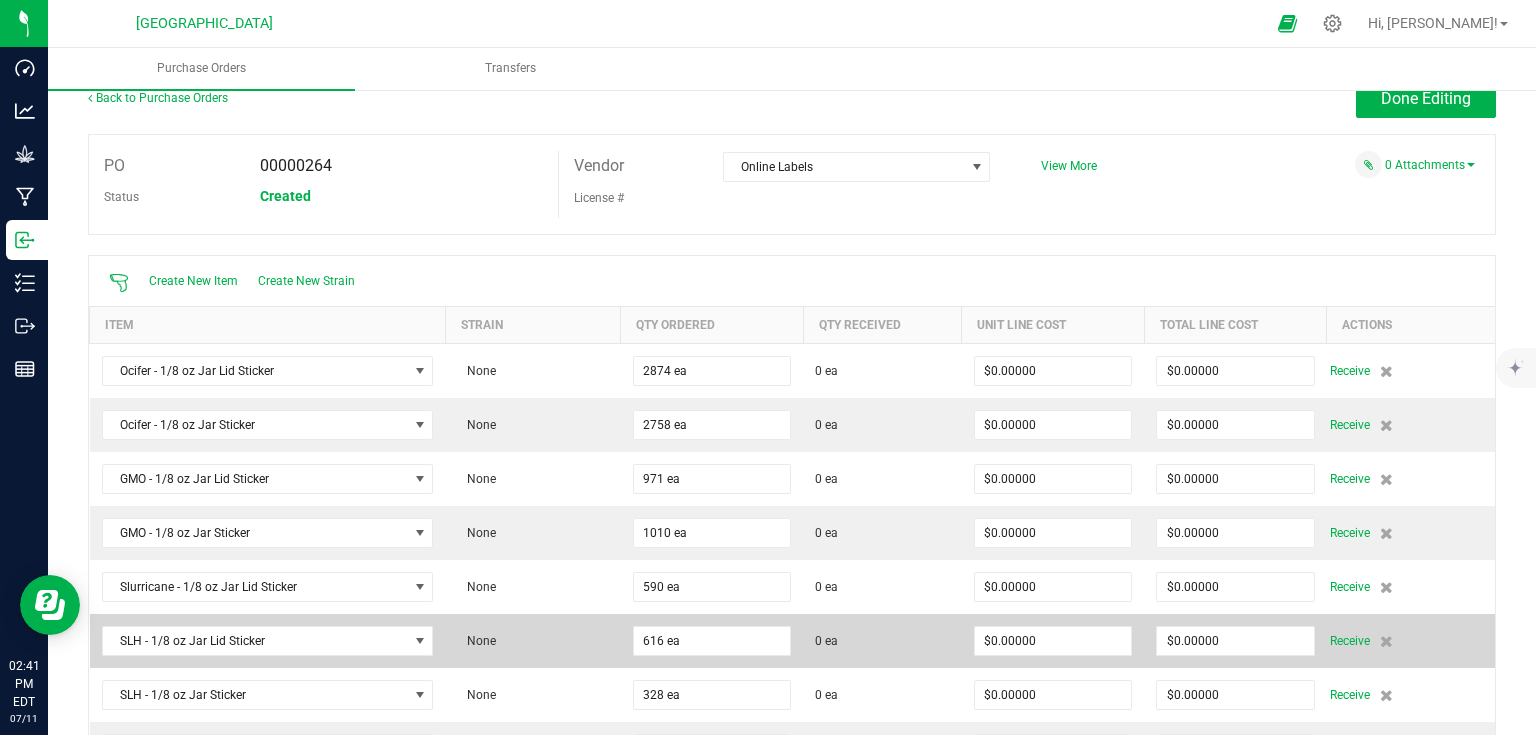 scroll, scrollTop: 0, scrollLeft: 0, axis: both 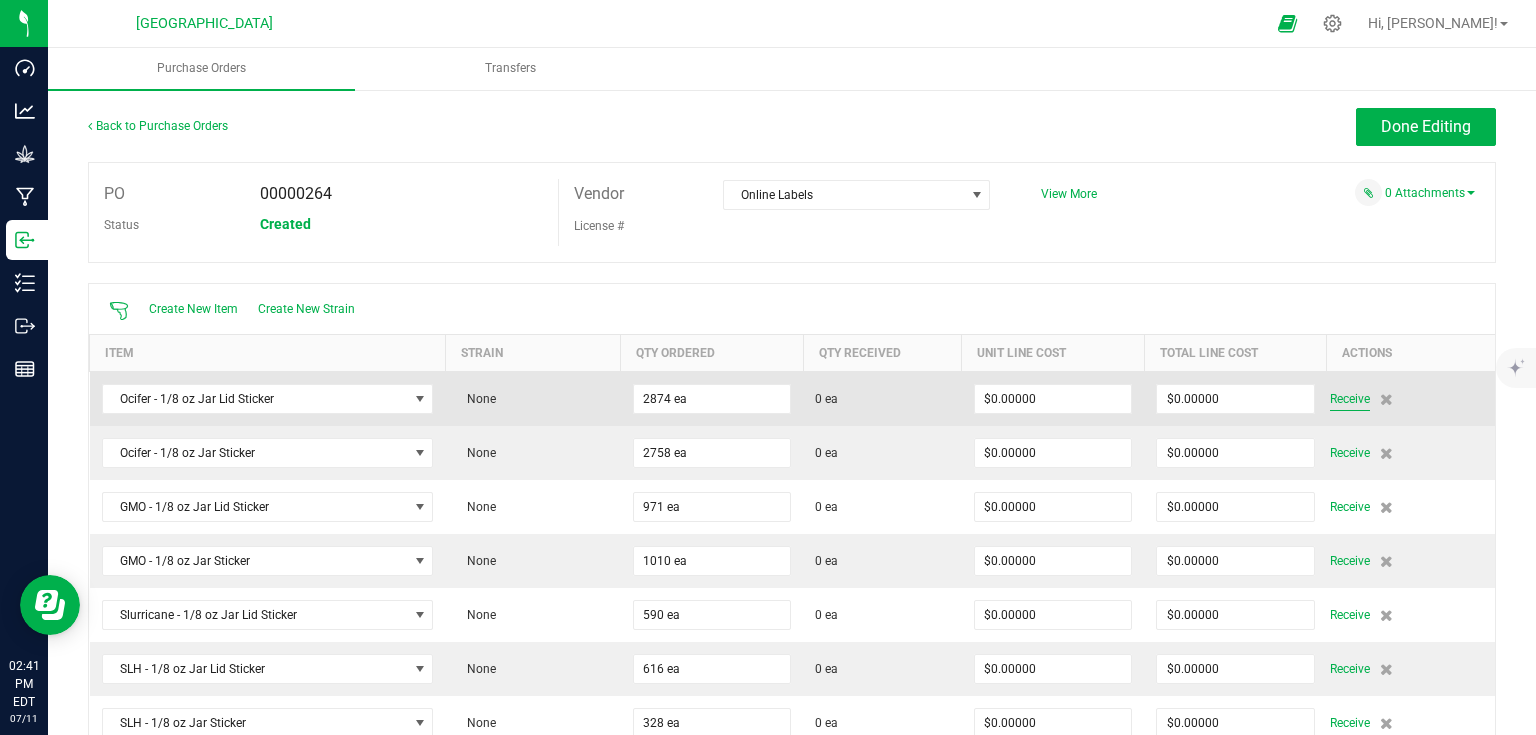 click on "Receive" at bounding box center [1350, 399] 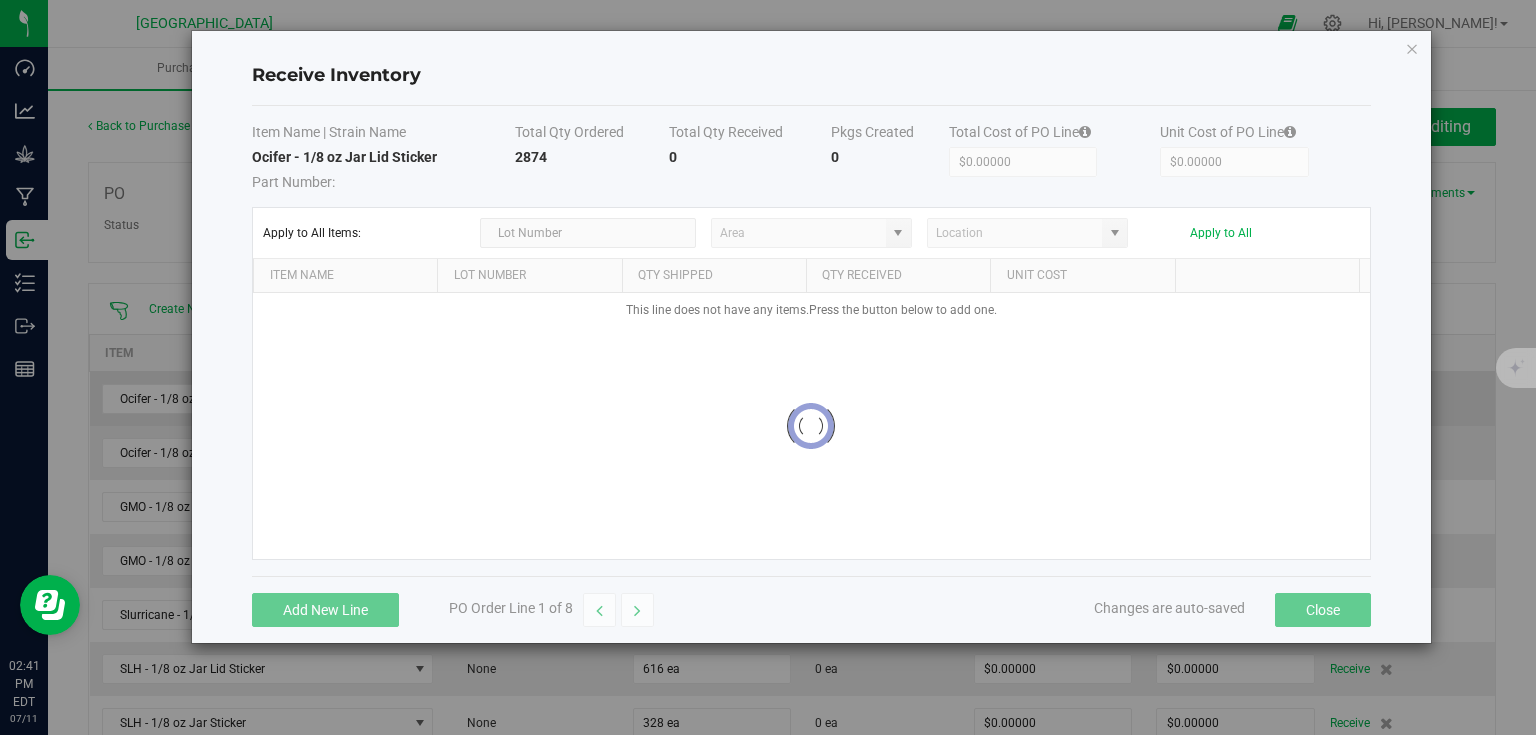 type on "Snapple - Inventory" 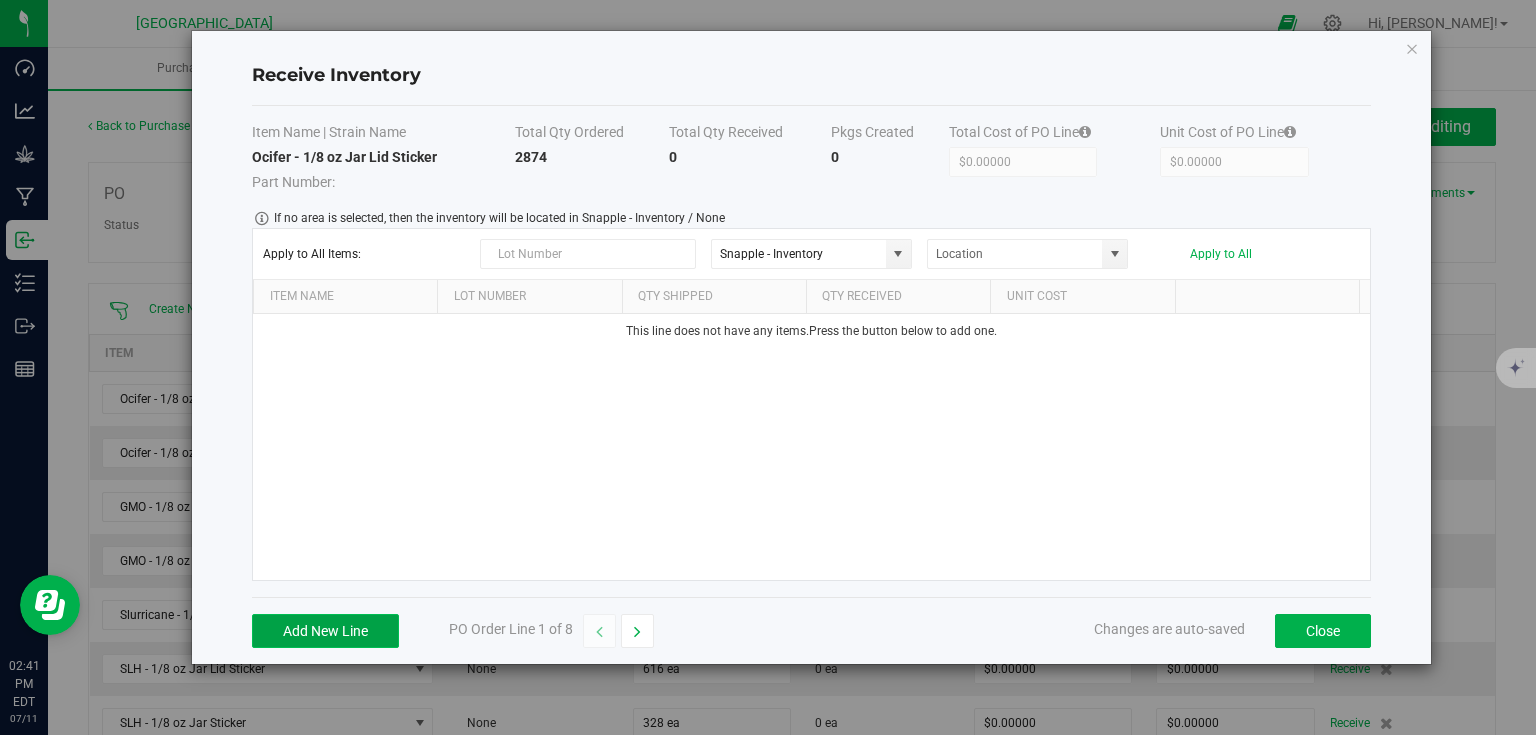 click on "Add New Line" at bounding box center (325, 631) 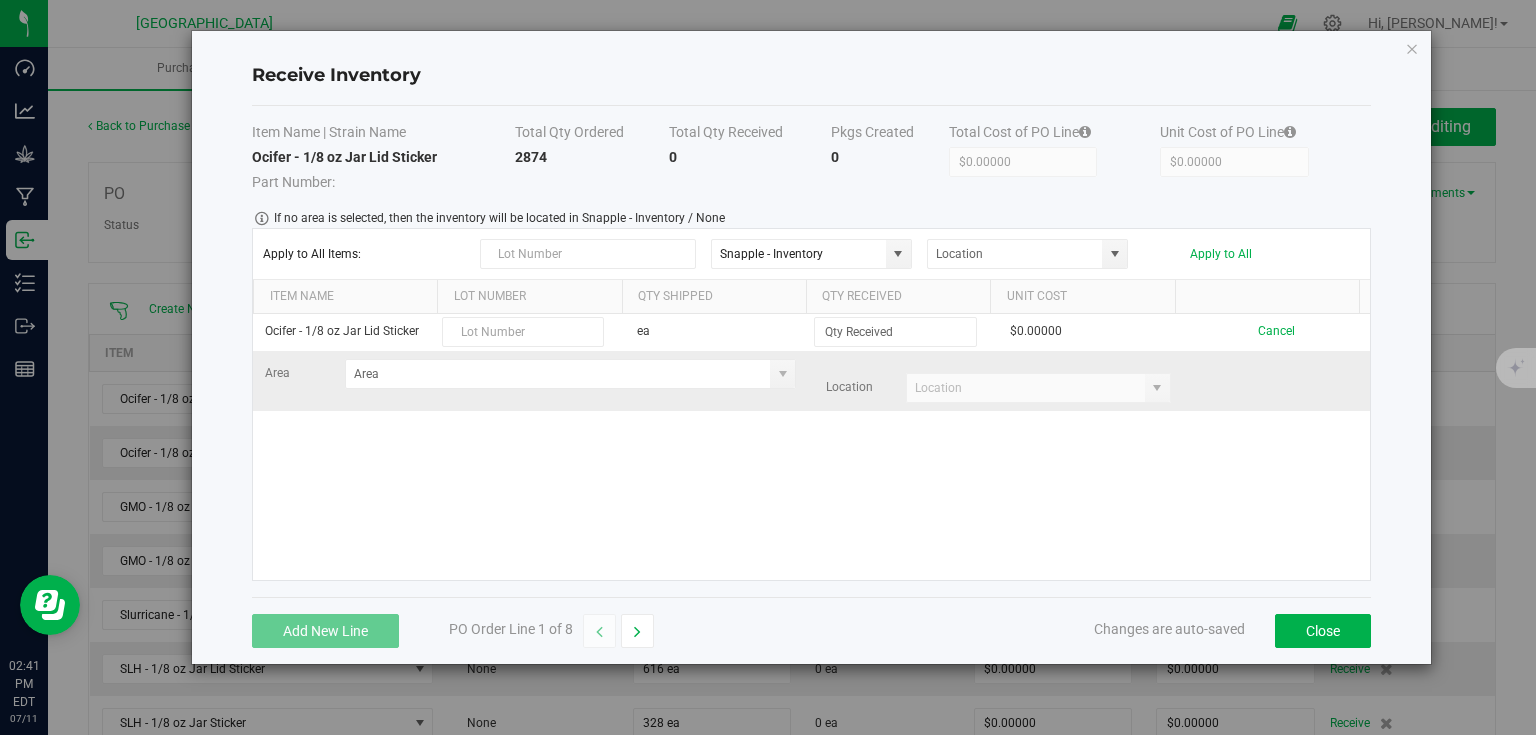 click on "Area   Location" at bounding box center [811, 381] 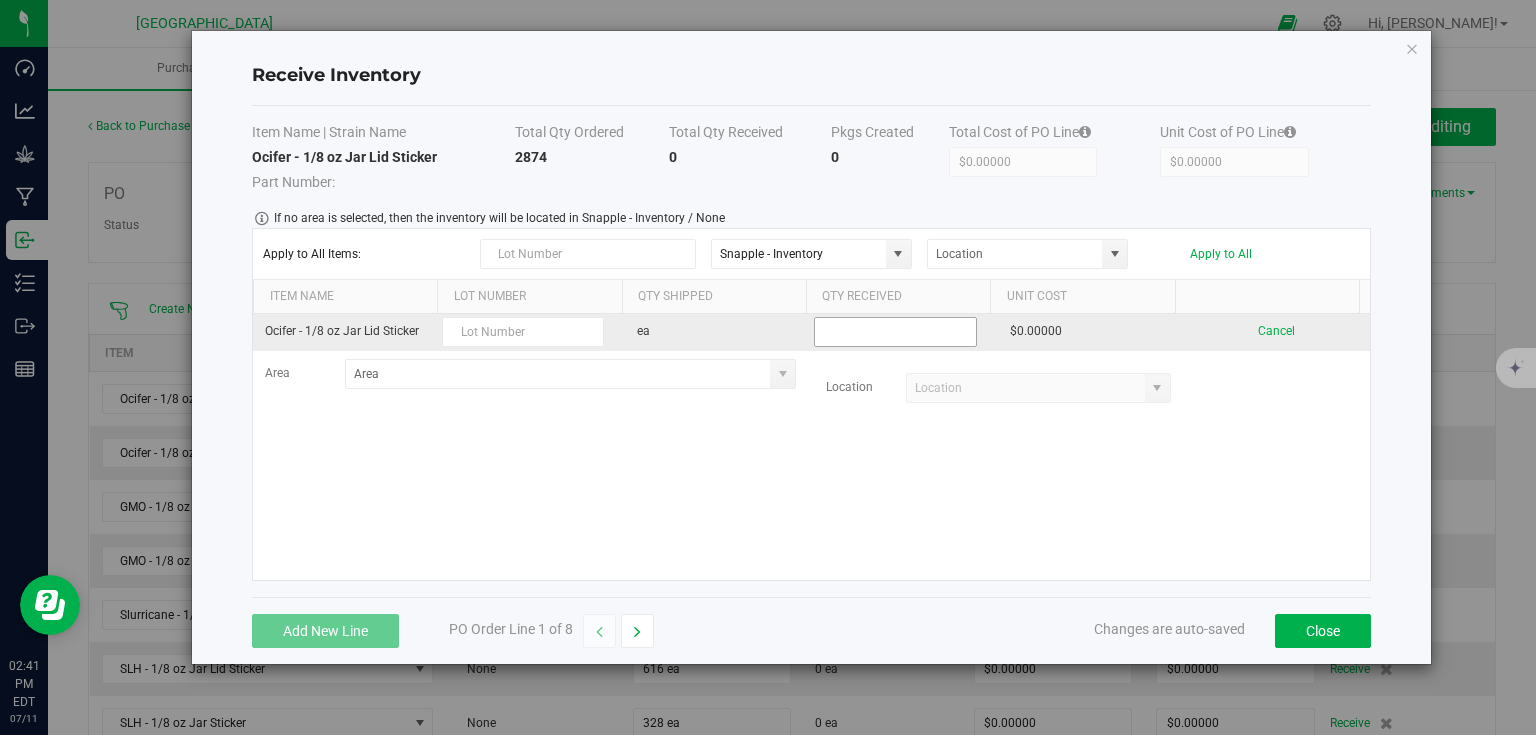 click at bounding box center [895, 332] 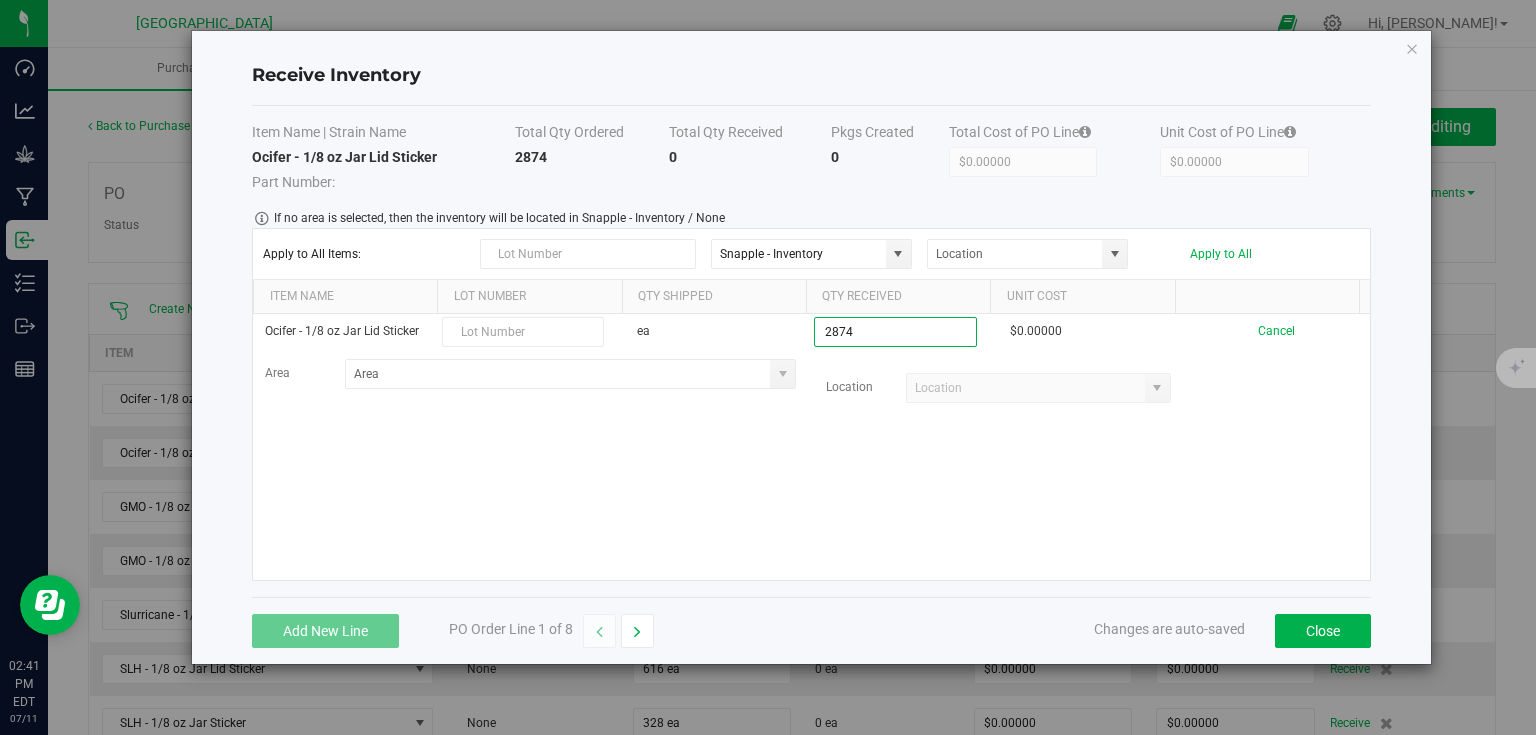 type on "2874 ea" 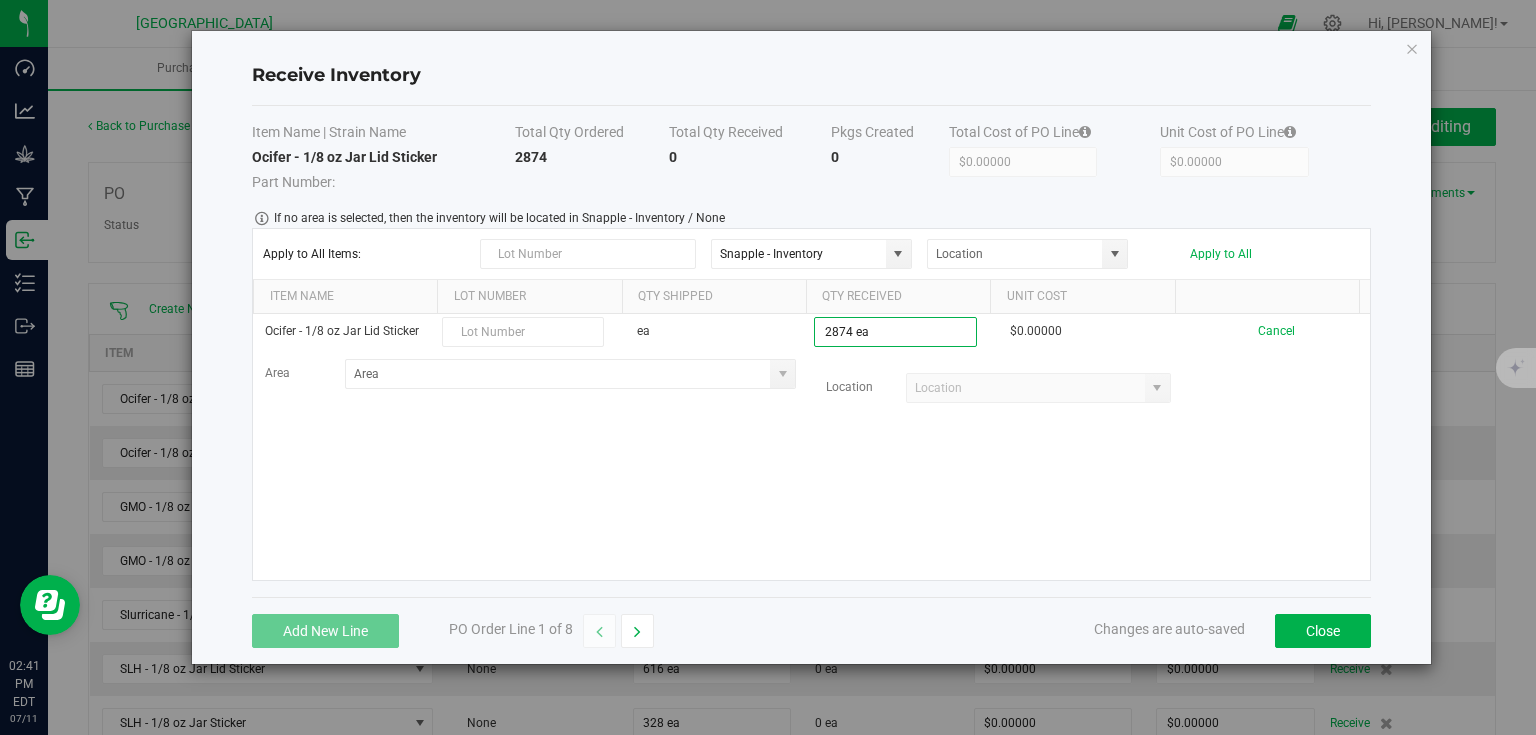 click on "Ocifer - 1/8 oz Jar Lid Sticker    ea  2874 ea  $0.00000   Cancel   Area   Location" at bounding box center (811, 447) 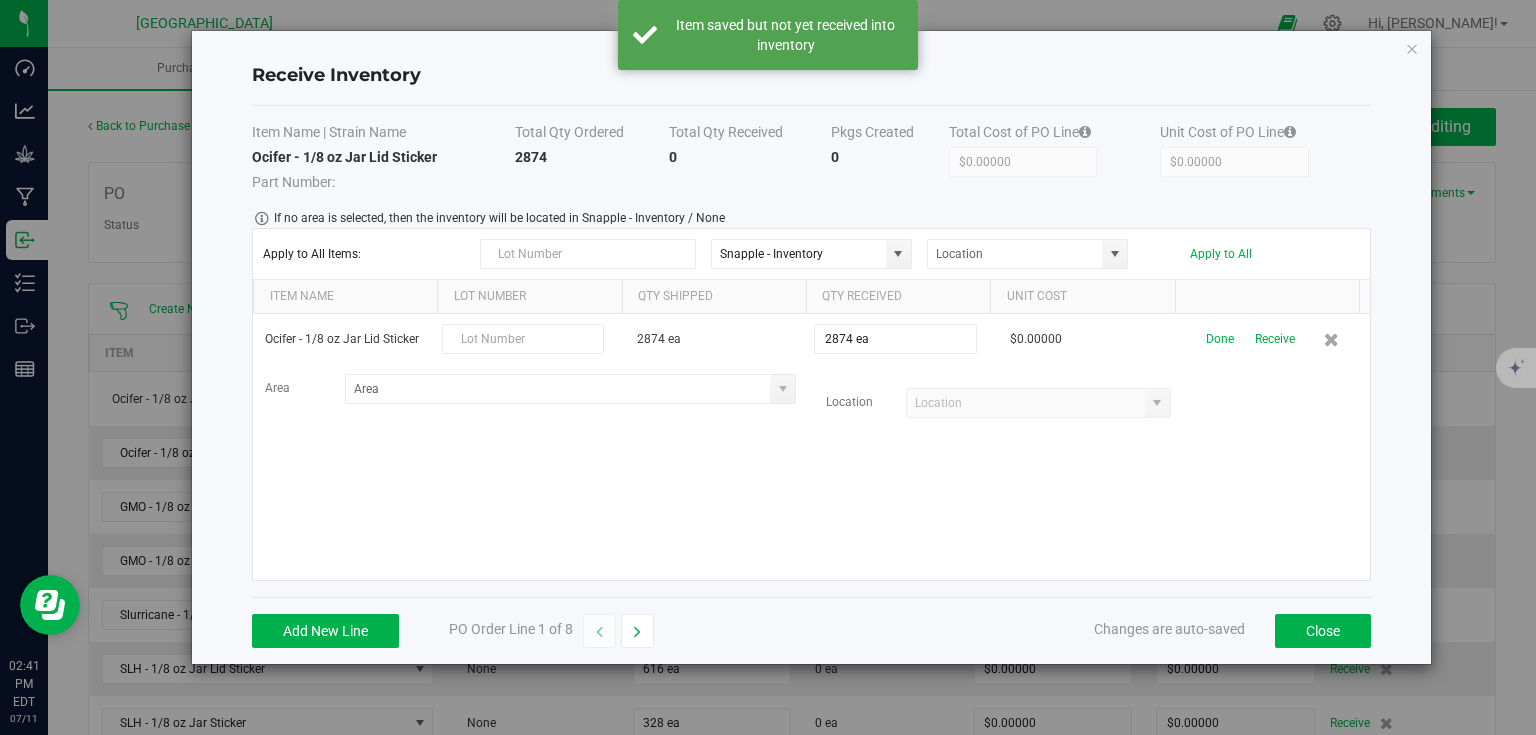 click on "Receive" at bounding box center (1275, 339) 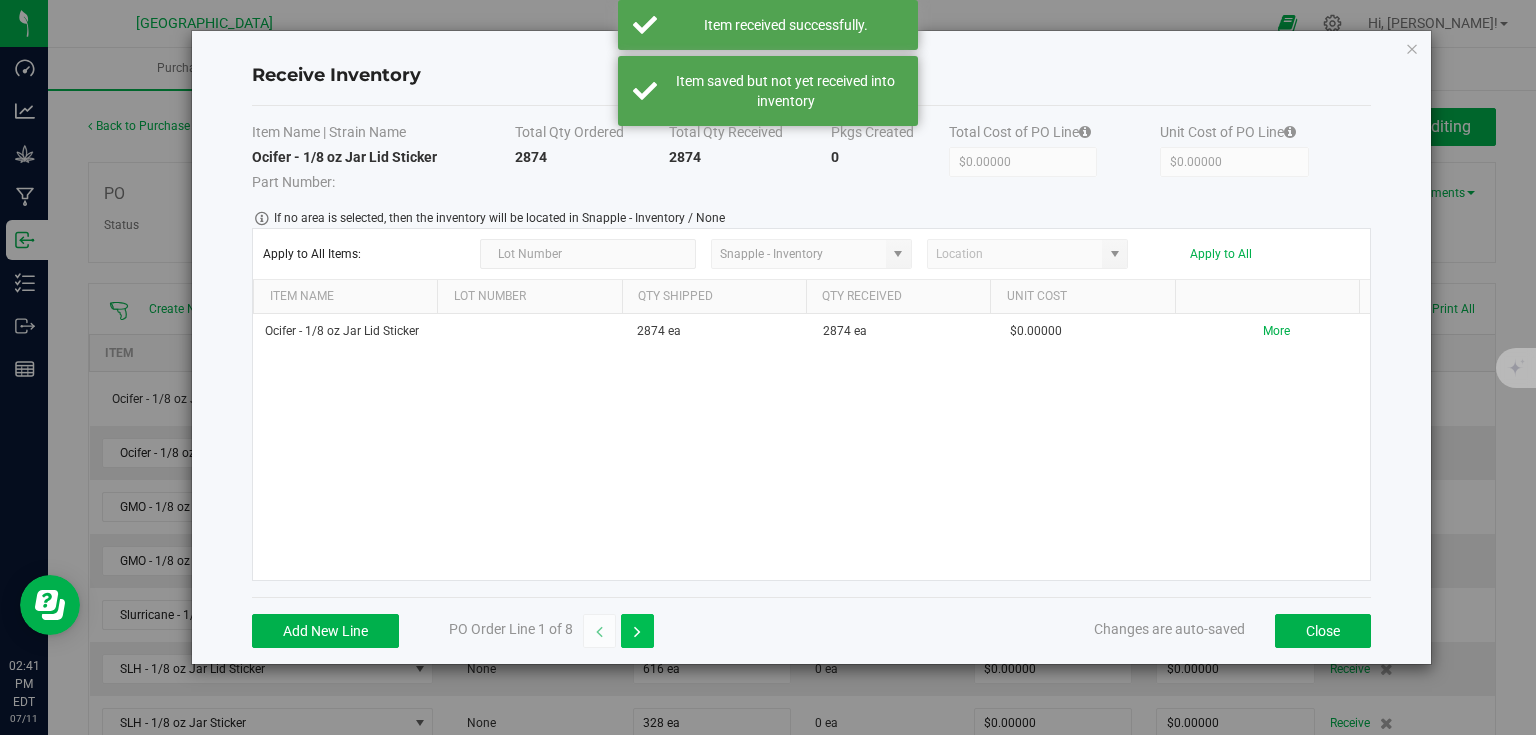click at bounding box center (637, 631) 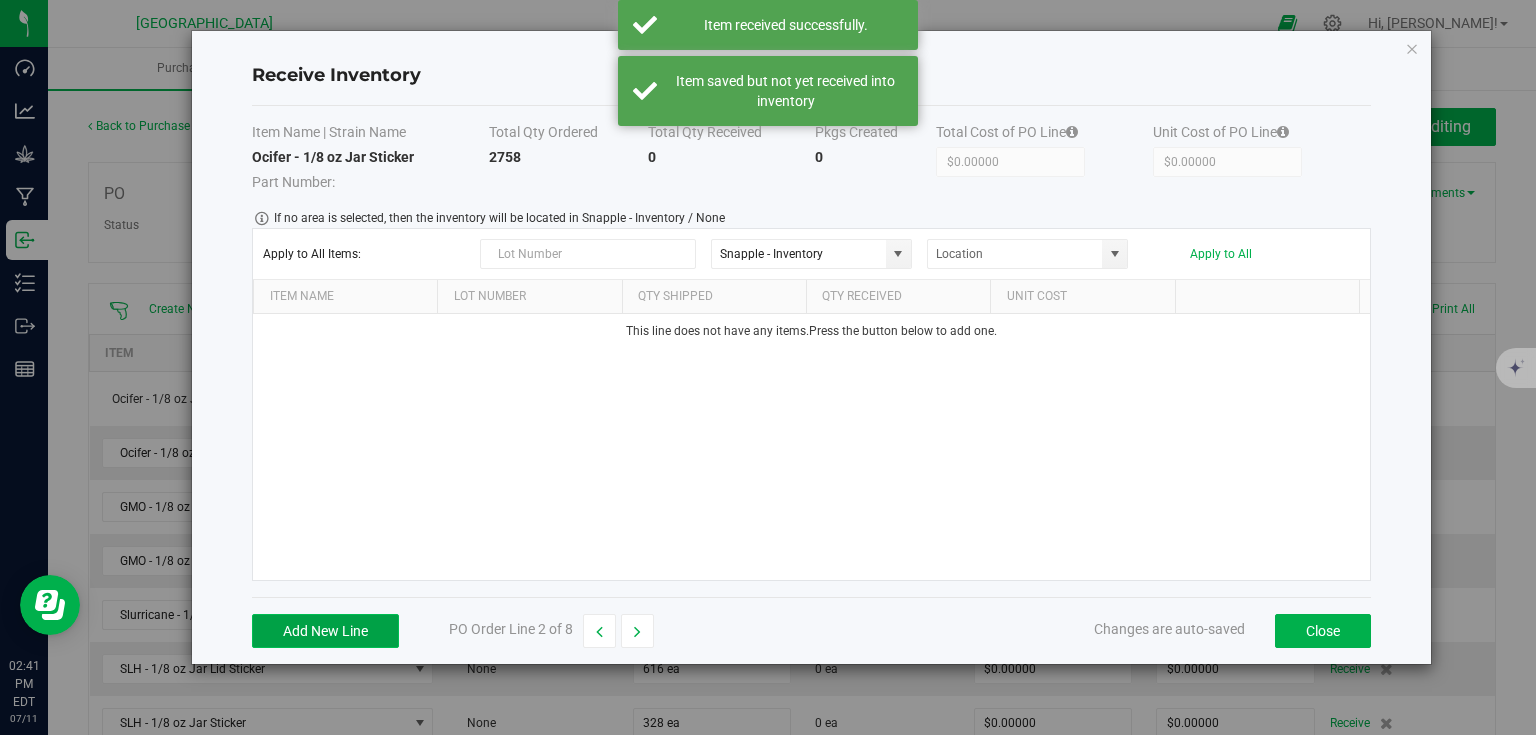 click on "Add New Line" at bounding box center [325, 631] 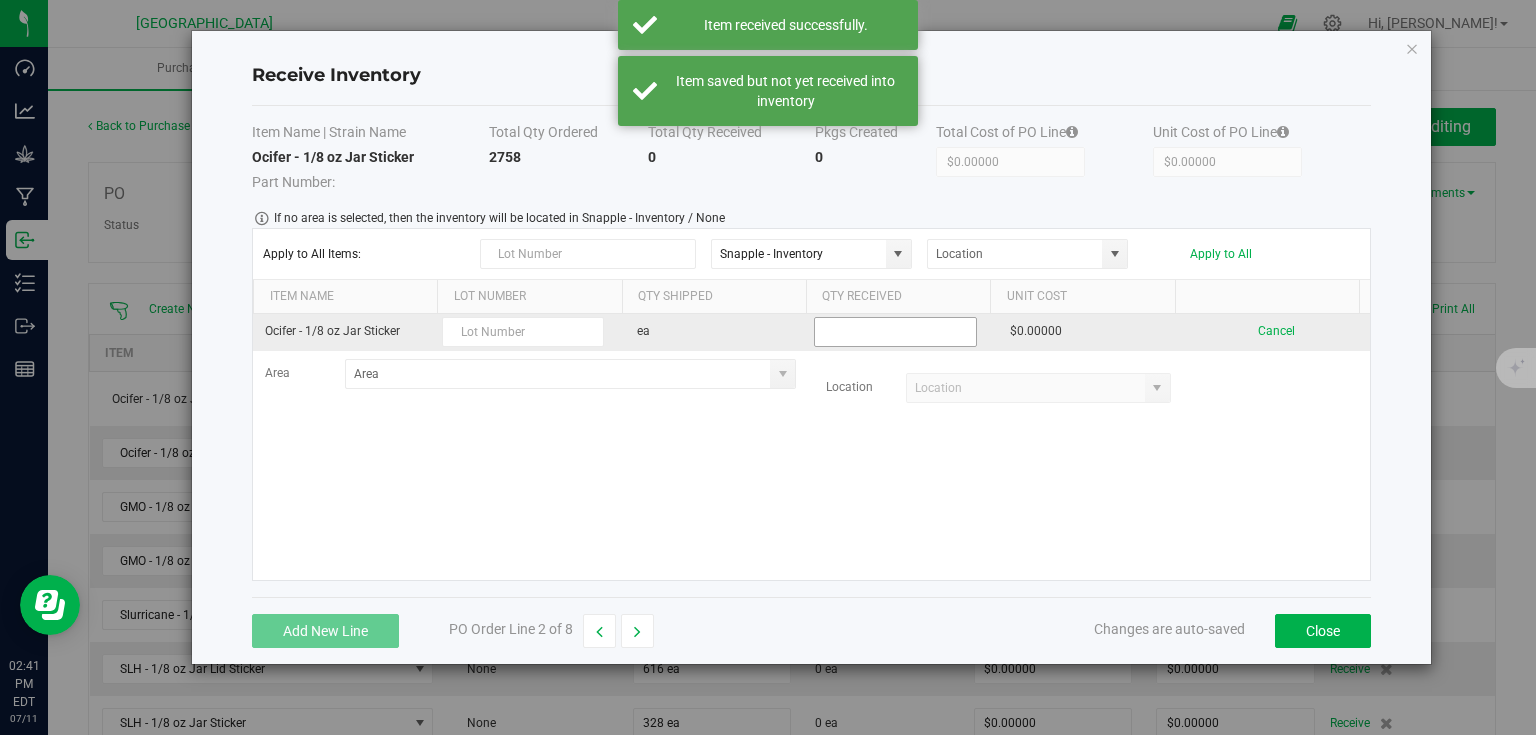 click at bounding box center [895, 332] 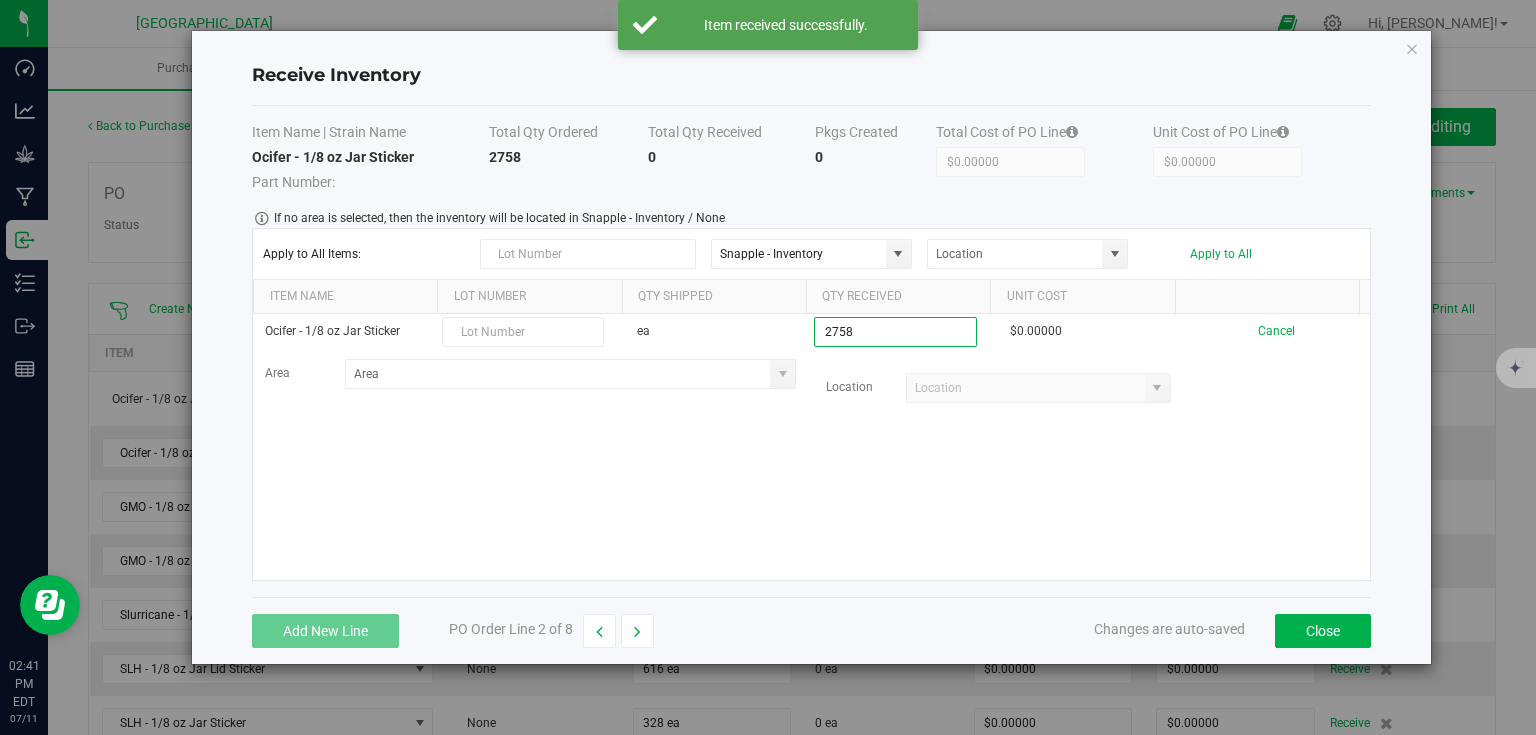 type on "2758 ea" 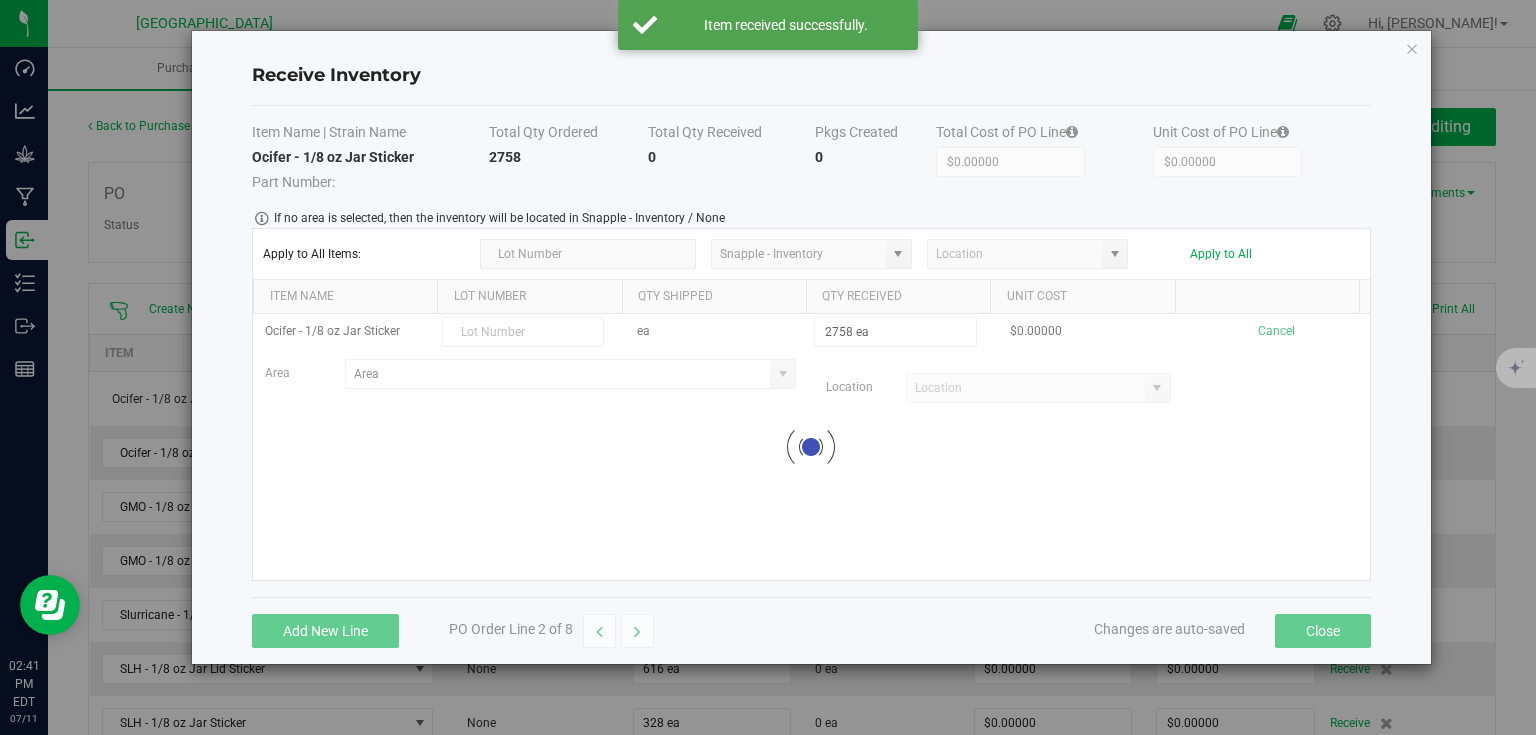 click on "Ocifer - 1/8 oz Jar Sticker    ea  2758 ea  $0.00000   Cancel   Area   Location  Loading" at bounding box center (811, 447) 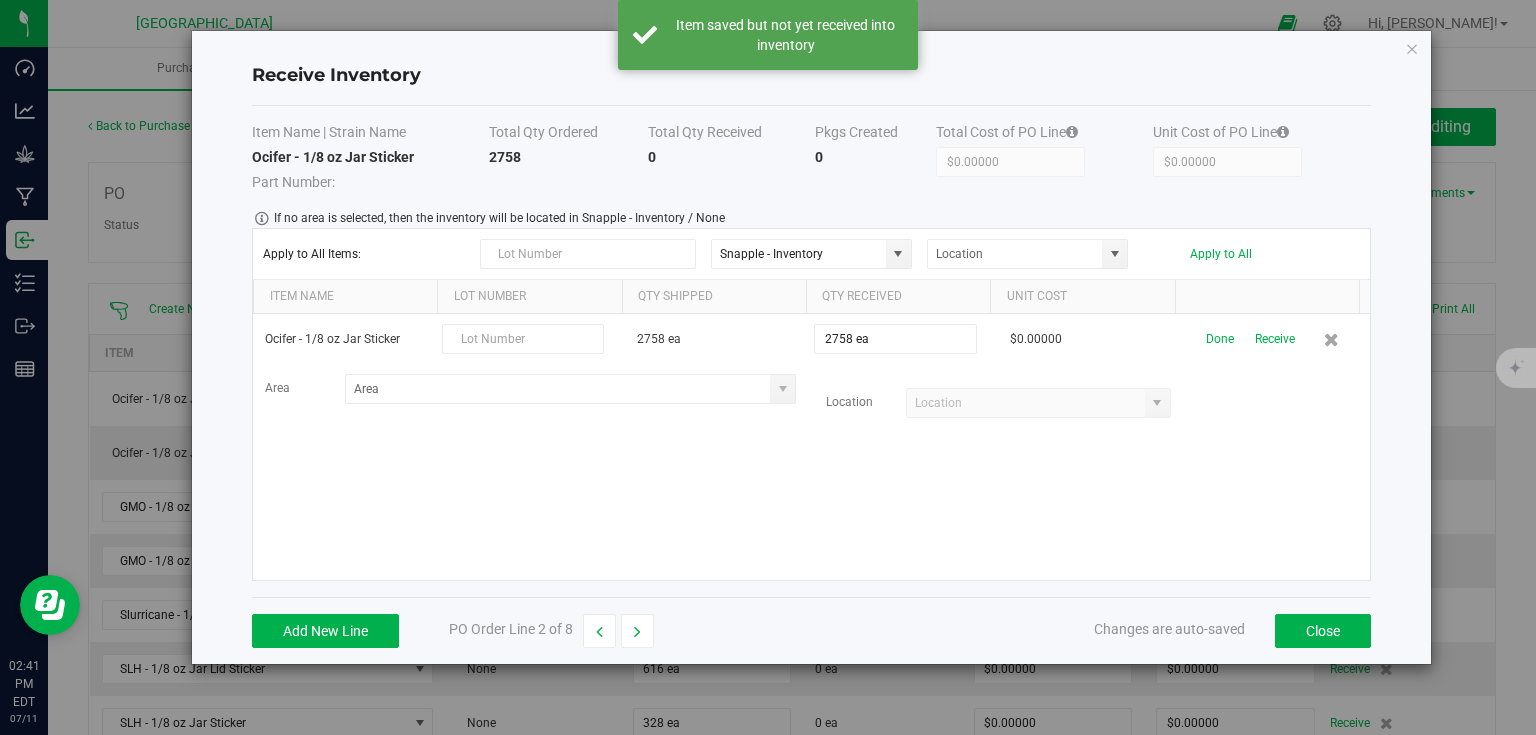 click on "Receive" at bounding box center (1275, 339) 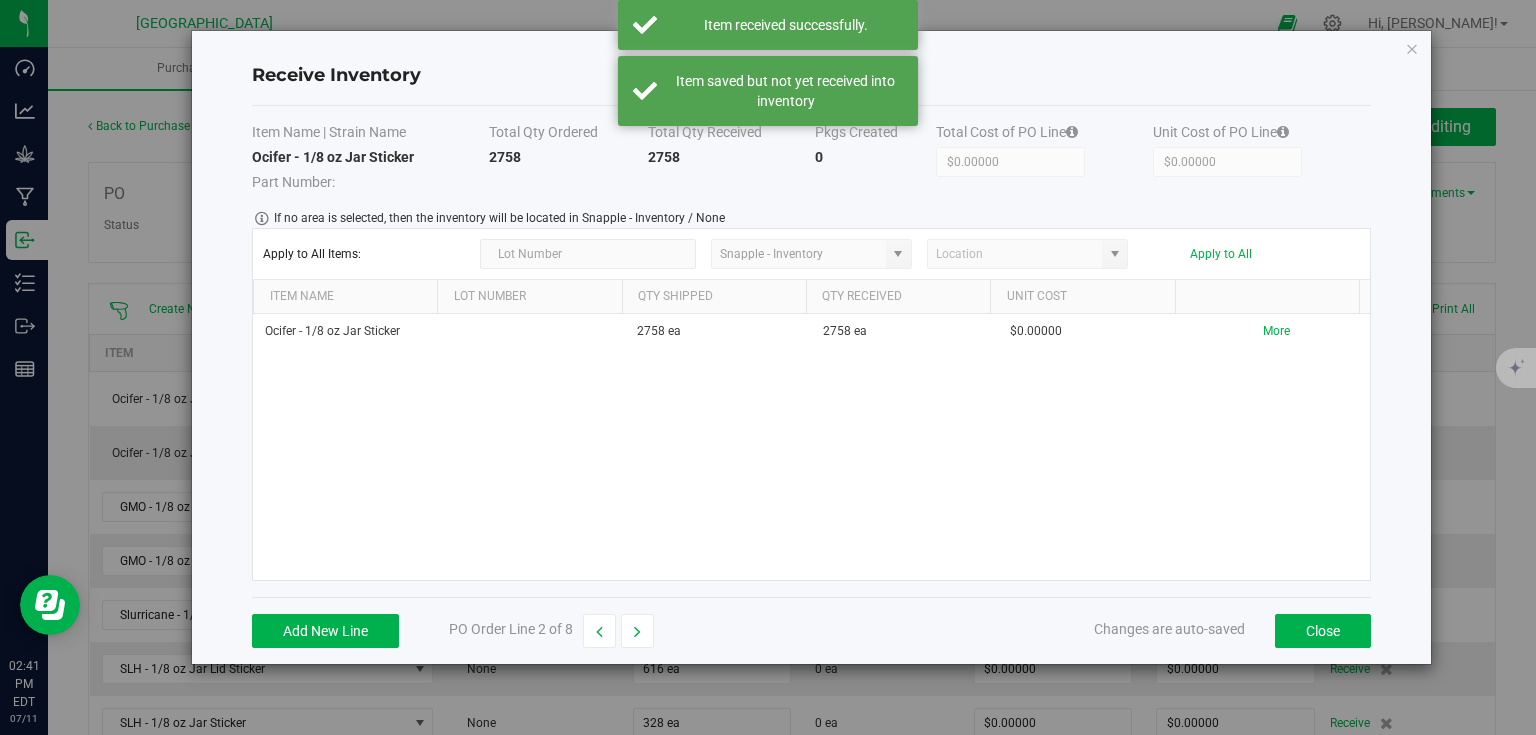 click on "Add New Line  PO Order Line 2 of 8 Changes are auto-saved  Close" at bounding box center (811, 630) 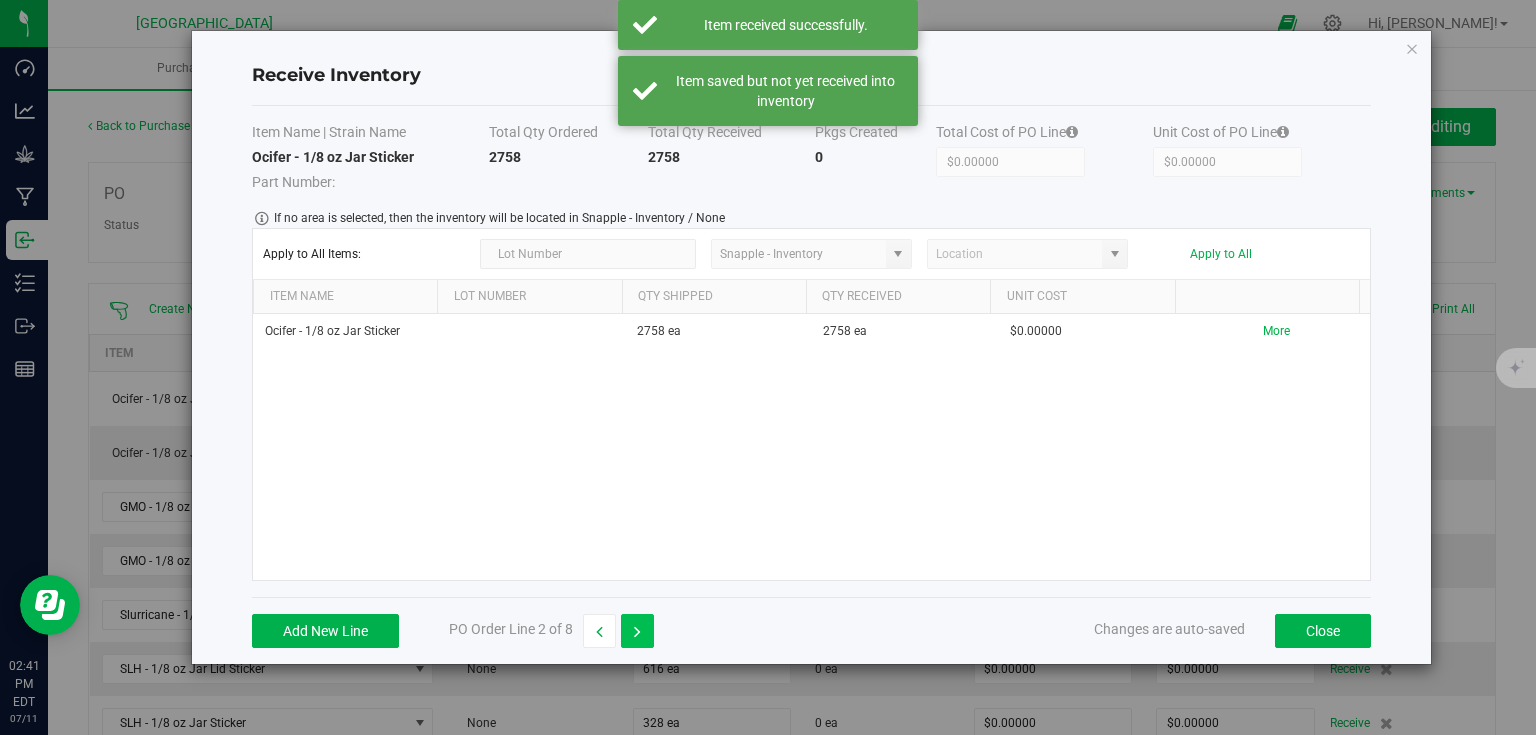 click at bounding box center [637, 631] 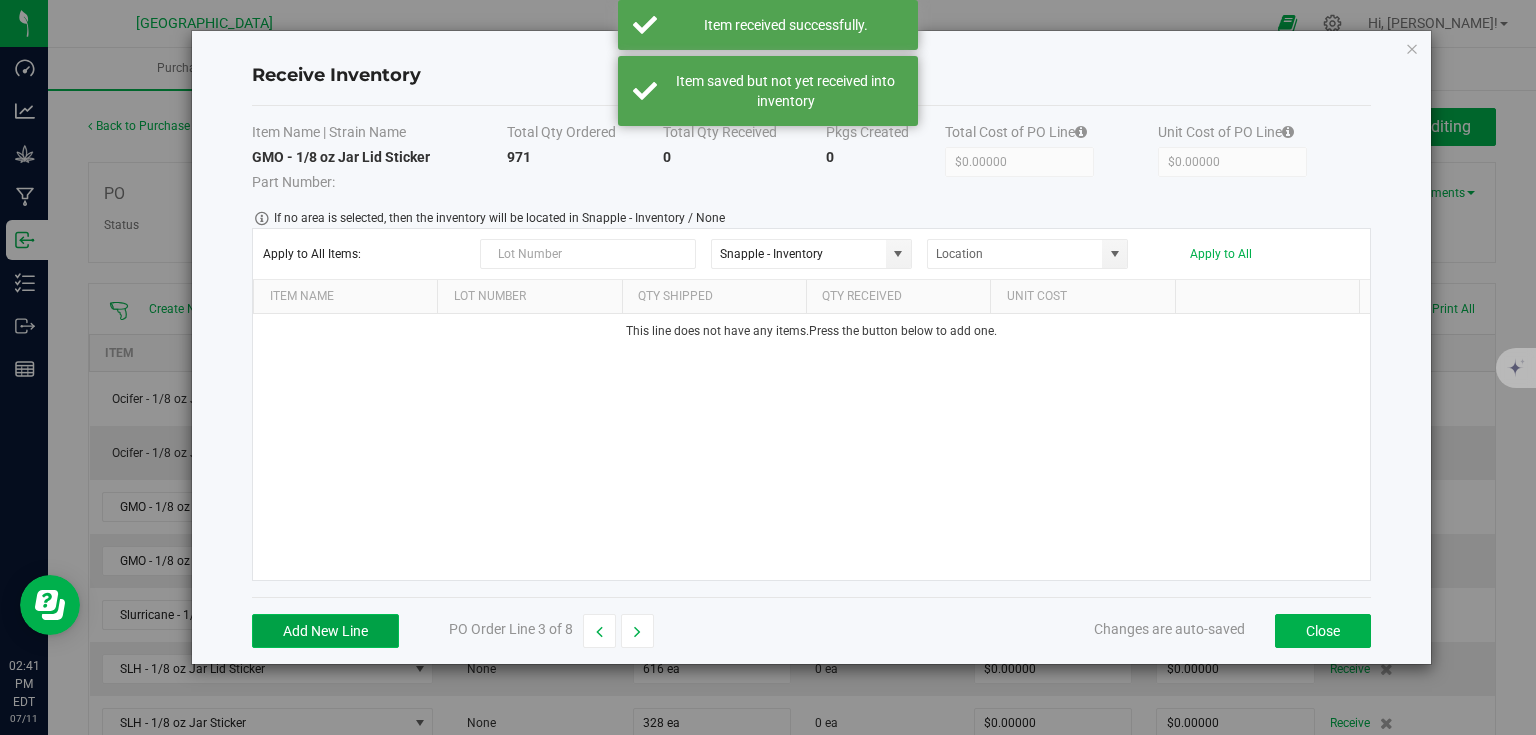 click on "Add New Line" at bounding box center [325, 631] 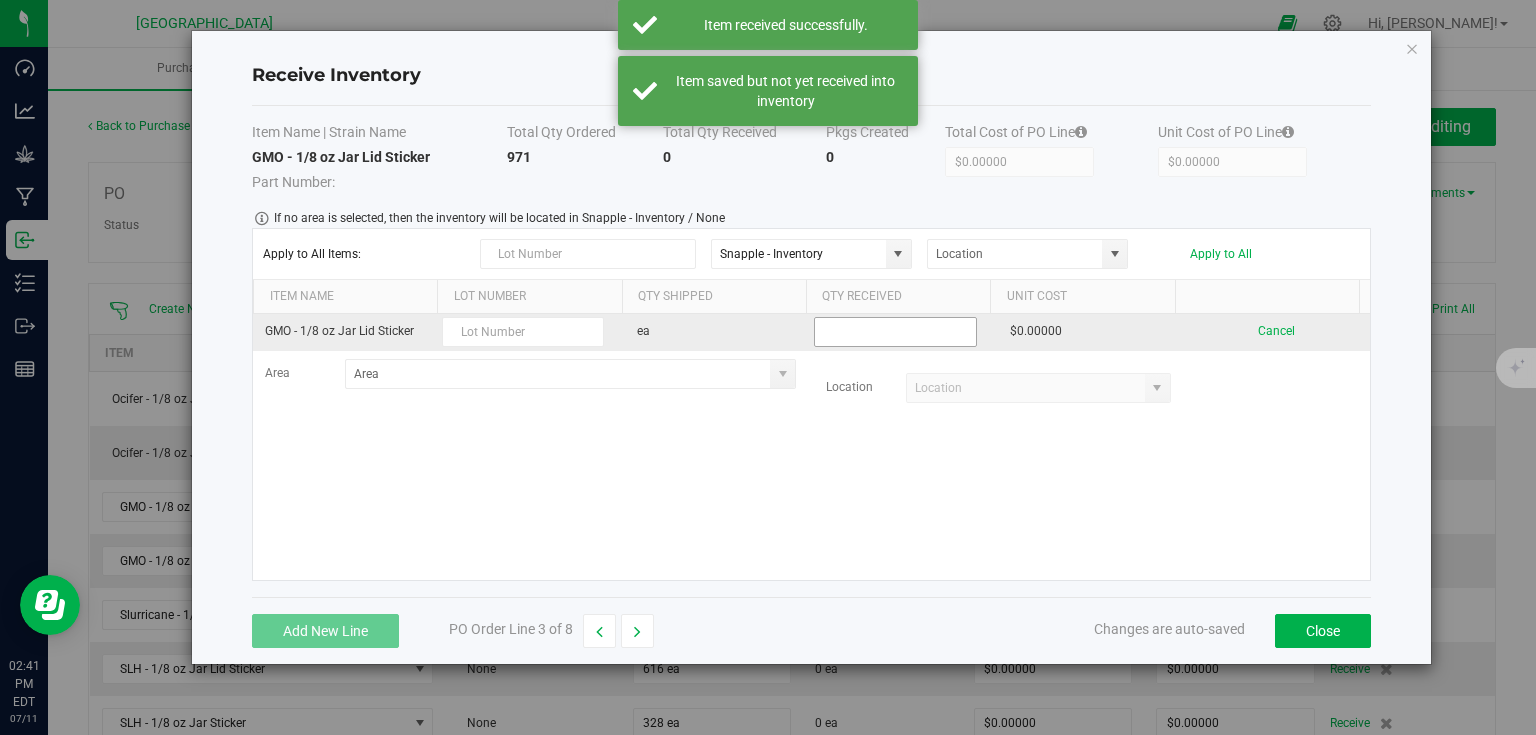 click at bounding box center [895, 332] 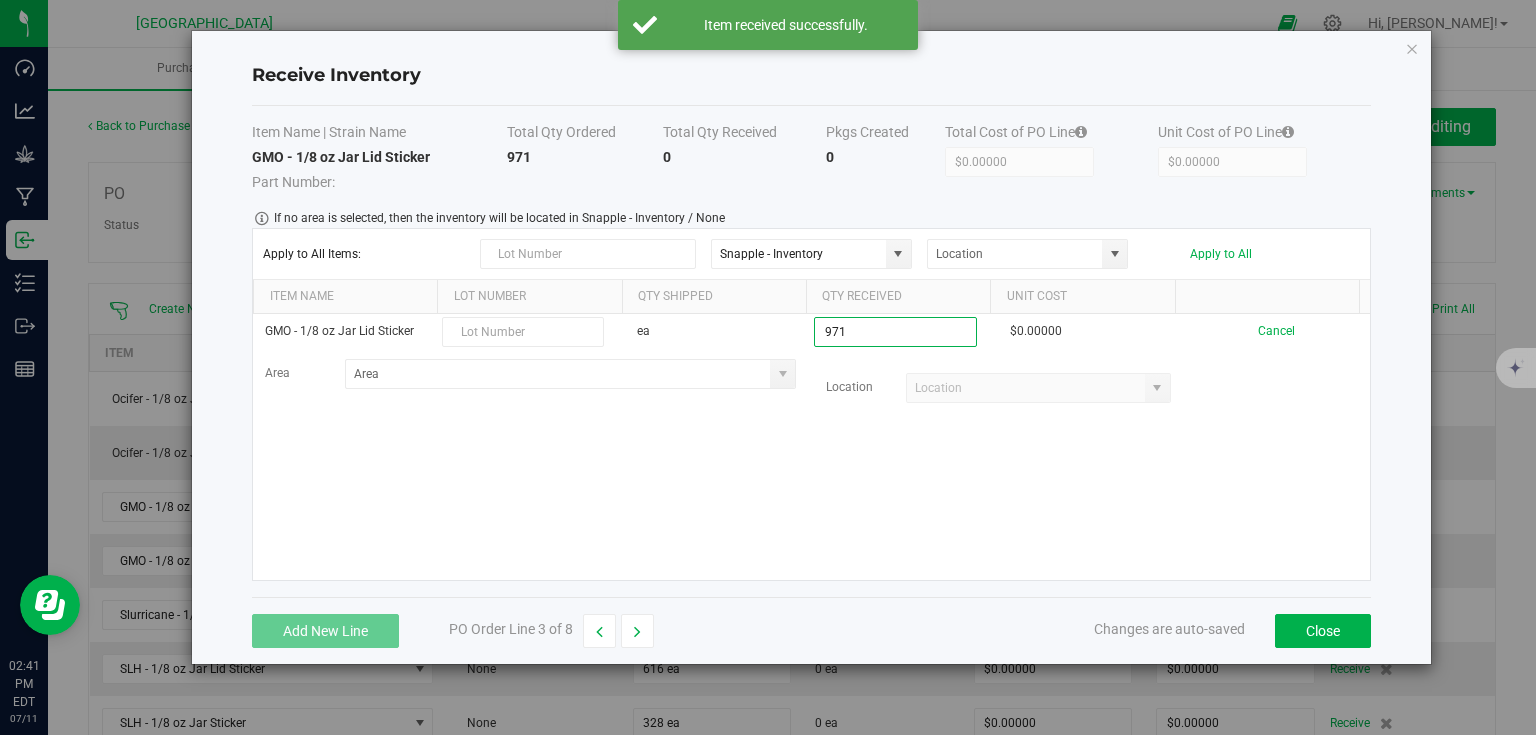 type on "971 ea" 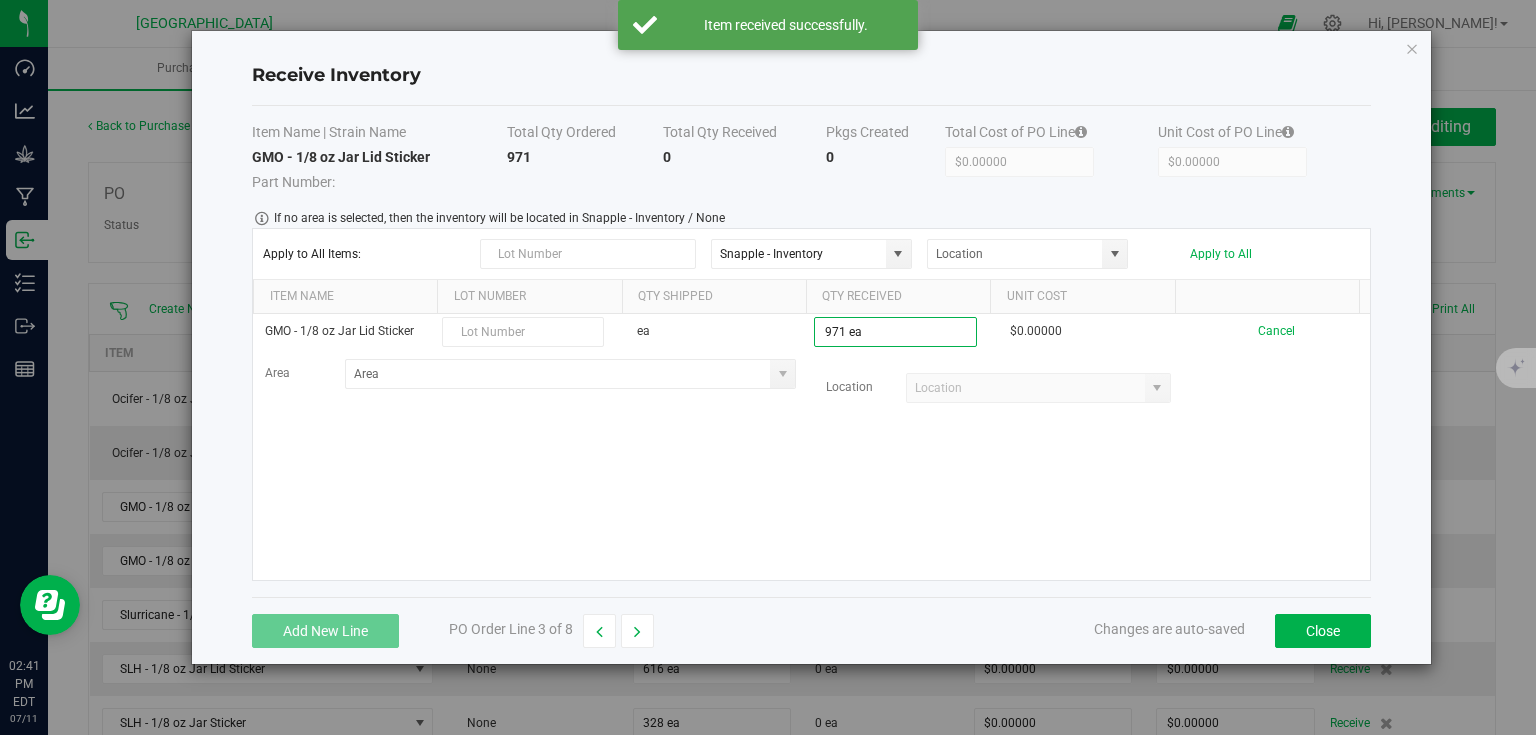 click on "GMO - 1/8 oz Jar Lid Sticker    ea  971 ea  $0.00000   Cancel   Area   Location" at bounding box center (811, 447) 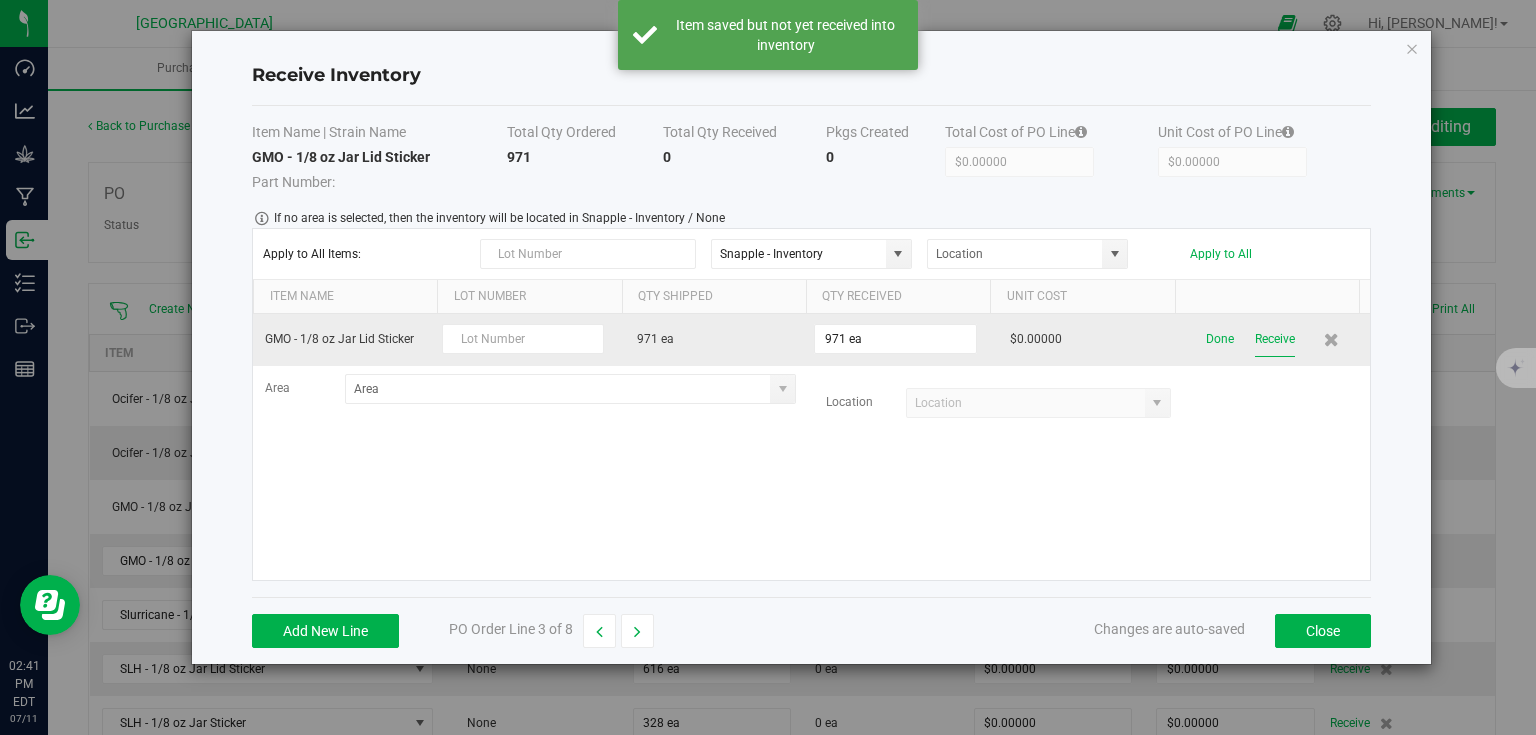 click on "Receive" at bounding box center [1275, 339] 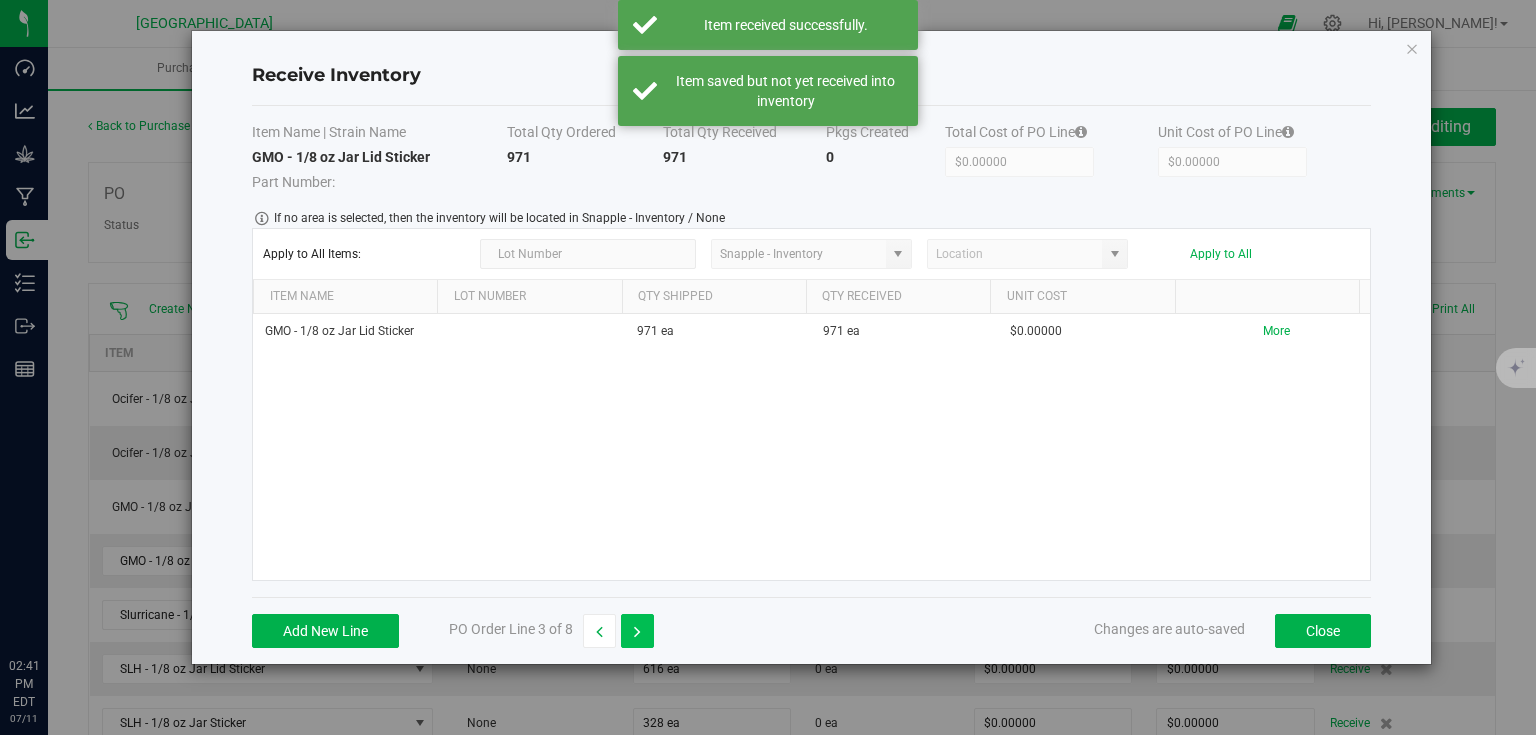 scroll, scrollTop: 0, scrollLeft: 0, axis: both 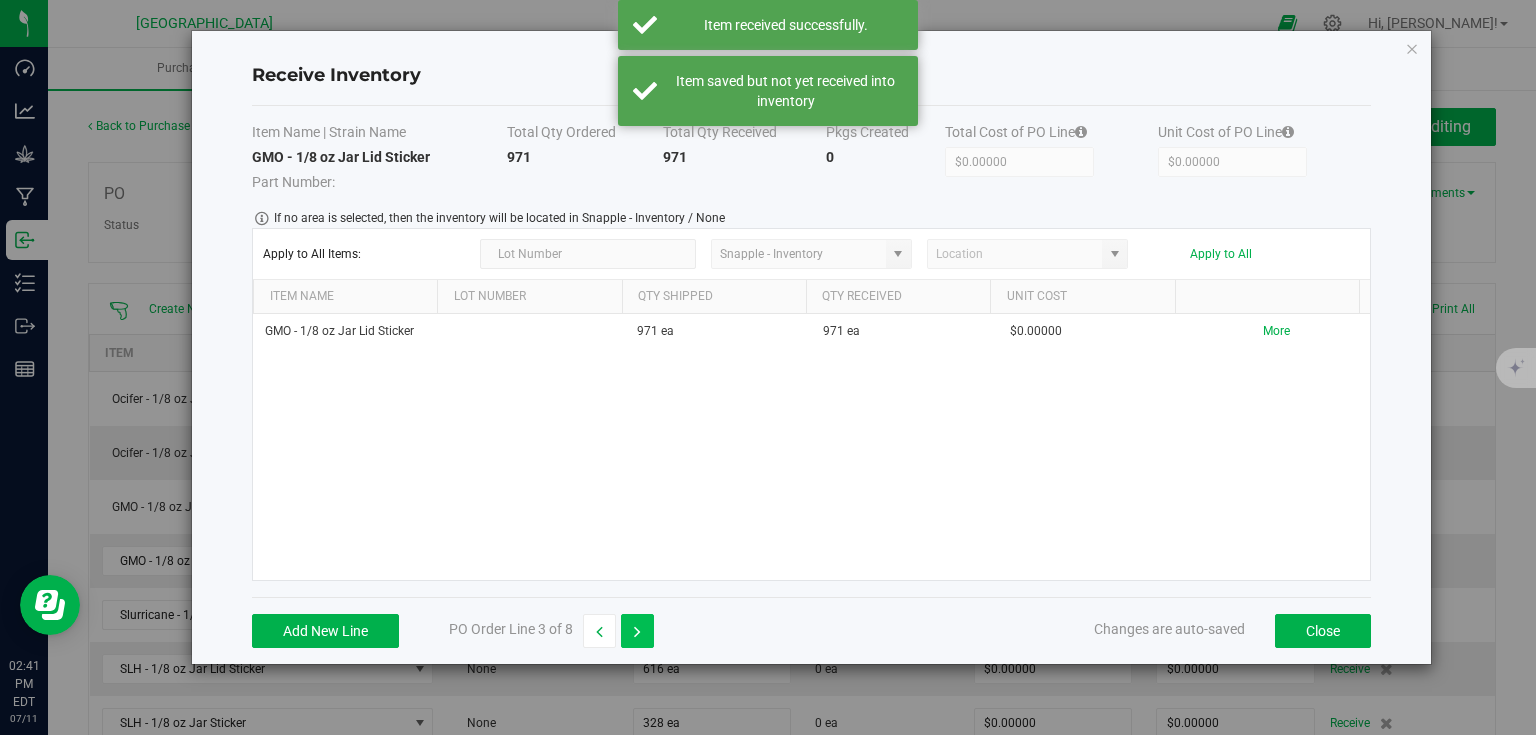 click at bounding box center [637, 631] 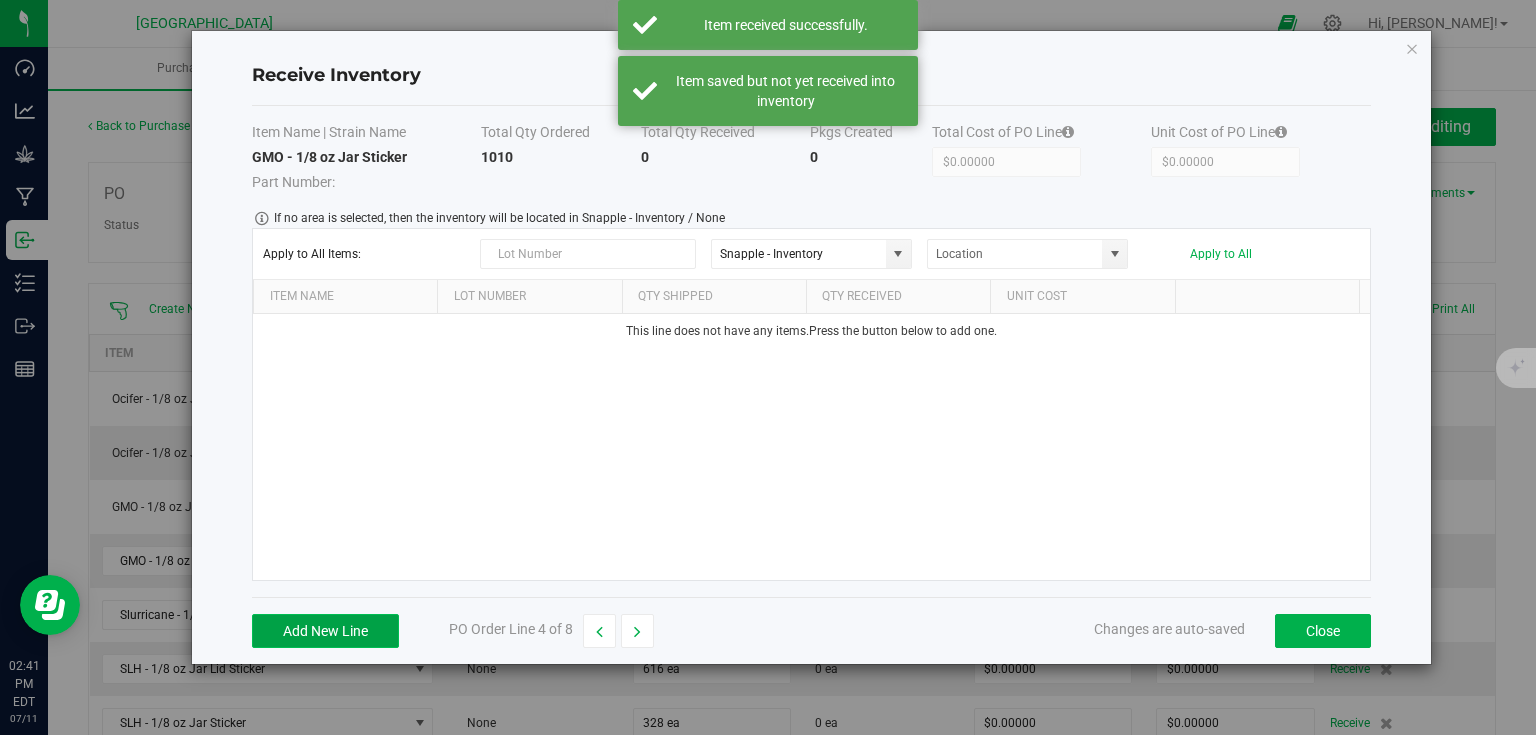 click on "Add New Line" at bounding box center [325, 631] 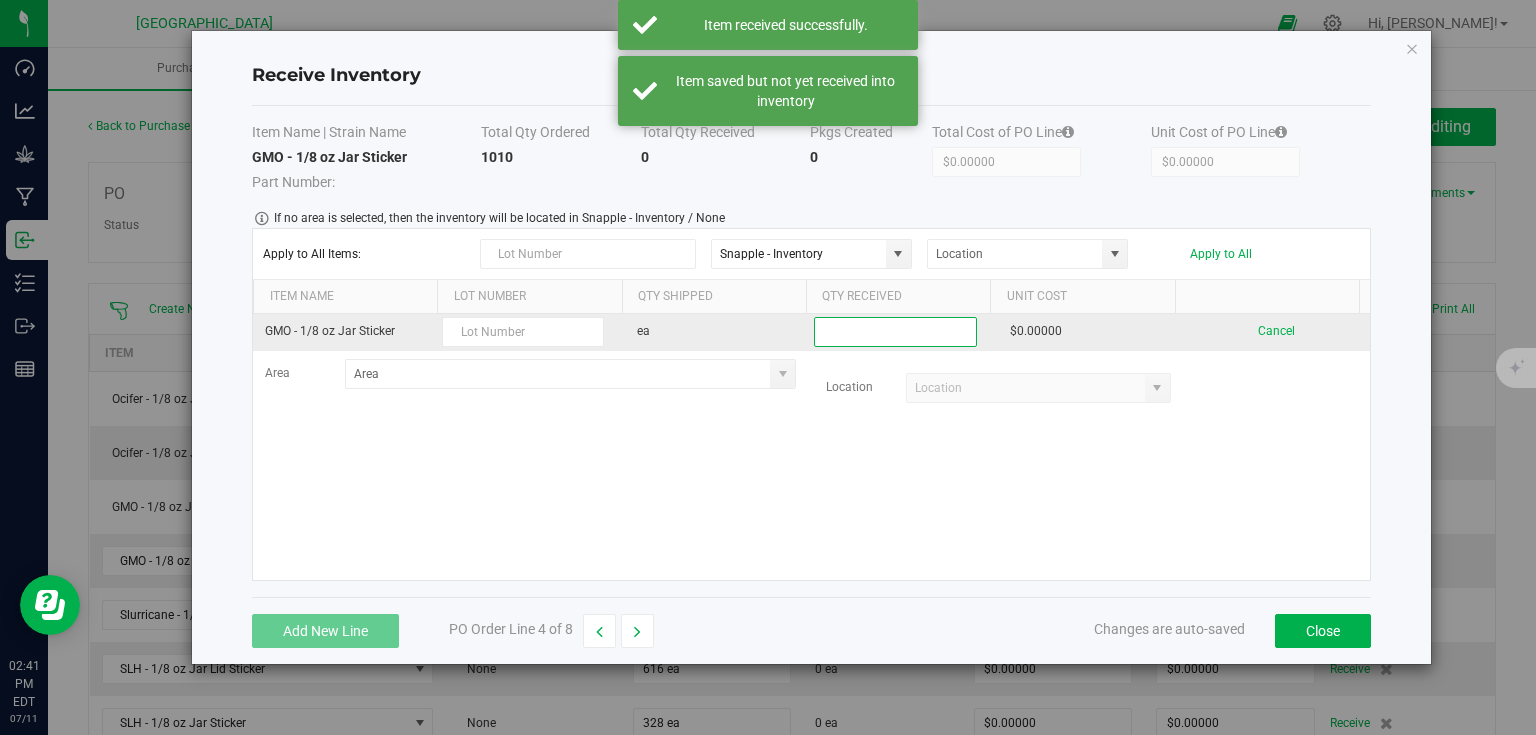 click at bounding box center [895, 332] 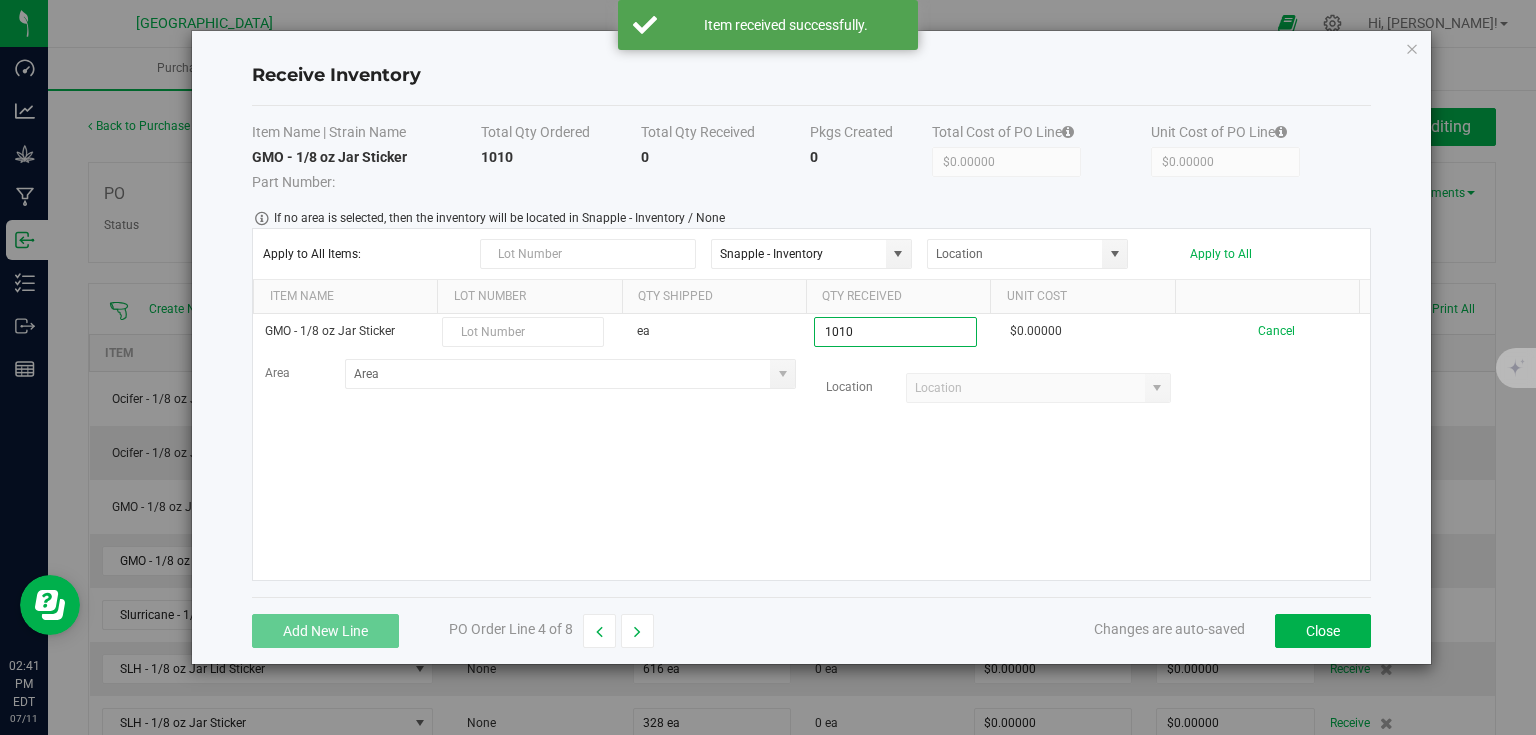 type on "1010 ea" 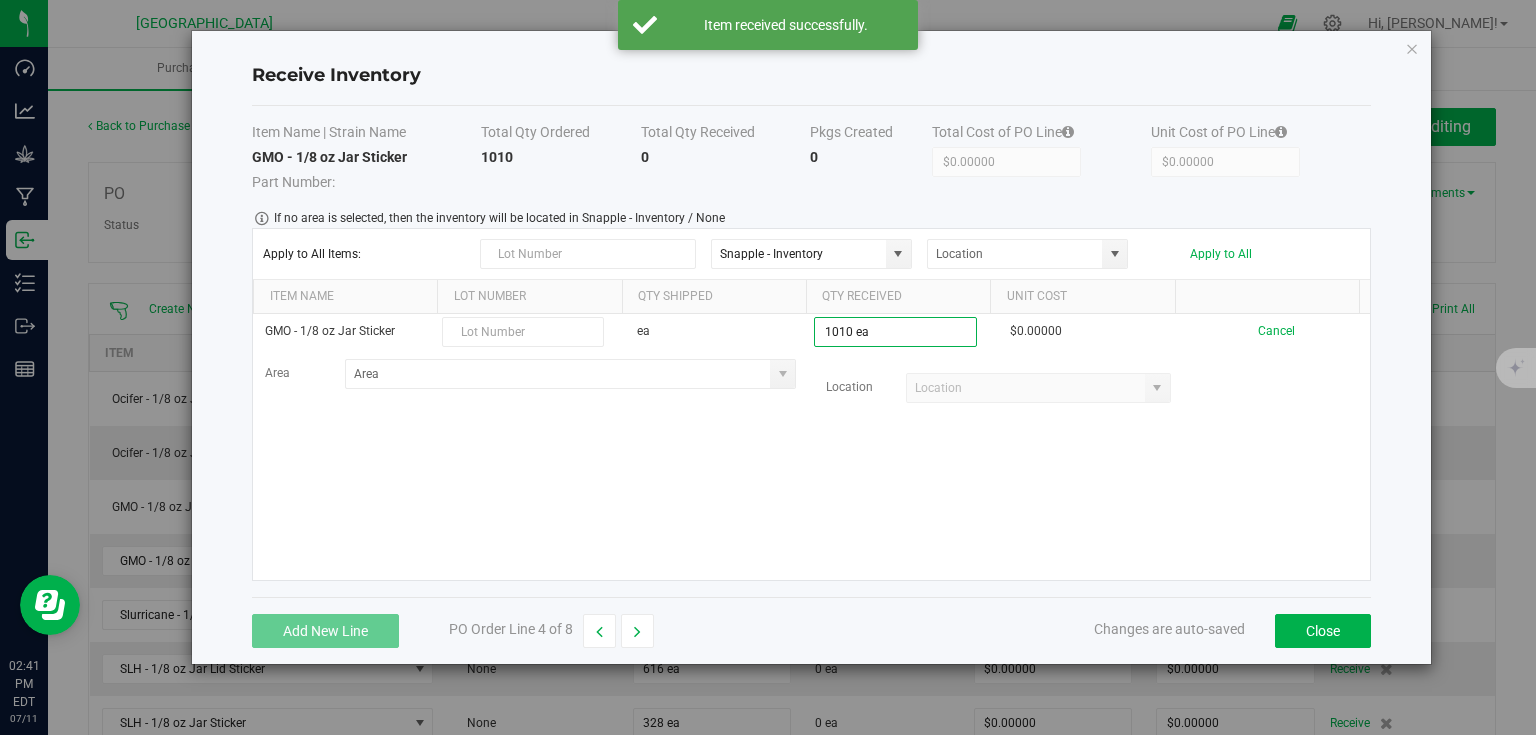 click on "GMO - 1/8 oz Jar Sticker    ea  1010 ea  $0.00000   Cancel   Area   Location" at bounding box center [811, 447] 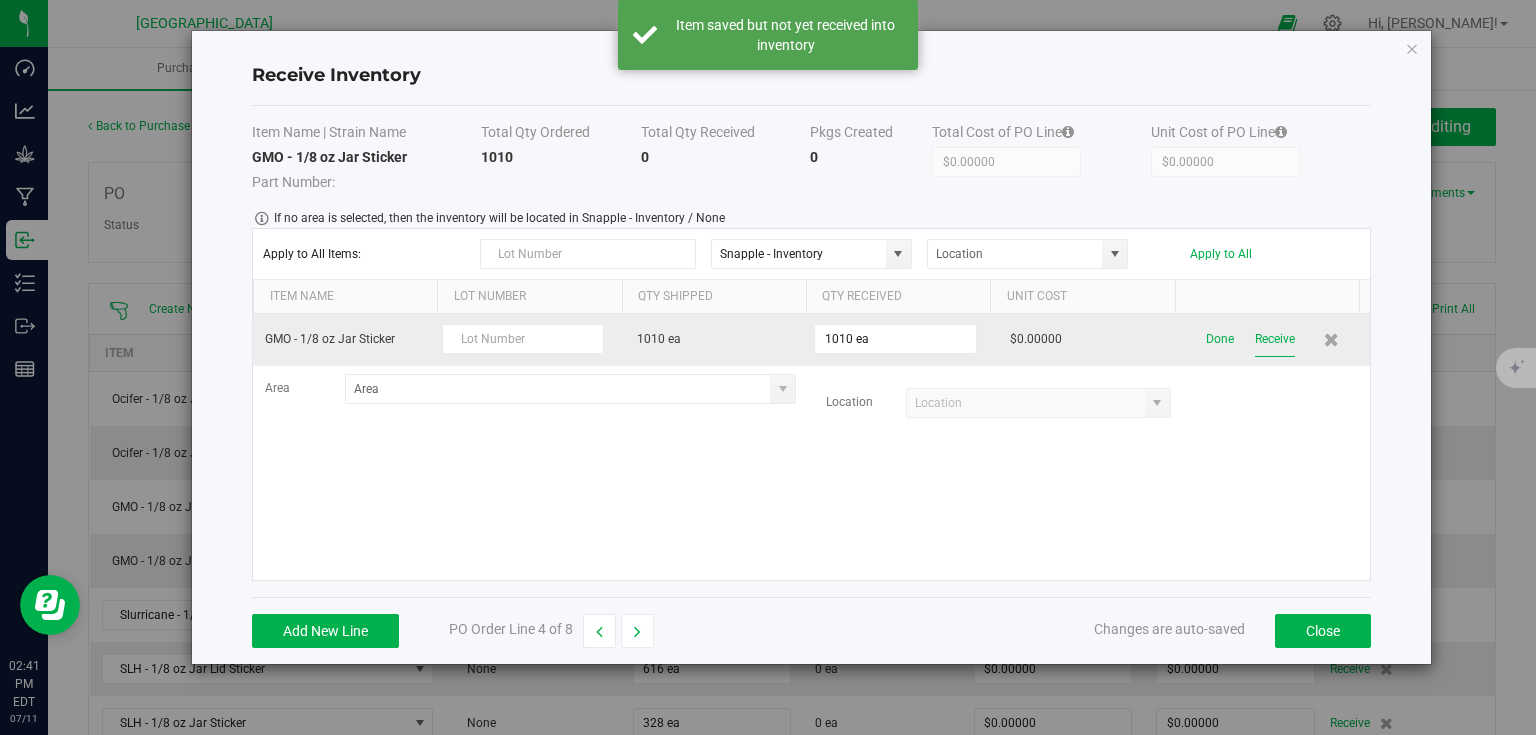 click on "Receive" at bounding box center [1275, 339] 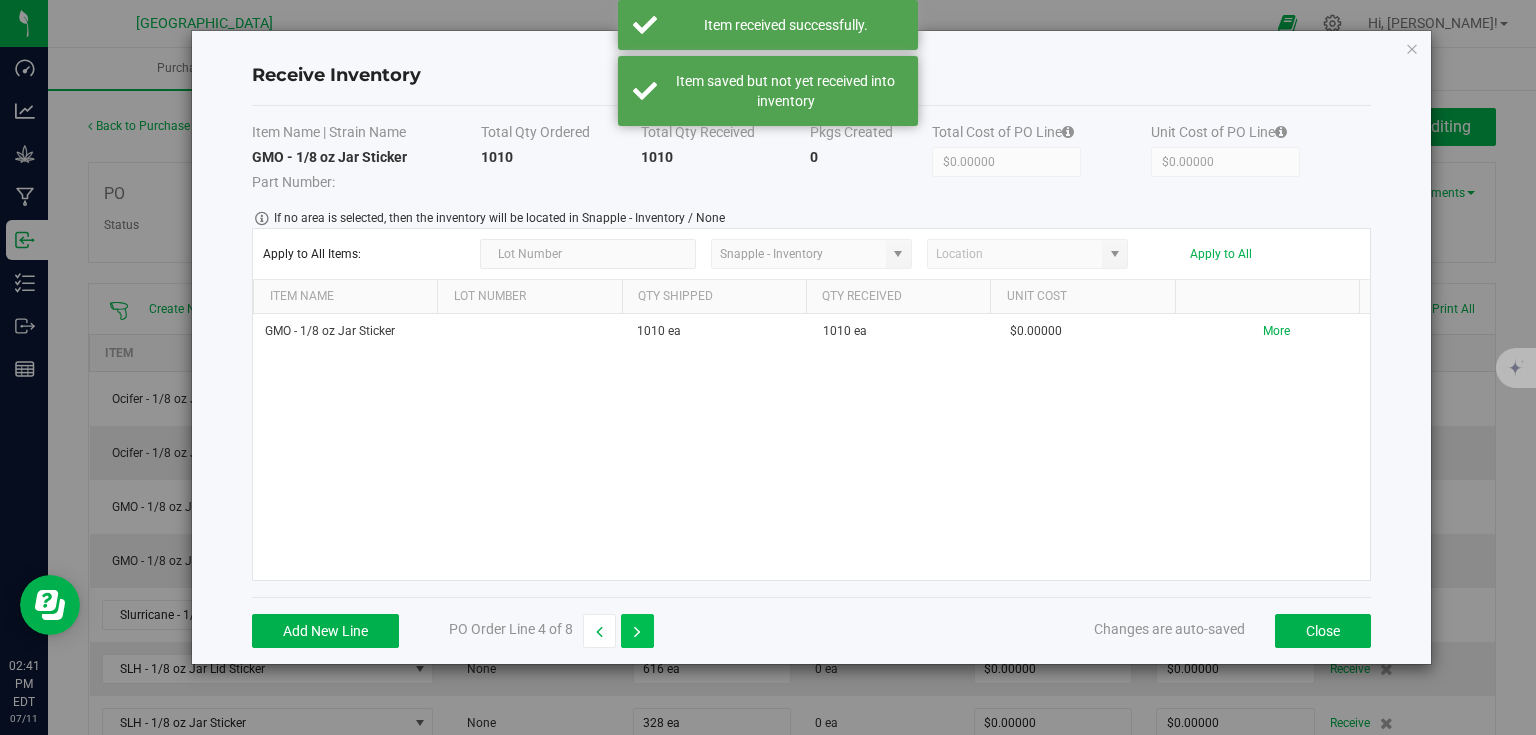 click at bounding box center [637, 631] 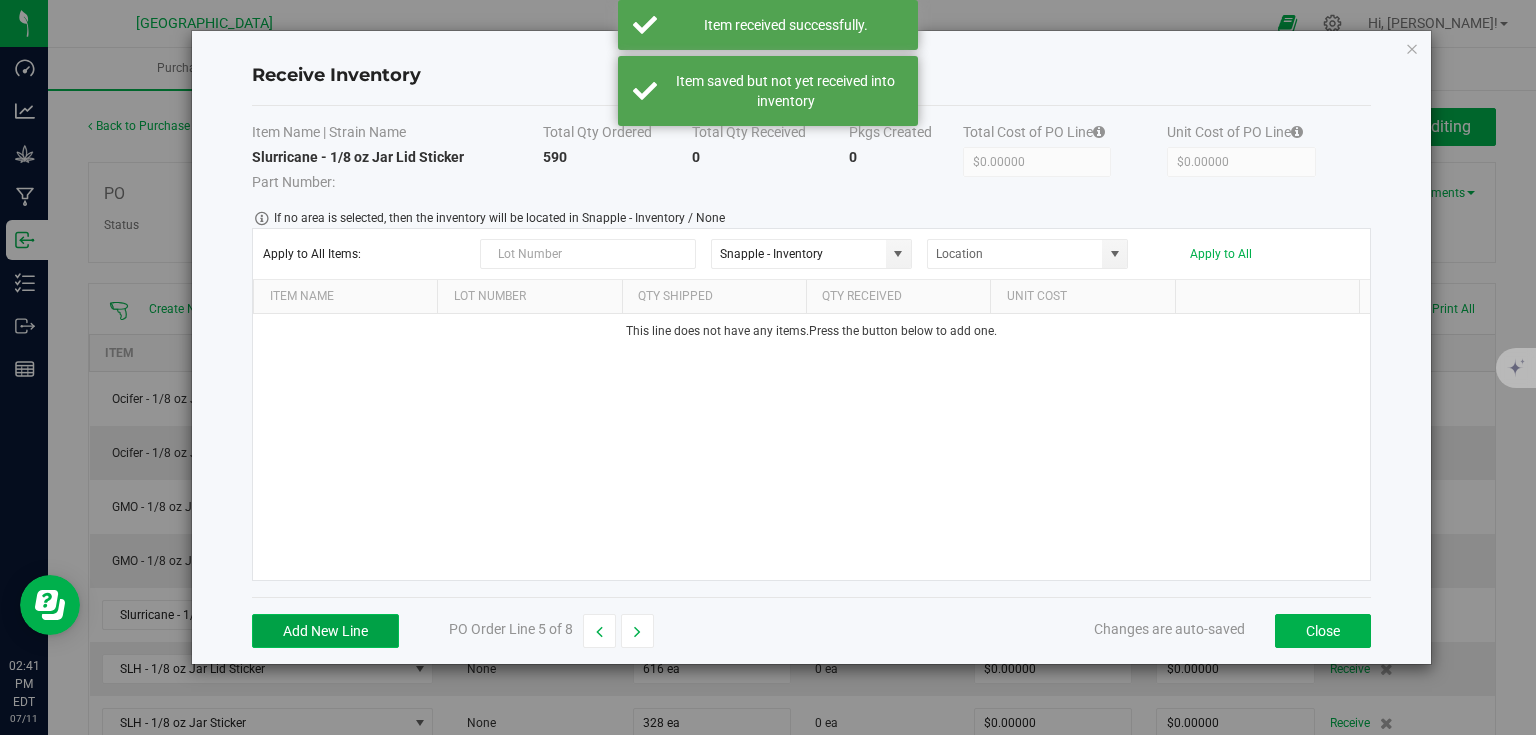 click on "Add New Line" at bounding box center (325, 631) 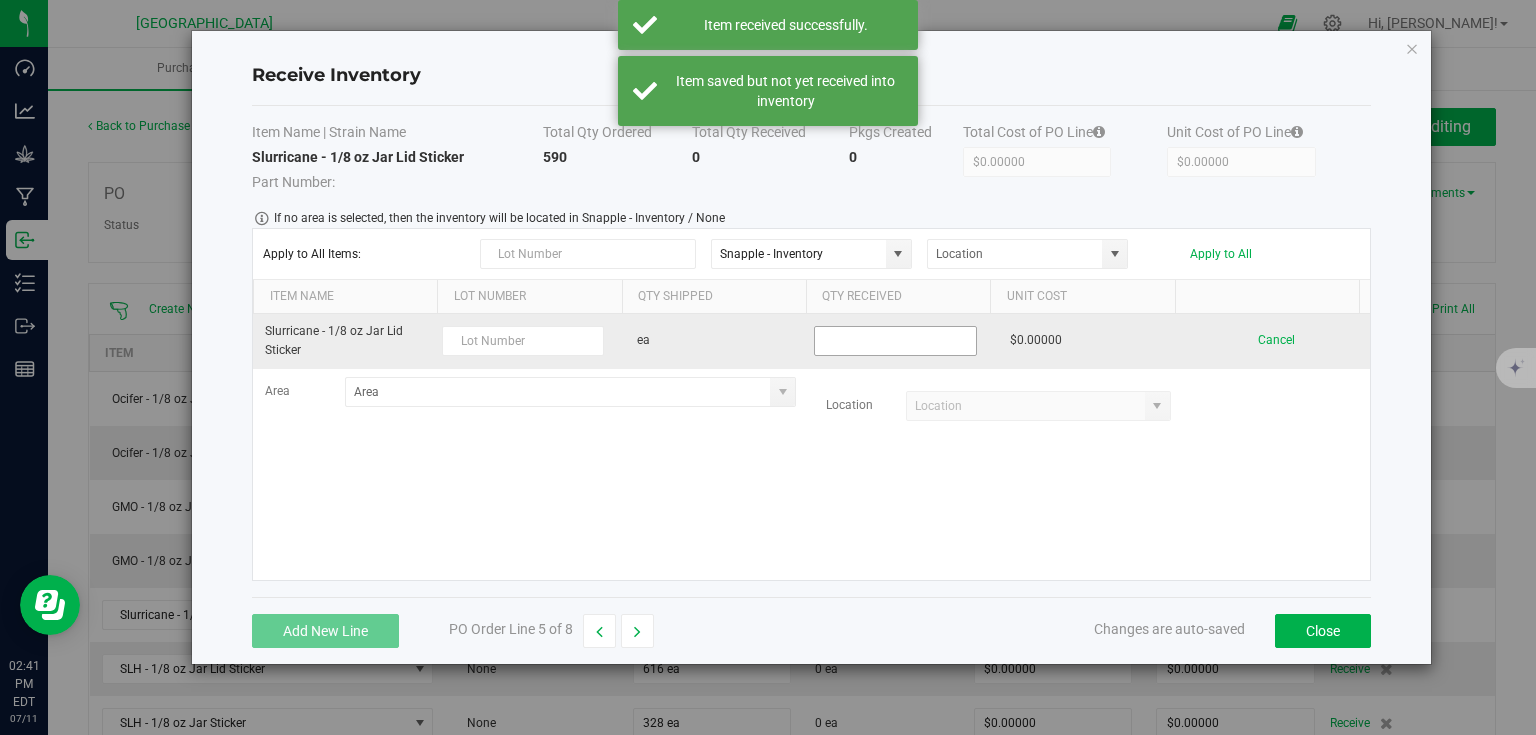 click at bounding box center (895, 341) 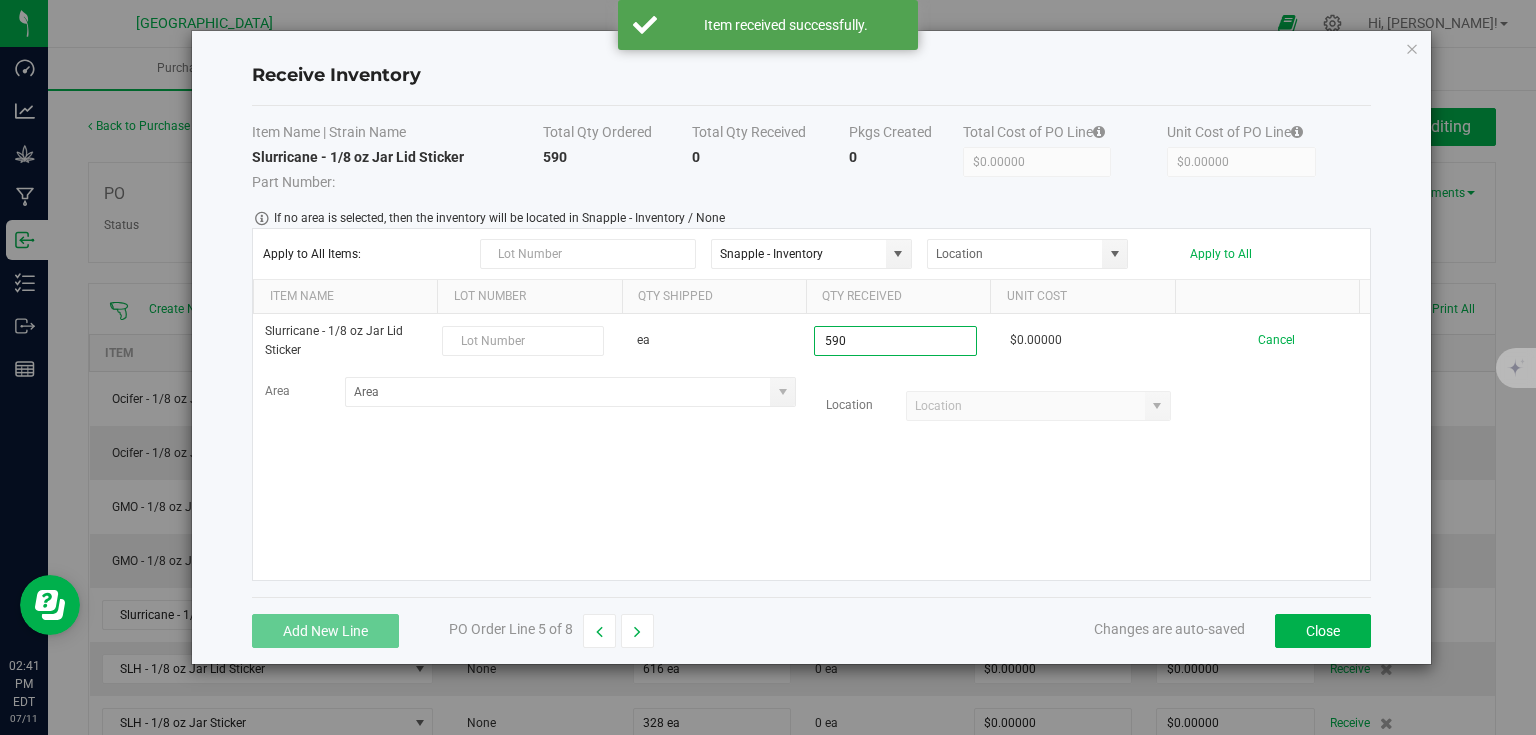 type on "590 ea" 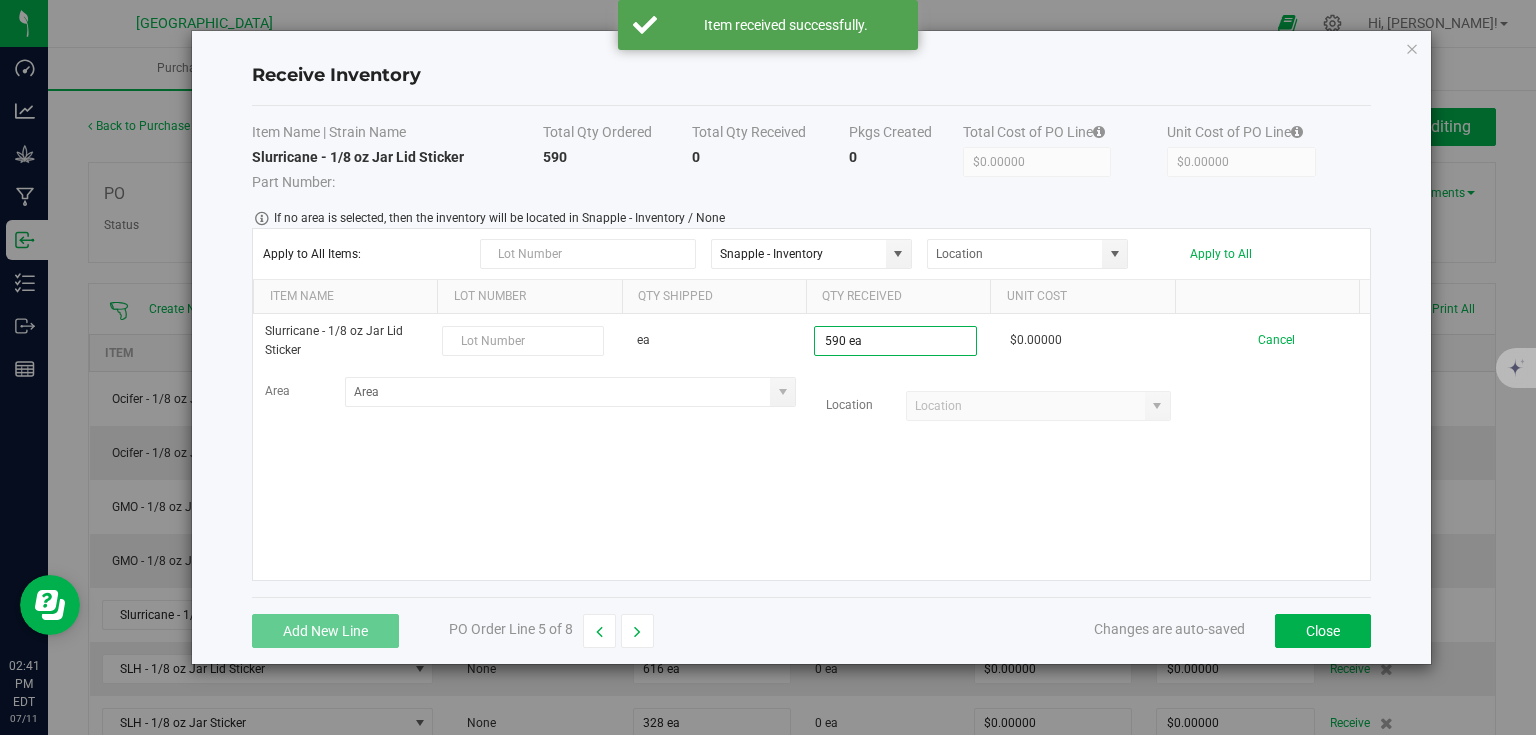 click on "Slurricane - 1/8 oz Jar Lid Sticker    ea  590 ea  $0.00000   Cancel   Area   Location" at bounding box center (811, 447) 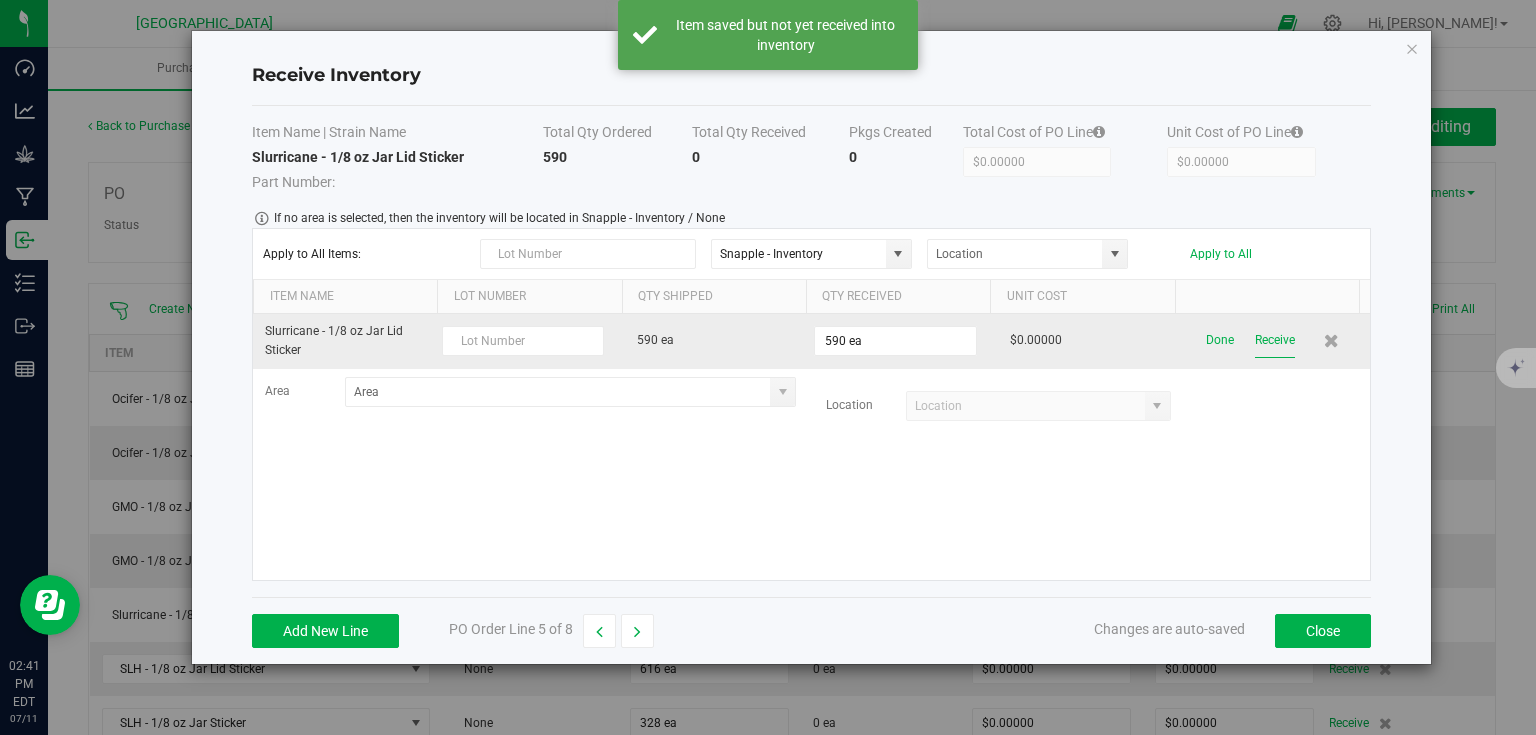 click on "Receive" at bounding box center [1275, 340] 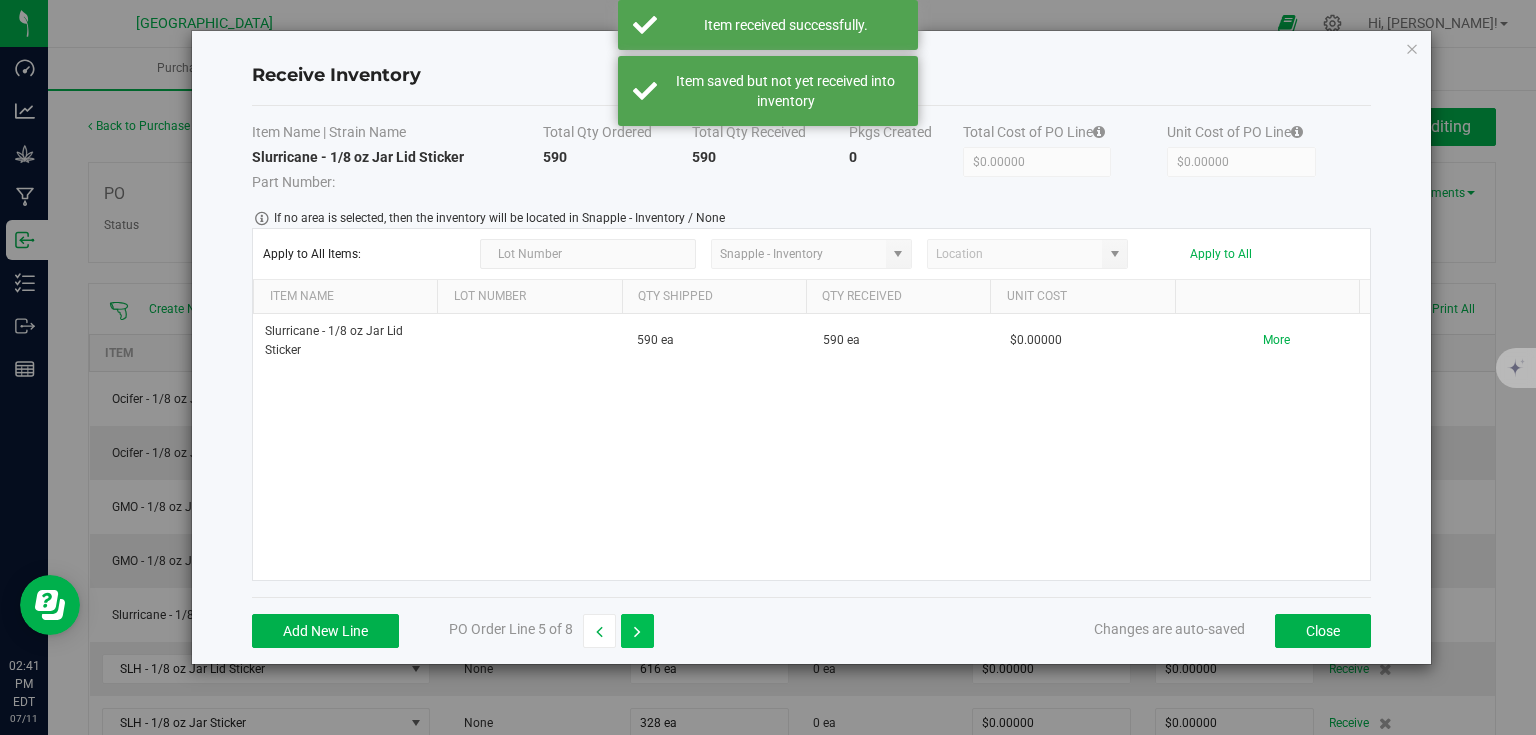 click at bounding box center [637, 631] 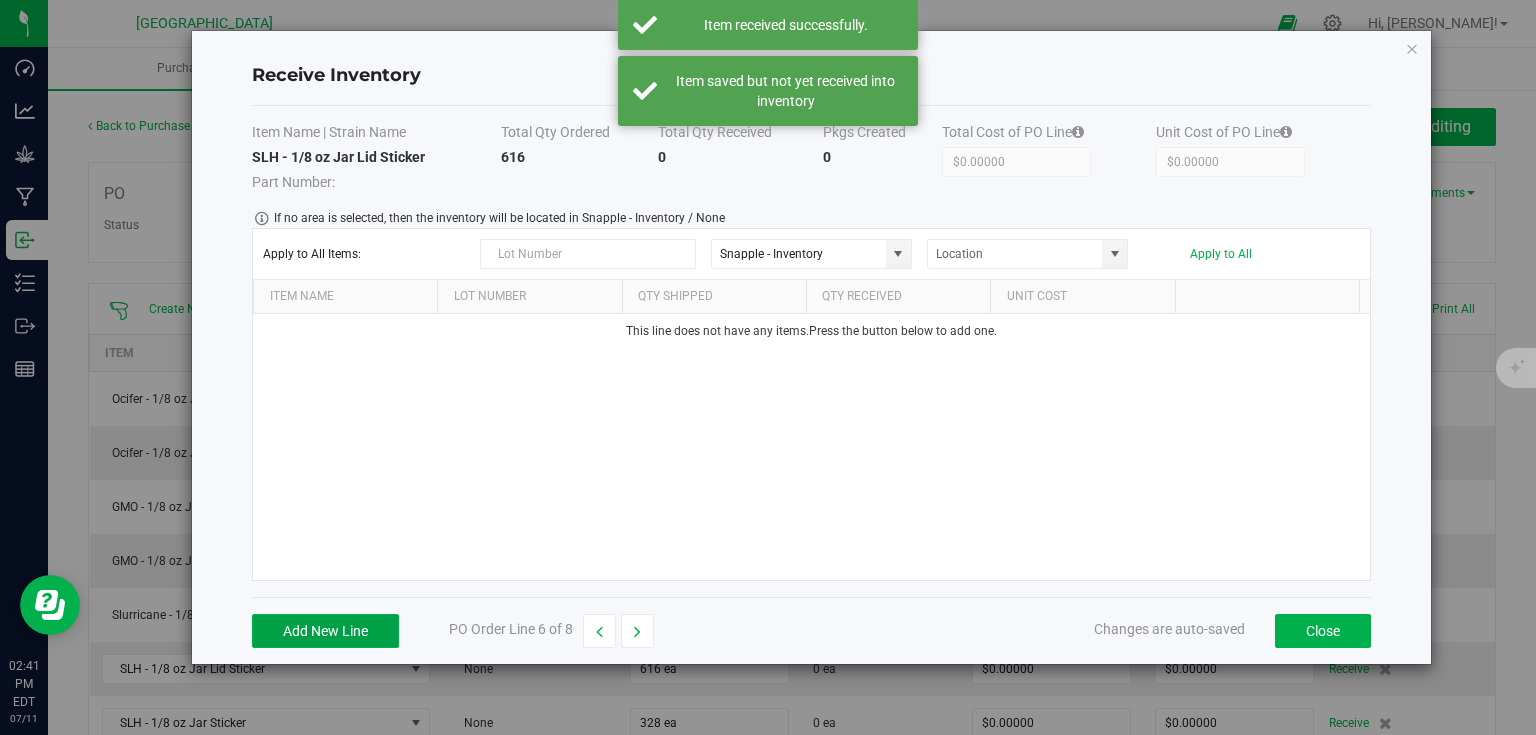drag, startPoint x: 340, startPoint y: 630, endPoint x: 546, endPoint y: 454, distance: 270.9465 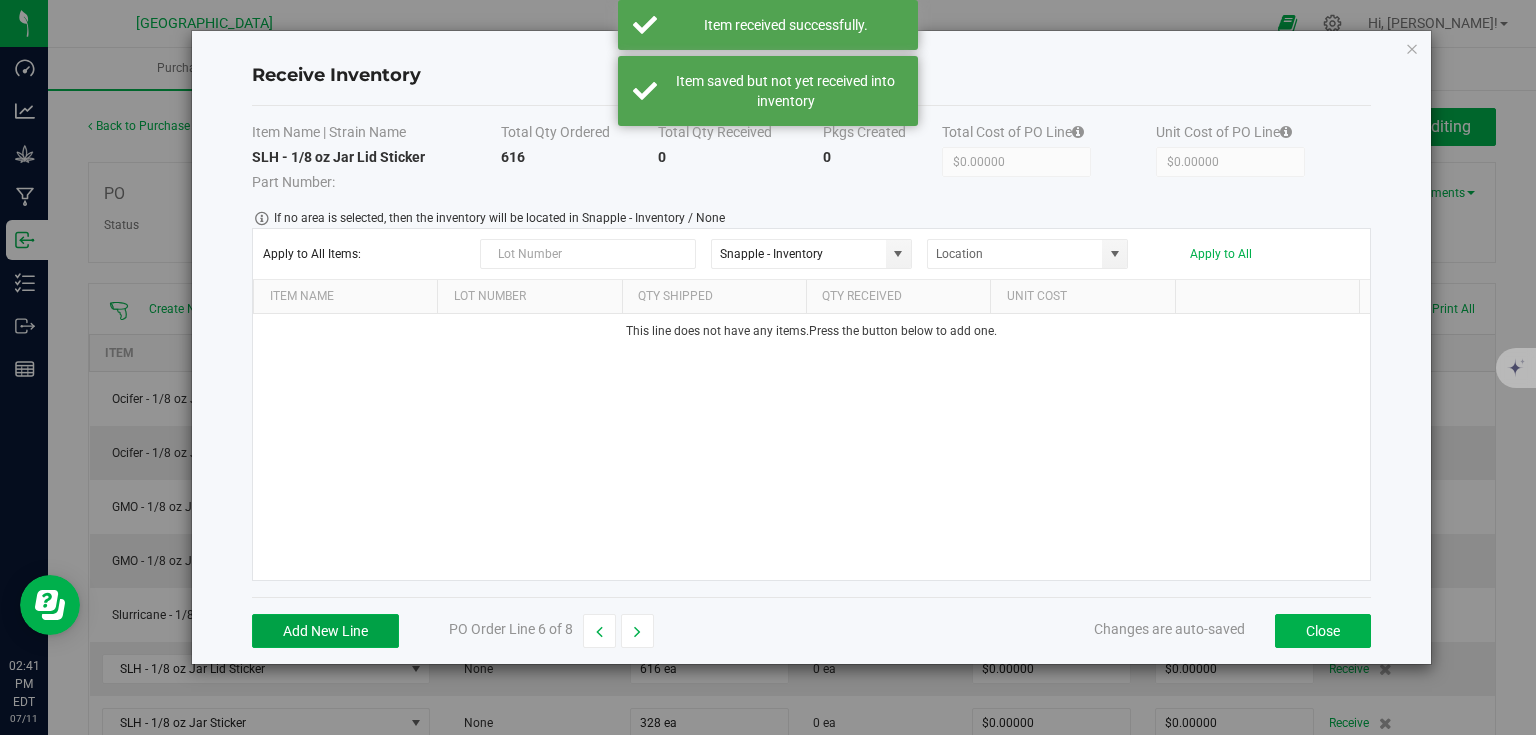 click on "Add New Line" at bounding box center (325, 631) 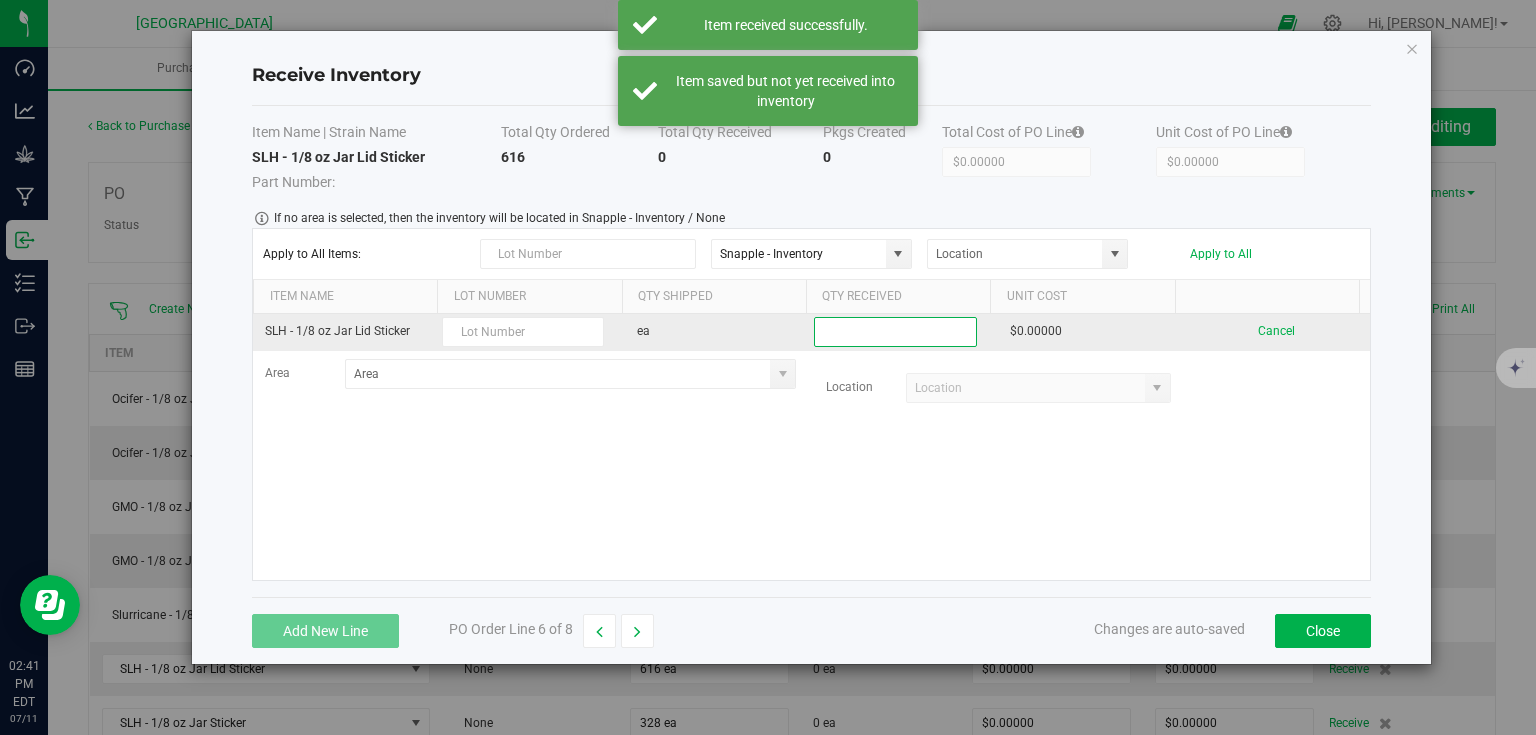 click at bounding box center [895, 332] 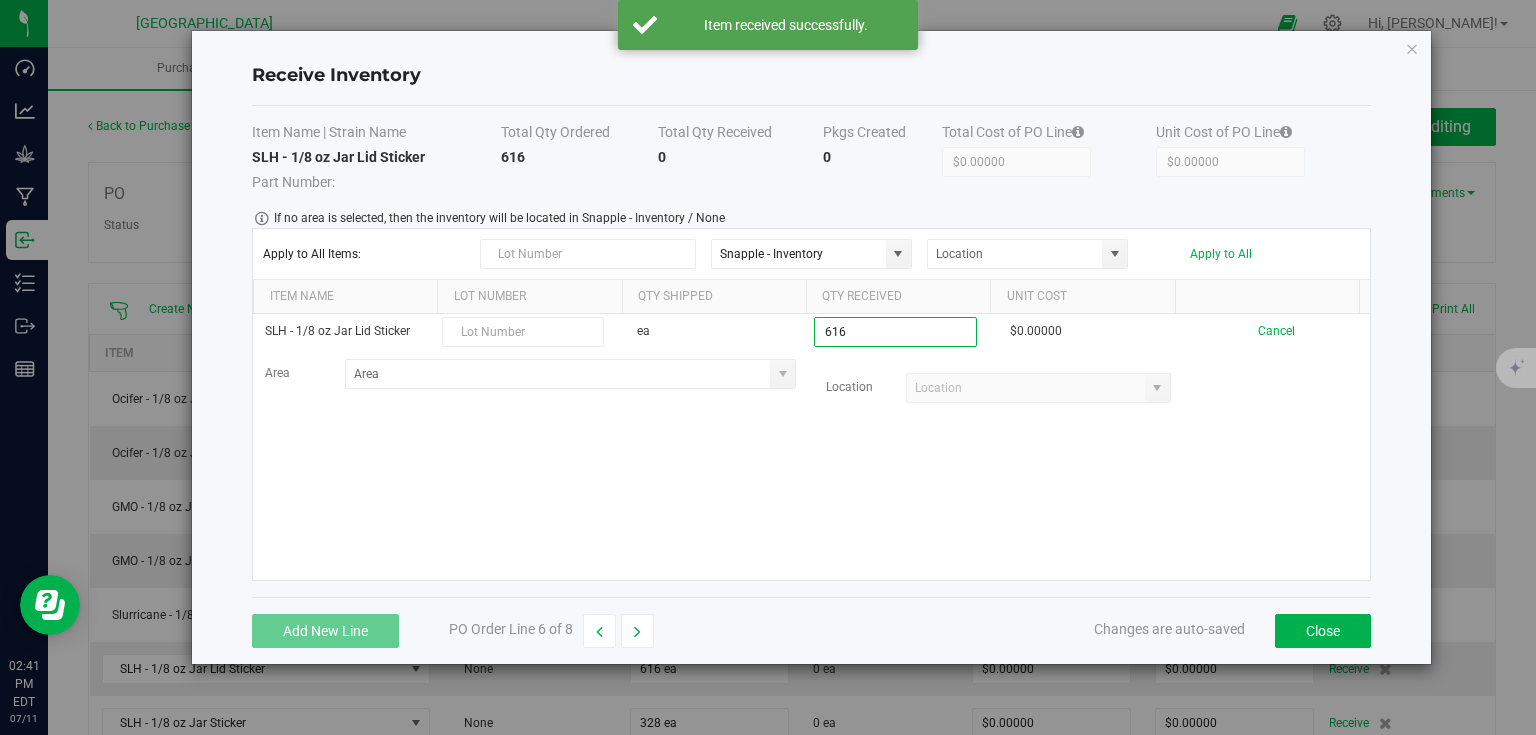 type on "616 ea" 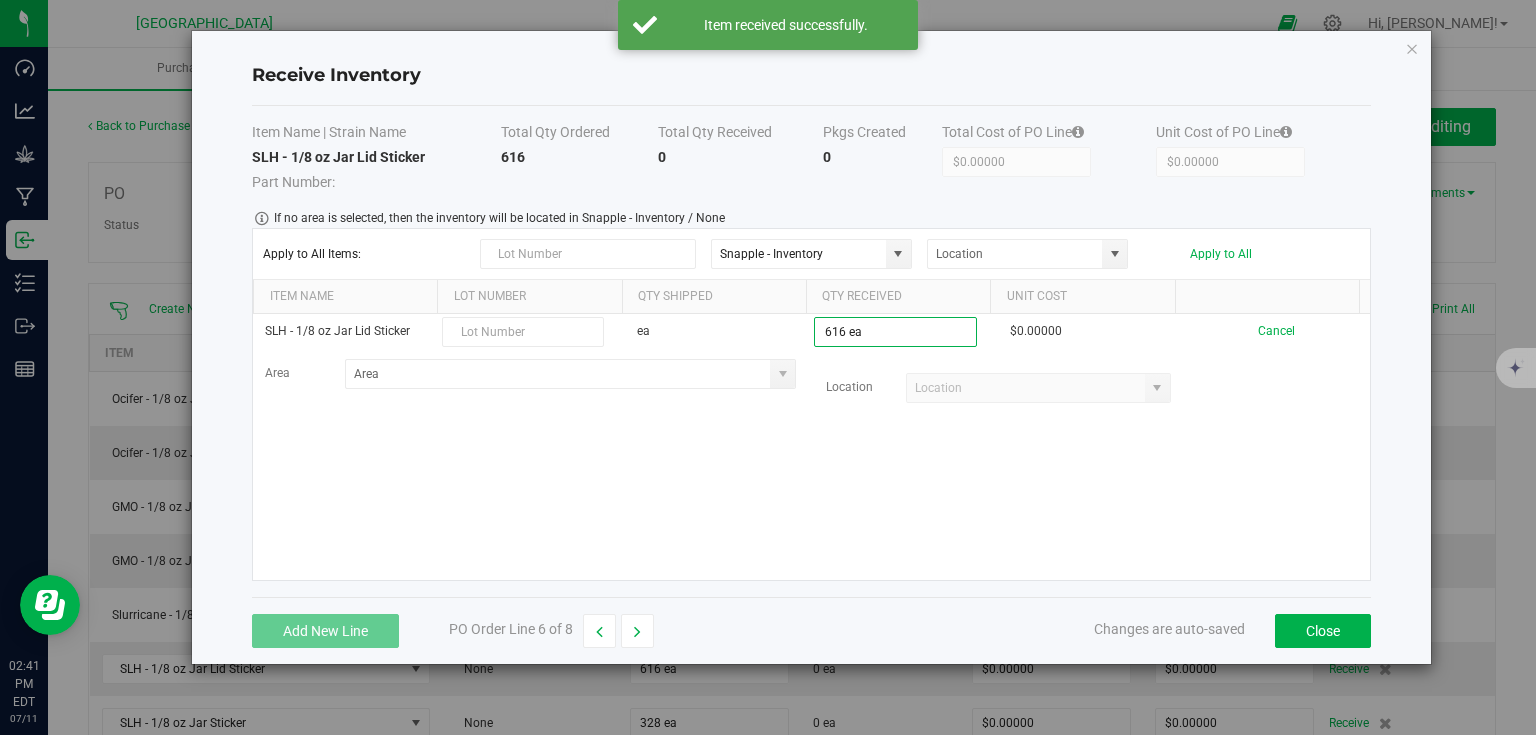 click on "SLH - 1/8 oz Jar Lid Sticker    ea  616 ea  $0.00000   Cancel   Area   Location" at bounding box center [811, 447] 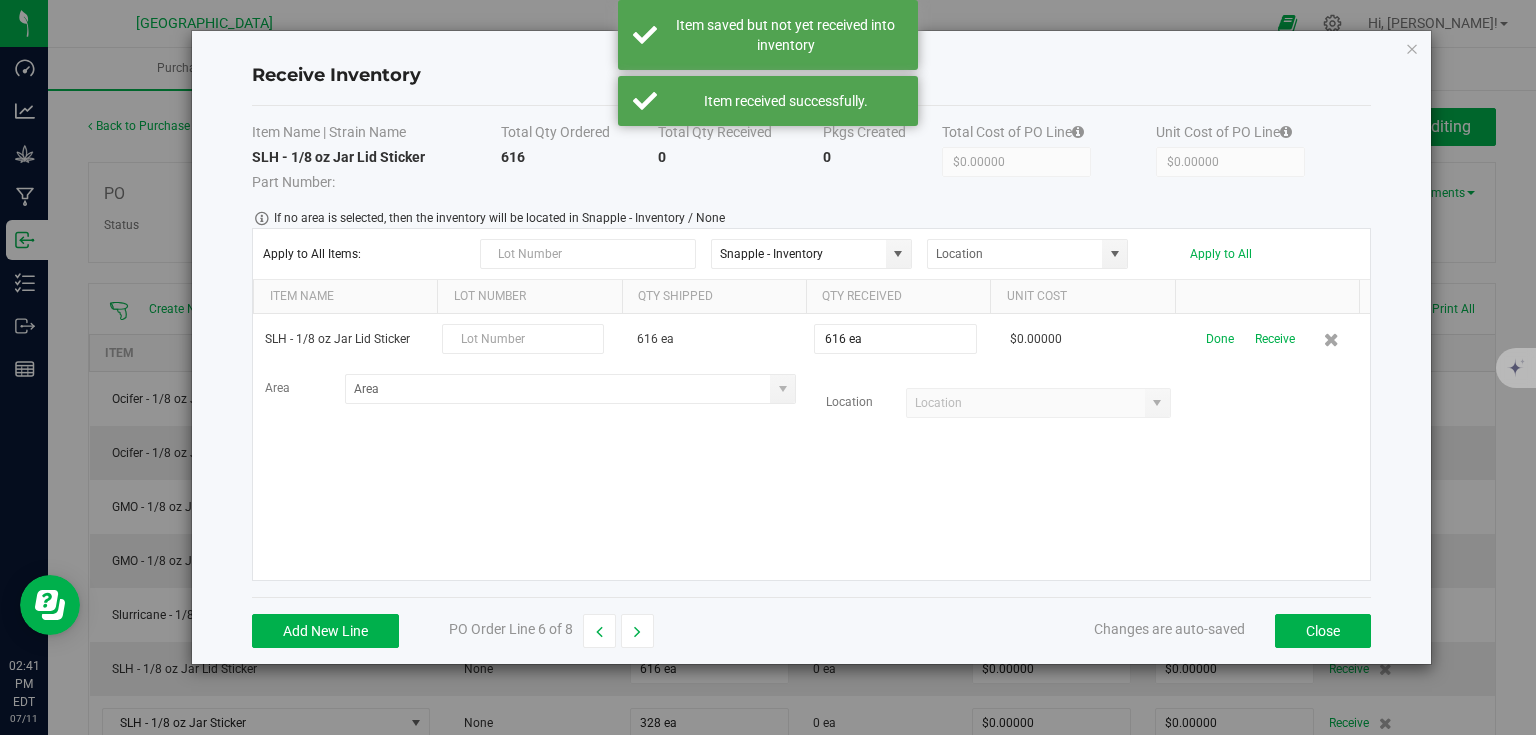 click on "Receive" at bounding box center (1275, 339) 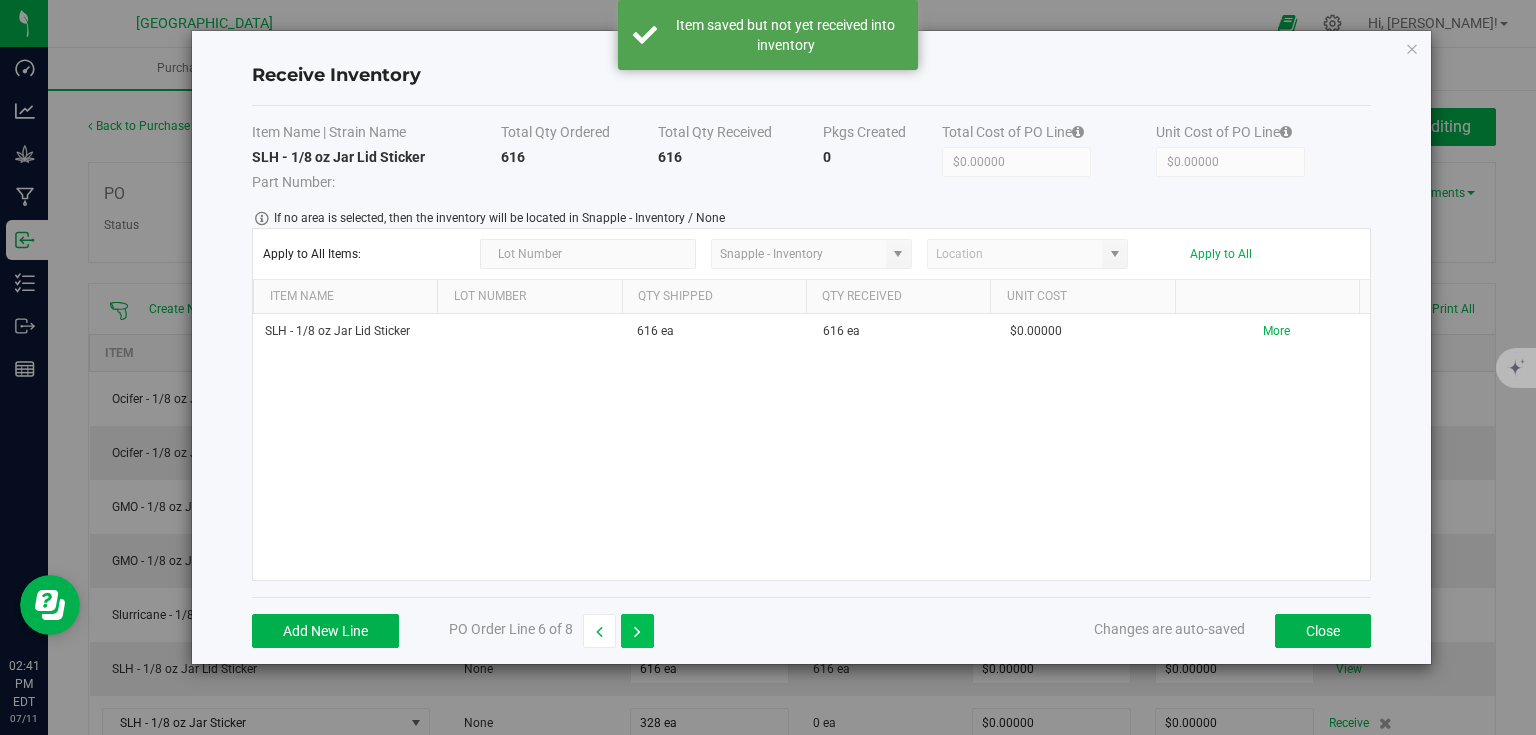 click at bounding box center (637, 631) 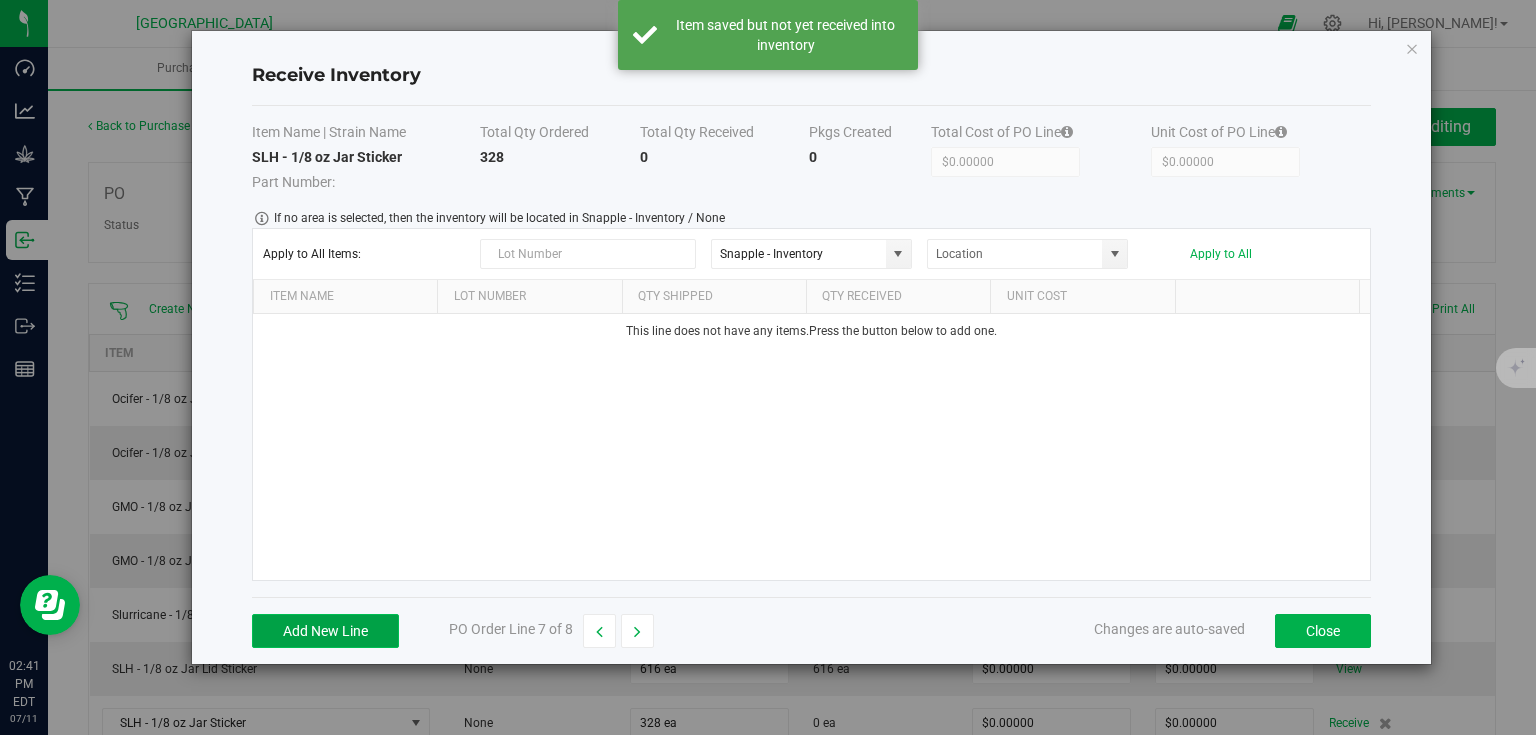 click on "Add New Line" at bounding box center [325, 631] 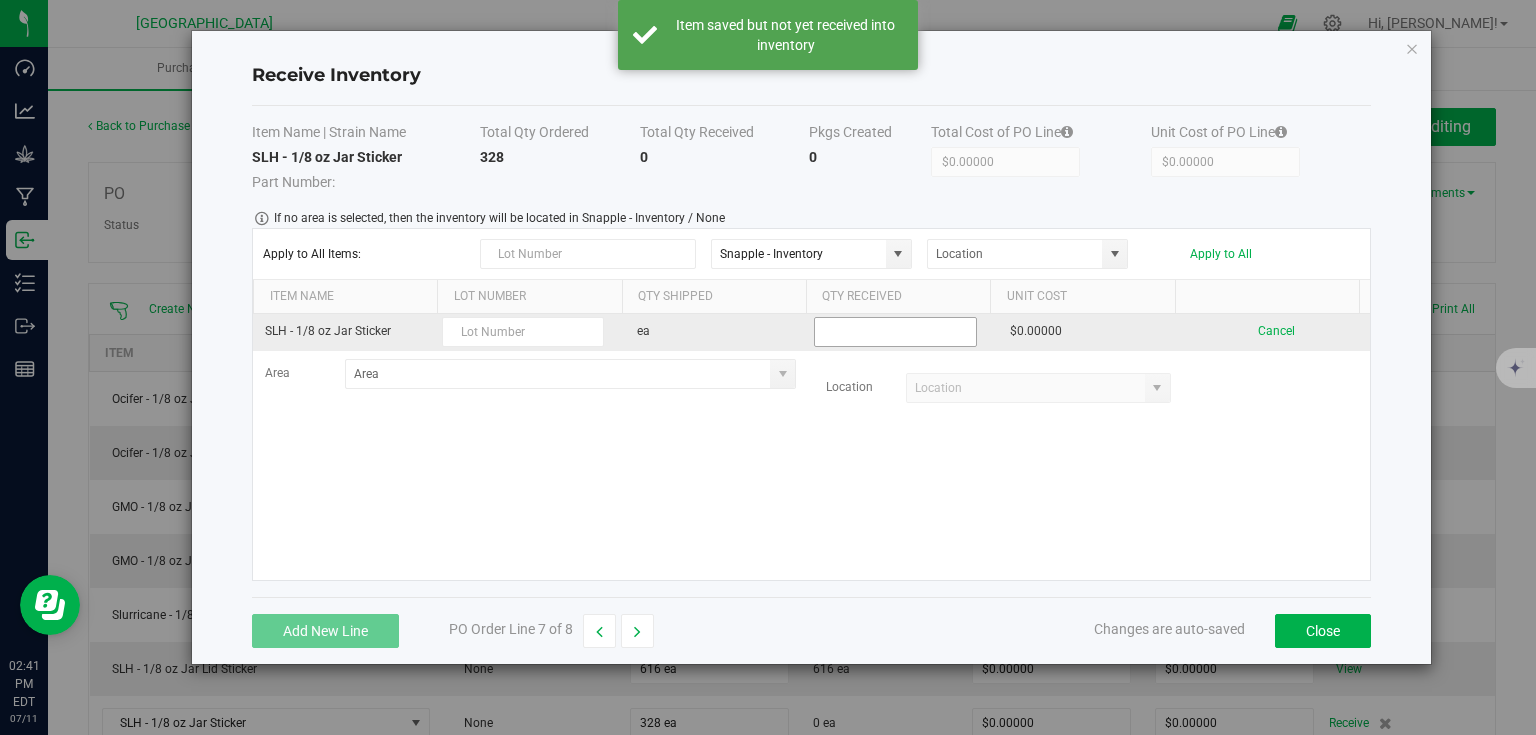 click at bounding box center [895, 332] 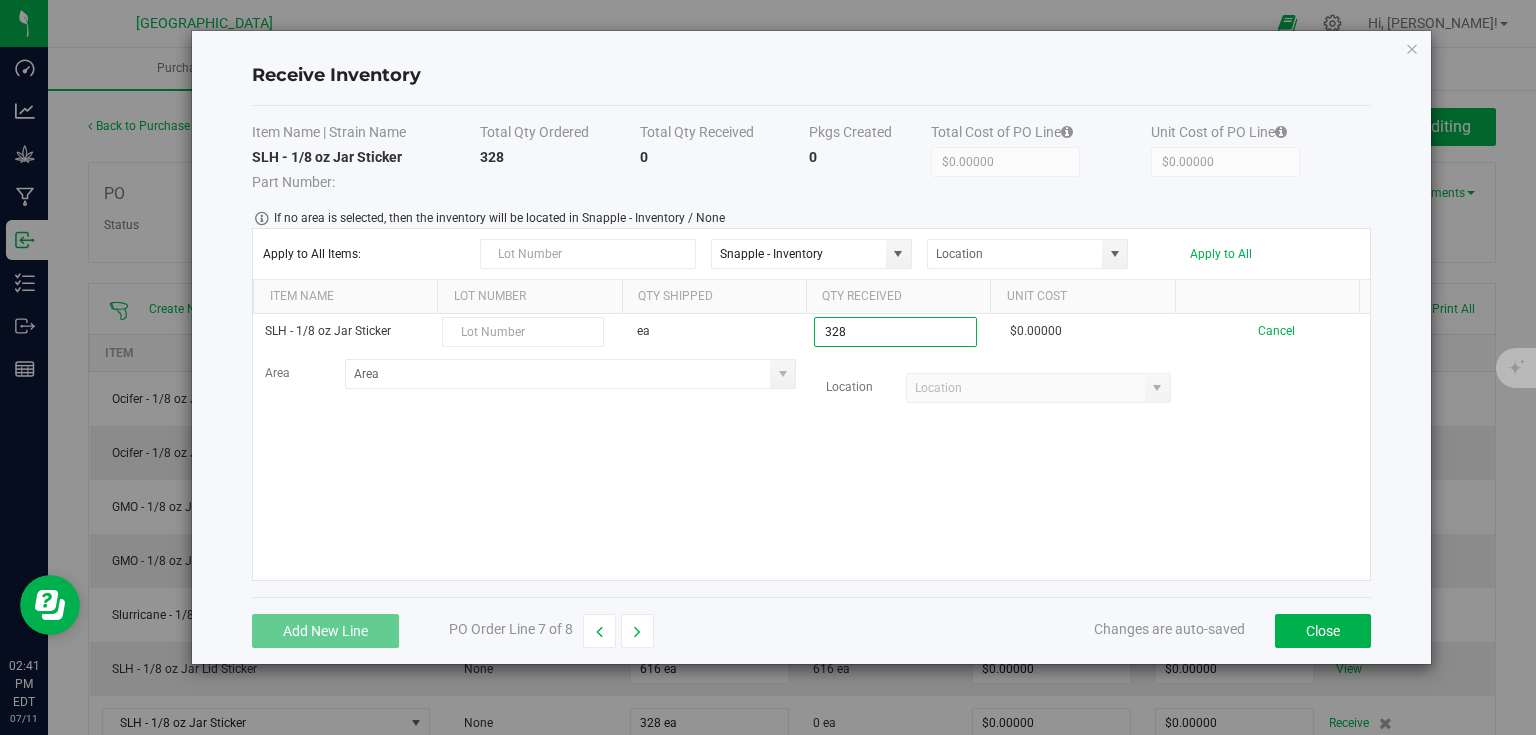type on "328 ea" 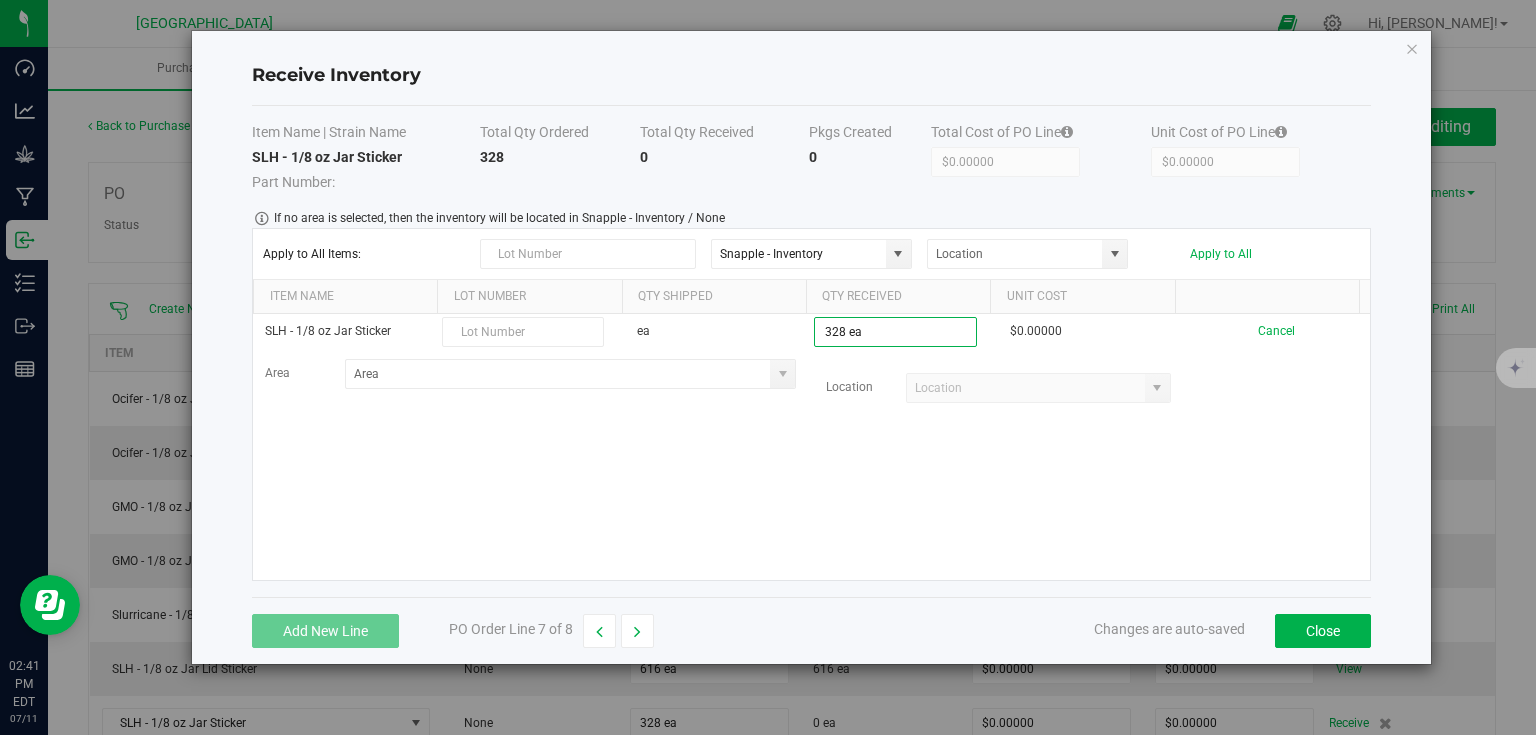 click on "SLH - 1/8 oz Jar Sticker    ea  328 ea  $0.00000   Cancel   Area   Location" at bounding box center (811, 447) 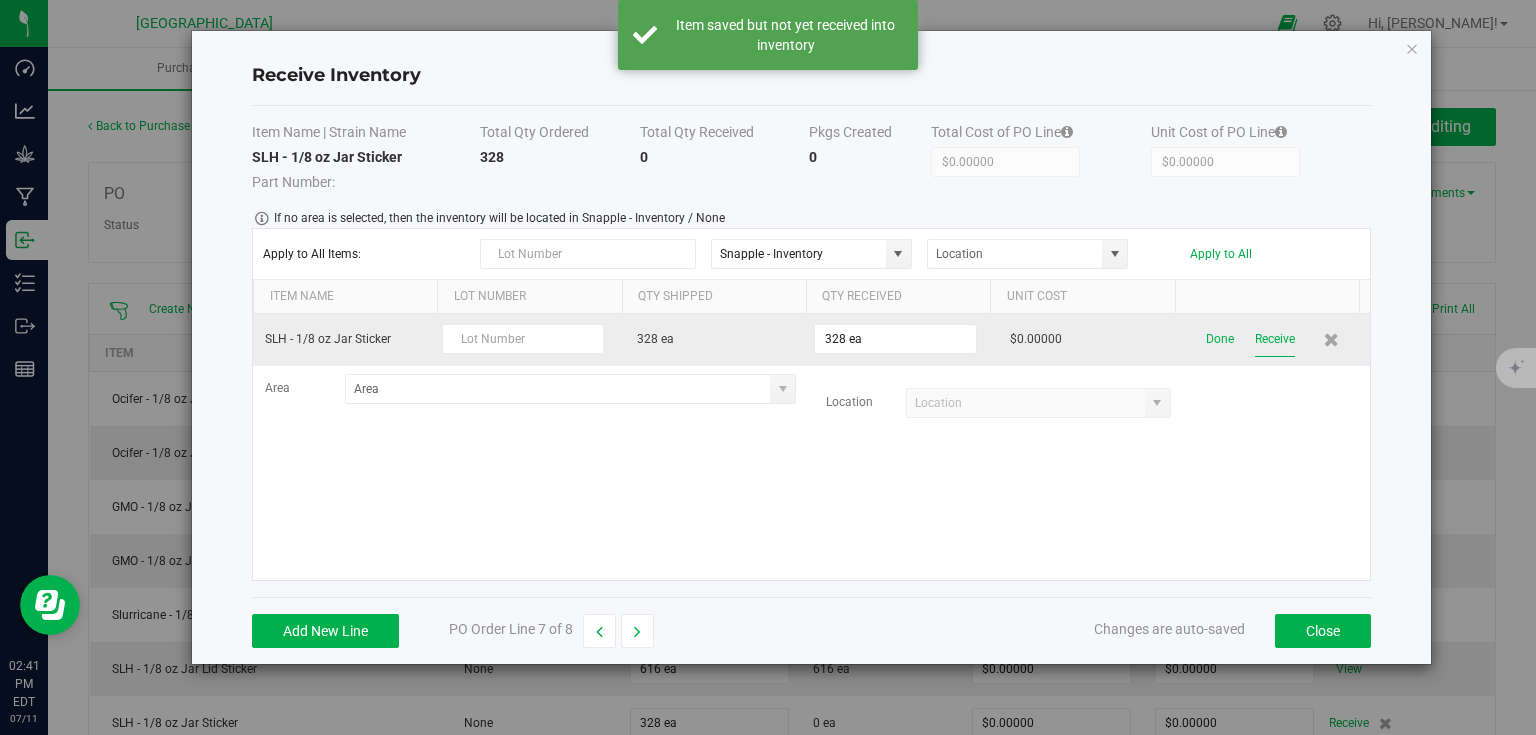 click on "Receive" at bounding box center (1275, 339) 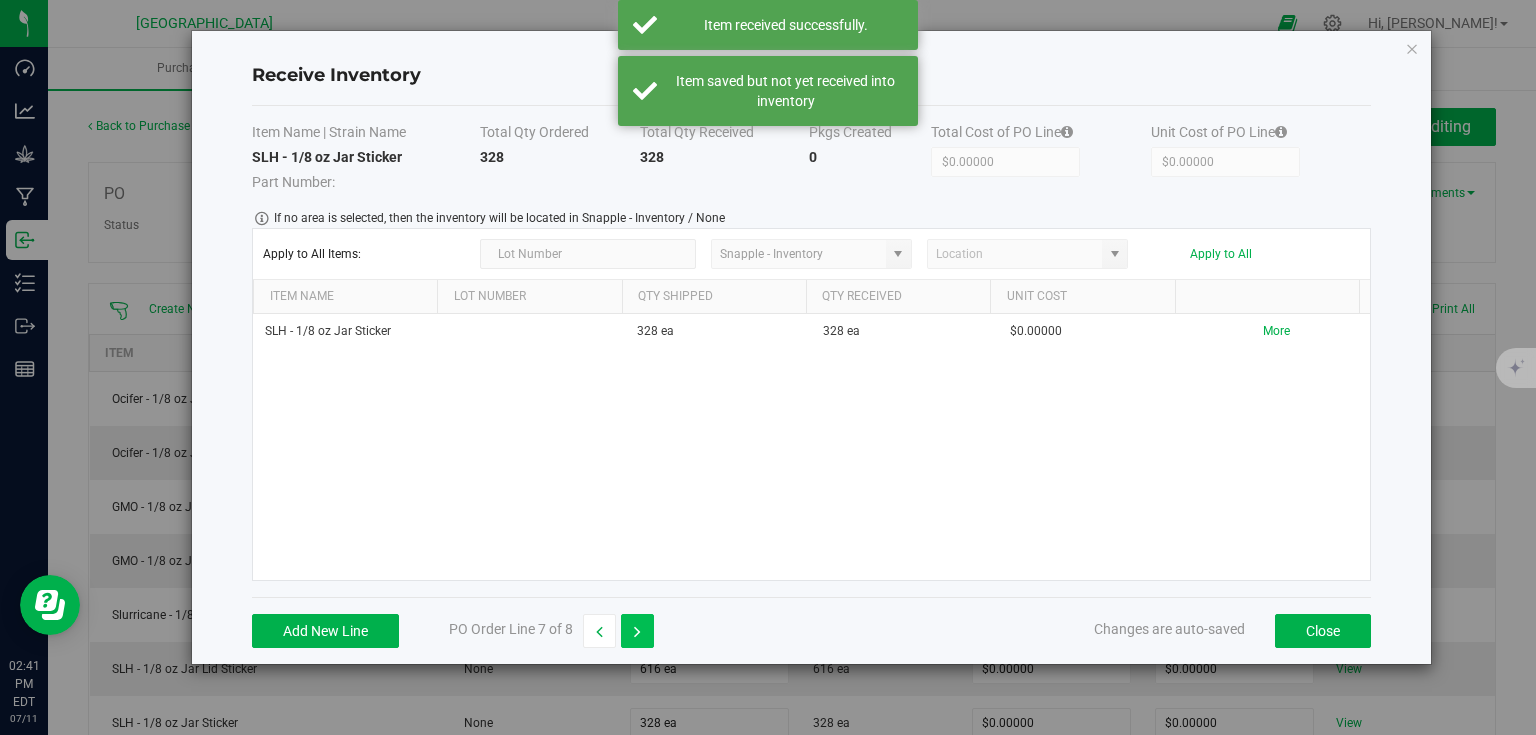 click at bounding box center [637, 632] 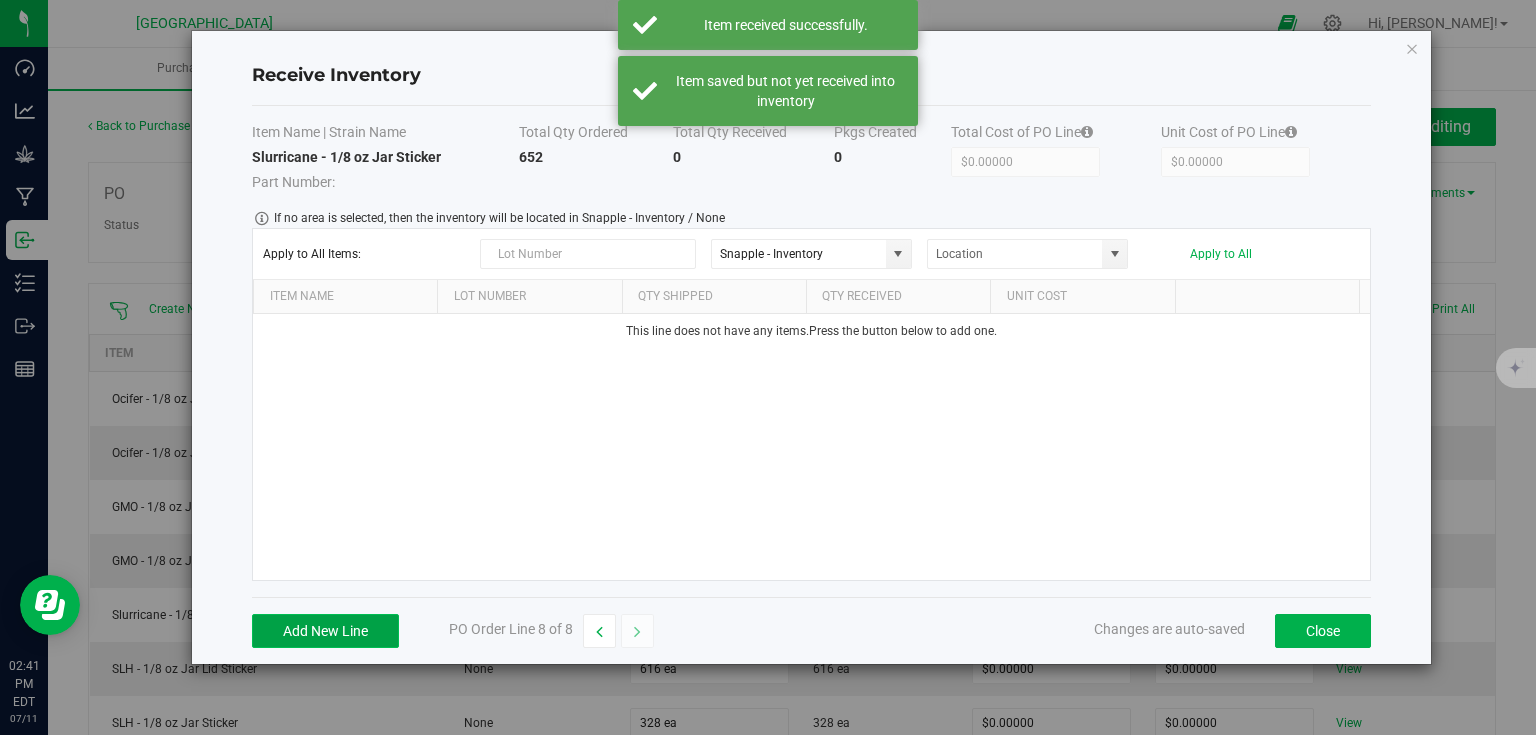 click on "Add New Line" at bounding box center (325, 631) 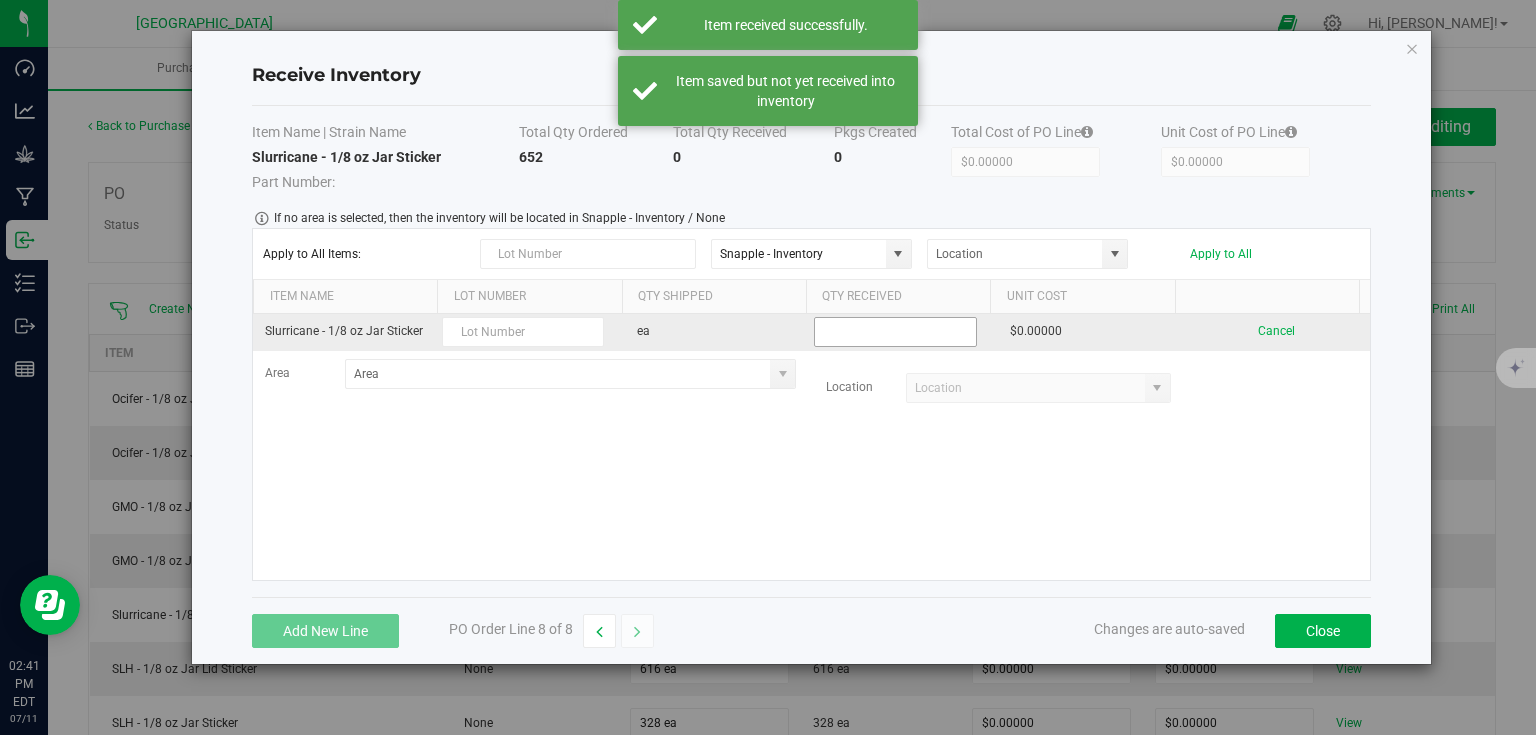 click at bounding box center (895, 332) 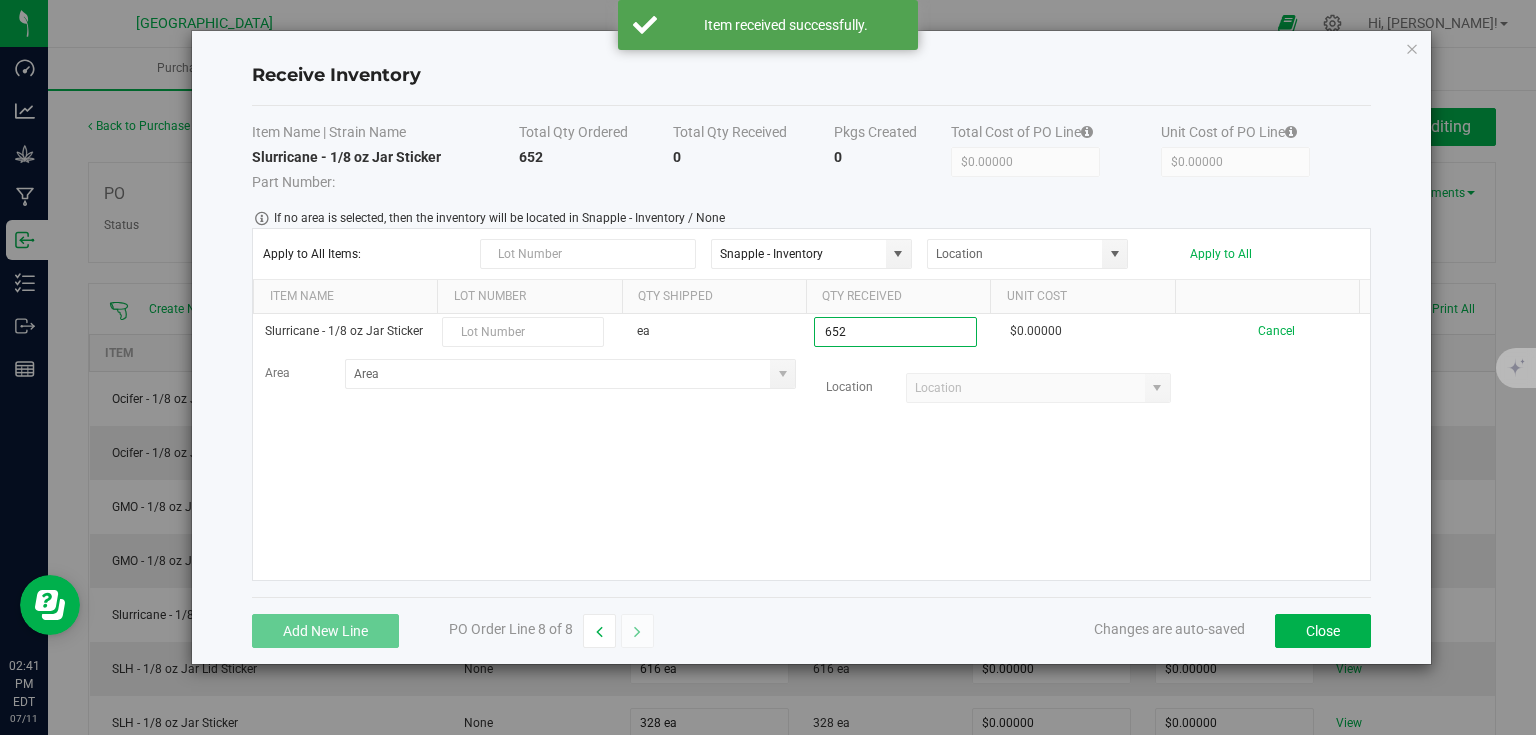 type on "652 ea" 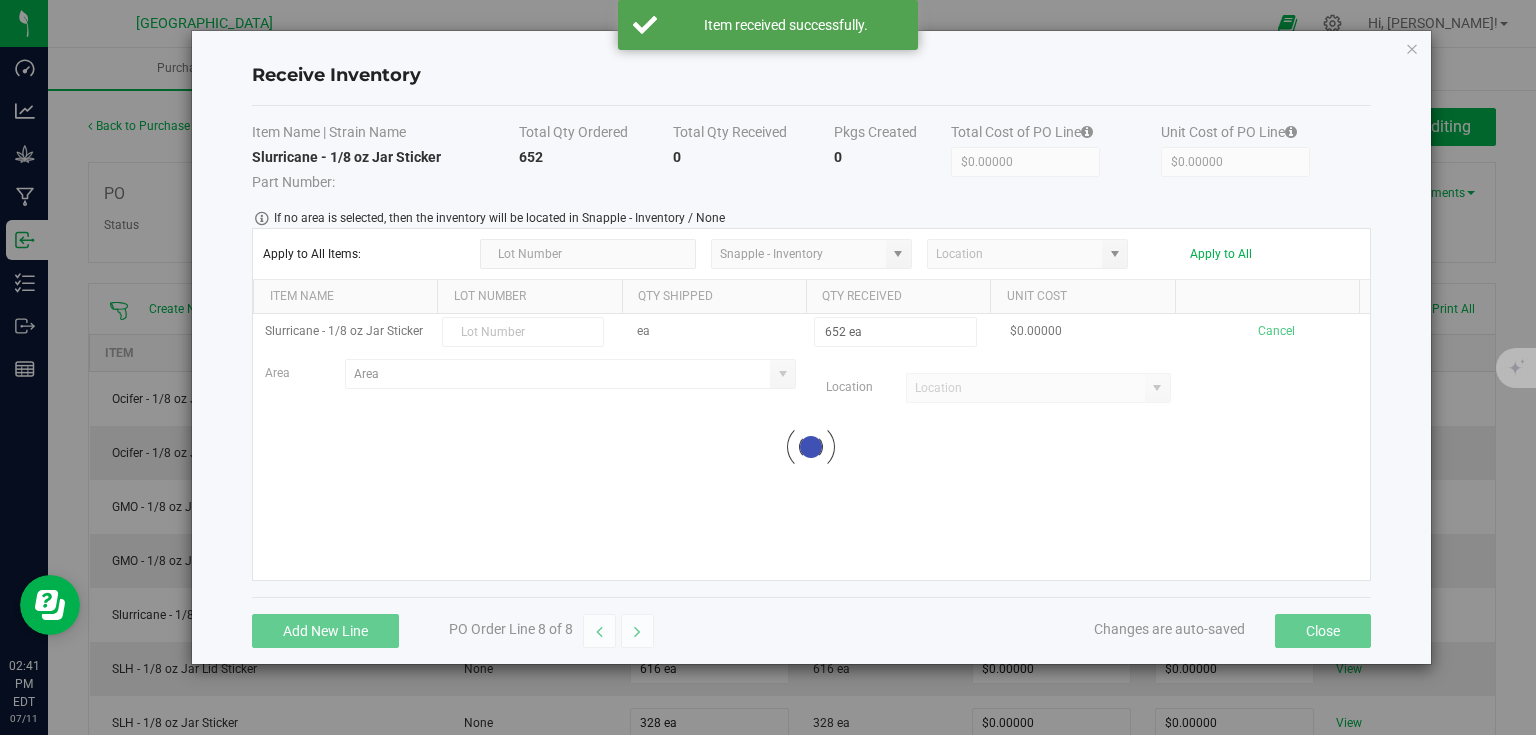 click on "Slurricane - 1/8 oz Jar Sticker    ea  652 ea  $0.00000   Cancel   Area   Location  Loading" at bounding box center (811, 447) 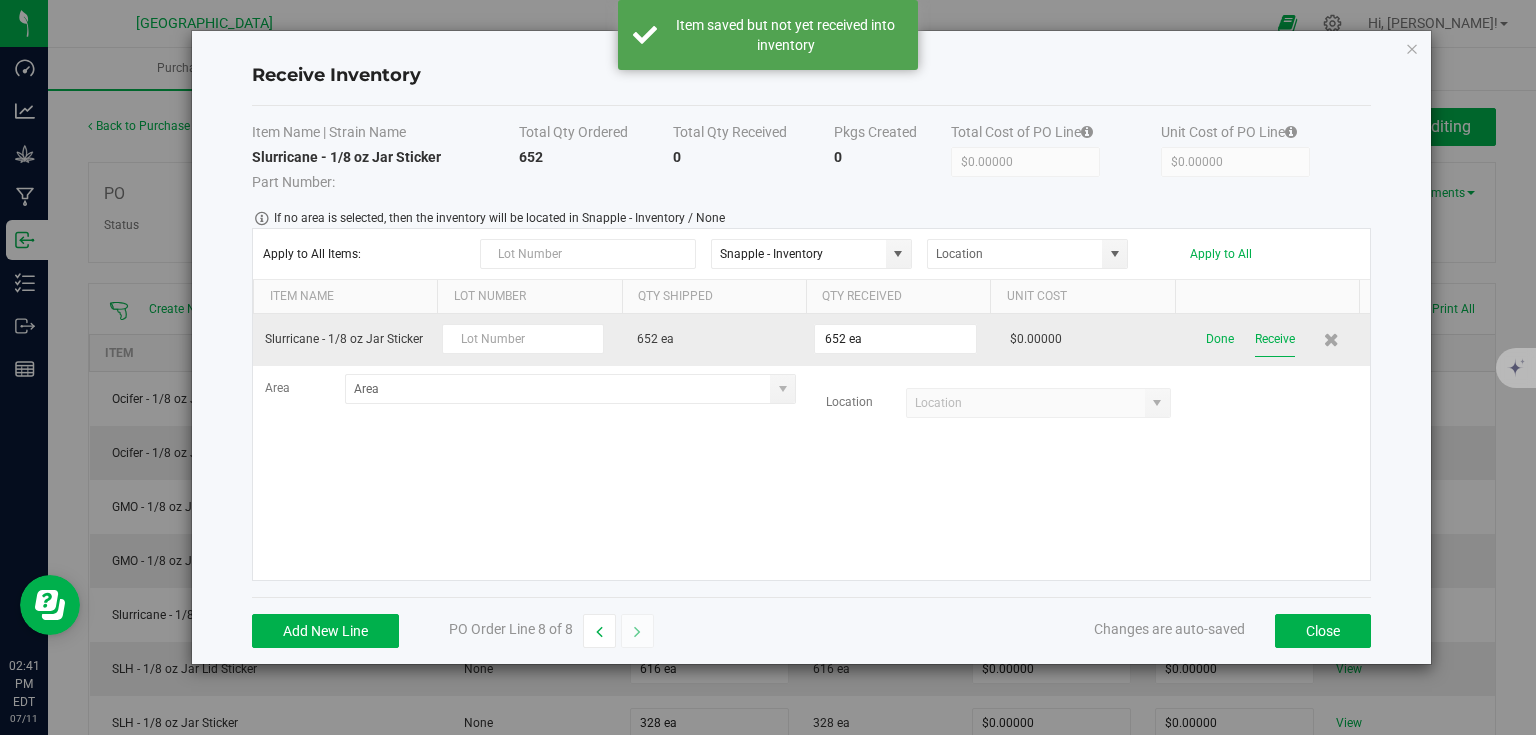 click on "Receive" at bounding box center (1275, 339) 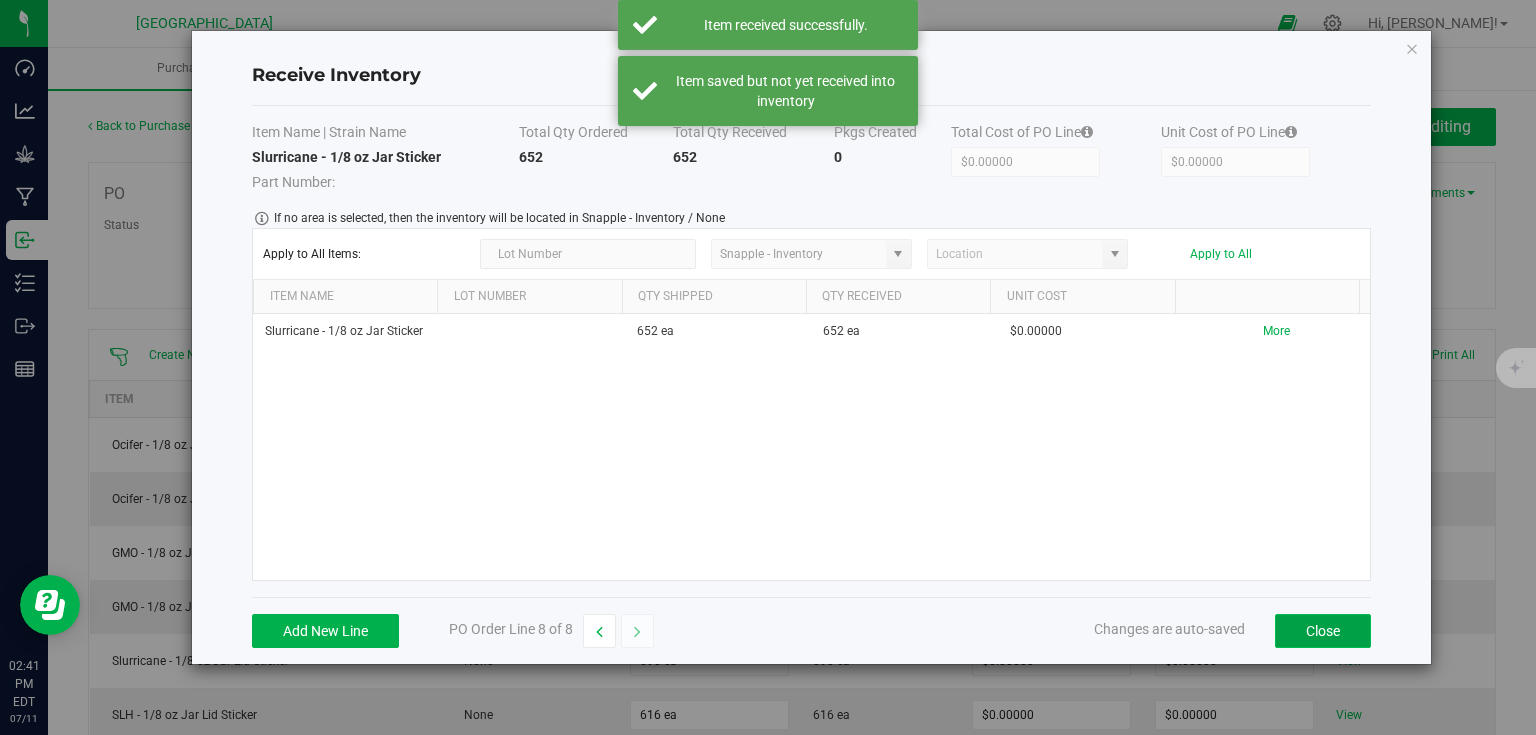 click on "Close" at bounding box center (1323, 631) 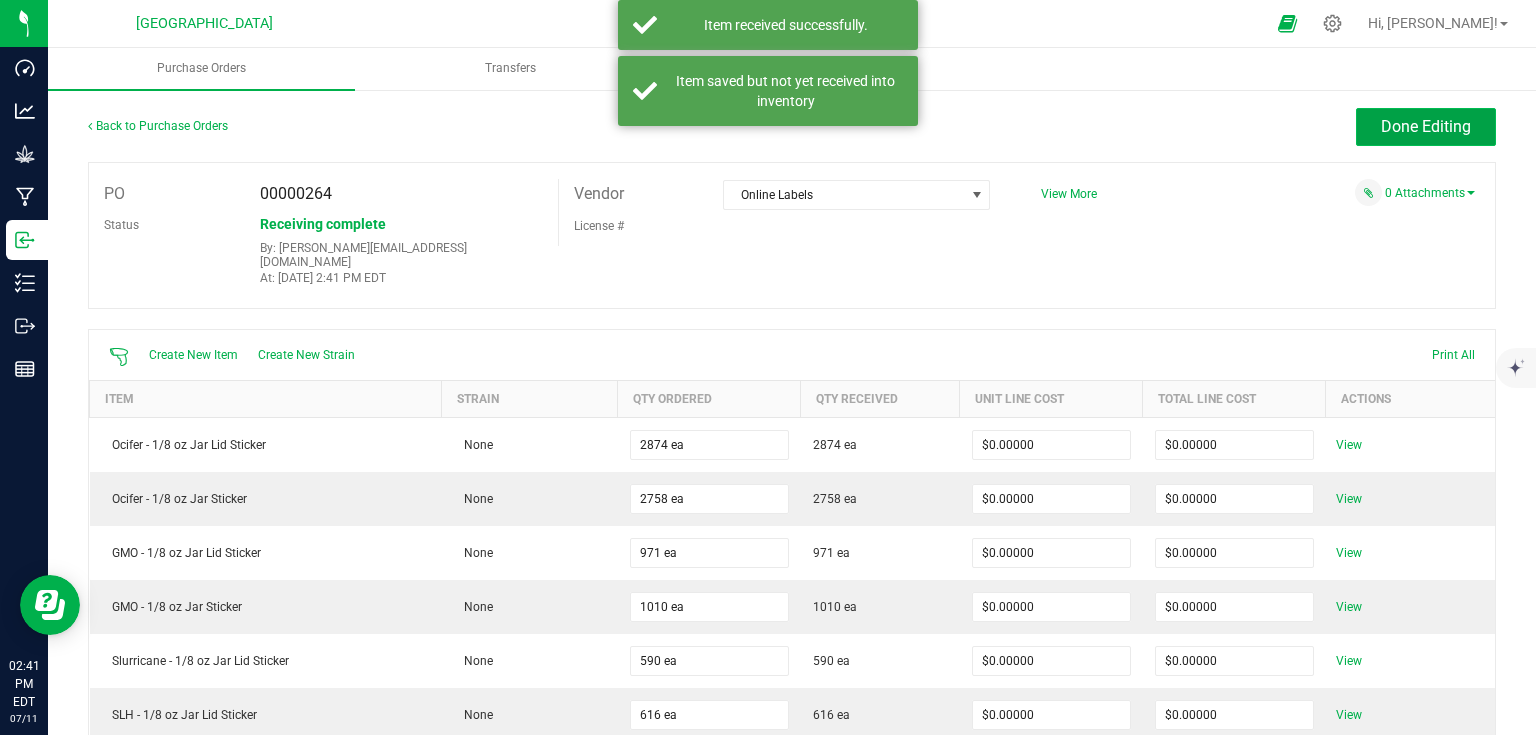click on "Done Editing" at bounding box center [1426, 127] 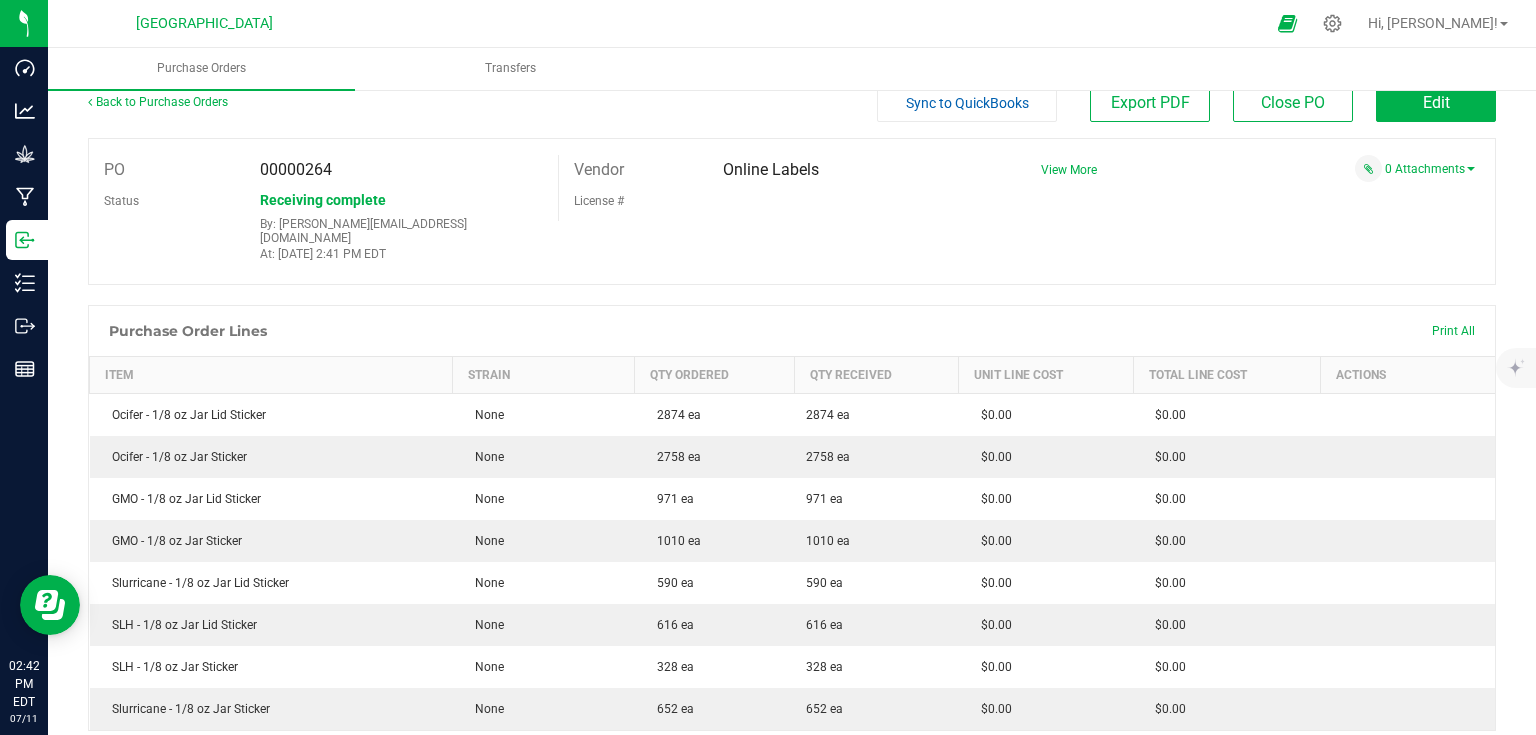 scroll, scrollTop: 0, scrollLeft: 0, axis: both 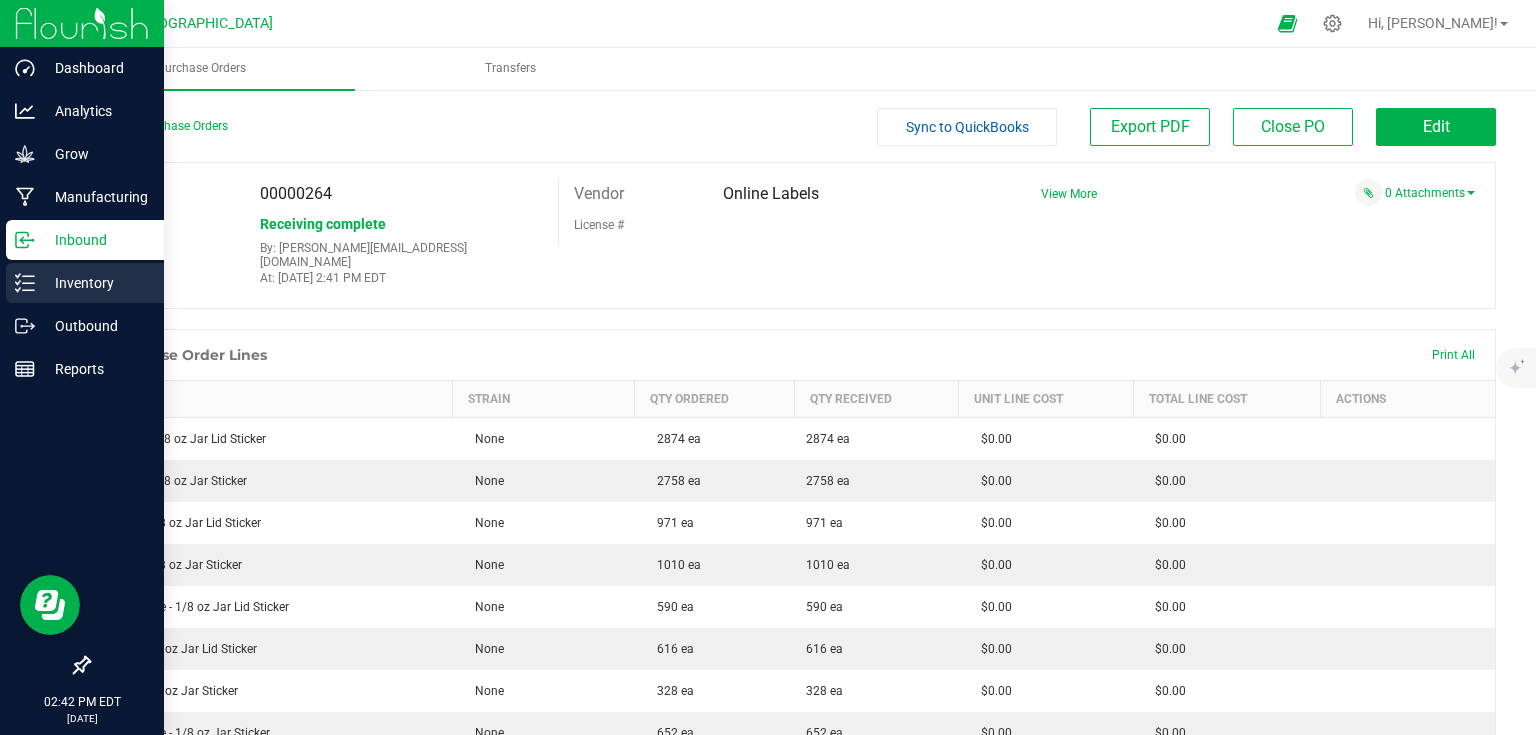 click 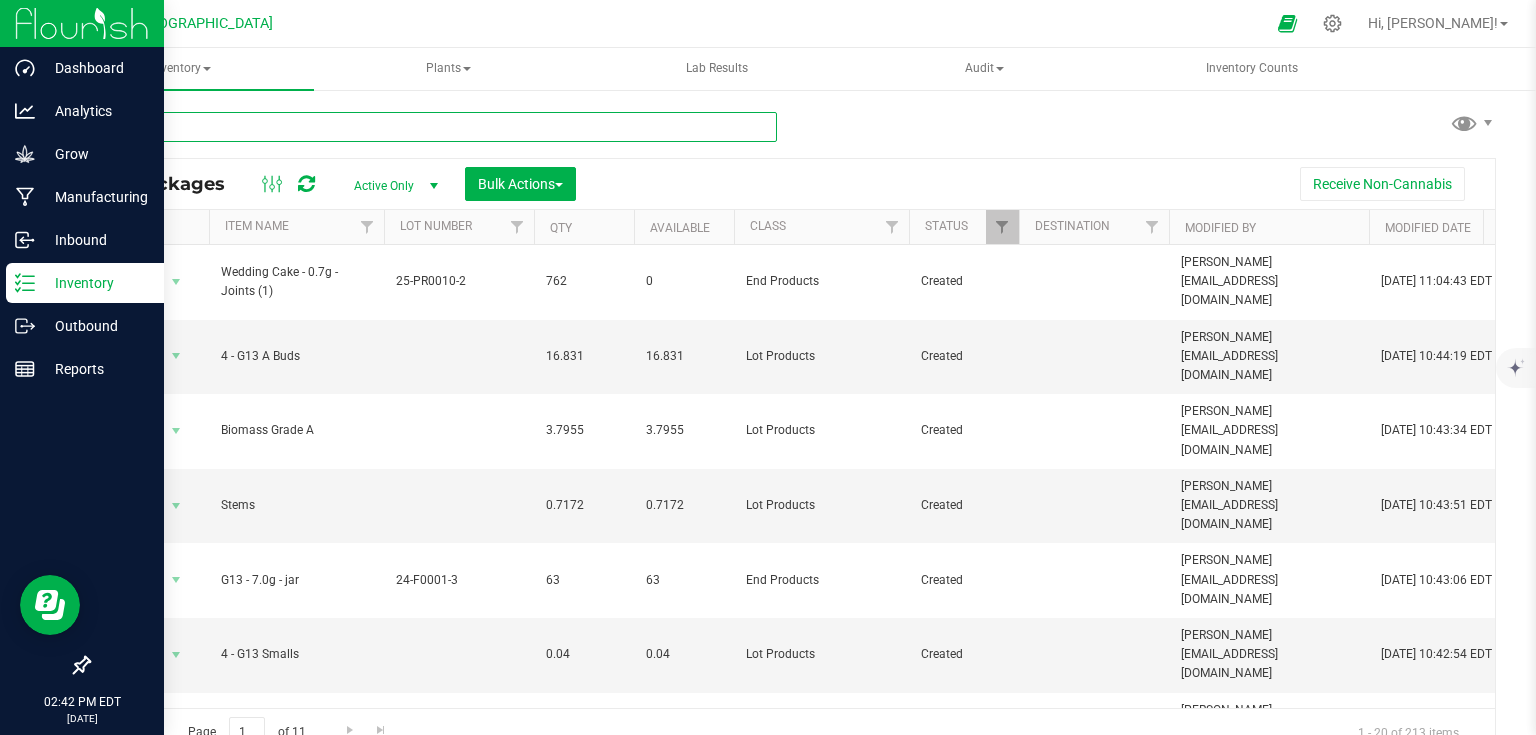 click at bounding box center [432, 127] 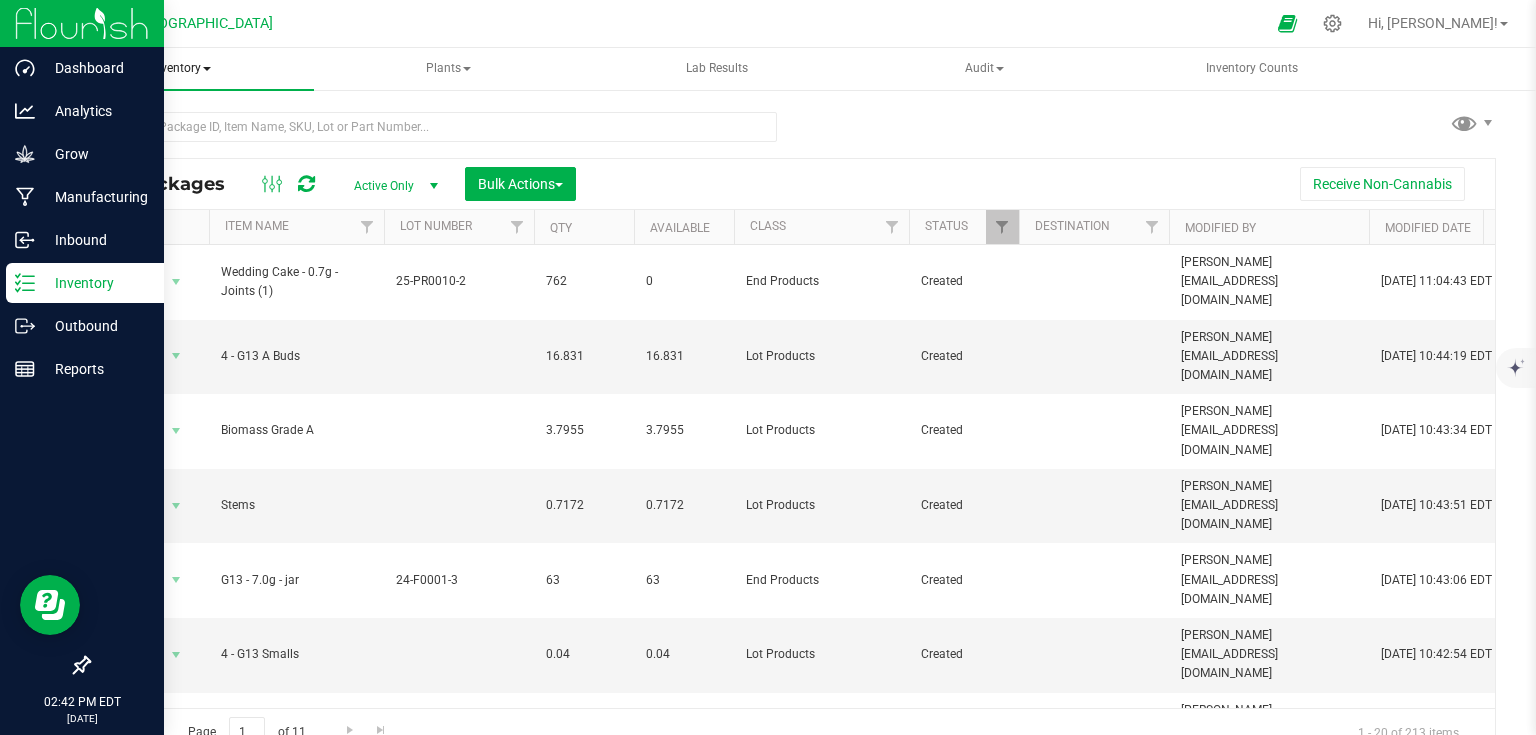 click on "Inventory" at bounding box center [181, 69] 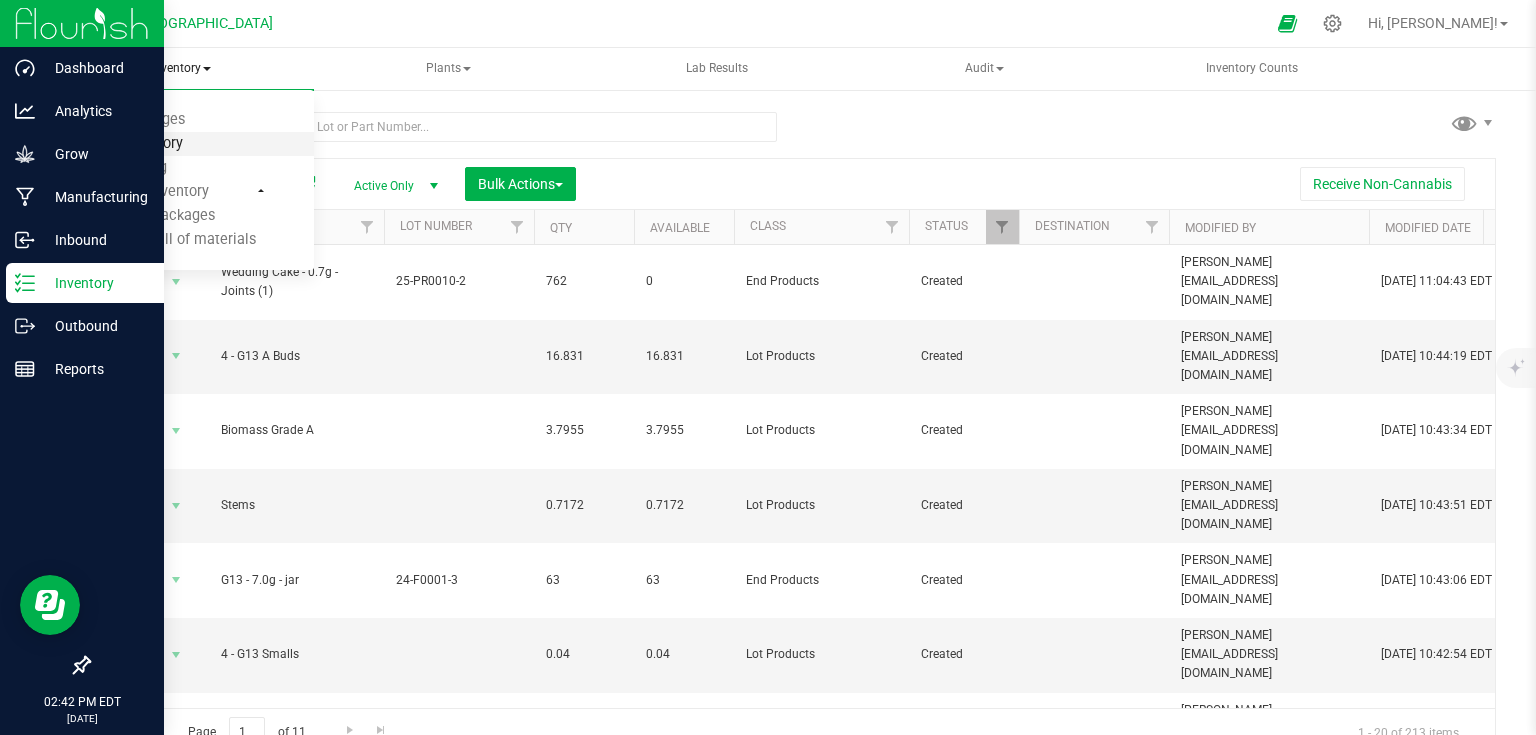 click on "All inventory" at bounding box center [142, 143] 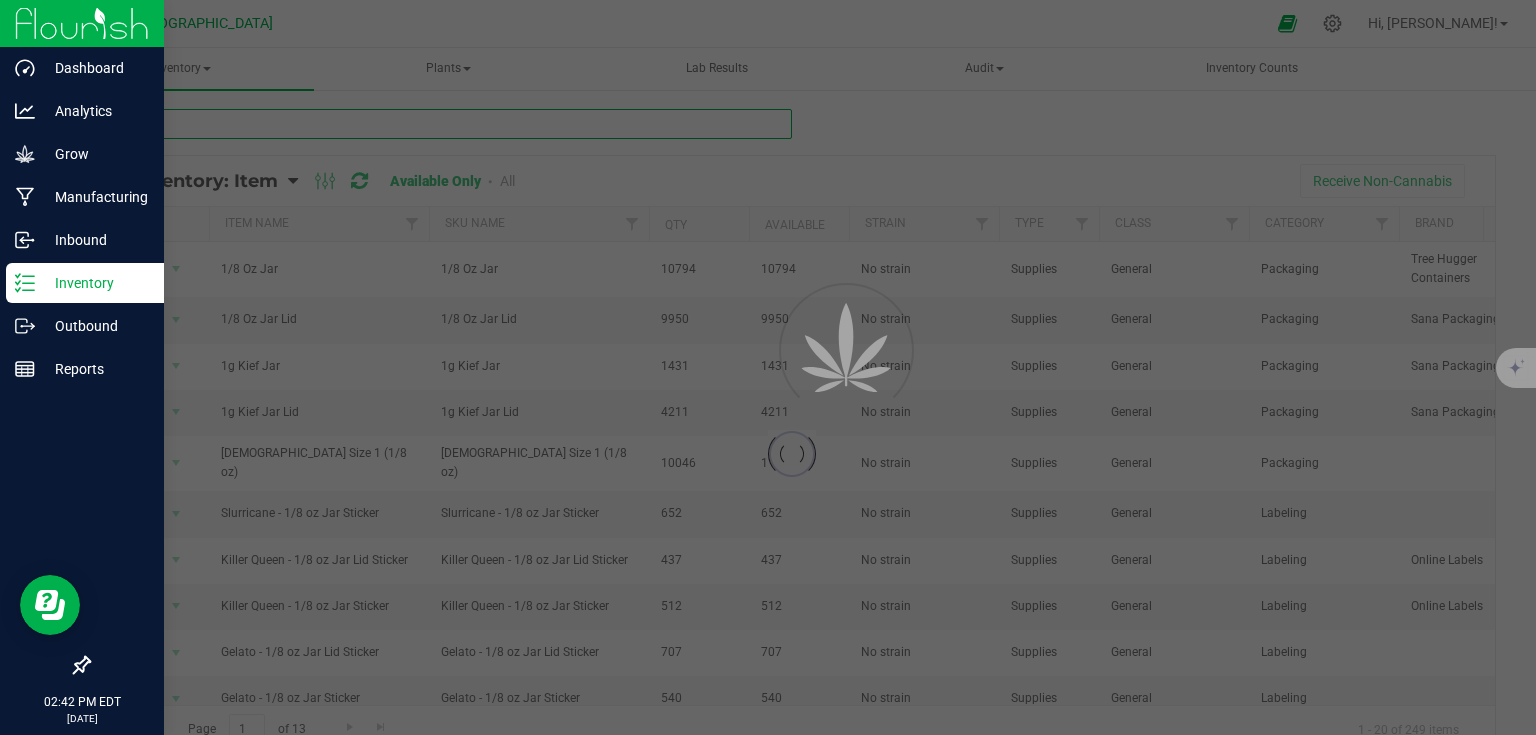 click at bounding box center (440, 124) 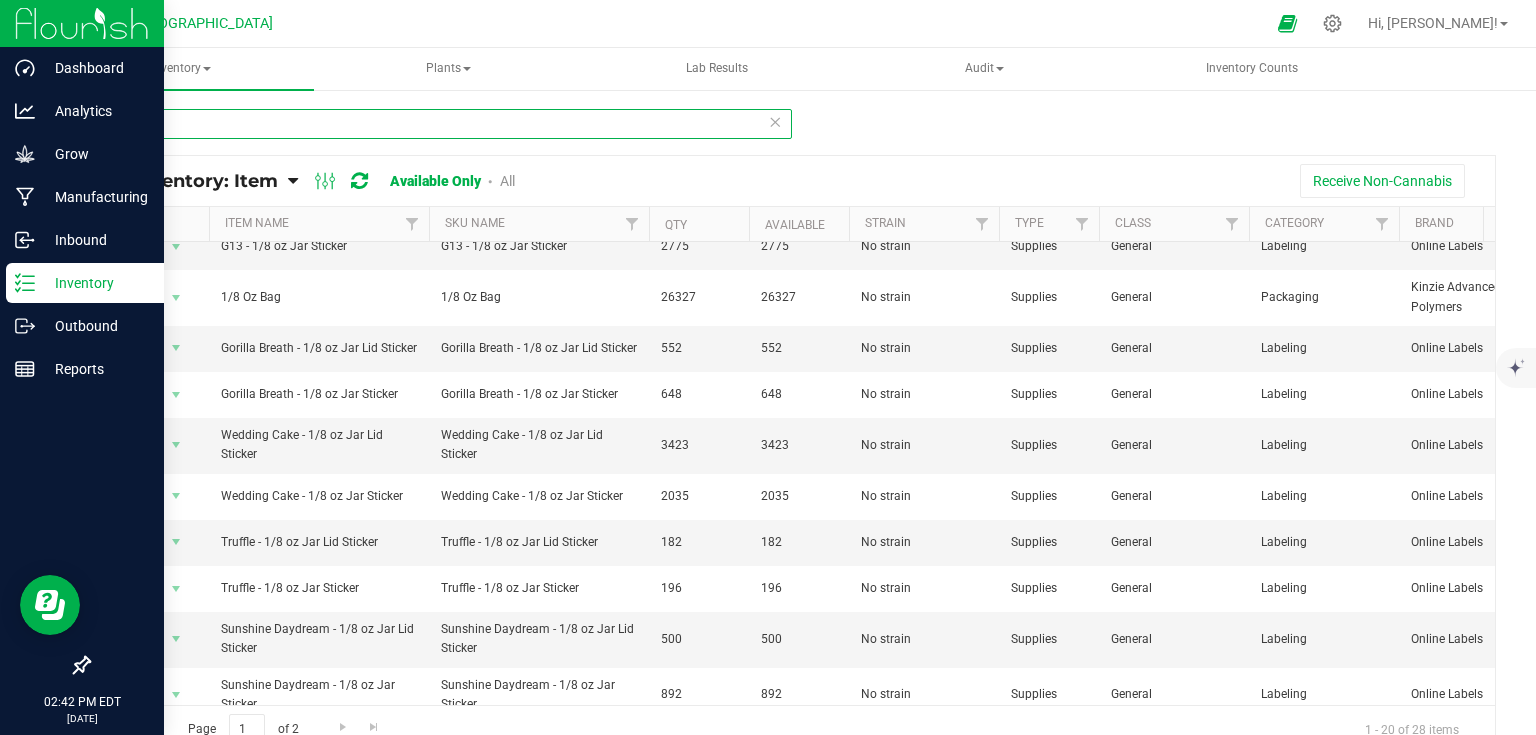 scroll, scrollTop: 523, scrollLeft: 0, axis: vertical 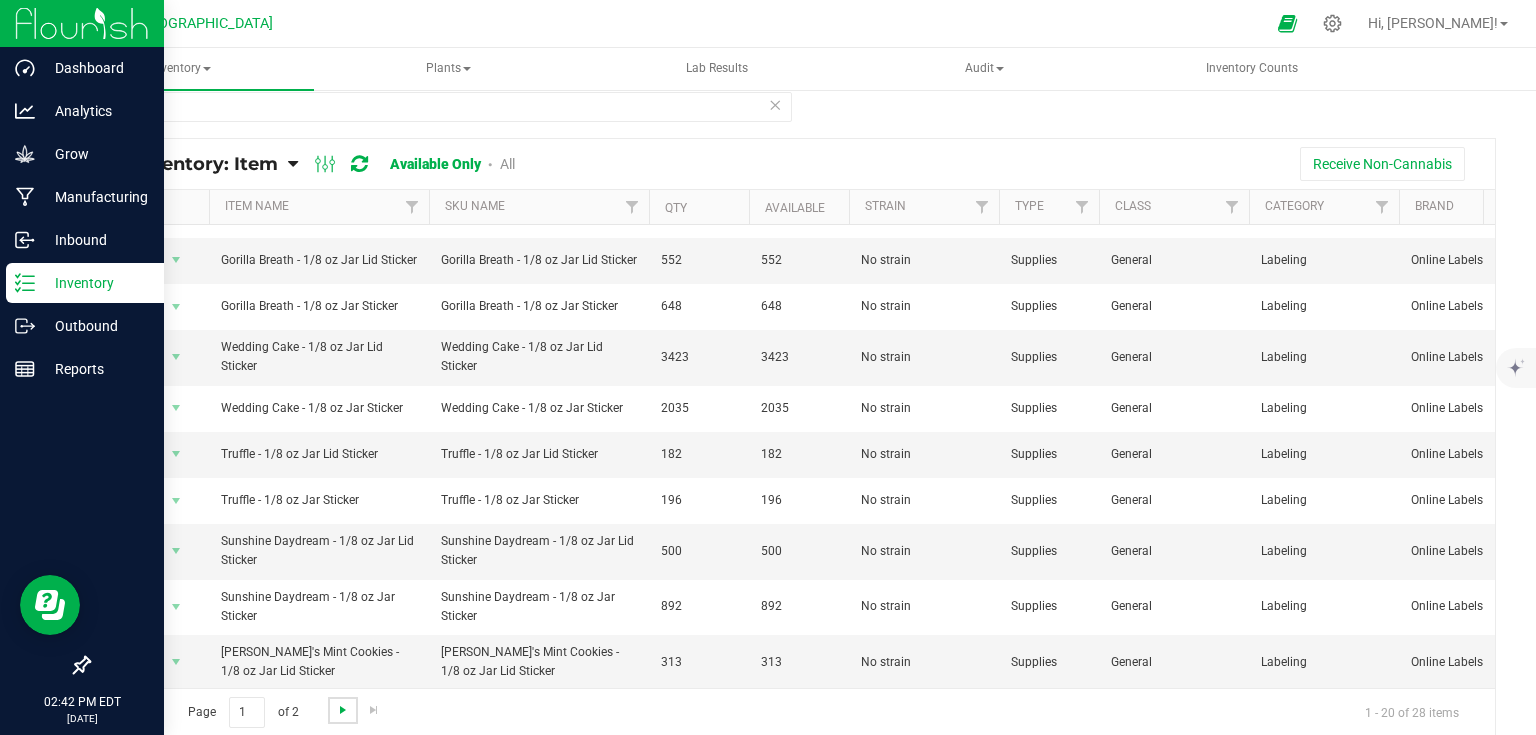 click at bounding box center (343, 710) 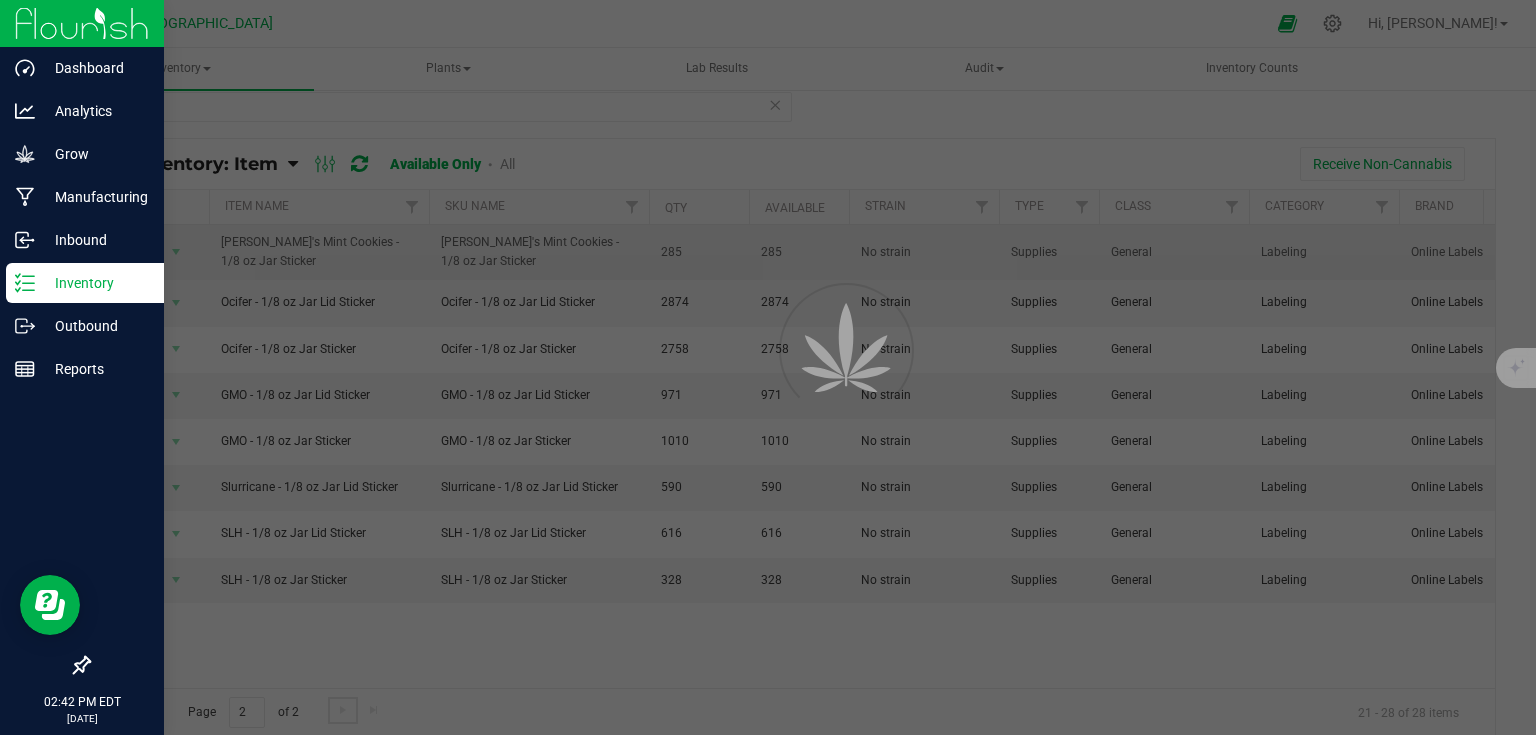 scroll, scrollTop: 0, scrollLeft: 0, axis: both 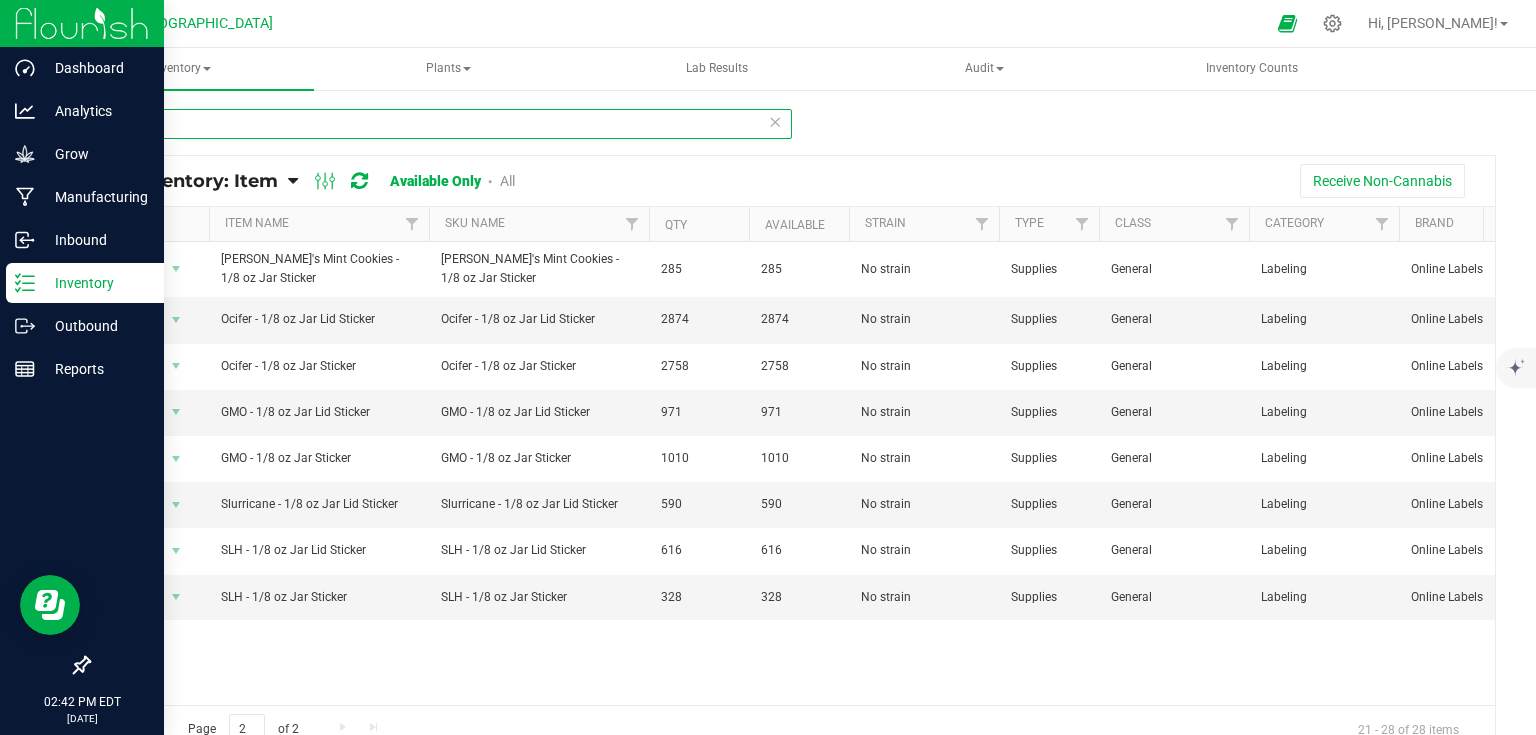click on "1/8" at bounding box center (440, 124) 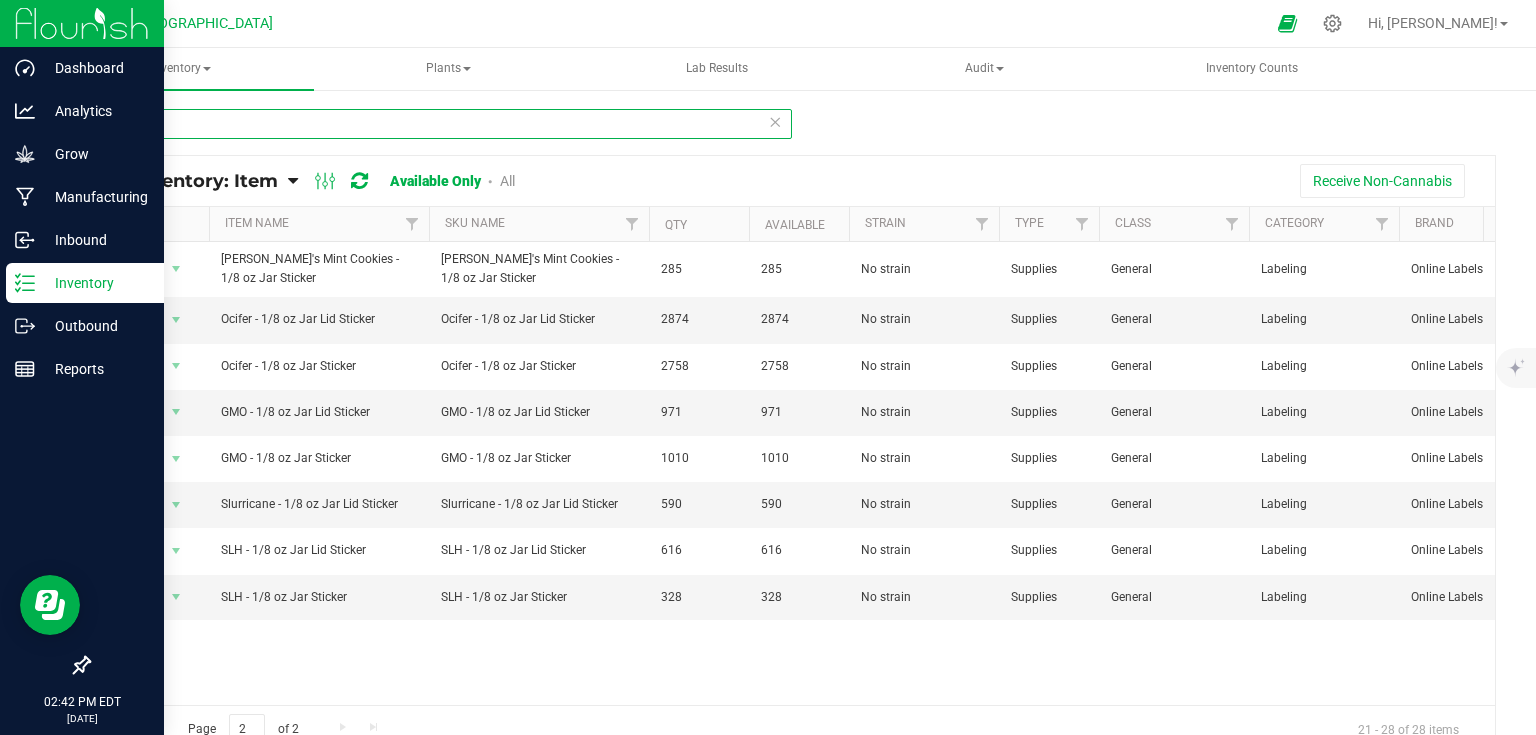type on "1" 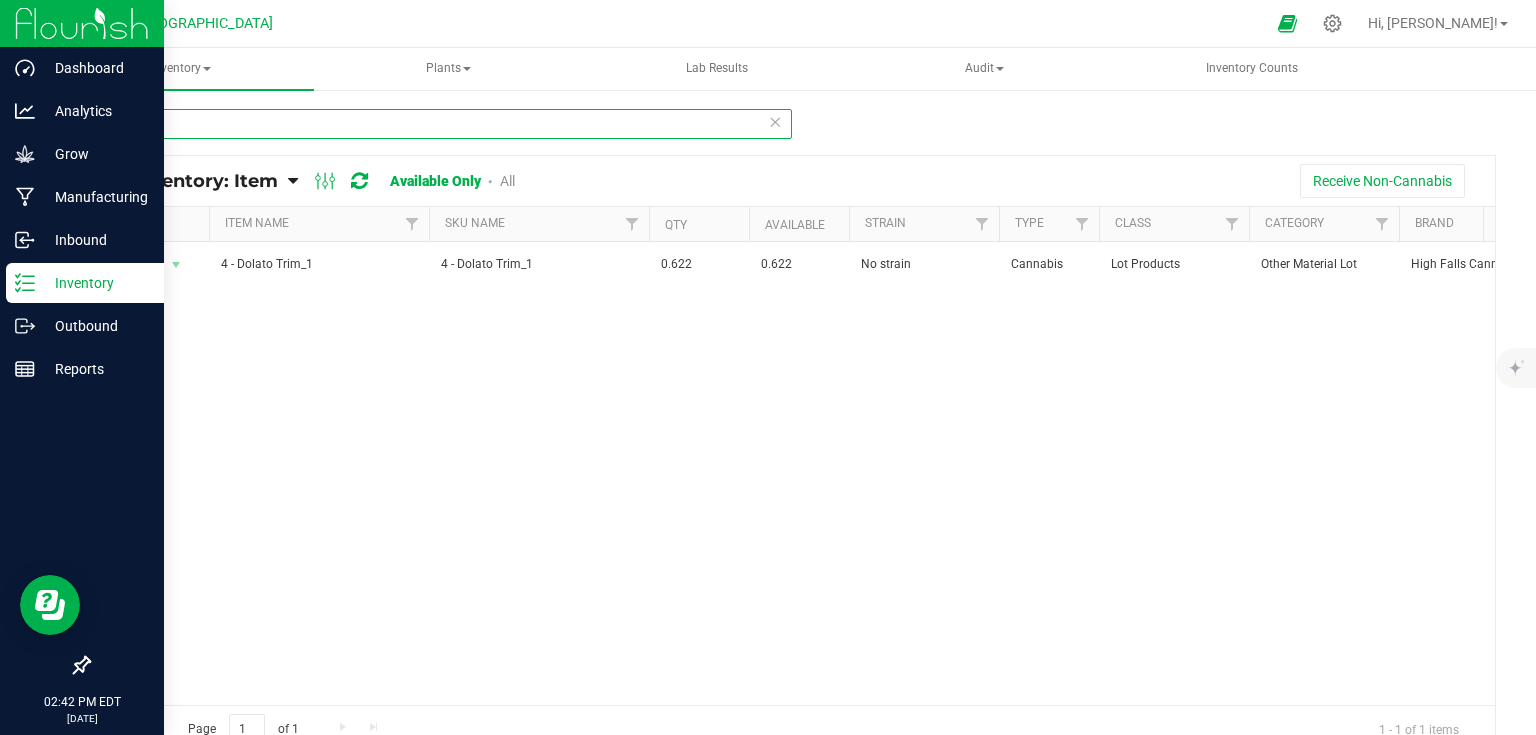 type on "dolato" 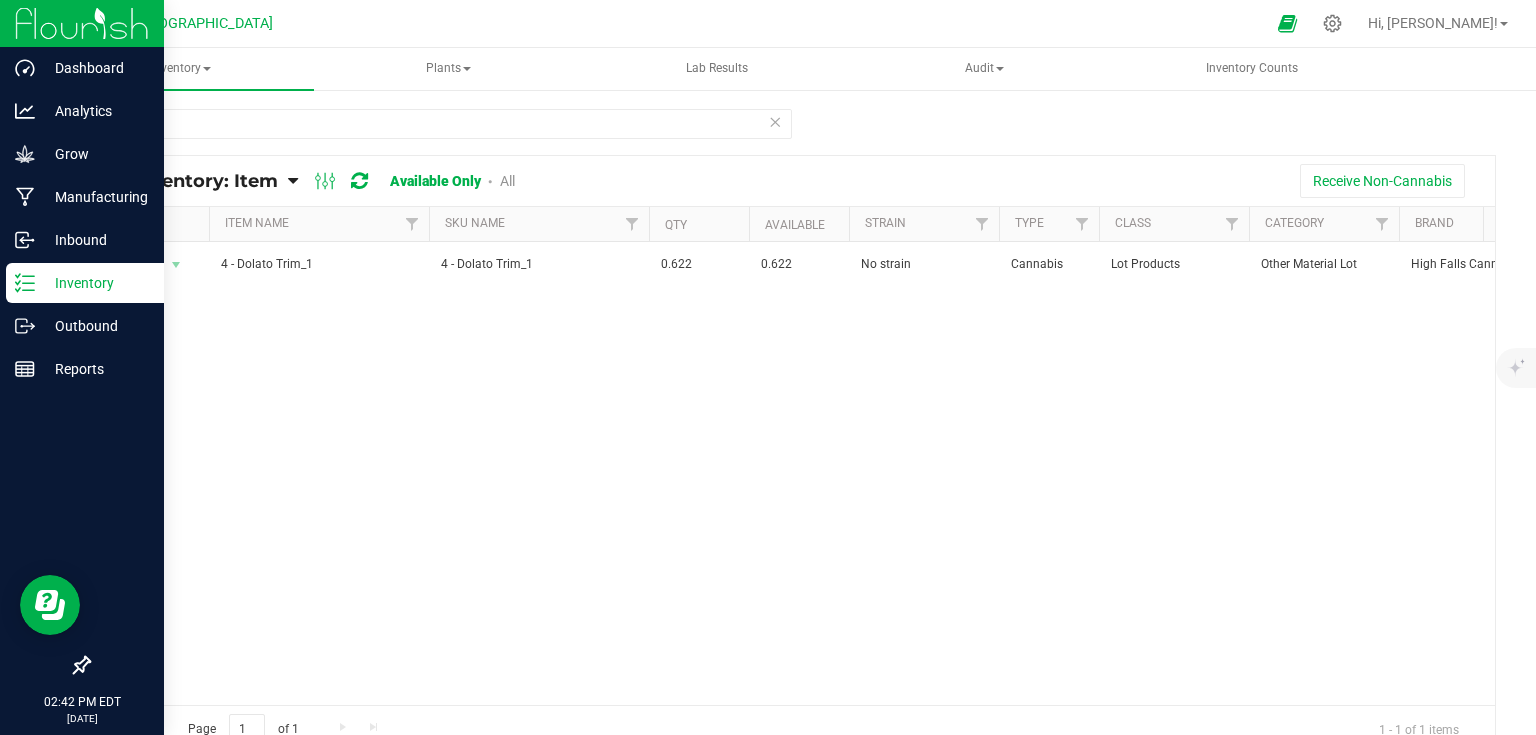 click at bounding box center (775, 121) 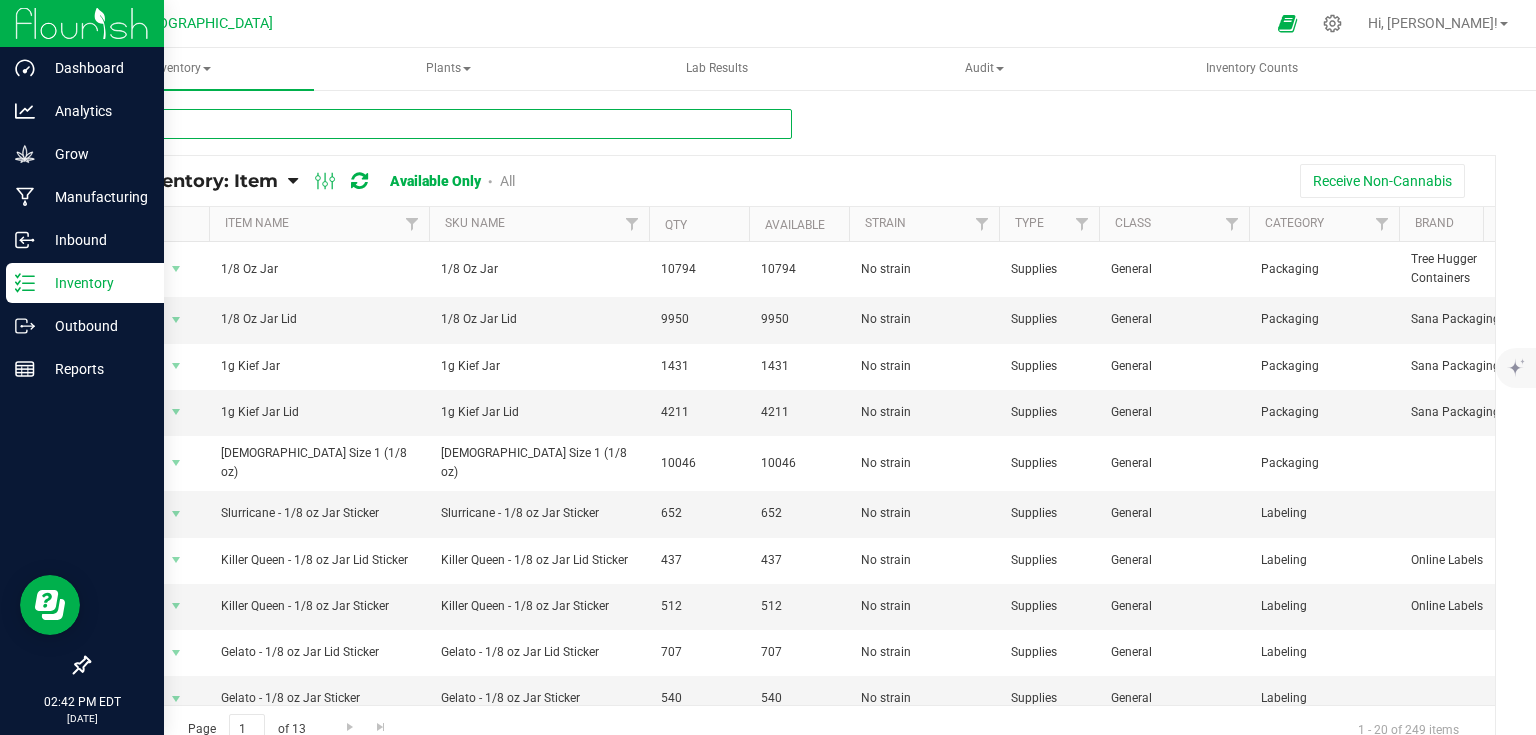 click at bounding box center (440, 124) 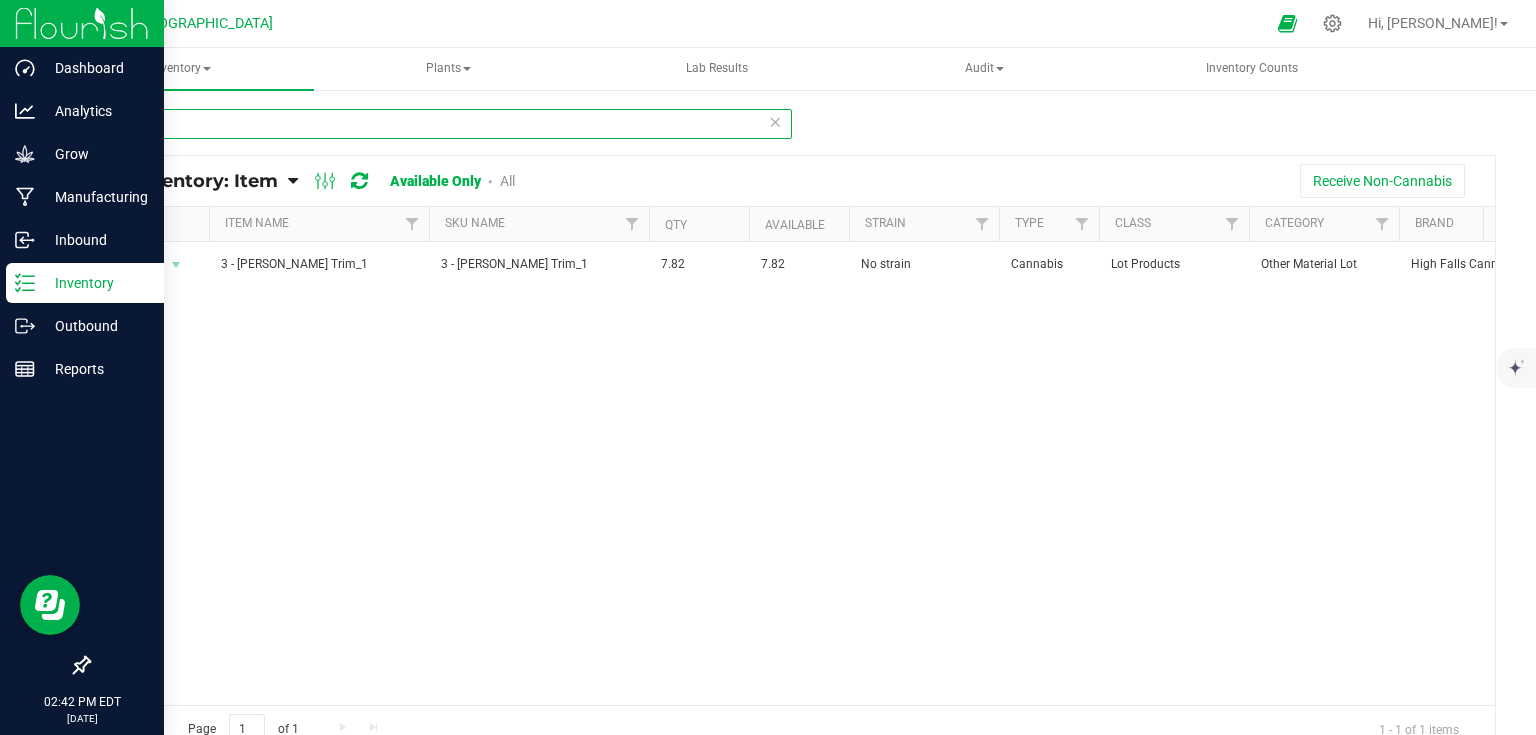 type on "c" 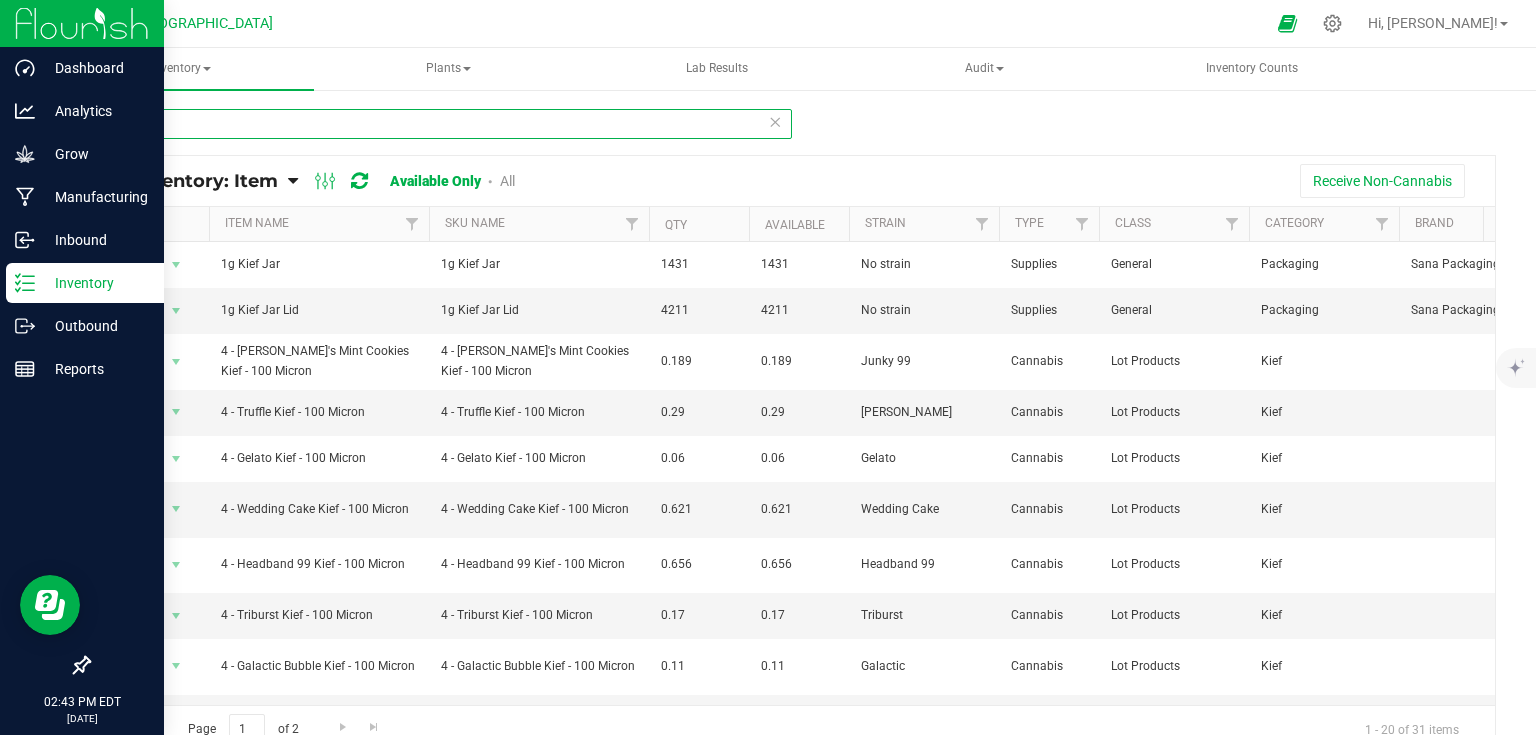 type on "k" 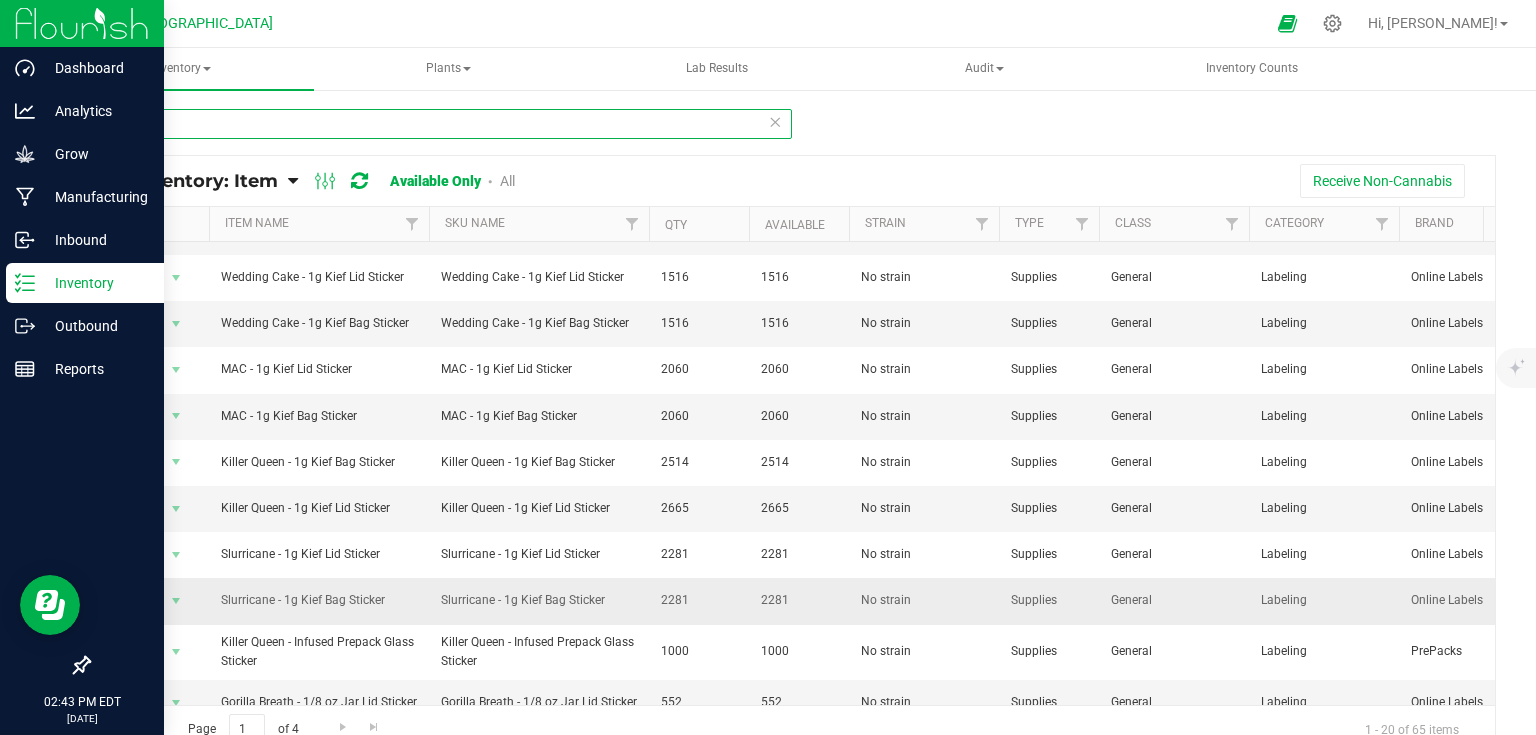 scroll, scrollTop: 476, scrollLeft: 0, axis: vertical 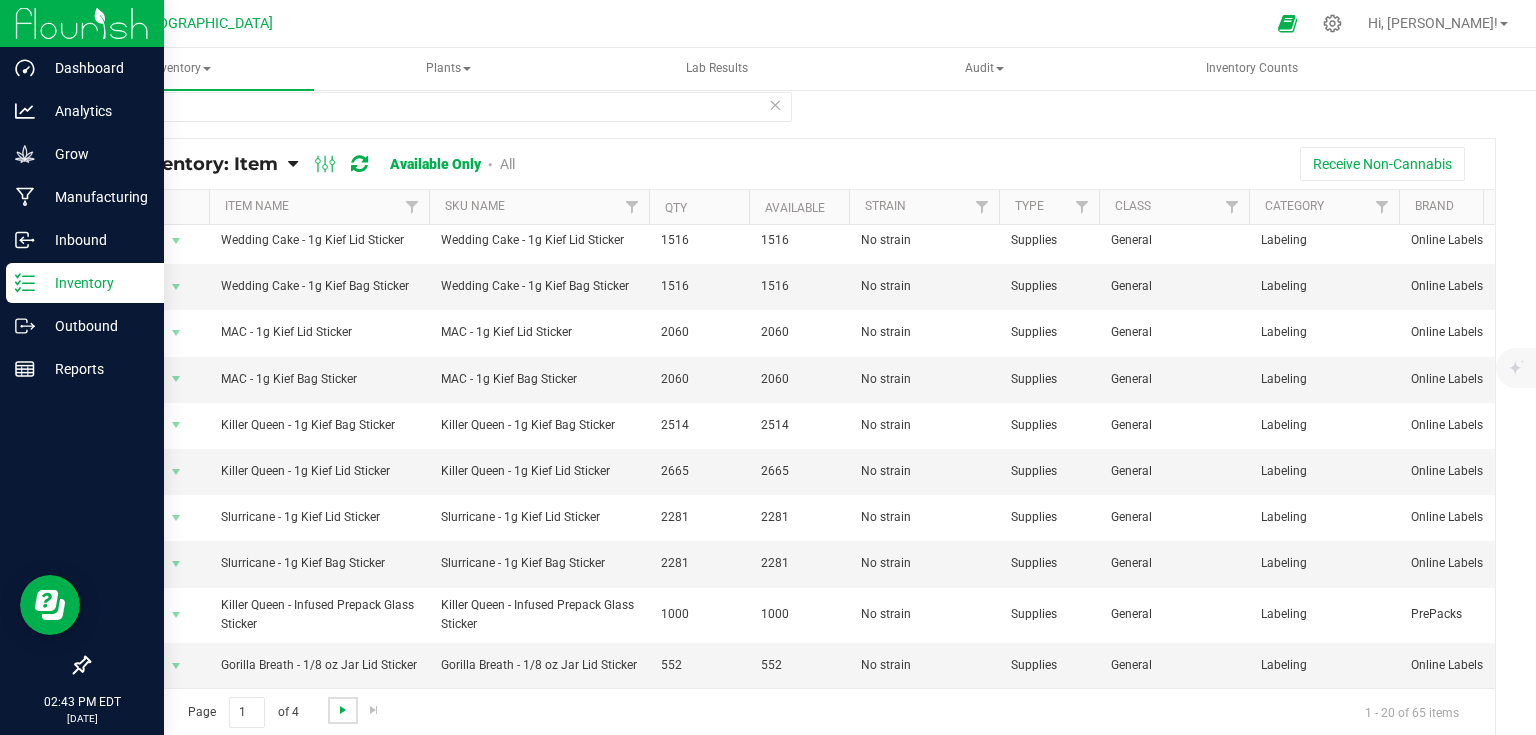 click at bounding box center (343, 710) 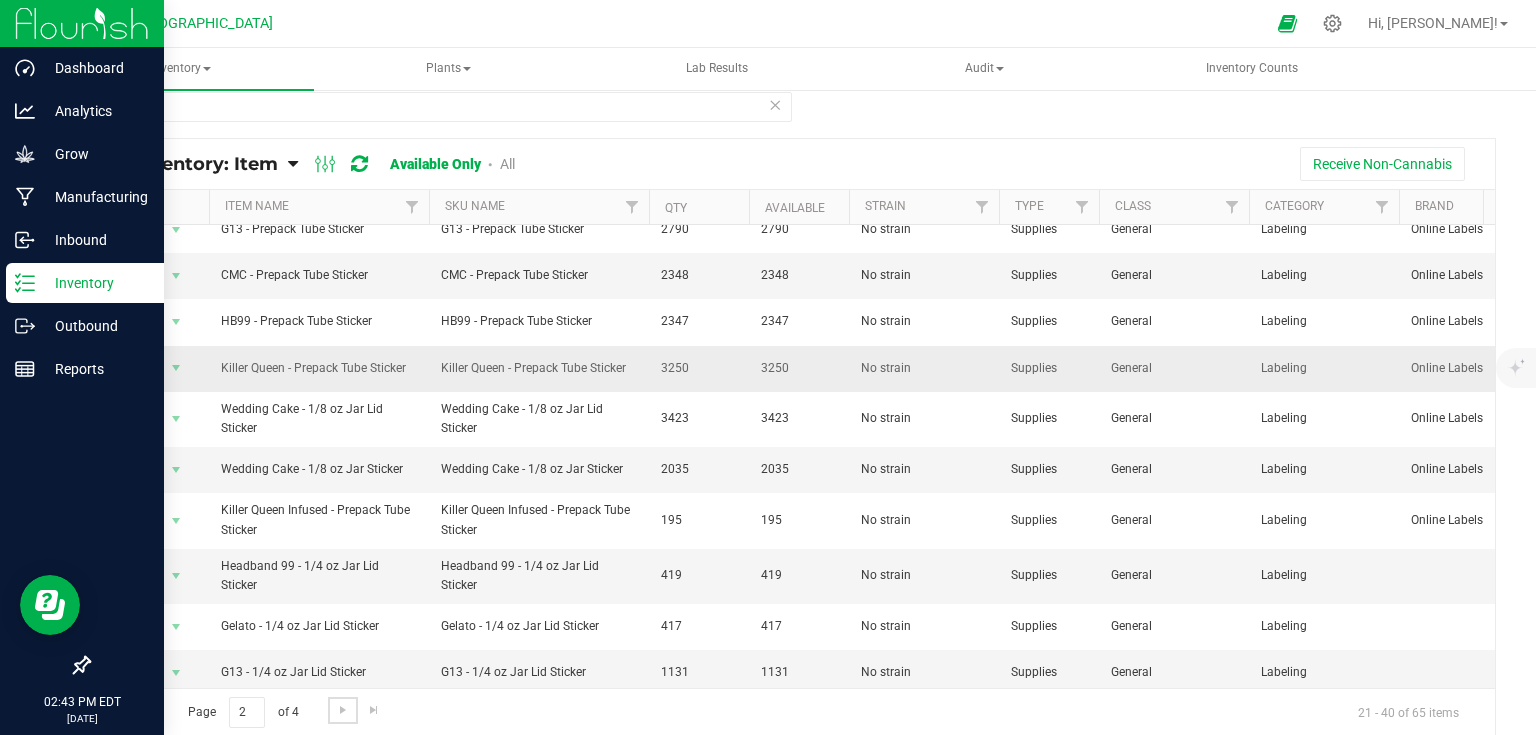 scroll, scrollTop: 486, scrollLeft: 0, axis: vertical 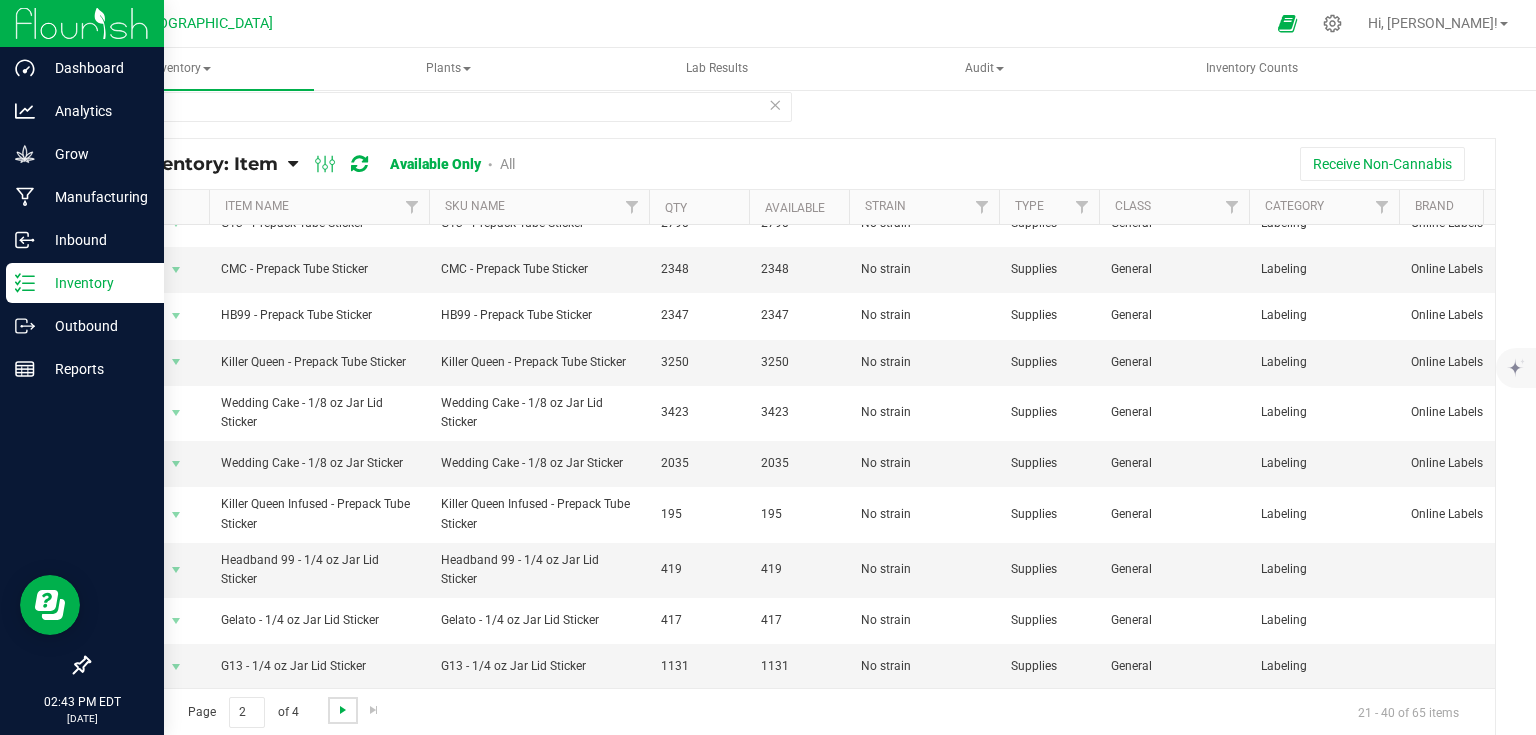 click at bounding box center (343, 710) 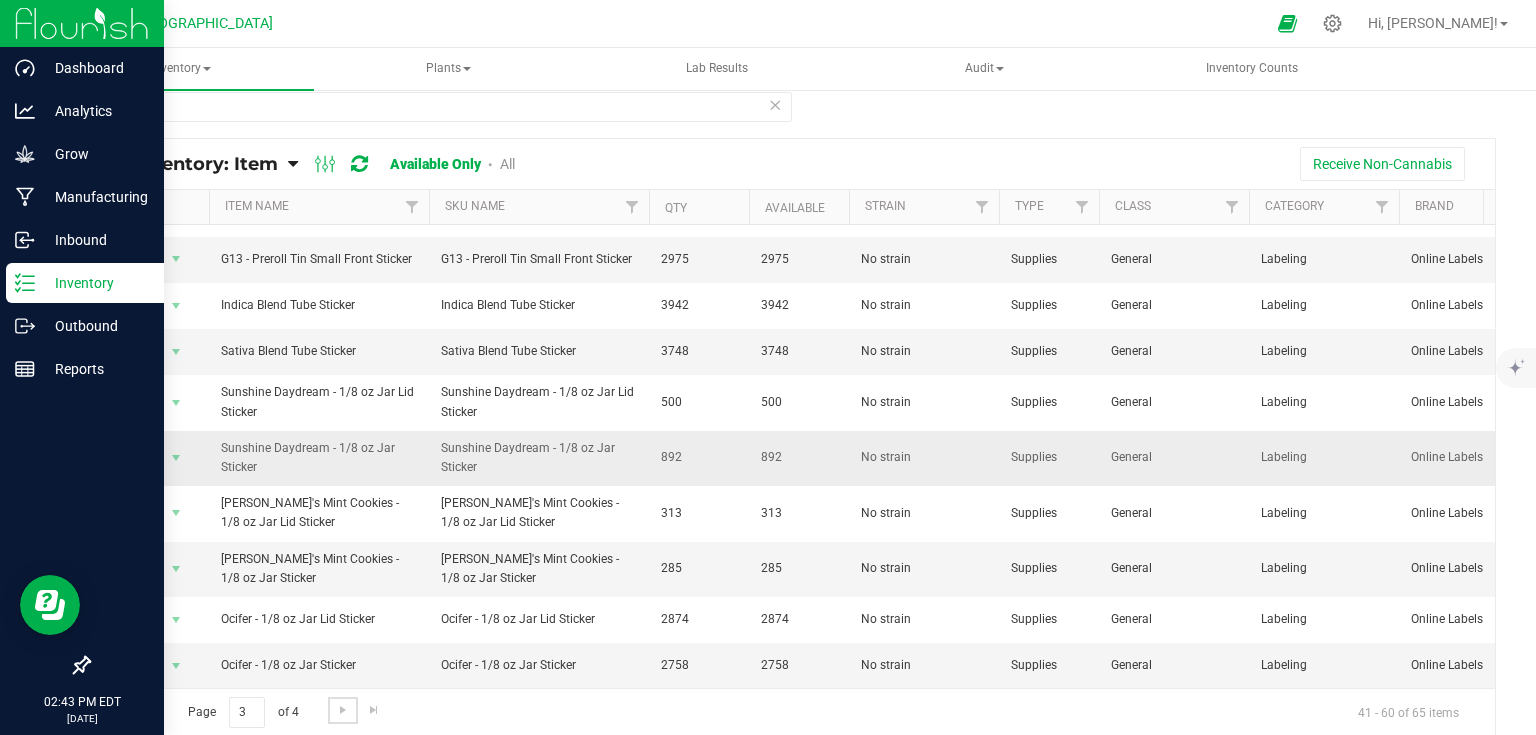 scroll, scrollTop: 452, scrollLeft: 0, axis: vertical 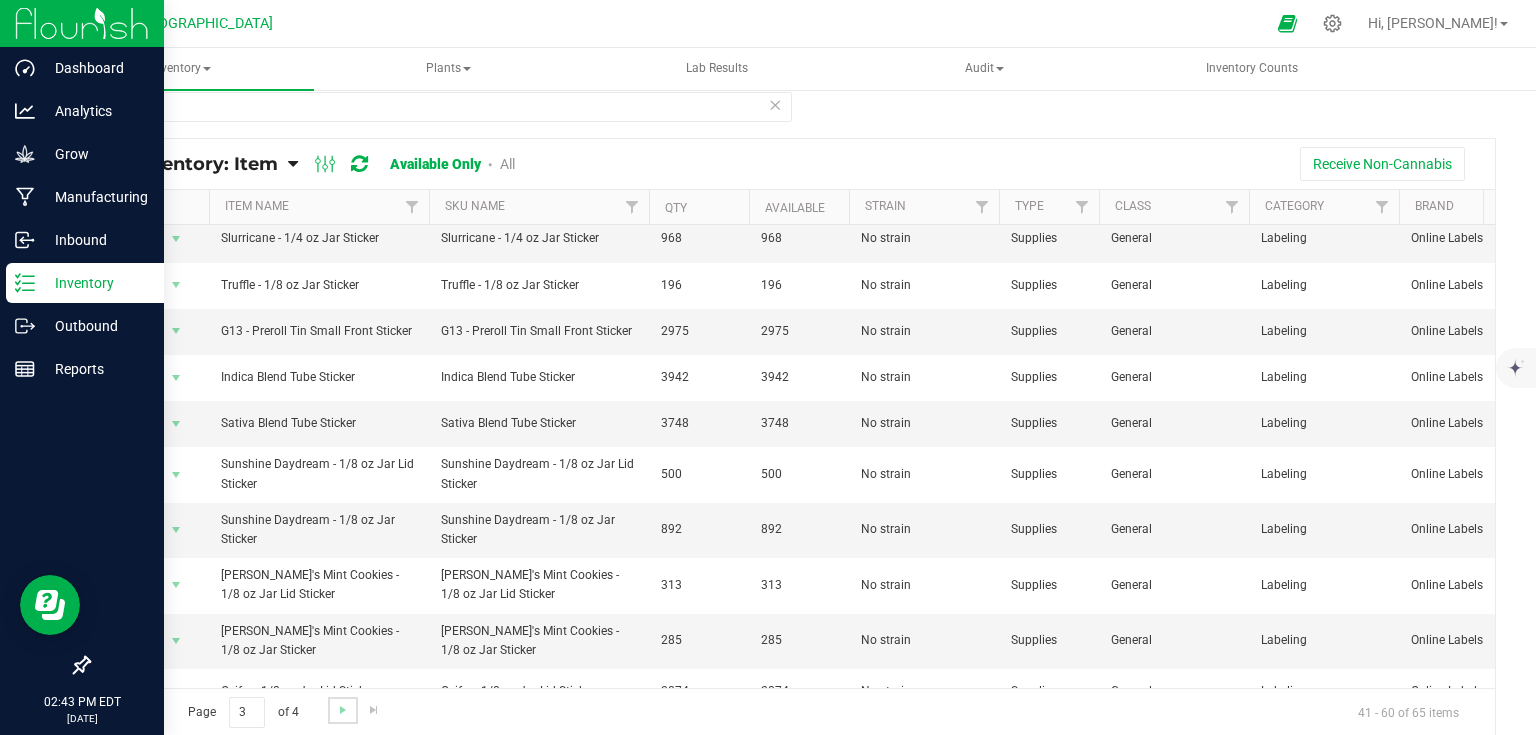 click at bounding box center [342, 710] 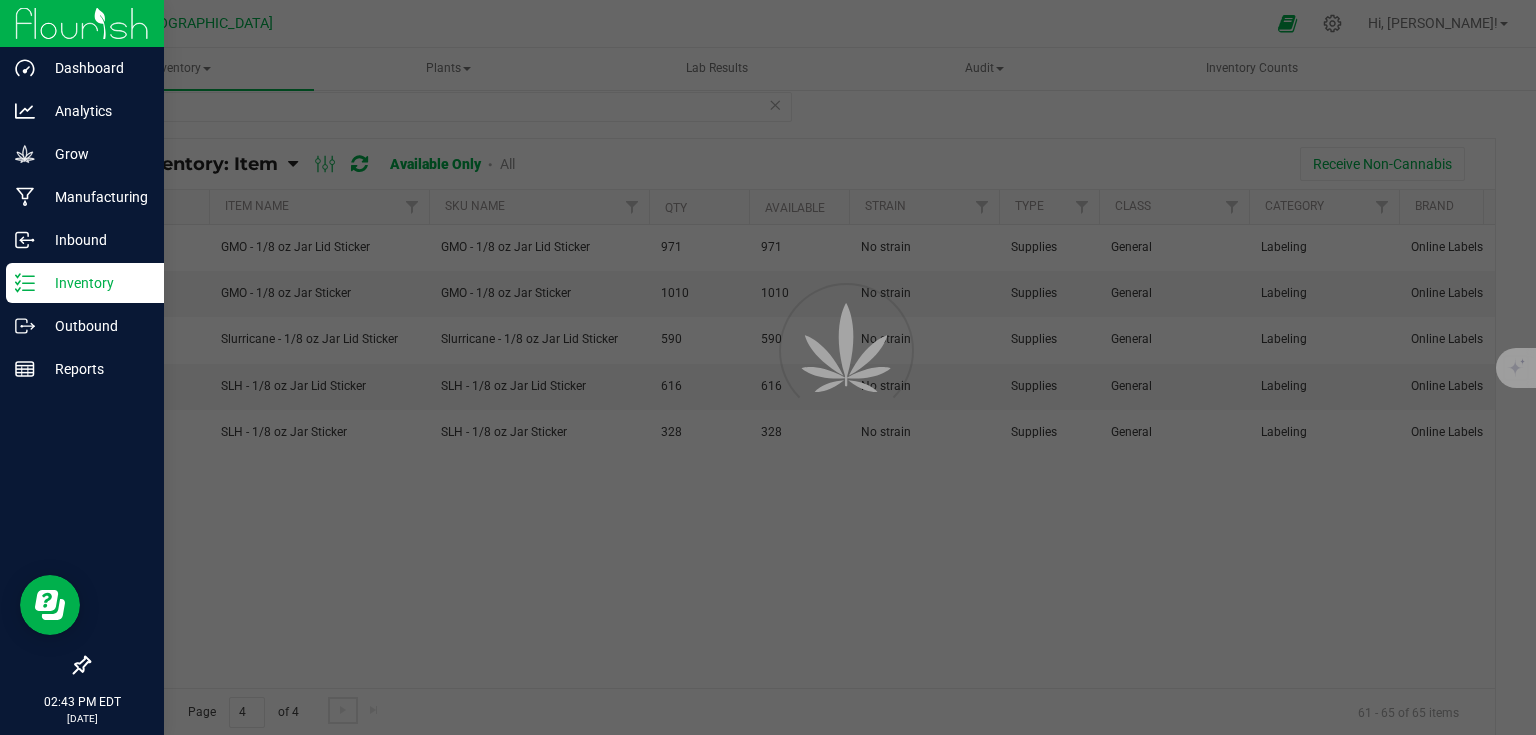 scroll, scrollTop: 0, scrollLeft: 0, axis: both 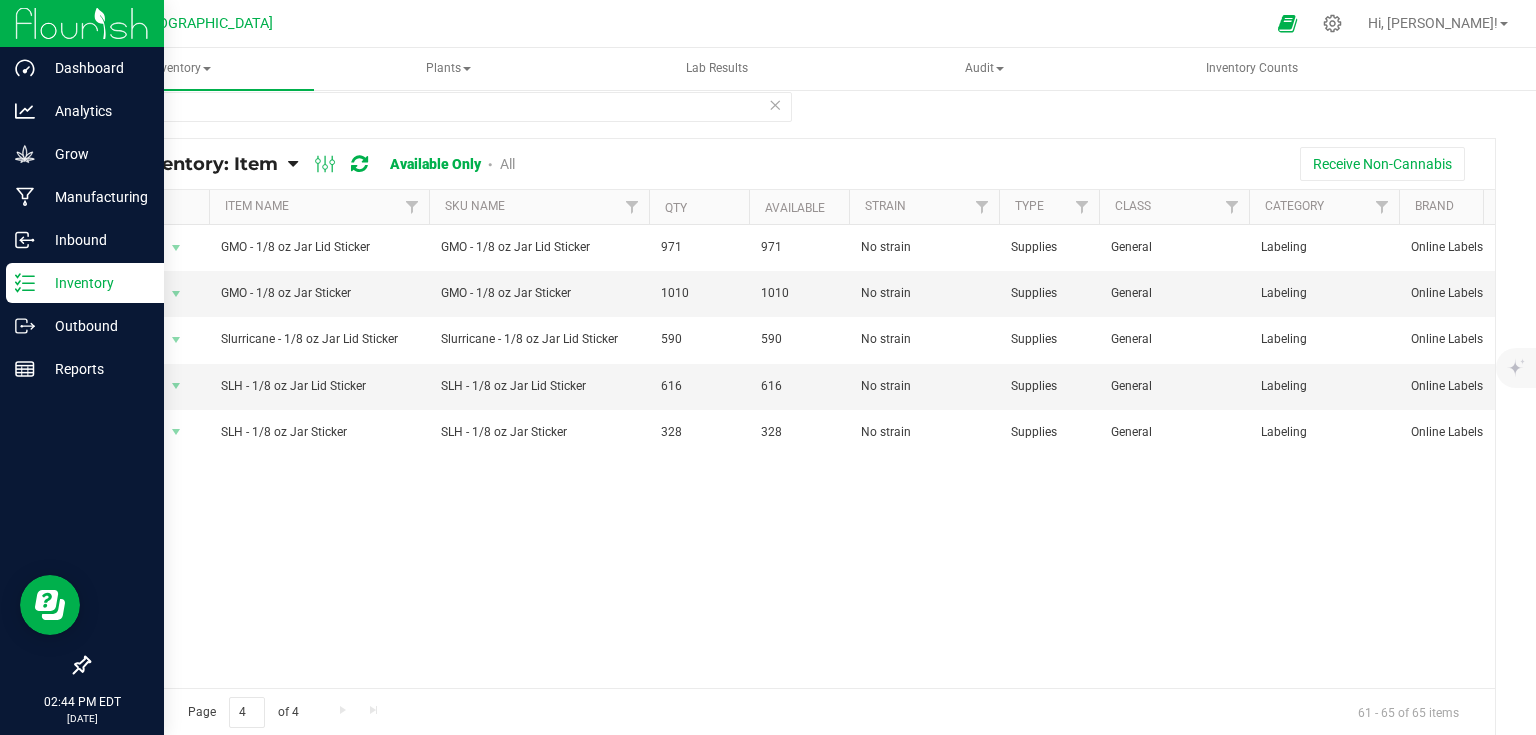 click on "sticker" at bounding box center (440, 115) 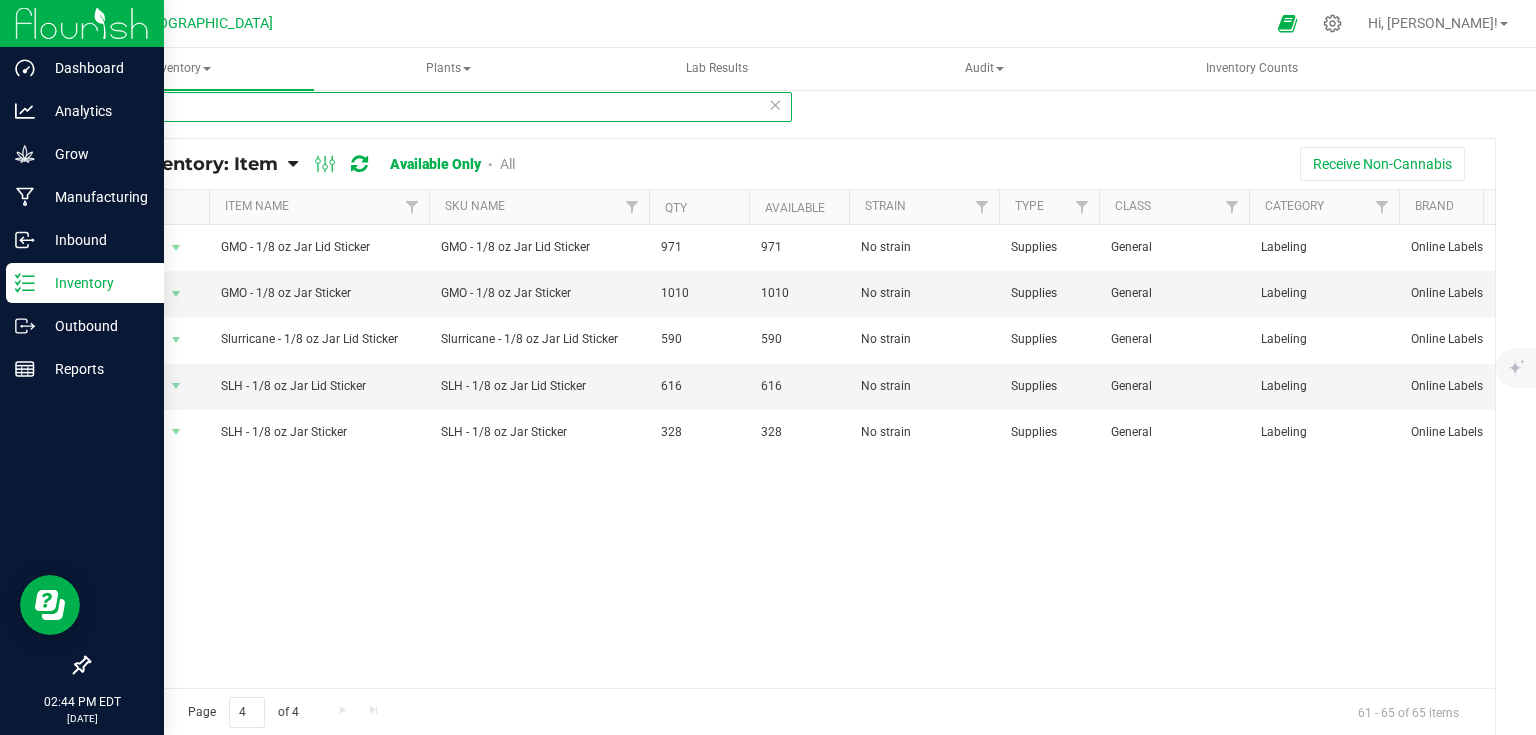 click on "sticker" at bounding box center (440, 107) 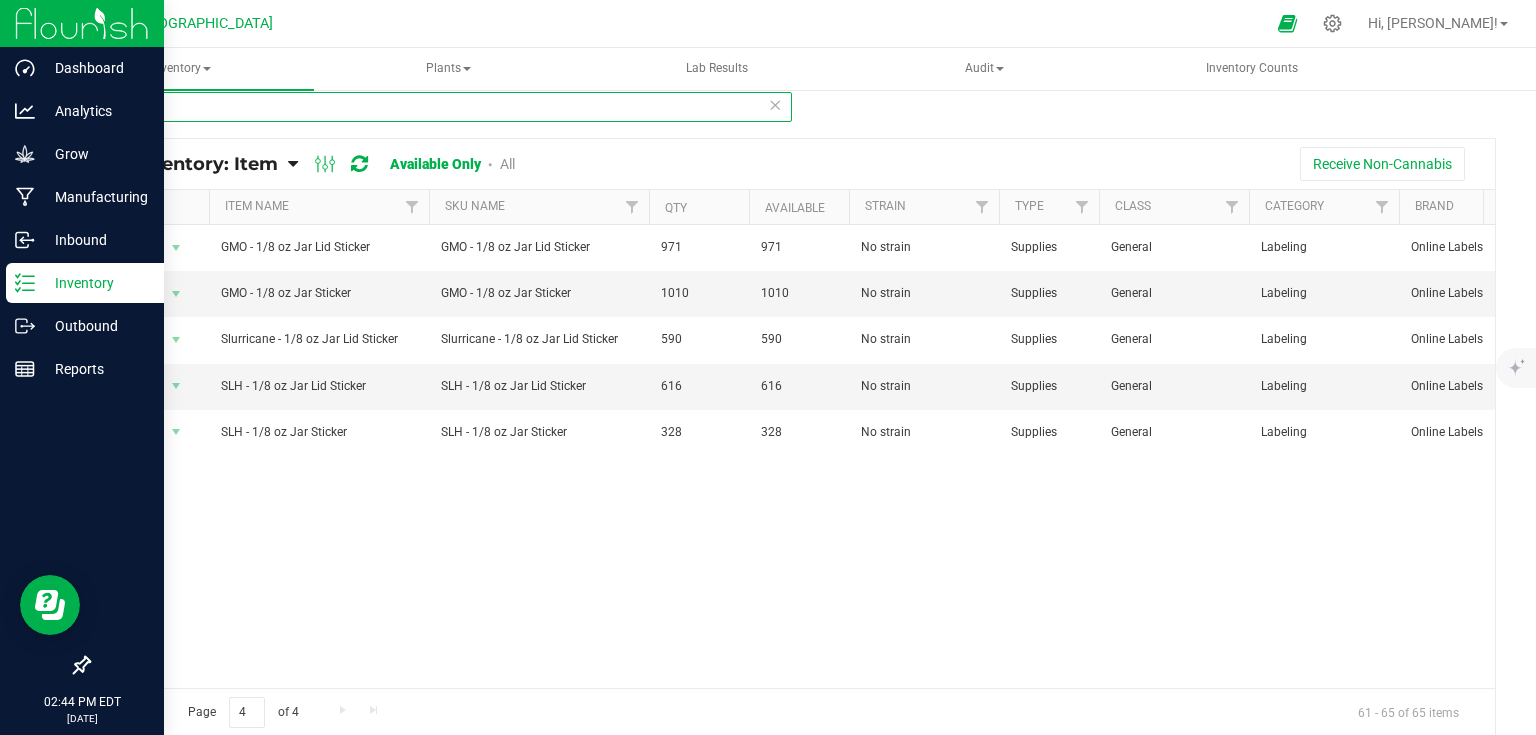 type on "s" 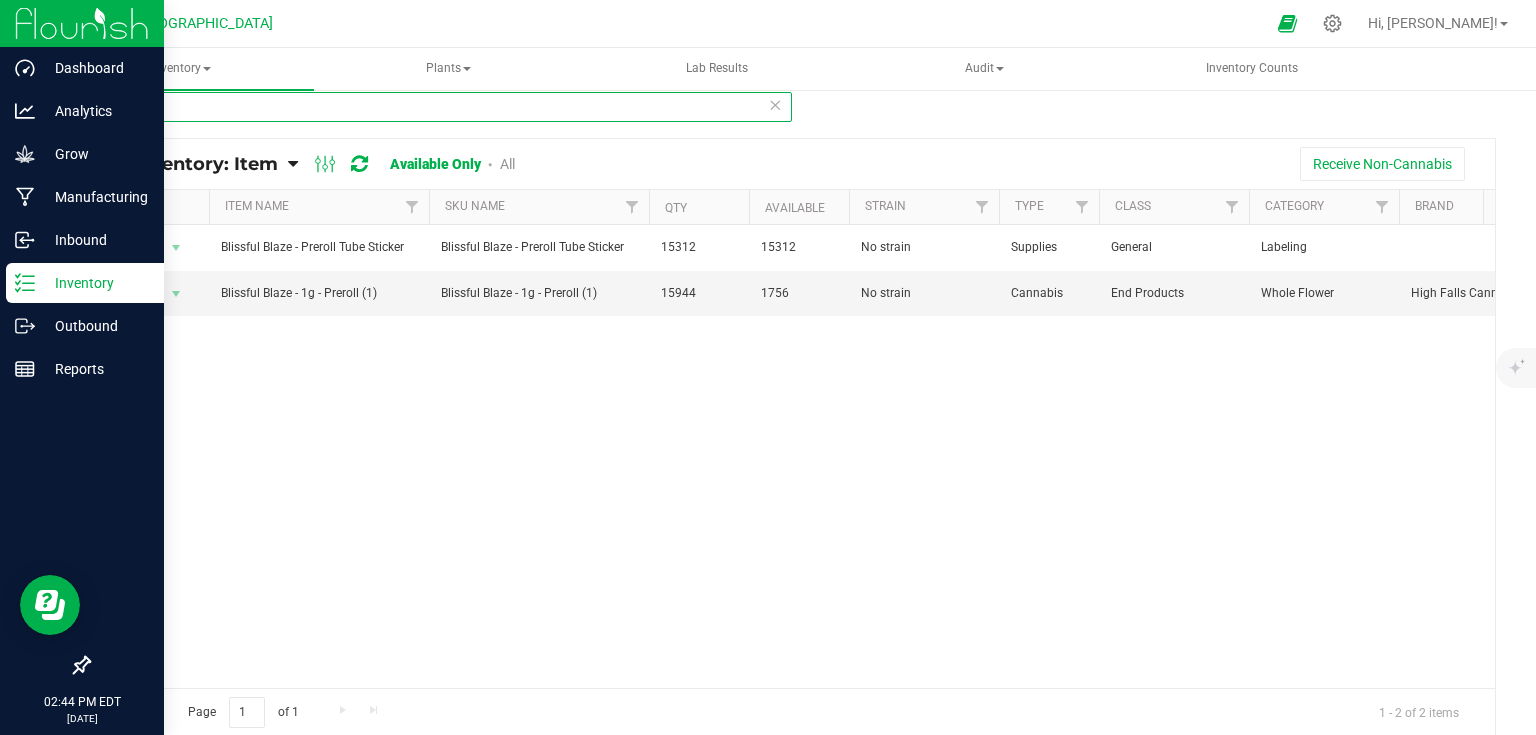 type on "b" 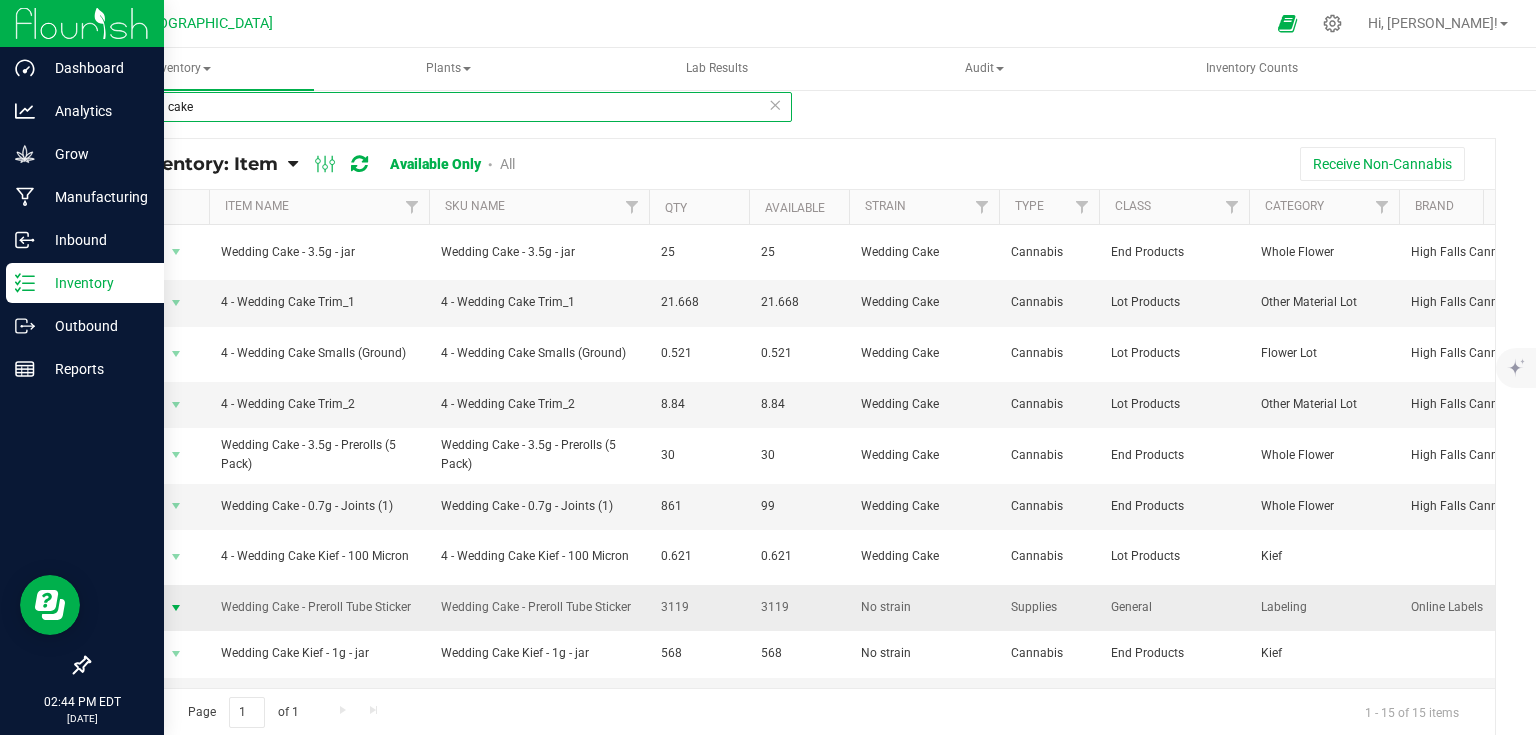 type on "wedding cake" 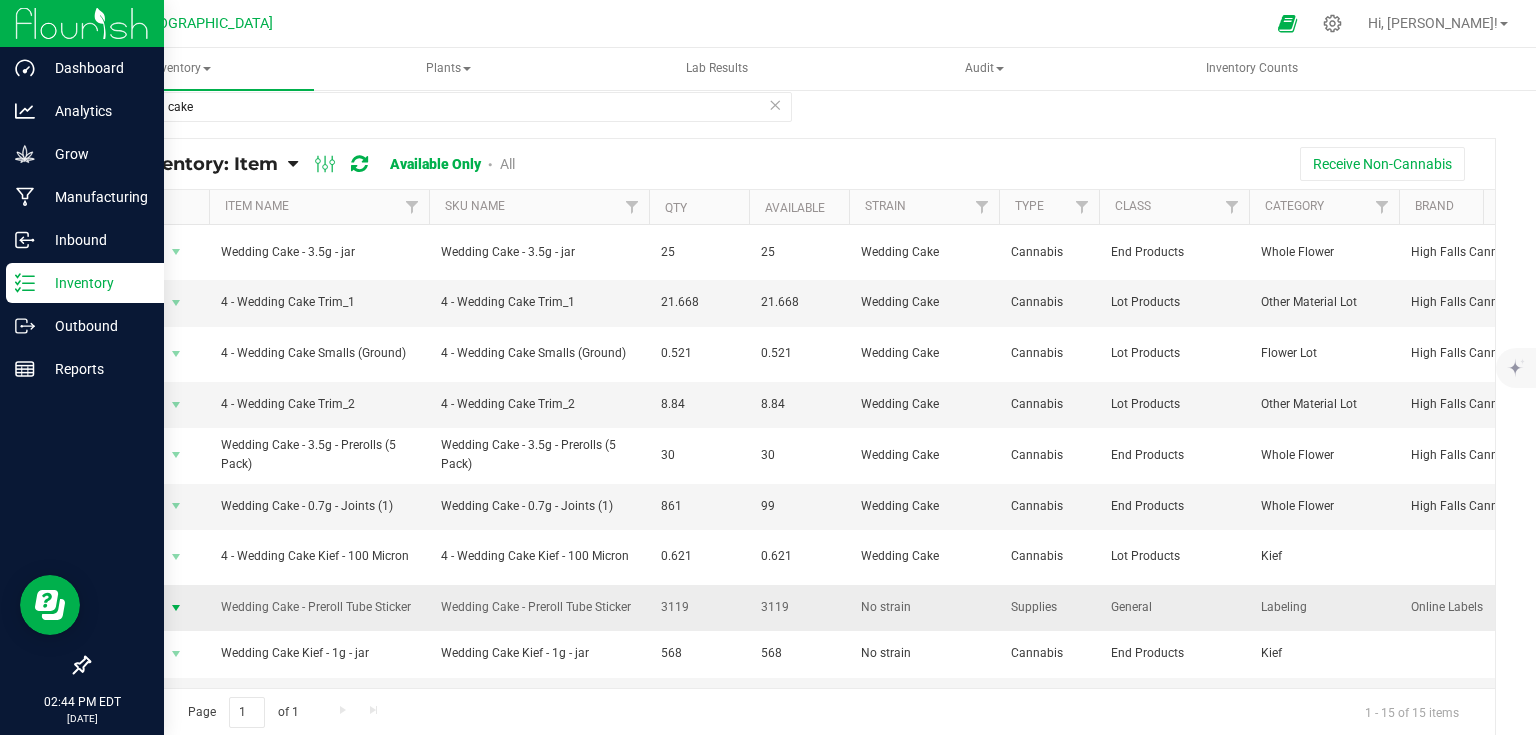 click at bounding box center (176, 608) 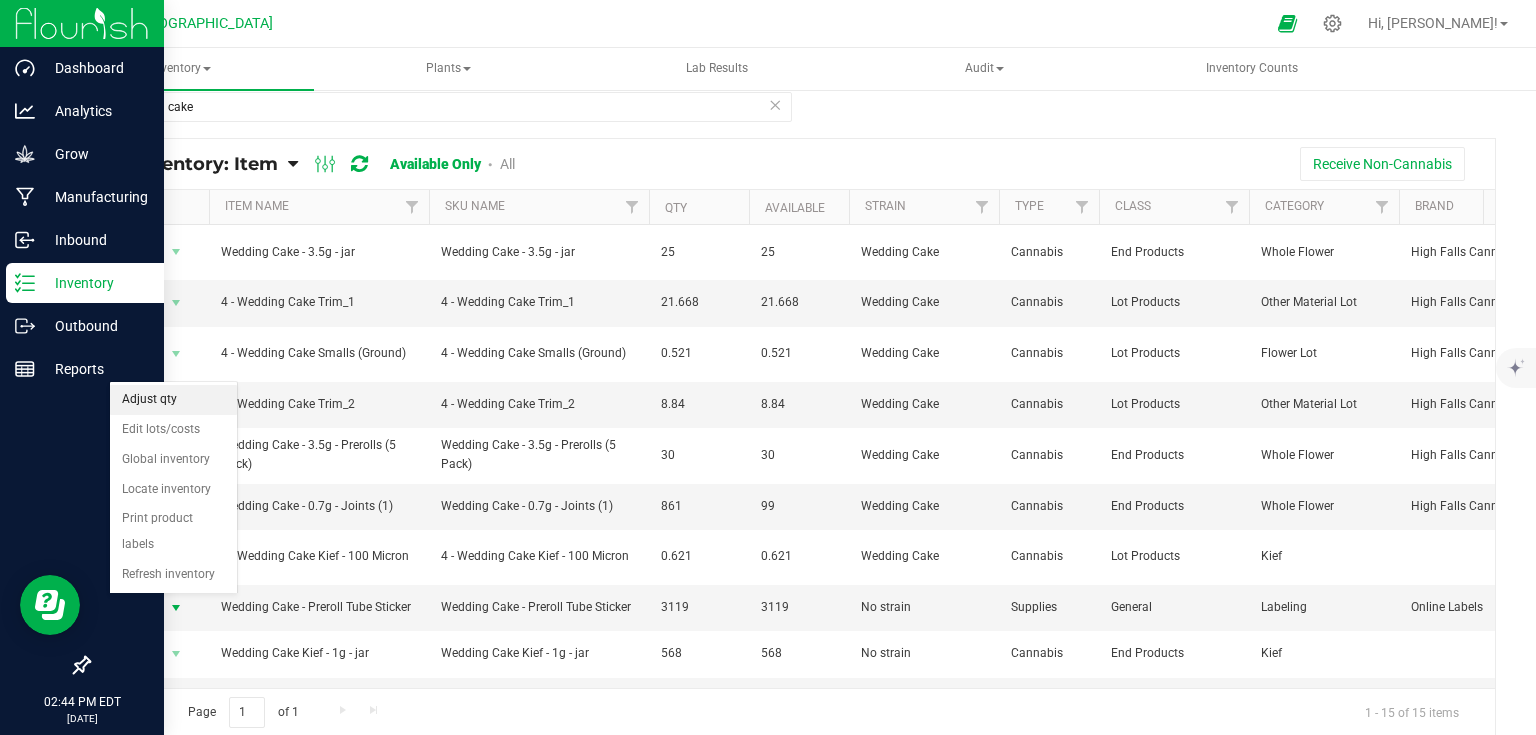 click on "Adjust qty" at bounding box center (173, 400) 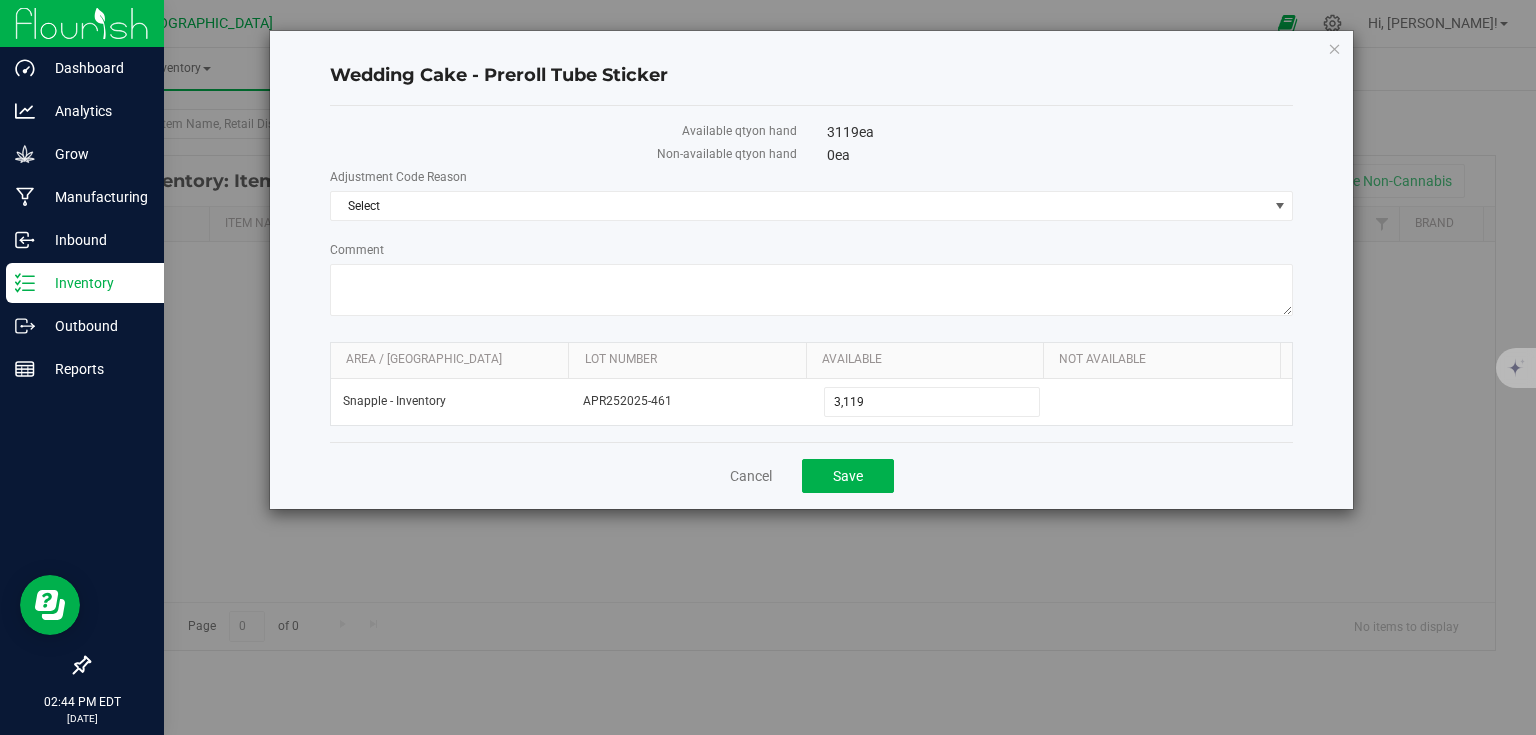 scroll, scrollTop: 0, scrollLeft: 0, axis: both 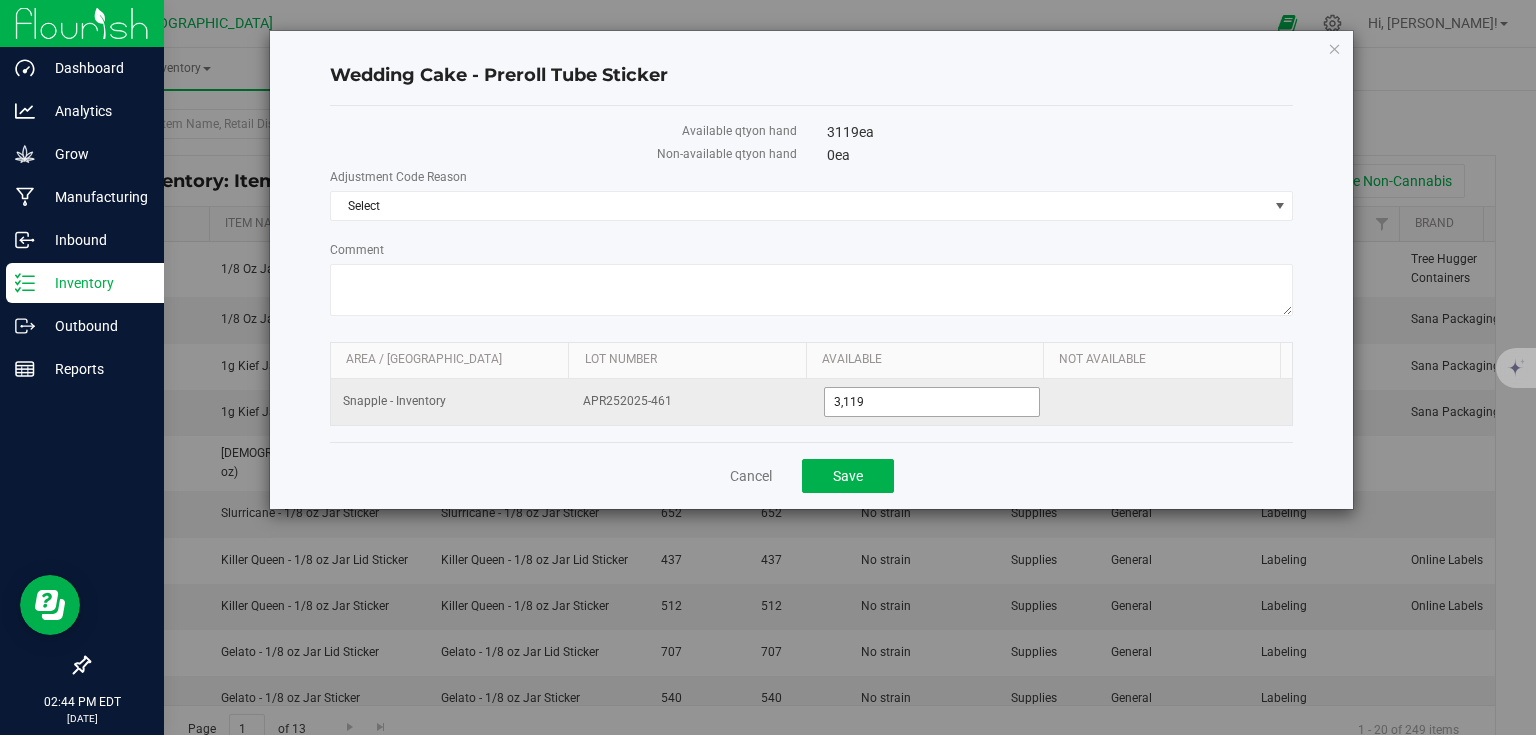 click on "3,119" at bounding box center (932, 402) 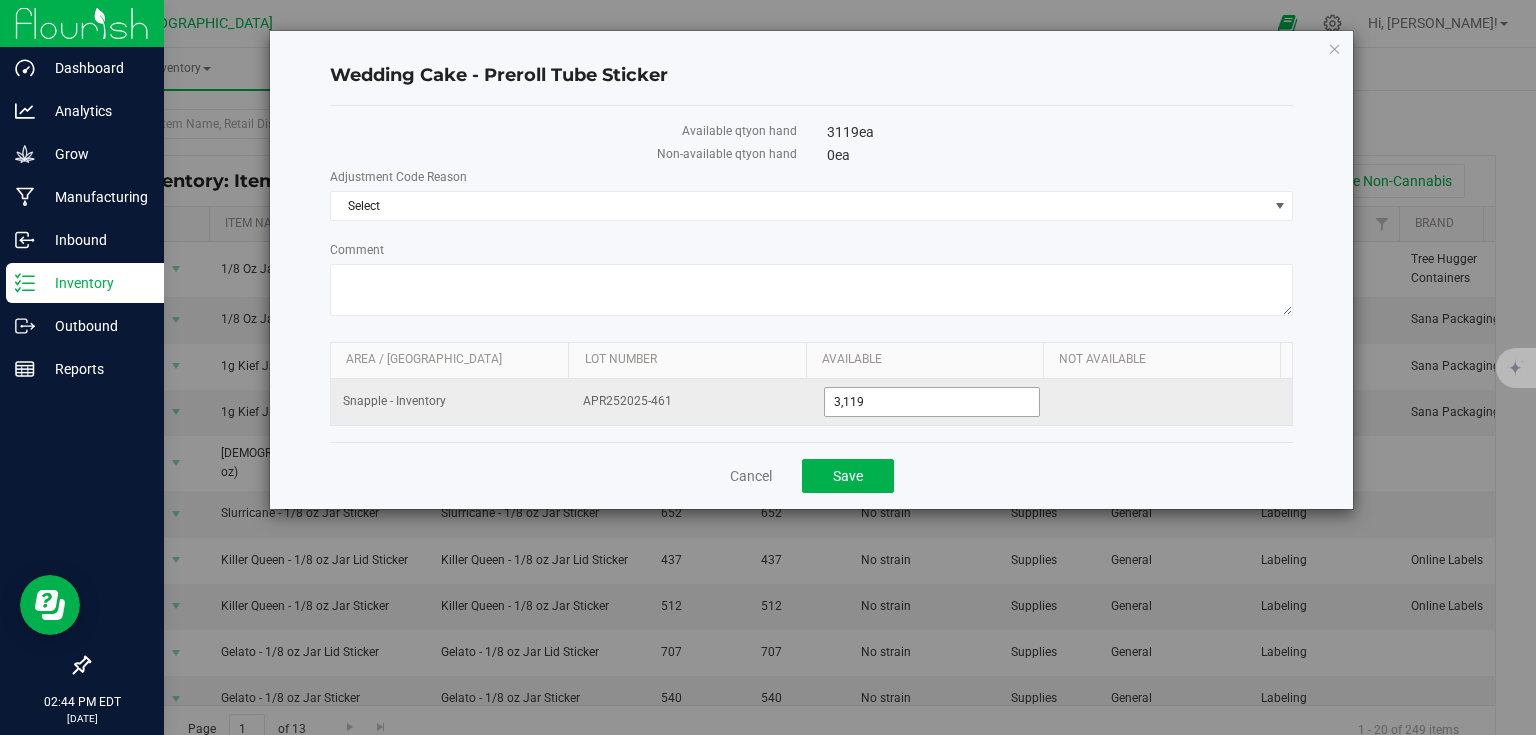 click on "3,119 3119" at bounding box center [932, 402] 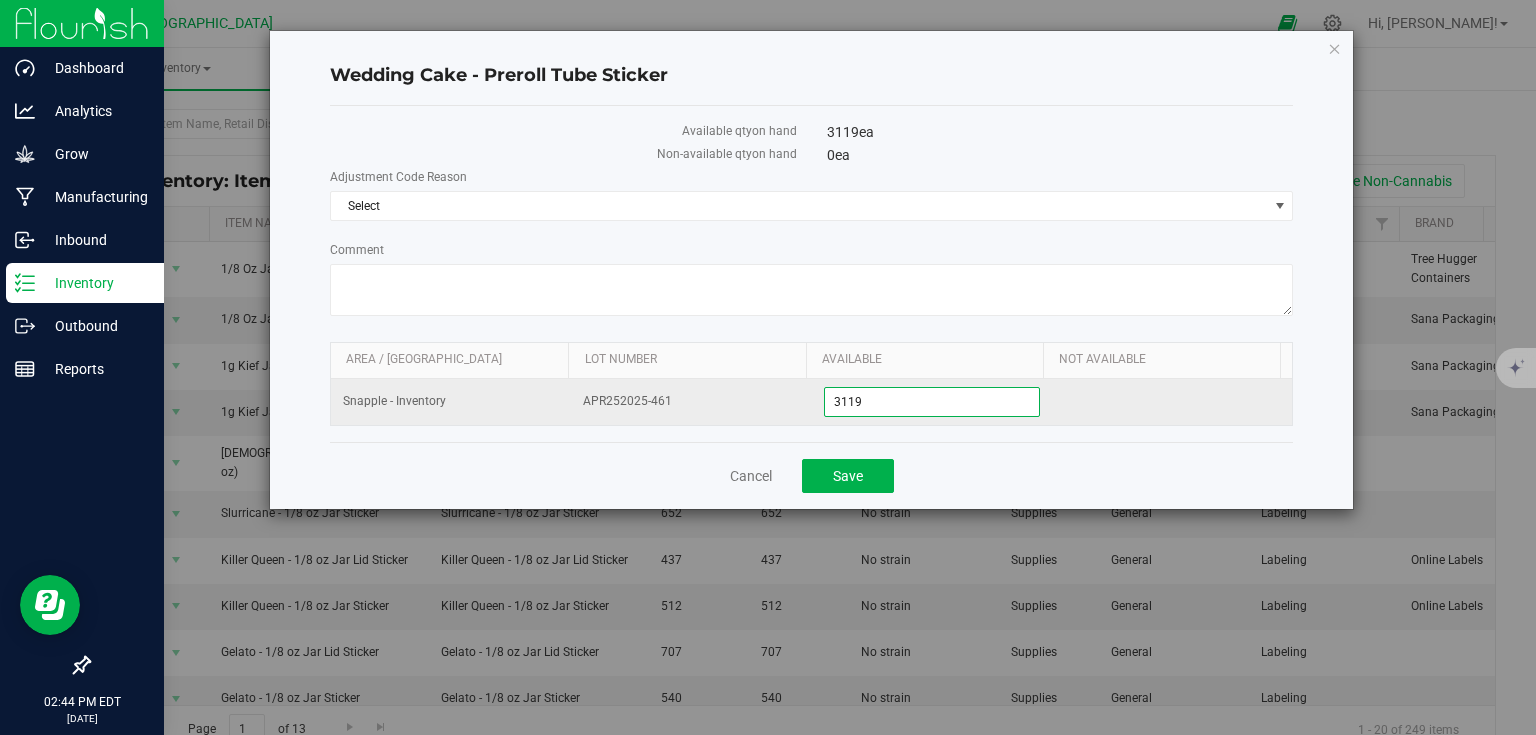 click on "3119" at bounding box center [932, 402] 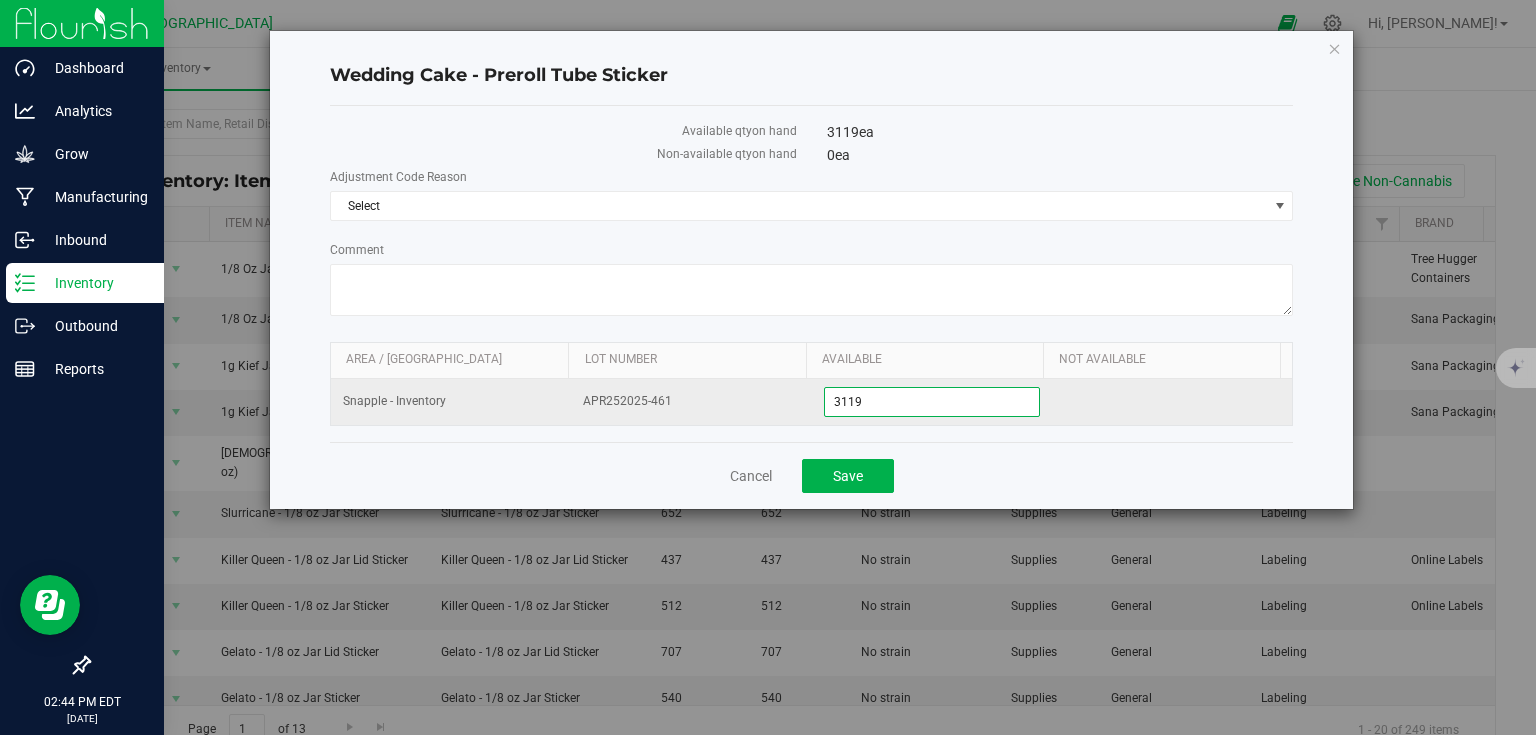 click on "3119" at bounding box center [932, 402] 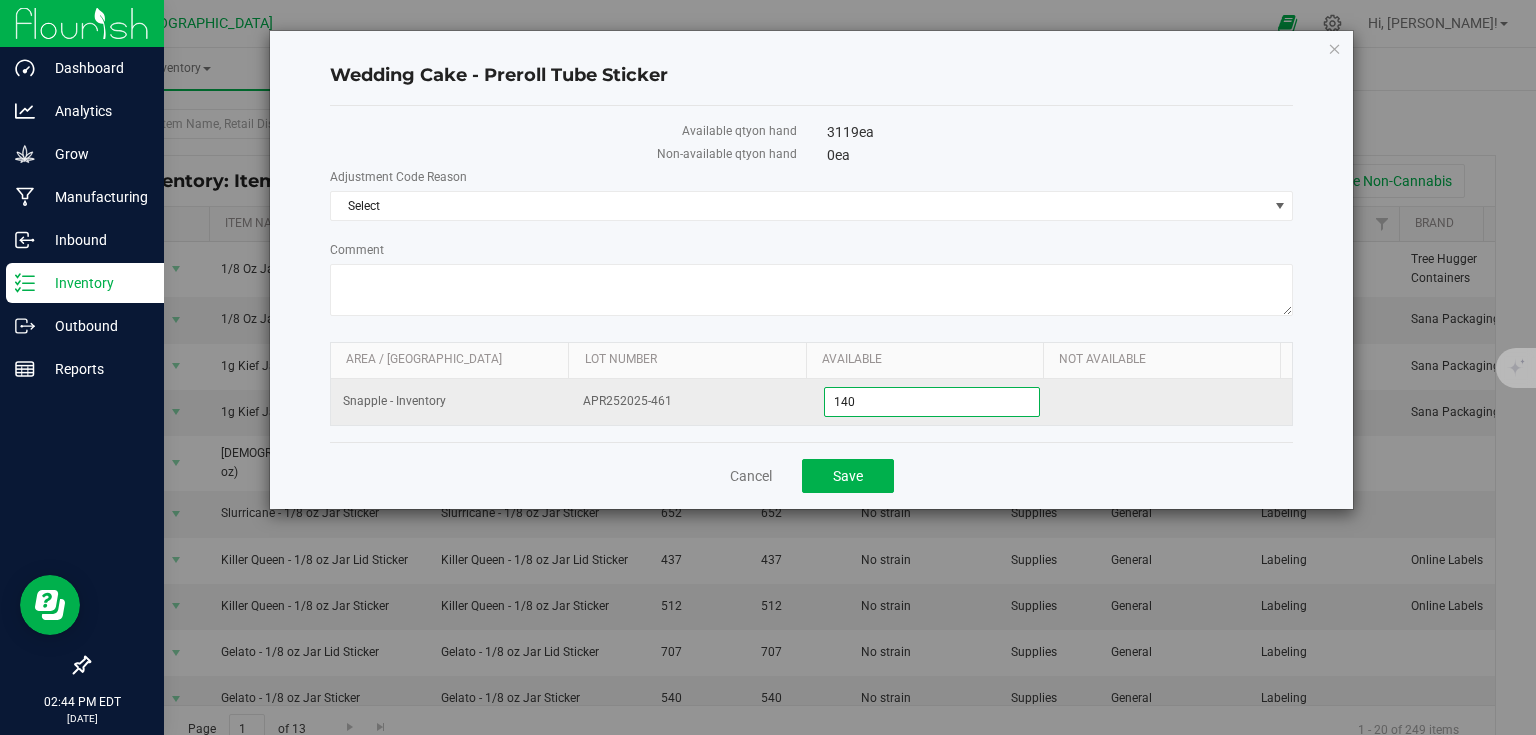 type on "1406" 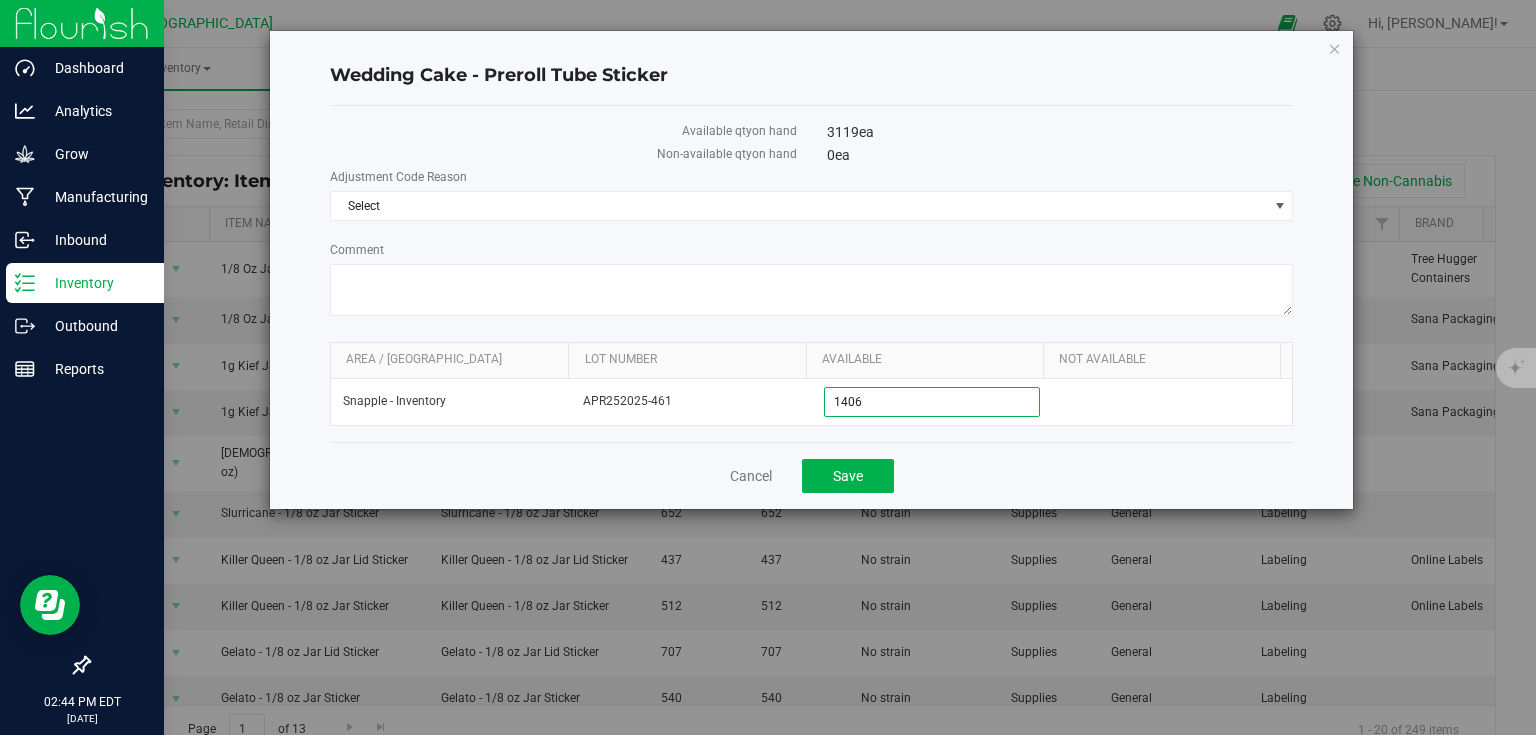 type on "1,406" 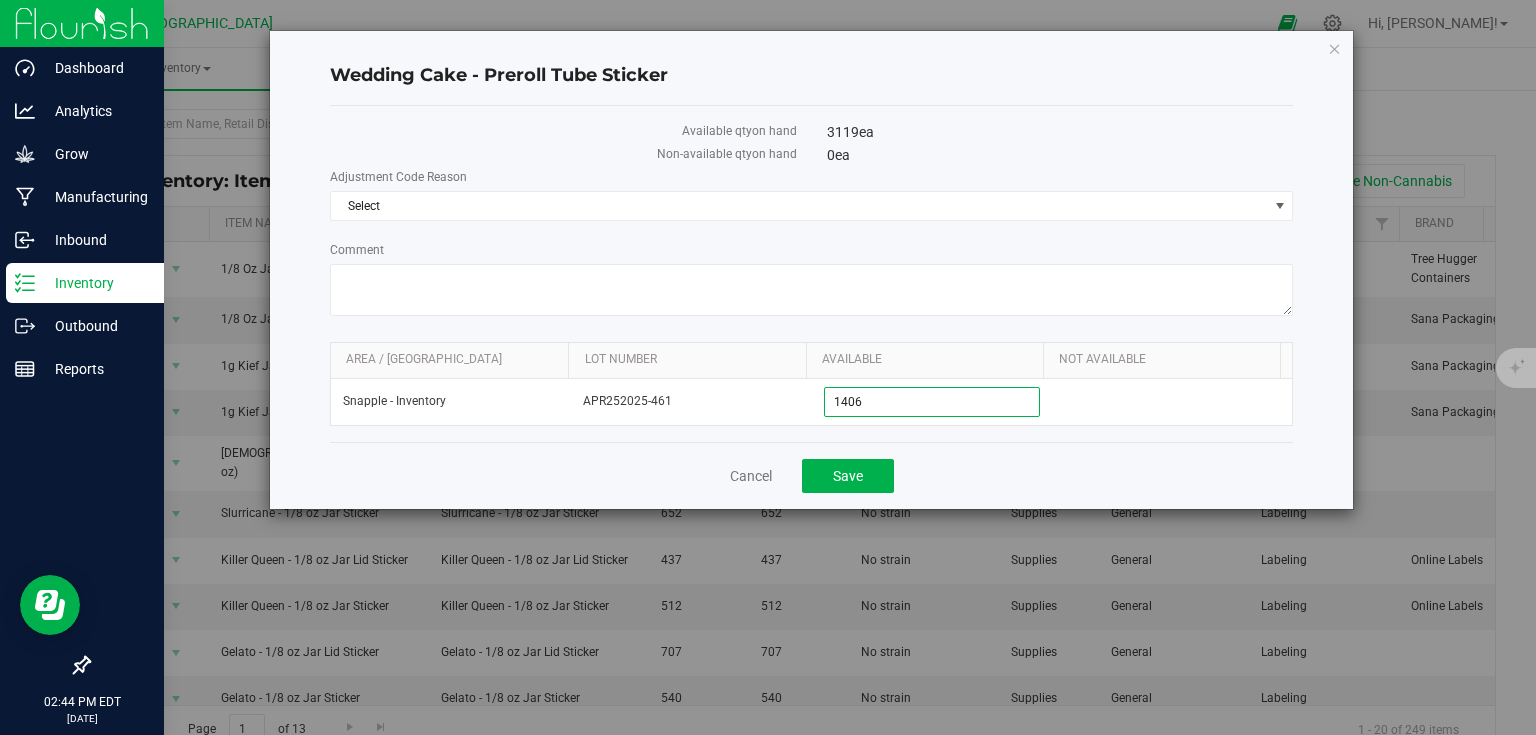 click on "Available qty
on hand
3119
ea
Non-available qty
on hand
0
ea
Adjustment Code Reason
Select Select Incorrect Quantity
Comment
Area / Locn Lot Number Available Not Available Snapple - Inventory
APR252025-461
1406" at bounding box center [812, 274] 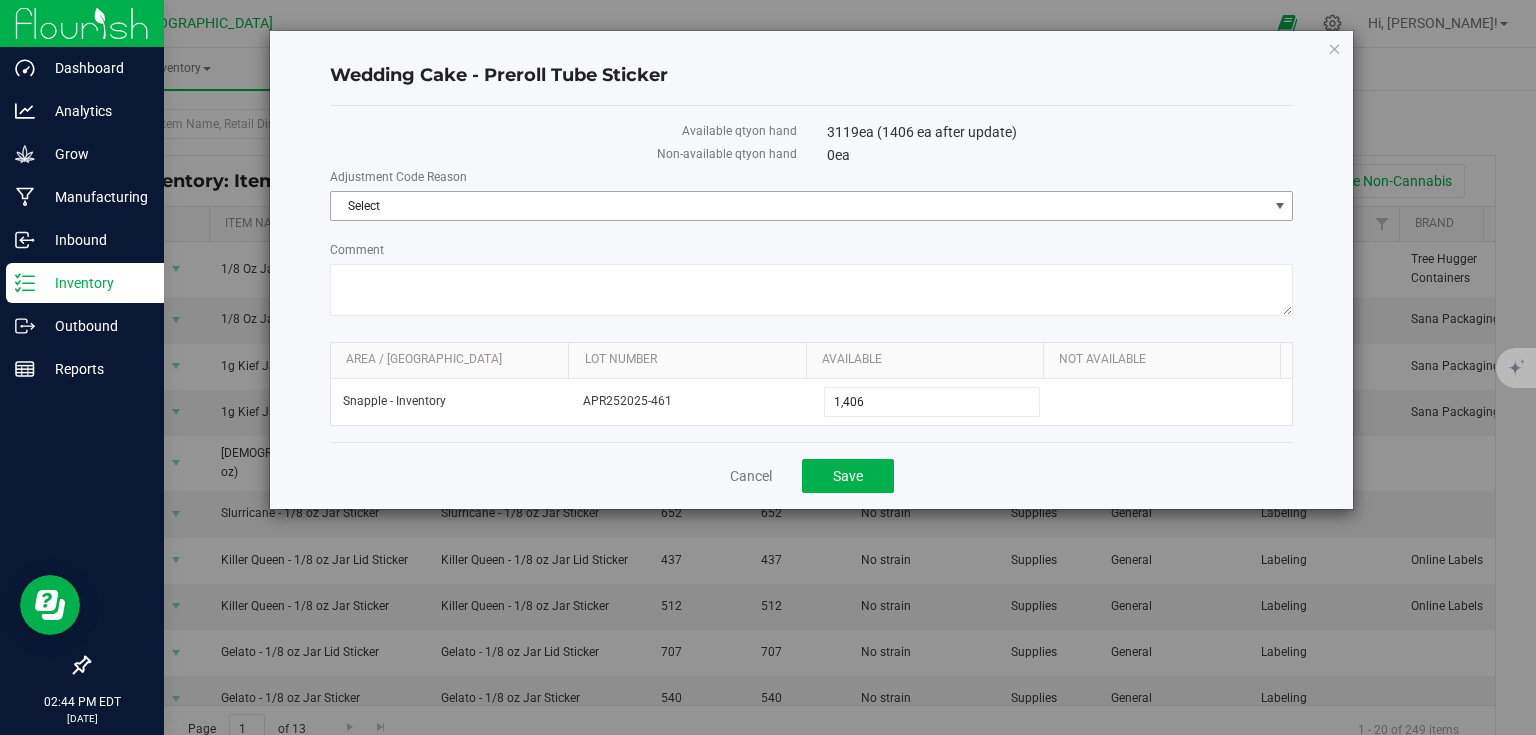 click on "Select" at bounding box center (799, 206) 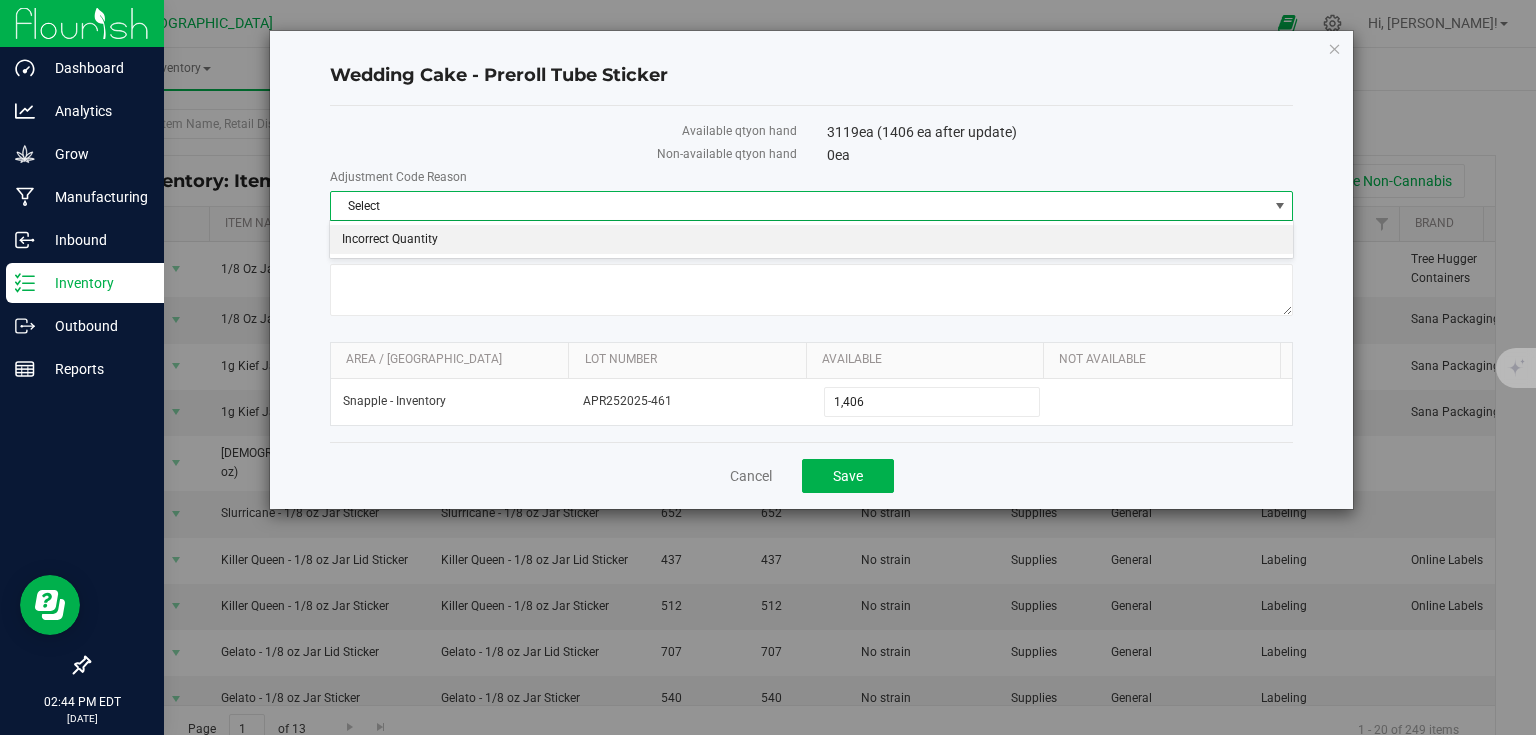 click on "Incorrect Quantity" at bounding box center [811, 240] 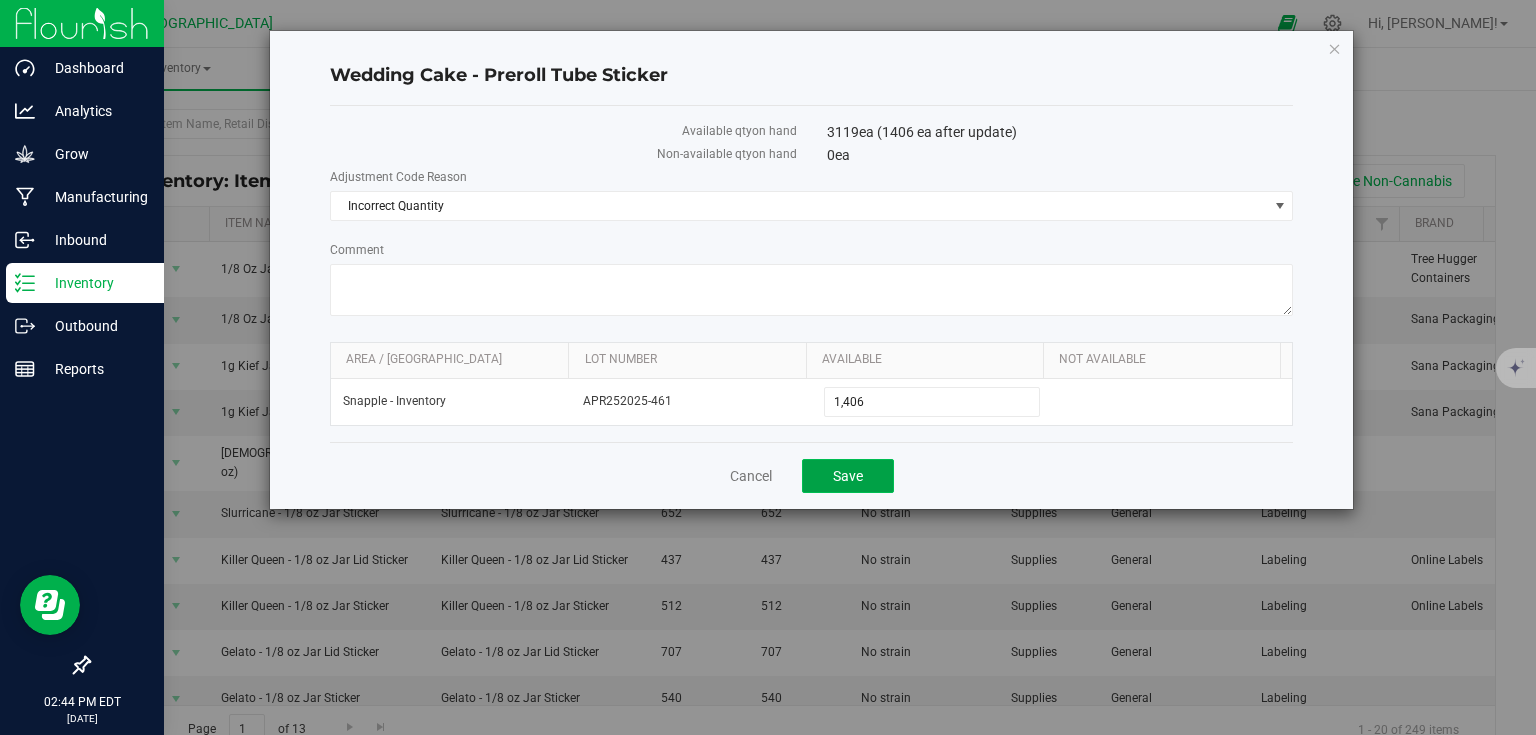 click on "Save" 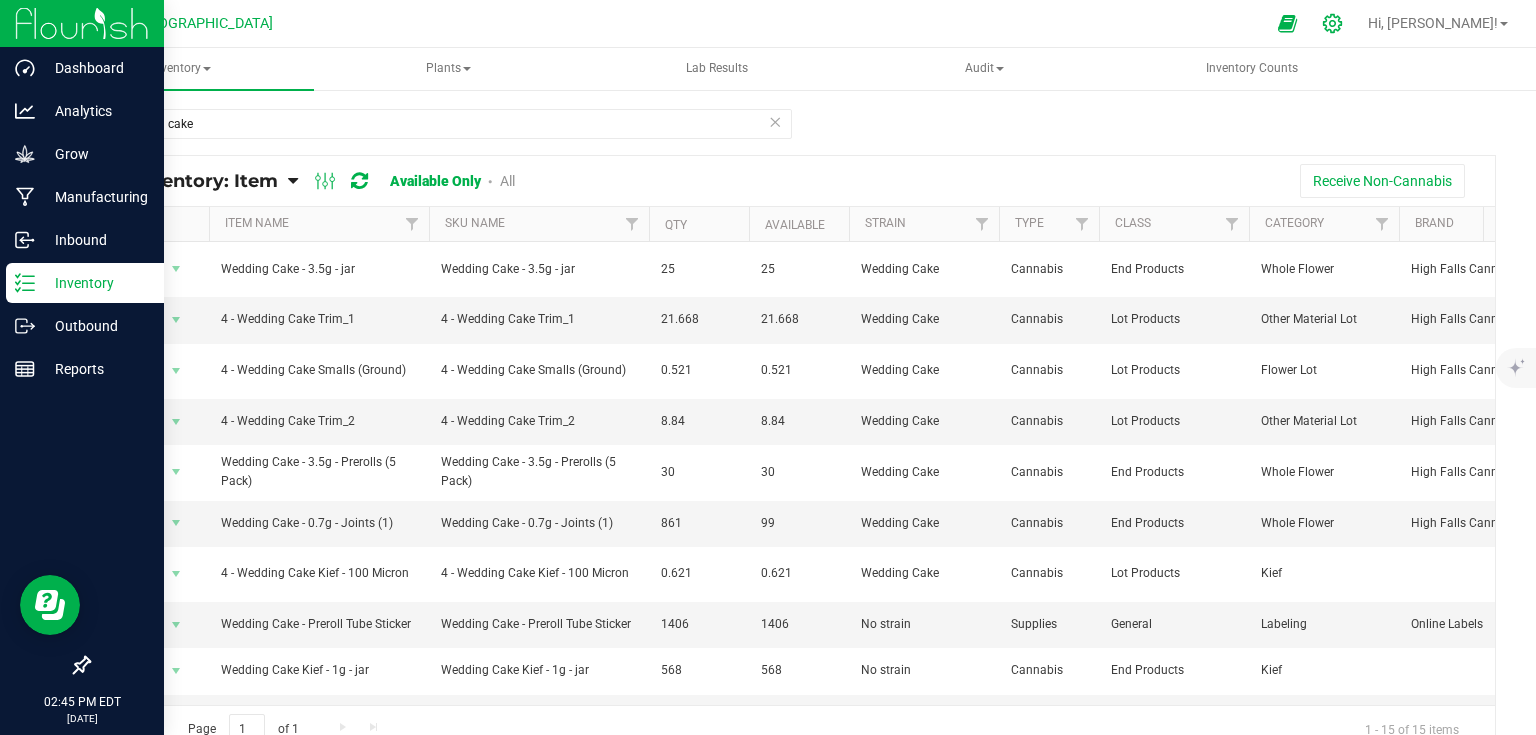 click 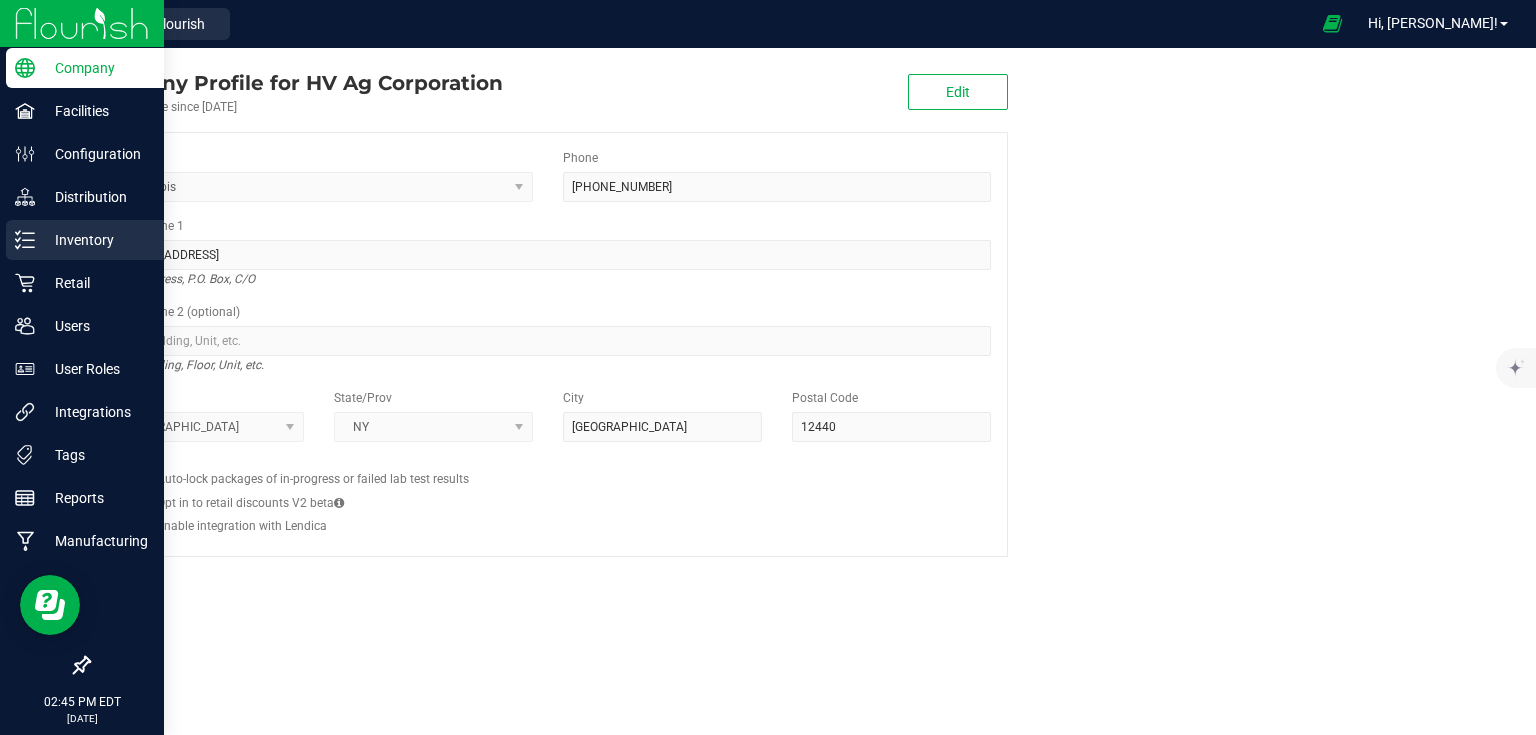 click on "Inventory" at bounding box center (95, 240) 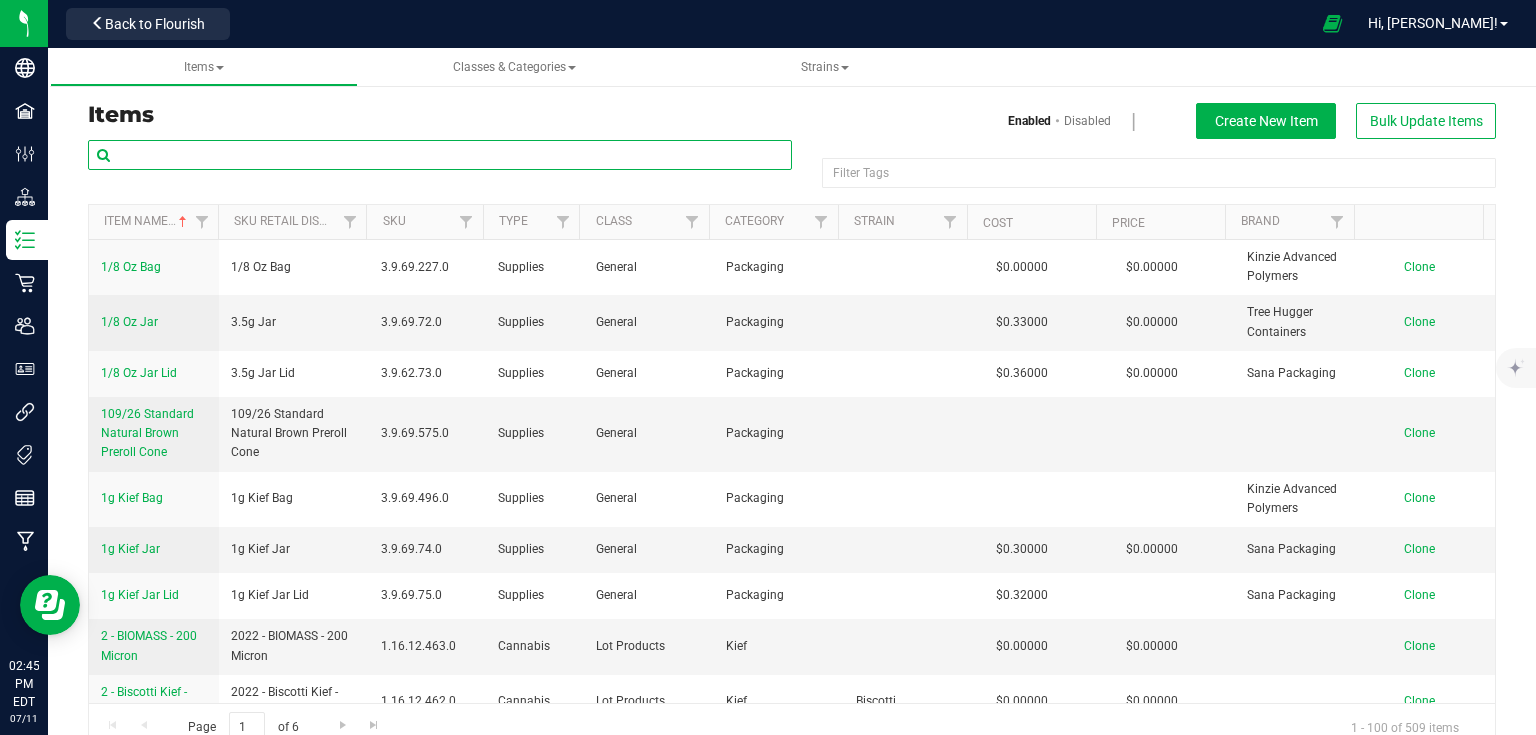 click at bounding box center [440, 155] 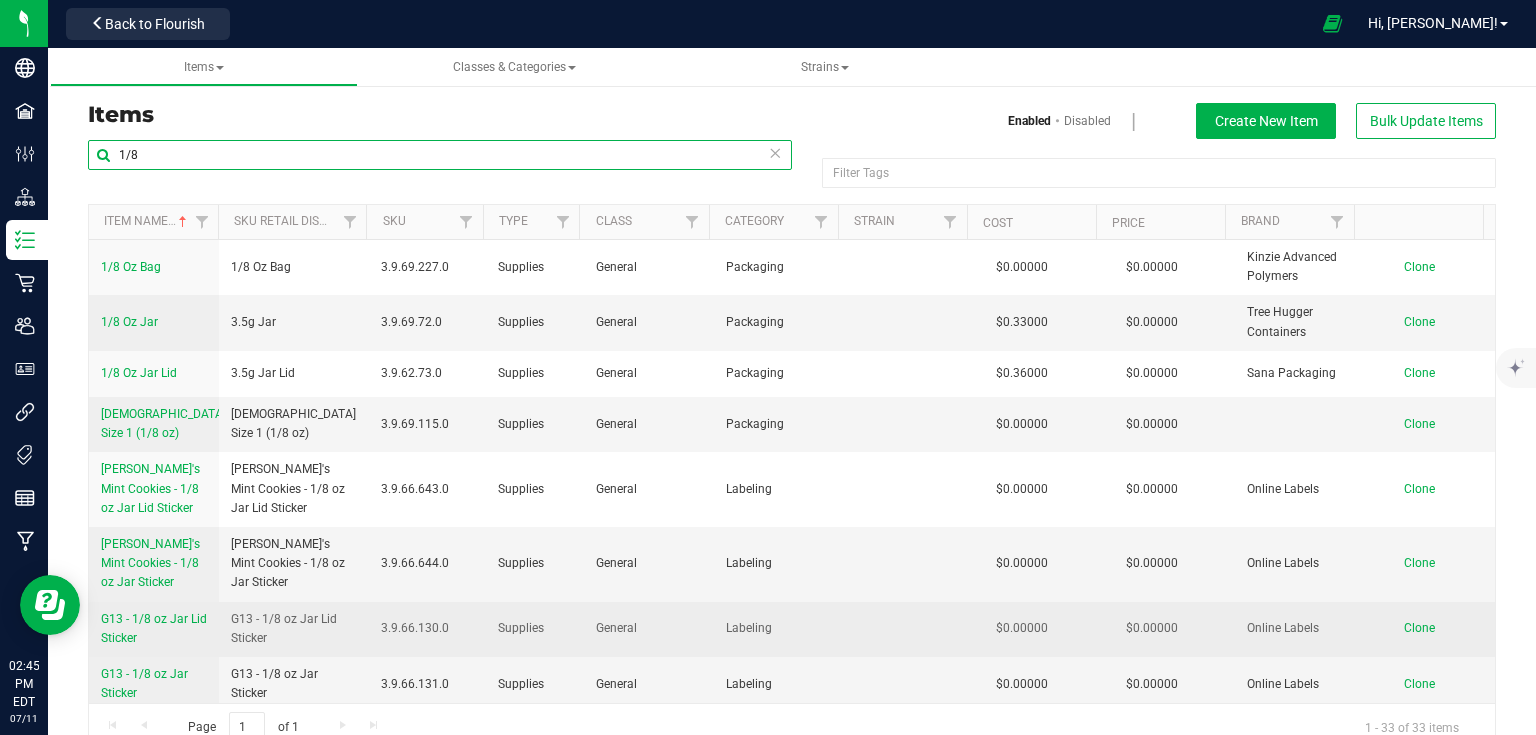 type on "1/8" 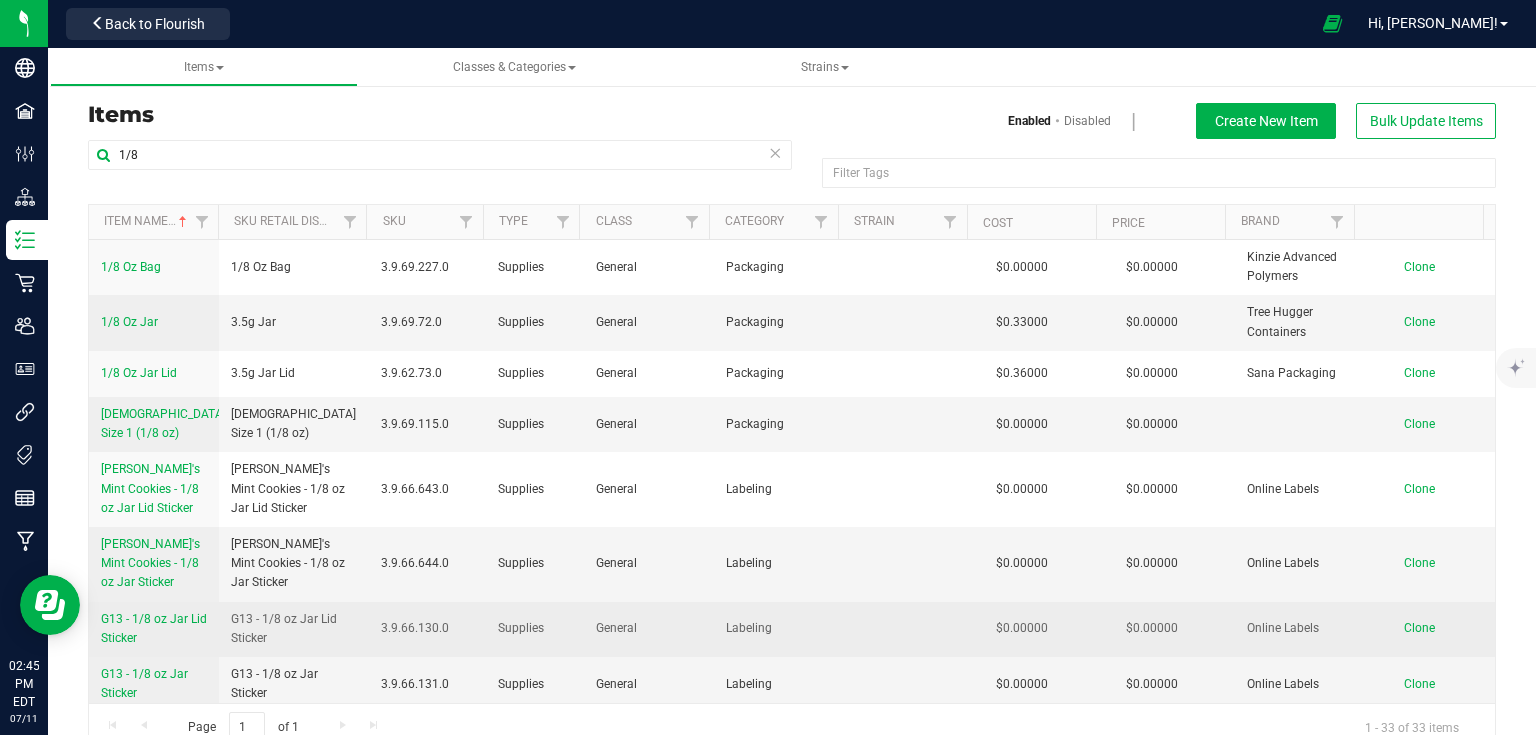 drag, startPoint x: 97, startPoint y: 615, endPoint x: 200, endPoint y: 648, distance: 108.157295 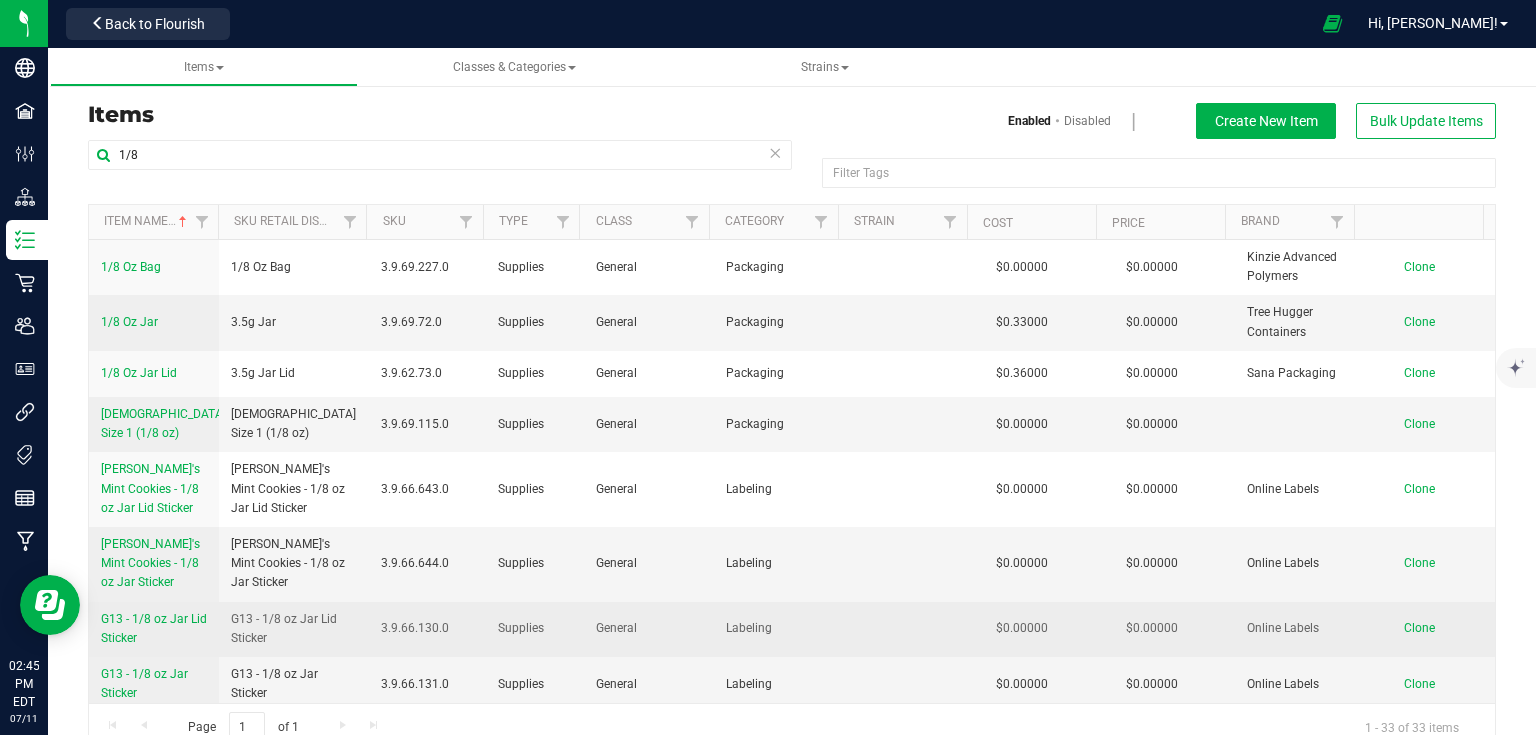 click on "G13 - 1/8 oz Jar Lid Sticker" at bounding box center (154, 629) 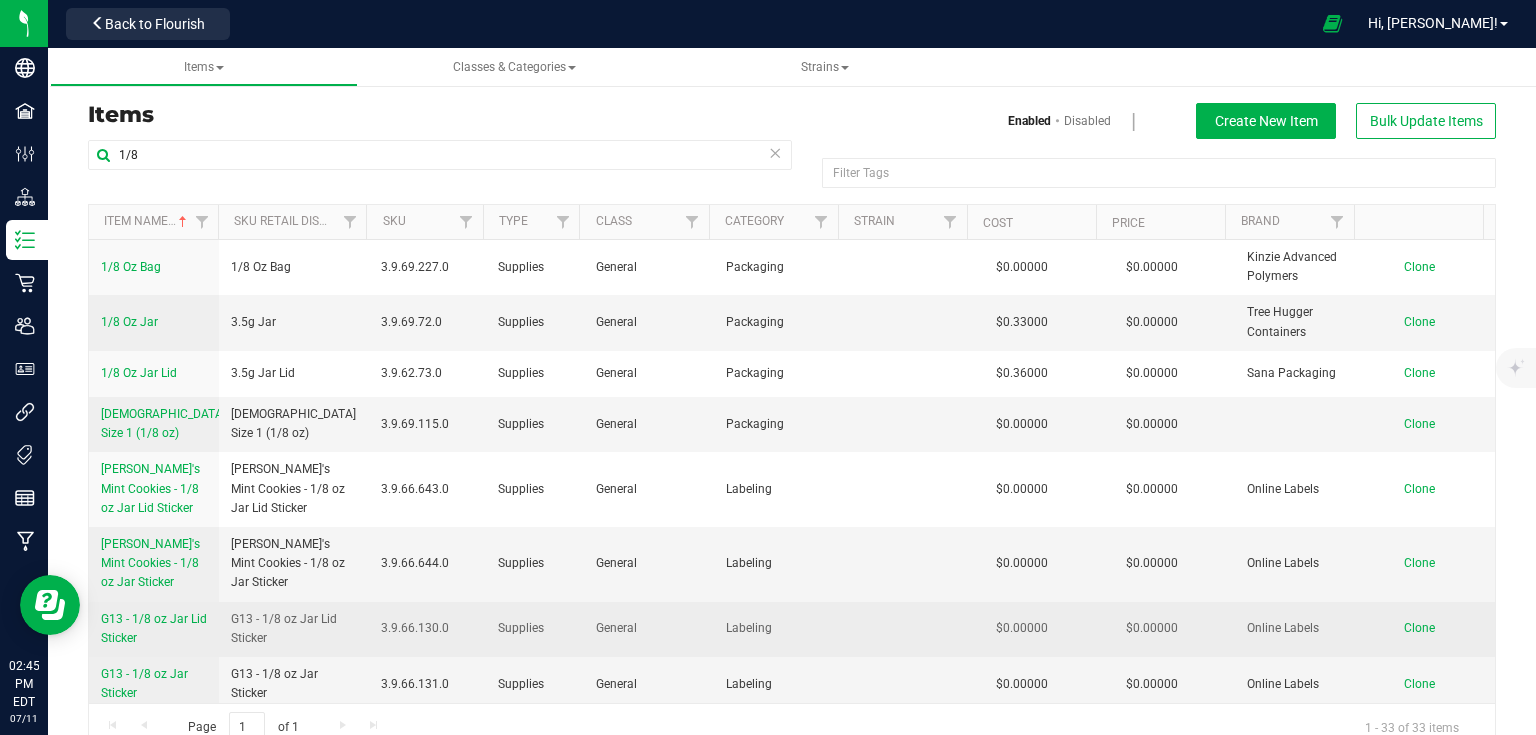 copy on "G13 - 1/8 oz Jar Lid Sticker" 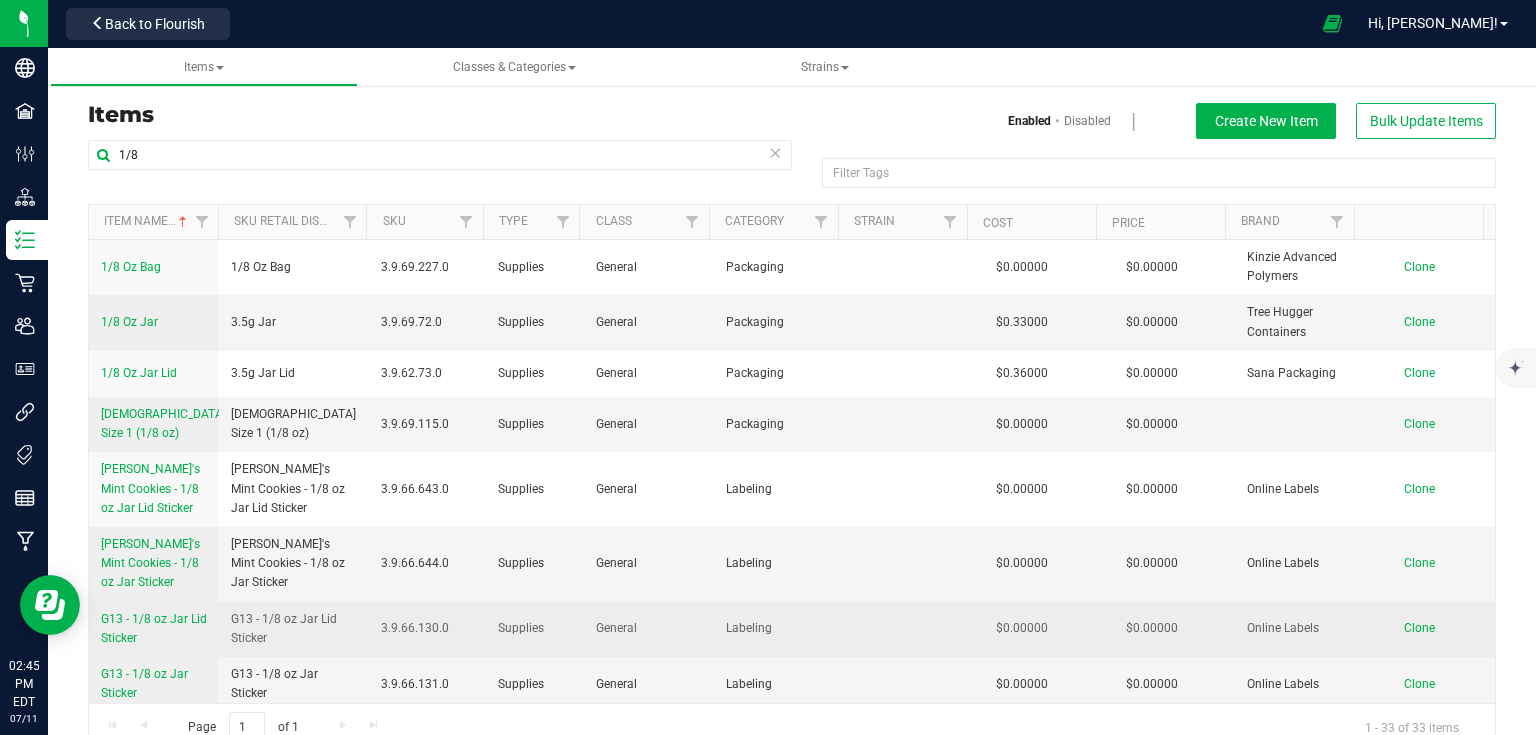 click on "Clone" at bounding box center (1419, 628) 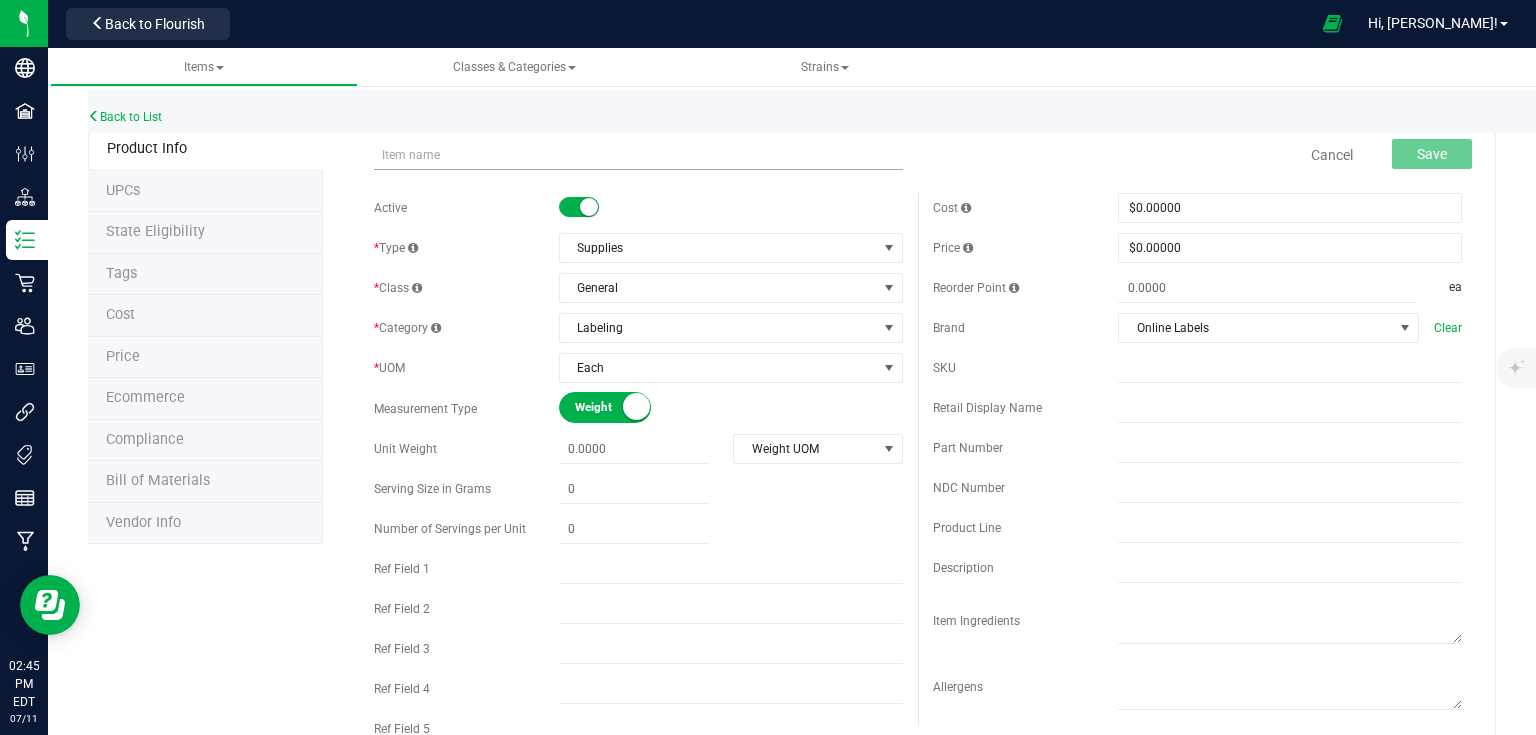 click at bounding box center (638, 155) 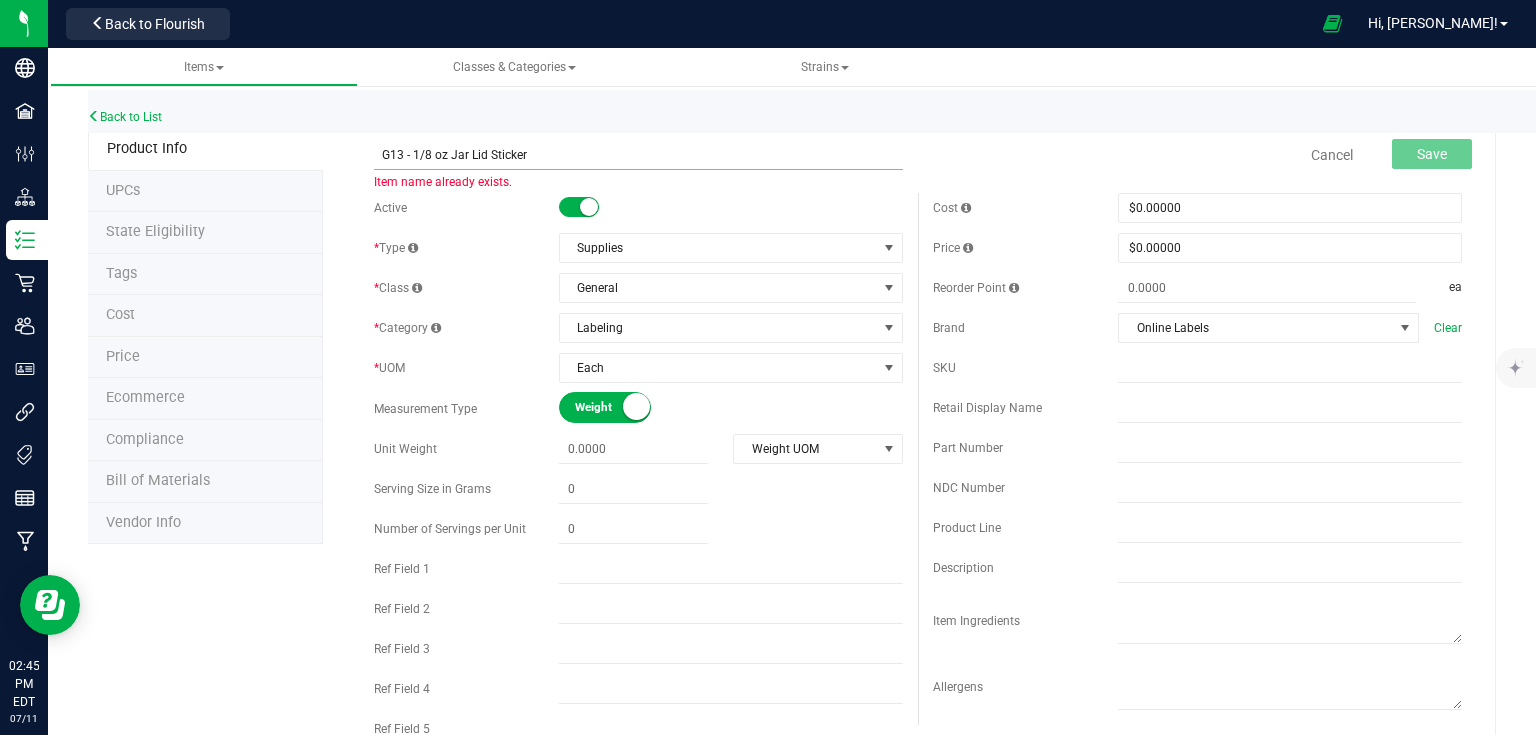 click on "G13 - 1/8 oz Jar Lid Sticker" at bounding box center [638, 155] 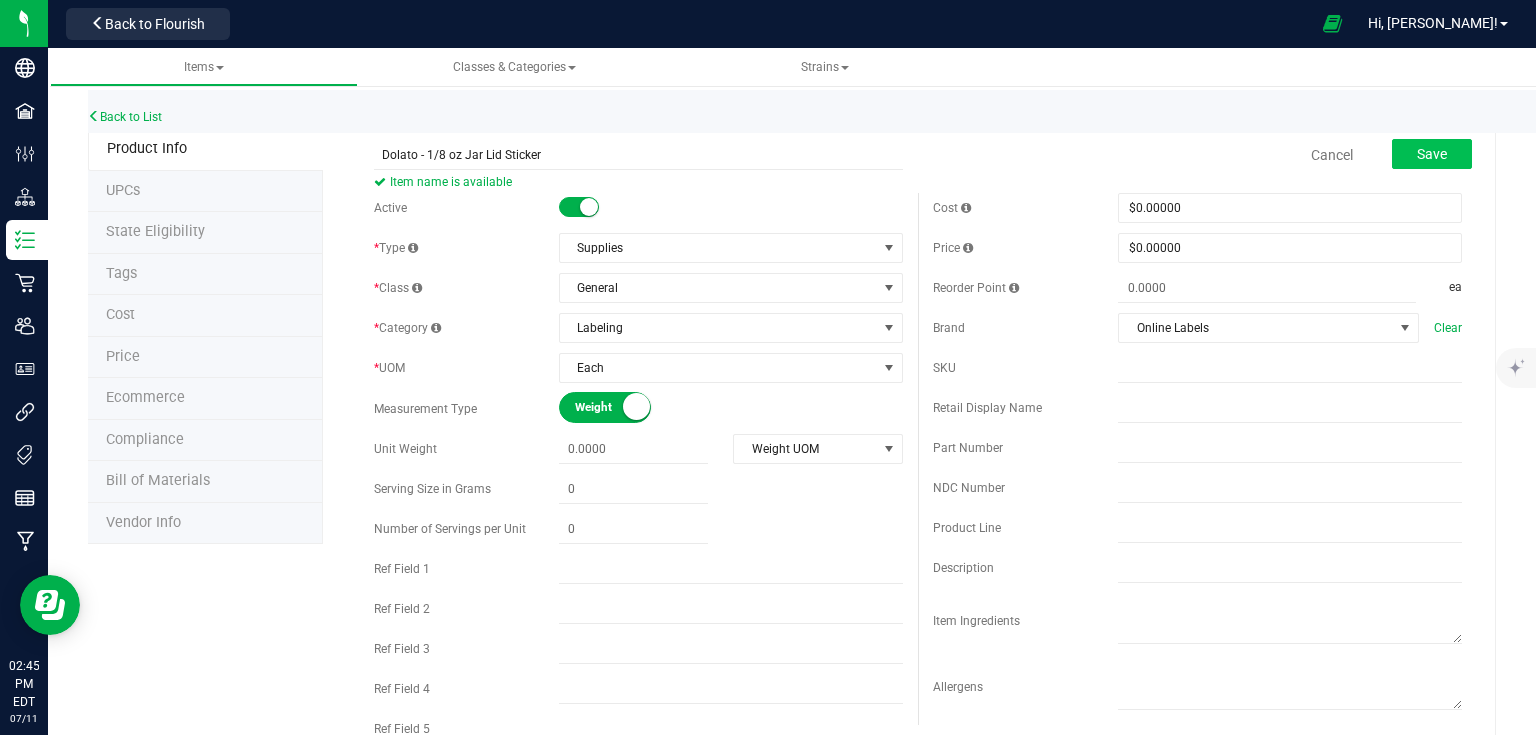 type on "Dolato - 1/8 oz Jar Lid Sticker" 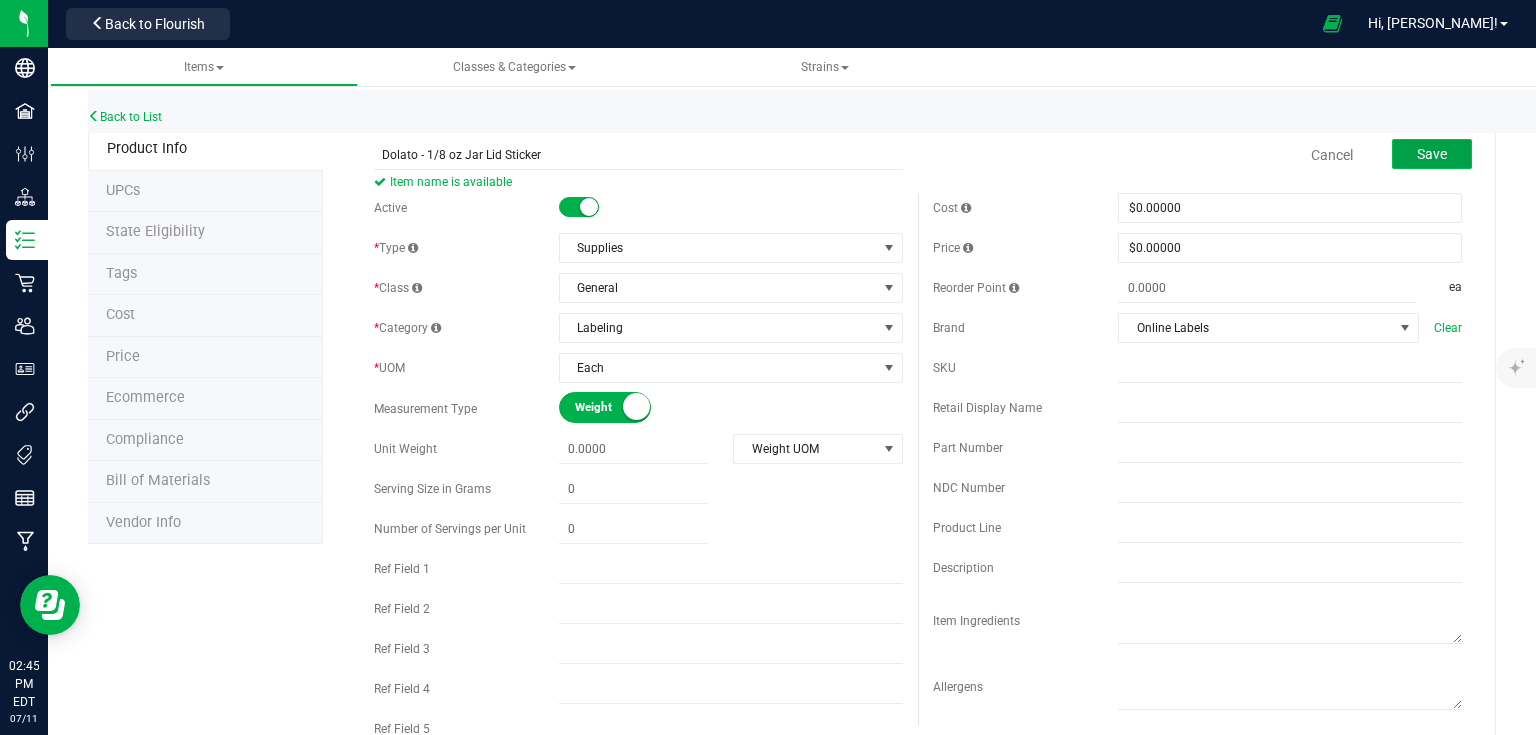 click on "Save" at bounding box center (1432, 154) 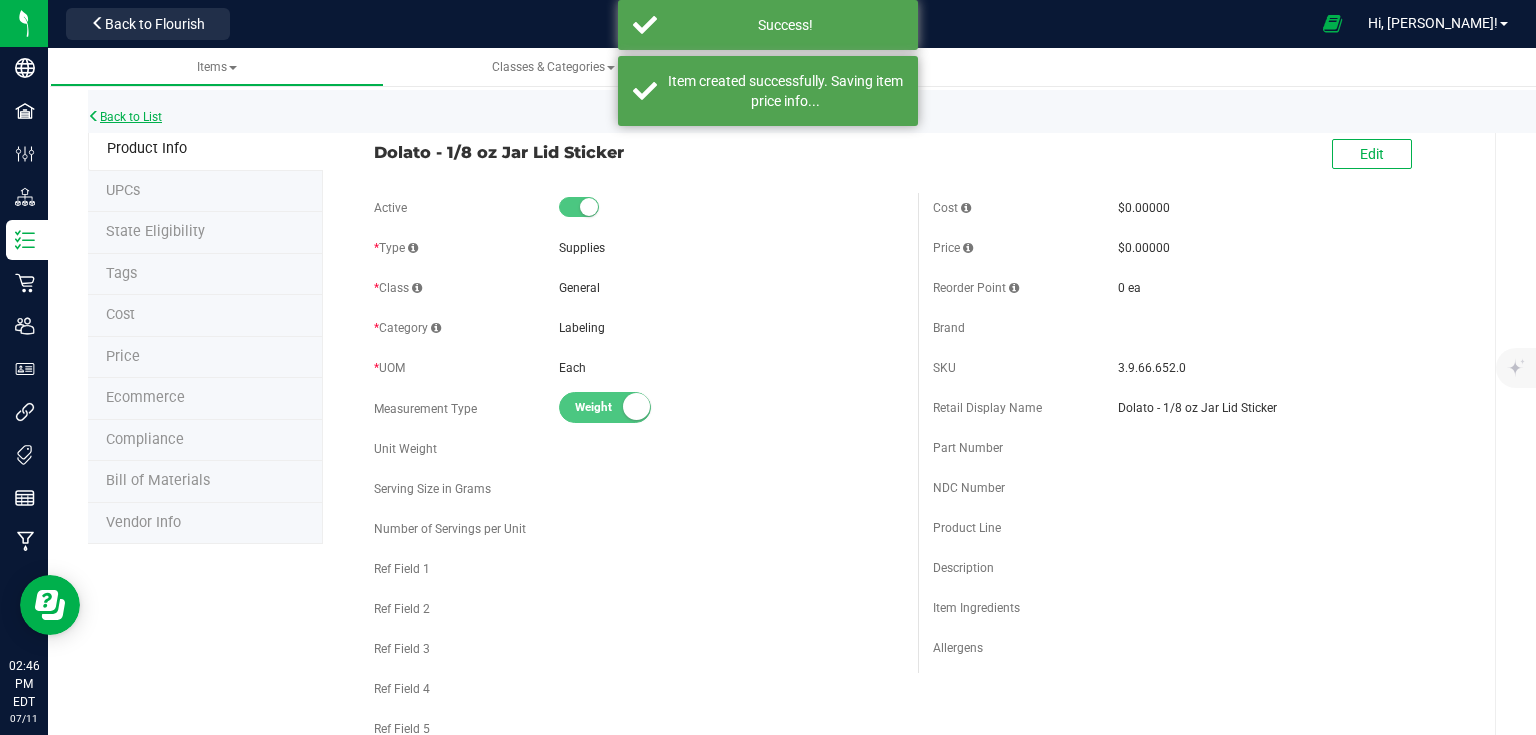 click on "Back to List" at bounding box center [125, 117] 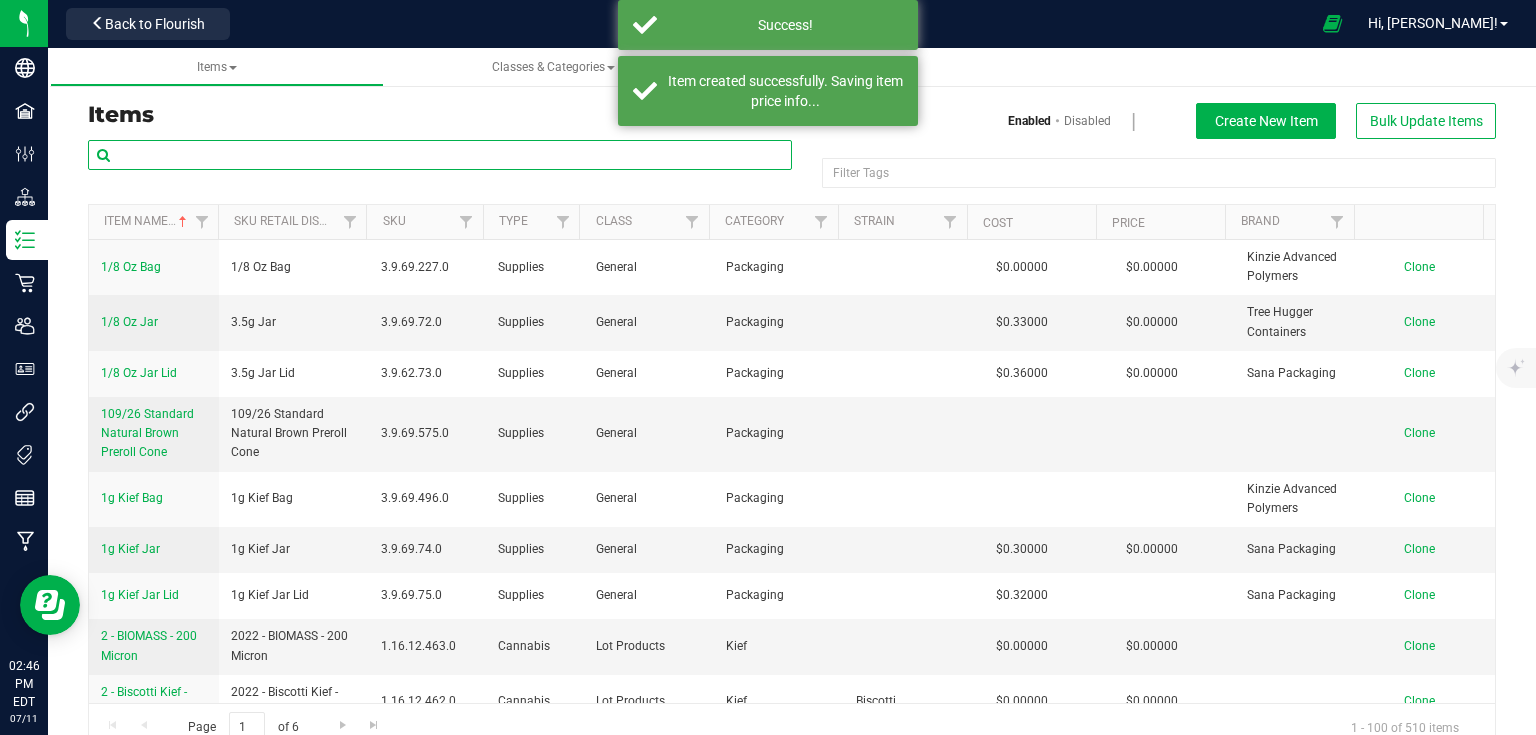 click at bounding box center [440, 155] 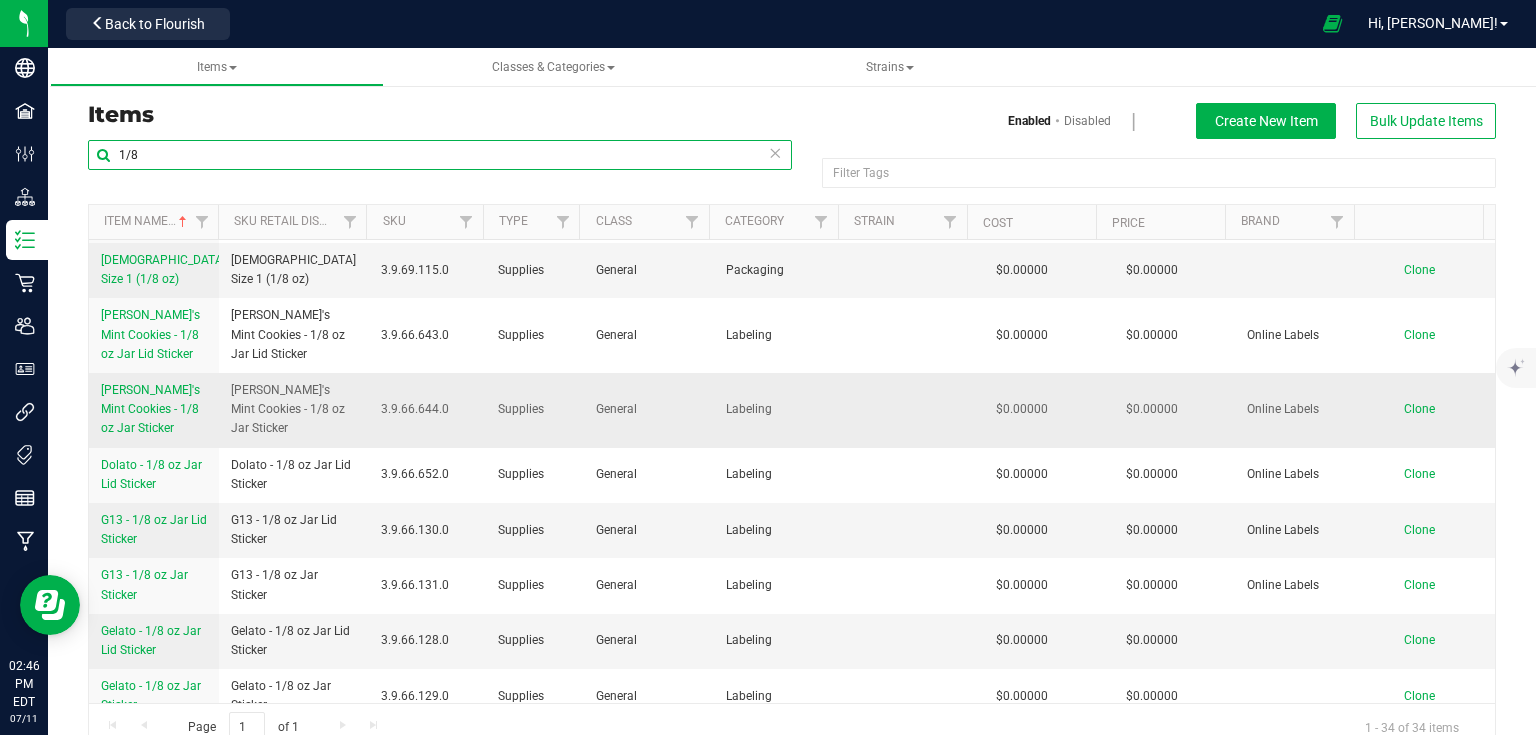 scroll, scrollTop: 160, scrollLeft: 0, axis: vertical 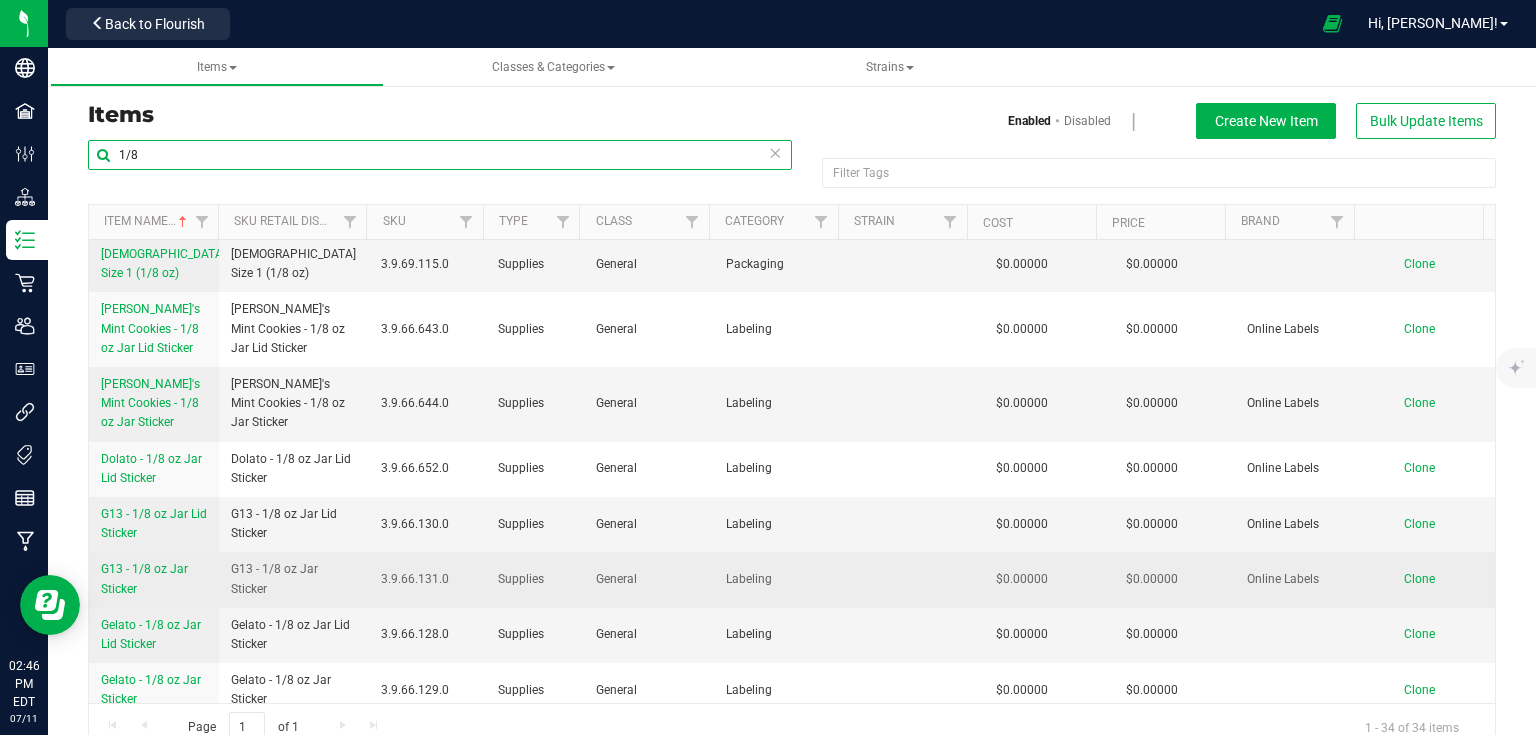 type on "1/8" 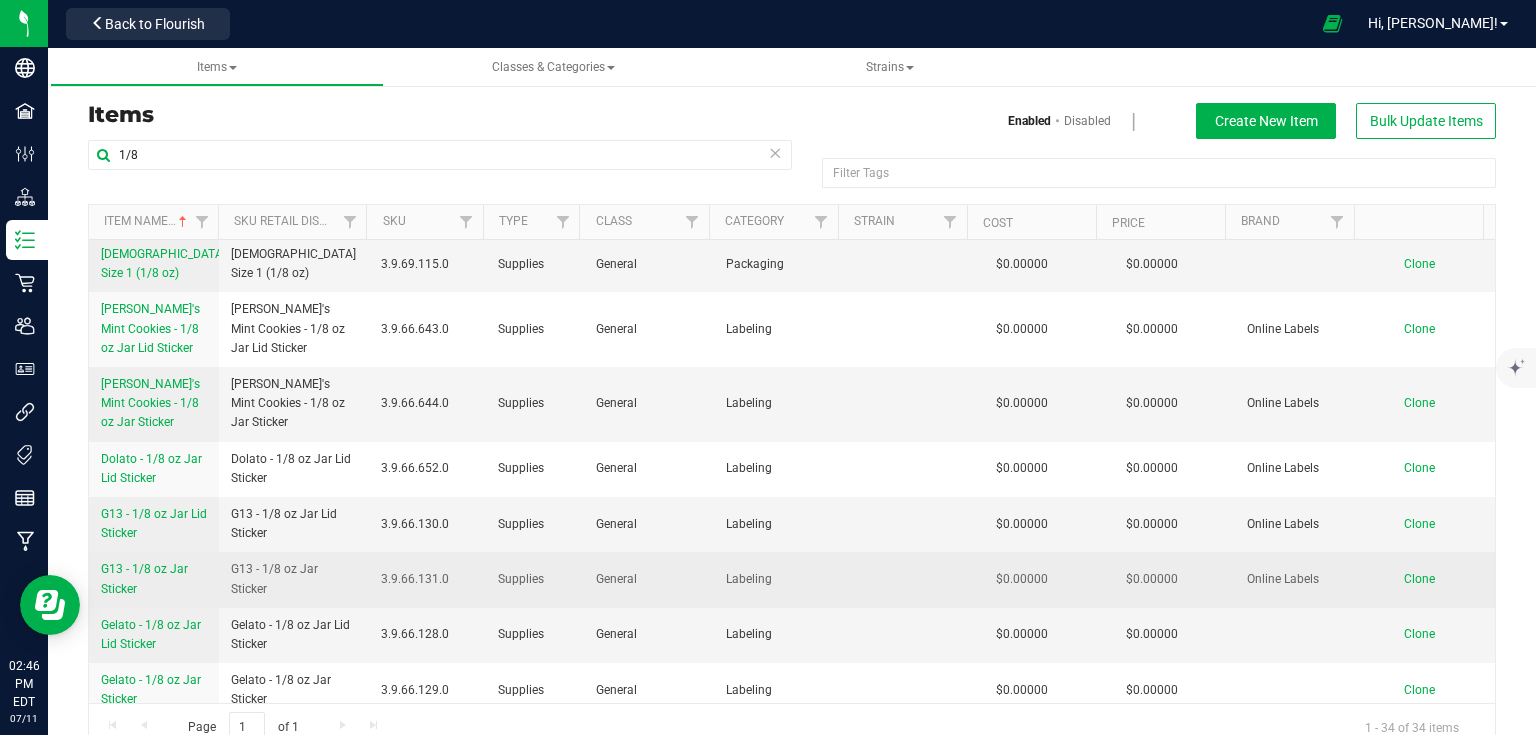 click on "G13 - 1/8 oz Jar Sticker" at bounding box center (154, 579) 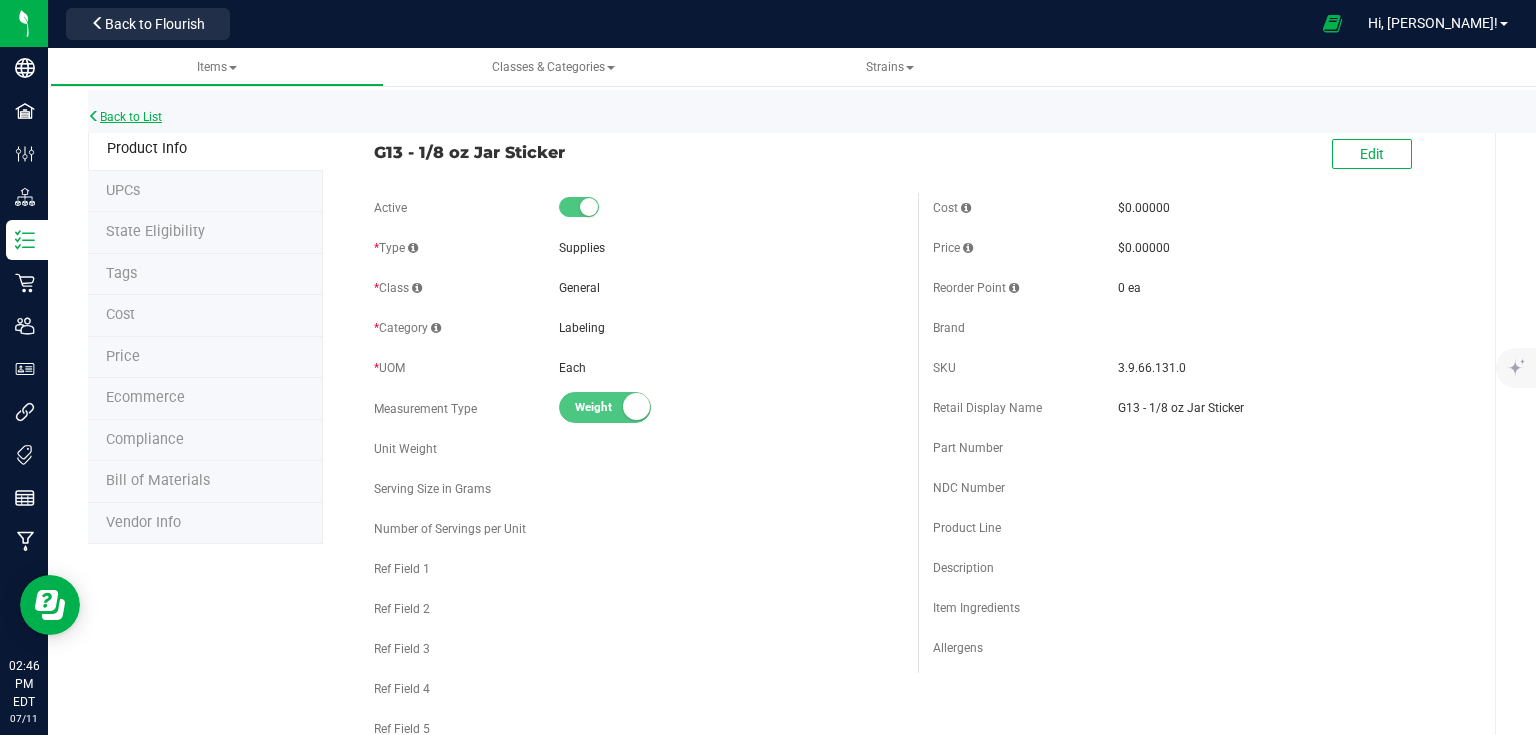 click on "Back to List" at bounding box center [125, 117] 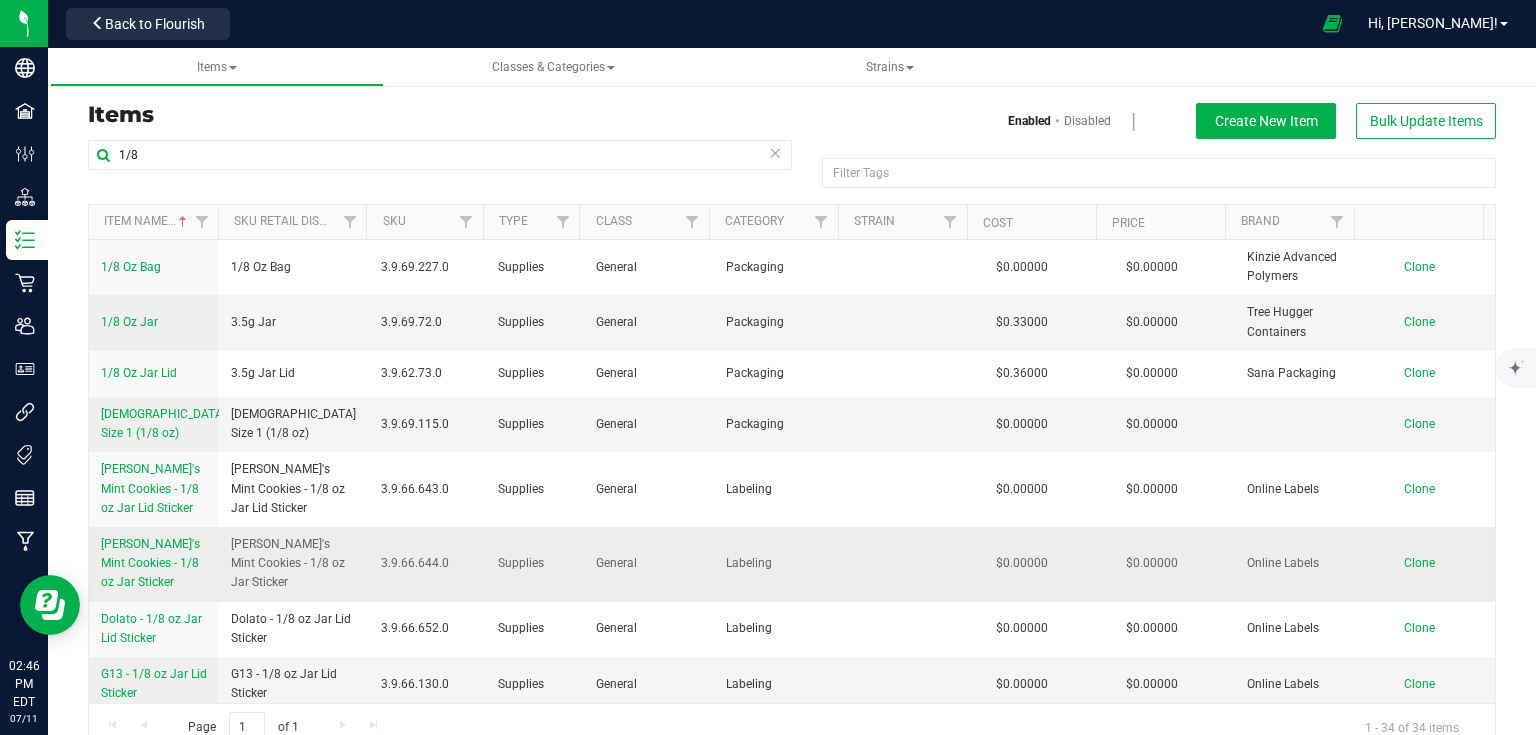 scroll, scrollTop: 80, scrollLeft: 0, axis: vertical 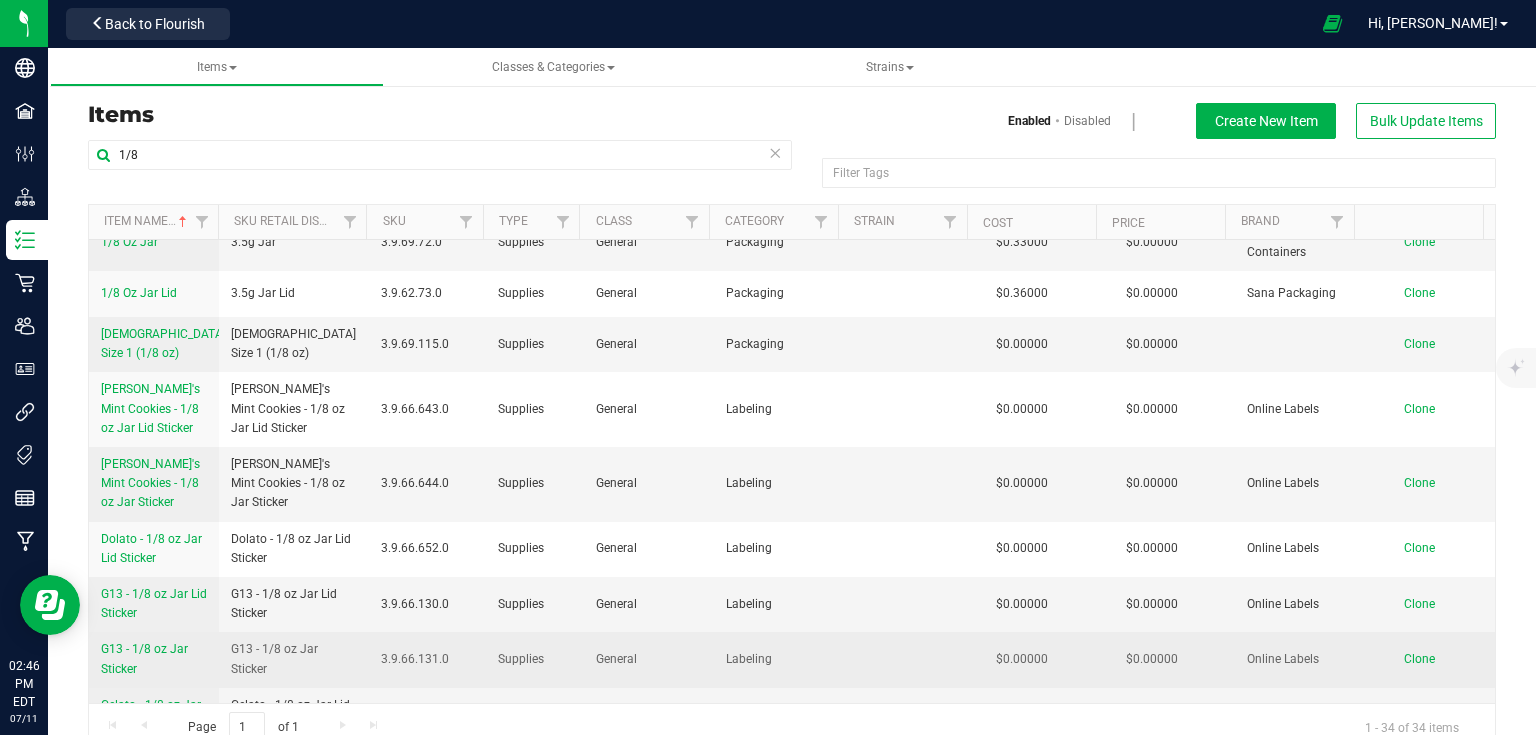drag, startPoint x: 98, startPoint y: 641, endPoint x: 145, endPoint y: 673, distance: 56.859474 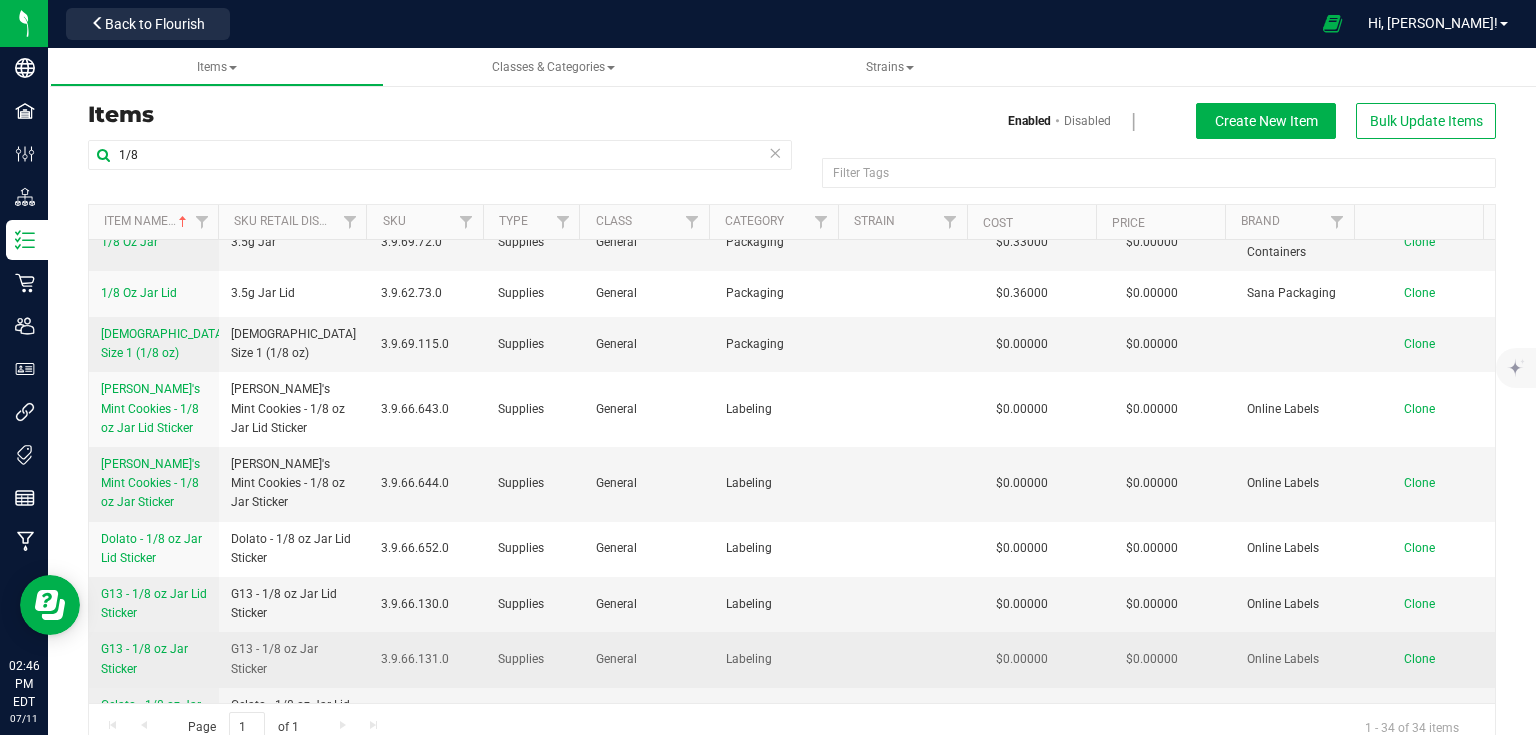click on "G13 - 1/8 oz Jar Sticker" at bounding box center (154, 659) 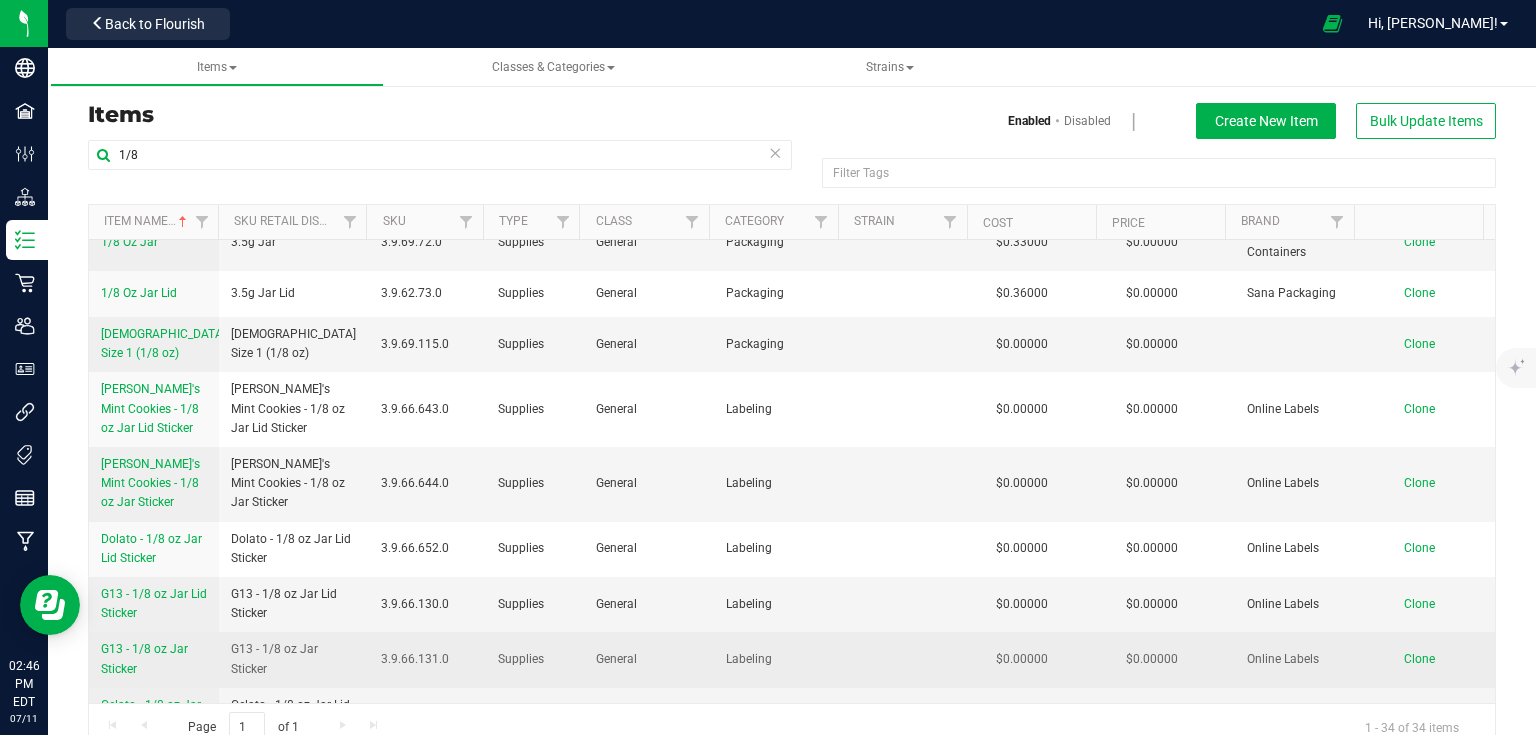 copy on "G13 - 1/8 oz Jar Sticker" 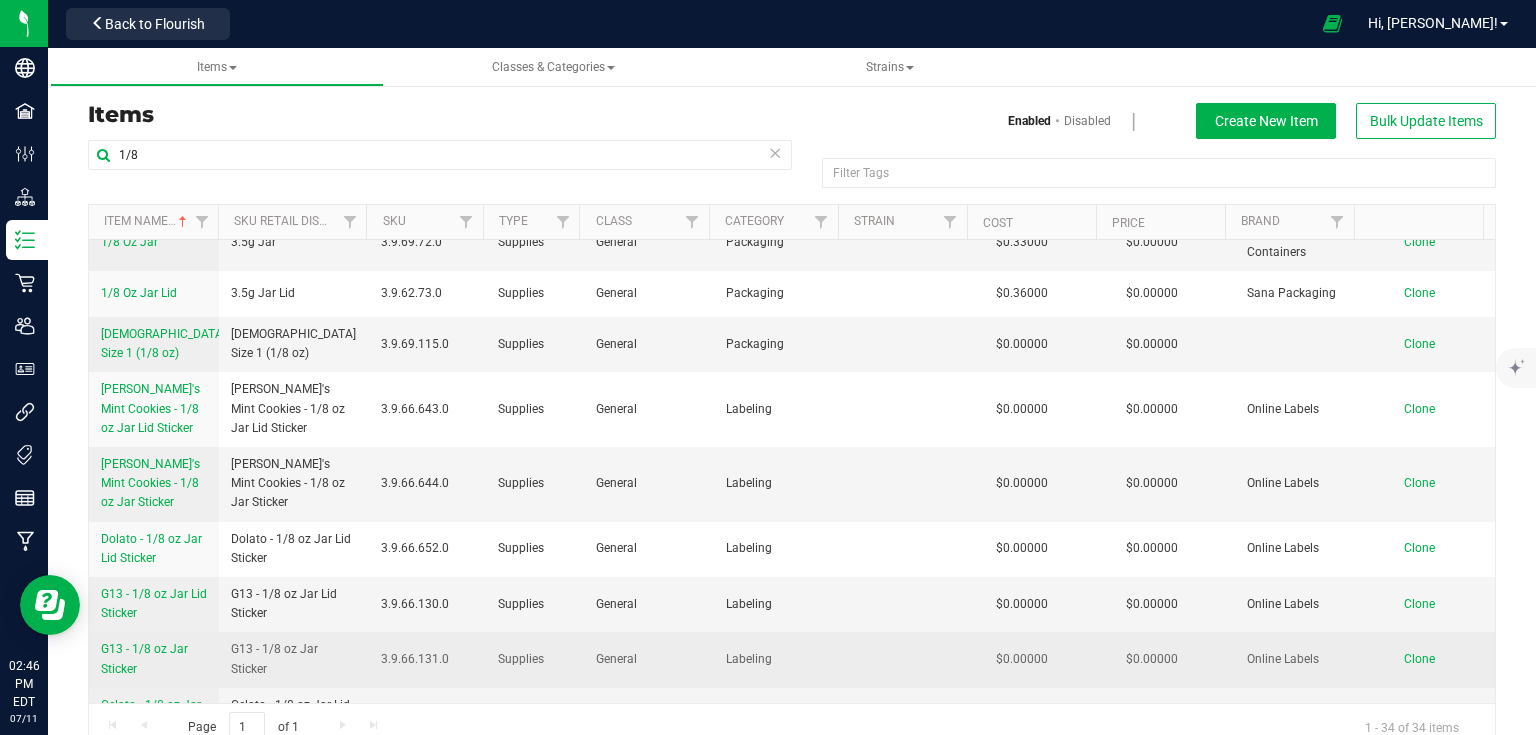 click on "Clone" at bounding box center (1419, 659) 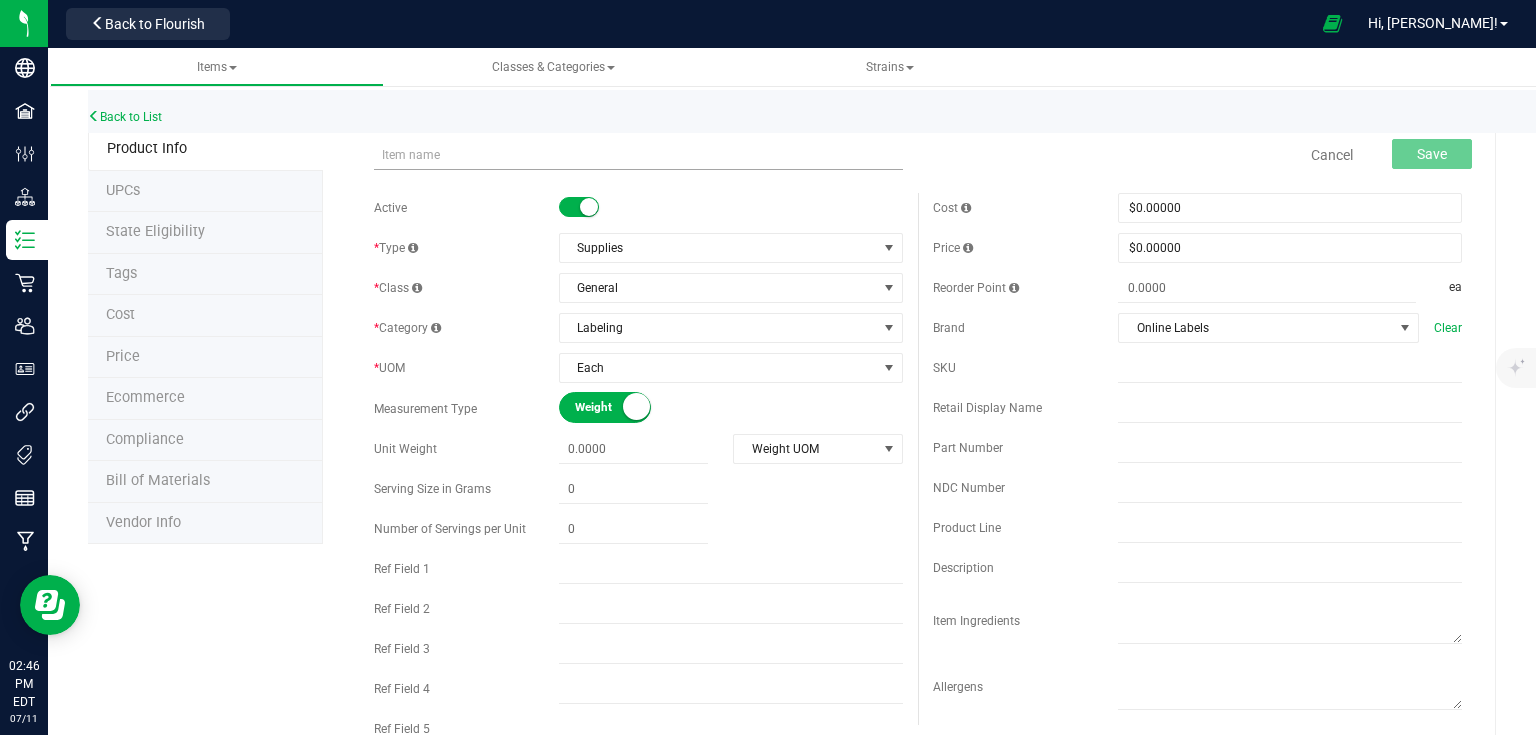 click at bounding box center [638, 155] 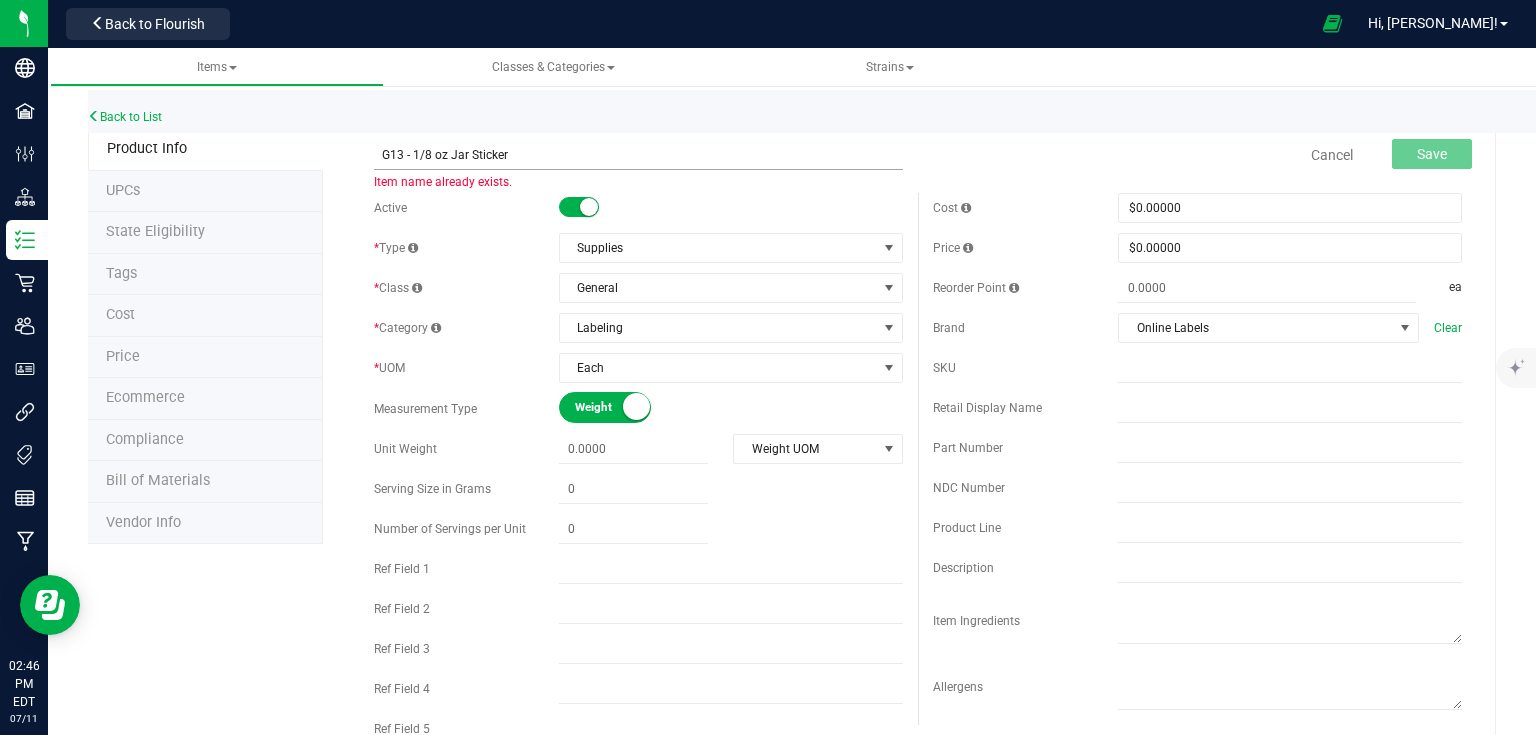 click on "G13 - 1/8 oz Jar Sticker" at bounding box center (638, 155) 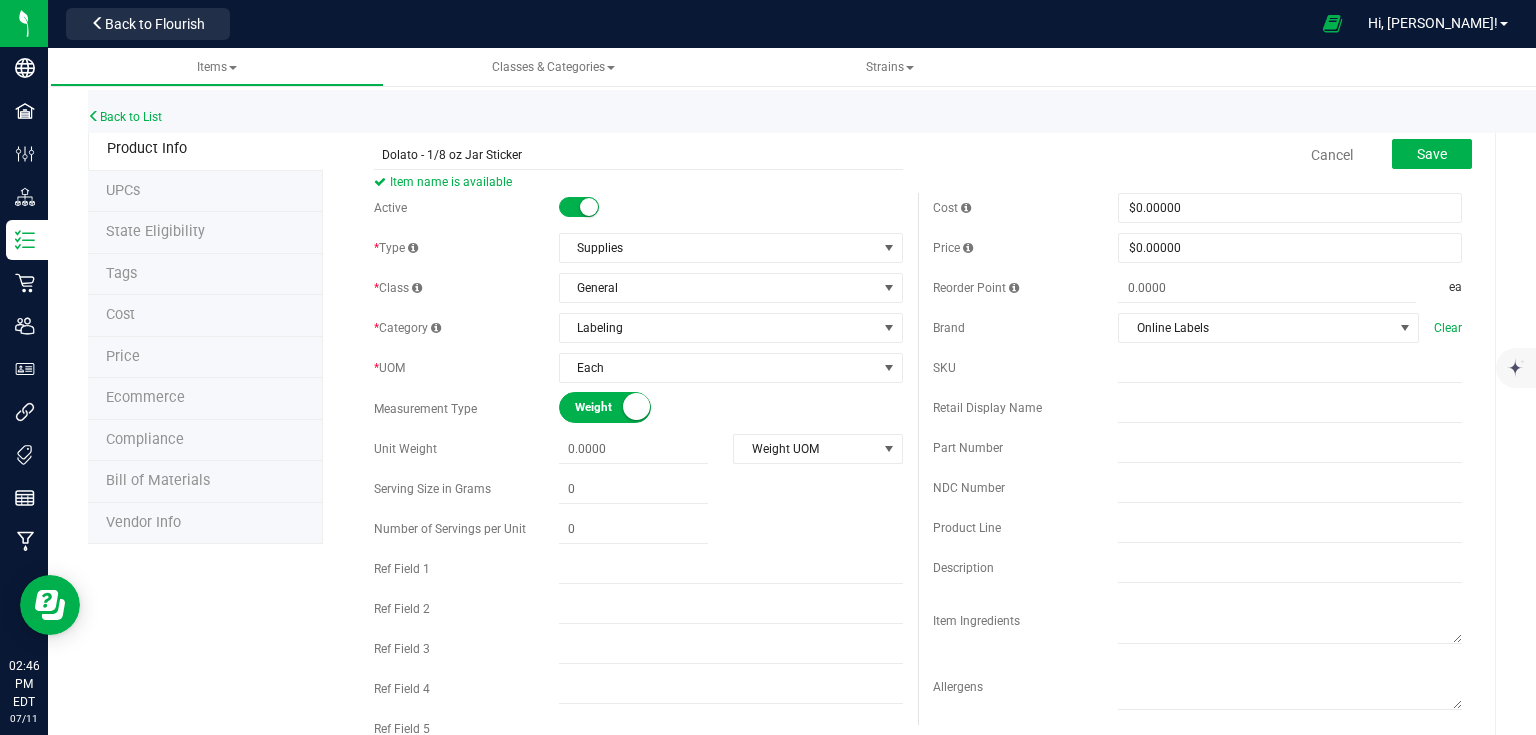 type on "Dolato - 1/8 oz Jar Sticker" 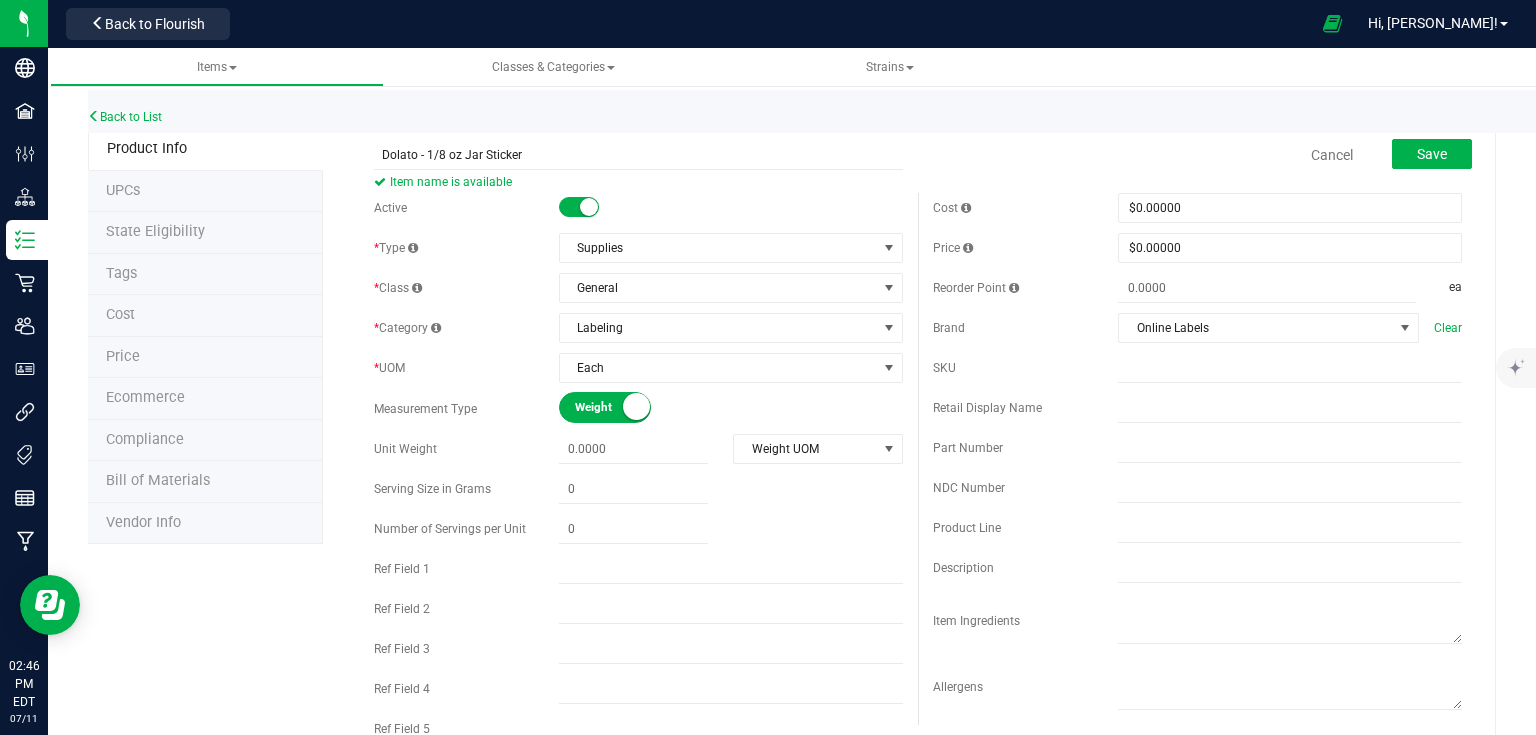 click on "Save" at bounding box center [1417, 155] 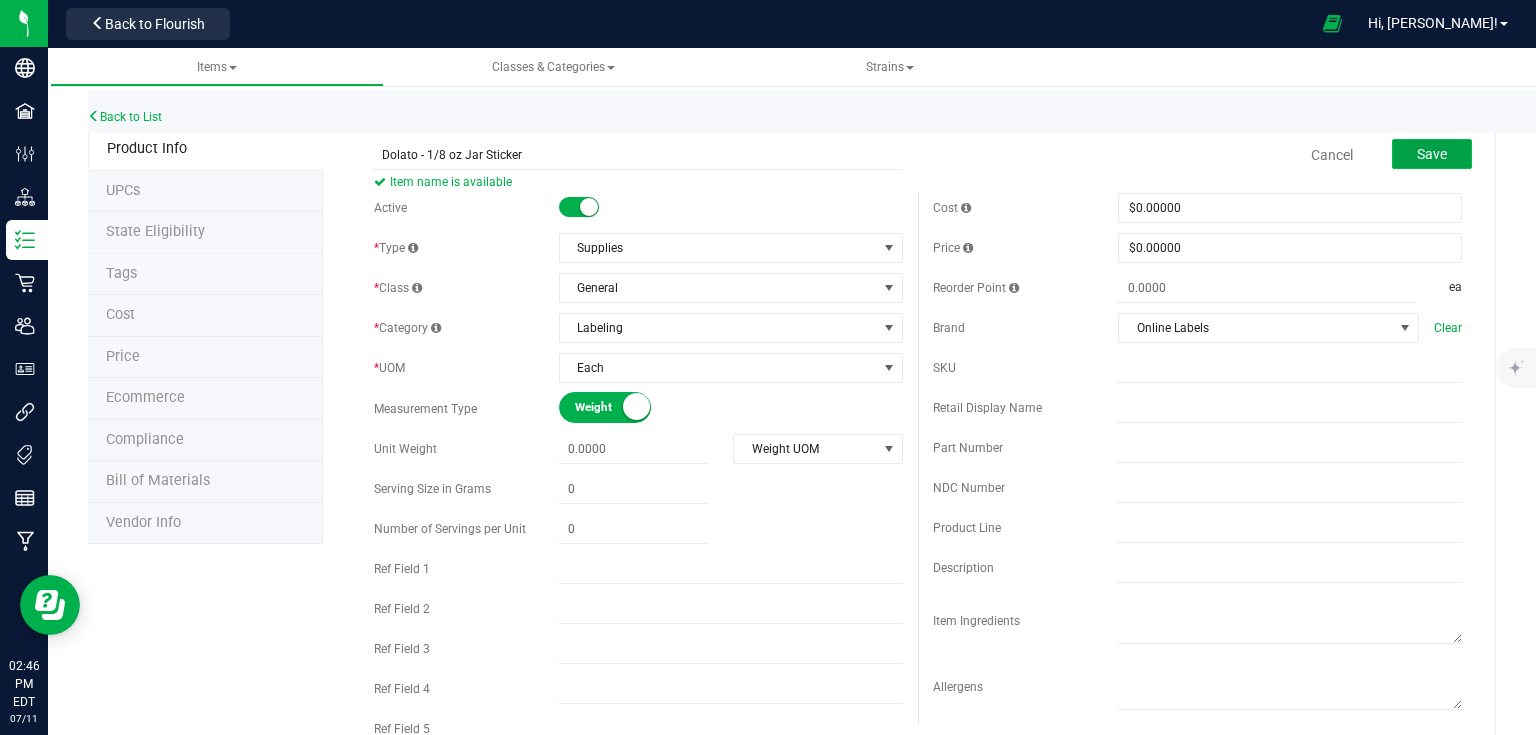 click on "Save" at bounding box center [1432, 154] 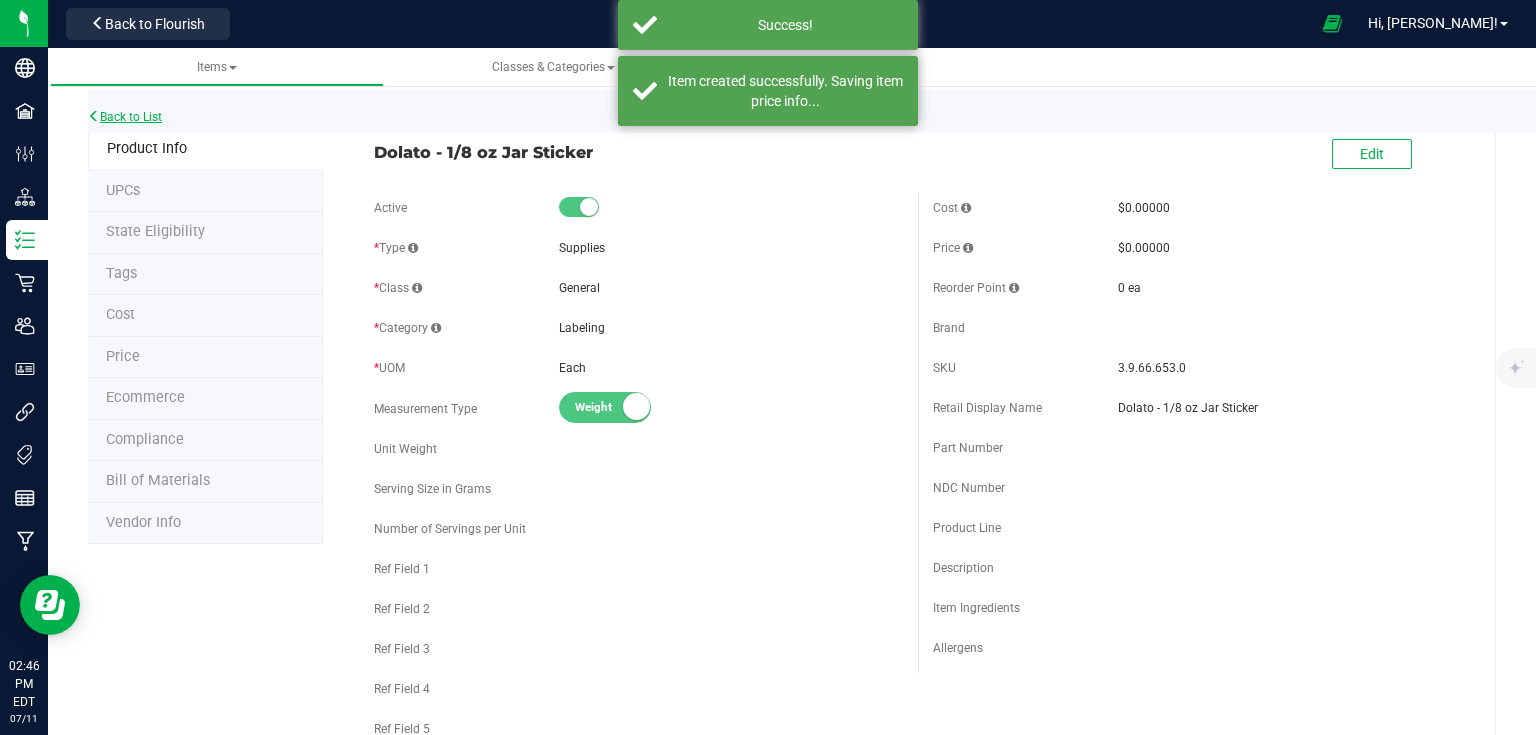 click on "Back to List" at bounding box center (125, 117) 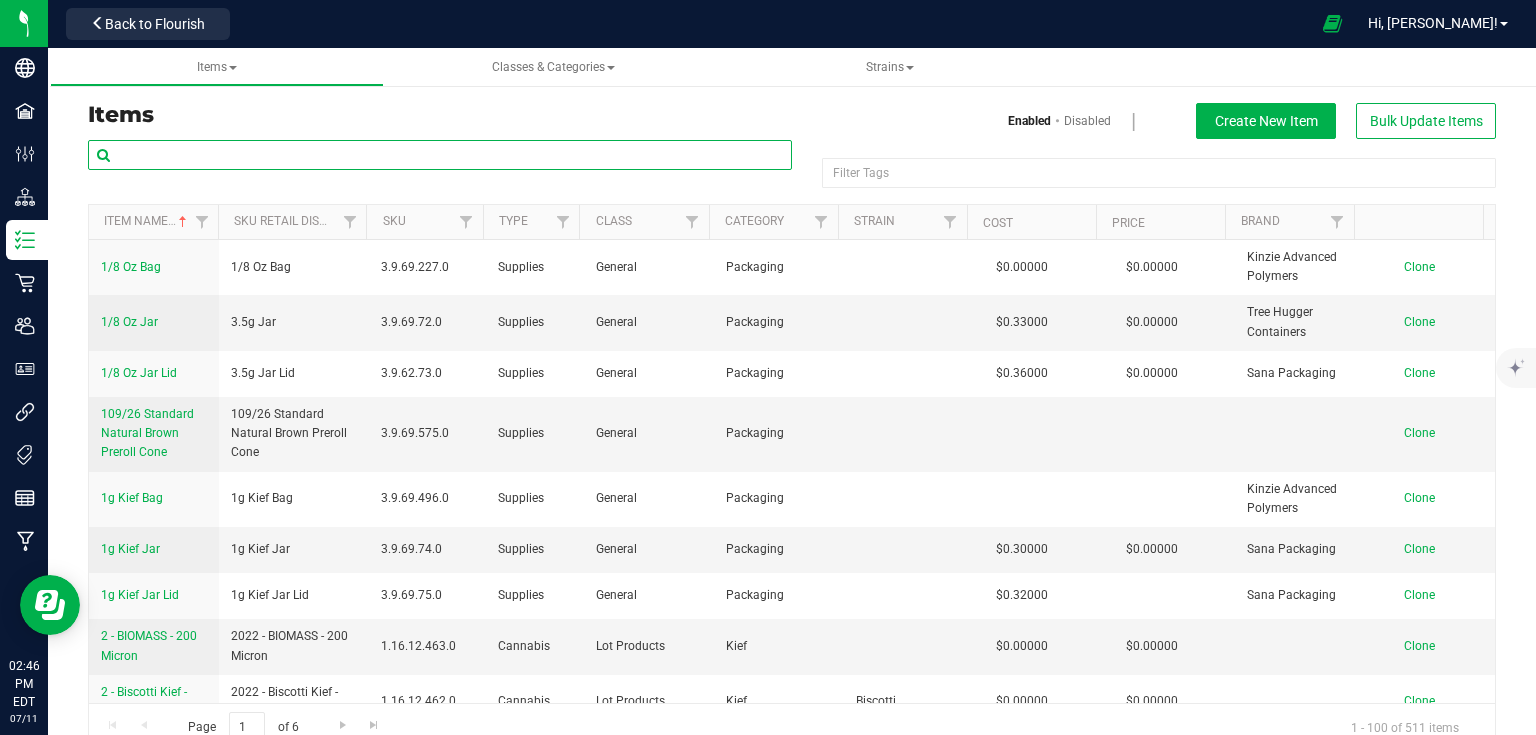 click at bounding box center [440, 155] 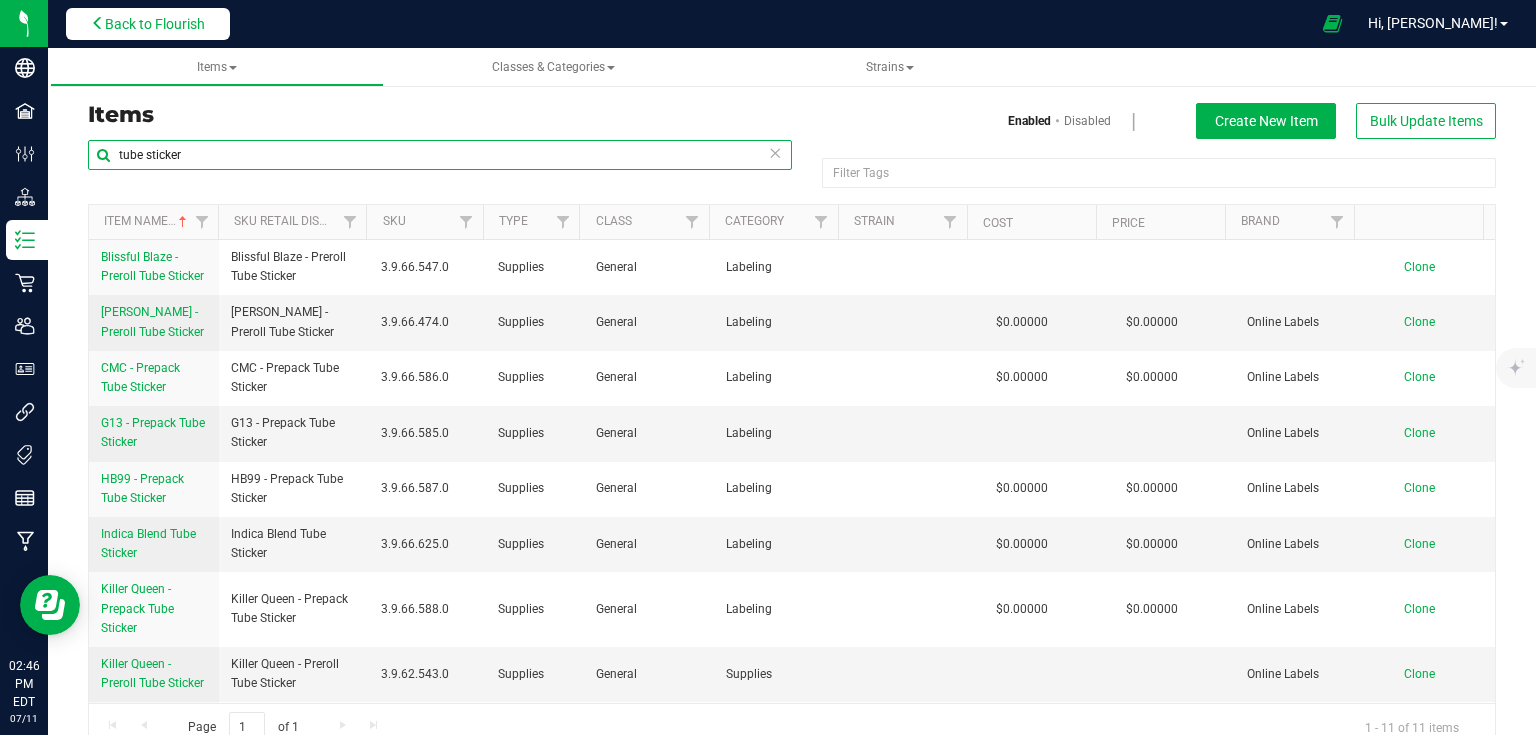 type on "tube sticker" 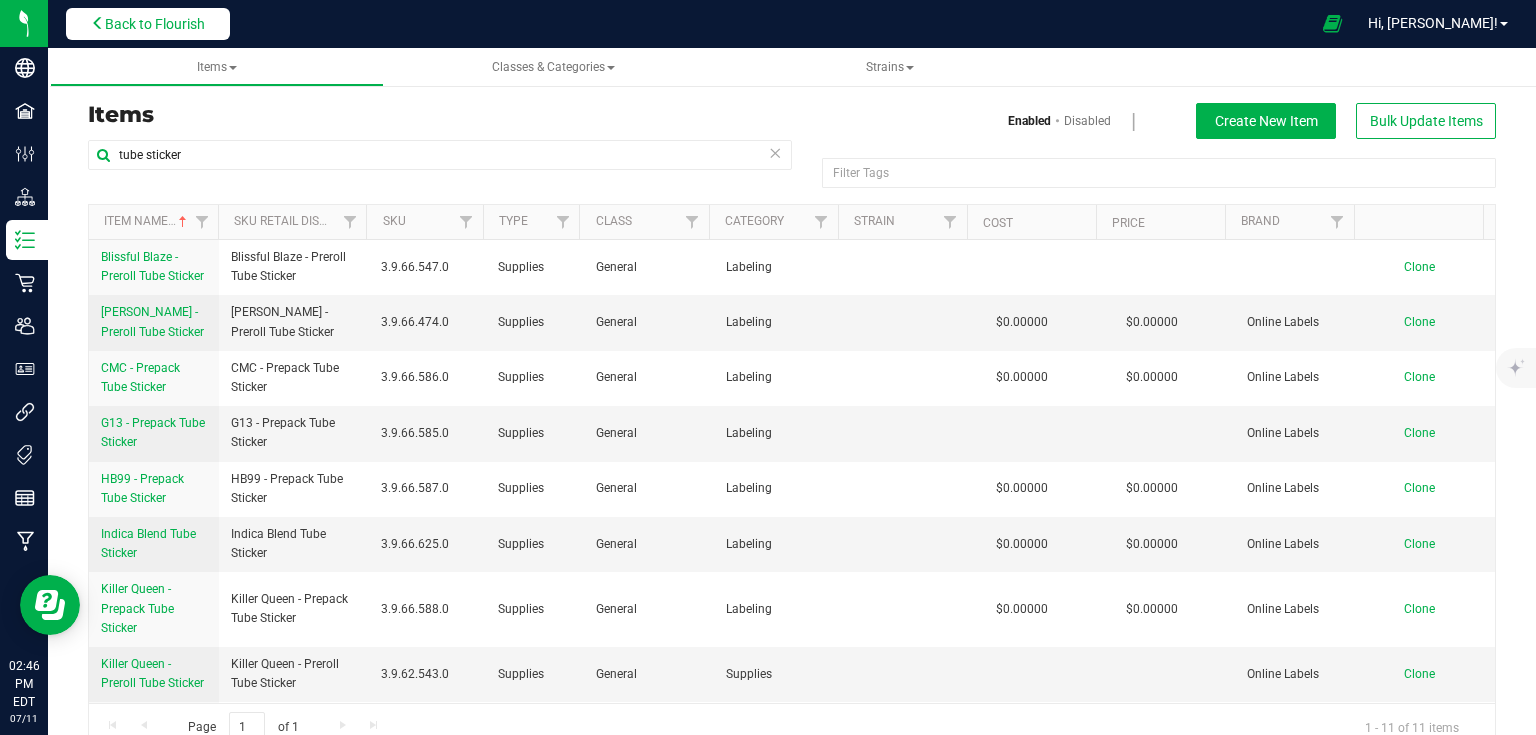 click on "Back to Flourish" at bounding box center (155, 24) 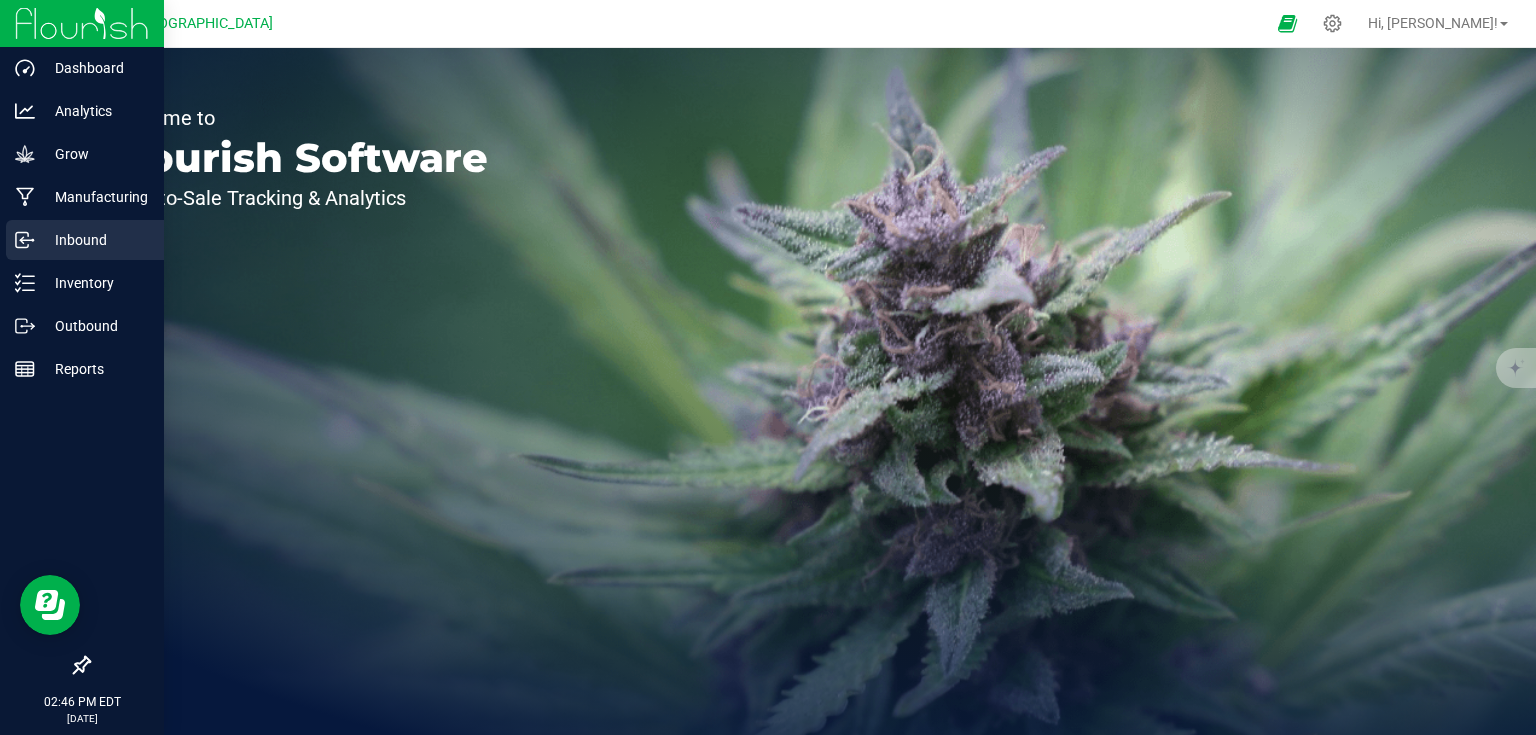 click on "Inbound" at bounding box center (95, 240) 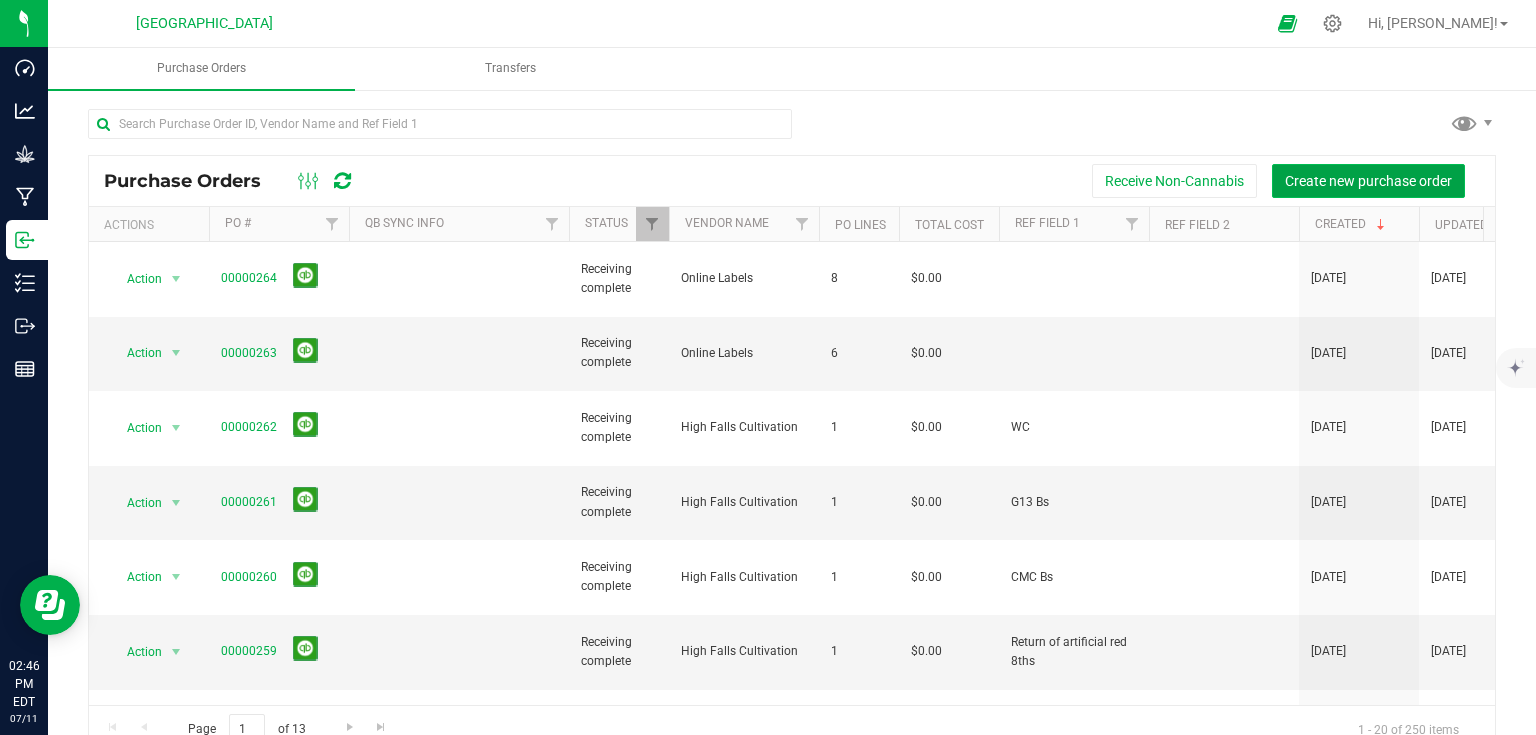 click on "Create new purchase order" at bounding box center (1368, 181) 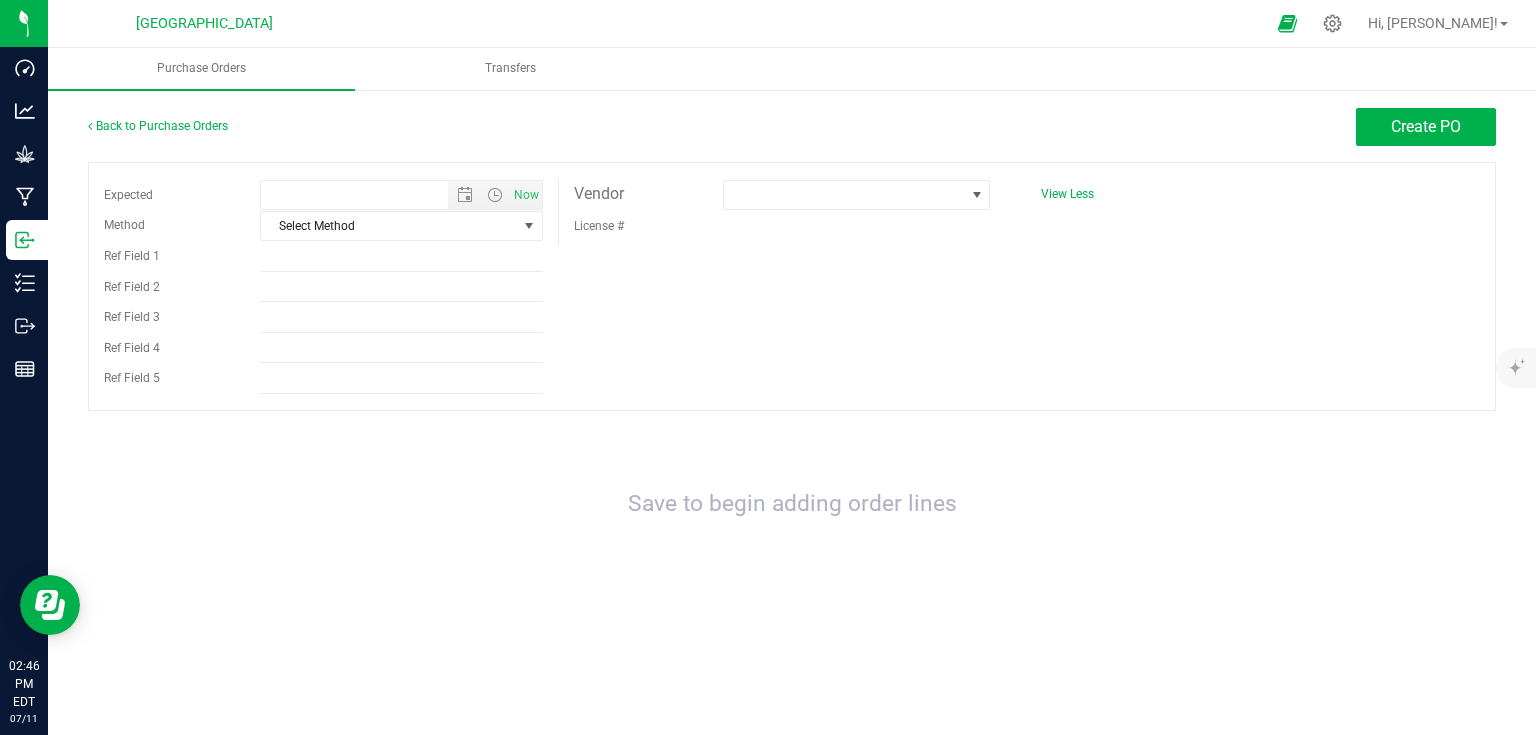 type on "7/11/2025 2:47 PM" 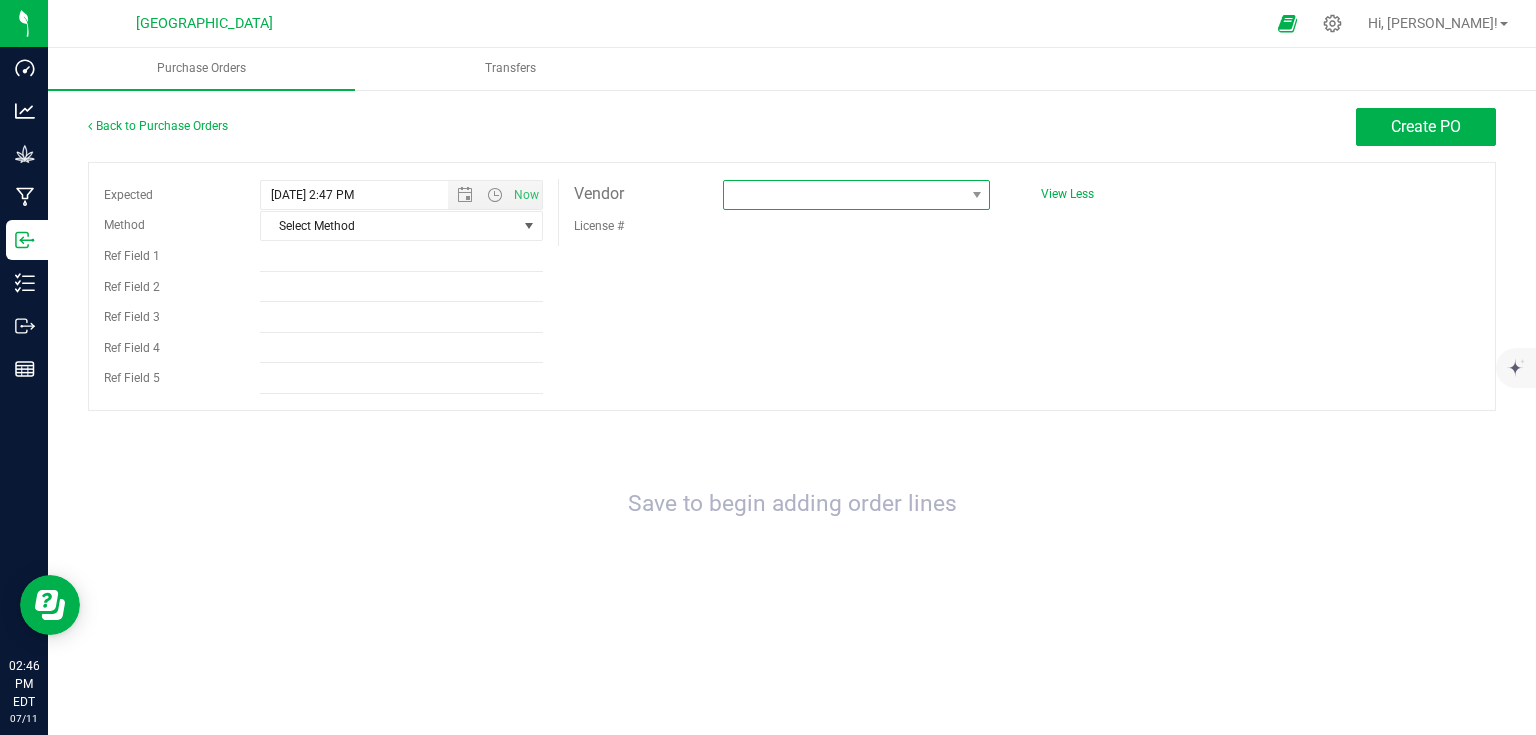 click at bounding box center (844, 195) 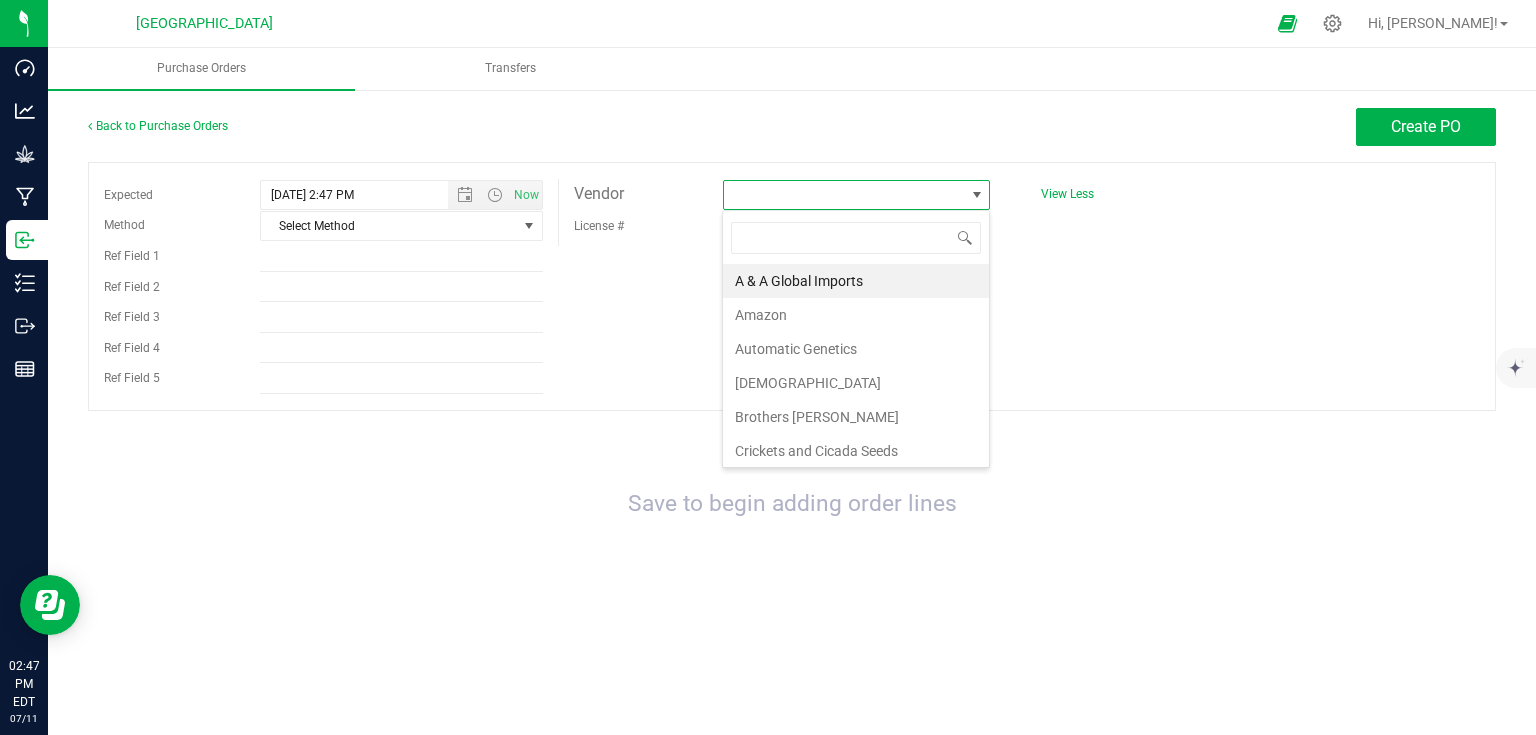scroll, scrollTop: 99970, scrollLeft: 99732, axis: both 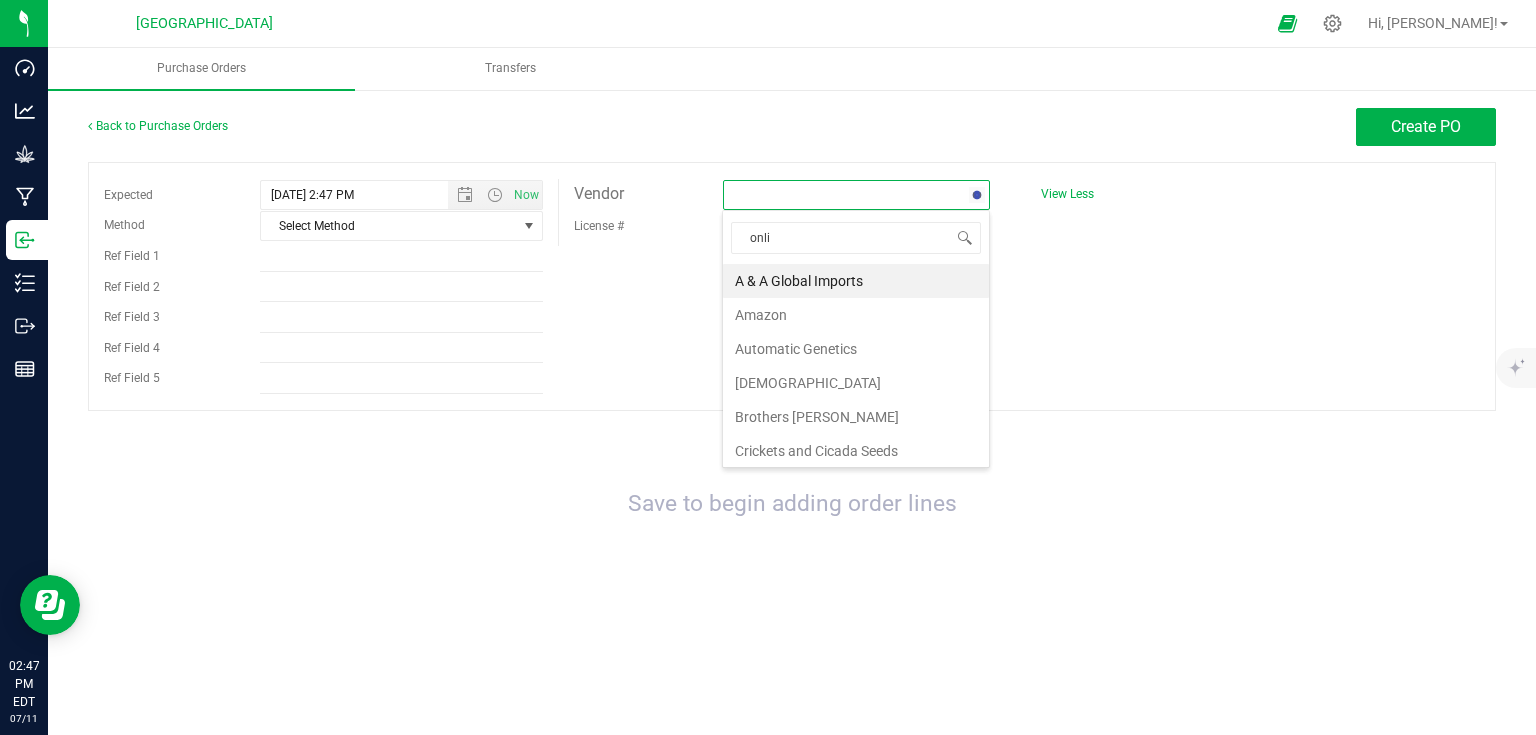 type on "onlin" 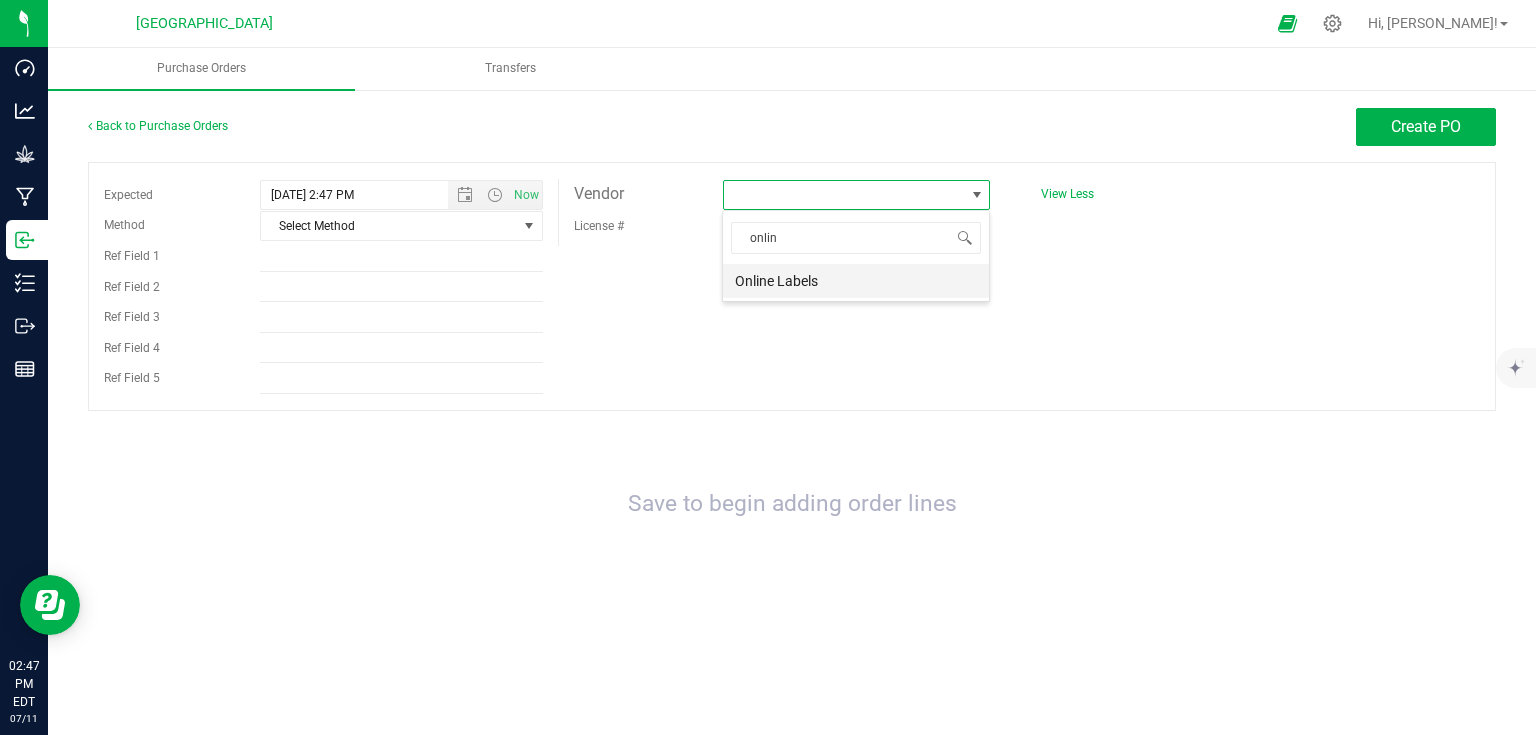 click on "Online Labels" at bounding box center (856, 281) 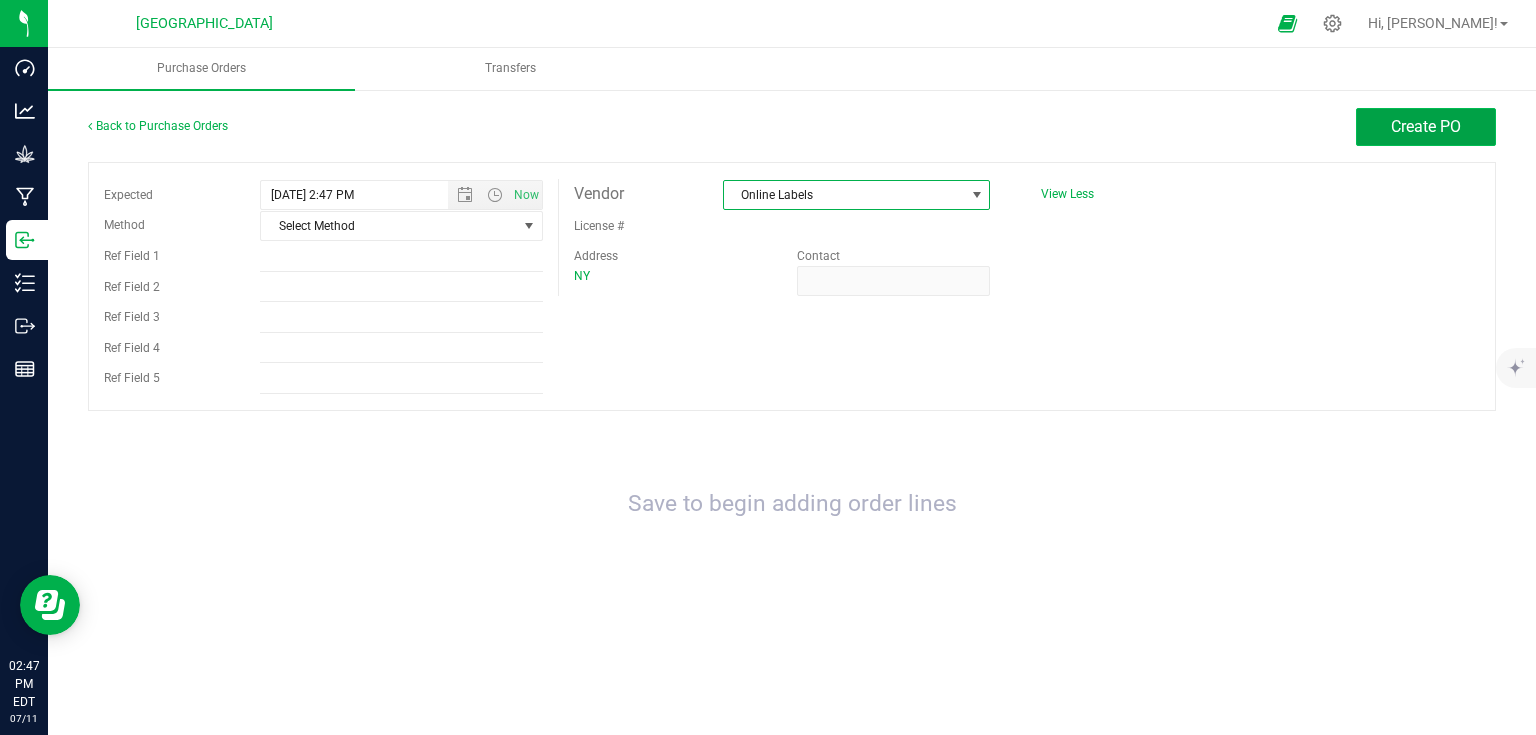click on "Create PO" at bounding box center [1426, 126] 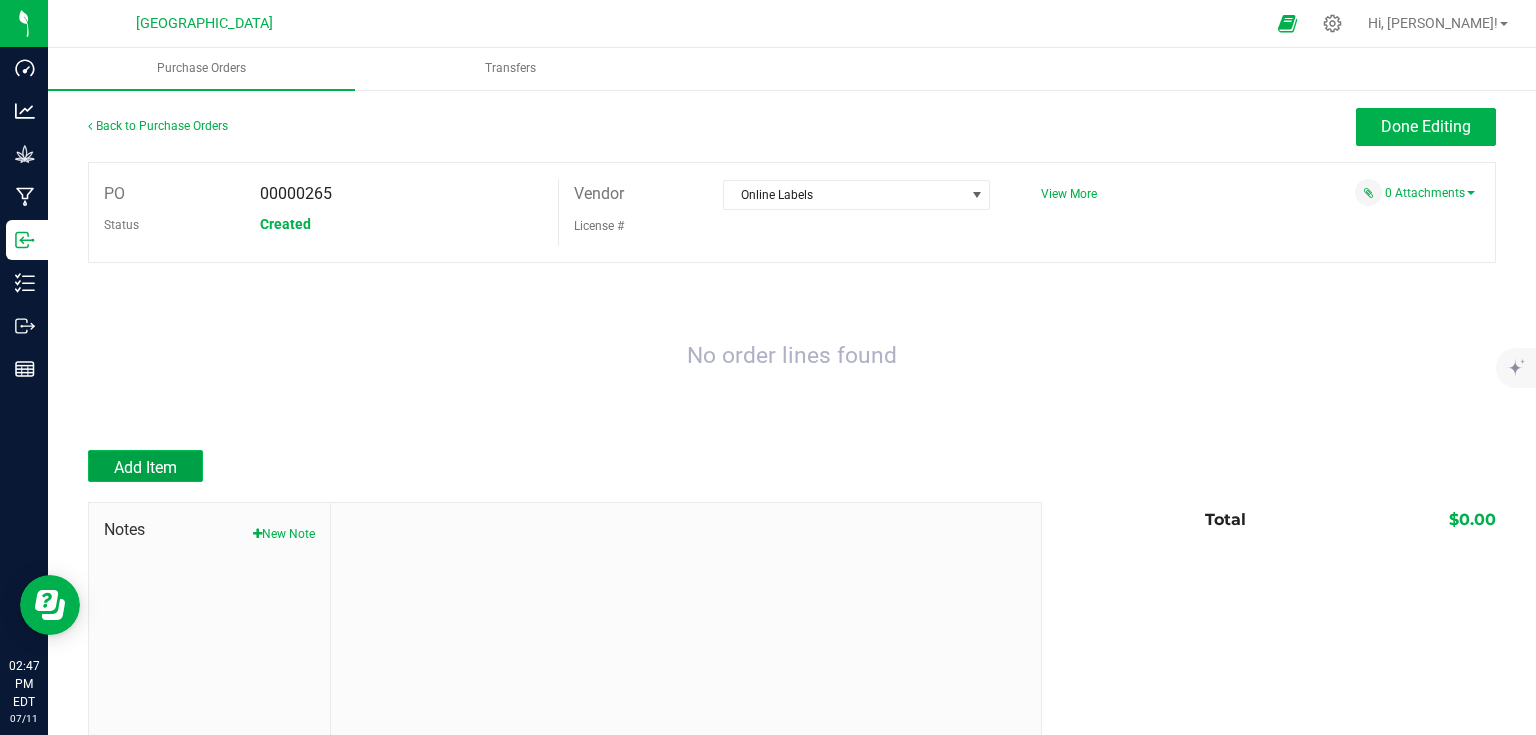 click on "Add Item" at bounding box center (145, 467) 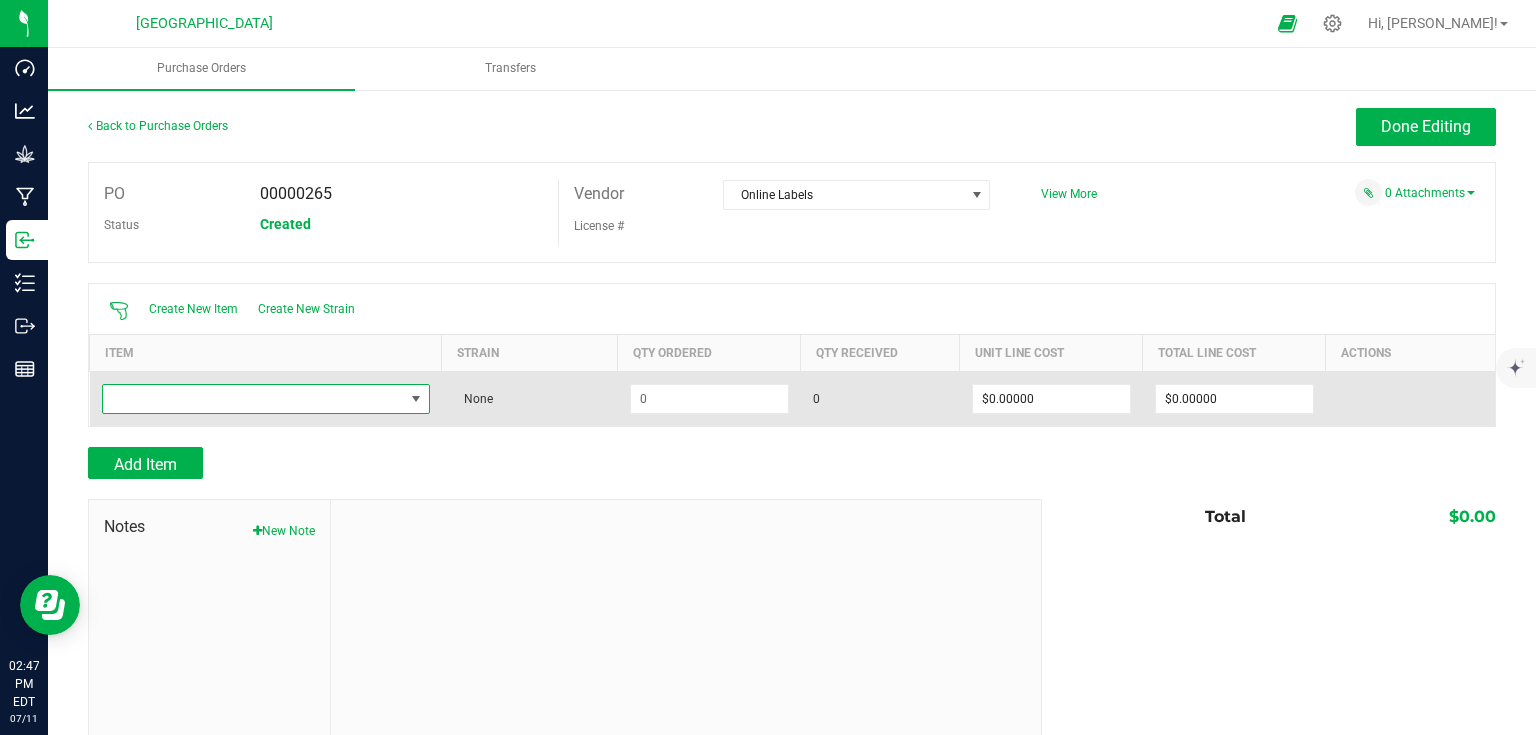 click at bounding box center (253, 399) 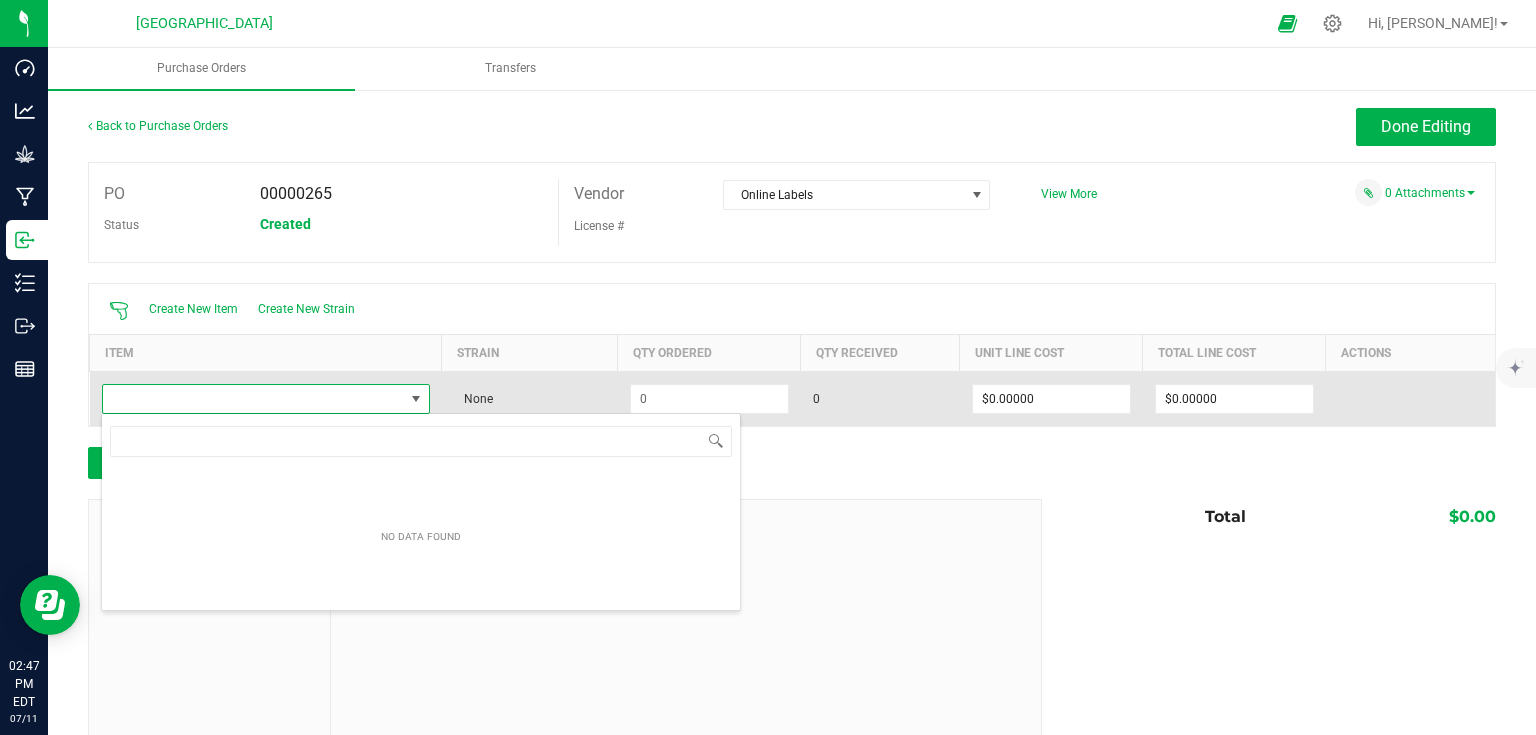 scroll, scrollTop: 99970, scrollLeft: 99674, axis: both 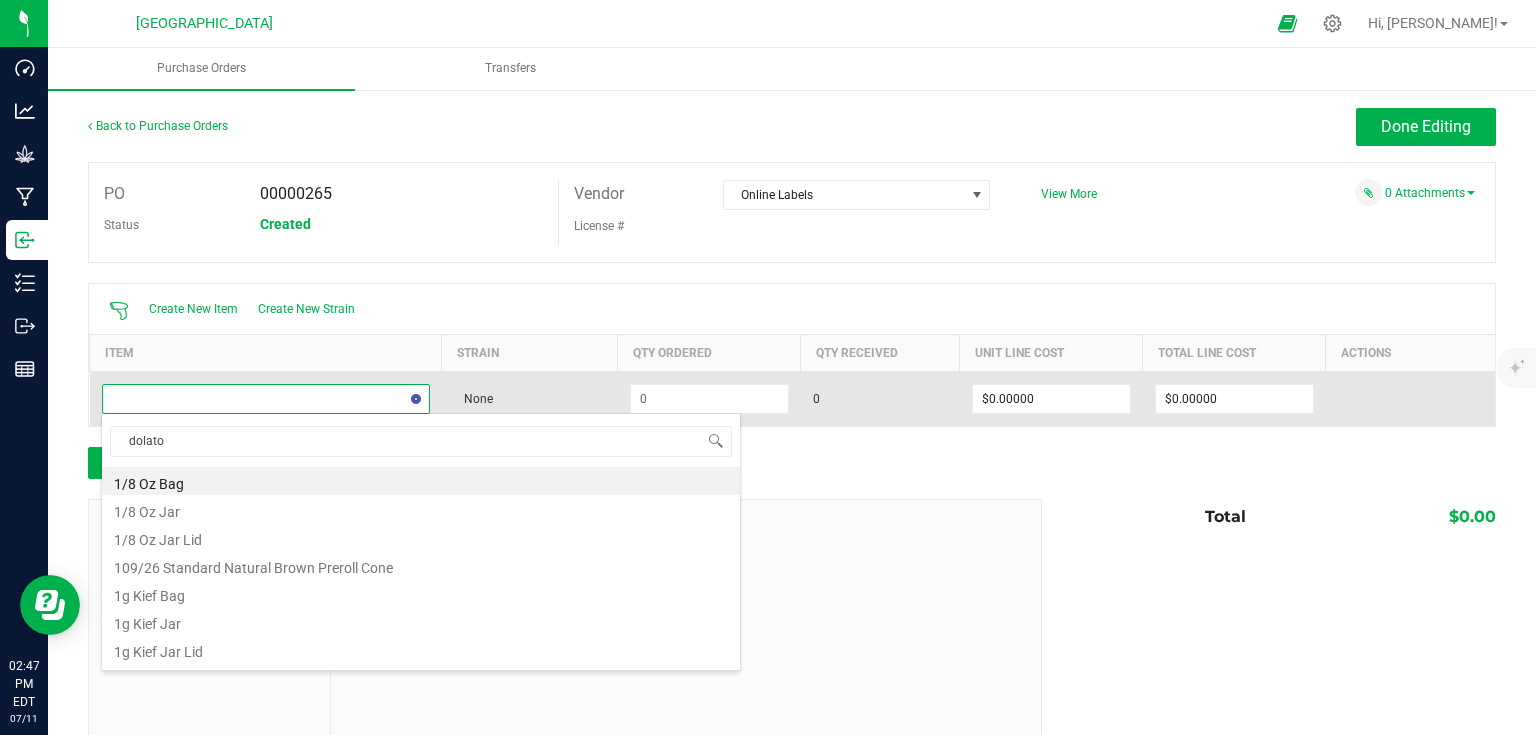 type on "dolato" 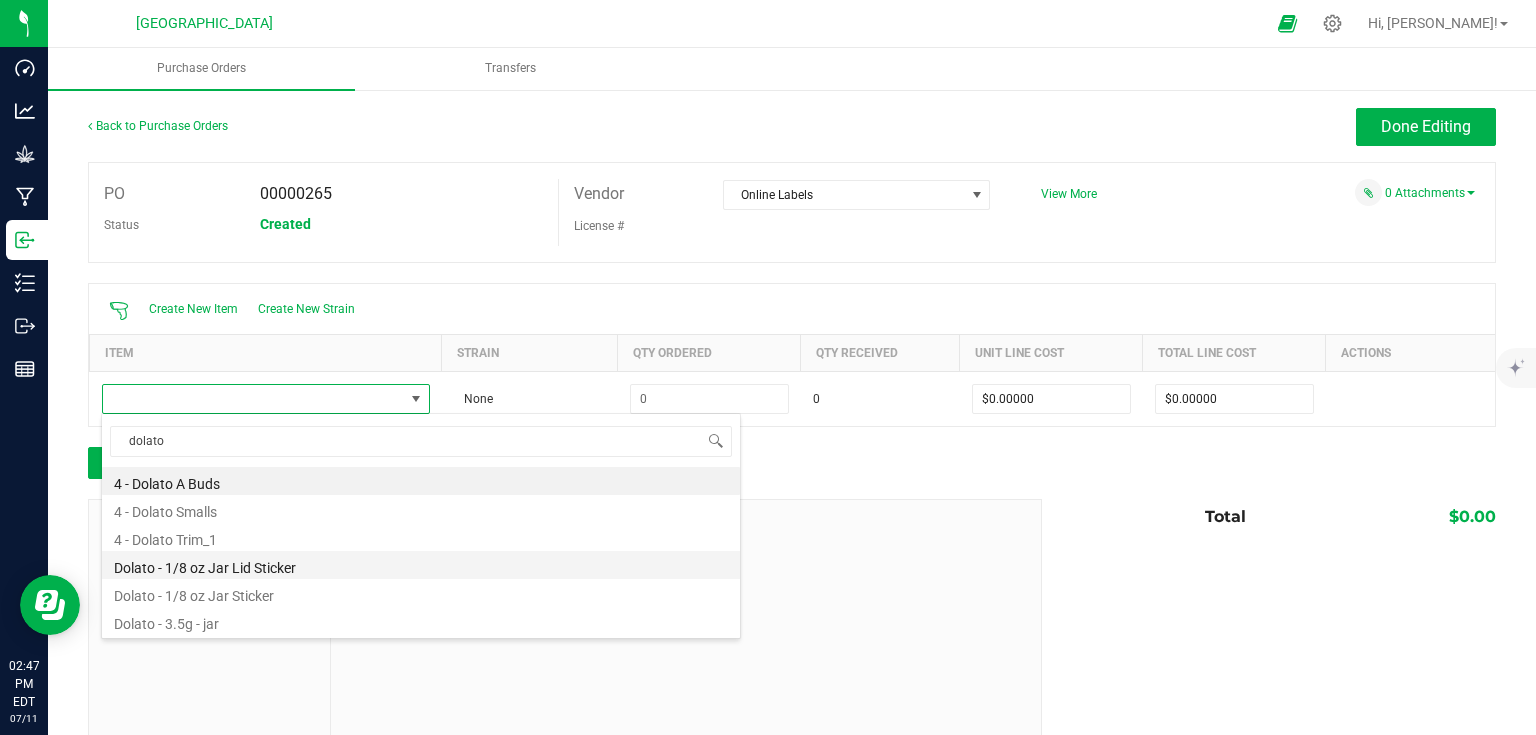 click on "Dolato - 1/8 oz Jar Lid Sticker" at bounding box center (421, 565) 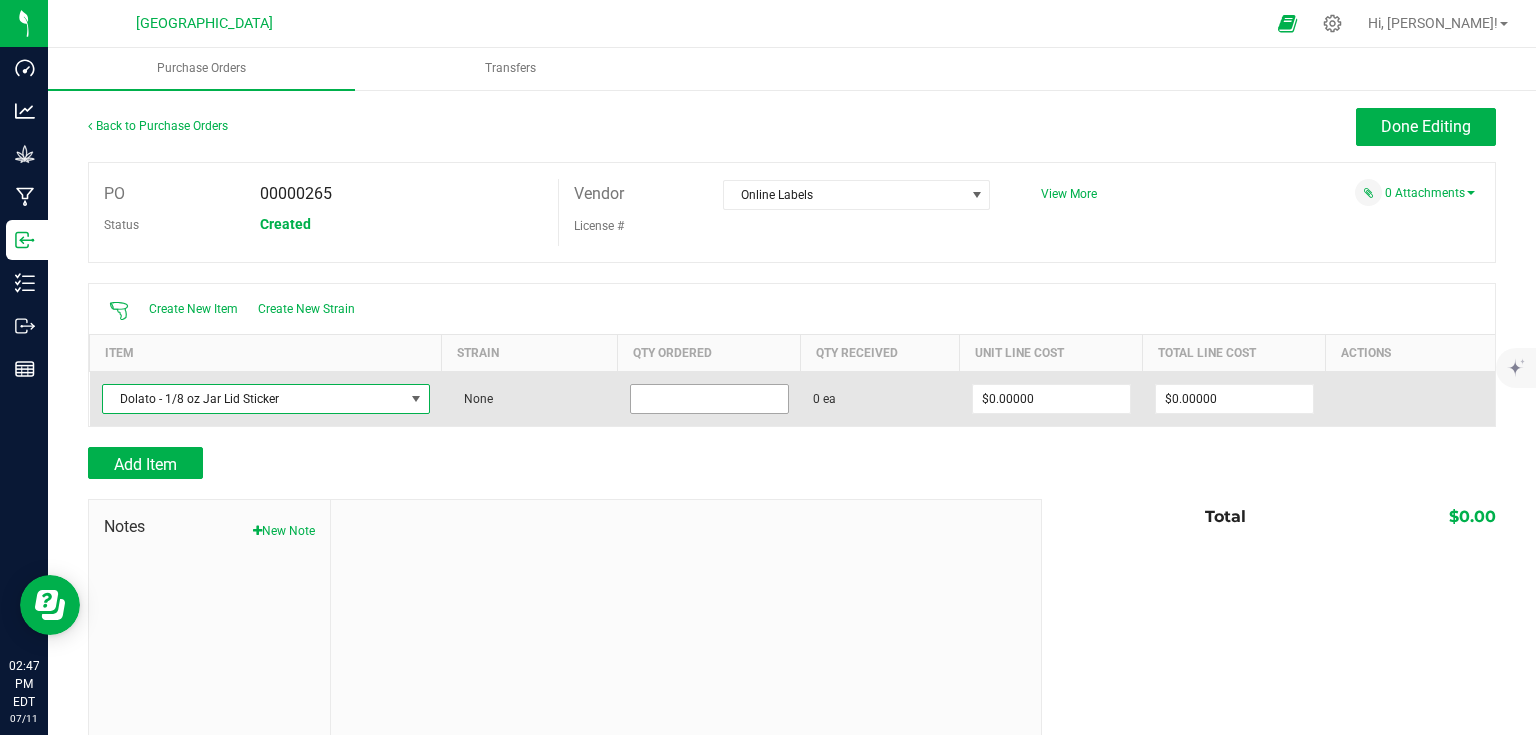 click at bounding box center [709, 399] 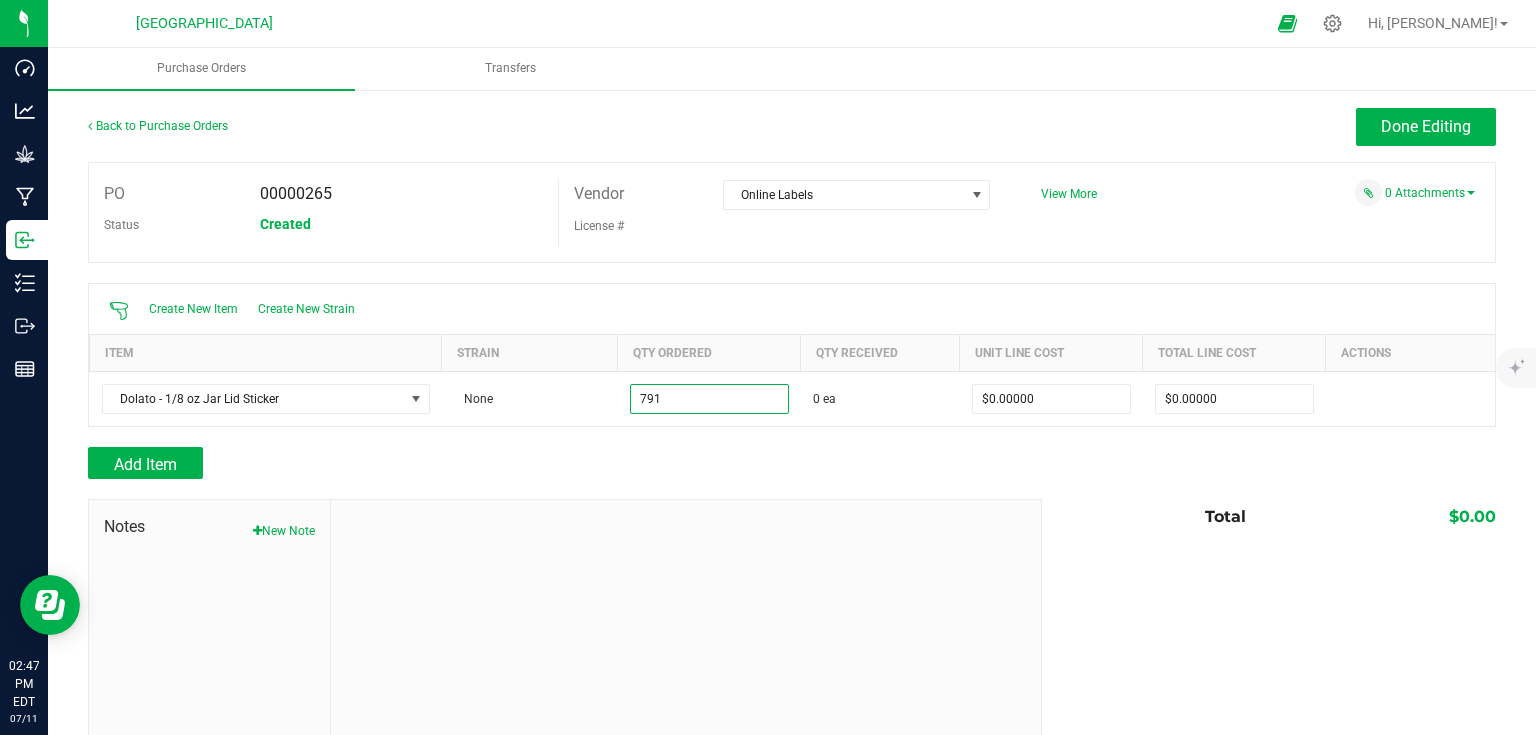 type on "791 ea" 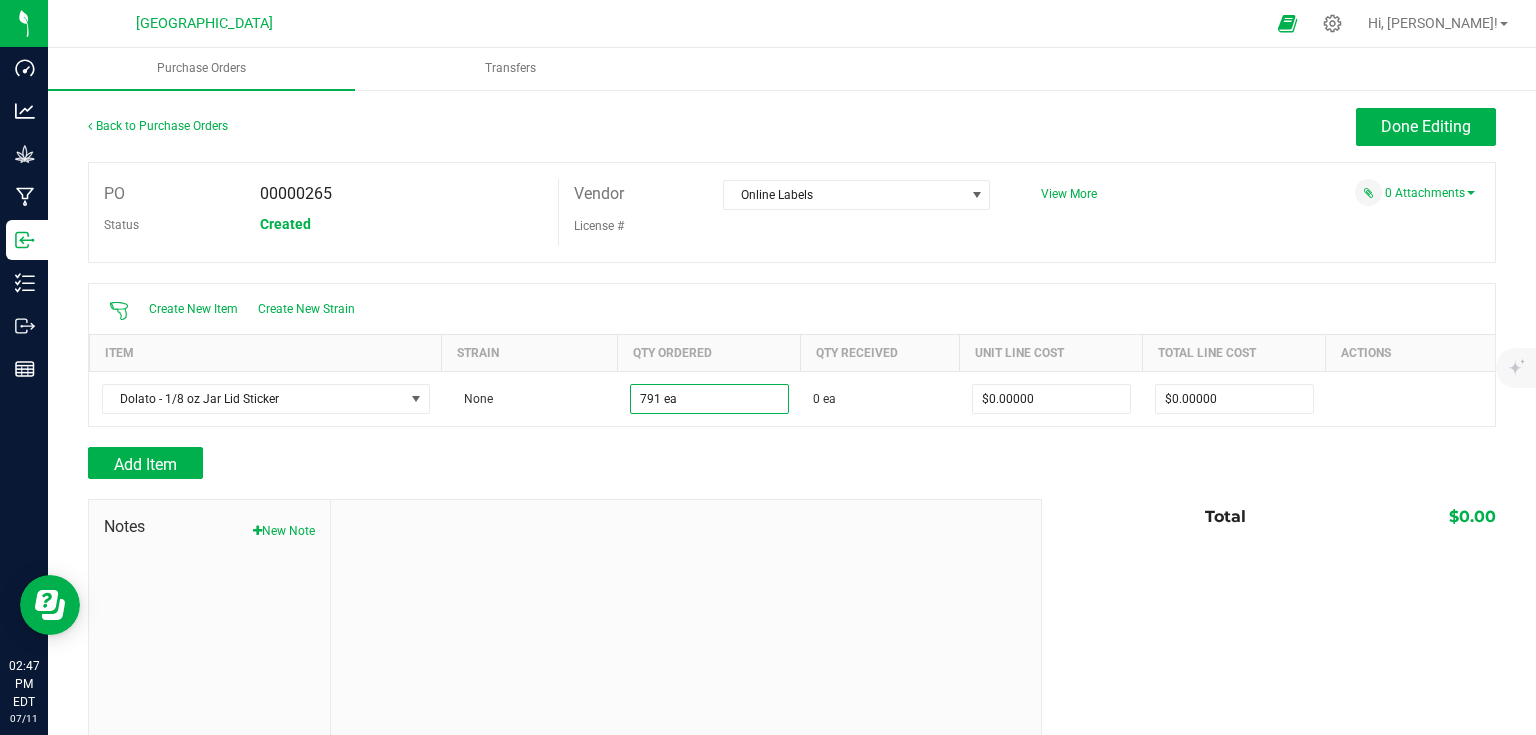 click on "Add Item" at bounding box center [557, 463] 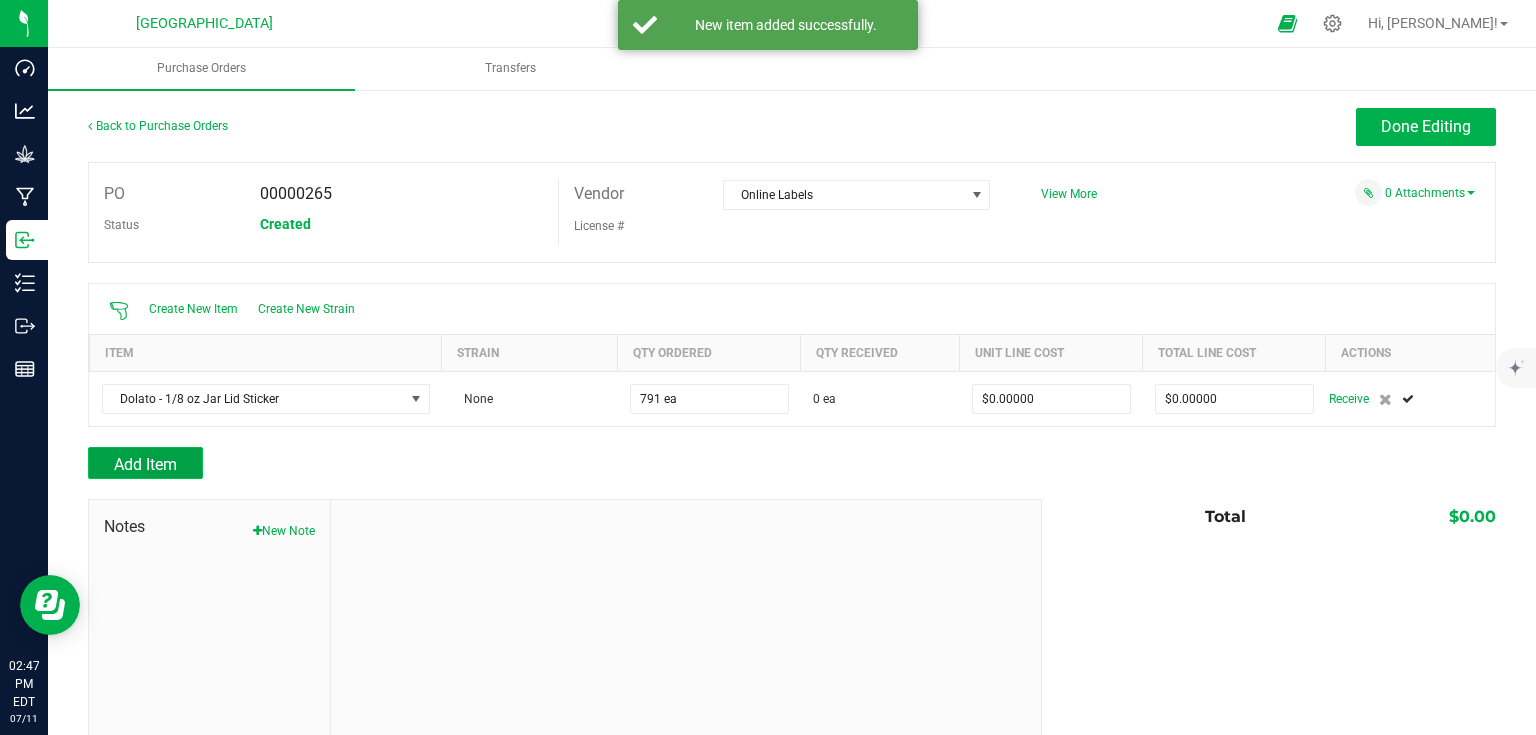 click on "Add Item" at bounding box center [145, 463] 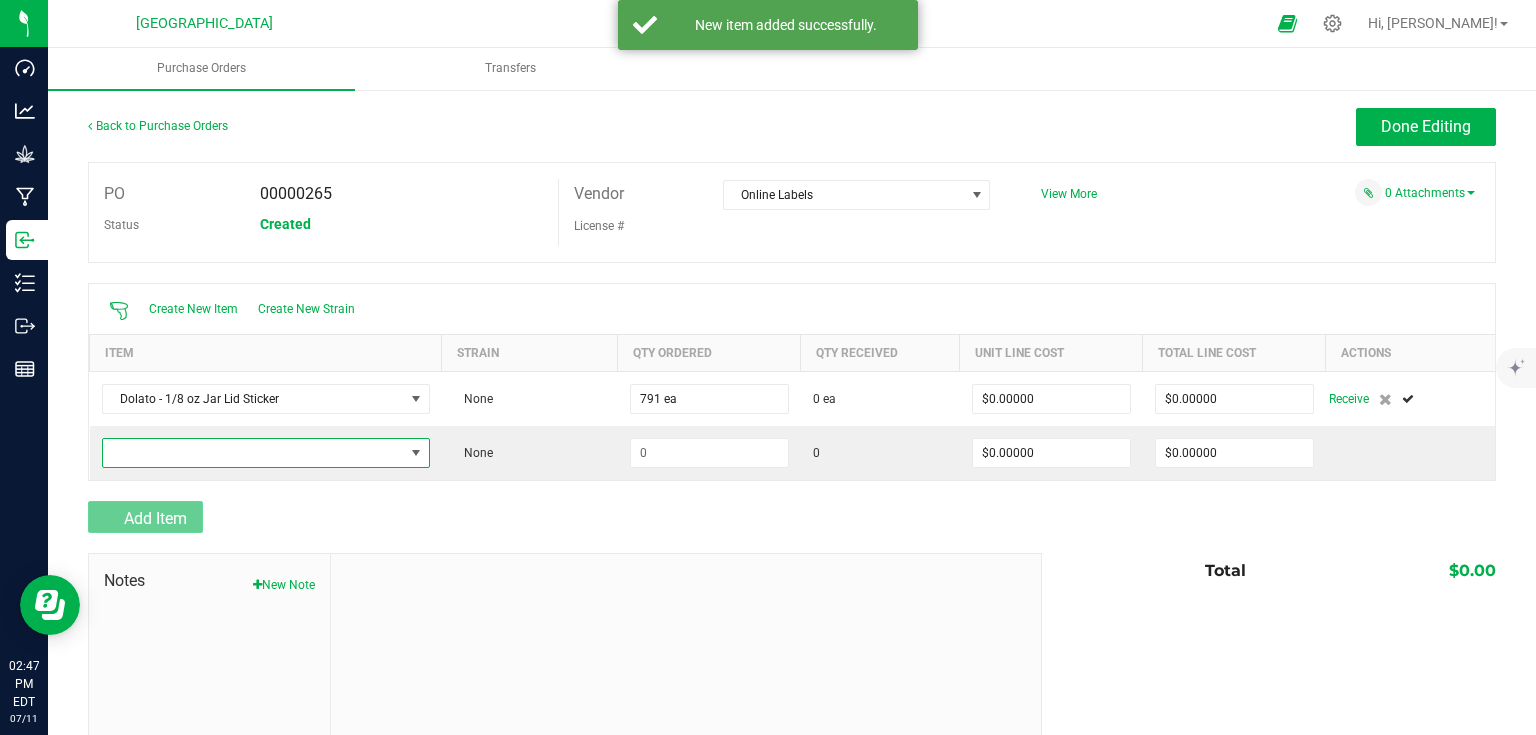 click at bounding box center [253, 453] 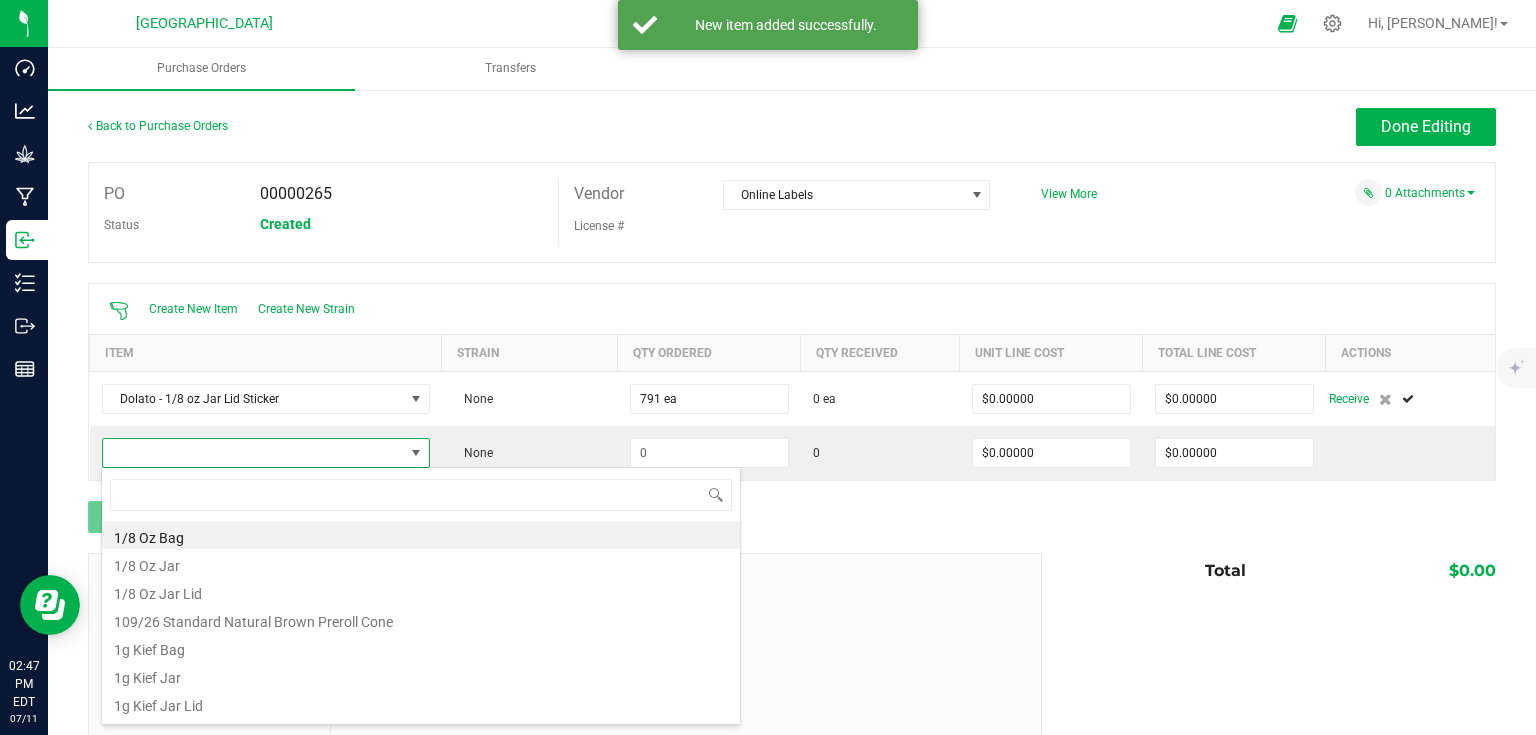 scroll, scrollTop: 99970, scrollLeft: 99674, axis: both 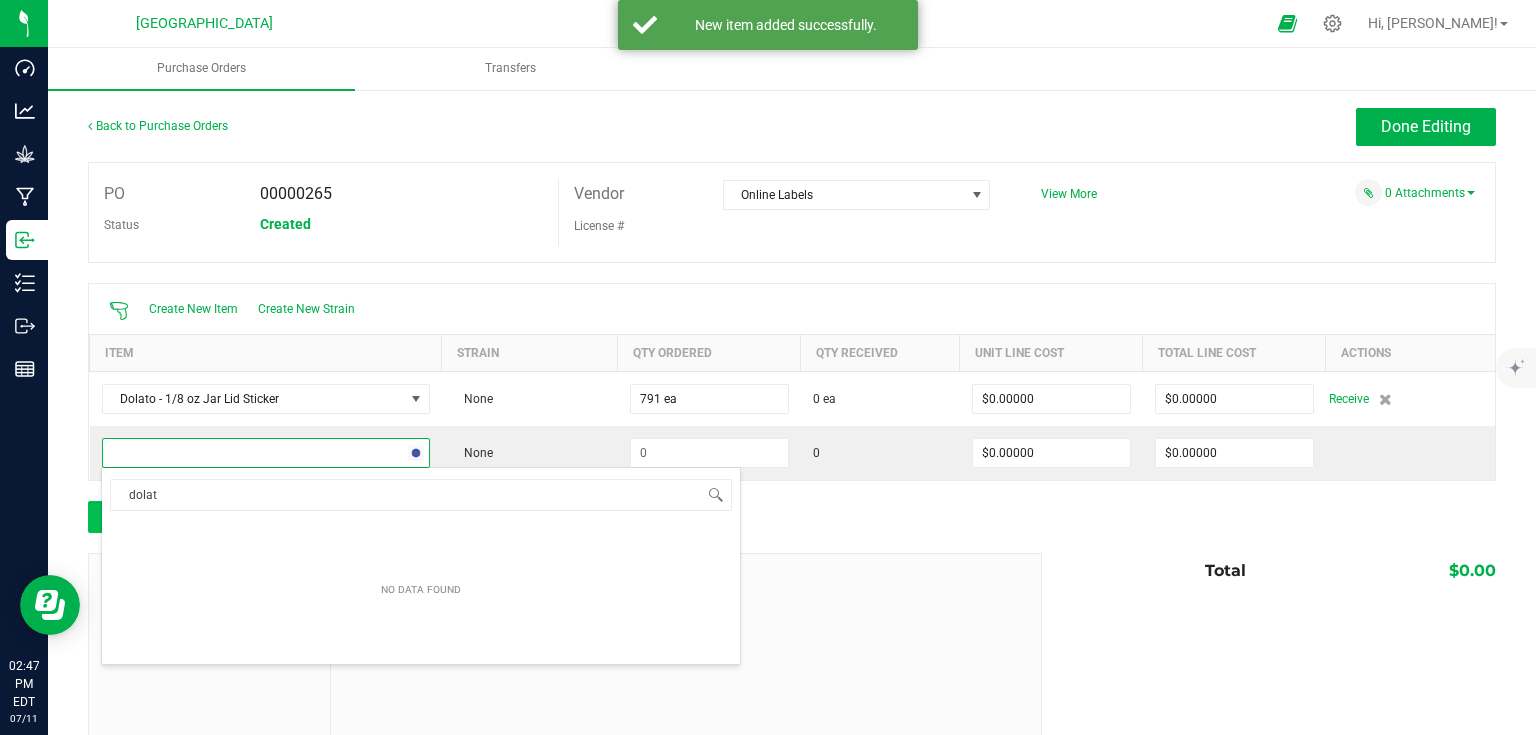type on "dolato" 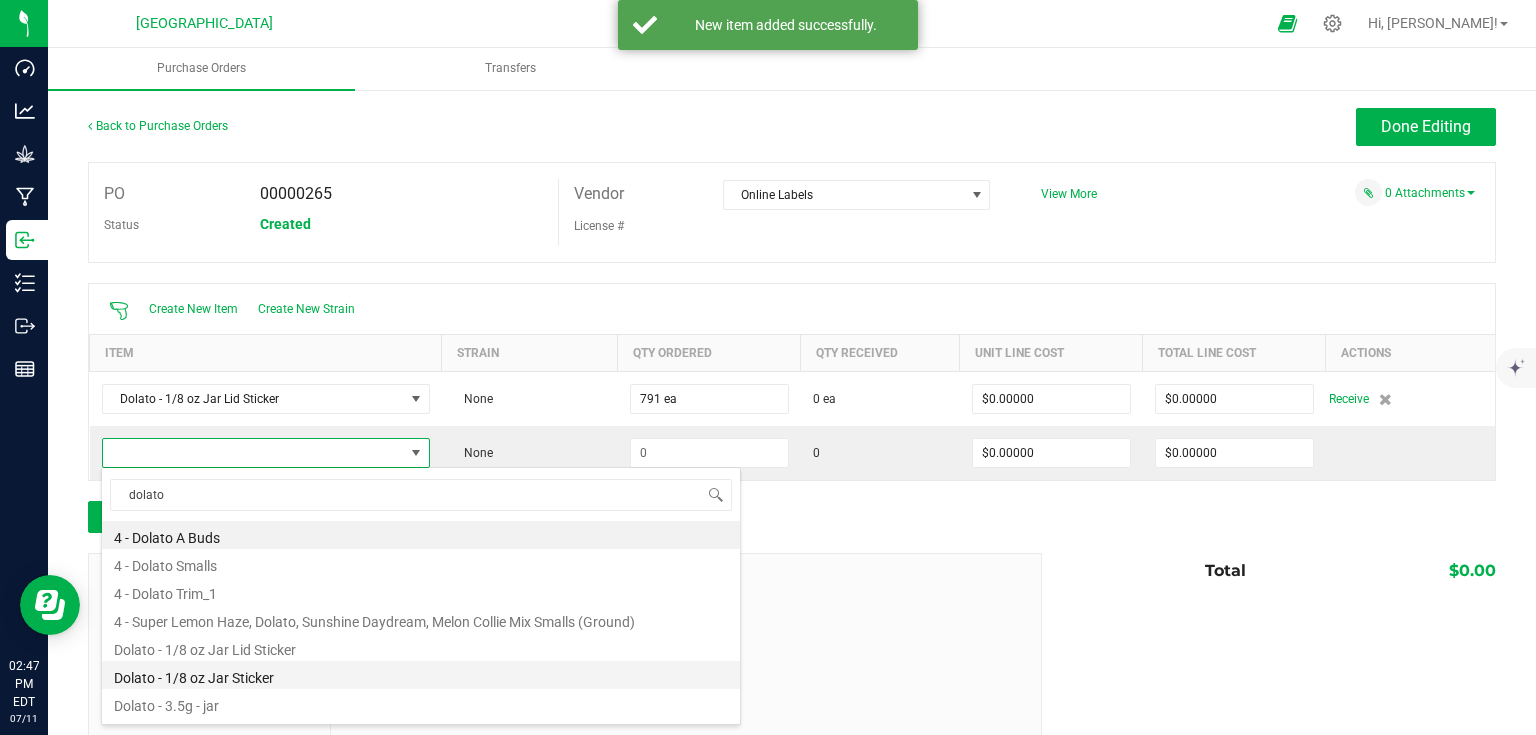 click on "Dolato - 1/8 oz Jar Sticker" at bounding box center [421, 675] 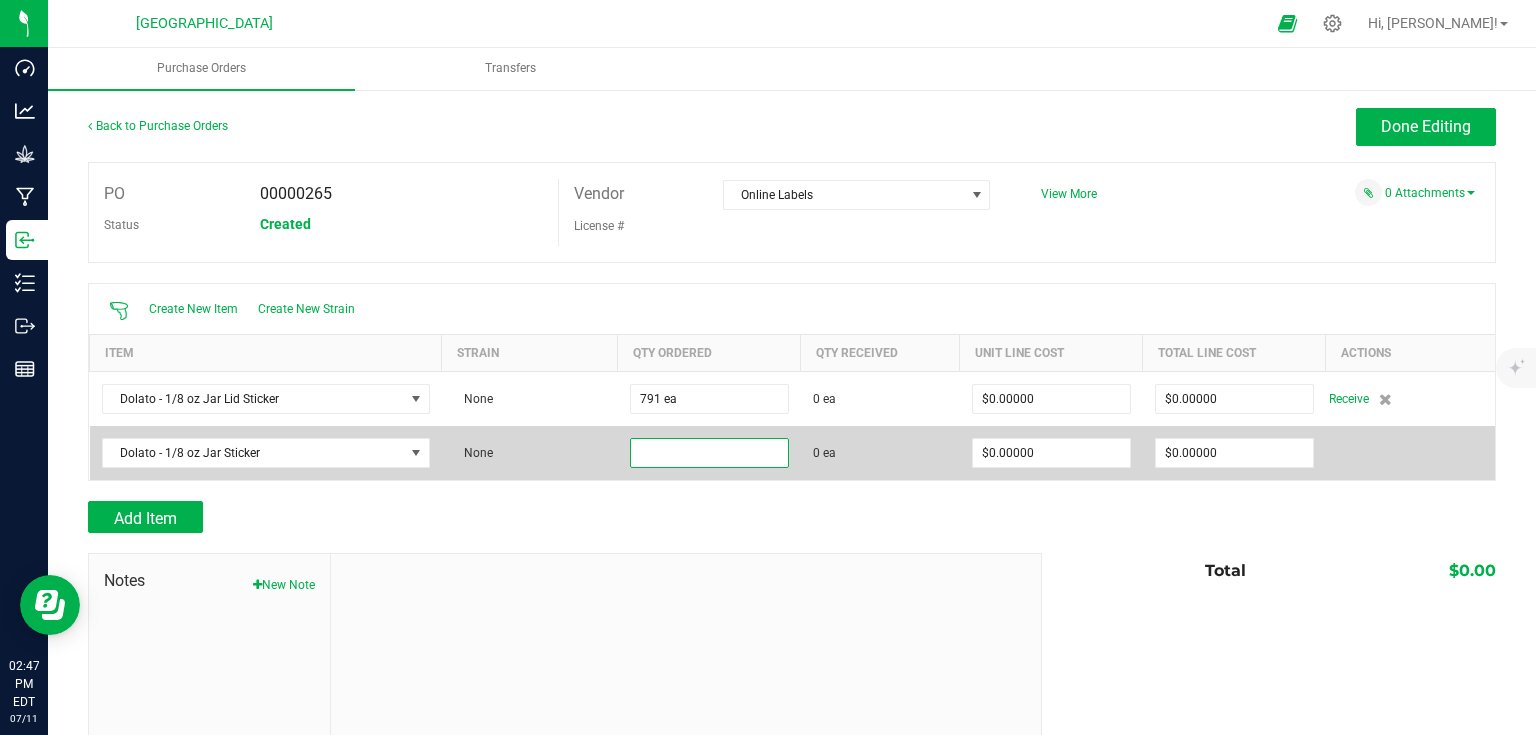 click at bounding box center [709, 453] 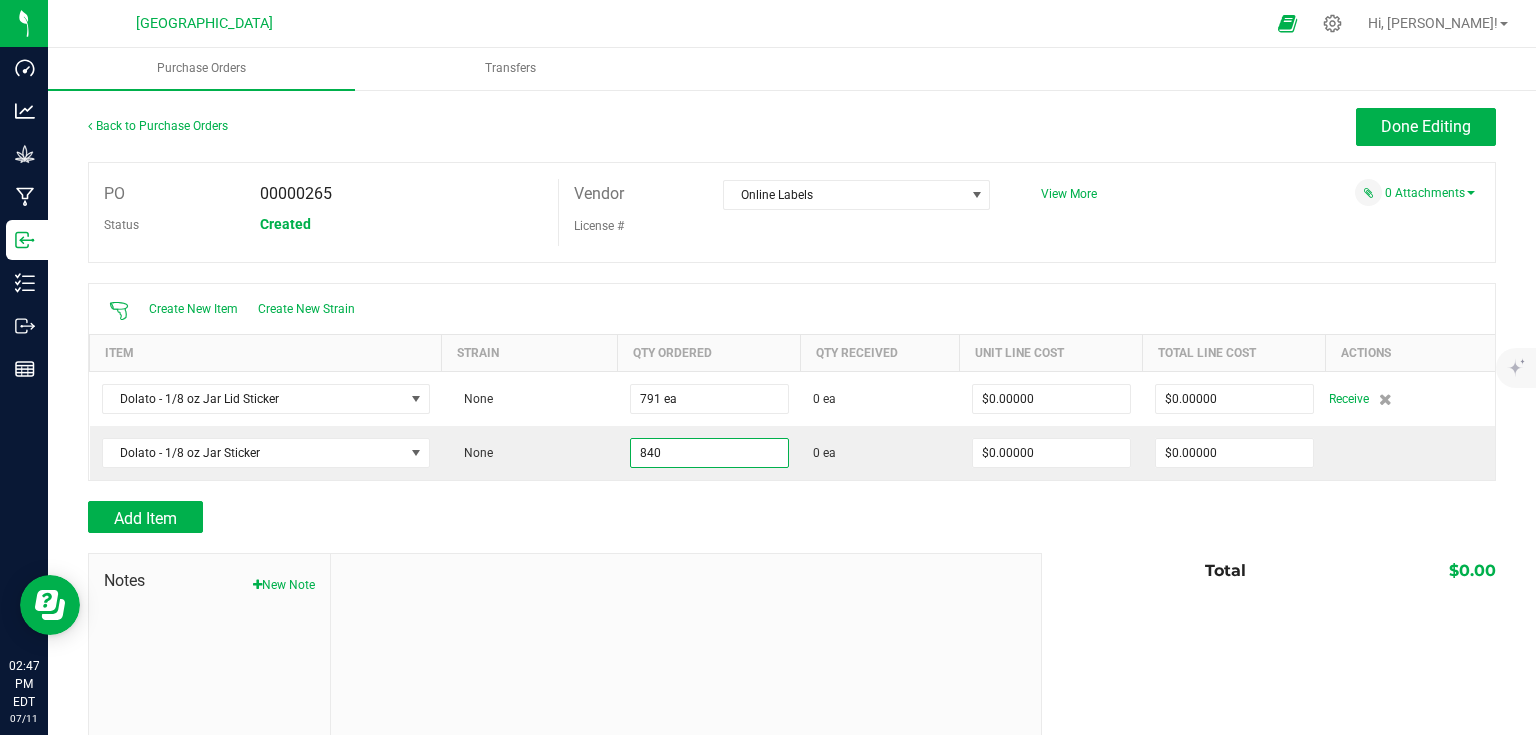 type on "840 ea" 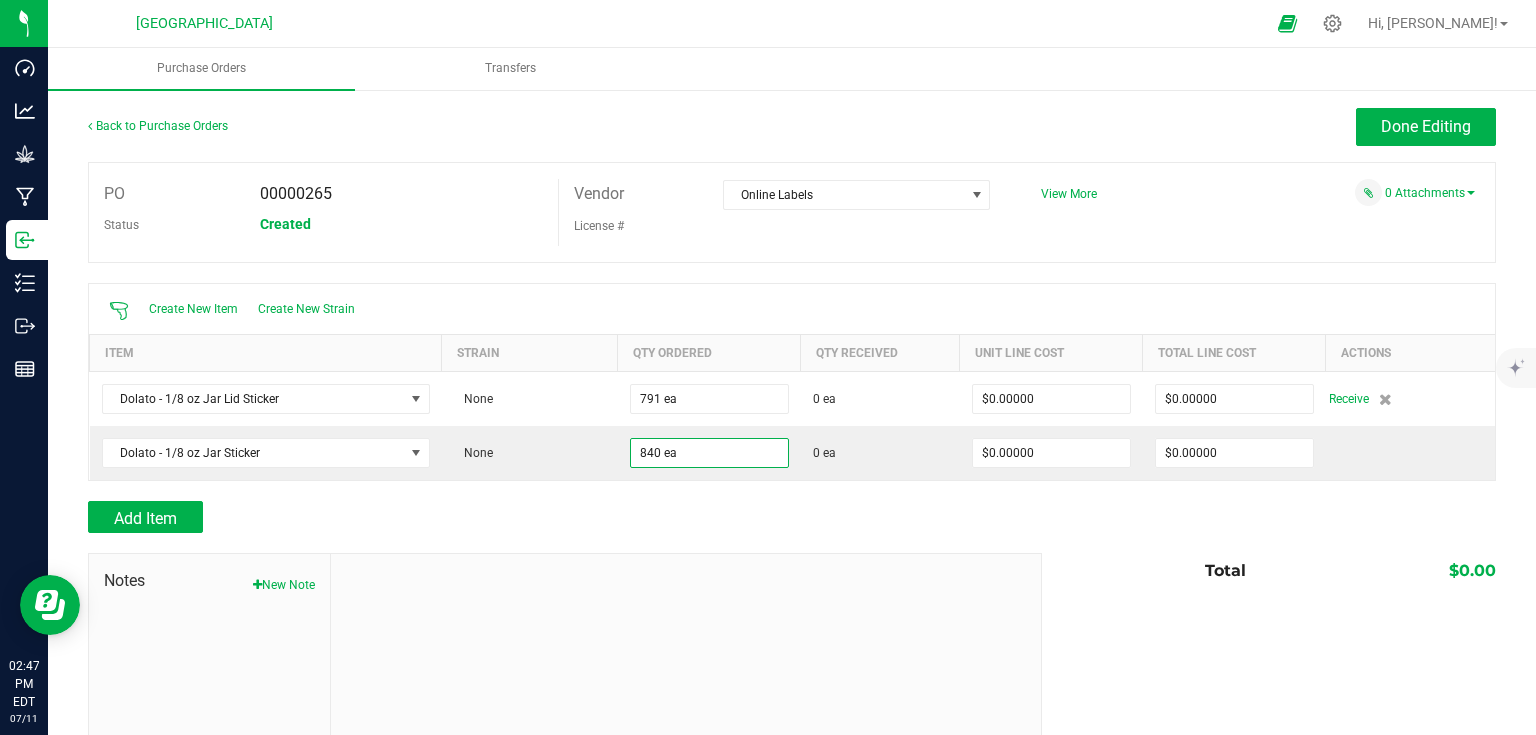 click at bounding box center [792, 543] 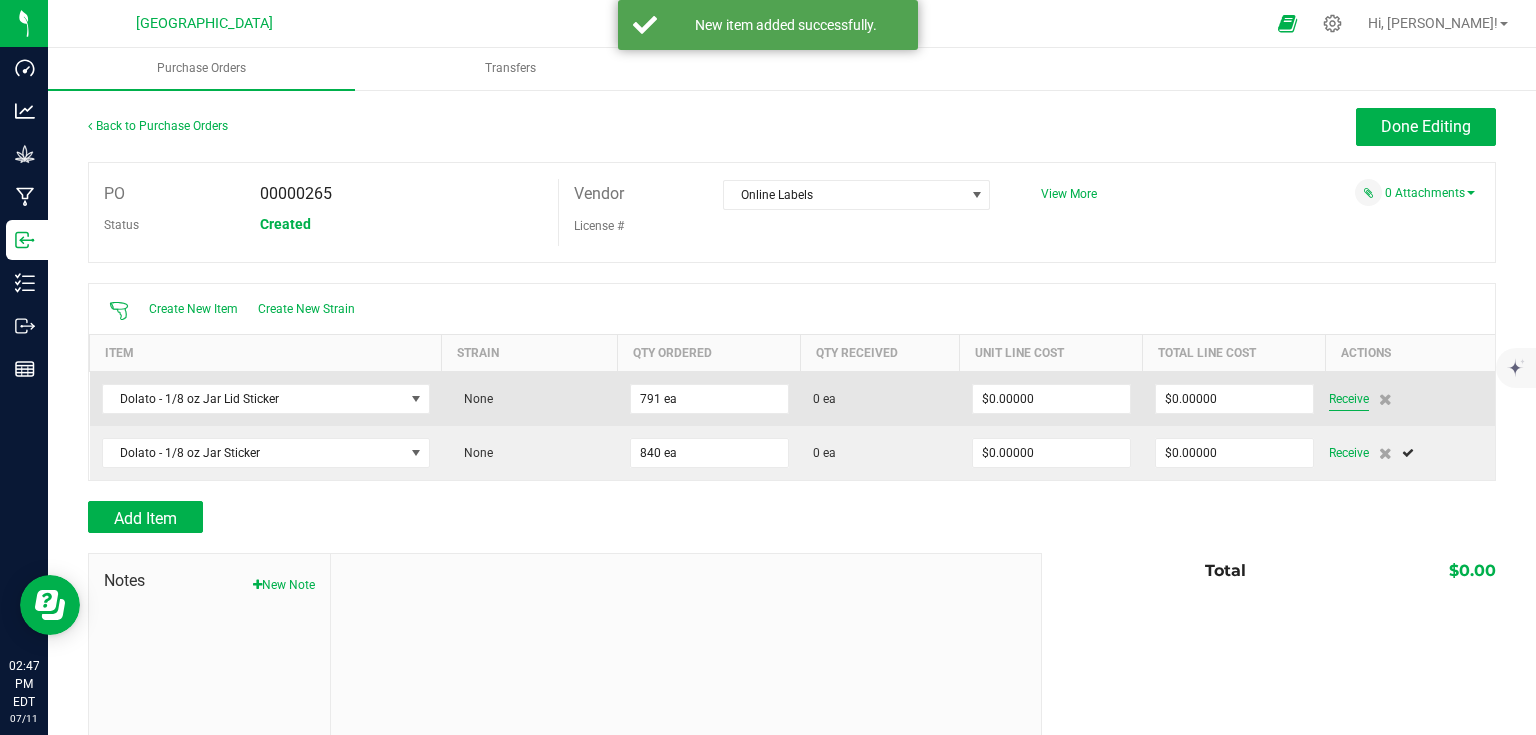click on "Receive" at bounding box center [1349, 399] 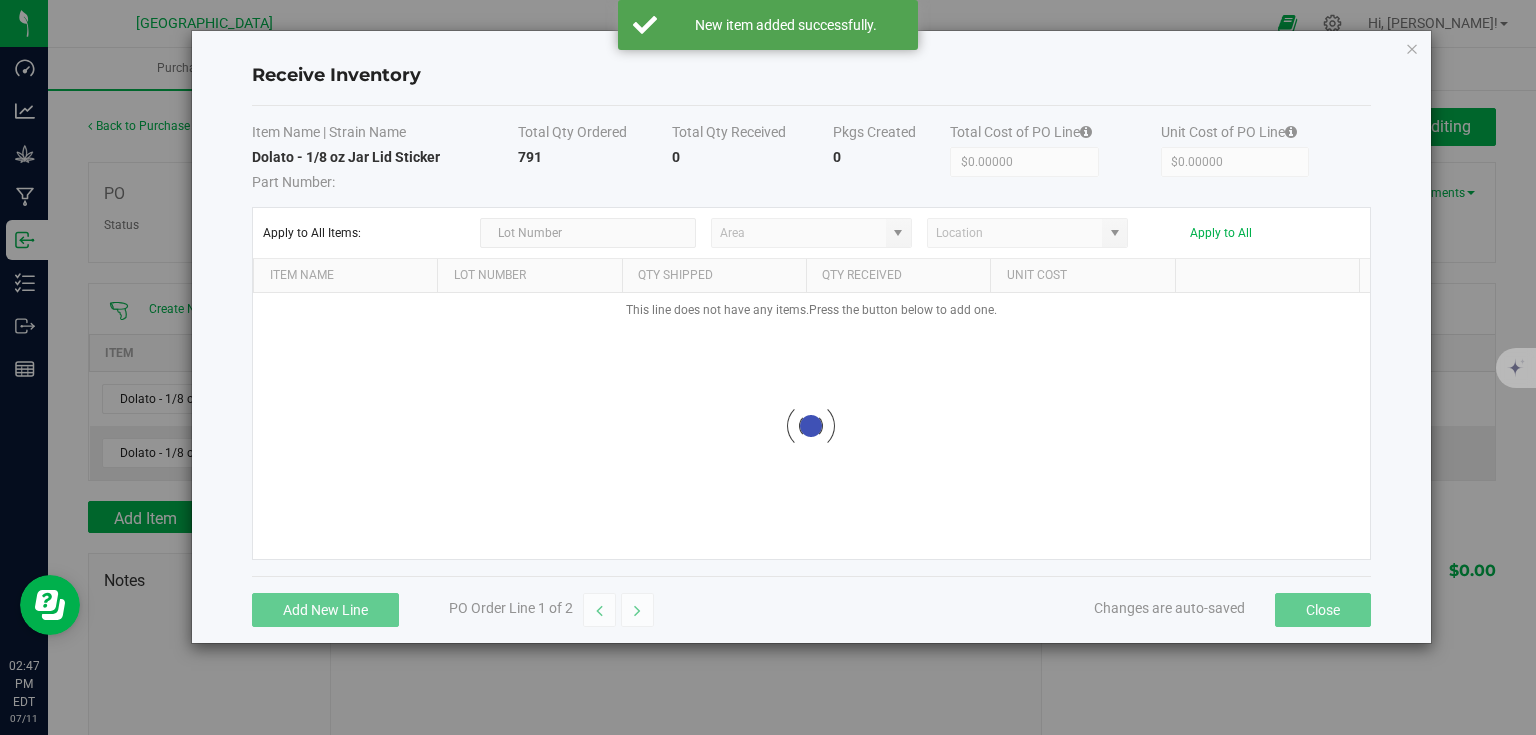 type on "Snapple - Inventory" 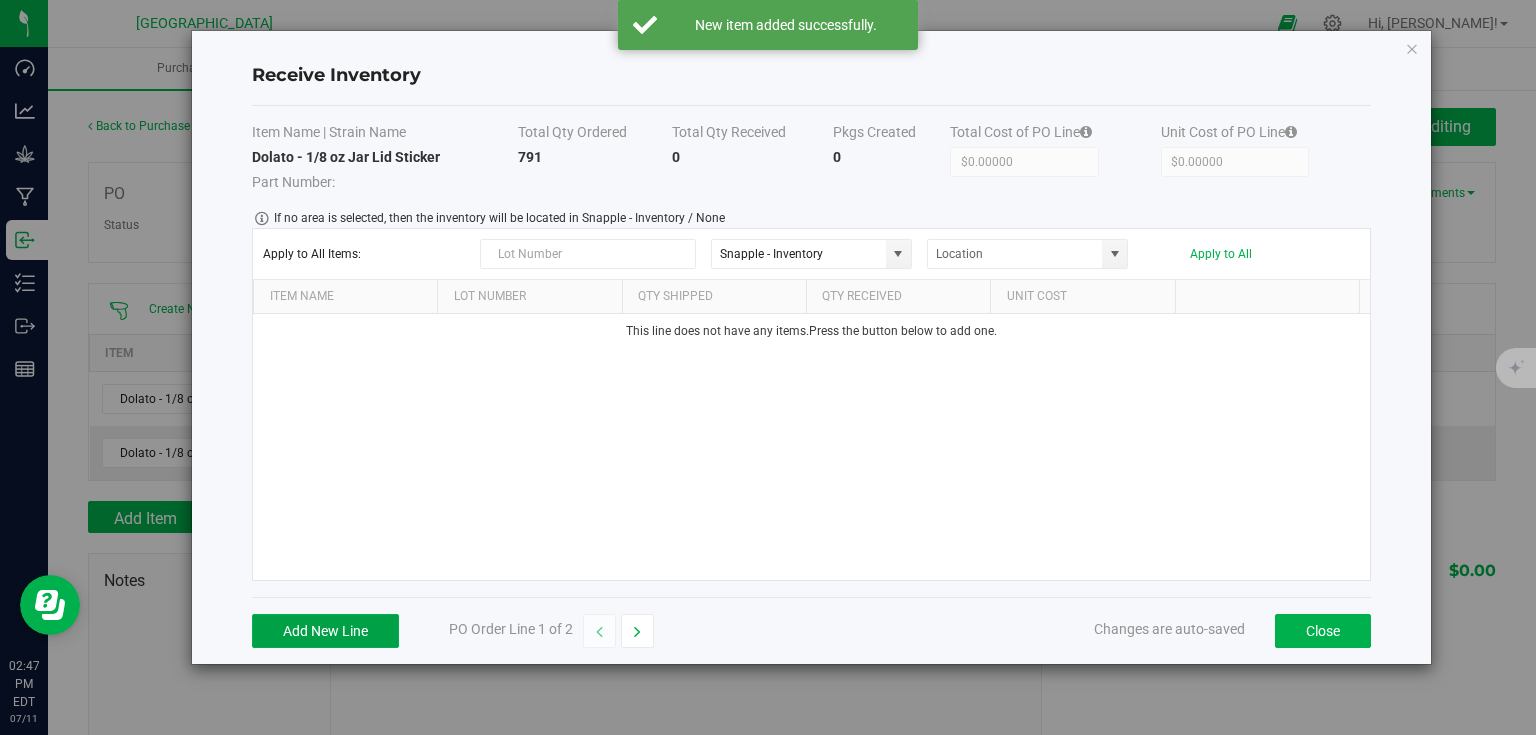 drag, startPoint x: 340, startPoint y: 628, endPoint x: 379, endPoint y: 596, distance: 50.447994 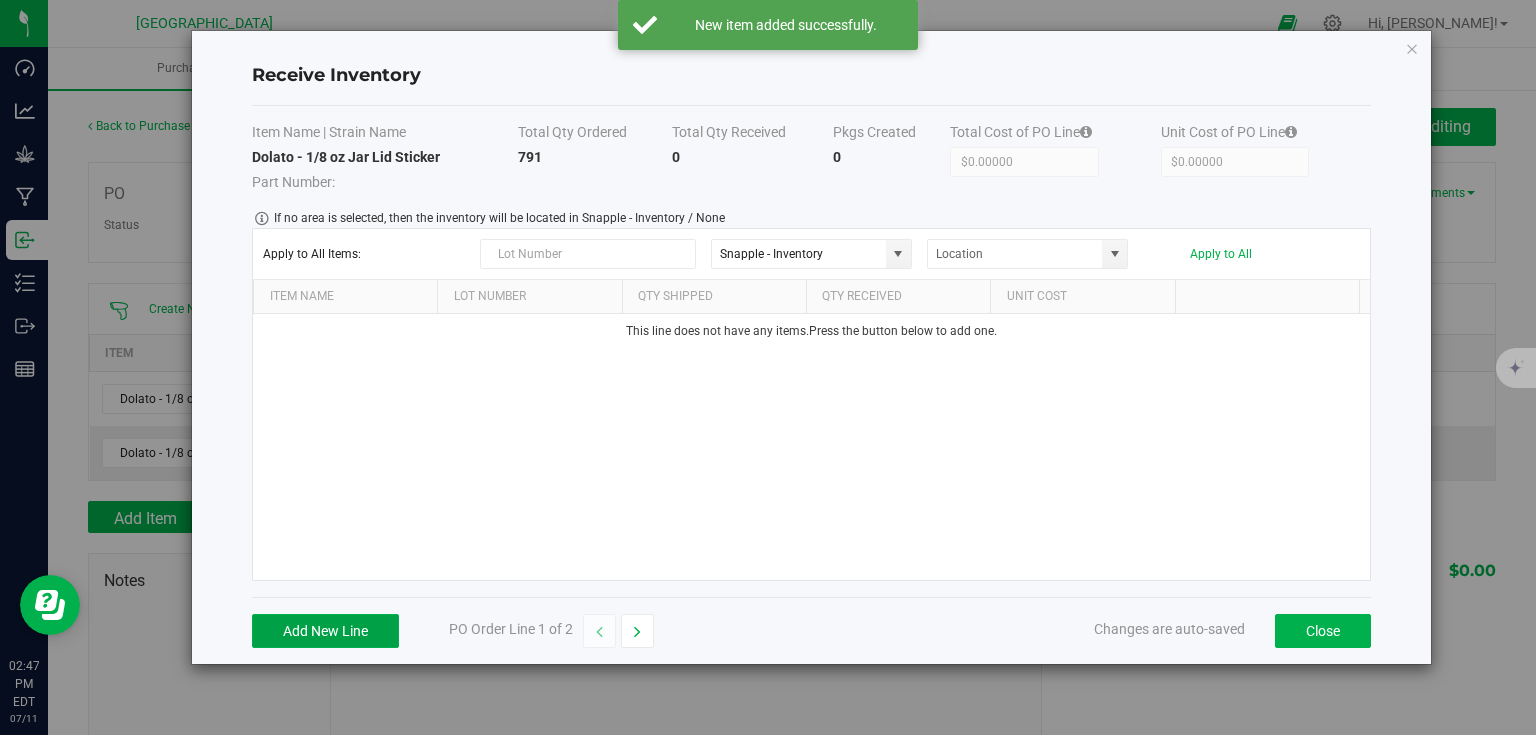 click on "Add New Line" at bounding box center [325, 631] 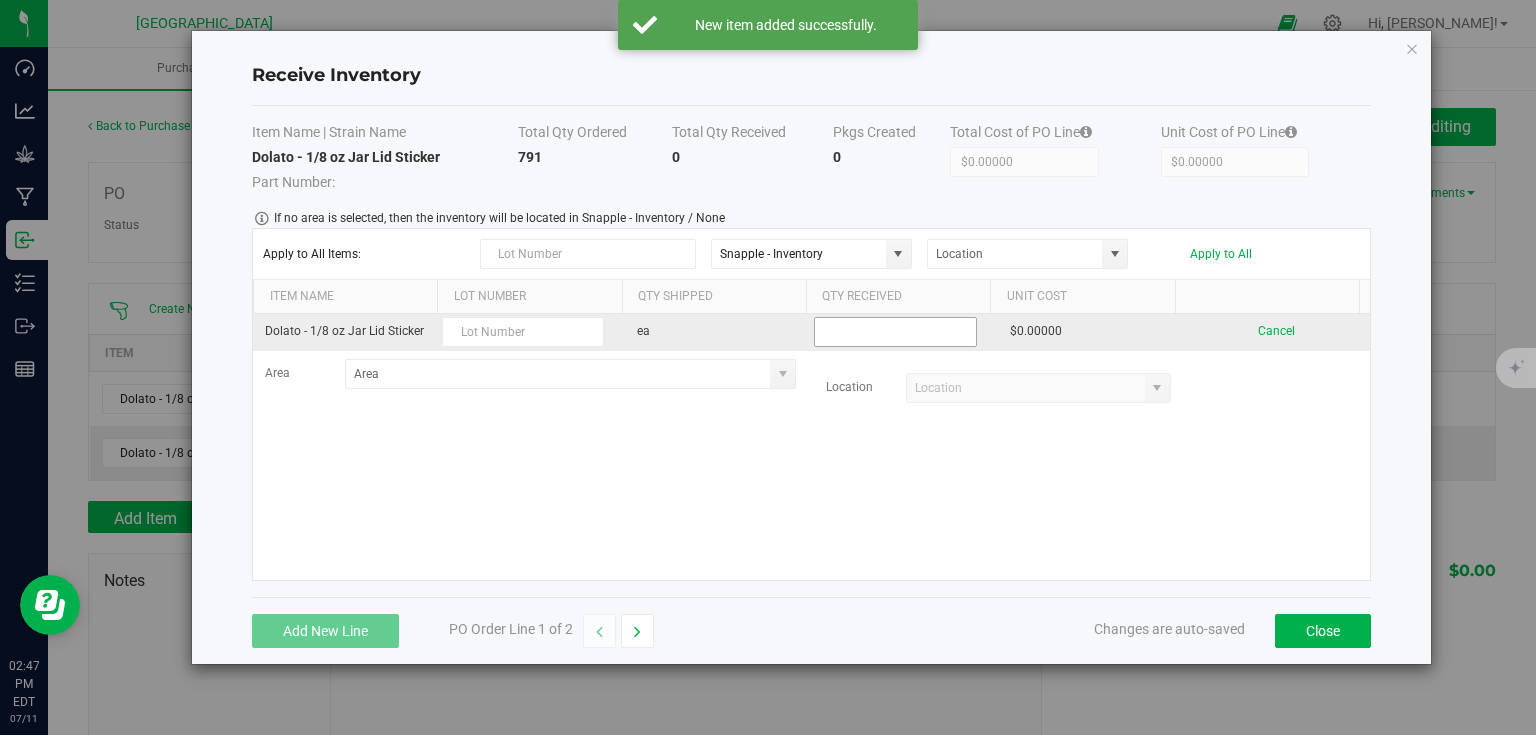 click at bounding box center [895, 332] 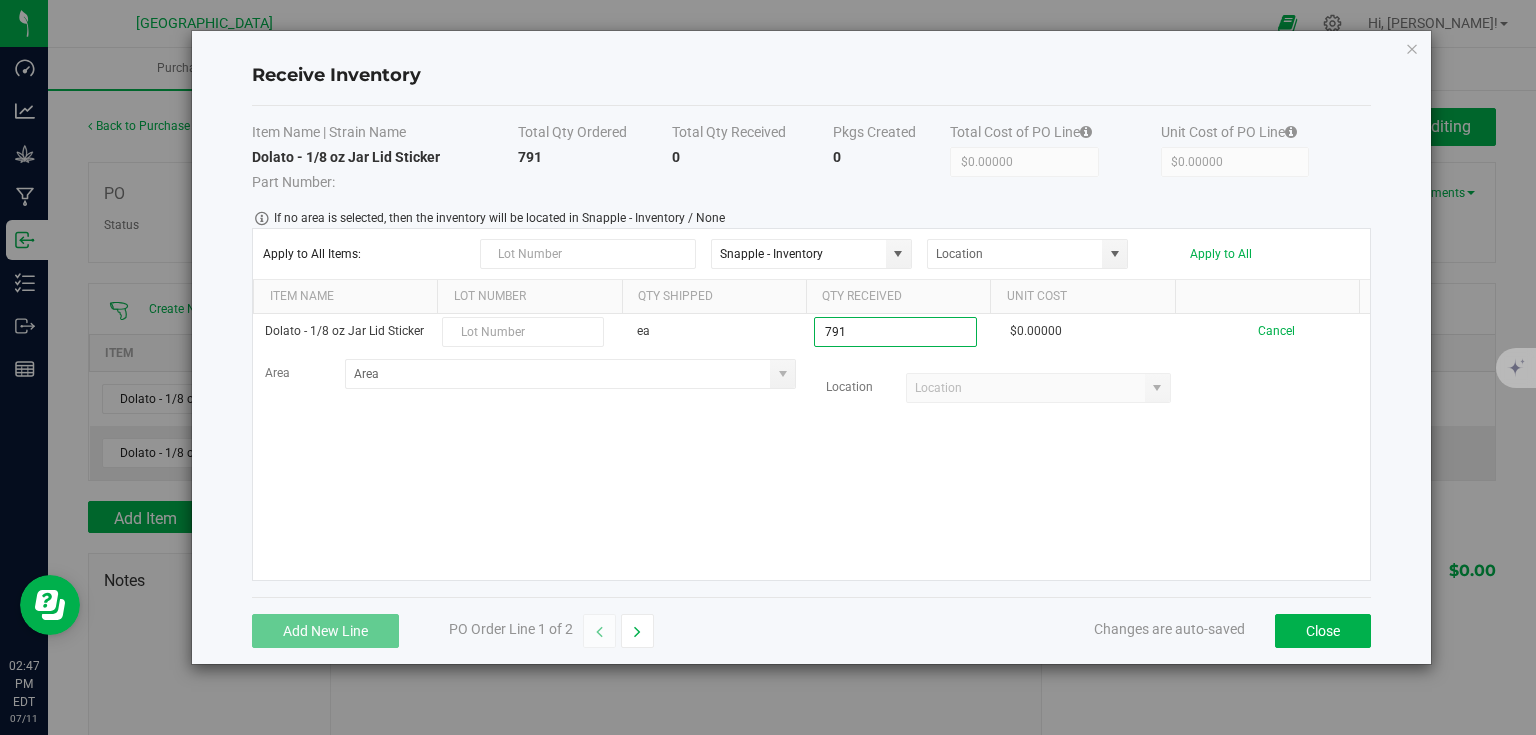 type on "791 ea" 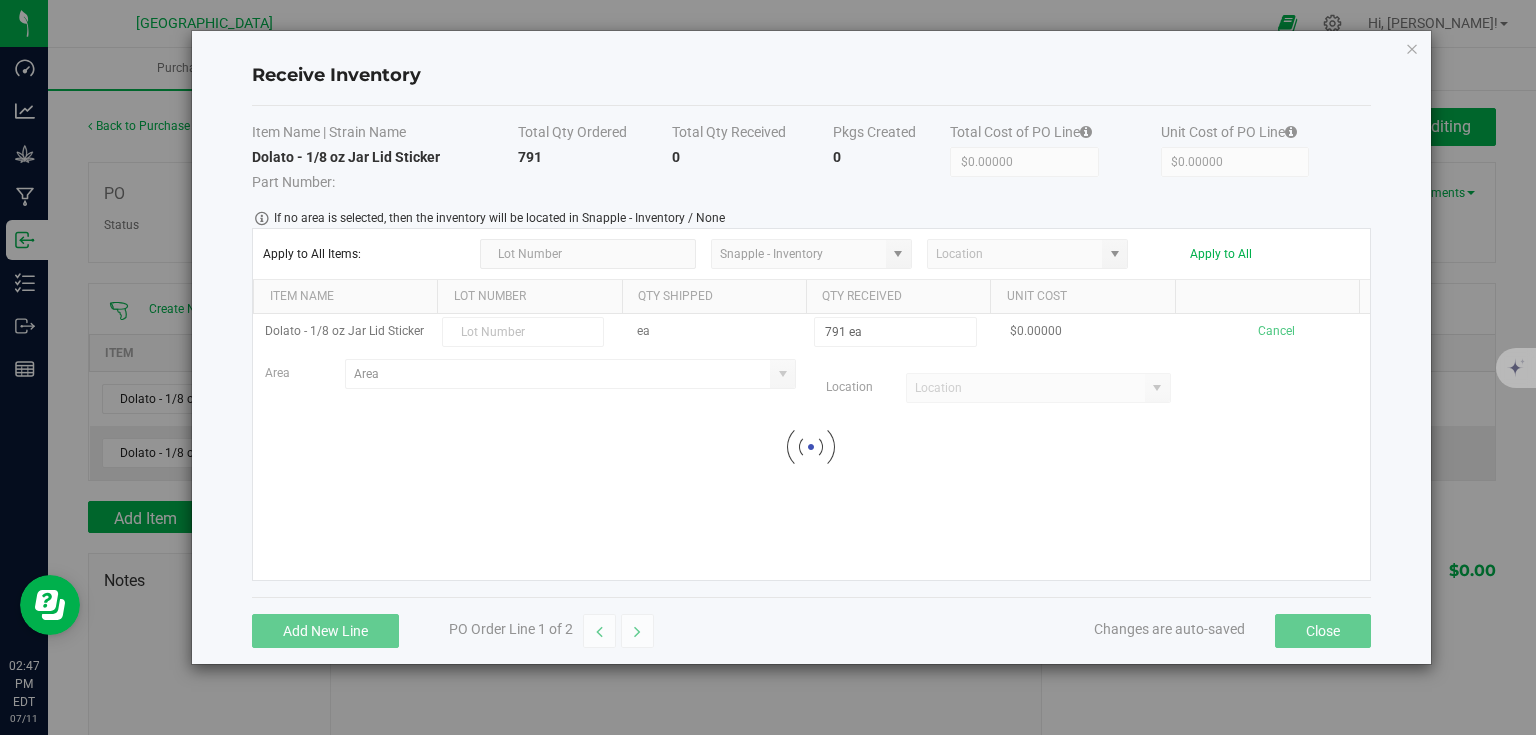 click on "Dolato - 1/8 oz Jar Lid Sticker    ea  791 ea  $0.00000   Cancel   Area   Location  Loading" at bounding box center (811, 447) 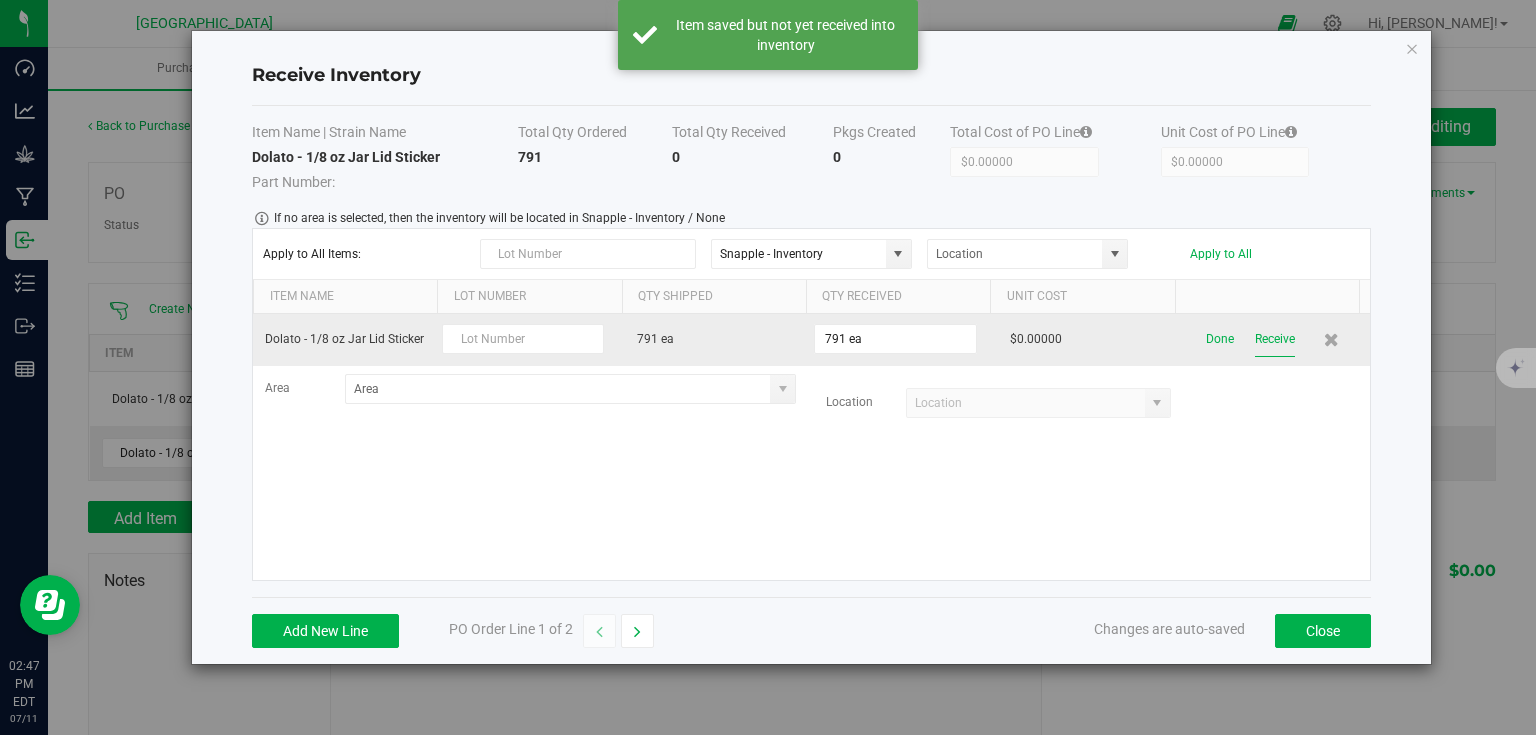 click on "Receive" at bounding box center [1275, 339] 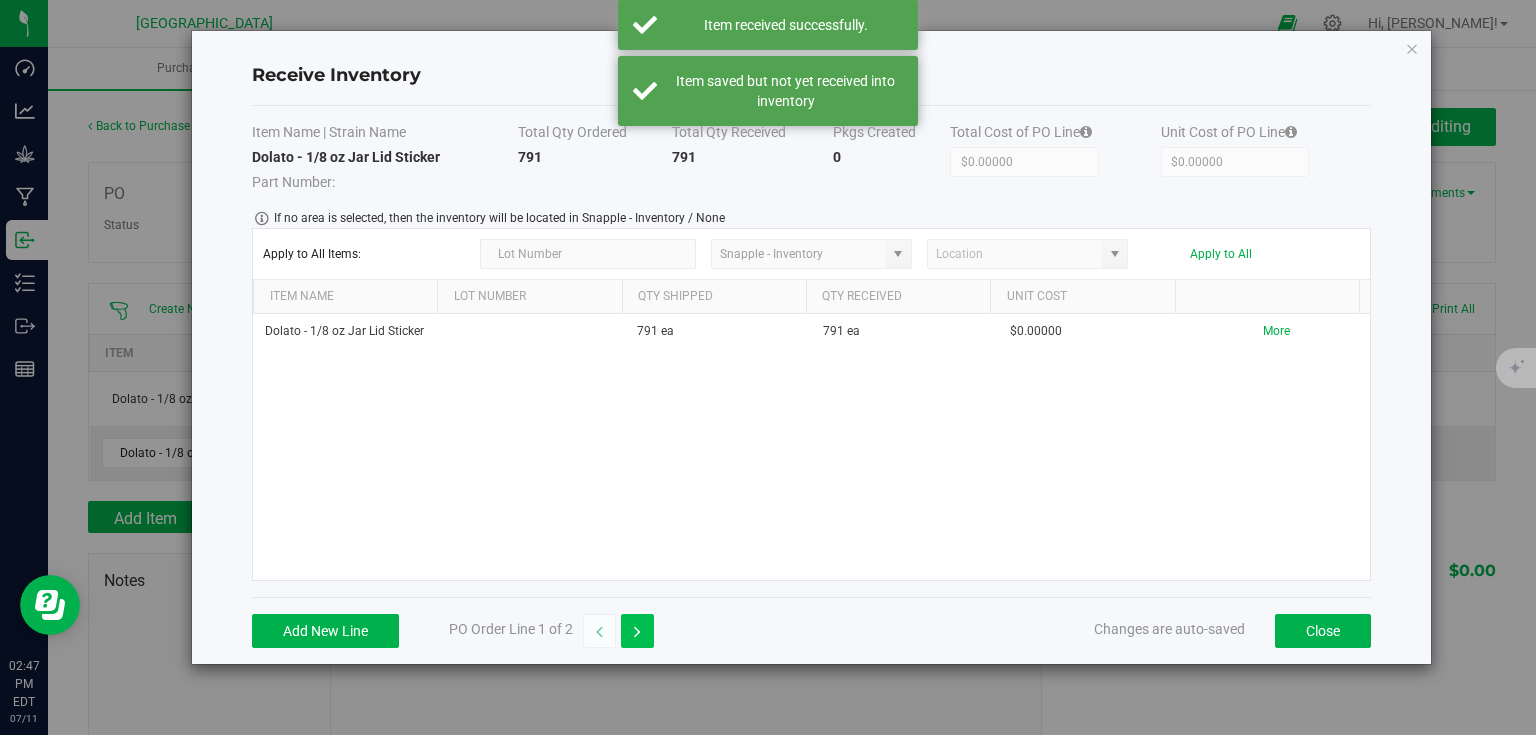 drag, startPoint x: 643, startPoint y: 627, endPoint x: 628, endPoint y: 624, distance: 15.297058 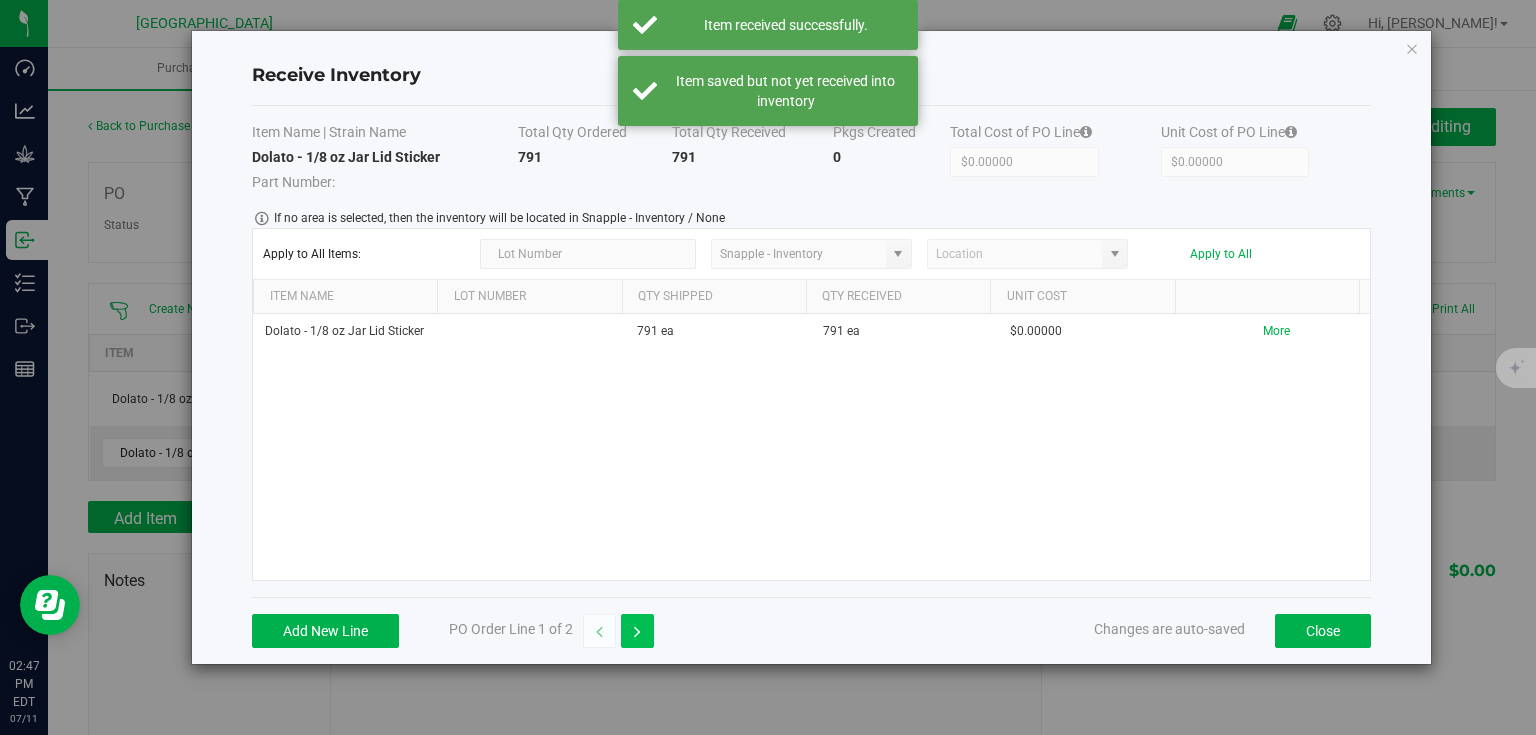 click at bounding box center (637, 631) 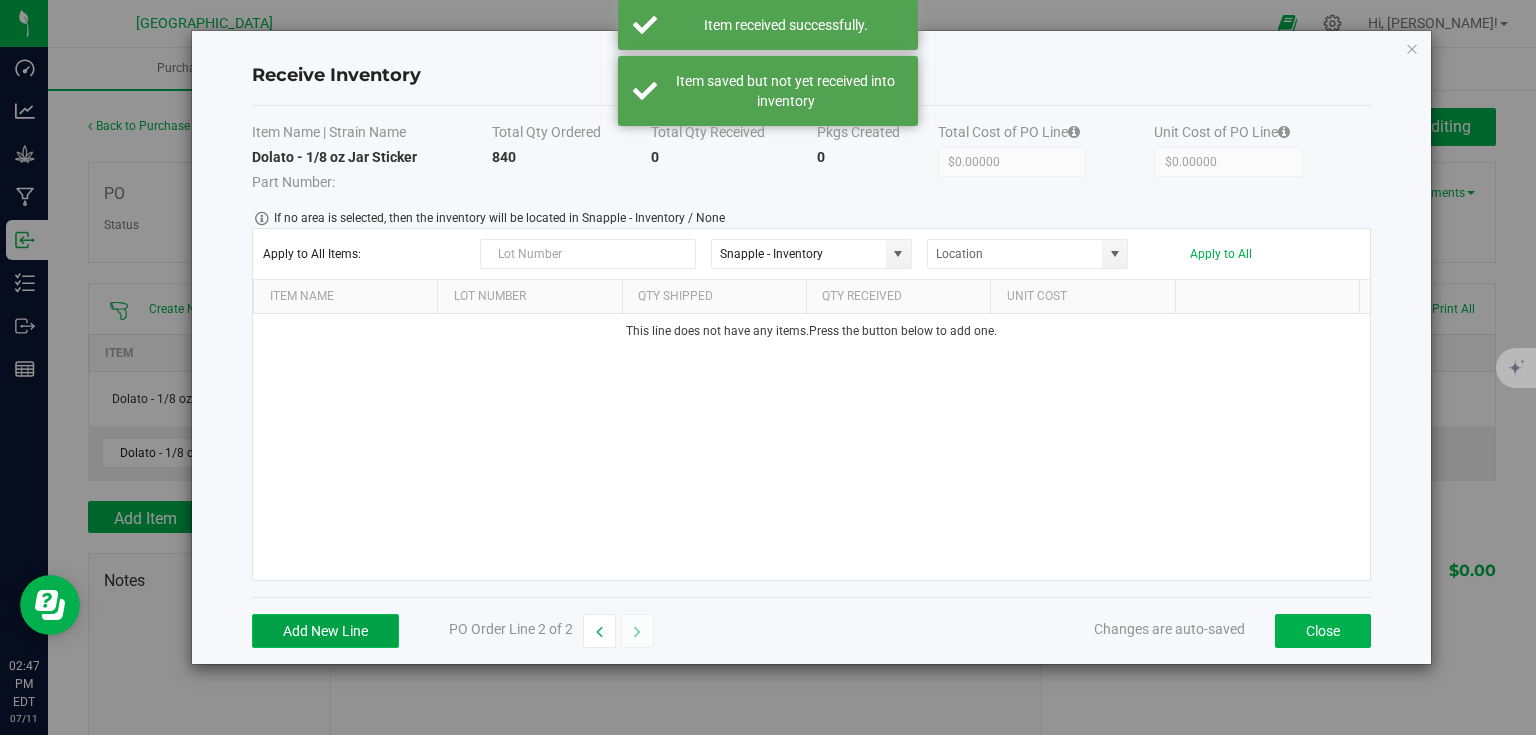 click on "Add New Line" at bounding box center (325, 631) 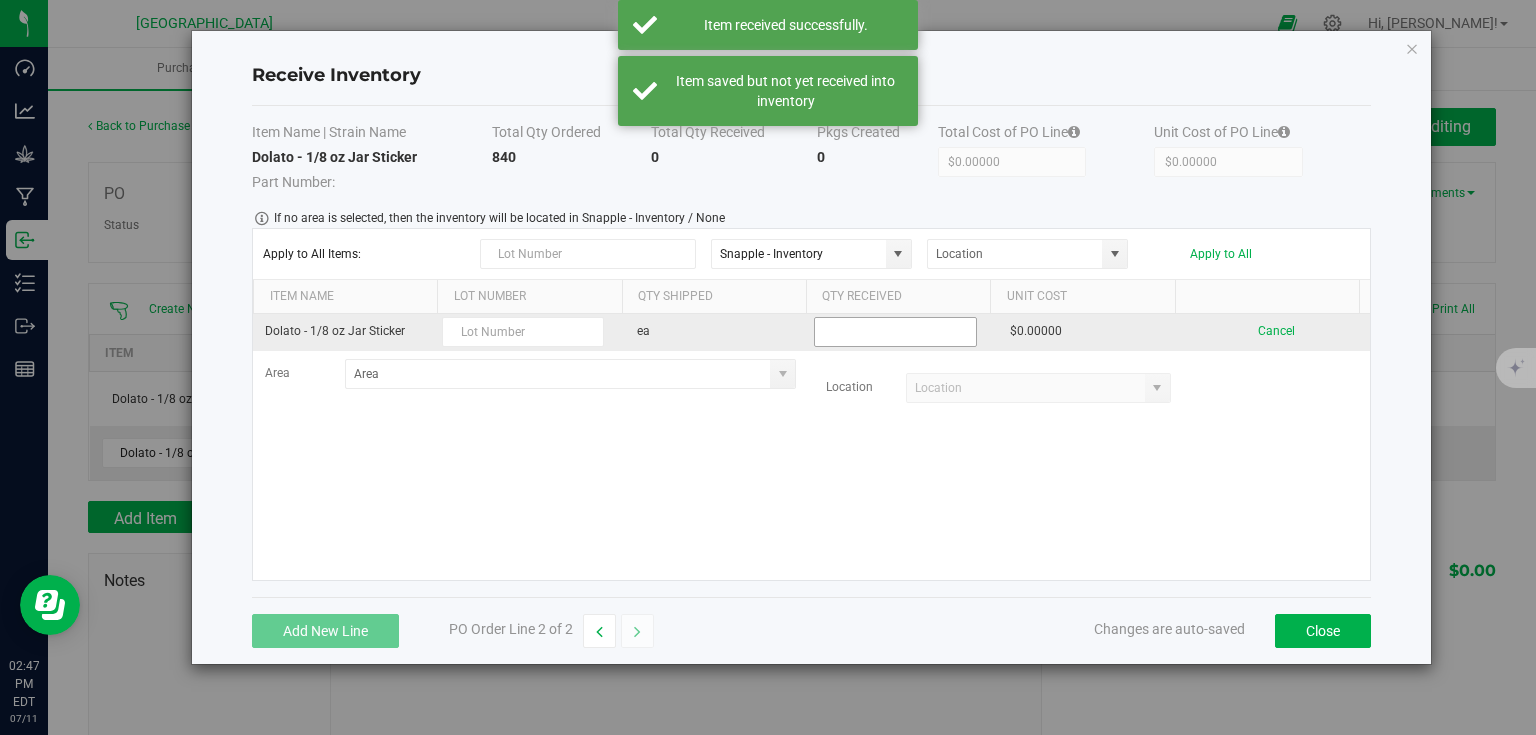 click at bounding box center (895, 332) 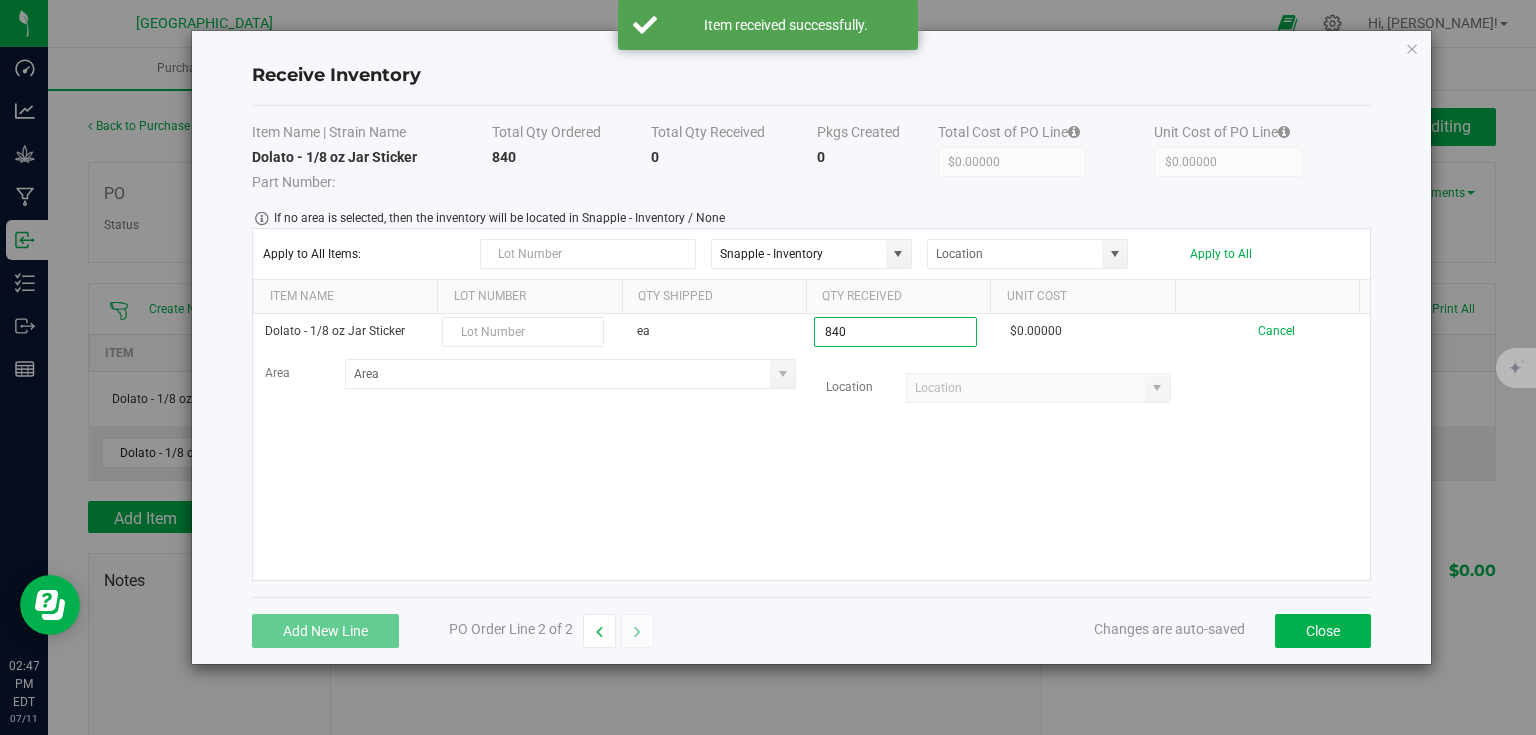 type on "840 ea" 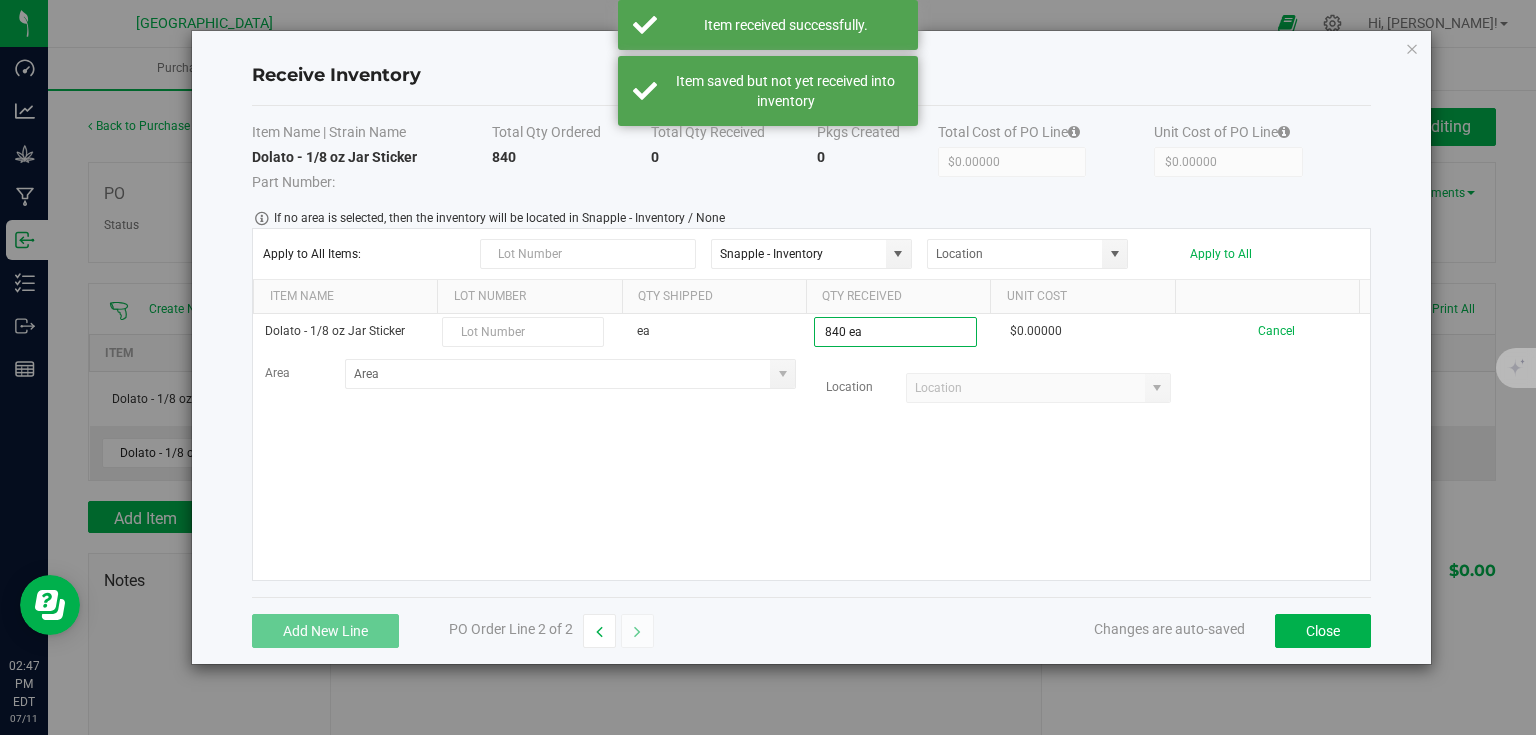 click on "Dolato - 1/8 oz Jar Sticker    ea  840 ea  $0.00000   Cancel   Area   Location" at bounding box center (811, 447) 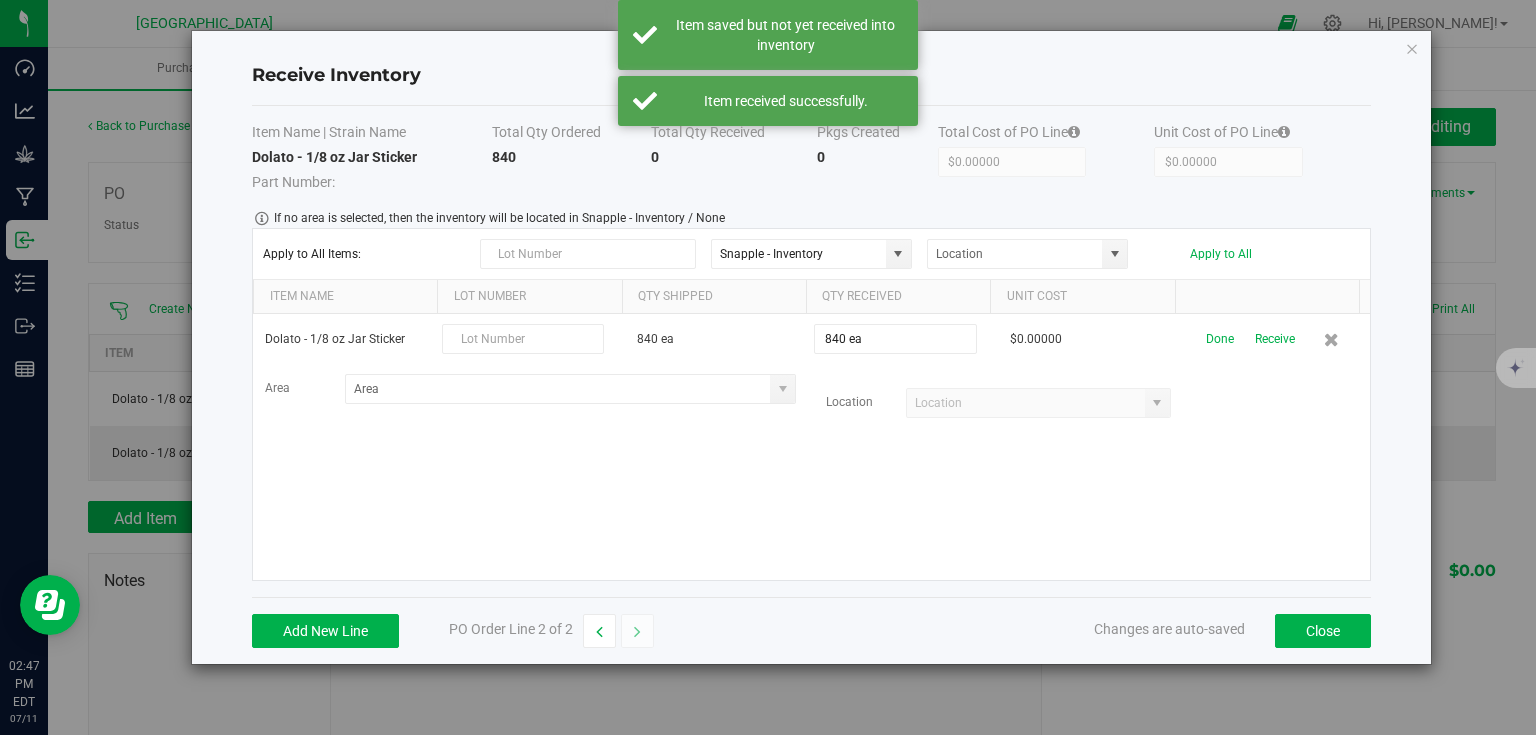 click on "Receive" at bounding box center (1275, 339) 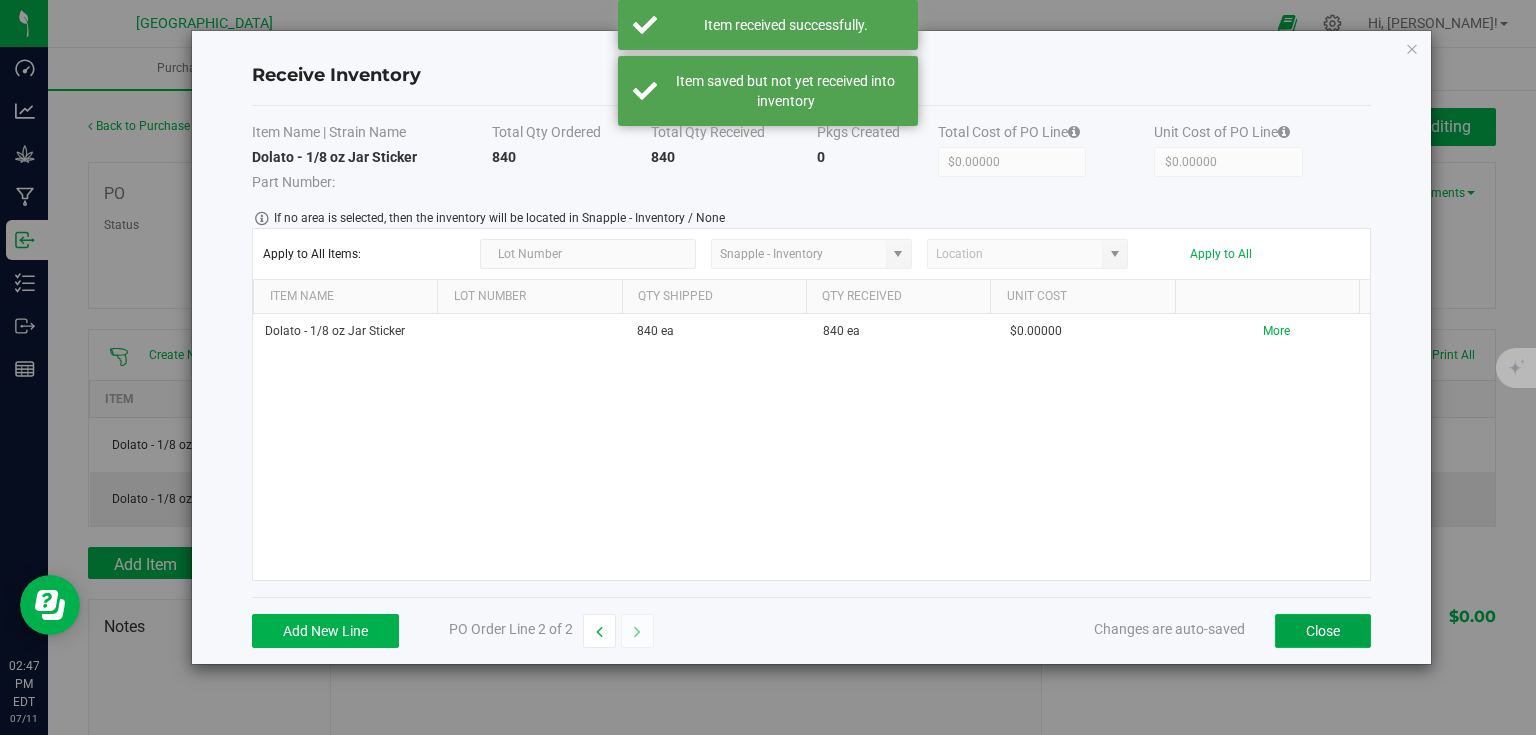 click on "Close" at bounding box center [1323, 631] 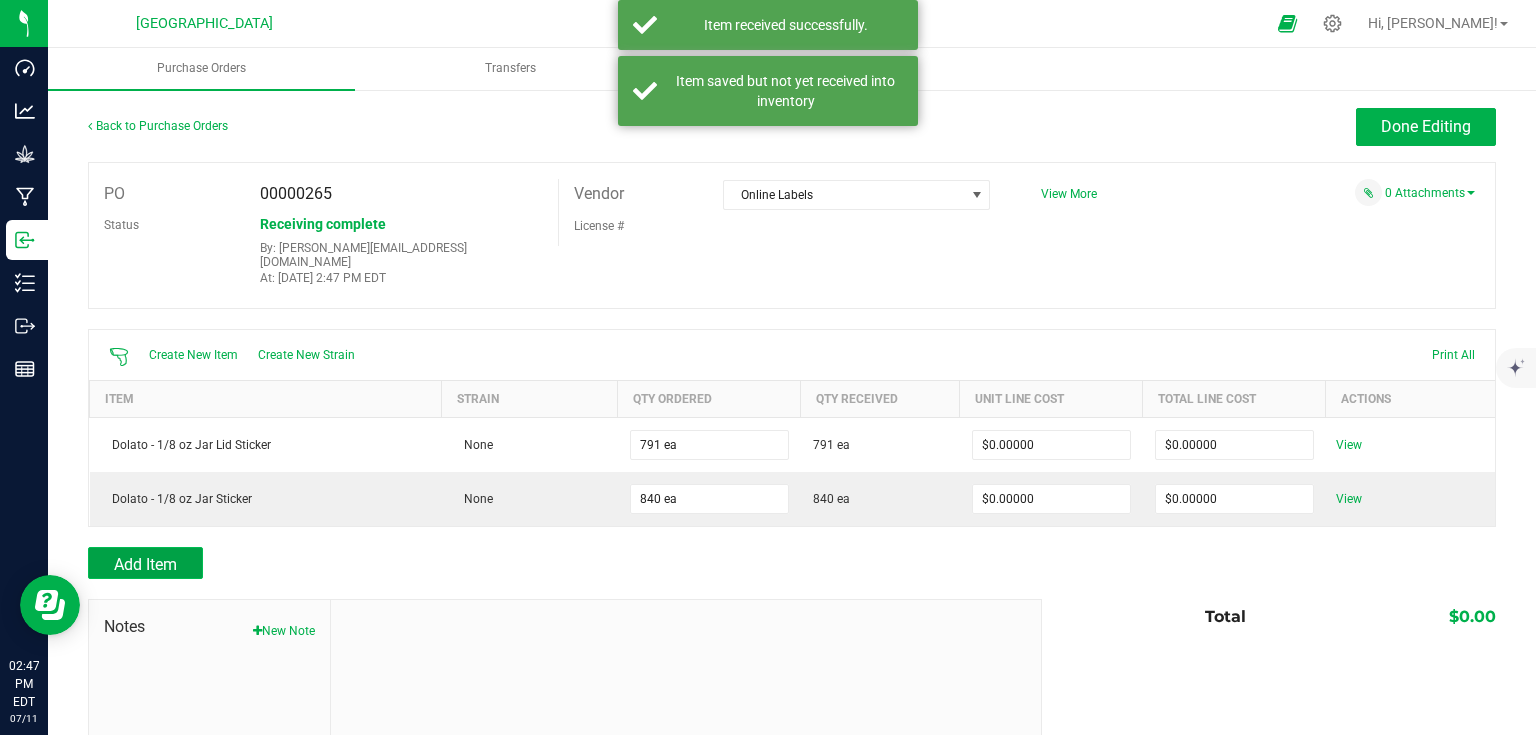 click on "Add Item" at bounding box center [145, 563] 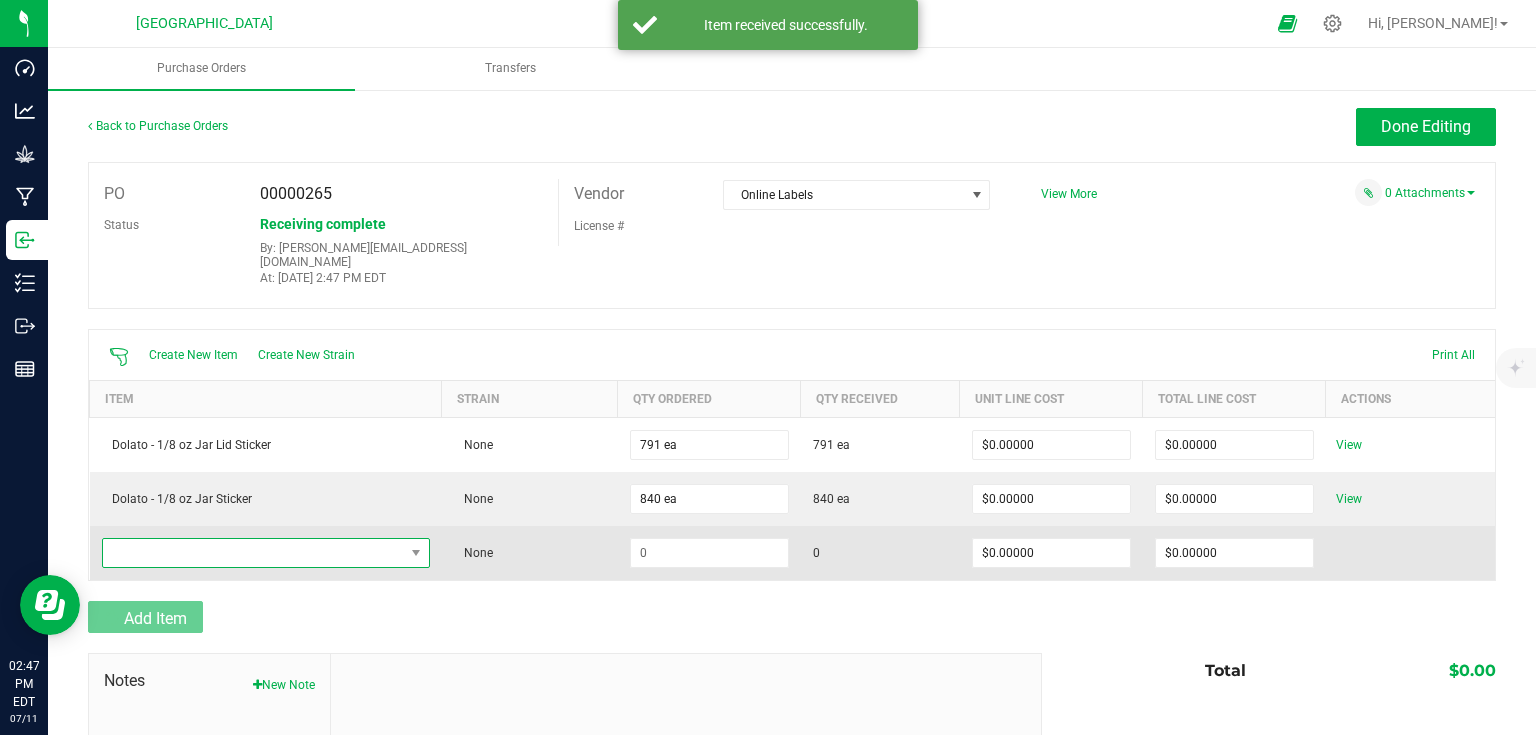 click at bounding box center (253, 553) 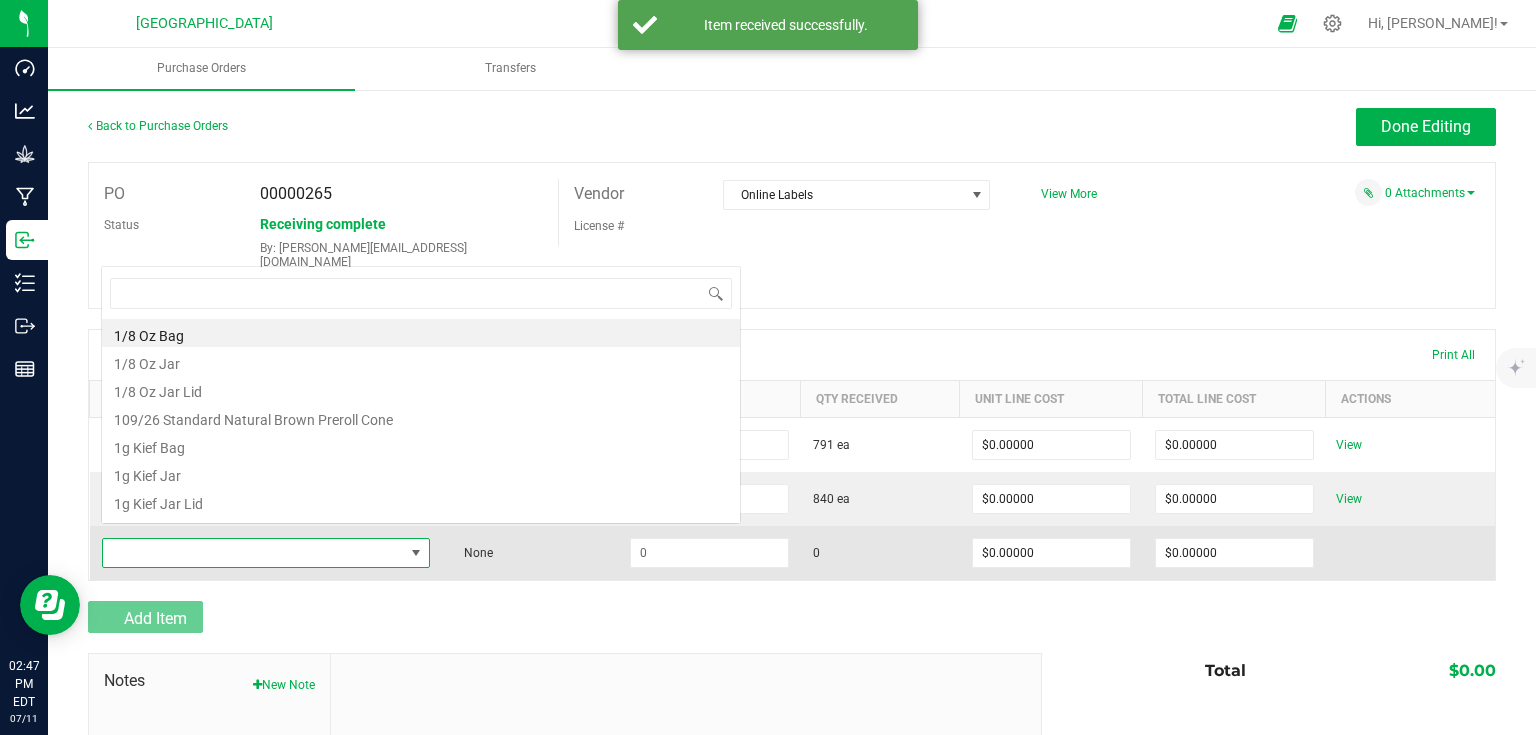 scroll, scrollTop: 0, scrollLeft: 0, axis: both 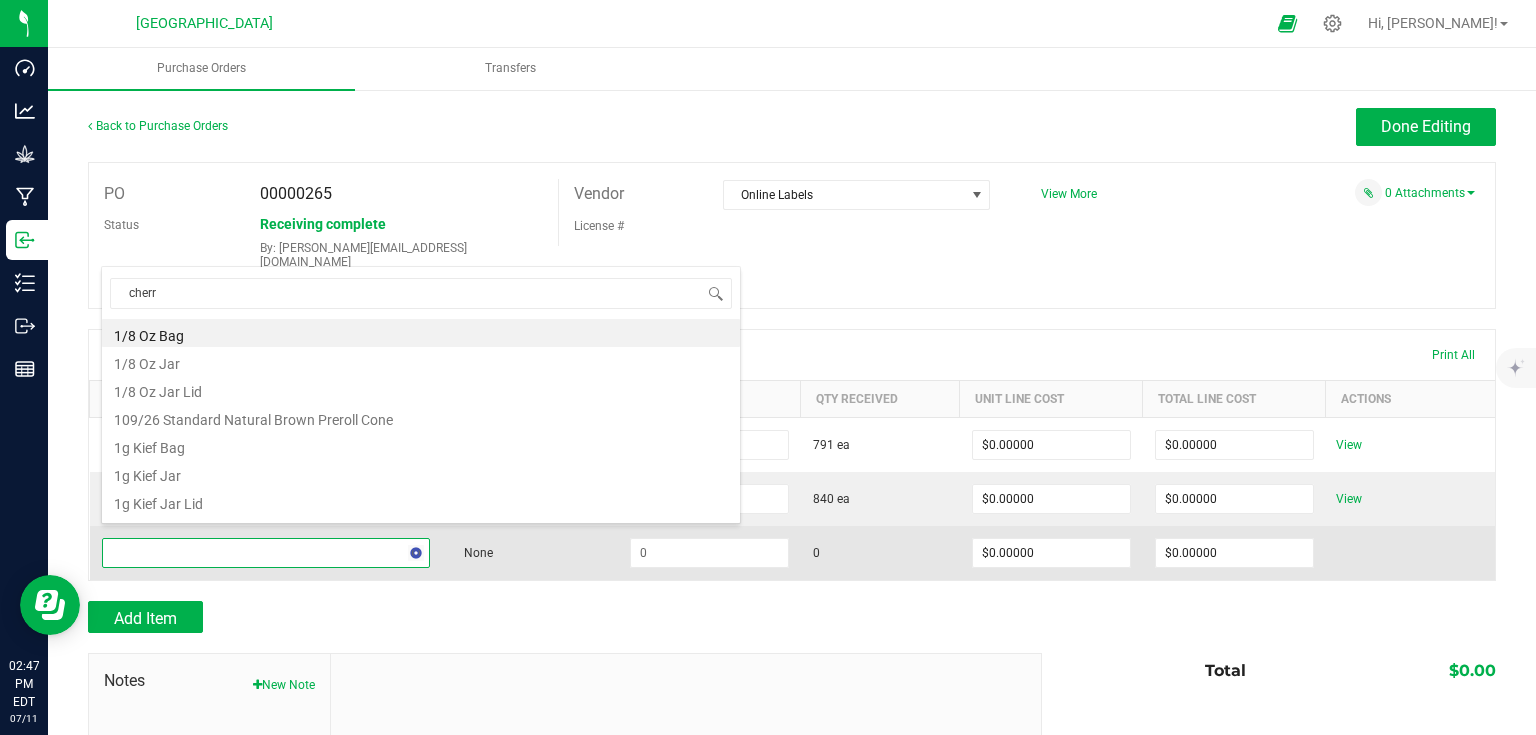 type on "cherry" 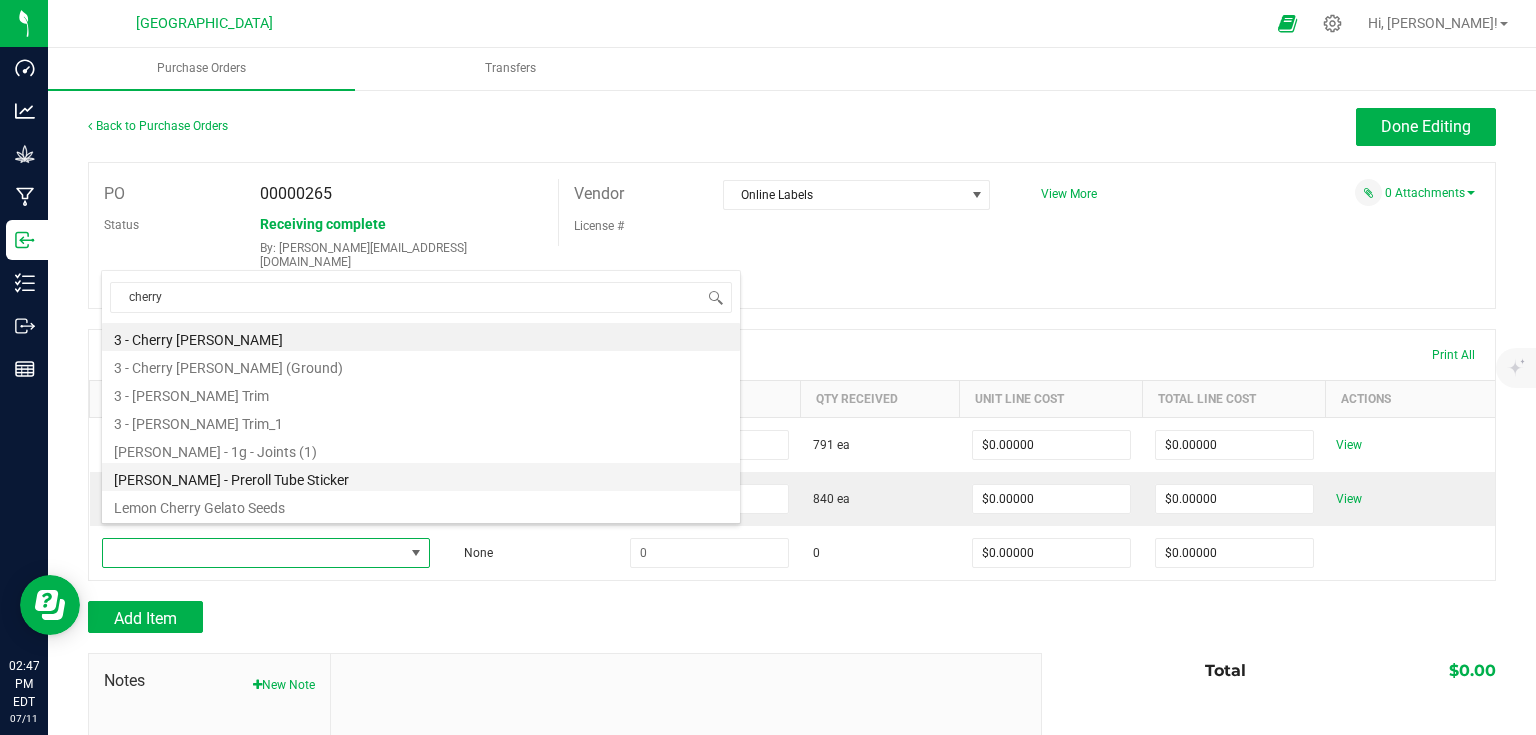 click on "[PERSON_NAME] - Preroll Tube Sticker" at bounding box center [421, 477] 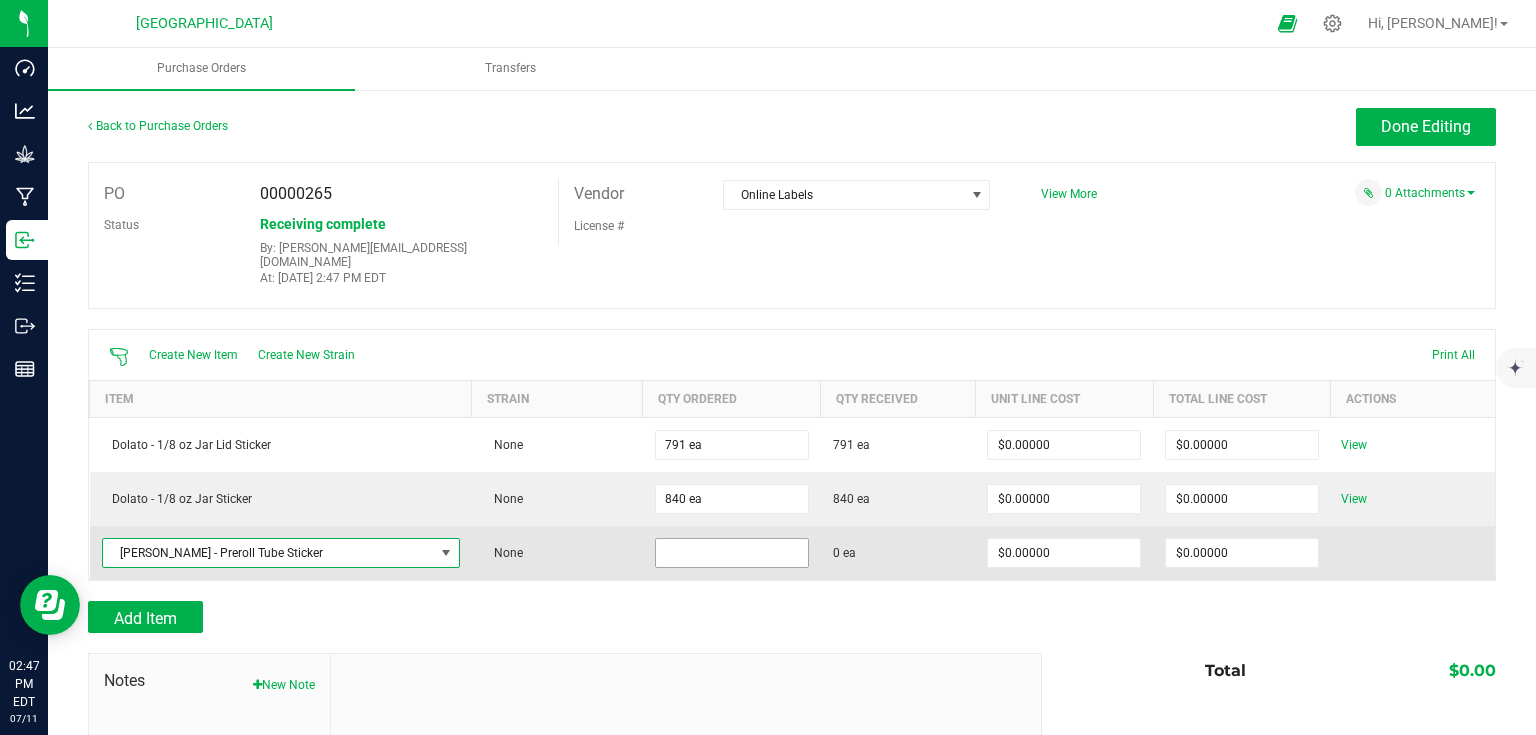 click at bounding box center [732, 553] 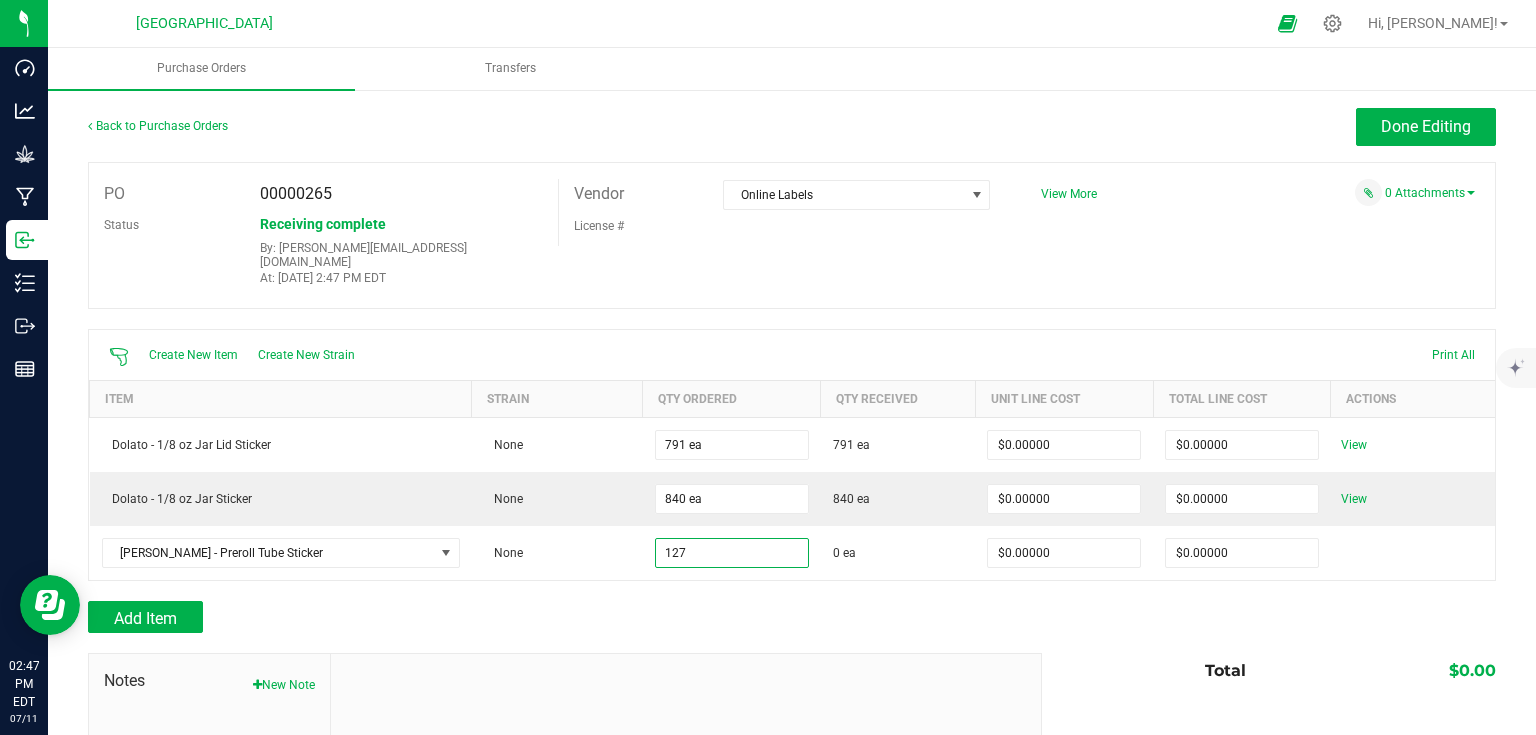 type on "127 ea" 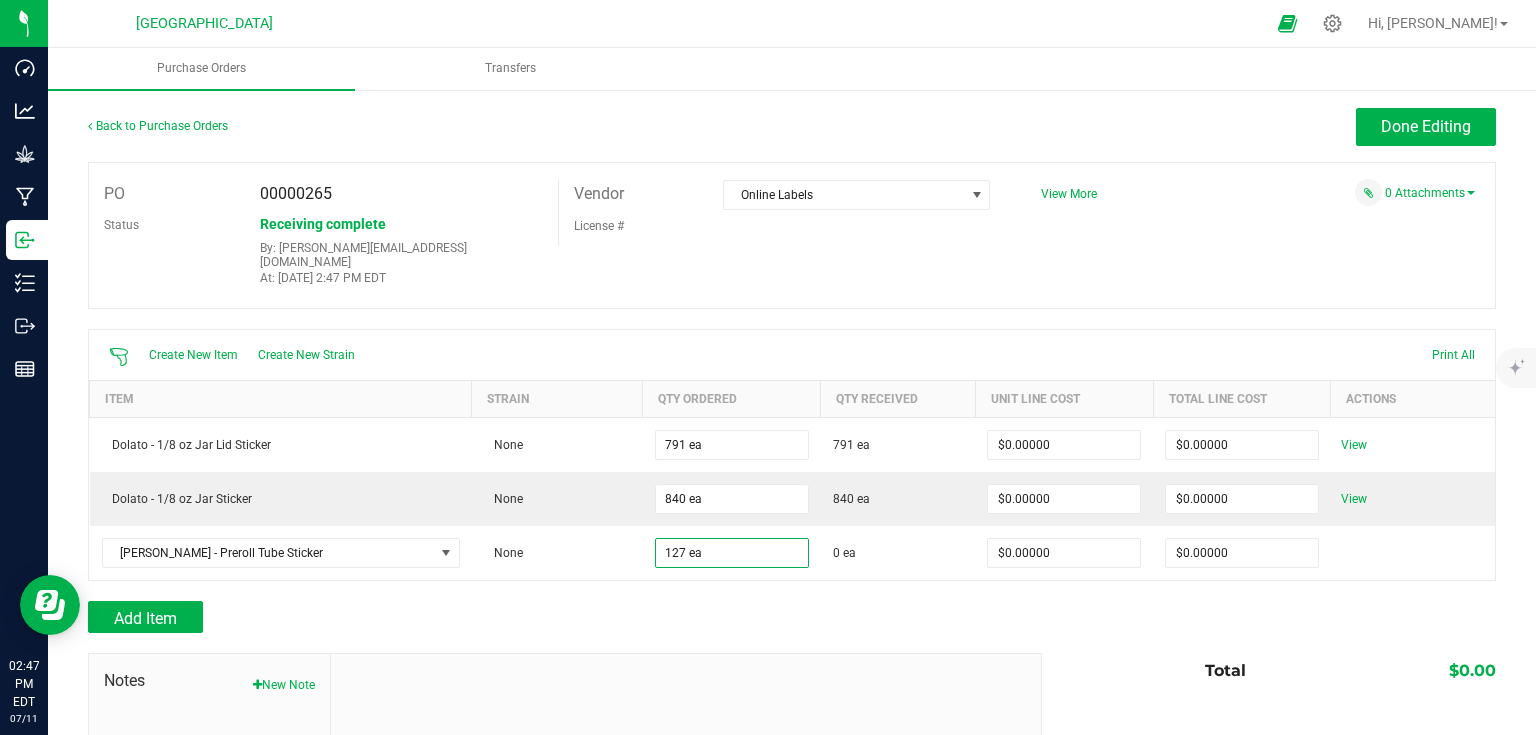 click at bounding box center (792, 591) 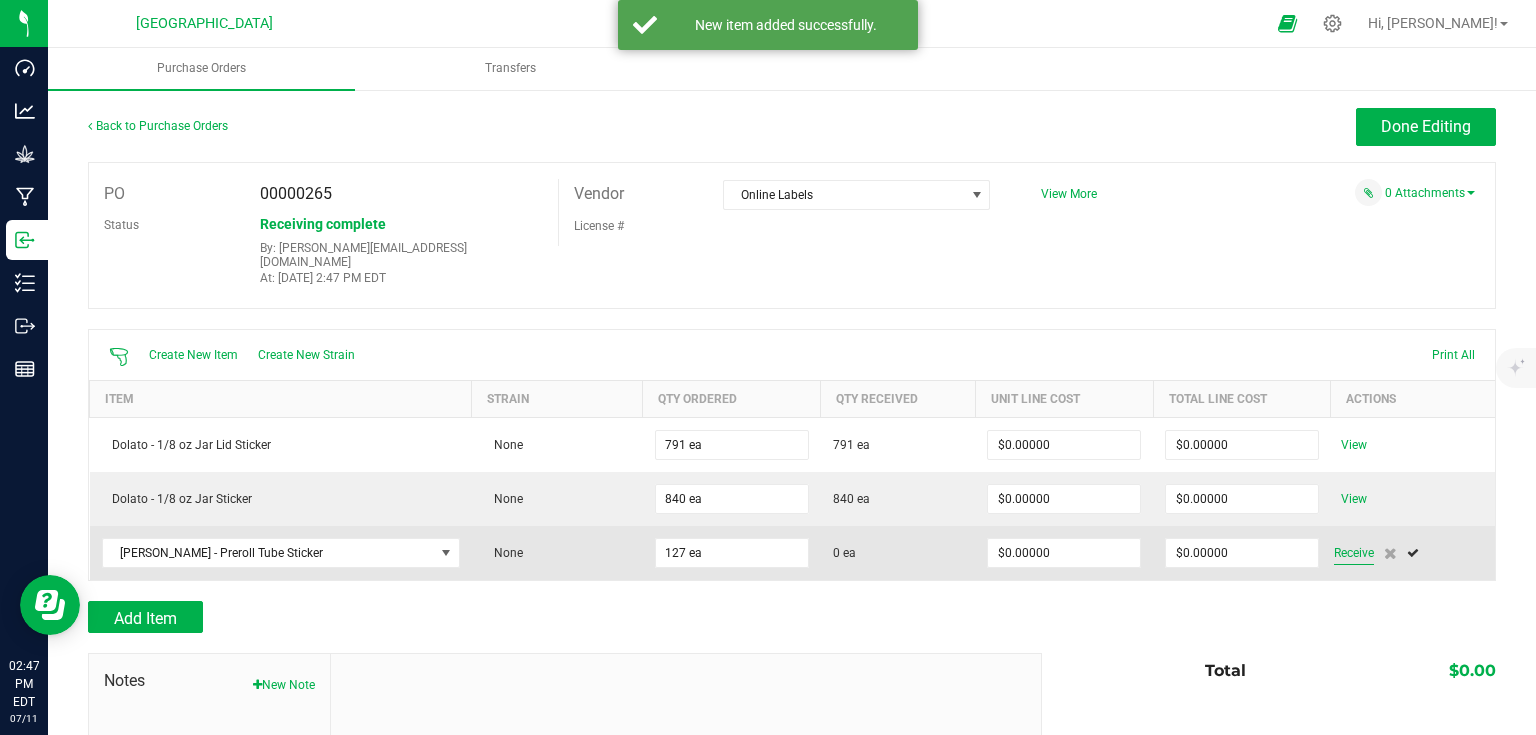 click on "Receive" at bounding box center [1354, 553] 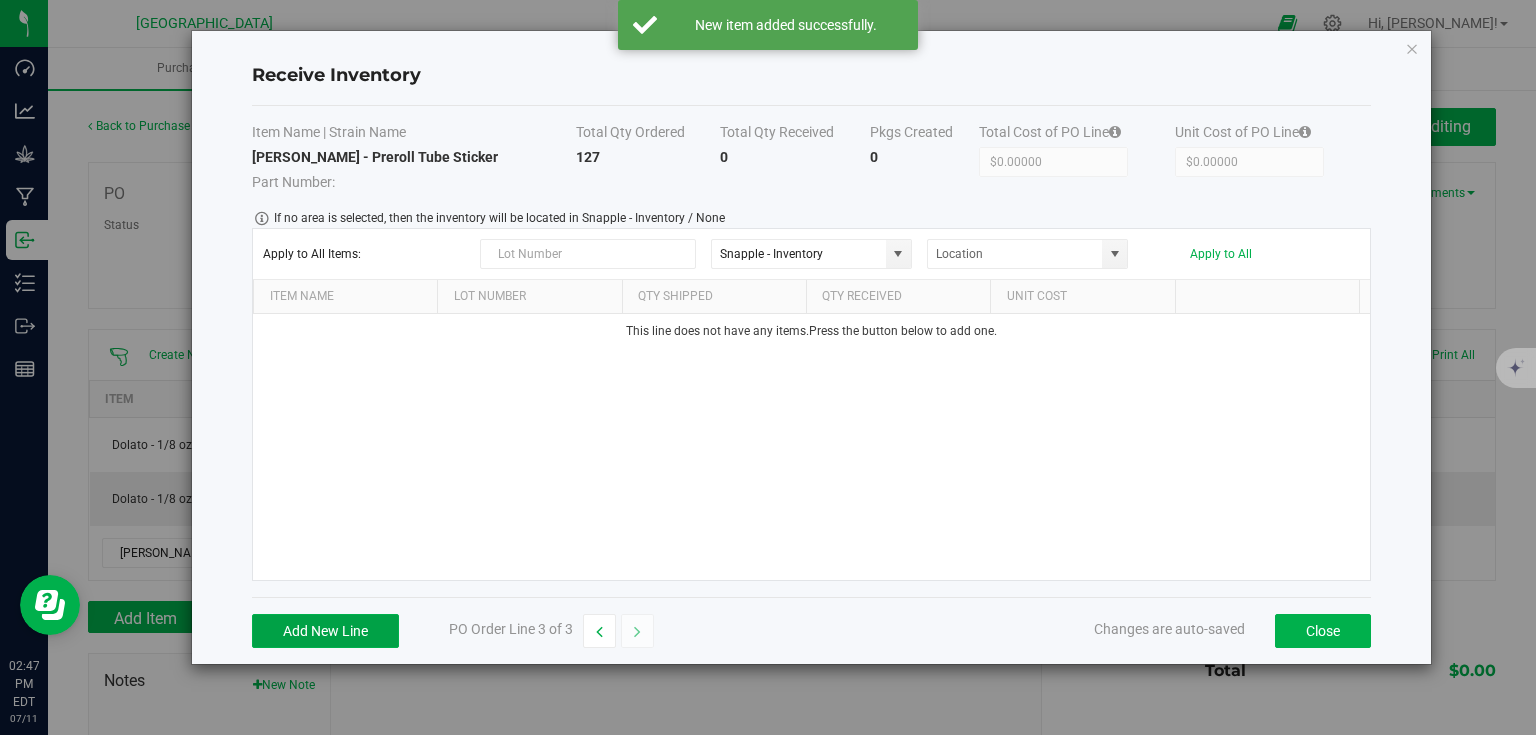 drag, startPoint x: 317, startPoint y: 638, endPoint x: 452, endPoint y: 572, distance: 150.26976 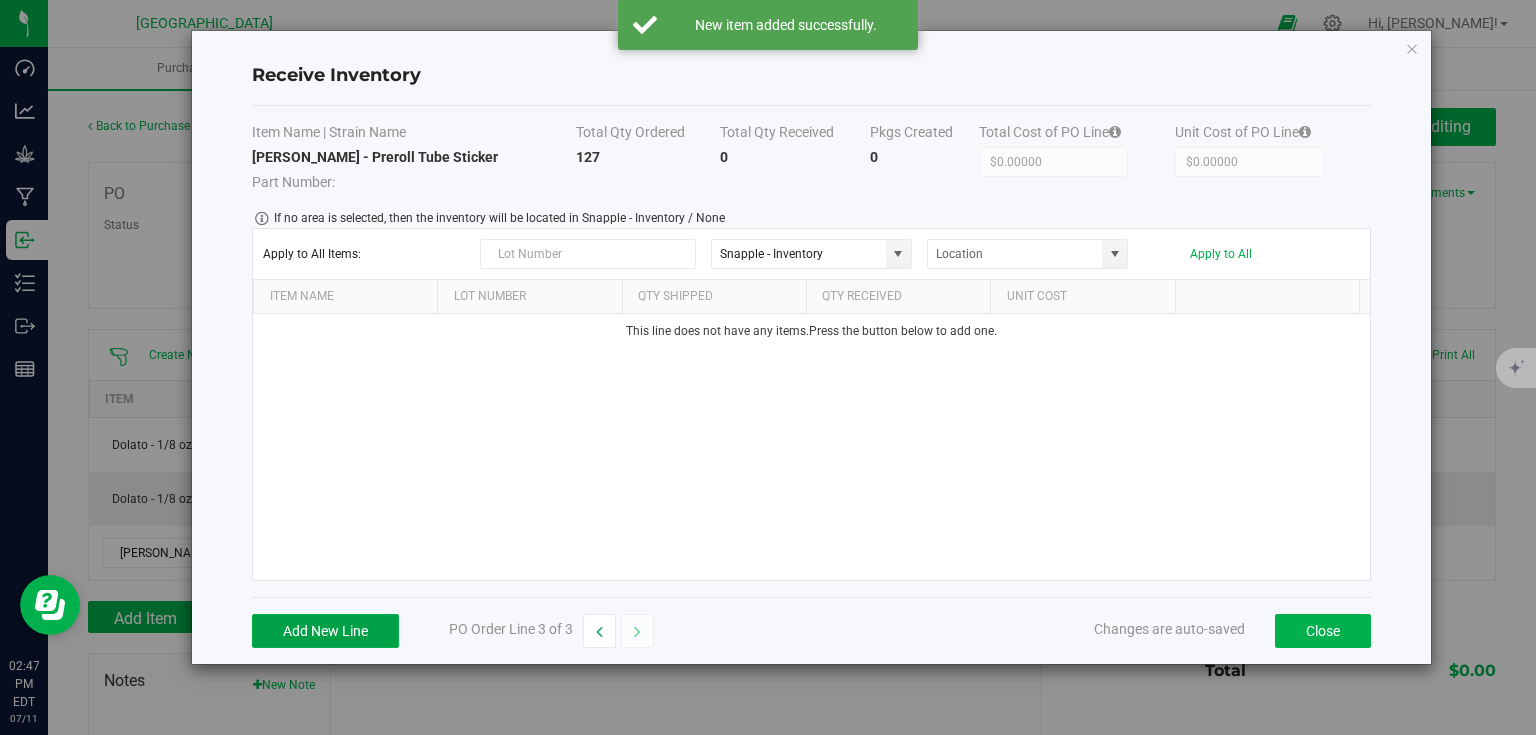 click on "Add New Line" at bounding box center (325, 631) 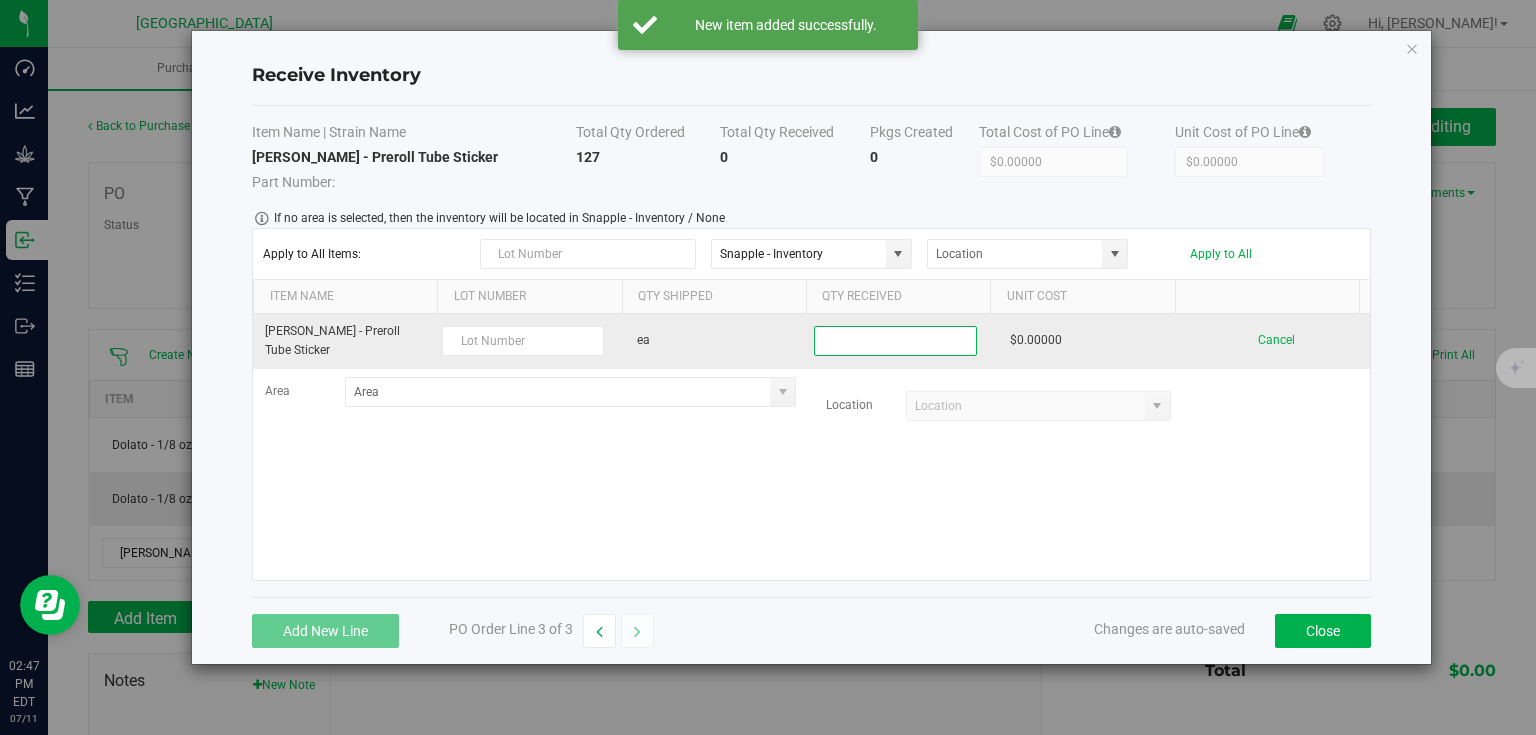 click at bounding box center [895, 341] 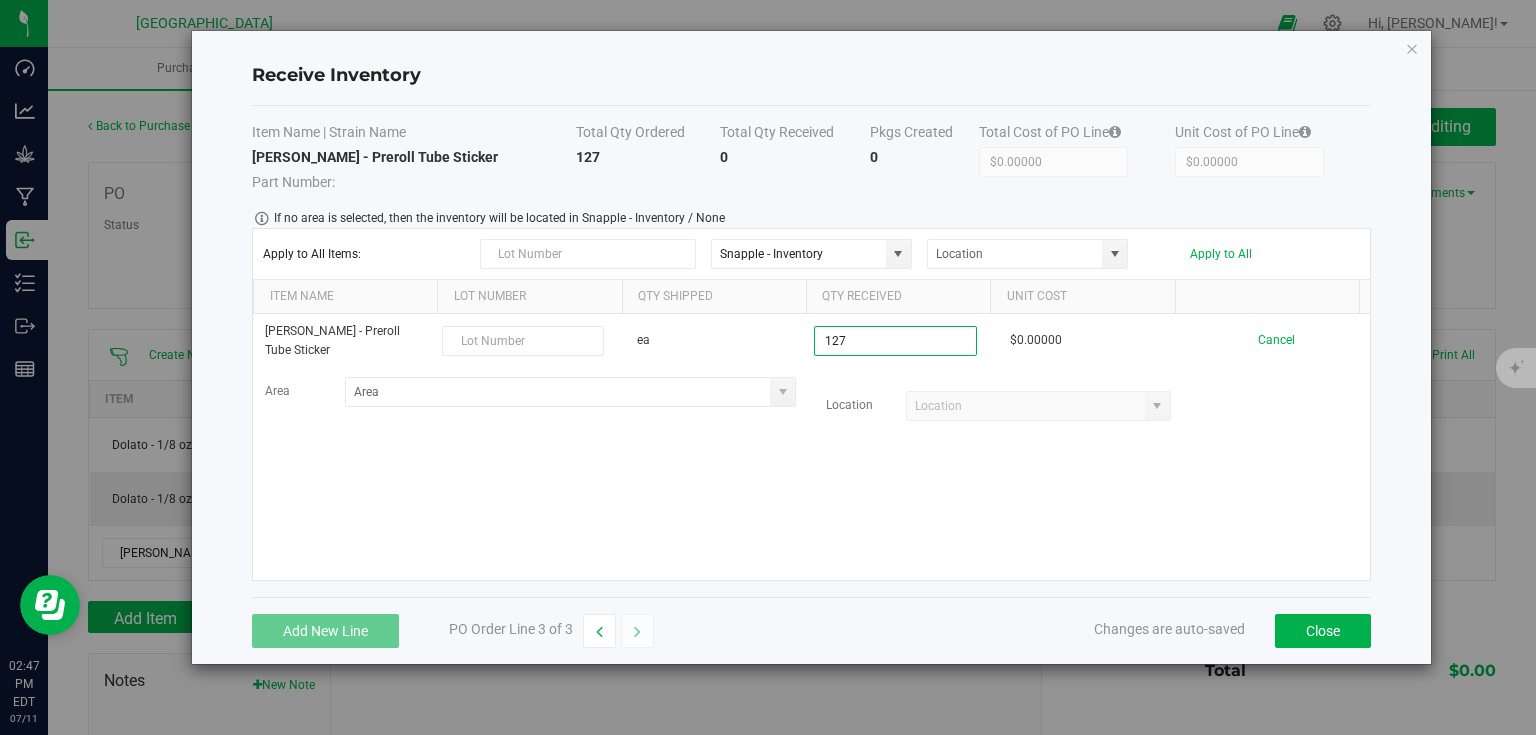 type on "127 ea" 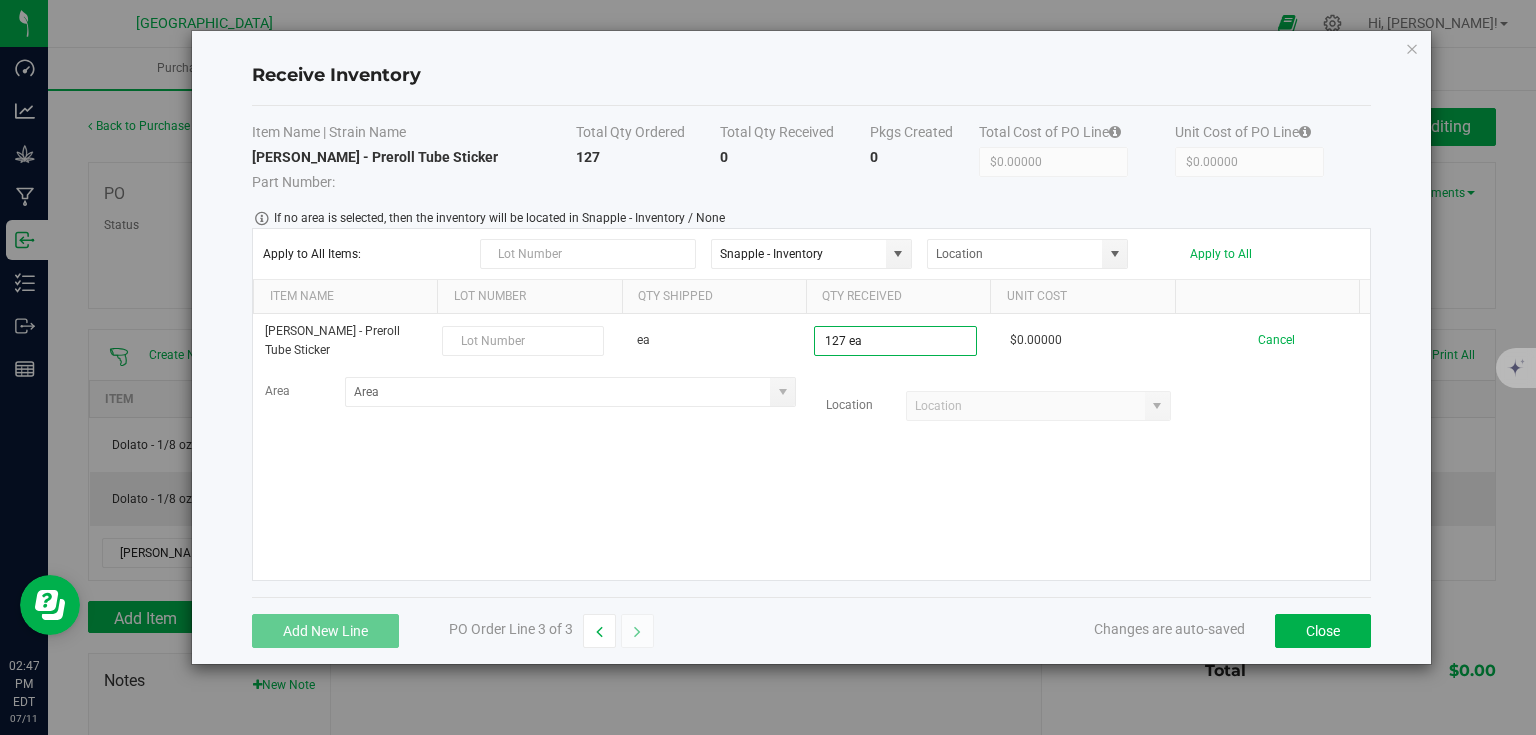 click on "Cherry Kandy - Preroll Tube Sticker    ea  127 ea  $0.00000   Cancel   Area   Location" at bounding box center (811, 447) 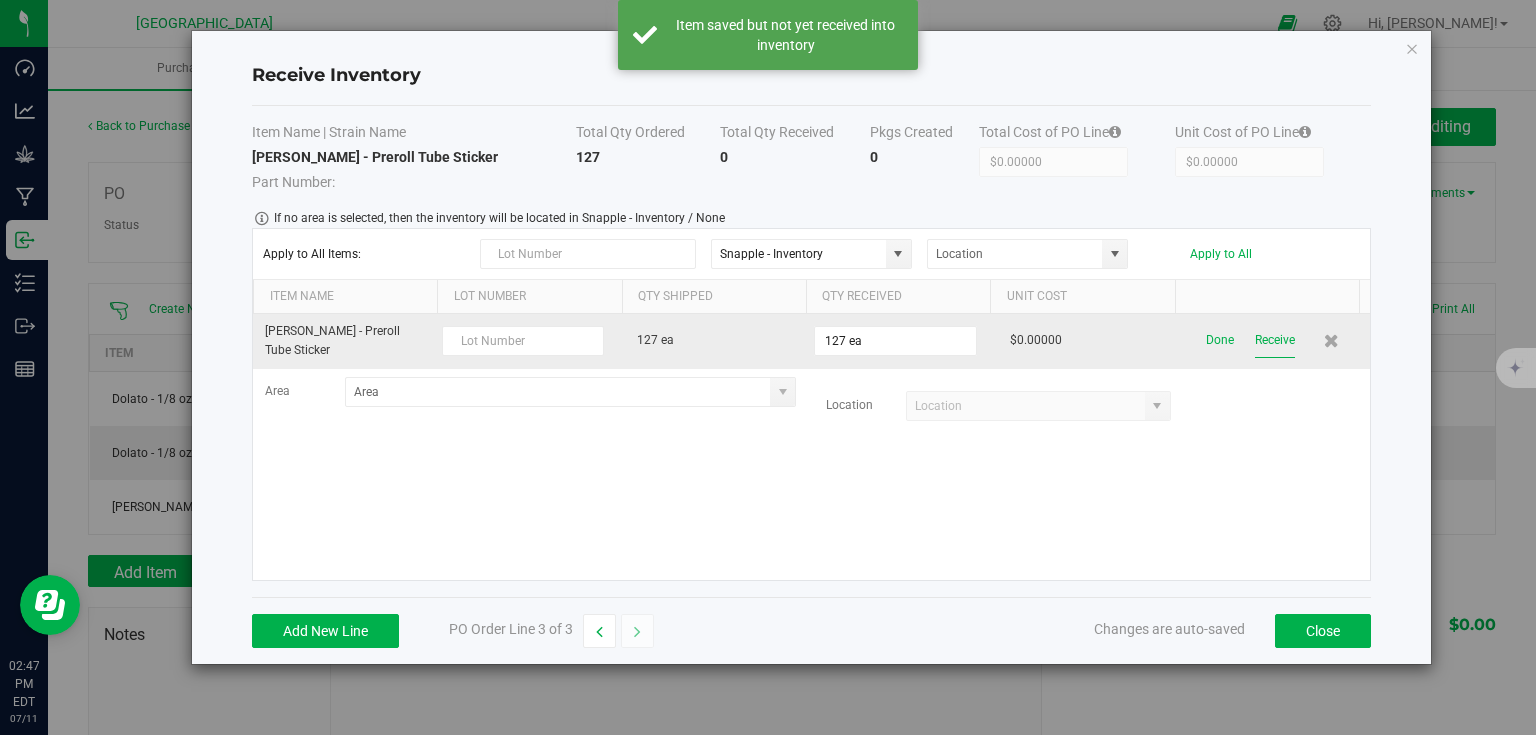 click on "Receive" at bounding box center [1275, 340] 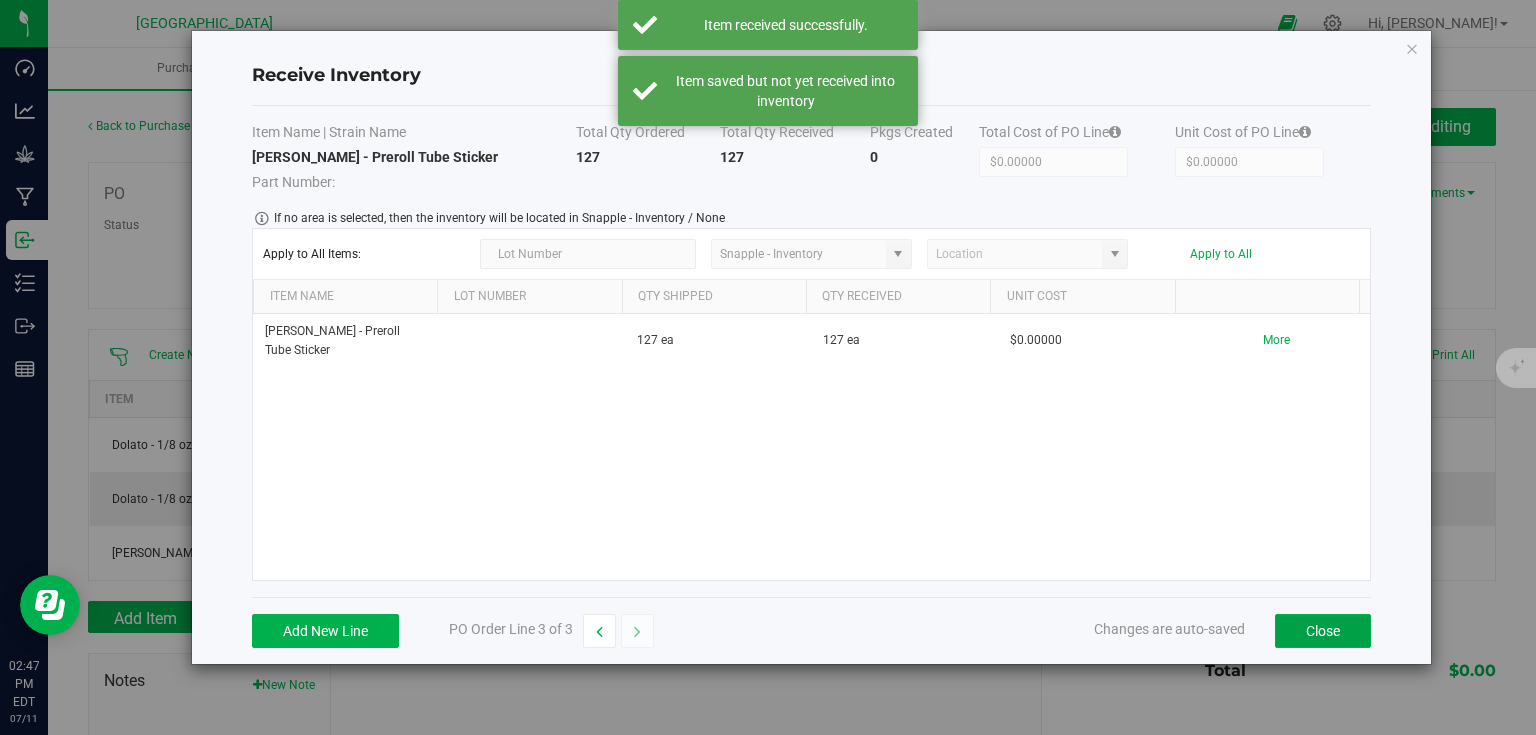 click on "Close" at bounding box center [1323, 631] 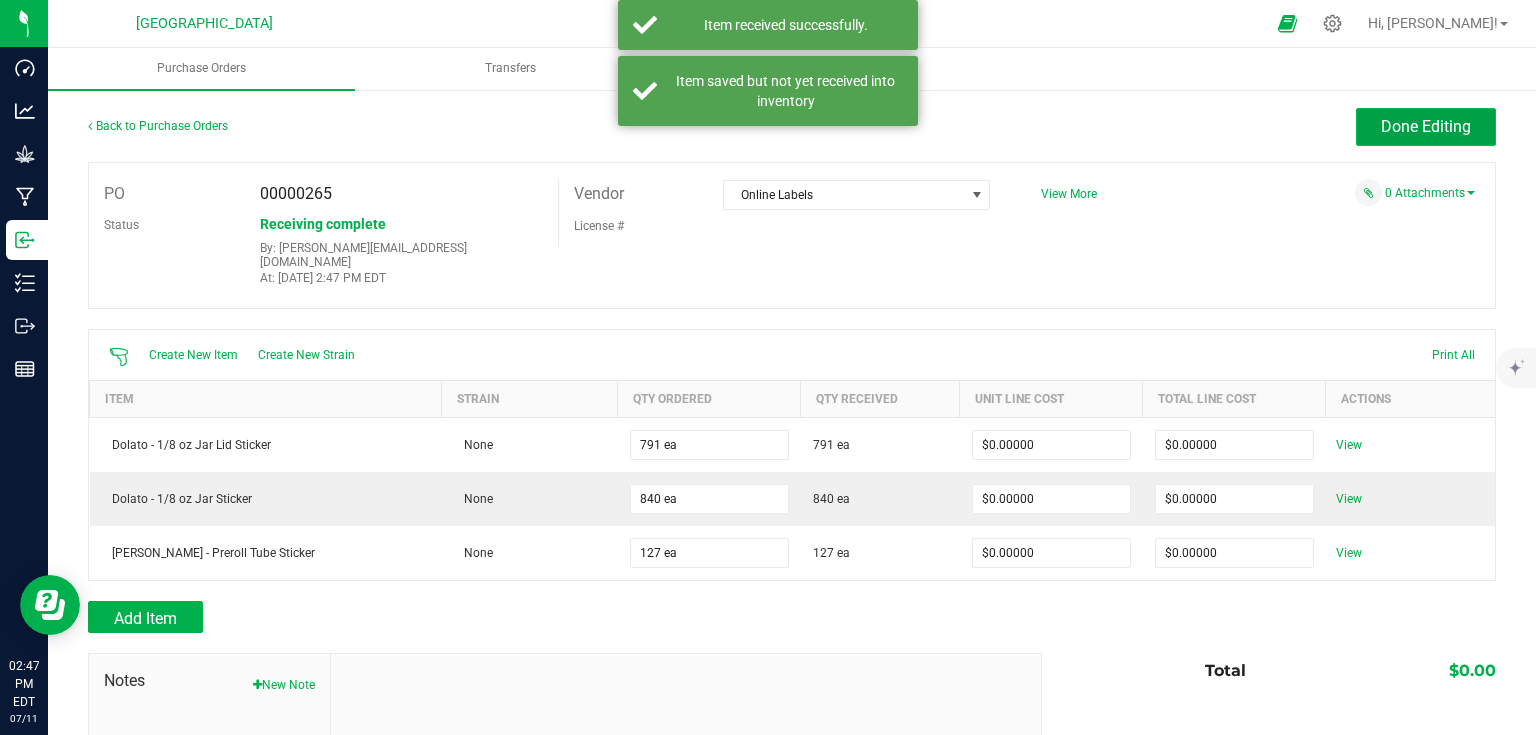 click on "Done Editing" at bounding box center [1426, 127] 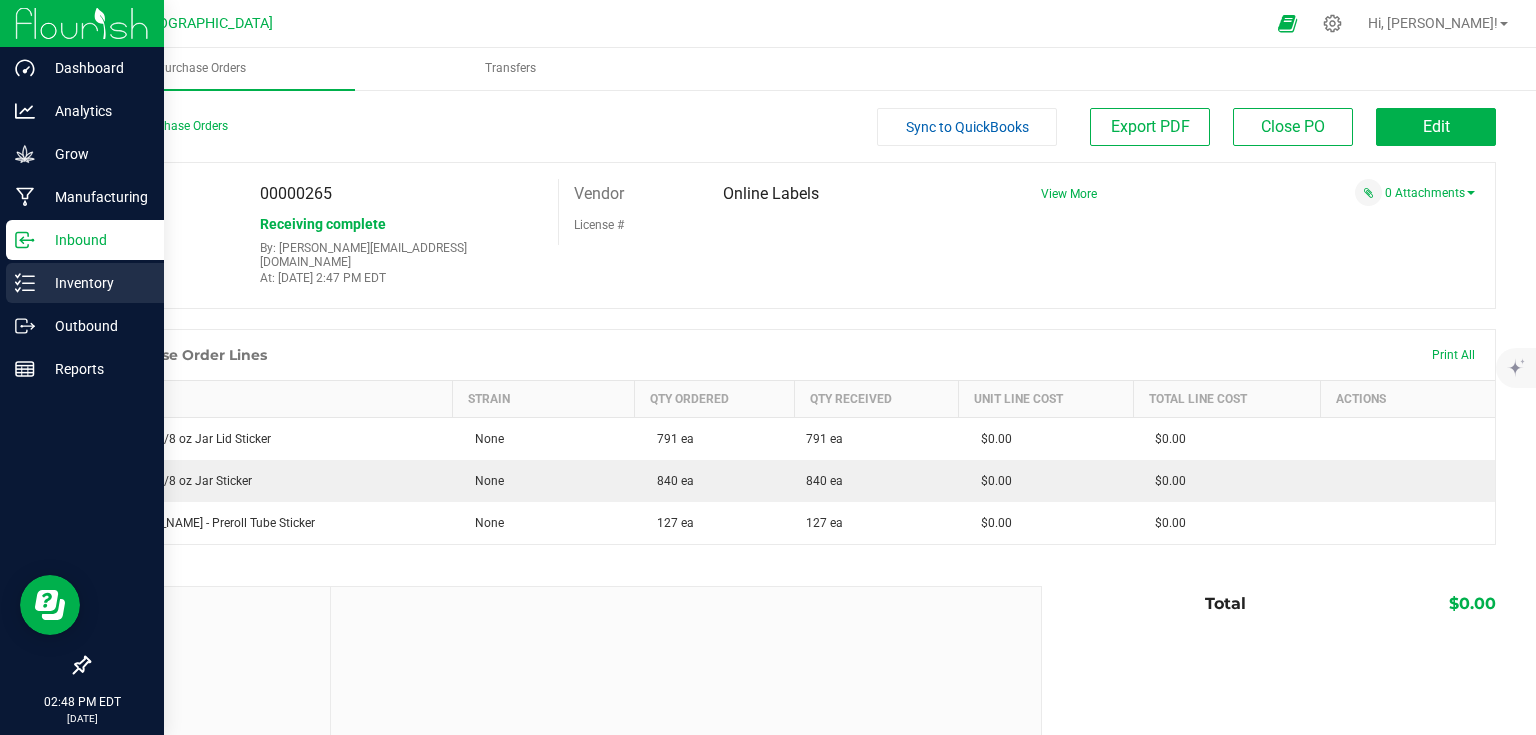 click on "Inventory" at bounding box center (95, 283) 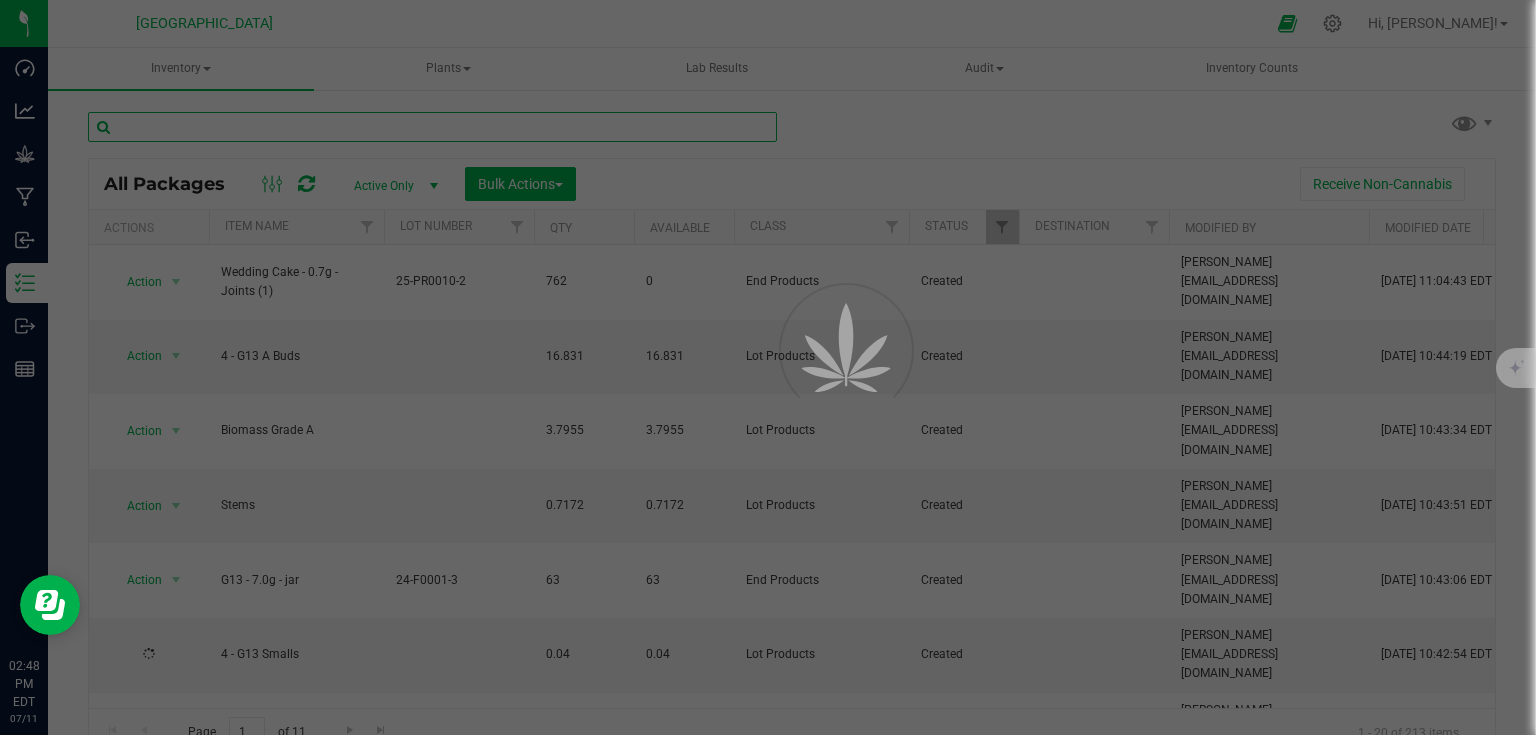click at bounding box center (432, 127) 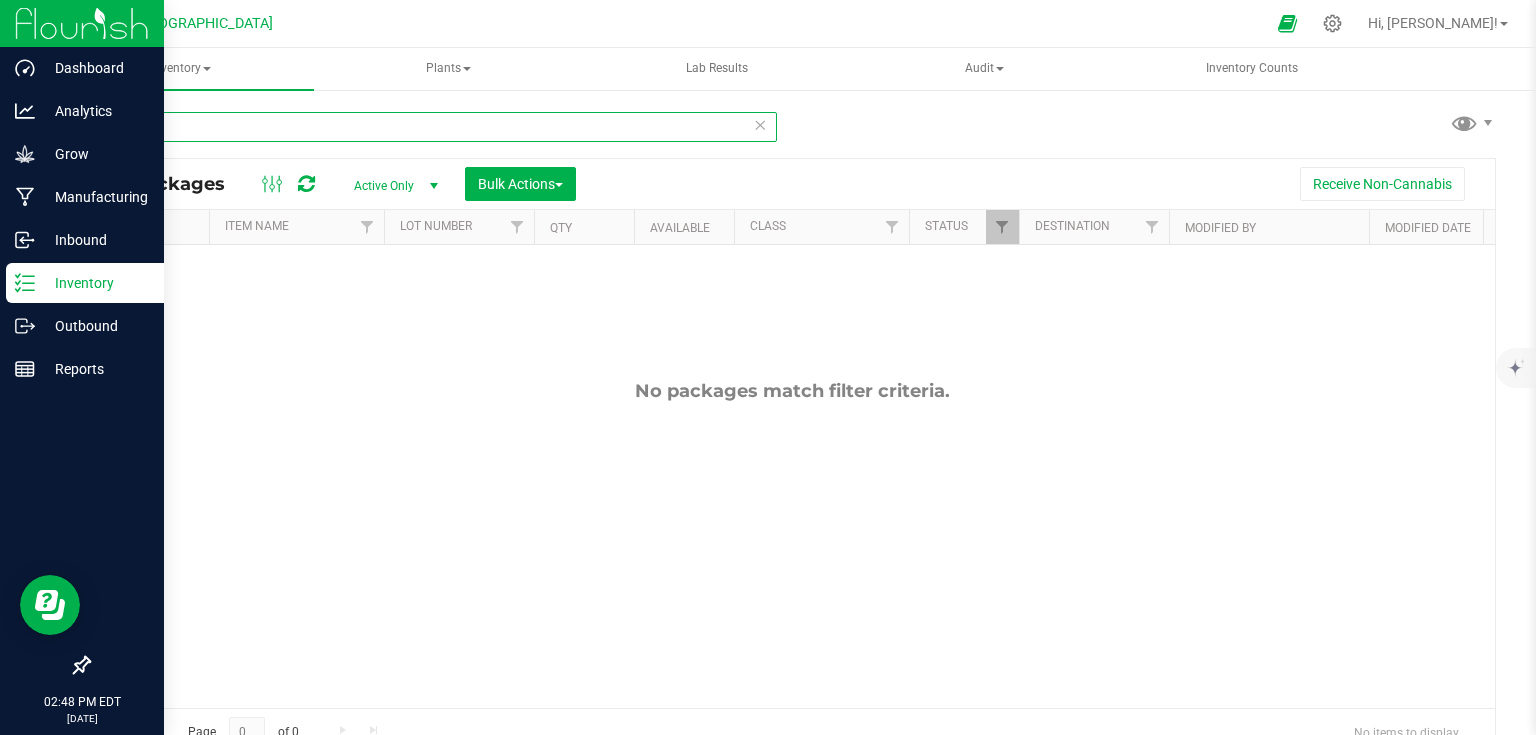 type on "sticker" 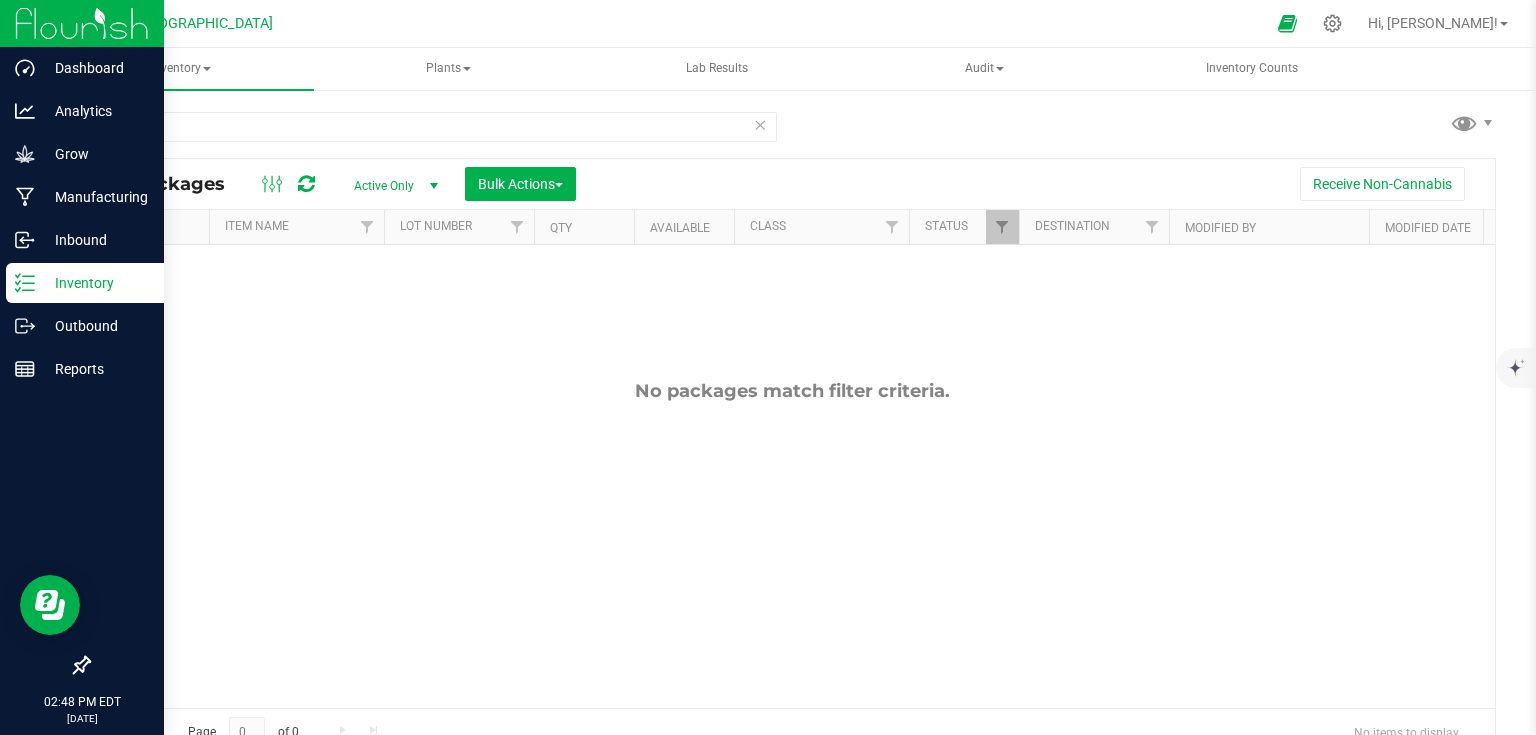 click at bounding box center [82, 23] 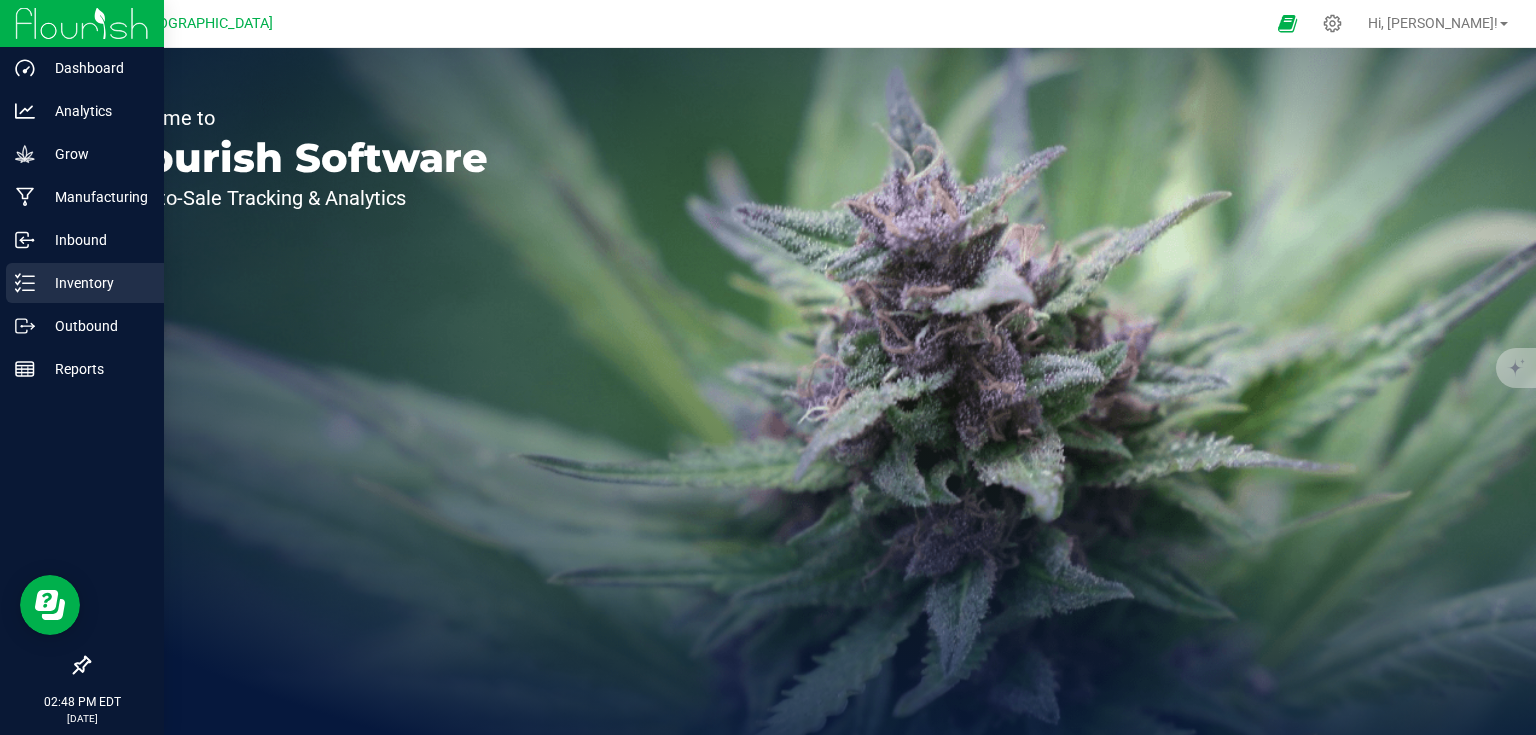 click on "Inventory" at bounding box center (95, 283) 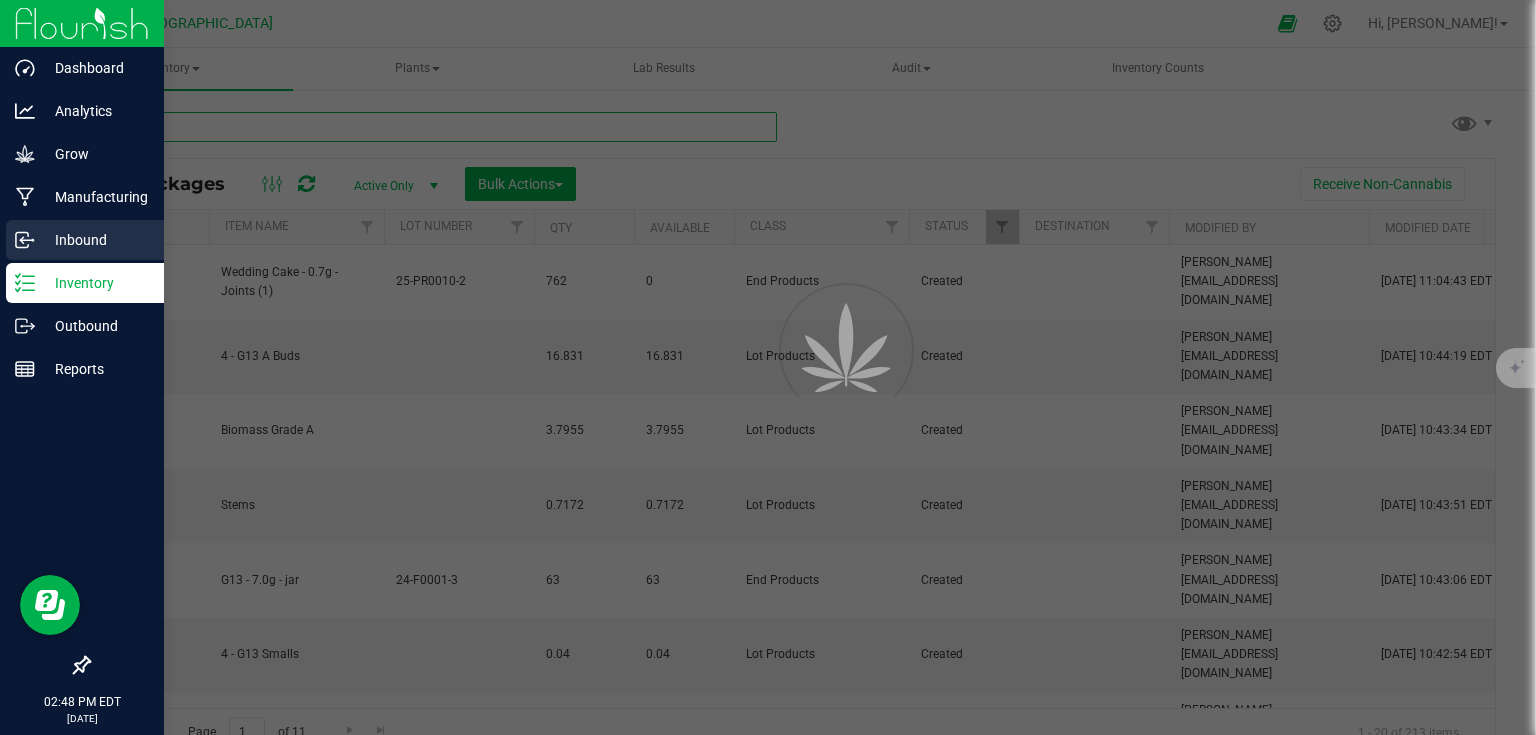 click at bounding box center [432, 127] 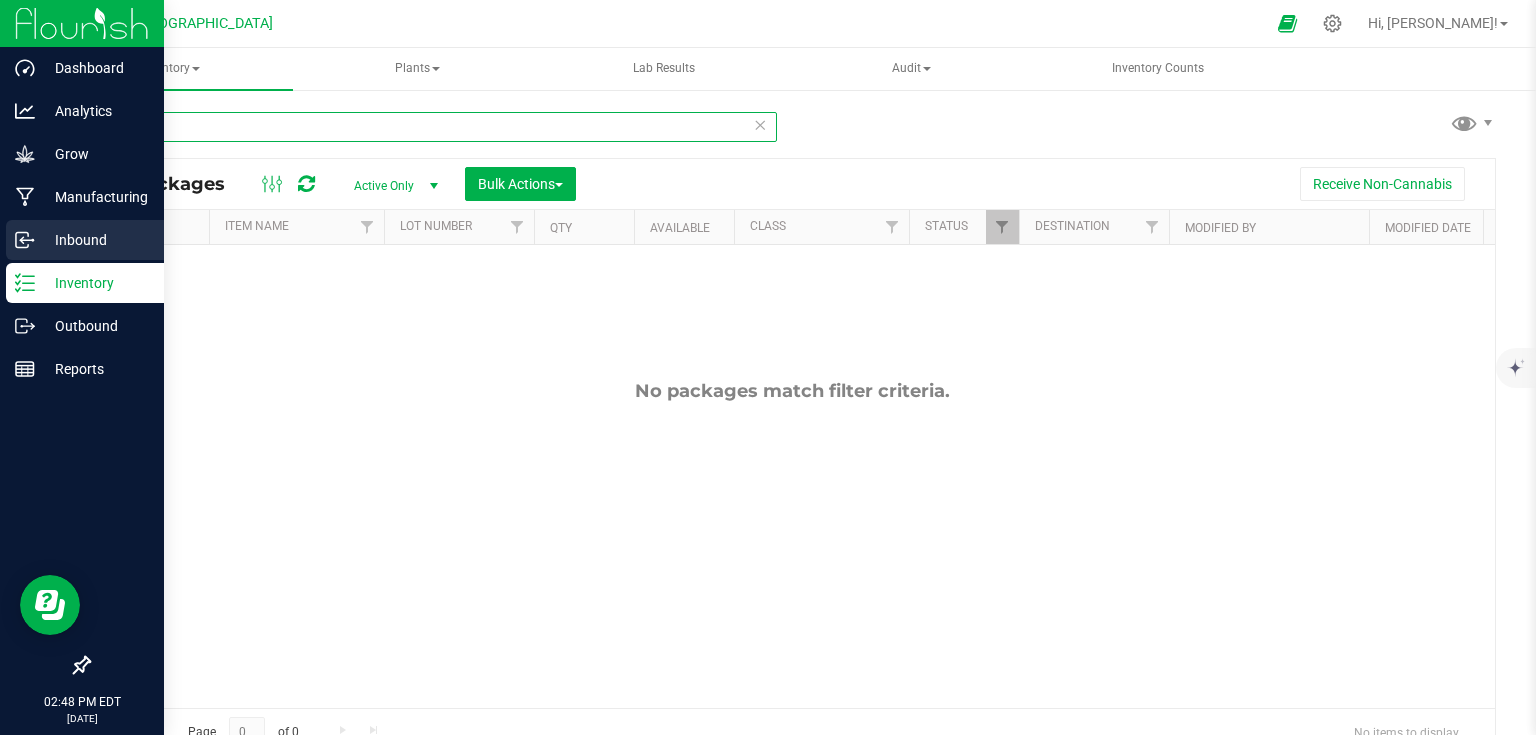 type on "s" 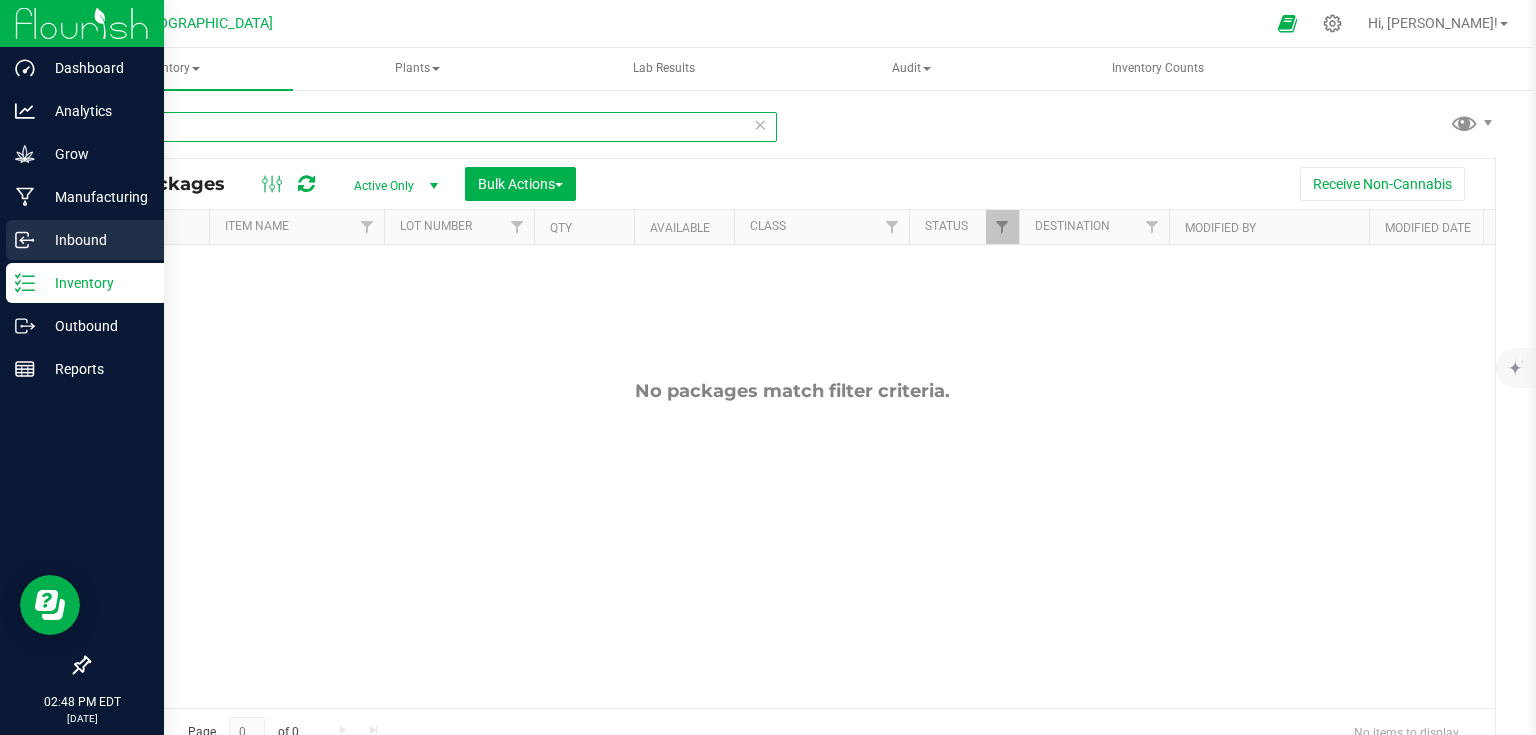 type 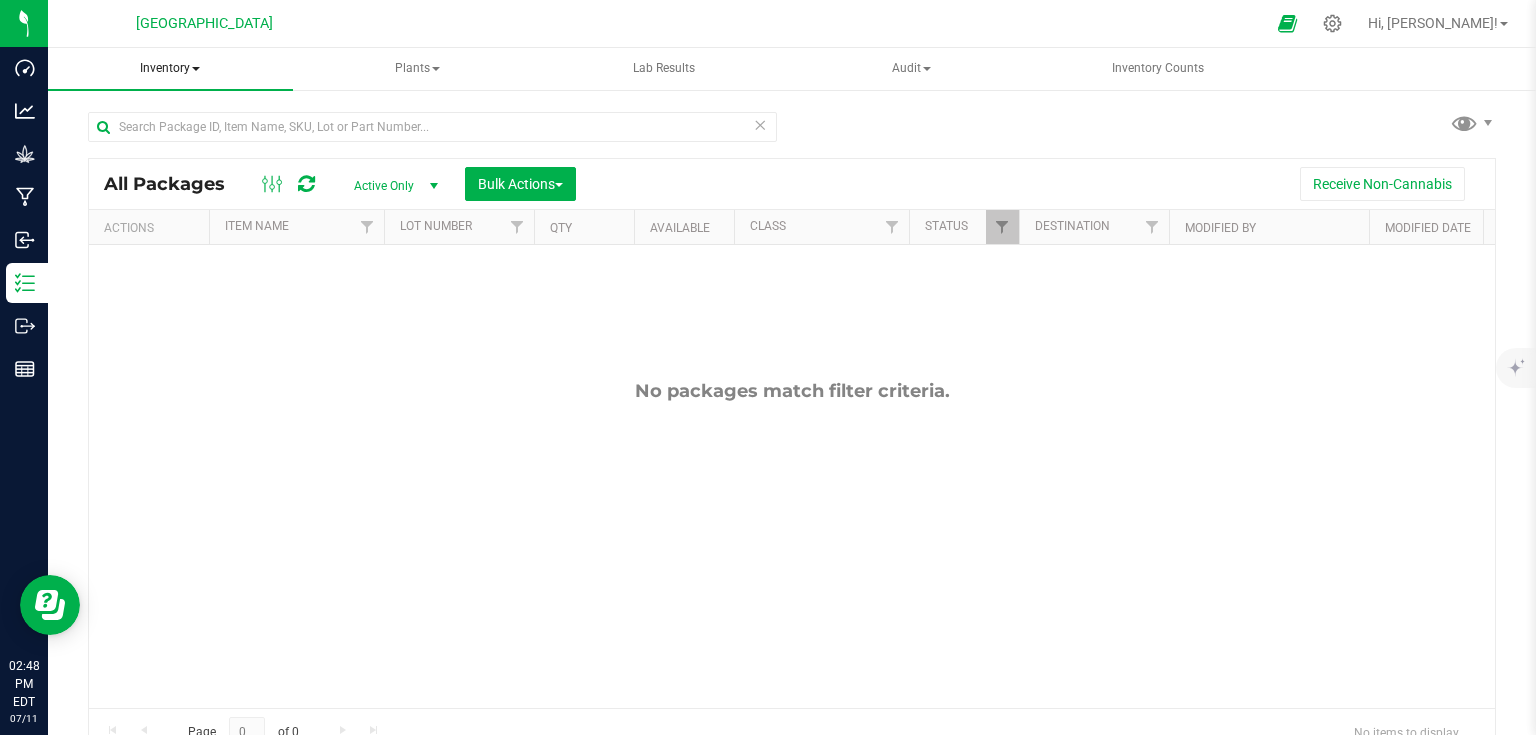 click on "Inventory
All packages
All inventory
Waste log
Create inventory
Plants
All plants" at bounding box center [792, 391] 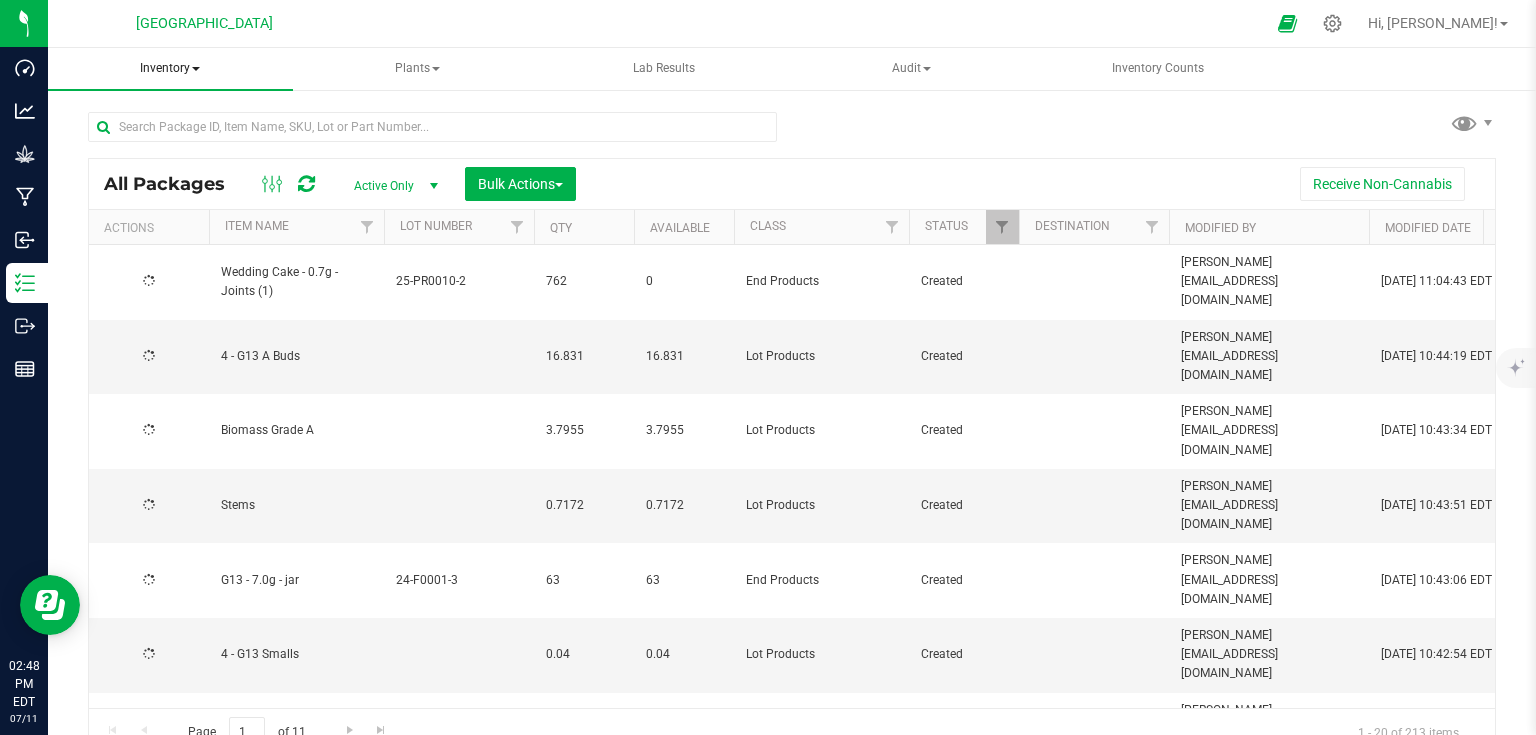 click on "Inventory" at bounding box center (170, 69) 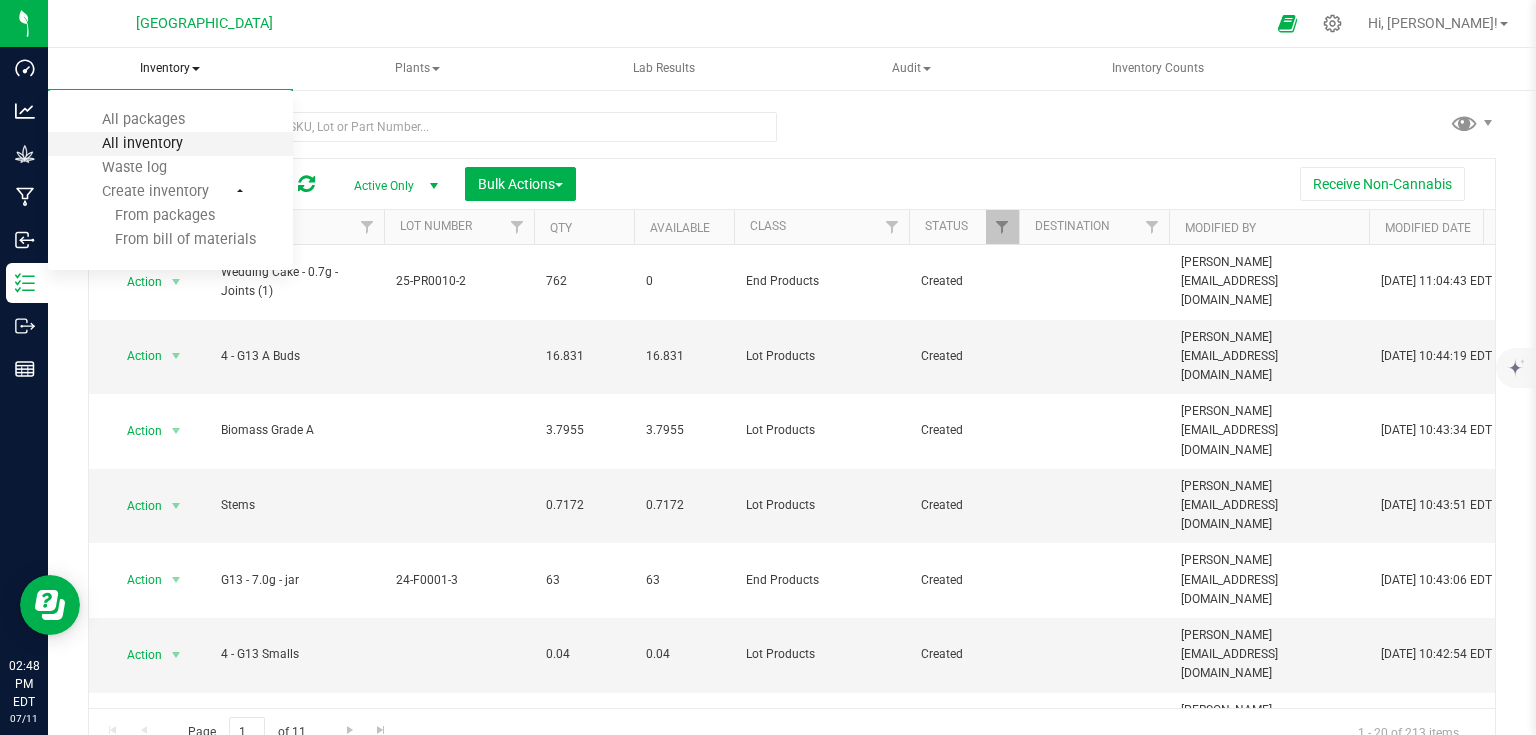 click on "All inventory" at bounding box center [142, 143] 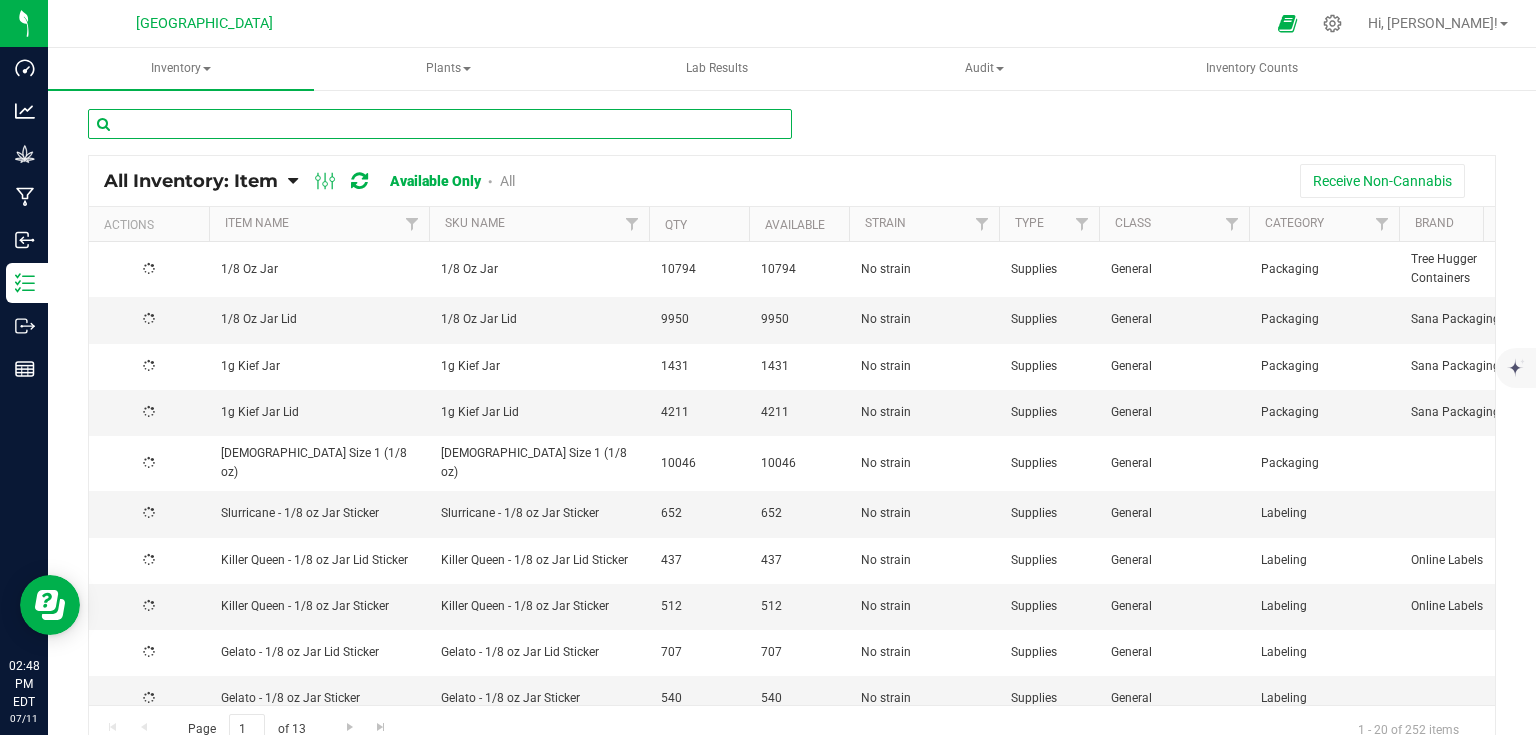 click at bounding box center (440, 124) 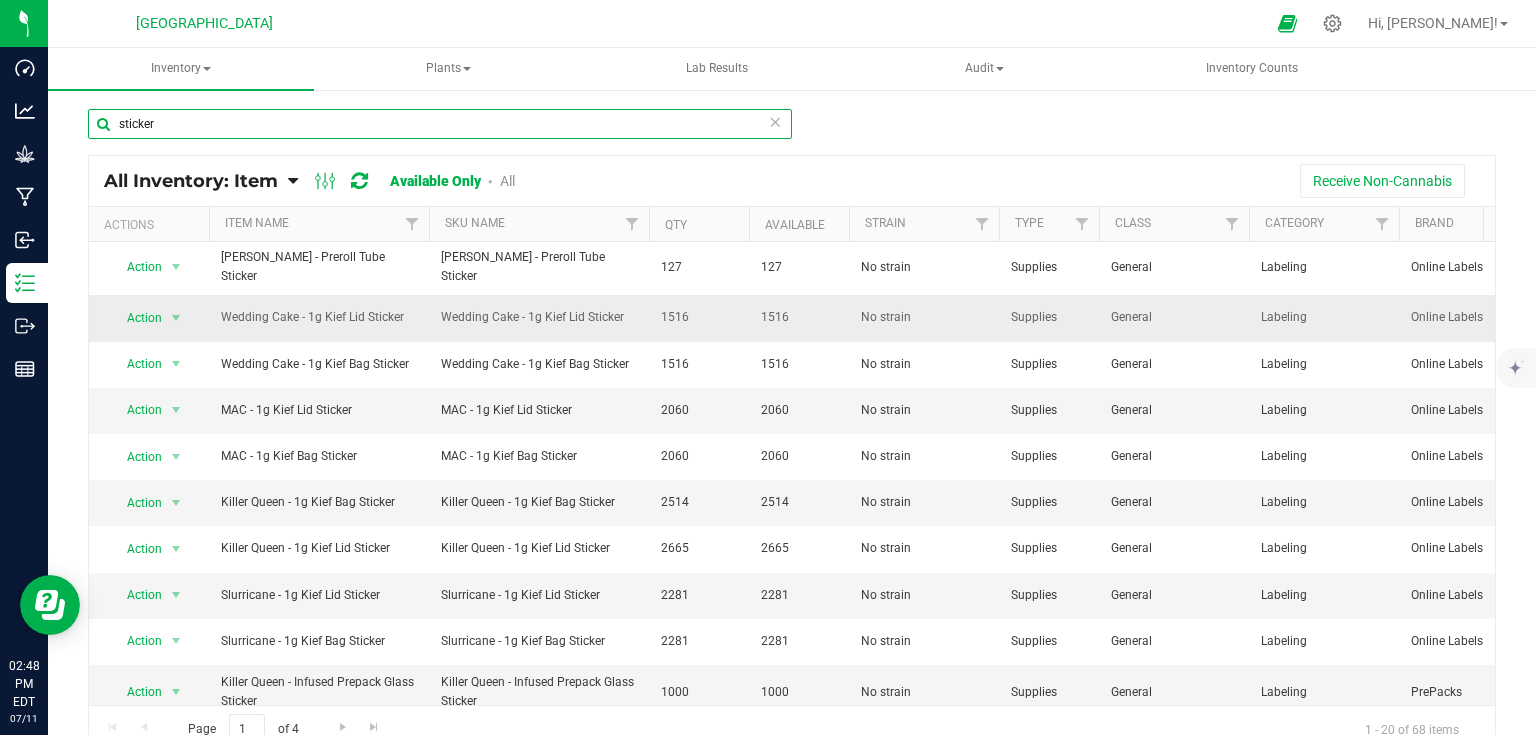 scroll, scrollTop: 476, scrollLeft: 0, axis: vertical 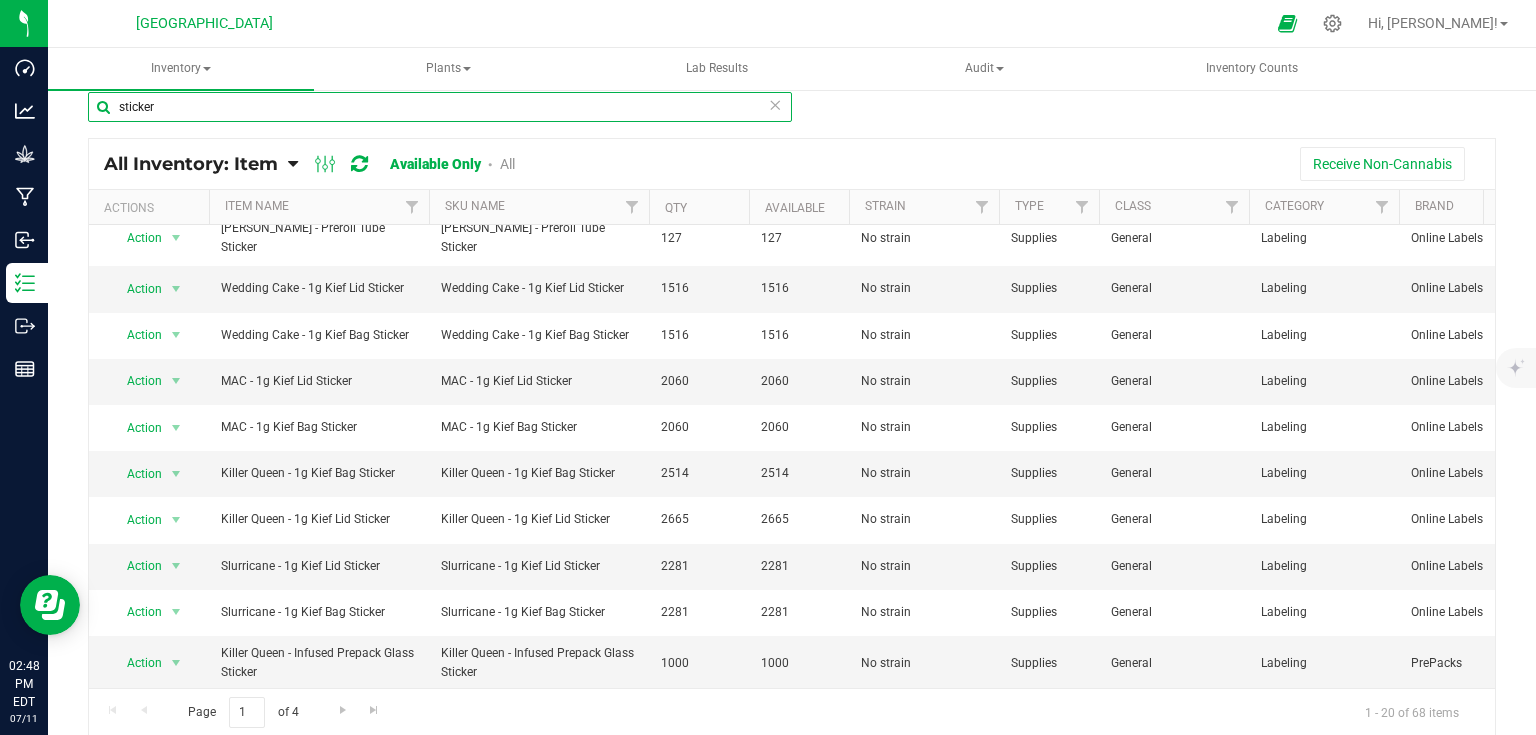 type on "sticker" 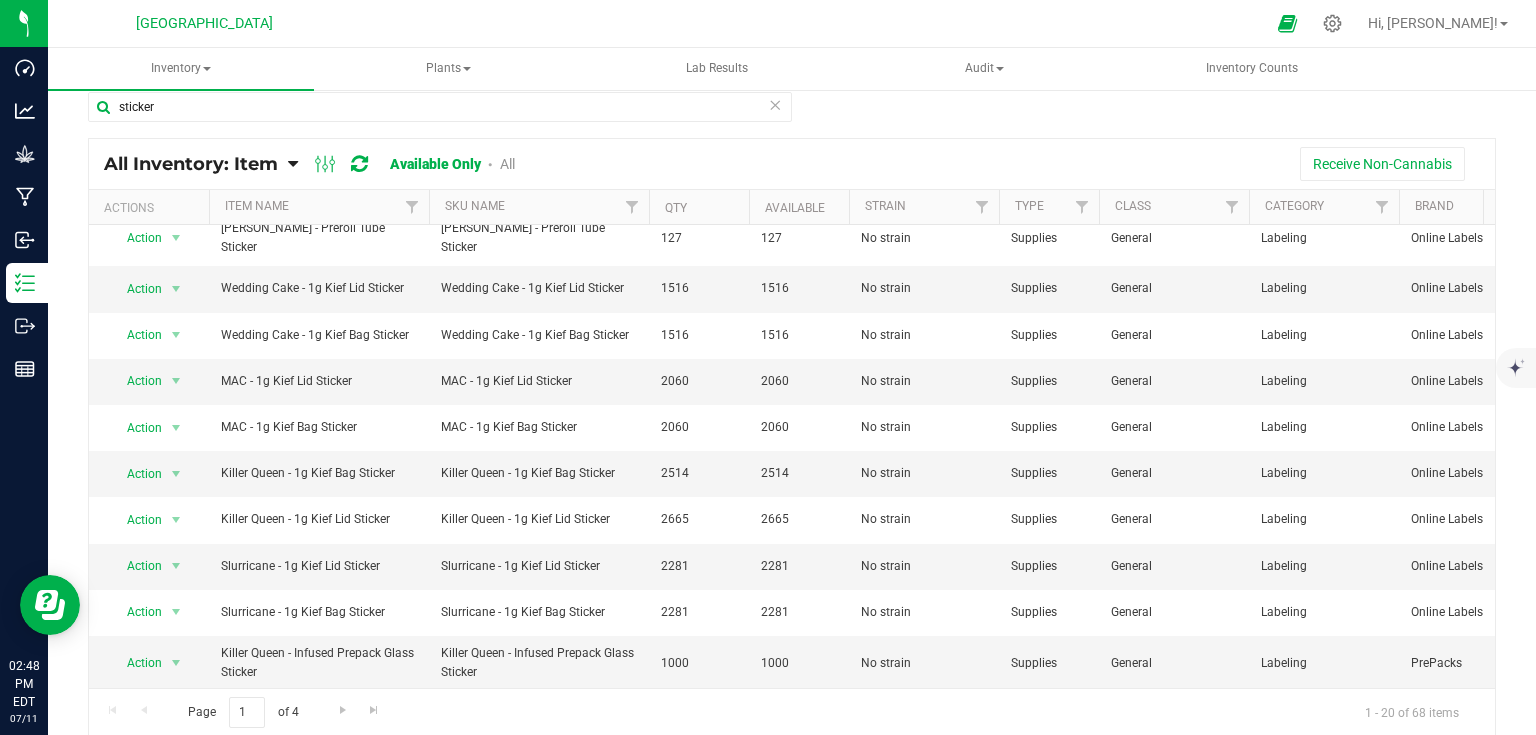 click on "Page 1 of 4 1 - 20 of 68 items" at bounding box center [792, 712] 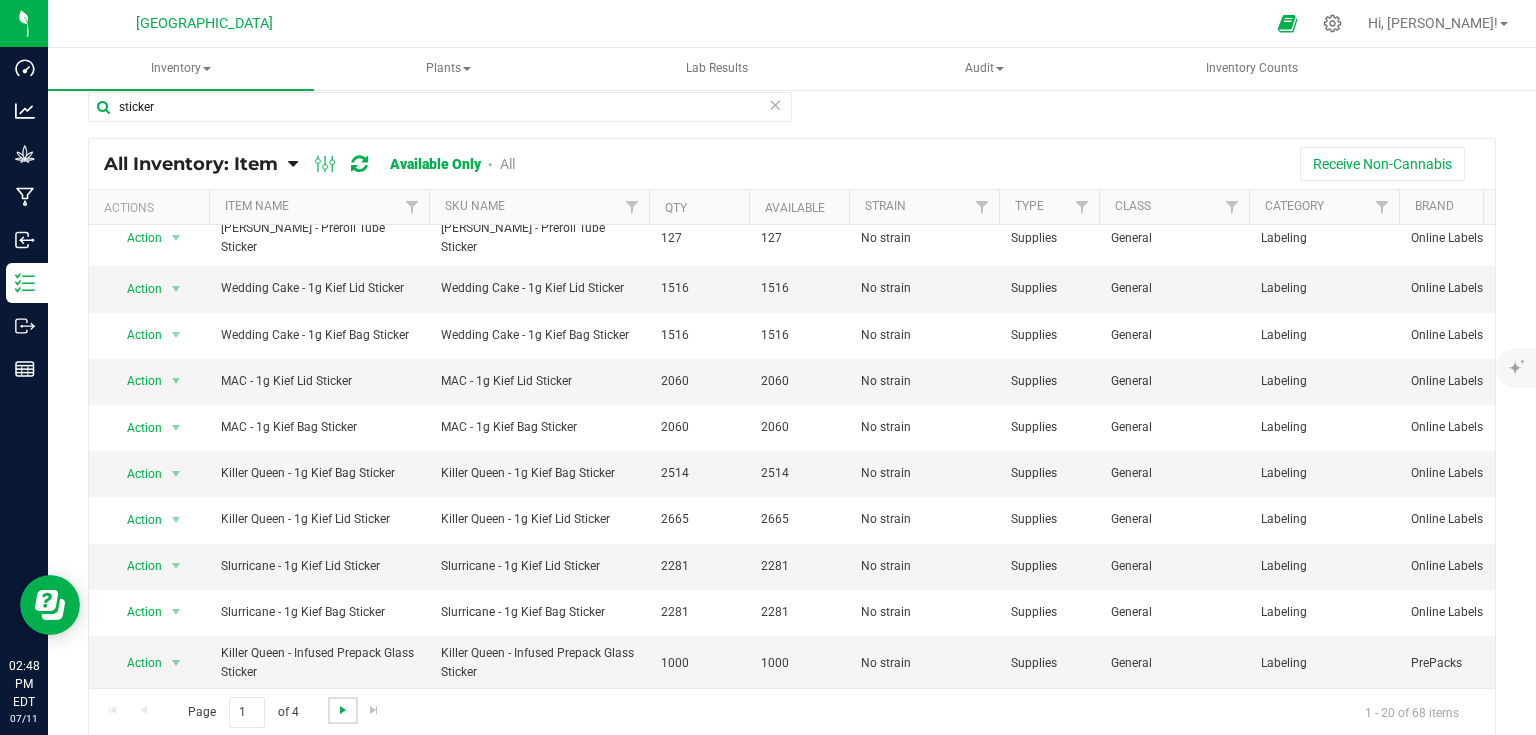 click at bounding box center [343, 710] 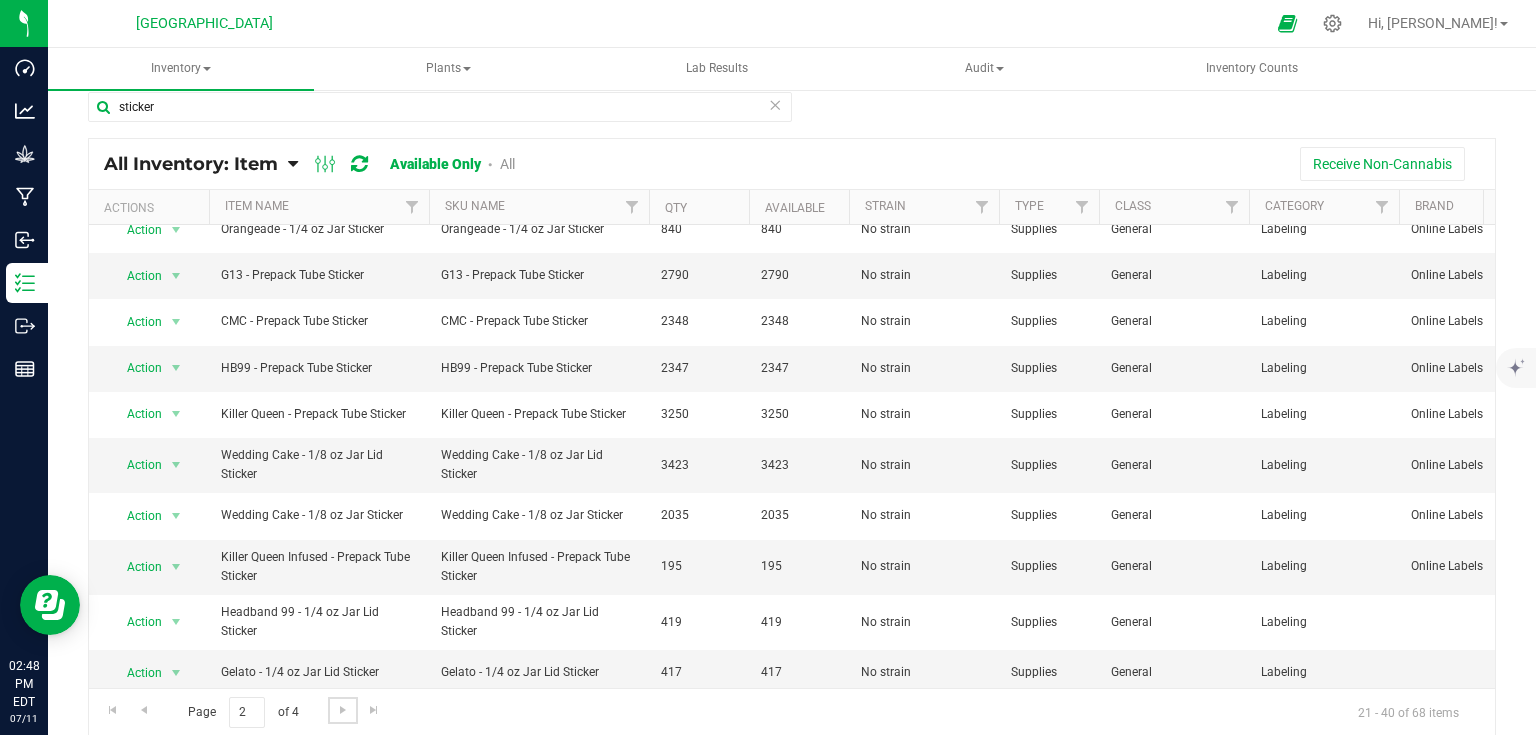 scroll, scrollTop: 486, scrollLeft: 0, axis: vertical 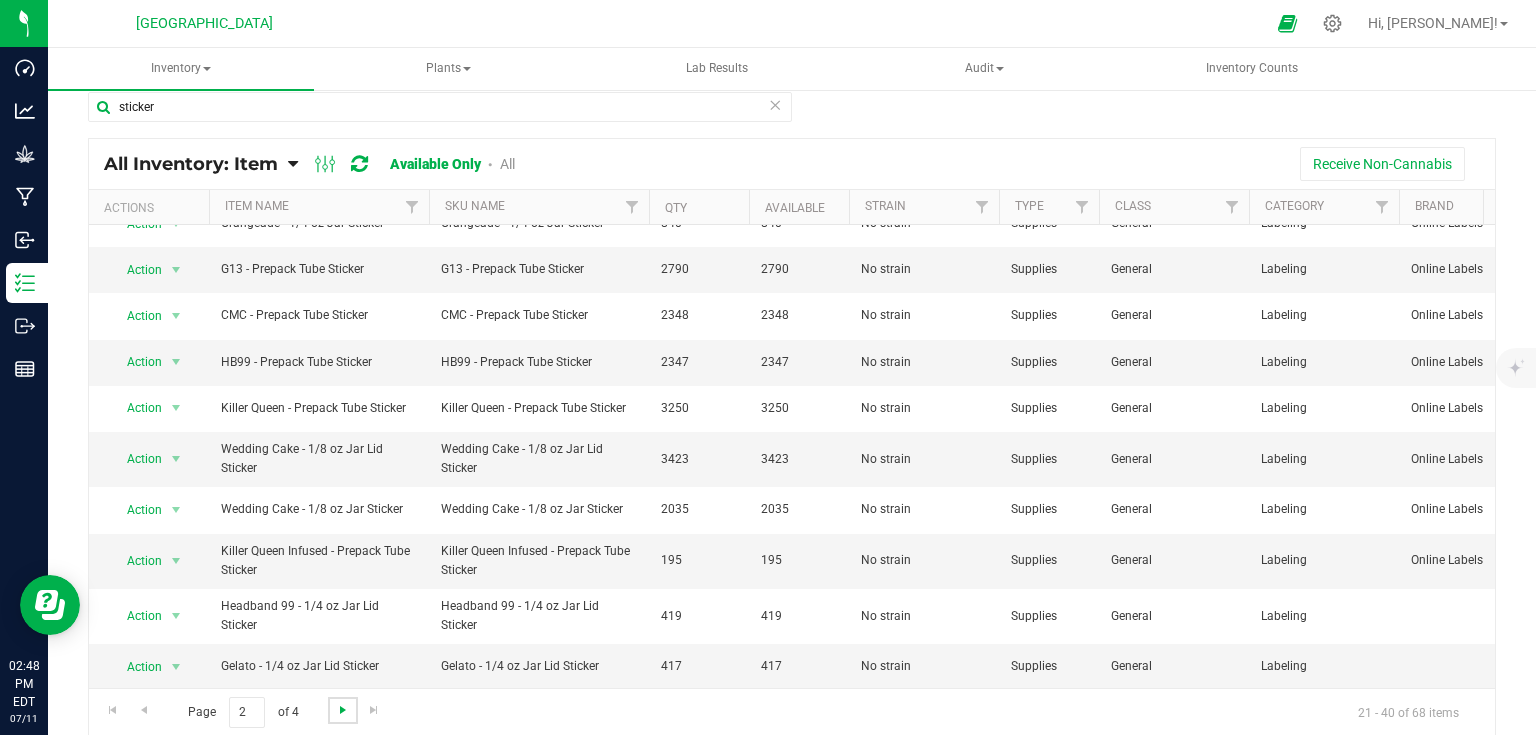click at bounding box center [343, 710] 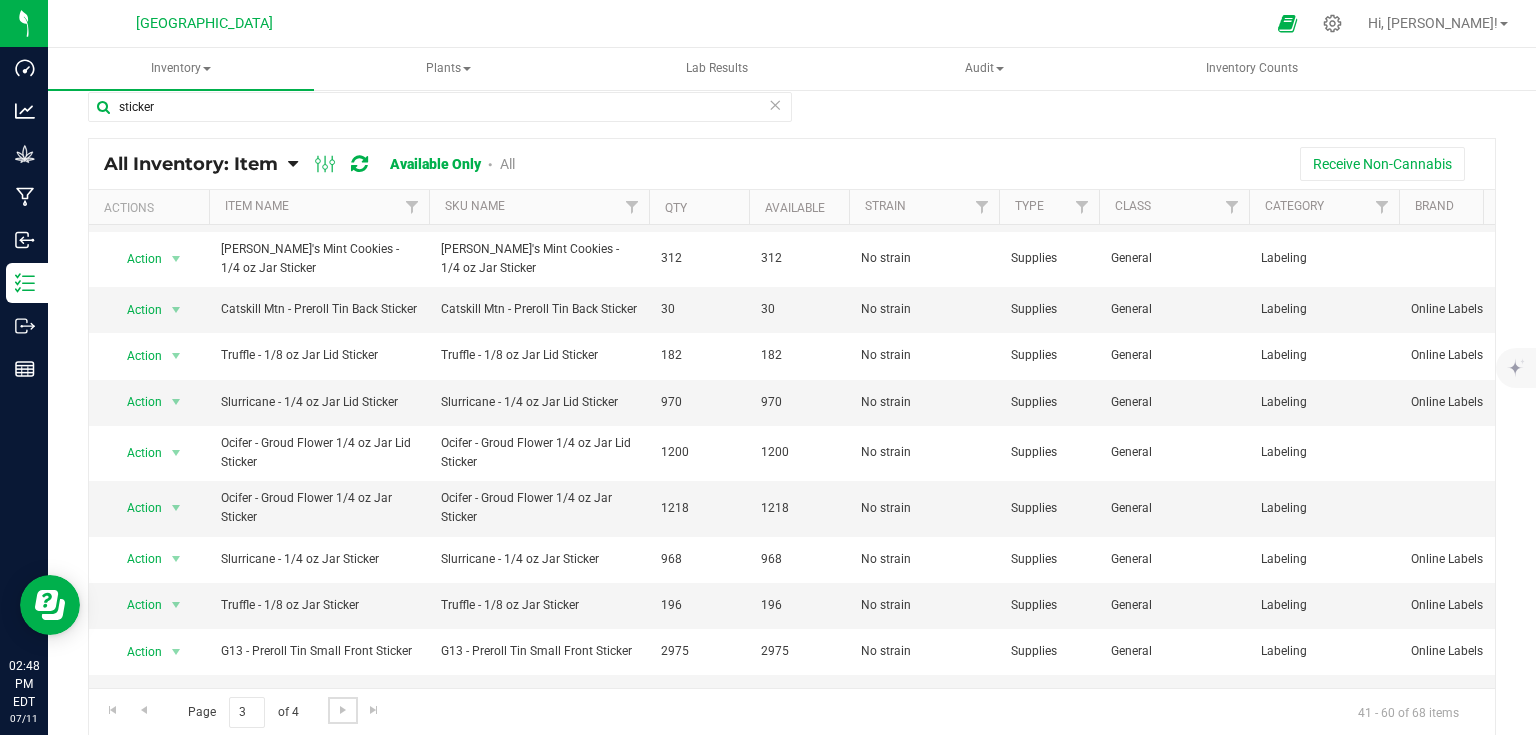 scroll, scrollTop: 240, scrollLeft: 0, axis: vertical 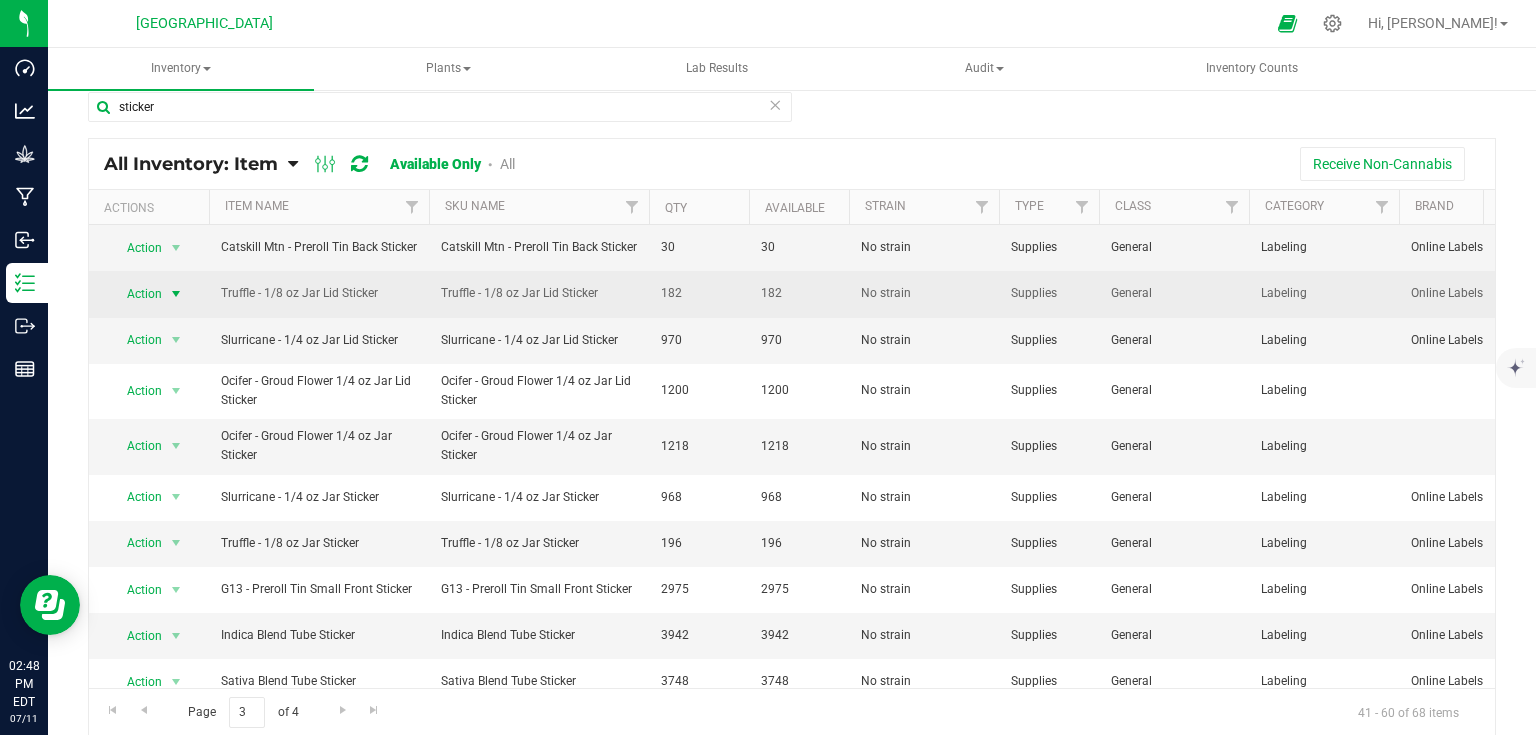 click at bounding box center (176, 294) 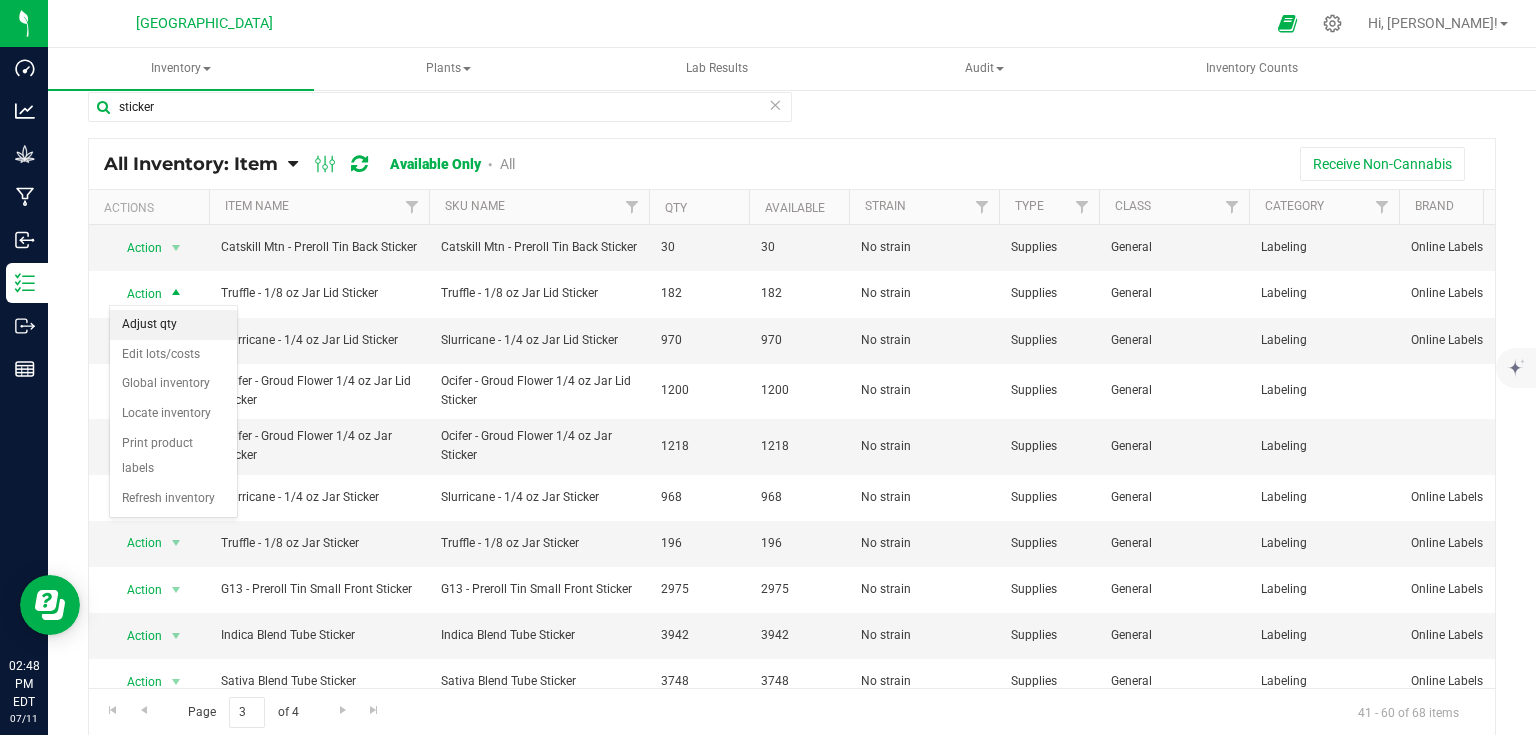 click on "Adjust qty" at bounding box center [173, 325] 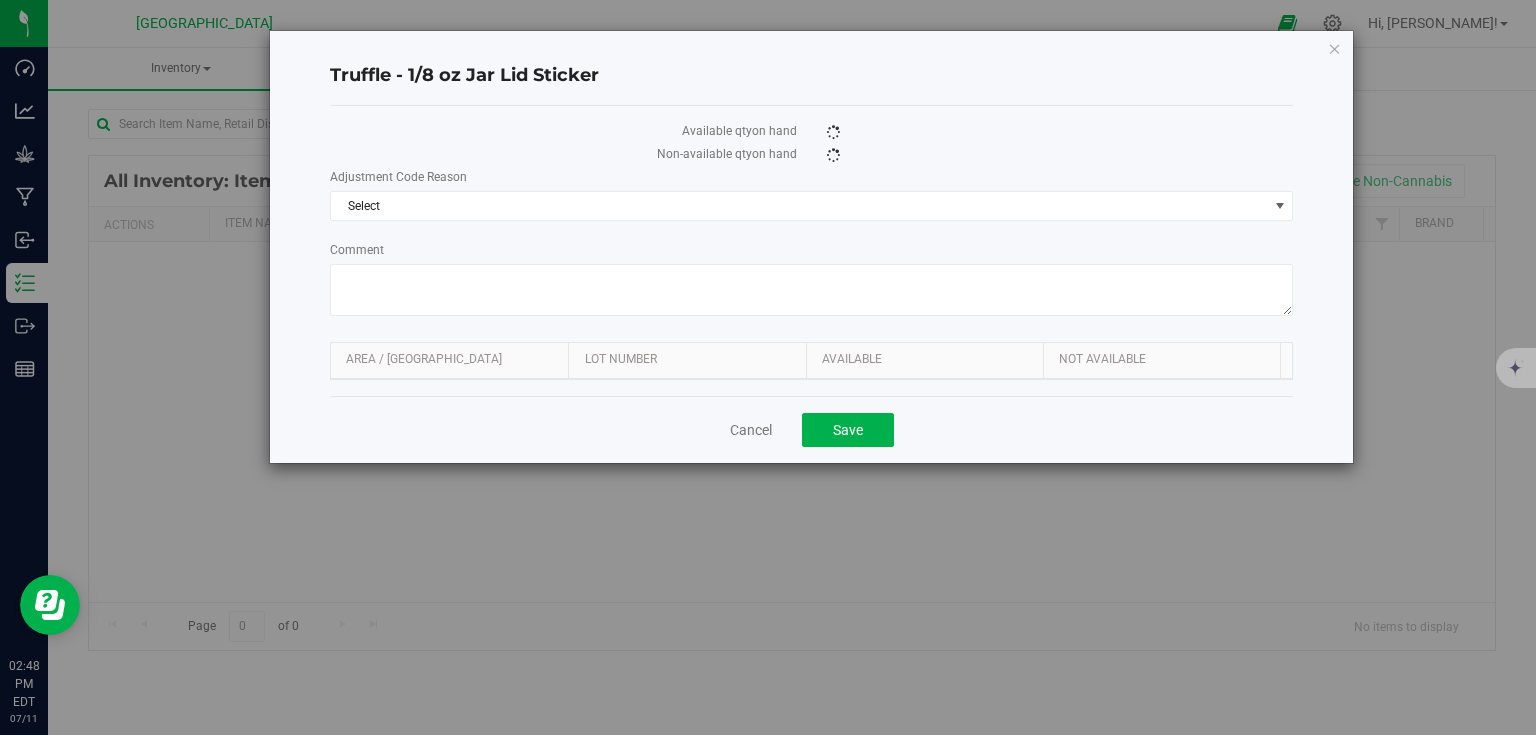 scroll, scrollTop: 0, scrollLeft: 0, axis: both 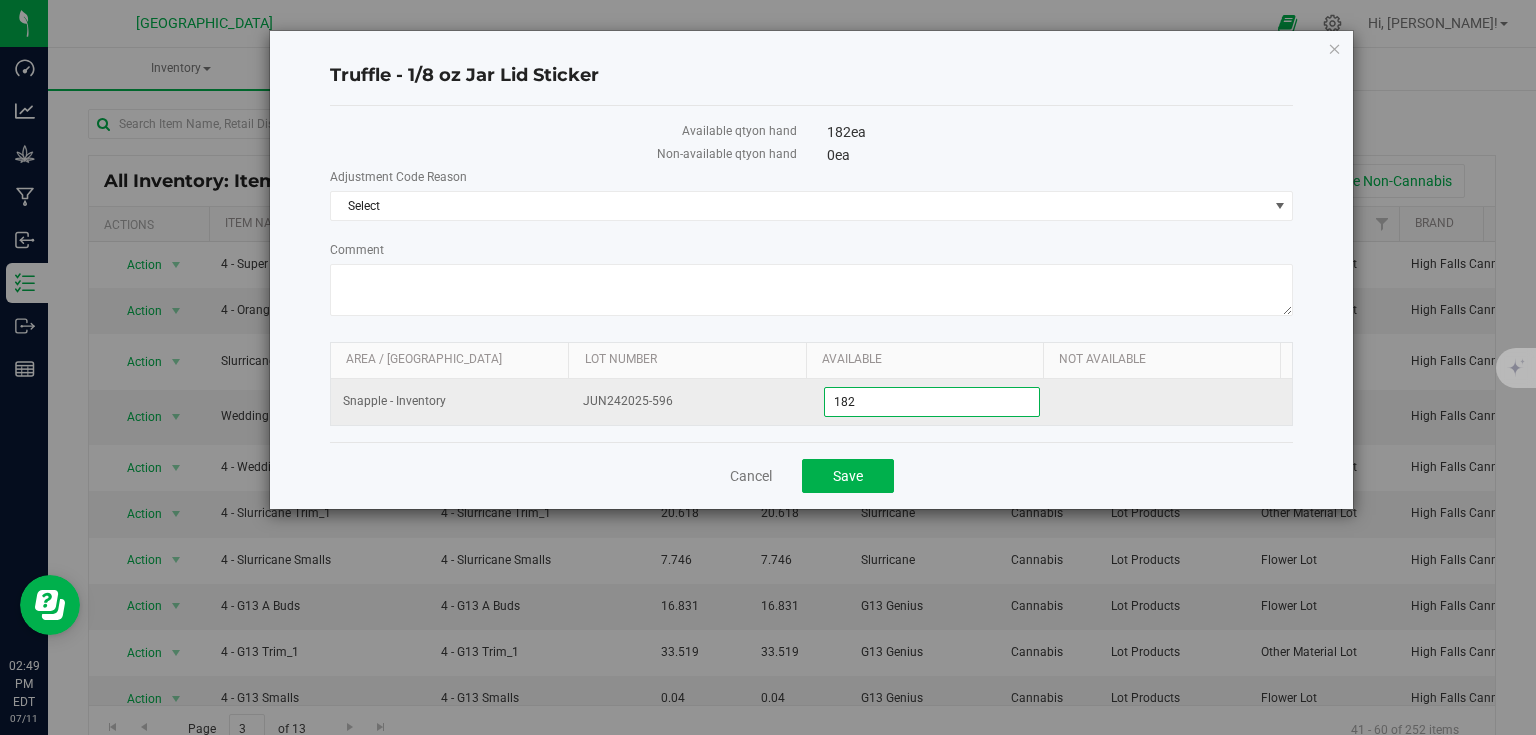 click on "182 182" at bounding box center [932, 402] 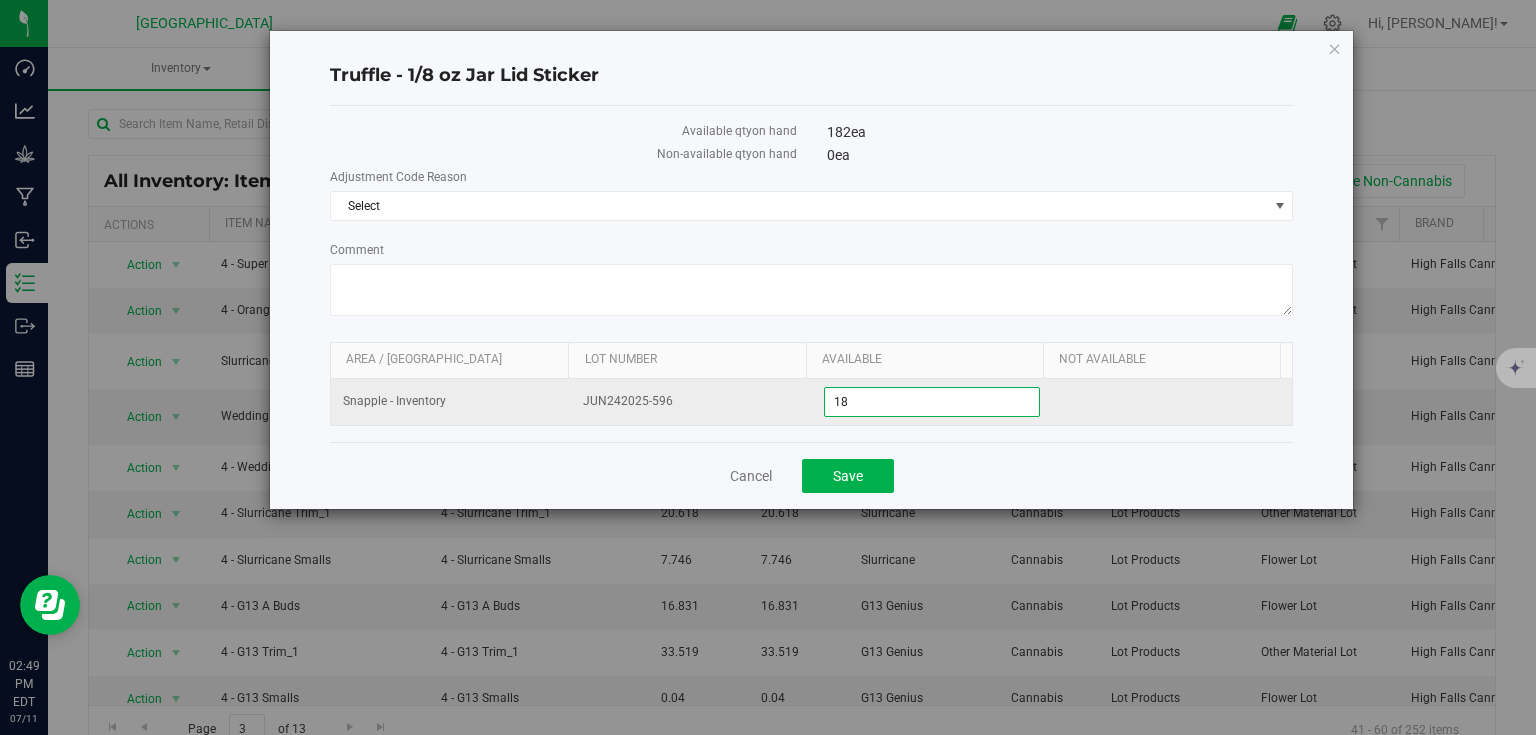 type on "1" 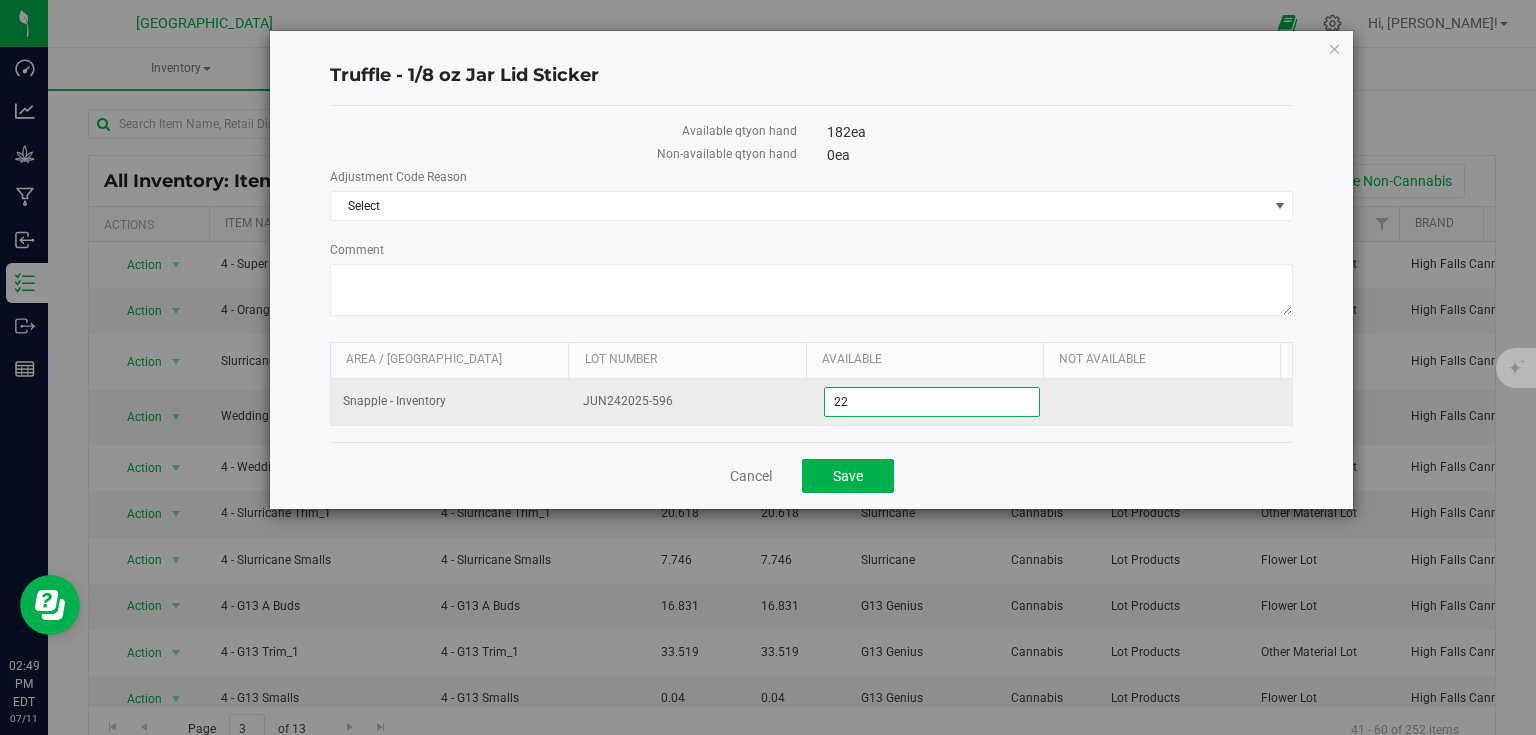 type on "226" 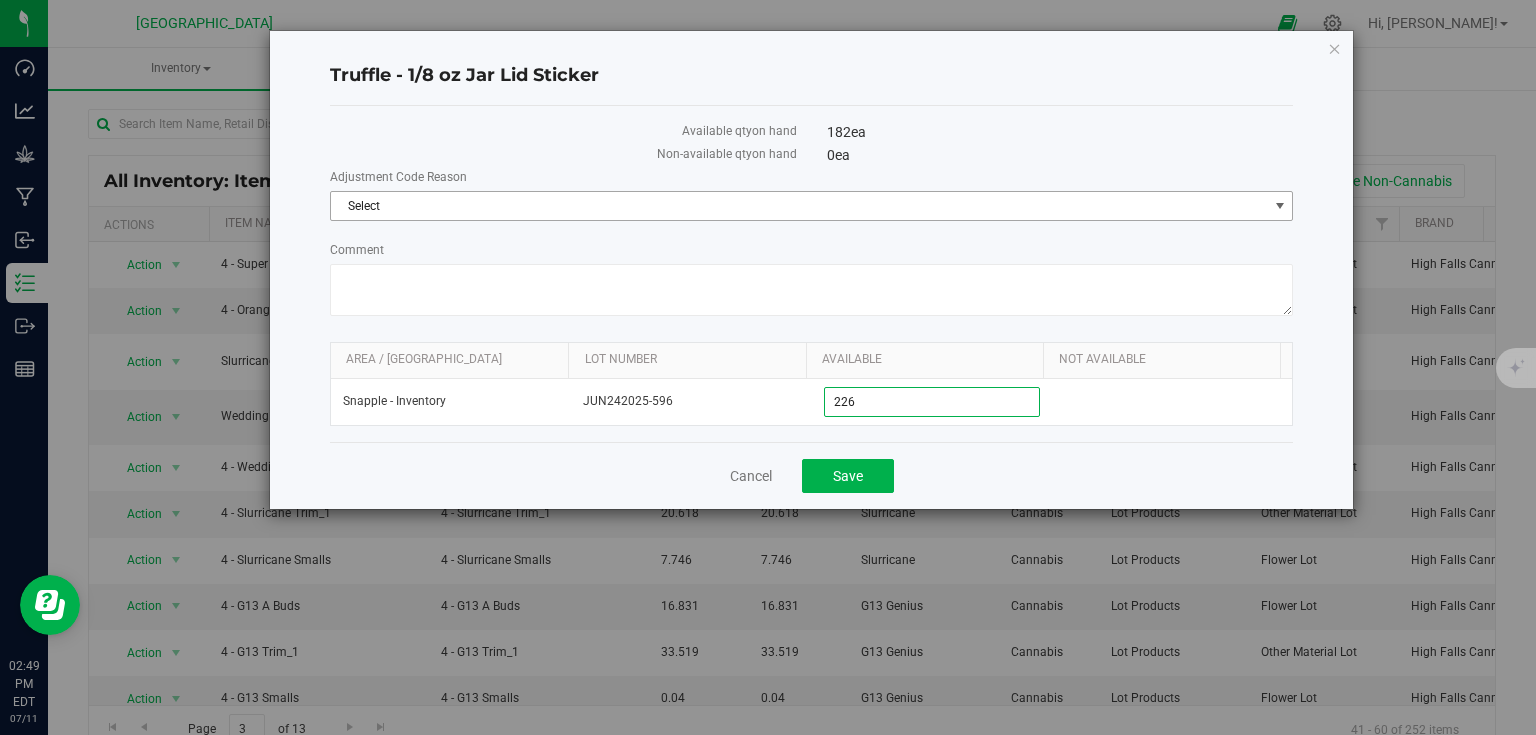 type on "226" 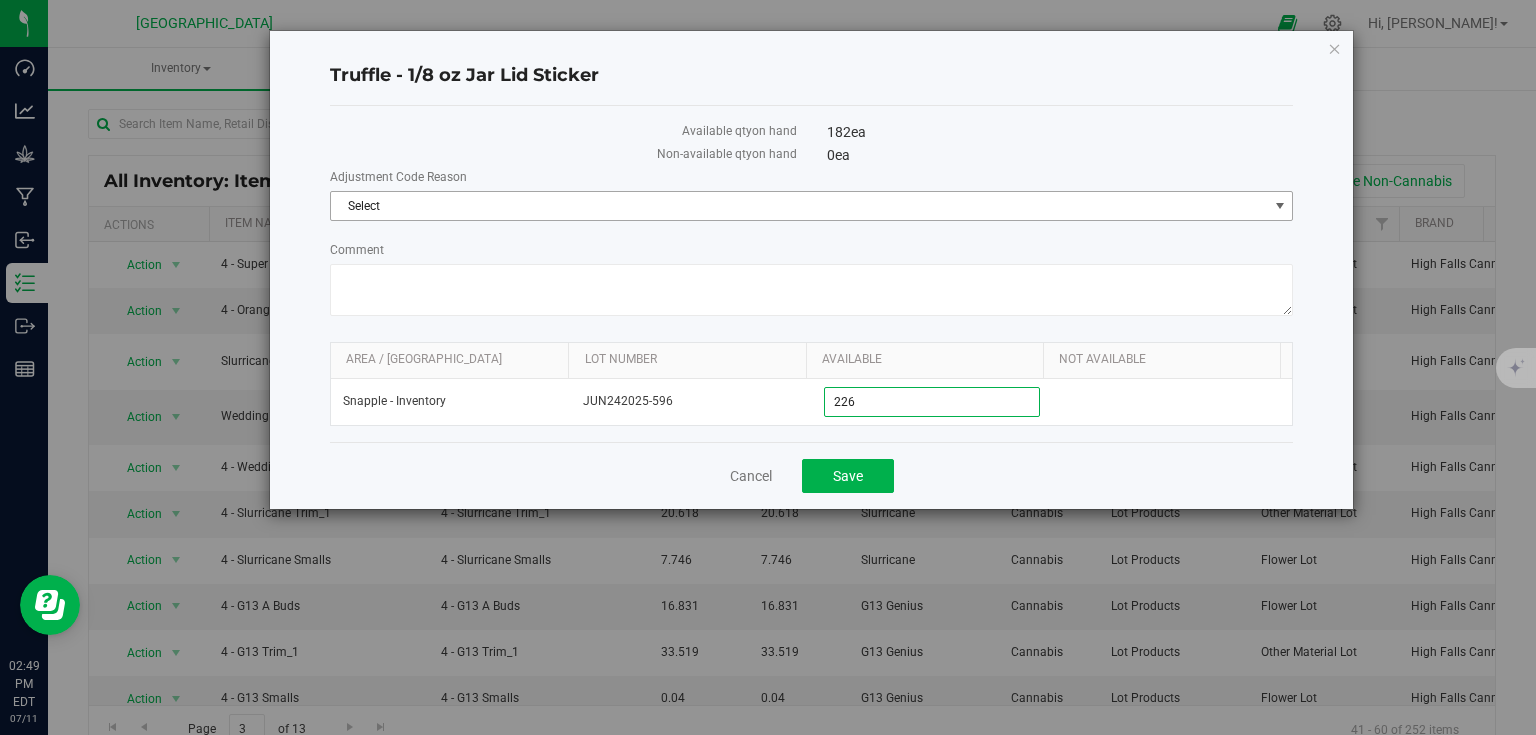 click on "Select" at bounding box center [799, 206] 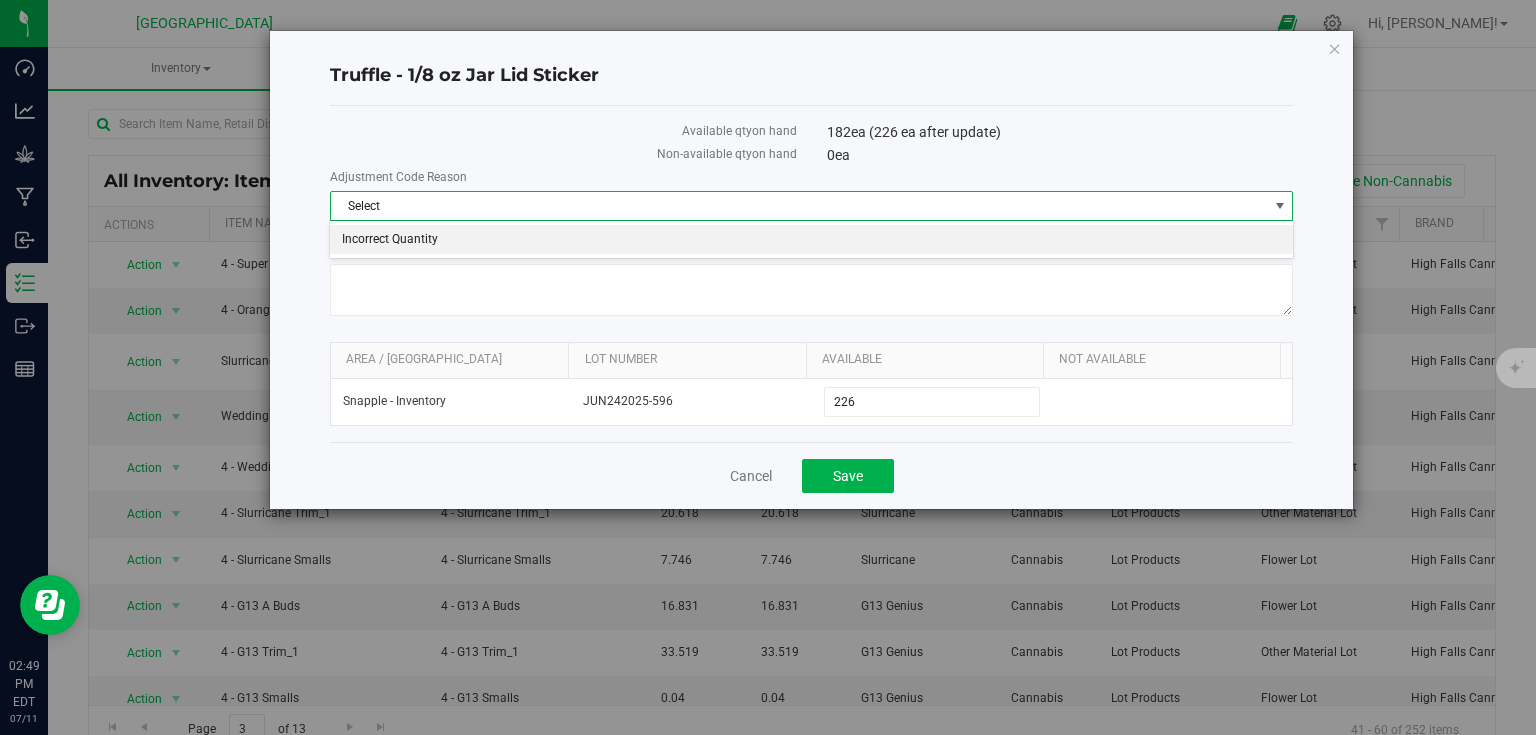 click on "Incorrect Quantity" at bounding box center [811, 240] 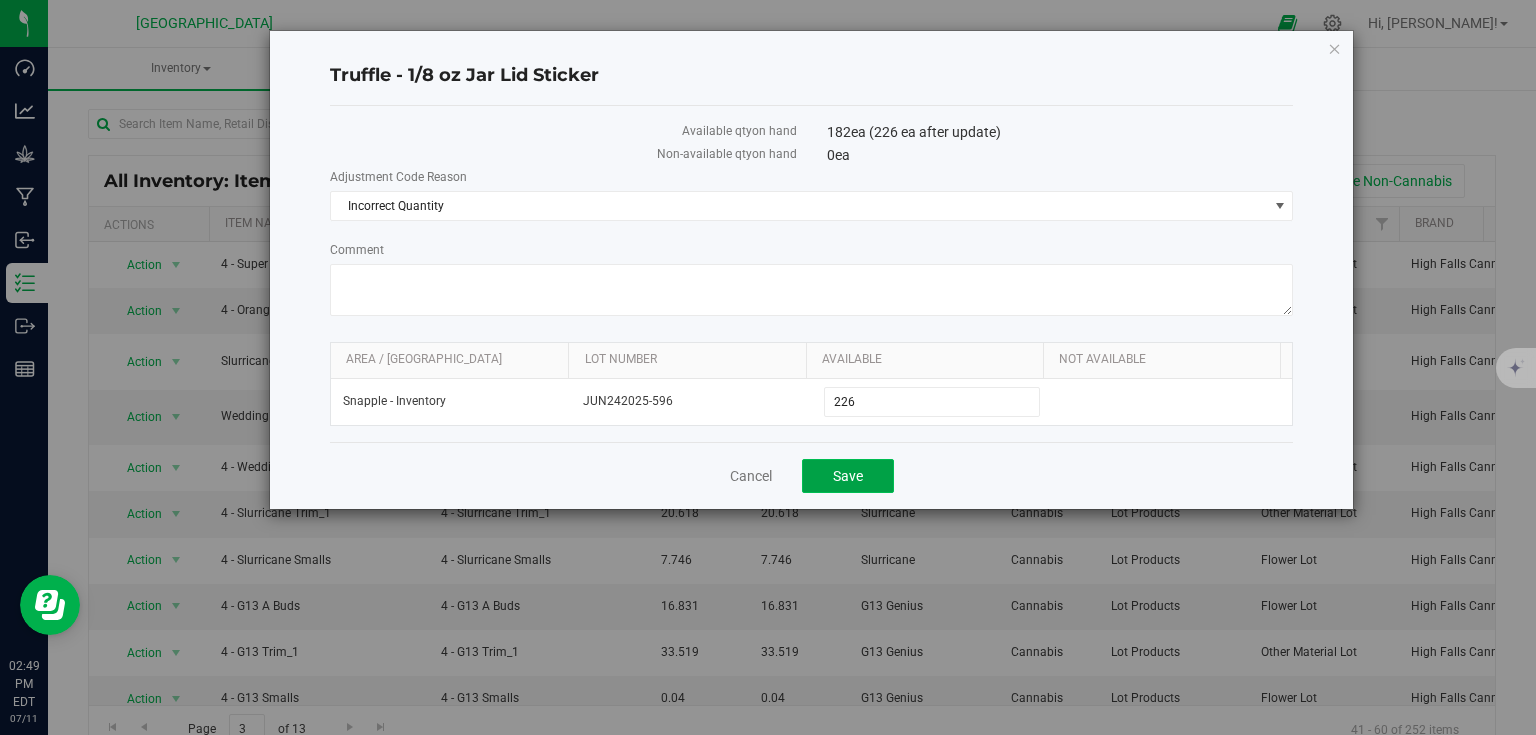 click on "Save" 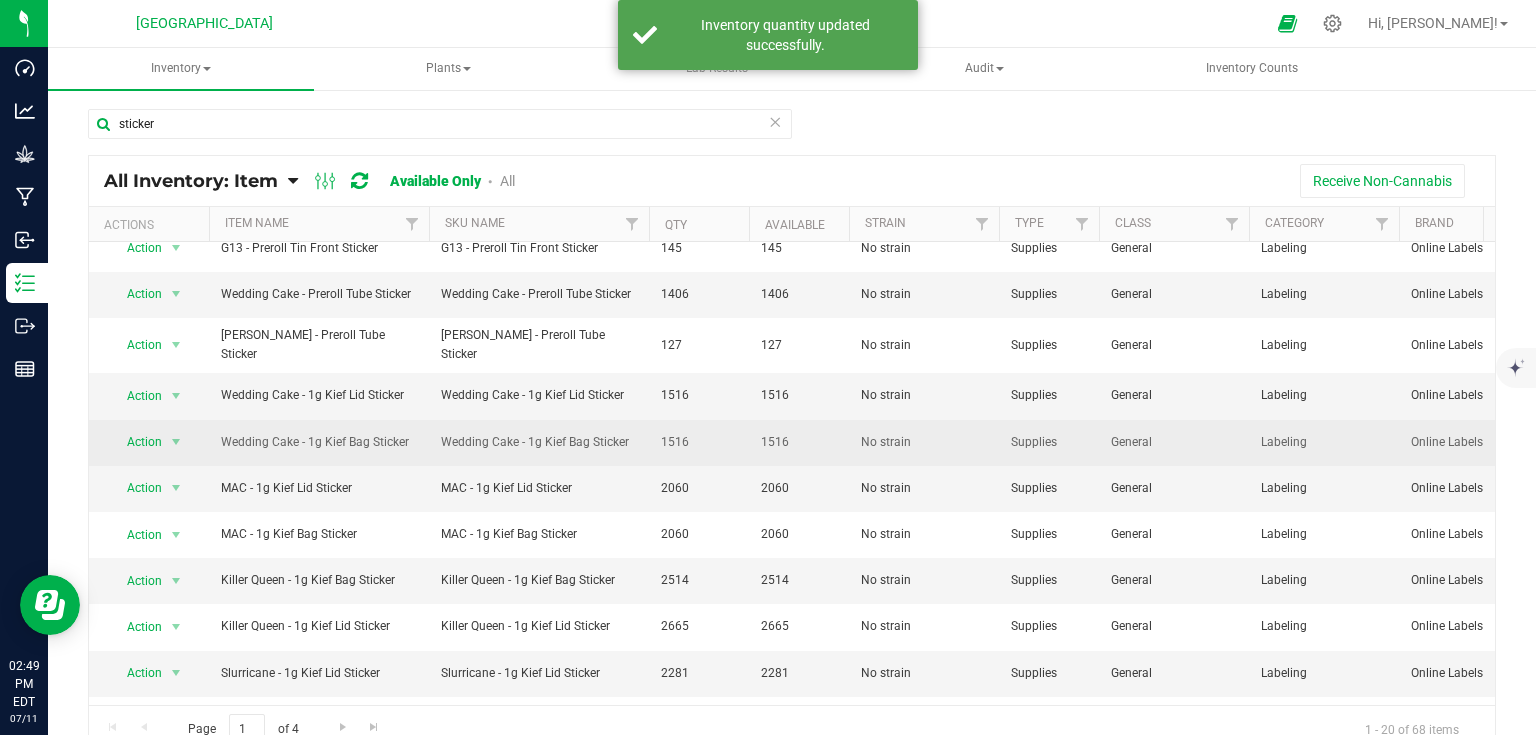 scroll, scrollTop: 476, scrollLeft: 0, axis: vertical 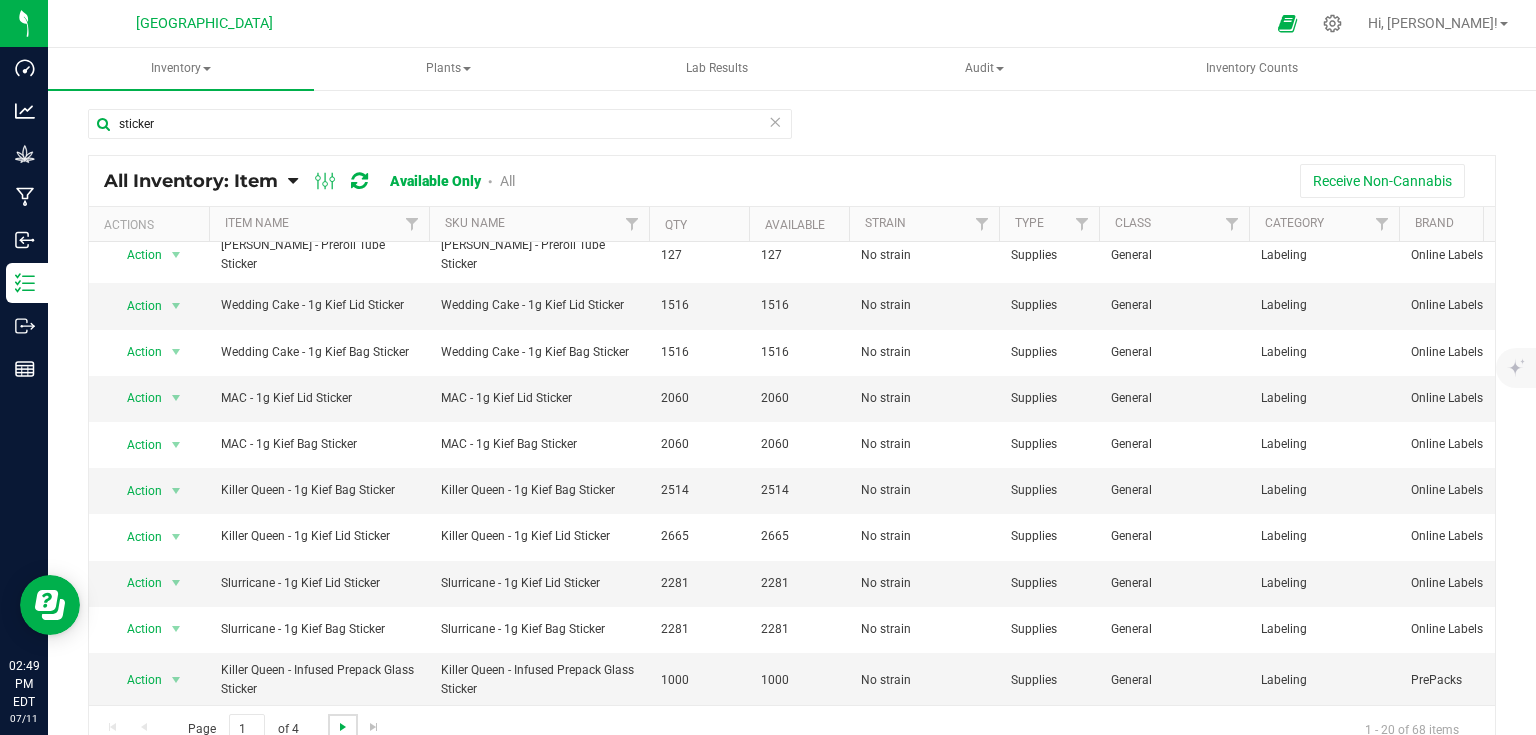 click at bounding box center (343, 727) 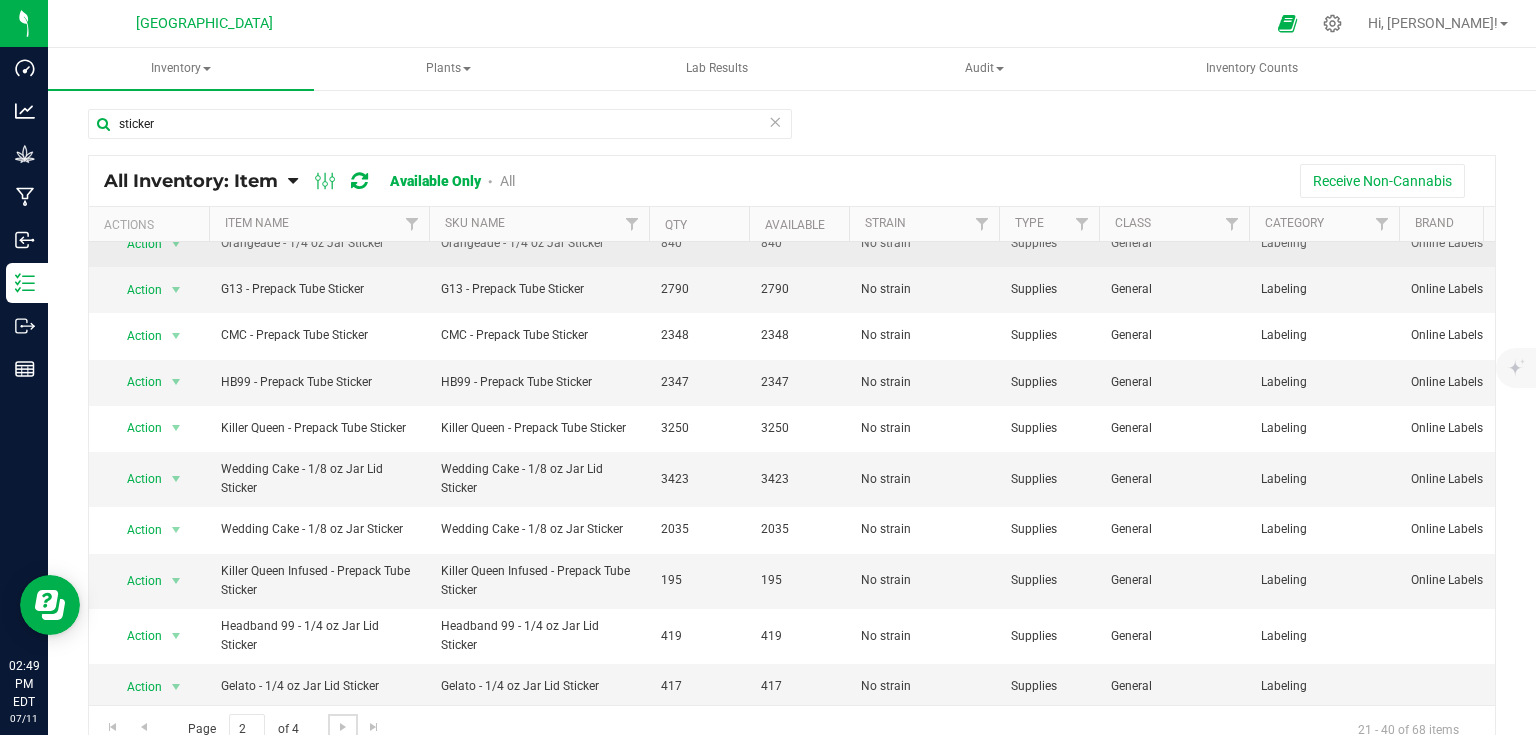 scroll, scrollTop: 486, scrollLeft: 0, axis: vertical 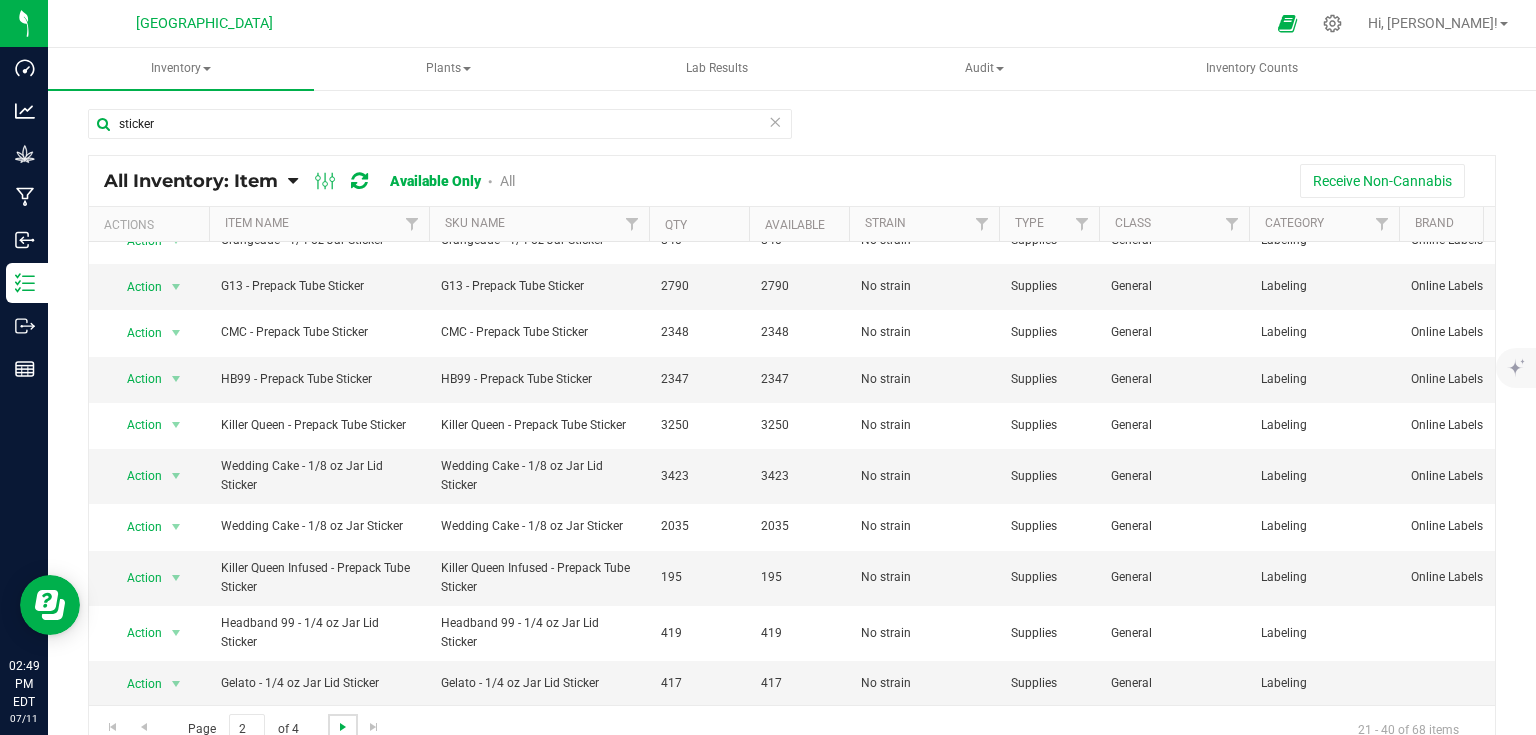 click at bounding box center [343, 727] 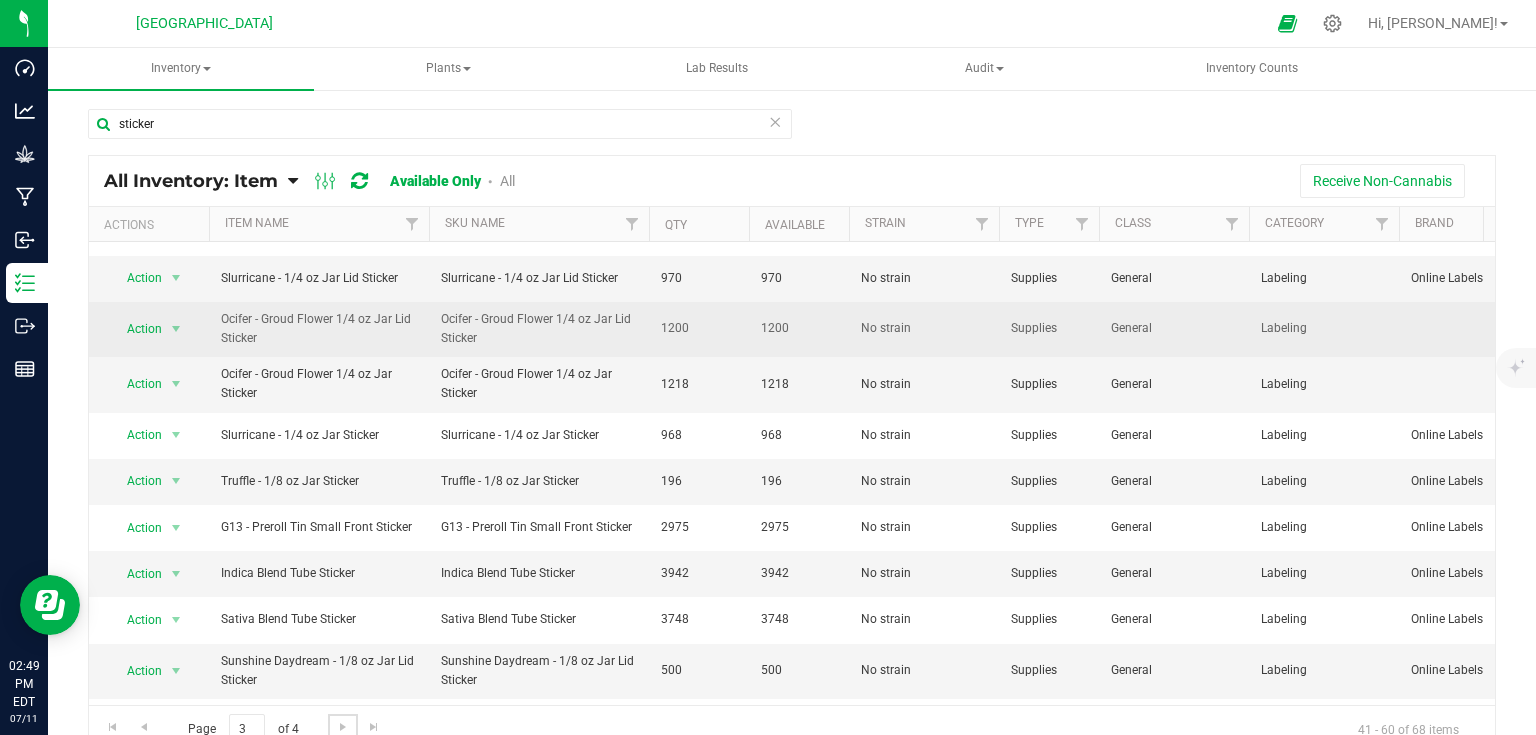 scroll, scrollTop: 320, scrollLeft: 0, axis: vertical 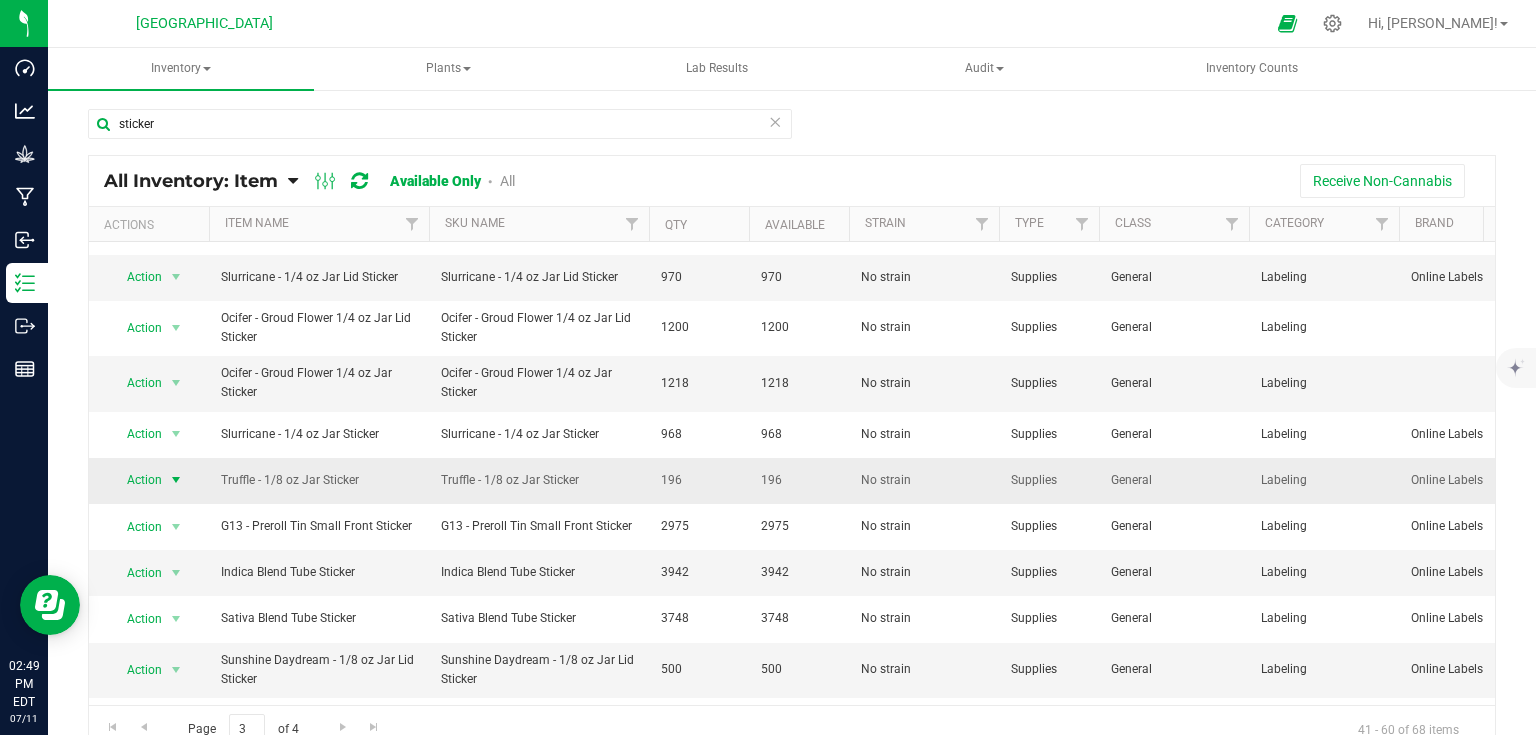 click at bounding box center (176, 480) 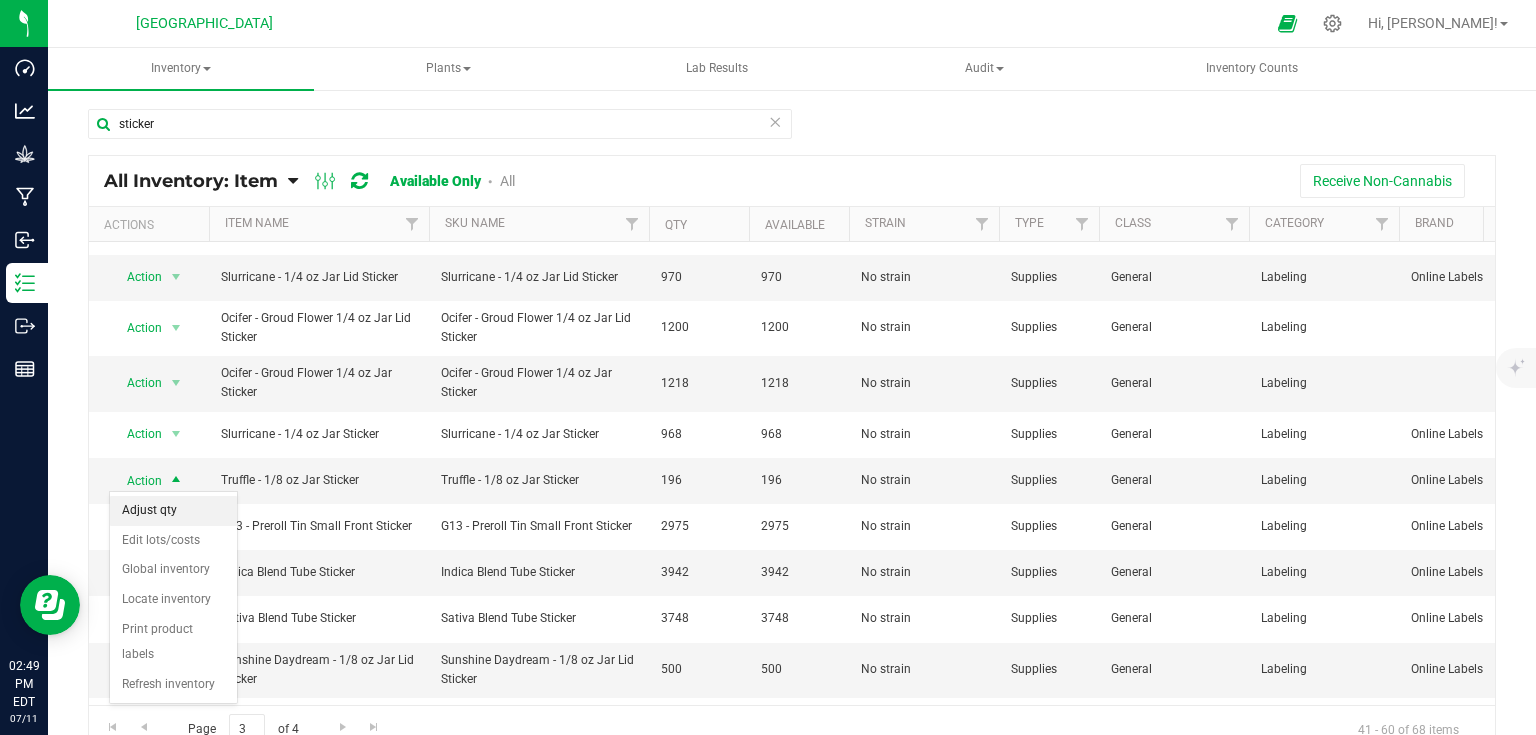 click on "Adjust qty" at bounding box center (173, 511) 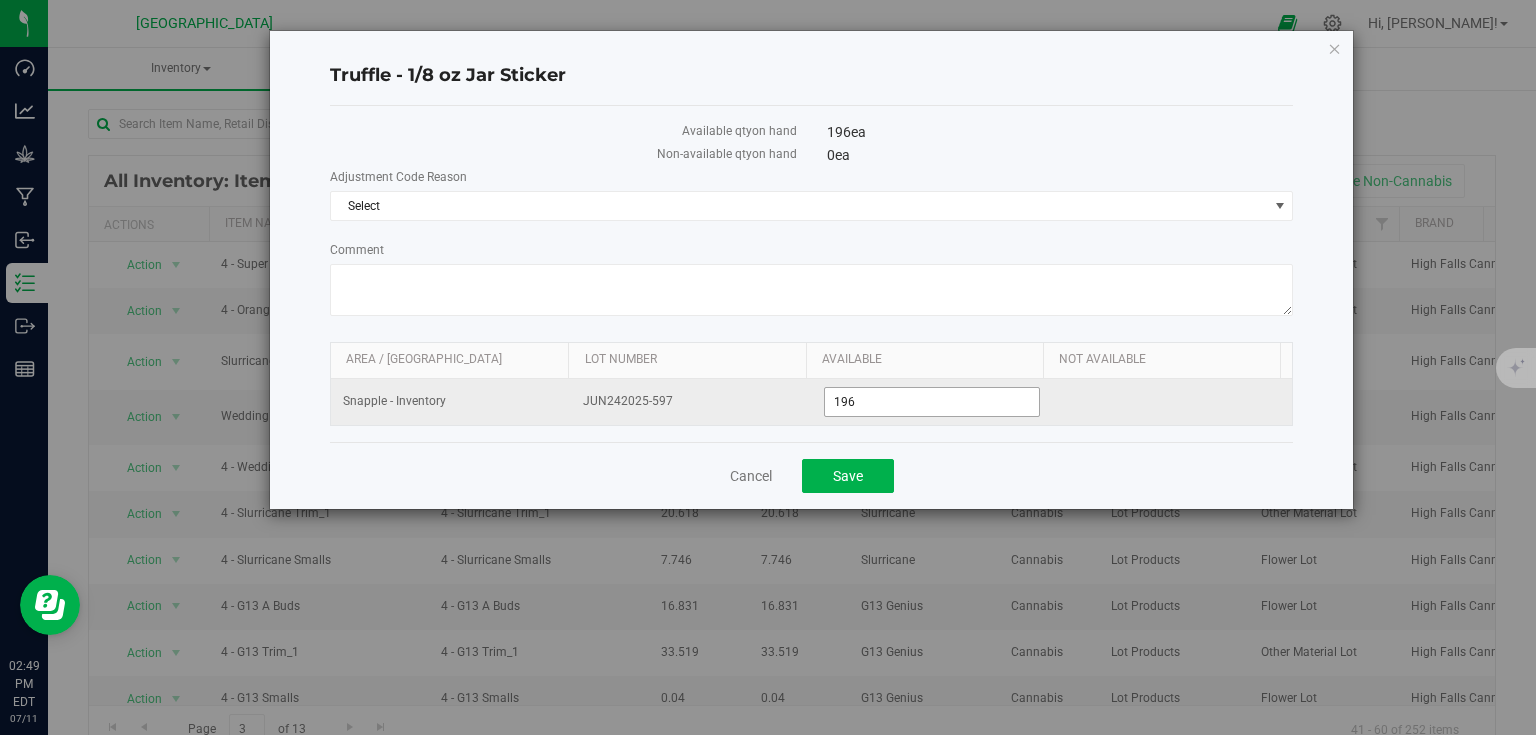 click on "196" at bounding box center [932, 402] 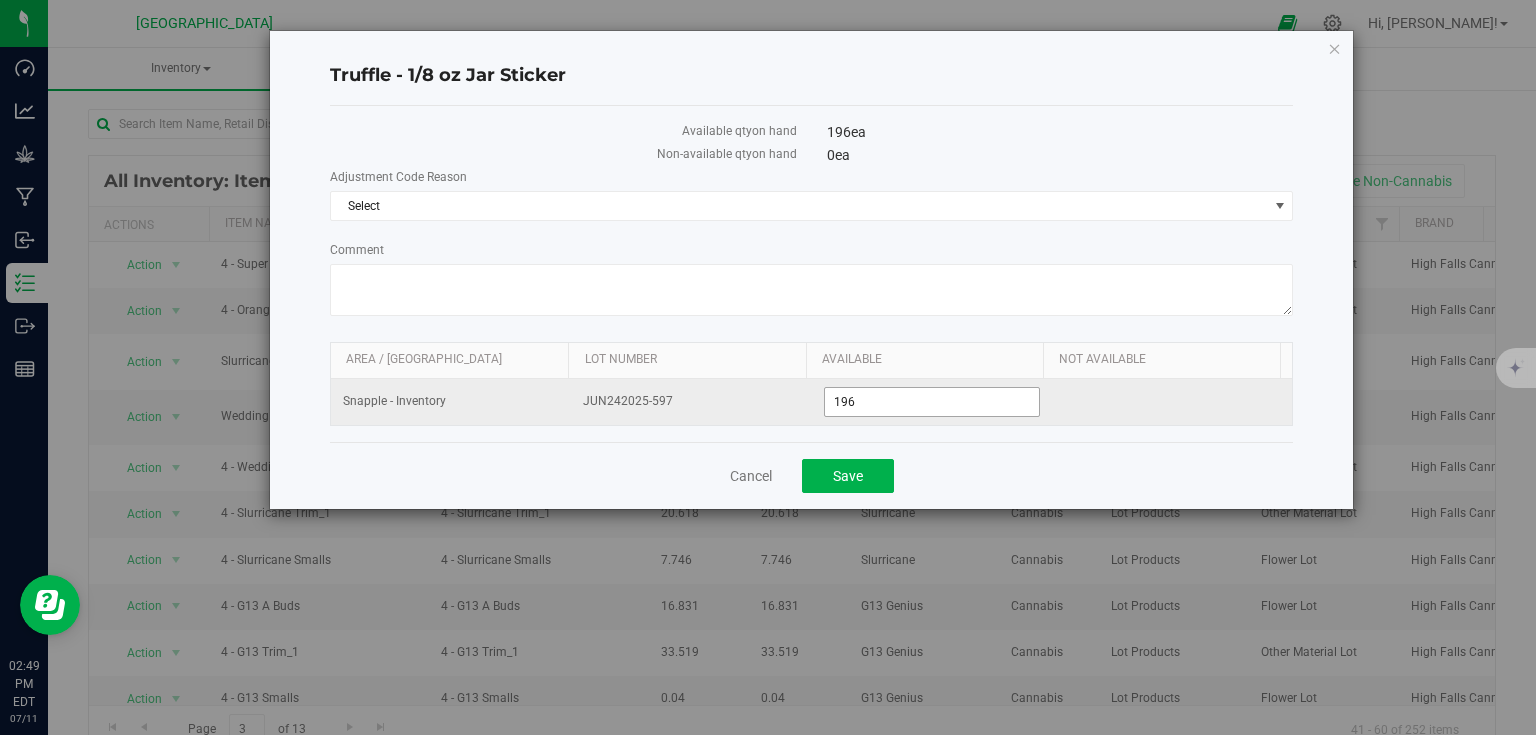 click on "196" at bounding box center (932, 402) 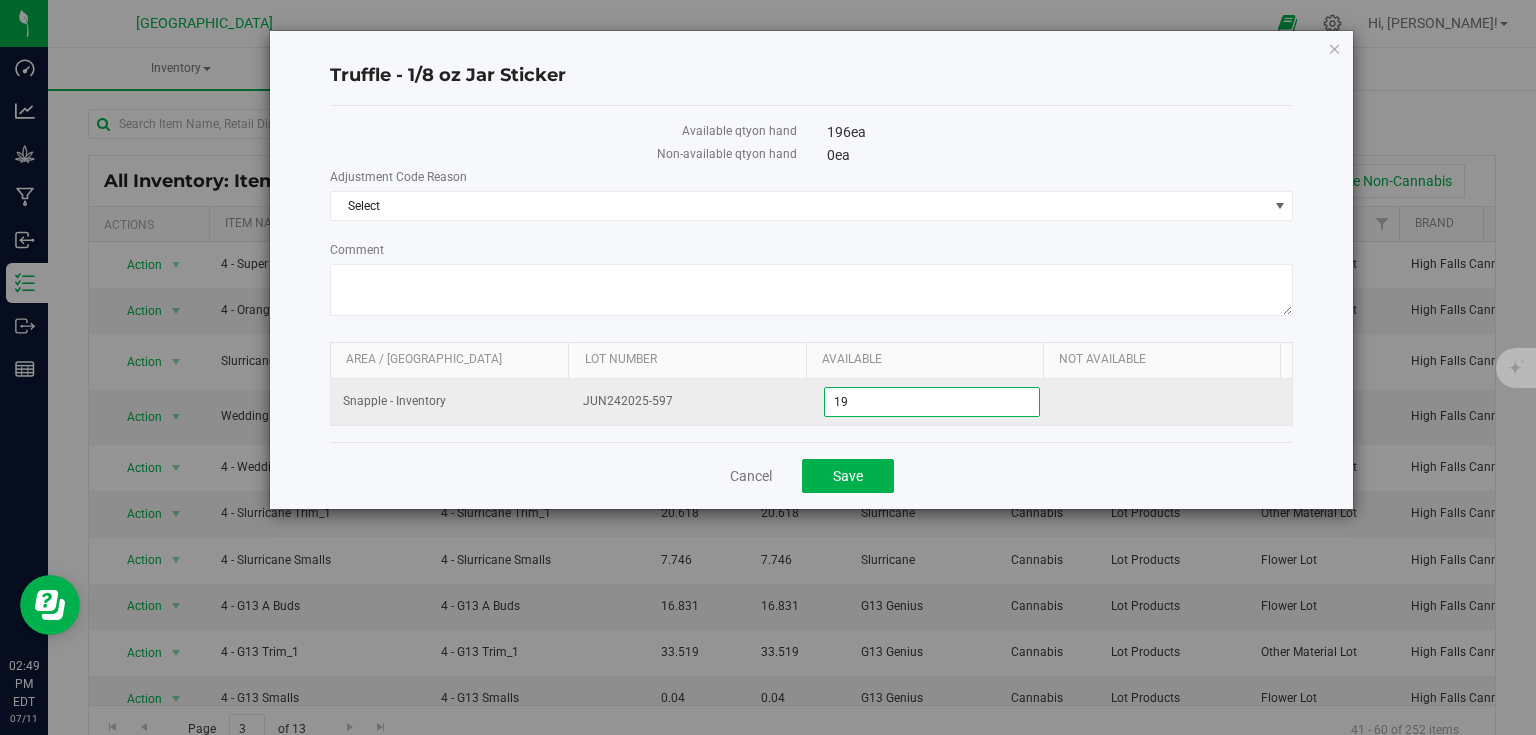 type on "1" 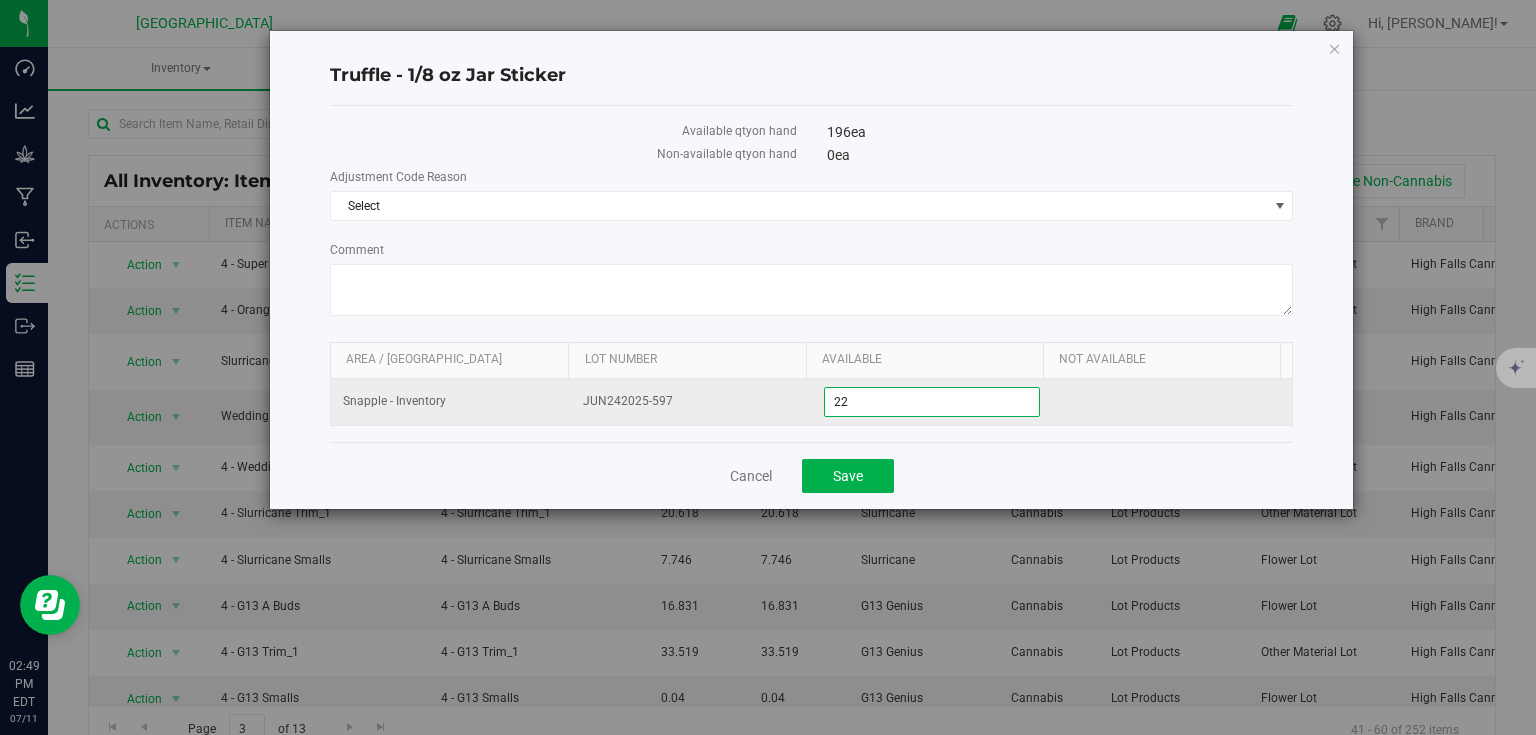 type on "226" 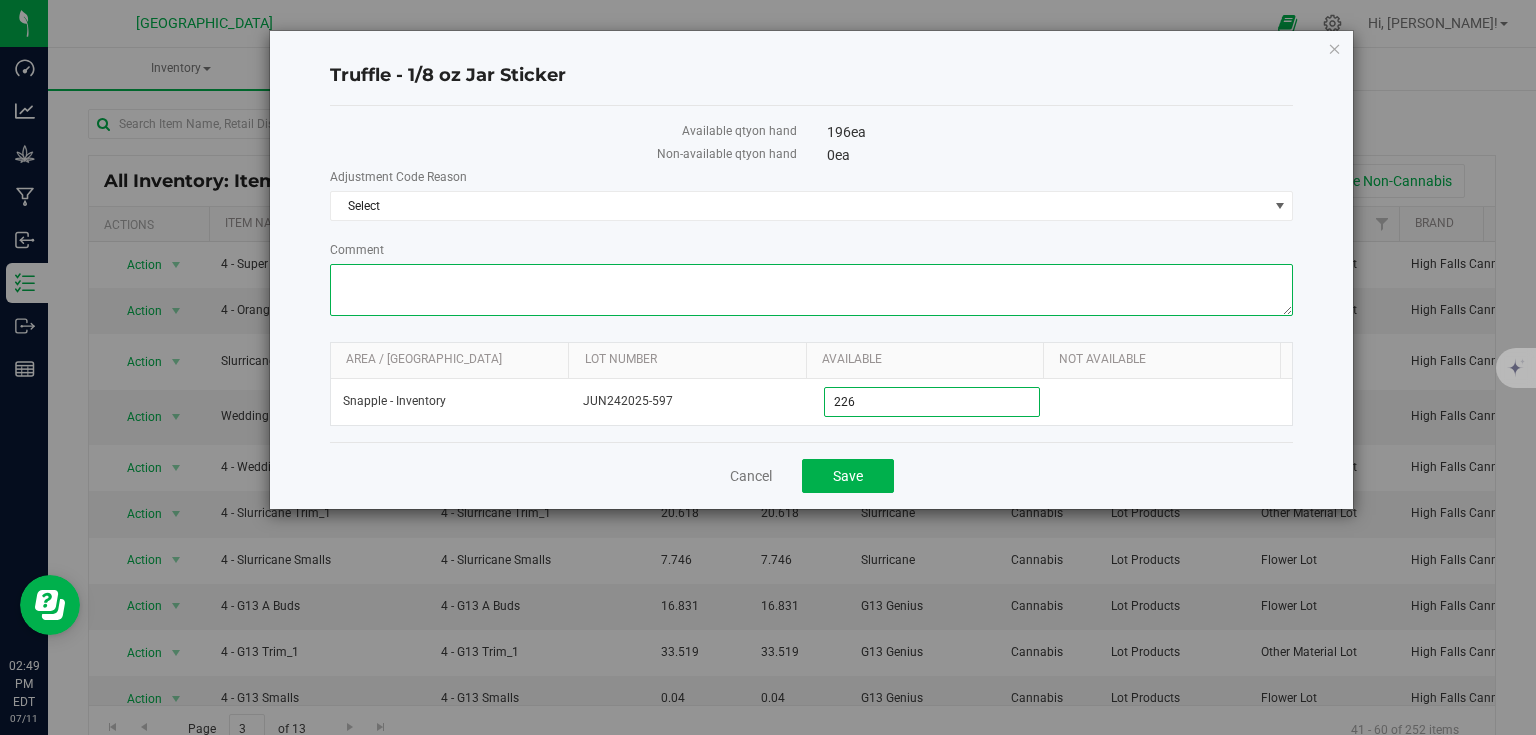 type on "226" 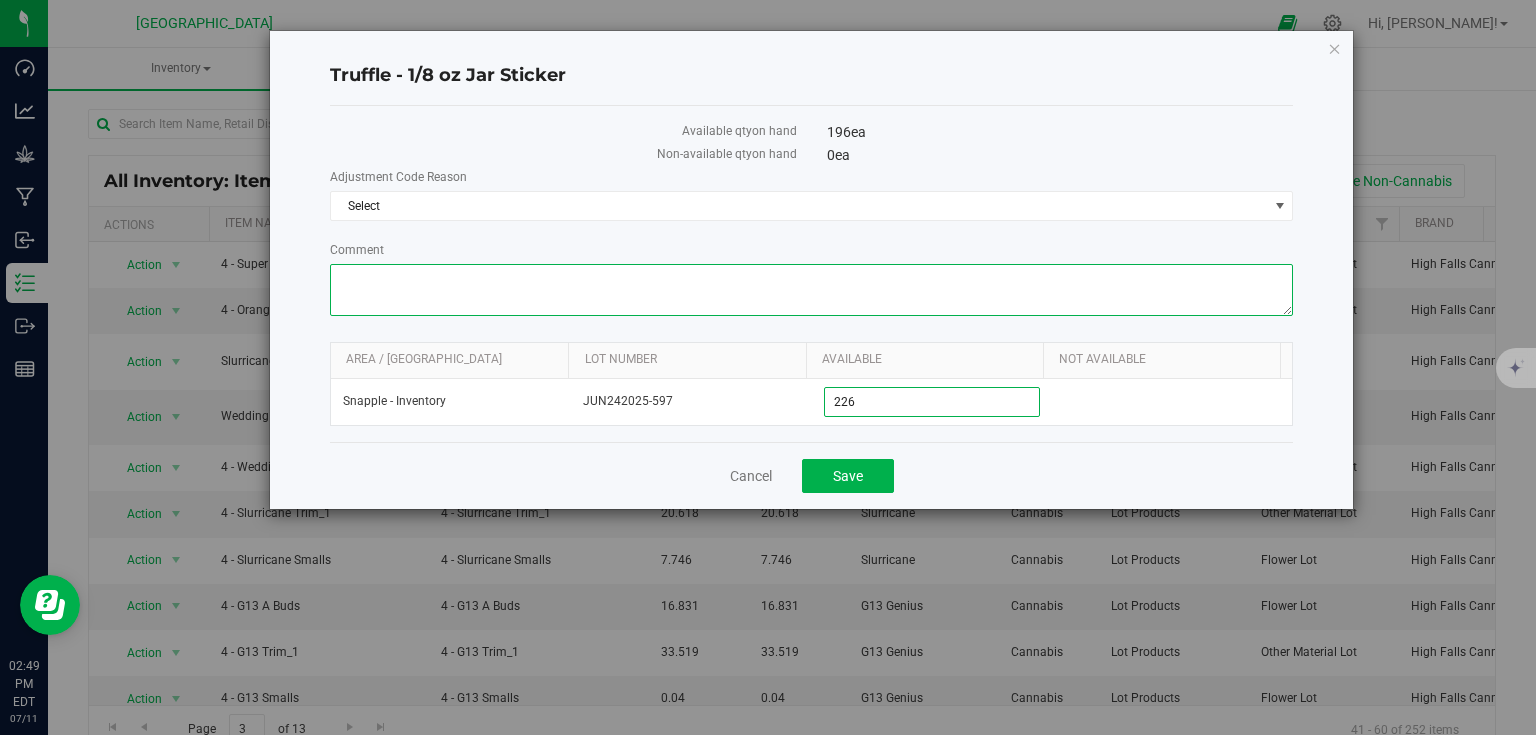 click on "Comment" at bounding box center [812, 290] 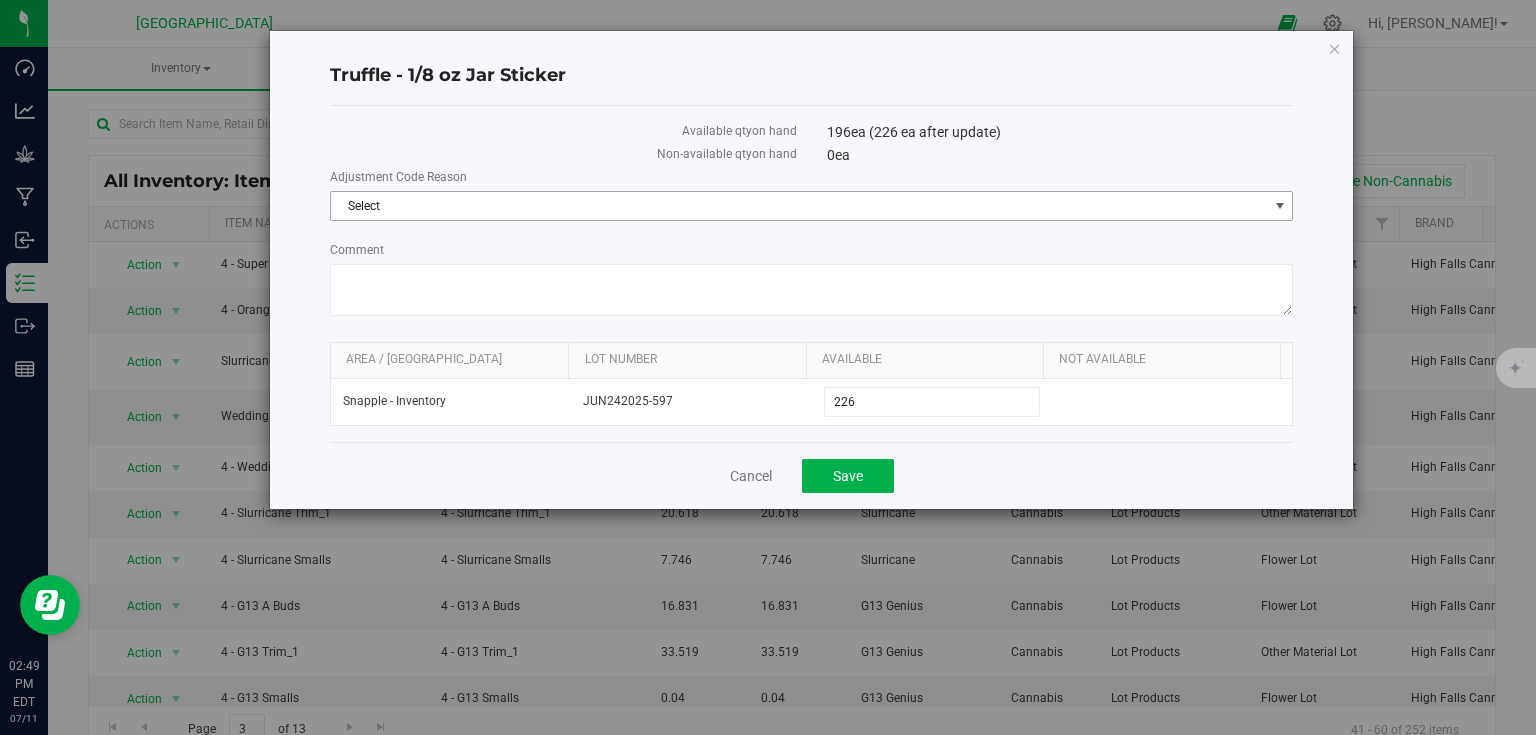 click on "Select" at bounding box center [799, 206] 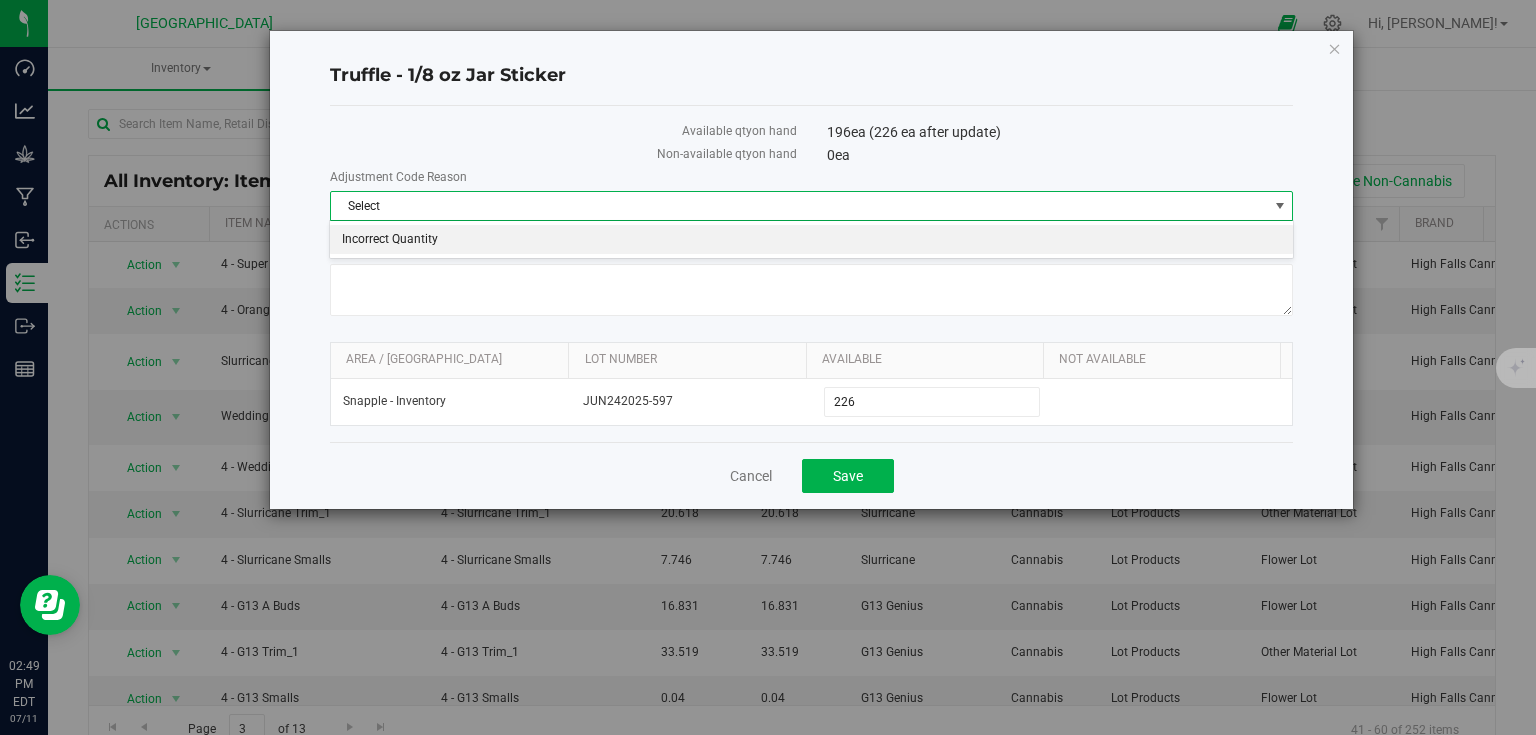 click on "Incorrect Quantity" at bounding box center (811, 240) 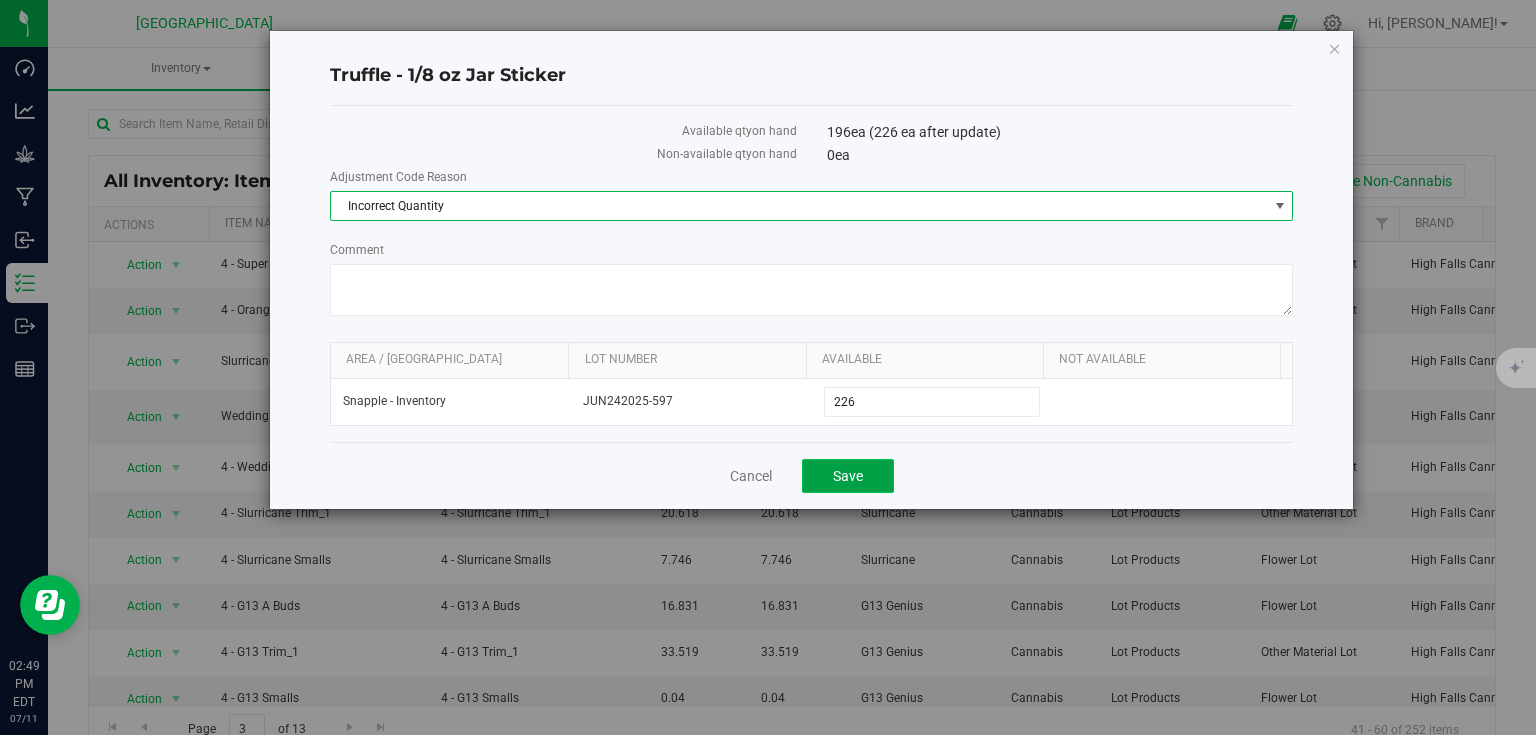 click on "Save" 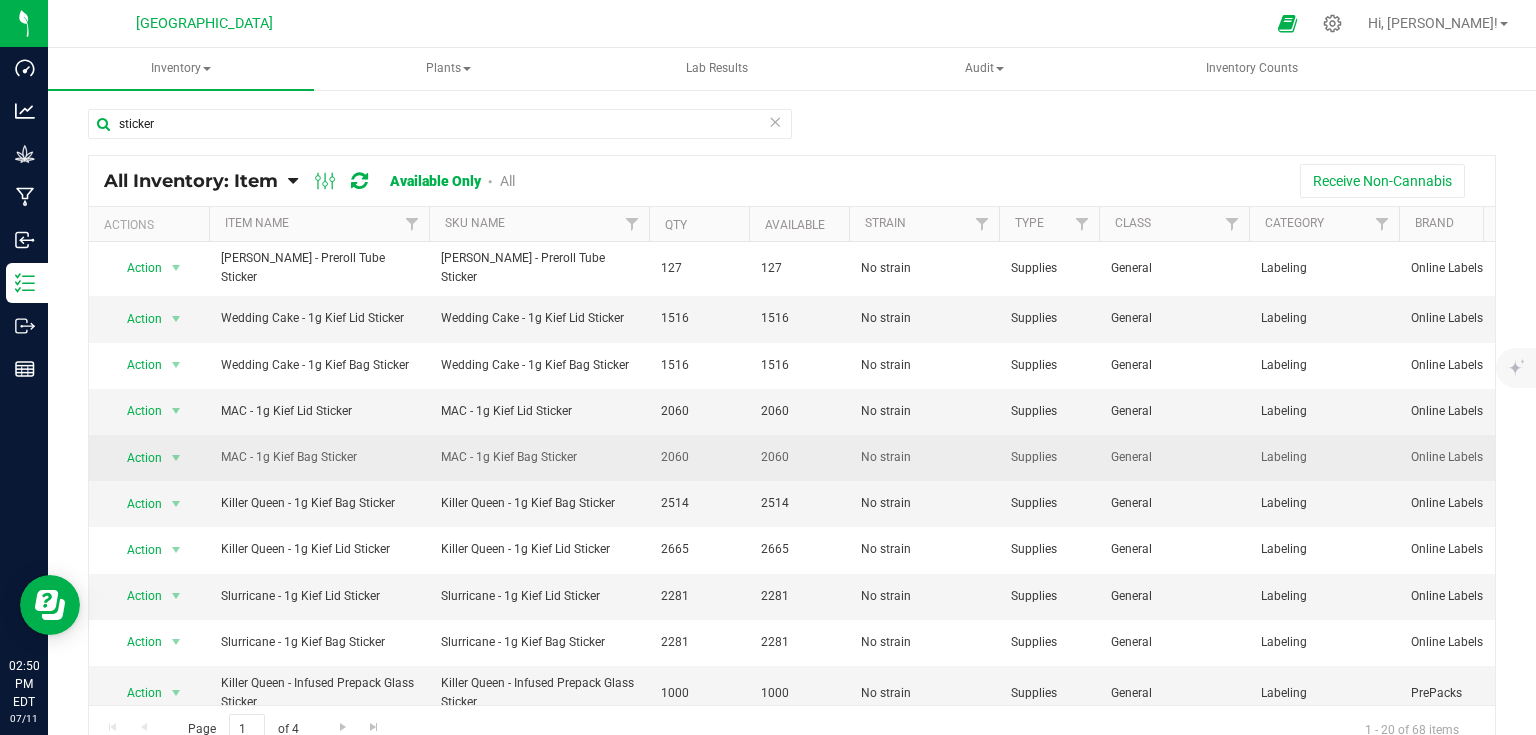 scroll, scrollTop: 476, scrollLeft: 0, axis: vertical 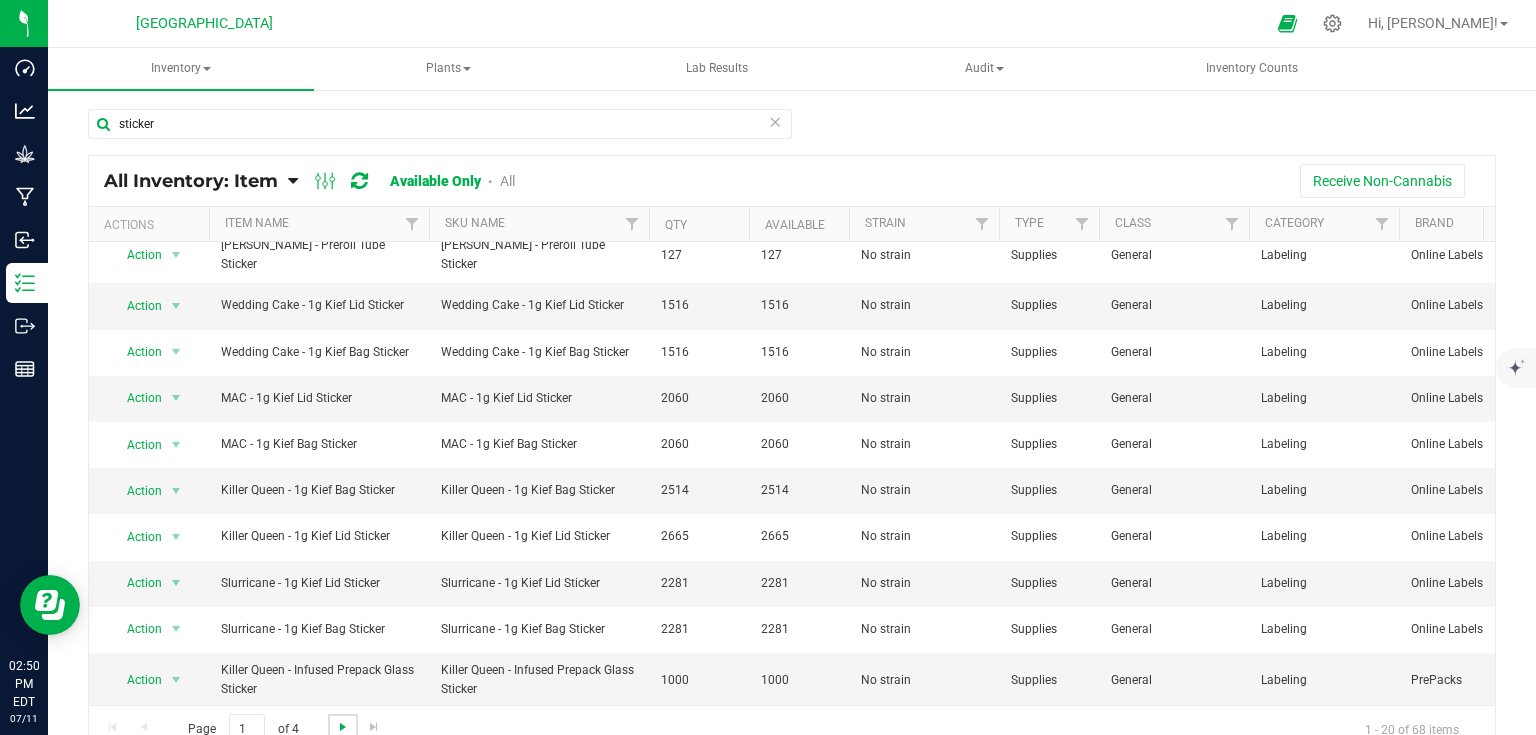 click at bounding box center [343, 727] 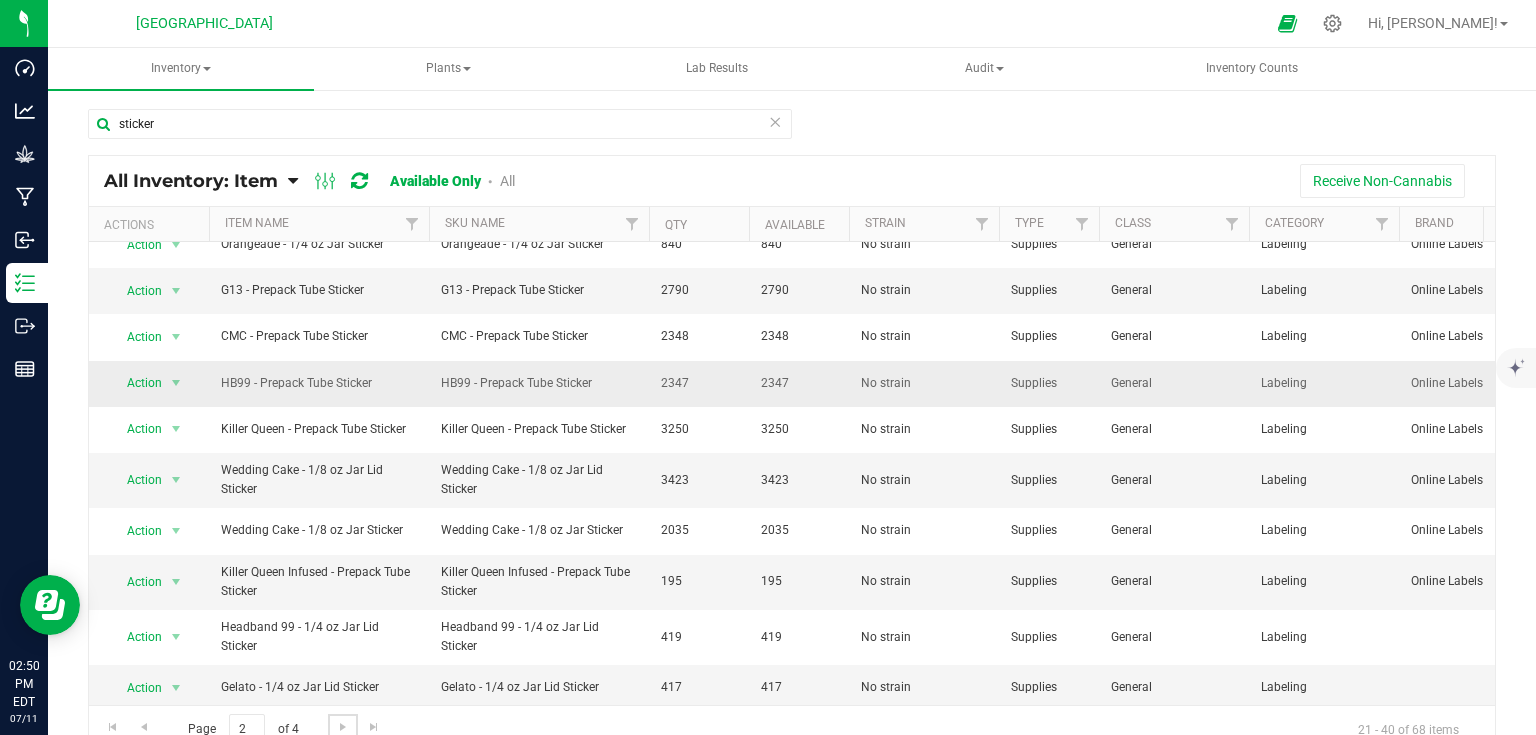 scroll, scrollTop: 486, scrollLeft: 0, axis: vertical 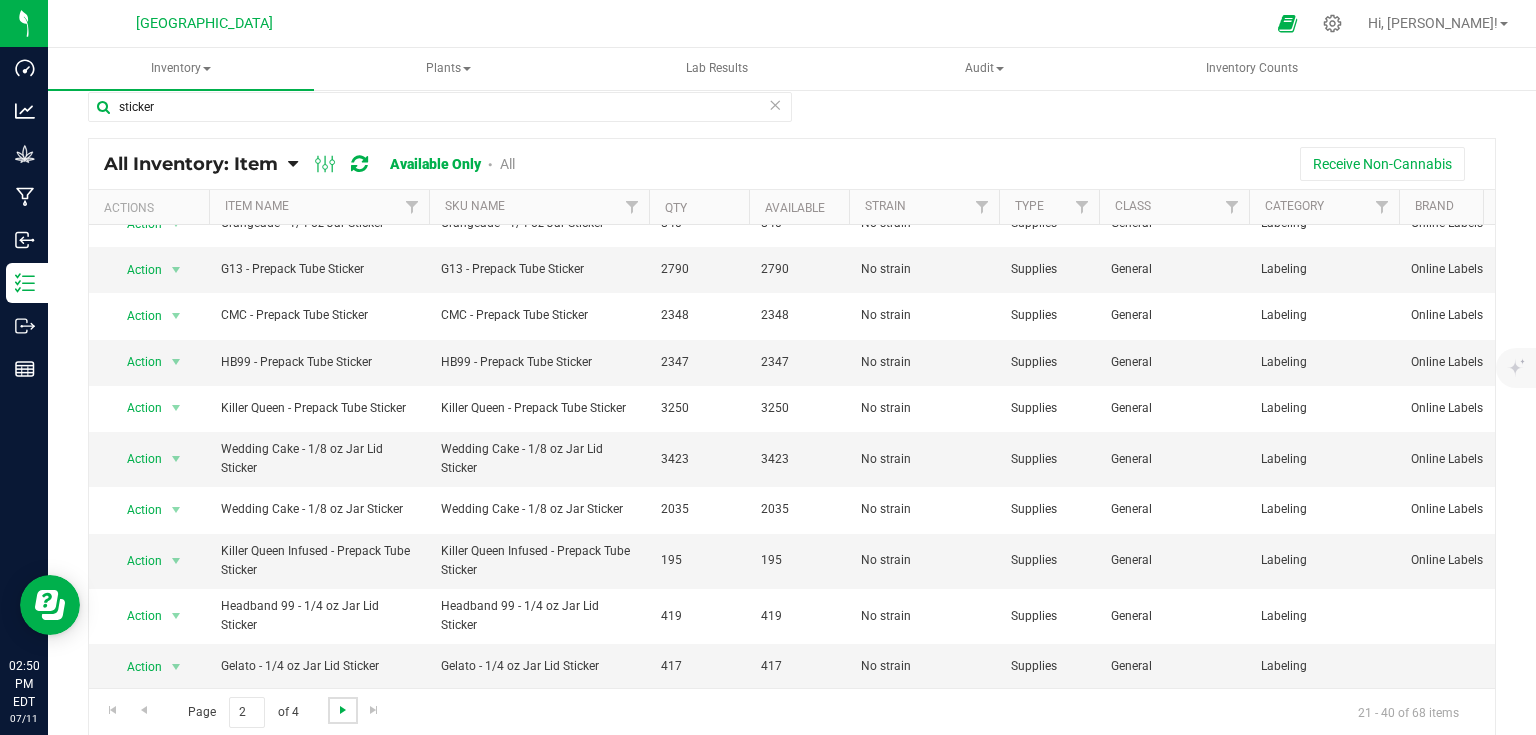 click at bounding box center (343, 710) 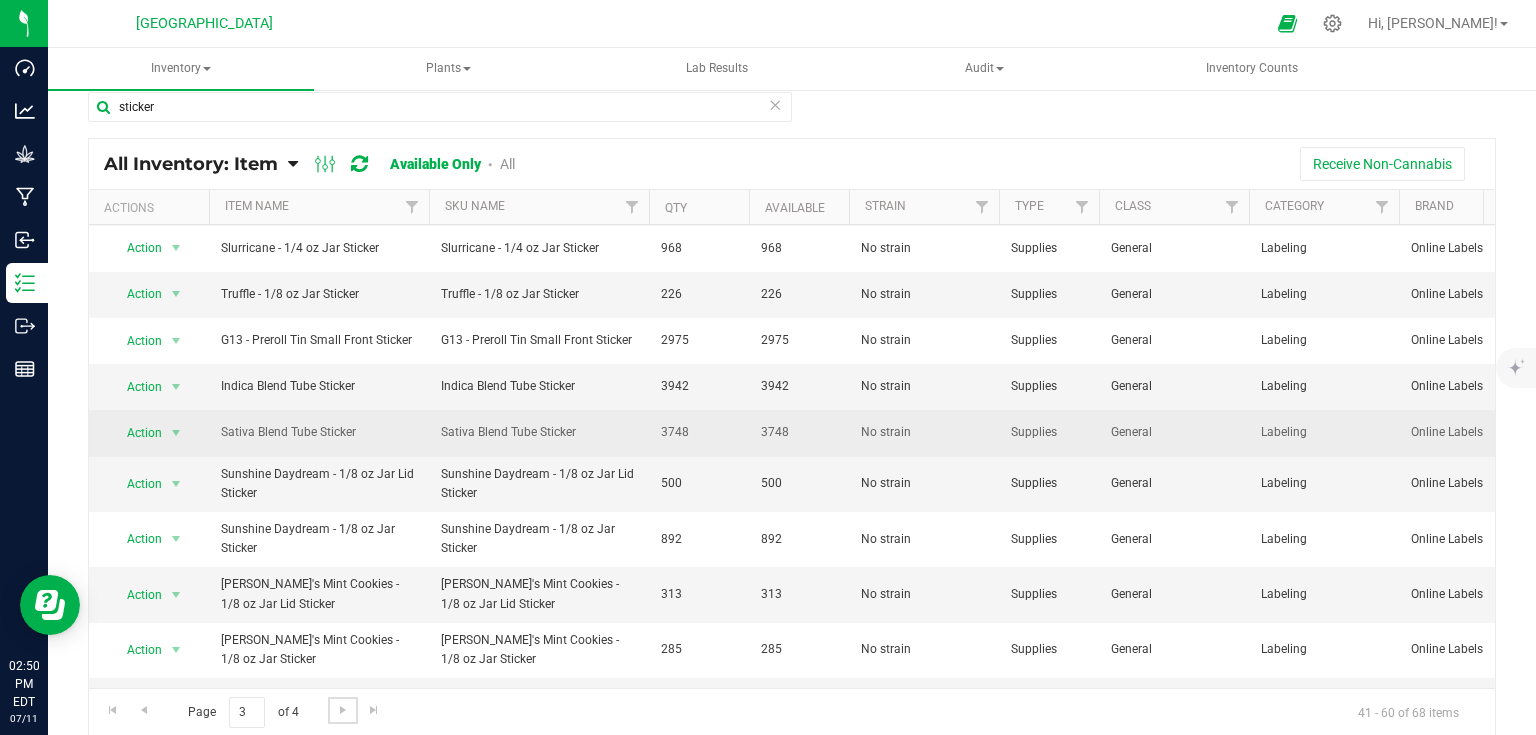 scroll, scrollTop: 532, scrollLeft: 0, axis: vertical 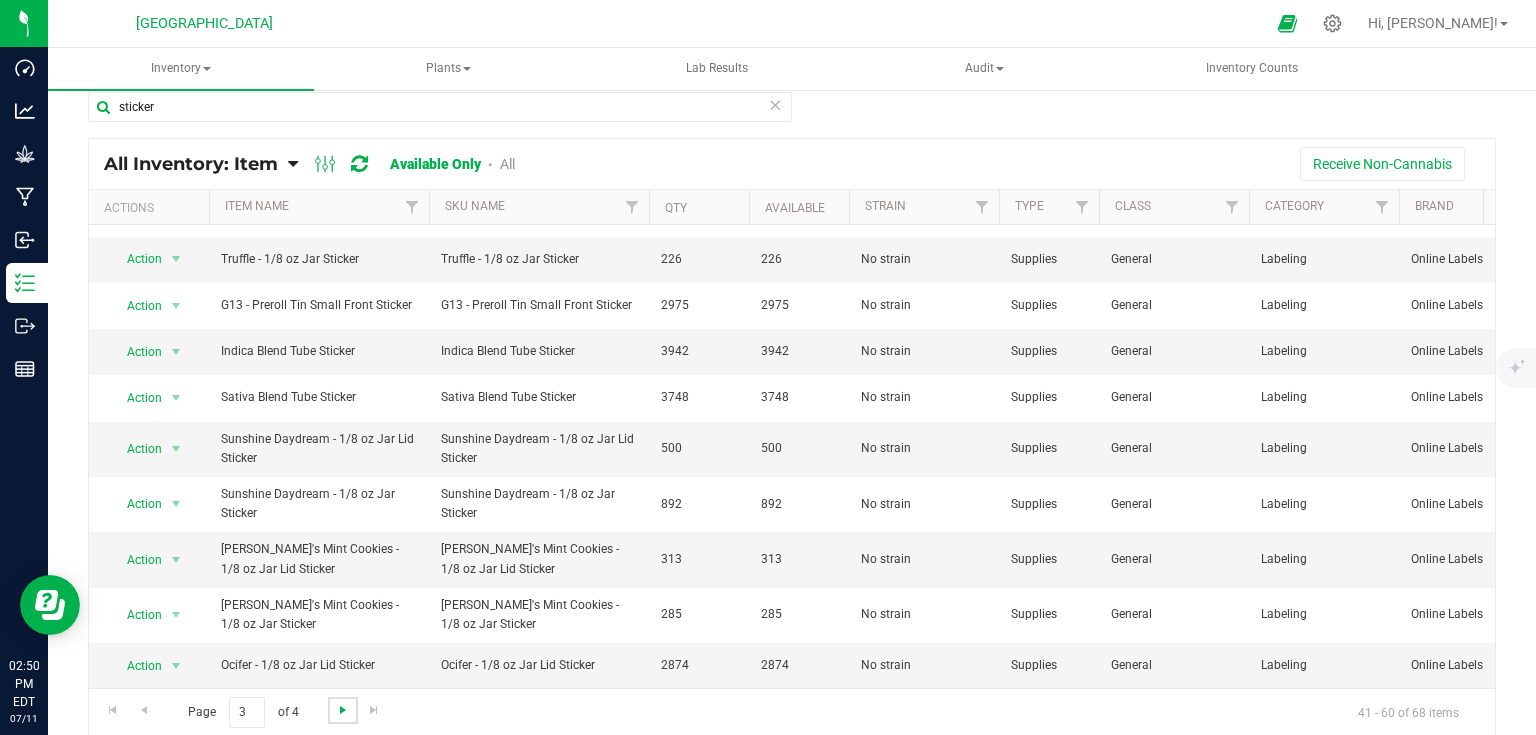 click at bounding box center (343, 710) 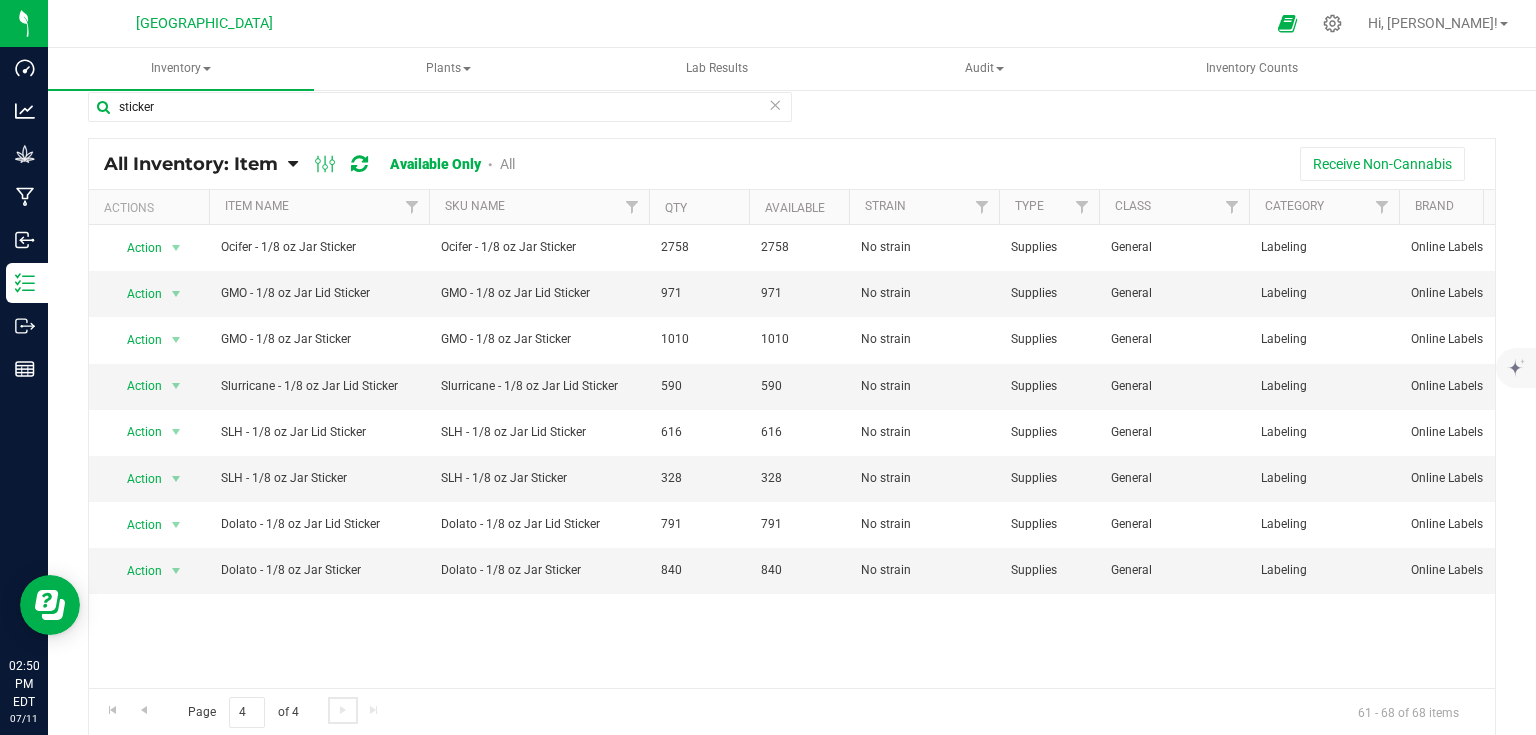 scroll, scrollTop: 0, scrollLeft: 0, axis: both 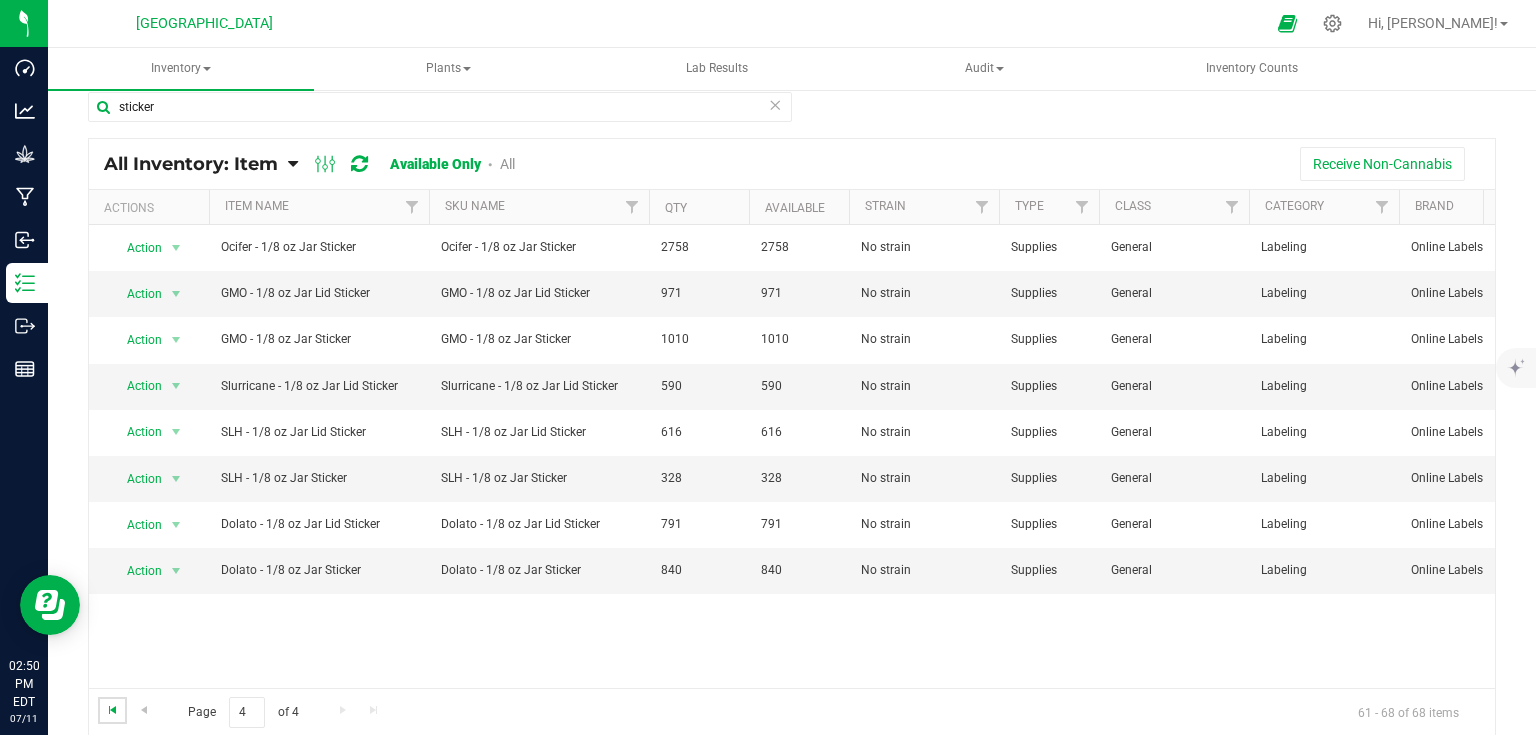 click at bounding box center [113, 710] 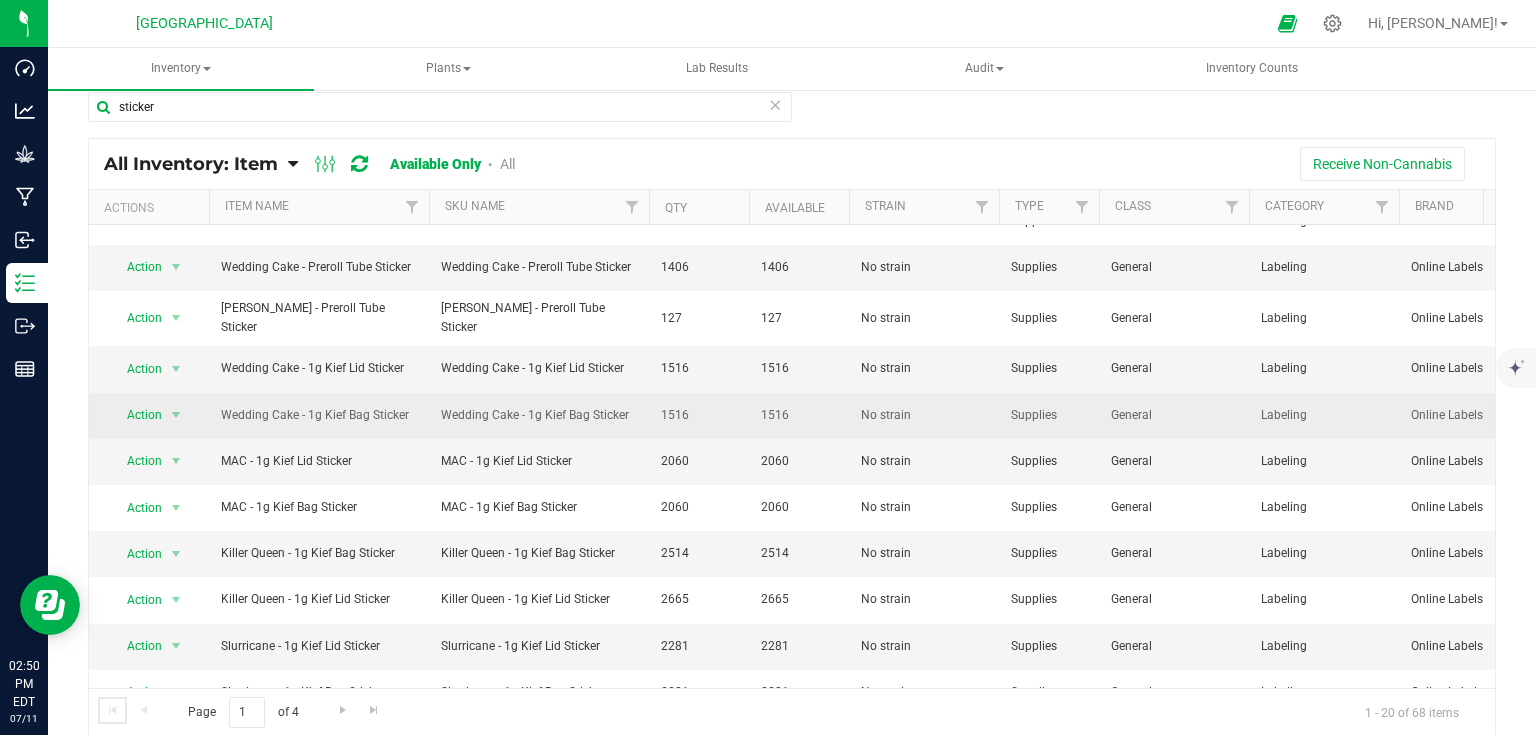scroll, scrollTop: 400, scrollLeft: 0, axis: vertical 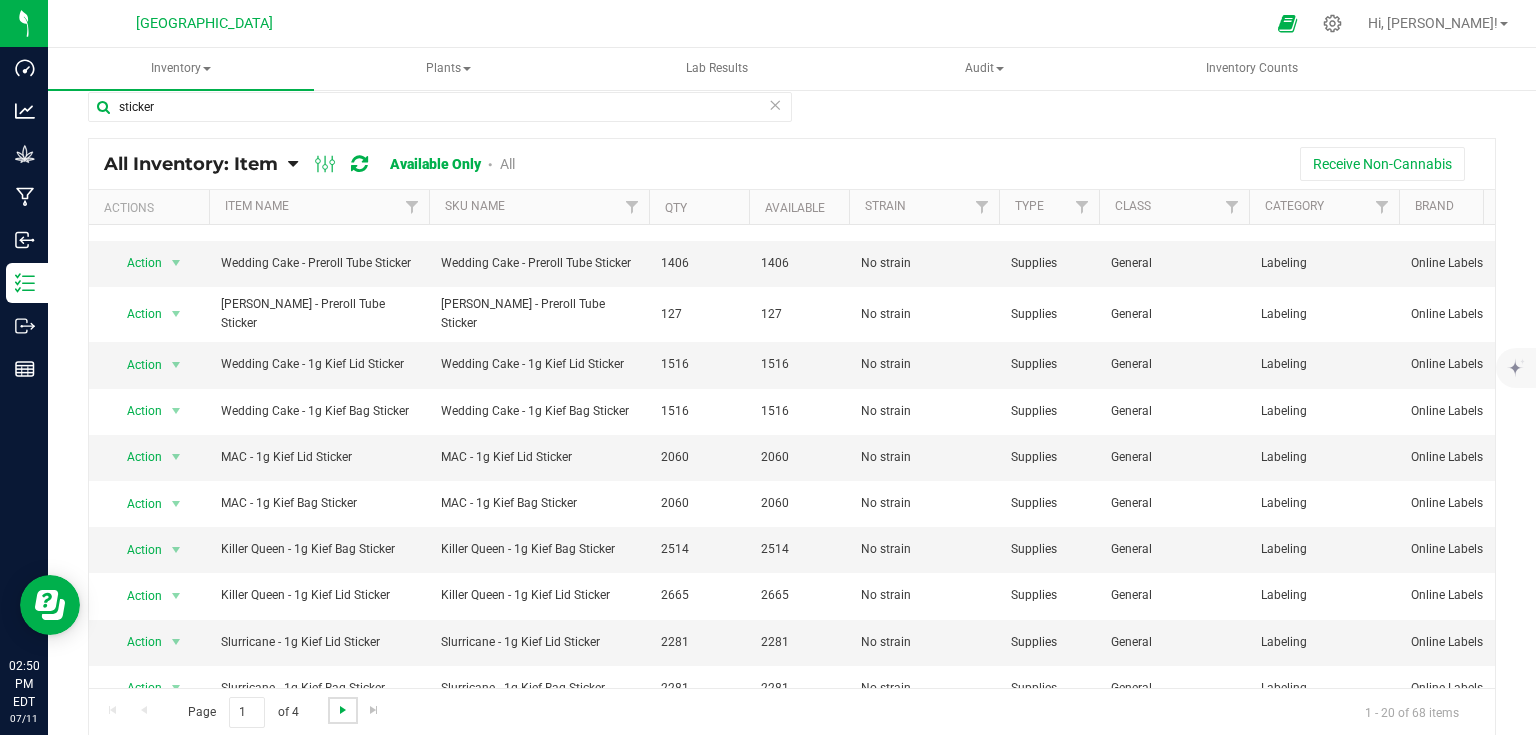 click at bounding box center [343, 710] 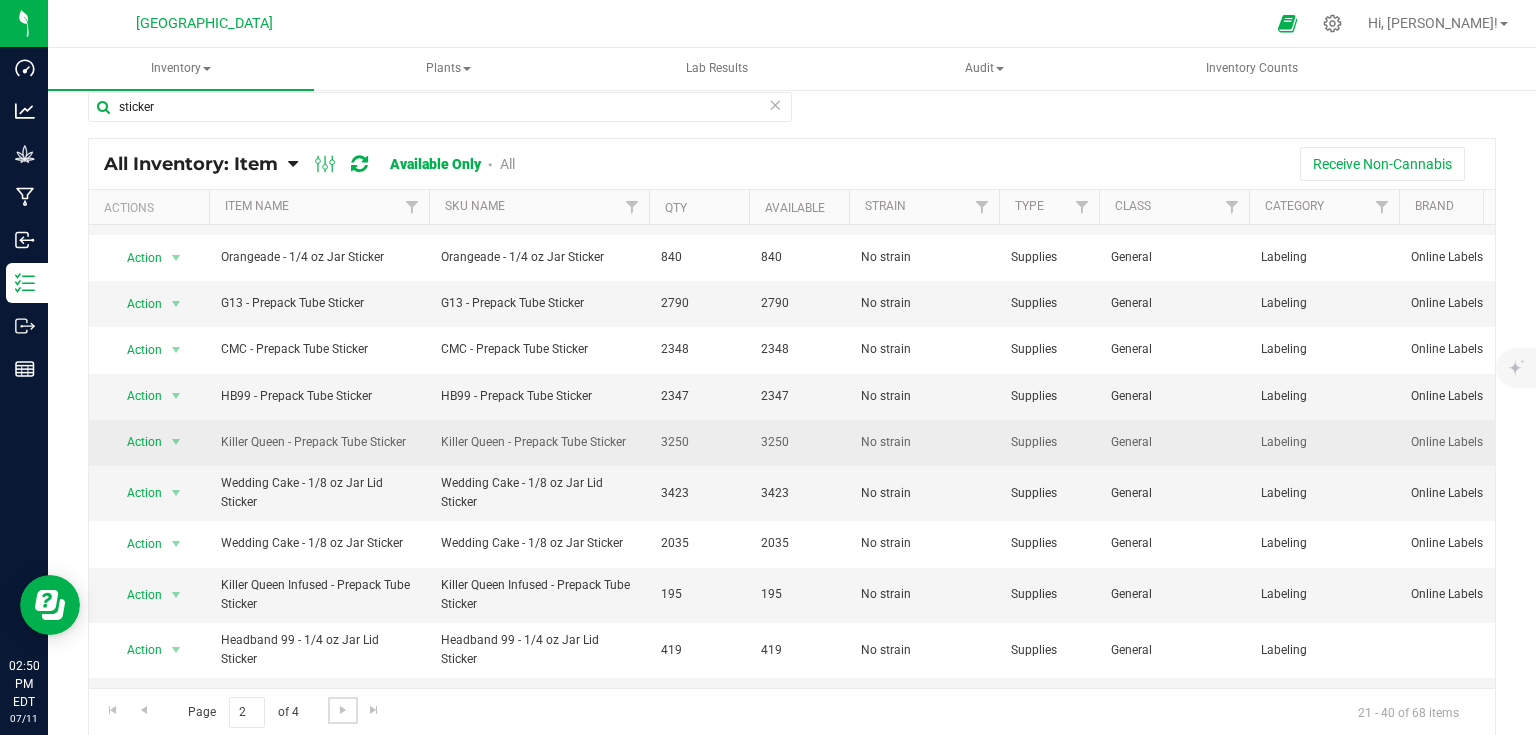 scroll, scrollTop: 486, scrollLeft: 0, axis: vertical 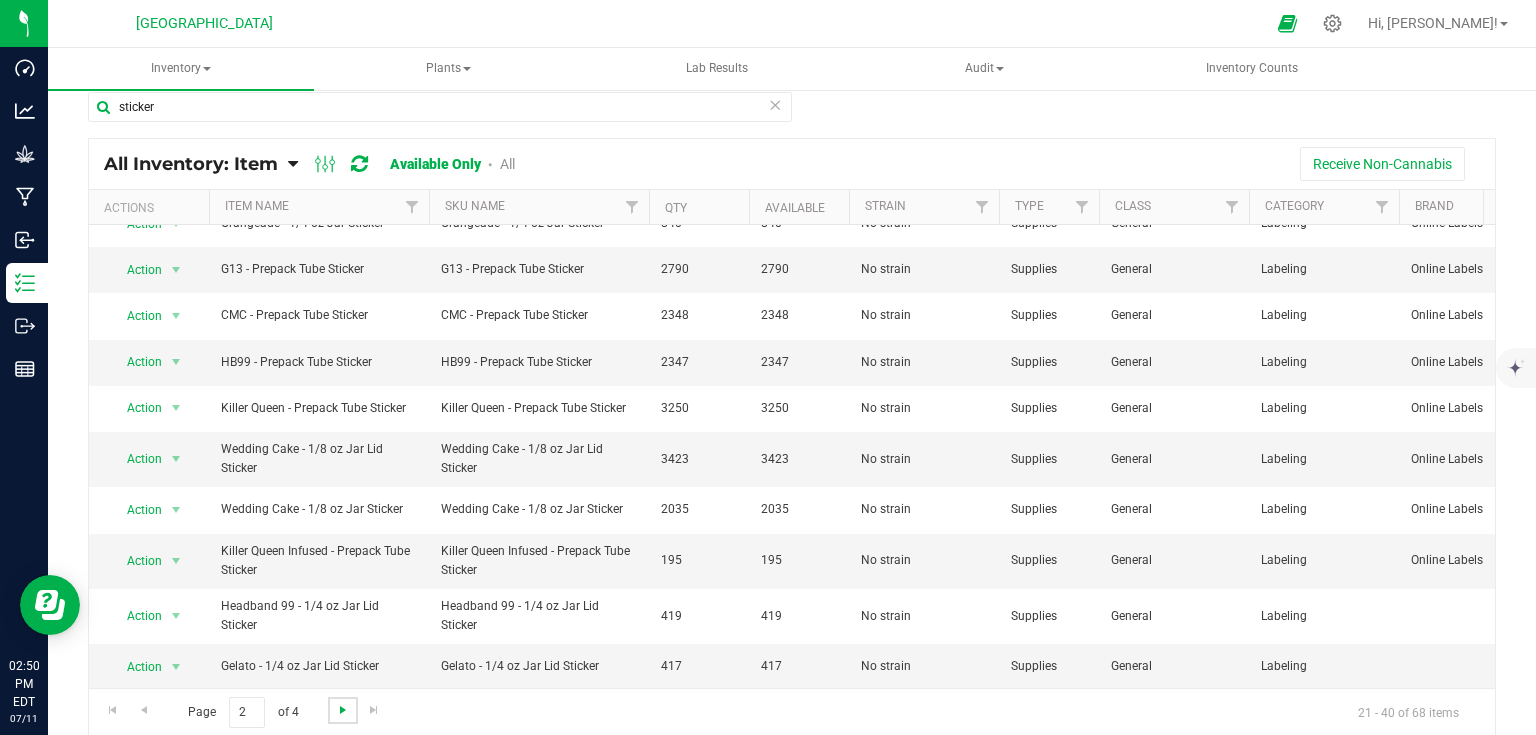 click at bounding box center (343, 710) 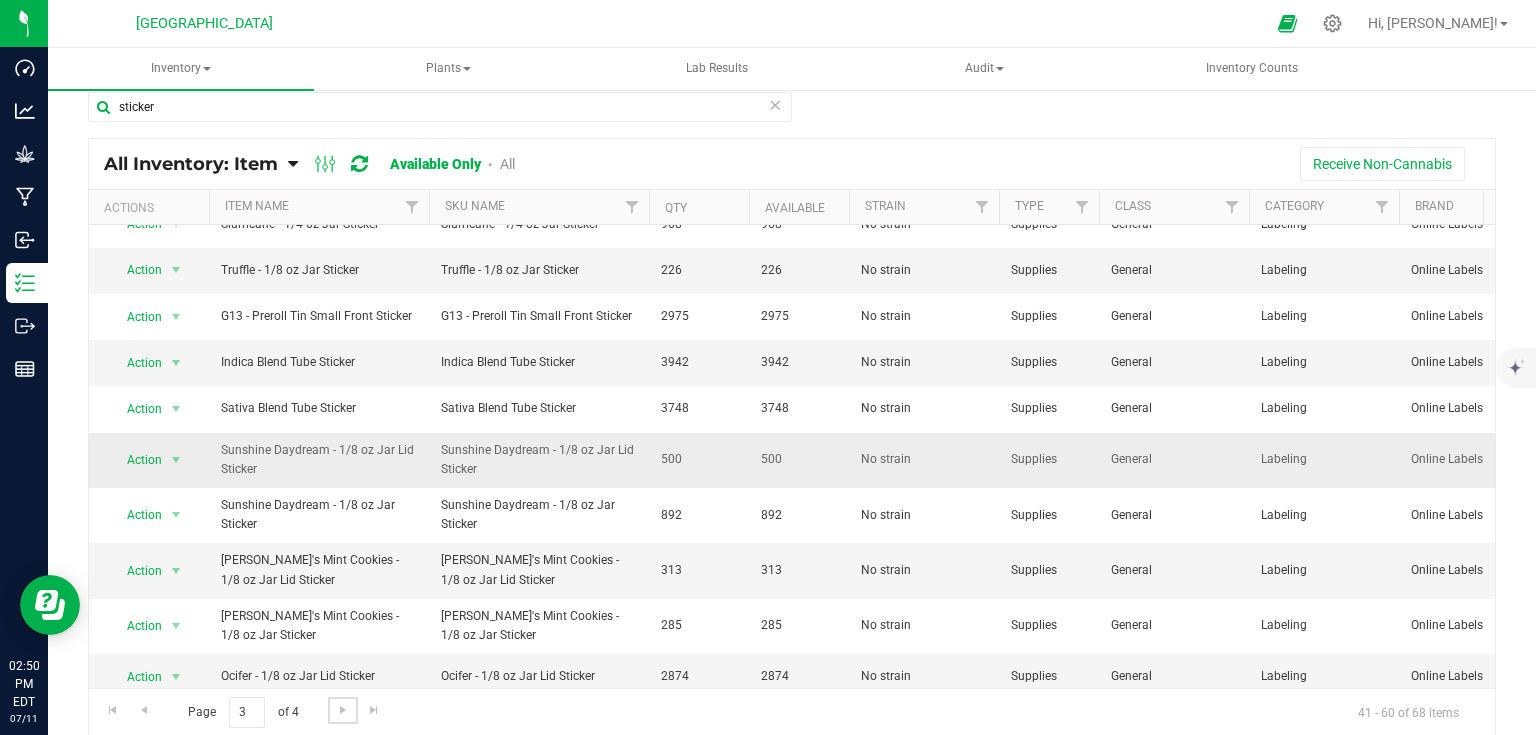 scroll, scrollTop: 532, scrollLeft: 0, axis: vertical 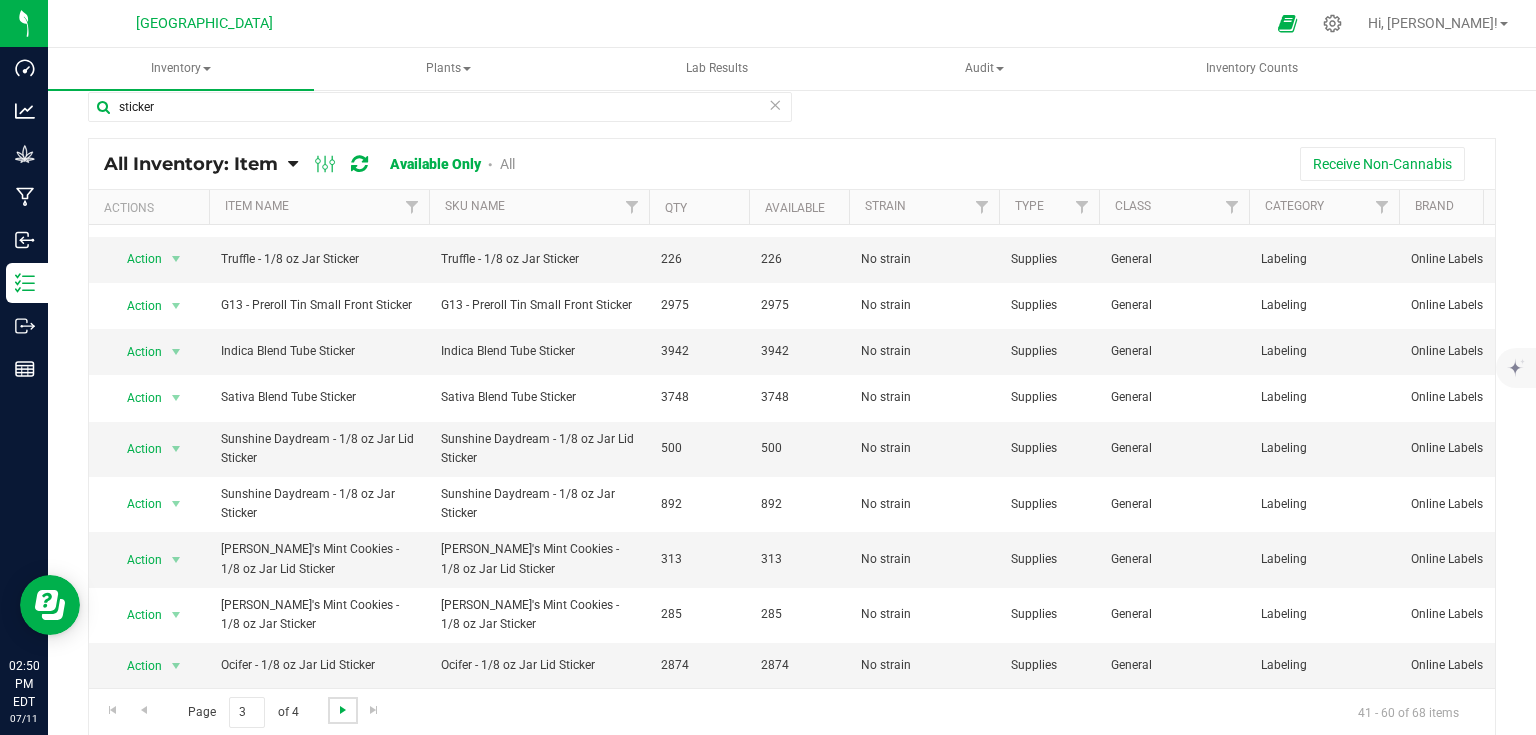 click at bounding box center (343, 710) 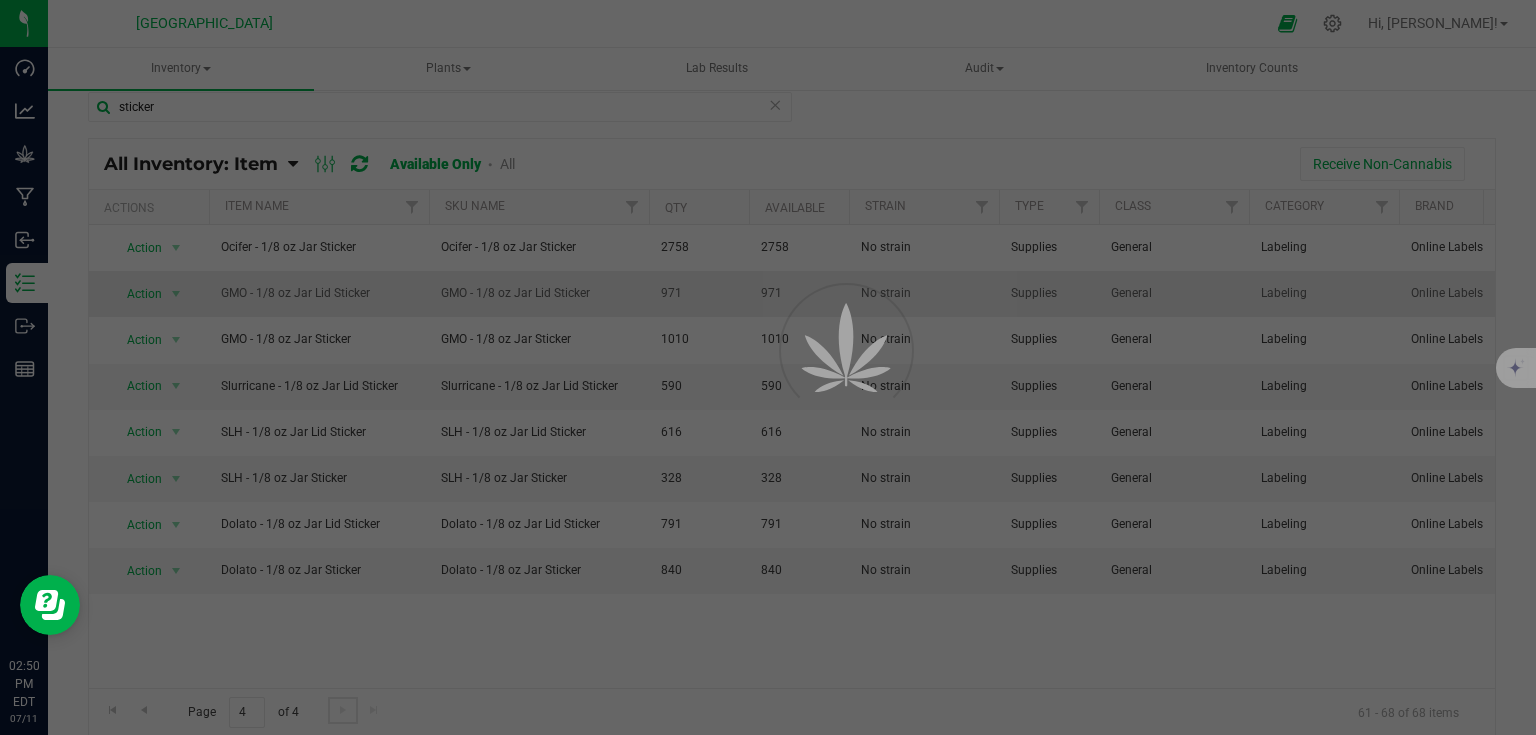 scroll, scrollTop: 0, scrollLeft: 0, axis: both 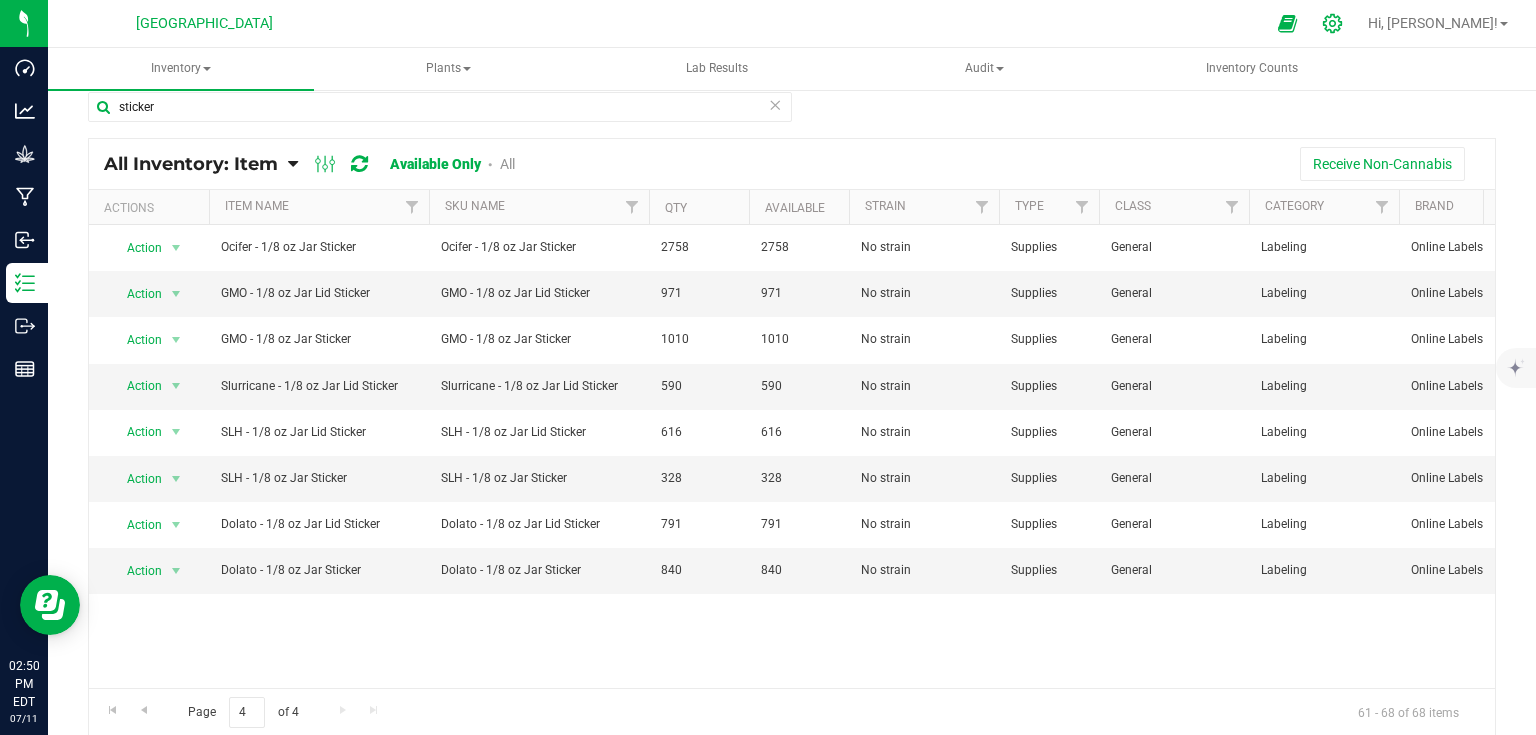 click 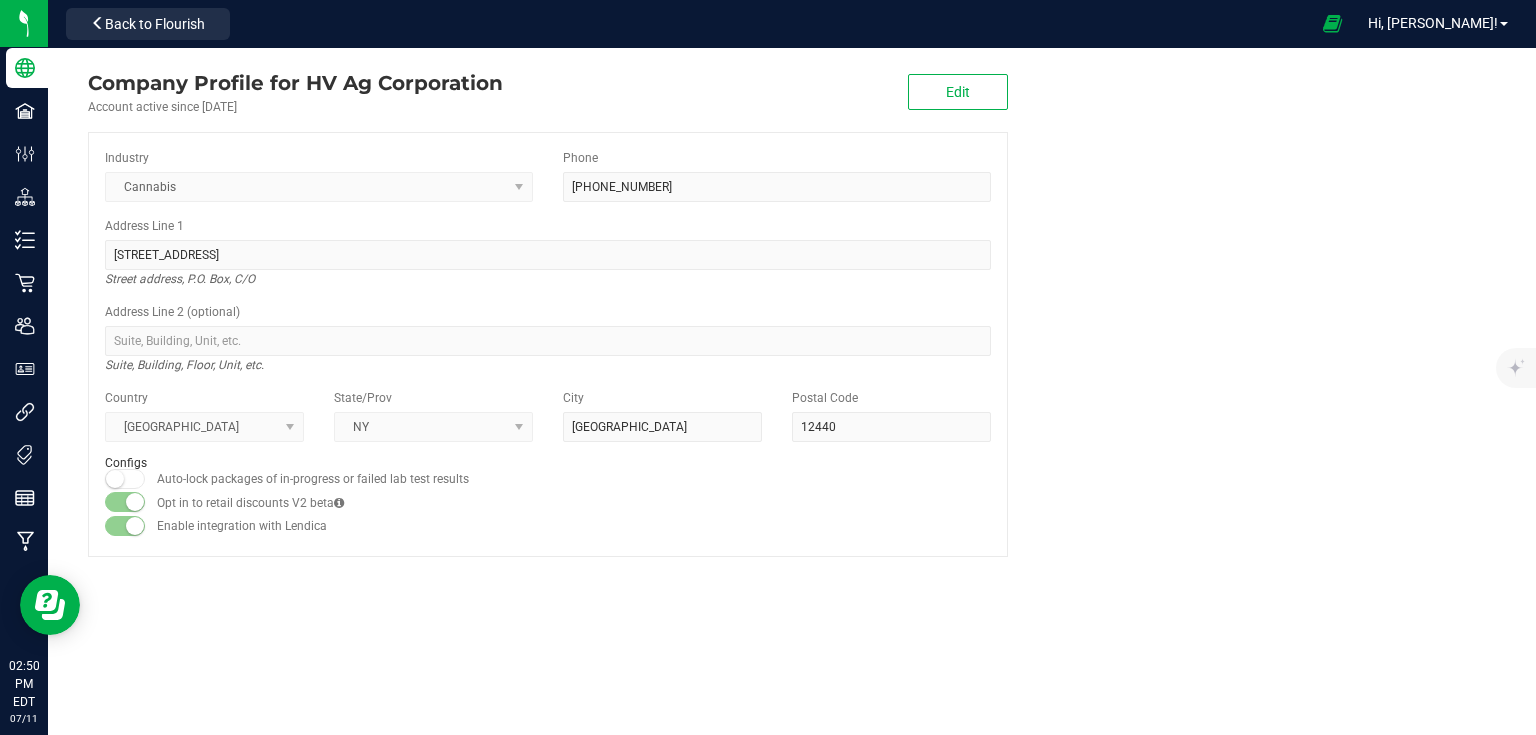 scroll, scrollTop: 0, scrollLeft: 0, axis: both 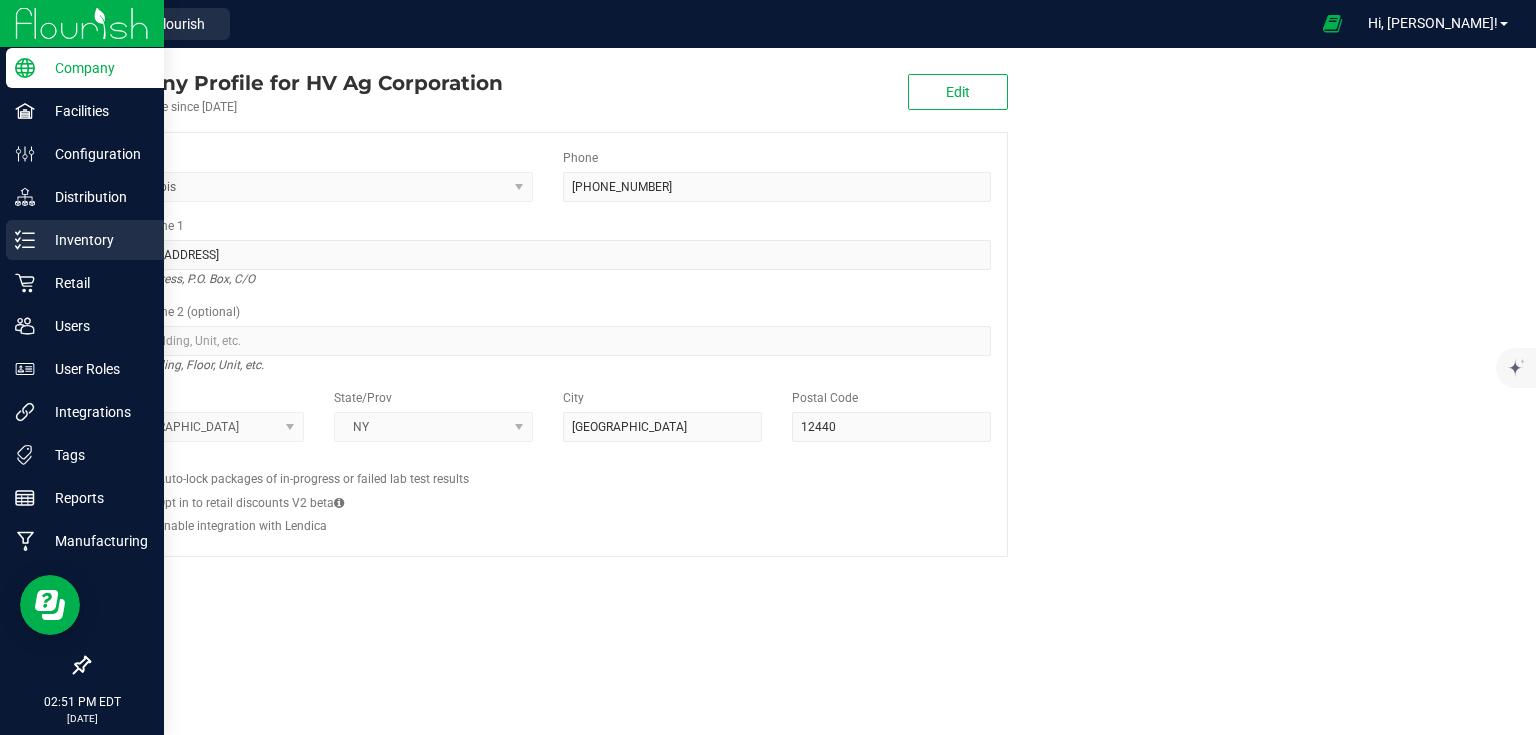 click on "Inventory" at bounding box center [85, 240] 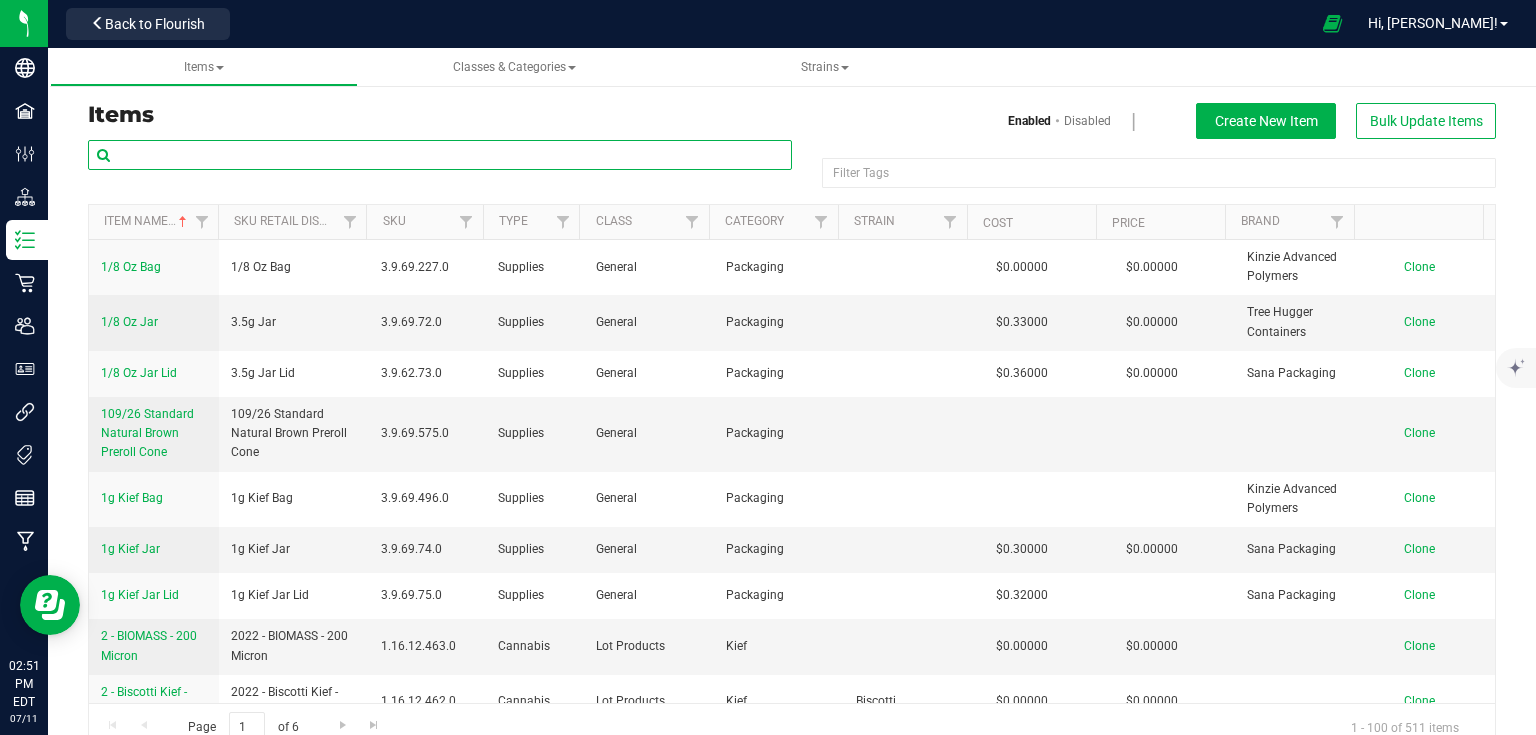 click at bounding box center (440, 155) 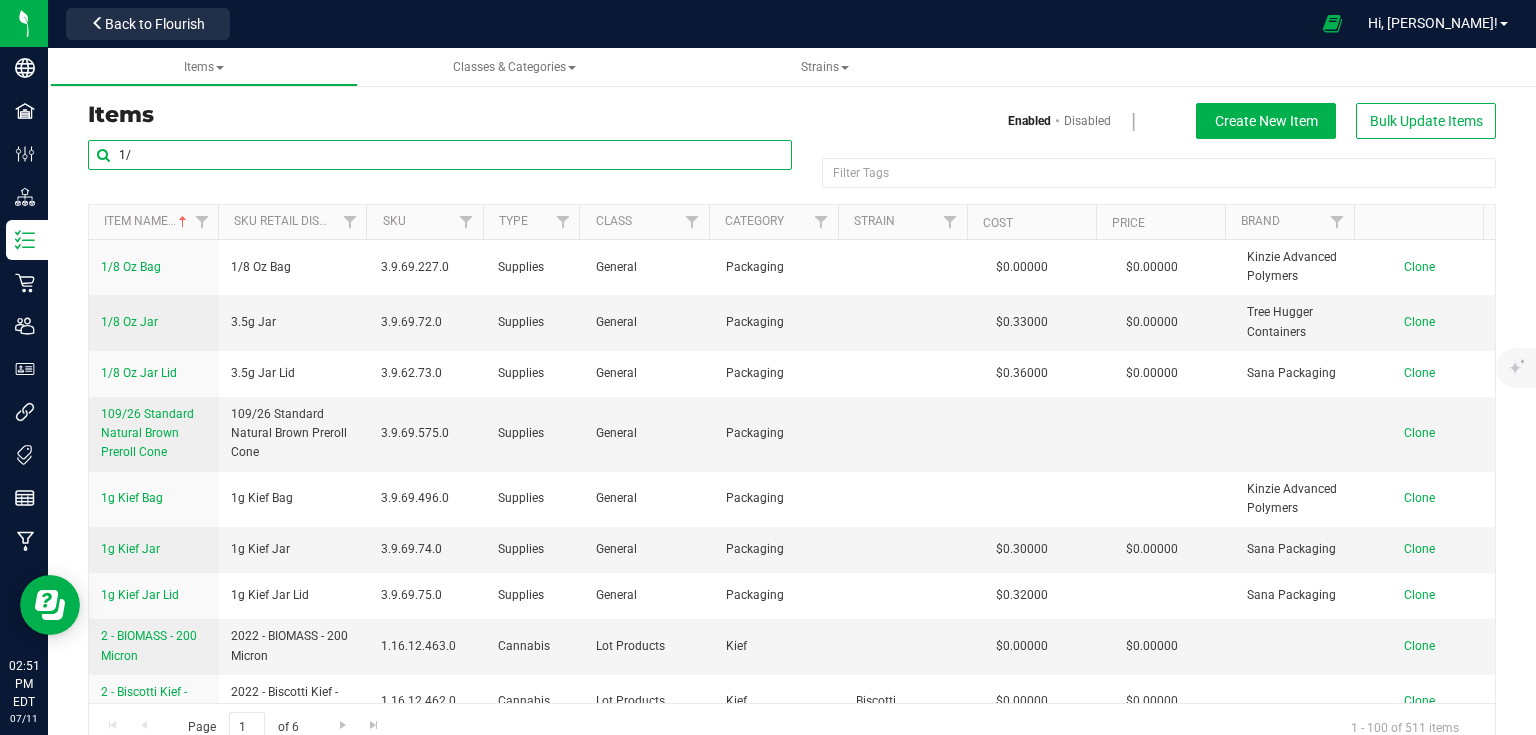 type on "1/8" 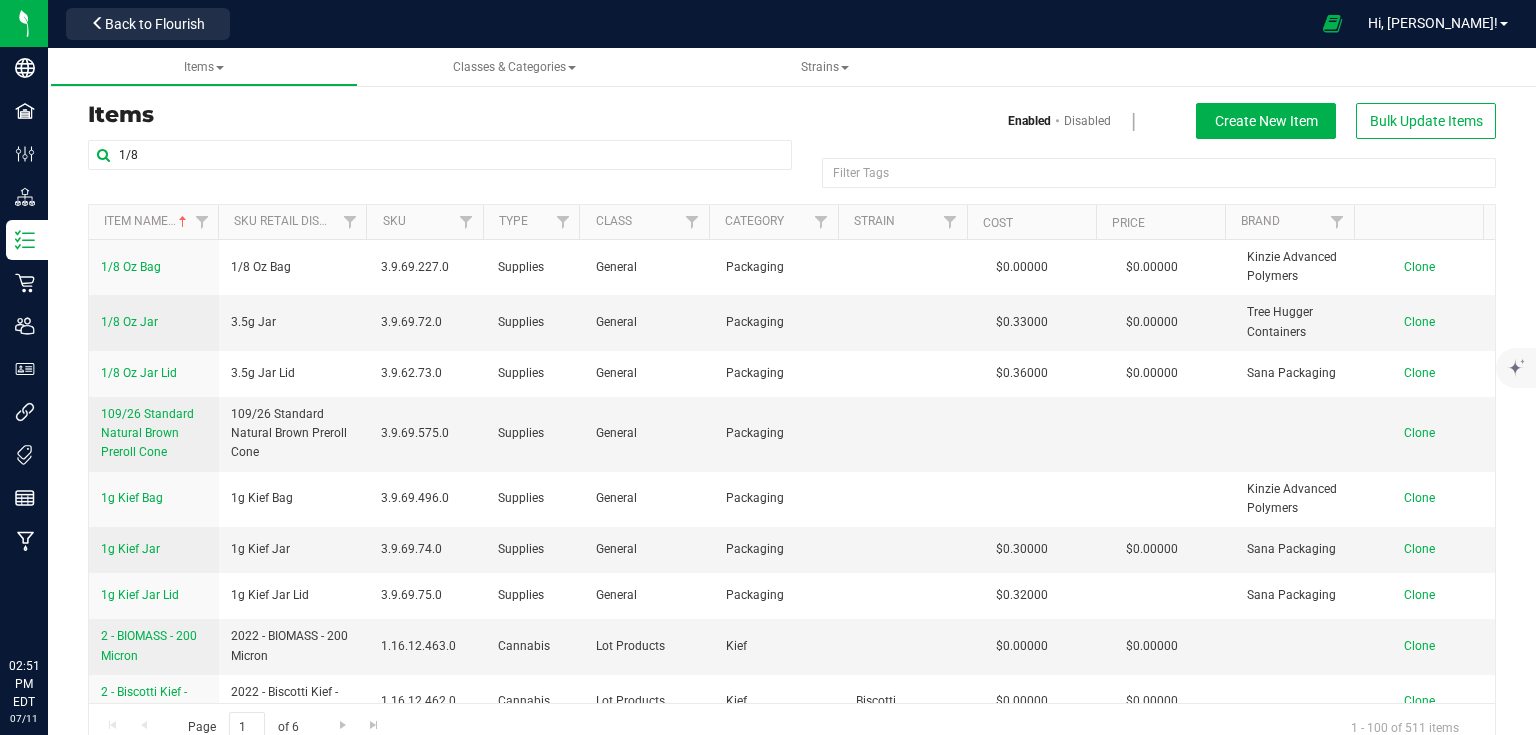 scroll, scrollTop: 0, scrollLeft: 0, axis: both 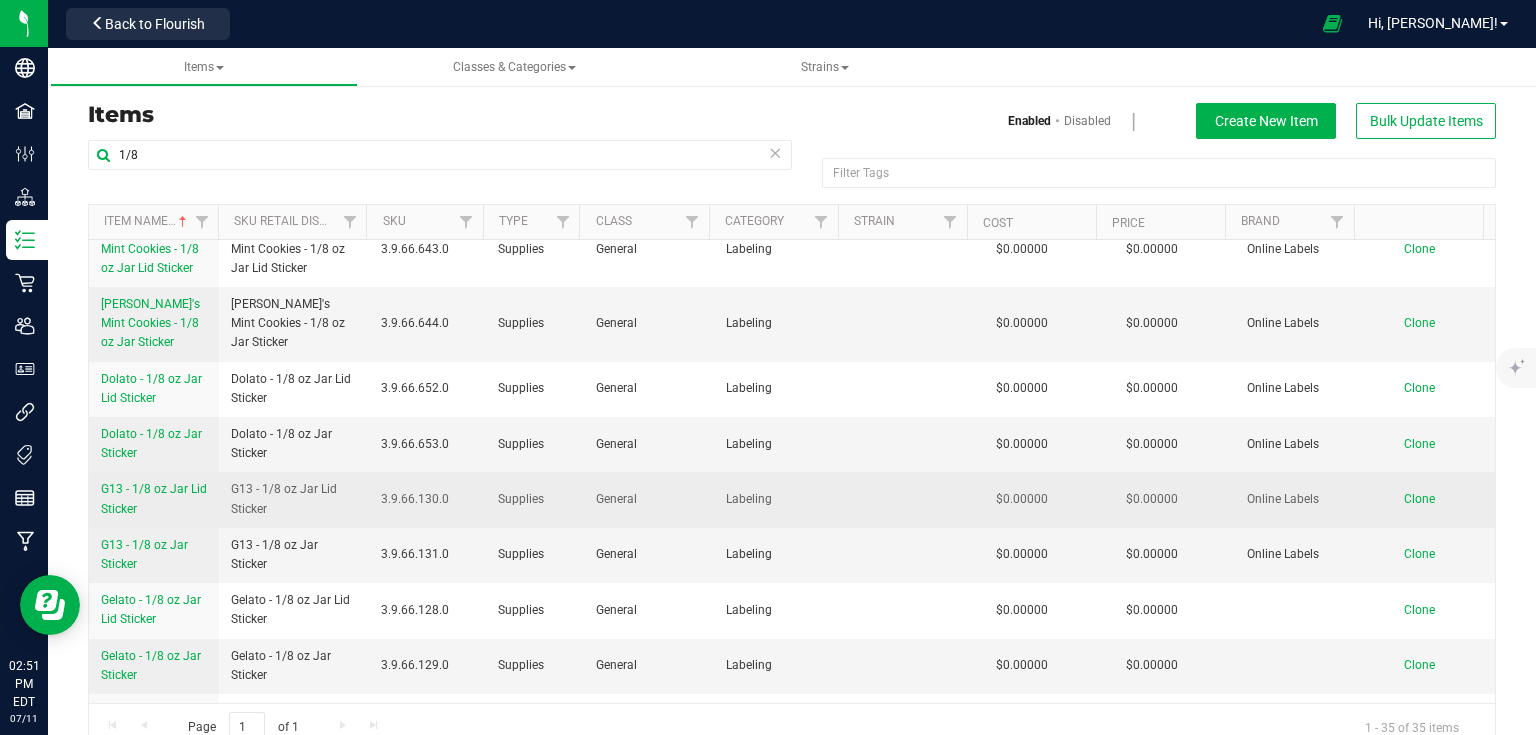 type on "1/8" 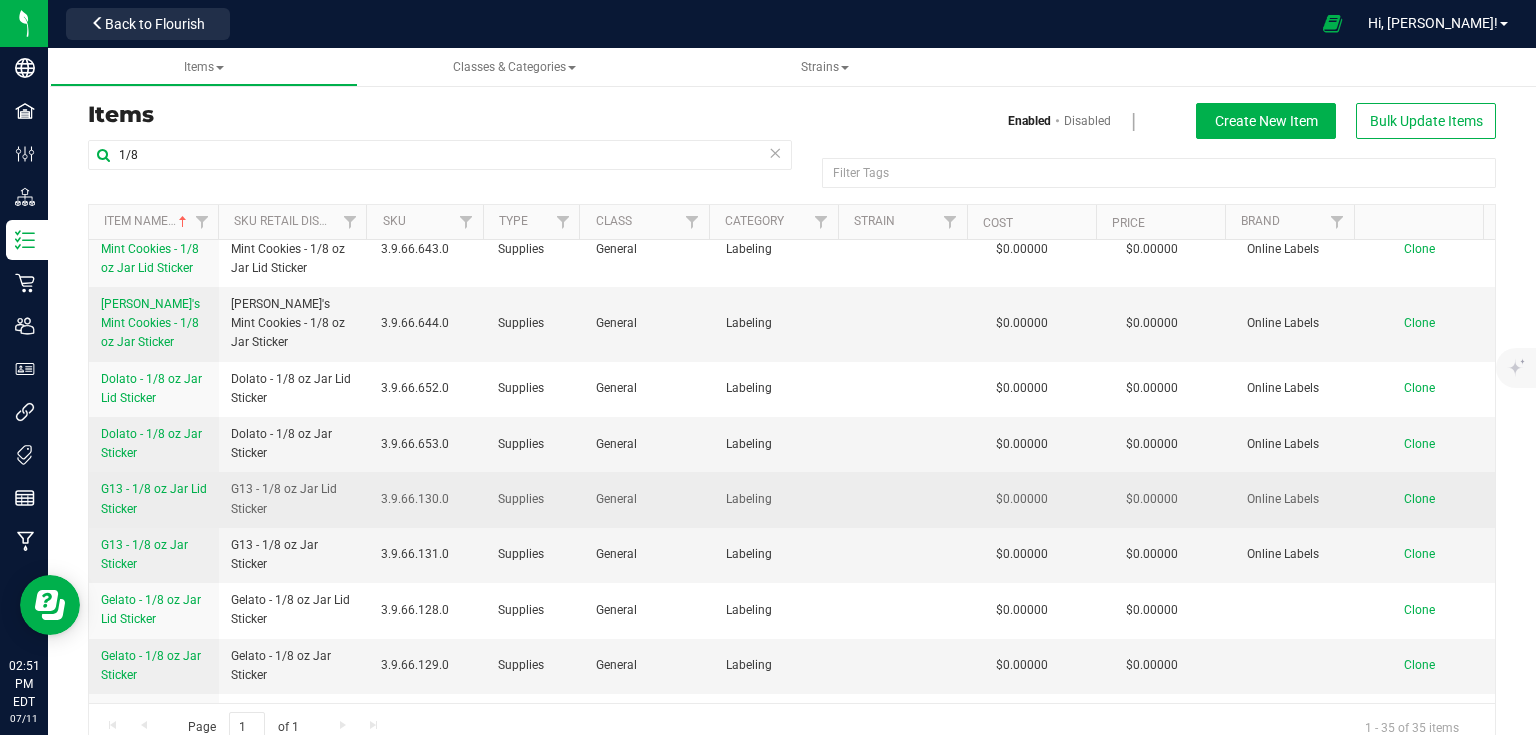 drag, startPoint x: 95, startPoint y: 484, endPoint x: 194, endPoint y: 514, distance: 103.44564 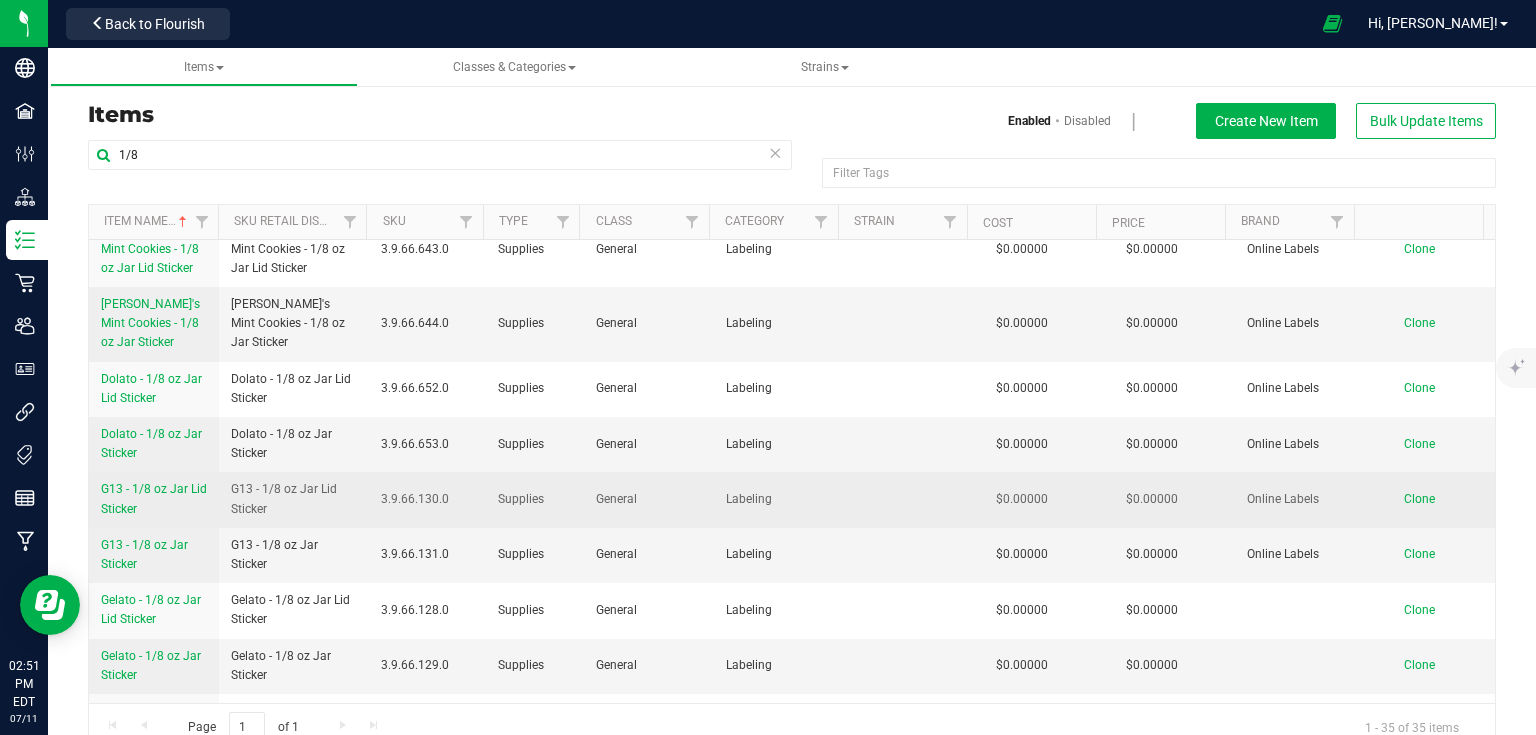 click on "G13 - 1/8 oz Jar Lid Sticker" at bounding box center (154, 499) 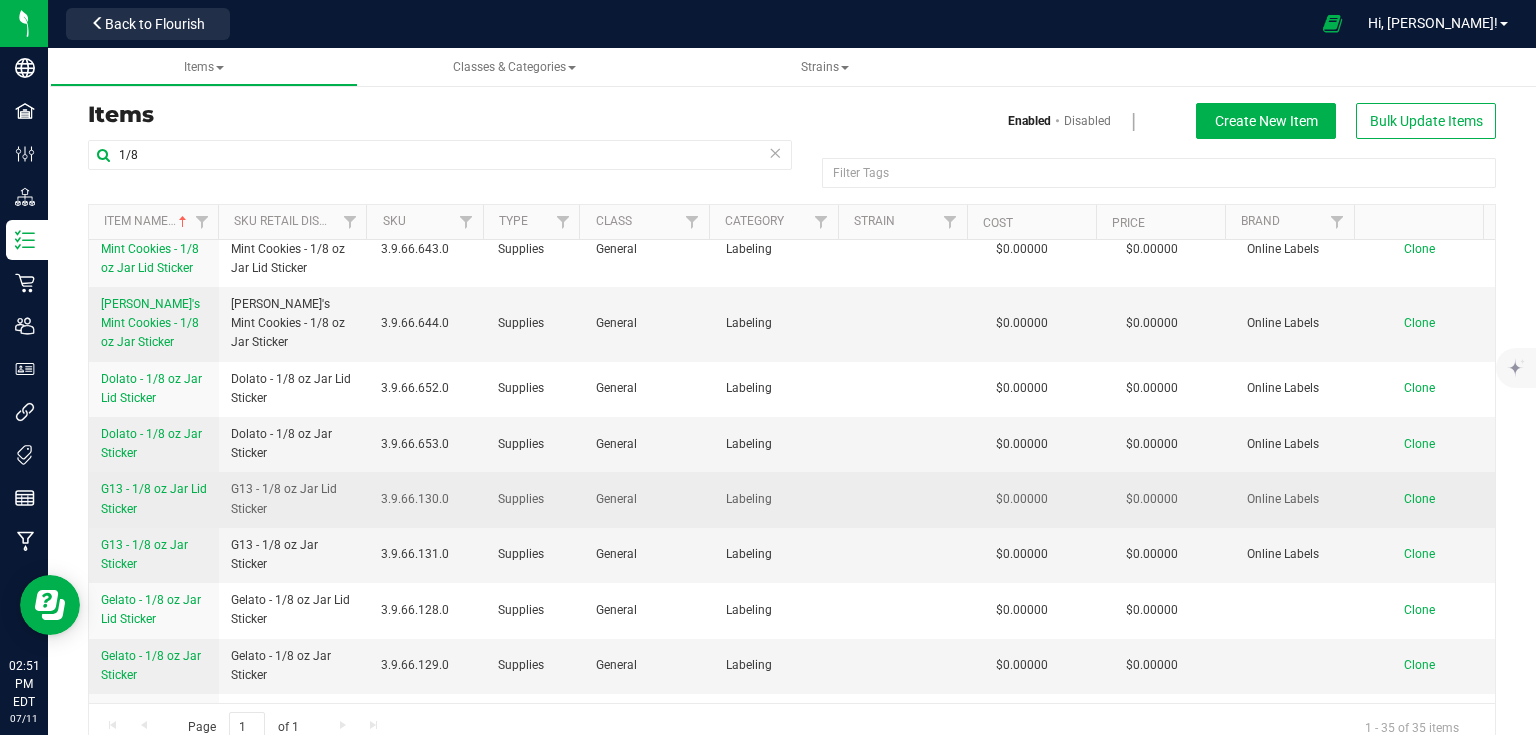 copy on "G13 - 1/8 oz Jar Lid Sticker" 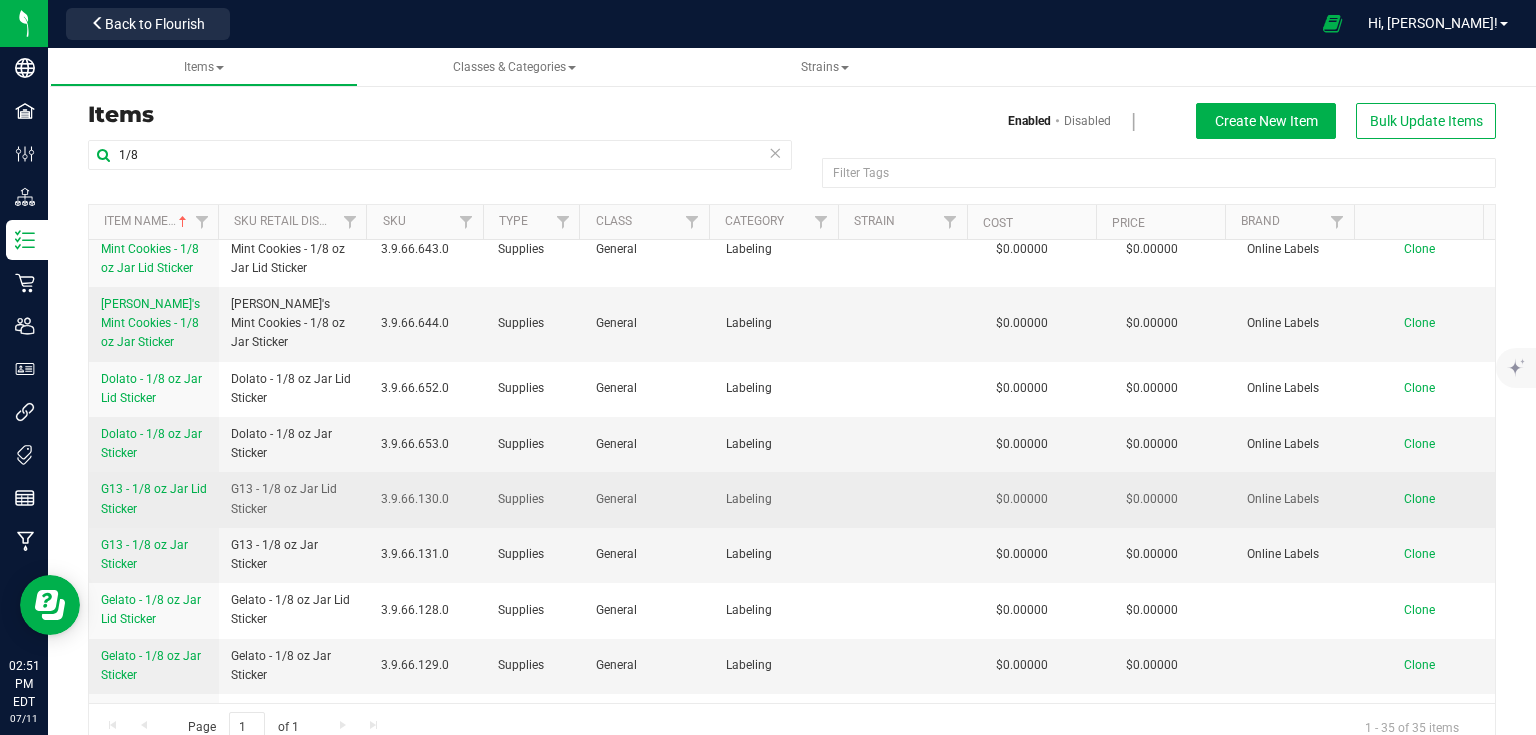 click on "Clone" at bounding box center (1419, 499) 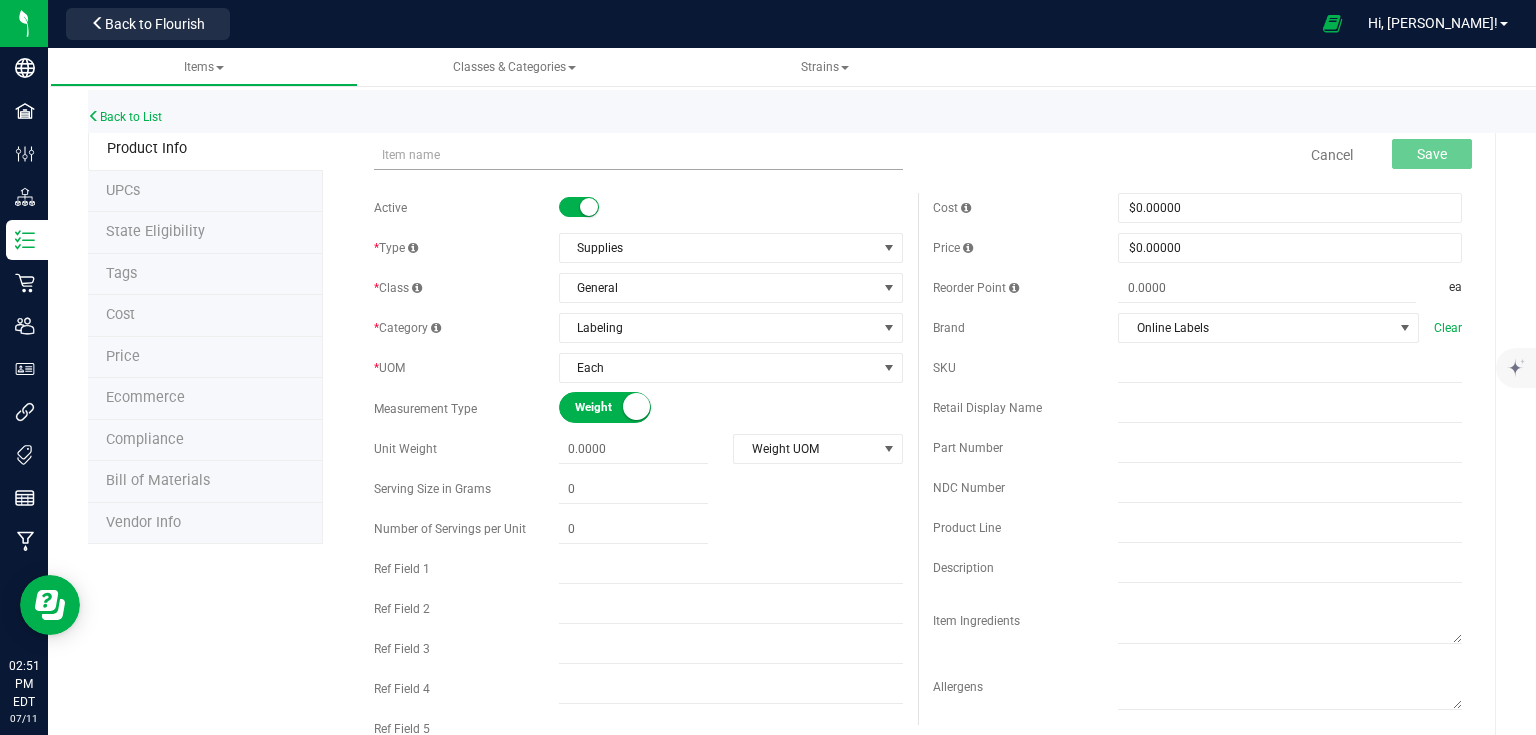 click at bounding box center (638, 155) 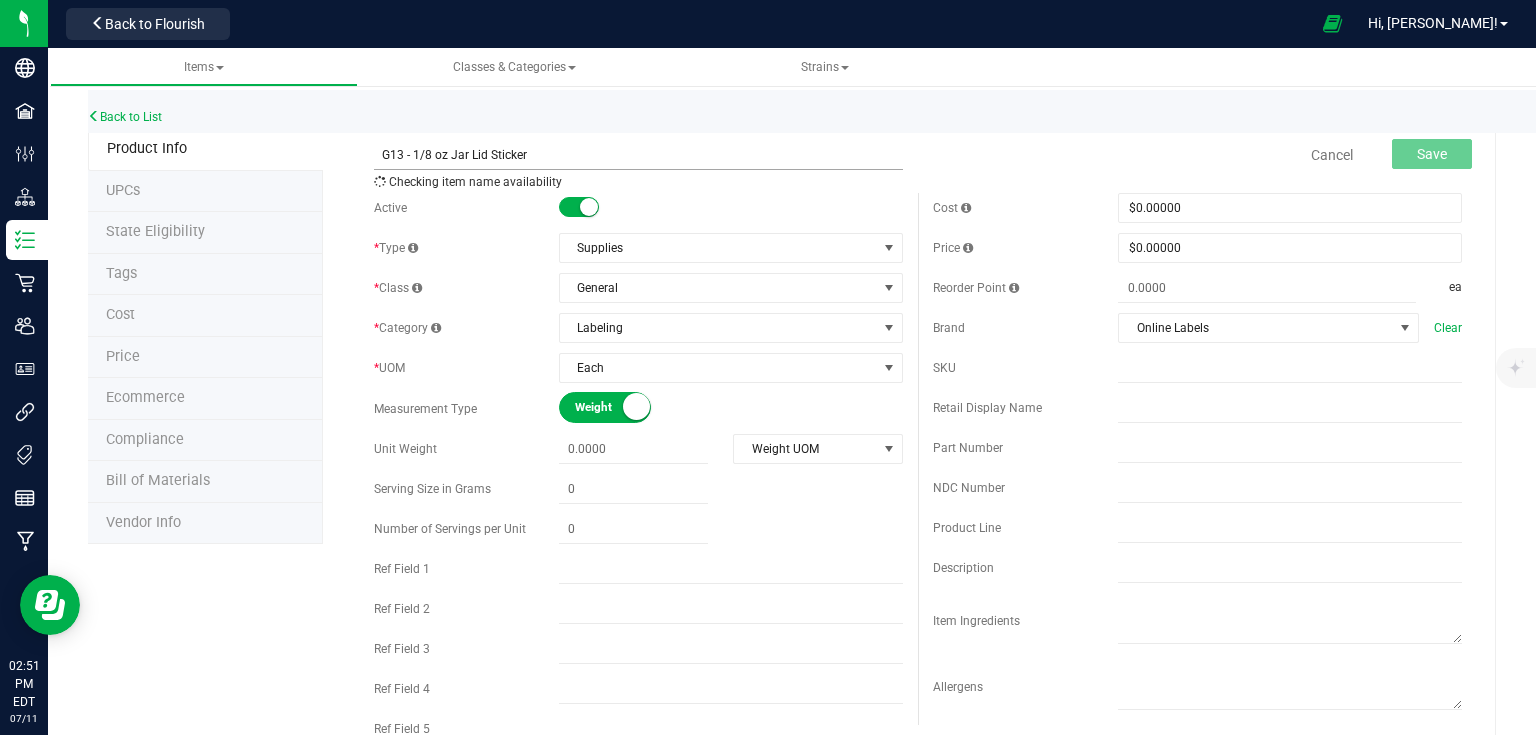 click on "G13 - 1/8 oz Jar Lid Sticker" at bounding box center (638, 155) 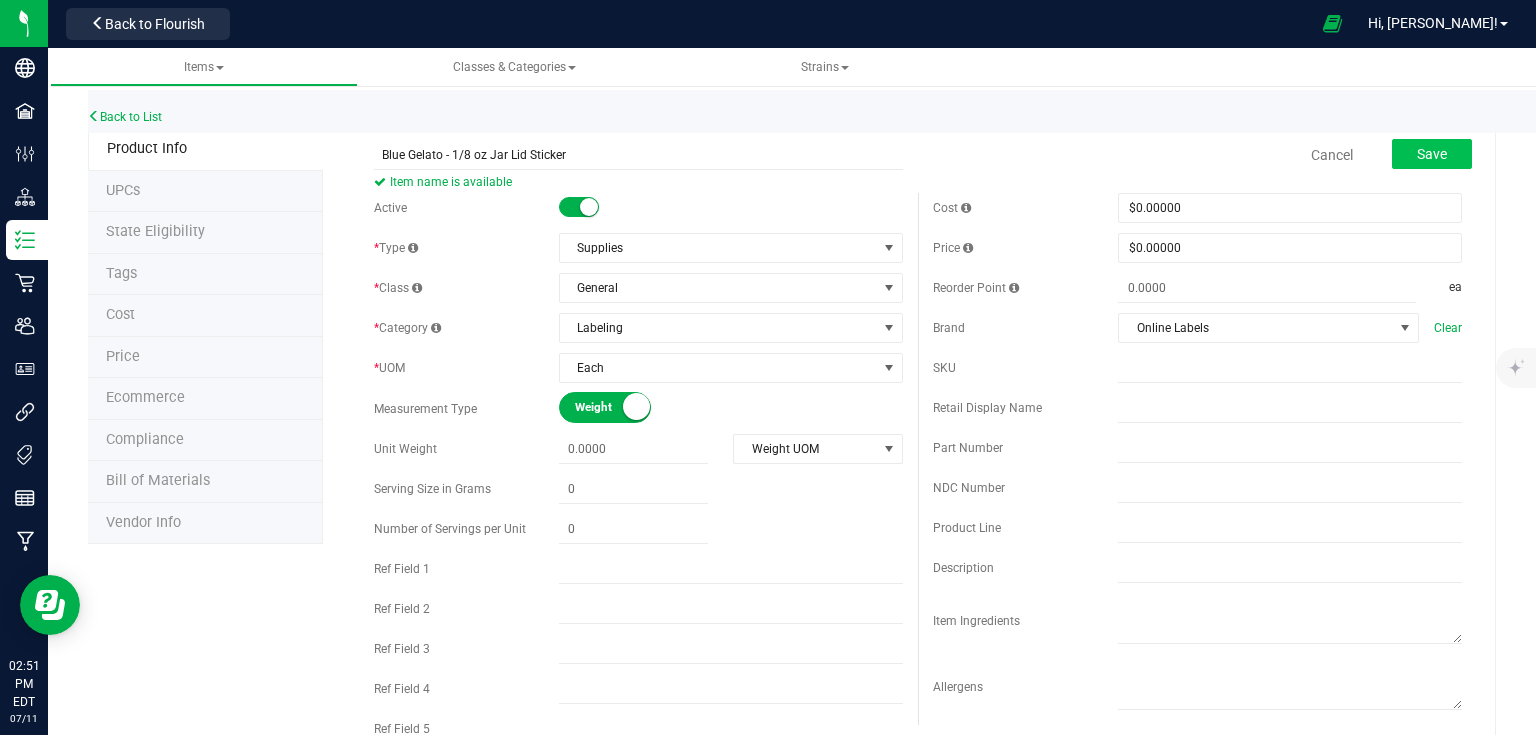 type on "Blue Gelato - 1/8 oz Jar Lid Sticker" 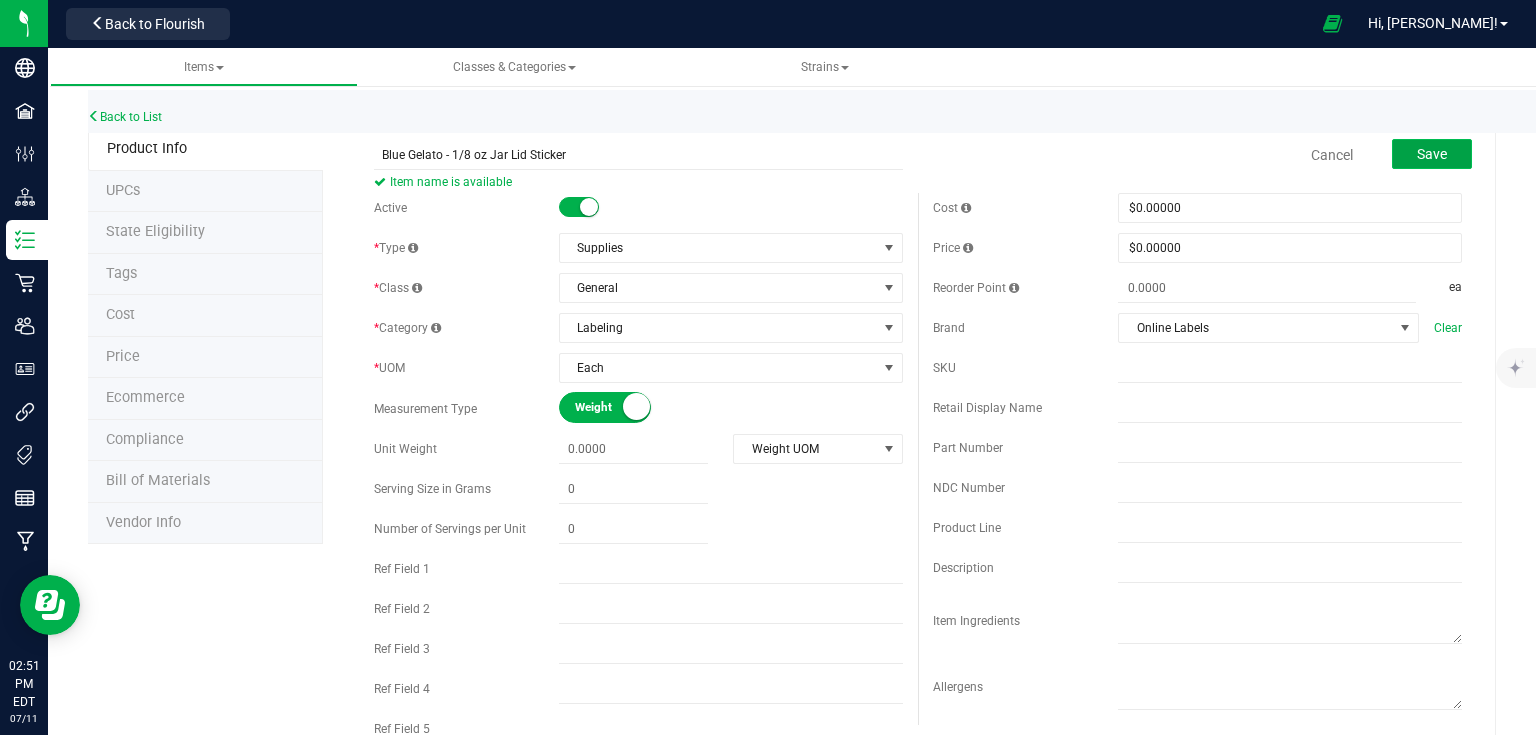 click on "Save" at bounding box center (1432, 154) 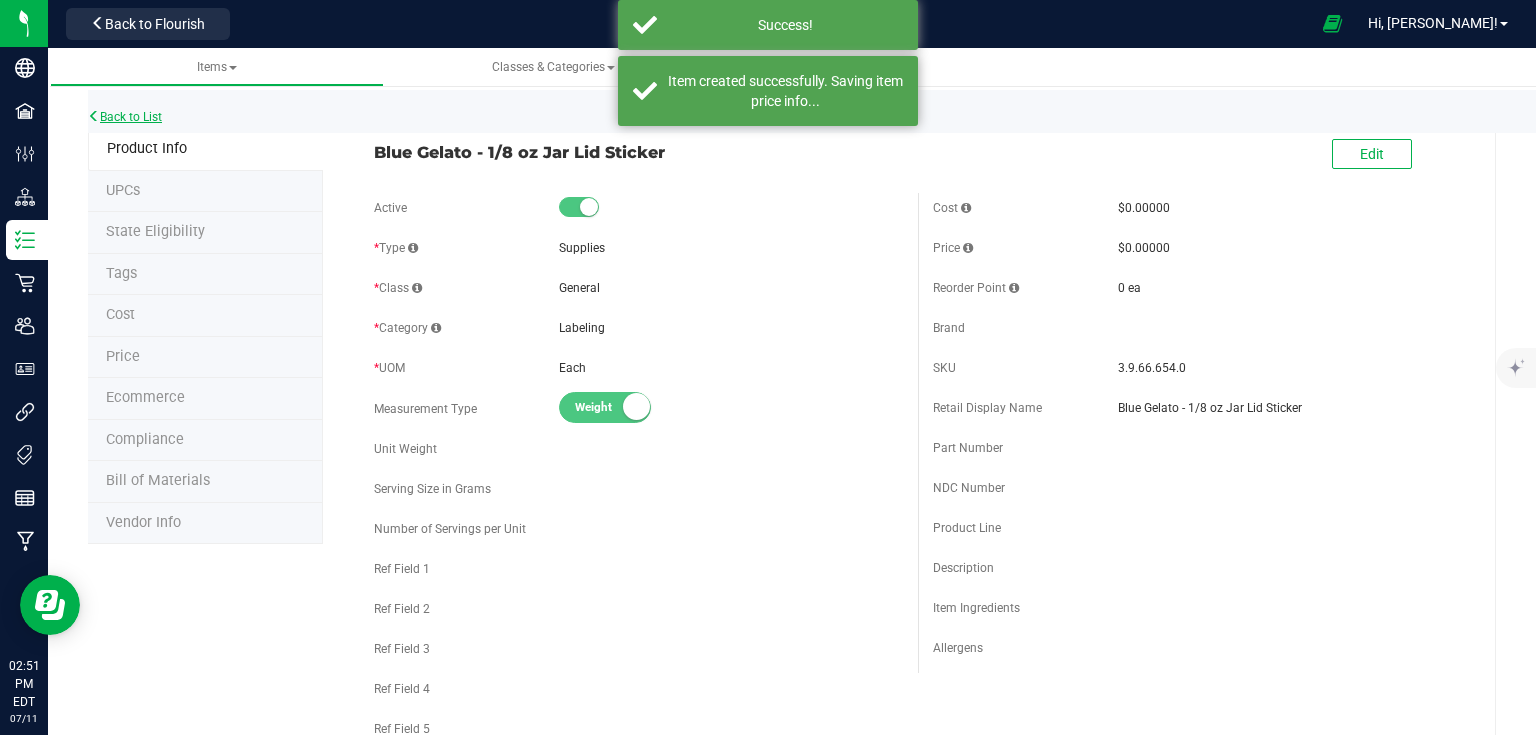click on "Back to List" at bounding box center (125, 117) 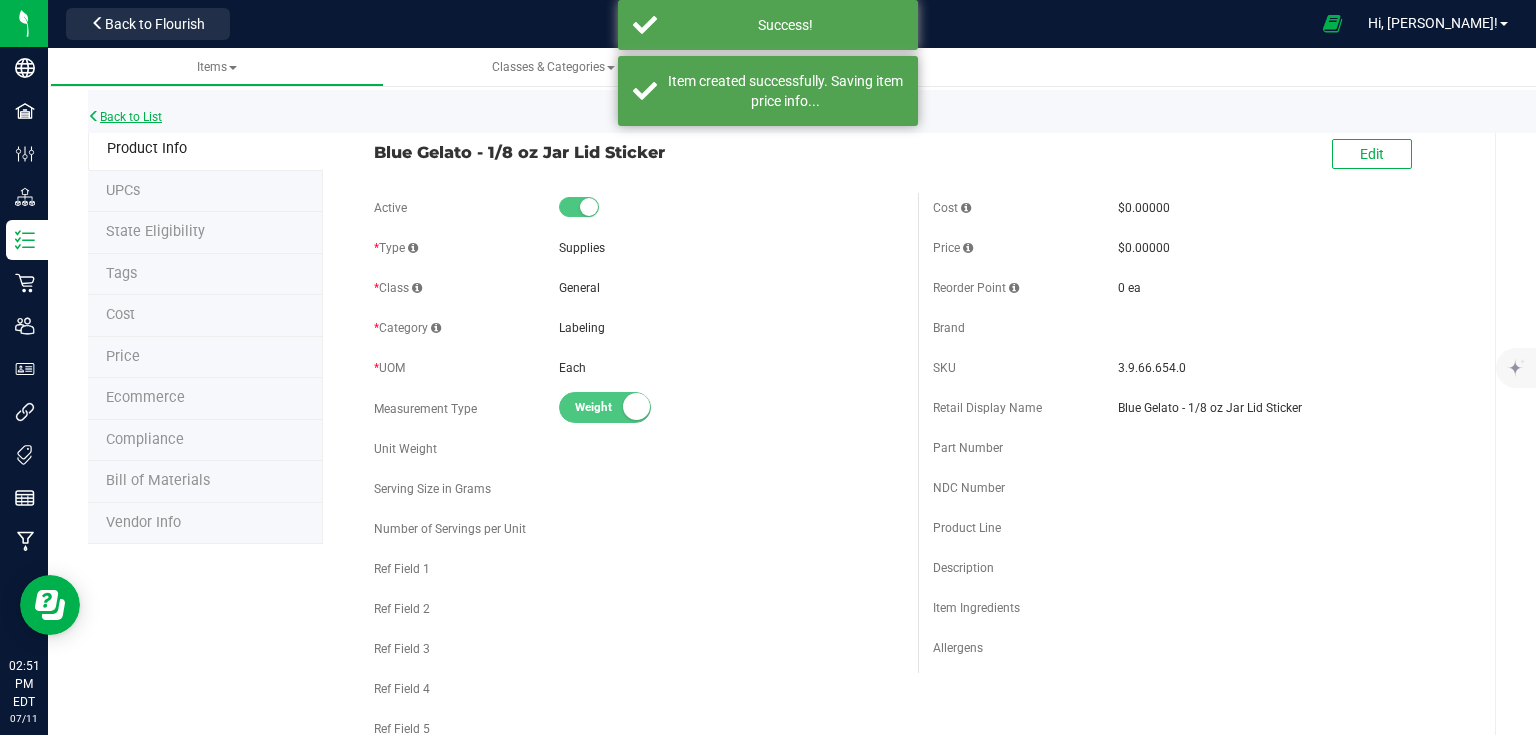 click on "Back to List" at bounding box center [125, 117] 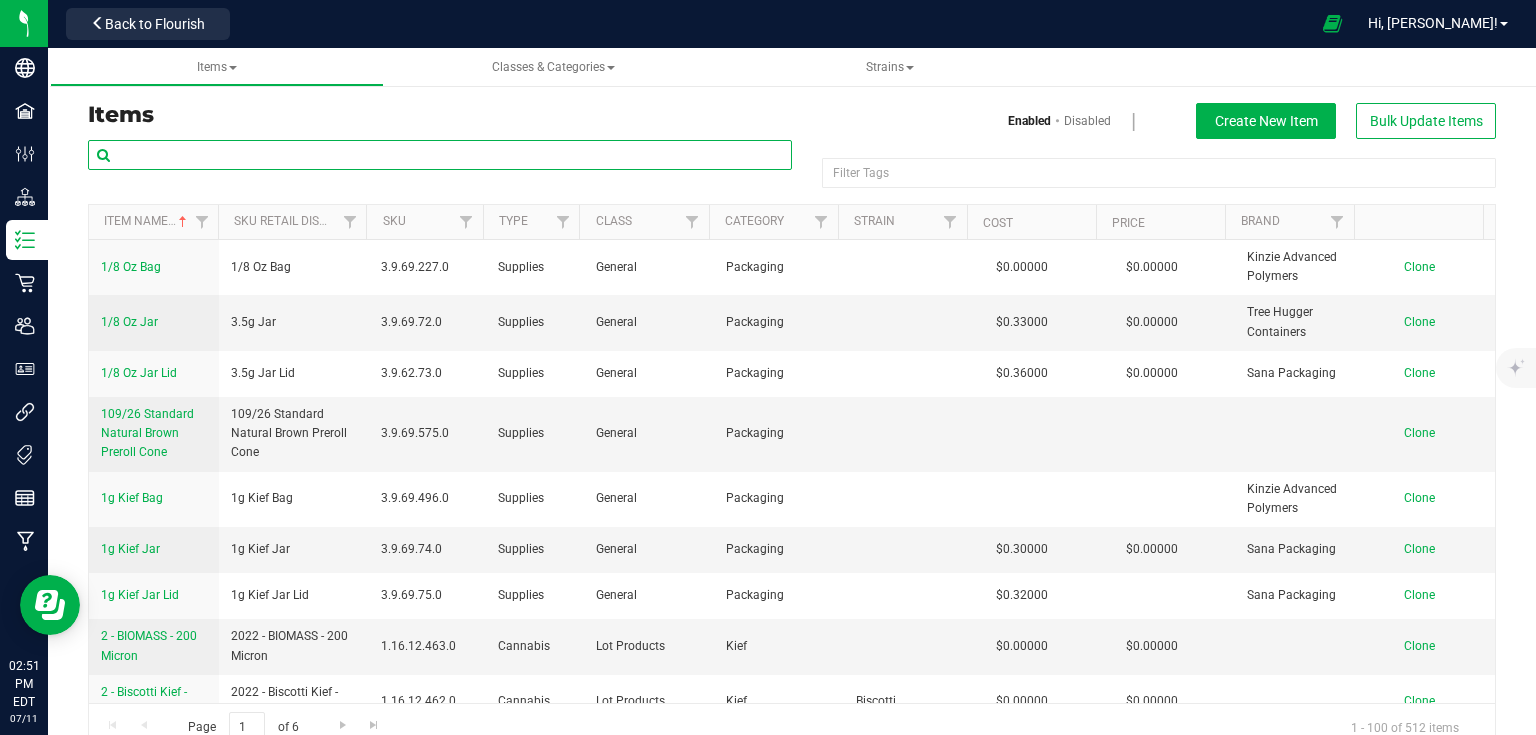 click at bounding box center [440, 155] 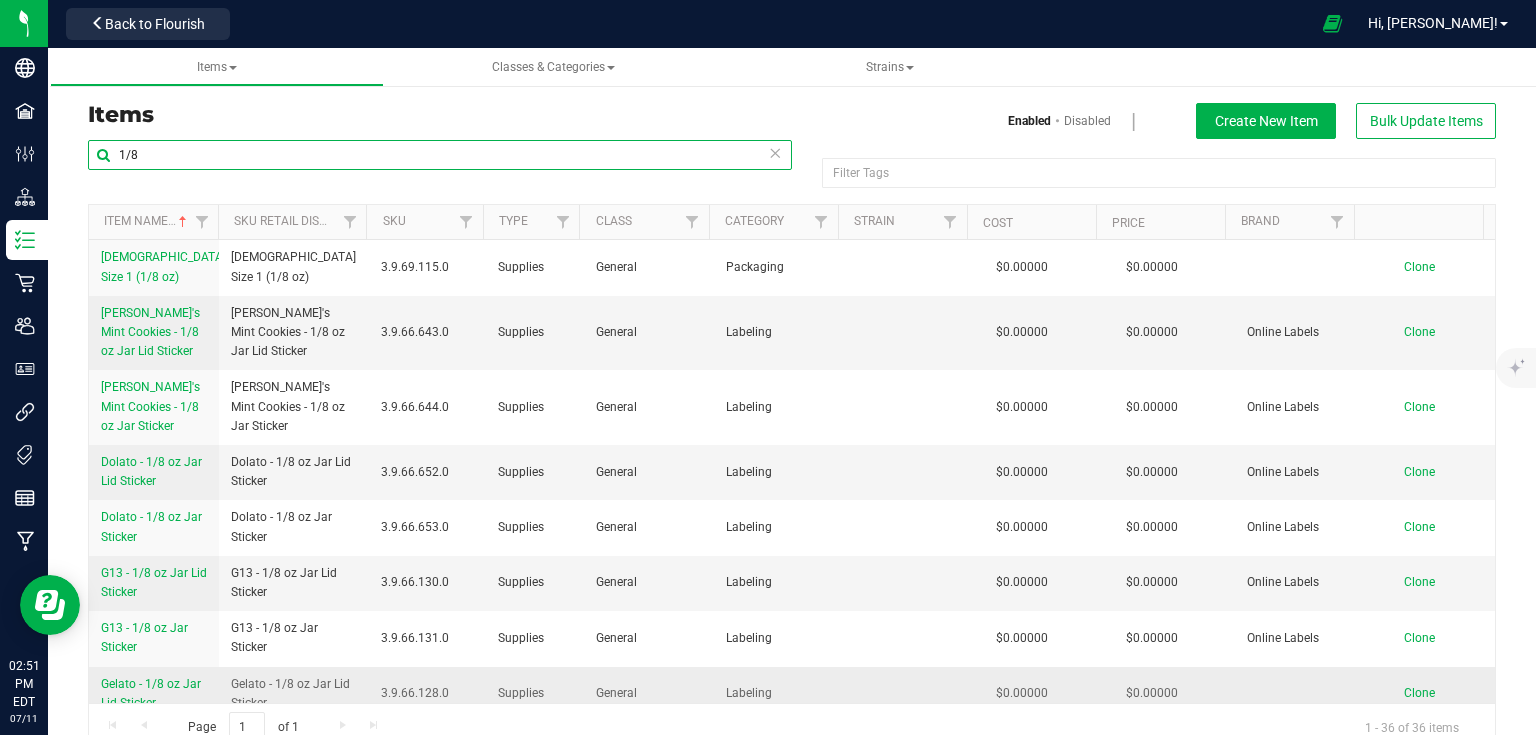 scroll, scrollTop: 240, scrollLeft: 0, axis: vertical 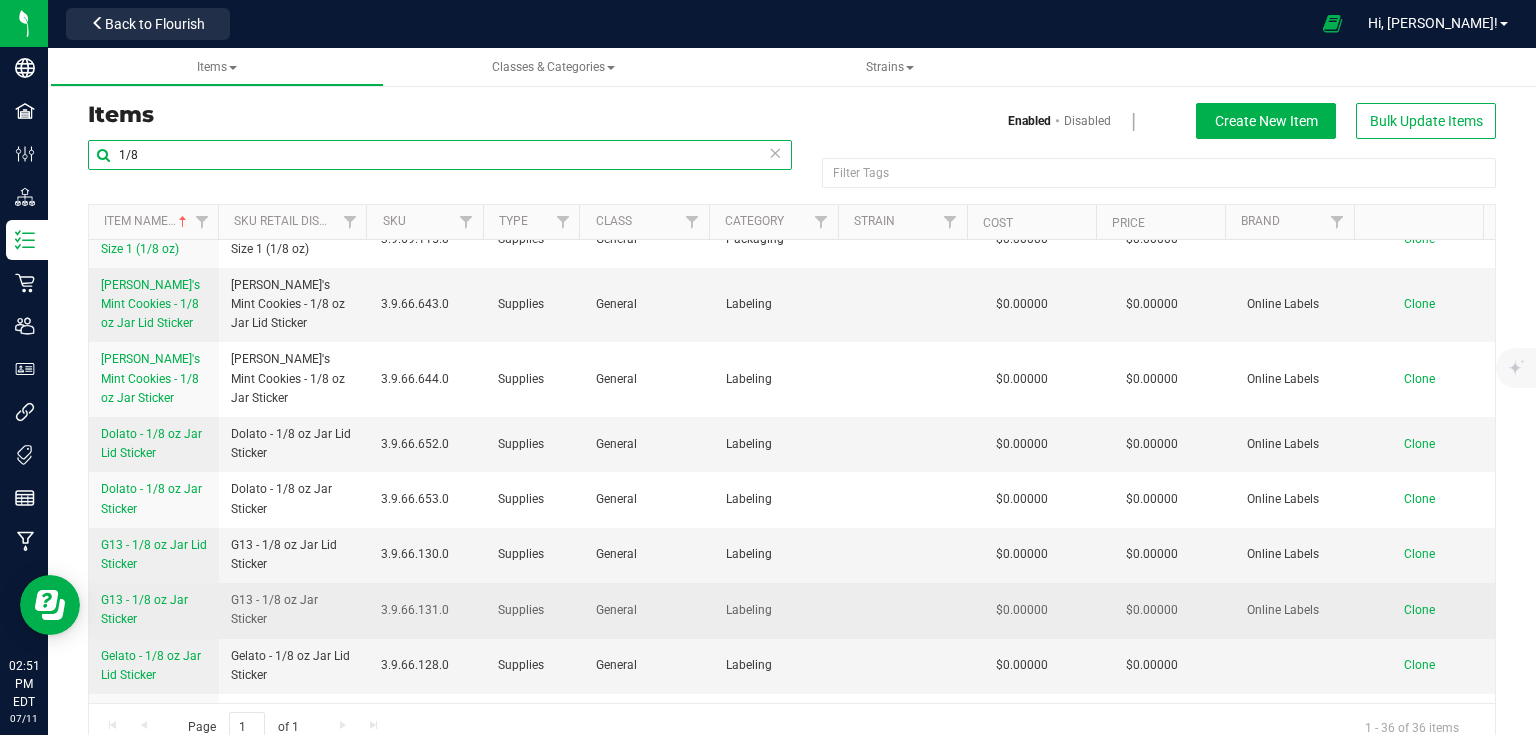 type on "1/8" 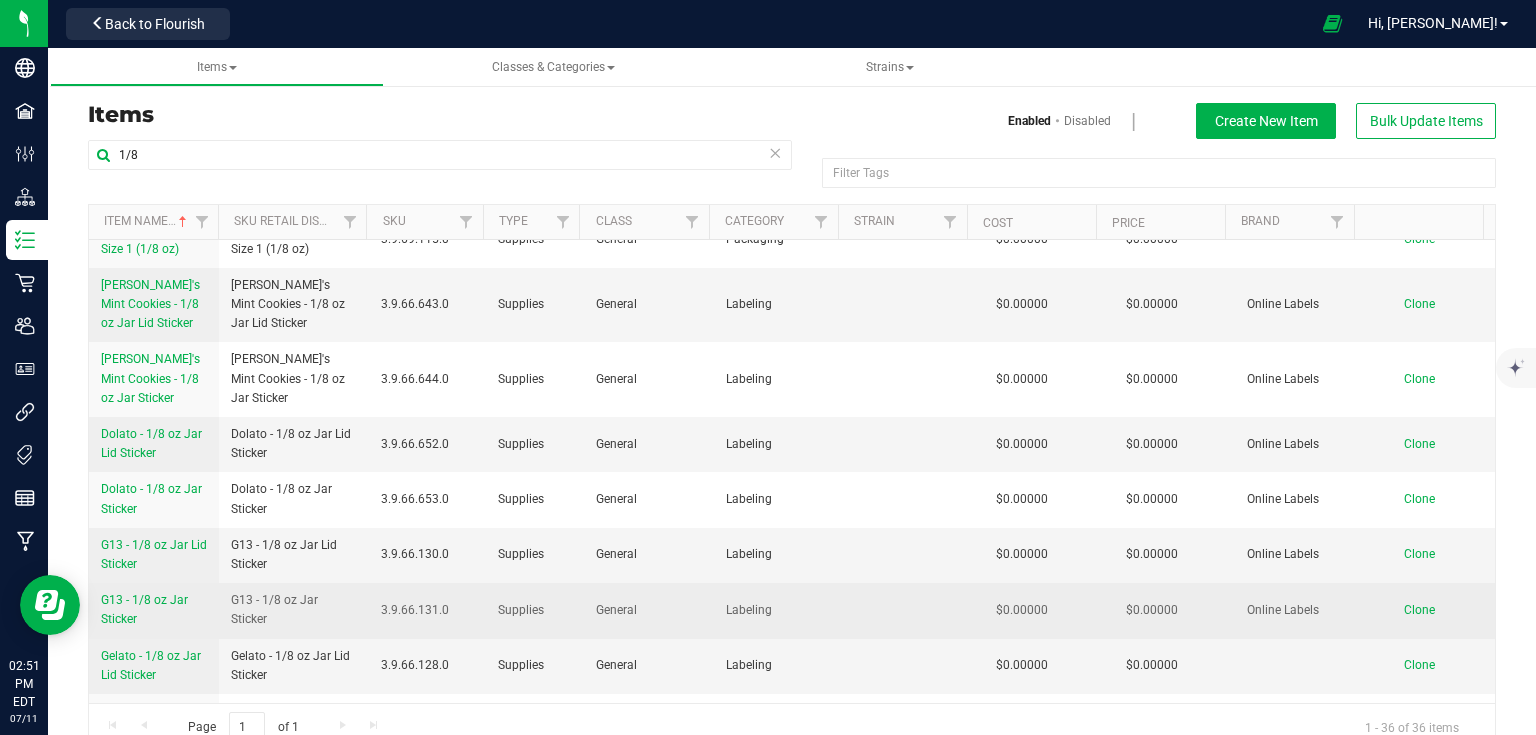 drag, startPoint x: 95, startPoint y: 587, endPoint x: 159, endPoint y: 630, distance: 77.10383 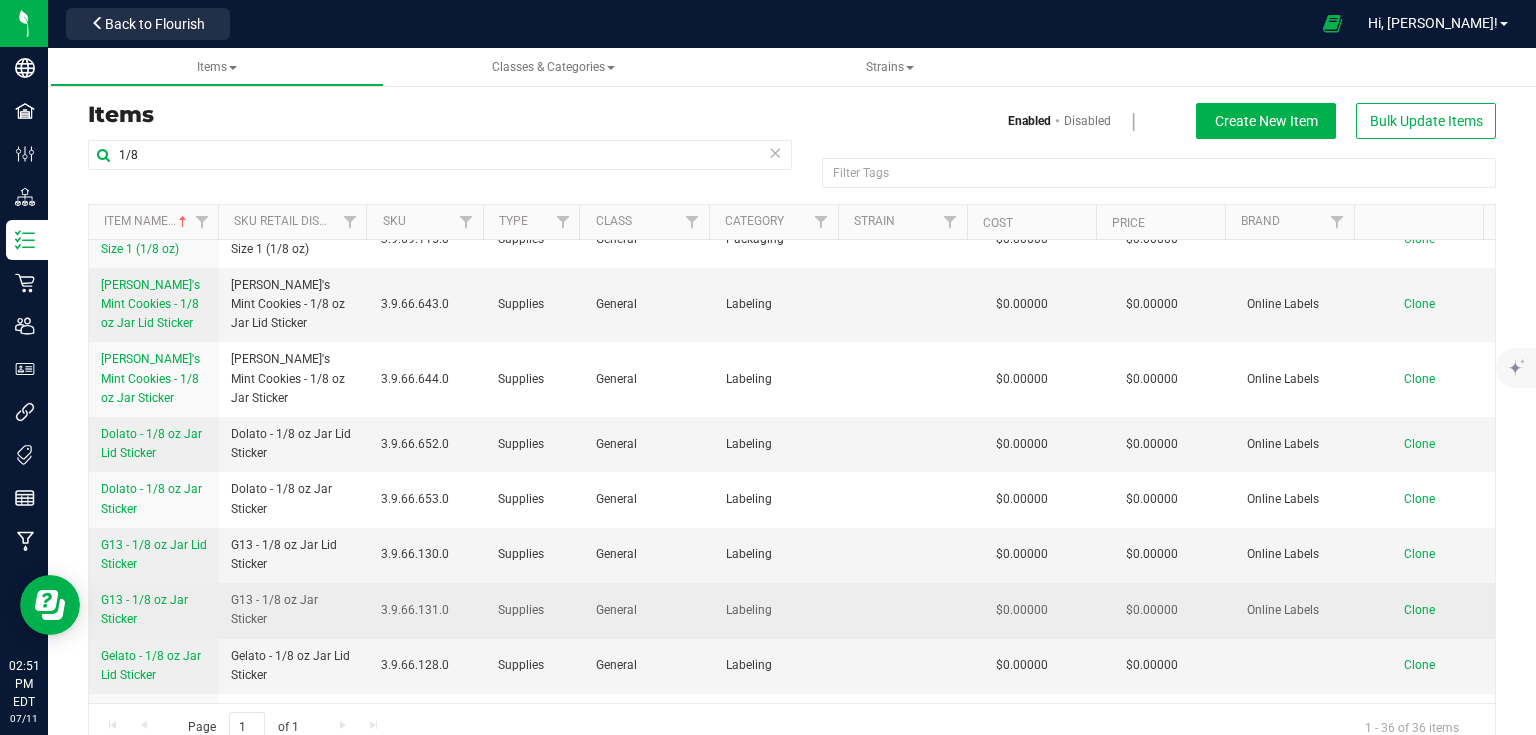 click on "G13 - 1/8 oz Jar Sticker" at bounding box center (154, 610) 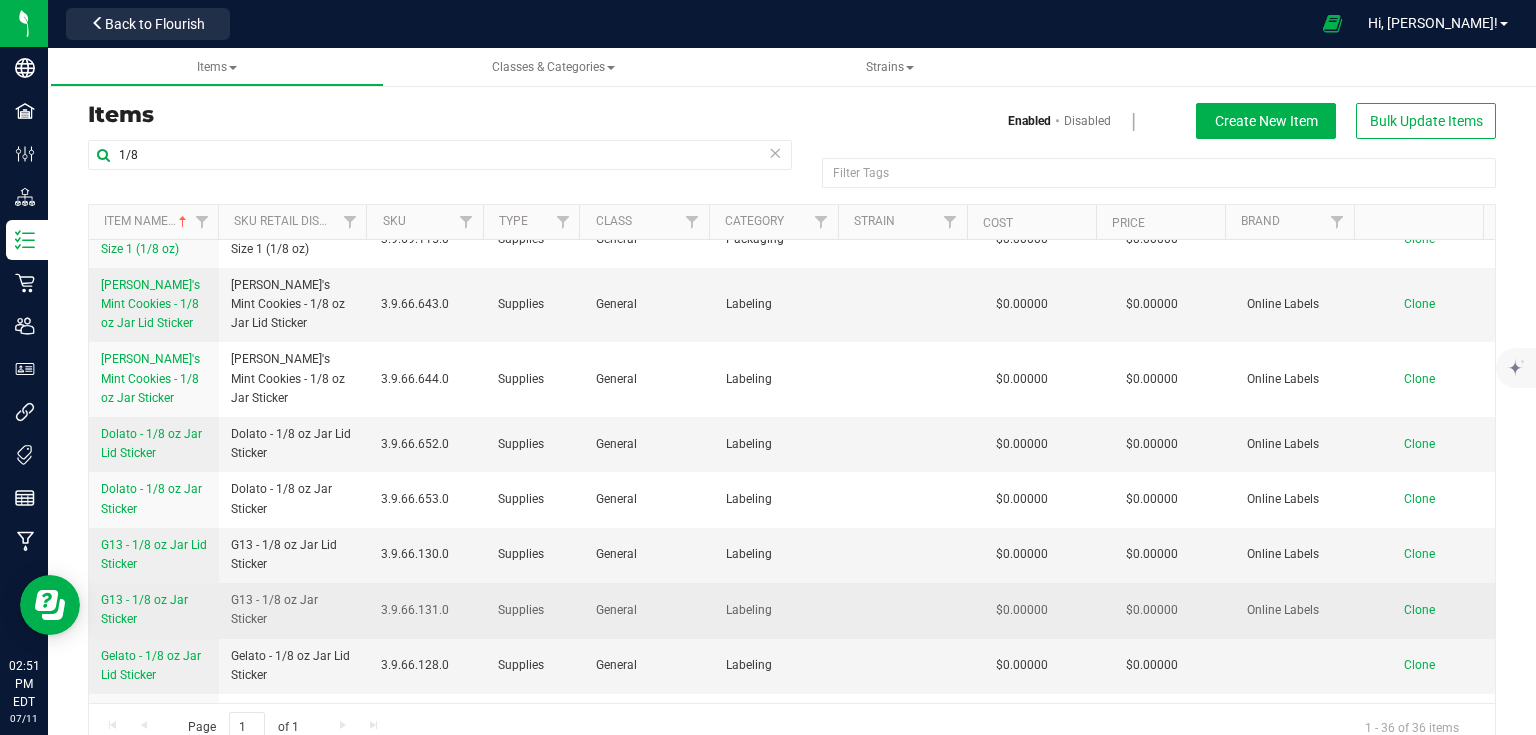 copy on "G13 - 1/8 oz Jar Sticker" 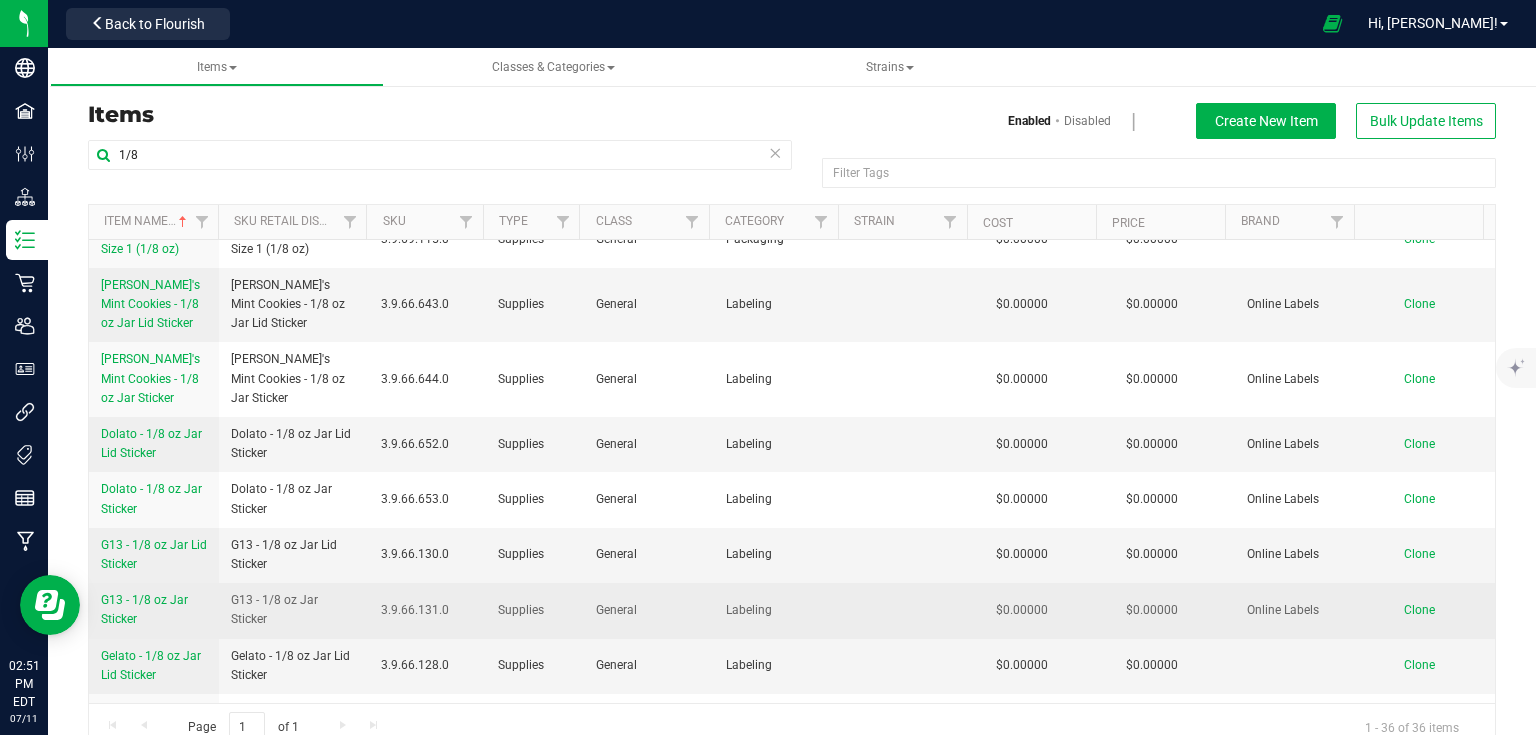 click on "Clone" at bounding box center [1419, 610] 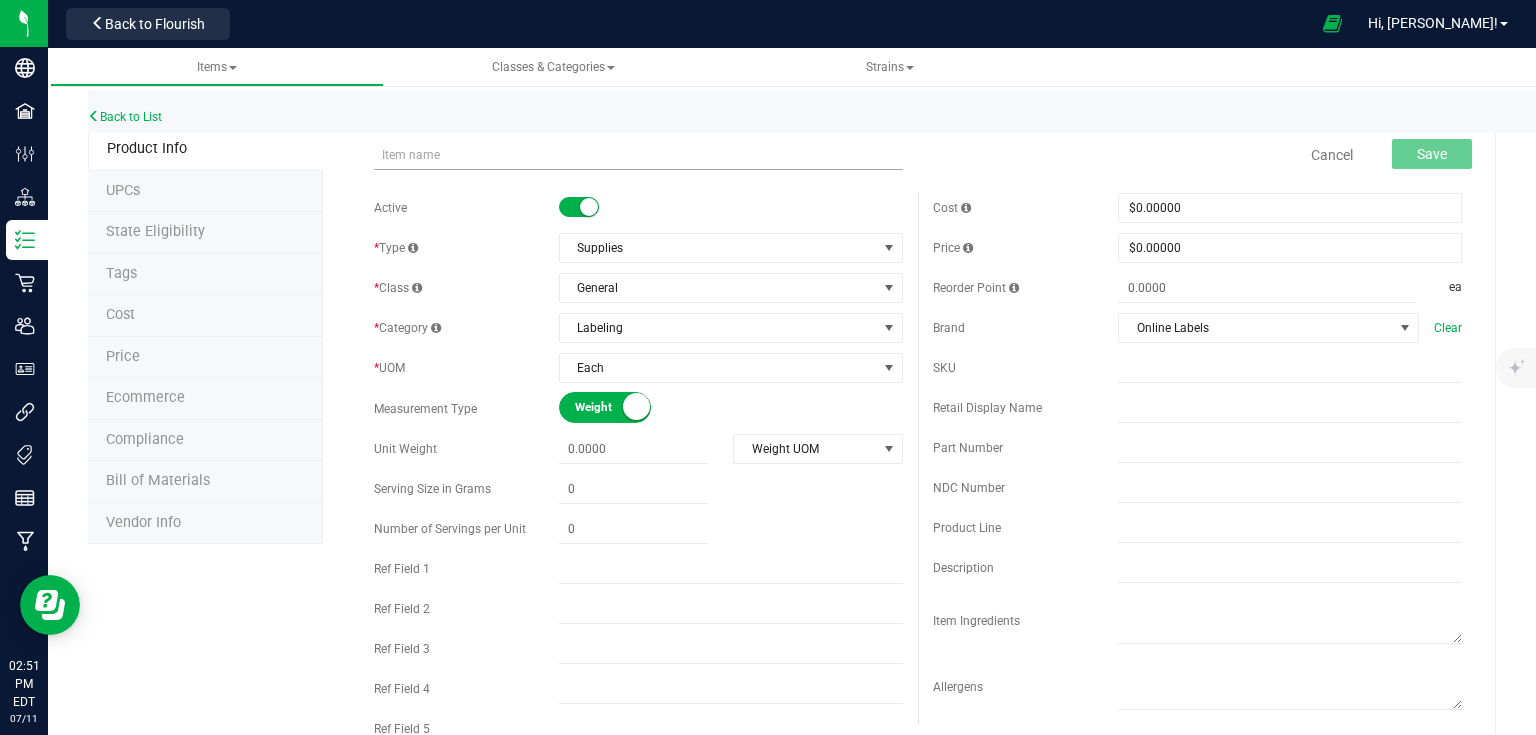 click at bounding box center [638, 155] 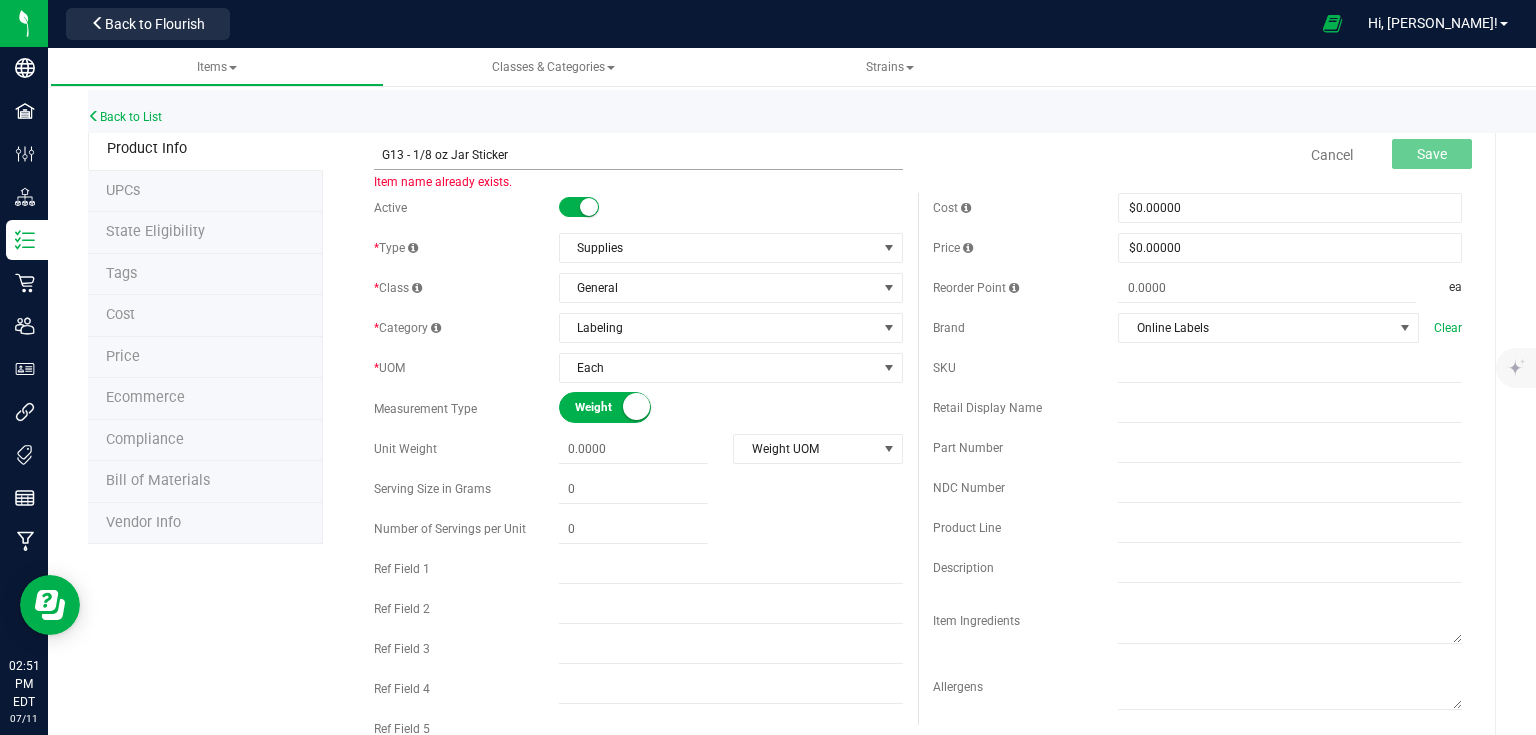 click on "G13 - 1/8 oz Jar Sticker" at bounding box center (638, 155) 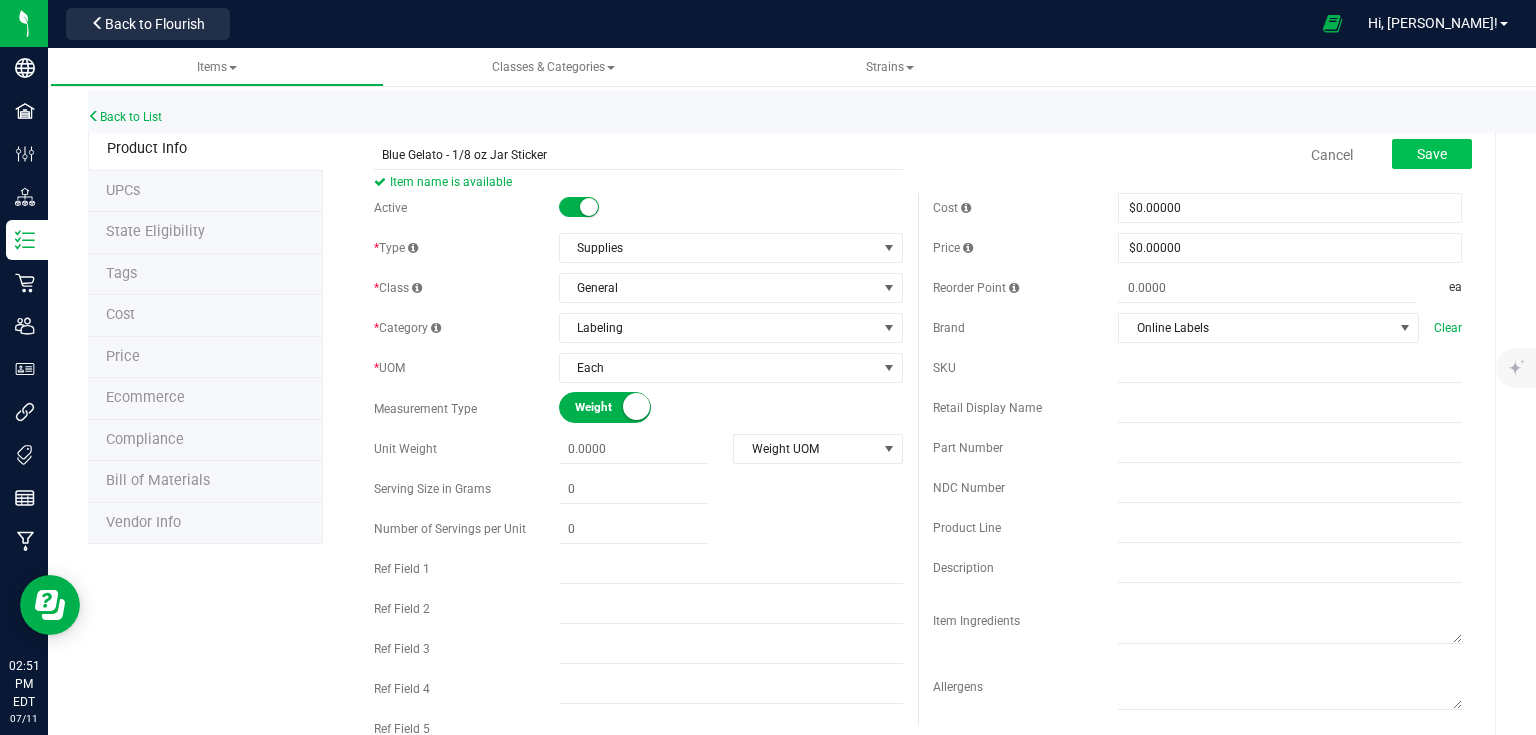 type on "Blue Gelato - 1/8 oz Jar Sticker" 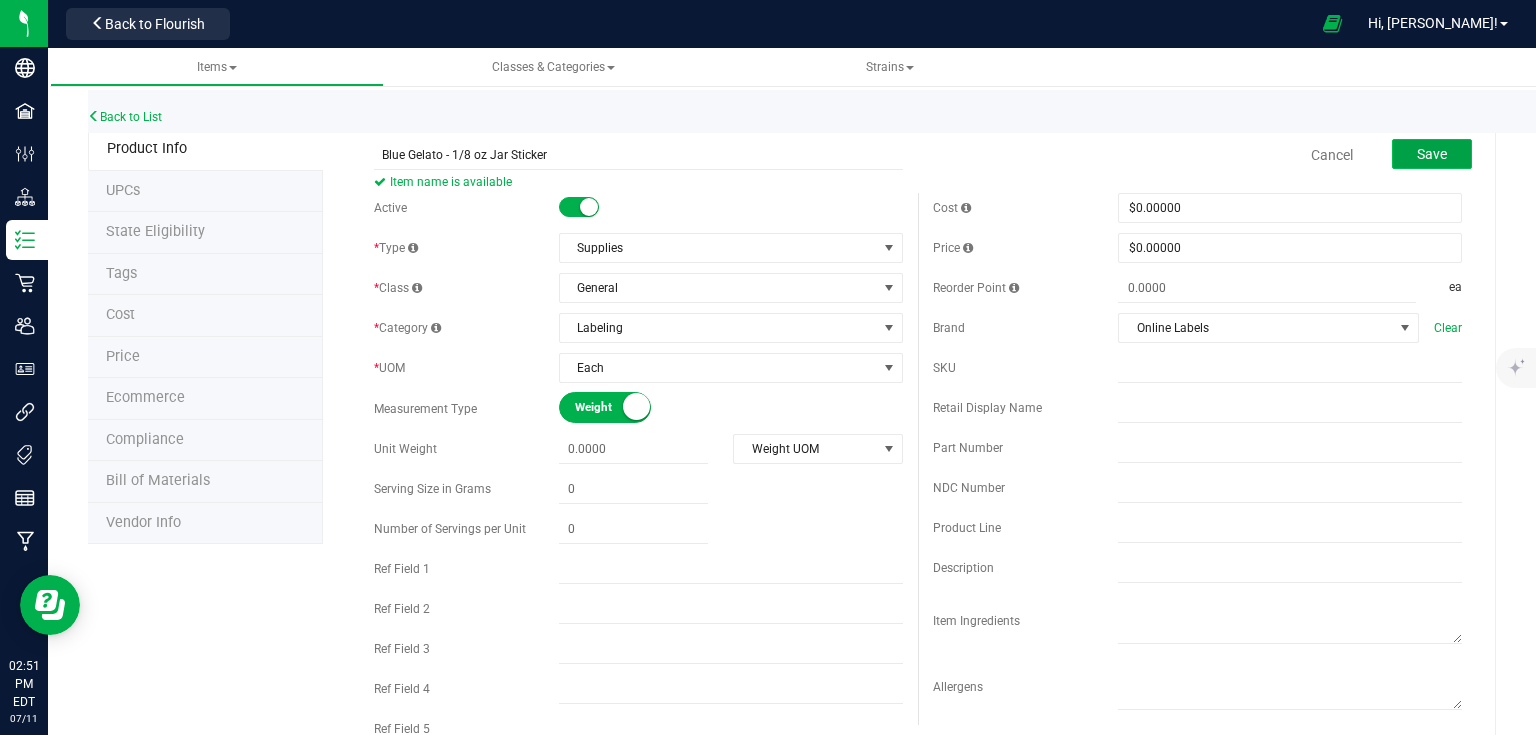 click on "Save" at bounding box center (1432, 154) 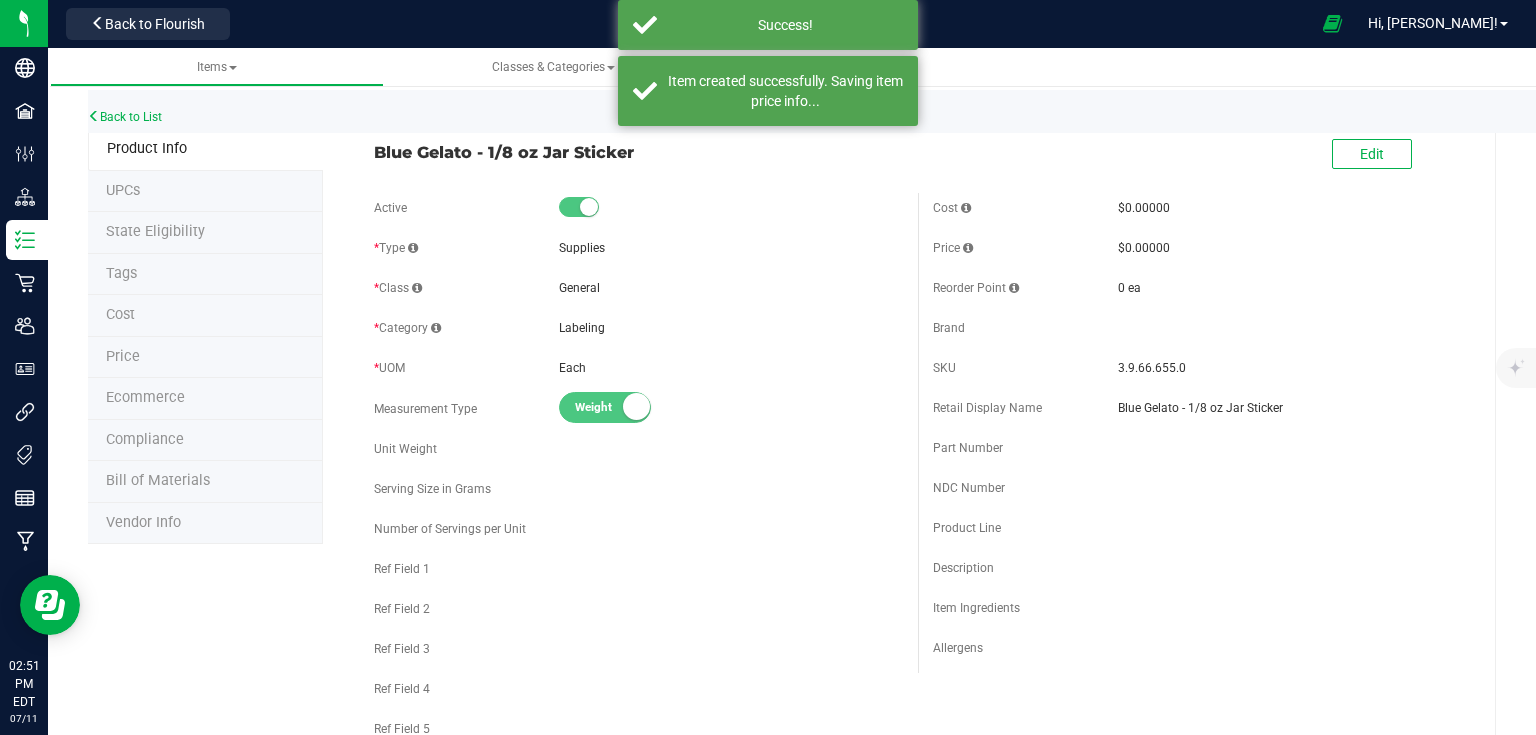 click on "Back to List" at bounding box center [856, 111] 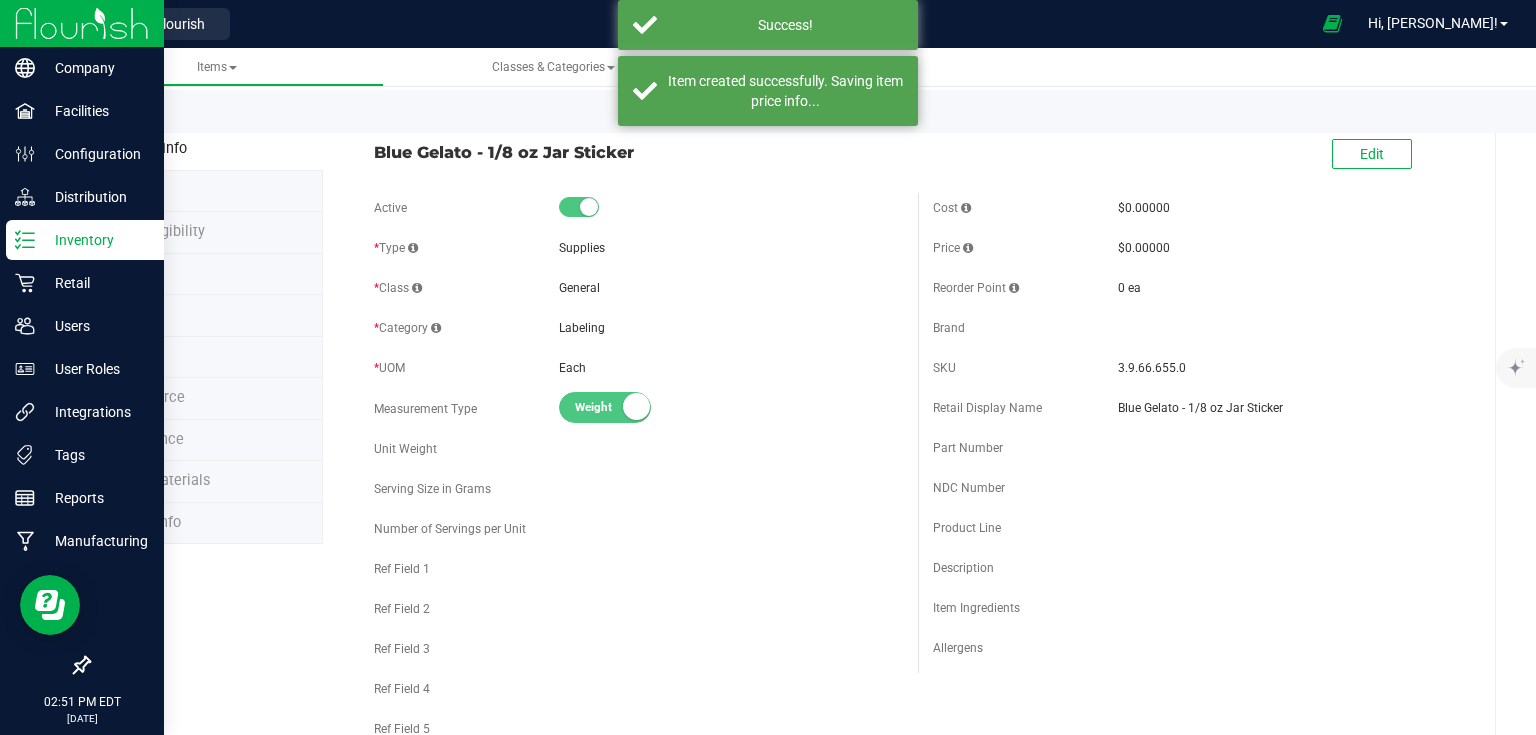 click 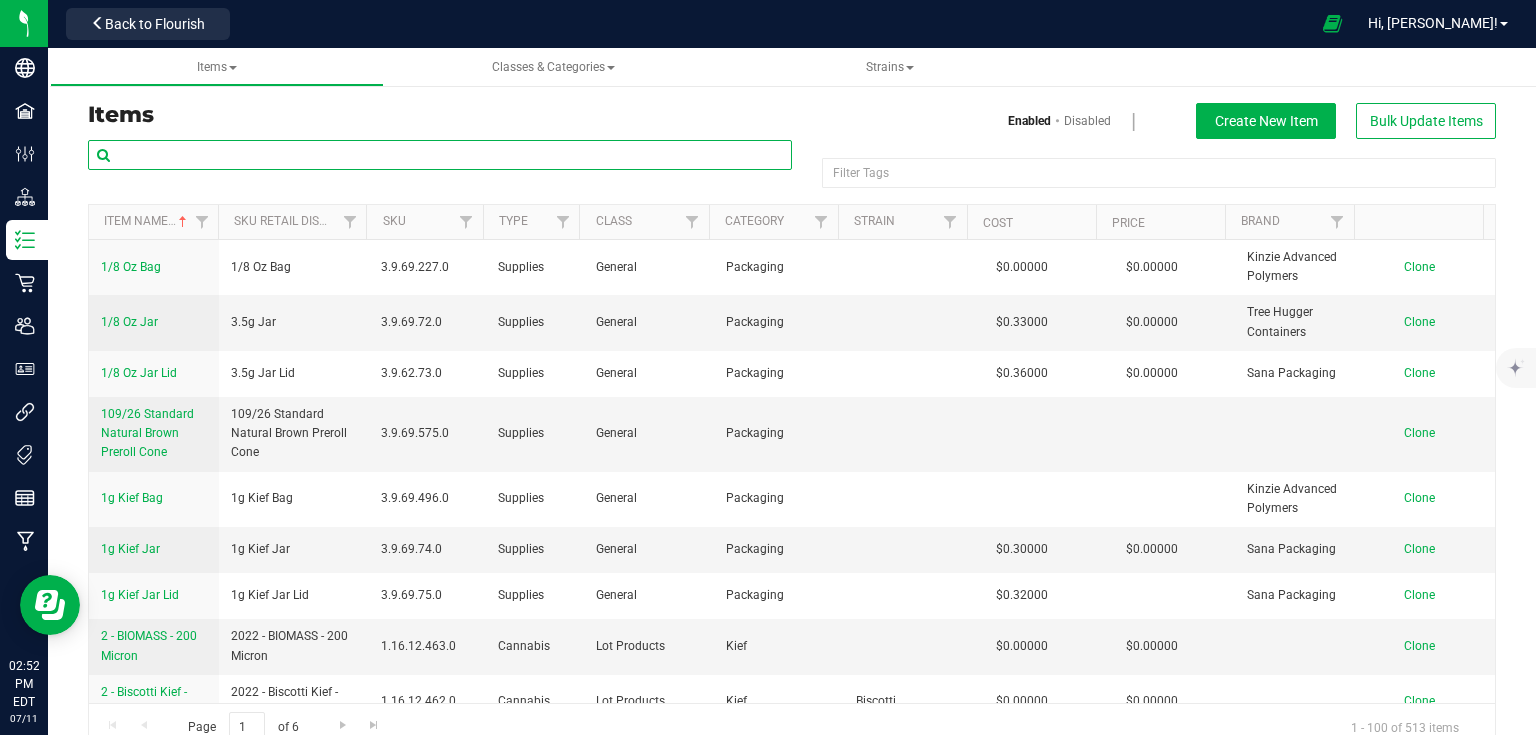 click at bounding box center (440, 155) 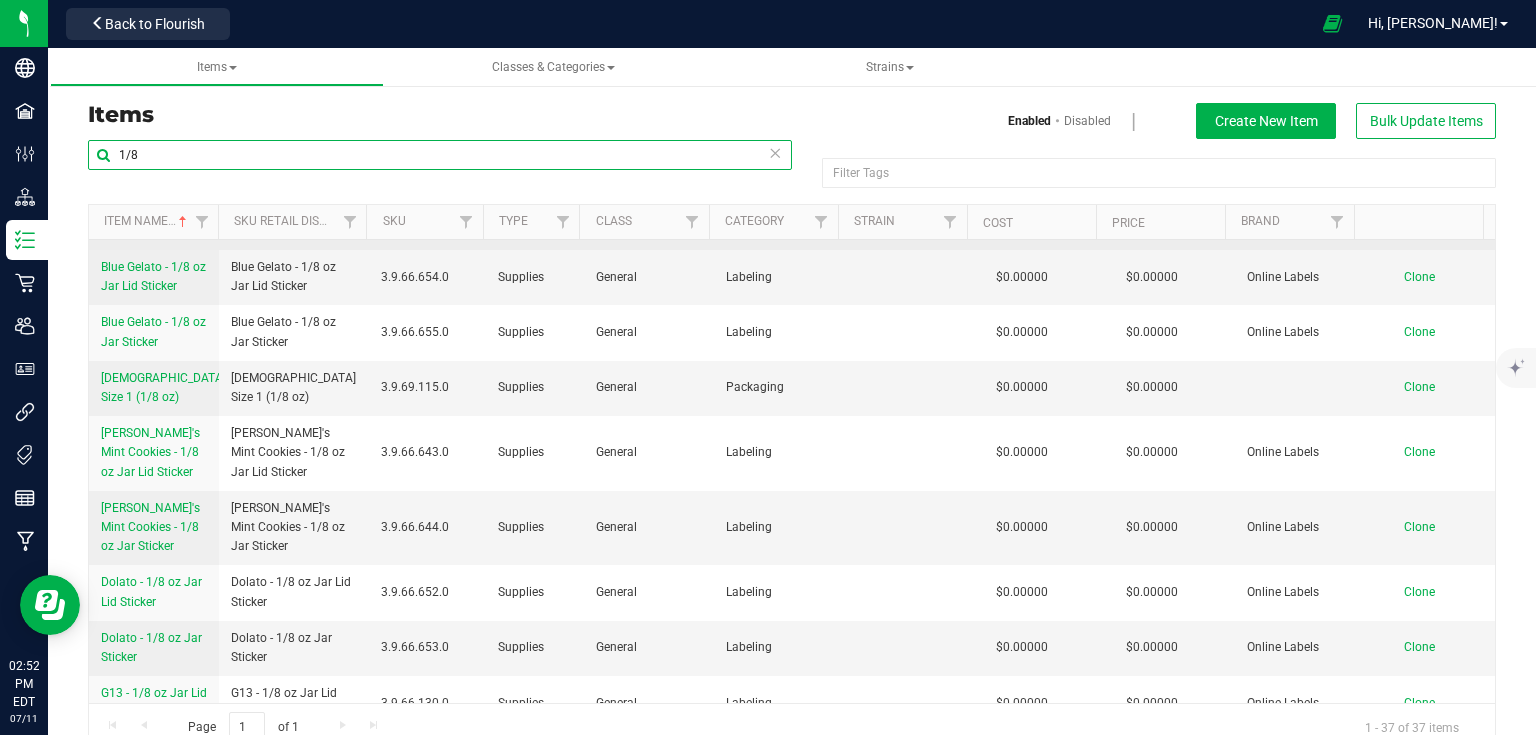 scroll, scrollTop: 240, scrollLeft: 0, axis: vertical 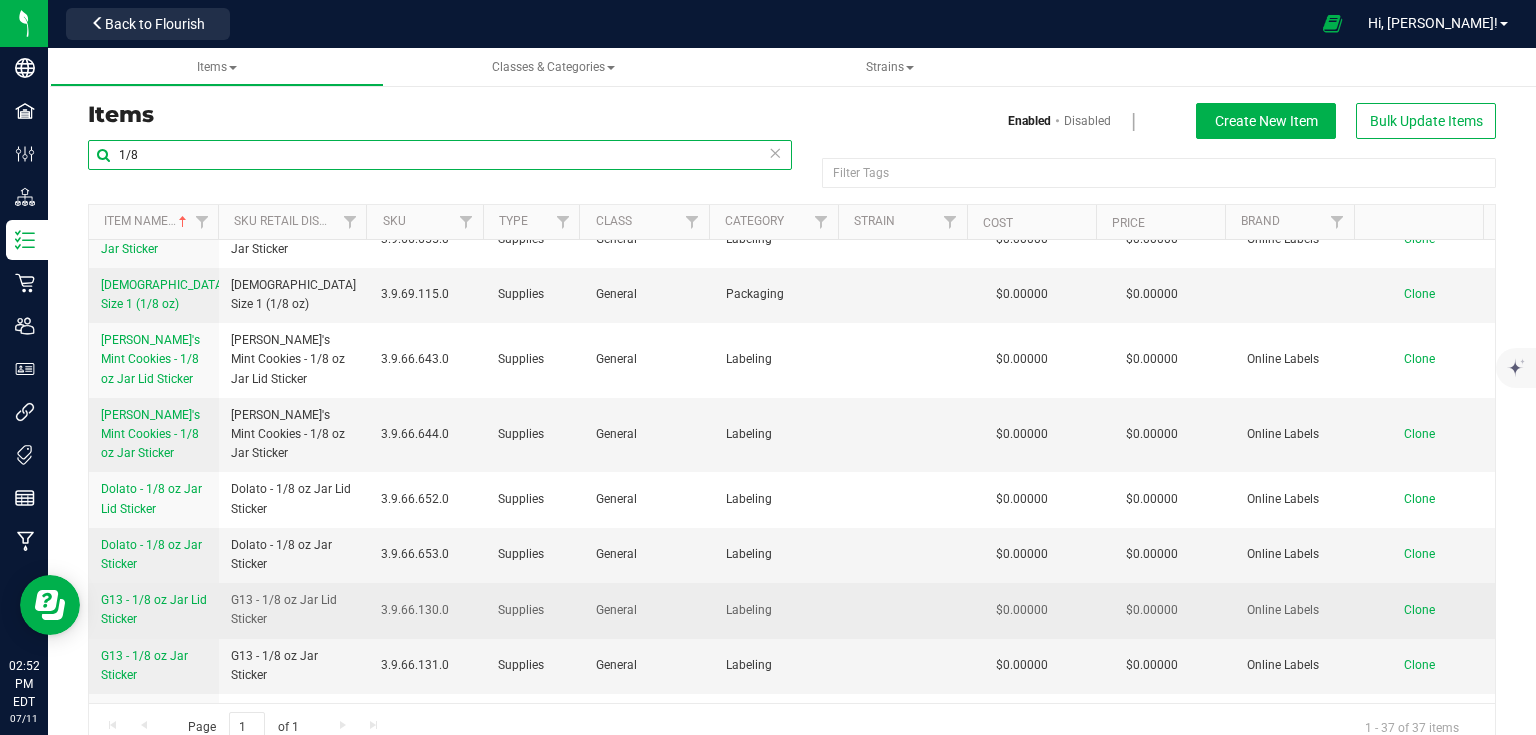 type on "1/8" 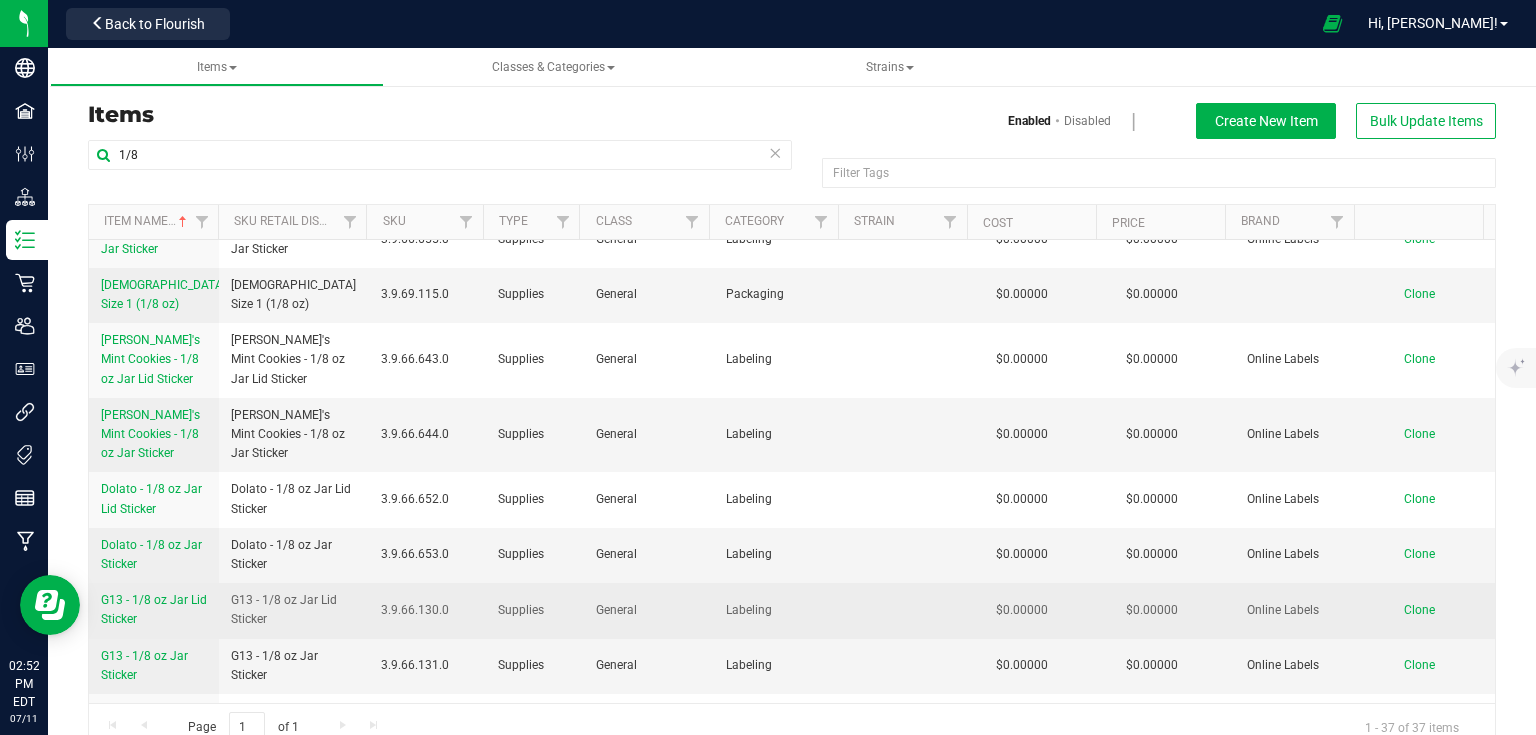 drag, startPoint x: 96, startPoint y: 587, endPoint x: 191, endPoint y: 616, distance: 99.32774 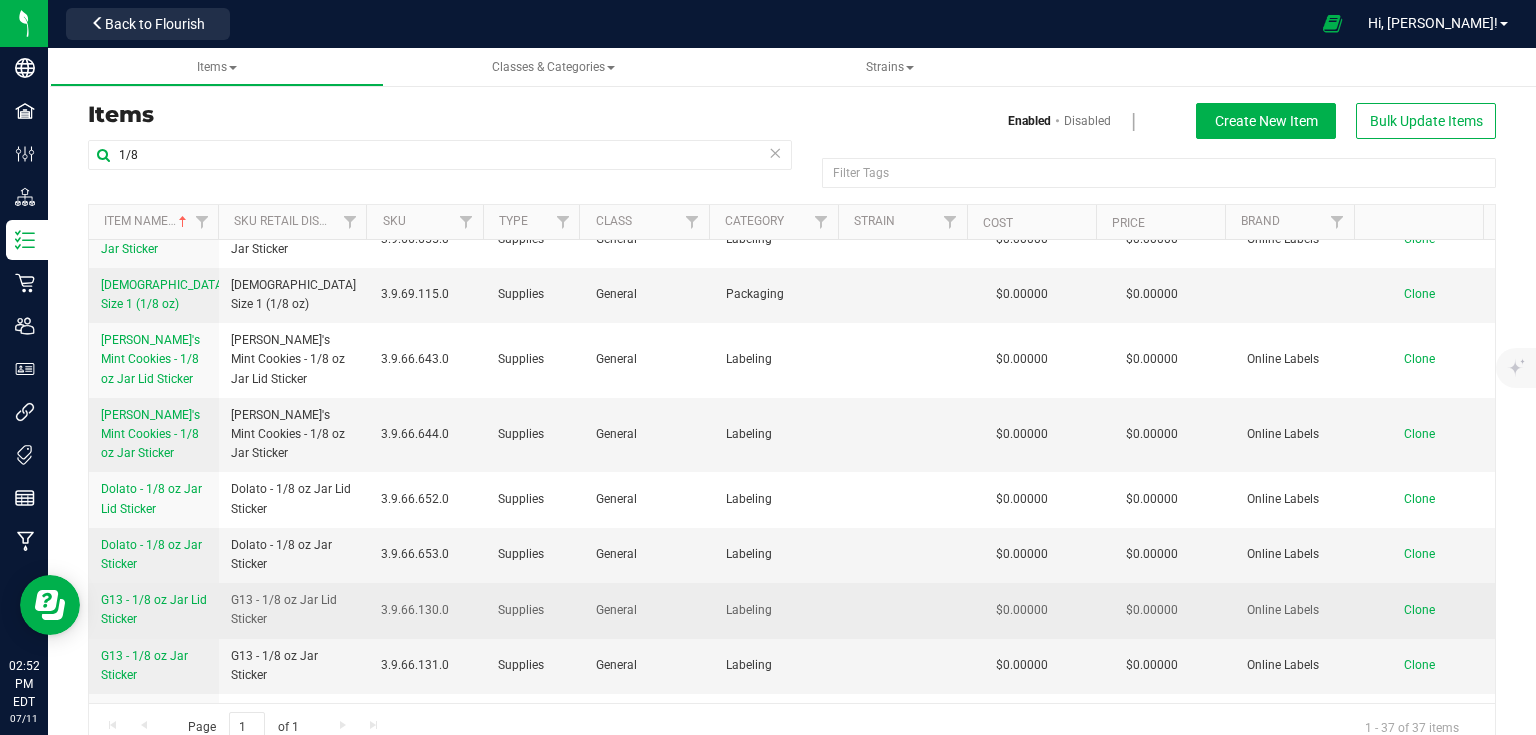 click on "G13 - 1/8 oz Jar Lid Sticker" at bounding box center [154, 610] 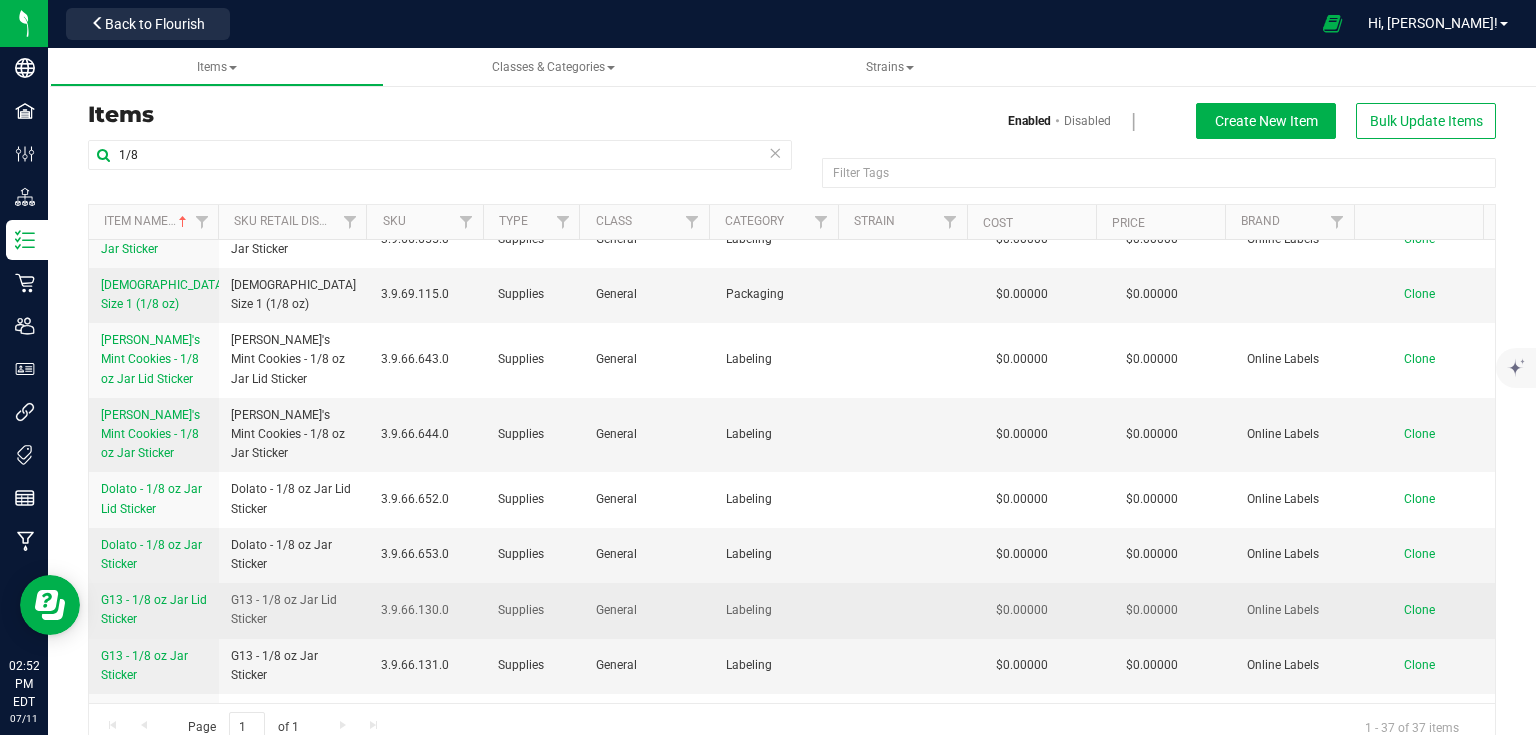 copy on "G13 - 1/8 oz Jar Lid Sticker" 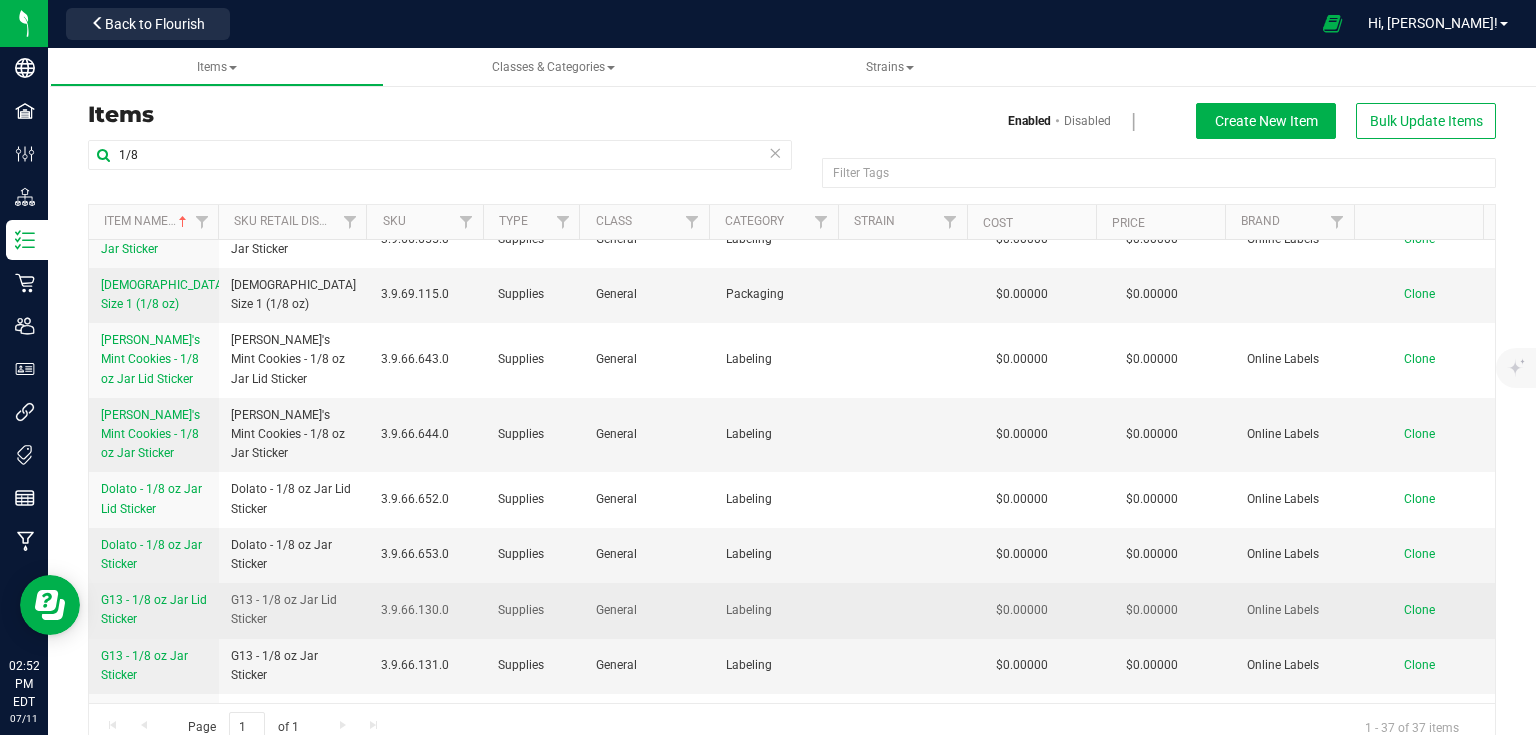 click on "Clone" at bounding box center (1419, 610) 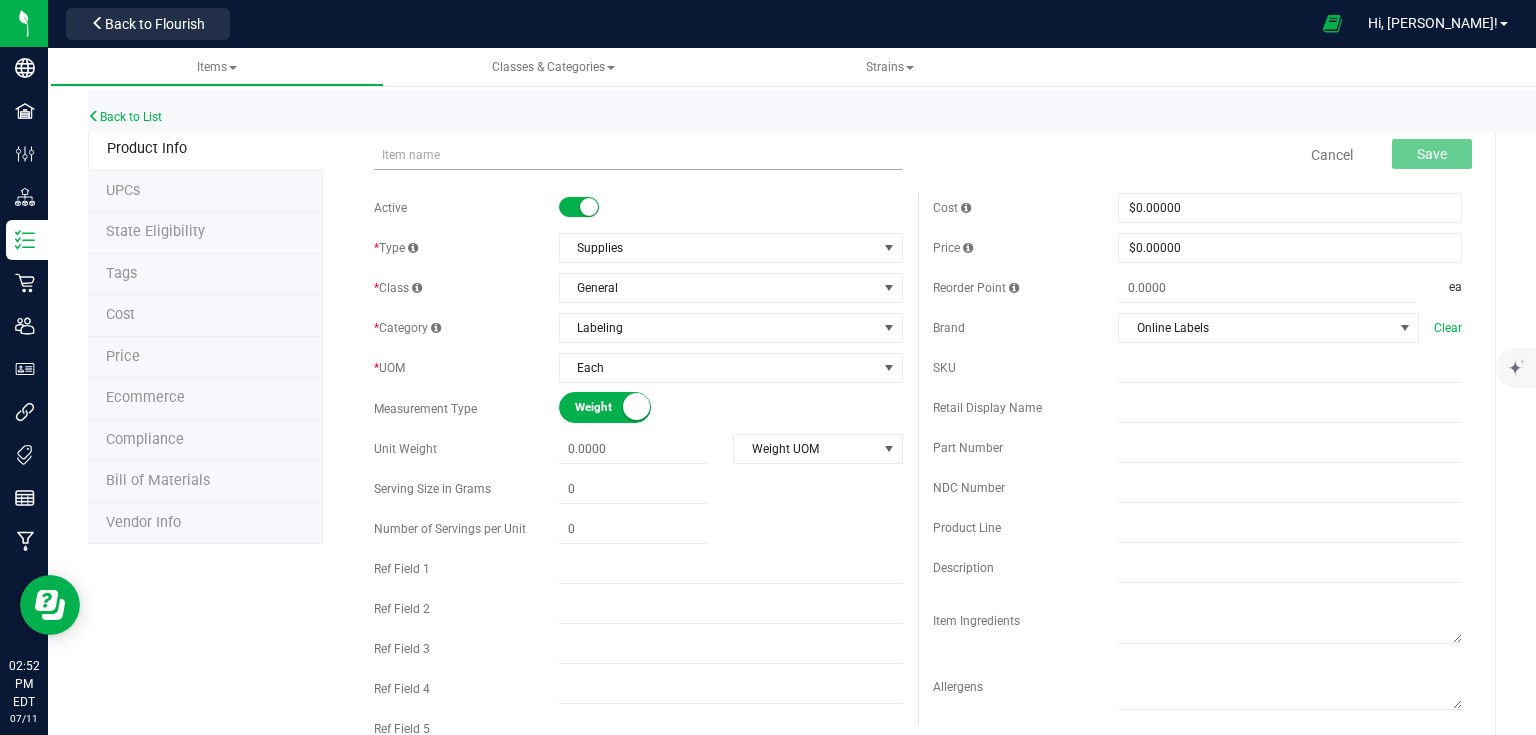 click at bounding box center (638, 155) 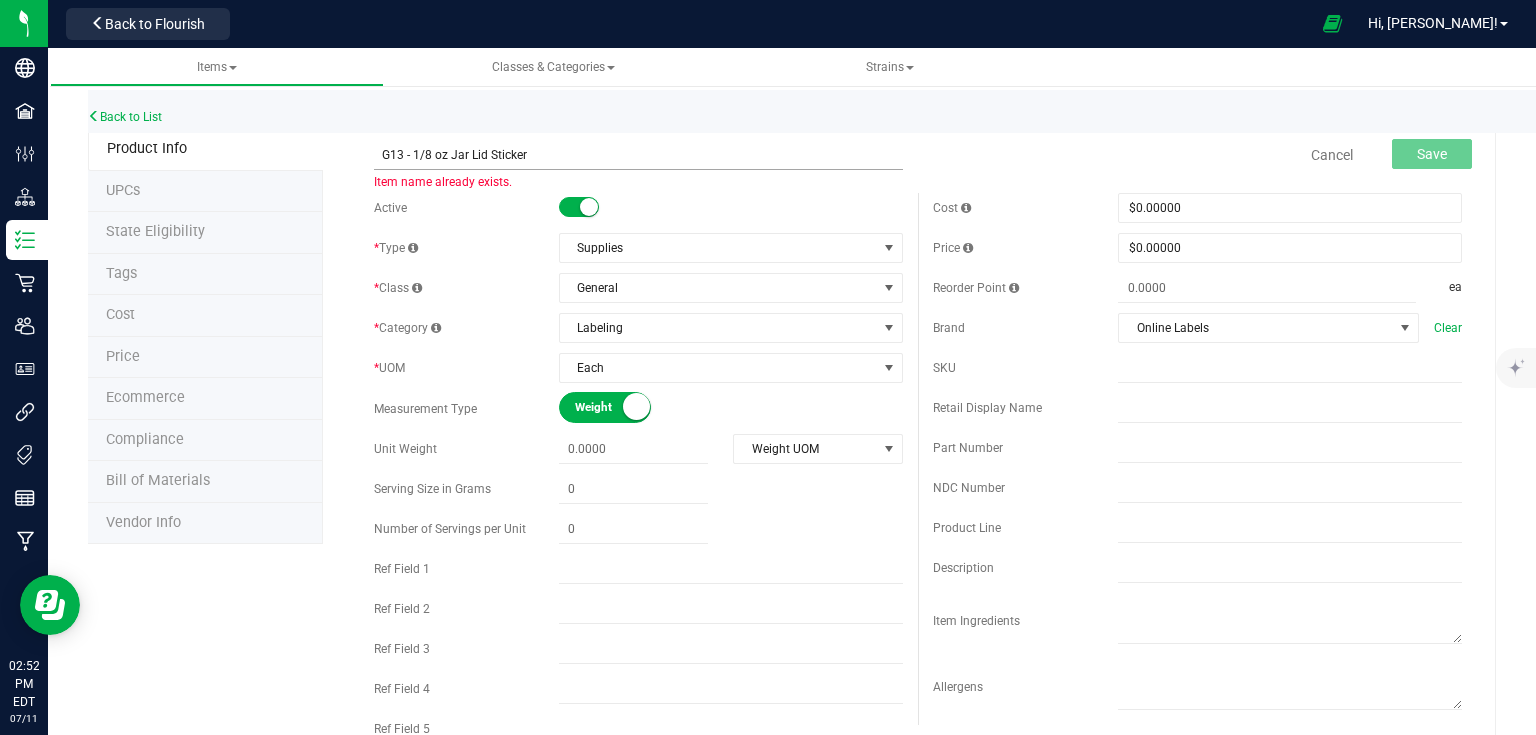 click on "G13 - 1/8 oz Jar Lid Sticker" at bounding box center [638, 155] 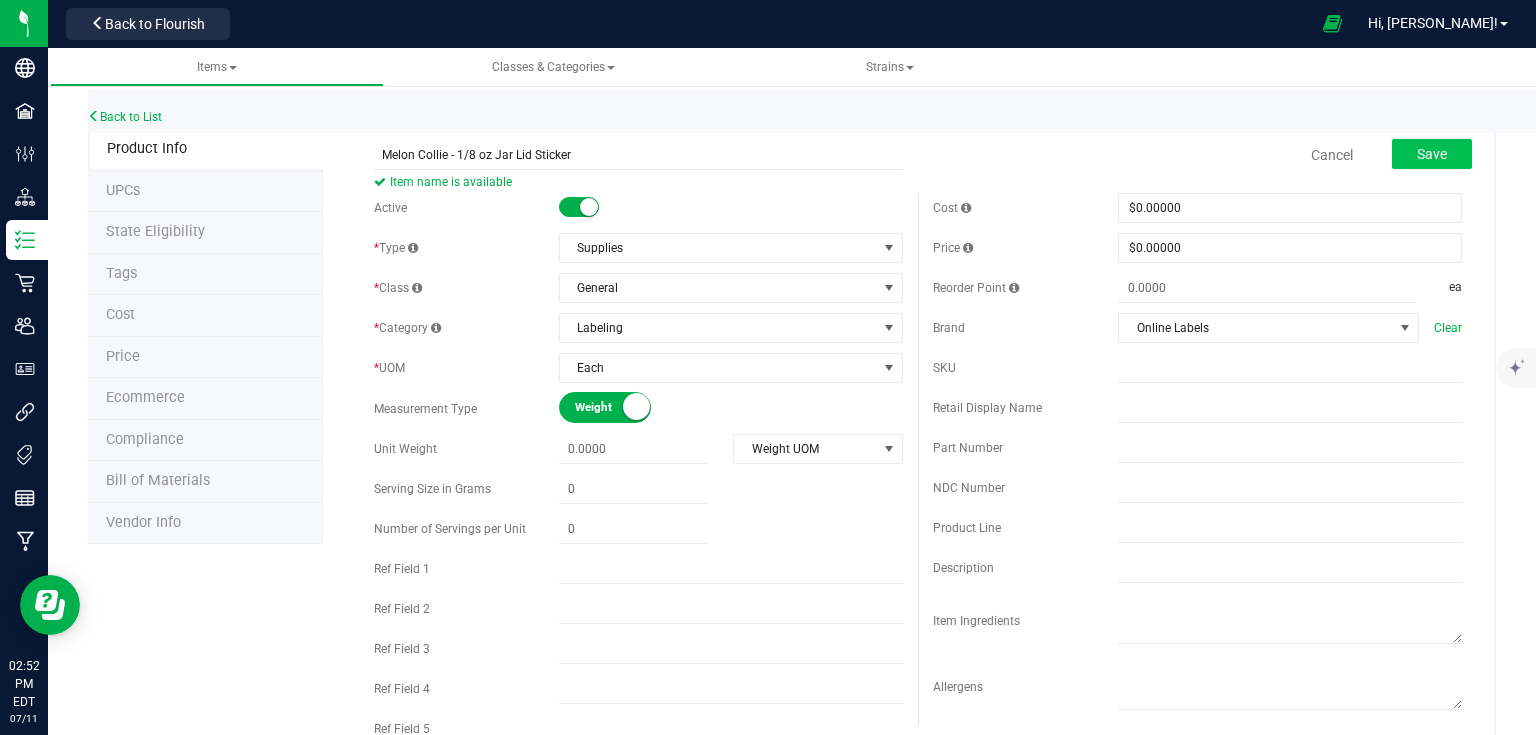 type on "Melon Collie - 1/8 oz Jar Lid Sticker" 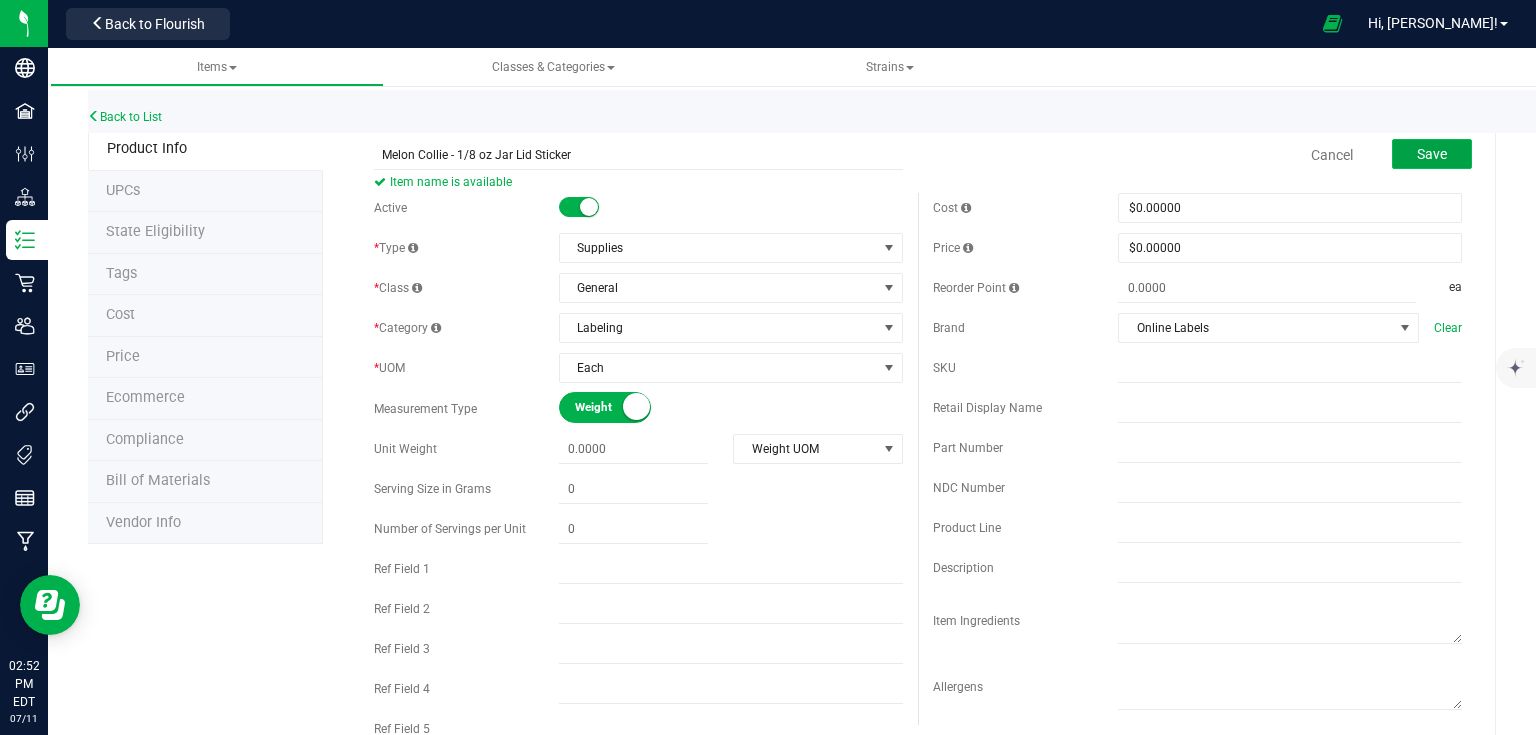 click on "Save" at bounding box center (1432, 154) 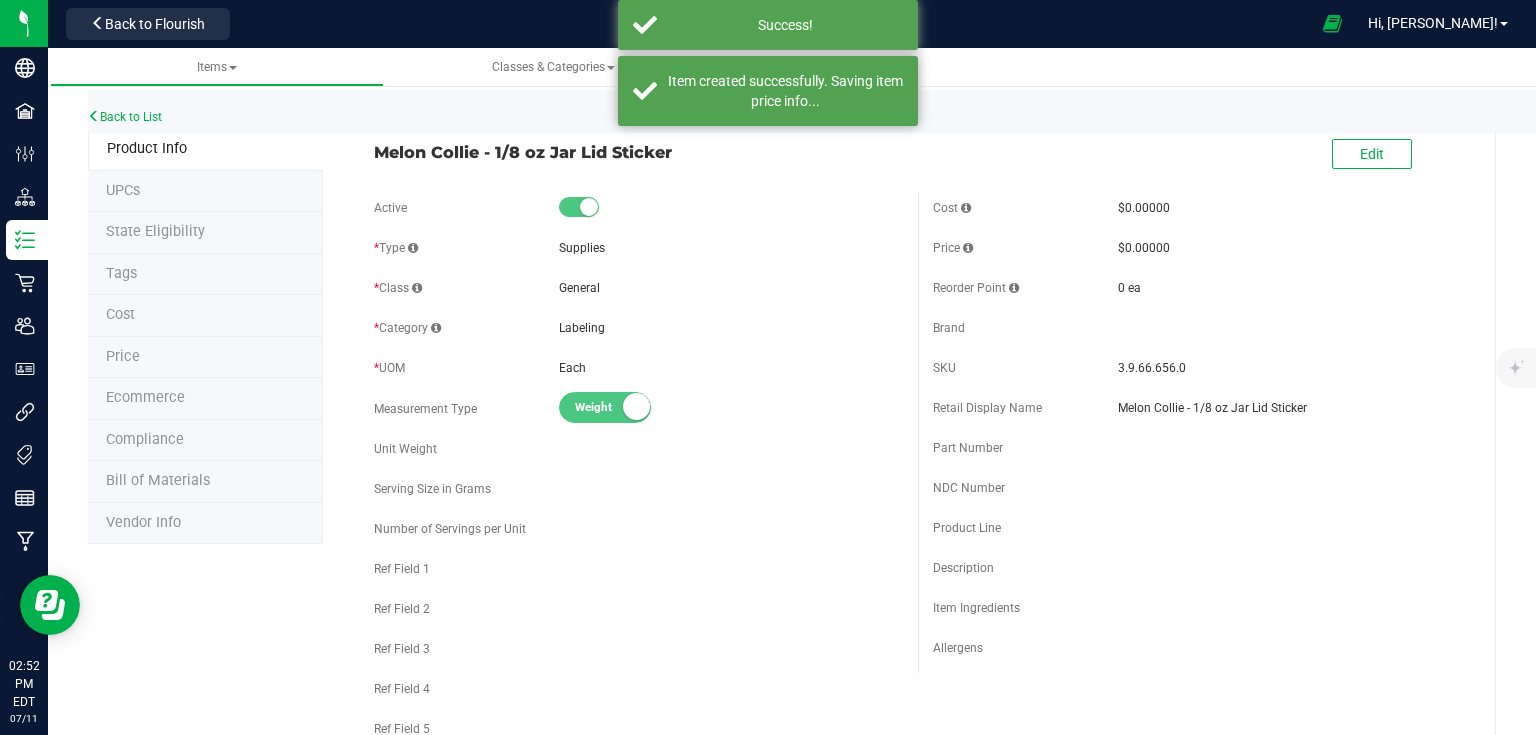 click on "Back to List" at bounding box center [856, 111] 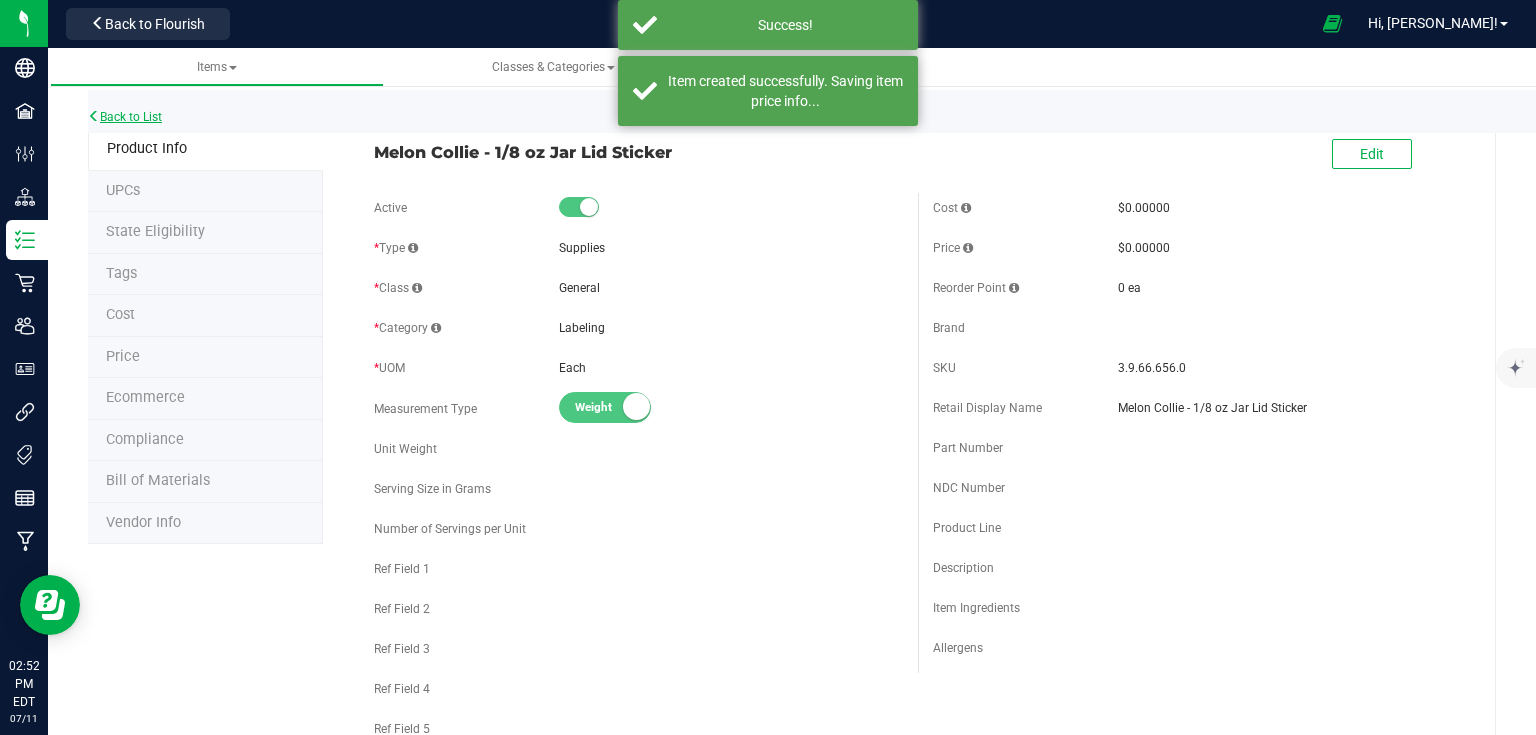 click on "Back to List" at bounding box center [125, 117] 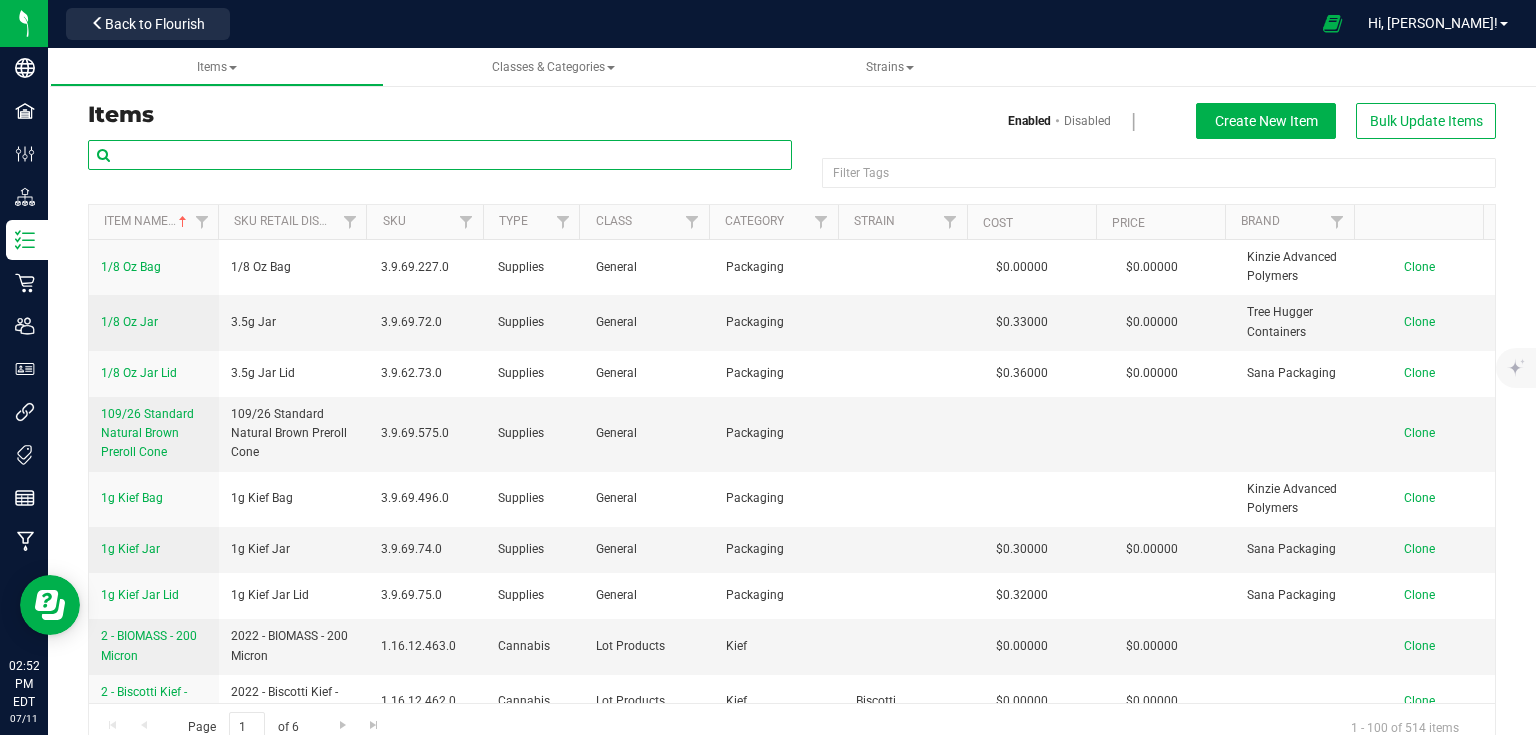 click at bounding box center (440, 155) 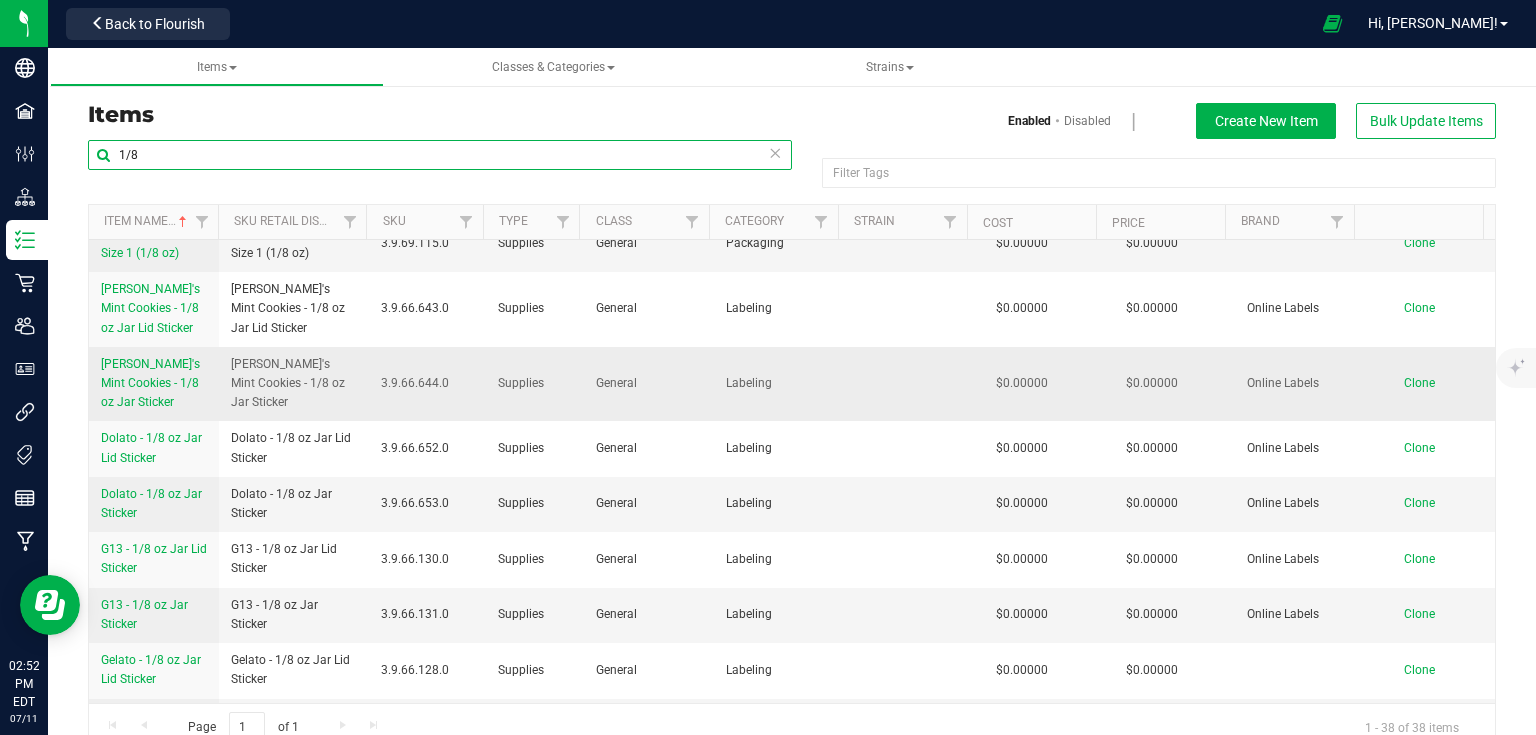 scroll, scrollTop: 320, scrollLeft: 0, axis: vertical 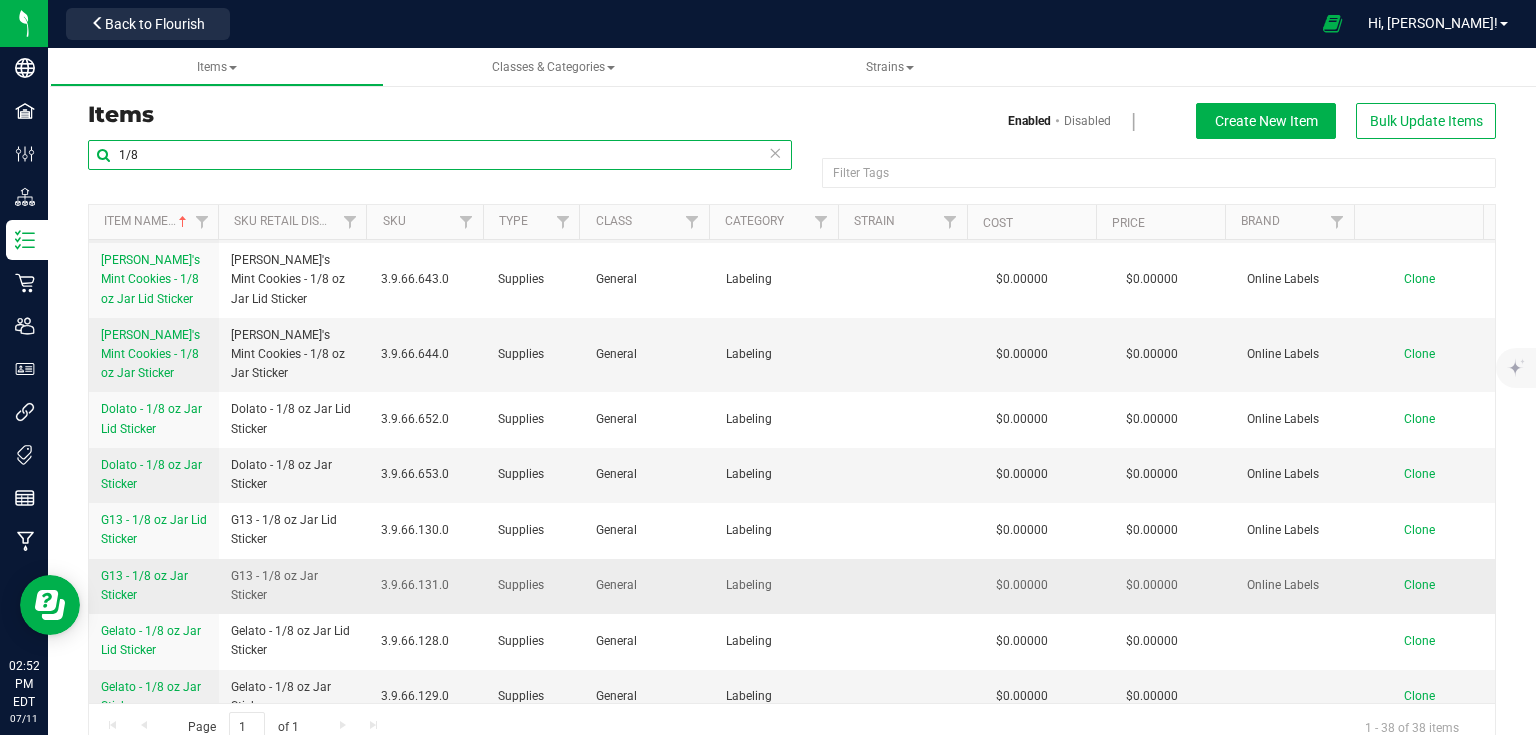 type on "1/8" 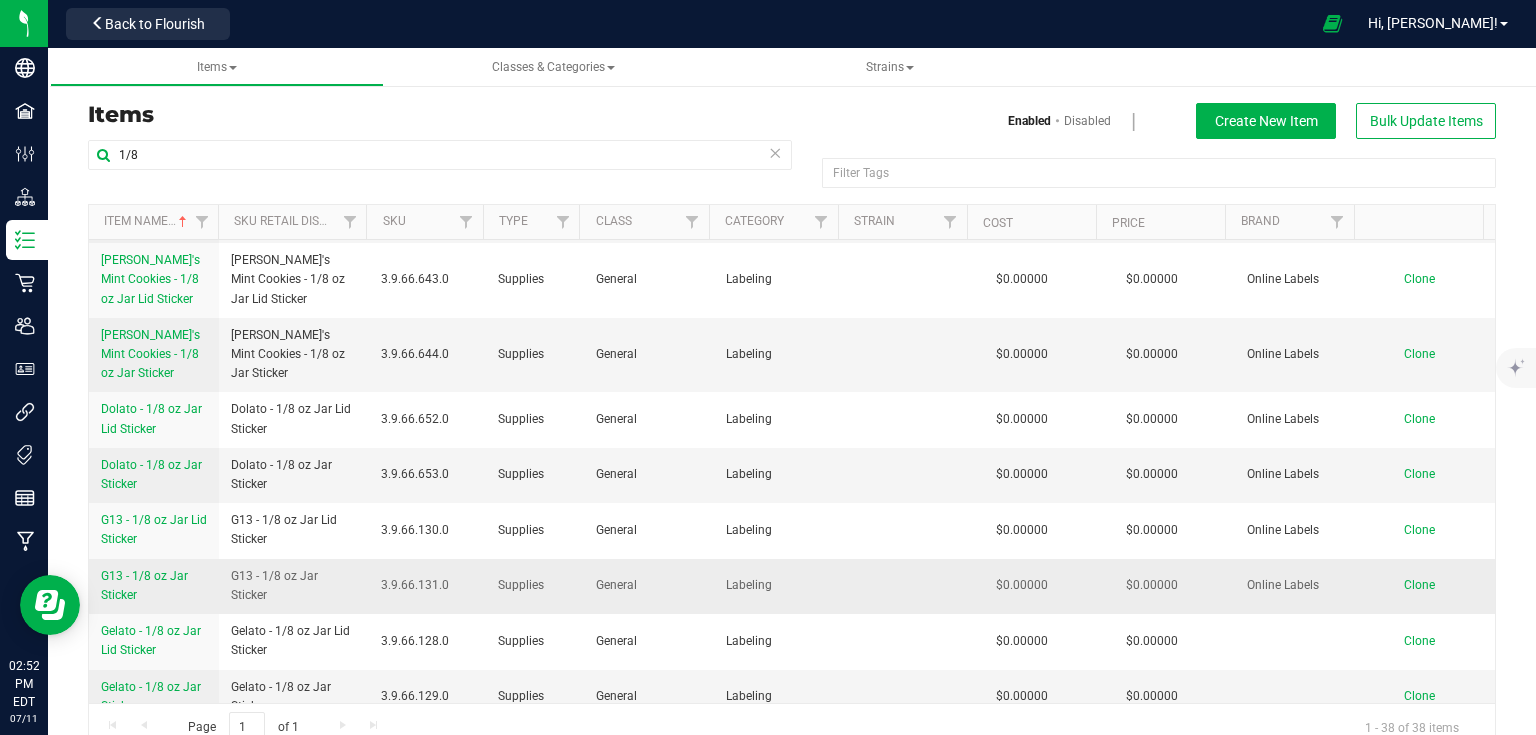drag, startPoint x: 96, startPoint y: 568, endPoint x: 197, endPoint y: 604, distance: 107.22407 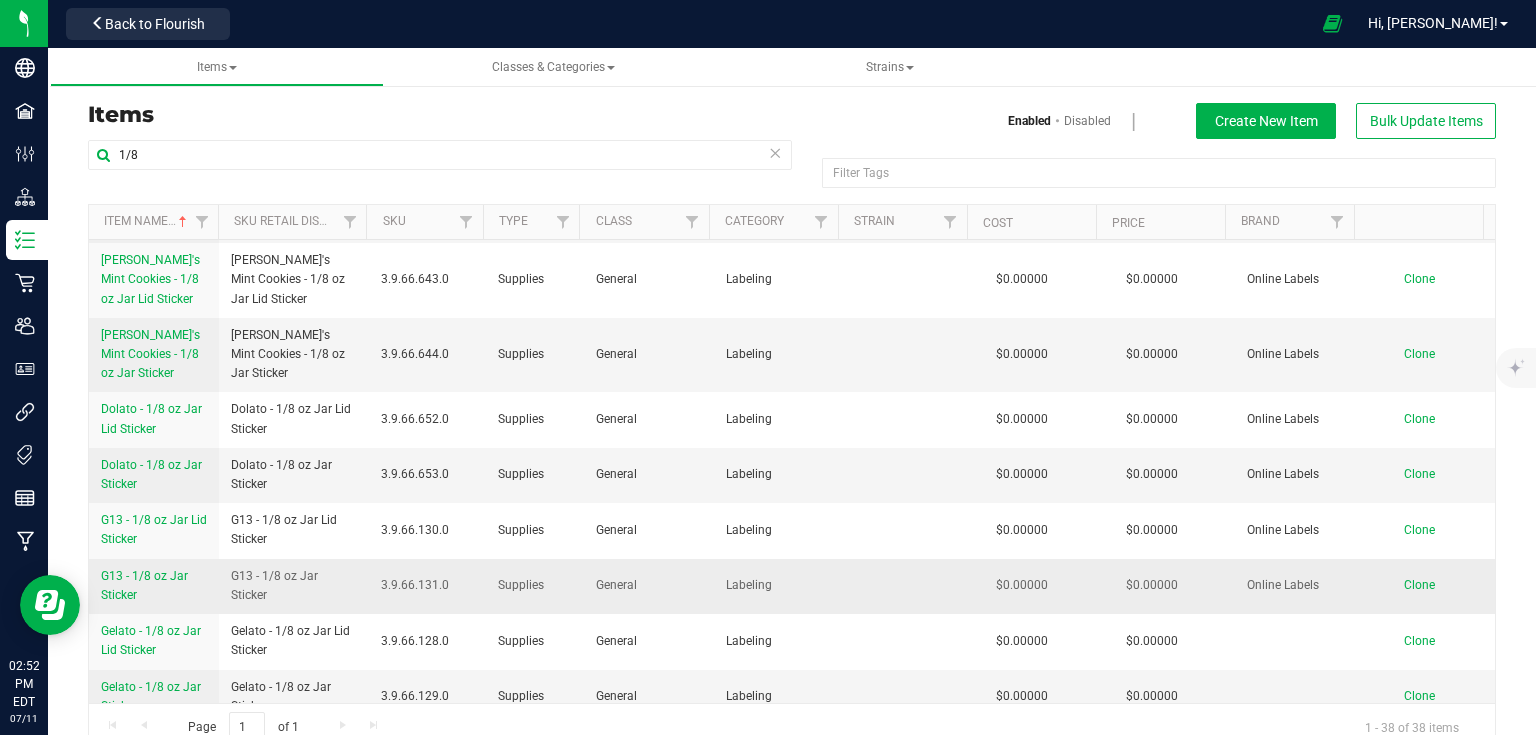 click on "G13 - 1/8 oz Jar Sticker" at bounding box center (154, 586) 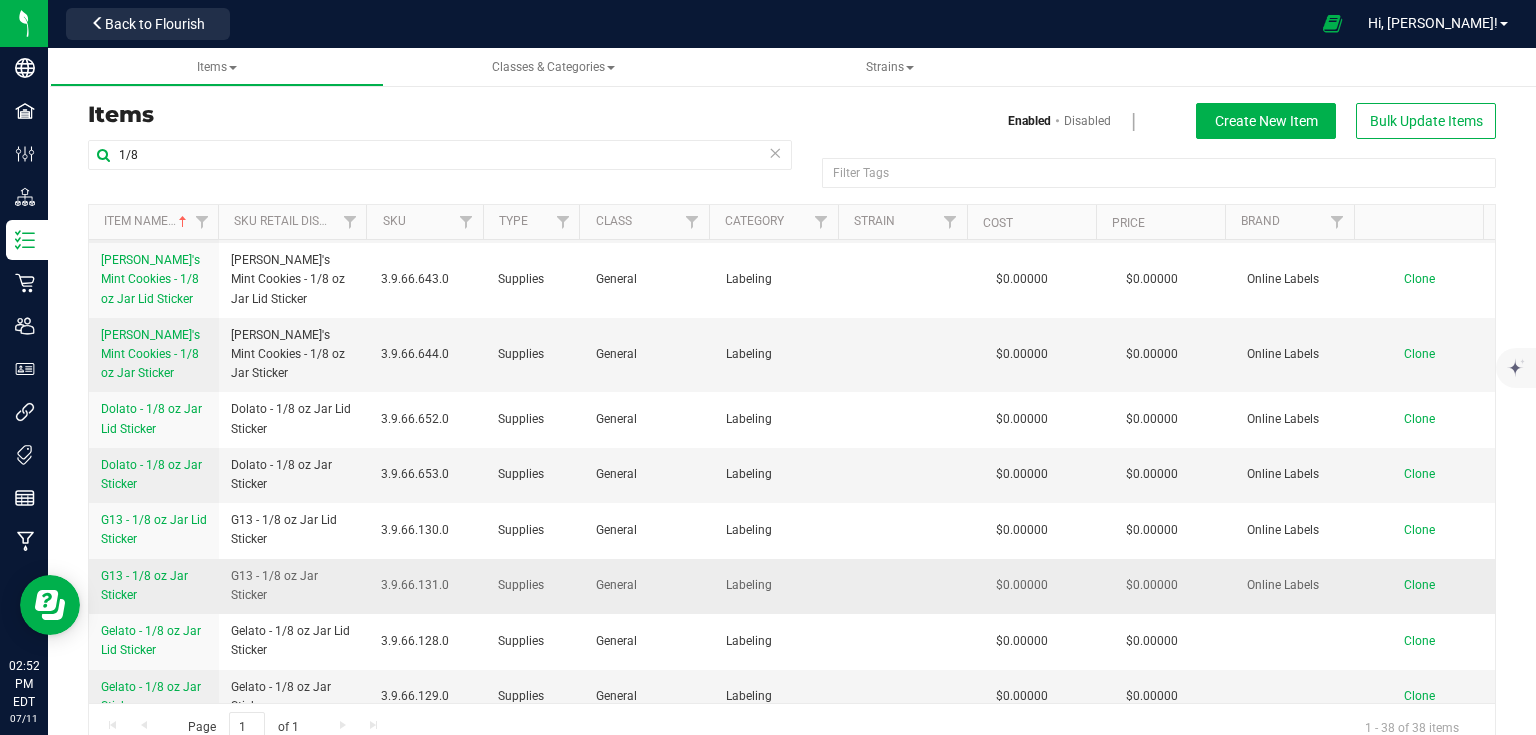 copy on "G13 - 1/8 oz Jar Sticker" 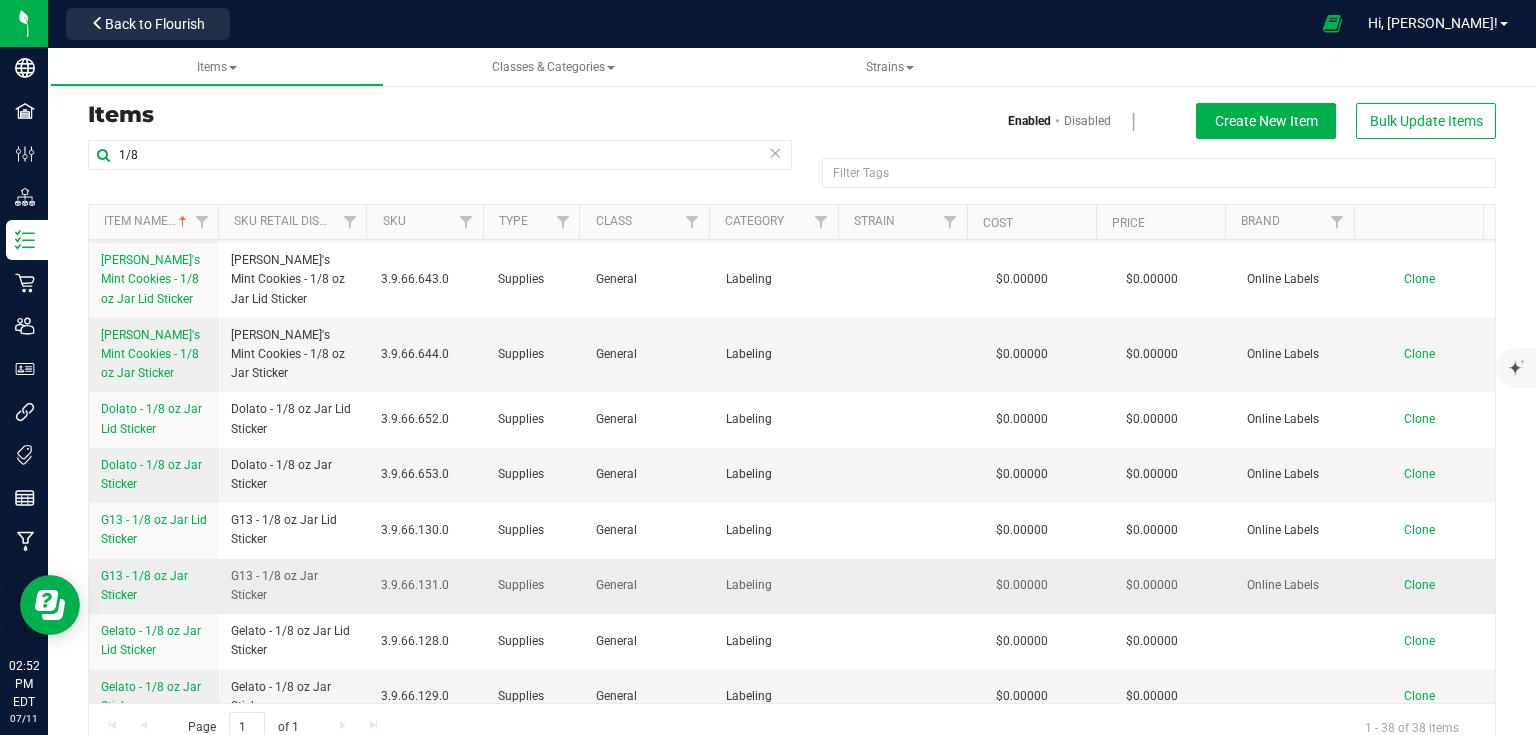 click on "Clone" at bounding box center (1419, 585) 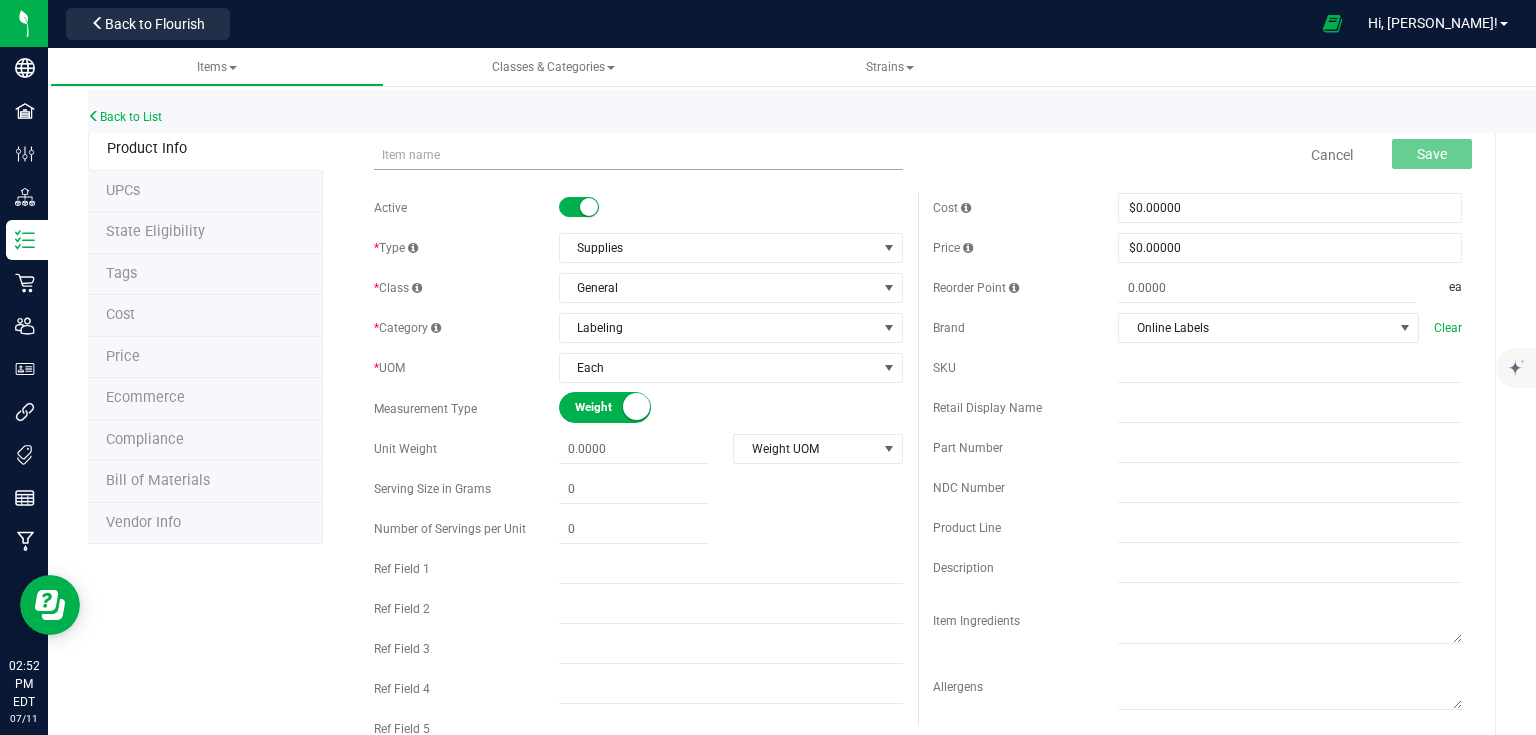 click at bounding box center (638, 155) 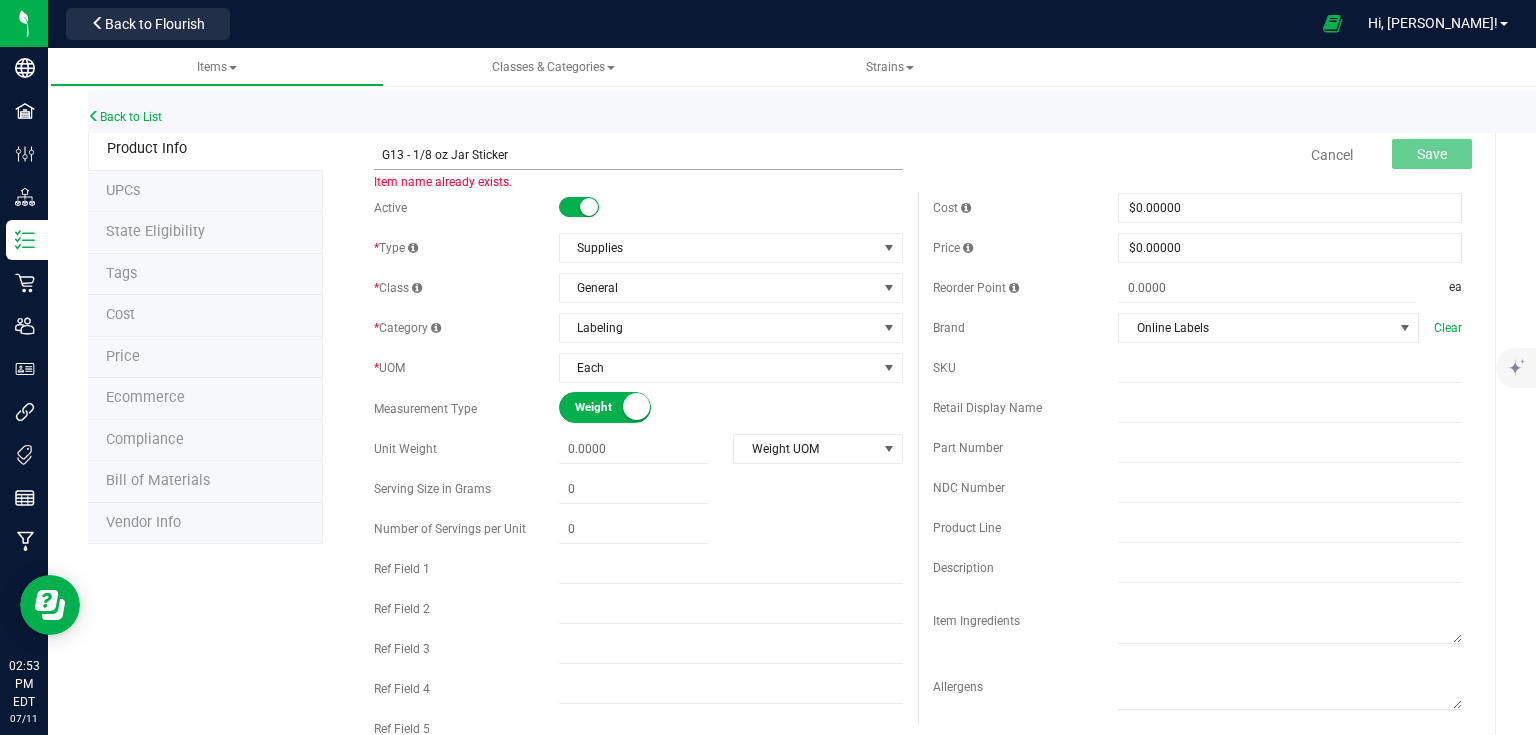 click on "G13 - 1/8 oz Jar Sticker" at bounding box center [638, 155] 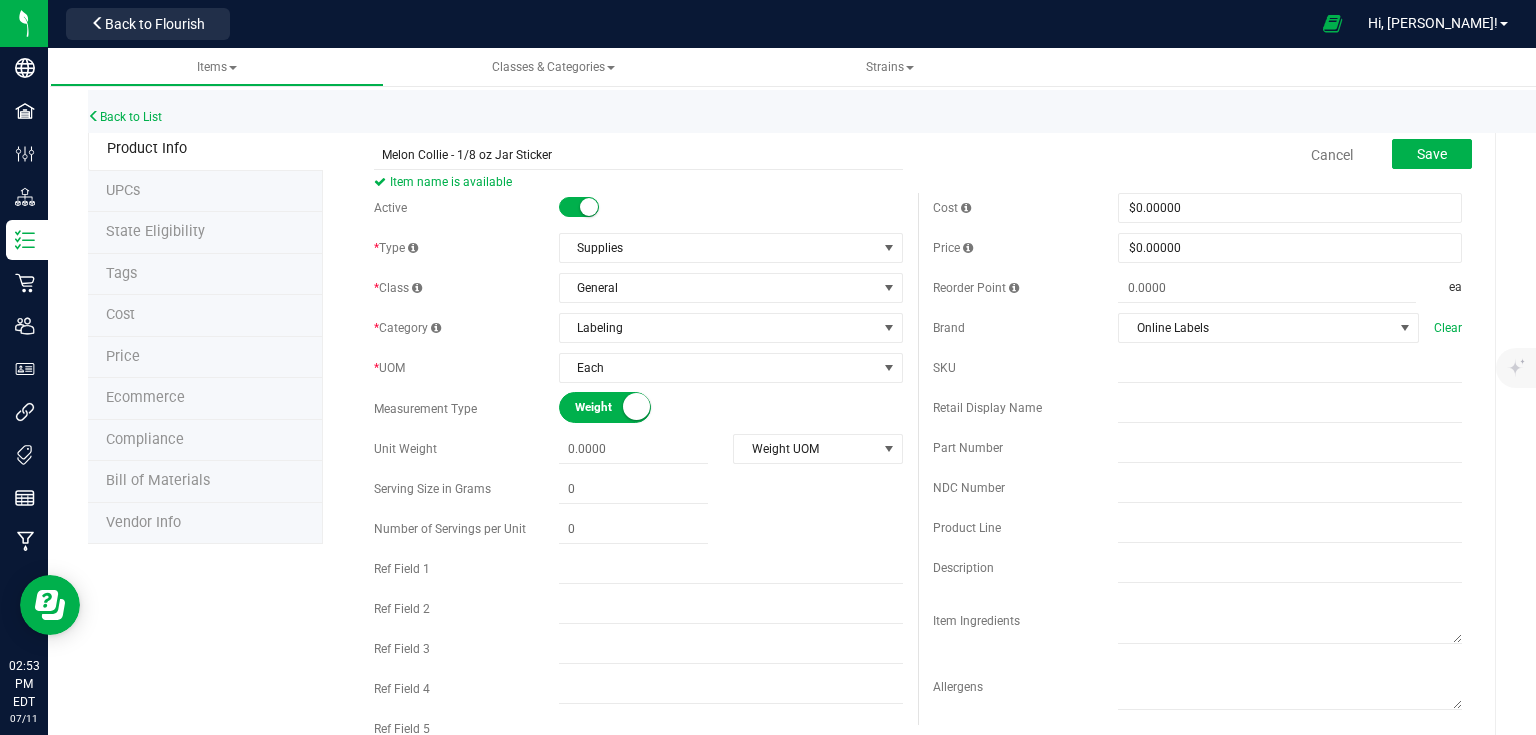 type on "Melon Collie - 1/8 oz Jar Sticker" 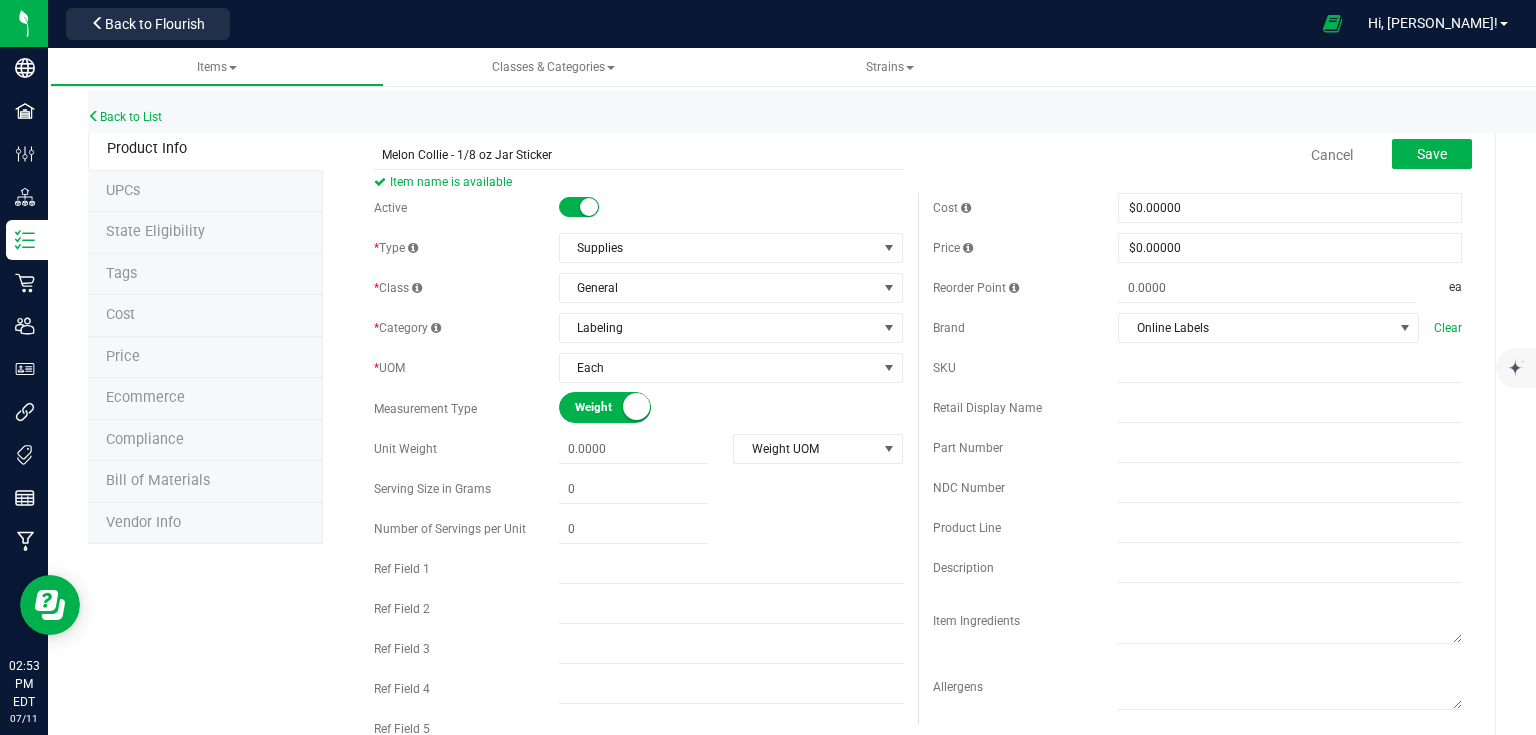 click on "Cancel
Save" at bounding box center [1197, 155] 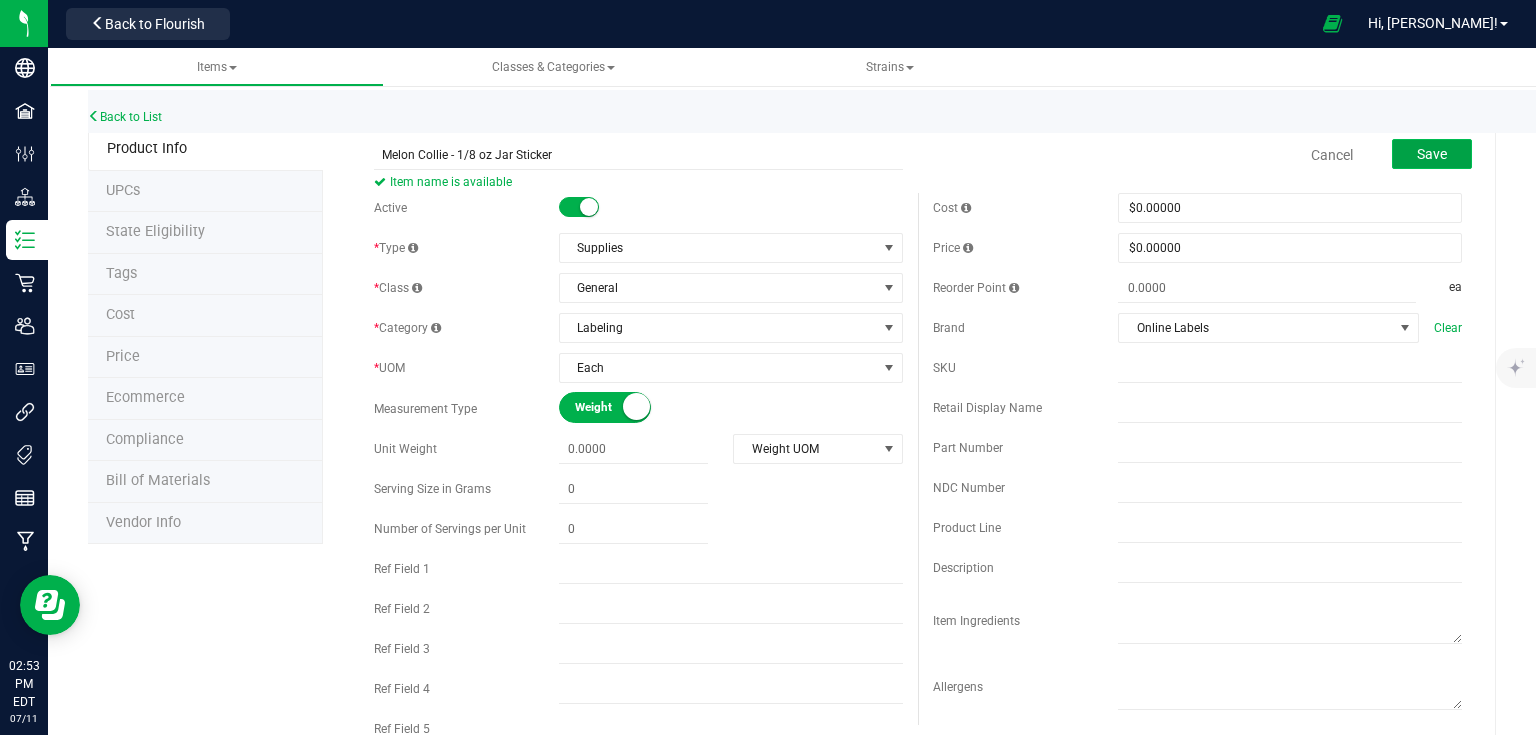 click on "Save" at bounding box center [1432, 154] 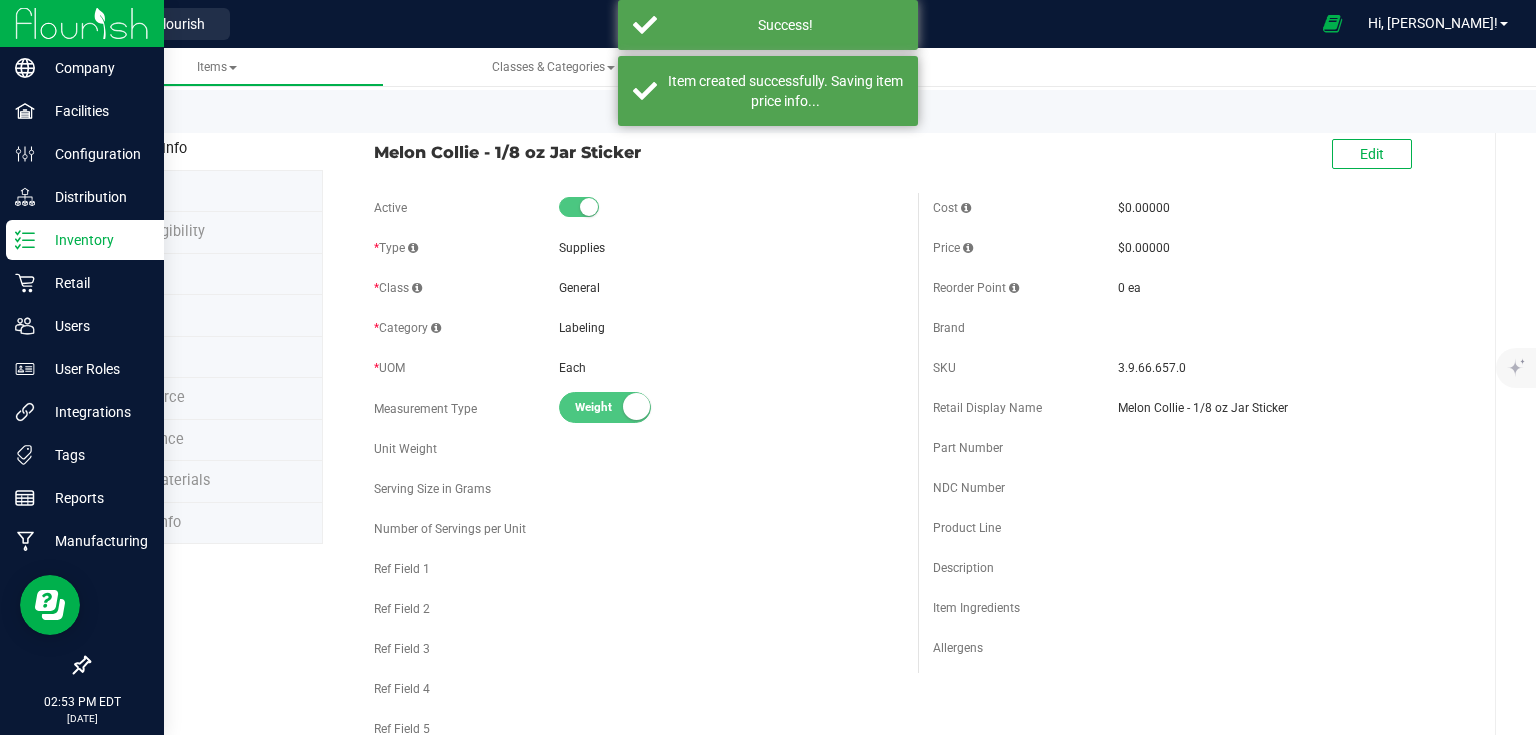 click at bounding box center (82, 23) 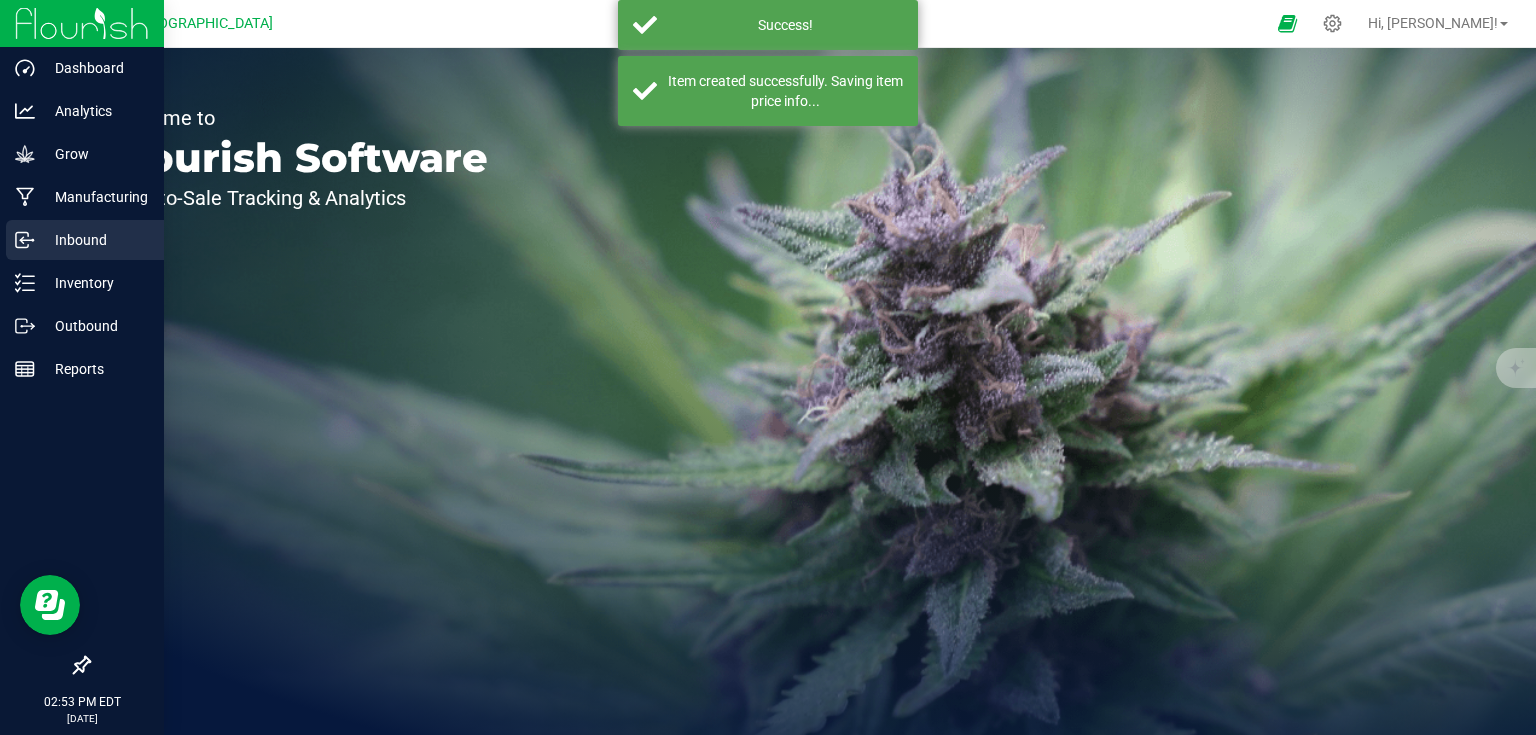 click on "Inbound" at bounding box center [85, 240] 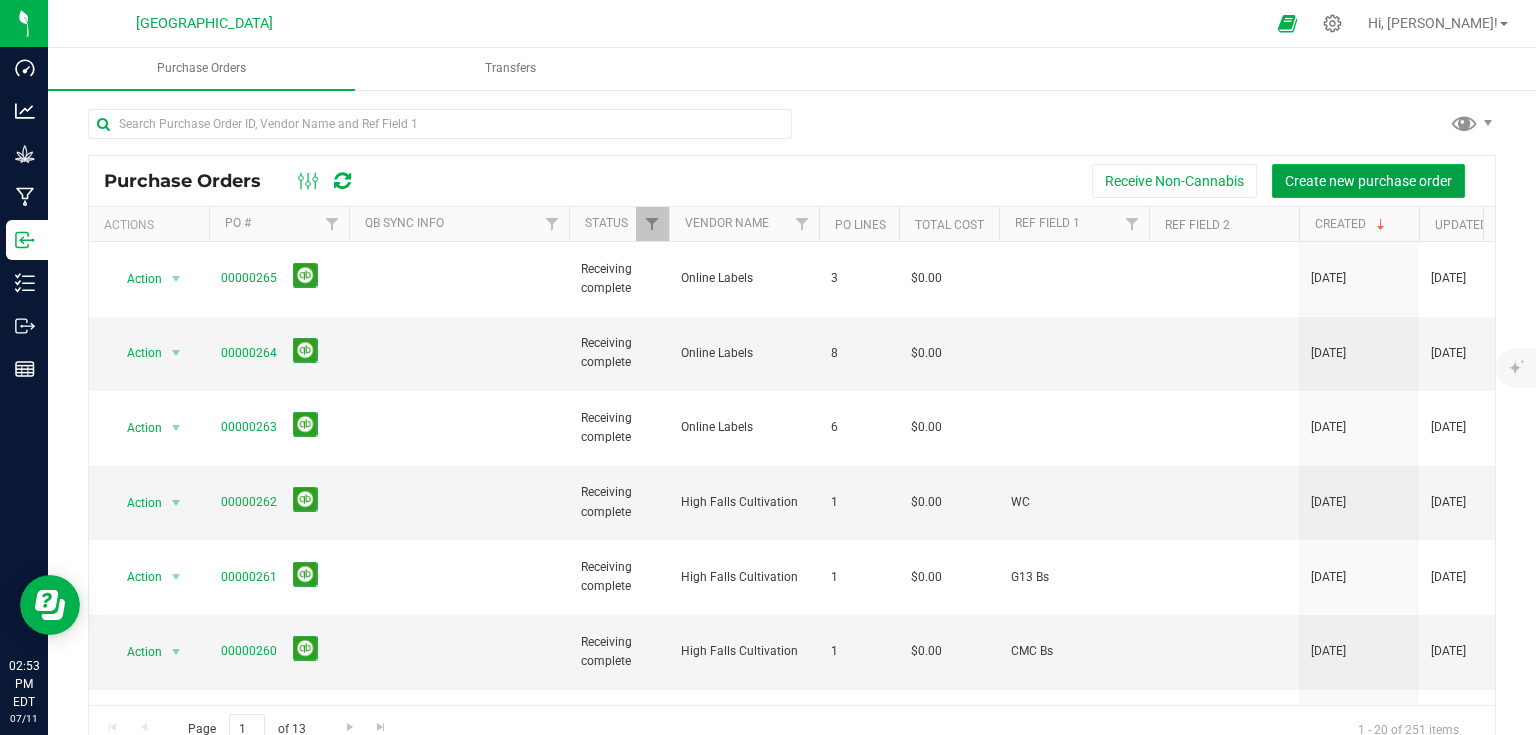 click on "Create new purchase order" at bounding box center [1368, 181] 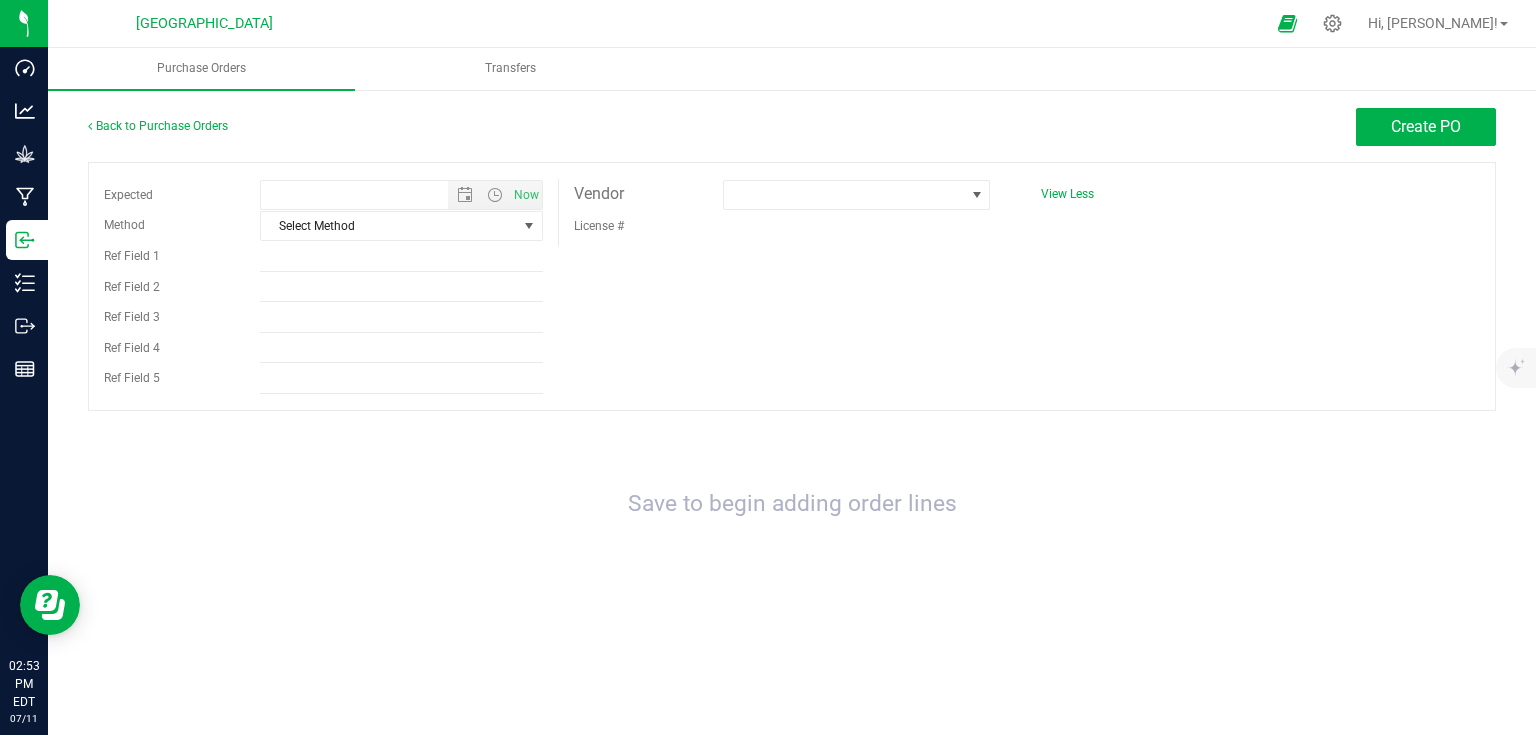 type on "[DATE] 2:53 PM" 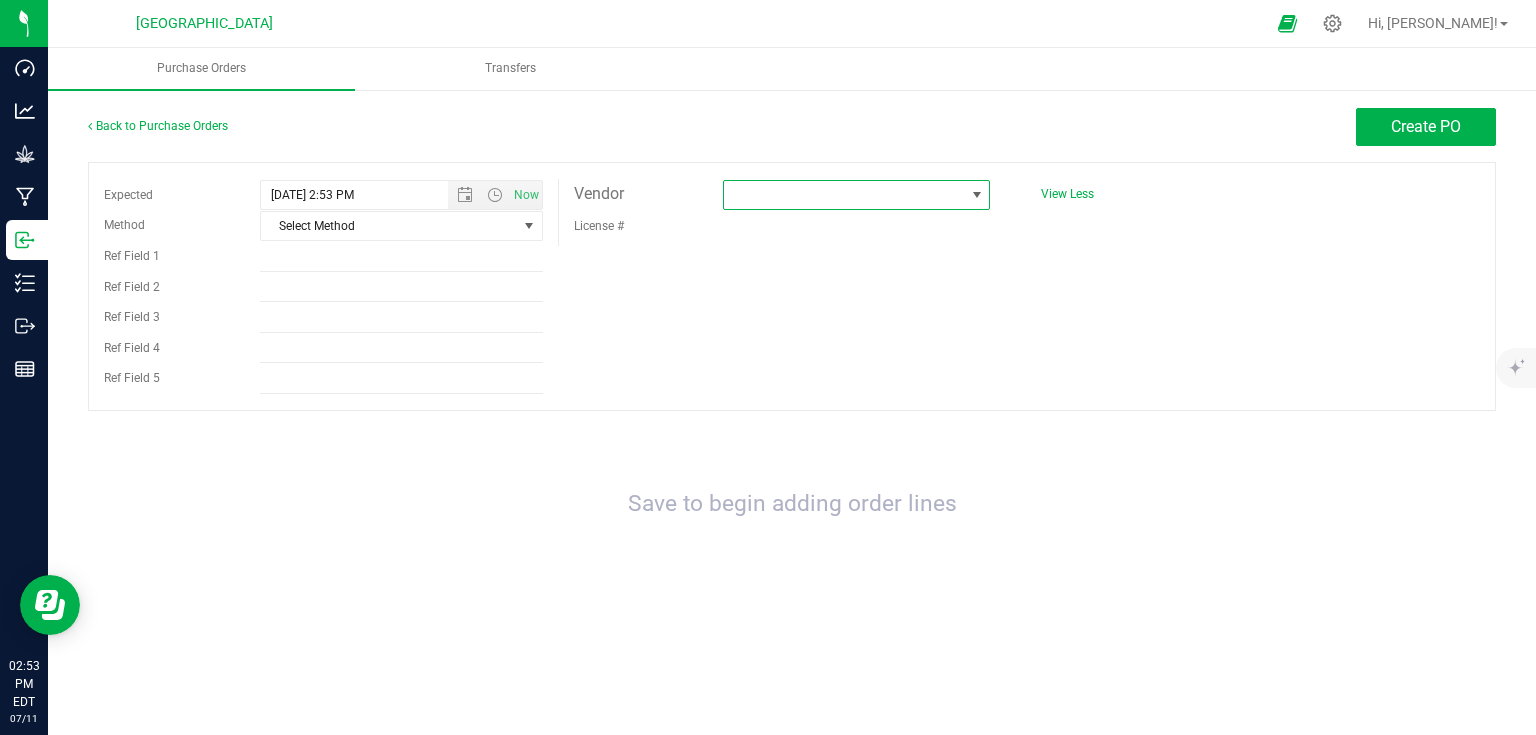 click at bounding box center [844, 195] 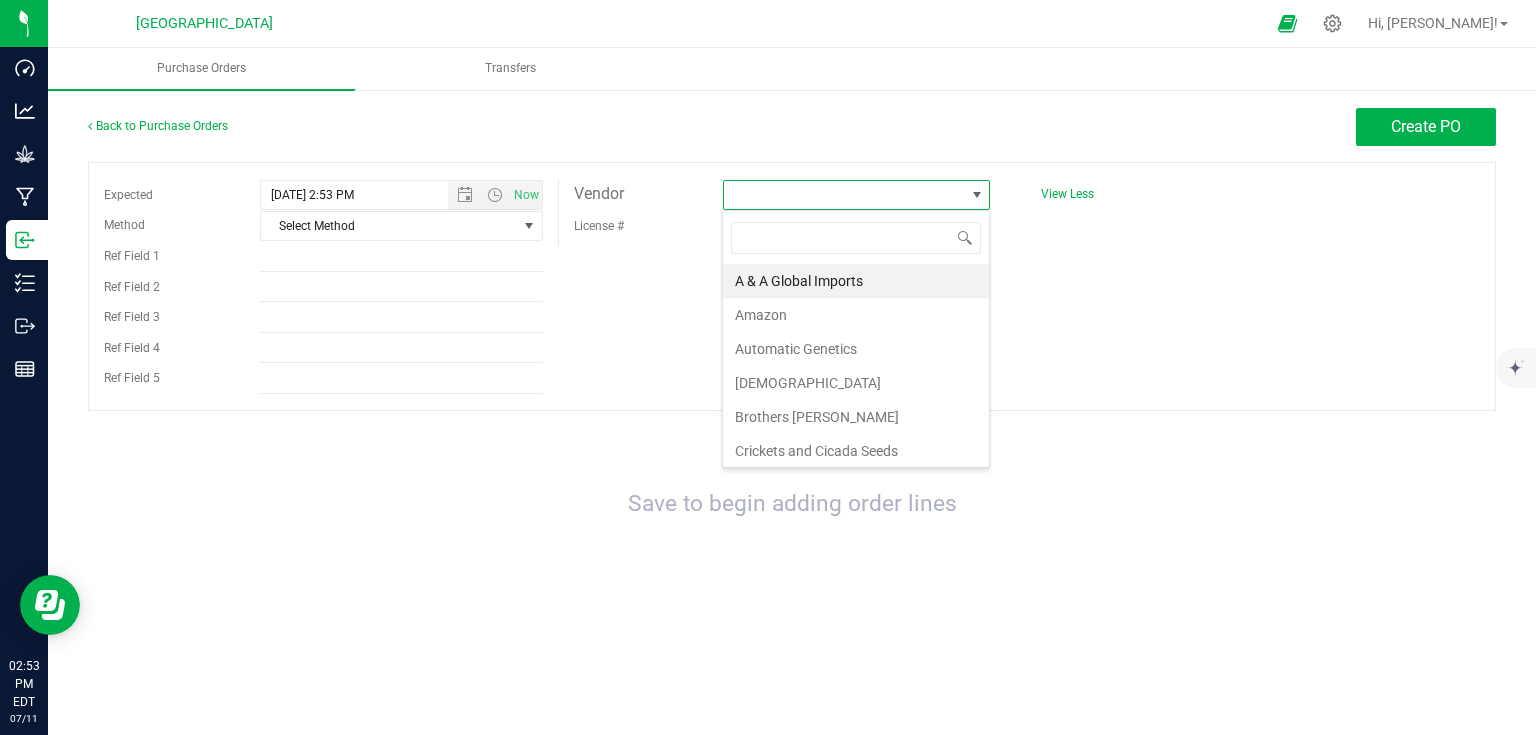 scroll, scrollTop: 99970, scrollLeft: 99732, axis: both 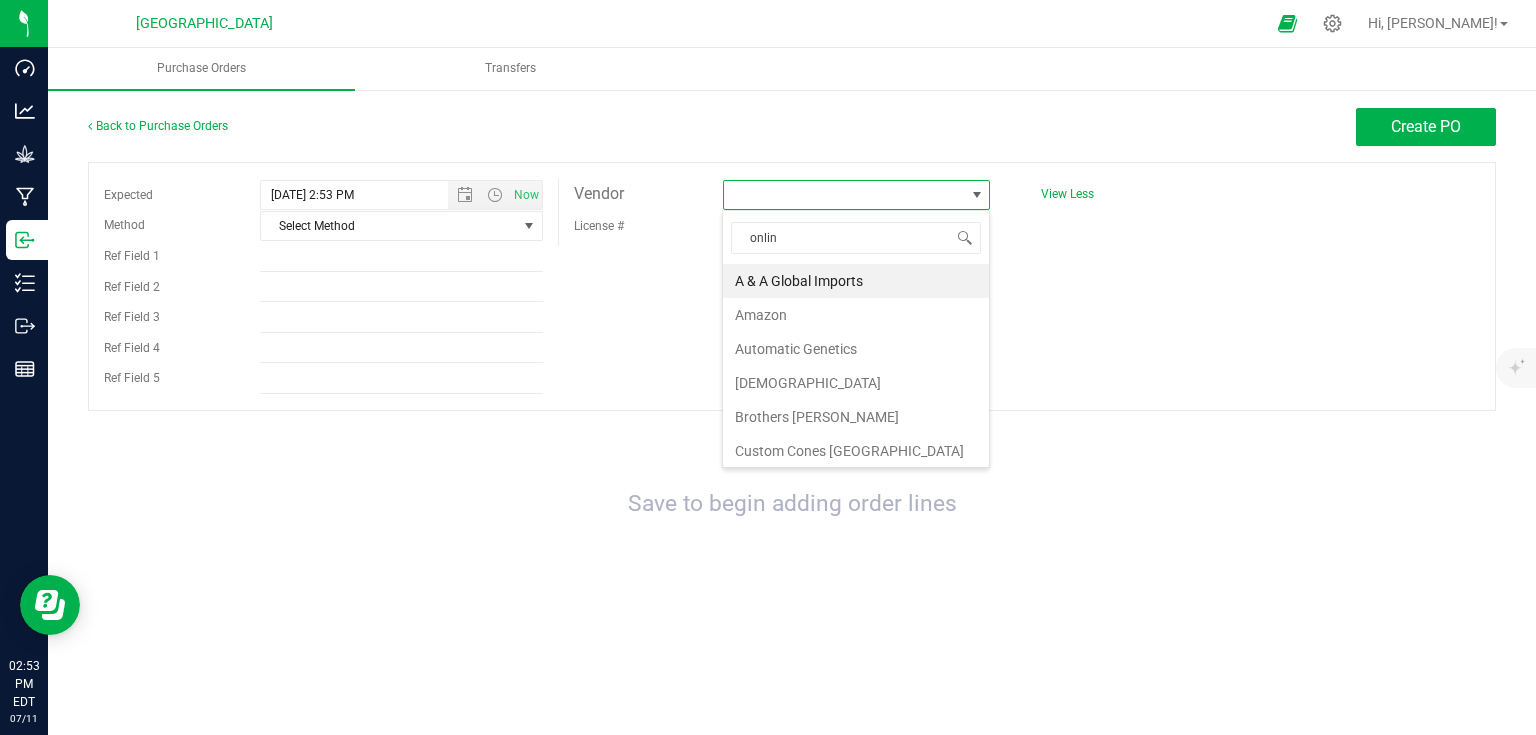 type on "online" 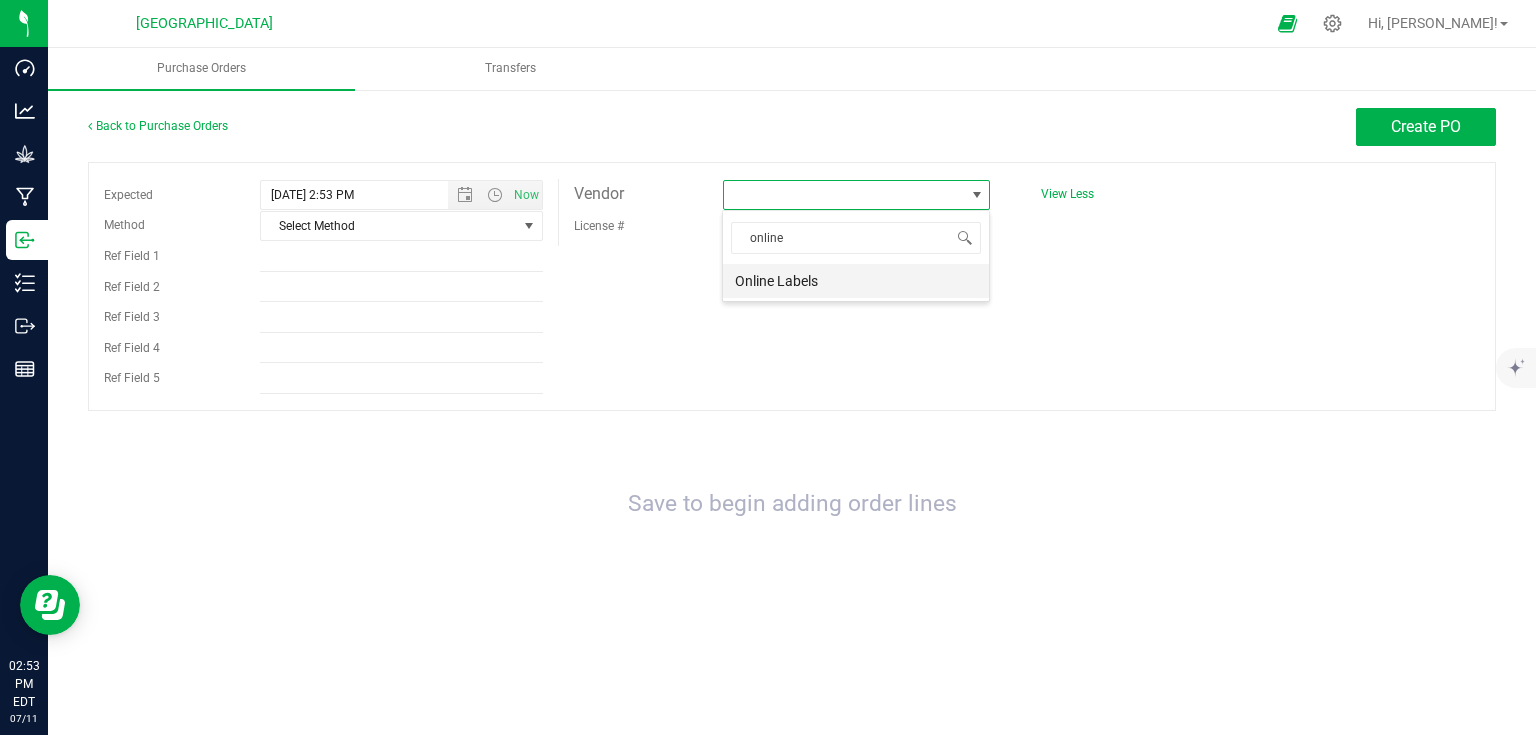 click on "Online Labels" at bounding box center (856, 281) 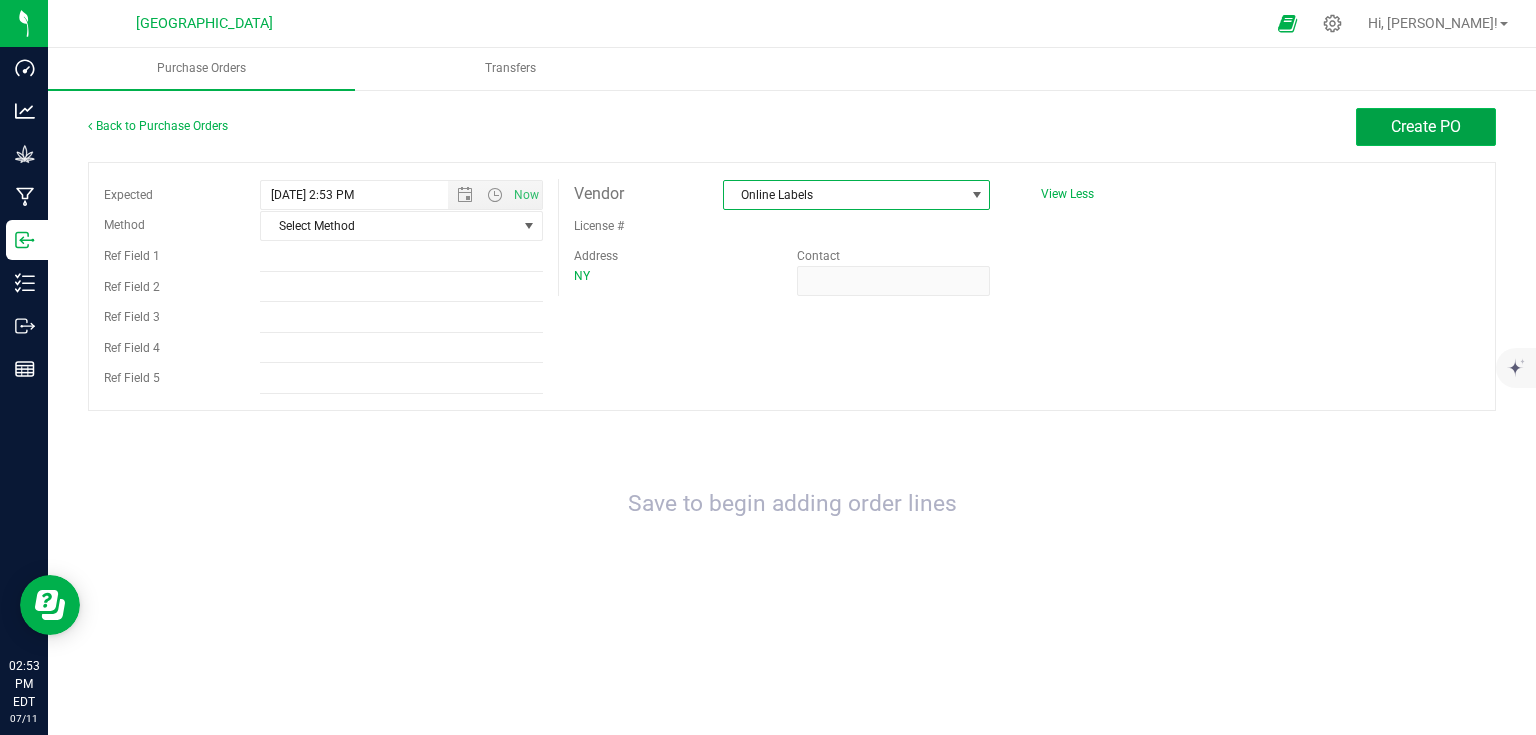 click on "Create PO" at bounding box center [1426, 126] 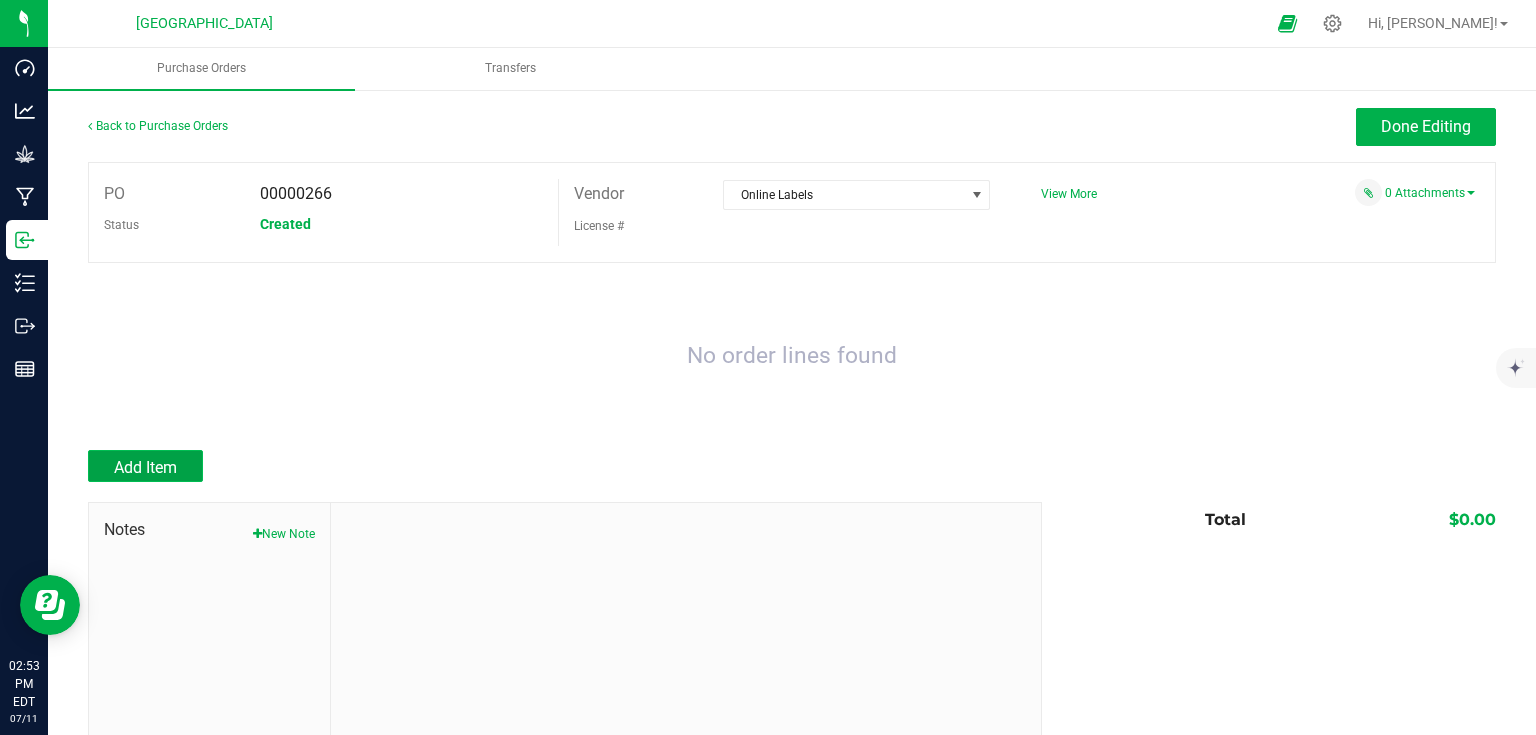 click on "Add Item" at bounding box center (145, 467) 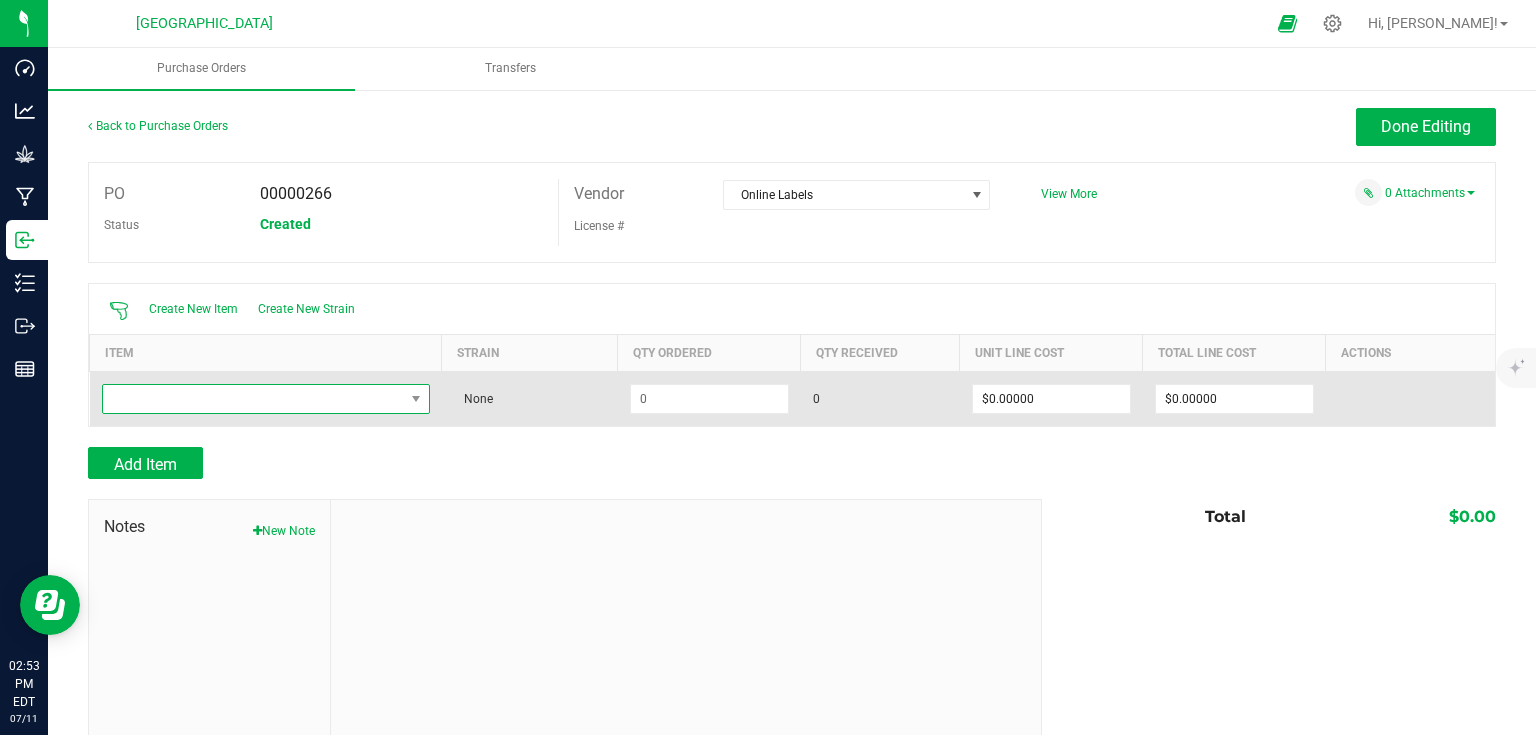 click at bounding box center [253, 399] 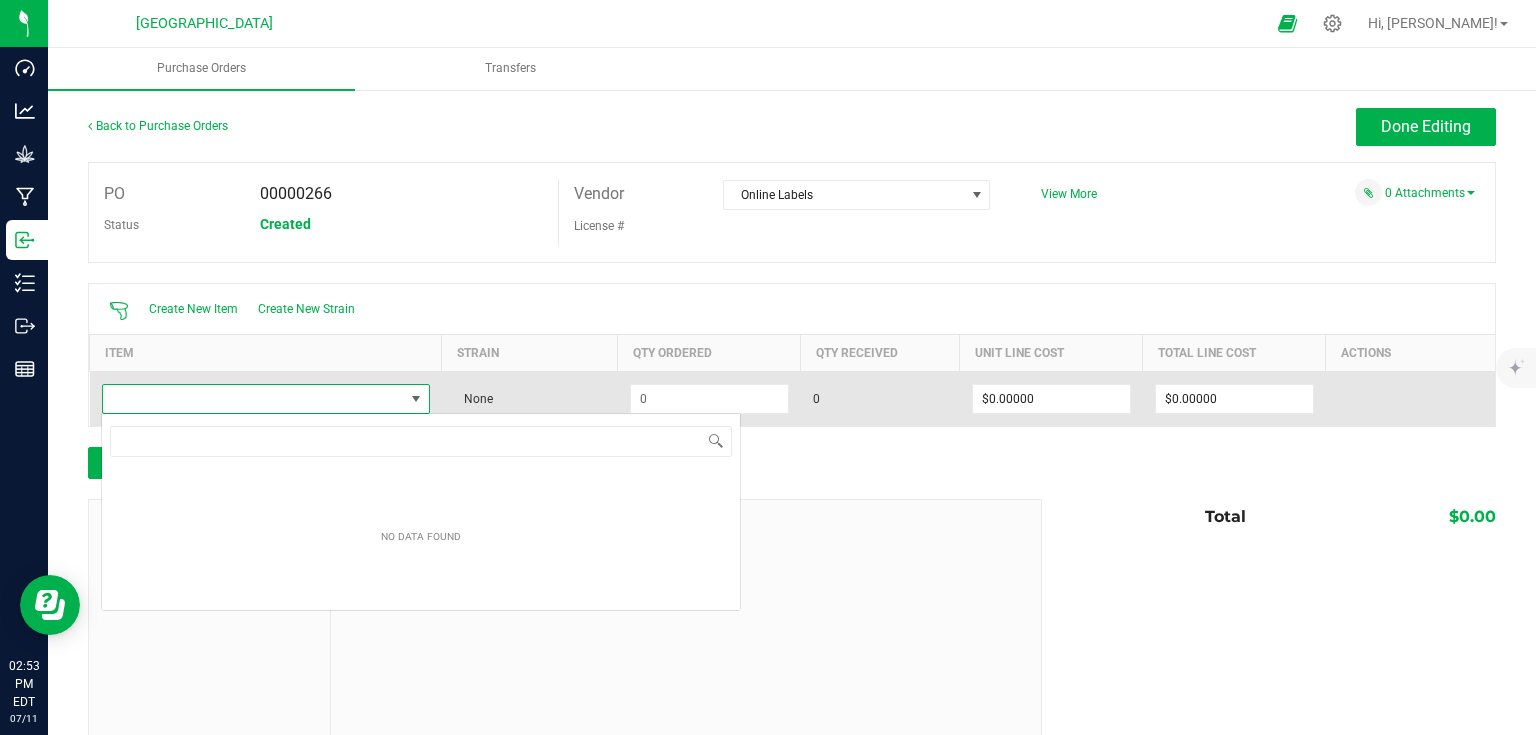 scroll, scrollTop: 99970, scrollLeft: 99674, axis: both 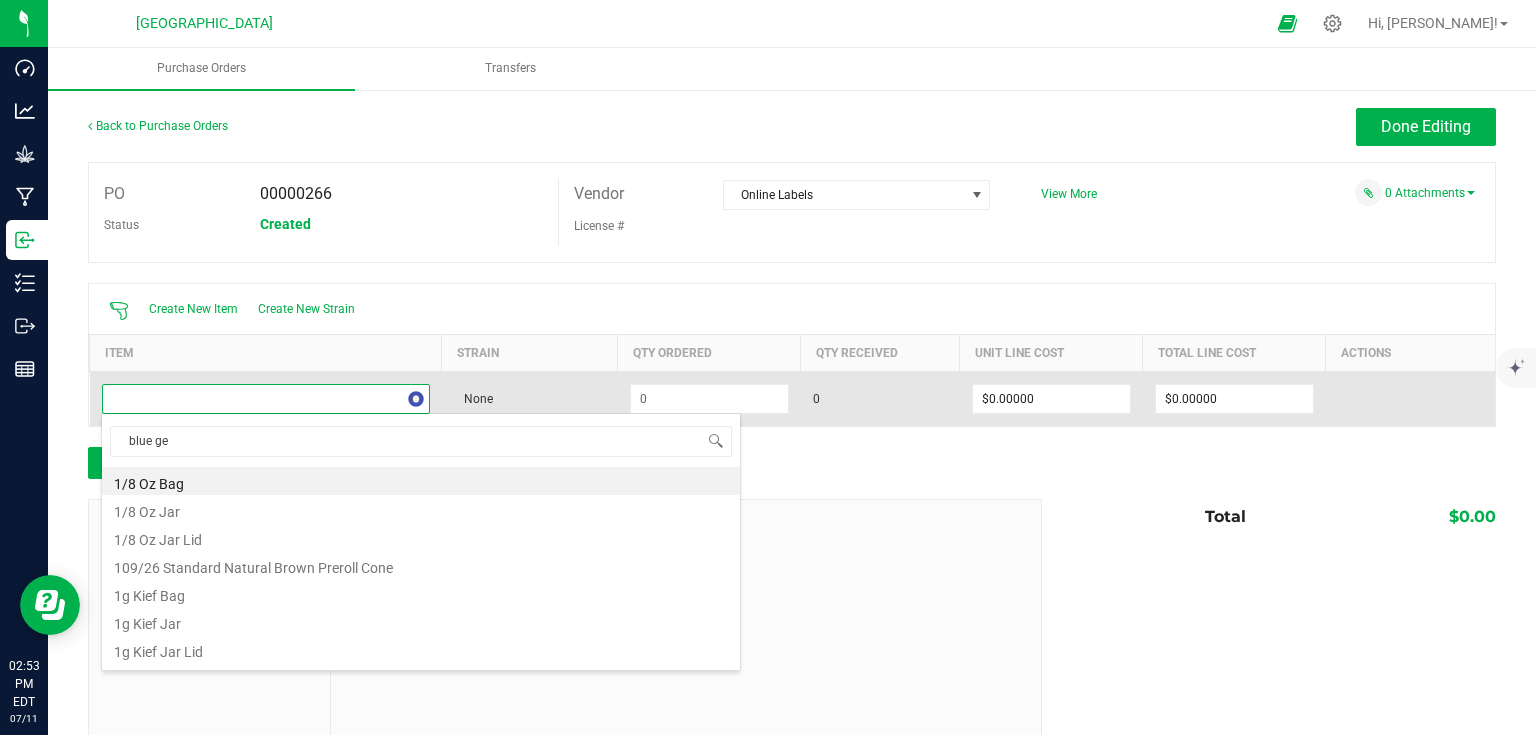 type on "blue gel" 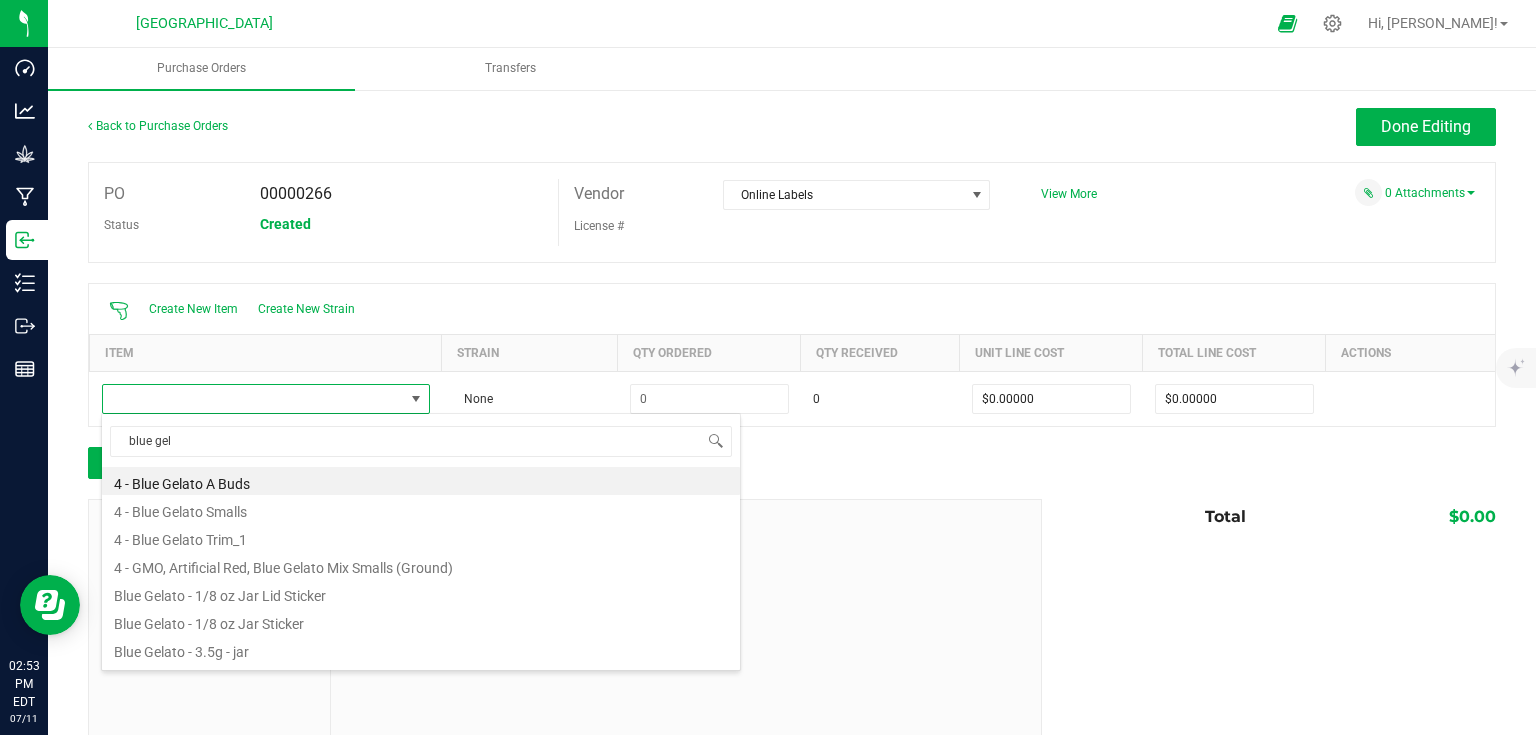 click on "Blue Gelato - 1/8 oz Jar Lid Sticker" at bounding box center [421, 593] 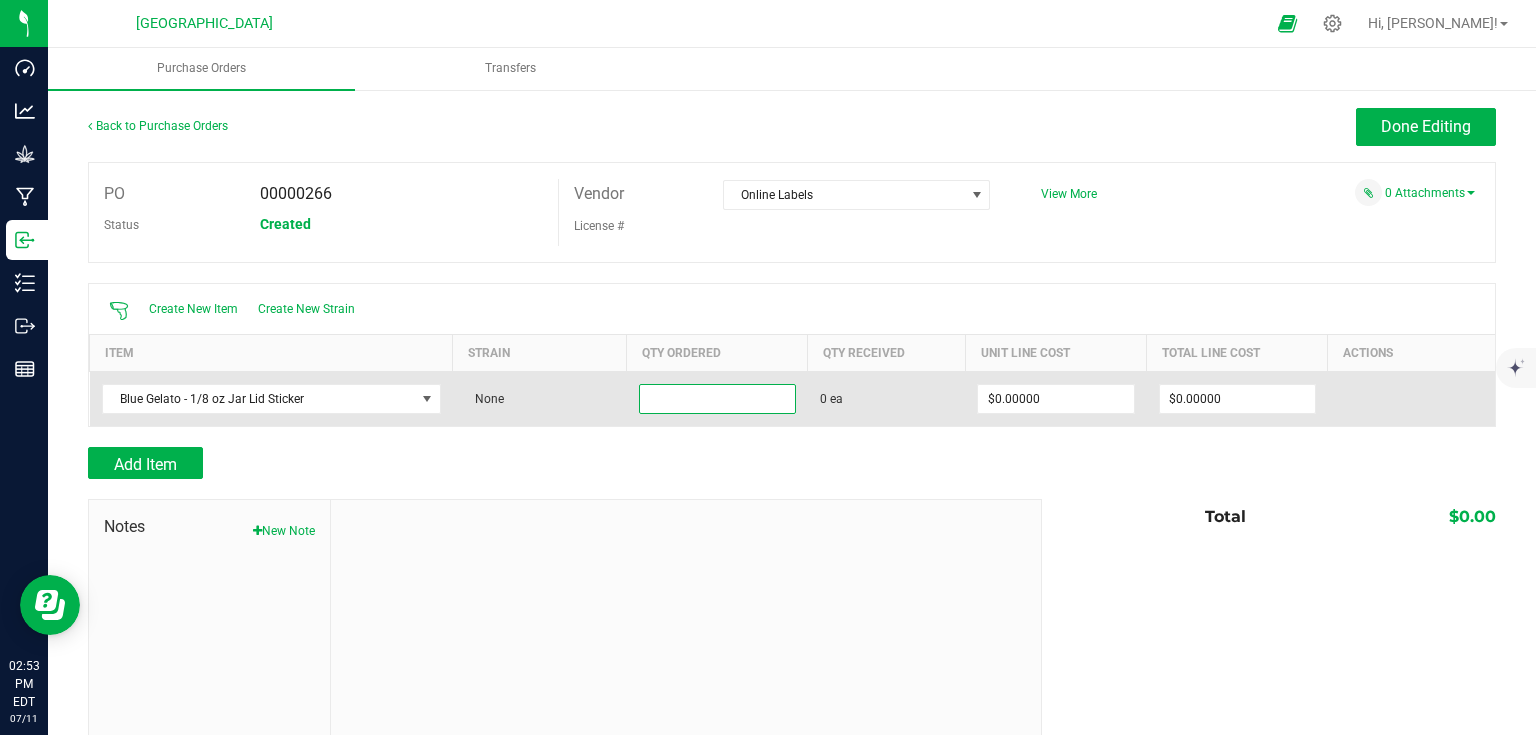 click at bounding box center [717, 399] 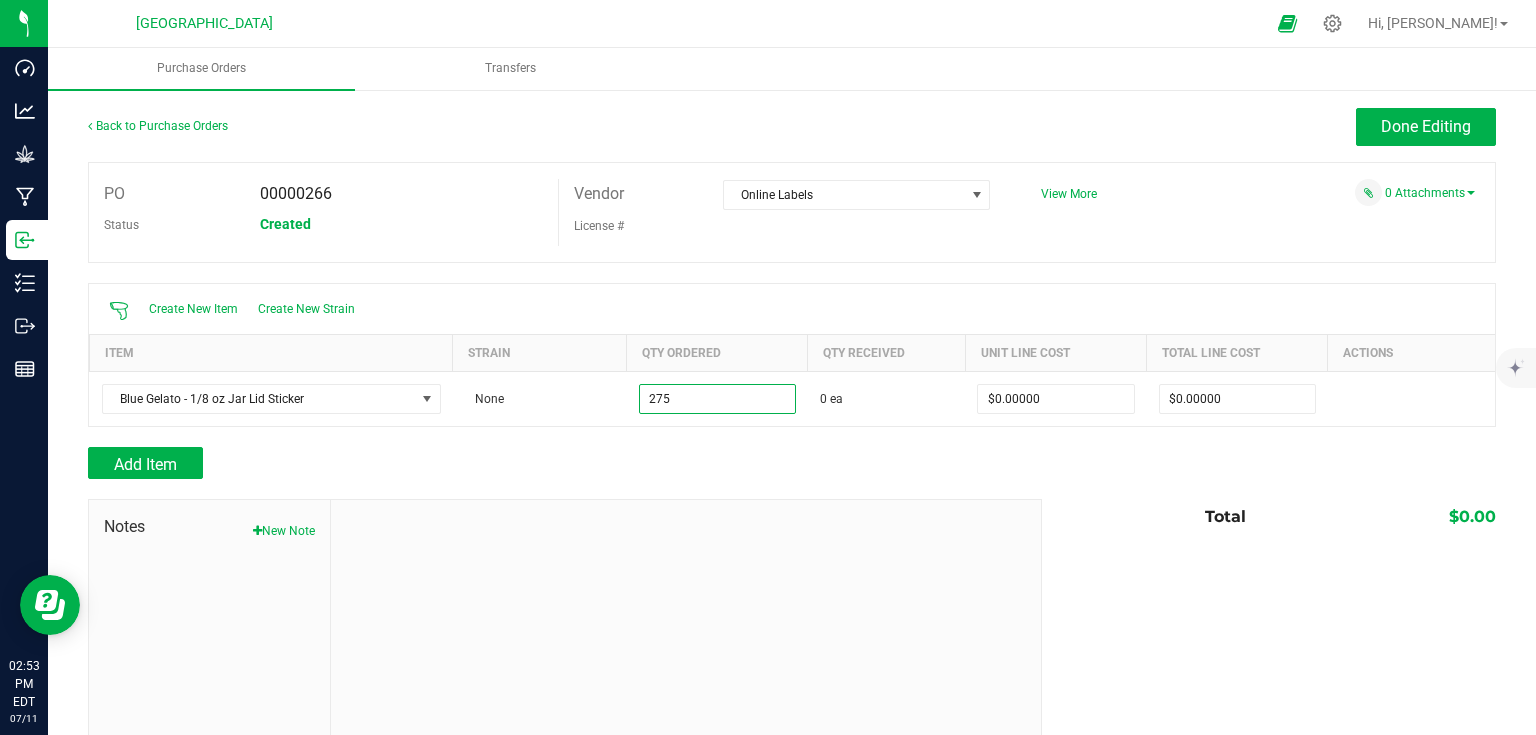 type on "275 ea" 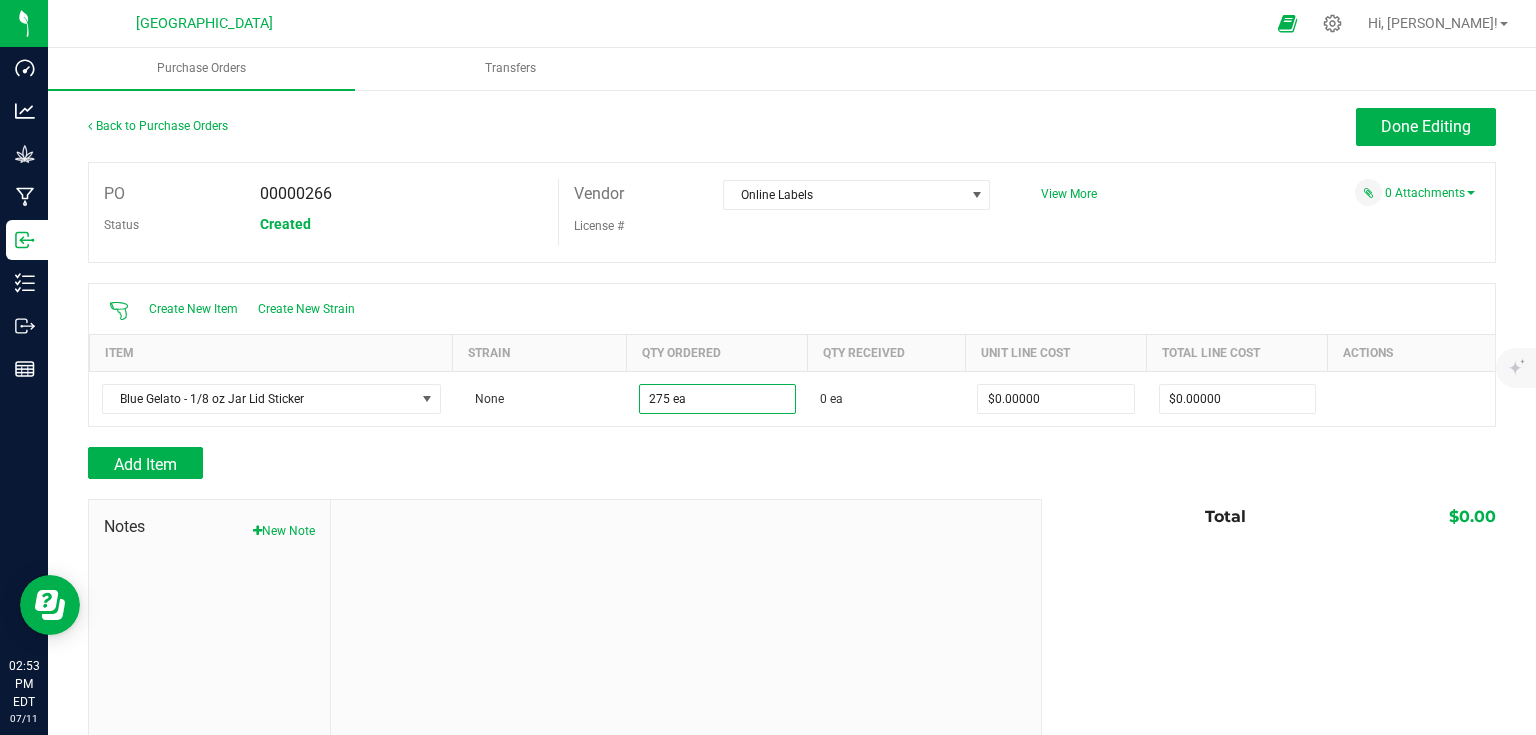 click on "Add Item" at bounding box center (557, 463) 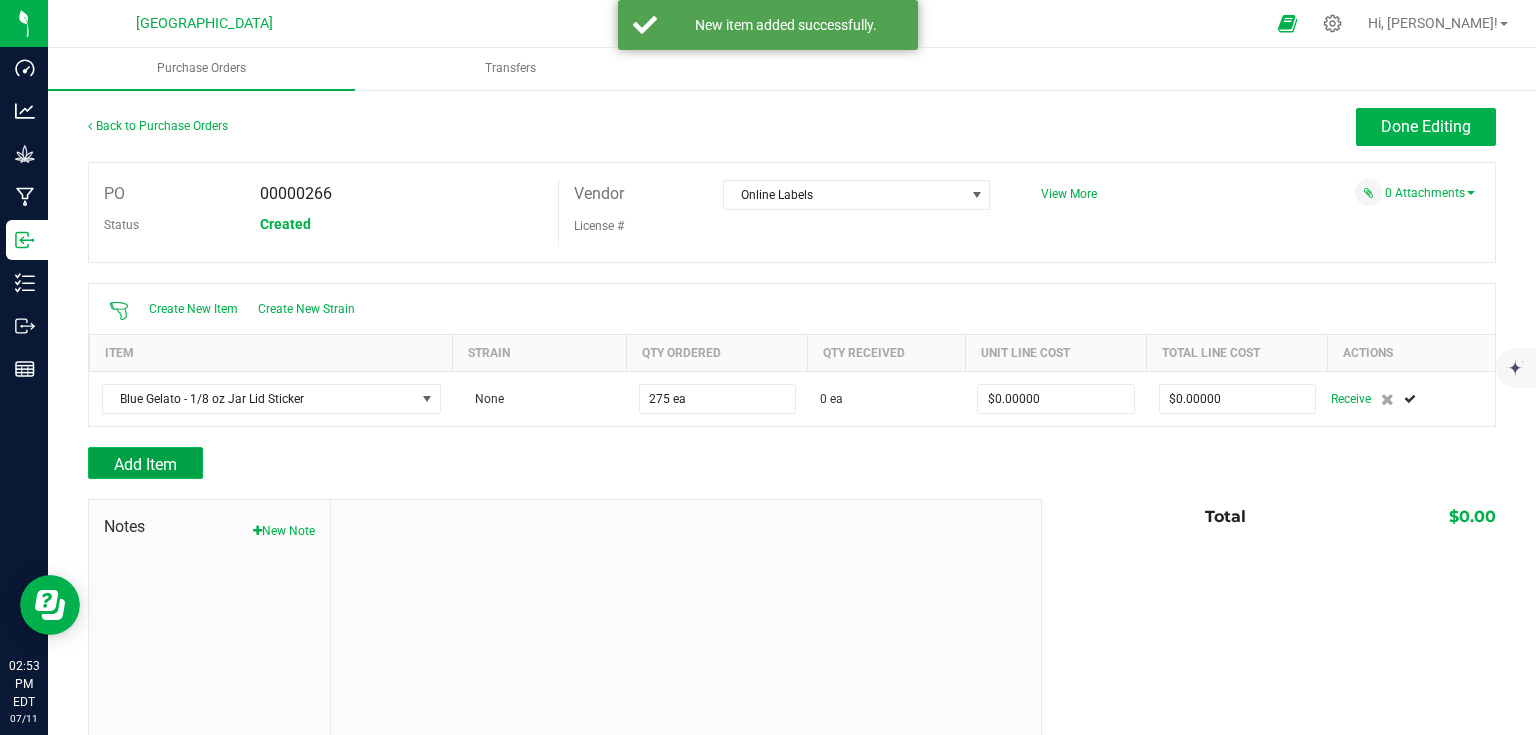 click on "Add Item" at bounding box center [145, 464] 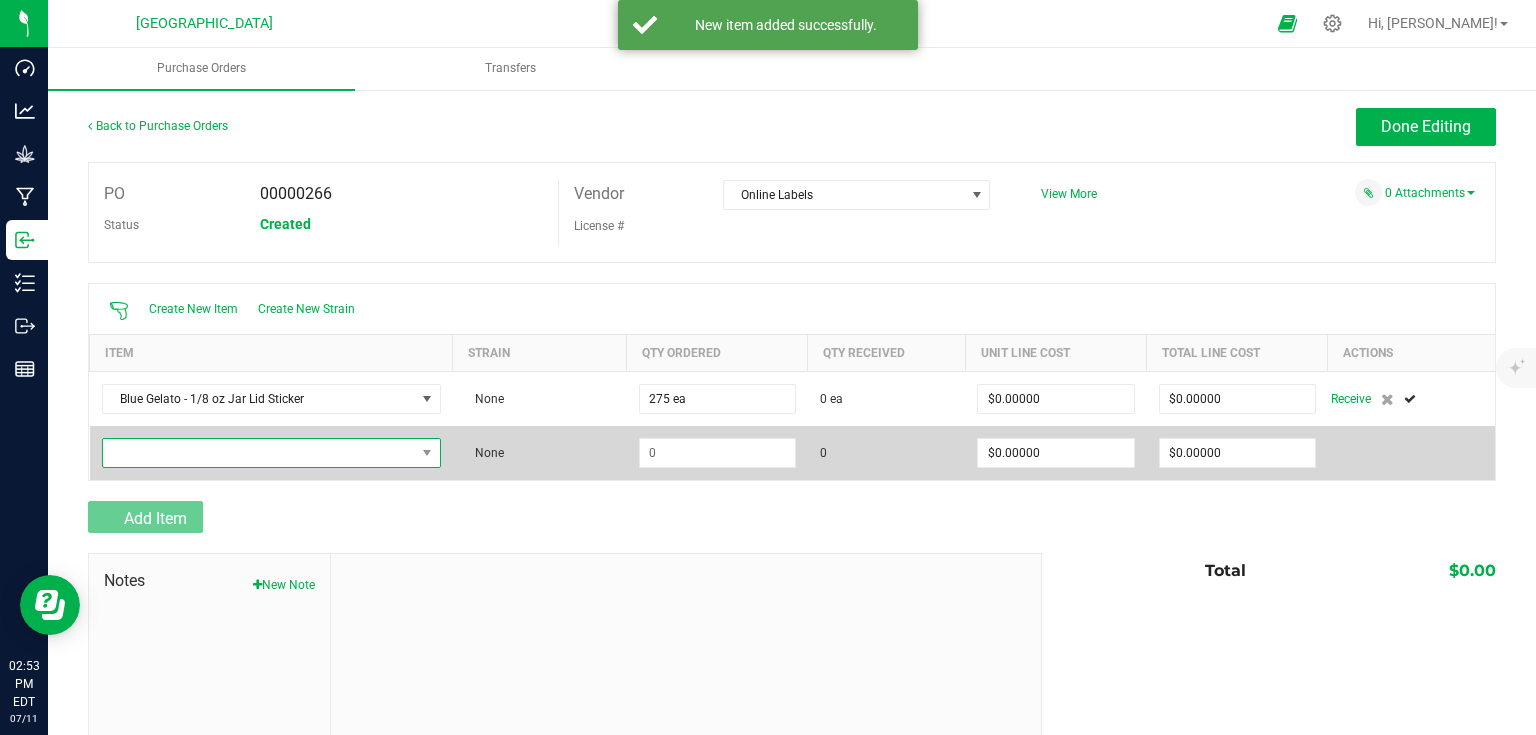 click at bounding box center (259, 453) 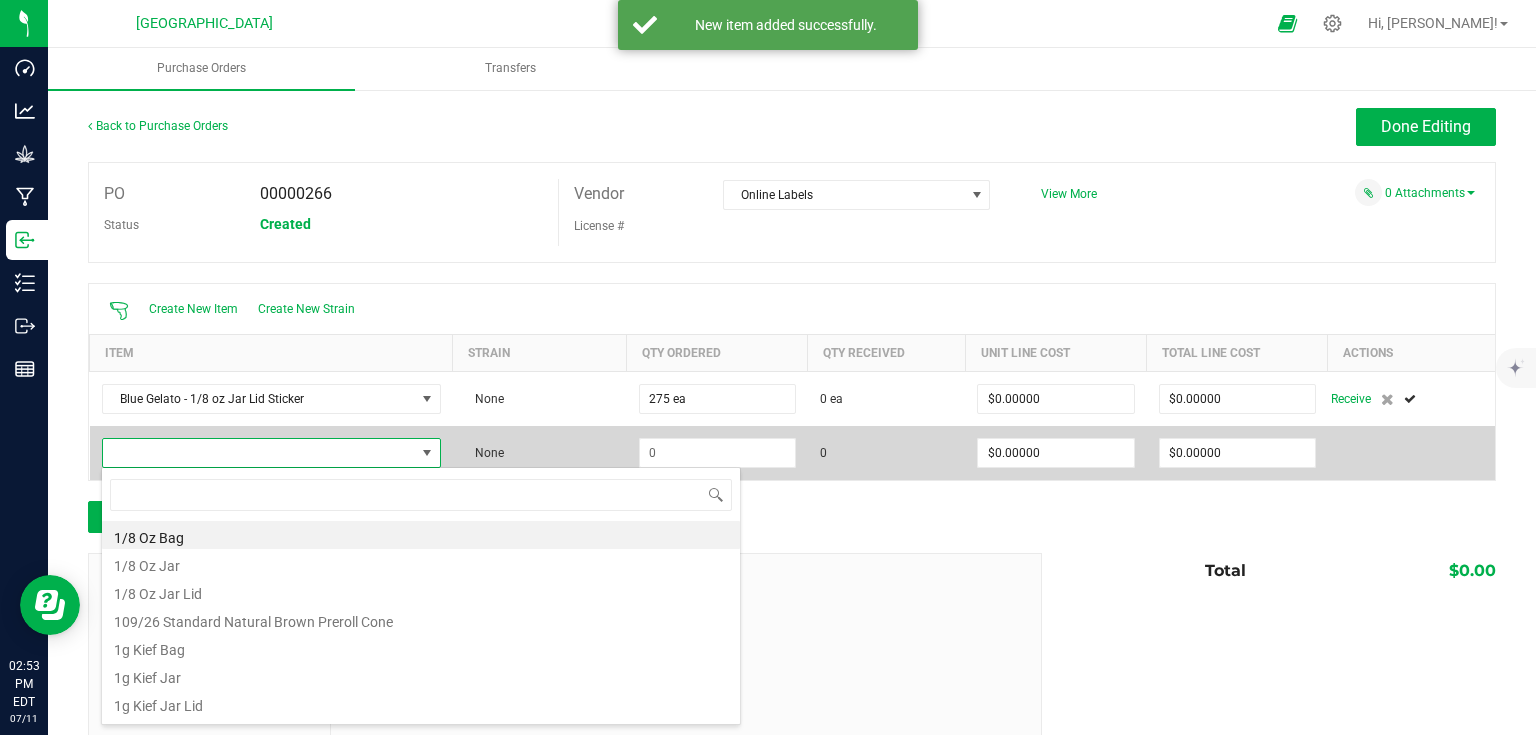 scroll, scrollTop: 99970, scrollLeft: 99664, axis: both 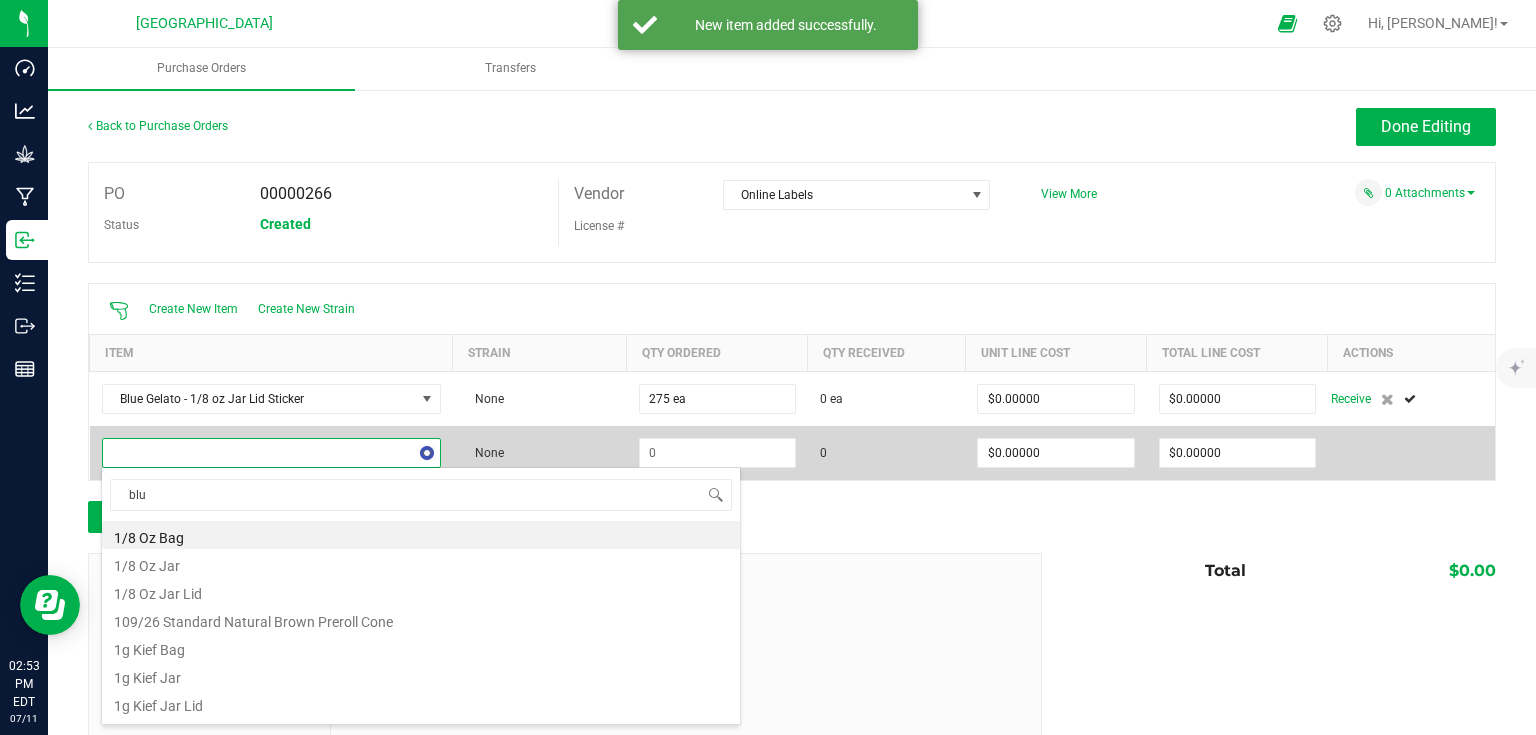 type on "blue" 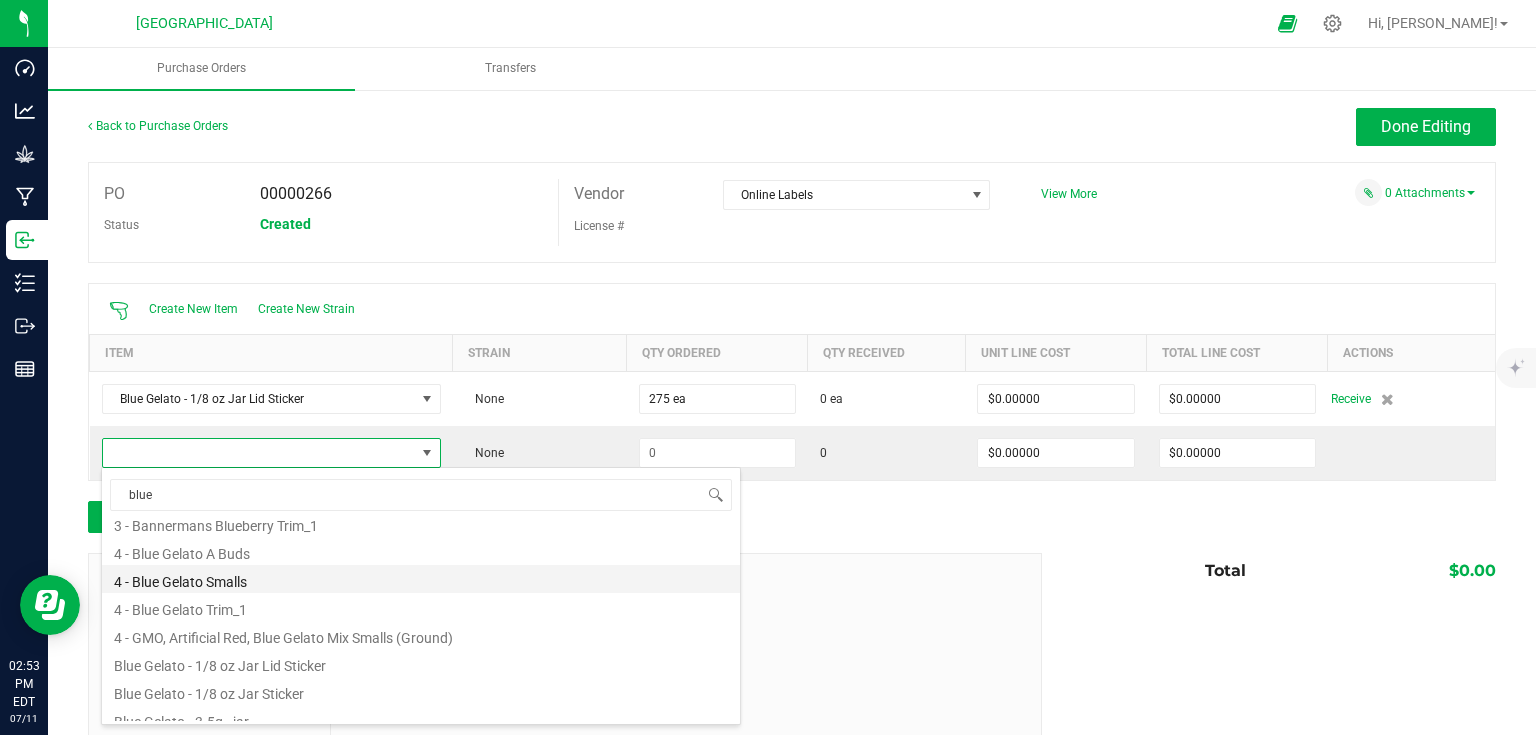 scroll, scrollTop: 80, scrollLeft: 0, axis: vertical 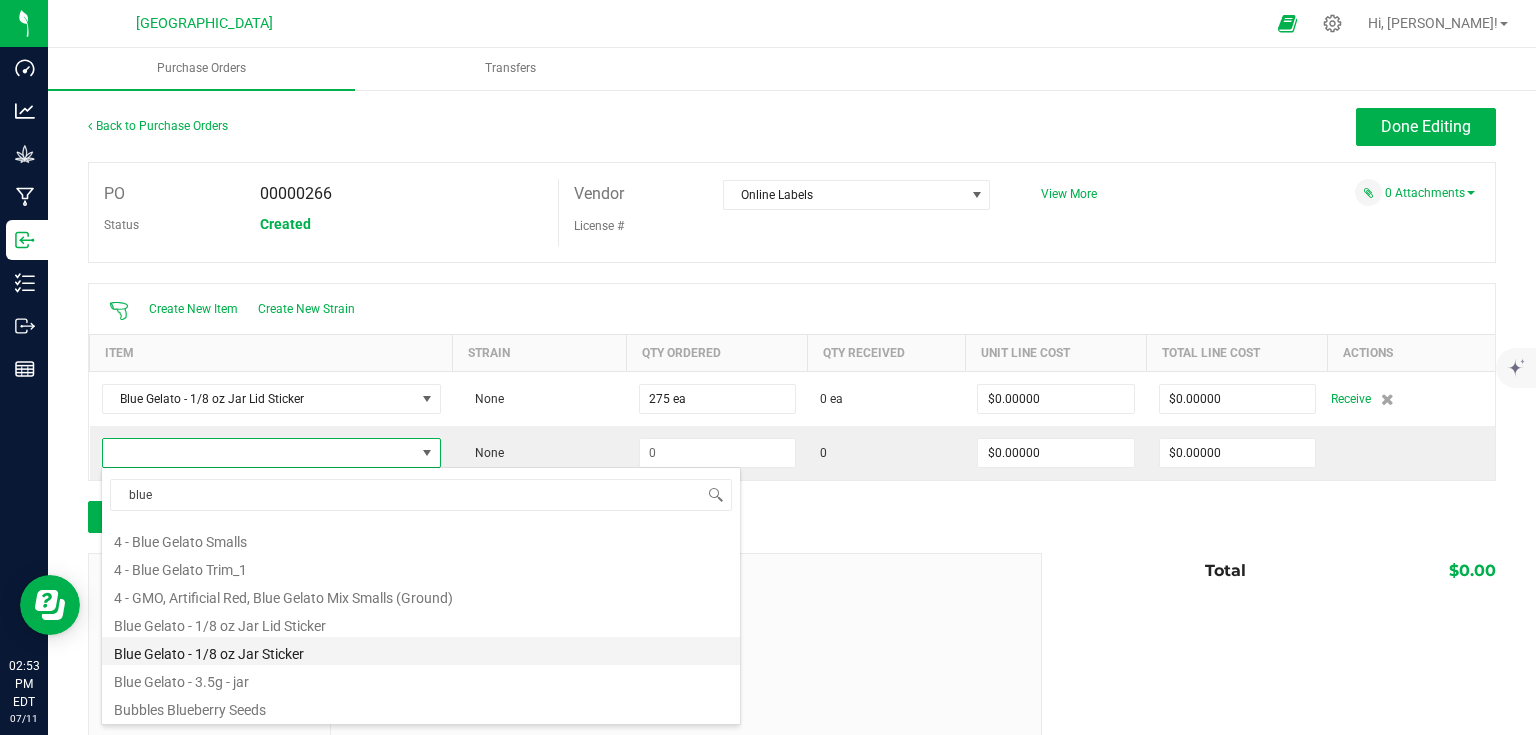 click on "Blue Gelato - 1/8 oz Jar Sticker" at bounding box center [421, 651] 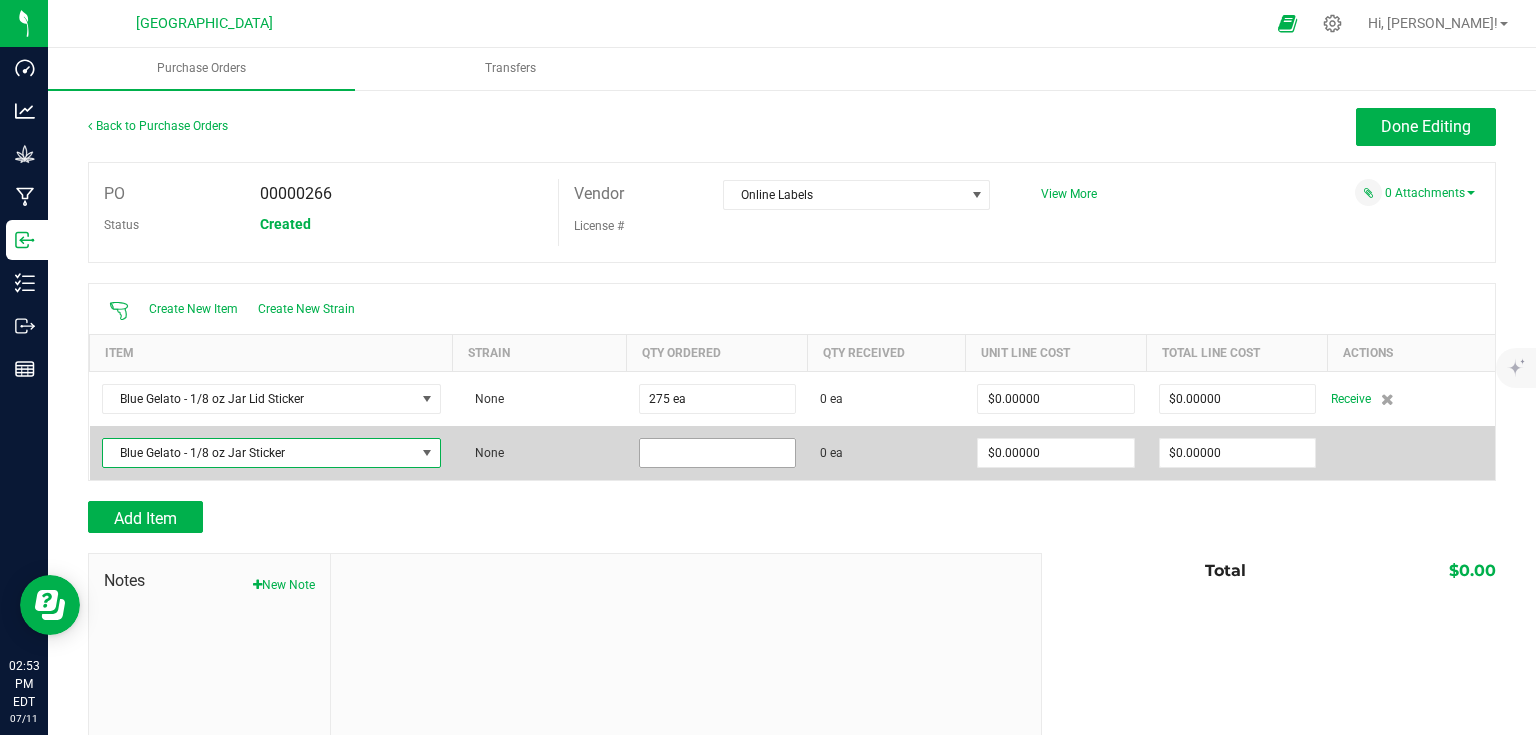 click at bounding box center [717, 453] 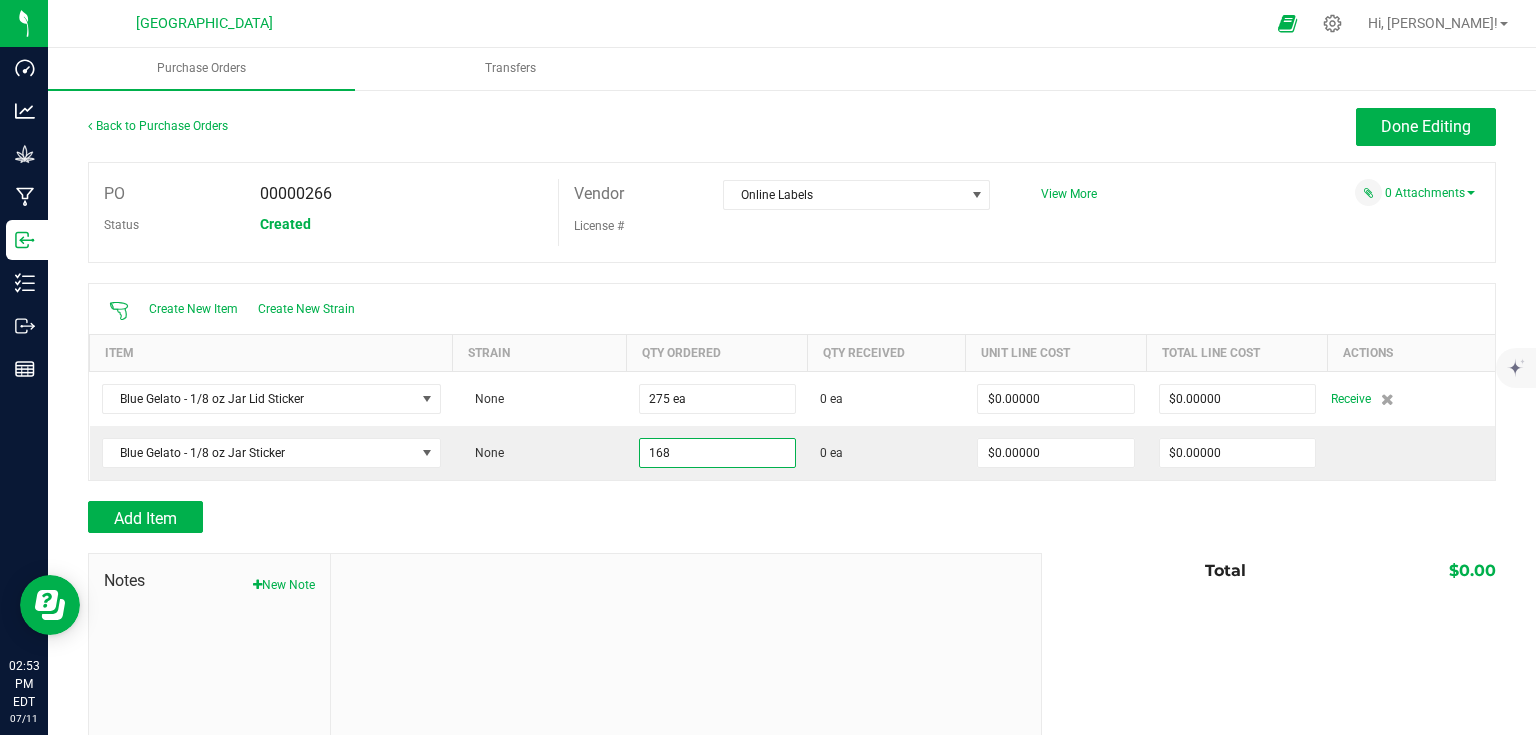 type on "168 ea" 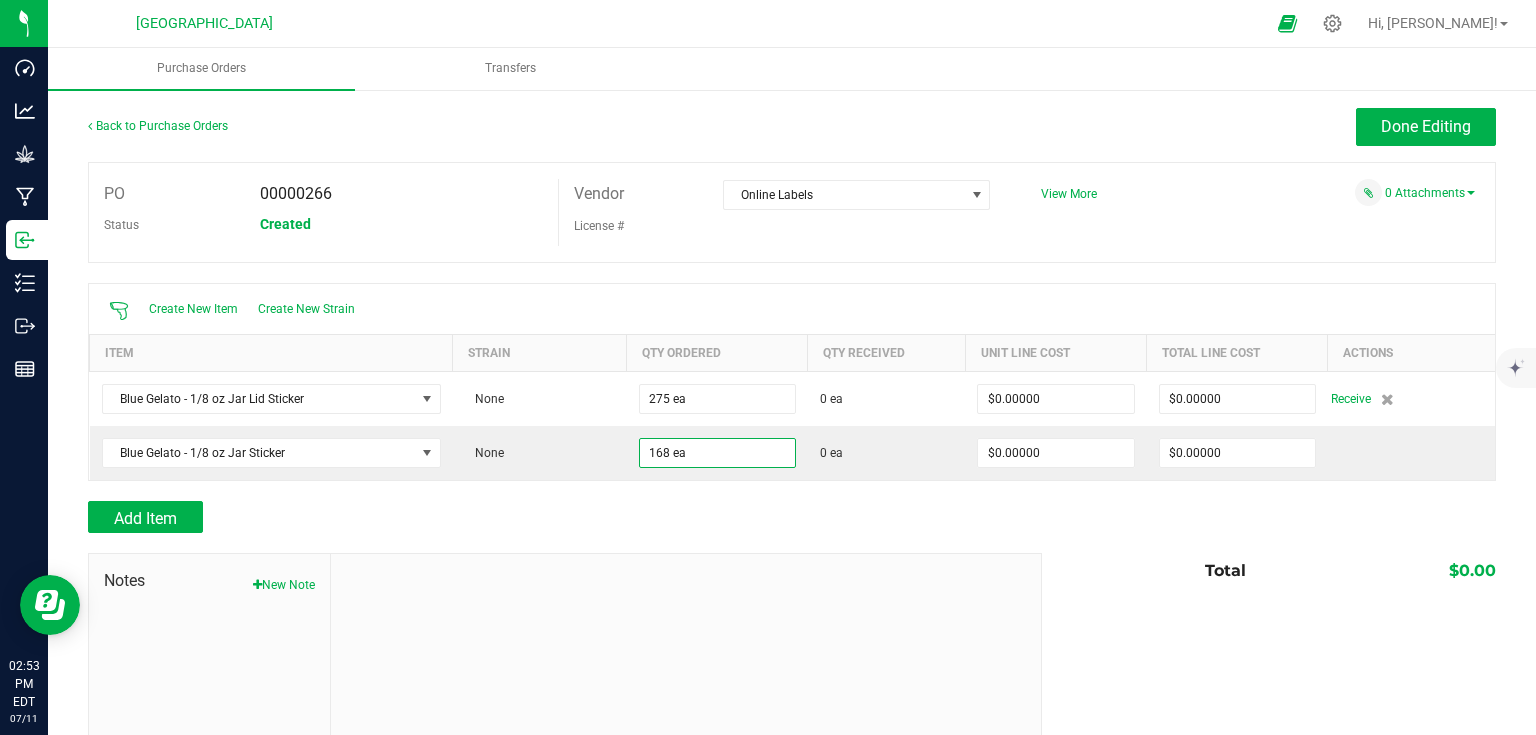 click on "Add Item" at bounding box center (557, 517) 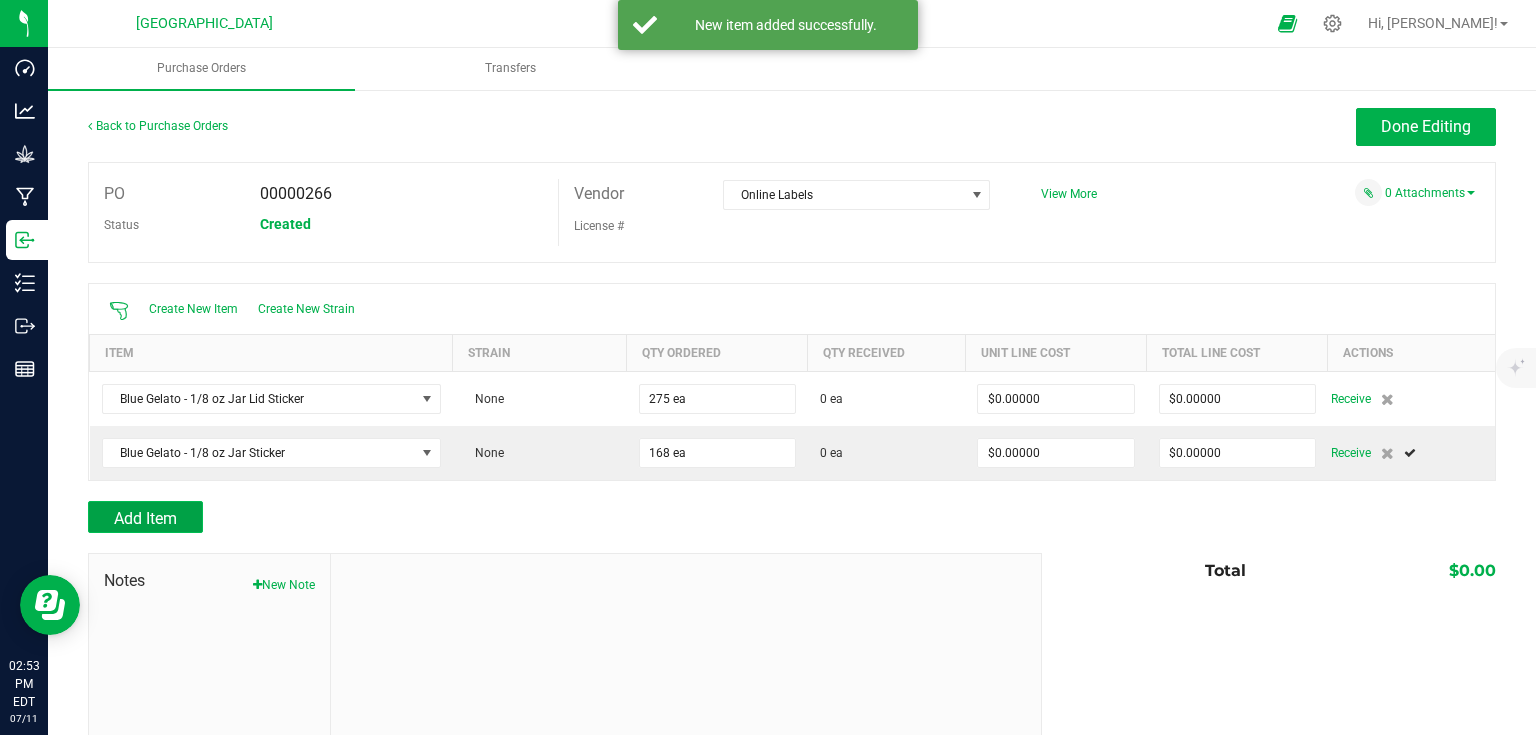 click on "Add Item" at bounding box center [145, 518] 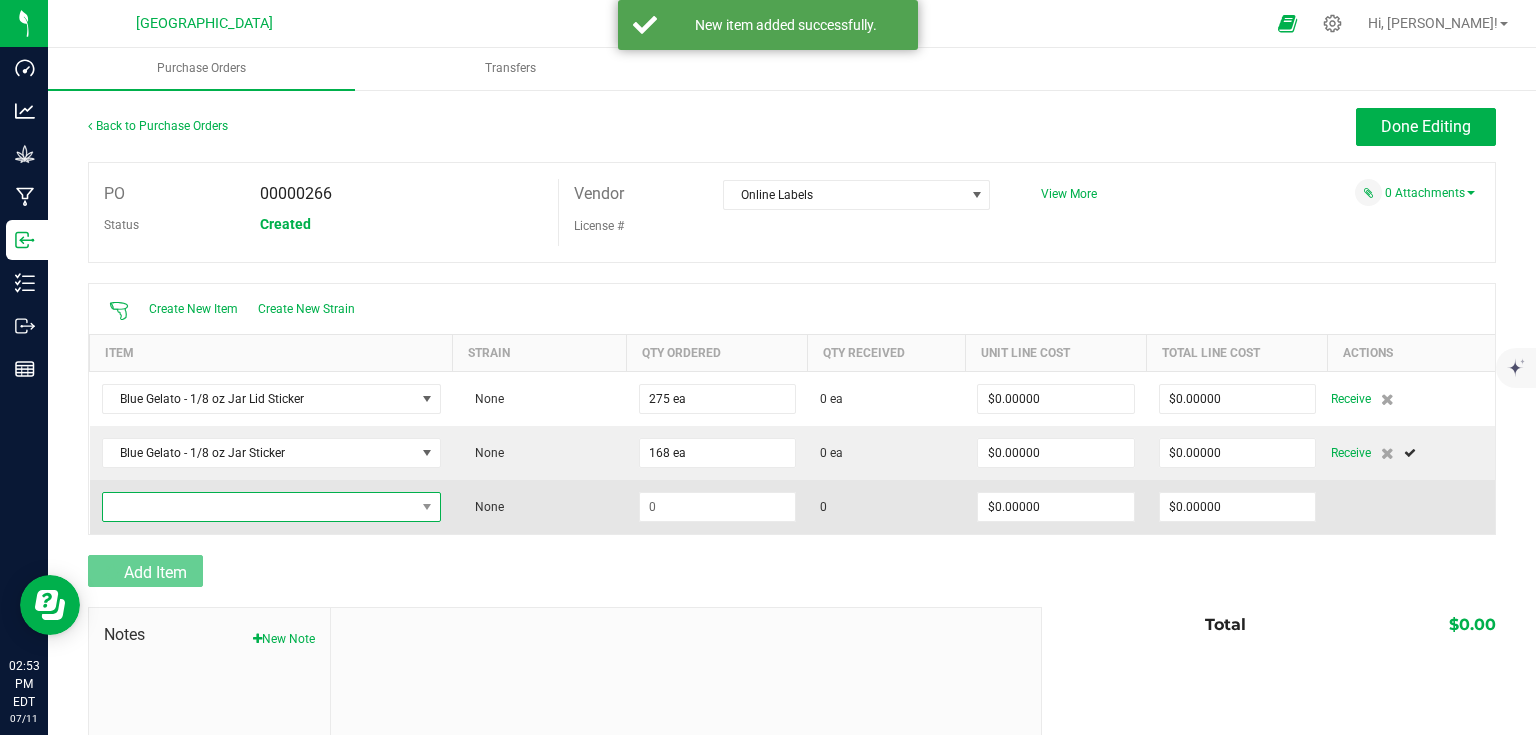 click at bounding box center [259, 507] 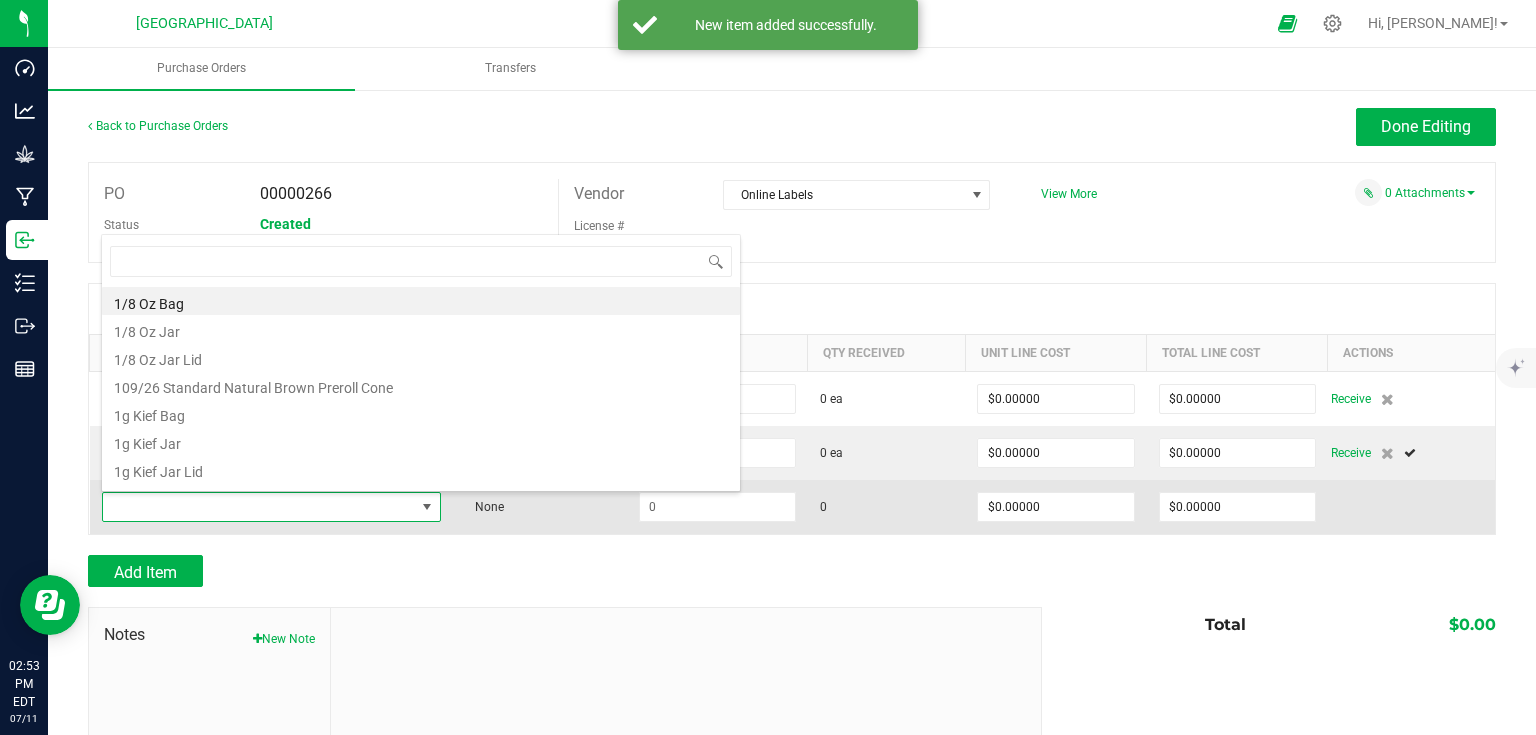 scroll, scrollTop: 99970, scrollLeft: 99664, axis: both 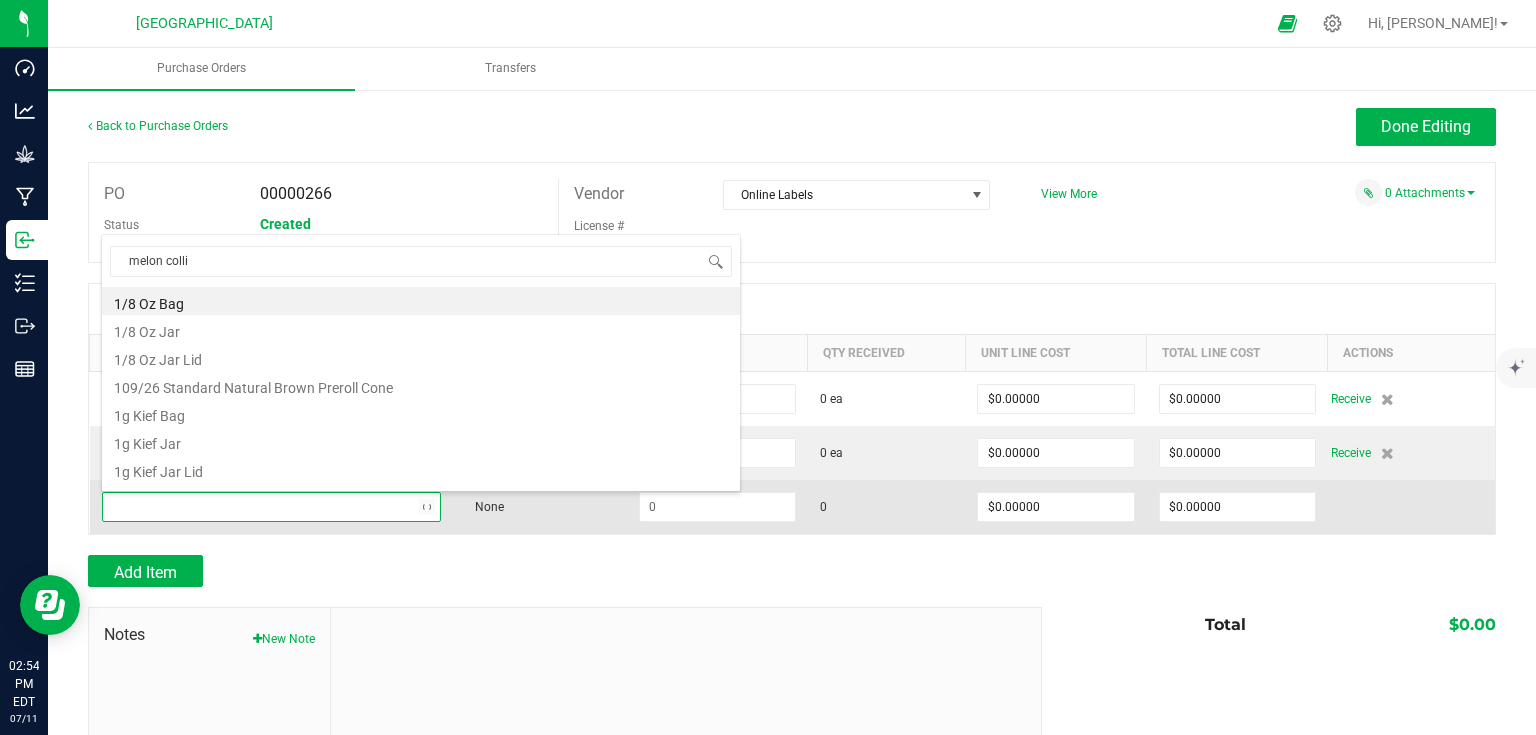 type on "melon collie" 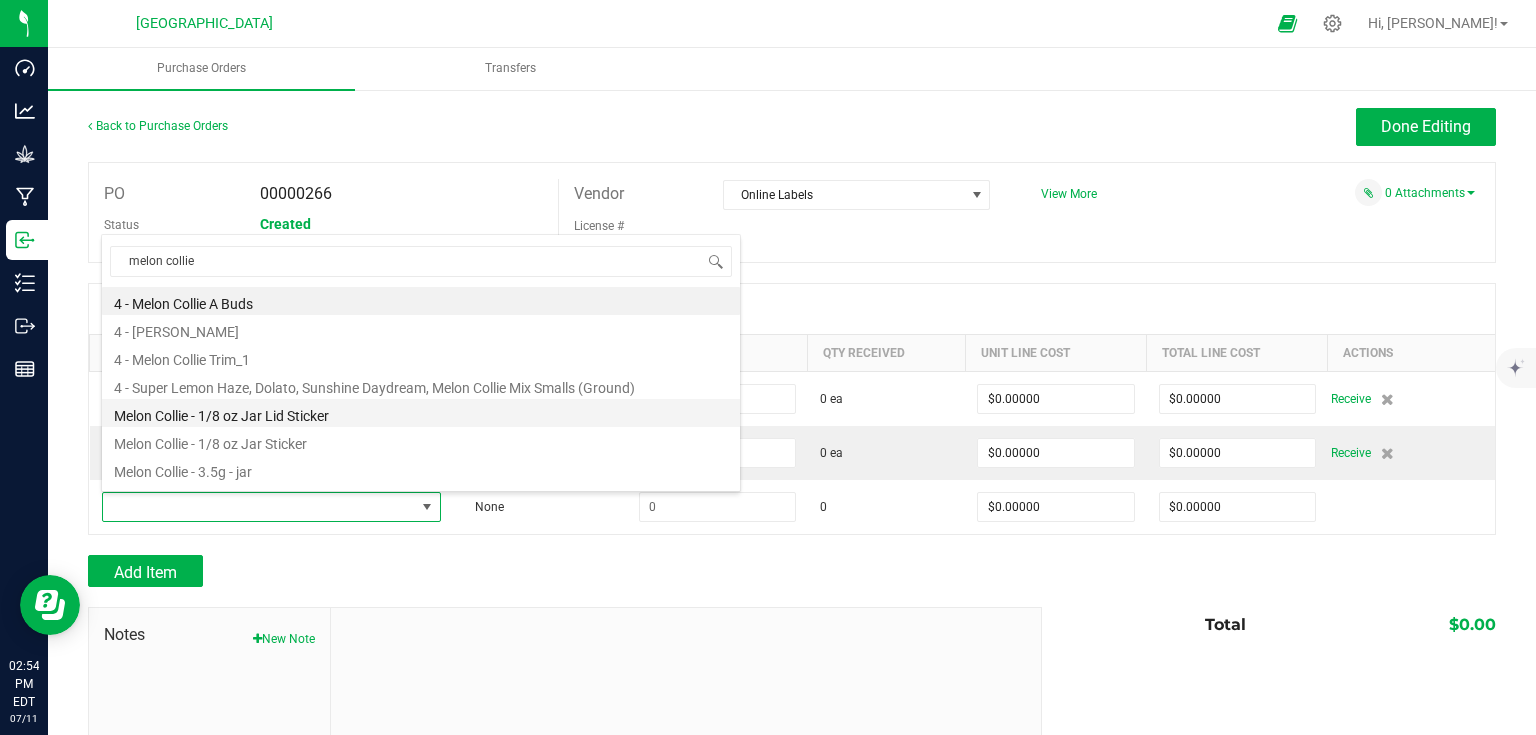click on "Melon Collie - 1/8 oz Jar Lid Sticker" at bounding box center (421, 413) 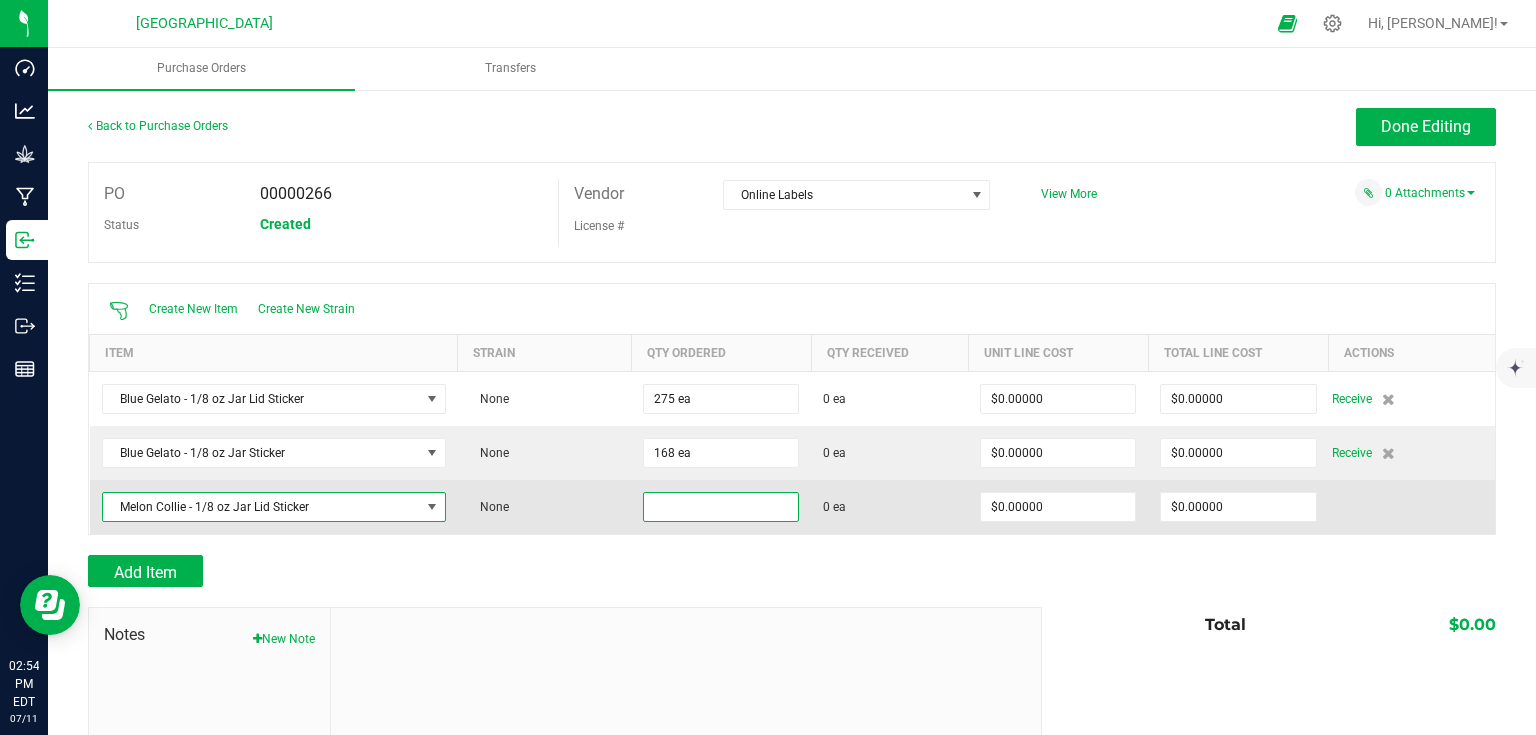 click at bounding box center (721, 507) 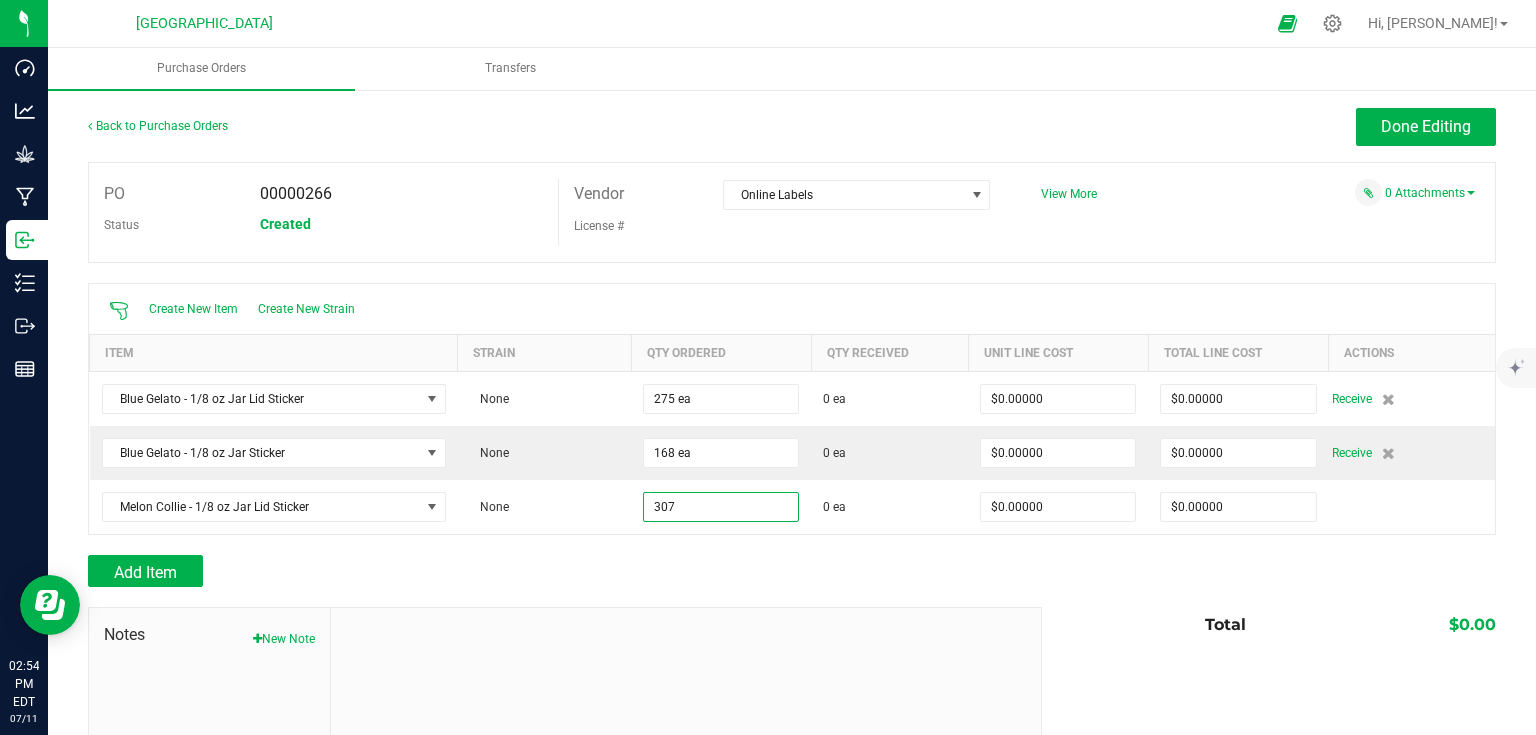 type on "307 ea" 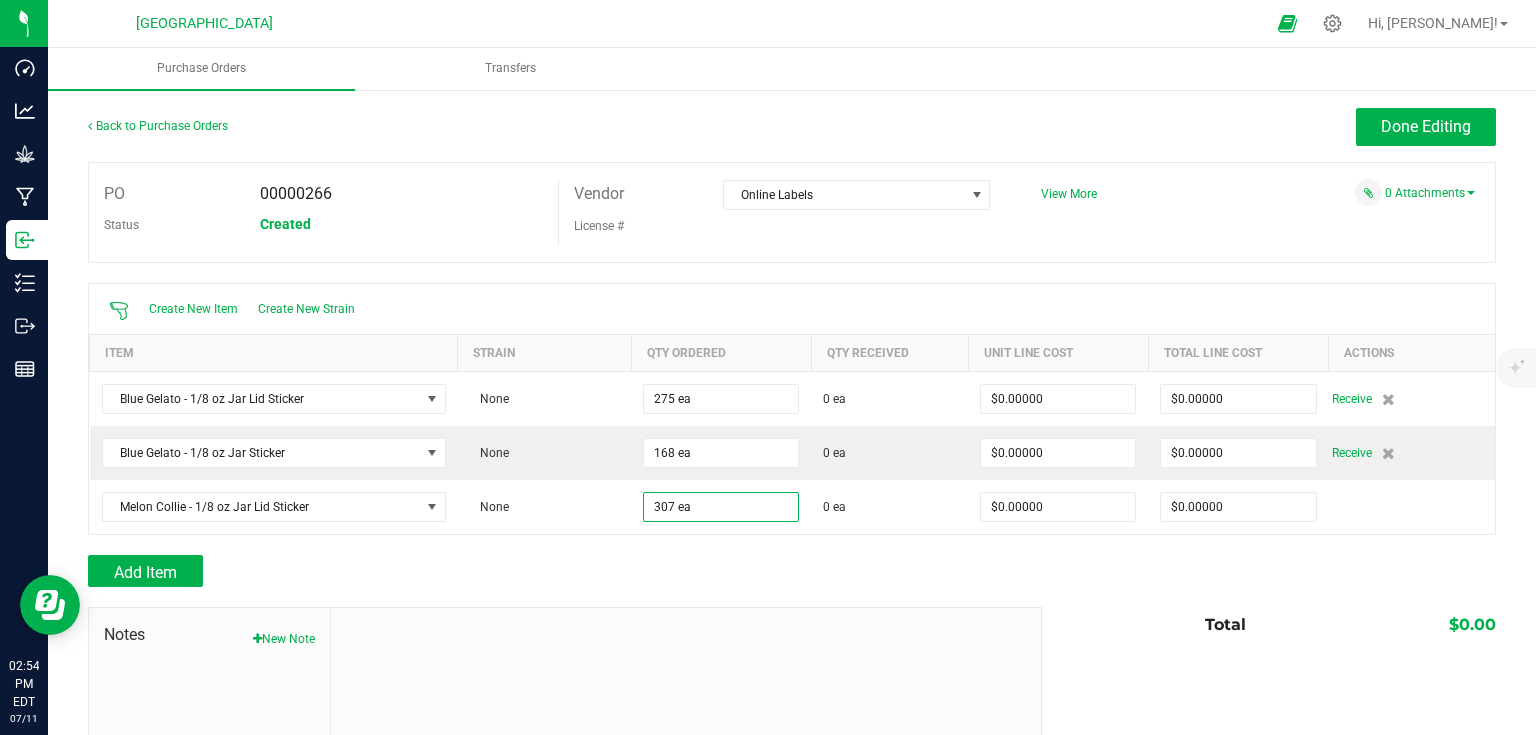 click on "Add Item" at bounding box center (557, 571) 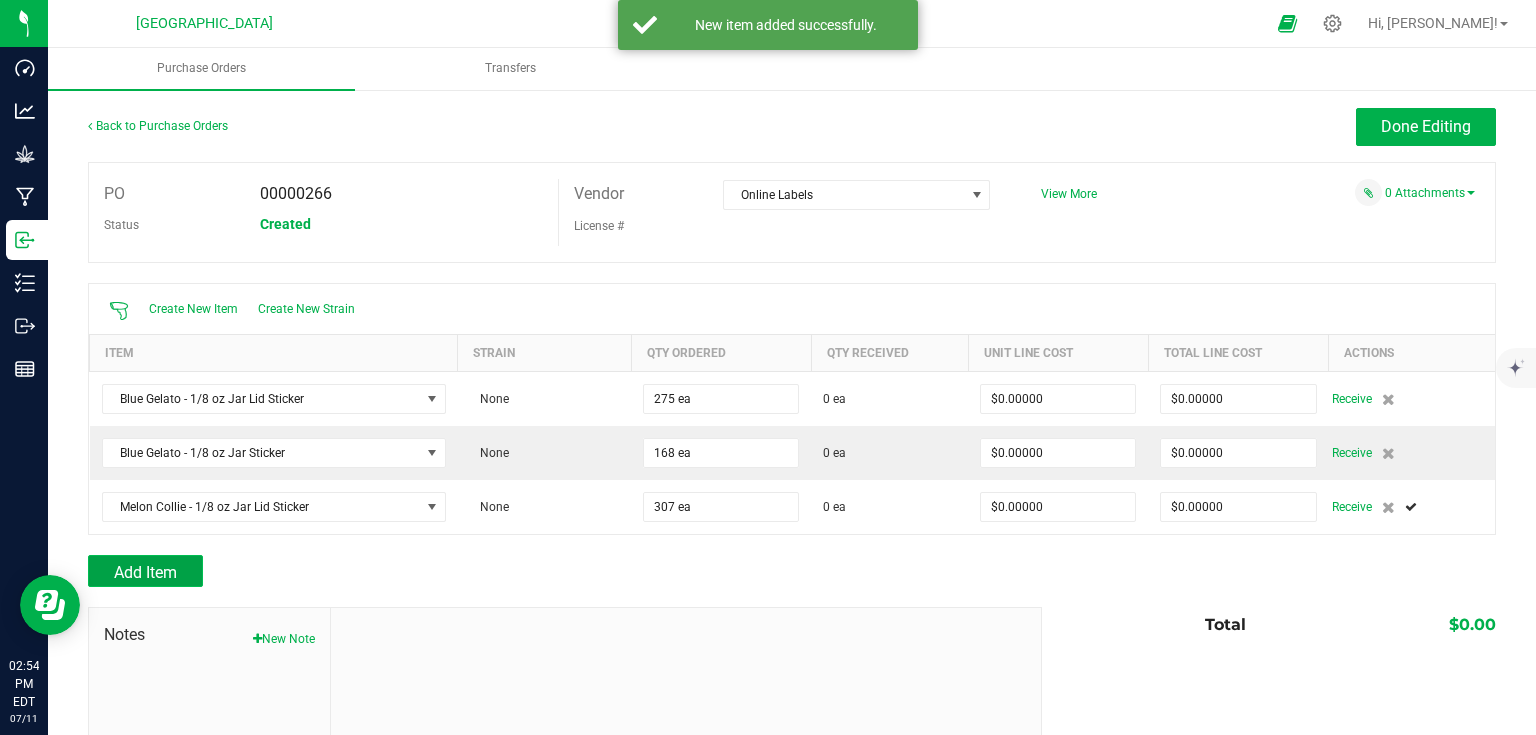 click on "Add Item" at bounding box center (145, 571) 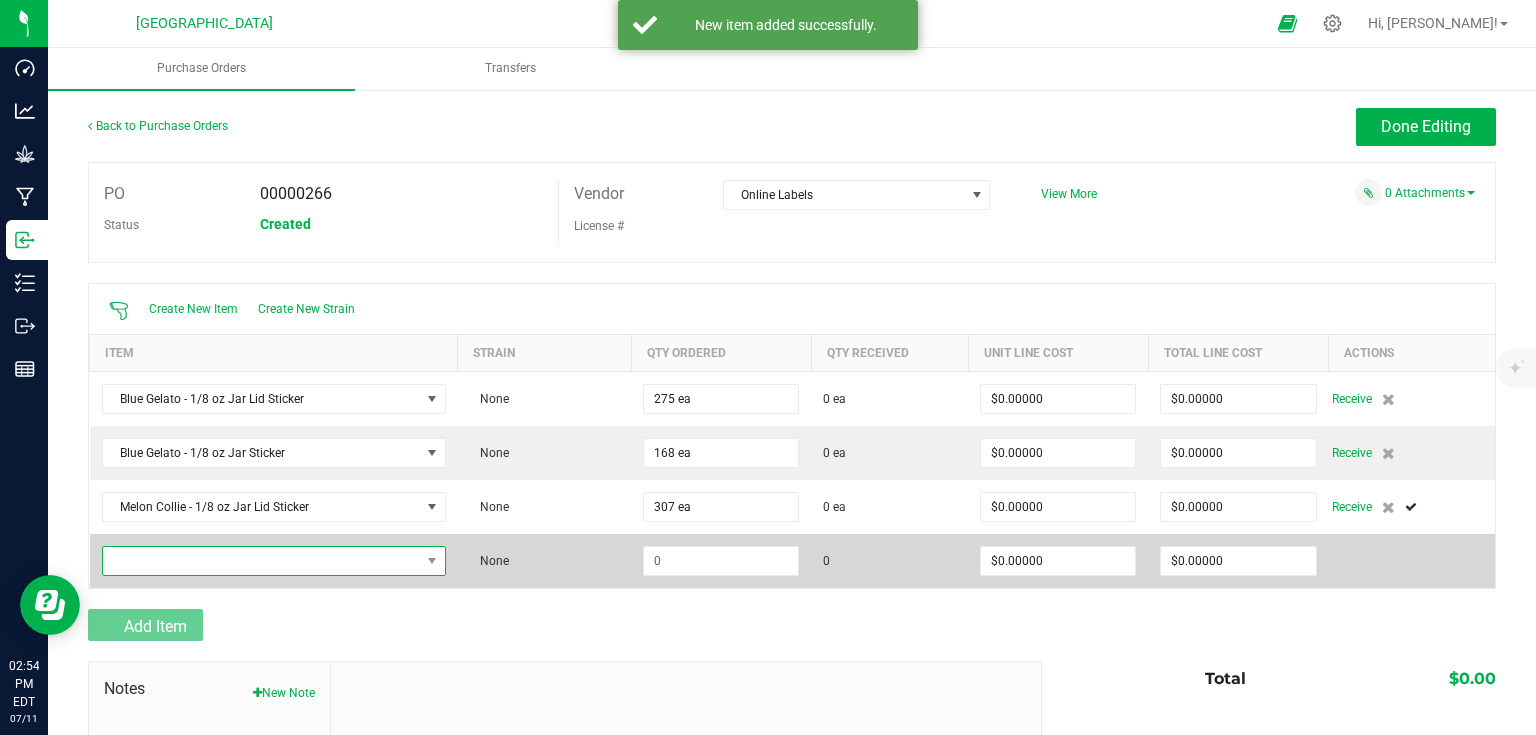 click at bounding box center (261, 561) 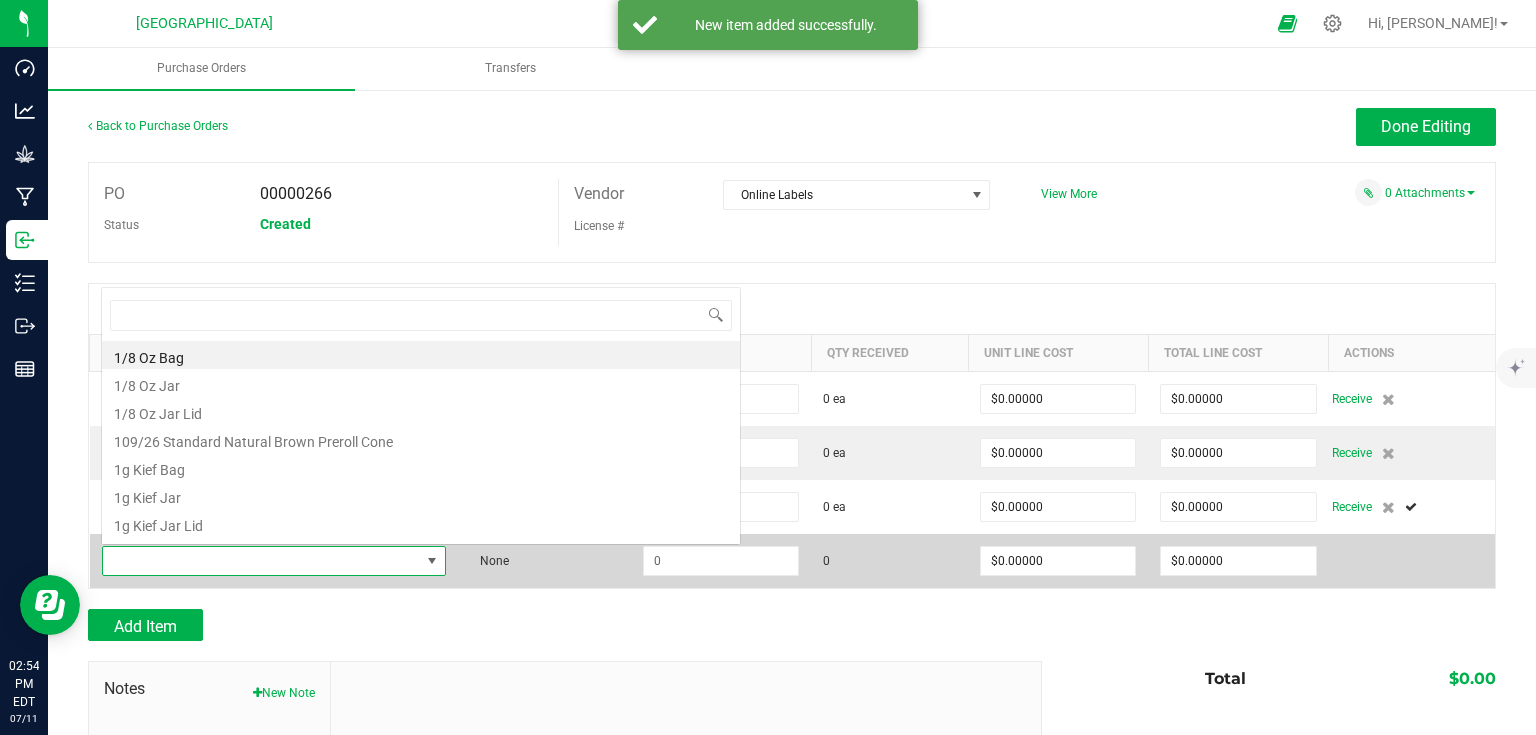 scroll, scrollTop: 0, scrollLeft: 0, axis: both 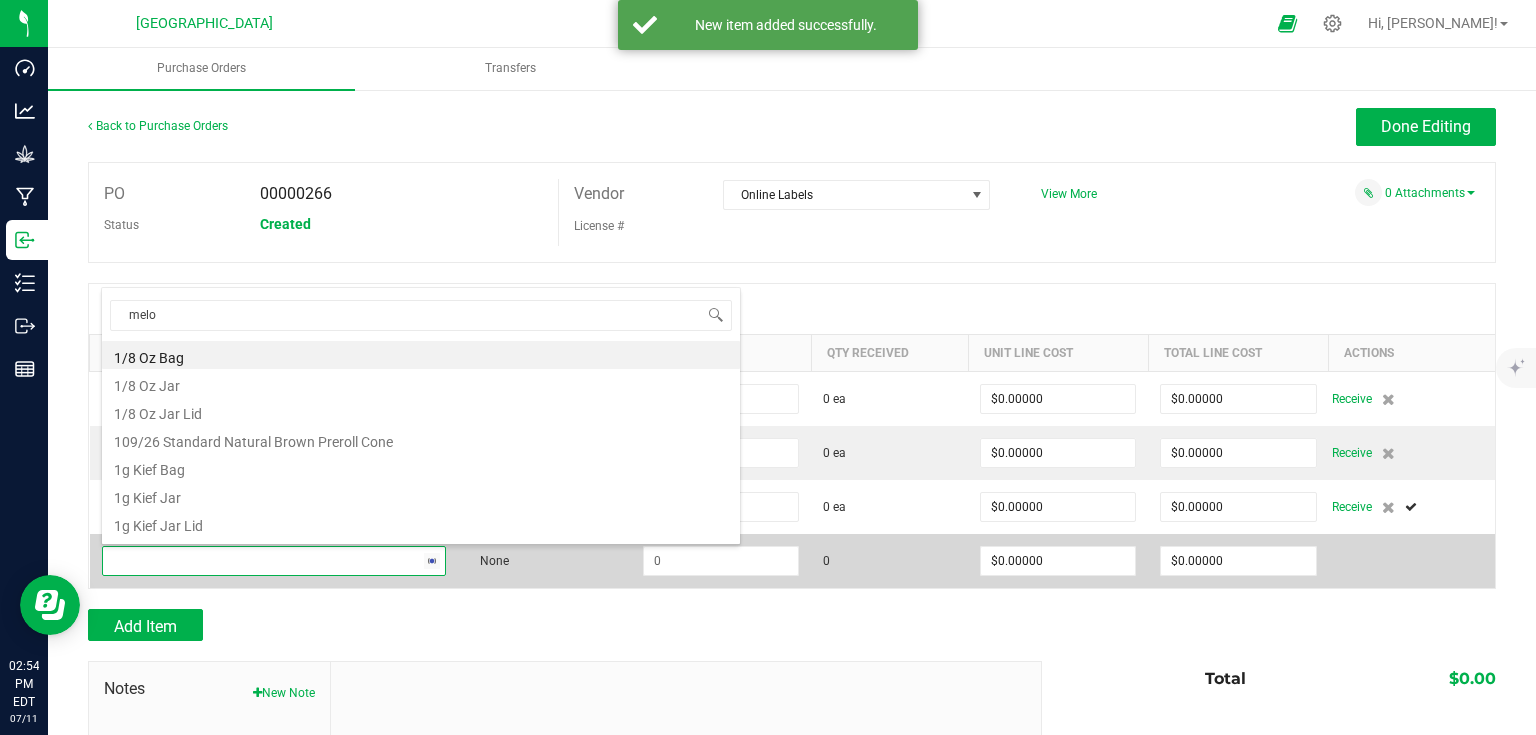 type on "melon" 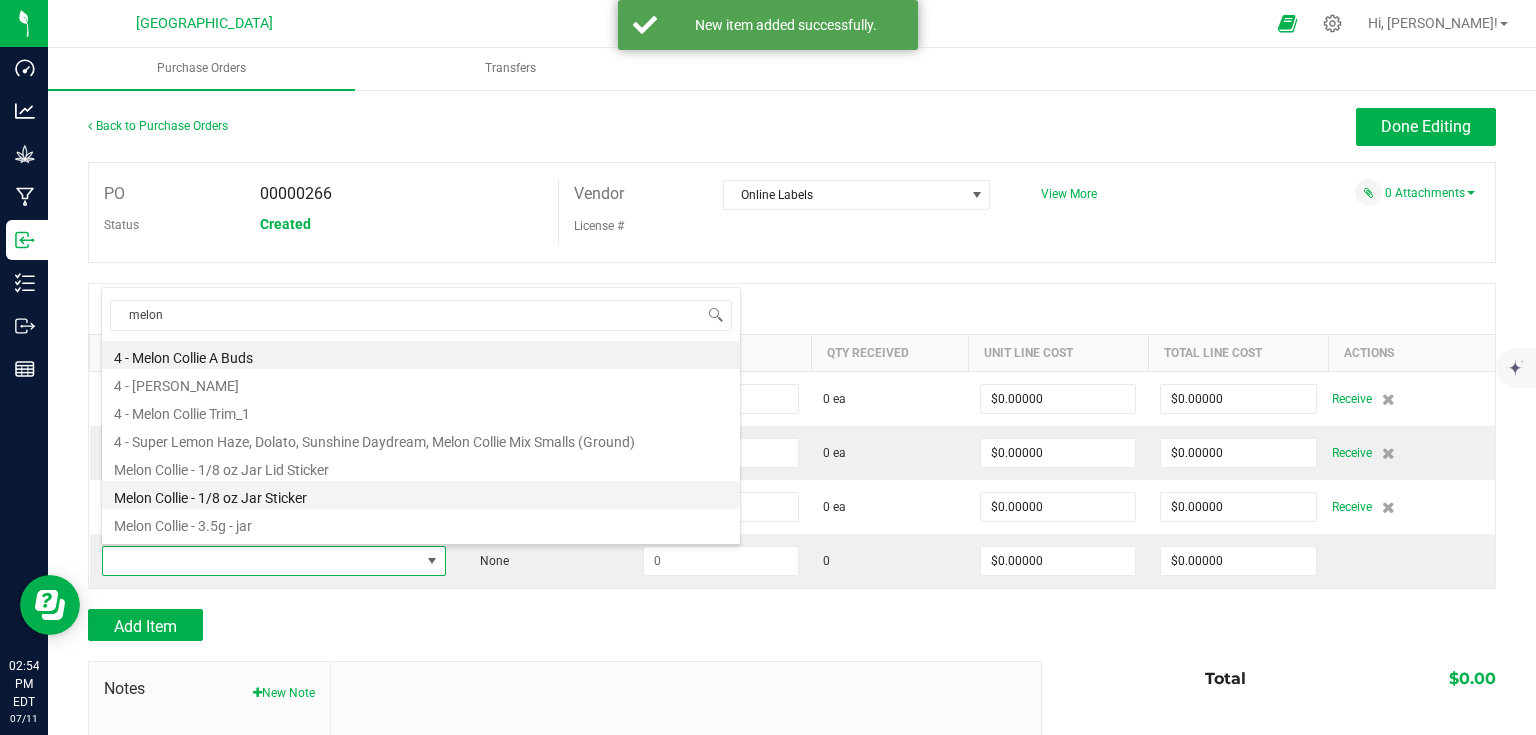 click on "Melon Collie - 1/8 oz Jar Sticker" at bounding box center (421, 495) 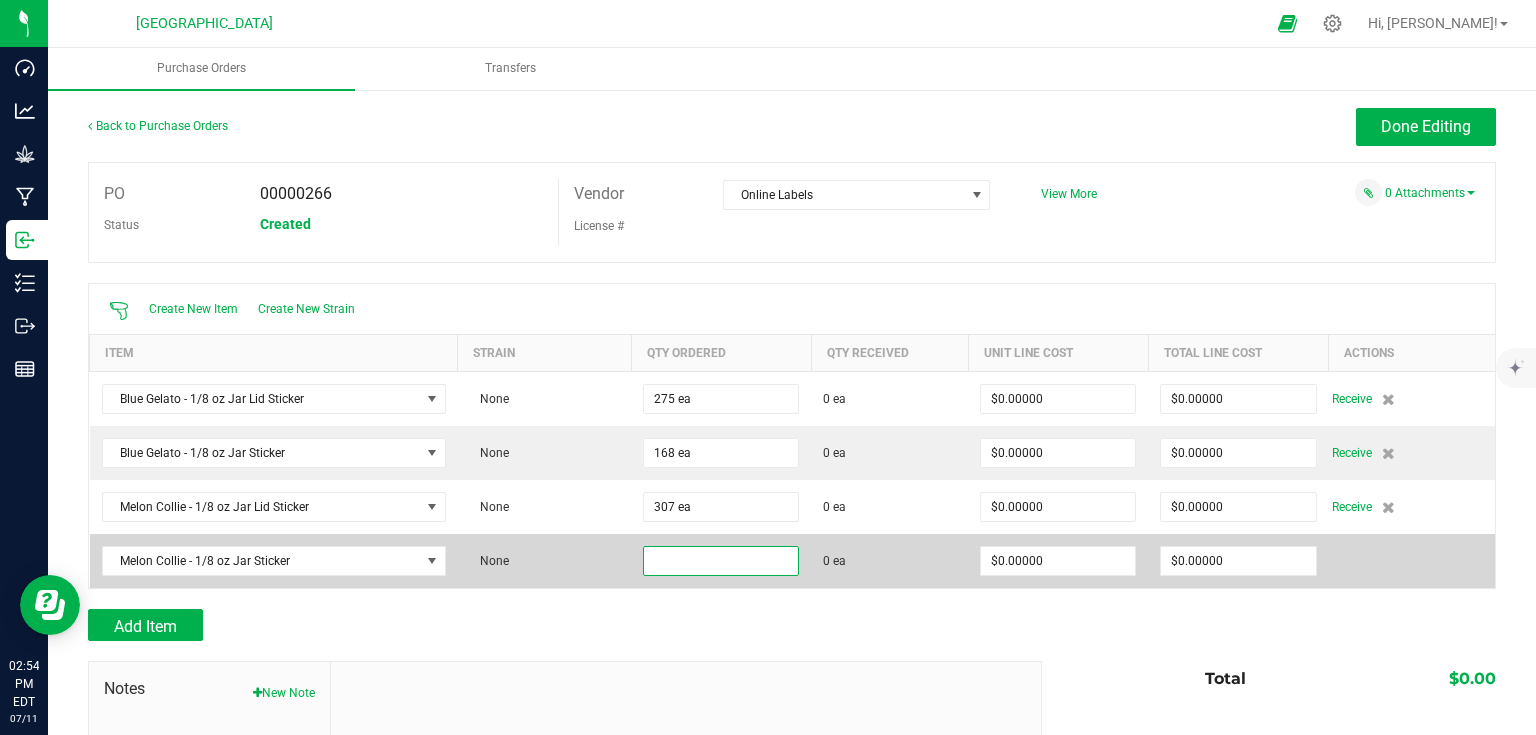 click at bounding box center [721, 561] 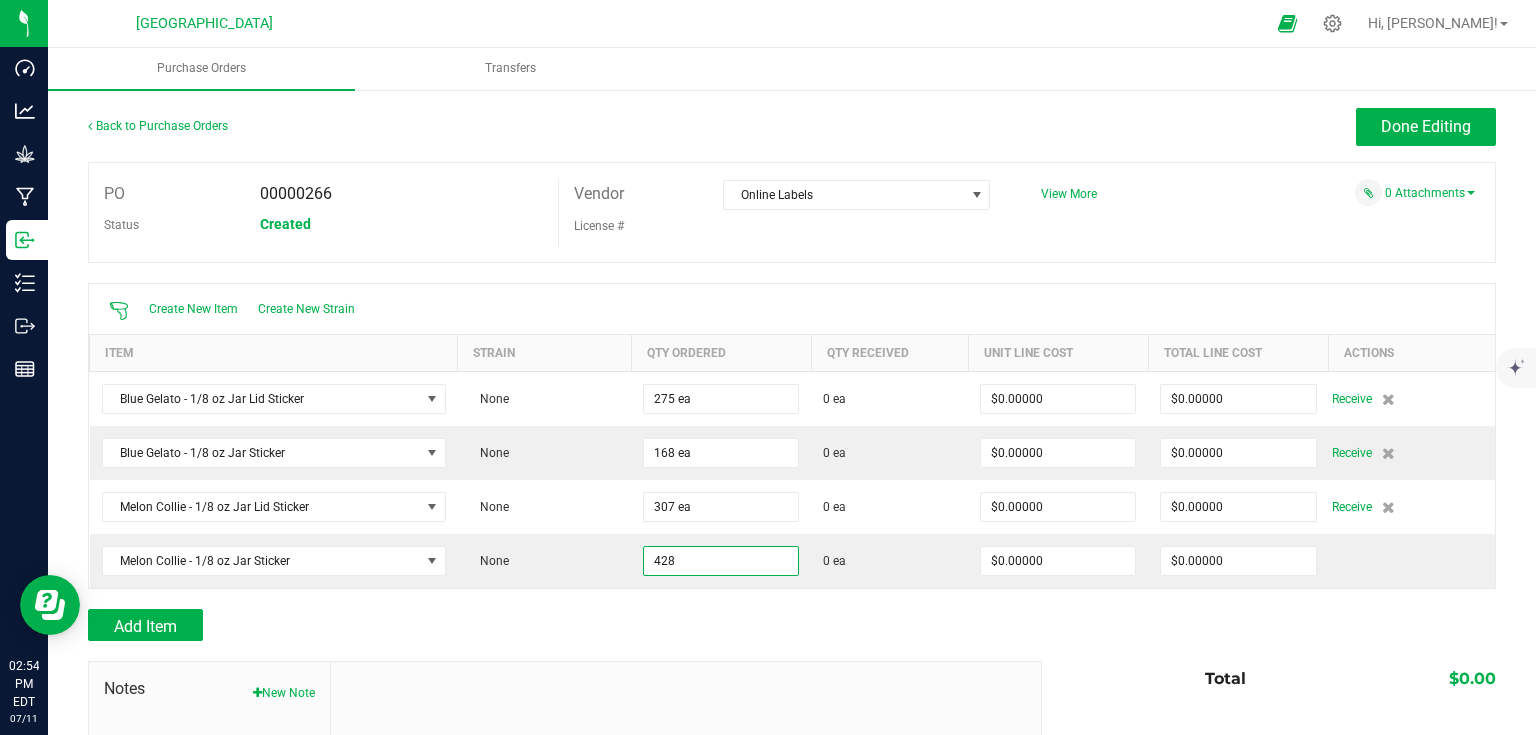 type on "428 ea" 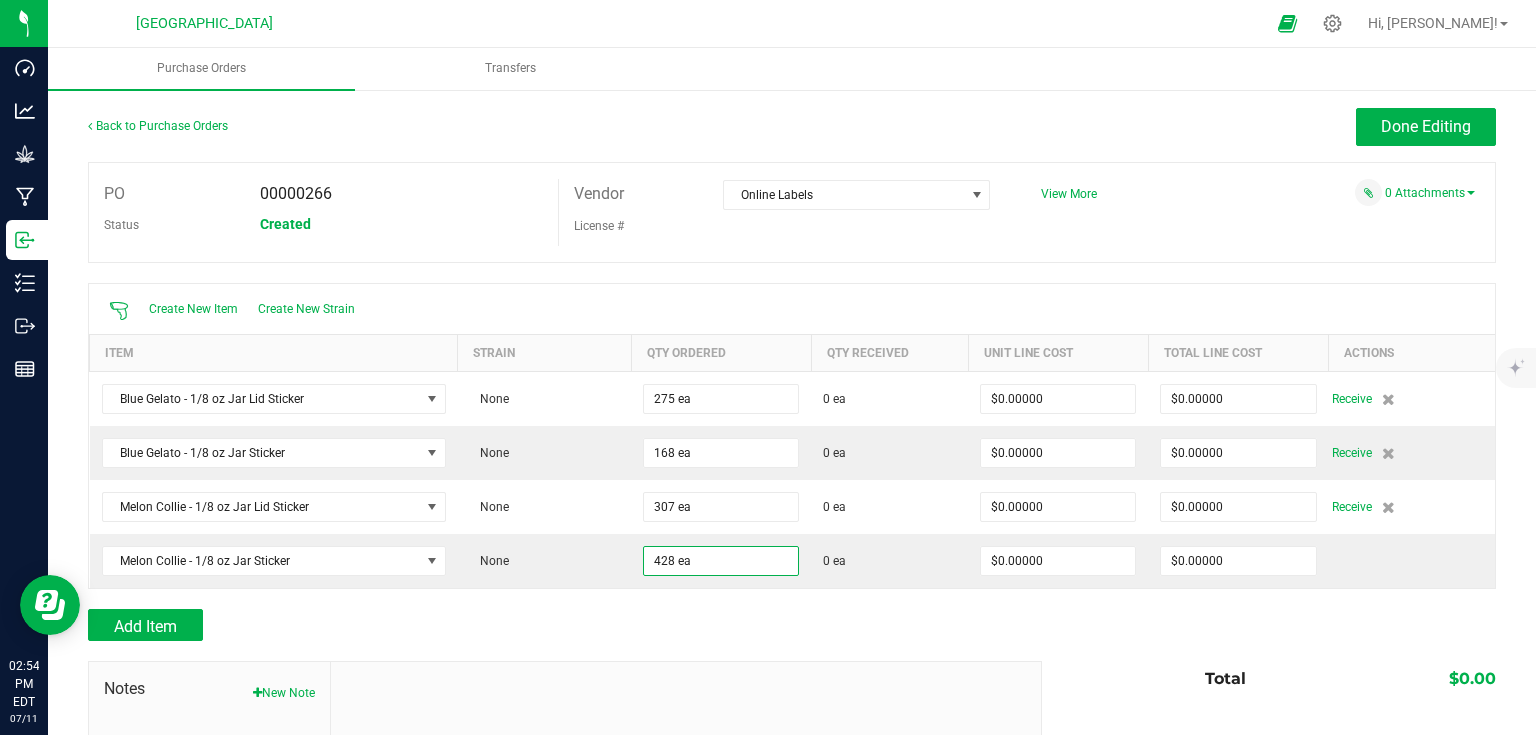 click on "Add Item" at bounding box center (557, 625) 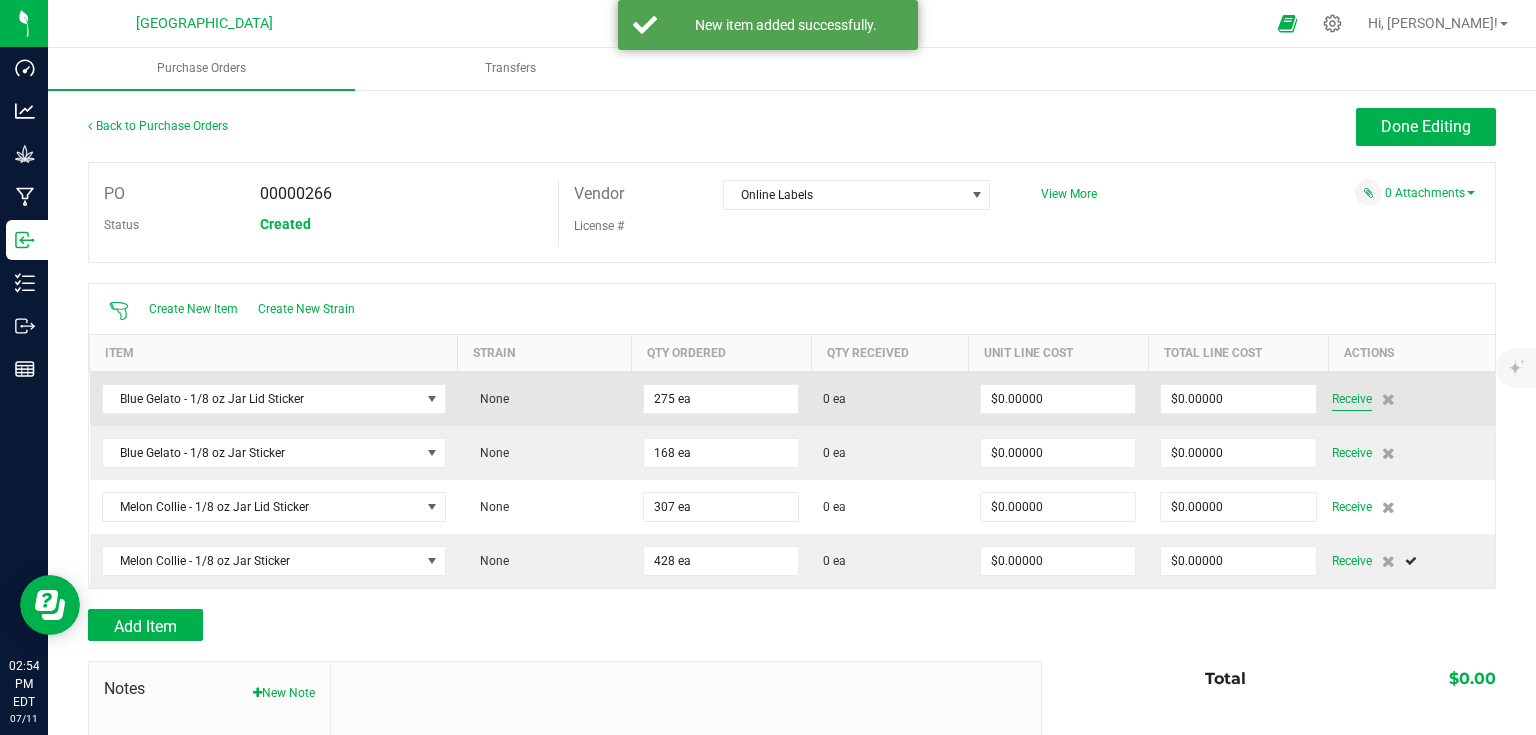 click on "Receive" at bounding box center (1352, 399) 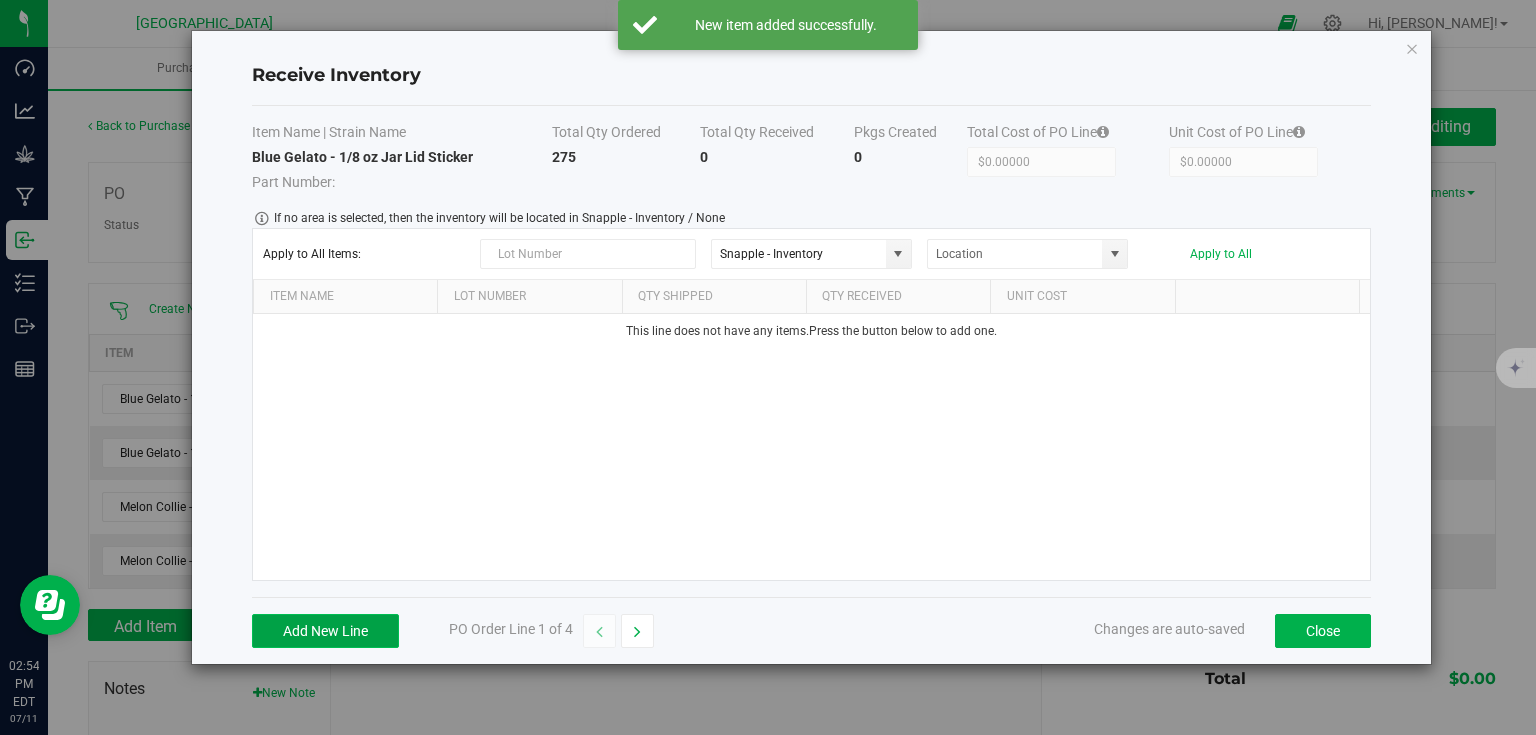 click on "Add New Line" at bounding box center (325, 631) 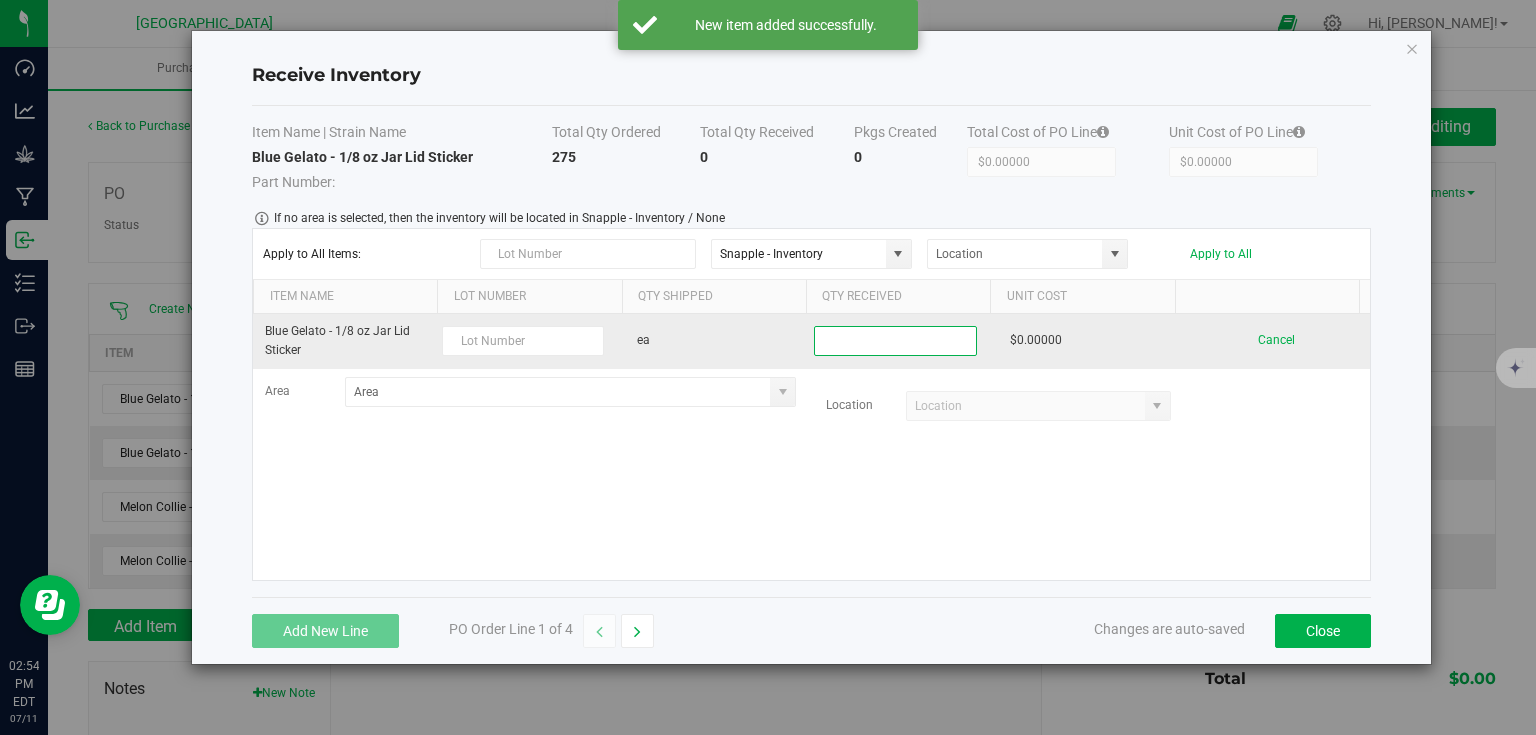 click at bounding box center (895, 341) 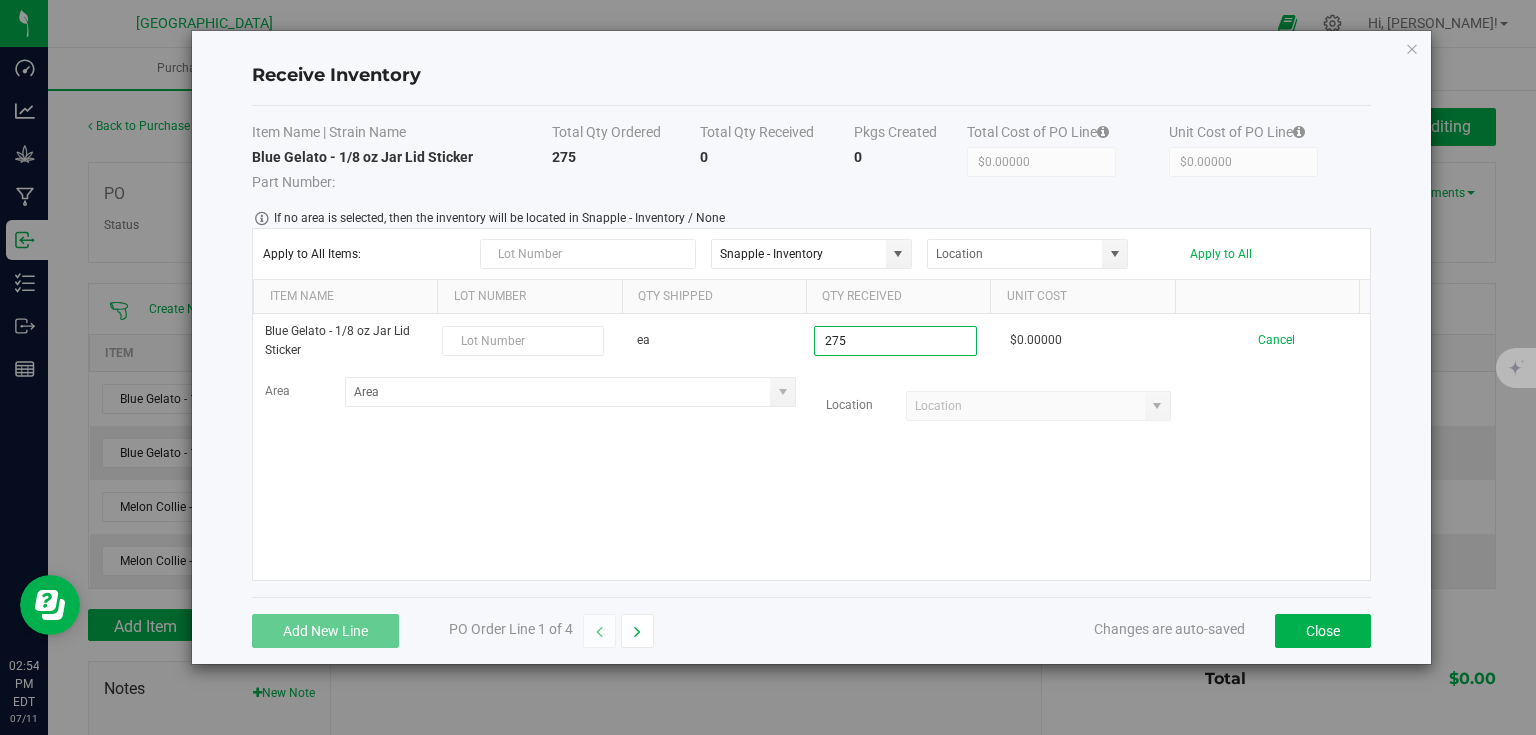 type on "275 ea" 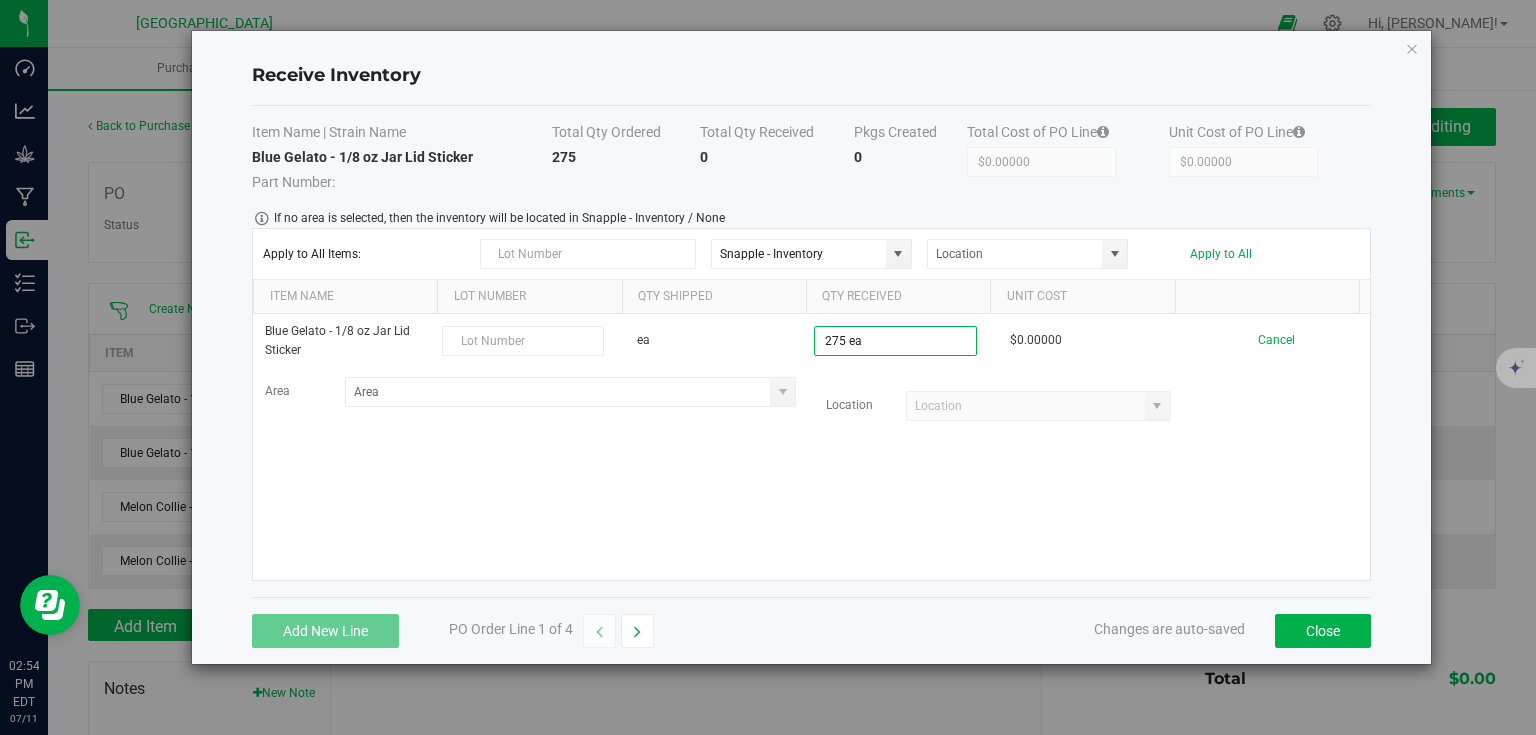 click on "Blue Gelato - 1/8 oz Jar Lid Sticker    ea  275 ea  $0.00000   Cancel   Area   Location" at bounding box center [811, 447] 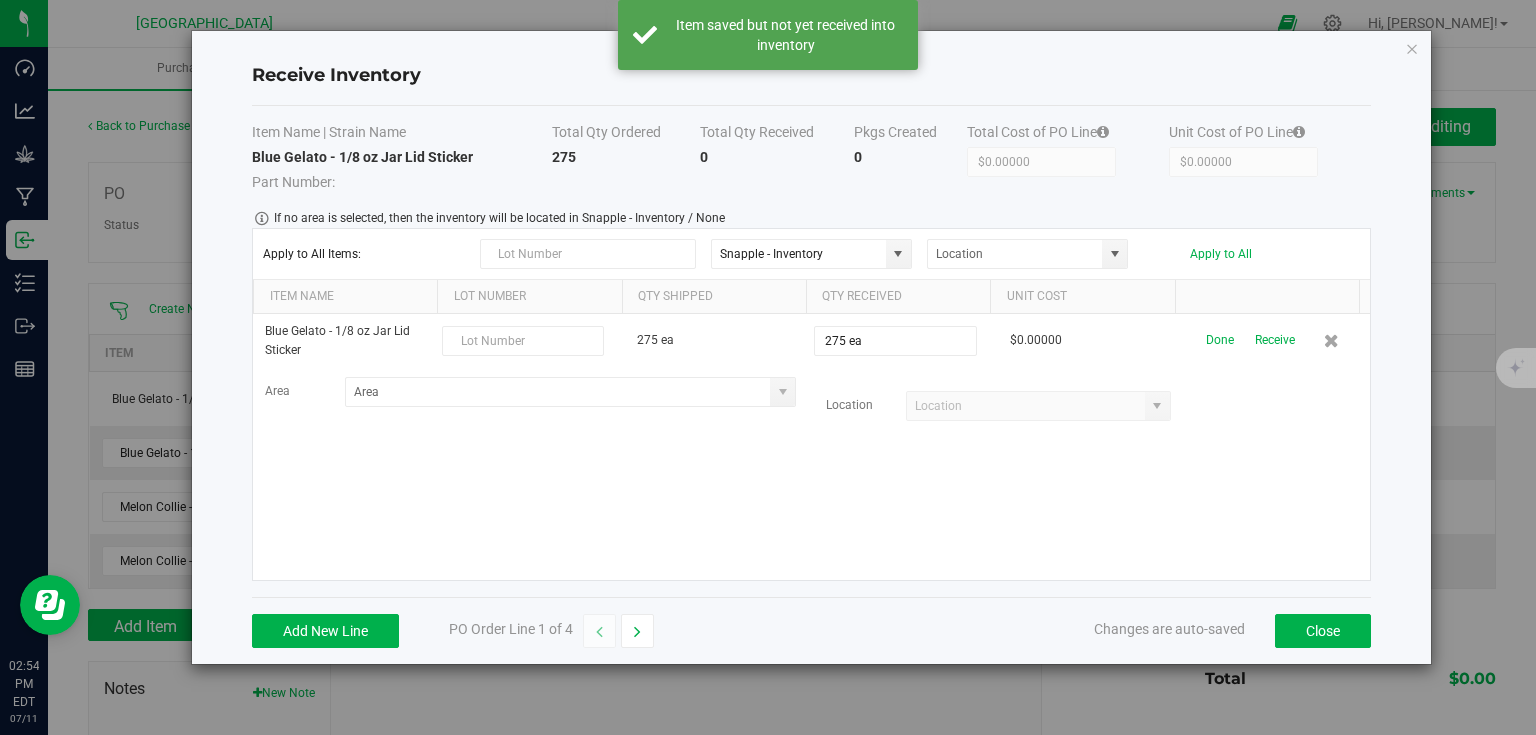 drag, startPoint x: 1005, startPoint y: 496, endPoint x: 1263, endPoint y: 333, distance: 305.177 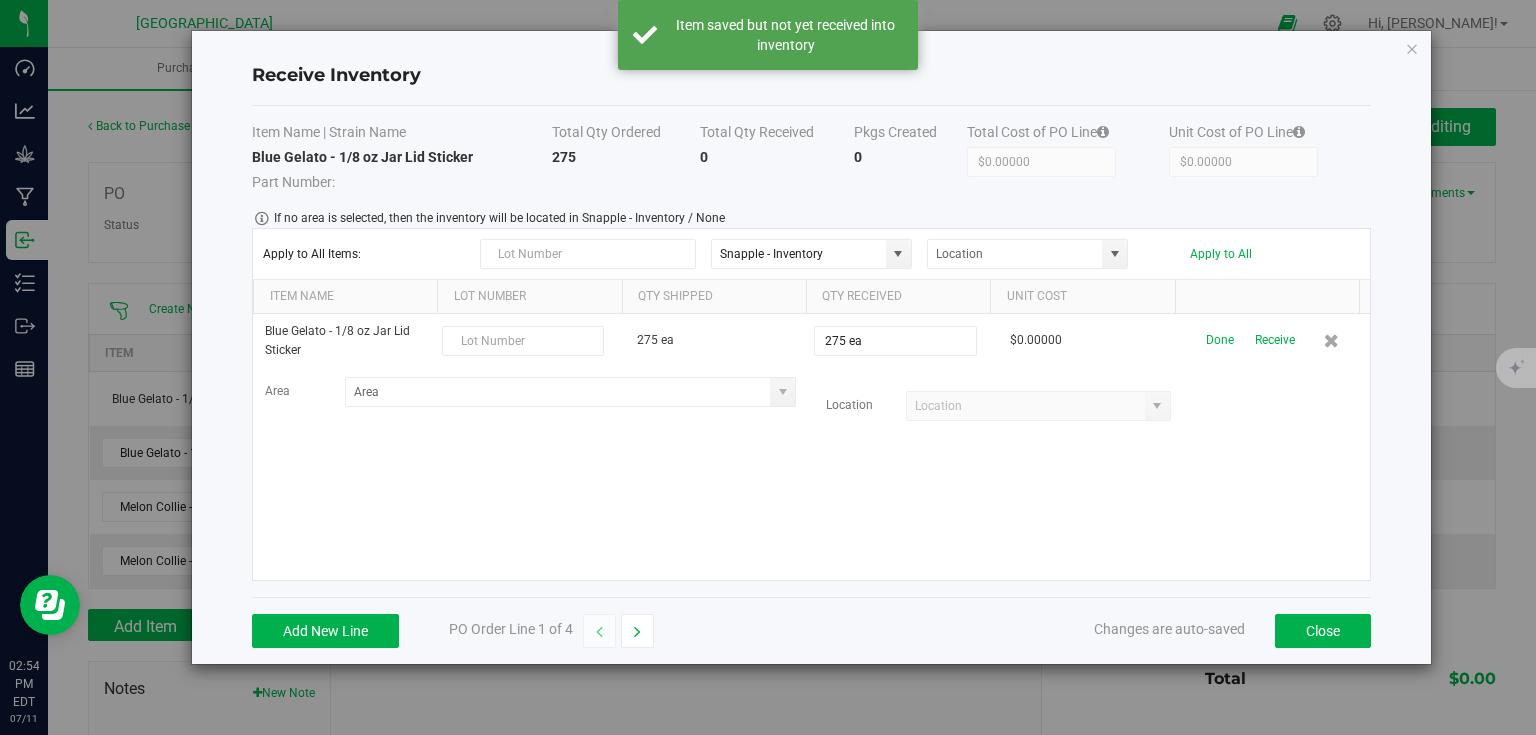 click on "Receive" at bounding box center [1275, 340] 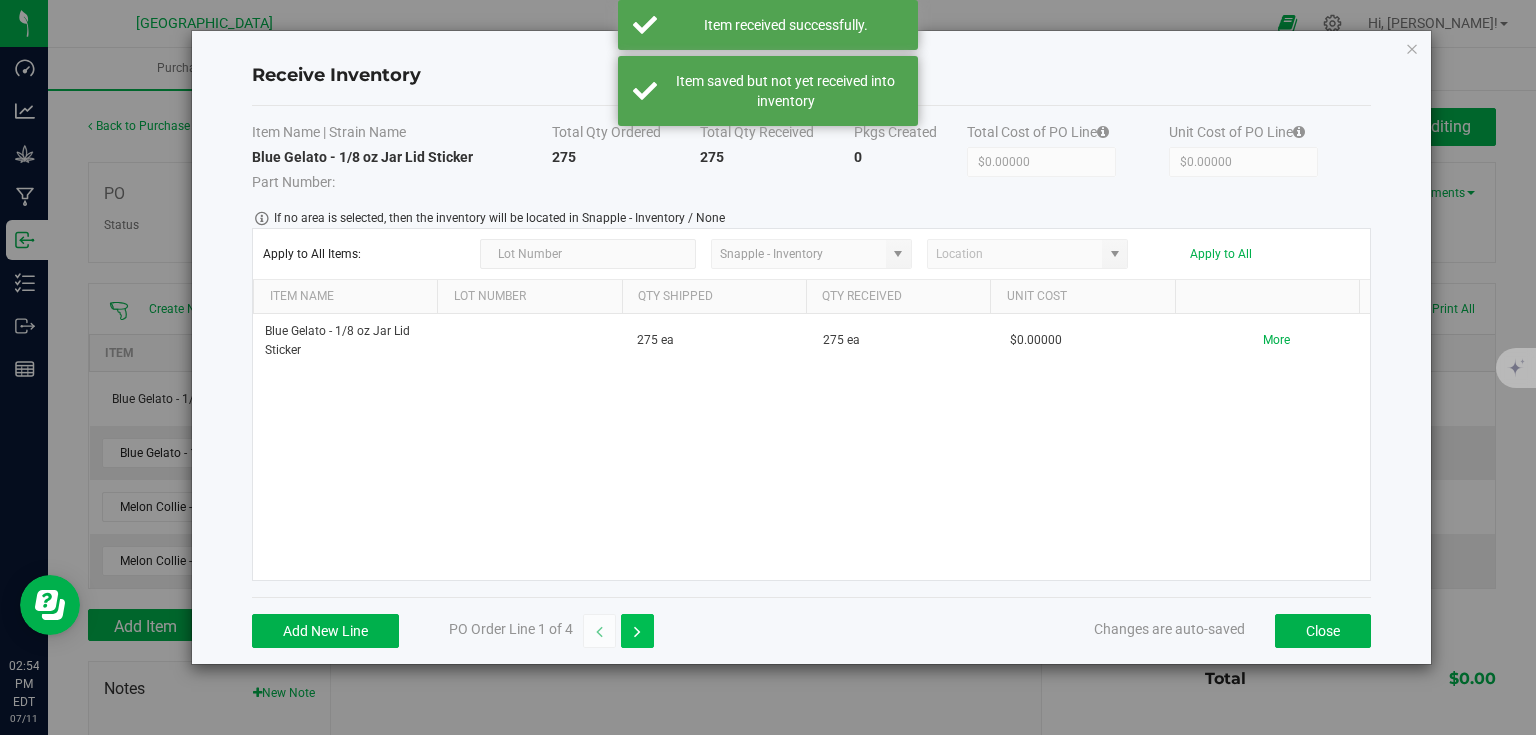 click at bounding box center (637, 632) 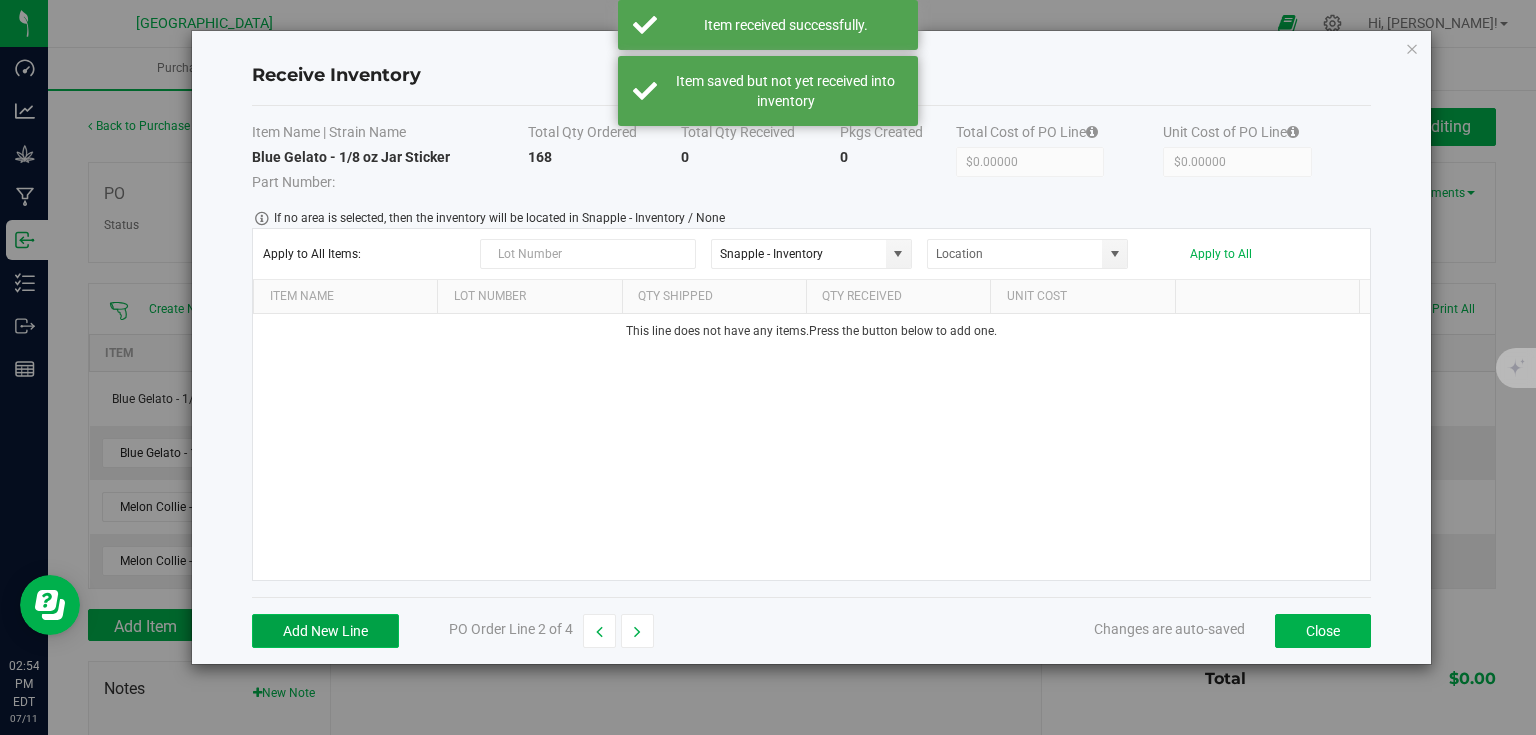 click on "Add New Line" at bounding box center [325, 631] 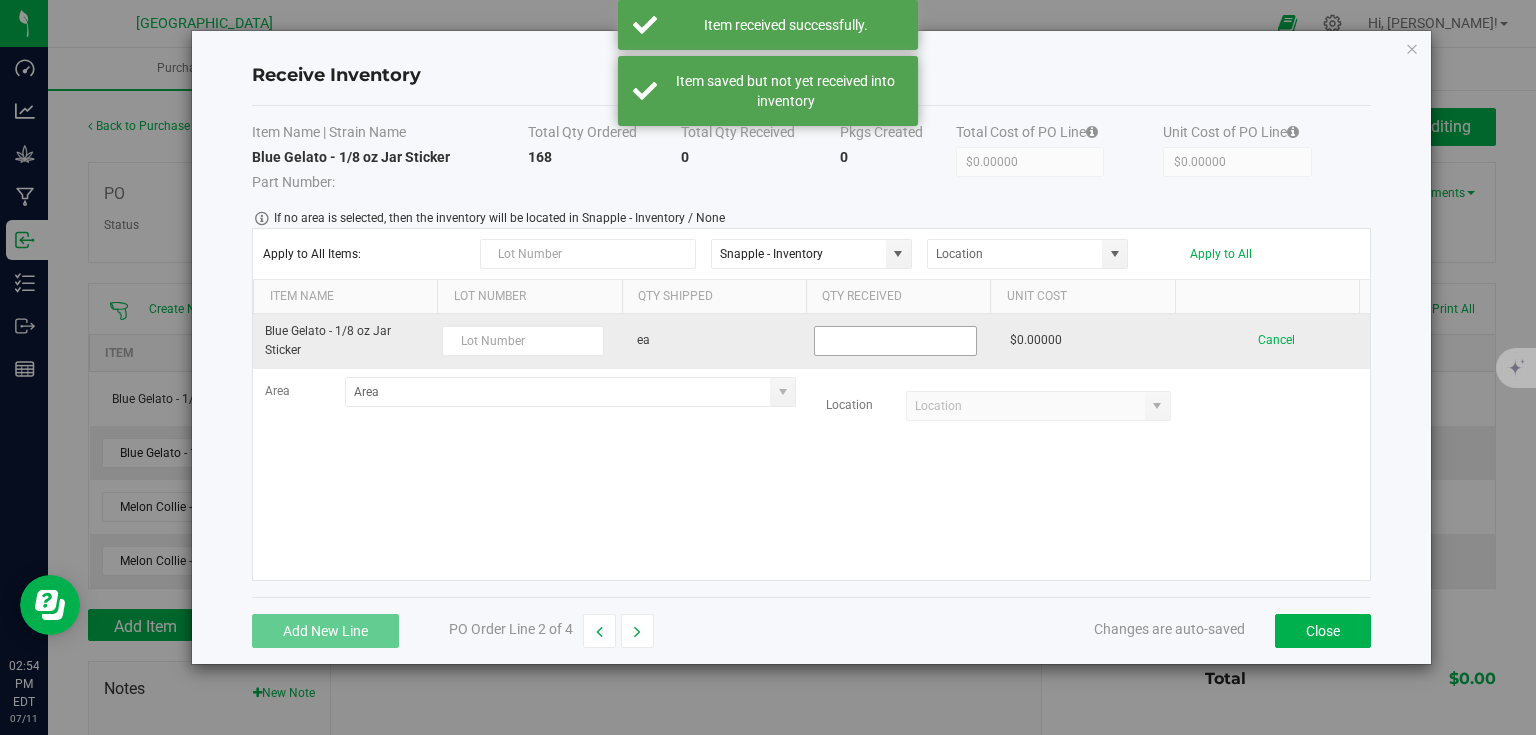 click at bounding box center (895, 341) 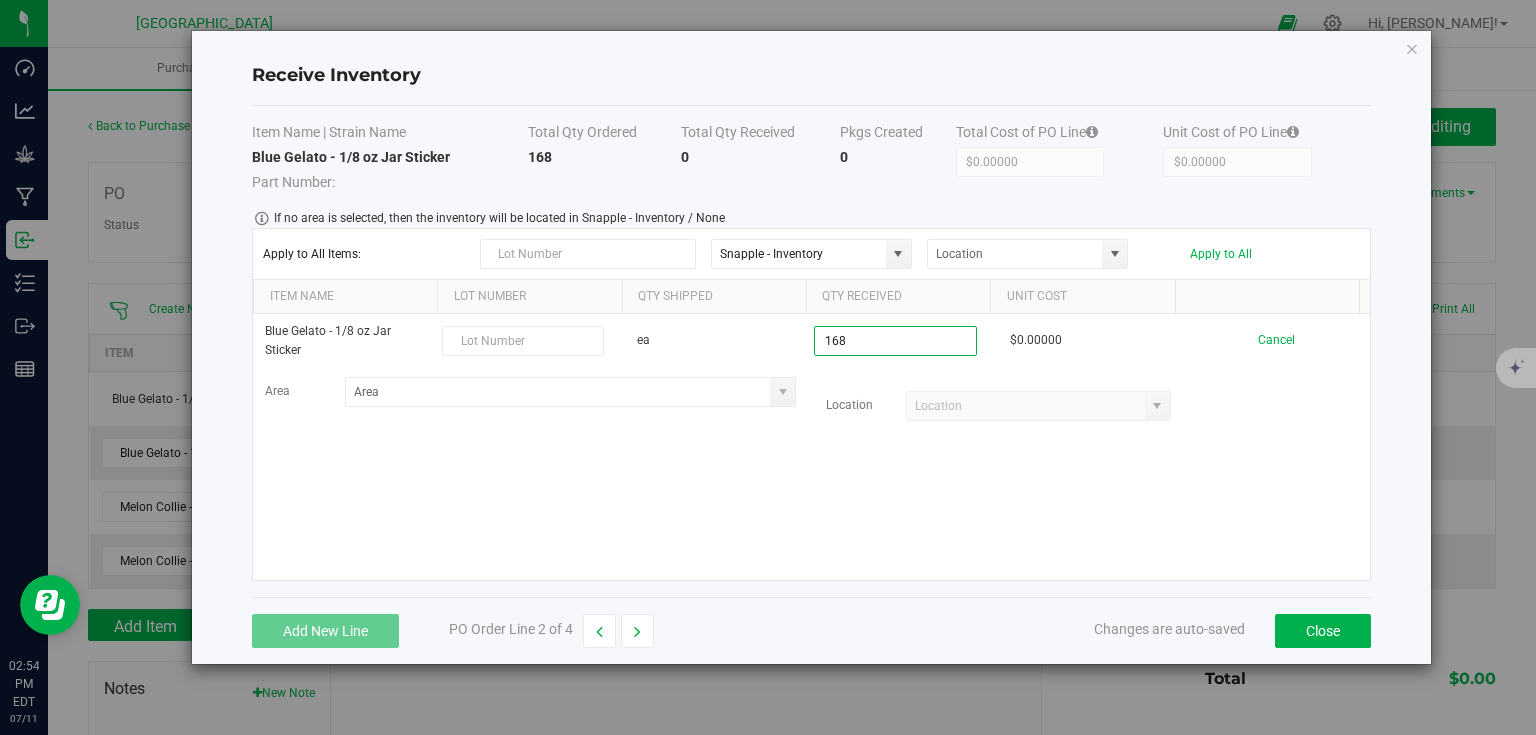 type on "168 ea" 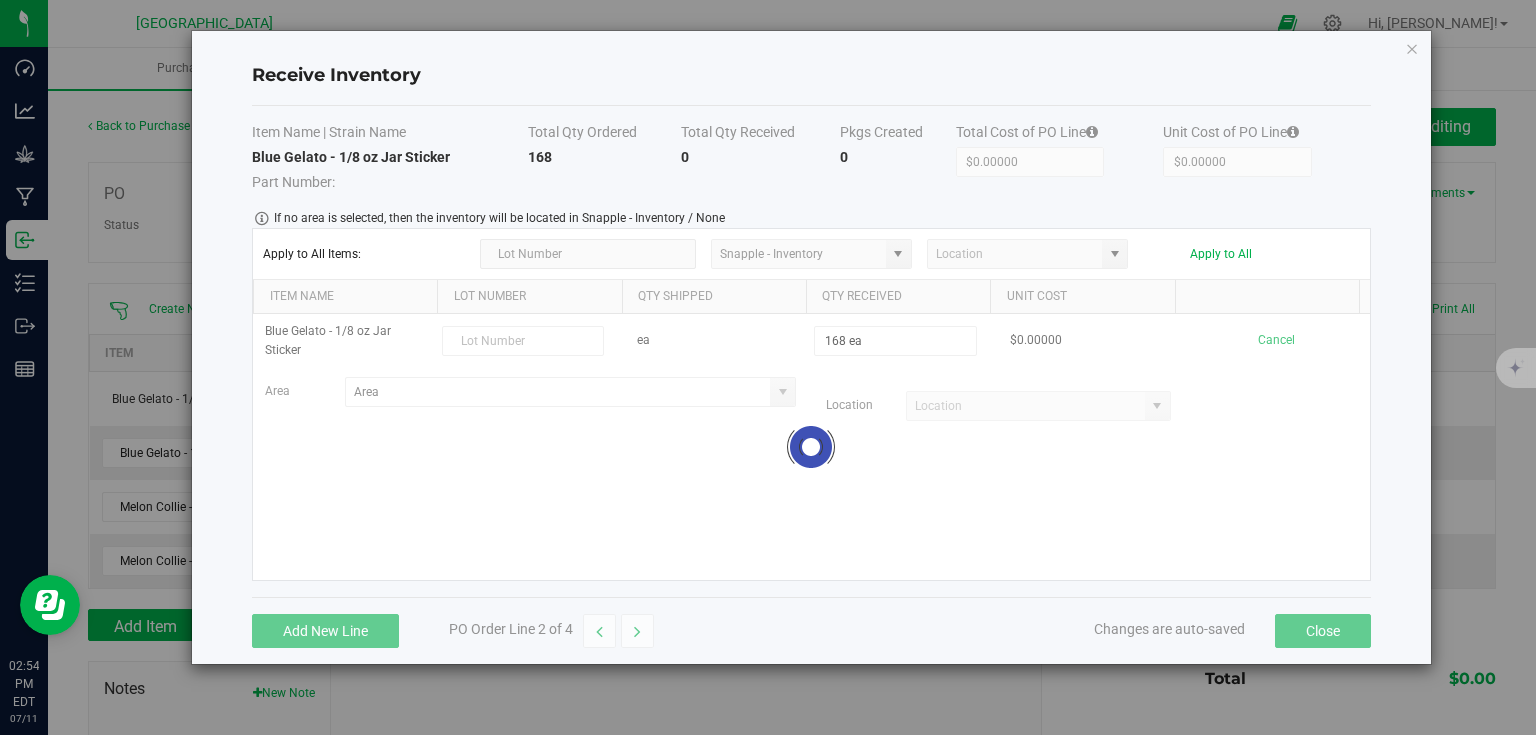 click on "Blue Gelato - 1/8 oz Jar Sticker    ea  168 ea  $0.00000   Cancel   Area   Location  Loading" at bounding box center [811, 447] 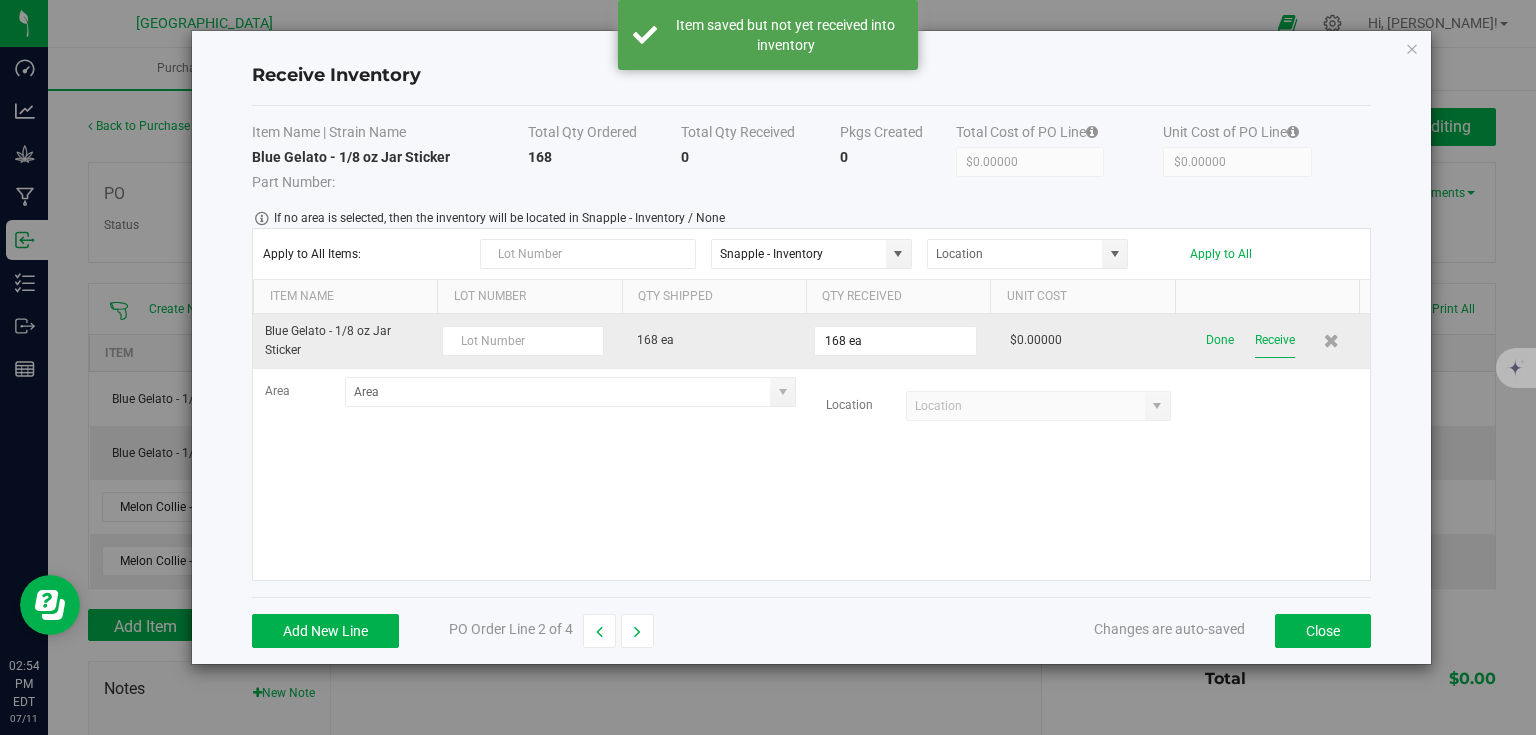 click on "Receive" at bounding box center (1275, 340) 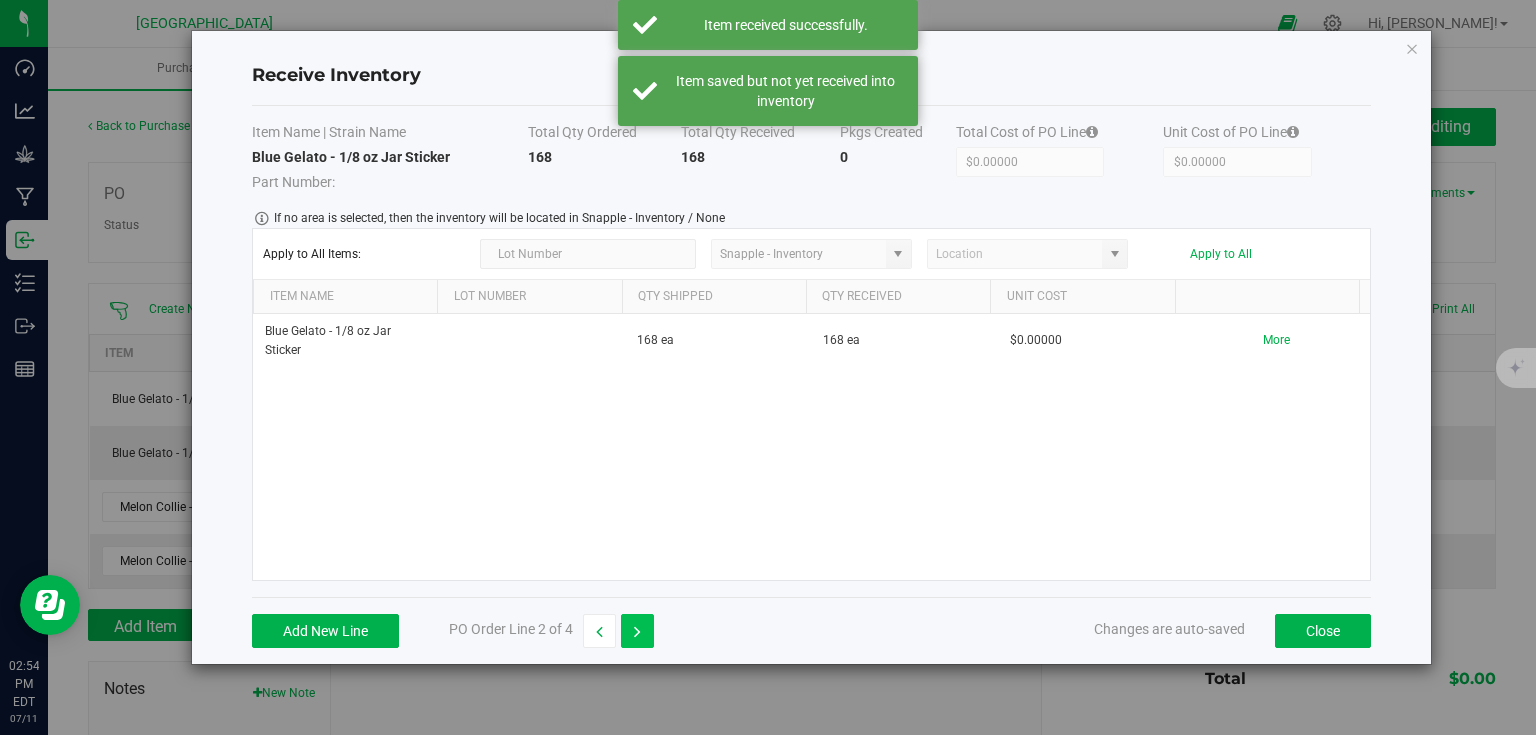 click at bounding box center (637, 632) 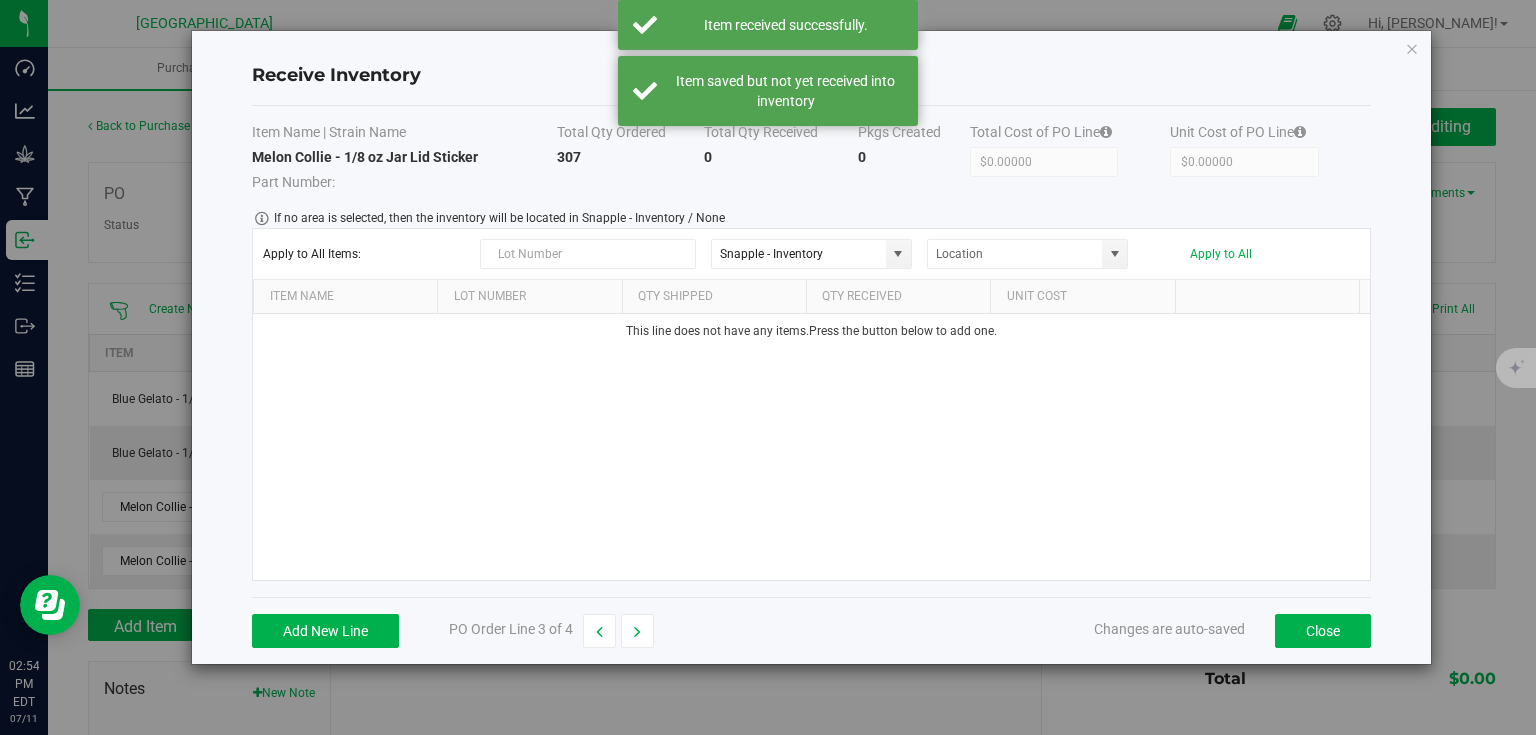 click on "Add New Line  PO Order Line 3 of 4 Changes are auto-saved  Close" at bounding box center (811, 630) 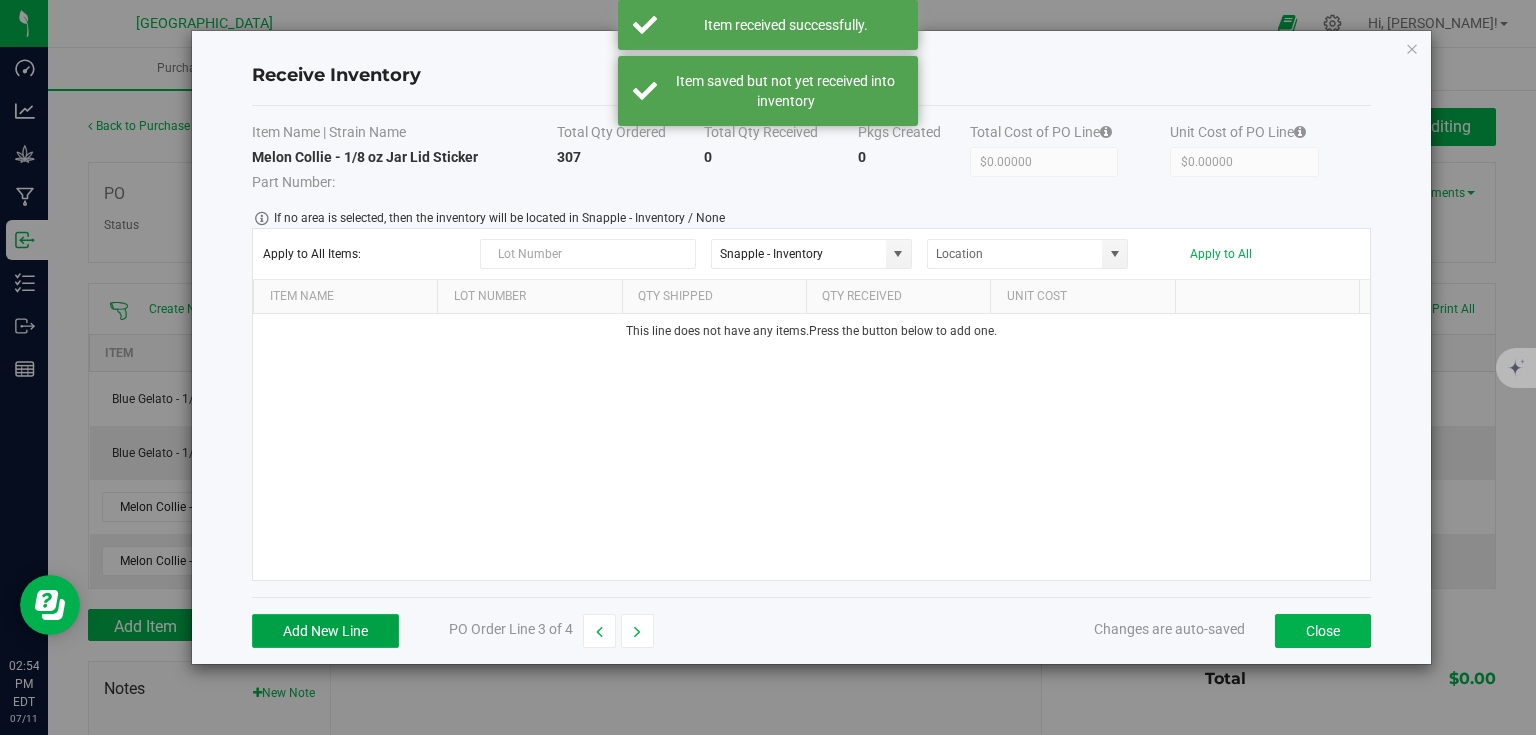 click on "Add New Line" at bounding box center (325, 631) 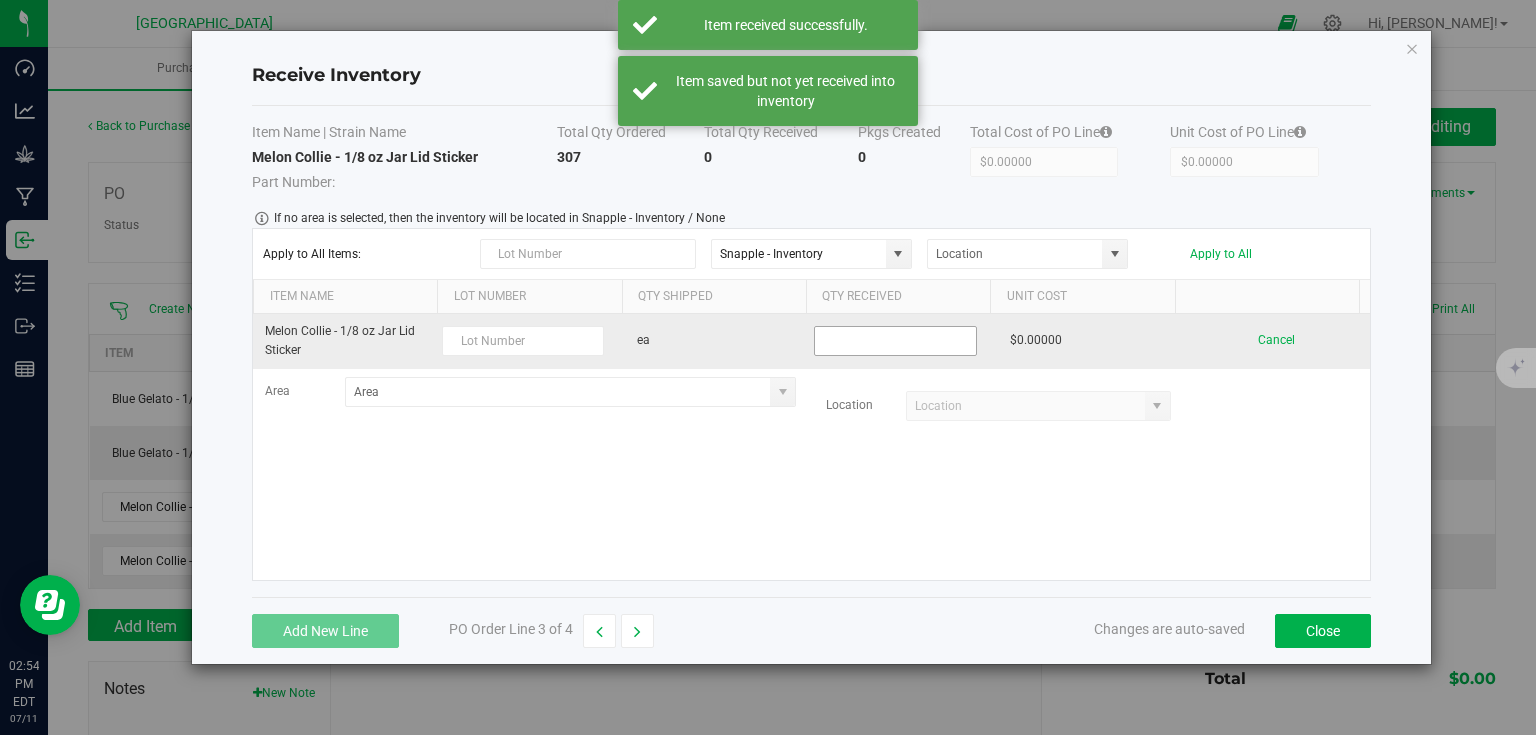 click at bounding box center (895, 341) 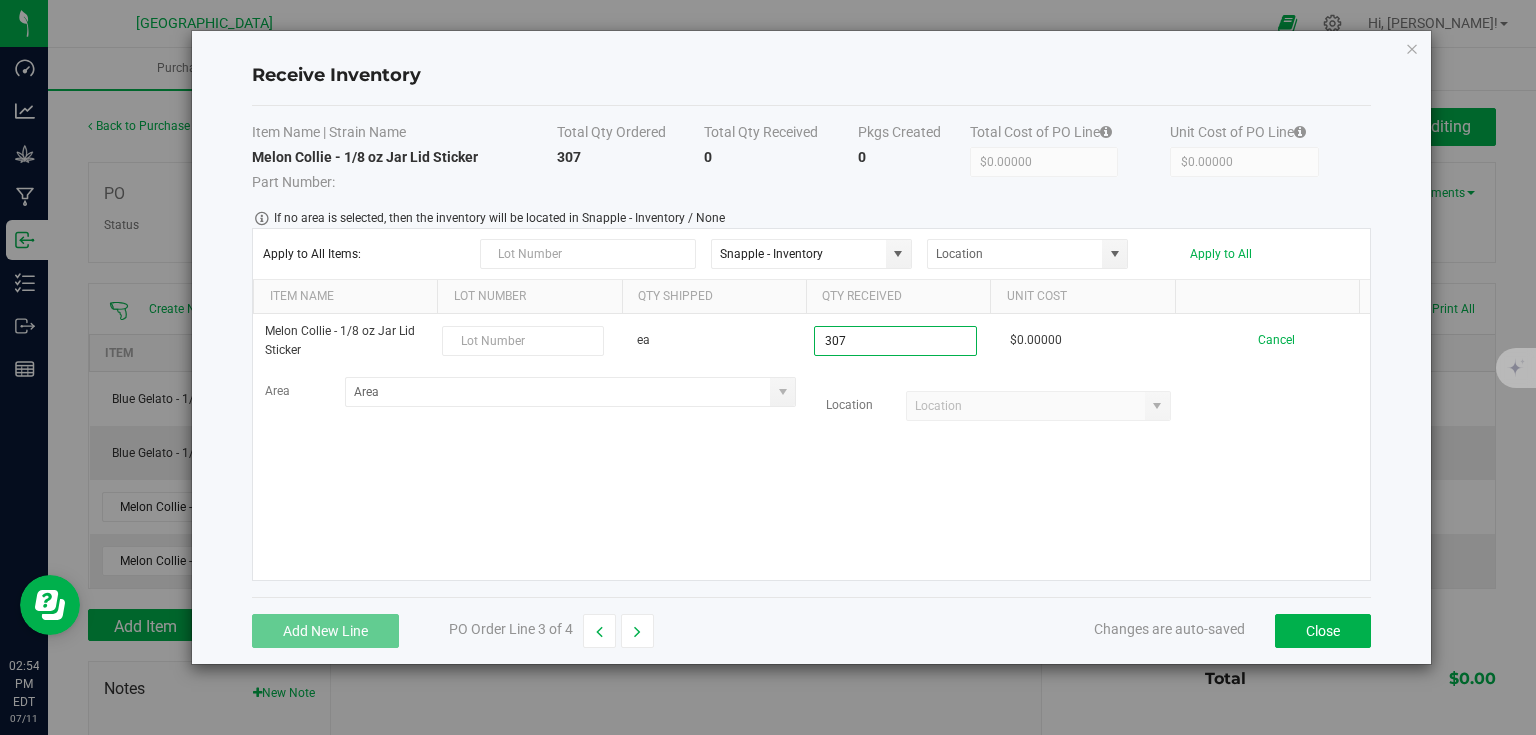 type on "307 ea" 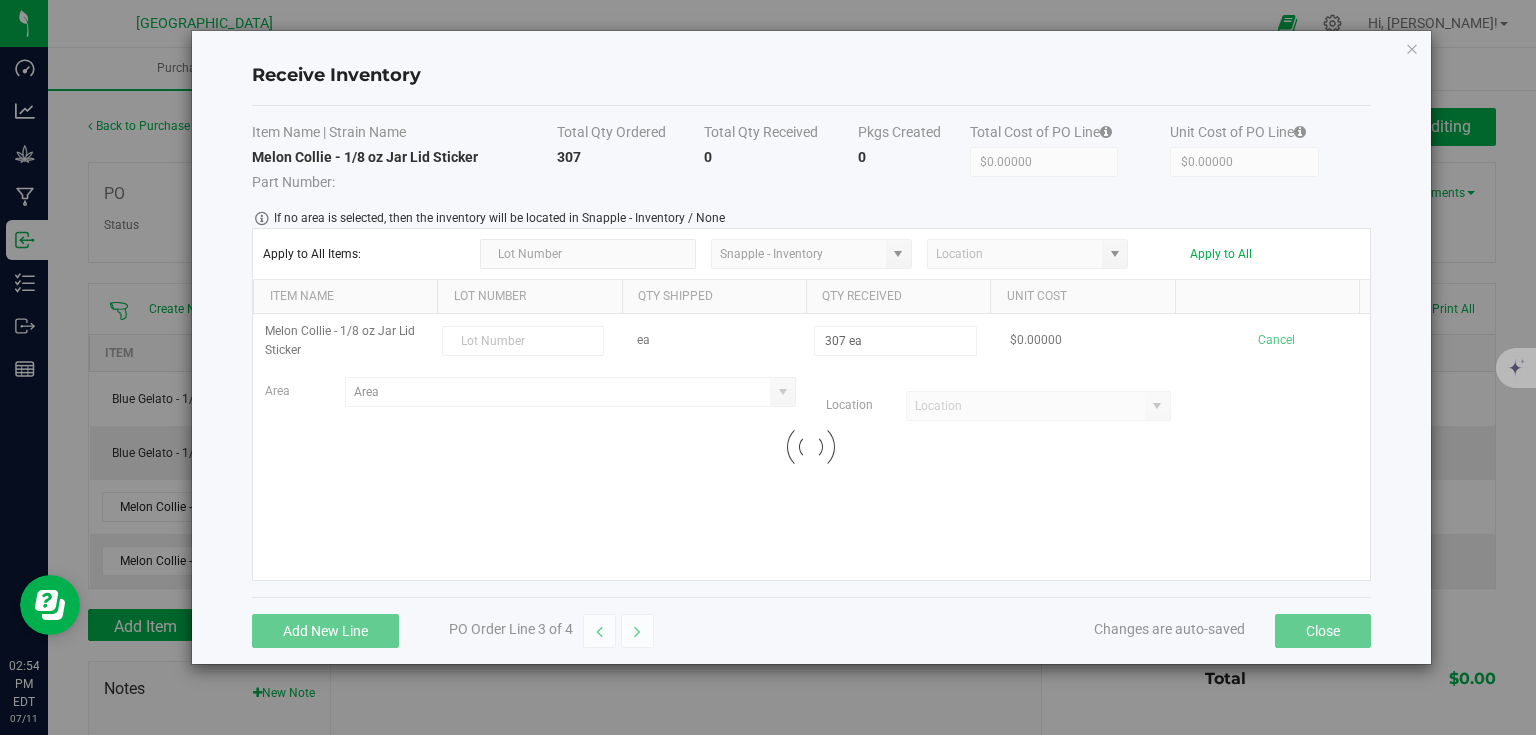 click on "Melon Collie - 1/8 oz Jar Lid Sticker    ea  307 ea  $0.00000   Cancel   Area   Location  Loading" at bounding box center (811, 447) 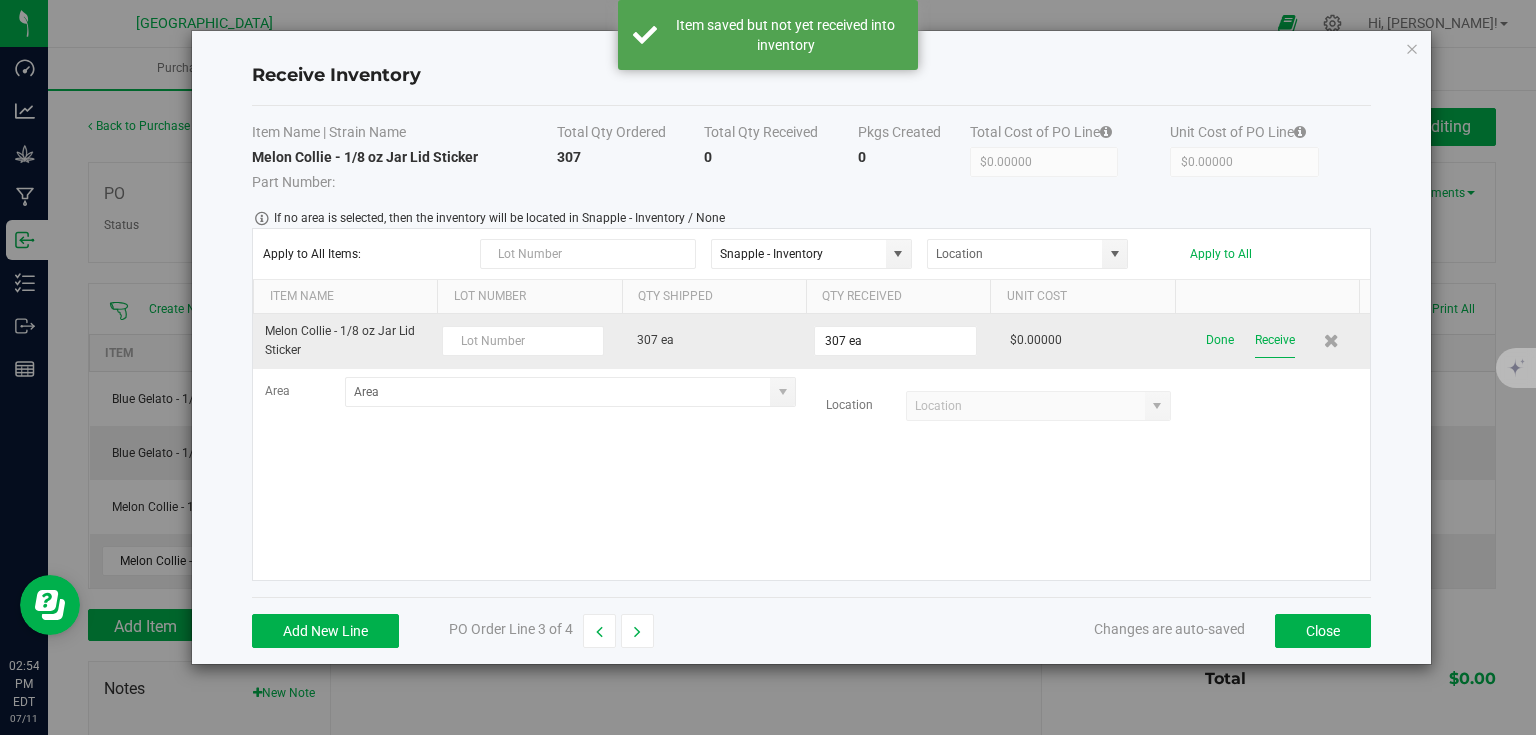 click on "Receive" at bounding box center (1275, 340) 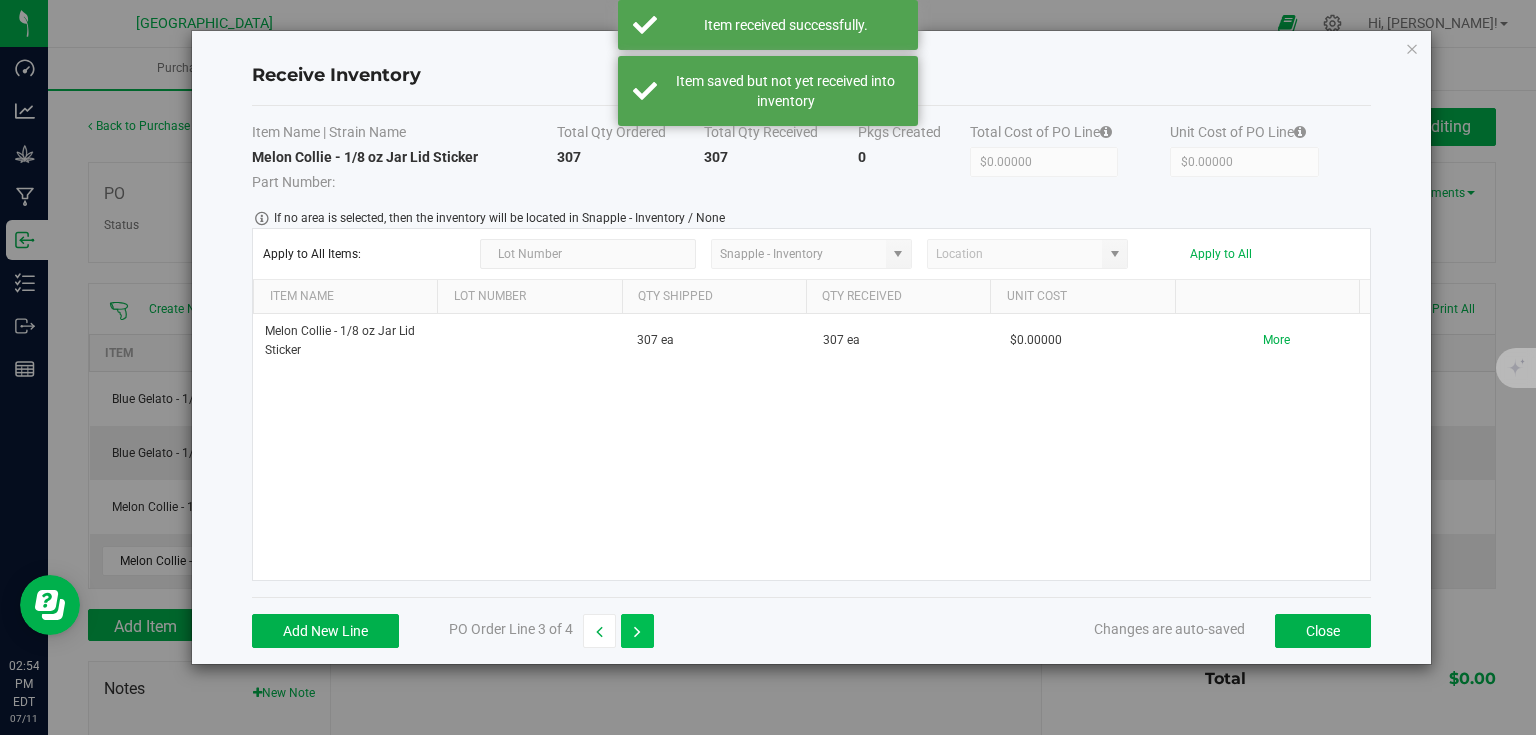 click at bounding box center [637, 632] 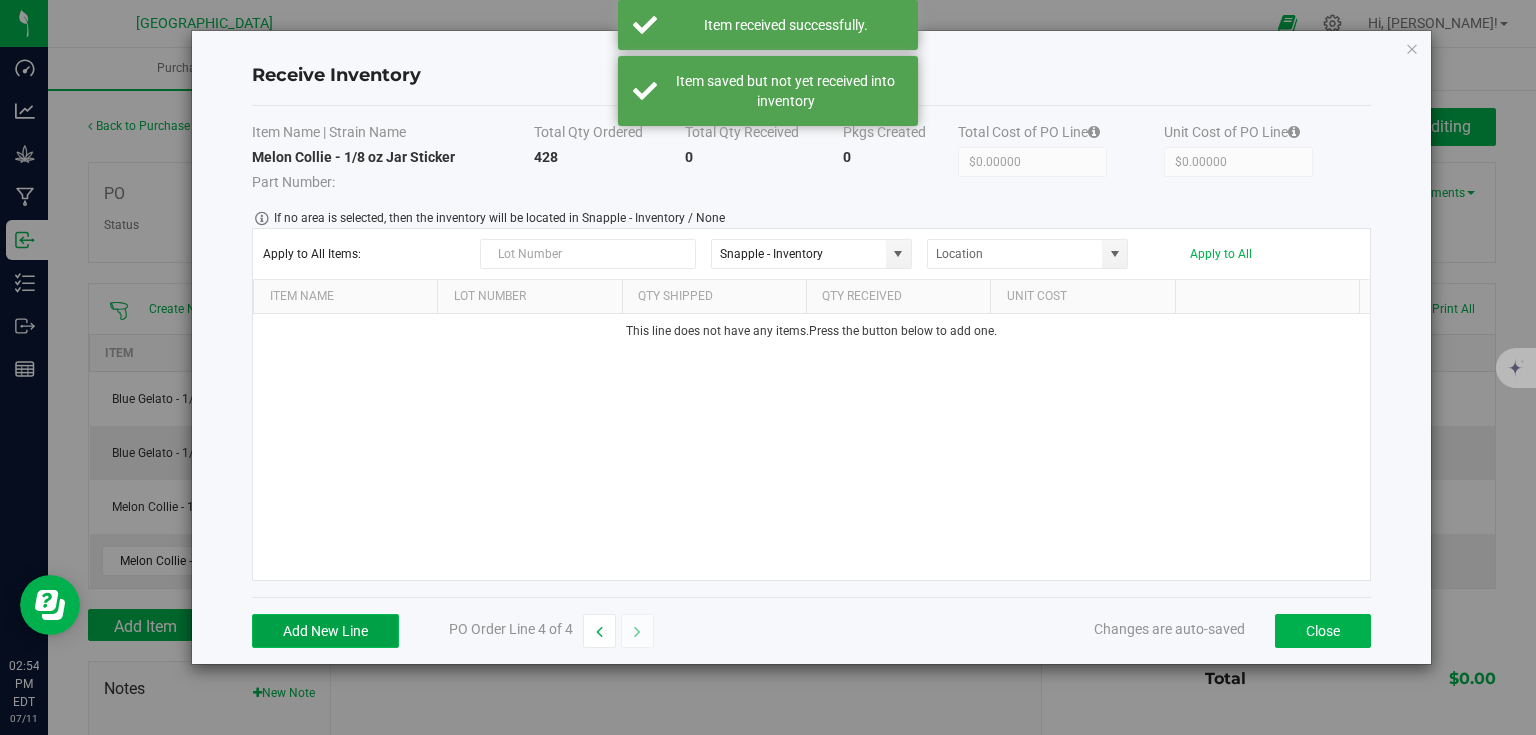 click on "Add New Line" at bounding box center [325, 631] 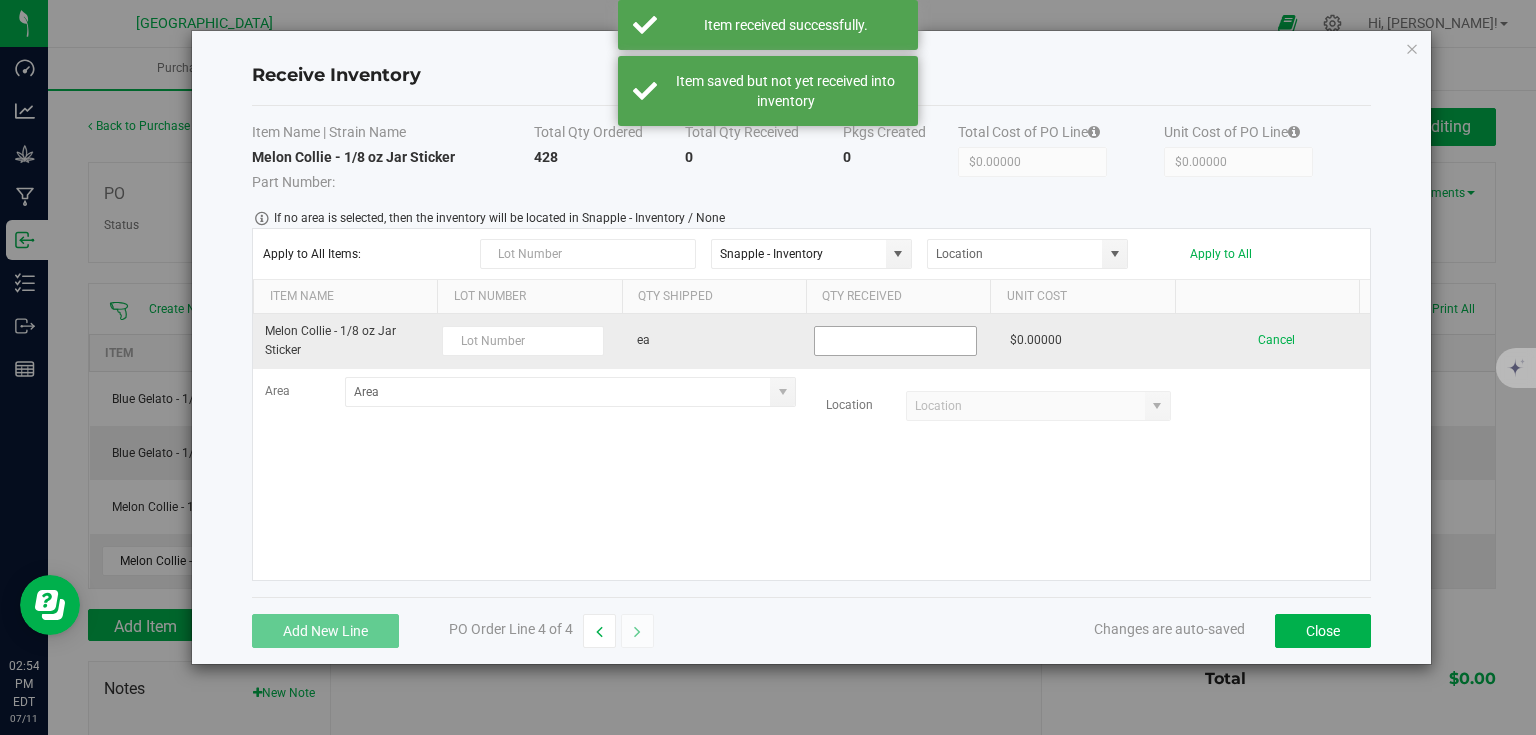 click at bounding box center [895, 341] 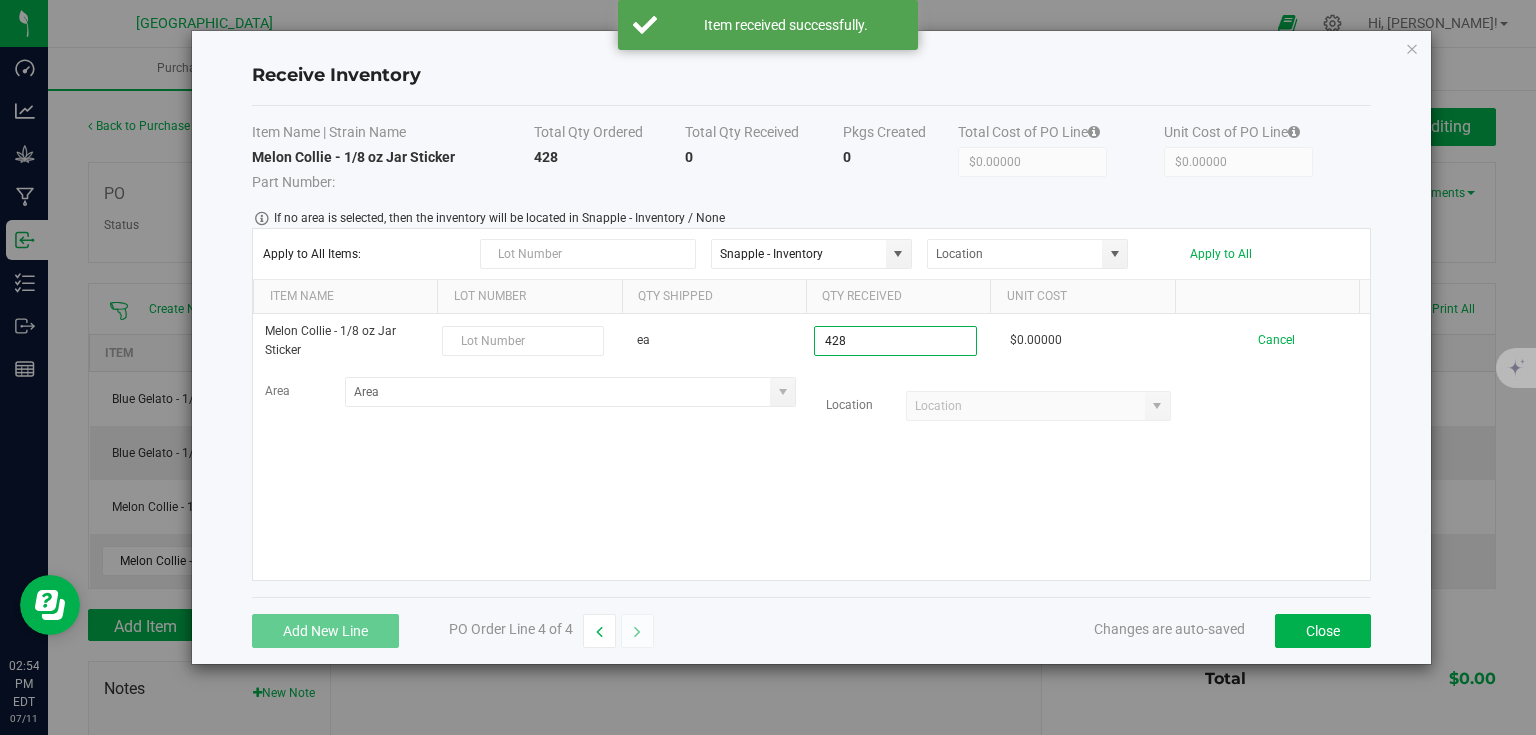 type on "428 ea" 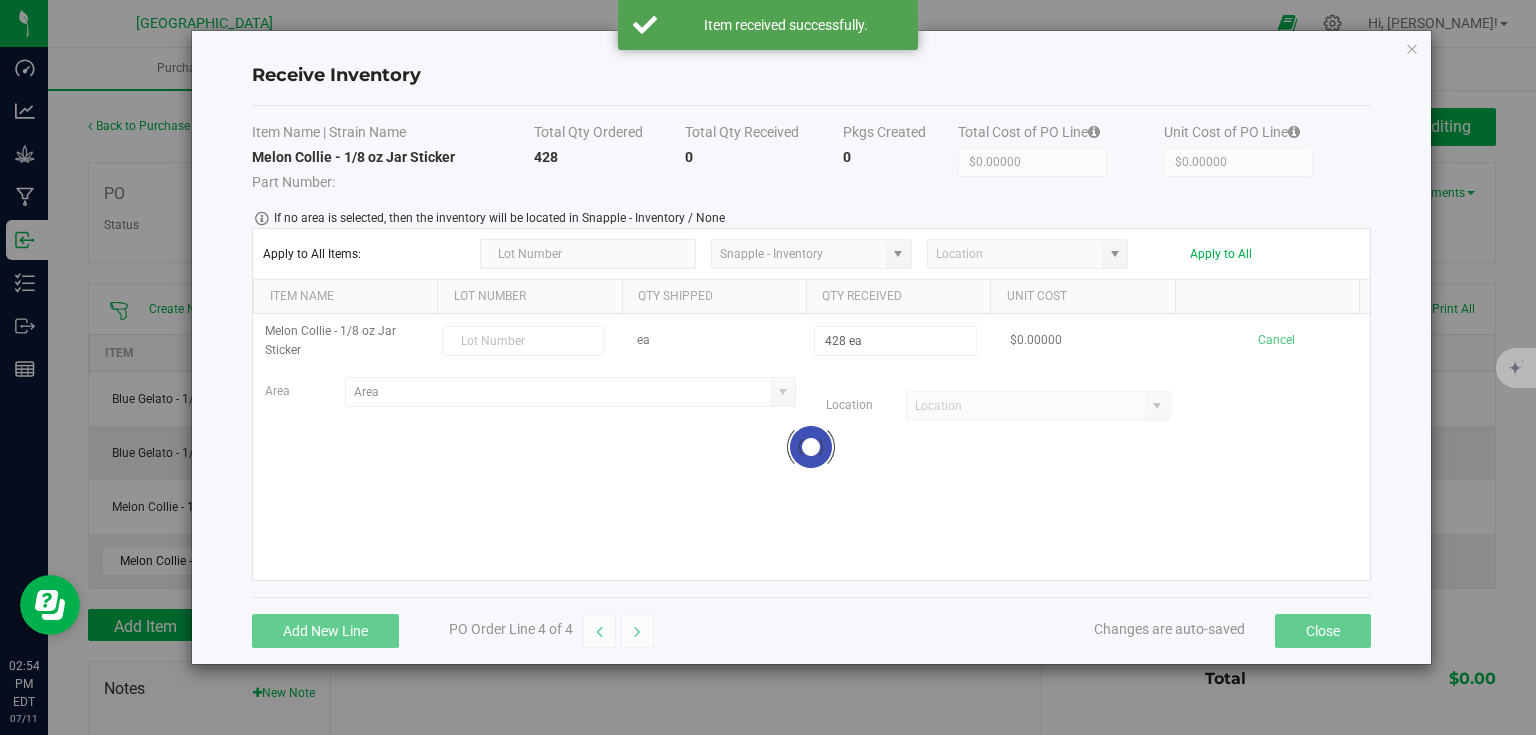 click on "Melon Collie - 1/8 oz Jar Sticker    ea  428 ea  $0.00000   Cancel   Area   Location  Loading" at bounding box center [811, 447] 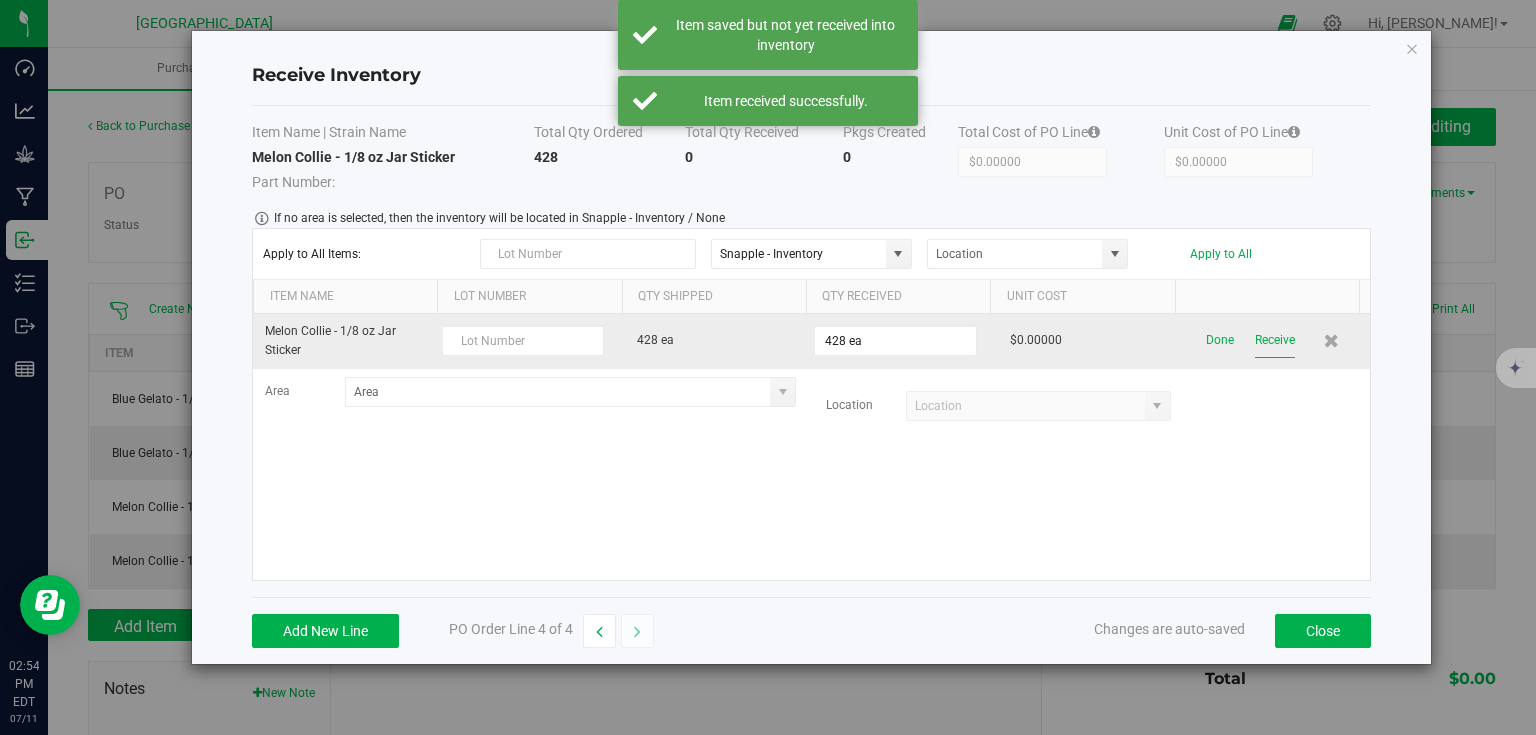 click on "Receive" at bounding box center (1275, 340) 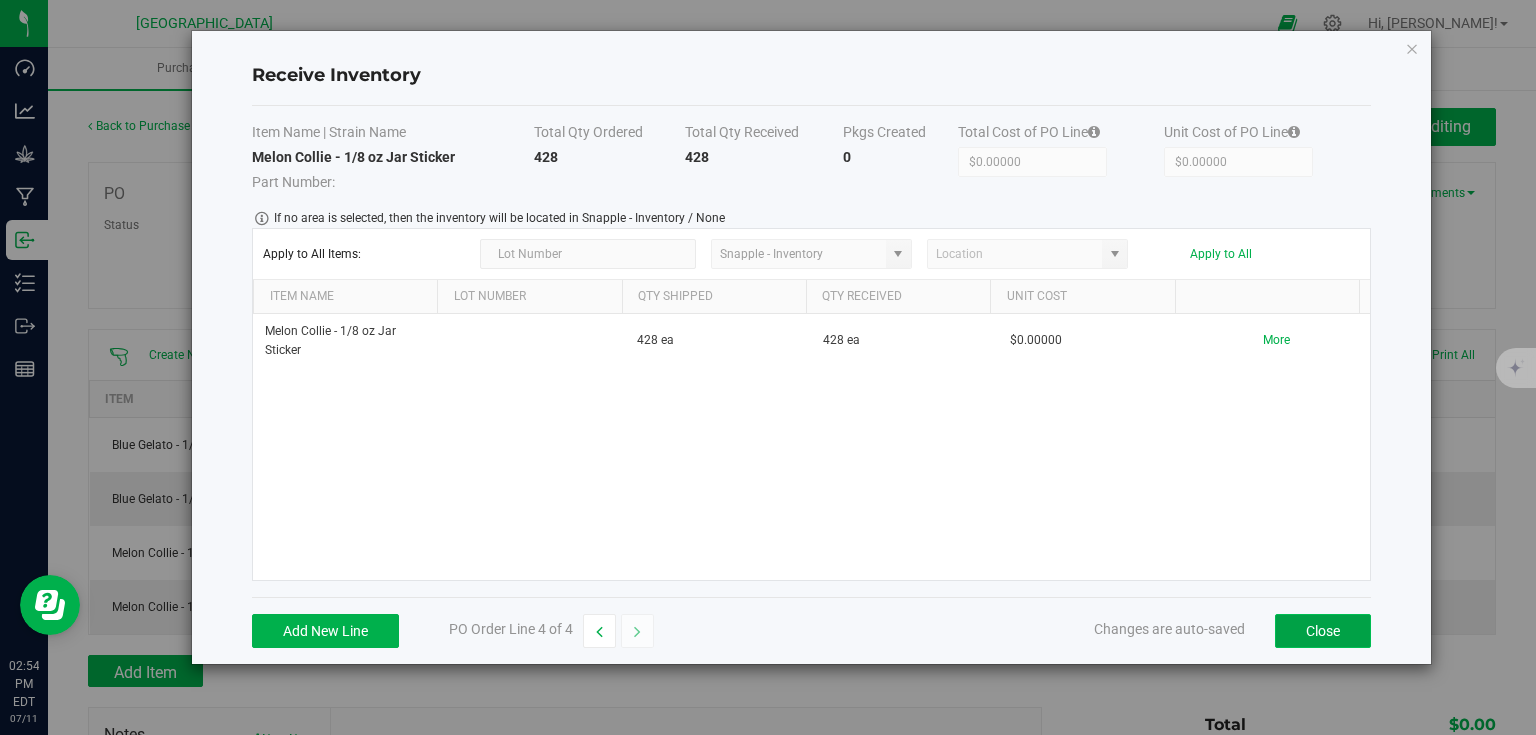 click on "Close" at bounding box center [1323, 631] 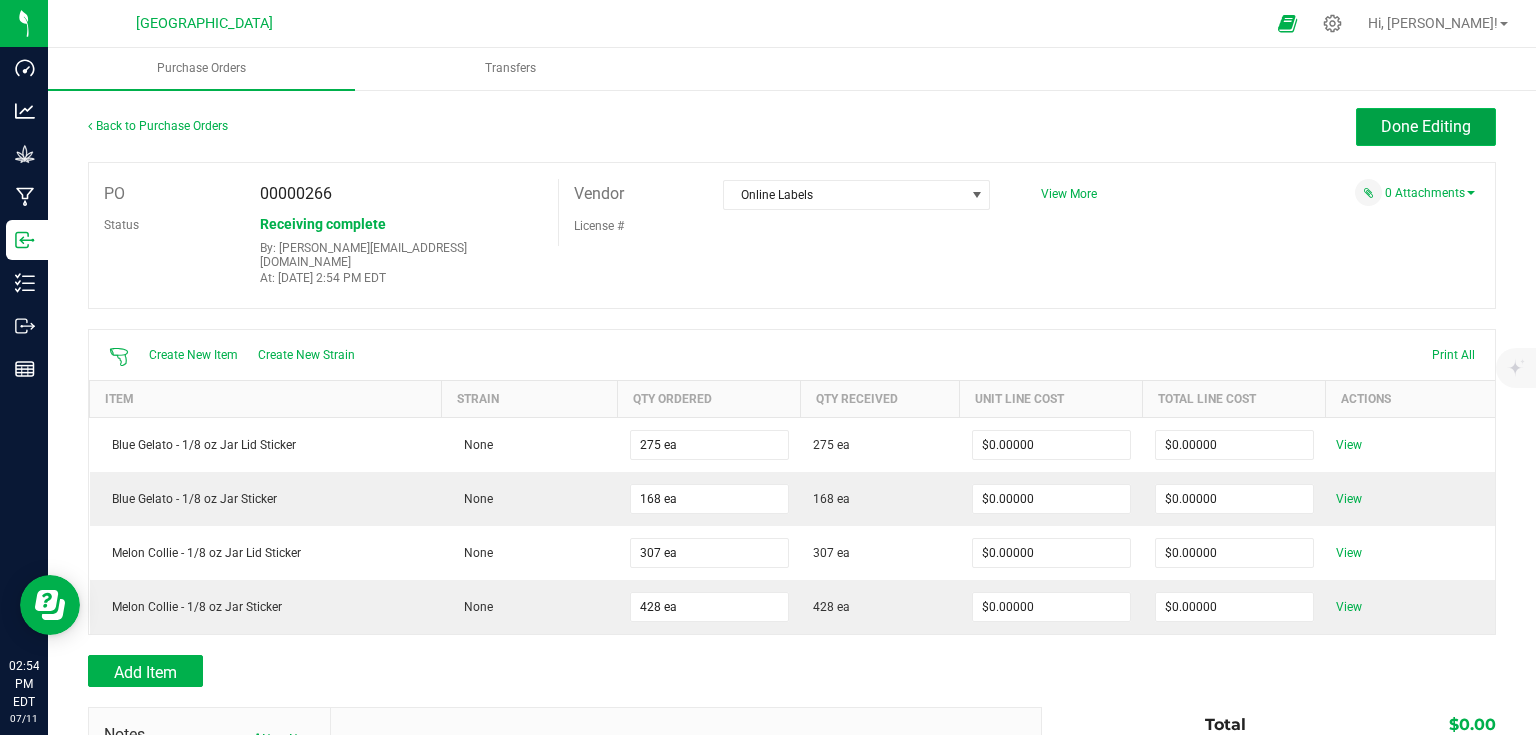 click on "Done Editing" at bounding box center [1426, 126] 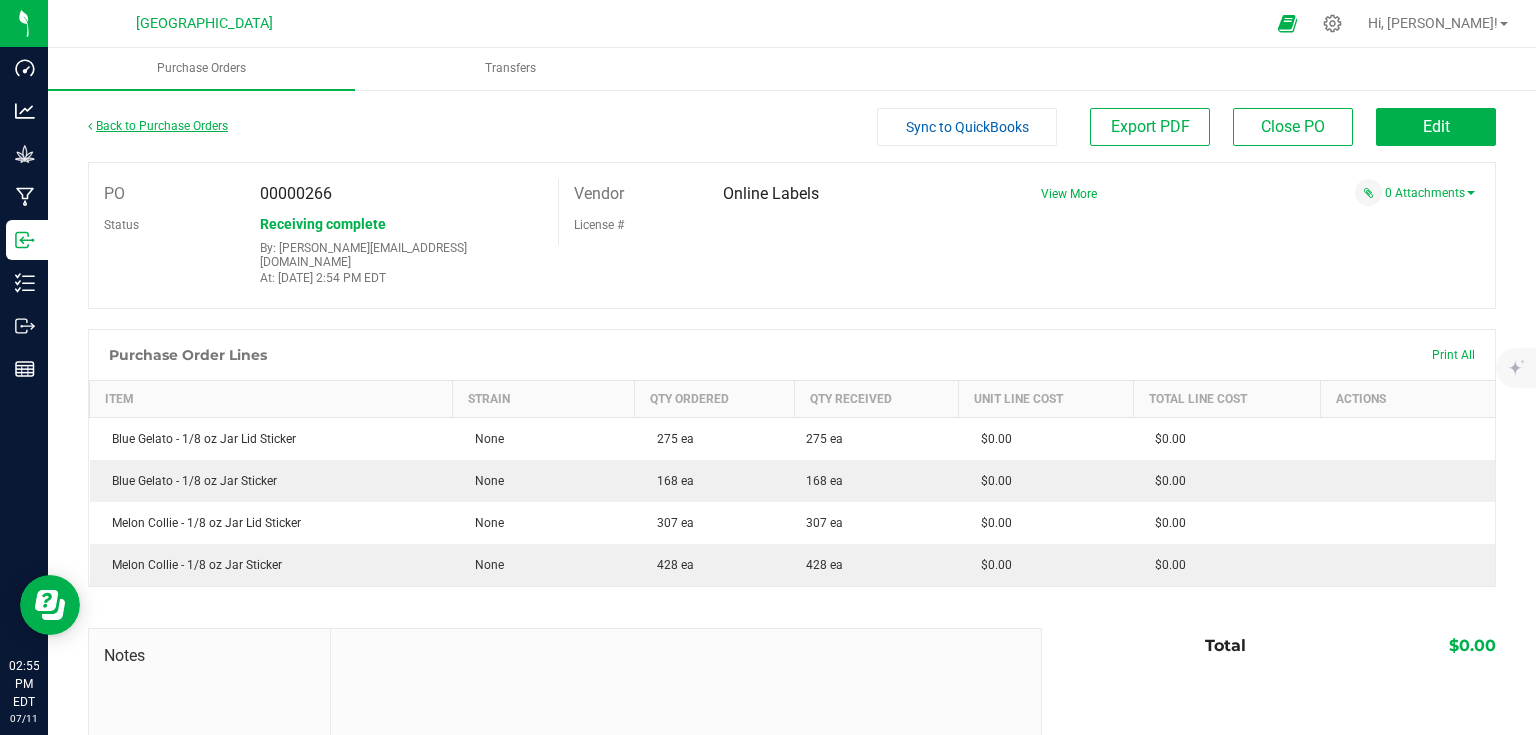 click on "Back to Purchase Orders" at bounding box center [158, 126] 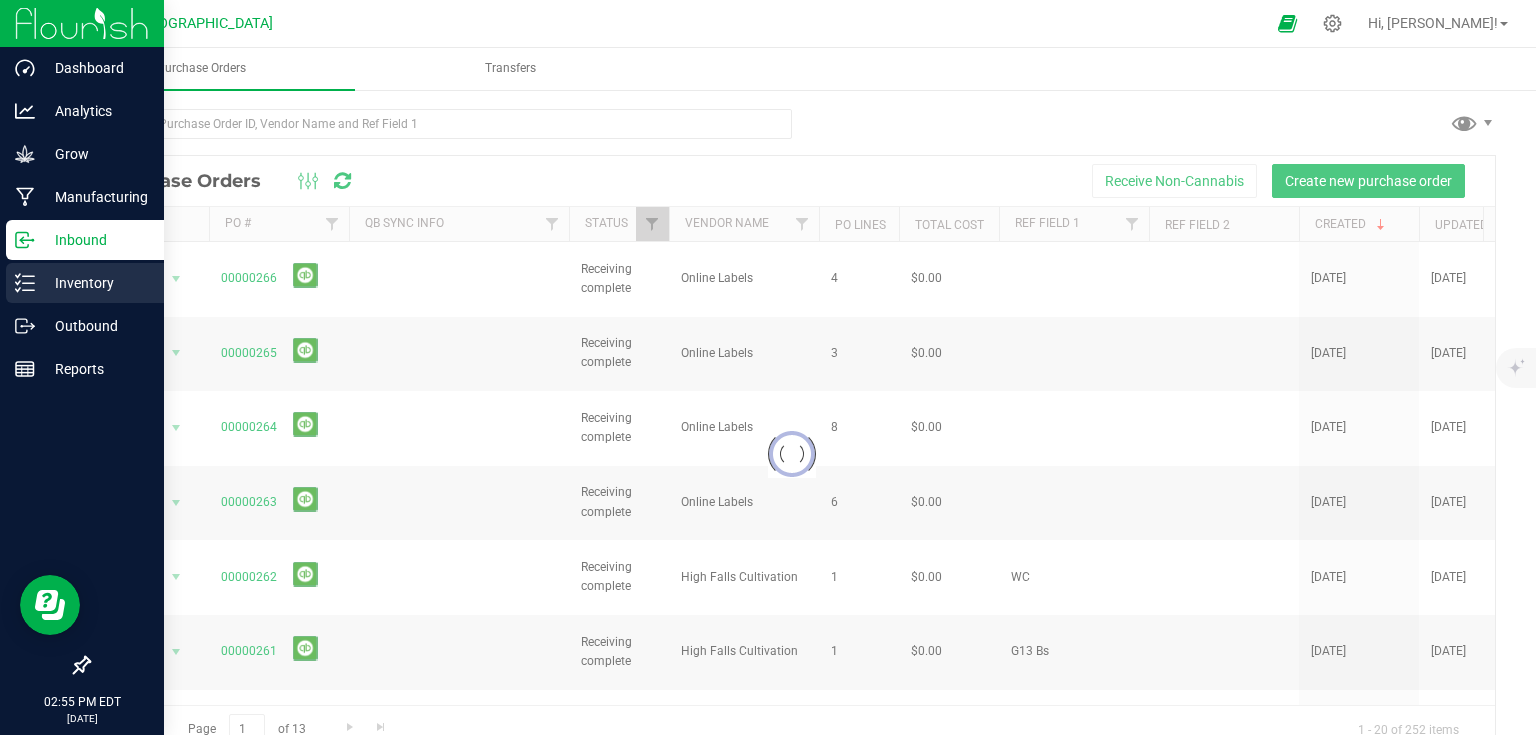 click on "Inventory" at bounding box center (85, 283) 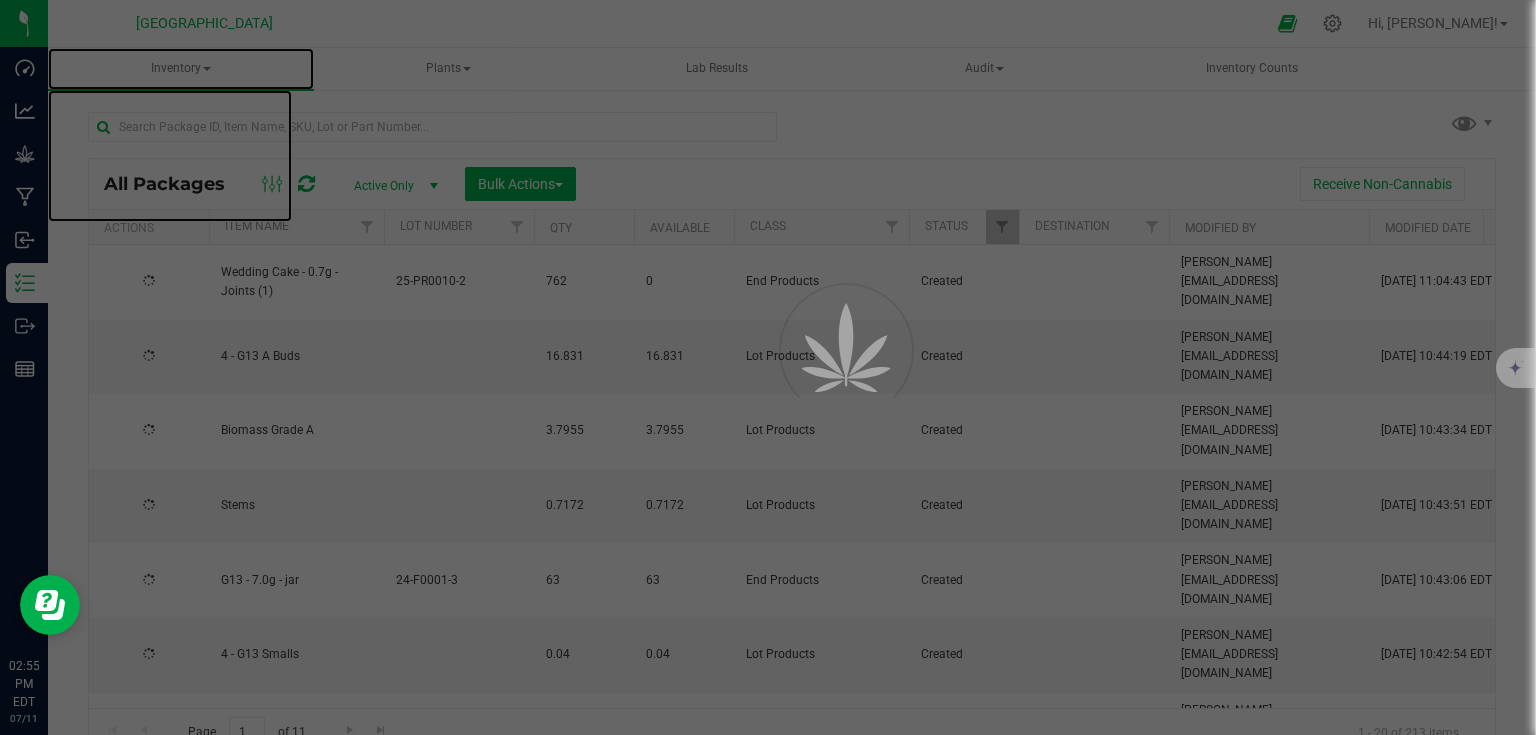 click on "Inventory" at bounding box center [181, 69] 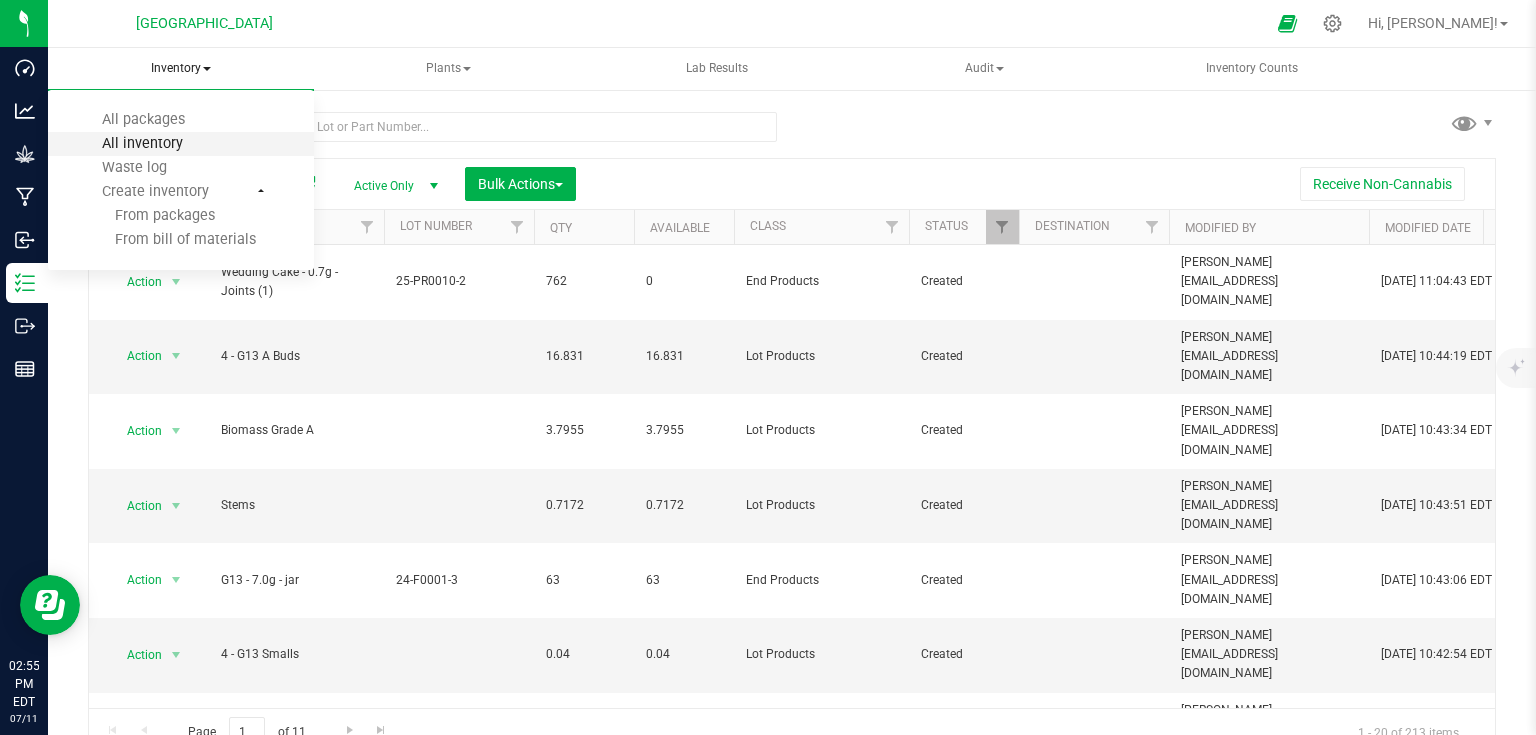 click on "All inventory" at bounding box center [142, 143] 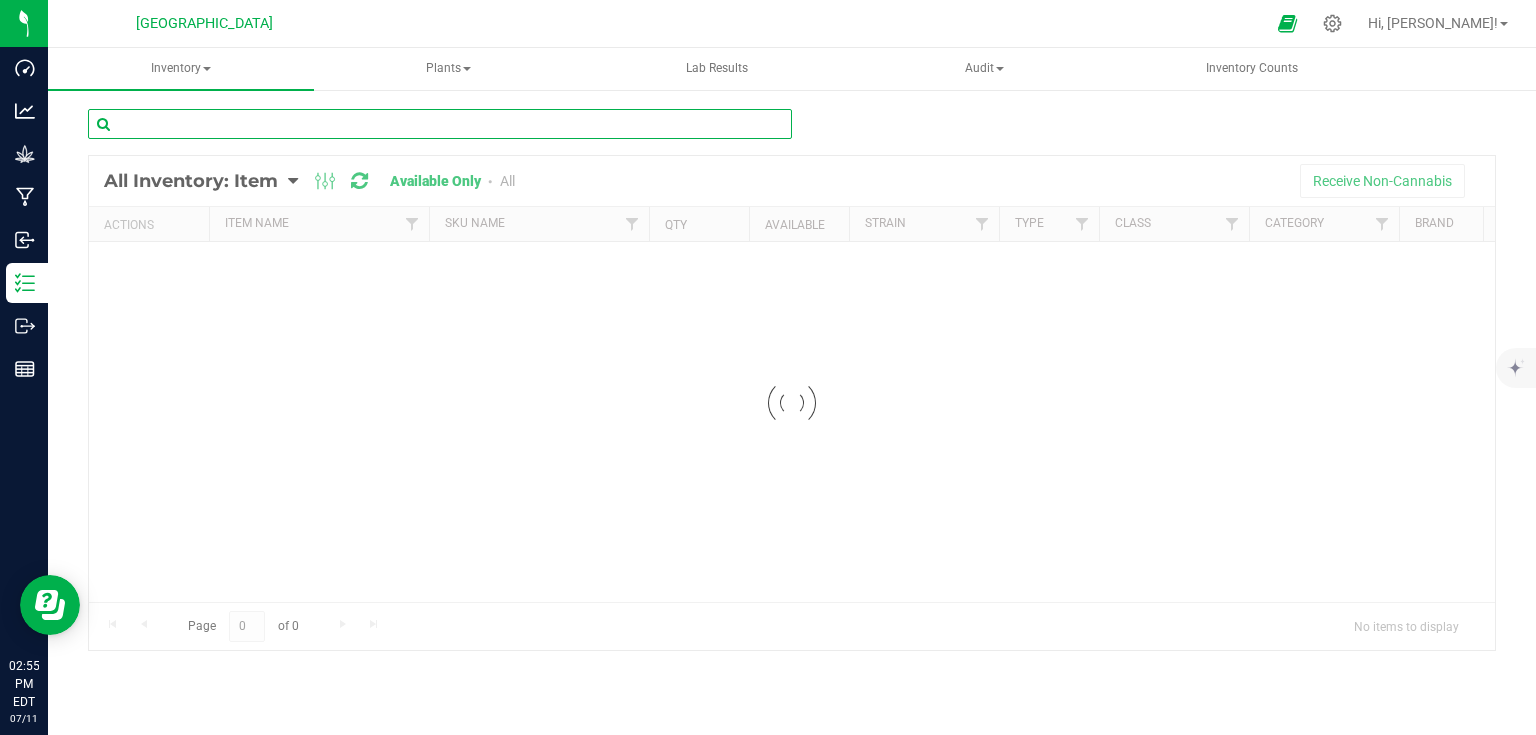 click at bounding box center [440, 124] 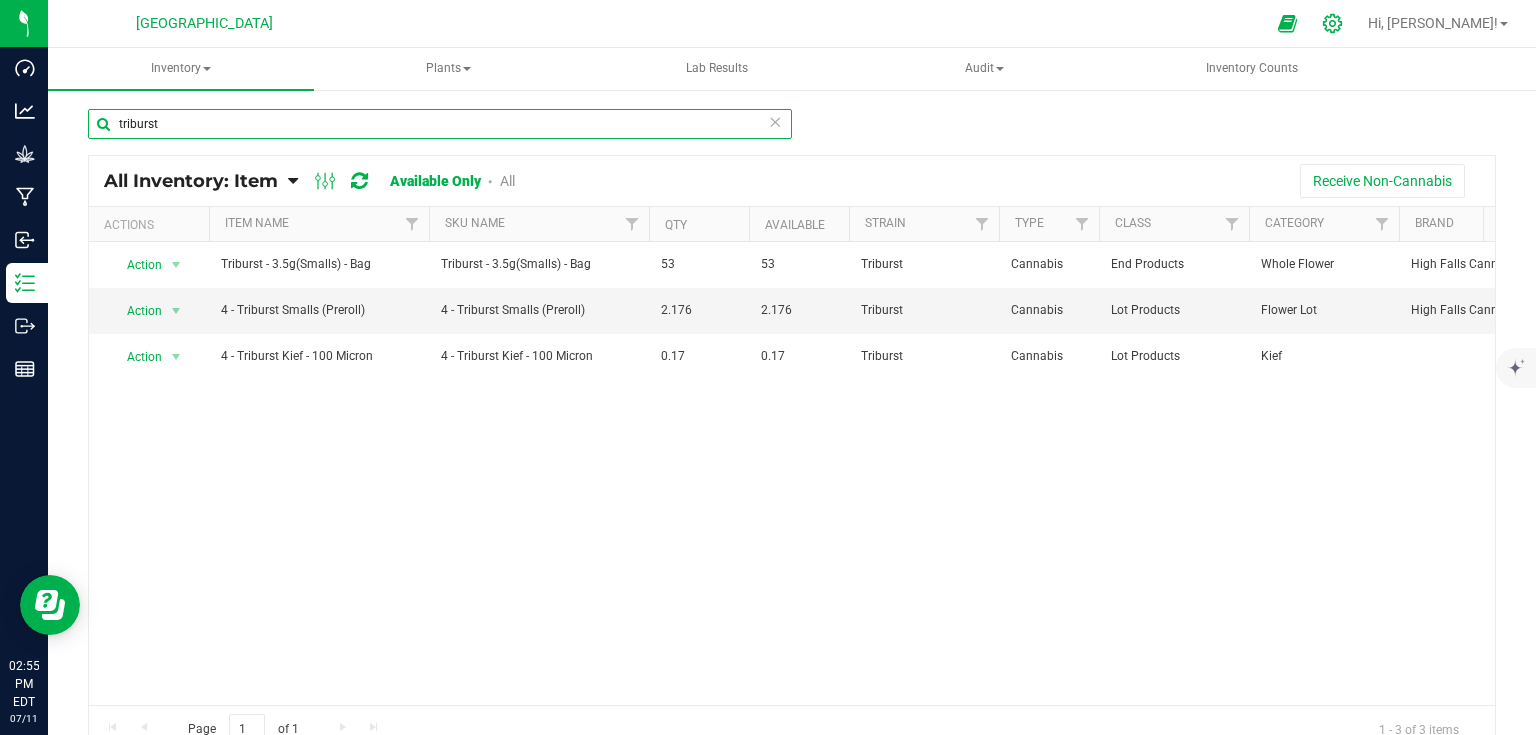 type on "triburst" 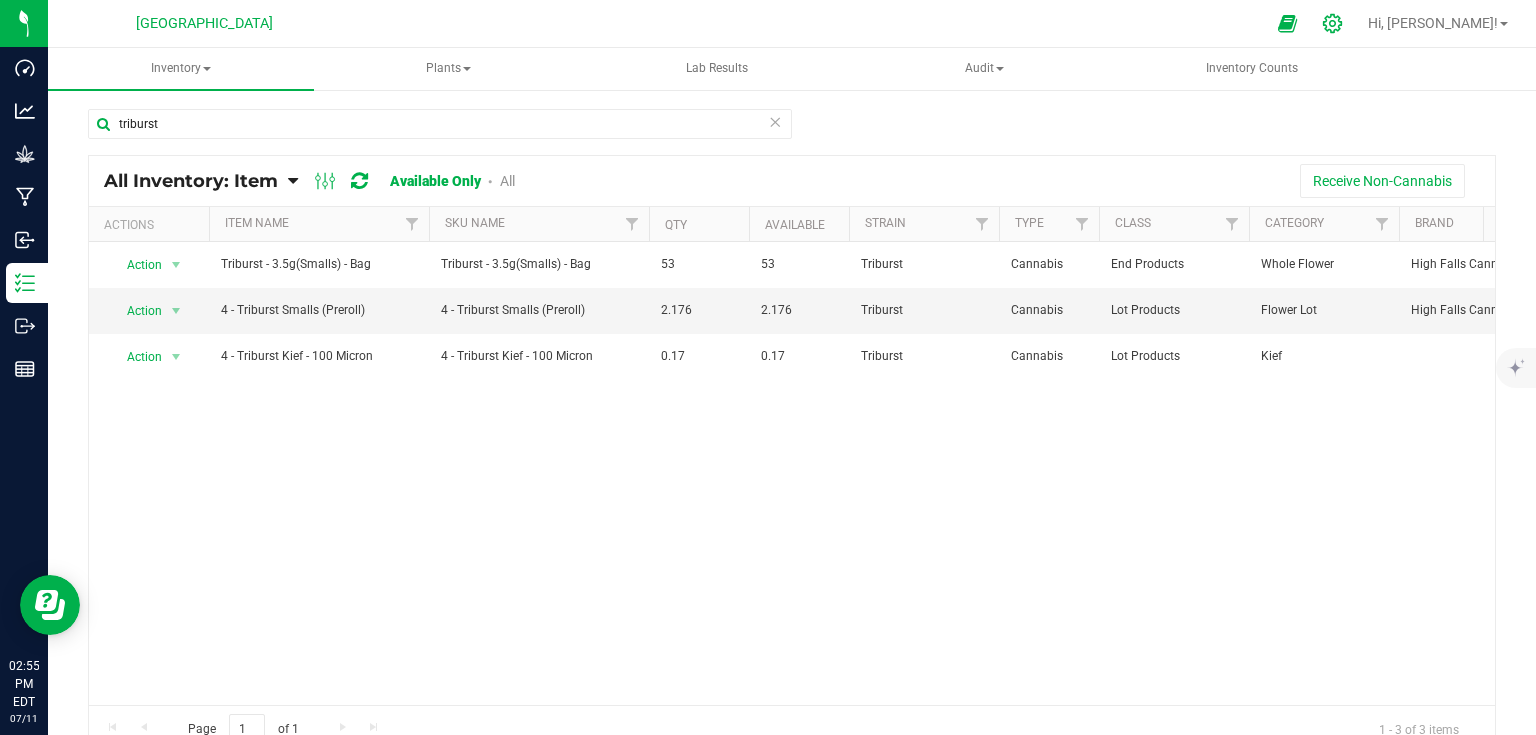 click at bounding box center (1333, 23) 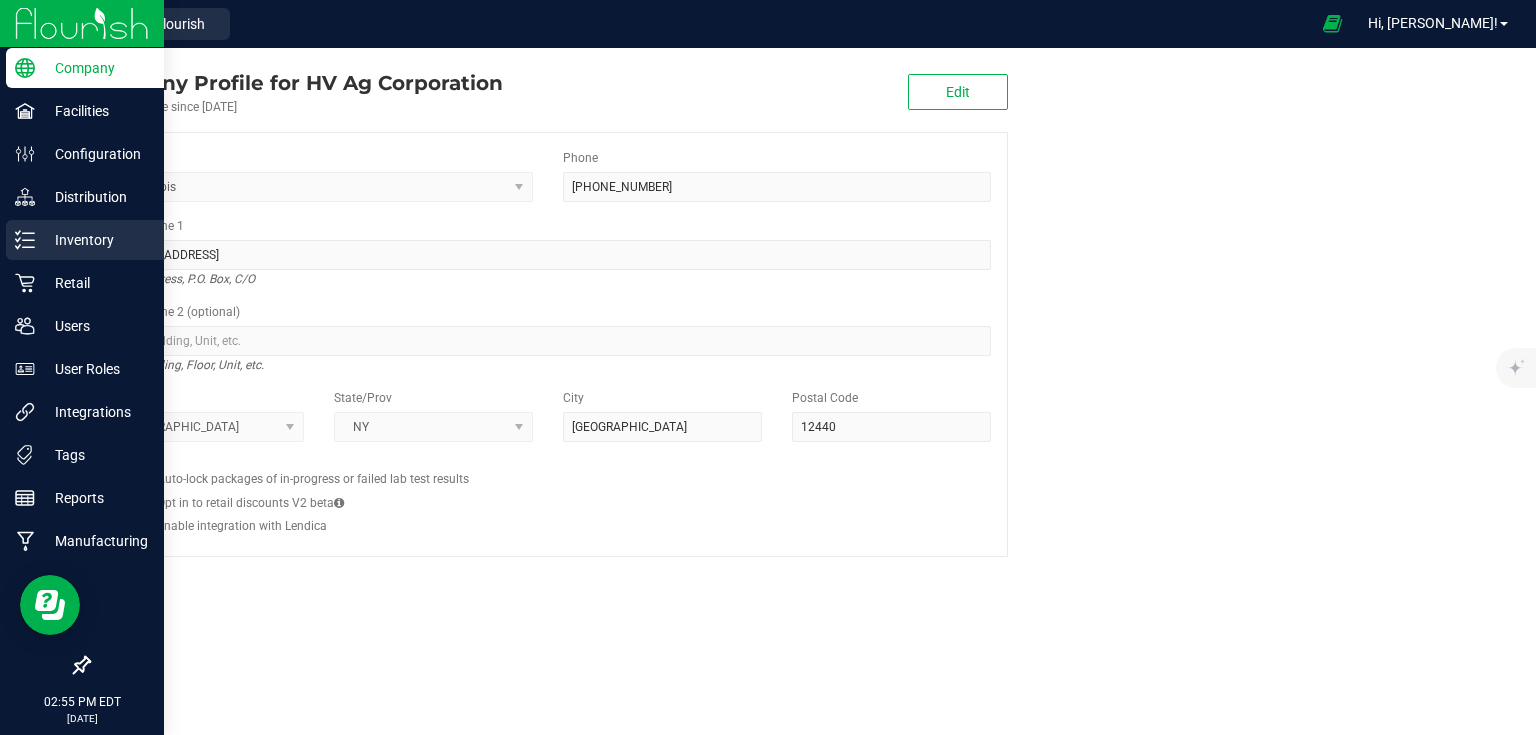click on "Inventory" at bounding box center (85, 240) 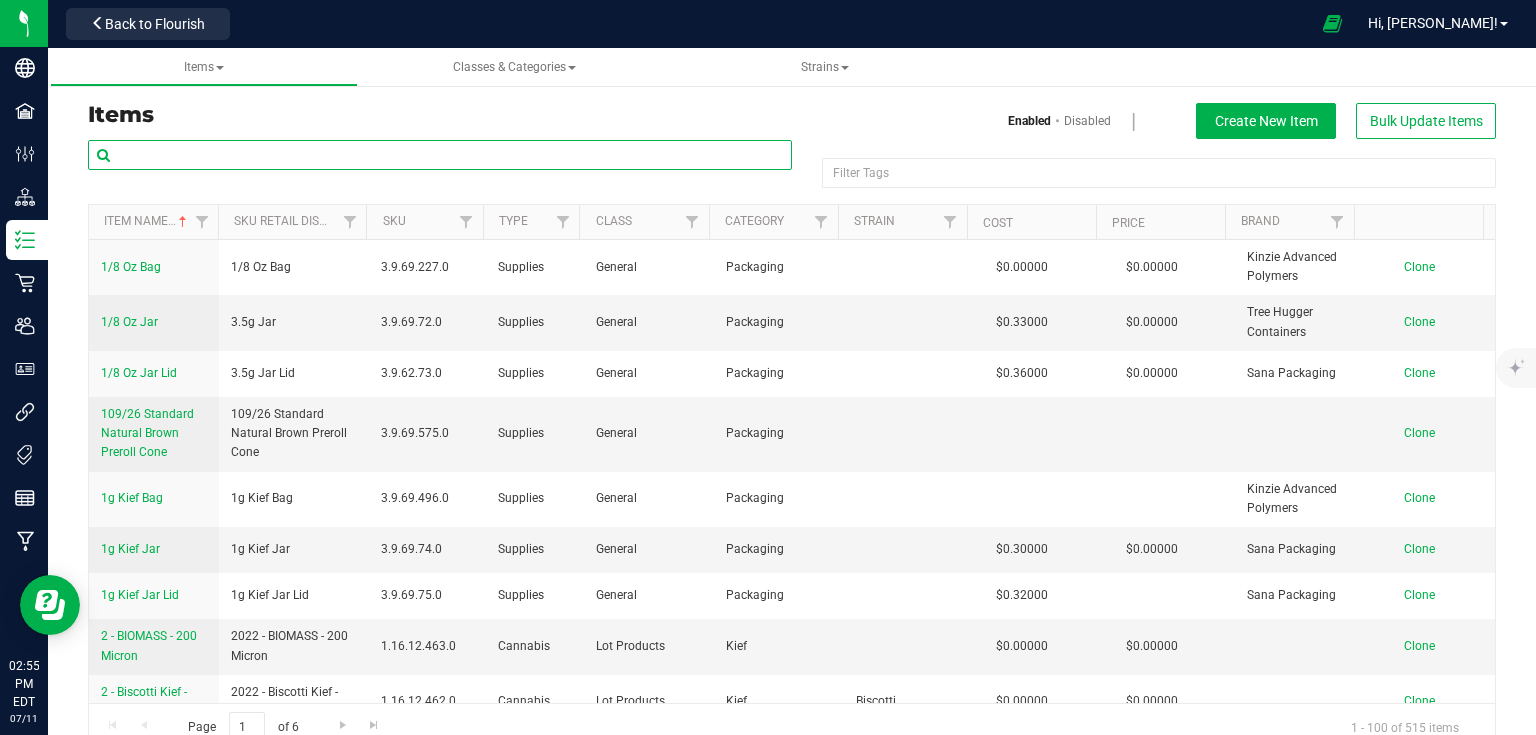 click at bounding box center (440, 155) 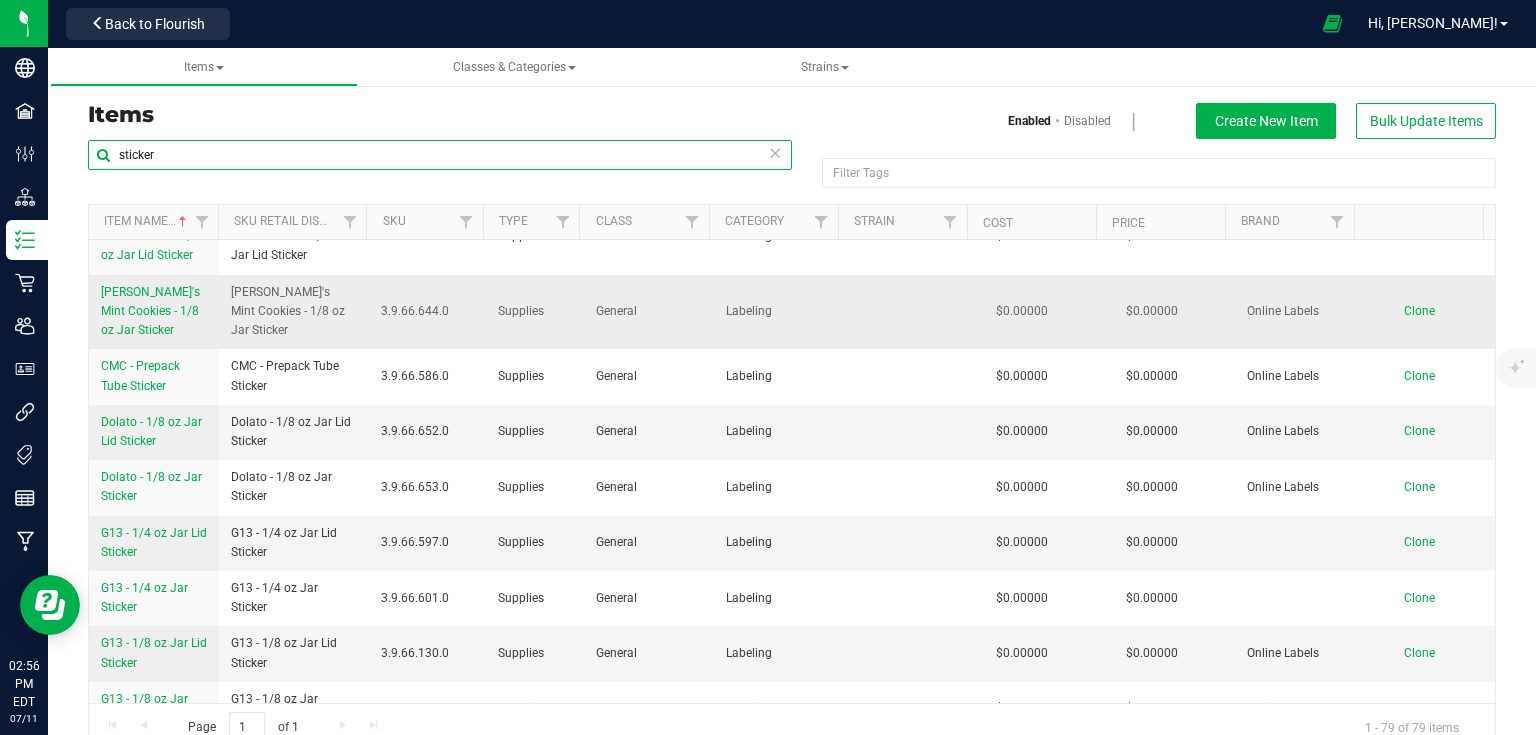 scroll, scrollTop: 720, scrollLeft: 0, axis: vertical 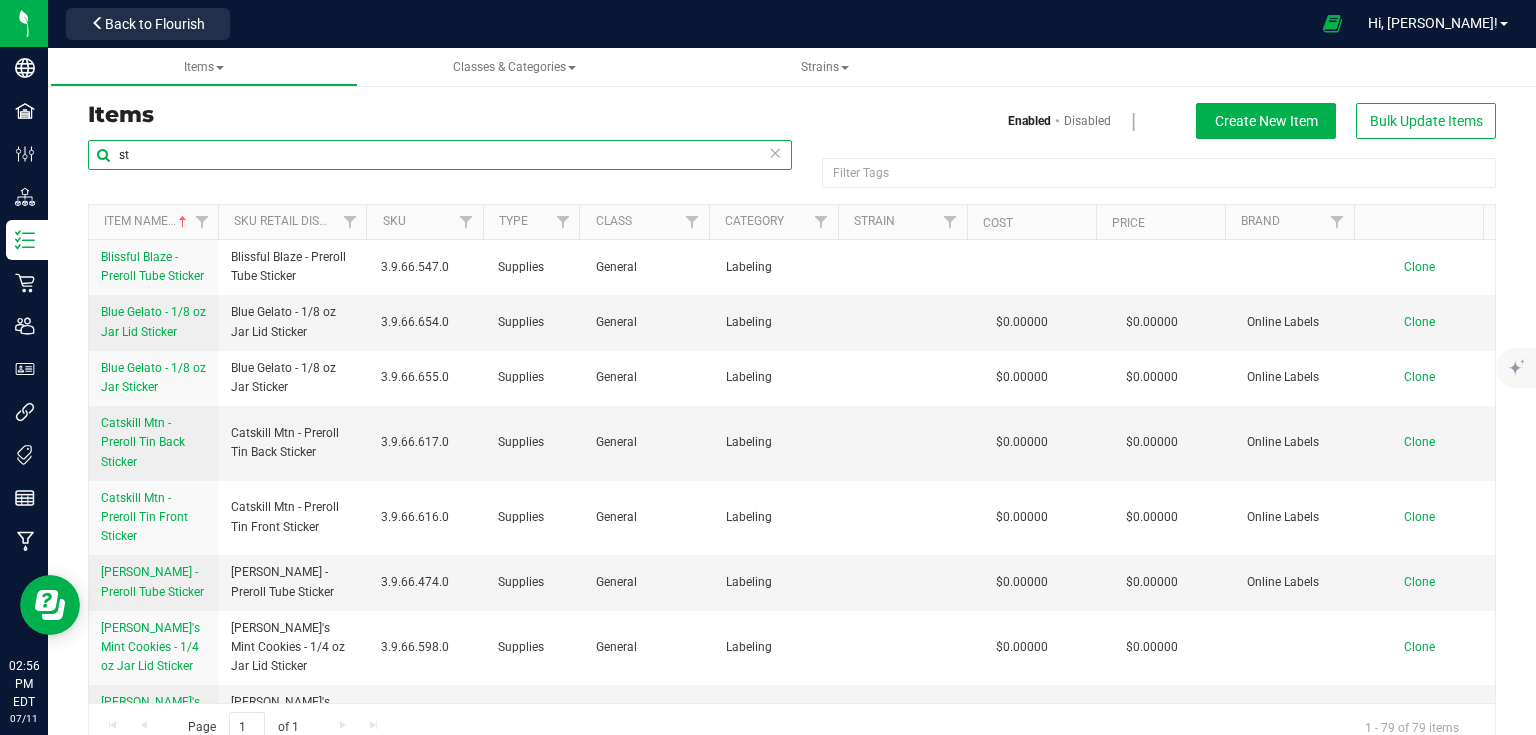 type on "s" 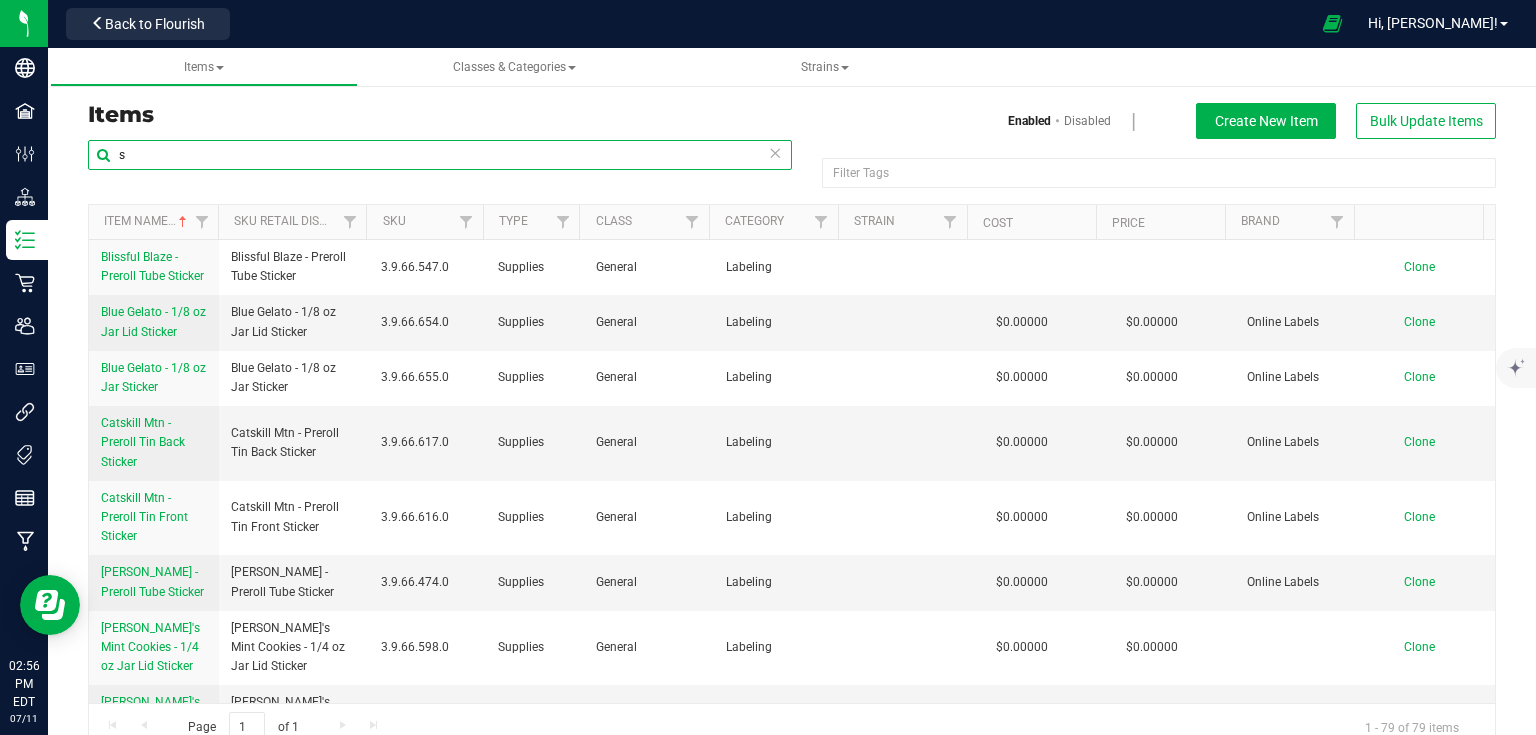 type 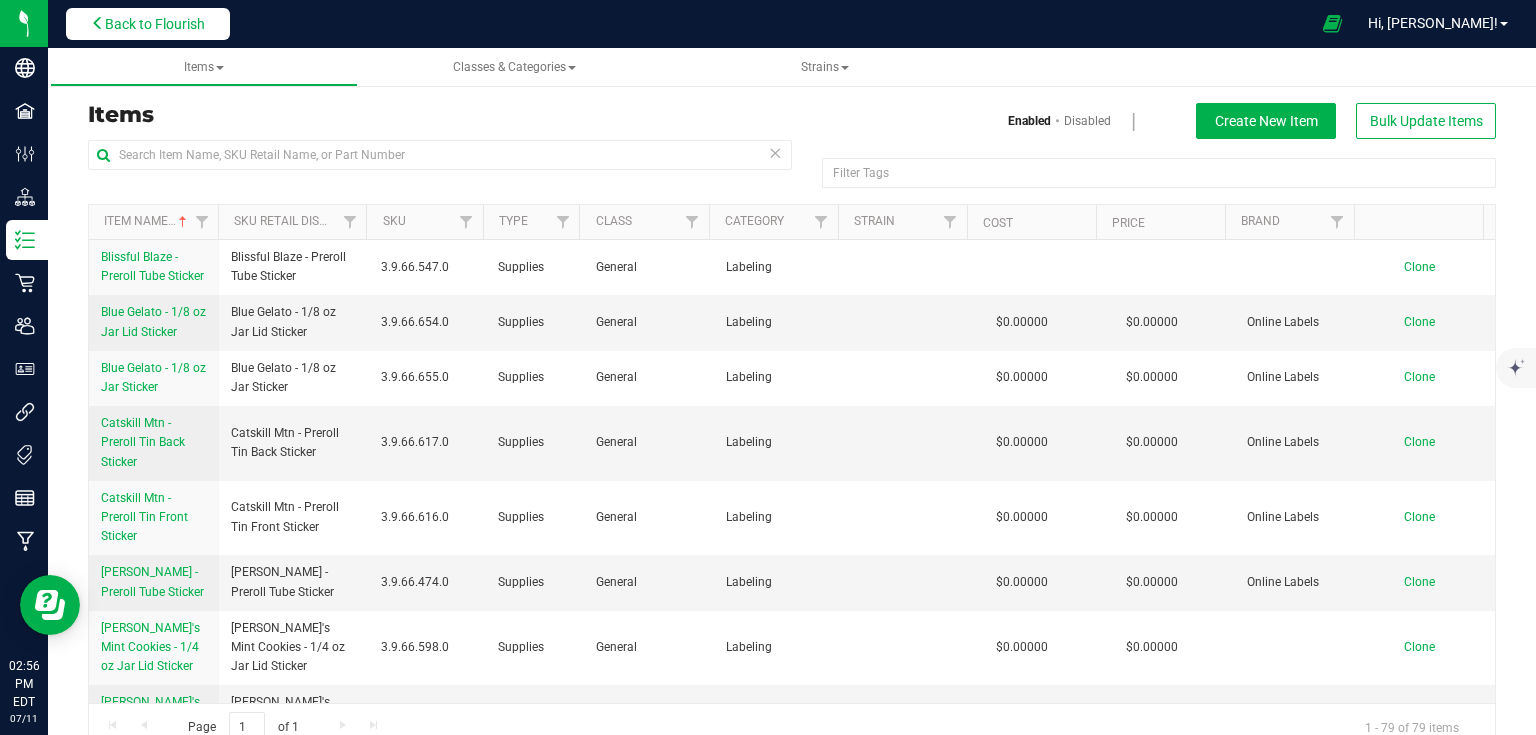 click on "High Falls Canna [GEOGRAPHIC_DATA]   Back to Flourish   Hi, [PERSON_NAME]!
Items   Classes & Categories   Strains
Items
Enabled
Disabled
Create New Item
Bulk Update Items
Filter Tags
Filter Tags" at bounding box center (792, 367) 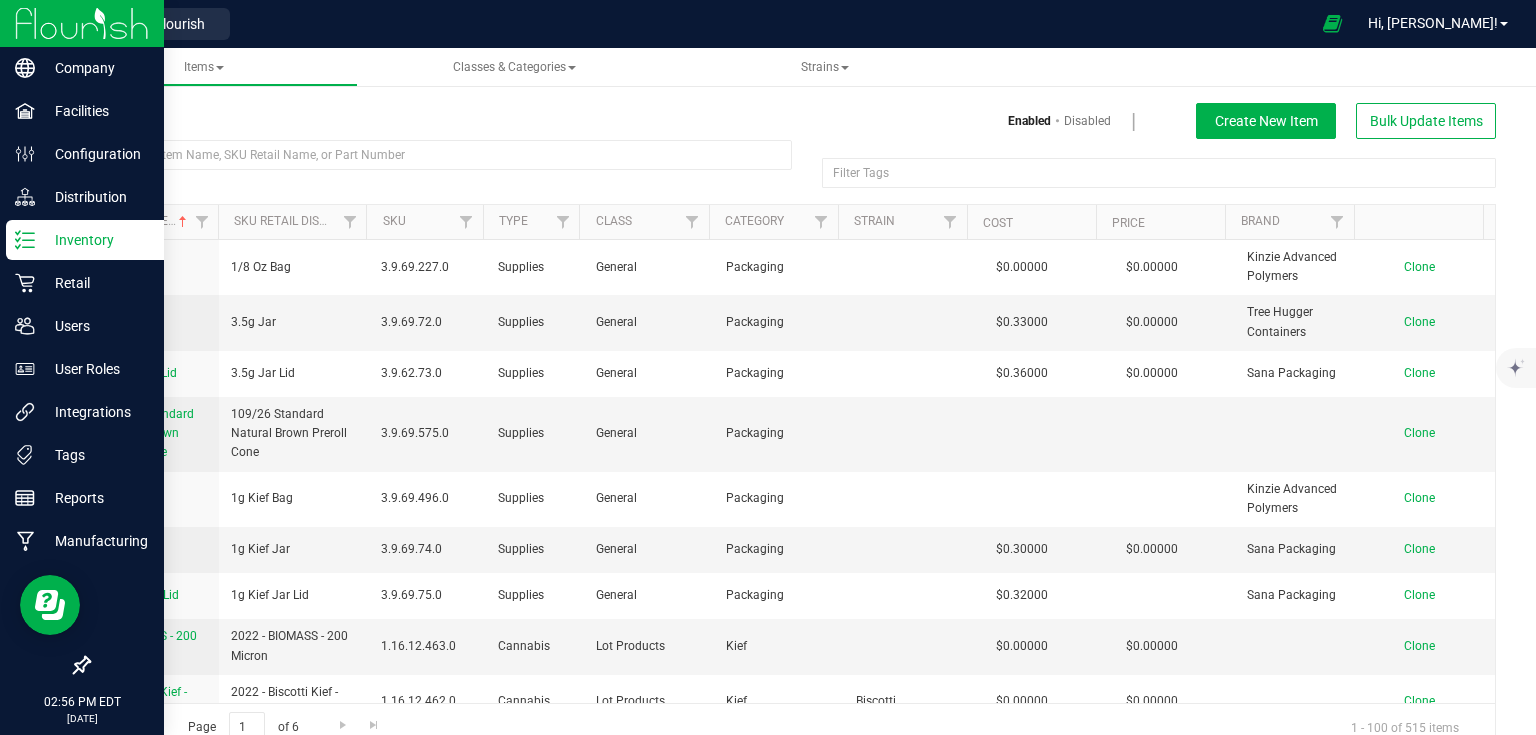 click at bounding box center (82, 23) 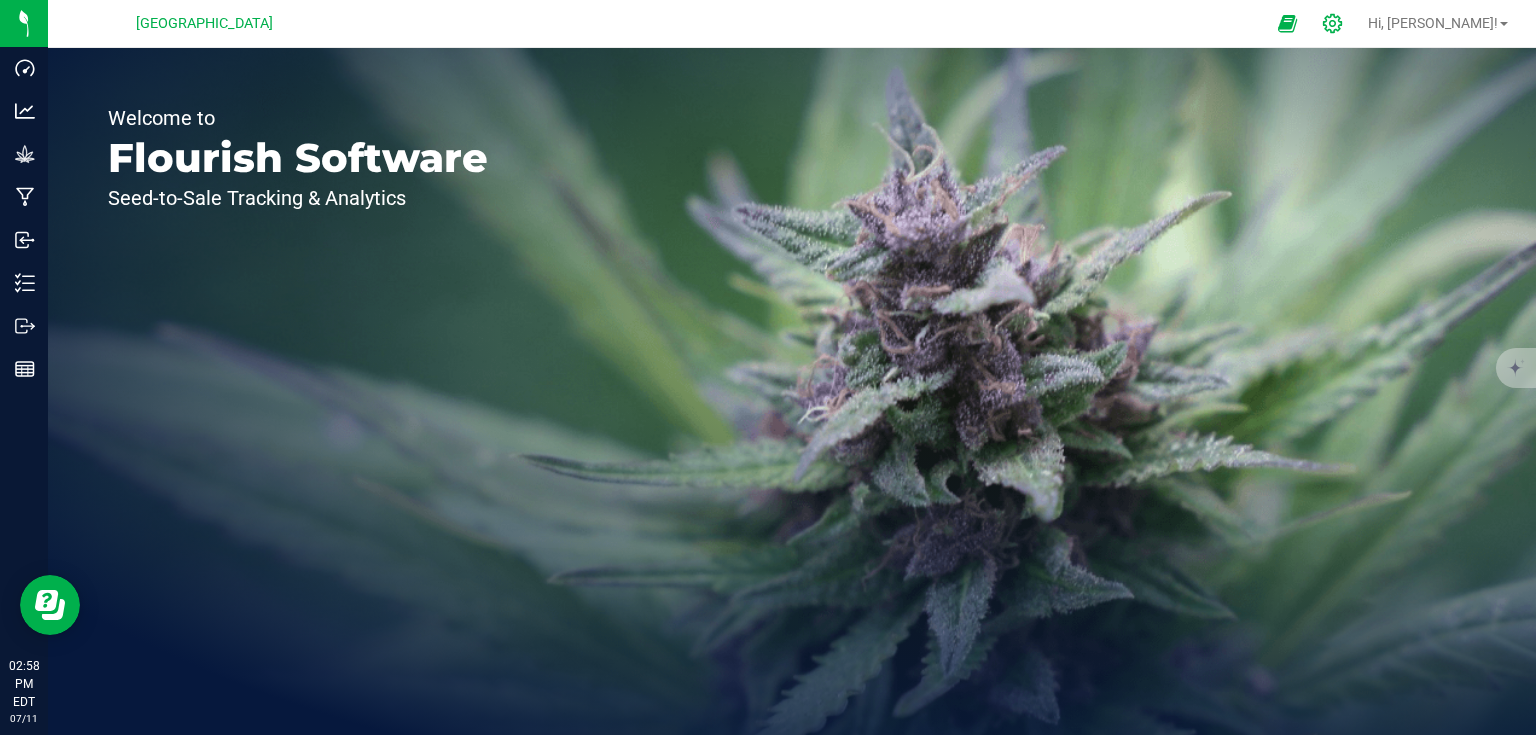 click 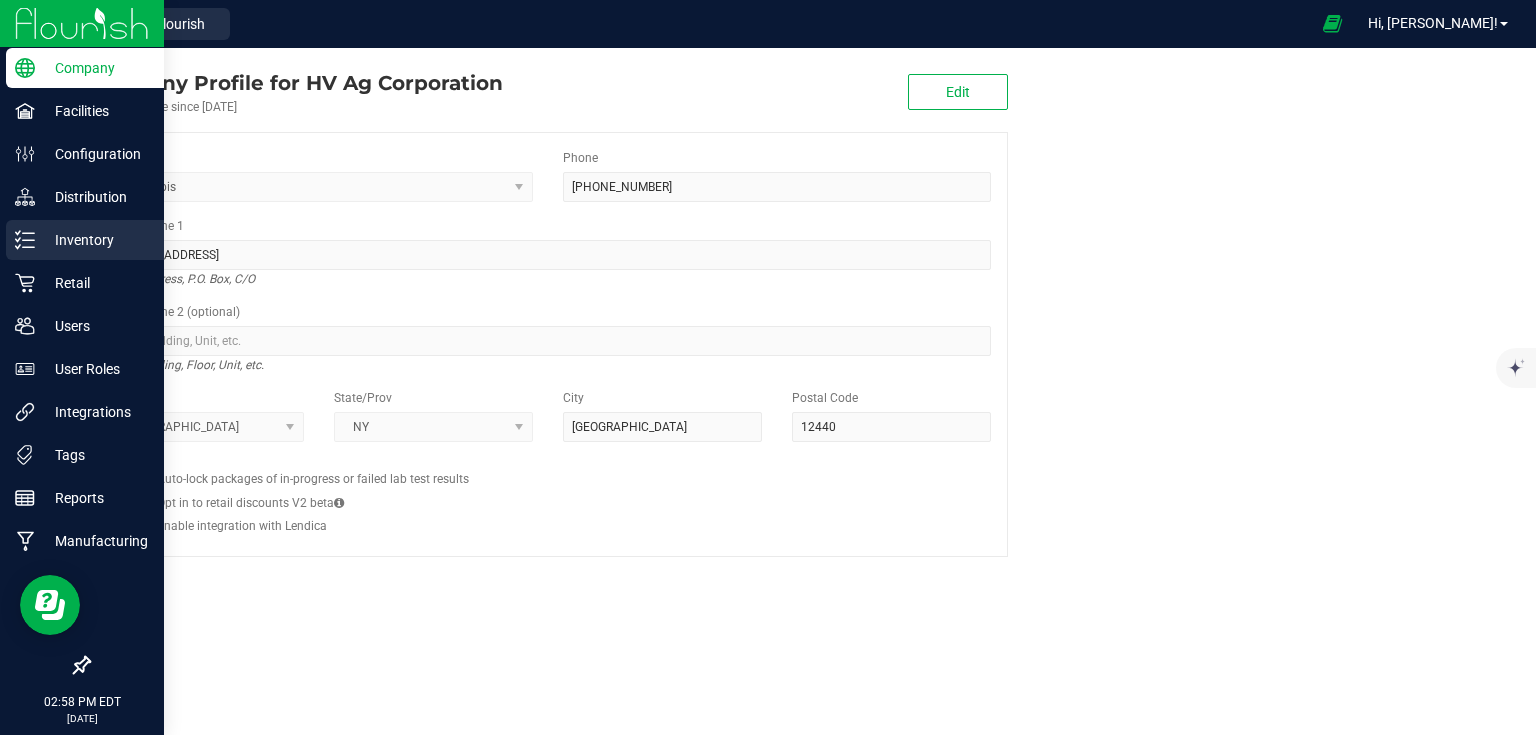 click on "Inventory" at bounding box center [85, 240] 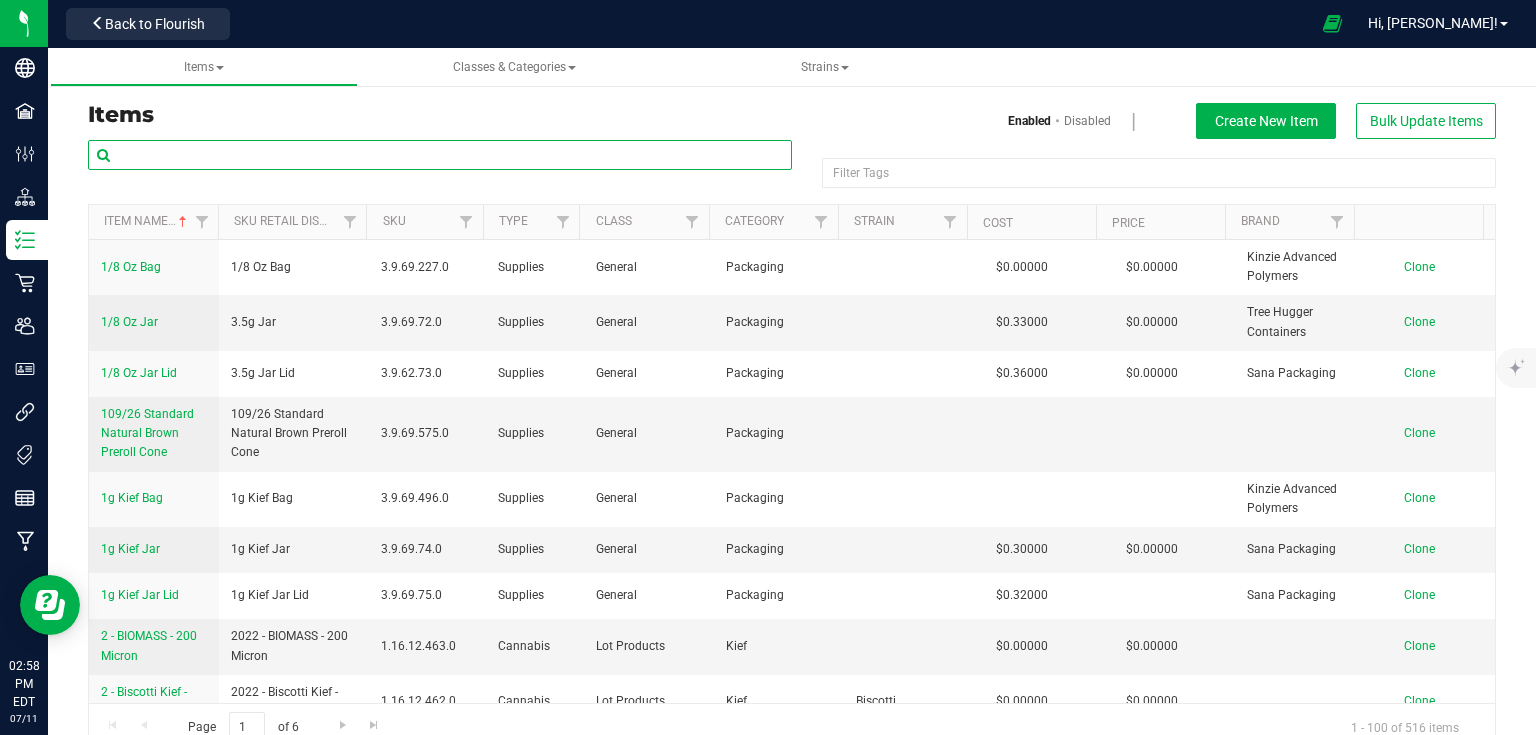 click at bounding box center [440, 155] 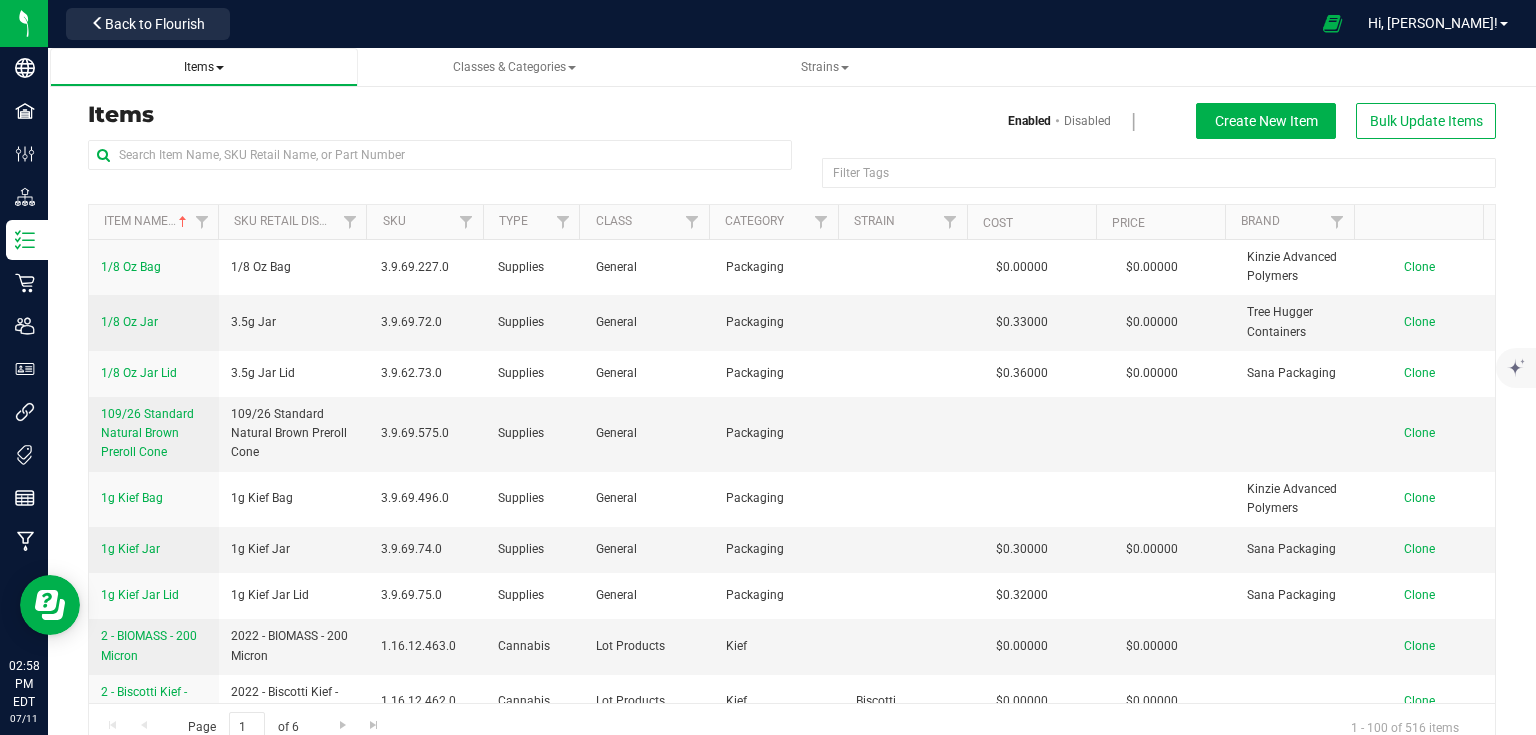 click on "Items" at bounding box center [204, 67] 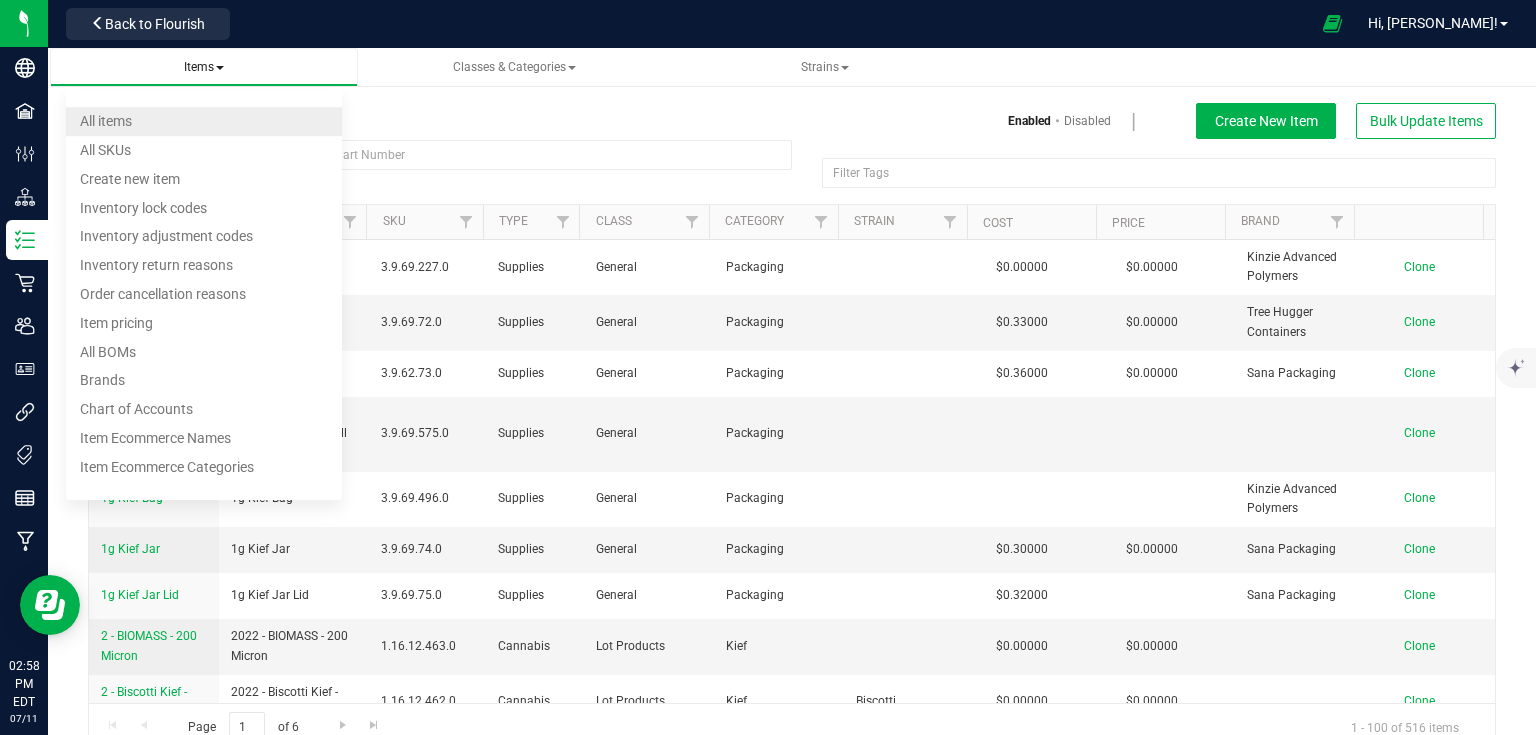 click on "All items" at bounding box center (204, 121) 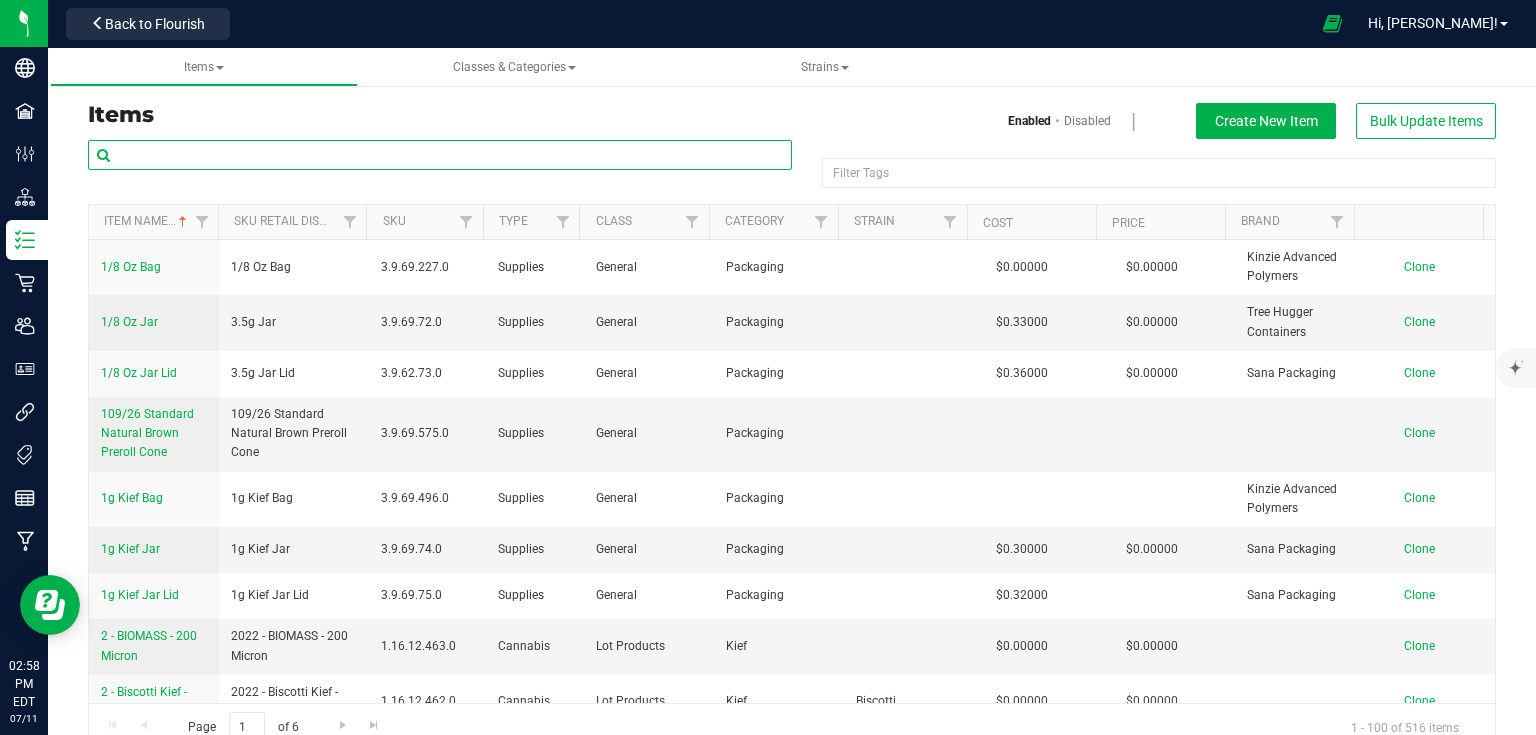 click at bounding box center [440, 155] 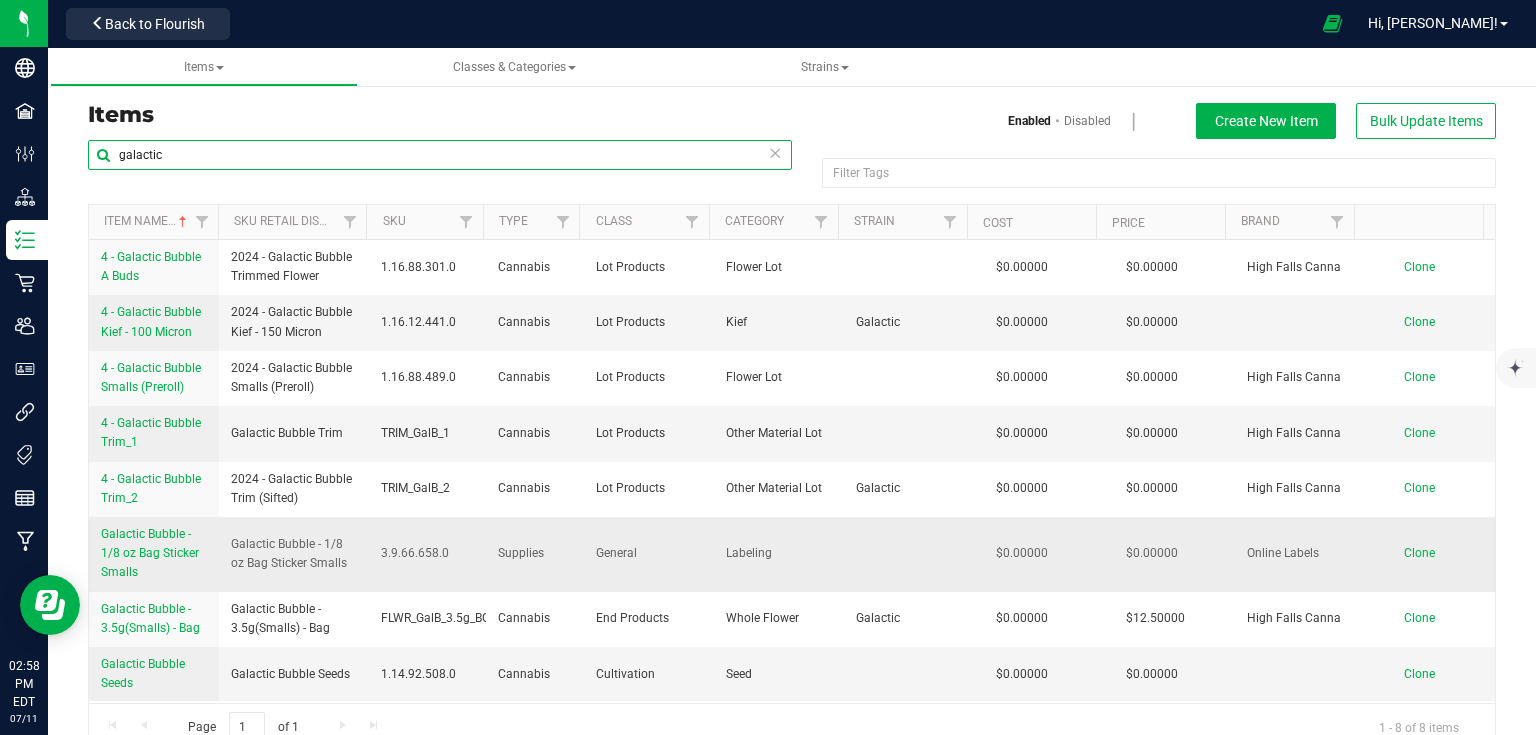 type on "galactic" 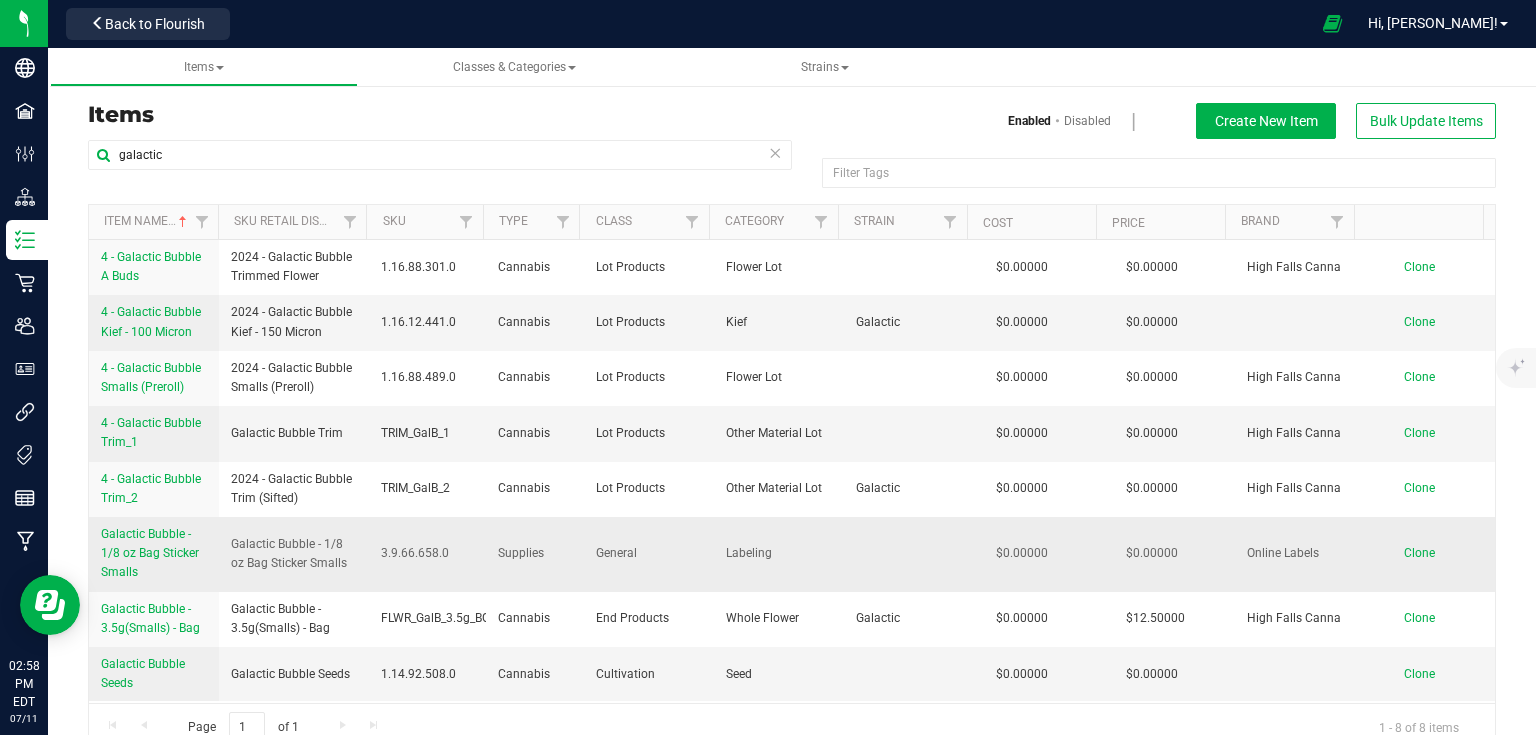 drag, startPoint x: 96, startPoint y: 532, endPoint x: 169, endPoint y: 562, distance: 78.92401 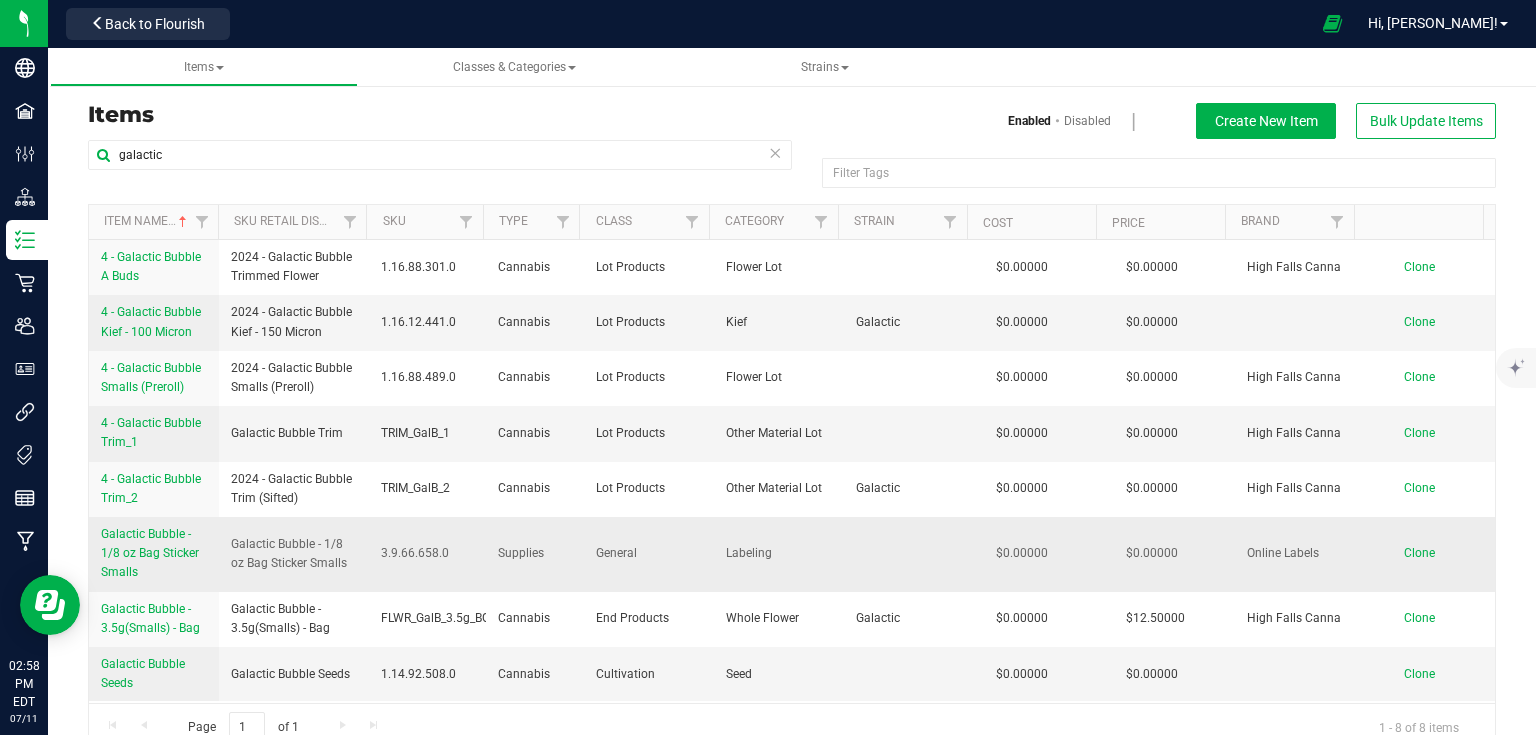 click on "Galactic Bubble - 1/8 oz Bag Sticker Smalls" at bounding box center [154, 554] 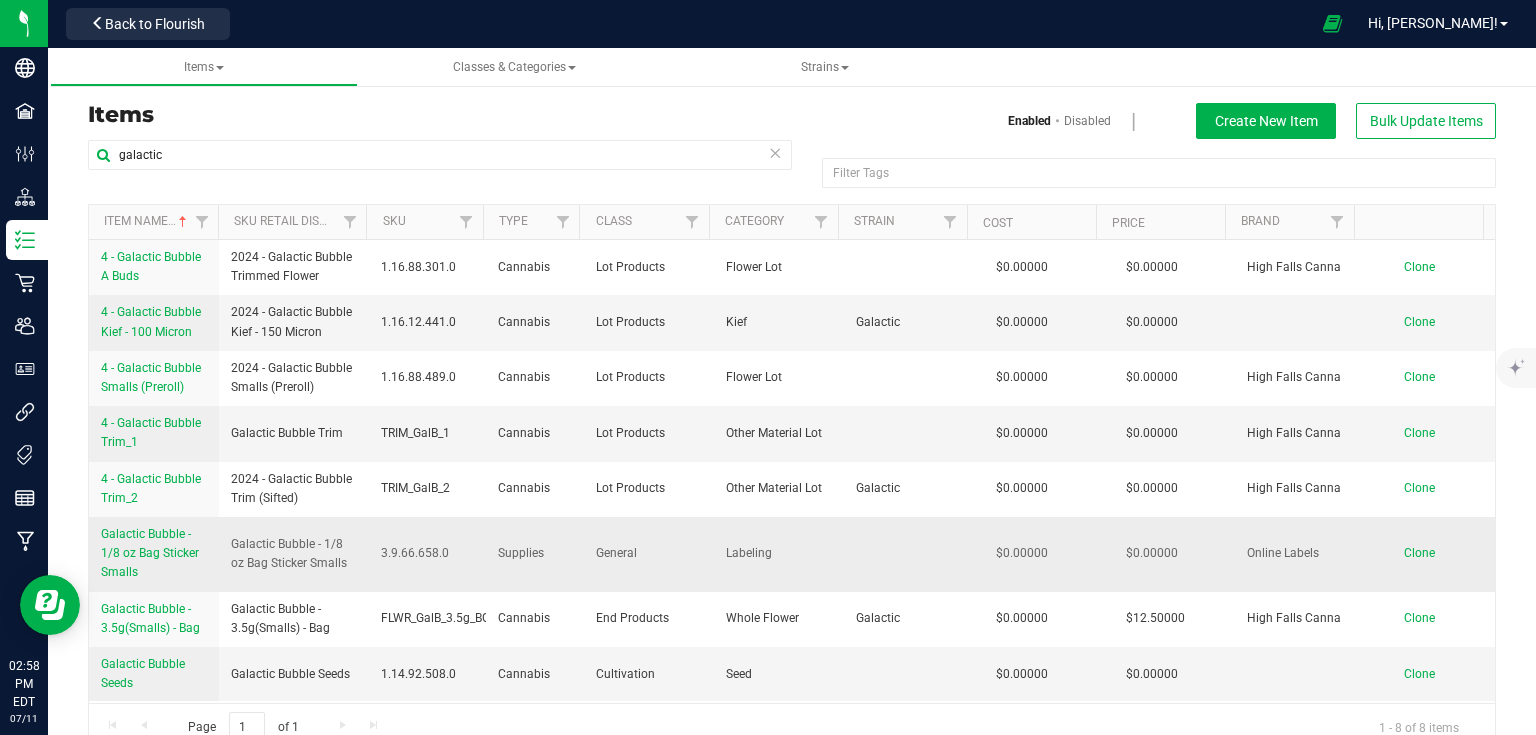 copy on "Galactic Bubble - 1/8 oz Bag Sticker Smalls" 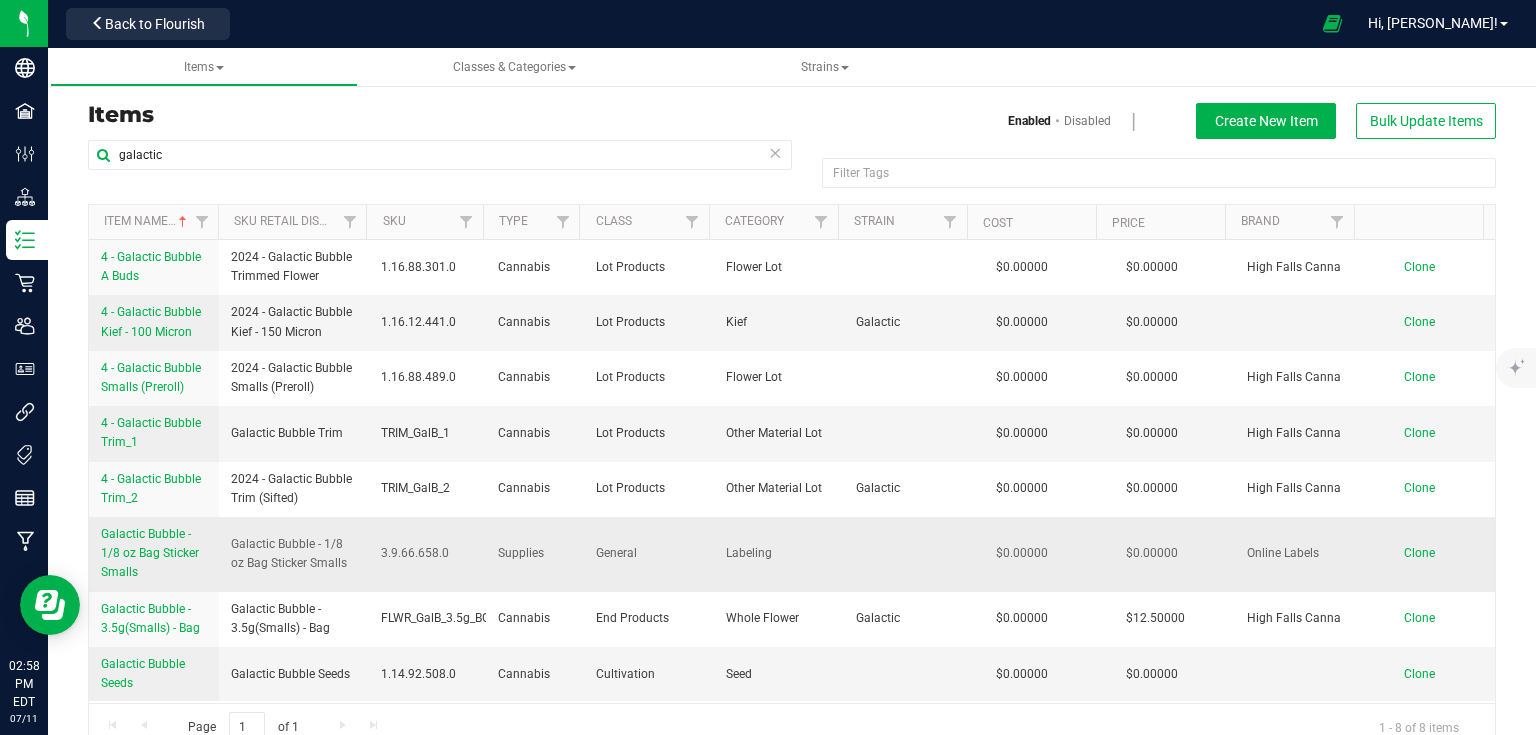 click on "Clone" at bounding box center [1419, 553] 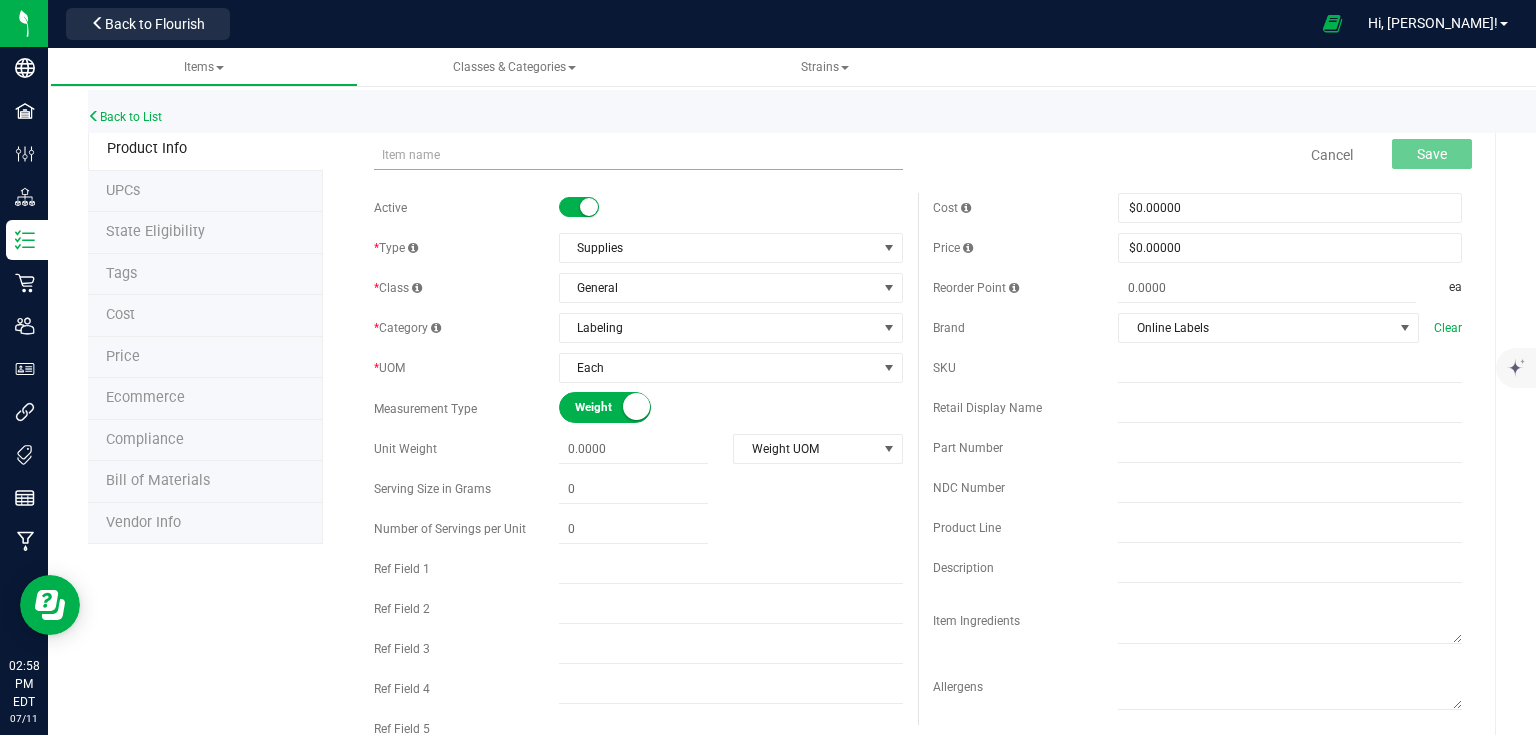click at bounding box center [638, 155] 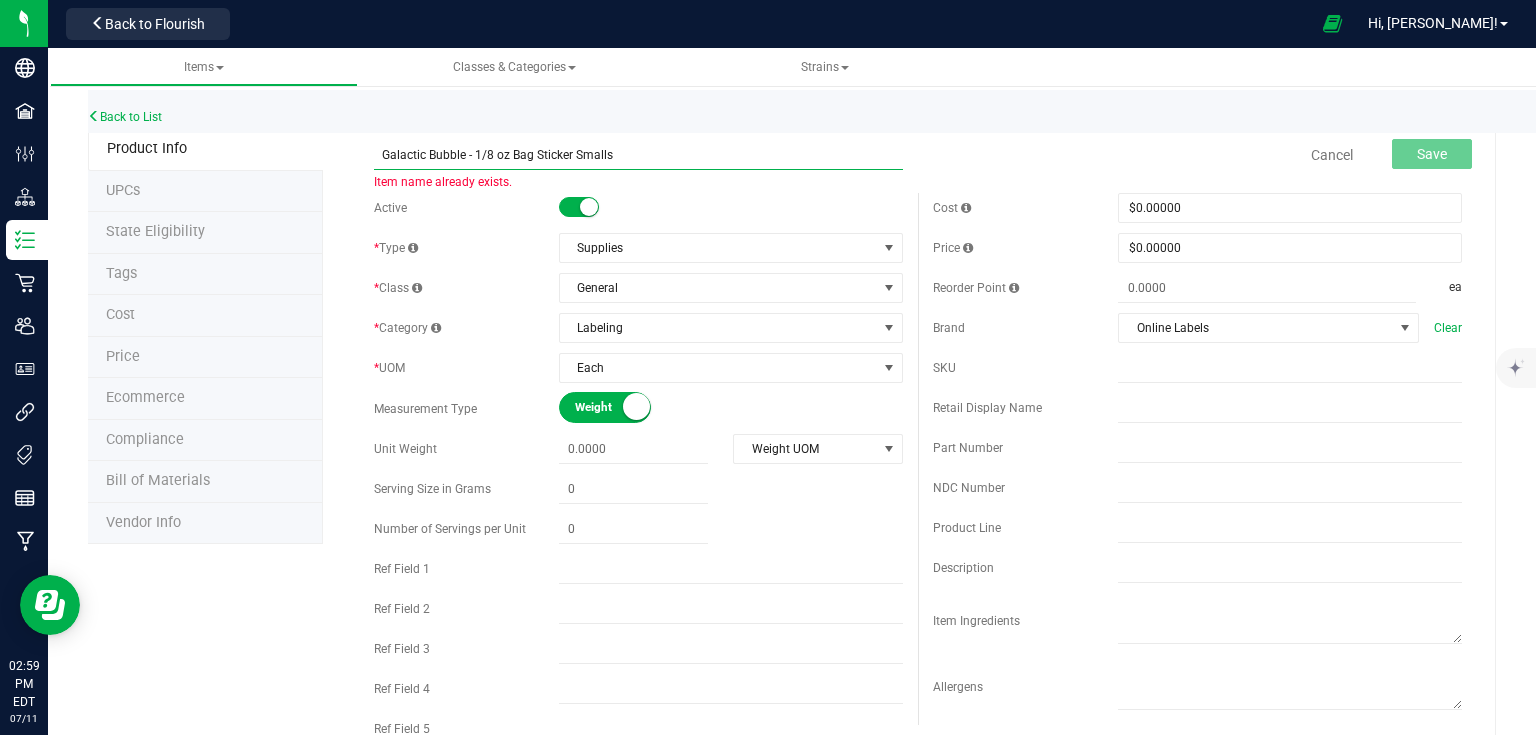 click on "Galactic Bubble - 1/8 oz Bag Sticker Smalls" at bounding box center [638, 155] 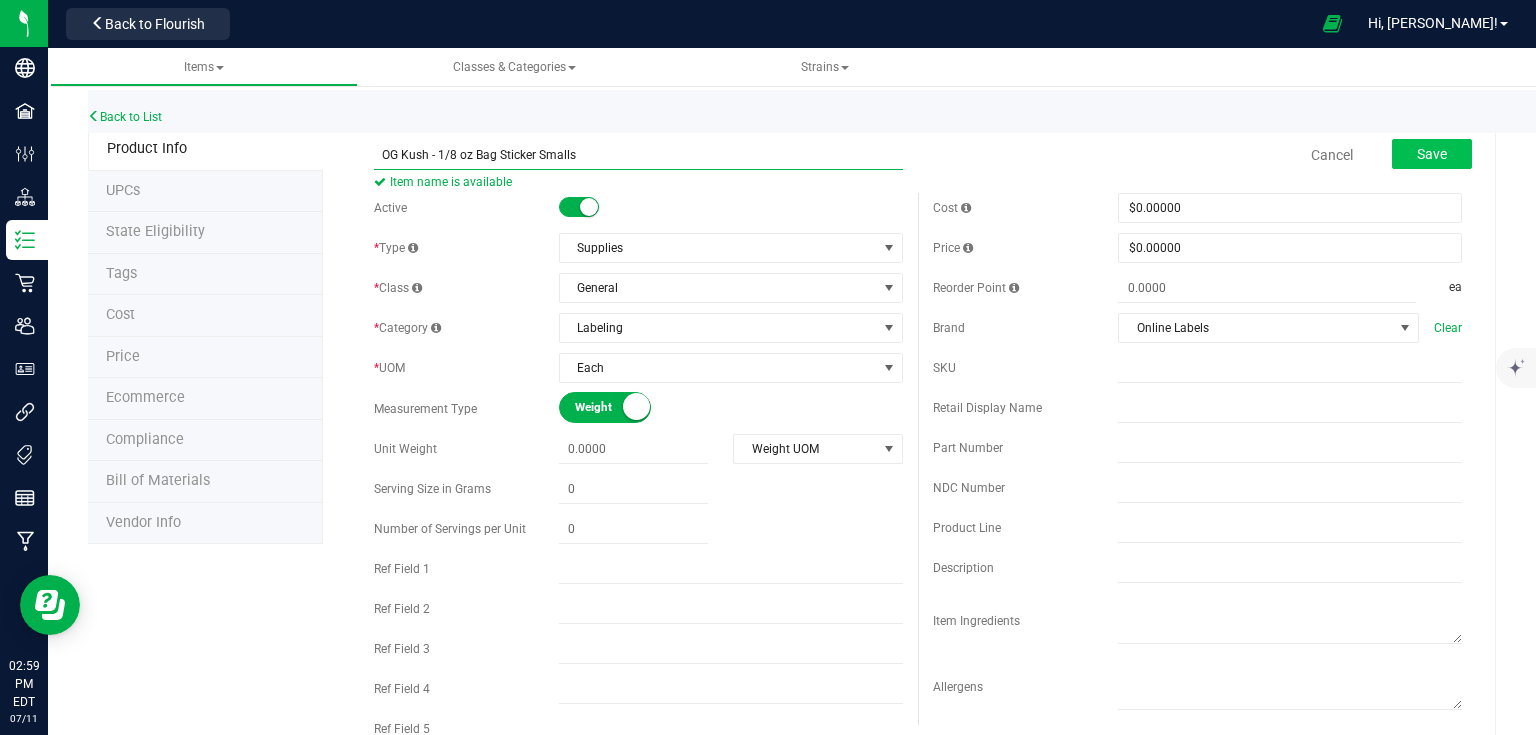 type on "OG Kush - 1/8 oz Bag Sticker Smalls" 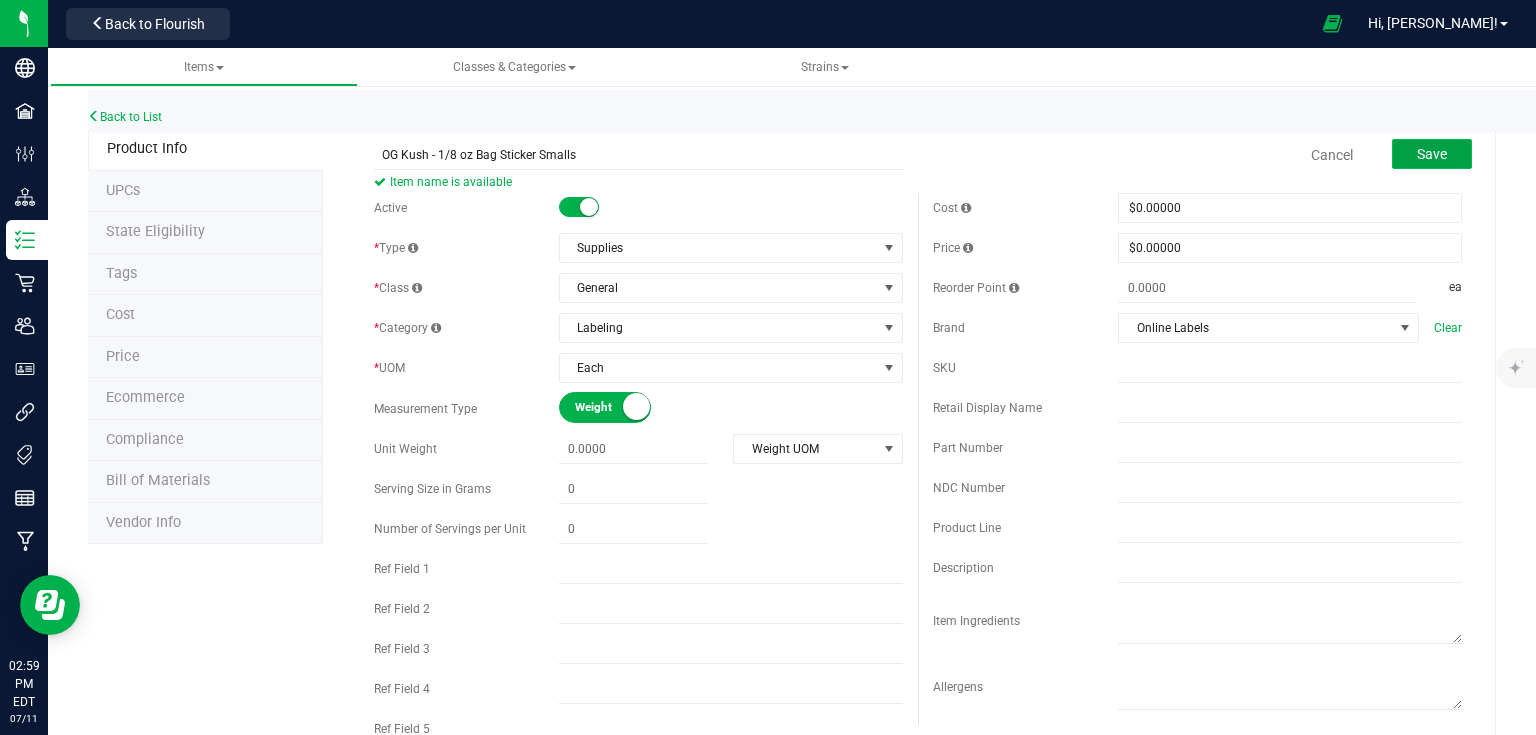 click on "Save" at bounding box center [1432, 154] 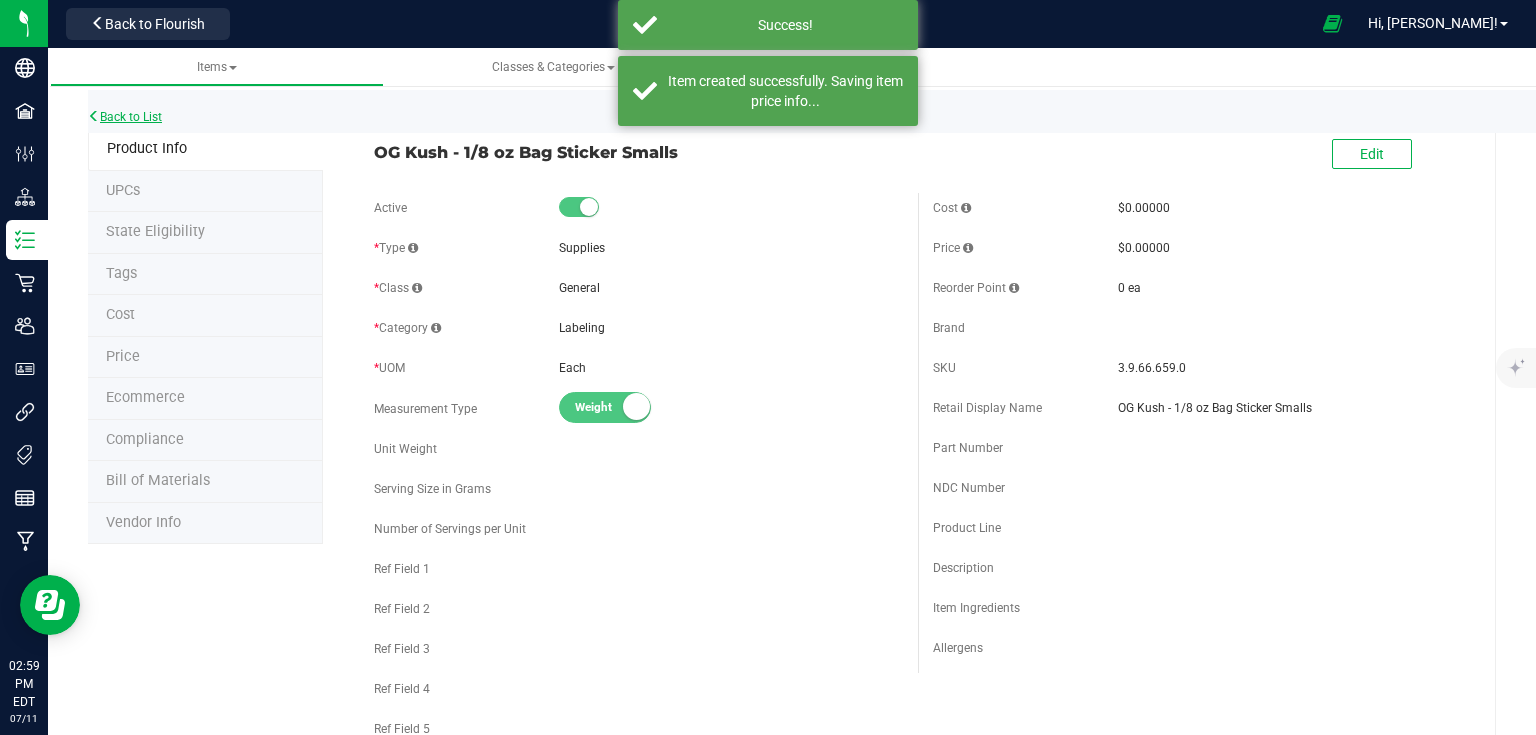 click on "Back to List" at bounding box center [125, 117] 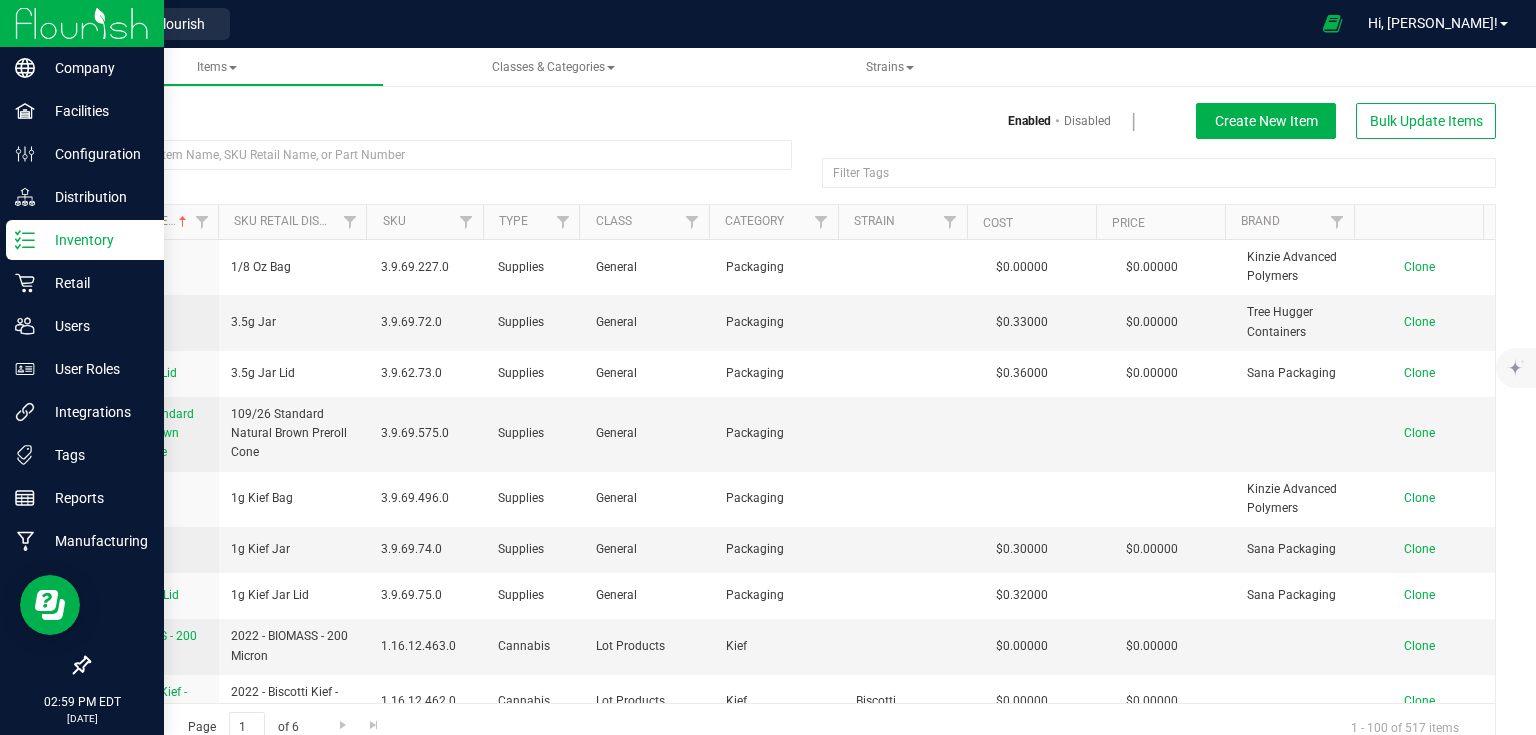 click at bounding box center (82, 23) 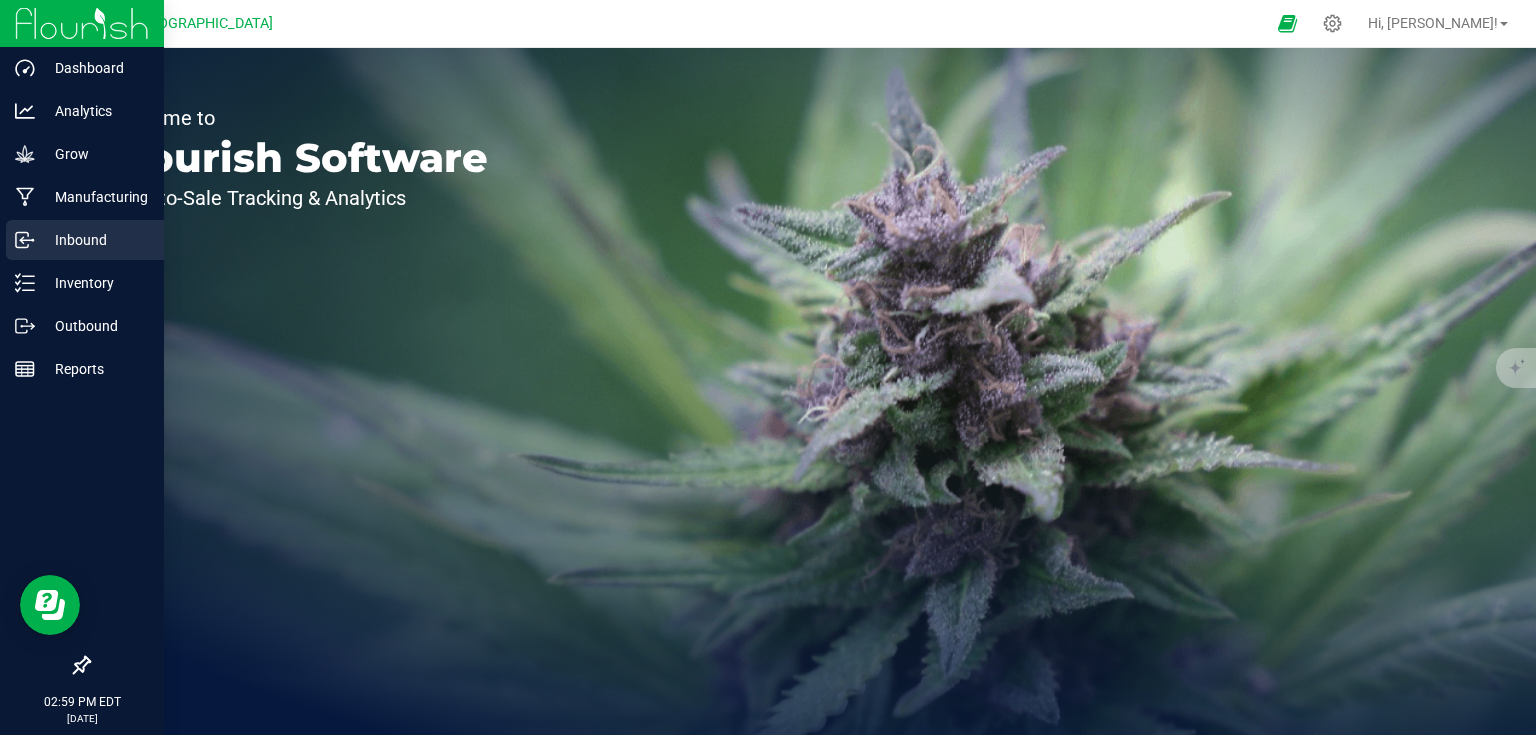 click on "Inbound" at bounding box center (95, 240) 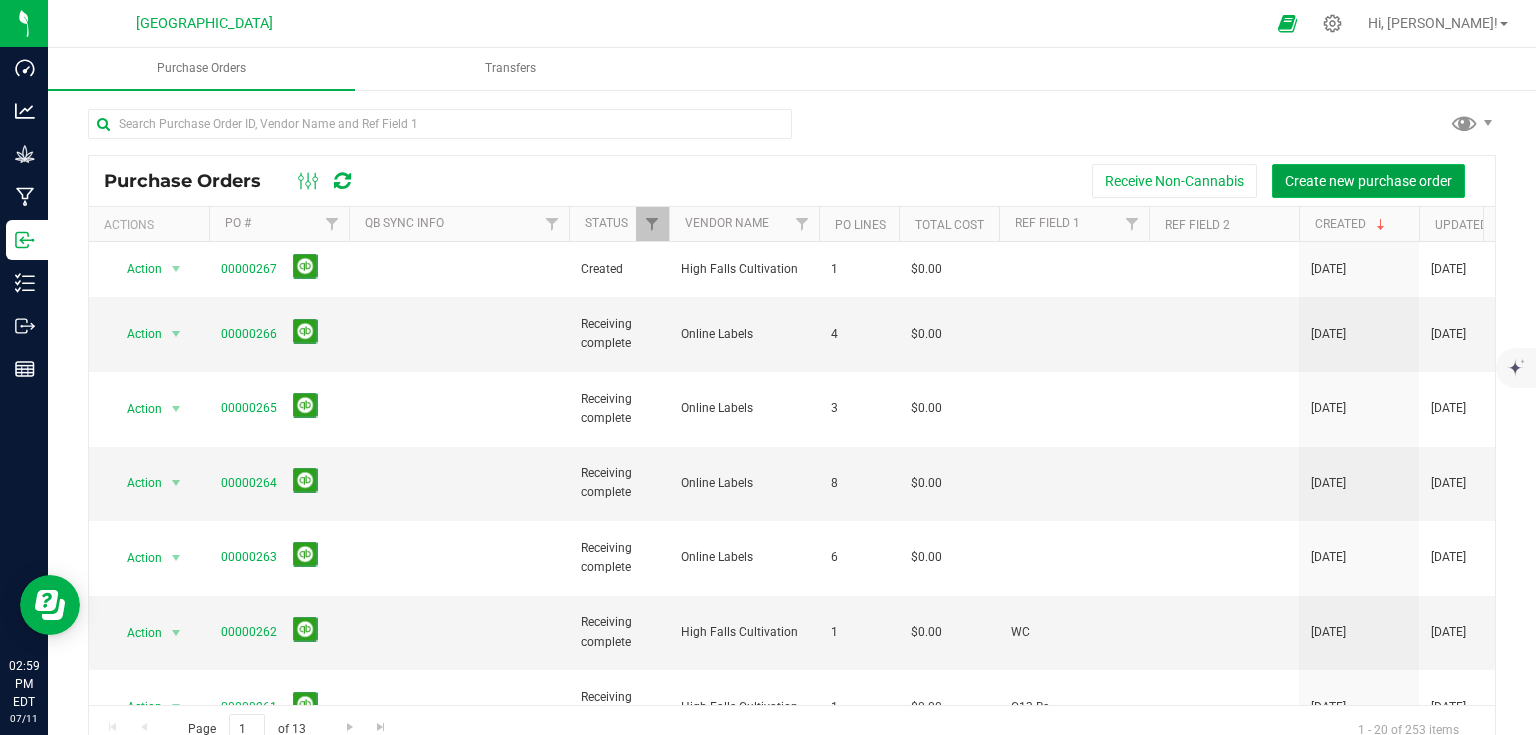 click on "Create new purchase order" at bounding box center [1368, 181] 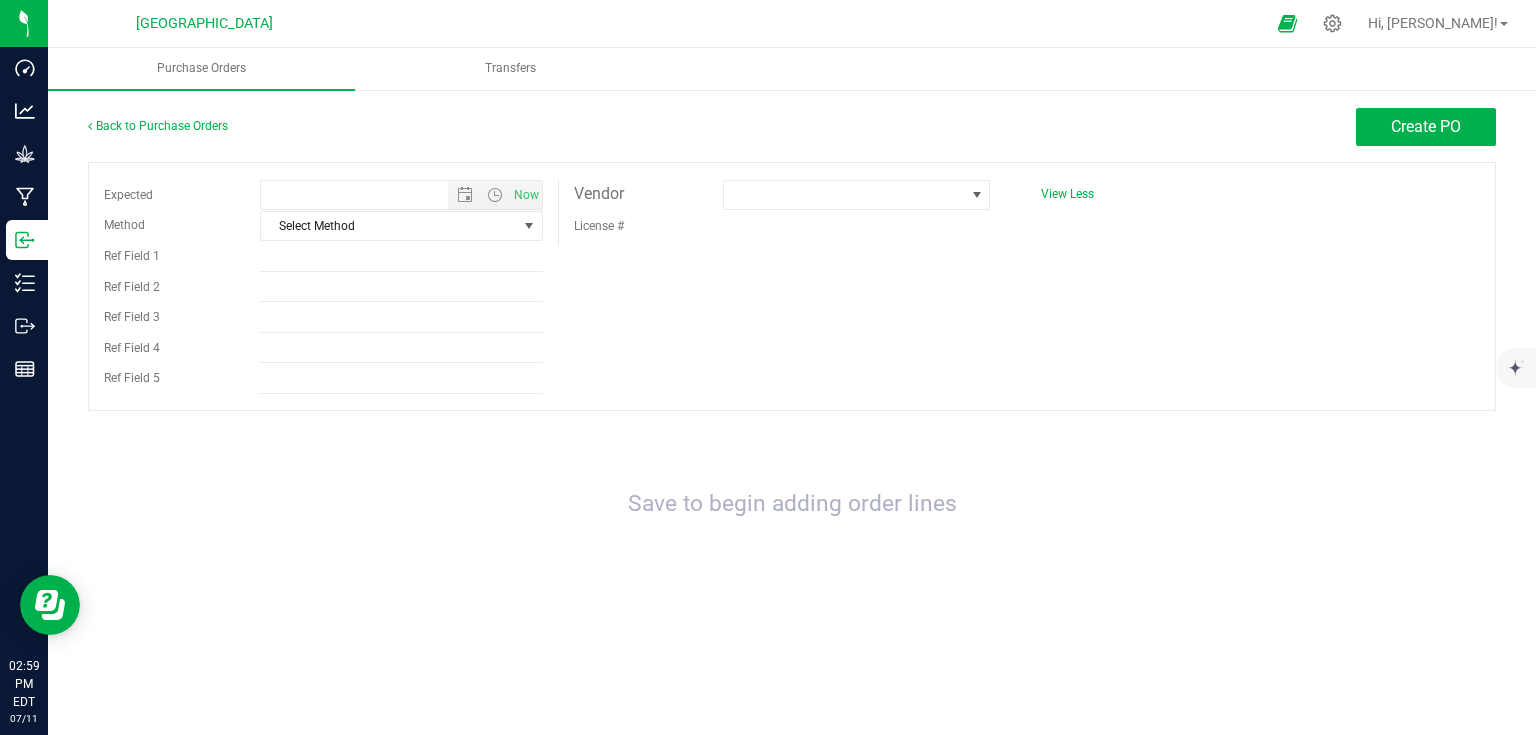 type on "[DATE] 2:59 PM" 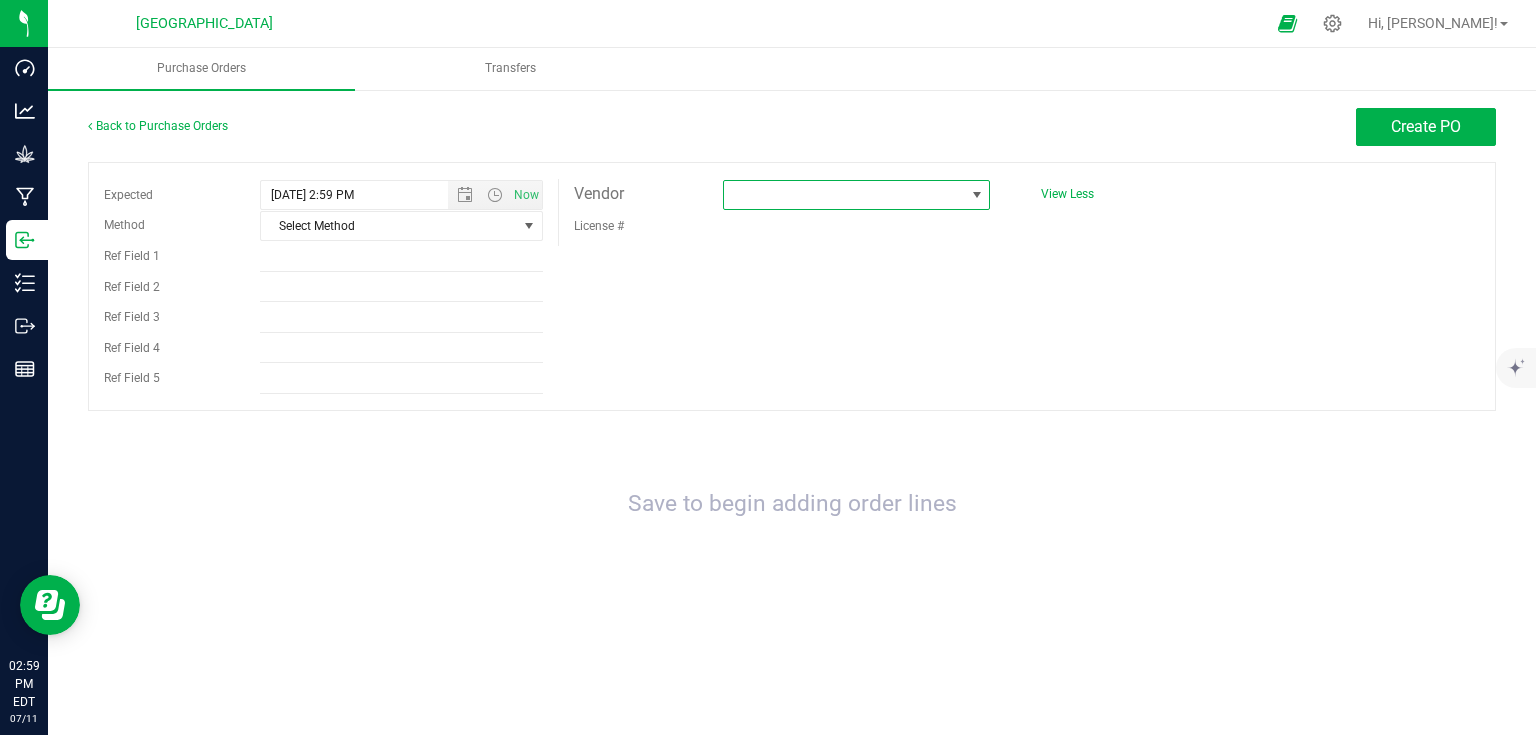 click at bounding box center [844, 195] 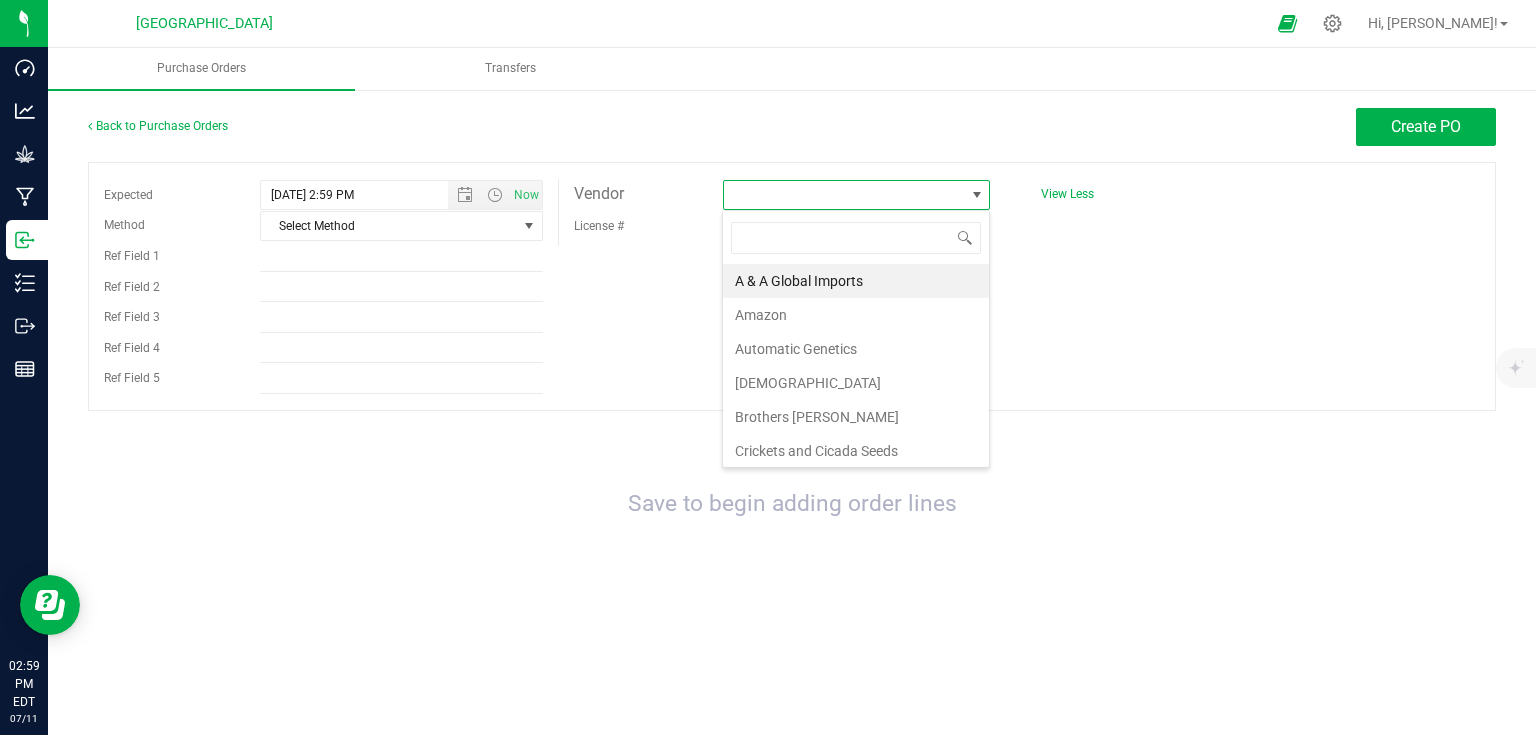 scroll, scrollTop: 99970, scrollLeft: 99732, axis: both 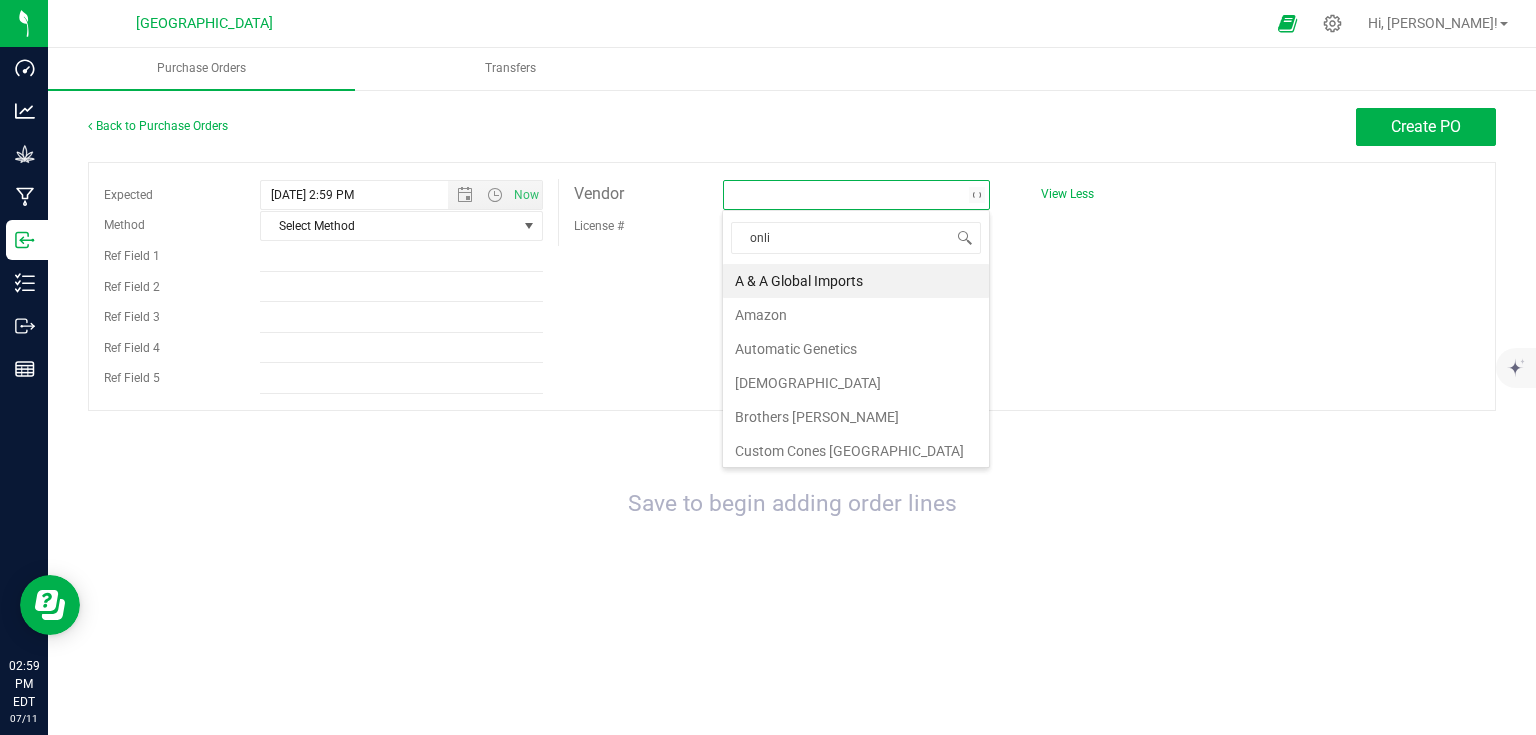 type on "onlin" 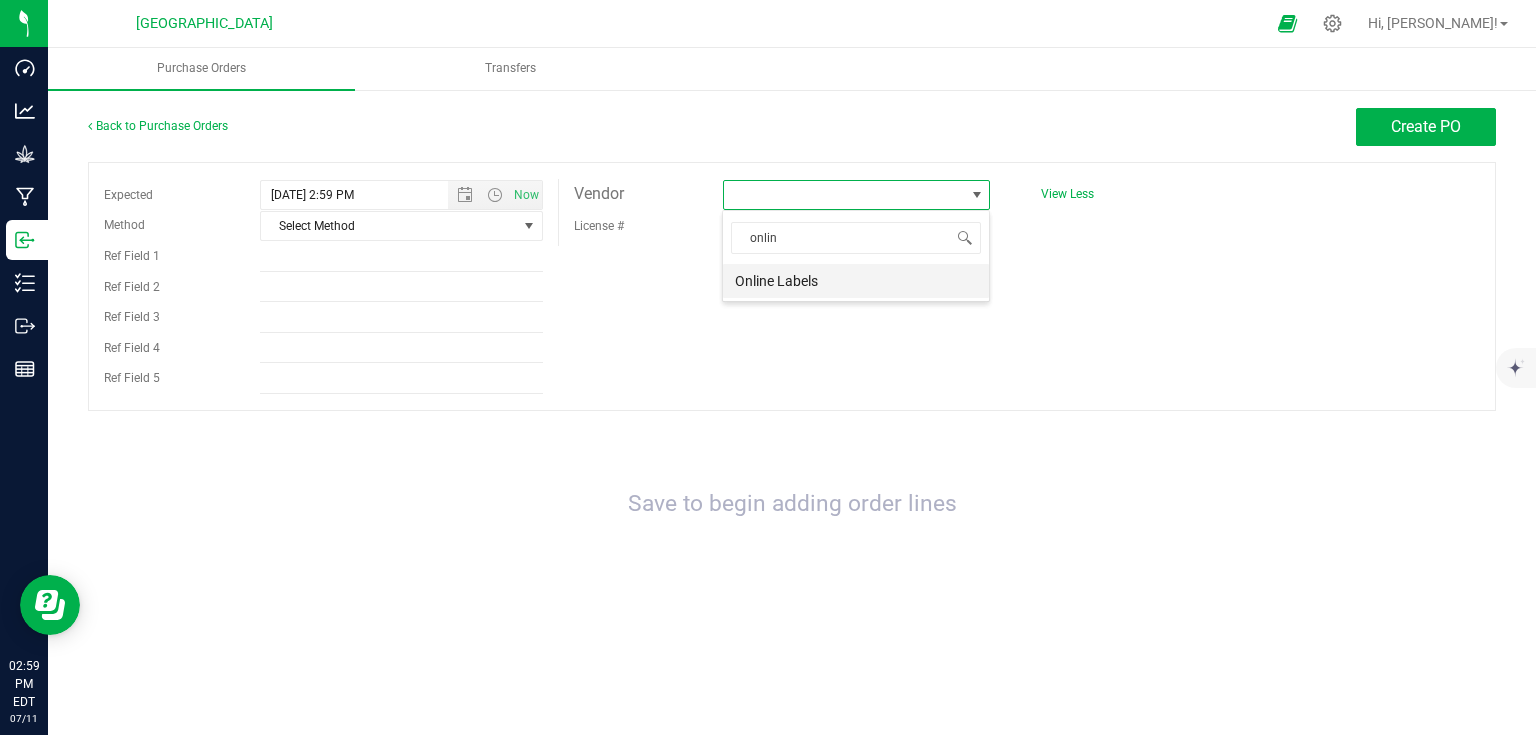 click on "Online Labels" at bounding box center [856, 281] 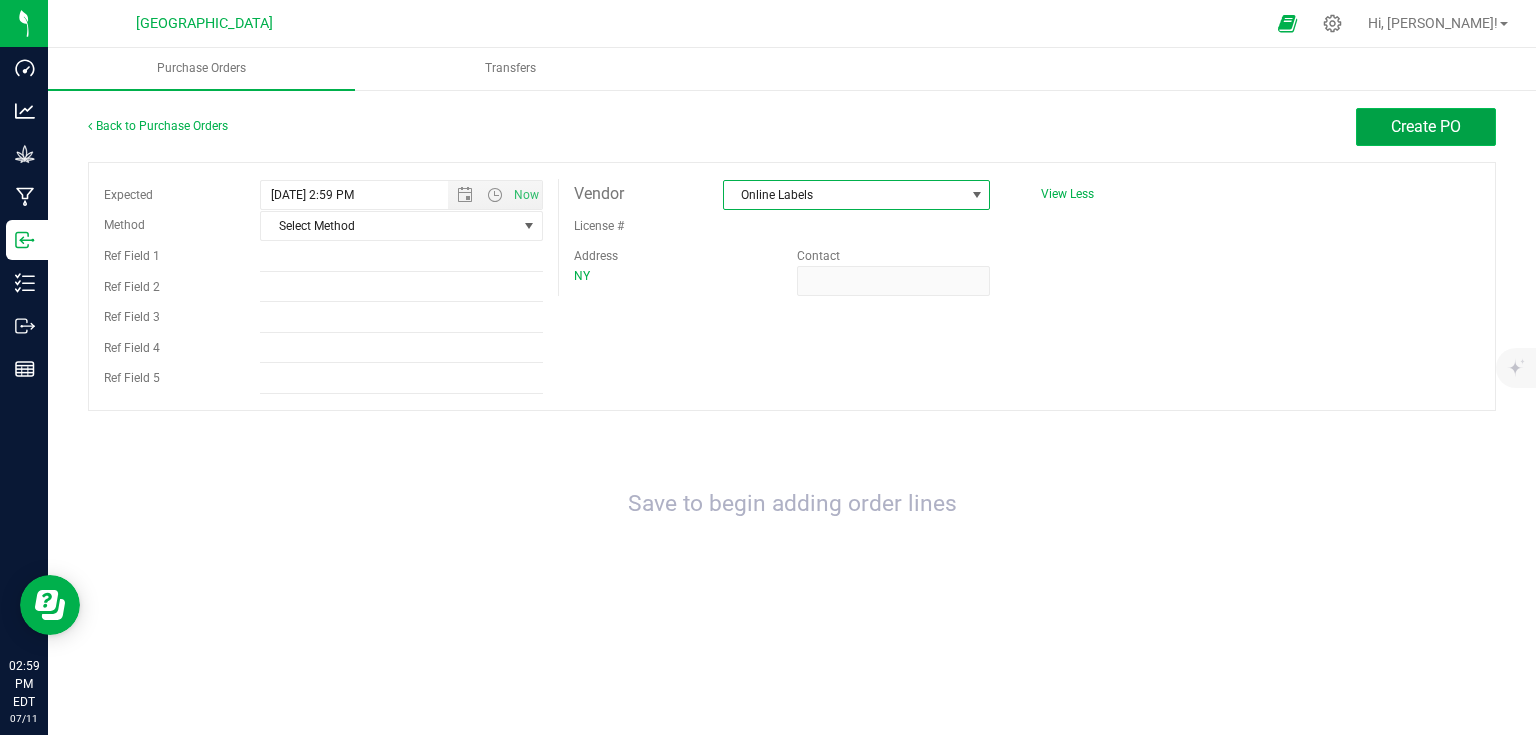 click on "Create PO" at bounding box center (1426, 126) 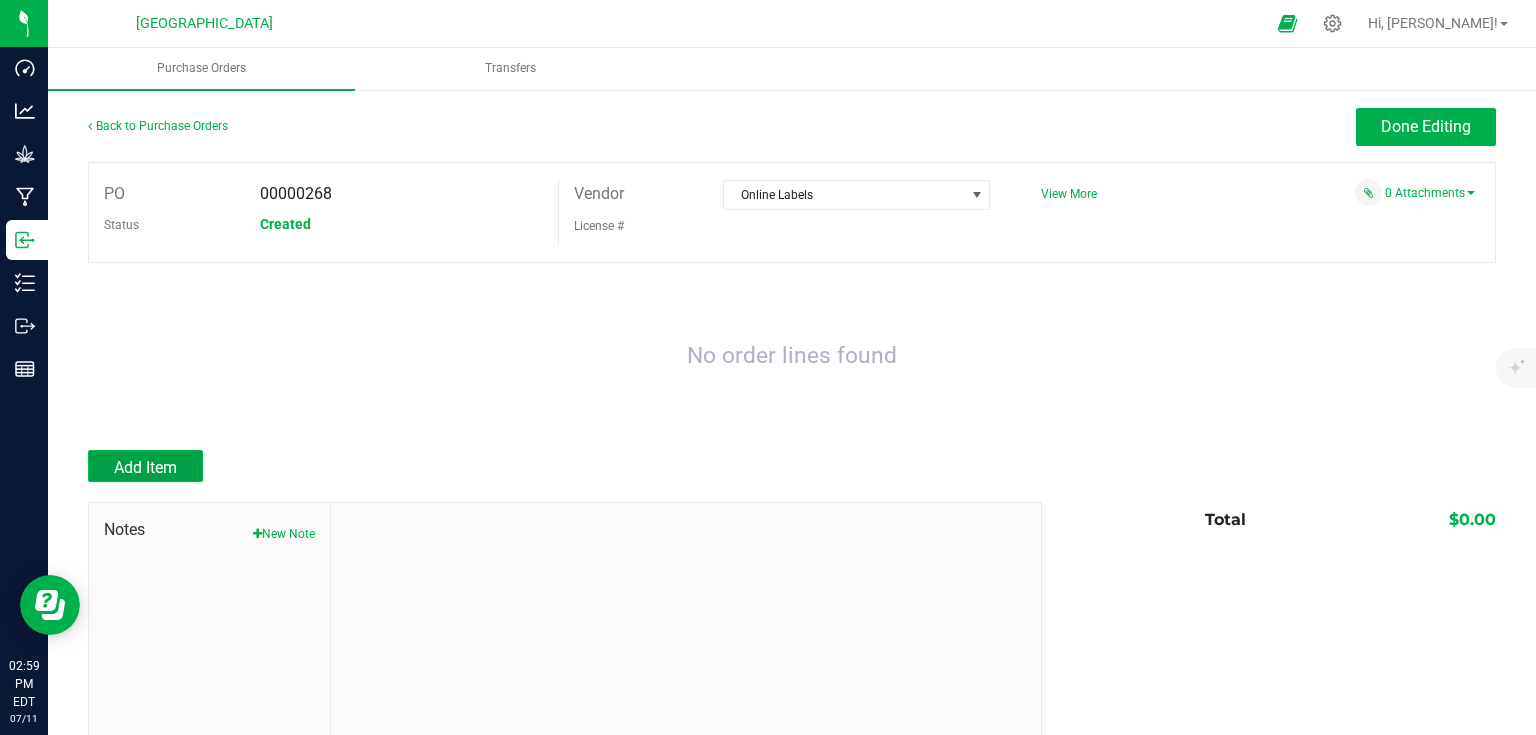 click on "Add Item" at bounding box center [145, 466] 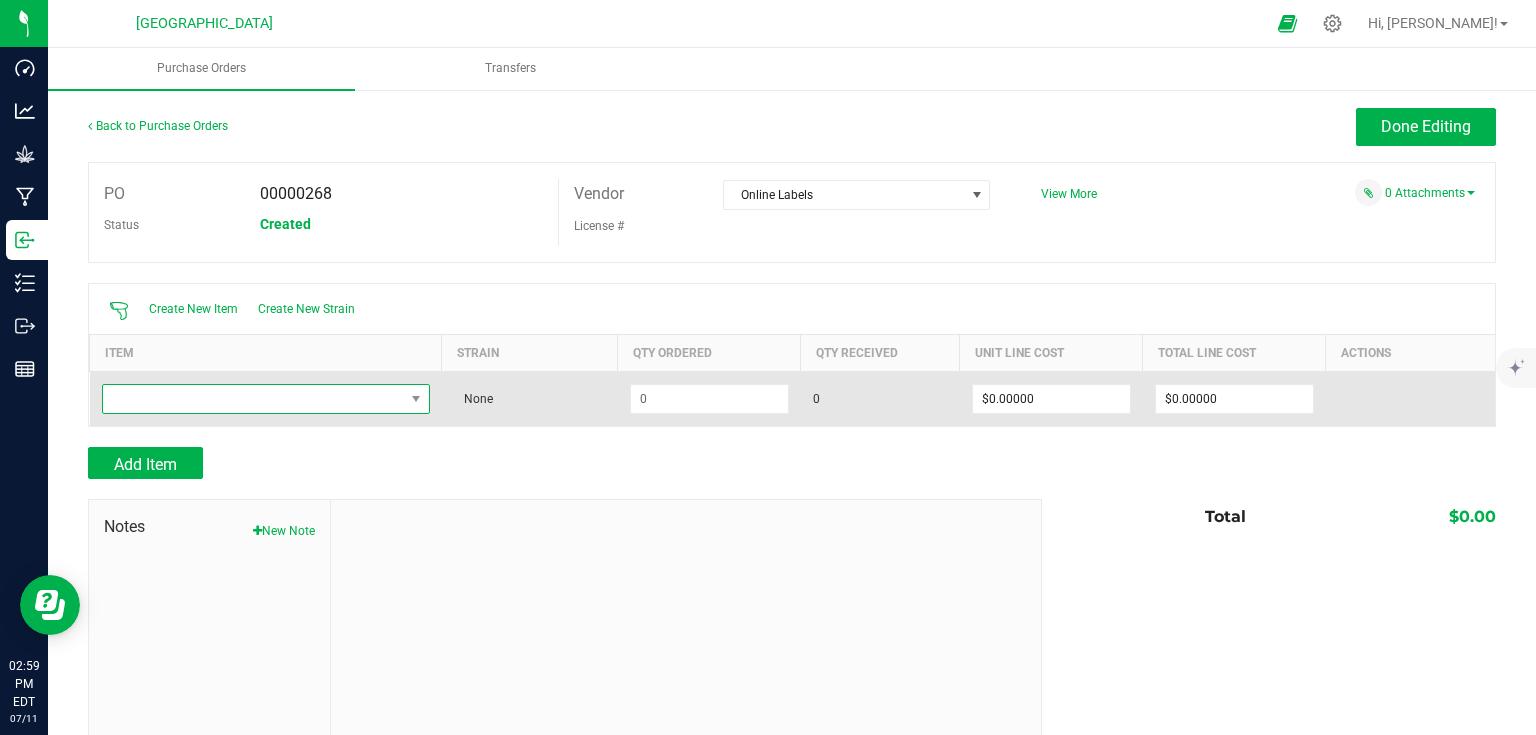 click at bounding box center [253, 399] 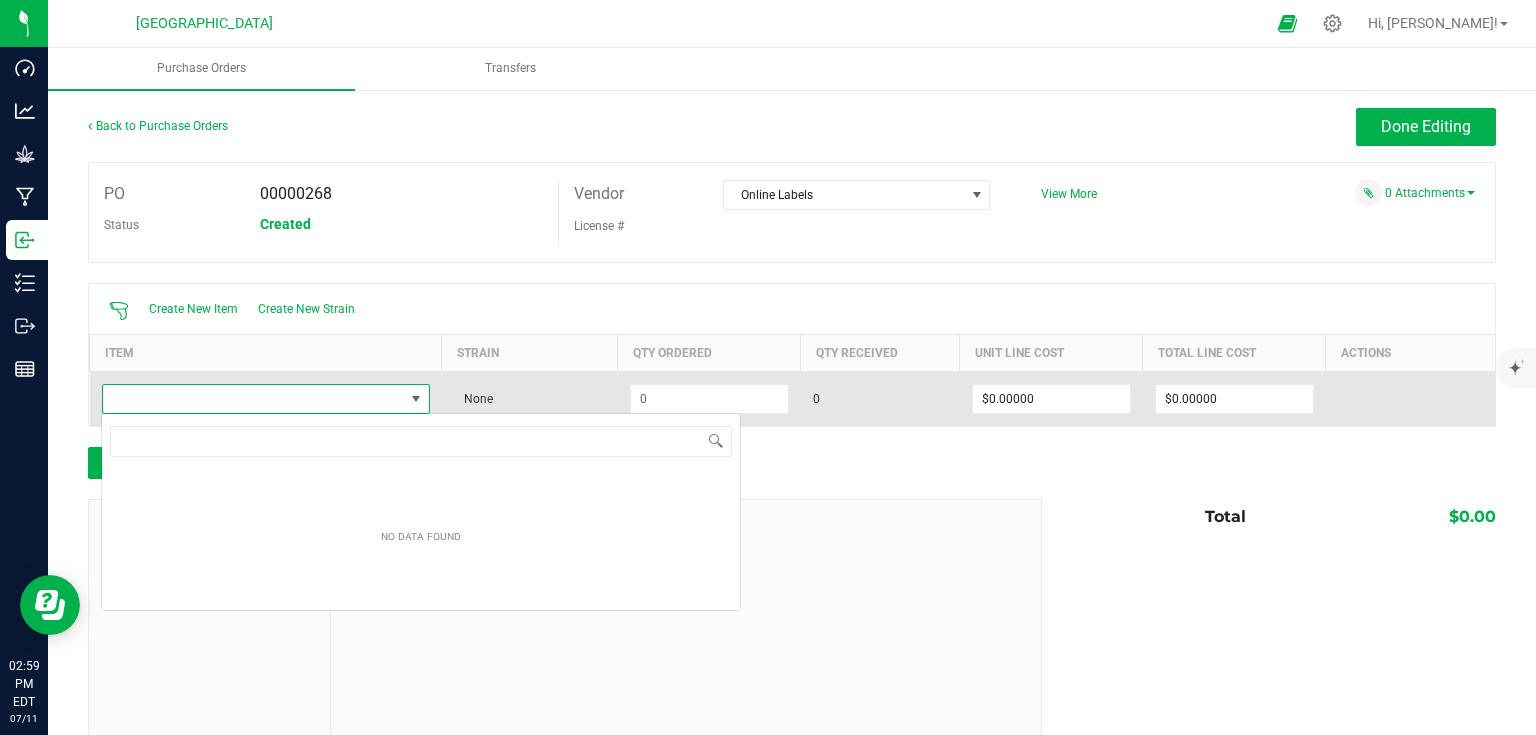 scroll, scrollTop: 99970, scrollLeft: 99674, axis: both 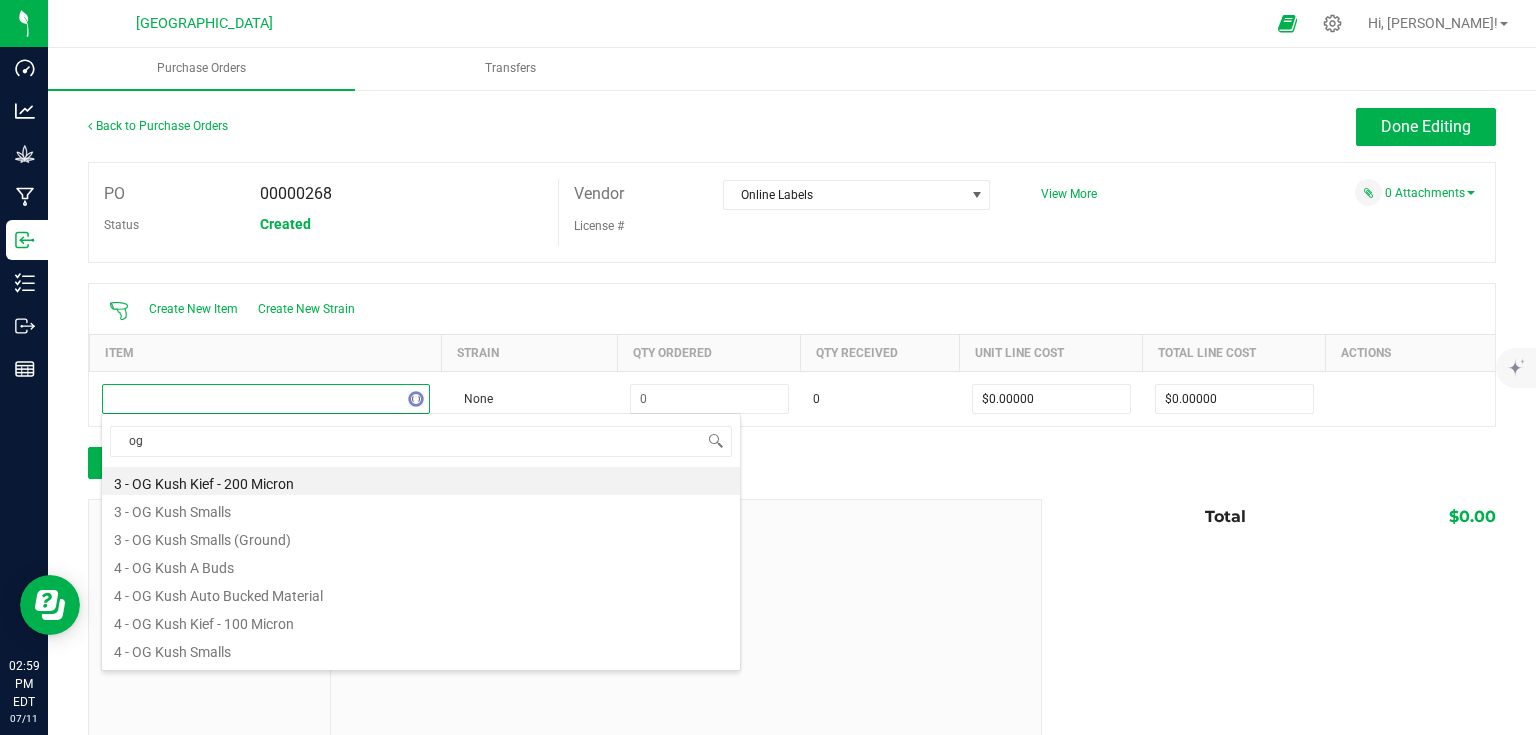 type on "o" 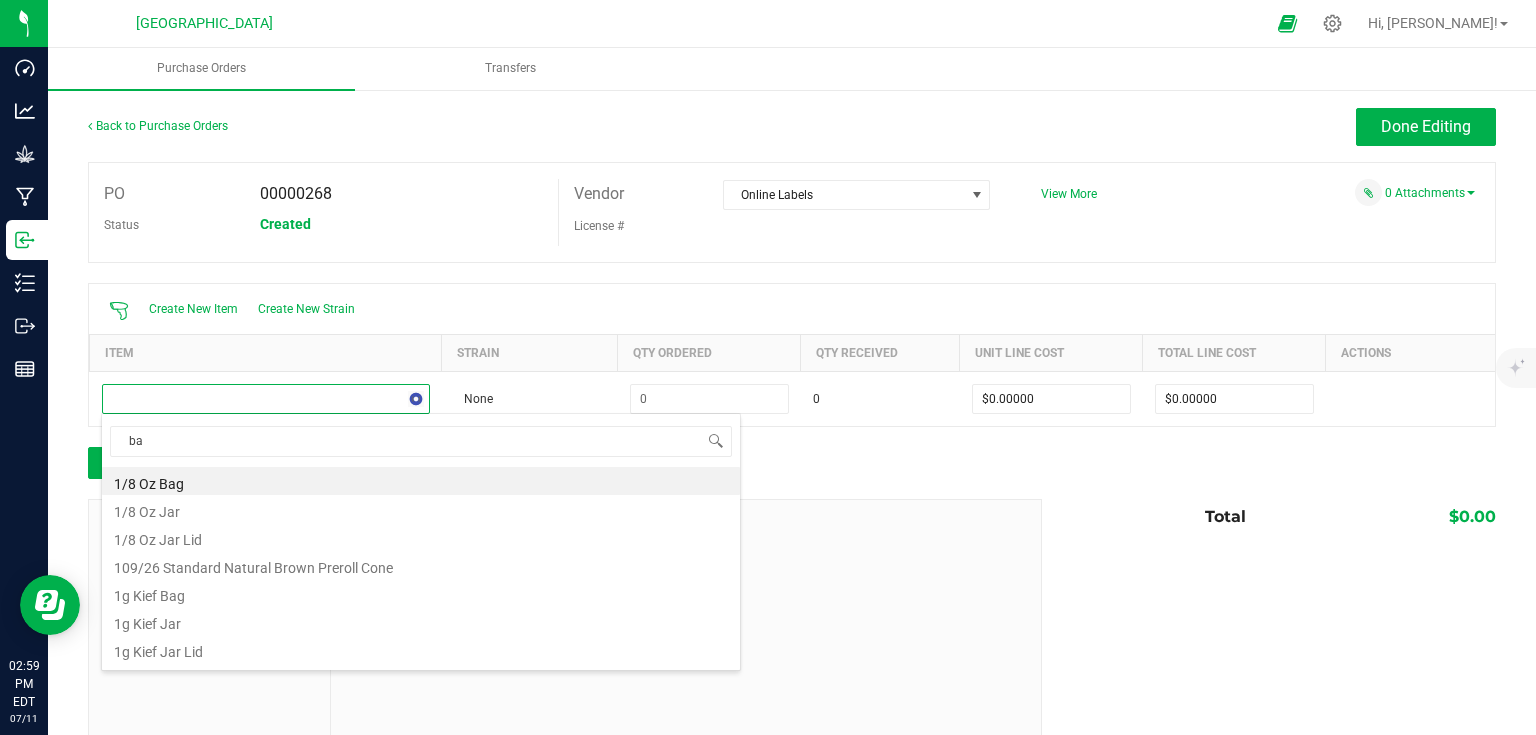 type on "bag" 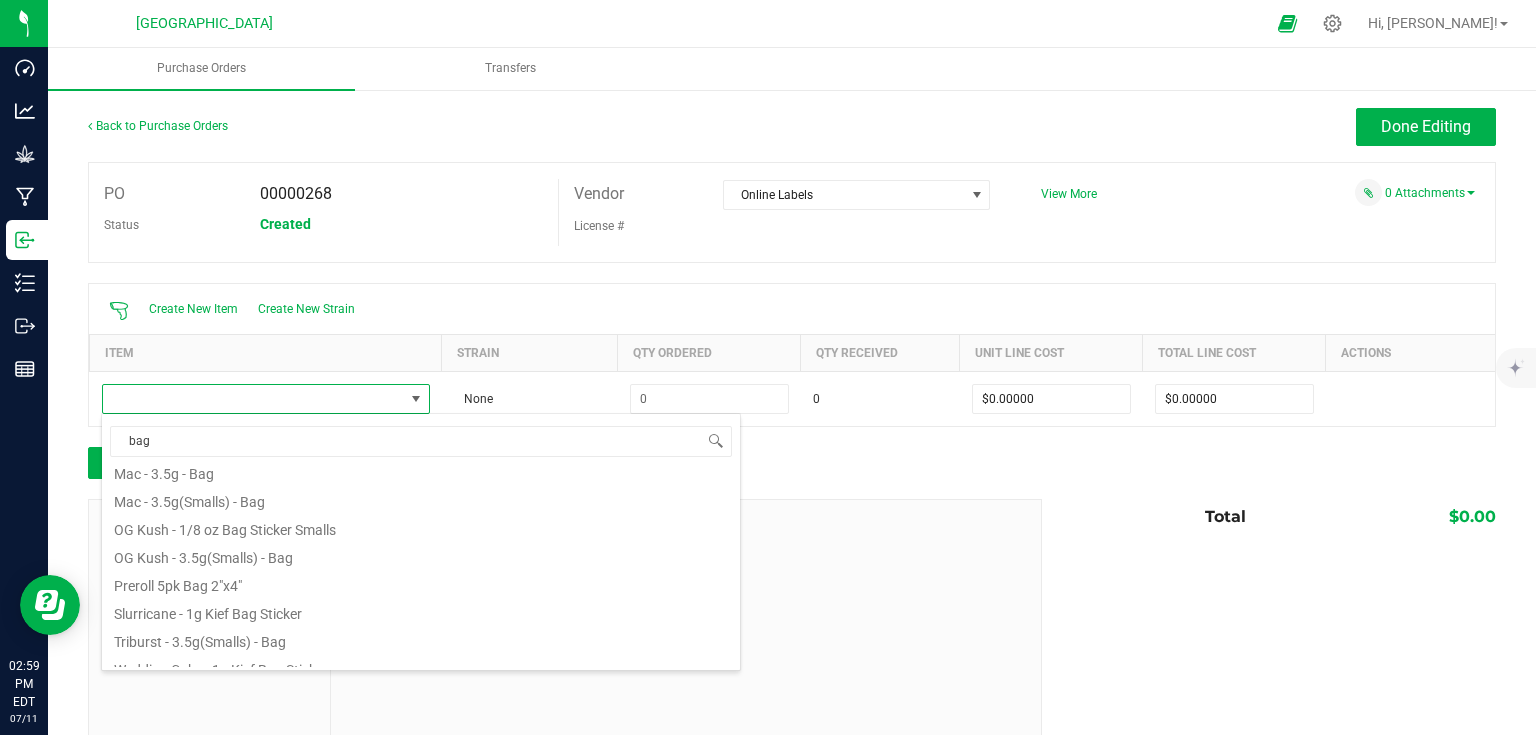 scroll, scrollTop: 220, scrollLeft: 0, axis: vertical 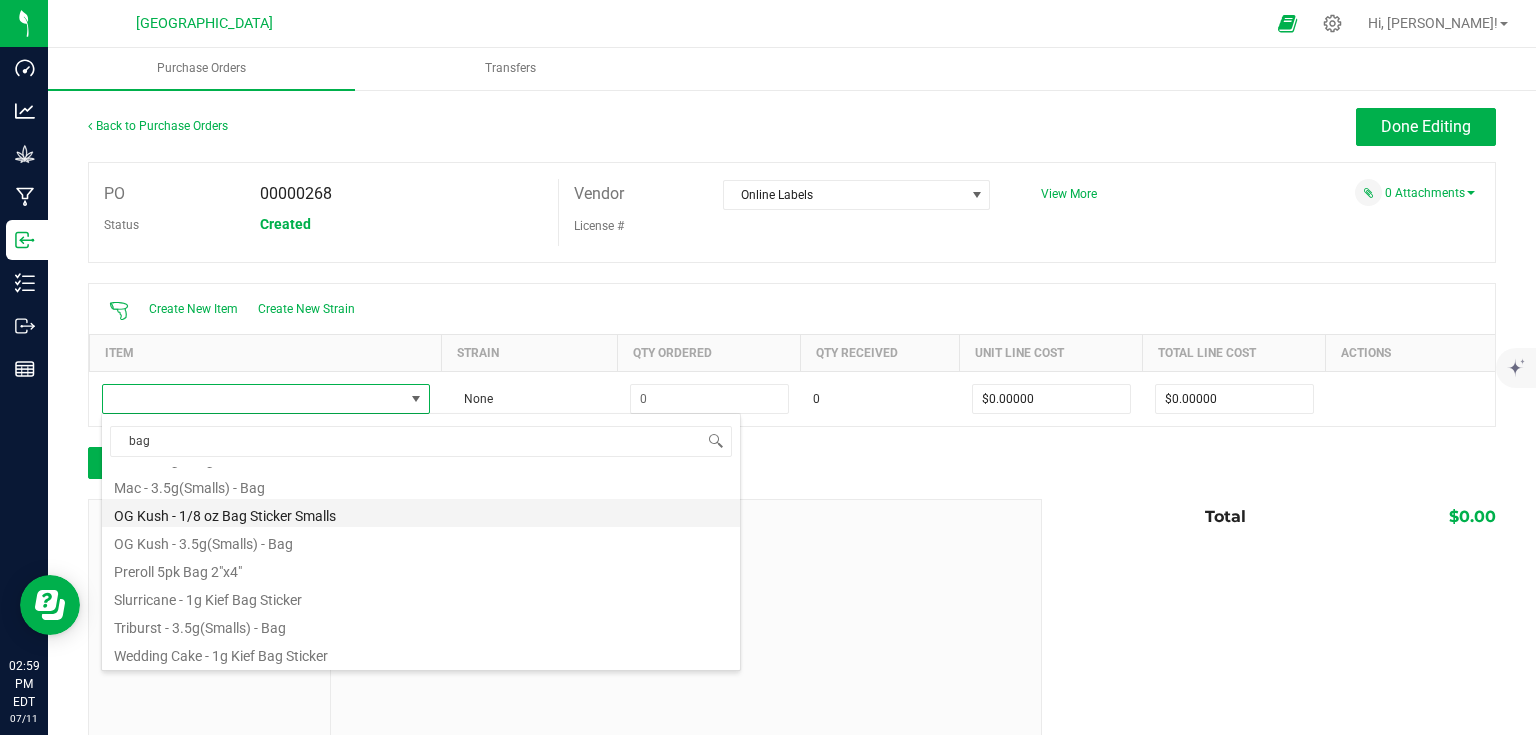 click on "OG Kush - 1/8 oz Bag Sticker Smalls" at bounding box center (421, 513) 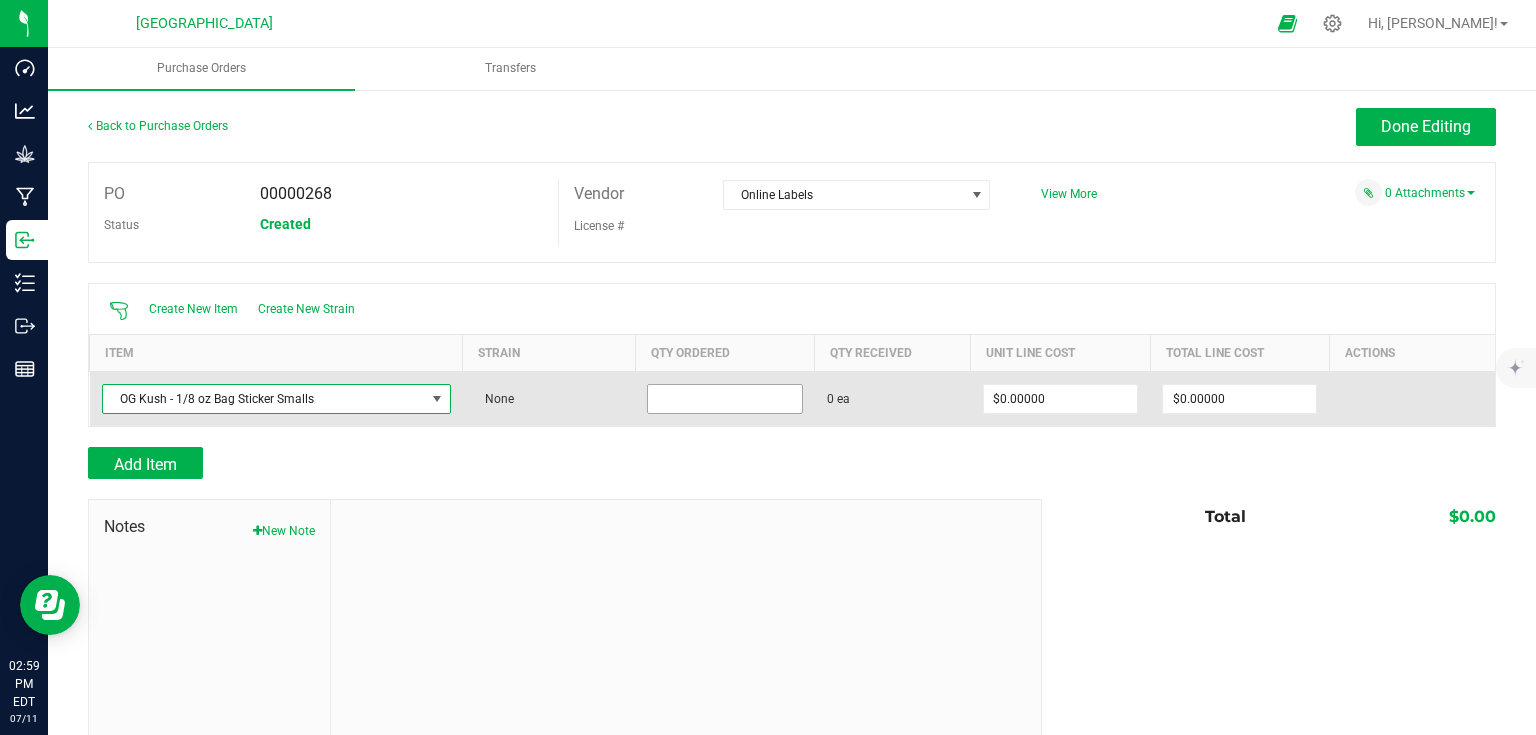 click at bounding box center [724, 399] 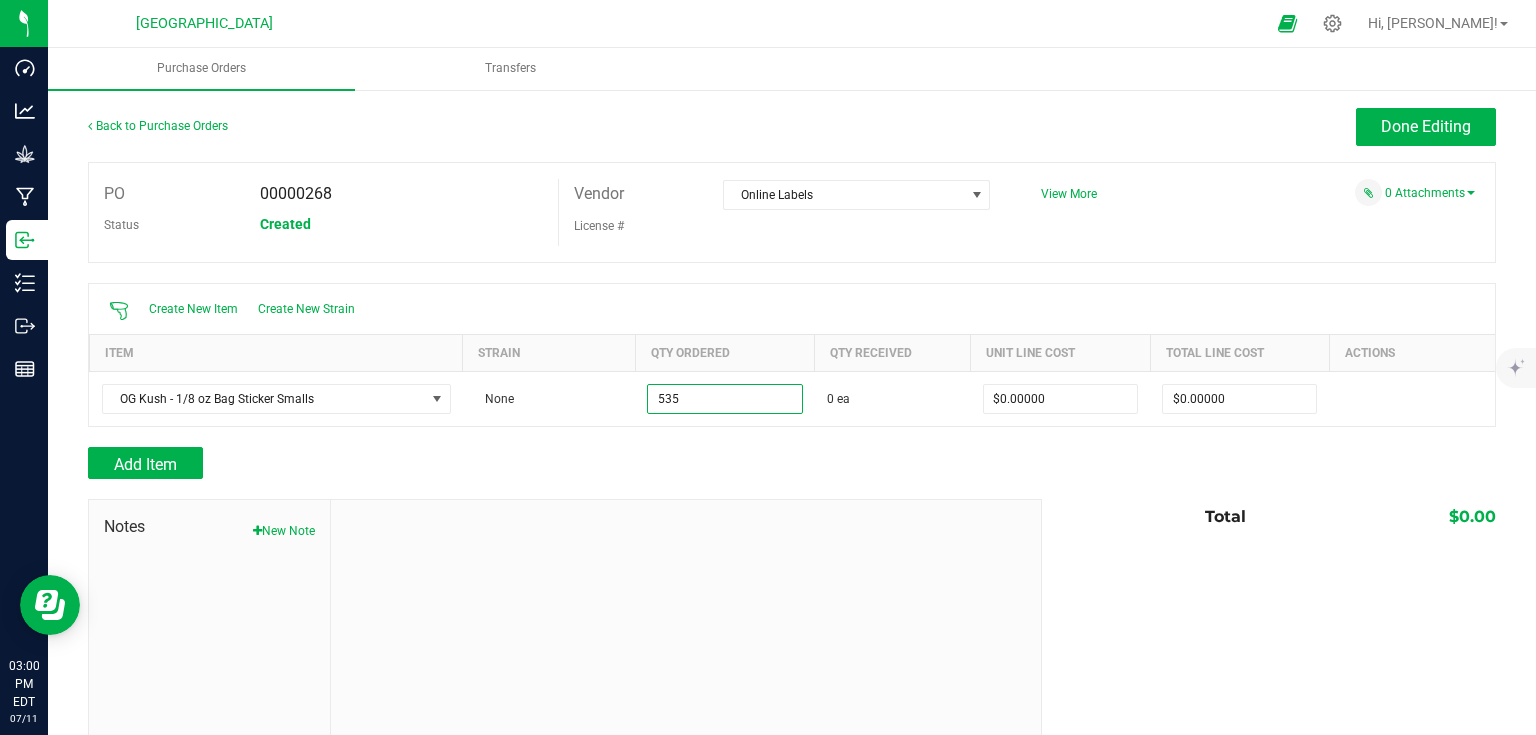 type on "535 ea" 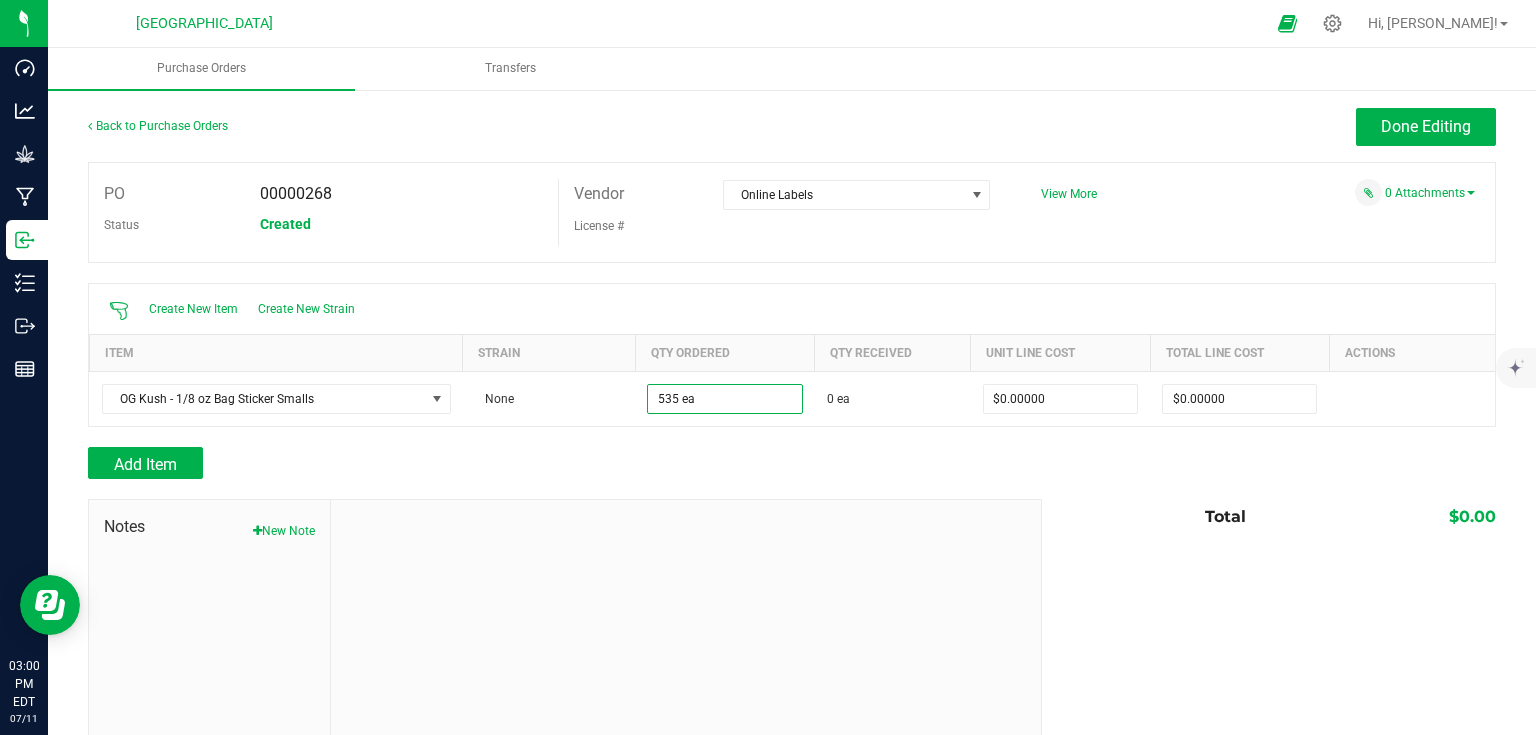 click on "Add Item" at bounding box center (792, 463) 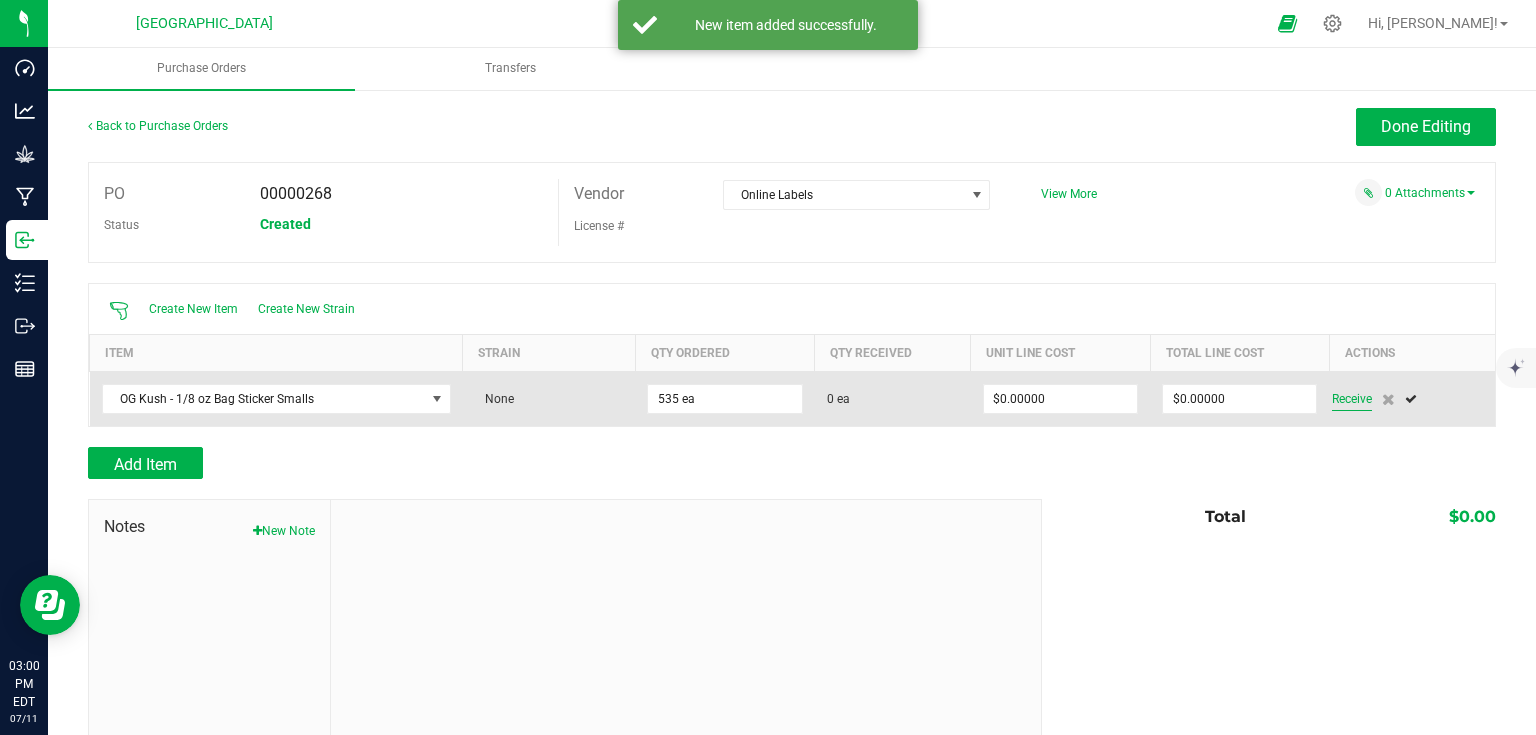 click on "Receive" at bounding box center (1352, 399) 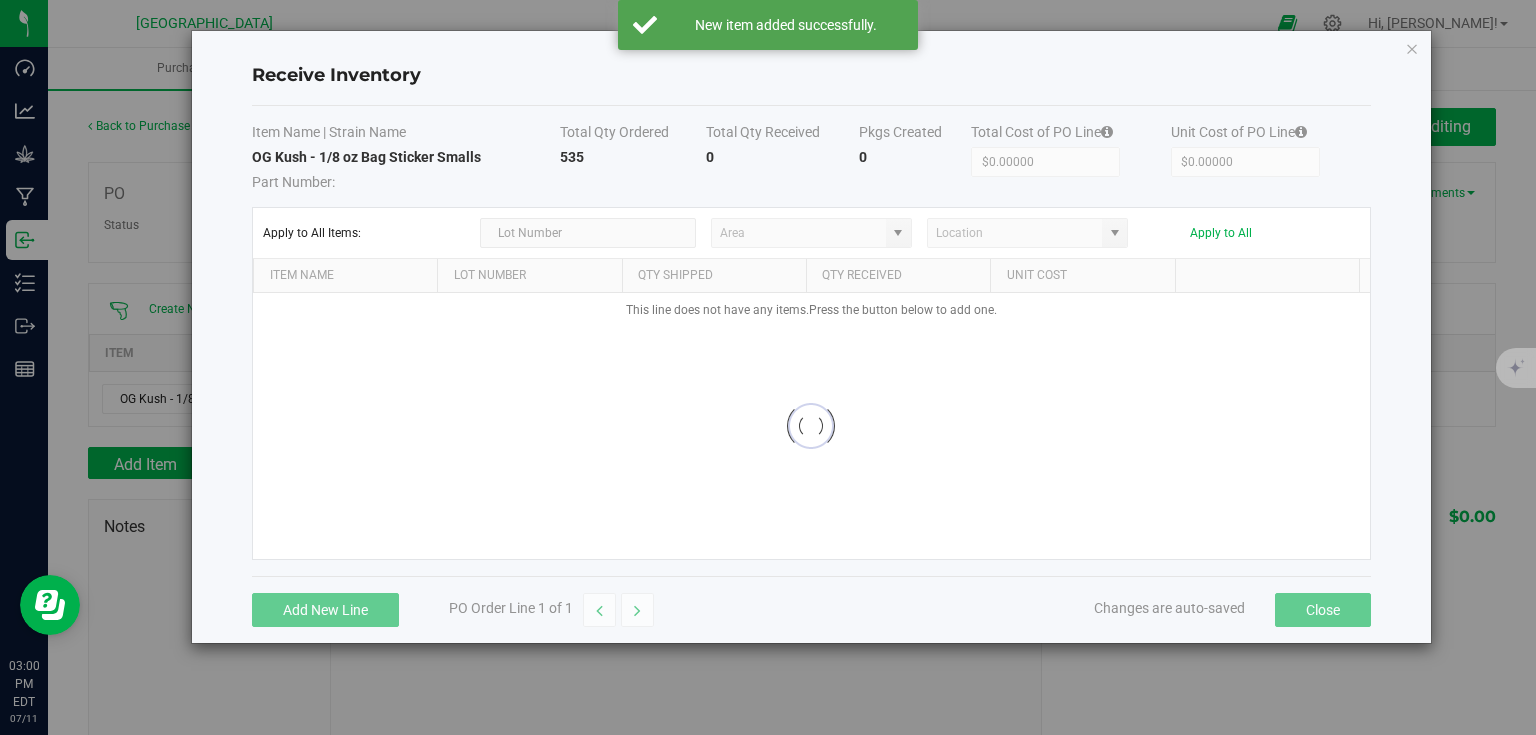 type on "Snapple - Inventory" 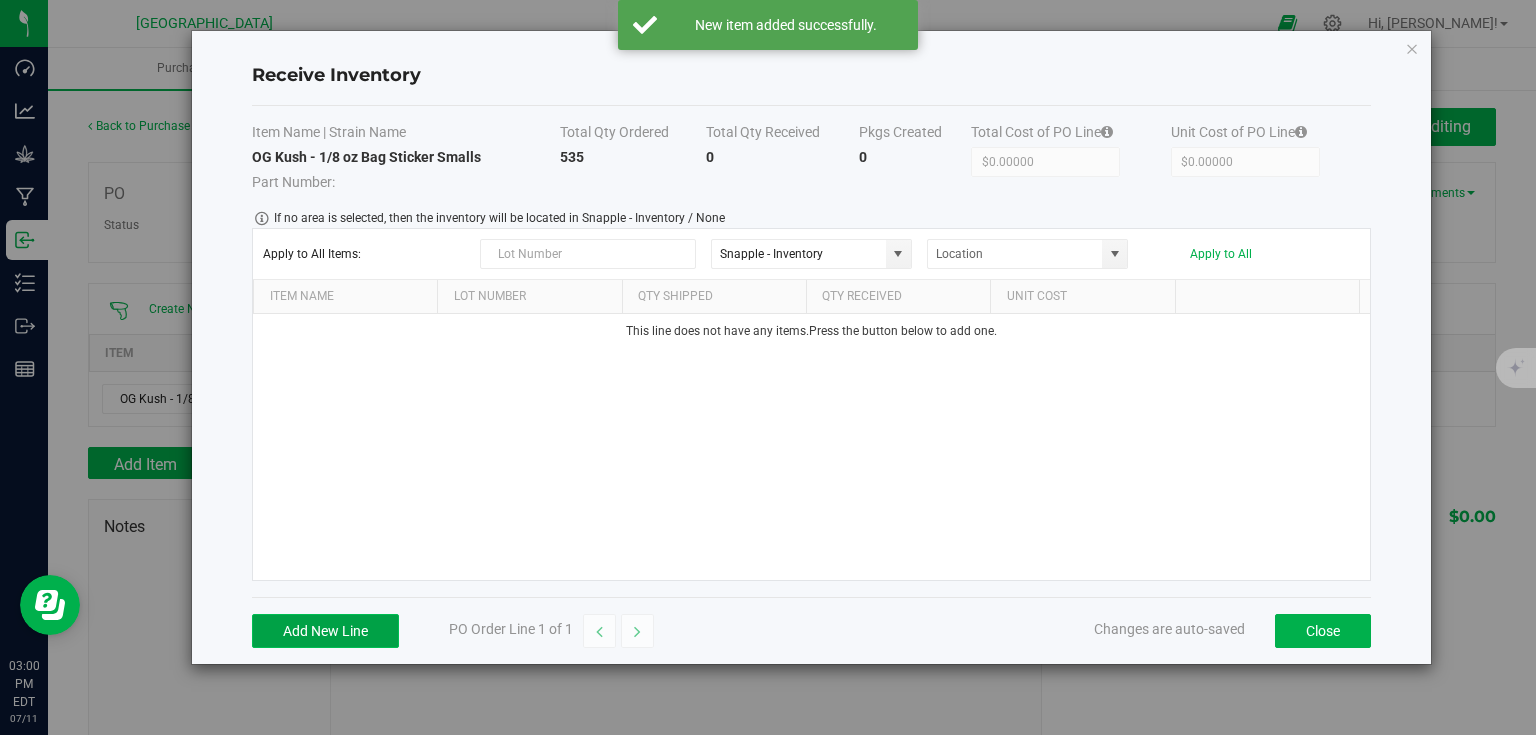 click on "Add New Line" at bounding box center [325, 631] 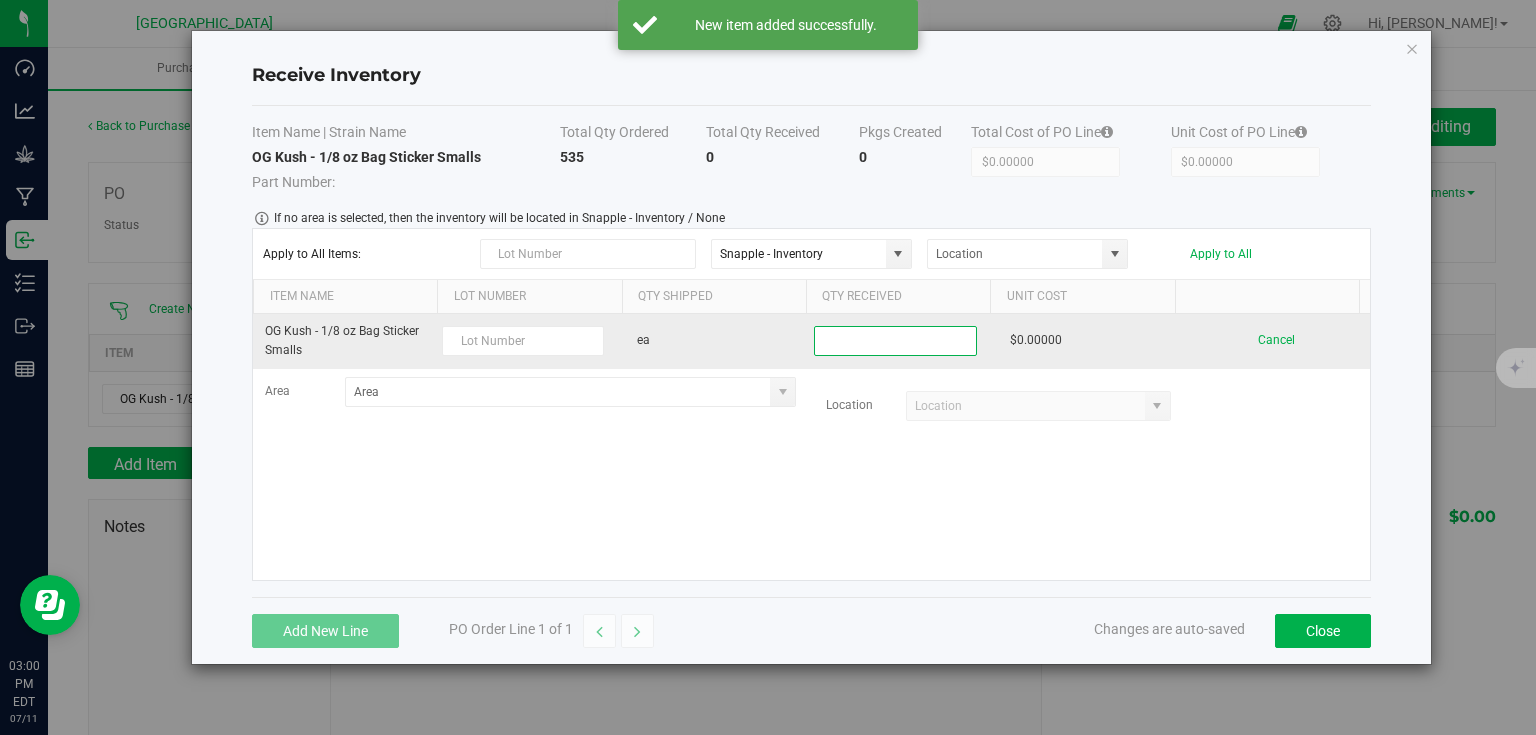 click at bounding box center (895, 341) 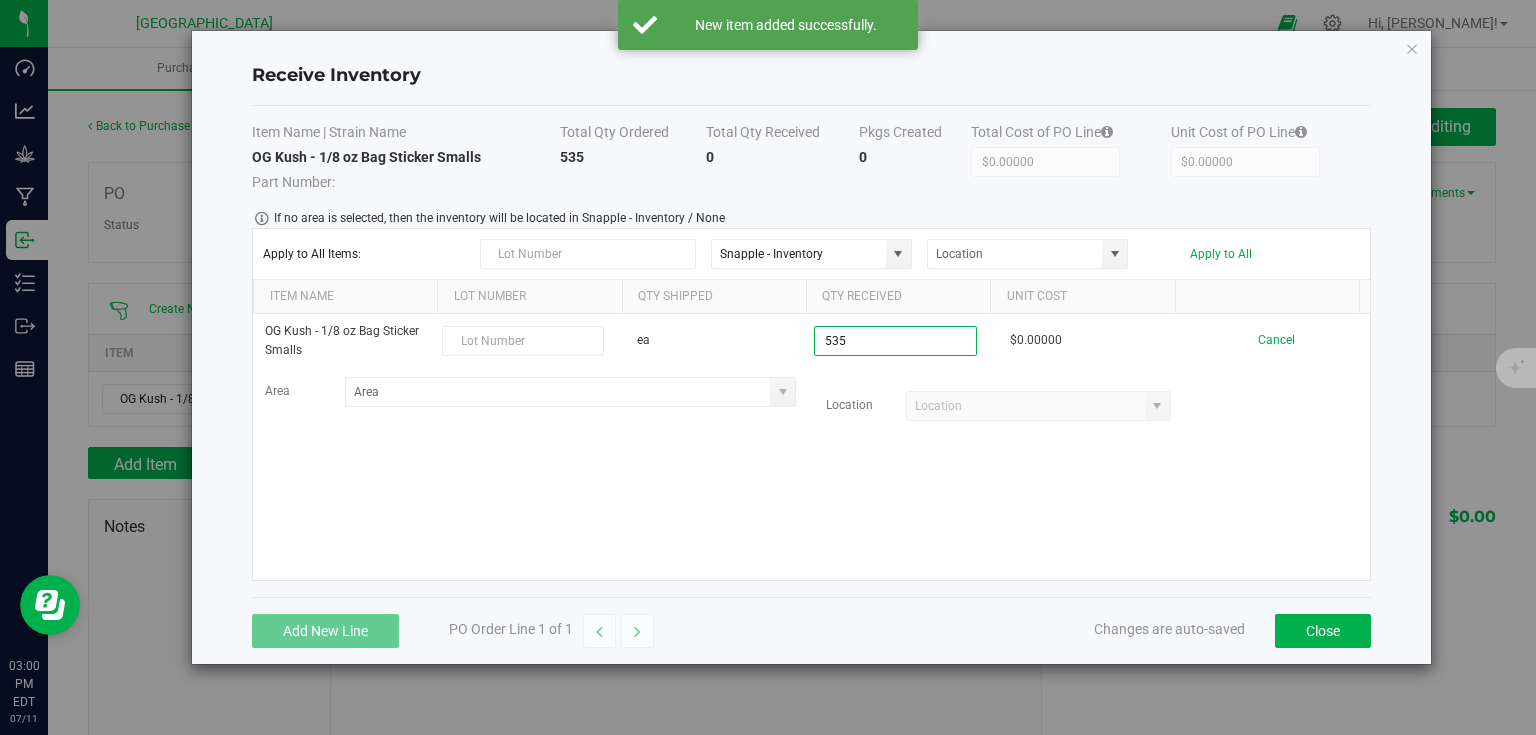 type on "535 ea" 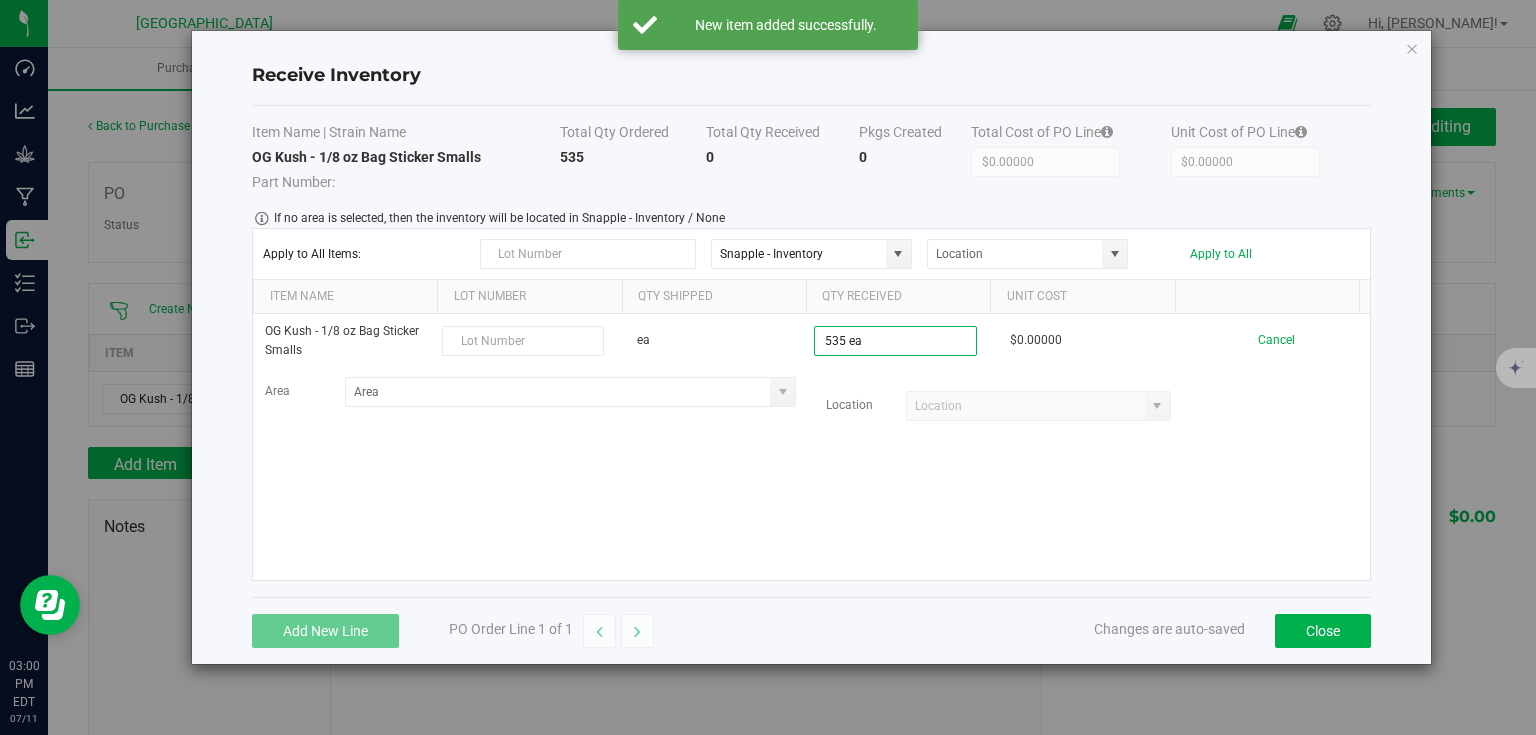 click on "OG Kush - 1/8 oz Bag Sticker [PERSON_NAME]  535 ea  $0.00000   Cancel   Area   Location" at bounding box center (811, 447) 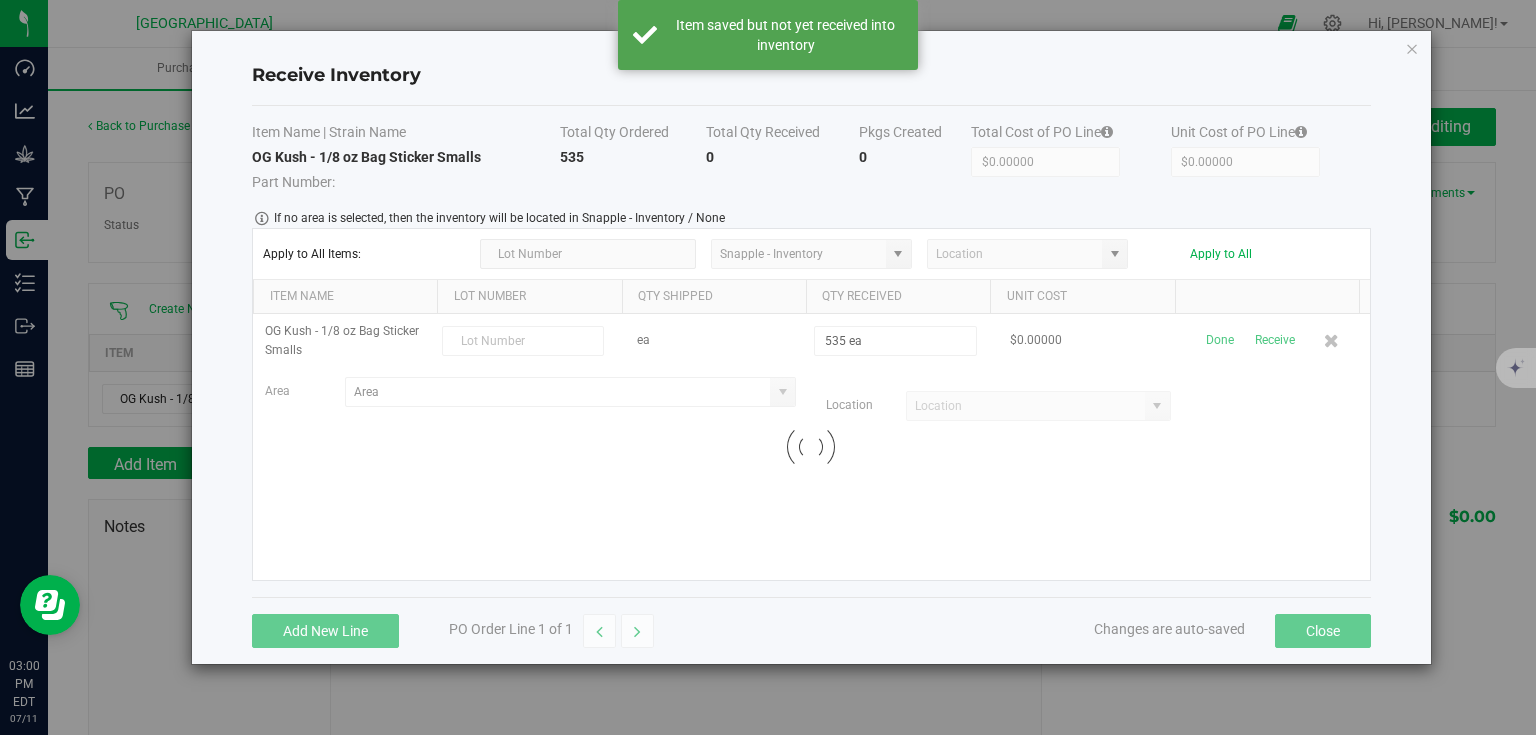 click at bounding box center [811, 447] 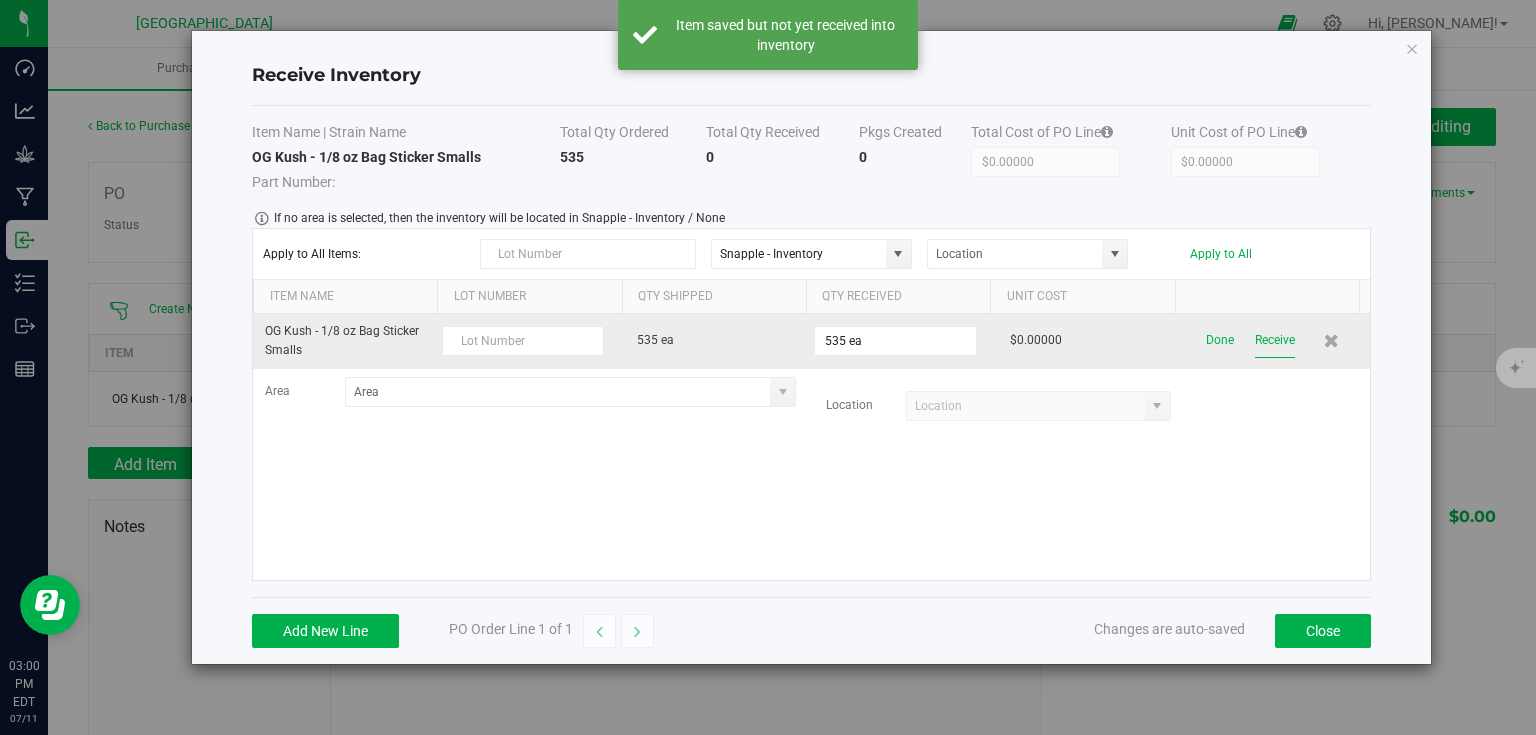 click on "Receive" at bounding box center [1275, 340] 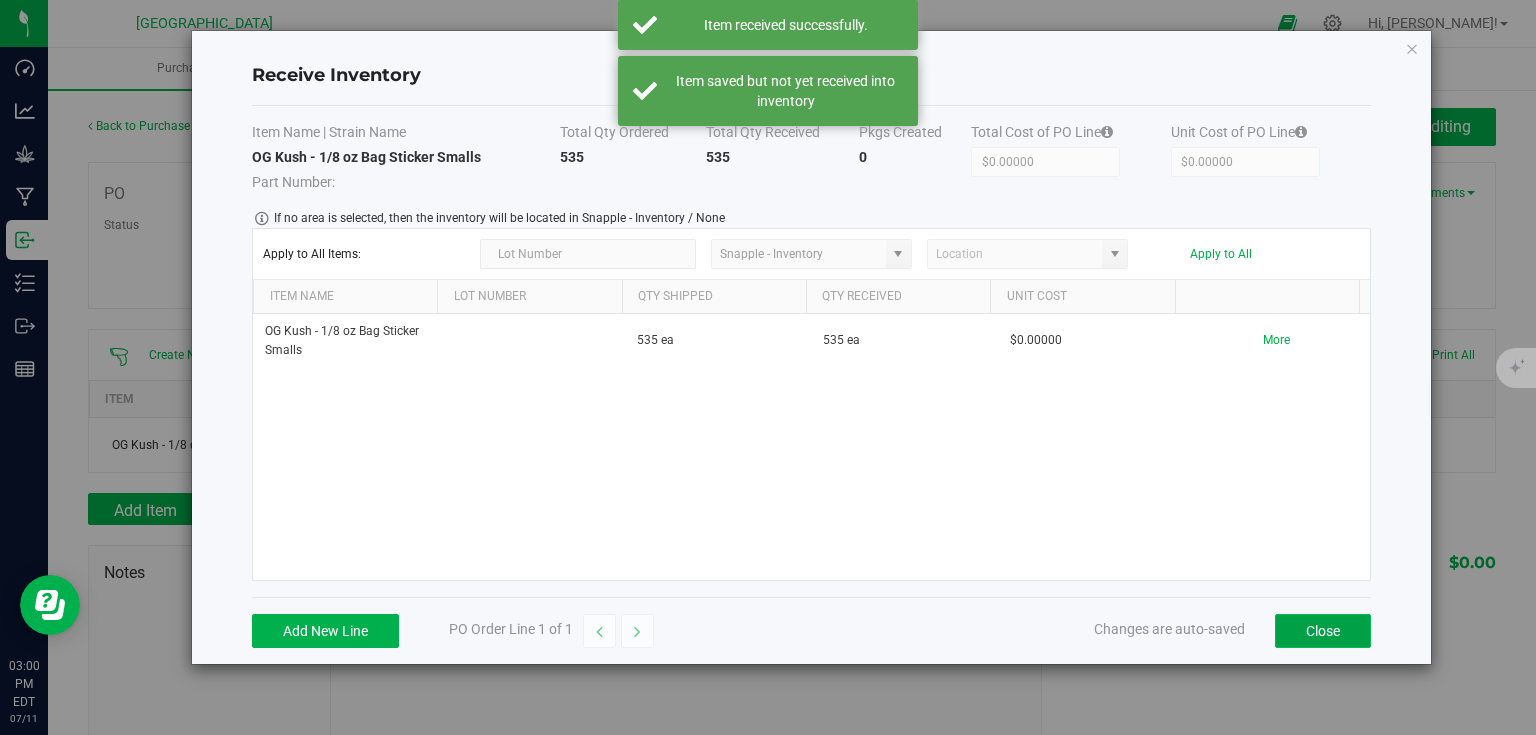 click on "Close" at bounding box center [1323, 631] 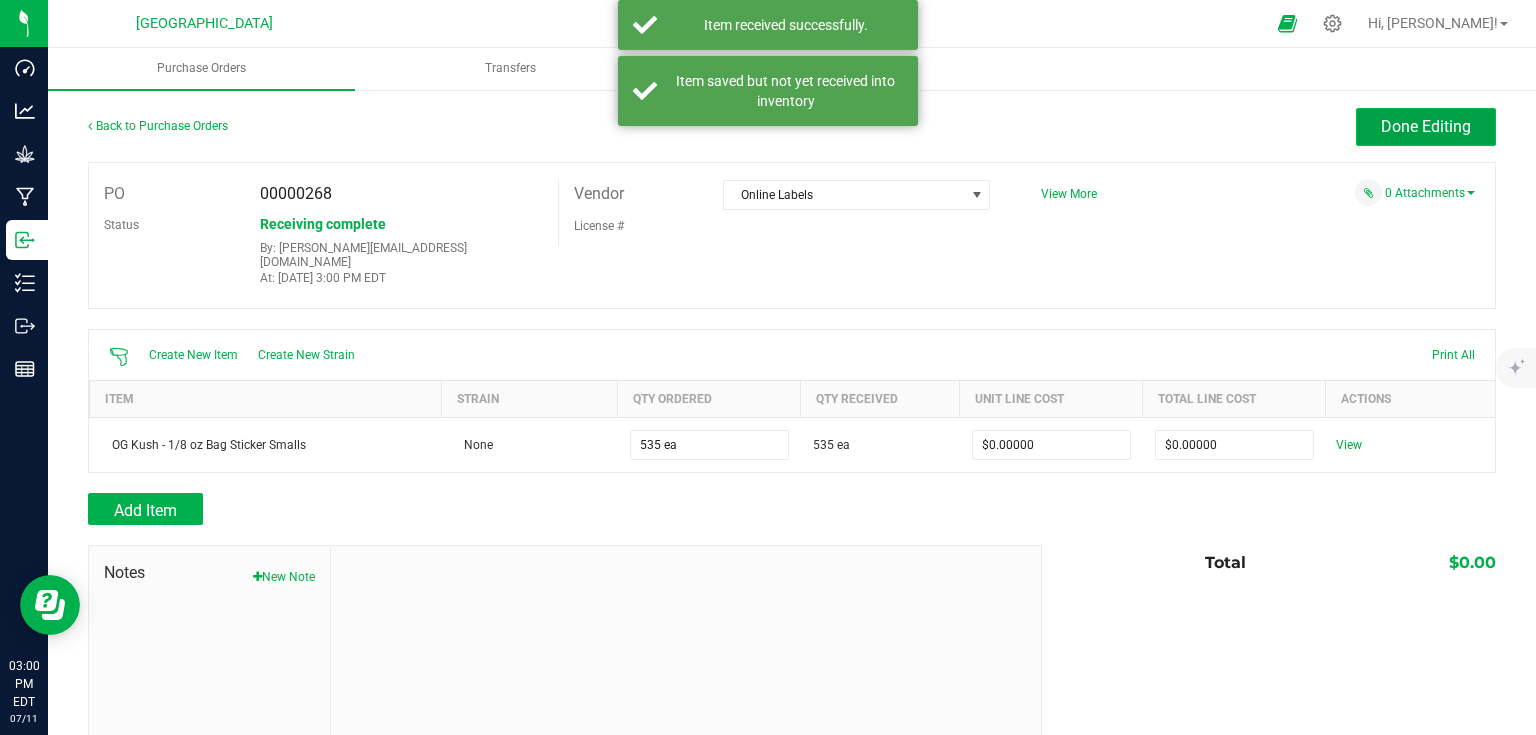 click on "Done Editing" at bounding box center [1426, 127] 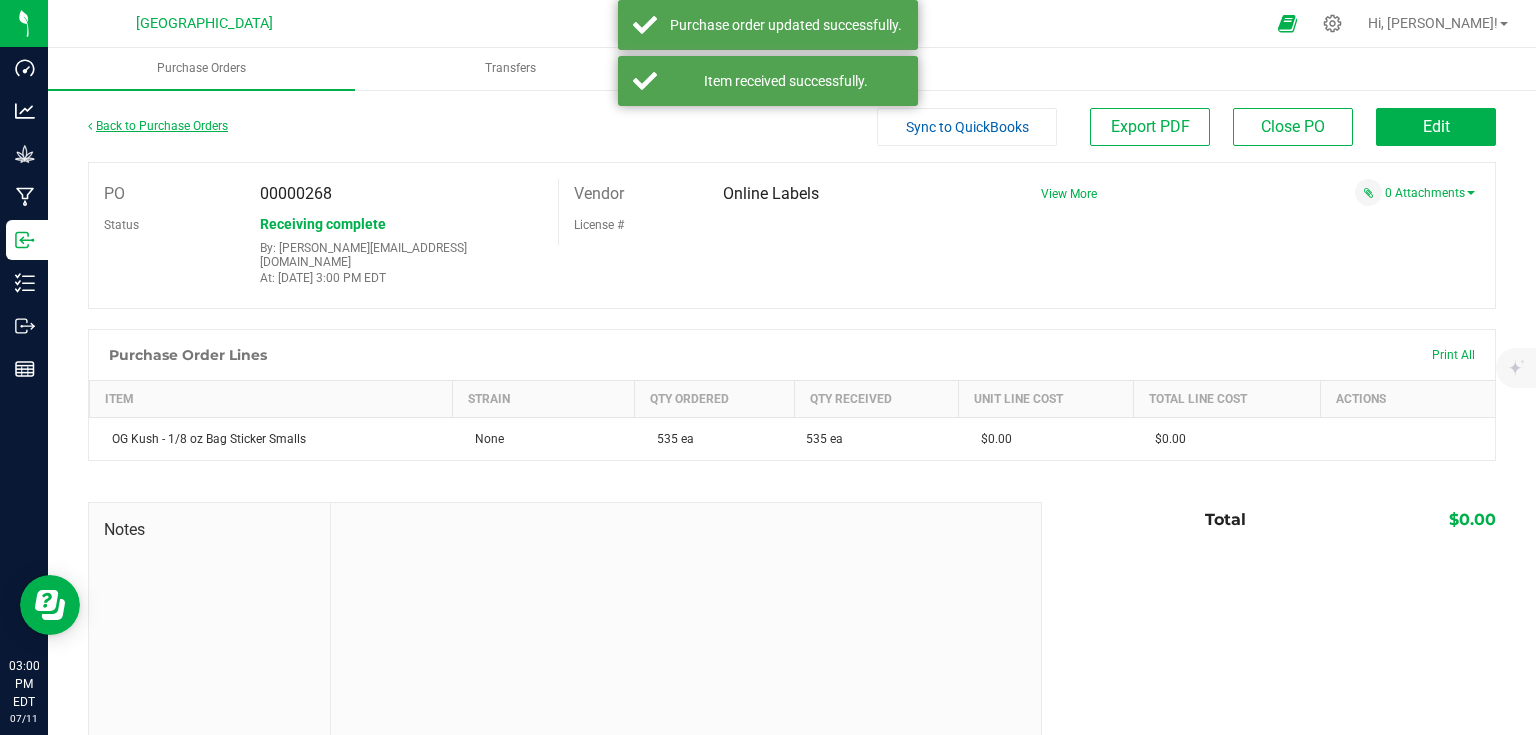 click on "Back to Purchase Orders" at bounding box center [158, 126] 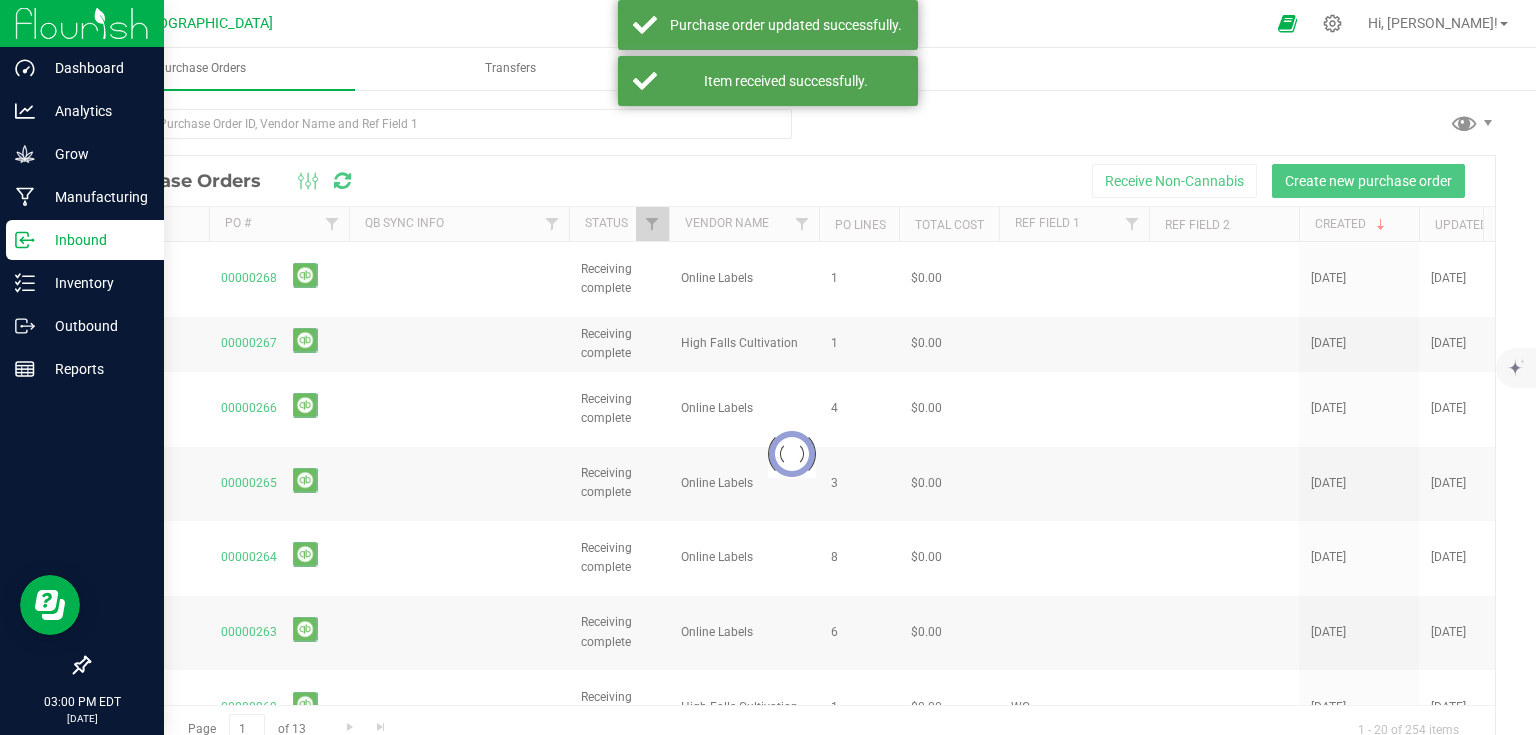 click at bounding box center [82, 23] 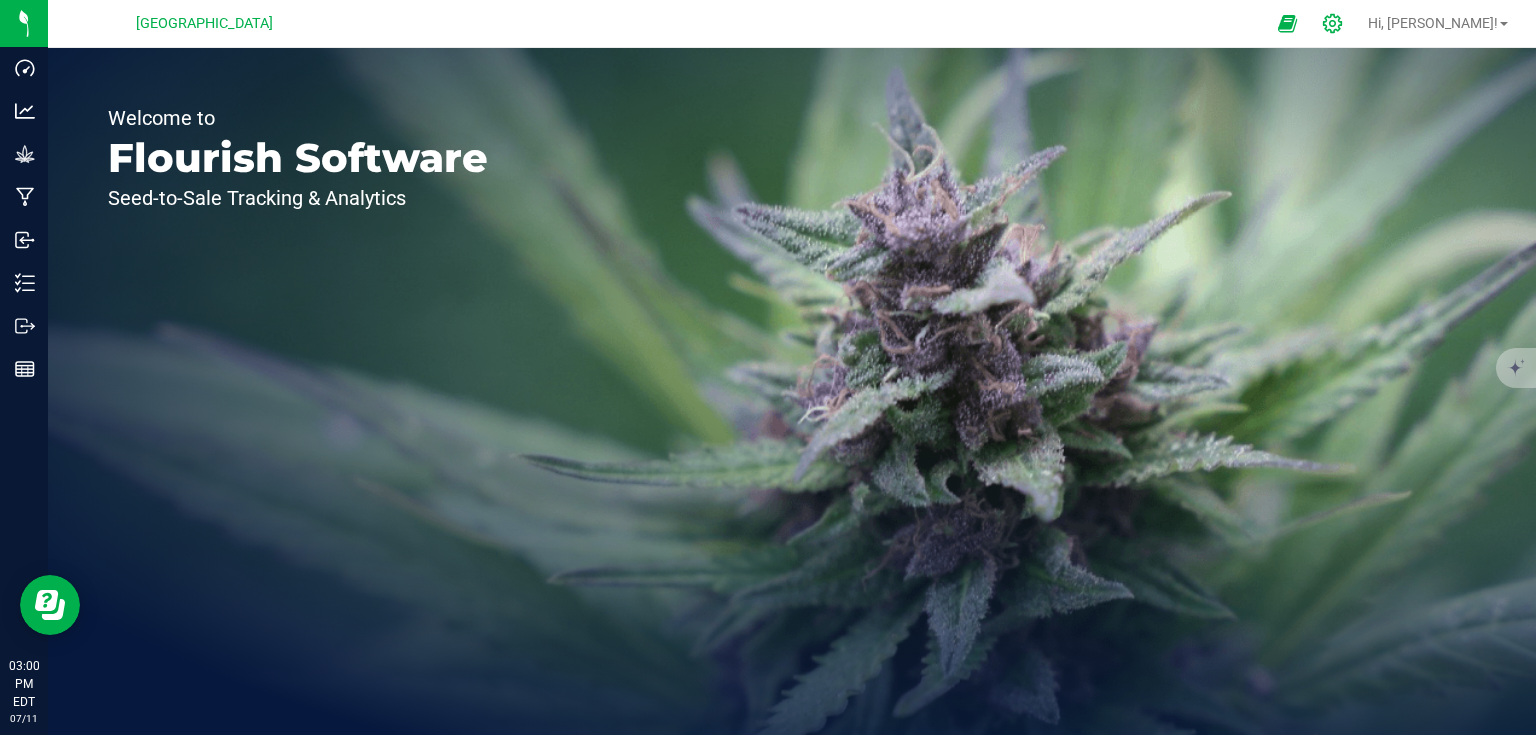 click at bounding box center (1333, 23) 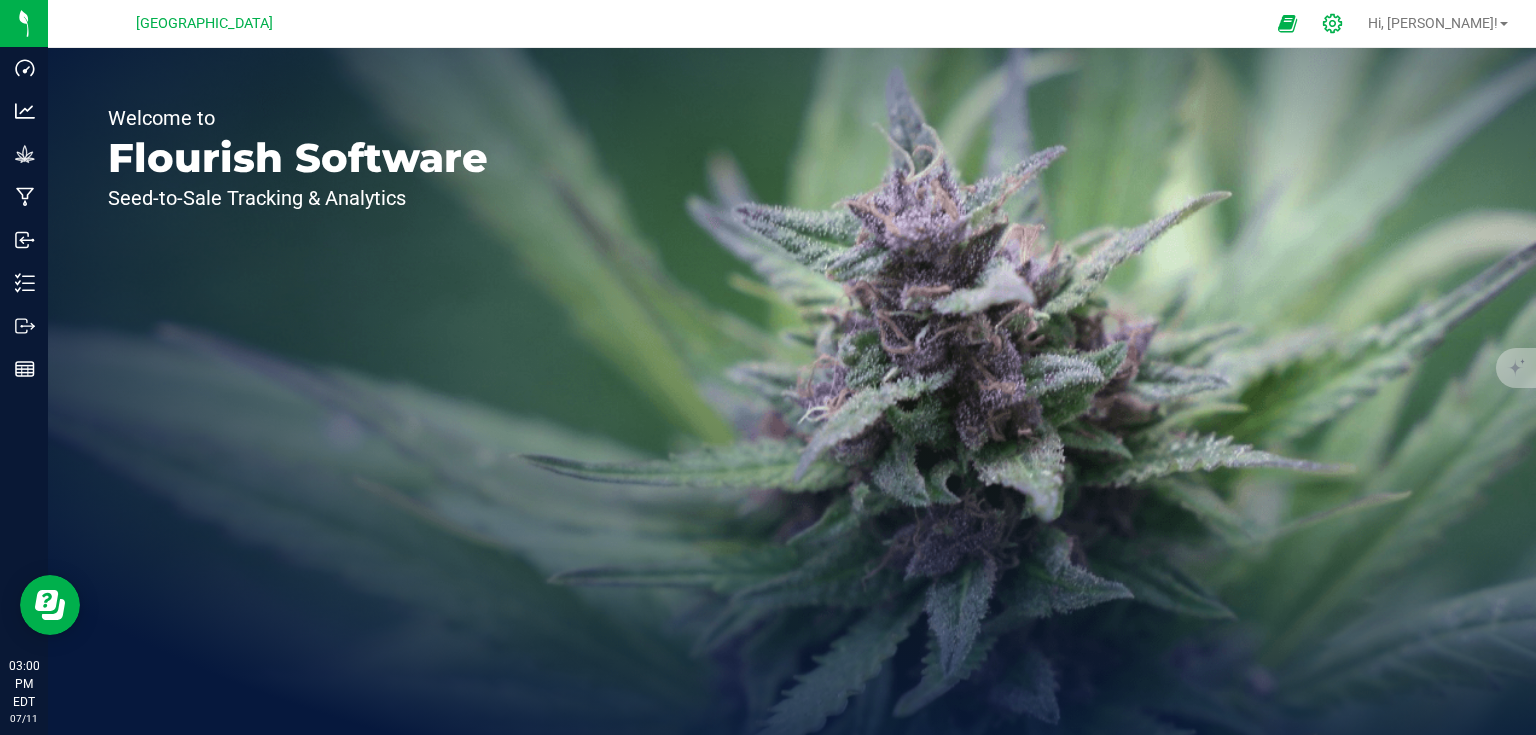 click 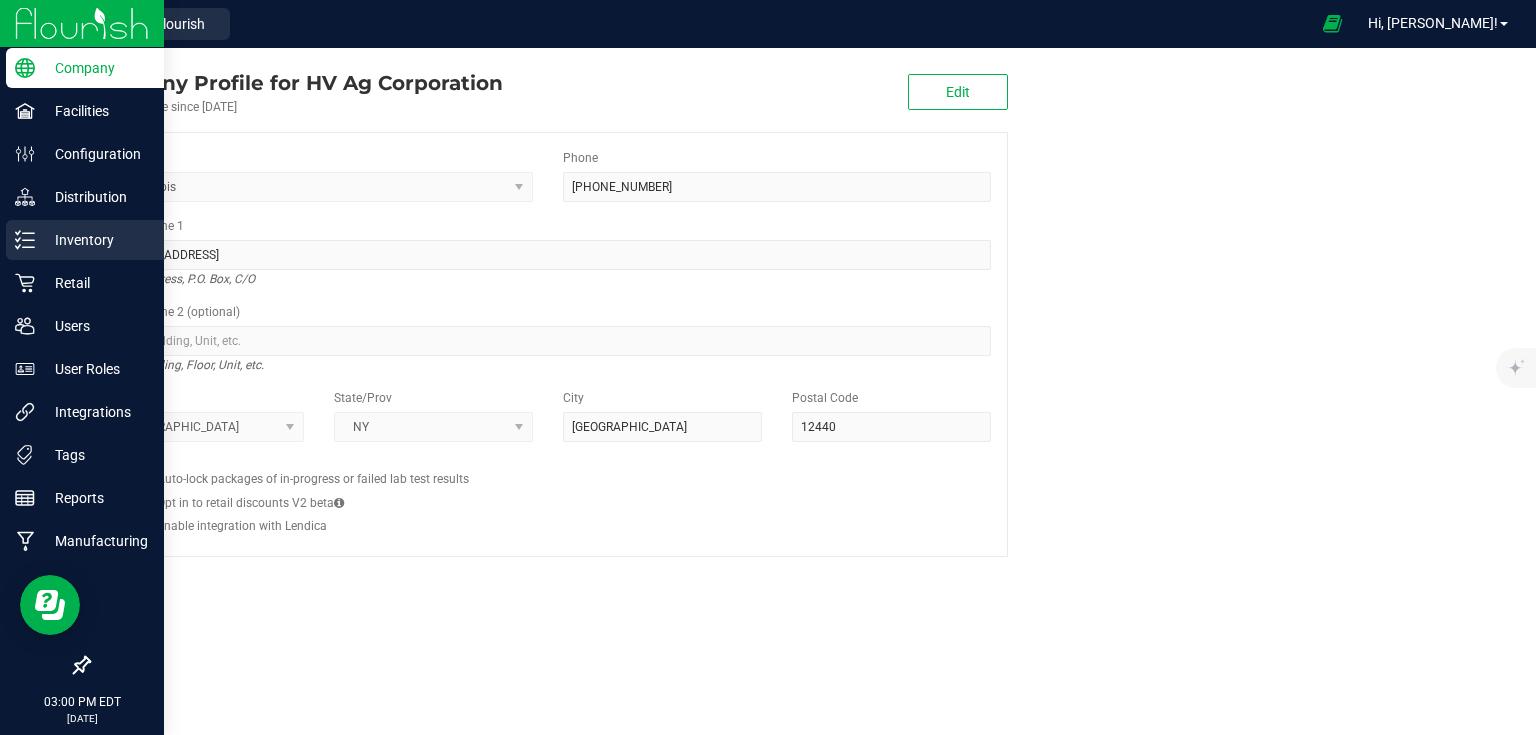 click on "Inventory" at bounding box center [95, 240] 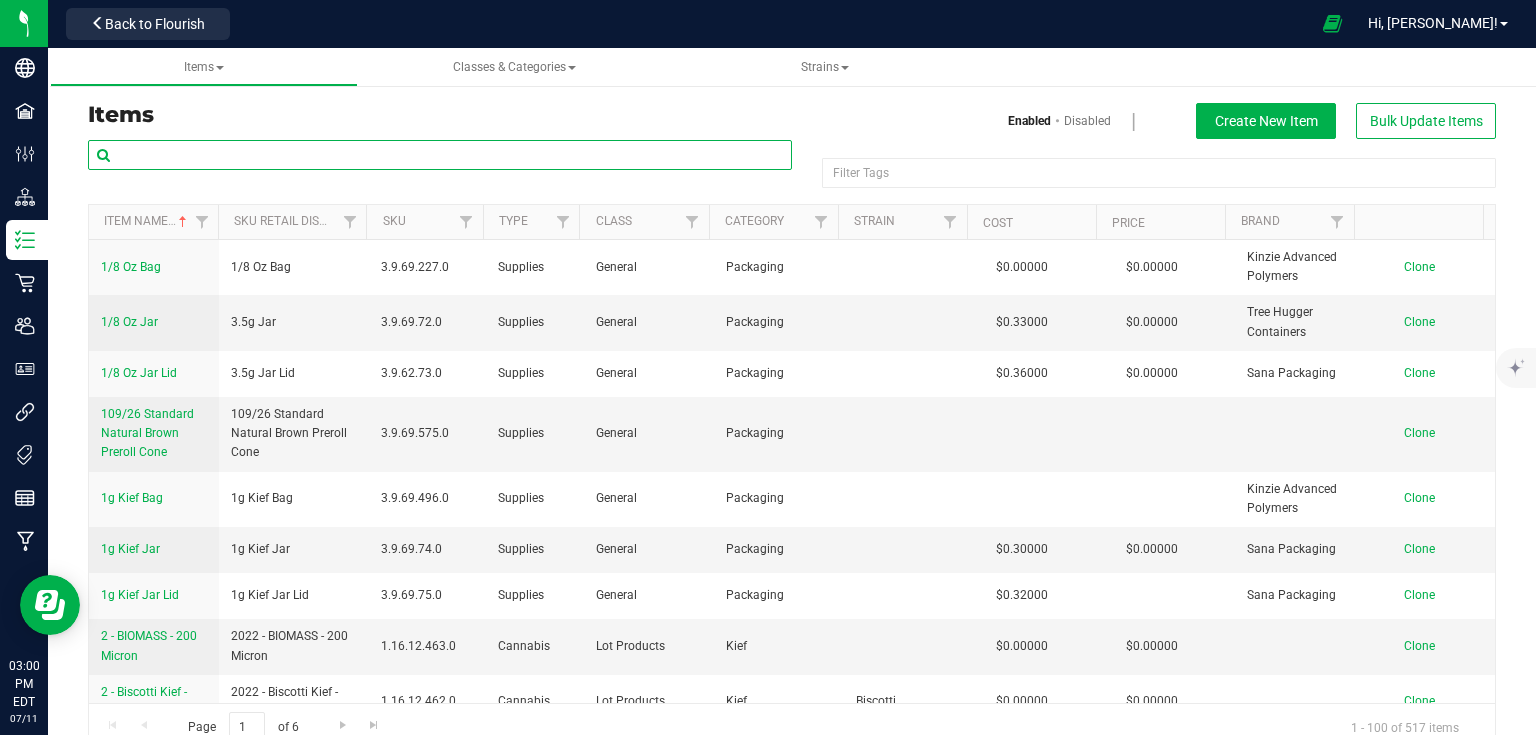 click at bounding box center (440, 155) 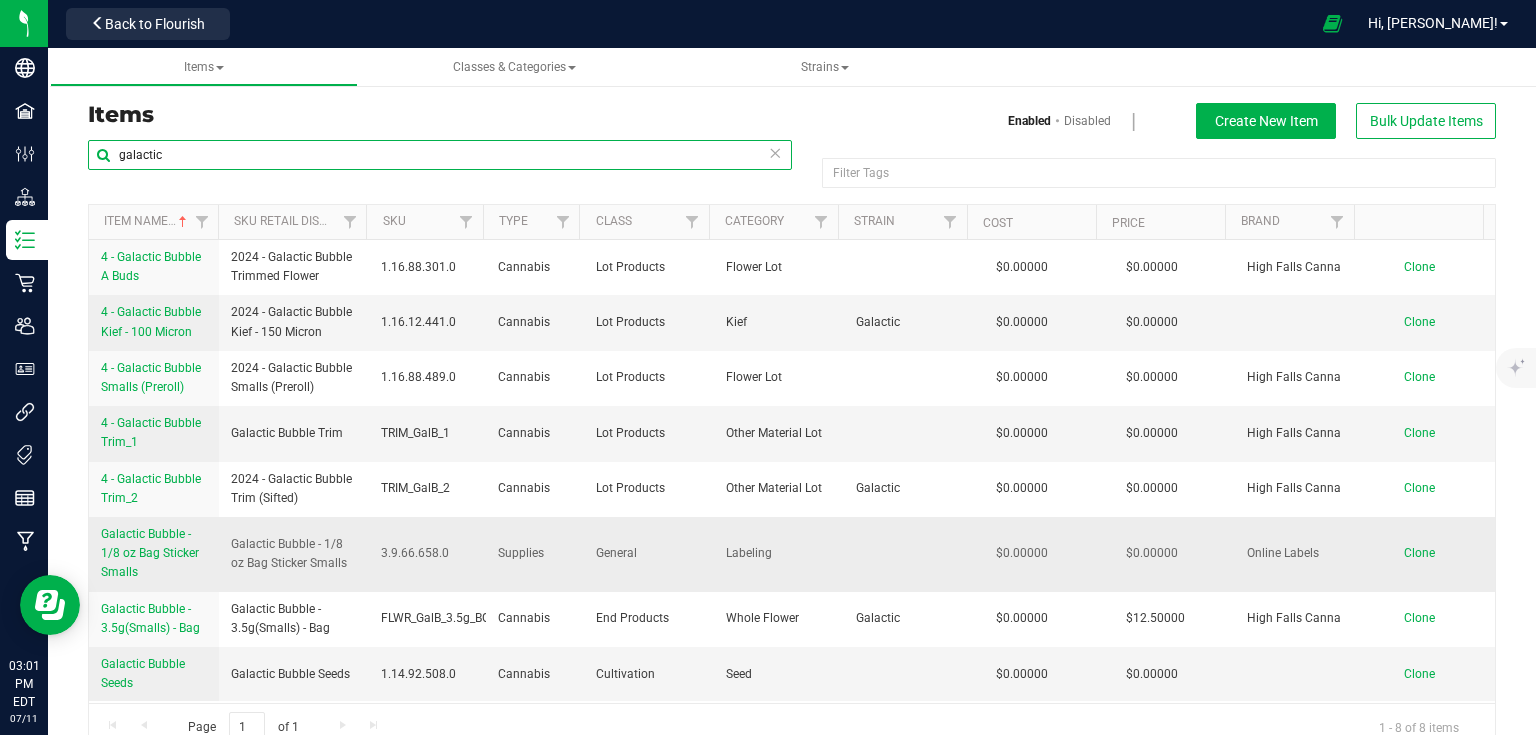 type on "galactic" 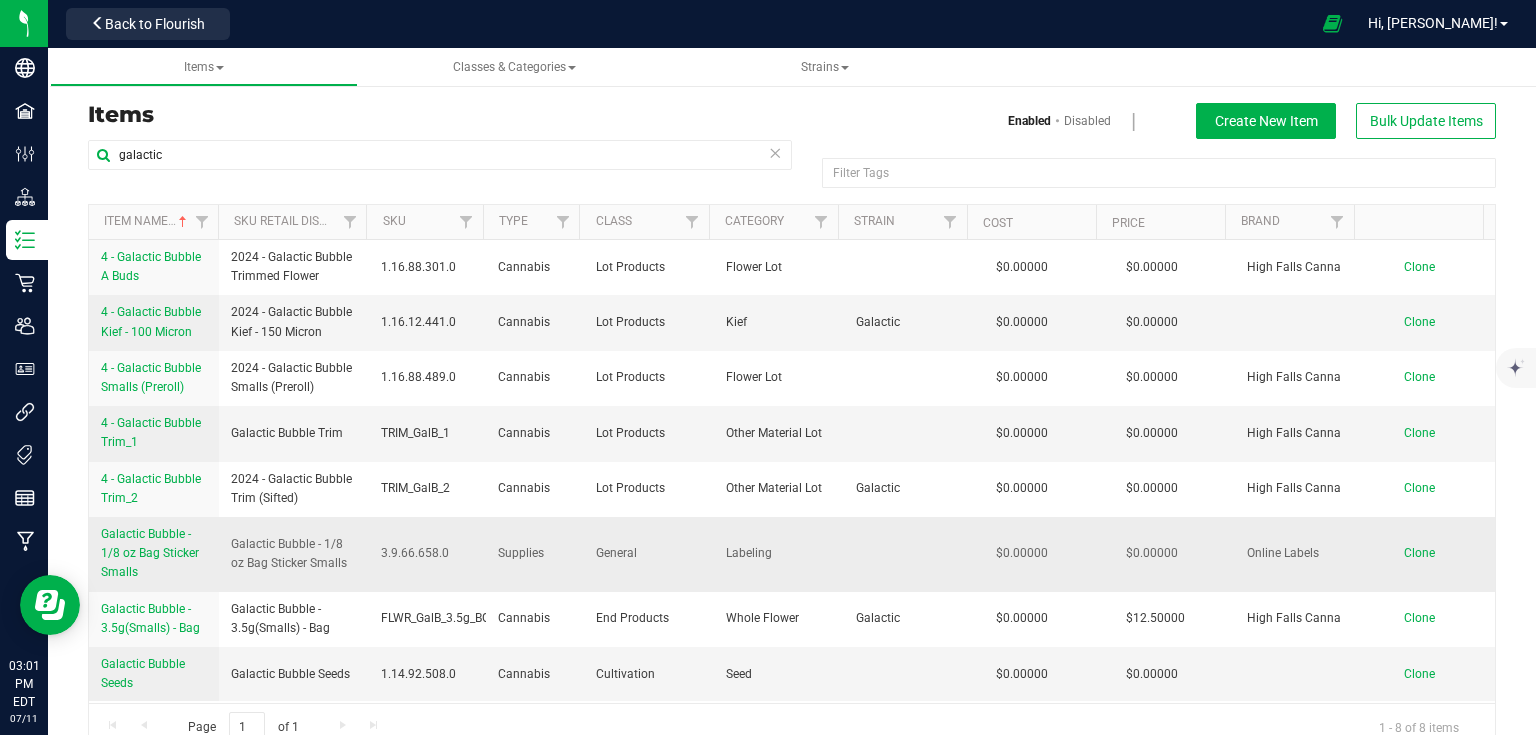 drag, startPoint x: 99, startPoint y: 536, endPoint x: 182, endPoint y: 588, distance: 97.94386 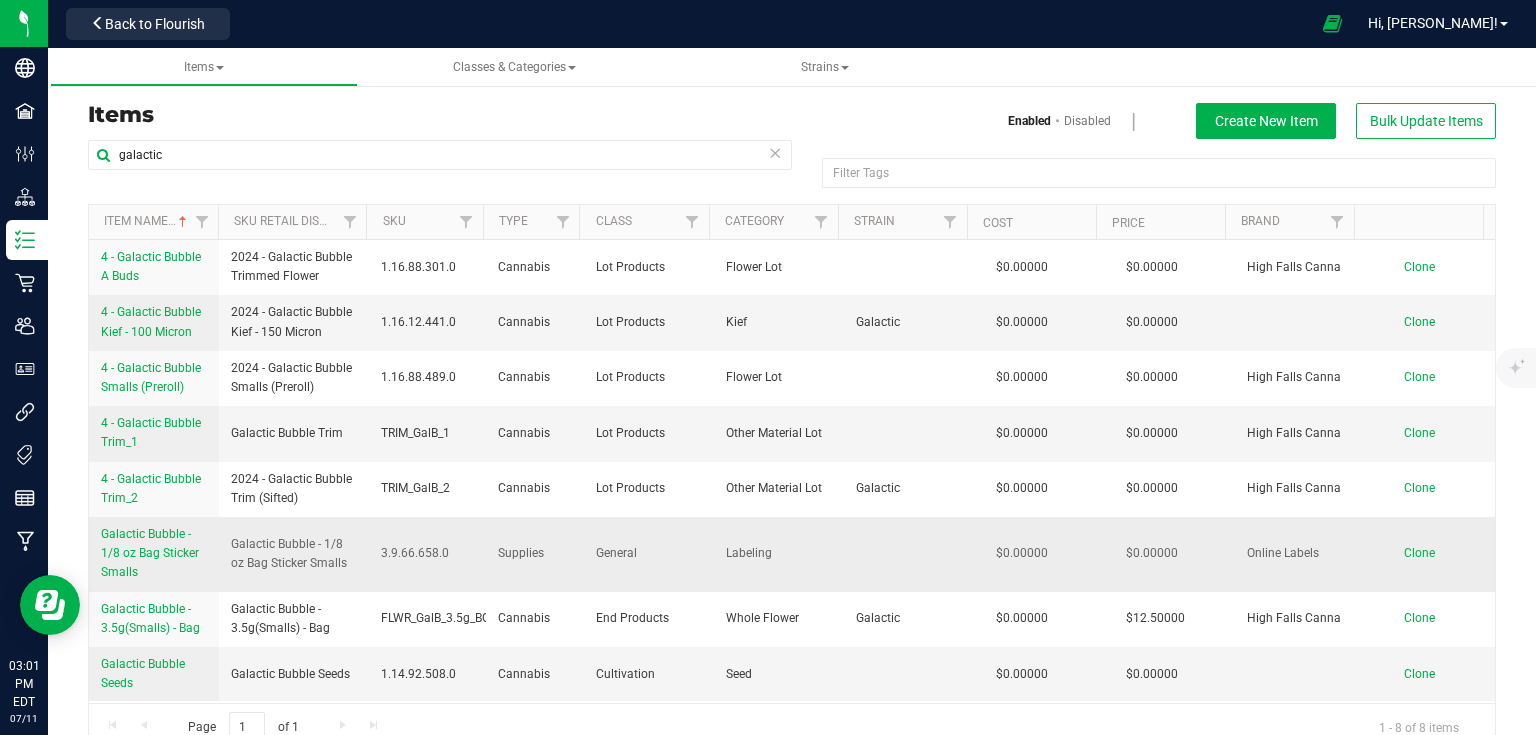click on "Galactic Bubble - 1/8 oz Bag Sticker Smalls" at bounding box center [154, 554] 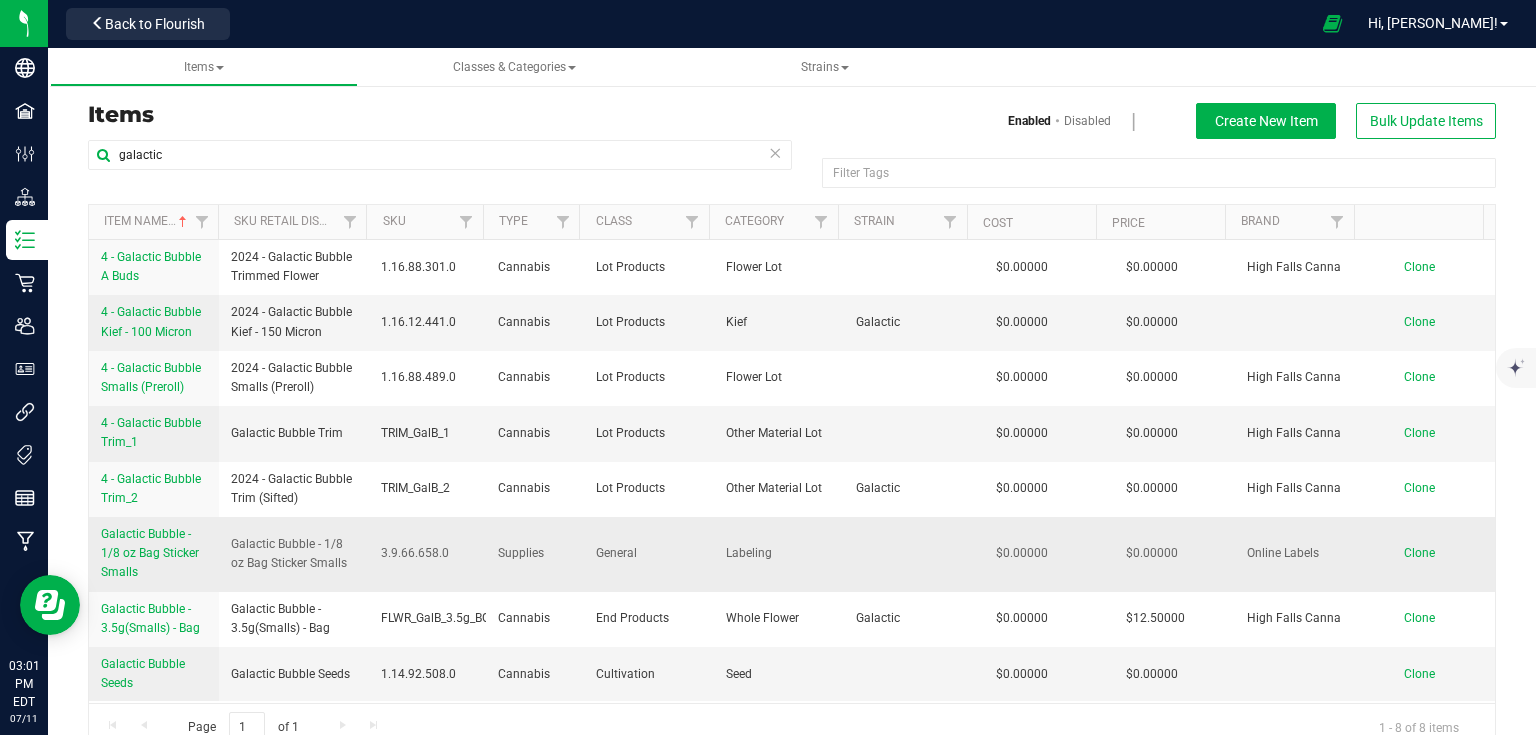 copy on "Galactic Bubble - 1/8 oz Bag Sticker Smalls" 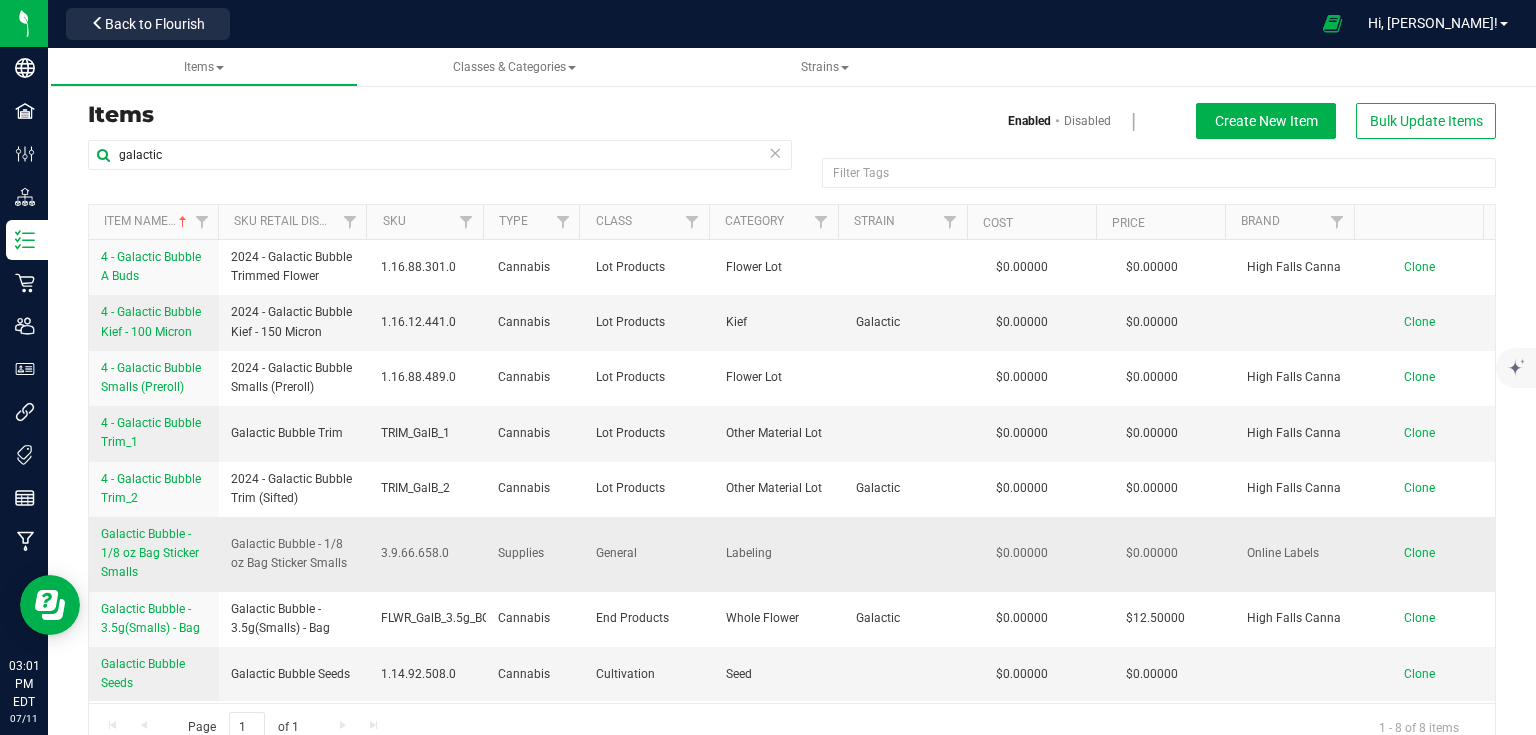 click on "Clone" at bounding box center (1430, 554) 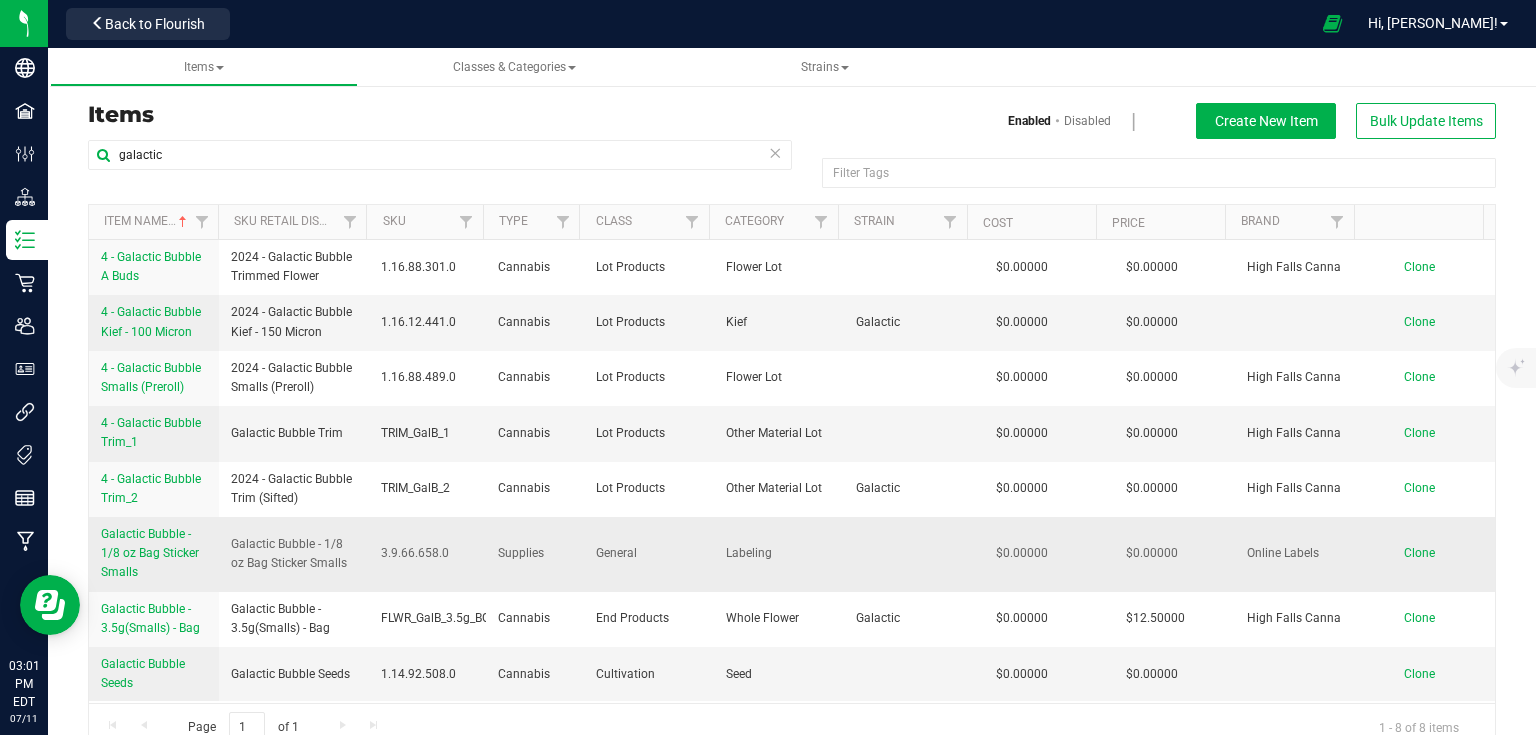 click on "Clone" at bounding box center [1419, 553] 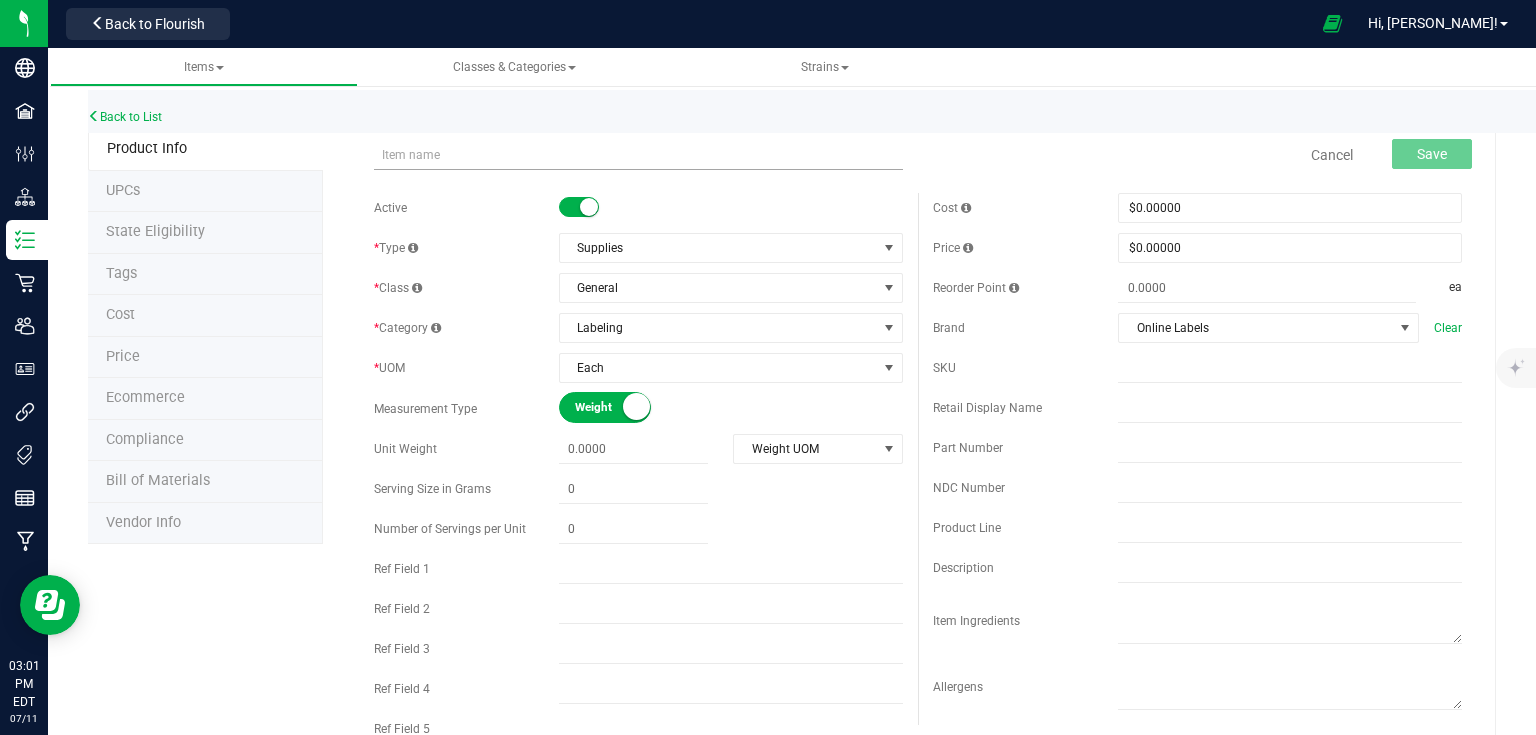 click at bounding box center (638, 155) 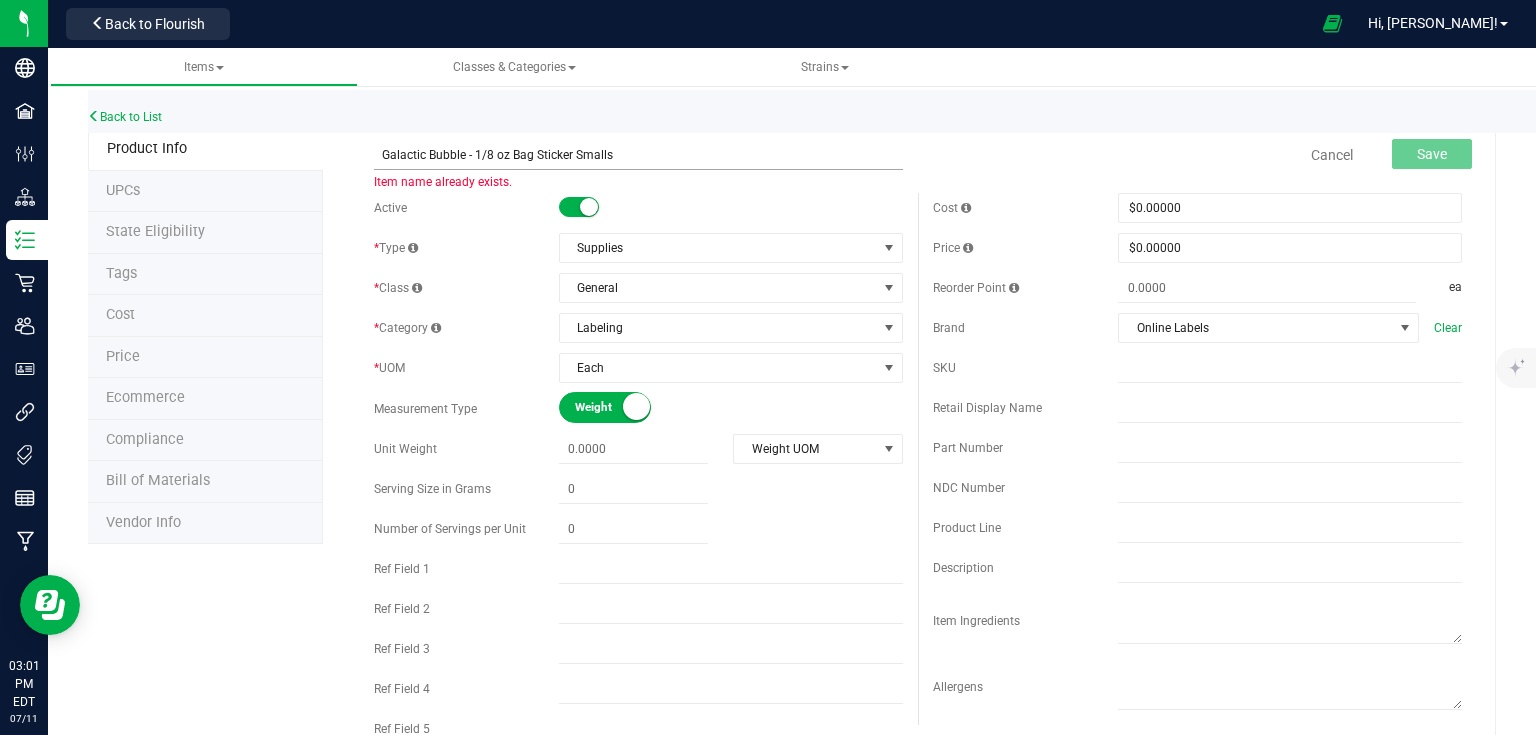 click on "Galactic Bubble - 1/8 oz Bag Sticker Smalls" at bounding box center (638, 155) 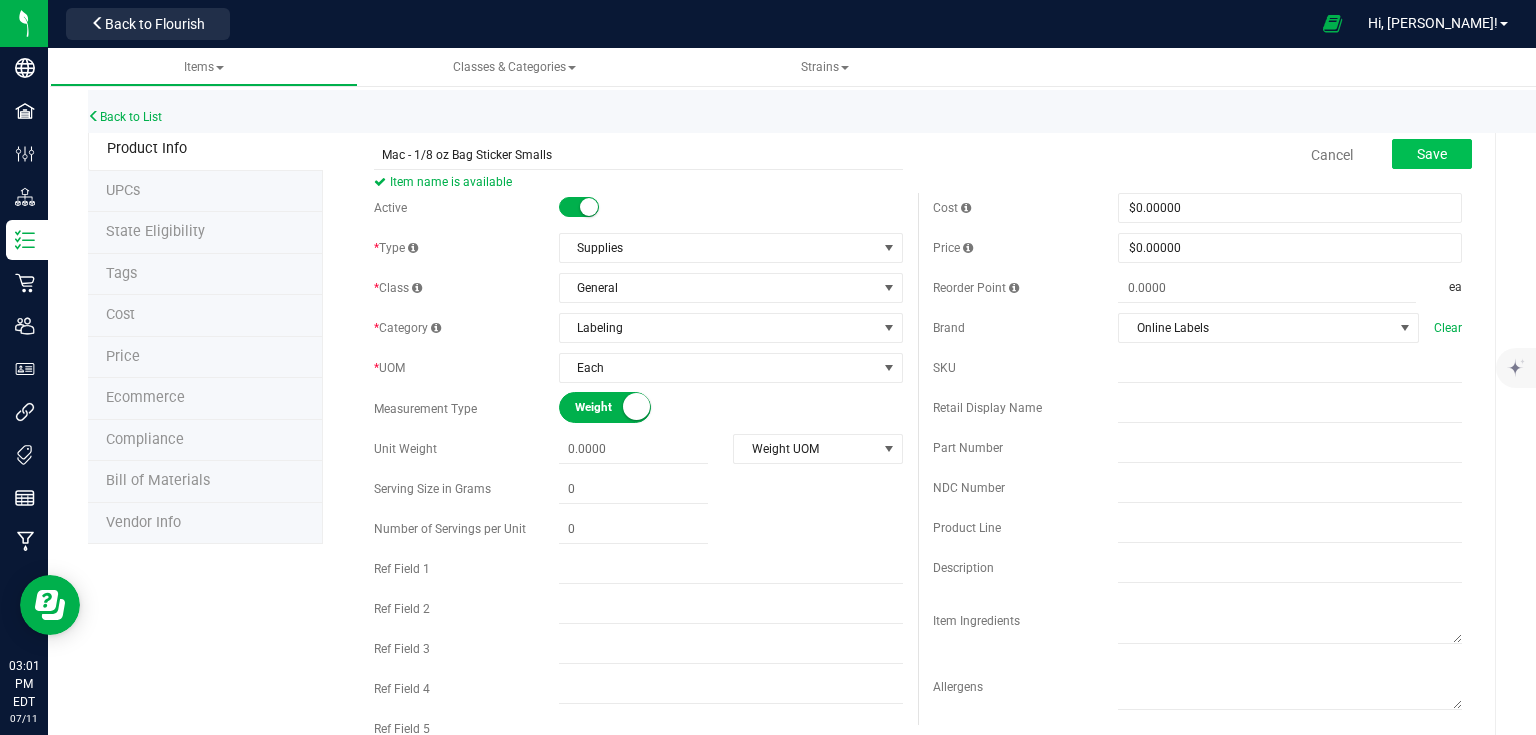type on "Mac - 1/8 oz Bag Sticker Smalls" 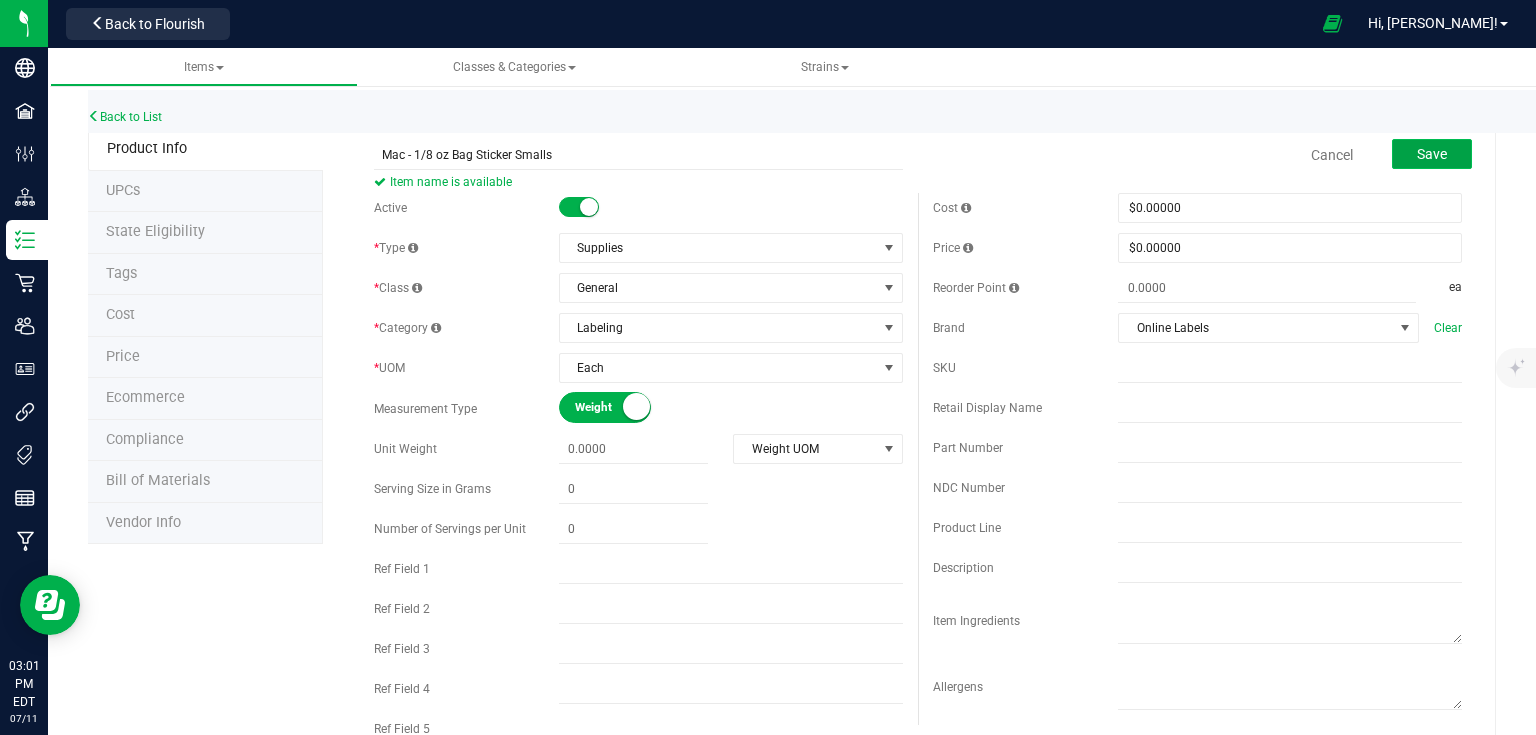 click on "Save" at bounding box center (1432, 154) 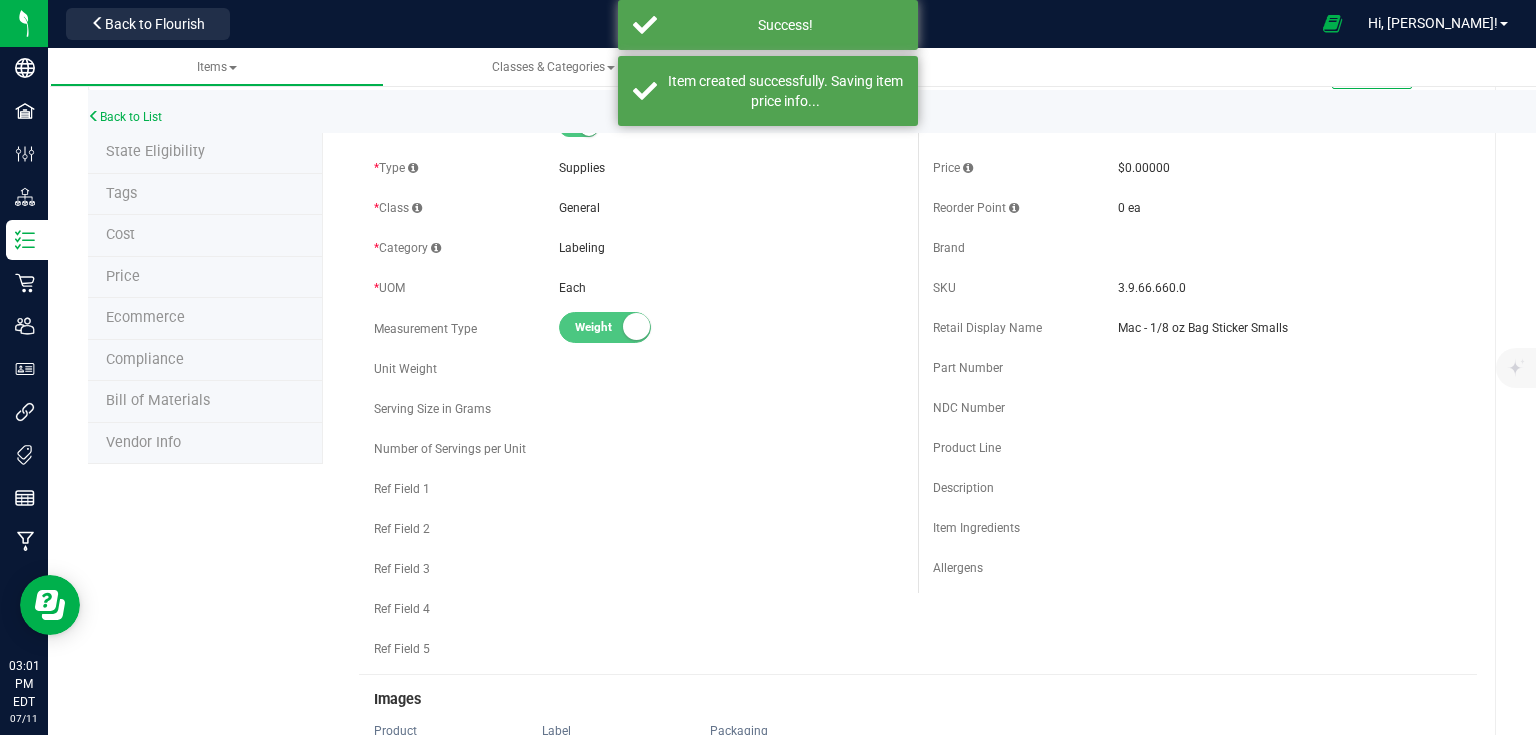 scroll, scrollTop: 0, scrollLeft: 0, axis: both 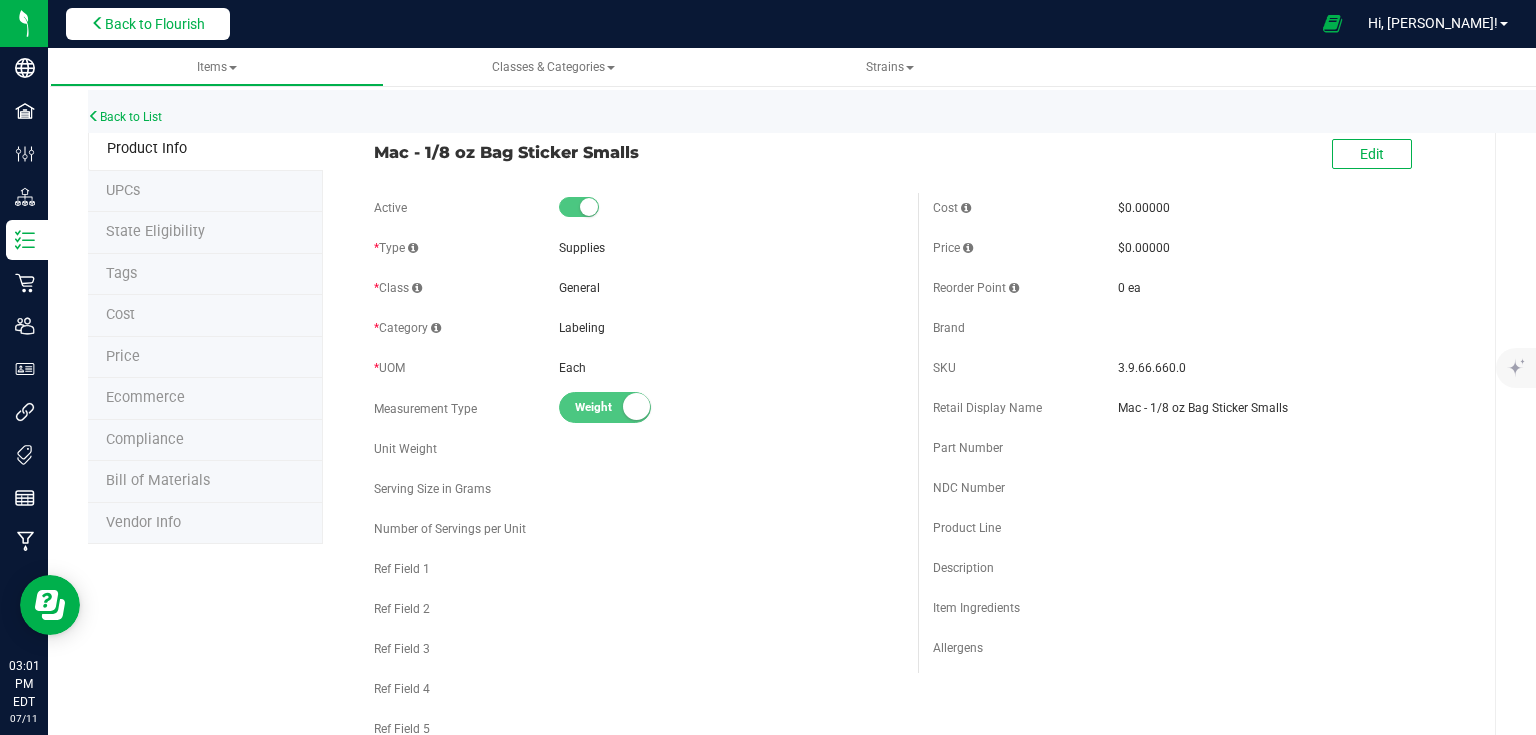 click on "Back to Flourish" at bounding box center [155, 24] 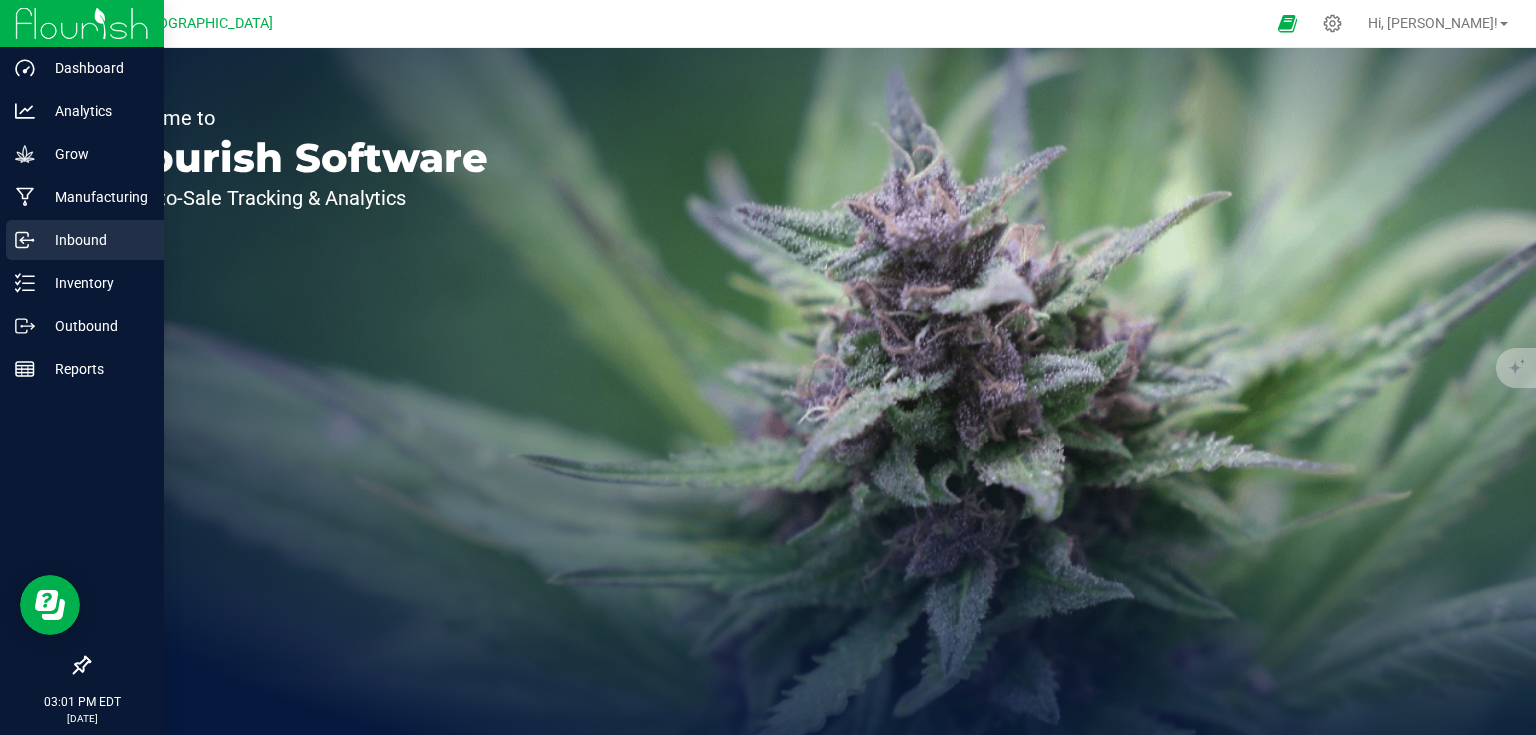 click on "Inbound" at bounding box center (95, 240) 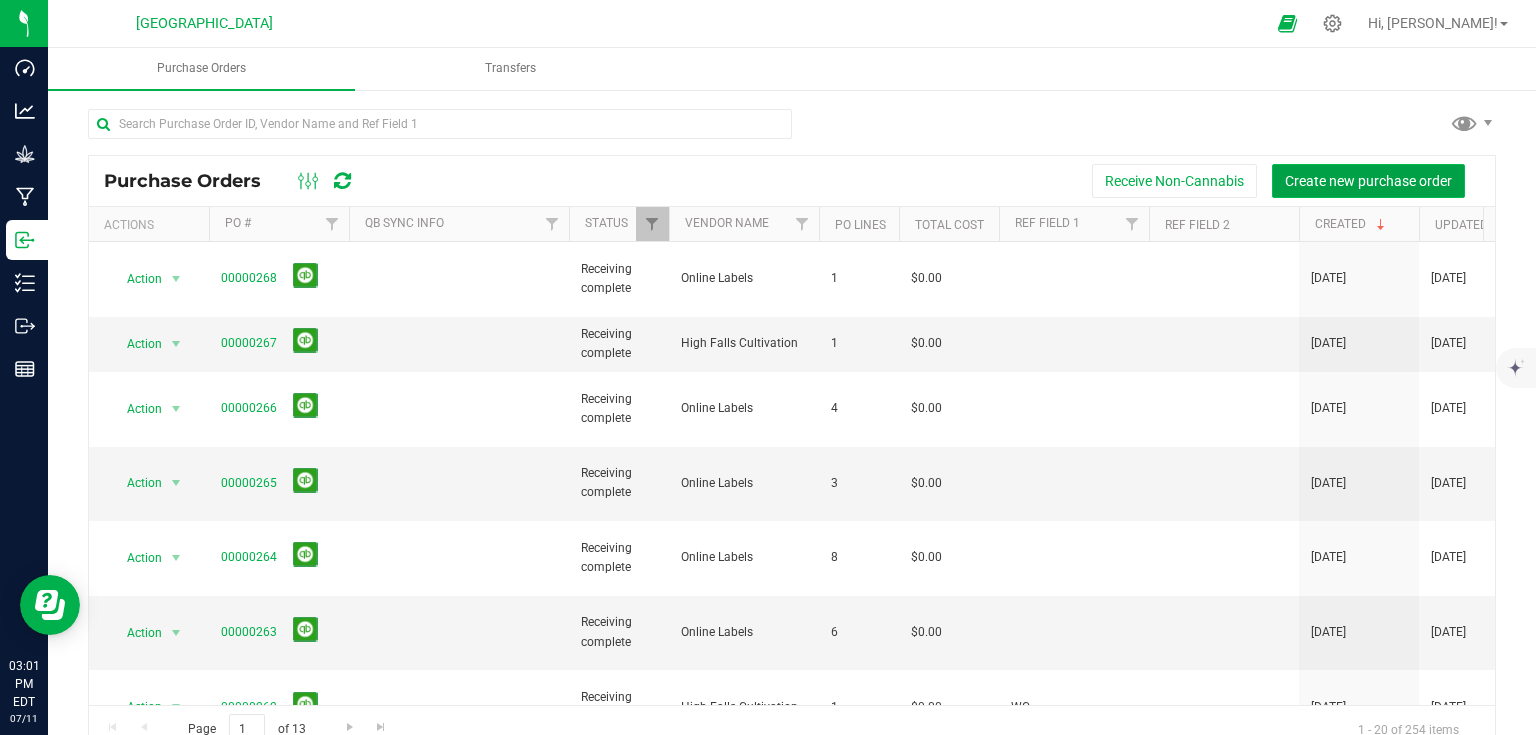 click on "Create new purchase order" at bounding box center (1368, 181) 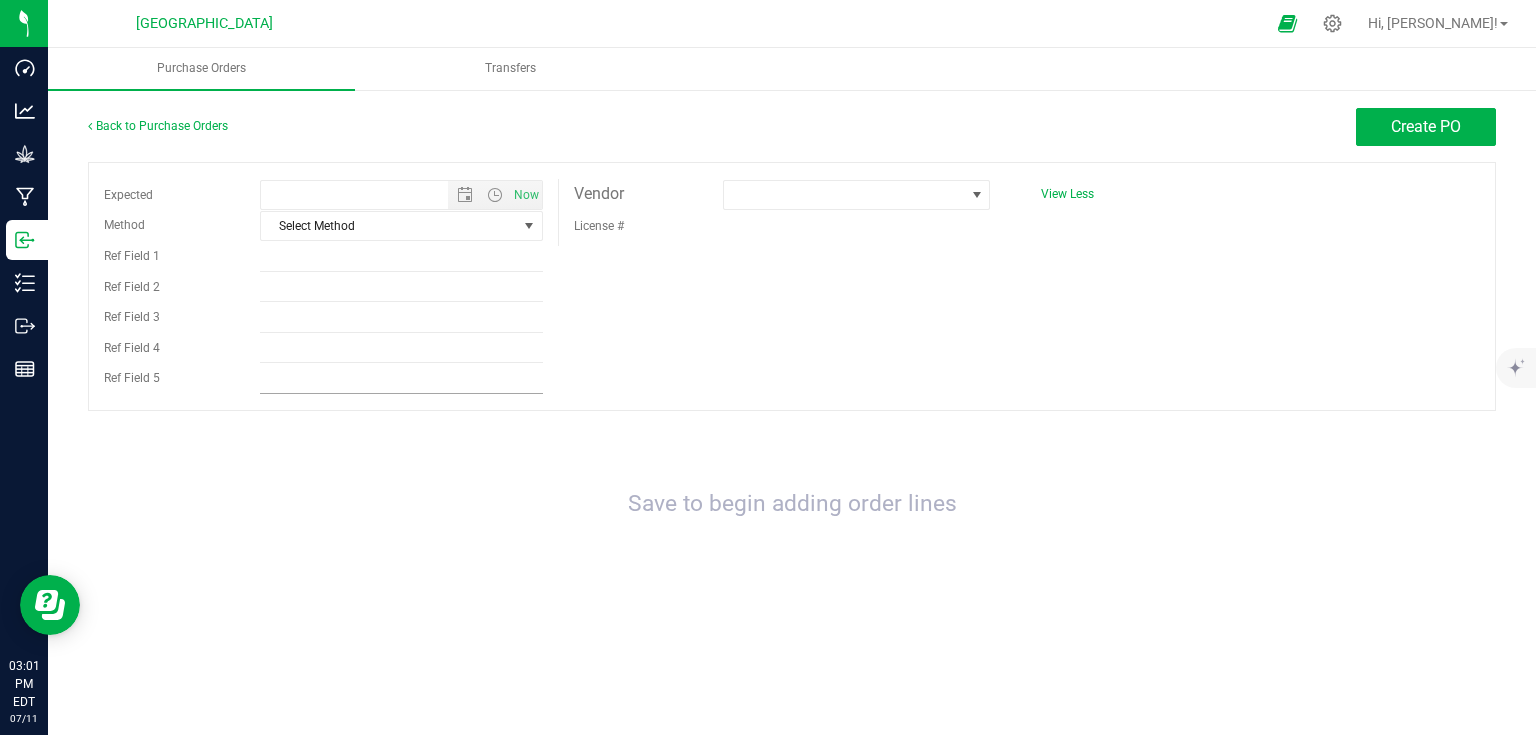 type on "[DATE] 3:01 PM" 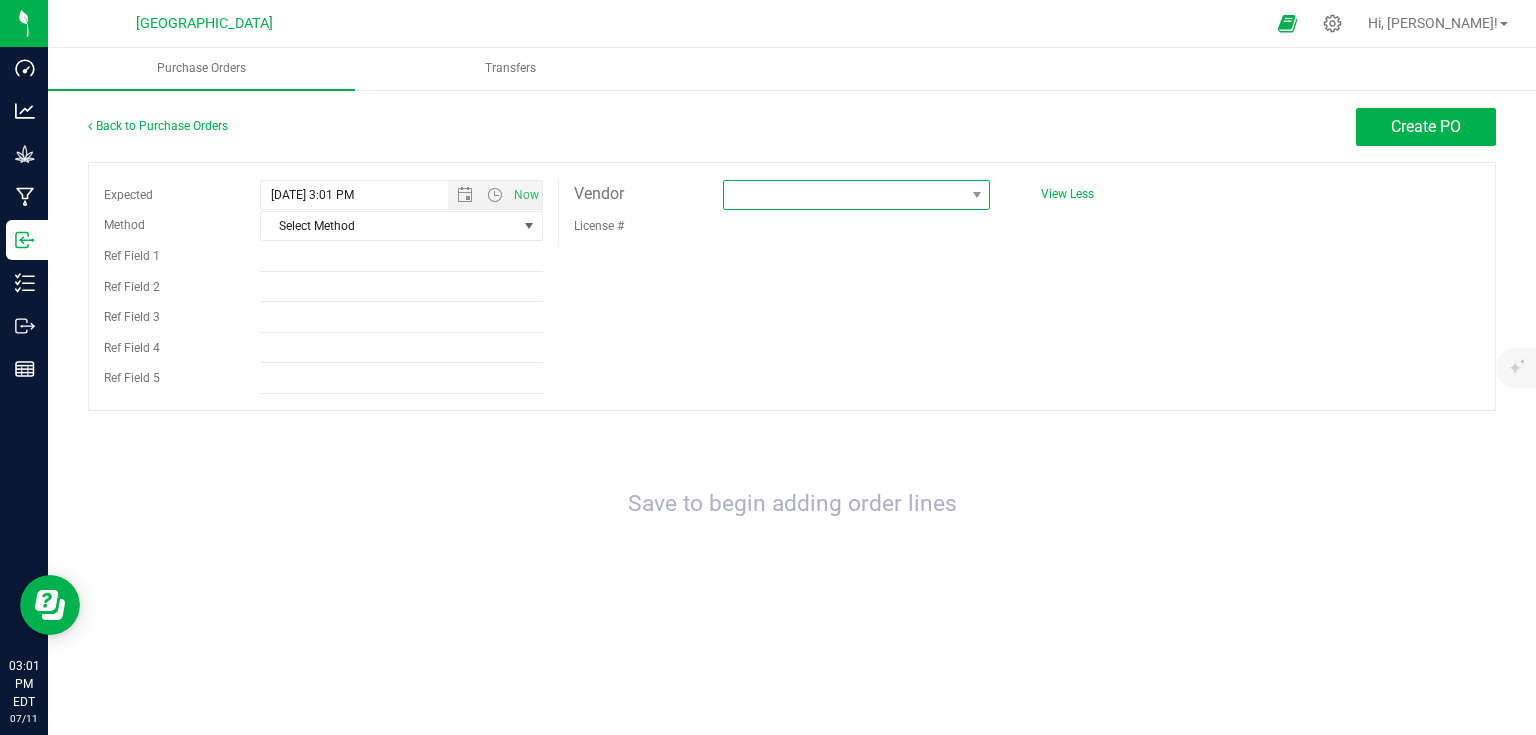 click at bounding box center [844, 195] 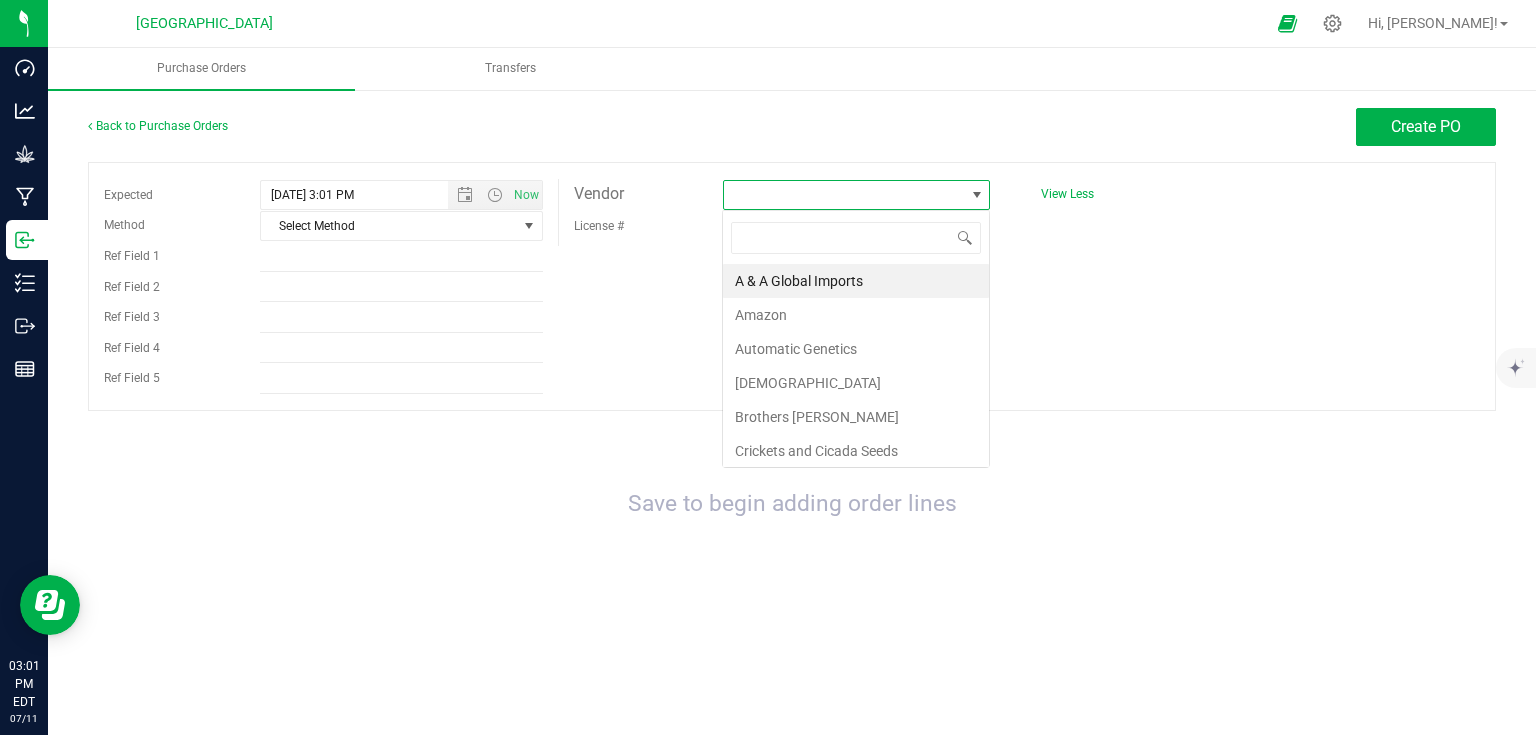 scroll, scrollTop: 99970, scrollLeft: 99732, axis: both 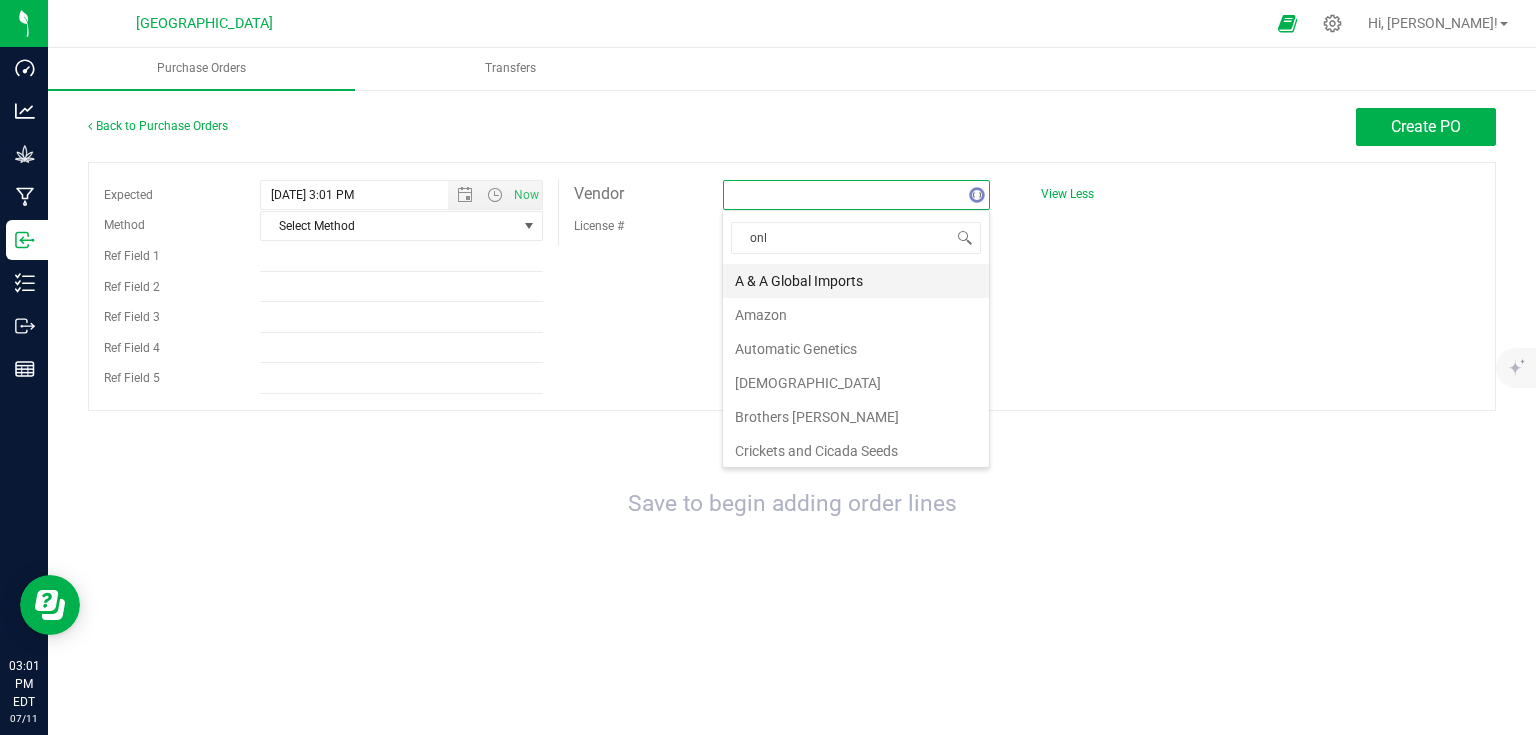 type on "onli" 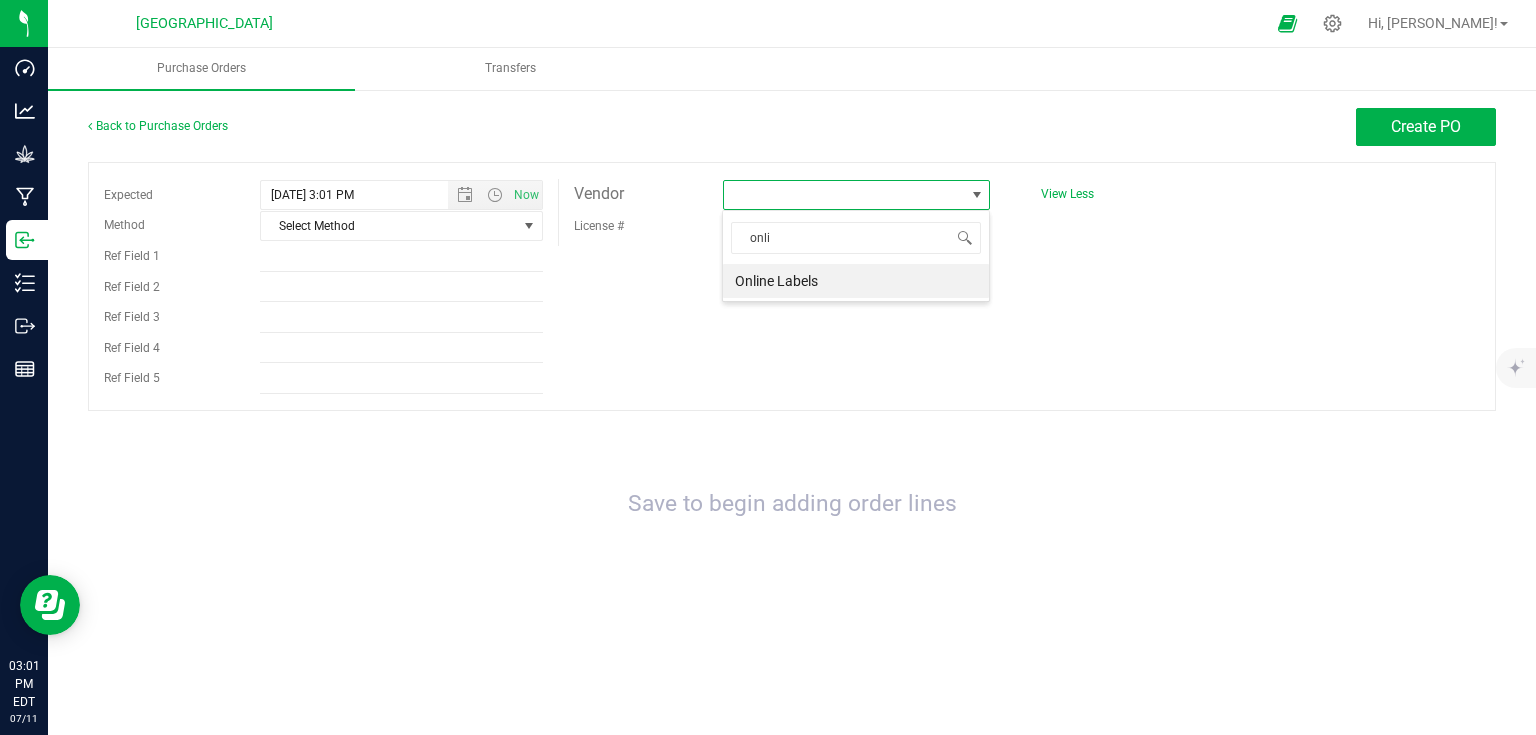 click on "Online Labels" at bounding box center (856, 281) 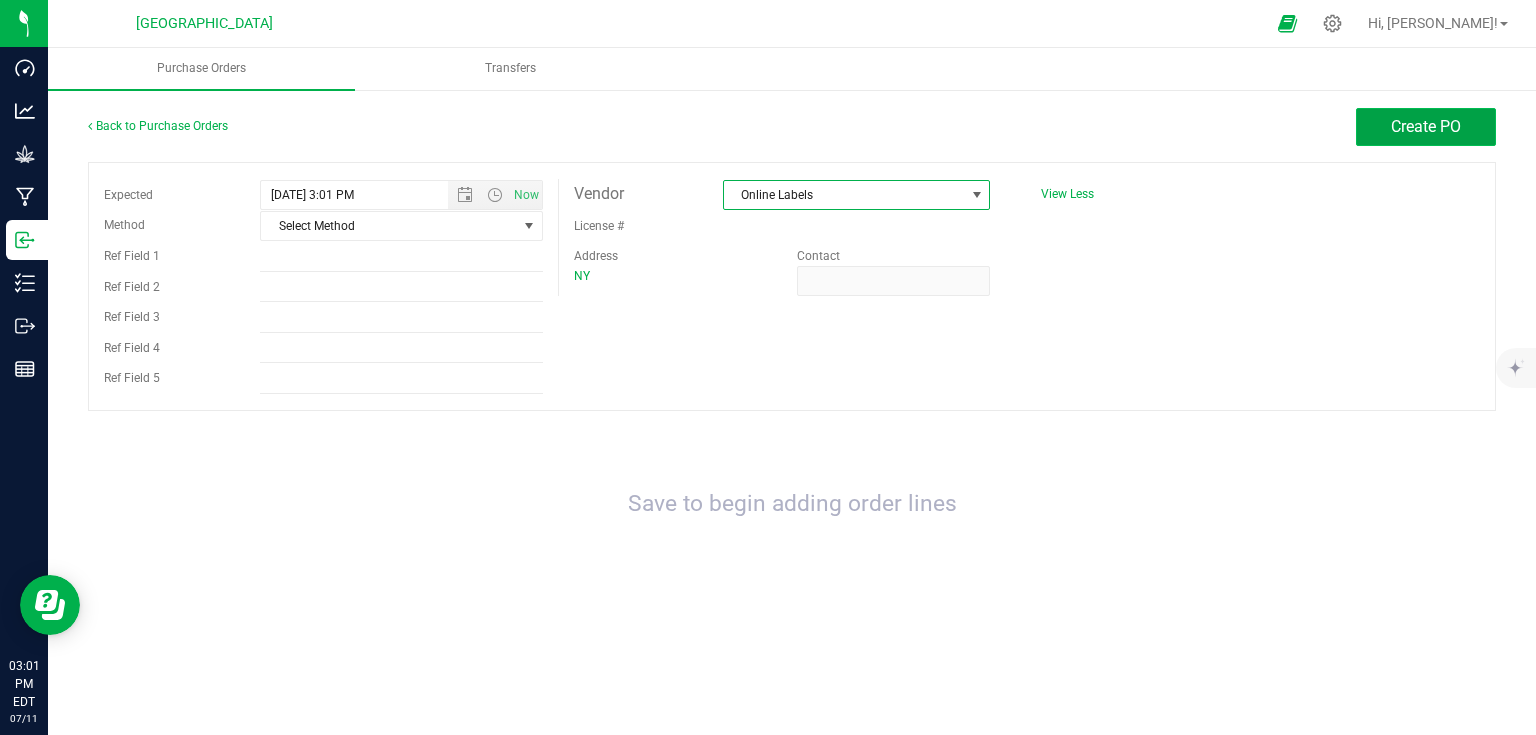 click on "Create PO" at bounding box center (1426, 126) 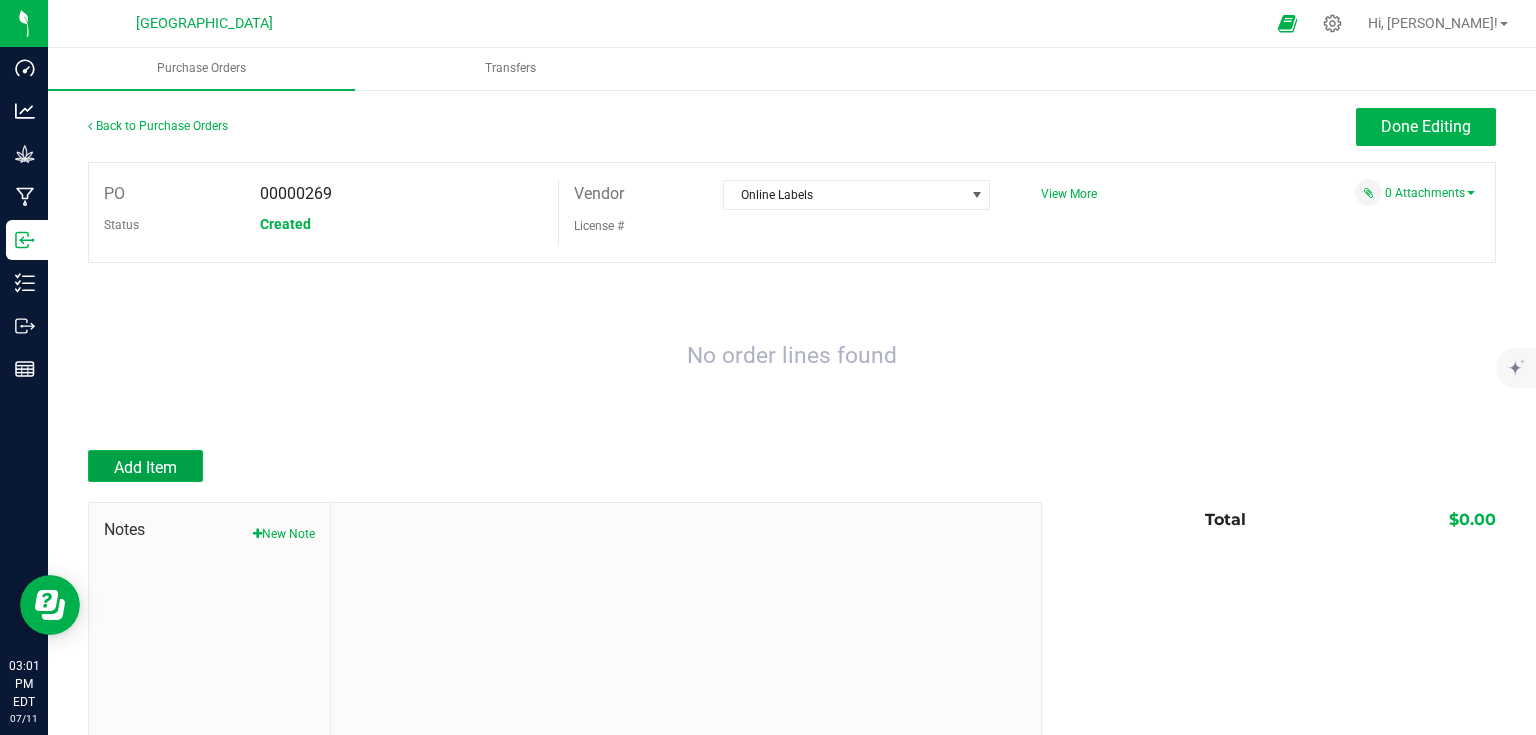 click on "Add Item" at bounding box center (145, 466) 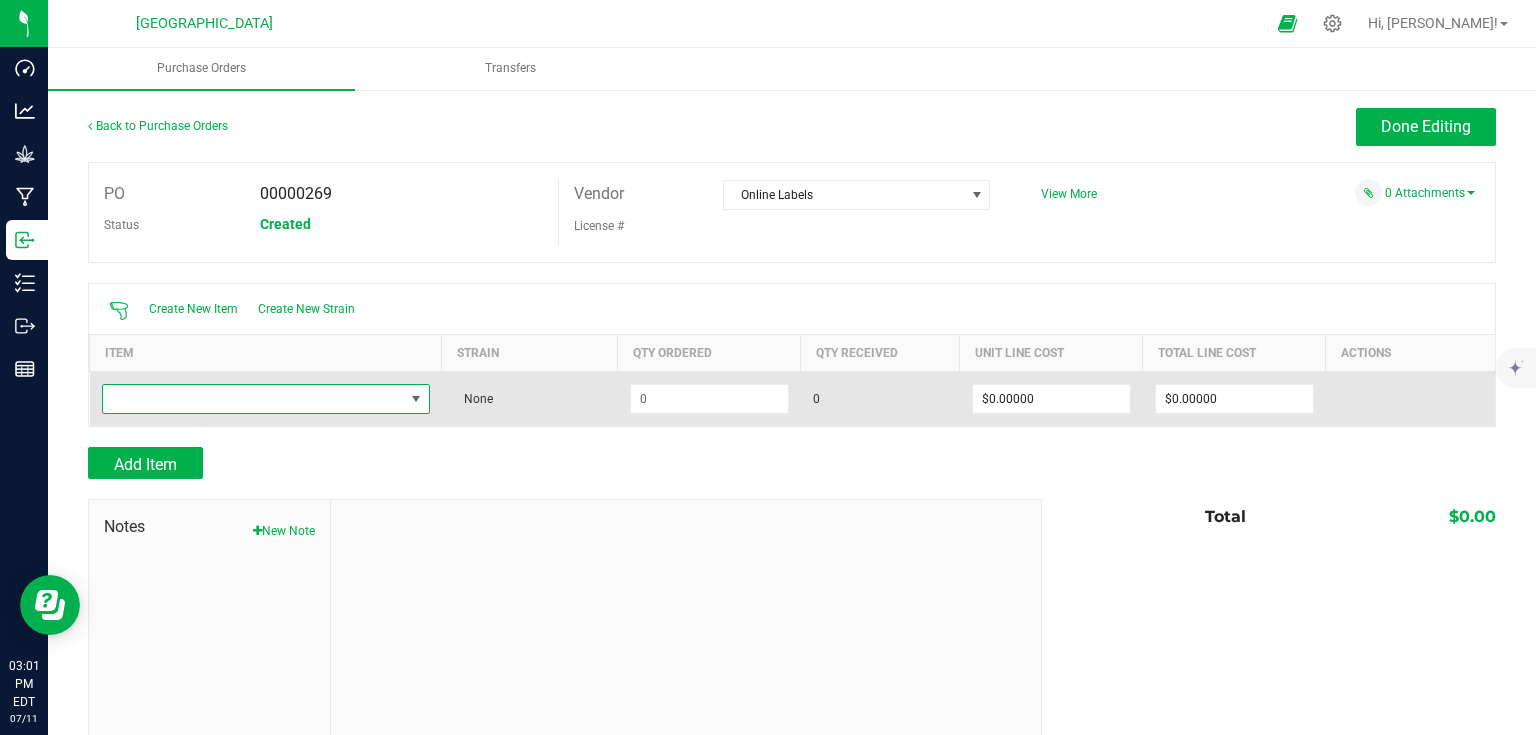 click at bounding box center [253, 399] 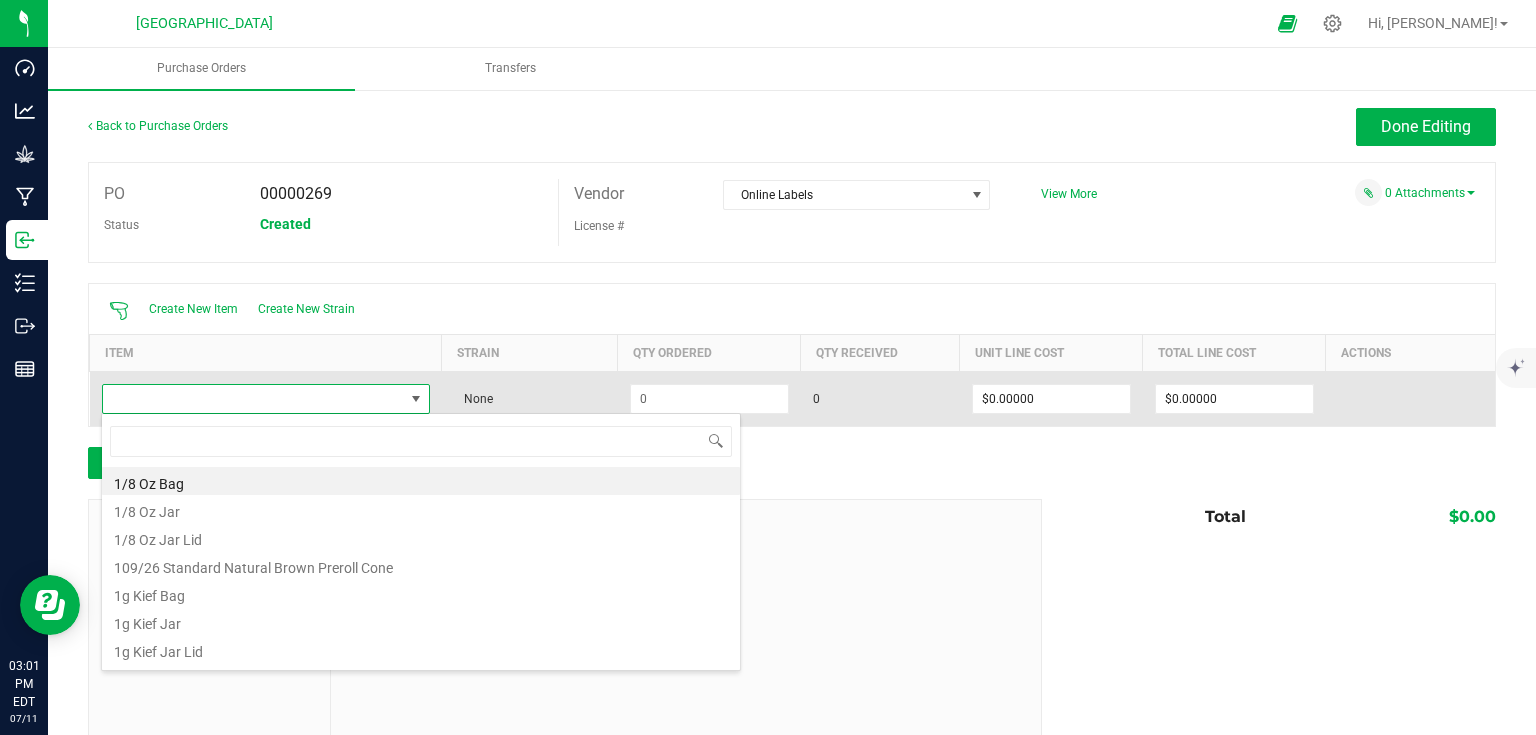 scroll, scrollTop: 99970, scrollLeft: 99674, axis: both 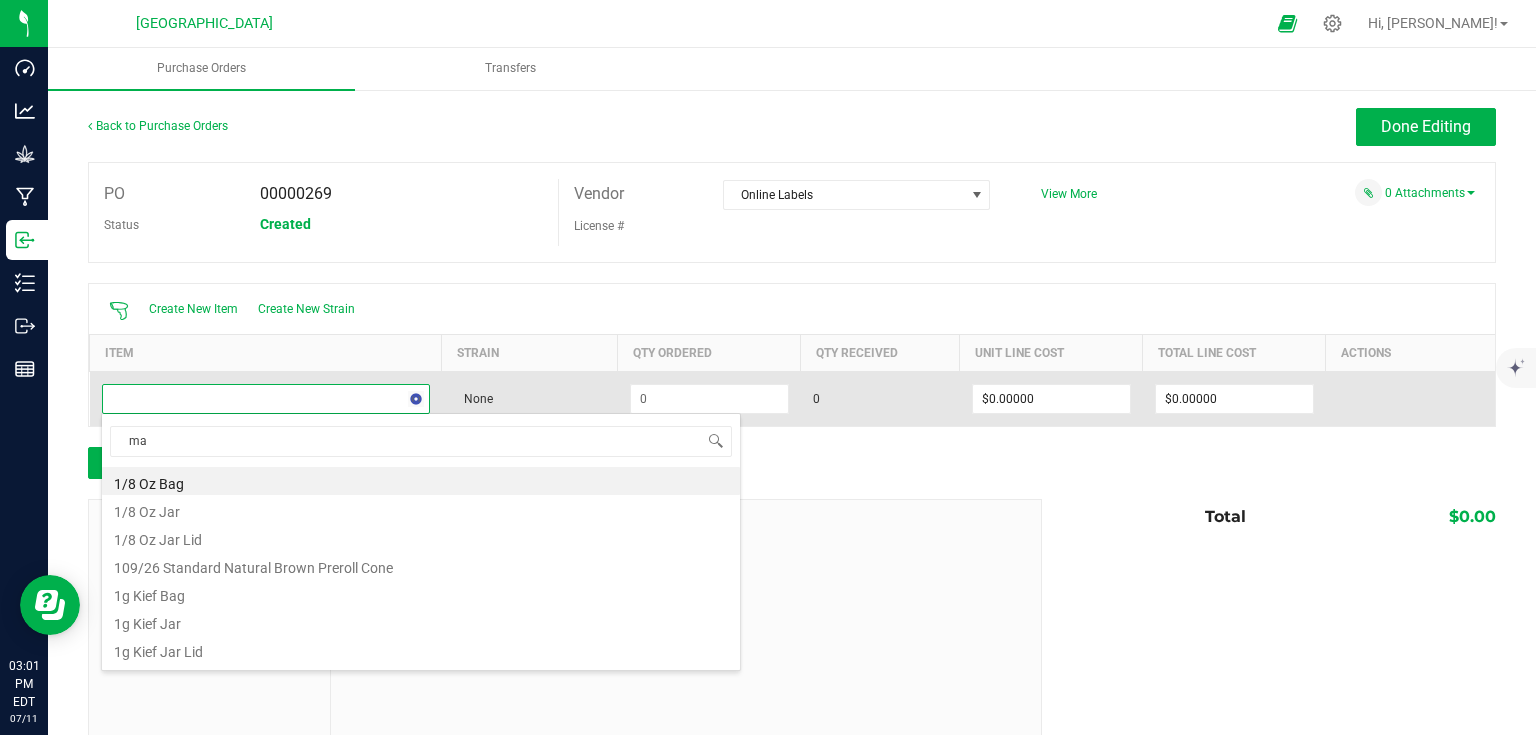type on "mac" 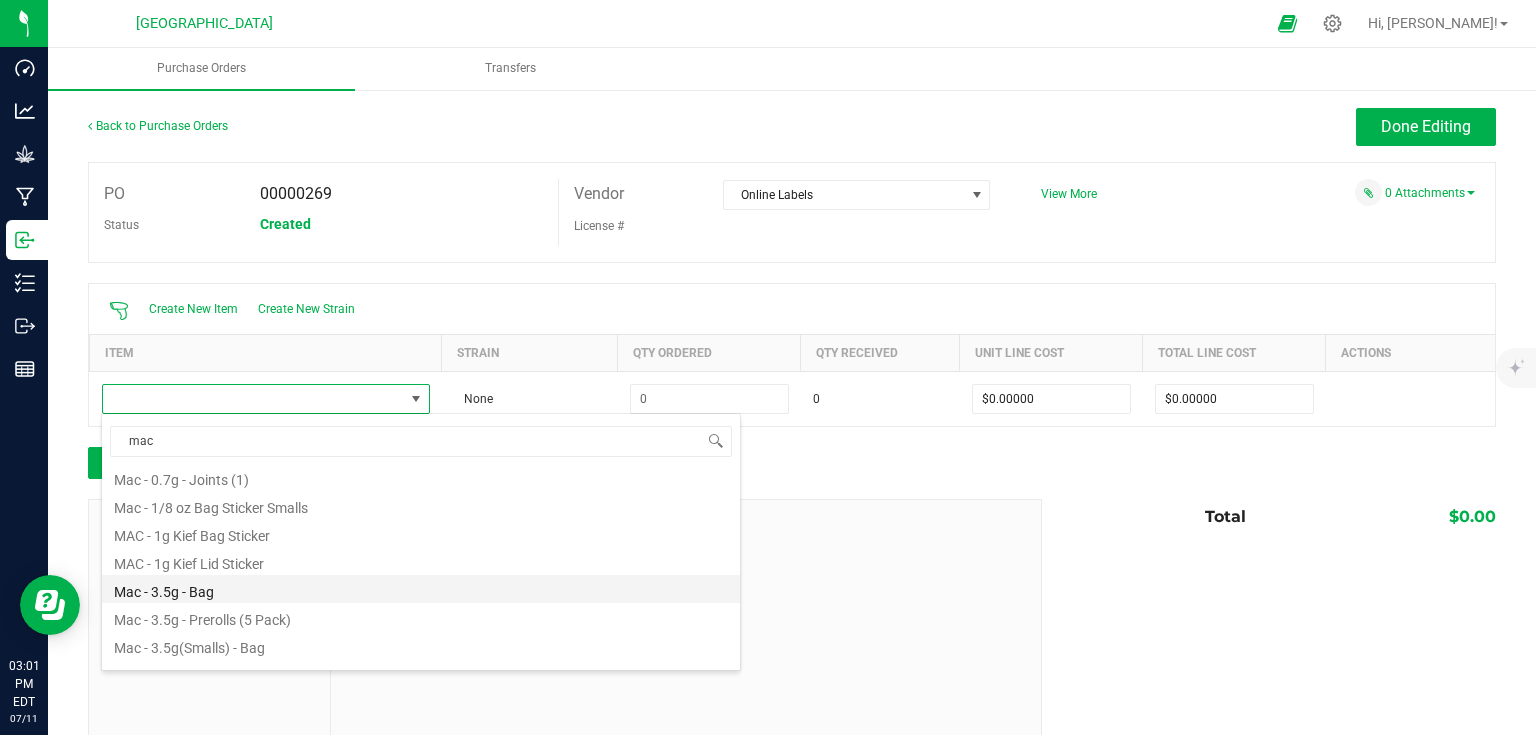 scroll, scrollTop: 400, scrollLeft: 0, axis: vertical 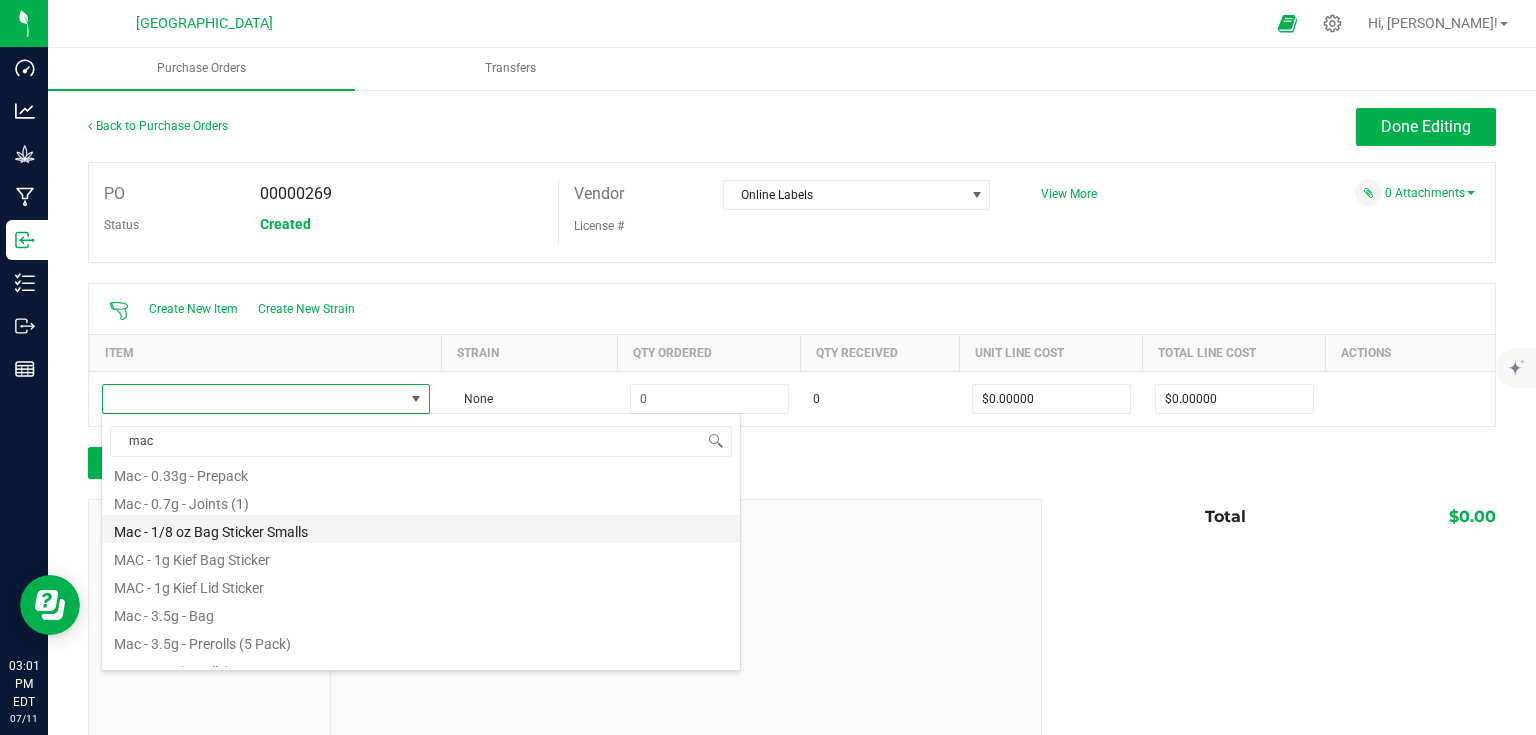 click on "Mac - 1/8 oz Bag Sticker Smalls" at bounding box center (421, 529) 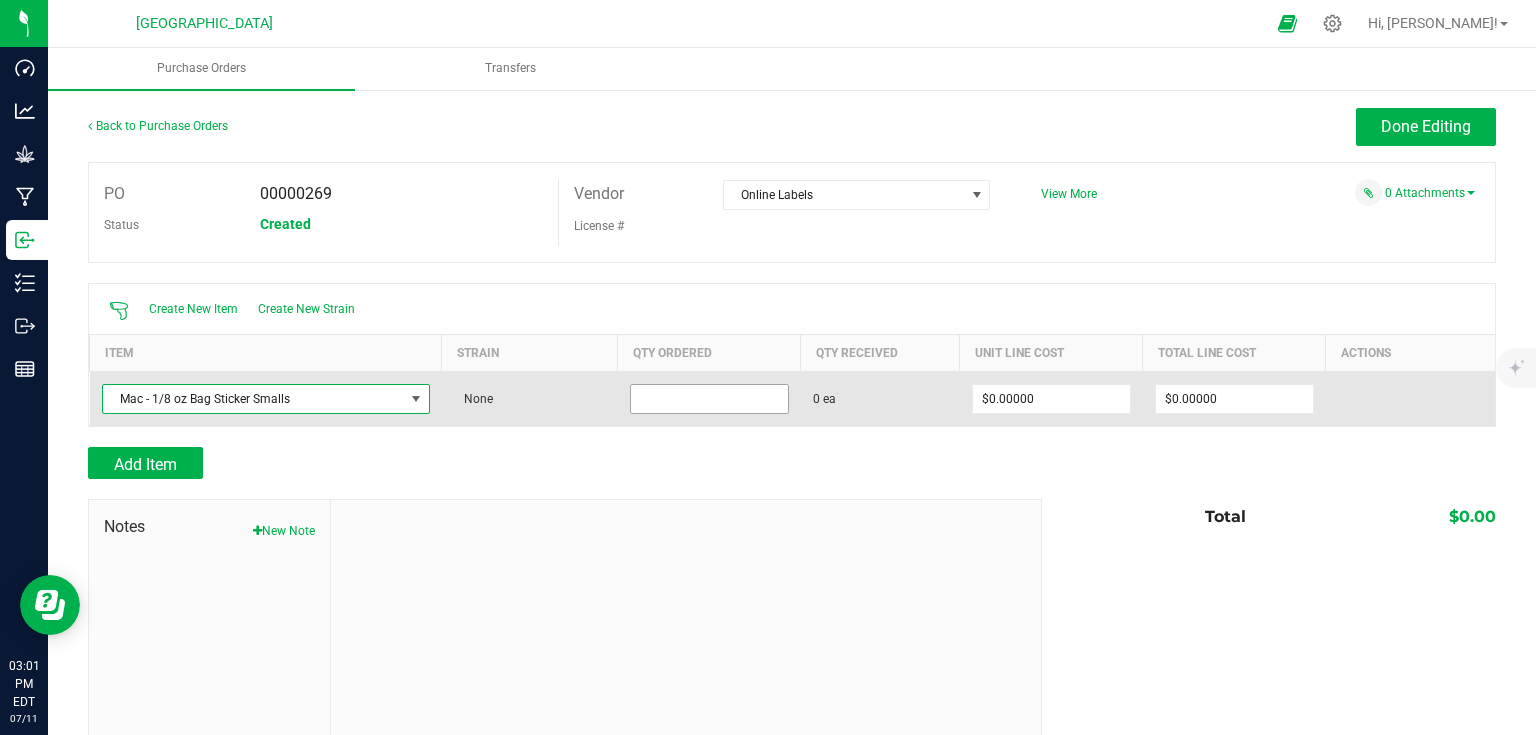 click at bounding box center (709, 399) 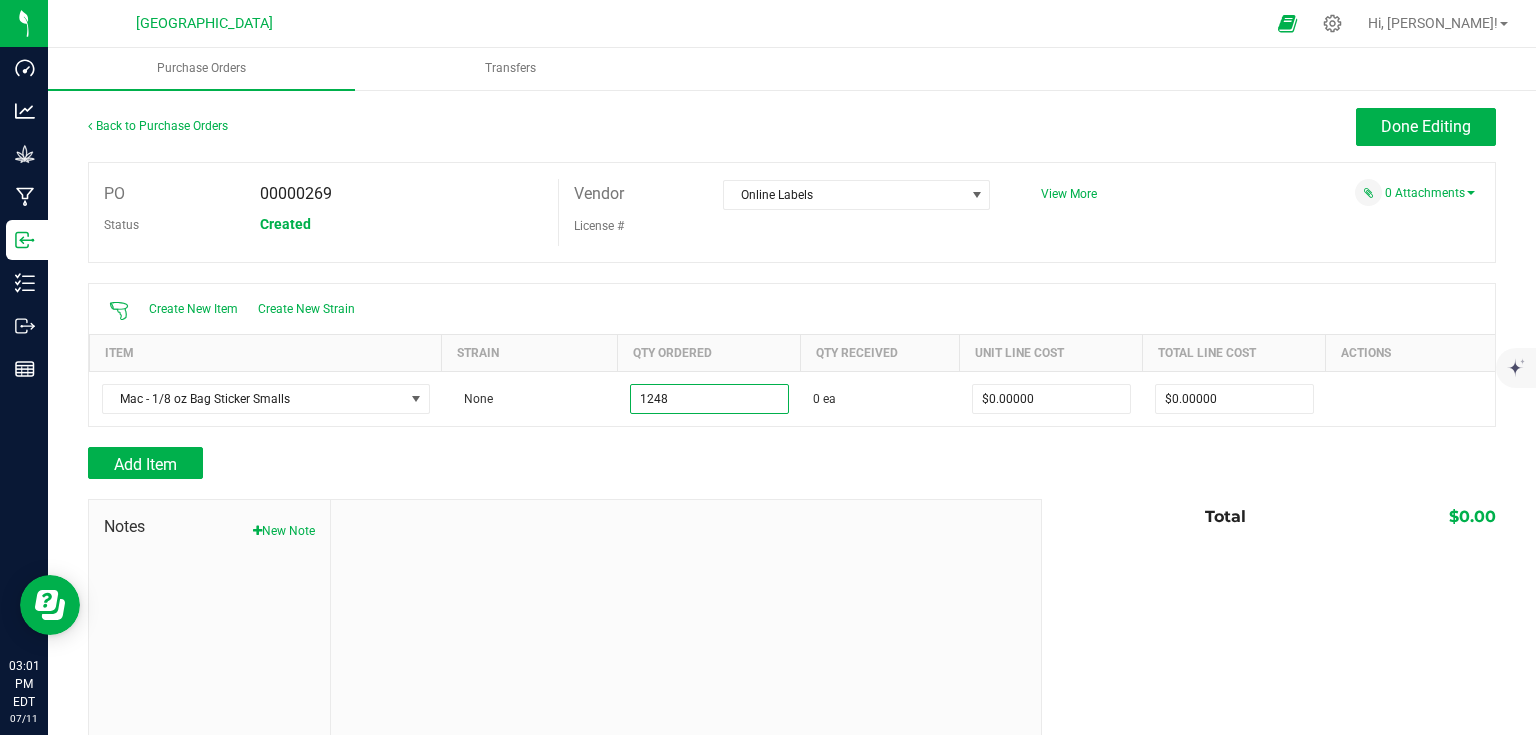 type on "1248 ea" 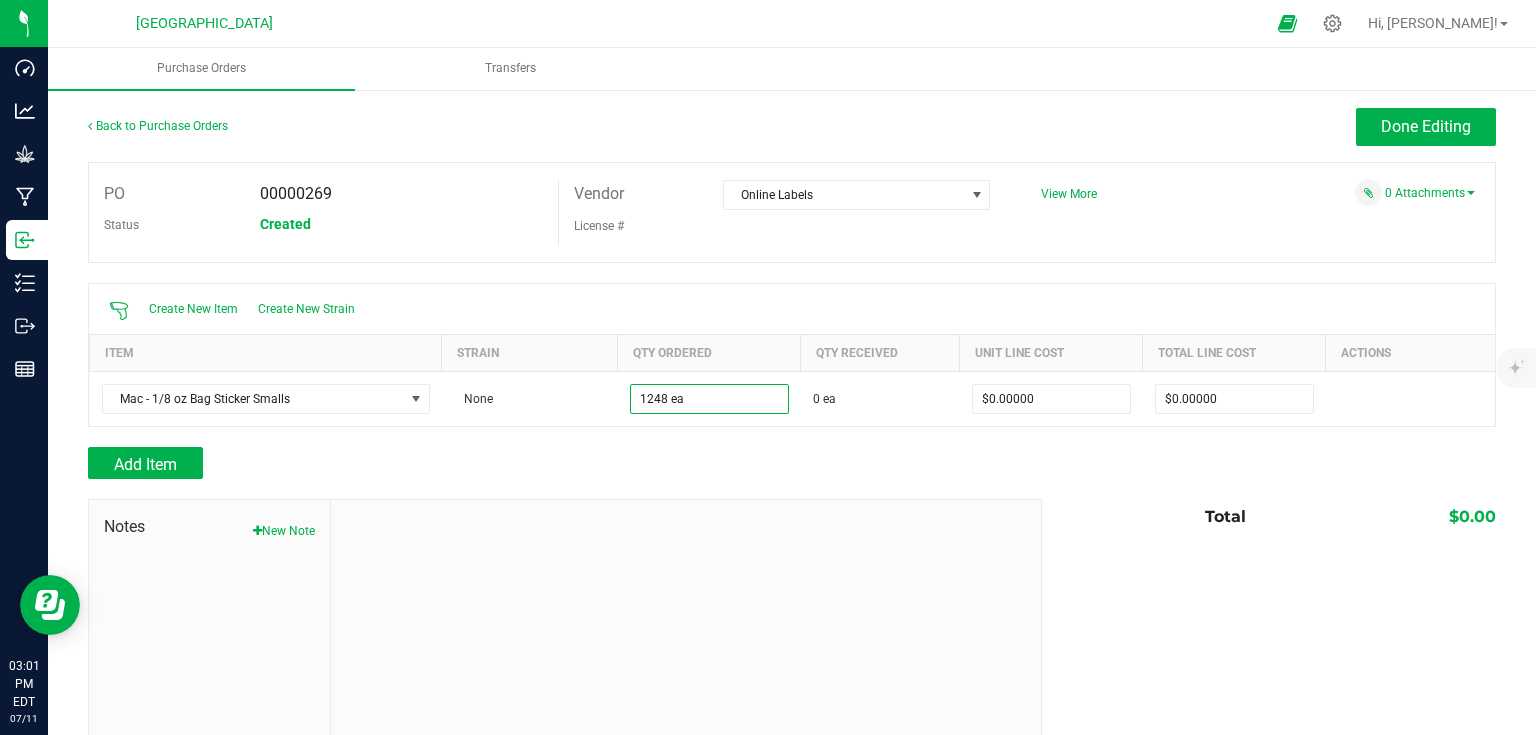 click at bounding box center (792, 437) 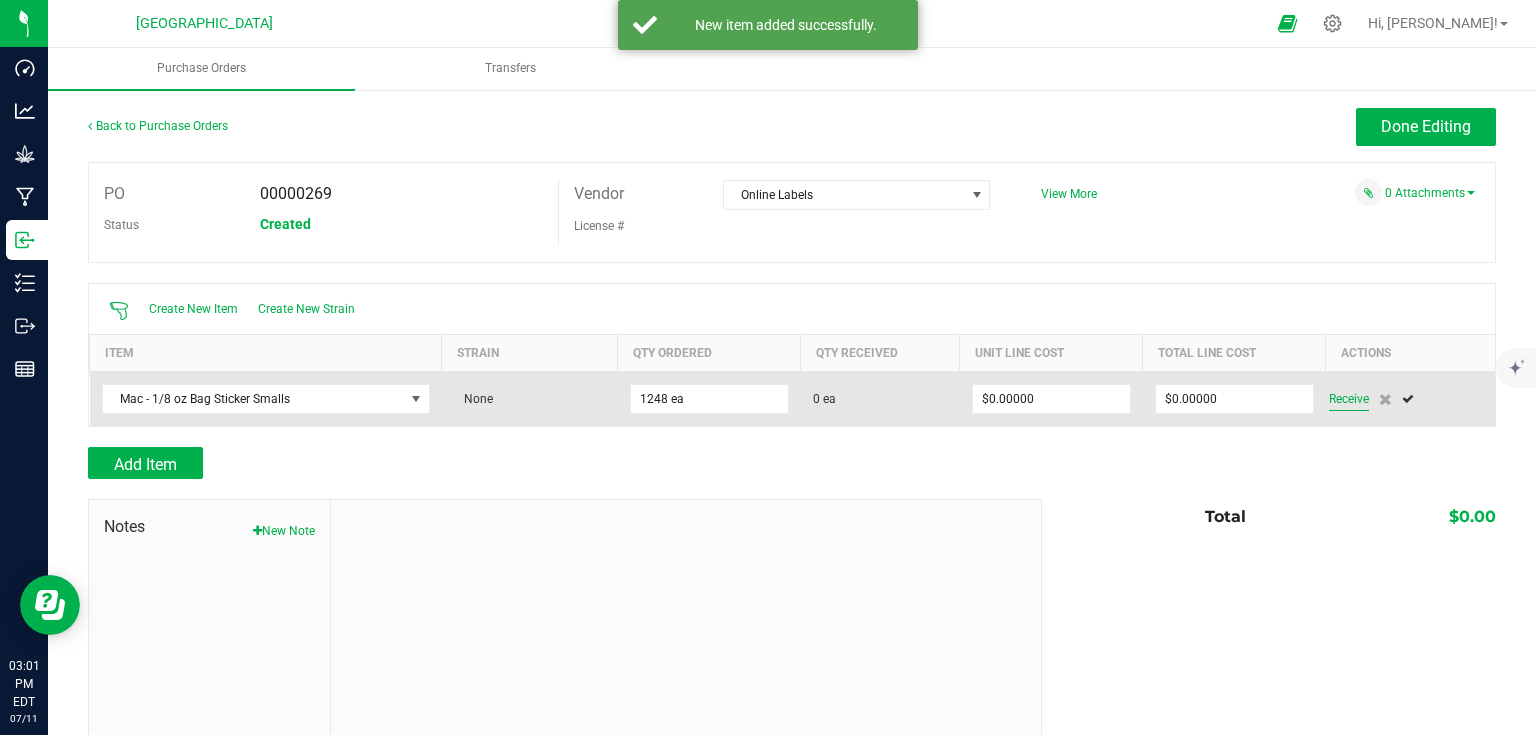 click on "Receive" at bounding box center [1349, 399] 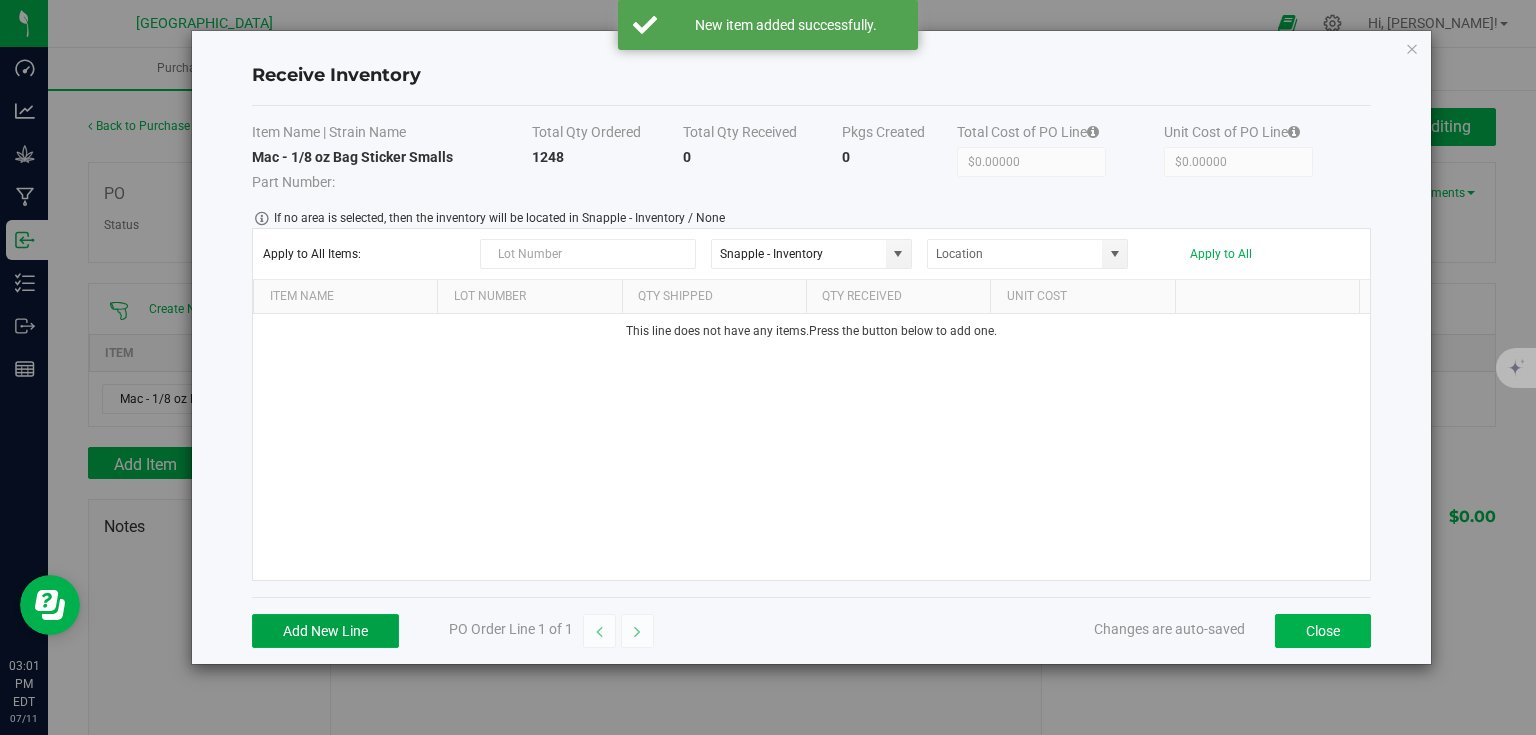 drag, startPoint x: 380, startPoint y: 640, endPoint x: 546, endPoint y: 480, distance: 230.55585 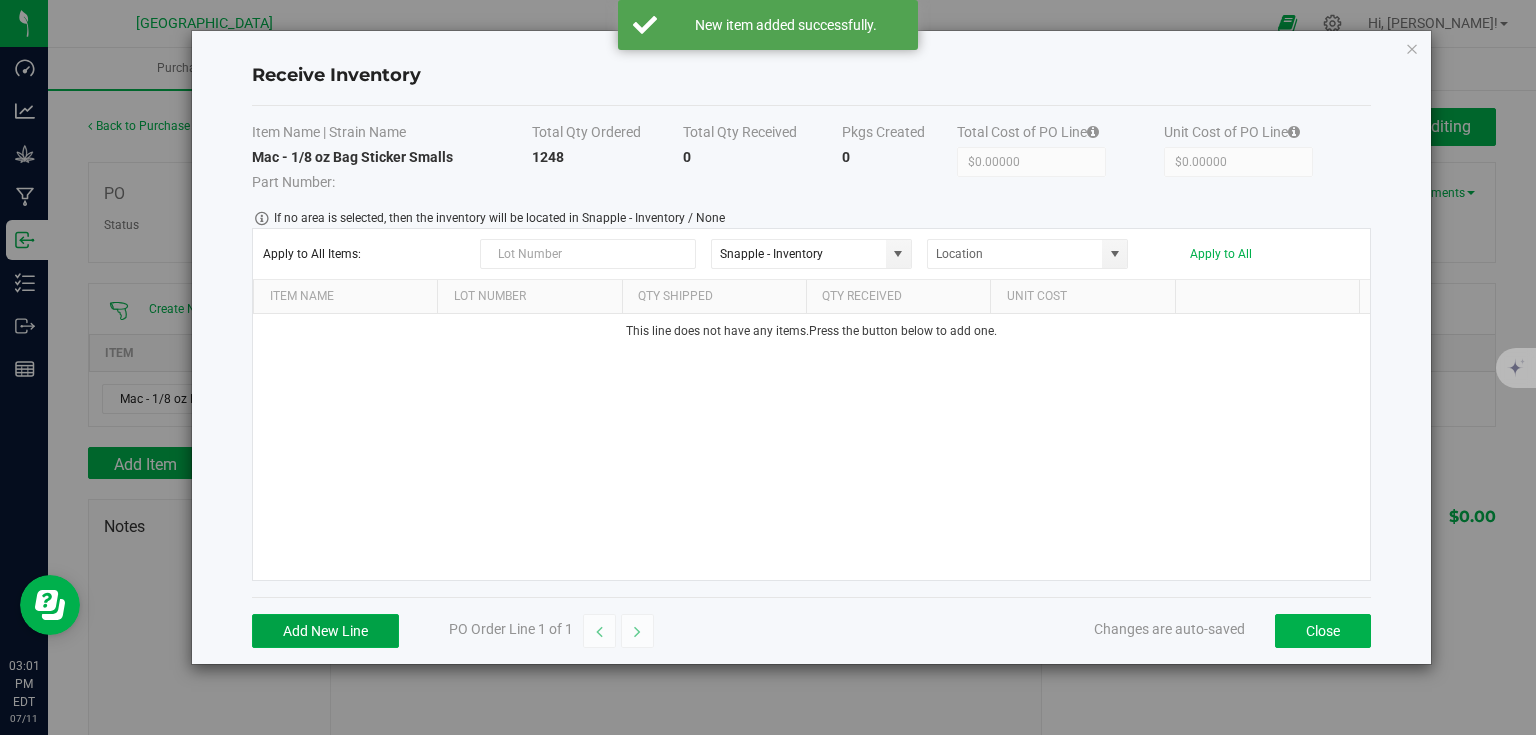 click on "Add New Line" at bounding box center (325, 631) 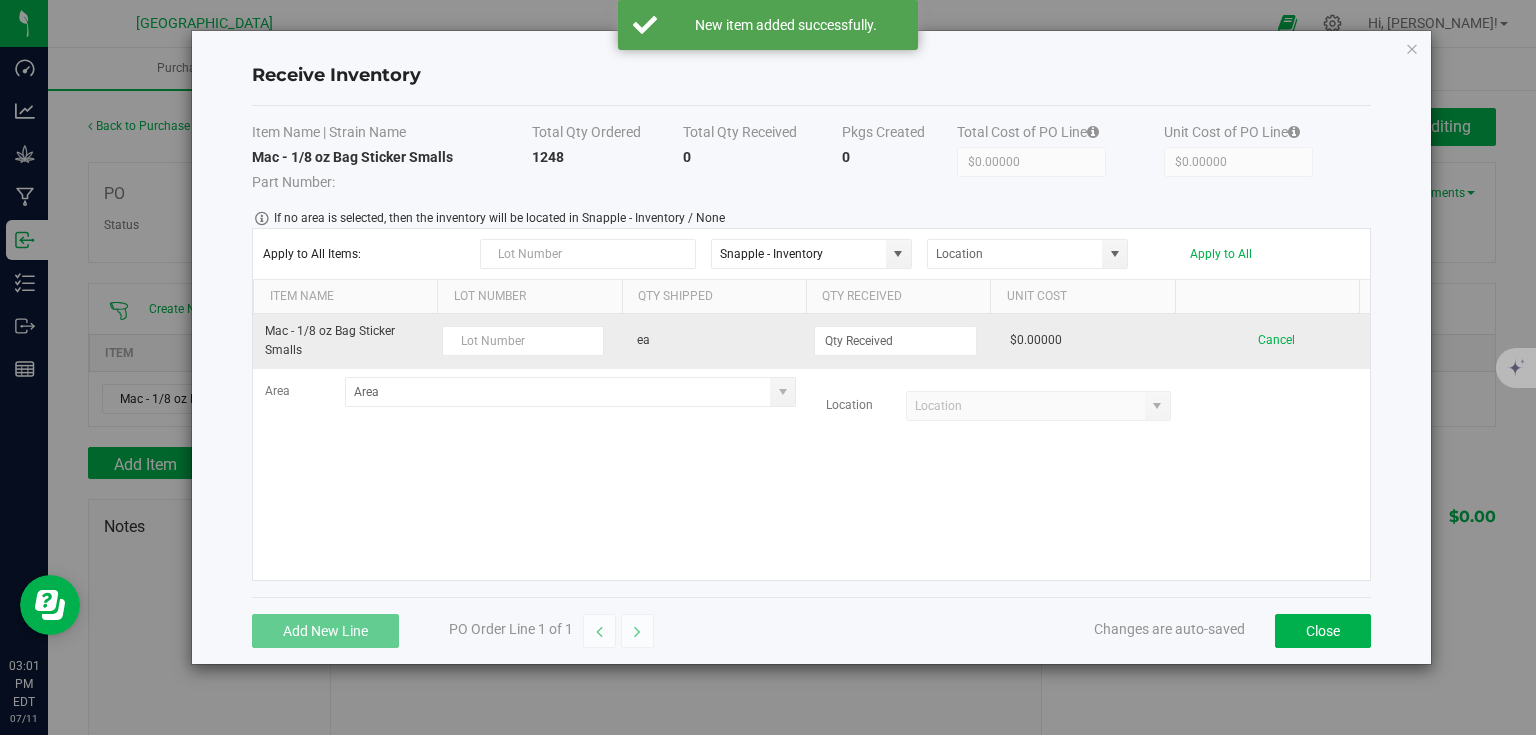 click at bounding box center [904, 341] 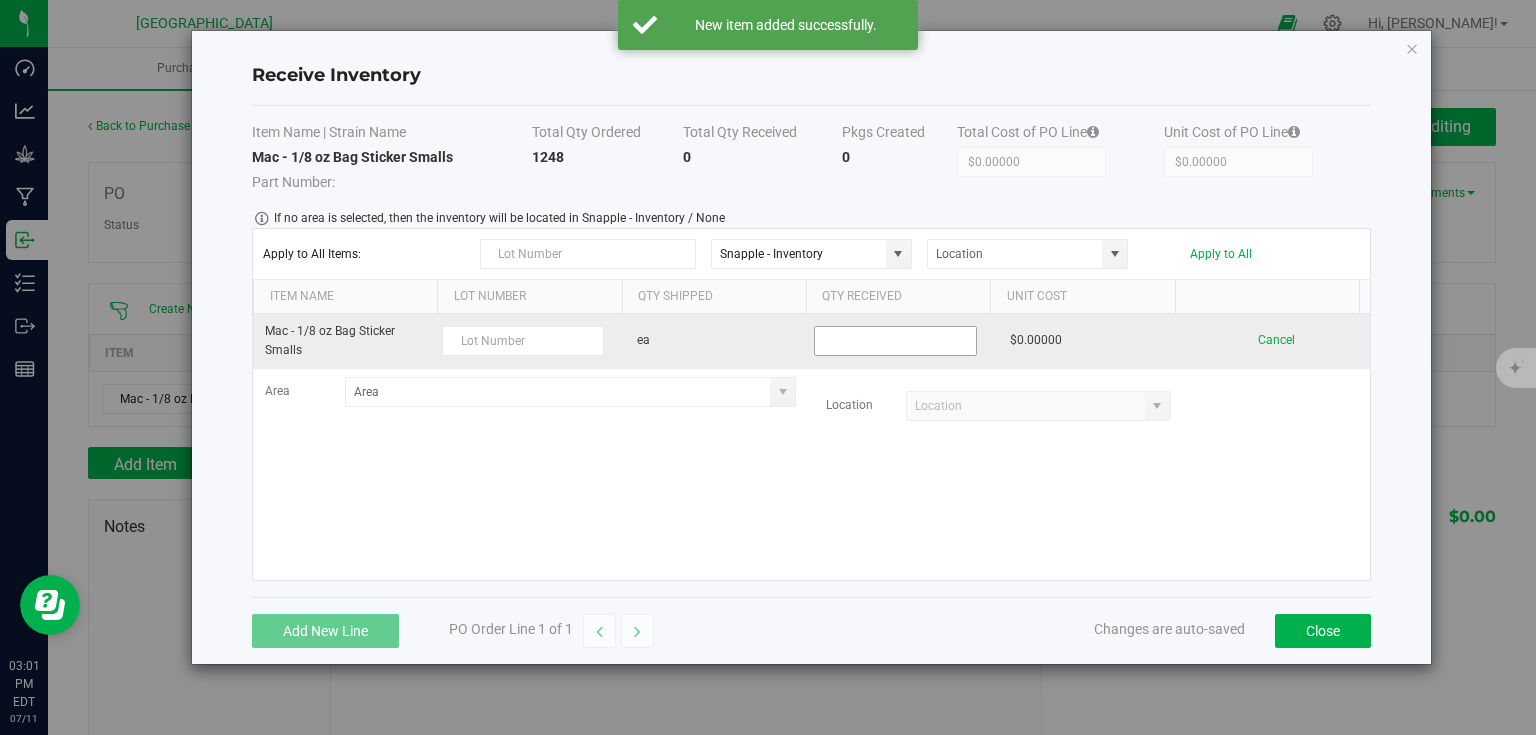 click at bounding box center (895, 341) 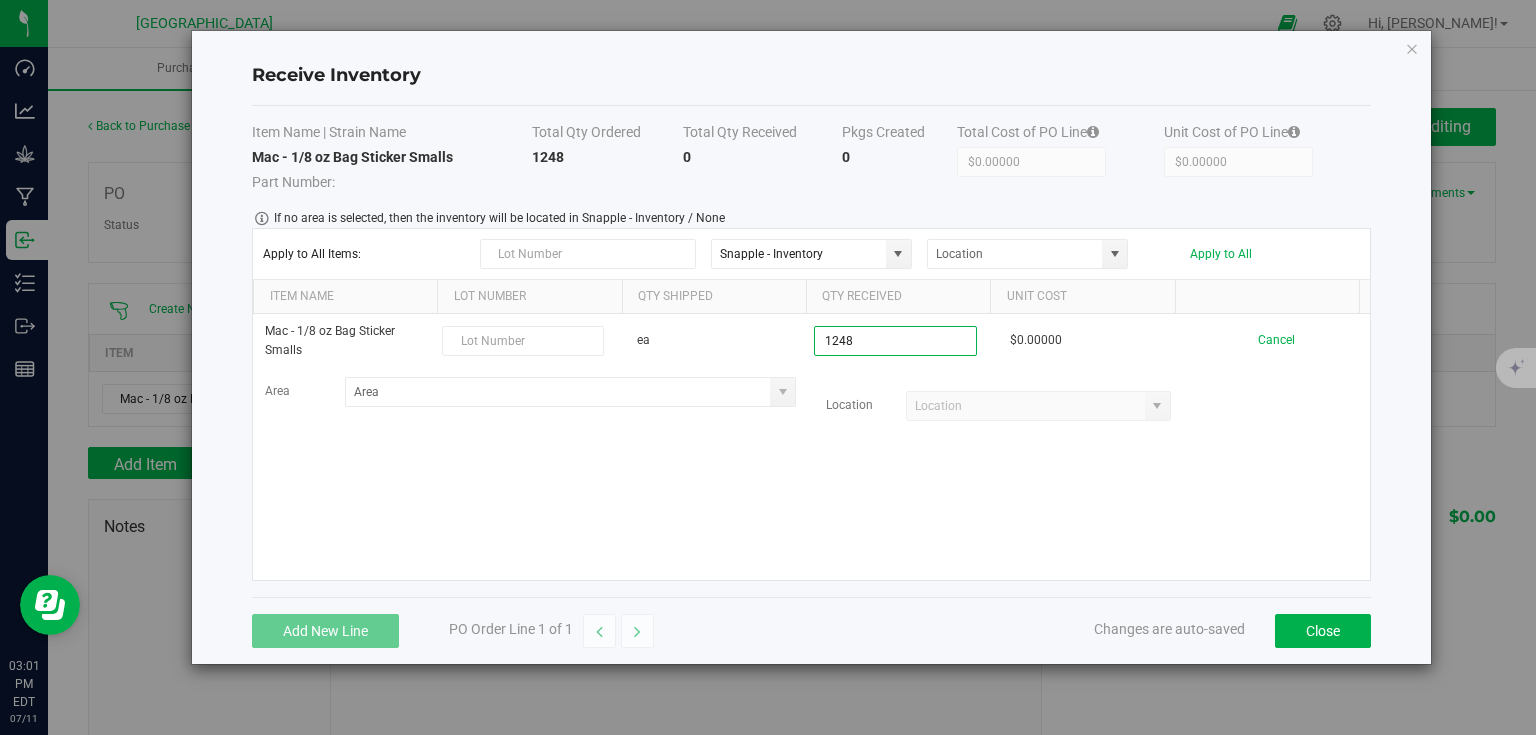 type on "1248 ea" 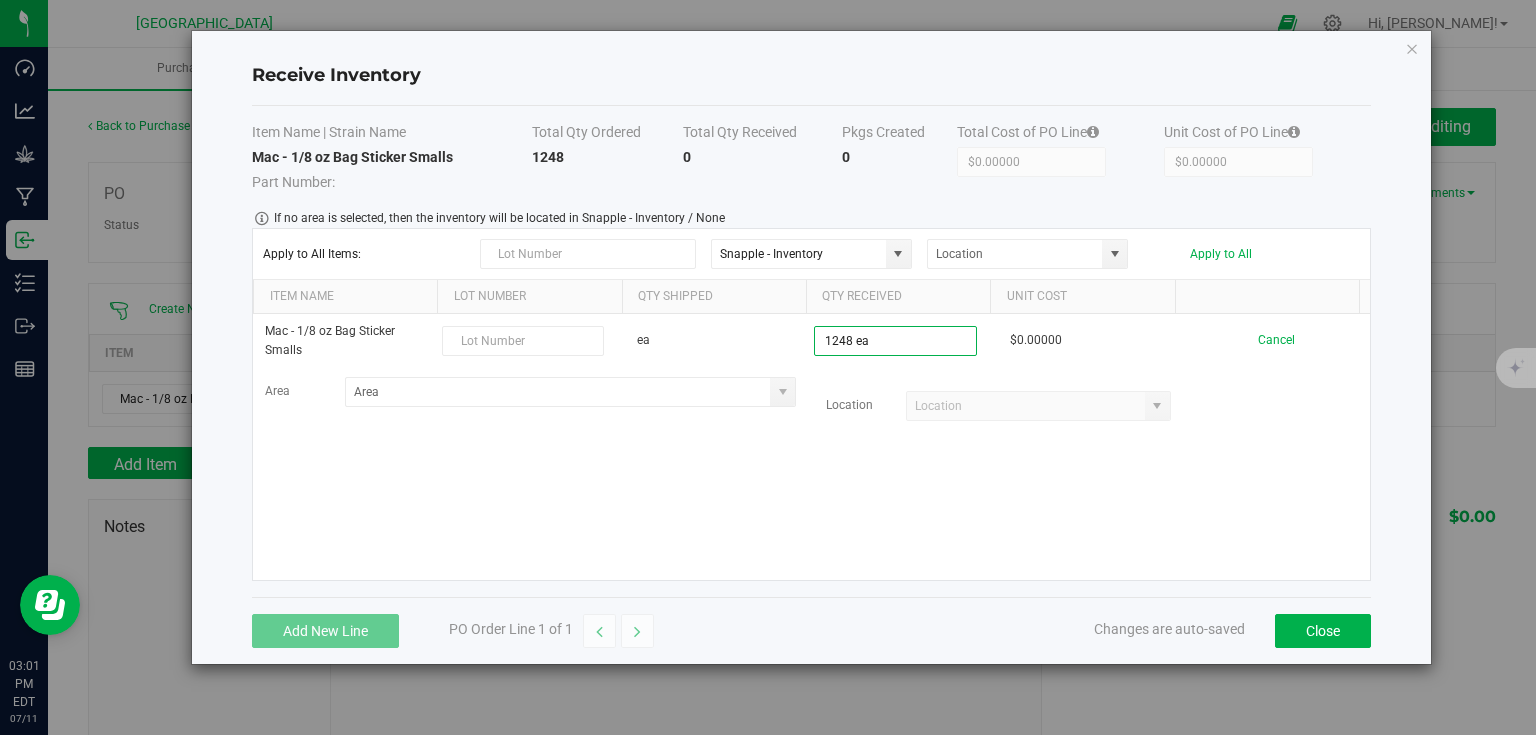 click on "Mac - 1/8 oz Bag Sticker [PERSON_NAME]  1248 ea  $0.00000   Cancel   Area   Location" at bounding box center (811, 447) 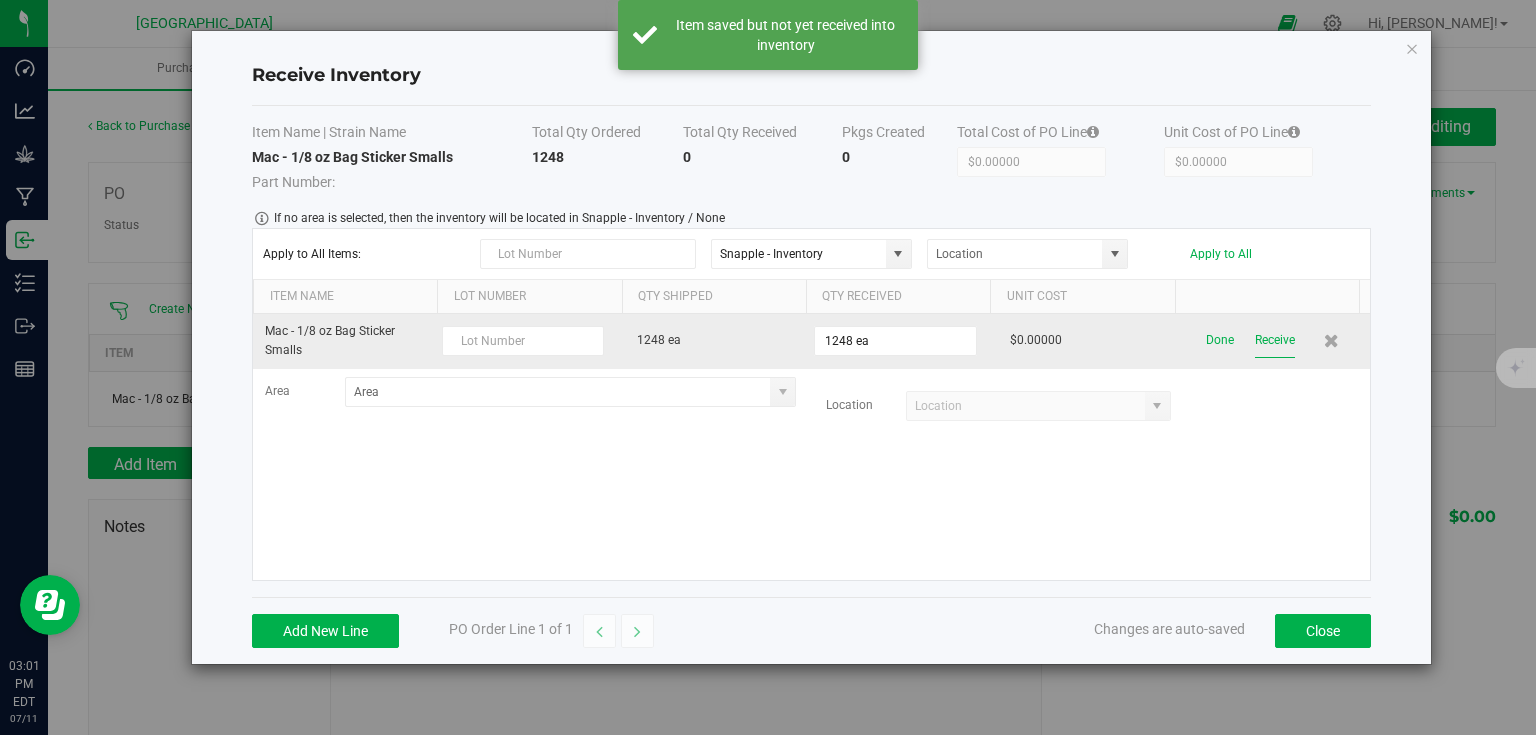 click on "Receive" at bounding box center (1275, 340) 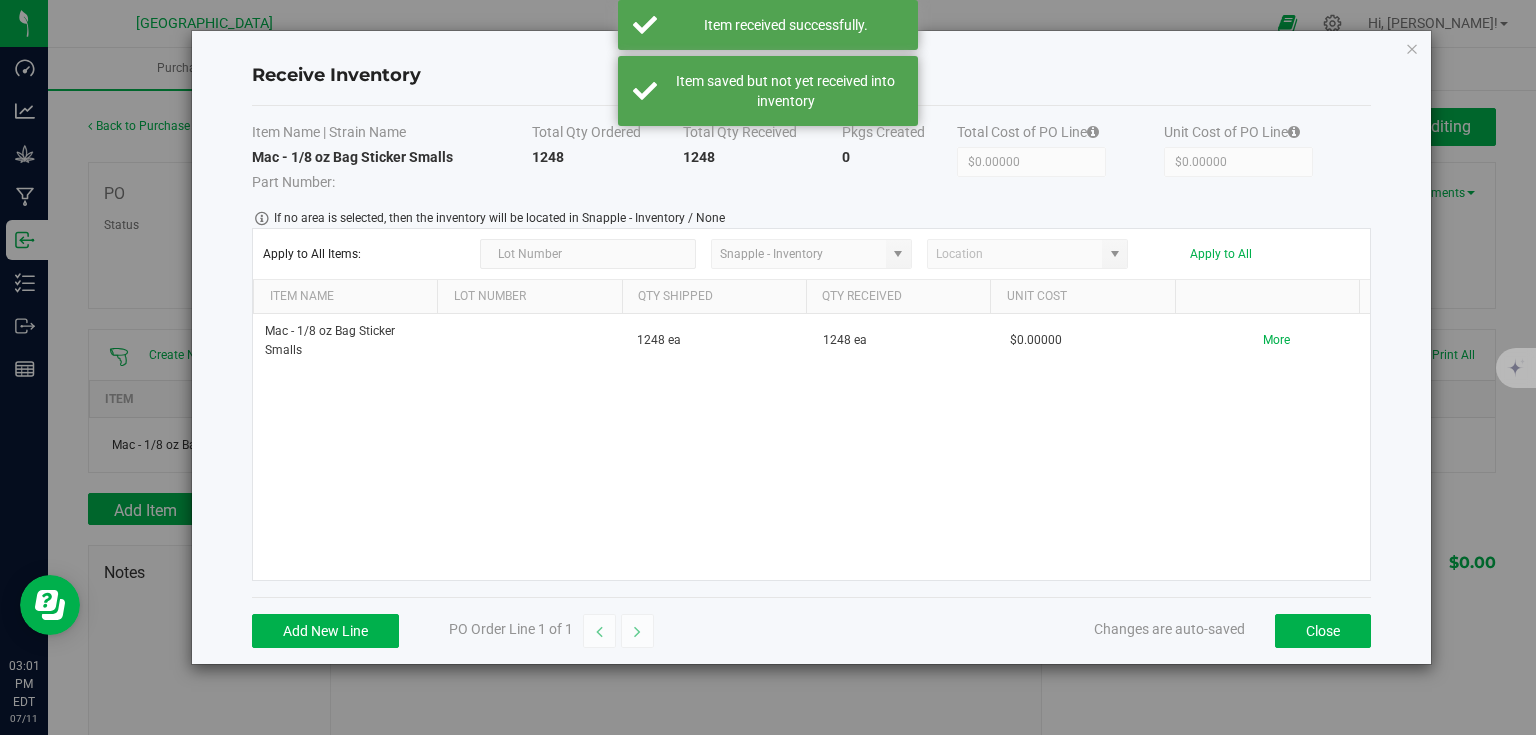 click on "Add New Line  PO Order Line 1 of 1 Changes are auto-saved  Close" at bounding box center (811, 630) 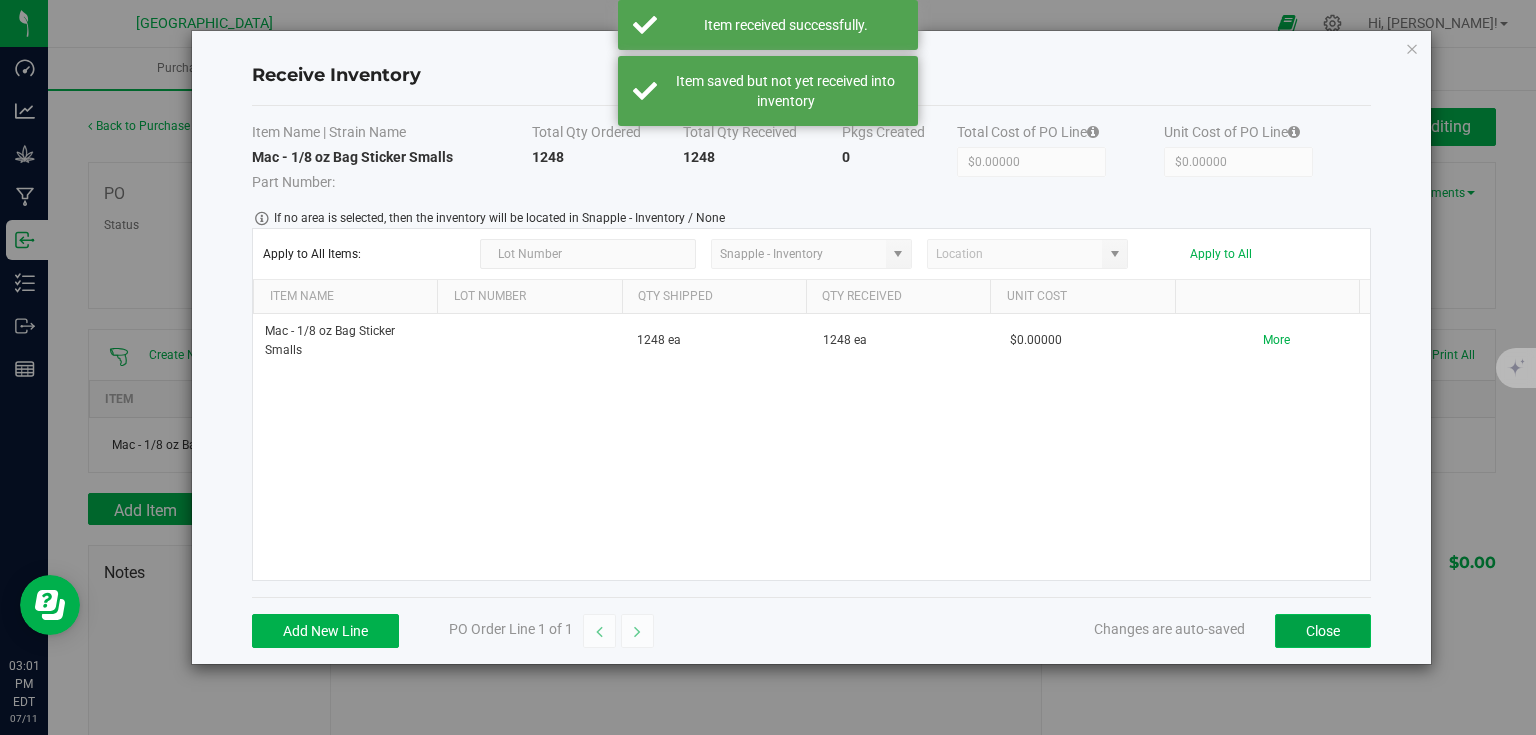 click on "Close" at bounding box center [1323, 631] 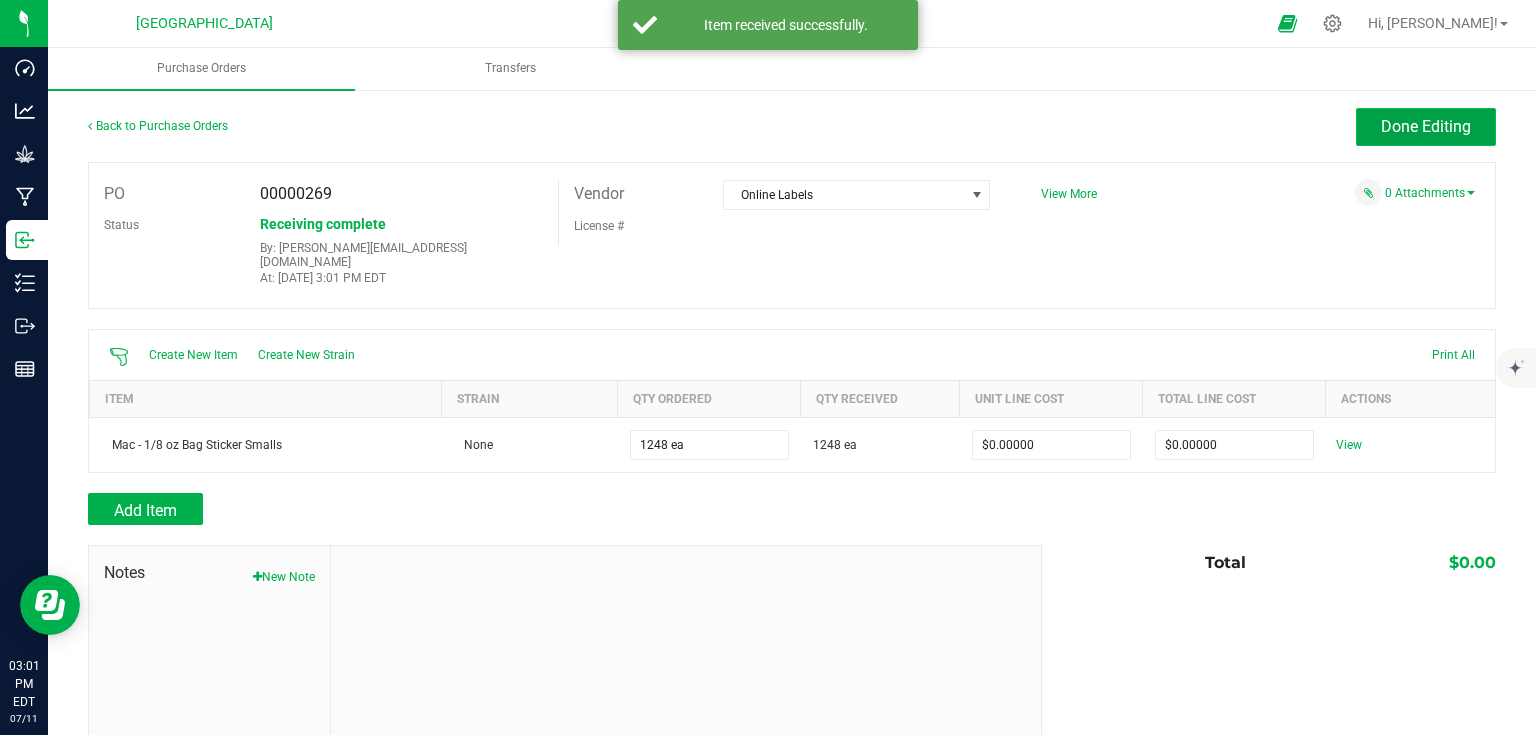 click on "Done Editing" at bounding box center (1426, 127) 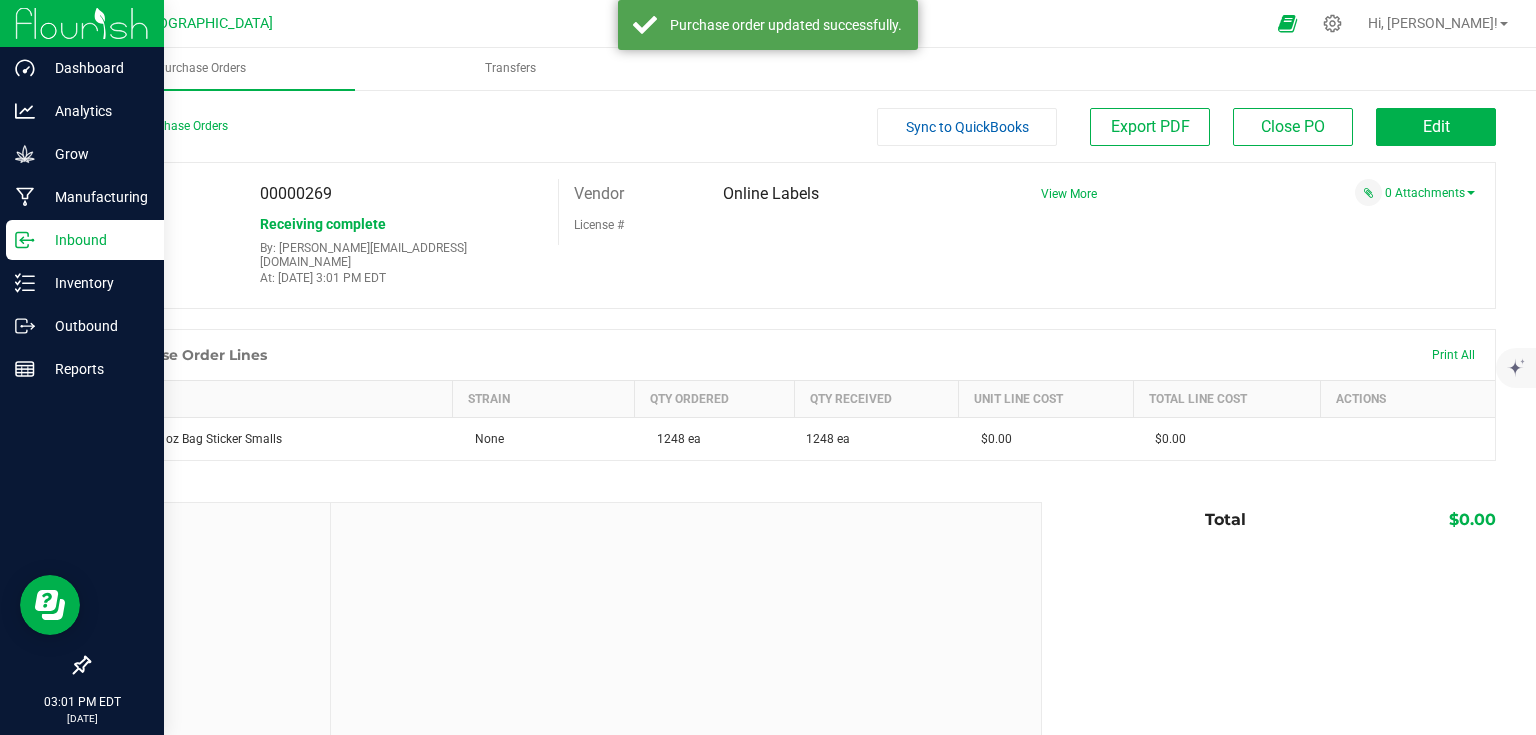 click at bounding box center [82, 23] 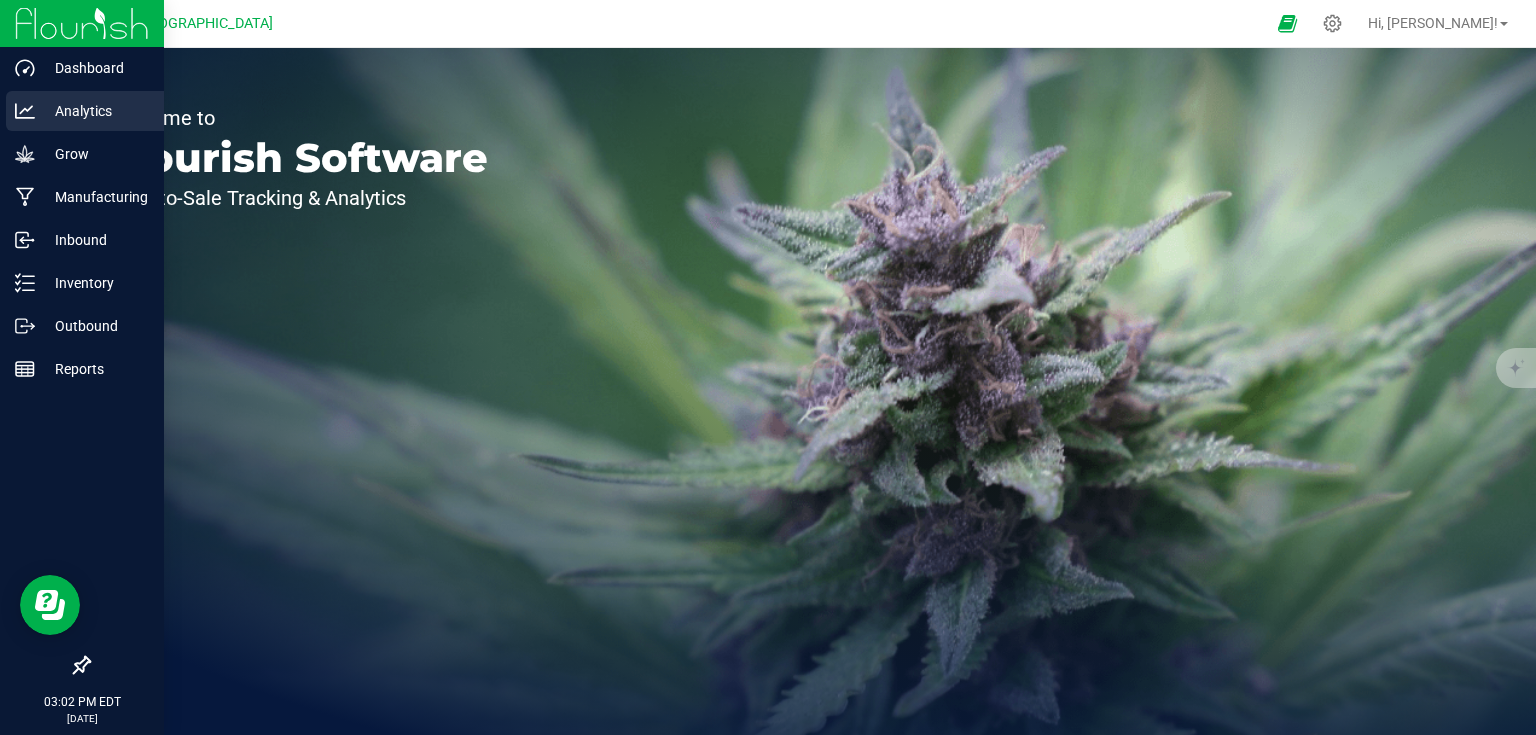 click on "Analytics" at bounding box center [95, 111] 